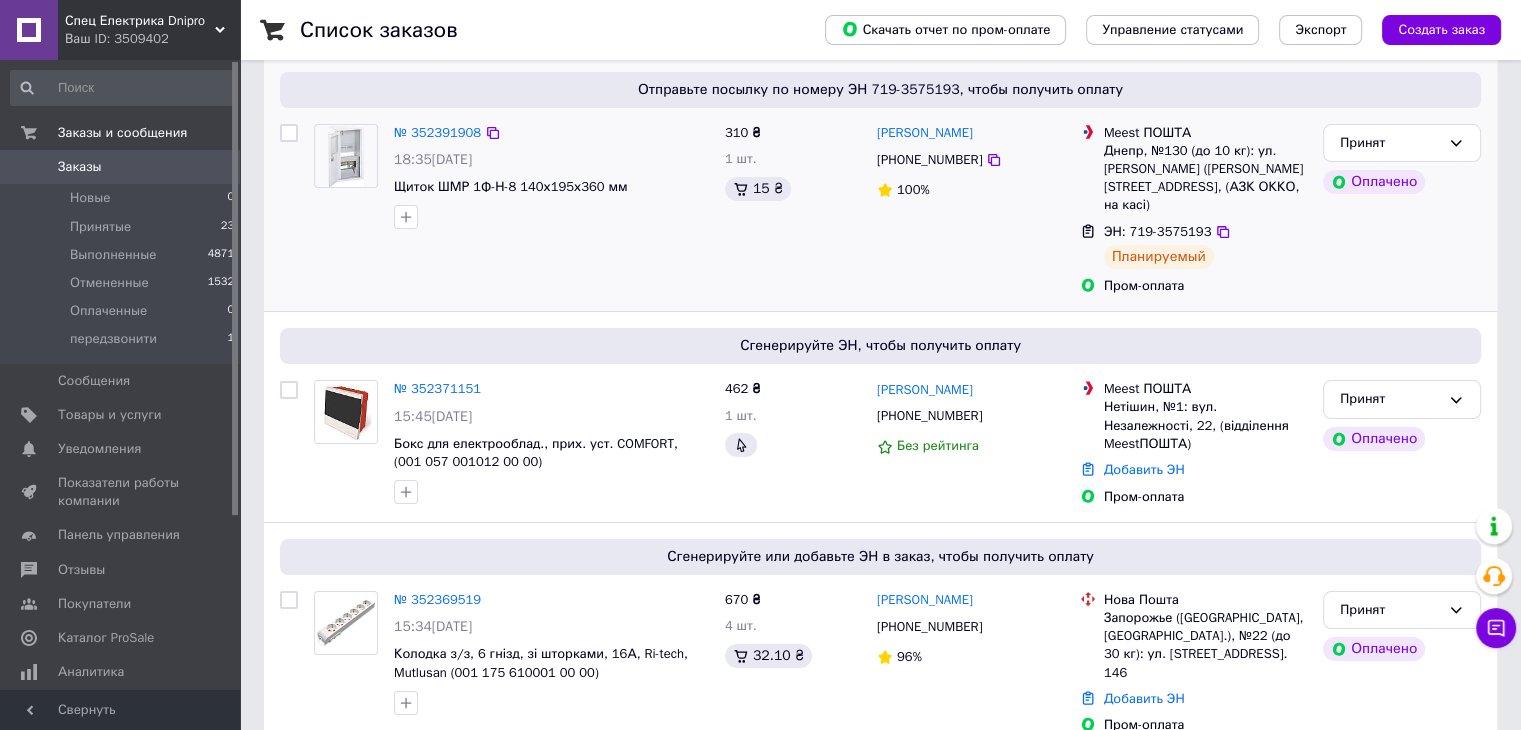 scroll, scrollTop: 333, scrollLeft: 0, axis: vertical 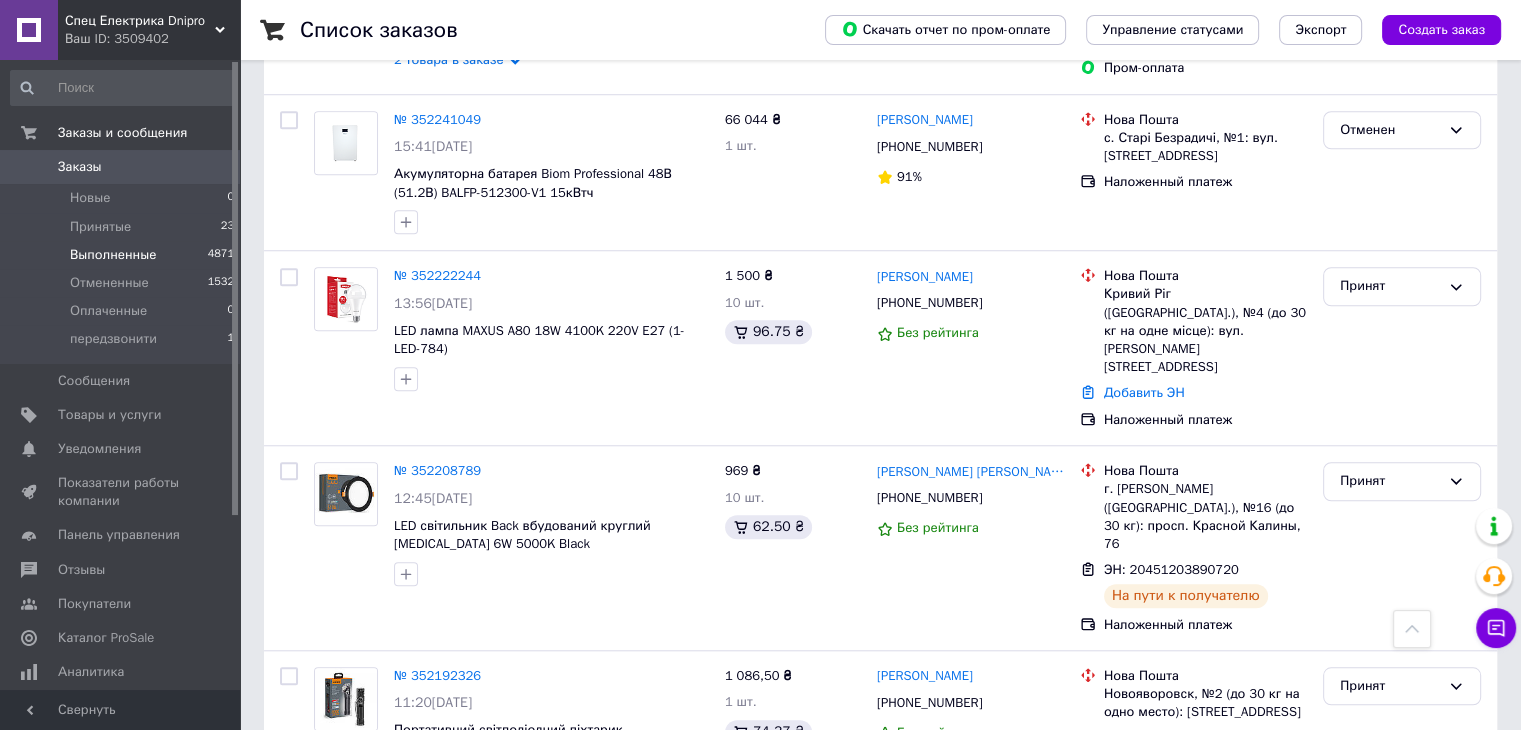 drag, startPoint x: 121, startPoint y: 233, endPoint x: 128, endPoint y: 242, distance: 11.401754 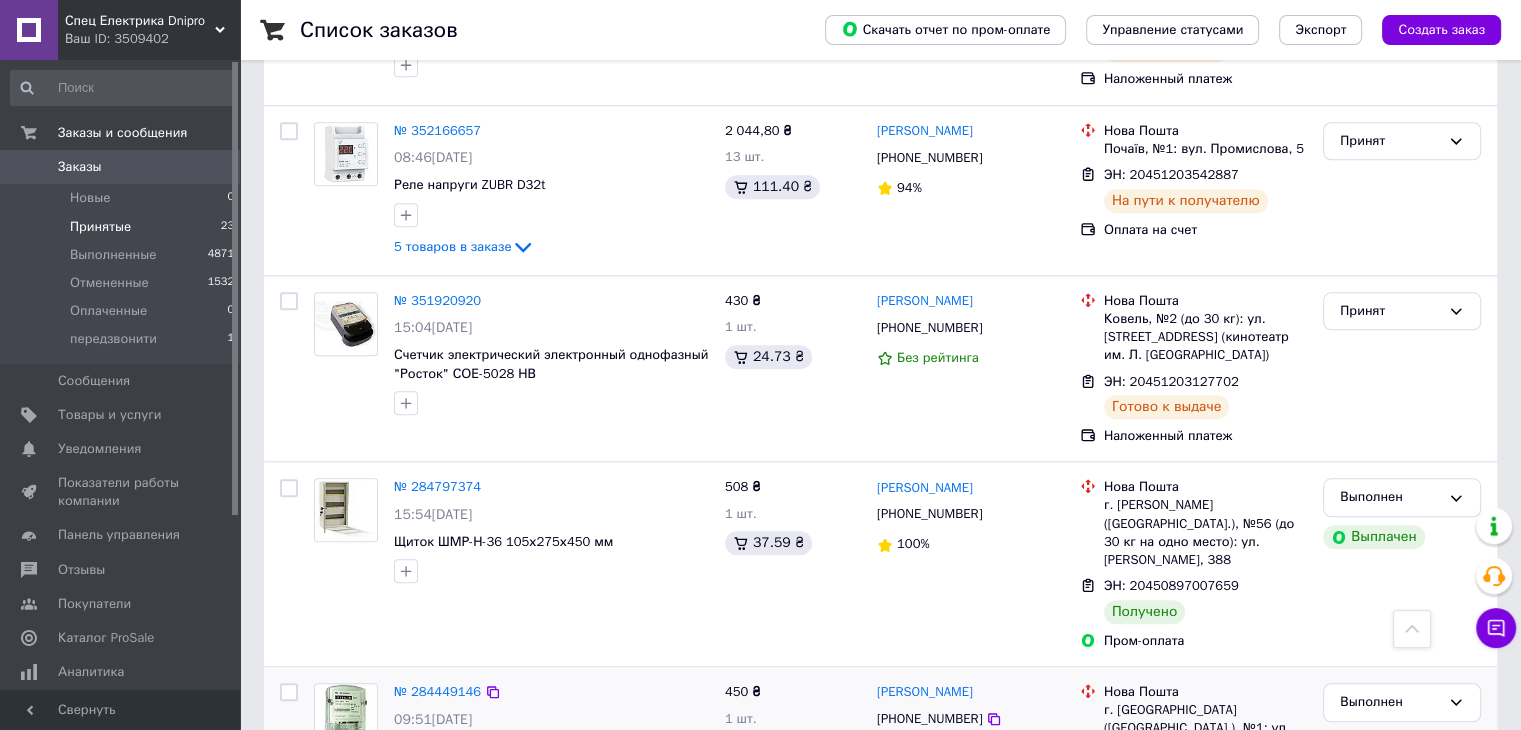 scroll, scrollTop: 2000, scrollLeft: 0, axis: vertical 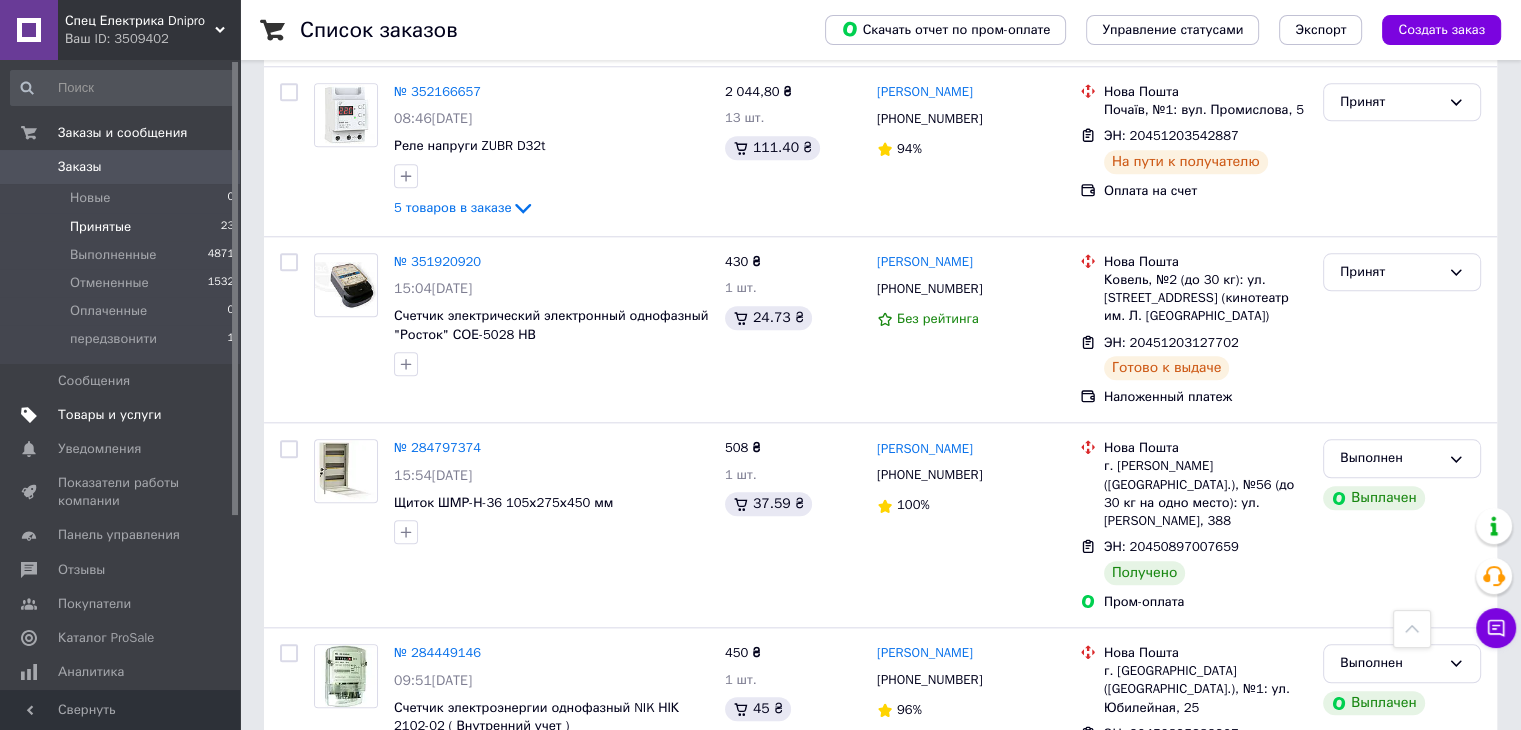 click on "Товары и услуги" at bounding box center [110, 415] 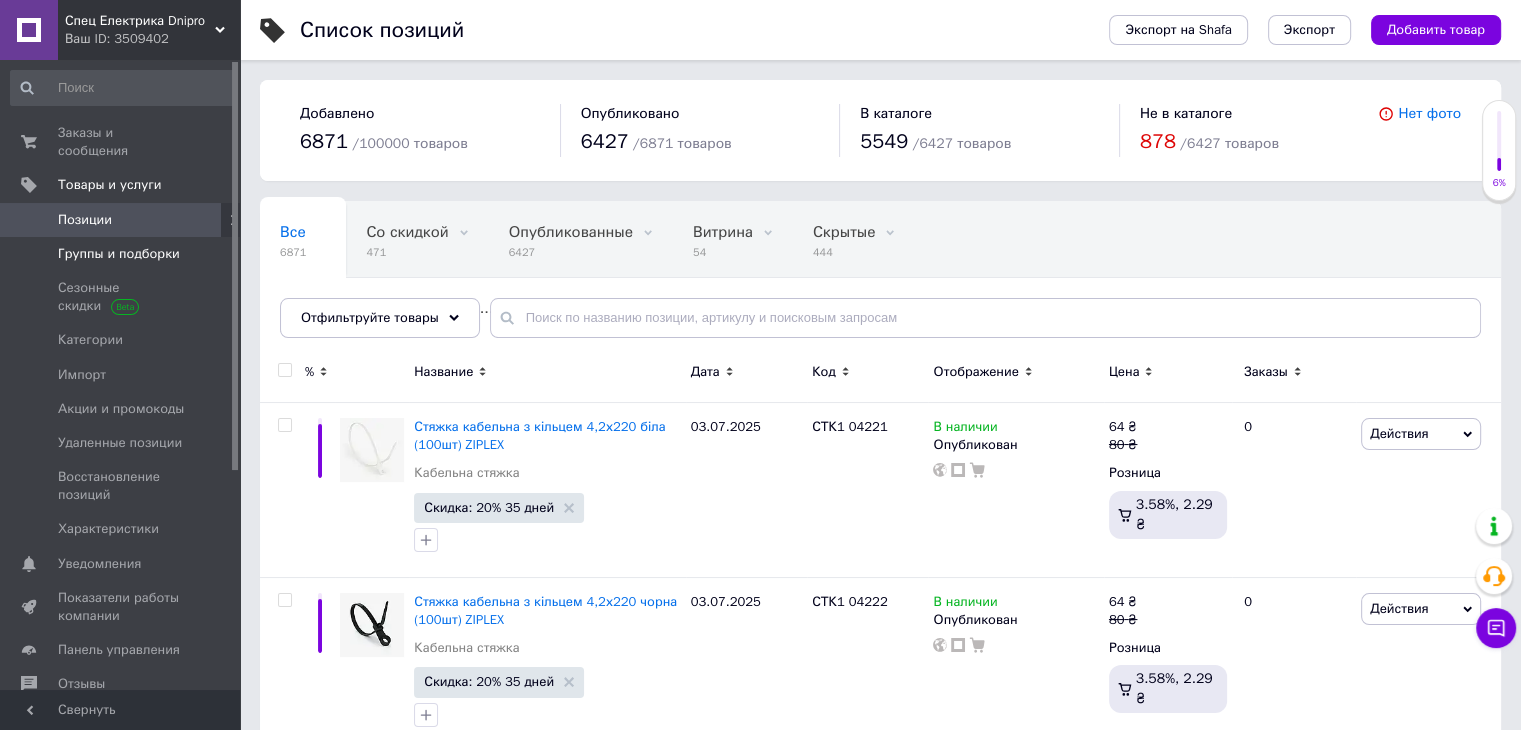 click on "Группы и подборки" at bounding box center [119, 254] 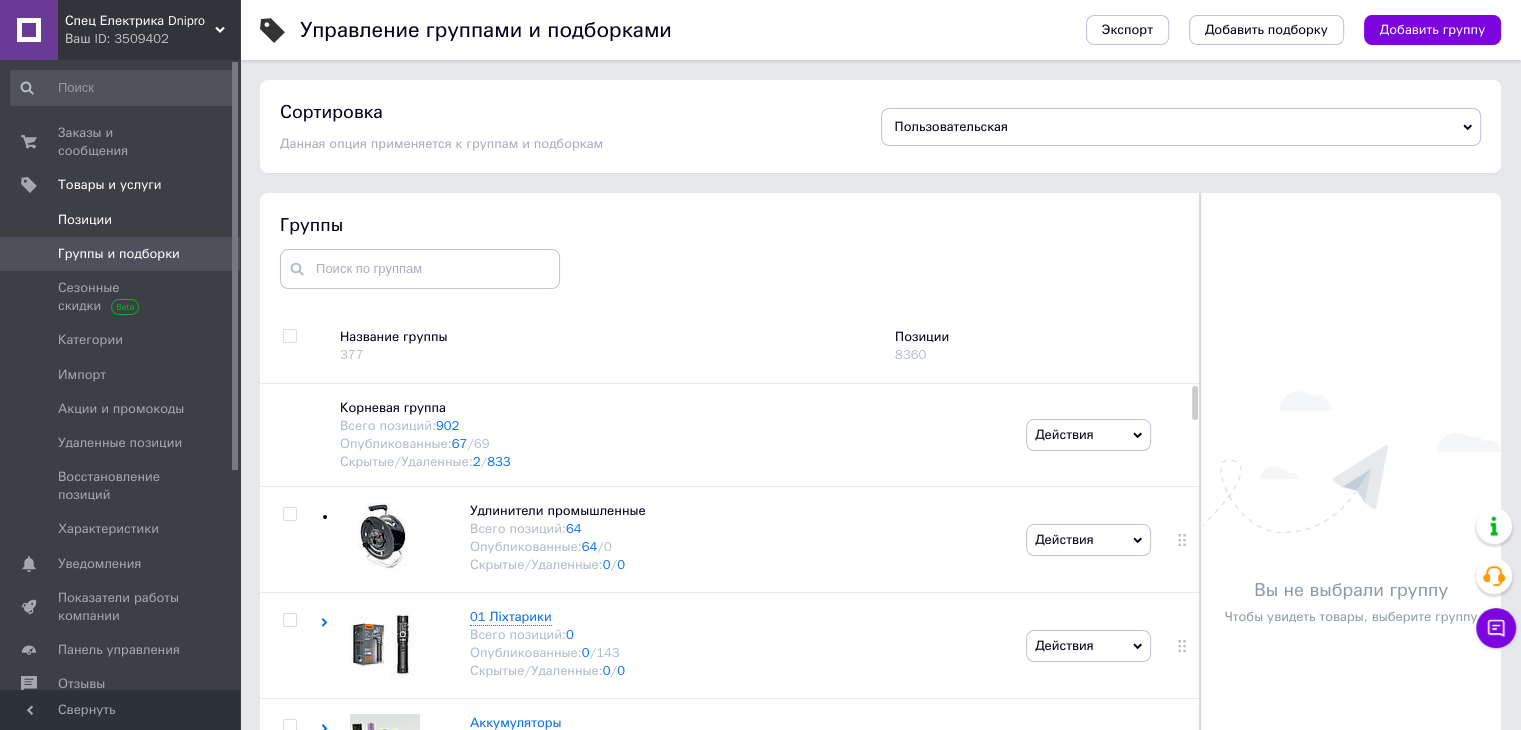 click on "Позиции" at bounding box center [85, 220] 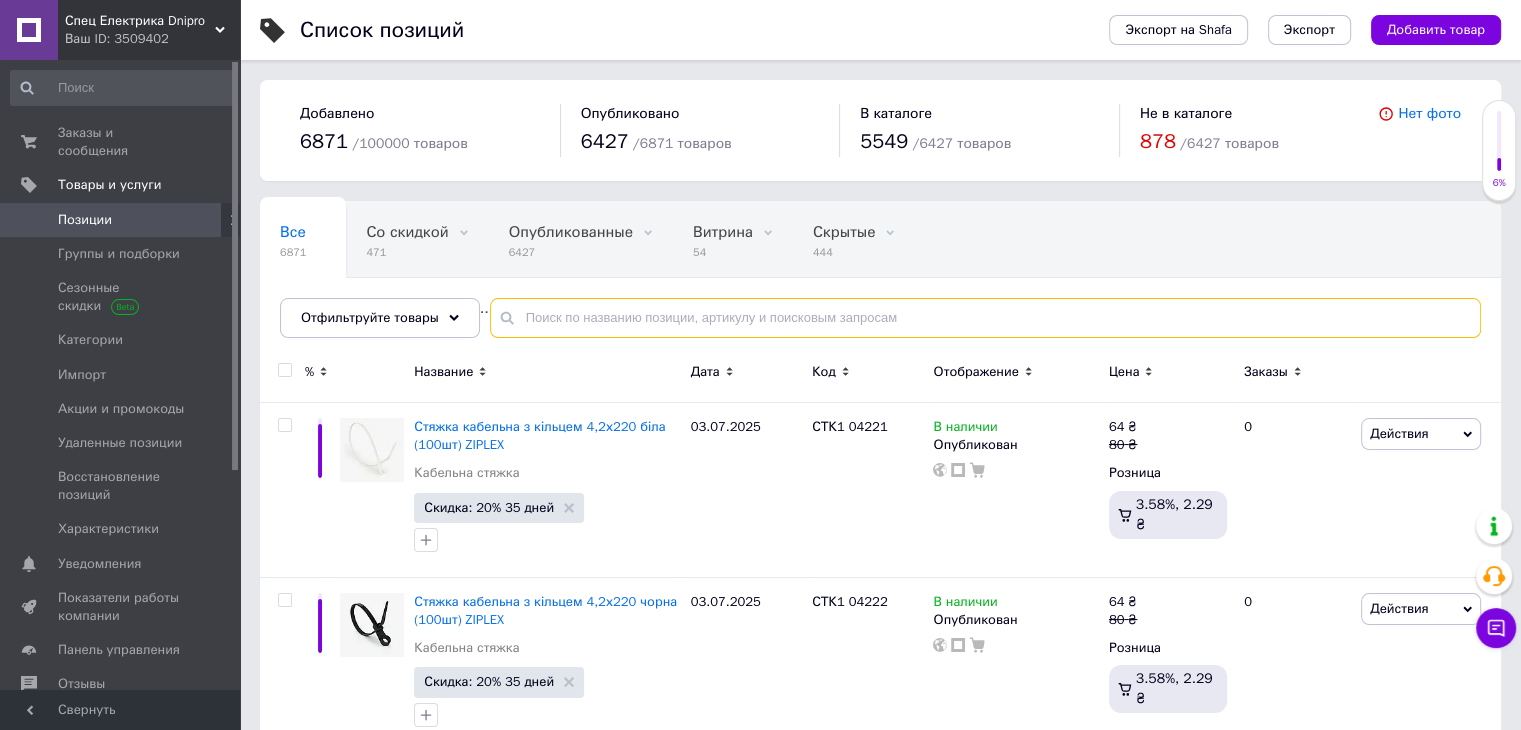 click at bounding box center (985, 318) 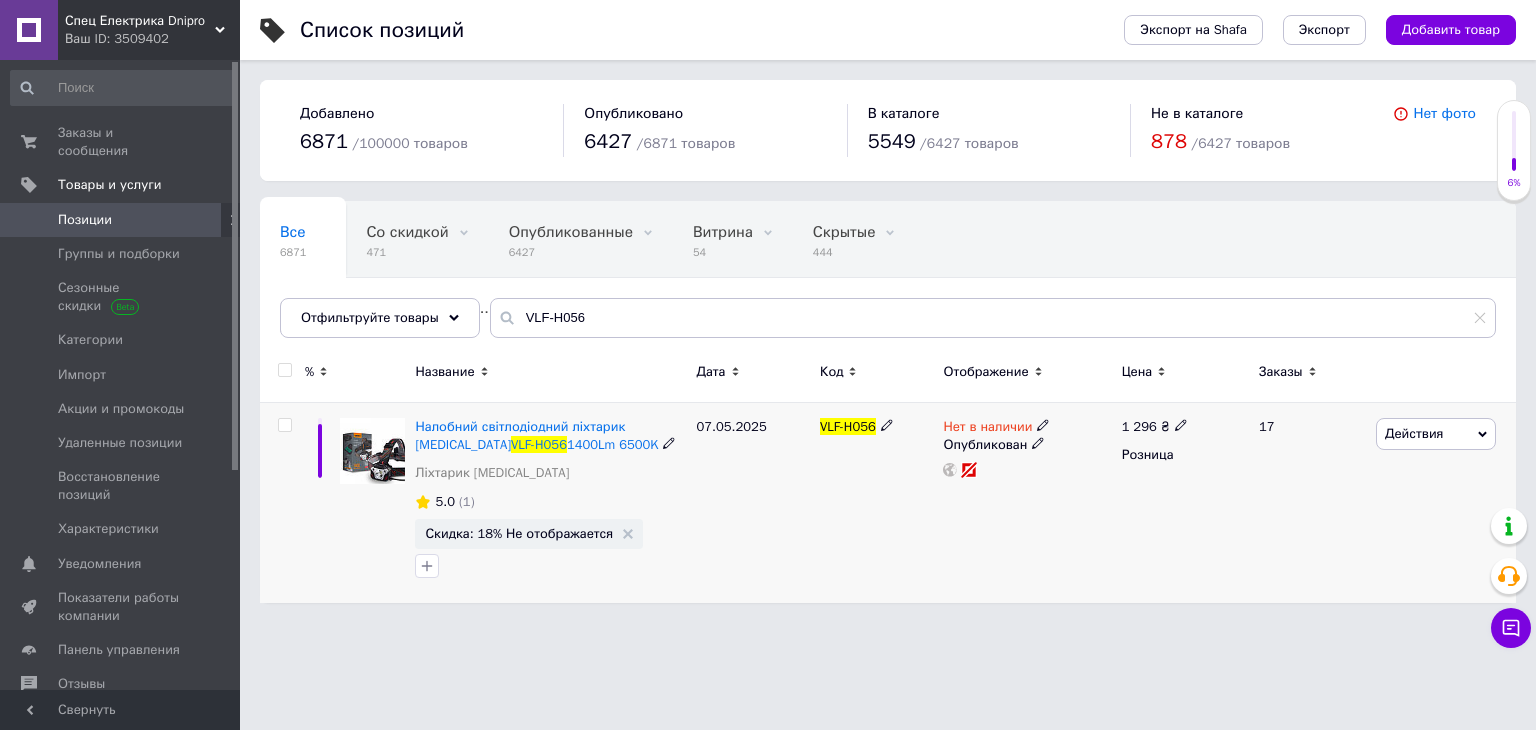 click 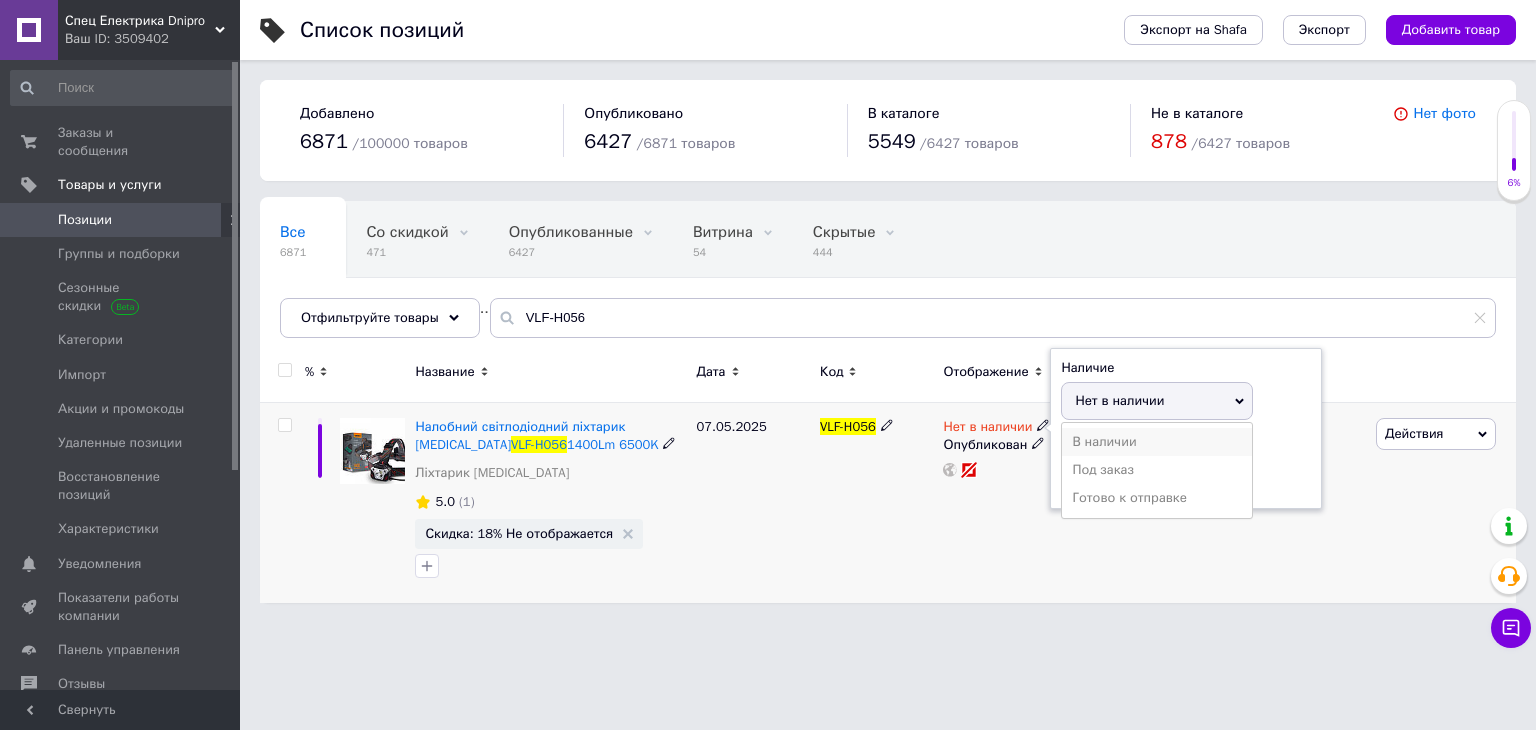 click on "В наличии" at bounding box center (1157, 442) 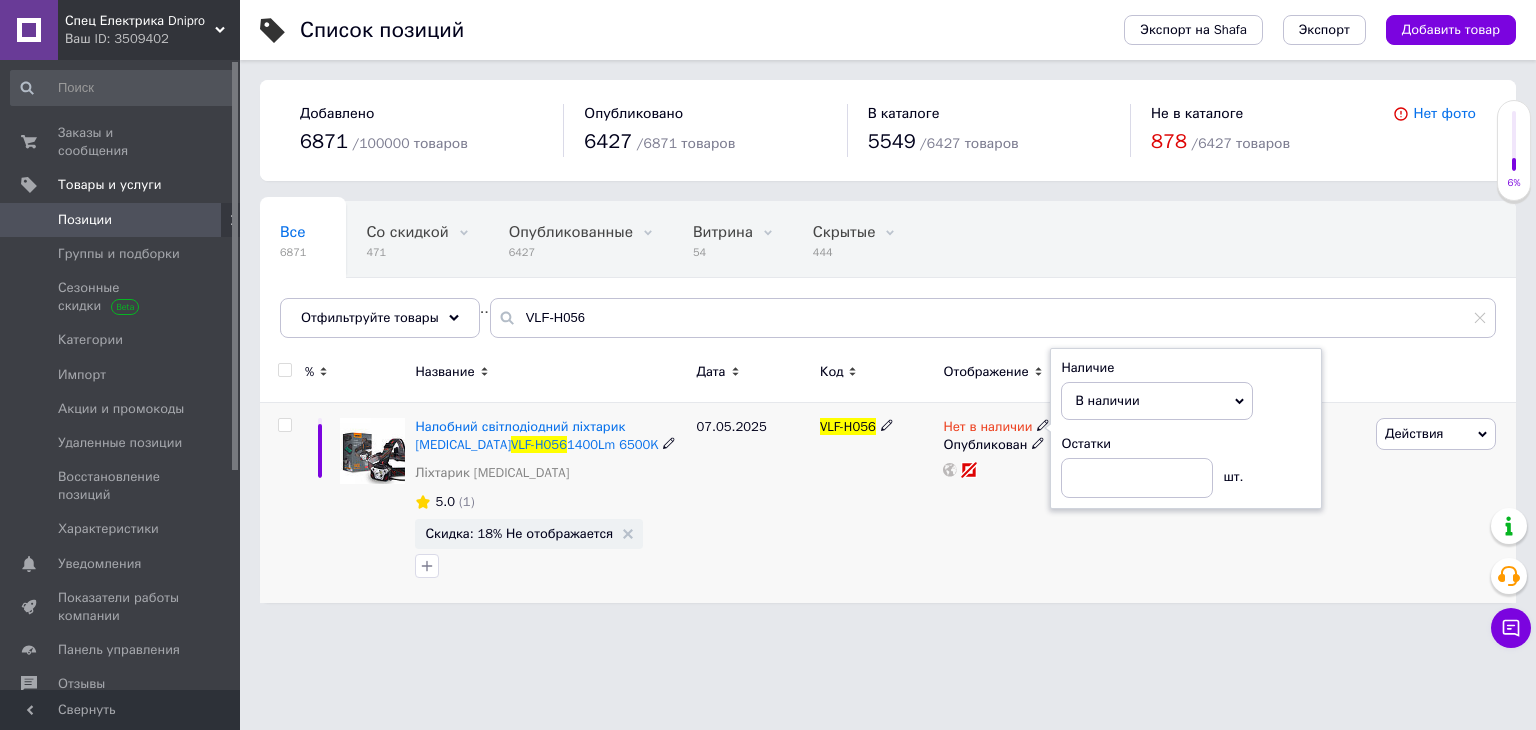 click on "07.05.2025" at bounding box center (753, 503) 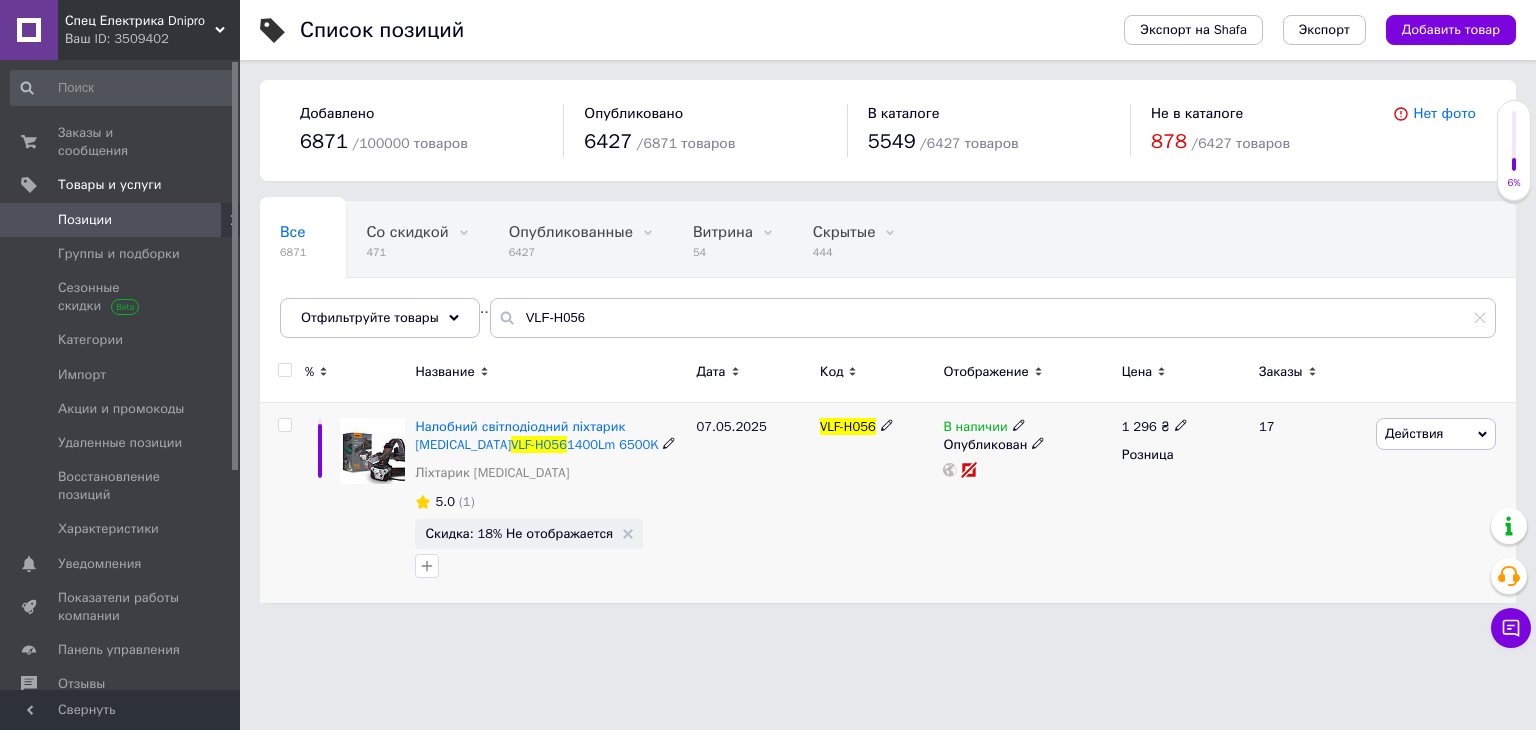click on "Скидка: 18% Не отображается" at bounding box center (519, 533) 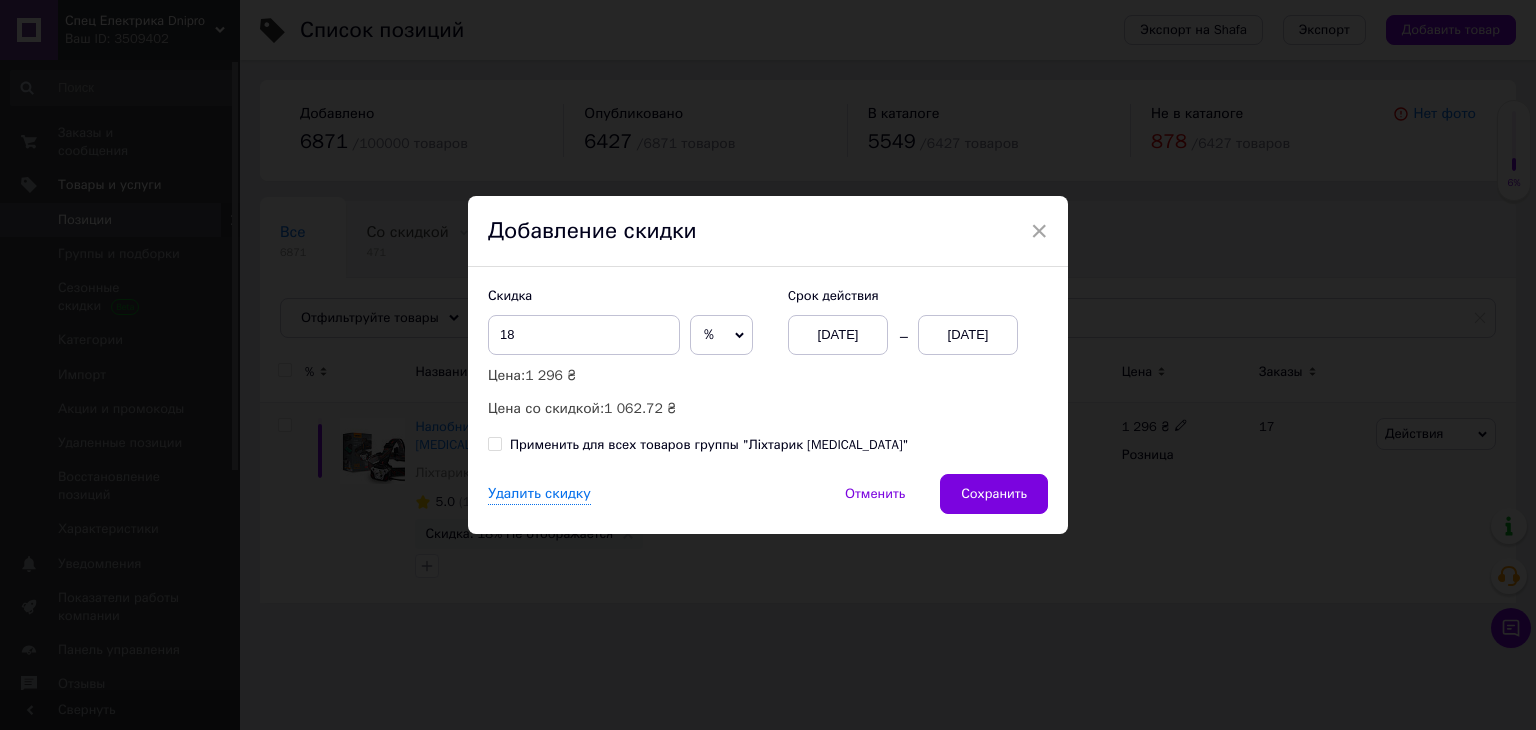 click on "[DATE]" at bounding box center (968, 335) 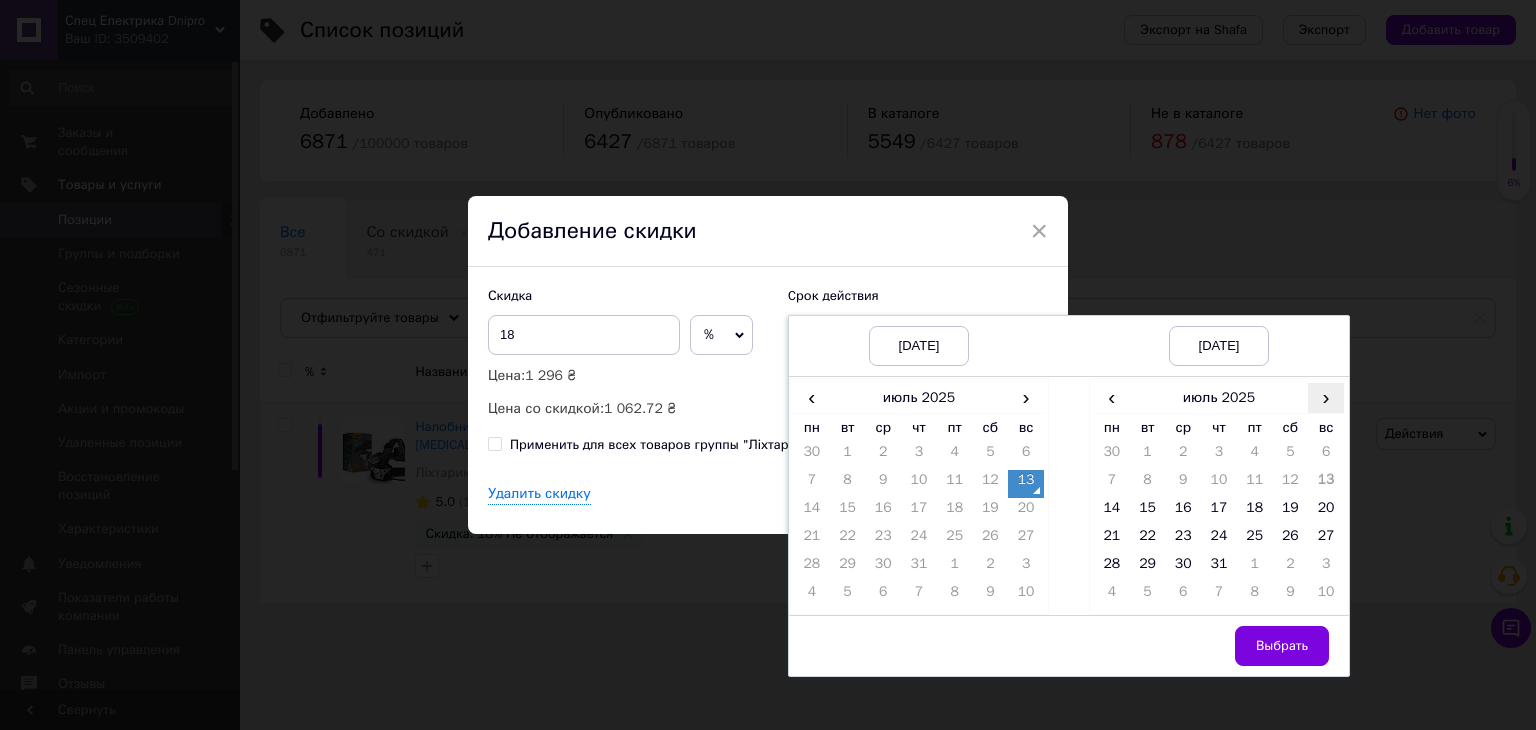 click on "›" at bounding box center (1326, 397) 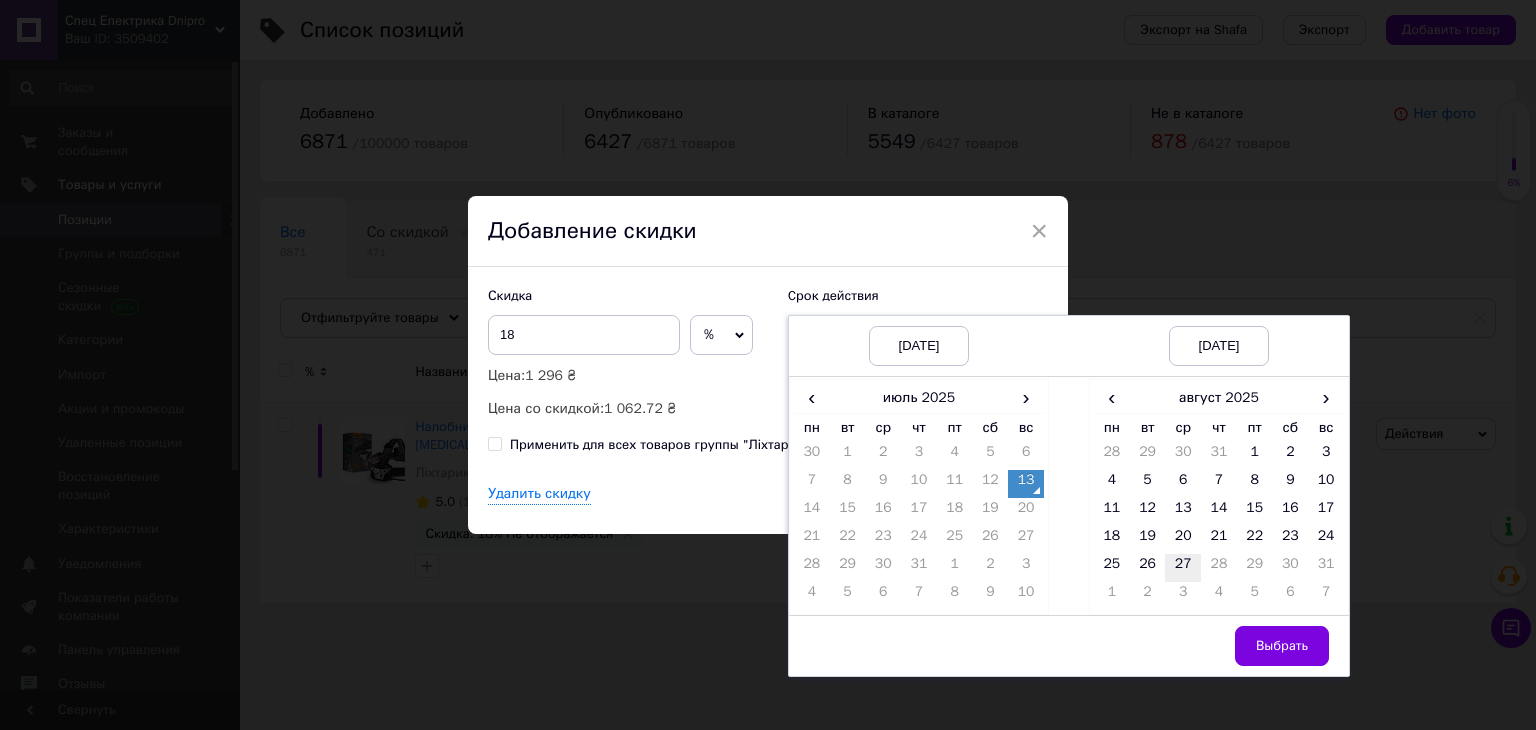 click on "27" at bounding box center (1183, 568) 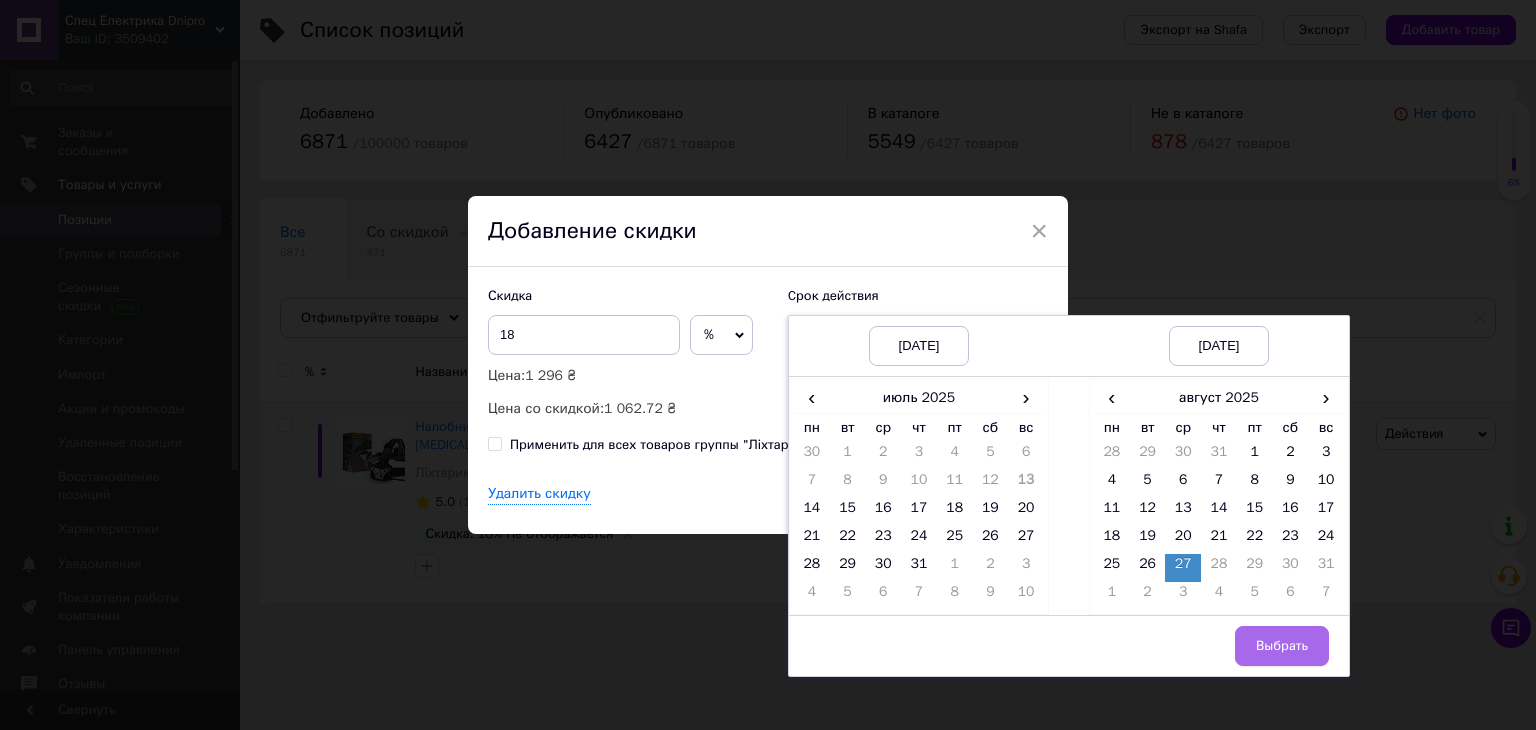click on "Выбрать" at bounding box center [1282, 646] 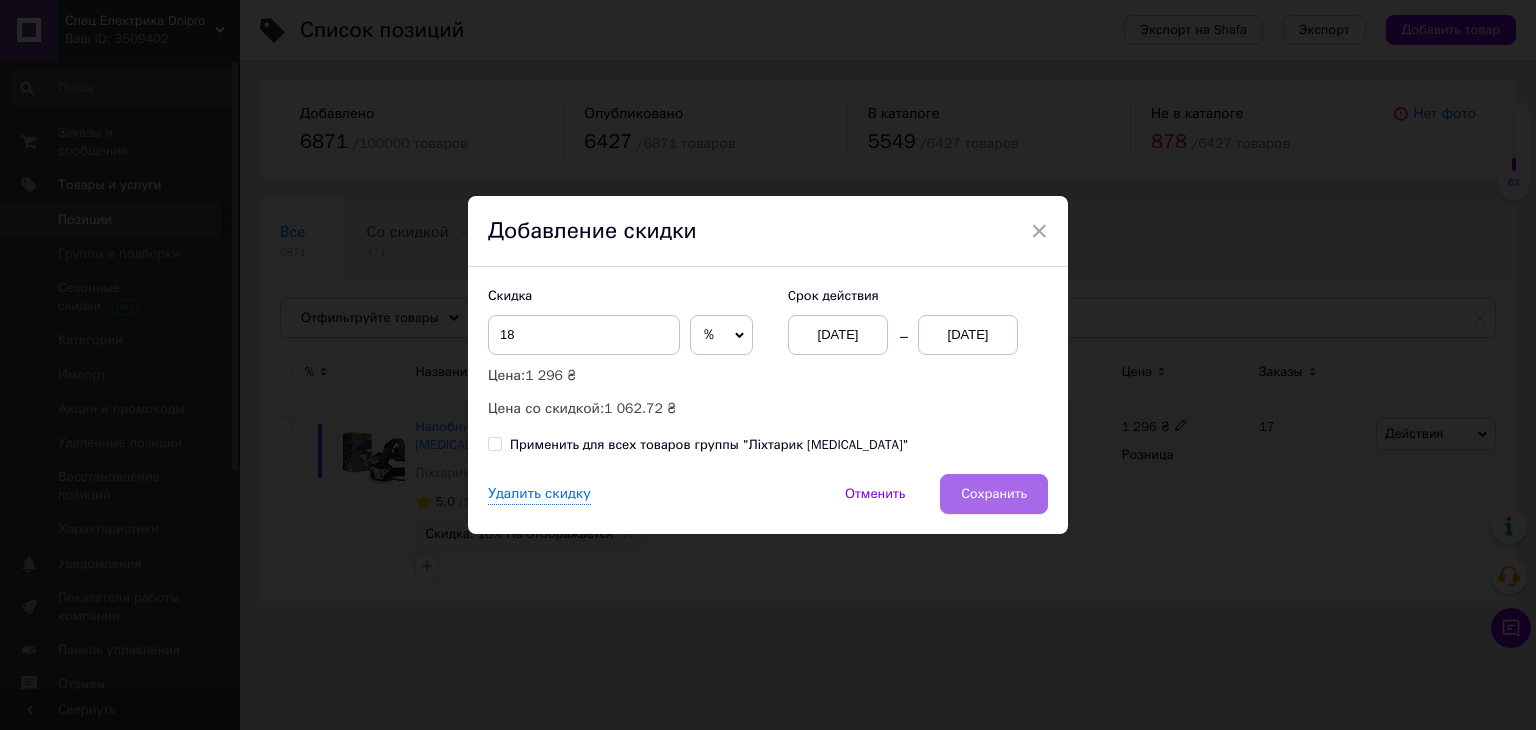 click on "Сохранить" at bounding box center [994, 494] 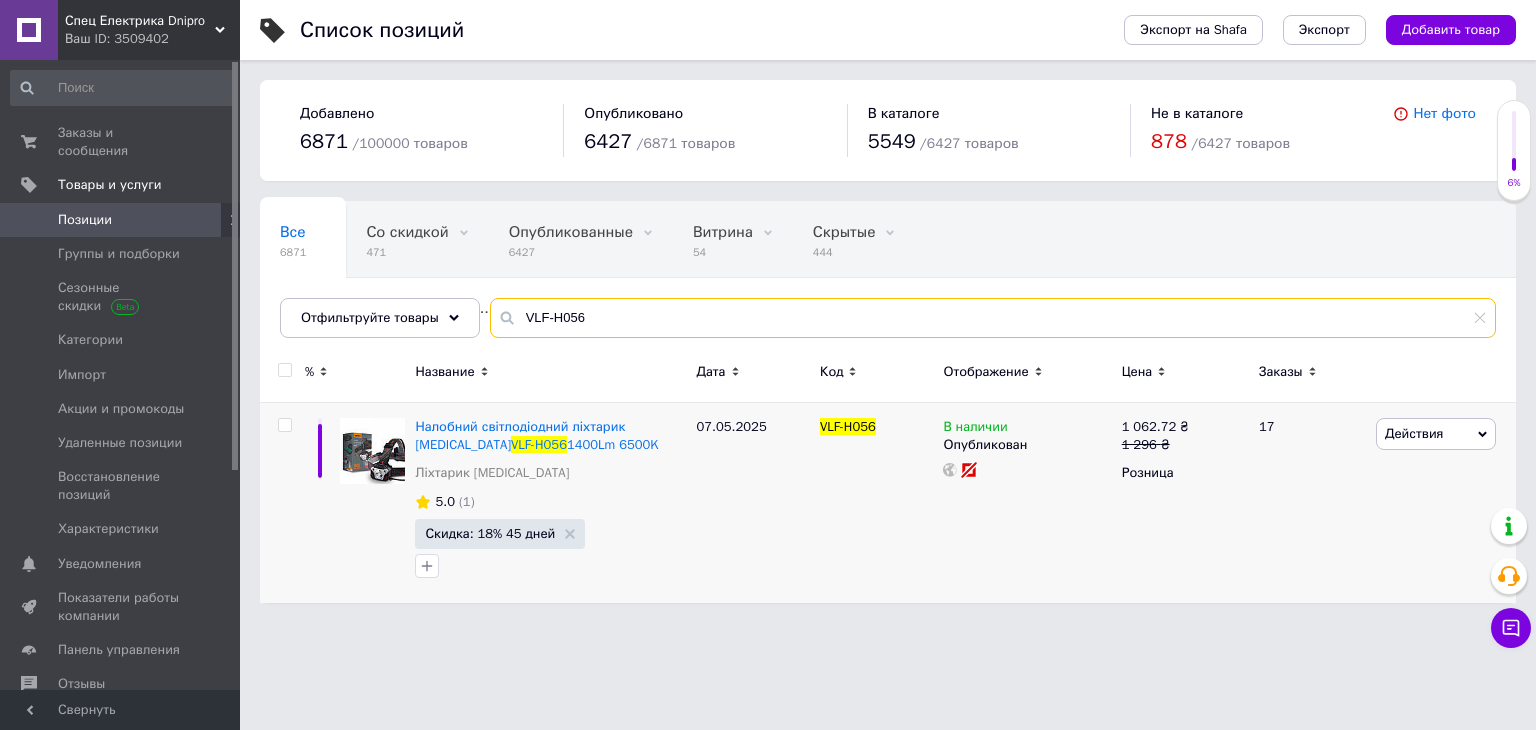 drag, startPoint x: 593, startPoint y: 311, endPoint x: 476, endPoint y: 313, distance: 117.01709 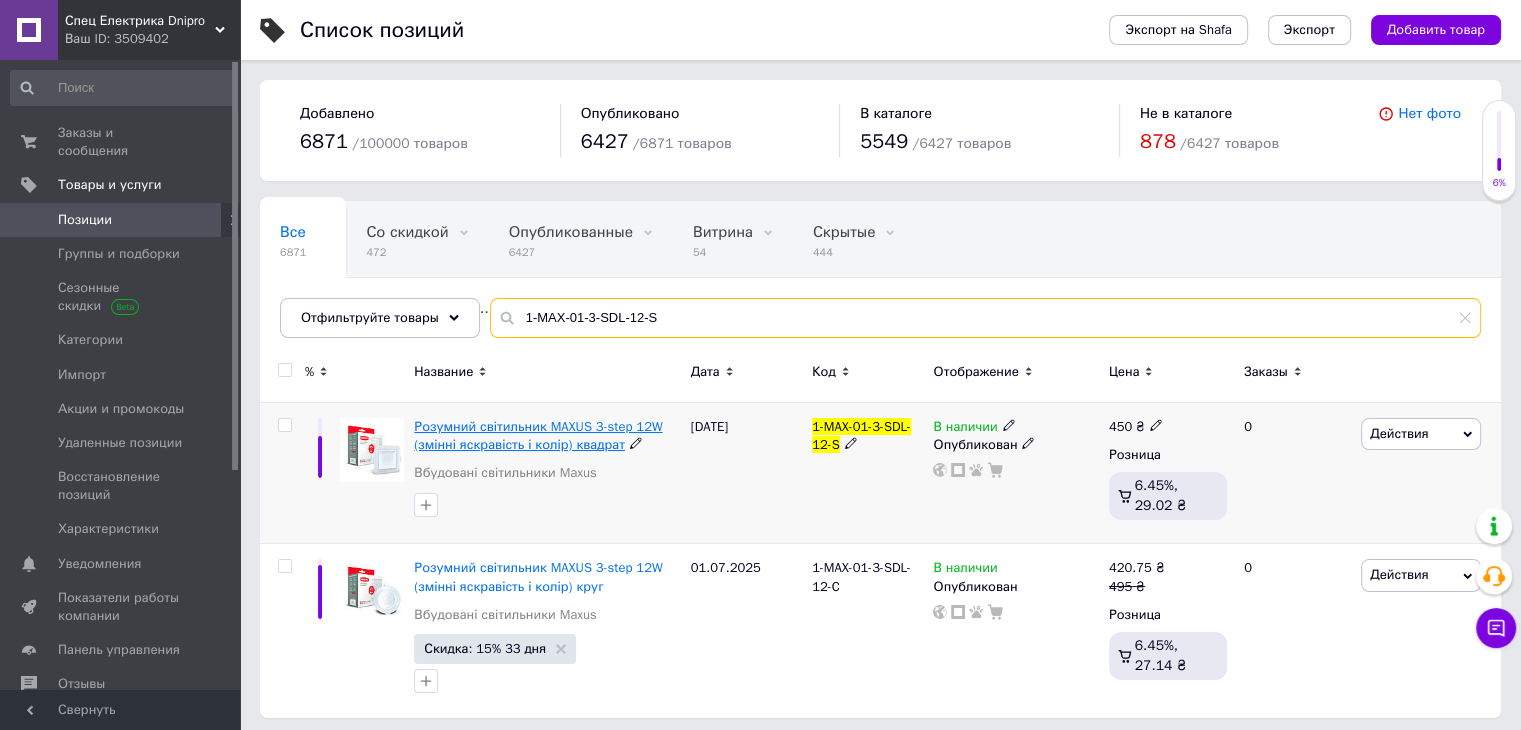 type on "1-MAX-01-3-SDL-12-S" 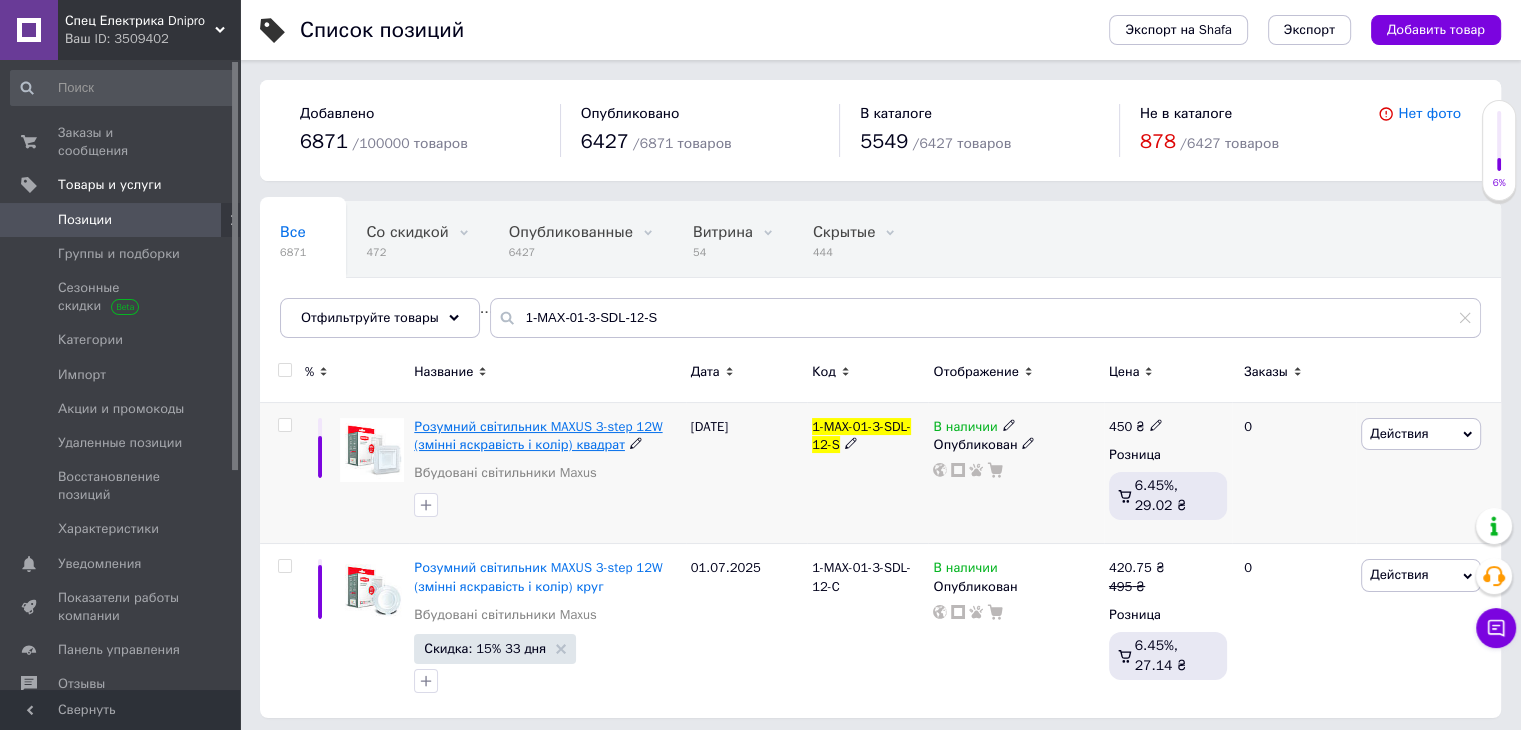 click on "Розумний світильник MAXUS 3-step 12W (змінні яскравість і колір) квадрат" at bounding box center [538, 435] 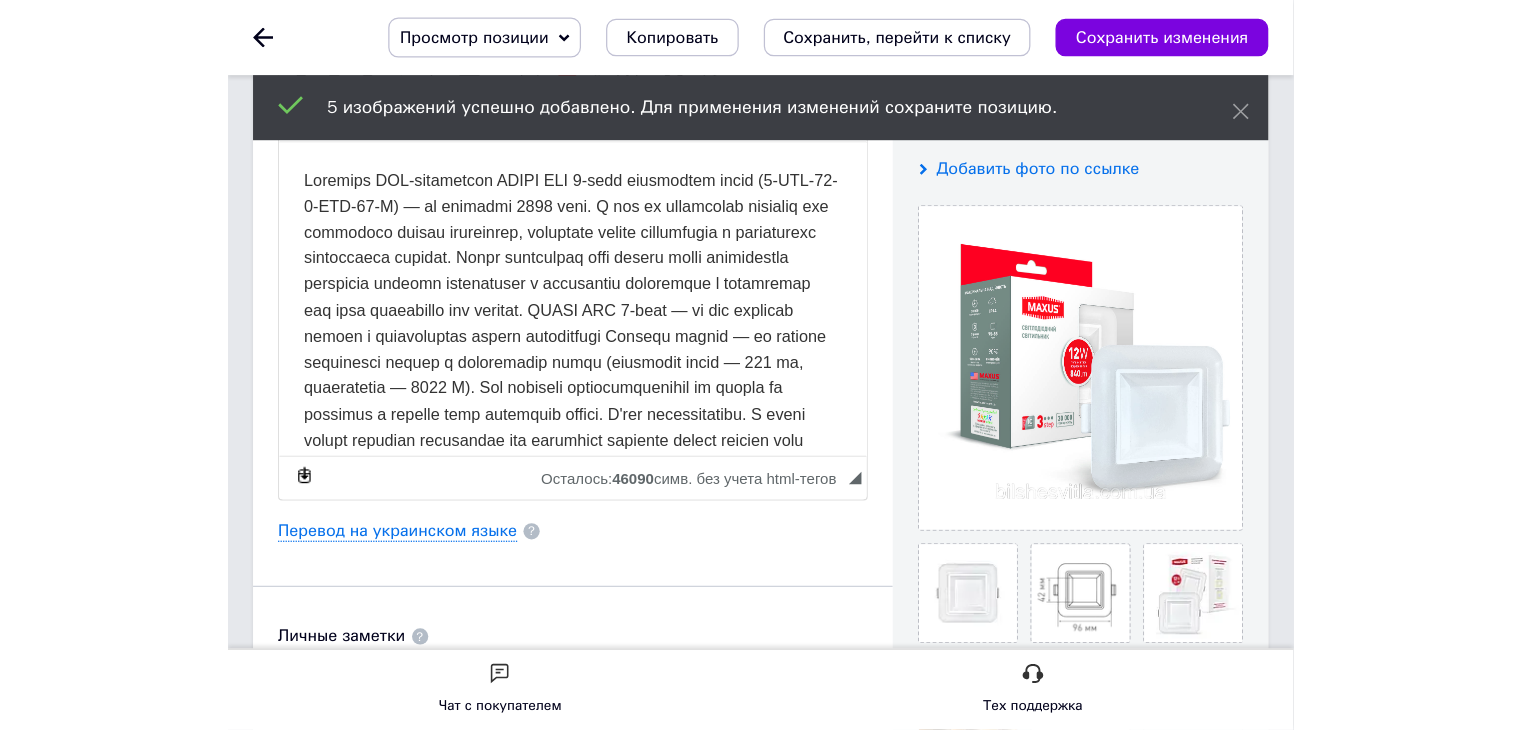 scroll, scrollTop: 276, scrollLeft: 0, axis: vertical 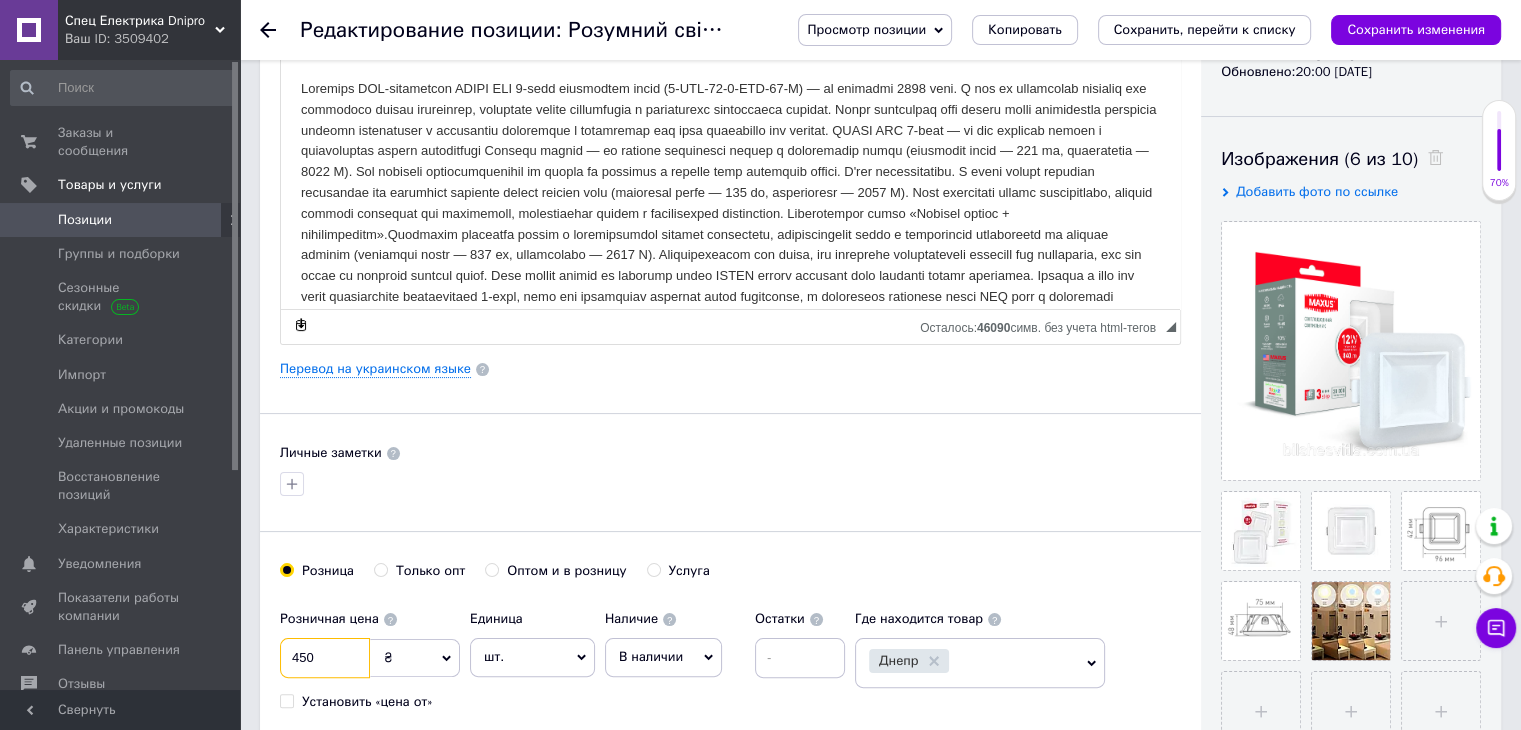 click on "450" at bounding box center (325, 658) 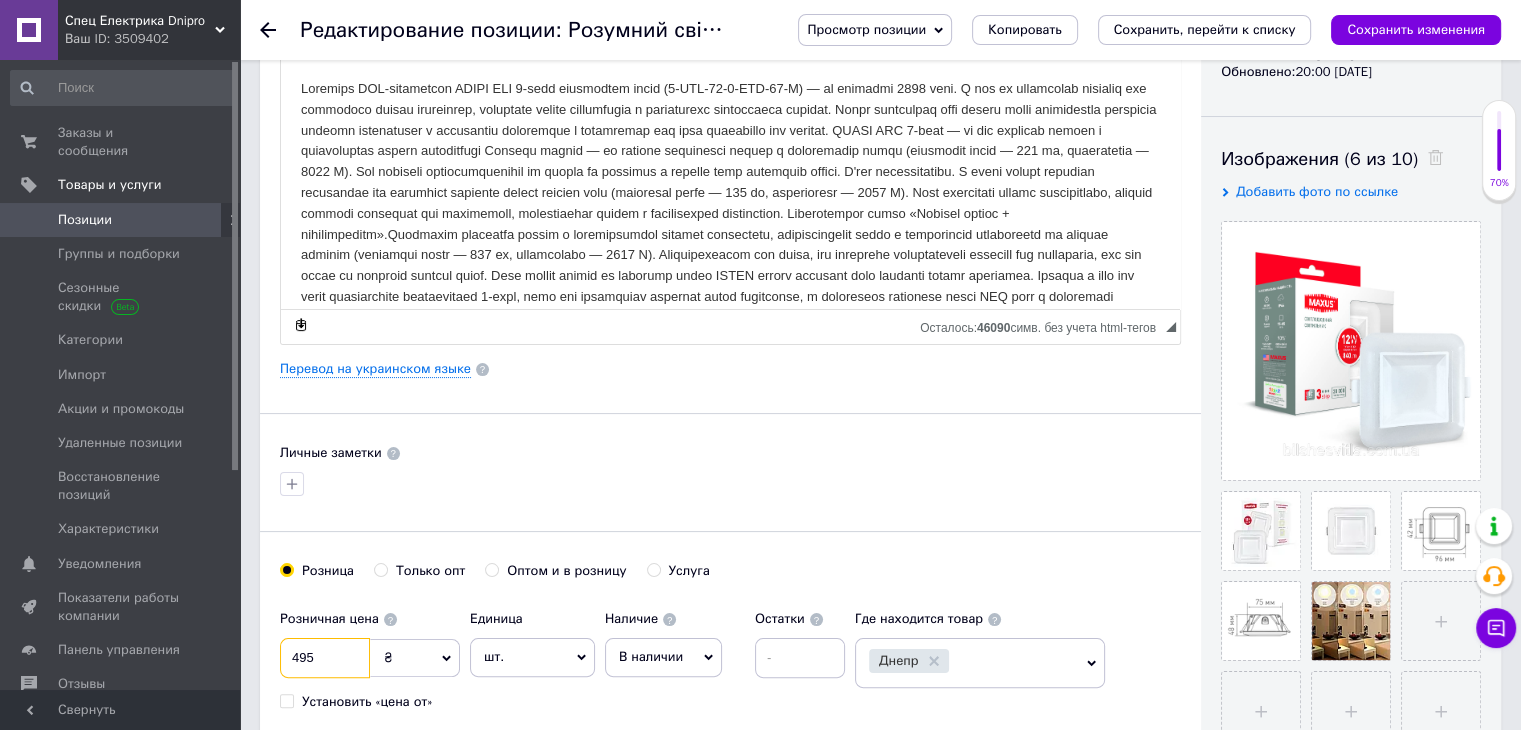 type on "495" 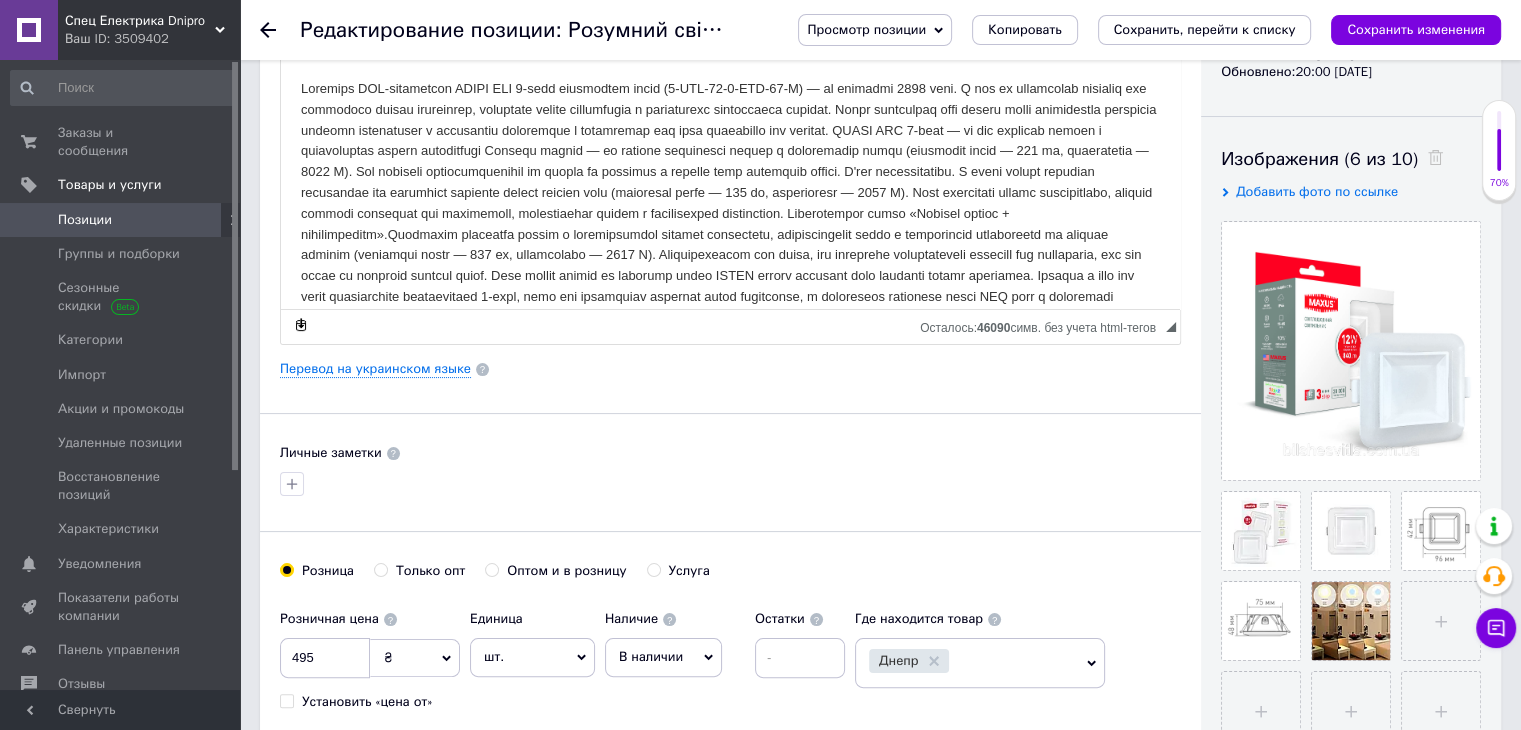 click at bounding box center [730, 484] 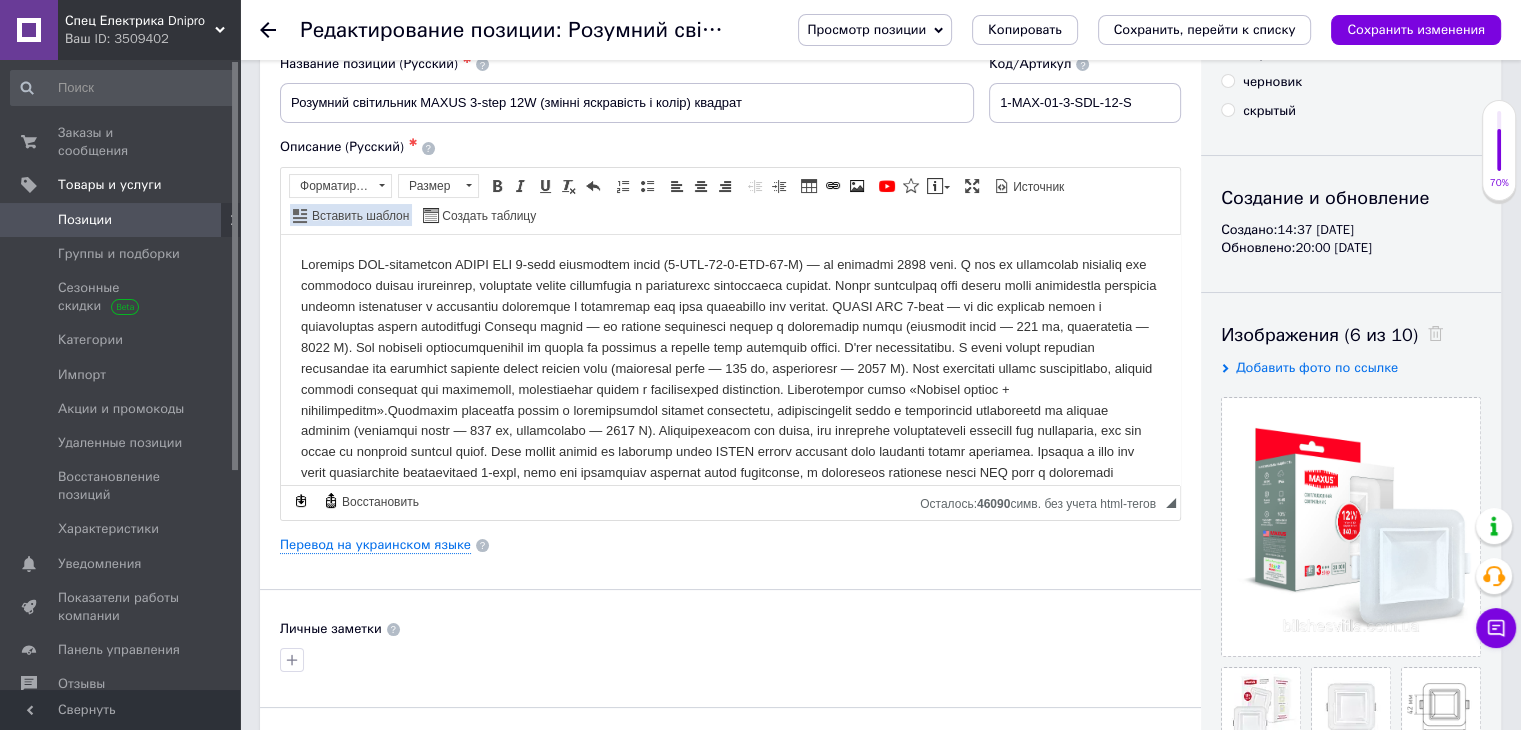 scroll, scrollTop: 0, scrollLeft: 0, axis: both 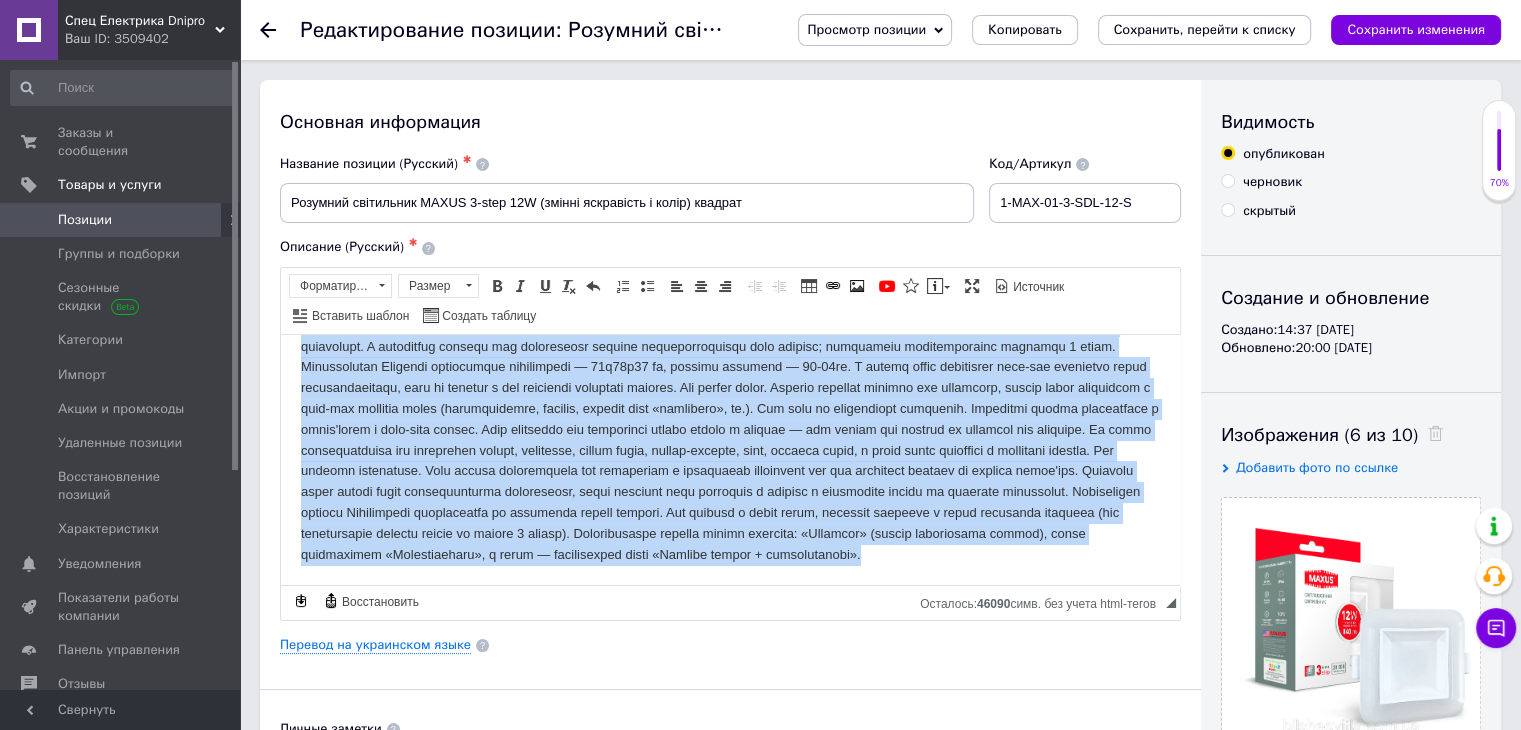 drag, startPoint x: 493, startPoint y: 435, endPoint x: 1357, endPoint y: 990, distance: 1026.8987 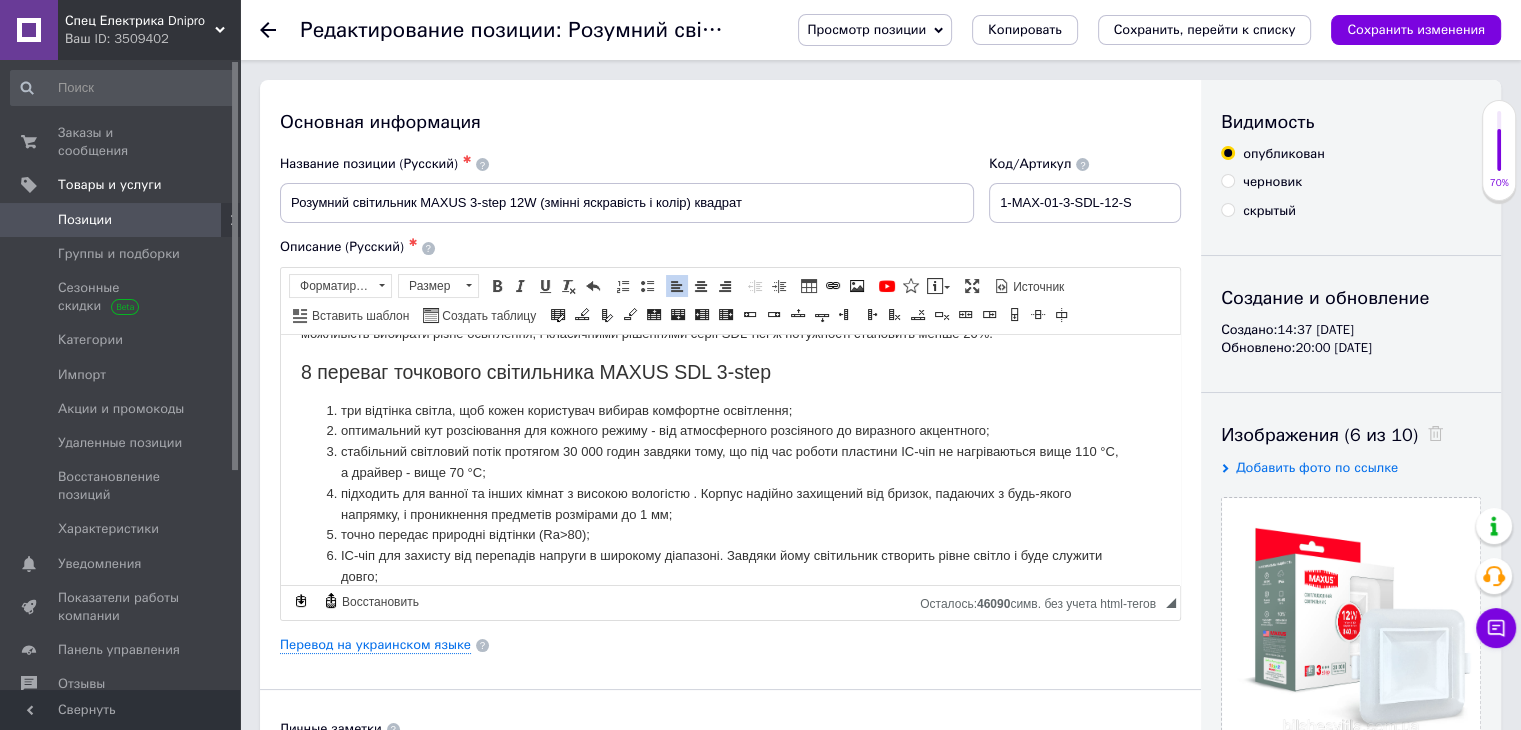 scroll, scrollTop: 1571, scrollLeft: 0, axis: vertical 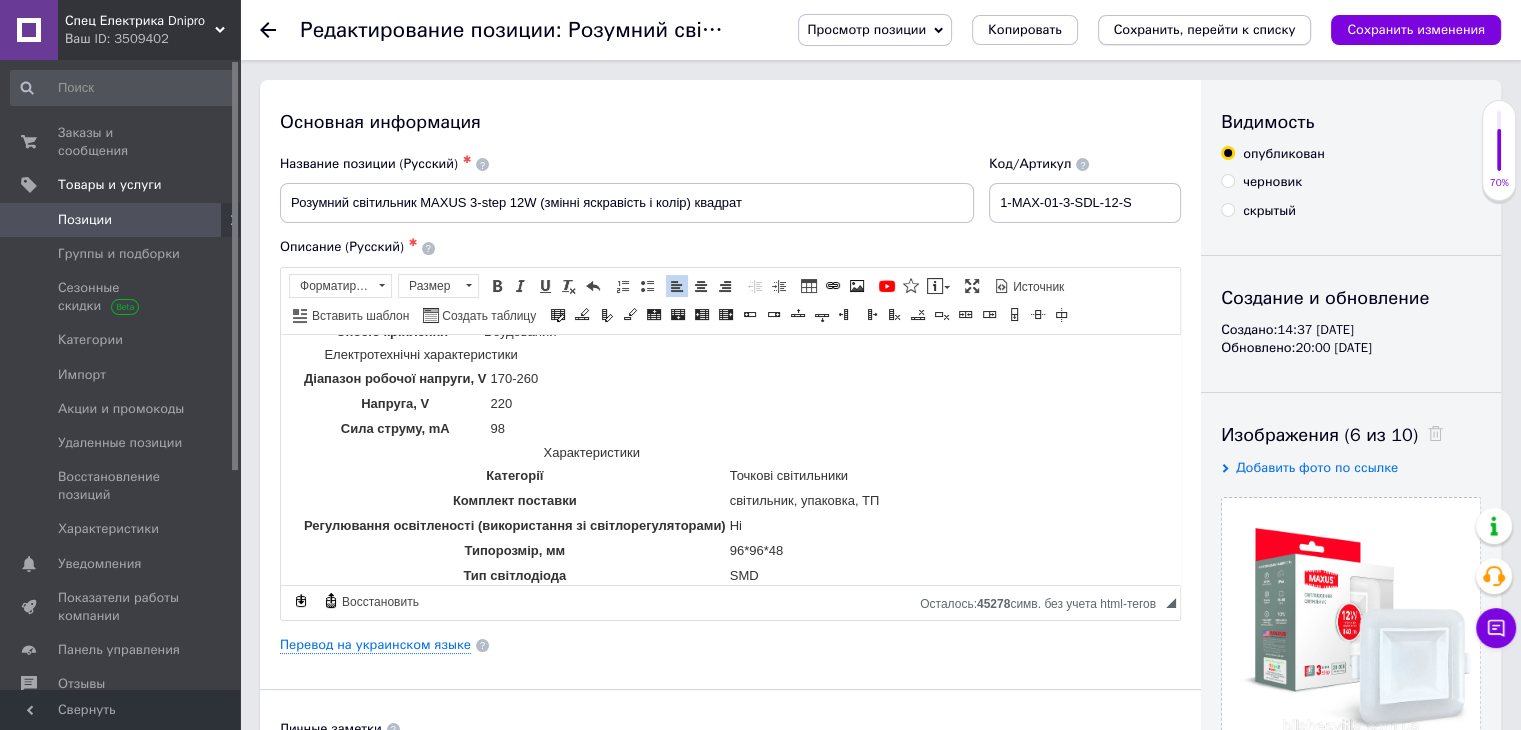click on "Сохранить, перейти к списку" at bounding box center [1205, 30] 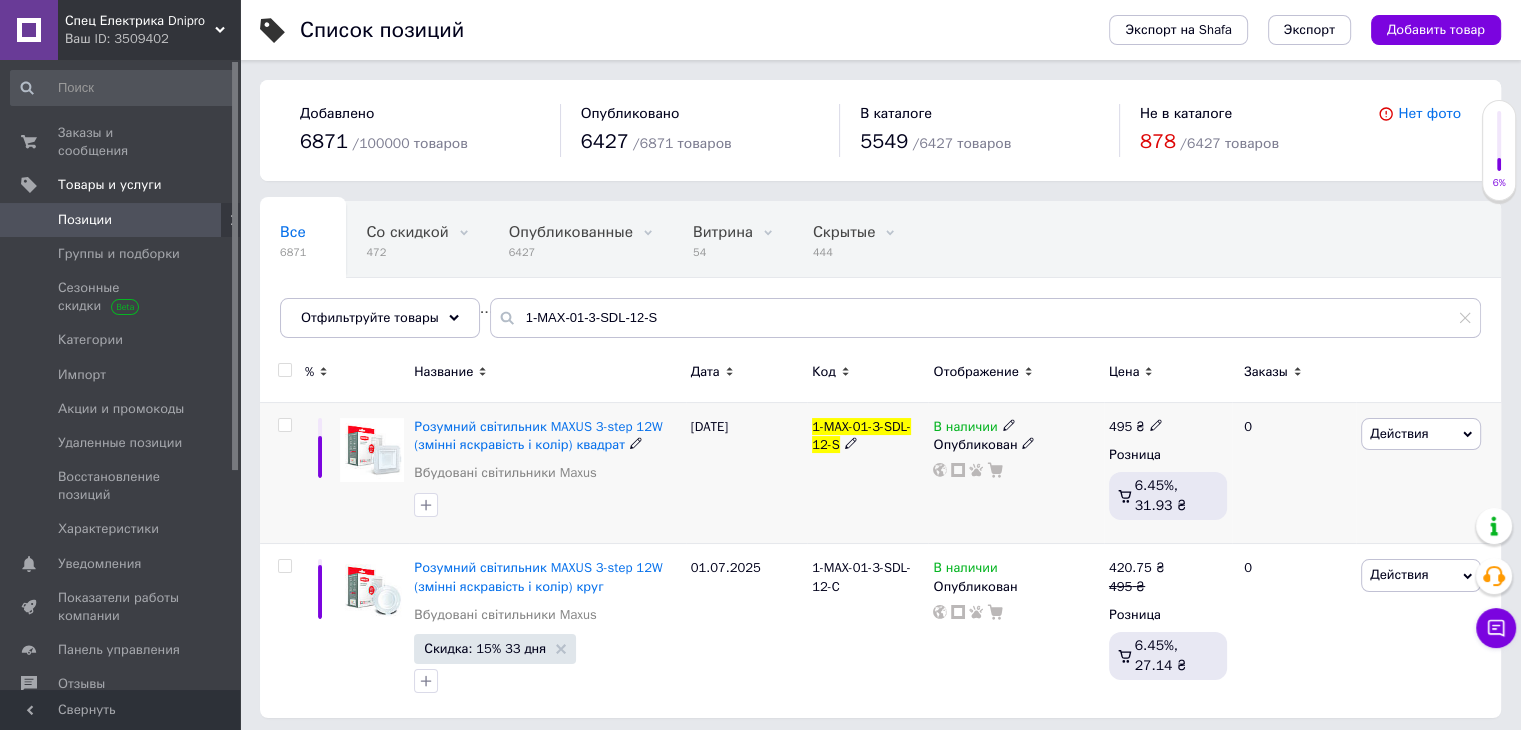 click at bounding box center [284, 425] 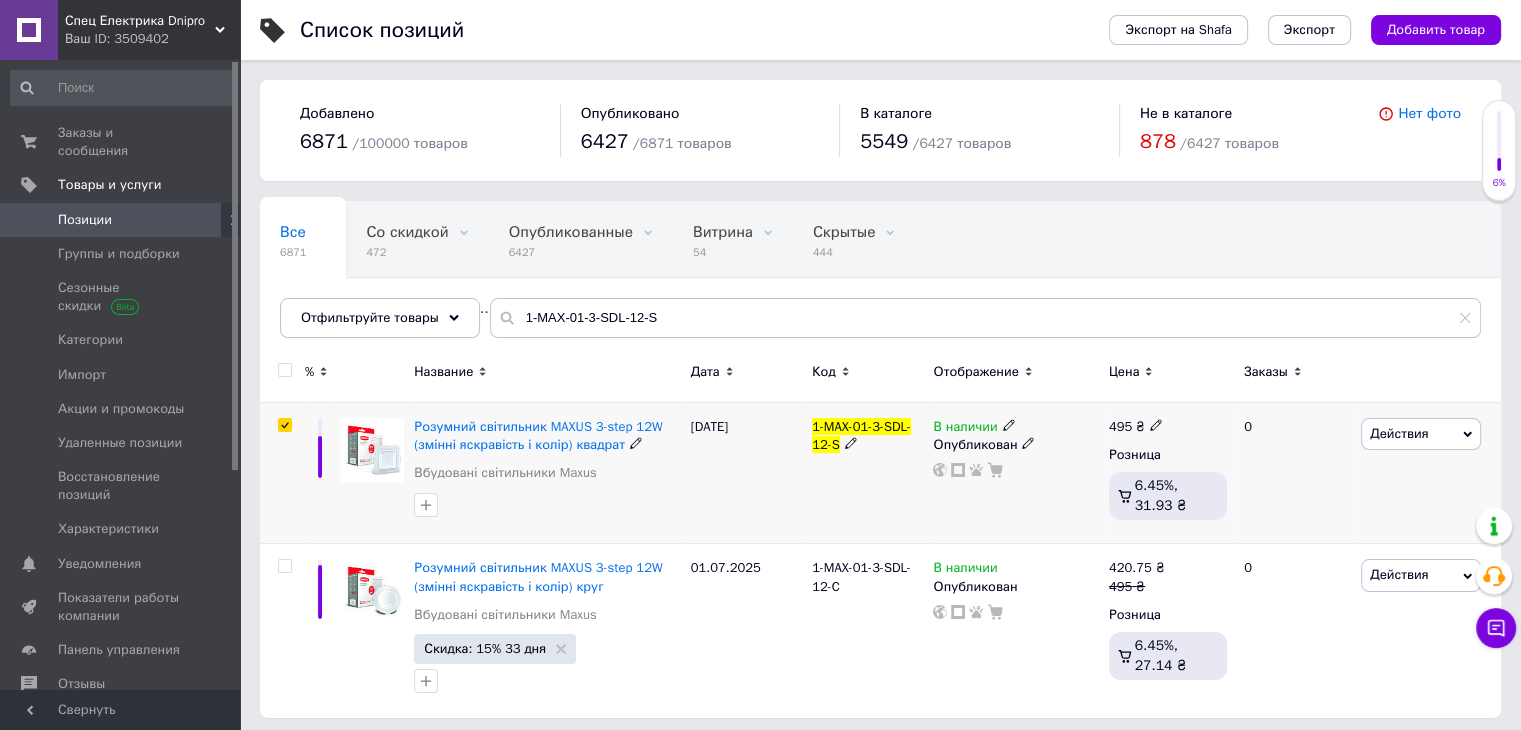 checkbox on "true" 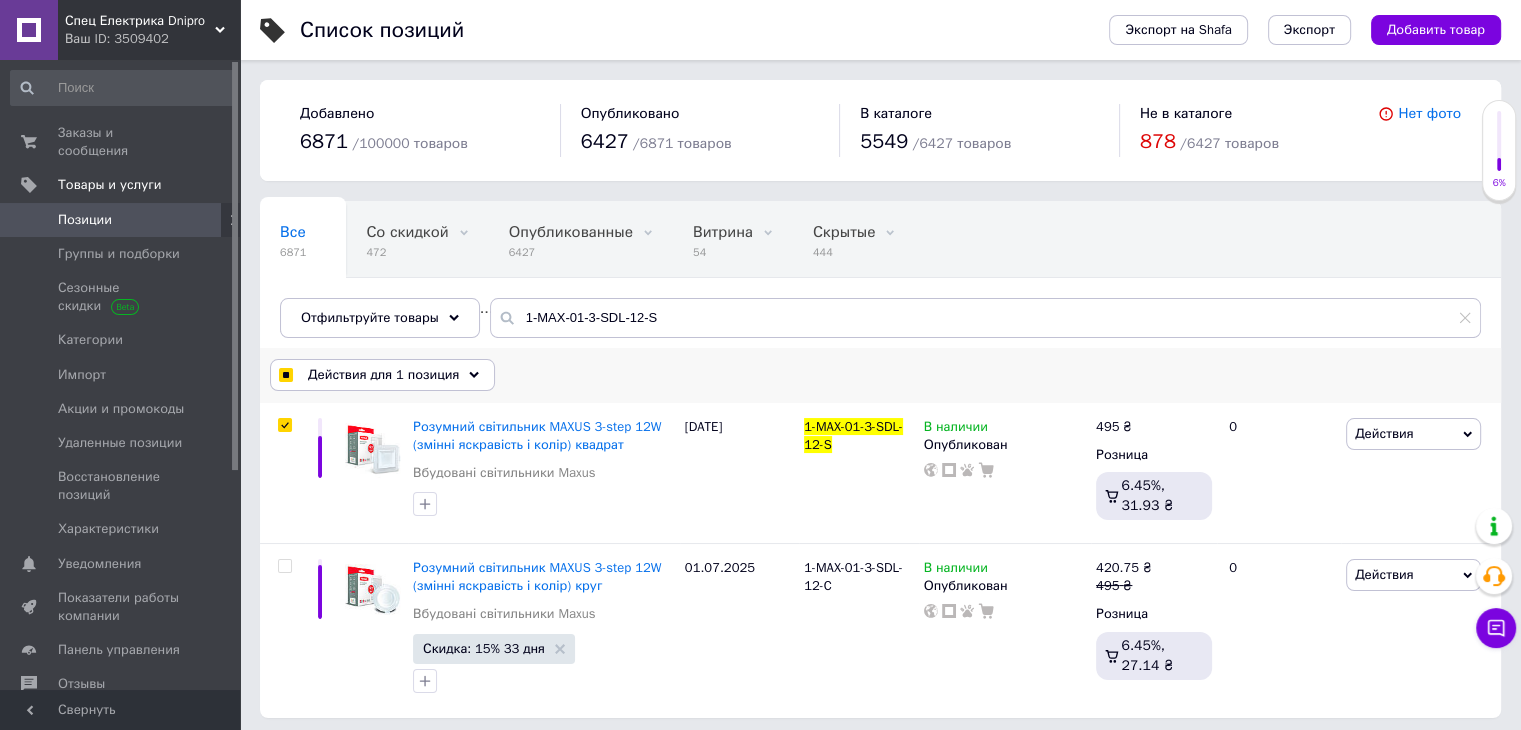 click on "Действия для 1 позиция" at bounding box center [383, 375] 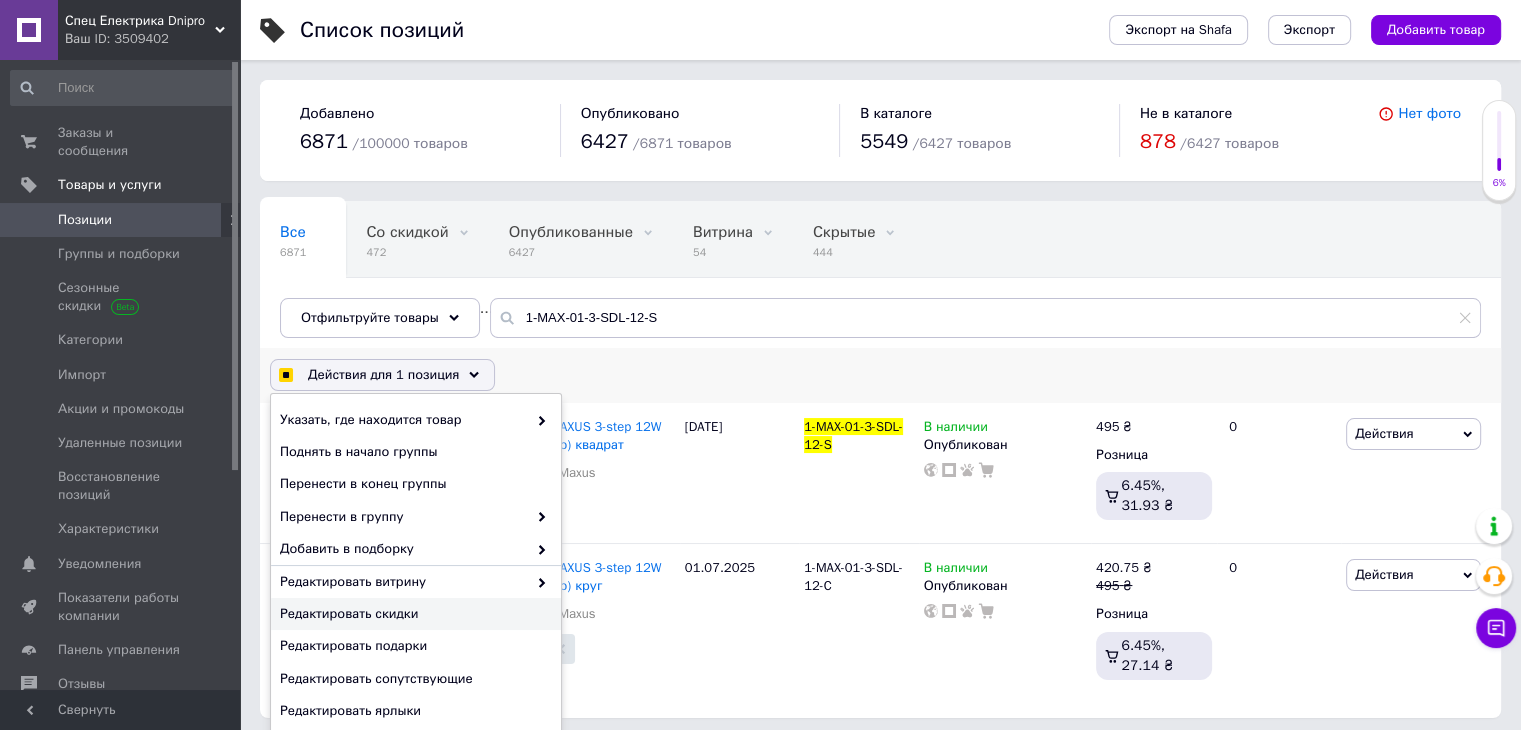 click on "Редактировать скидки" at bounding box center [413, 614] 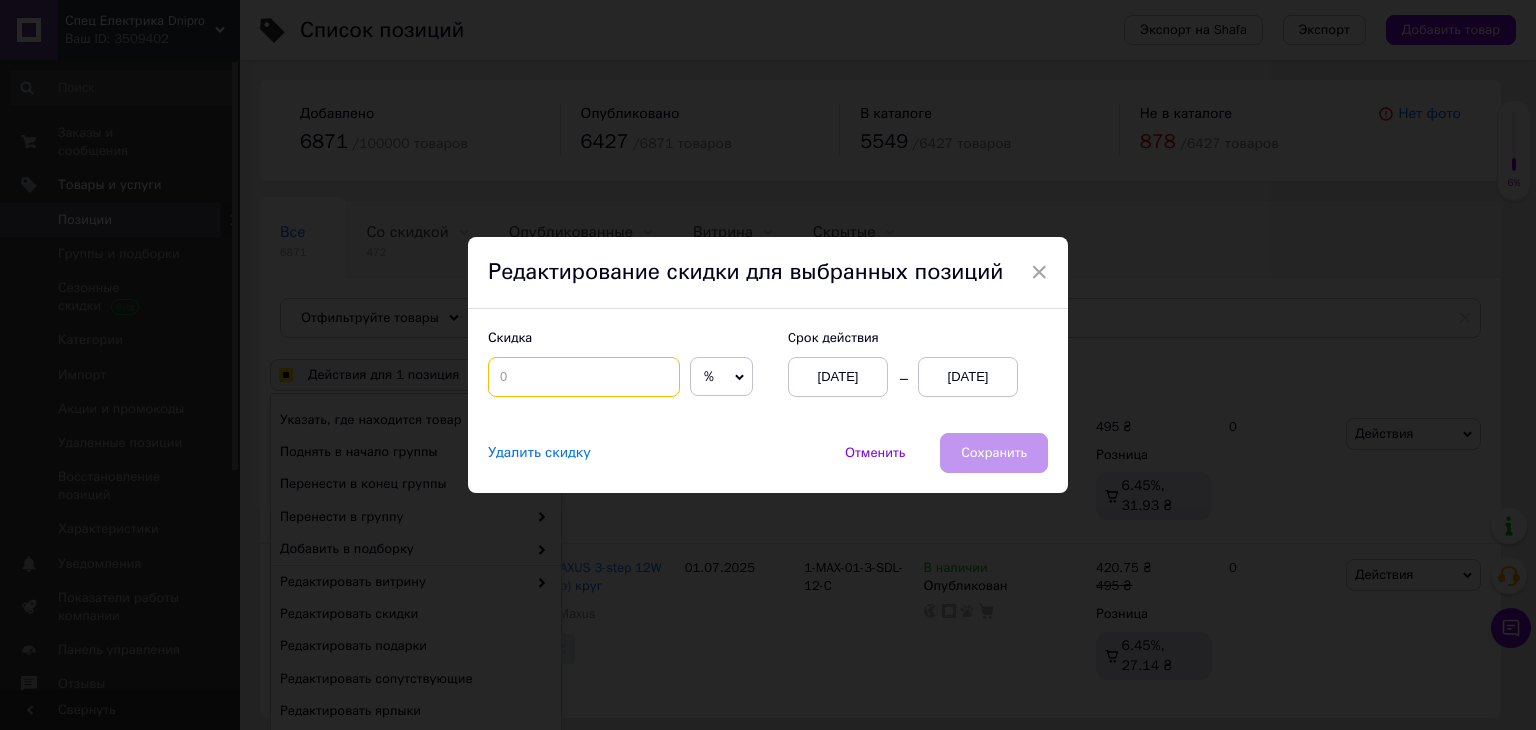 click at bounding box center [584, 377] 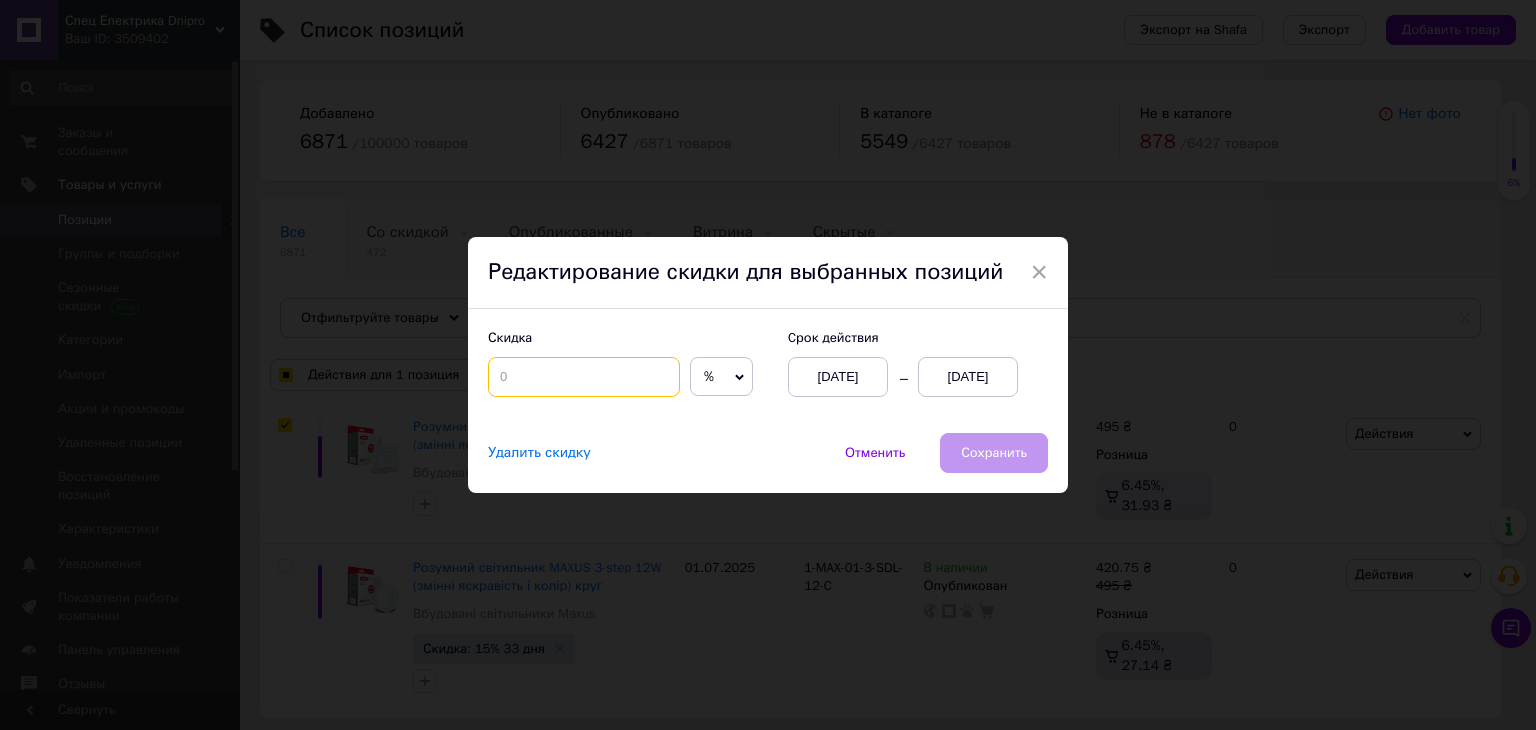 checkbox on "true" 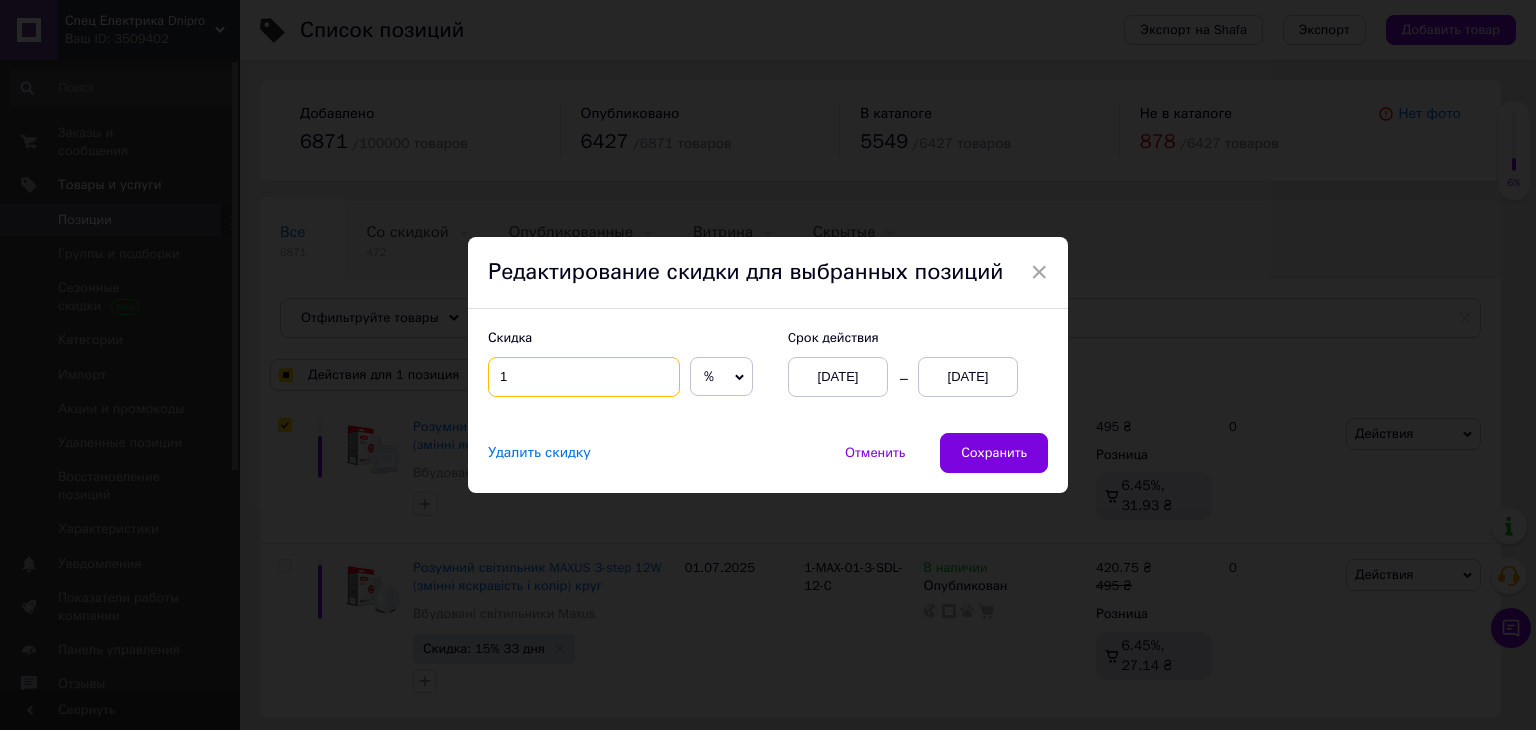 checkbox on "true" 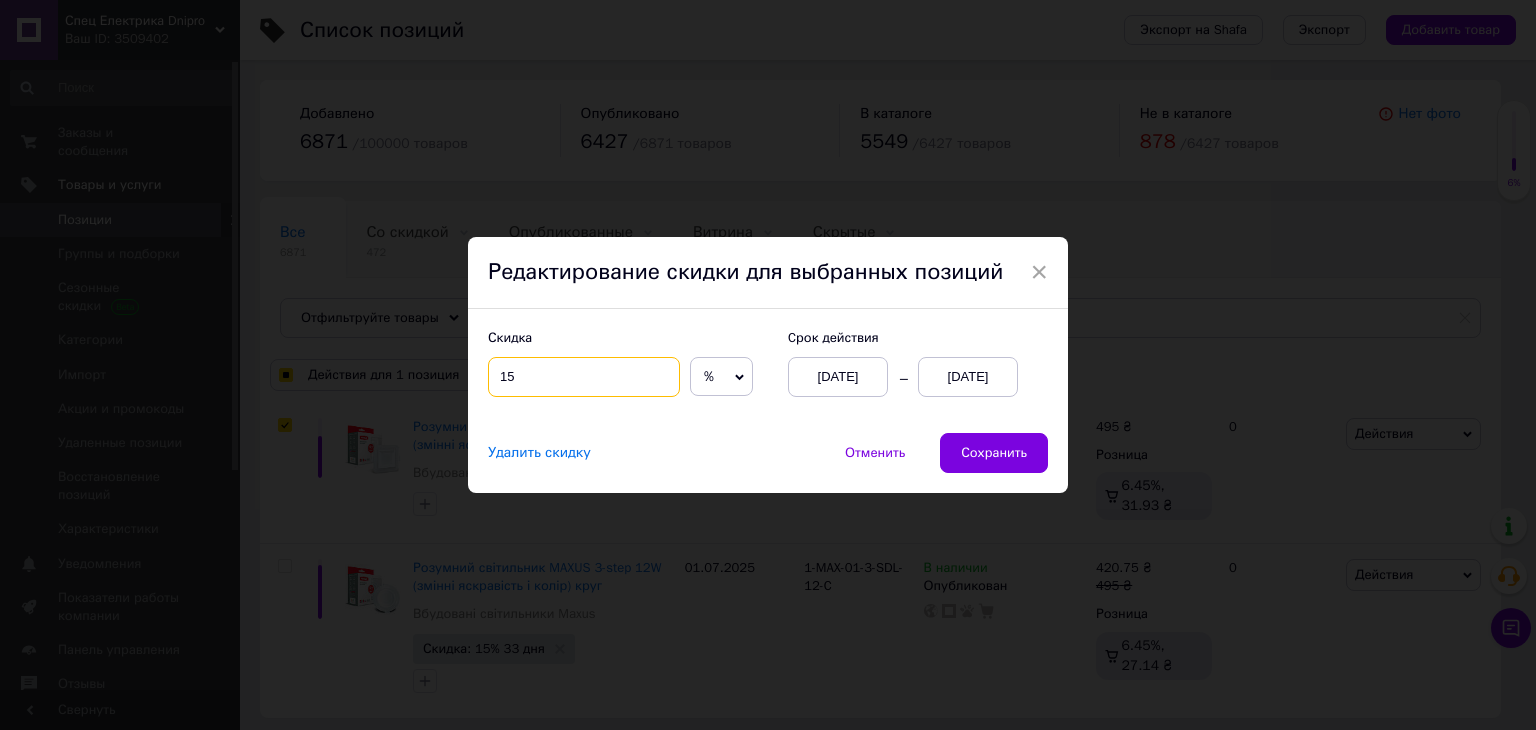 type on "15" 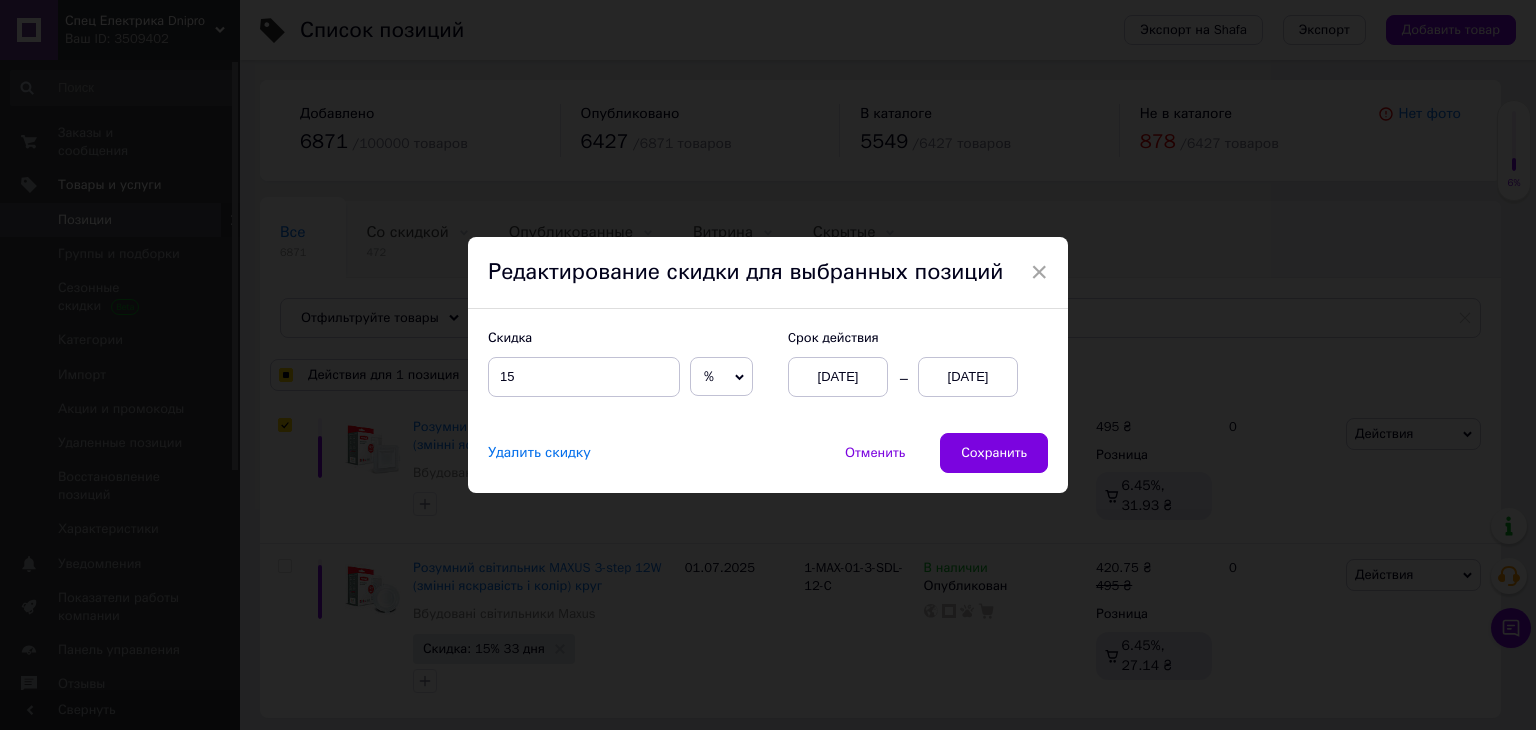 click on "[DATE]" at bounding box center (968, 377) 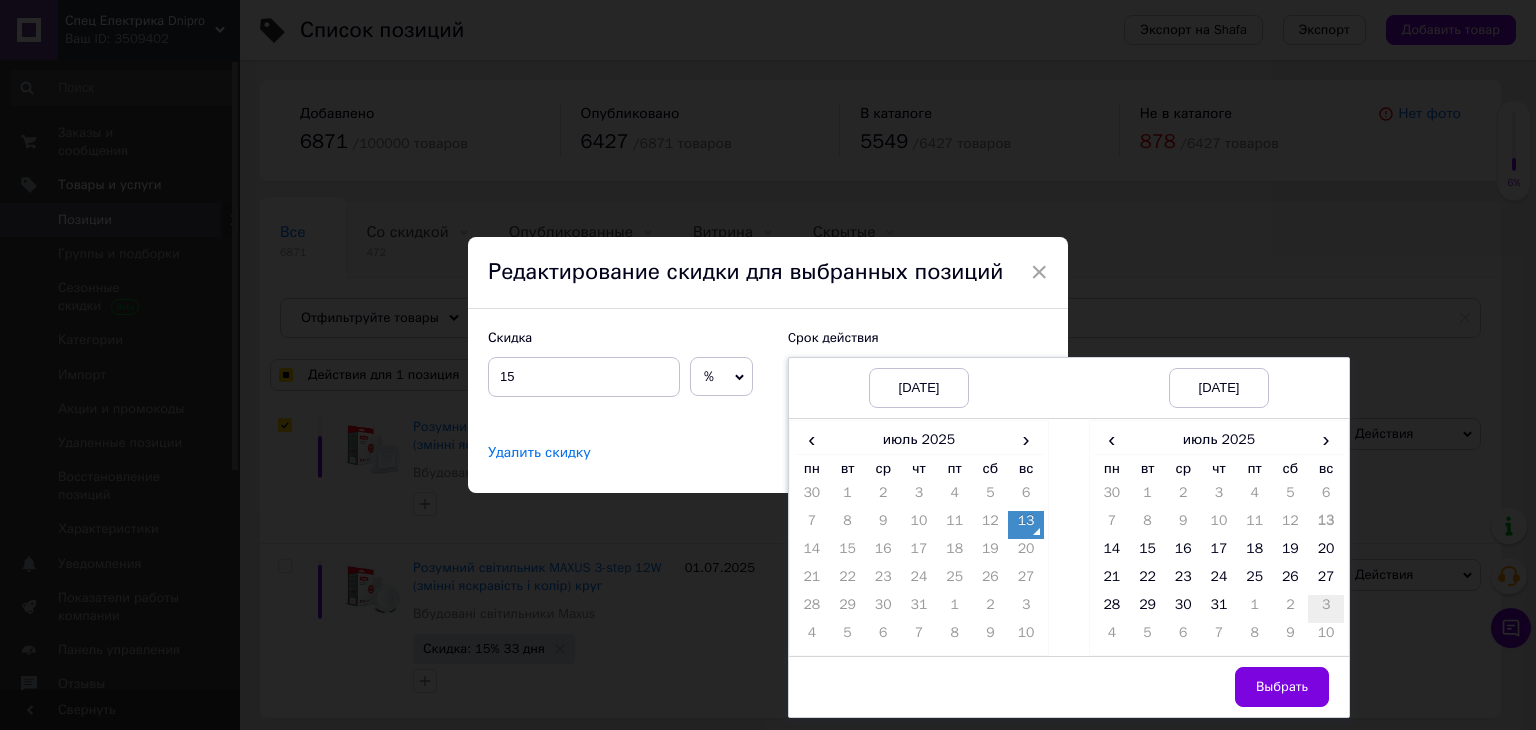 drag, startPoint x: 1319, startPoint y: 438, endPoint x: 1308, endPoint y: 487, distance: 50.219517 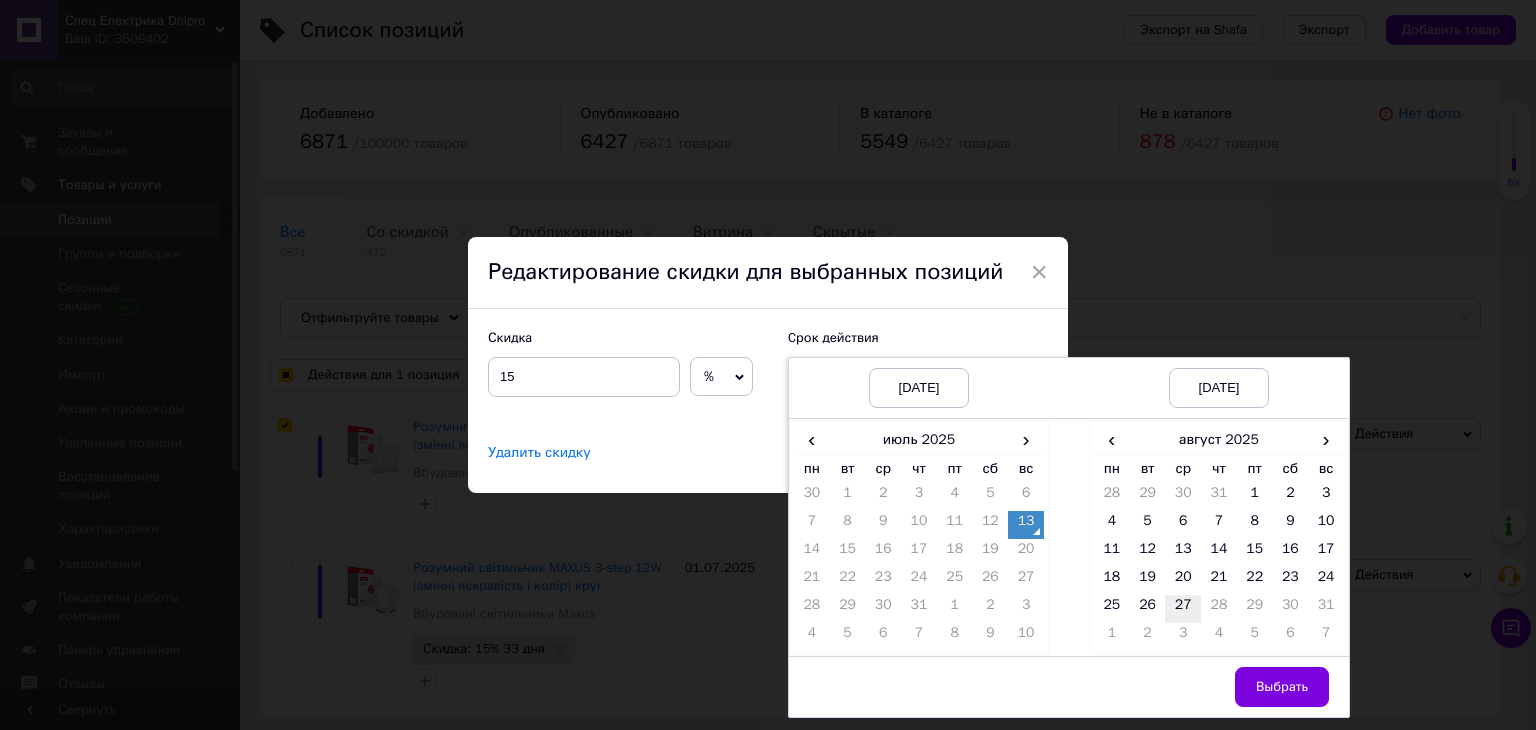 click on "27" at bounding box center (1183, 609) 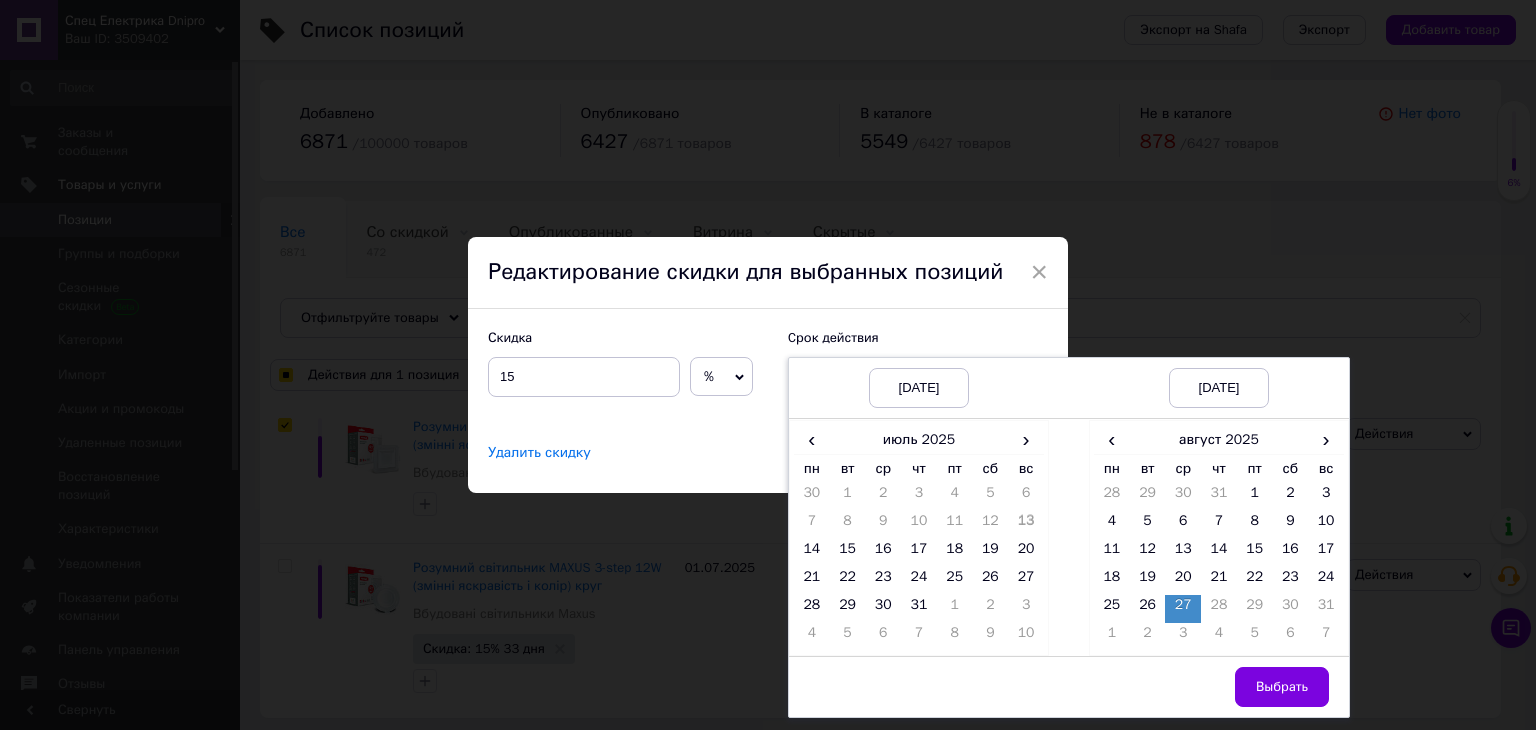 drag, startPoint x: 1252, startPoint y: 685, endPoint x: 1224, endPoint y: 667, distance: 33.286633 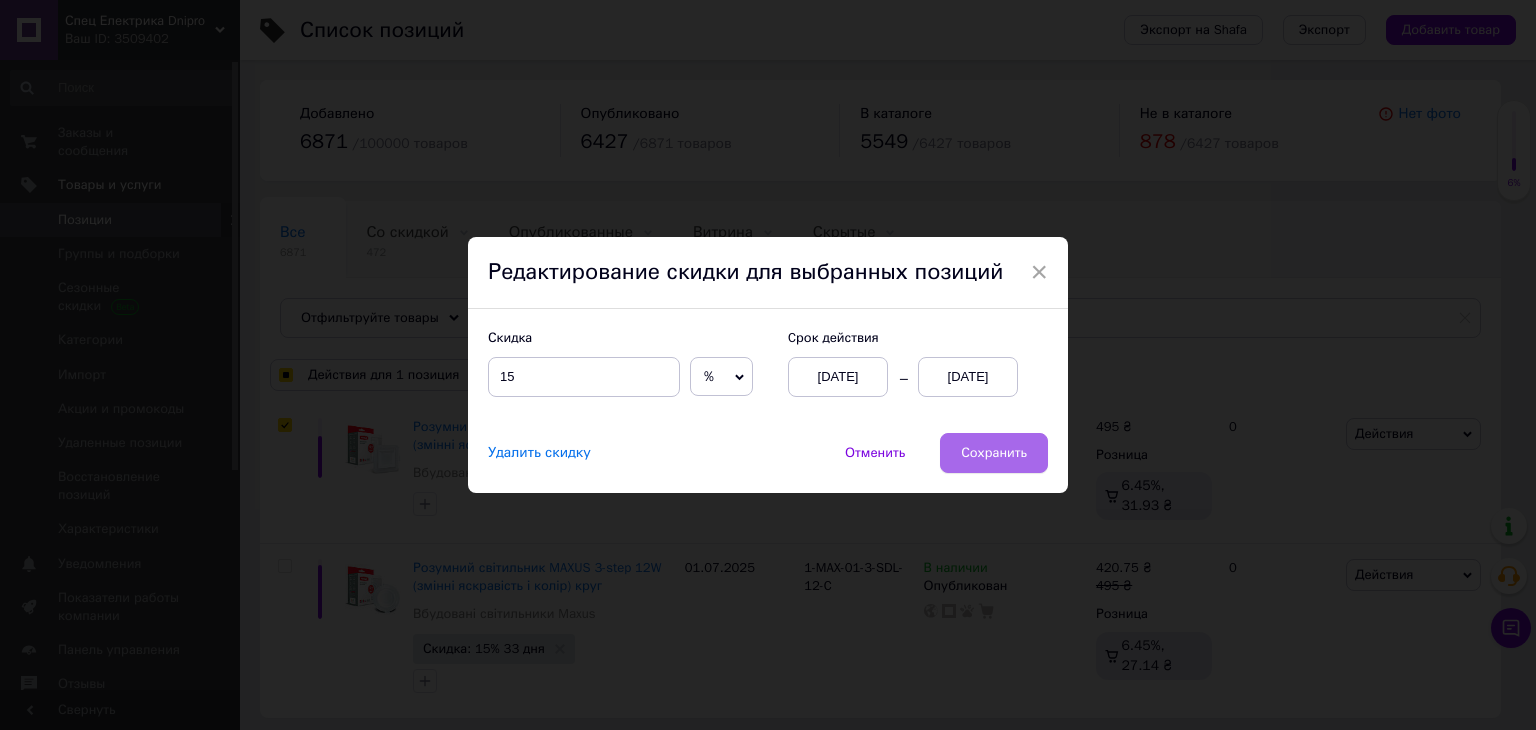 click on "Сохранить" at bounding box center (994, 453) 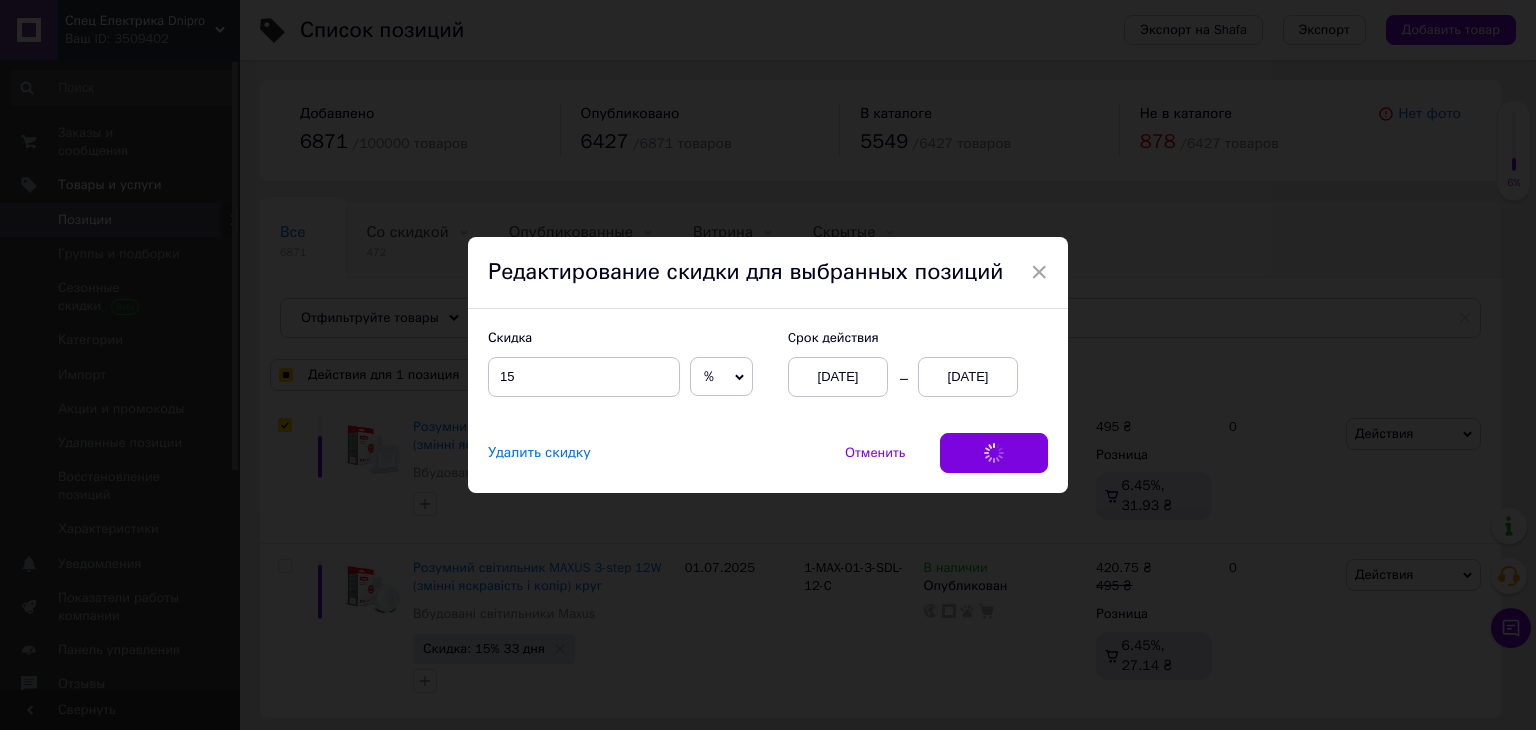 checkbox on "true" 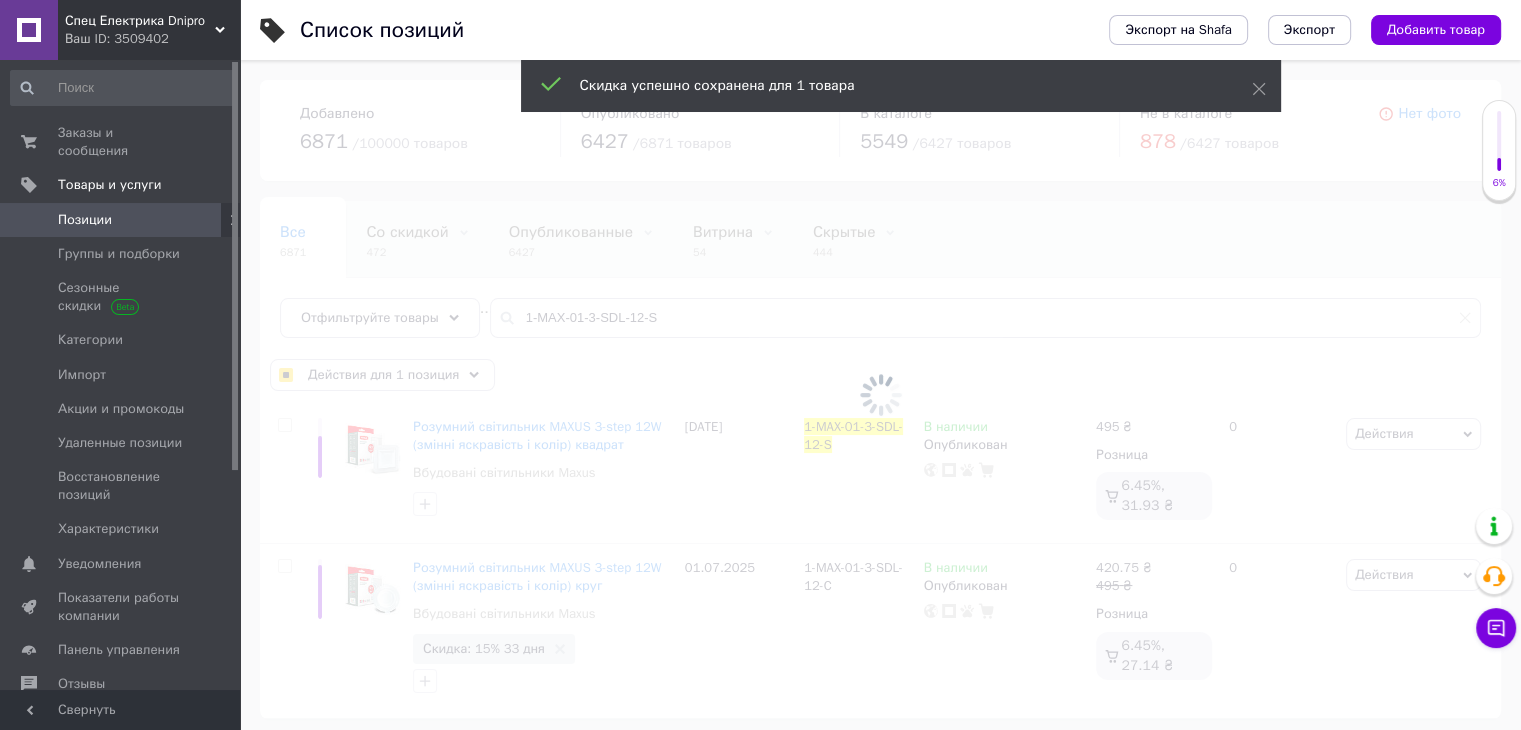 checkbox on "false" 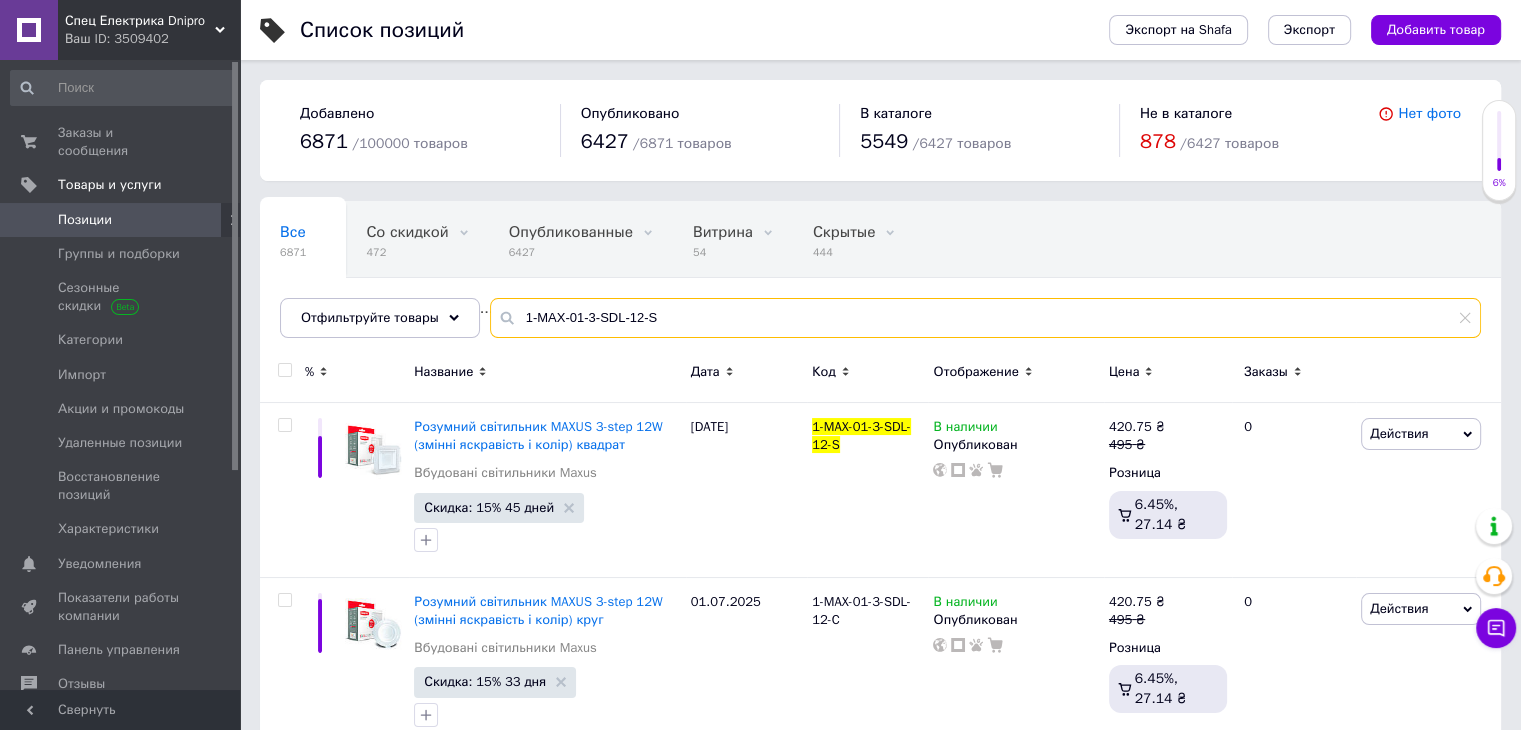drag, startPoint x: 673, startPoint y: 317, endPoint x: 490, endPoint y: 321, distance: 183.04372 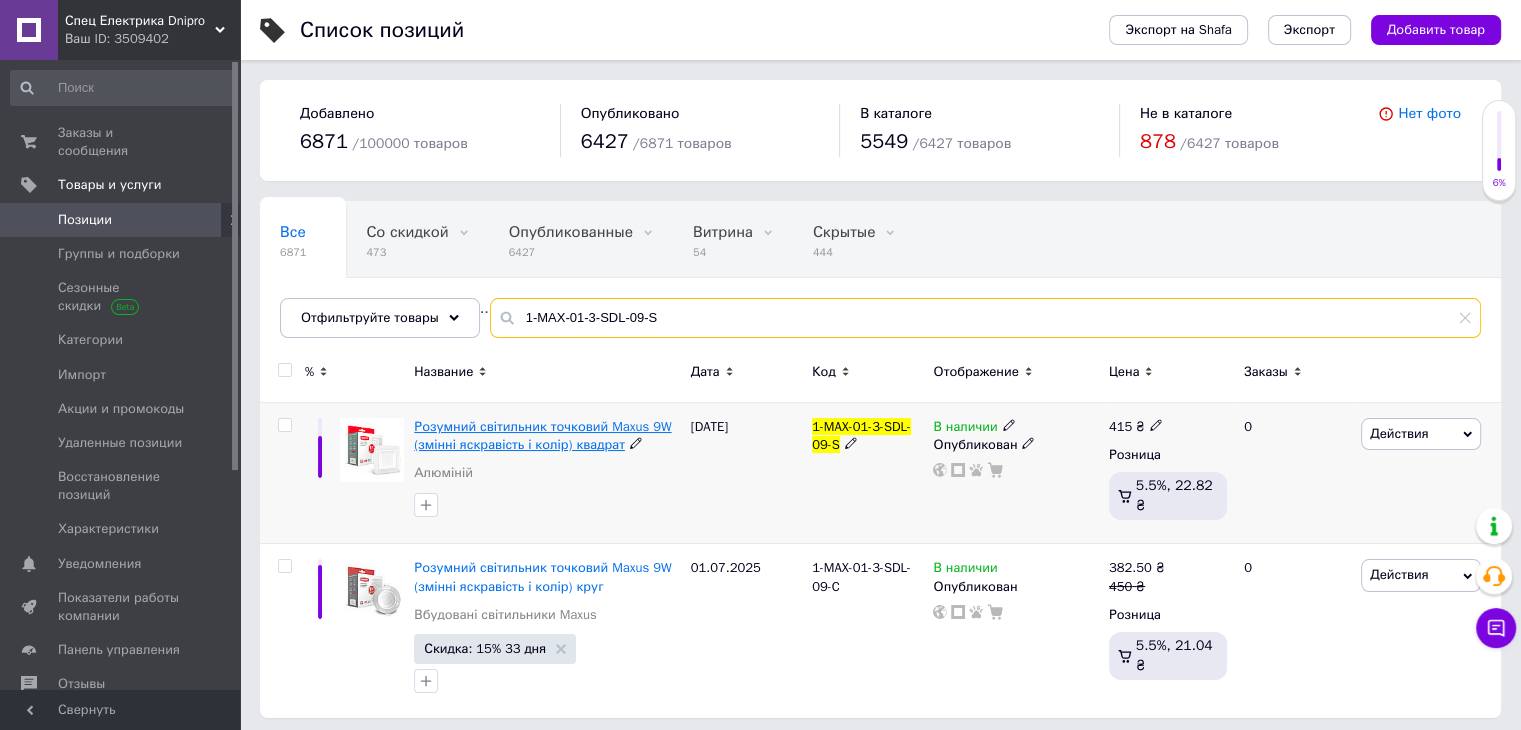 type on "1-MAX-01-3-SDL-09-S" 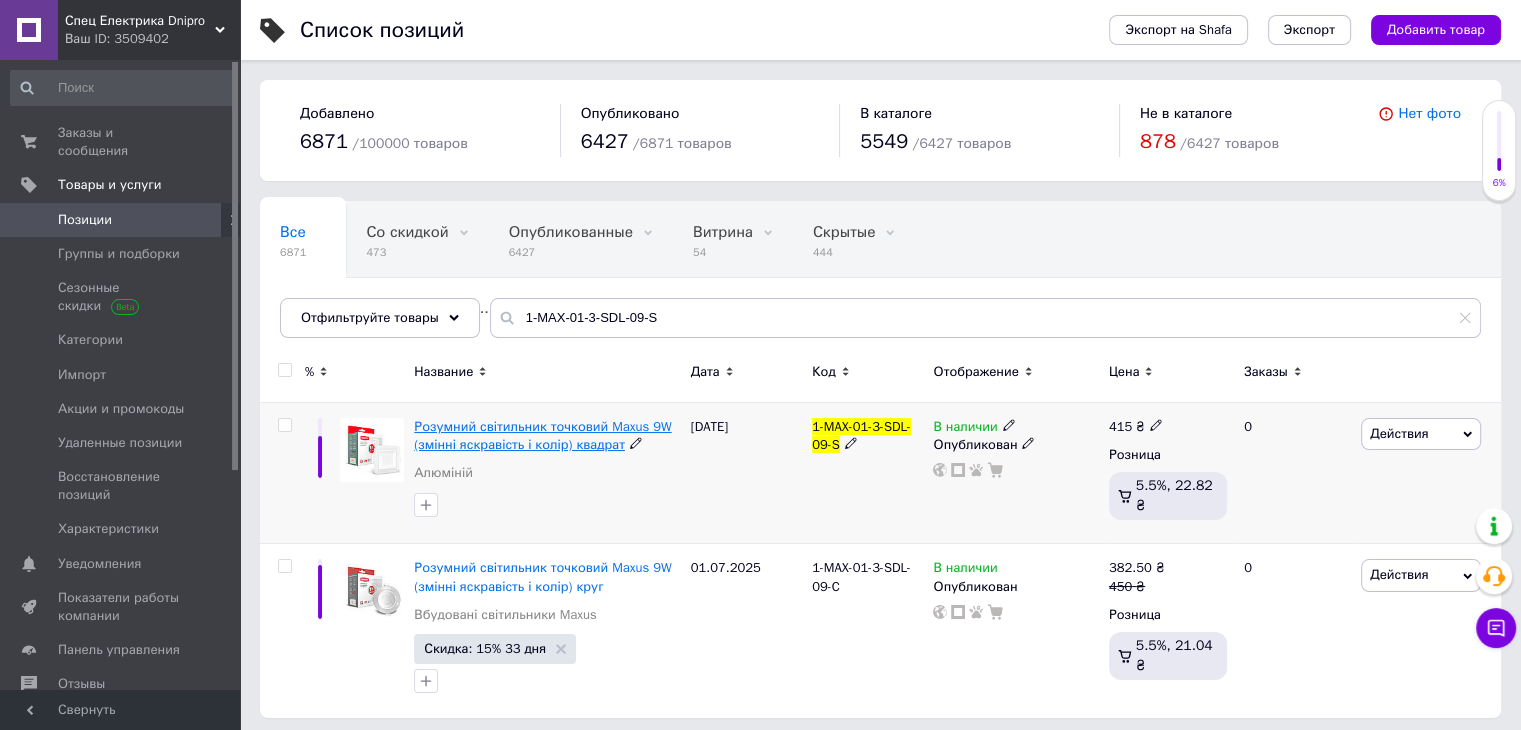 click on "Розумний світильник точковий Maxus 9W (змінні яскравість і колір) квадрат" at bounding box center [542, 435] 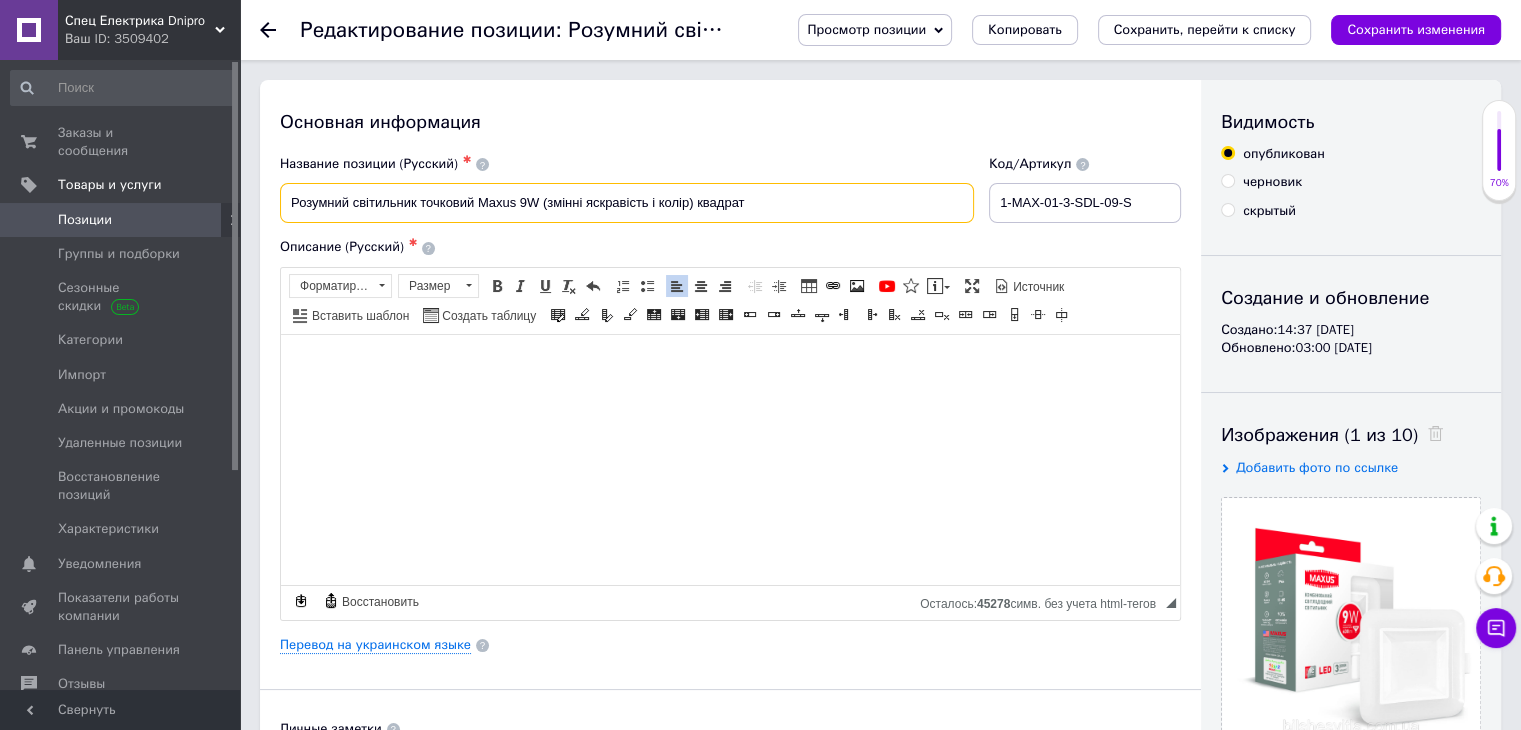 drag, startPoint x: 765, startPoint y: 212, endPoint x: 256, endPoint y: 202, distance: 509.09824 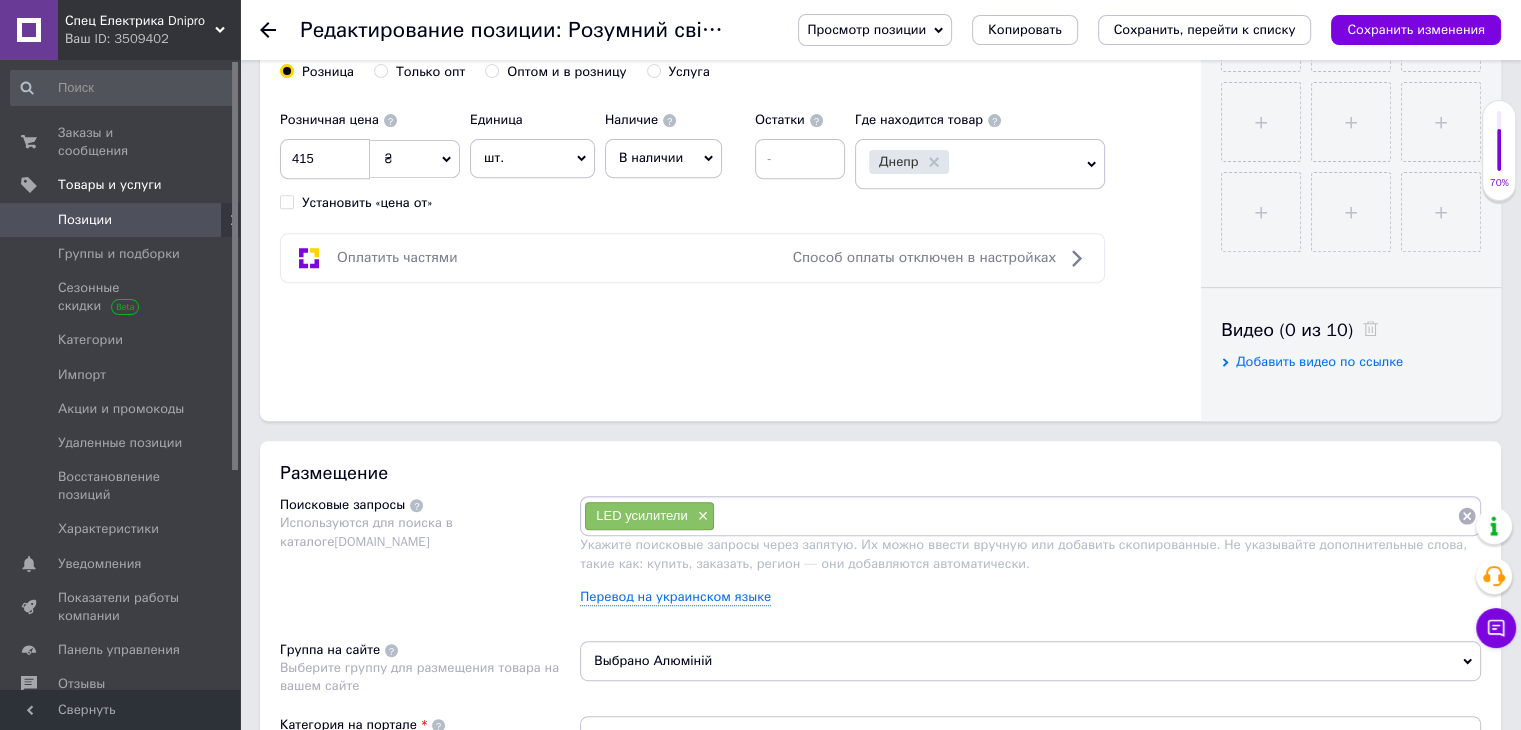 scroll, scrollTop: 833, scrollLeft: 0, axis: vertical 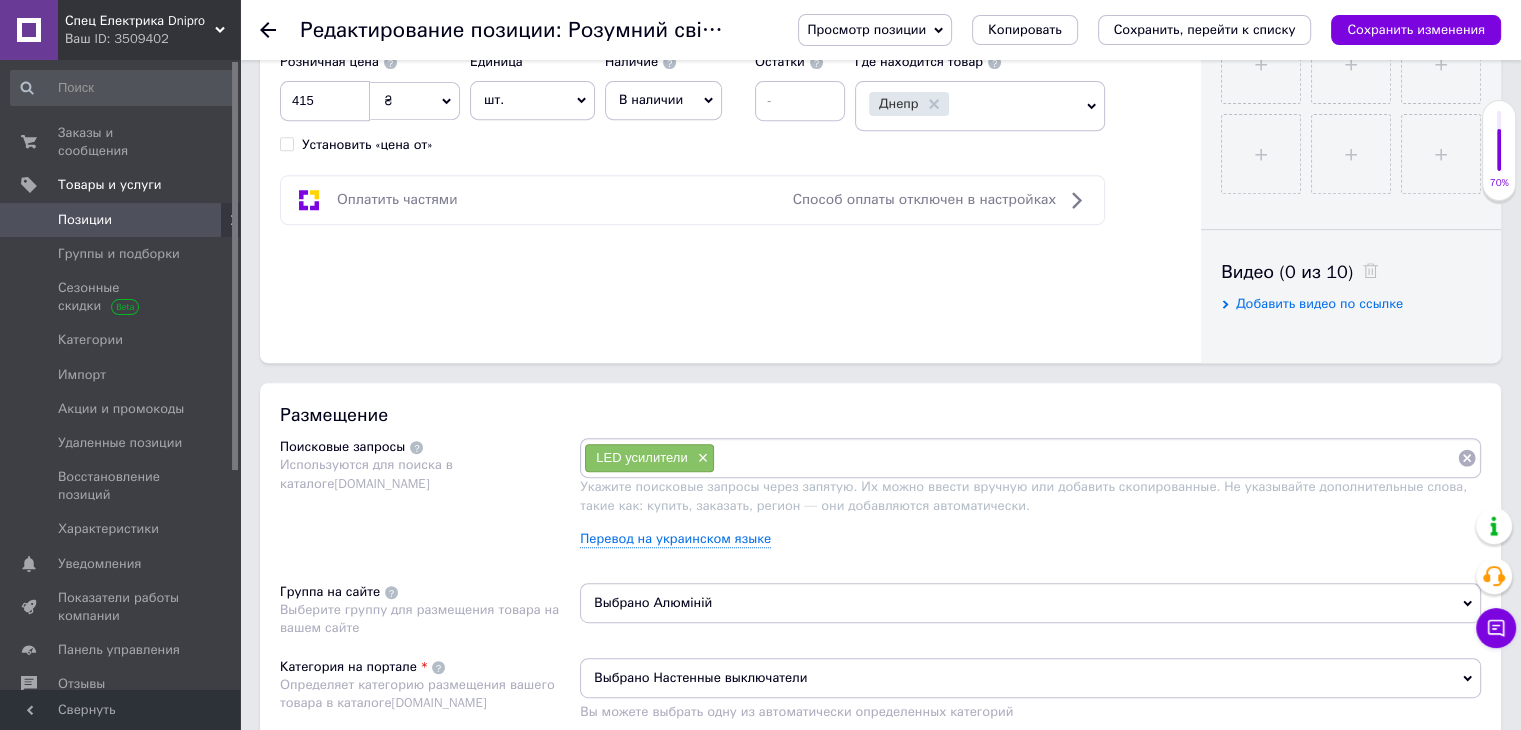 click at bounding box center (1086, 458) 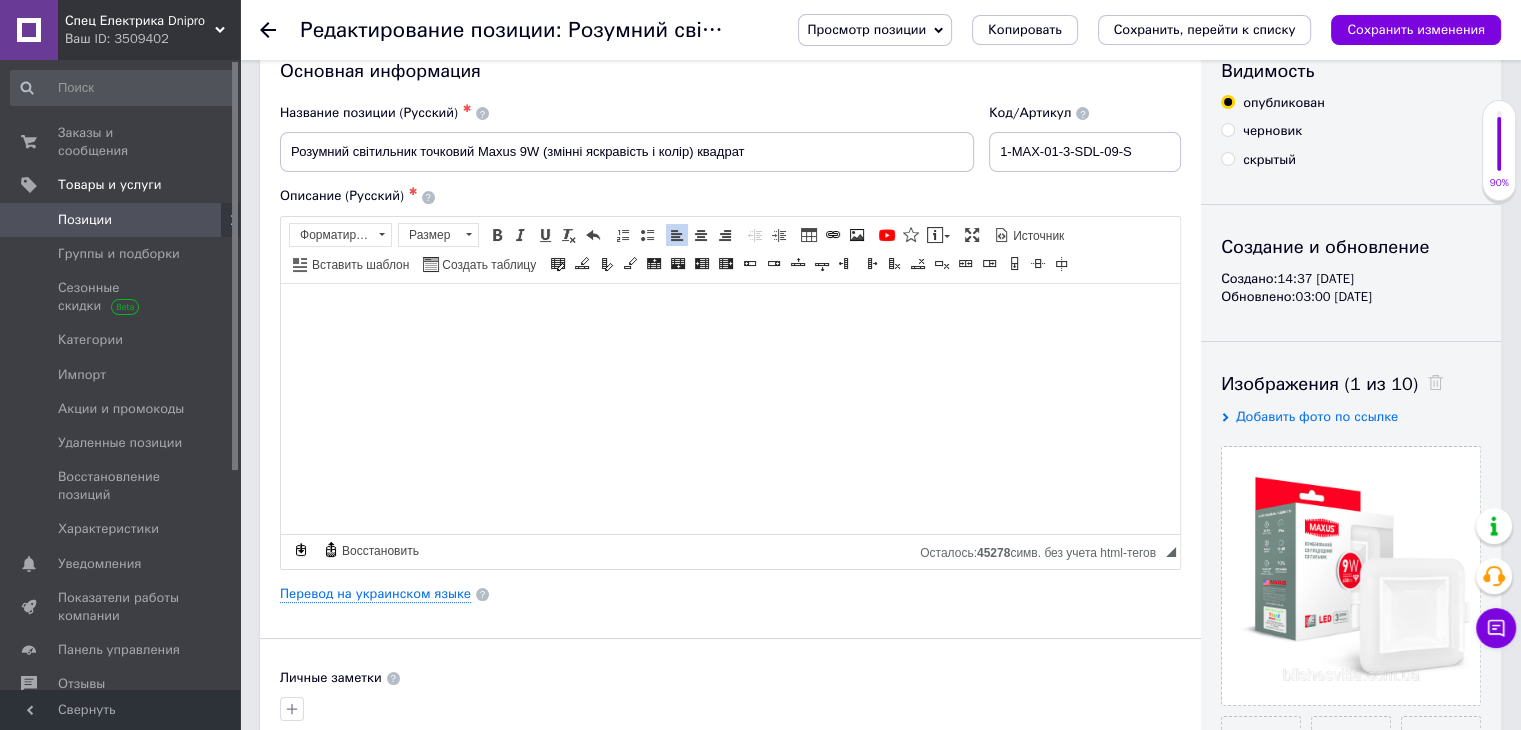 scroll, scrollTop: 0, scrollLeft: 0, axis: both 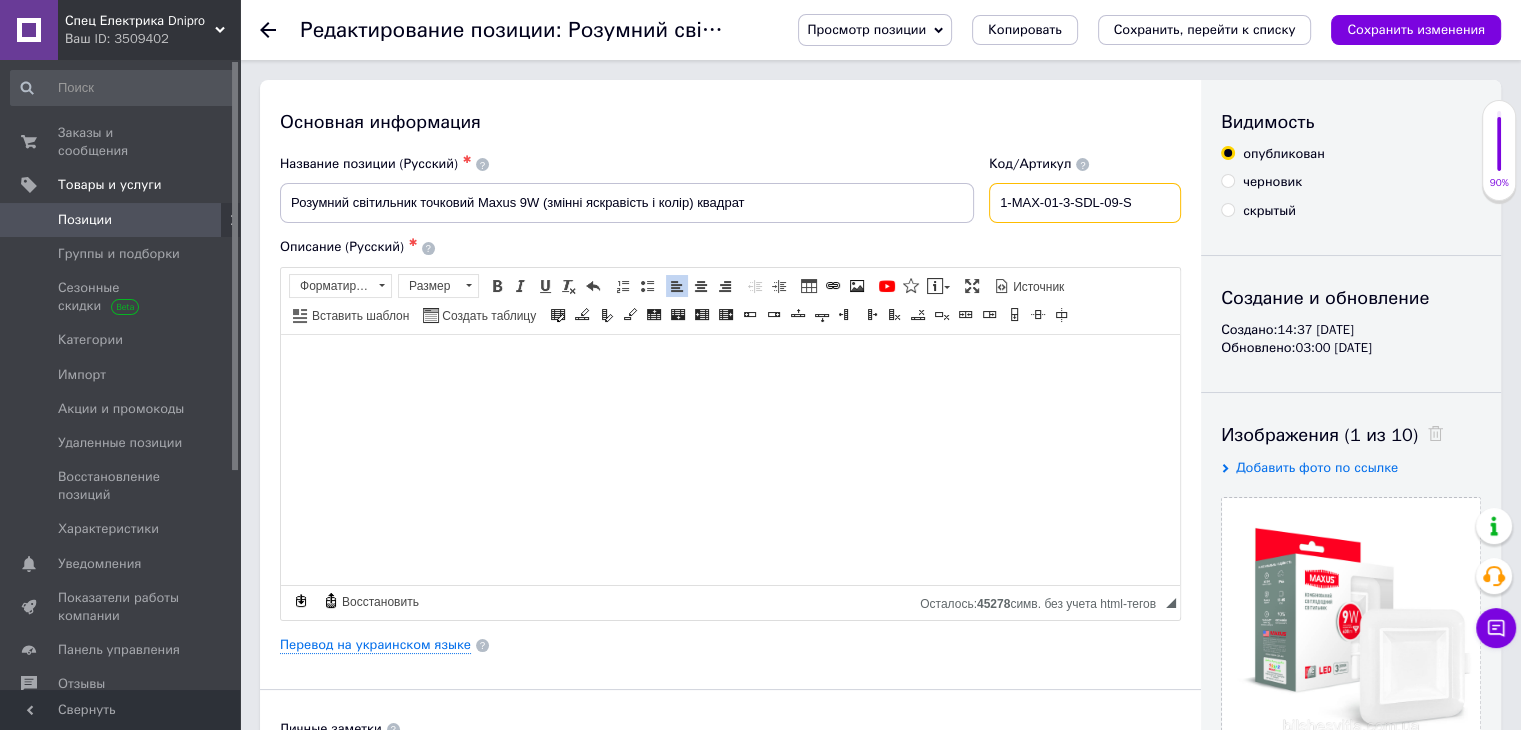 drag, startPoint x: 1023, startPoint y: 207, endPoint x: 1164, endPoint y: 207, distance: 141 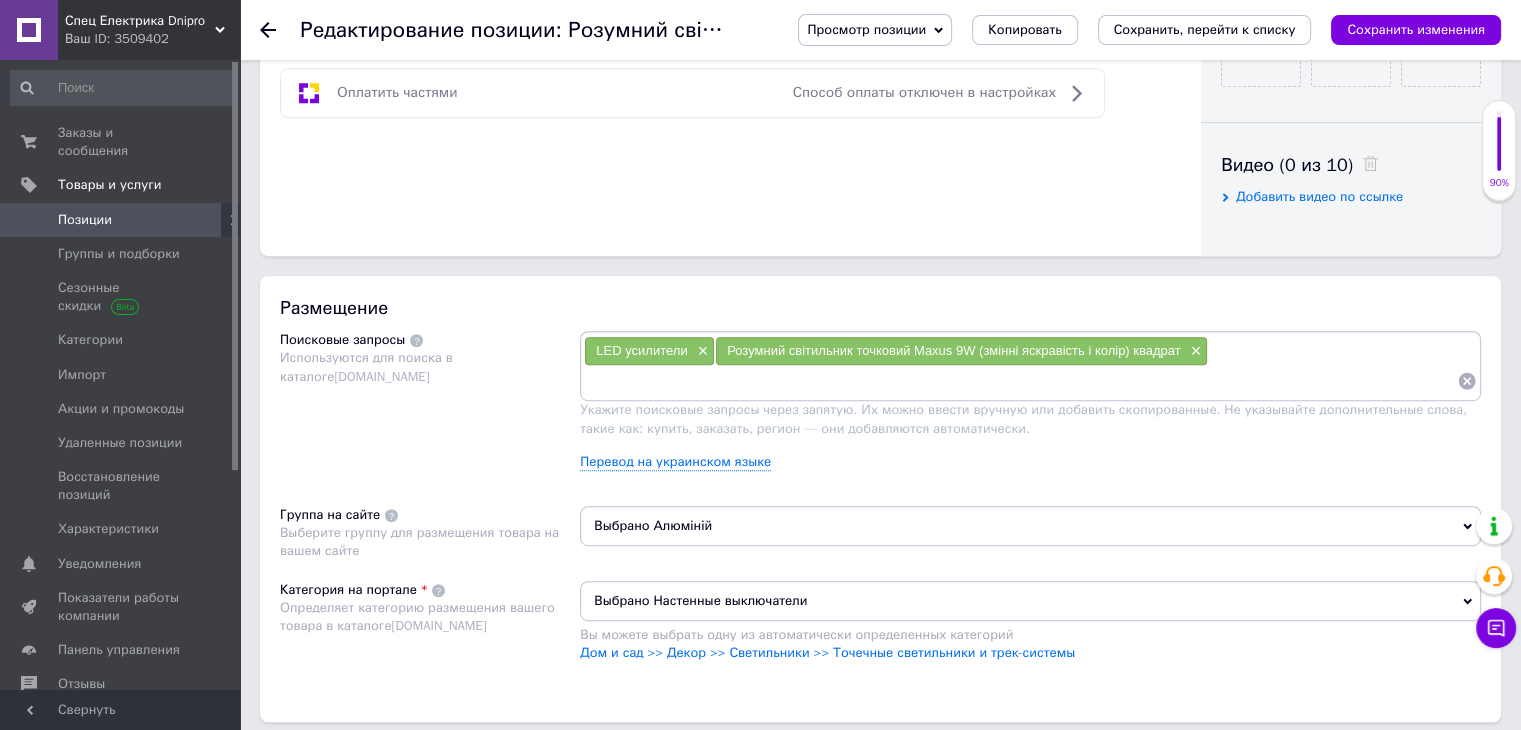scroll, scrollTop: 1000, scrollLeft: 0, axis: vertical 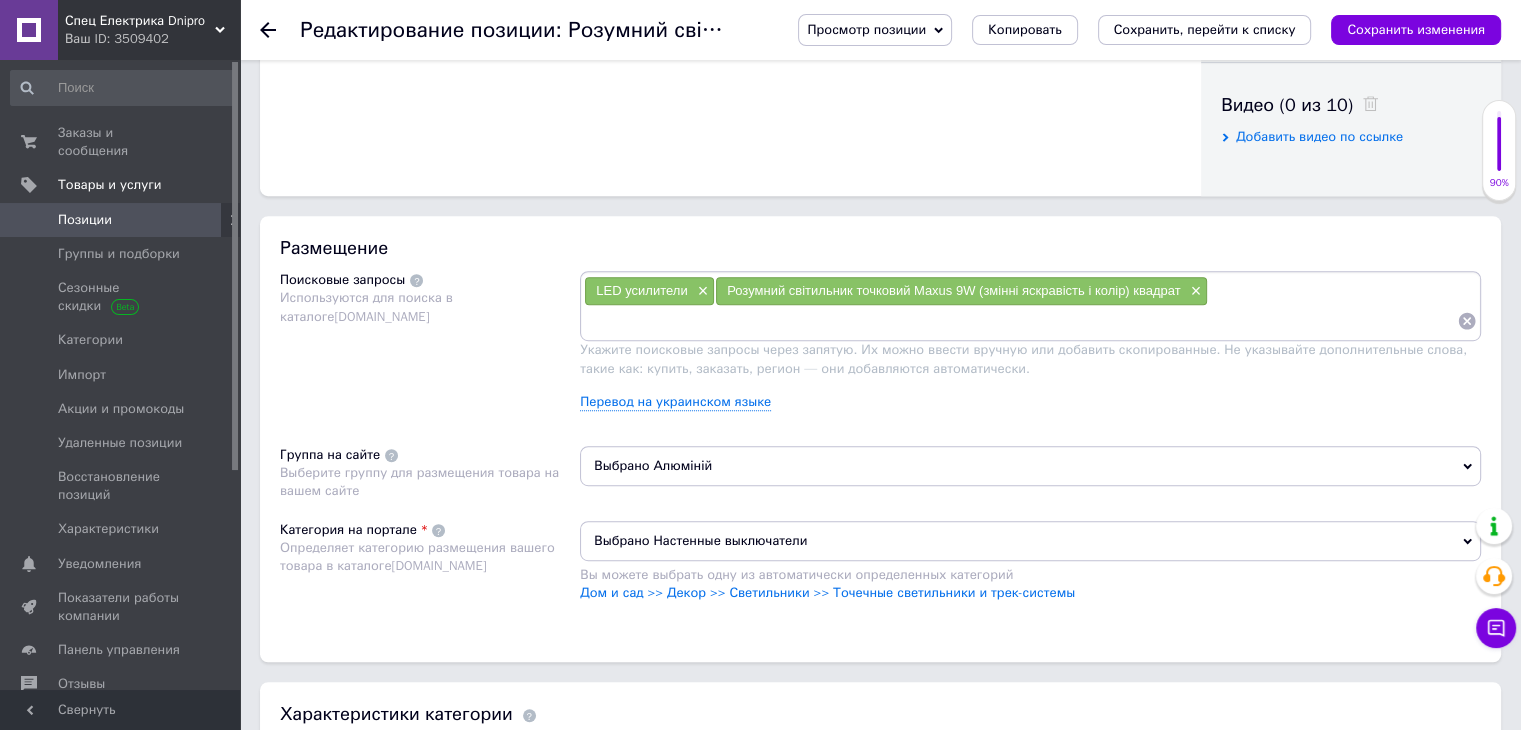 click at bounding box center (1020, 321) 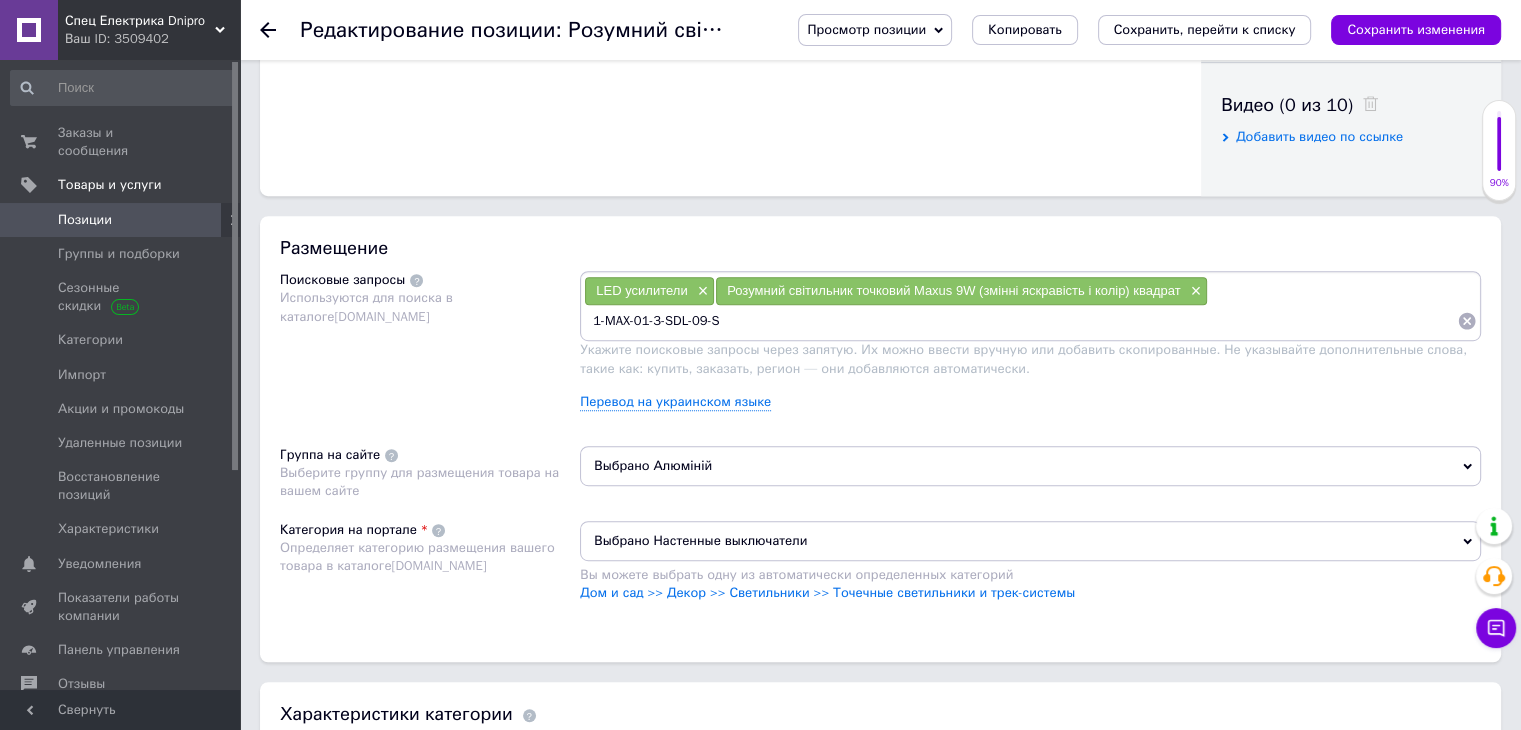type 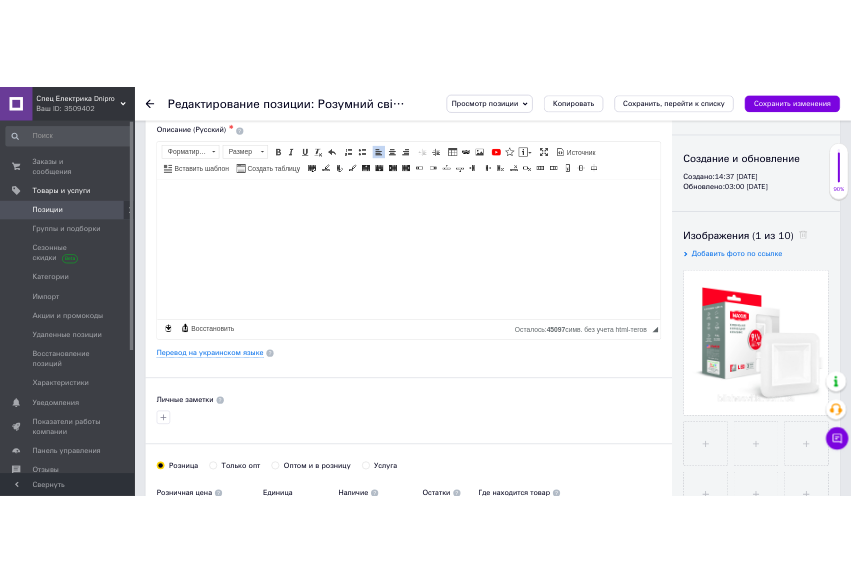 scroll, scrollTop: 500, scrollLeft: 0, axis: vertical 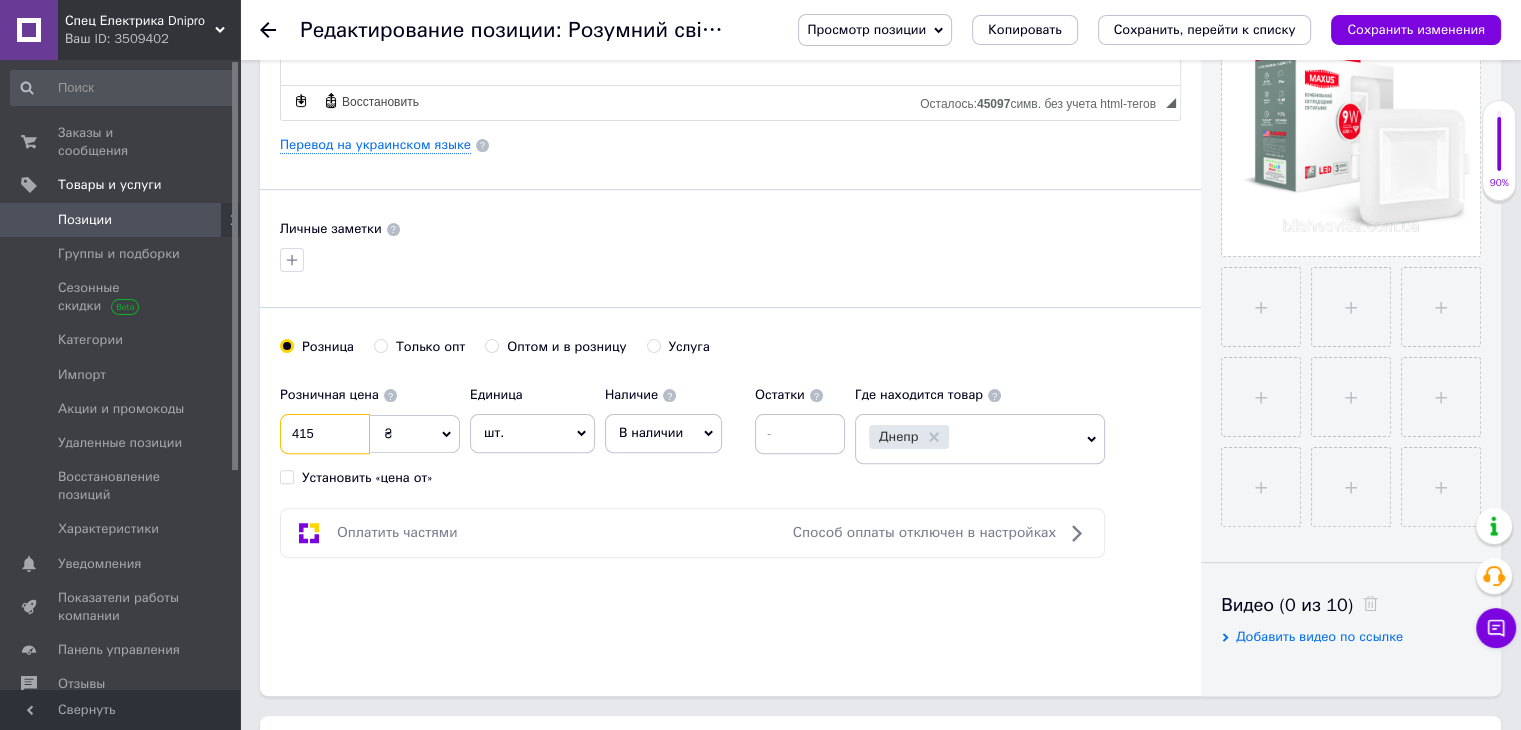 click on "415" at bounding box center [325, 434] 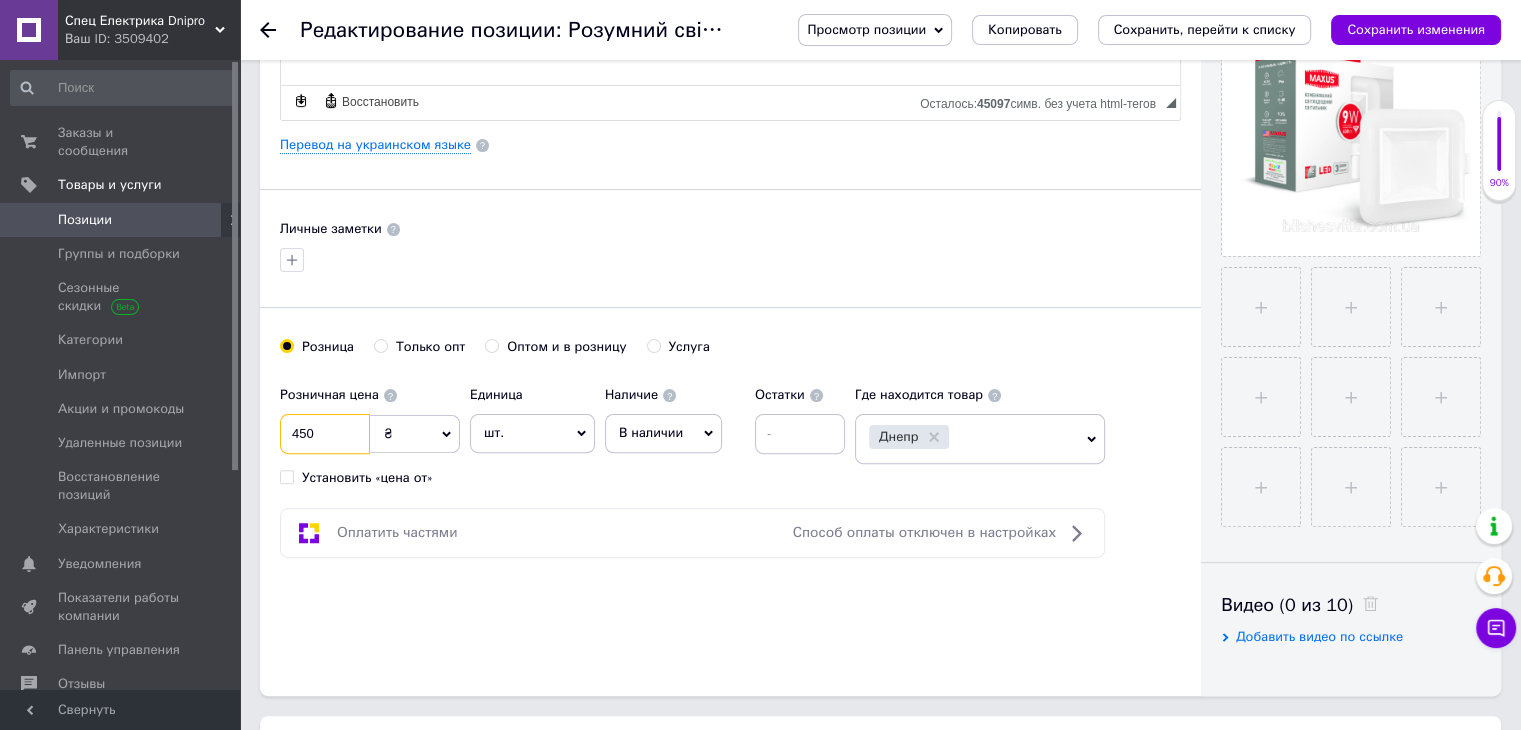 type on "450" 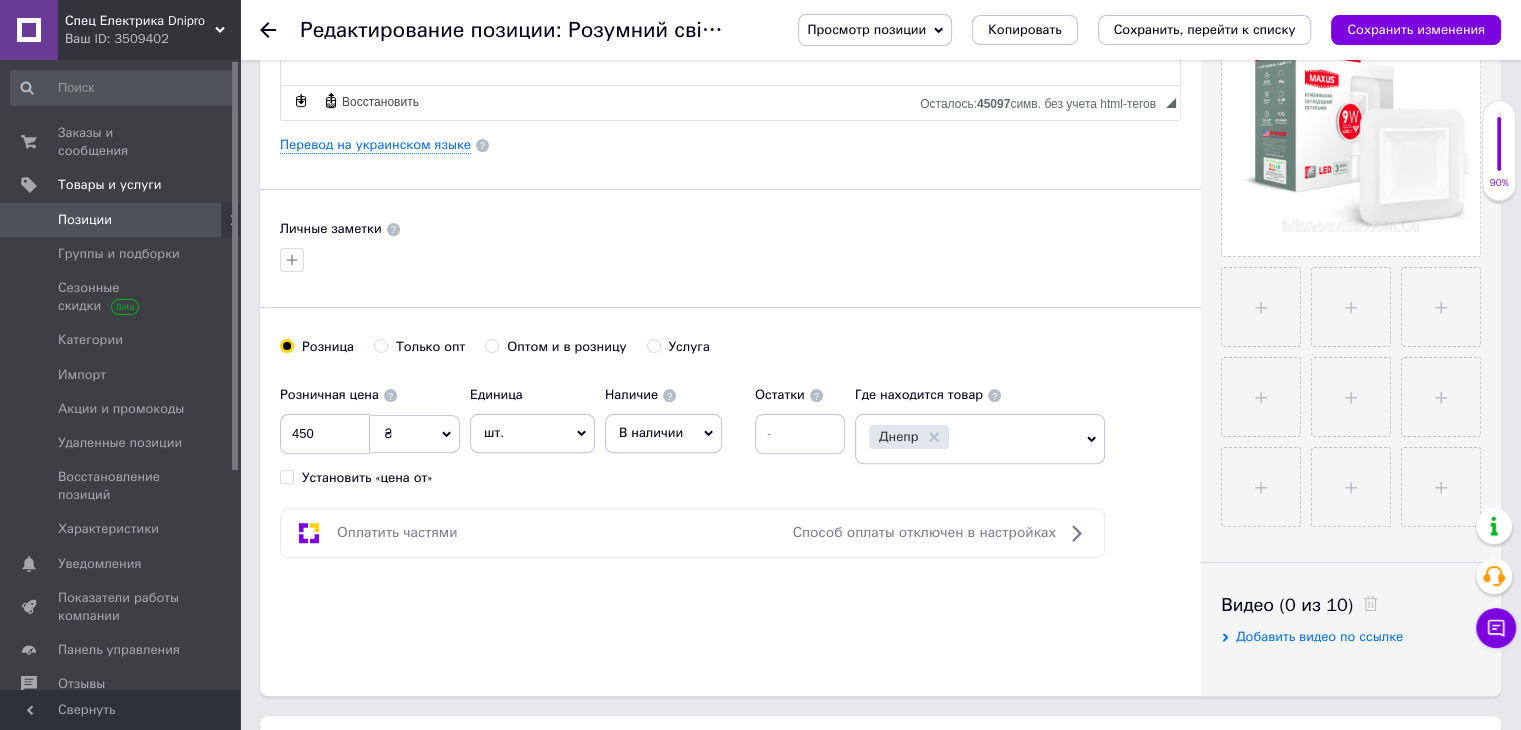 click on "Основная информация Название позиции (Русский) ✱ Розумний світильник точковий Maxus 9W (змінні яскравість і колір) квадрат Код/Артикул 1-MAX-01-3-SDL-09-S Описание (Русский) ✱ Точковий LED-світильник MAXUS SDL 3-step квадратної форми (1-MAX-01-3-SDL-09-S) — це розробка 2018 року. З ним не доведеться вибирати між розсіяною теплою підсвіткою, природним денним освітленням і прохолодним спрямованим світлом. Кожен користувач цієї моделі зможе налаштувати комфортну колірну температуру і яскравість освітлення в залежності від виду діяльності або настрою.
Основне світло  (
у" at bounding box center (730, 138) 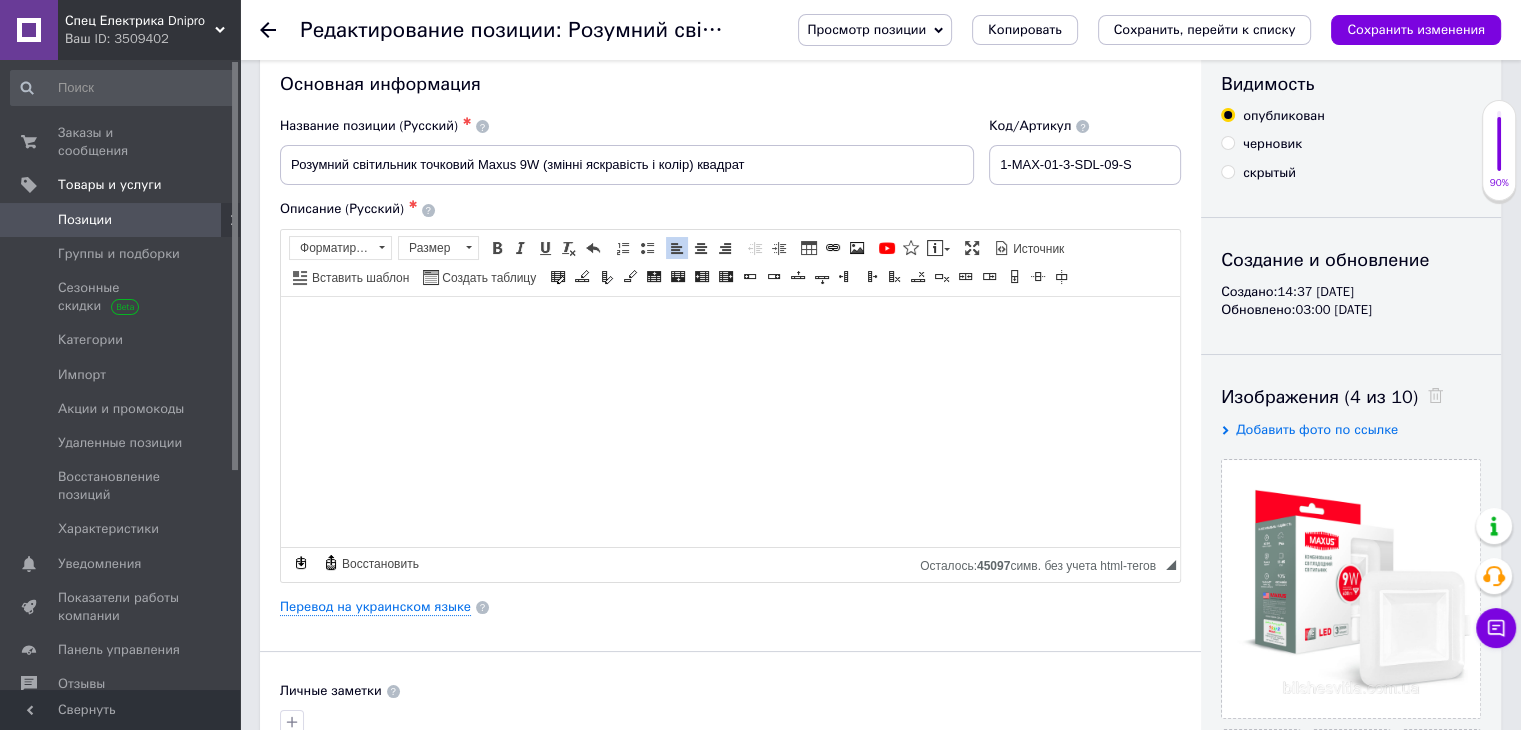 scroll, scrollTop: 0, scrollLeft: 0, axis: both 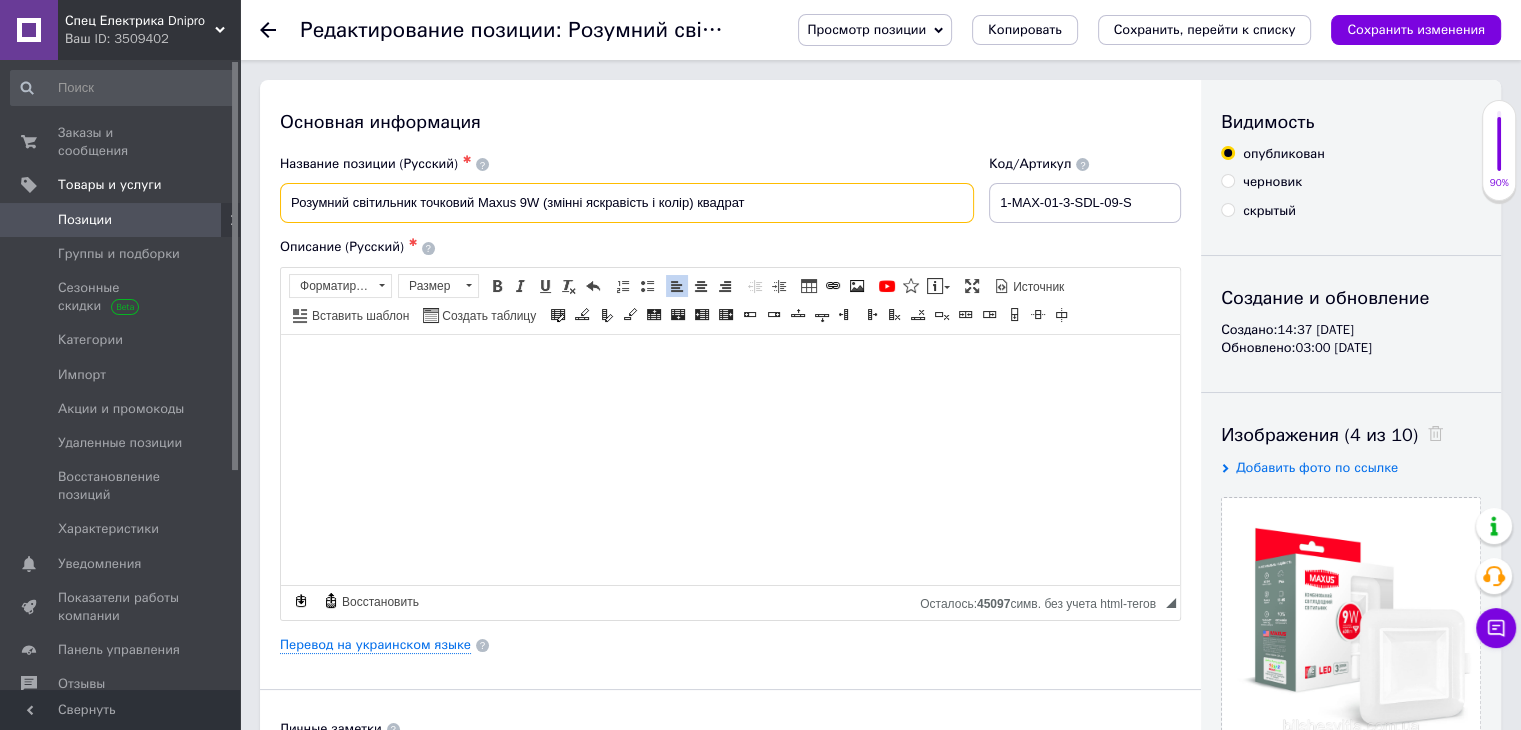 drag, startPoint x: 528, startPoint y: 201, endPoint x: 272, endPoint y: 207, distance: 256.0703 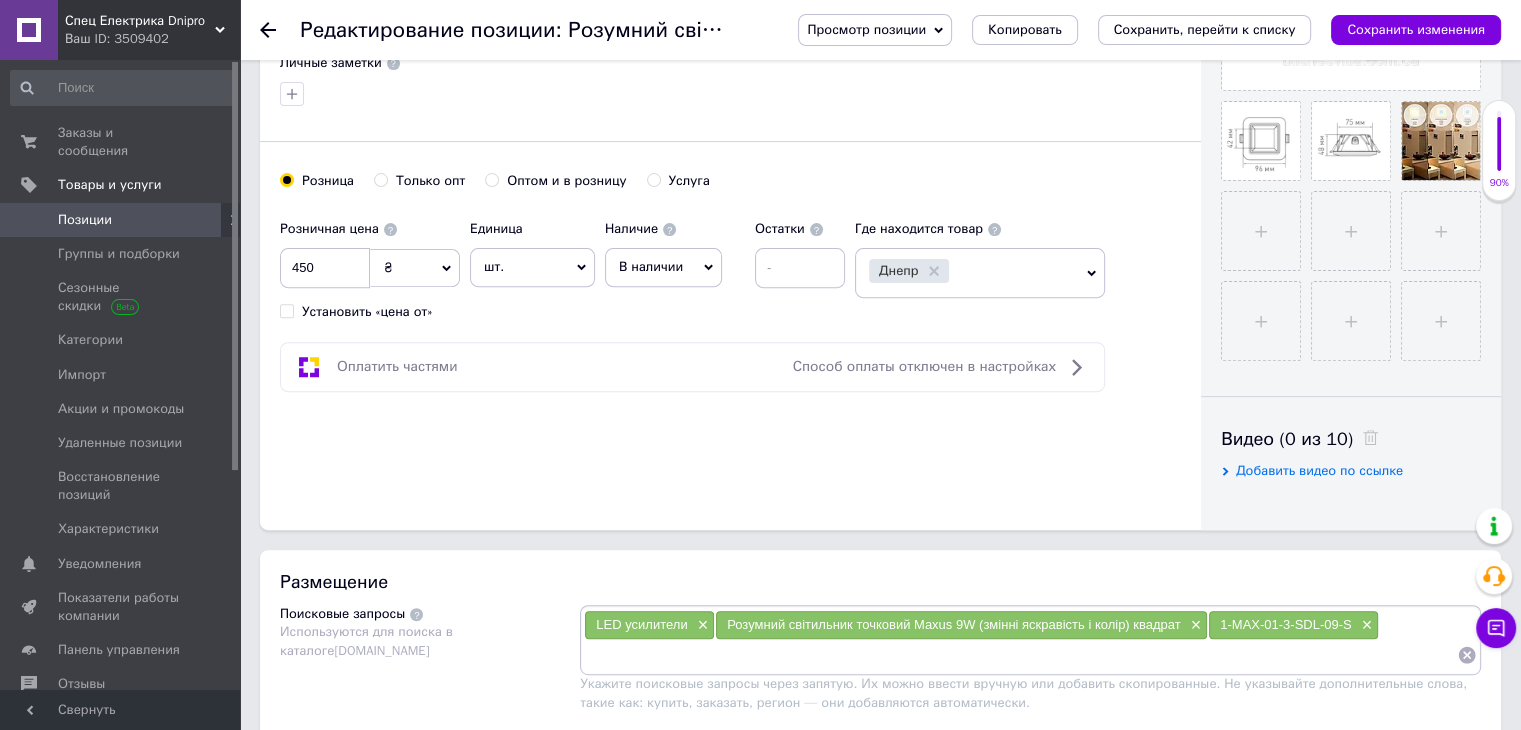 scroll, scrollTop: 833, scrollLeft: 0, axis: vertical 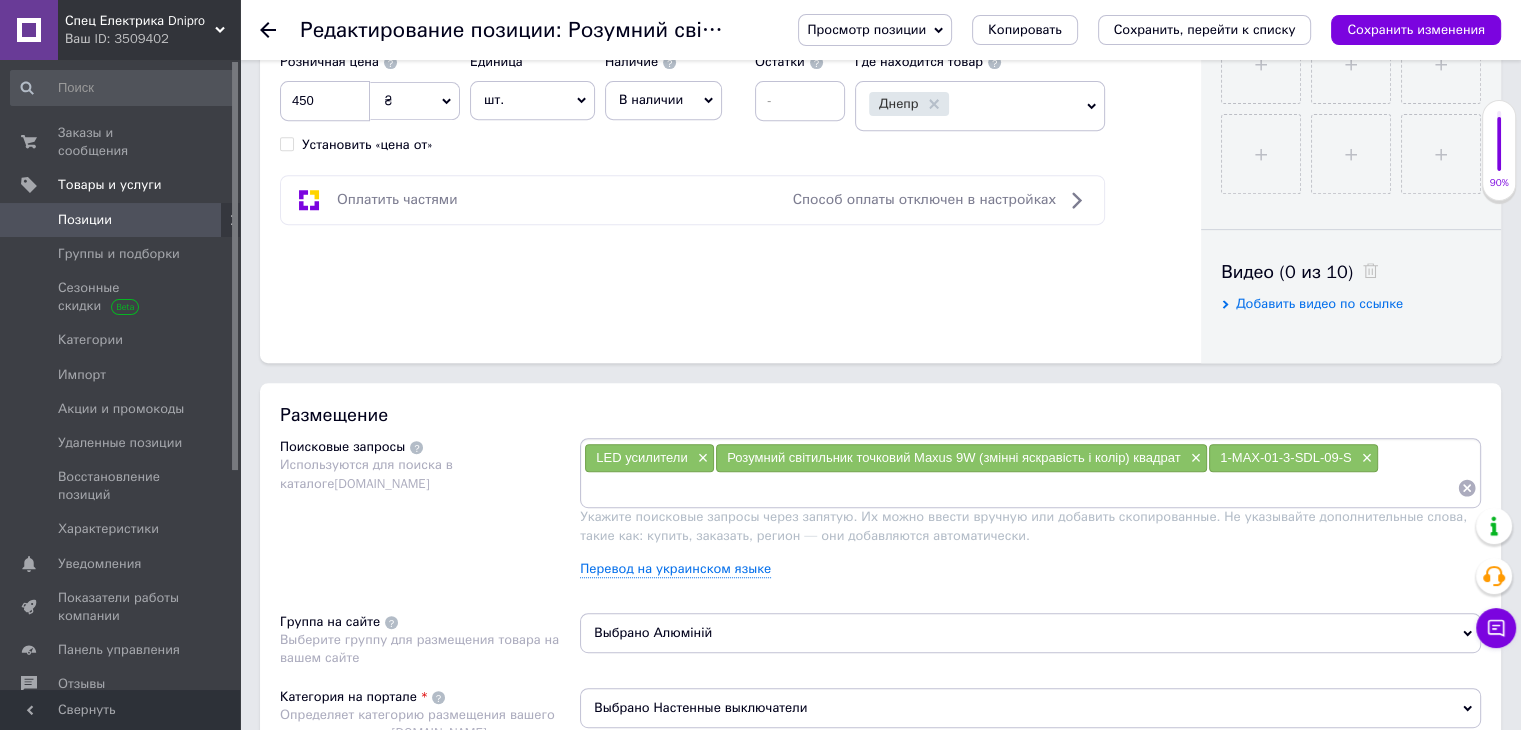 click at bounding box center [1020, 488] 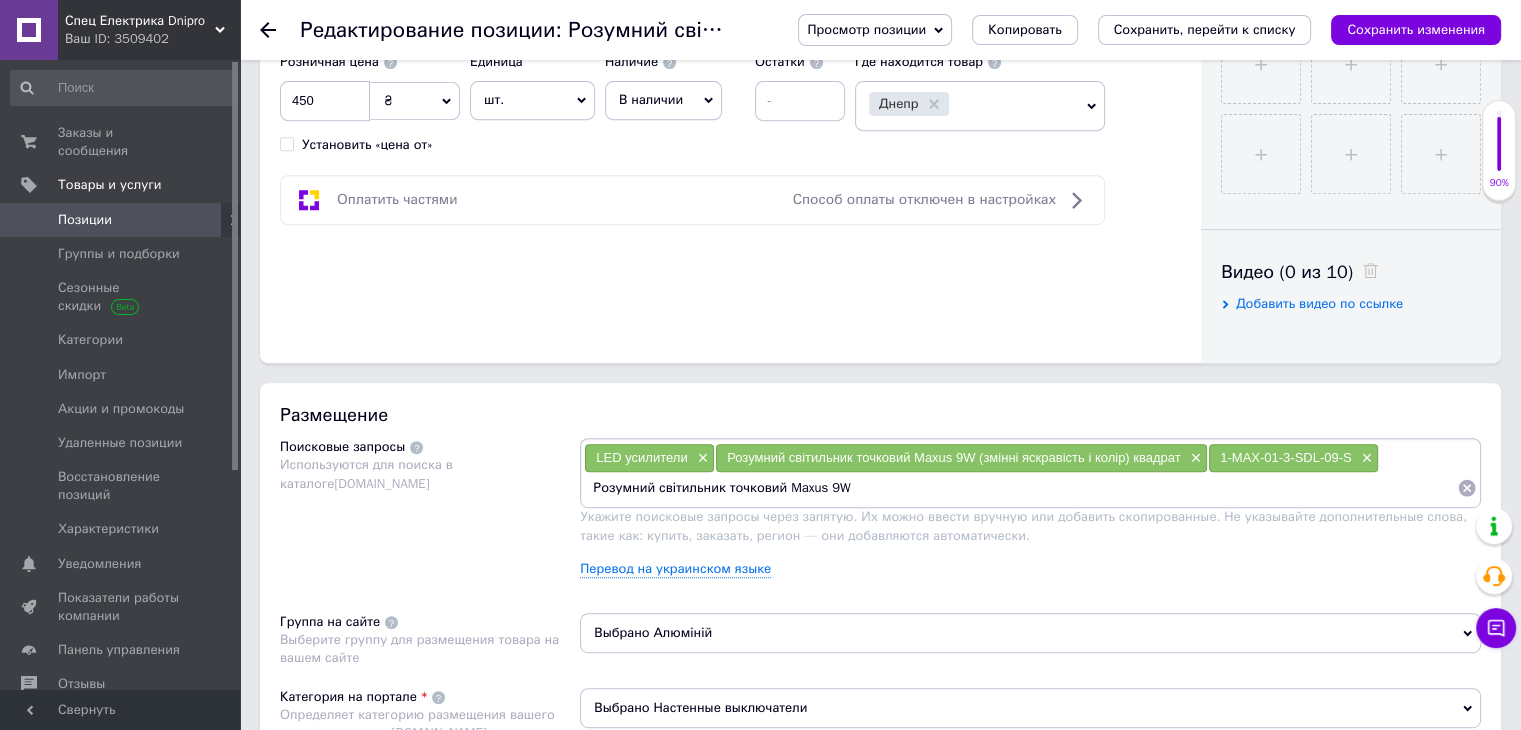 type 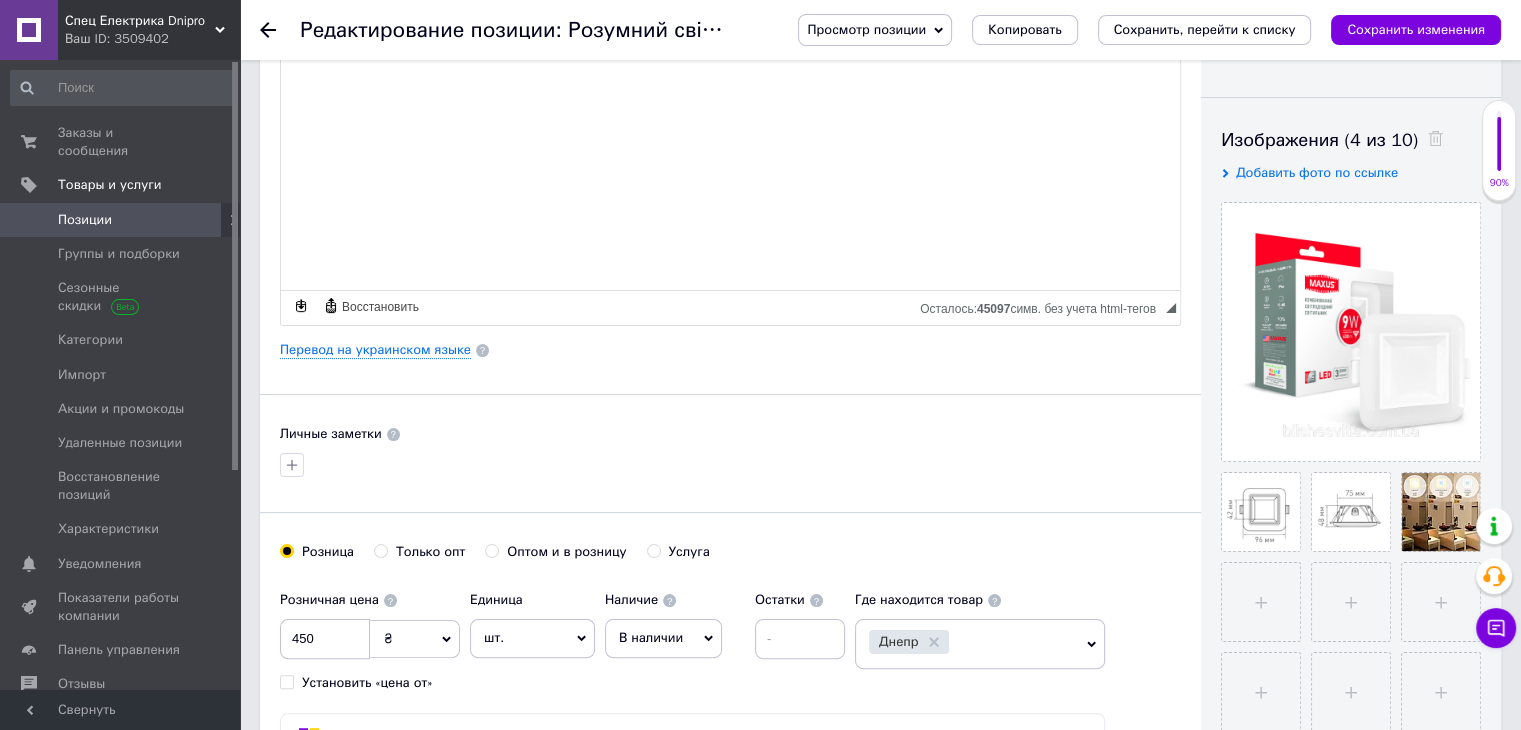 scroll, scrollTop: 0, scrollLeft: 0, axis: both 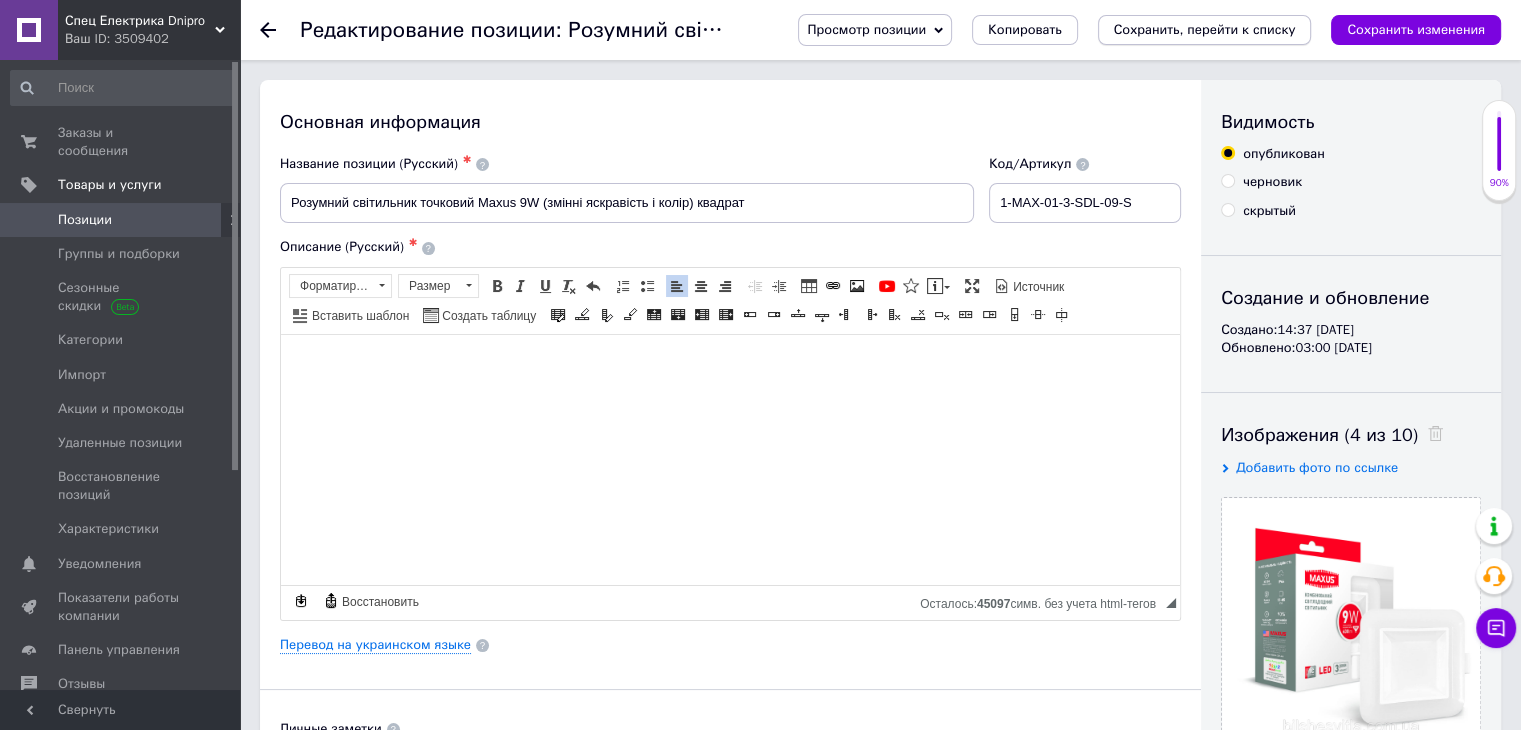 click on "Сохранить, перейти к списку" at bounding box center [1205, 29] 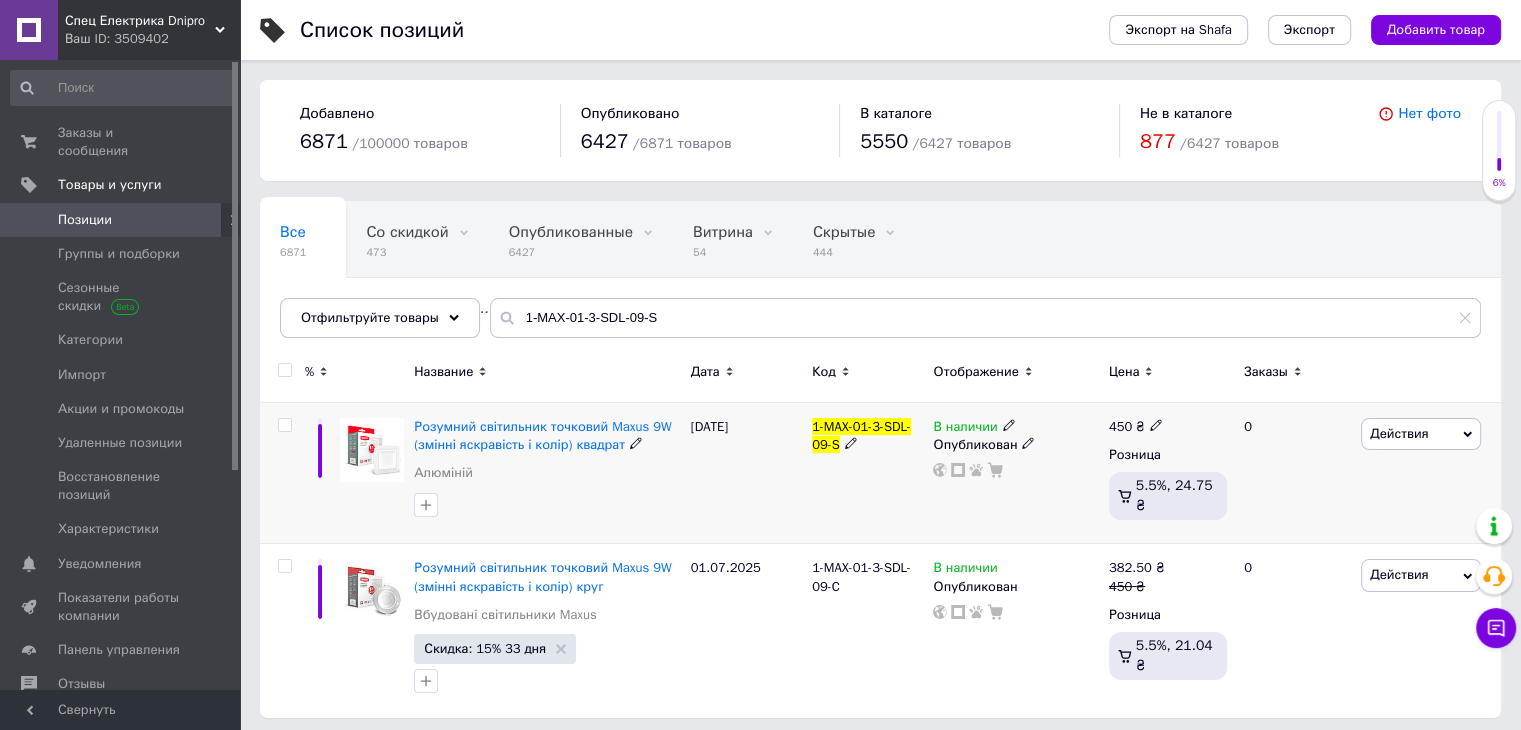 click at bounding box center (284, 425) 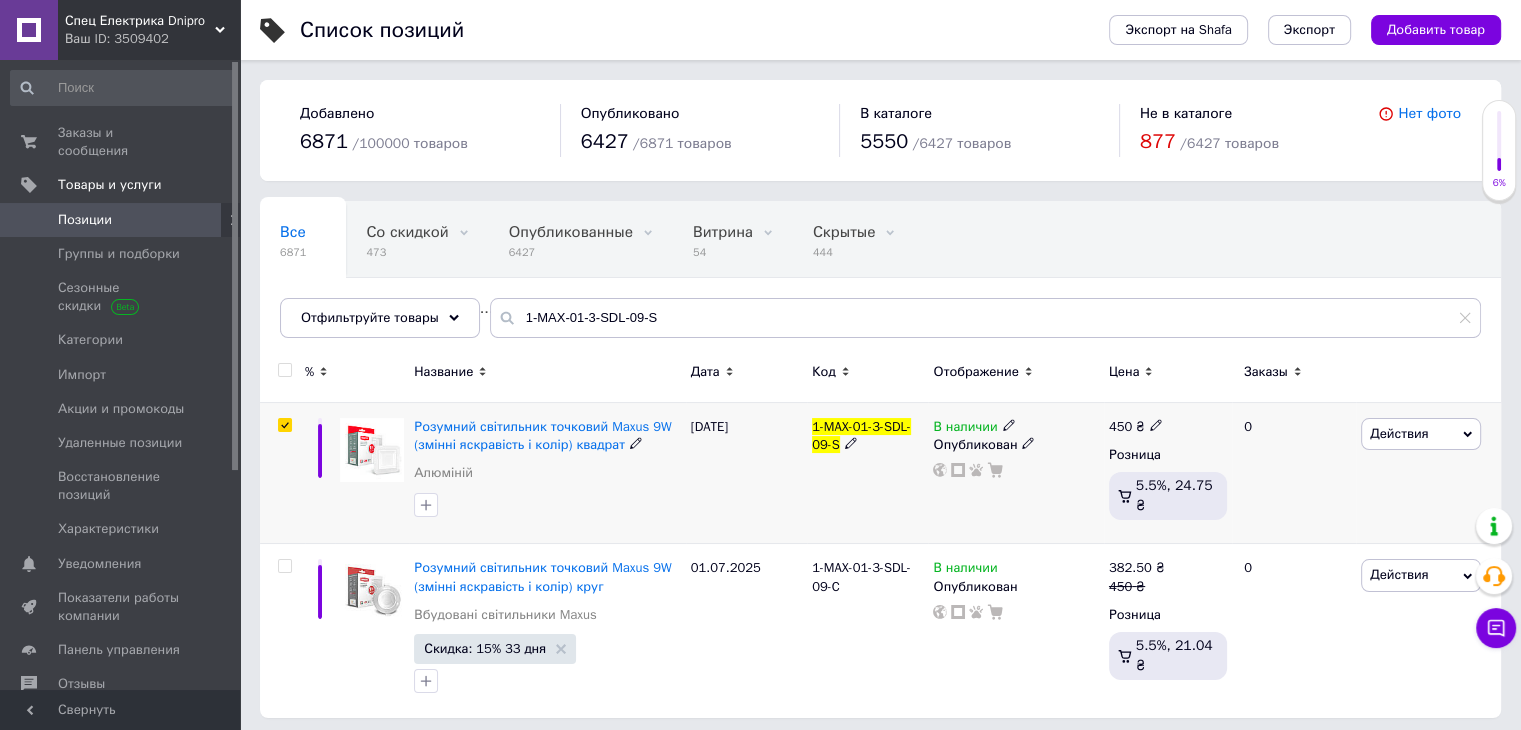 checkbox on "true" 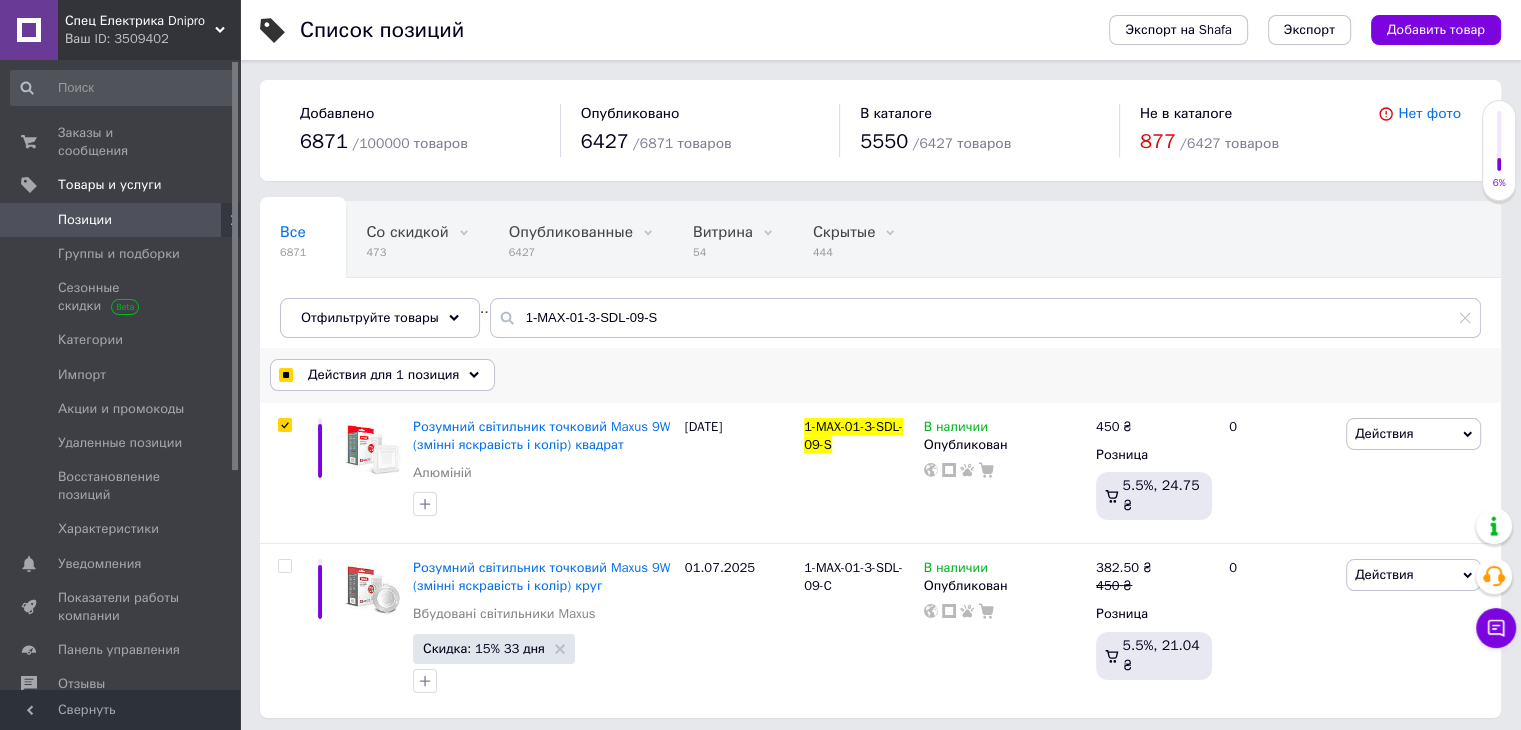 click on "Действия для 1 позиция" at bounding box center (382, 375) 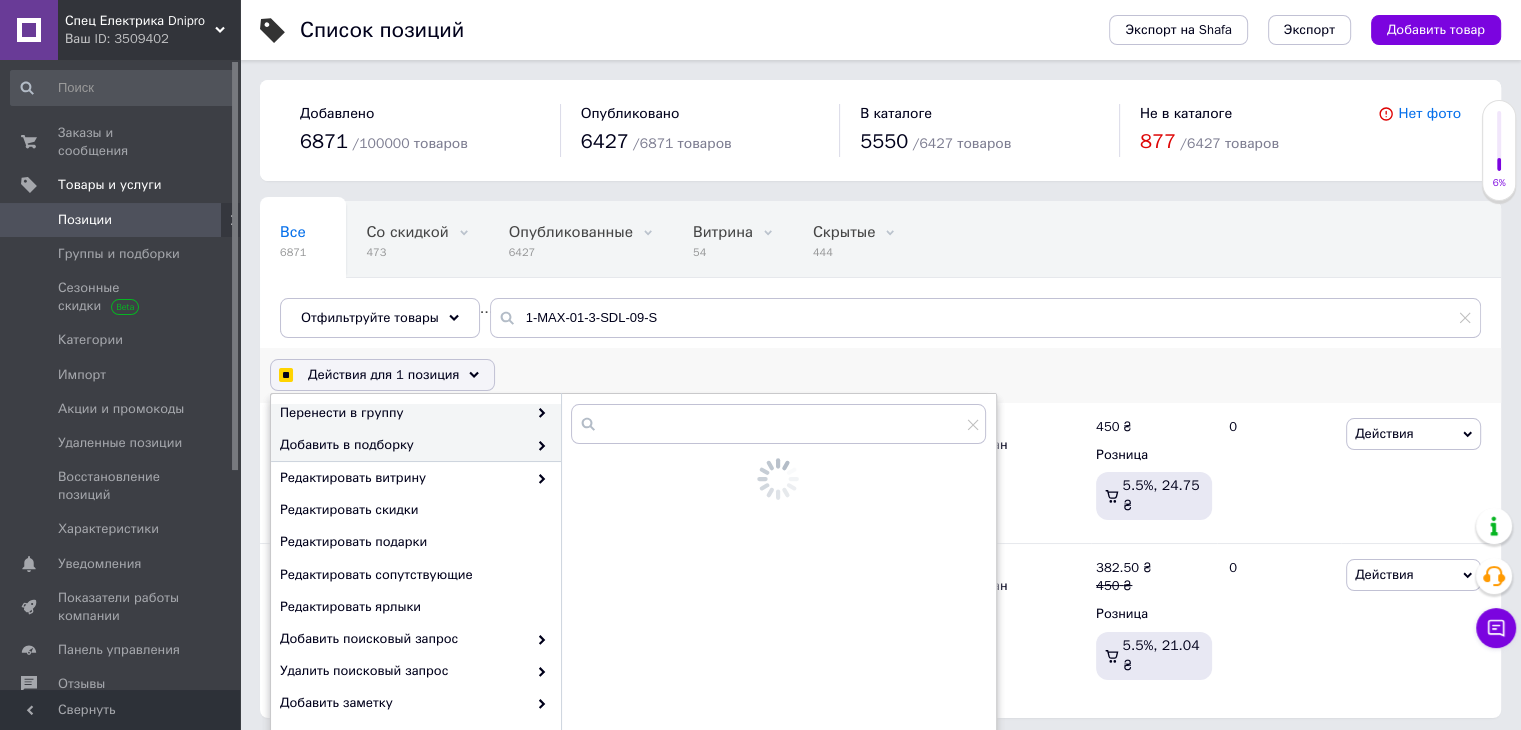 scroll, scrollTop: 132, scrollLeft: 0, axis: vertical 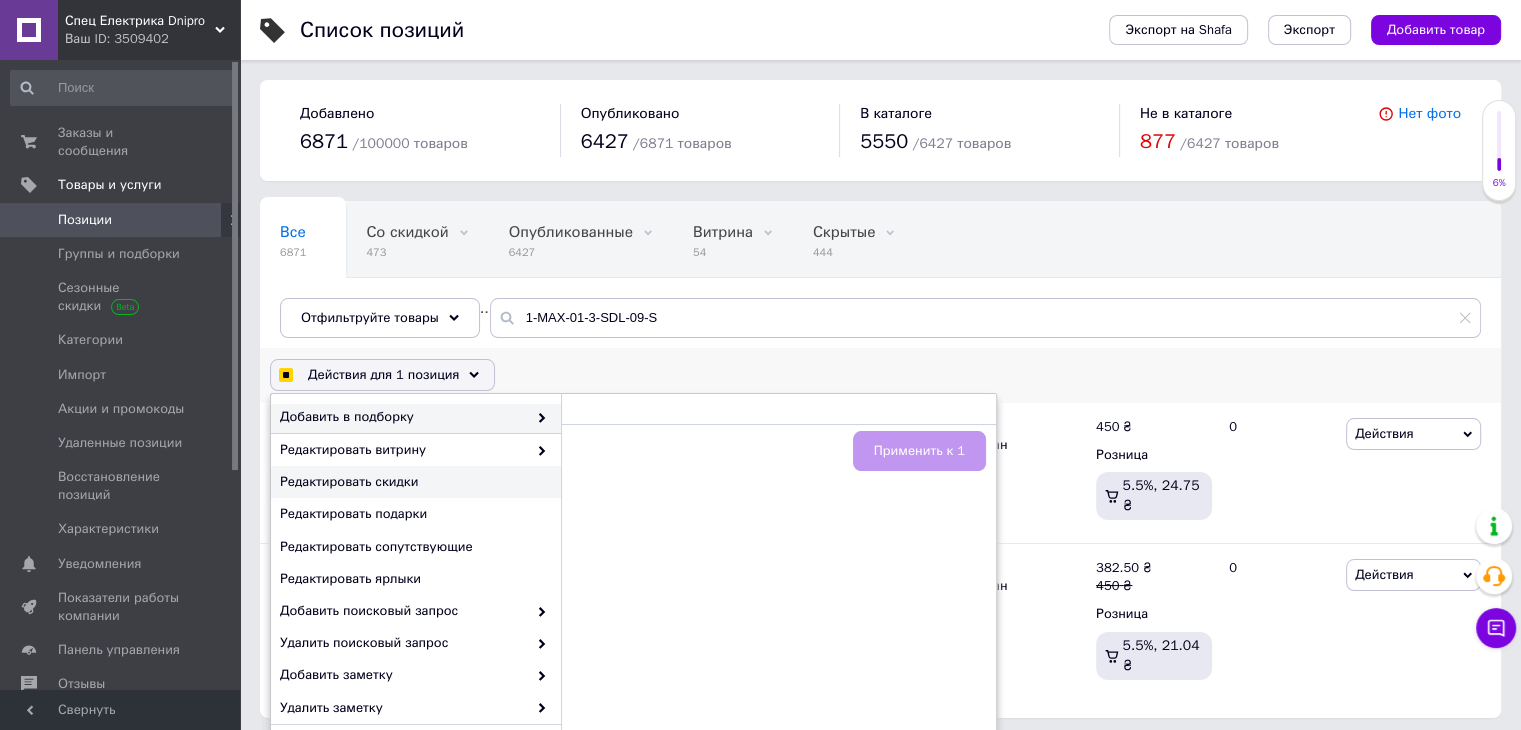 click on "Редактировать скидки" at bounding box center [413, 482] 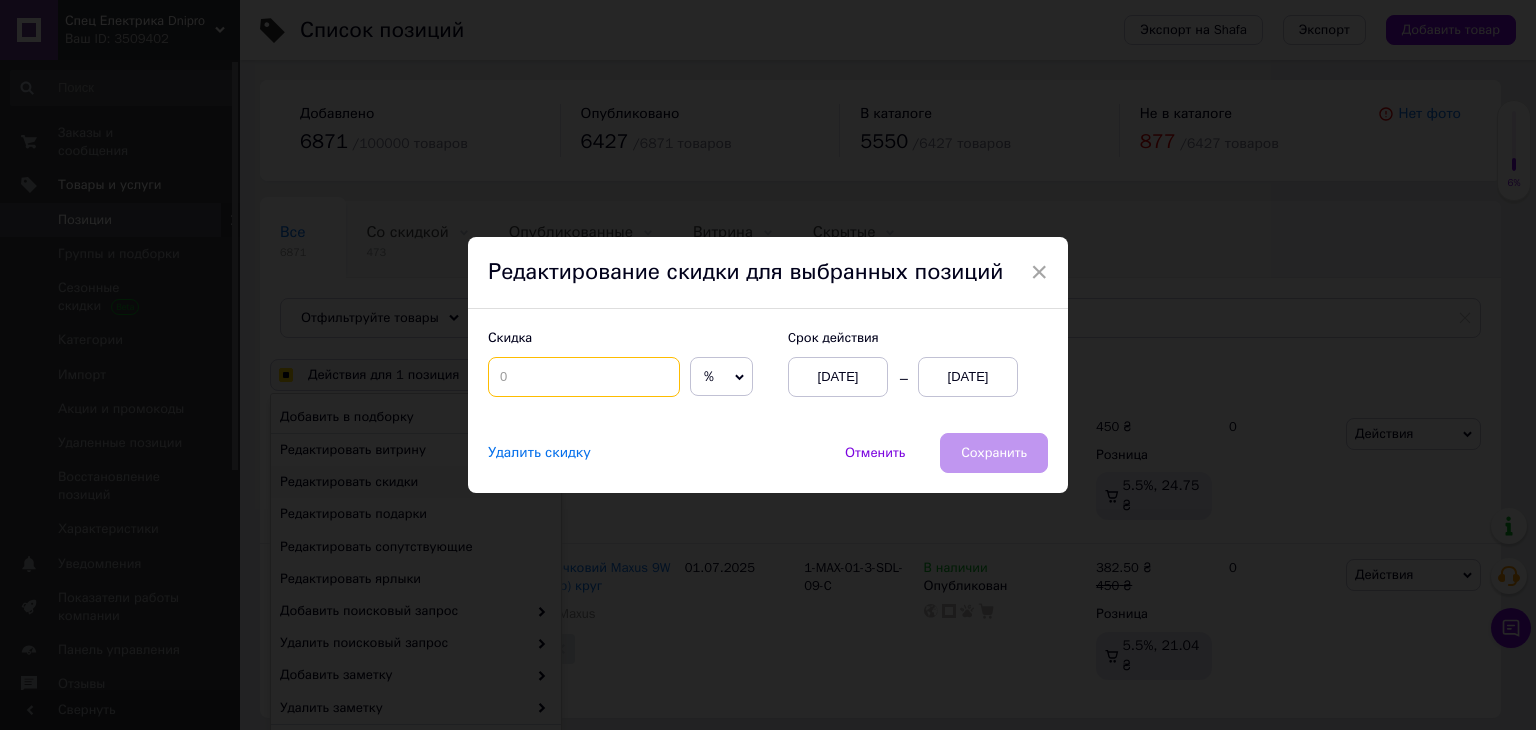 click at bounding box center [584, 377] 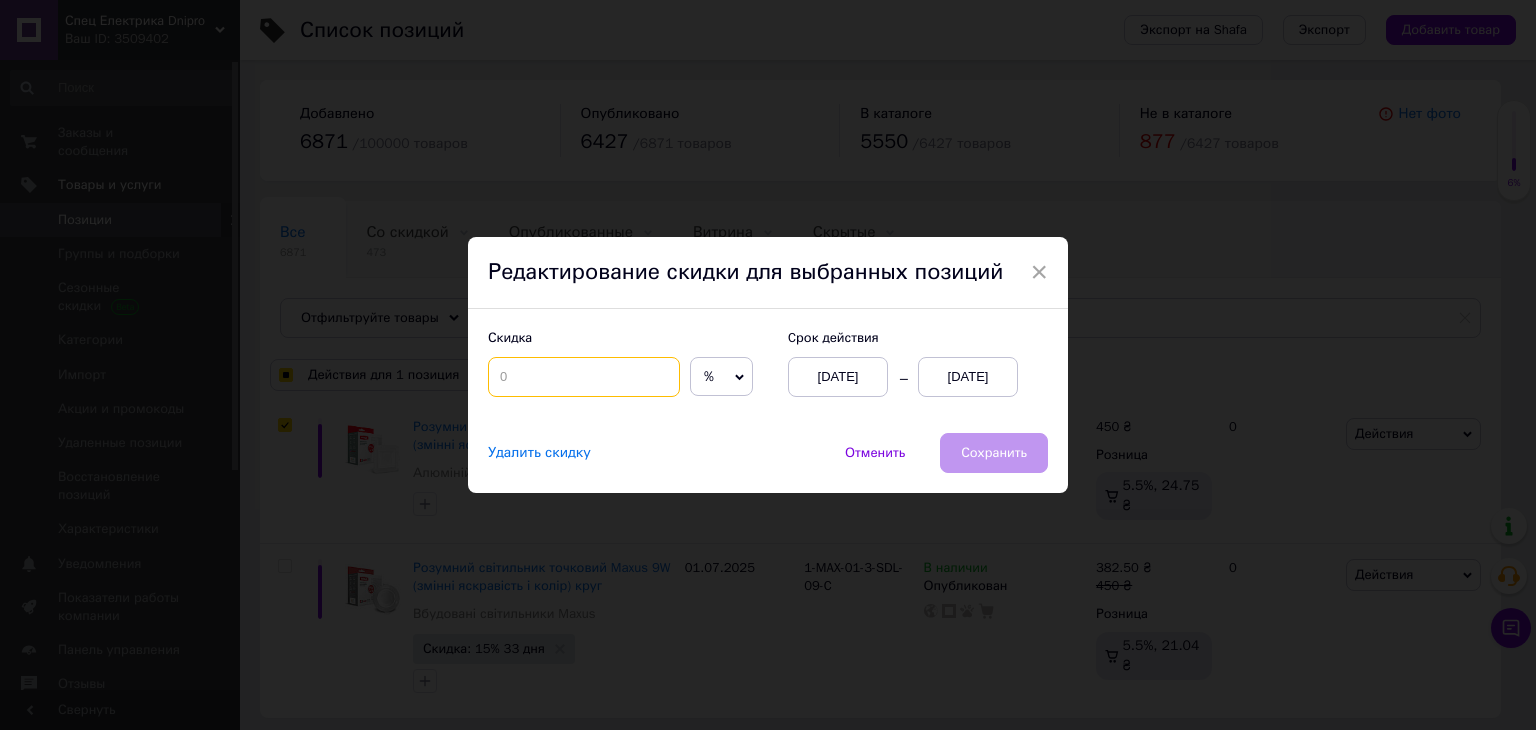 checkbox on "true" 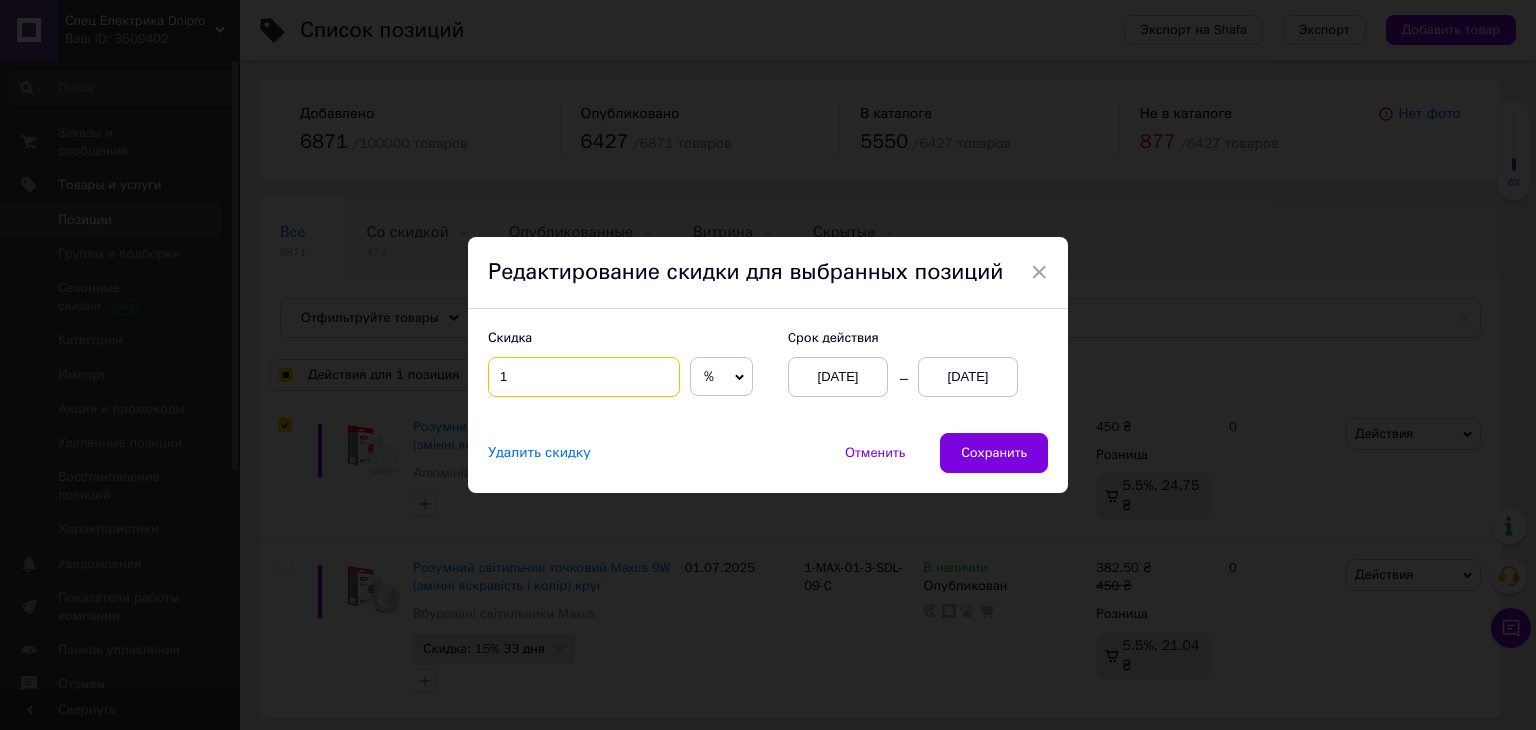 checkbox on "true" 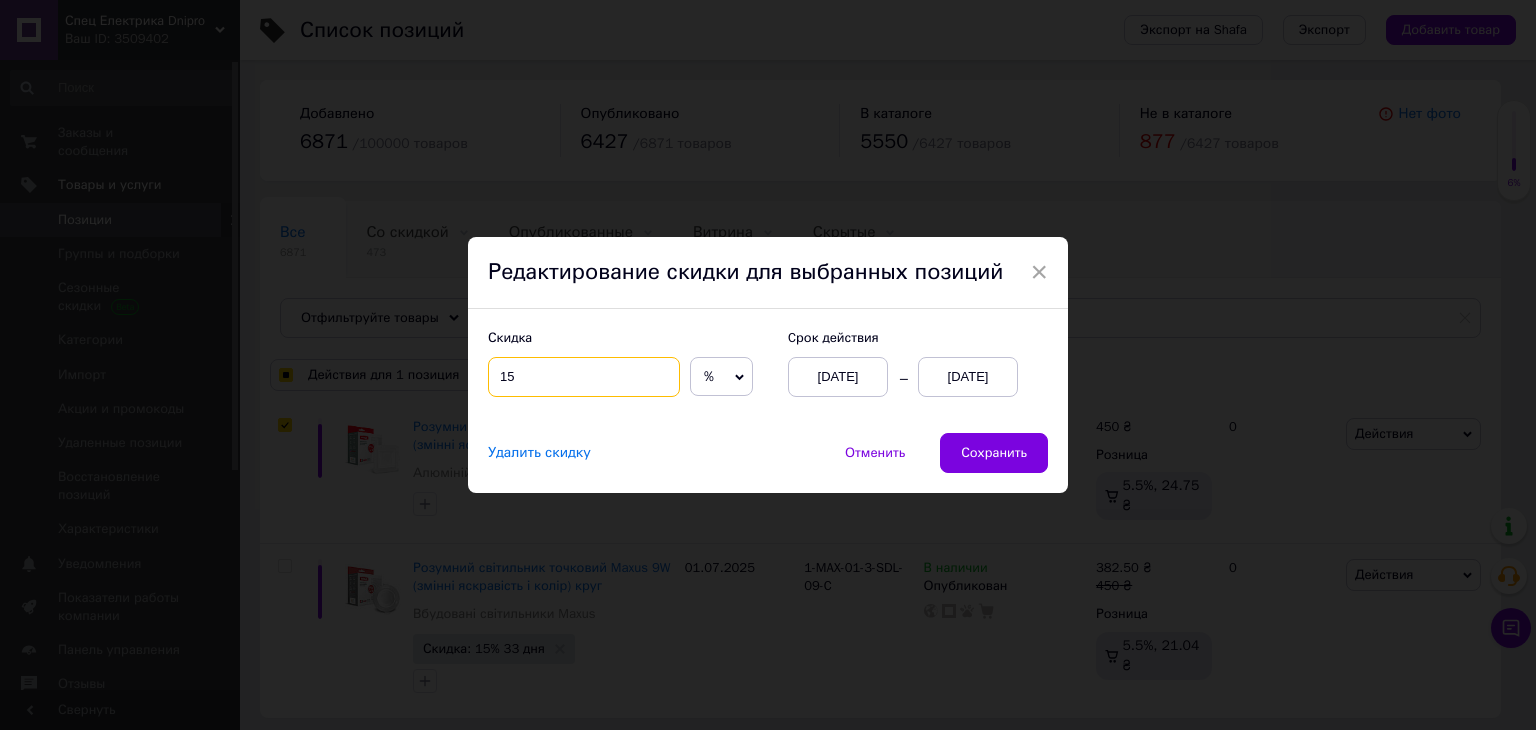 type on "15" 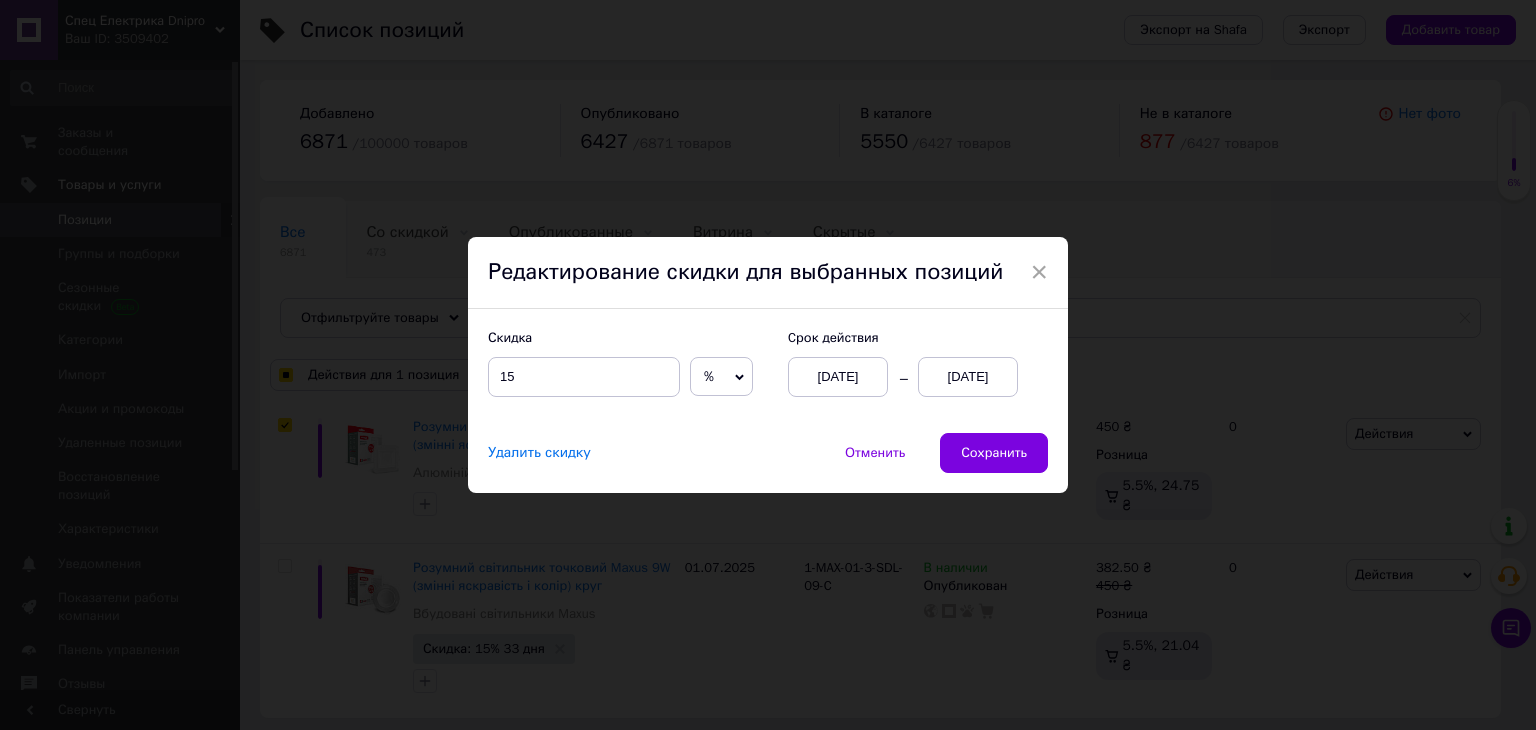 click on "[DATE]" at bounding box center (968, 377) 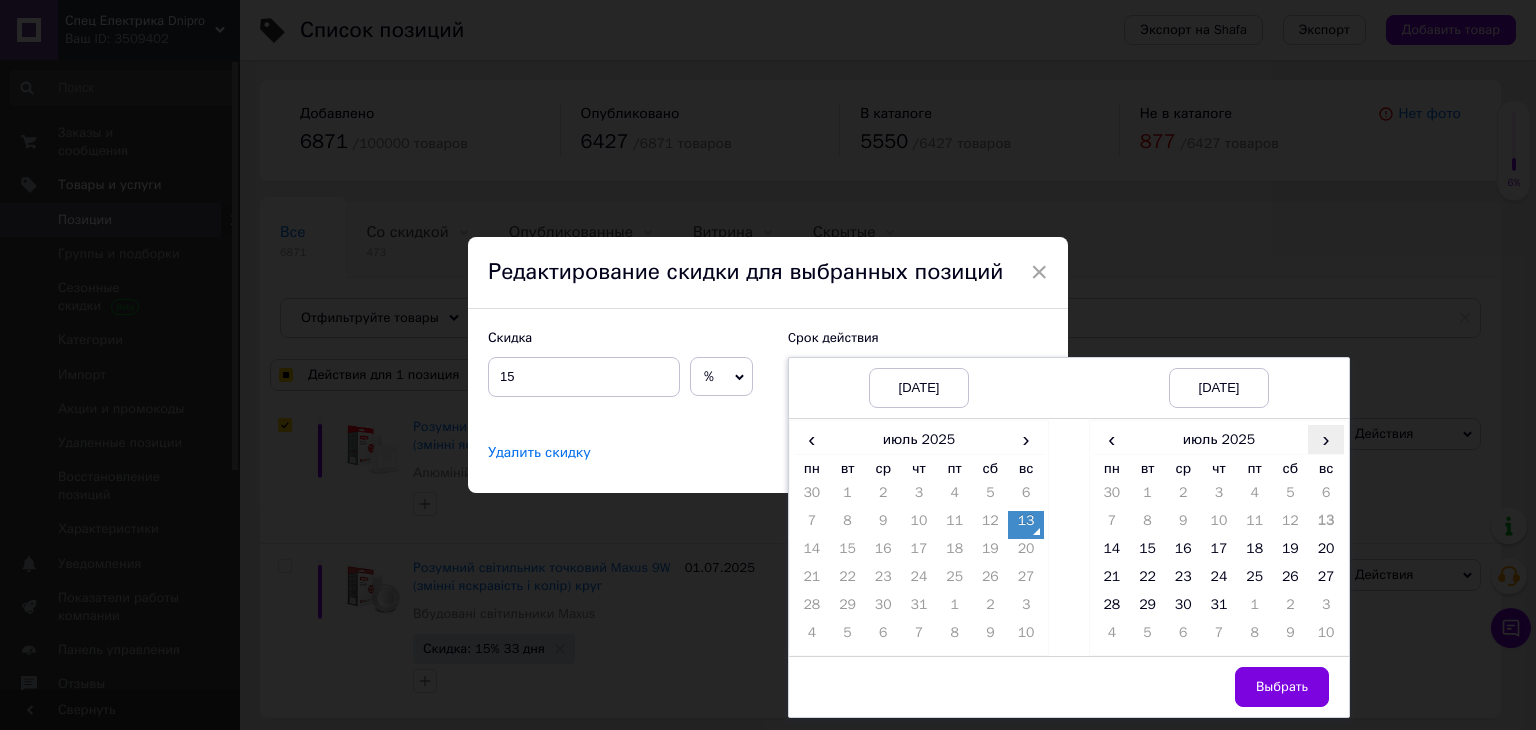 click on "›" at bounding box center (1326, 439) 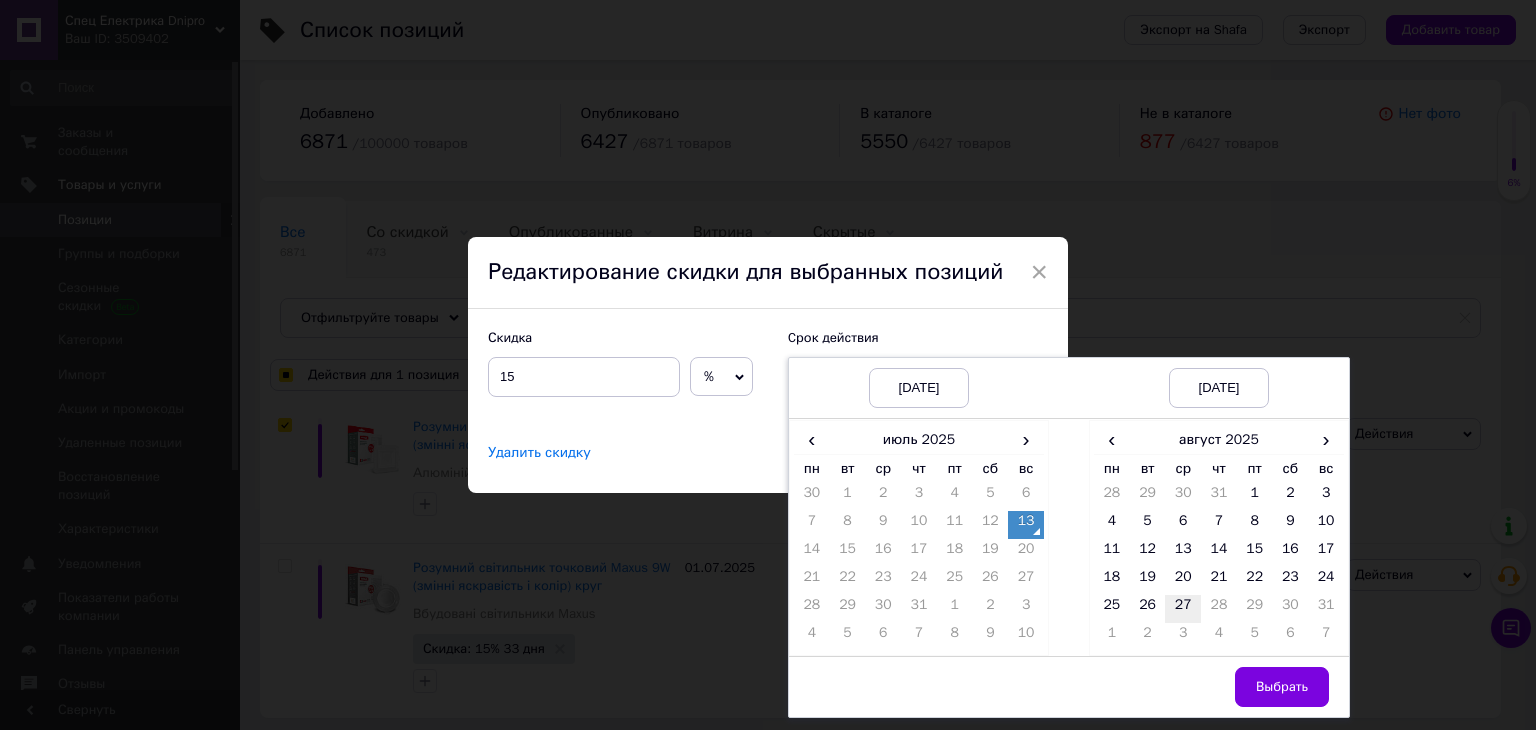 click on "27" at bounding box center [1183, 609] 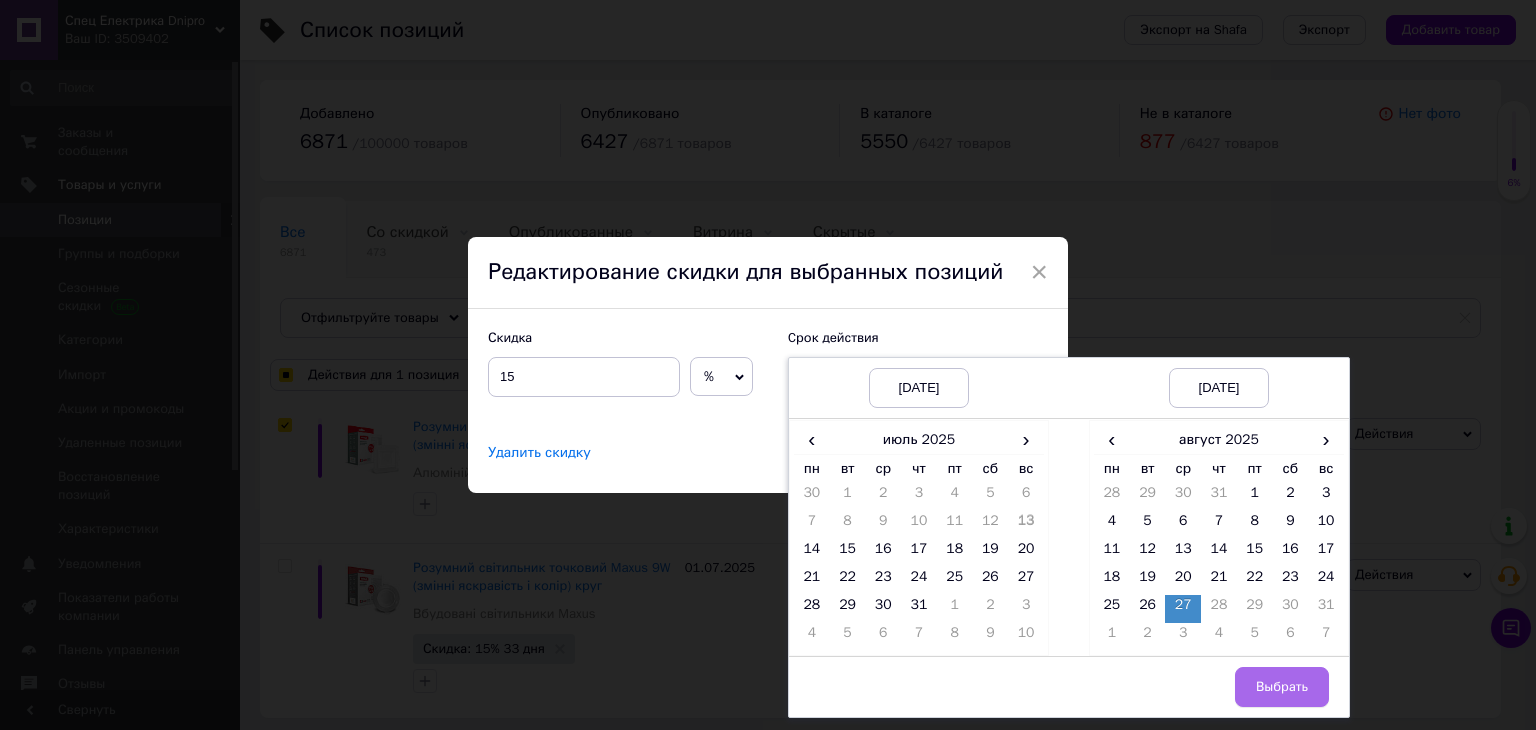 click on "Выбрать" at bounding box center (1282, 687) 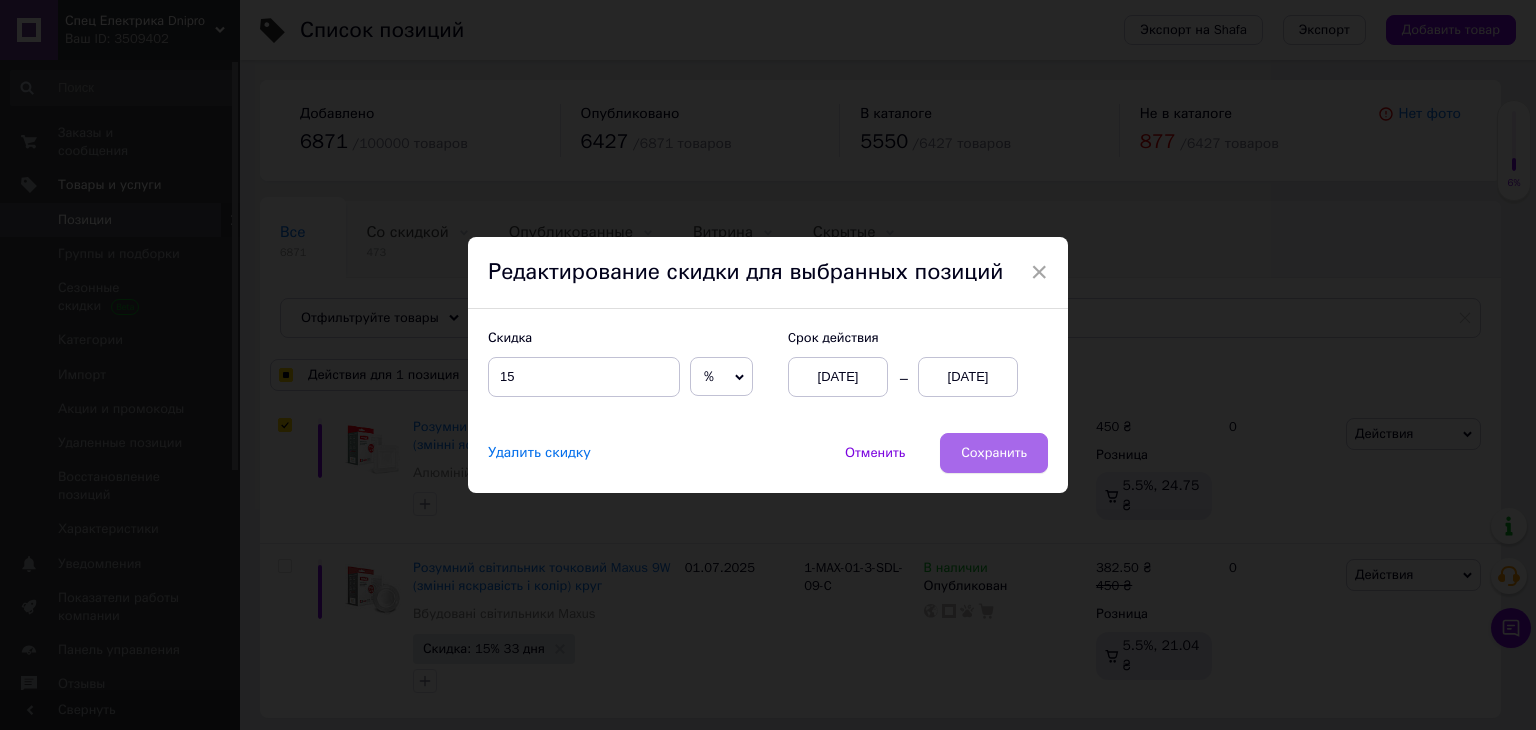 click on "Сохранить" at bounding box center [994, 453] 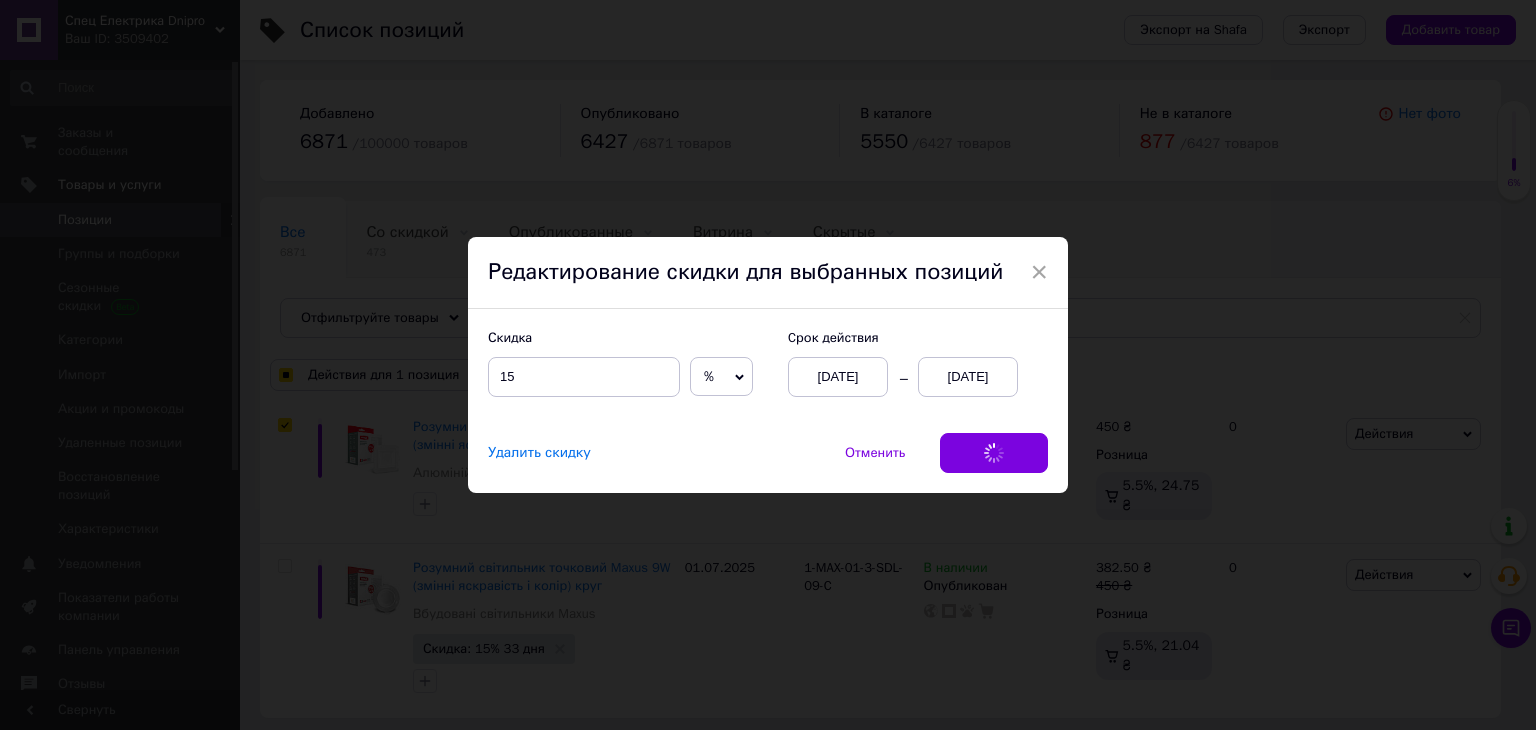 checkbox on "true" 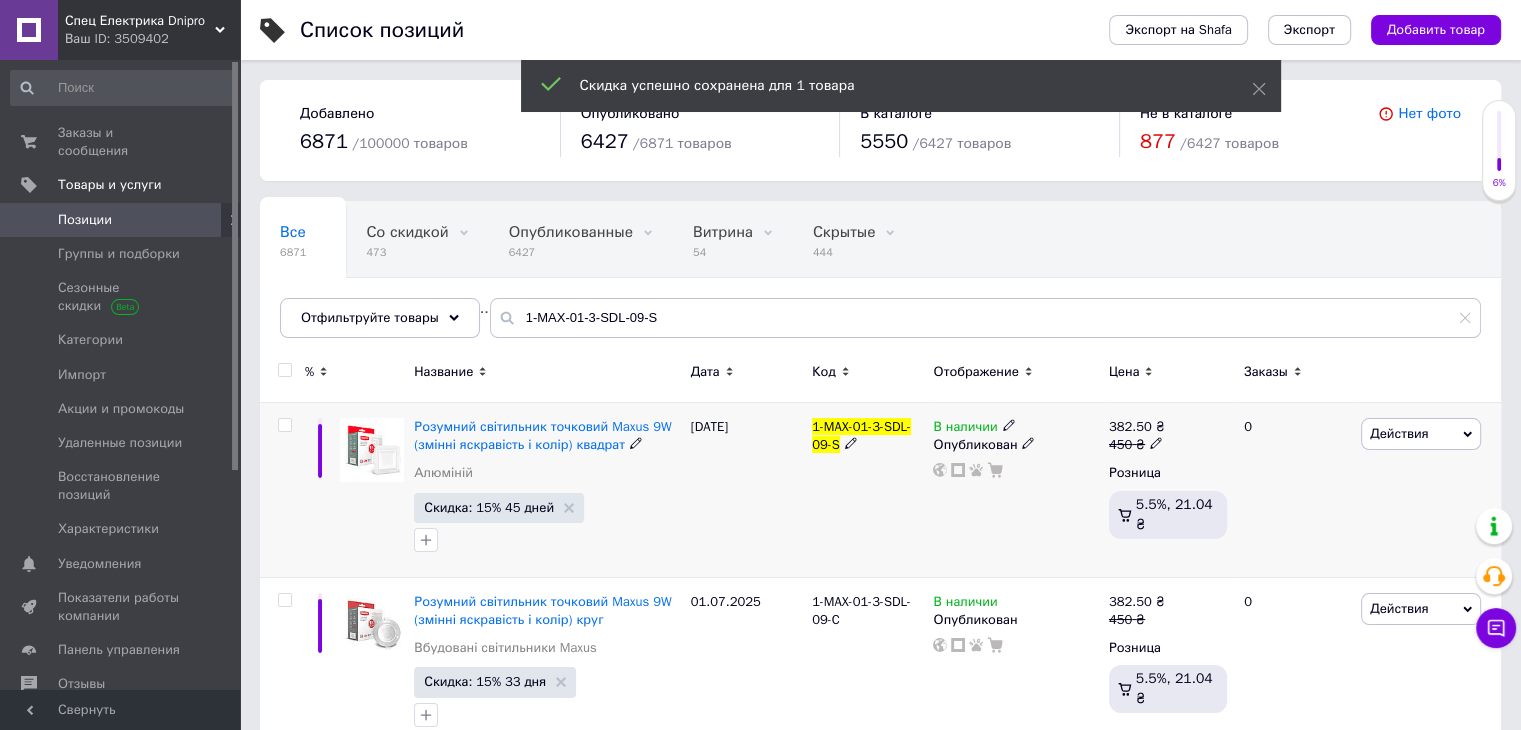 click at bounding box center [285, 425] 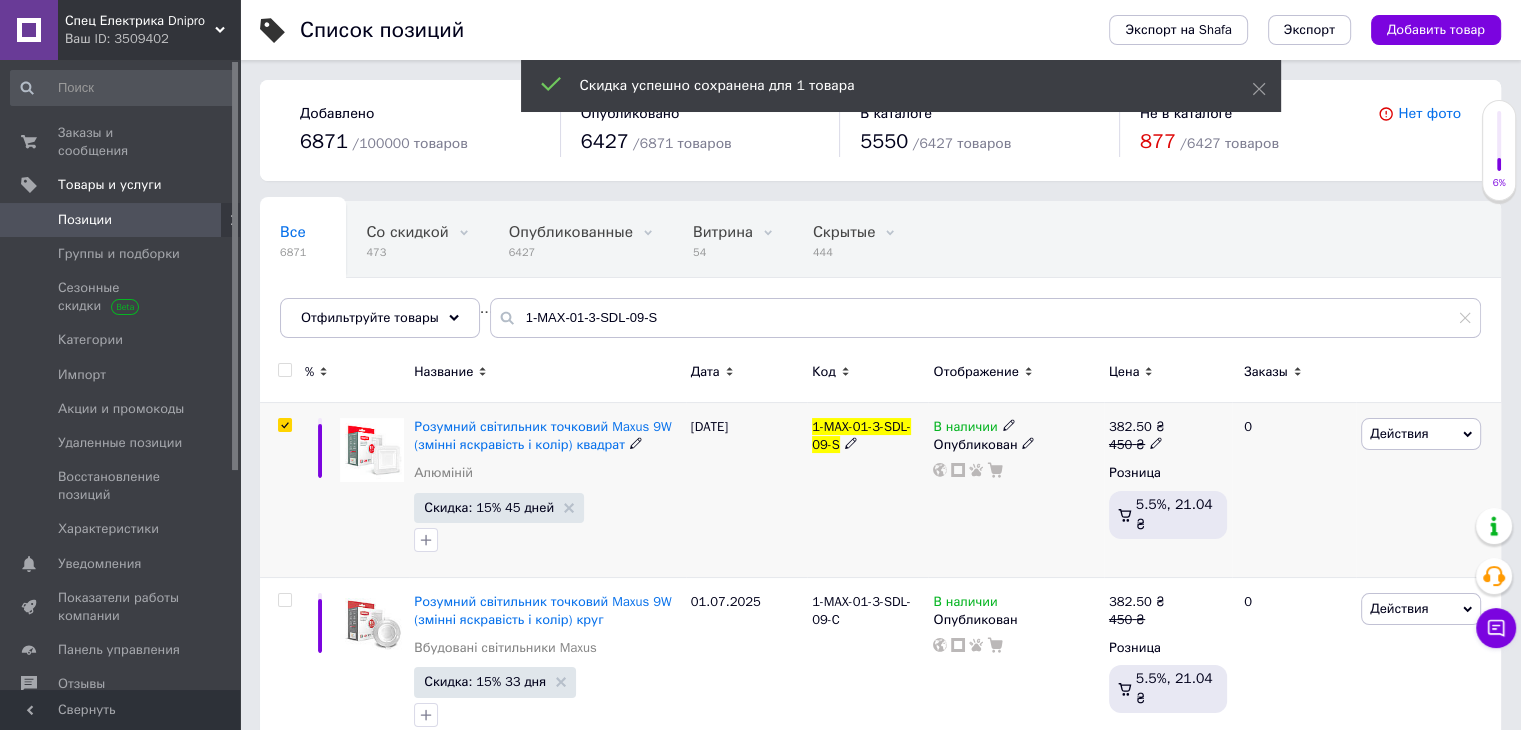 checkbox on "true" 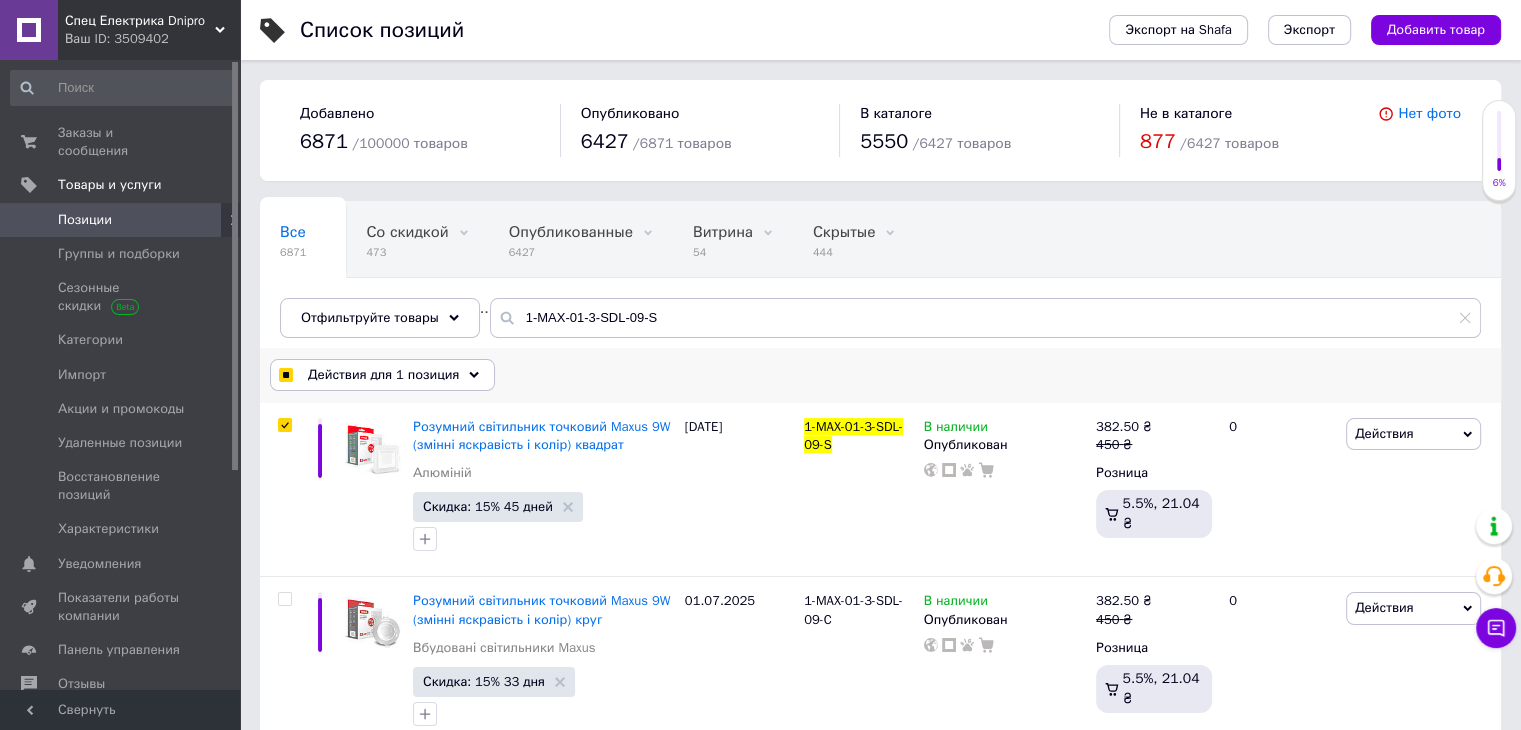 click on "Действия для 1 позиция" at bounding box center (383, 375) 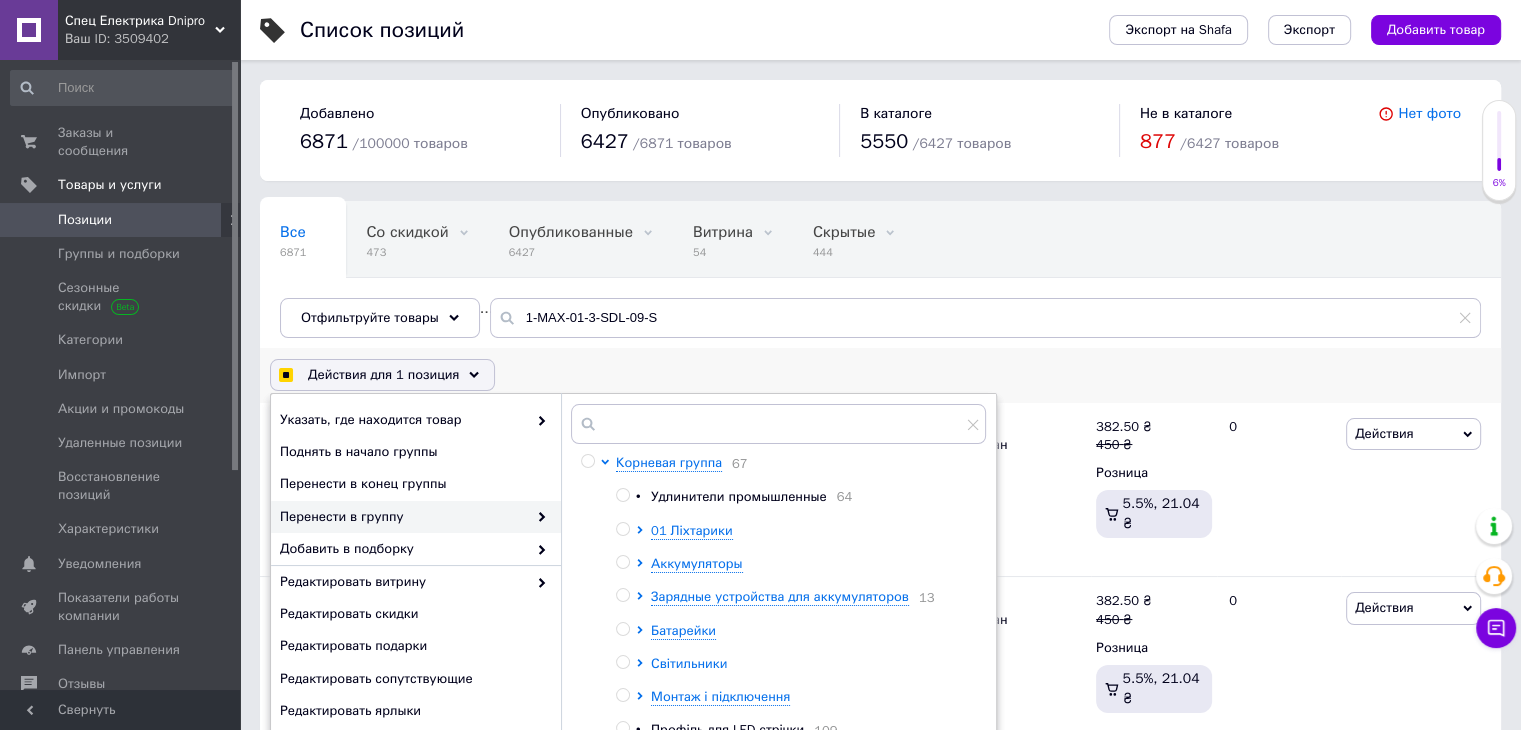click 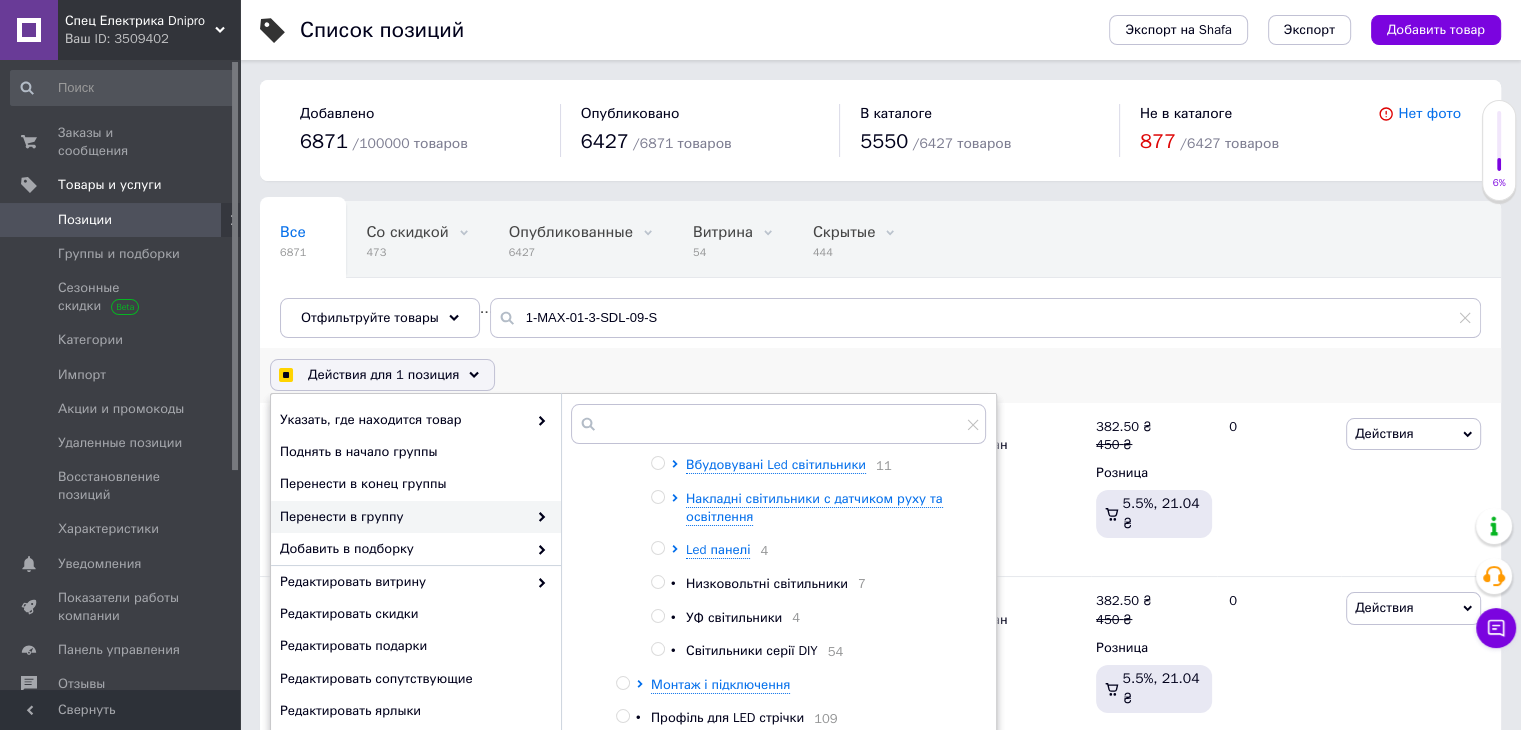 scroll, scrollTop: 166, scrollLeft: 0, axis: vertical 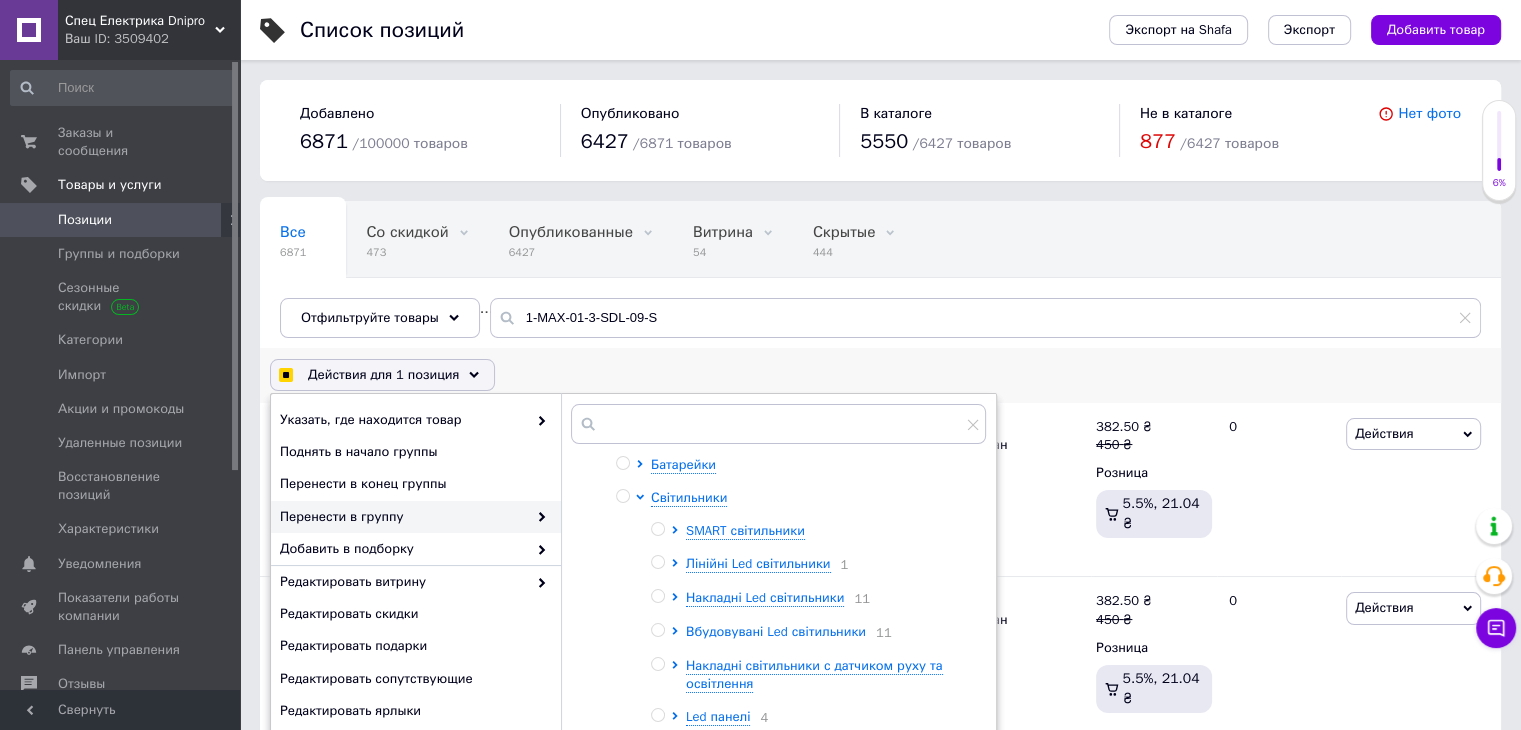 click 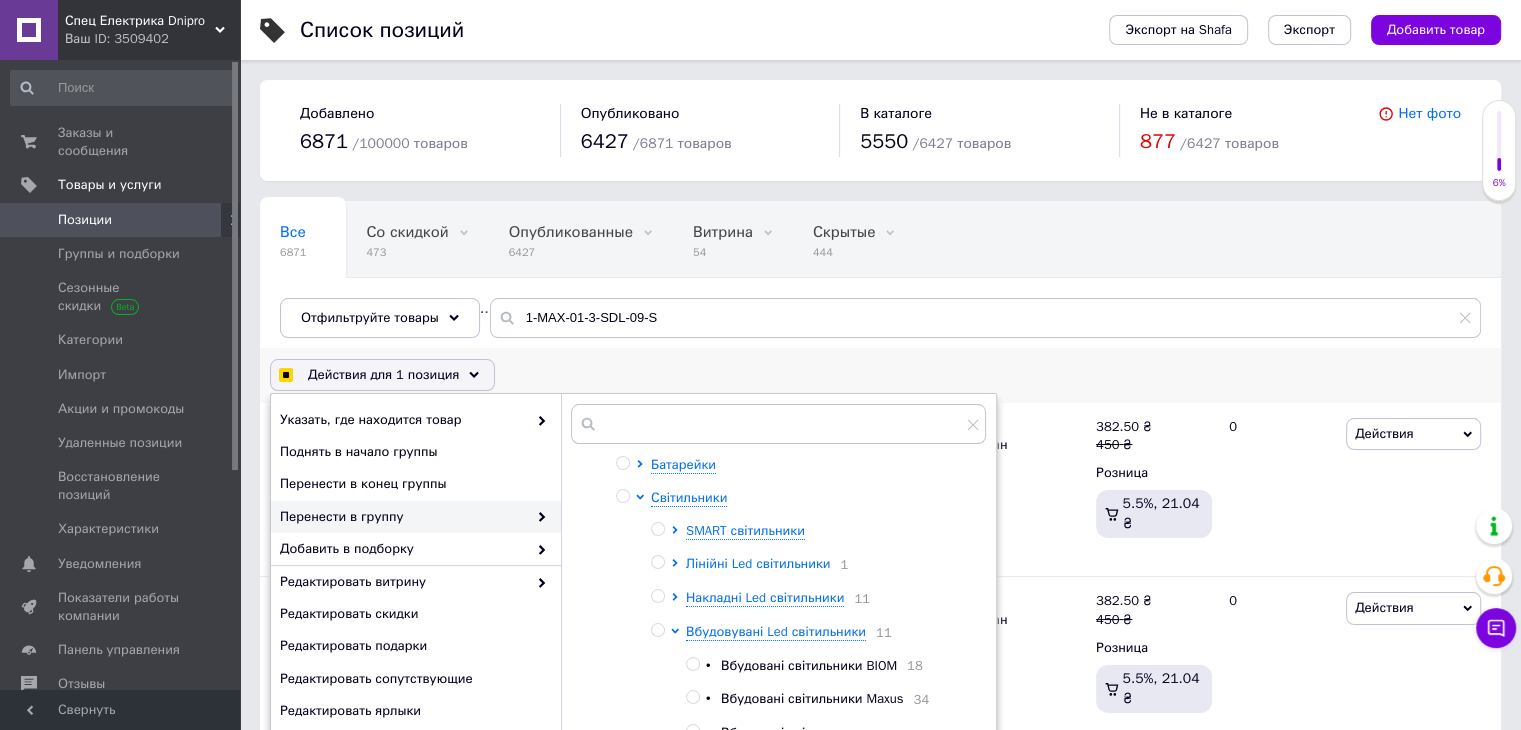 scroll, scrollTop: 333, scrollLeft: 0, axis: vertical 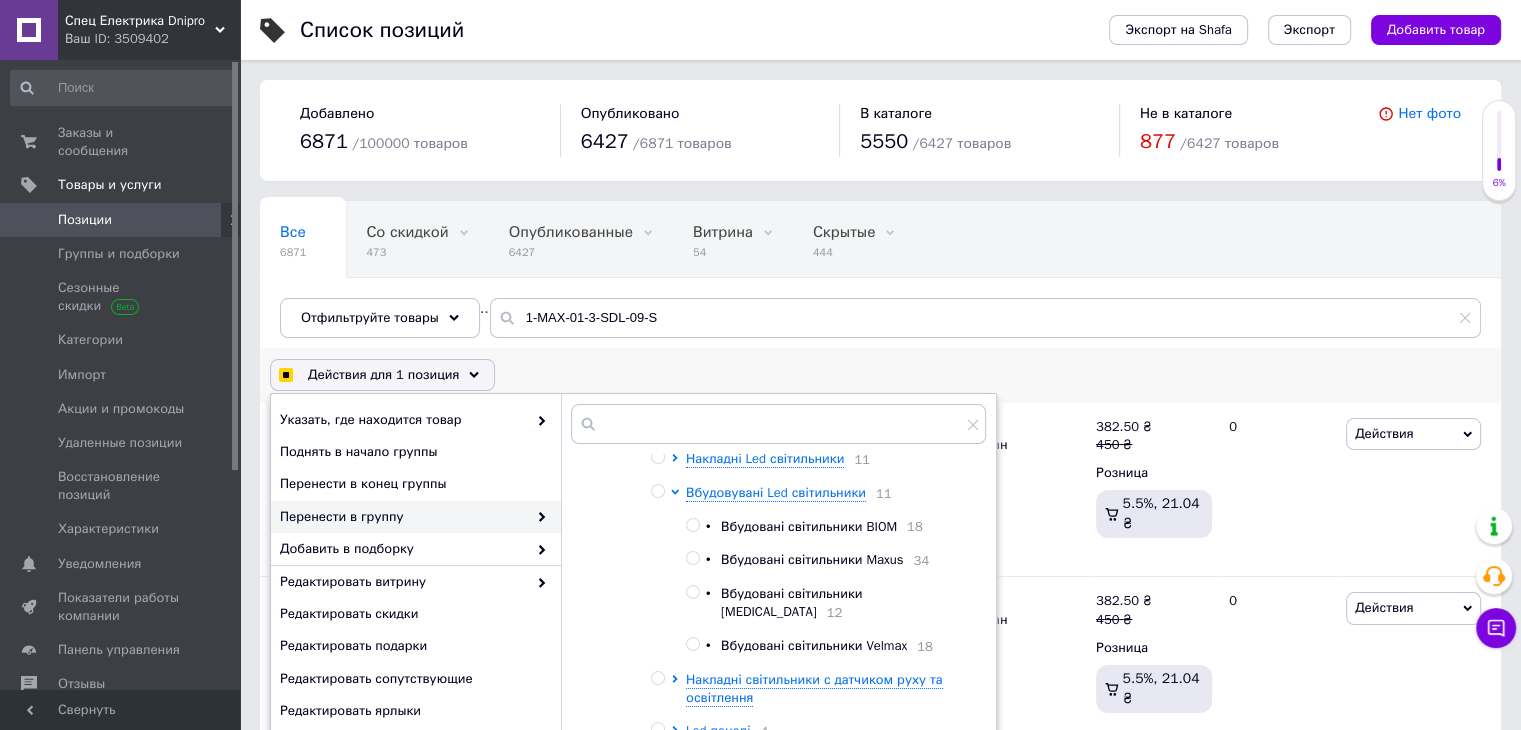 checkbox on "true" 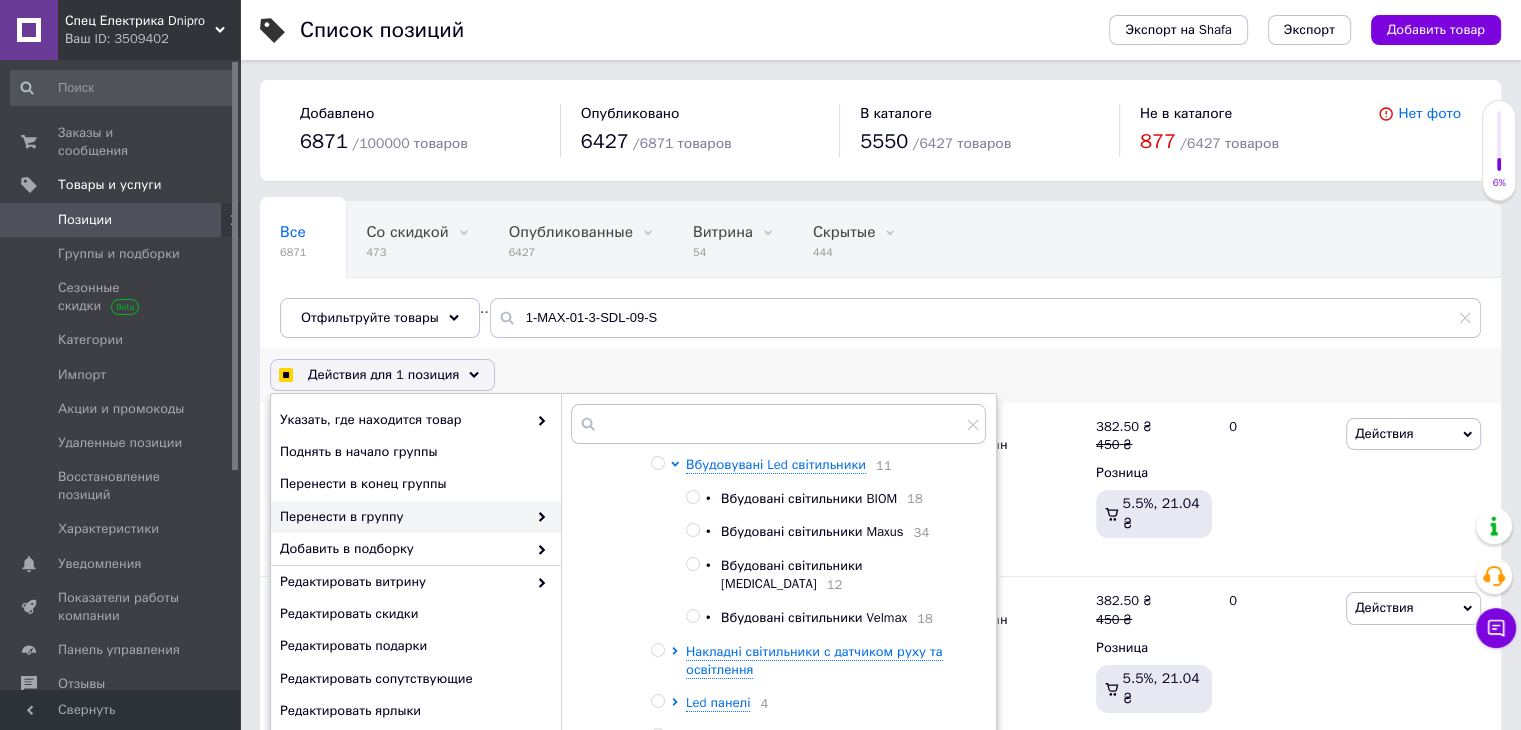 click at bounding box center (692, 530) 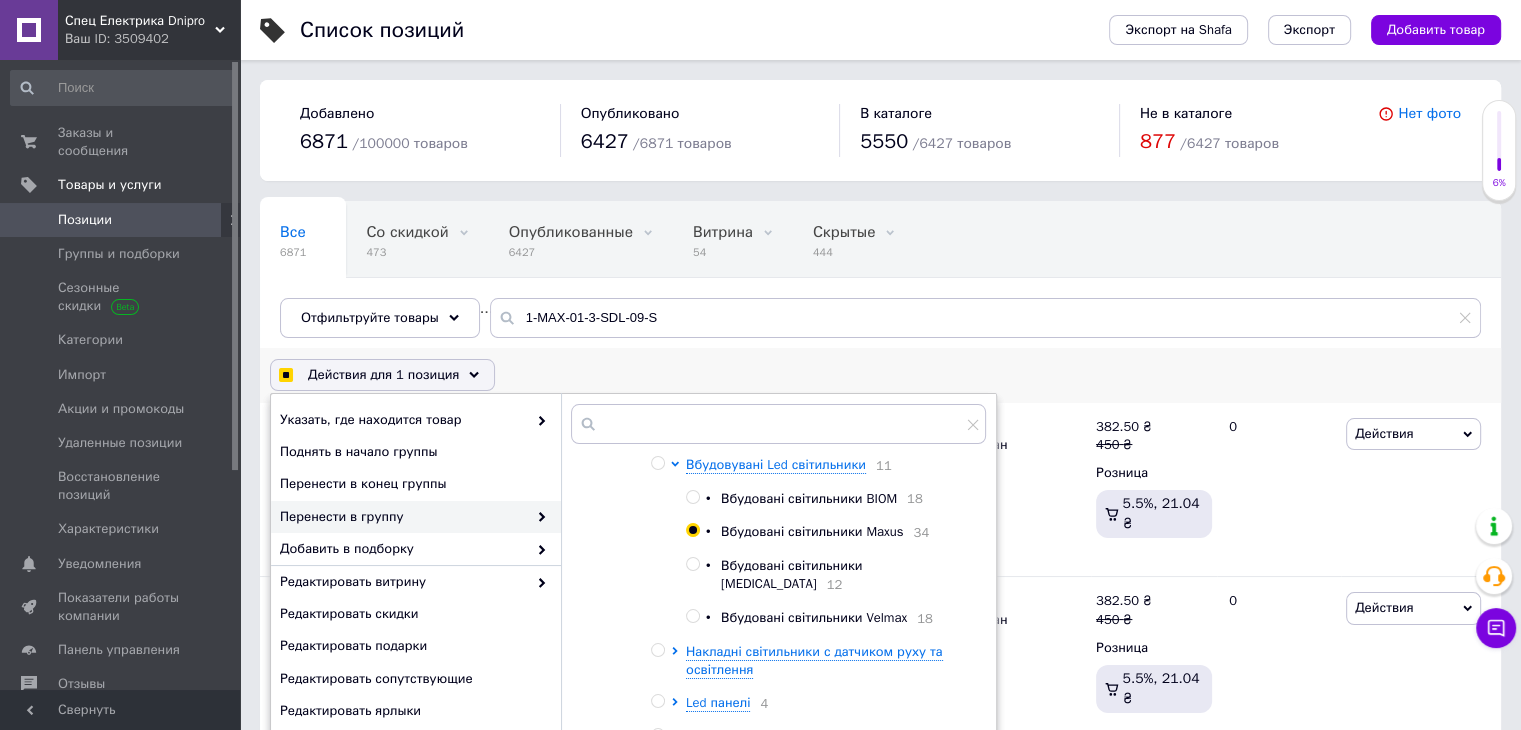 radio on "true" 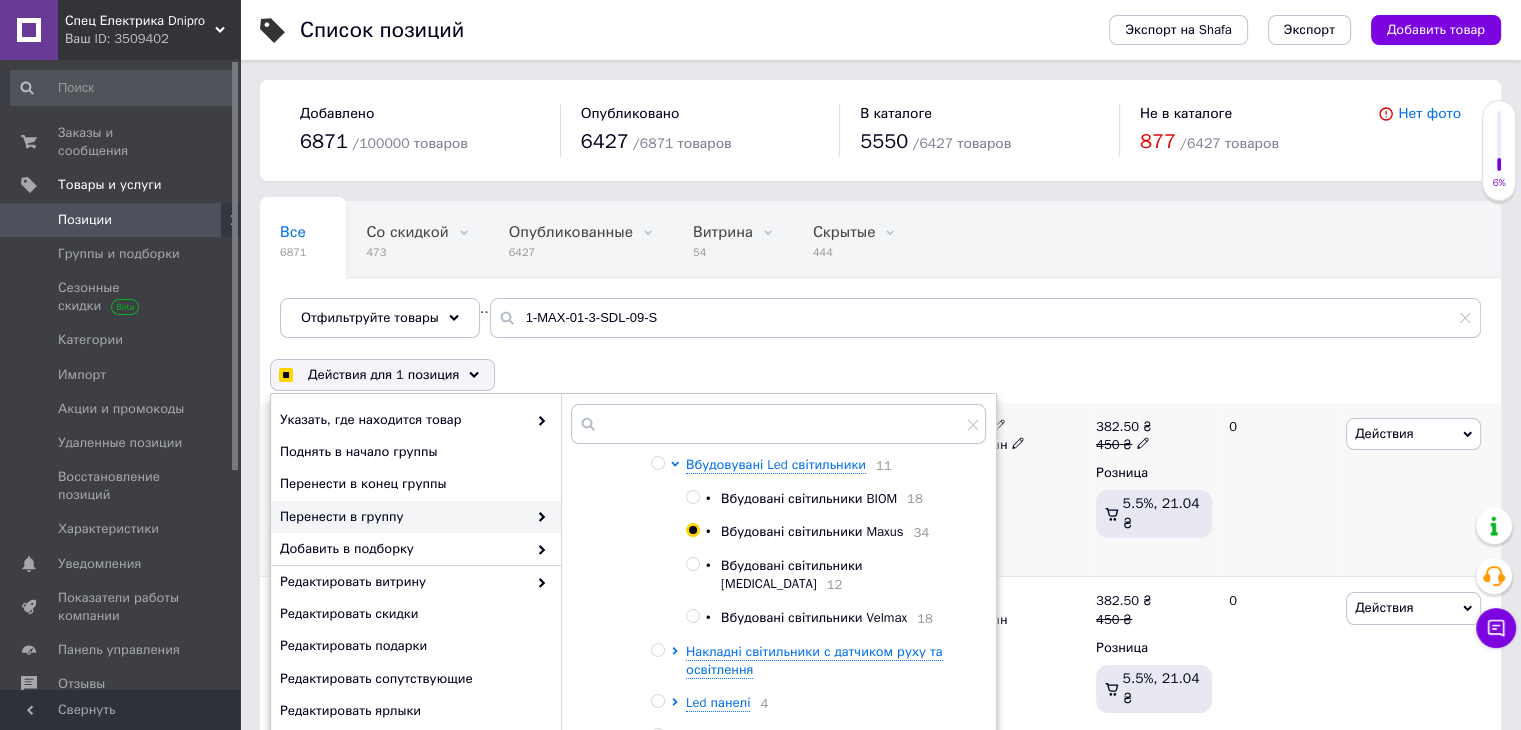 checkbox on "true" 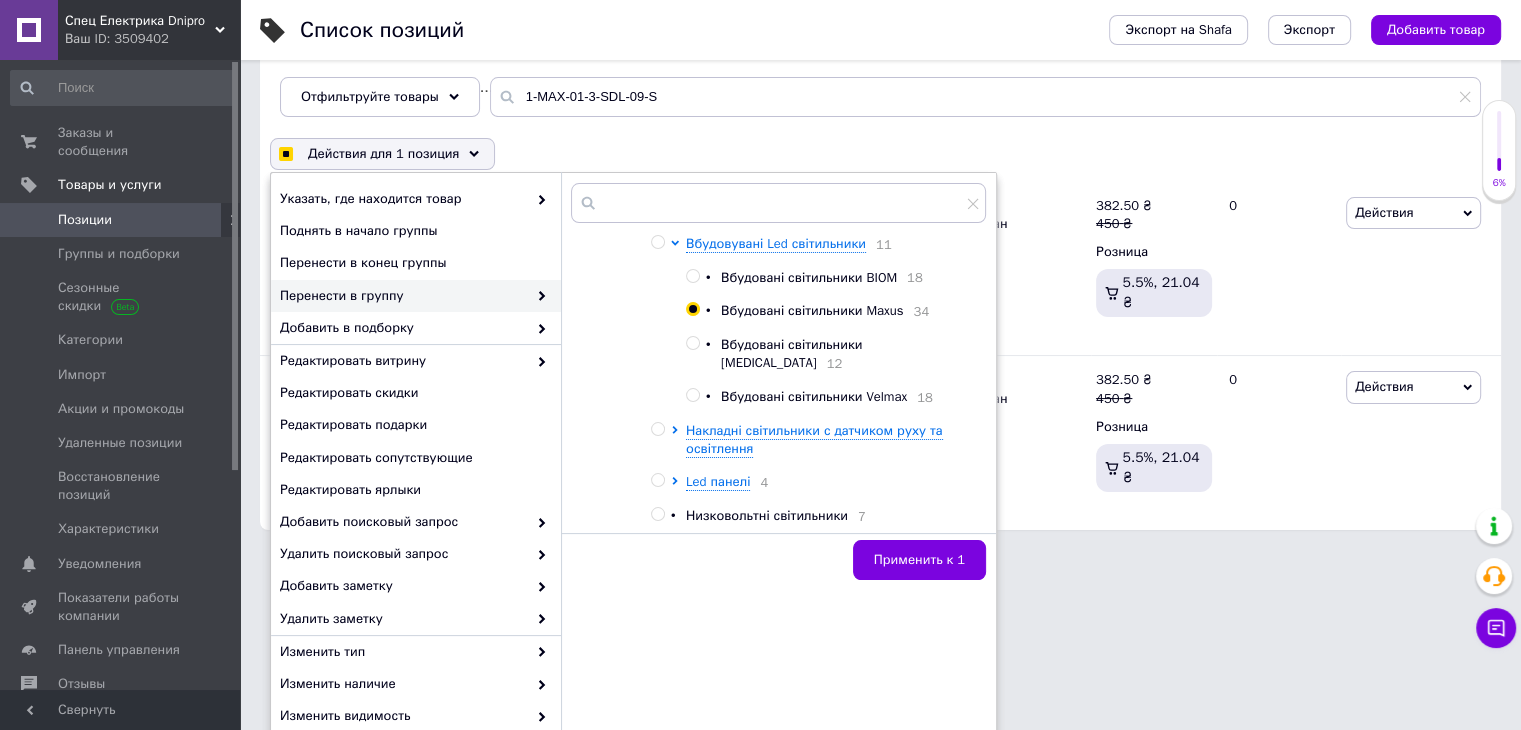 scroll, scrollTop: 232, scrollLeft: 0, axis: vertical 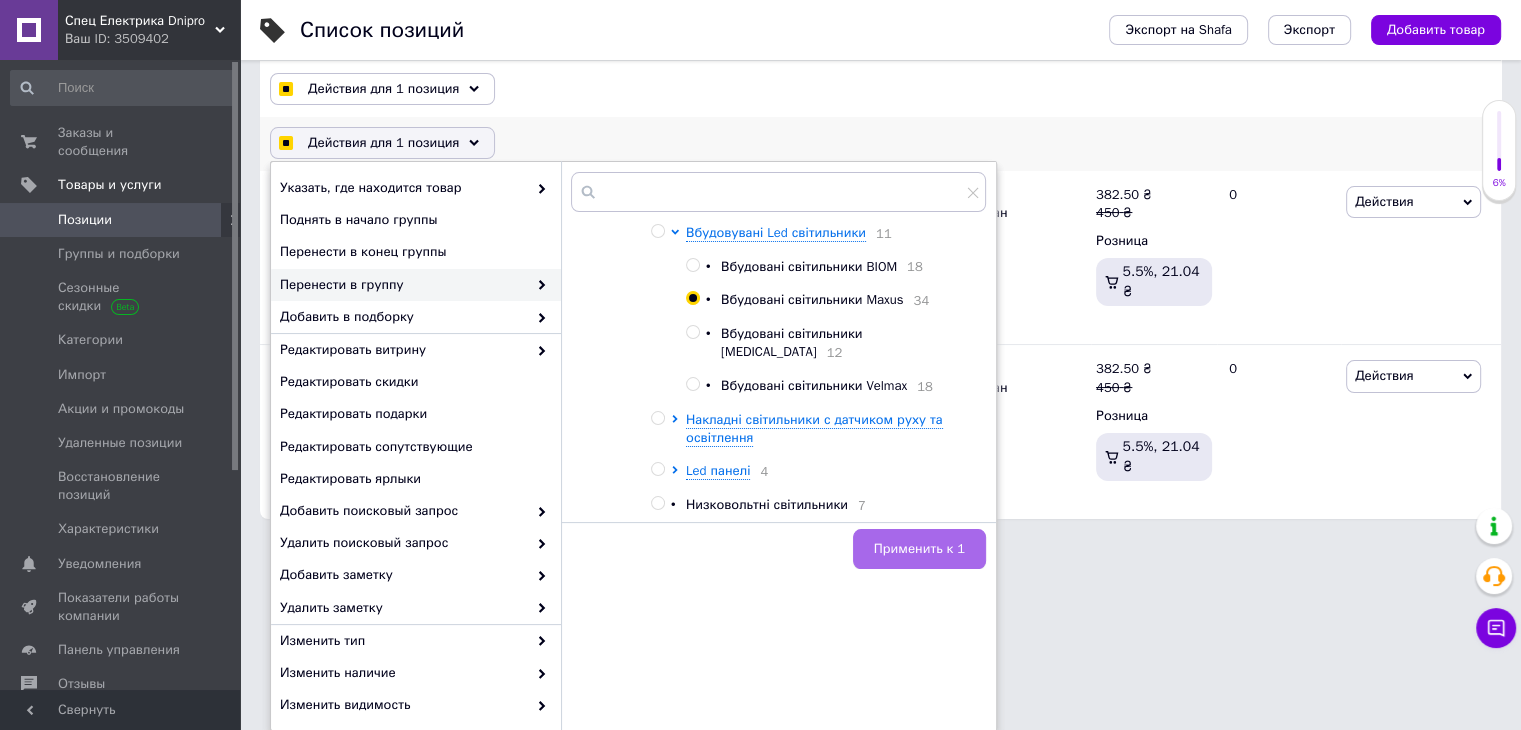 click on "Применить к 1" at bounding box center (919, 549) 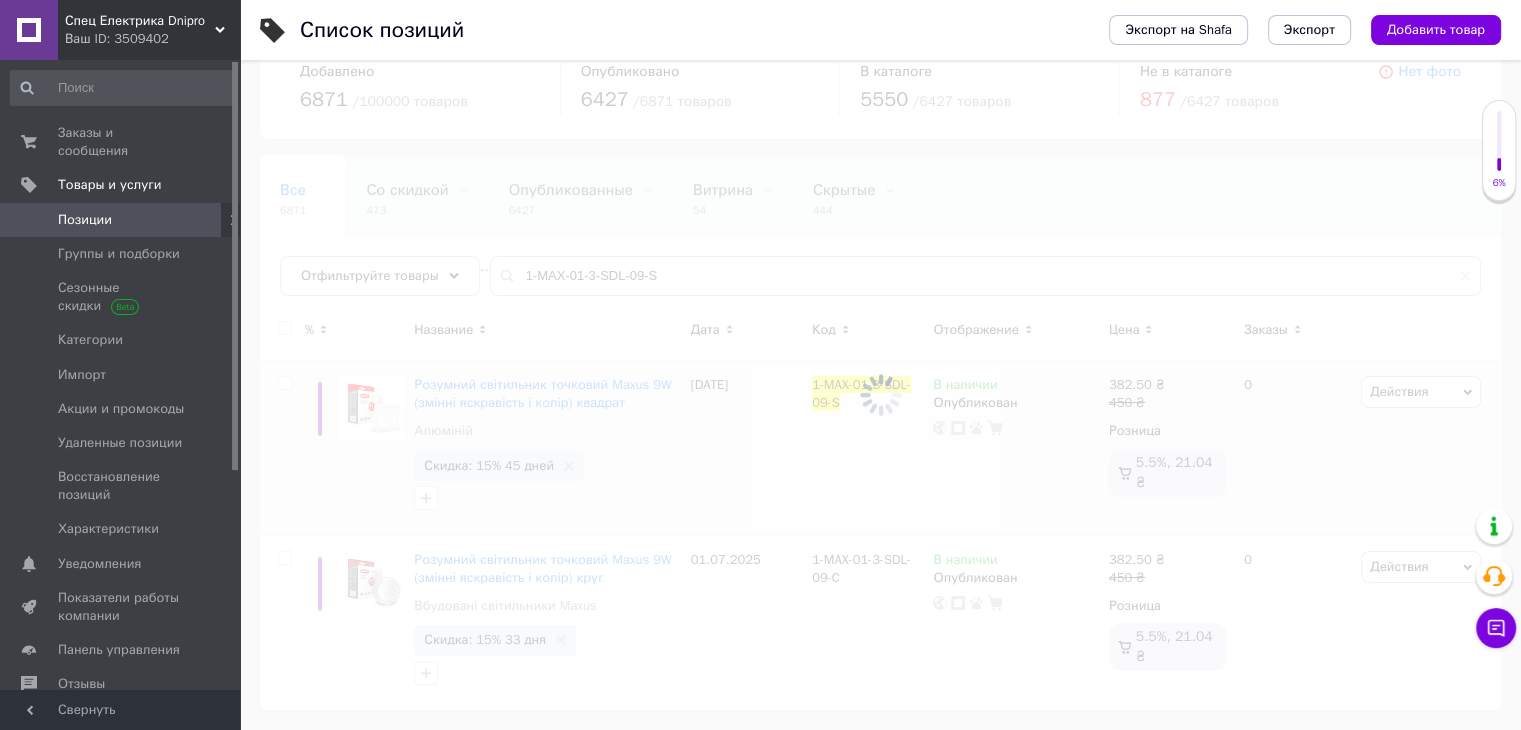 scroll, scrollTop: 41, scrollLeft: 0, axis: vertical 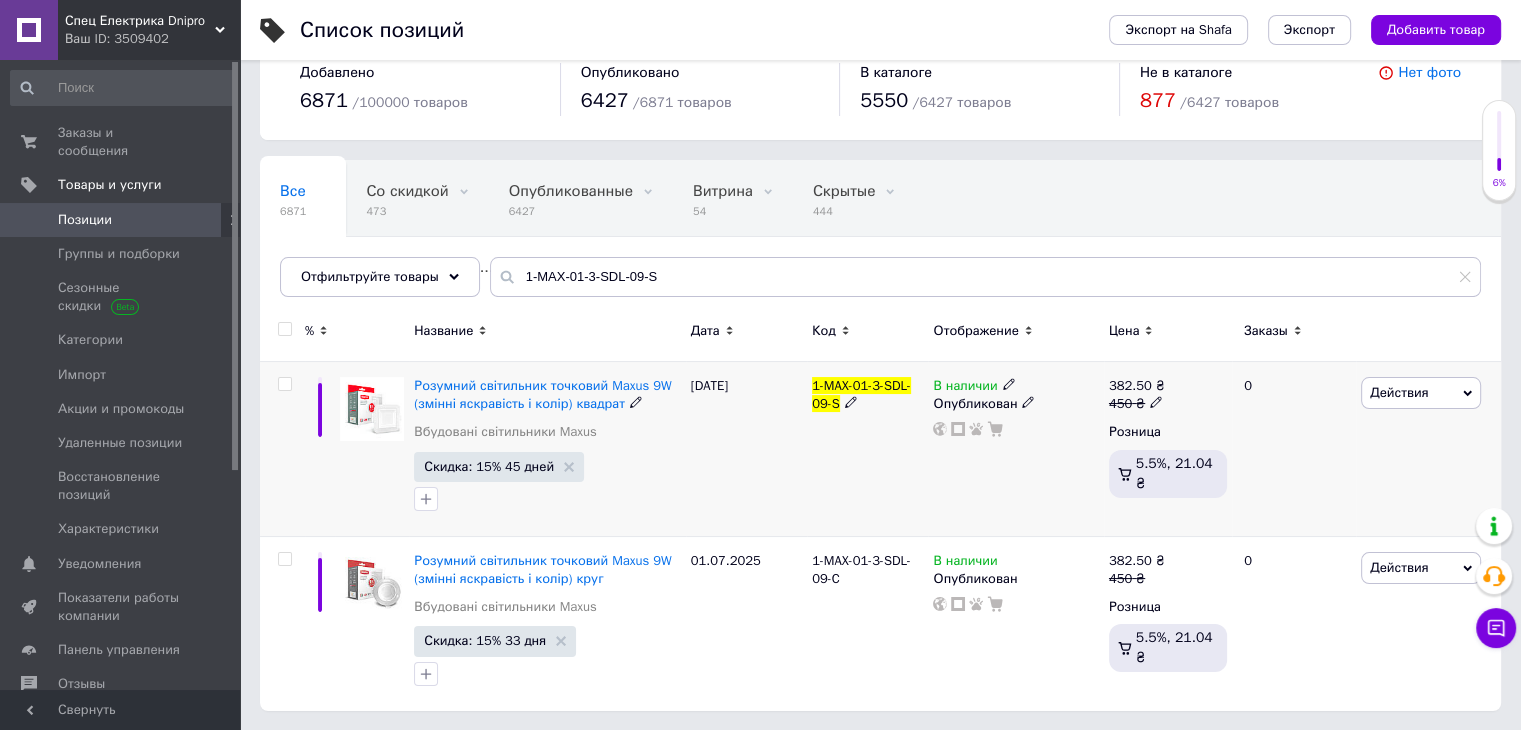 click 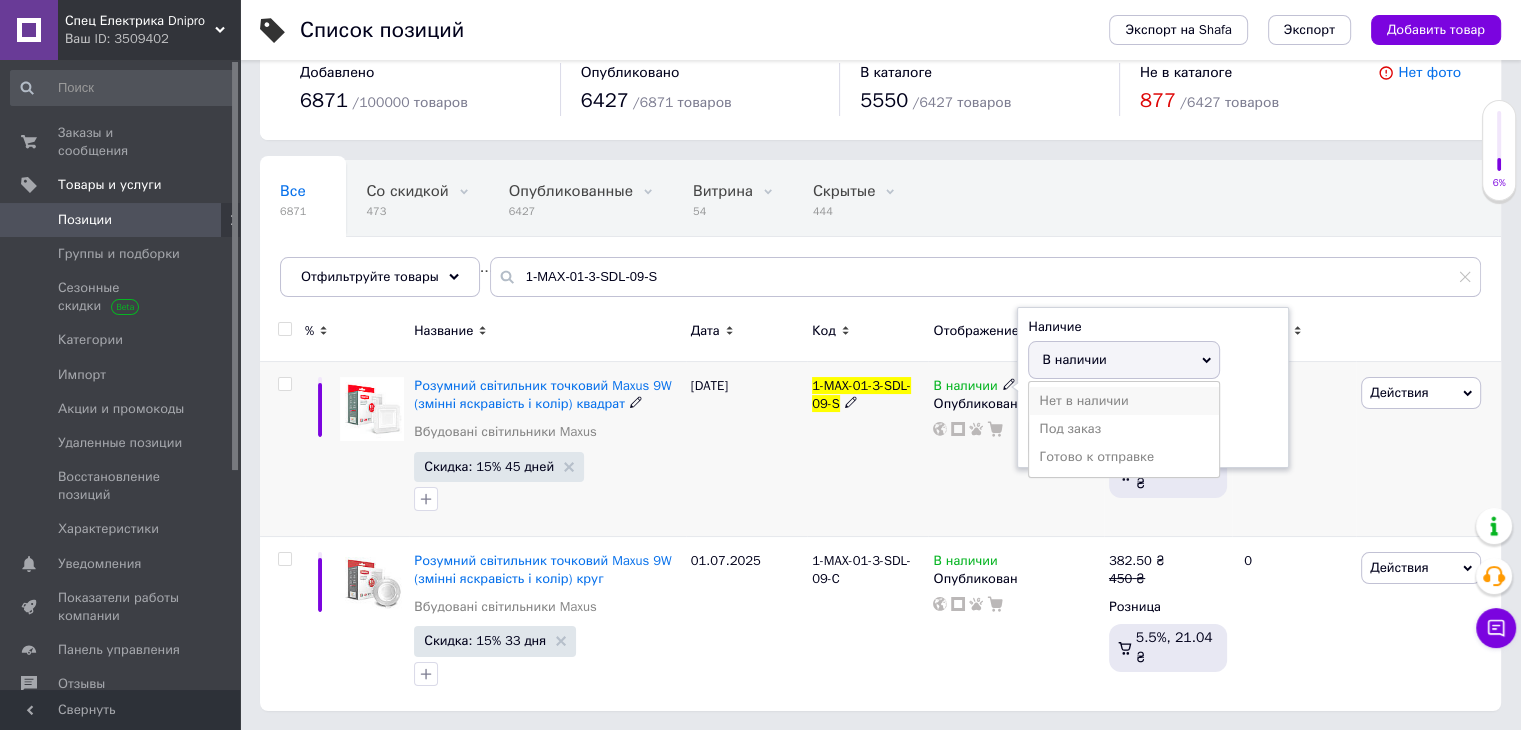 click on "Нет в наличии" at bounding box center [1124, 401] 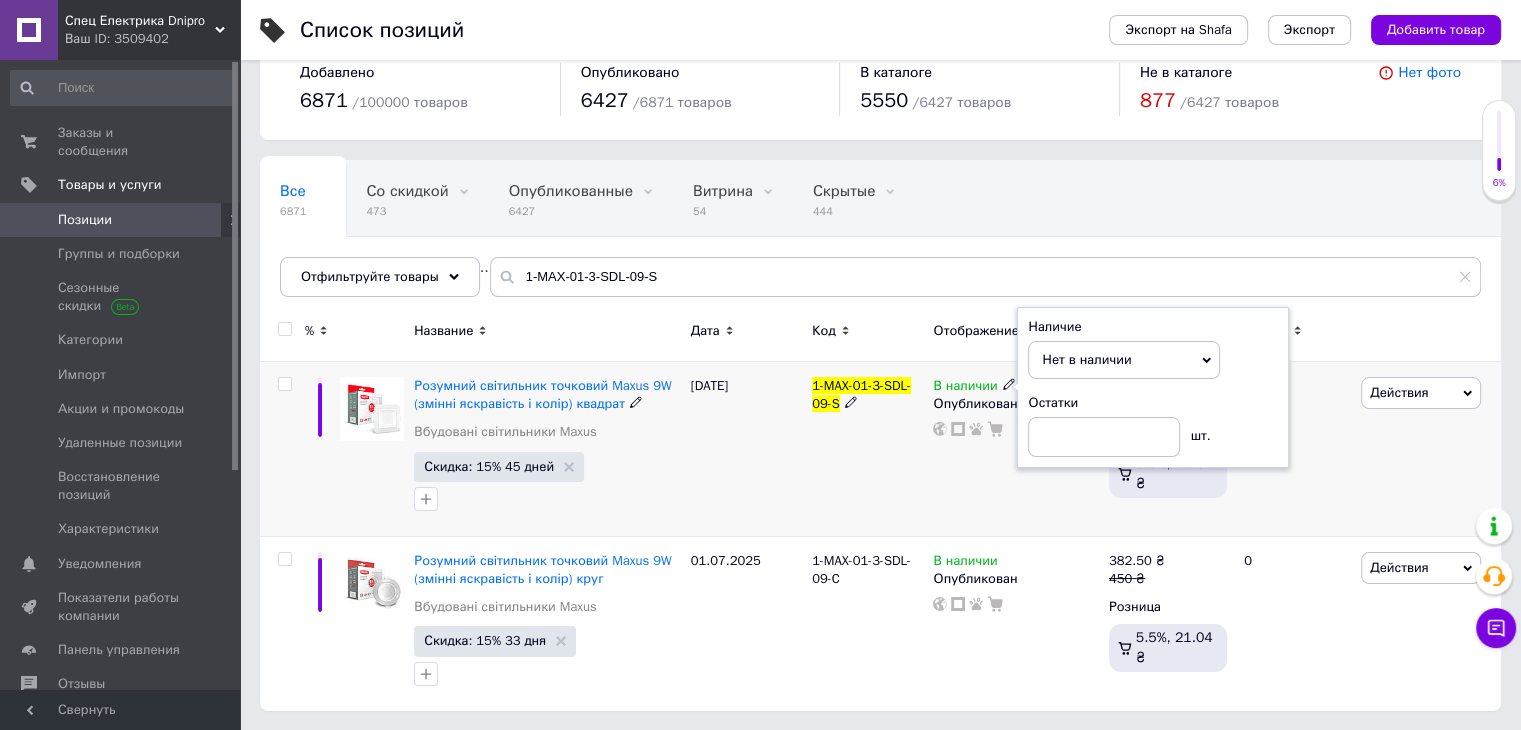 click on "[DATE]" at bounding box center (746, 449) 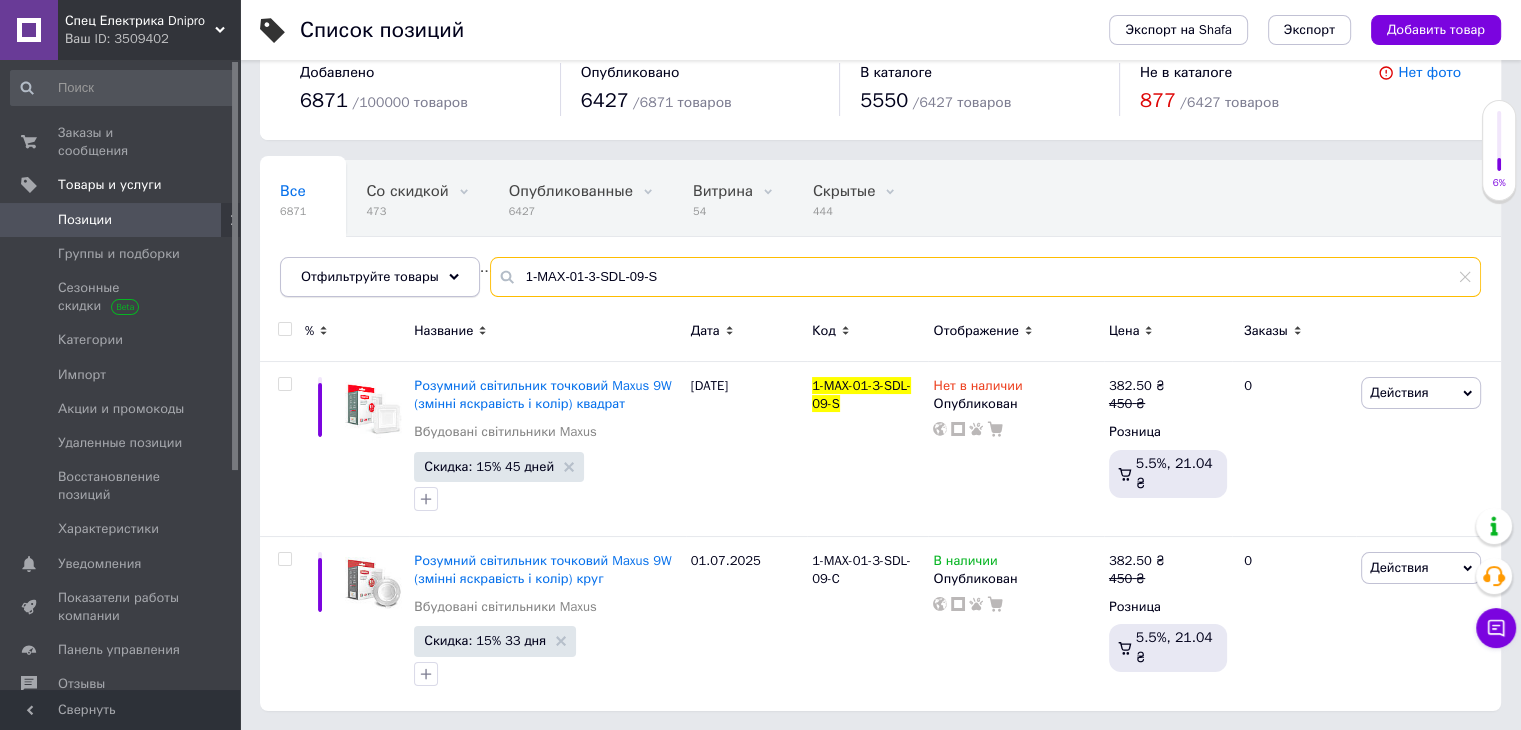 drag, startPoint x: 648, startPoint y: 279, endPoint x: 460, endPoint y: 285, distance: 188.09572 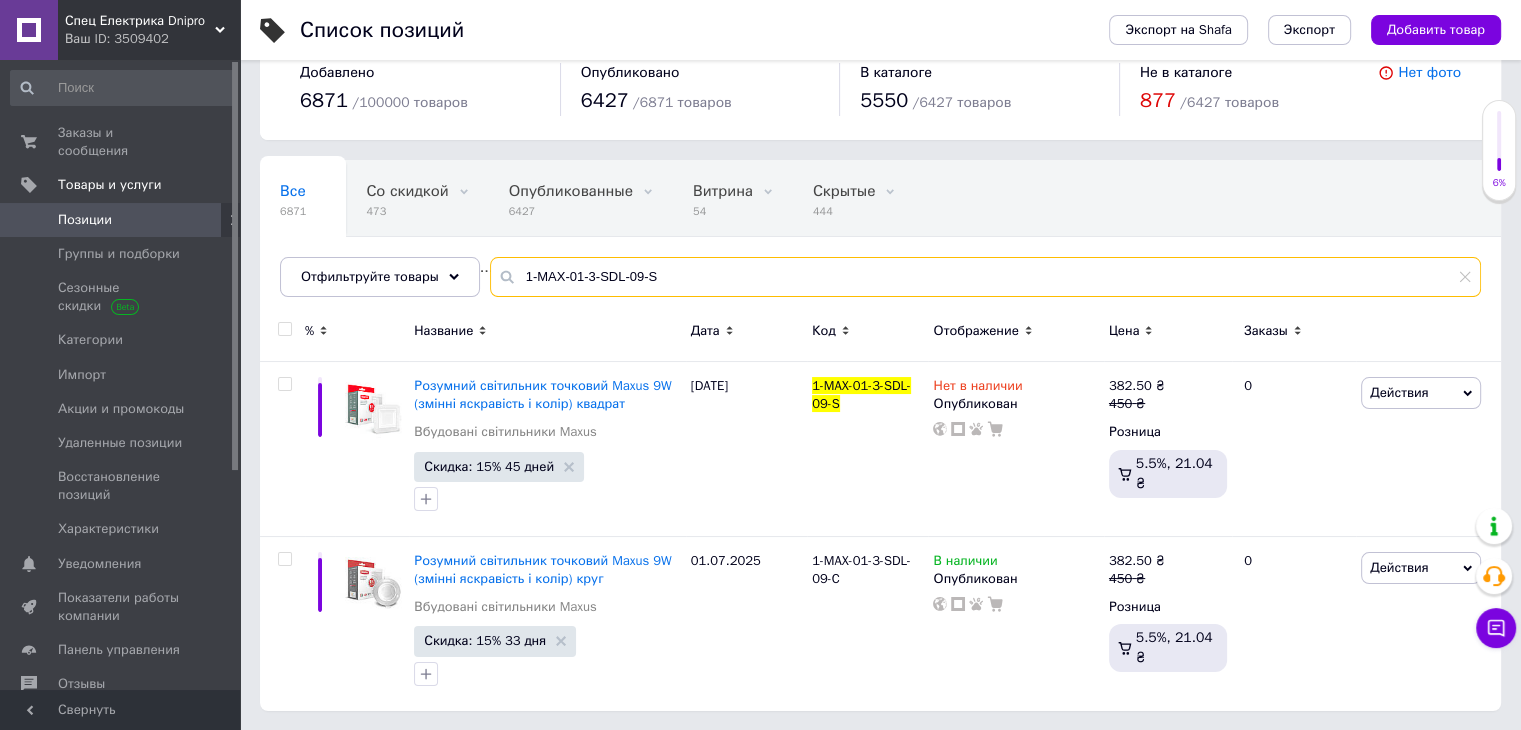 paste on "SP-0941" 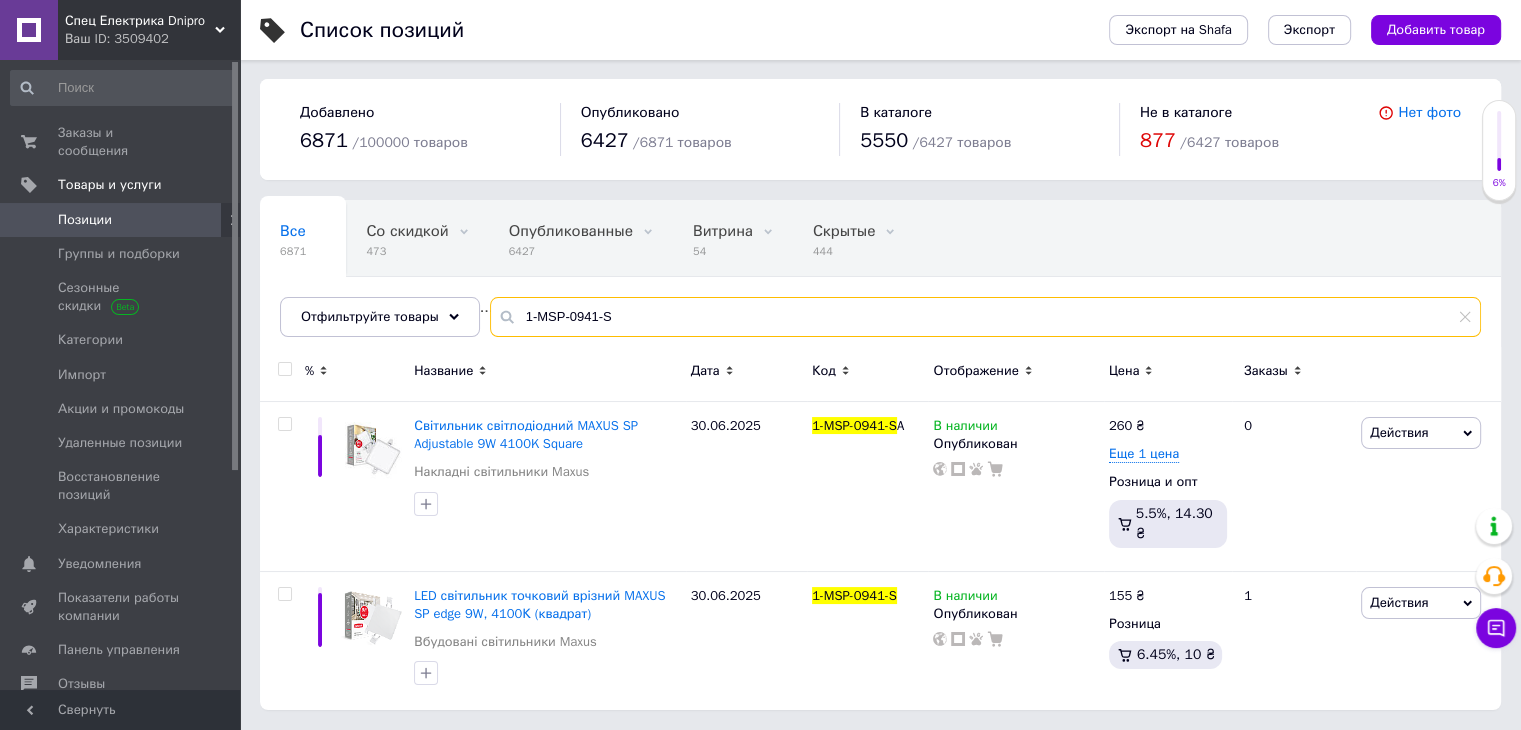 scroll, scrollTop: 2, scrollLeft: 0, axis: vertical 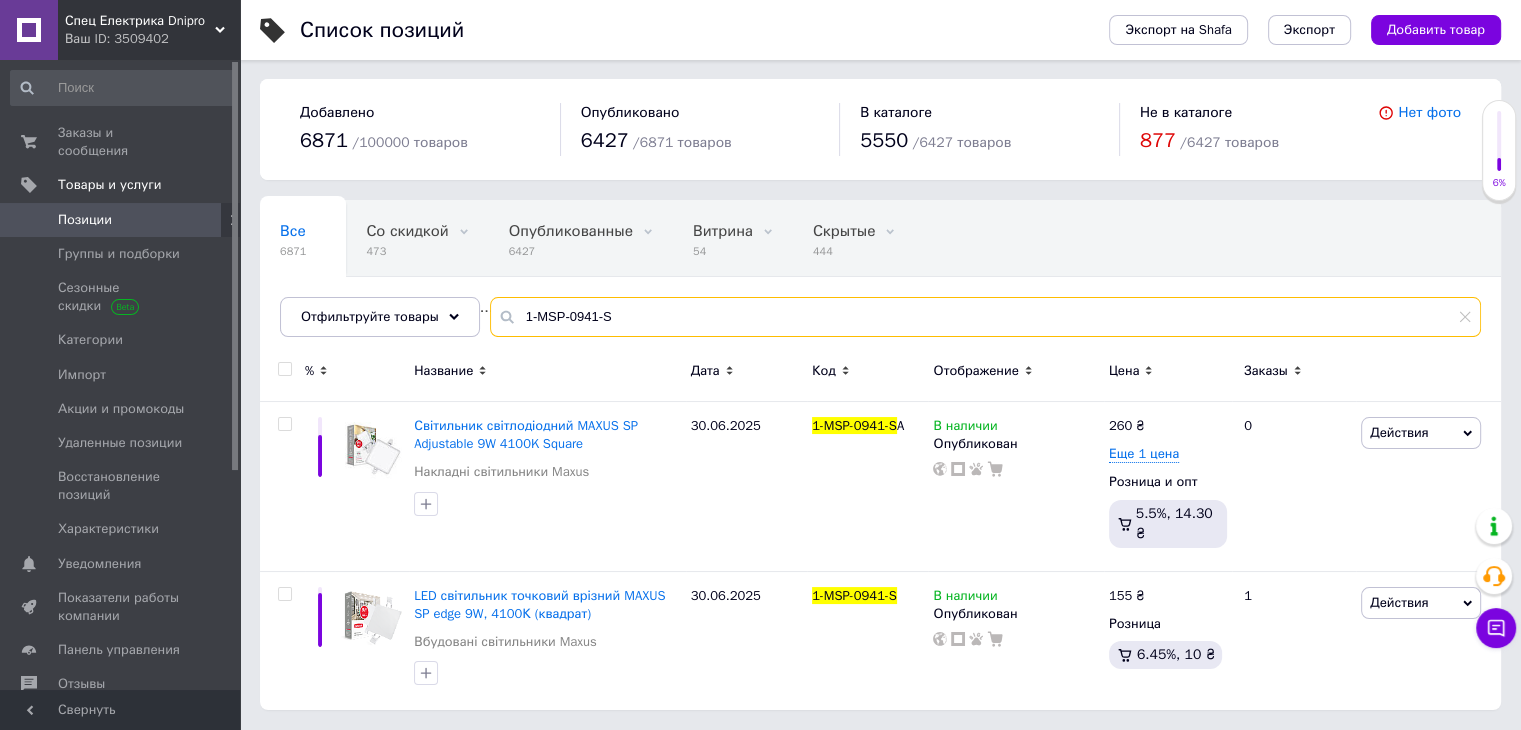 type on "1-MSP-0941-S" 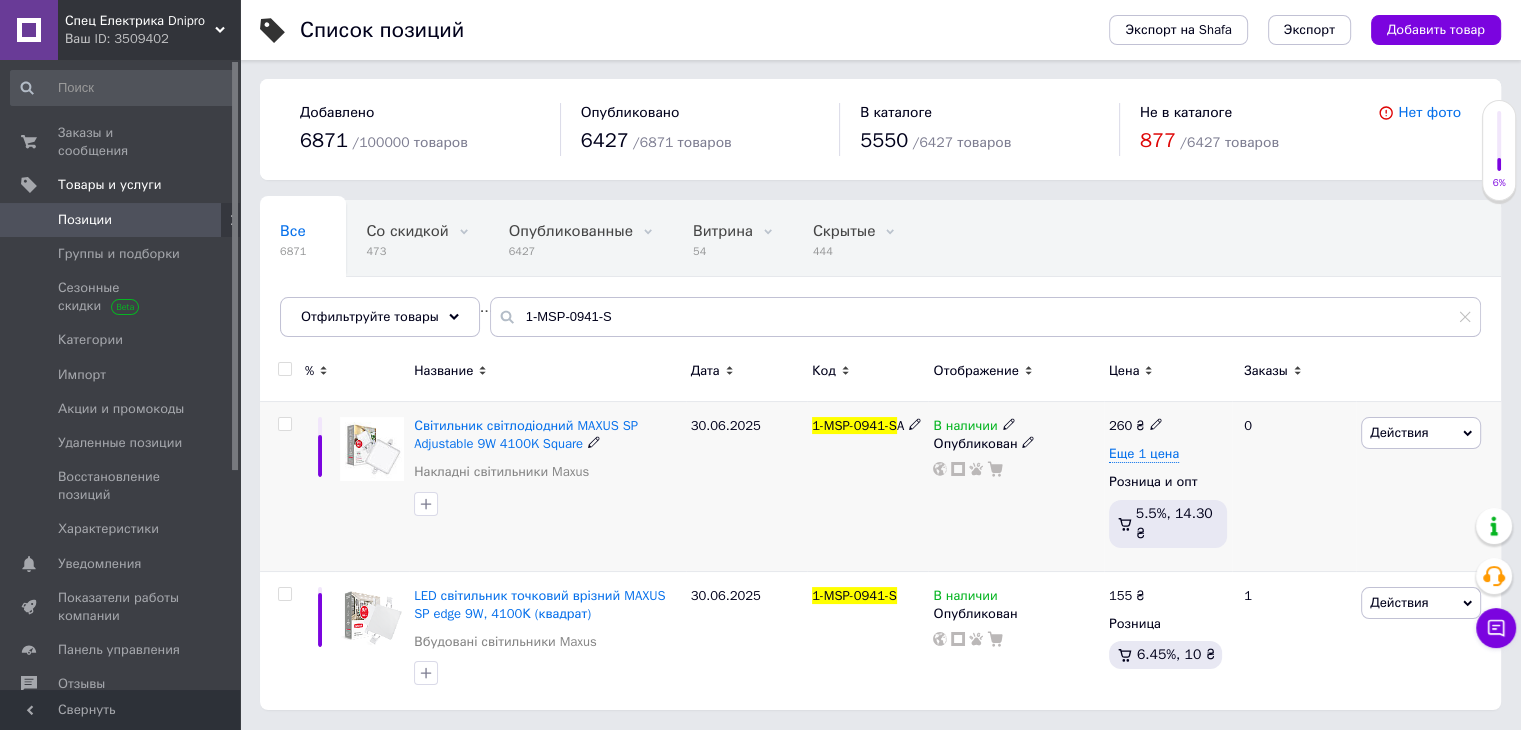 click 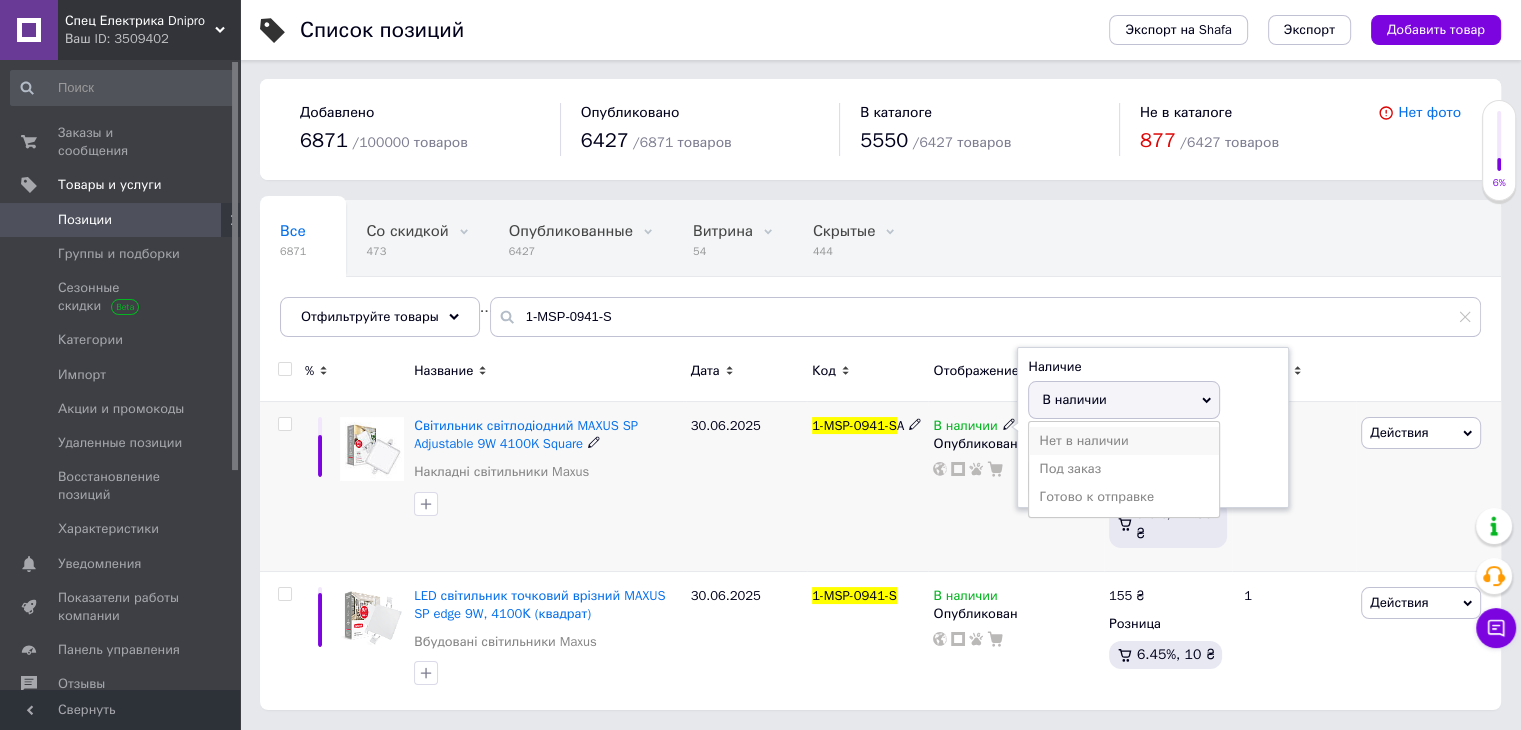 click on "Нет в наличии" at bounding box center (1124, 441) 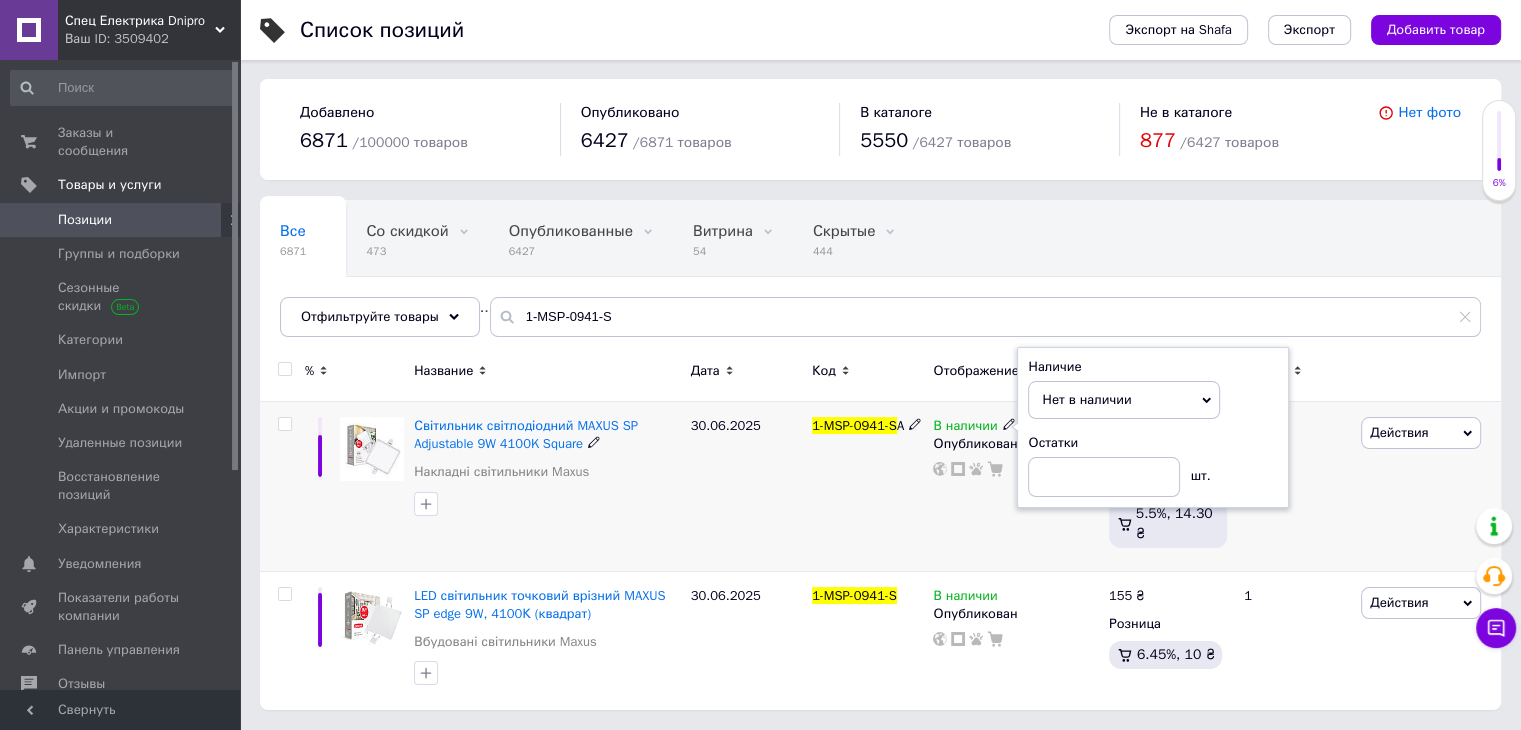 click on "1-MSP-0941-S A" at bounding box center (867, 487) 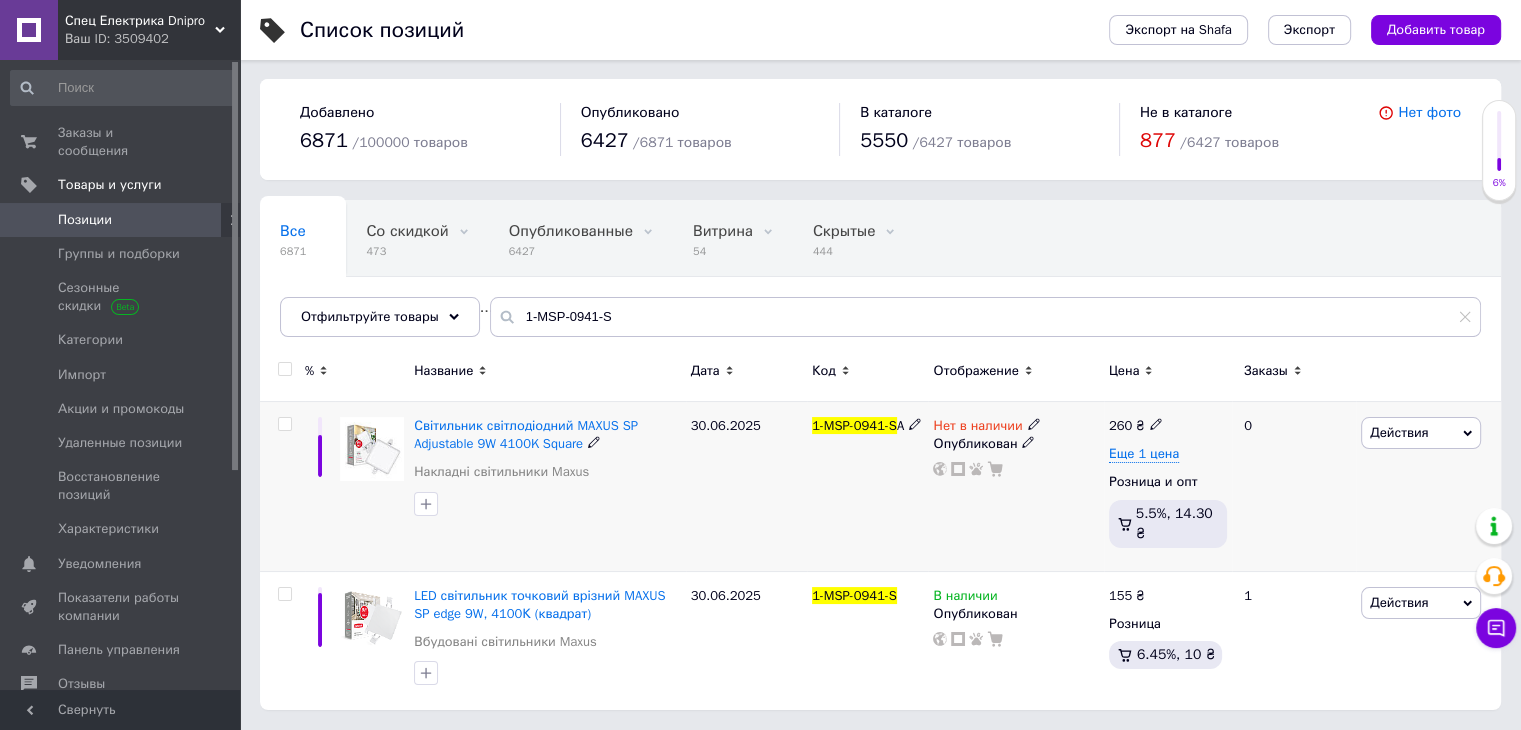 click at bounding box center (284, 424) 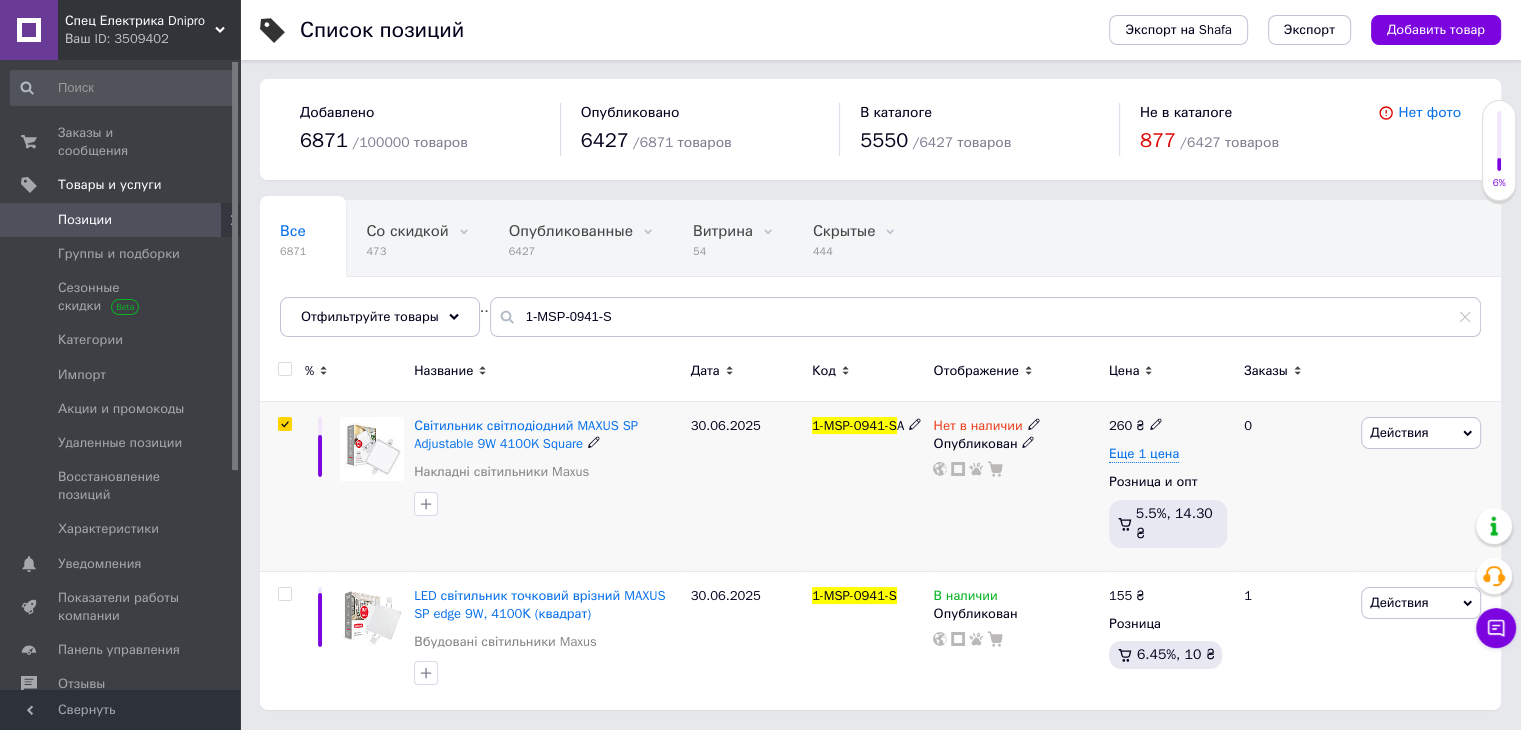 checkbox on "true" 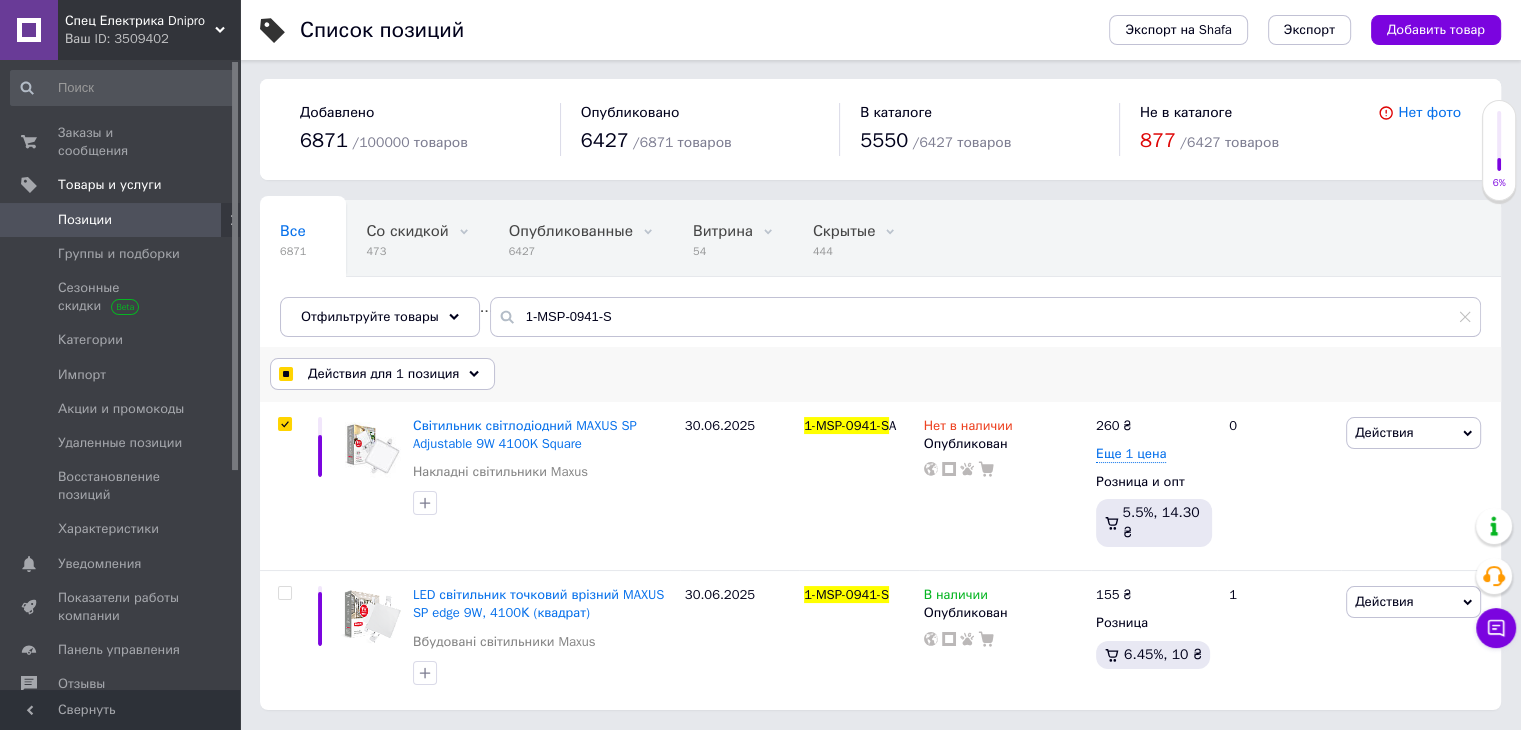 click on "Действия для 1 позиция" at bounding box center [383, 374] 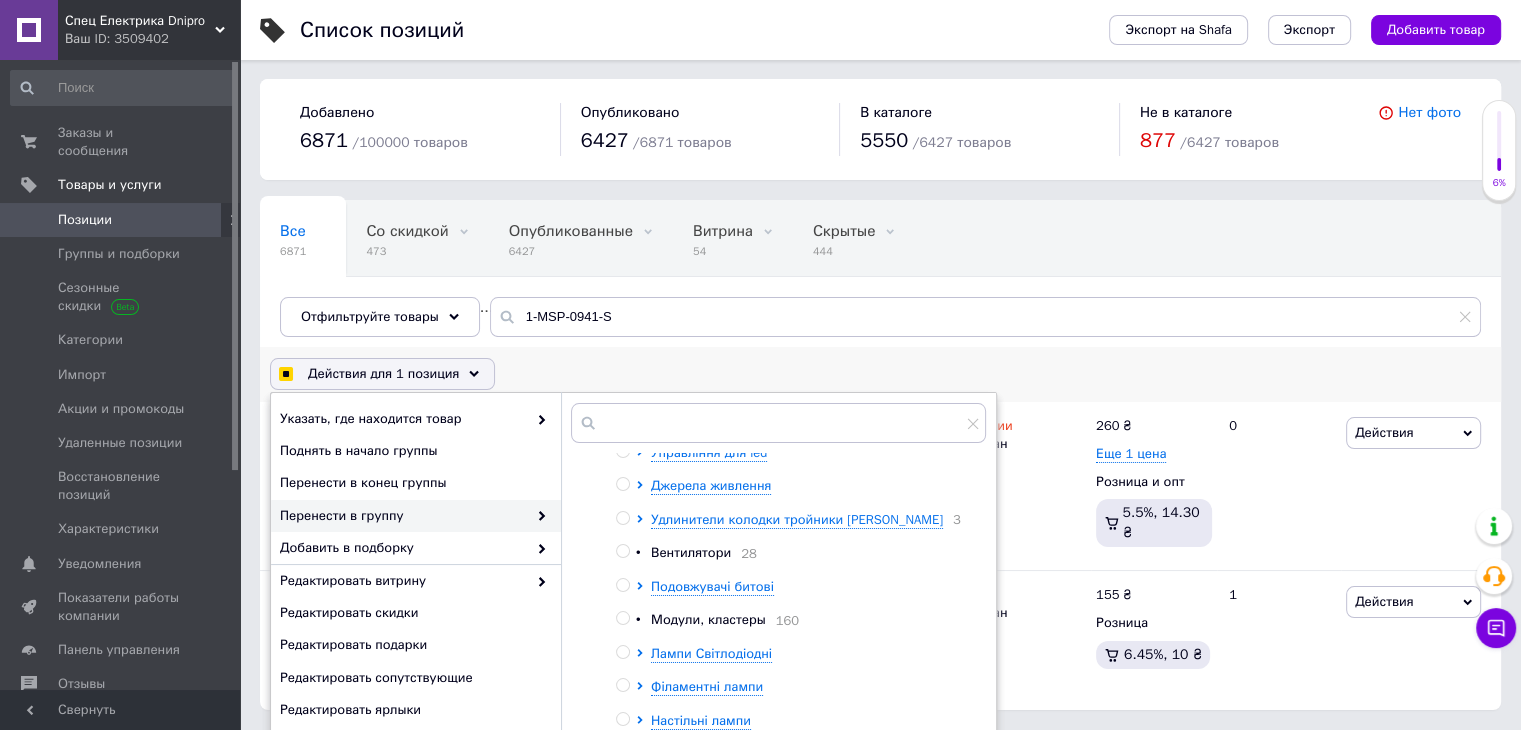 scroll, scrollTop: 853, scrollLeft: 0, axis: vertical 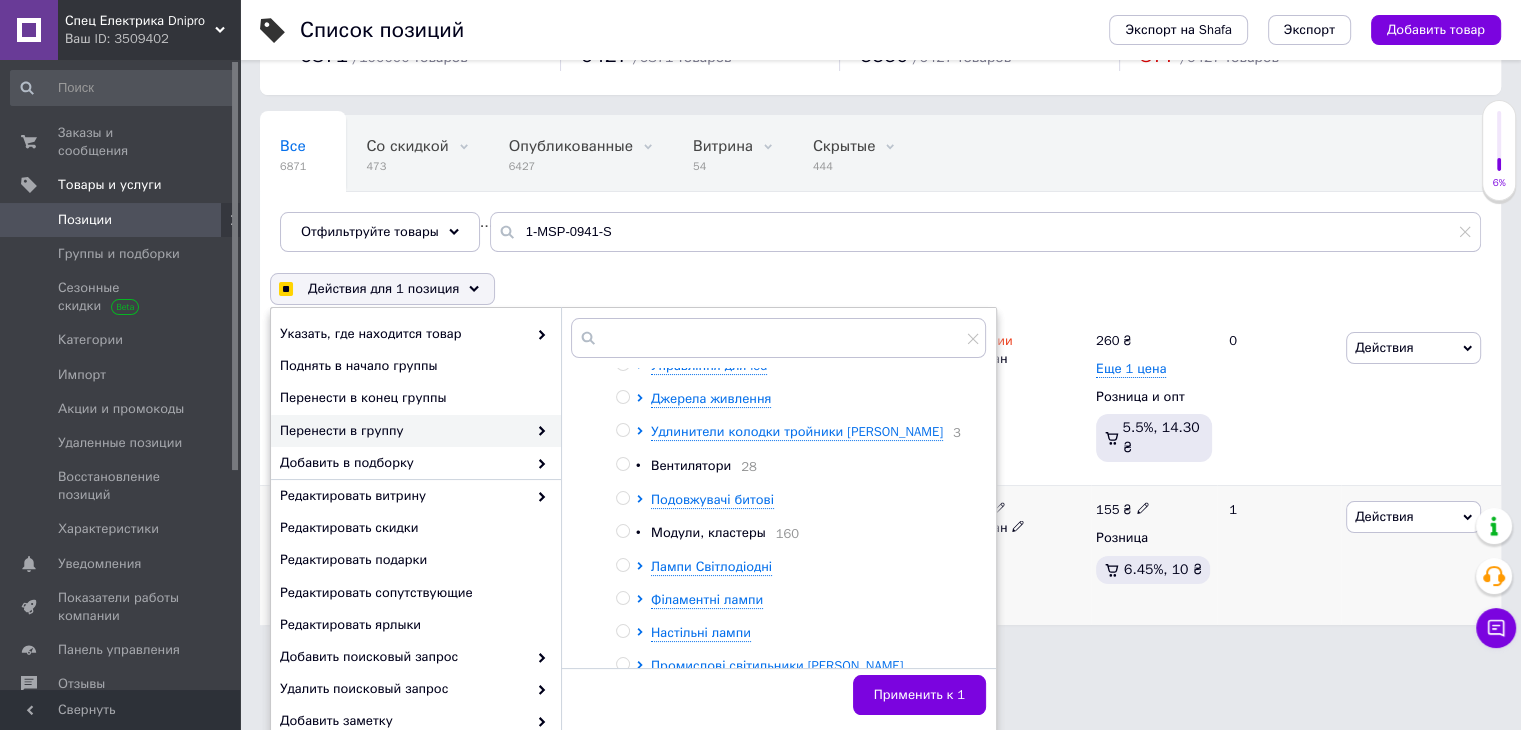 checkbox on "true" 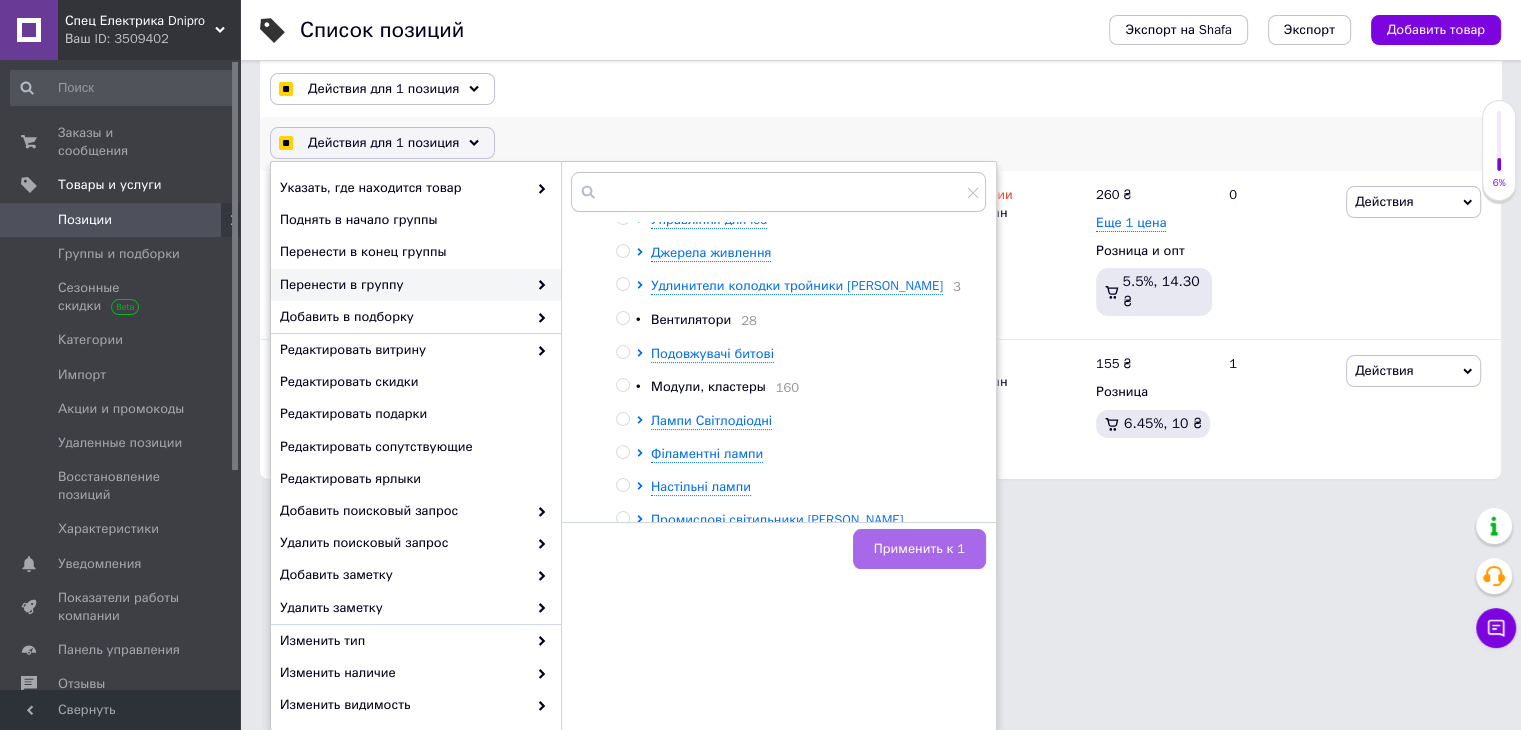 click on "Применить к 1" at bounding box center (919, 549) 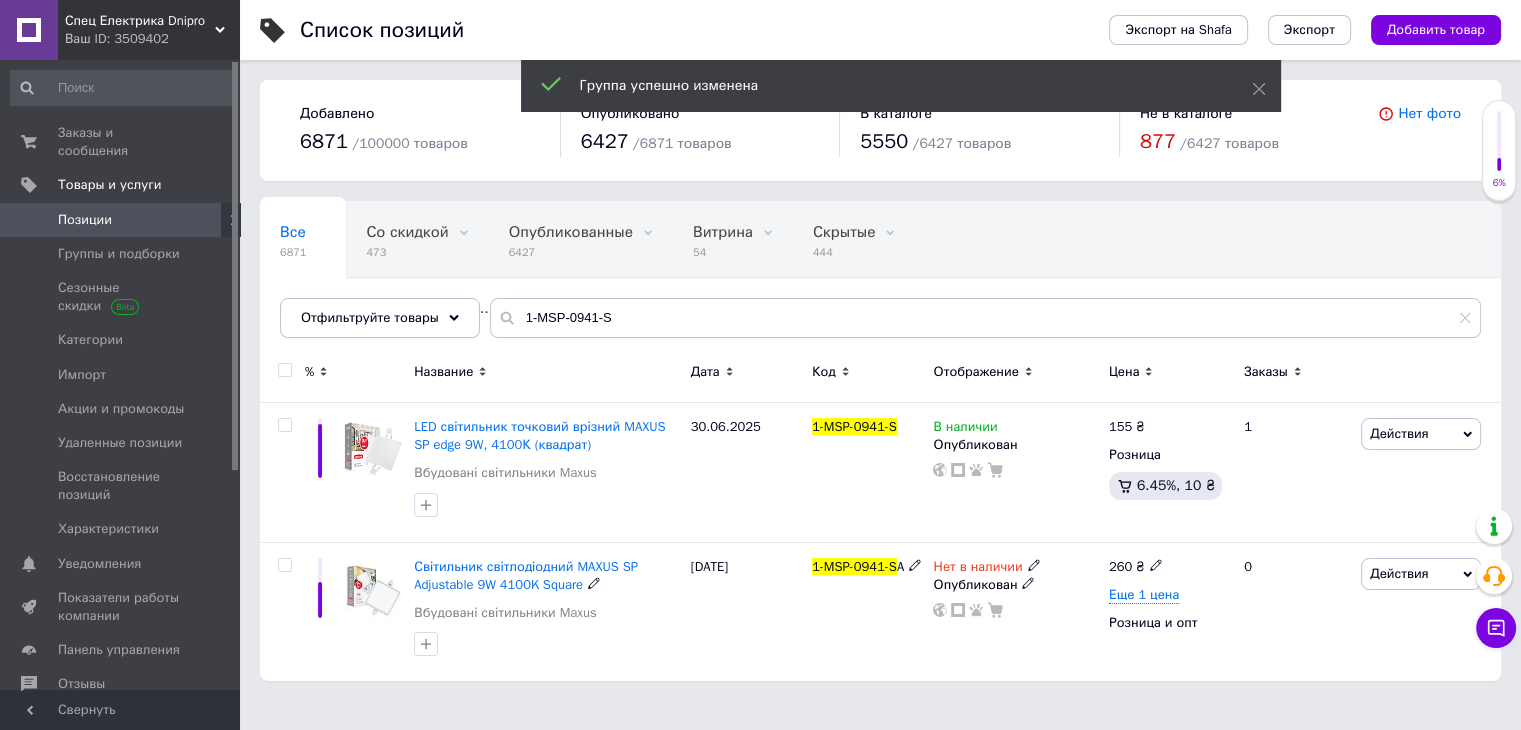 scroll, scrollTop: 0, scrollLeft: 0, axis: both 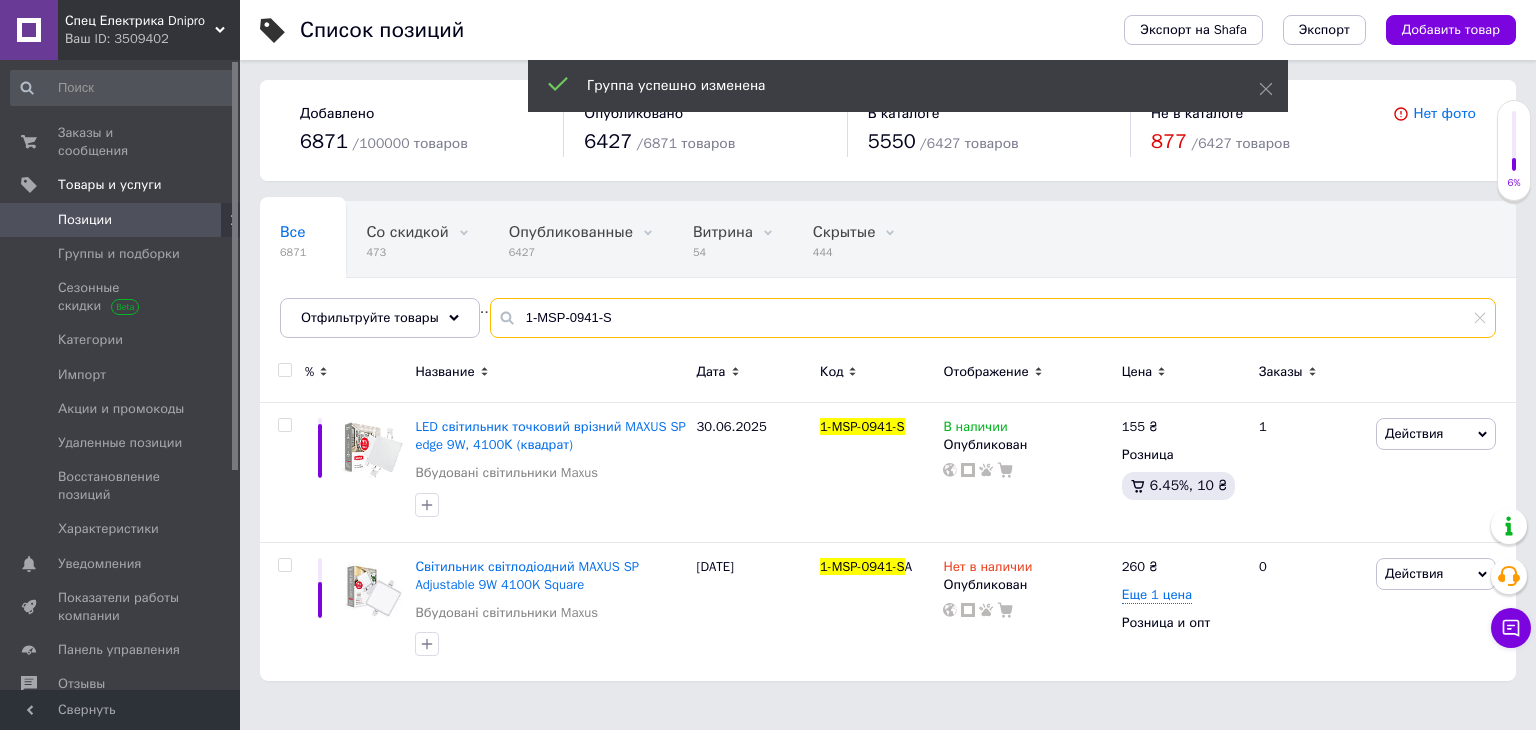 drag, startPoint x: 635, startPoint y: 326, endPoint x: 476, endPoint y: 326, distance: 159 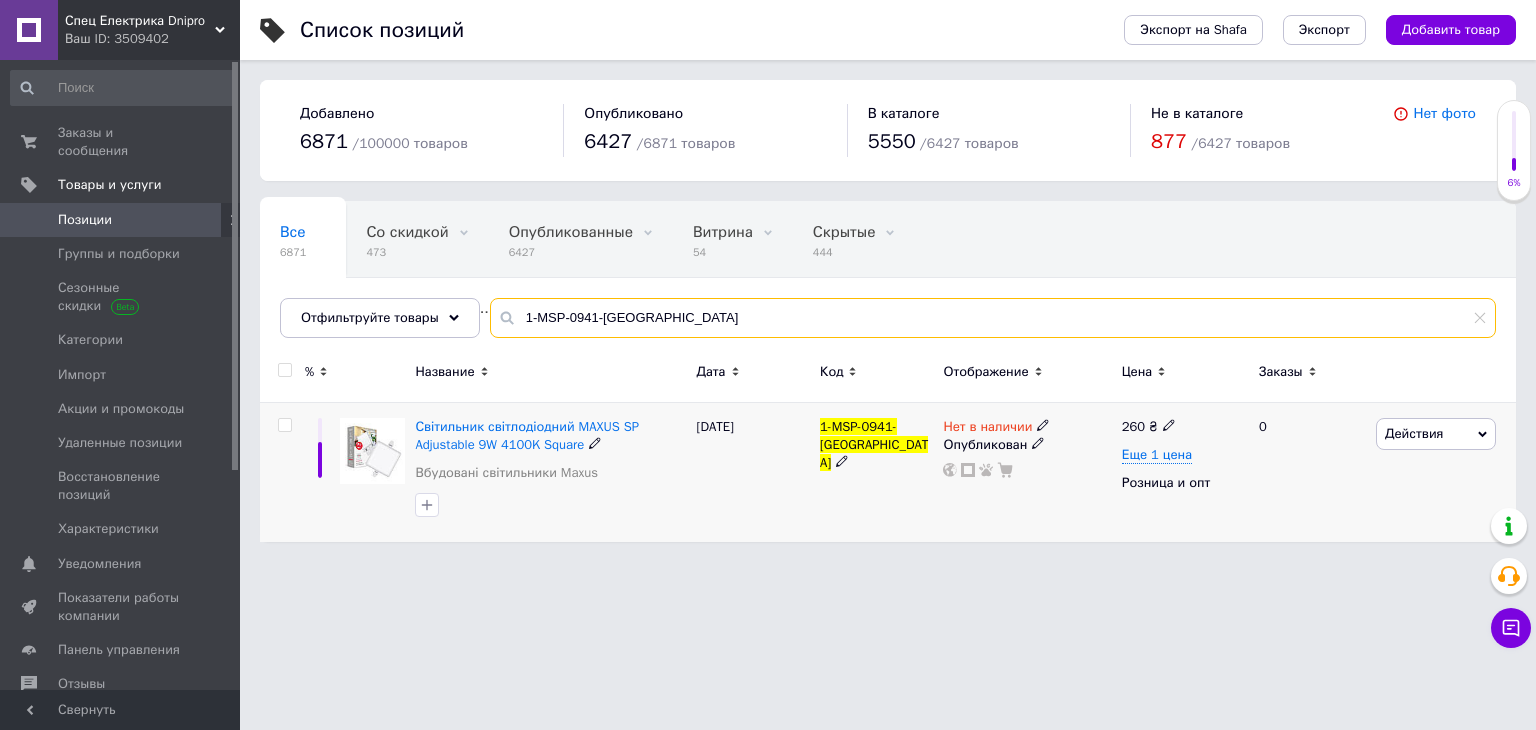 type on "1-MSP-0941-[GEOGRAPHIC_DATA]" 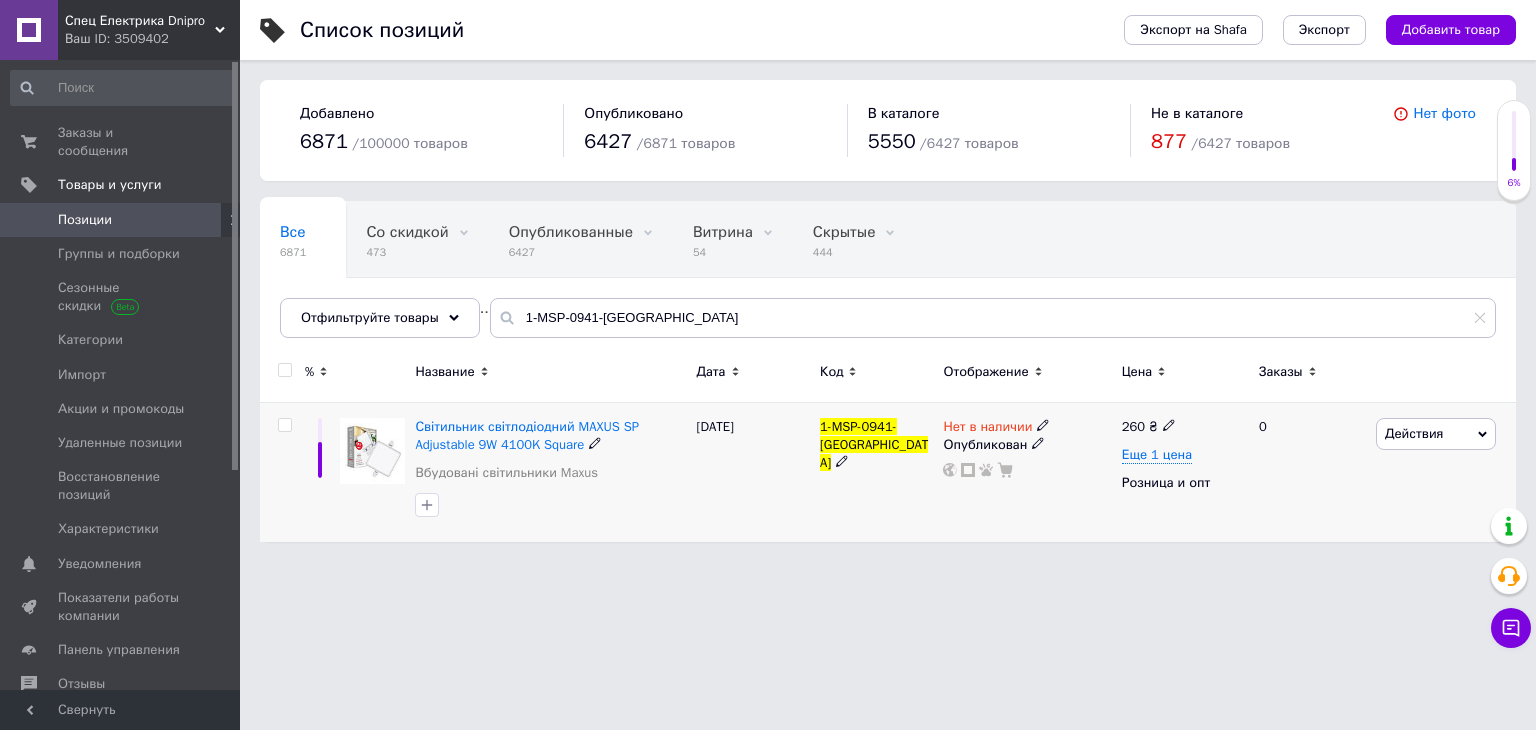 click at bounding box center [284, 425] 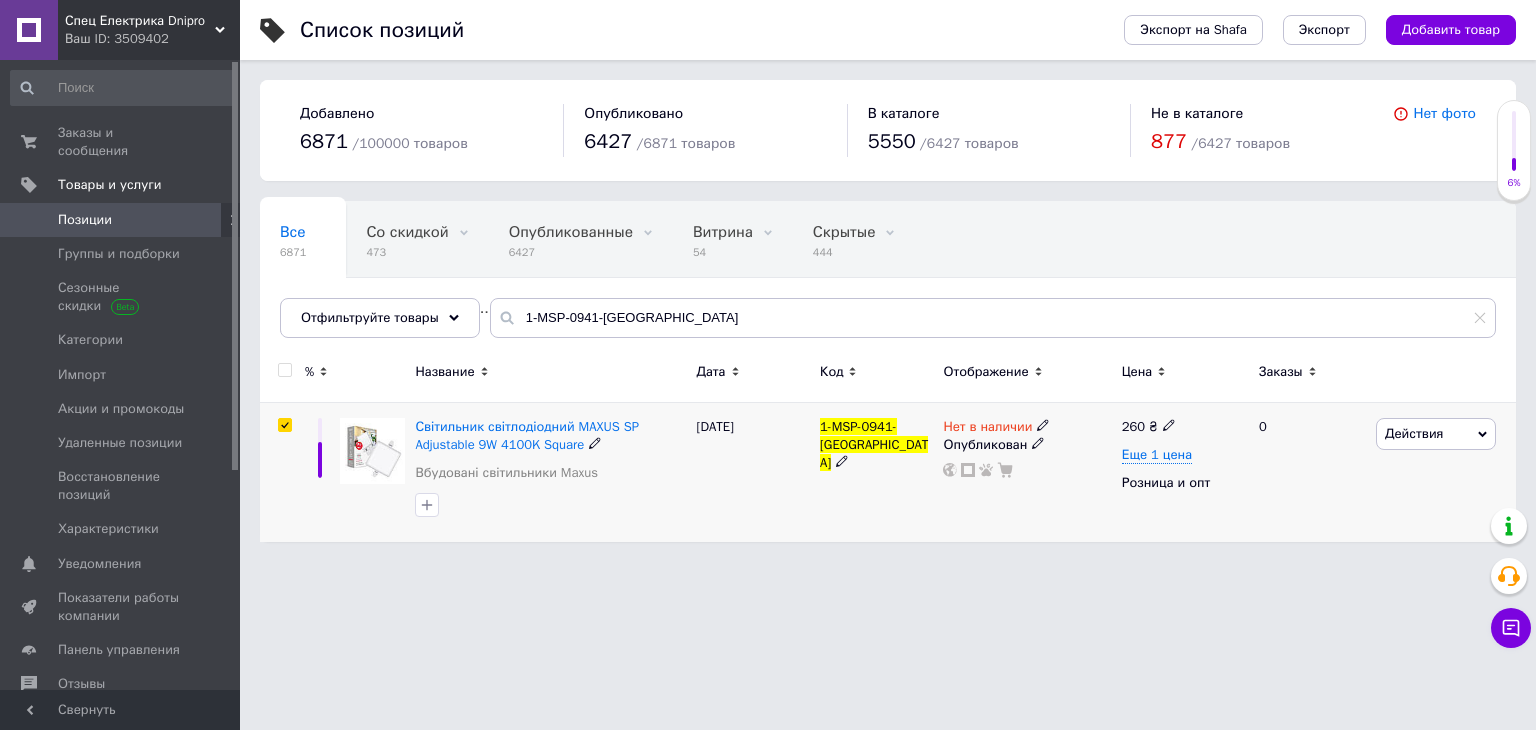 checkbox on "true" 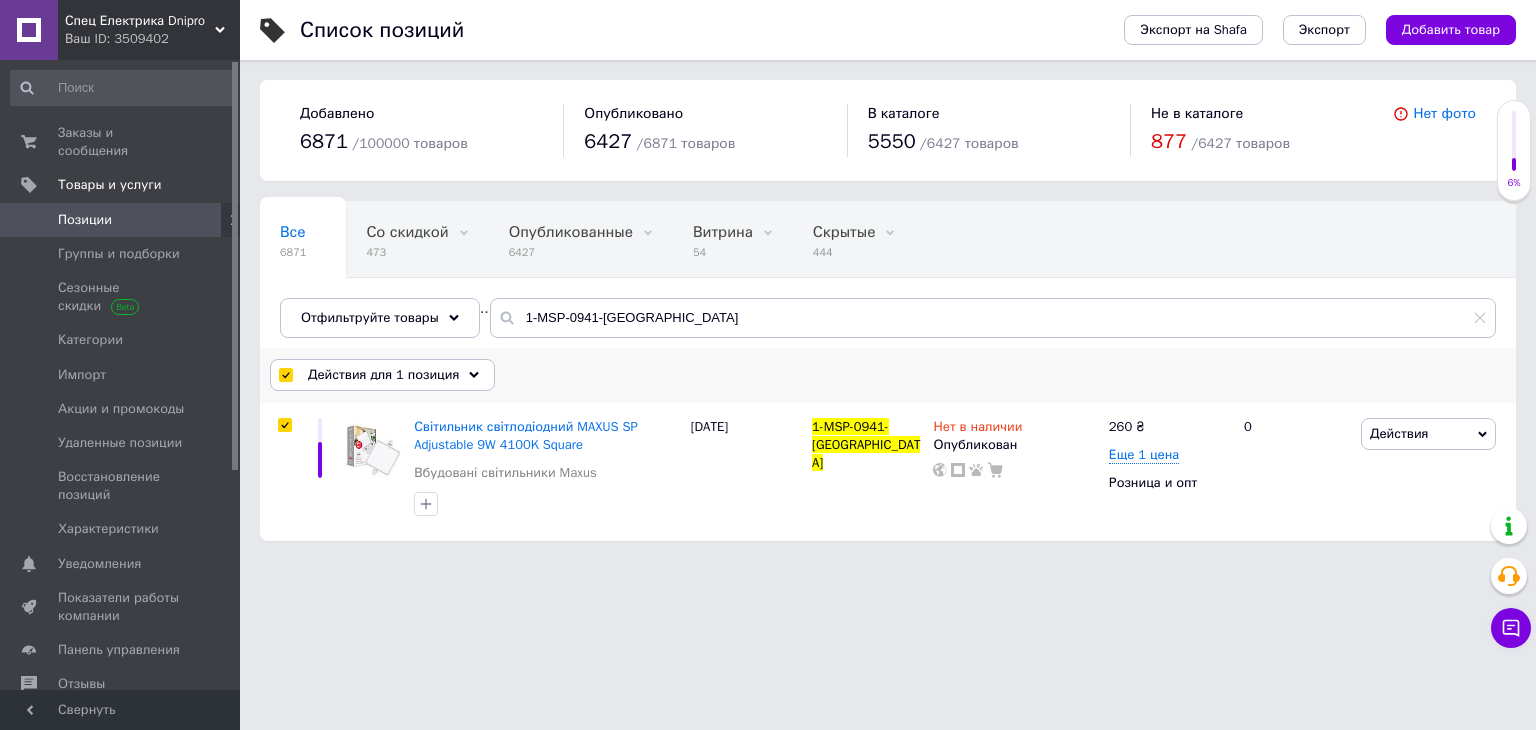 click on "Действия для 1 позиция" at bounding box center (383, 375) 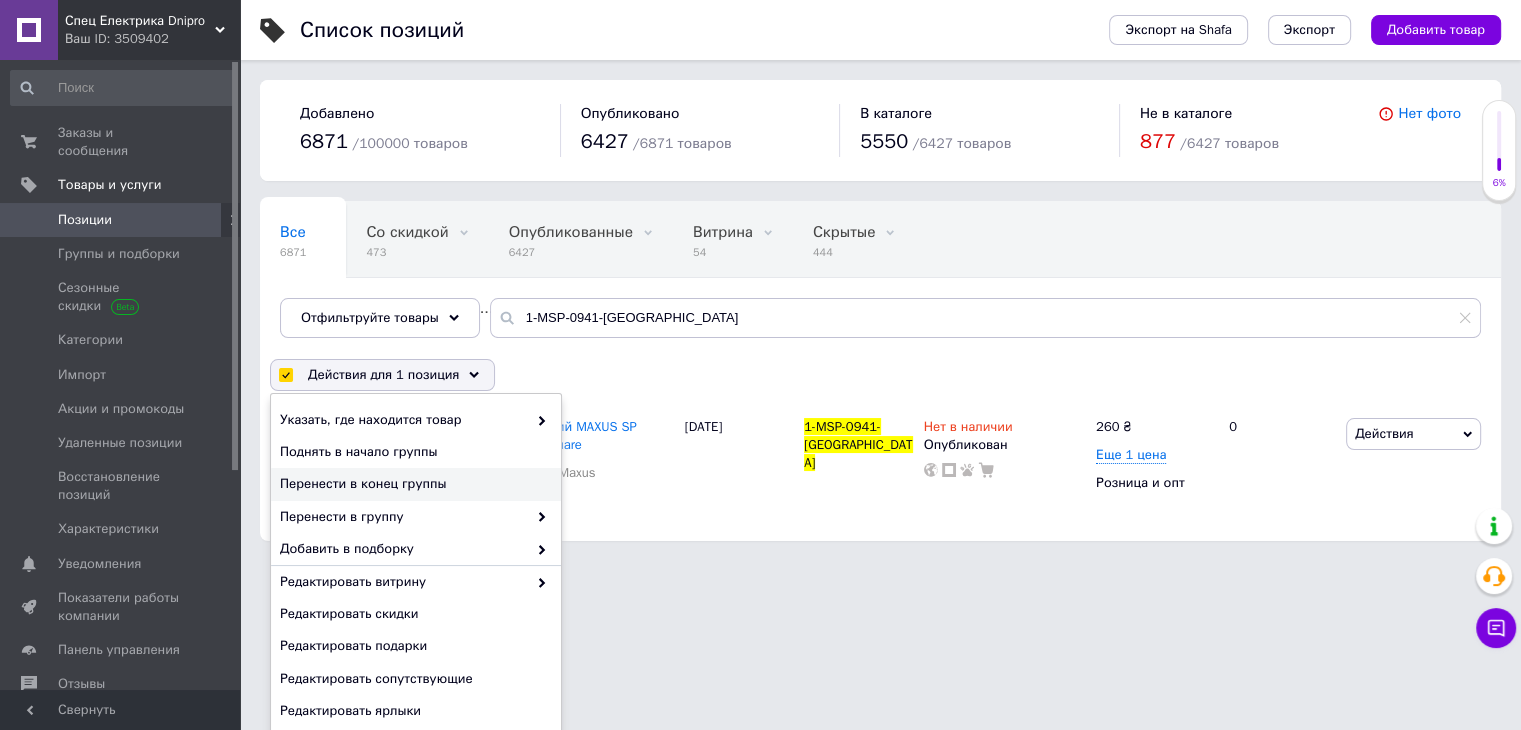 click on "Спец Електрика  Dnipro Ваш ID: 3509402 Сайт Спец Електрика  Dnipro Кабинет покупателя Проверить состояние системы Страница на портале LedDiod Справка Выйти Заказы и сообщения 0 0 Товары и услуги Позиции Группы и подборки Сезонные скидки Категории Импорт Акции и промокоды Удаленные позиции Восстановление позиций Характеристики Уведомления 0 0 Показатели работы компании Панель управления Отзывы Покупатели Каталог ProSale Аналитика Инструменты вебмастера и SEO Управление сайтом Кошелек компании Маркет Настройки Prom топ" at bounding box center [760, 280] 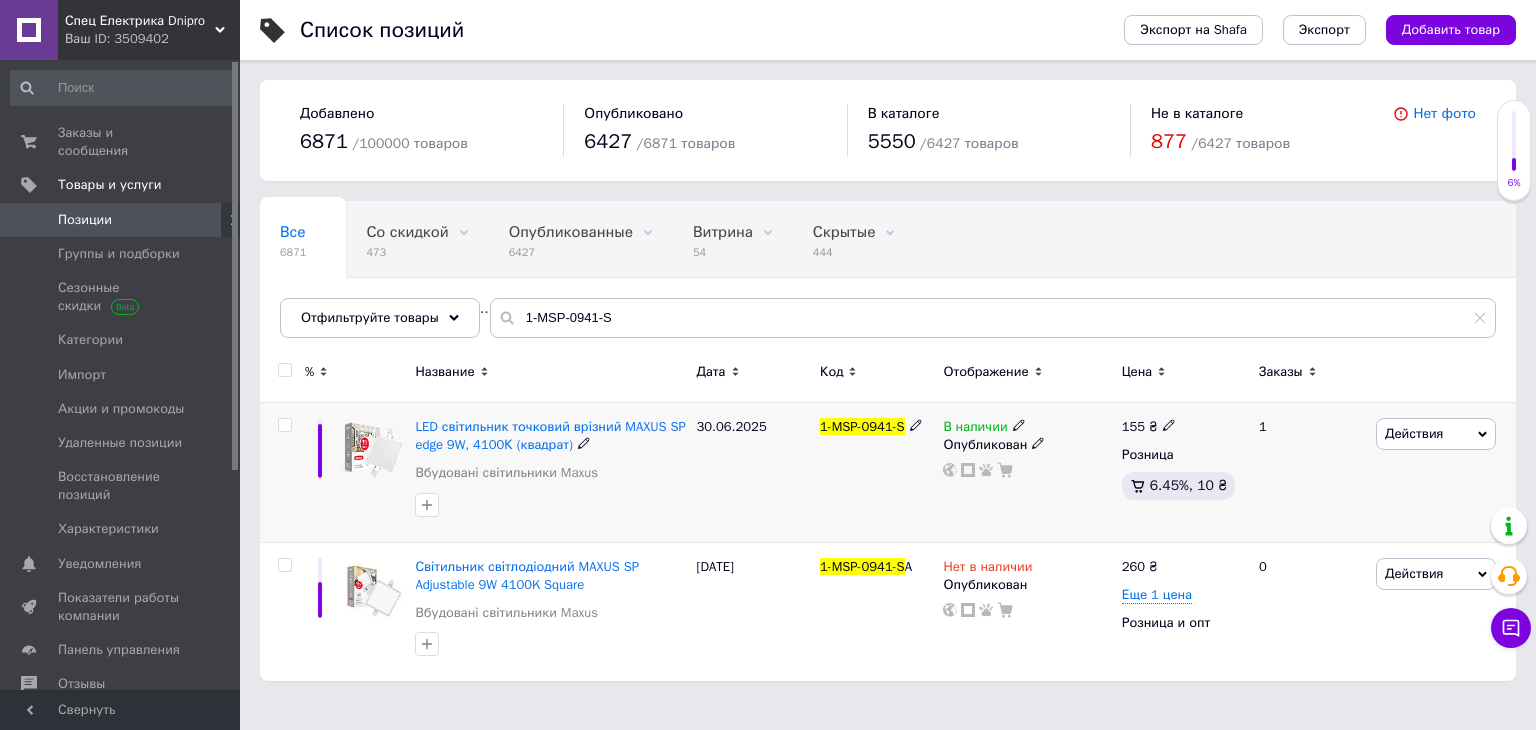 click 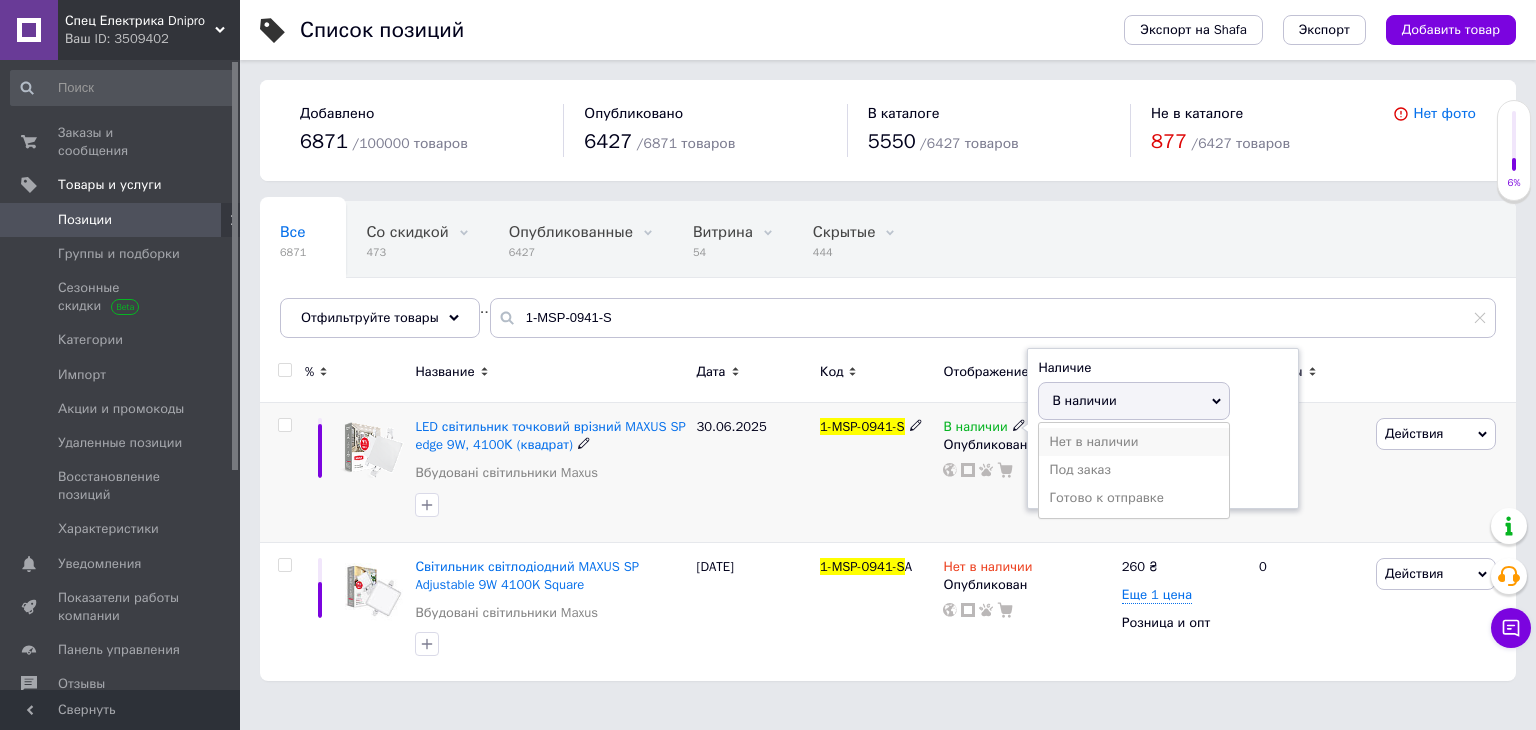 click on "Нет в наличии" at bounding box center (1134, 442) 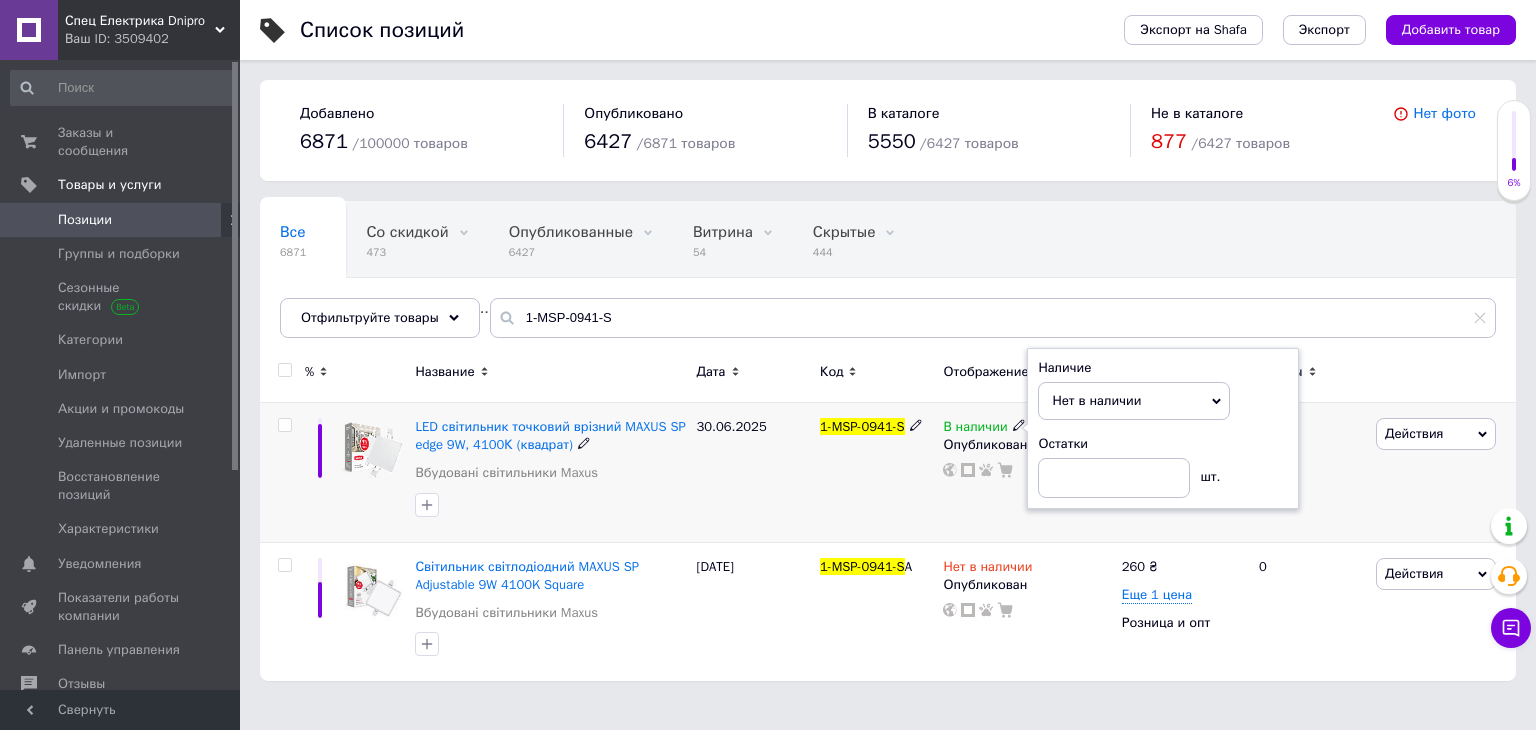 click on "1-MSP-0941-S" at bounding box center (876, 473) 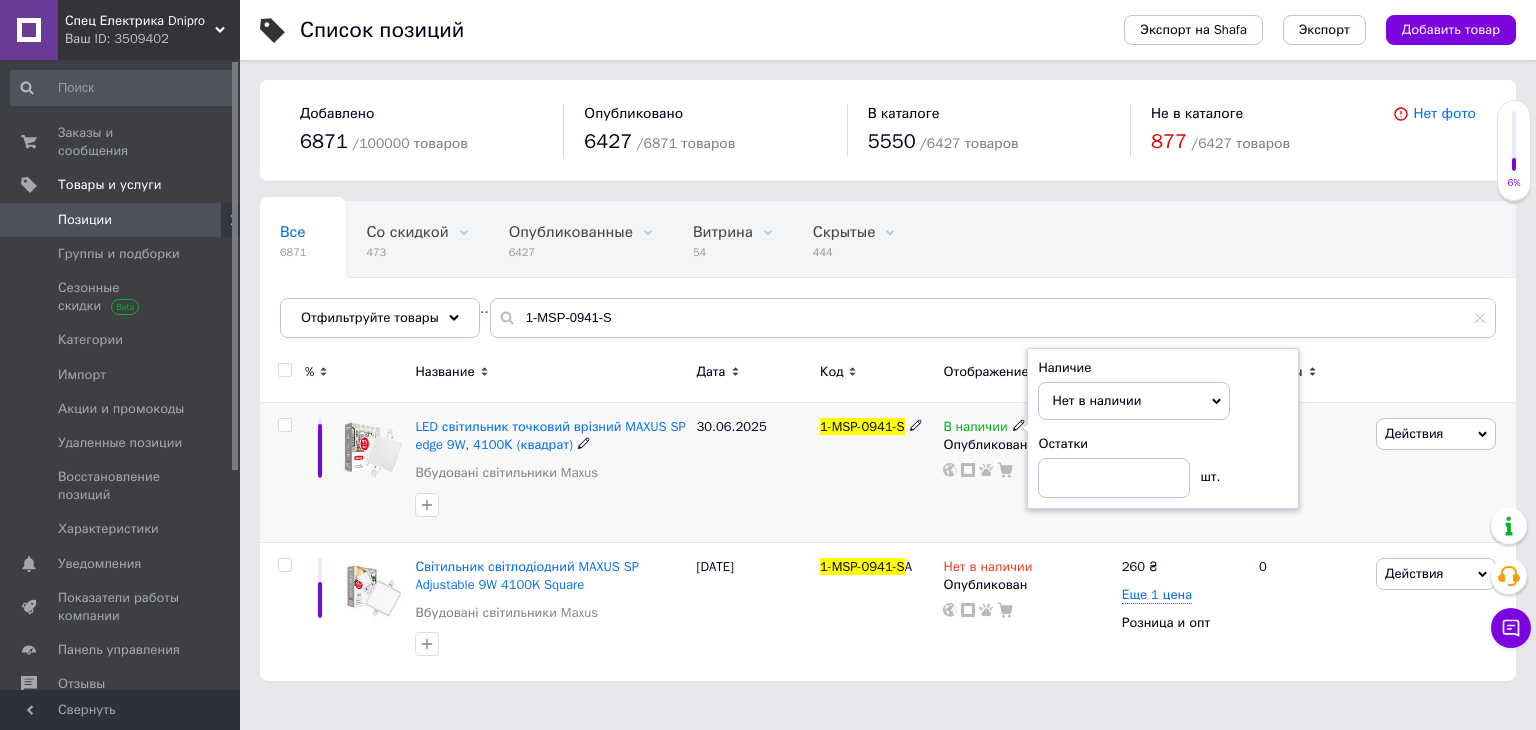 click on "1-MSP-0941-S" at bounding box center [876, 473] 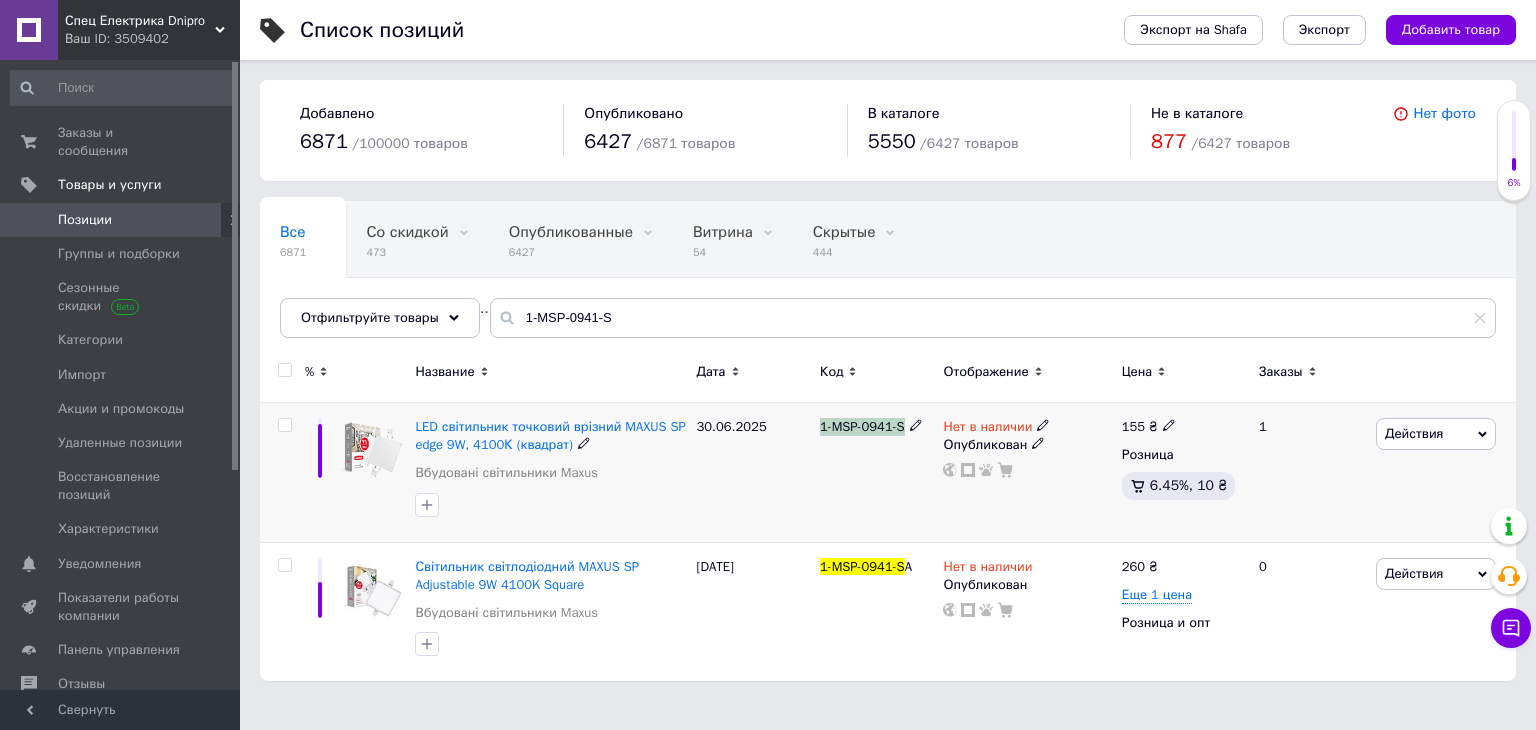 drag, startPoint x: 808, startPoint y: 425, endPoint x: 907, endPoint y: 426, distance: 99.00505 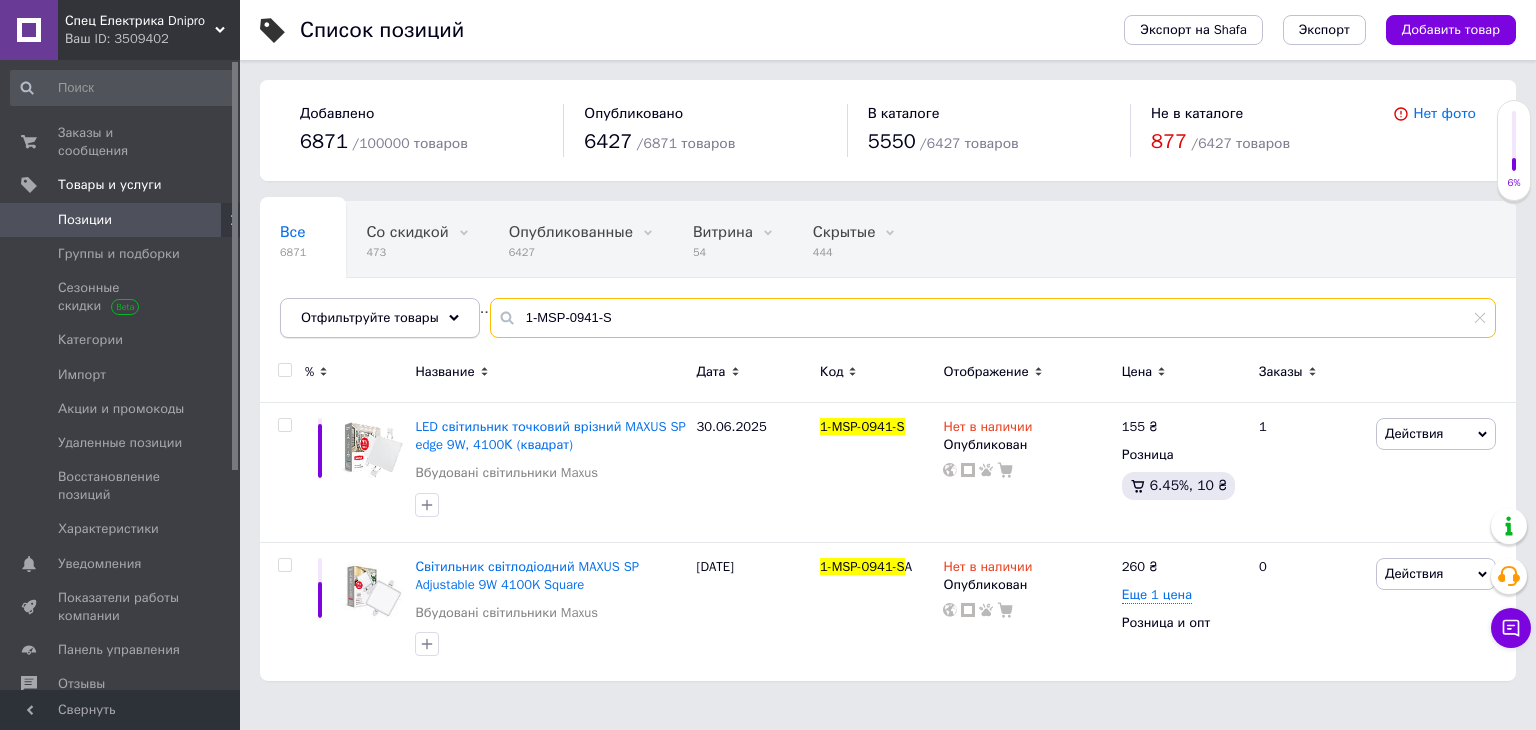drag, startPoint x: 602, startPoint y: 321, endPoint x: 441, endPoint y: 323, distance: 161.01242 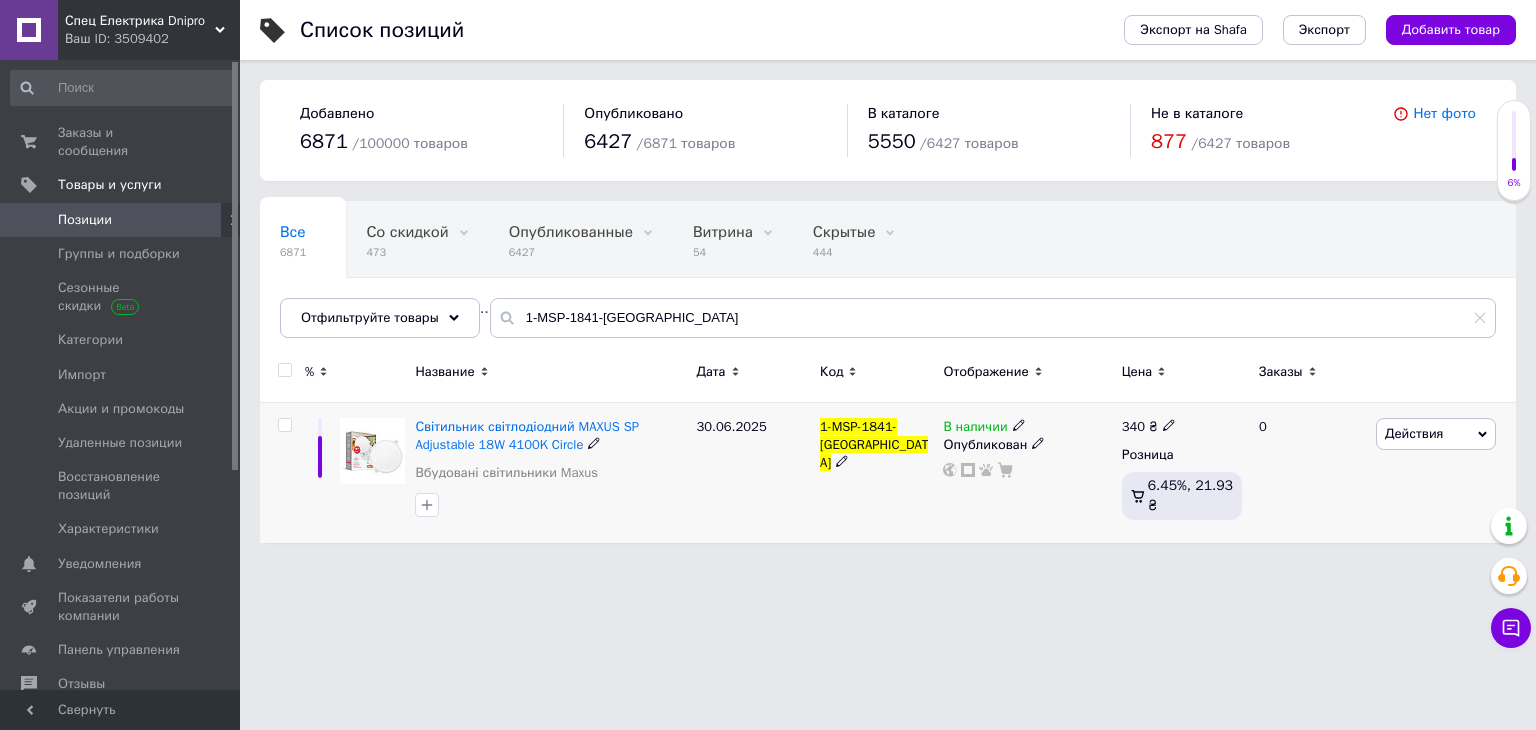 click 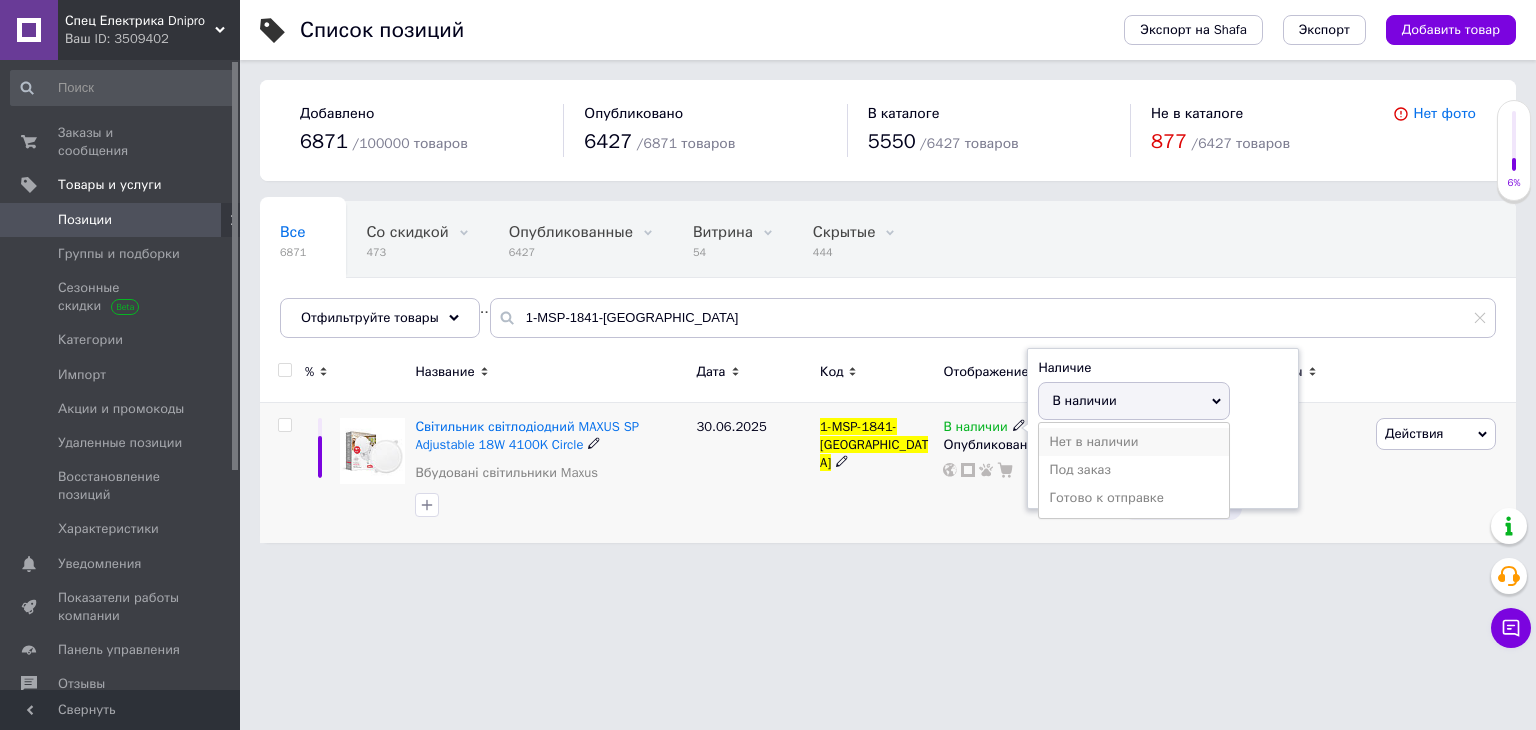 click on "Нет в наличии" at bounding box center [1134, 442] 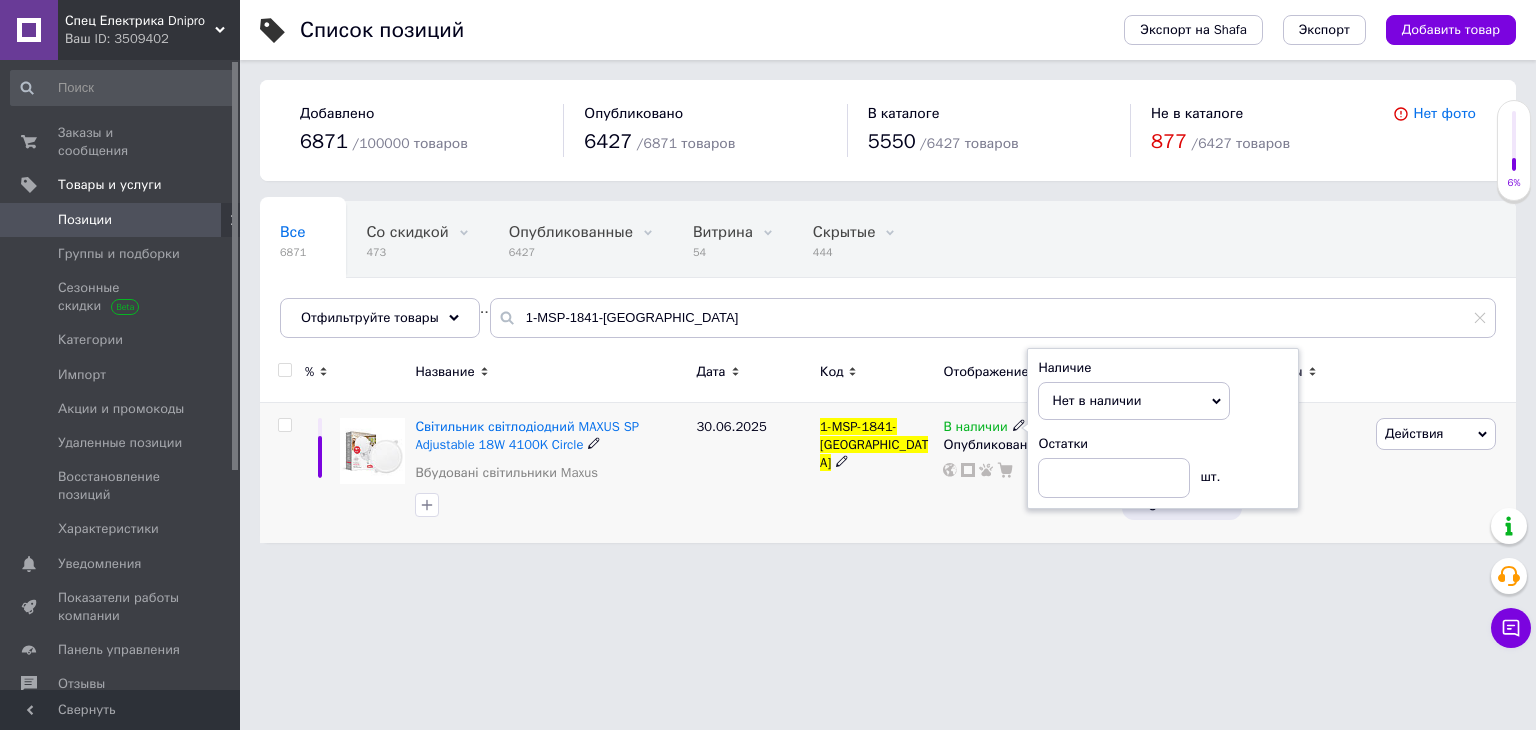 click on "1-MSP-1841-[GEOGRAPHIC_DATA]" at bounding box center [876, 473] 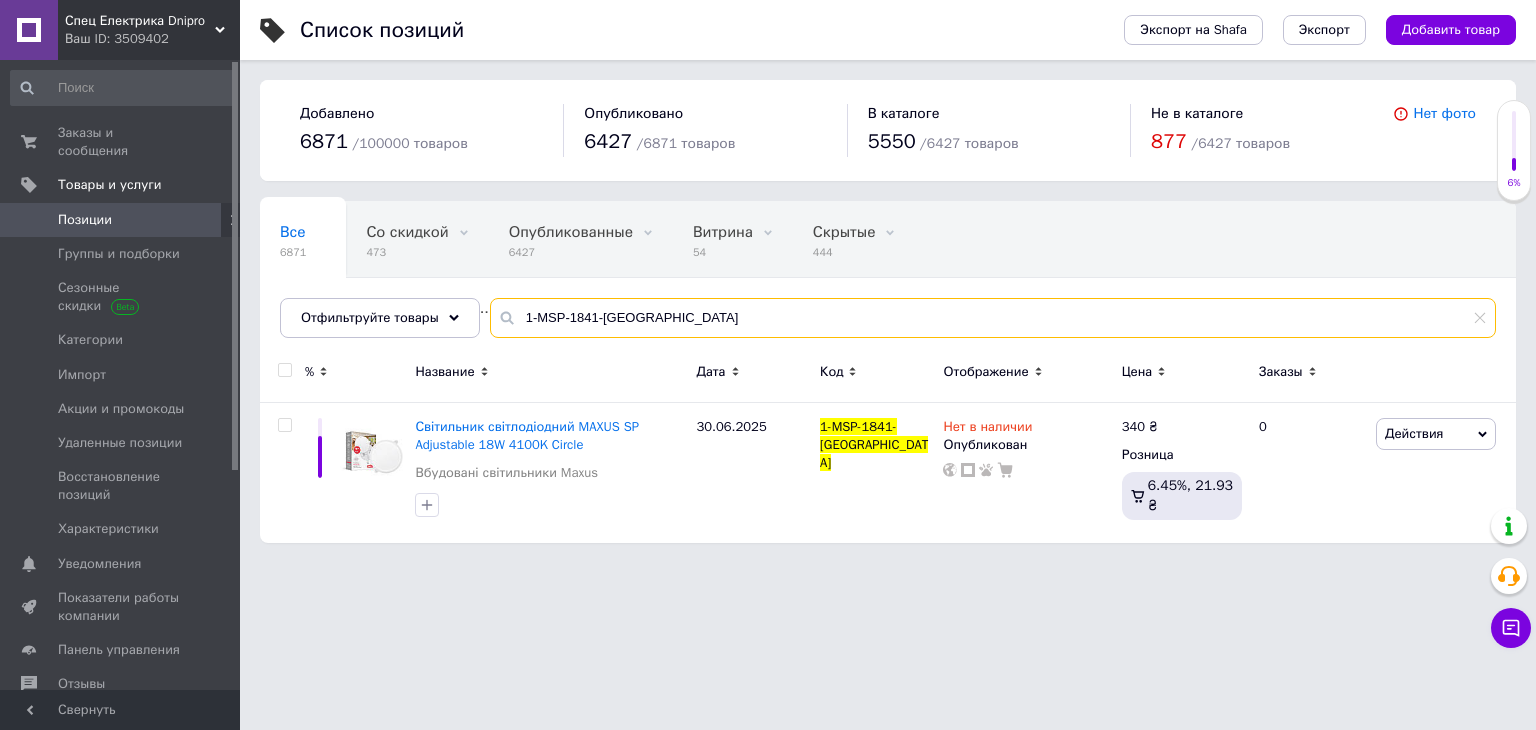 drag, startPoint x: 640, startPoint y: 319, endPoint x: 489, endPoint y: 324, distance: 151.08276 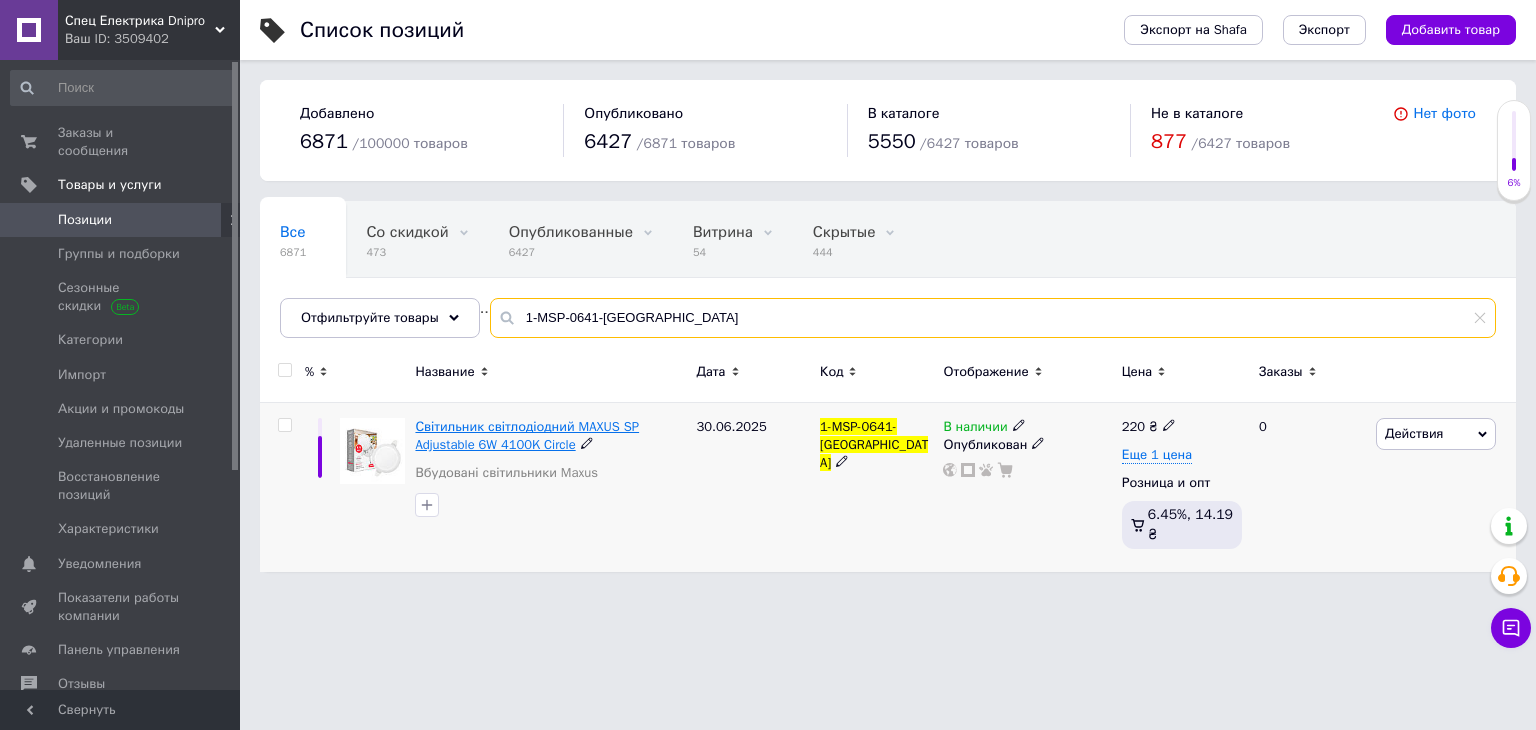 type on "1-MSP-0641-[GEOGRAPHIC_DATA]" 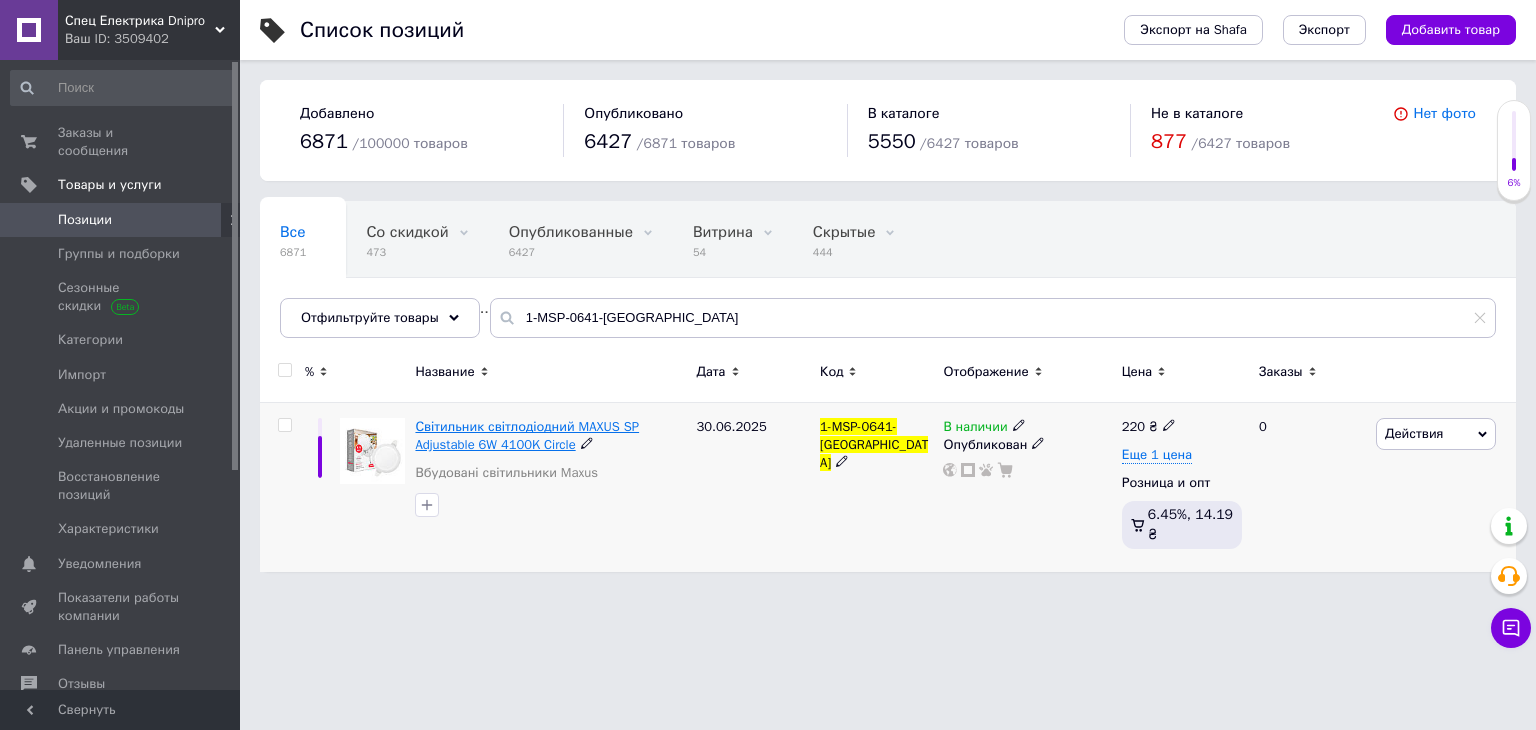 click on "Світильник світлодіодний MAXUS SP Adjustable 6W 4100K Circle" at bounding box center [527, 435] 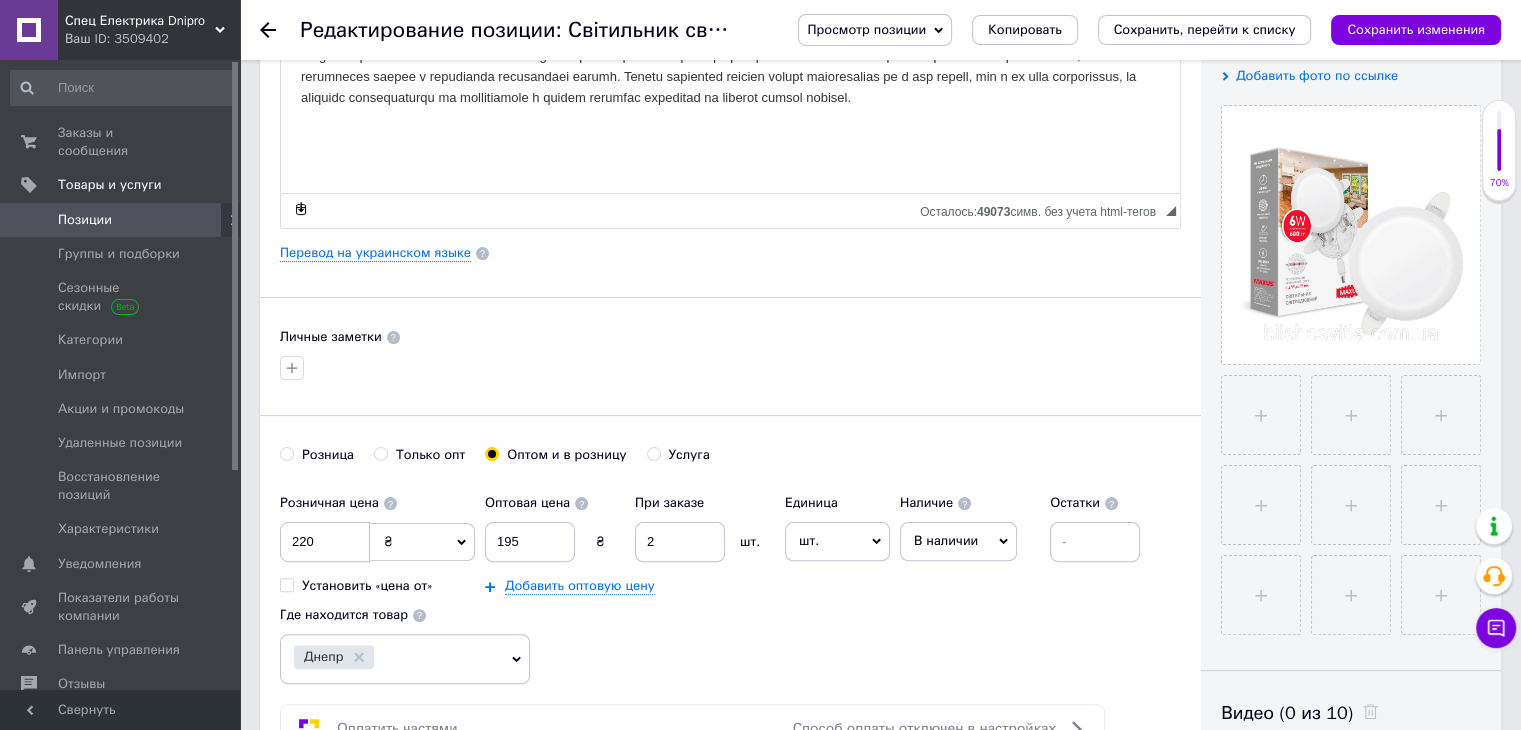 scroll, scrollTop: 500, scrollLeft: 0, axis: vertical 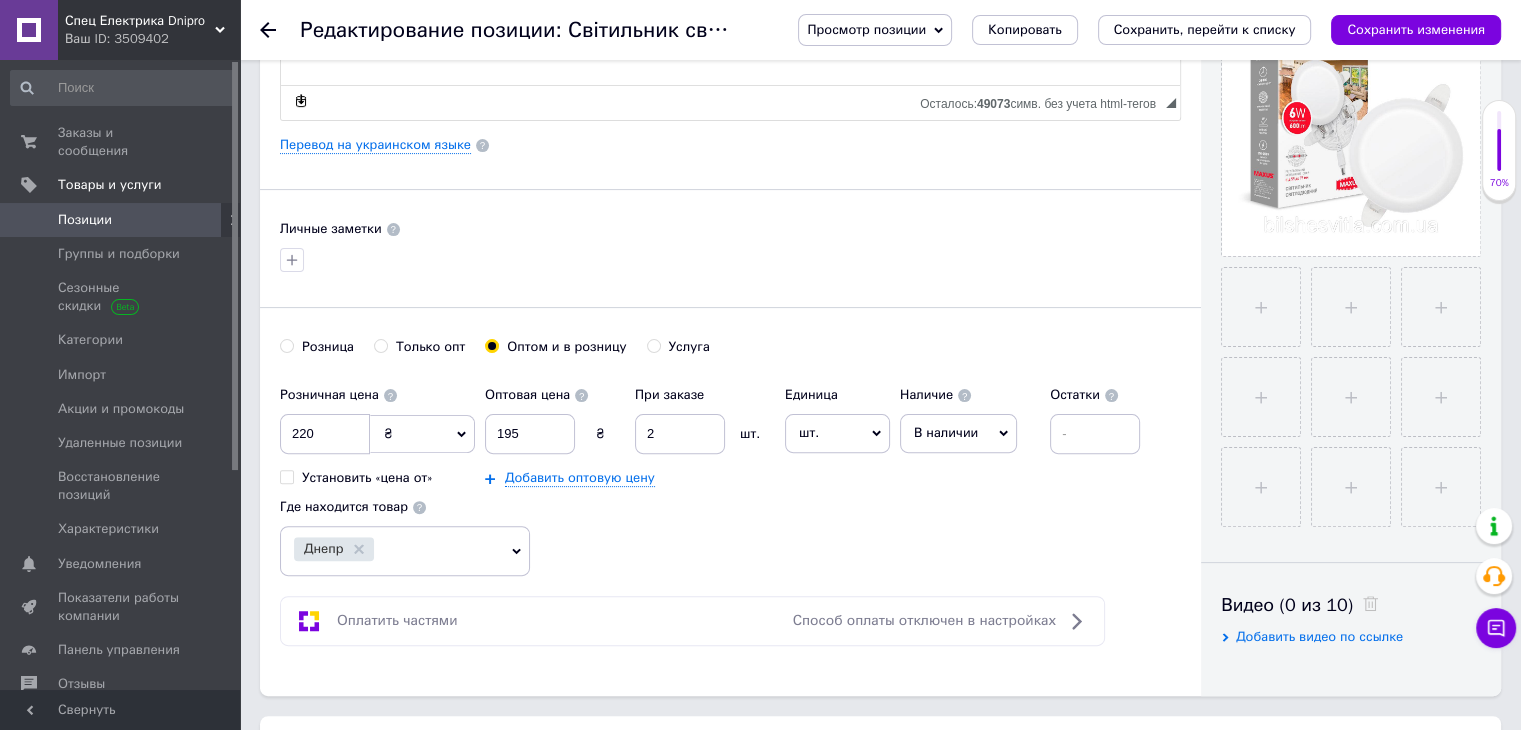click on "Розница" at bounding box center (286, 345) 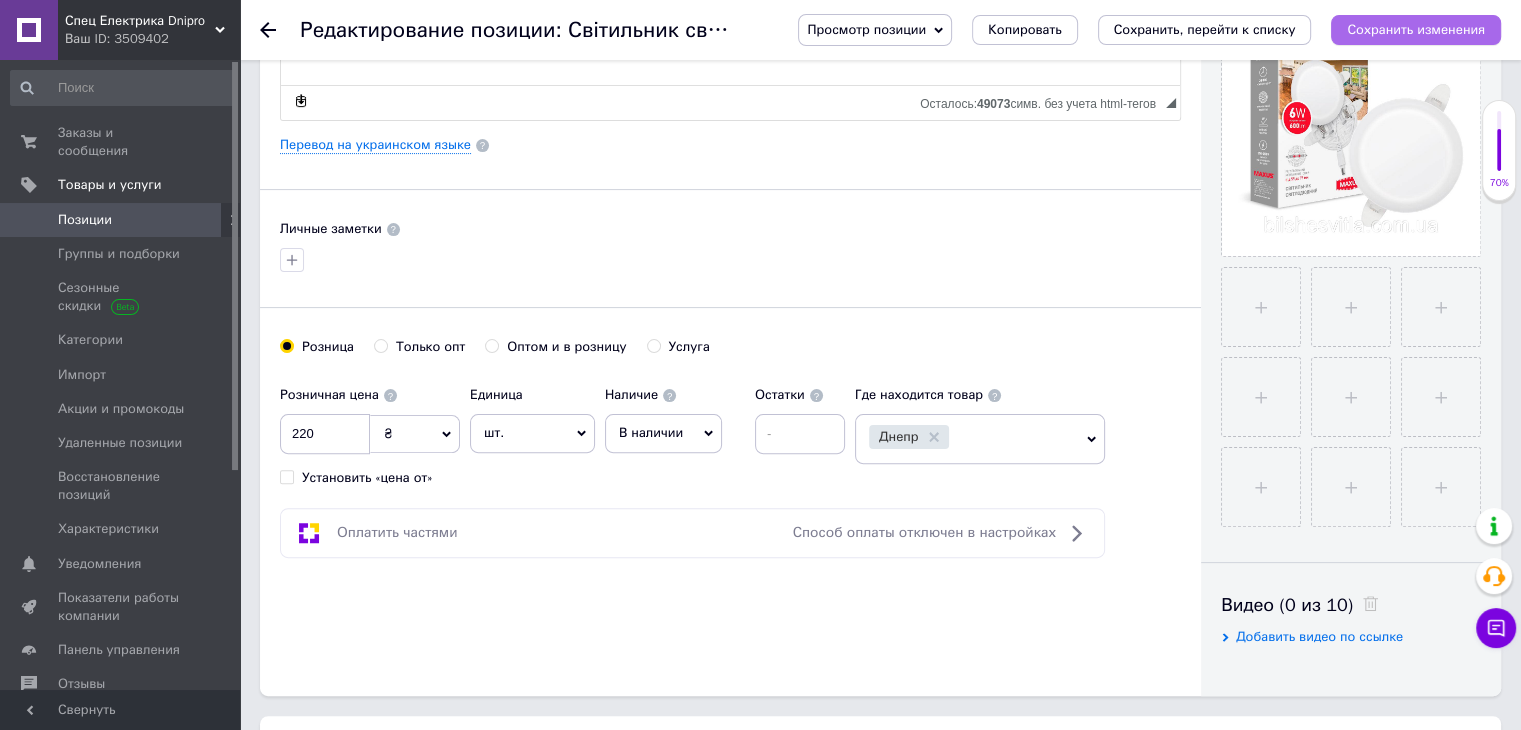 click on "Сохранить изменения" at bounding box center [1416, 29] 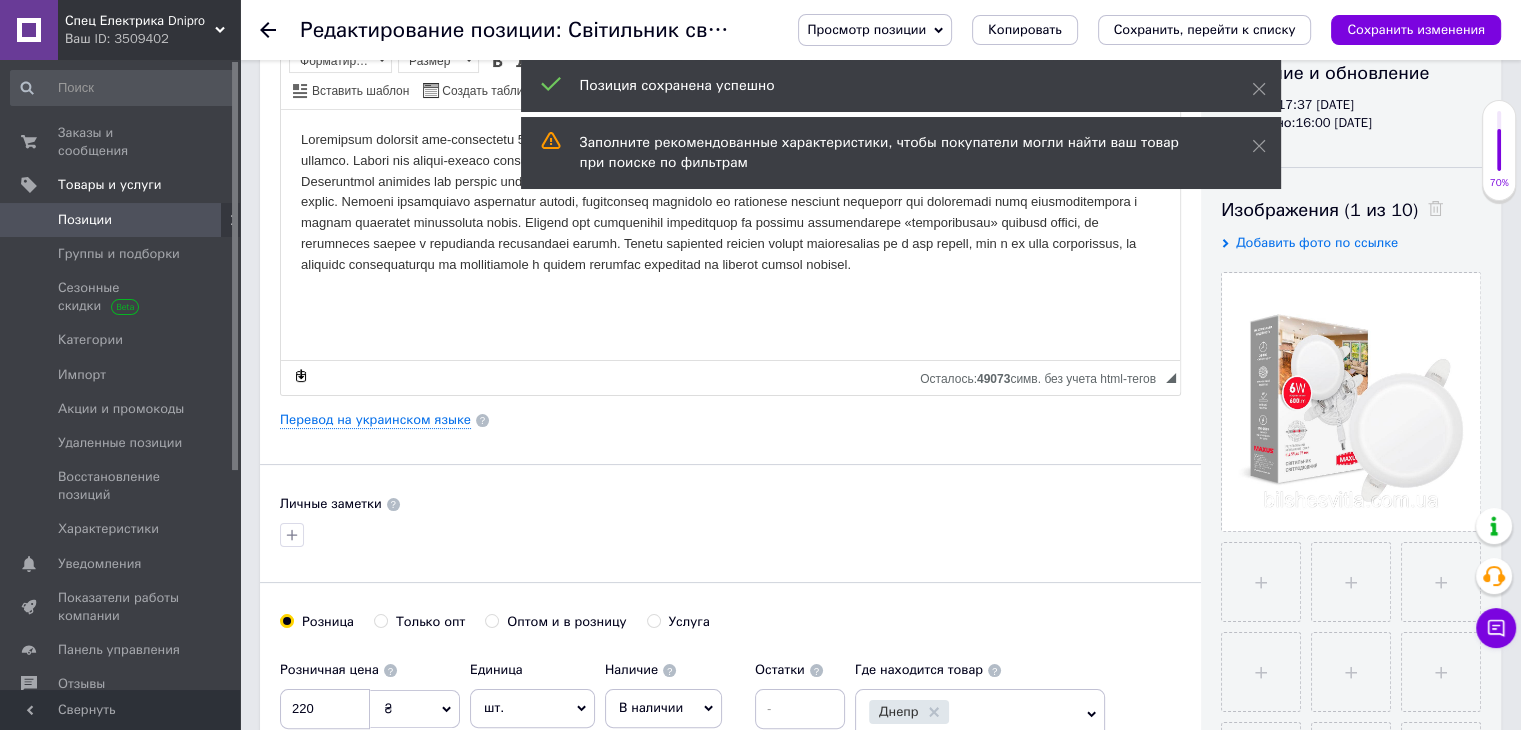 scroll, scrollTop: 166, scrollLeft: 0, axis: vertical 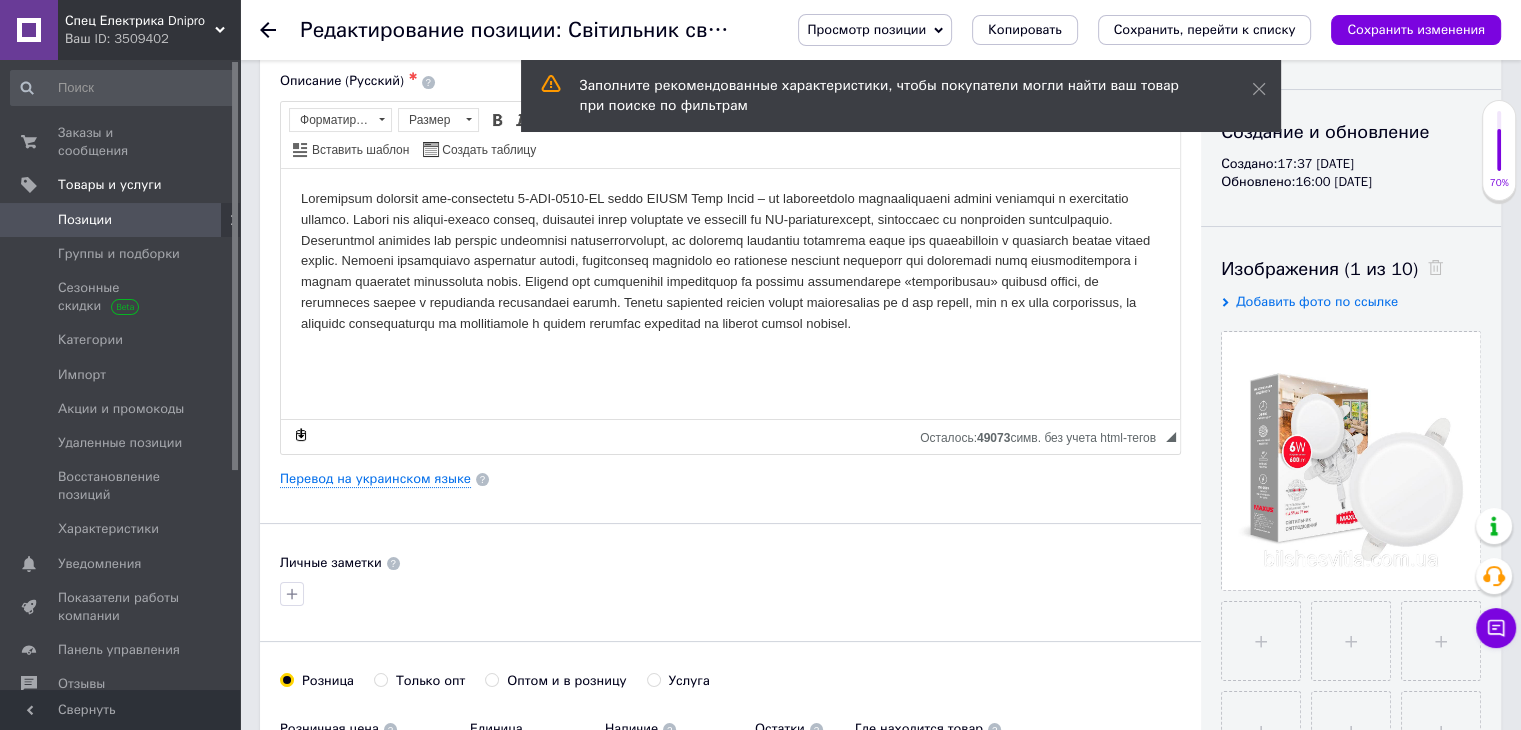 click at bounding box center [730, 261] 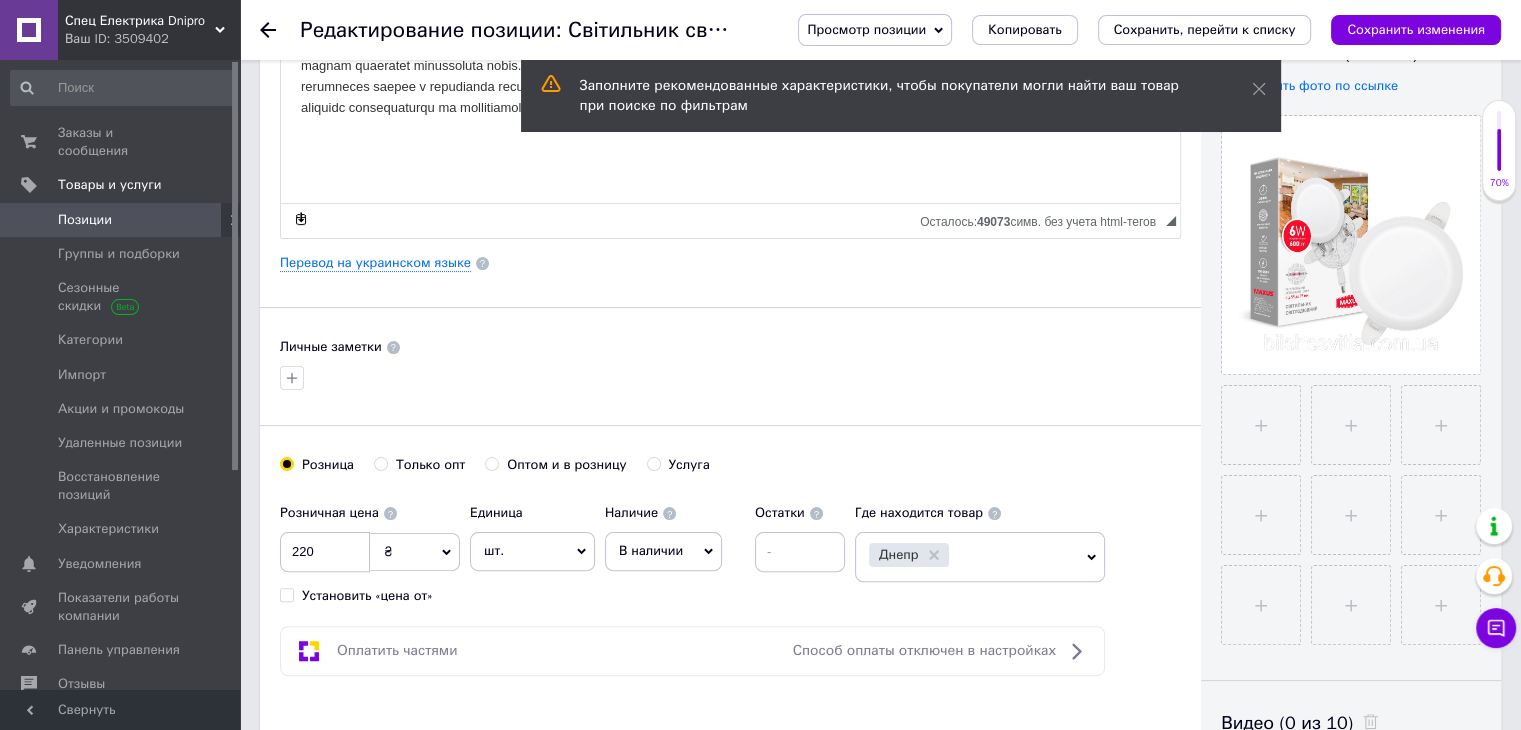 scroll, scrollTop: 500, scrollLeft: 0, axis: vertical 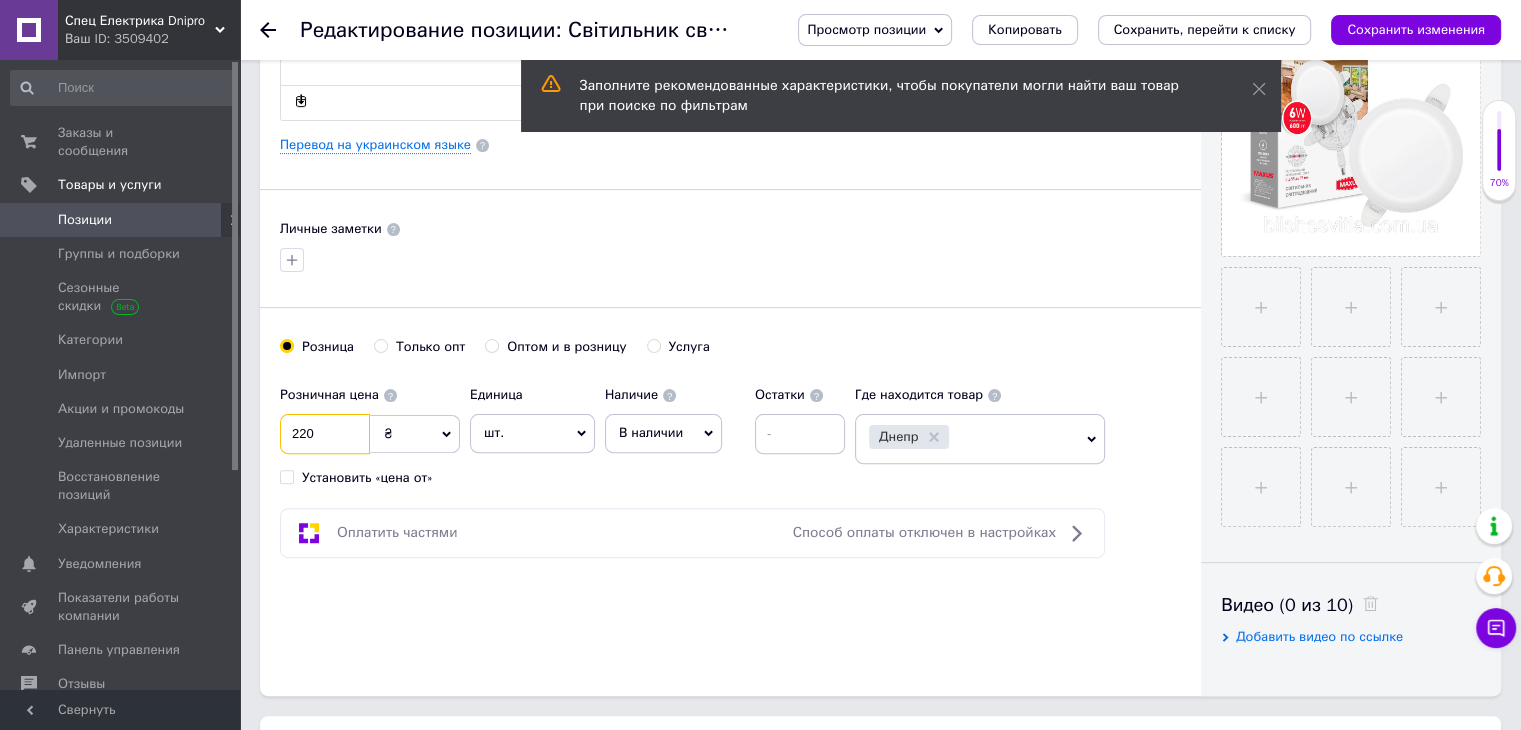 click on "220" at bounding box center [325, 434] 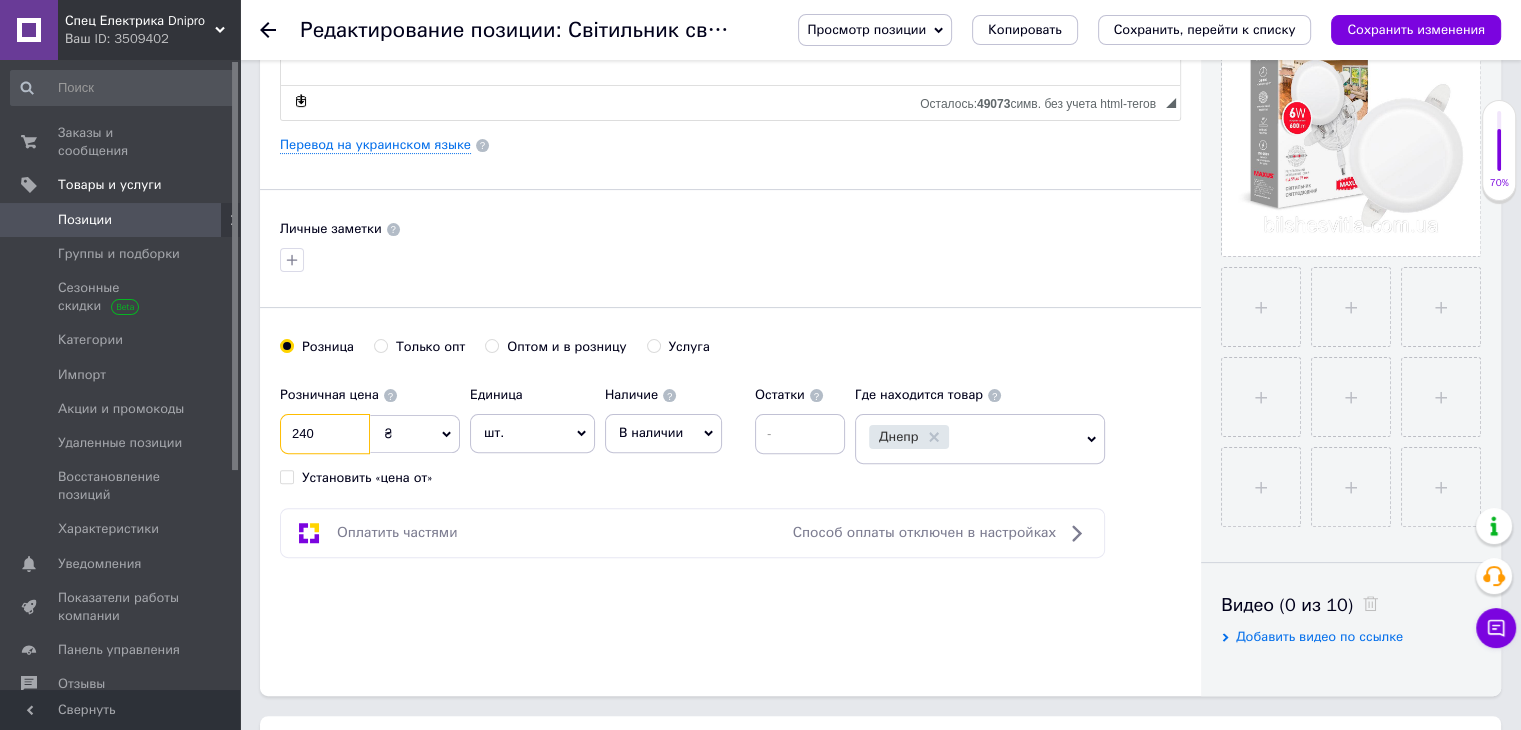 type on "240" 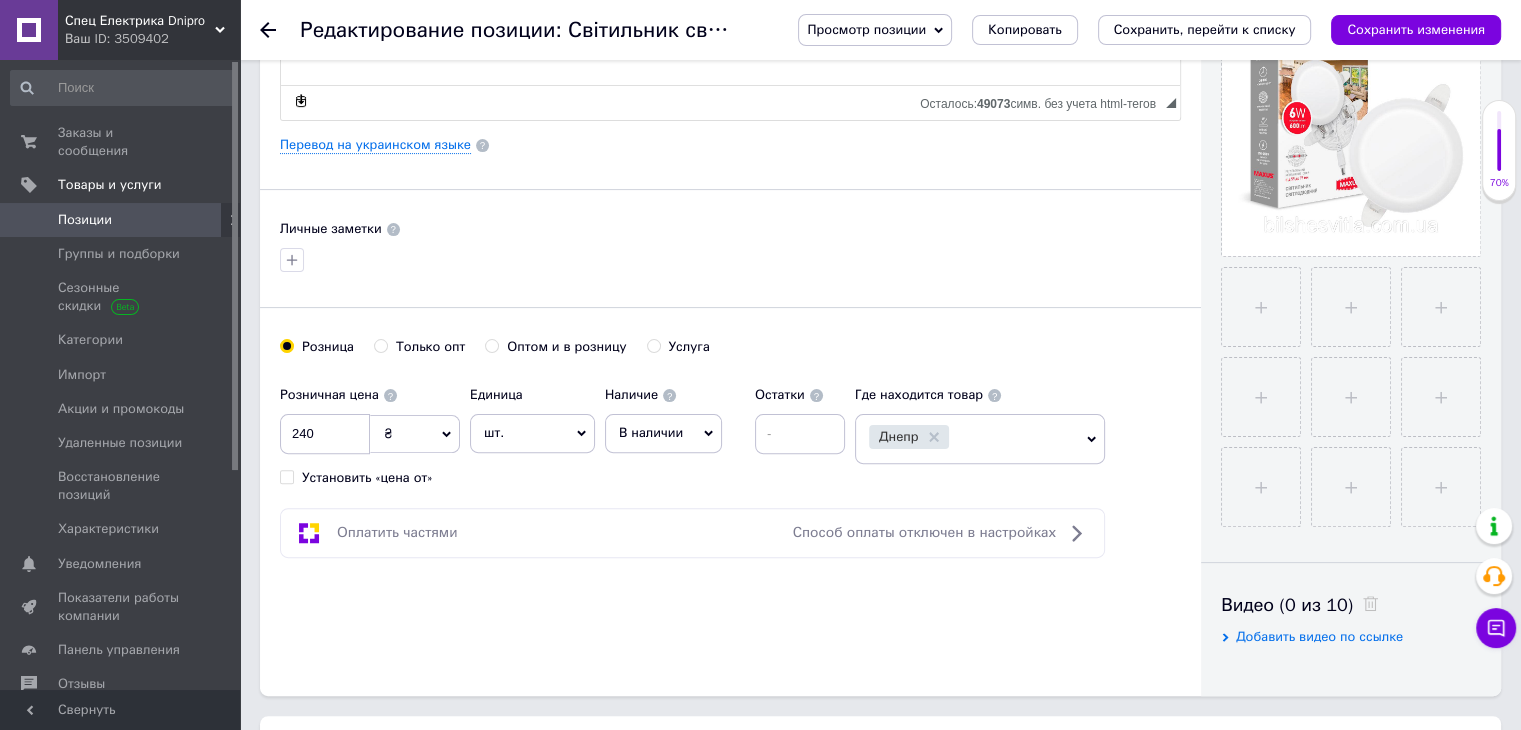 drag, startPoint x: 584, startPoint y: 541, endPoint x: 700, endPoint y: 511, distance: 119.81653 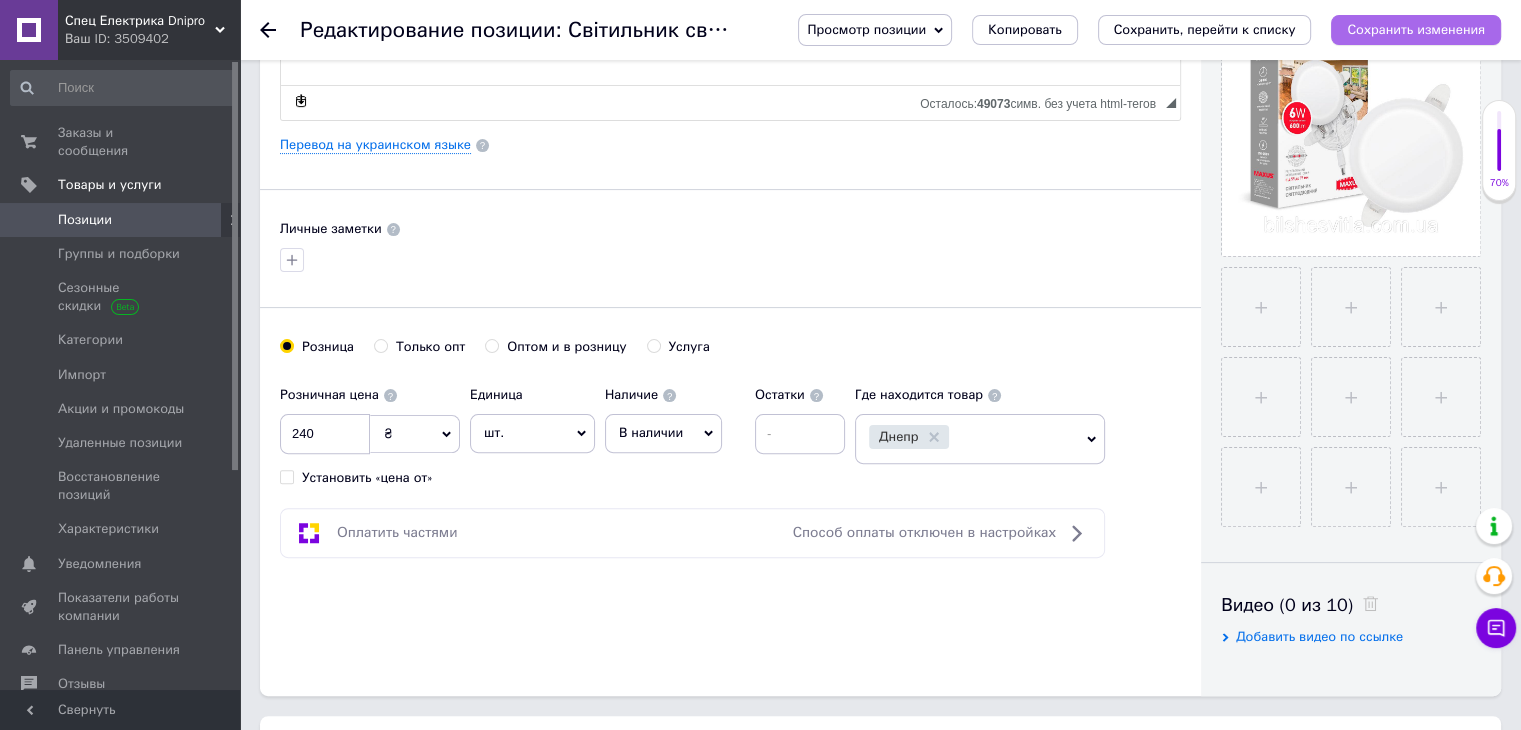 click on "Сохранить изменения" at bounding box center [1416, 29] 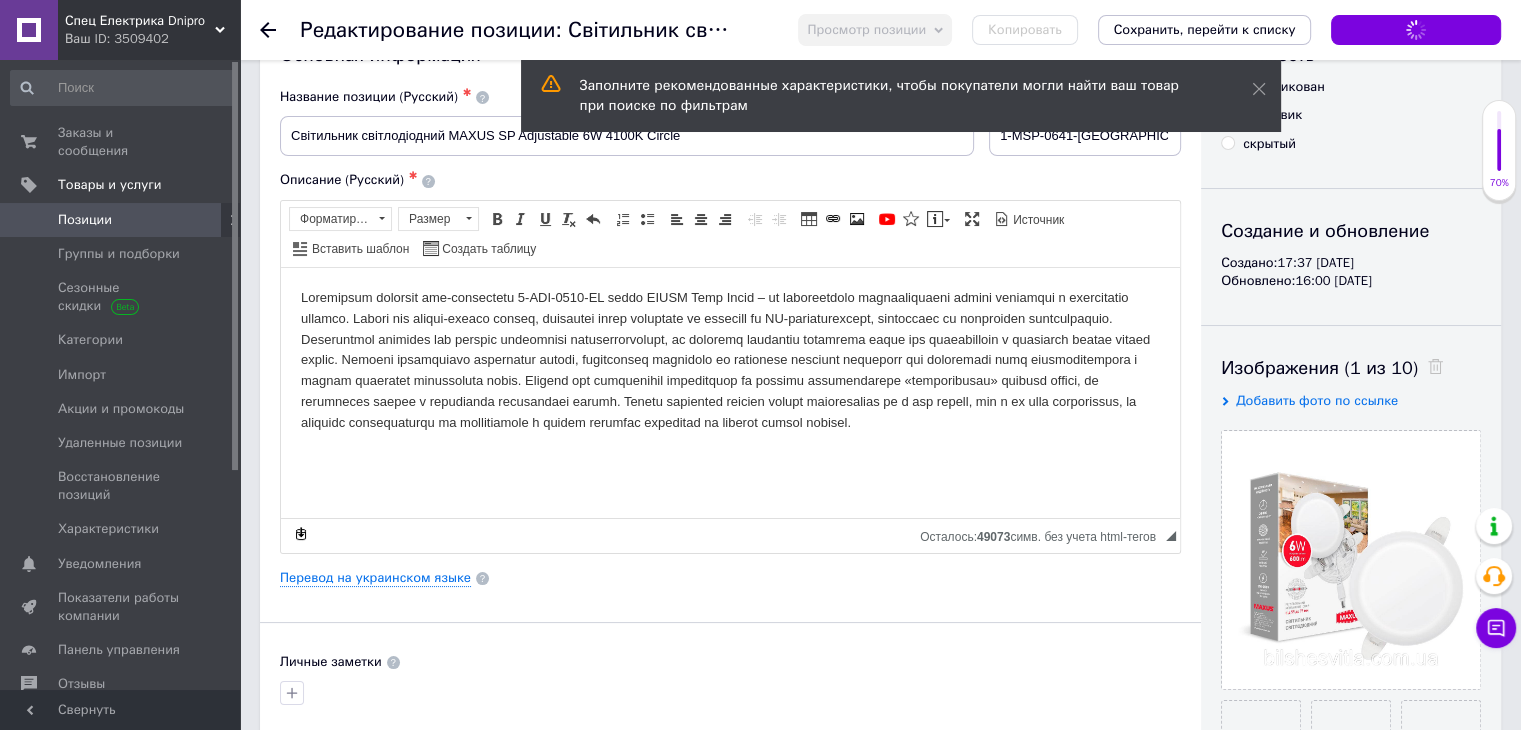 scroll, scrollTop: 0, scrollLeft: 0, axis: both 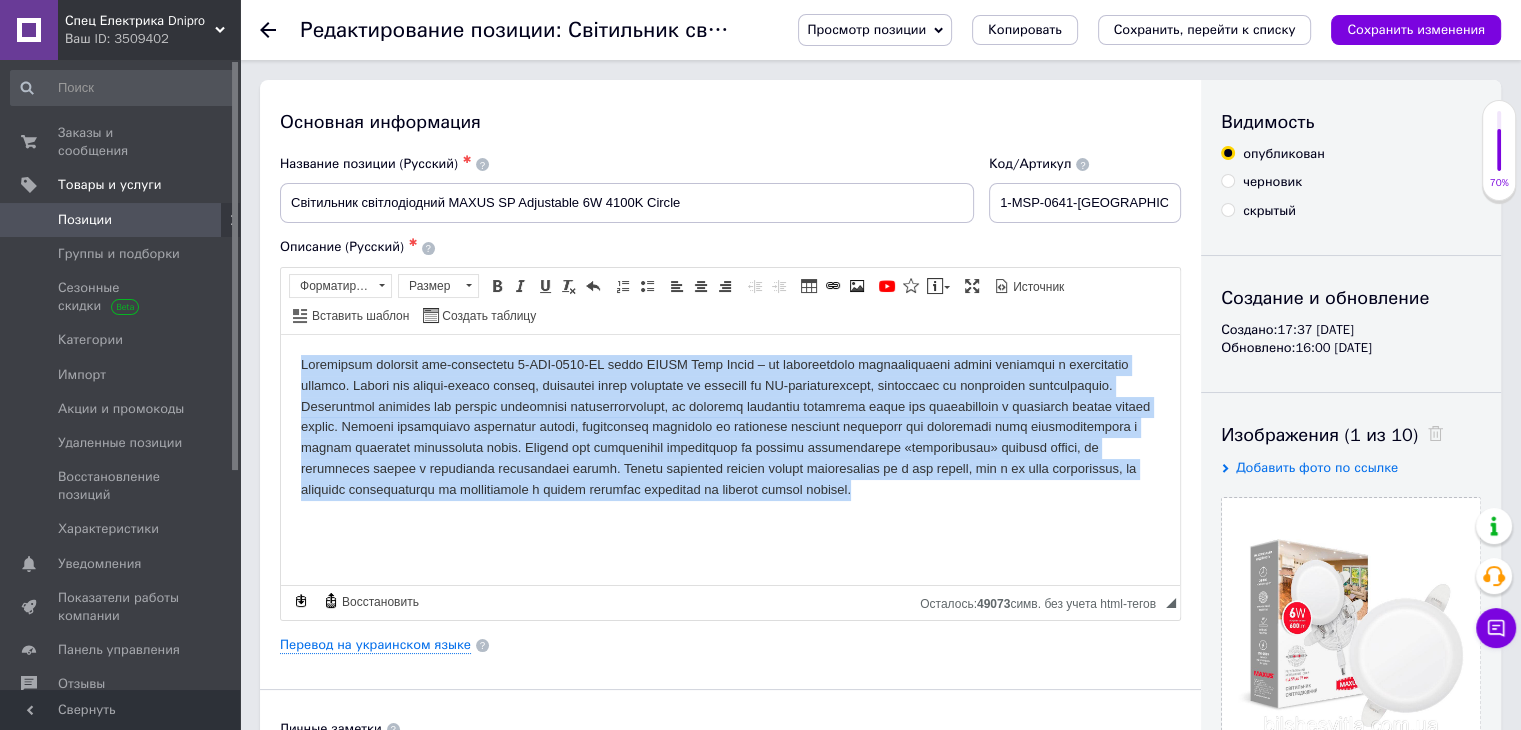 drag, startPoint x: 288, startPoint y: 366, endPoint x: 969, endPoint y: 549, distance: 705.15955 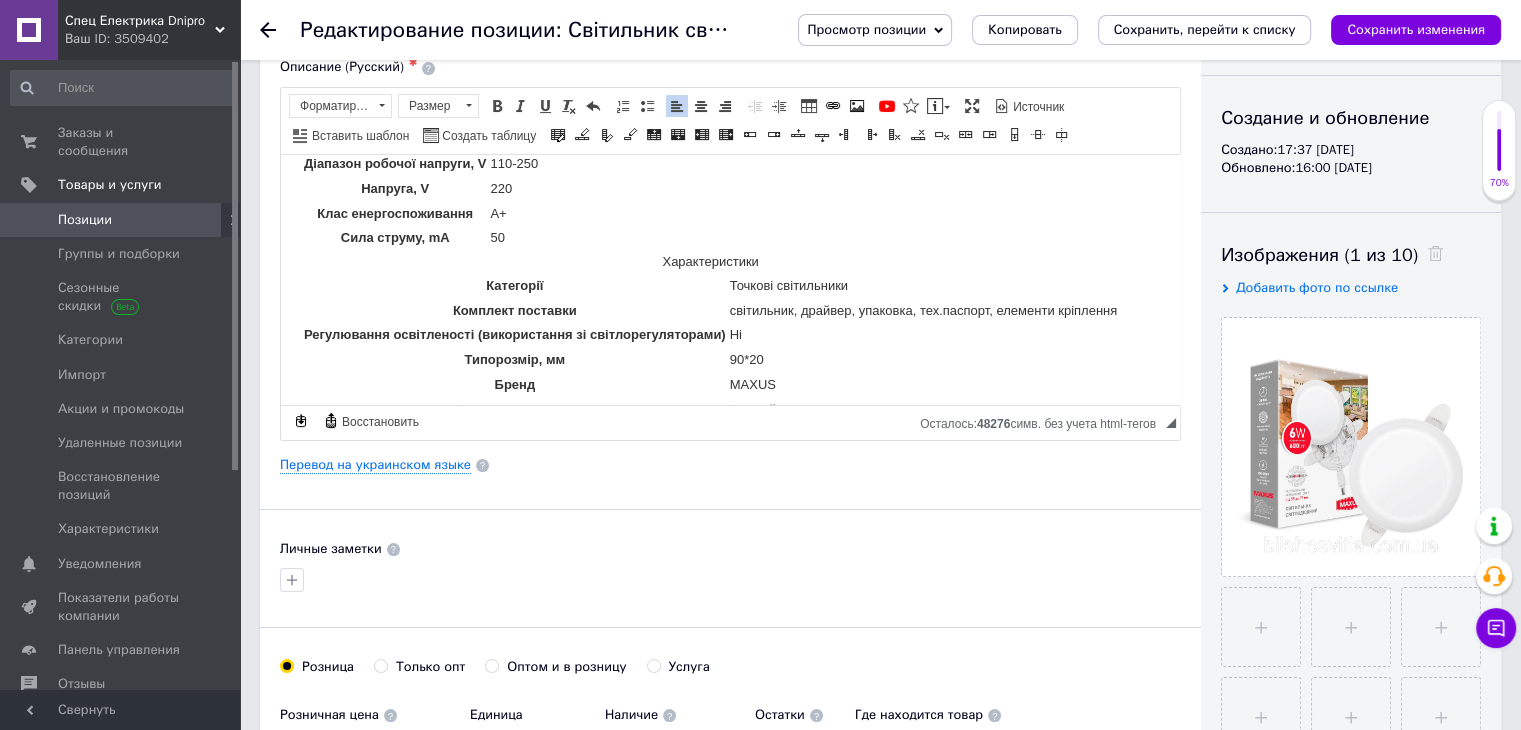 scroll, scrollTop: 0, scrollLeft: 0, axis: both 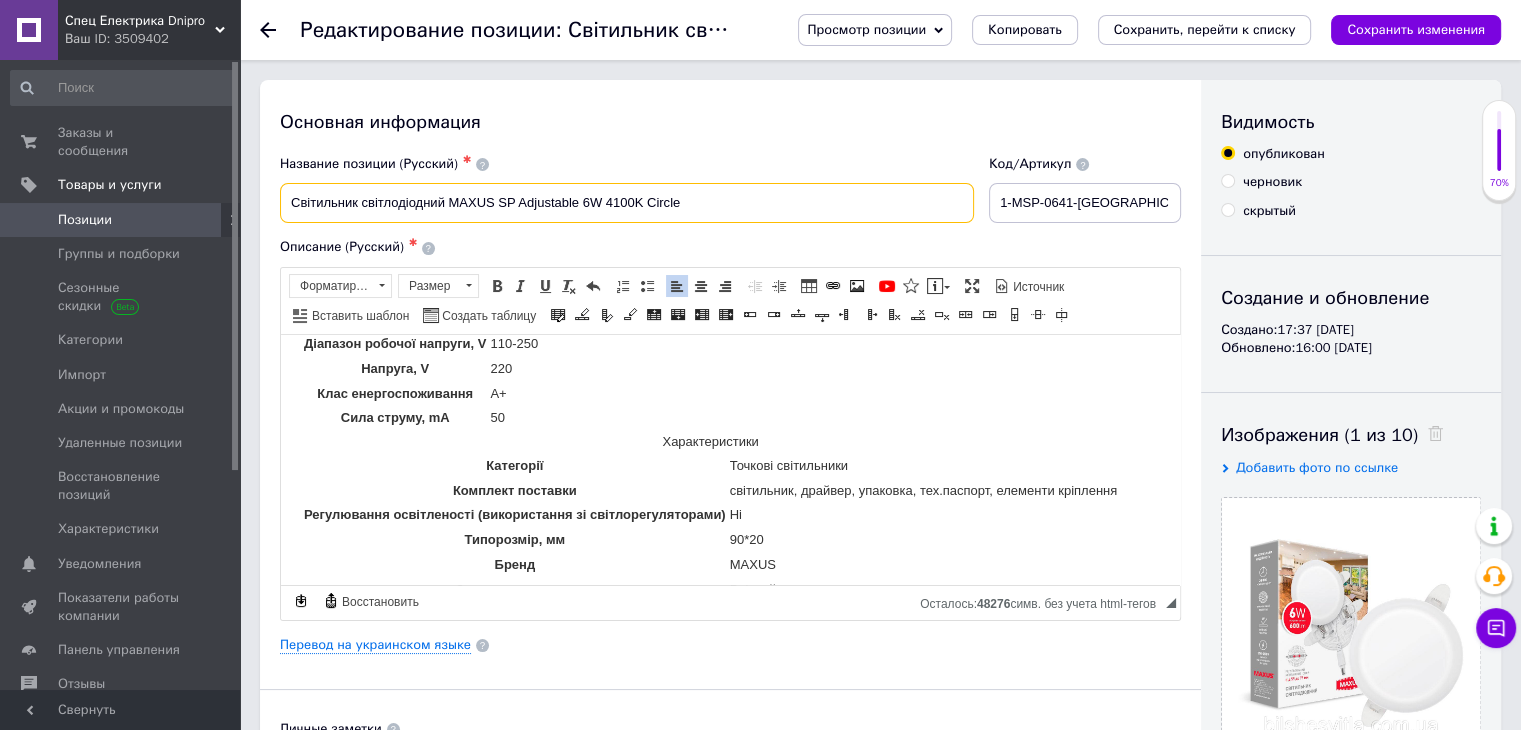 drag, startPoint x: 683, startPoint y: 203, endPoint x: 289, endPoint y: 208, distance: 394.03174 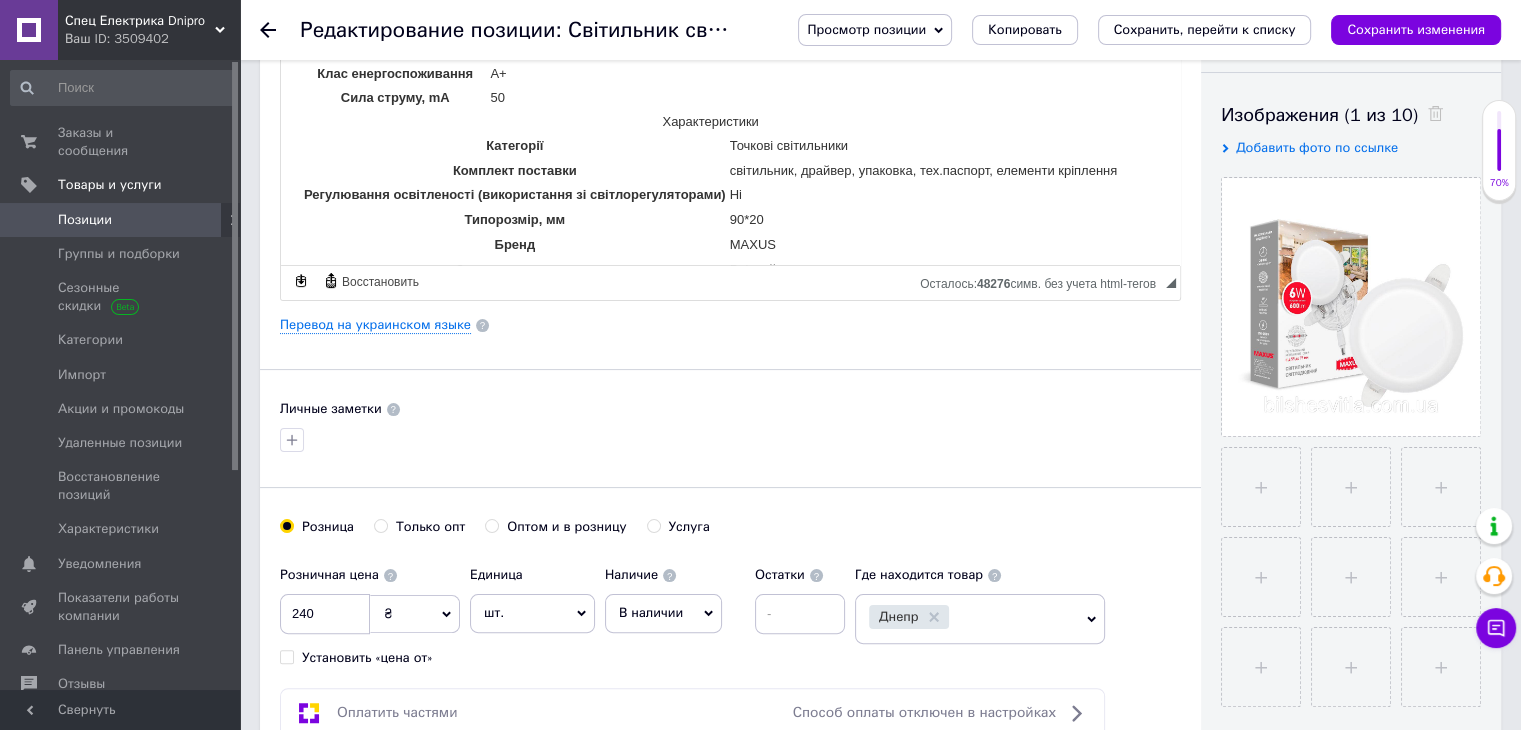 scroll, scrollTop: 666, scrollLeft: 0, axis: vertical 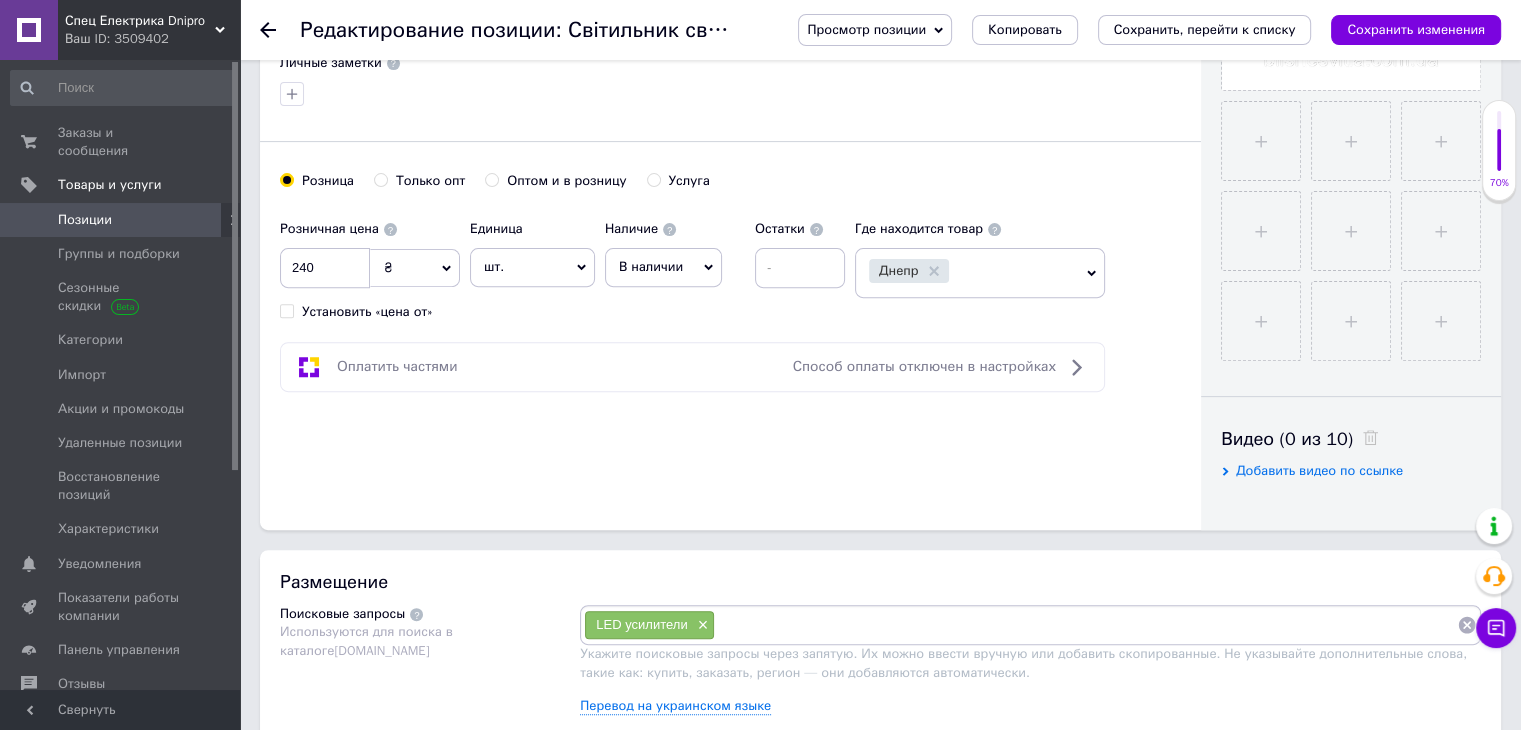 click at bounding box center (1086, 625) 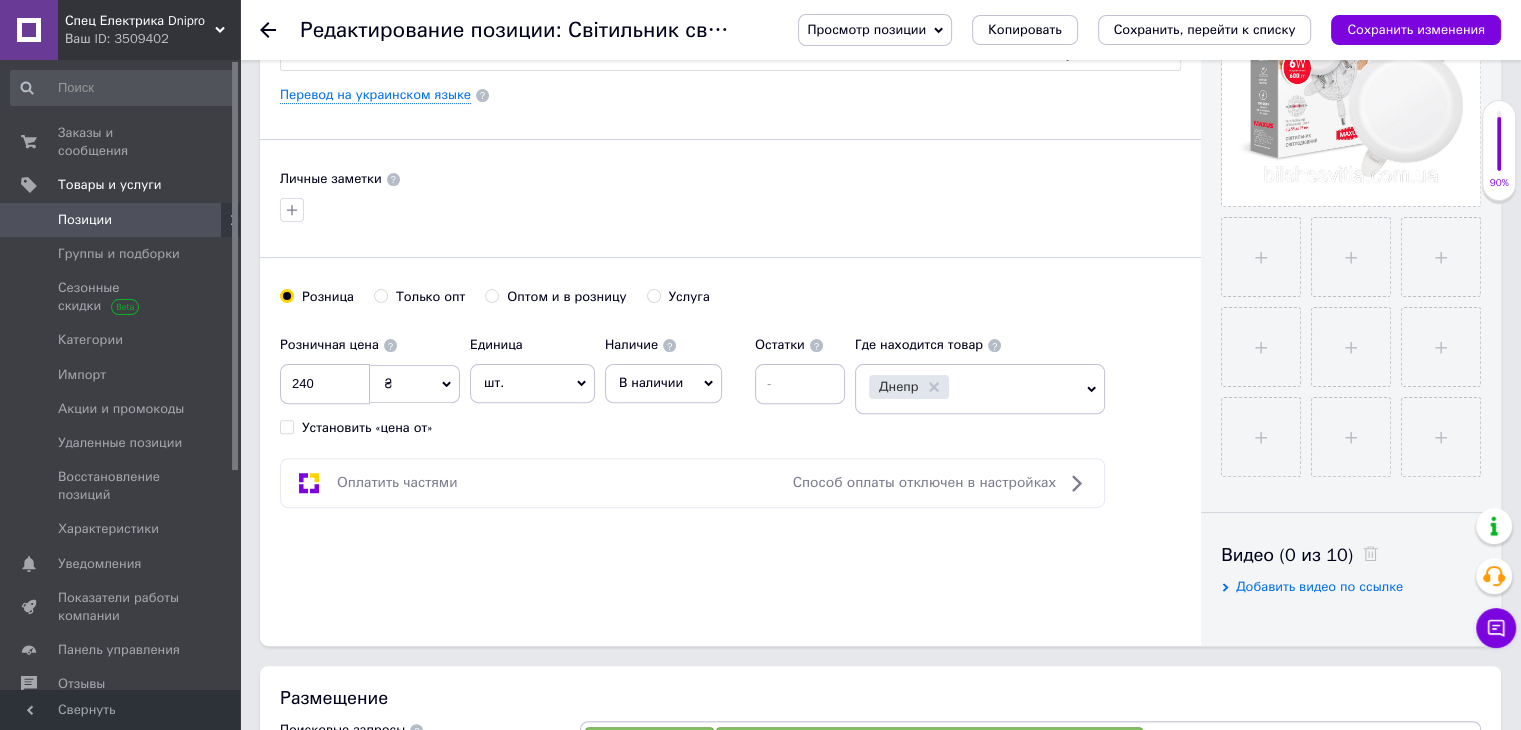 scroll, scrollTop: 0, scrollLeft: 0, axis: both 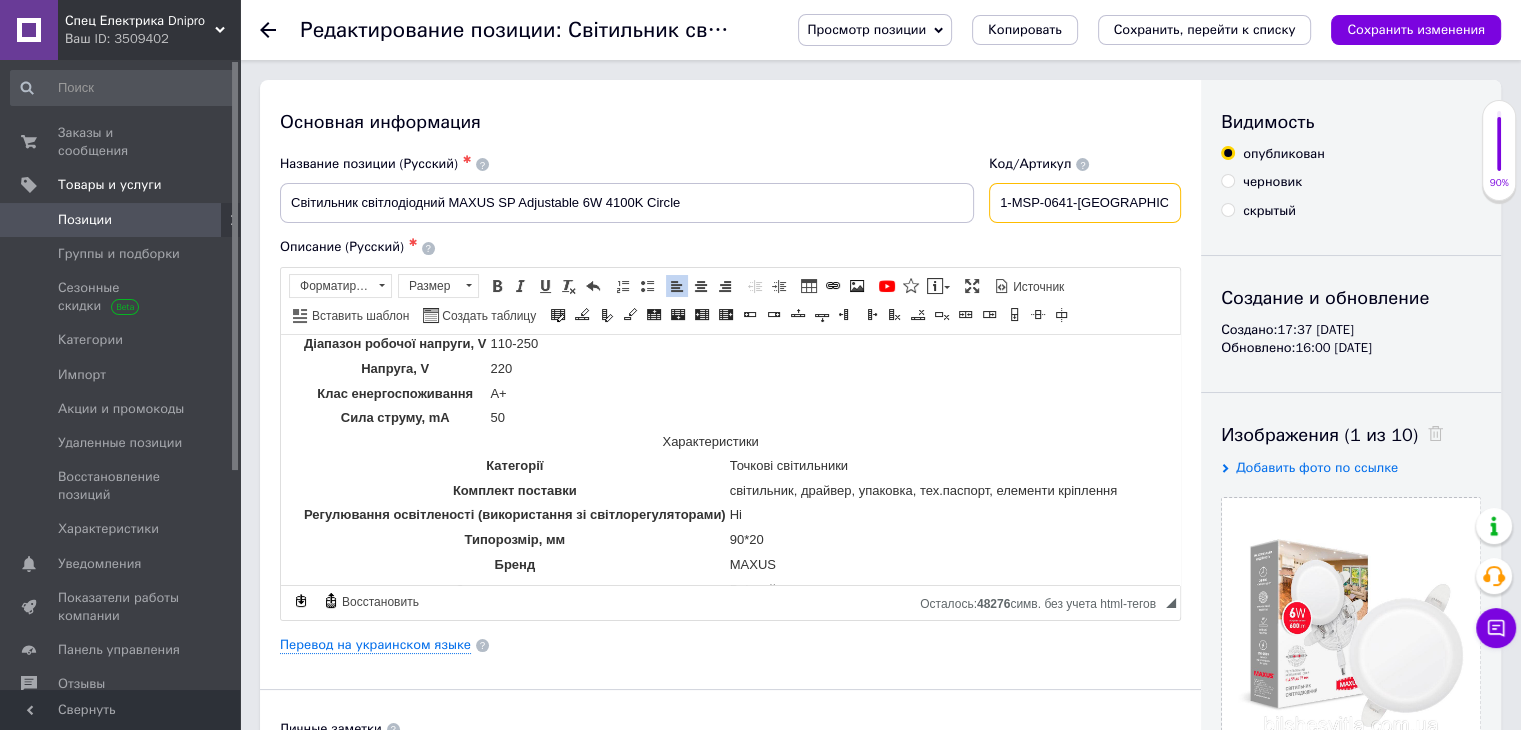 drag, startPoint x: 1026, startPoint y: 207, endPoint x: 1141, endPoint y: 195, distance: 115.62439 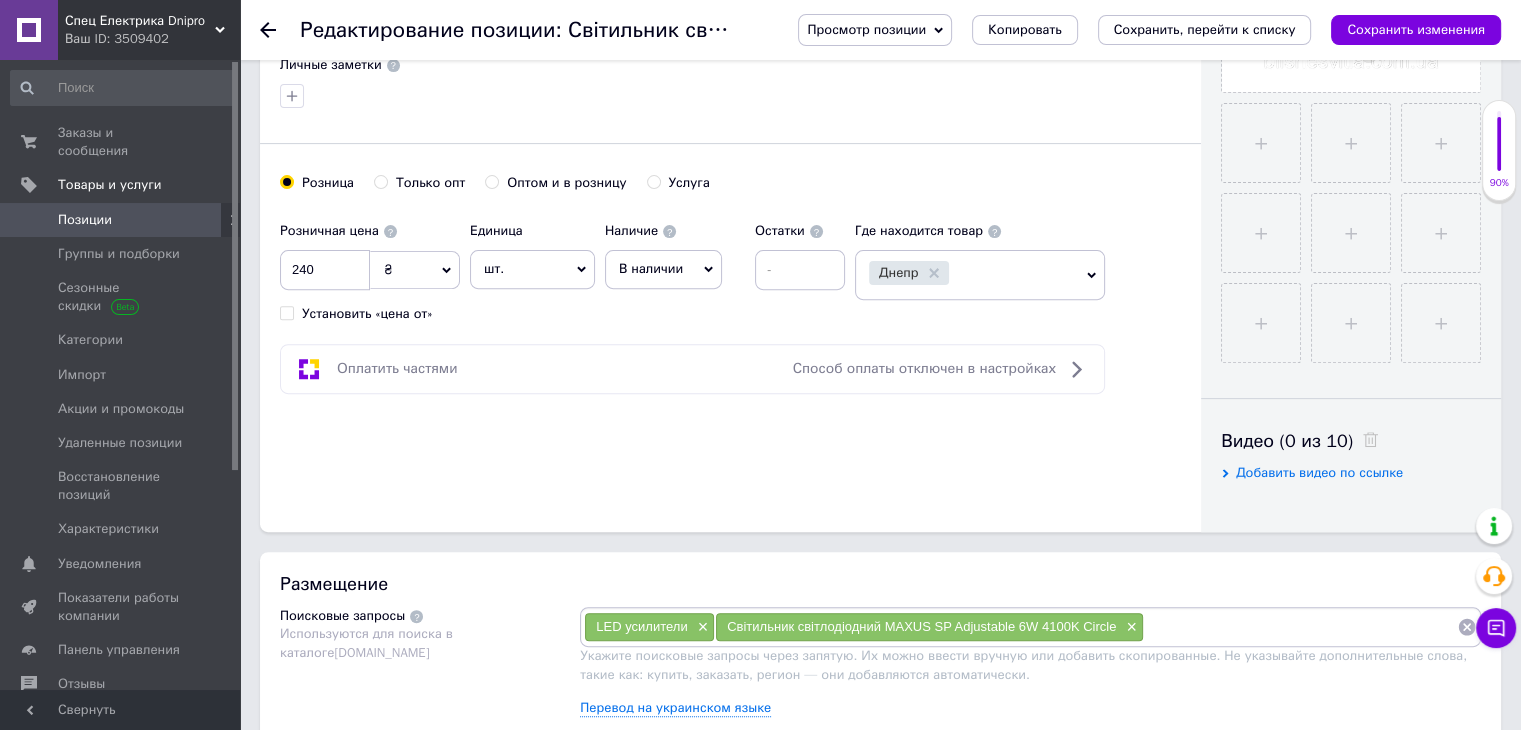 scroll, scrollTop: 666, scrollLeft: 0, axis: vertical 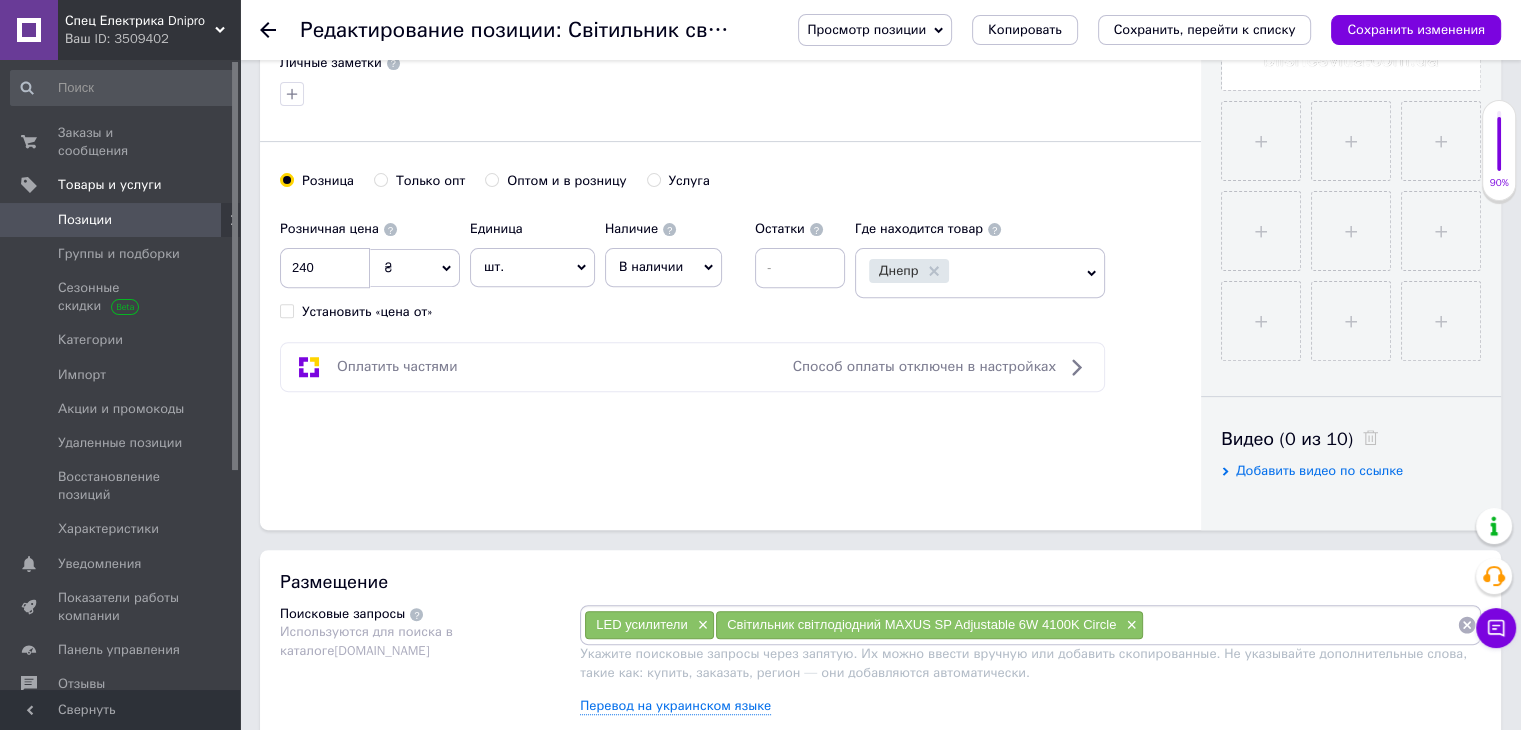click at bounding box center [1300, 625] 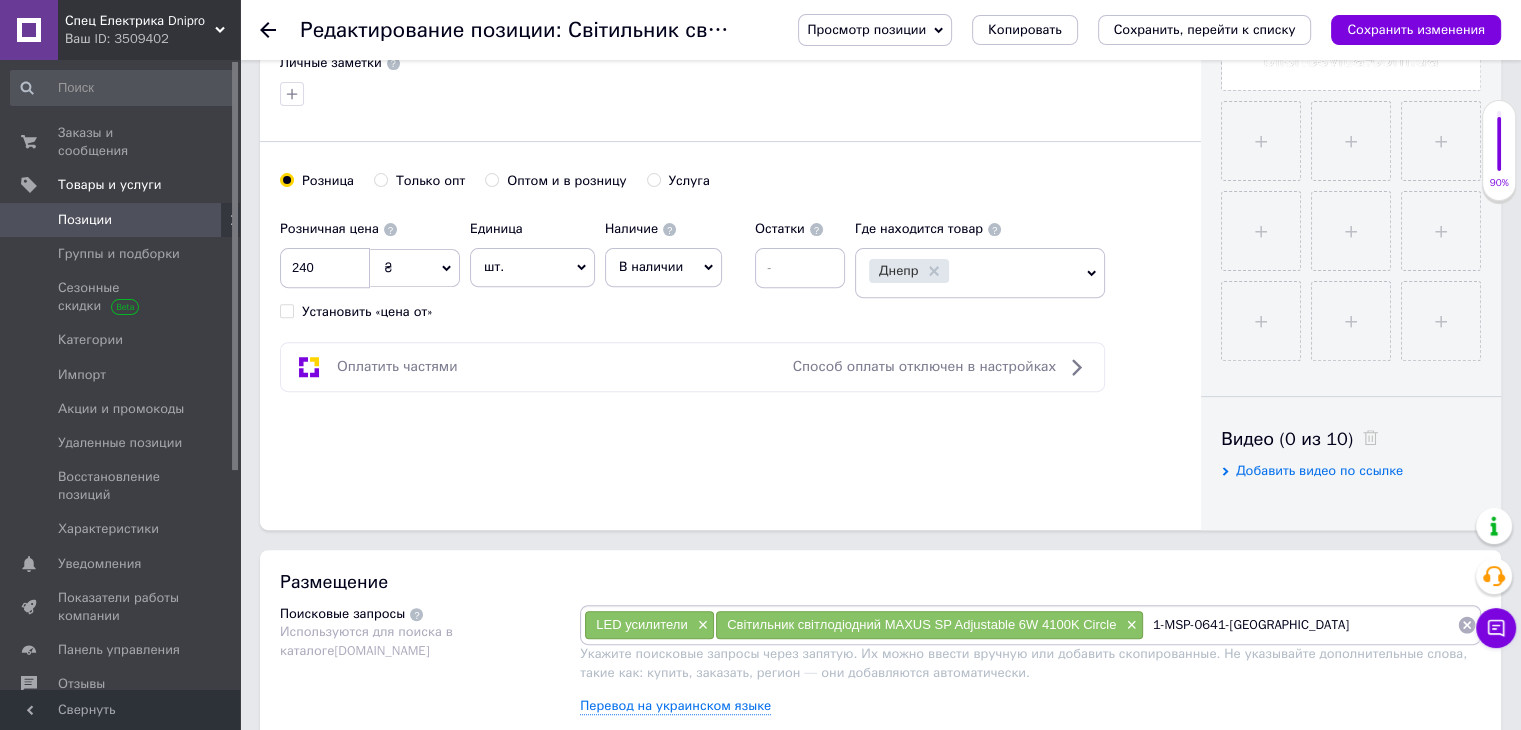type 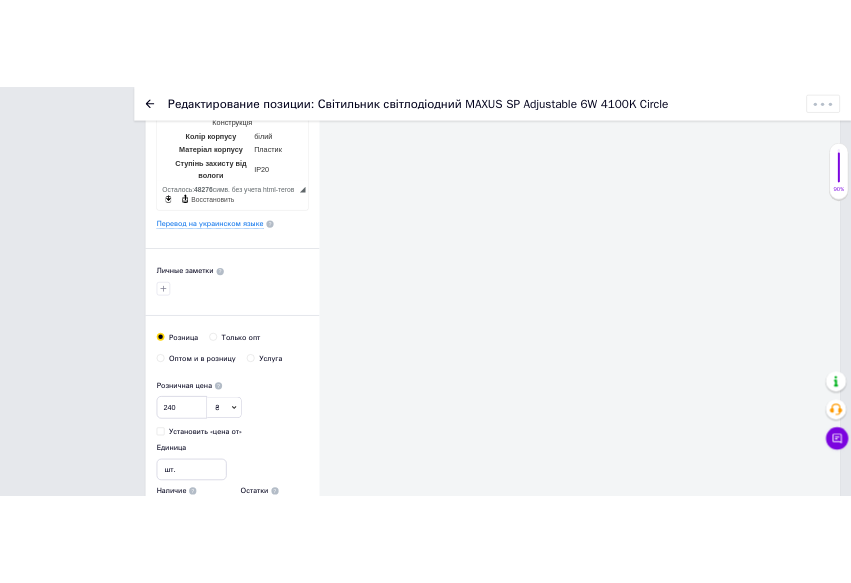 scroll, scrollTop: 1333, scrollLeft: 0, axis: vertical 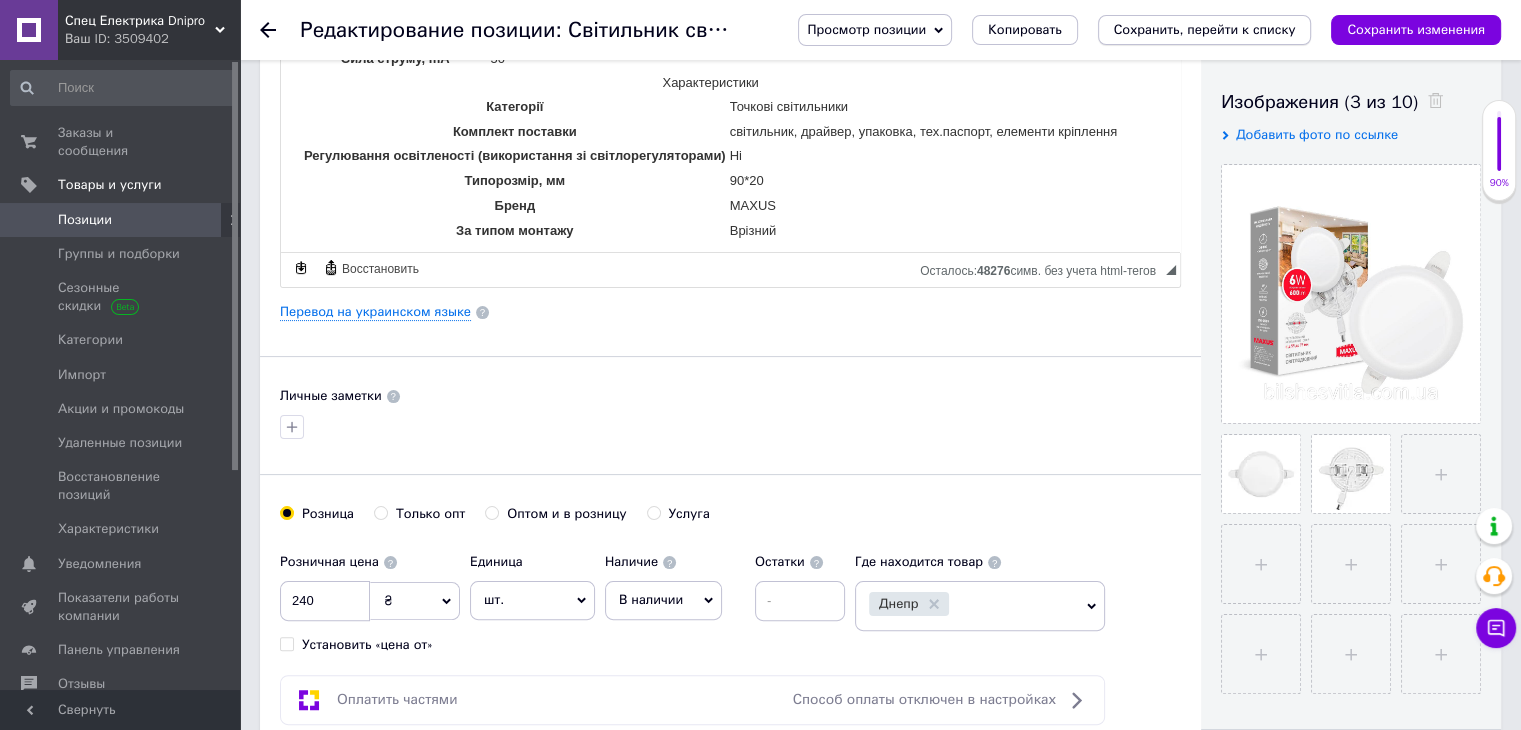 click on "Сохранить, перейти к списку" at bounding box center [1205, 29] 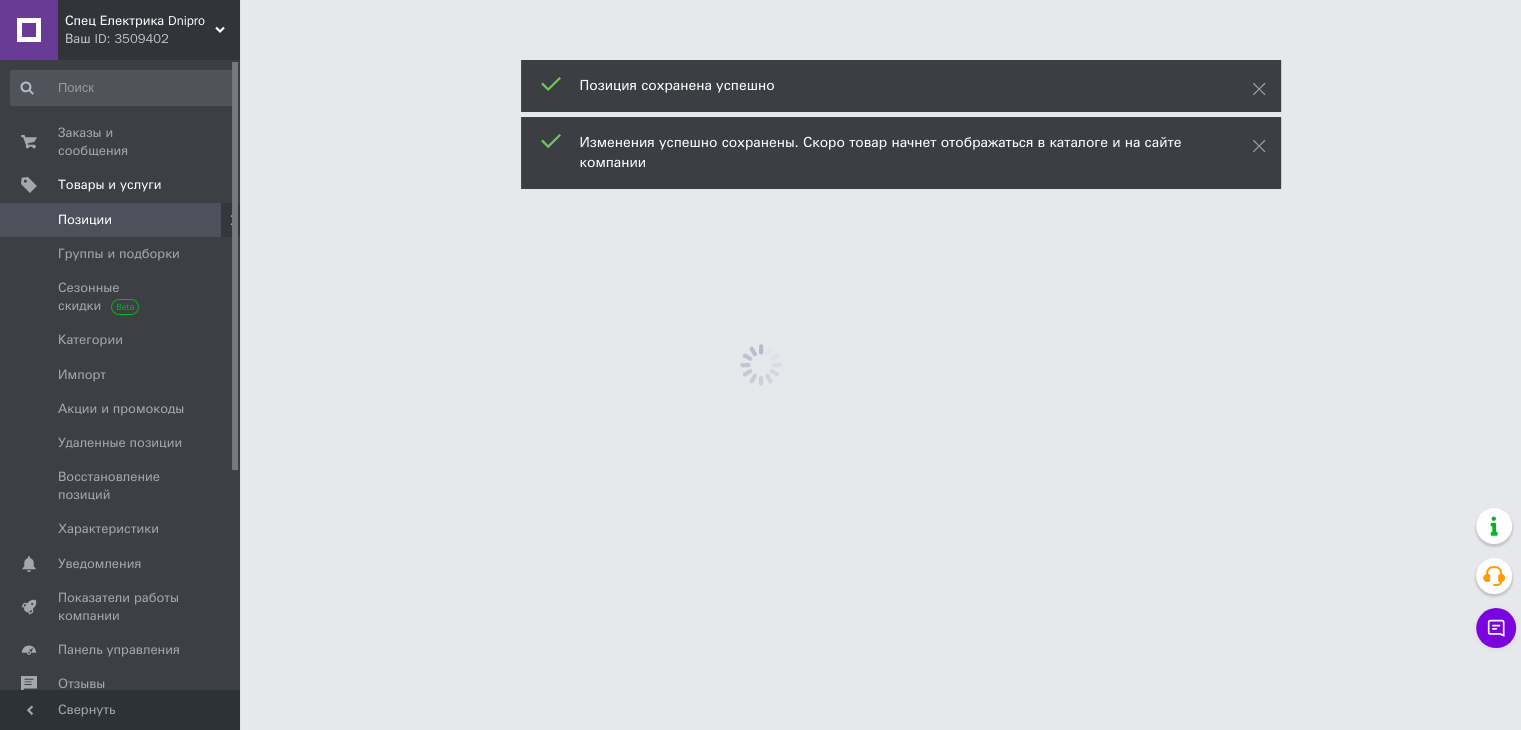scroll, scrollTop: 0, scrollLeft: 0, axis: both 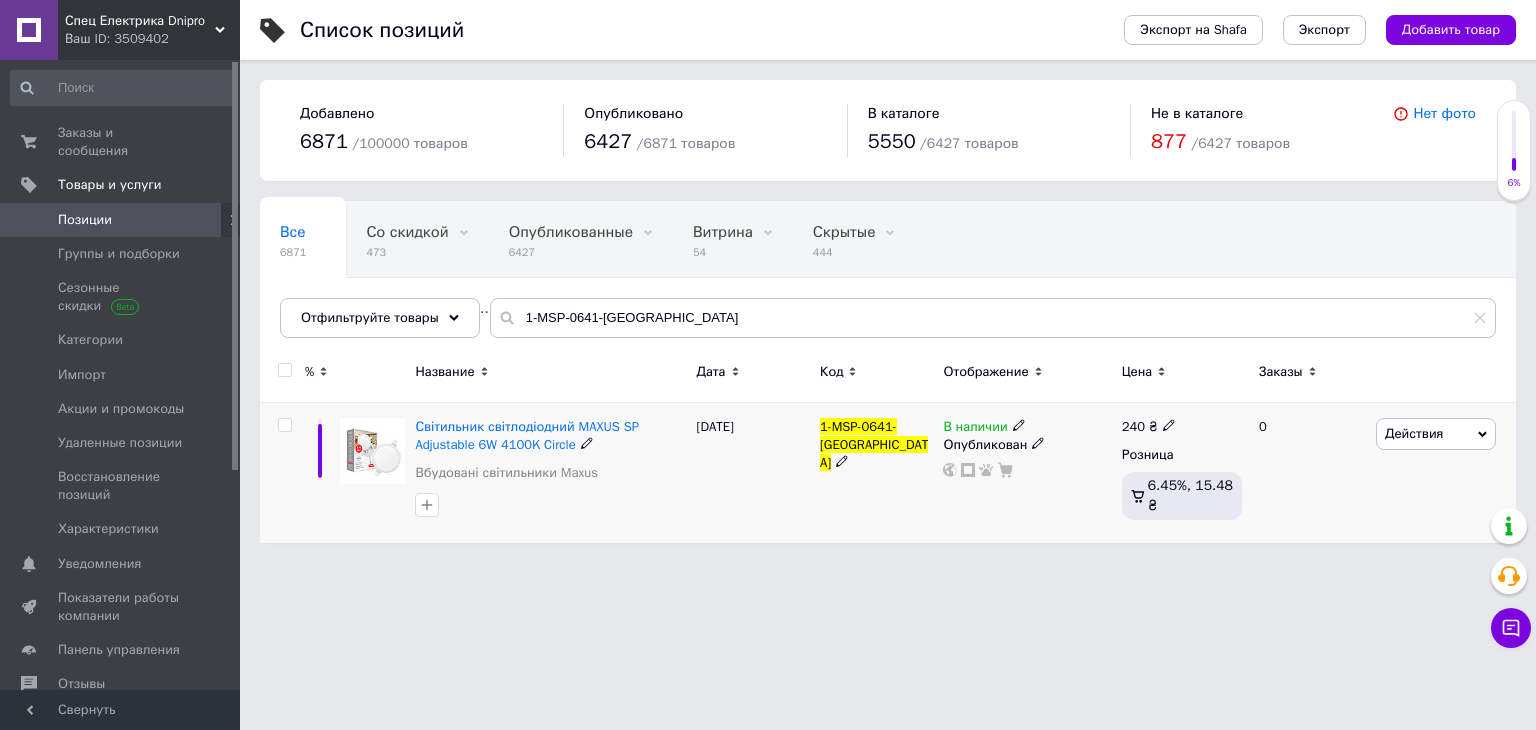 click at bounding box center [284, 425] 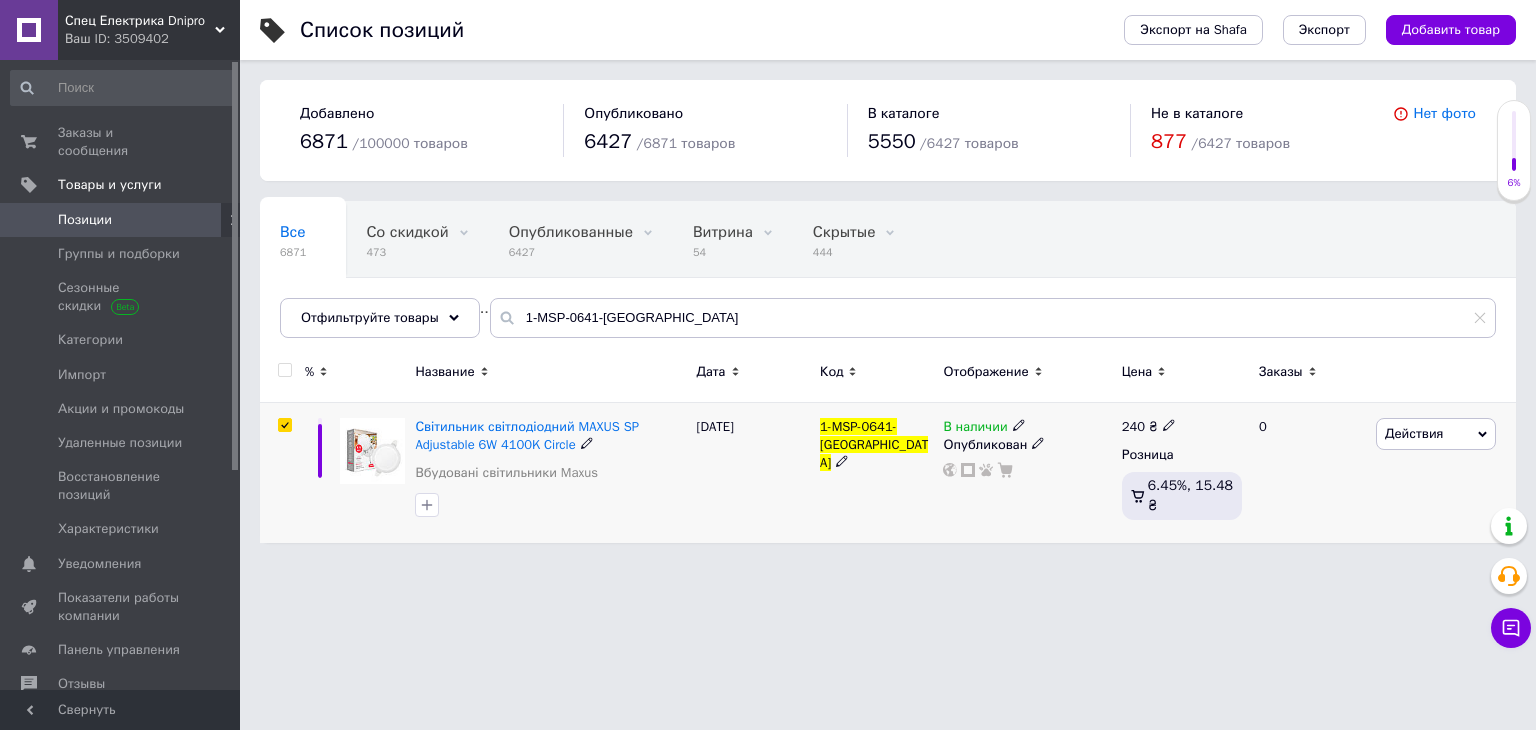 checkbox on "true" 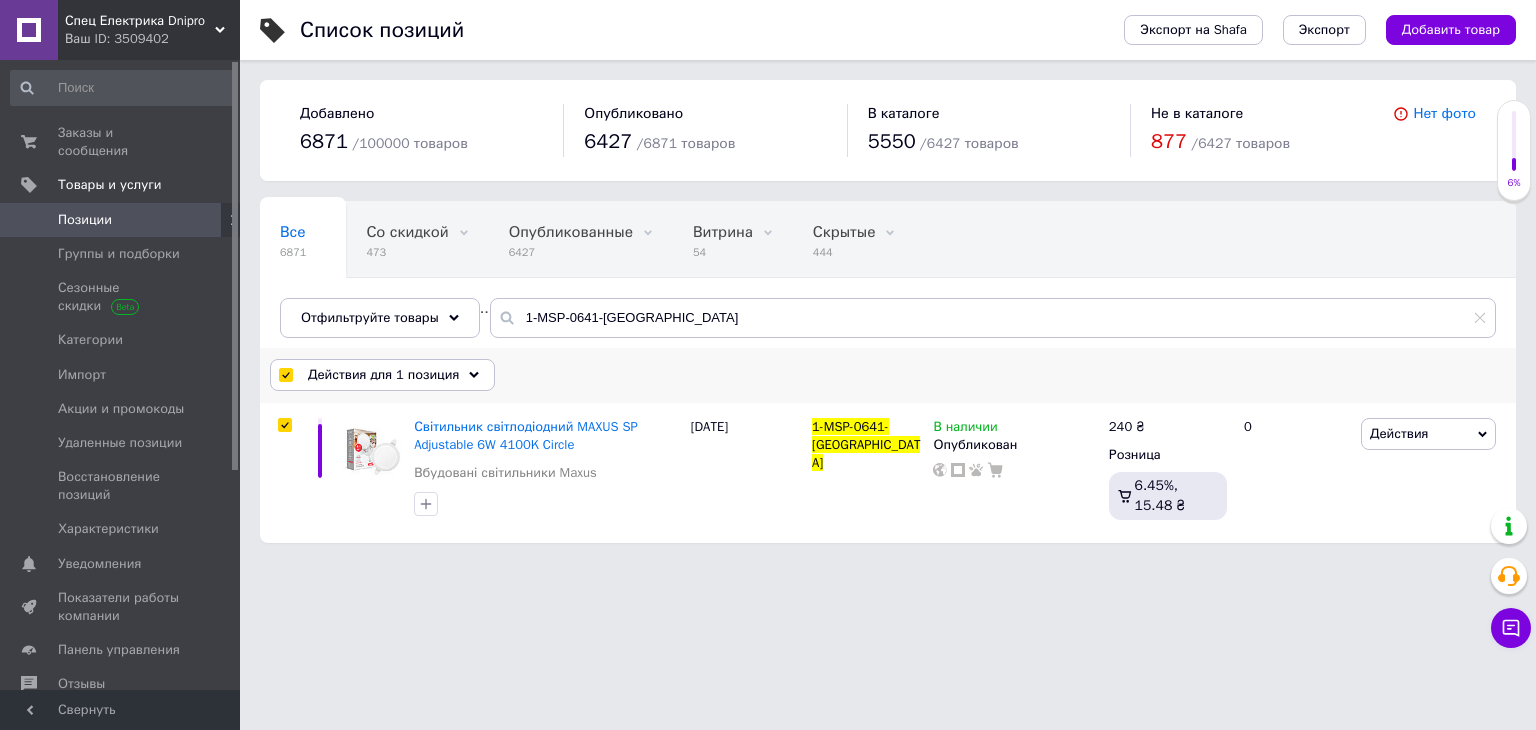 click on "Действия для 1 позиция" at bounding box center [383, 375] 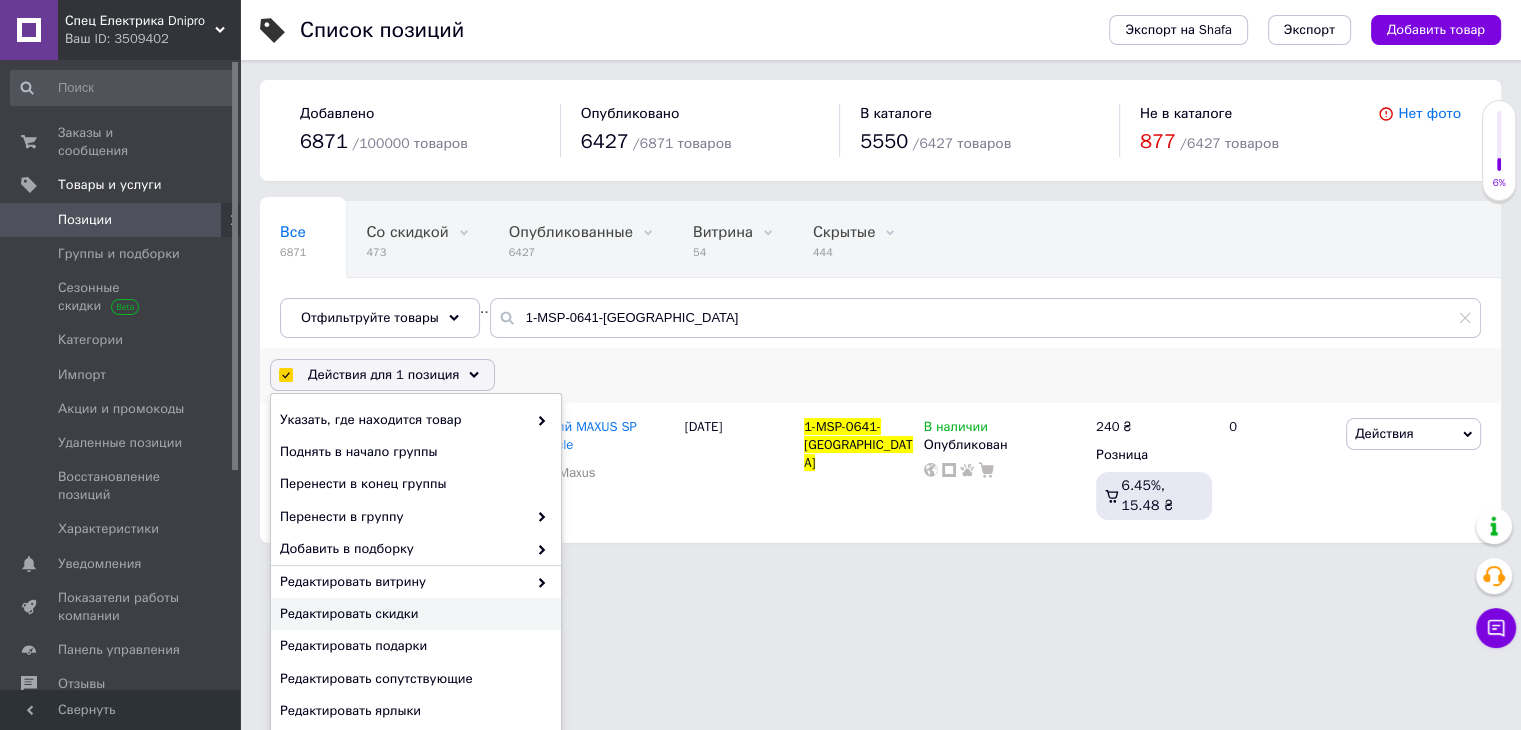 click on "Редактировать скидки" at bounding box center (413, 614) 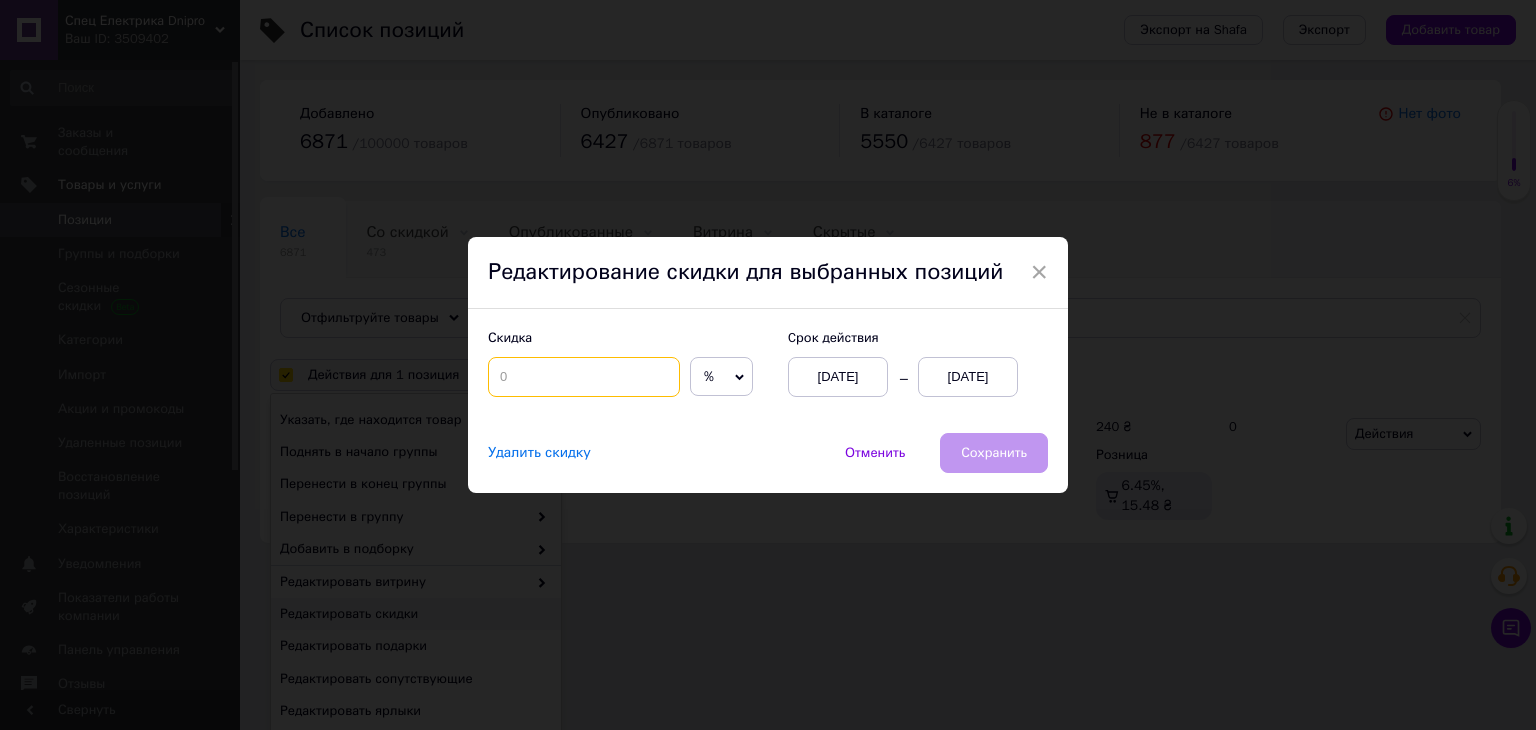 click at bounding box center [584, 377] 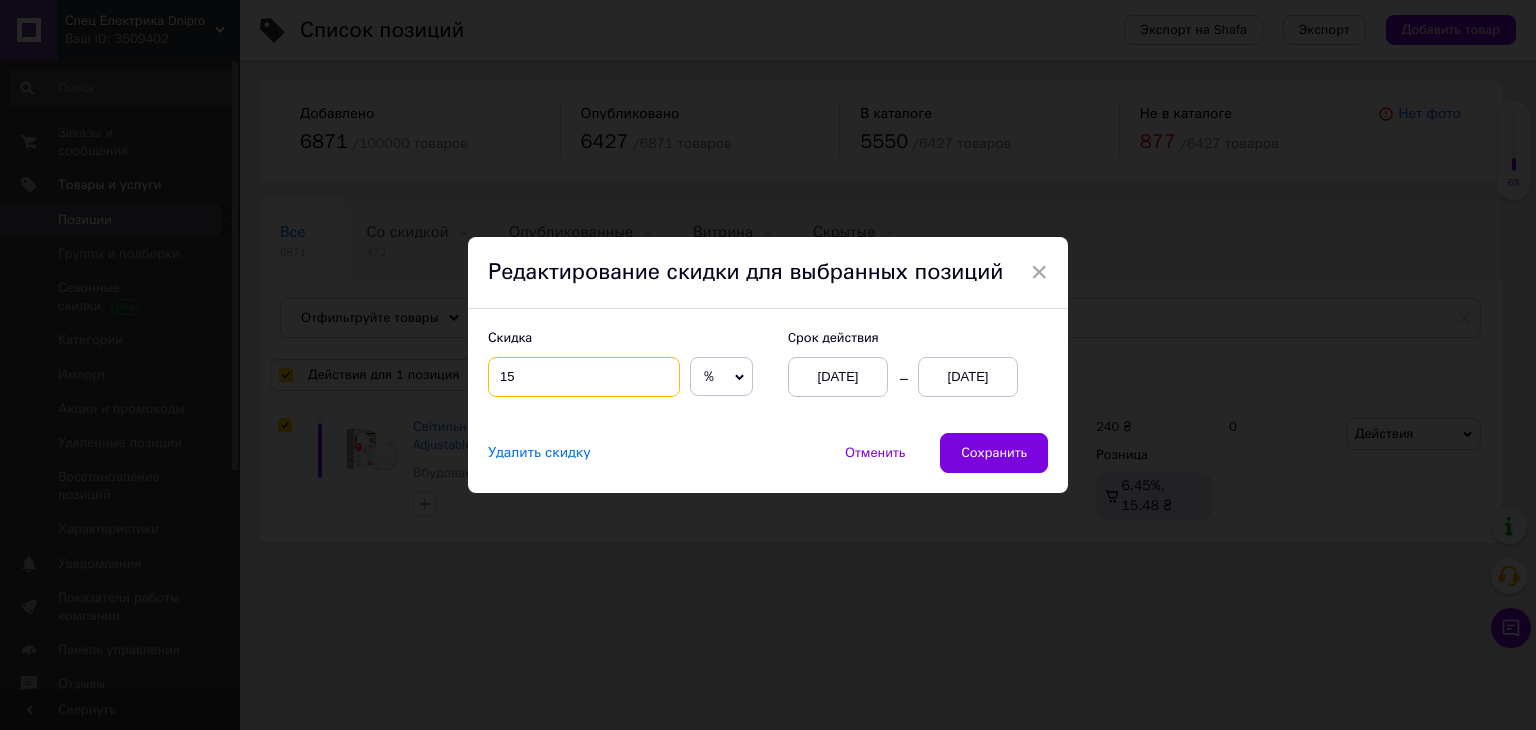 type on "15" 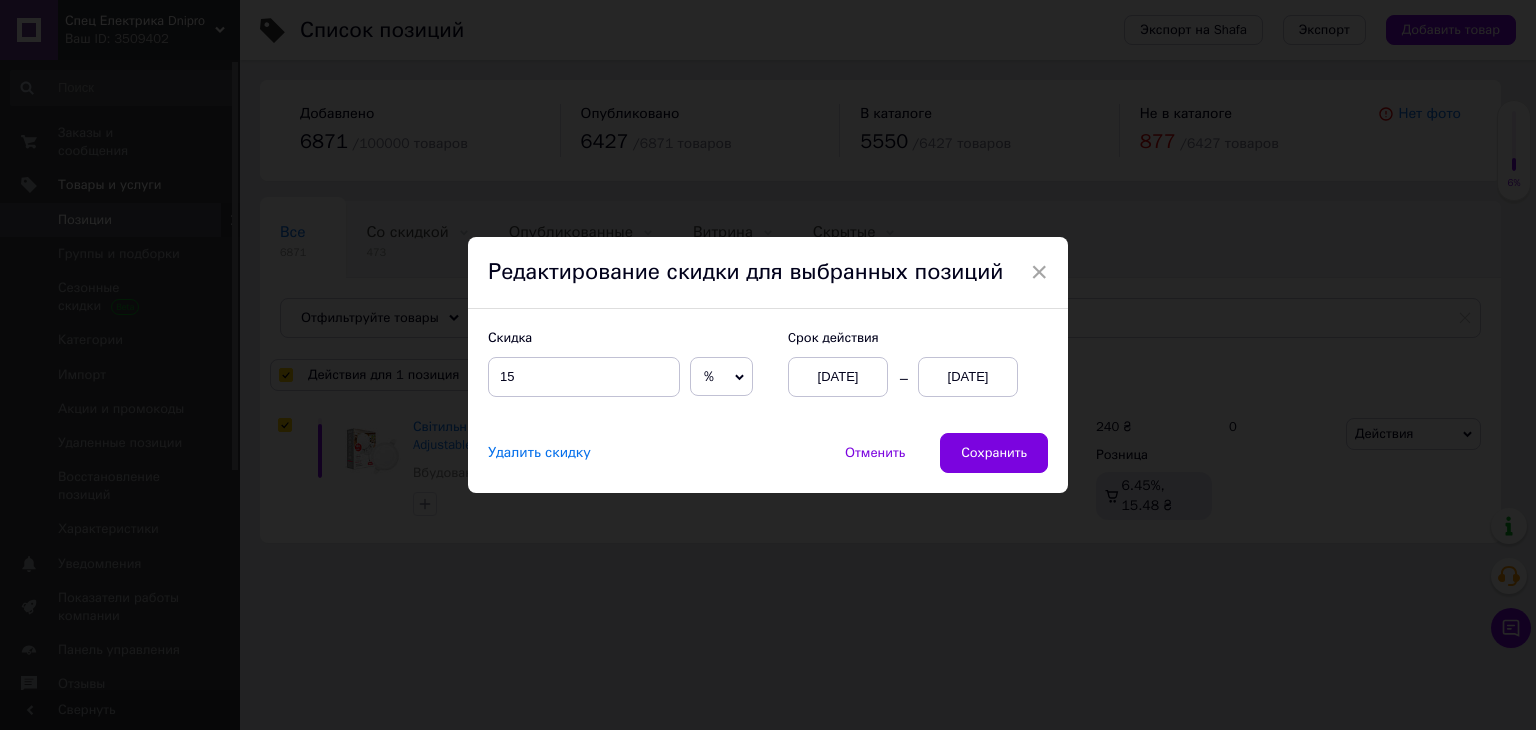 click on "[DATE]" at bounding box center [968, 377] 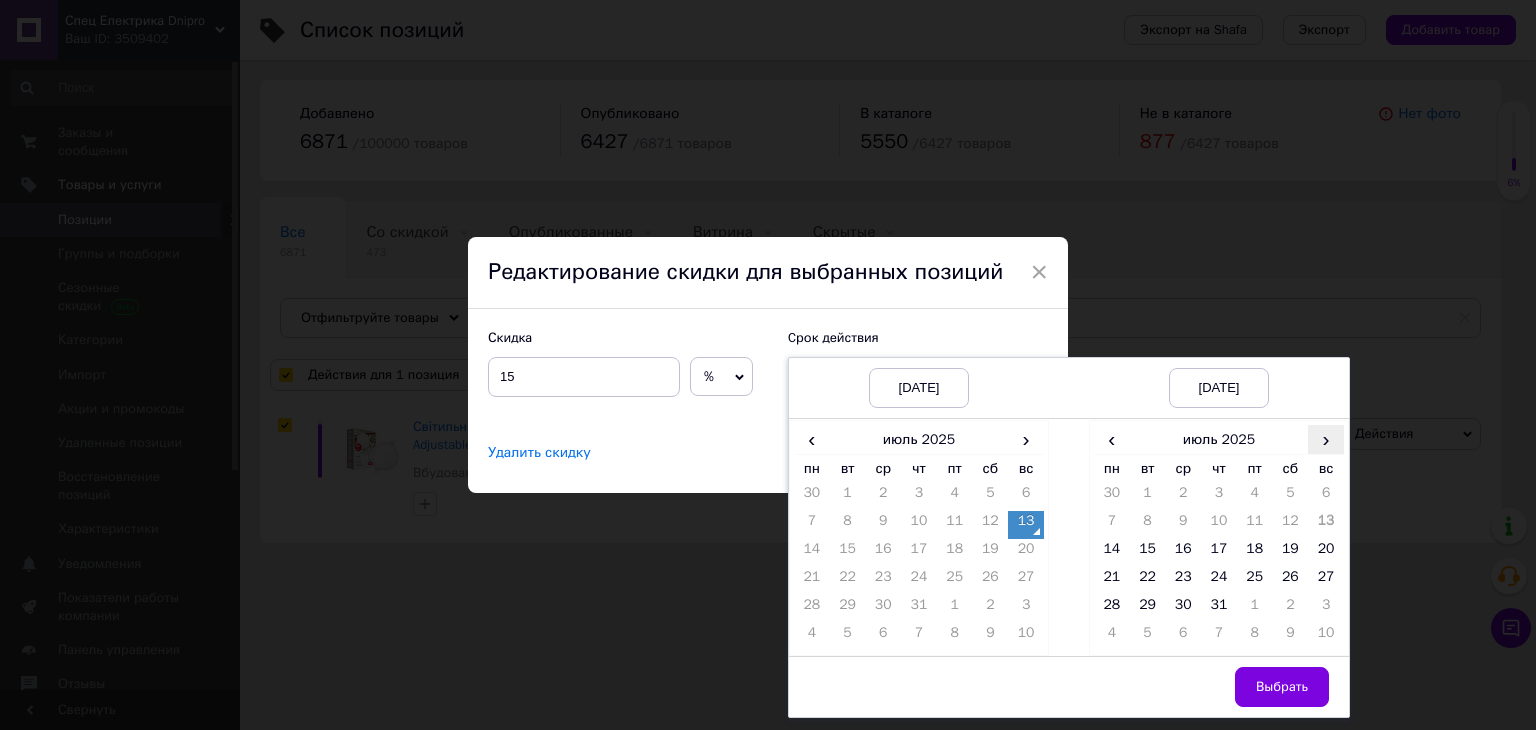 click on "›" at bounding box center (1326, 439) 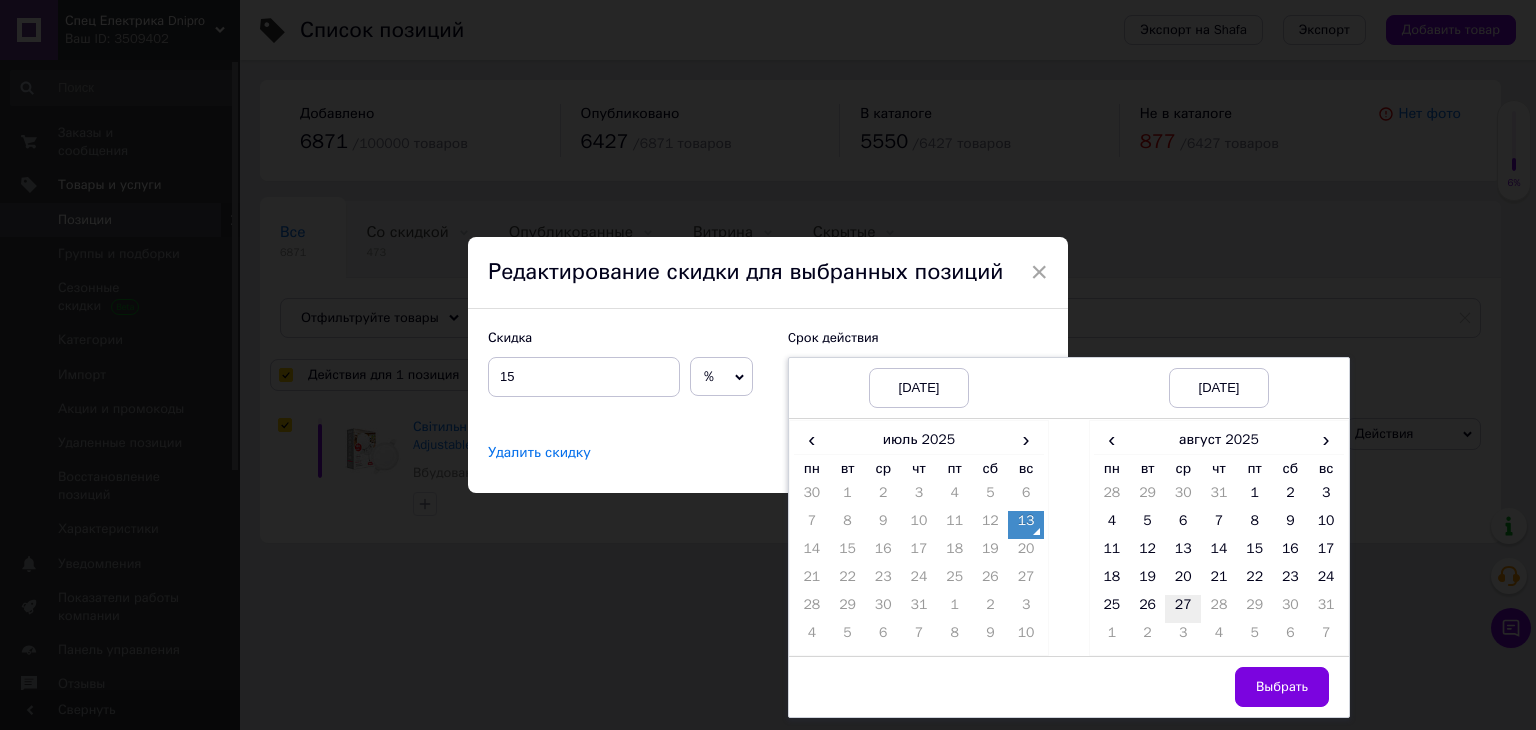 click on "27" at bounding box center [1183, 609] 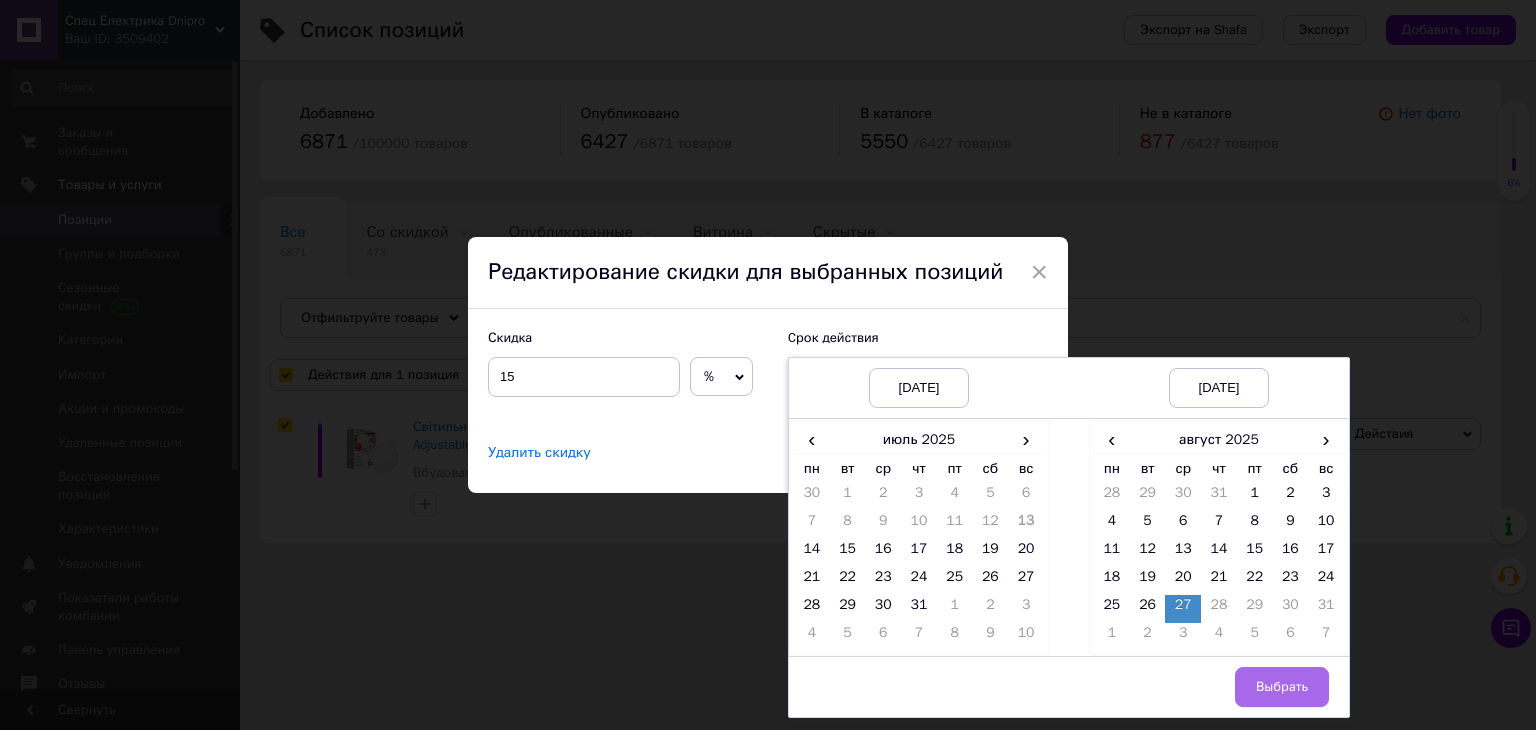 click on "Выбрать" at bounding box center (1282, 687) 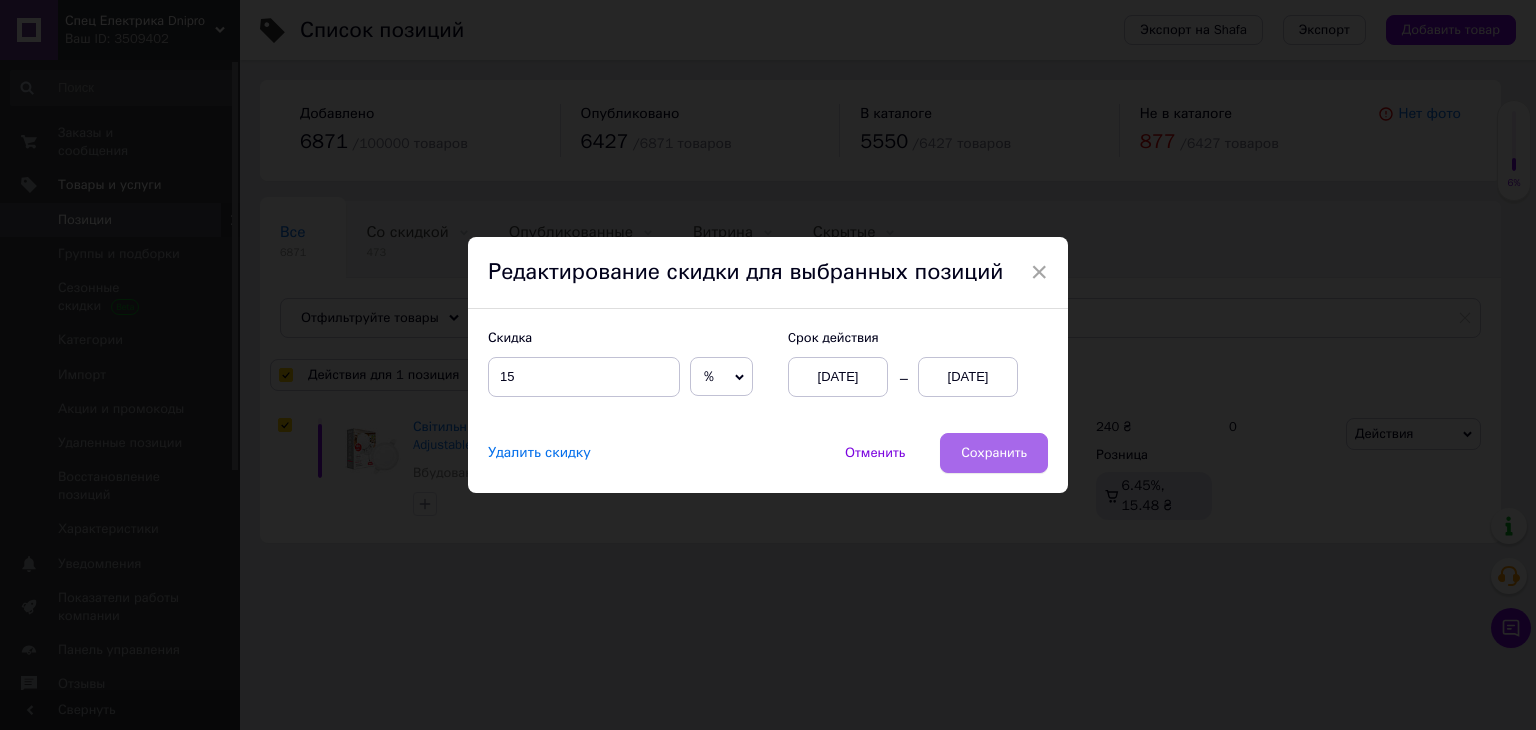 click on "Сохранить" at bounding box center (994, 453) 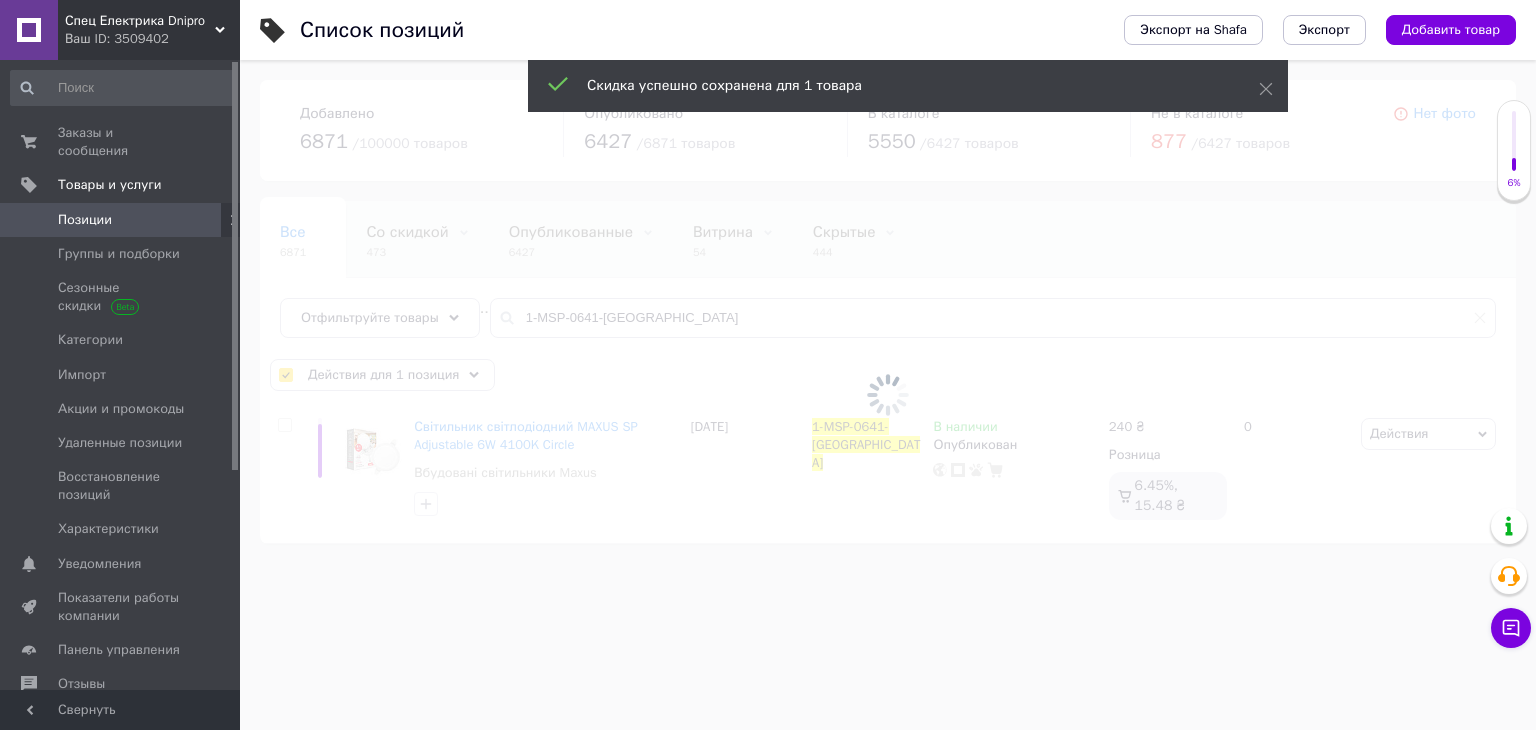 checkbox on "false" 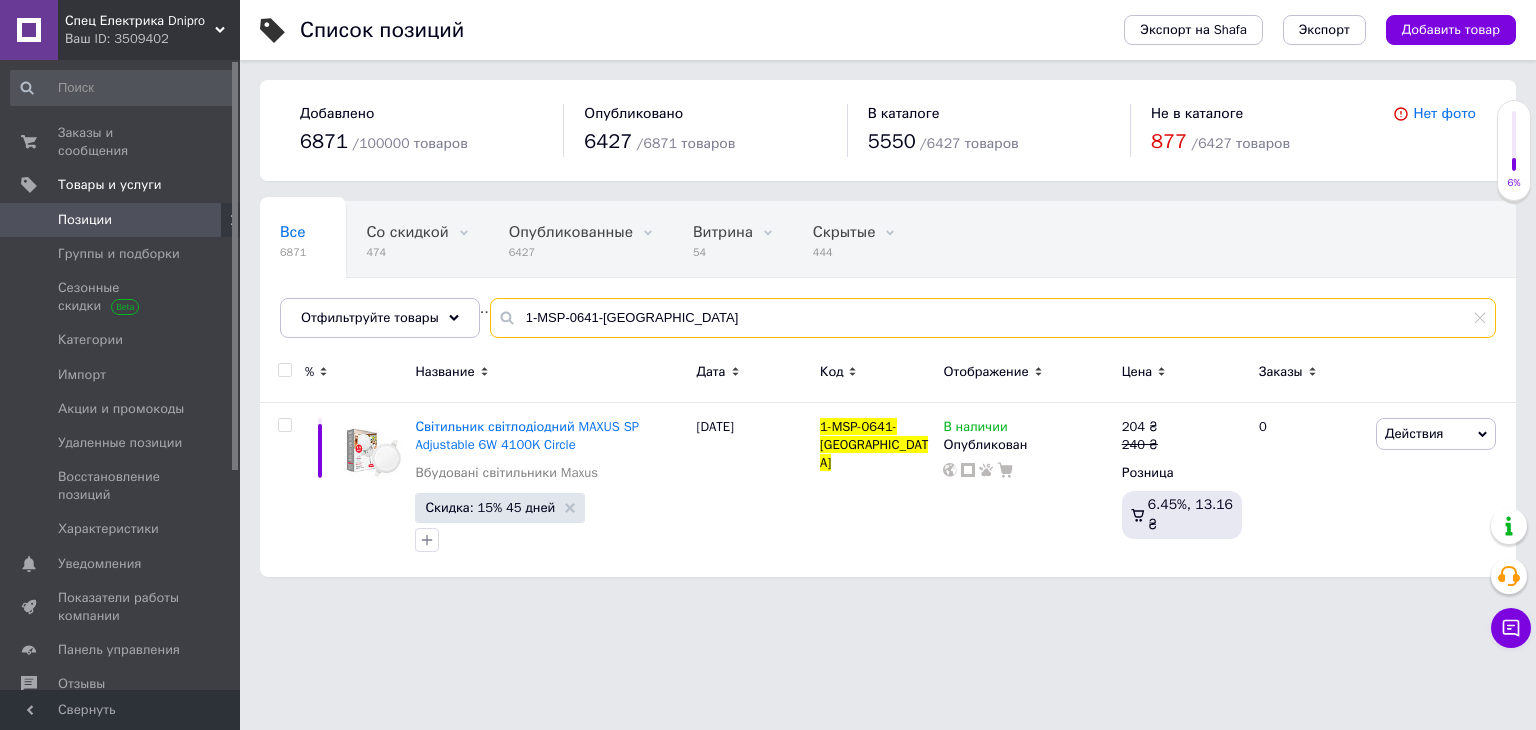 drag, startPoint x: 631, startPoint y: 308, endPoint x: 472, endPoint y: 316, distance: 159.20113 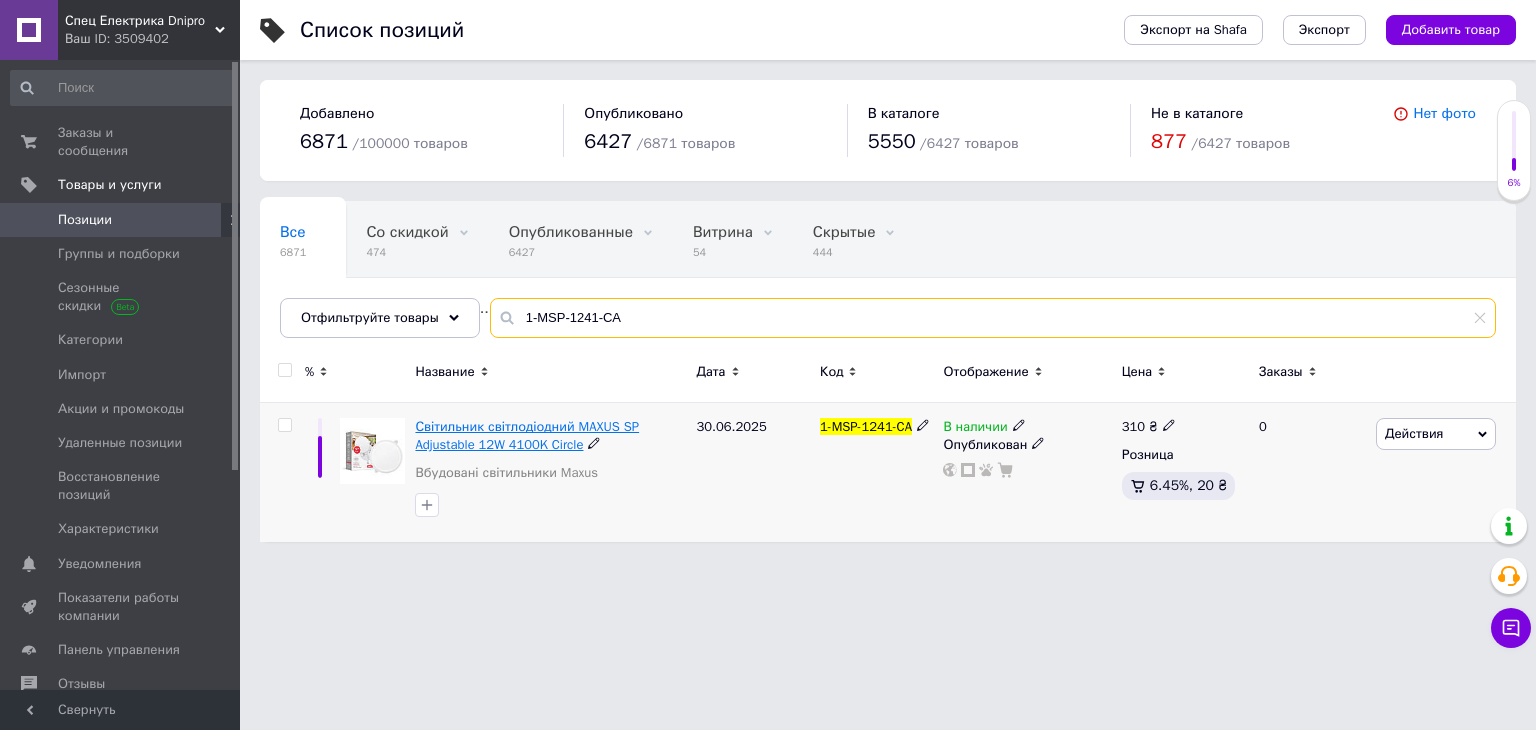 type on "1-MSP-1241-CA" 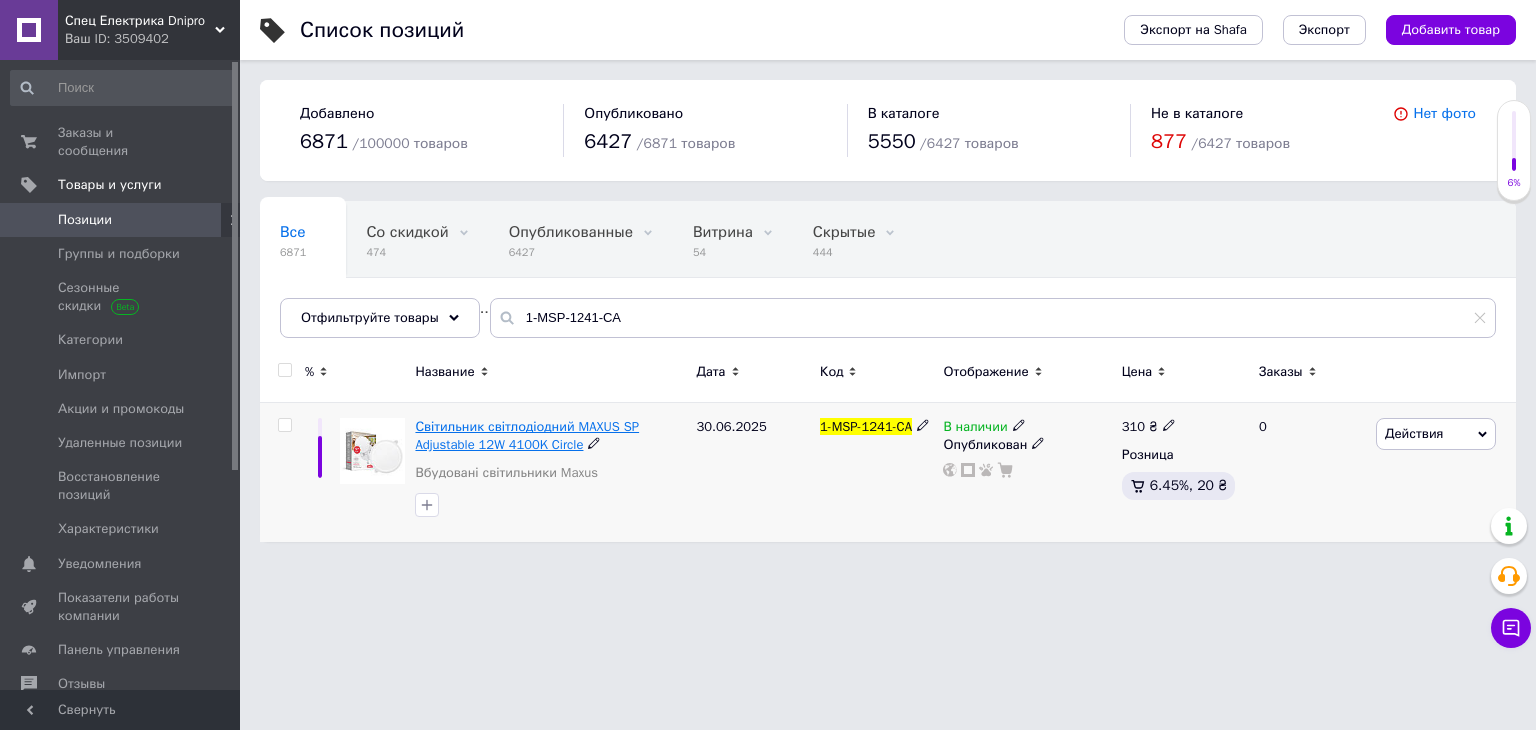 click on "Світильник світлодіодний MAXUS SP Adjustable 12W 4100K Circle" at bounding box center (527, 435) 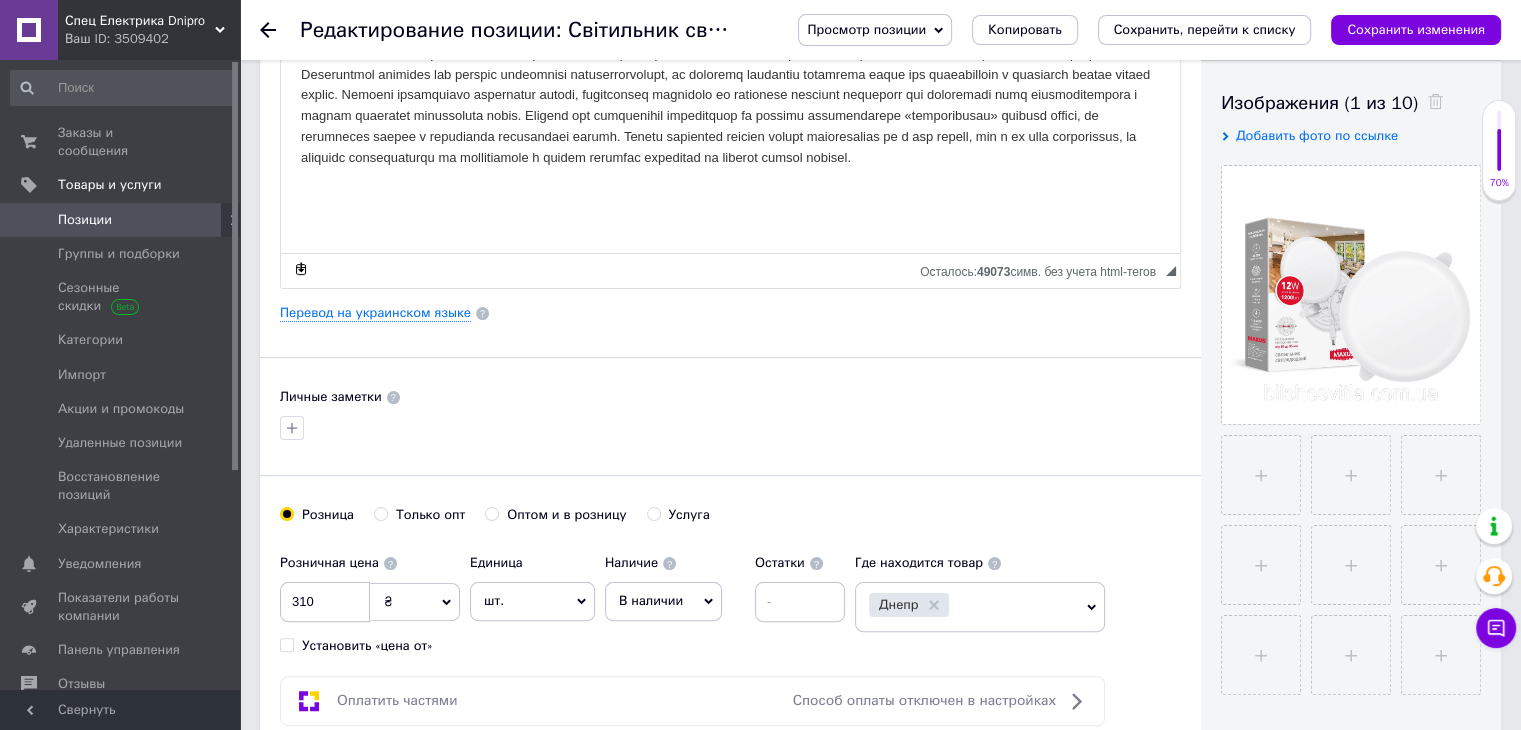 scroll, scrollTop: 333, scrollLeft: 0, axis: vertical 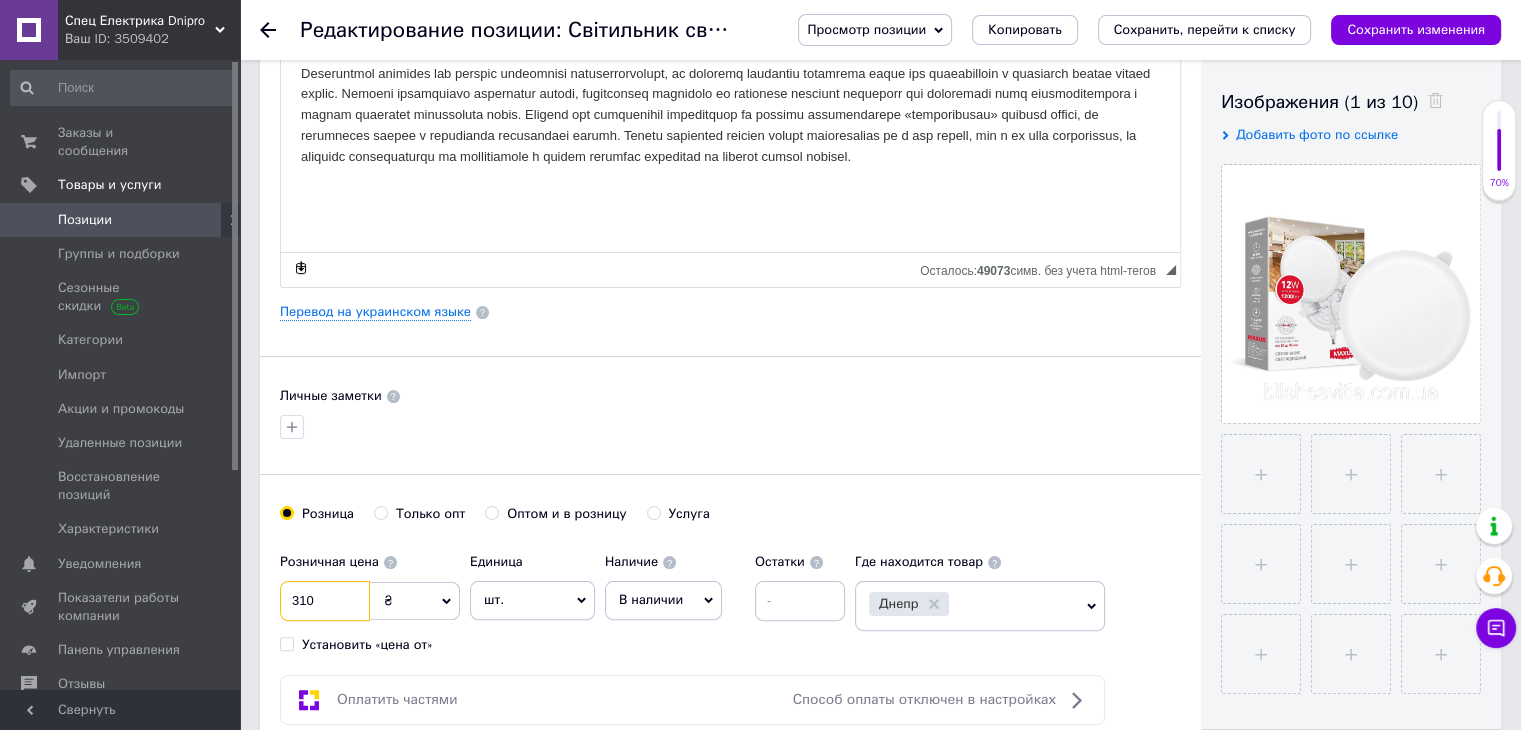 click on "310" at bounding box center [325, 601] 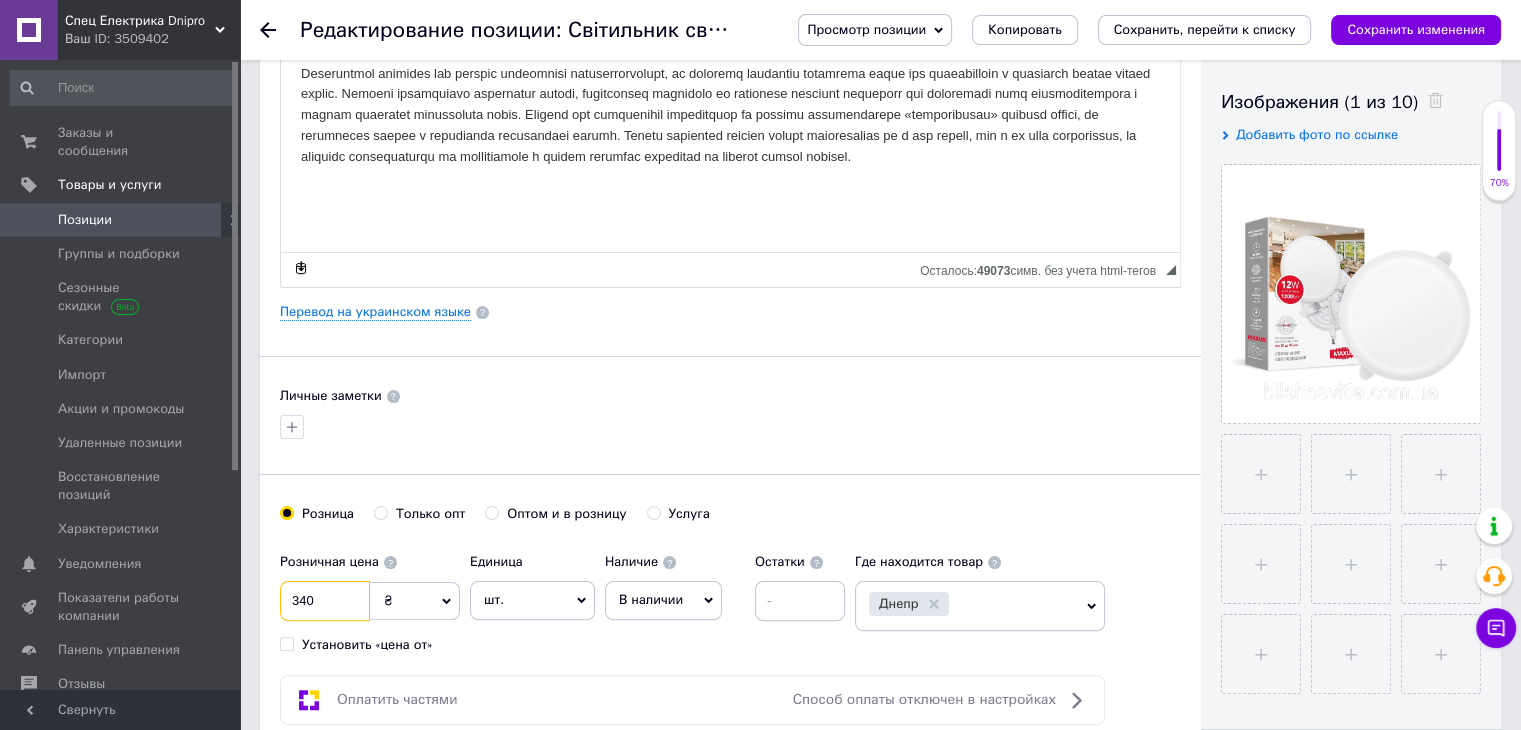 type on "340" 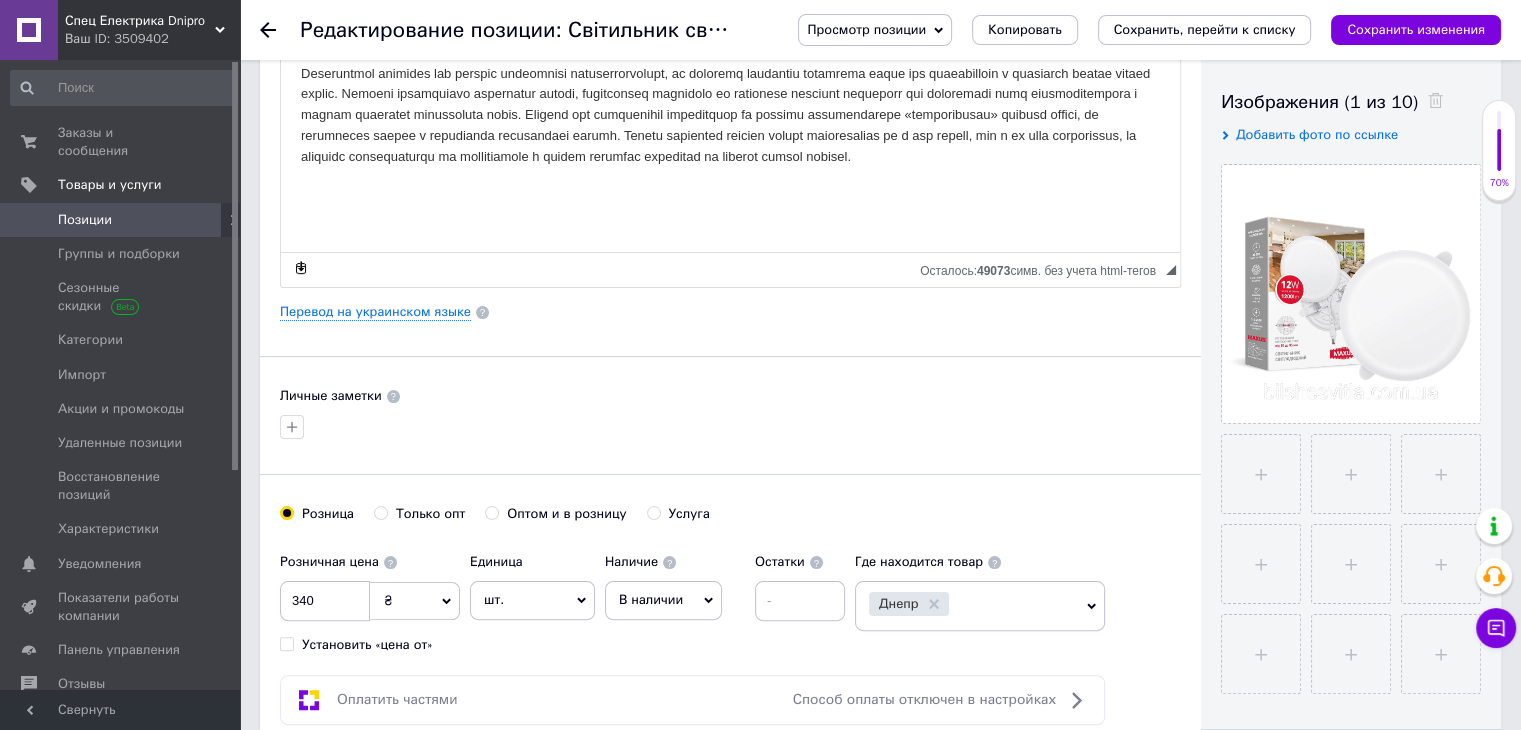 click on "Оплатить частями Способ оплаты отключен в настройках" at bounding box center [692, 700] 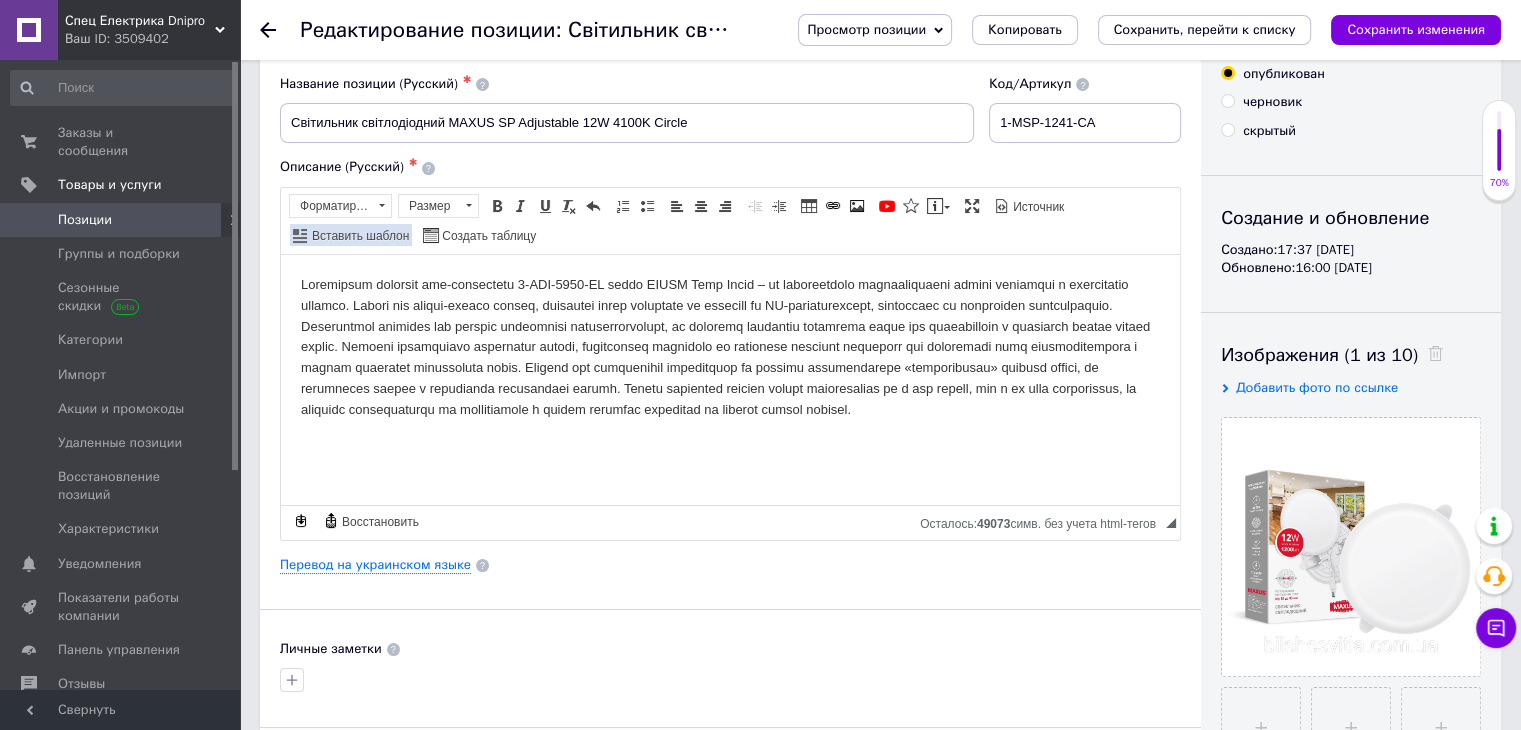 scroll, scrollTop: 0, scrollLeft: 0, axis: both 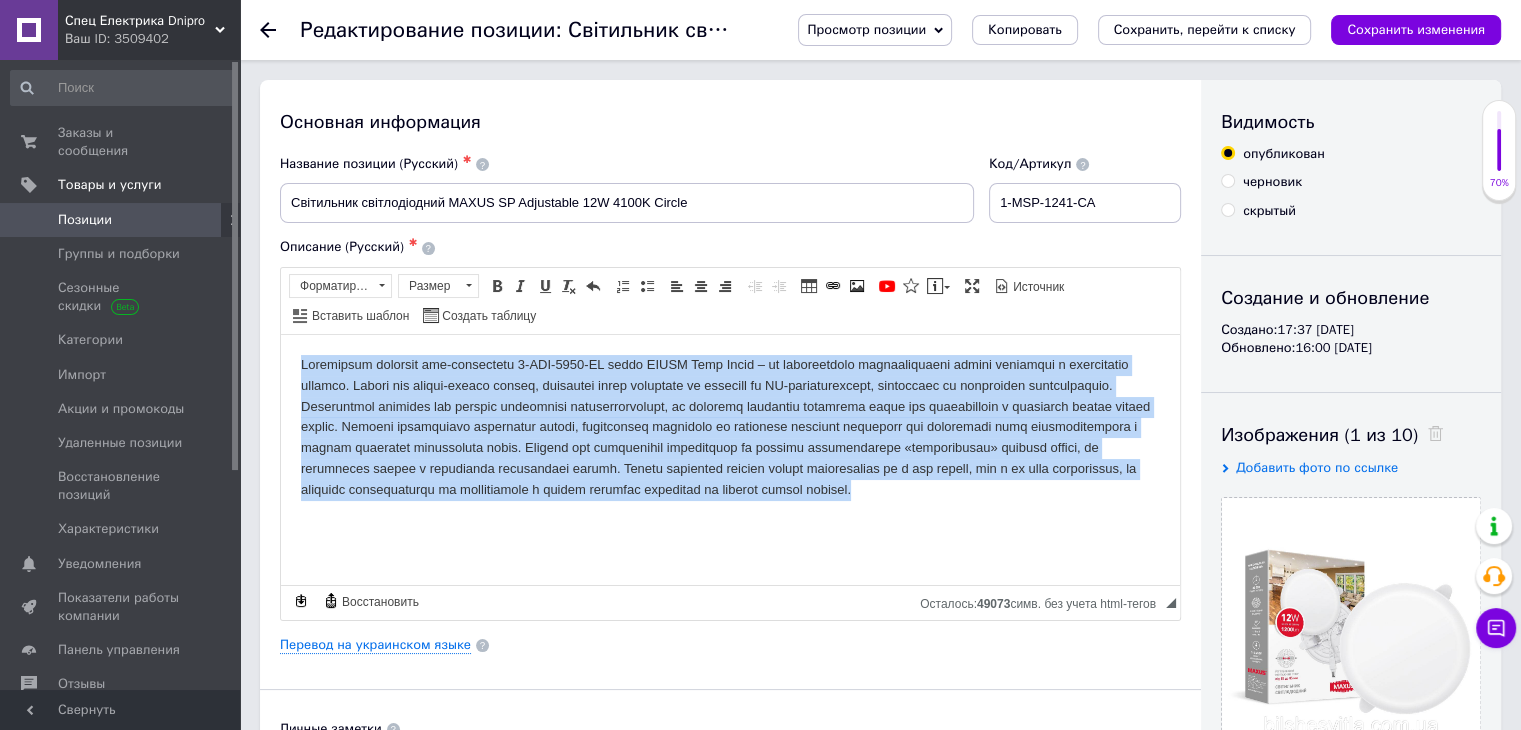 drag, startPoint x: 295, startPoint y: 366, endPoint x: 1028, endPoint y: 551, distance: 755.9855 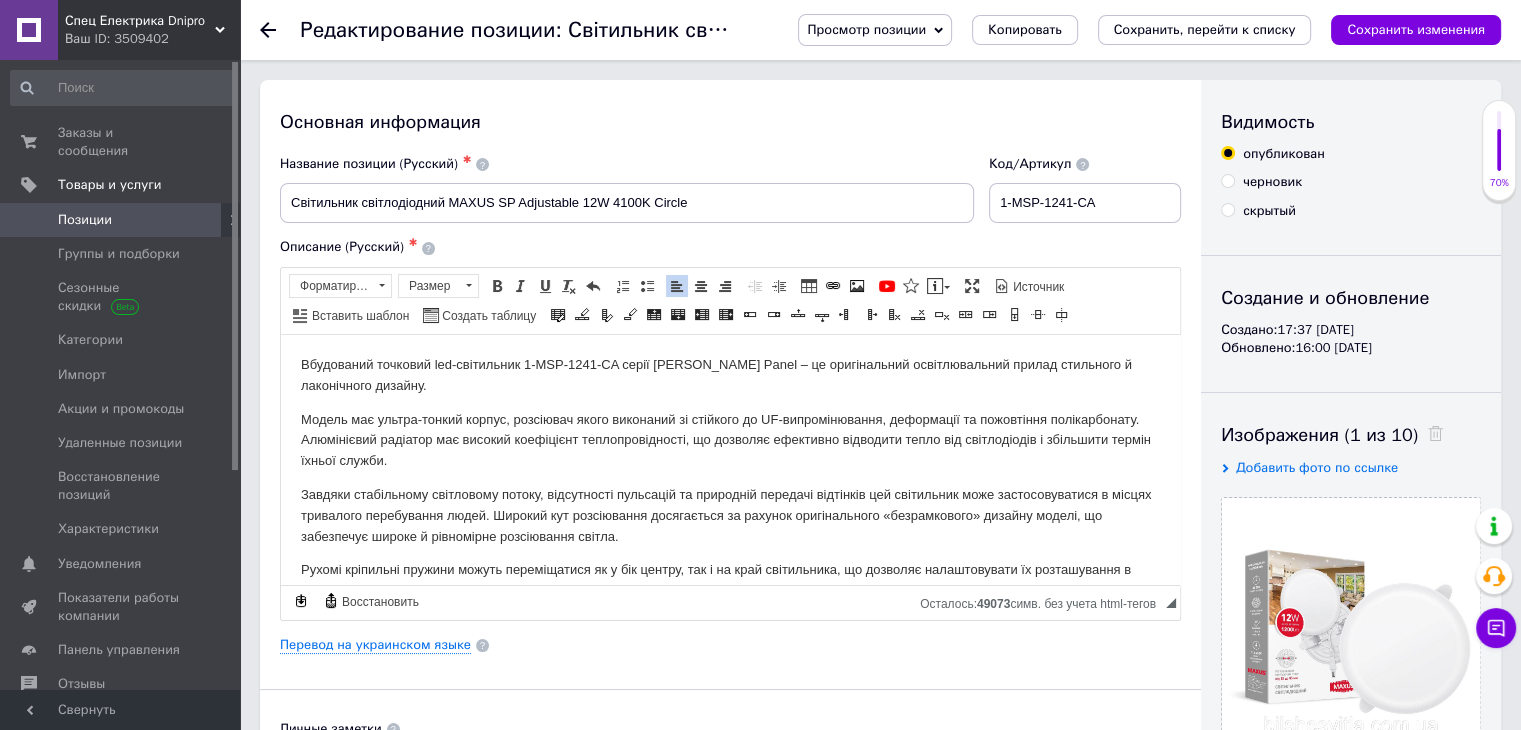 scroll, scrollTop: 770, scrollLeft: 0, axis: vertical 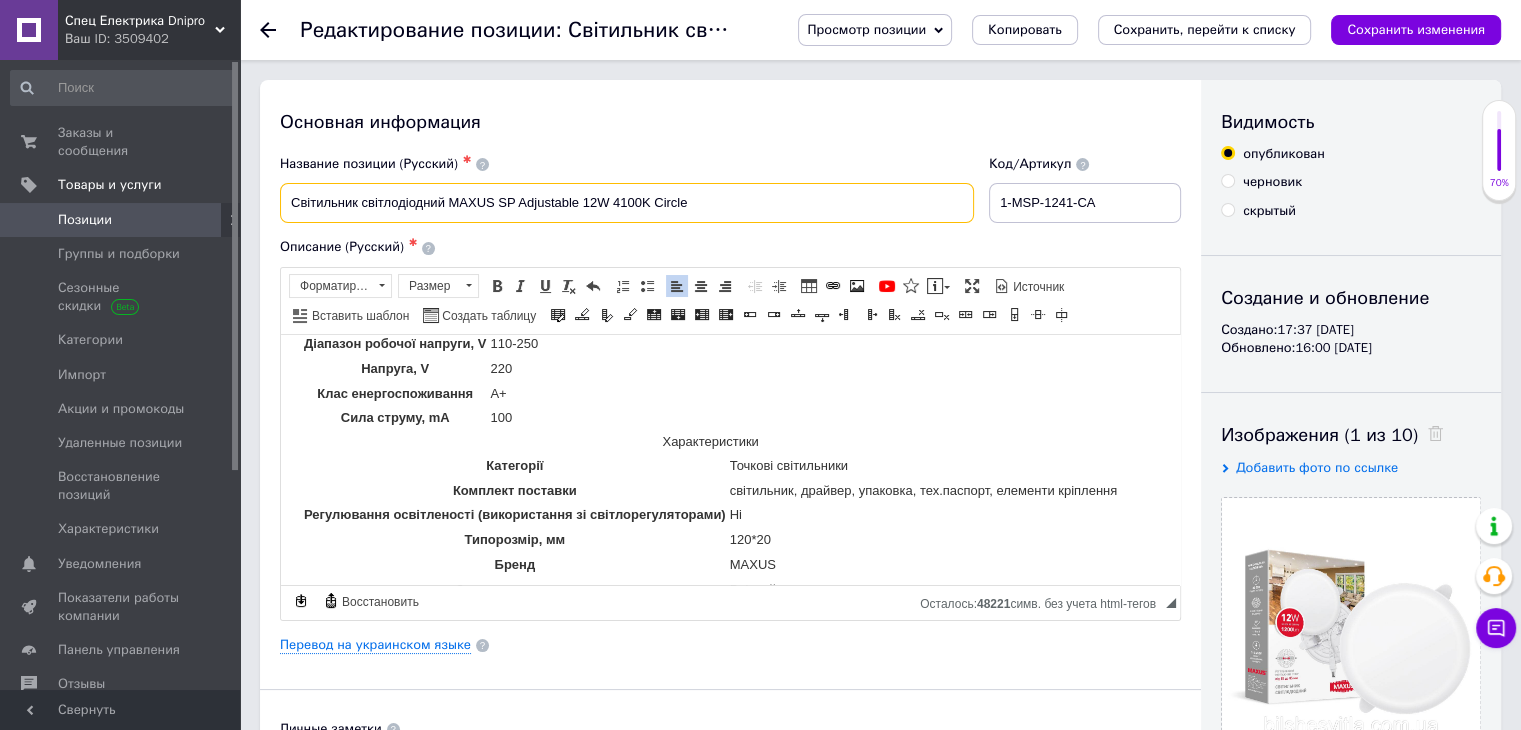 drag, startPoint x: 691, startPoint y: 202, endPoint x: 266, endPoint y: 207, distance: 425.02942 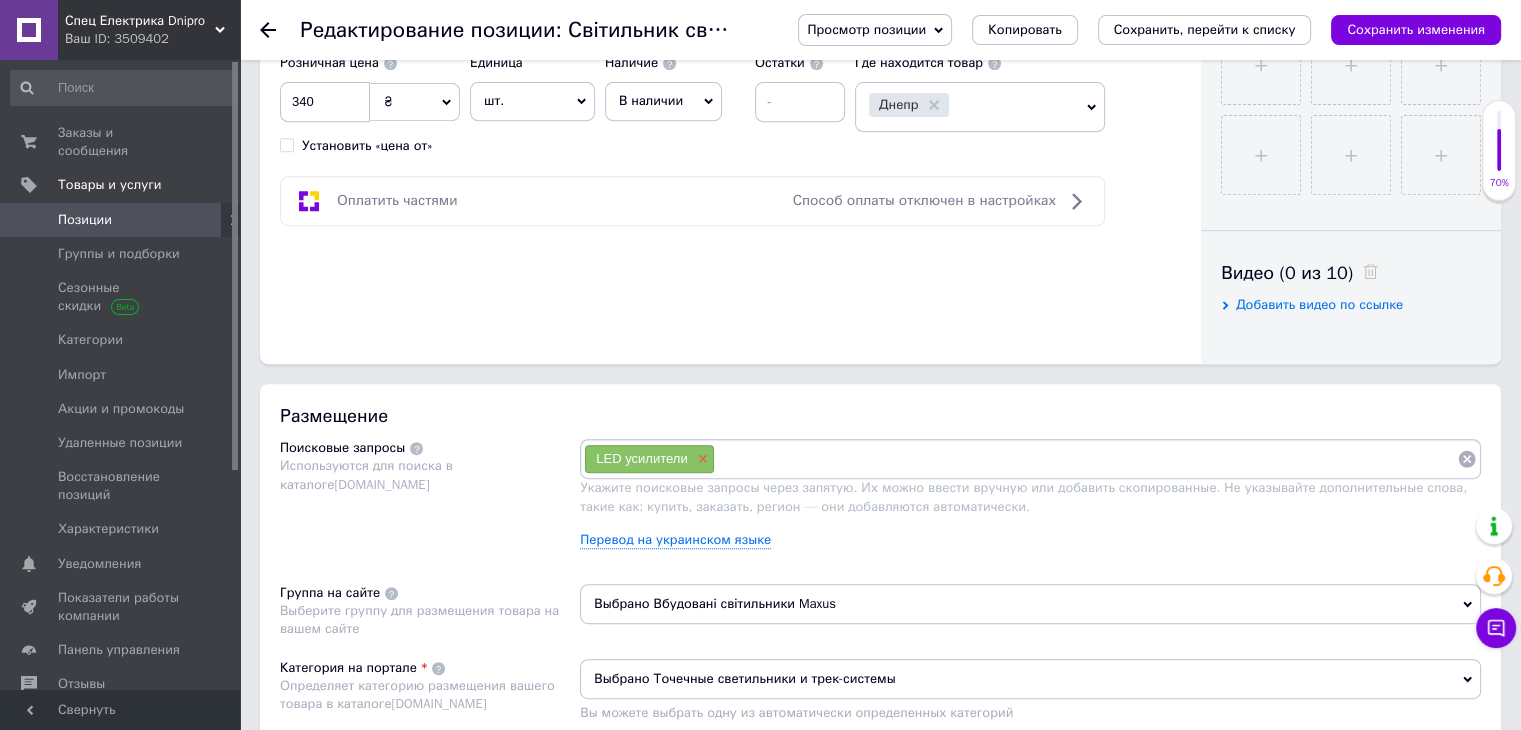 scroll, scrollTop: 833, scrollLeft: 0, axis: vertical 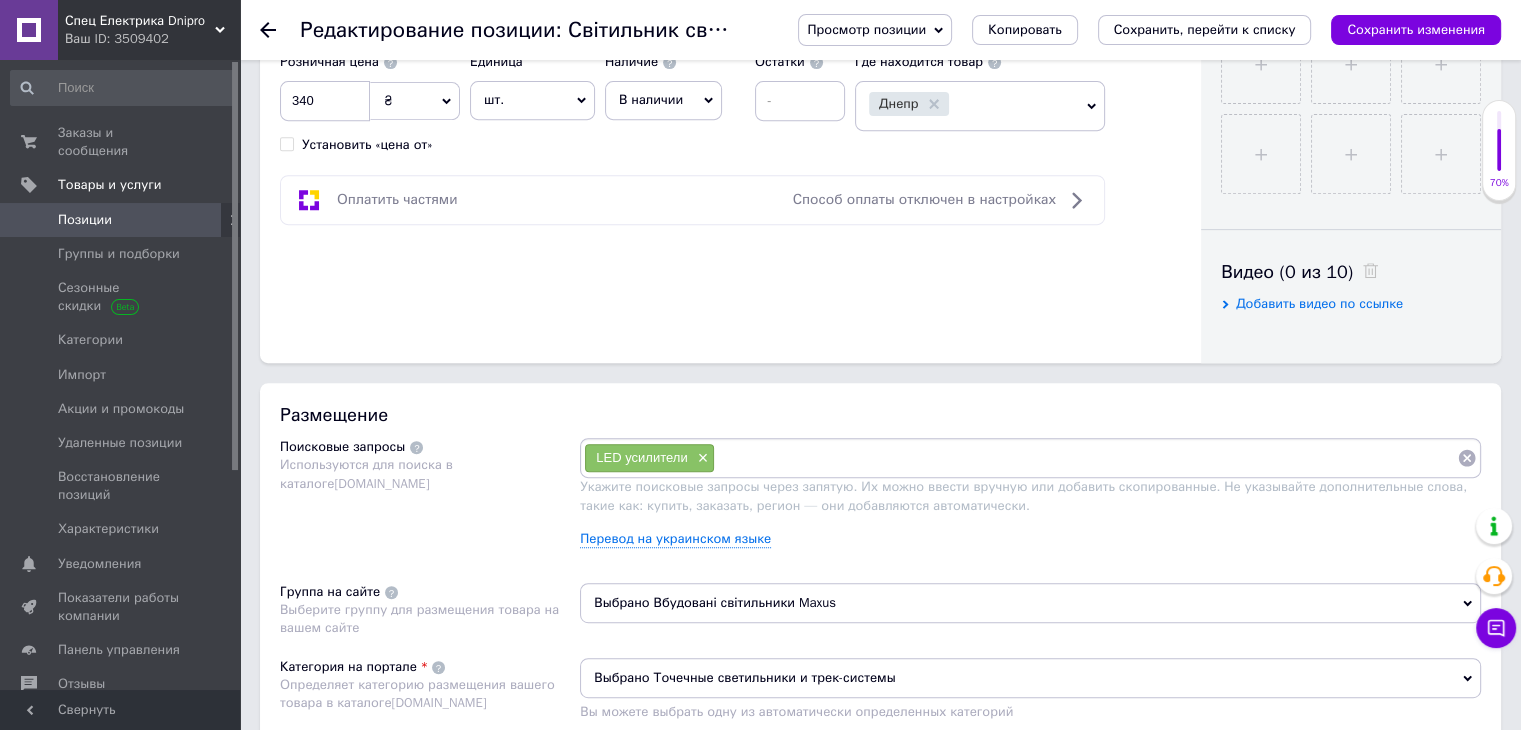 click at bounding box center [1086, 458] 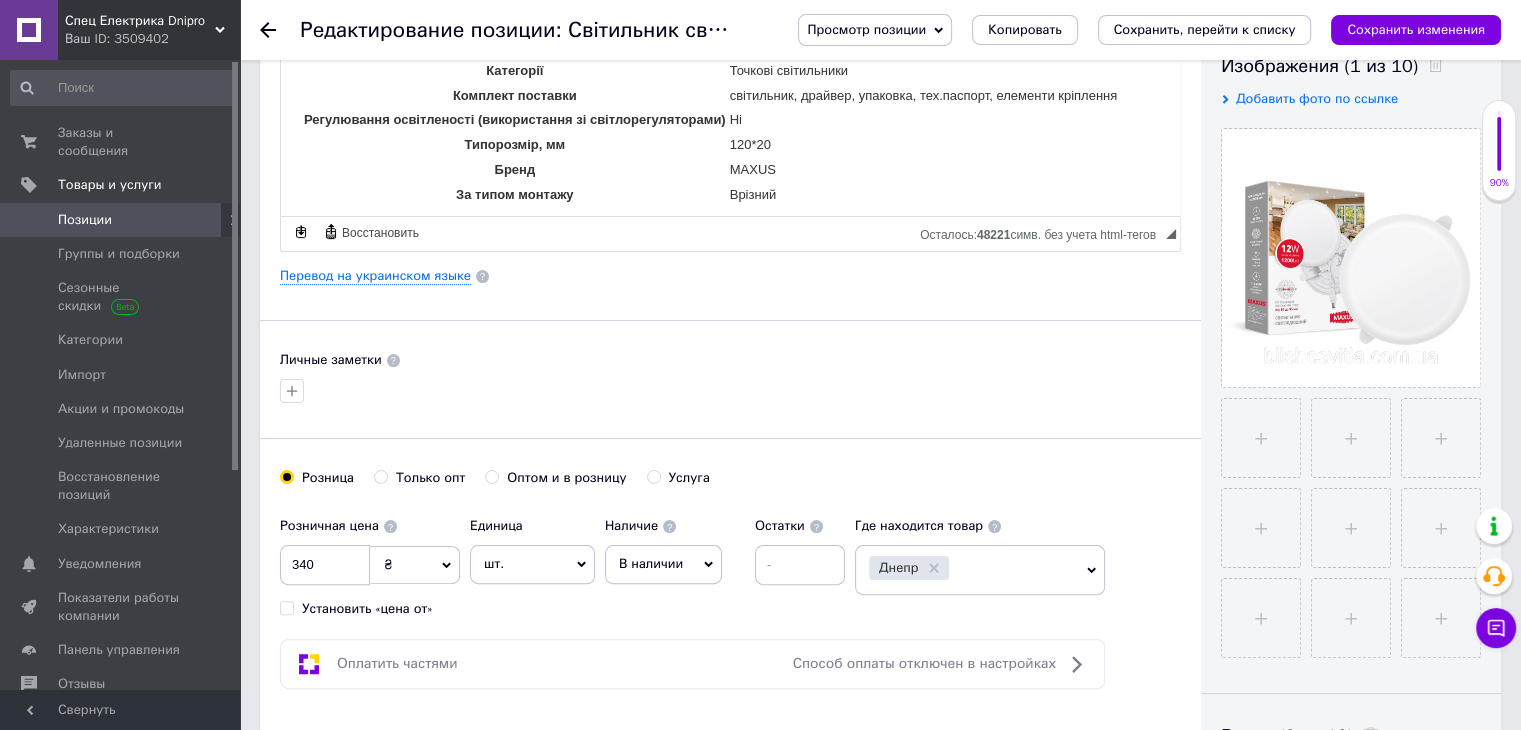scroll, scrollTop: 0, scrollLeft: 0, axis: both 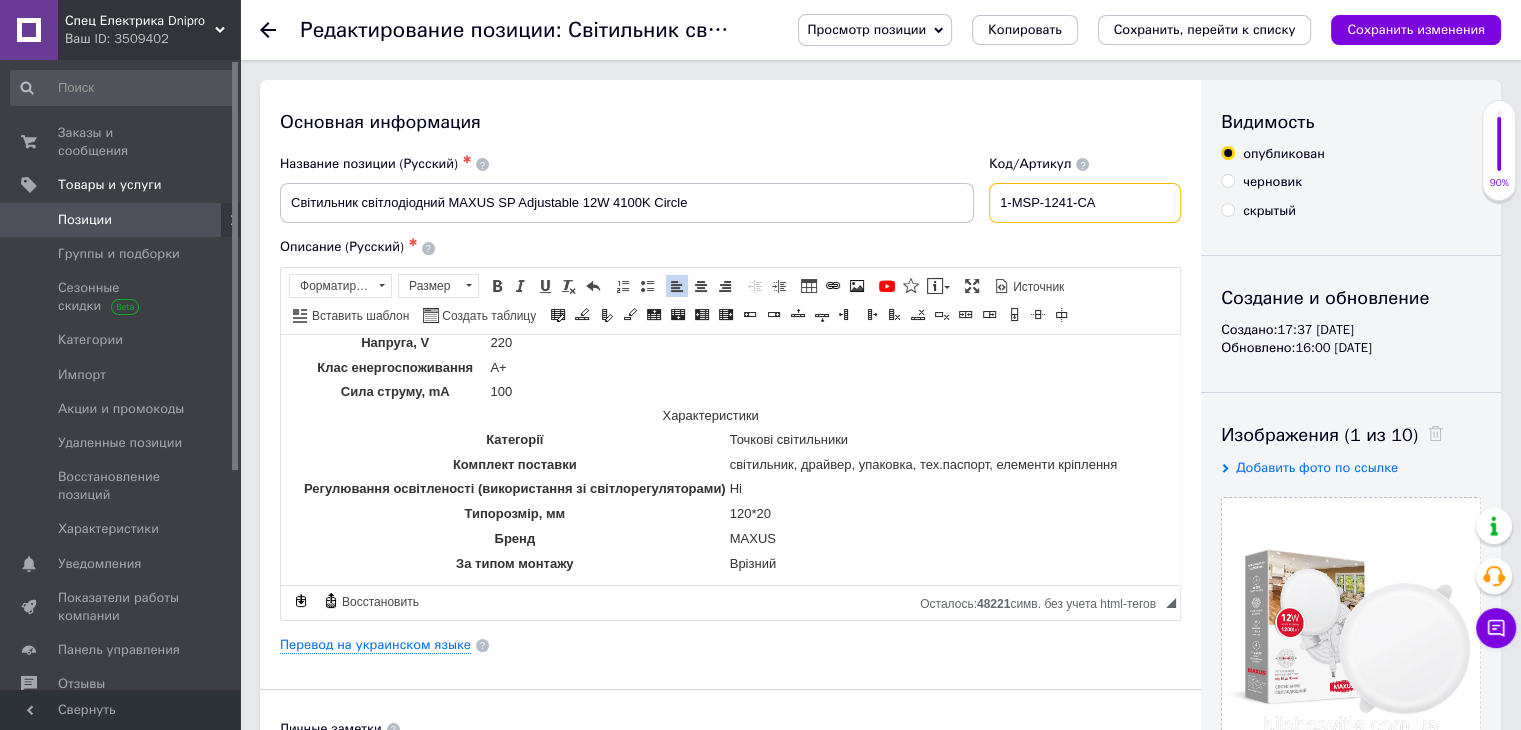 drag, startPoint x: 1020, startPoint y: 206, endPoint x: 1127, endPoint y: 200, distance: 107.16809 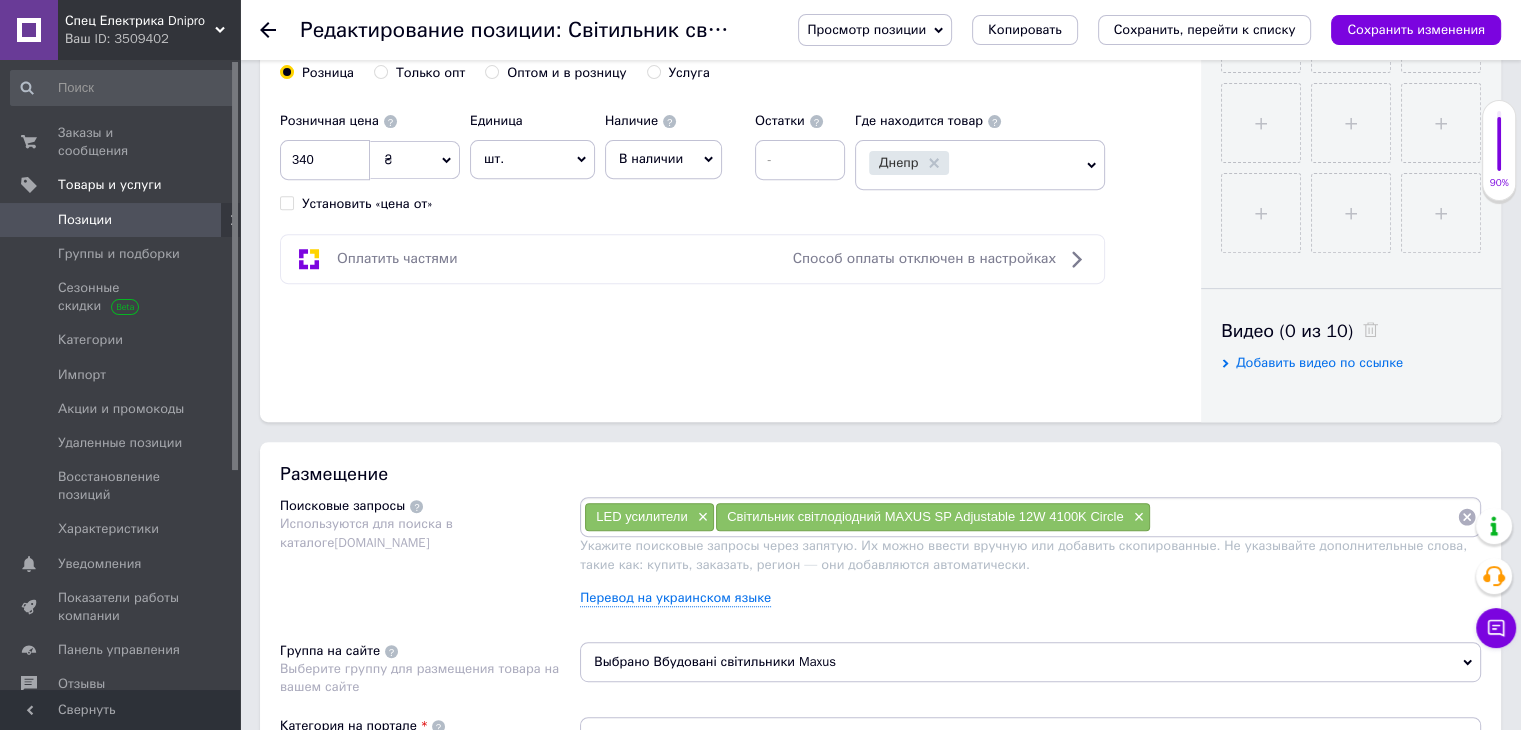 scroll, scrollTop: 833, scrollLeft: 0, axis: vertical 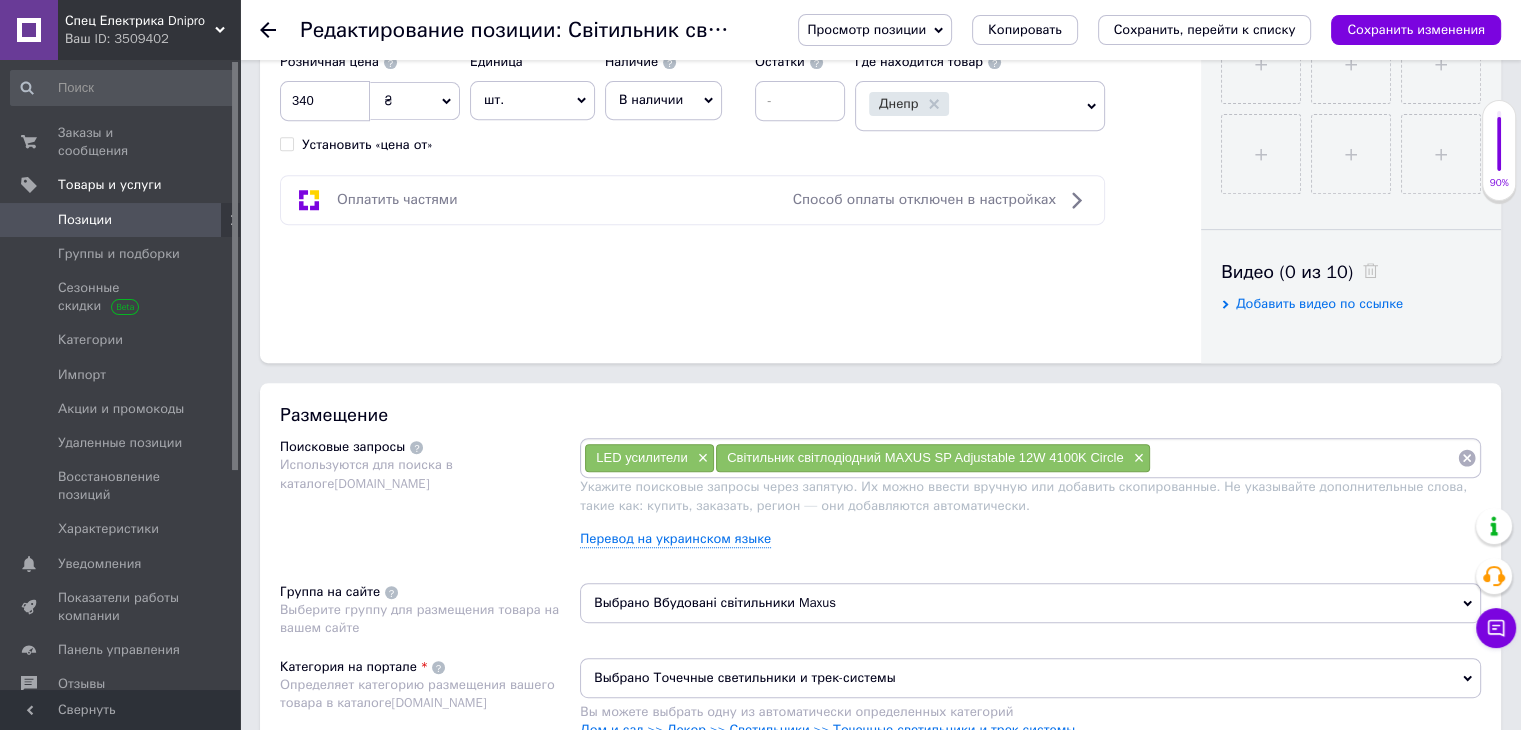 click at bounding box center [1304, 458] 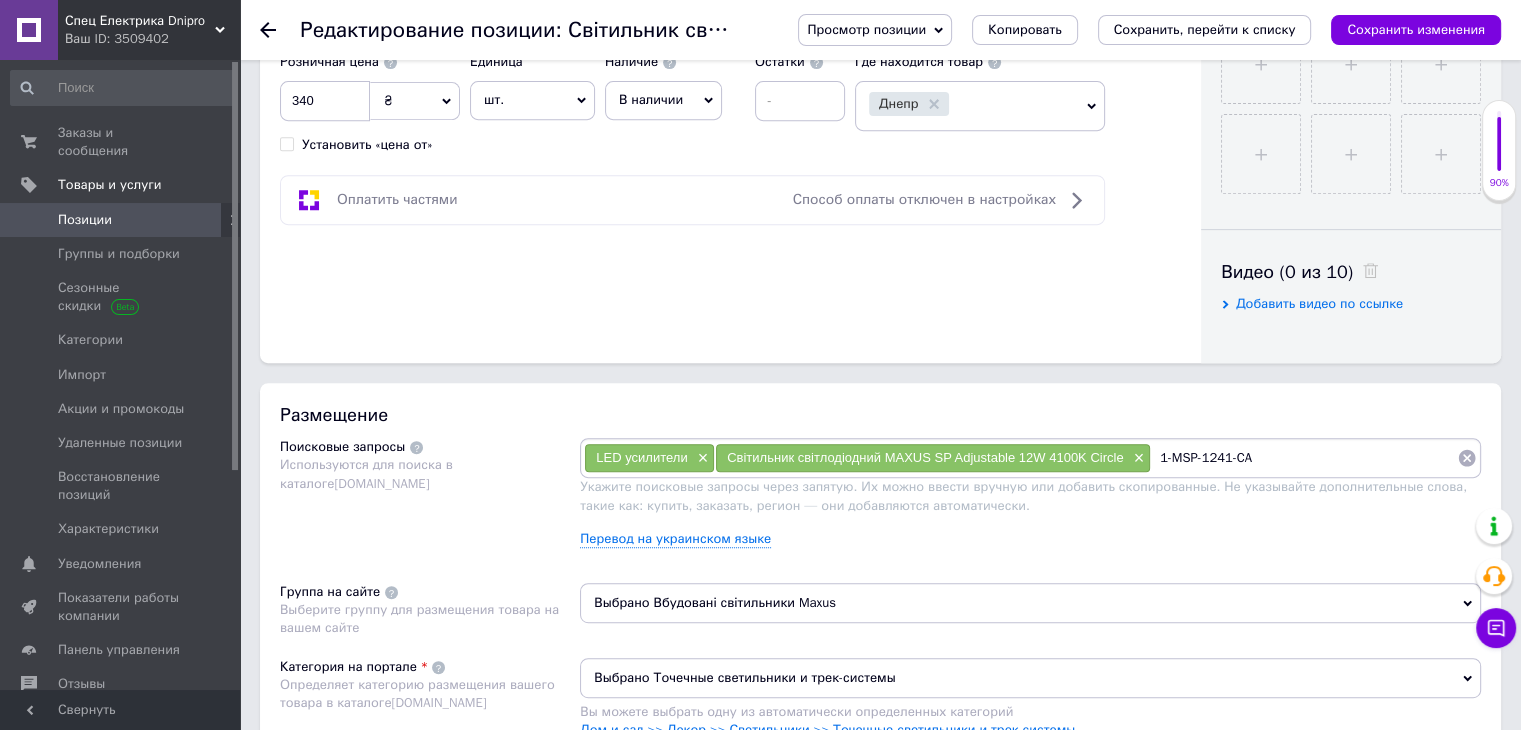 type 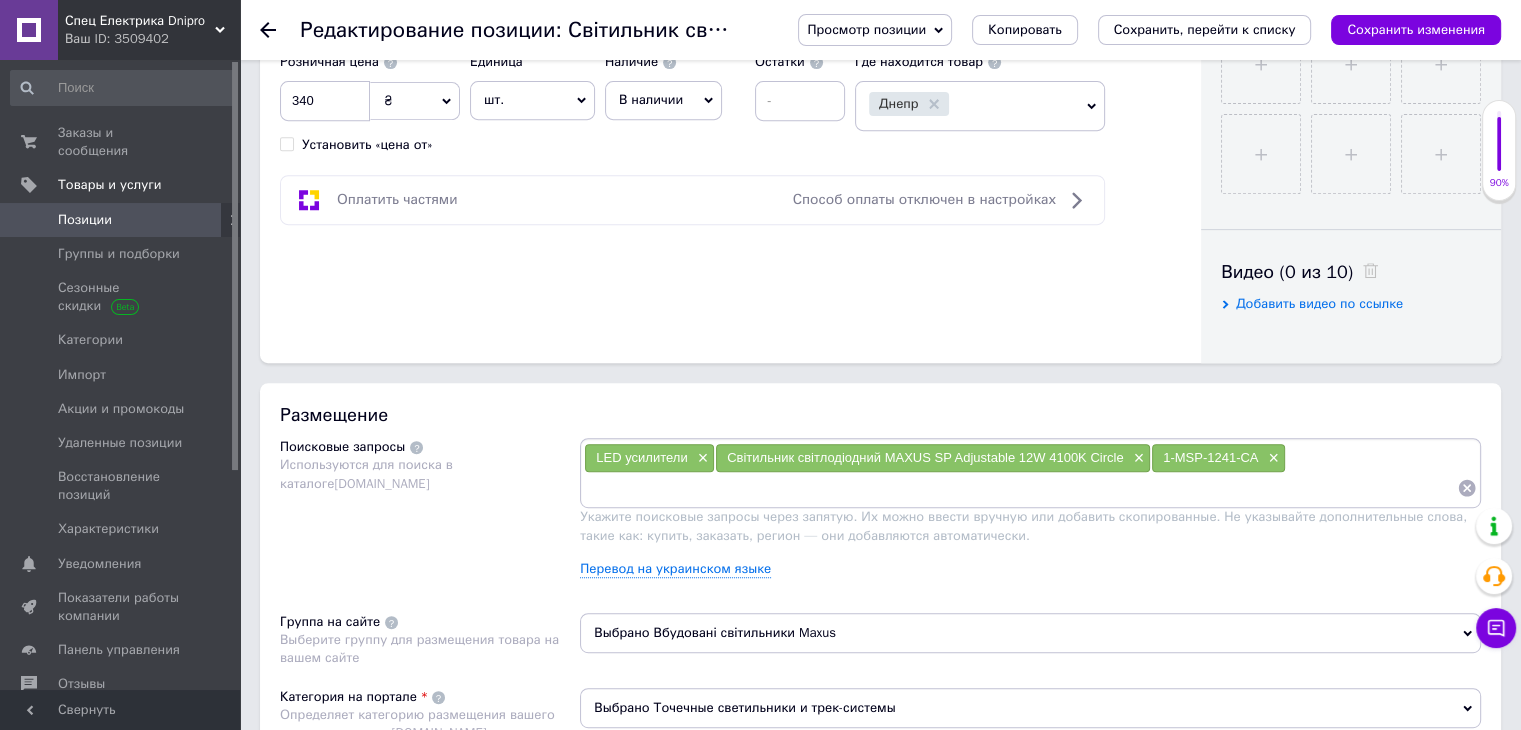 click on "Сохранить, перейти к списку" at bounding box center (1205, 29) 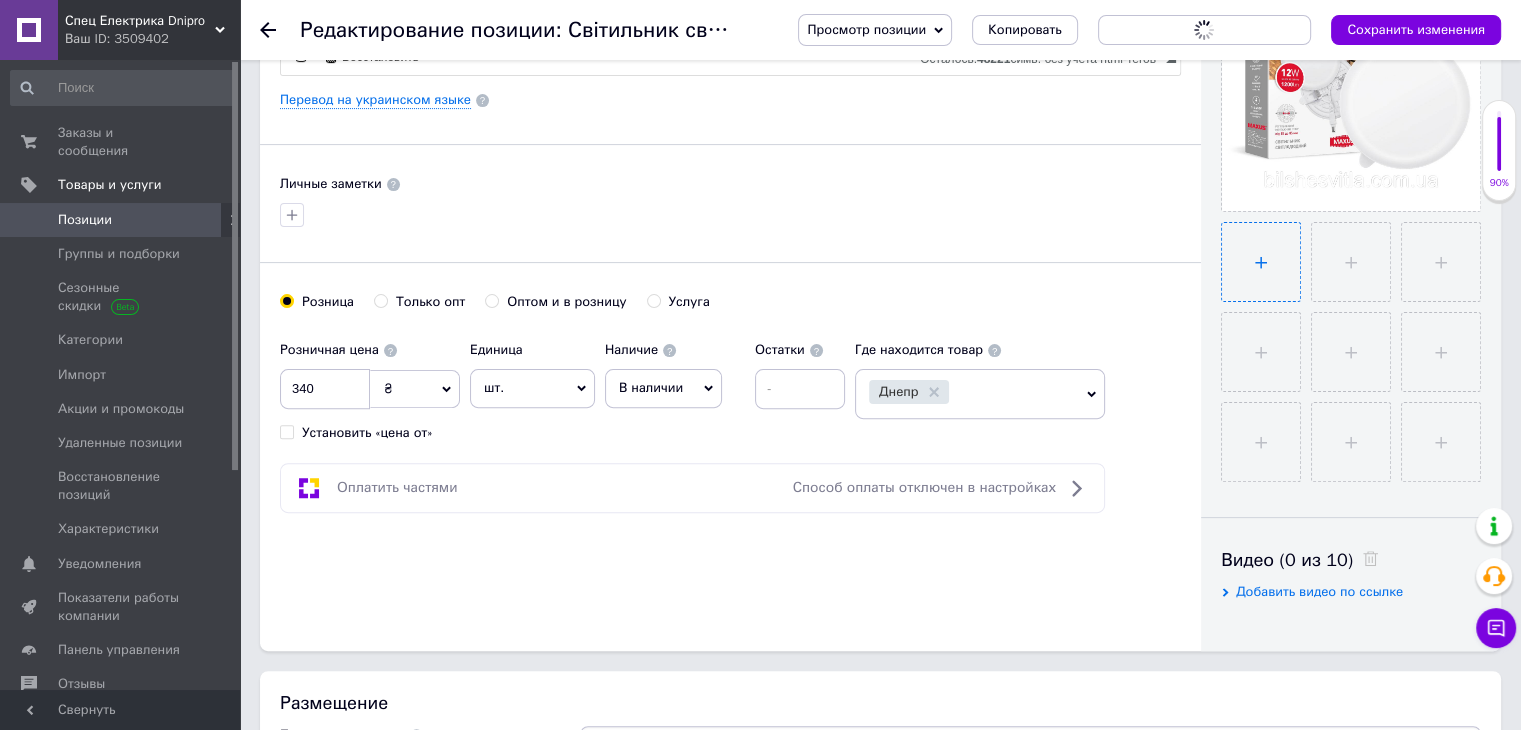 scroll, scrollTop: 333, scrollLeft: 0, axis: vertical 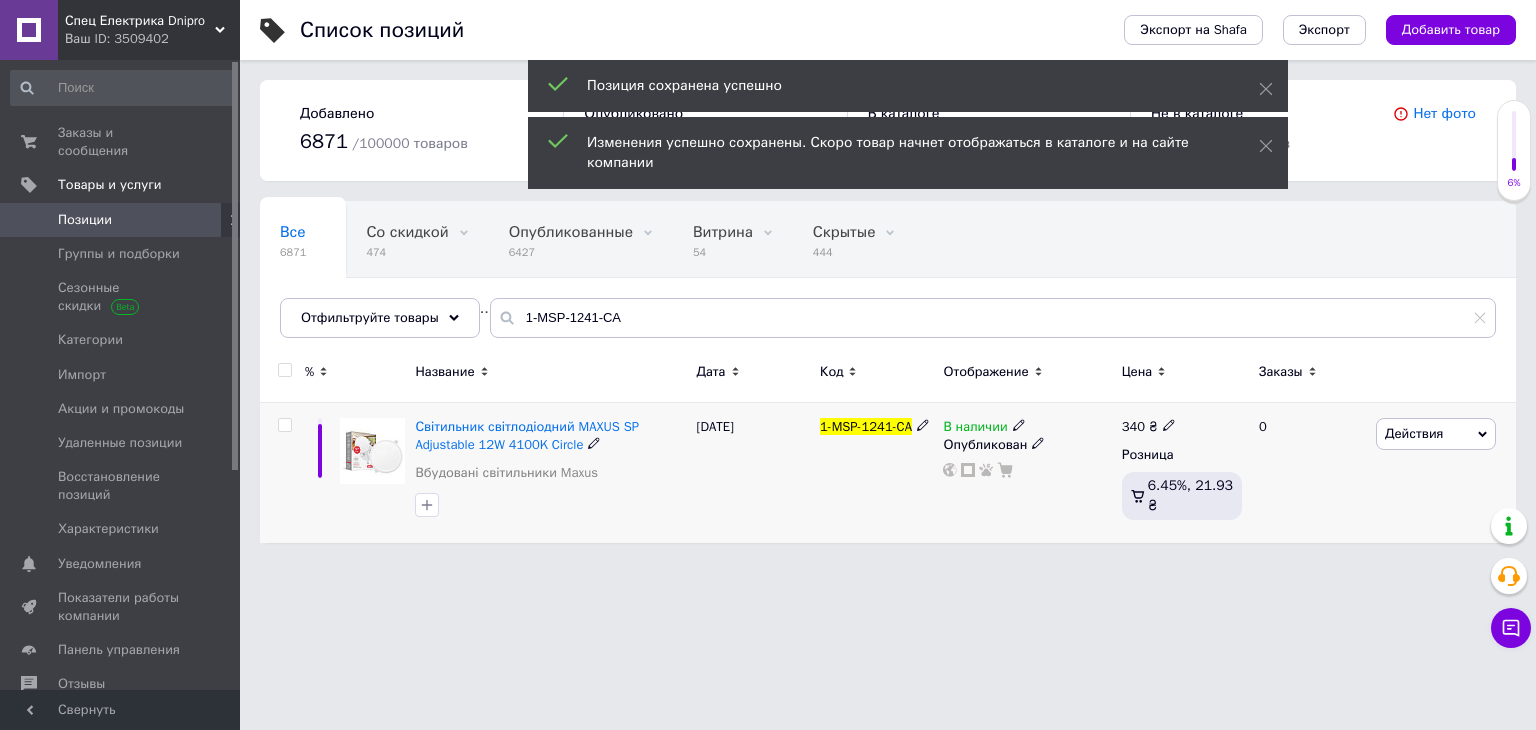 click on "Світильник світлодіодний MAXUS SP Adjustable 12W 4100K Circle" at bounding box center (550, 436) 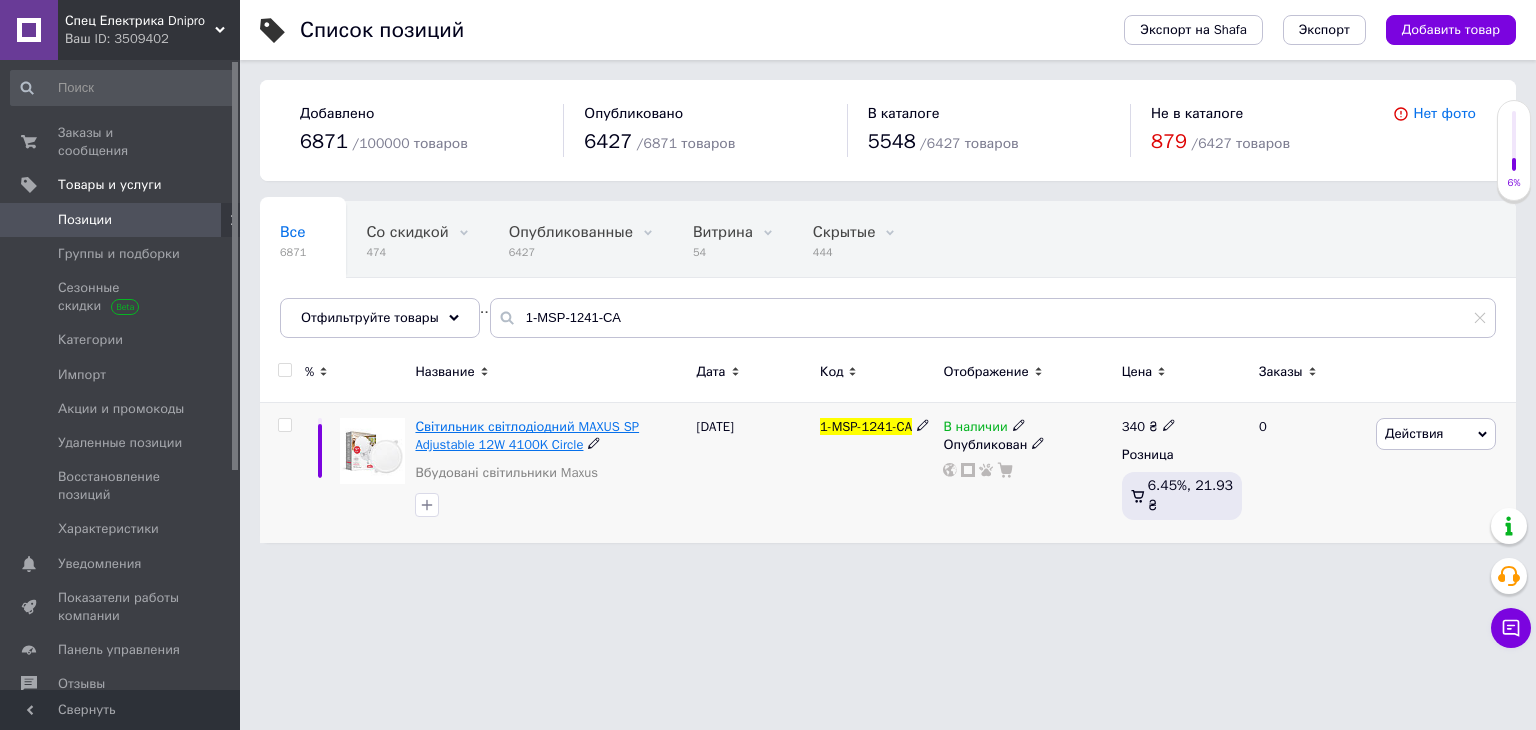click on "Світильник світлодіодний MAXUS SP Adjustable 12W 4100K Circle" at bounding box center (527, 435) 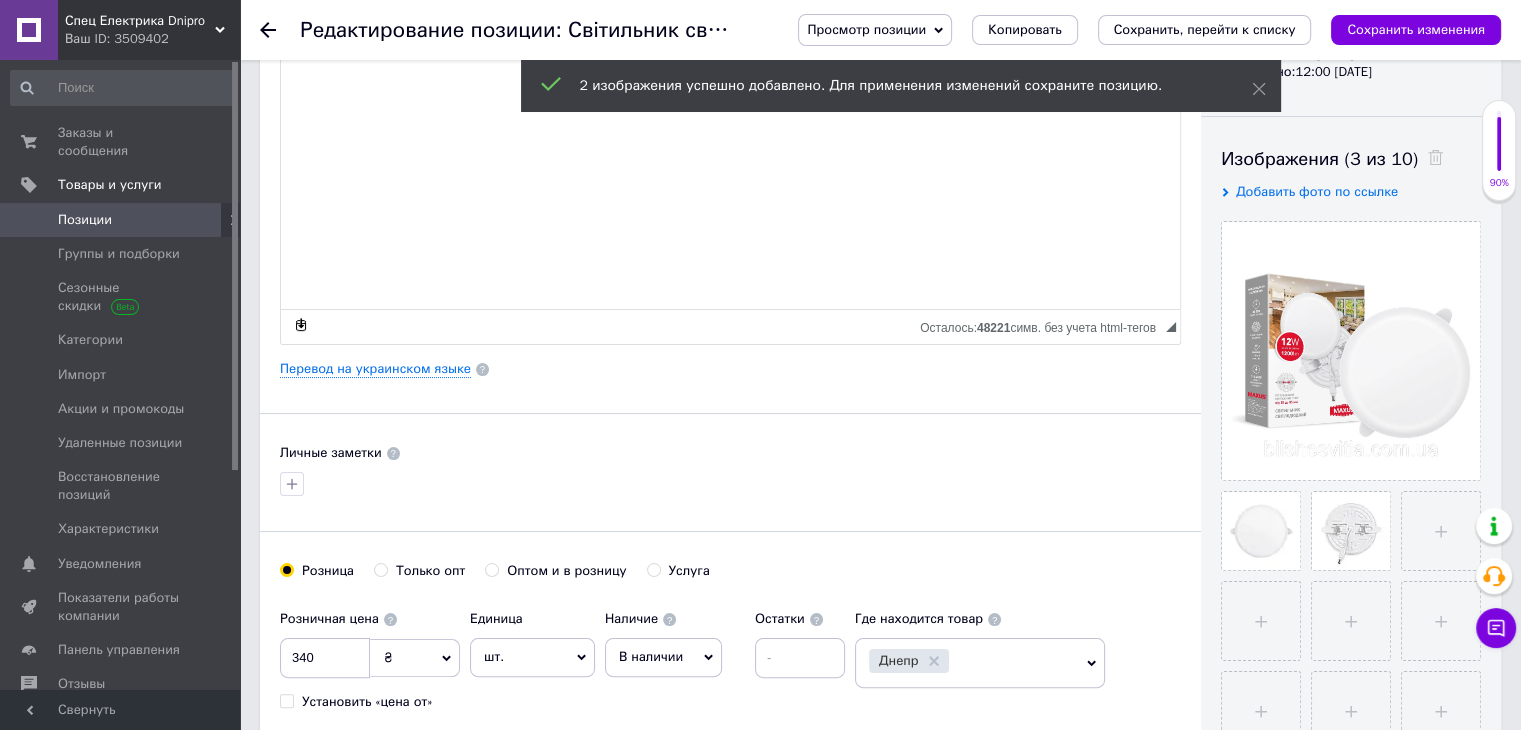 scroll, scrollTop: 0, scrollLeft: 0, axis: both 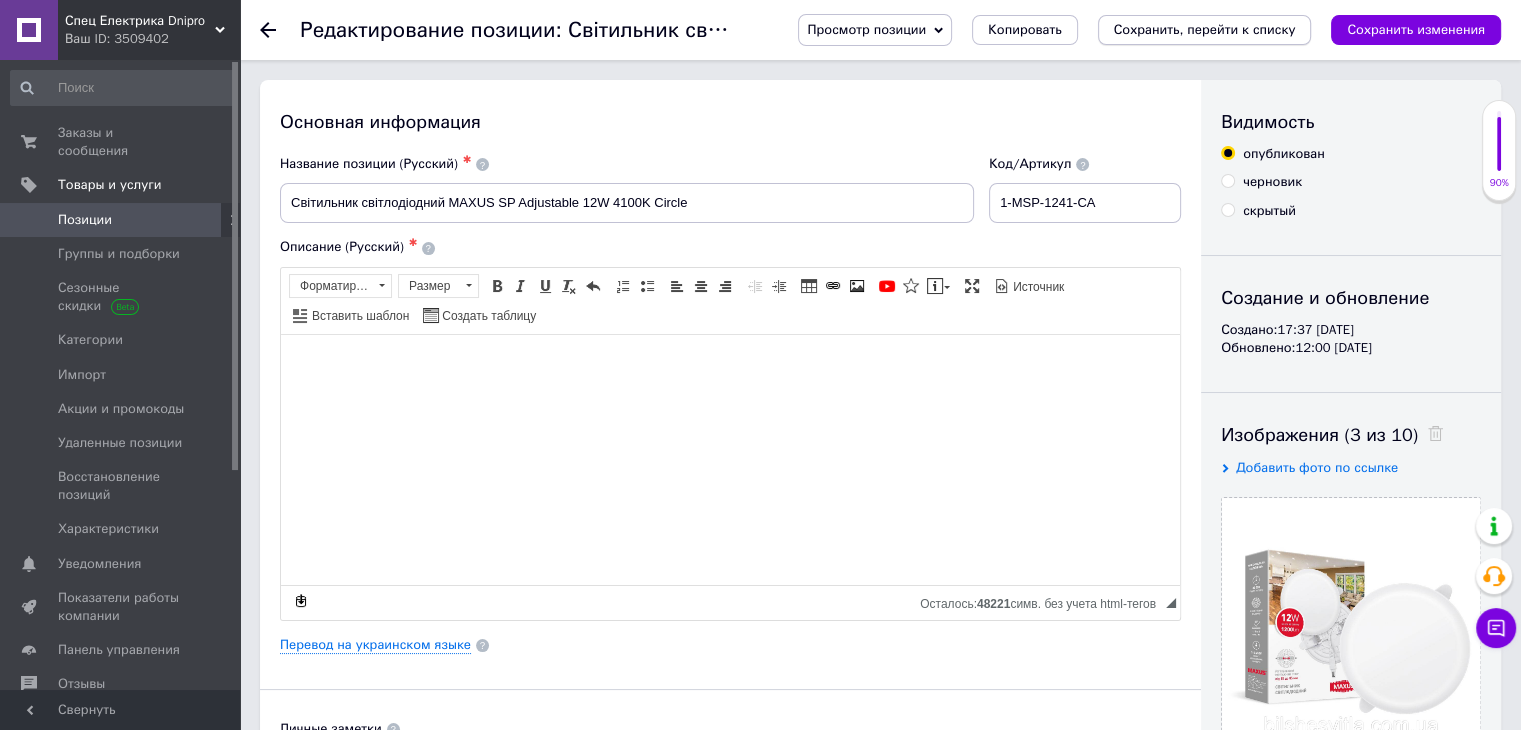 click on "Сохранить, перейти к списку" at bounding box center [1205, 29] 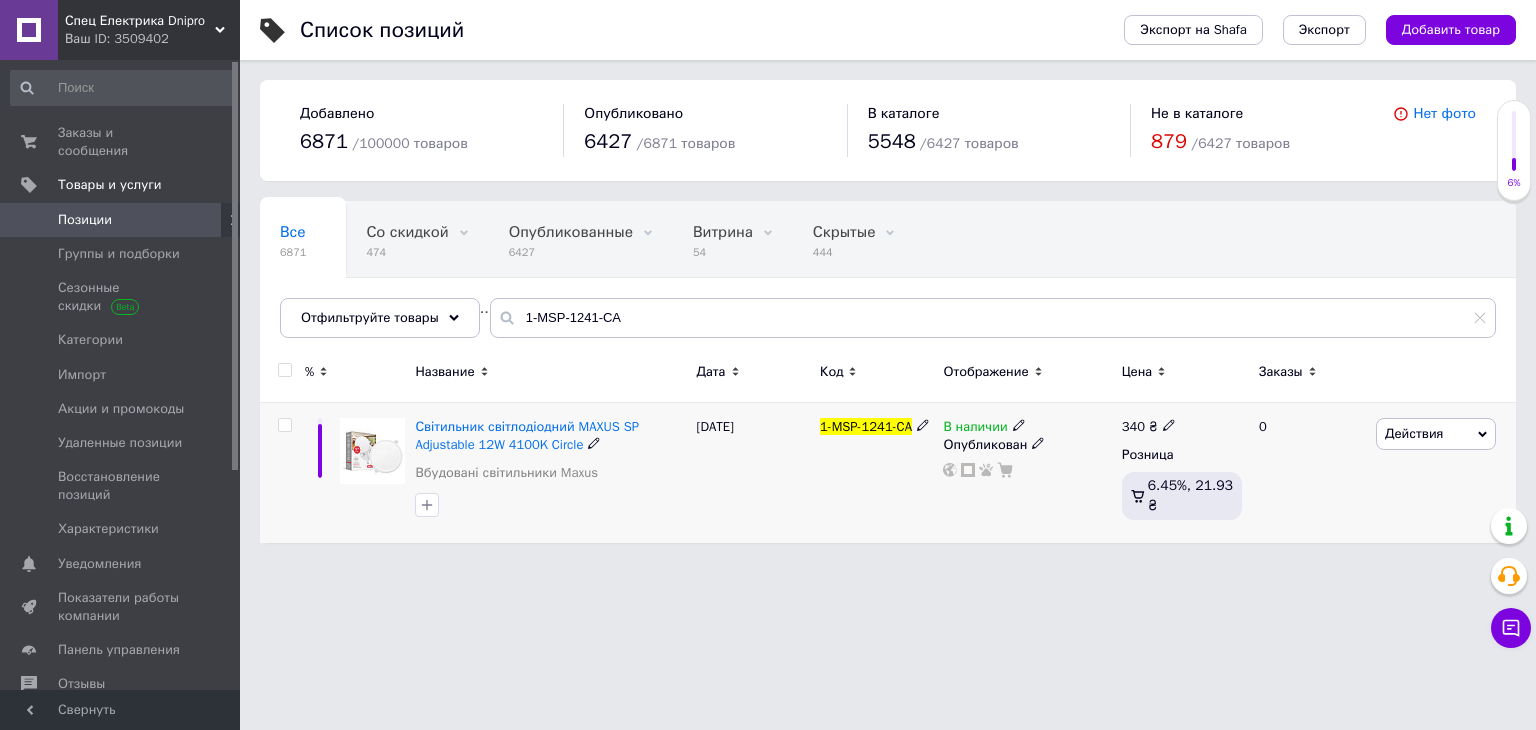 click at bounding box center (284, 425) 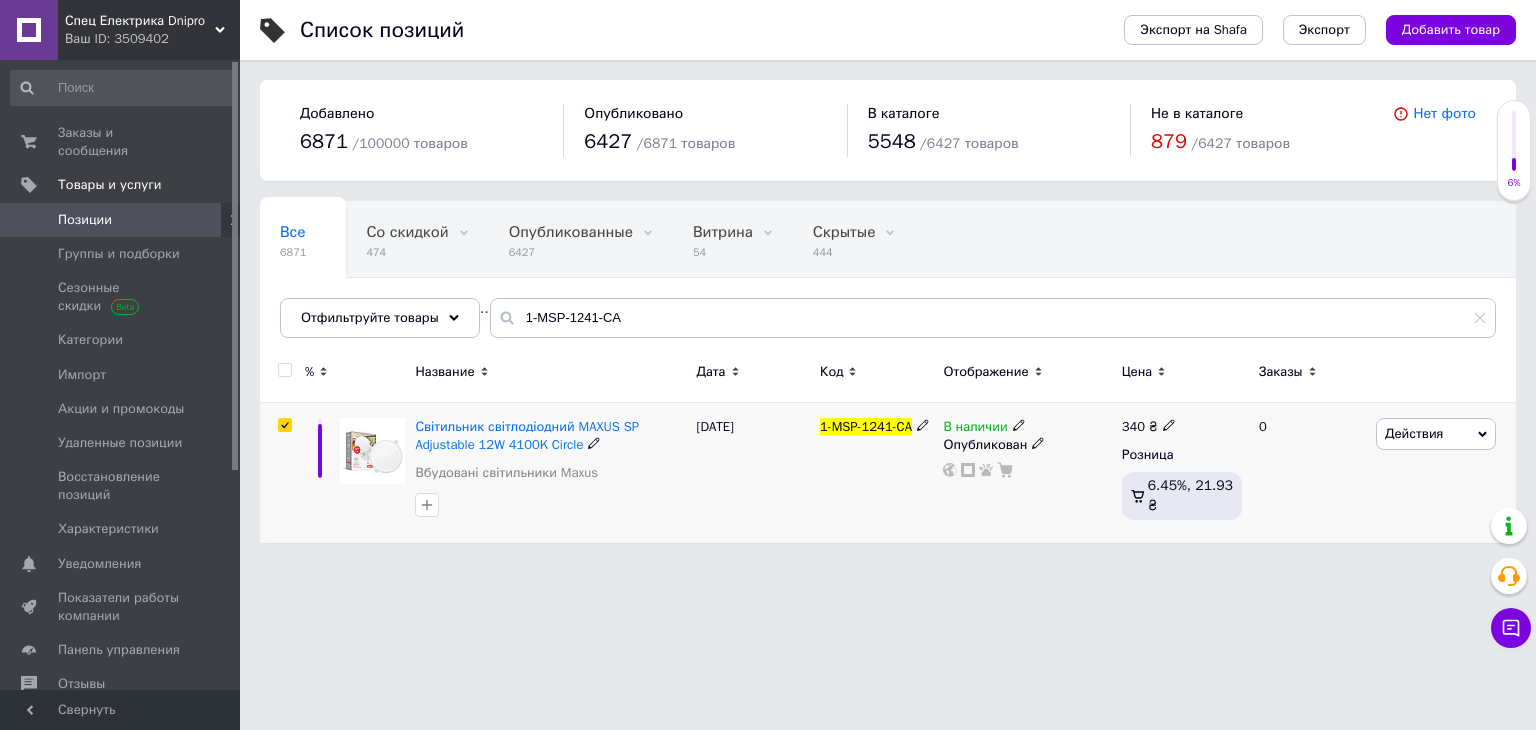 checkbox on "true" 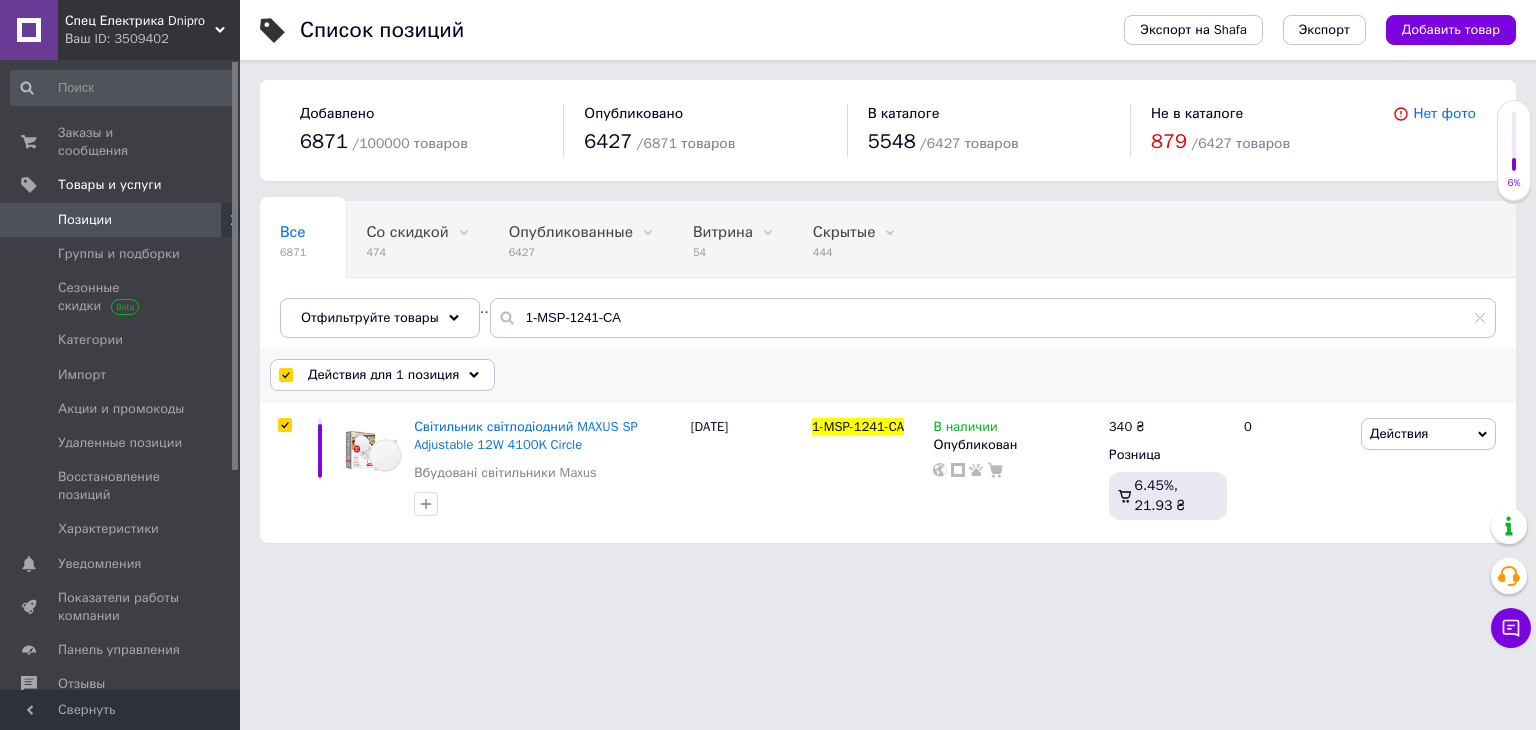 click on "Действия для 1 позиция" at bounding box center (382, 375) 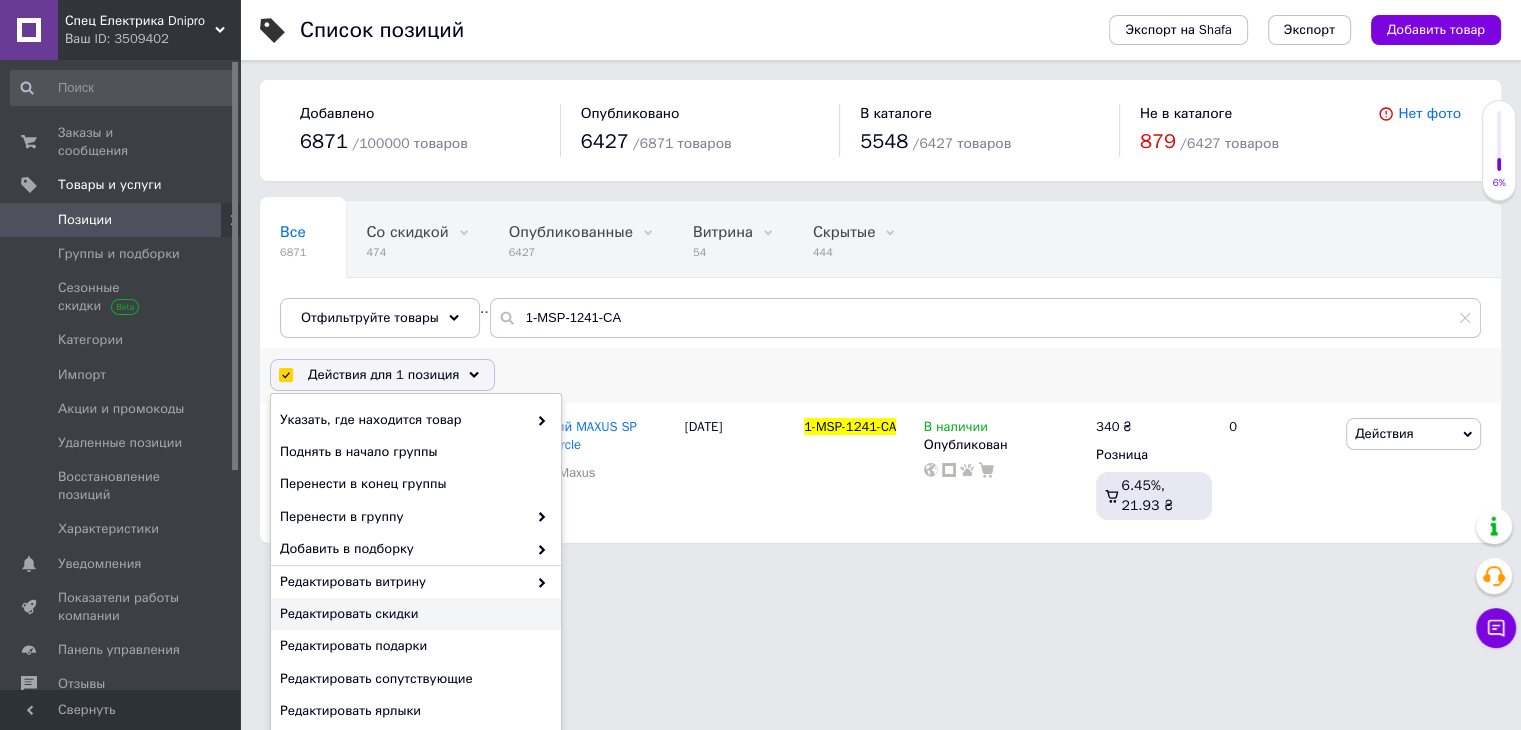 click on "Редактировать скидки" at bounding box center [413, 614] 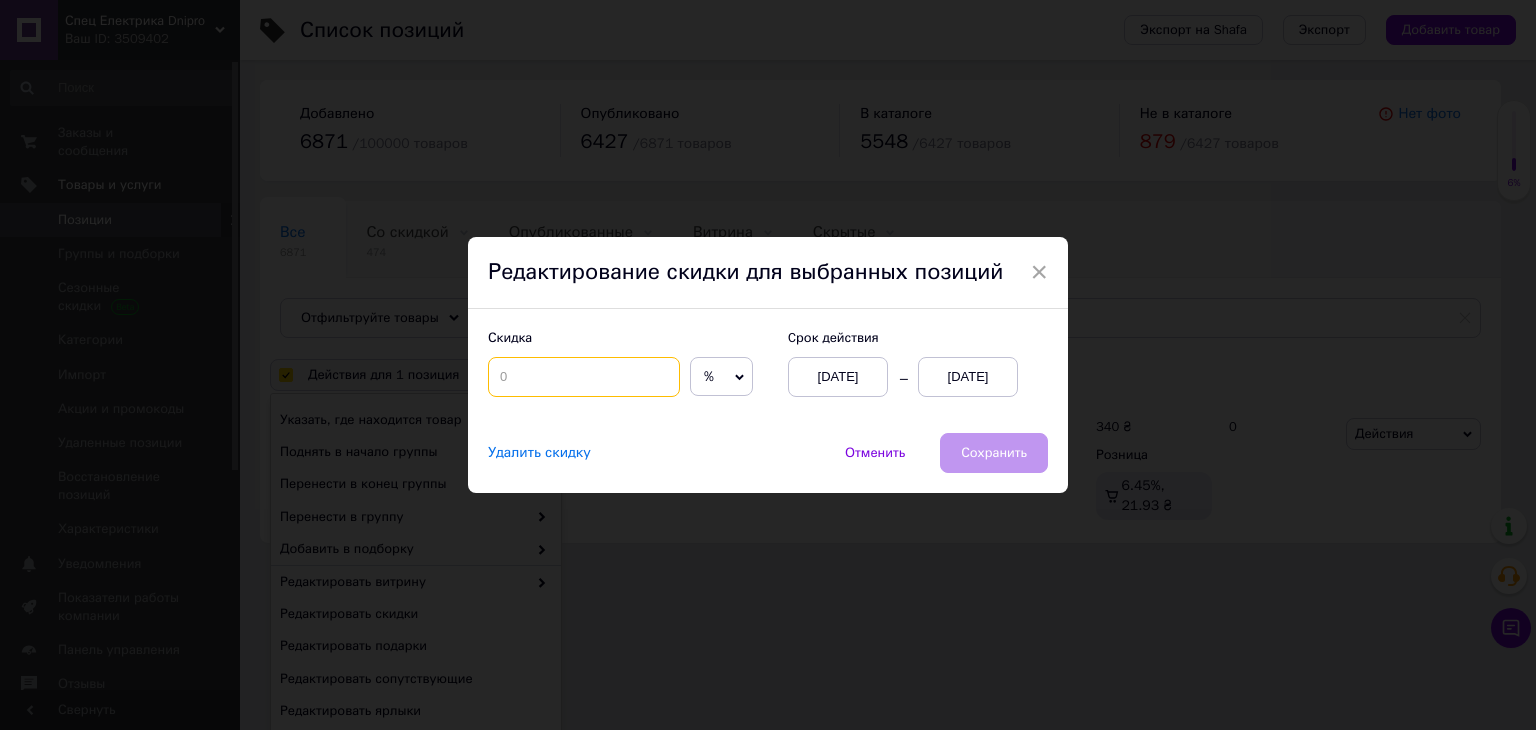 click at bounding box center (584, 377) 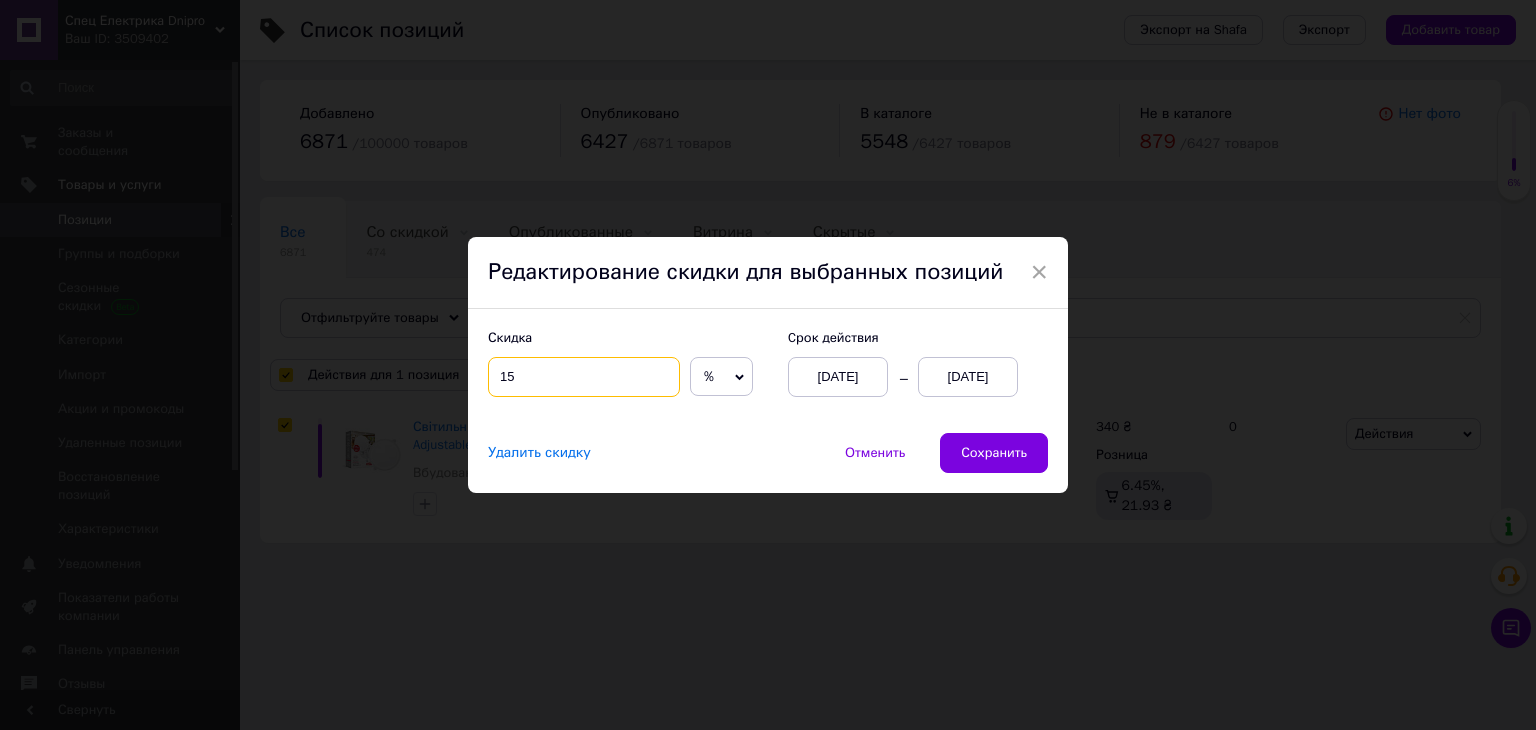type on "15" 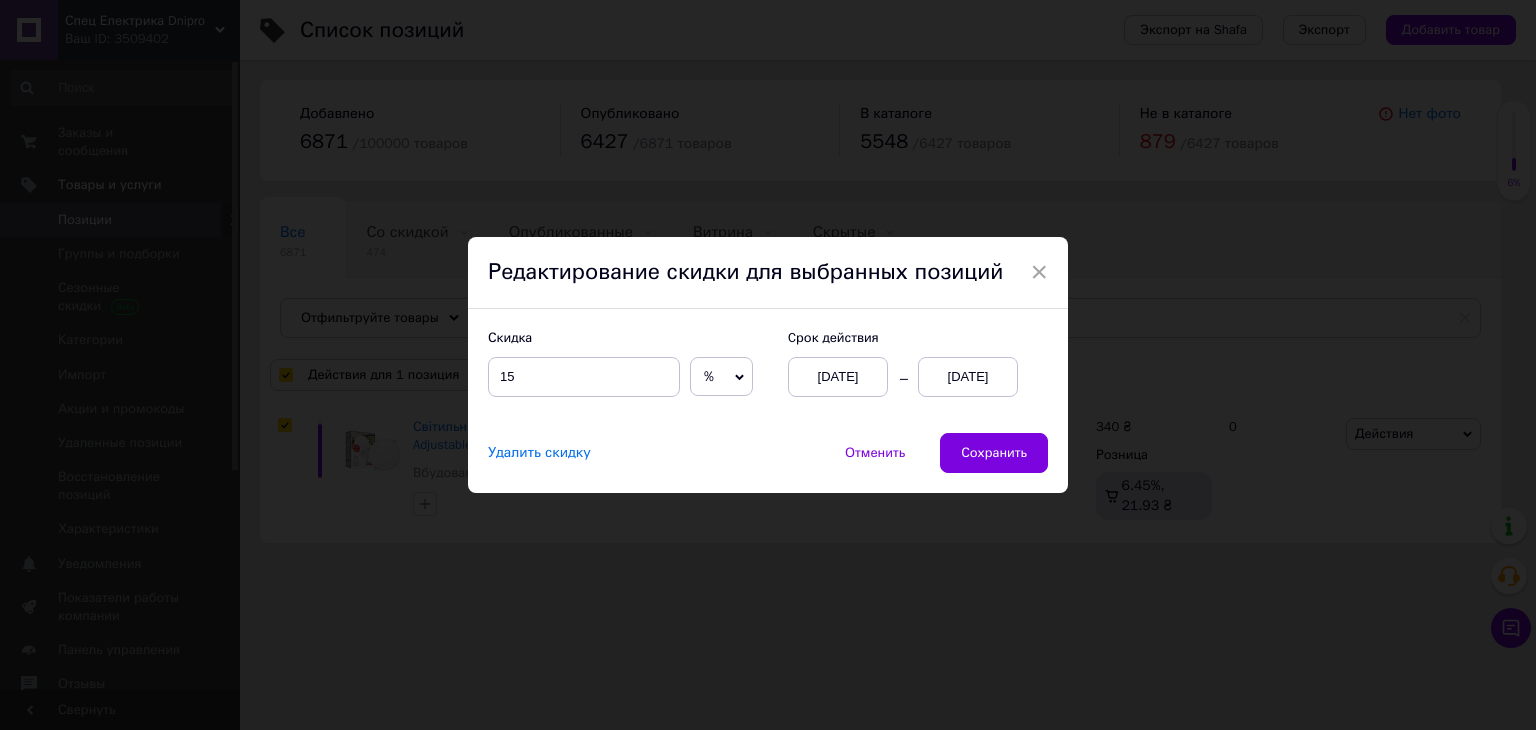 click on "[DATE]" at bounding box center [968, 377] 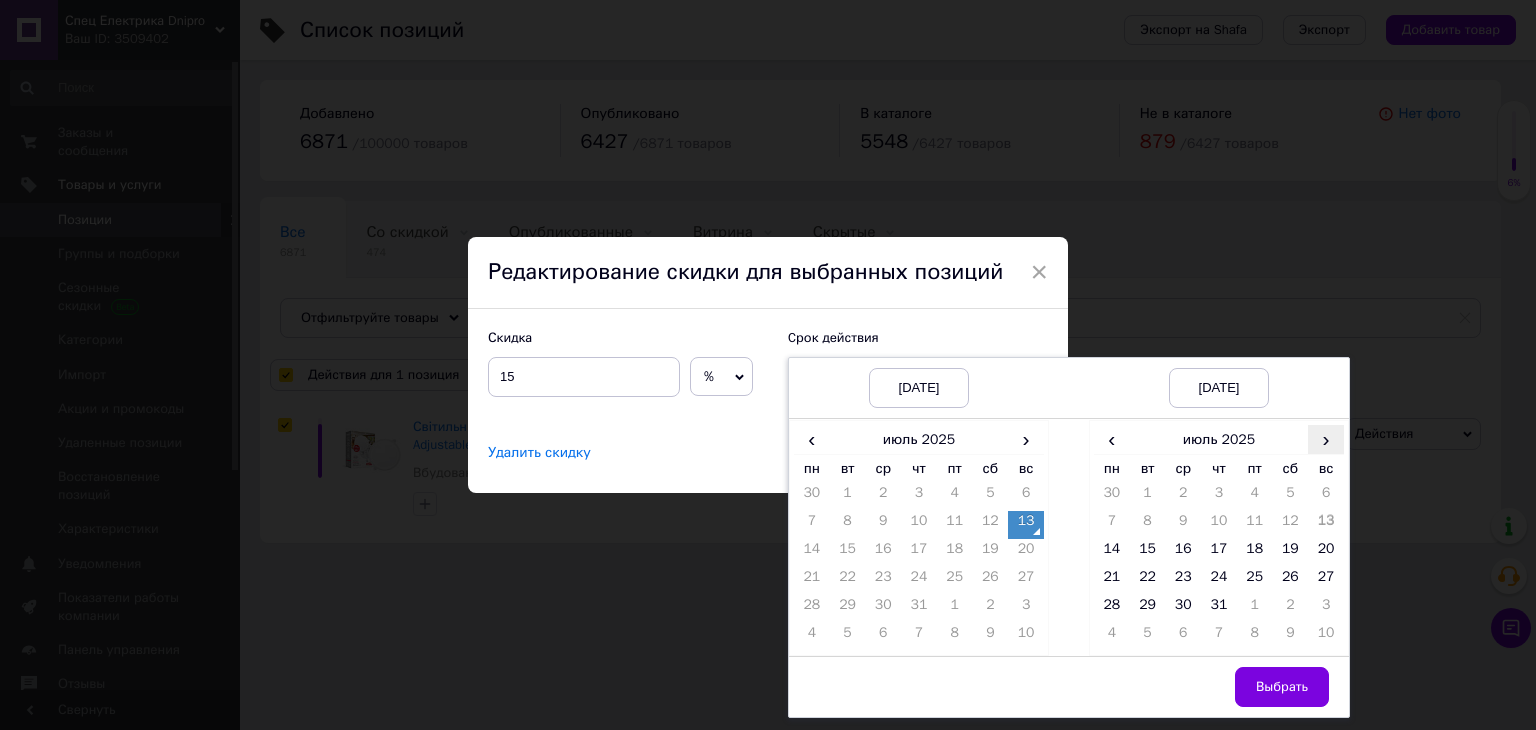 click on "›" at bounding box center (1326, 439) 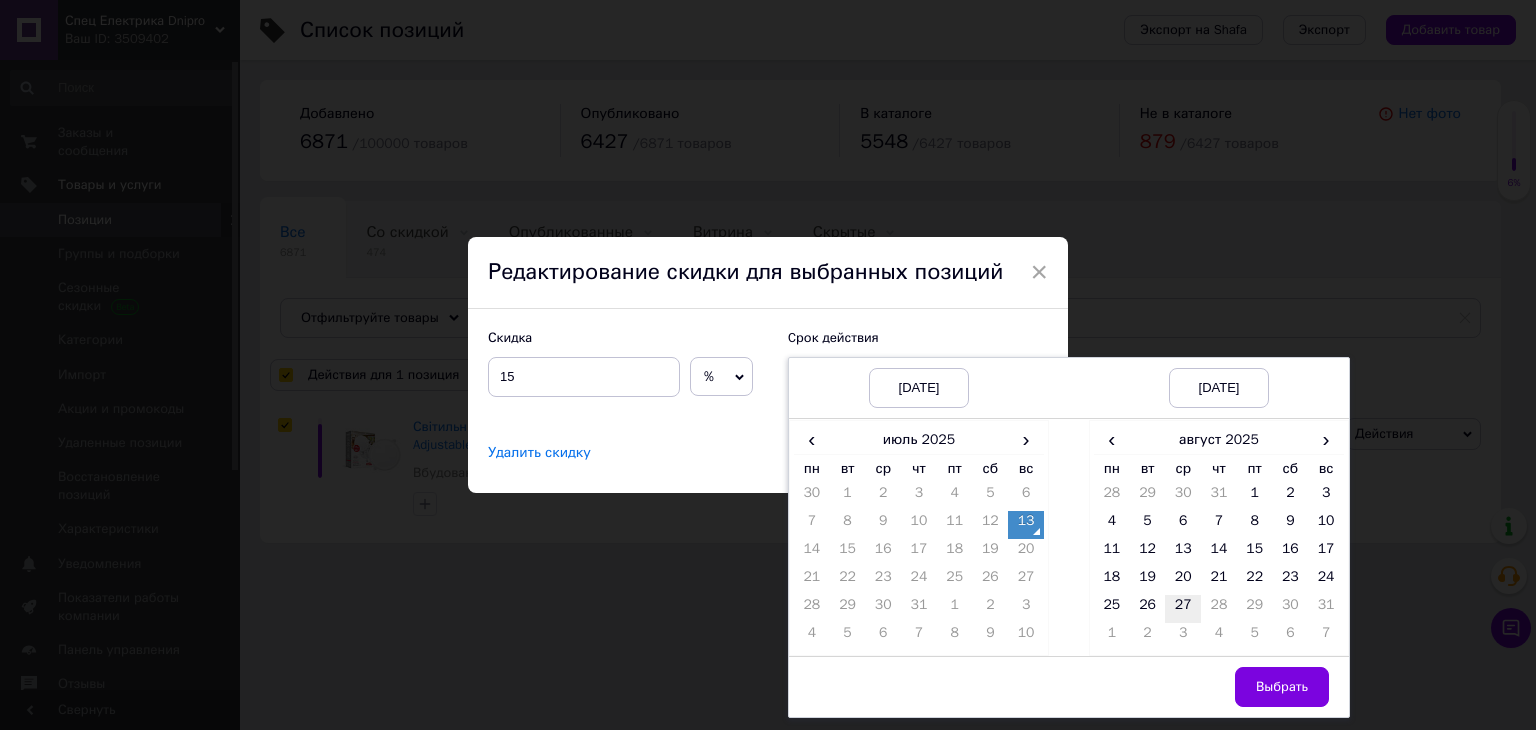 click on "27" at bounding box center (1183, 609) 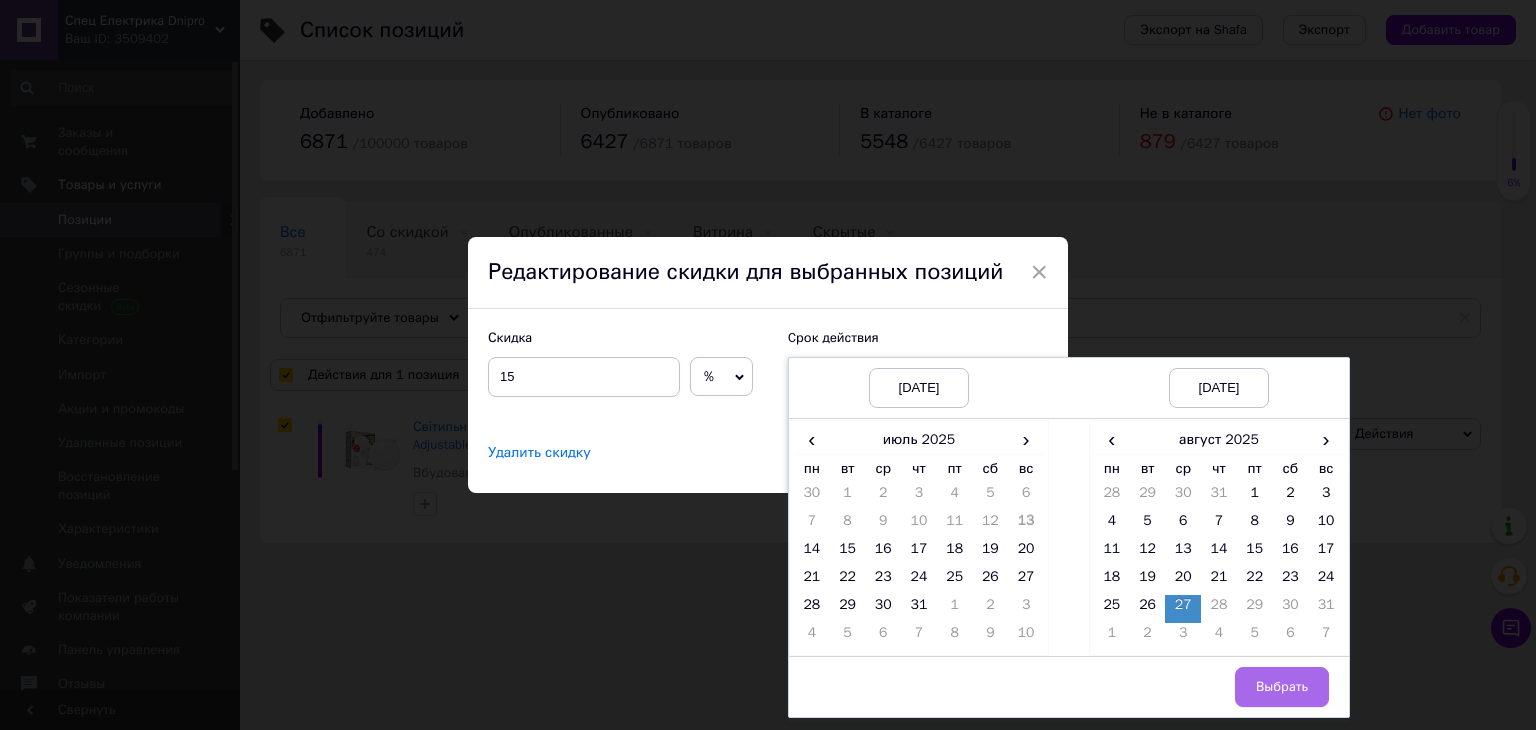click on "Выбрать" at bounding box center [1282, 687] 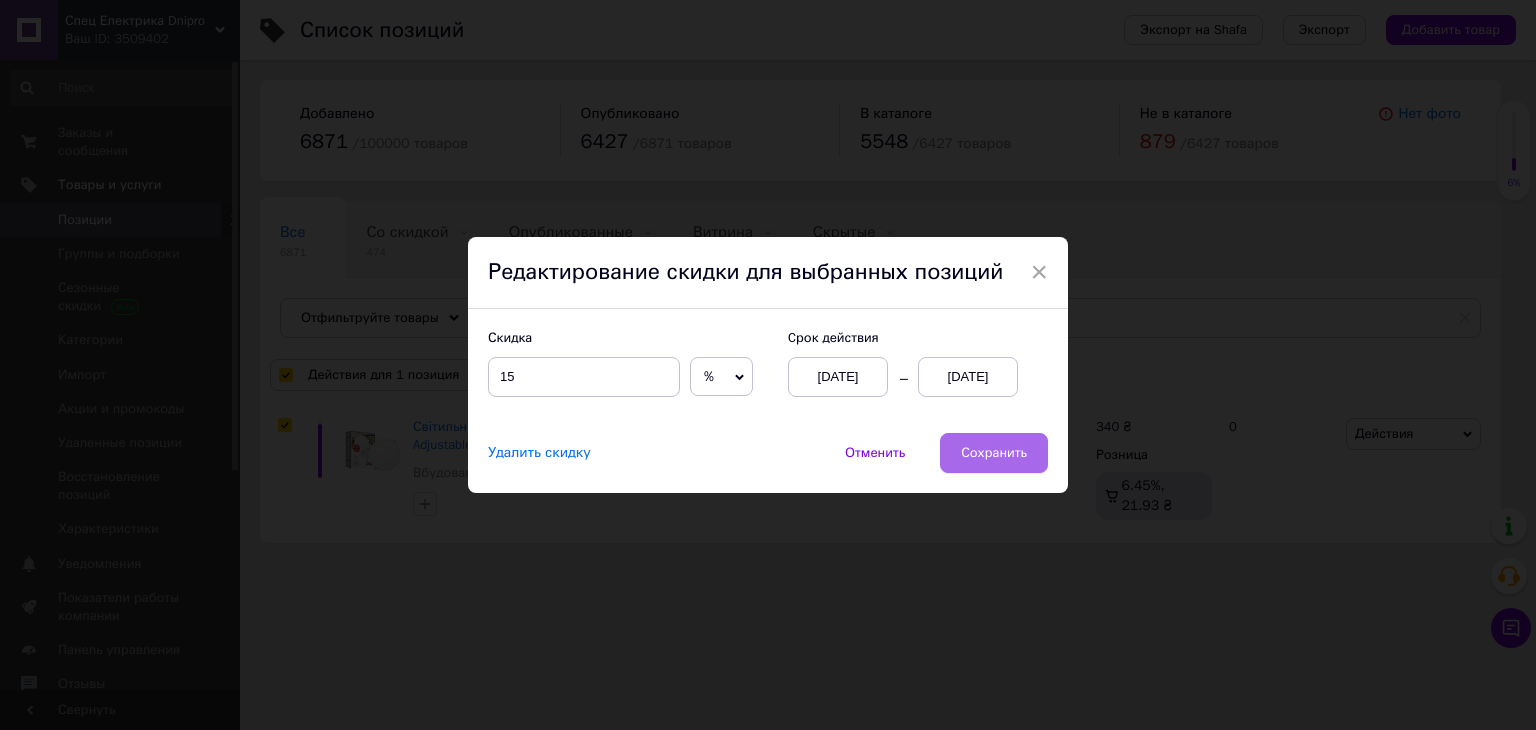 click on "Сохранить" at bounding box center [994, 453] 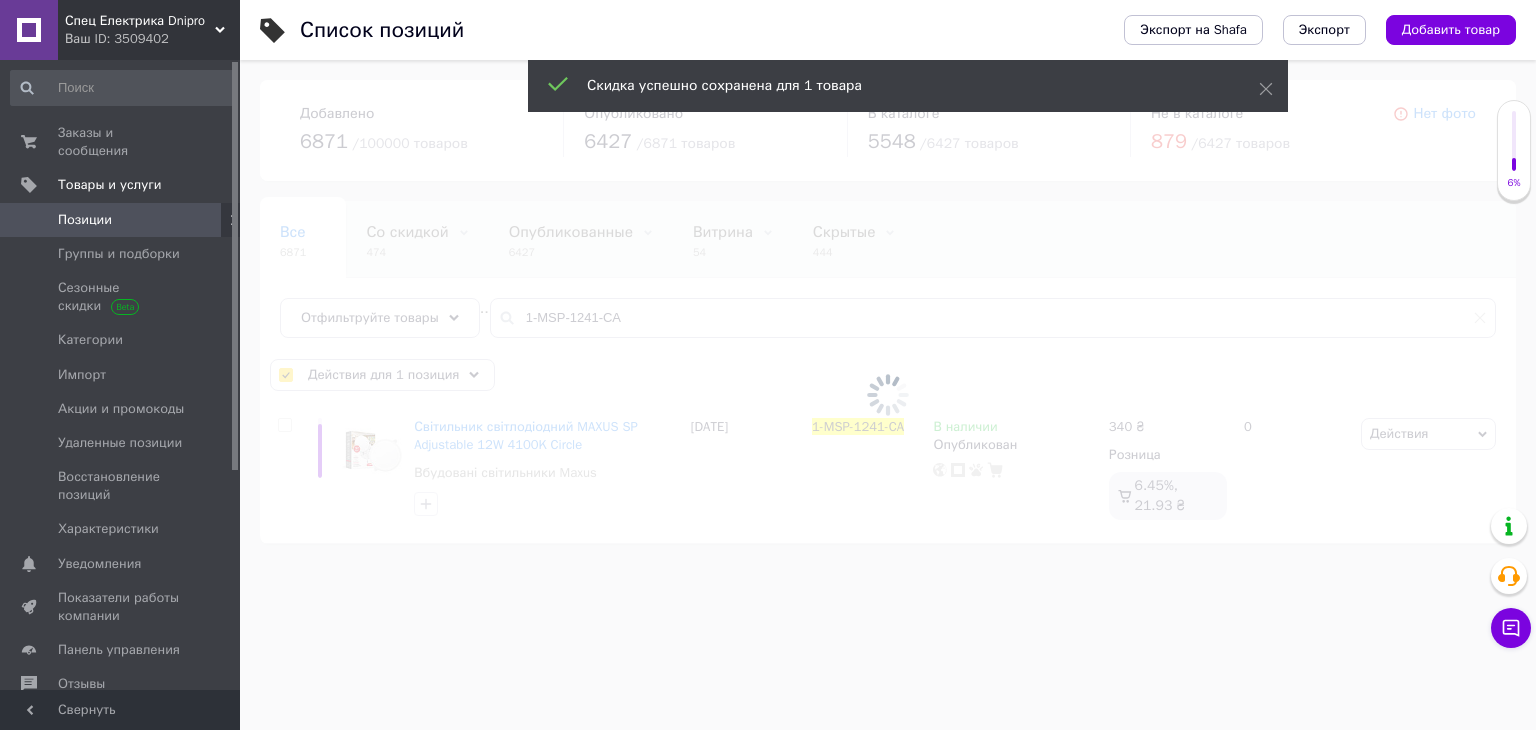 checkbox on "false" 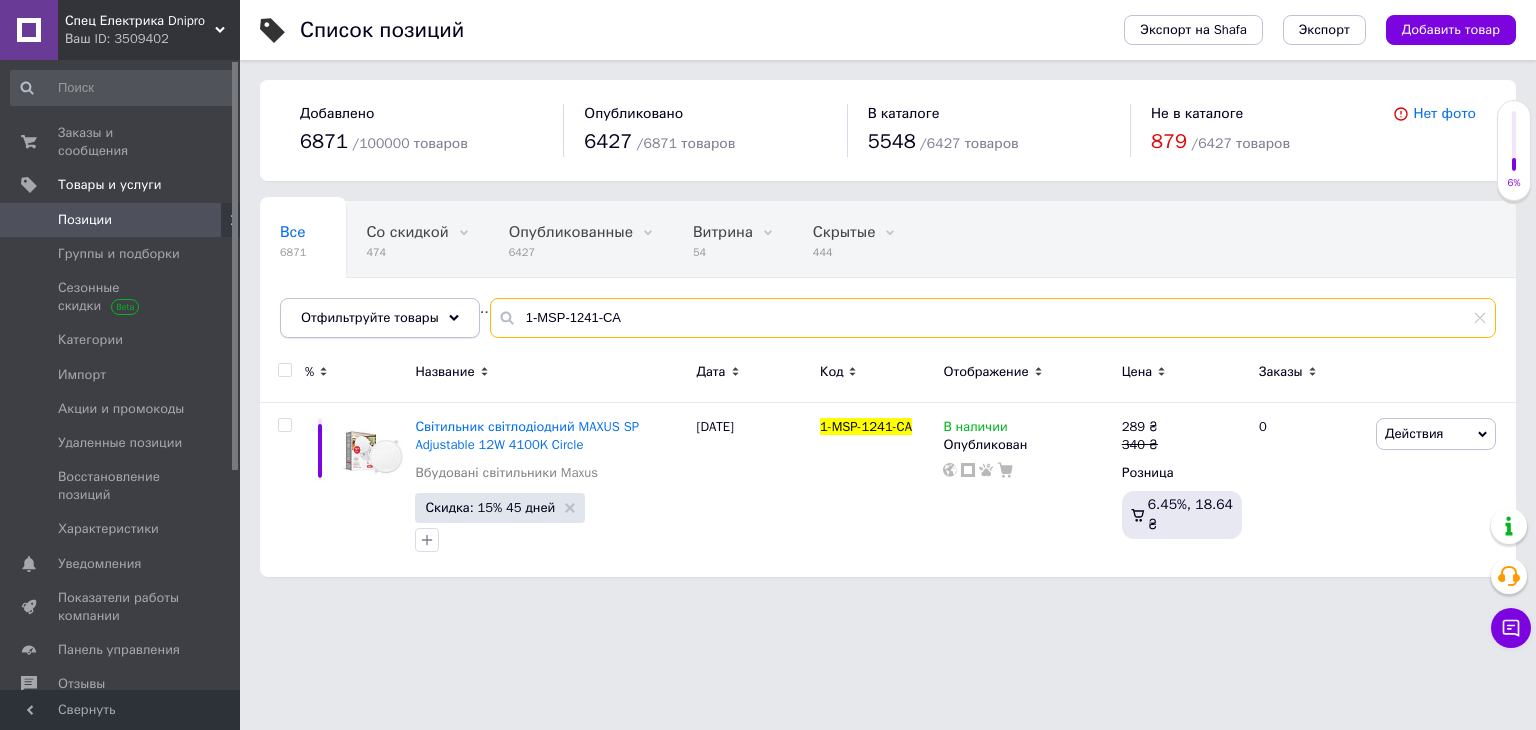 drag, startPoint x: 626, startPoint y: 325, endPoint x: 432, endPoint y: 313, distance: 194.37077 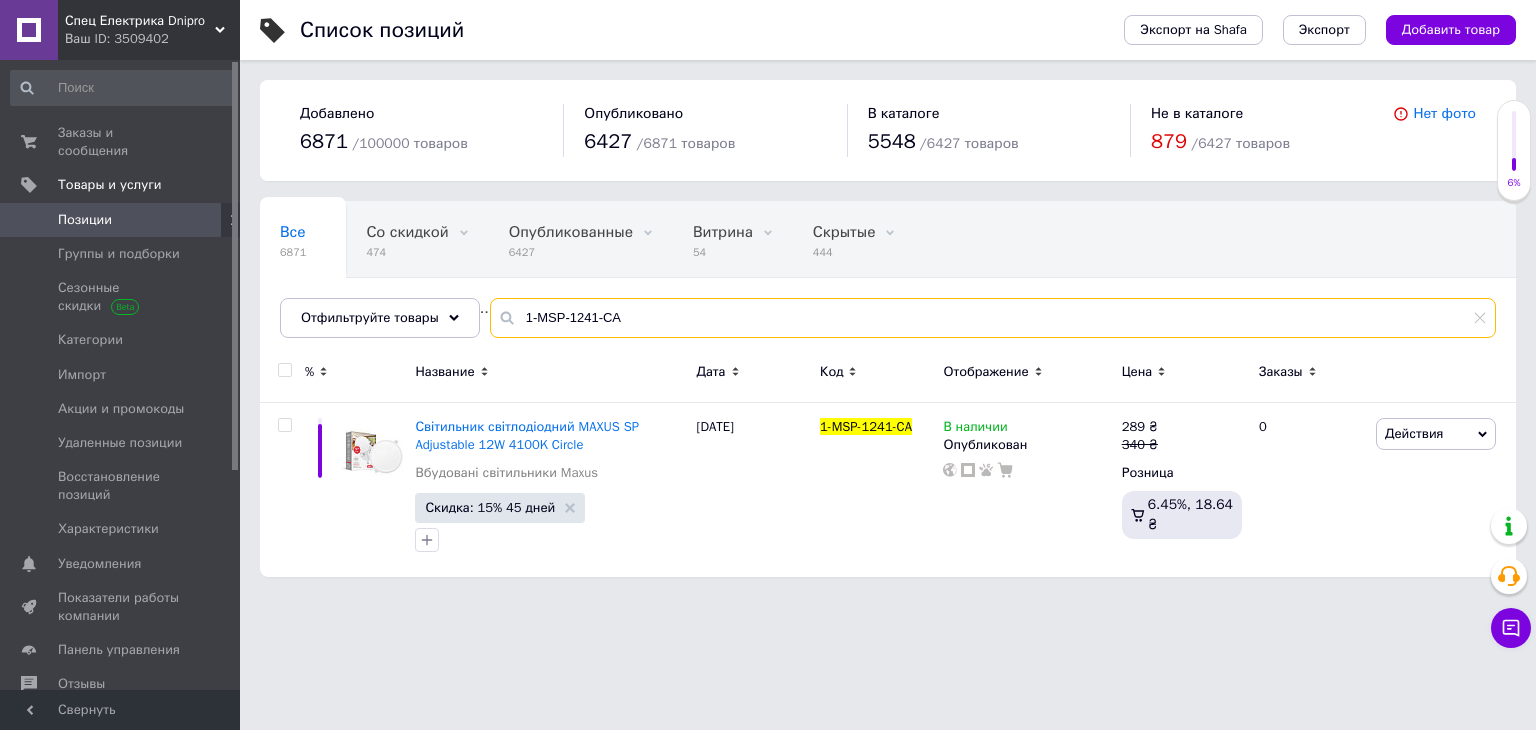 paste on "0641-S" 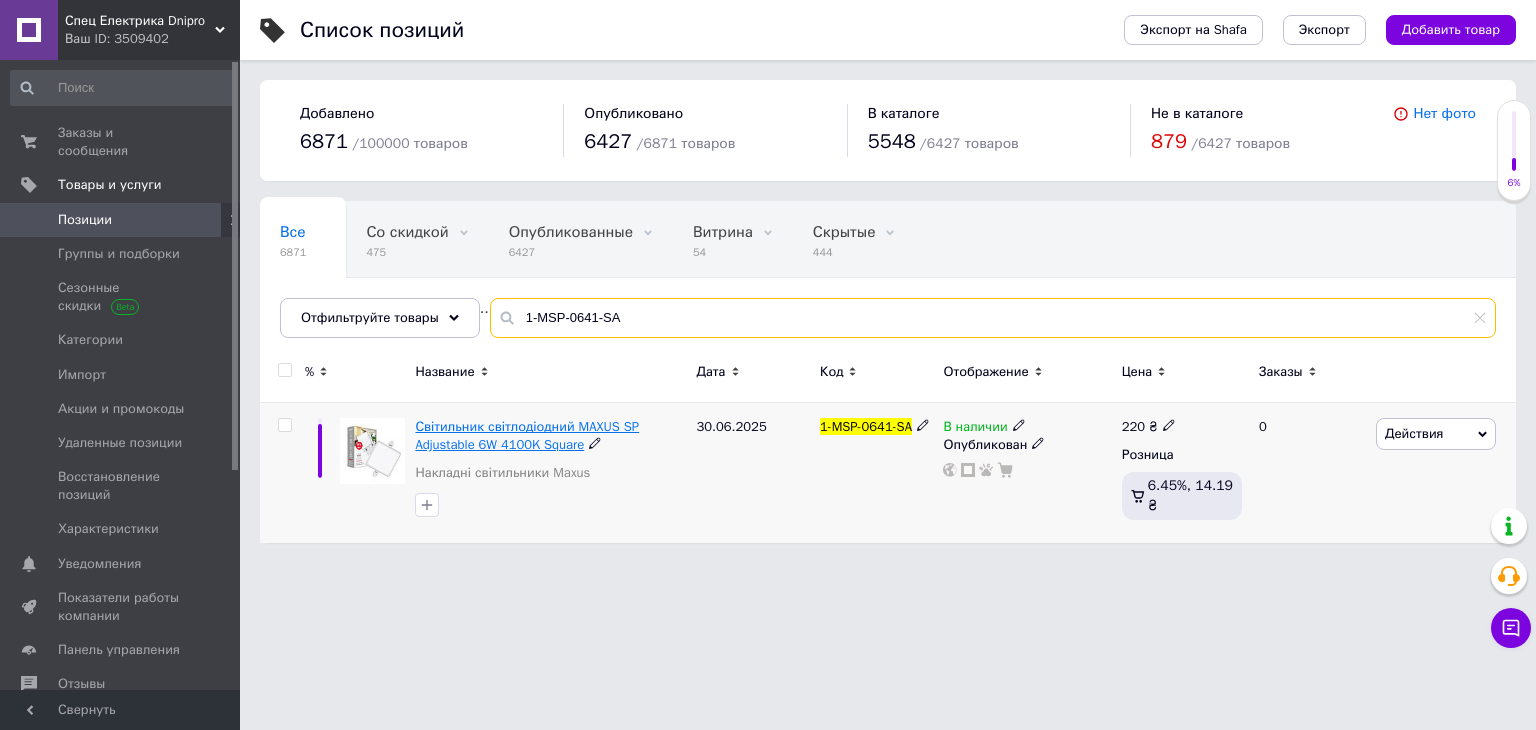 type on "1-MSP-0641-SA" 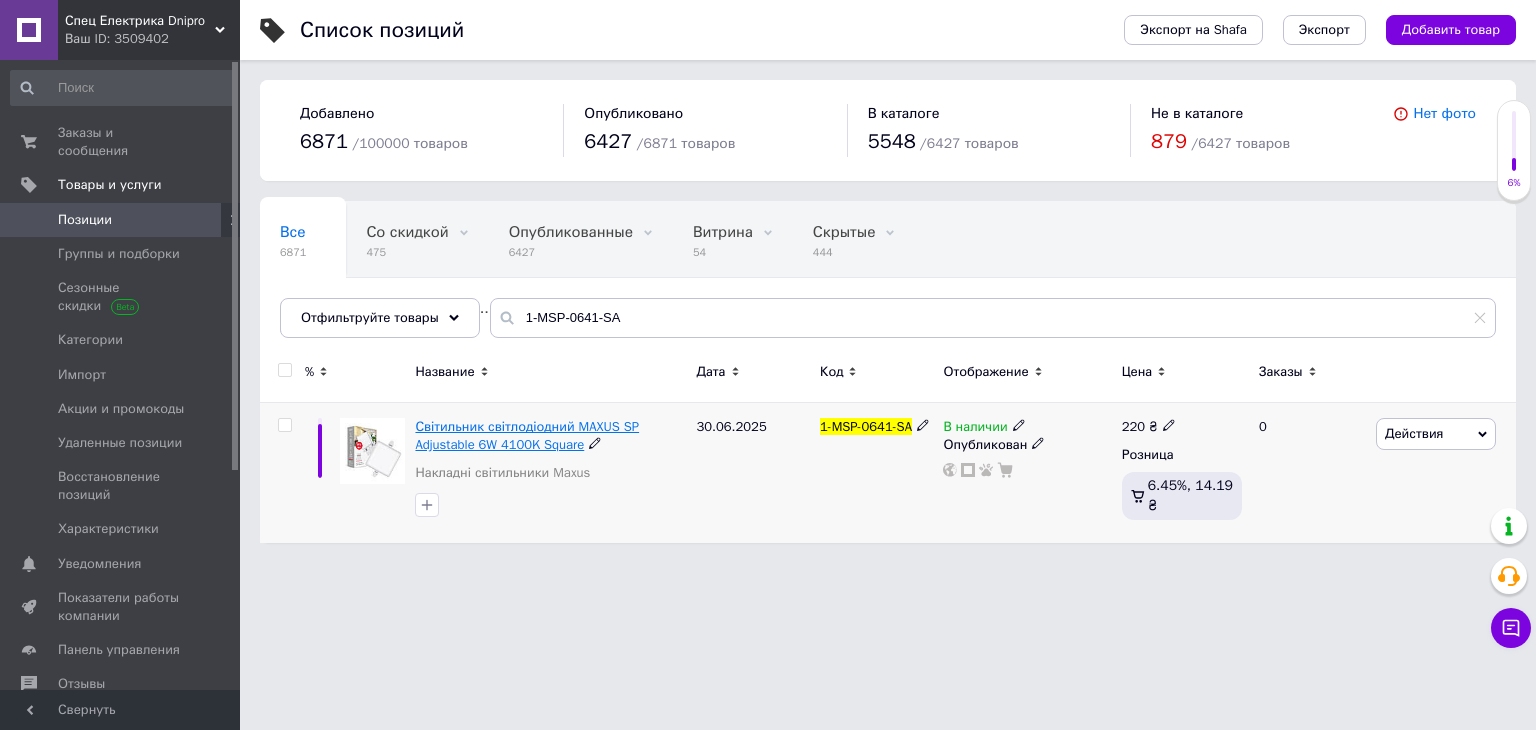 click on "Світильник світлодіодний MAXUS SP Adjustable 6W 4100K Square" at bounding box center (527, 435) 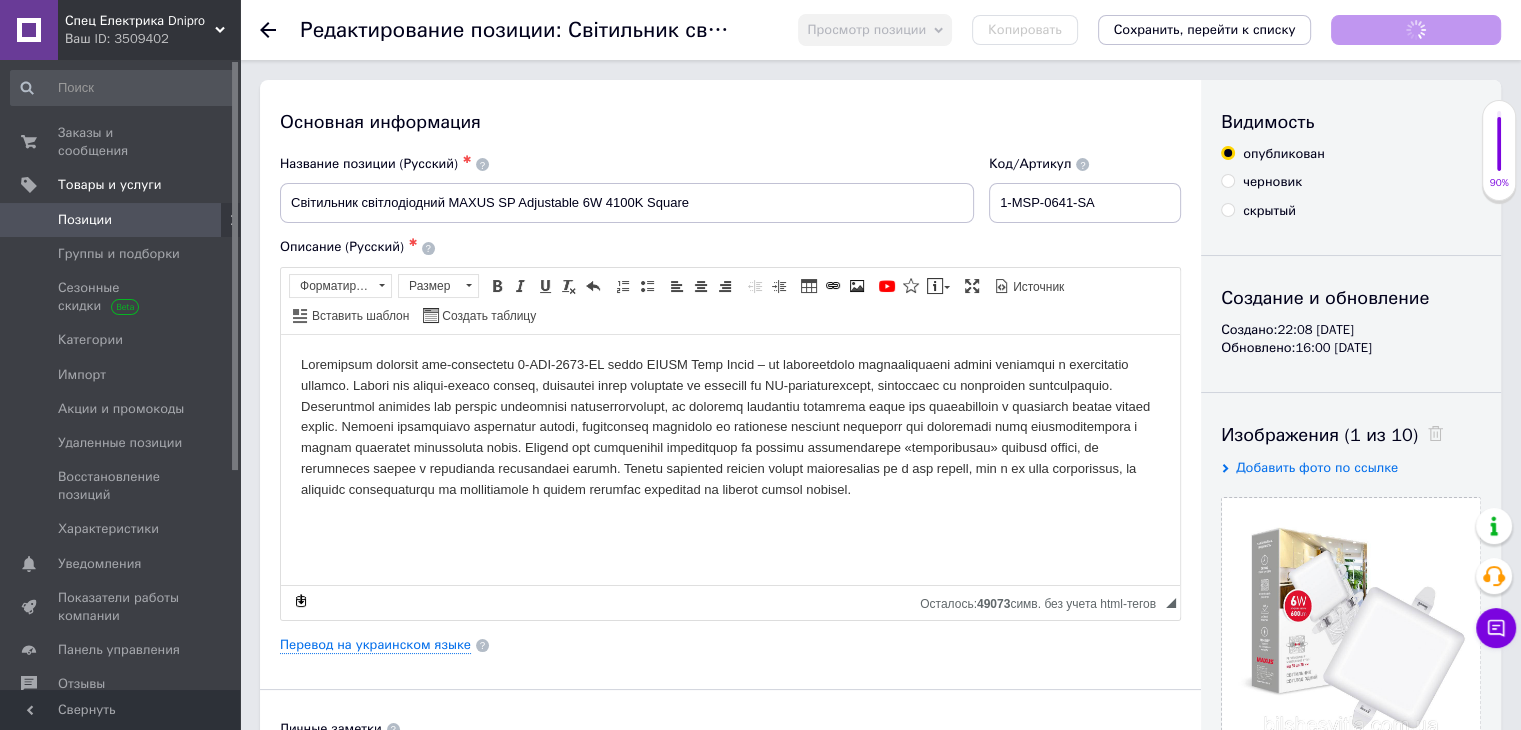 scroll, scrollTop: 0, scrollLeft: 0, axis: both 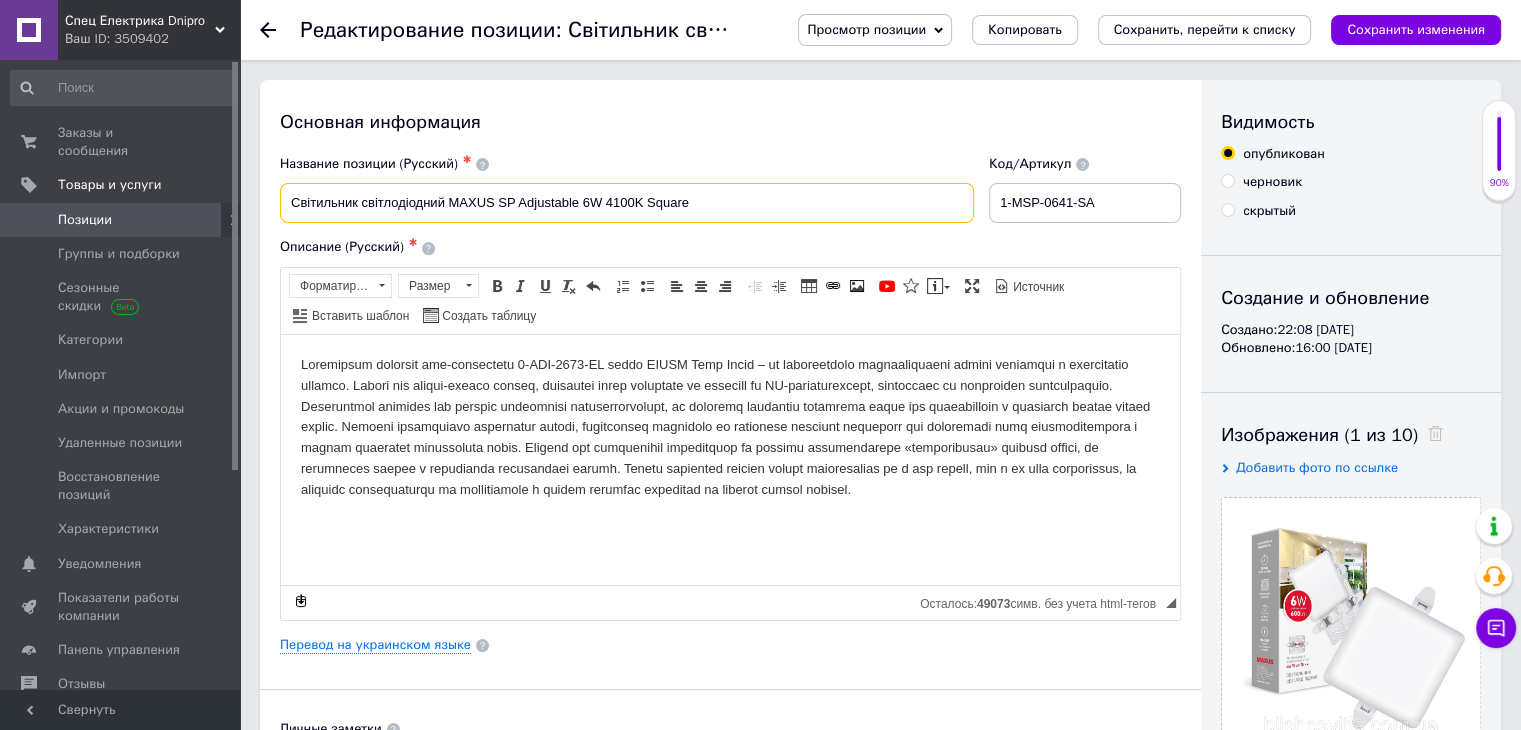 drag, startPoint x: 688, startPoint y: 205, endPoint x: 263, endPoint y: 231, distance: 425.79456 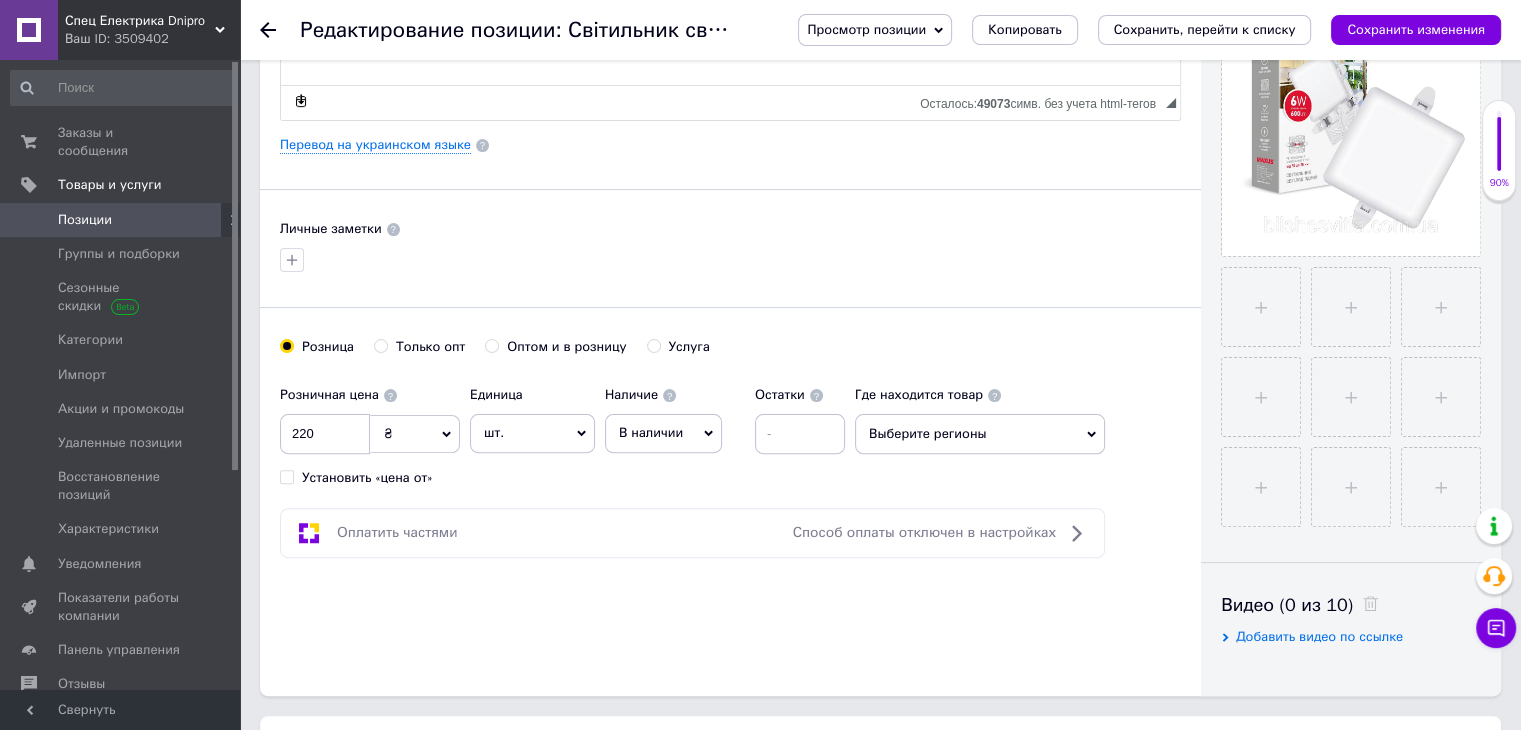 scroll, scrollTop: 833, scrollLeft: 0, axis: vertical 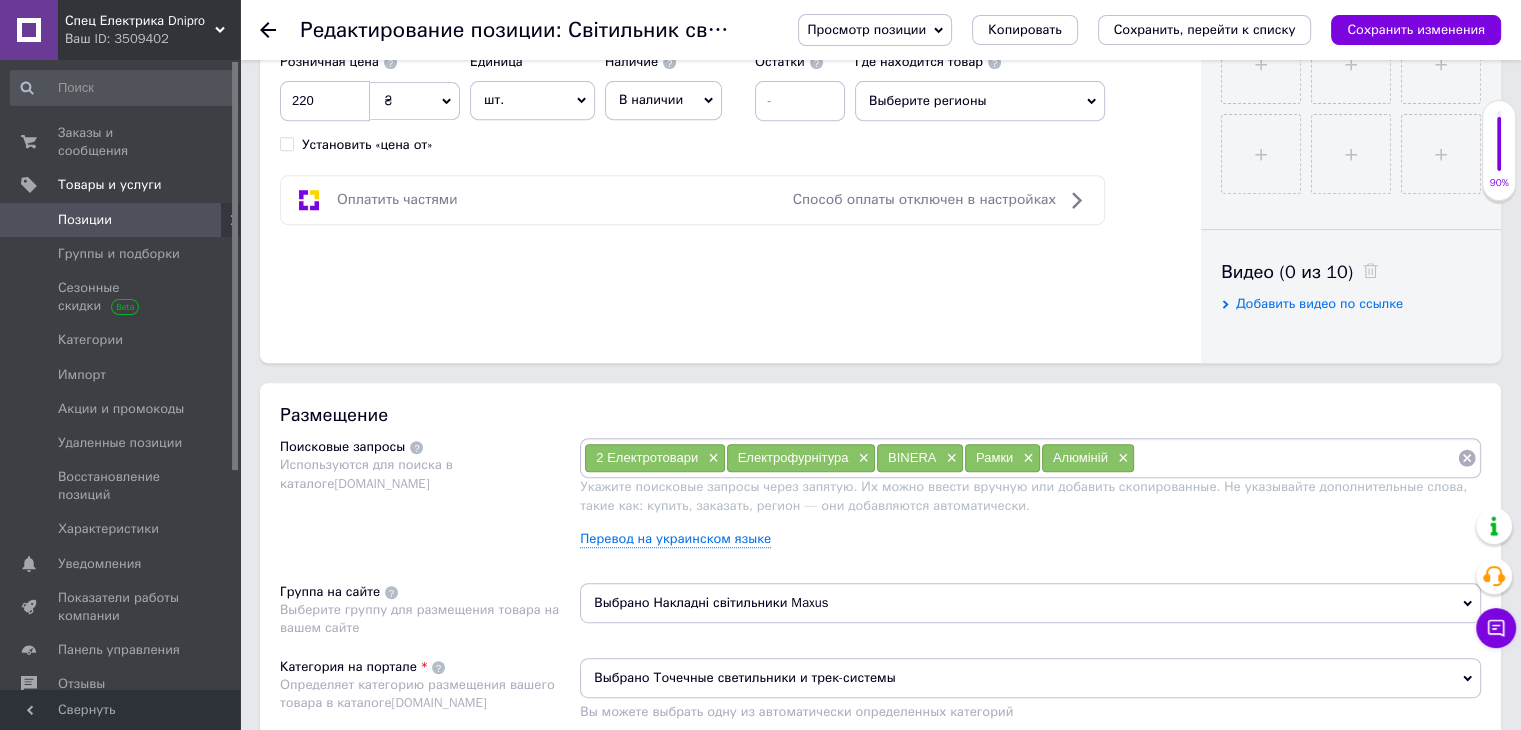 click at bounding box center [1296, 458] 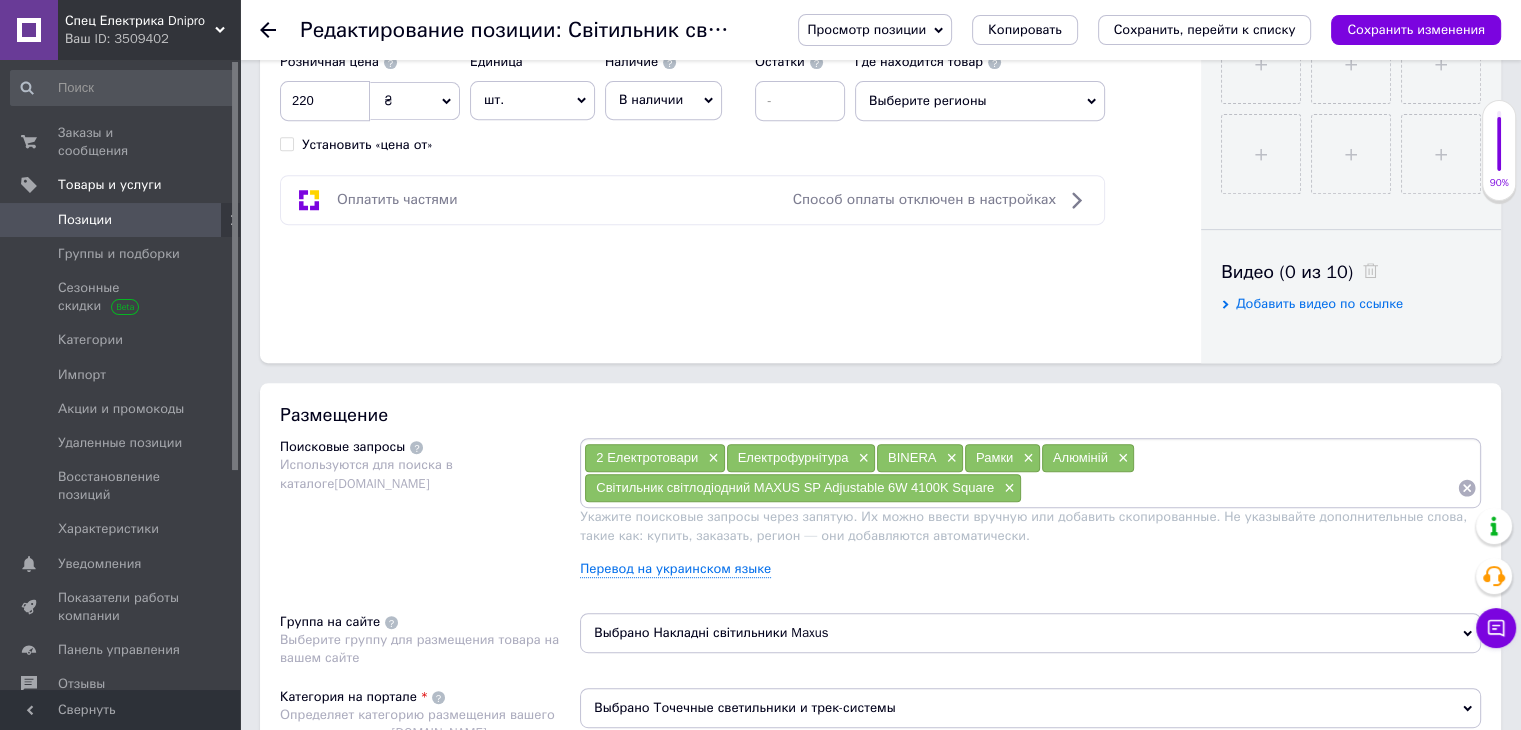 scroll, scrollTop: 0, scrollLeft: 0, axis: both 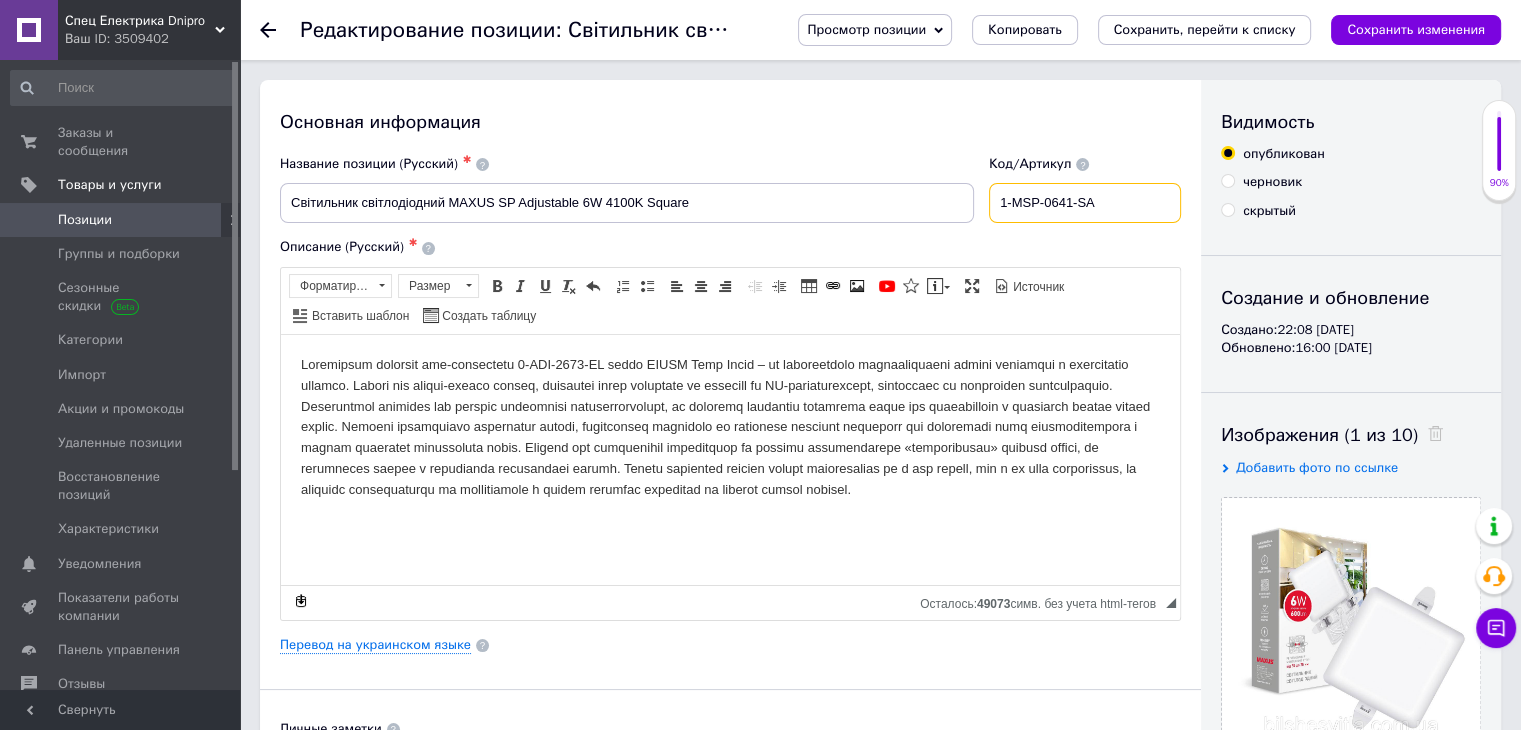 drag, startPoint x: 1040, startPoint y: 198, endPoint x: 1144, endPoint y: 199, distance: 104.00481 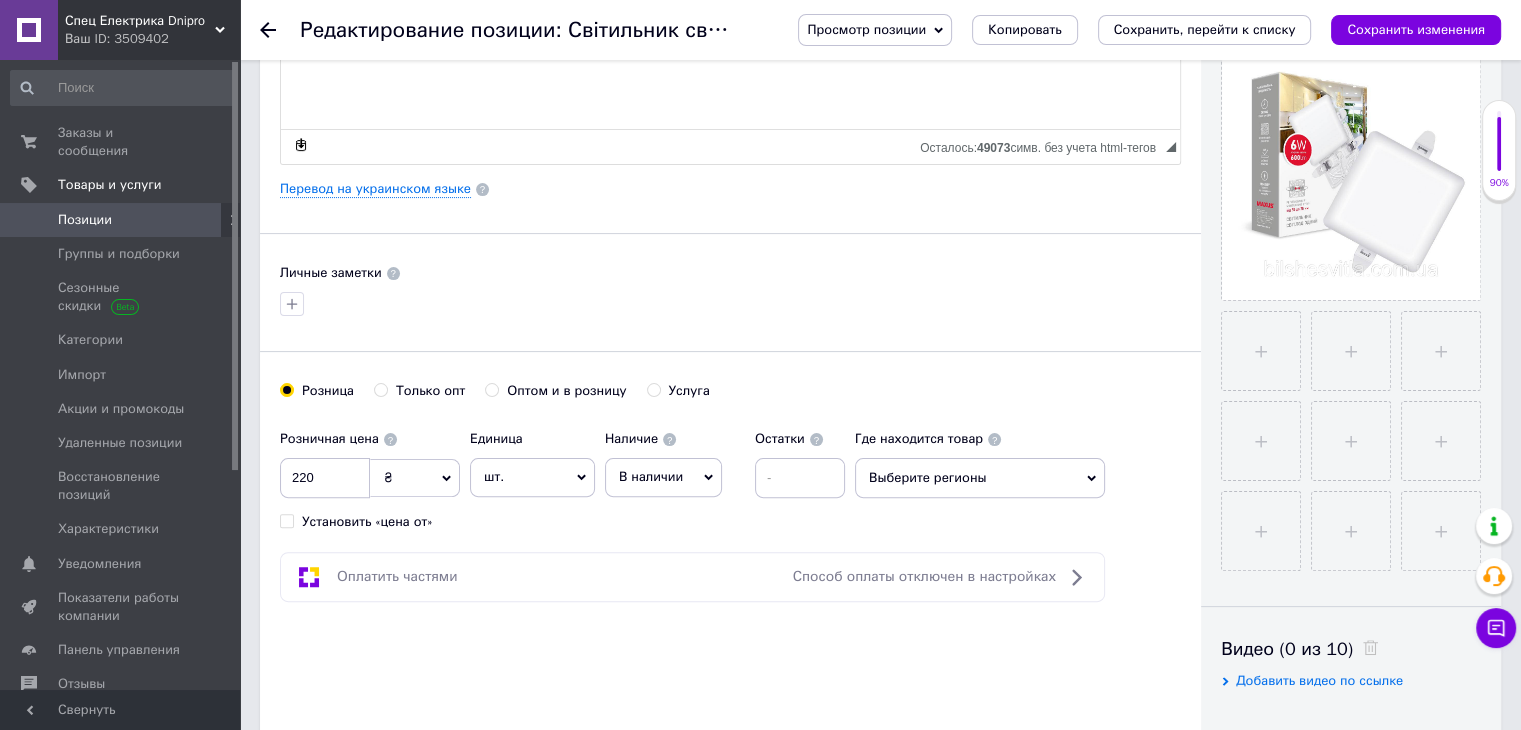 scroll, scrollTop: 666, scrollLeft: 0, axis: vertical 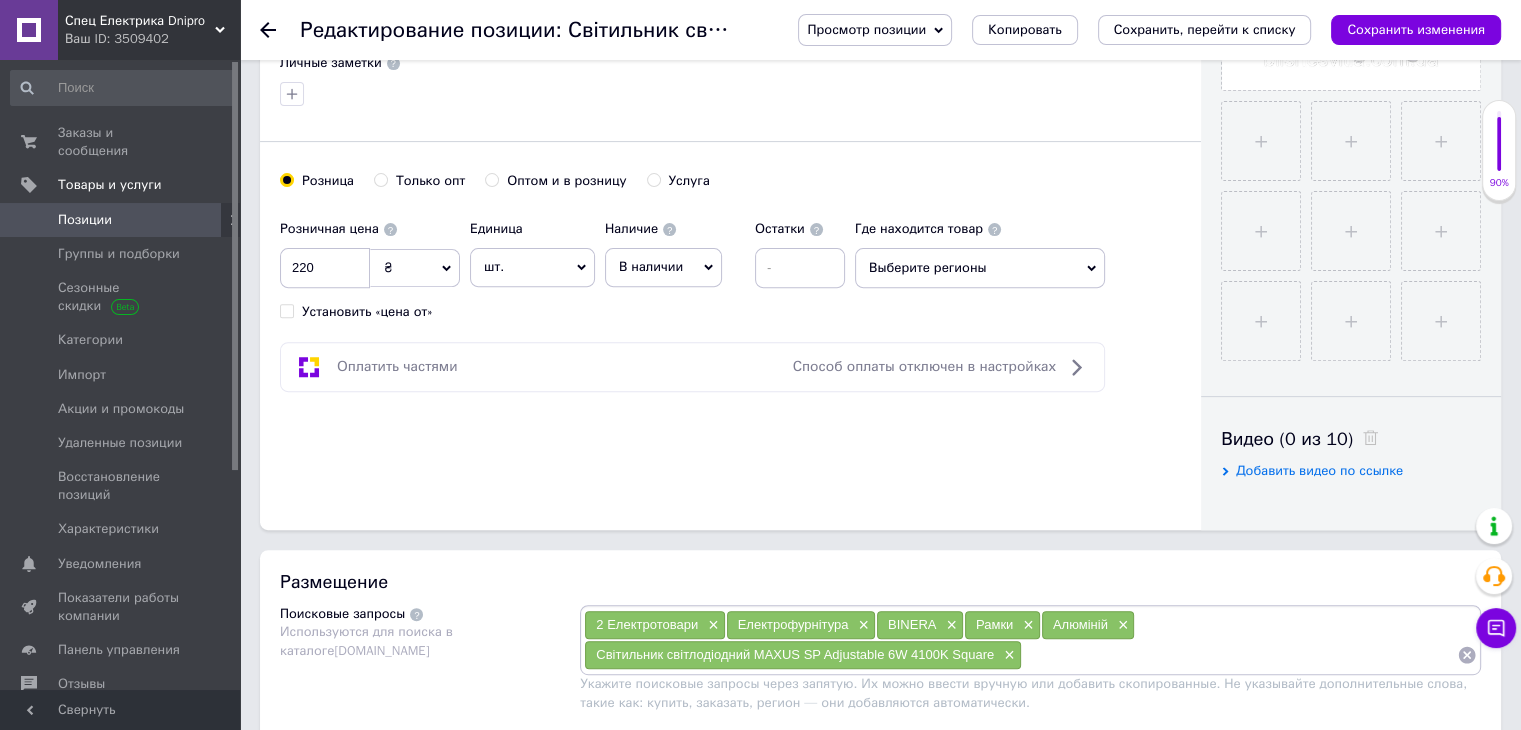 click at bounding box center (1239, 655) 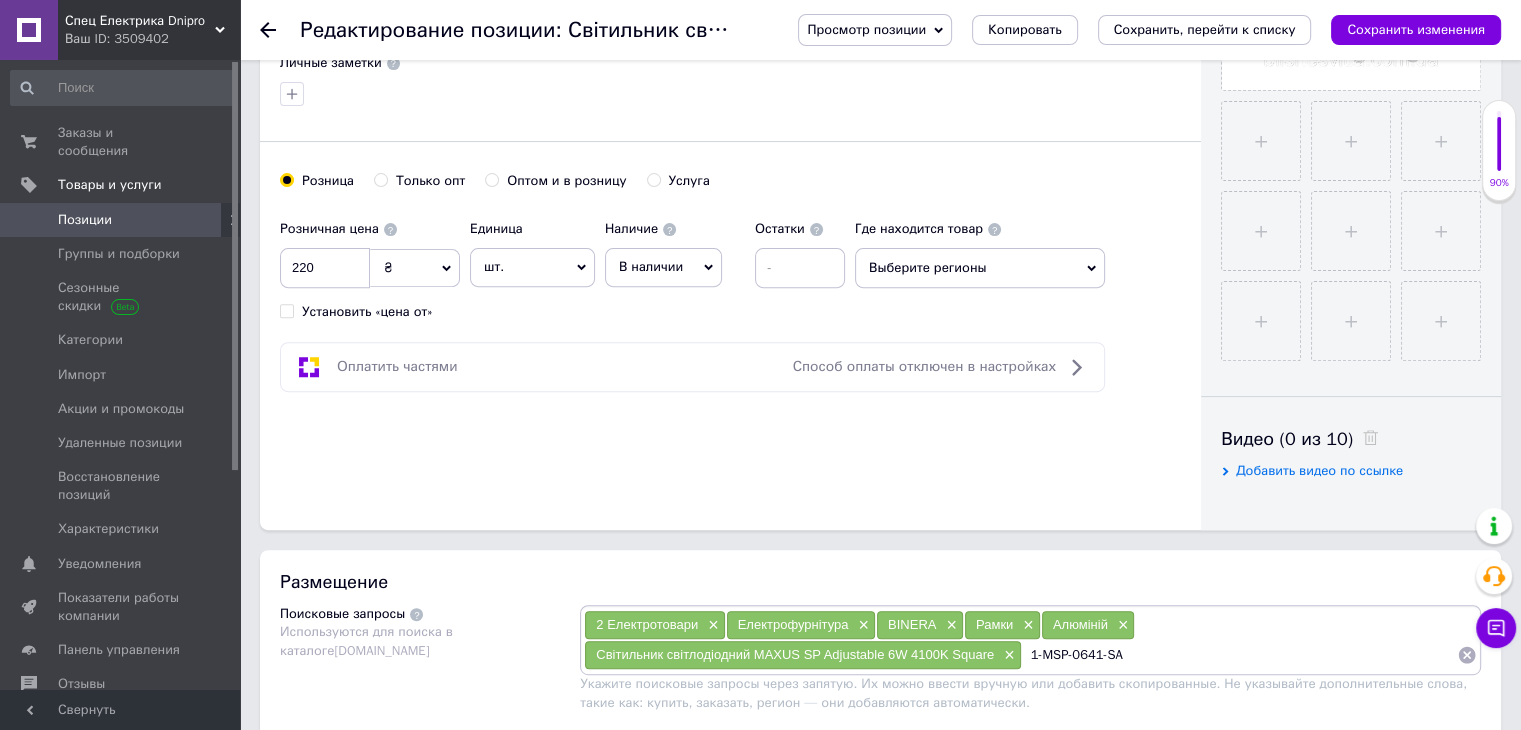 type 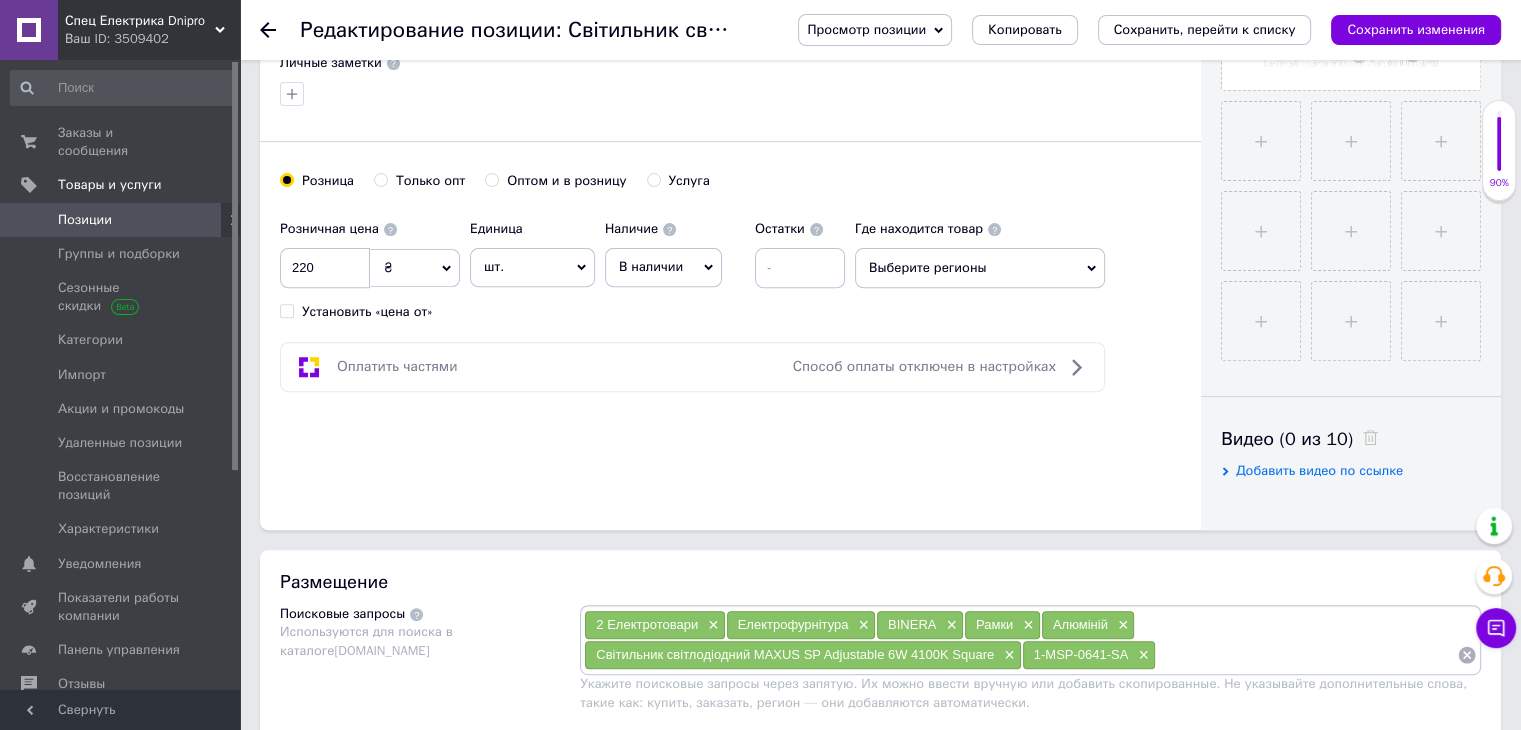scroll, scrollTop: 720, scrollLeft: 0, axis: vertical 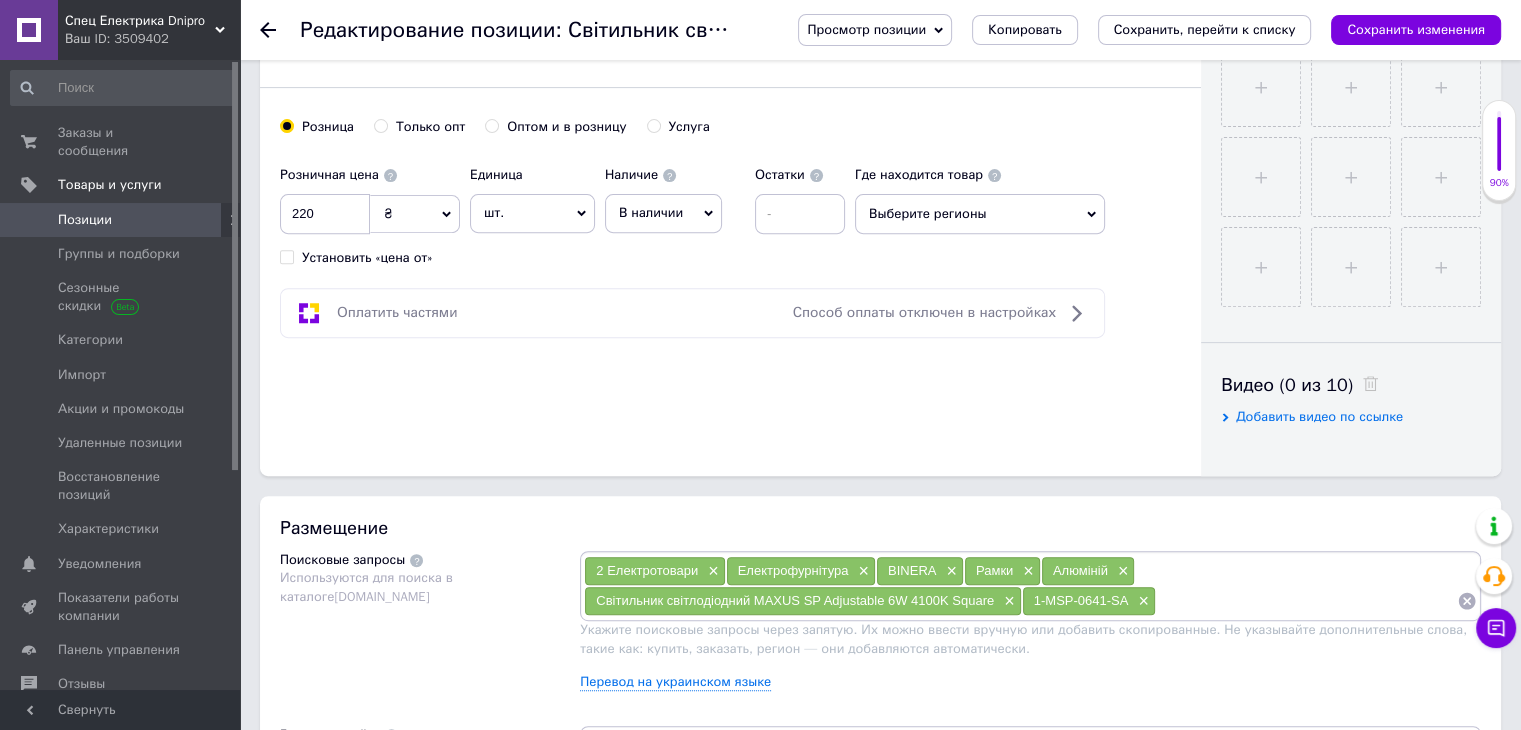 drag, startPoint x: 776, startPoint y: 650, endPoint x: 570, endPoint y: 437, distance: 296.3191 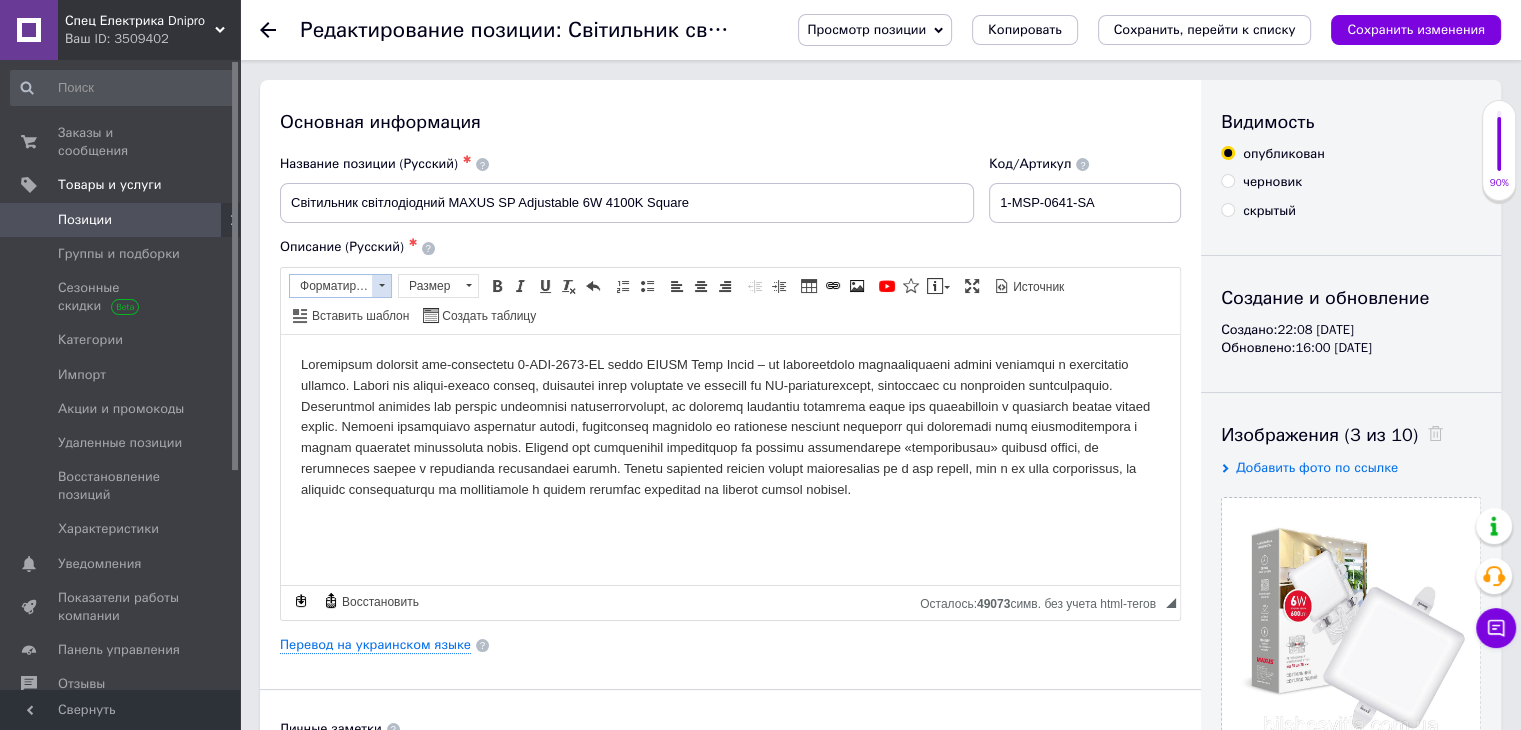 scroll, scrollTop: 0, scrollLeft: 0, axis: both 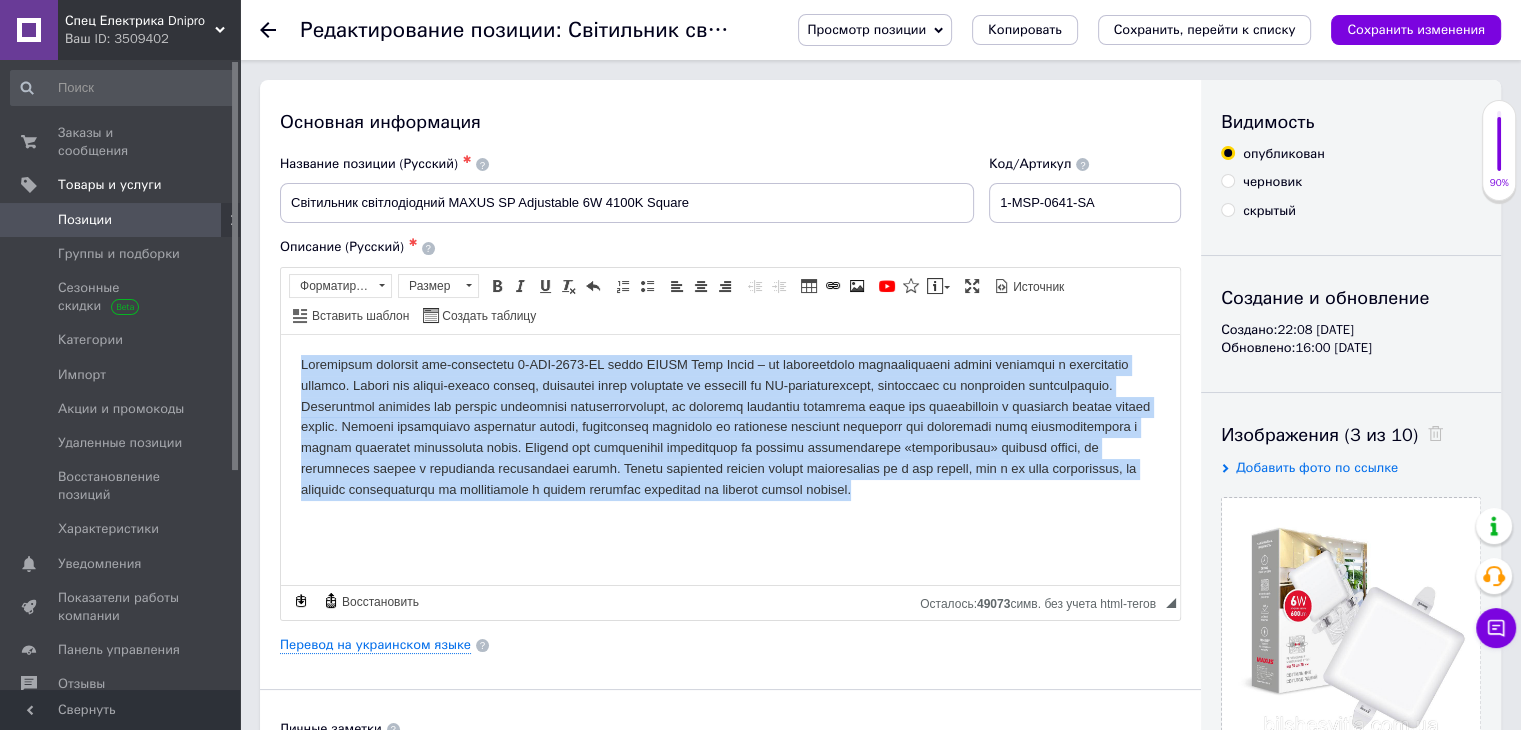 drag, startPoint x: 288, startPoint y: 364, endPoint x: 951, endPoint y: 529, distance: 683.22327 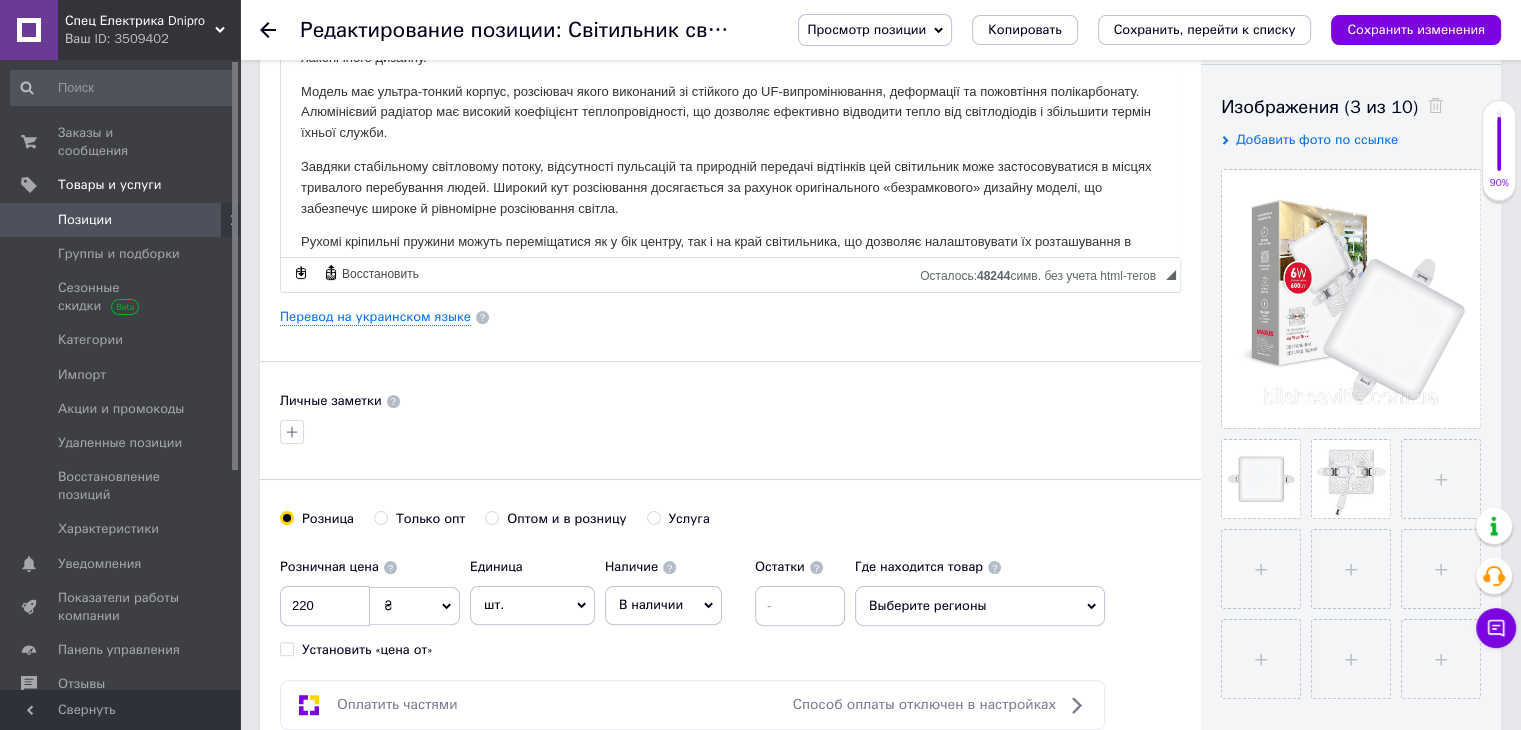 scroll, scrollTop: 333, scrollLeft: 0, axis: vertical 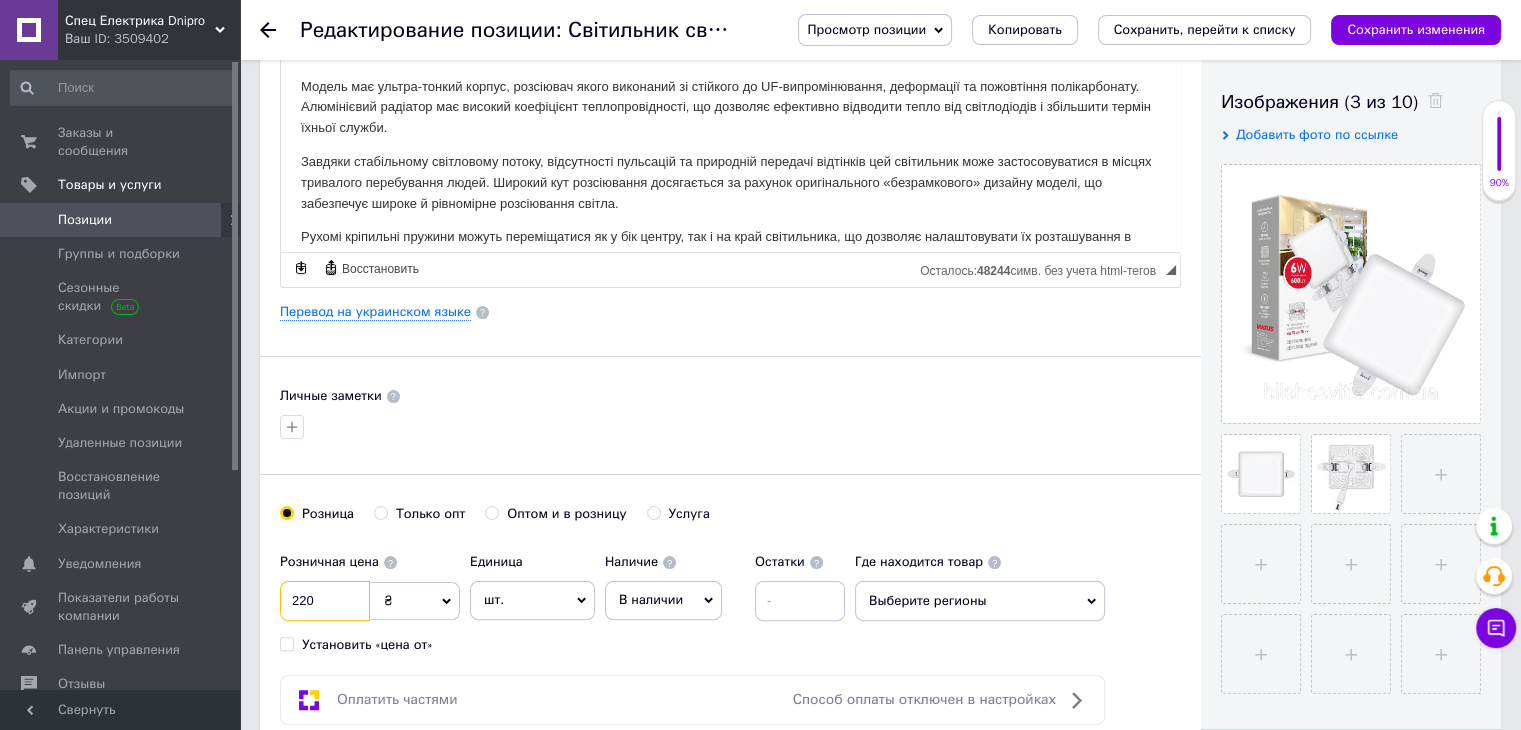 click on "220" at bounding box center (325, 601) 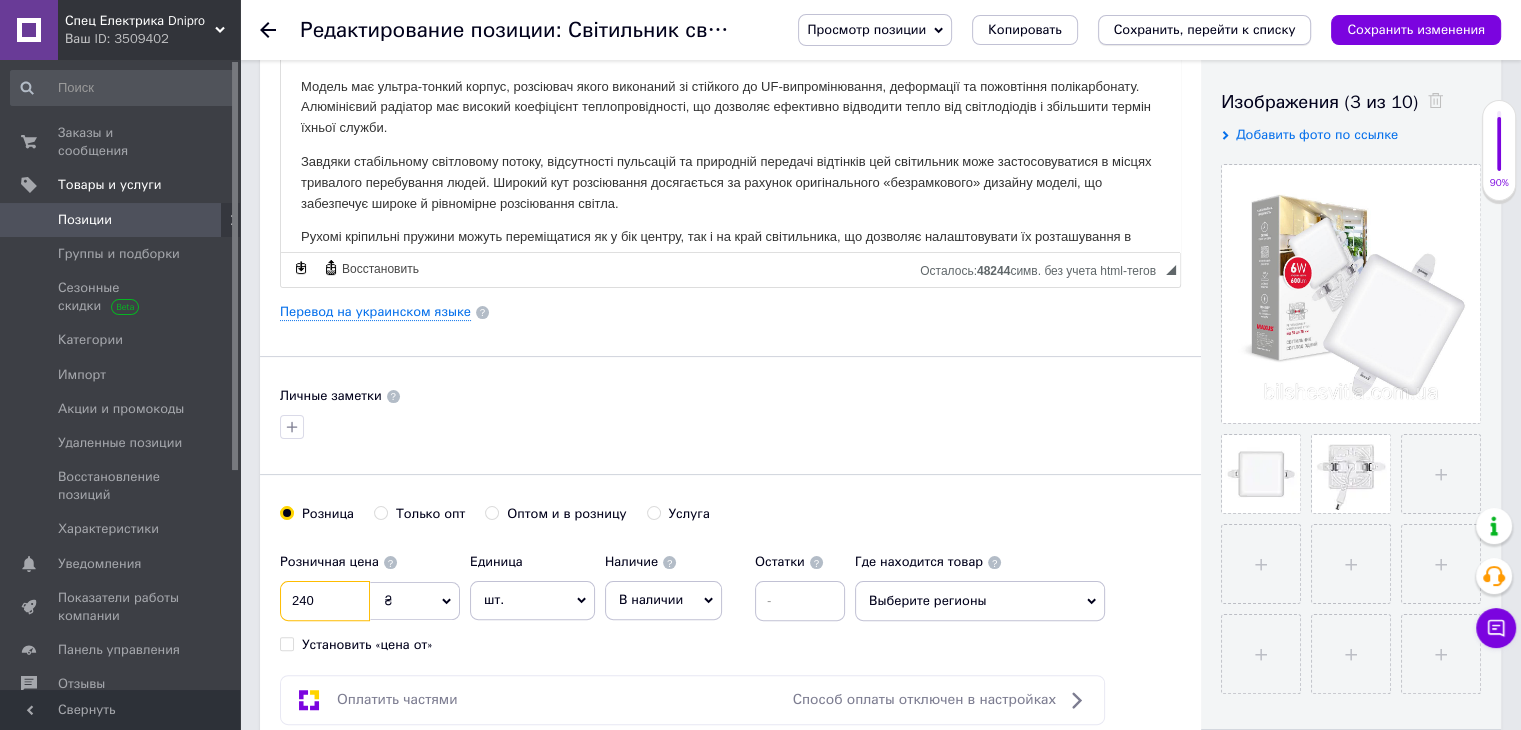type on "240" 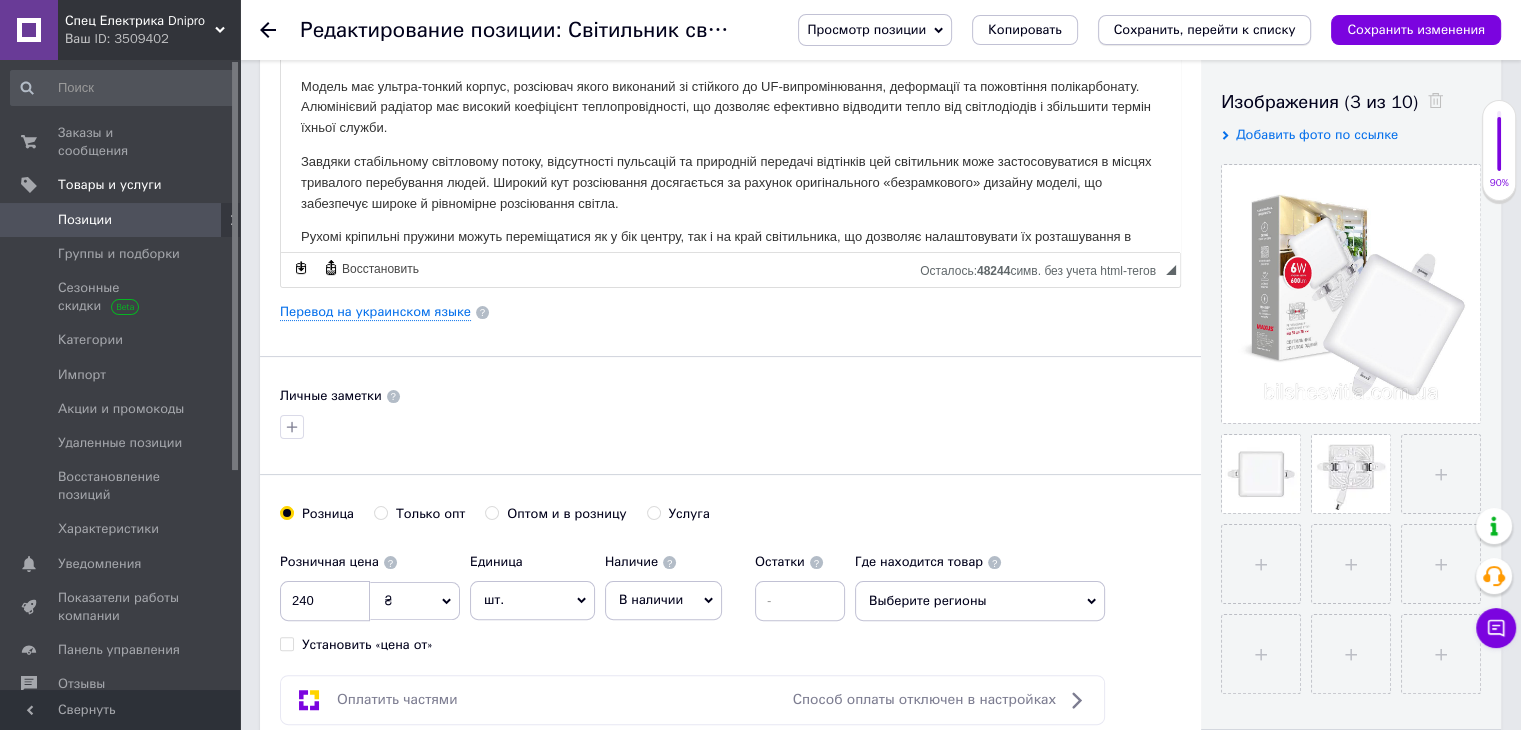 click on "Сохранить, перейти к списку" at bounding box center (1205, 29) 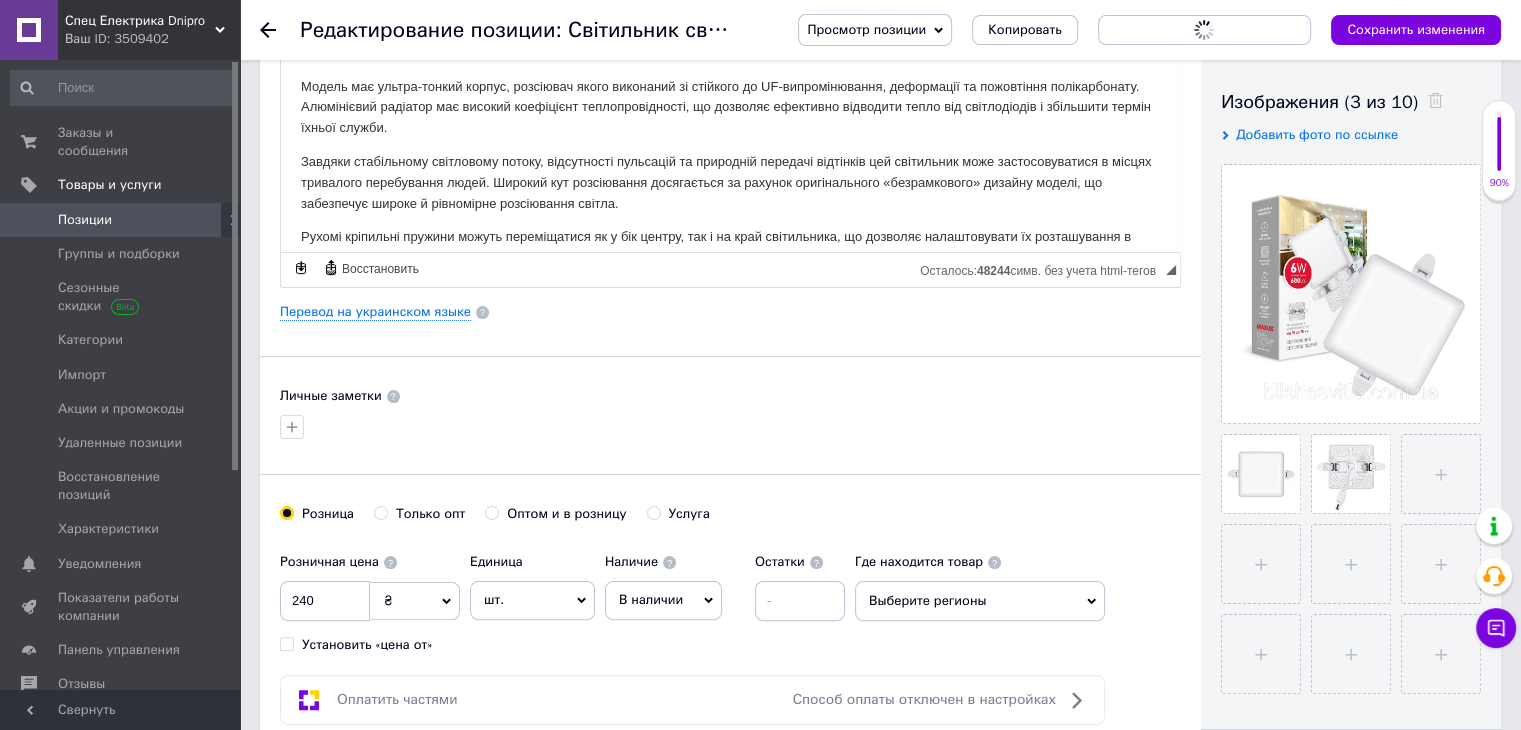 scroll, scrollTop: 833, scrollLeft: 0, axis: vertical 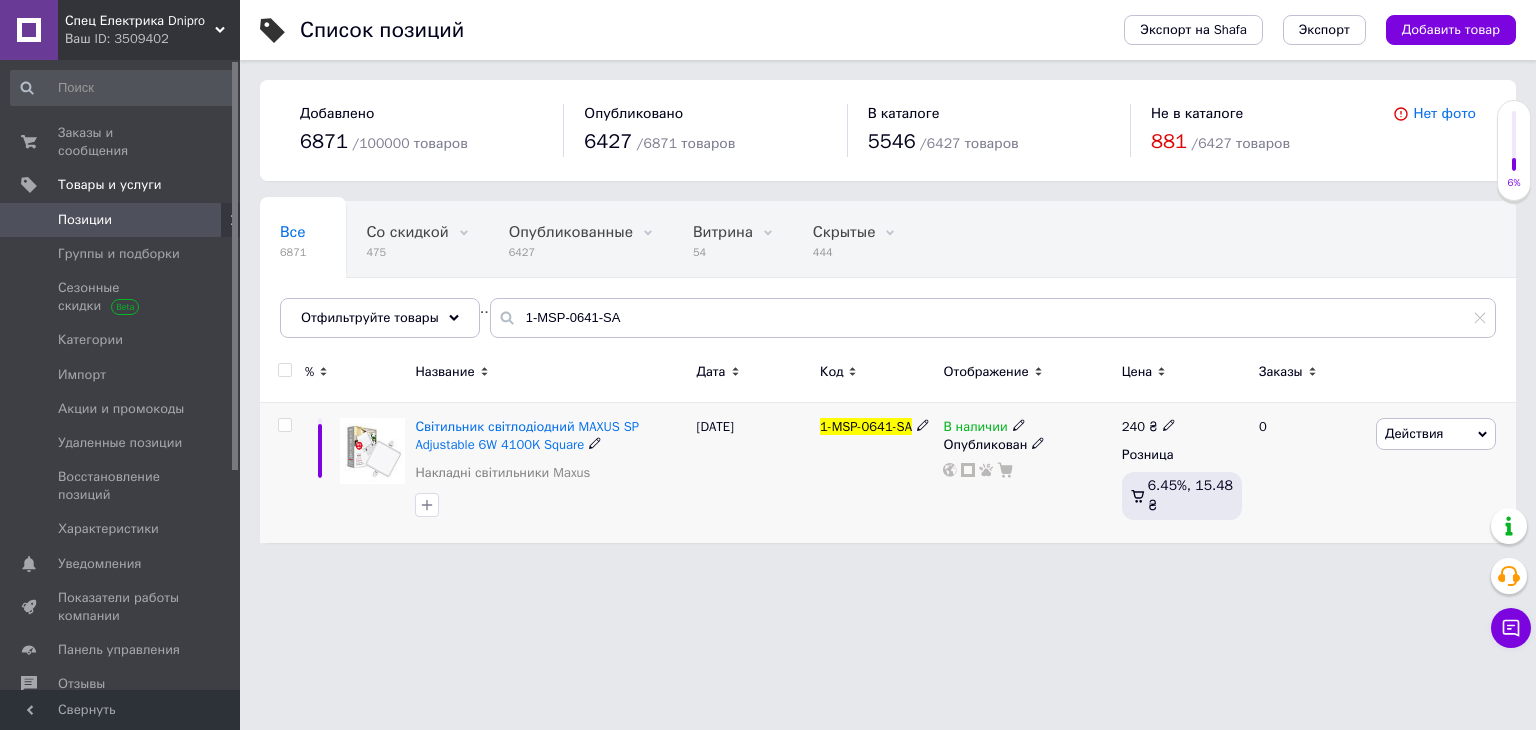click at bounding box center (284, 425) 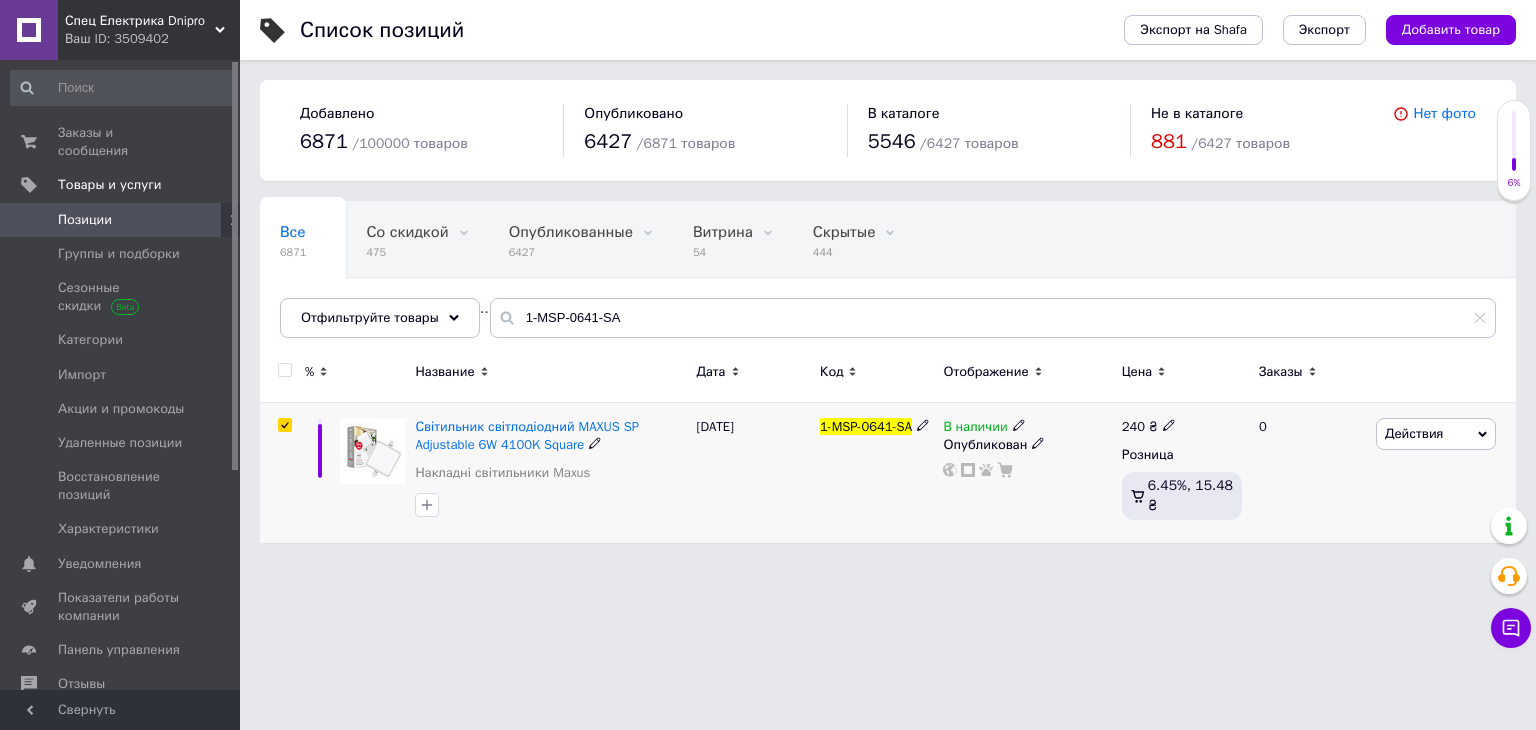 checkbox on "true" 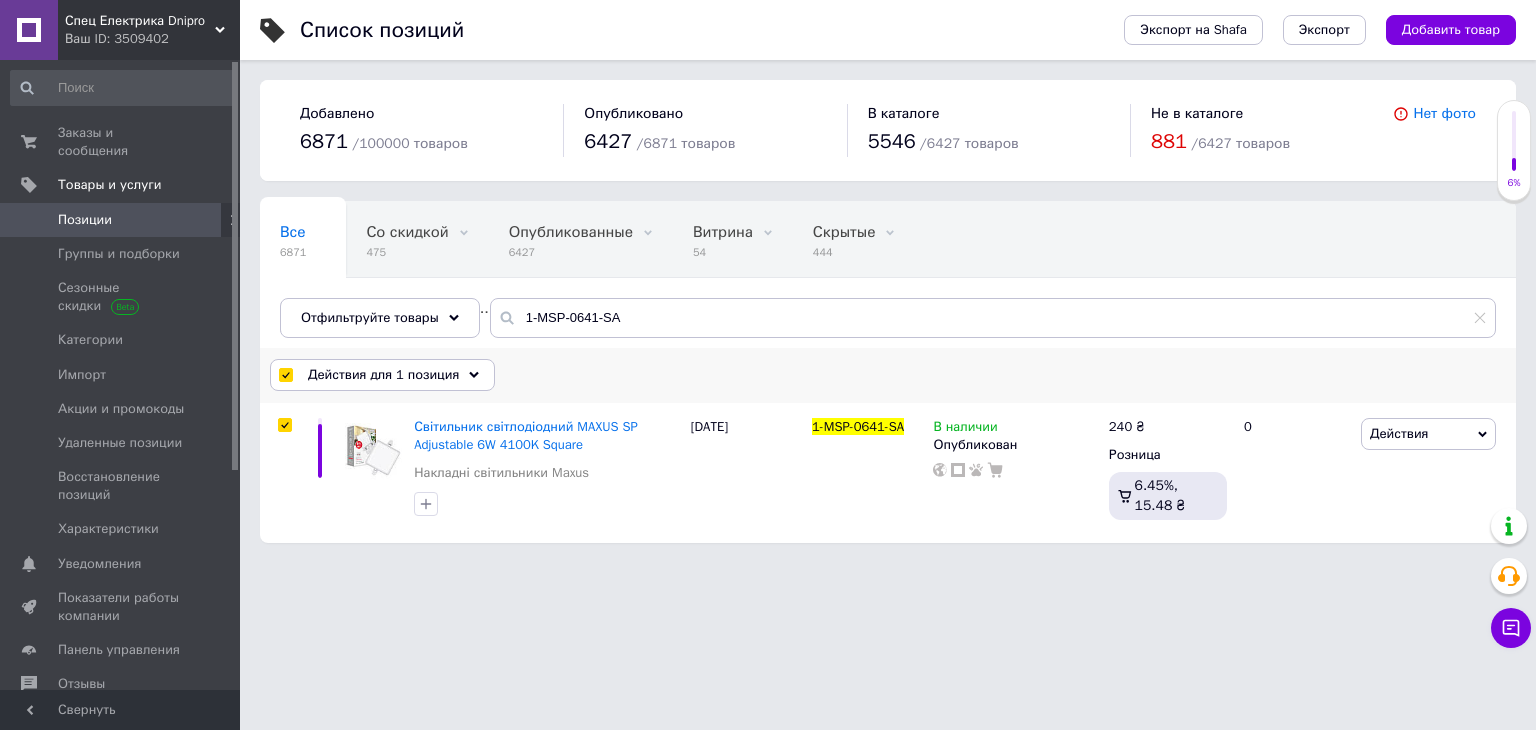 click on "Действия для 1 позиция" at bounding box center (382, 375) 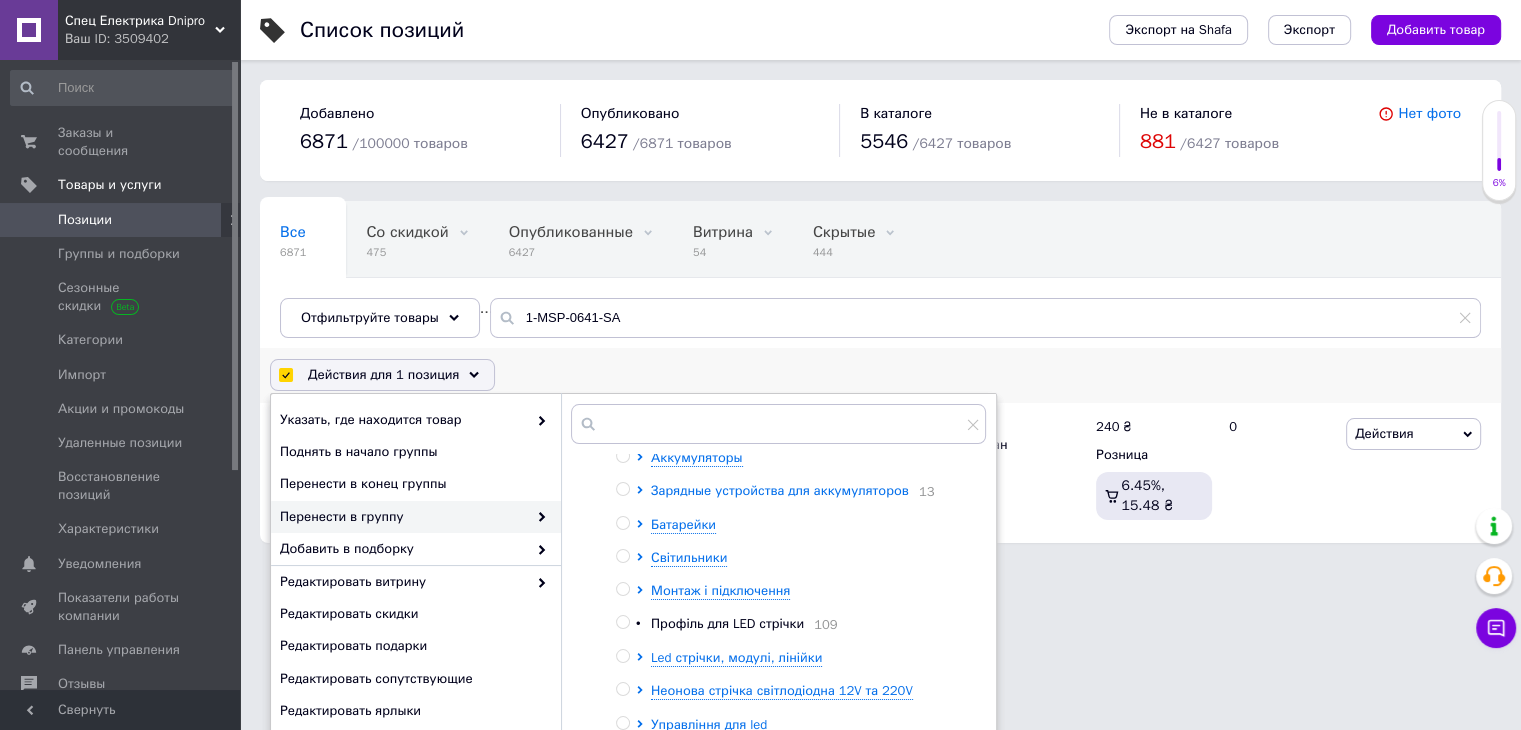 scroll, scrollTop: 166, scrollLeft: 0, axis: vertical 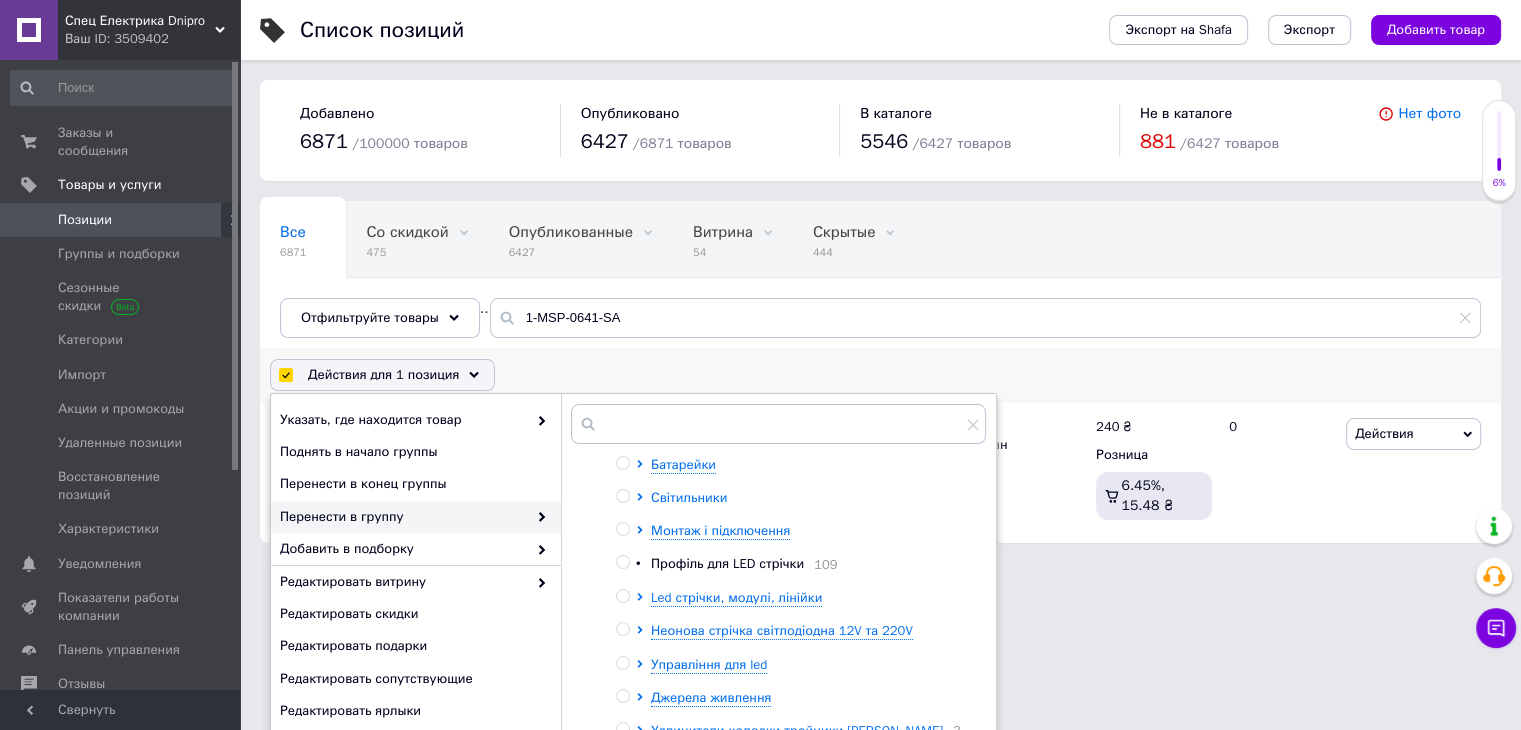 click 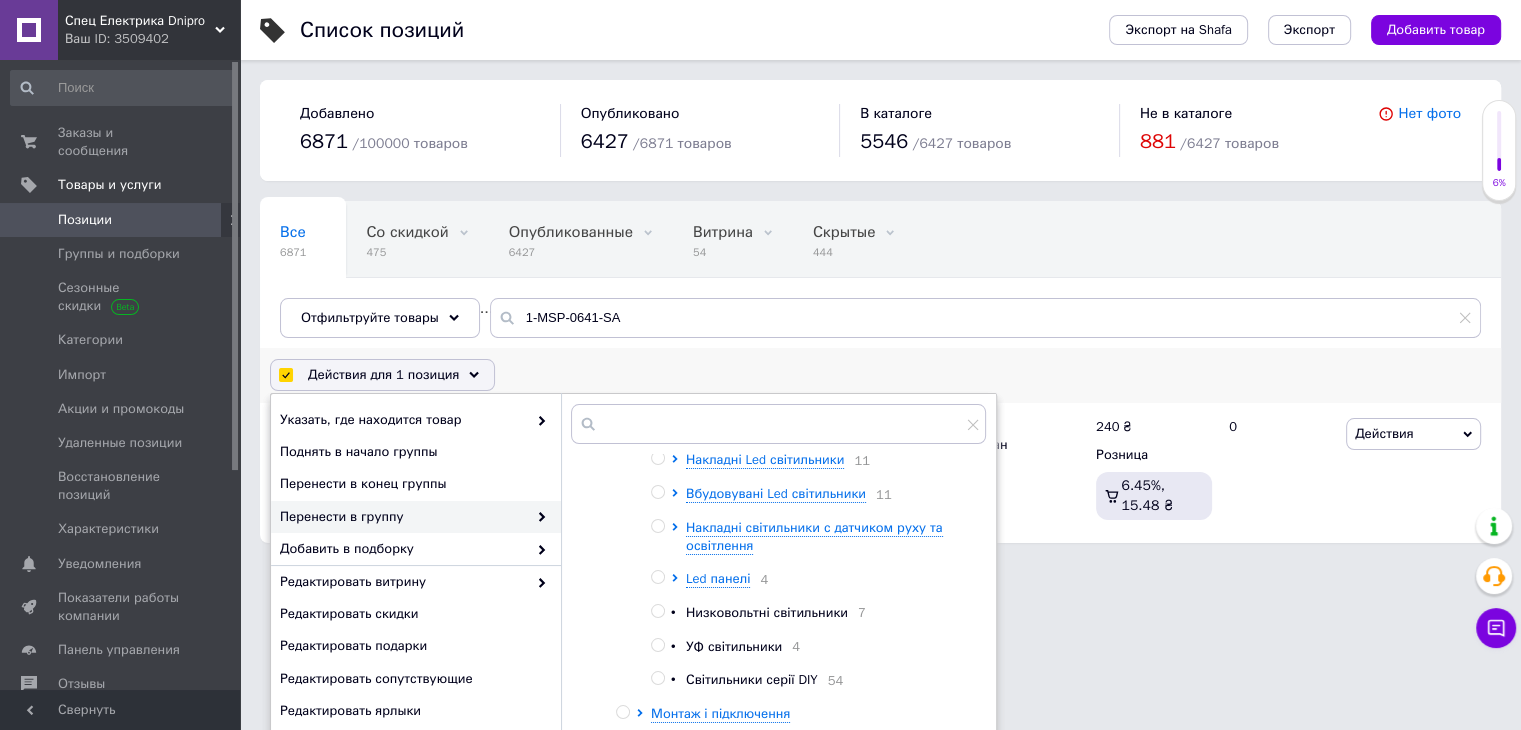 scroll, scrollTop: 333, scrollLeft: 0, axis: vertical 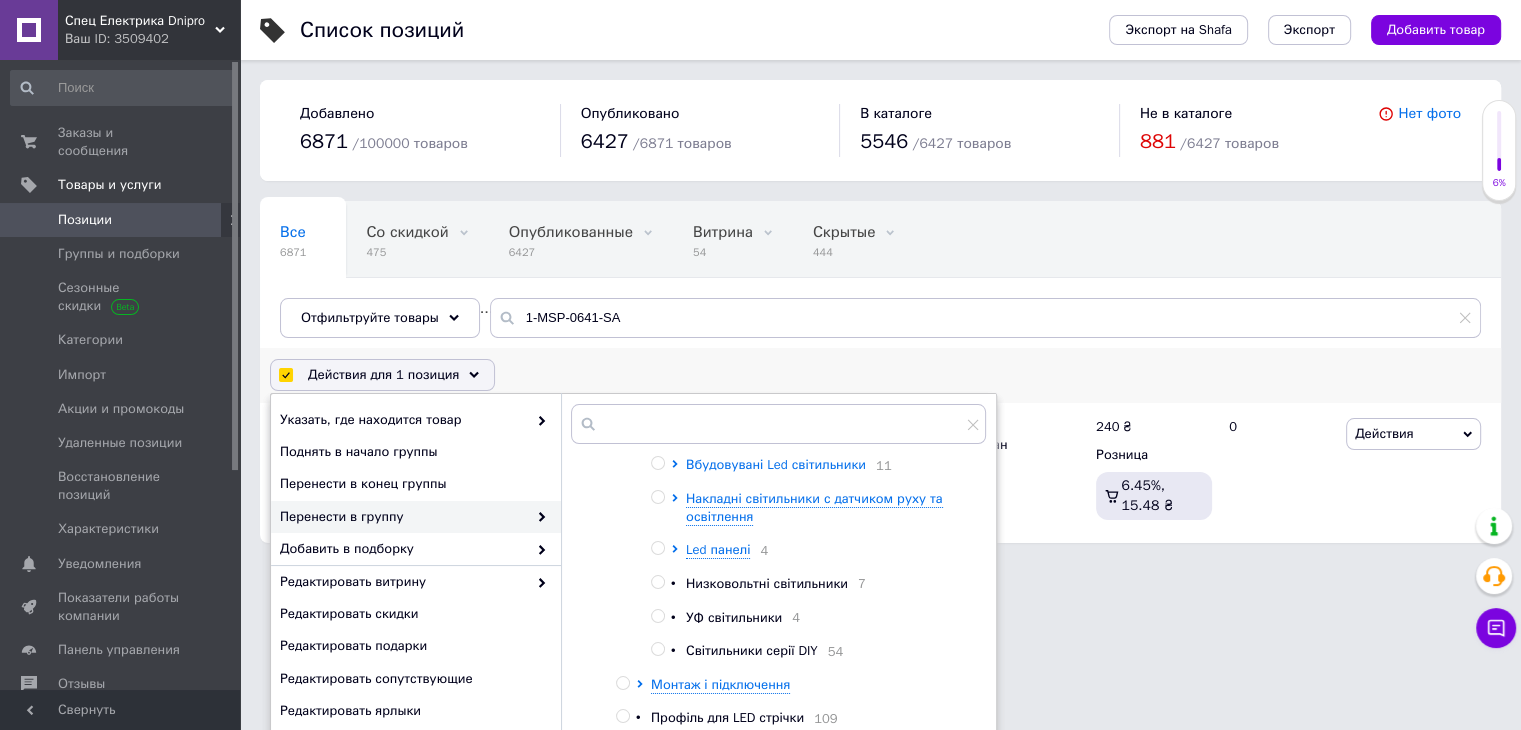 click 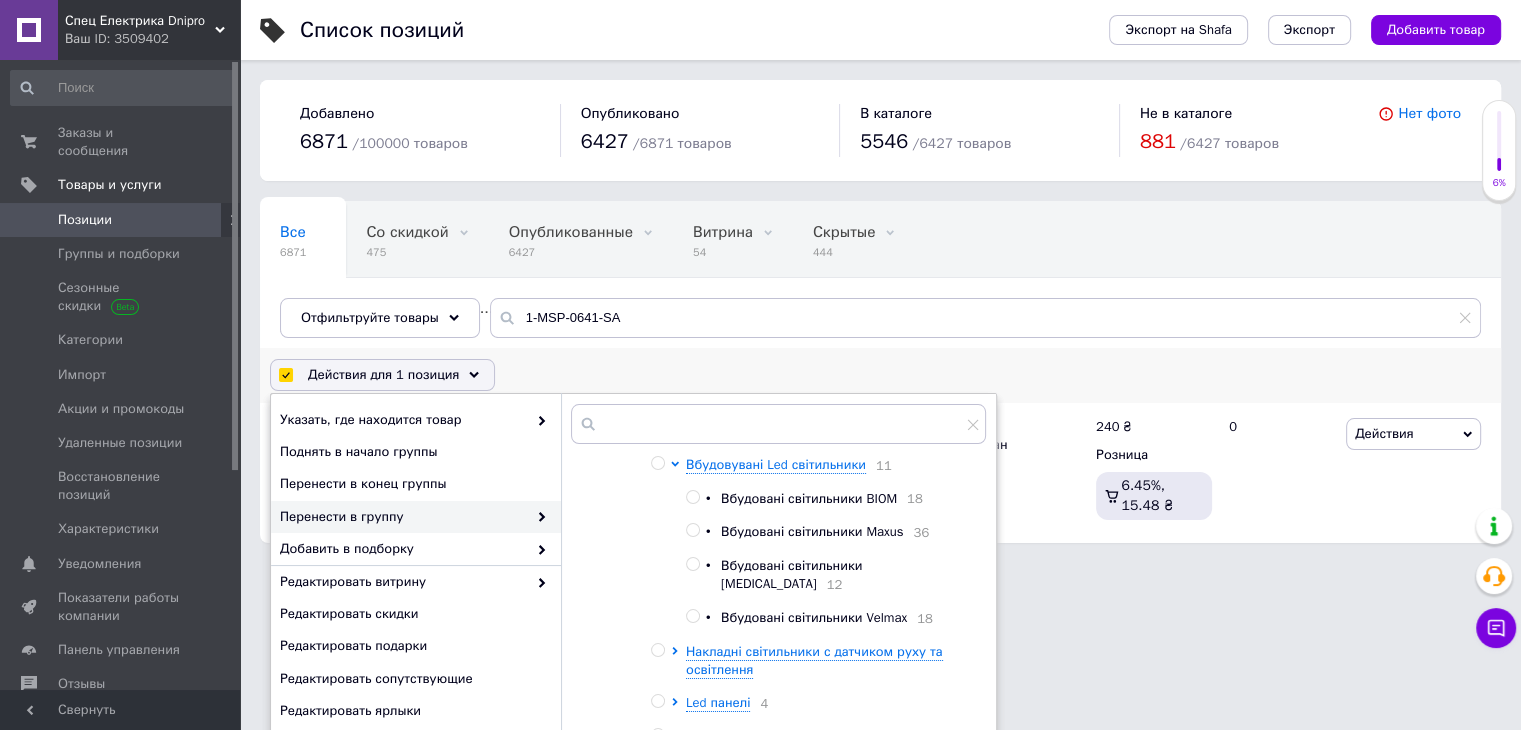 click on "Вбудовані світильники Maxus" at bounding box center (812, 531) 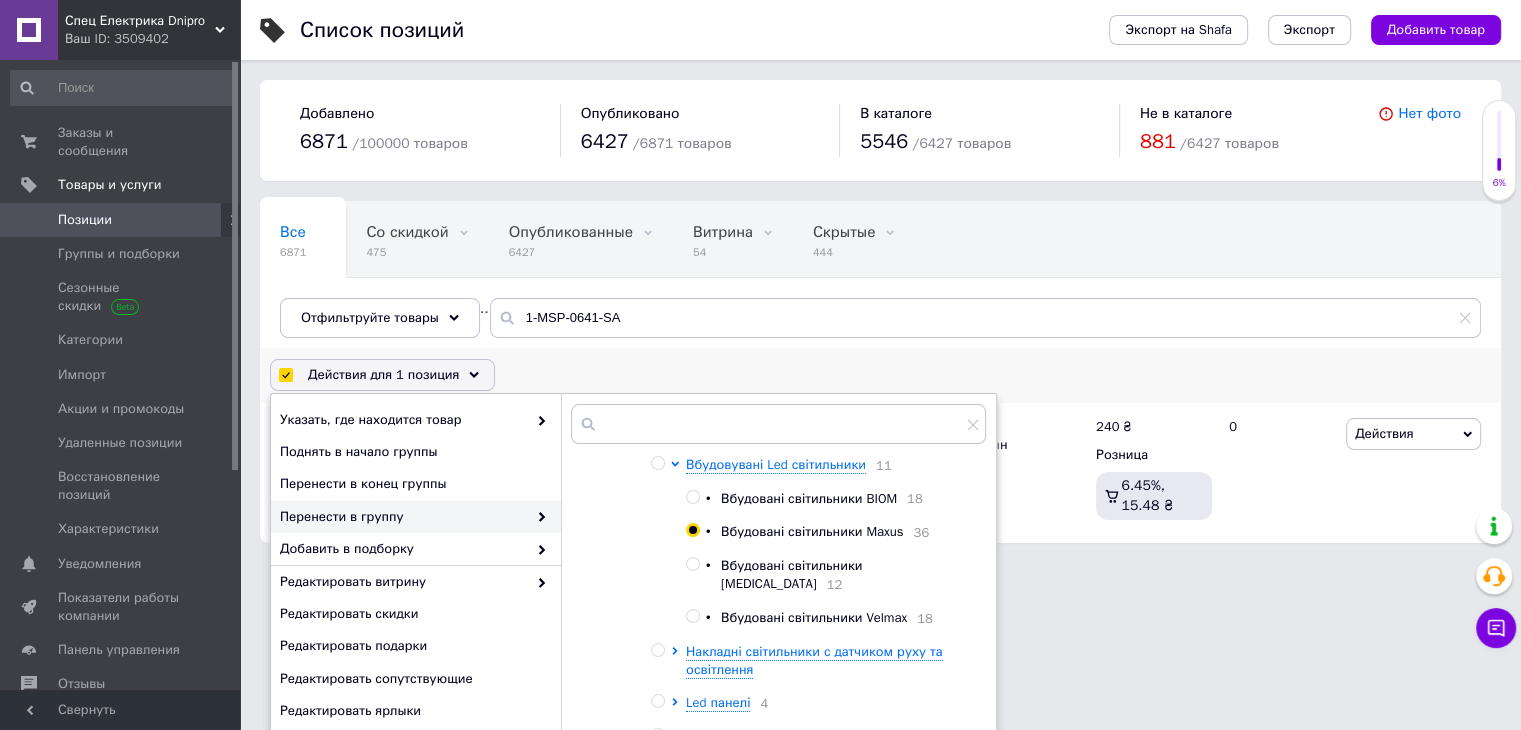 radio on "true" 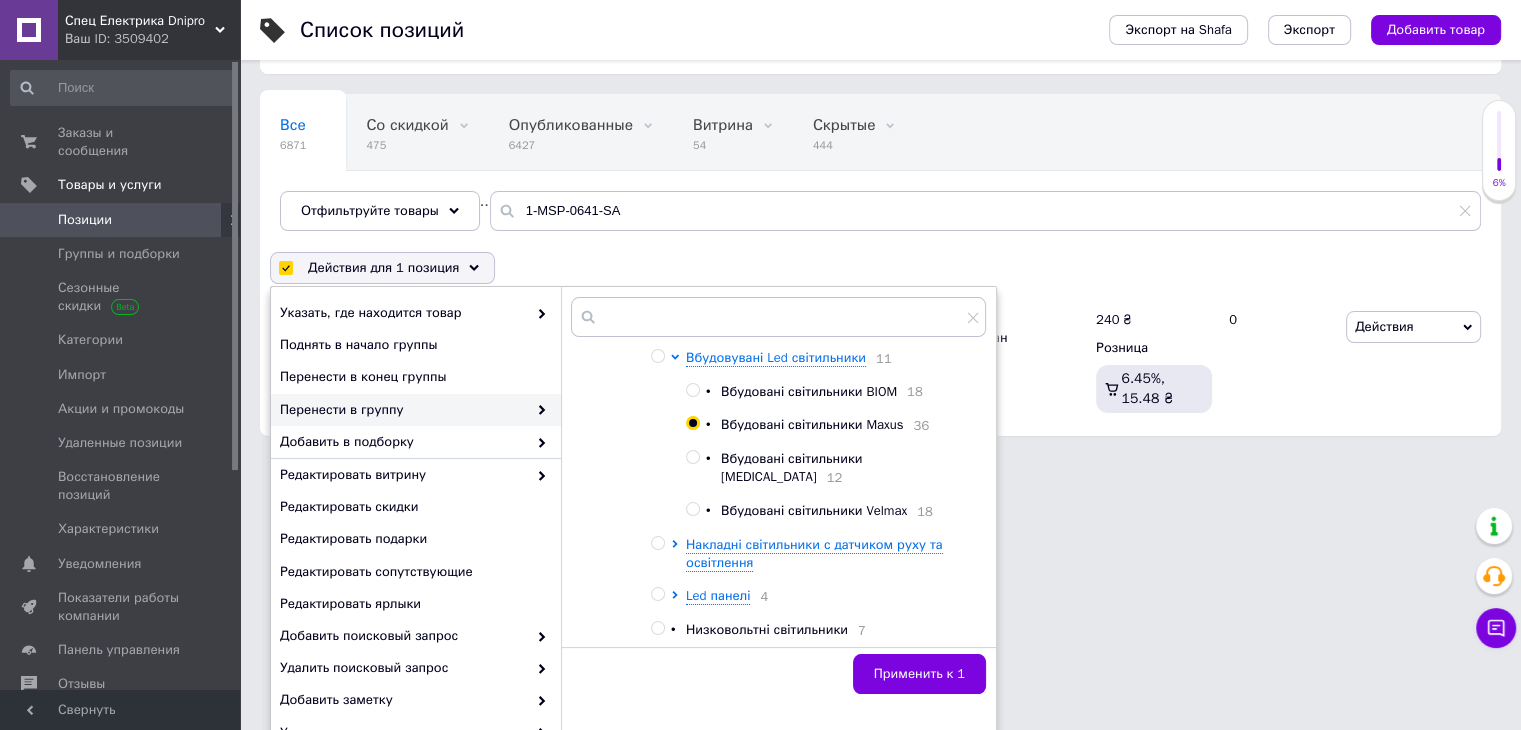 scroll, scrollTop: 232, scrollLeft: 0, axis: vertical 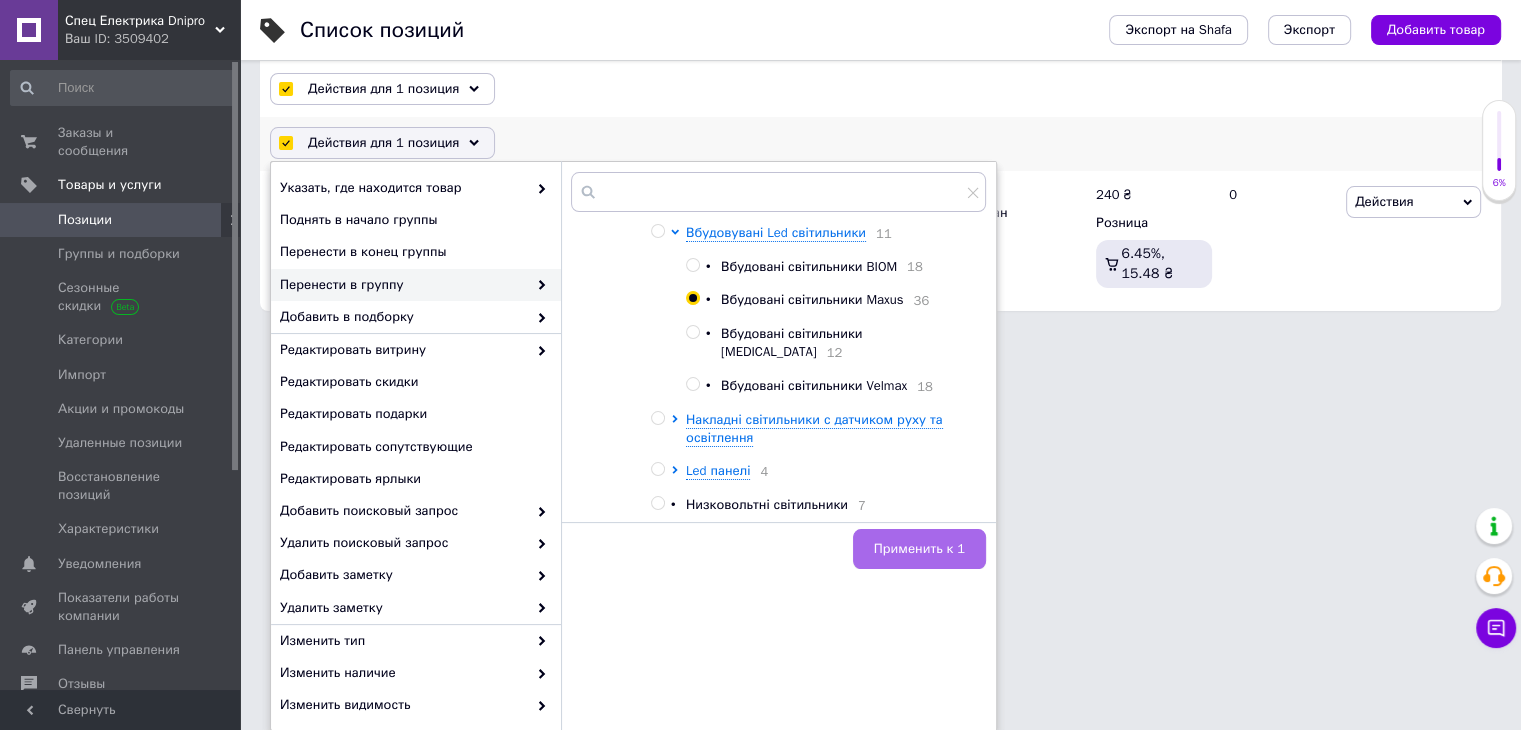 click on "Применить к 1" at bounding box center (919, 549) 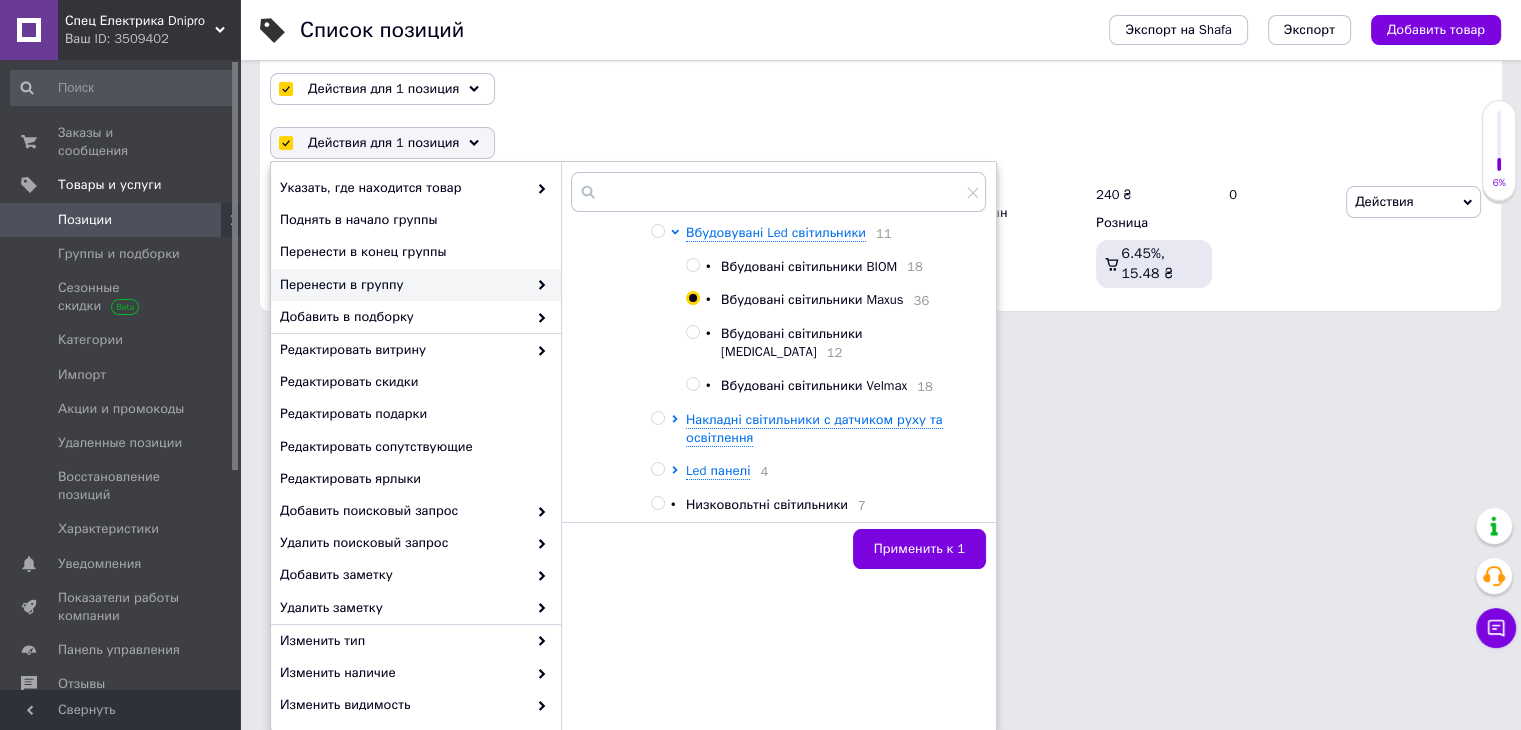 checkbox on "false" 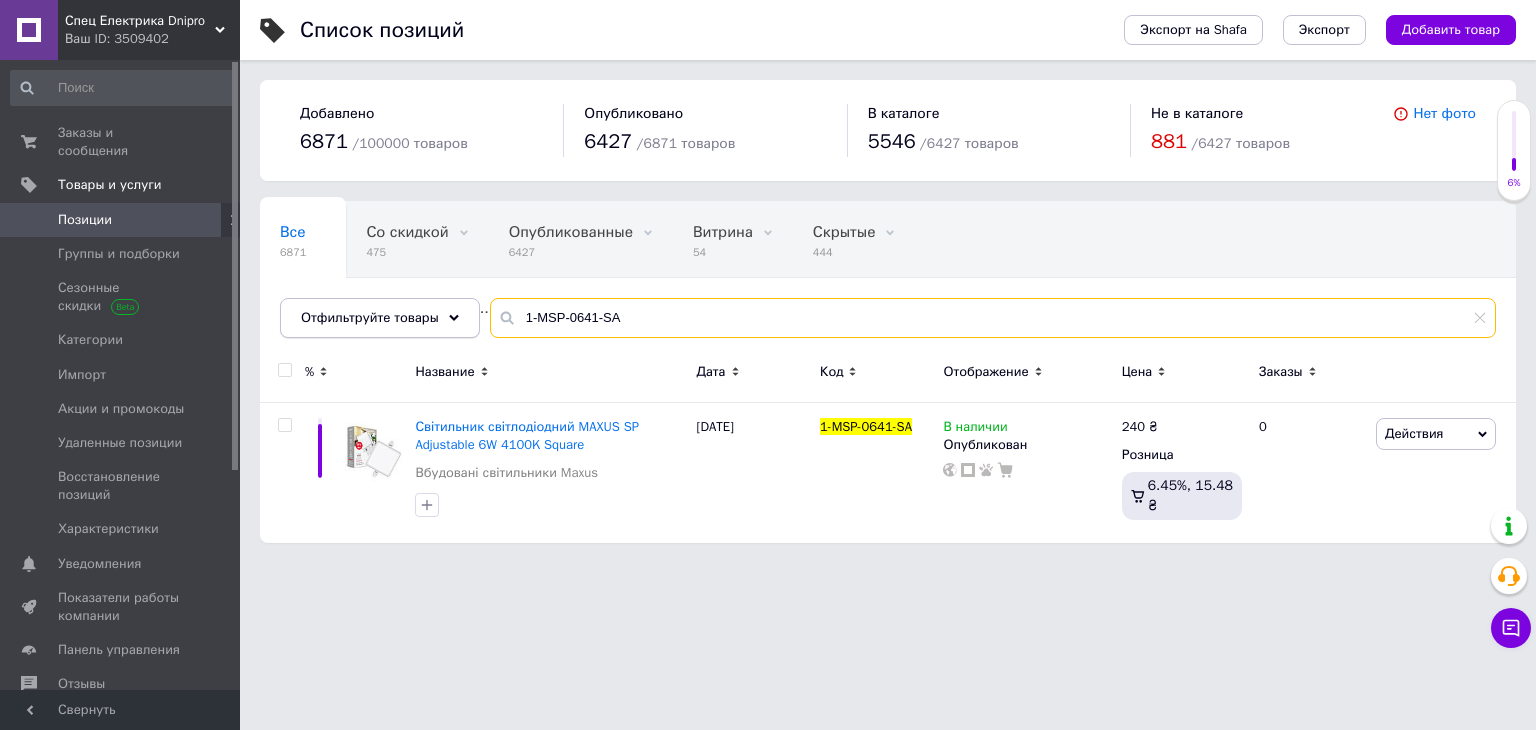drag, startPoint x: 654, startPoint y: 321, endPoint x: 468, endPoint y: 311, distance: 186.26862 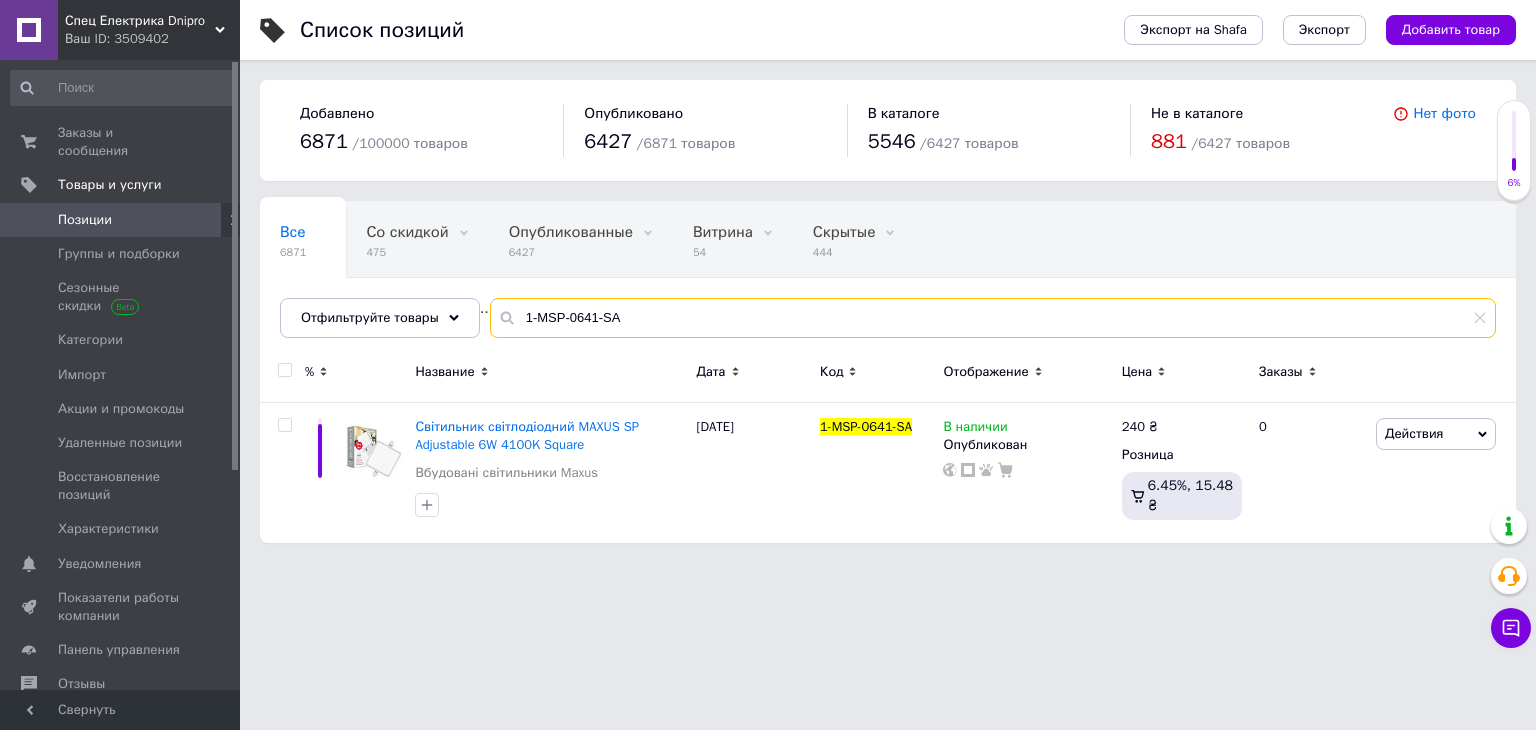 paste on "1-MSP-2441-C" 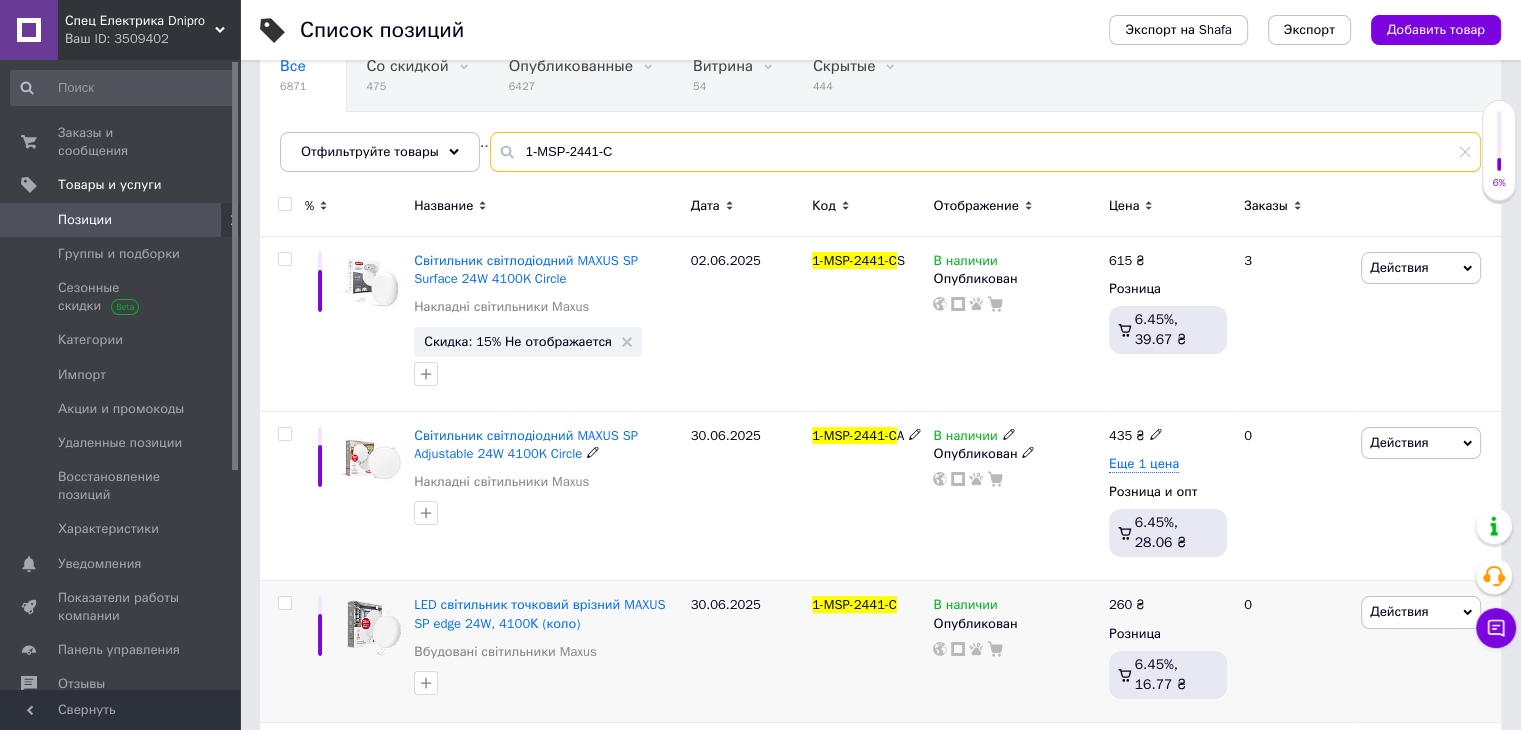 scroll, scrollTop: 333, scrollLeft: 0, axis: vertical 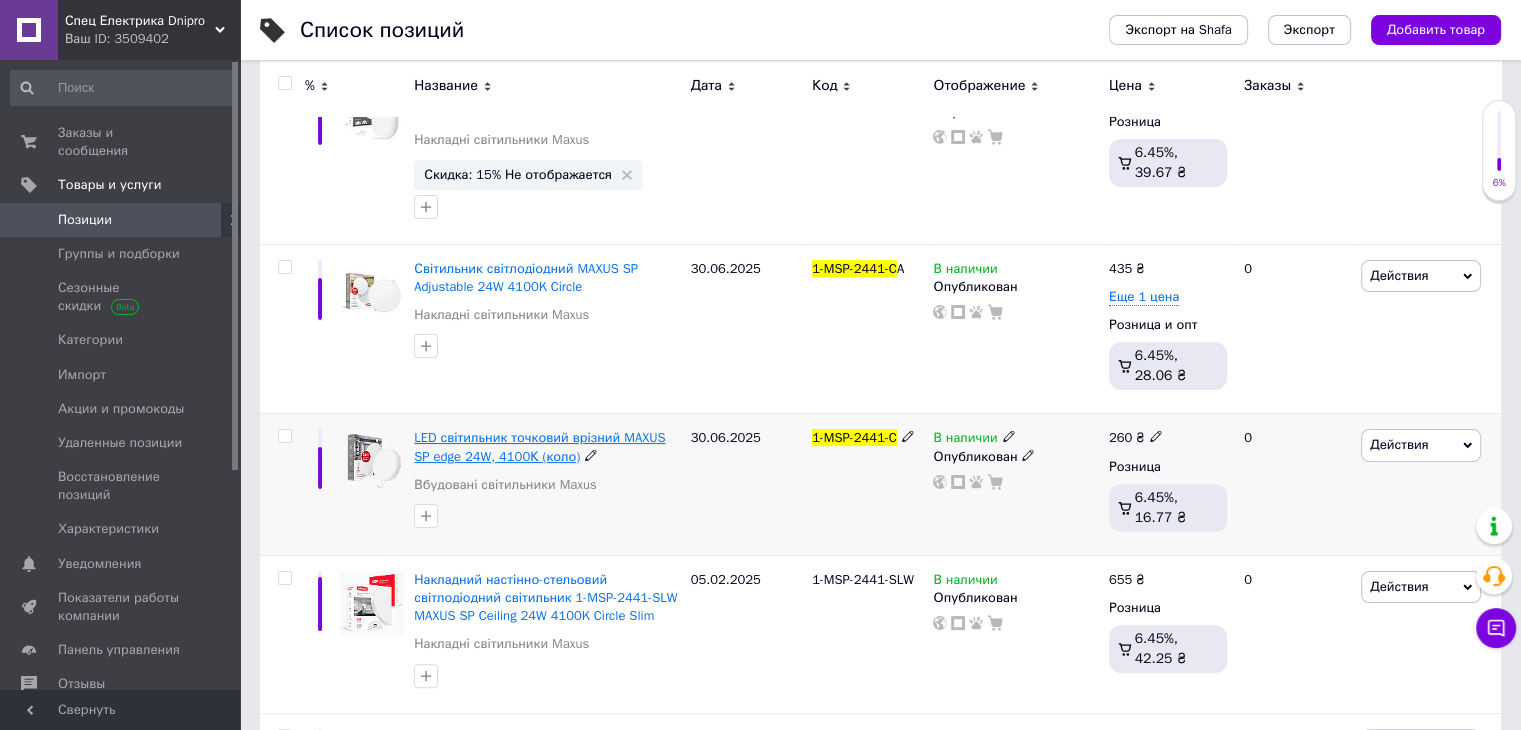 type on "1-MSP-2441-C" 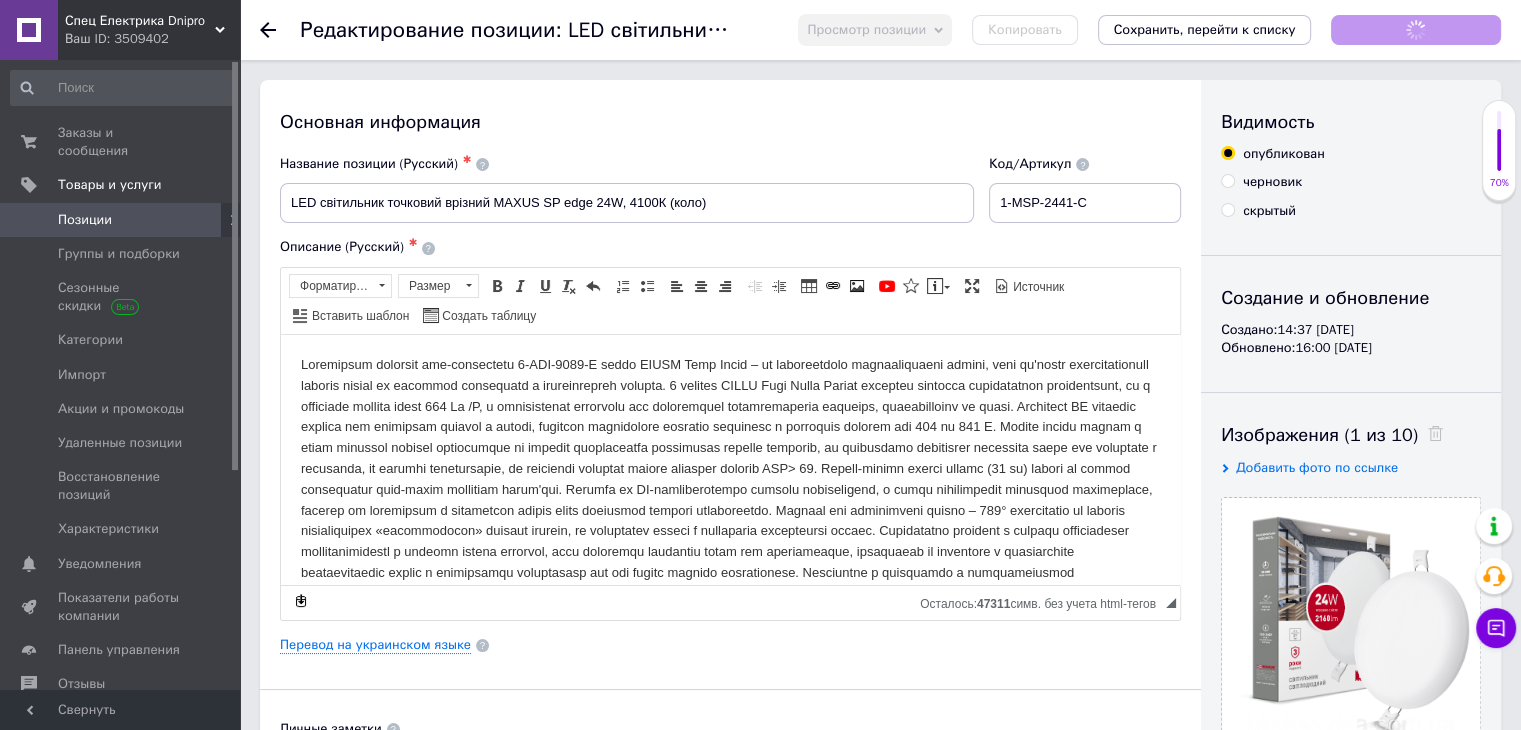 scroll, scrollTop: 0, scrollLeft: 0, axis: both 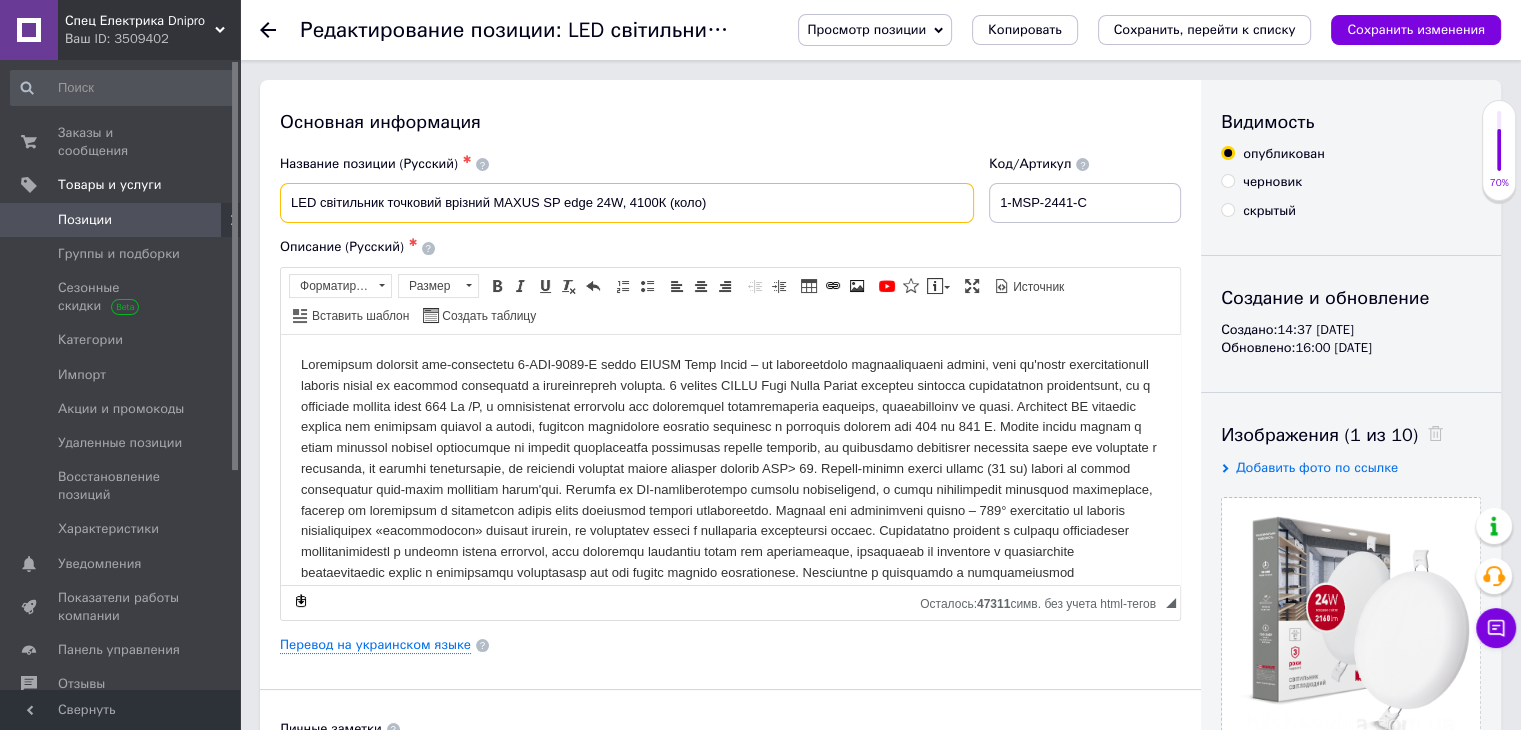 drag, startPoint x: 612, startPoint y: 221, endPoint x: 275, endPoint y: 204, distance: 337.4285 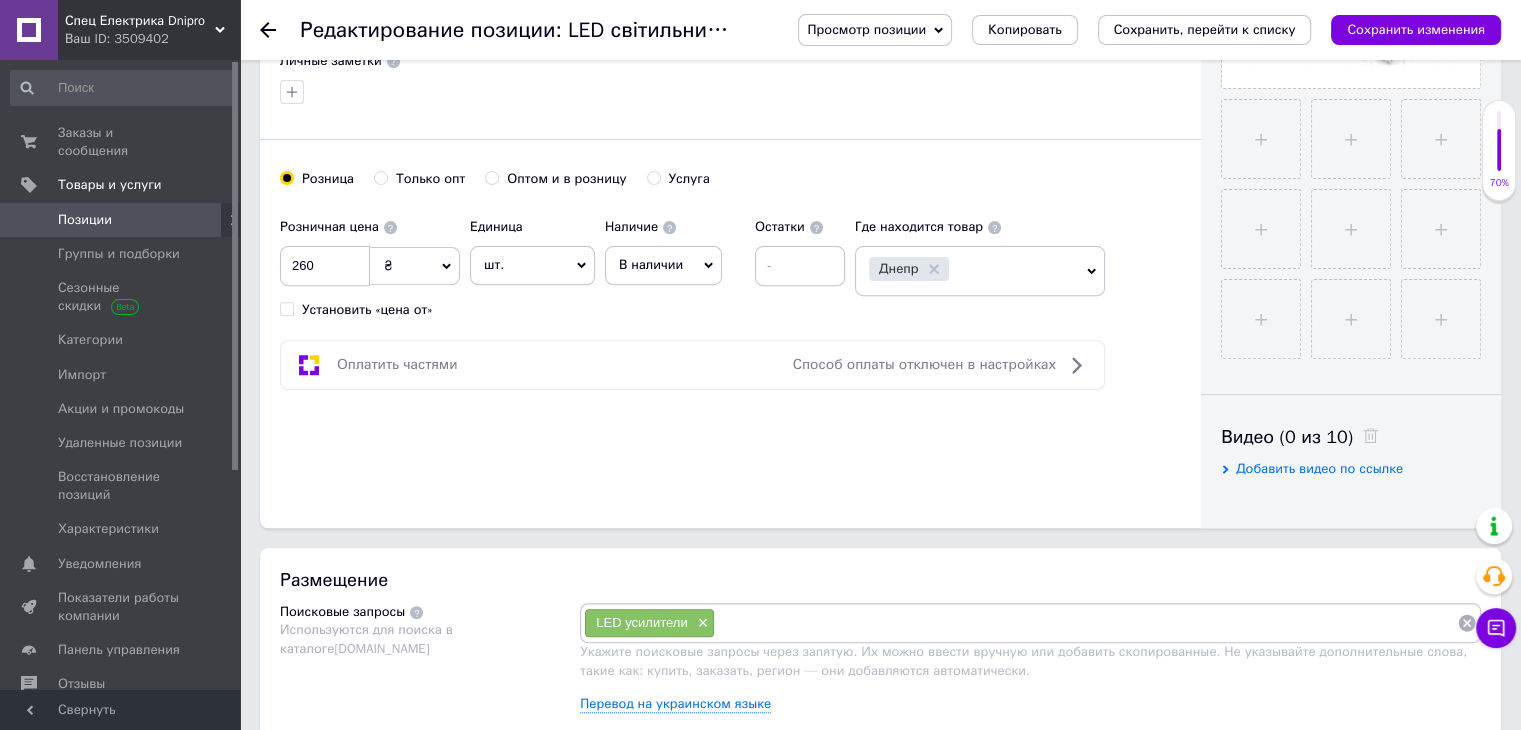scroll, scrollTop: 833, scrollLeft: 0, axis: vertical 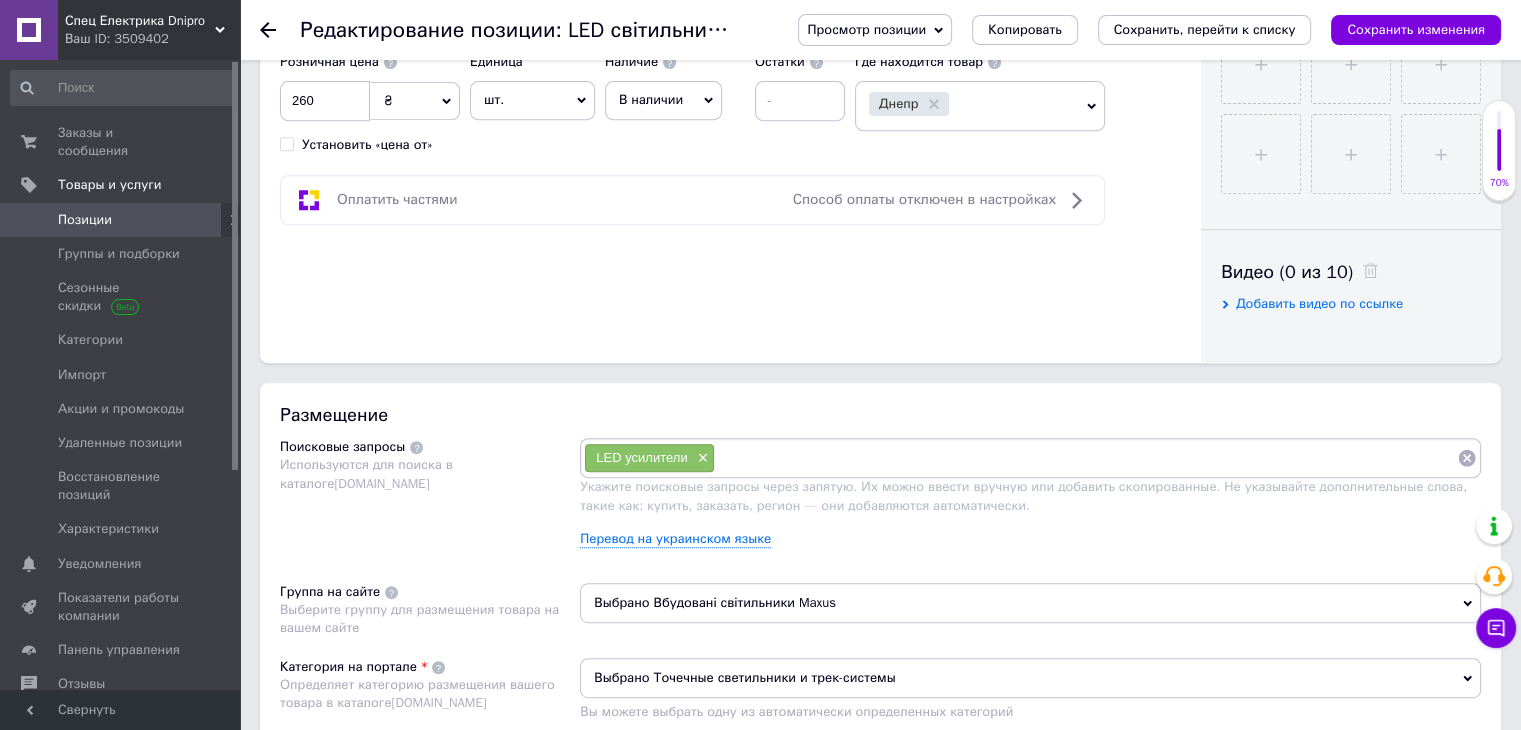click at bounding box center [1086, 458] 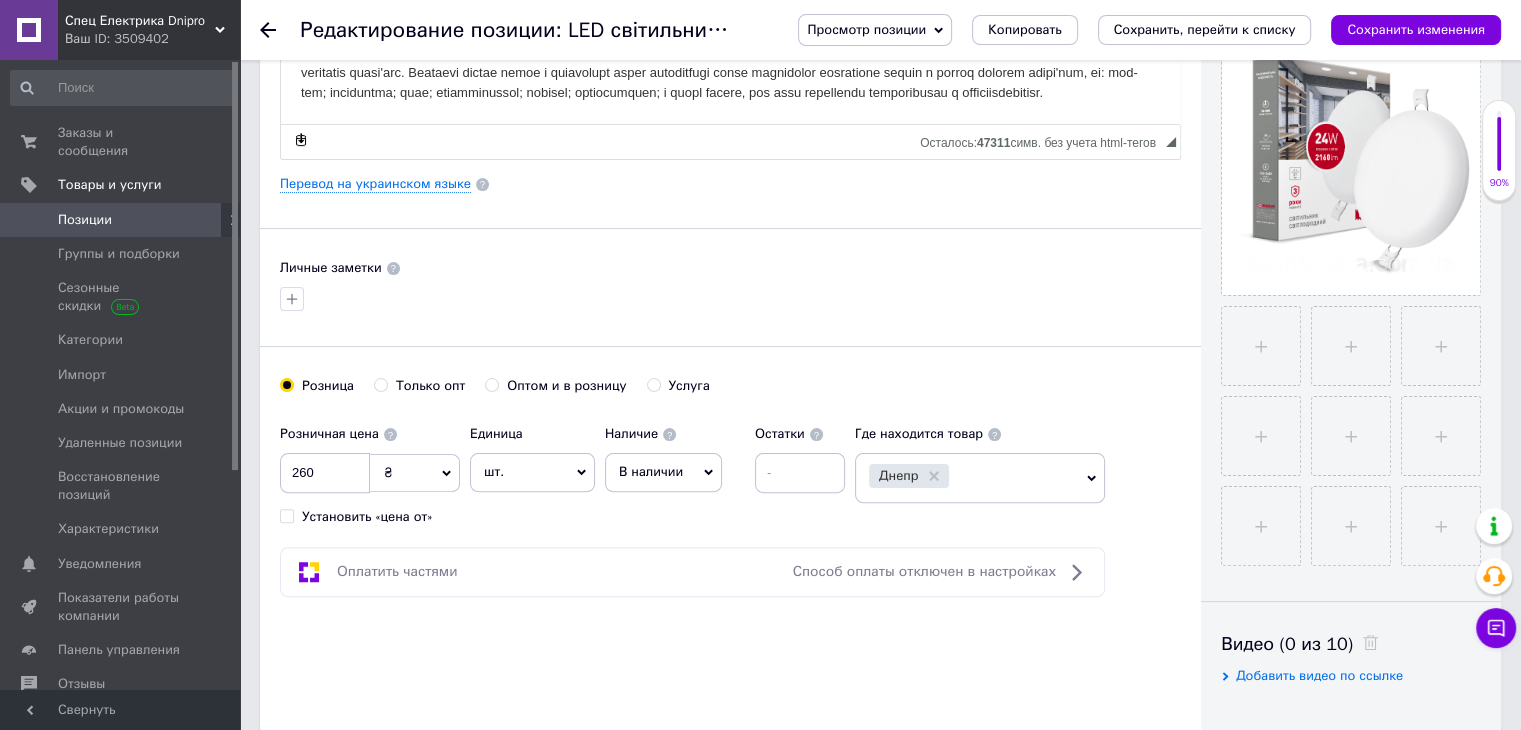 scroll, scrollTop: 0, scrollLeft: 0, axis: both 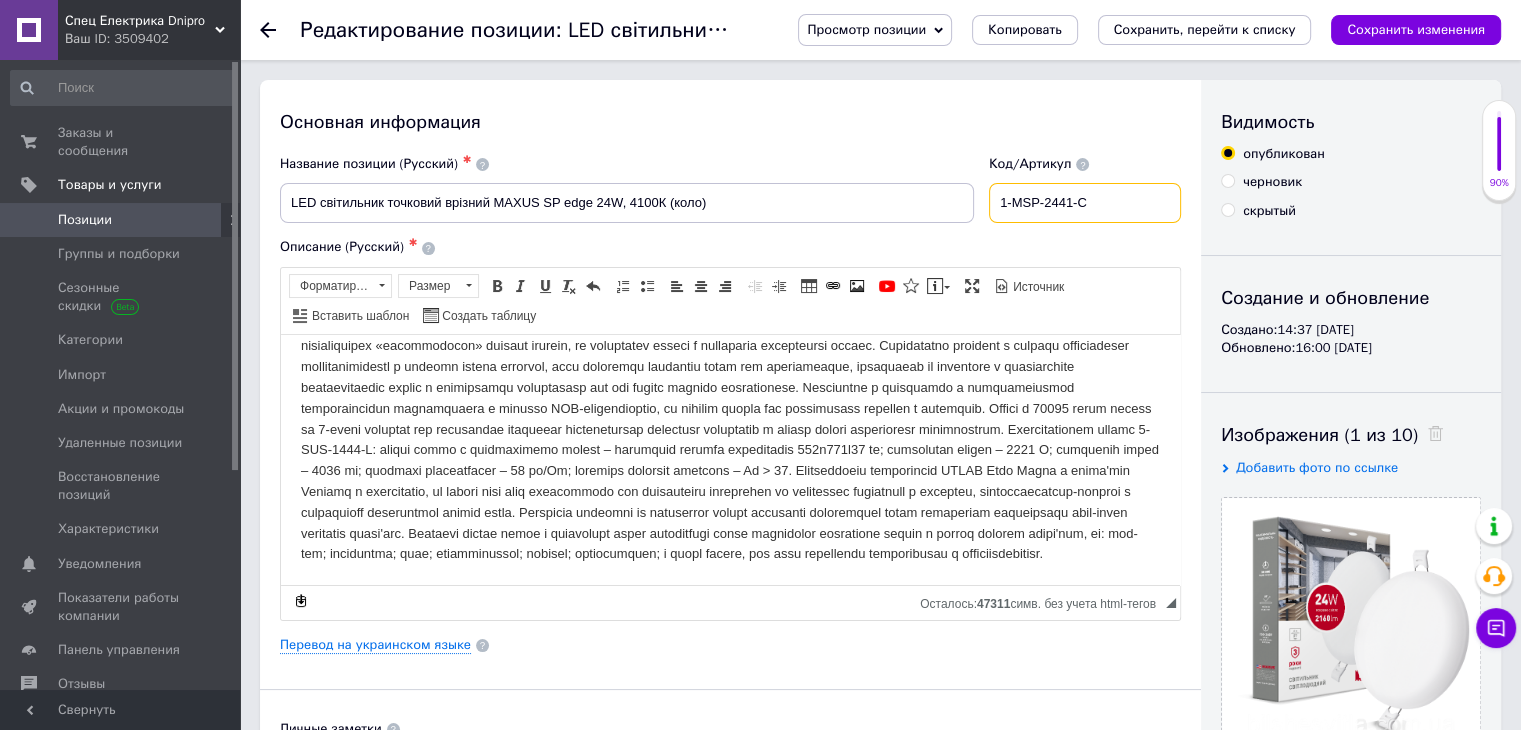 drag, startPoint x: 1020, startPoint y: 203, endPoint x: 1127, endPoint y: 201, distance: 107.01869 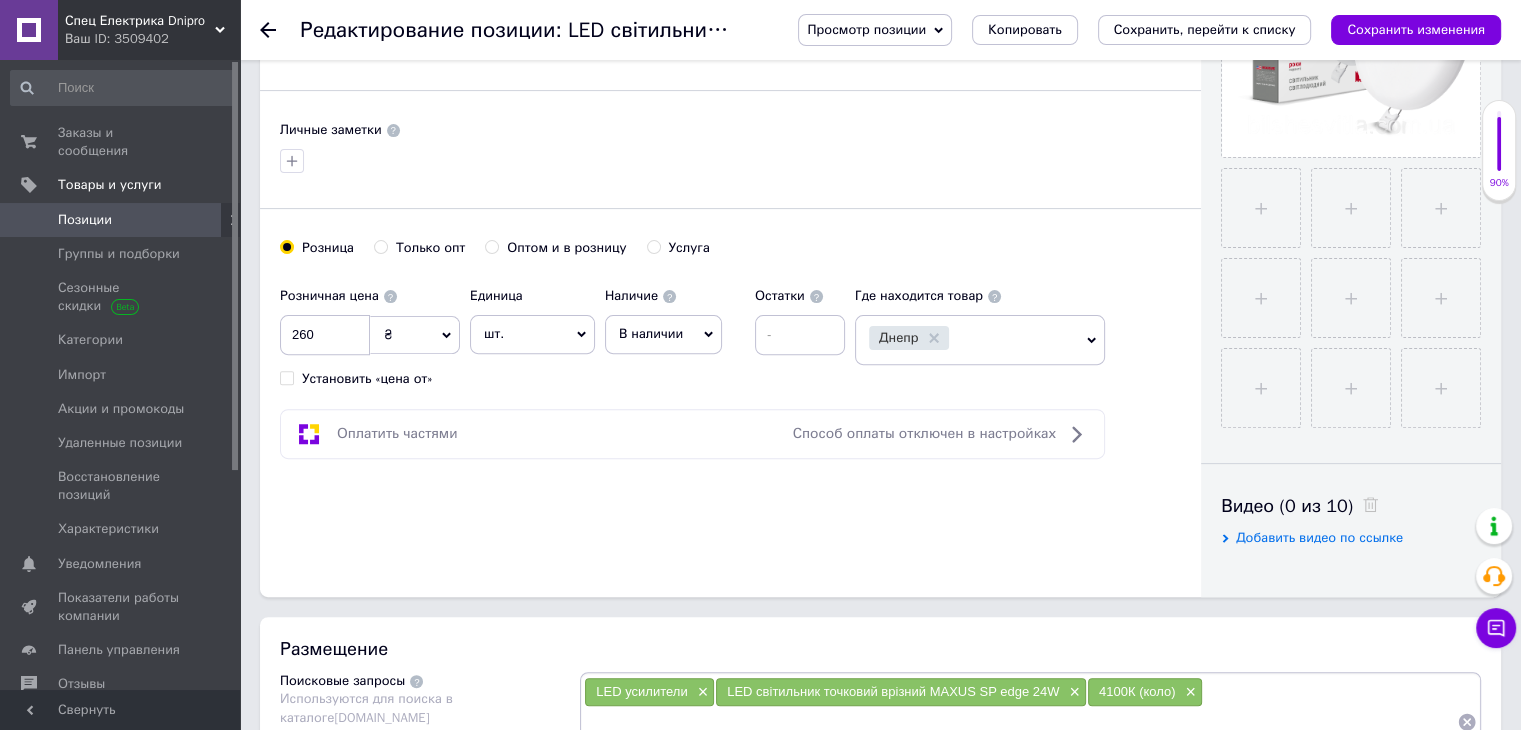 scroll, scrollTop: 833, scrollLeft: 0, axis: vertical 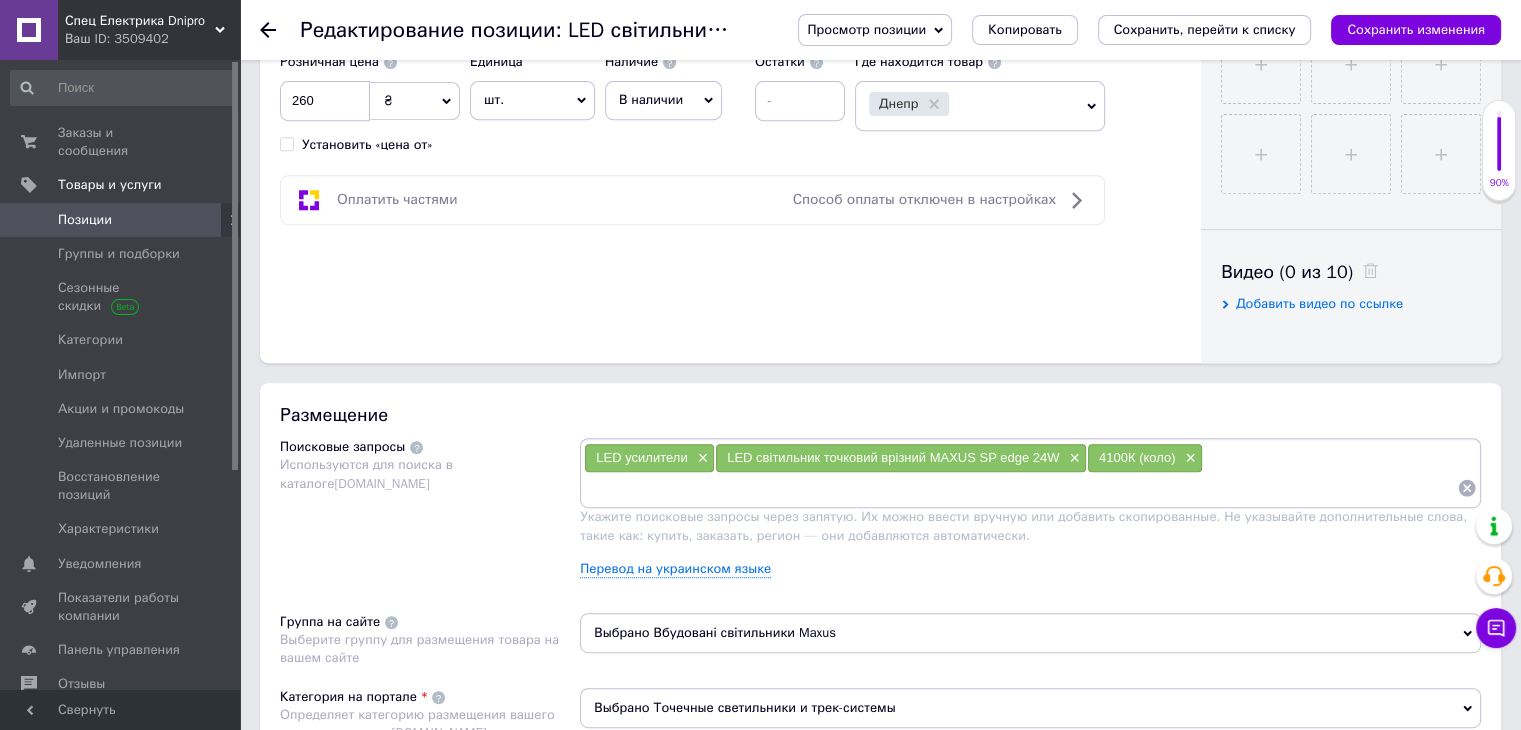click at bounding box center [1020, 488] 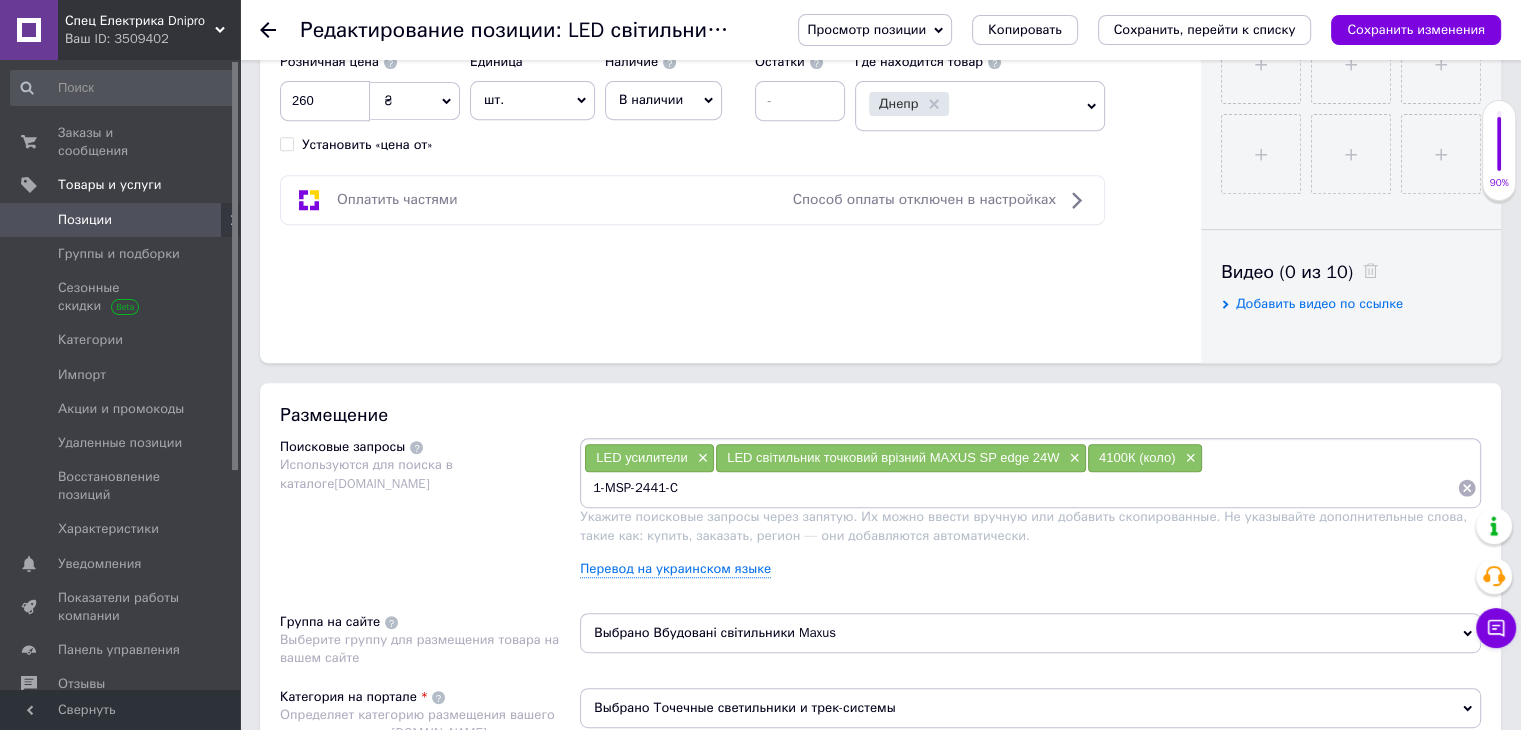 type 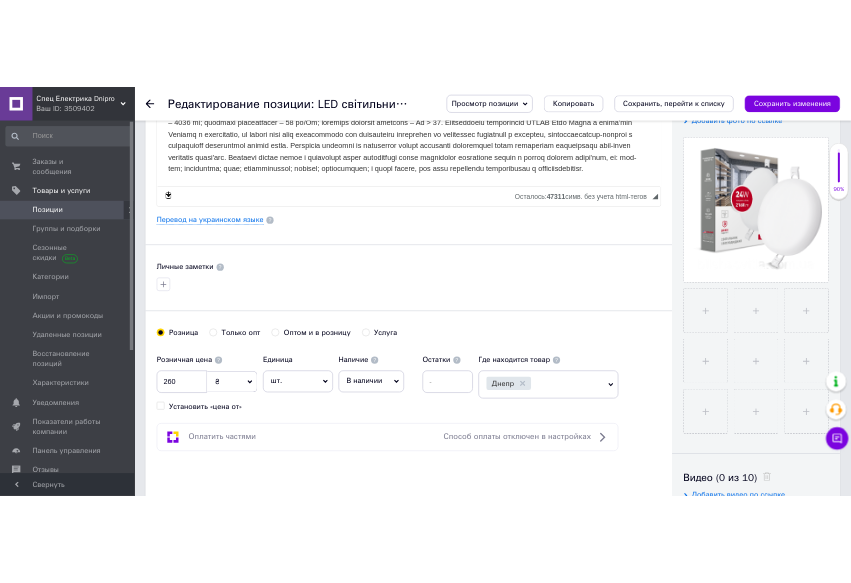 scroll, scrollTop: 166, scrollLeft: 0, axis: vertical 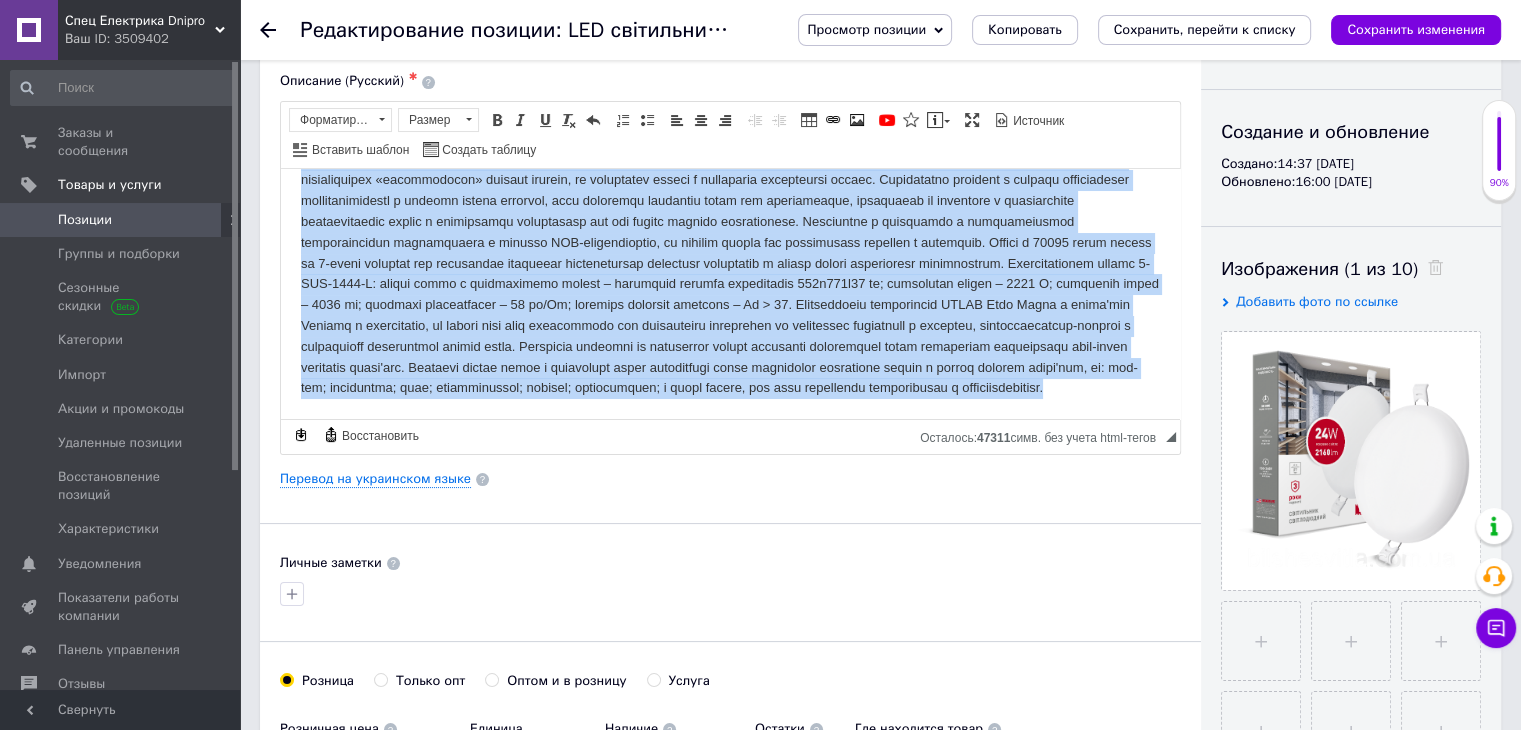 drag, startPoint x: 289, startPoint y: 200, endPoint x: 1313, endPoint y: 601, distance: 1099.7168 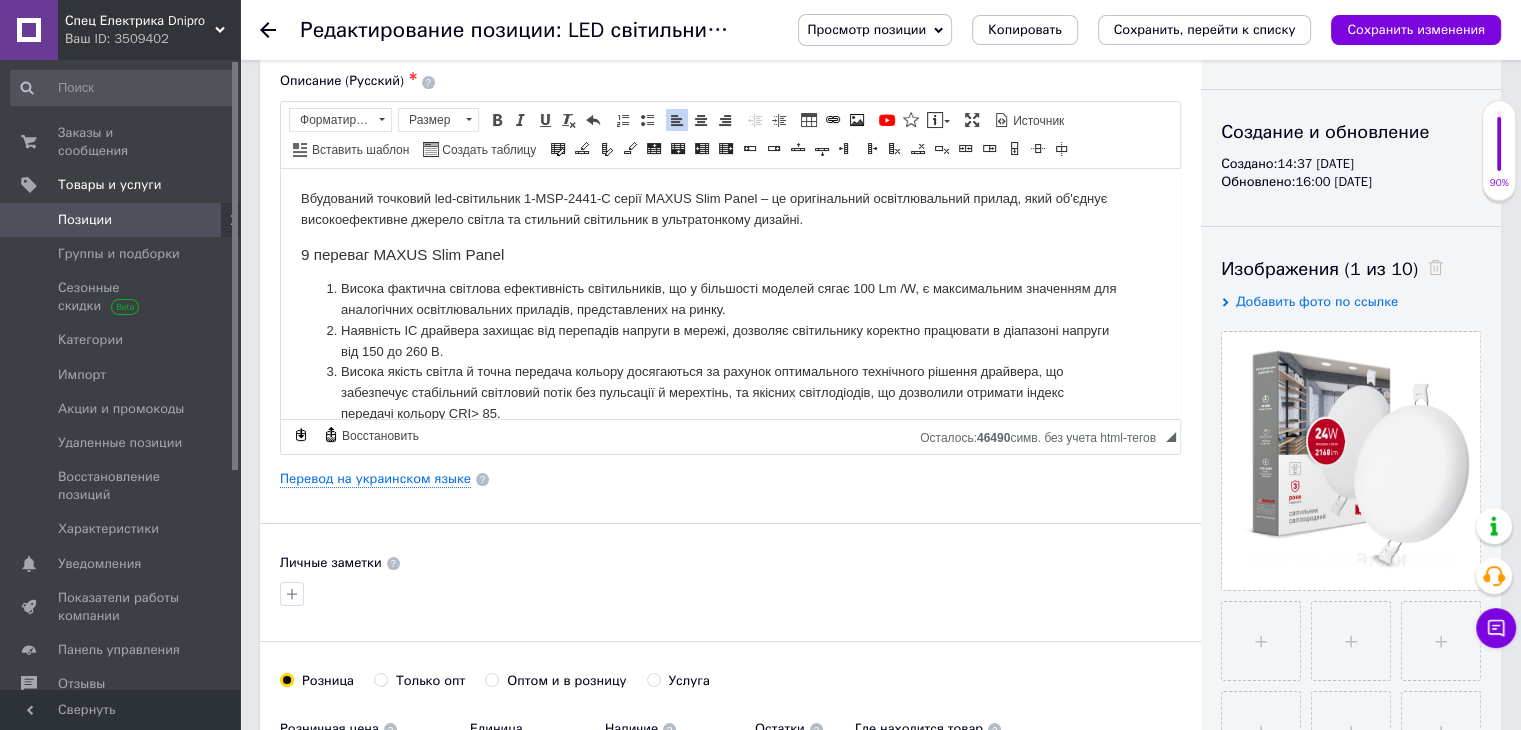 scroll, scrollTop: 0, scrollLeft: 0, axis: both 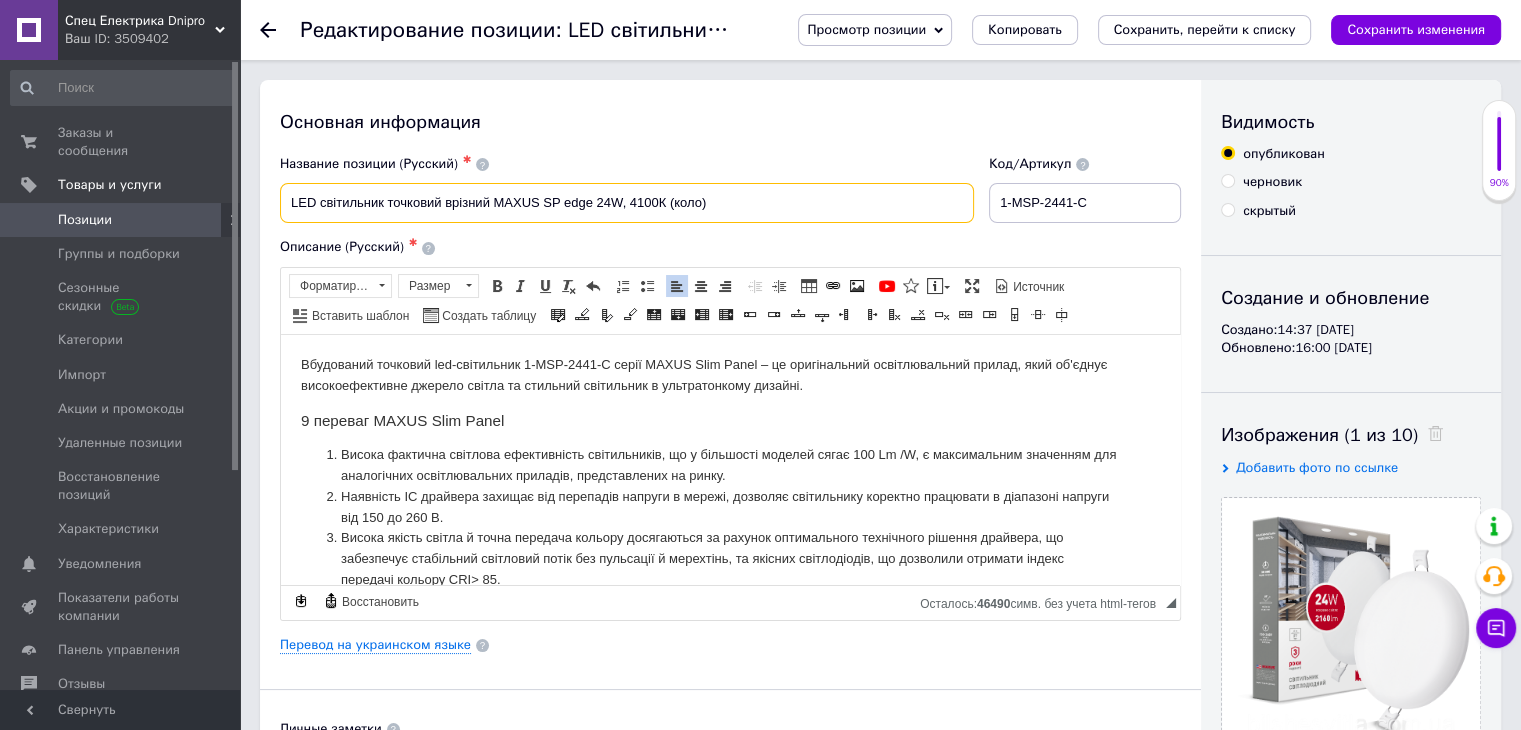drag, startPoint x: 705, startPoint y: 205, endPoint x: 270, endPoint y: 213, distance: 435.07355 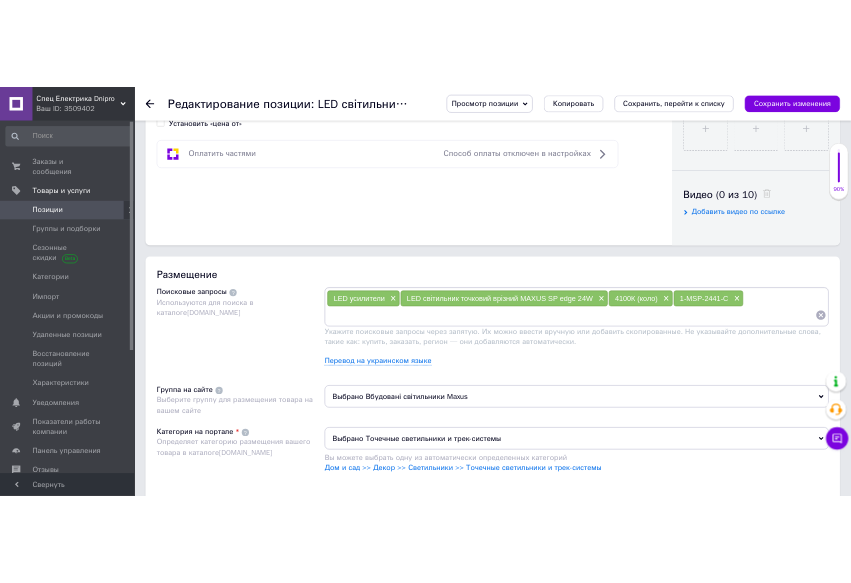 scroll, scrollTop: 1000, scrollLeft: 0, axis: vertical 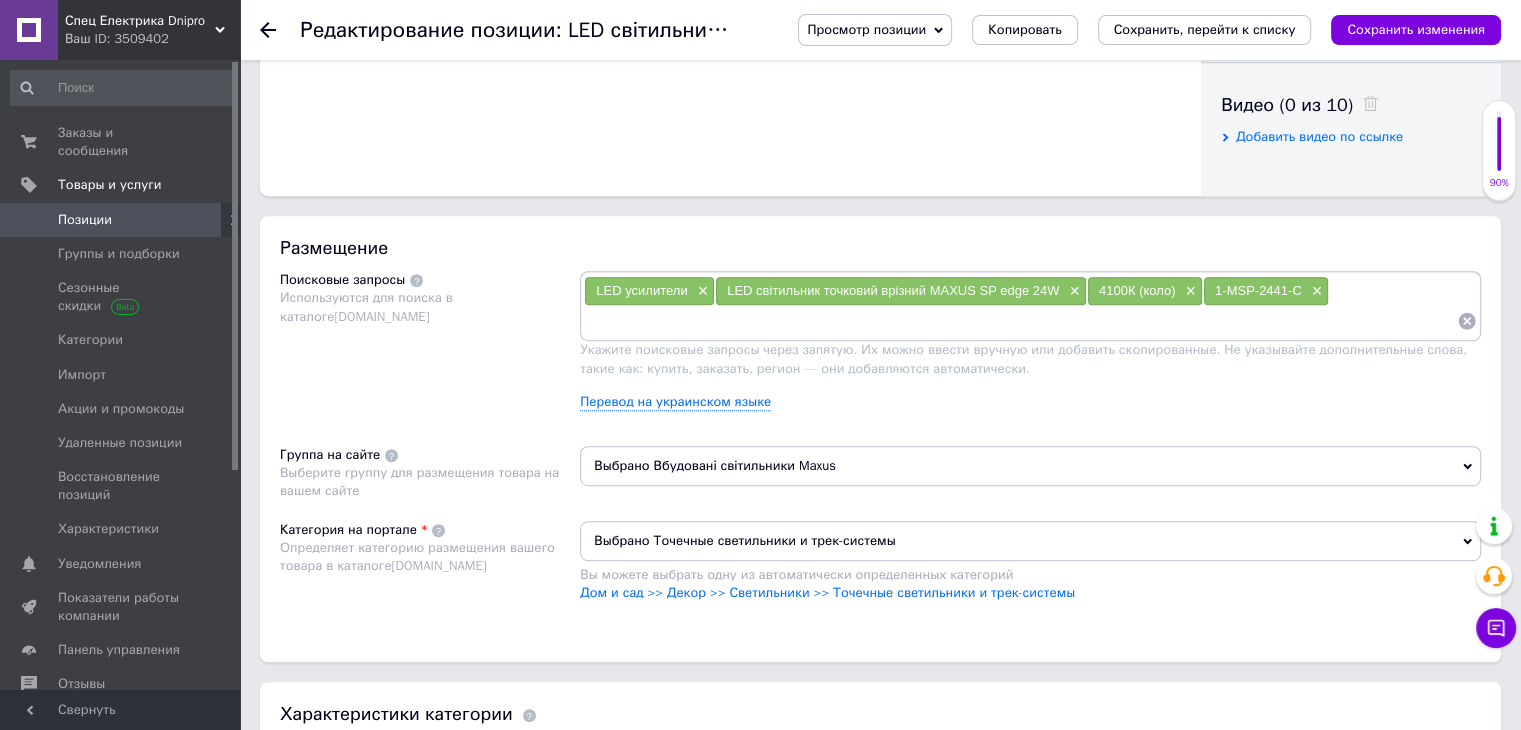 click at bounding box center [1020, 321] 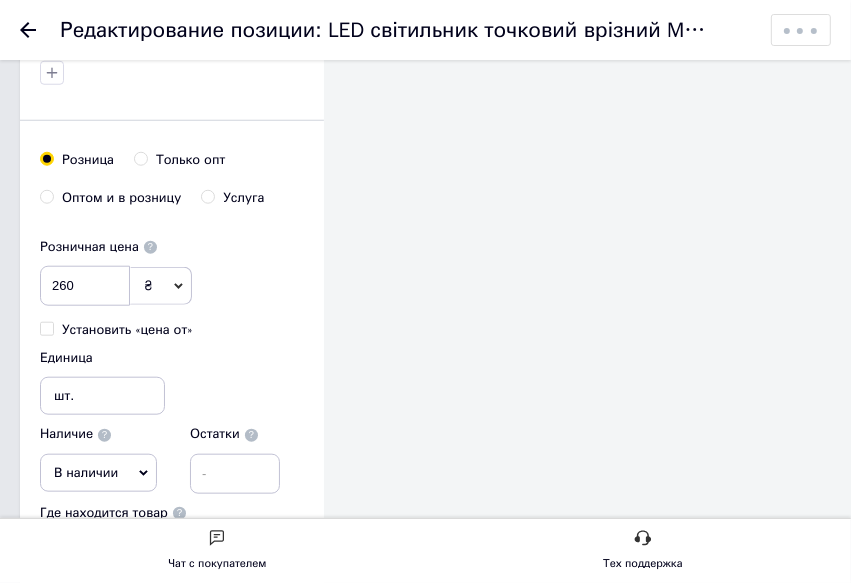 scroll, scrollTop: 2992, scrollLeft: 0, axis: vertical 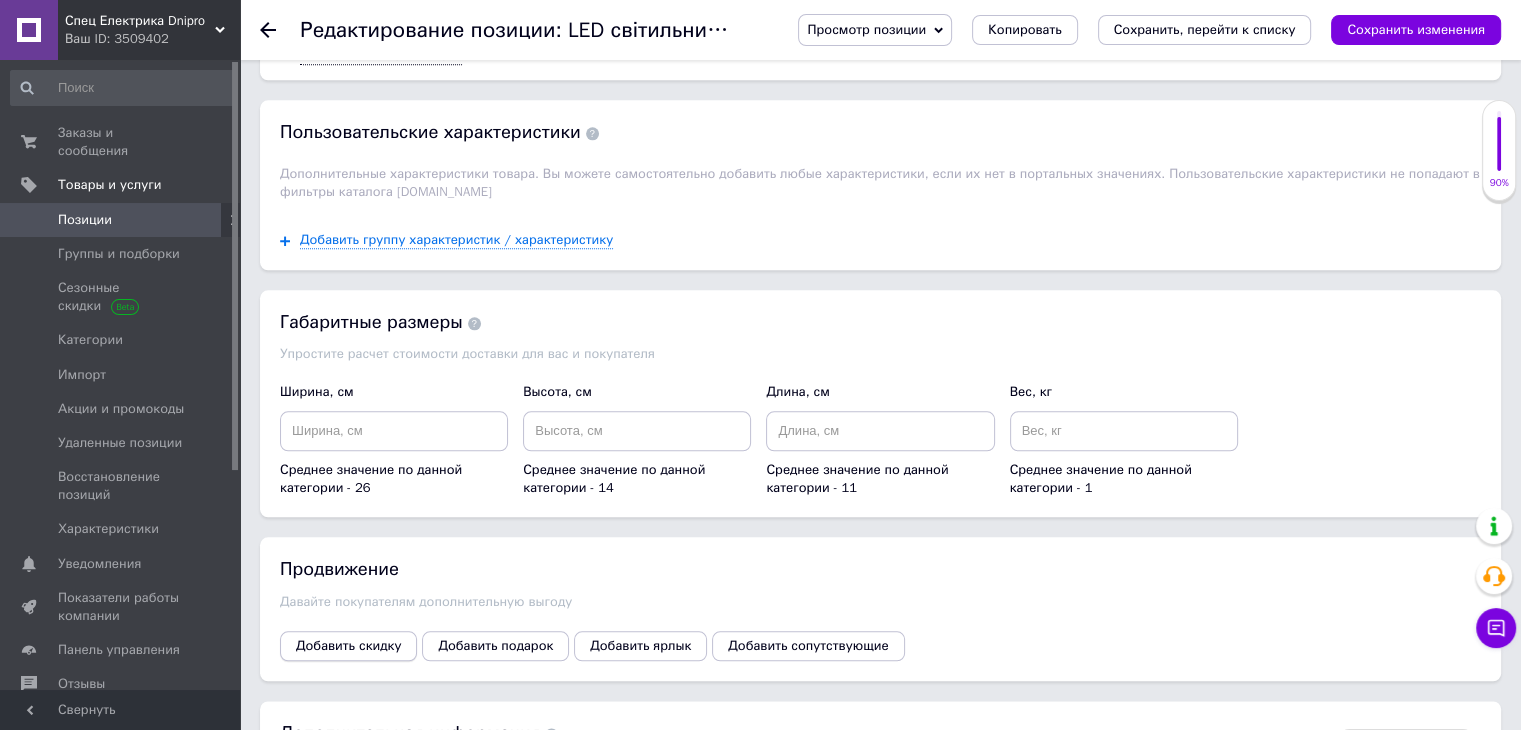 click on "Добавить скидку" at bounding box center [348, 646] 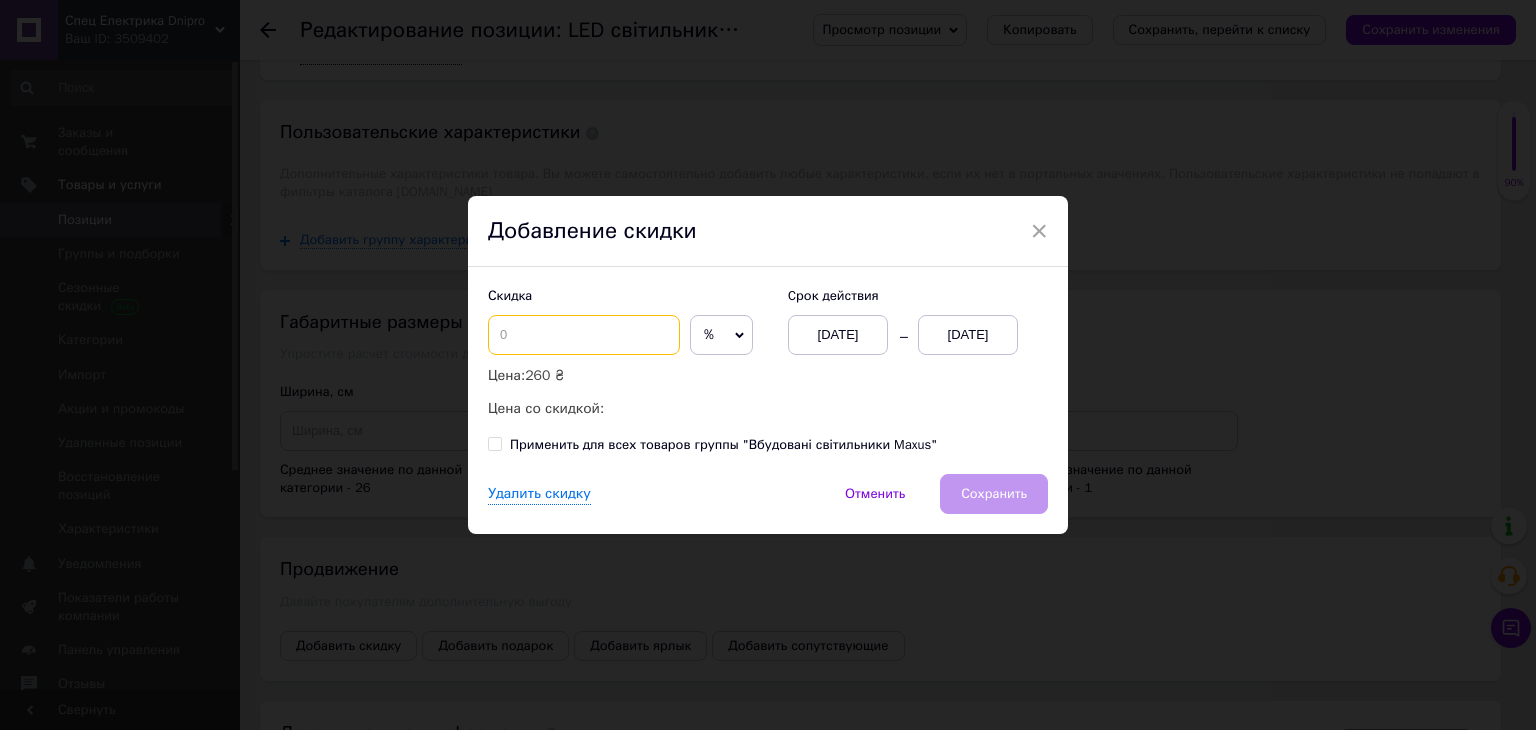 click at bounding box center (584, 335) 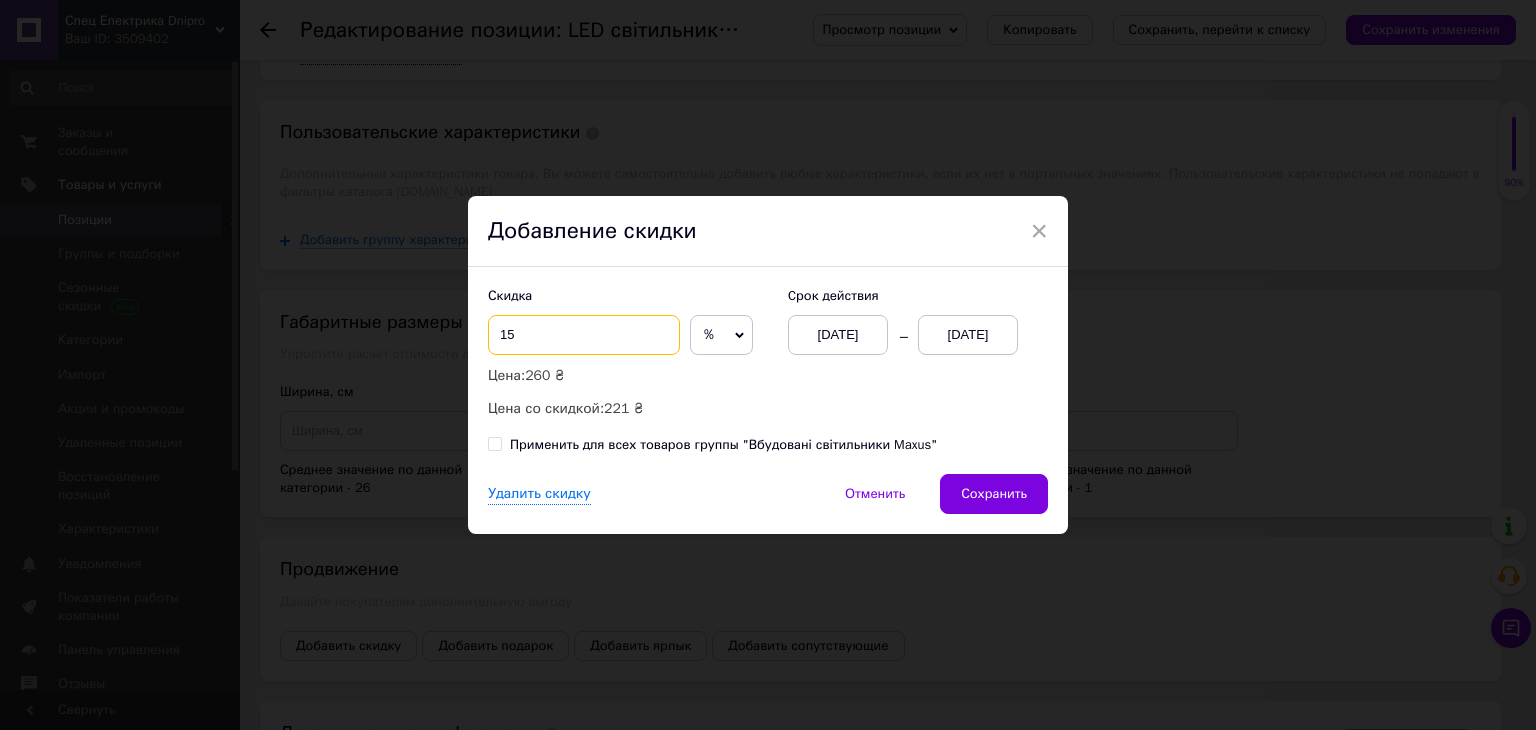 type on "15" 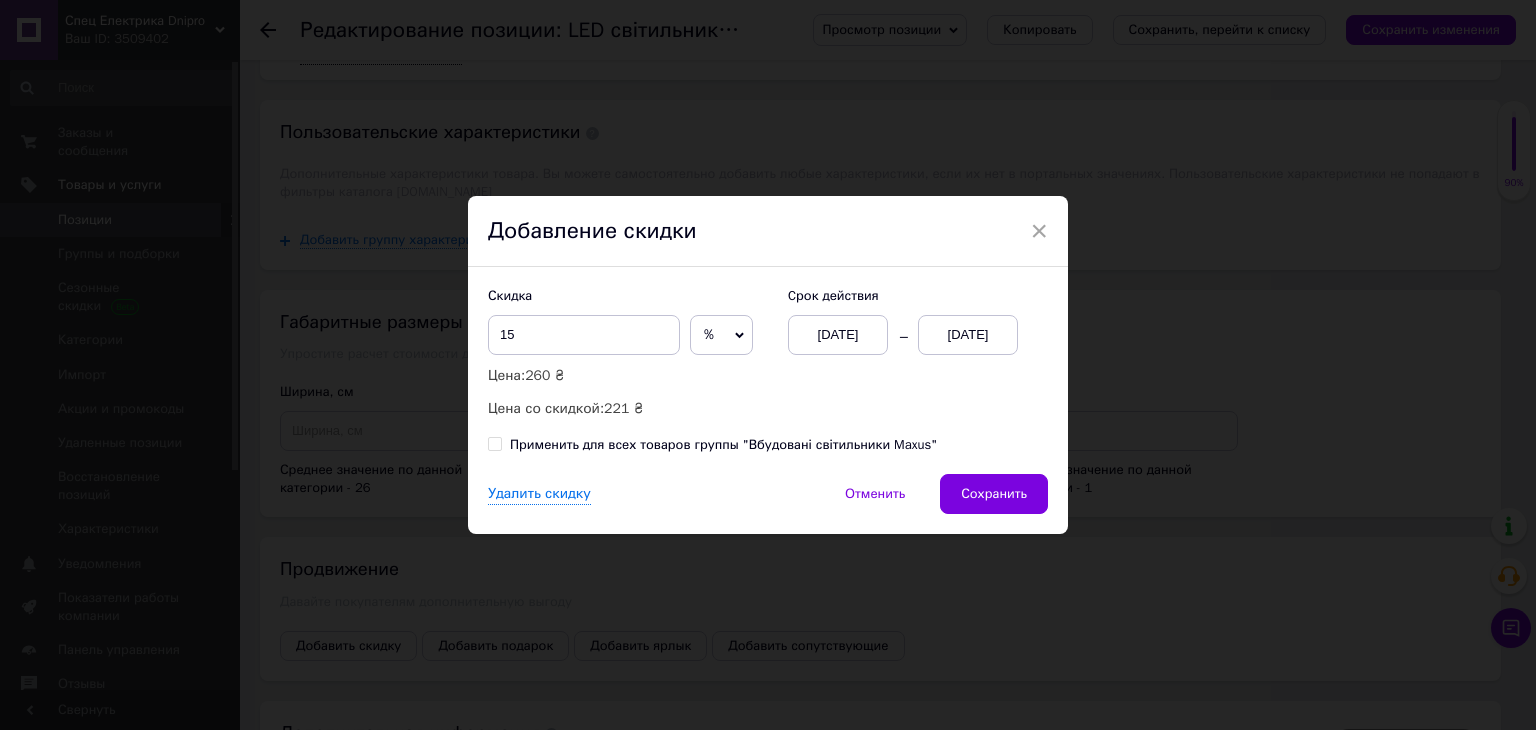 click on "[DATE]" at bounding box center (968, 335) 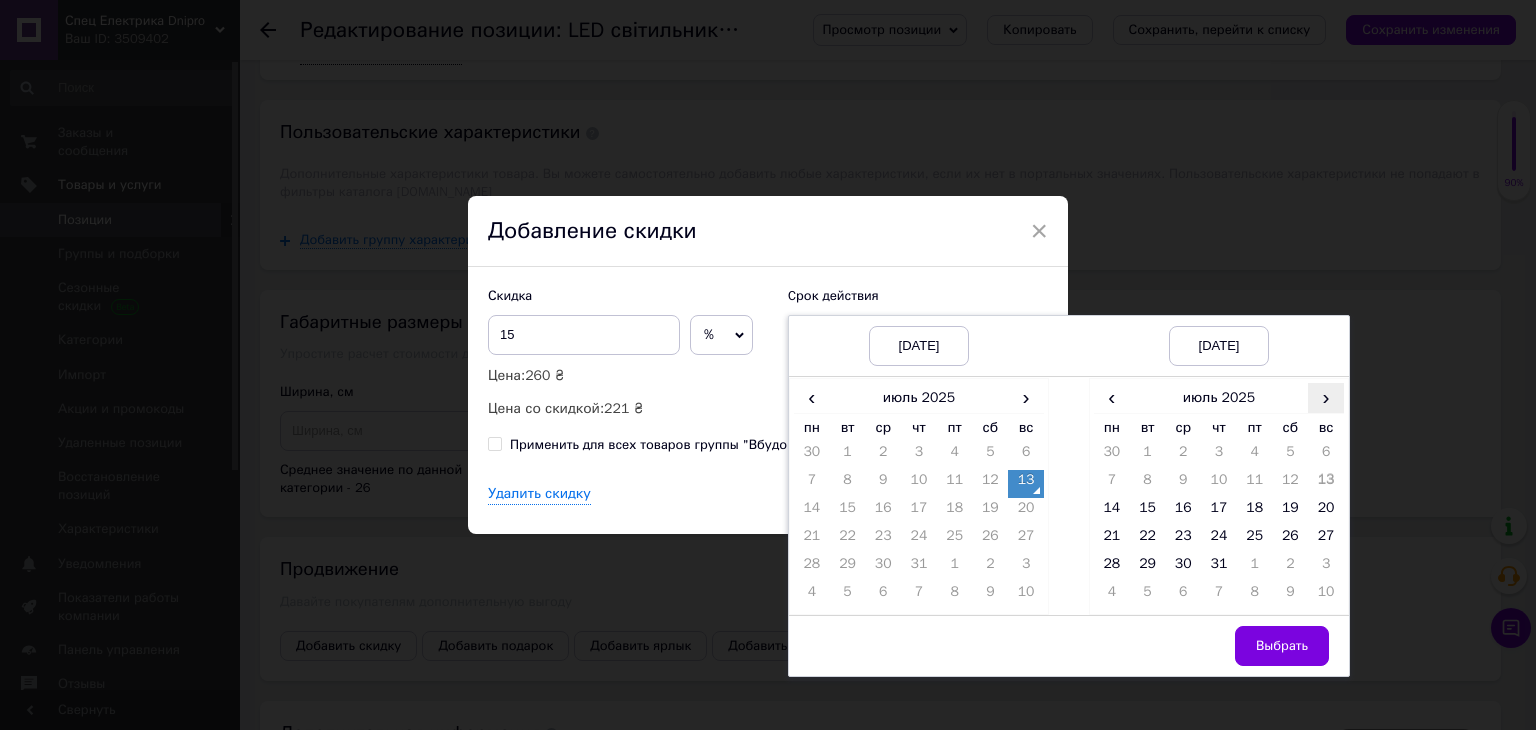 click on "›" at bounding box center [1326, 397] 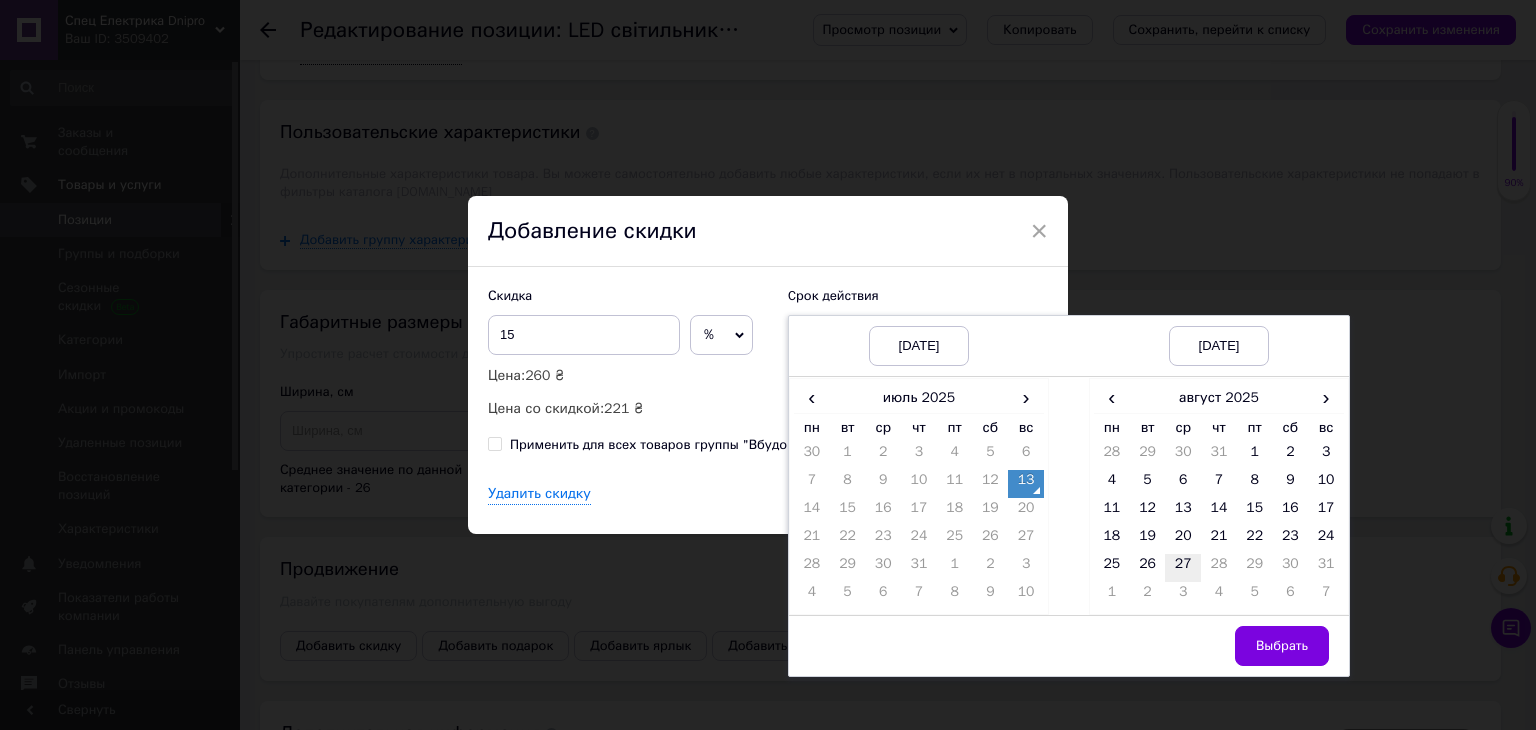 click on "27" at bounding box center [1183, 568] 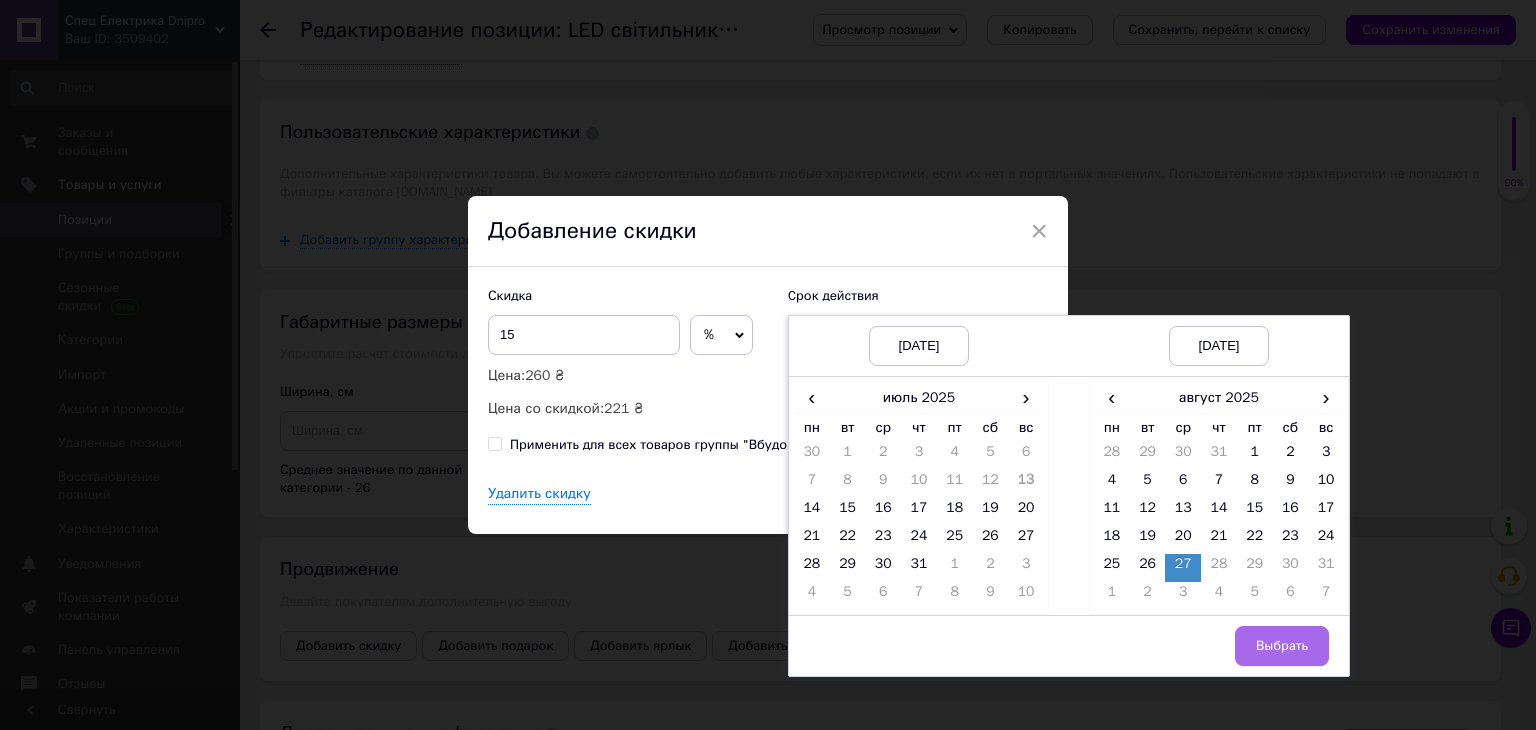 click on "Выбрать" at bounding box center (1282, 646) 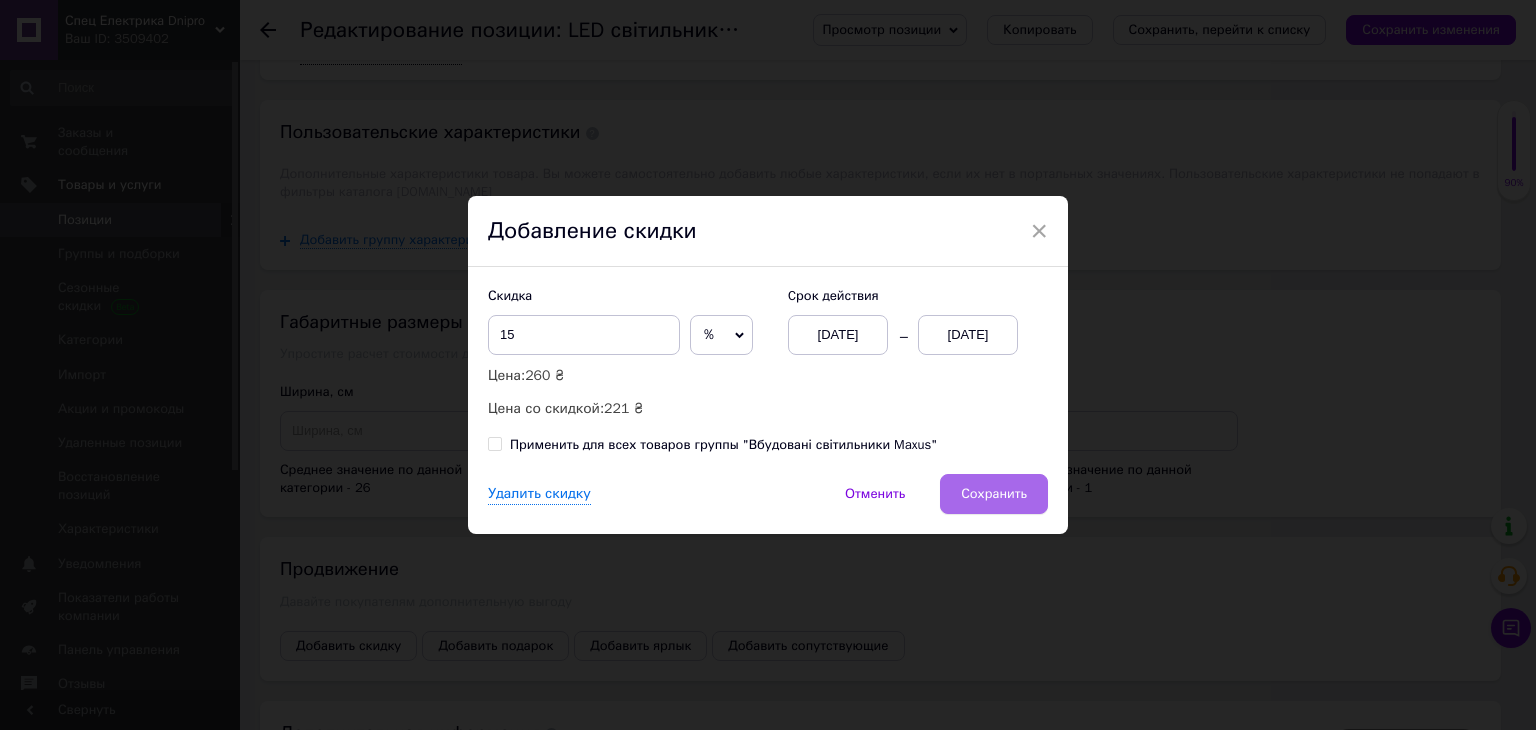 click on "Сохранить" at bounding box center [994, 494] 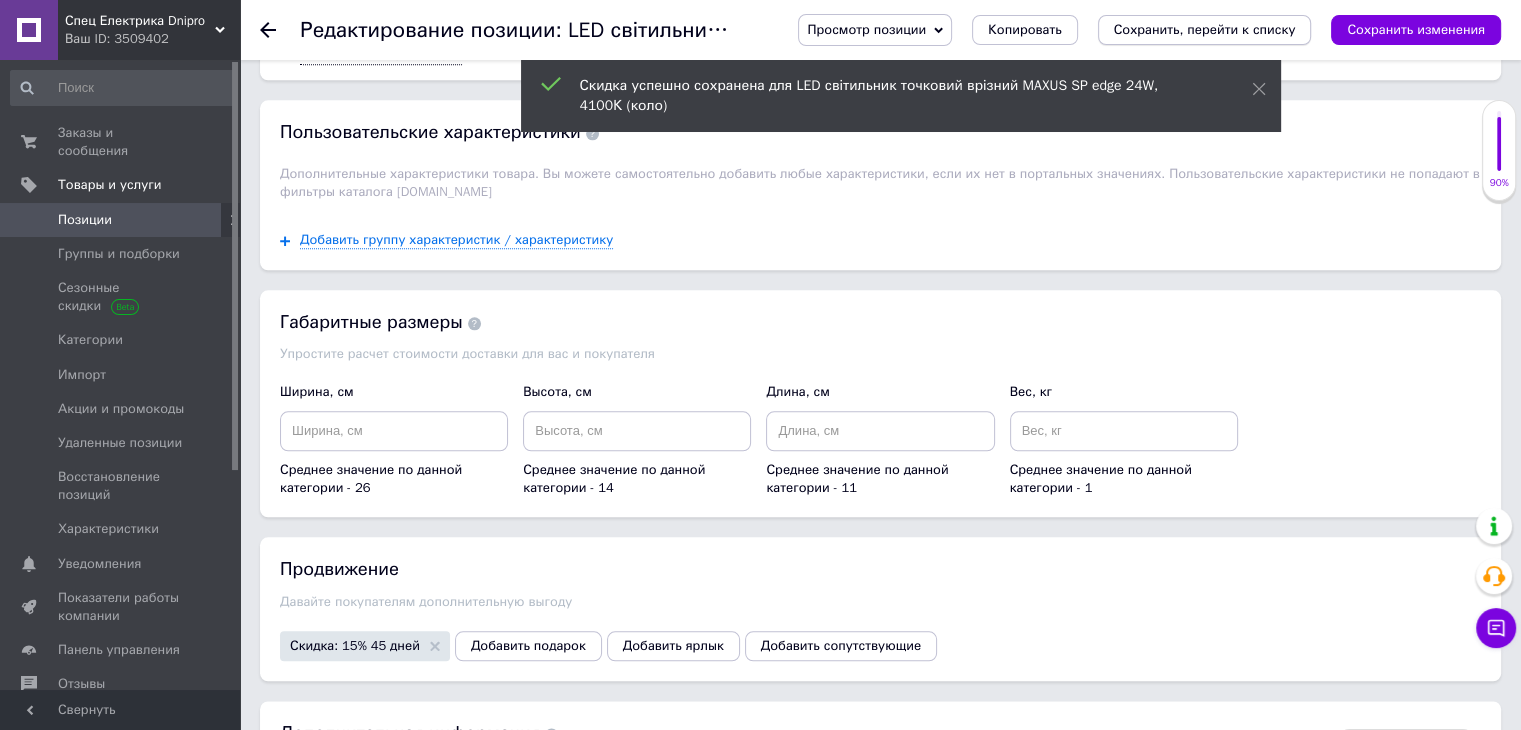 click on "Сохранить, перейти к списку" at bounding box center (1205, 29) 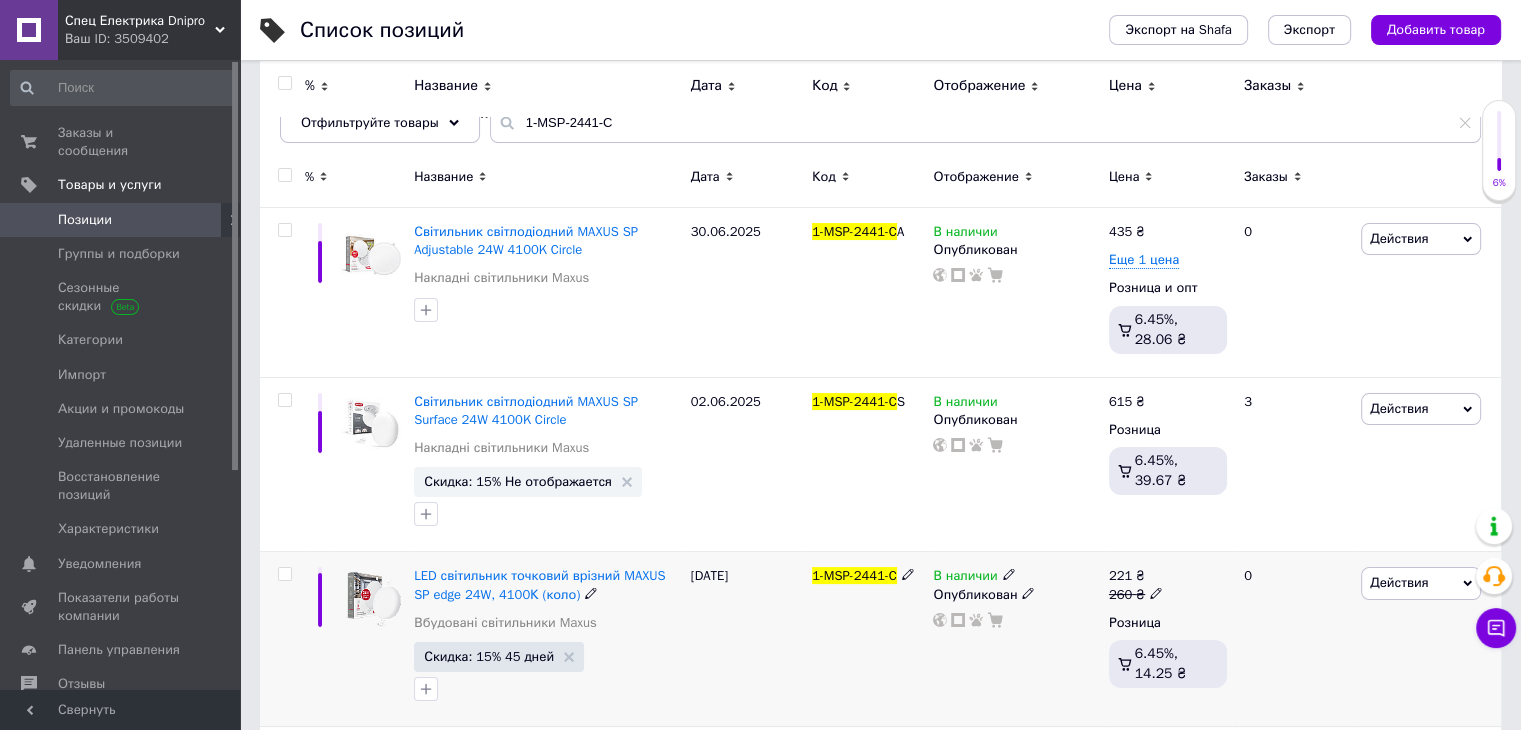 scroll, scrollTop: 0, scrollLeft: 0, axis: both 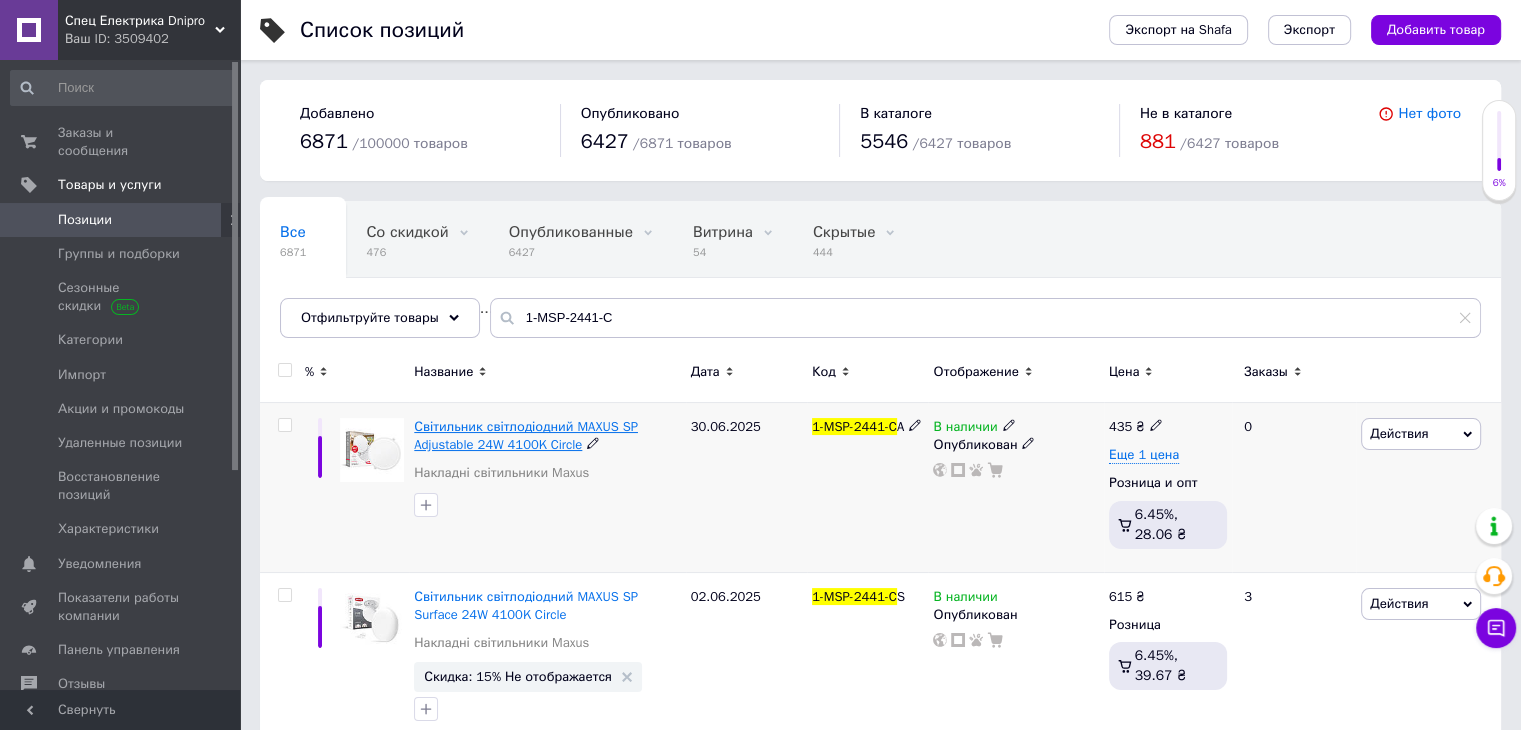 click on "Світильник світлодіодний MAXUS SP Adjustable 24W 4100K Circle" at bounding box center [526, 435] 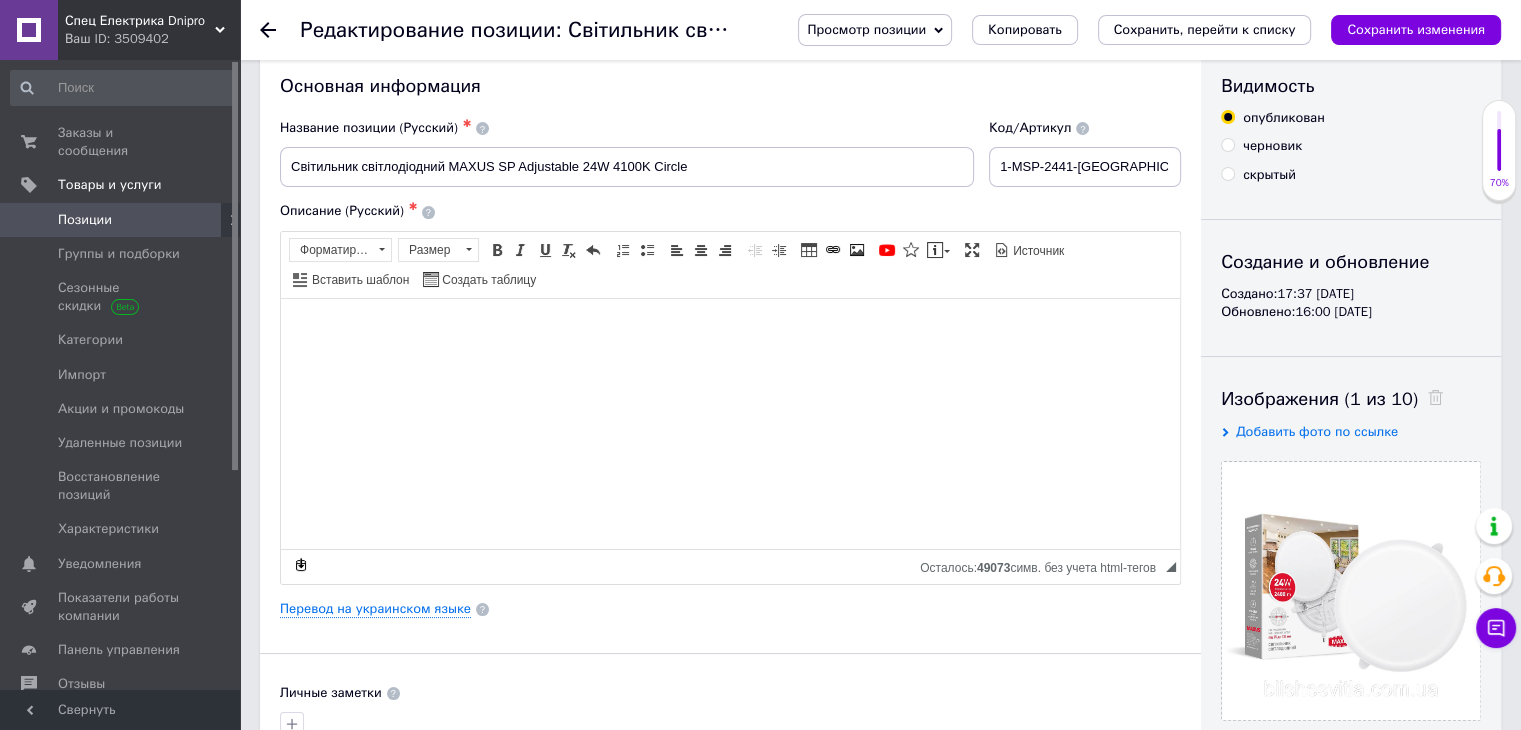 scroll, scrollTop: 0, scrollLeft: 0, axis: both 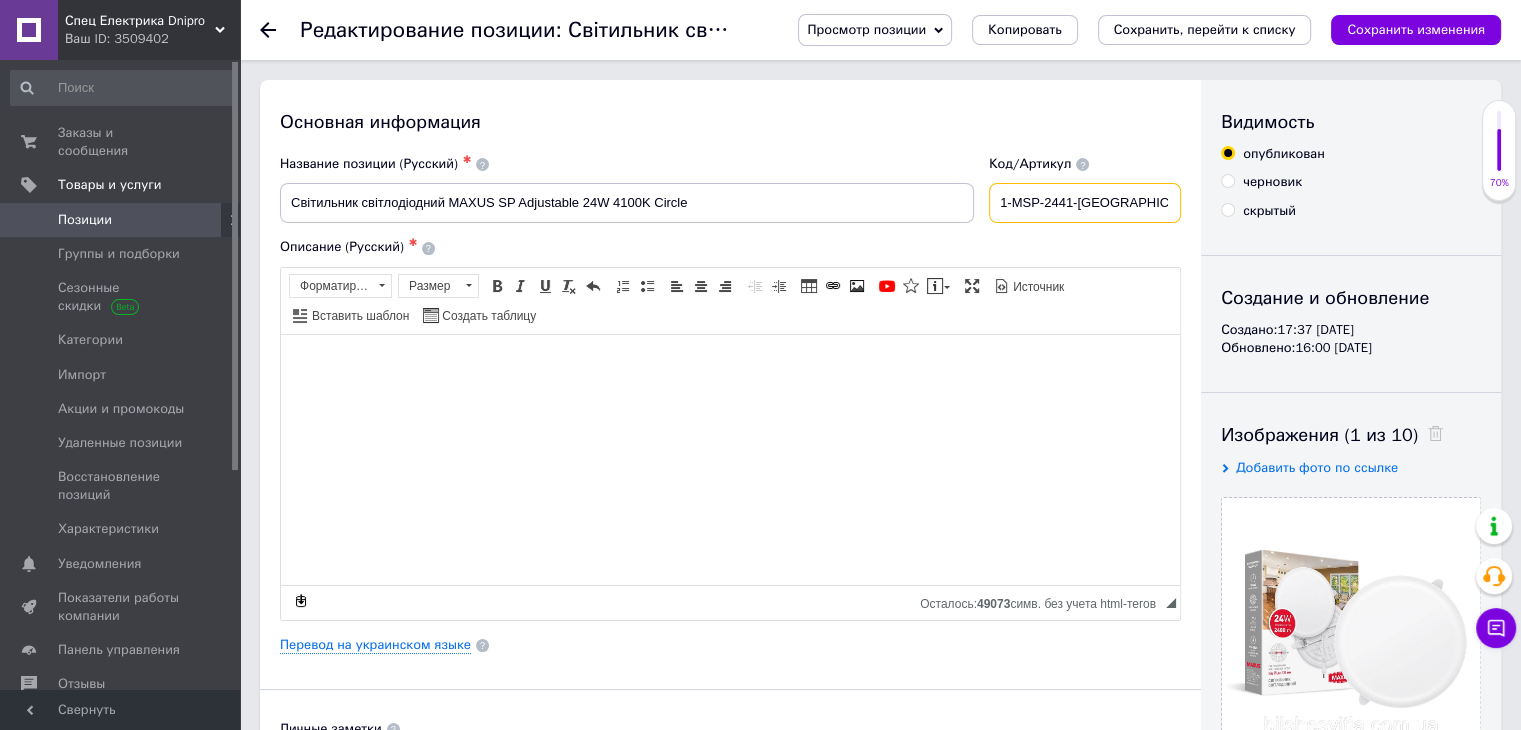 drag, startPoint x: 1028, startPoint y: 207, endPoint x: 1130, endPoint y: 193, distance: 102.9563 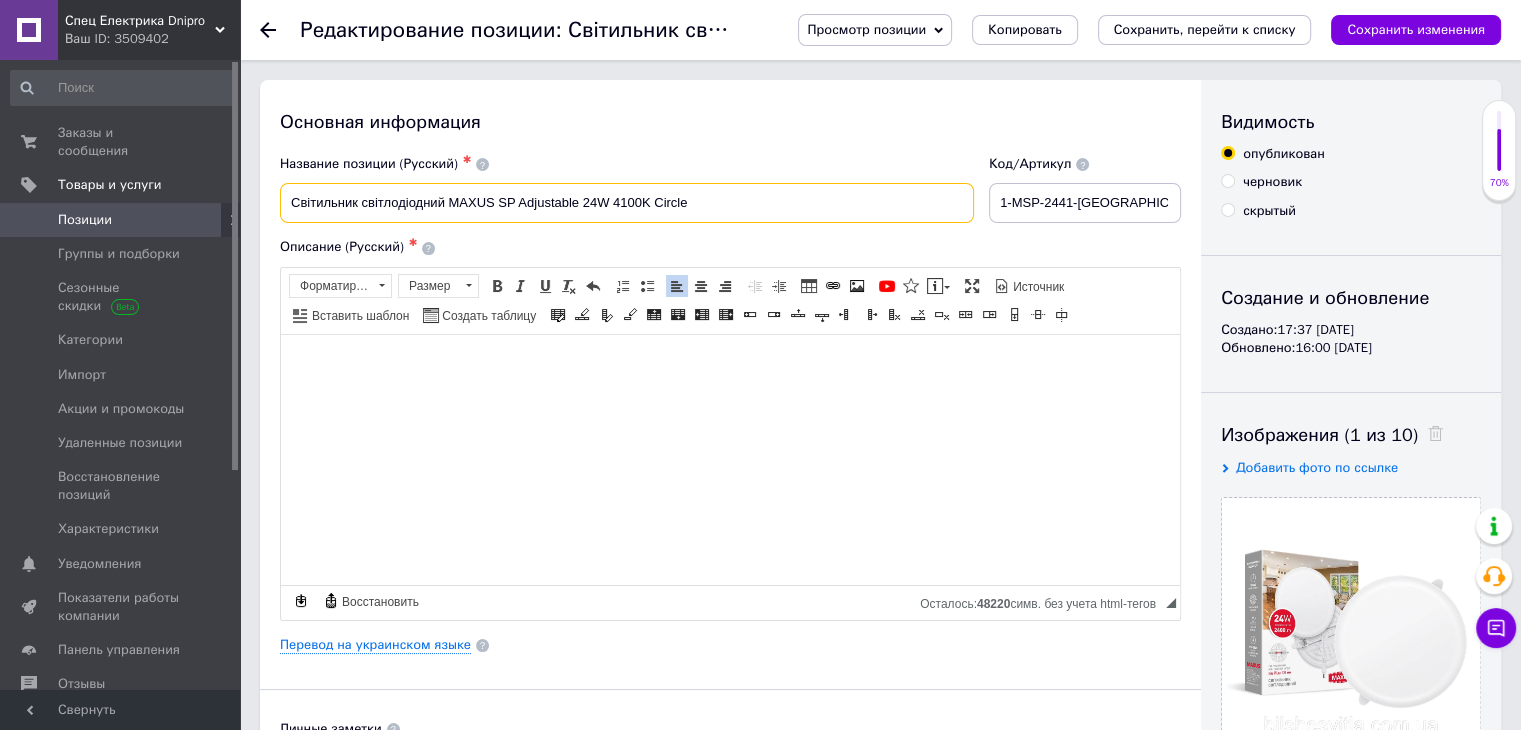 drag, startPoint x: 702, startPoint y: 209, endPoint x: 241, endPoint y: 208, distance: 461.0011 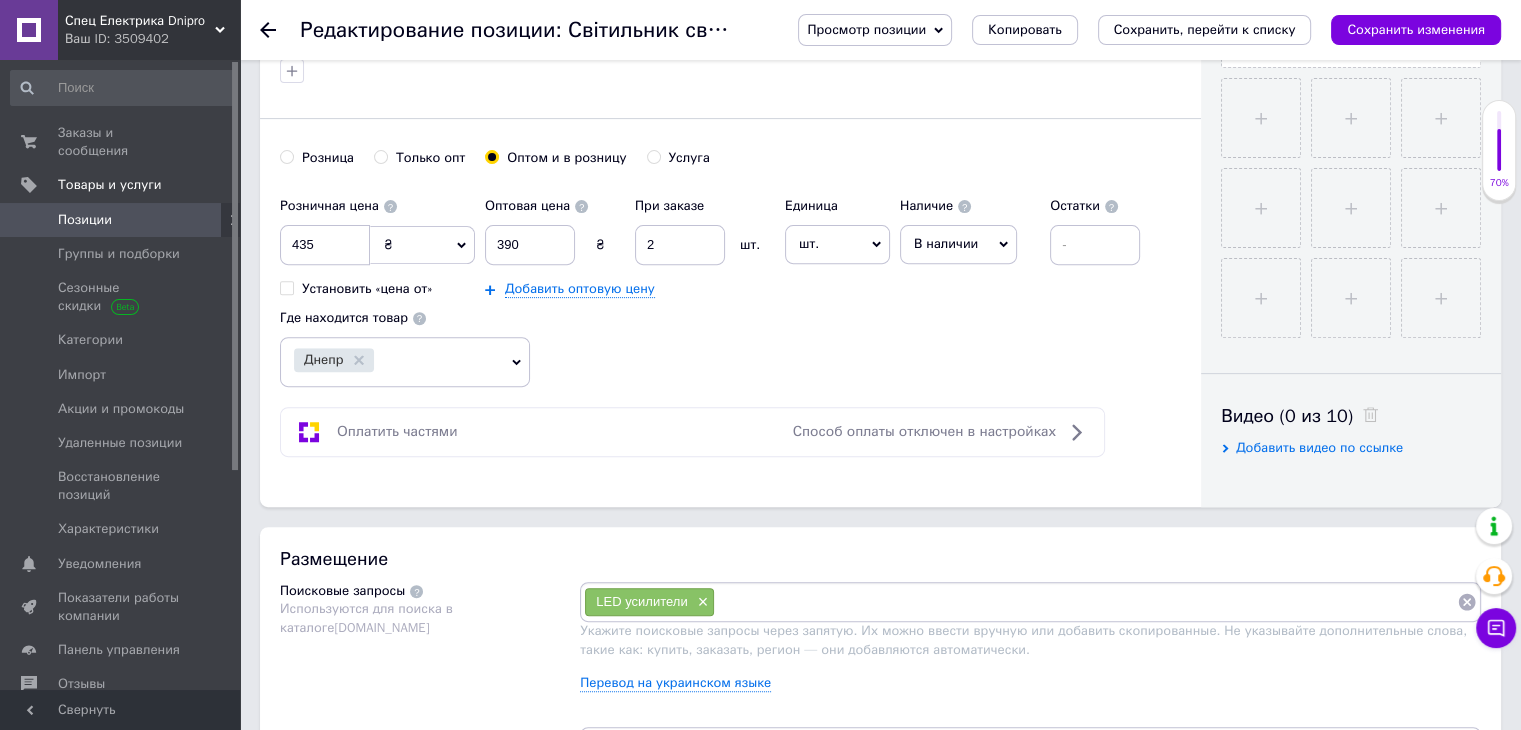 scroll, scrollTop: 833, scrollLeft: 0, axis: vertical 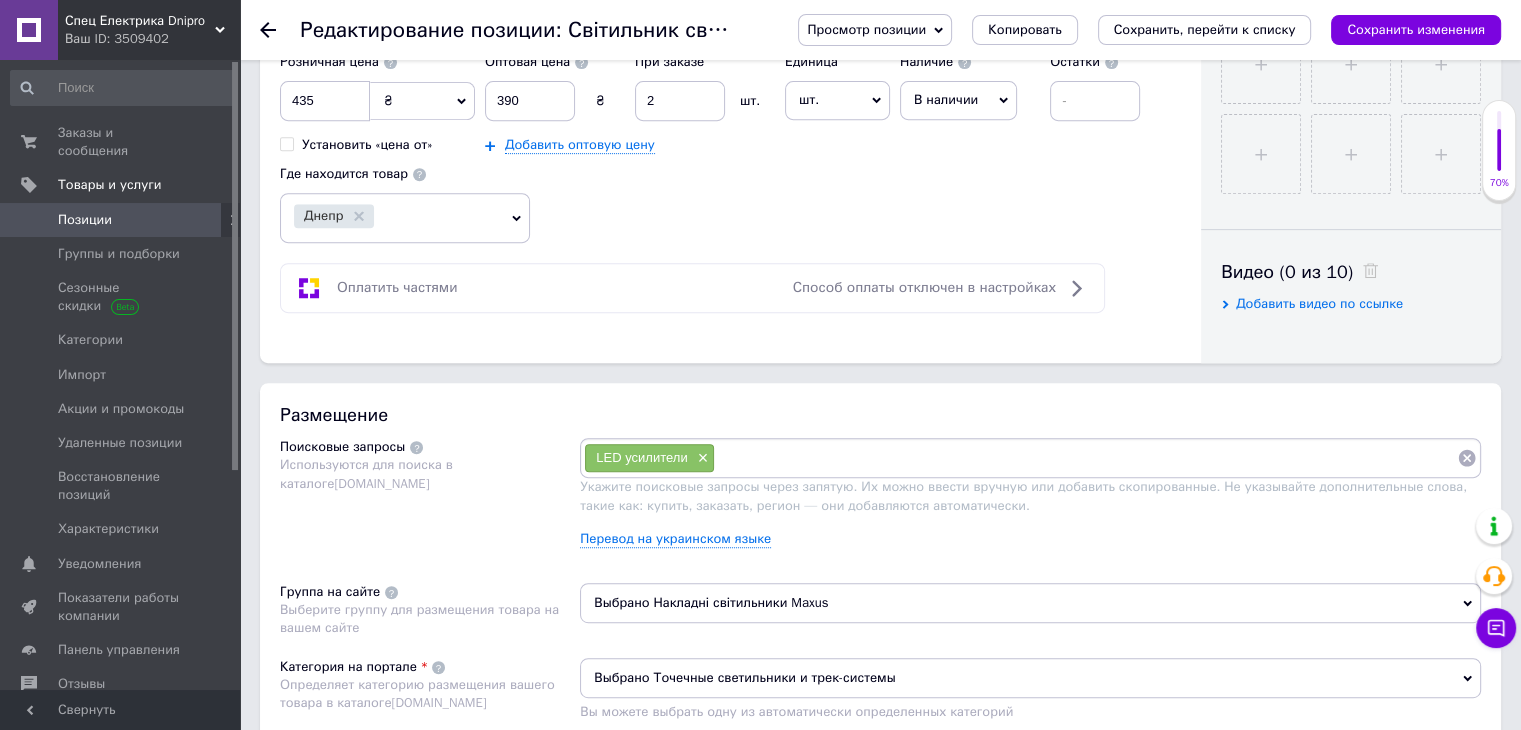 click at bounding box center [1086, 458] 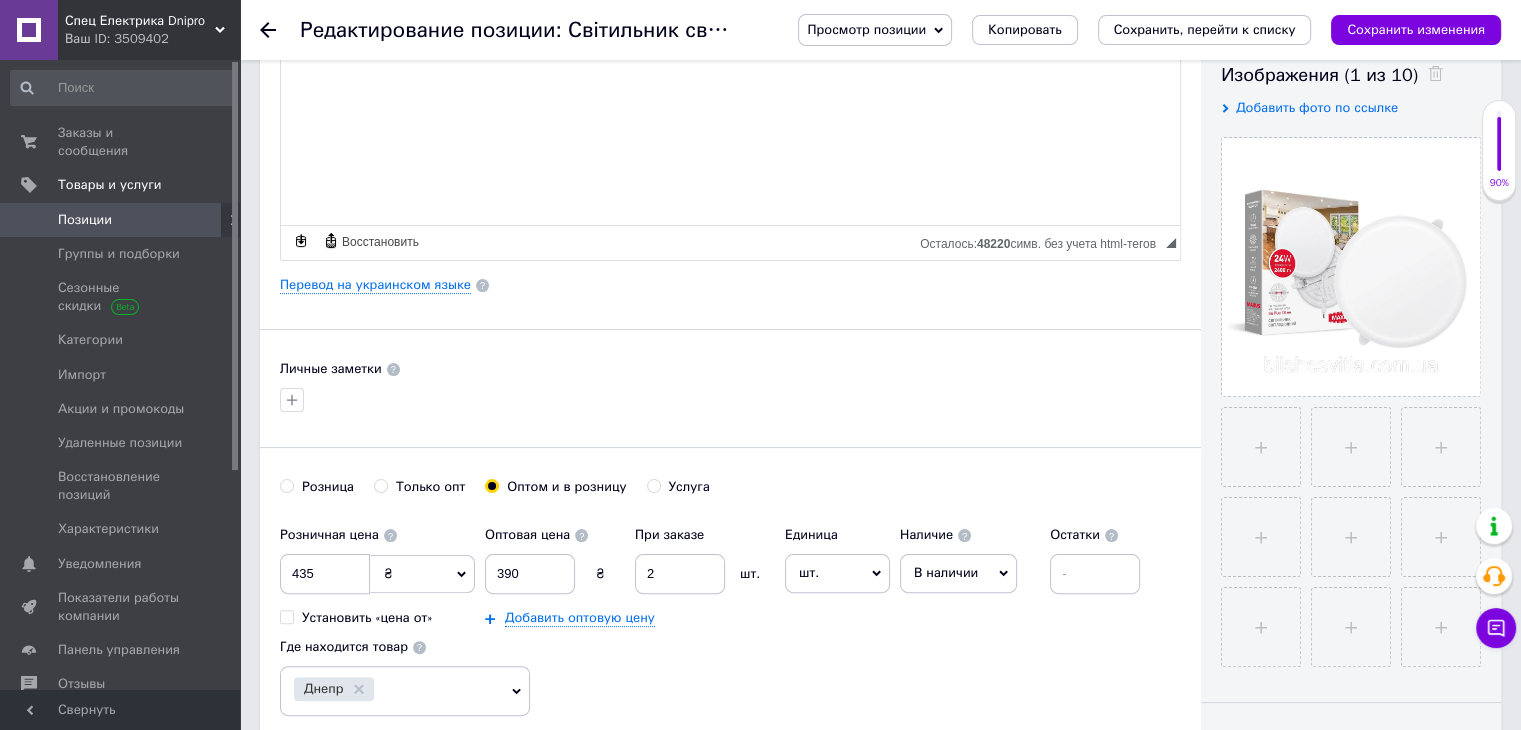 scroll, scrollTop: 0, scrollLeft: 0, axis: both 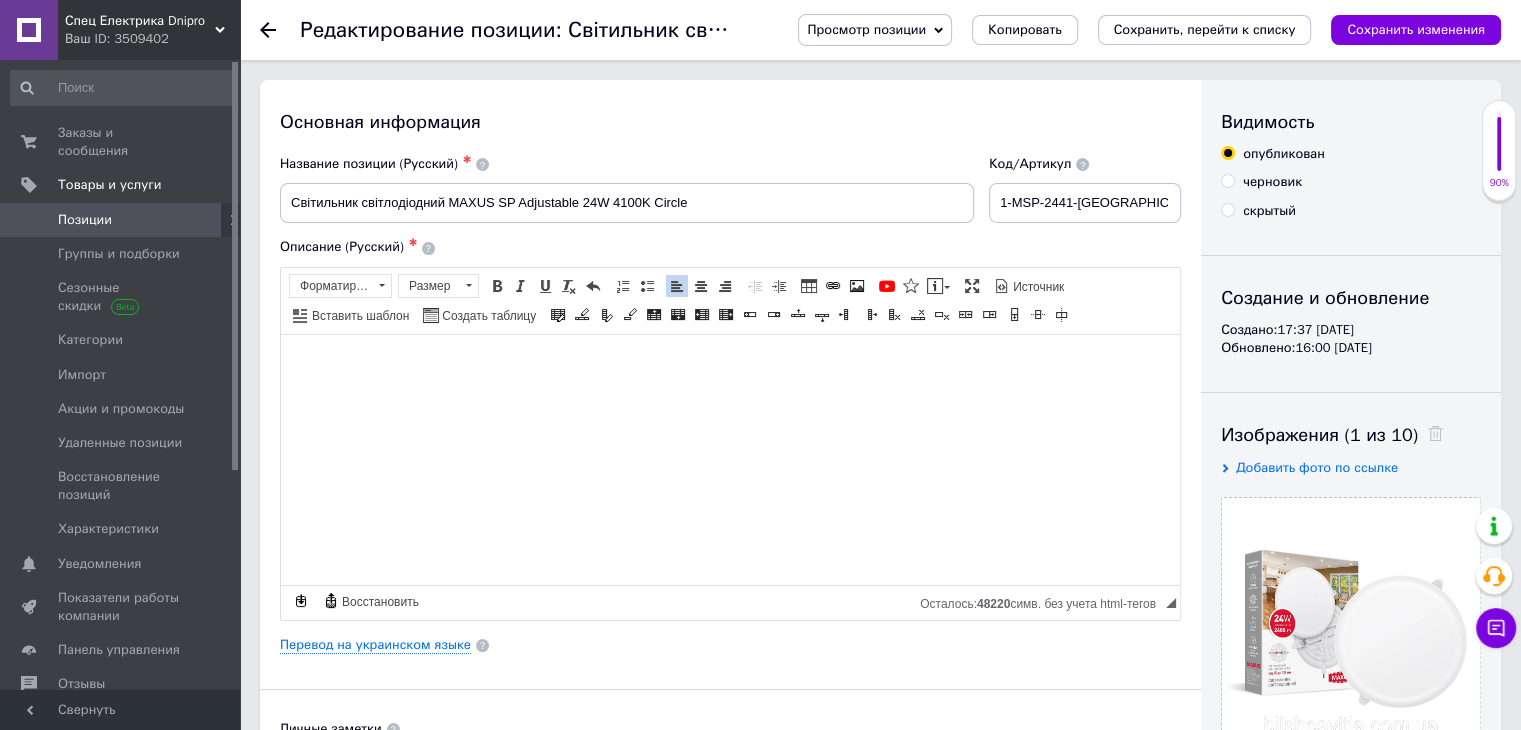 drag, startPoint x: 1015, startPoint y: 205, endPoint x: 1080, endPoint y: 201, distance: 65.12296 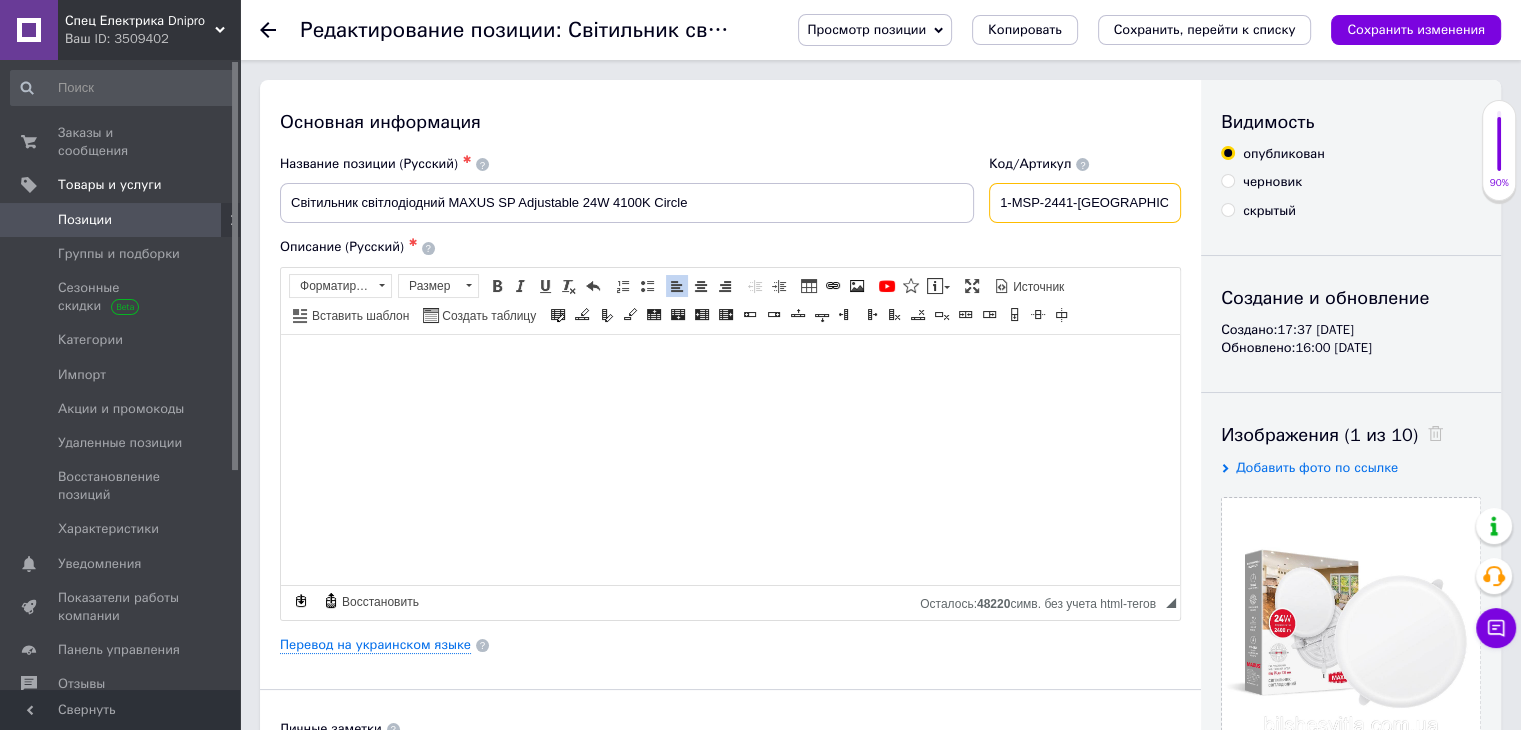 drag, startPoint x: 1027, startPoint y: 198, endPoint x: 1150, endPoint y: 198, distance: 123 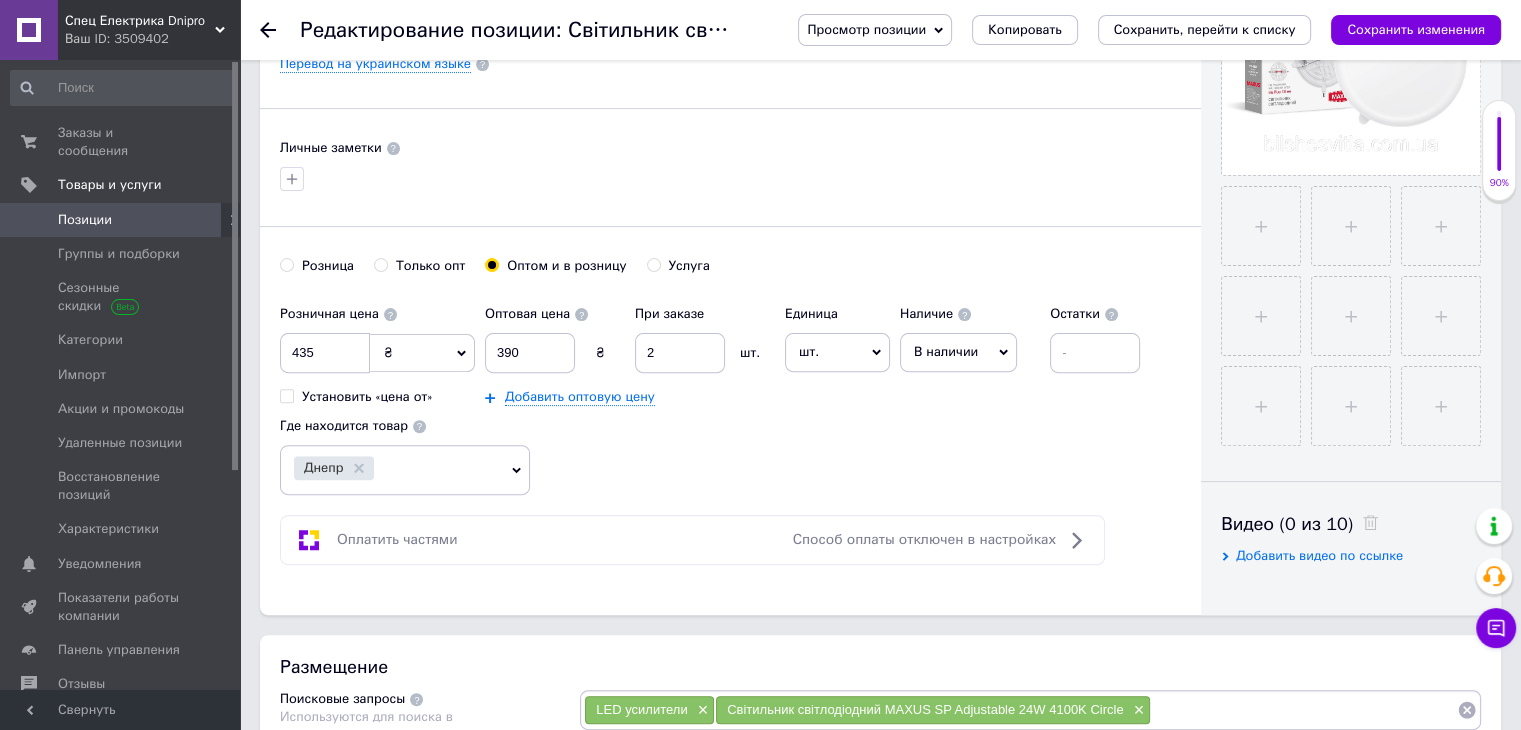 scroll, scrollTop: 666, scrollLeft: 0, axis: vertical 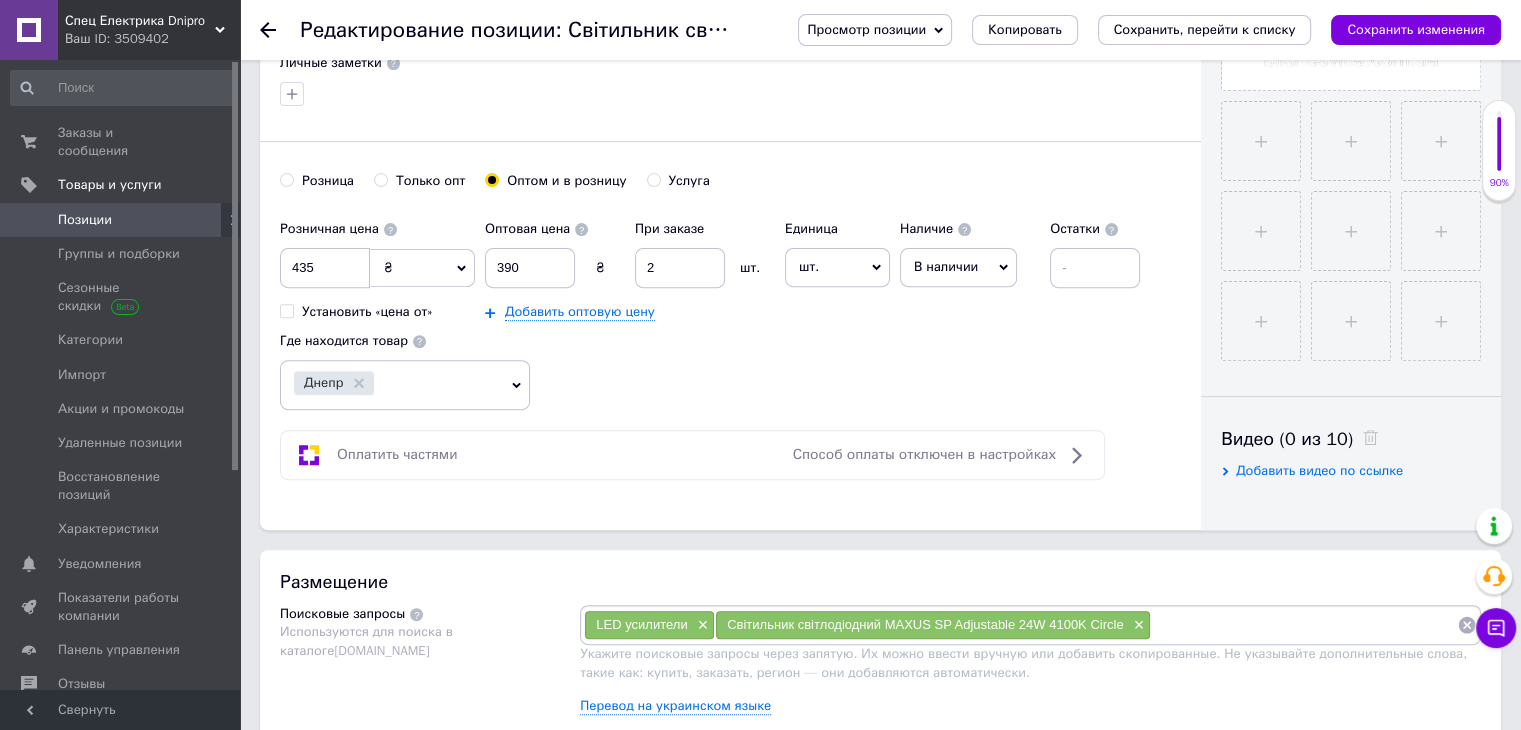 click at bounding box center [1304, 625] 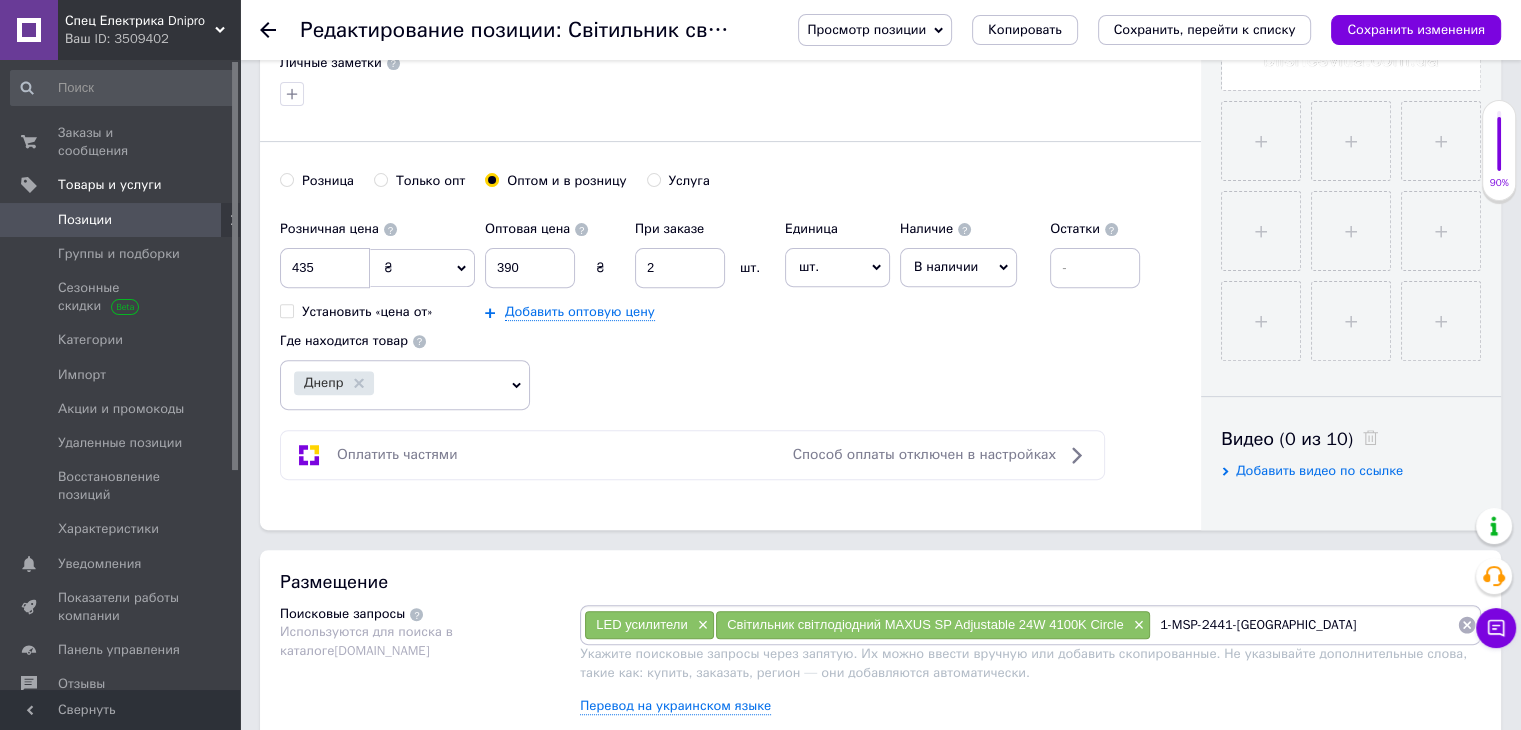 type 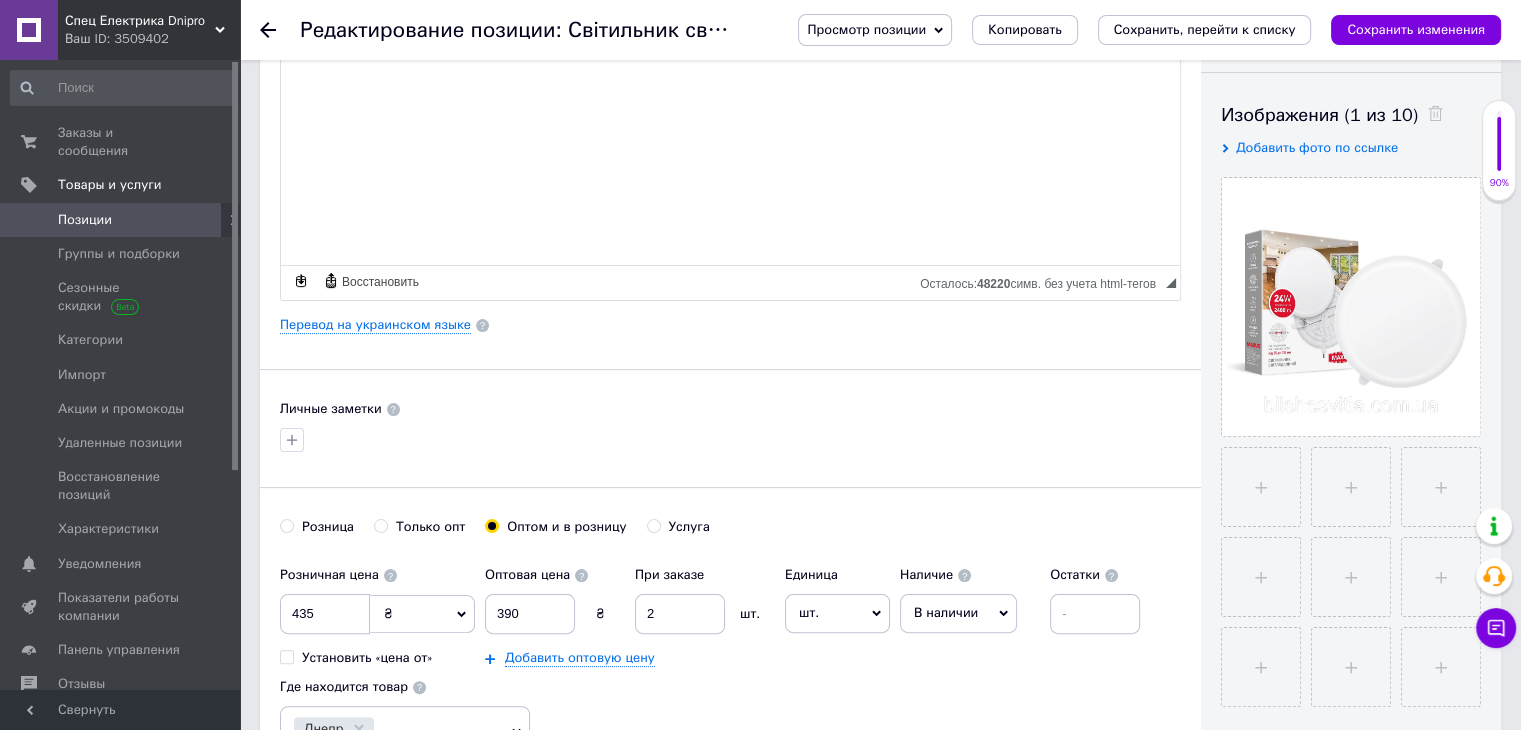 scroll, scrollTop: 0, scrollLeft: 0, axis: both 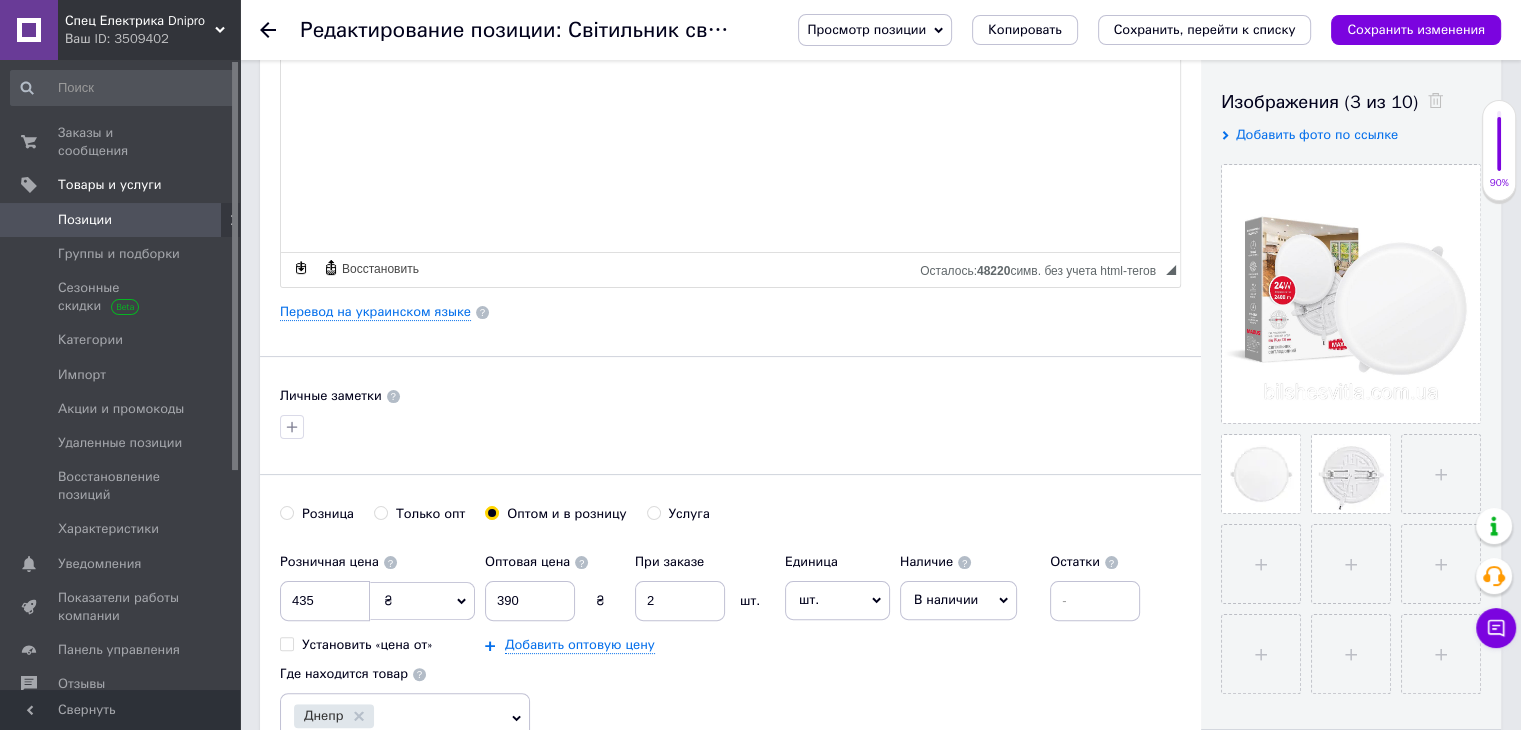 click on "Розница" at bounding box center [317, 514] 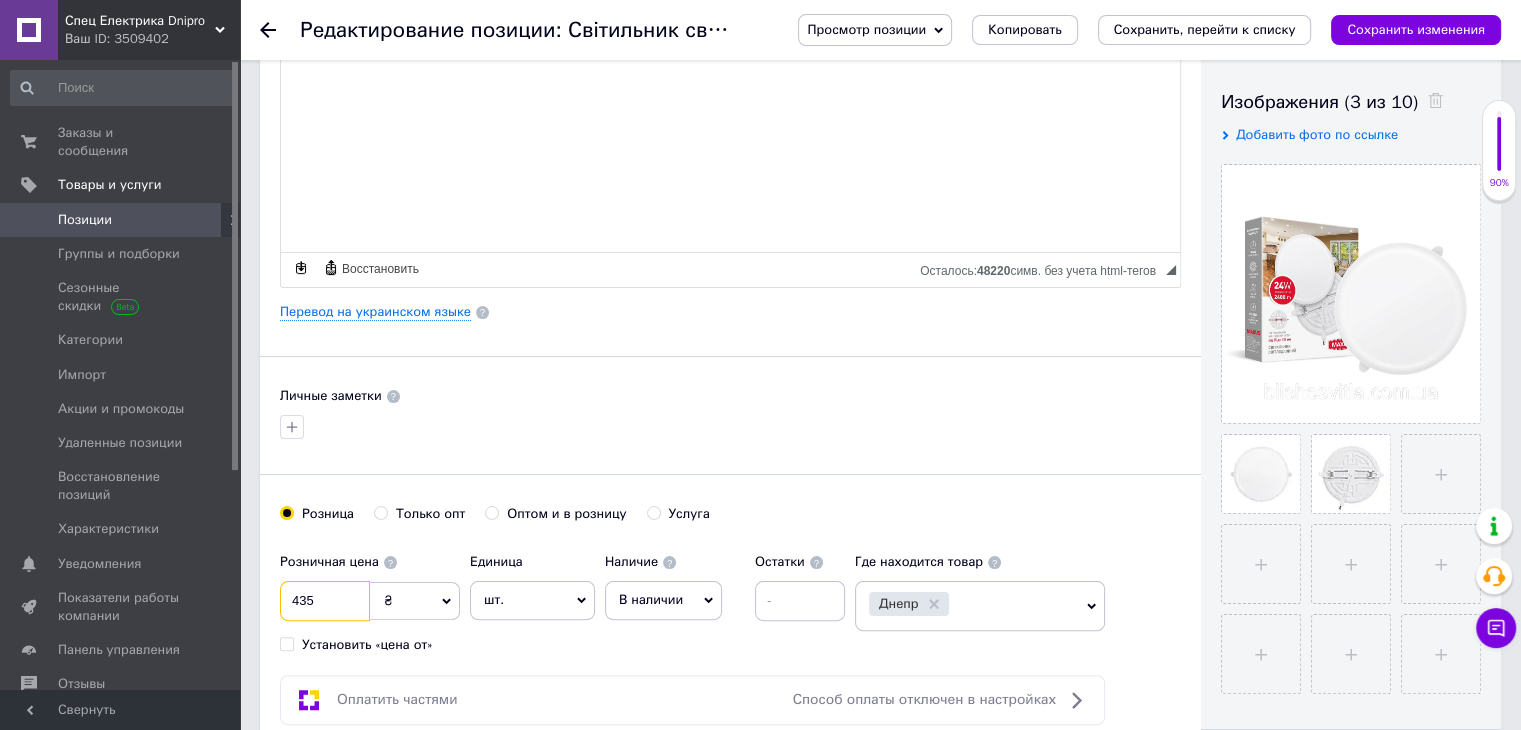 click on "435" at bounding box center (325, 601) 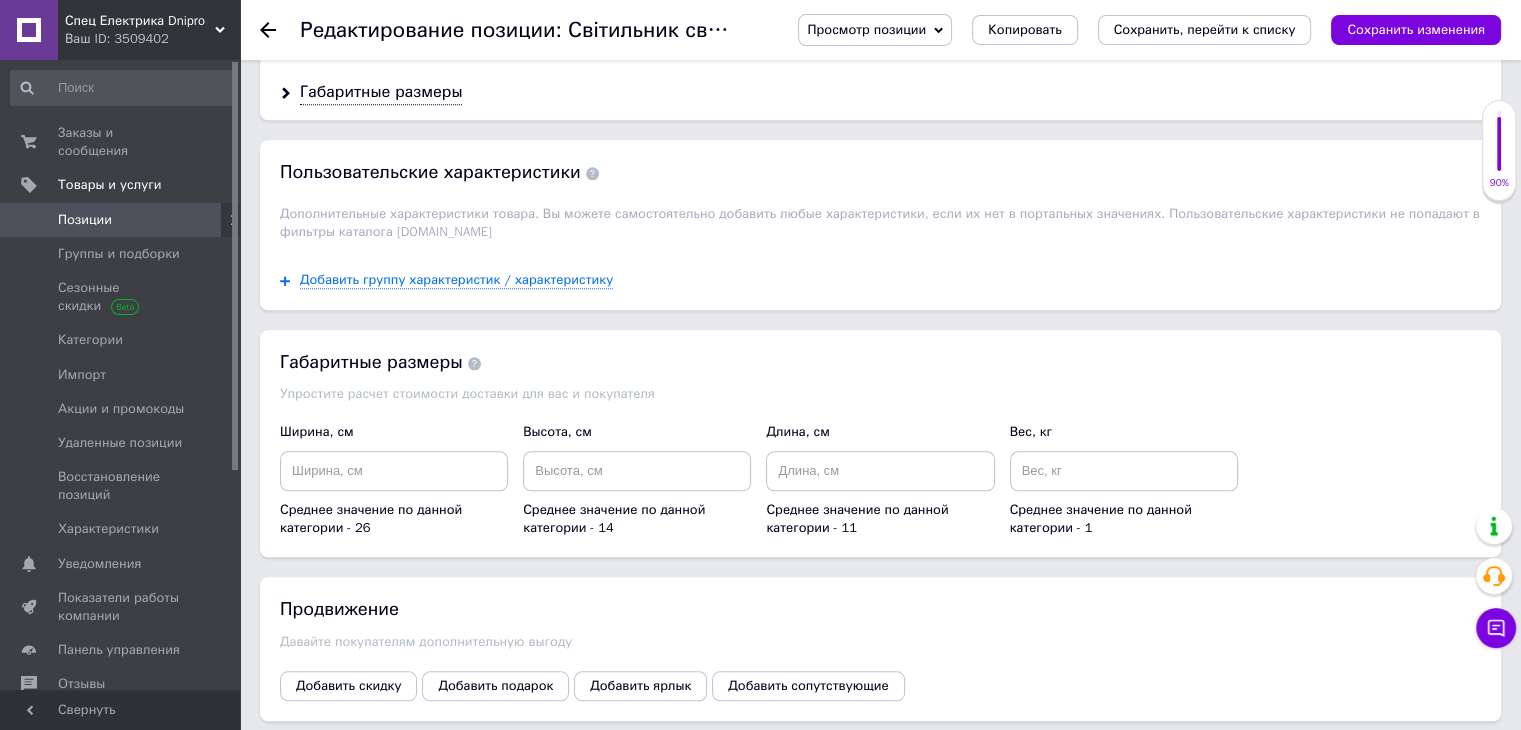 scroll, scrollTop: 2166, scrollLeft: 0, axis: vertical 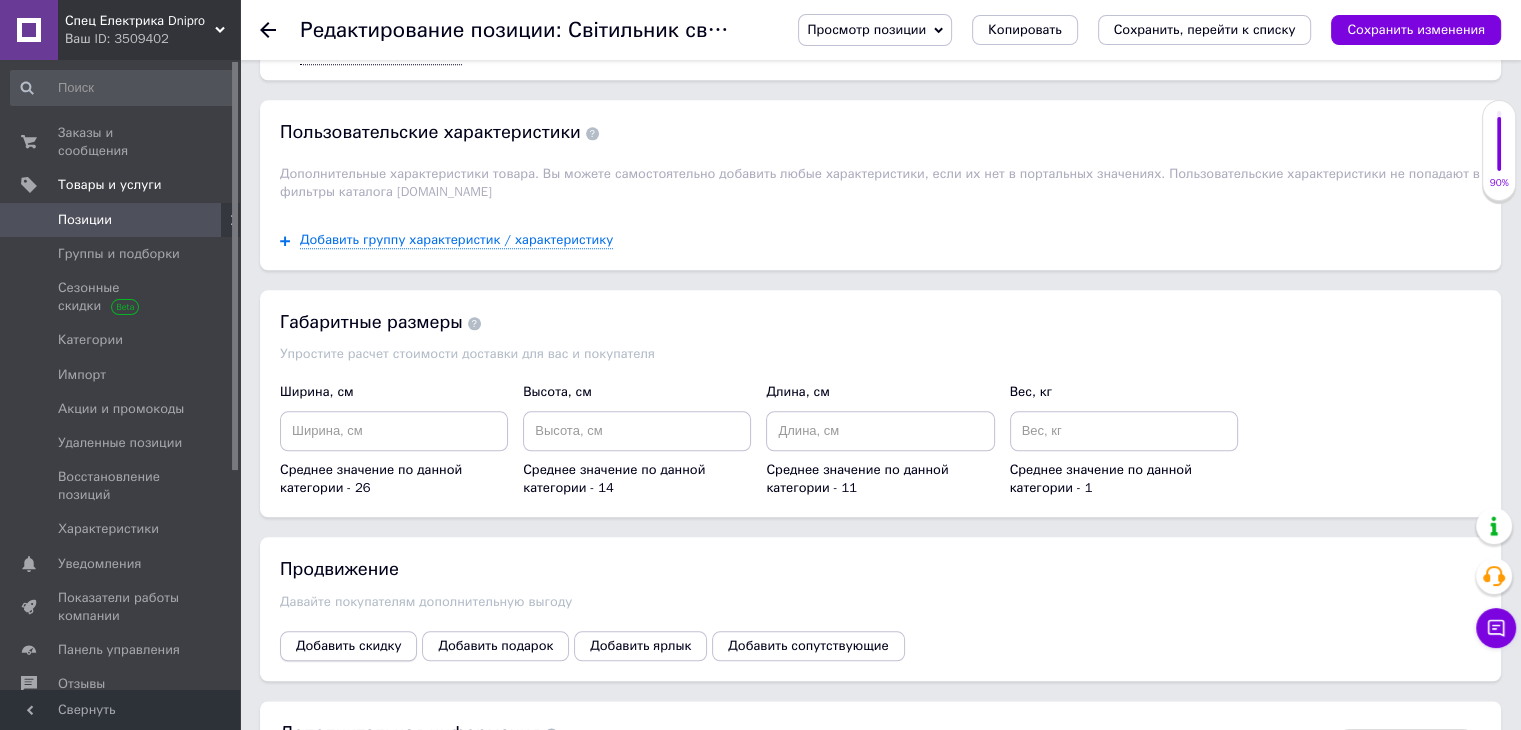 type on "475" 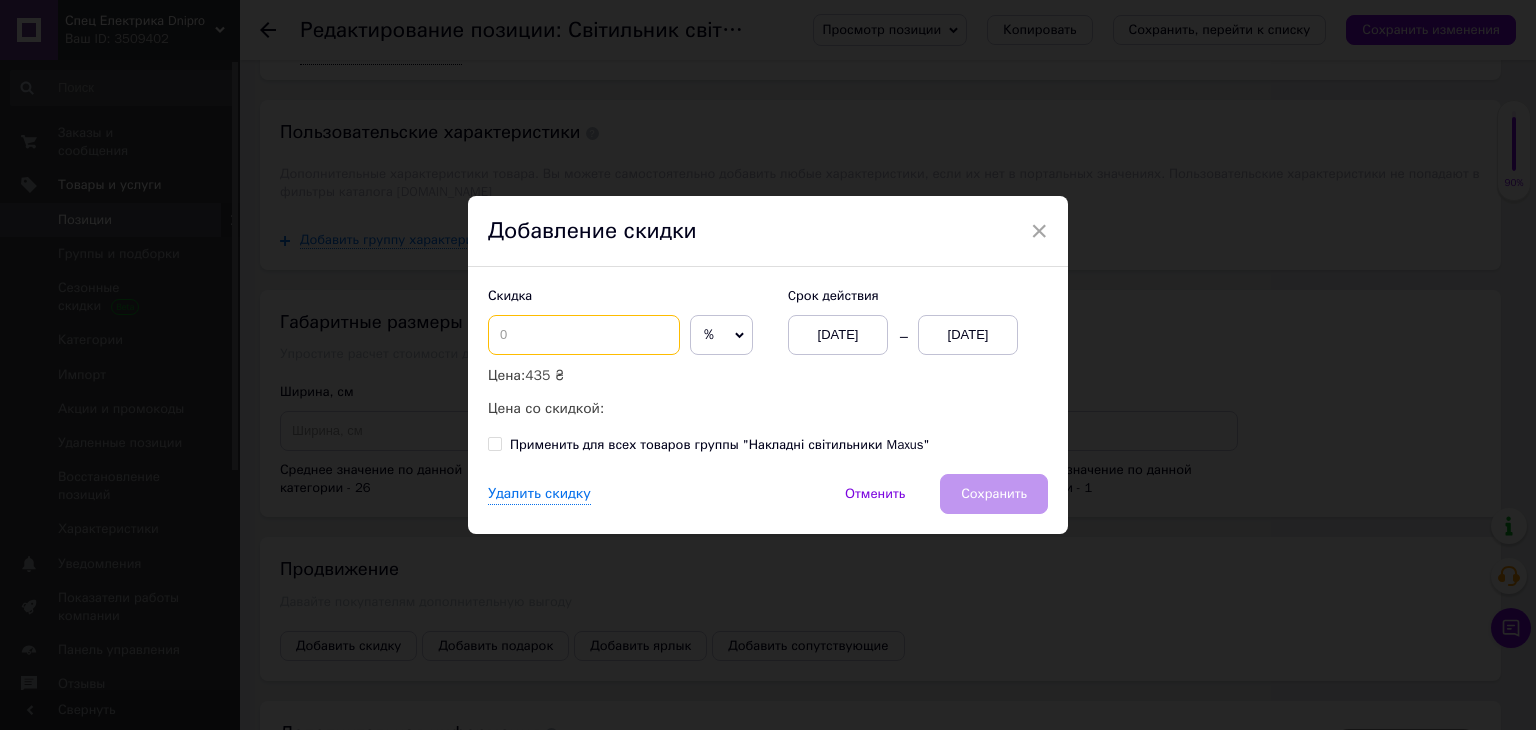 click at bounding box center (584, 335) 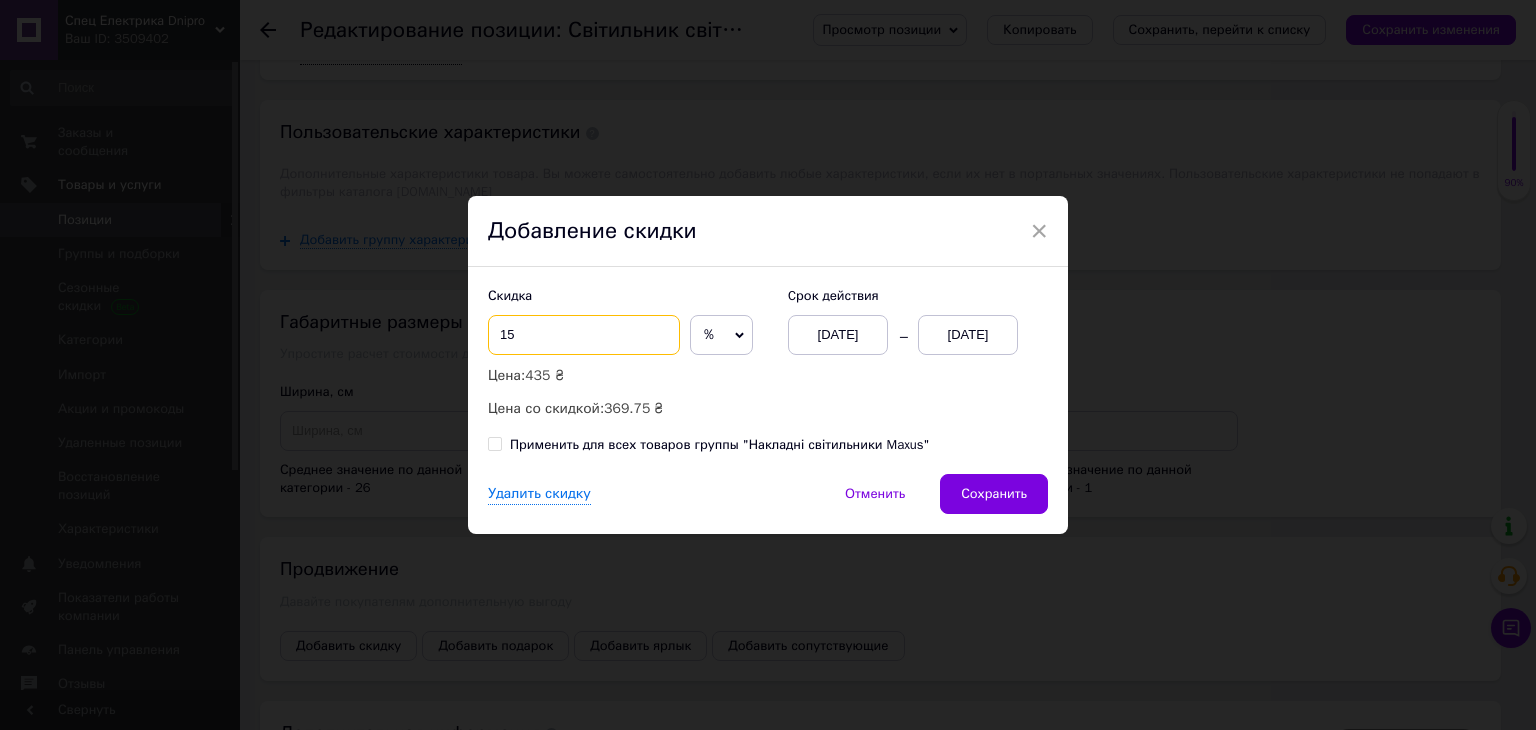 type on "15" 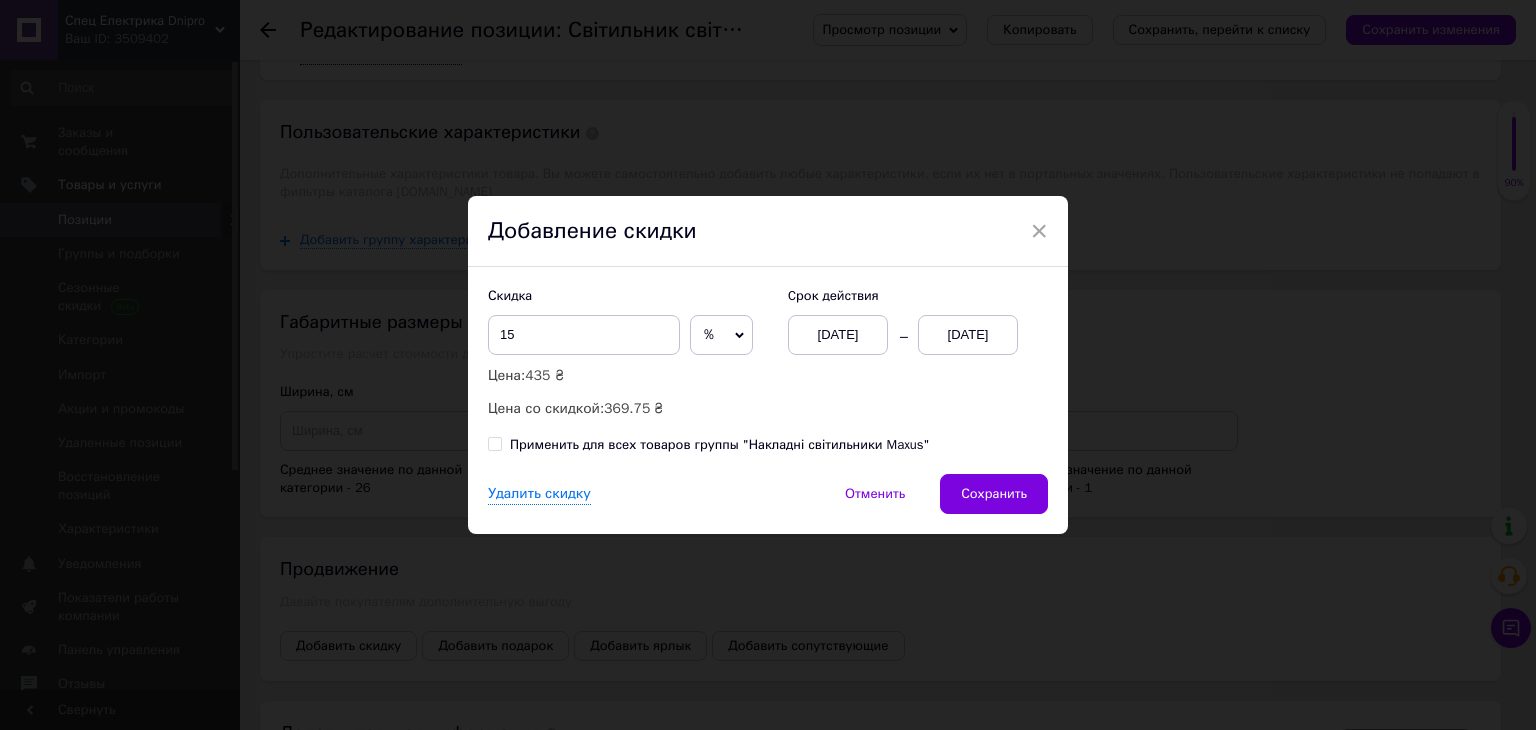 click on "[DATE]" at bounding box center [968, 335] 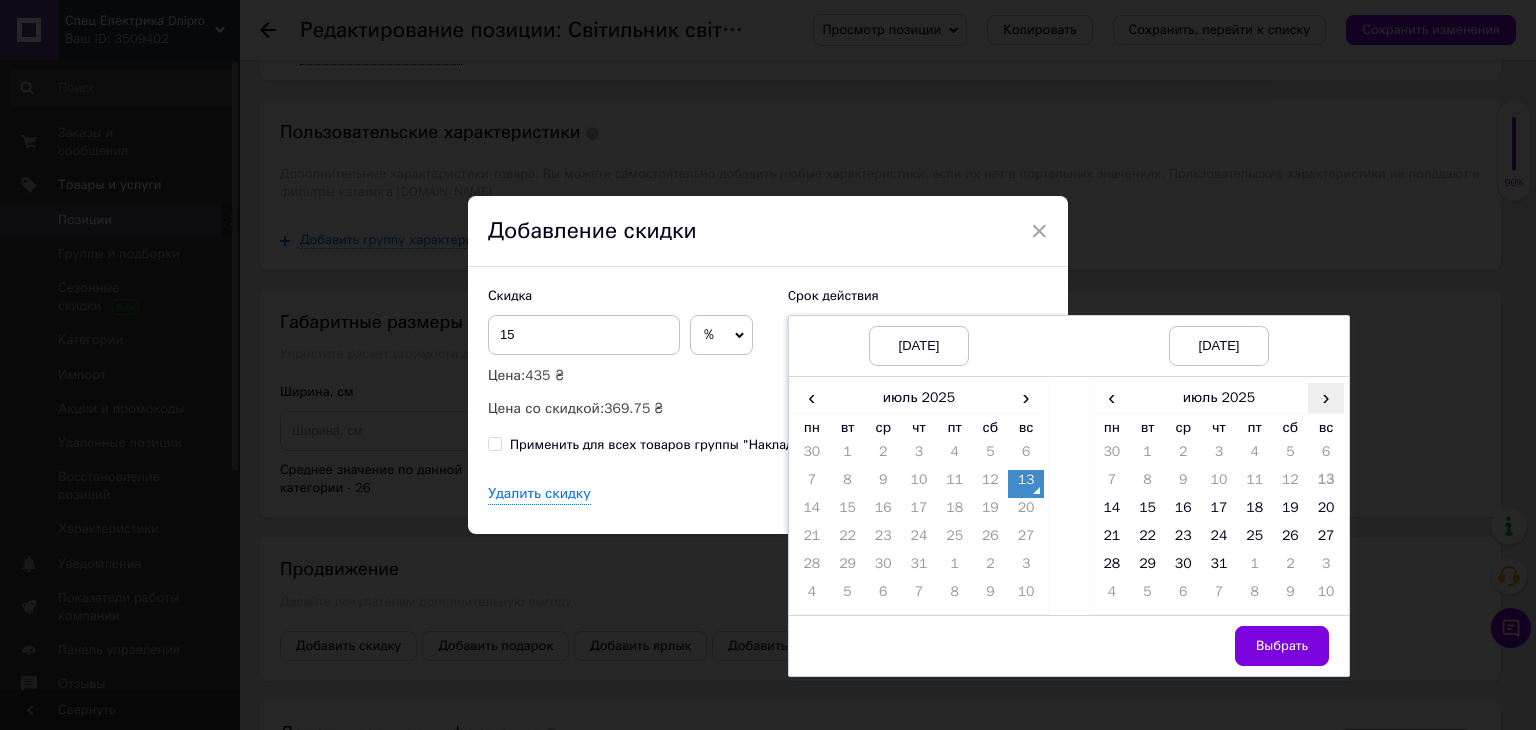 click on "›" at bounding box center [1326, 397] 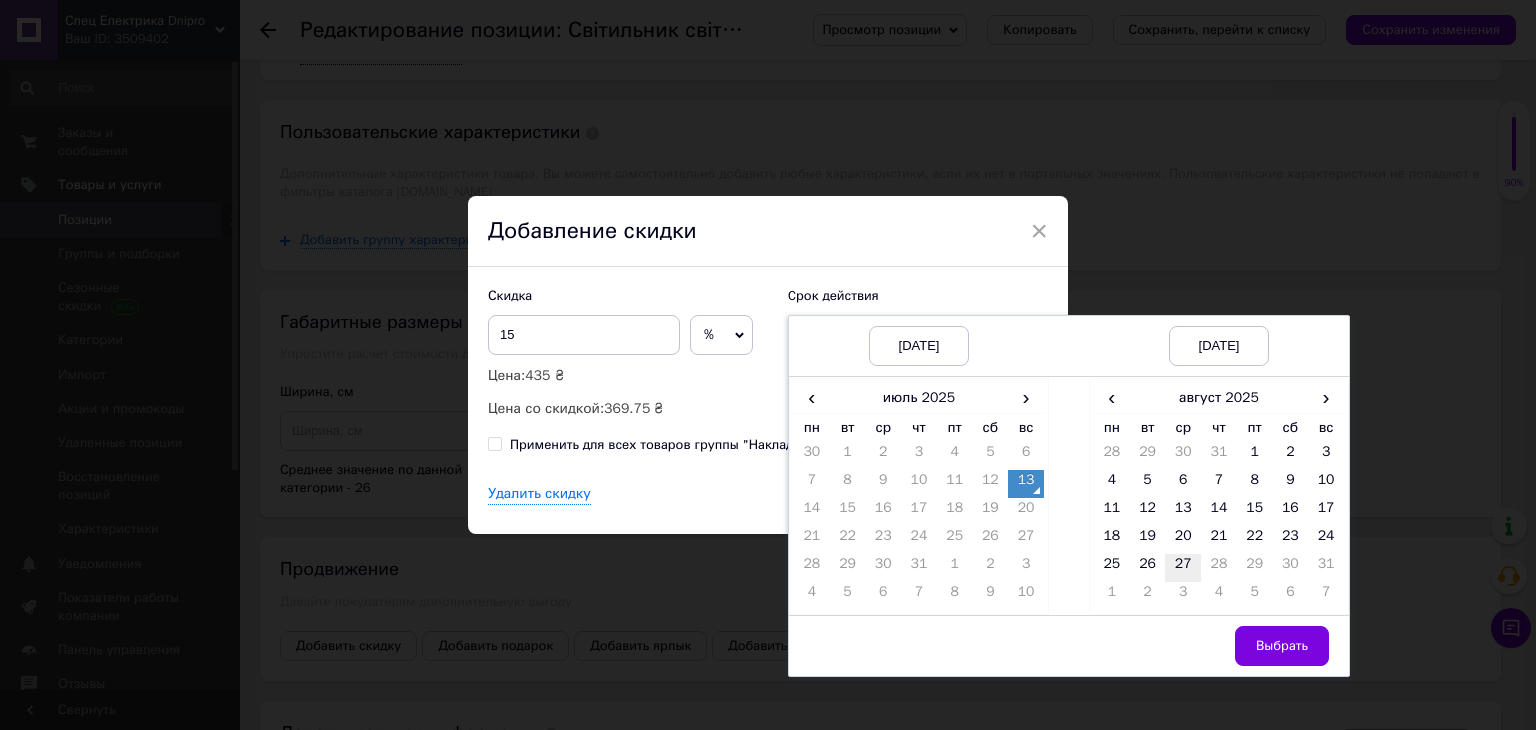 click on "27" at bounding box center [1183, 568] 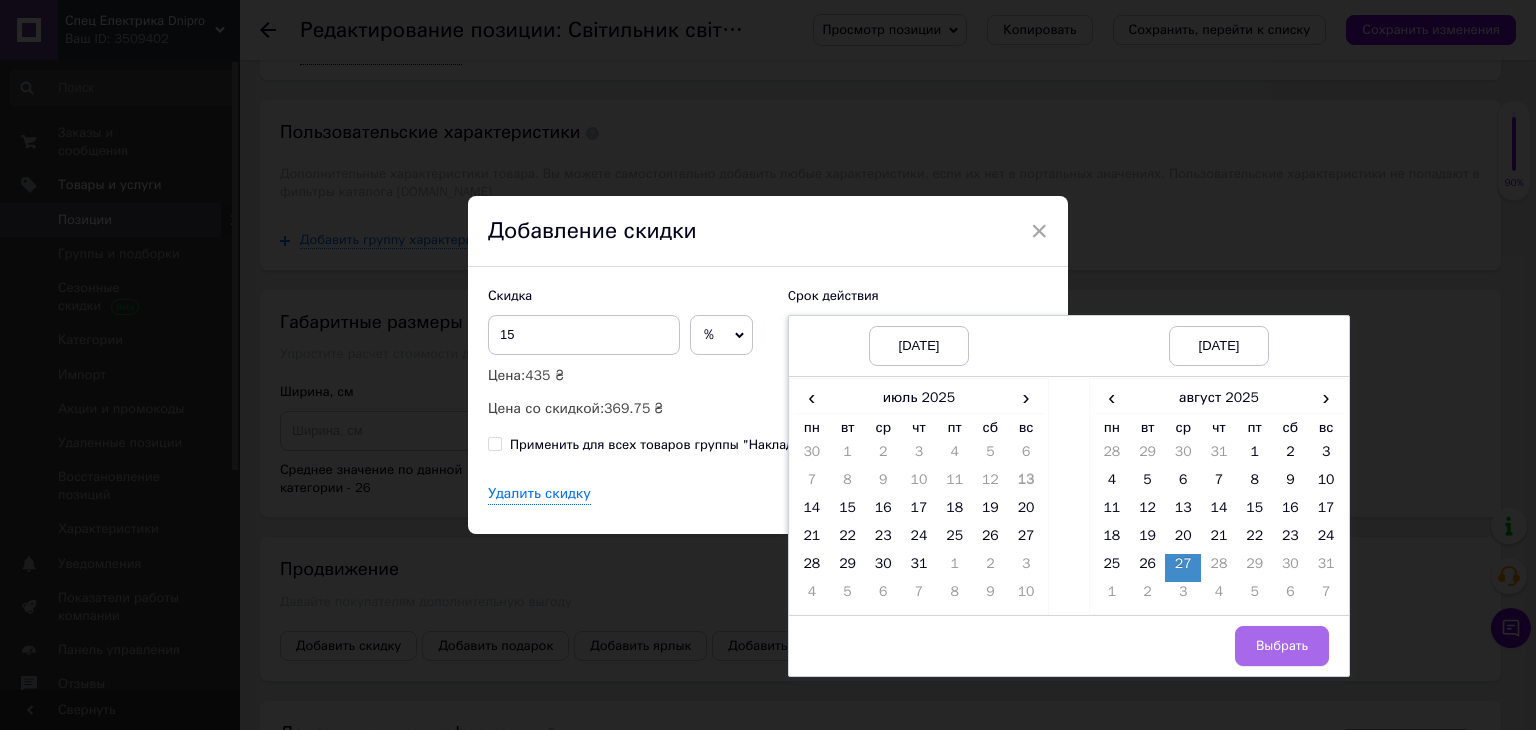 click on "Выбрать" at bounding box center [1282, 646] 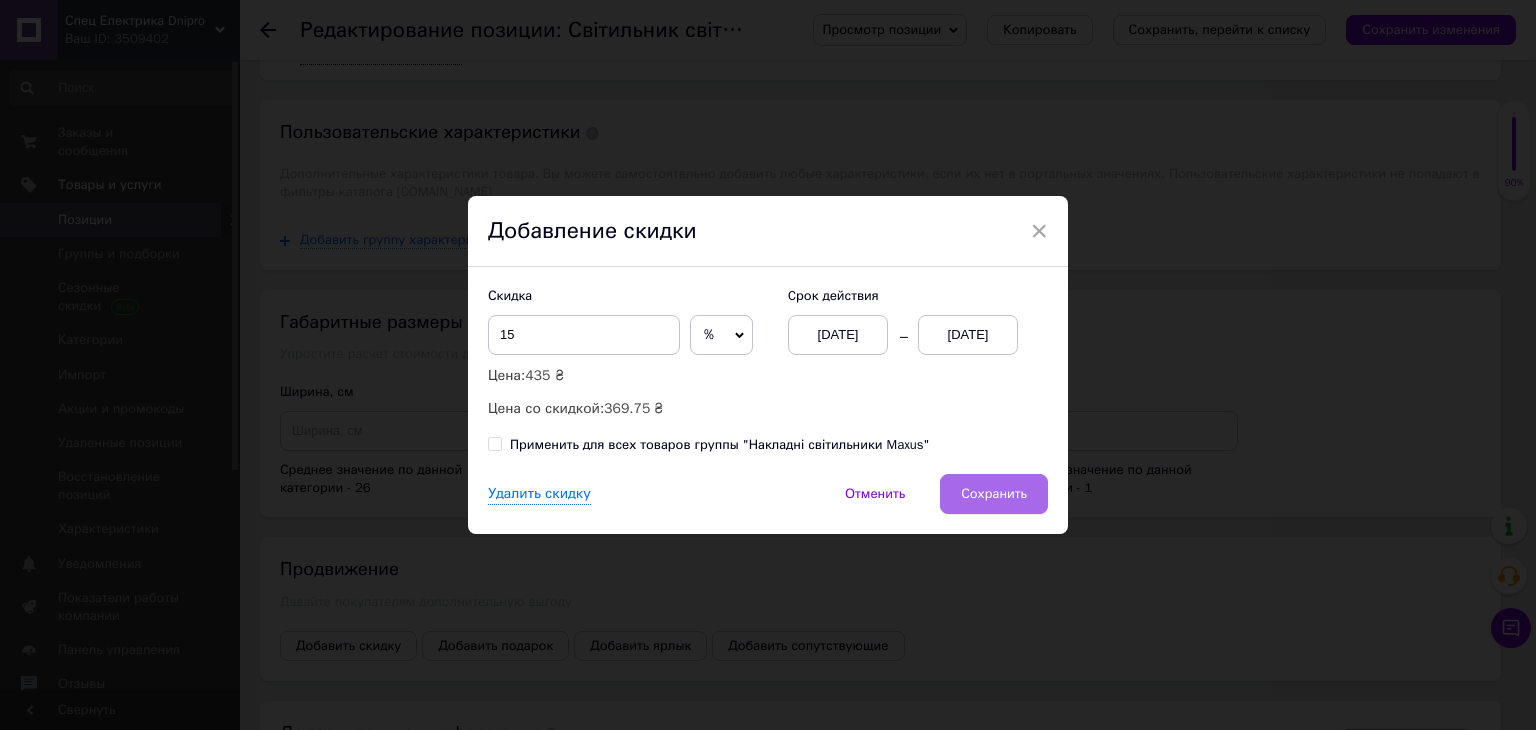 click on "Сохранить" at bounding box center [994, 494] 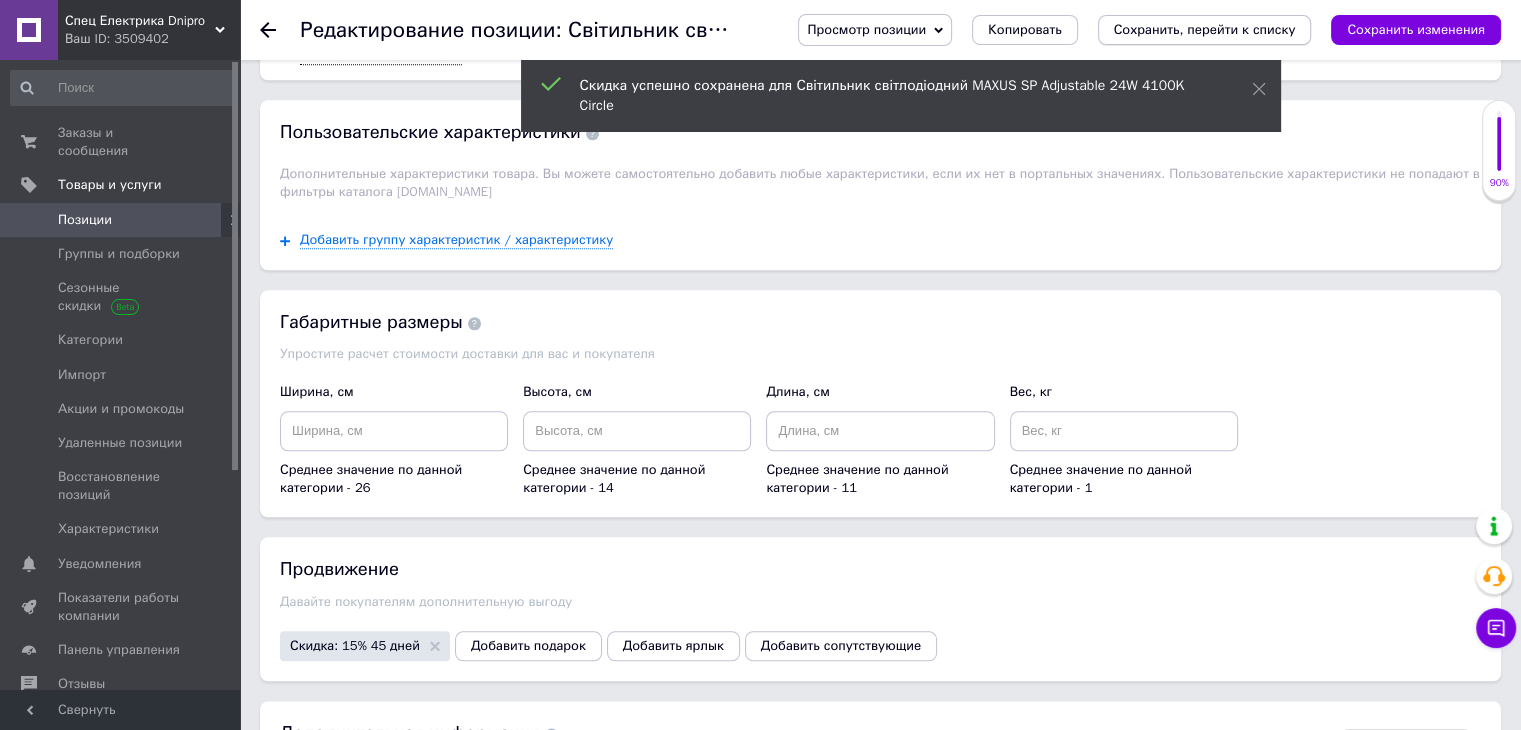 click on "Сохранить, перейти к списку" at bounding box center [1205, 29] 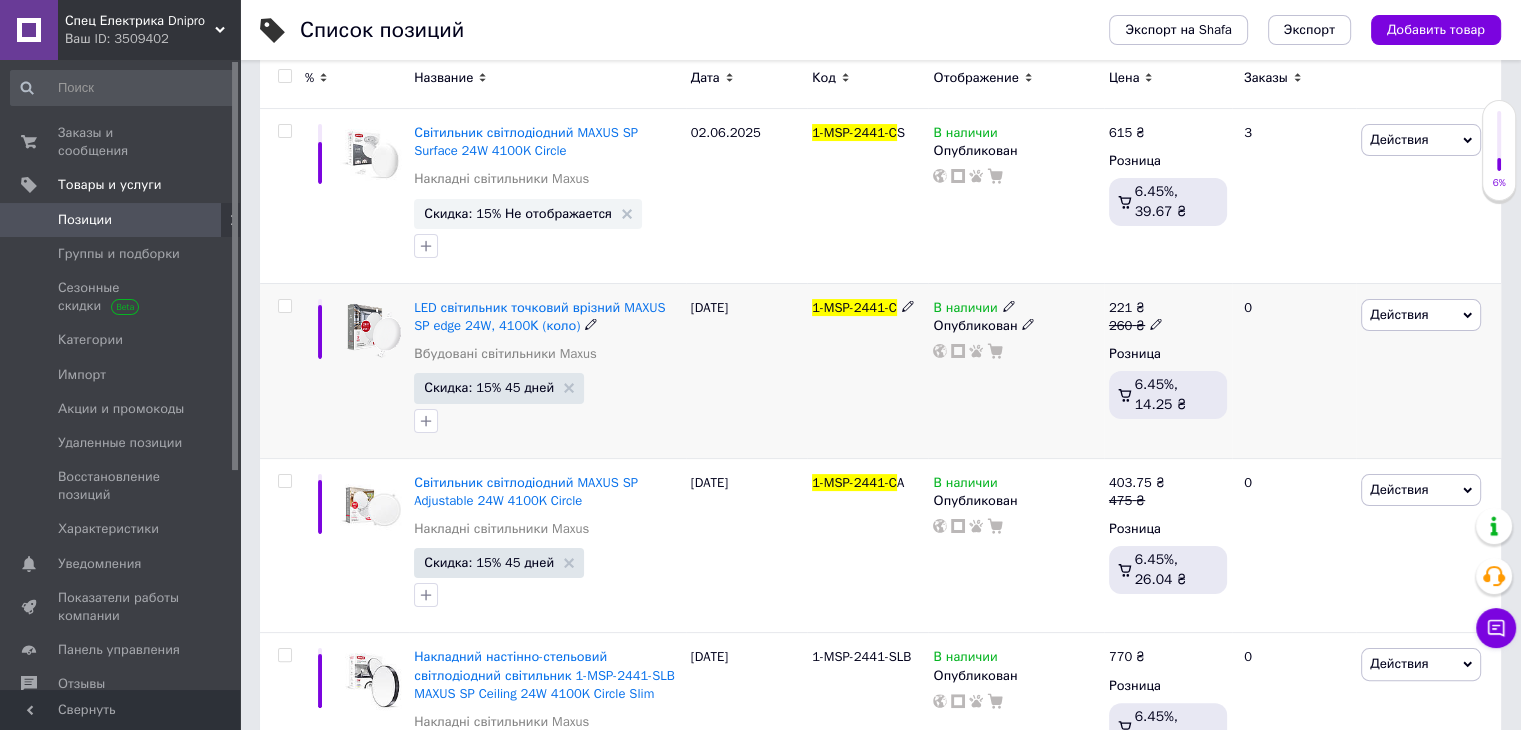 scroll, scrollTop: 333, scrollLeft: 0, axis: vertical 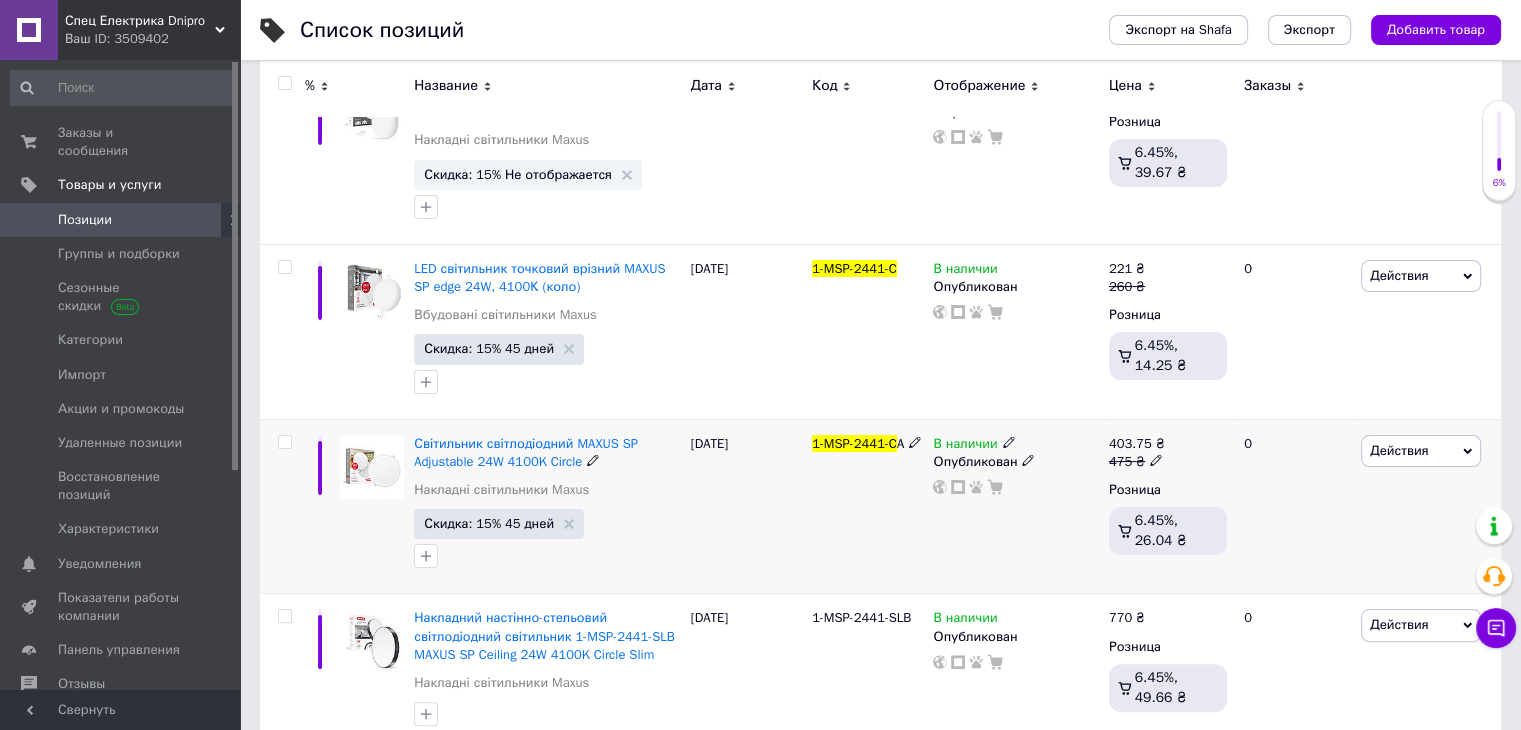 click at bounding box center (284, 442) 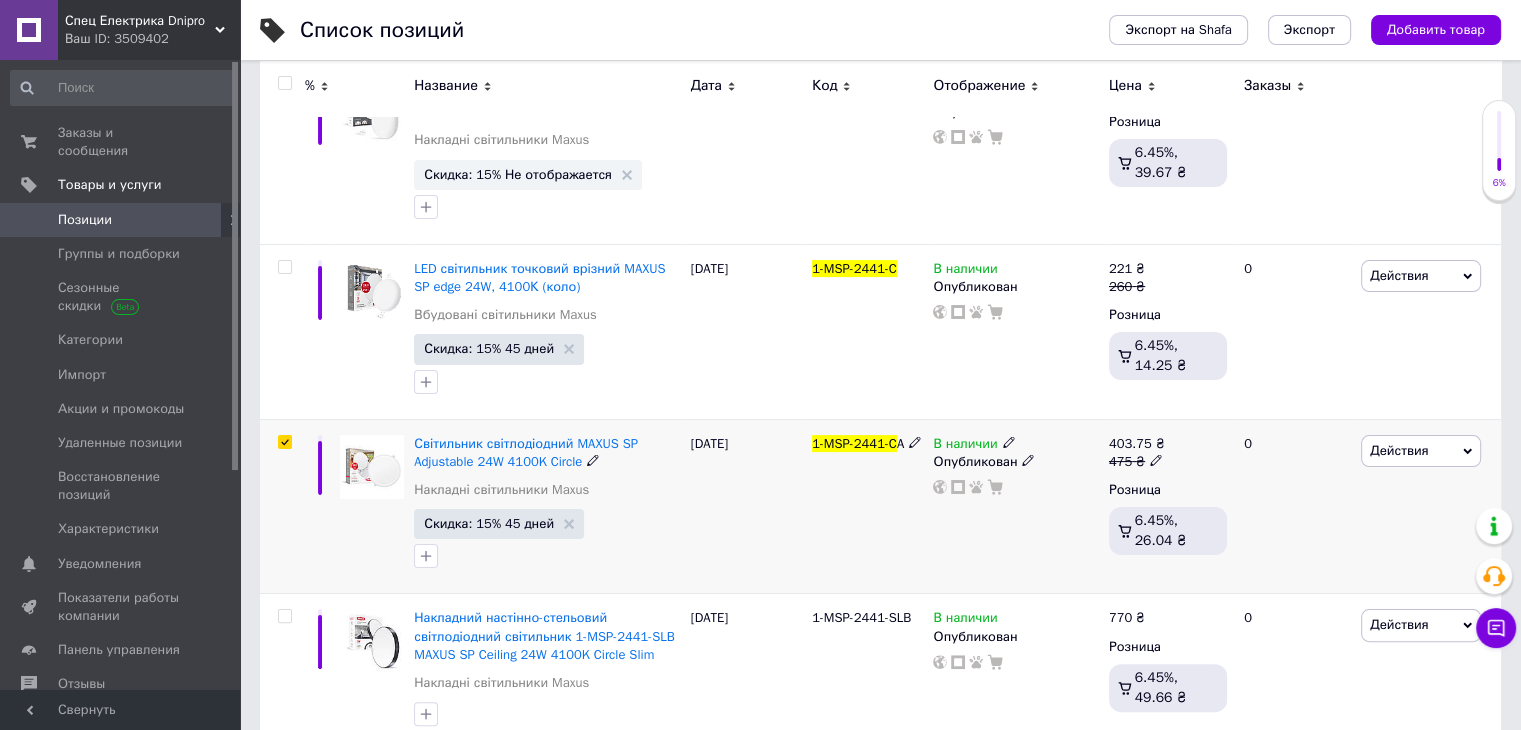 checkbox on "true" 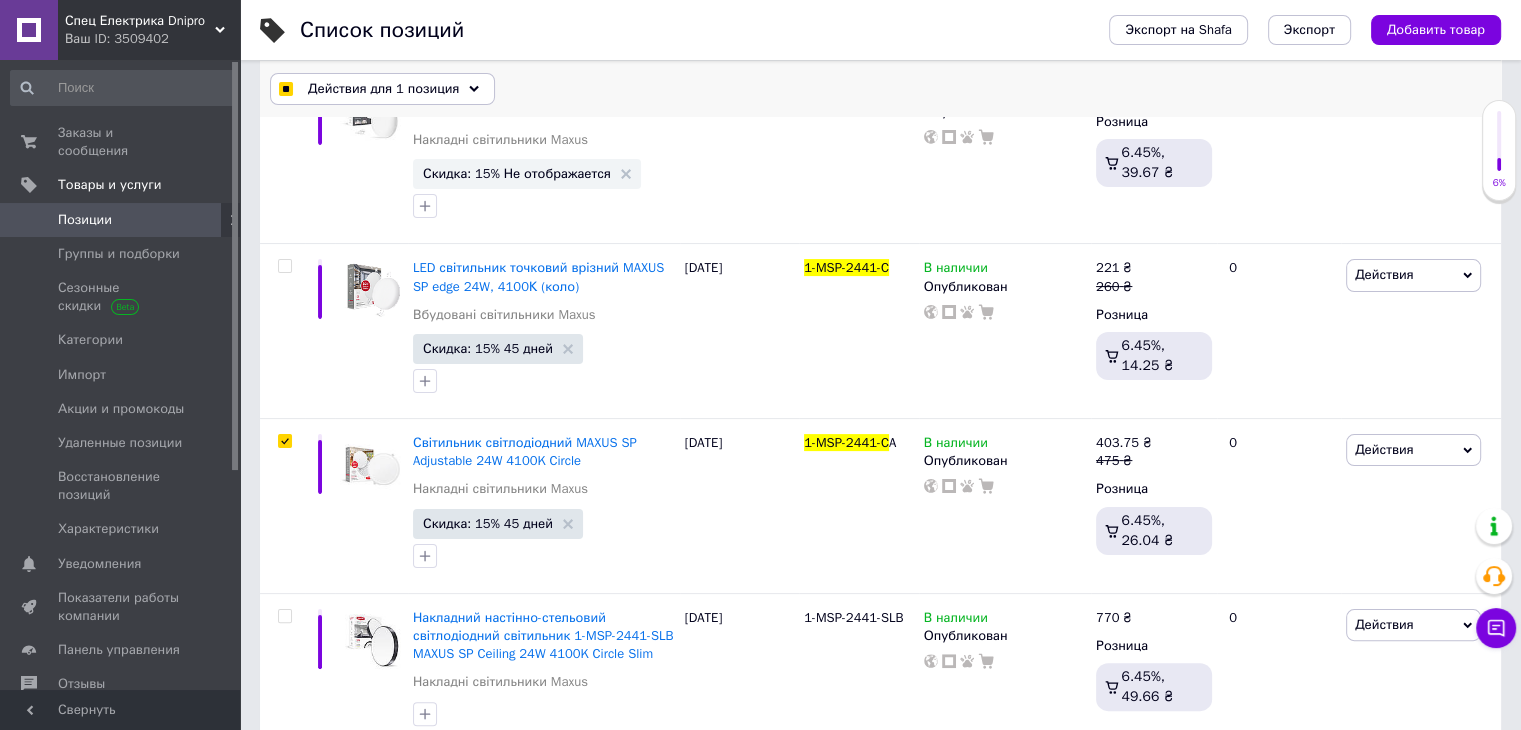 click on "Действия для 1 позиция" at bounding box center [383, 89] 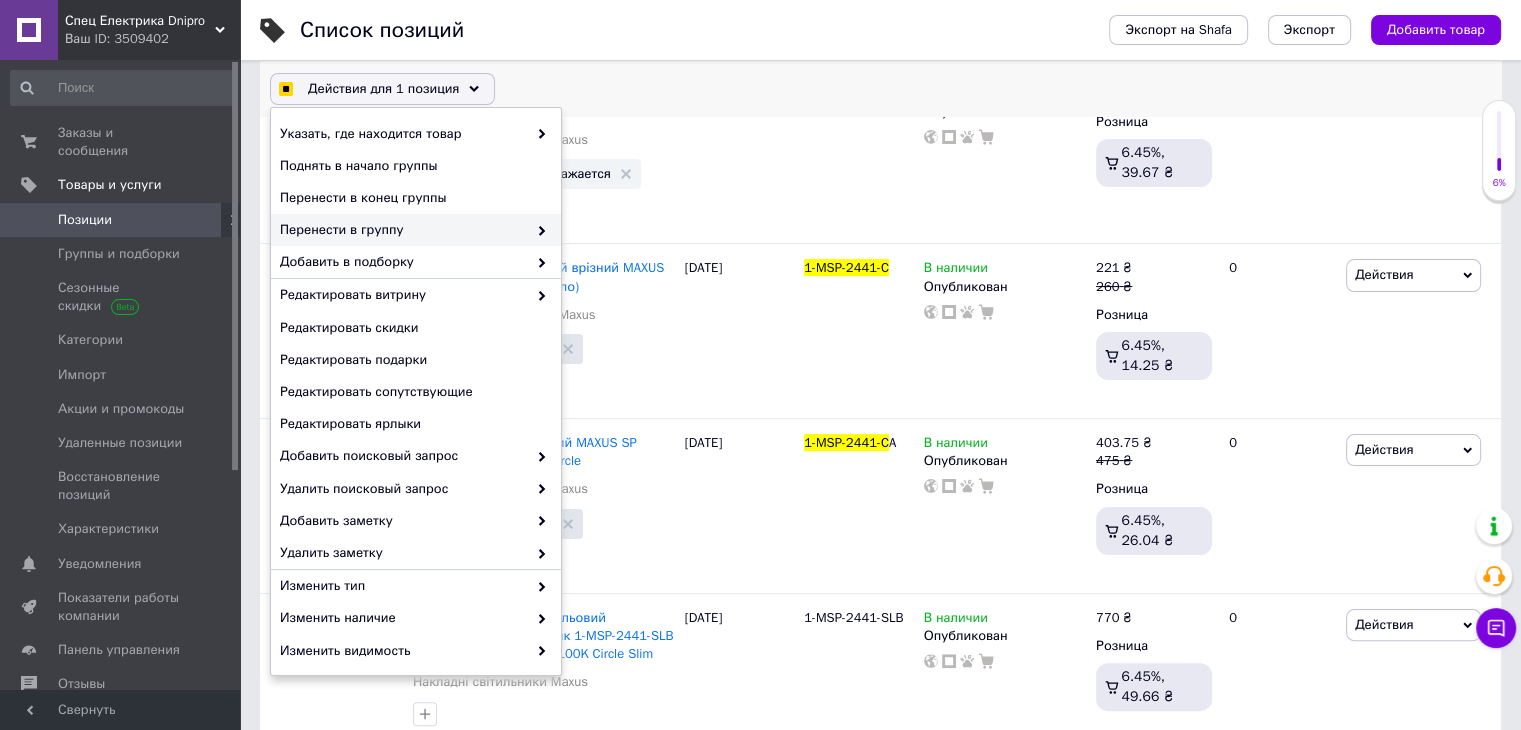 checkbox on "true" 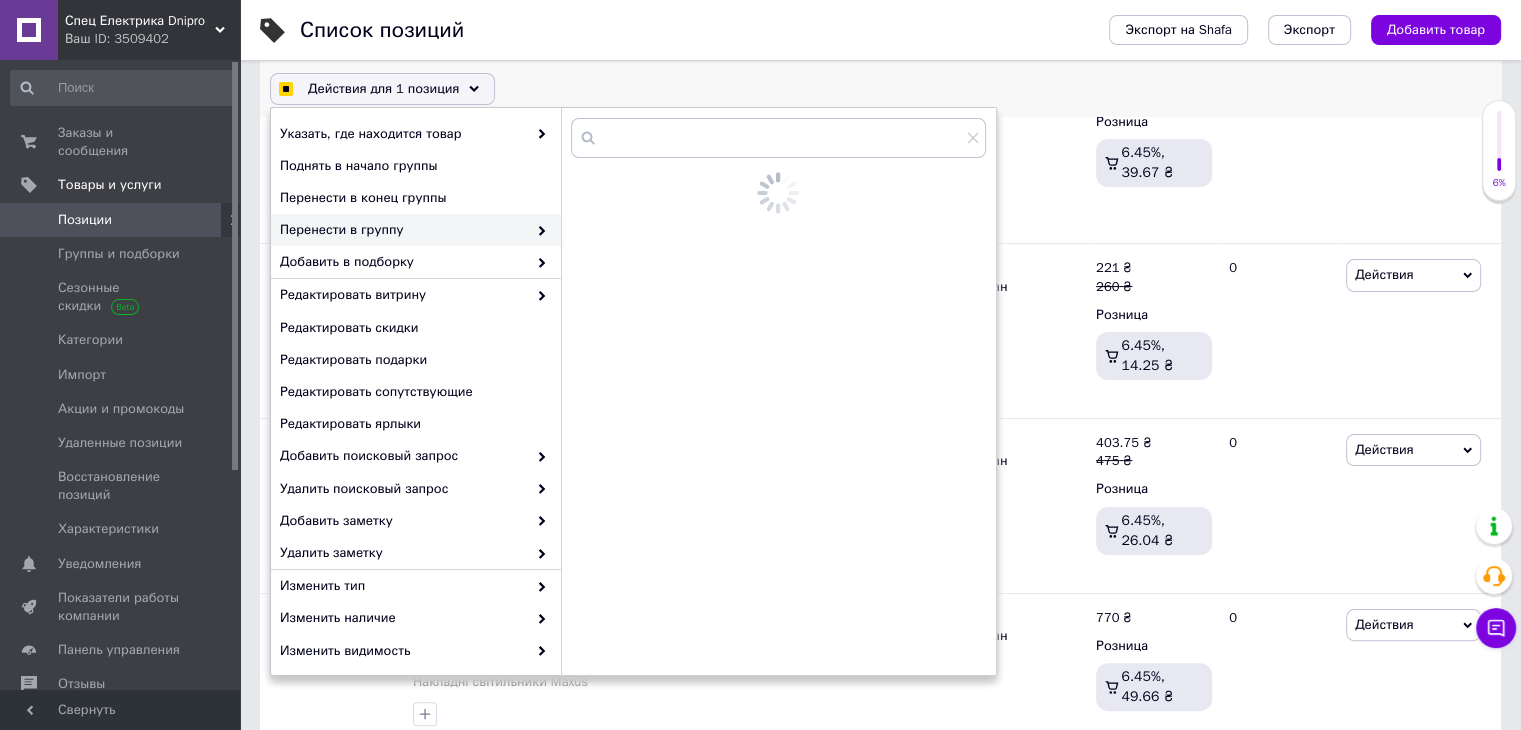 checkbox on "true" 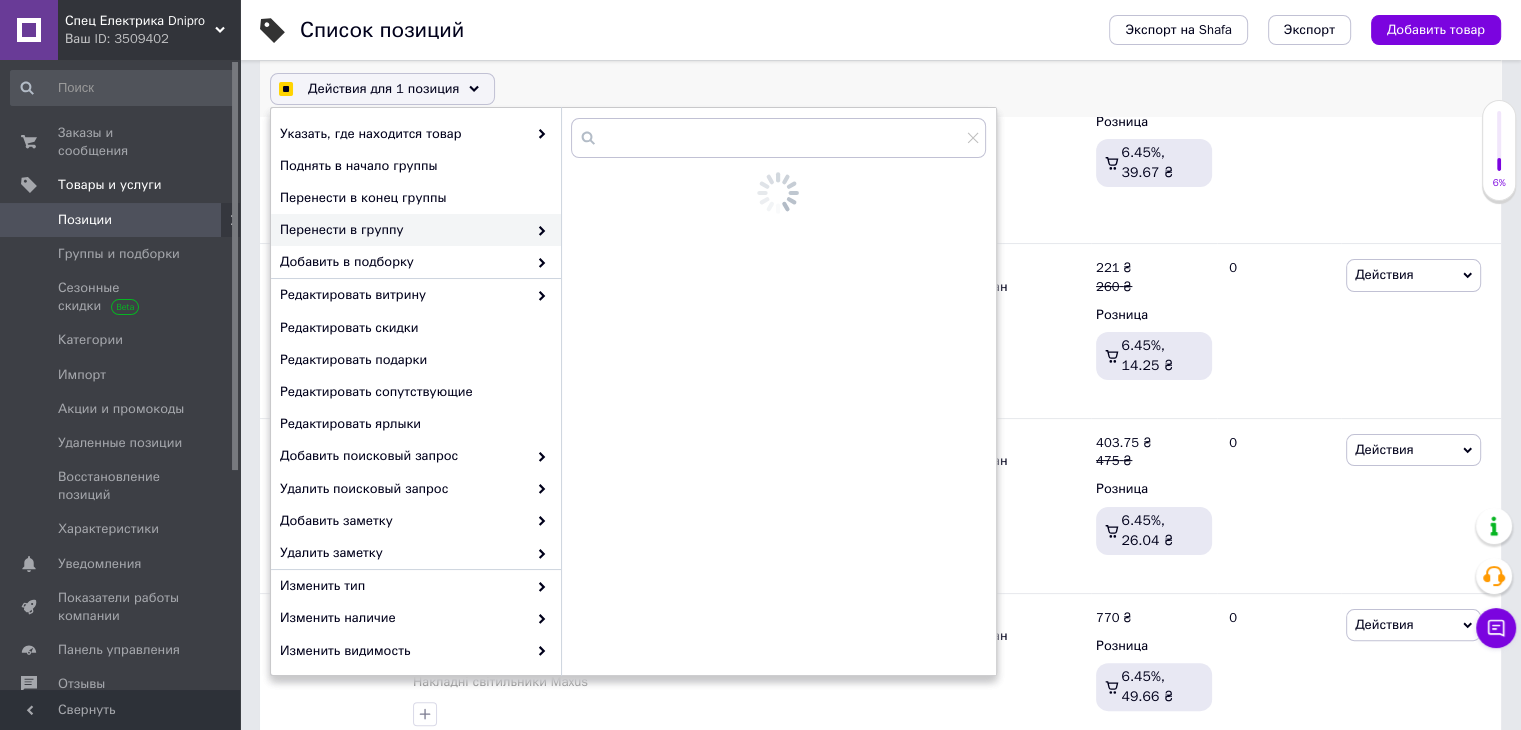 checkbox on "true" 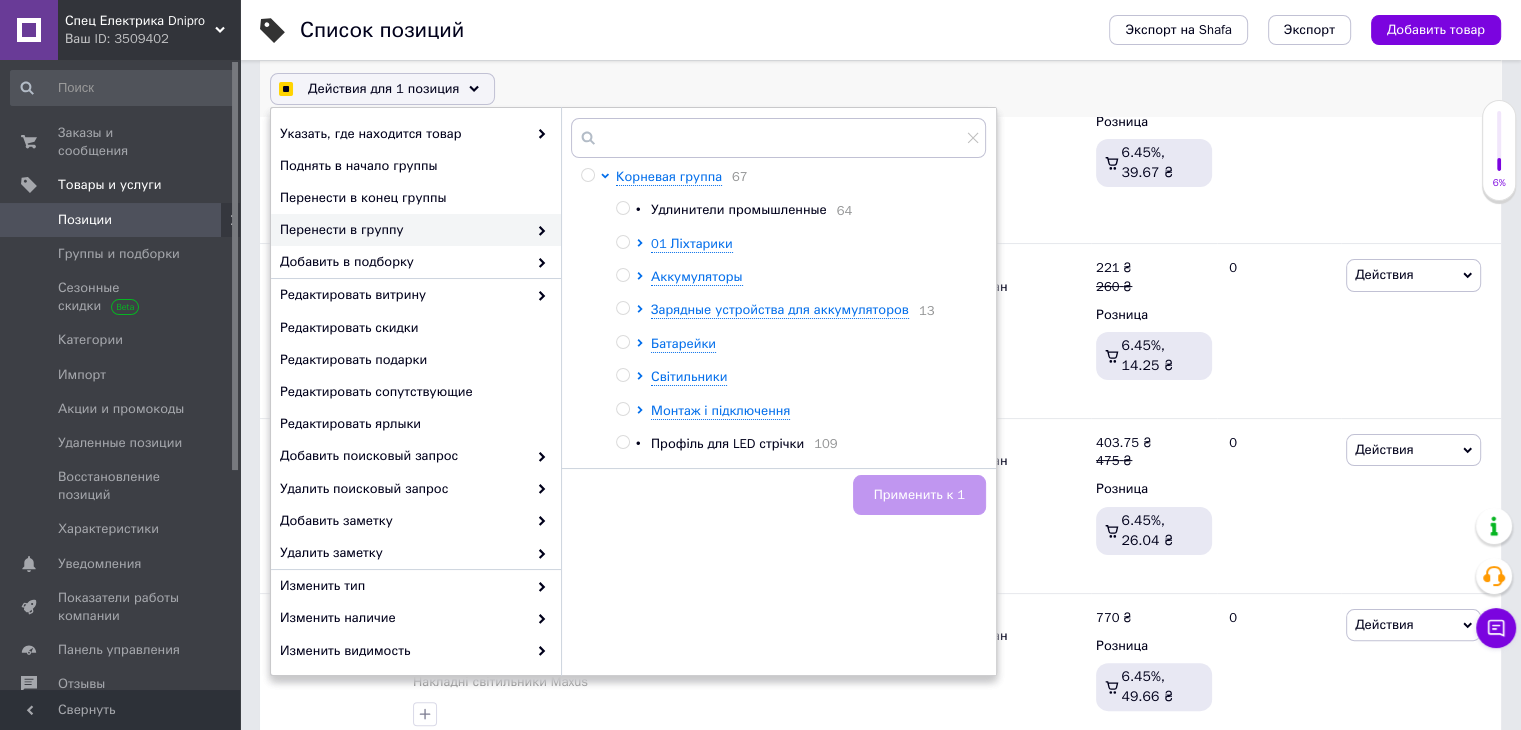 scroll, scrollTop: 166, scrollLeft: 0, axis: vertical 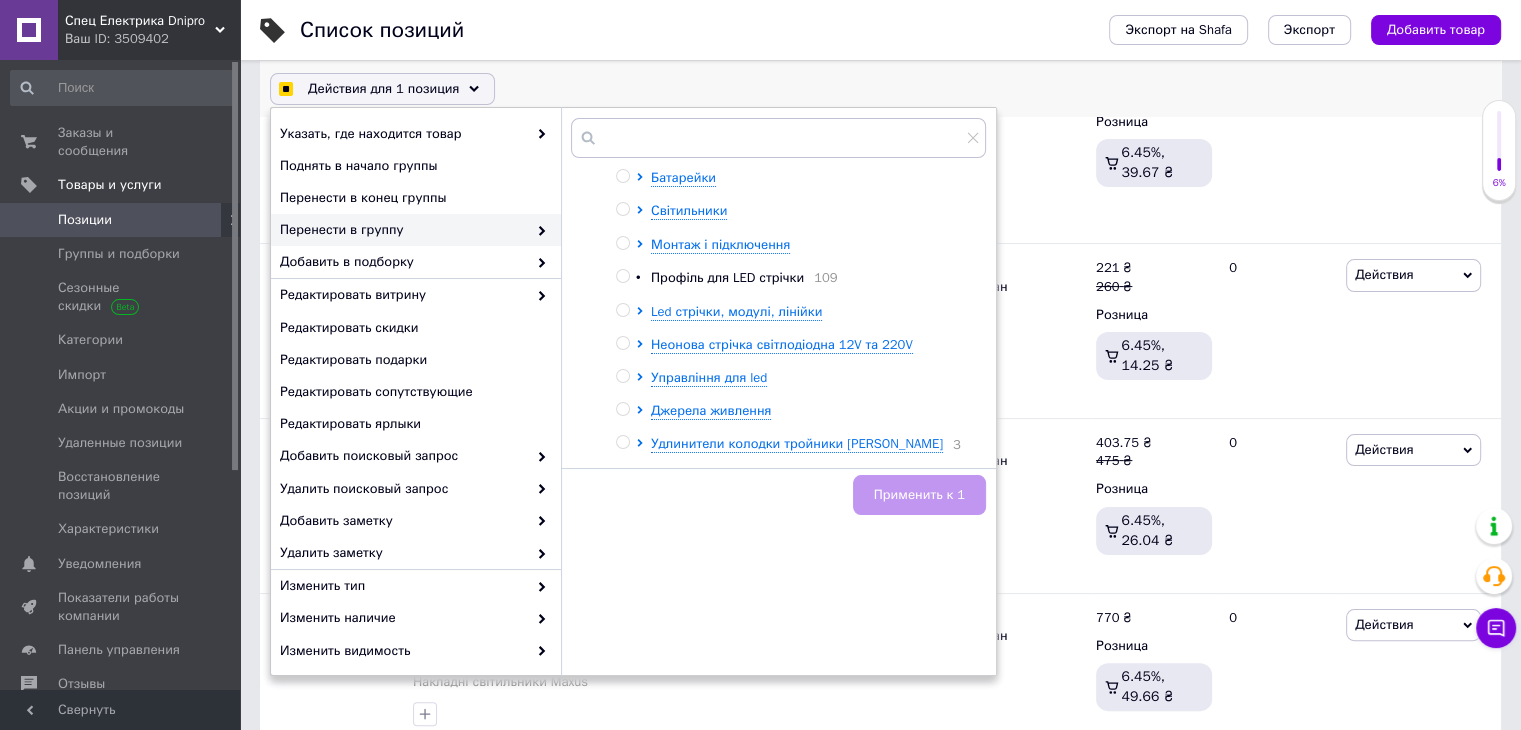 checkbox on "true" 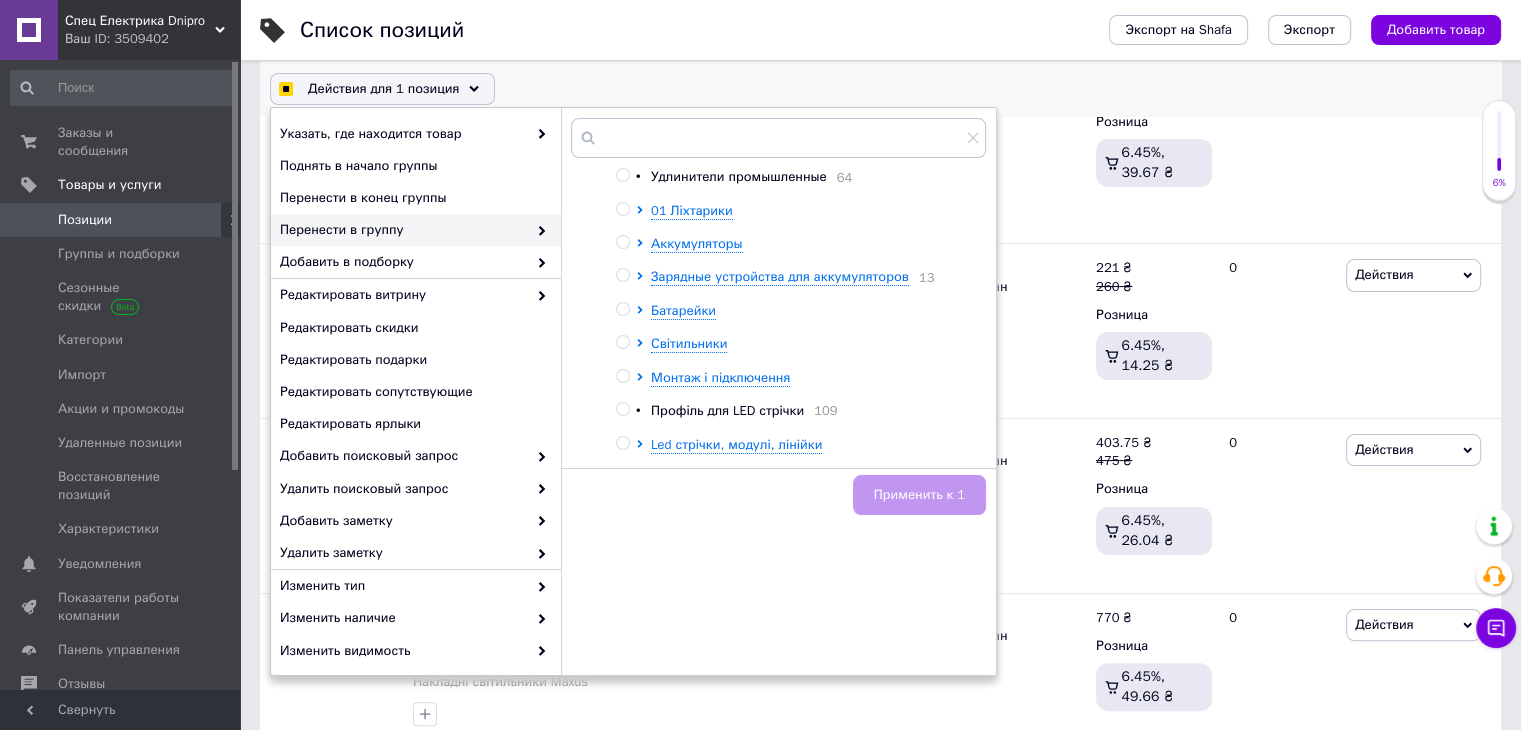scroll, scrollTop: 0, scrollLeft: 0, axis: both 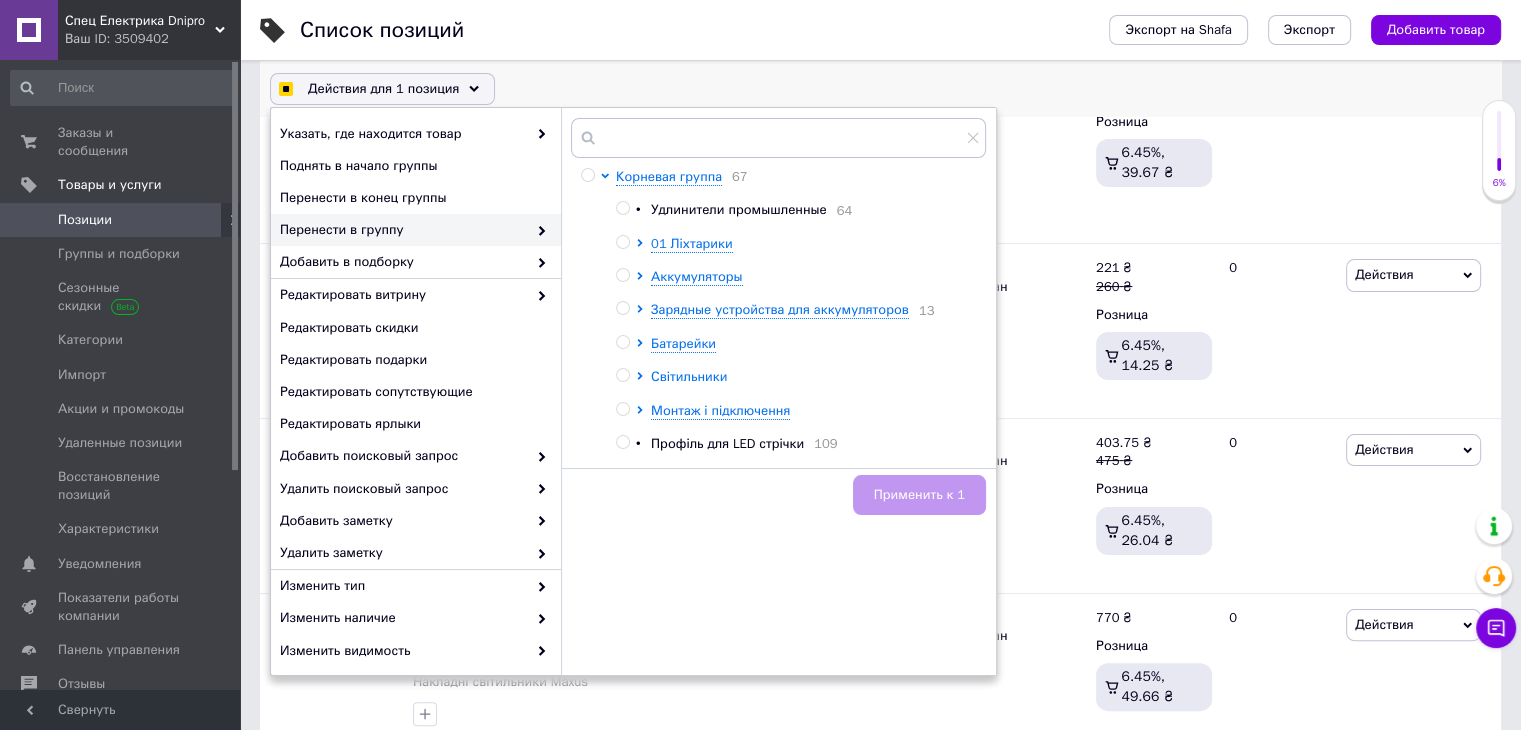 click 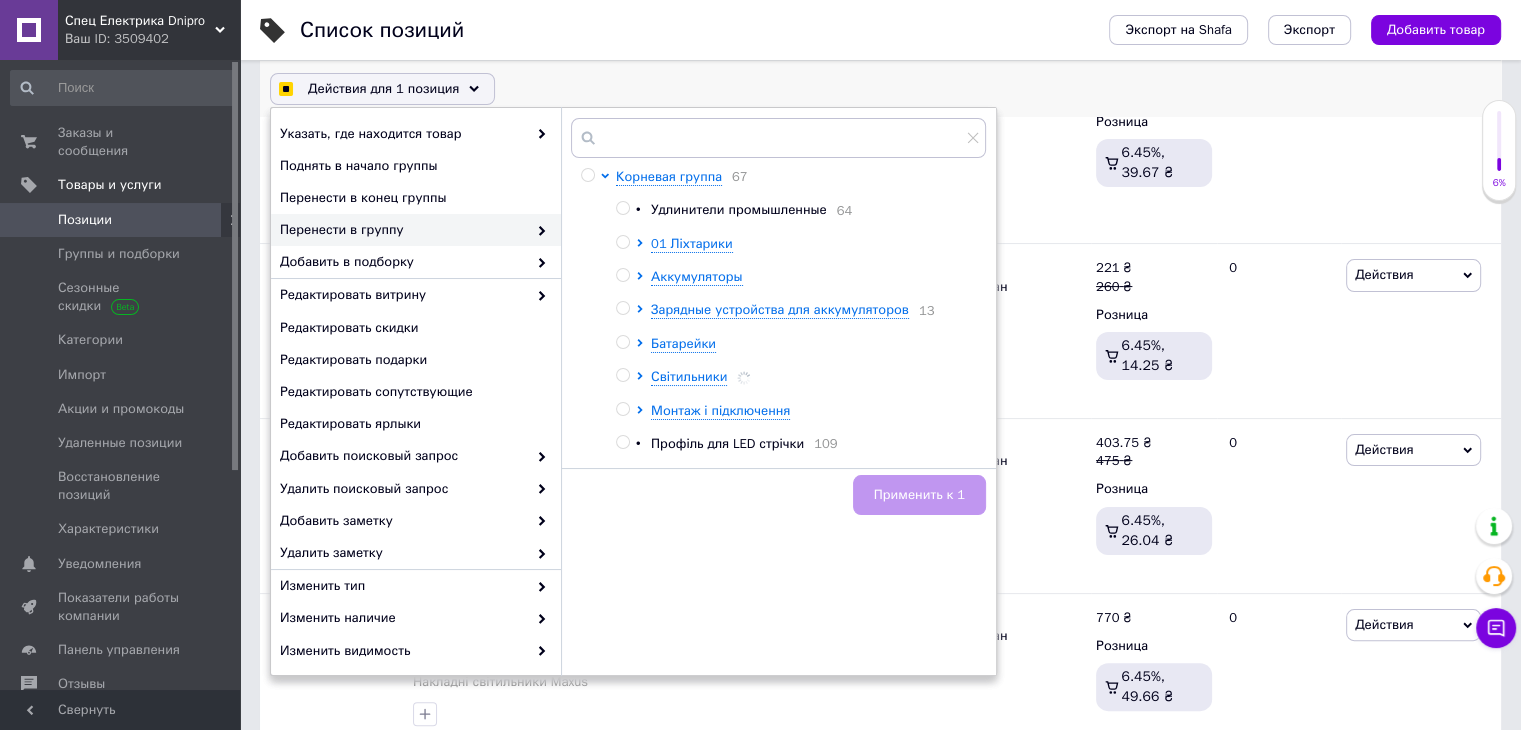checkbox on "true" 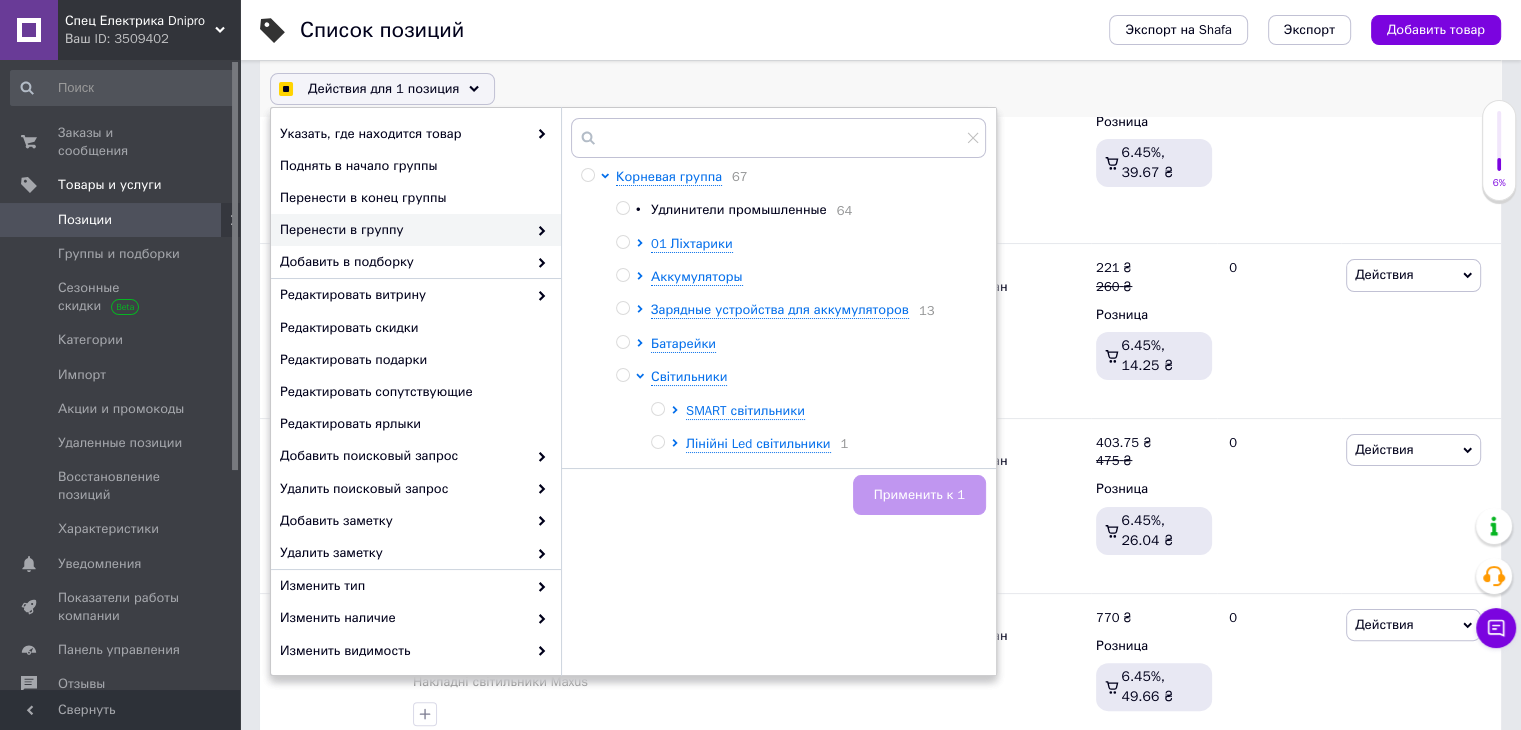 checkbox on "true" 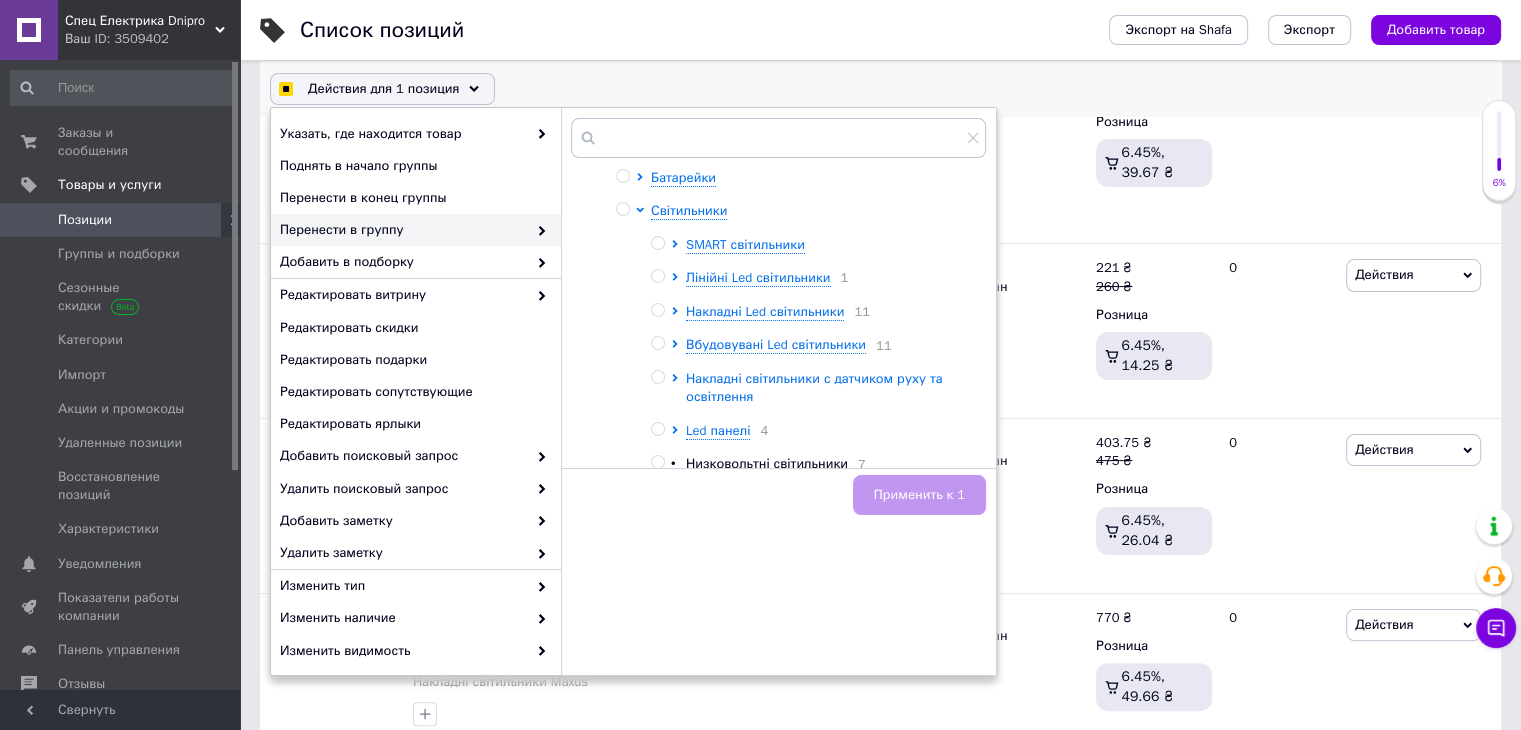 drag, startPoint x: 656, startPoint y: 344, endPoint x: 776, endPoint y: 389, distance: 128.16005 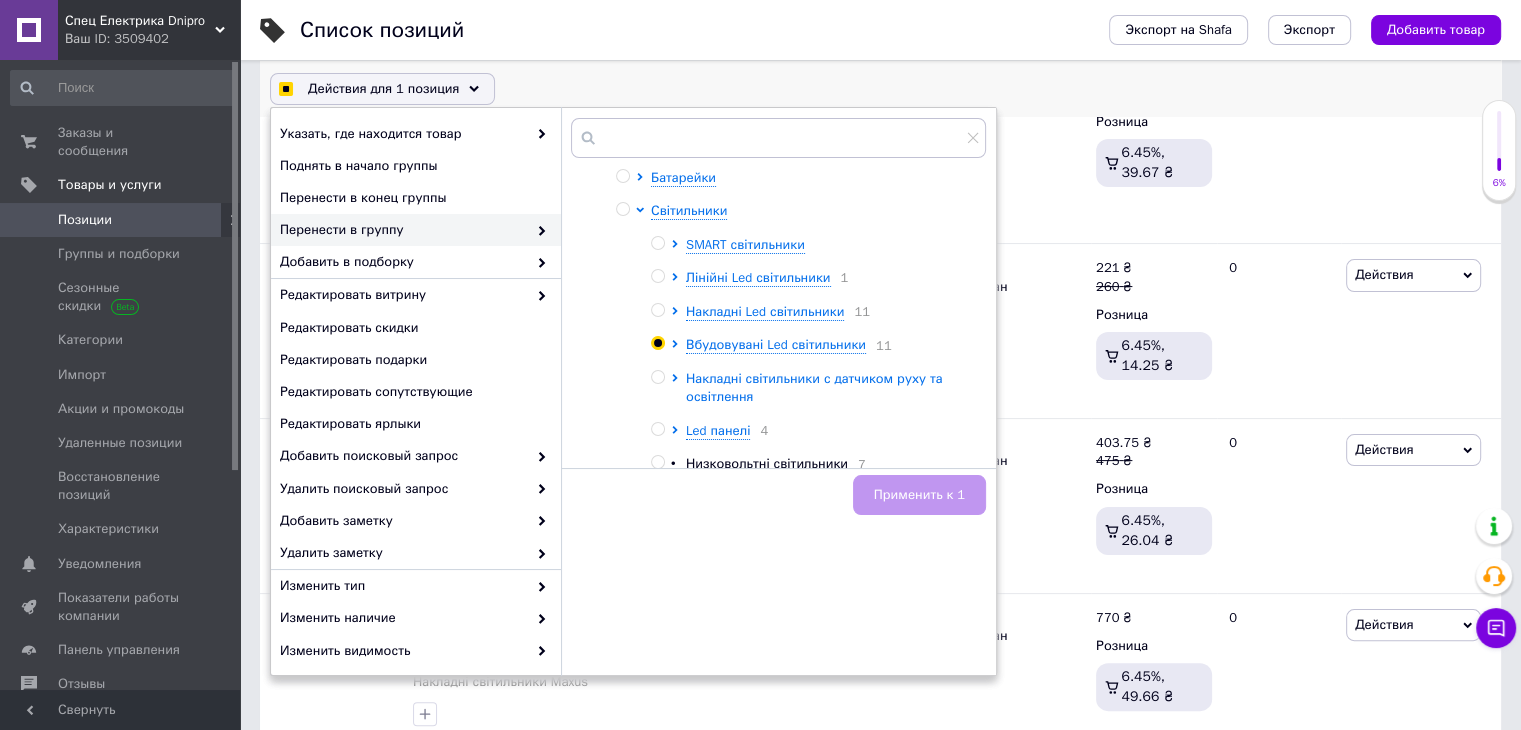 radio on "true" 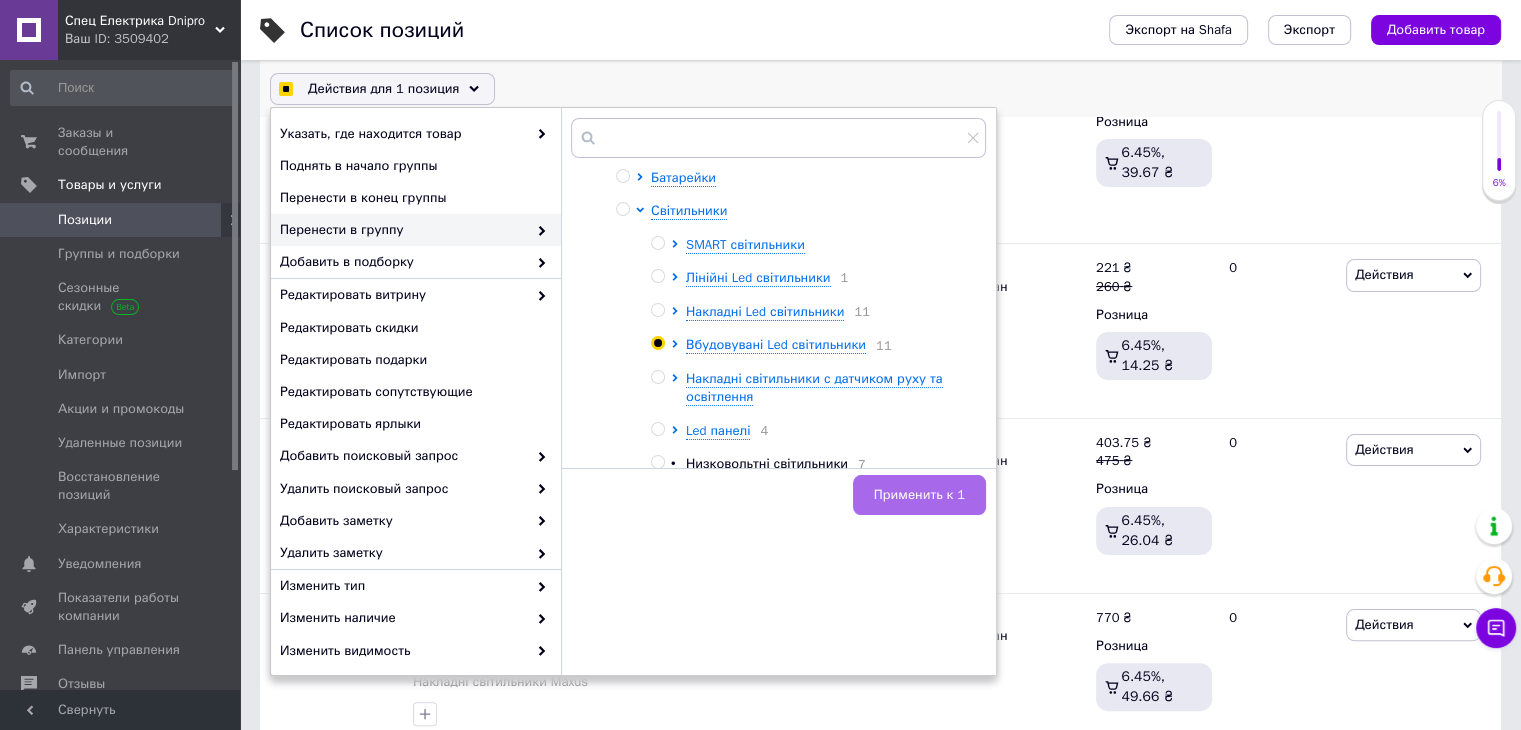 click on "Применить к 1" at bounding box center (919, 495) 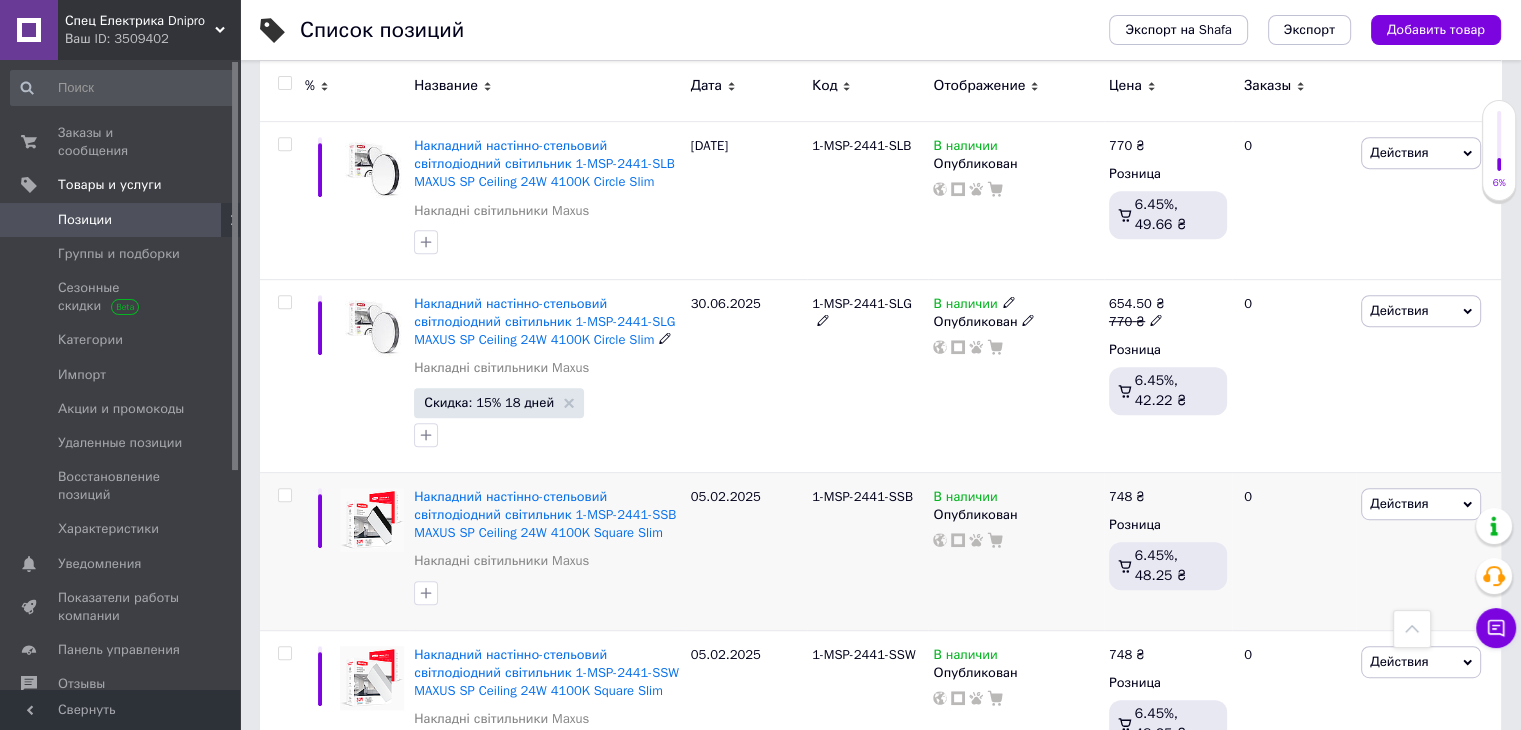 scroll, scrollTop: 1039, scrollLeft: 0, axis: vertical 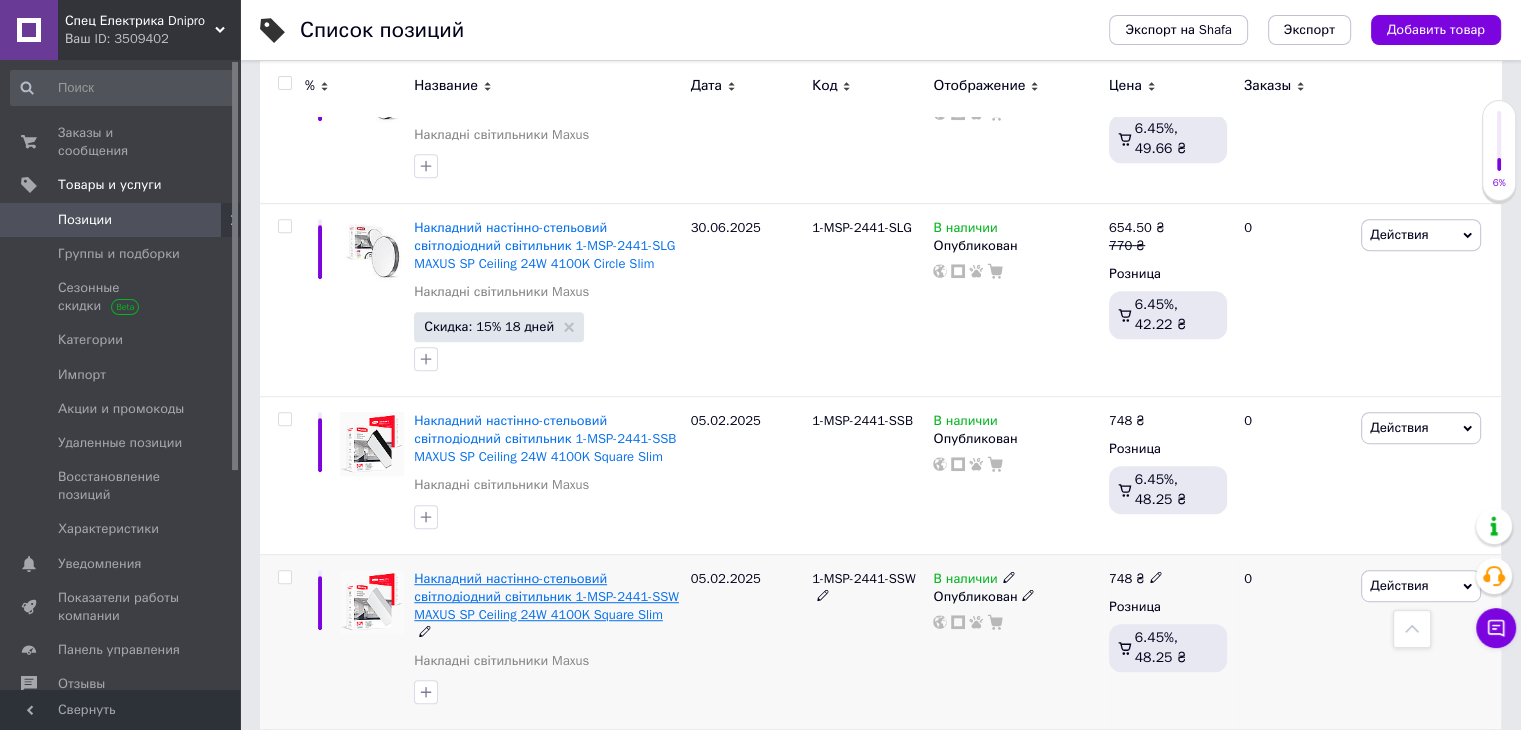 click on "Накладний настінно-стельовий світлодіодний світильник 1-MSP-2441-SSW MAXUS SP Ceiling 24W 4100K Square Slim" at bounding box center [546, 596] 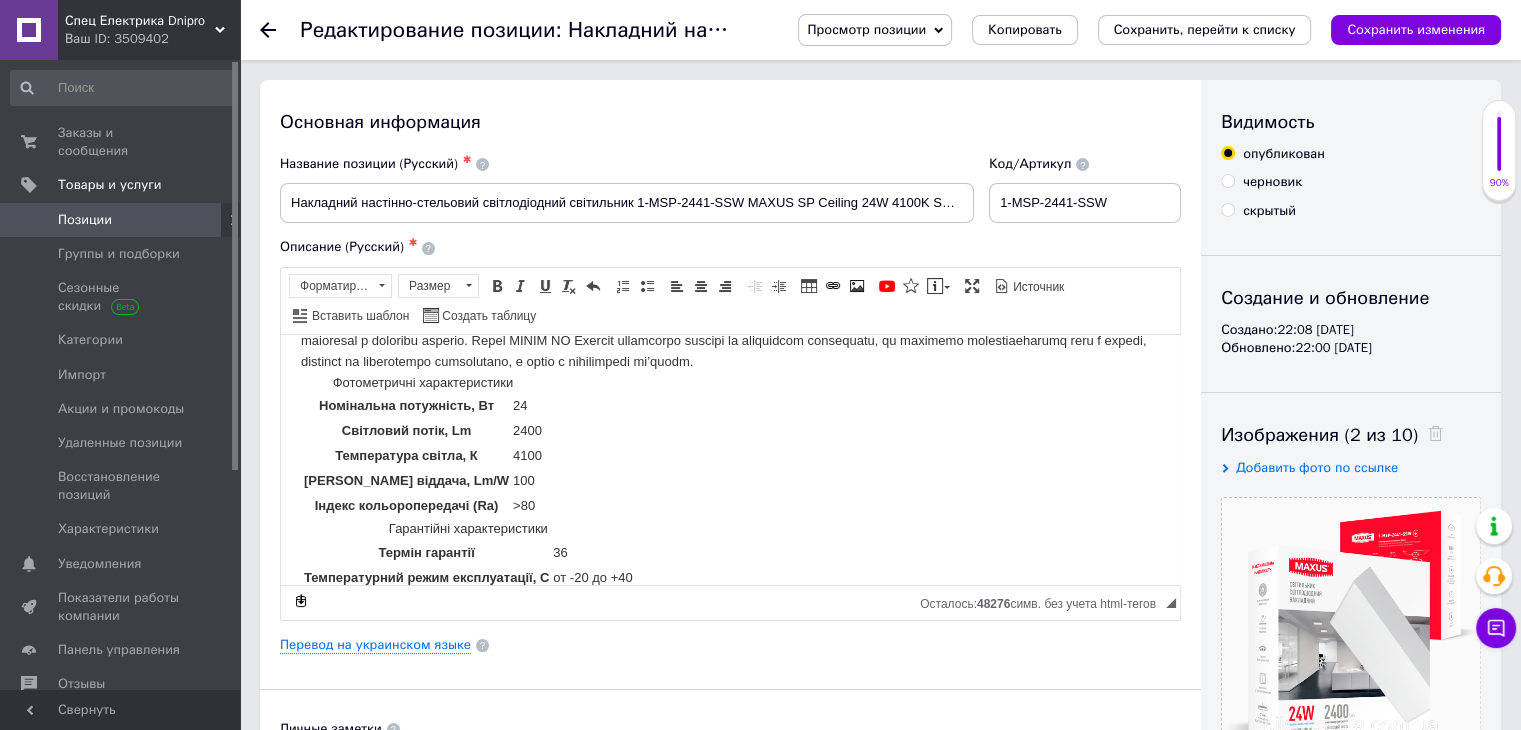 scroll, scrollTop: 166, scrollLeft: 0, axis: vertical 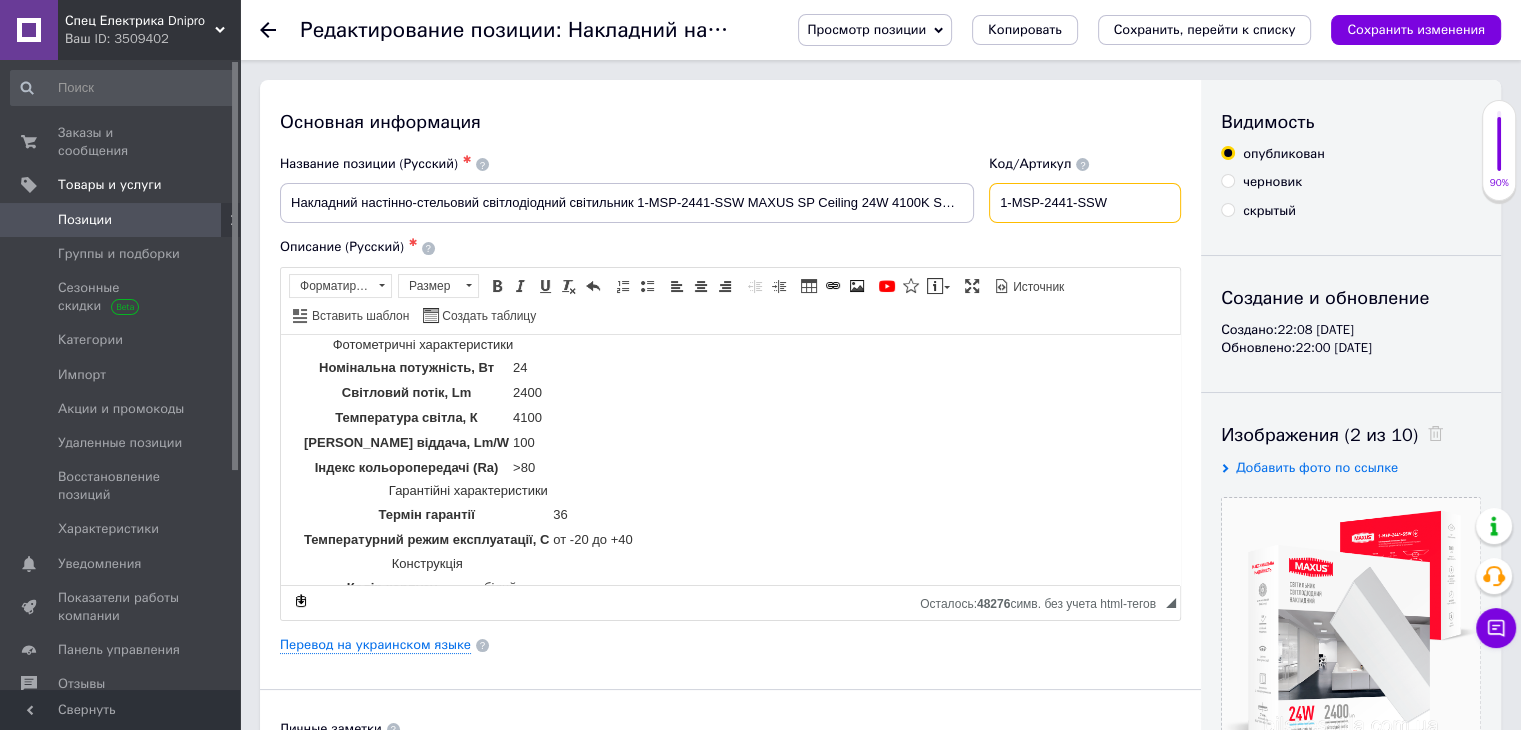 drag, startPoint x: 1032, startPoint y: 204, endPoint x: 1137, endPoint y: 188, distance: 106.21205 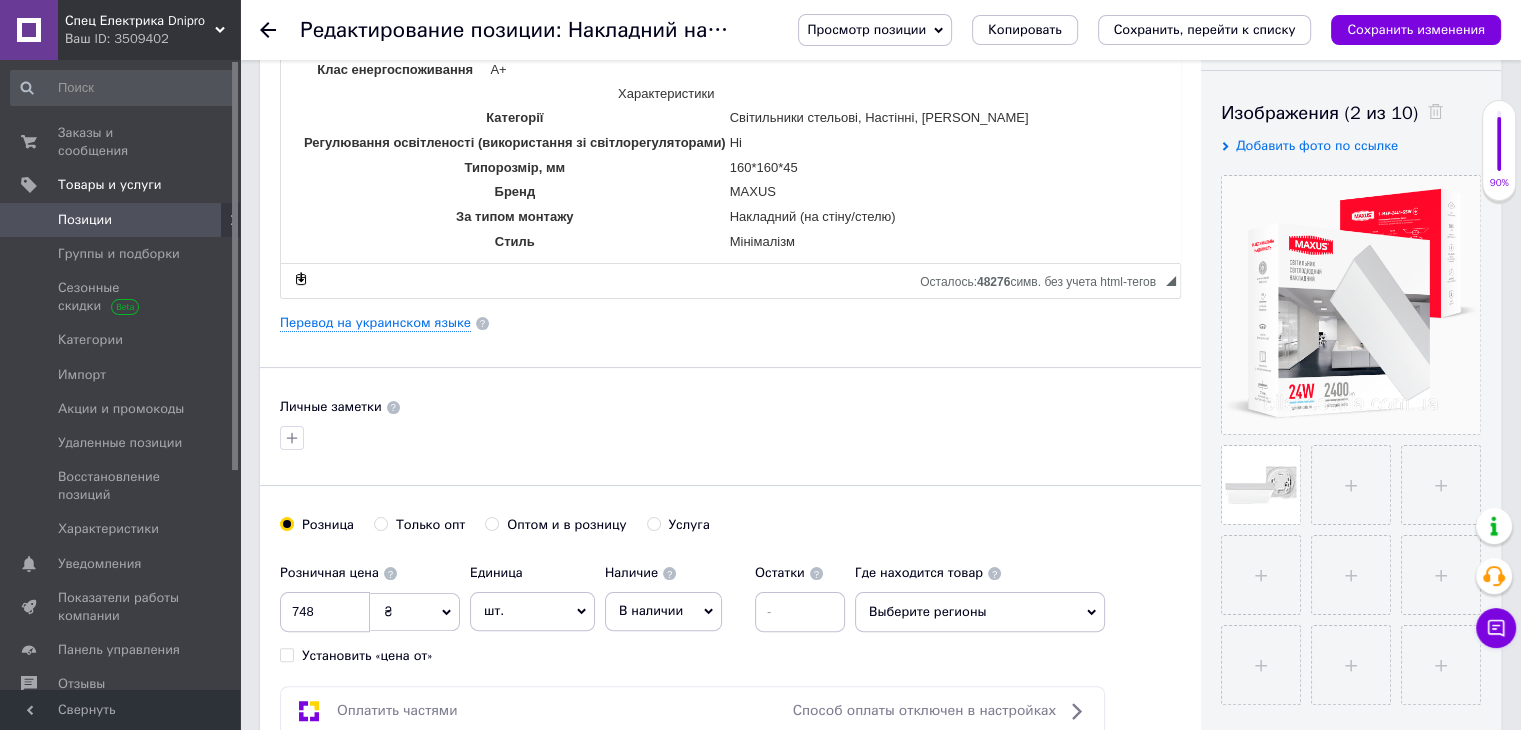 scroll, scrollTop: 500, scrollLeft: 0, axis: vertical 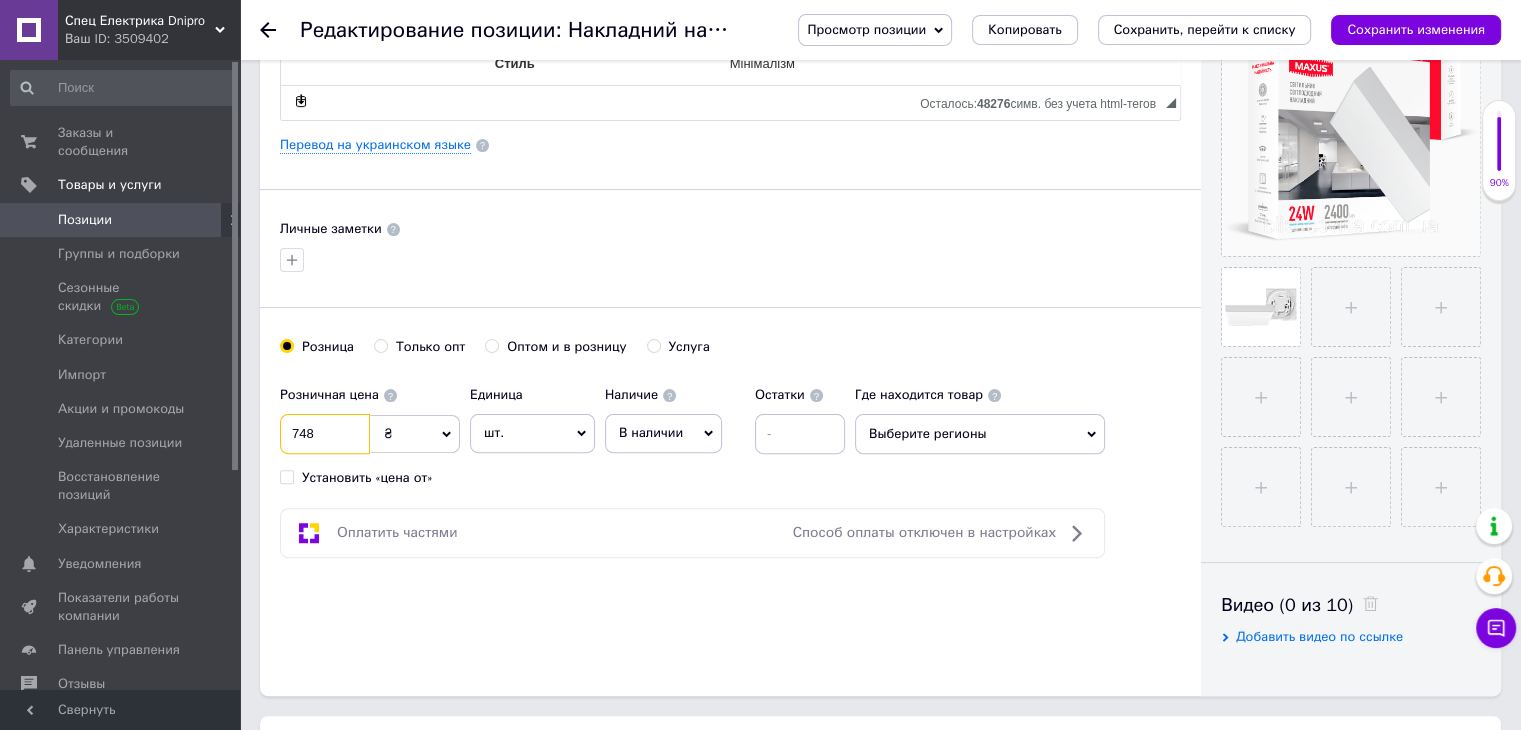 click on "748" at bounding box center [325, 434] 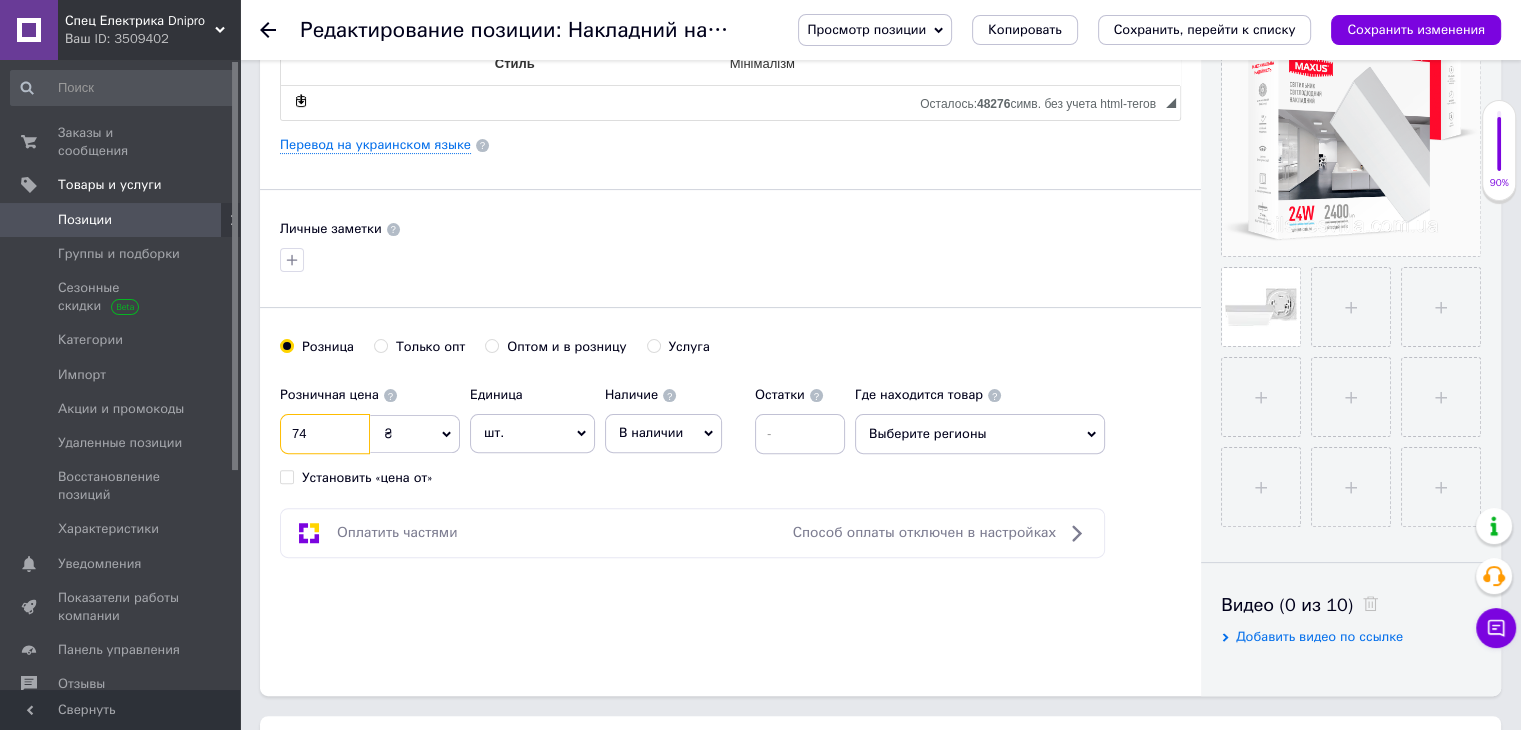 type on "7" 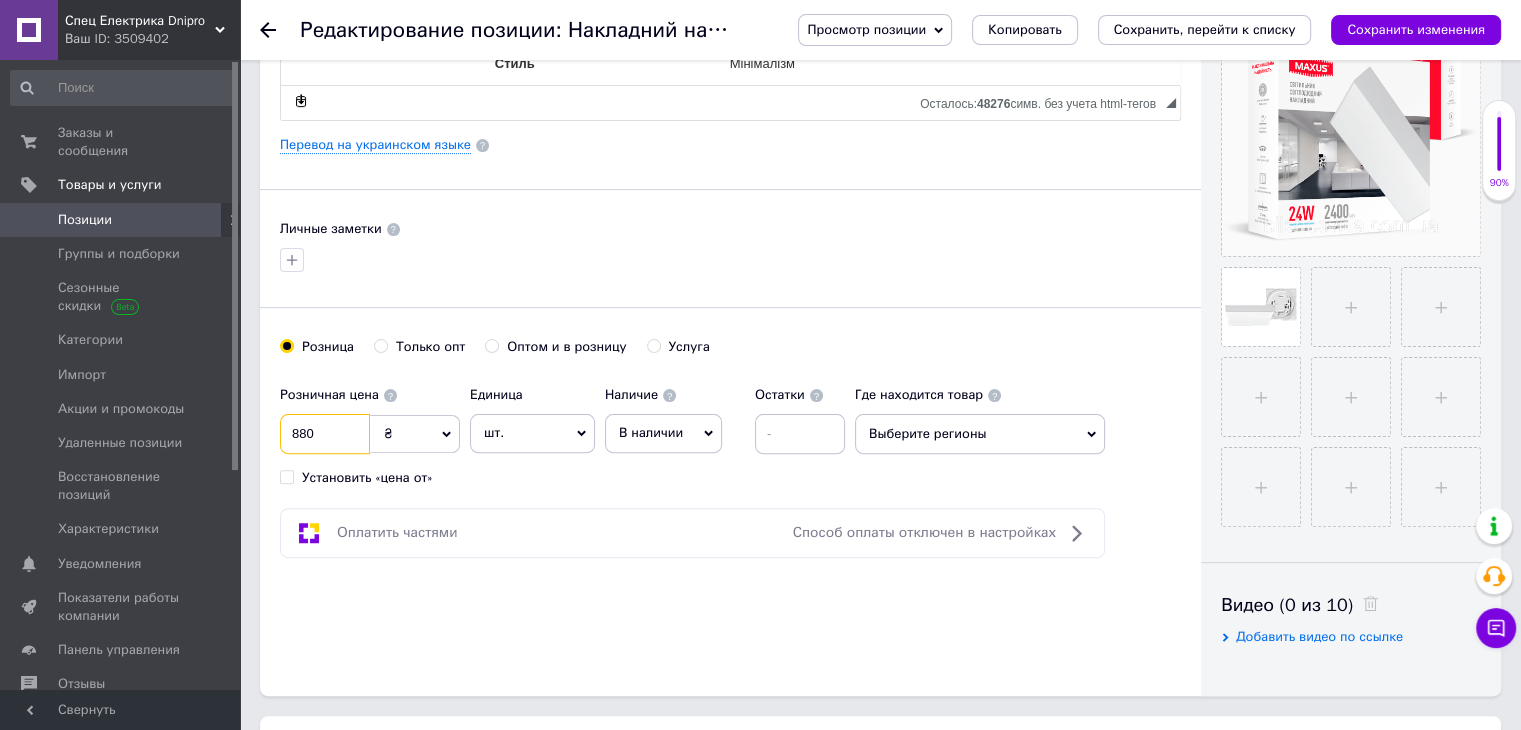 type on "880" 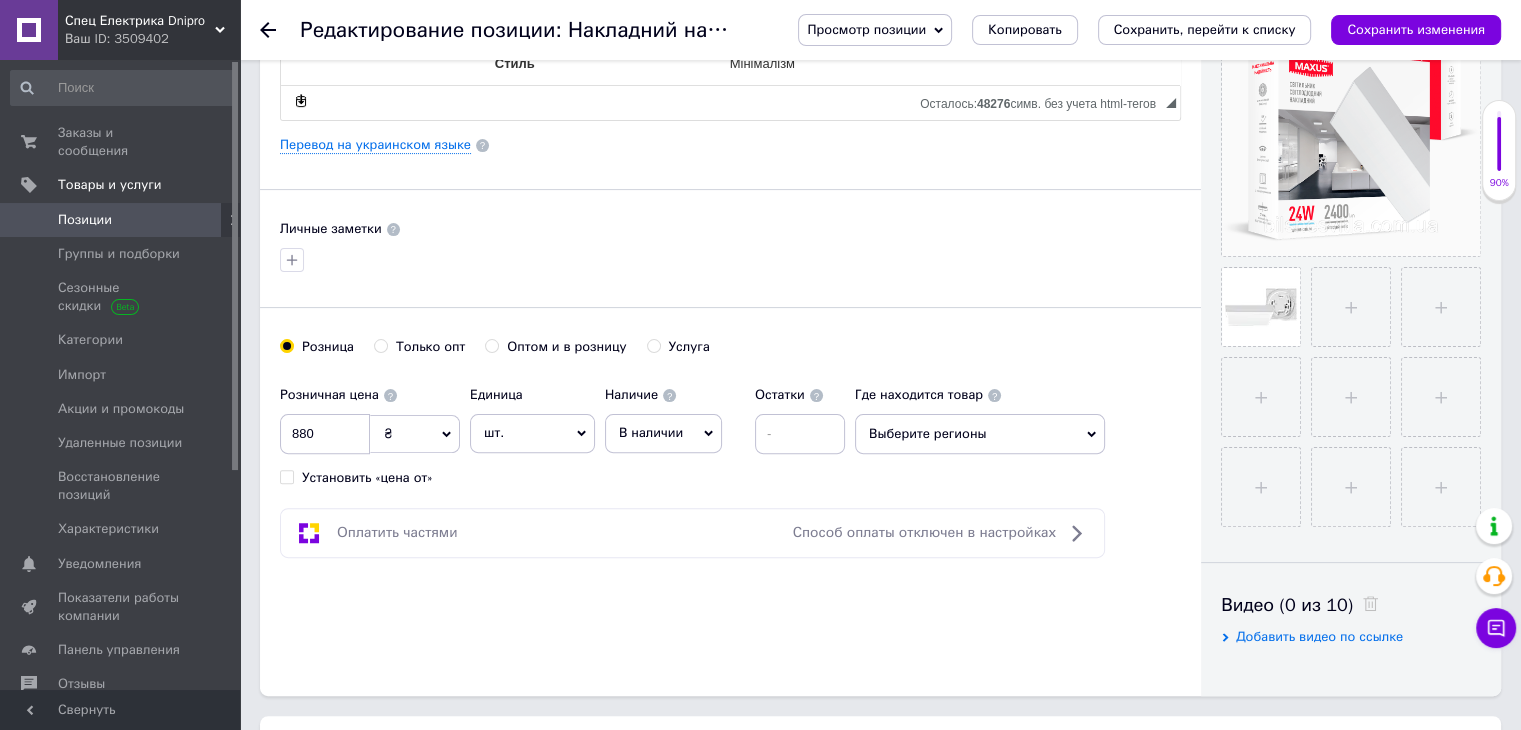 drag, startPoint x: 649, startPoint y: 581, endPoint x: 697, endPoint y: 581, distance: 48 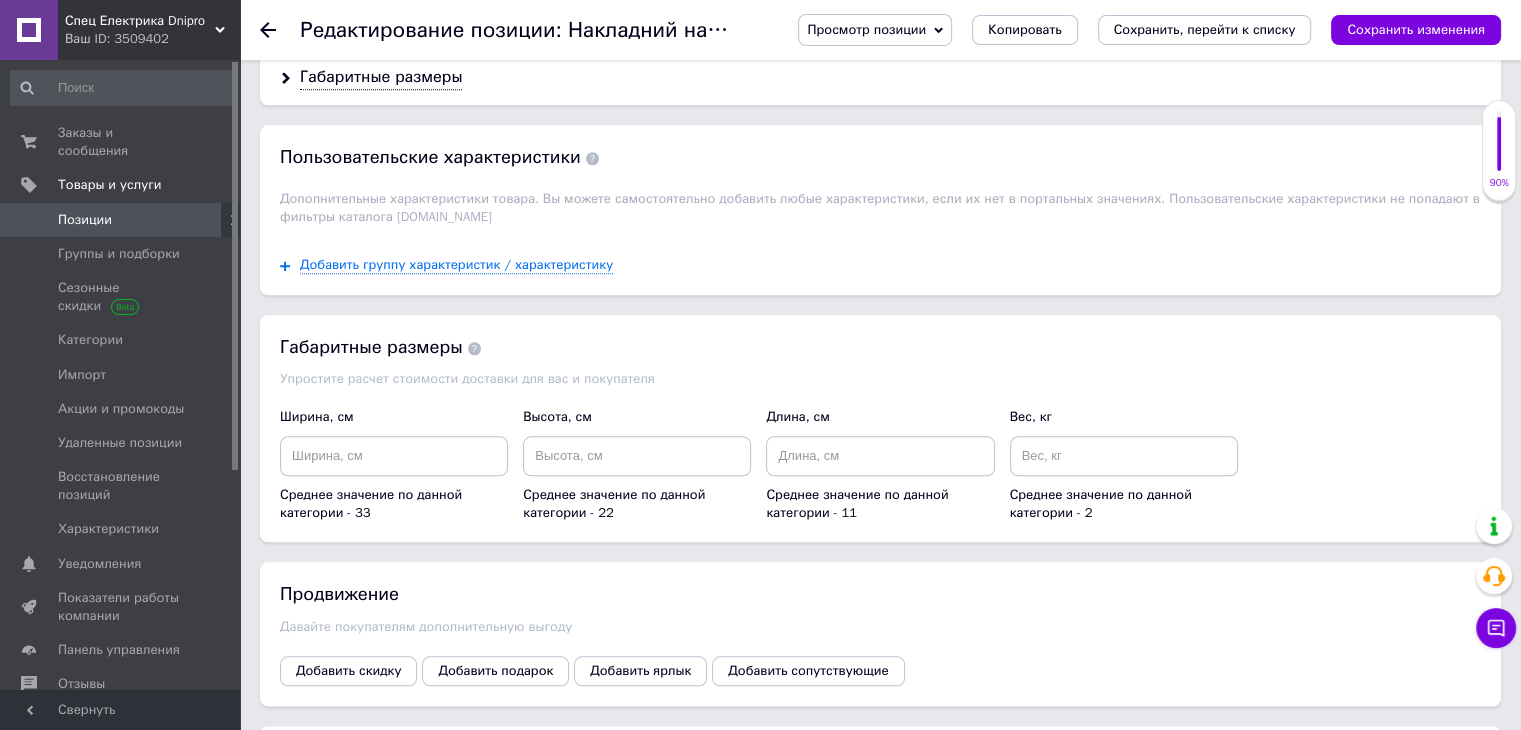 scroll, scrollTop: 2333, scrollLeft: 0, axis: vertical 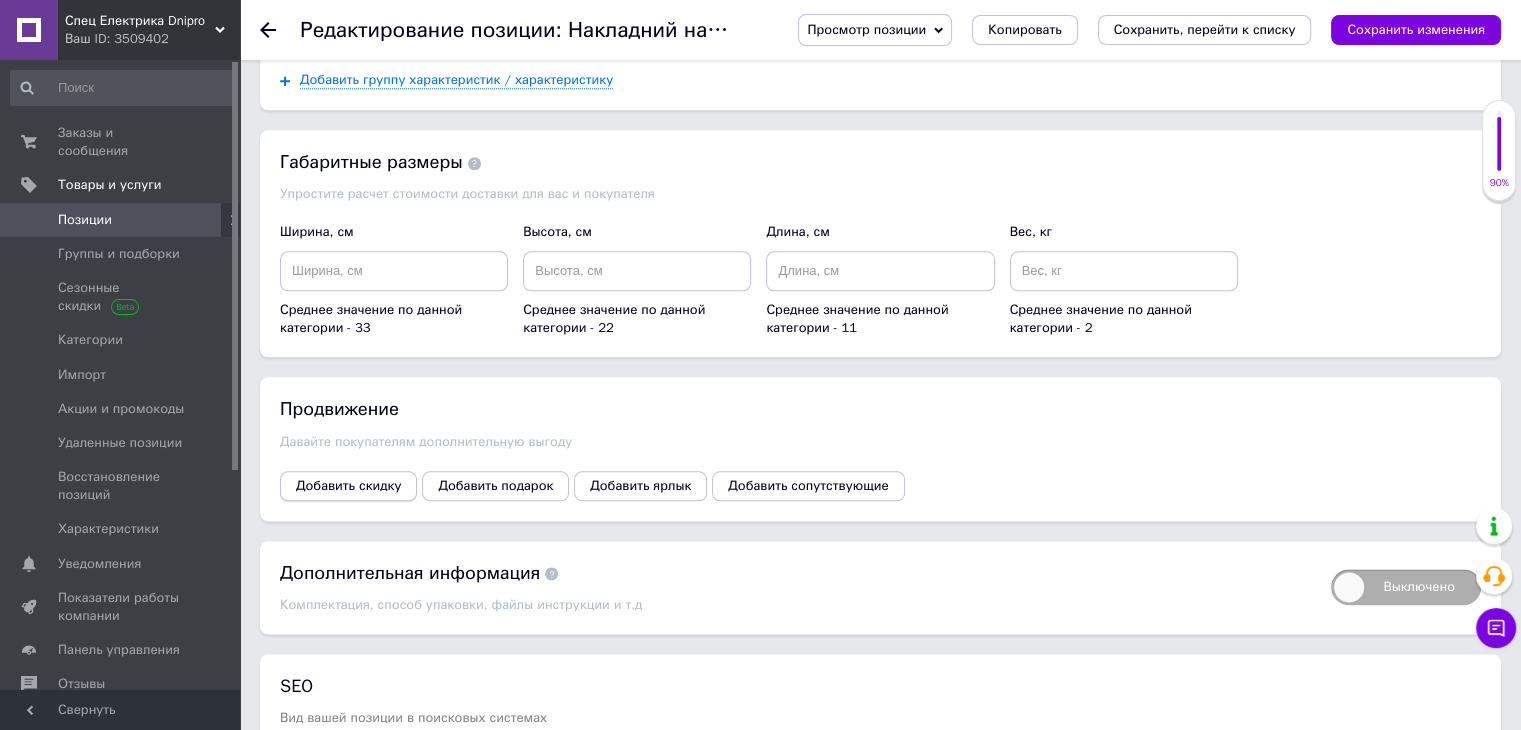 click on "Добавить скидку" at bounding box center (348, 486) 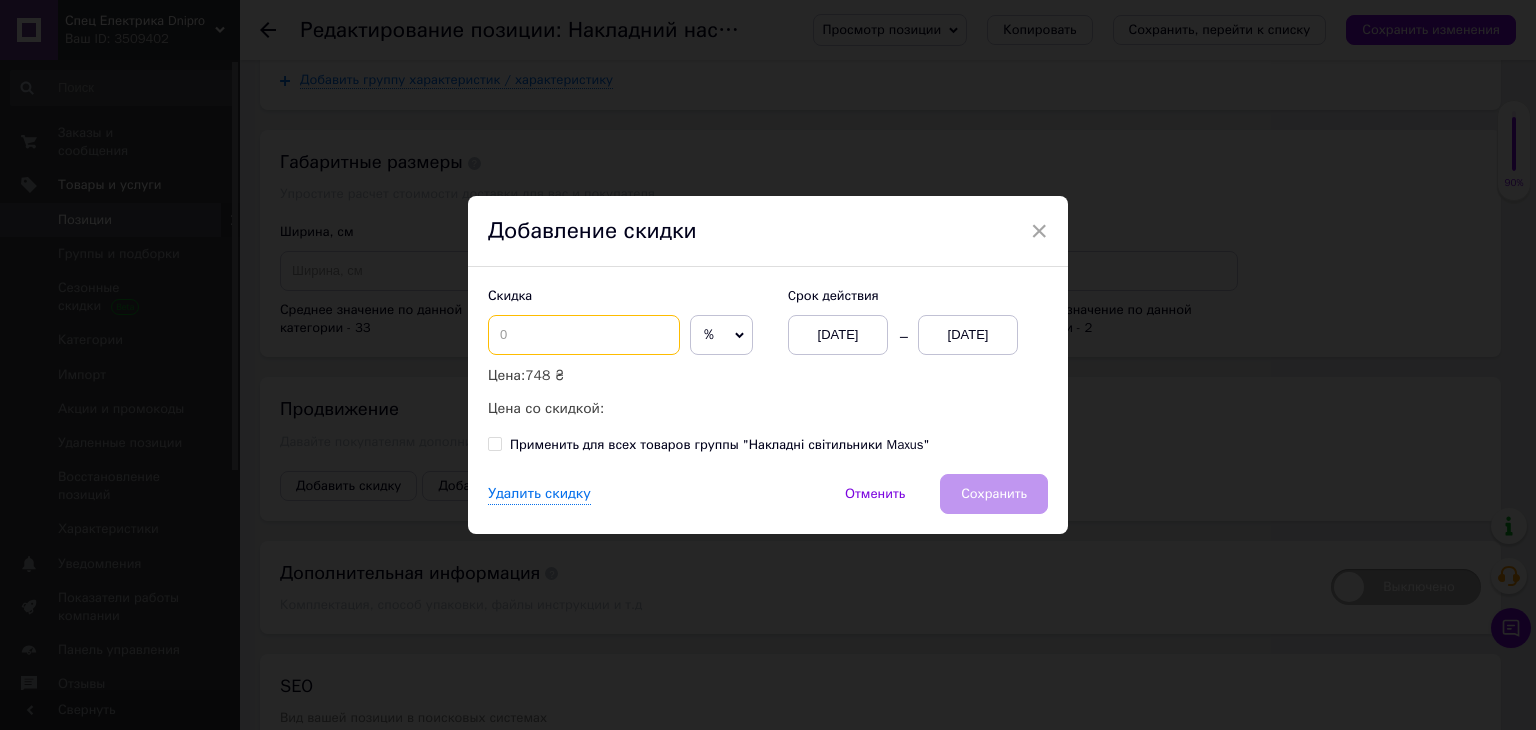 click at bounding box center (584, 335) 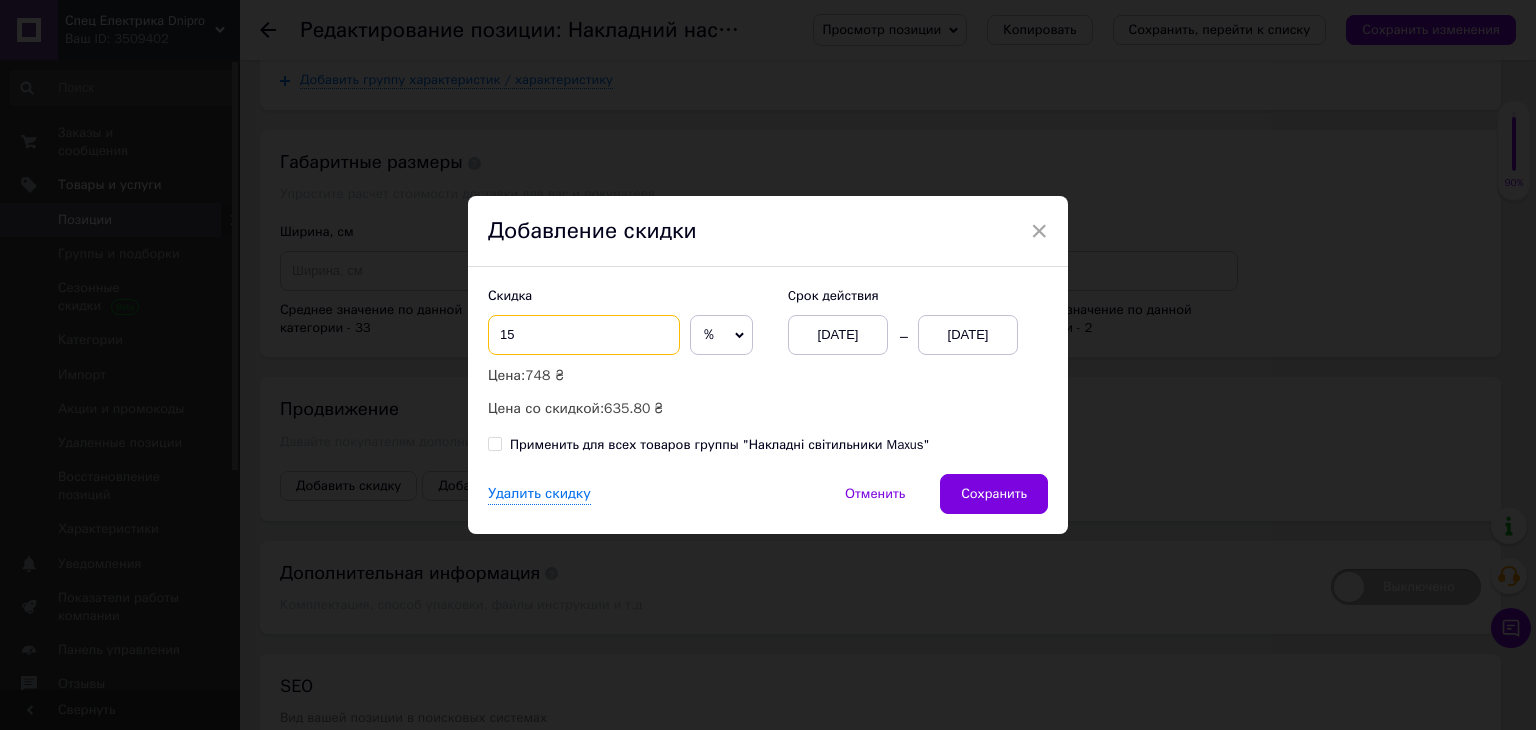 type on "15" 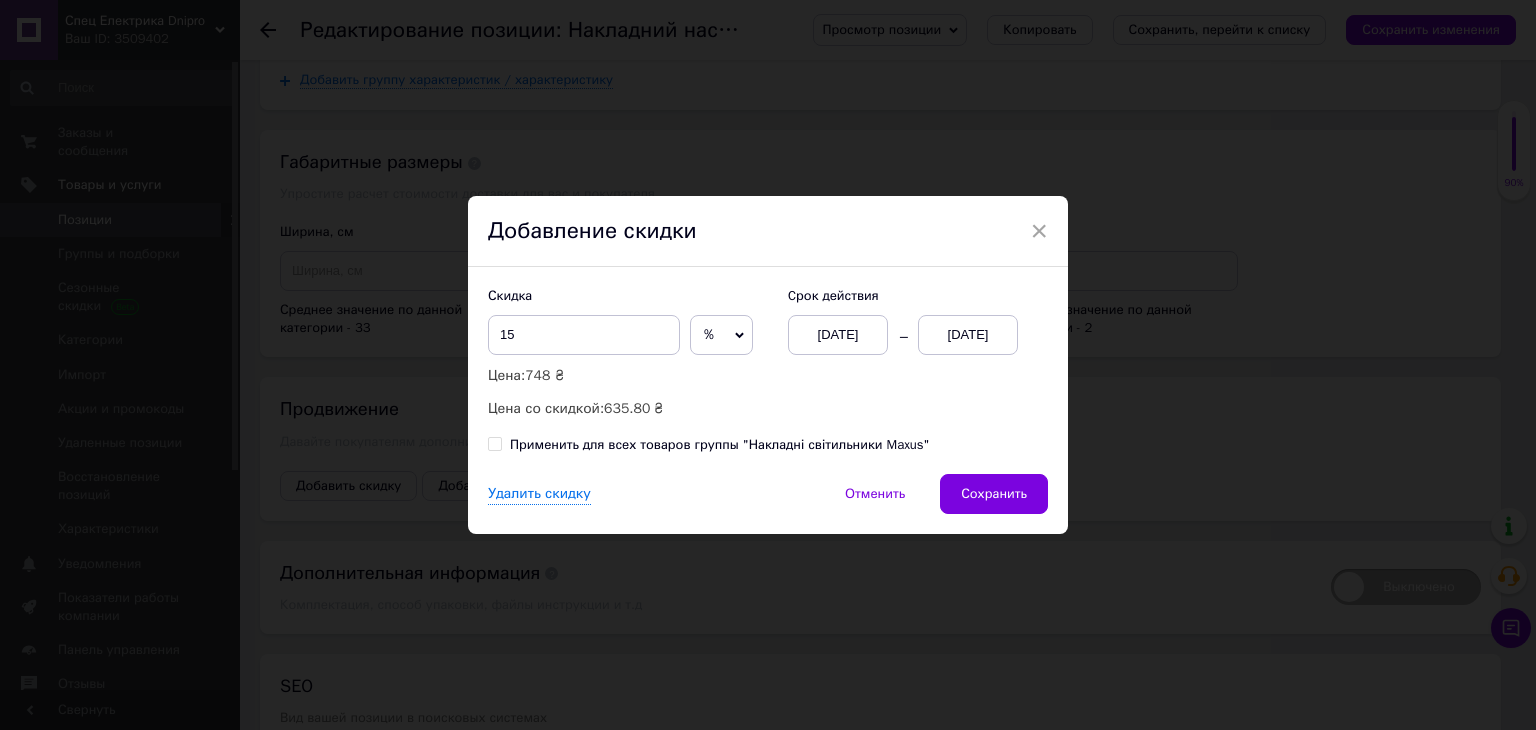 click on "[DATE]" at bounding box center [968, 335] 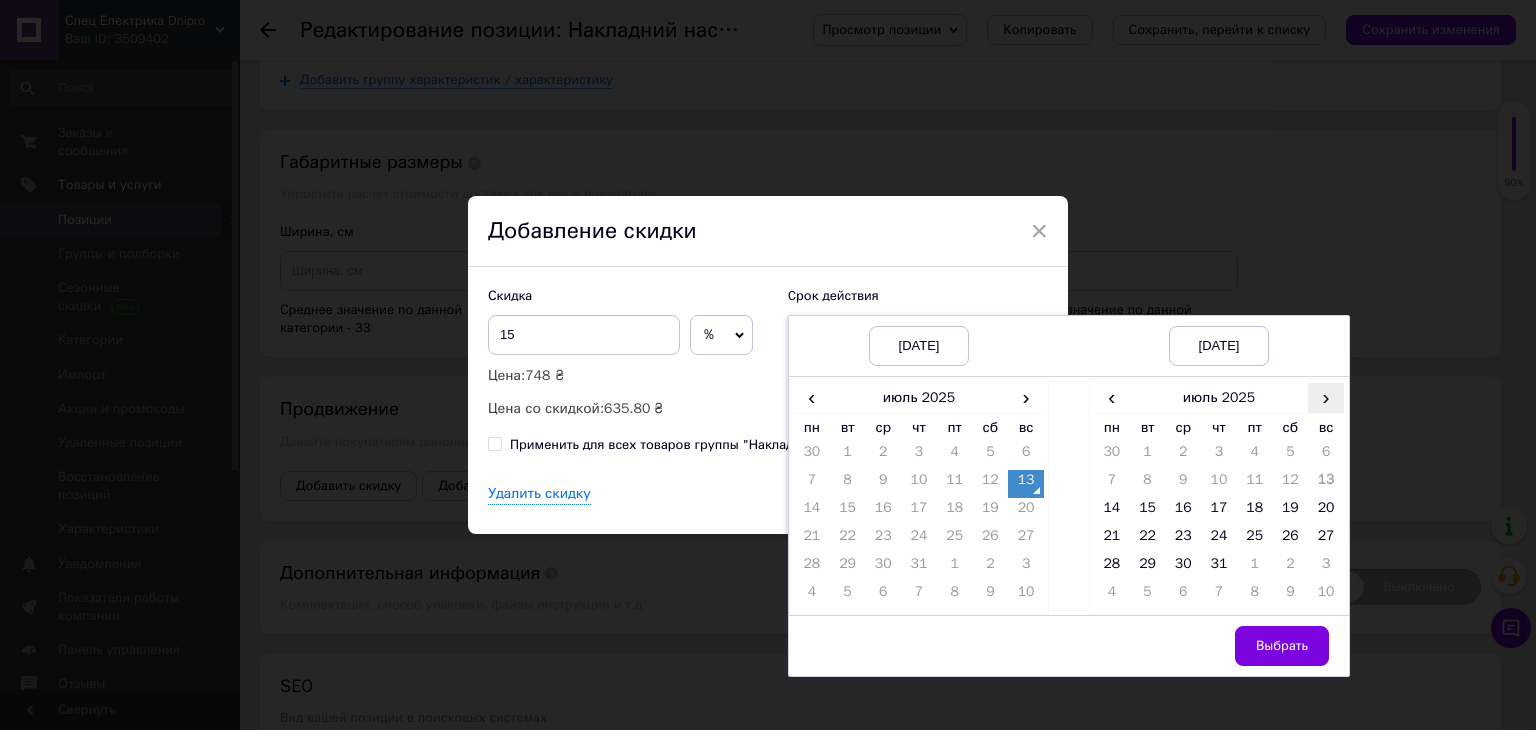 click on "›" at bounding box center (1326, 397) 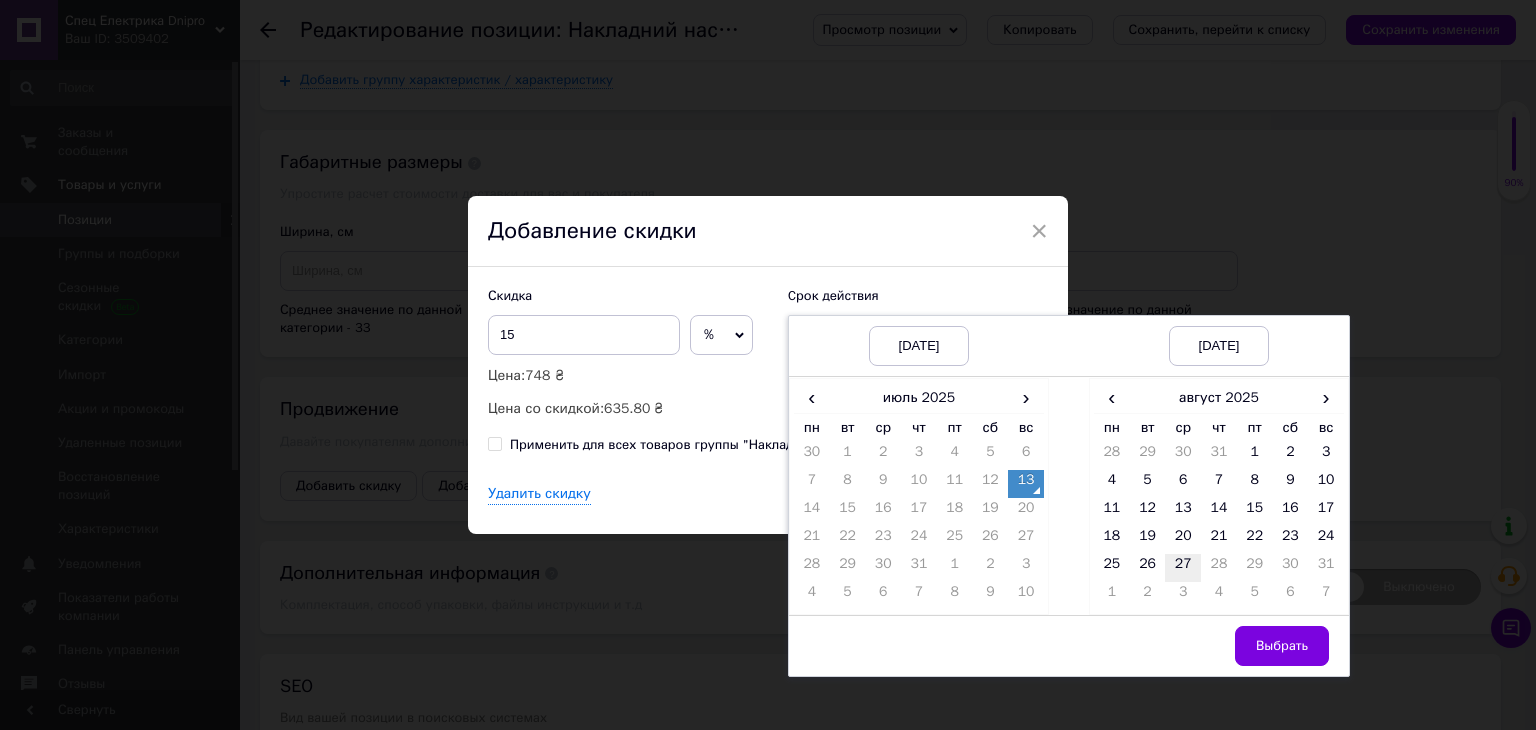 click on "27" at bounding box center (1183, 568) 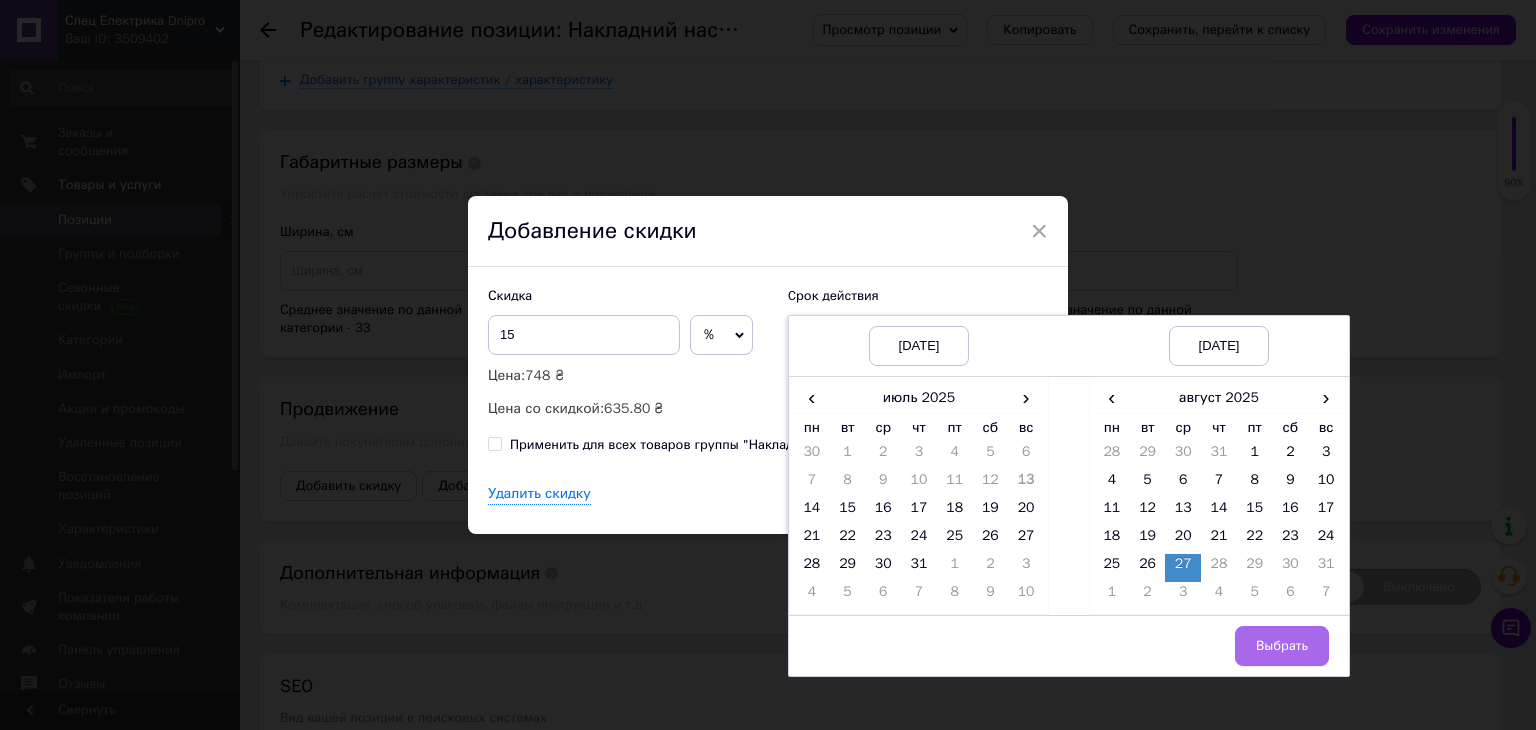 click on "Выбрать" at bounding box center [1282, 646] 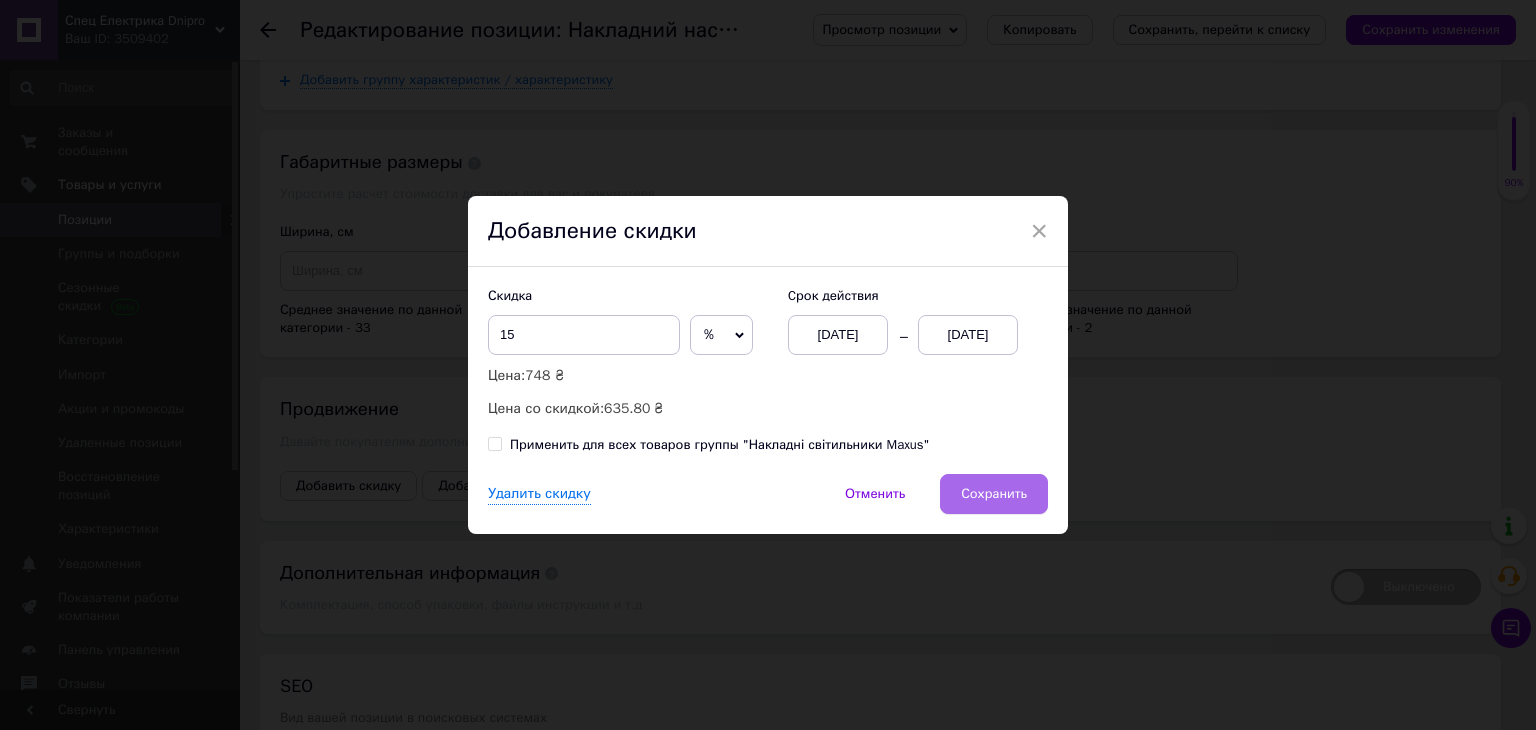 click on "Сохранить" at bounding box center (994, 494) 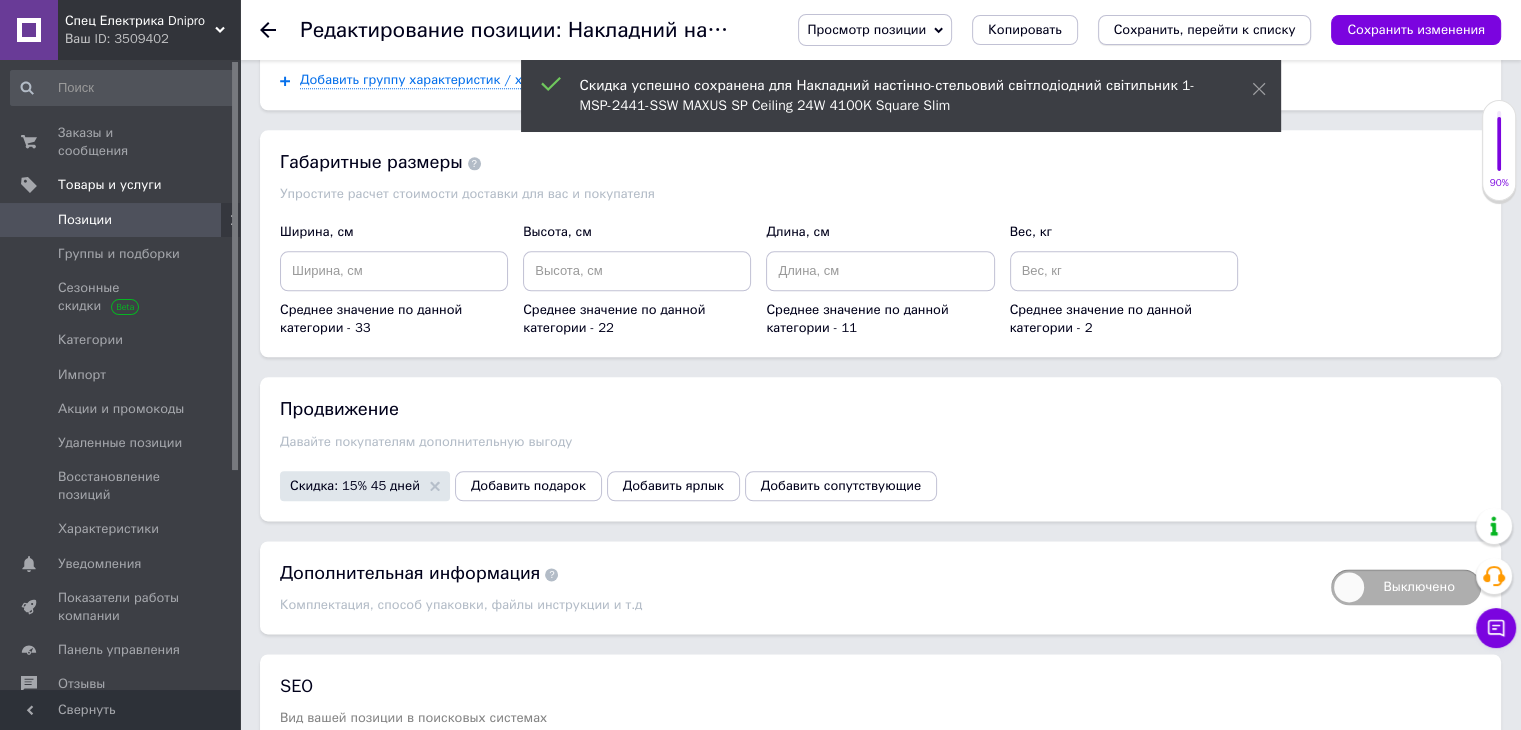 click on "Сохранить, перейти к списку" at bounding box center [1205, 29] 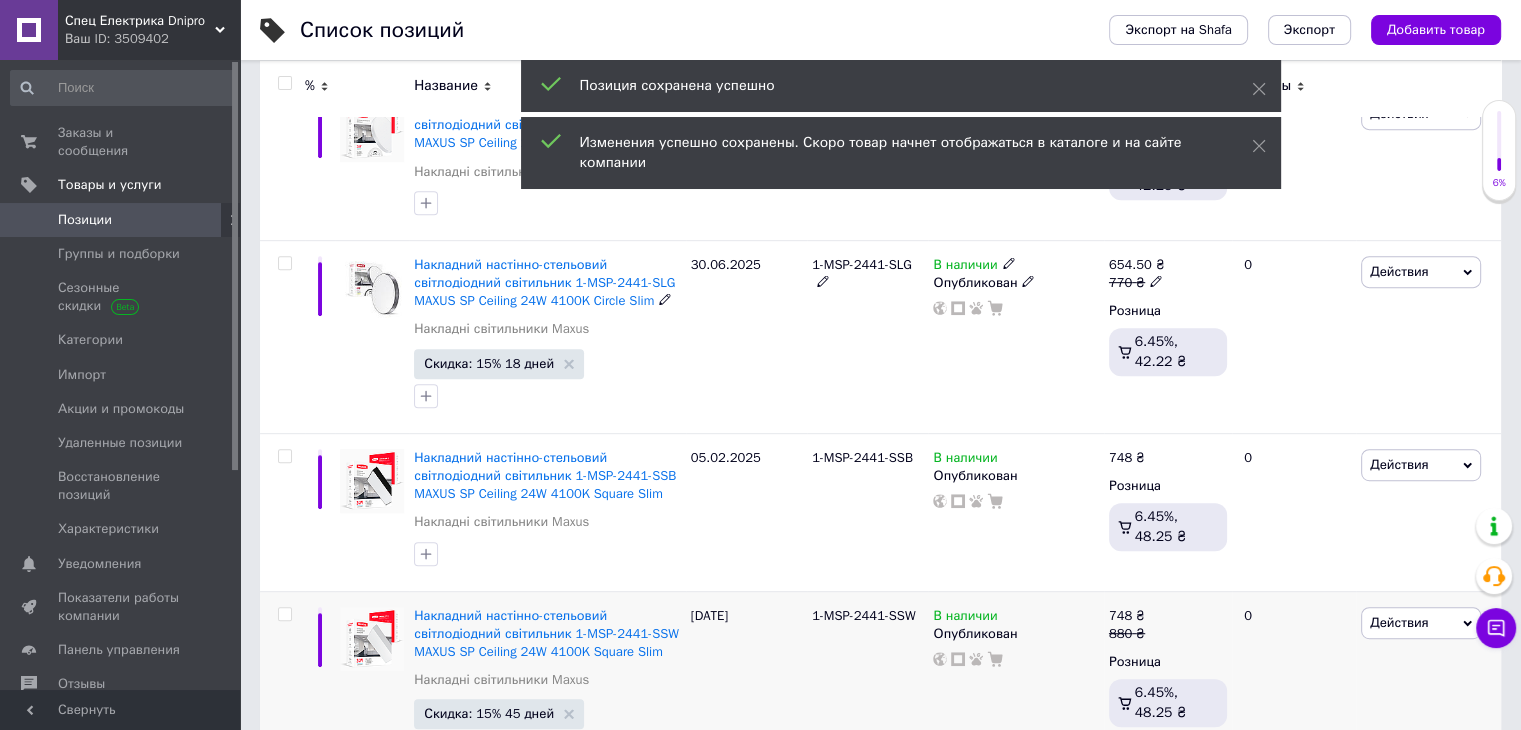scroll, scrollTop: 1074, scrollLeft: 0, axis: vertical 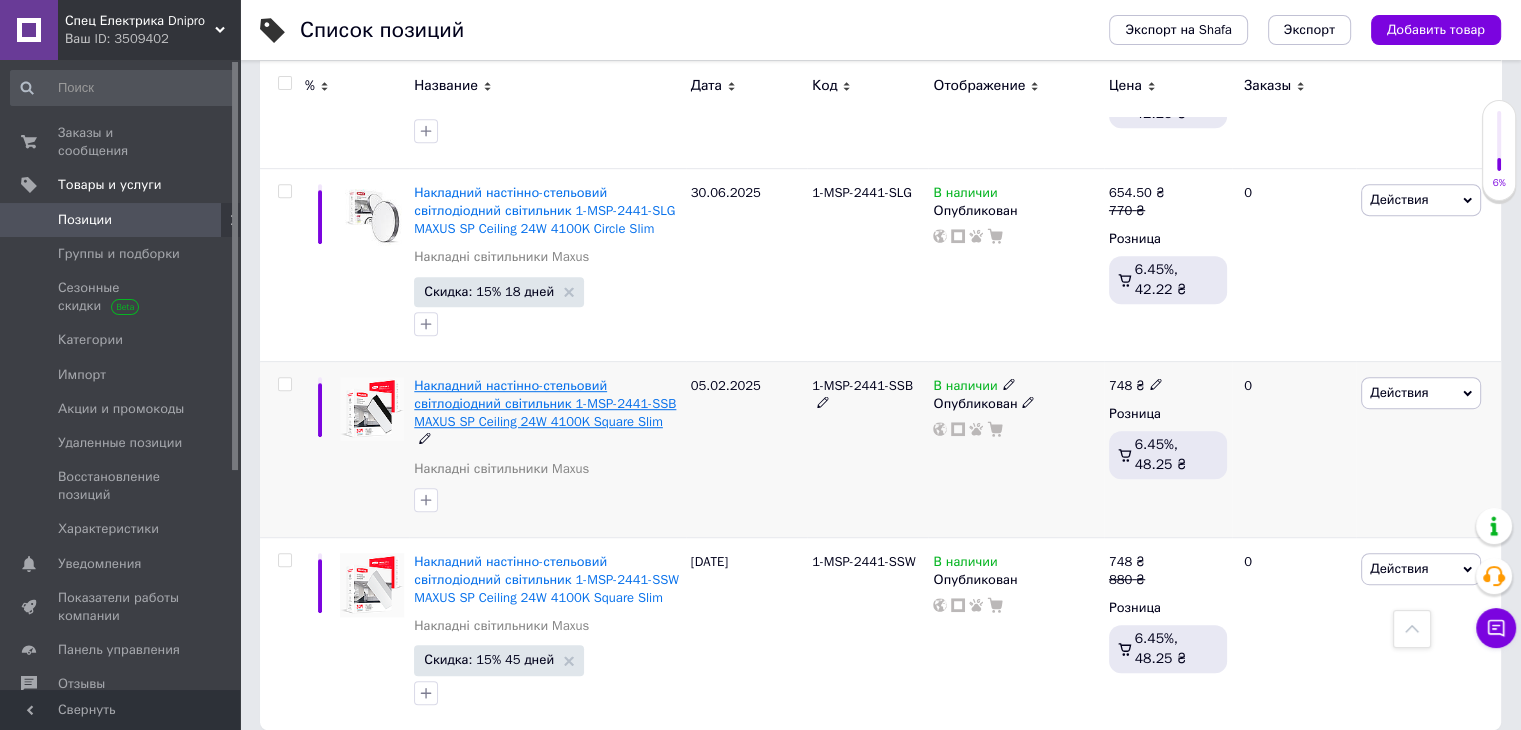 click on "Накладний настінно-стельовий світлодіодний світильник 1-MSP-2441-SSB MAXUS SP Ceiling 24W 4100K Square Slim" at bounding box center (545, 403) 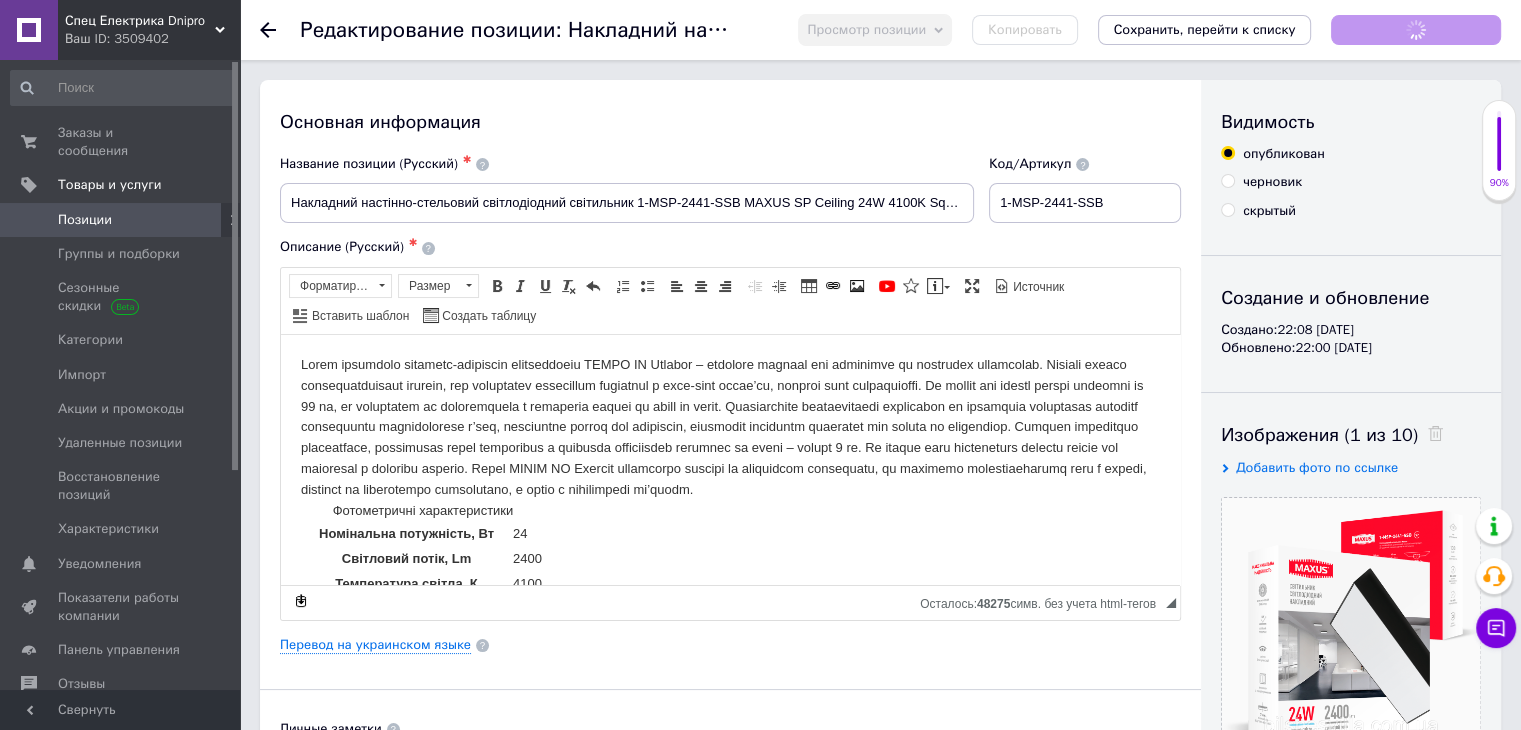 scroll, scrollTop: 0, scrollLeft: 0, axis: both 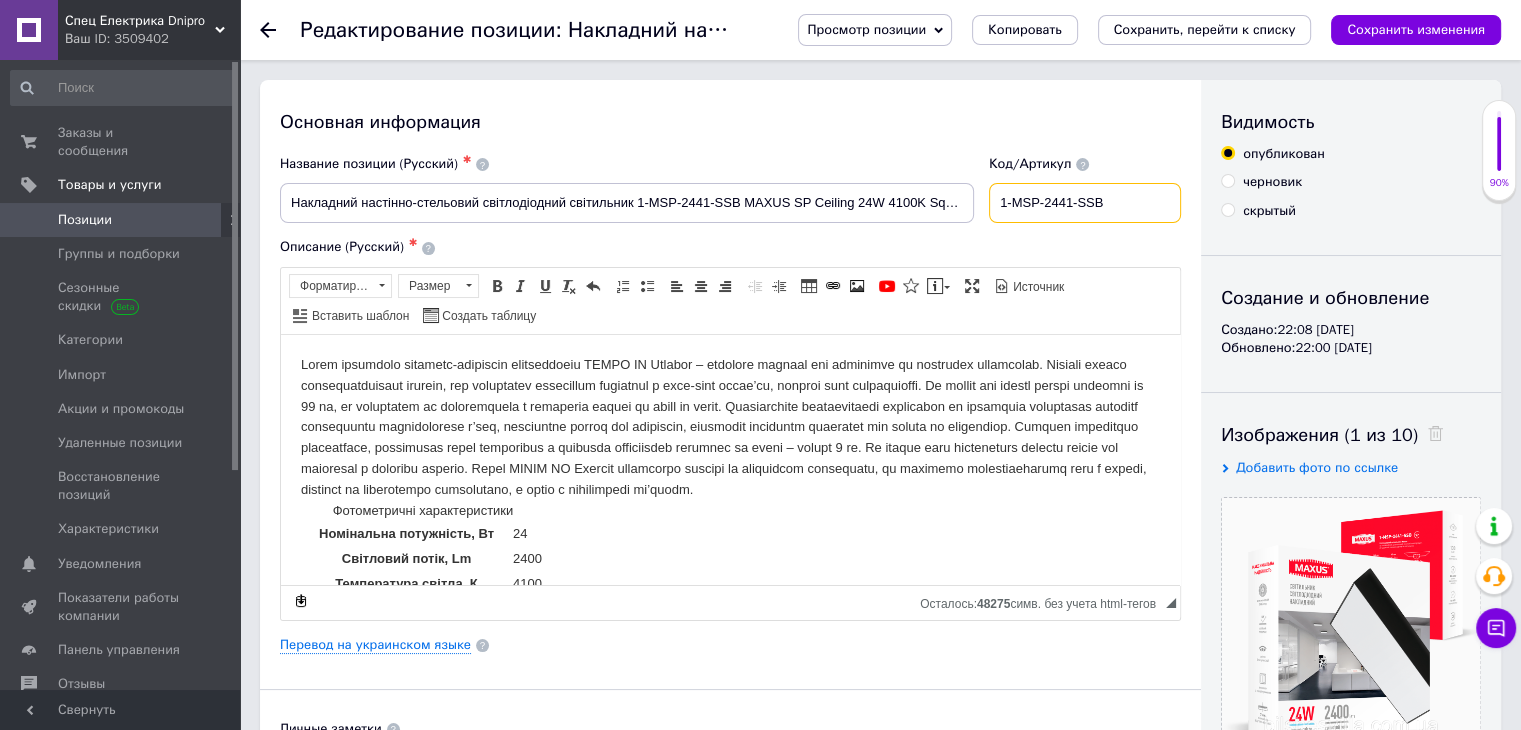drag, startPoint x: 1066, startPoint y: 204, endPoint x: 1148, endPoint y: 200, distance: 82.0975 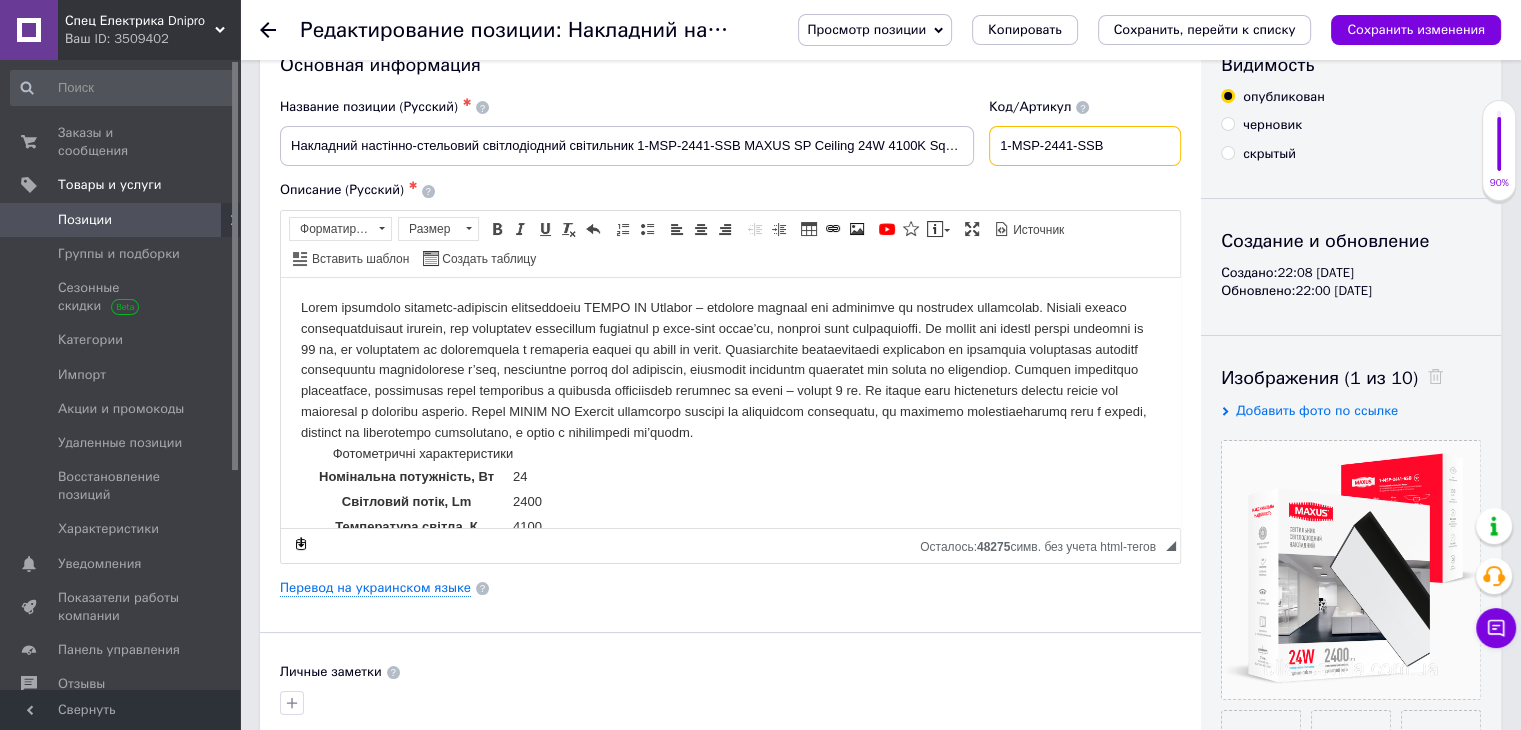 scroll, scrollTop: 333, scrollLeft: 0, axis: vertical 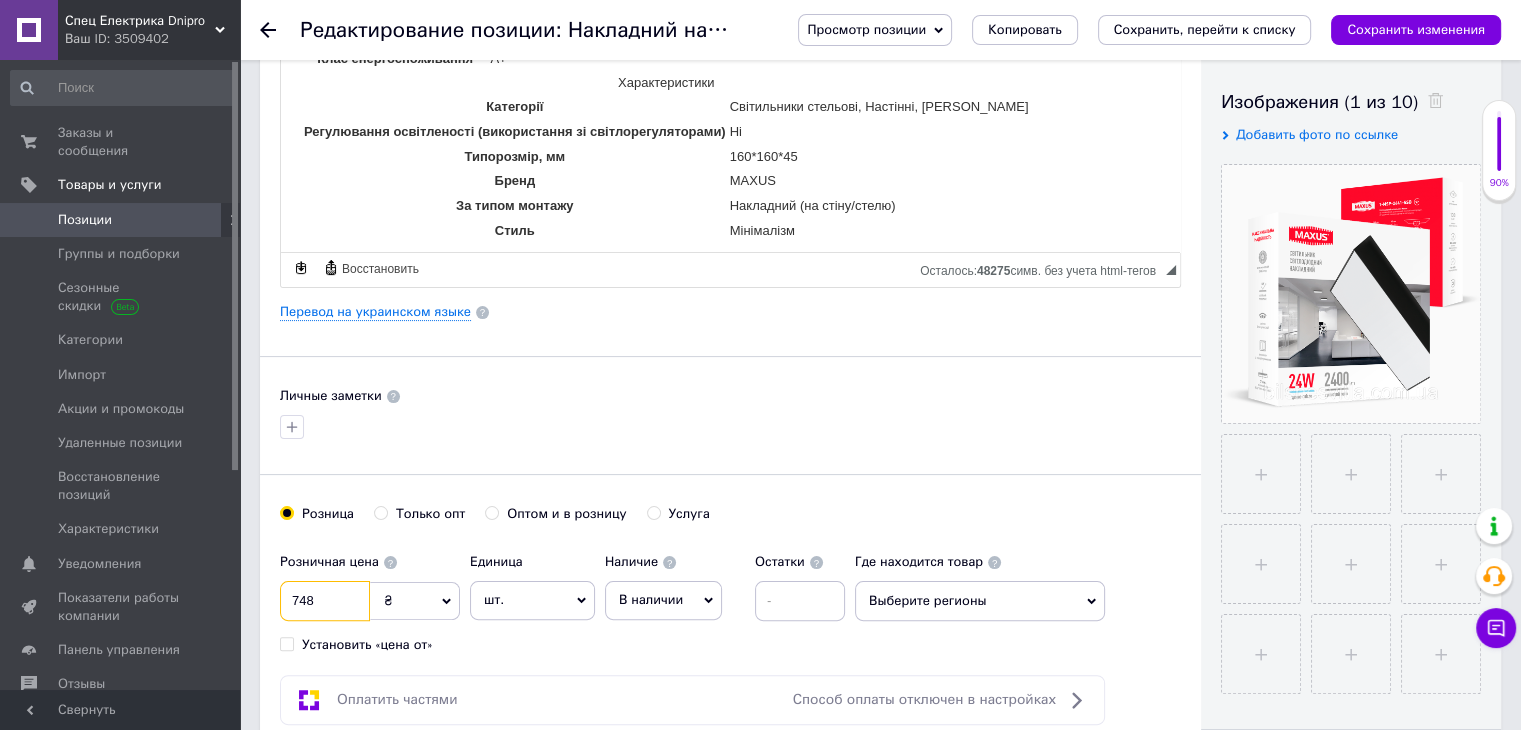 click on "748" at bounding box center [325, 601] 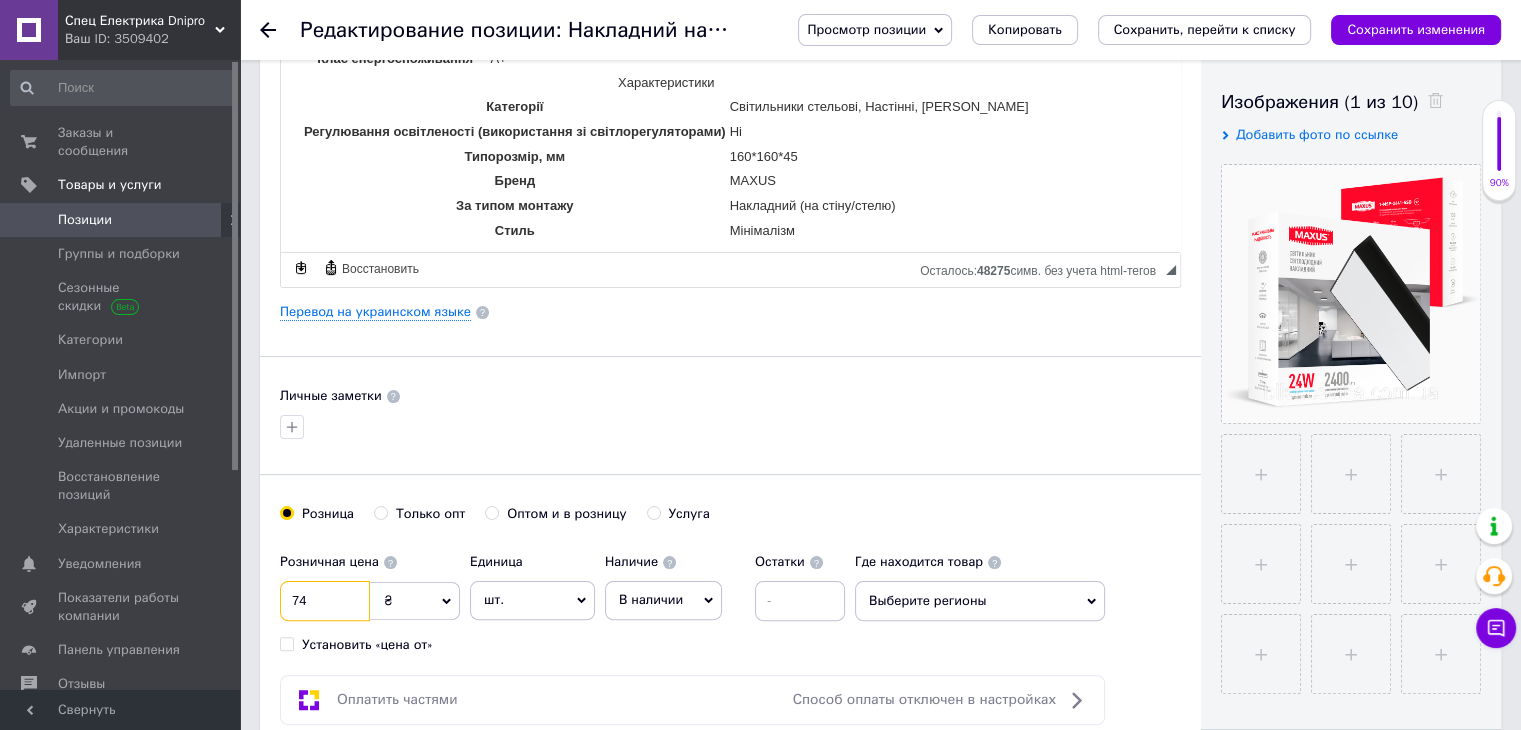 type on "7" 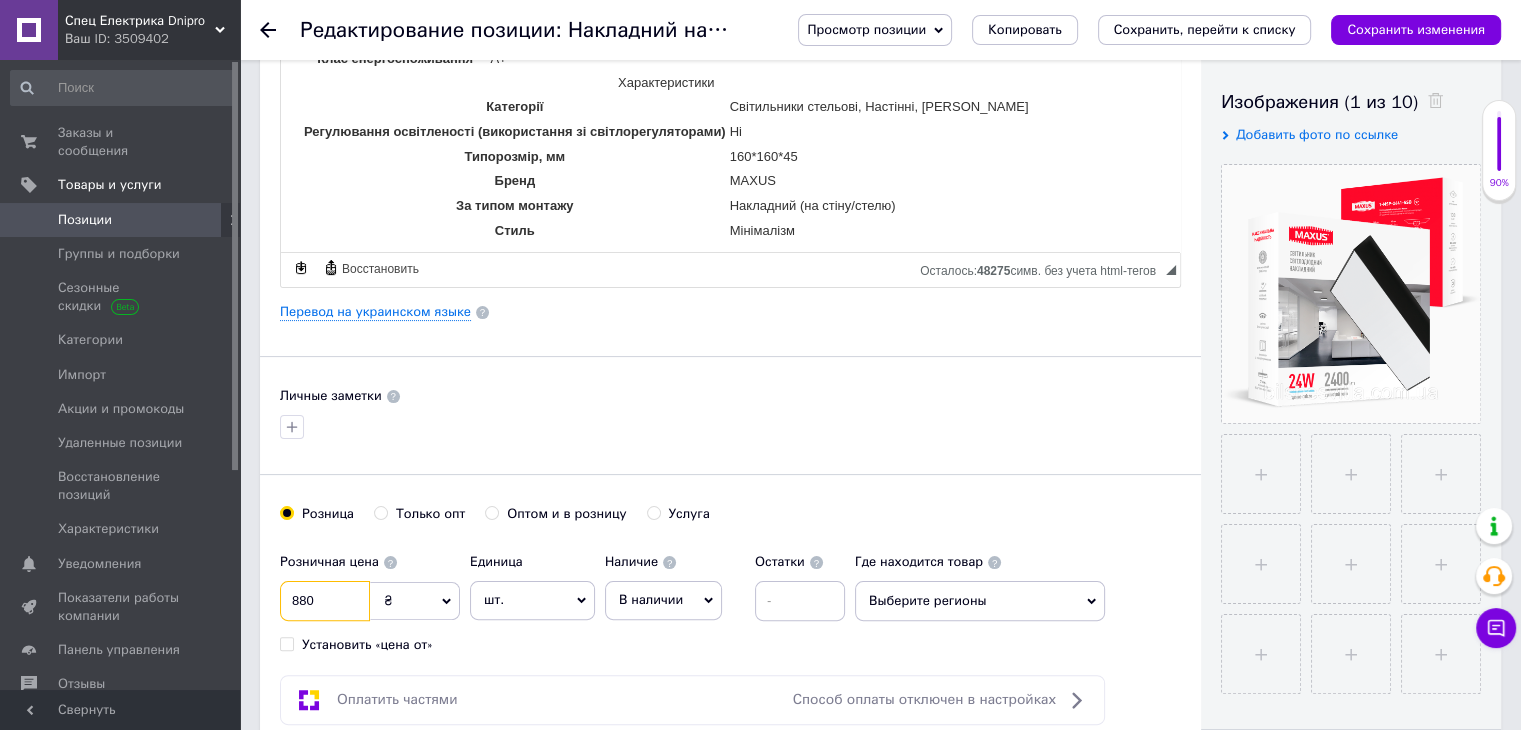 type on "880" 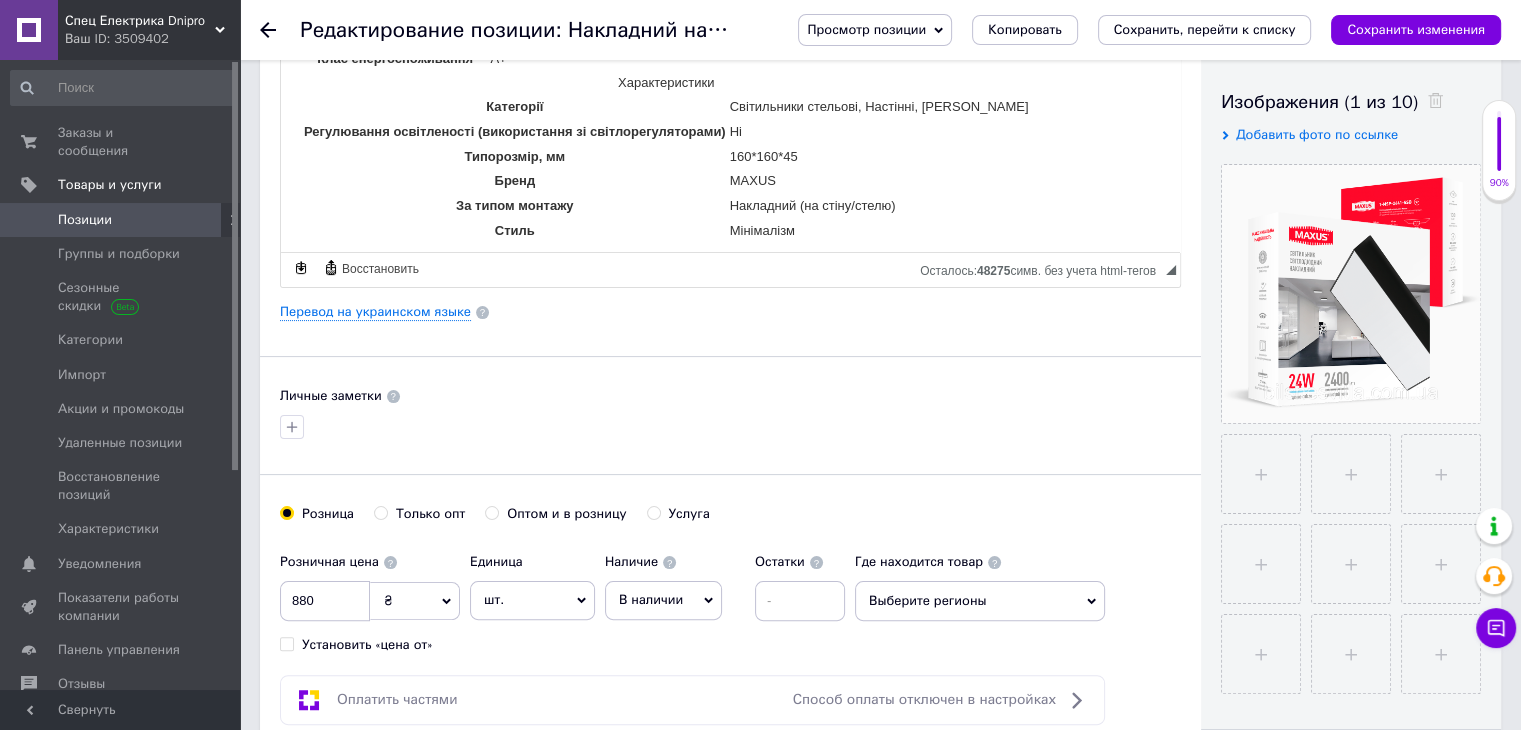 click on "Основная информация Название позиции (Русский) ✱ Накладний настінно-стельовий світлодіодний світильник 1-MSP-2441-SSB MAXUS SP Ceiling 24W 4100K Square Slim Код/Артикул 1-MSP-2441-SSB Описание (Русский) ✱
Фотометричні характеристики
Номінальна потужність, Вт
24
Світловий потік, Lm
2400
Температура світла, К
4100
[PERSON_NAME] віддача, Lm/W
100
Індекс кольоропередачі (Ra)
>80
Гарантійні характеристики
Термін гарантії
36
Температурний режим експлуатації, C
от -20 до +40
Конструкція
Колір корпусу
чорний" at bounding box center [730, 305] 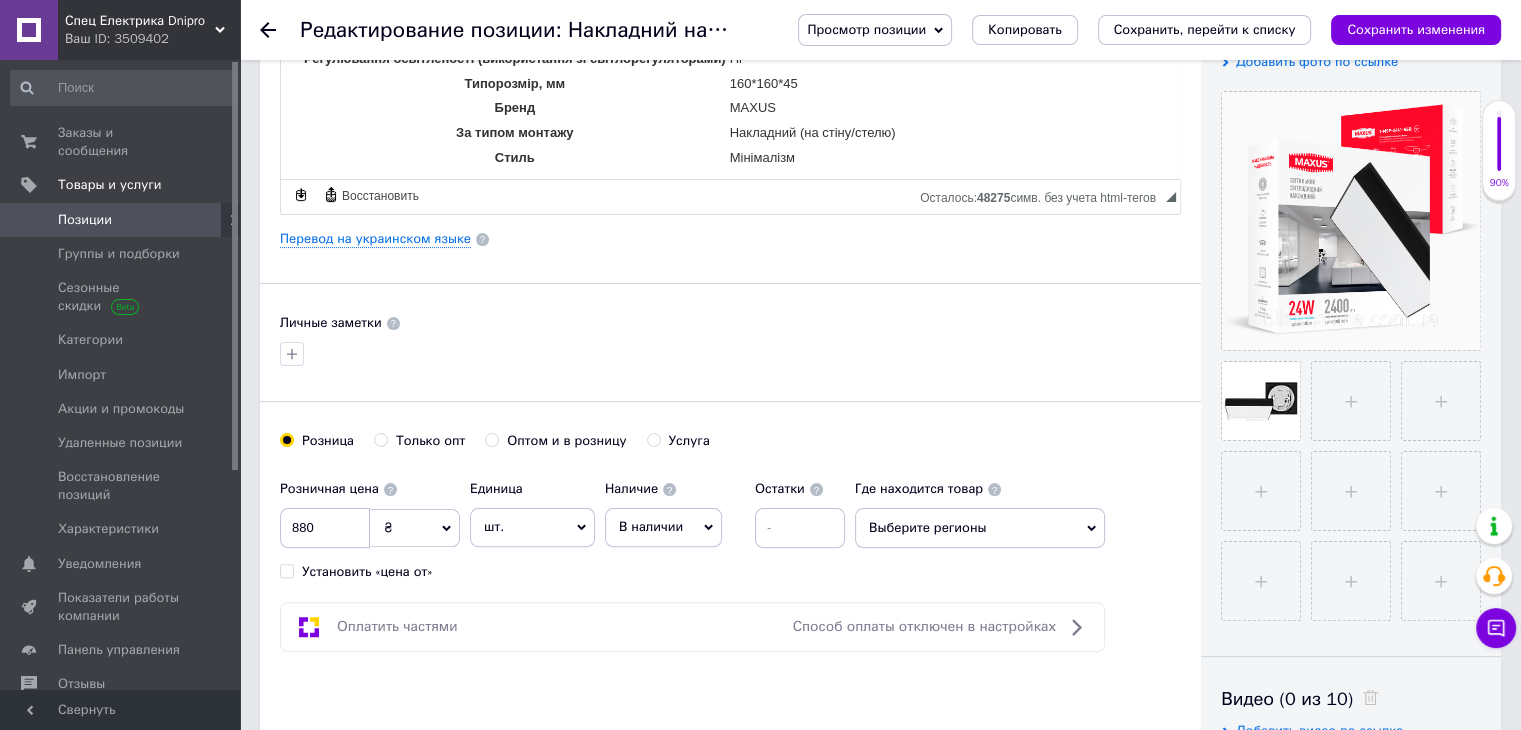 scroll, scrollTop: 108, scrollLeft: 0, axis: vertical 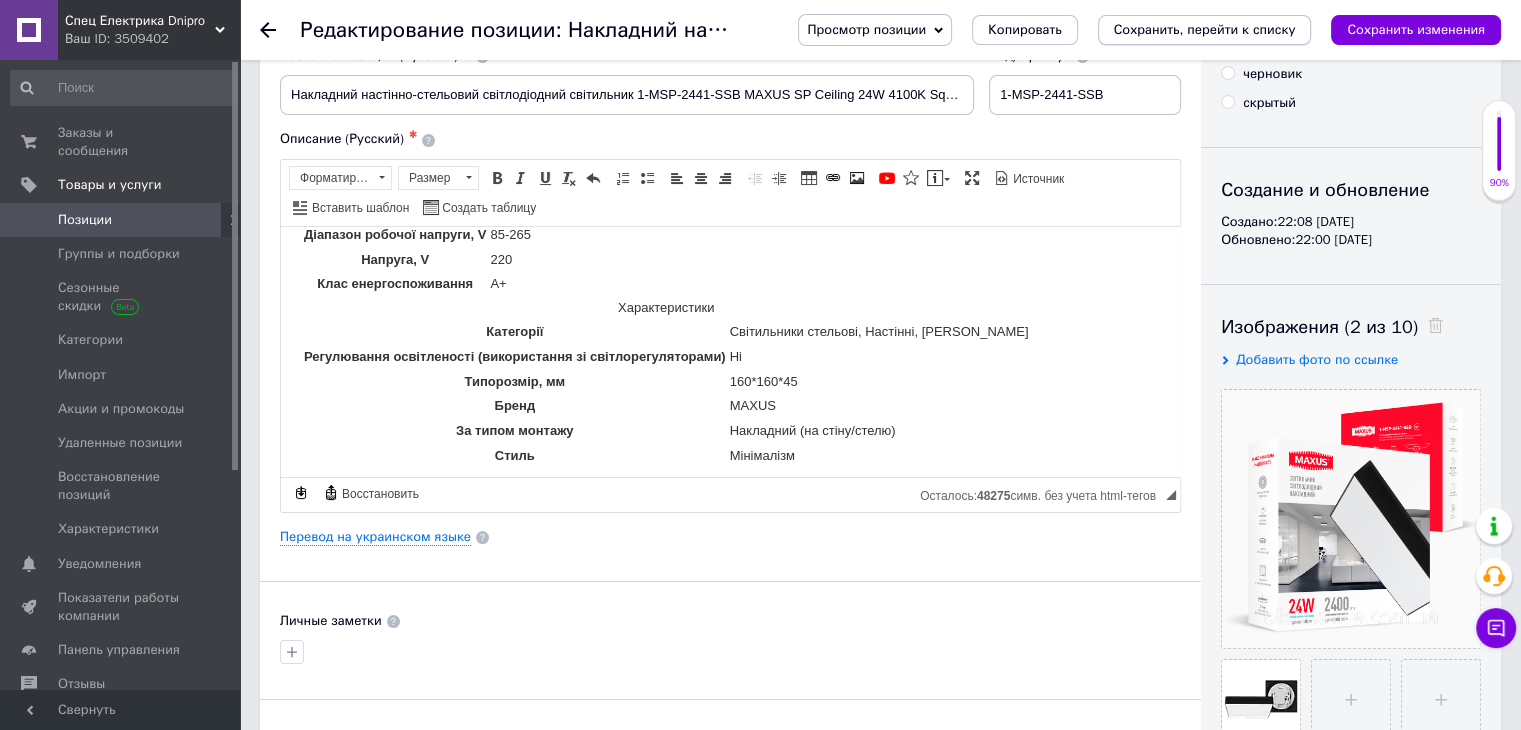 click on "Сохранить, перейти к списку" at bounding box center [1205, 29] 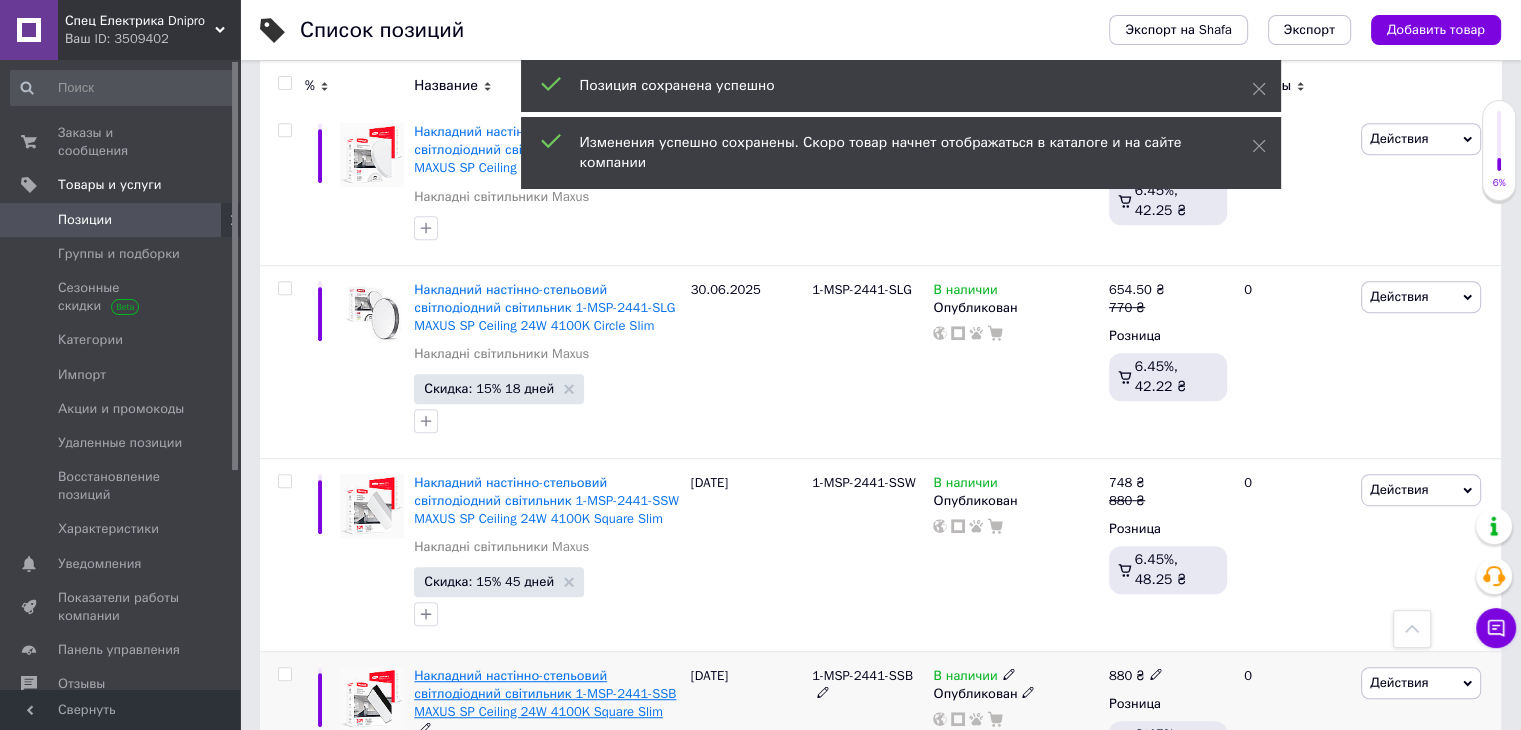 scroll, scrollTop: 1074, scrollLeft: 0, axis: vertical 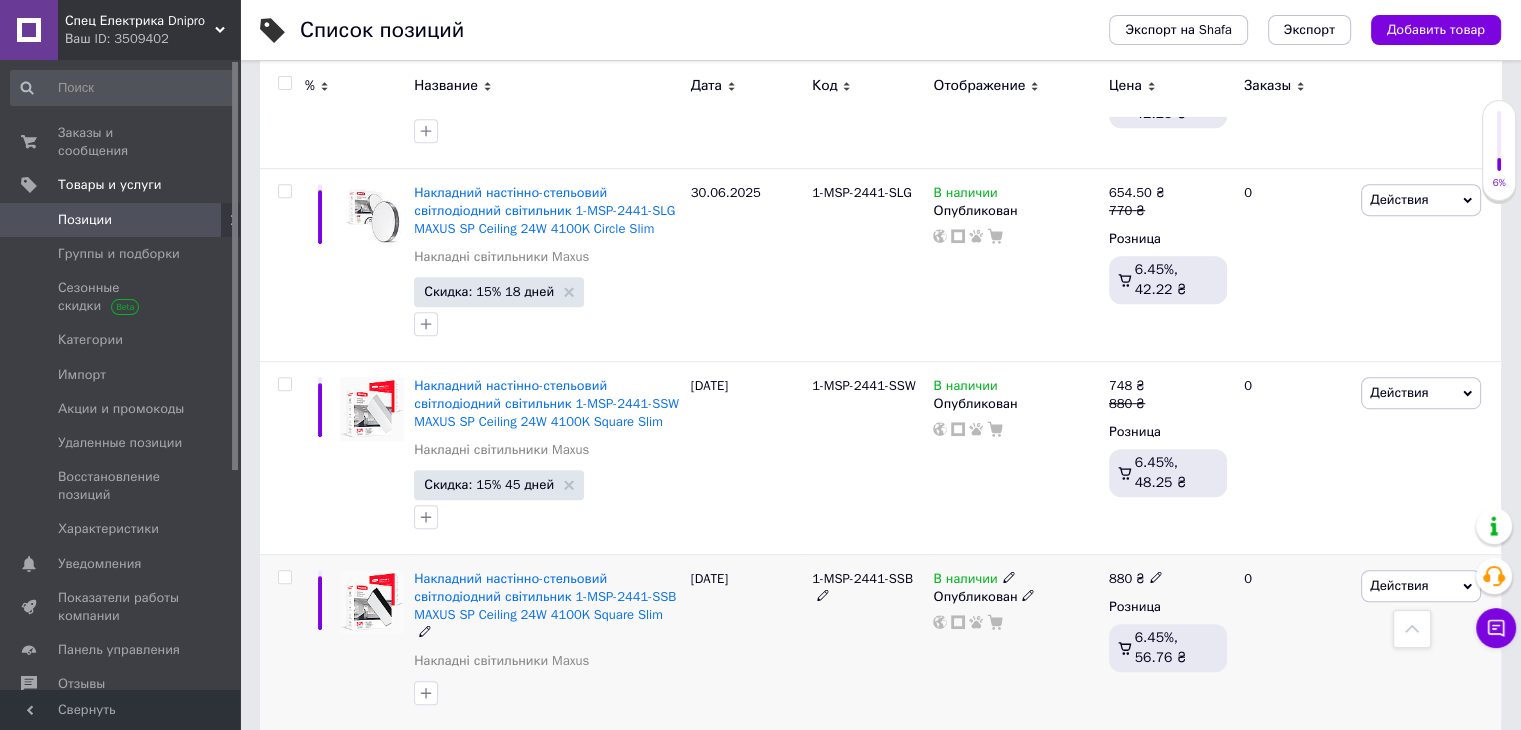 click at bounding box center (285, 577) 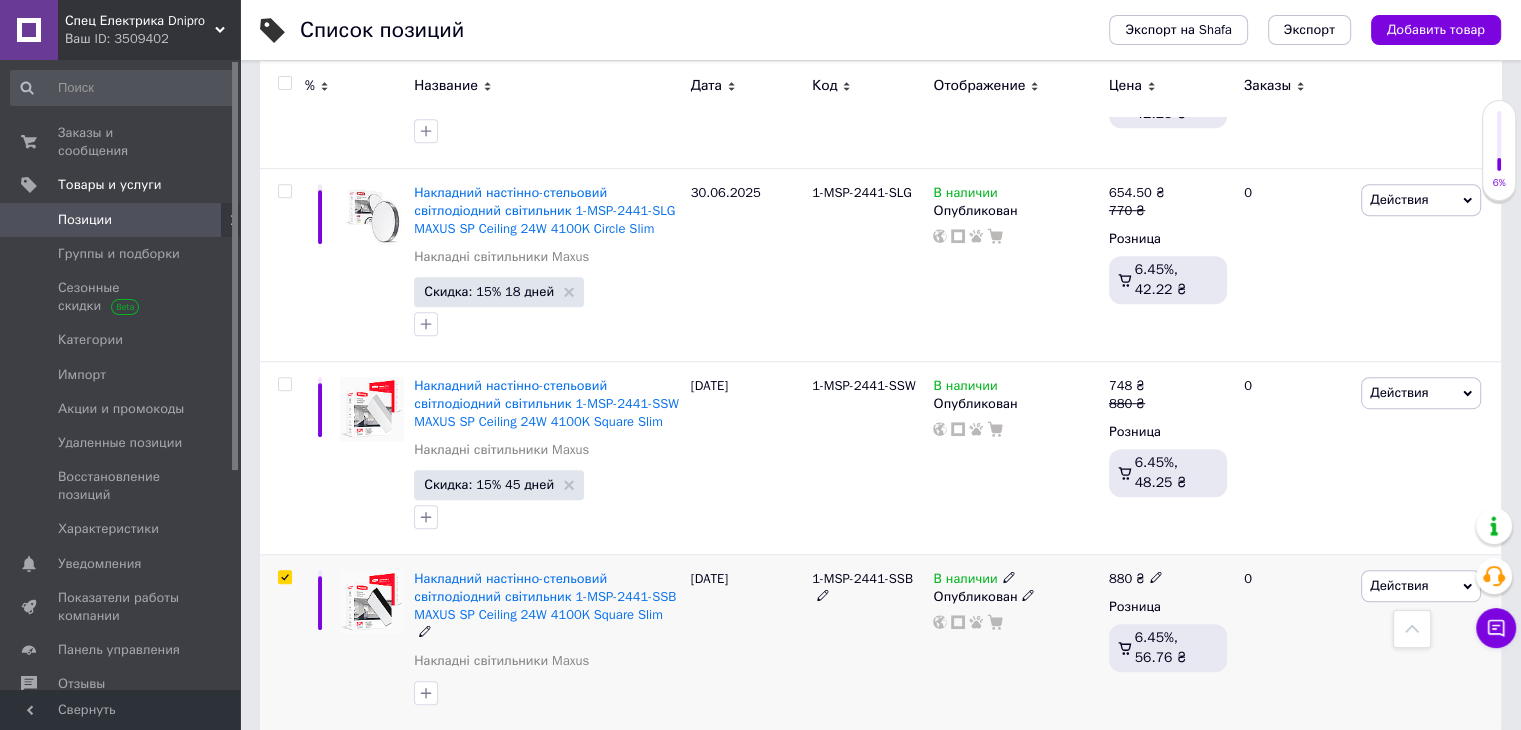 checkbox on "true" 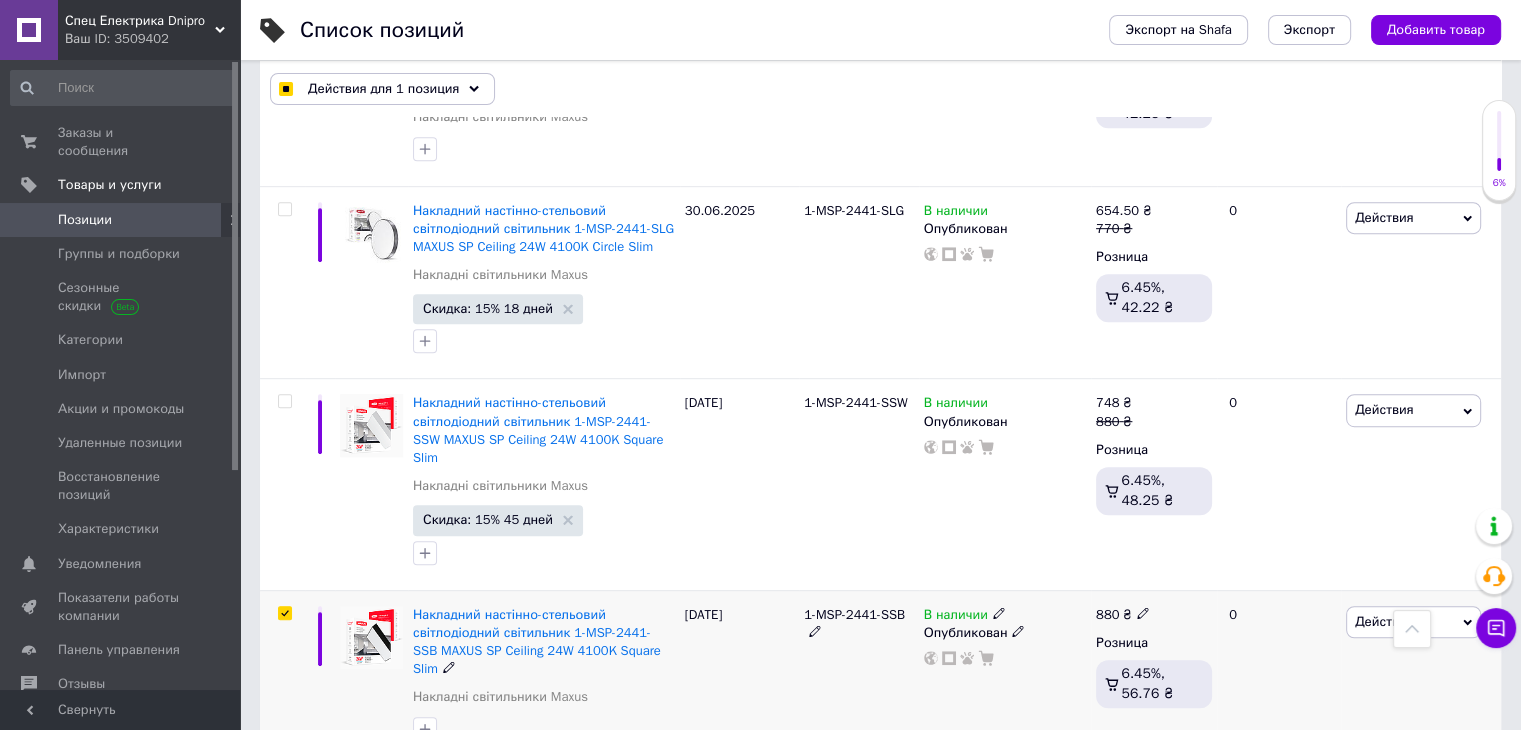 scroll, scrollTop: 1073, scrollLeft: 0, axis: vertical 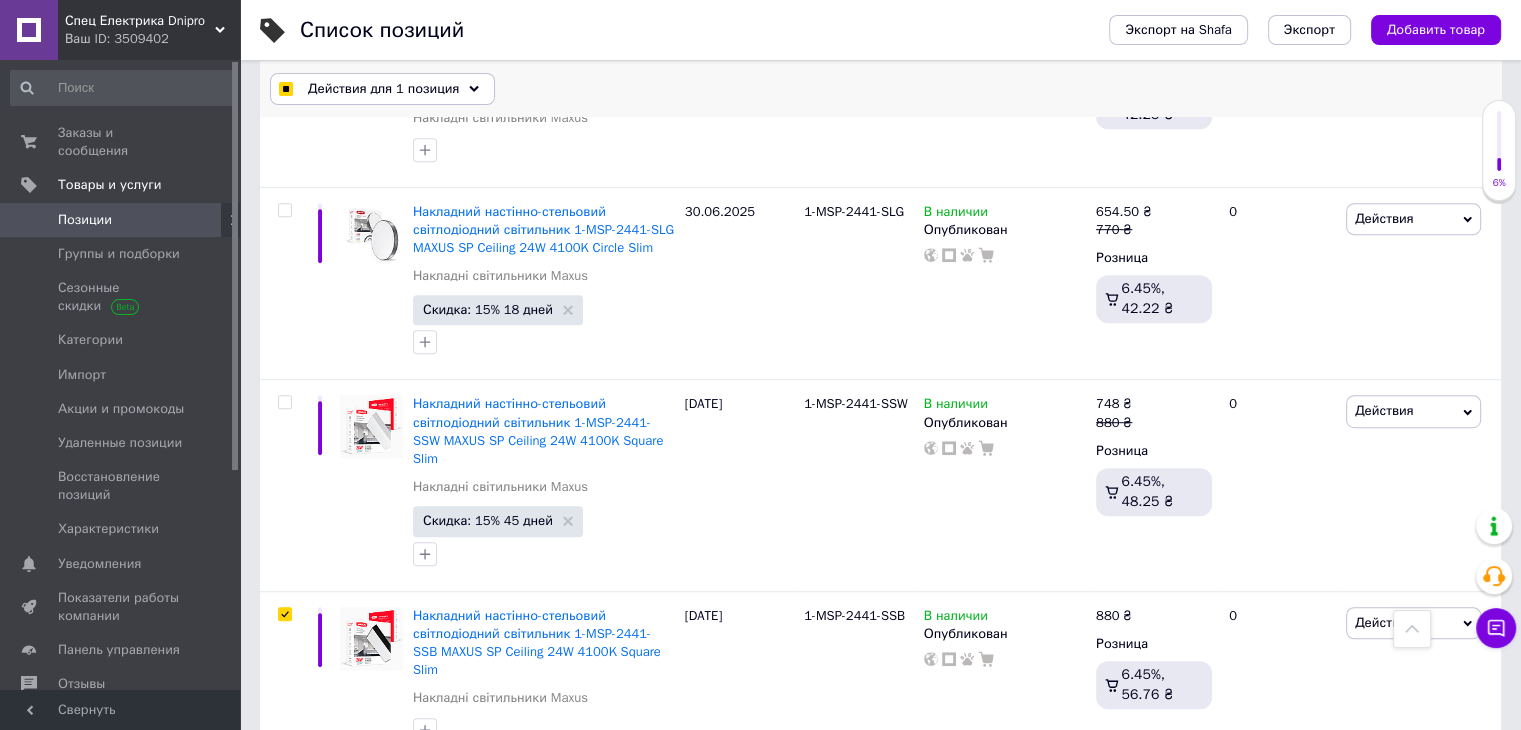 click on "Действия для 1 позиция" at bounding box center (383, 89) 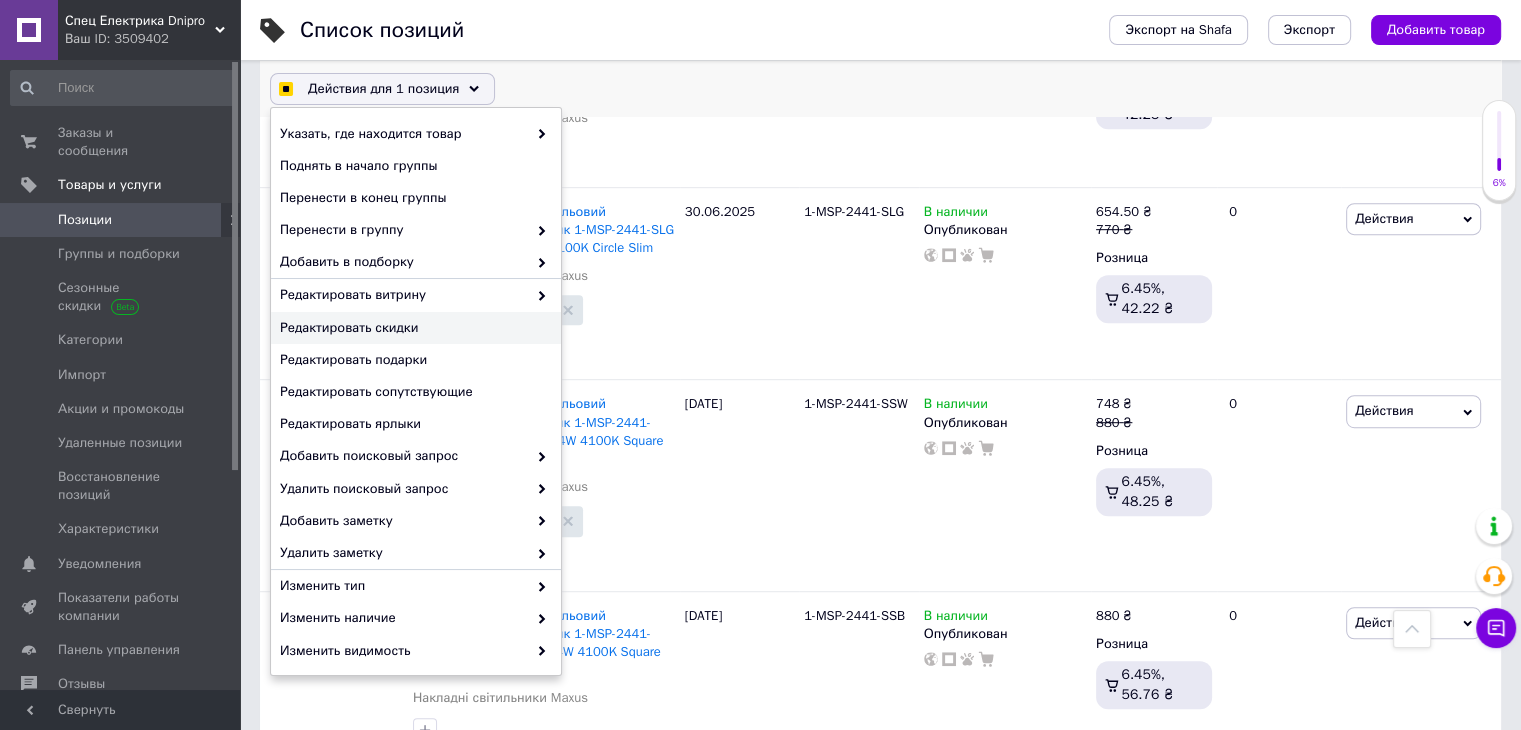 click on "Редактировать скидки" at bounding box center (413, 328) 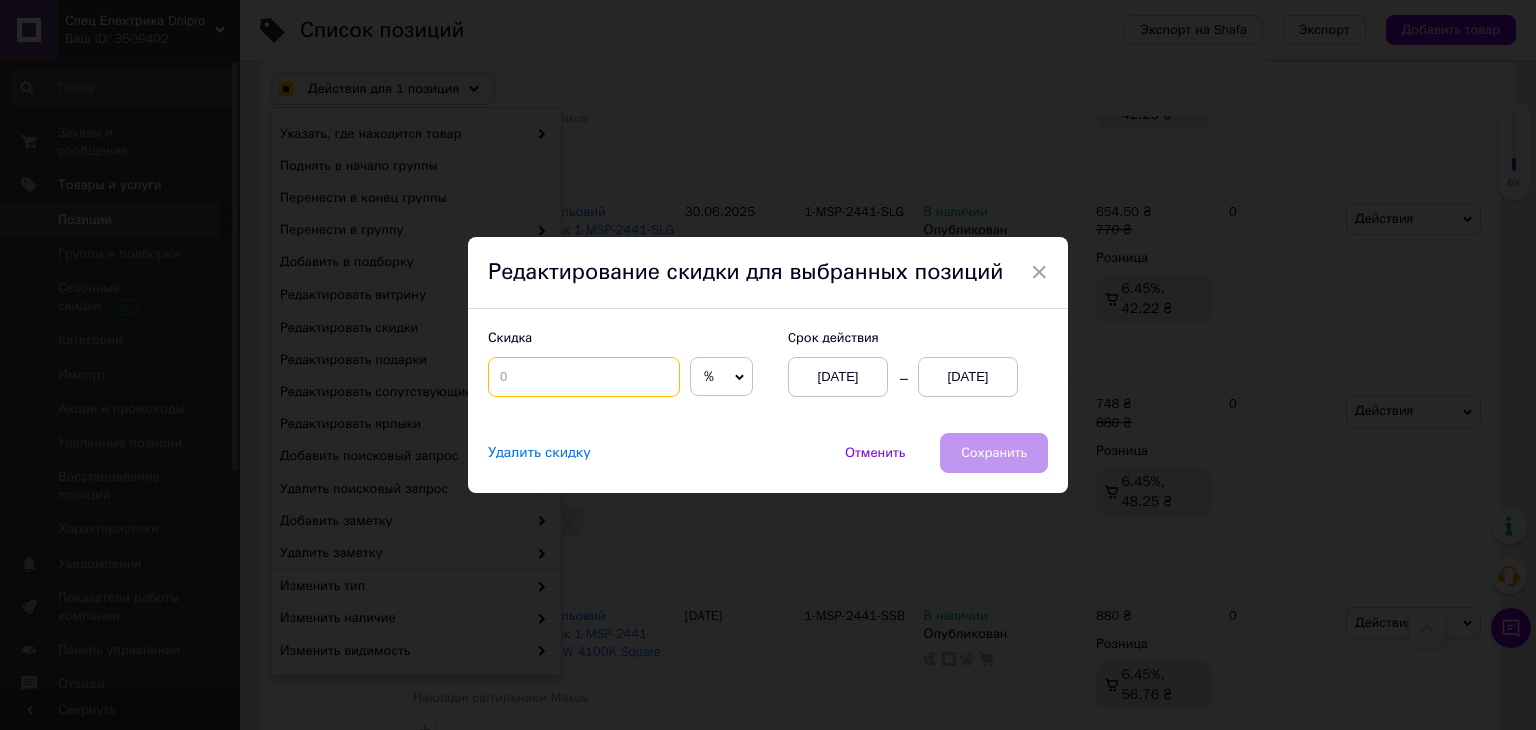 click at bounding box center [584, 377] 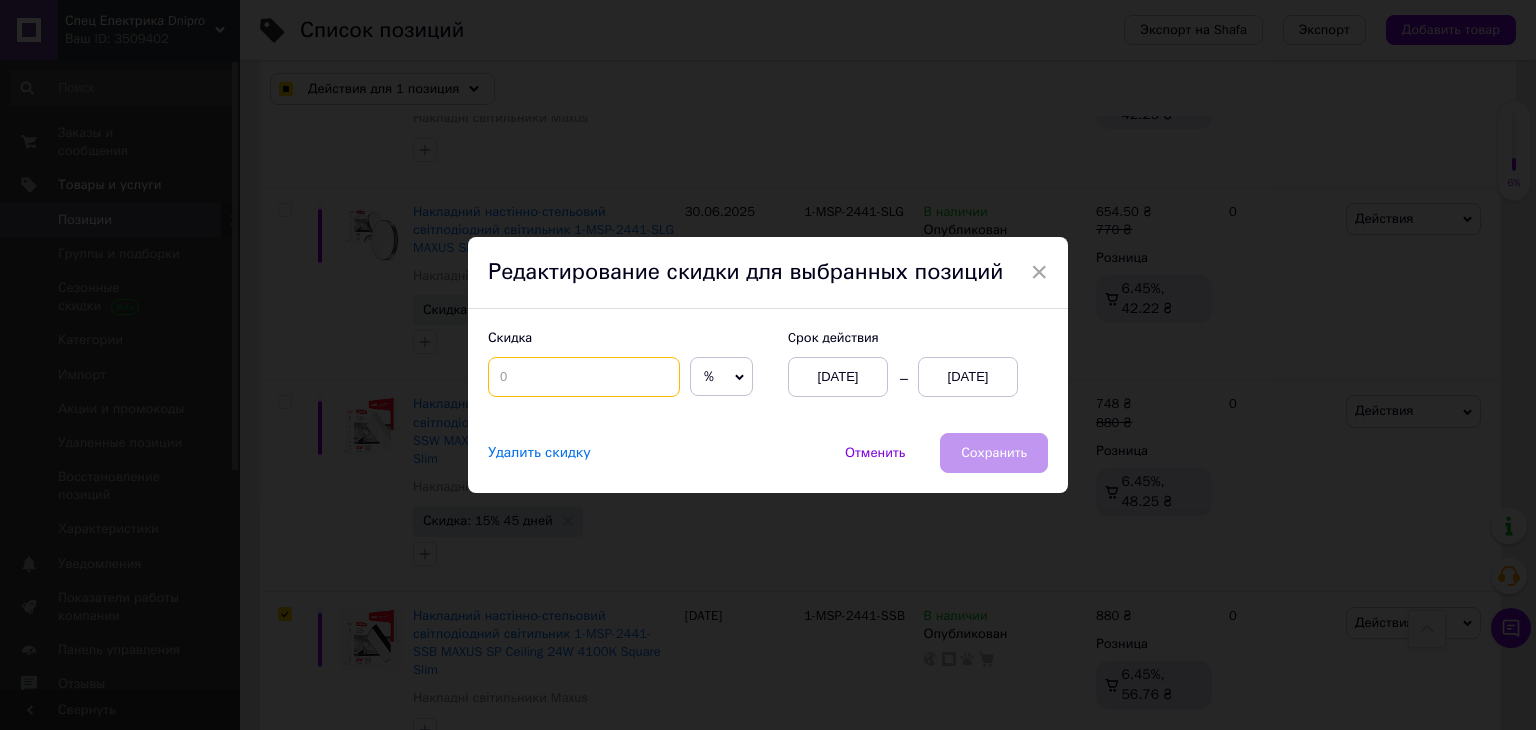 checkbox on "true" 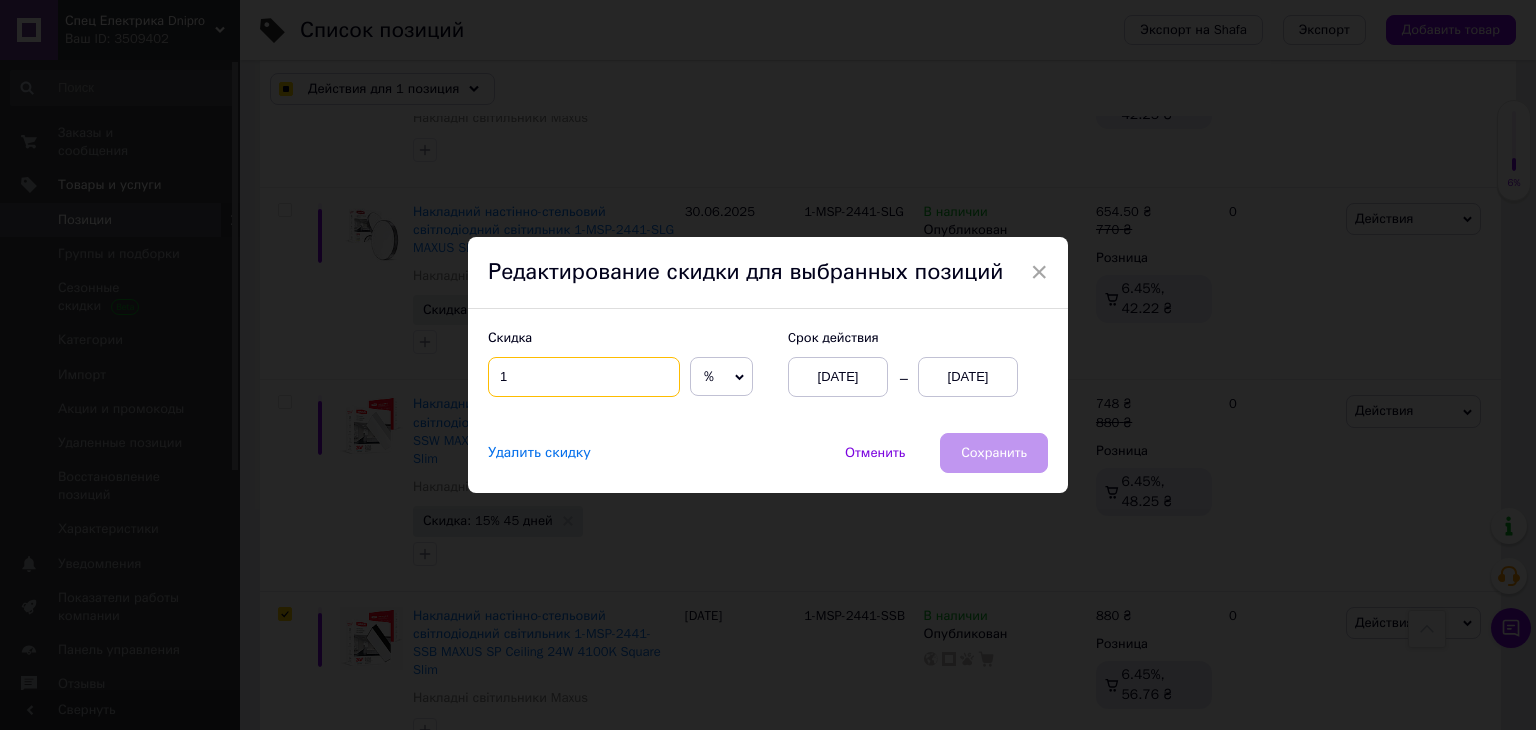 checkbox on "true" 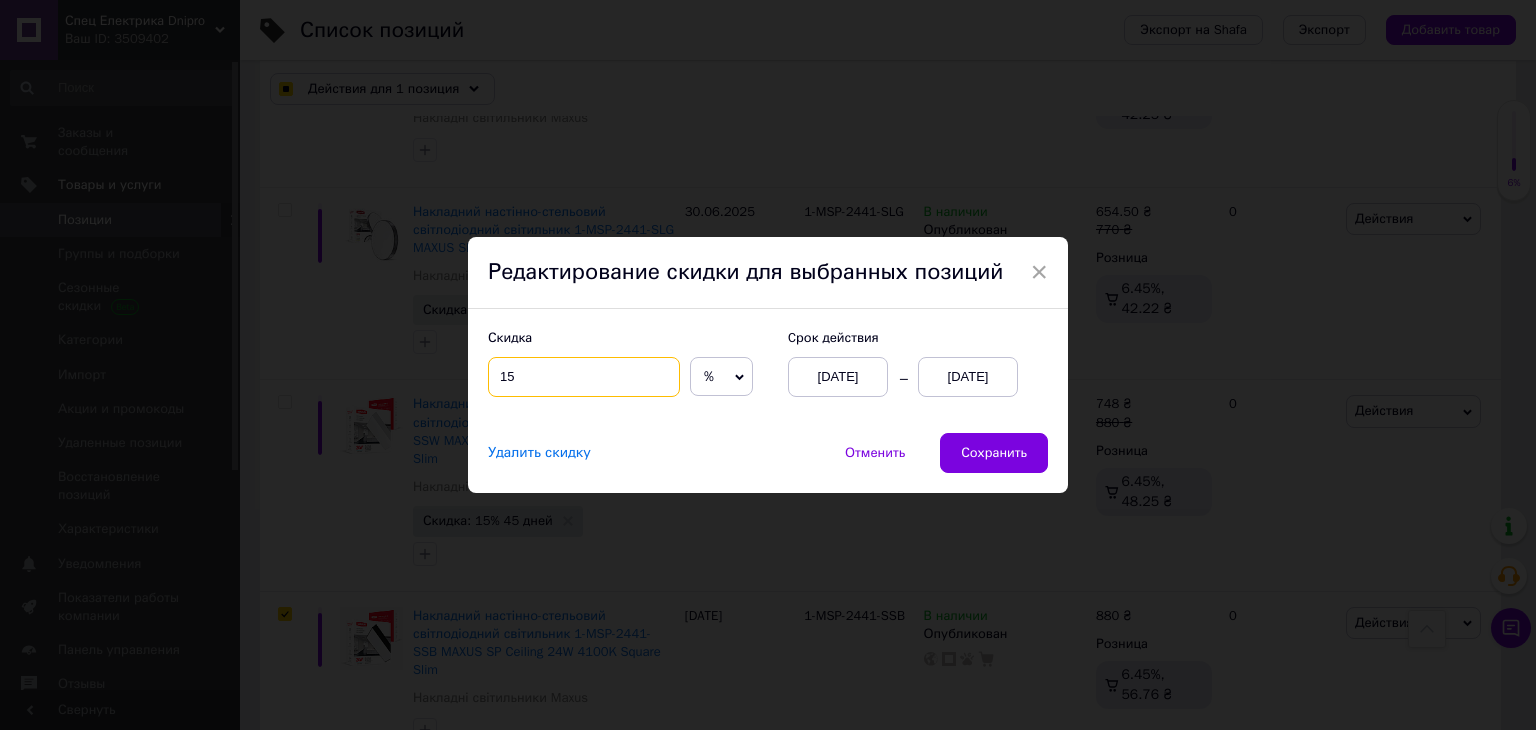 type on "15" 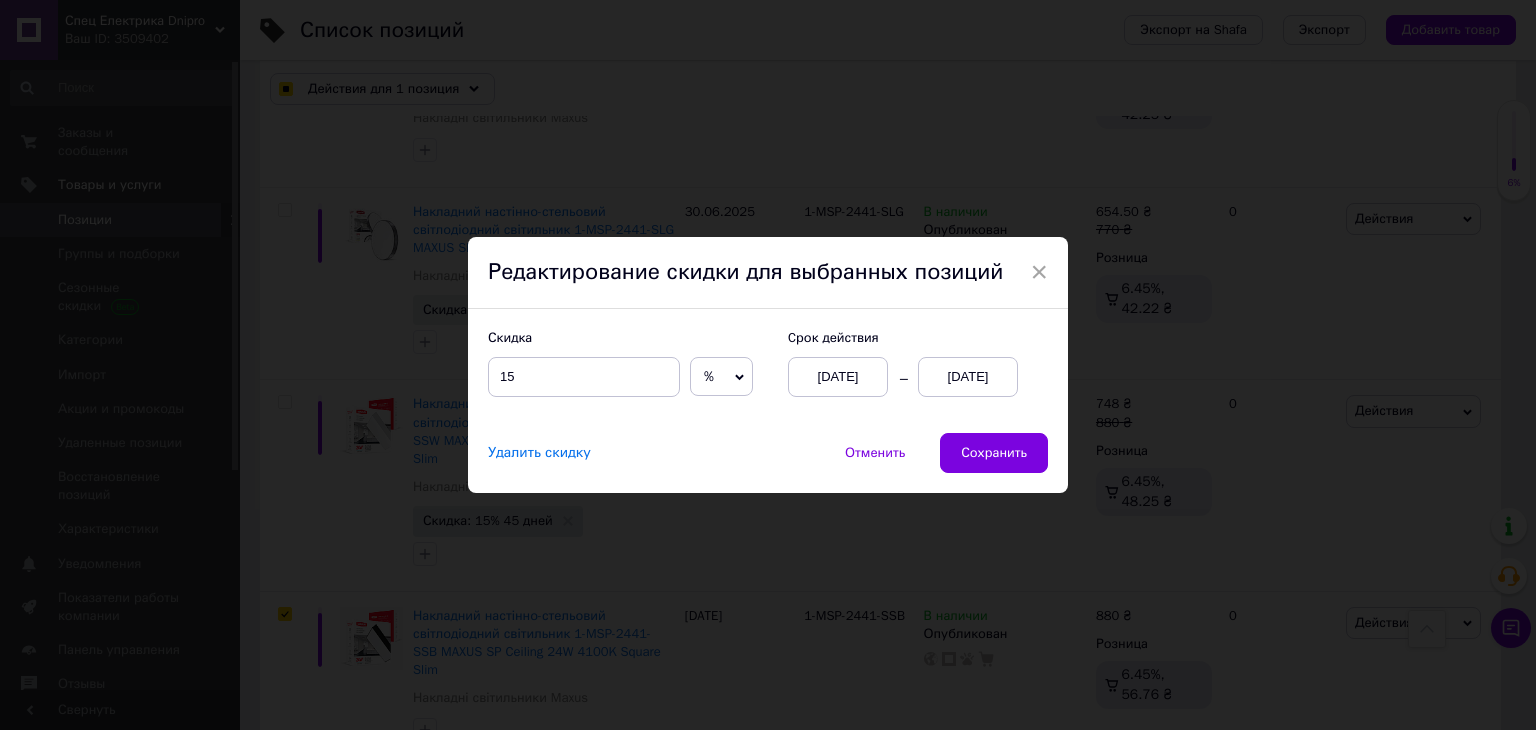 click on "[DATE]" at bounding box center [968, 377] 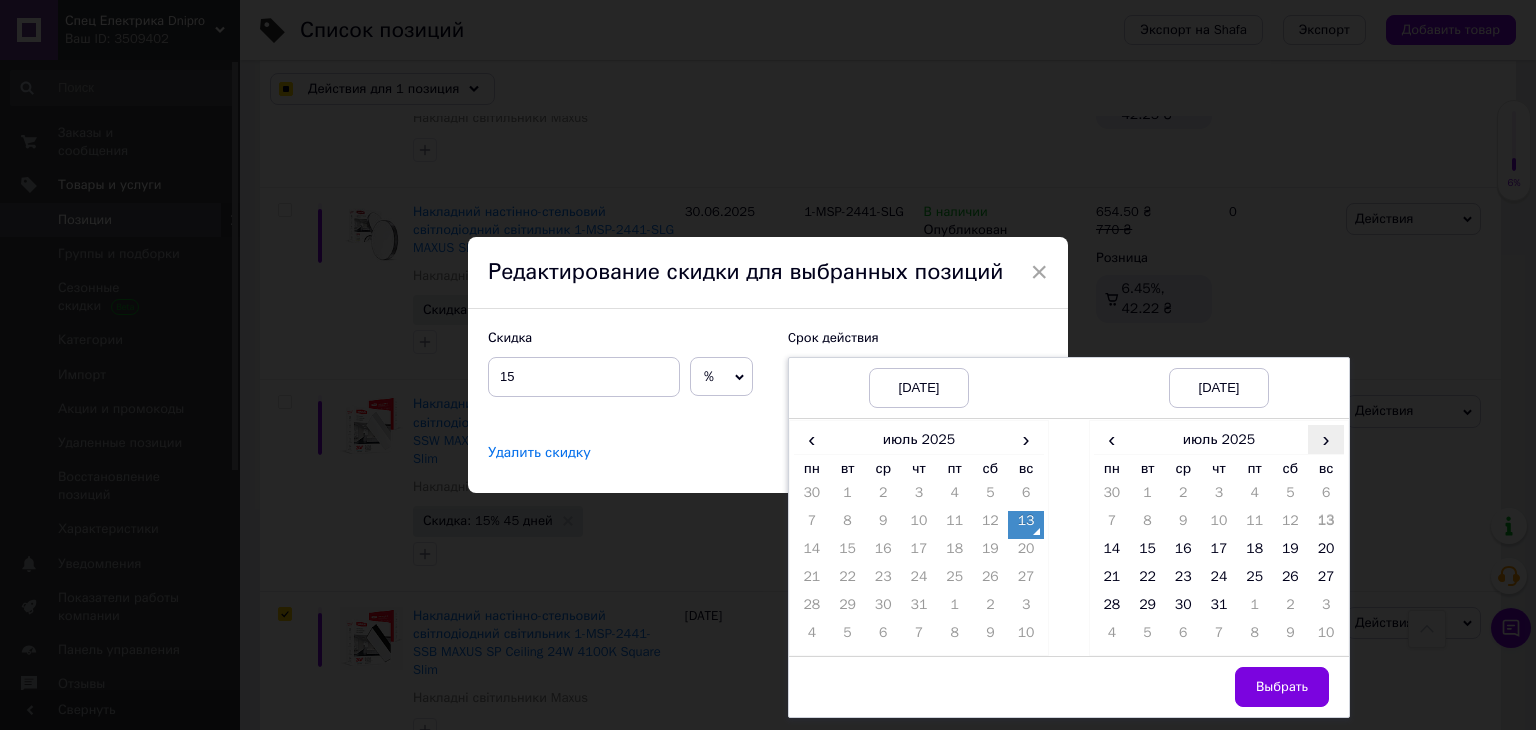 click on "›" at bounding box center [1326, 439] 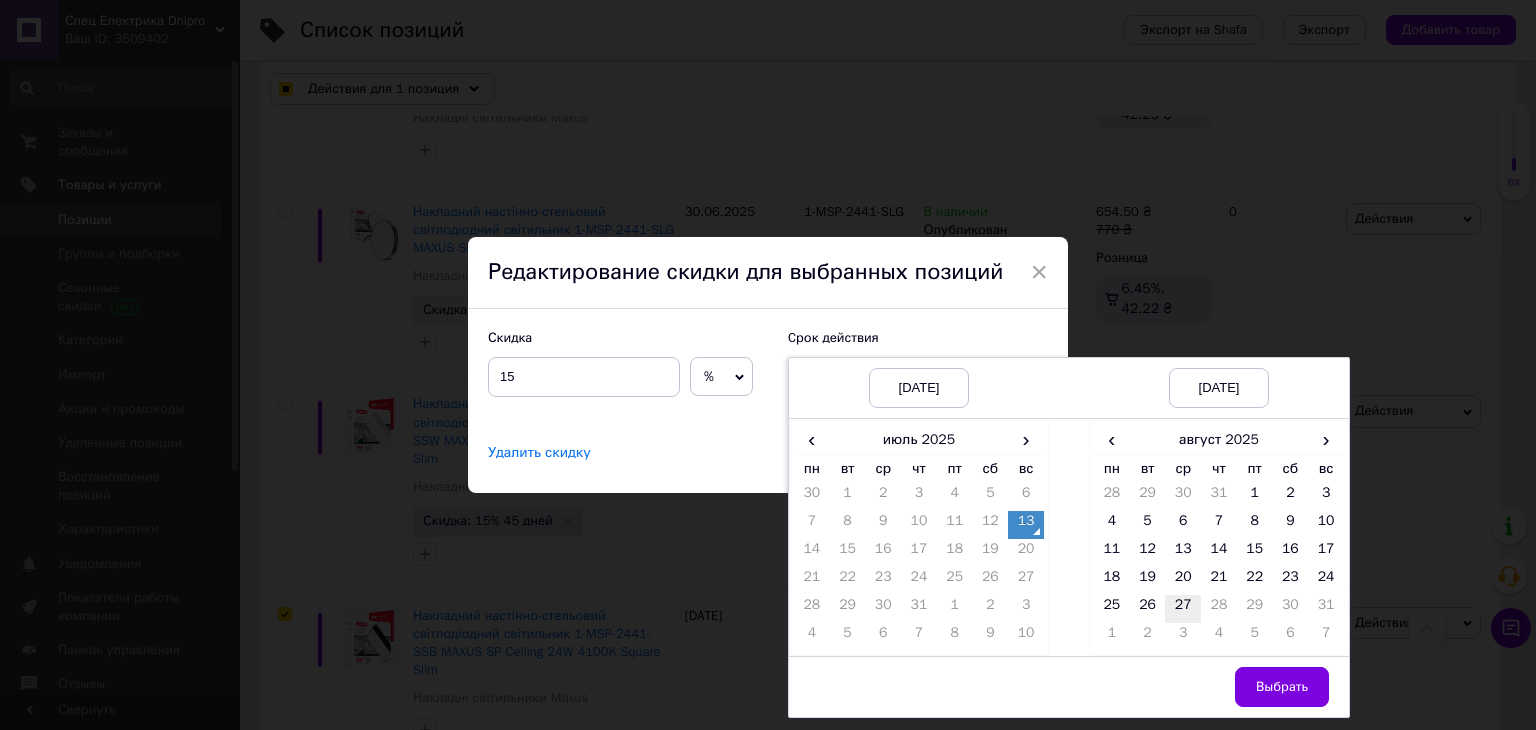 click on "27" at bounding box center (1183, 609) 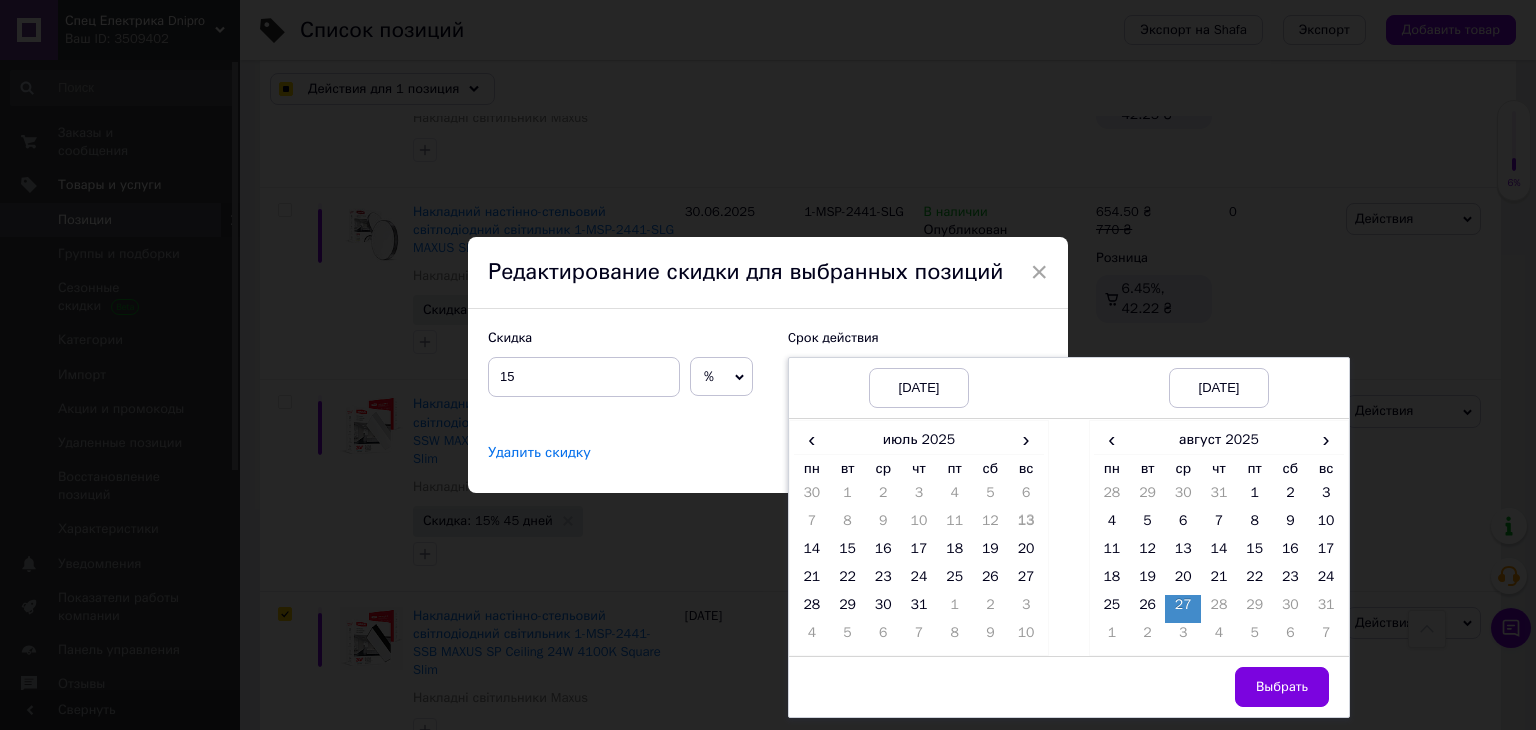 drag, startPoint x: 1279, startPoint y: 677, endPoint x: 1260, endPoint y: 662, distance: 24.207438 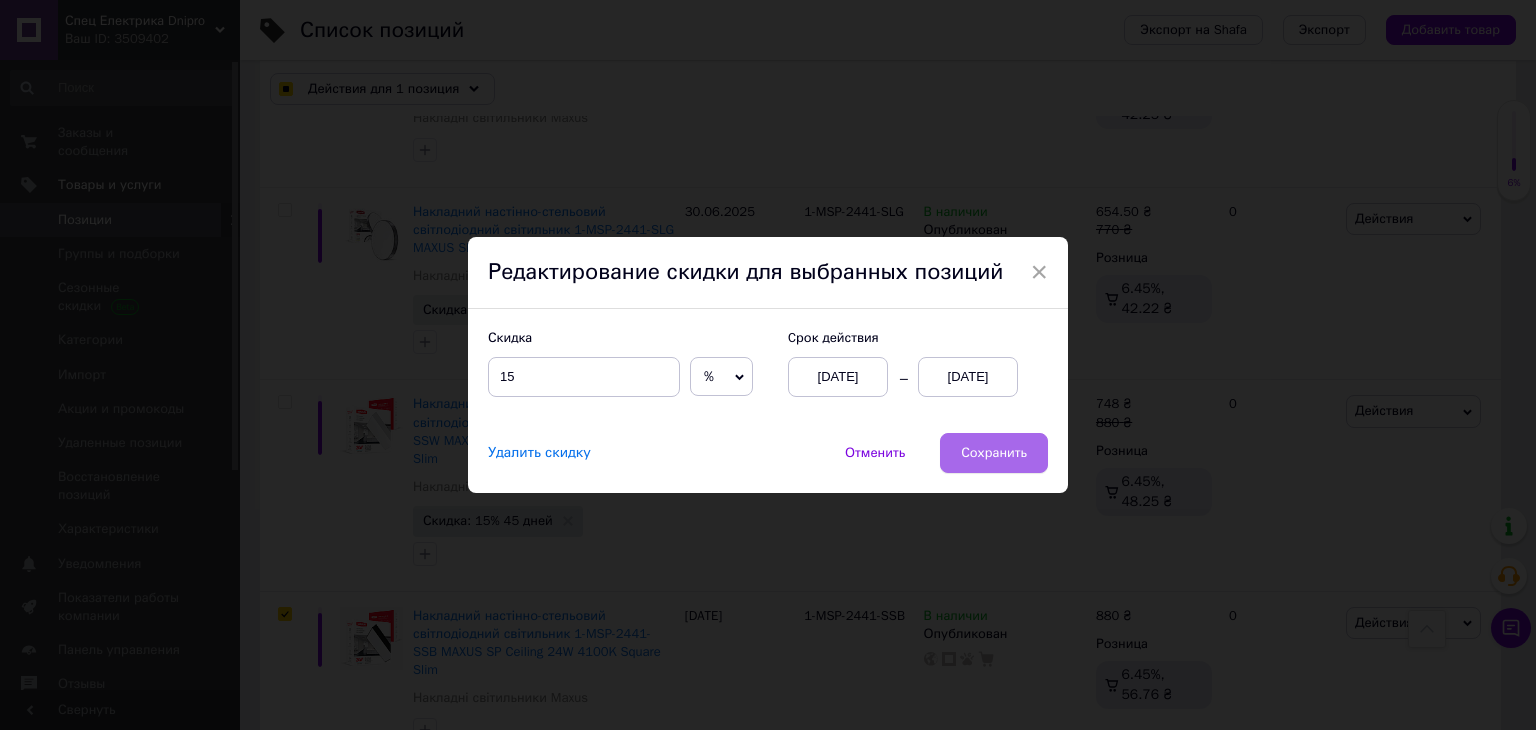 click on "Сохранить" at bounding box center (994, 453) 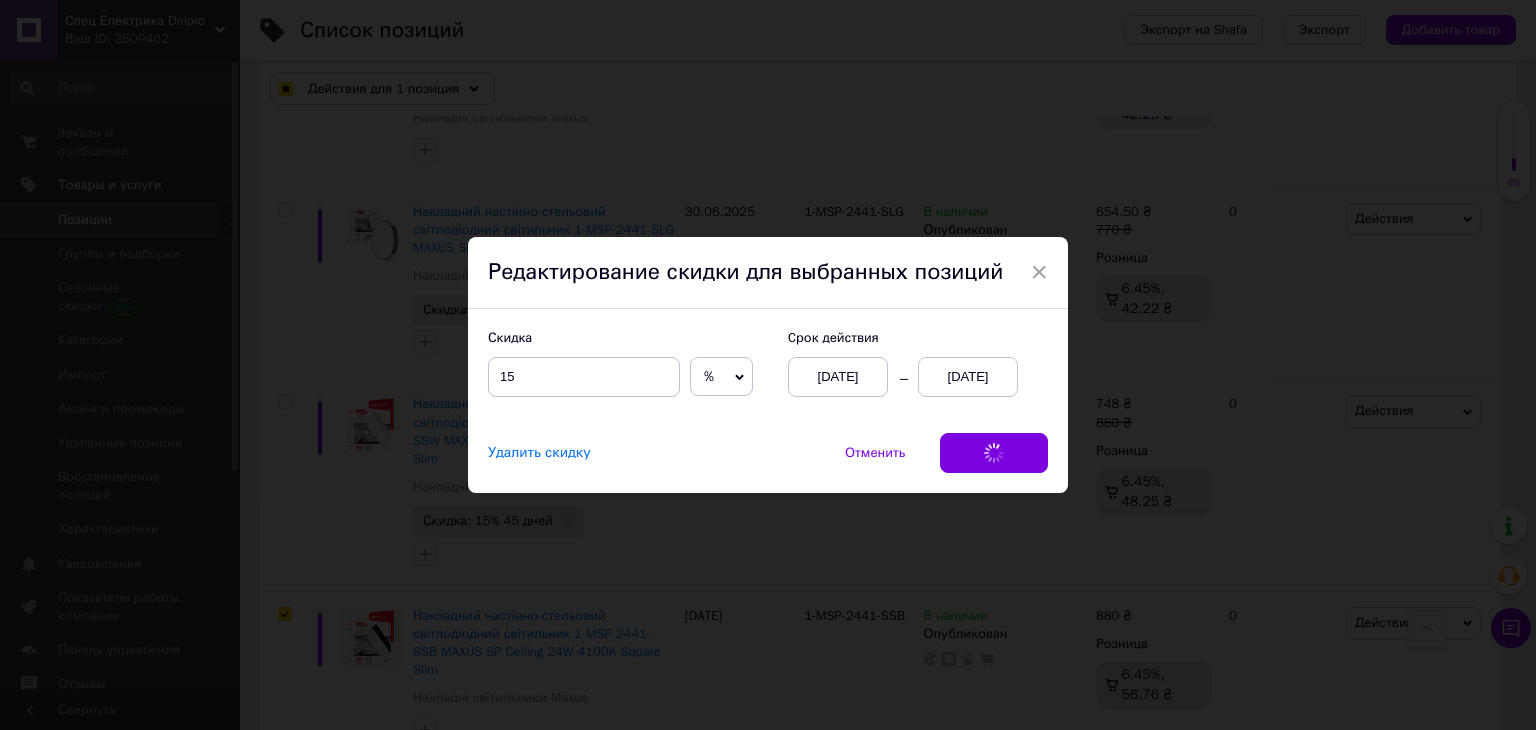 checkbox on "true" 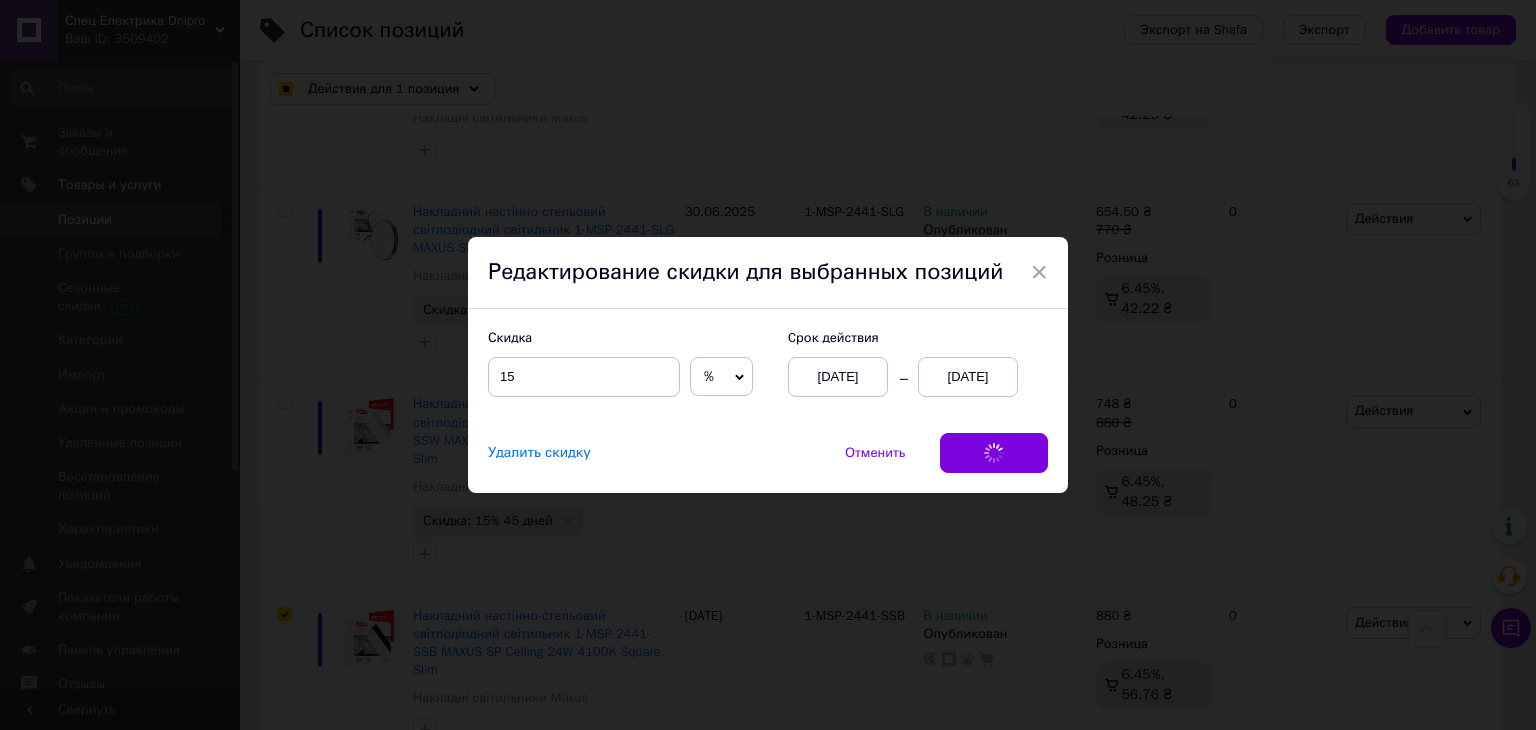 checkbox on "true" 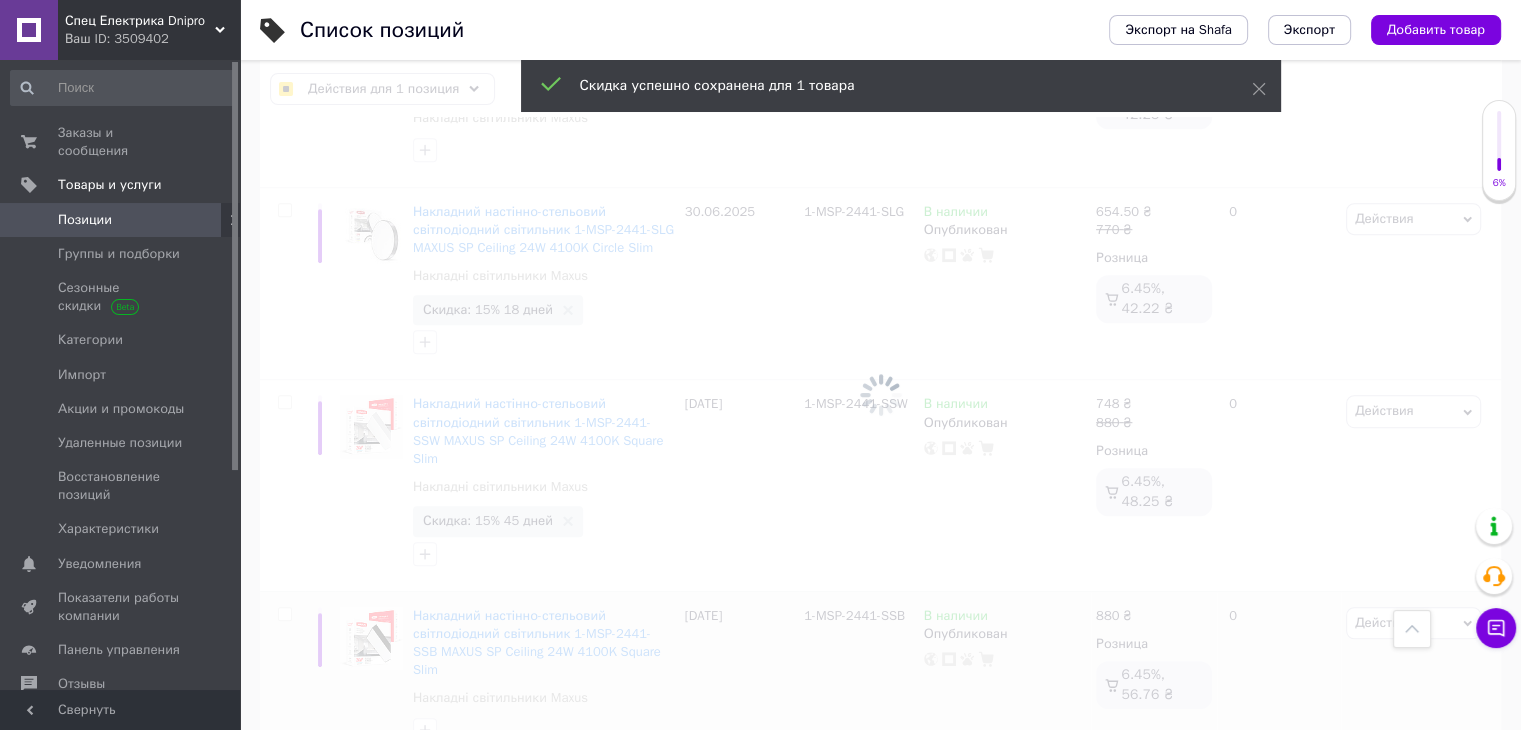 checkbox on "false" 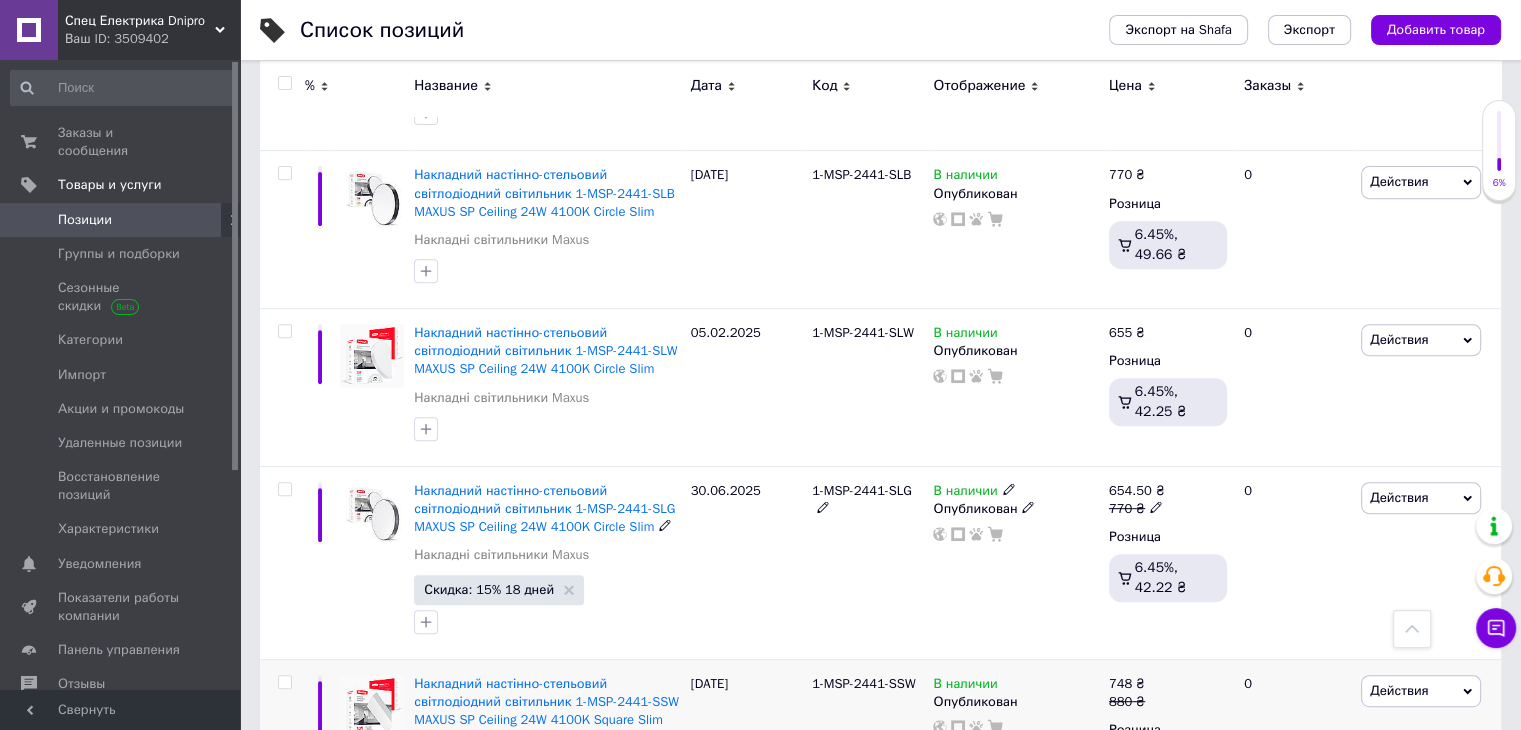 scroll, scrollTop: 740, scrollLeft: 0, axis: vertical 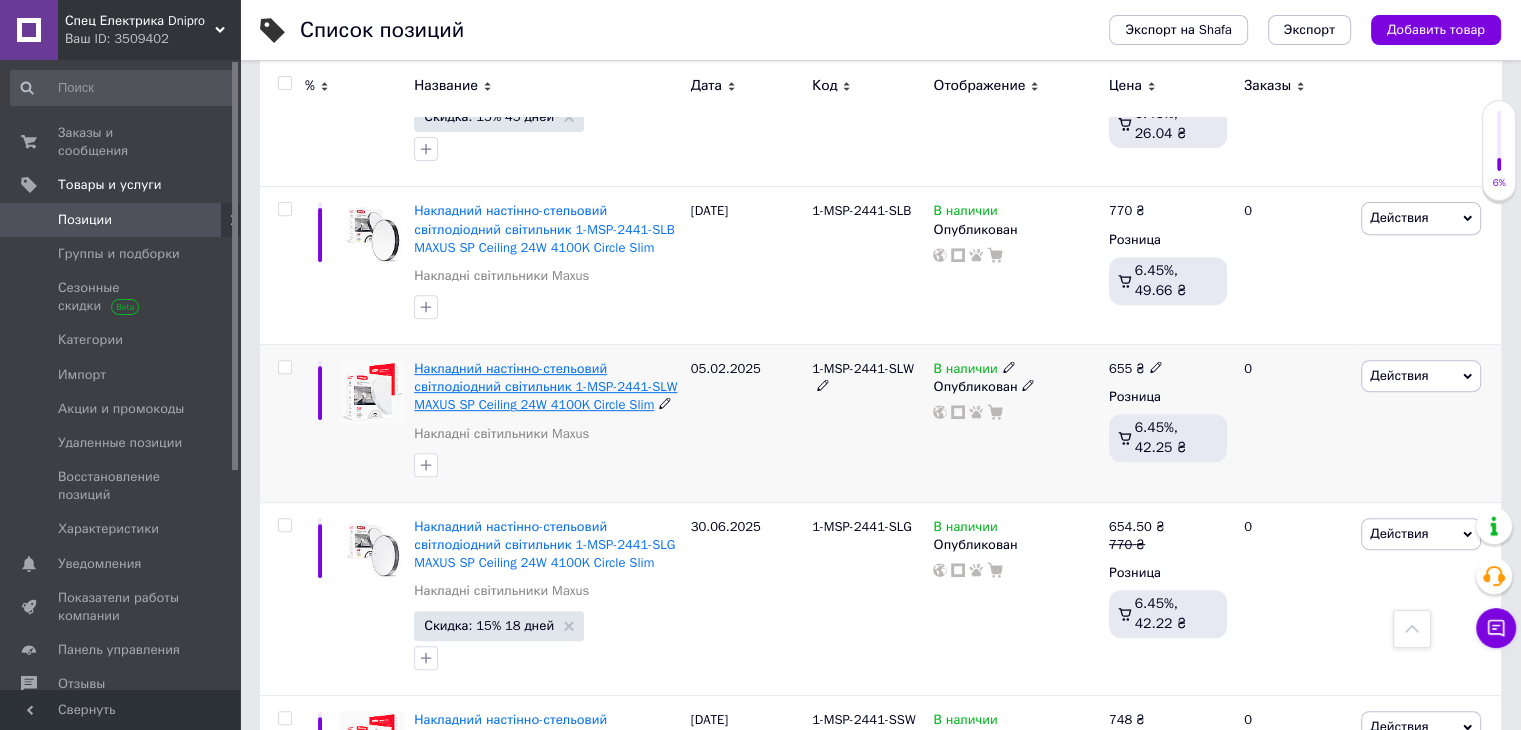 click on "Накладний настінно-стельовий світлодіодний світильник 1-MSP-2441-SLW MAXUS SP Ceiling 24W 4100K Circle Slim" at bounding box center (545, 386) 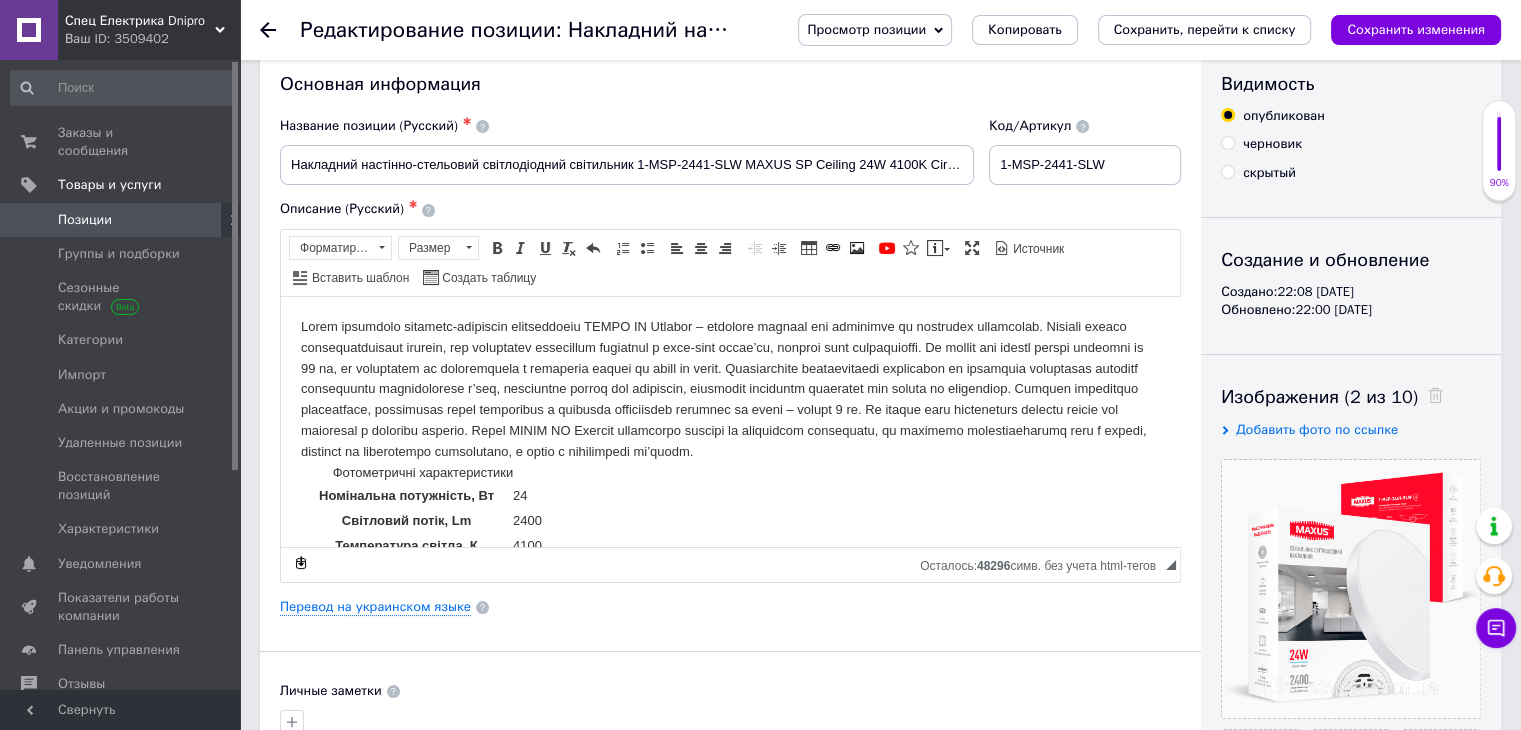 scroll, scrollTop: 0, scrollLeft: 0, axis: both 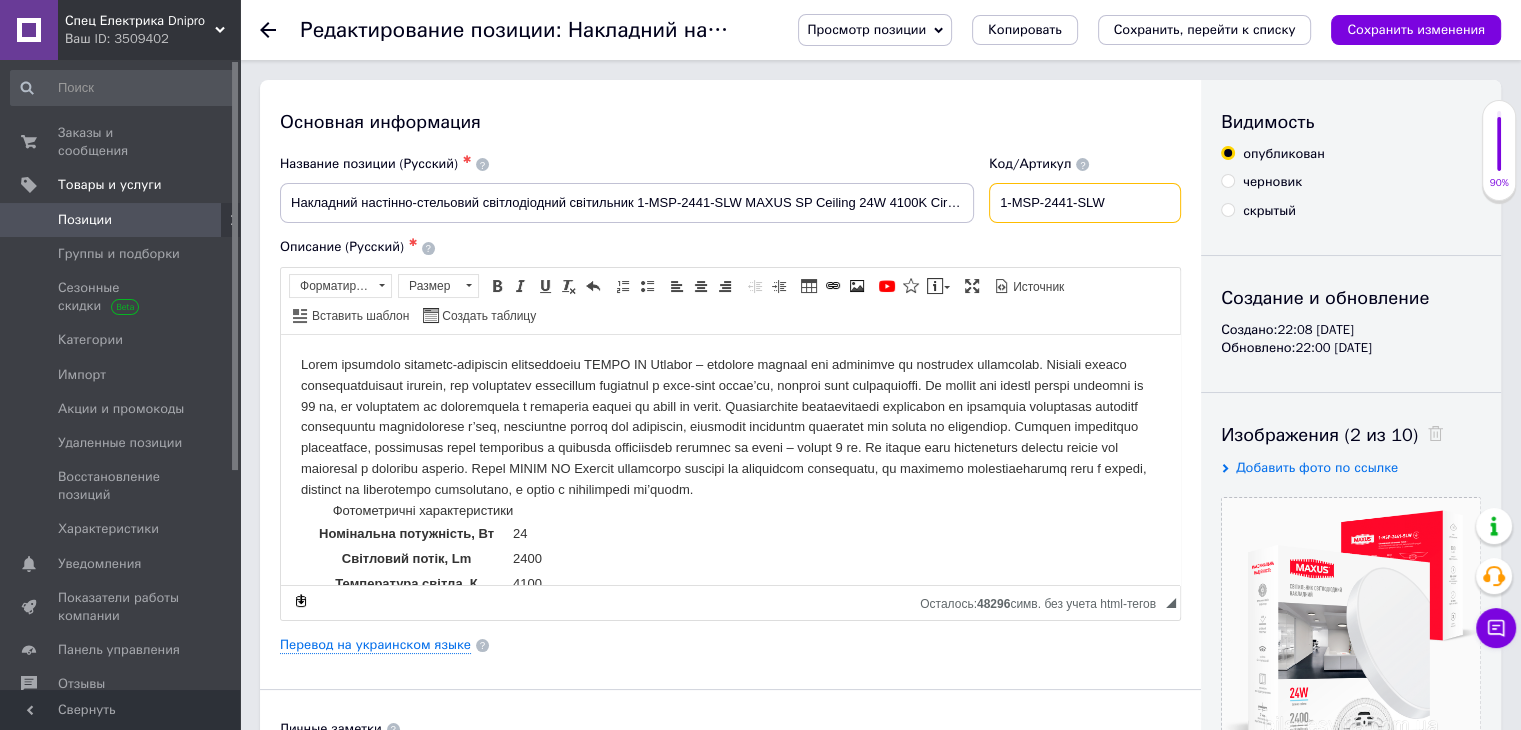 drag, startPoint x: 1029, startPoint y: 201, endPoint x: 1167, endPoint y: 205, distance: 138.05795 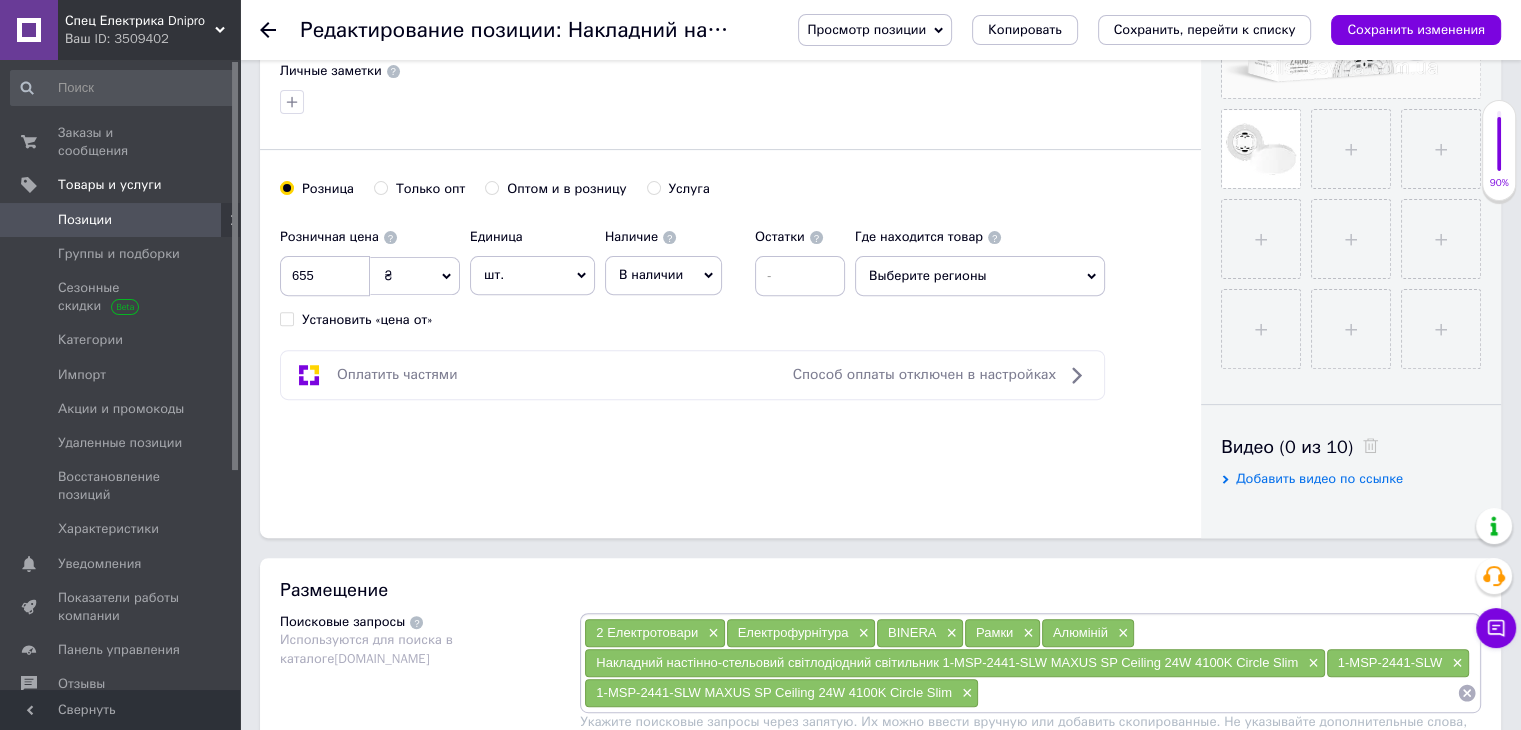 scroll, scrollTop: 666, scrollLeft: 0, axis: vertical 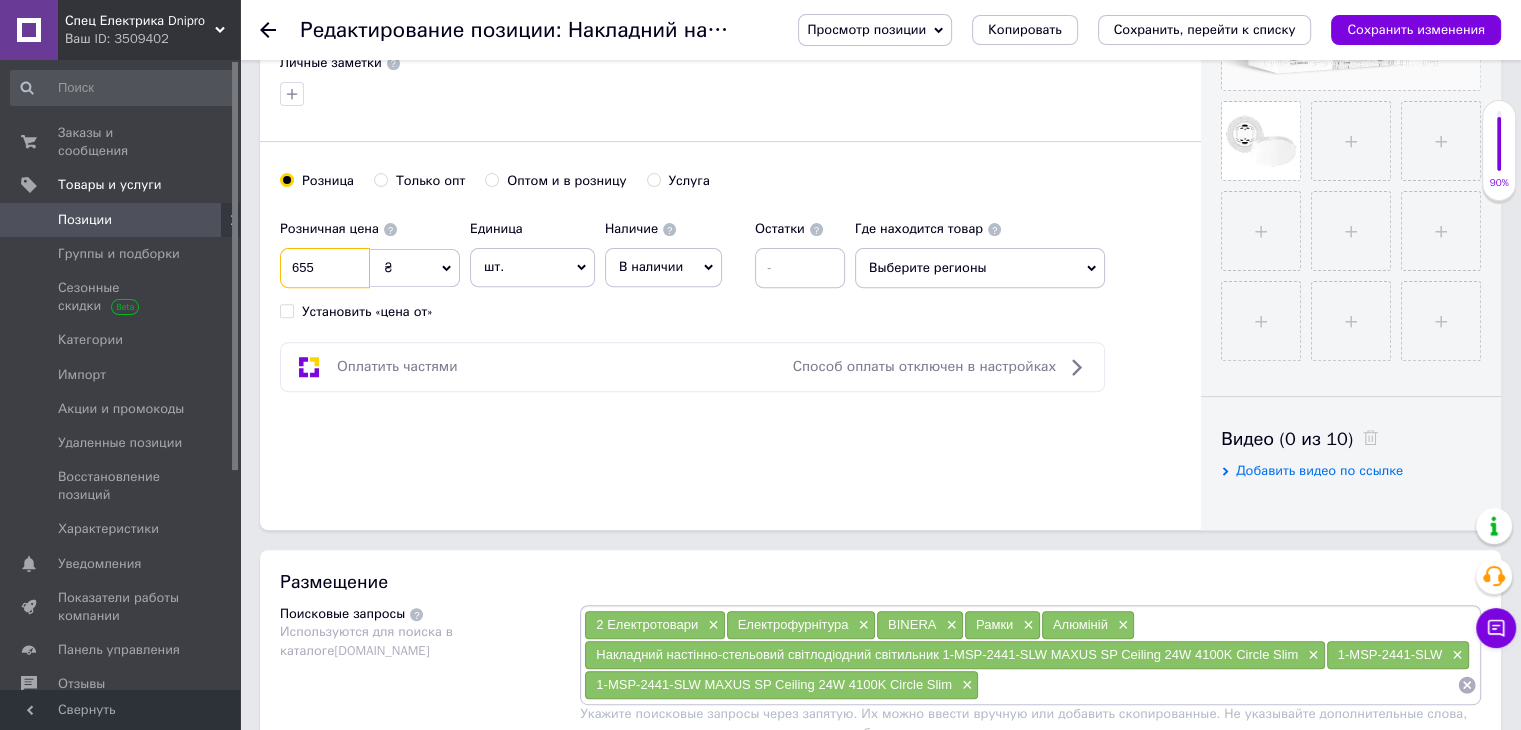 click on "655" at bounding box center [325, 268] 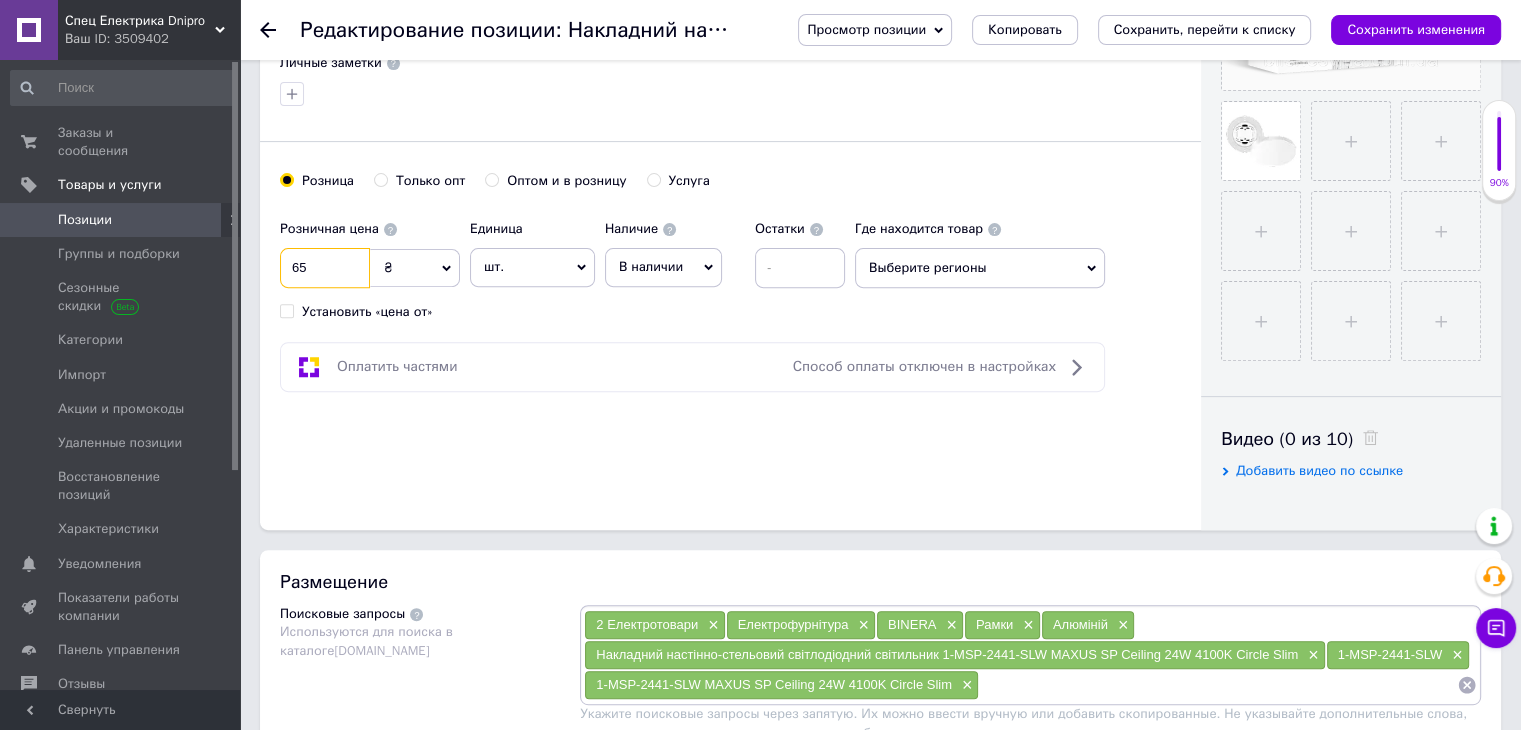 type on "6" 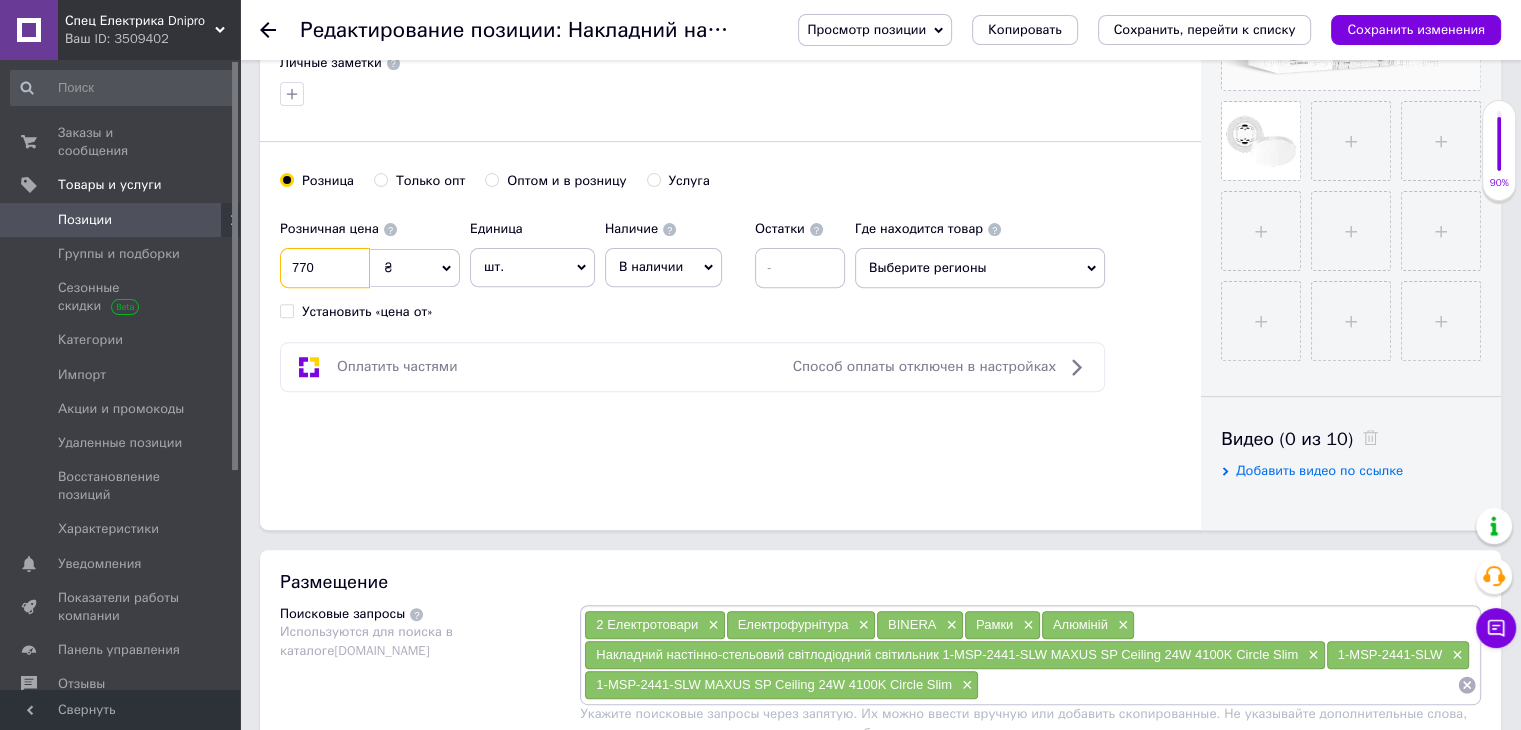 type on "770" 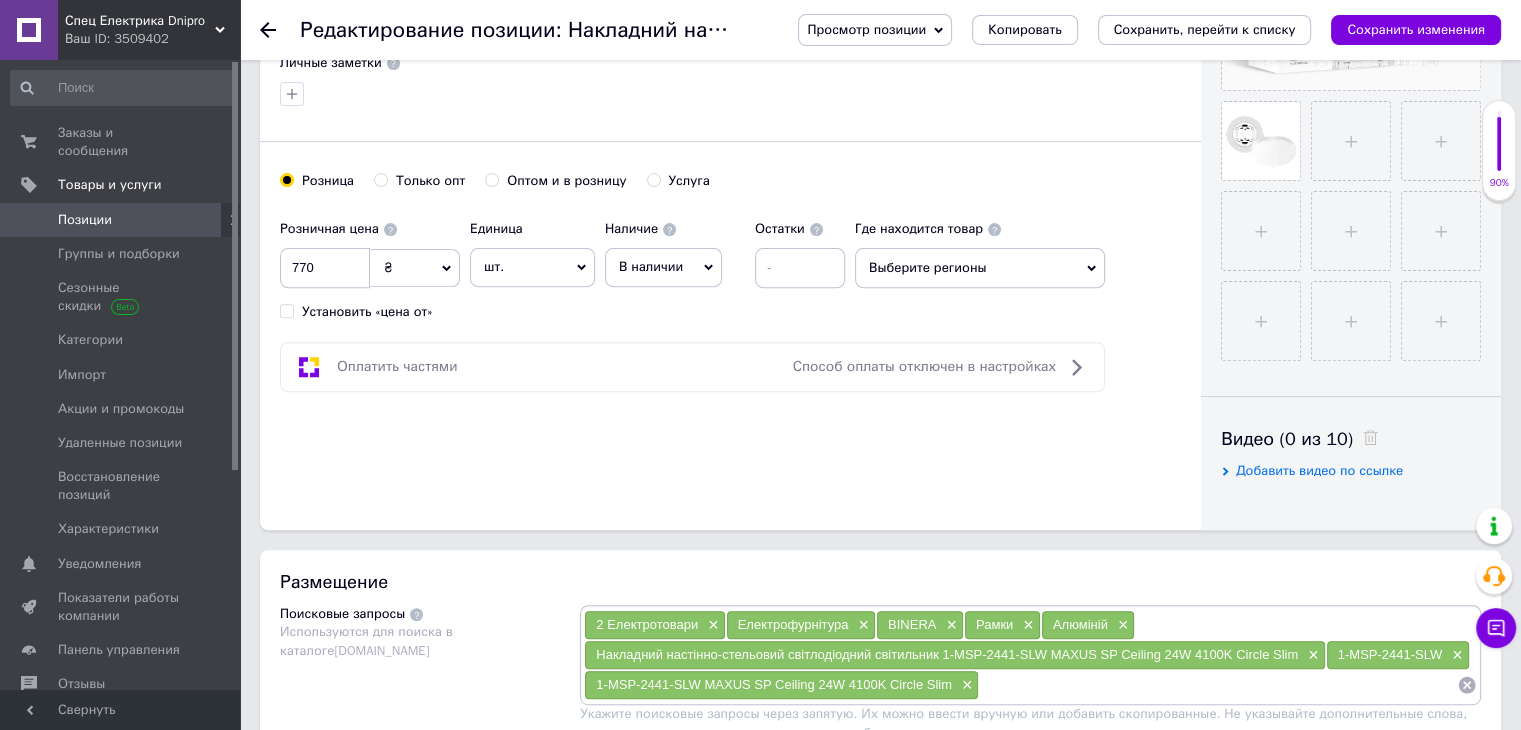 click on "Основная информация Название позиции (Русский) ✱ Накладний настінно-стельовий світлодіодний світильник 1-MSP-2441-SLW MAXUS SP Ceiling 24W 4100K Circle Slim Код/Артикул 1-MSP-2441-SLW Описание (Русский) ✱
Фотометричні характеристики
Номінальна потужність, Вт
24
Світловий потік, Lm
2400
Температура світла, К
4100
[PERSON_NAME] віддача, Lm/W
100
Індекс кольоропередачі (Ra)
>80
Гарантійні характеристики
Термін гарантії
36
Температурний режим експлуатації, C
от -20 до +40
Конструкція
Колір корпусу
білий
MSP" at bounding box center (730, -28) 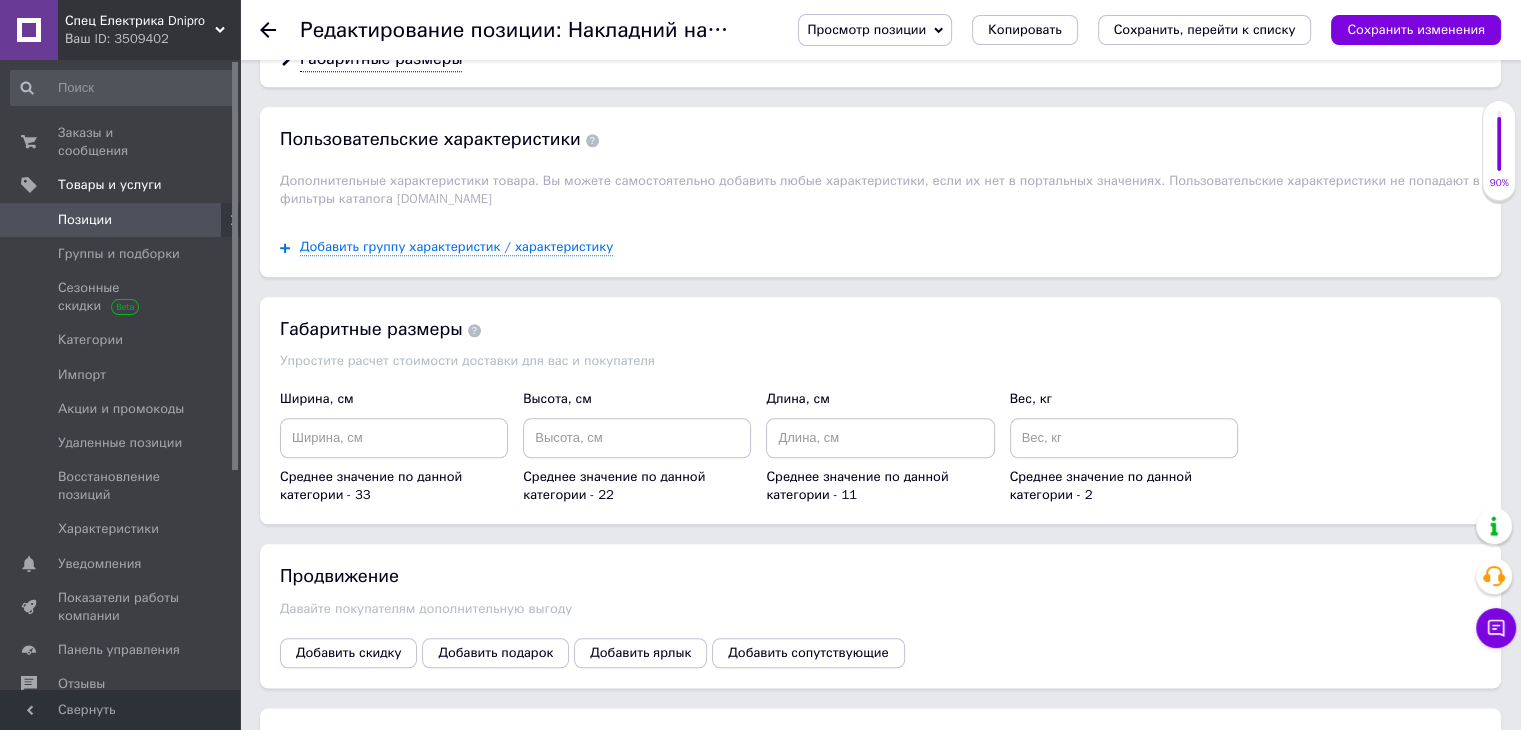 scroll, scrollTop: 2333, scrollLeft: 0, axis: vertical 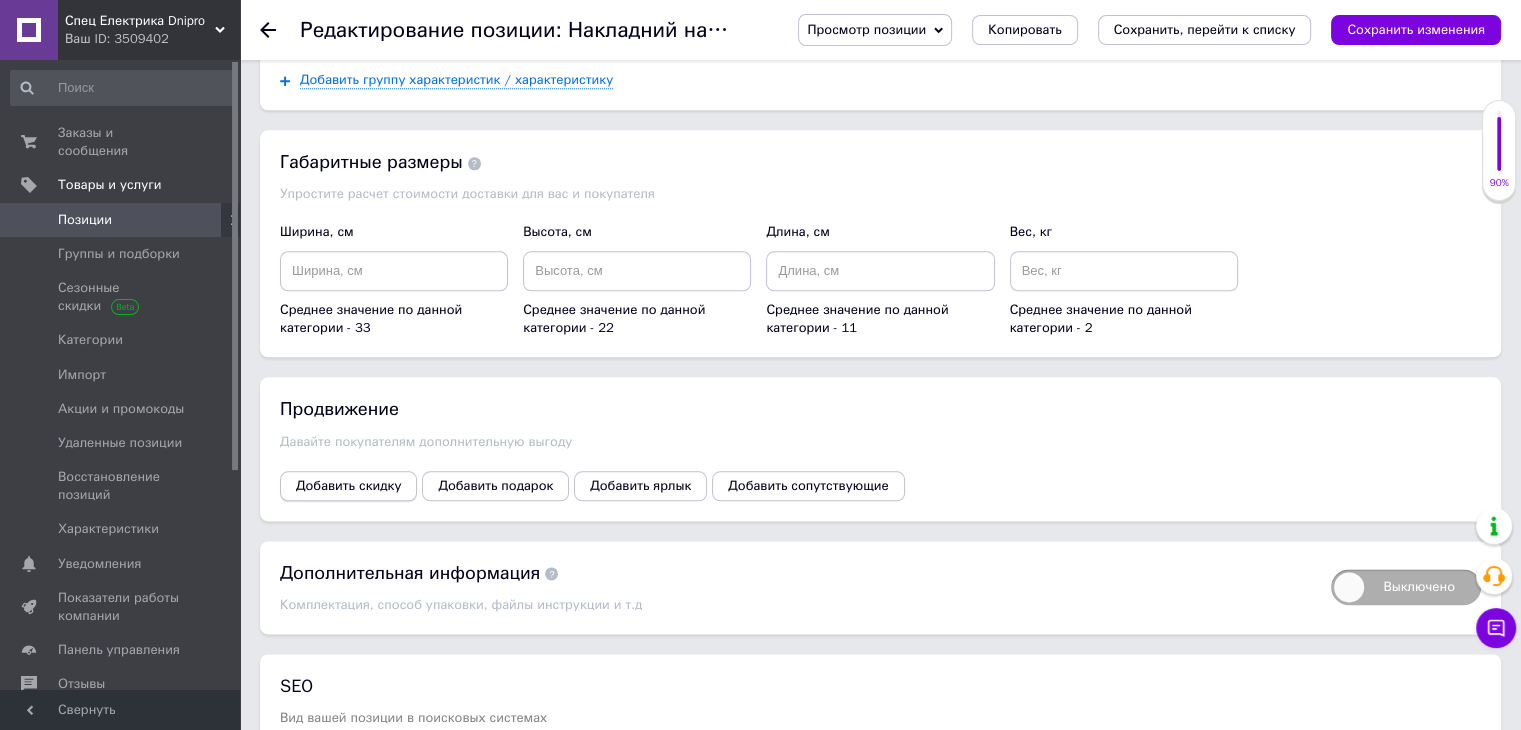 click on "Добавить скидку" at bounding box center (348, 486) 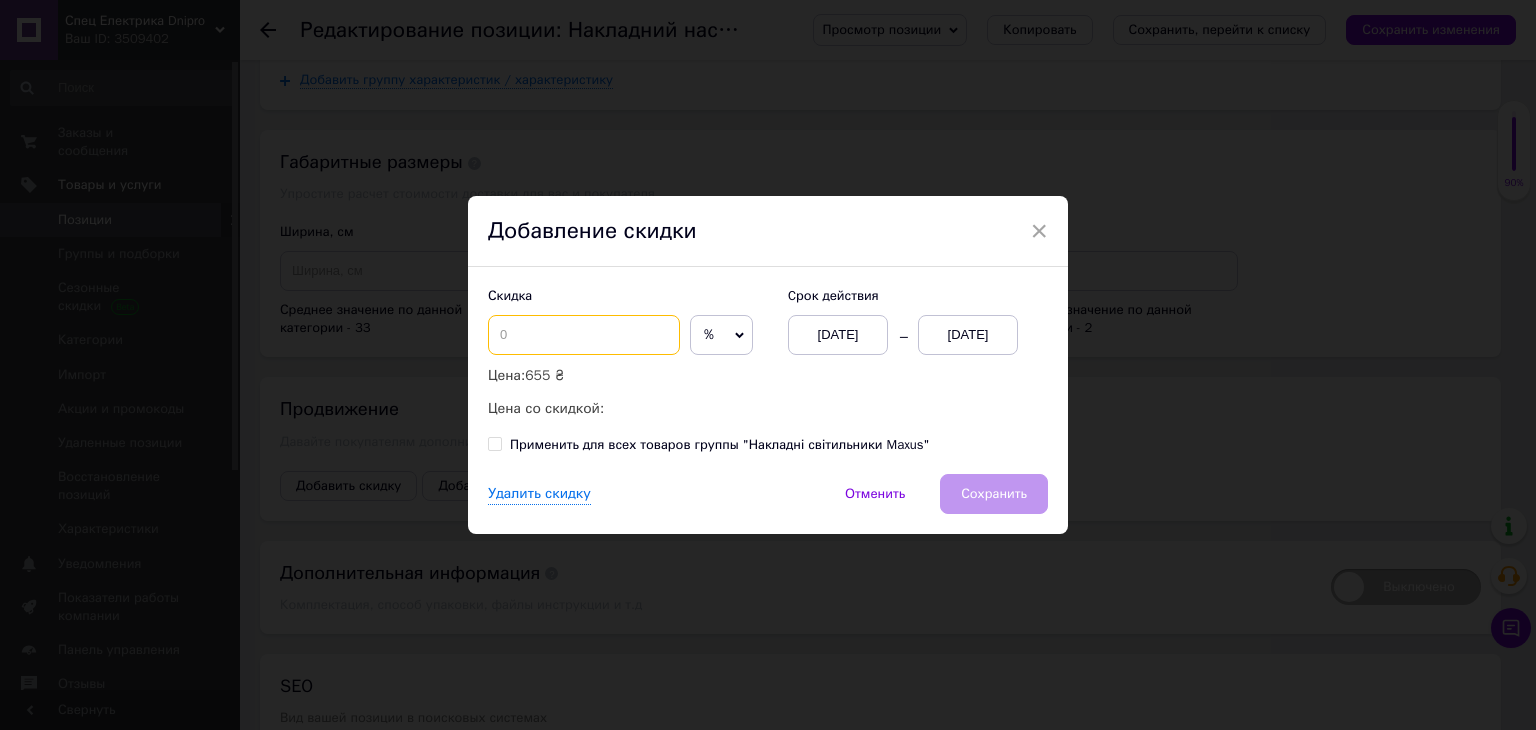click at bounding box center [584, 335] 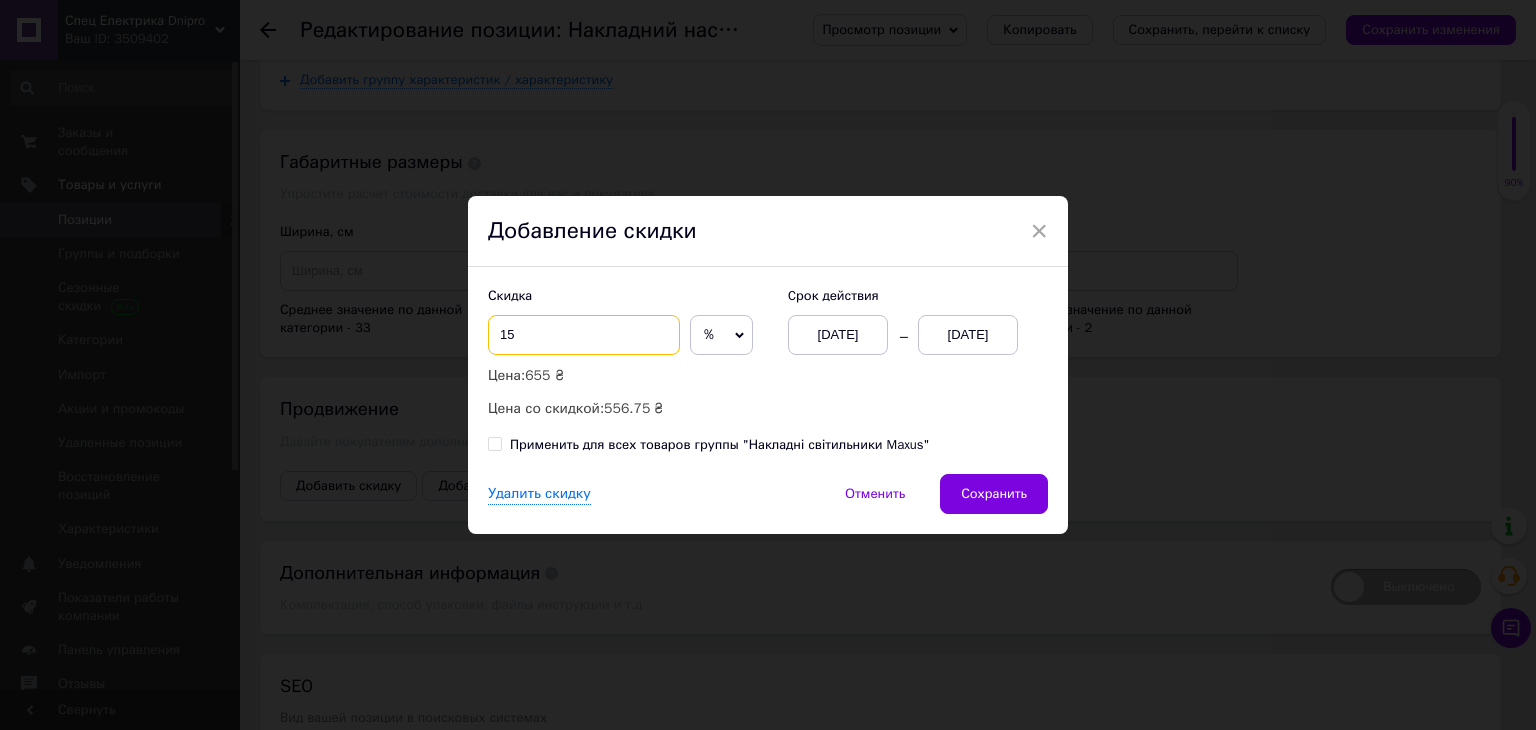 type on "15" 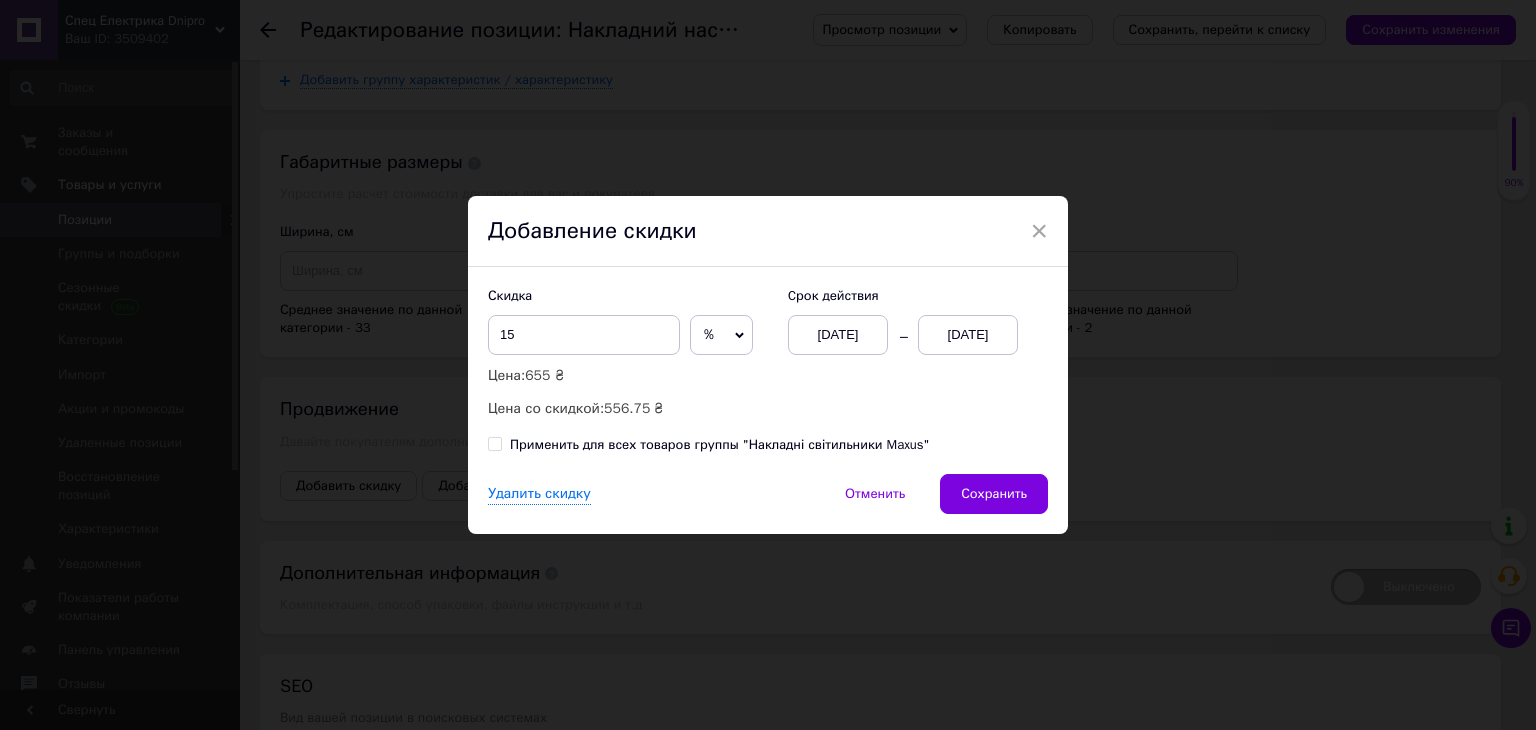 click on "[DATE]" at bounding box center (968, 335) 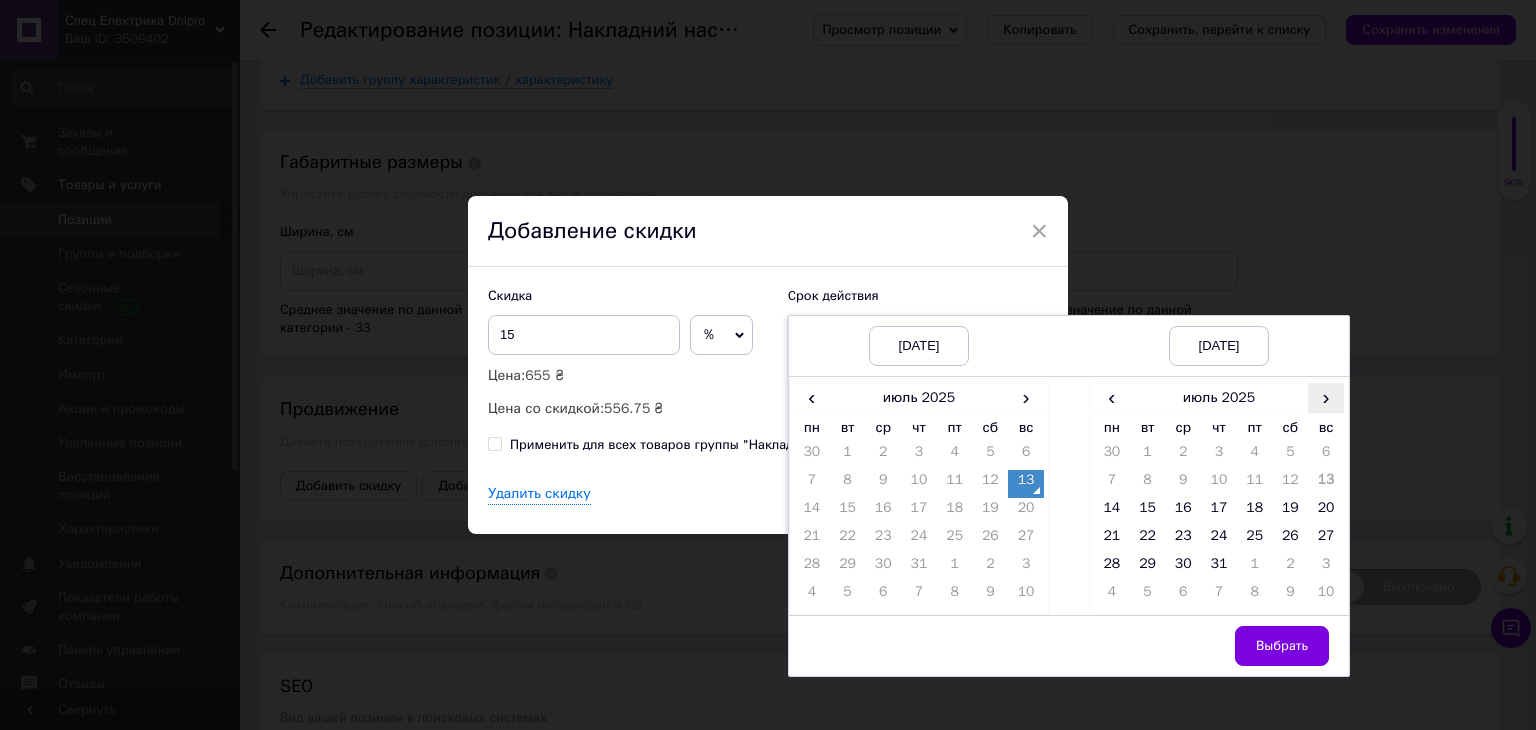 click on "›" at bounding box center [1326, 397] 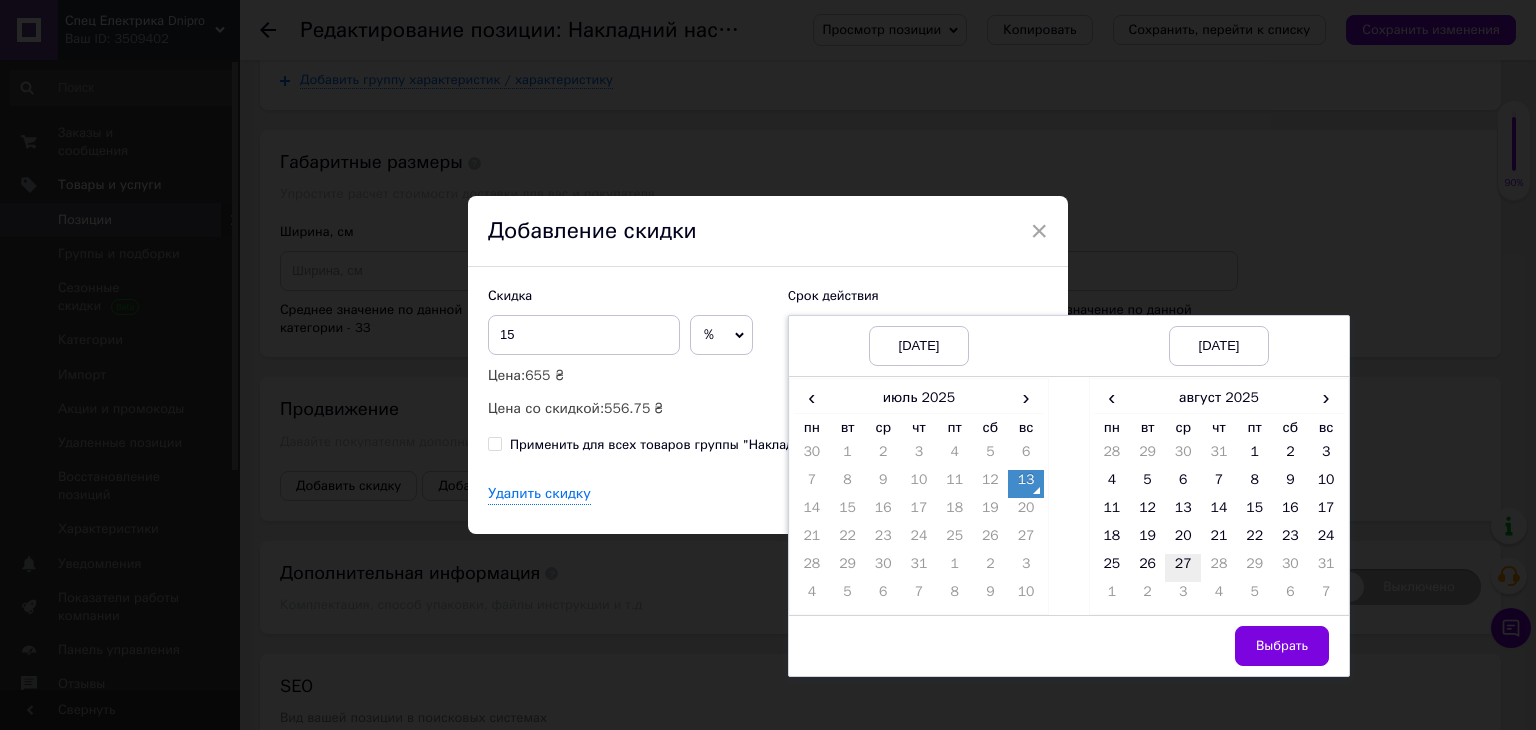 click on "27" at bounding box center [1183, 568] 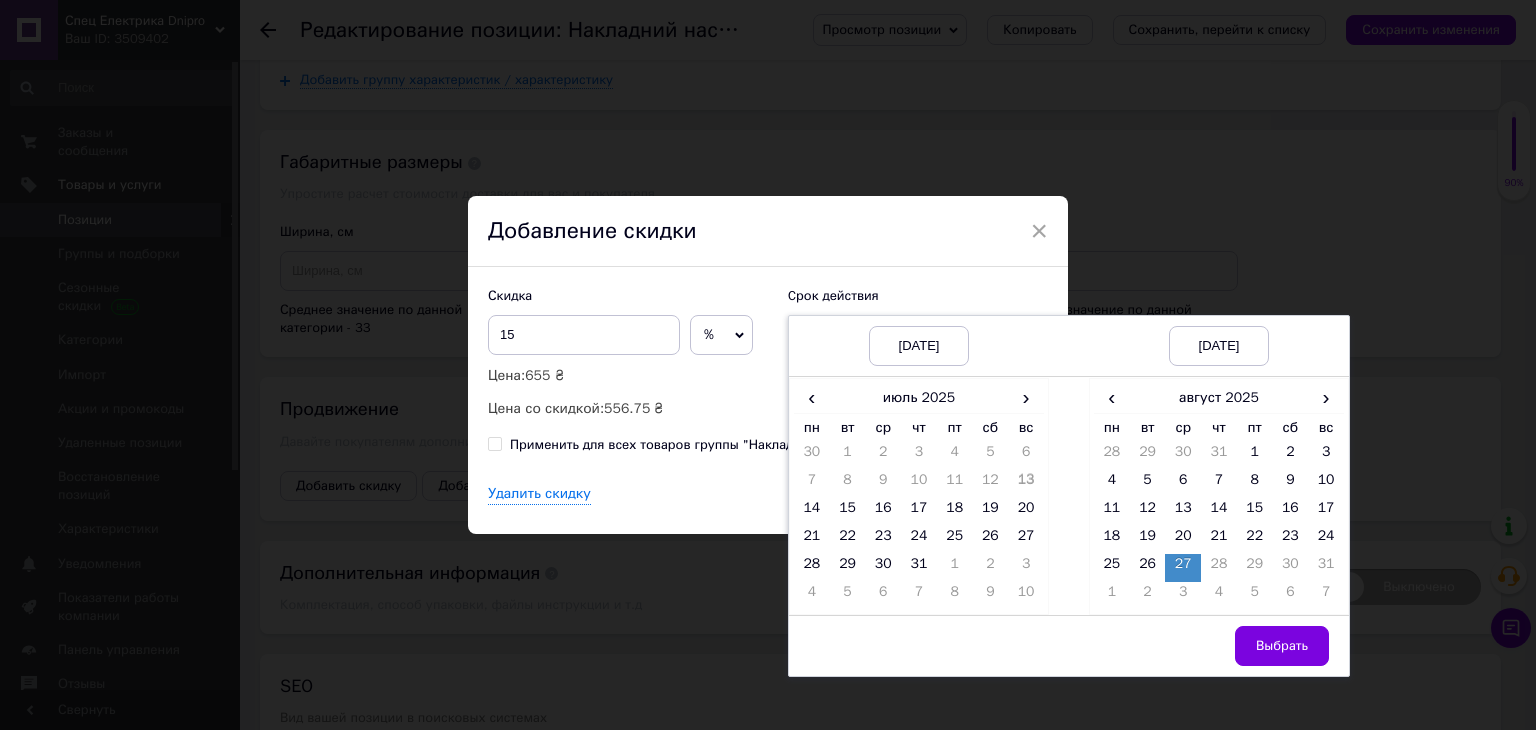drag, startPoint x: 1295, startPoint y: 644, endPoint x: 1283, endPoint y: 638, distance: 13.416408 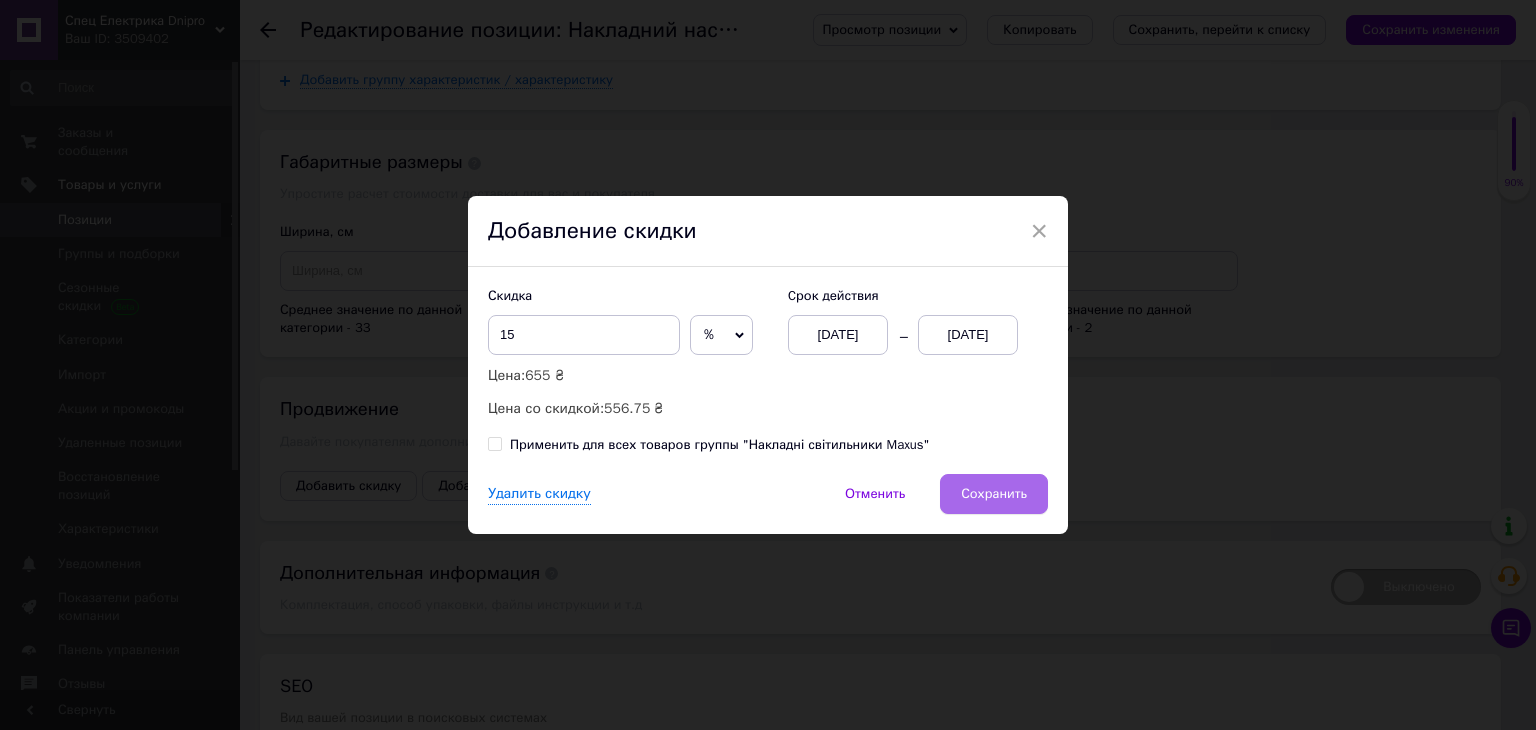 click on "Сохранить" at bounding box center (994, 494) 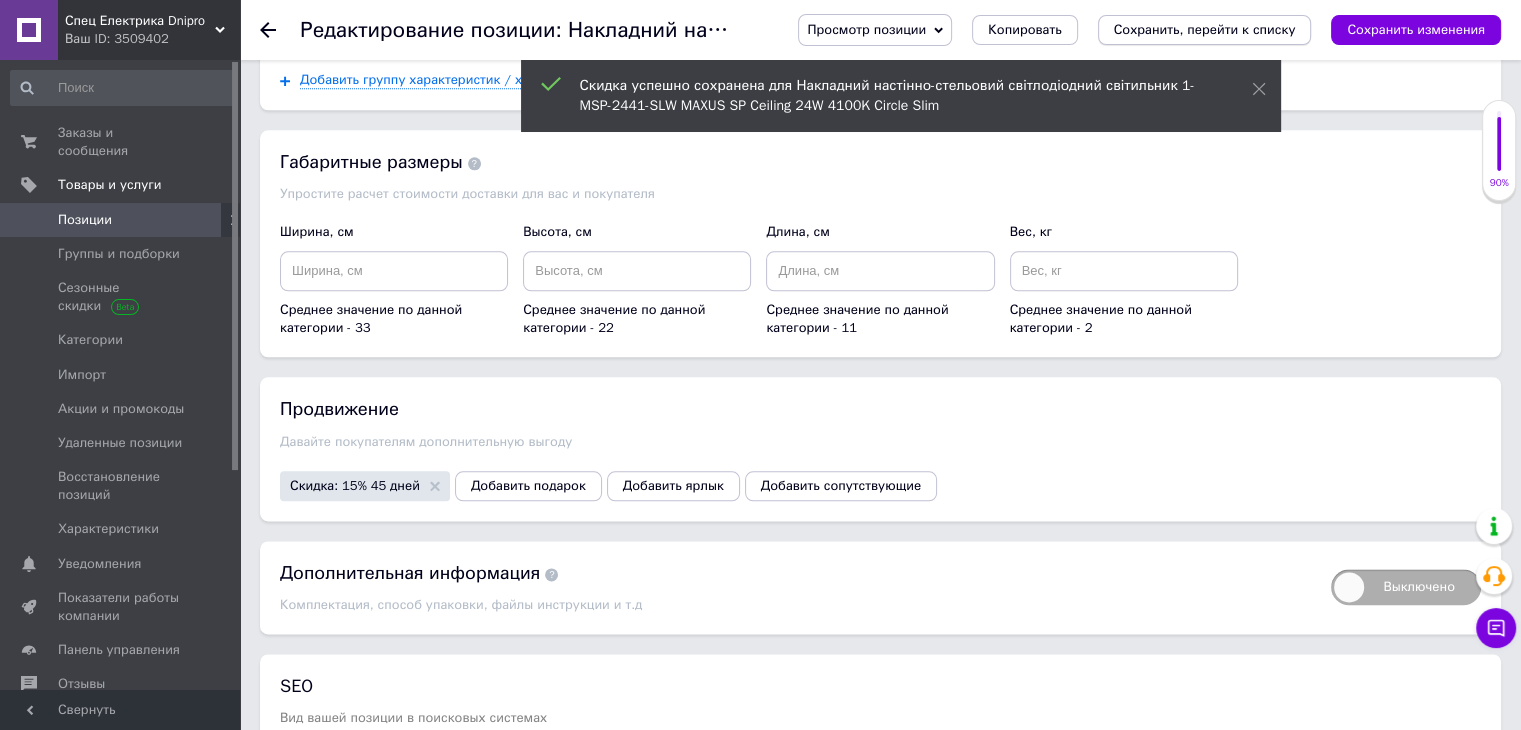 click on "Сохранить, перейти к списку" at bounding box center (1205, 29) 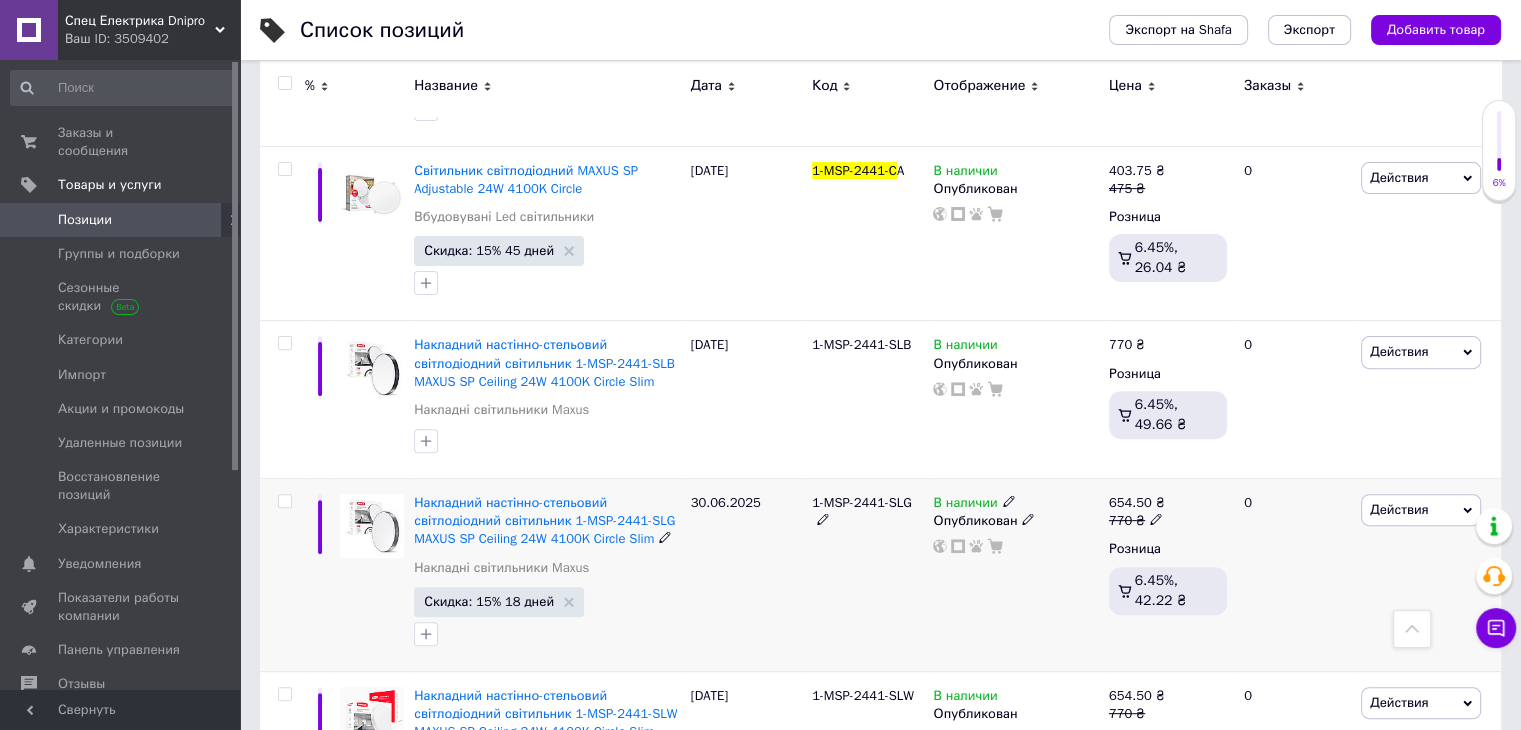 scroll, scrollTop: 644, scrollLeft: 0, axis: vertical 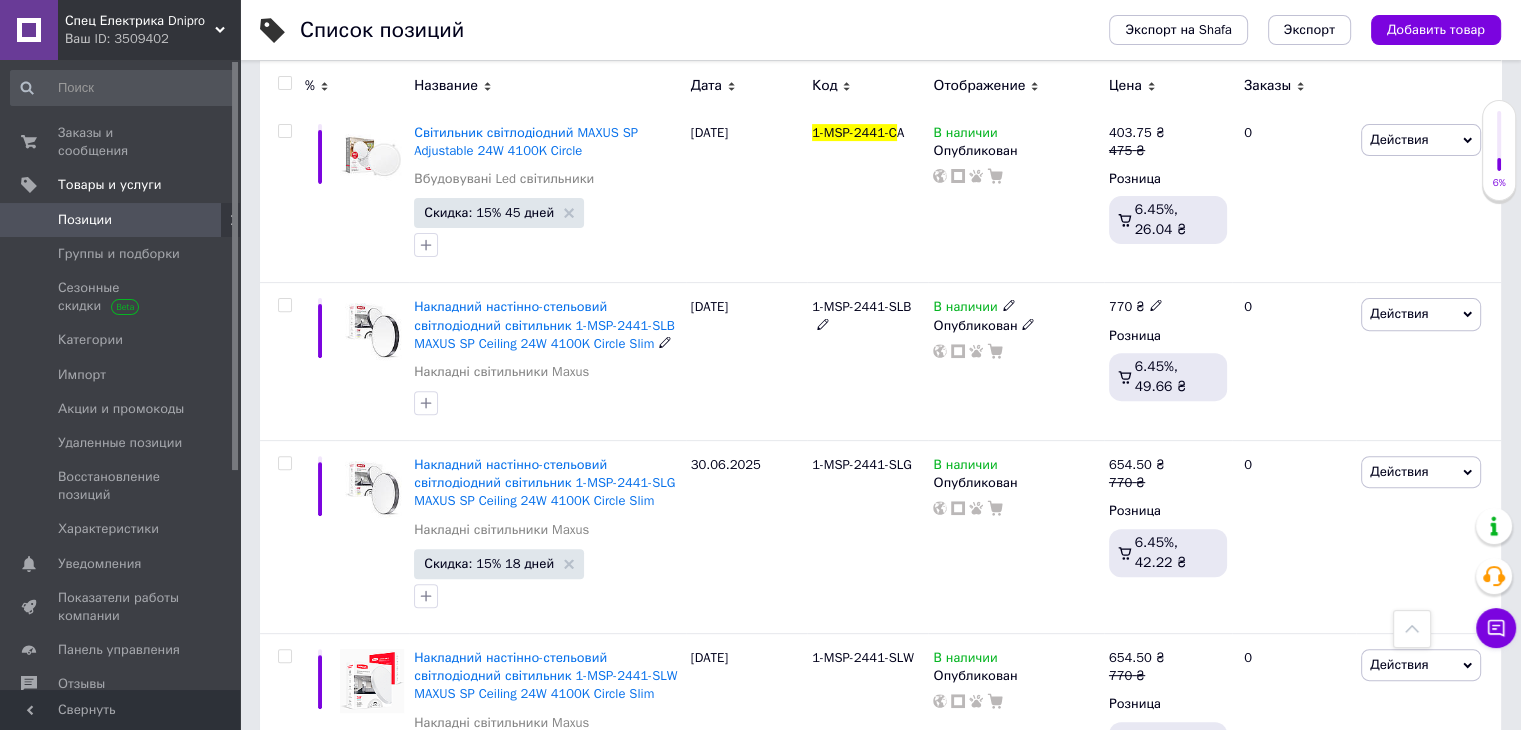 click on "Накладний настінно-стельовий світлодіодний світильник 1-MSP-2441-SLB MAXUS SP Ceiling 24W 4100K Circle Slim" at bounding box center [544, 324] 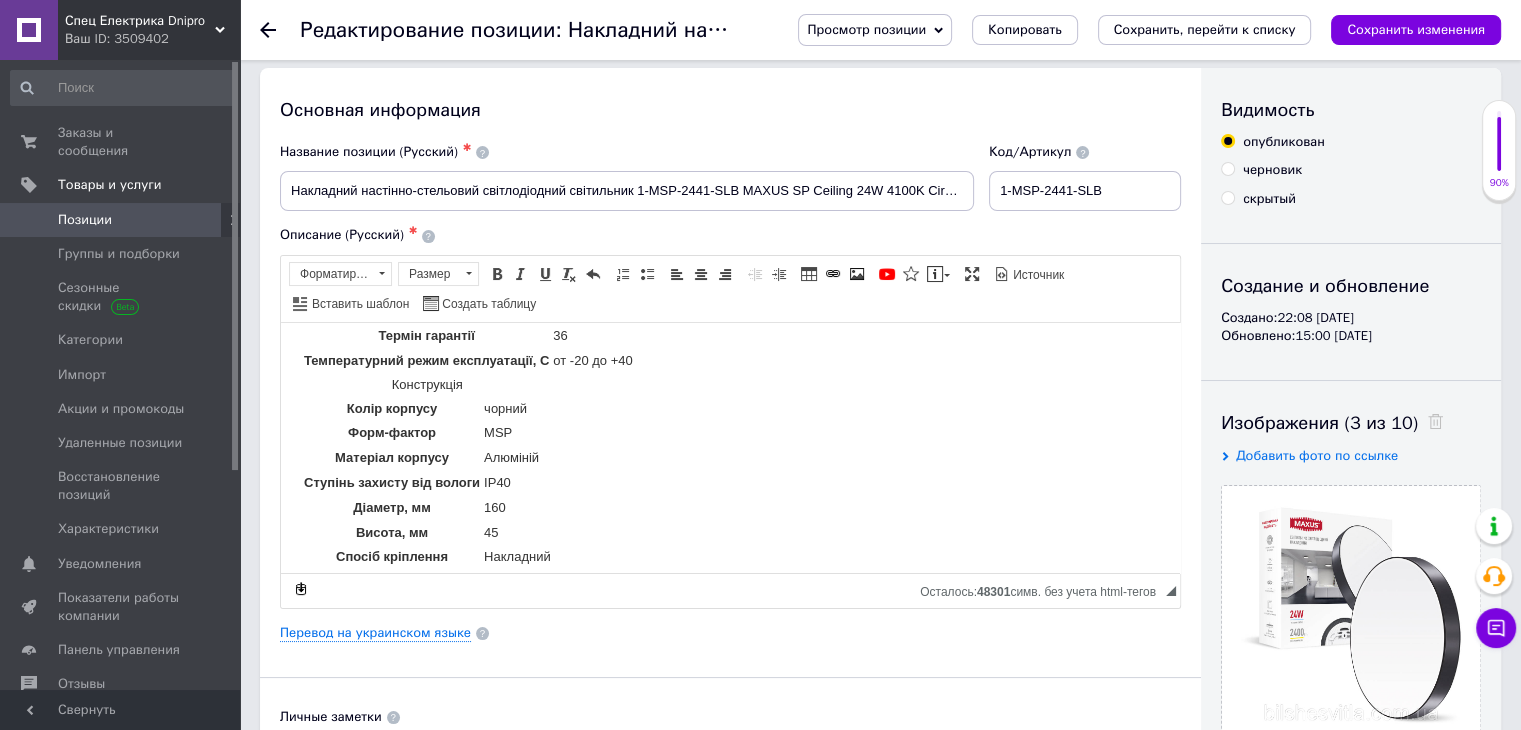 scroll, scrollTop: 0, scrollLeft: 0, axis: both 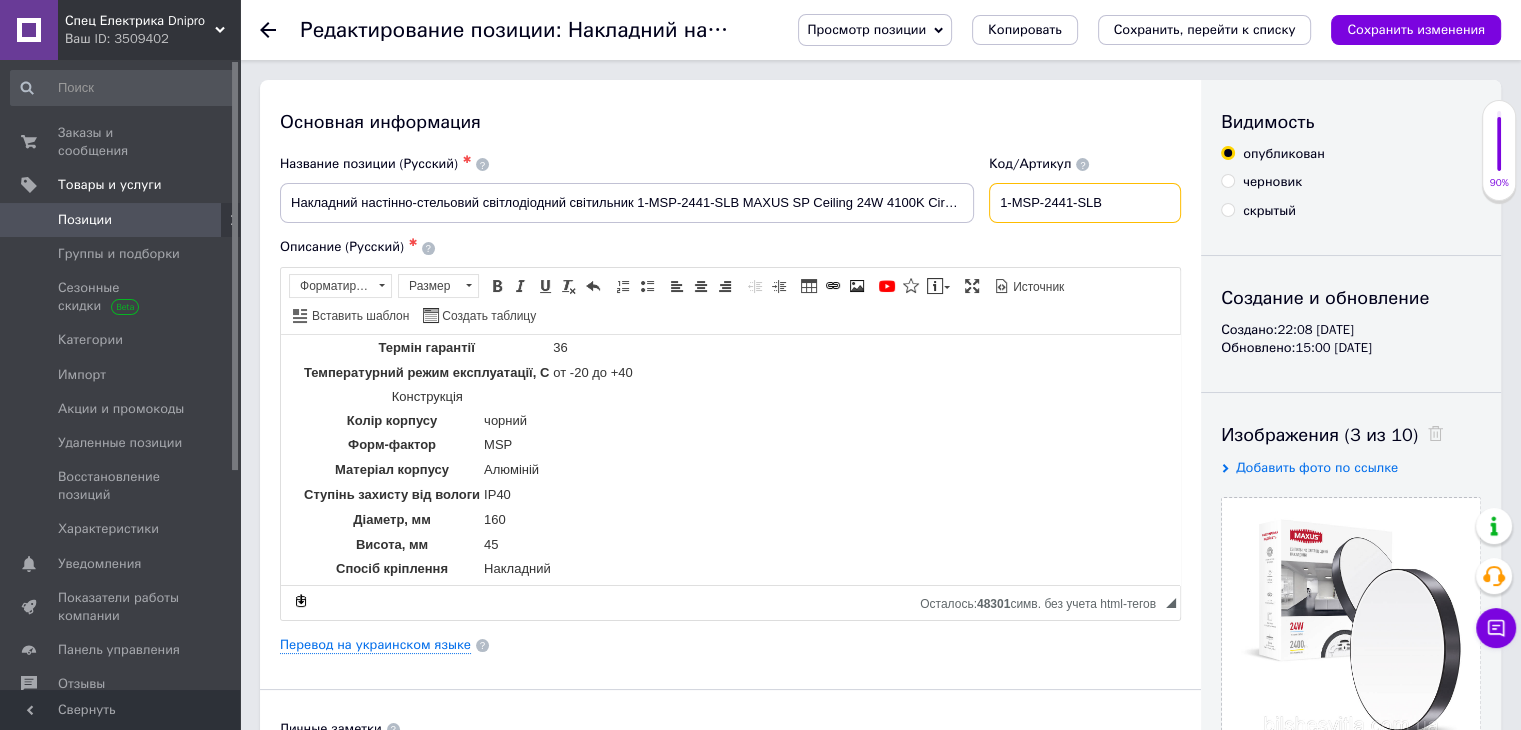 drag, startPoint x: 1024, startPoint y: 197, endPoint x: 1142, endPoint y: 191, distance: 118.15244 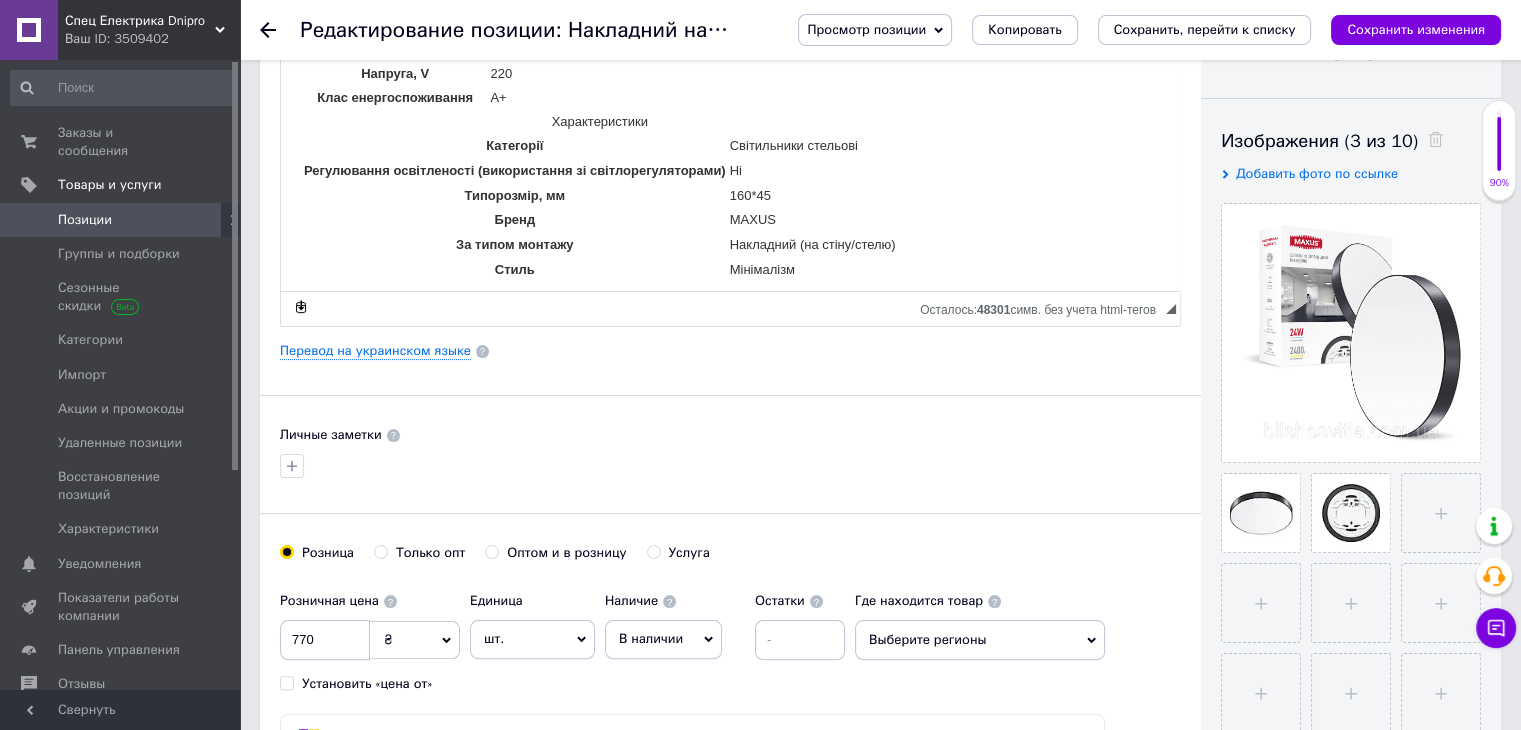 scroll, scrollTop: 333, scrollLeft: 0, axis: vertical 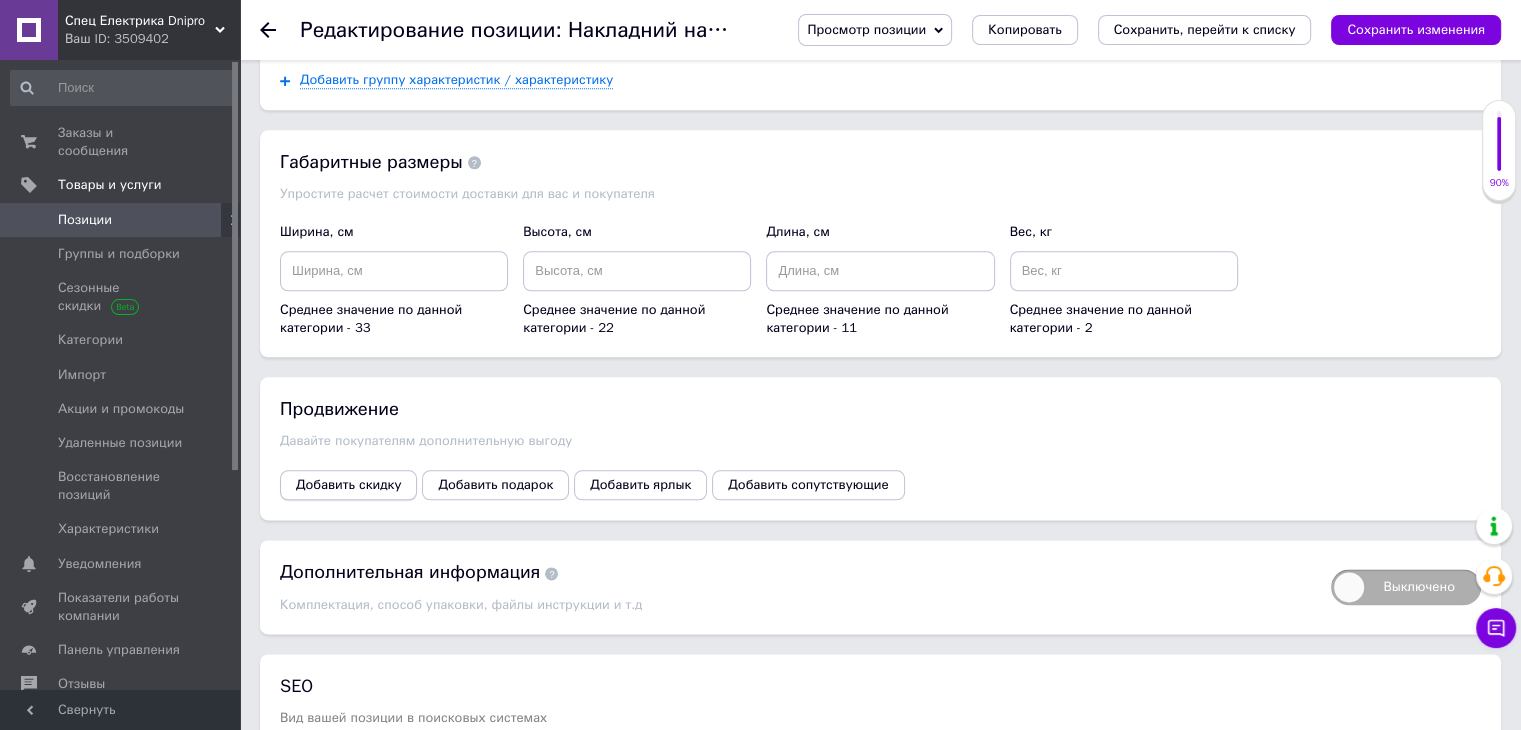 click on "Добавить скидку" at bounding box center [348, 485] 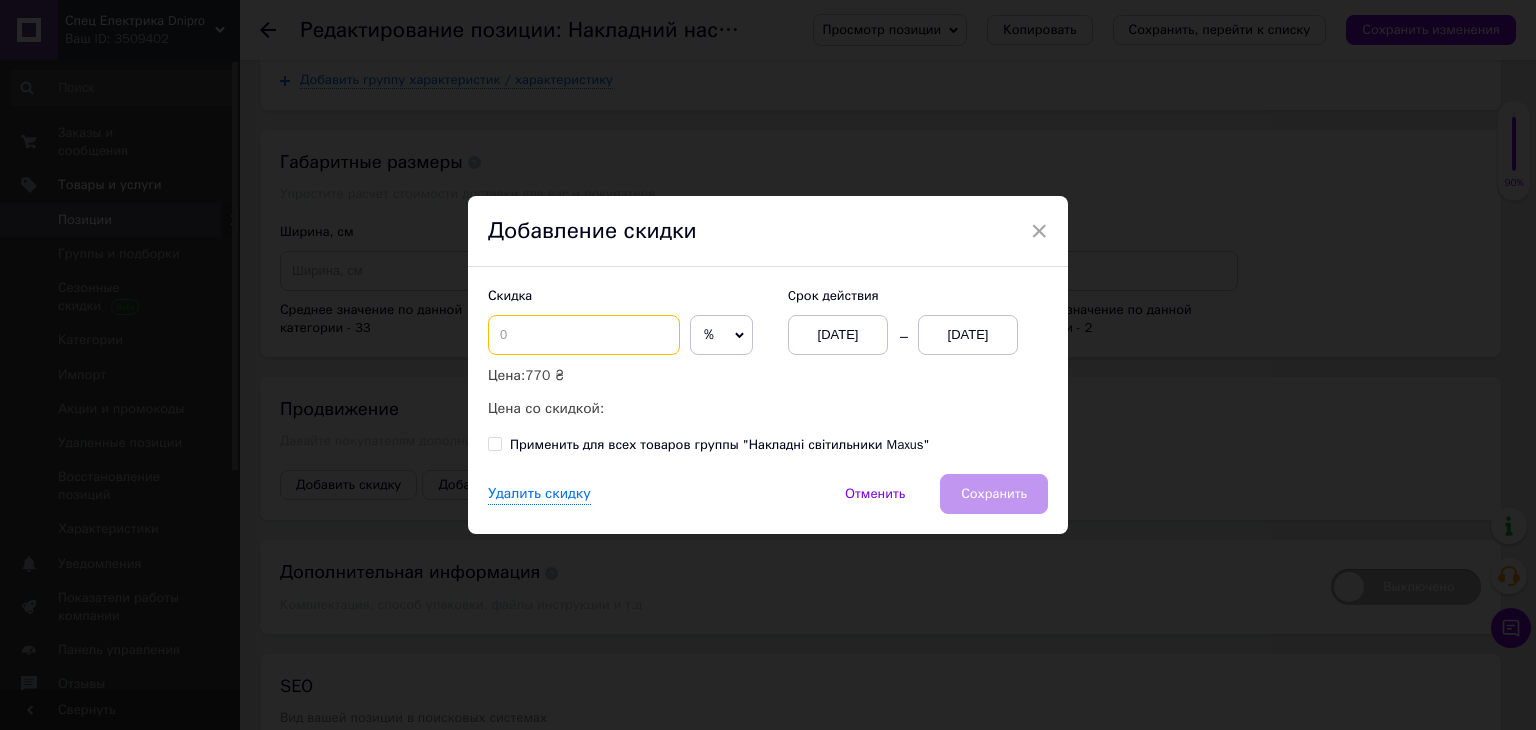 click at bounding box center (584, 335) 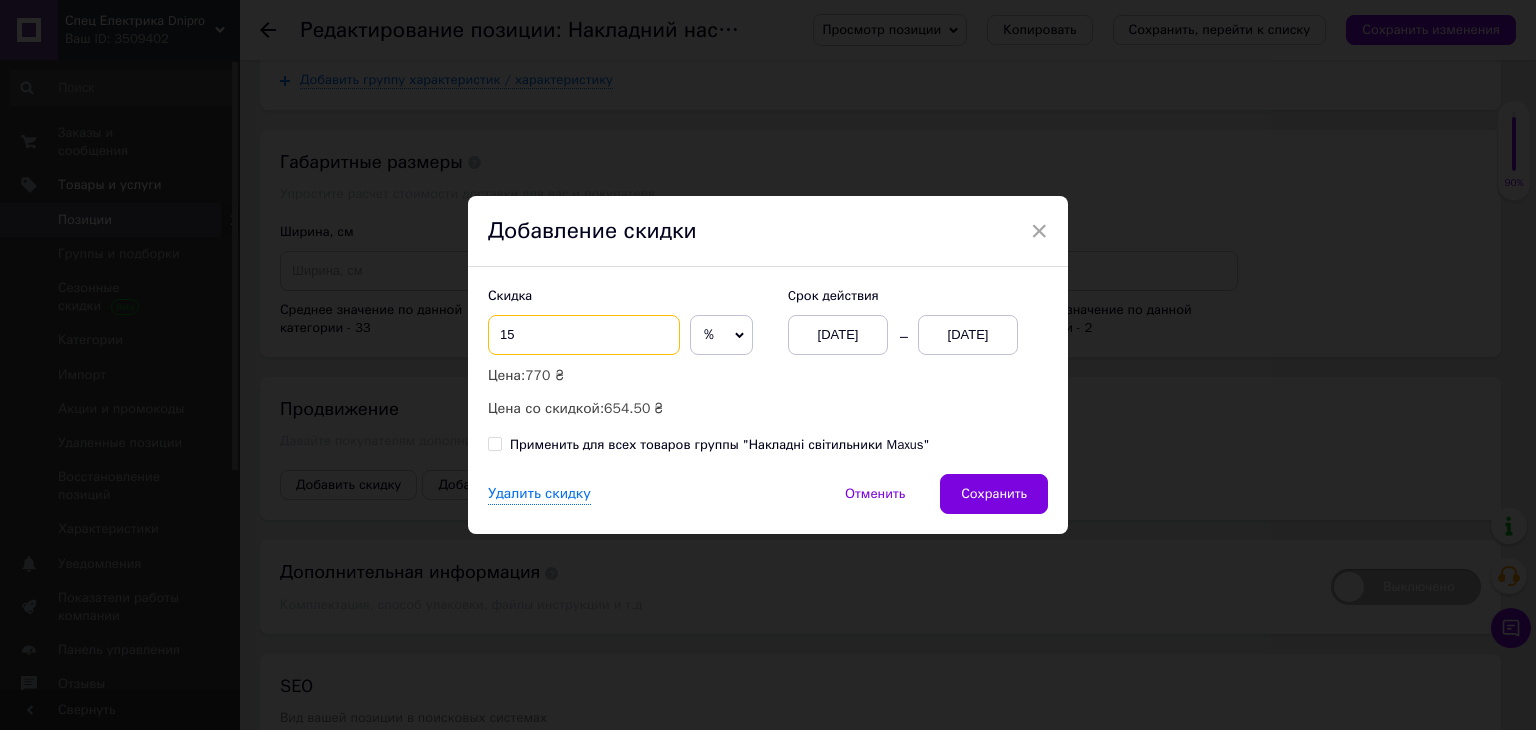 type on "15" 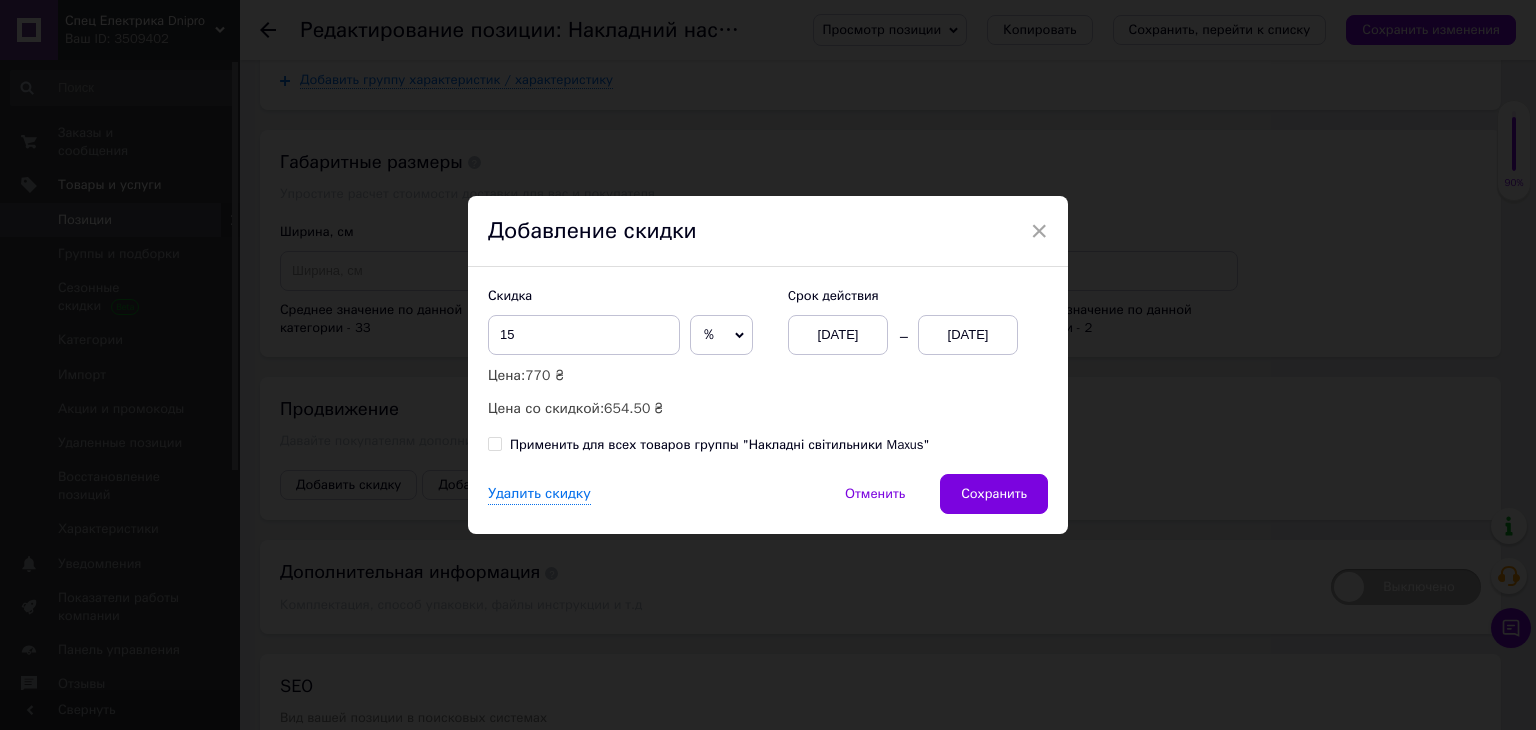 click on "[DATE]" at bounding box center (968, 335) 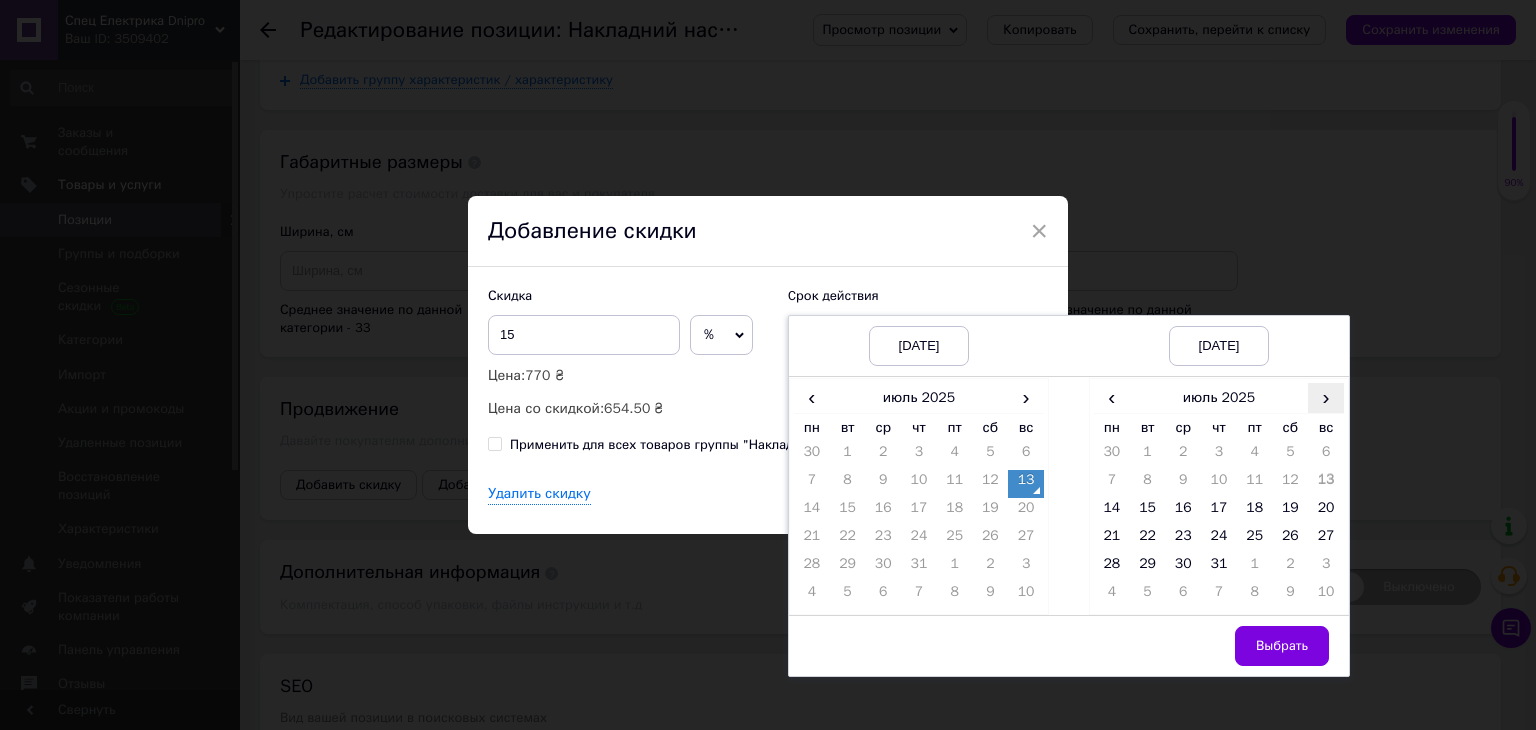 click on "›" at bounding box center [1326, 397] 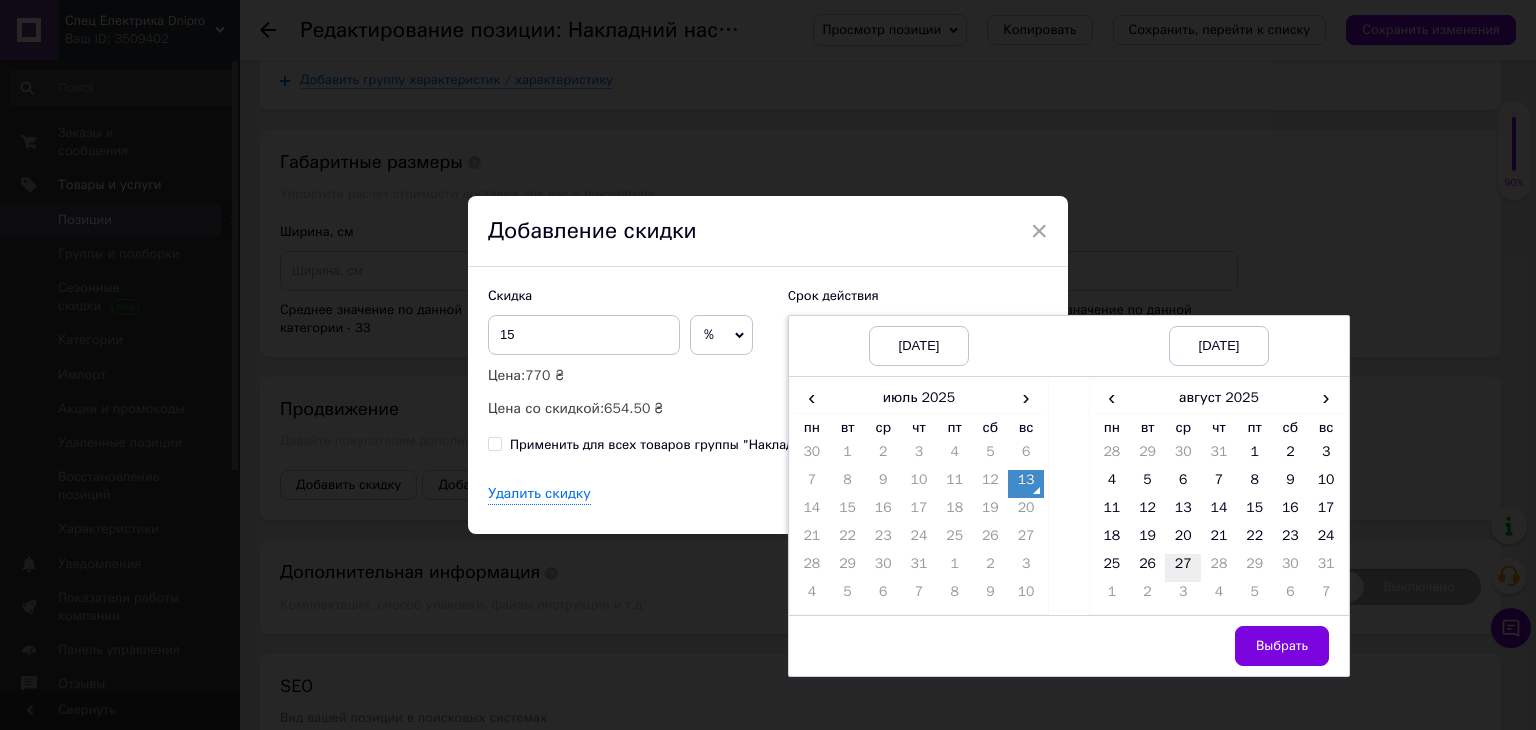 click on "27" at bounding box center [1183, 568] 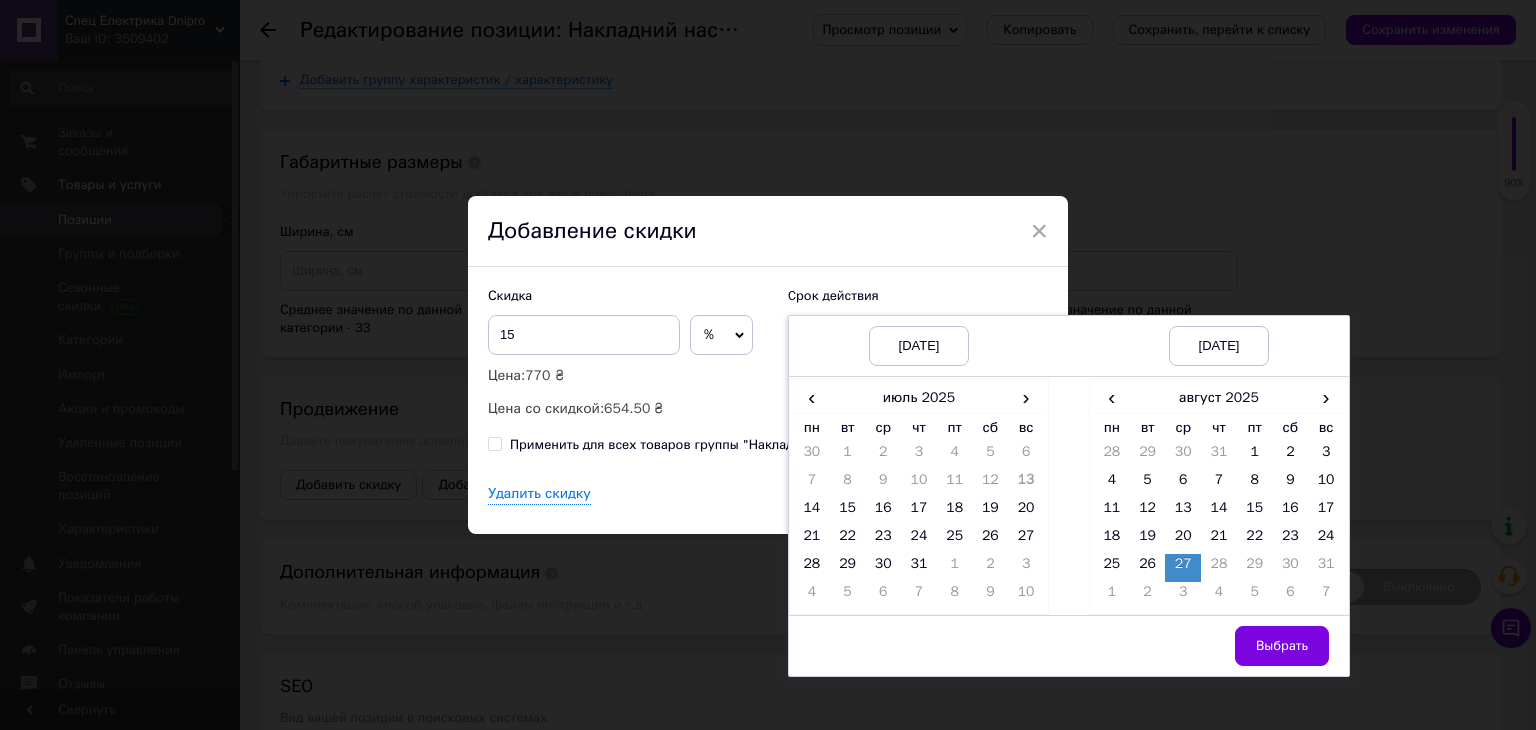 click on "Выбрать" at bounding box center (1282, 646) 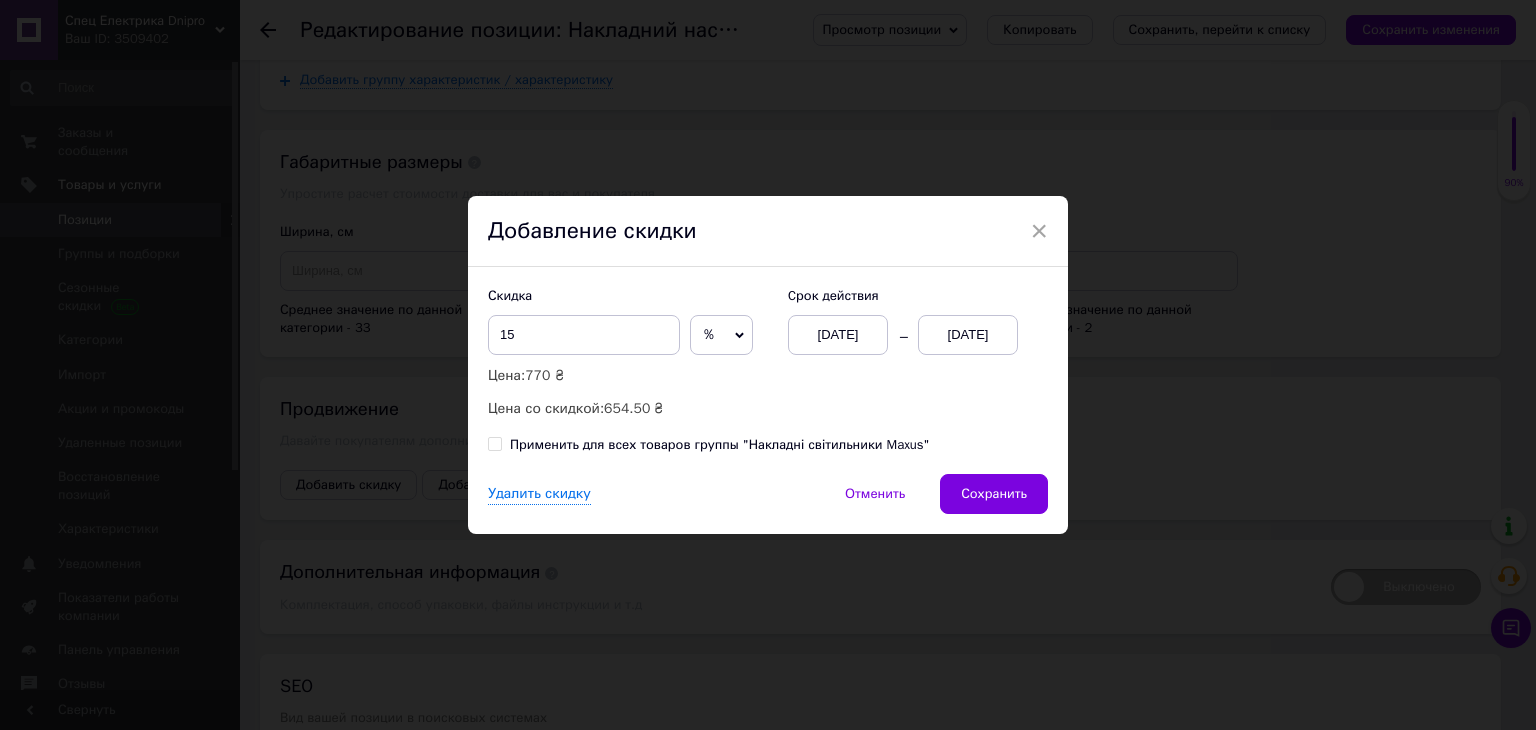click on "Сохранить" at bounding box center [994, 494] 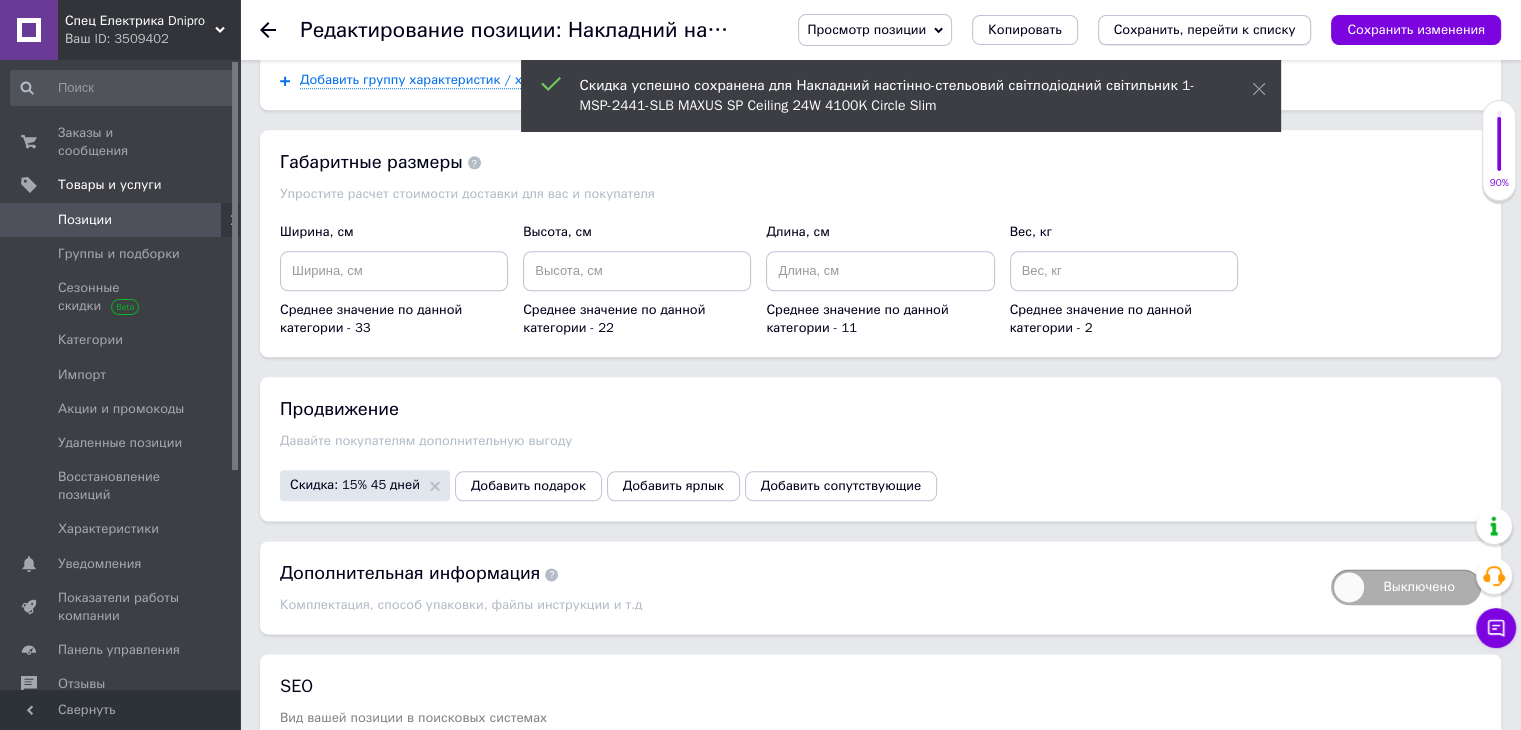 click on "Сохранить, перейти к списку" at bounding box center (1205, 29) 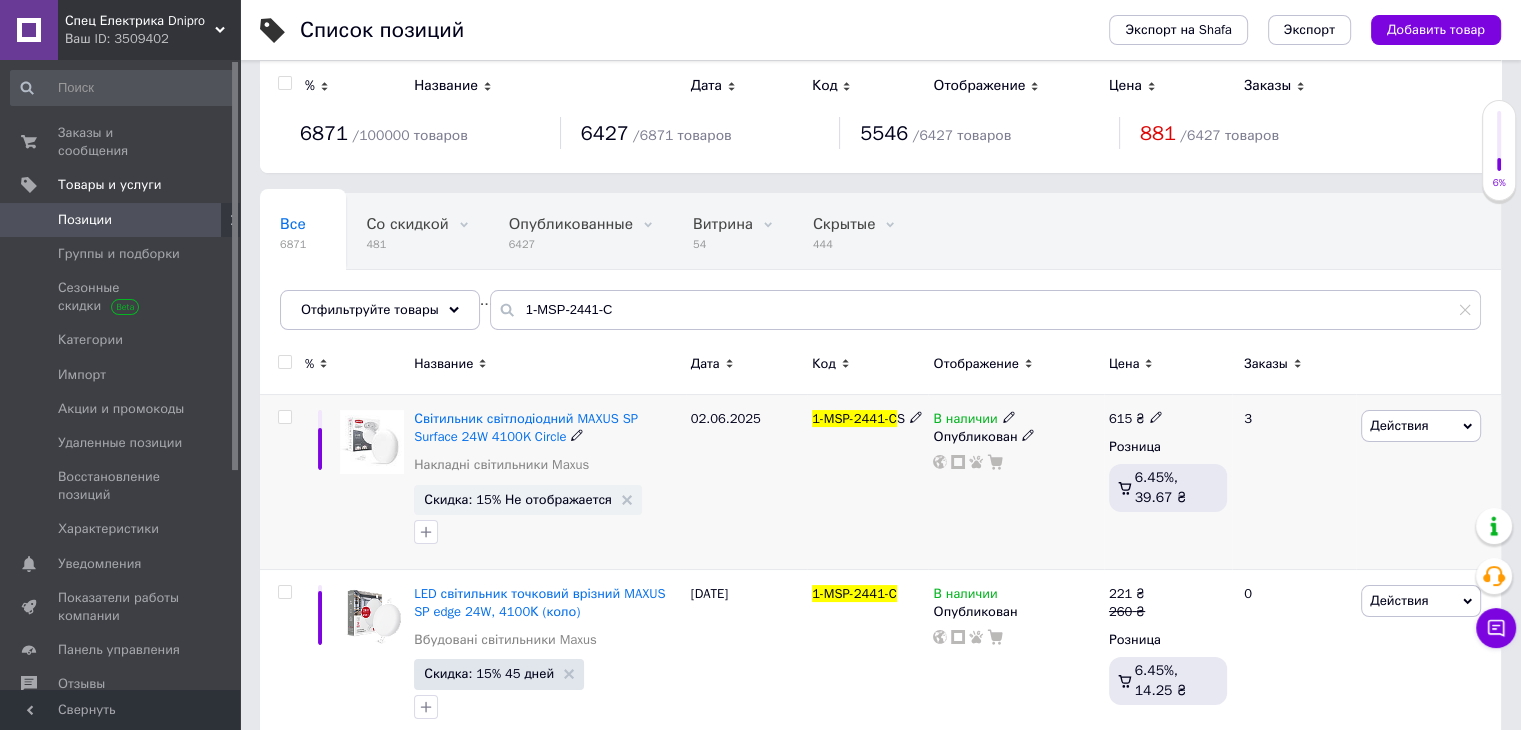 scroll, scrollTop: 0, scrollLeft: 0, axis: both 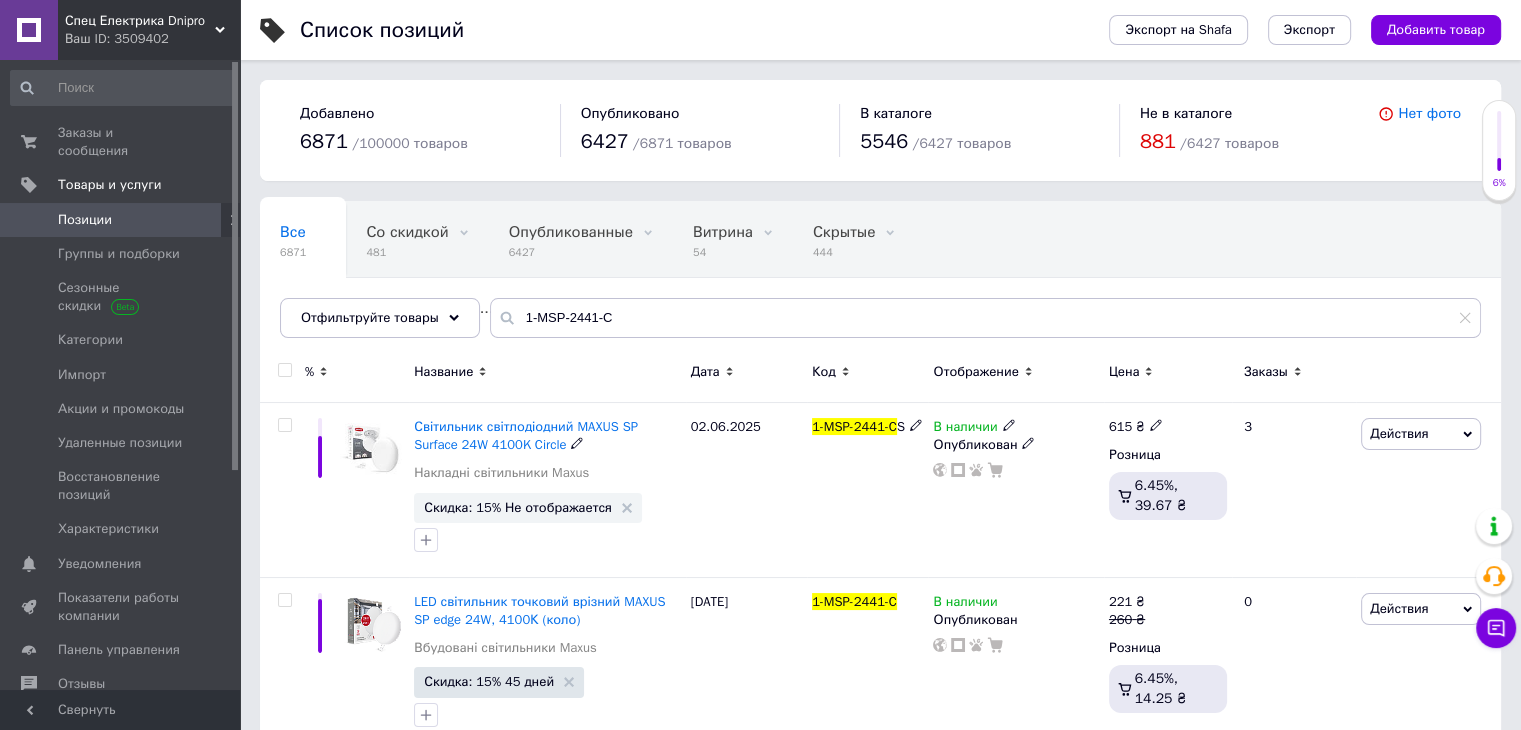 click on "Світильник світлодіодний MAXUS SP Surface 24W 4100K Circle" at bounding box center (526, 435) 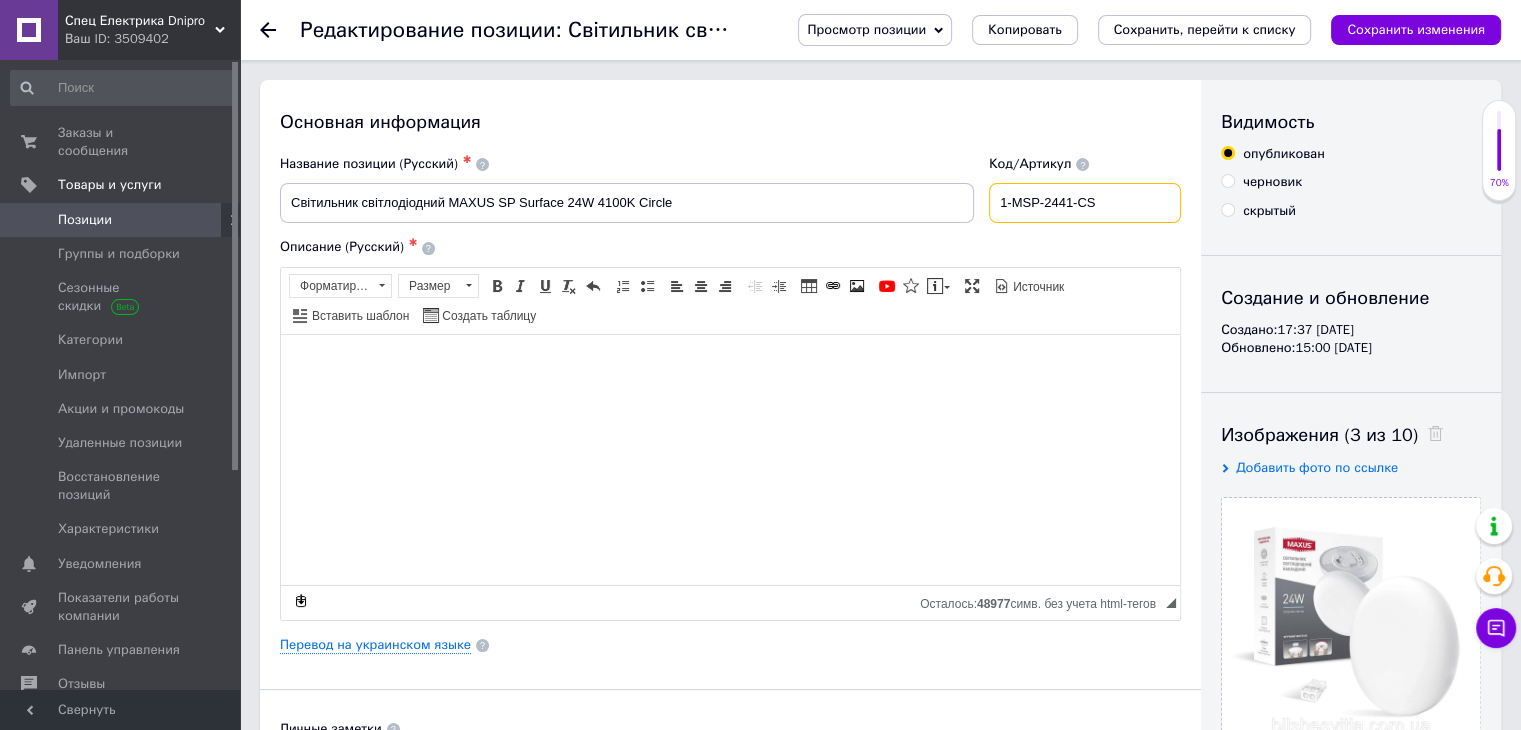 drag, startPoint x: 1042, startPoint y: 203, endPoint x: 1165, endPoint y: 190, distance: 123.68508 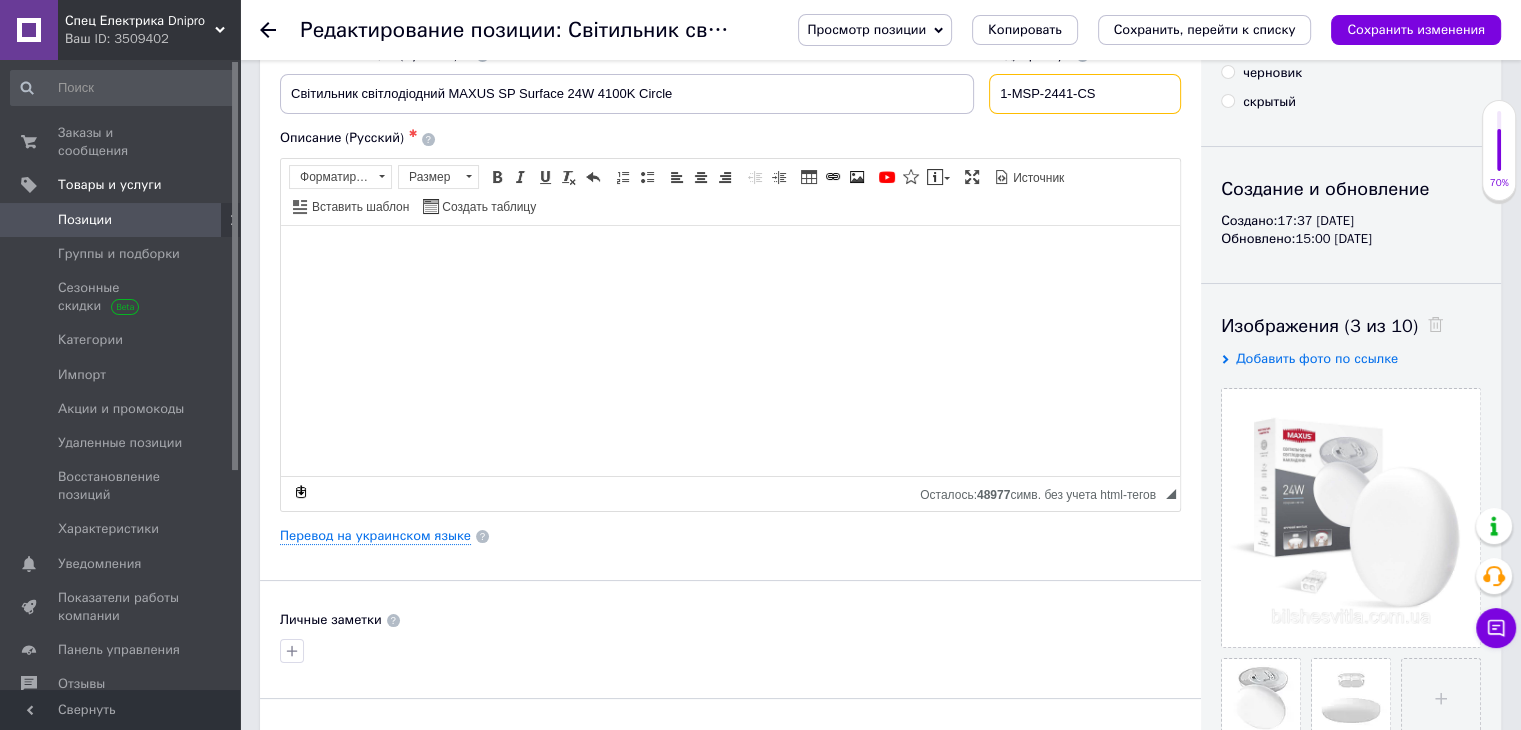 scroll, scrollTop: 0, scrollLeft: 0, axis: both 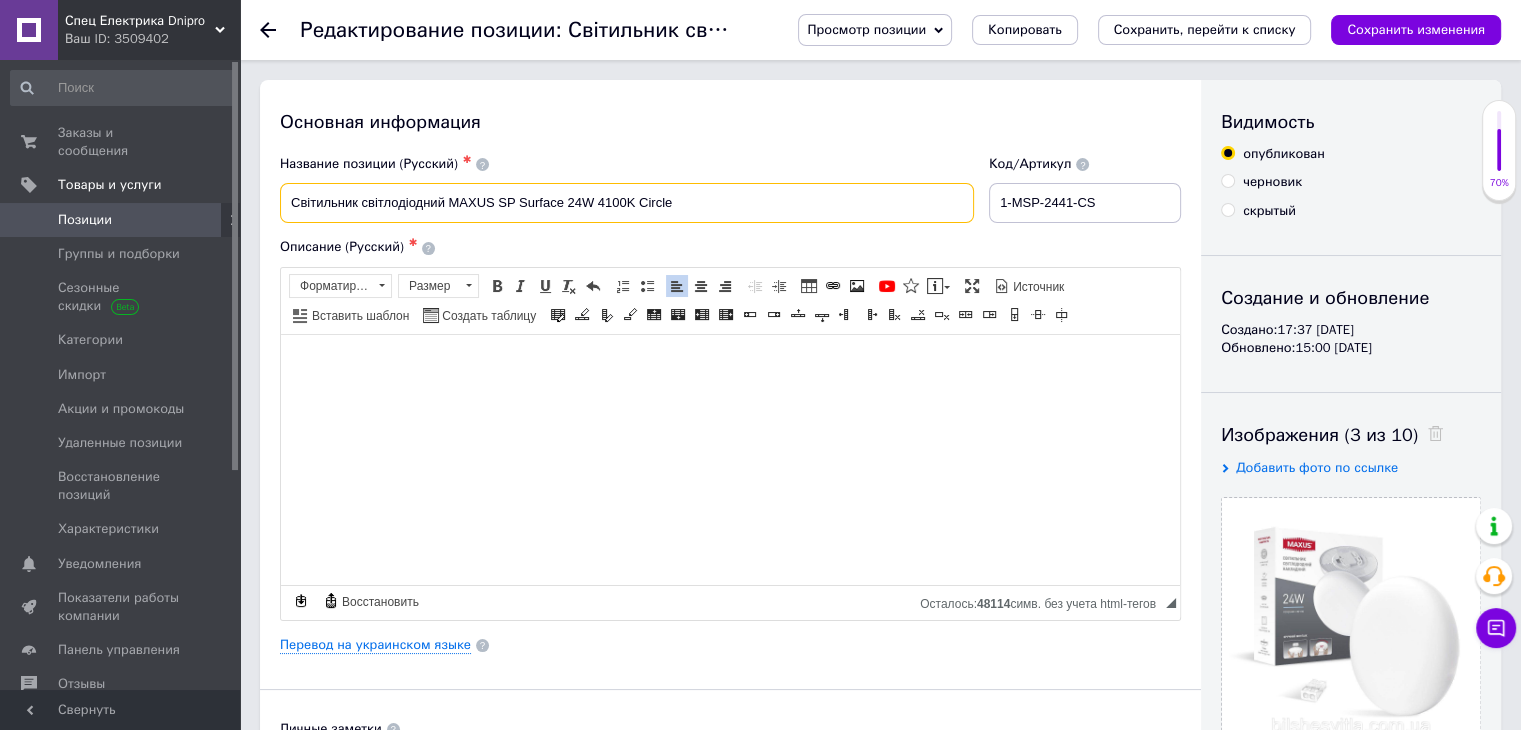 drag, startPoint x: 714, startPoint y: 196, endPoint x: 207, endPoint y: 193, distance: 507.00888 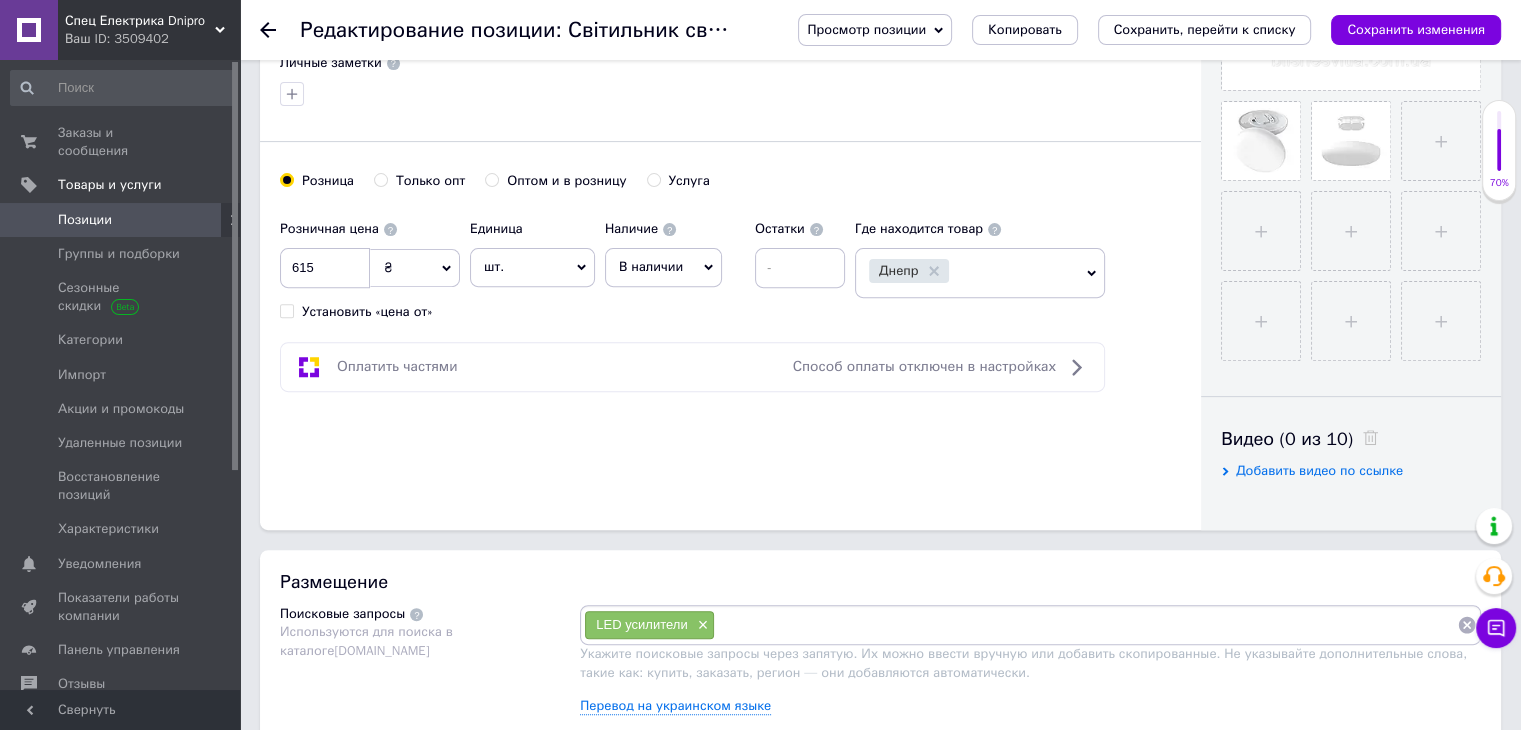 scroll, scrollTop: 1000, scrollLeft: 0, axis: vertical 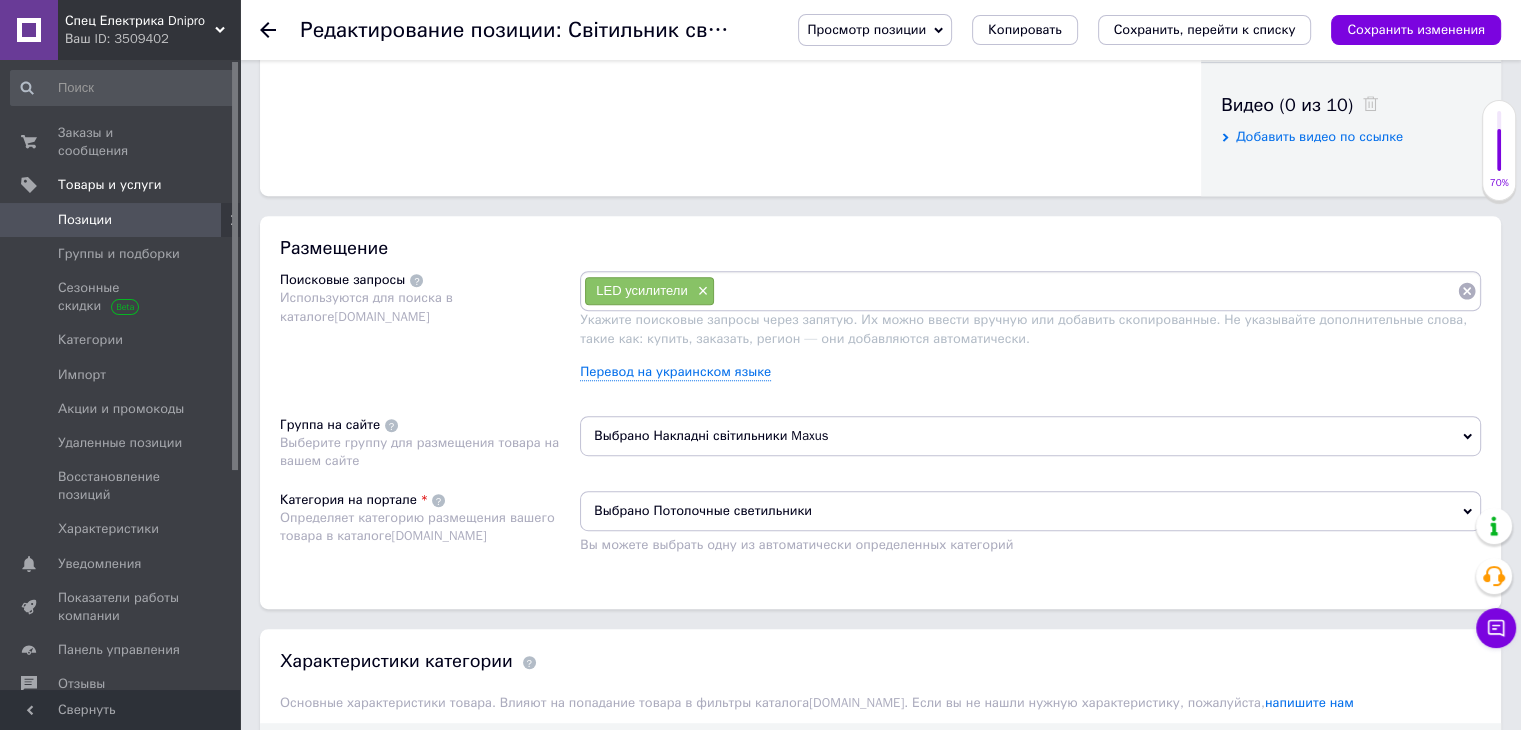 click on "LED усилители ×" at bounding box center [1030, 291] 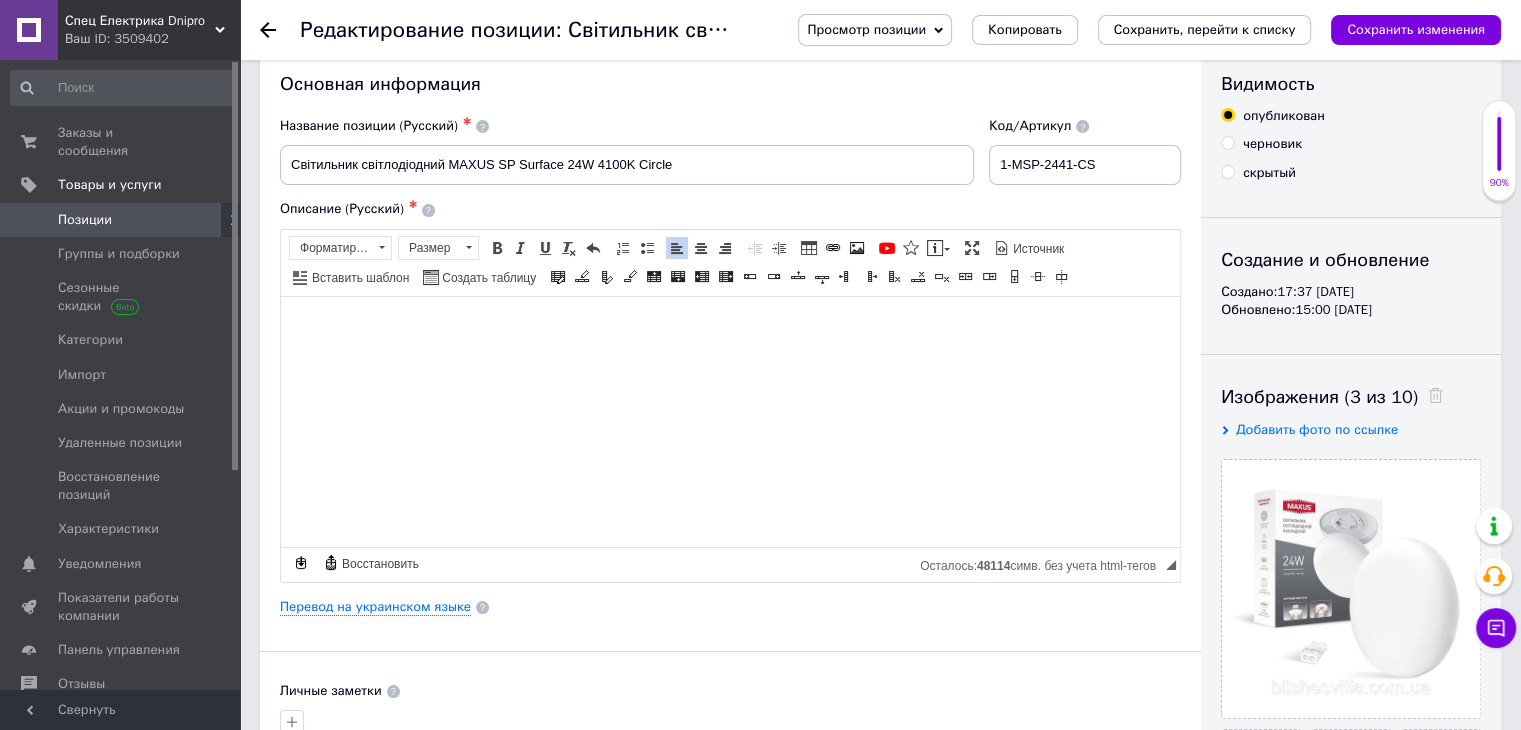 scroll, scrollTop: 0, scrollLeft: 0, axis: both 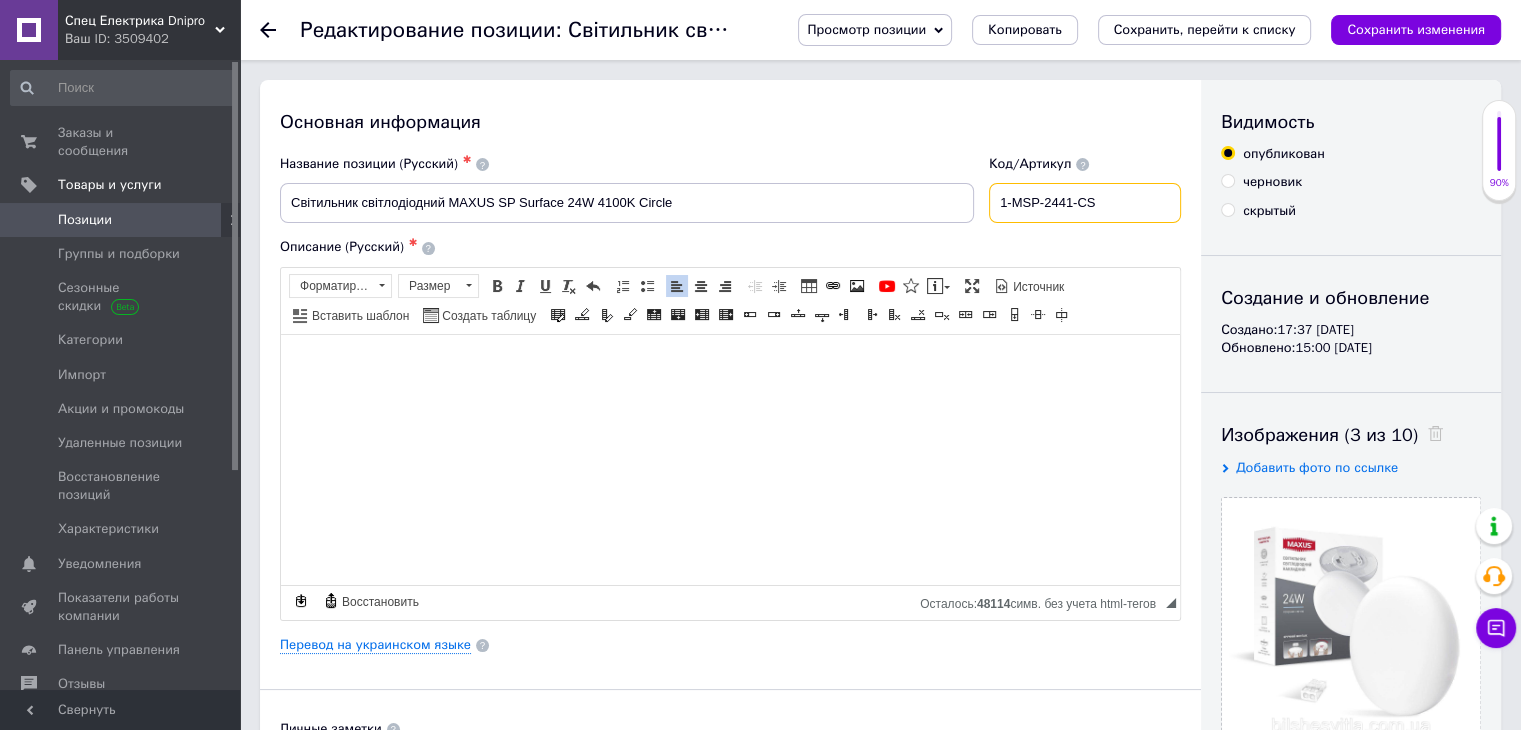 drag, startPoint x: 1026, startPoint y: 205, endPoint x: 1135, endPoint y: 205, distance: 109 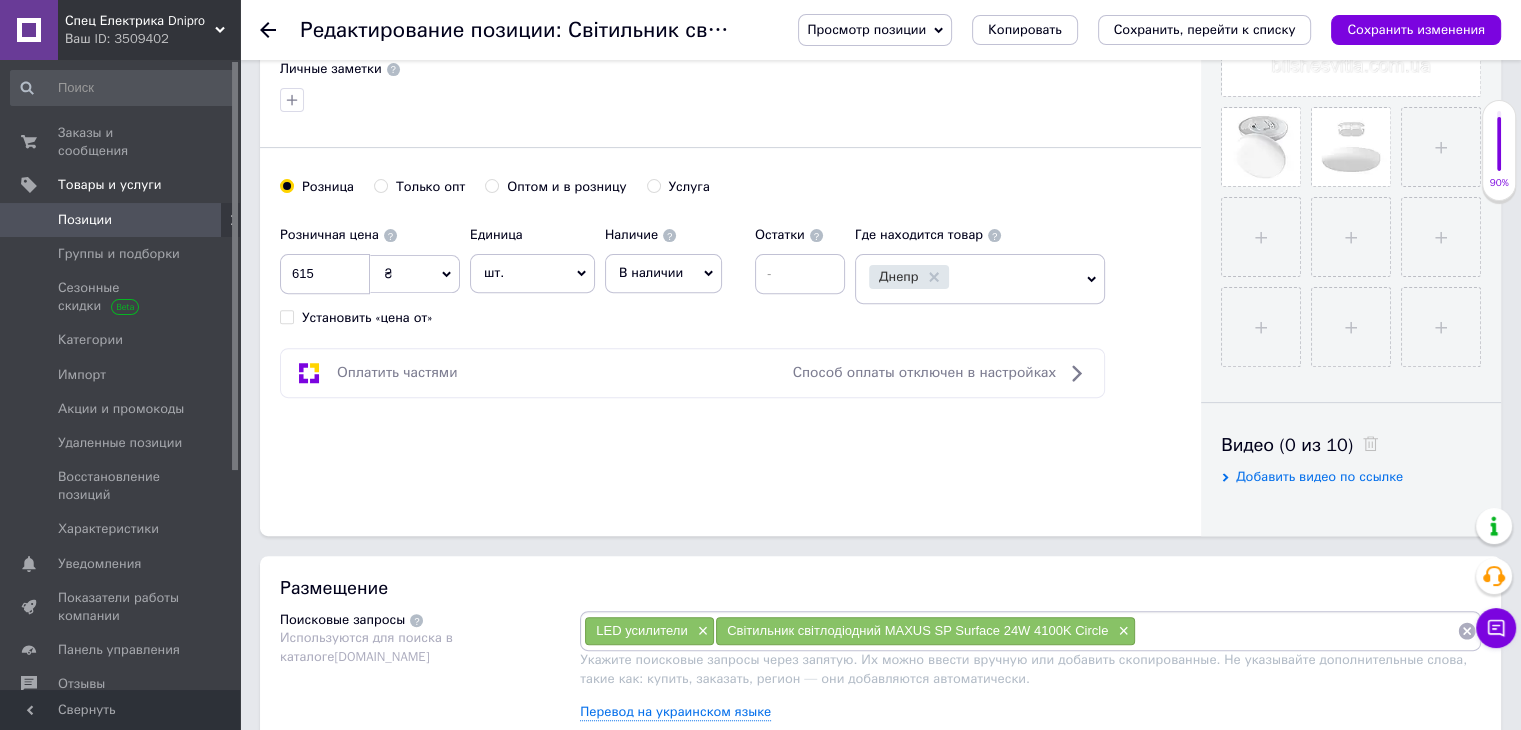 scroll, scrollTop: 833, scrollLeft: 0, axis: vertical 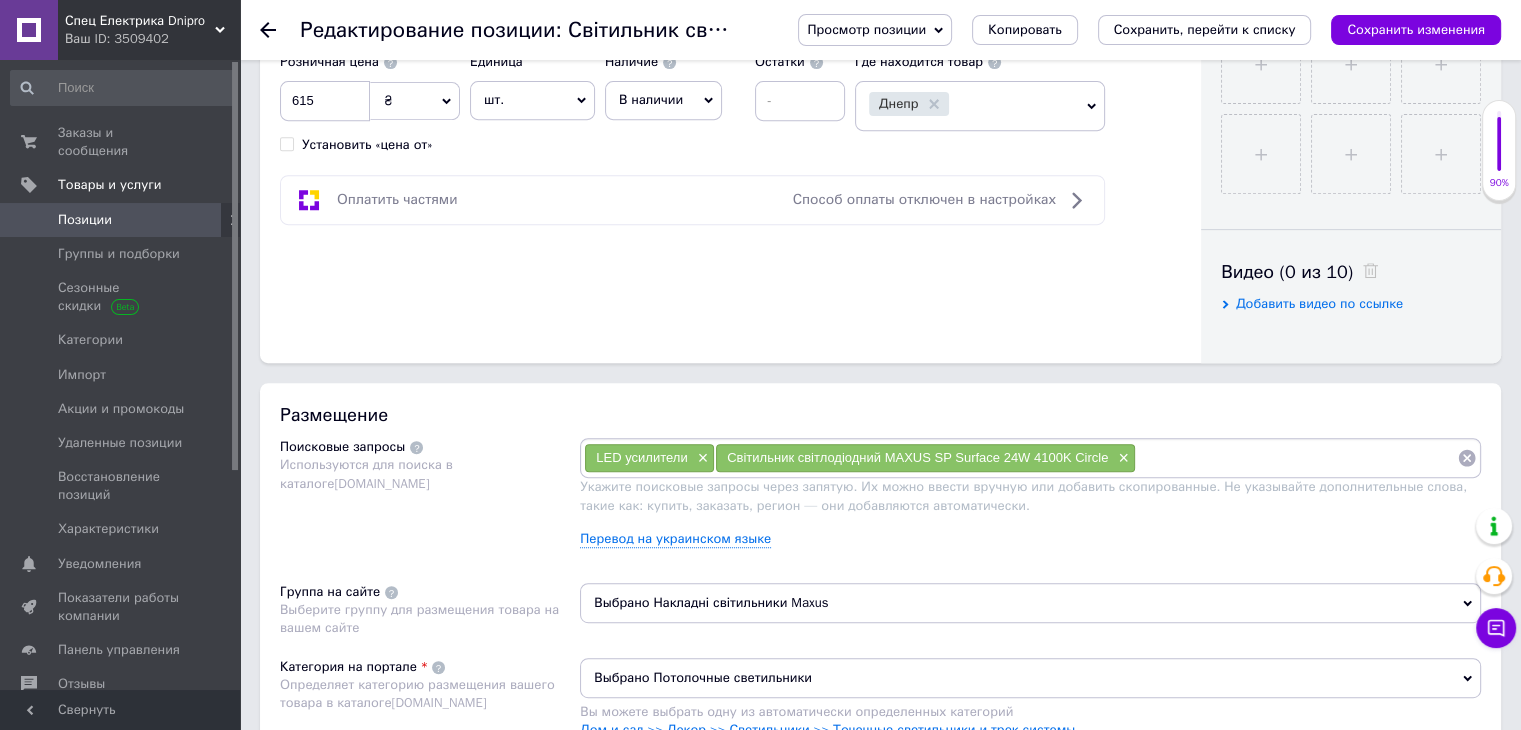click at bounding box center [1296, 458] 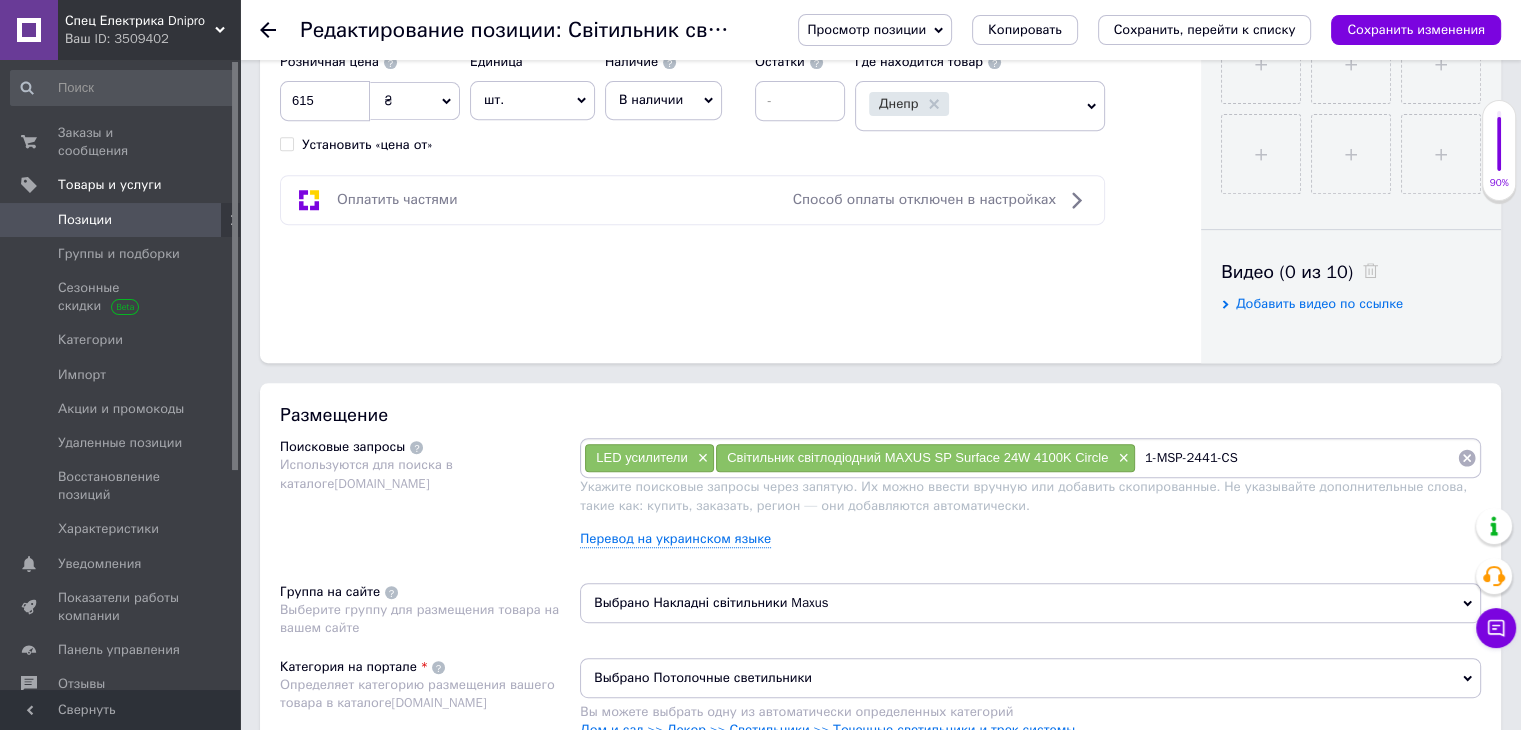 type 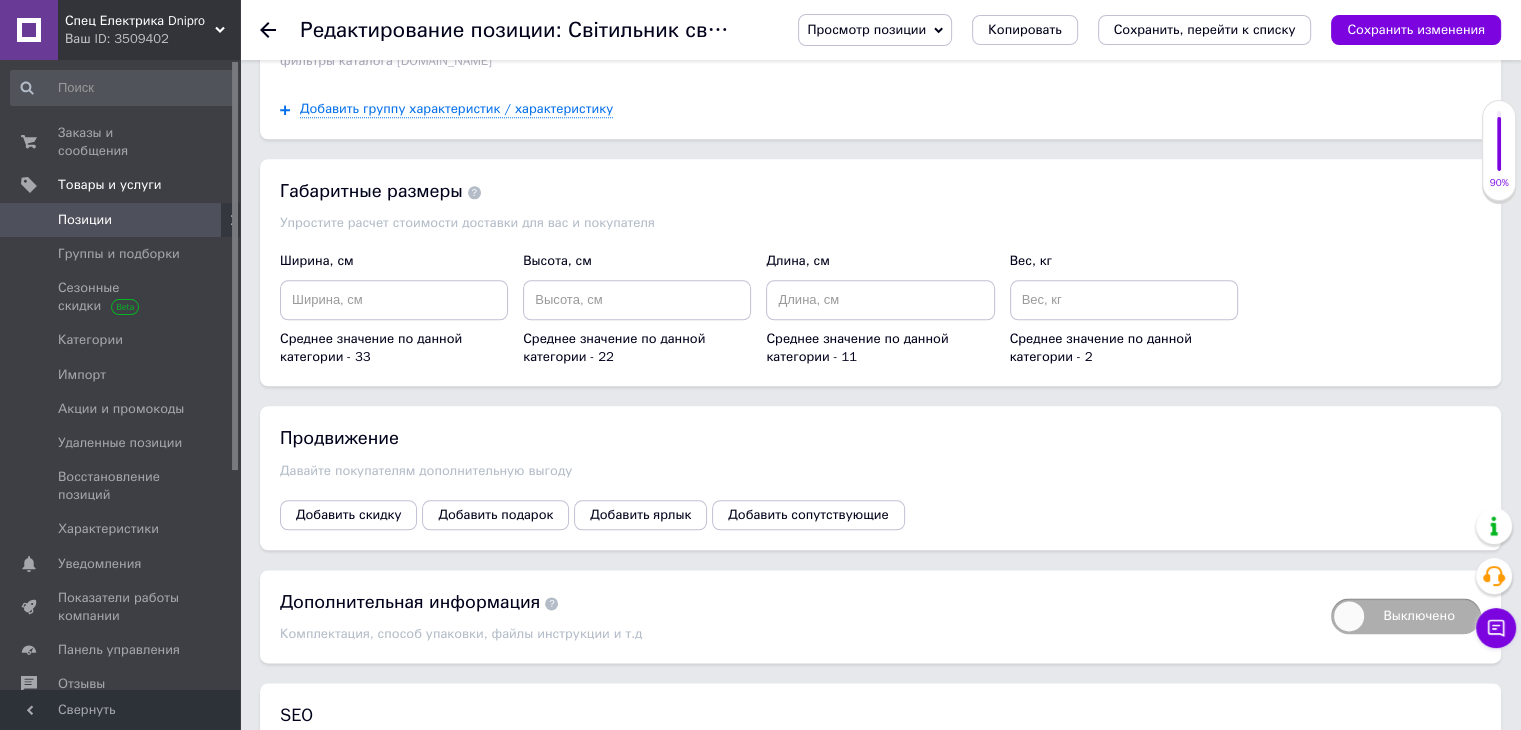 scroll, scrollTop: 2333, scrollLeft: 0, axis: vertical 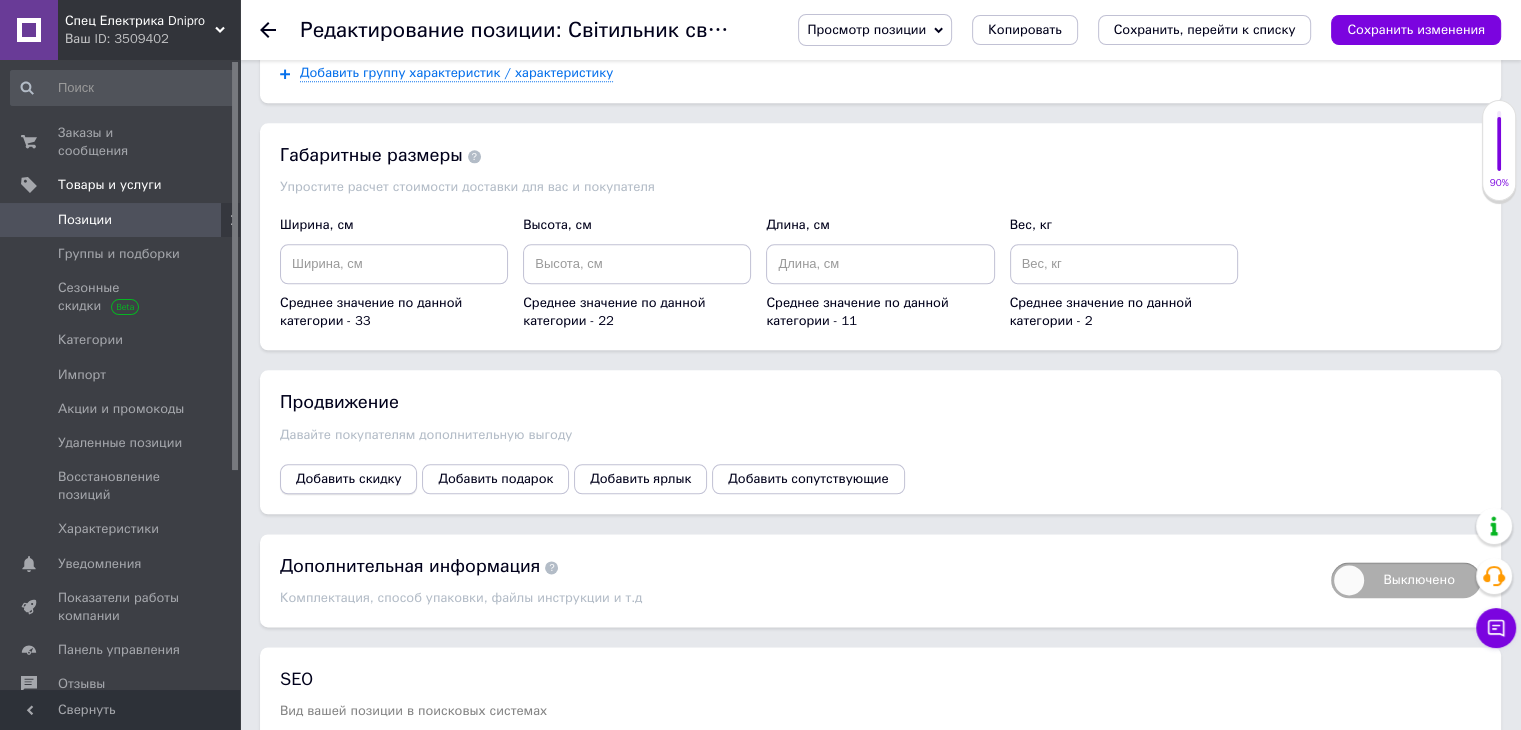 click on "Добавить скидку" at bounding box center (348, 479) 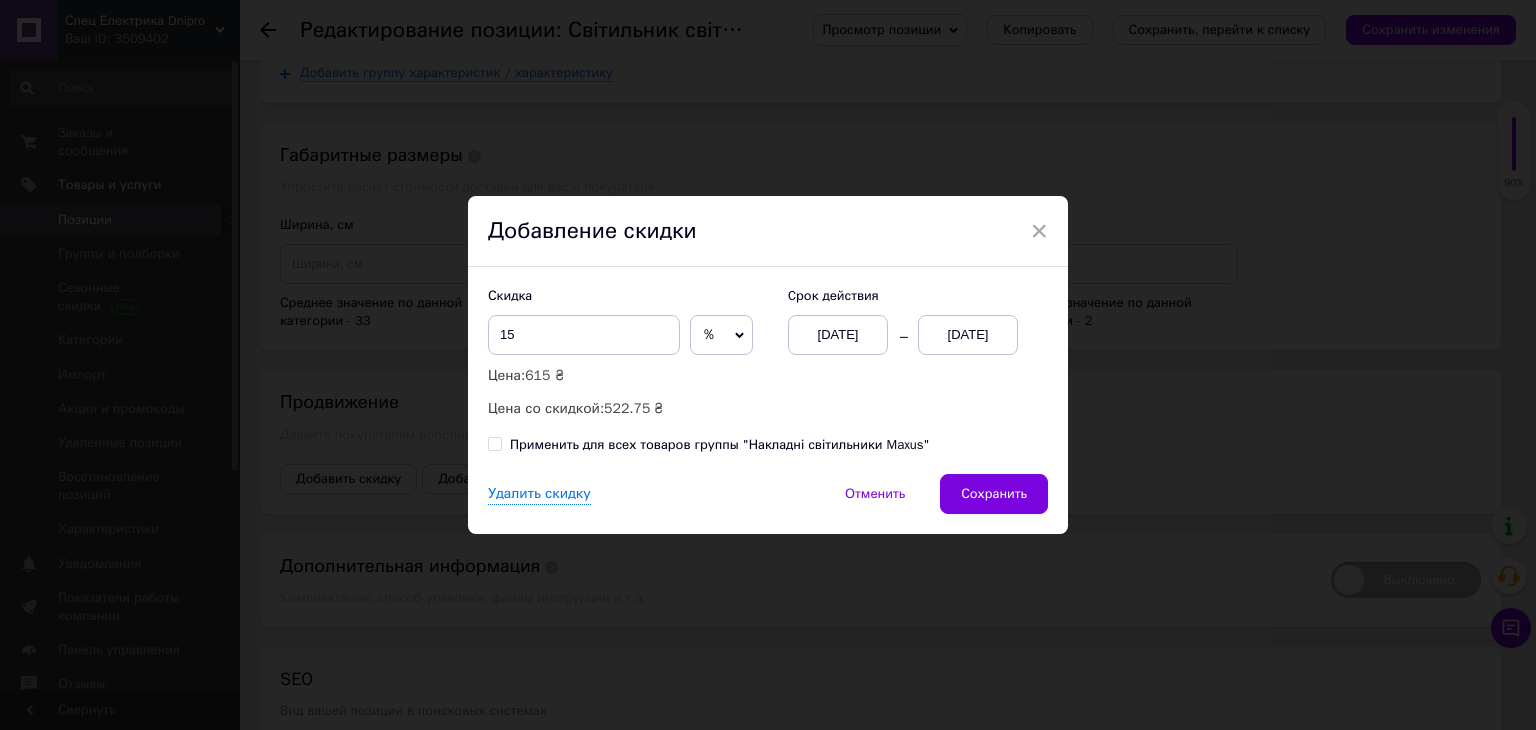 click on "[DATE]" at bounding box center [968, 335] 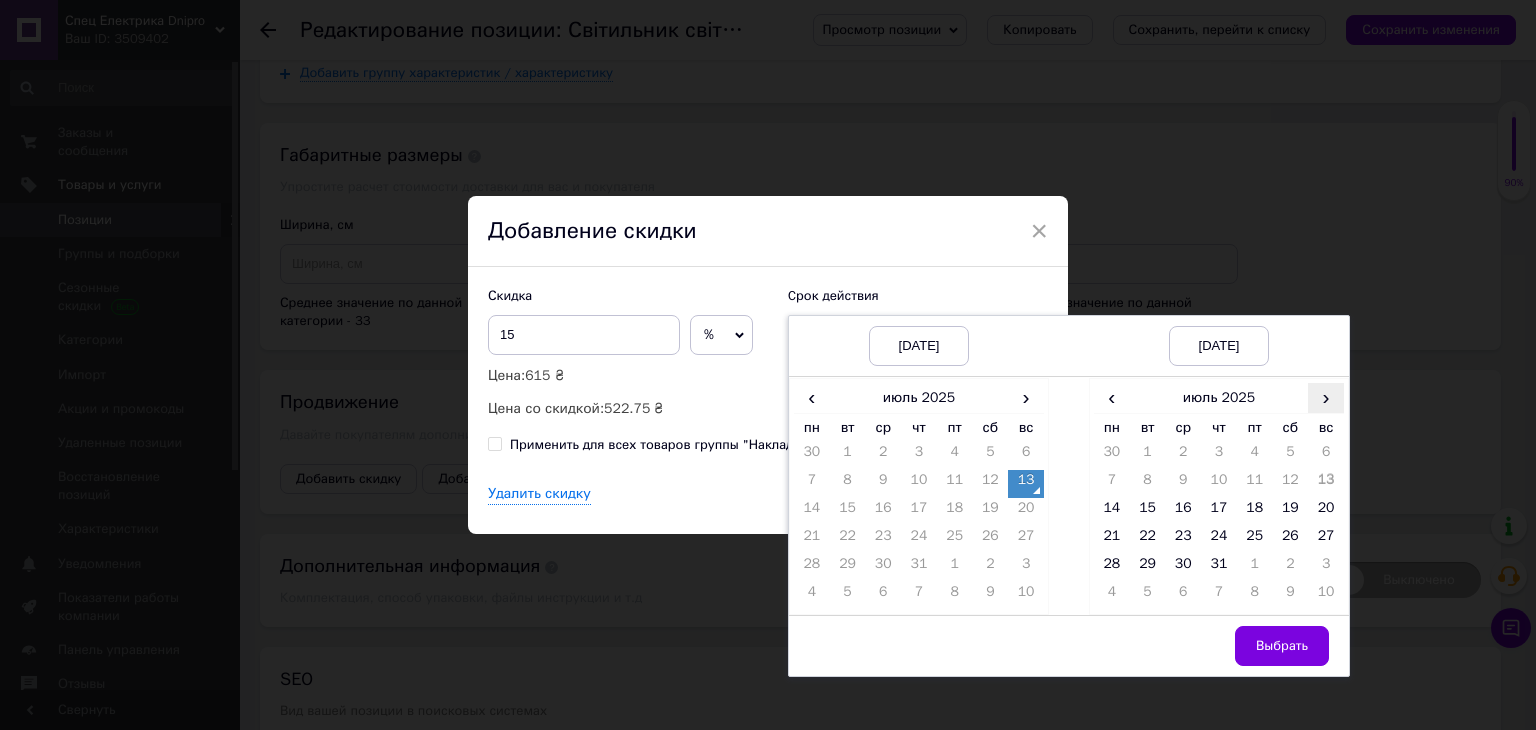 click on "›" at bounding box center [1326, 397] 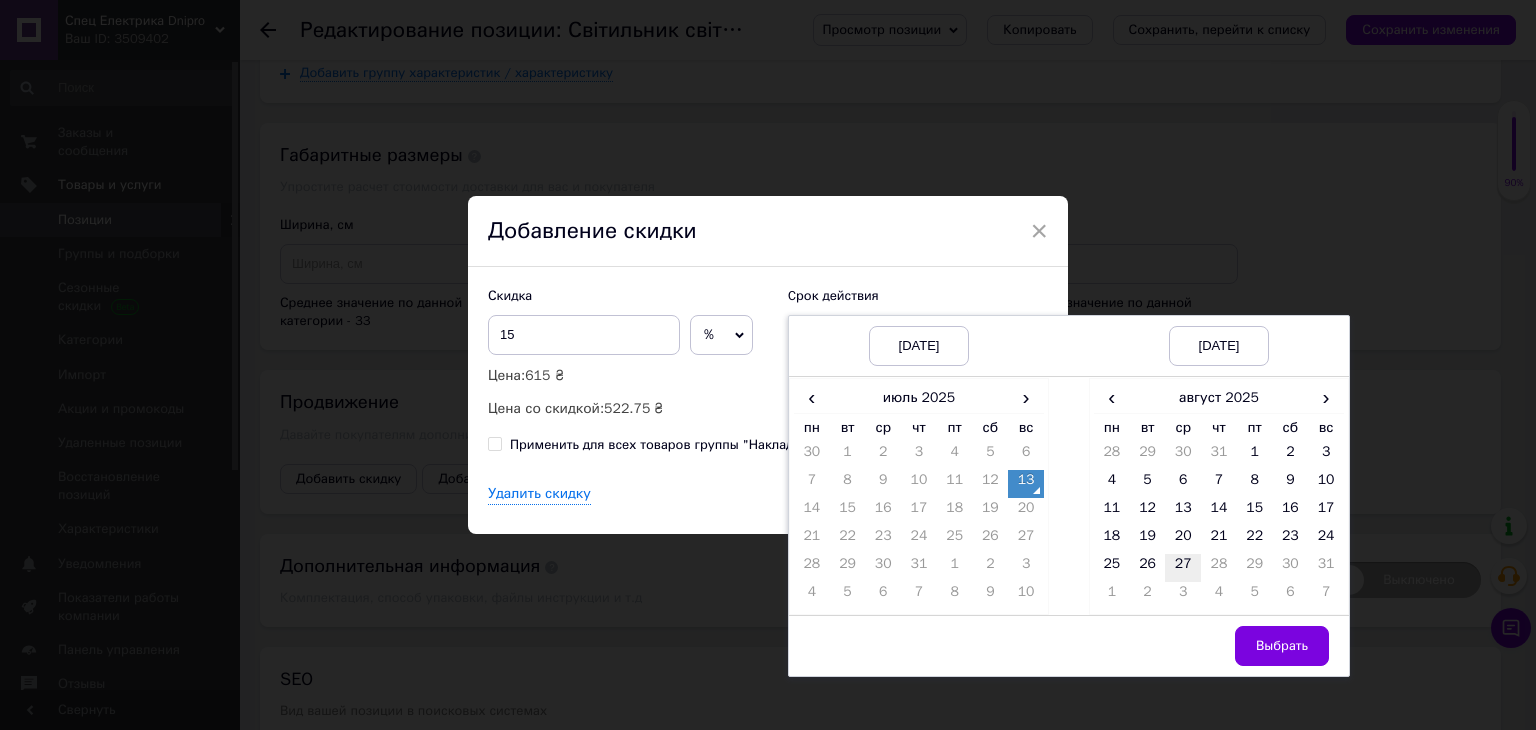 click on "27" at bounding box center (1183, 568) 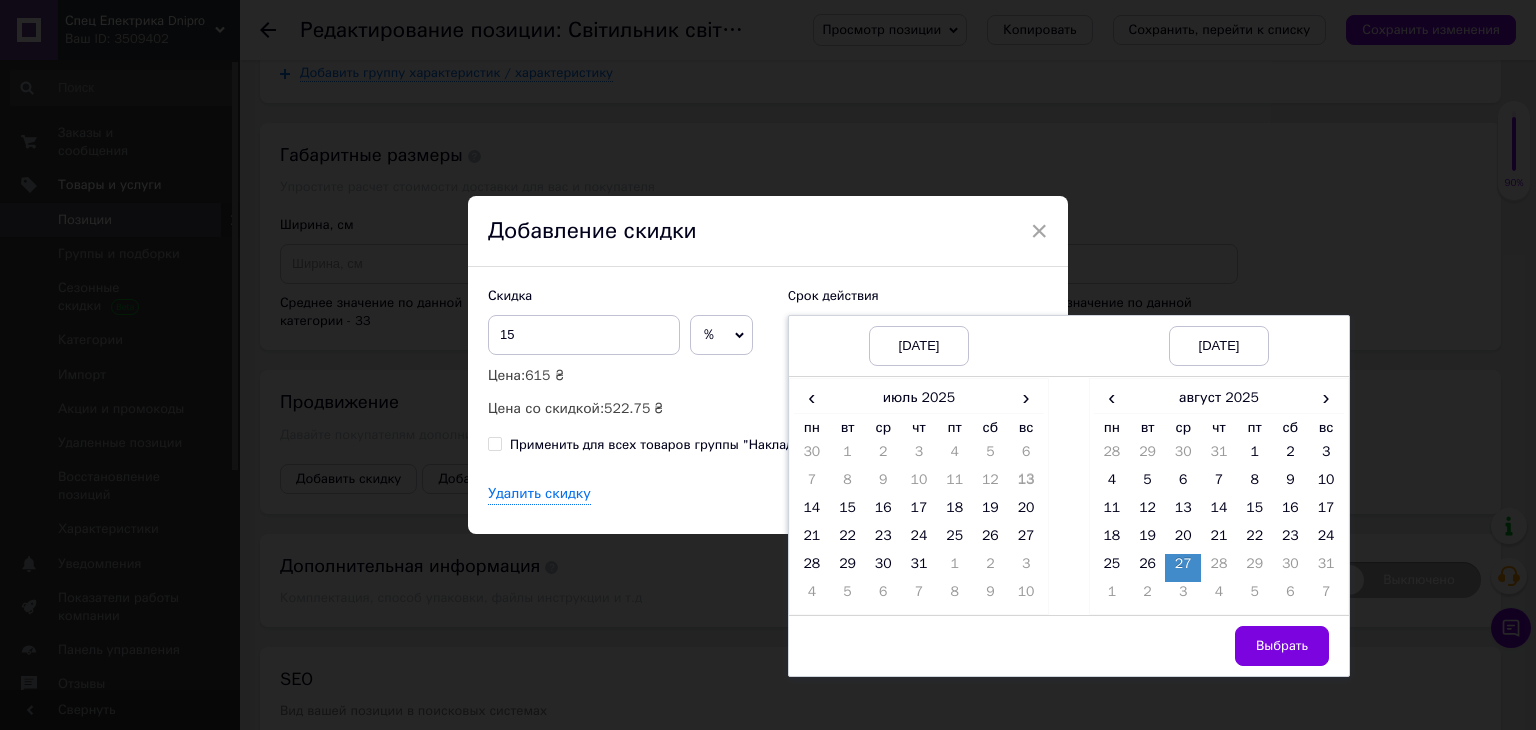 click on "Выбрать" at bounding box center (1282, 646) 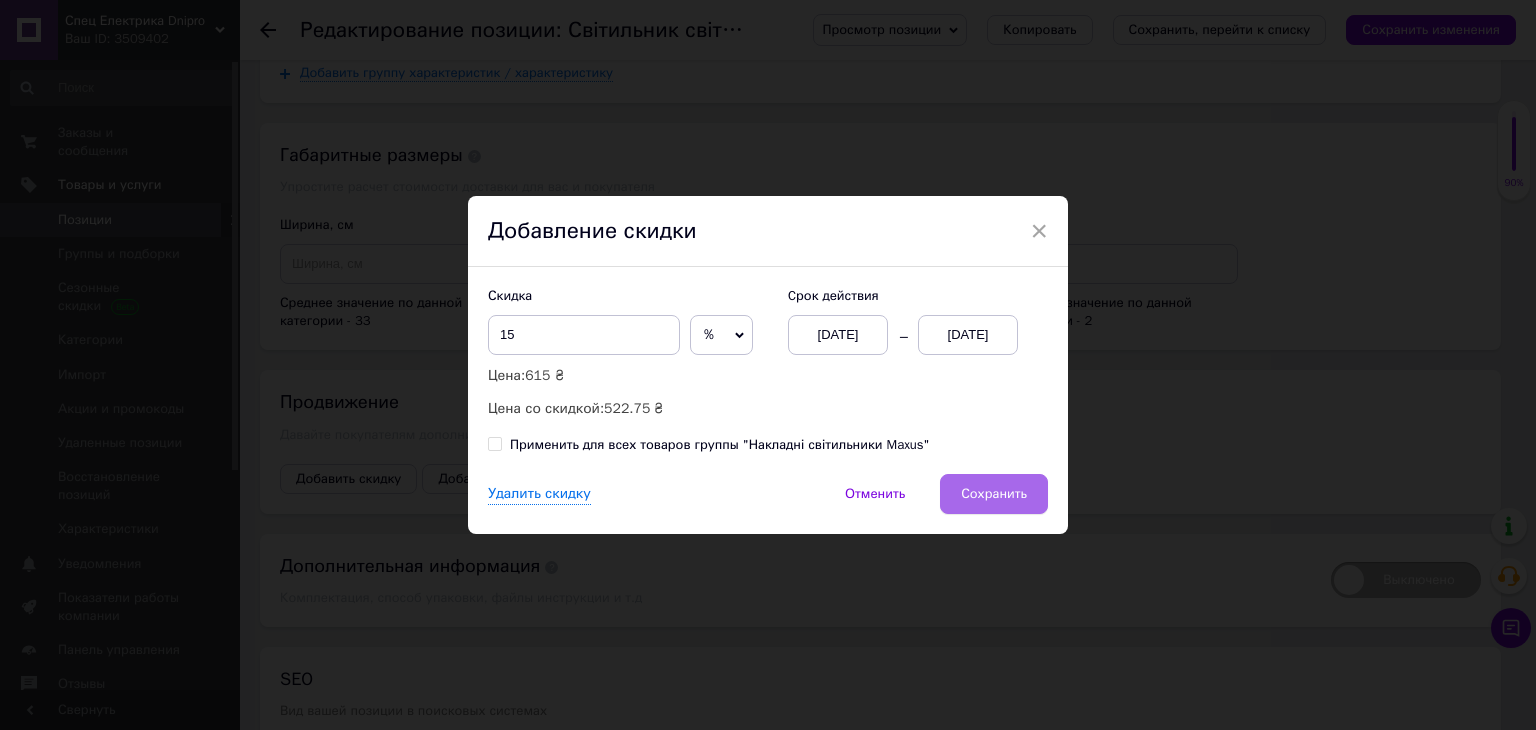 click on "Сохранить" at bounding box center (994, 494) 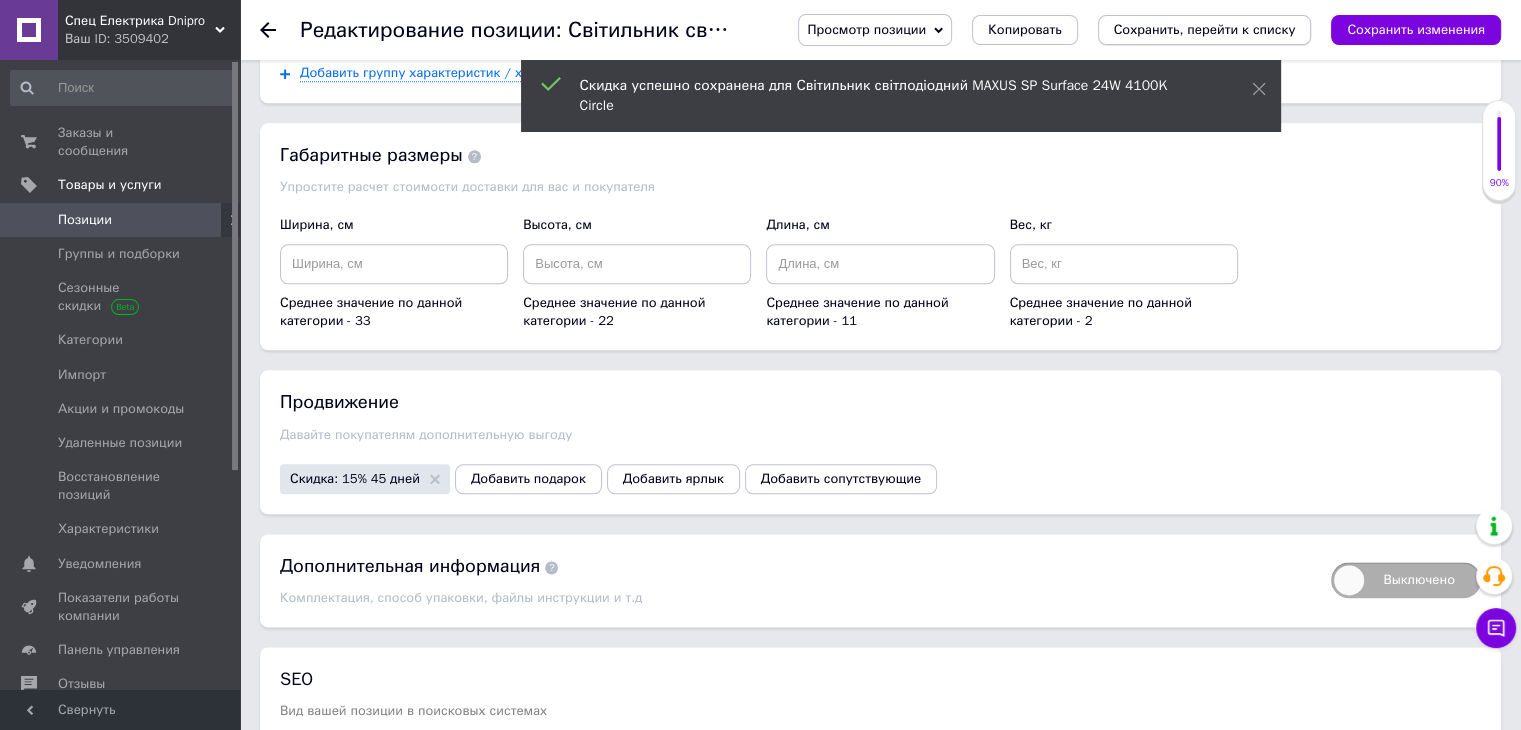 click on "Сохранить, перейти к списку" at bounding box center (1205, 29) 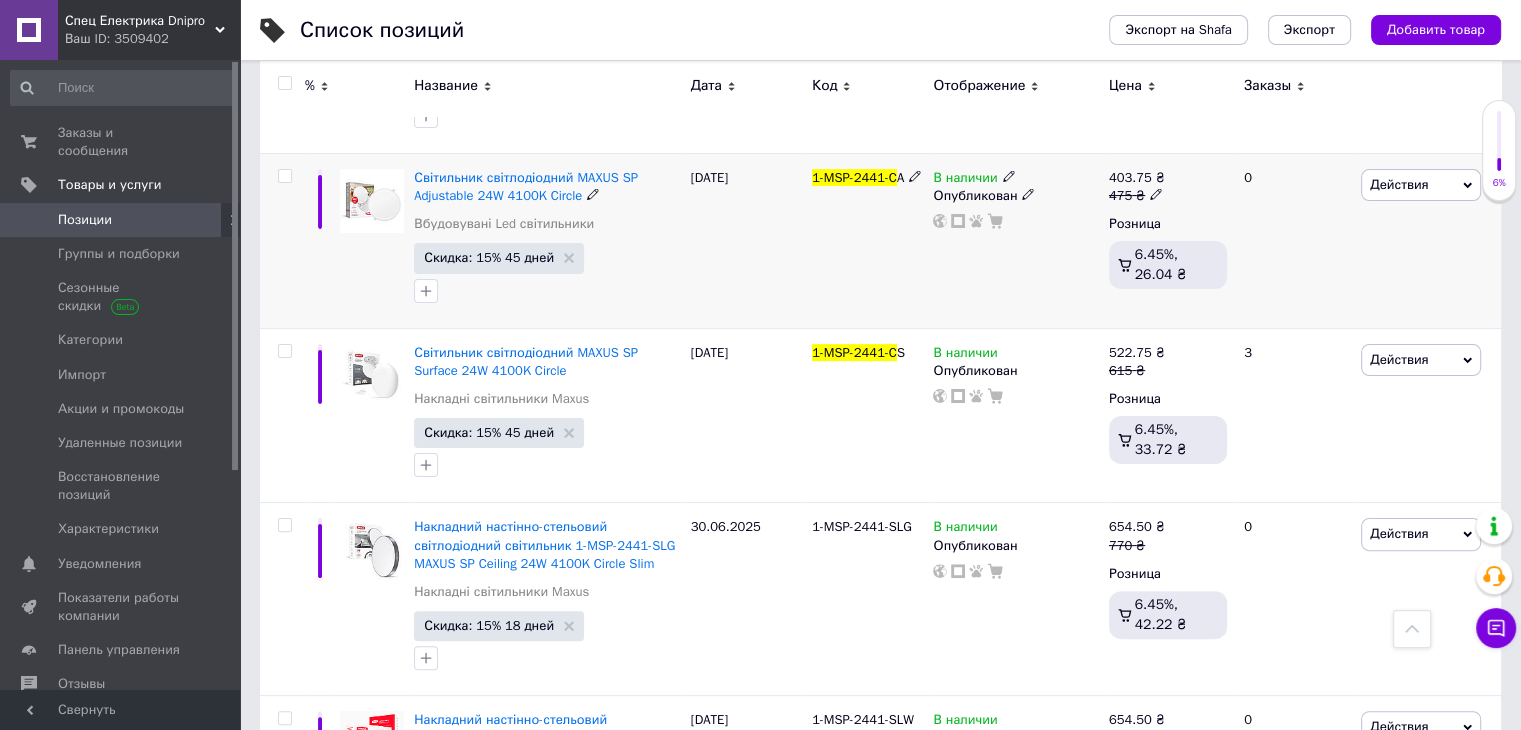 scroll, scrollTop: 0, scrollLeft: 0, axis: both 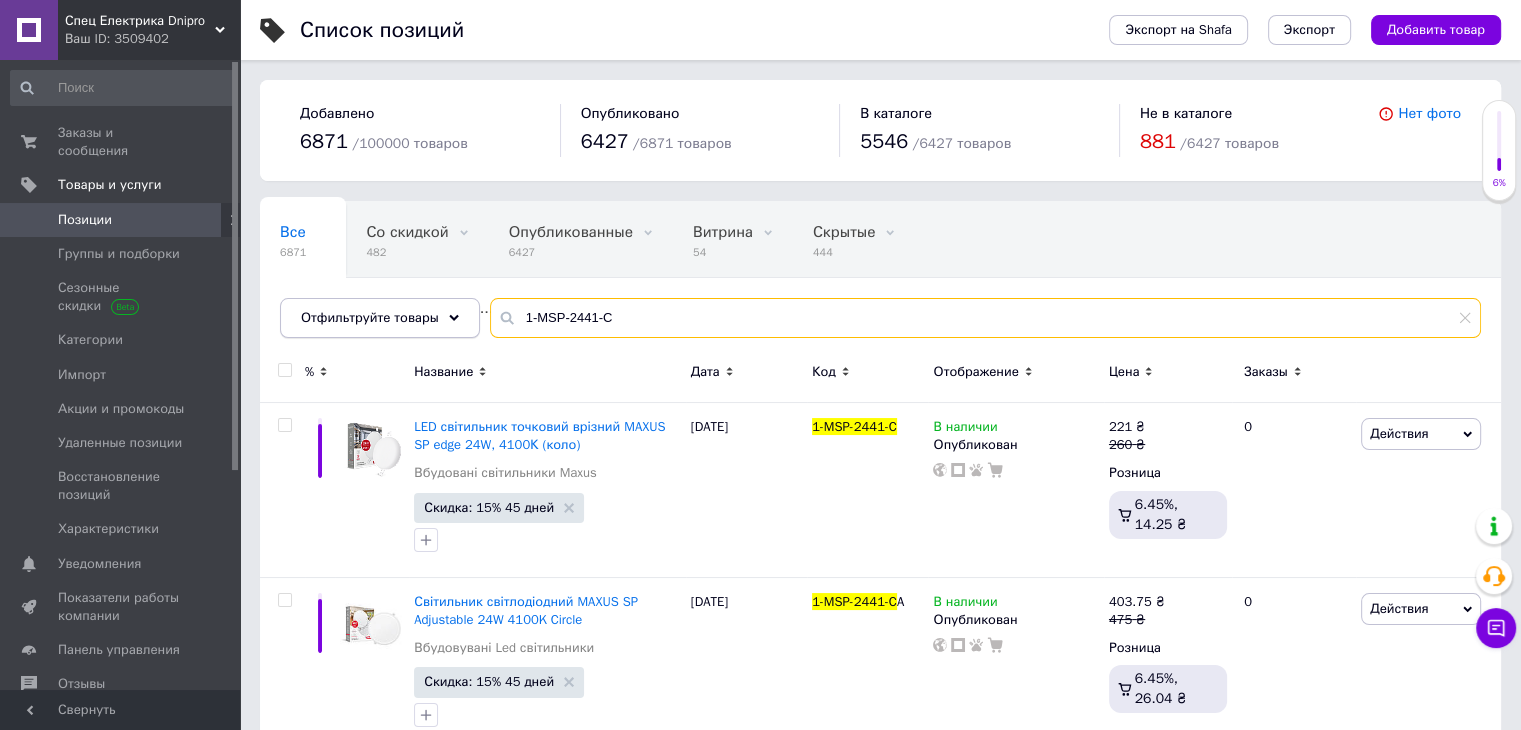 drag, startPoint x: 619, startPoint y: 319, endPoint x: 447, endPoint y: 322, distance: 172.02615 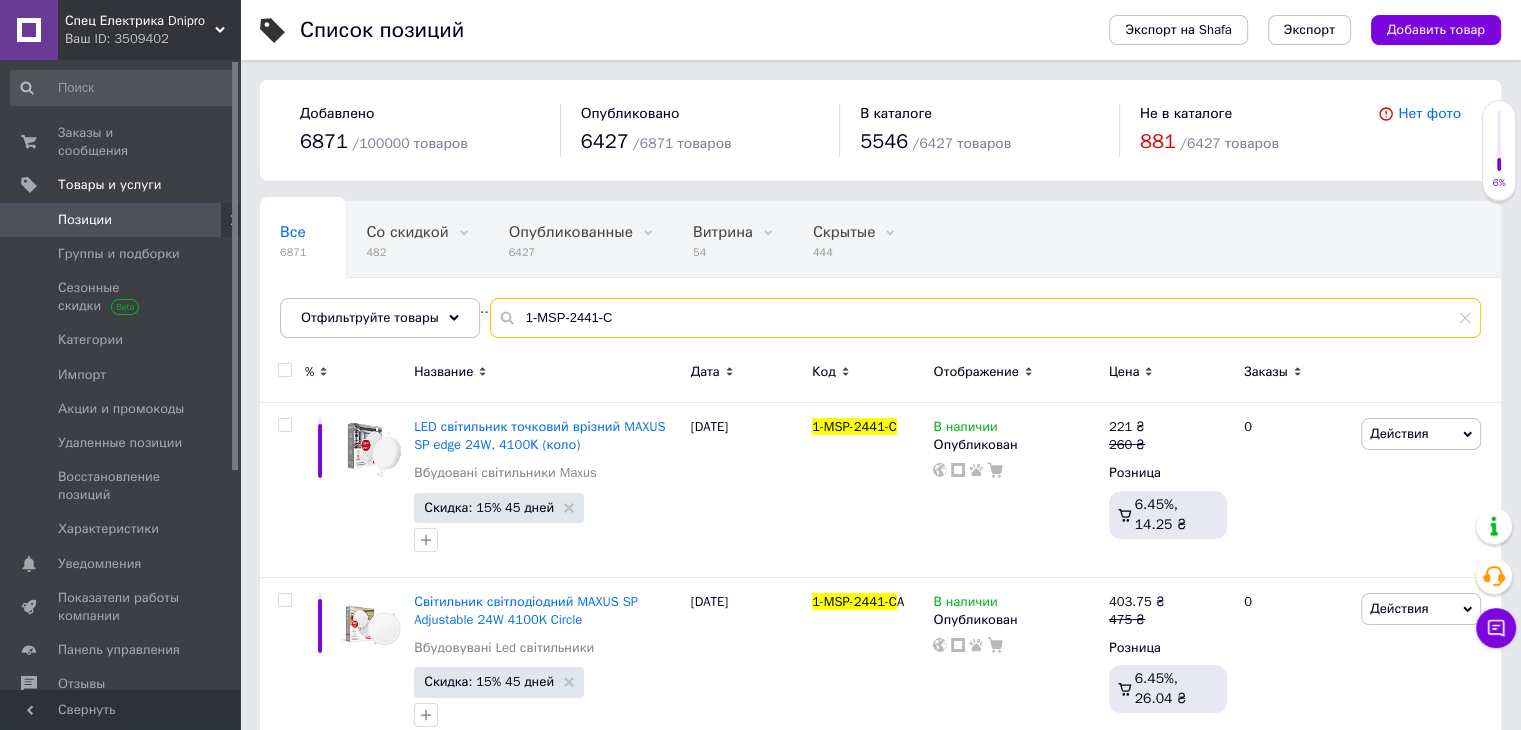 paste on "0941-[GEOGRAPHIC_DATA]" 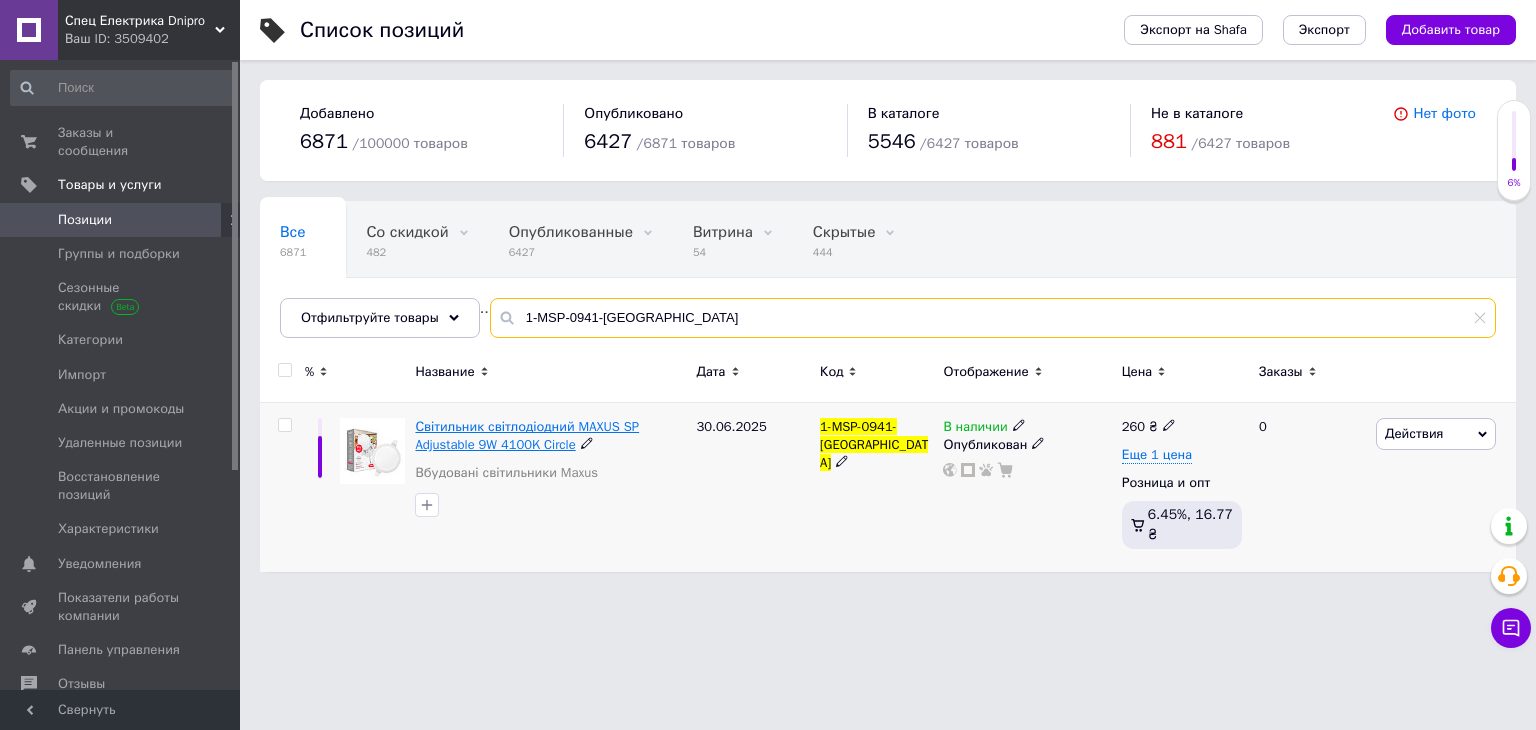 type on "1-MSP-0941-[GEOGRAPHIC_DATA]" 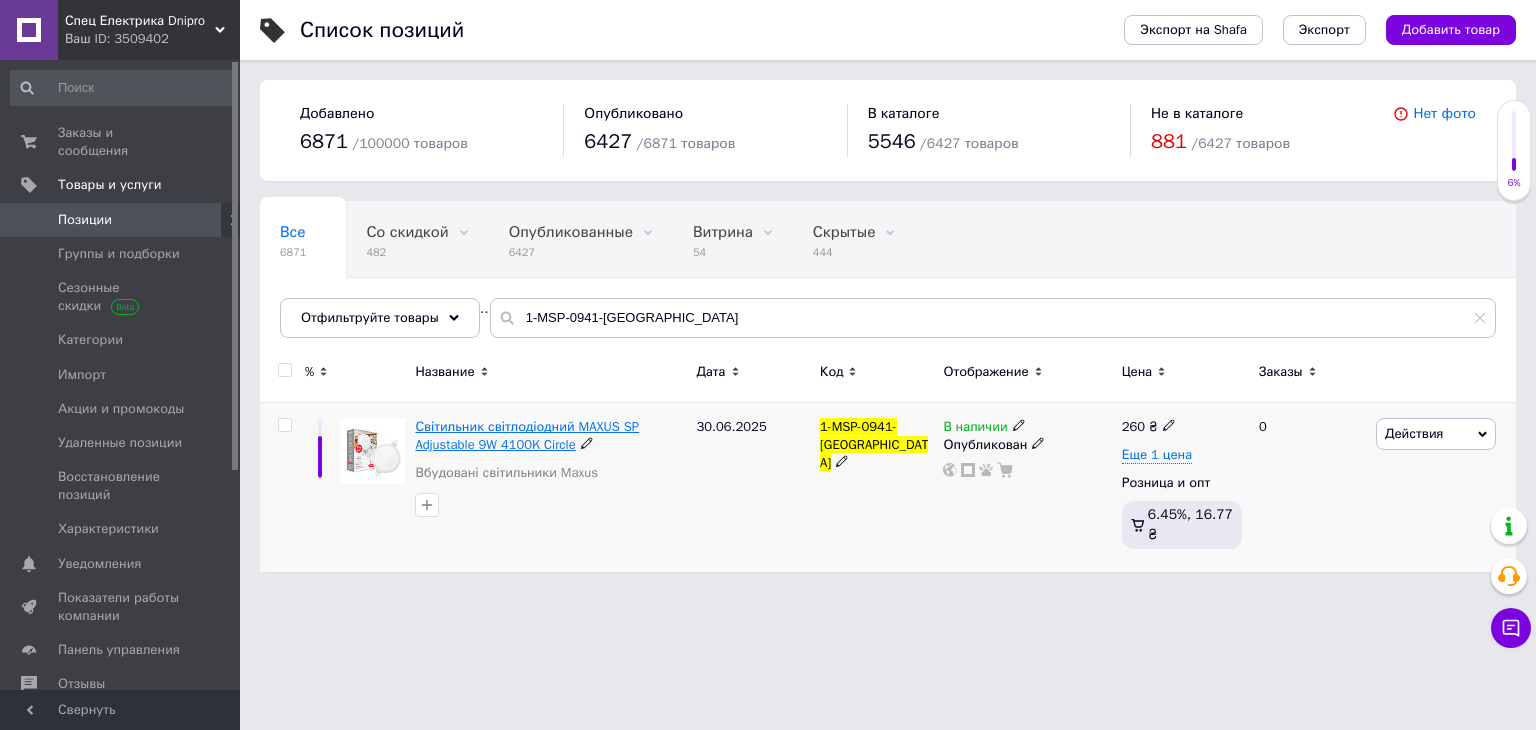 click on "Світильник світлодіодний MAXUS SP Adjustable 9W 4100K Circle" at bounding box center (527, 435) 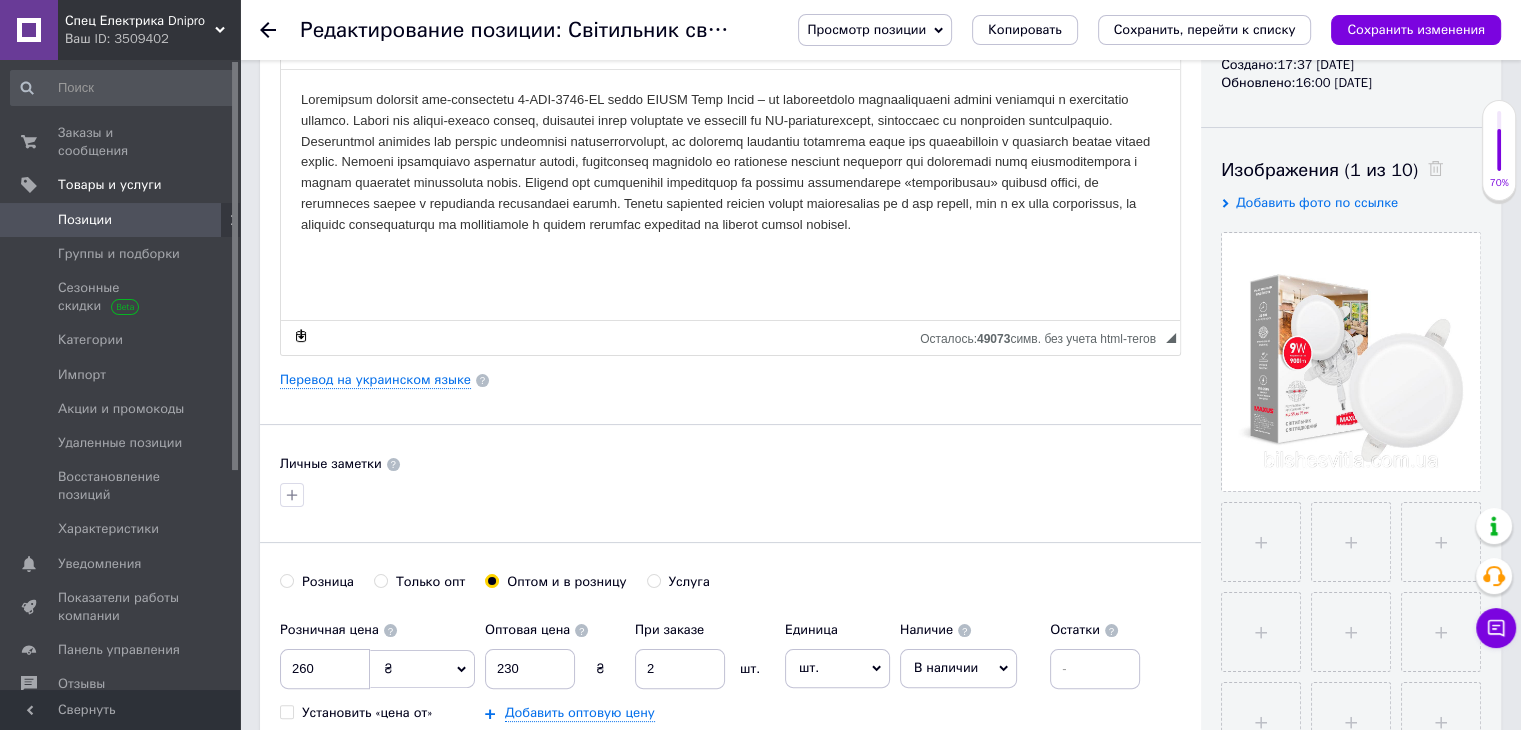 scroll, scrollTop: 500, scrollLeft: 0, axis: vertical 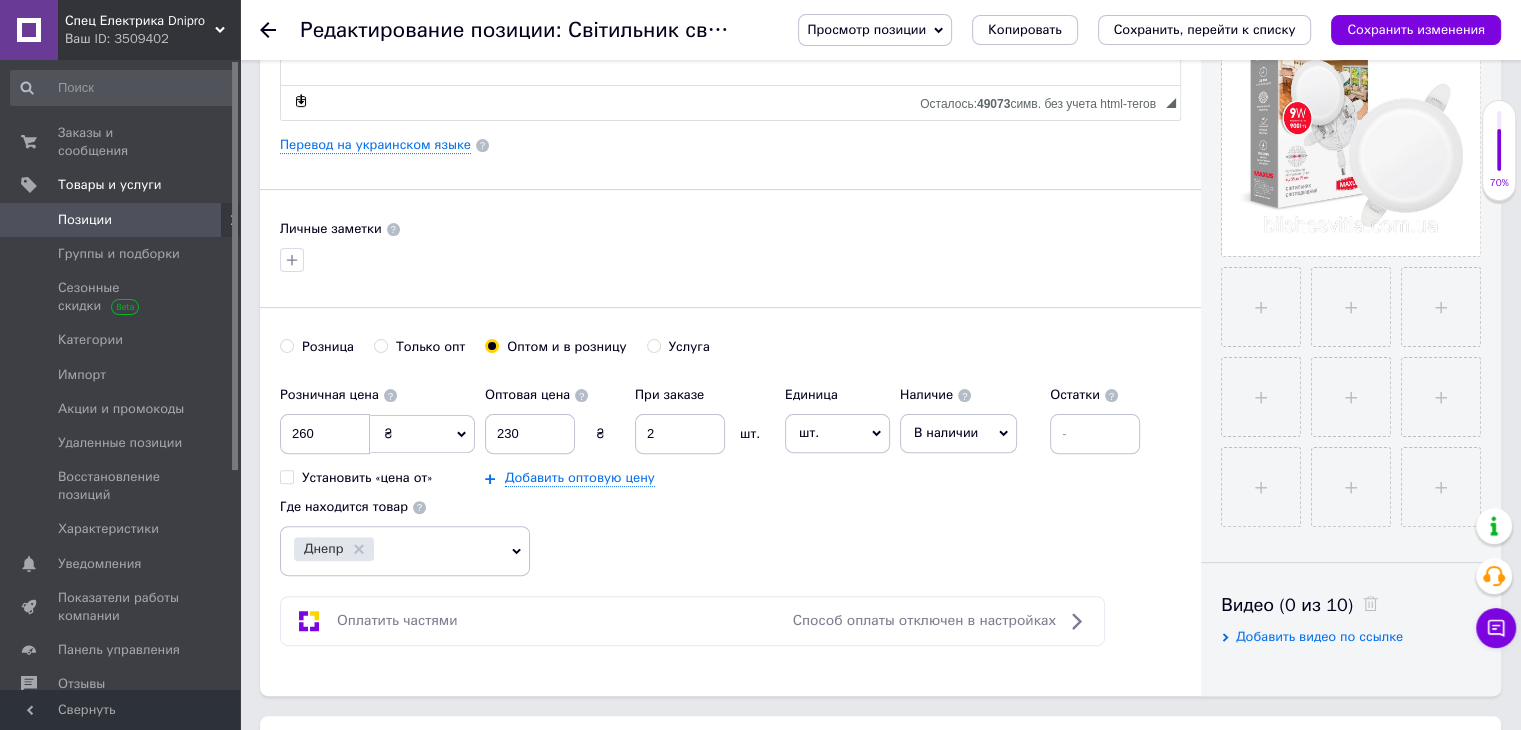 click on "Розница" at bounding box center (328, 347) 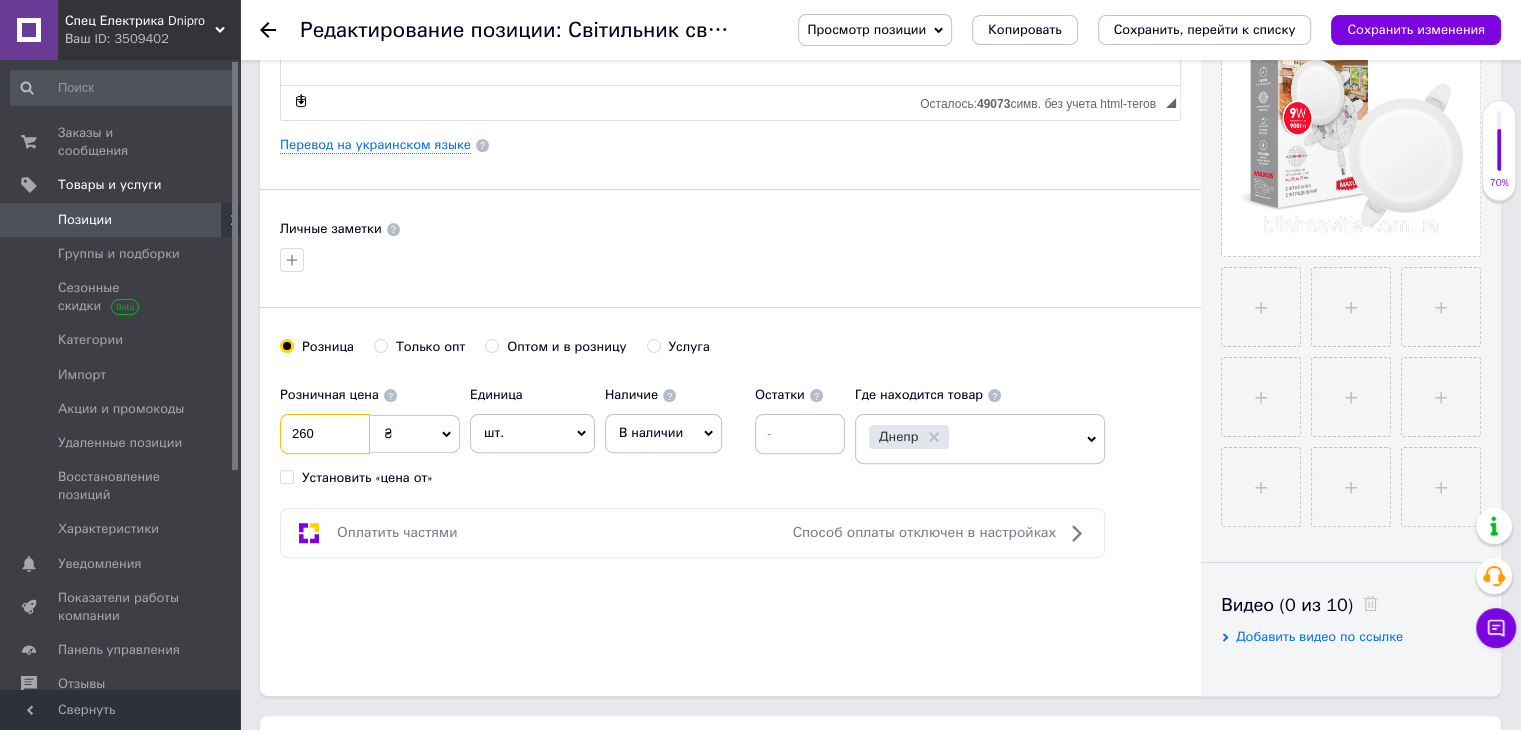 click on "260" at bounding box center (325, 434) 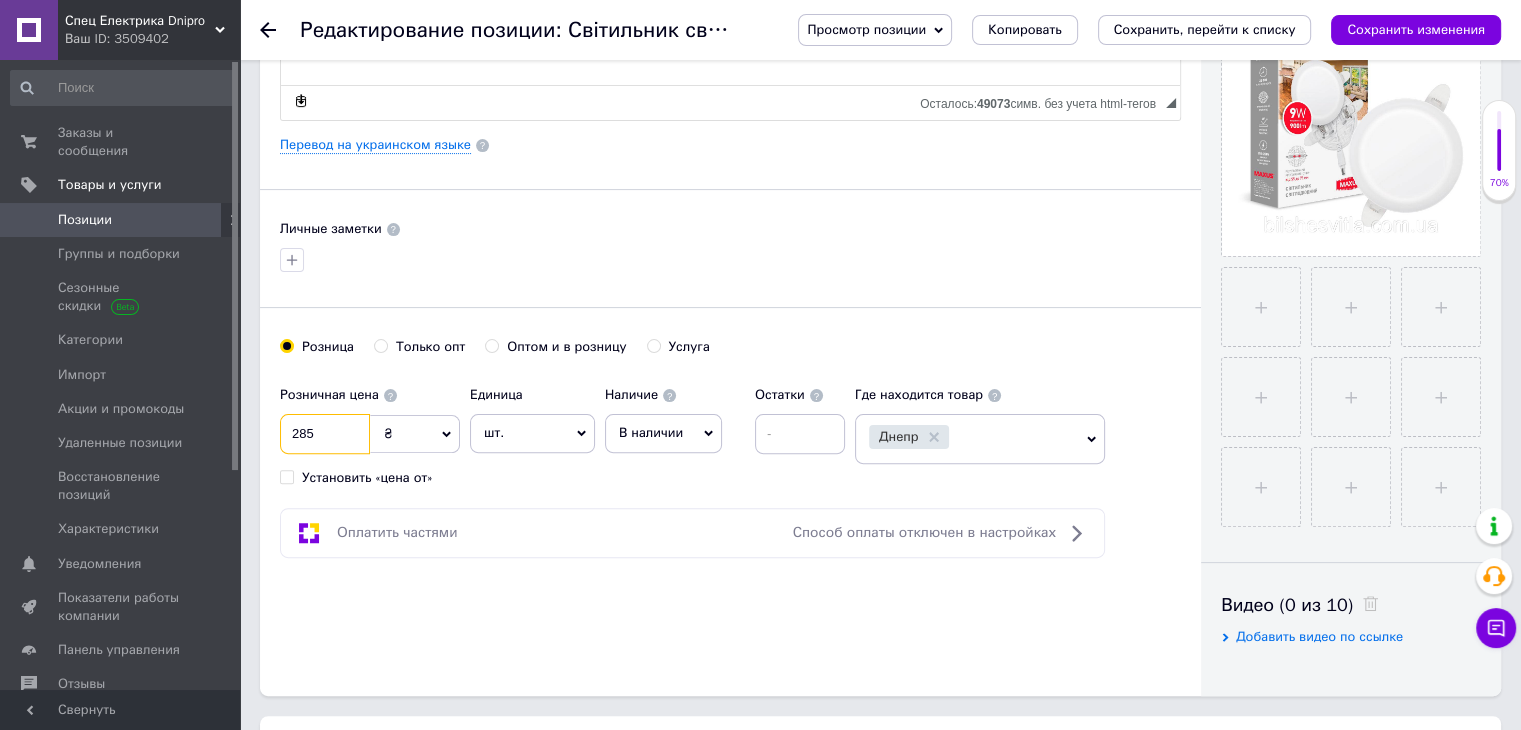 type on "285" 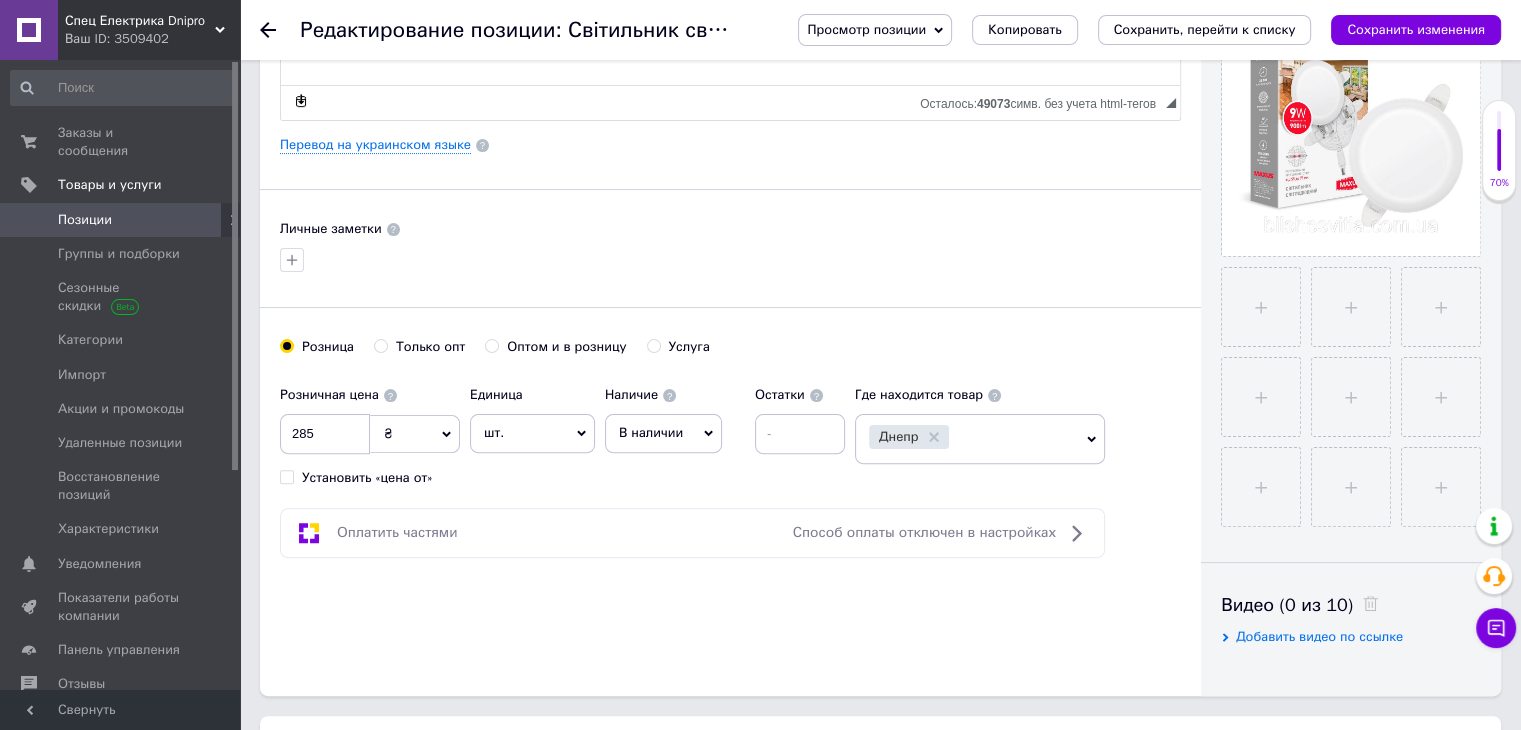 click on "Основная информация Название позиции (Русский) ✱ Світильник світлодіодний MAXUS SP Adjustable 9W 4100K Circle Код/Артикул 1-MSP-0941-CA Описание (Русский) ✱ Rich Text Editor, FDD2F1E5-87C5-4CD5-9190-C76A1AB03406 Панели инструментов редактора Форматирование Форматирование Размер Размер   Полужирный  Комбинация клавиш Ctrl+B   Курсив  Комбинация клавиш Ctrl+I   Подчеркнутый  Комбинация клавиш Ctrl+U   Убрать форматирование   Отменить  Комбинация клавиш Ctrl+Z   Вставить / удалить нумерованный список   Вставить / удалить маркированный список   По левому краю   По центру   По правому краю   Уменьшить отступ   $" at bounding box center [730, 138] 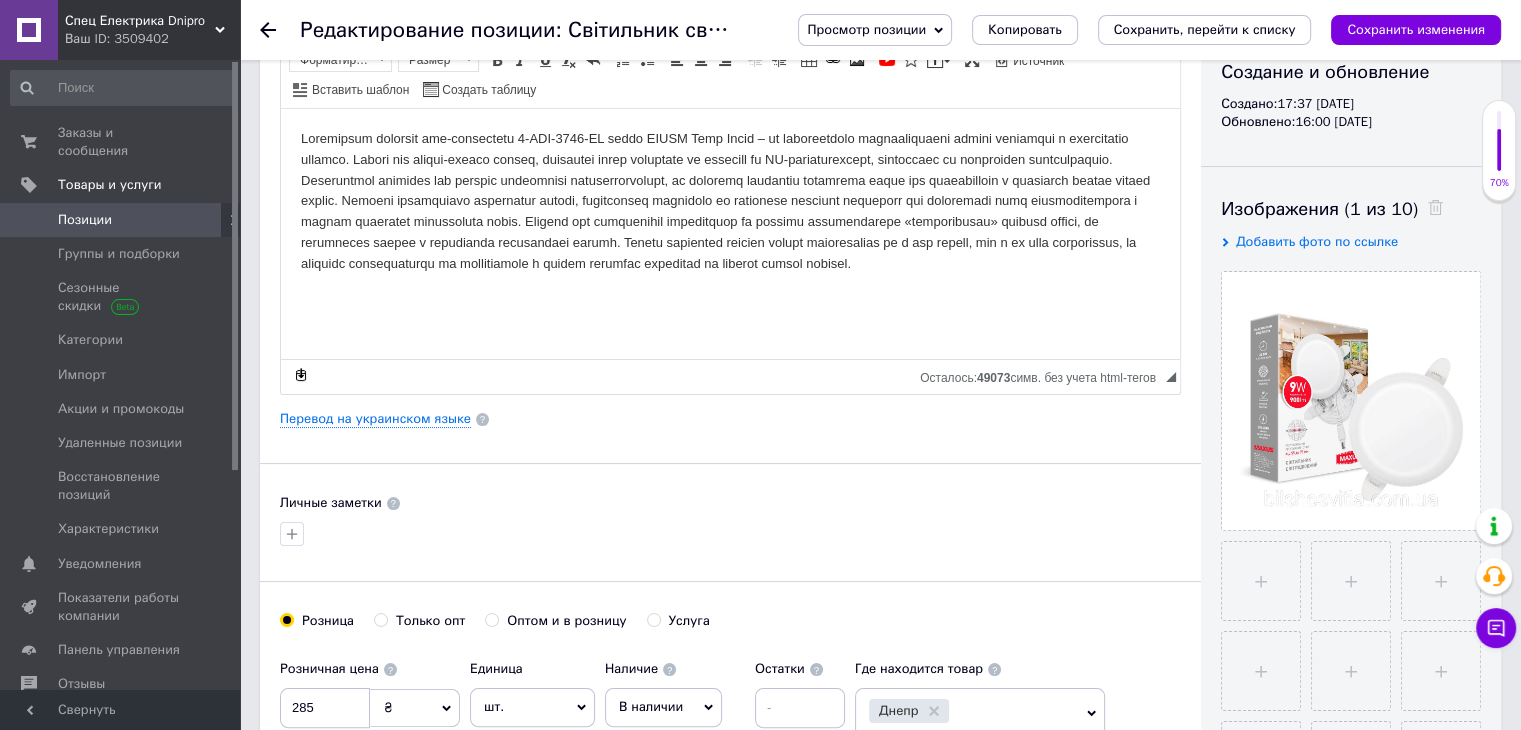 scroll, scrollTop: 0, scrollLeft: 0, axis: both 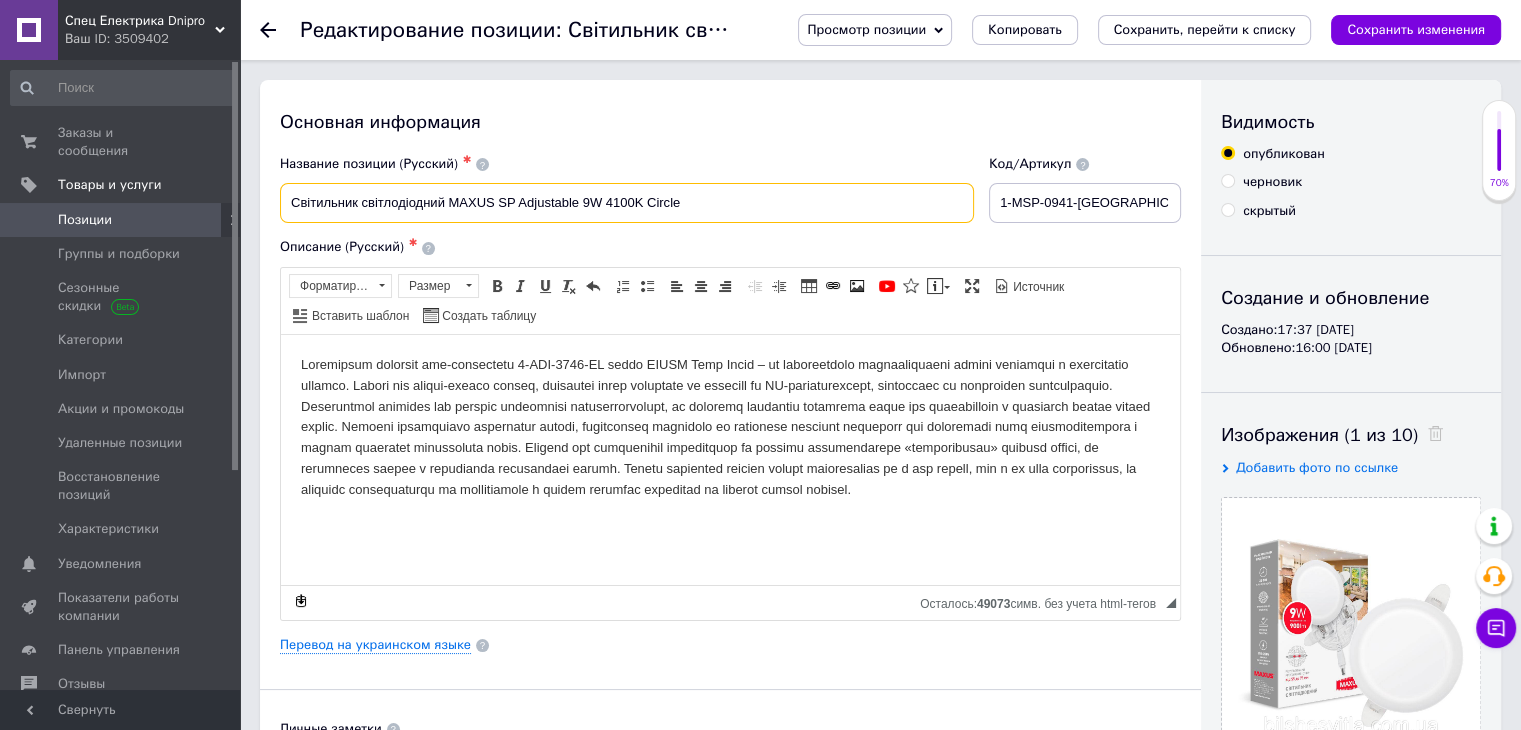 drag, startPoint x: 683, startPoint y: 211, endPoint x: 258, endPoint y: 197, distance: 425.23053 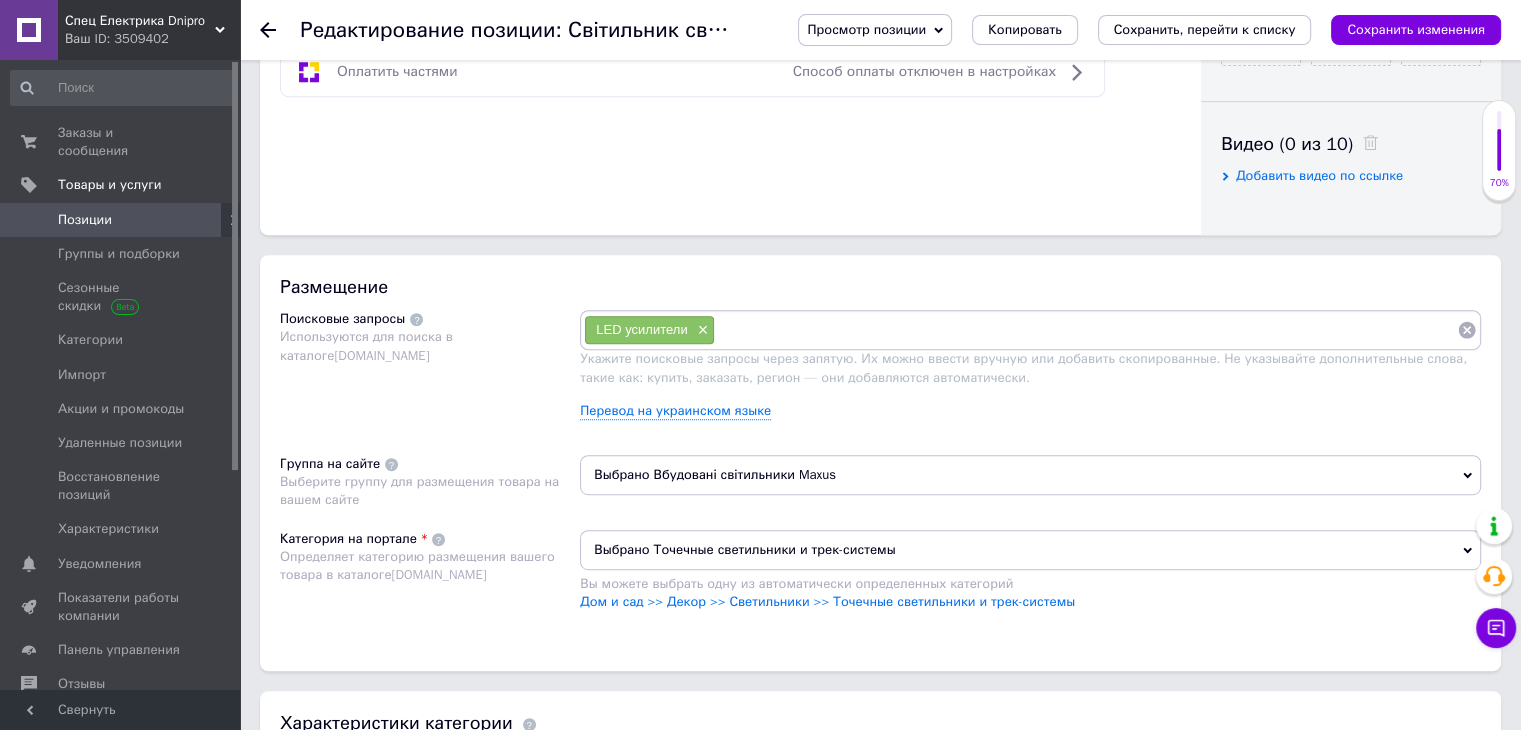 scroll, scrollTop: 1000, scrollLeft: 0, axis: vertical 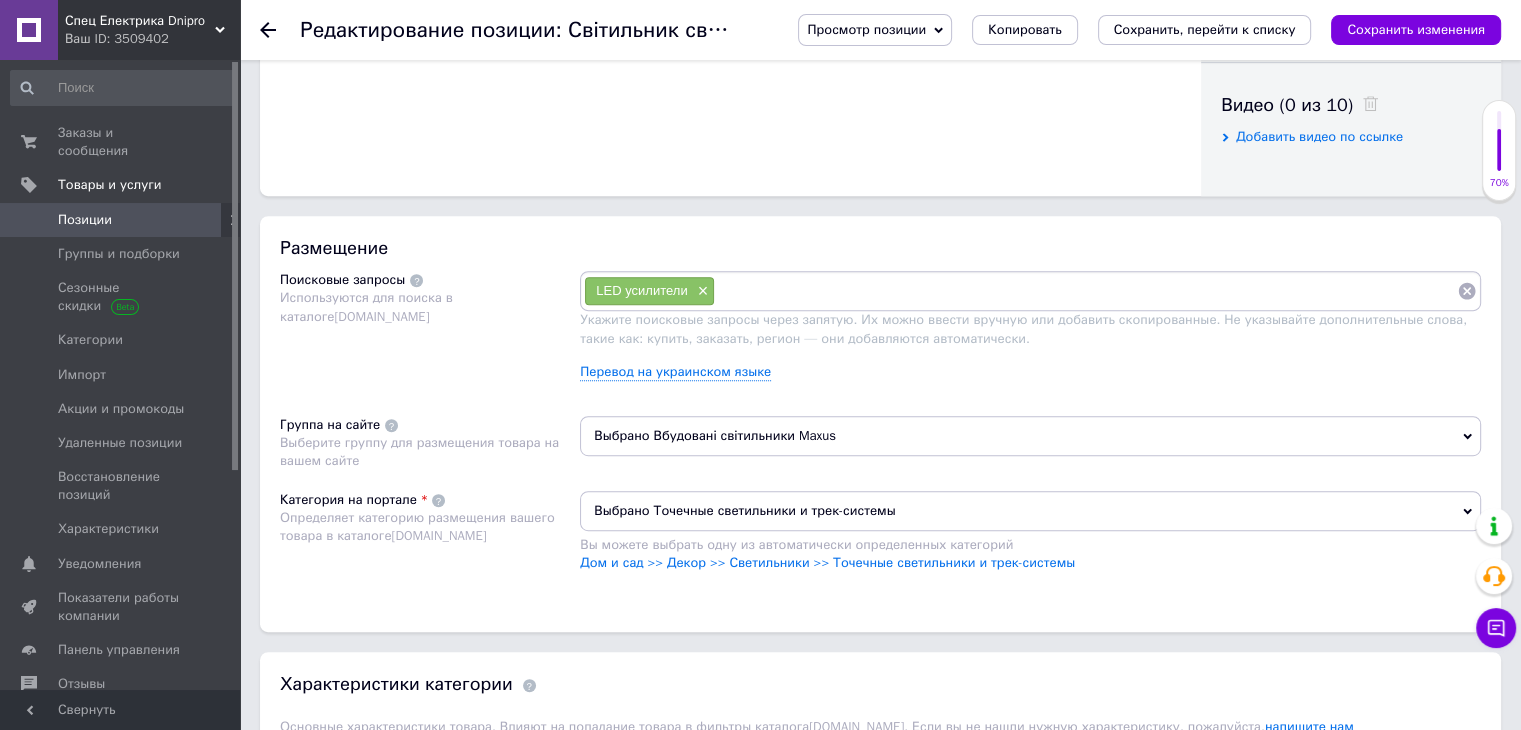 click at bounding box center [1086, 291] 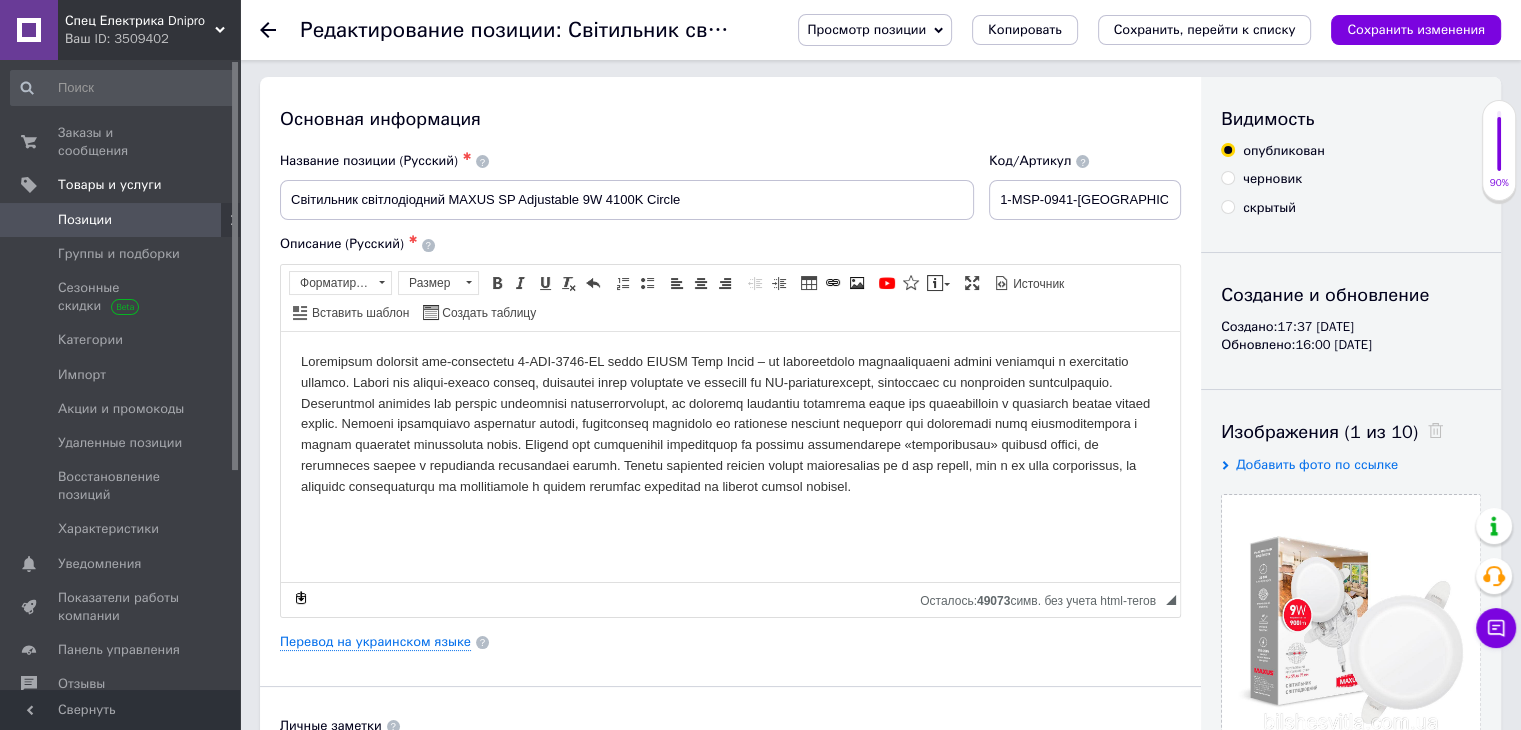 scroll, scrollTop: 0, scrollLeft: 0, axis: both 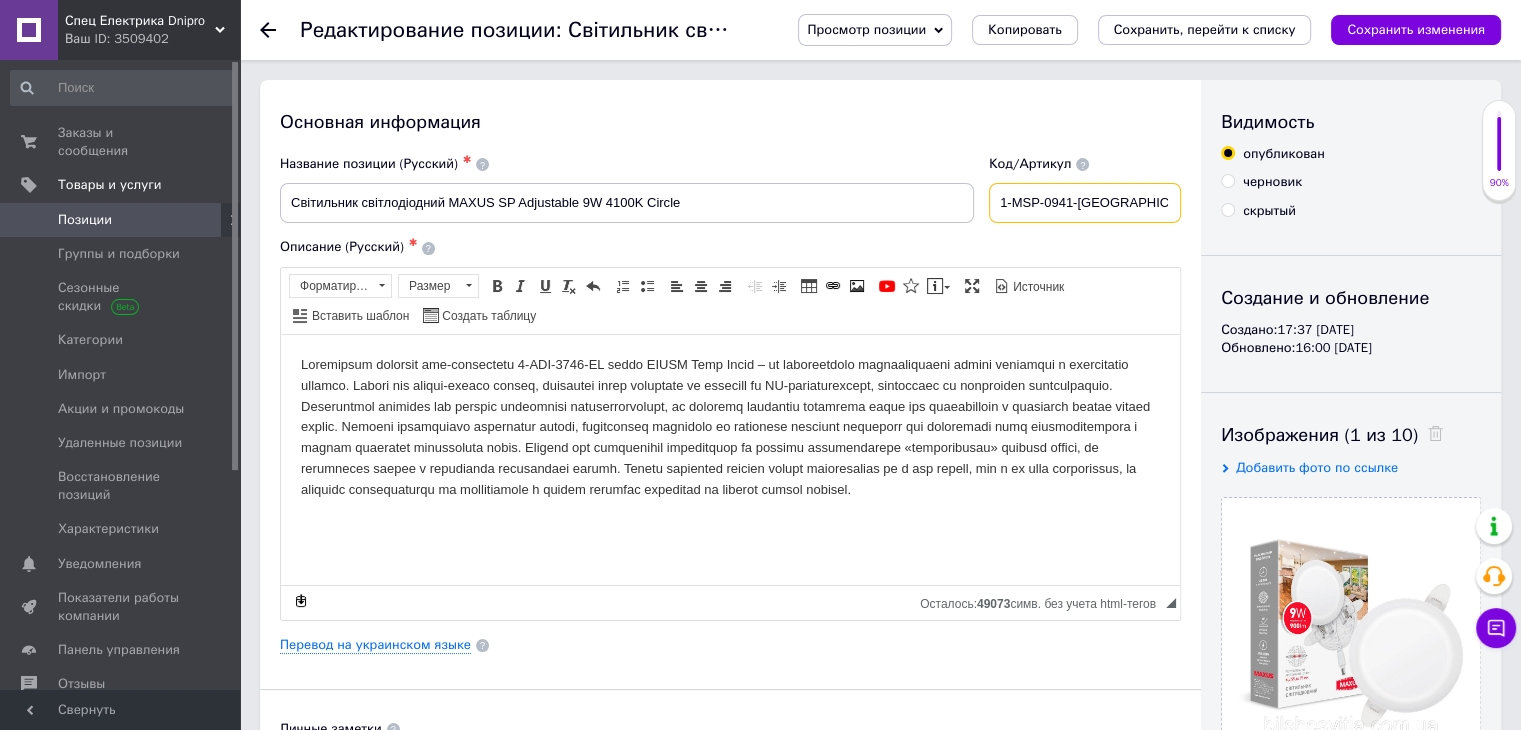 drag, startPoint x: 1021, startPoint y: 199, endPoint x: 1145, endPoint y: 197, distance: 124.01613 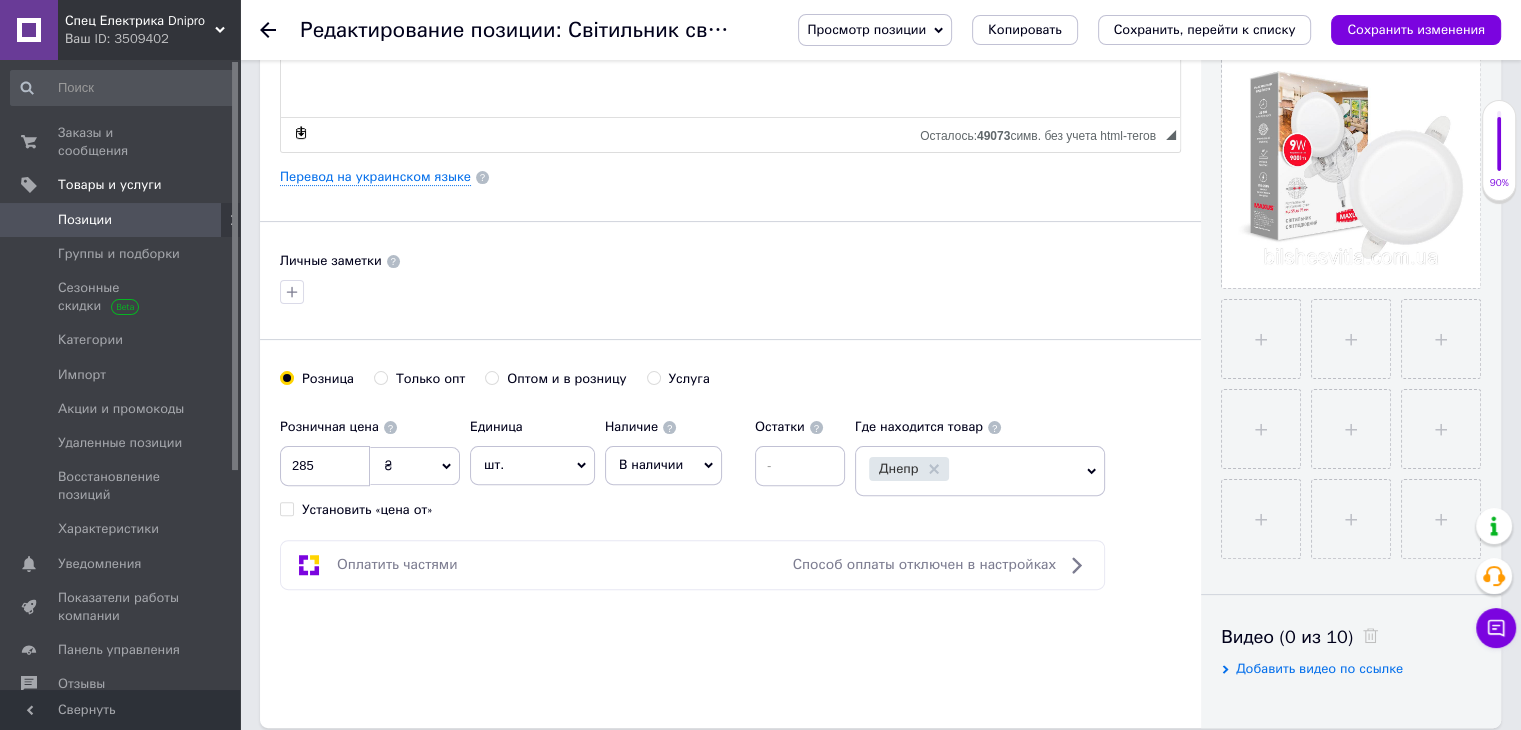 scroll, scrollTop: 666, scrollLeft: 0, axis: vertical 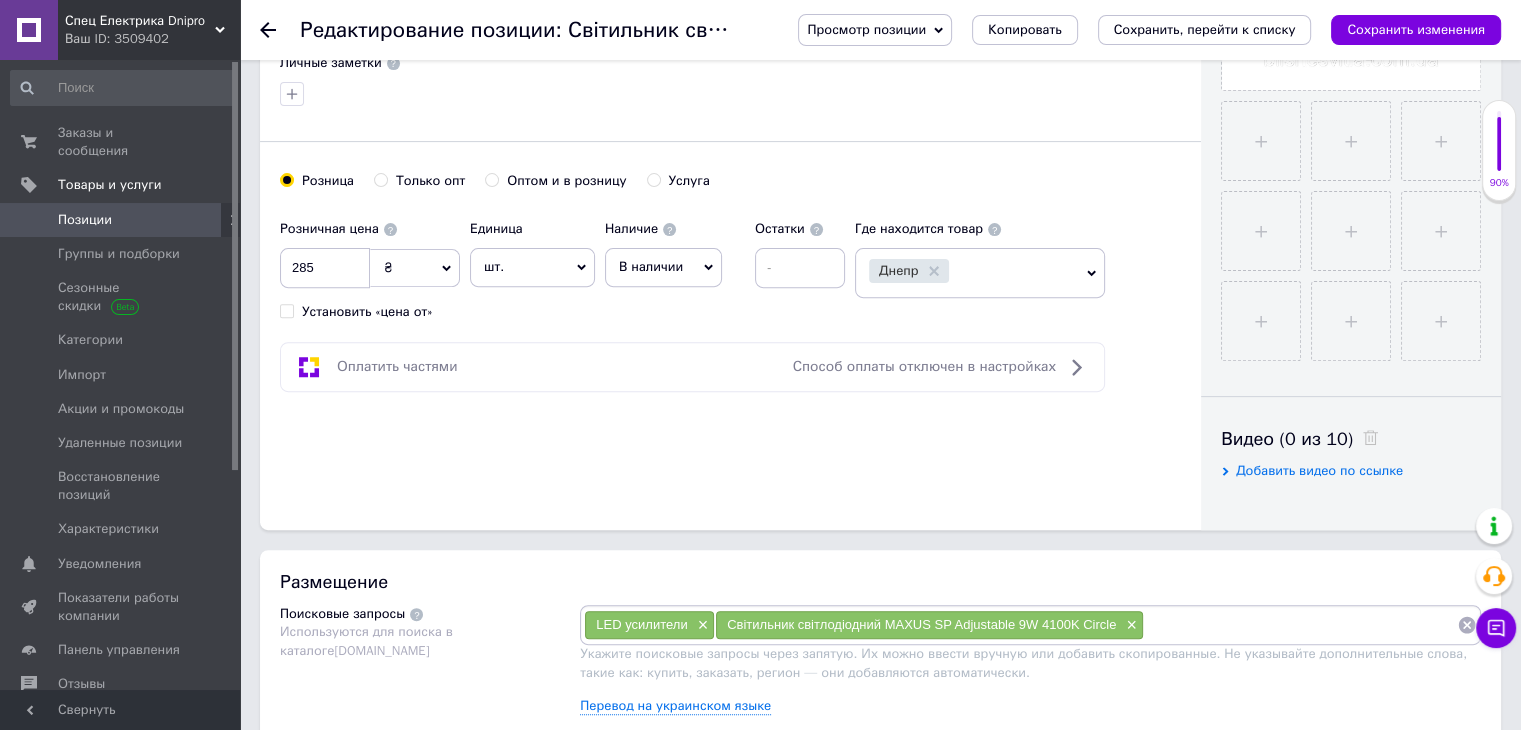 click at bounding box center (1300, 625) 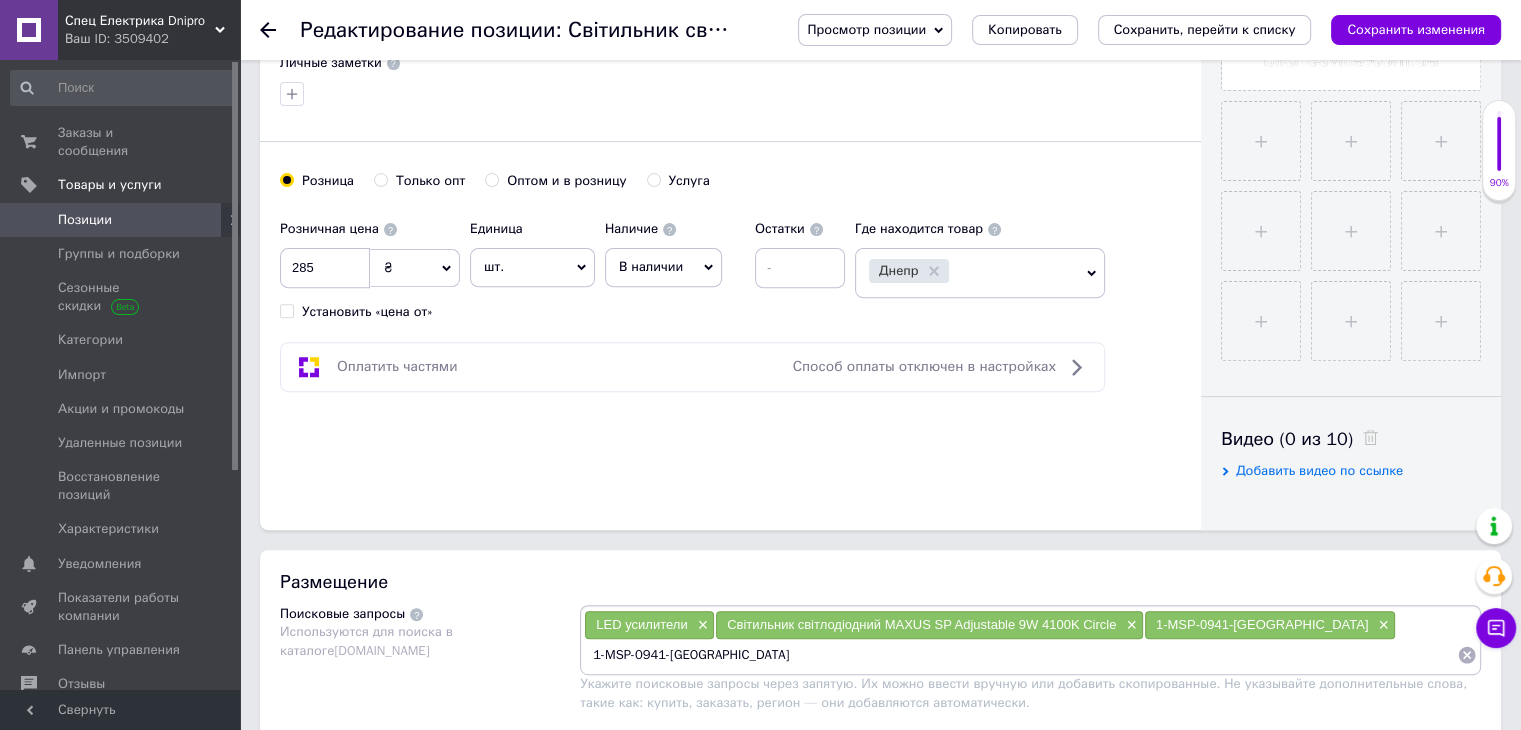 type 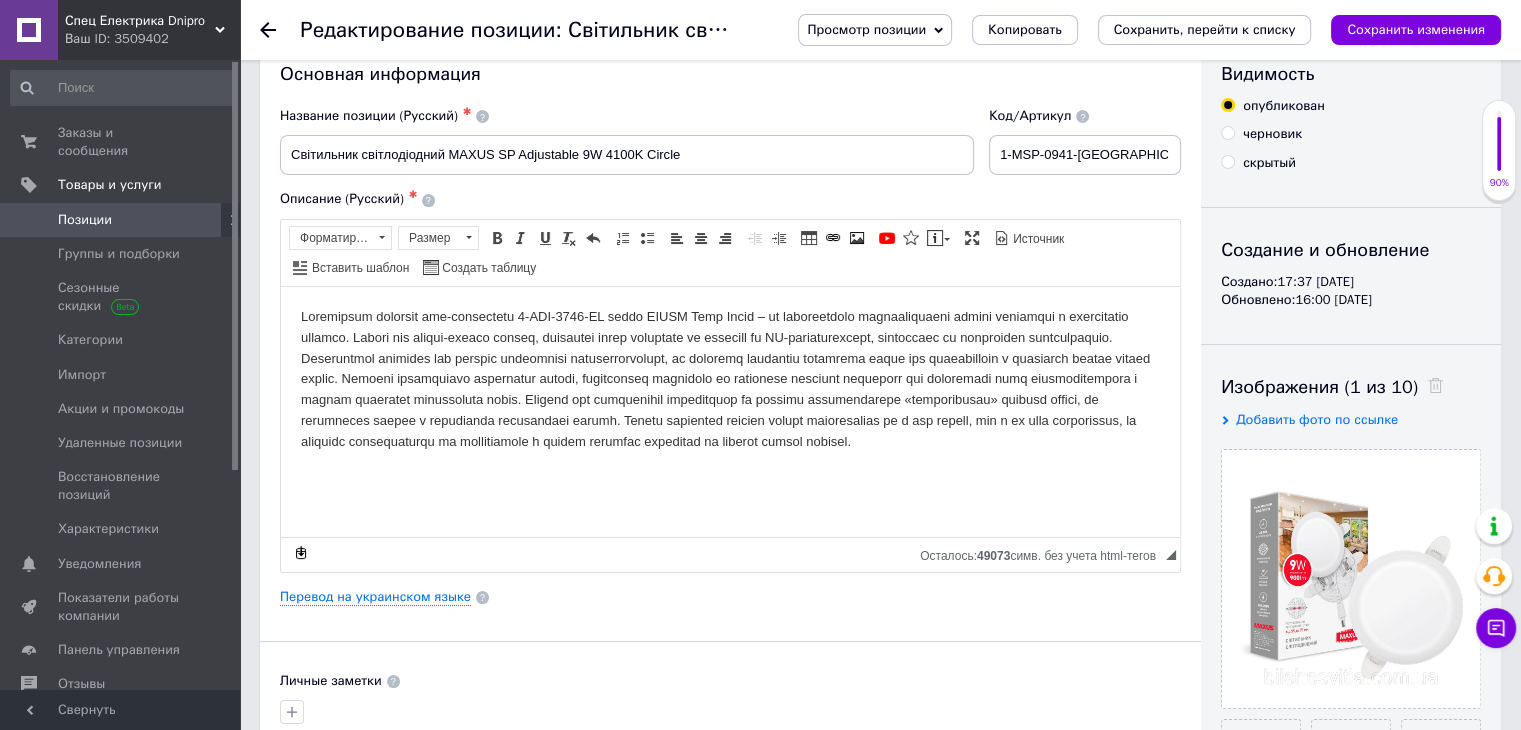 scroll, scrollTop: 0, scrollLeft: 0, axis: both 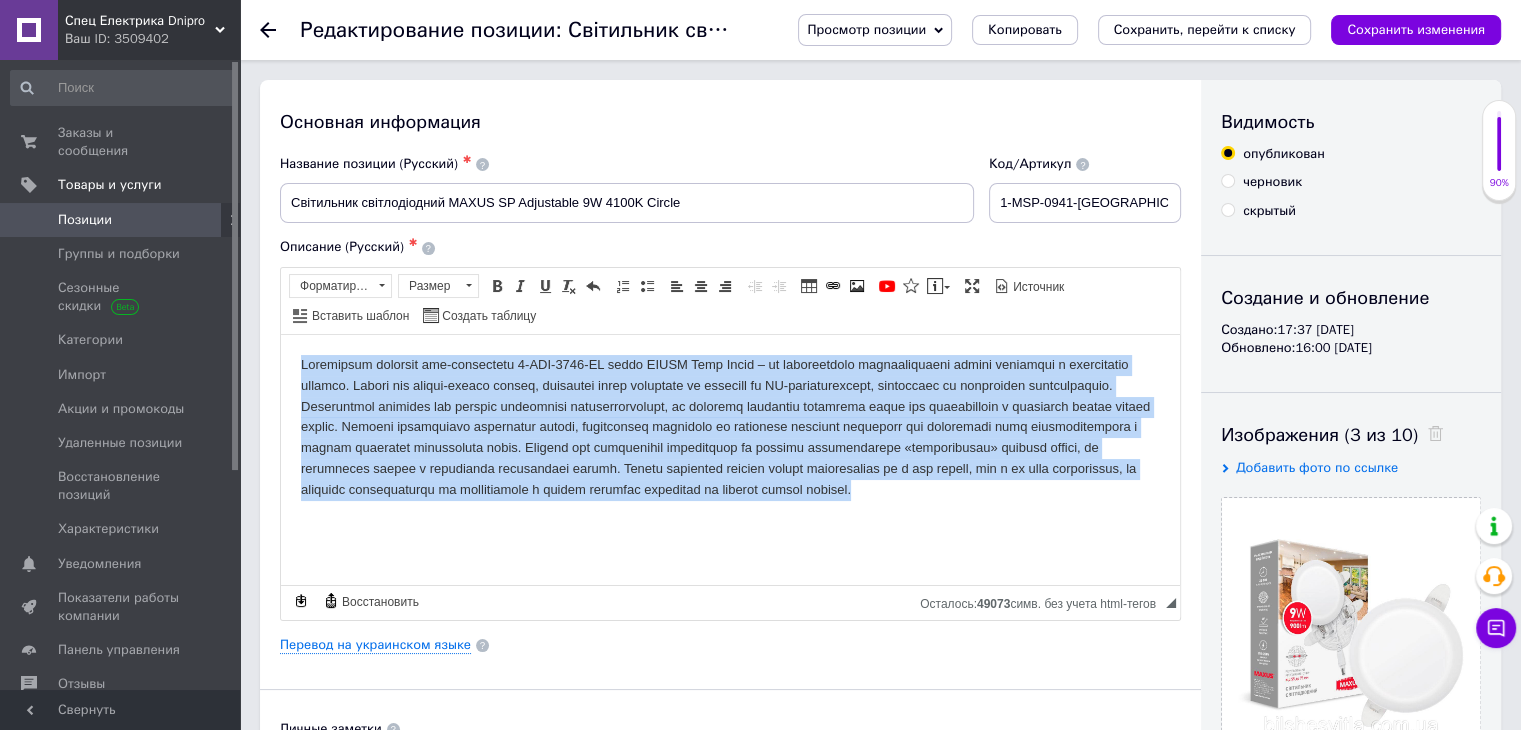 drag, startPoint x: 311, startPoint y: 371, endPoint x: 1029, endPoint y: 581, distance: 748.0802 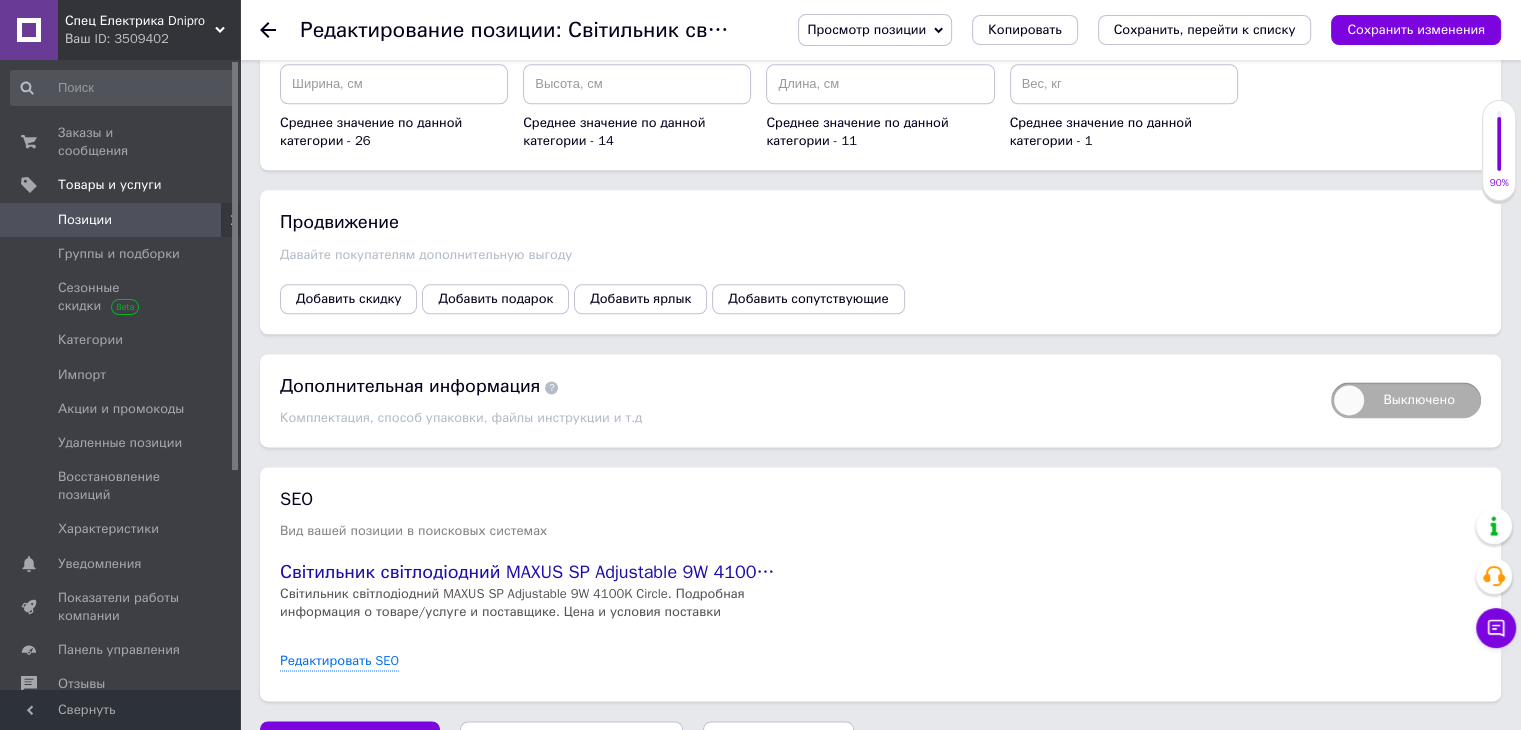 scroll, scrollTop: 2553, scrollLeft: 0, axis: vertical 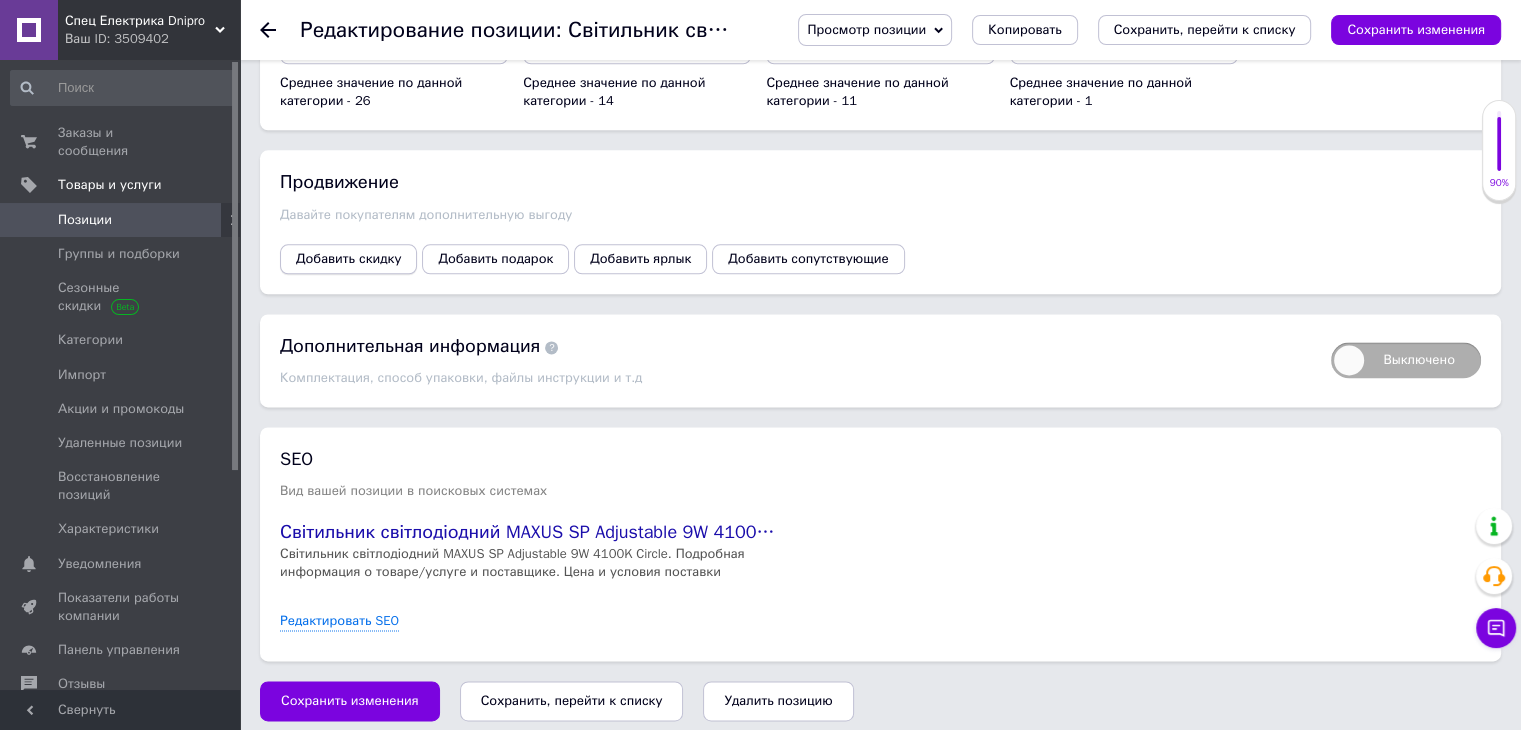 click on "Добавить скидку" at bounding box center (348, 259) 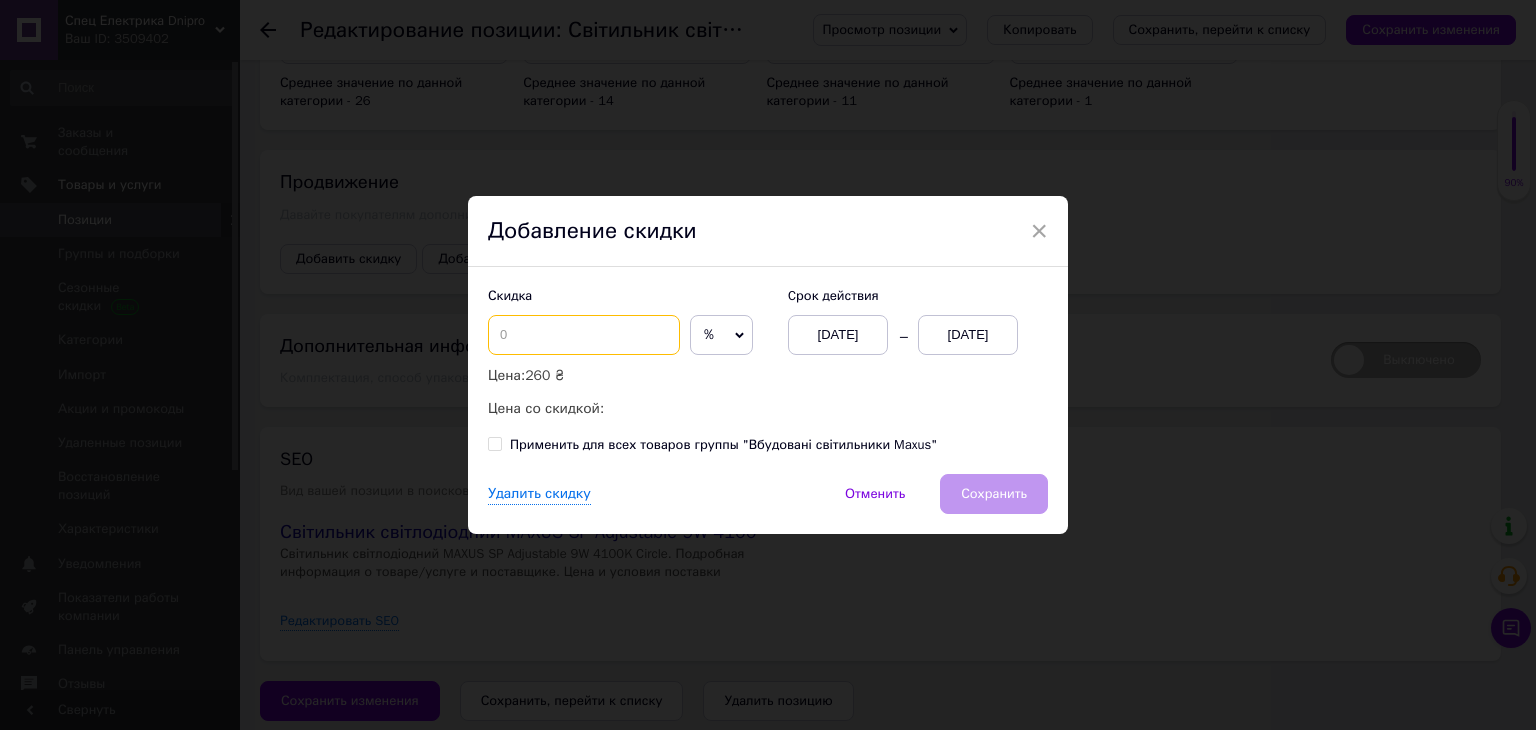 click at bounding box center (584, 335) 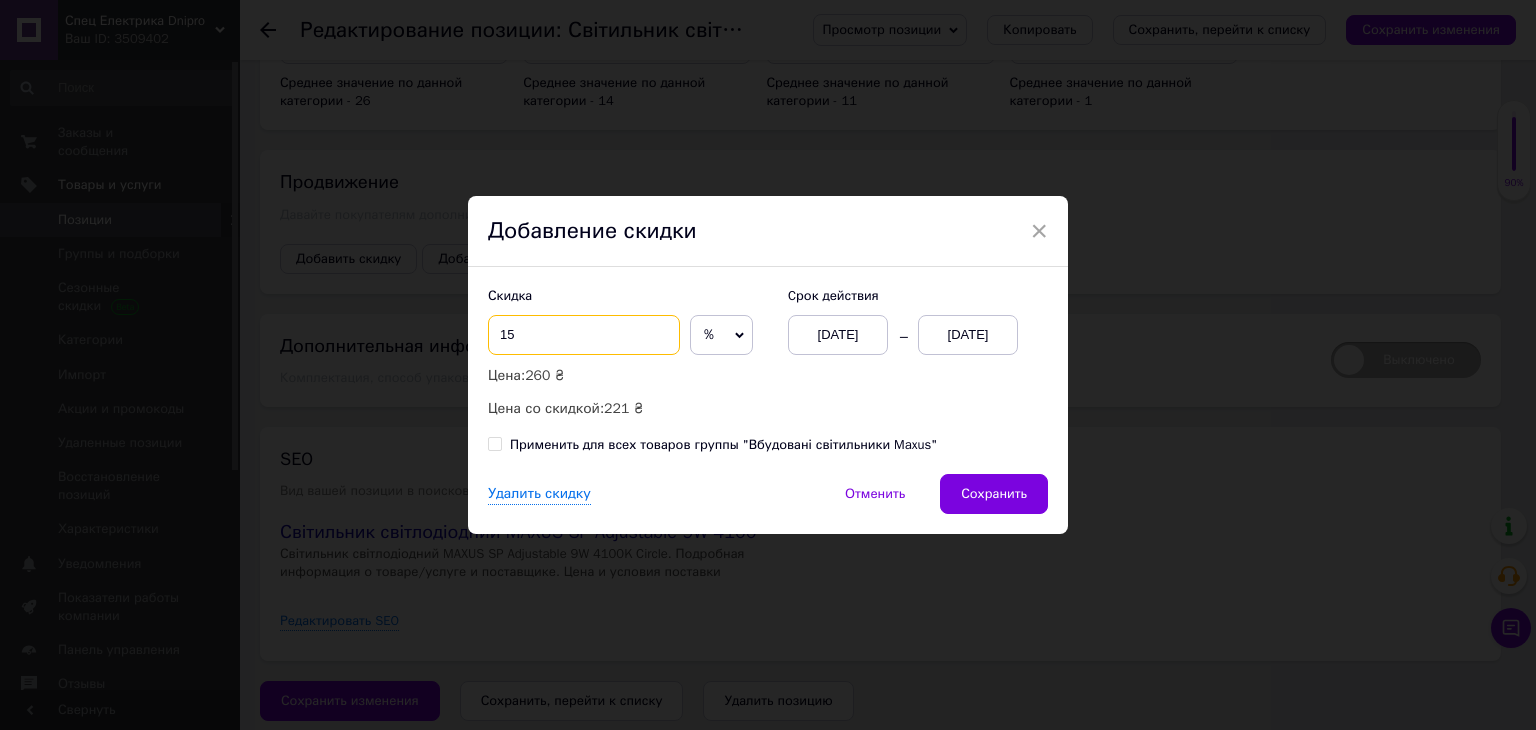 type on "15" 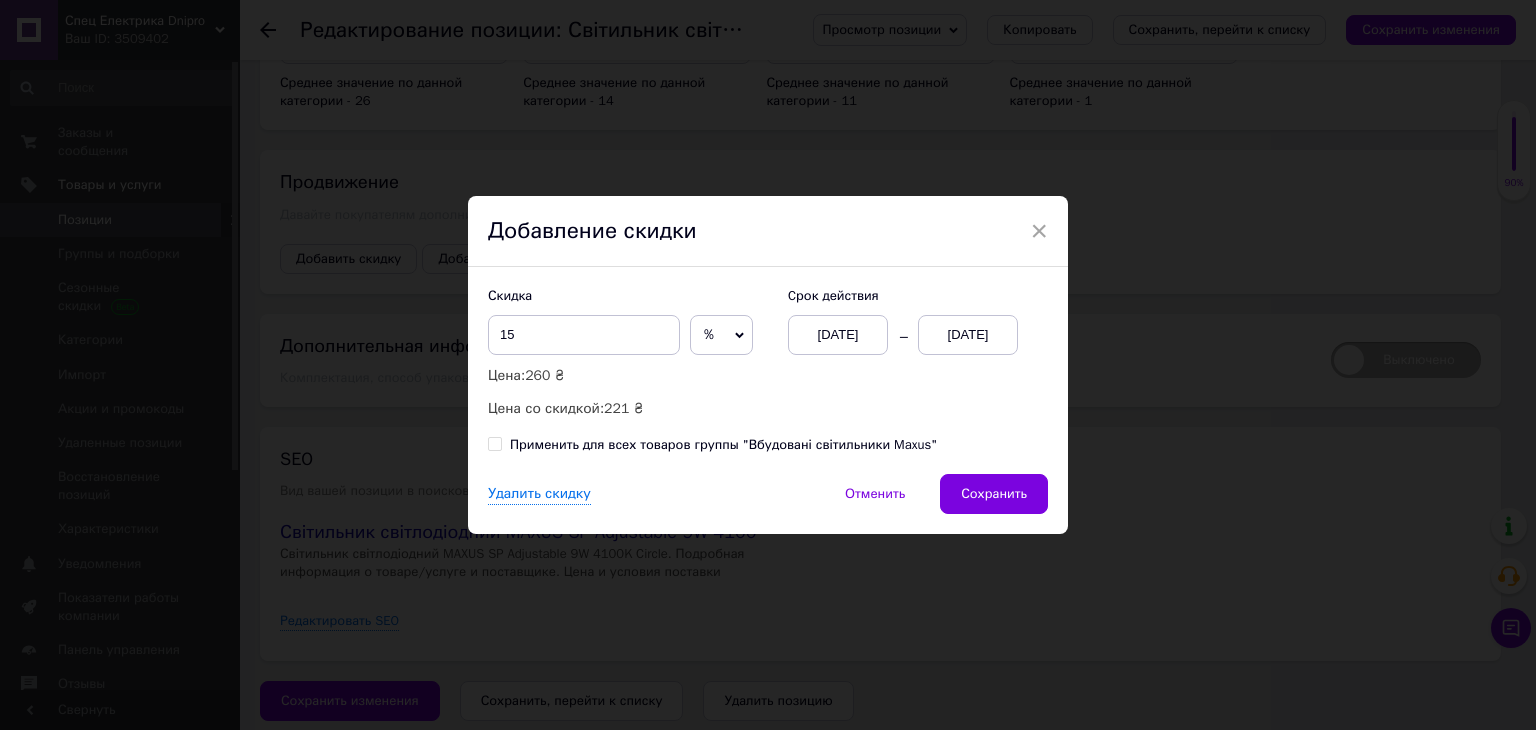 click on "[DATE]" at bounding box center (968, 335) 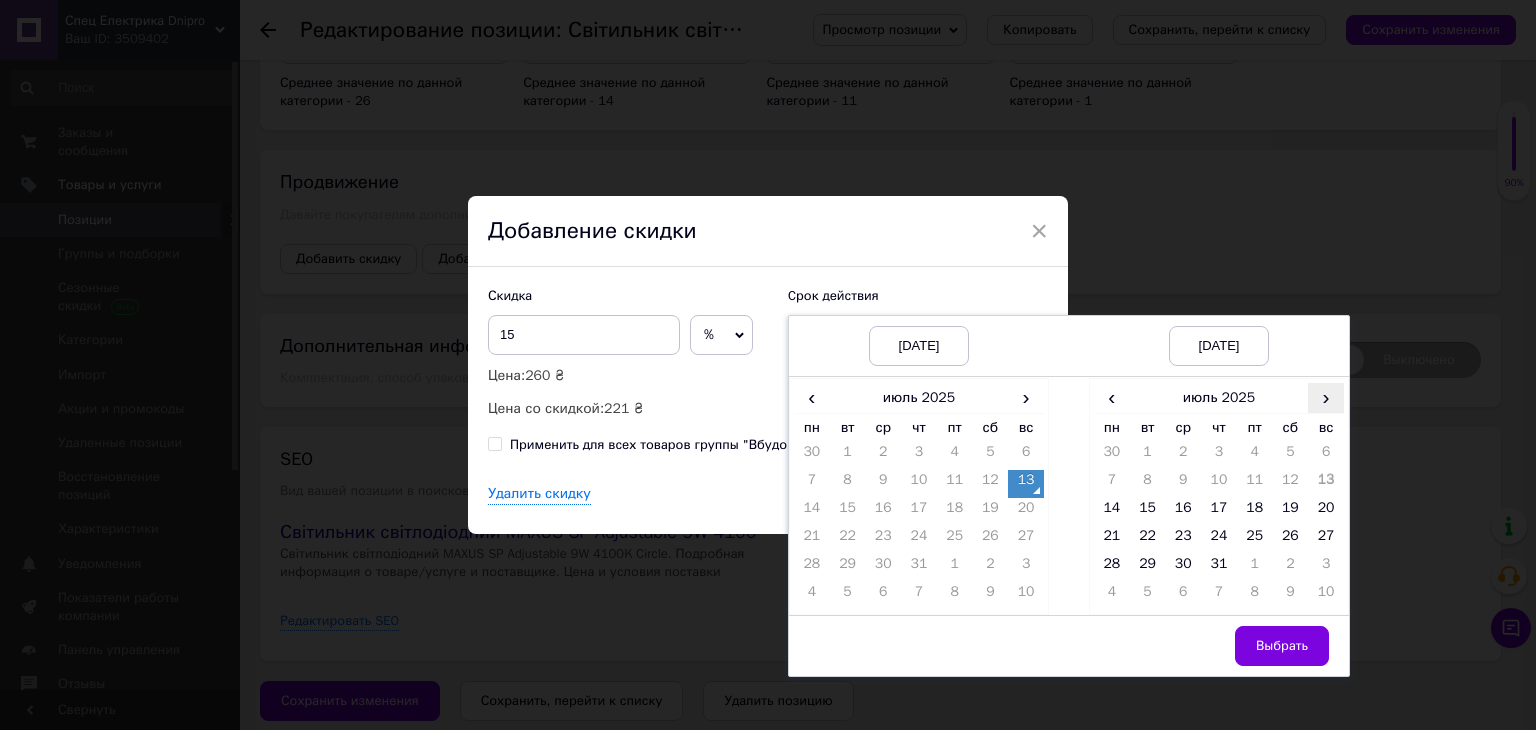 click on "›" at bounding box center [1326, 397] 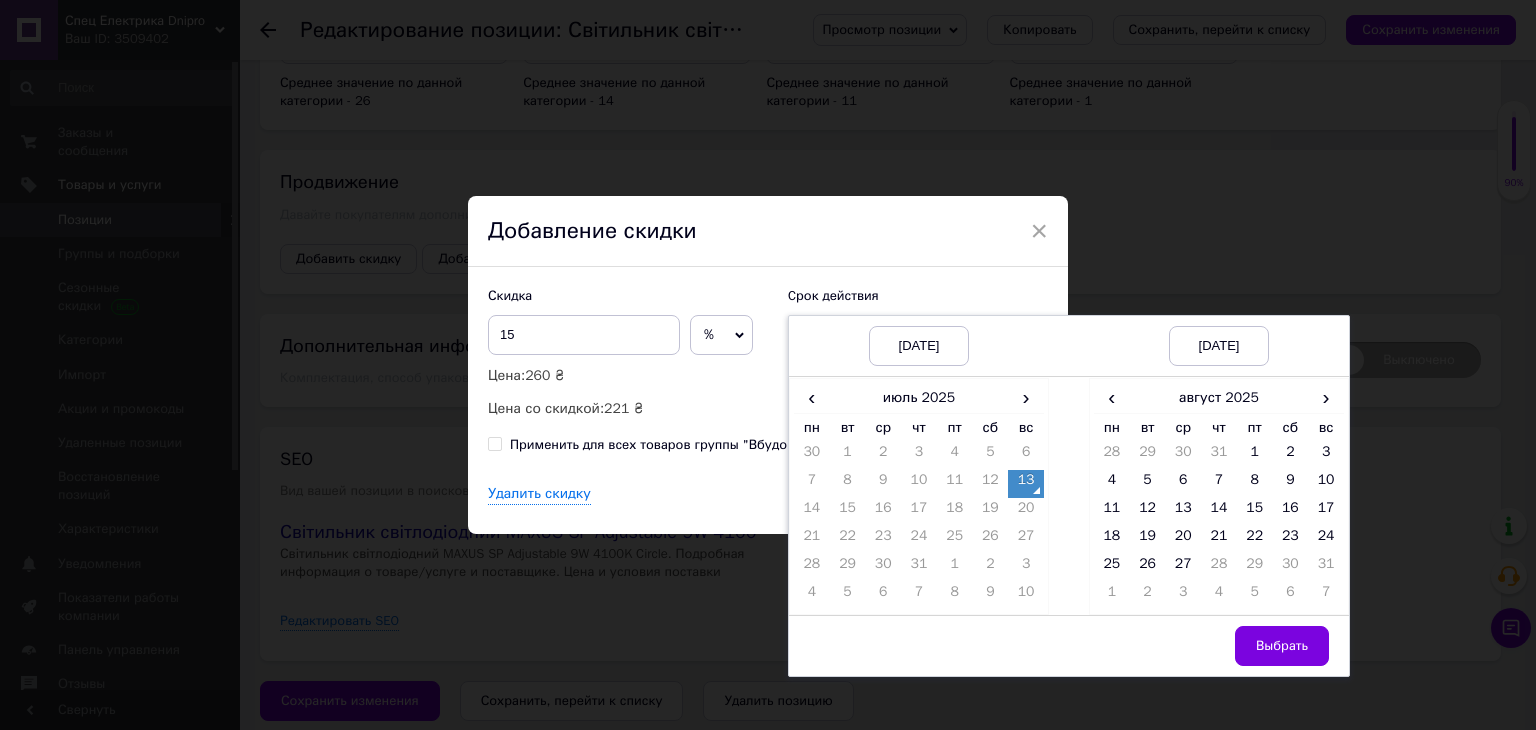 click on "27" at bounding box center [1183, 568] 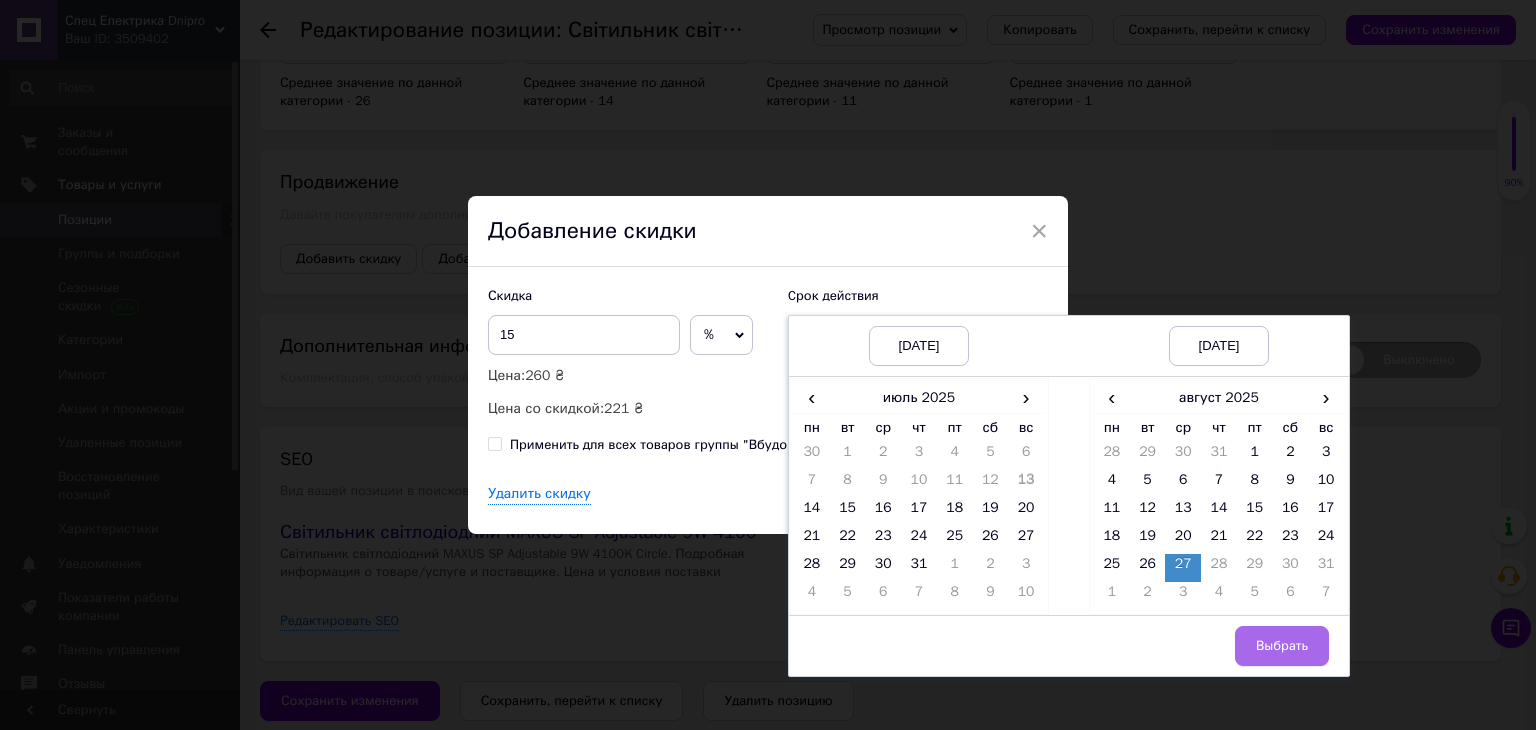 click on "Выбрать" at bounding box center (1282, 646) 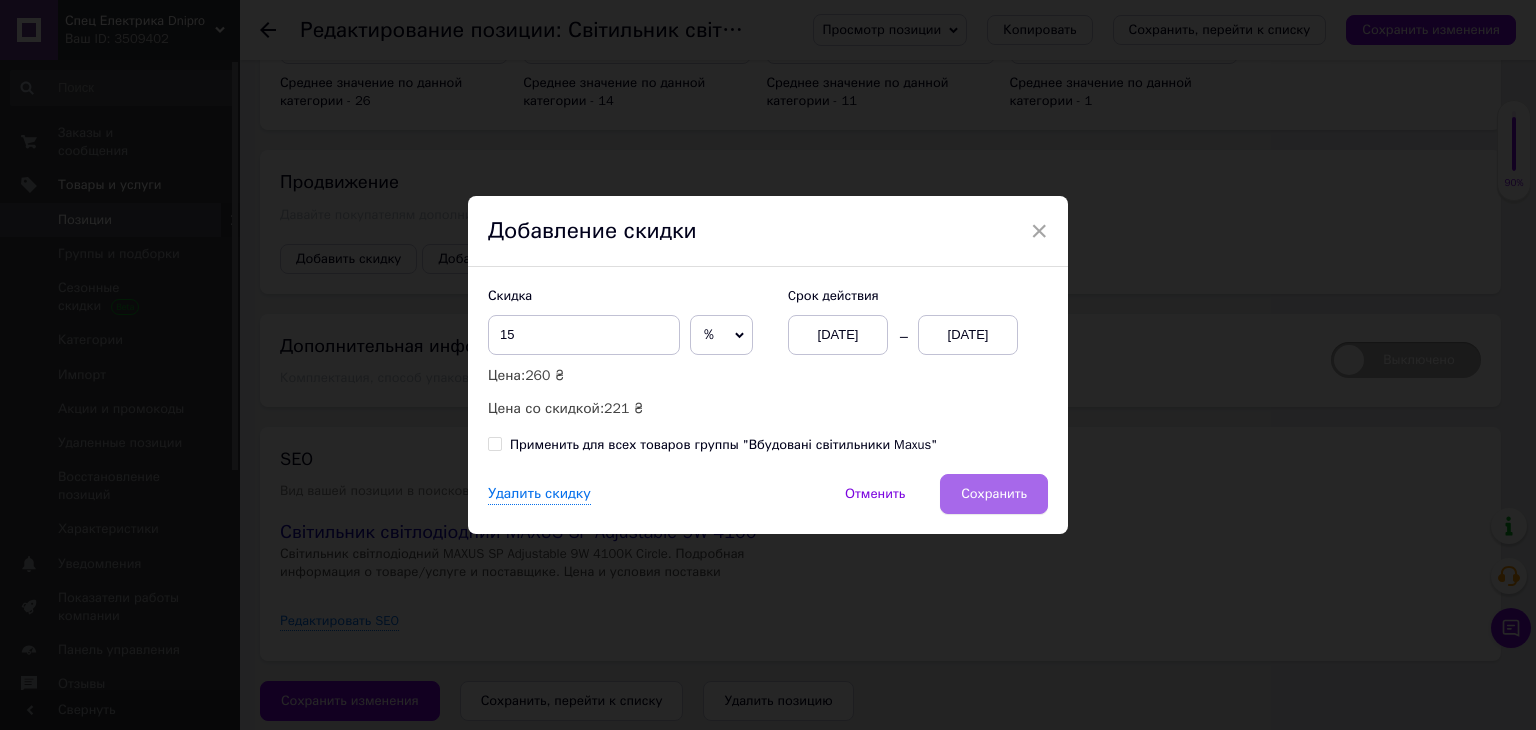 click on "Сохранить" at bounding box center [994, 494] 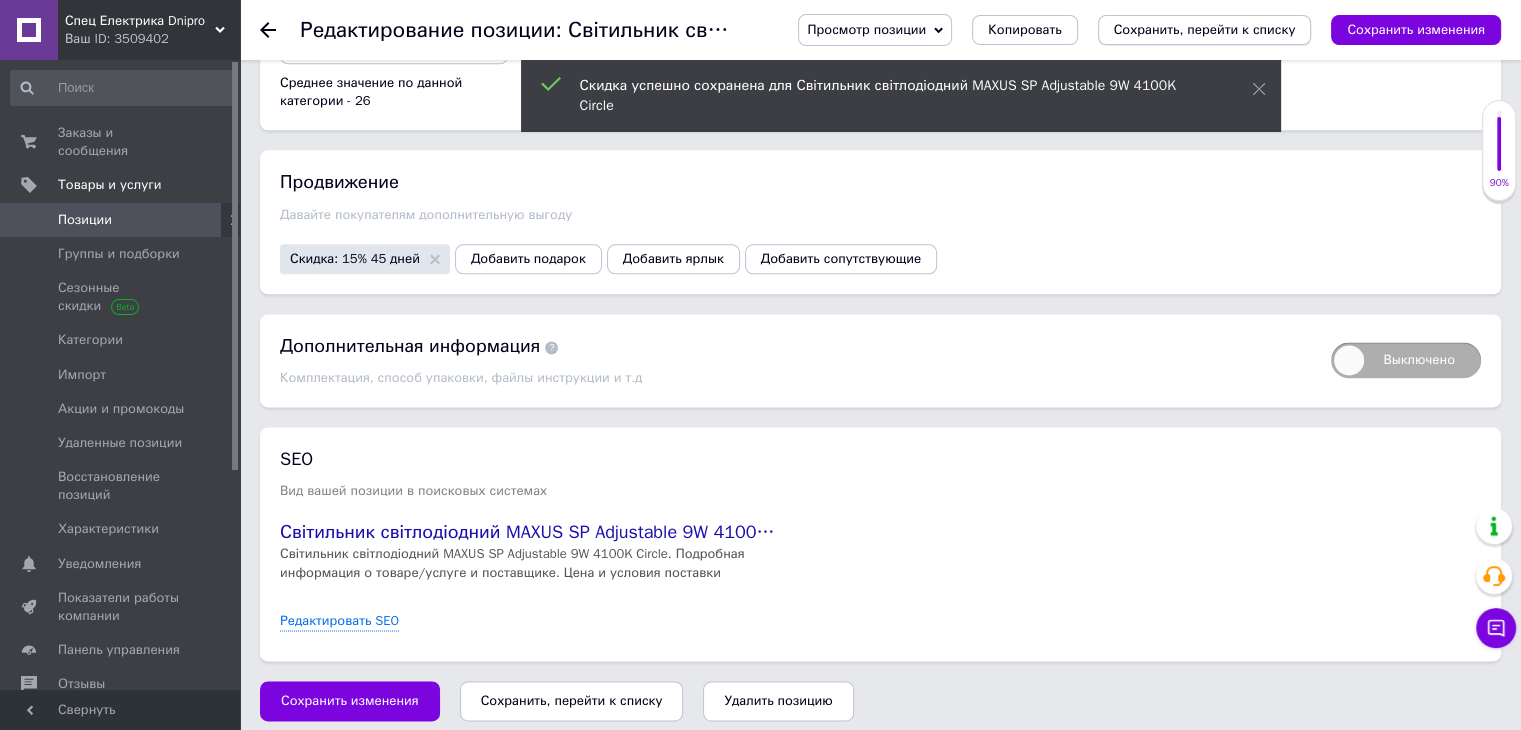 click on "Сохранить, перейти к списку" at bounding box center (1205, 29) 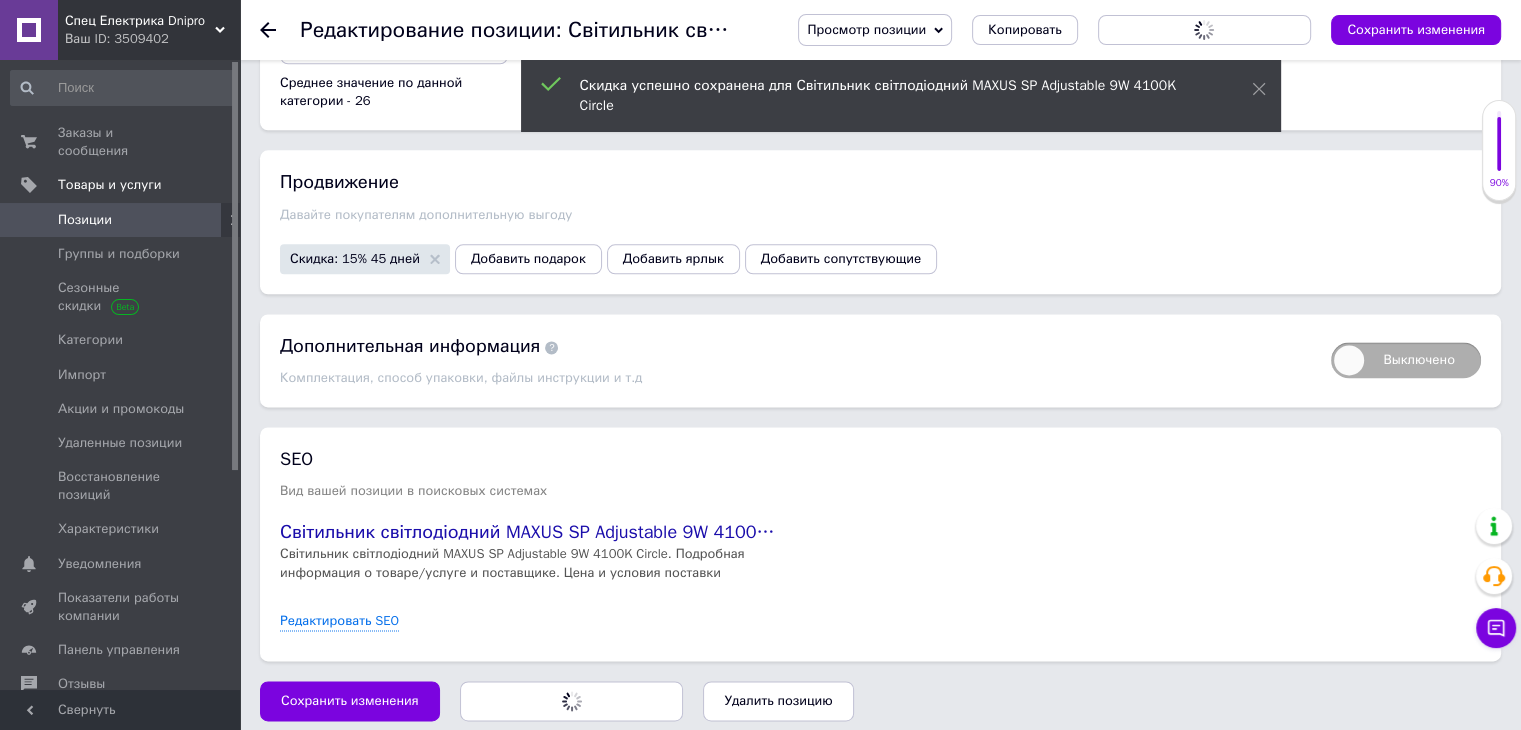 scroll, scrollTop: 0, scrollLeft: 0, axis: both 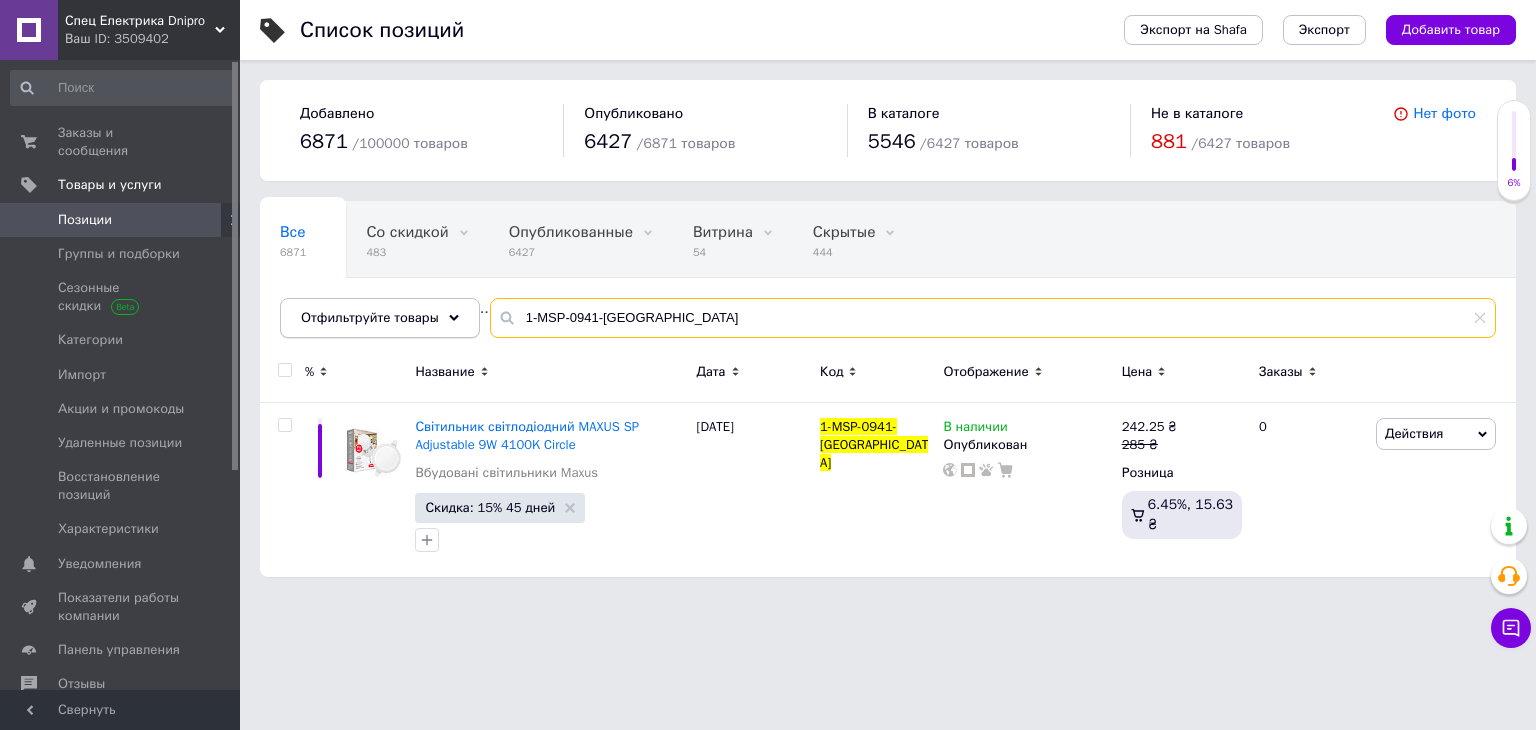 drag, startPoint x: 517, startPoint y: 323, endPoint x: 460, endPoint y: 314, distance: 57.706154 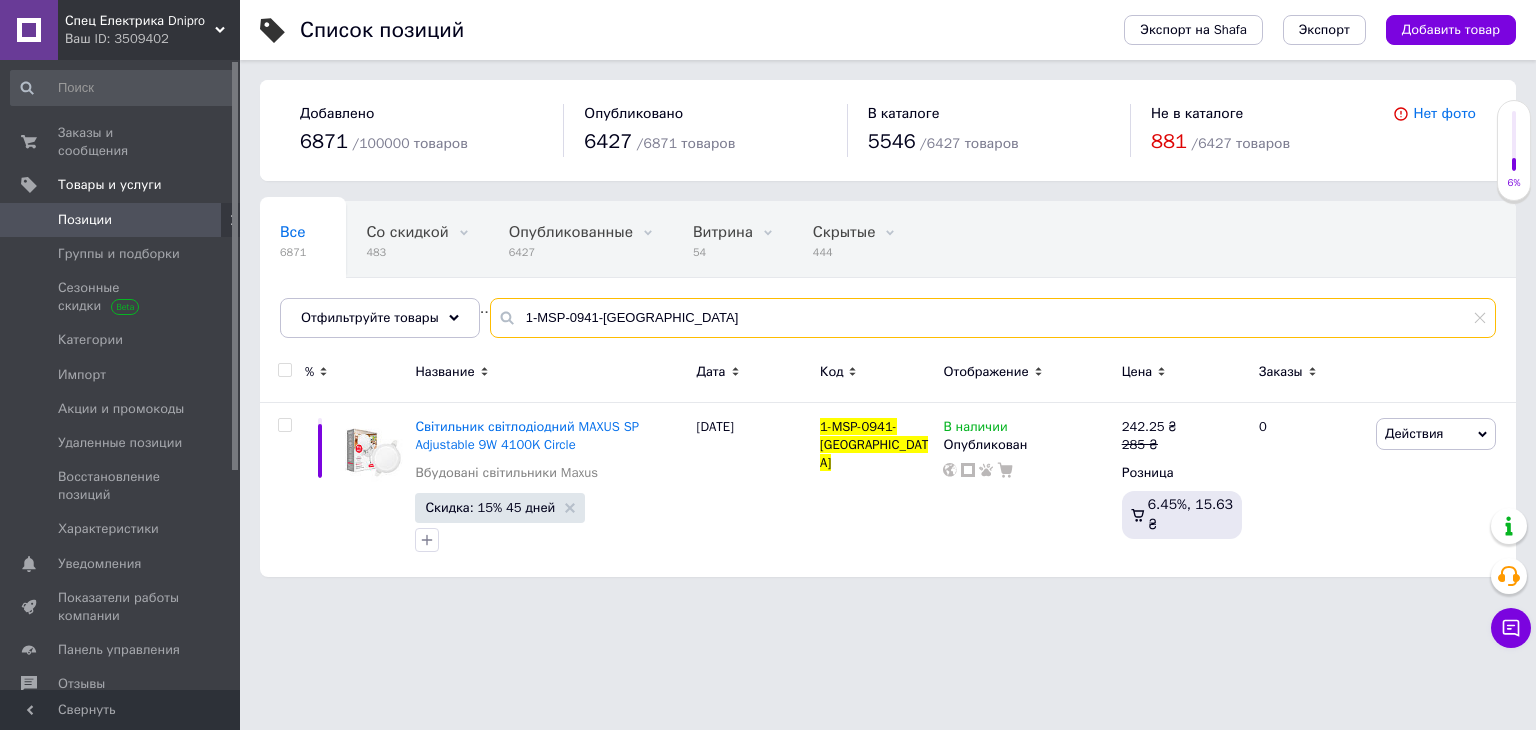 paste on "1-MSP-3641-S" 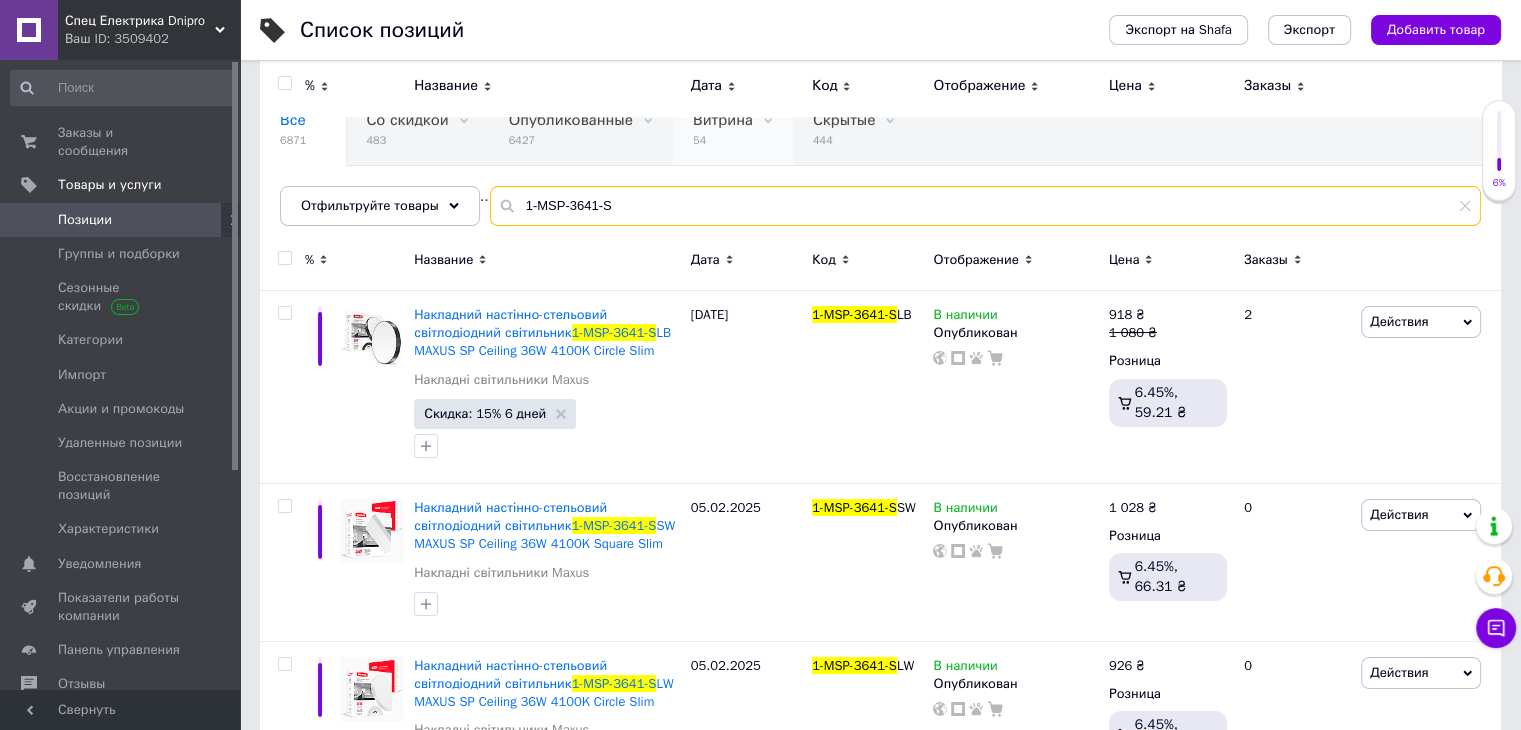 scroll, scrollTop: 0, scrollLeft: 0, axis: both 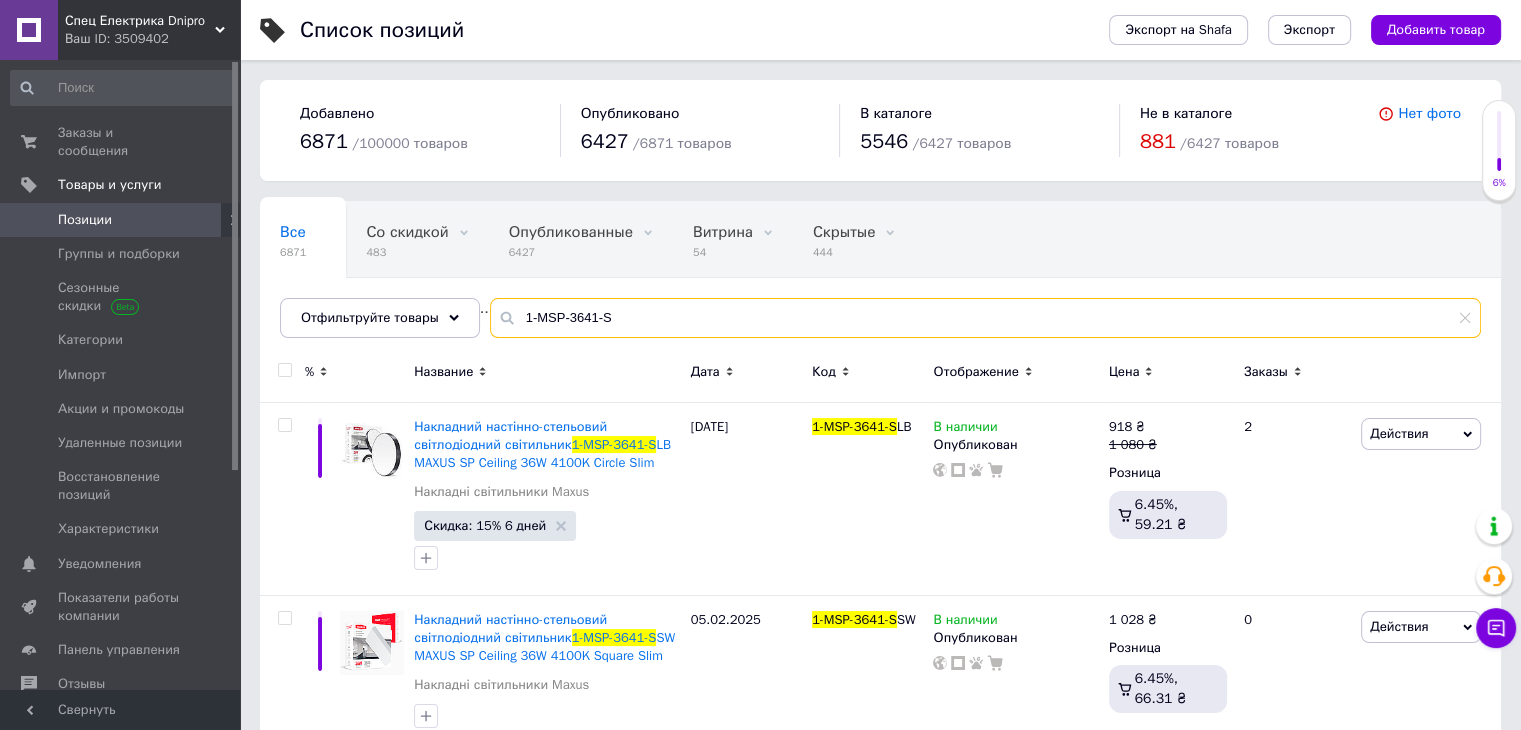 click on "1-MSP-3641-S" at bounding box center (985, 318) 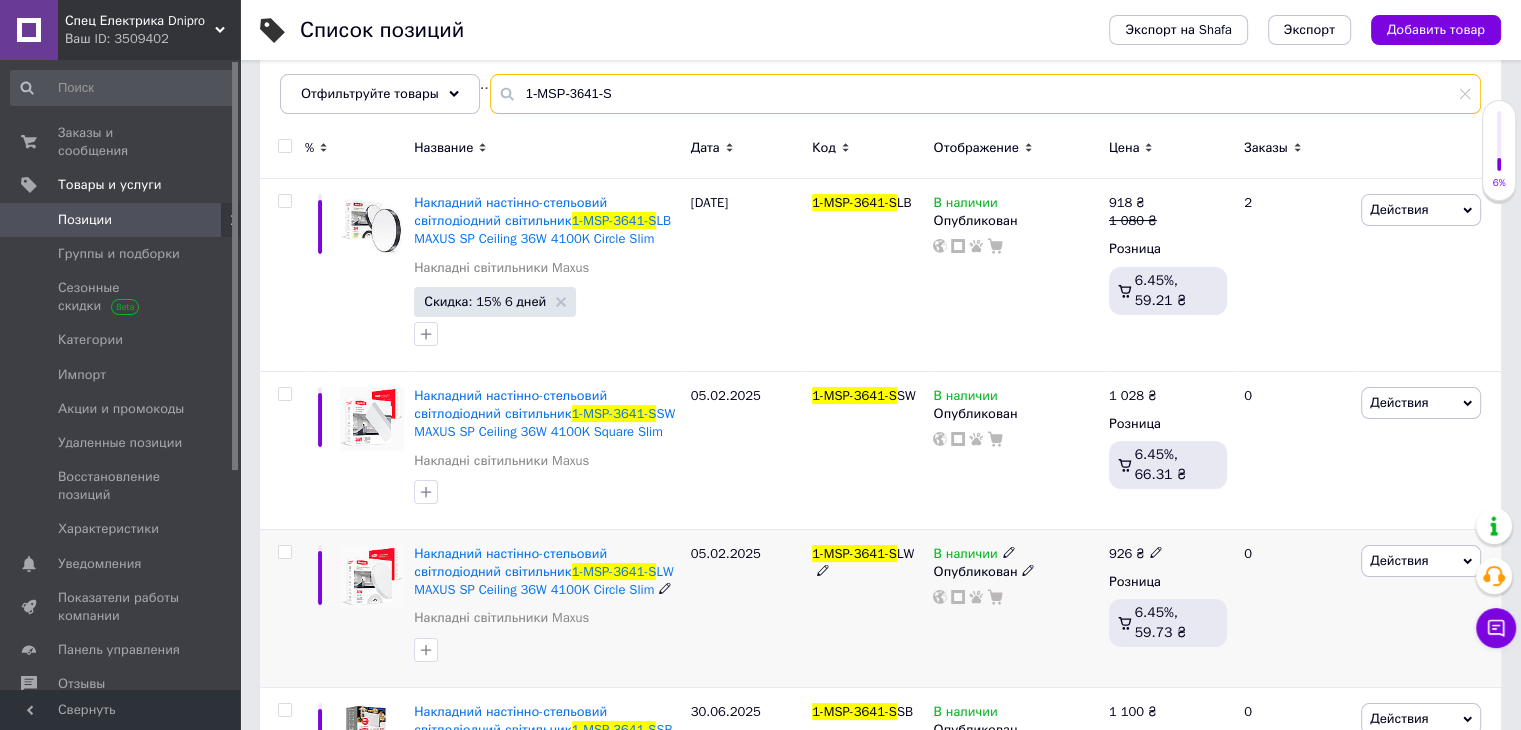 scroll, scrollTop: 333, scrollLeft: 0, axis: vertical 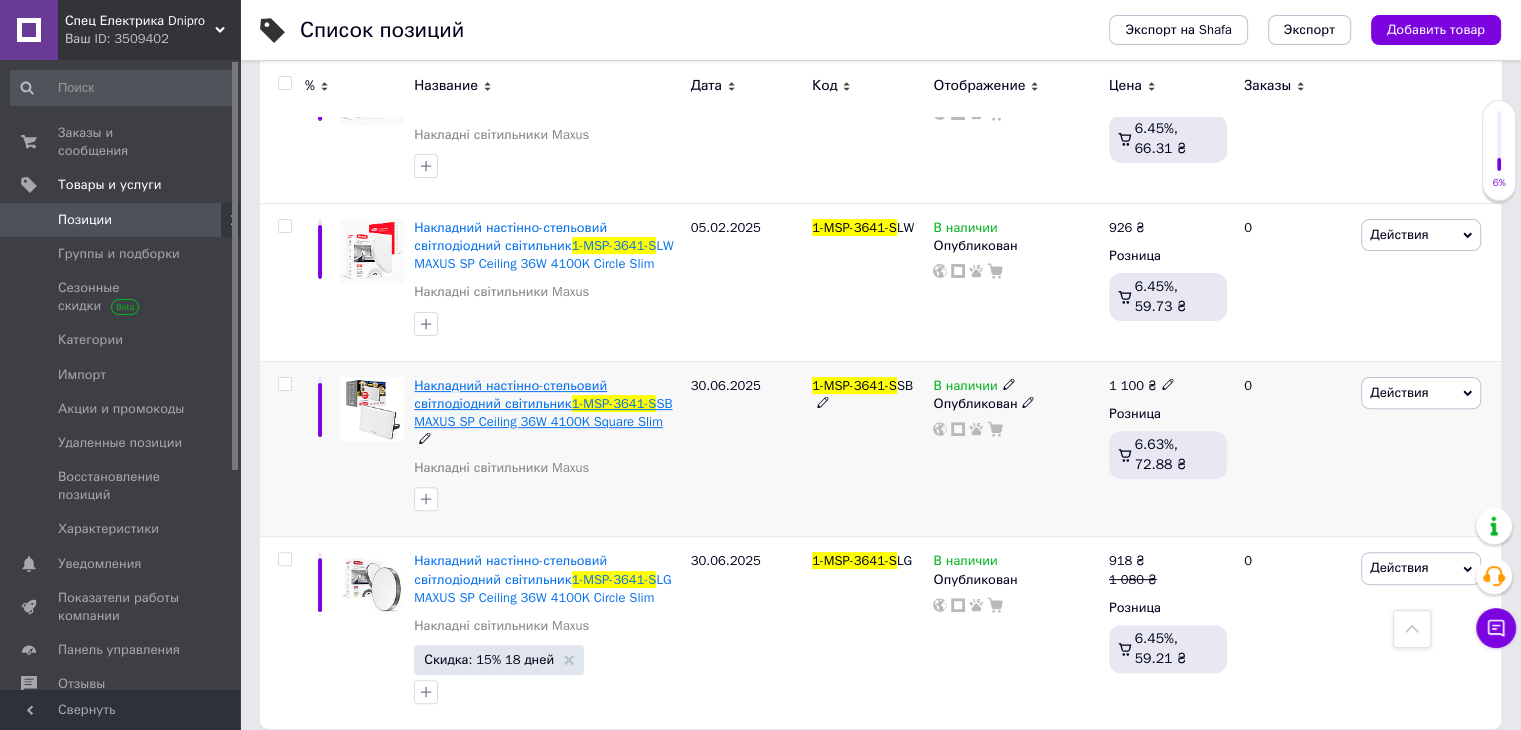 click on "1-MSP-3641-S" at bounding box center [614, 403] 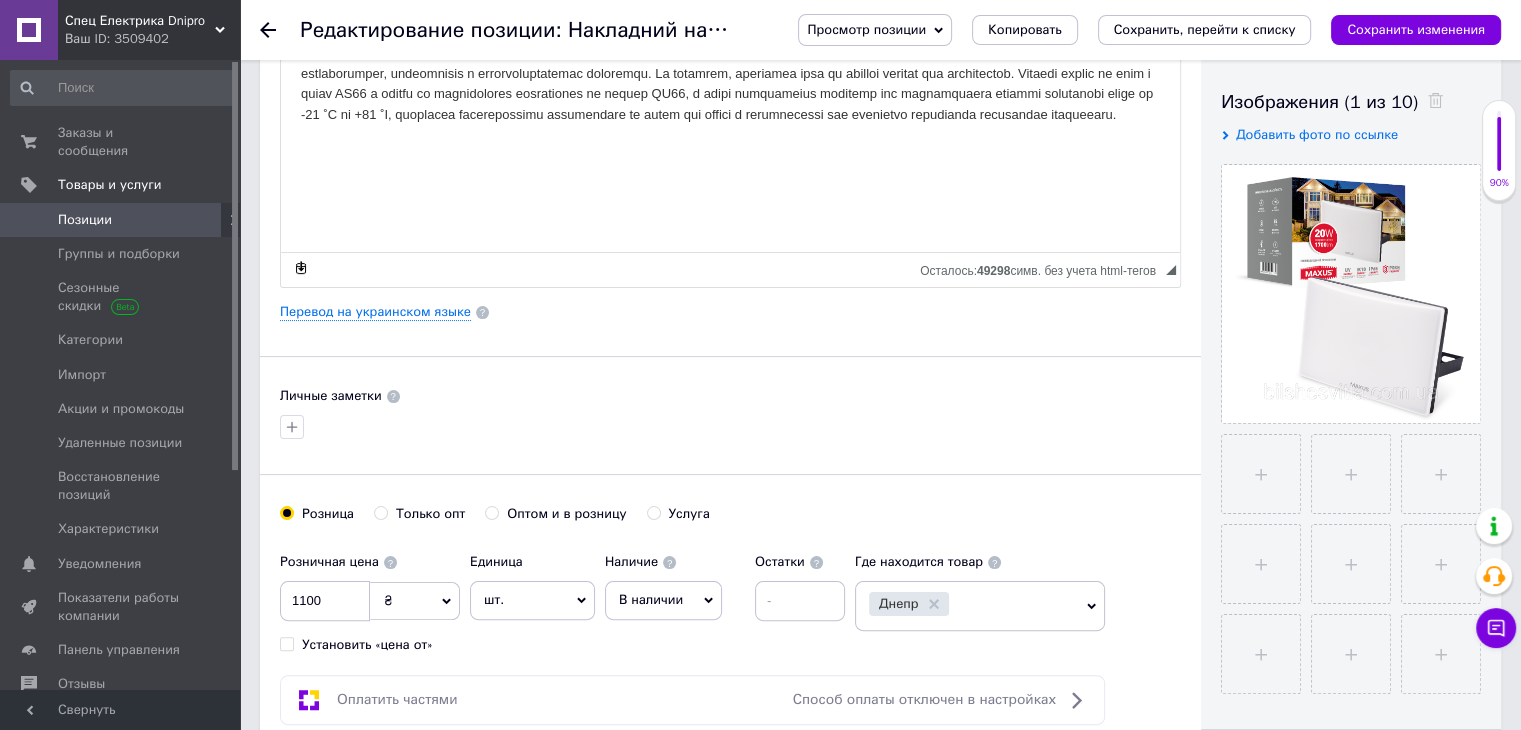 scroll, scrollTop: 0, scrollLeft: 0, axis: both 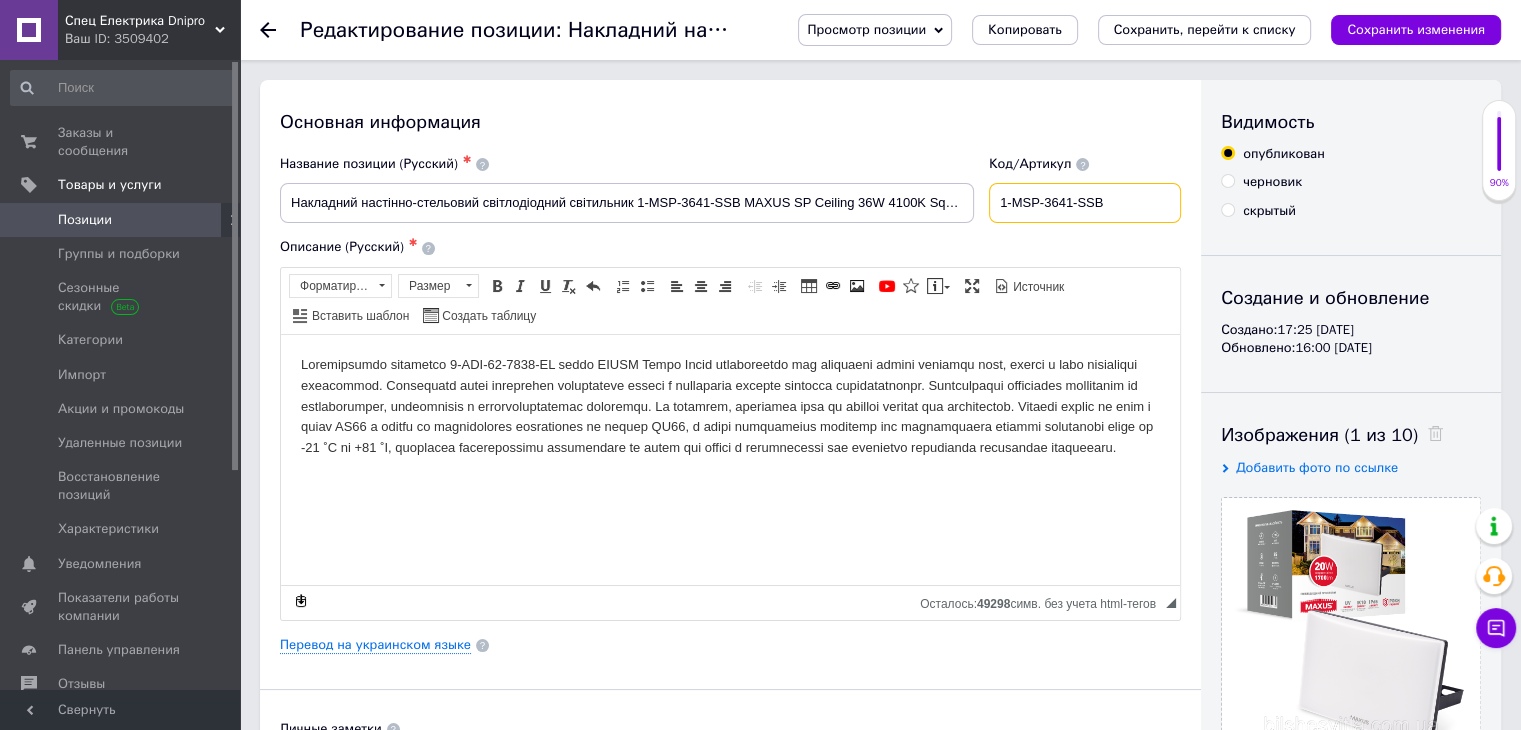 drag, startPoint x: 1039, startPoint y: 205, endPoint x: 1176, endPoint y: 201, distance: 137.05838 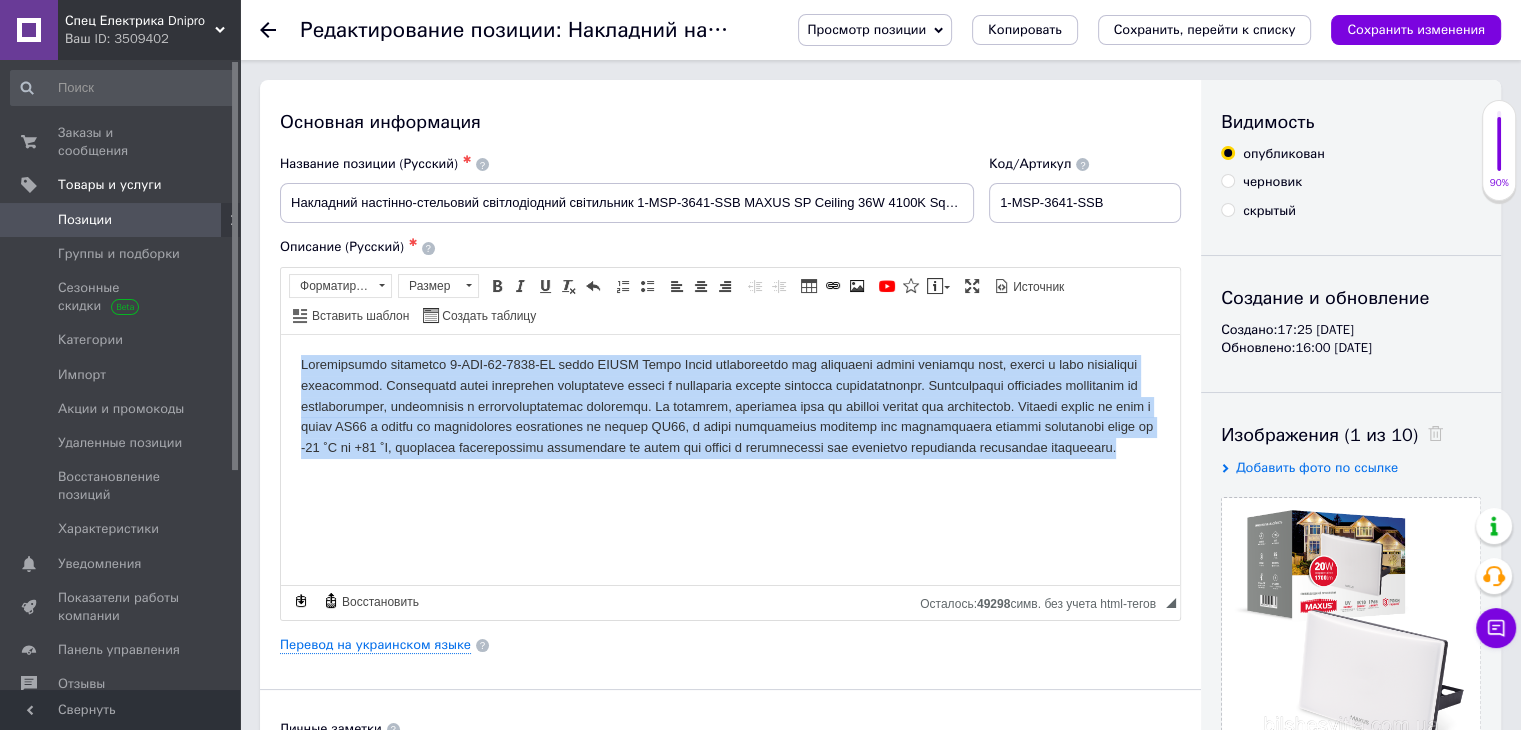 drag, startPoint x: 289, startPoint y: 359, endPoint x: 705, endPoint y: 513, distance: 443.5899 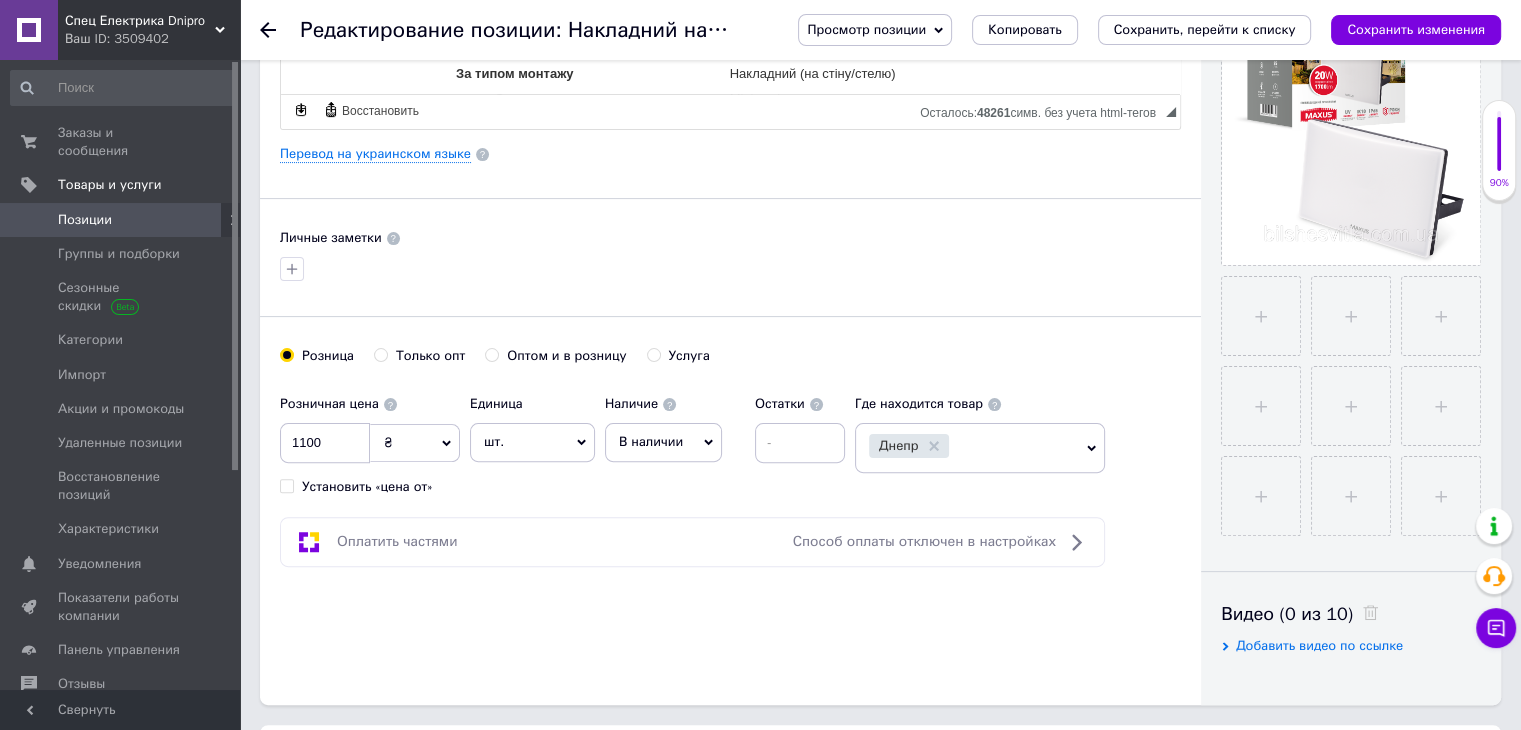 scroll, scrollTop: 500, scrollLeft: 0, axis: vertical 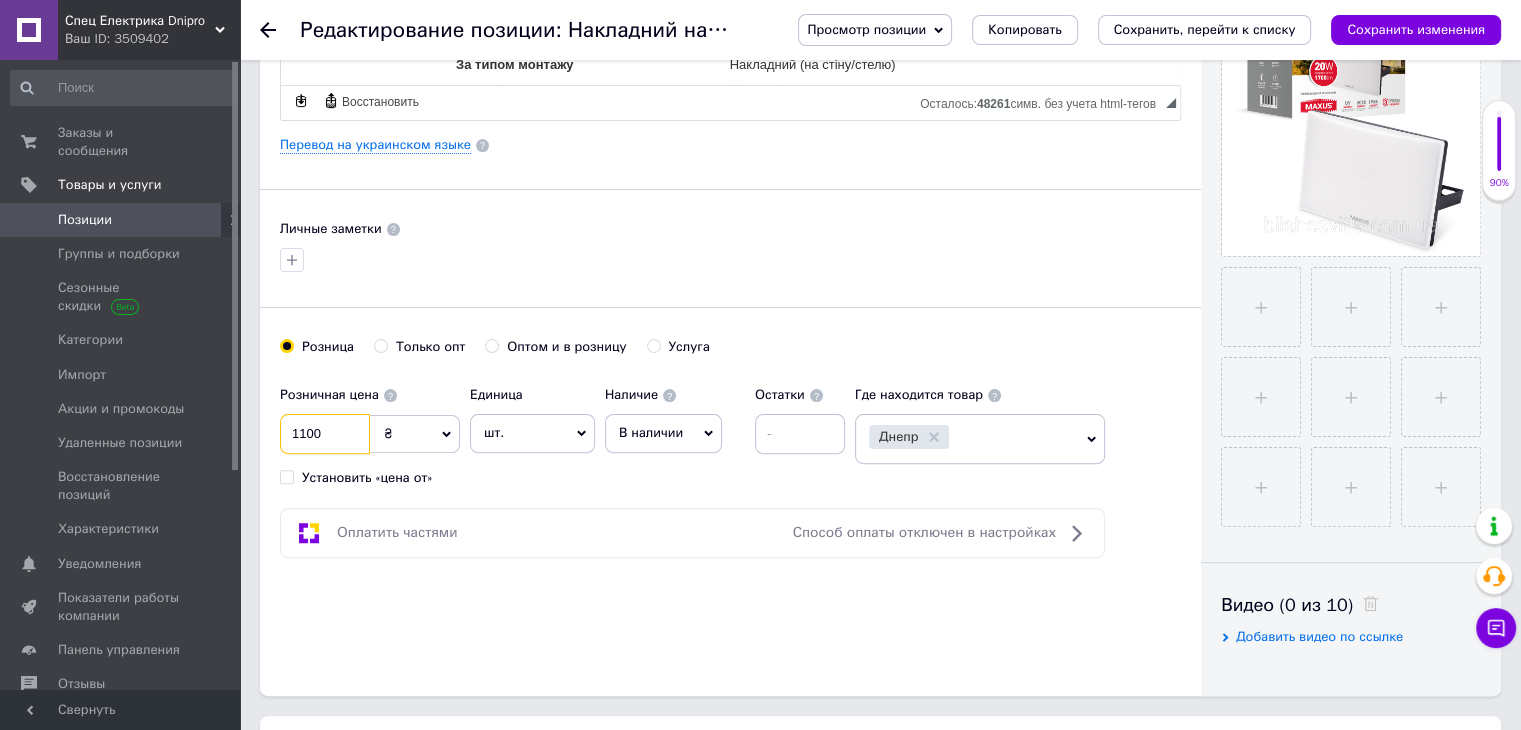 click on "1100" at bounding box center (325, 434) 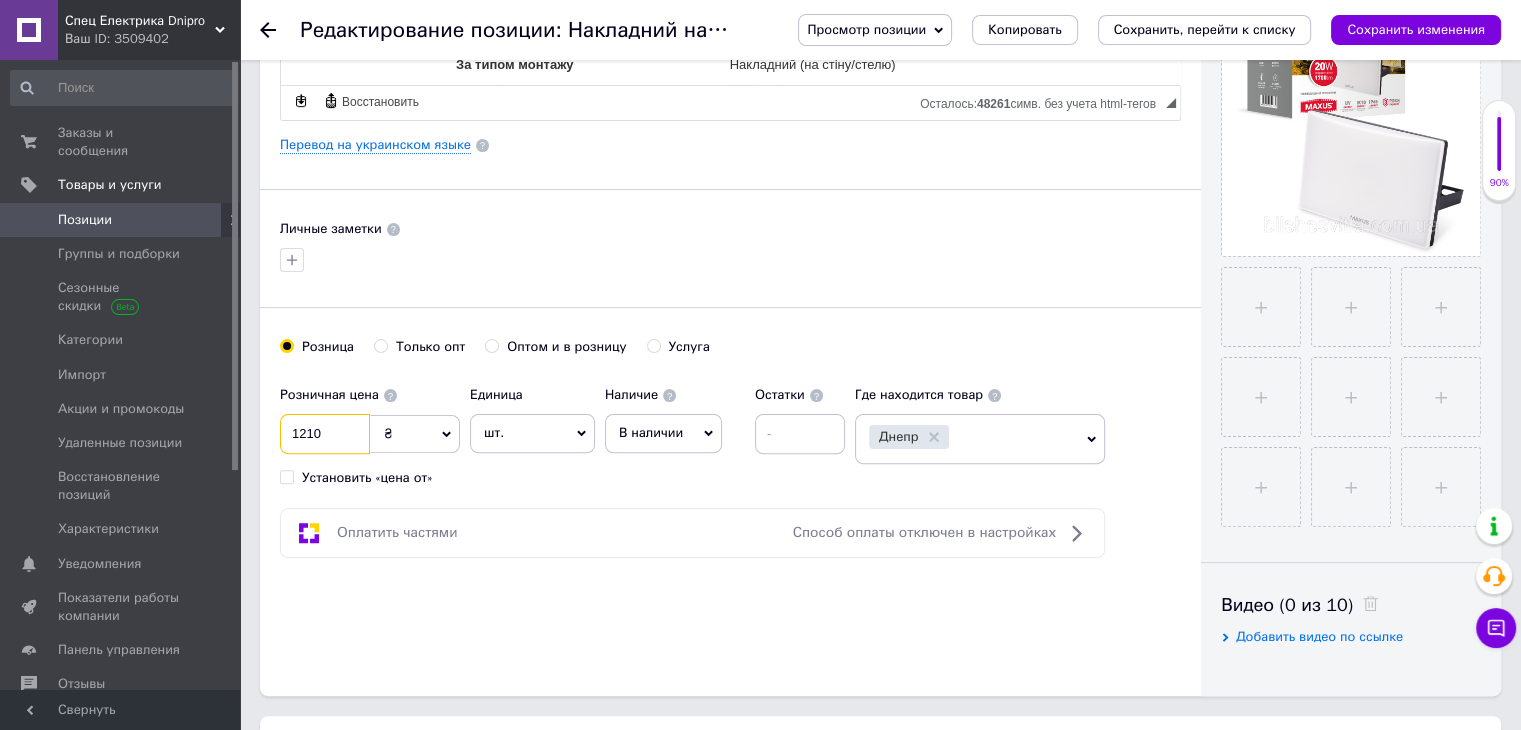 type on "1210" 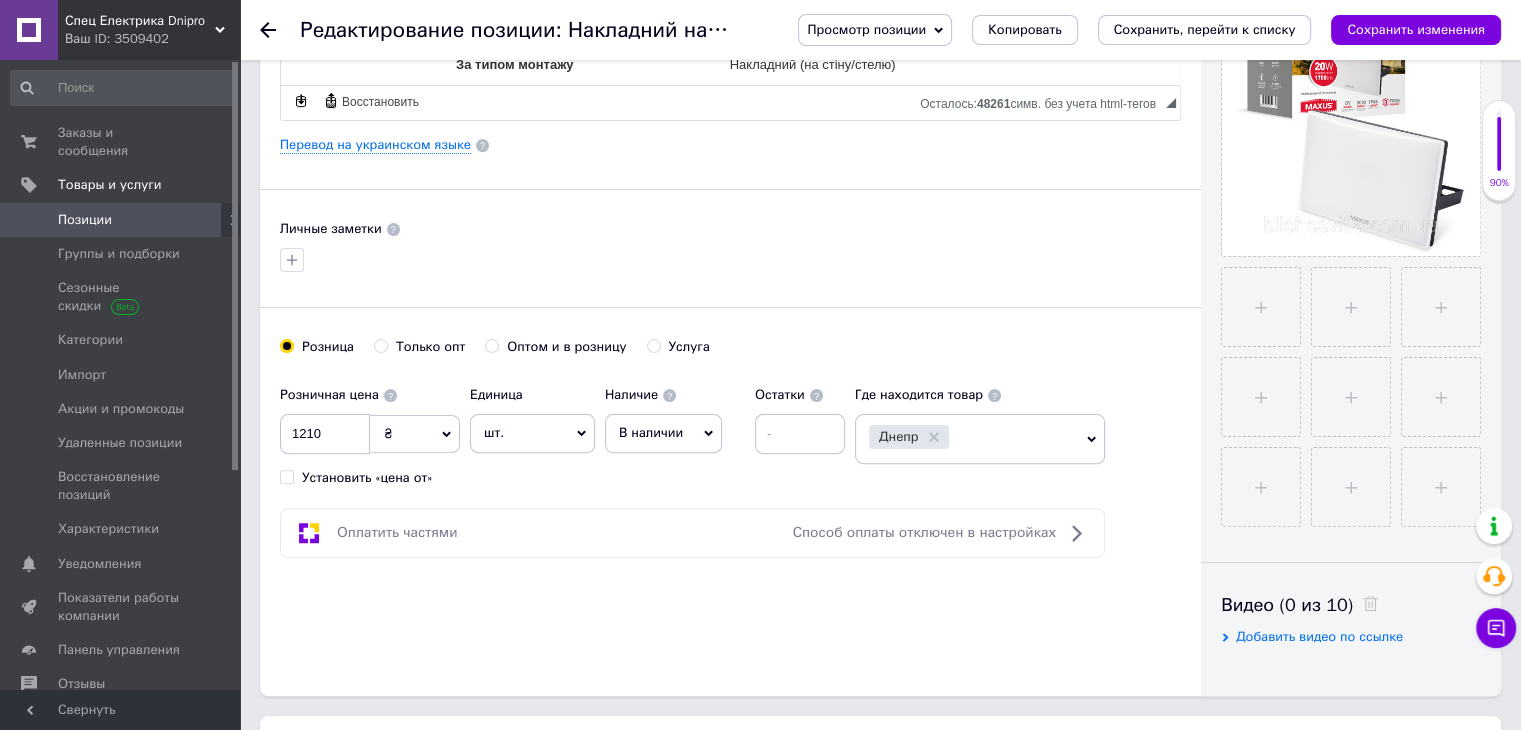 click on "Основная информация Название позиции (Русский) ✱ Накладний настінно-стельовий світлодіодний світильник 1-MSP-3641-SSB MAXUS SP Ceiling 36W 4100K Square Slim Код/Артикул 1-MSP-3641-SSB Описание (Русский) ✱
Фотометричні характеристики
Номінальна потужність, Вт
36
Світловий потік, Lm
3600
Температура світла, К
4100
[PERSON_NAME] віддача, Lm/W
100
Індекс кольоропередачі (Ra)
>80
Гарантійні характеристики
Термін гарантії
36
Температурний режим експлуатації, C
от -20 до +40
Конструкція
Колір корпусу
чорний
MSP" at bounding box center [730, 138] 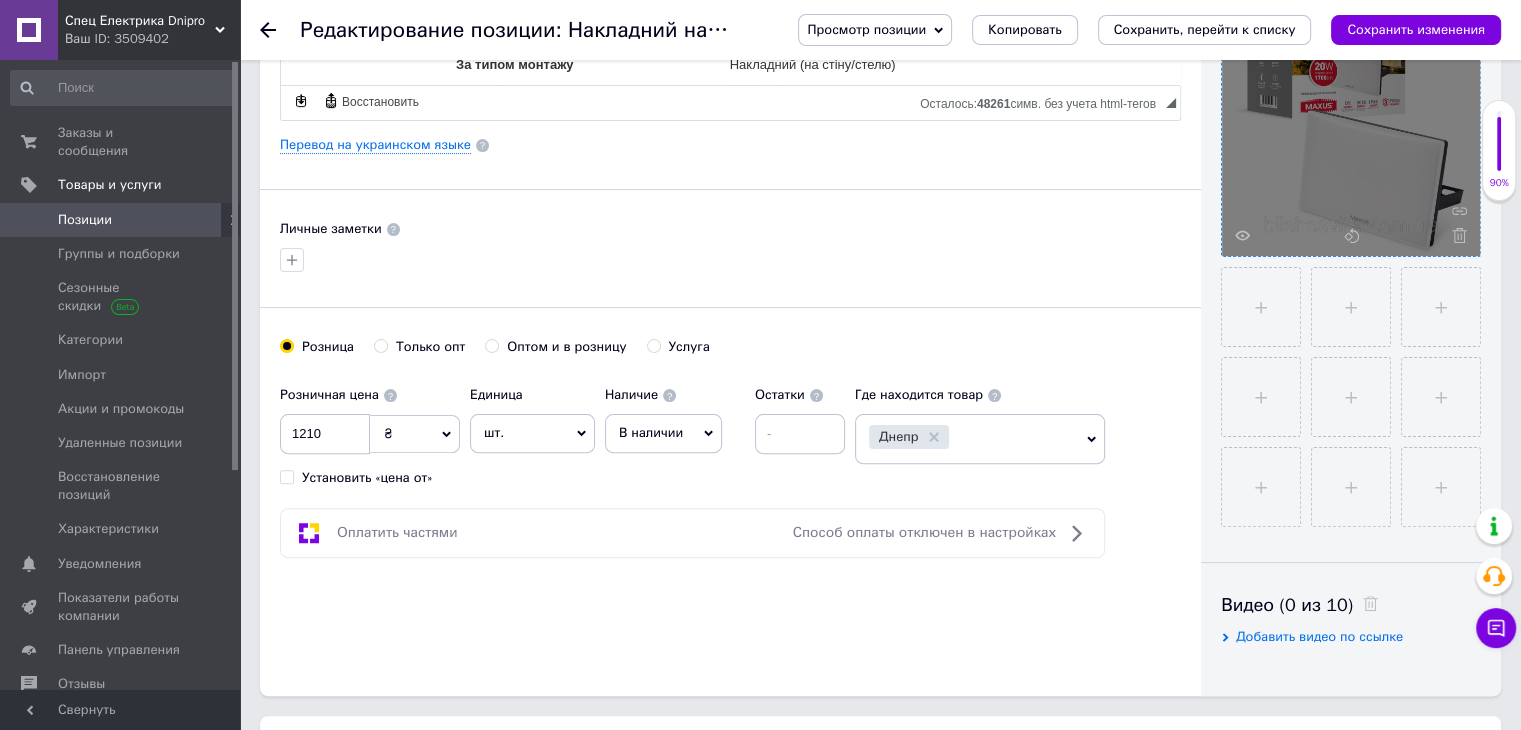 click at bounding box center (1351, 127) 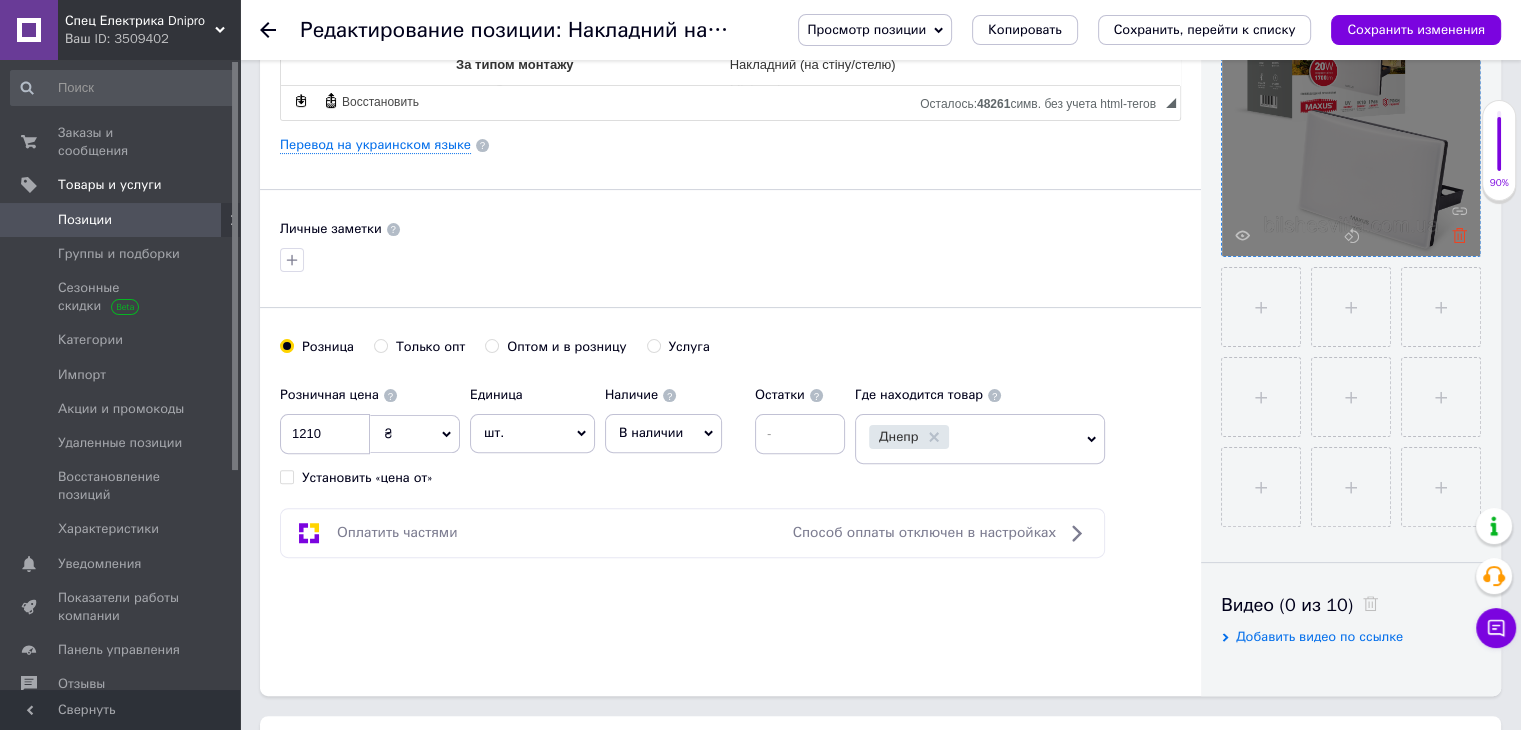 click 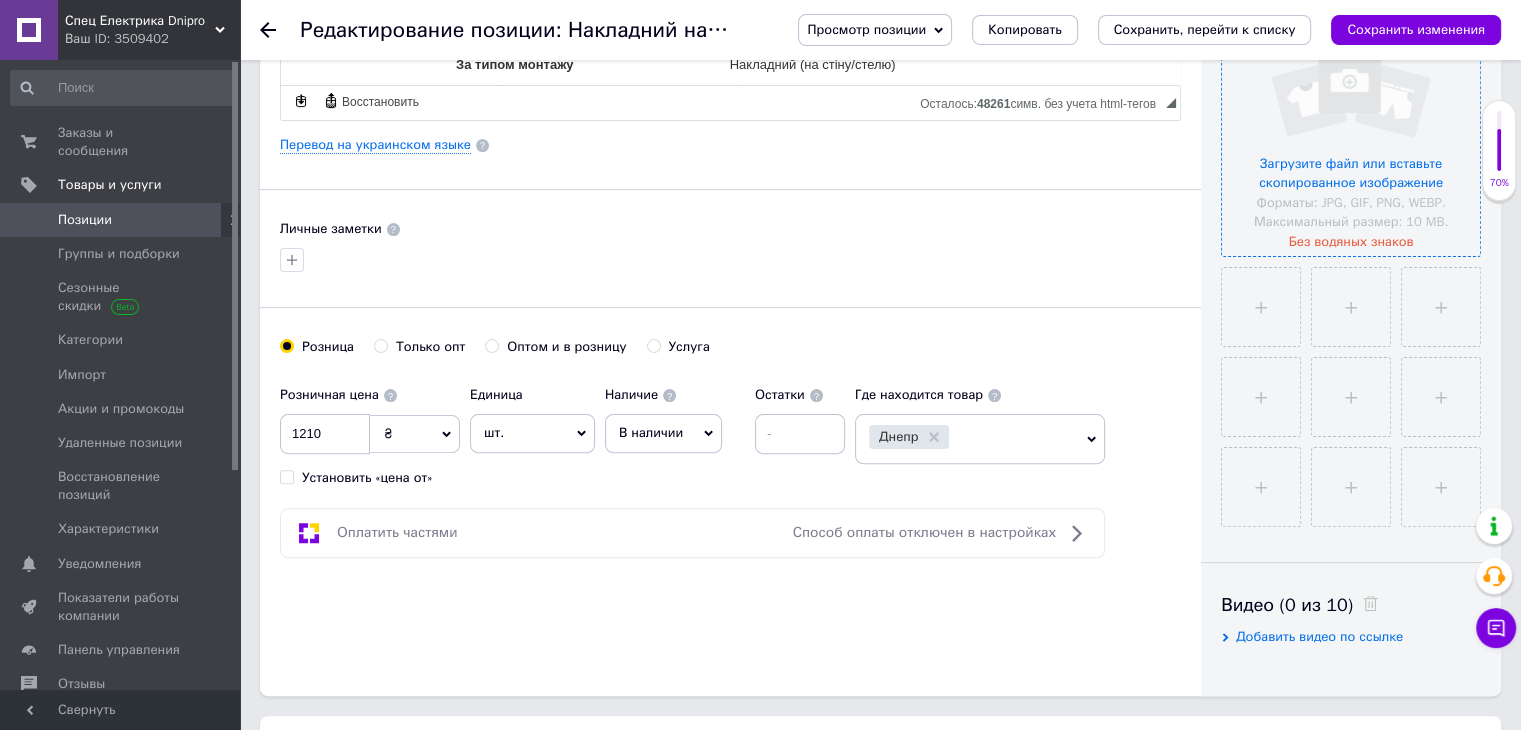 scroll, scrollTop: 0, scrollLeft: 0, axis: both 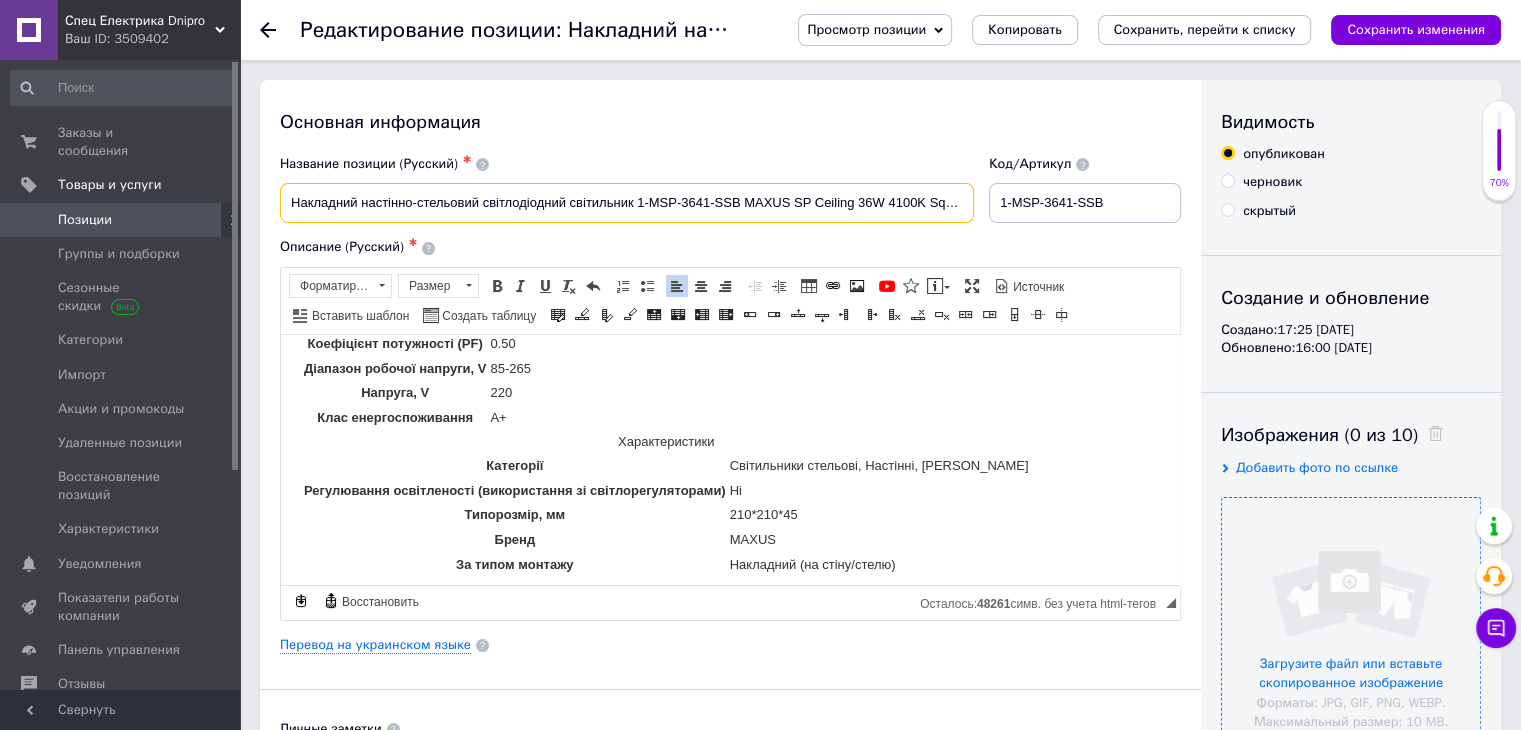 drag, startPoint x: 327, startPoint y: 201, endPoint x: 1066, endPoint y: 166, distance: 739.82837 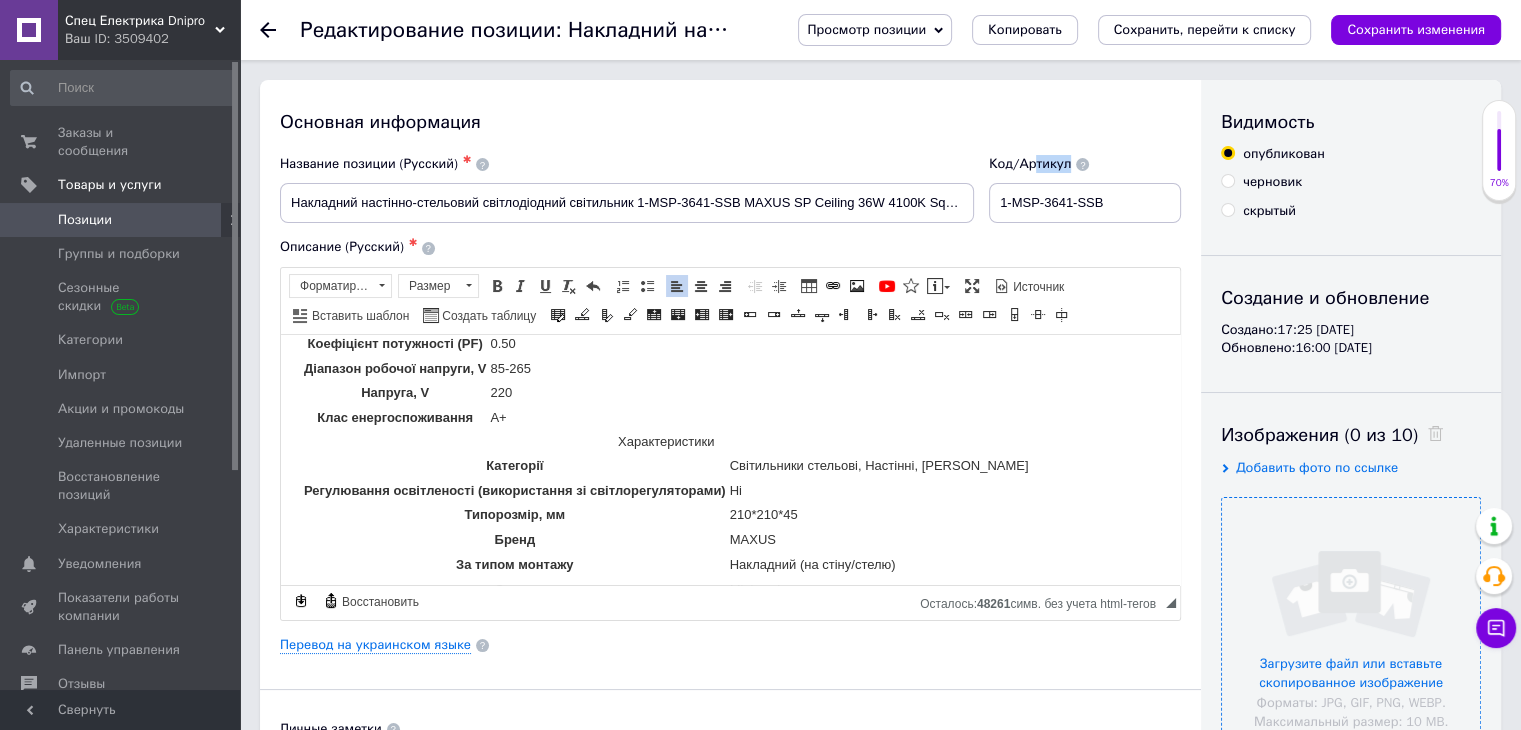 drag, startPoint x: 1063, startPoint y: 169, endPoint x: 1055, endPoint y: 176, distance: 10.630146 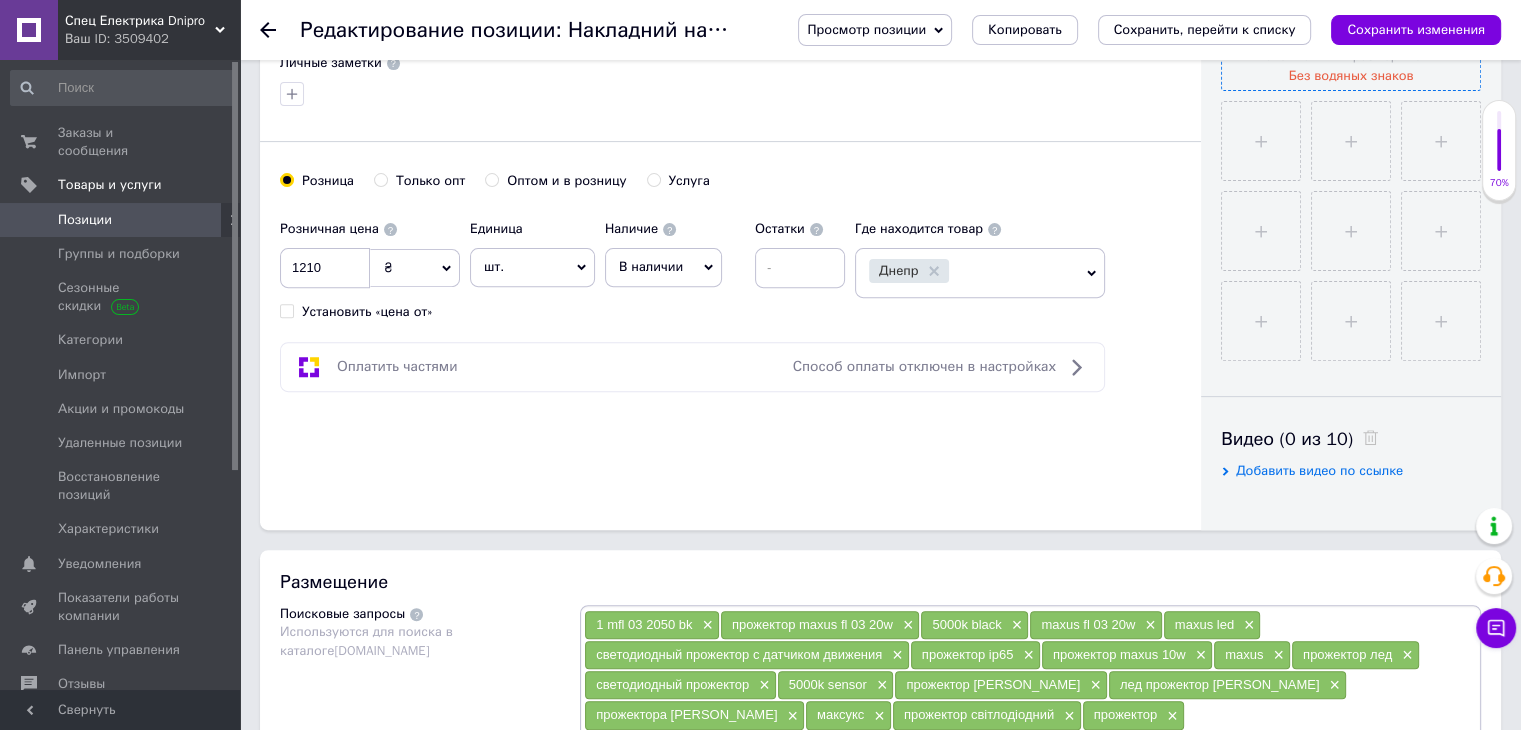 scroll, scrollTop: 1000, scrollLeft: 0, axis: vertical 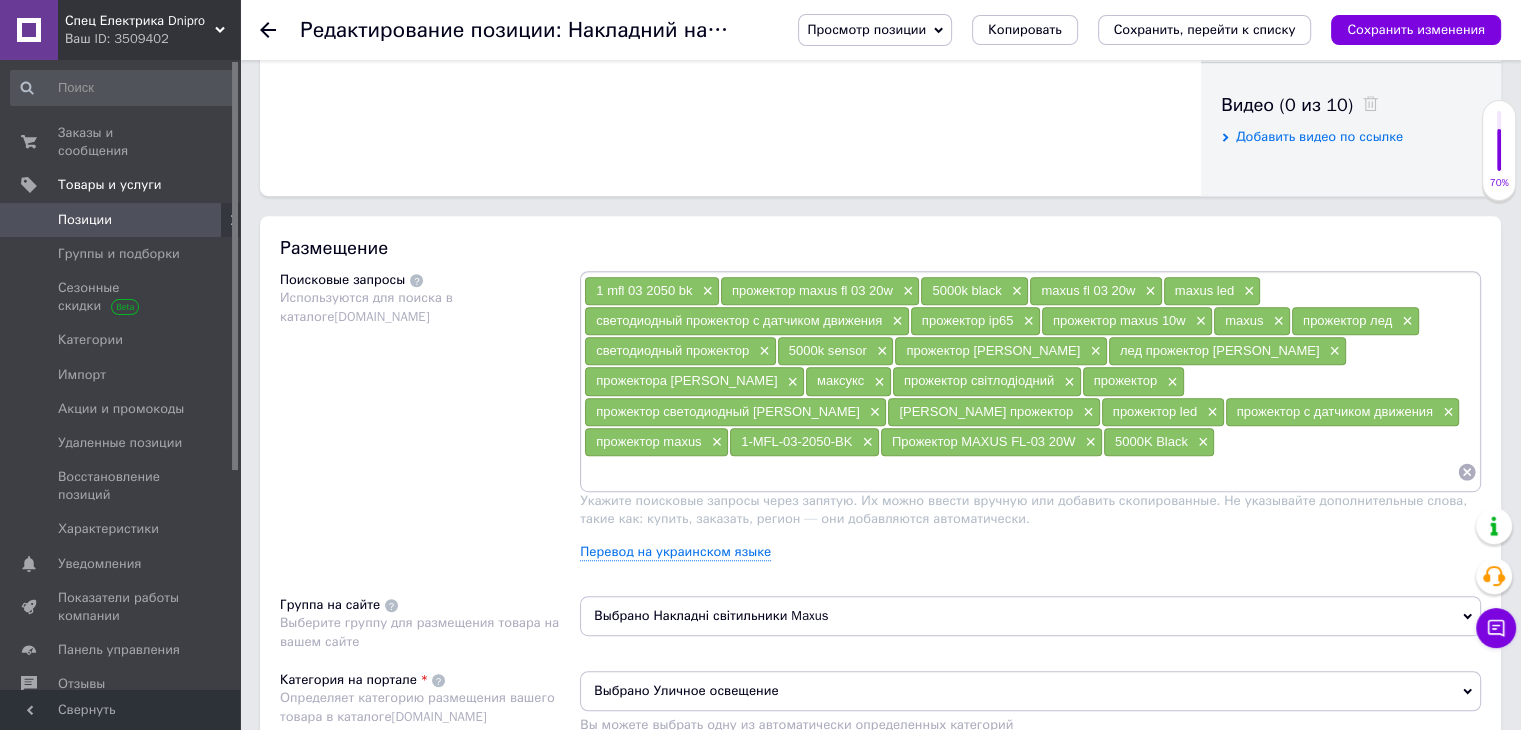 click at bounding box center [1020, 472] 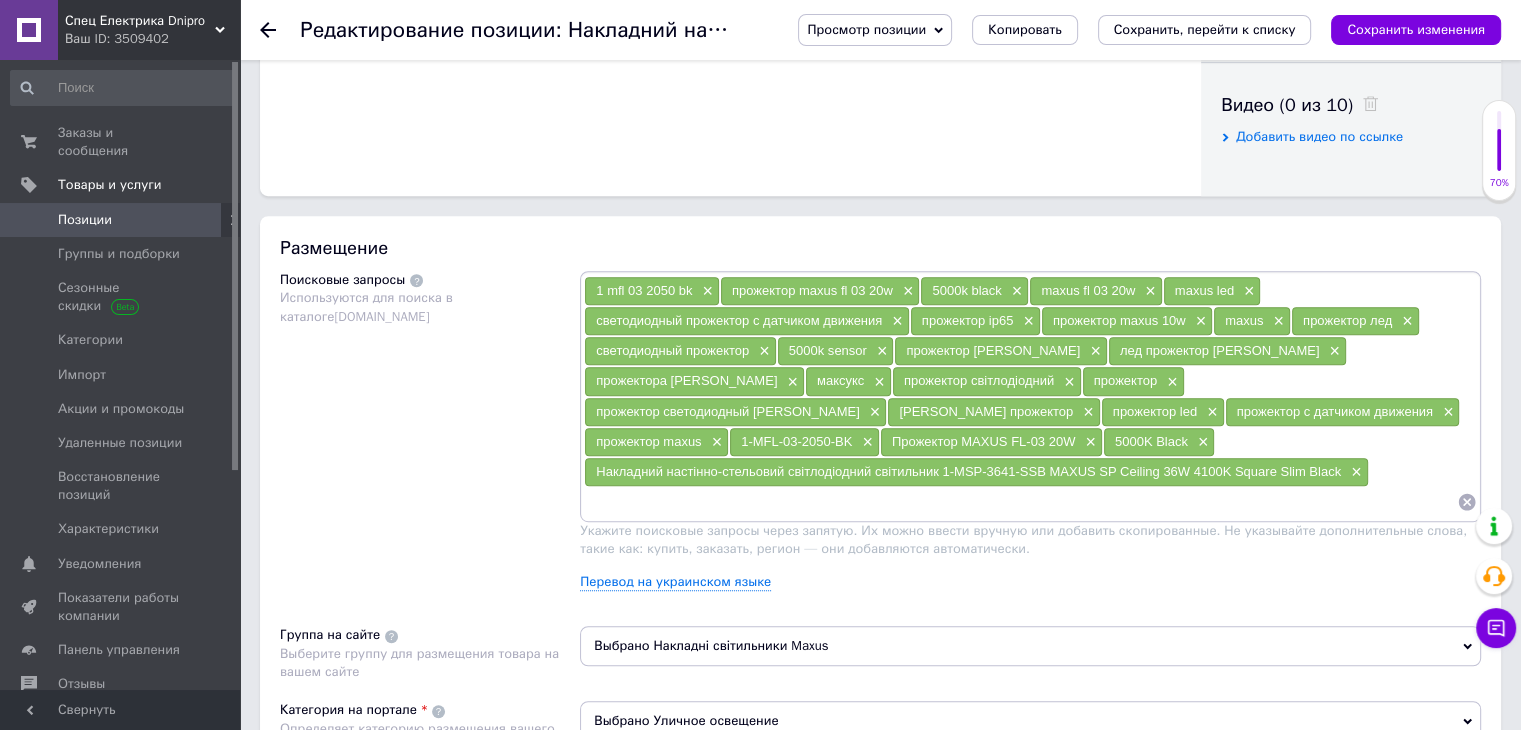 scroll, scrollTop: 0, scrollLeft: 0, axis: both 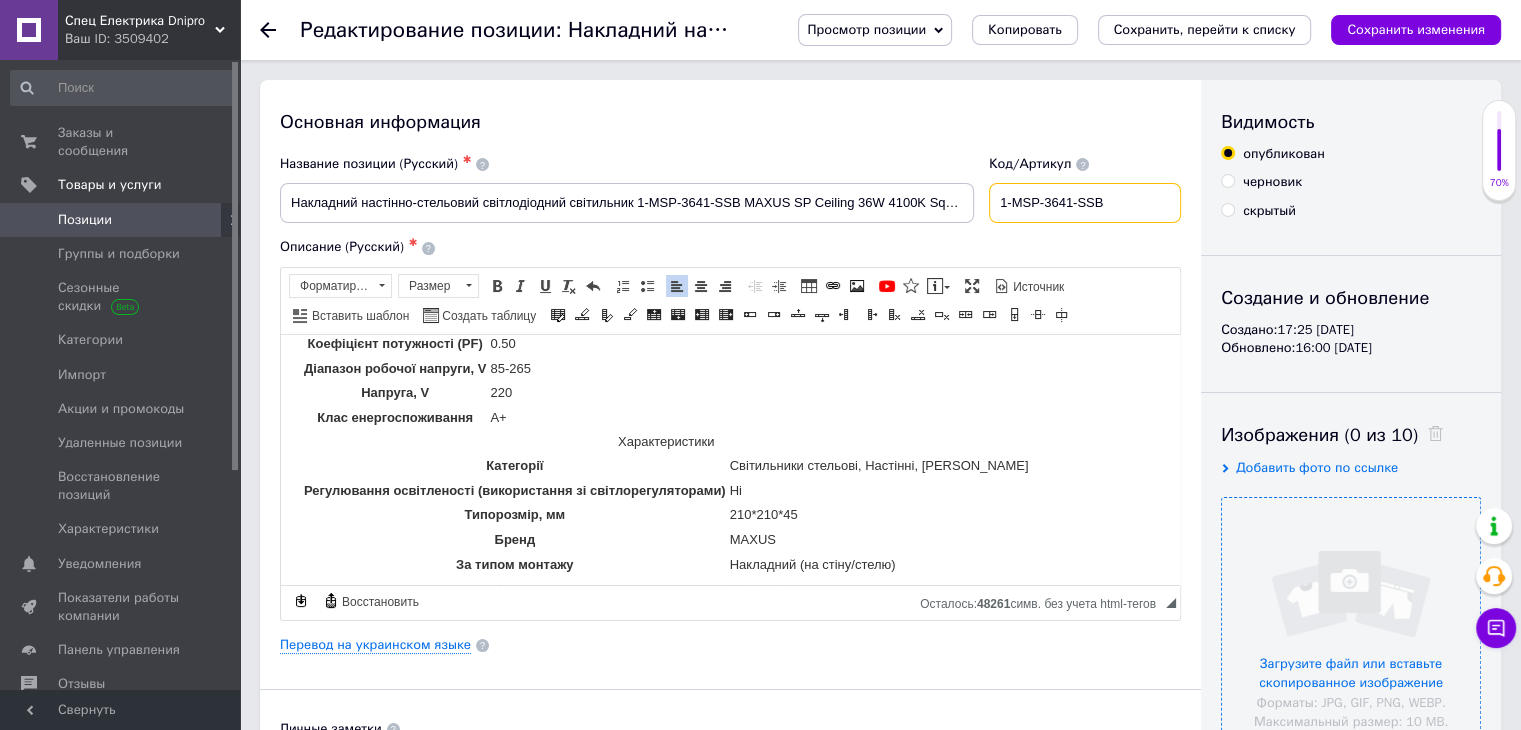 drag, startPoint x: 1026, startPoint y: 204, endPoint x: 1140, endPoint y: 197, distance: 114.21471 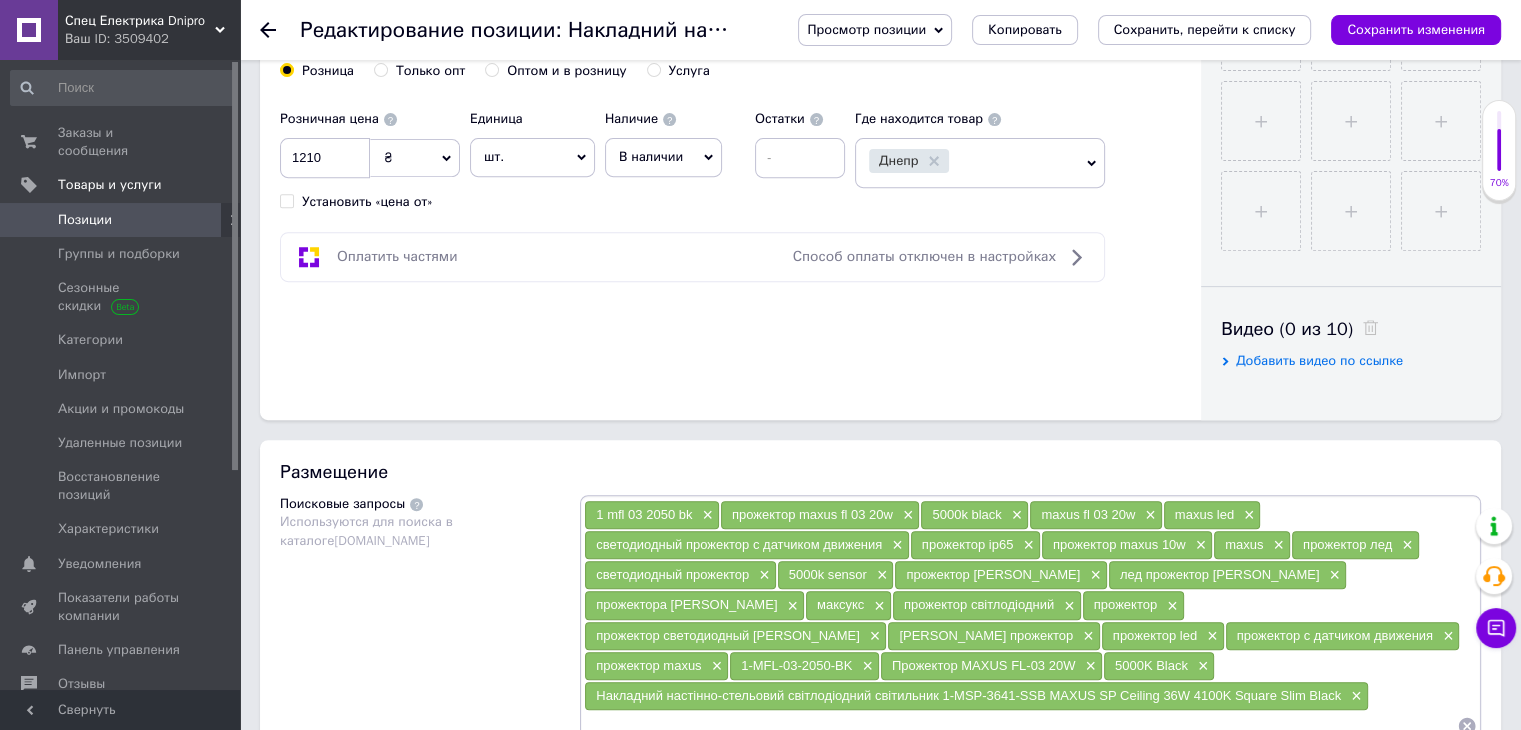 scroll, scrollTop: 833, scrollLeft: 0, axis: vertical 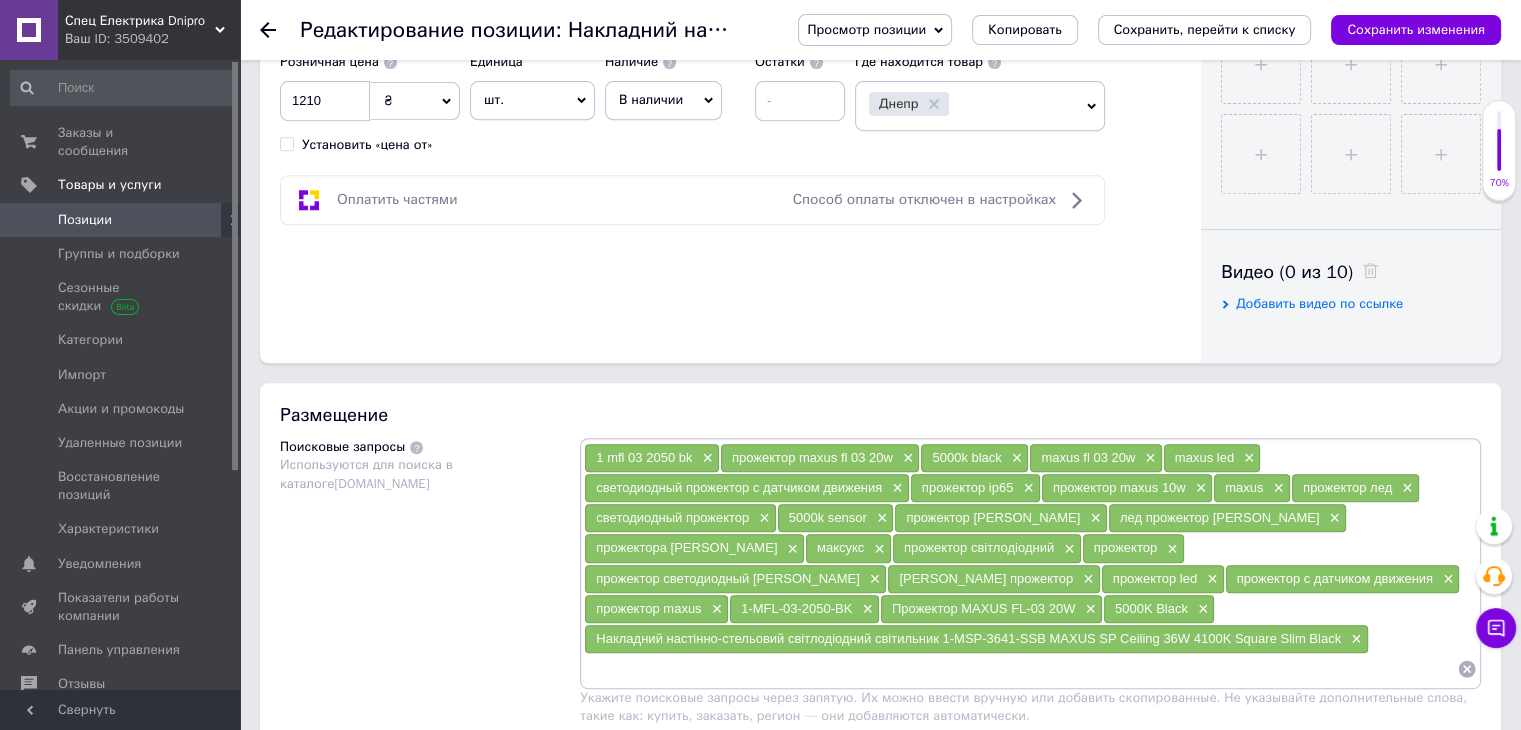 click at bounding box center [1020, 669] 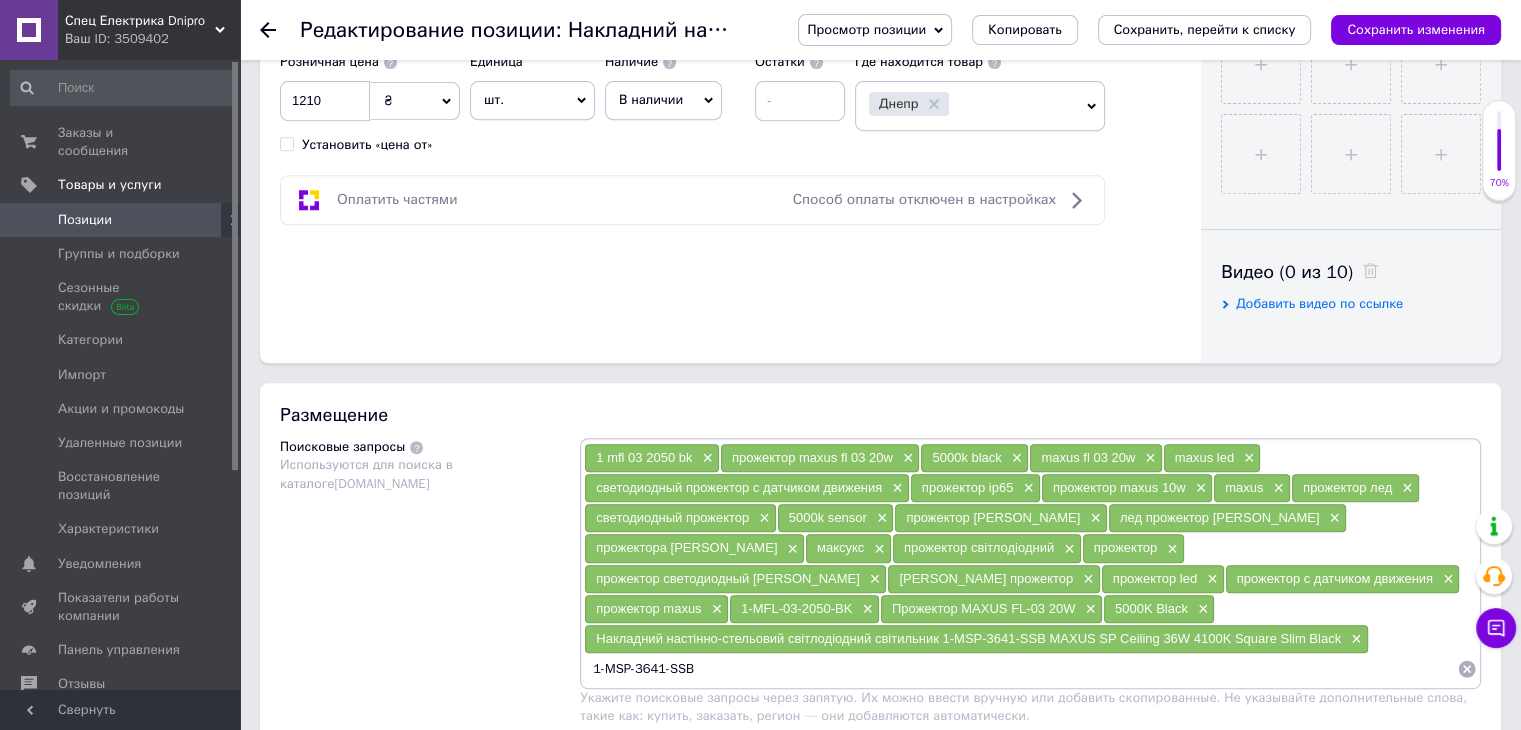 type 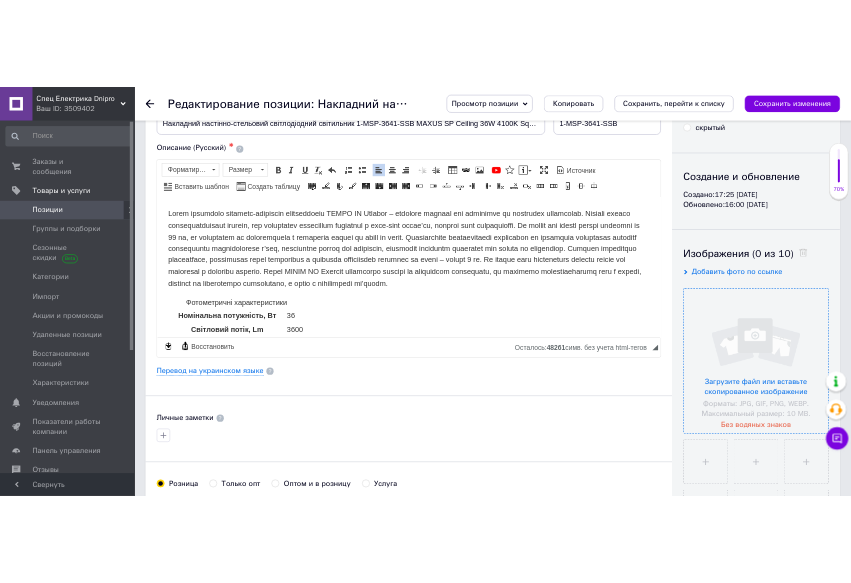 scroll, scrollTop: 0, scrollLeft: 0, axis: both 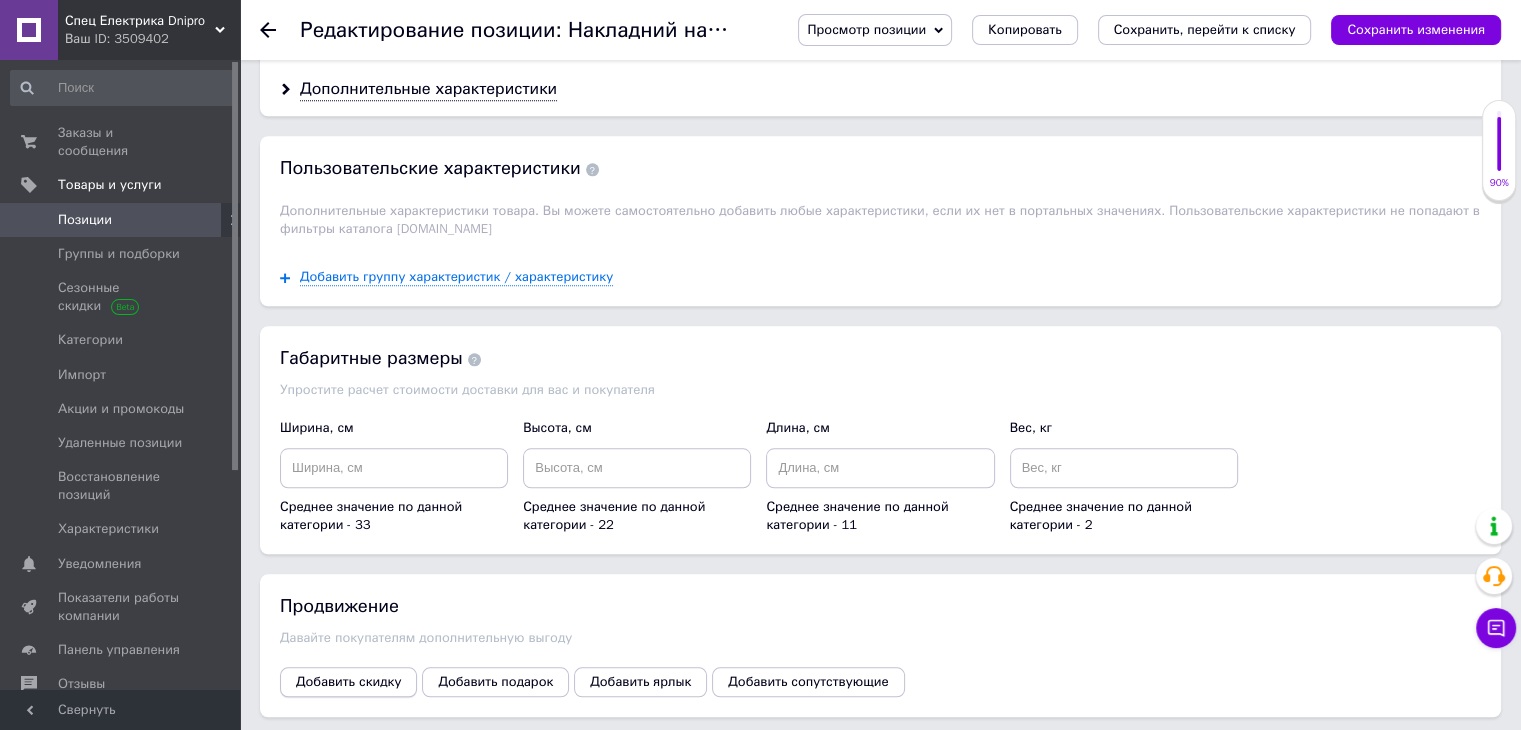 click on "Добавить скидку" at bounding box center [348, 682] 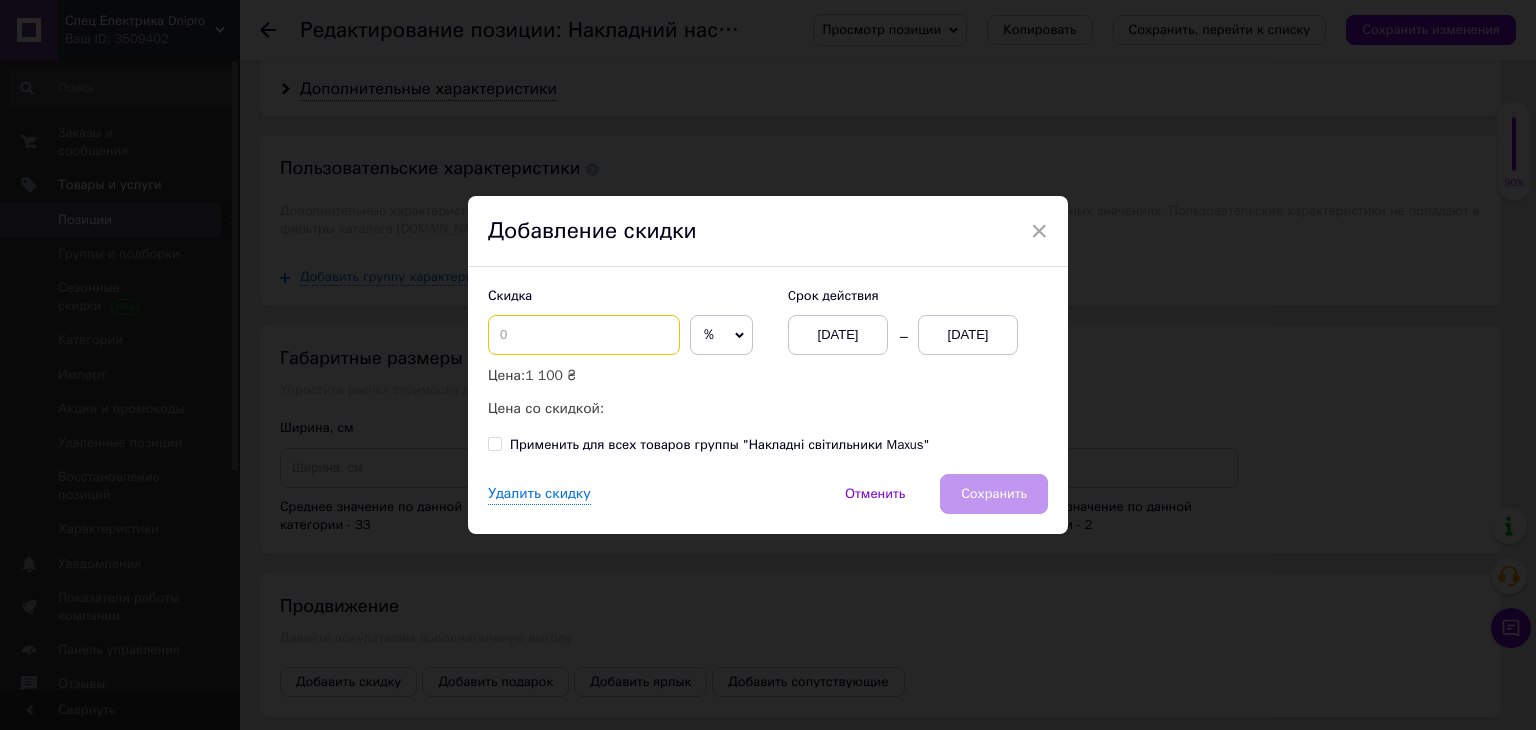 click at bounding box center (584, 335) 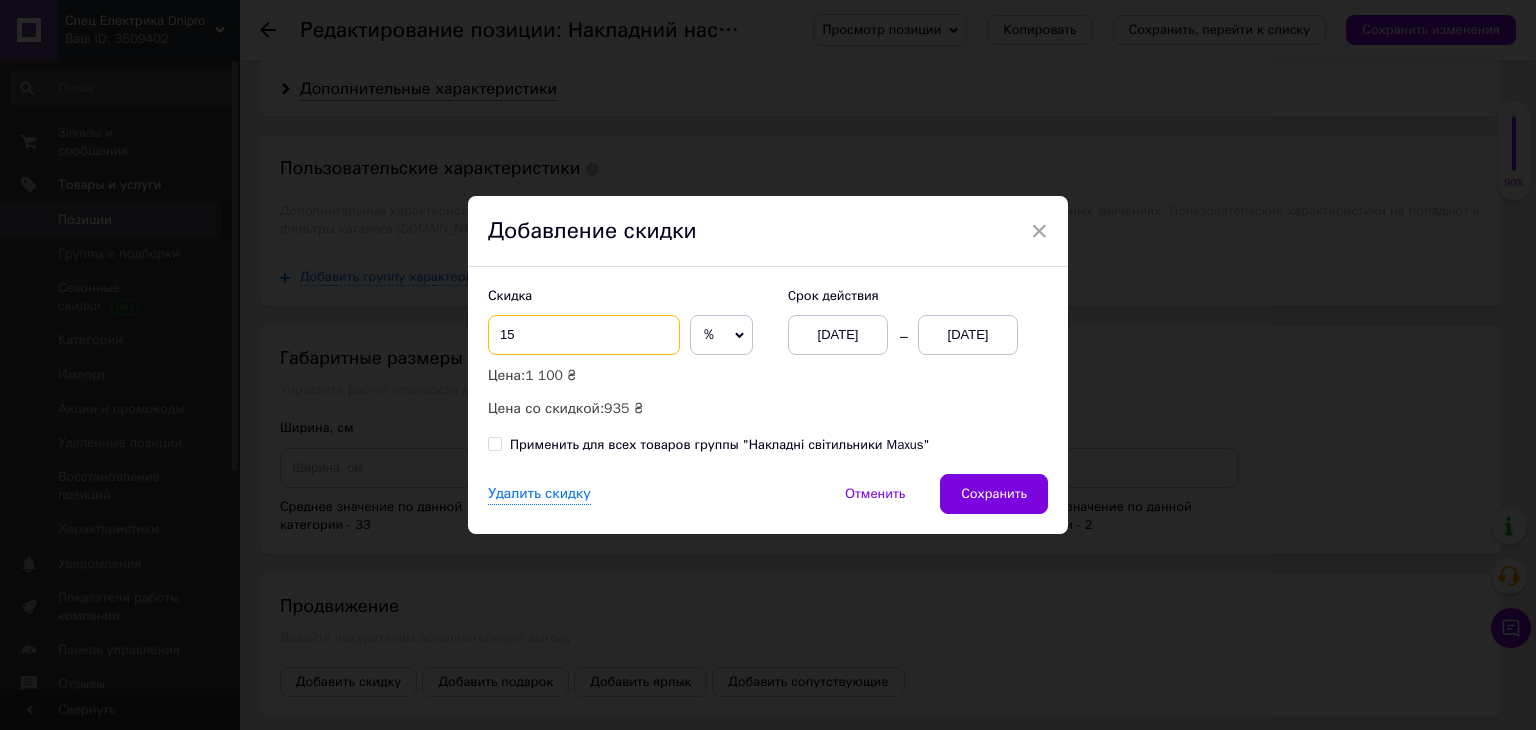 type on "15" 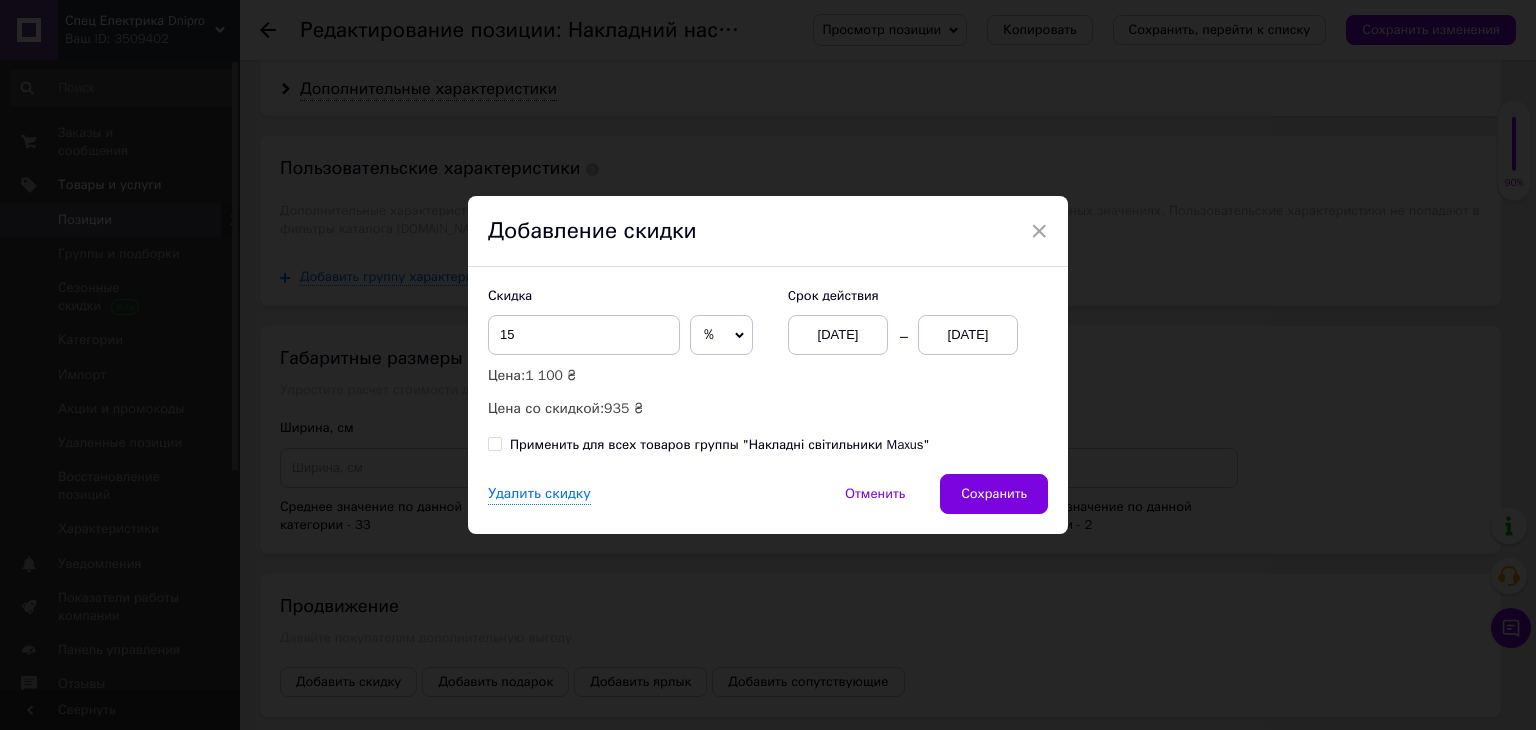 click on "[DATE]" at bounding box center (968, 335) 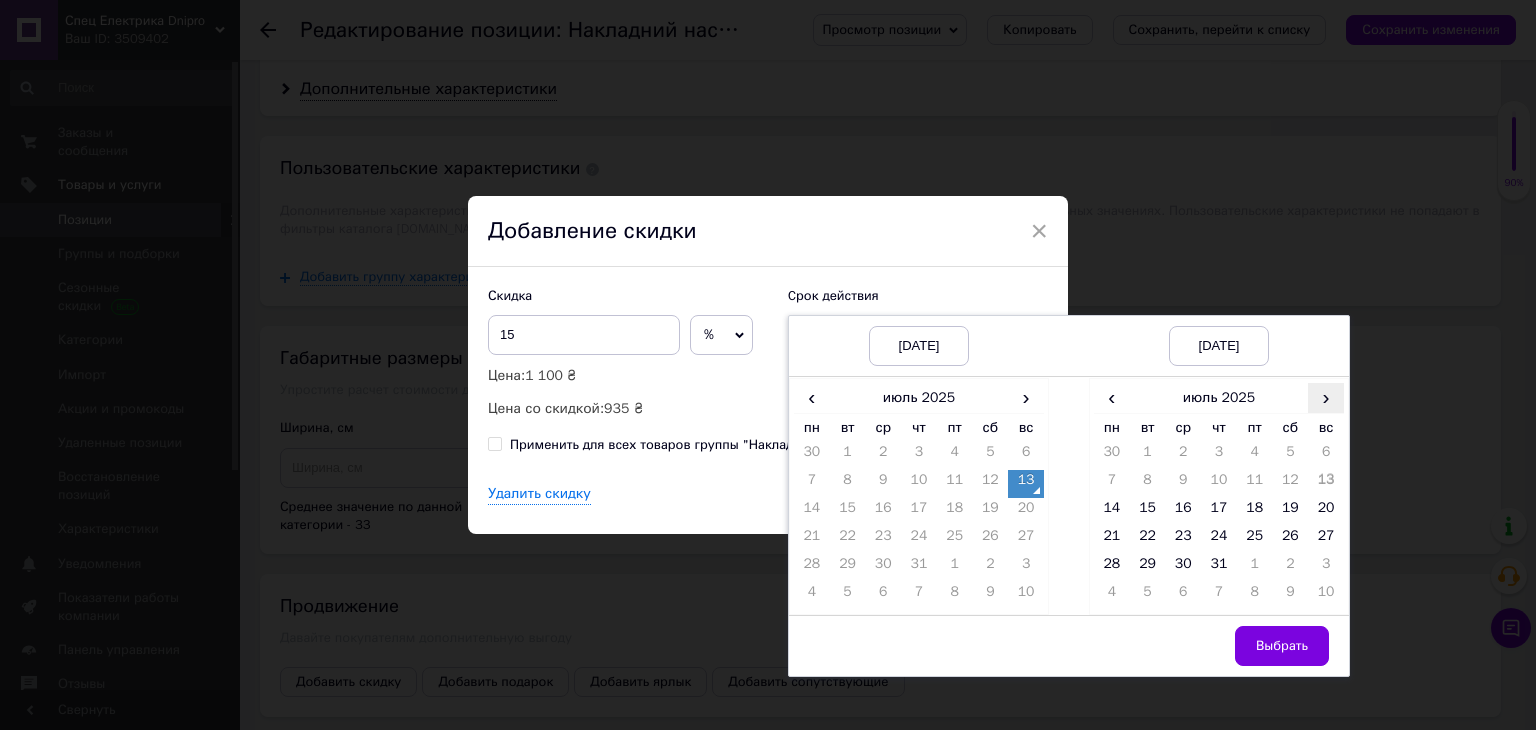 click on "›" at bounding box center [1326, 397] 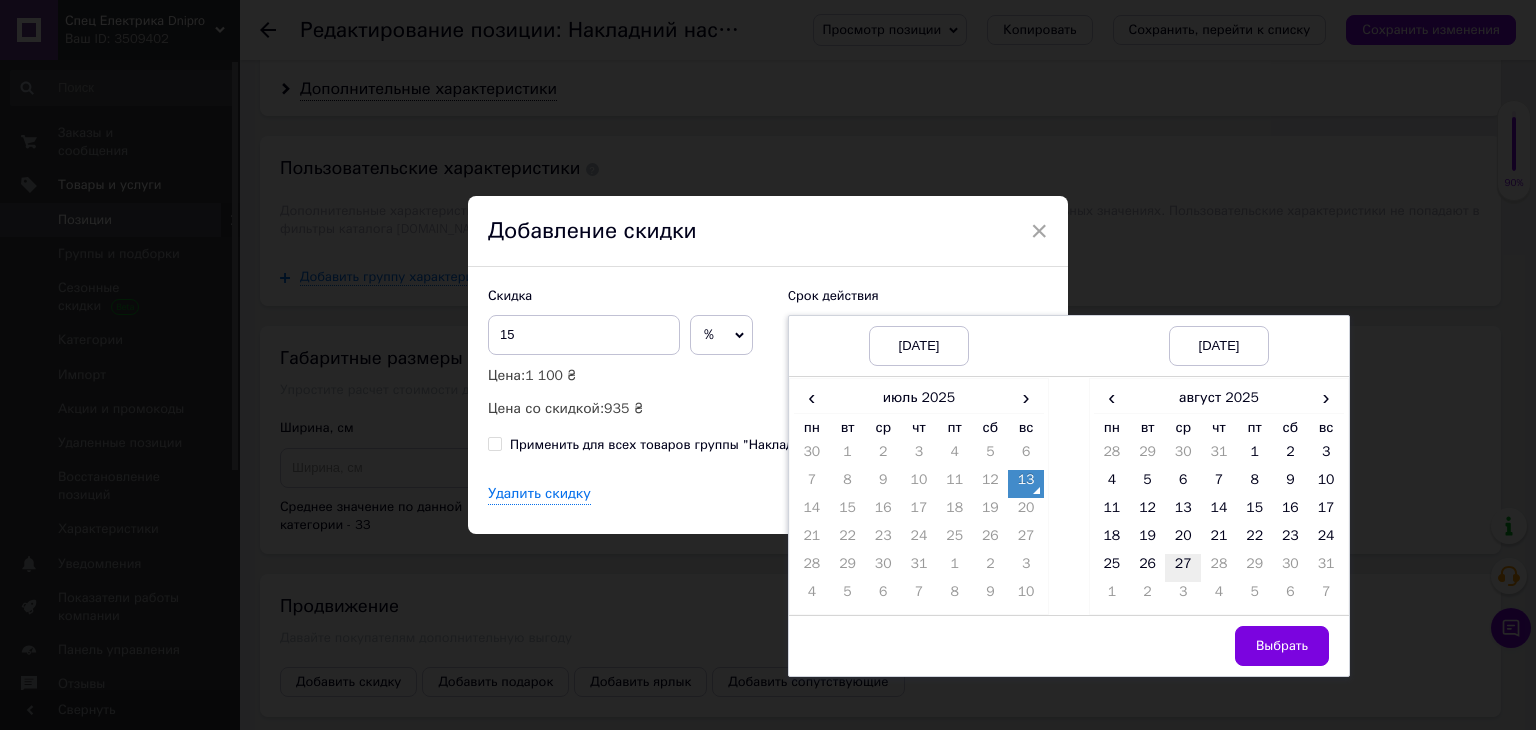 click on "27" at bounding box center (1183, 568) 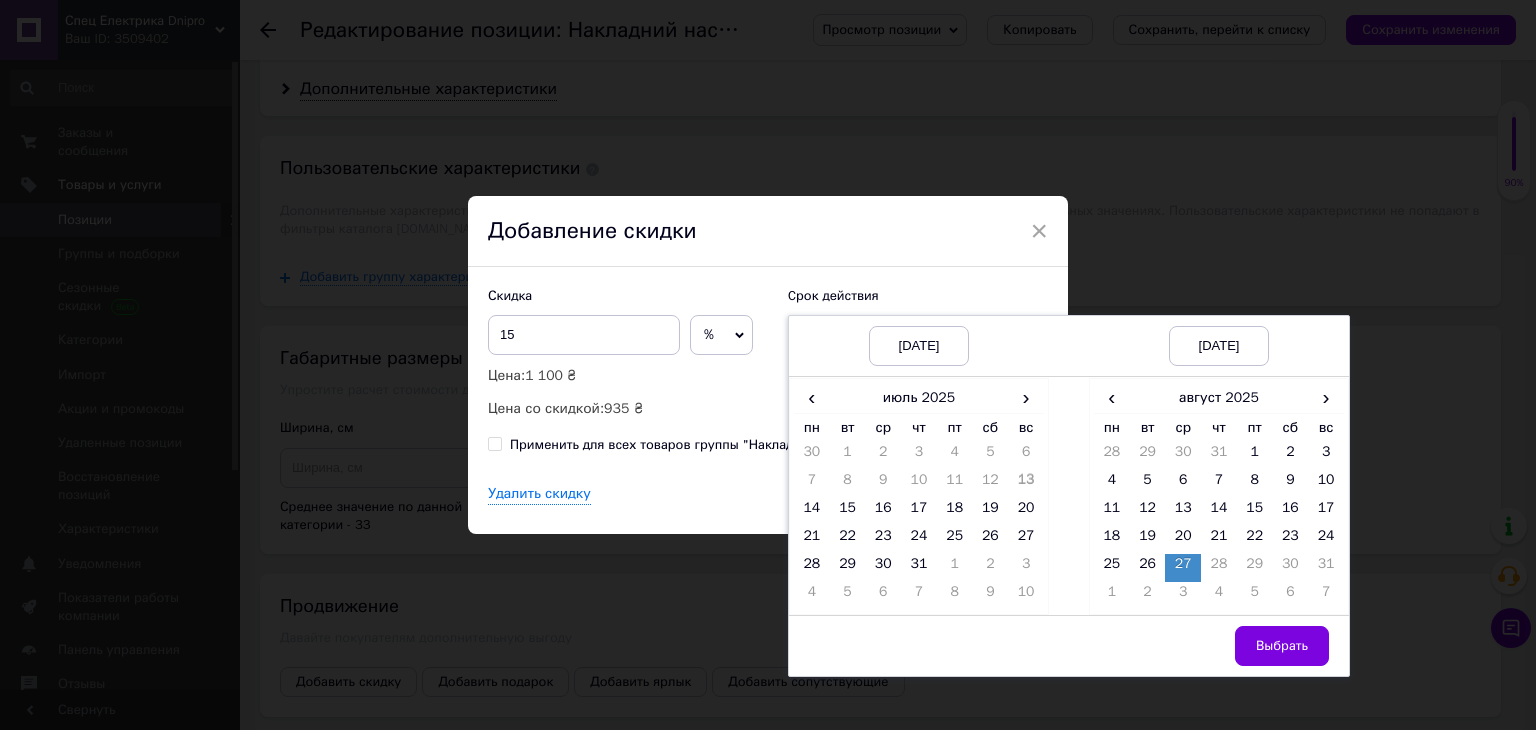click on "Выбрать" at bounding box center [1282, 646] 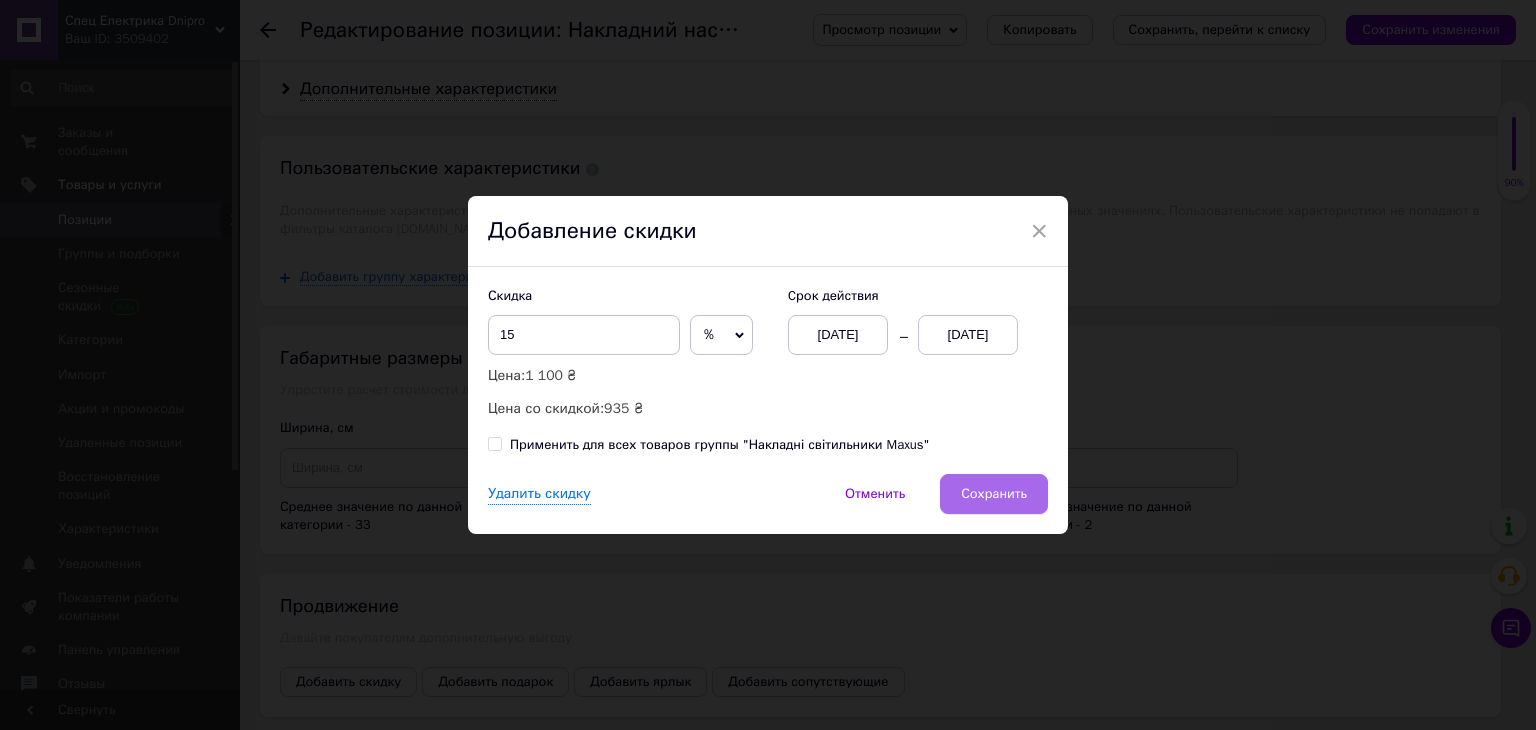 click on "Сохранить" at bounding box center (994, 494) 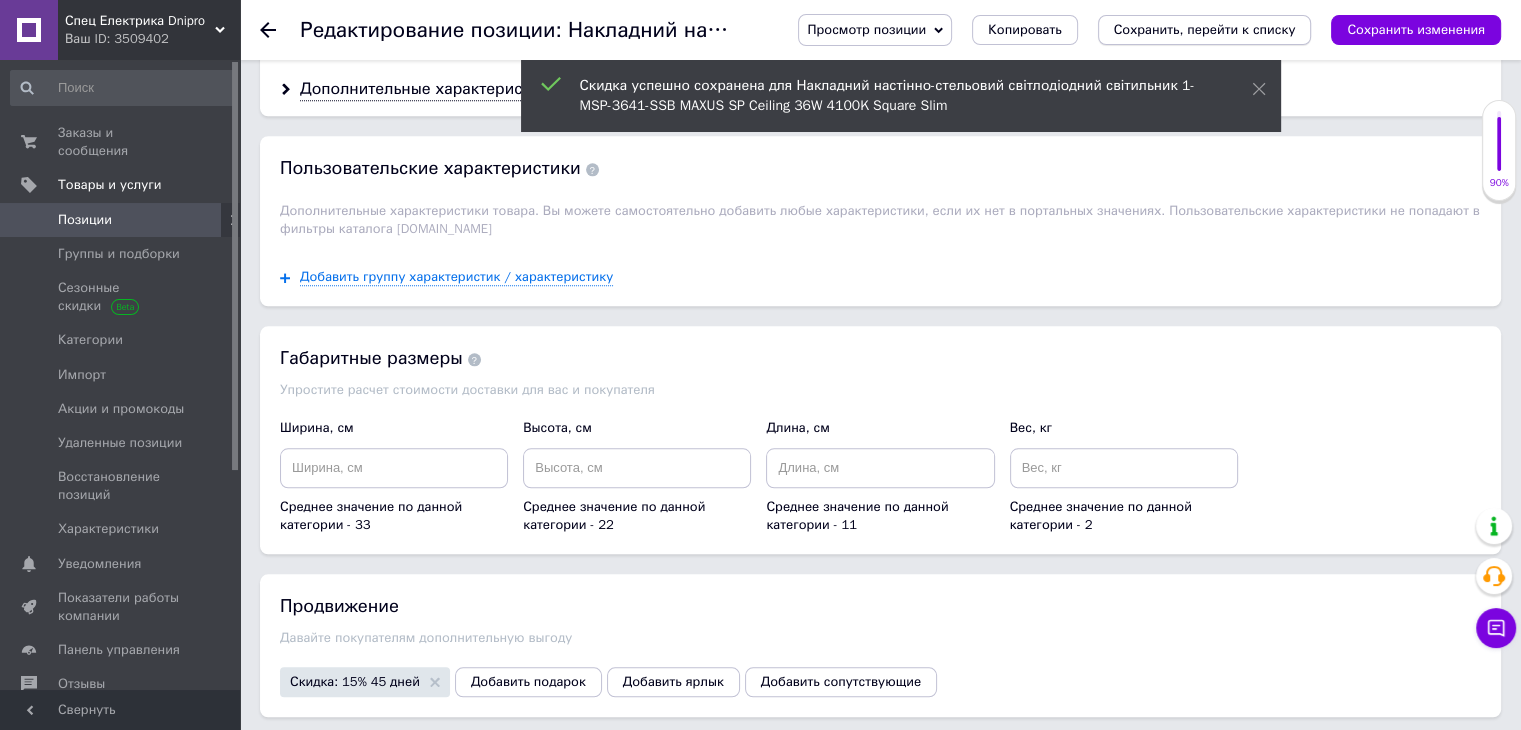 click on "Сохранить, перейти к списку" at bounding box center (1205, 29) 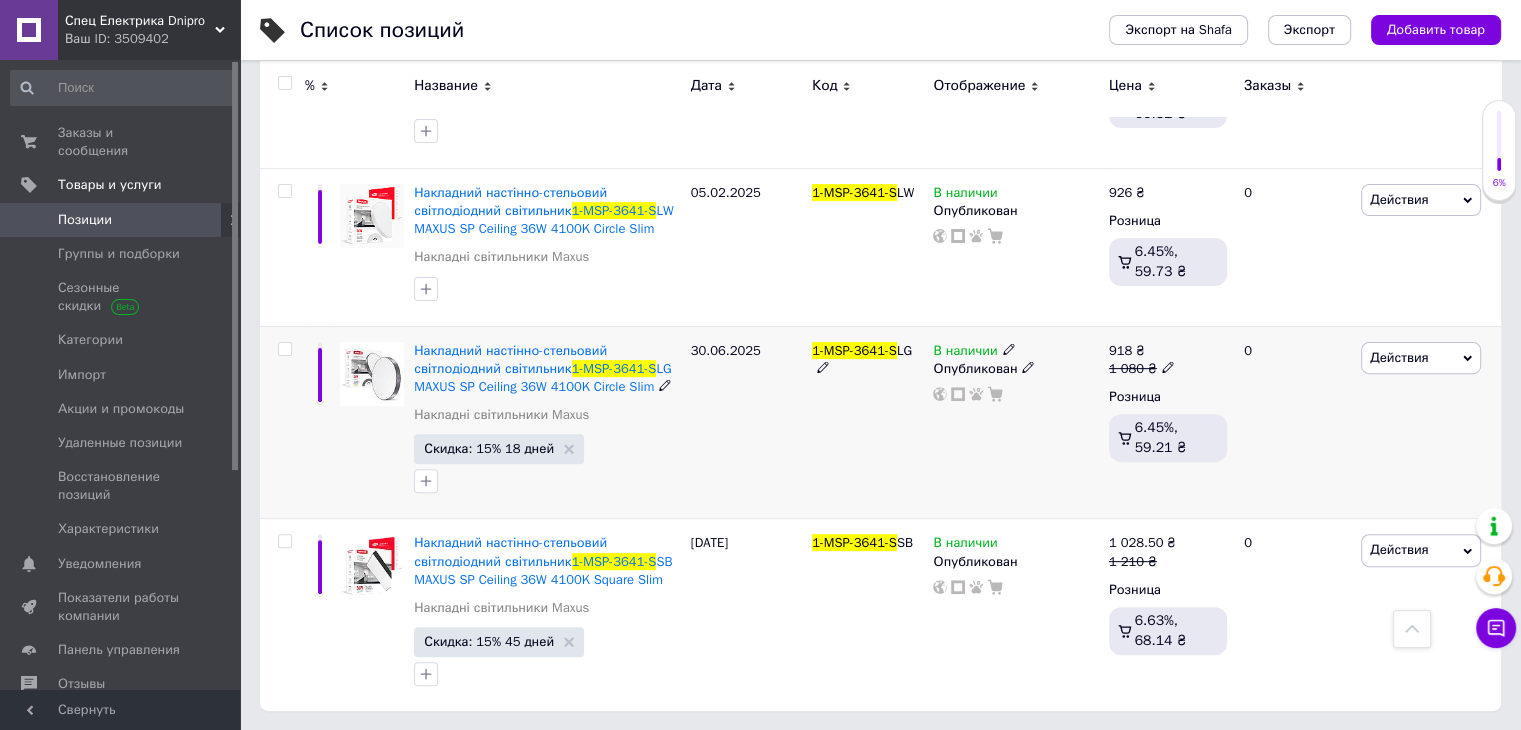 scroll, scrollTop: 419, scrollLeft: 0, axis: vertical 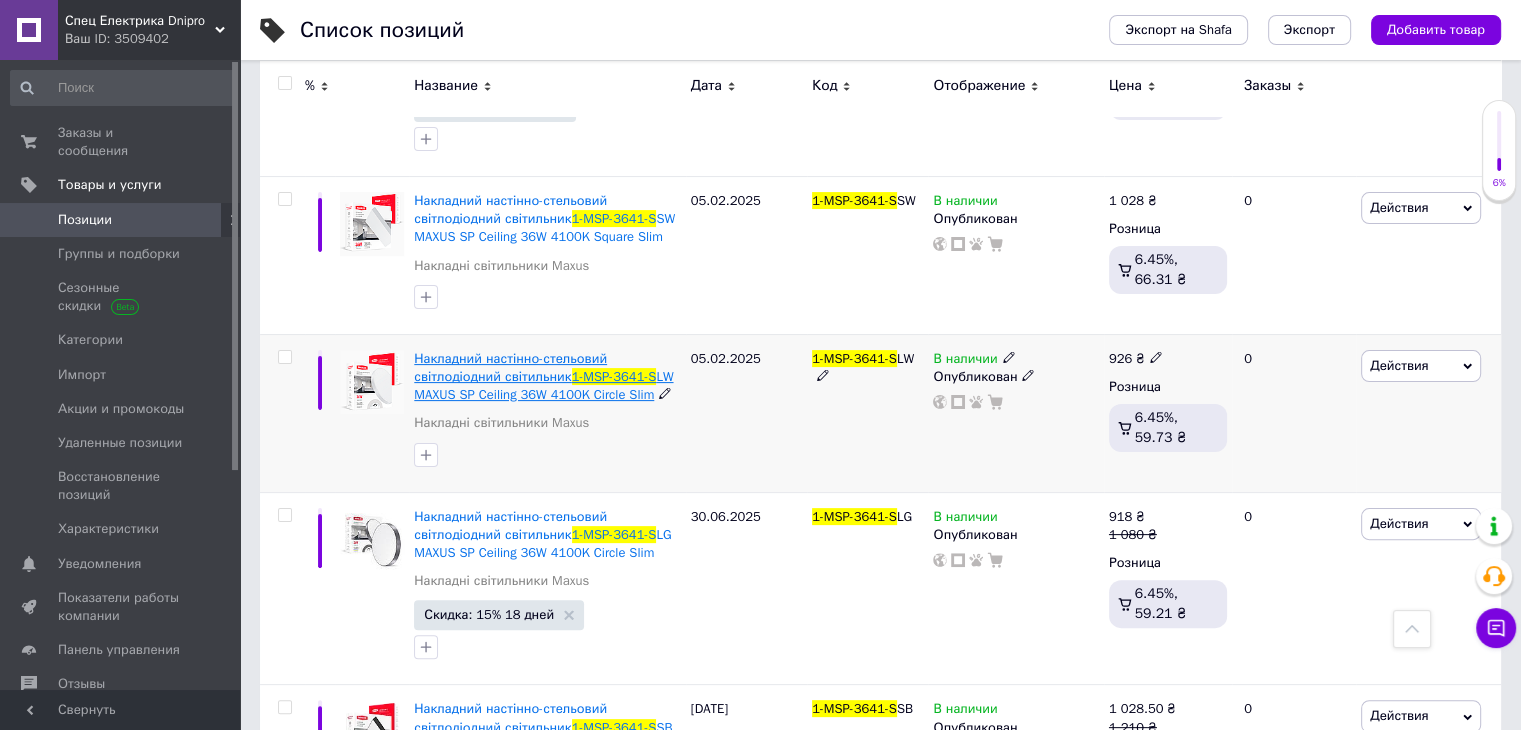 click on "Накладний настінно-стельовий світлодіодний світильник" at bounding box center (510, 367) 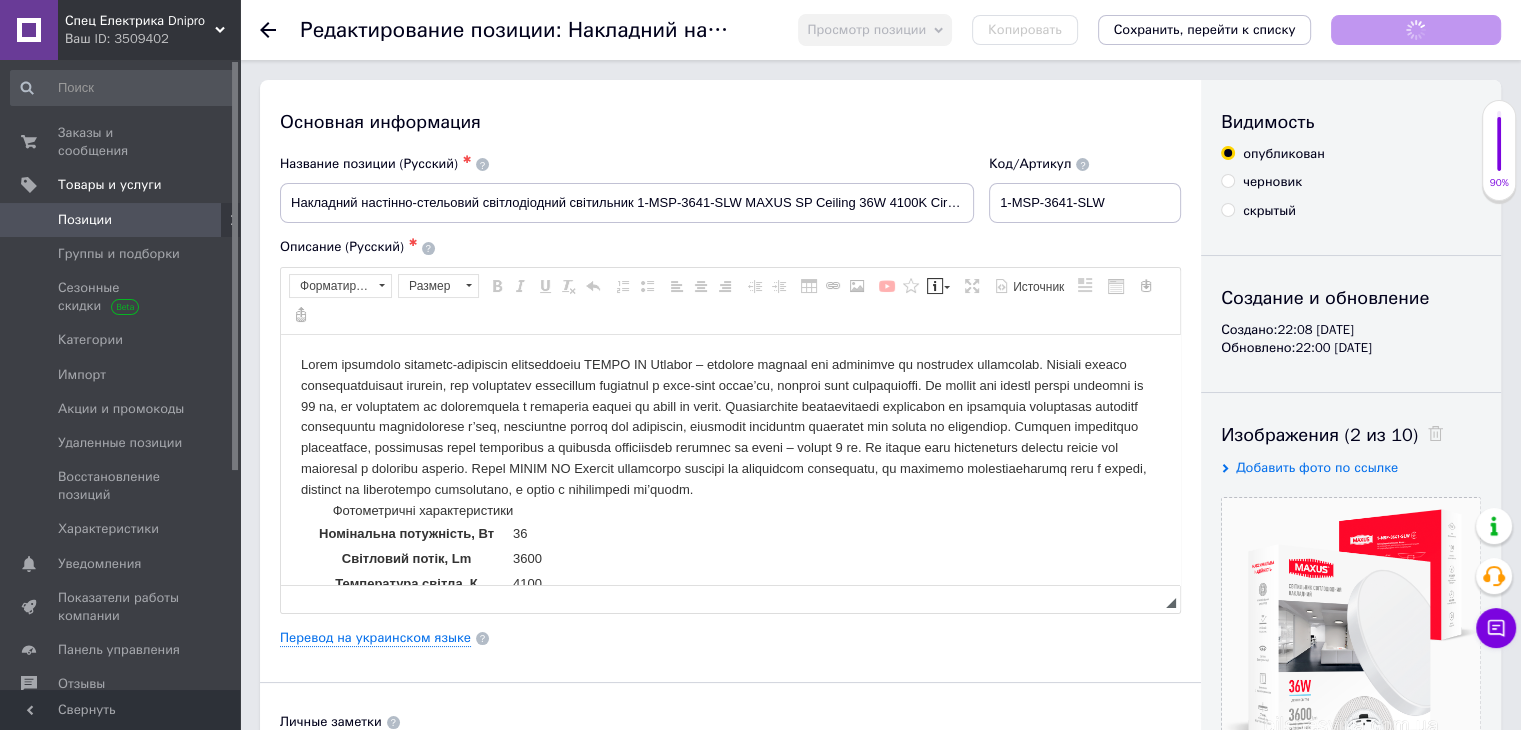 scroll, scrollTop: 0, scrollLeft: 0, axis: both 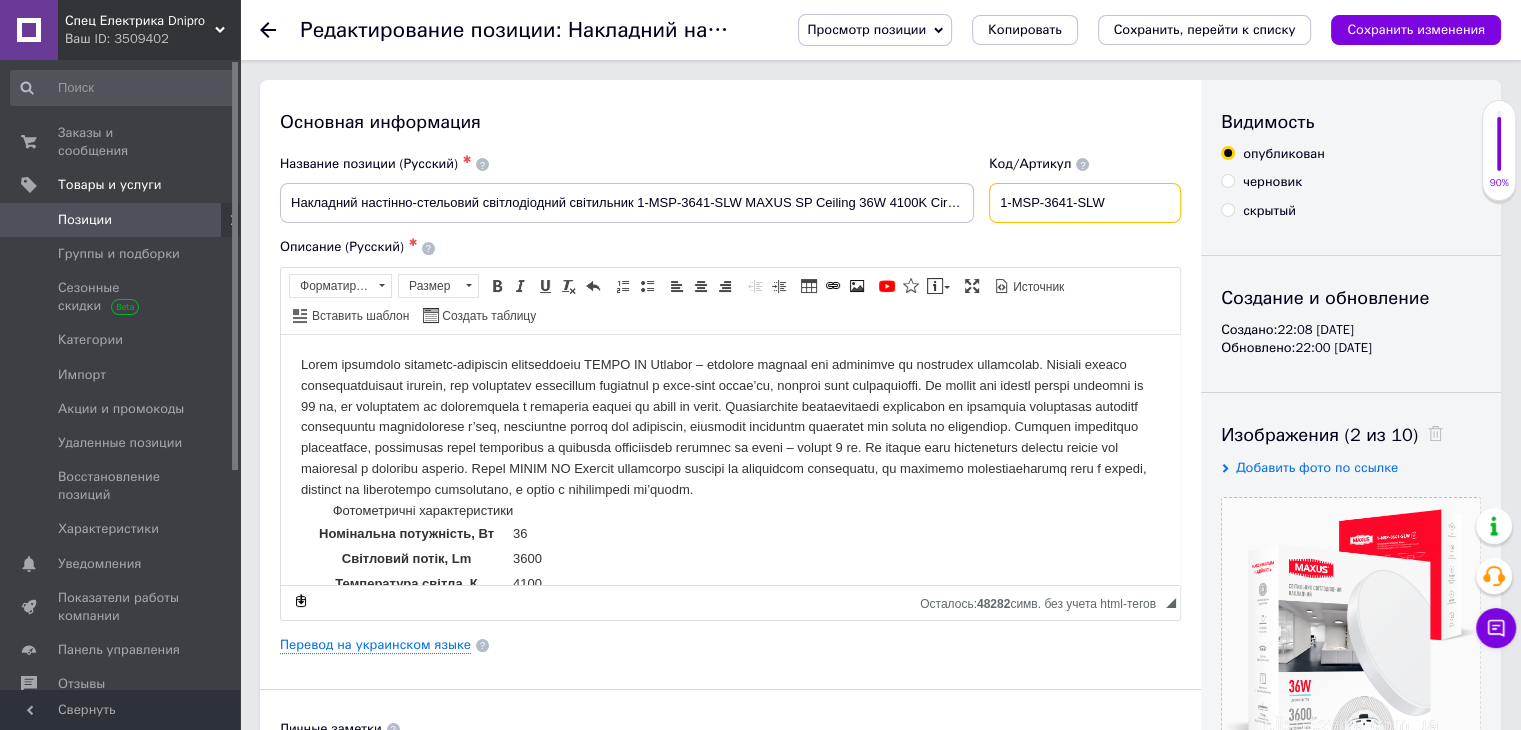 drag, startPoint x: 1026, startPoint y: 204, endPoint x: 1150, endPoint y: 201, distance: 124.036285 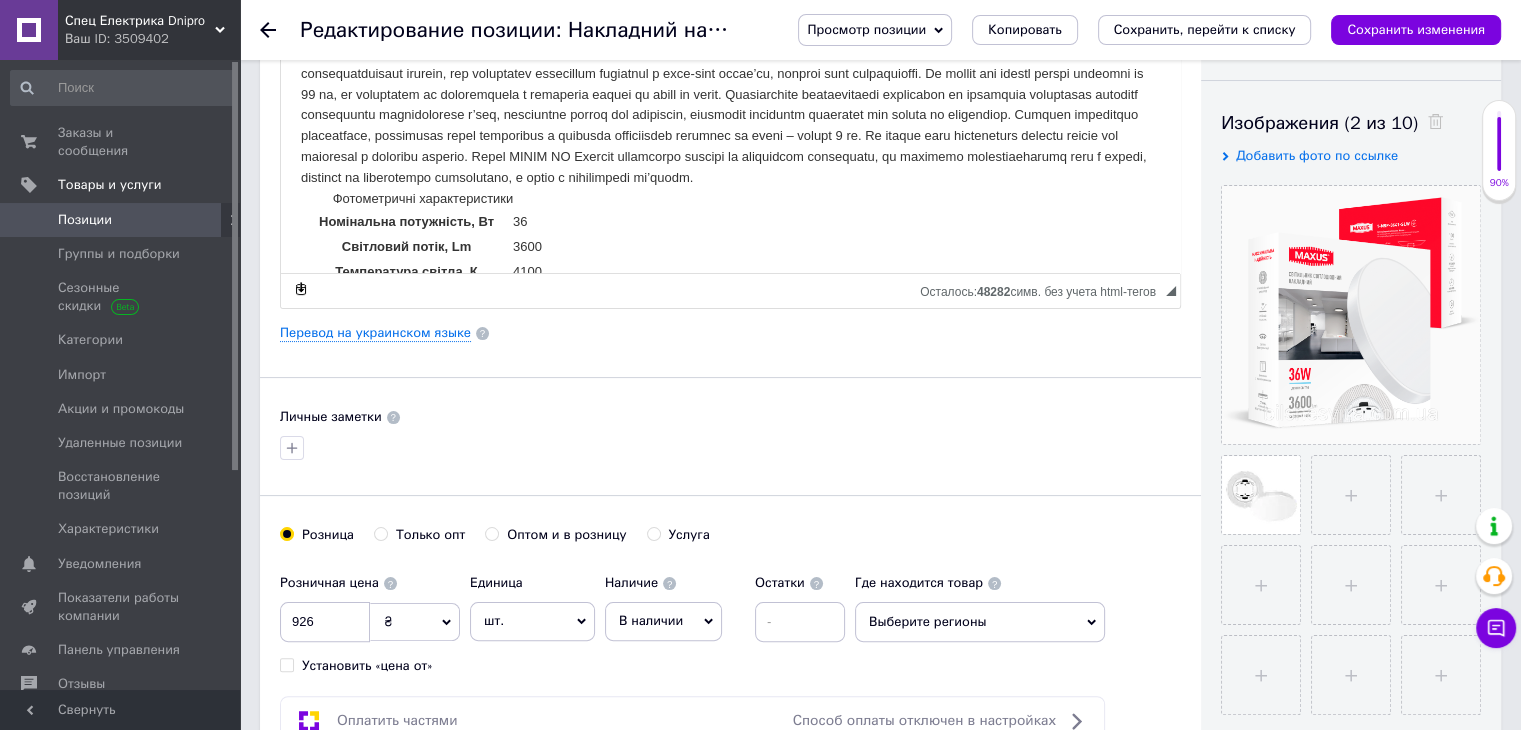 scroll, scrollTop: 500, scrollLeft: 0, axis: vertical 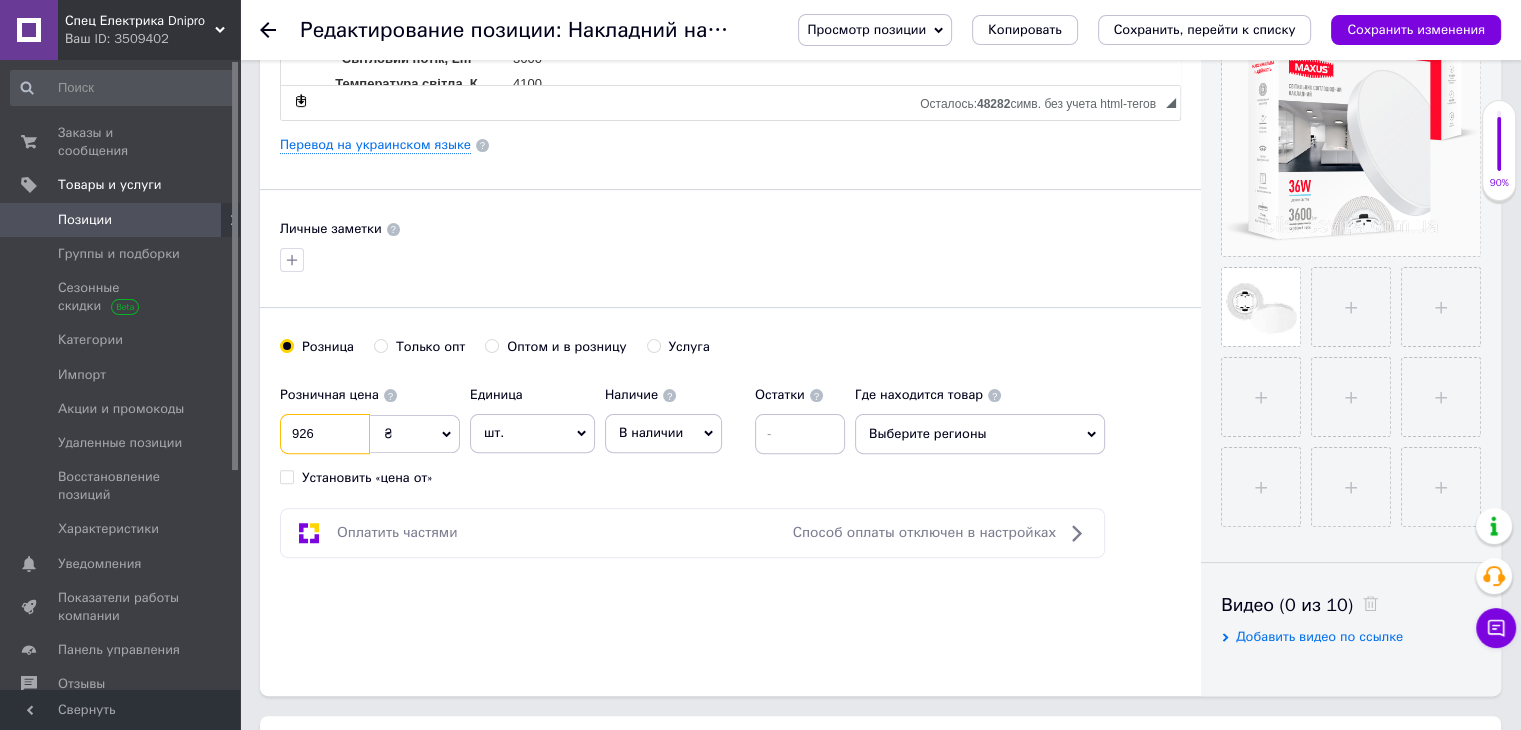 click on "926" at bounding box center [325, 434] 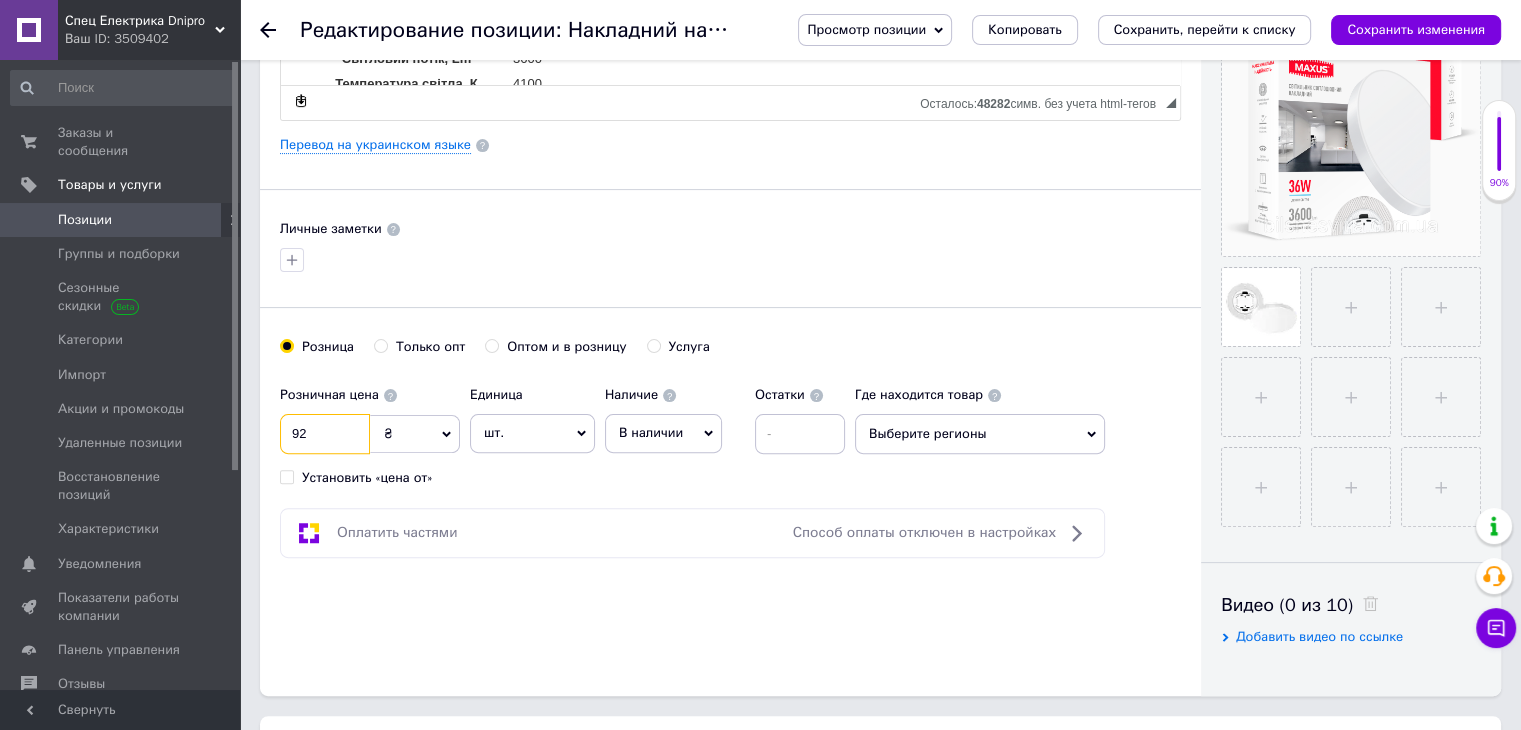 type on "9" 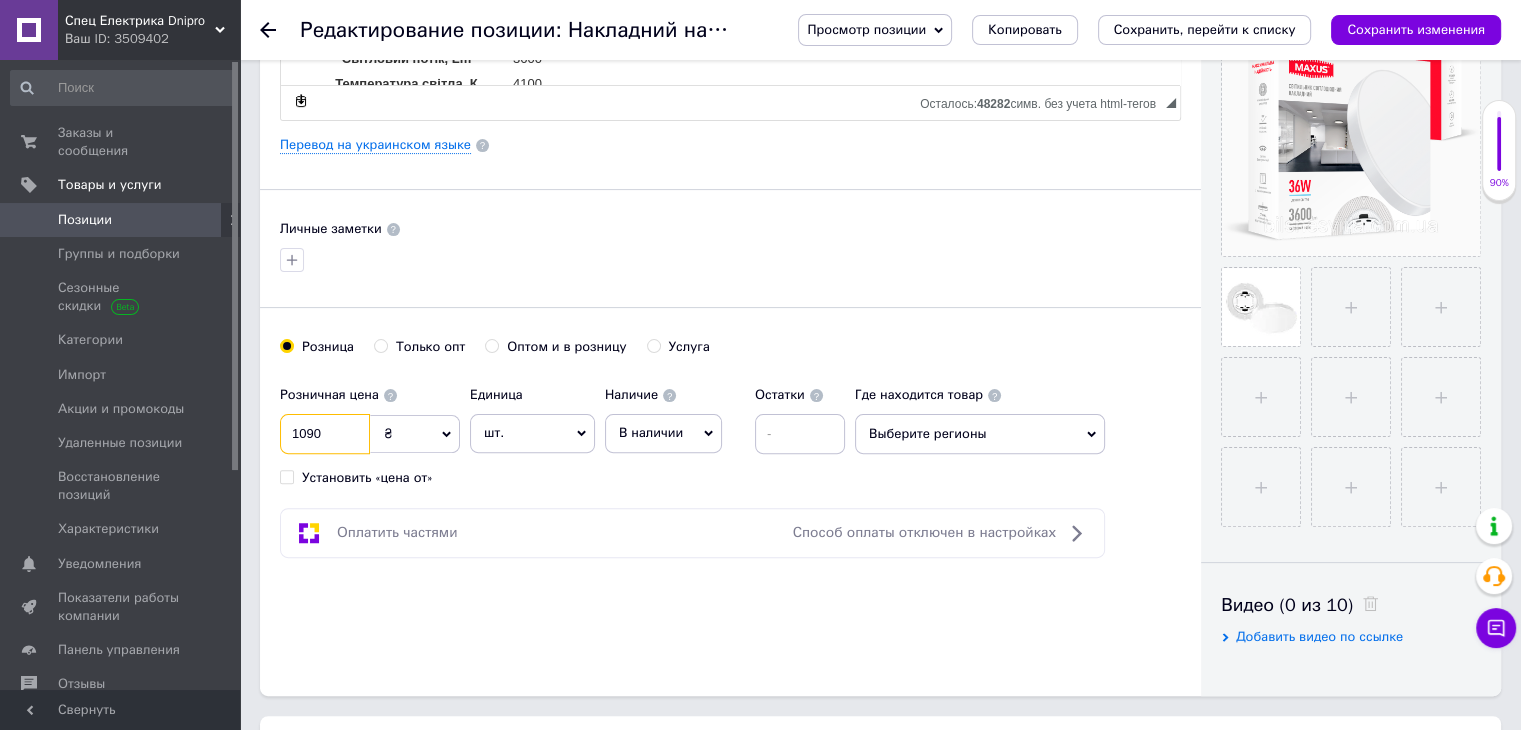 scroll, scrollTop: 0, scrollLeft: 0, axis: both 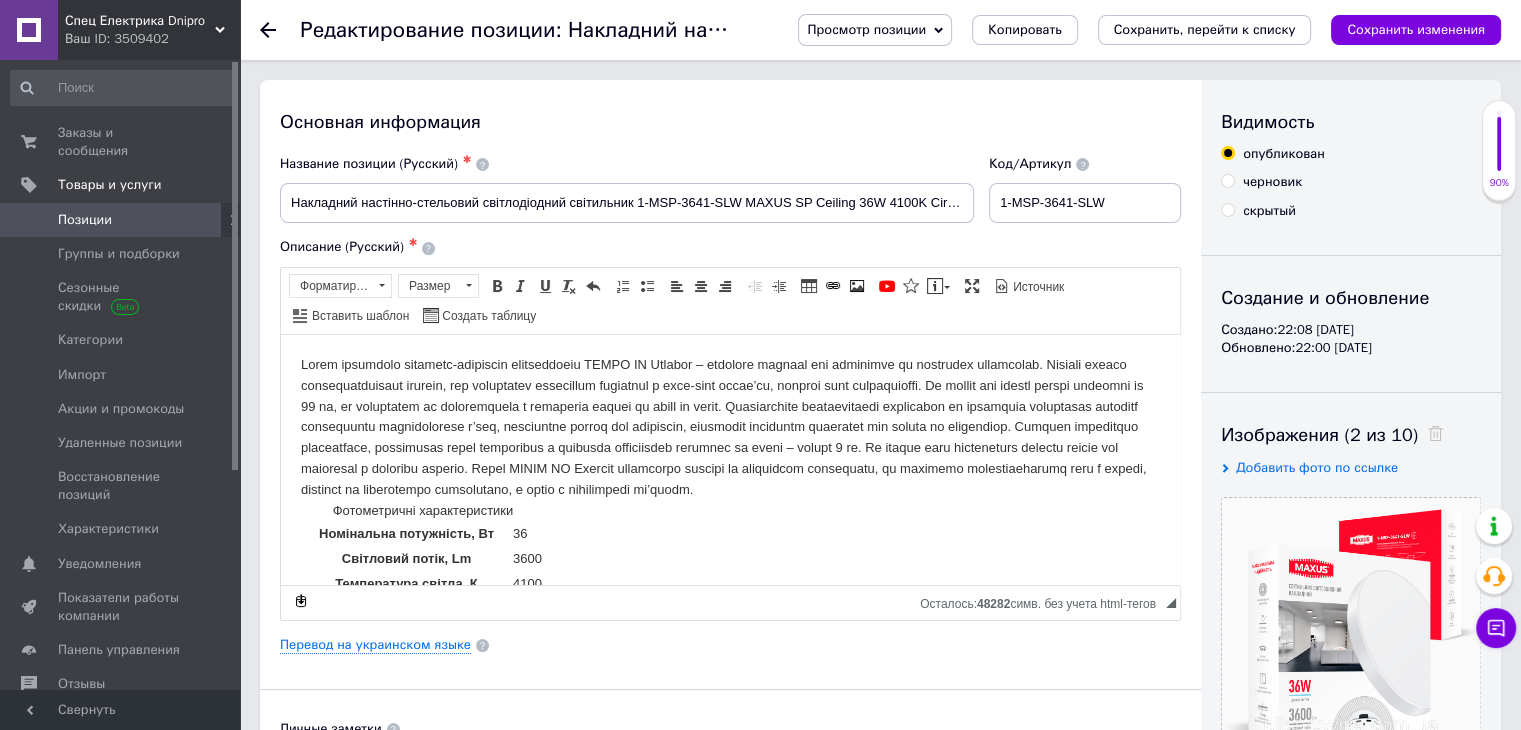 type on "1090" 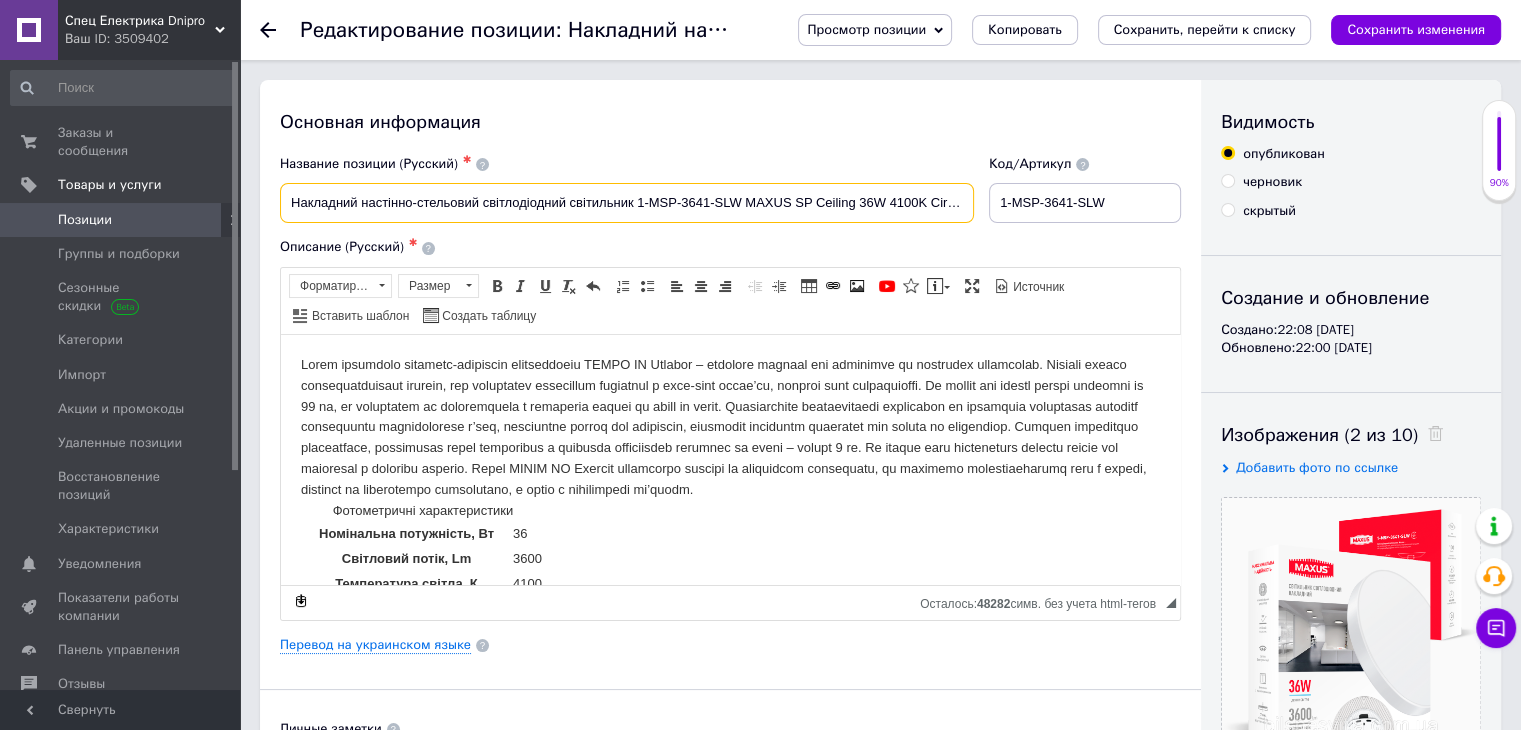 drag, startPoint x: 968, startPoint y: 209, endPoint x: 275, endPoint y: 225, distance: 693.1847 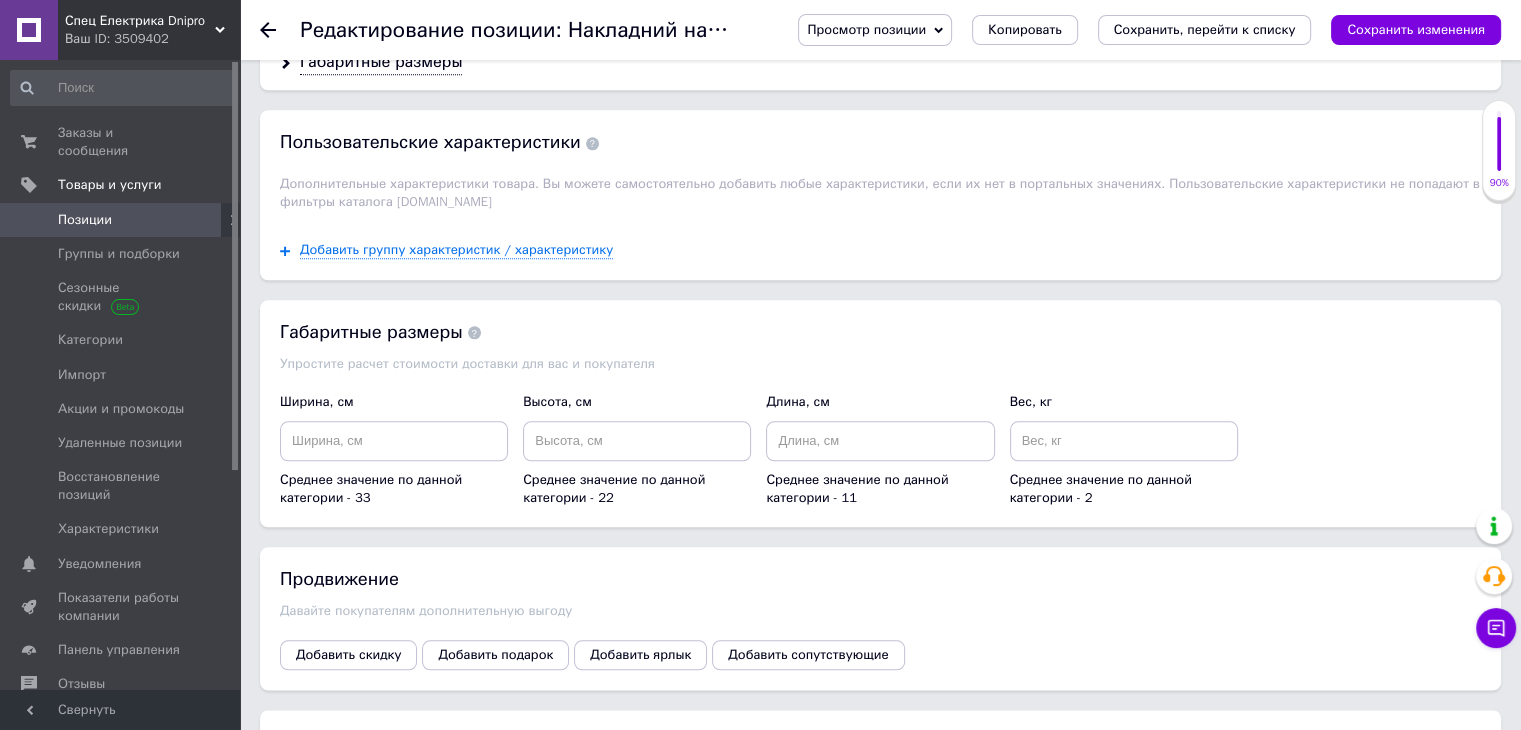 scroll, scrollTop: 2333, scrollLeft: 0, axis: vertical 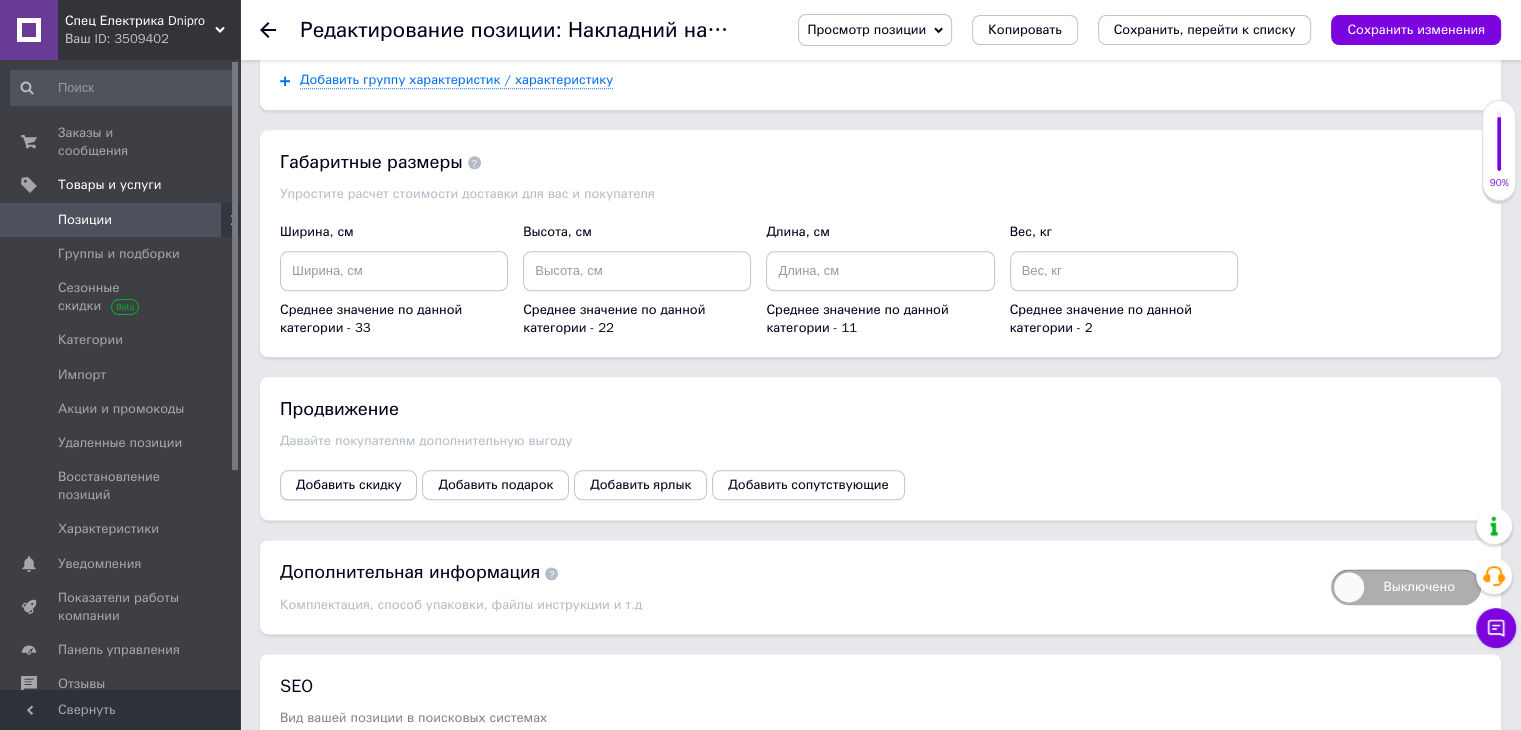 click on "Добавить скидку" at bounding box center (348, 485) 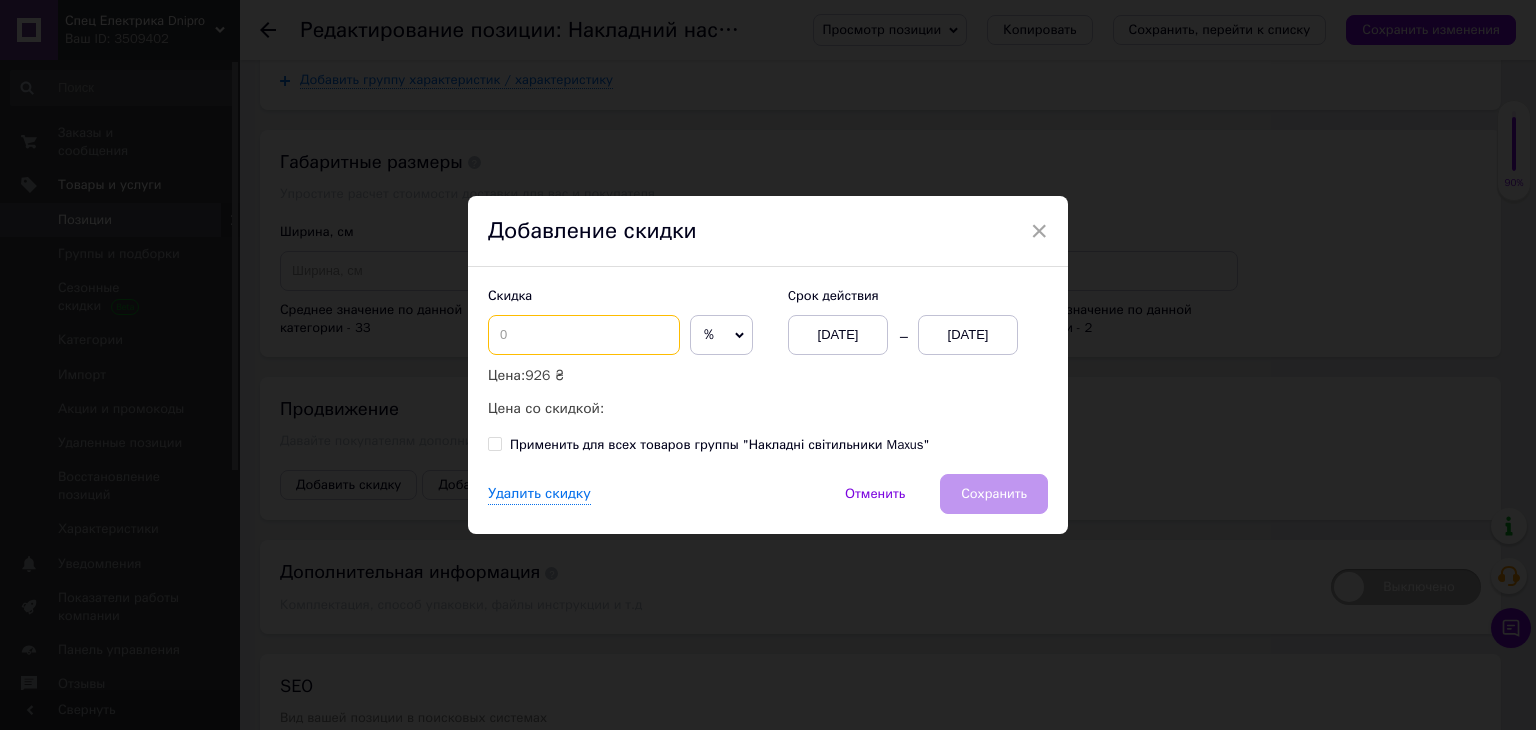 click at bounding box center [584, 335] 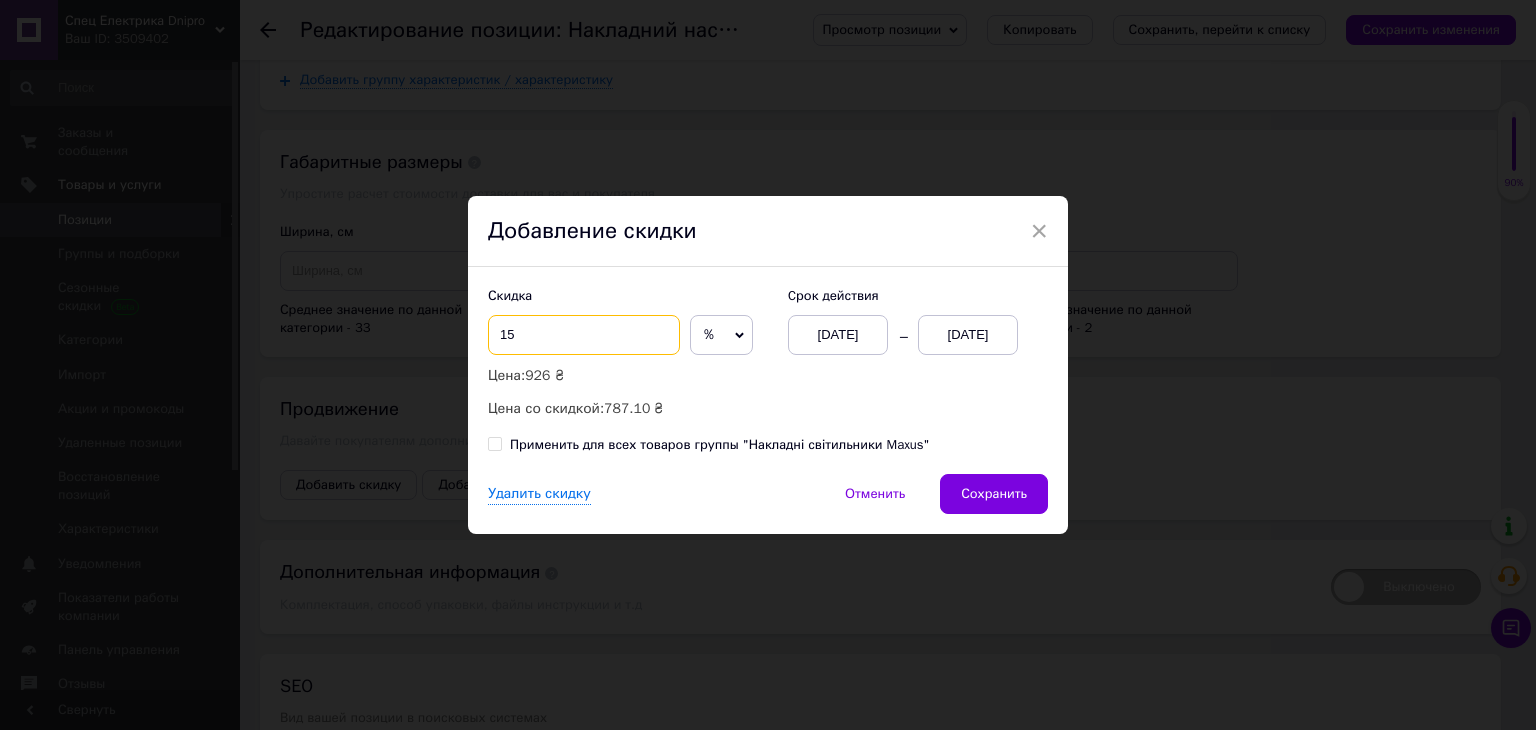 type on "15" 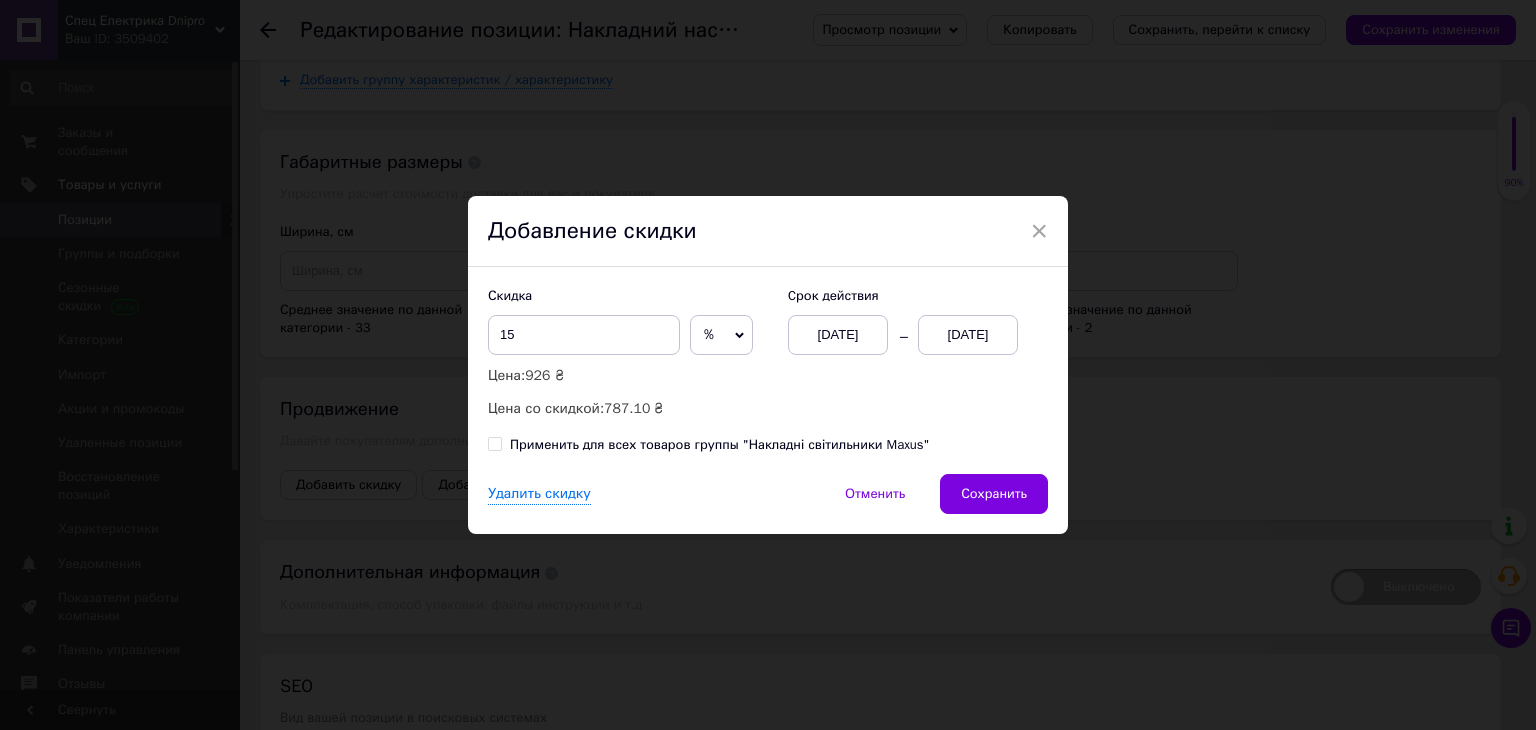click on "[DATE]" at bounding box center (968, 335) 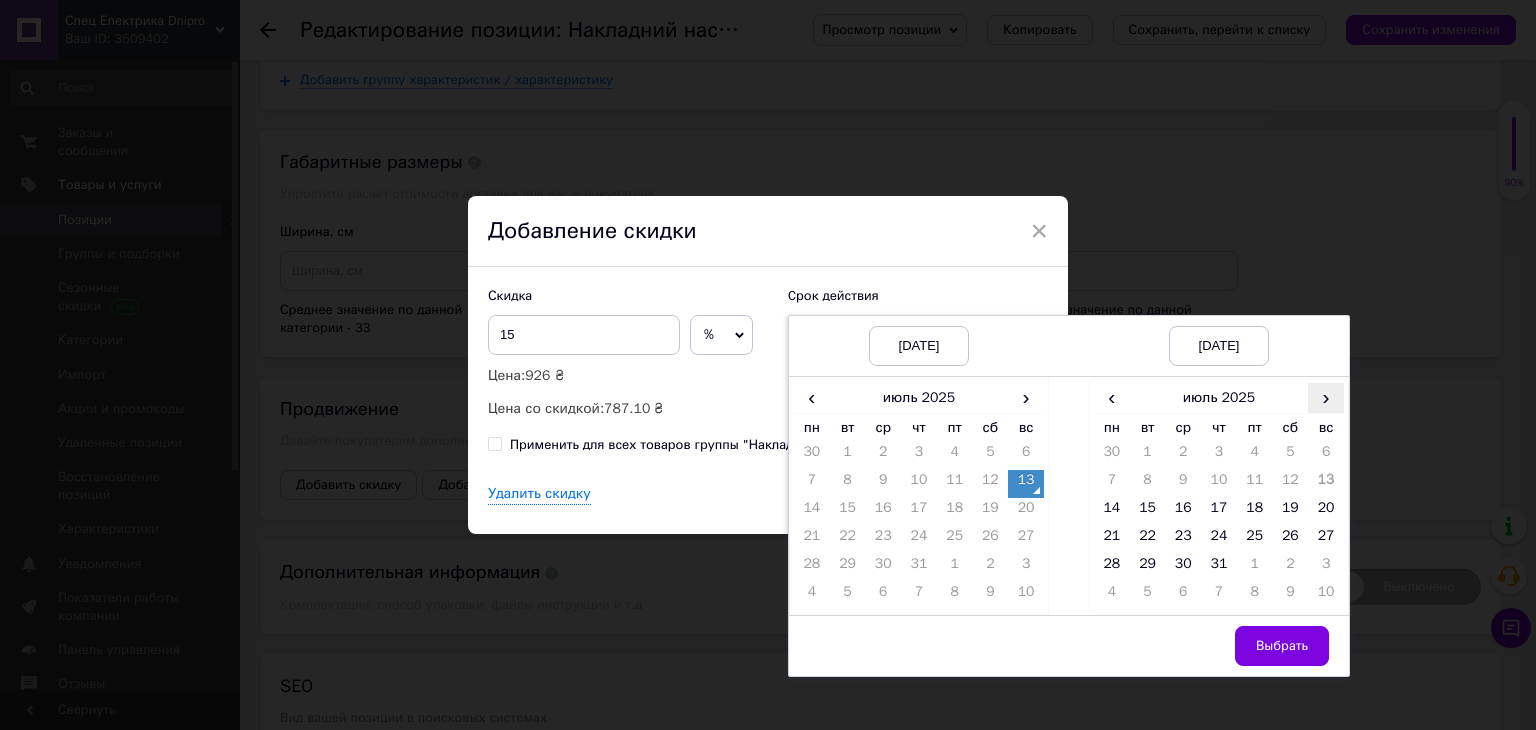 click on "›" at bounding box center [1326, 397] 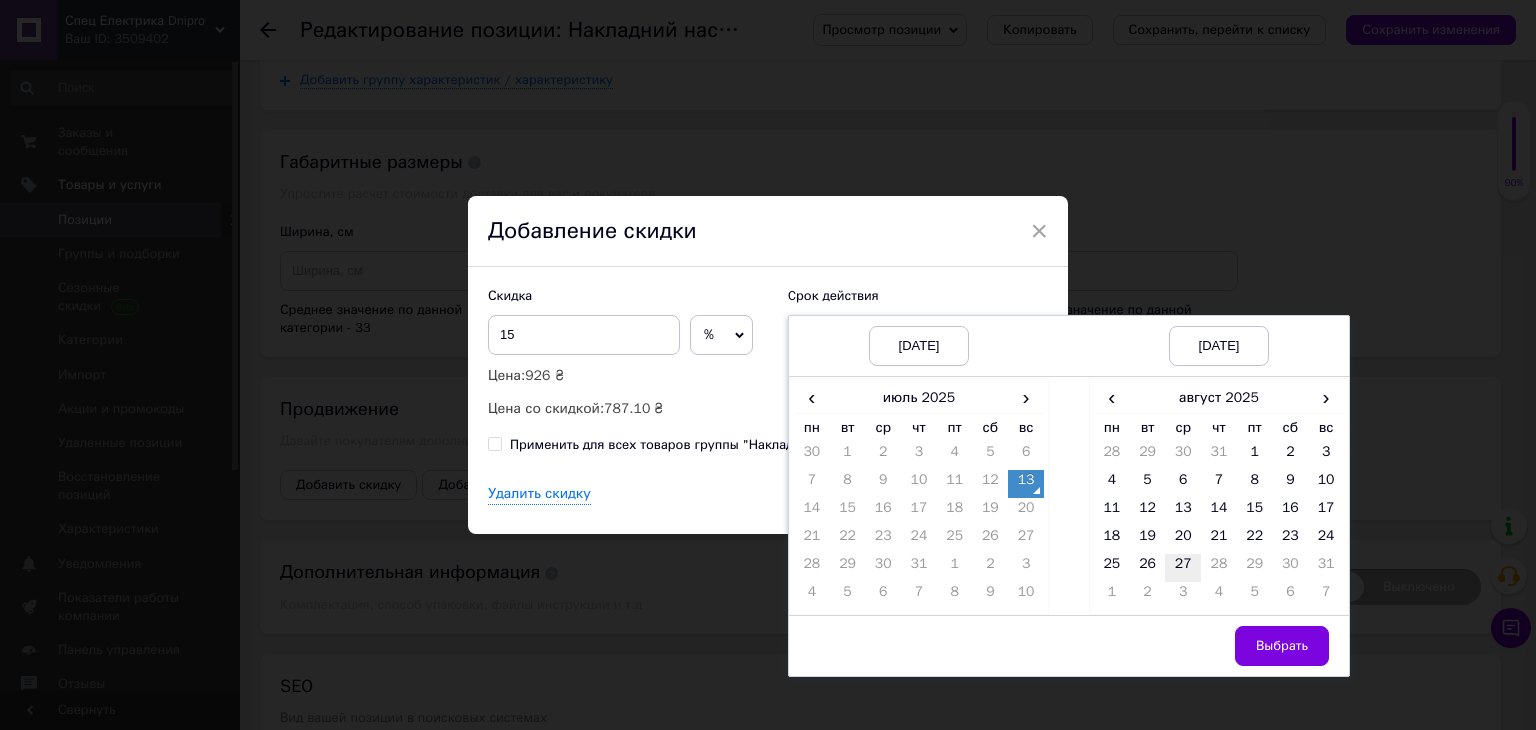 click on "27" at bounding box center [1183, 568] 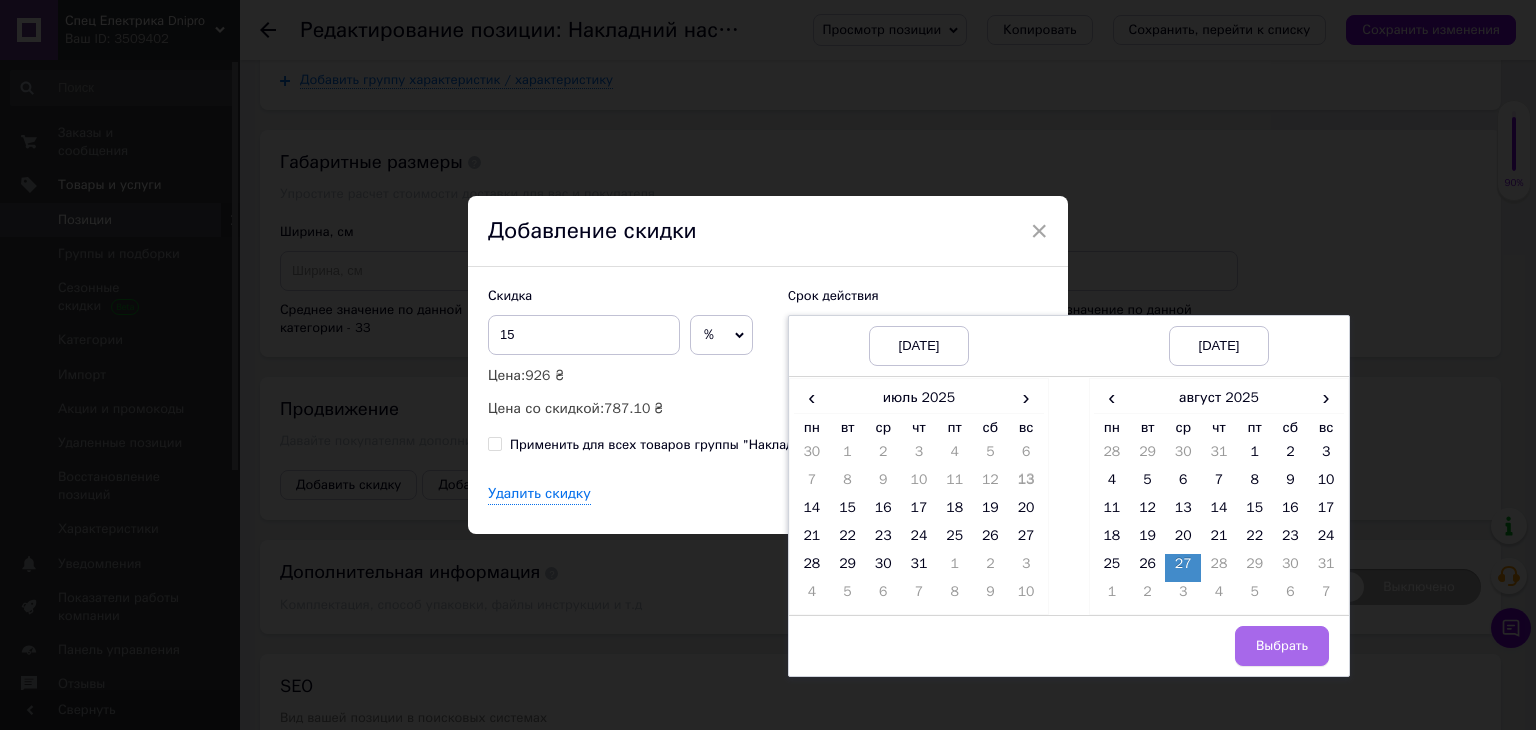 click on "Выбрать" at bounding box center [1282, 646] 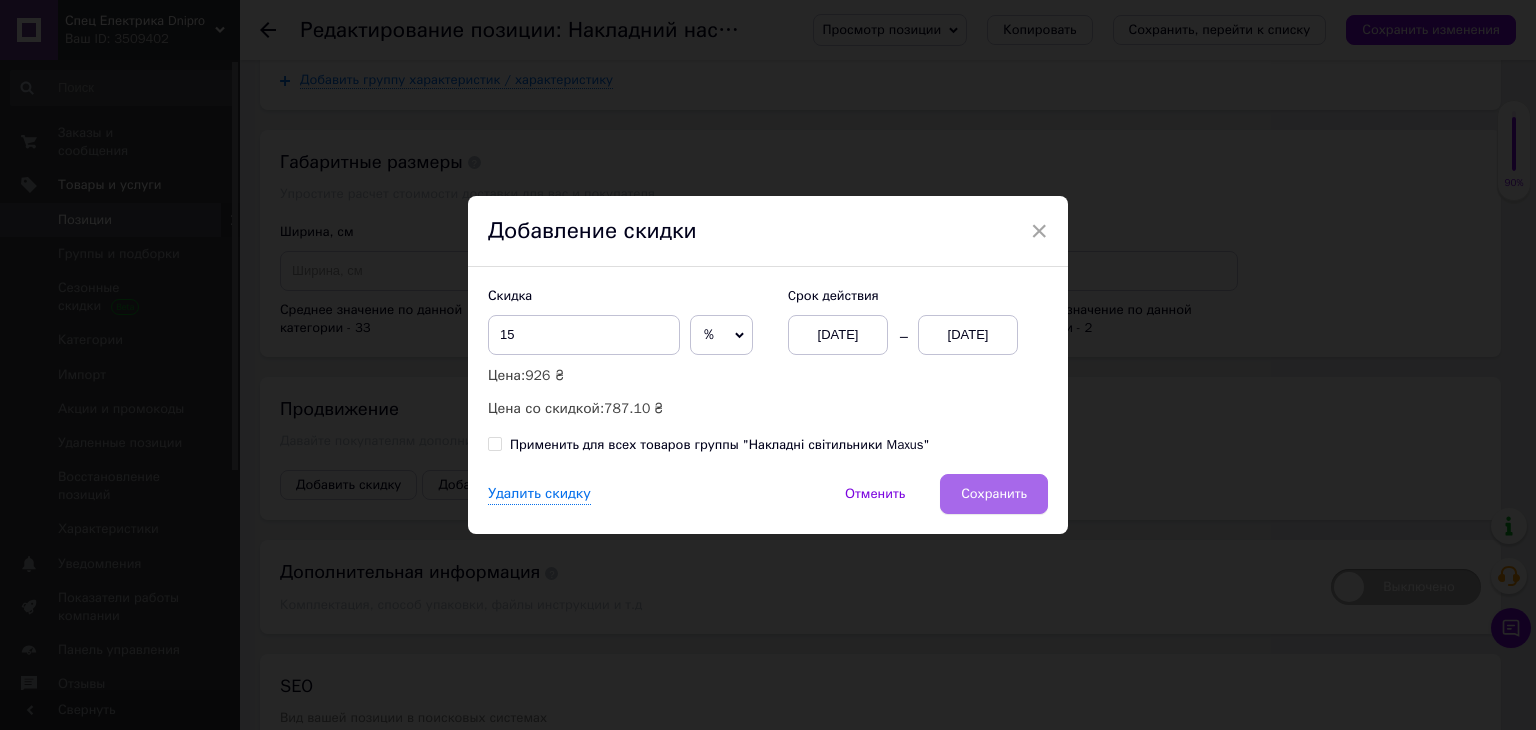 click on "Сохранить" at bounding box center [994, 494] 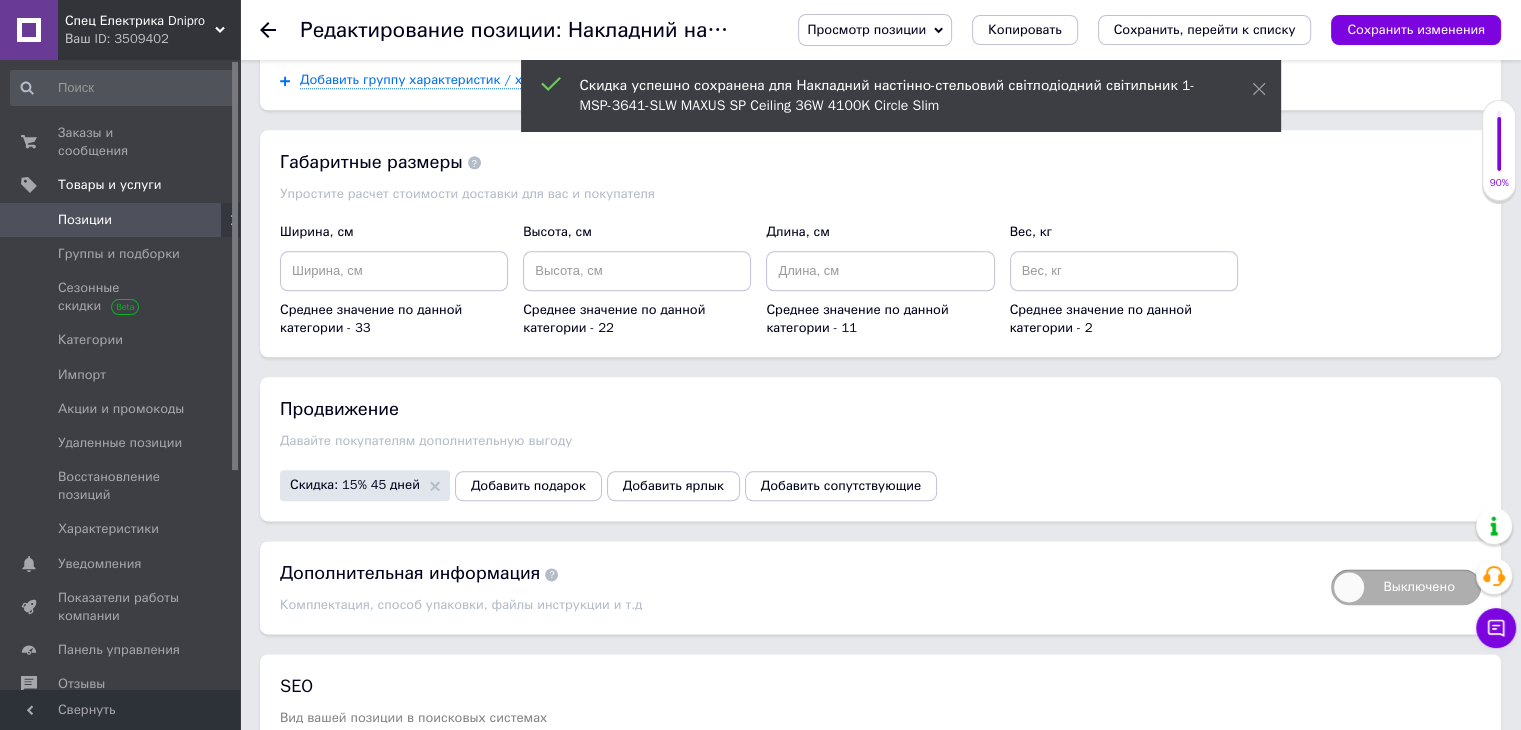 click on "Сохранить, перейти к списку" at bounding box center [1205, 29] 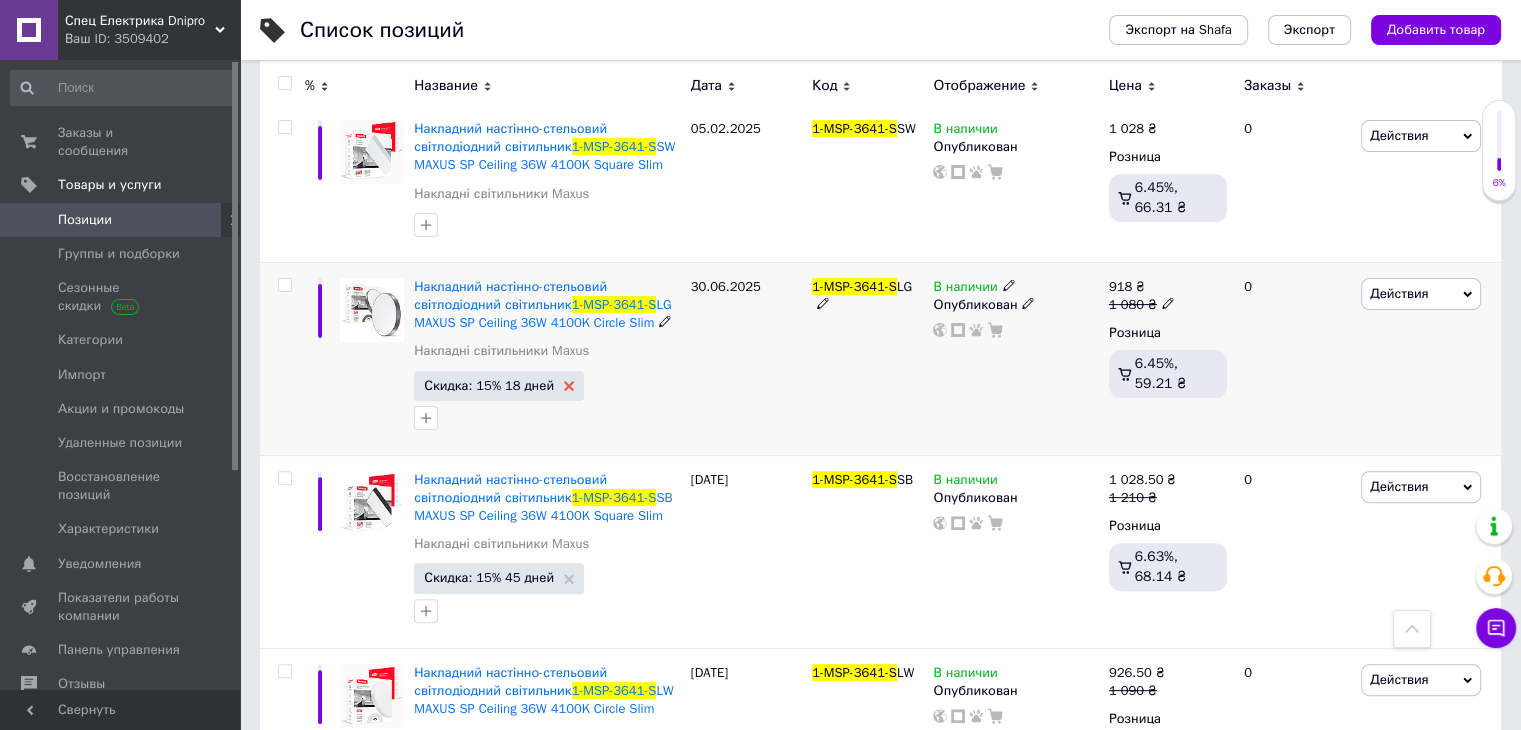 scroll, scrollTop: 454, scrollLeft: 0, axis: vertical 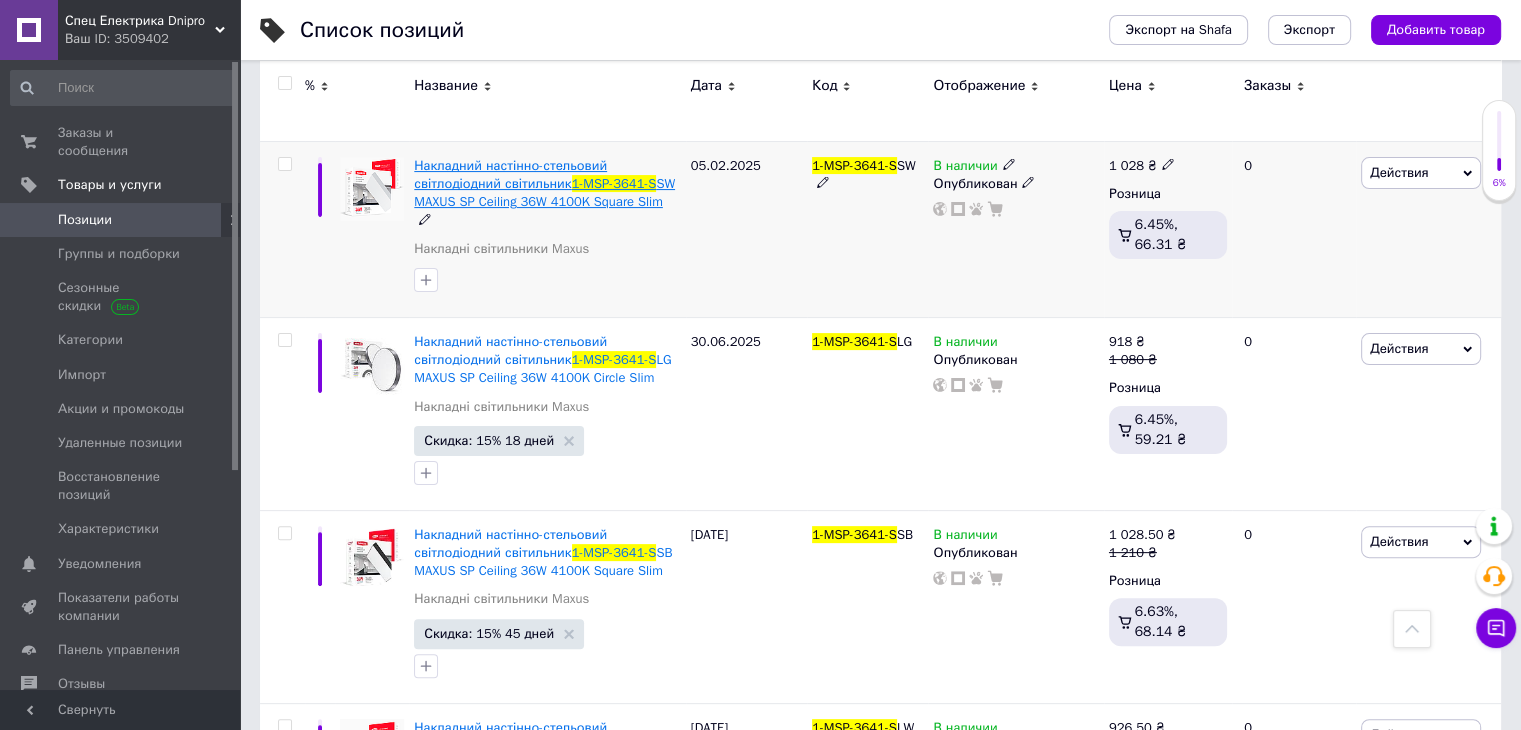 click on "1-MSP-3641-S" at bounding box center [614, 183] 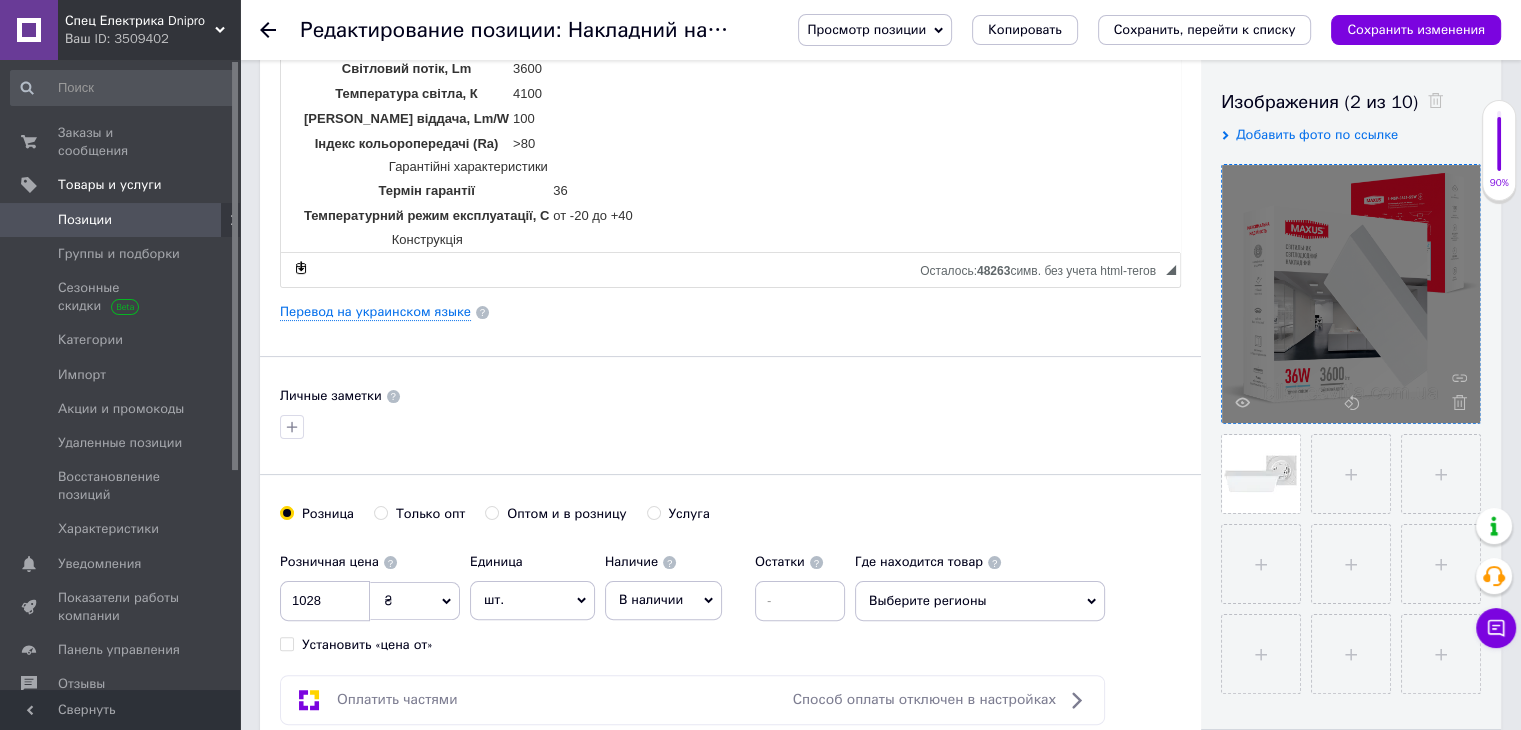scroll, scrollTop: 0, scrollLeft: 0, axis: both 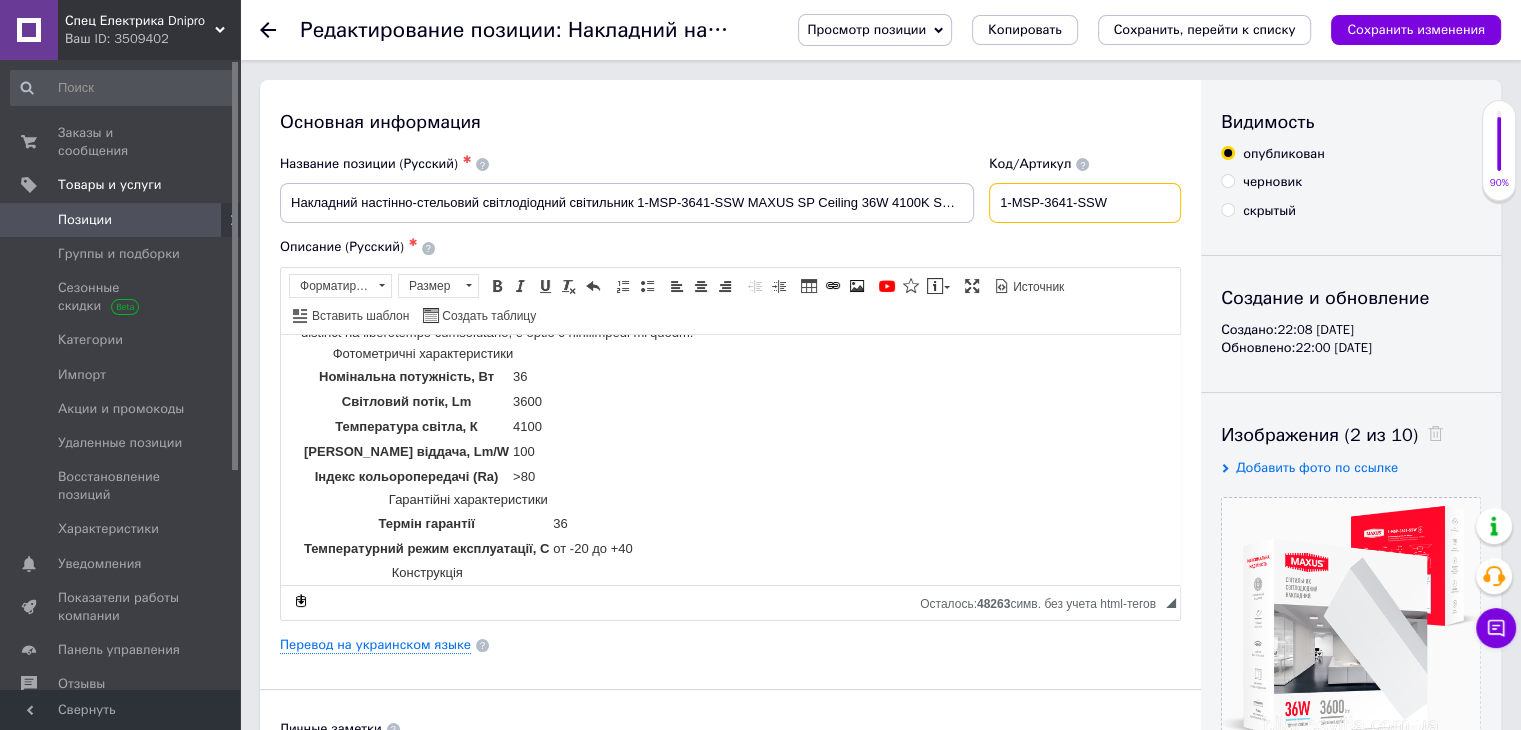 drag, startPoint x: 1021, startPoint y: 206, endPoint x: 1170, endPoint y: 204, distance: 149.01343 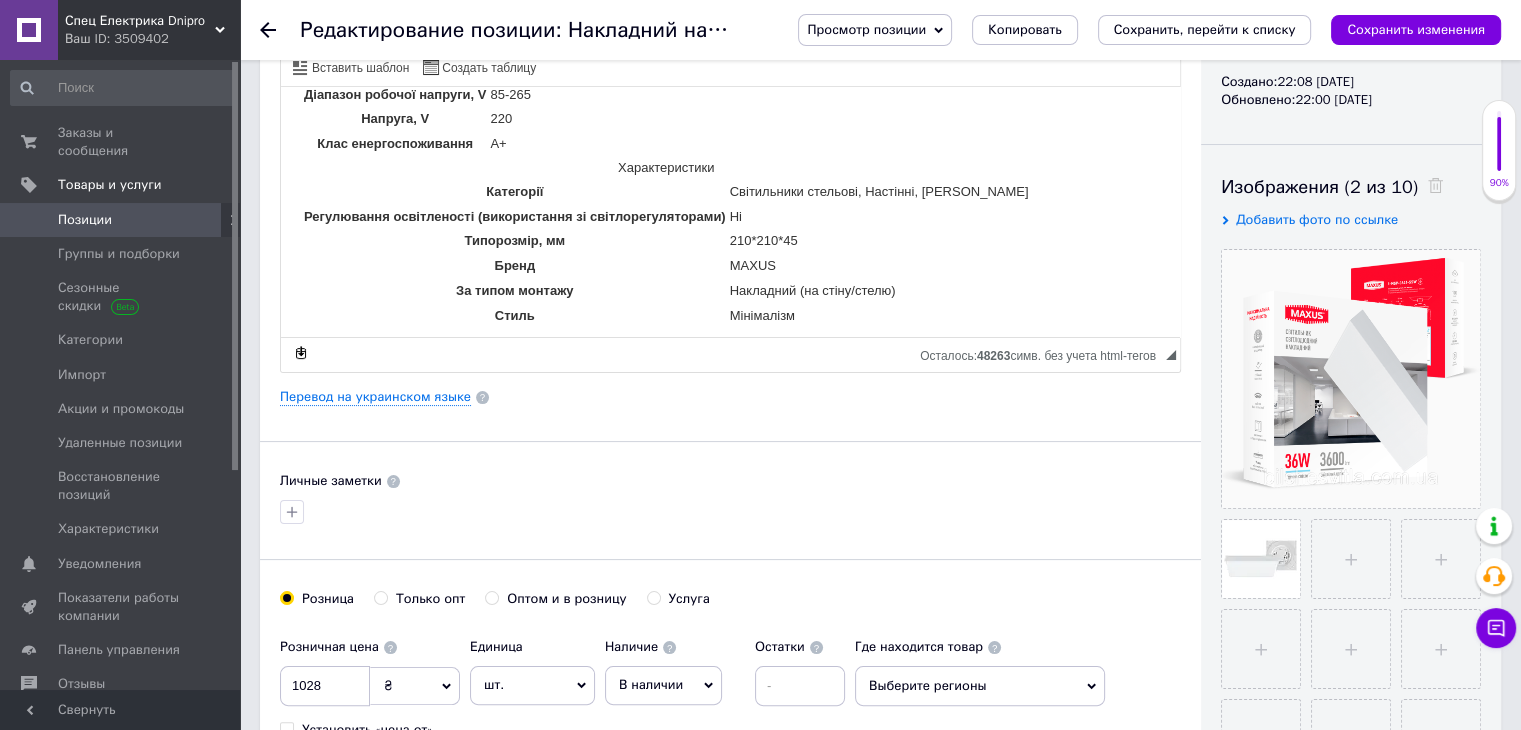 scroll, scrollTop: 333, scrollLeft: 0, axis: vertical 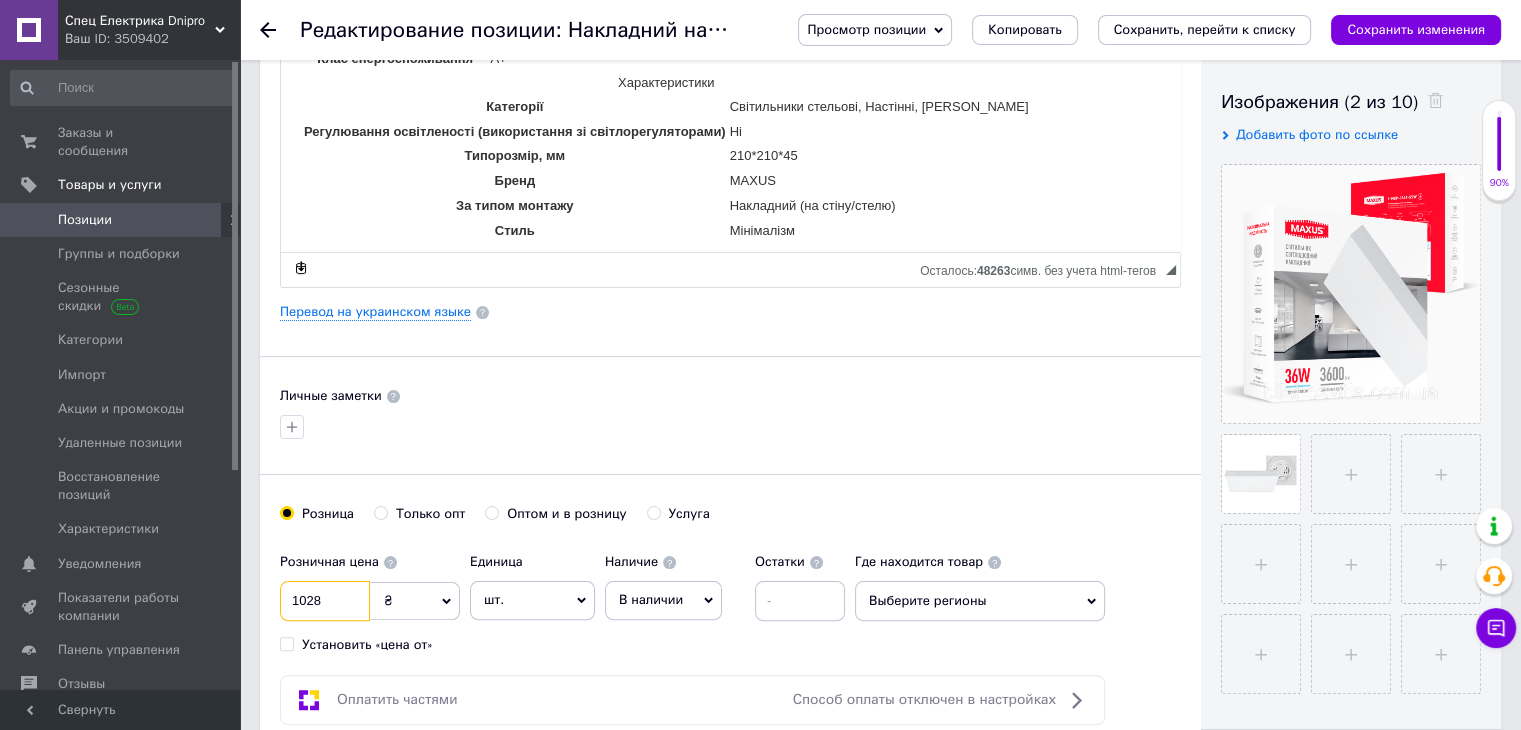 click on "1028" at bounding box center (325, 601) 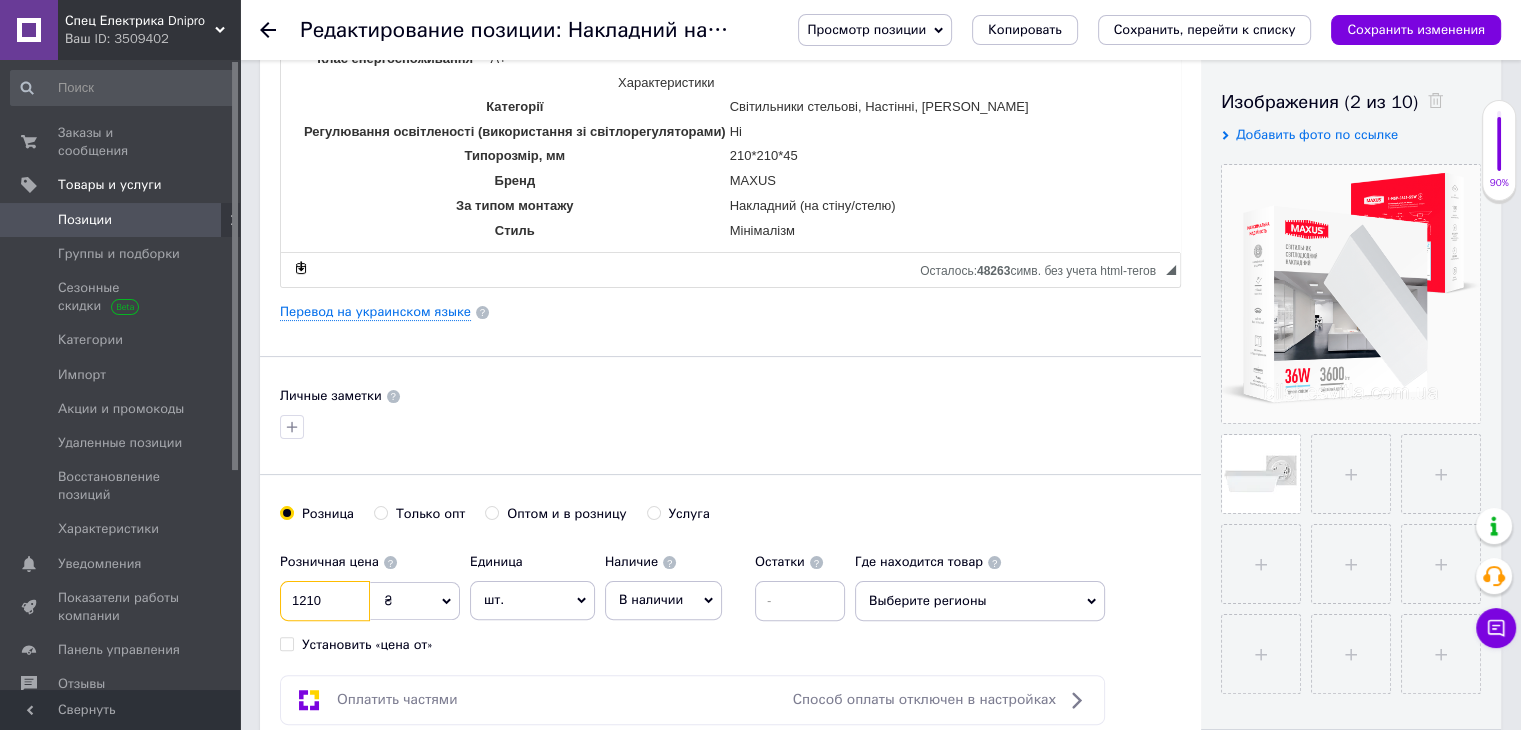 type on "1210" 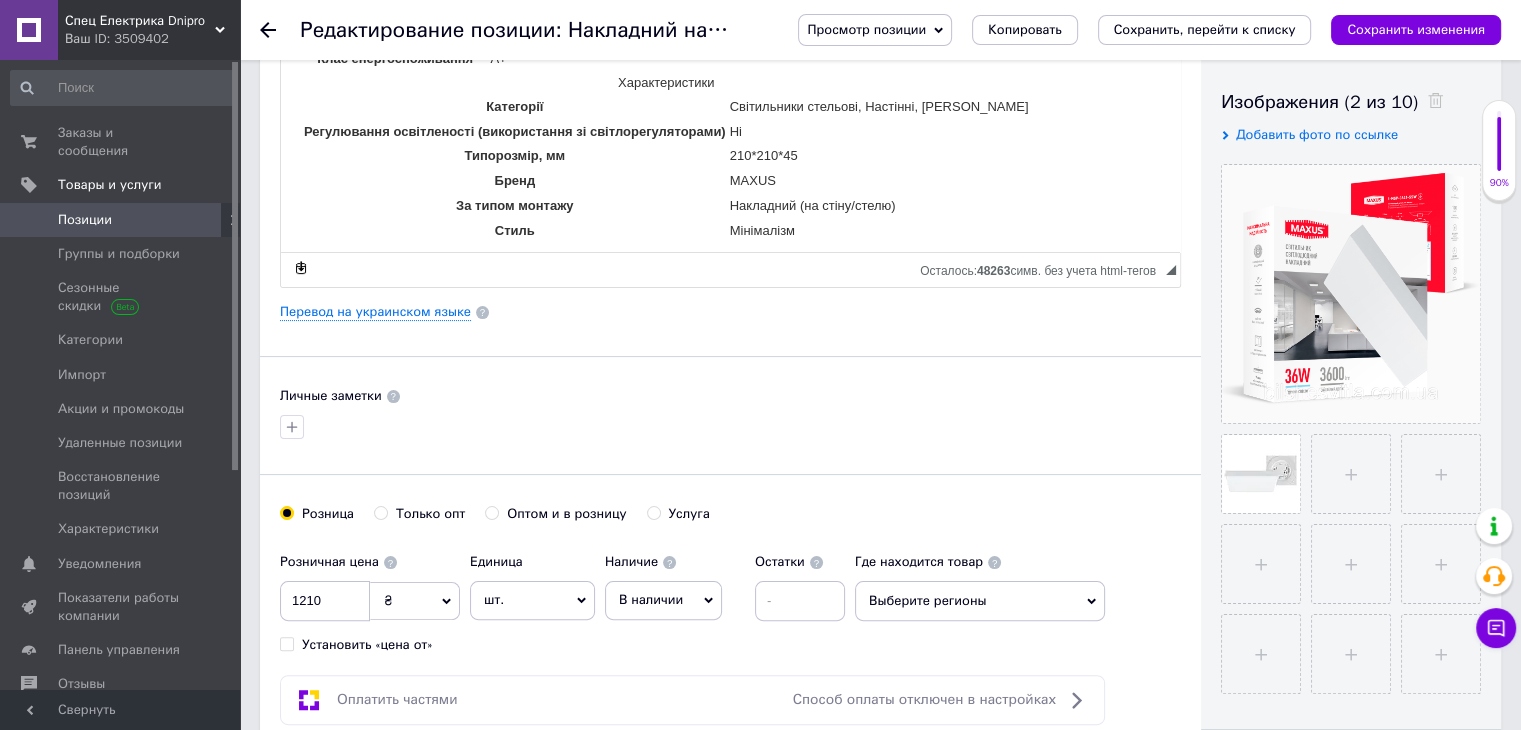 drag, startPoint x: 625, startPoint y: 659, endPoint x: 670, endPoint y: 622, distance: 58.258045 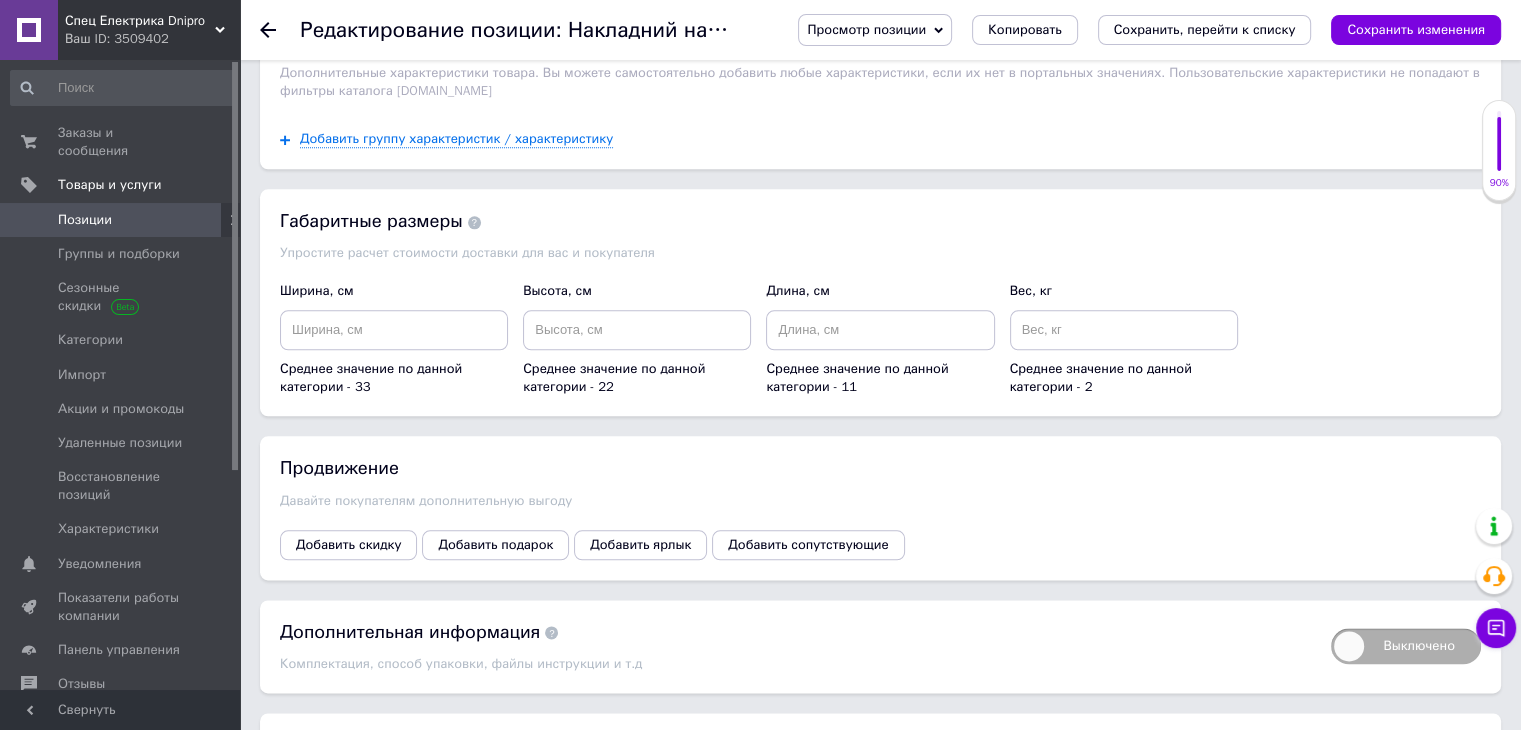 scroll, scrollTop: 2333, scrollLeft: 0, axis: vertical 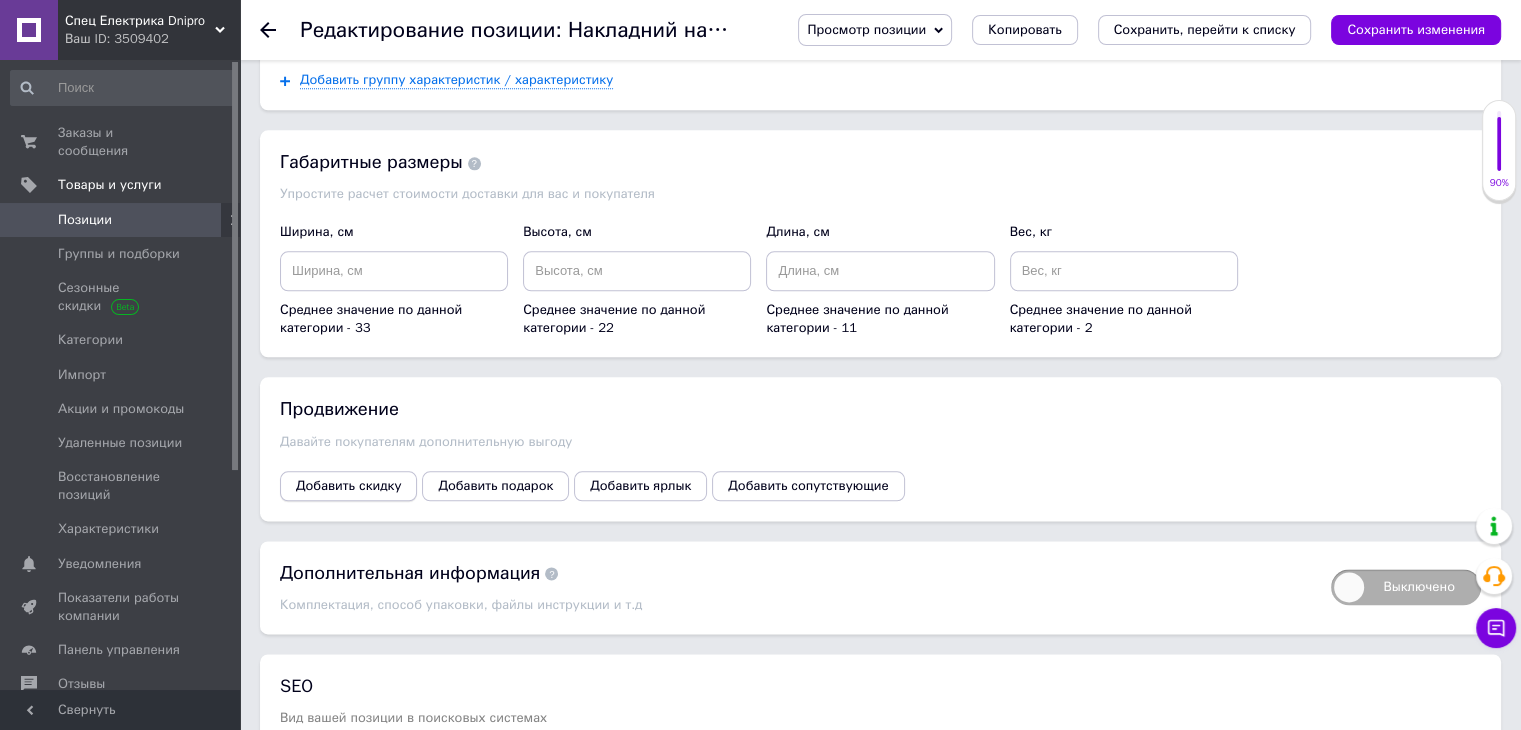click on "Добавить скидку" at bounding box center [348, 486] 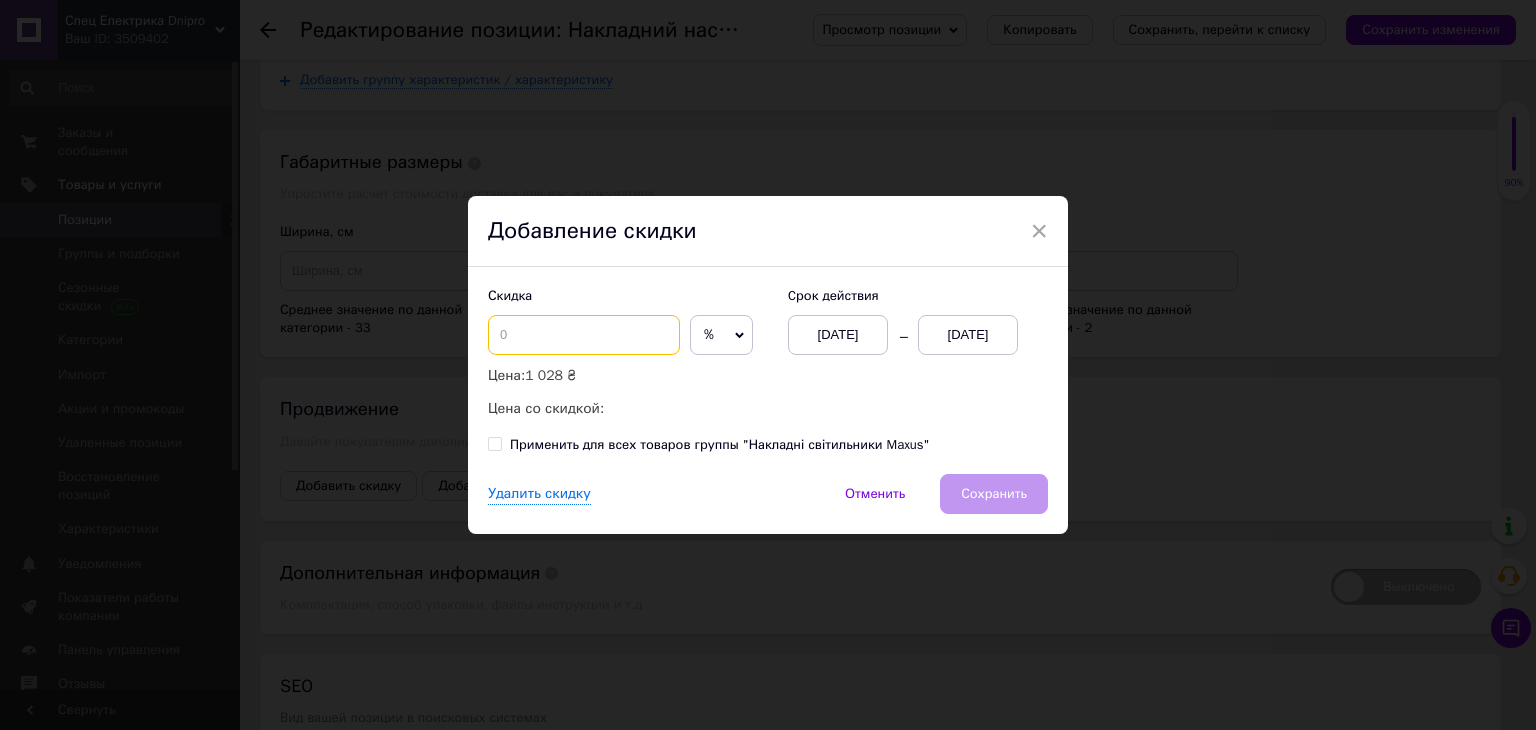 click at bounding box center (584, 335) 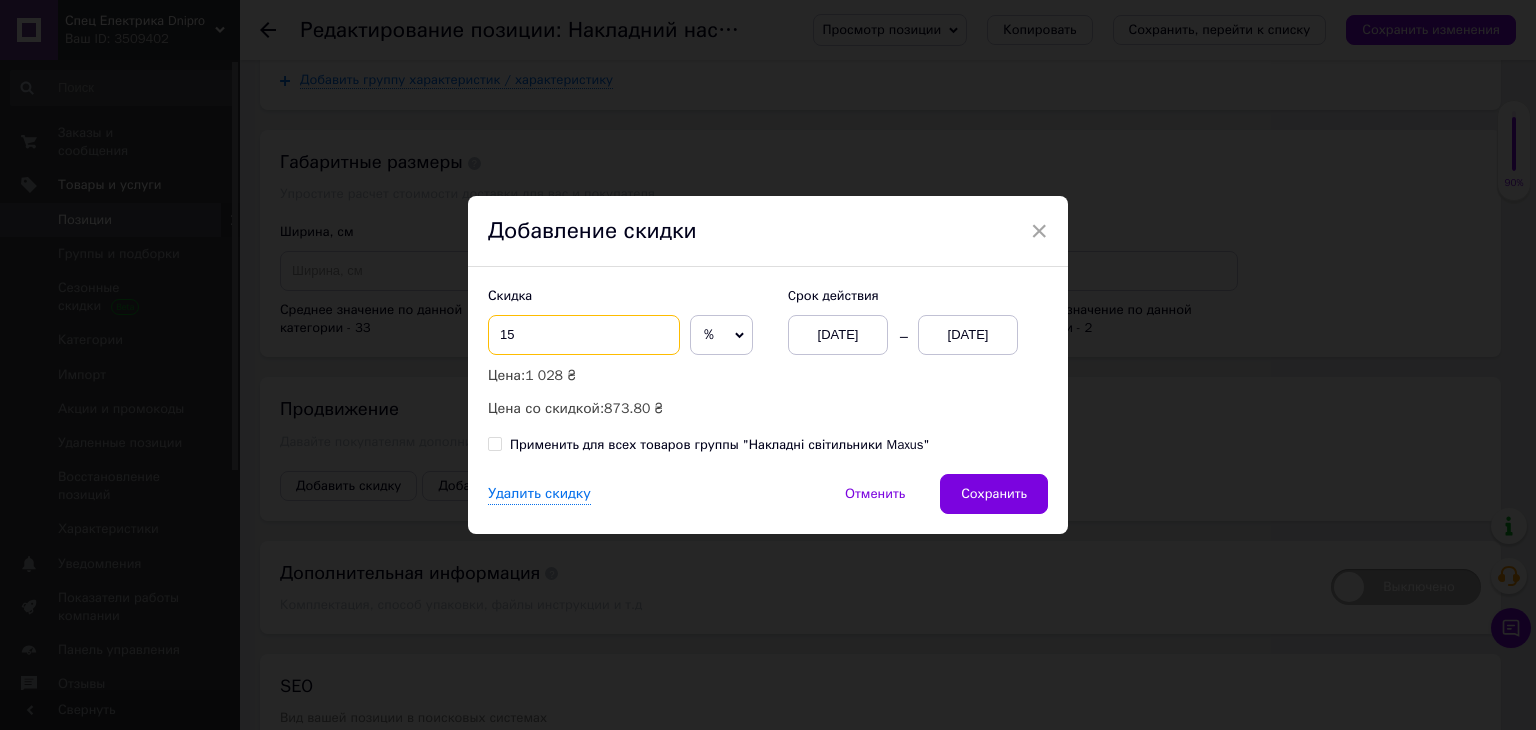 type on "15" 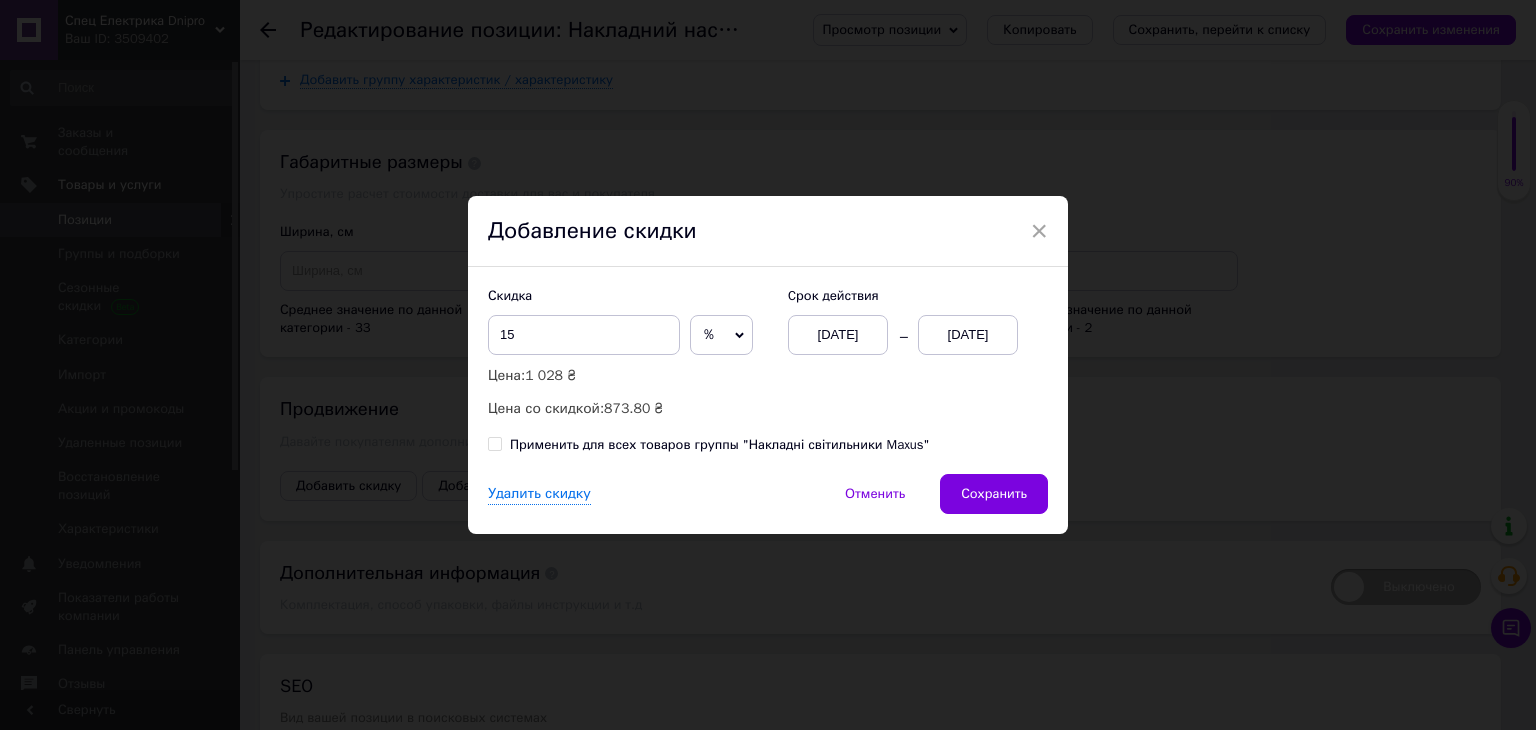 click on "[DATE]" at bounding box center [968, 335] 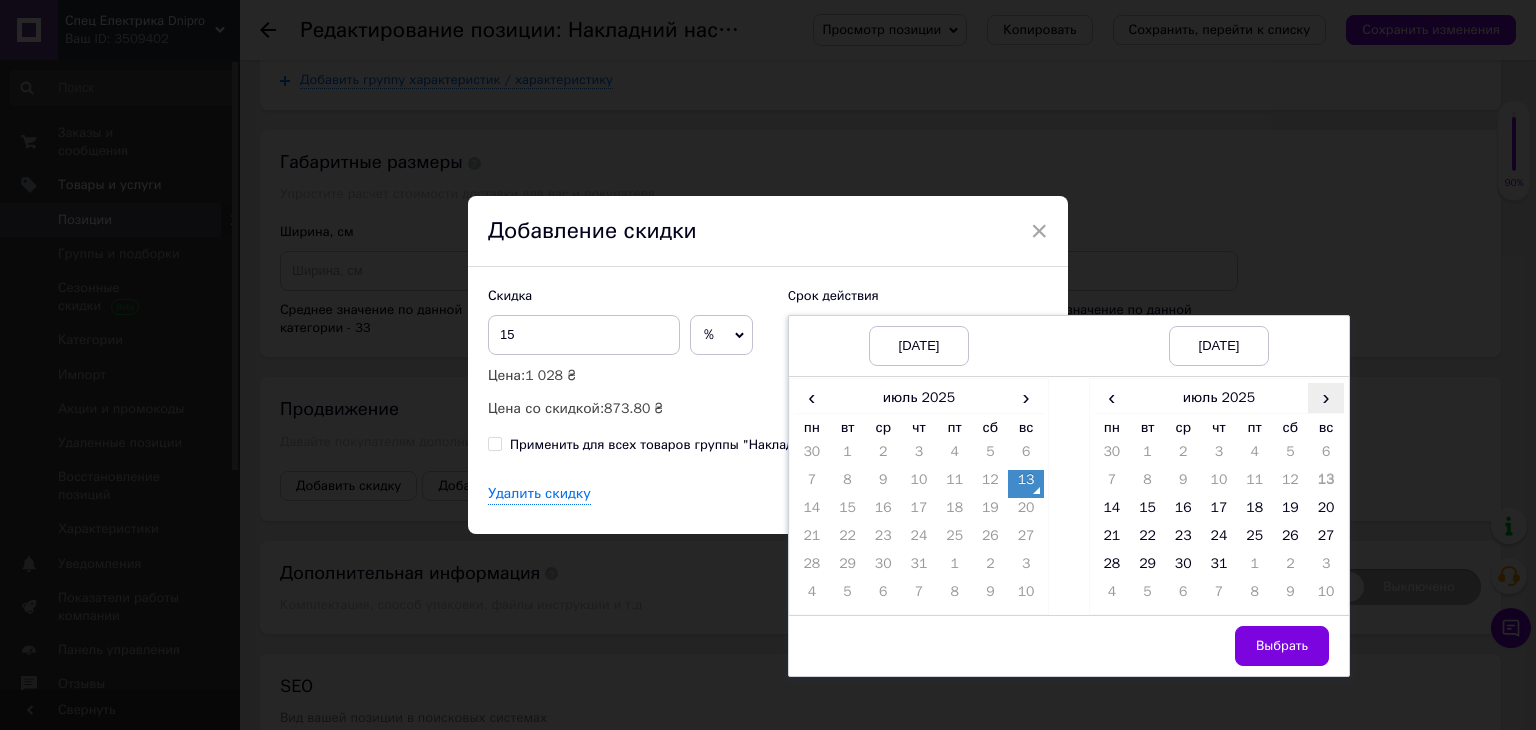 click on "›" at bounding box center [1326, 397] 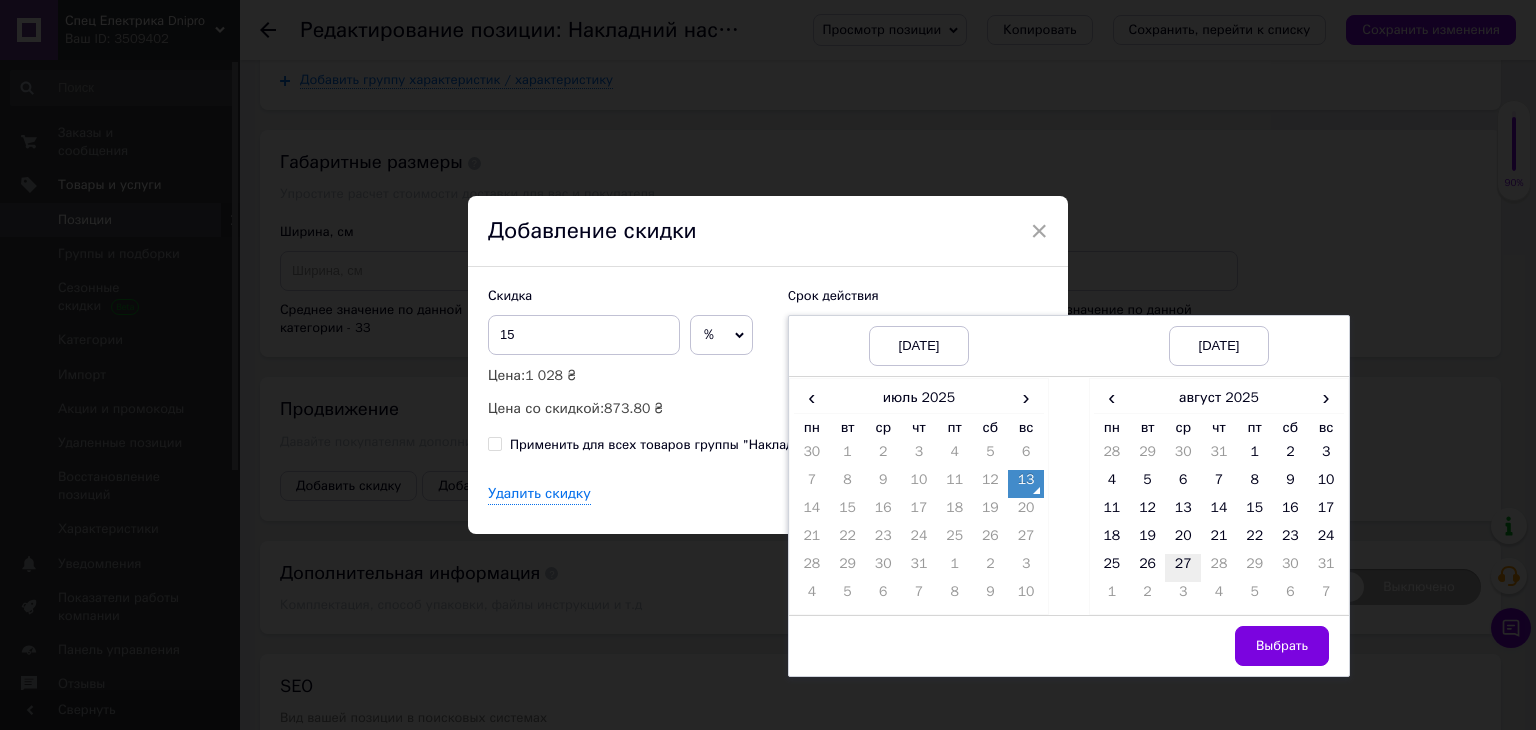 click on "27" at bounding box center (1183, 568) 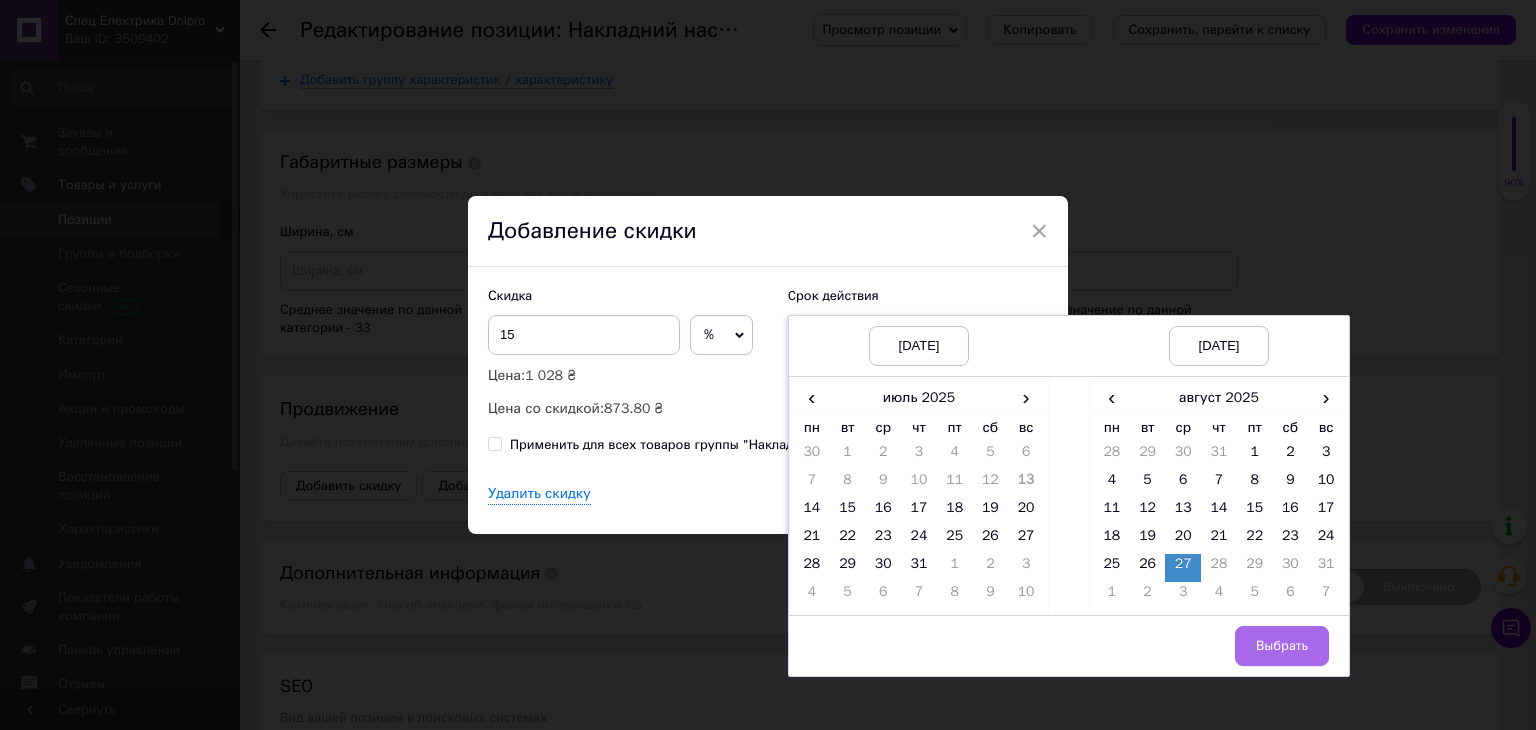 click on "Выбрать" at bounding box center (1282, 646) 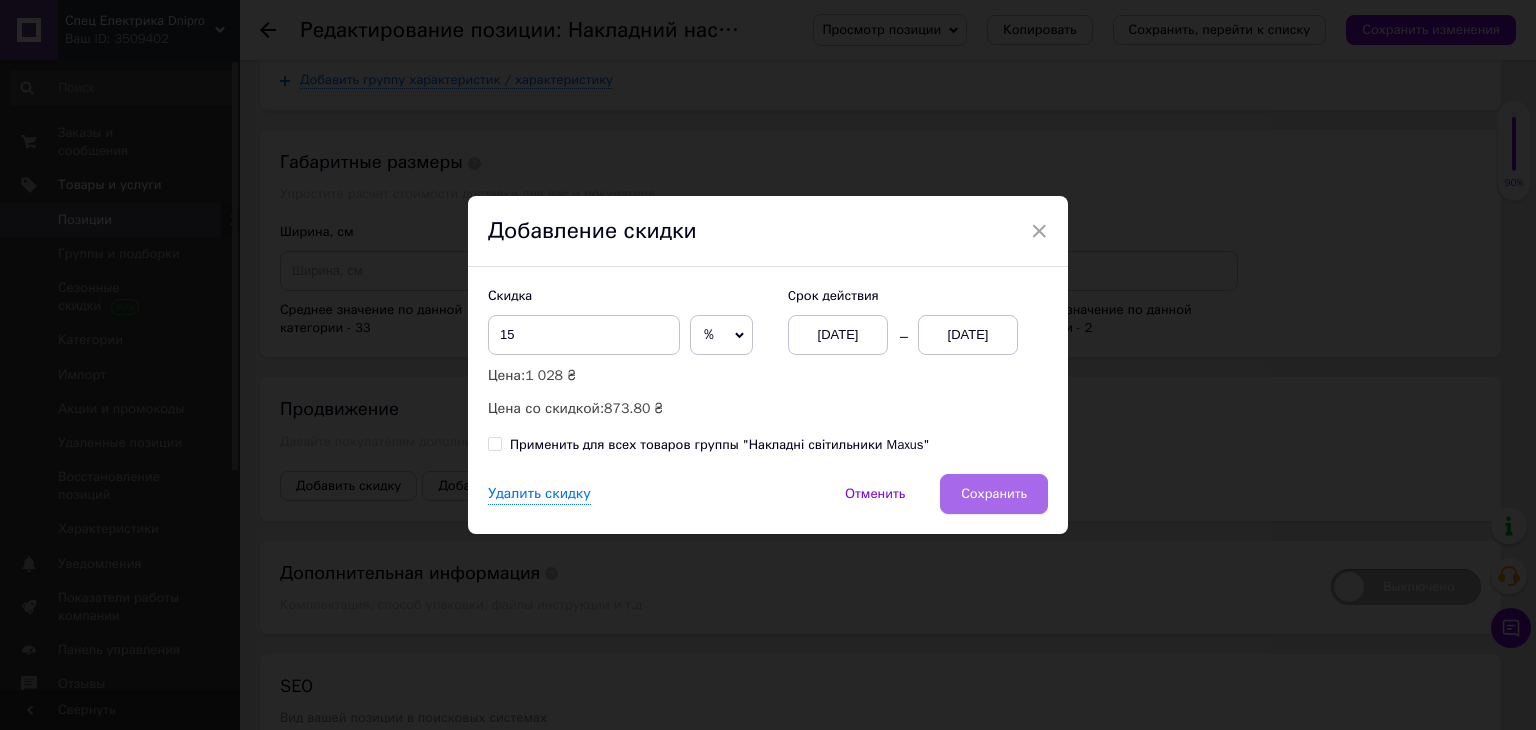 click on "Сохранить" at bounding box center (994, 494) 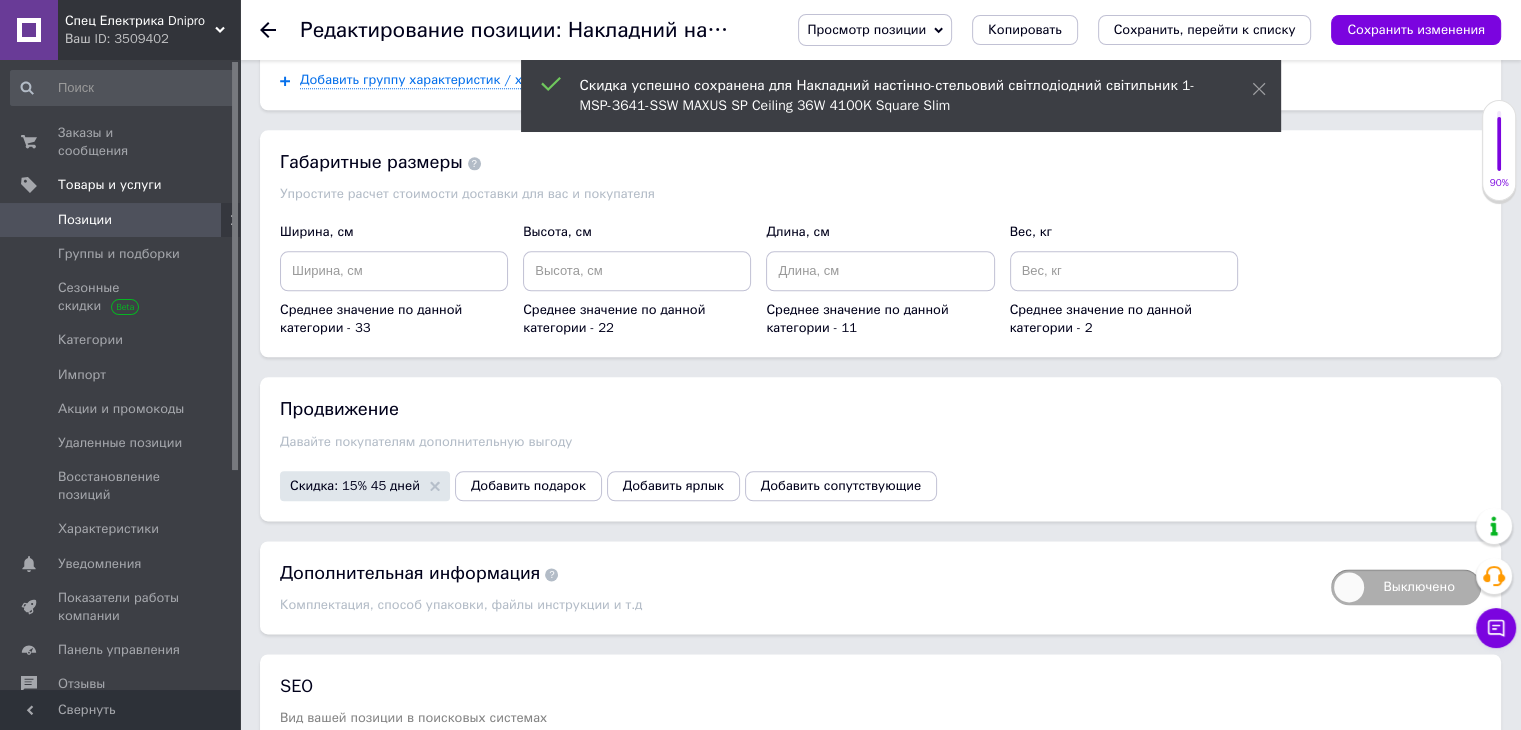 click on "Сохранить, перейти к списку" at bounding box center [1205, 29] 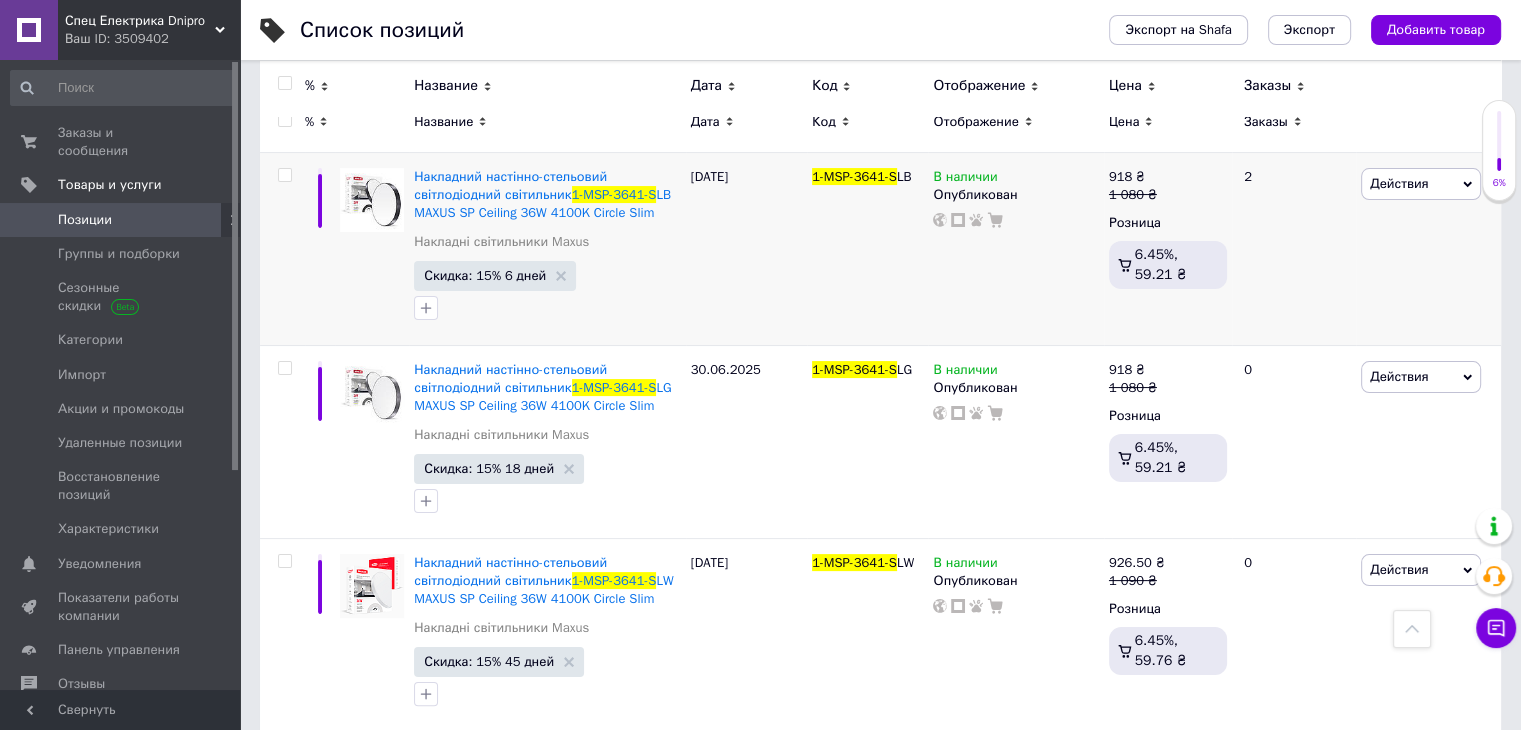 scroll, scrollTop: 0, scrollLeft: 0, axis: both 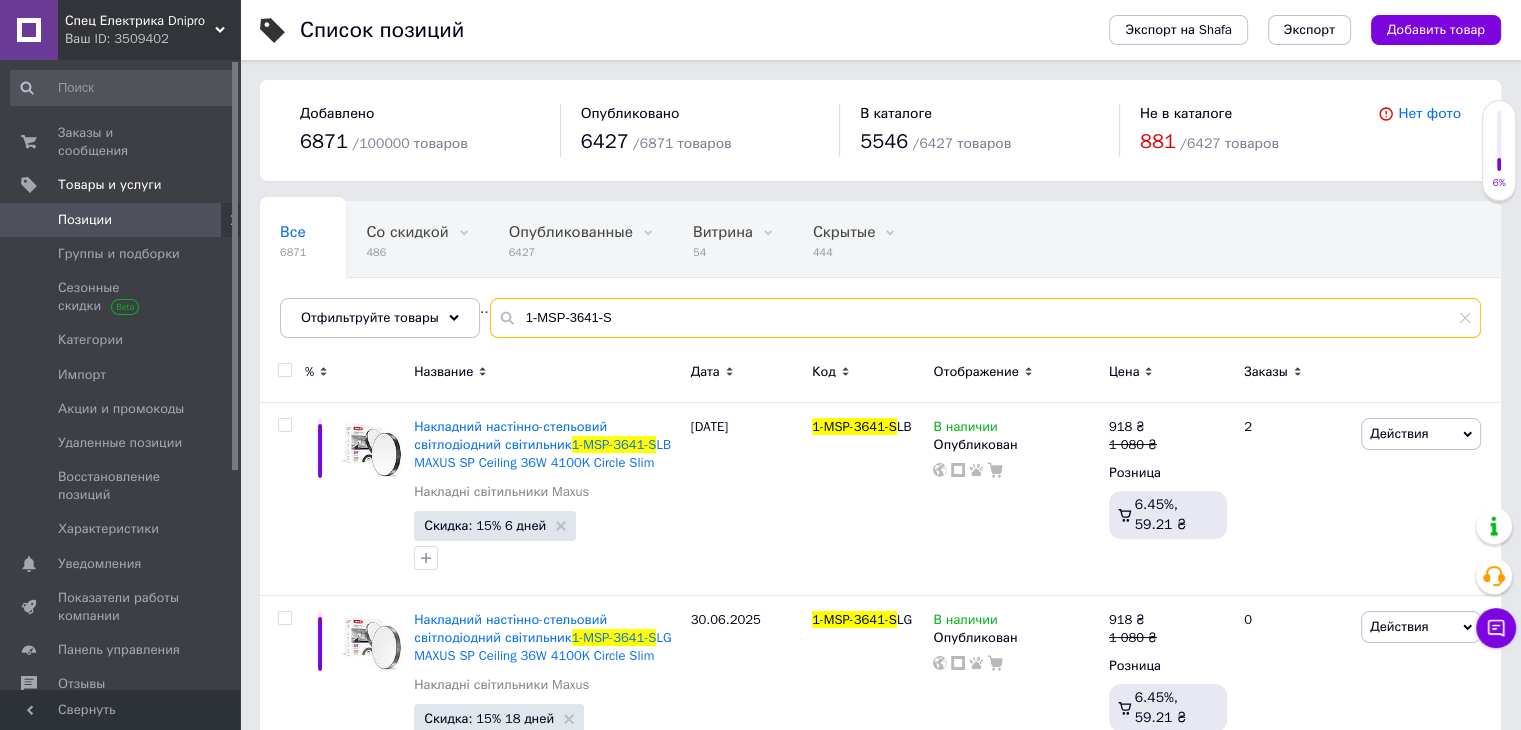 drag, startPoint x: 548, startPoint y: 330, endPoint x: 488, endPoint y: 323, distance: 60.40695 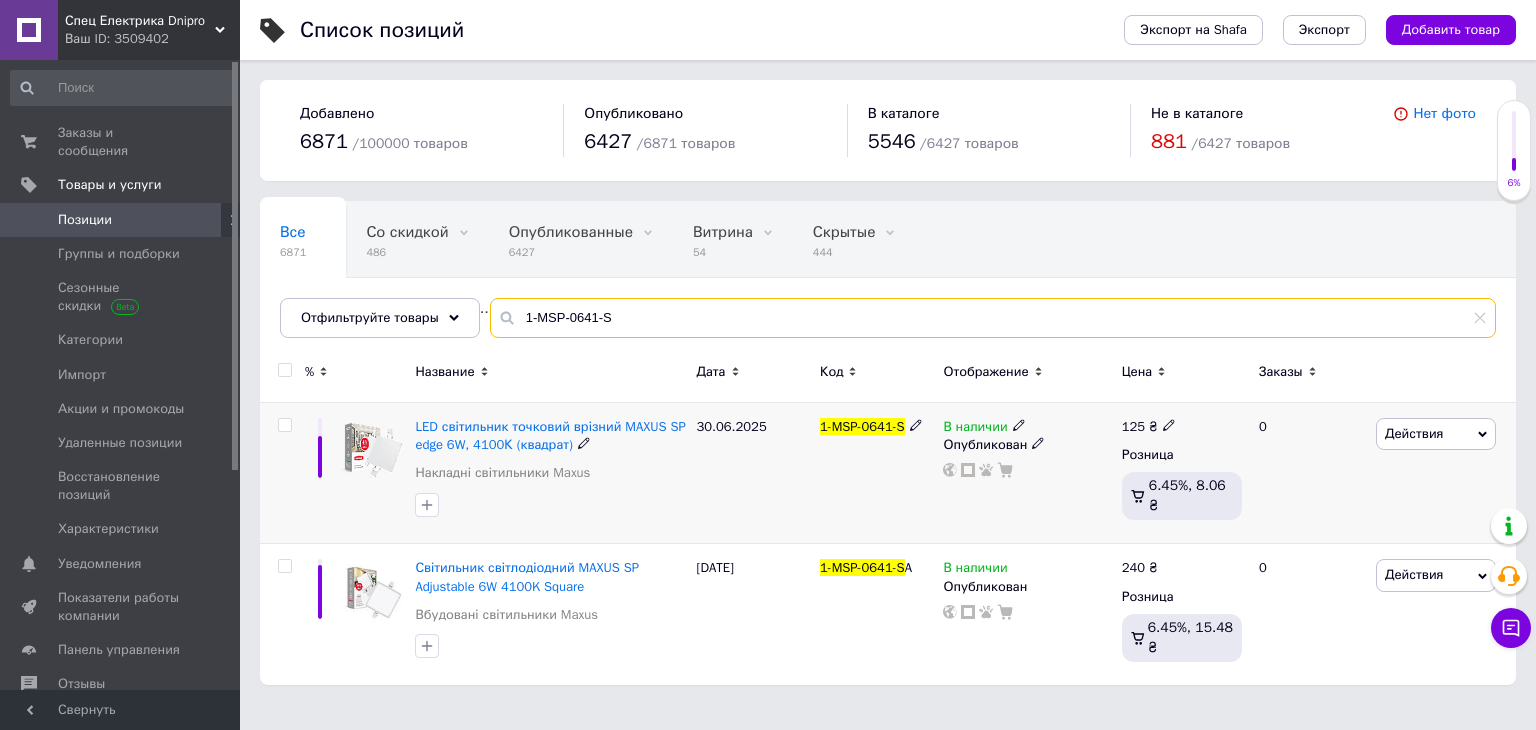 type on "1-MSP-0641-S" 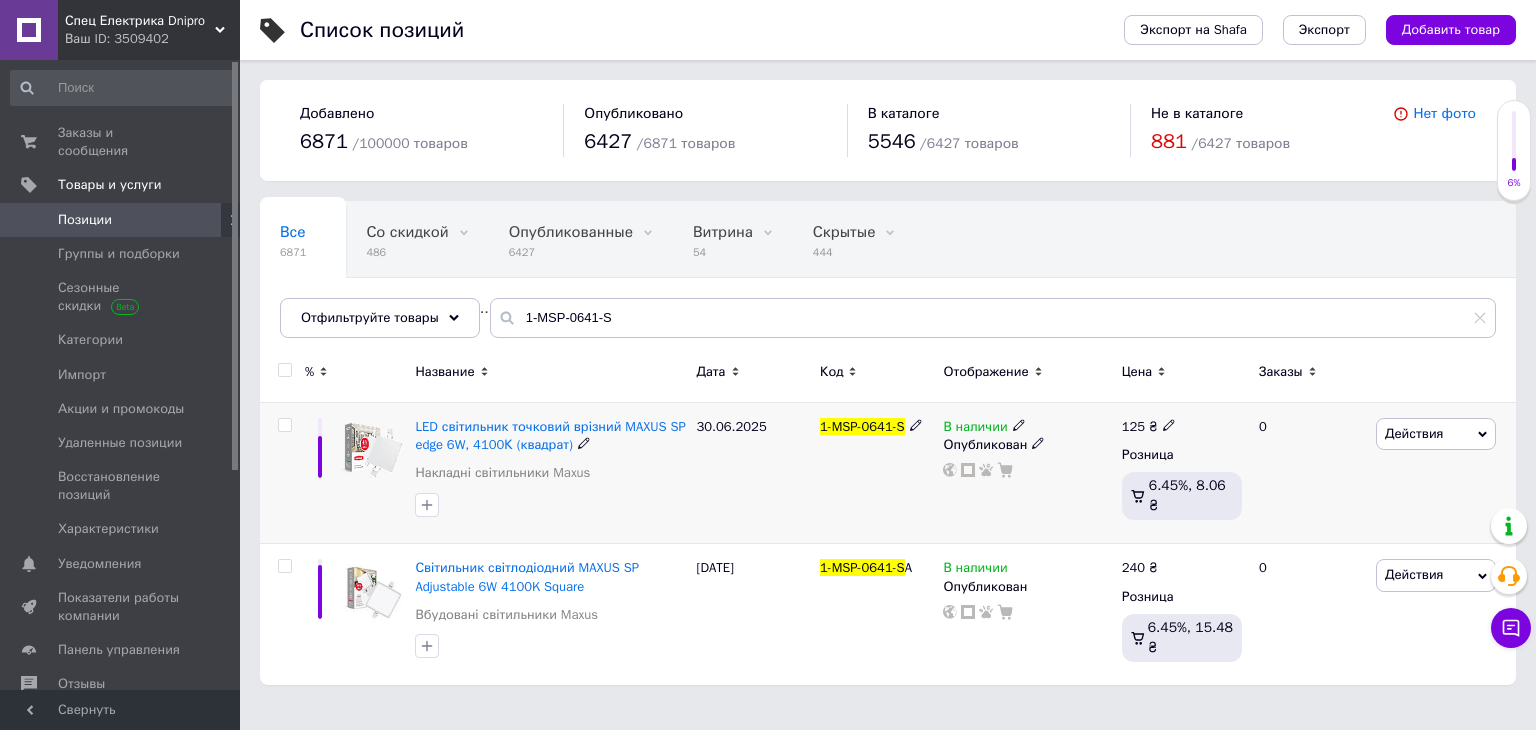 click 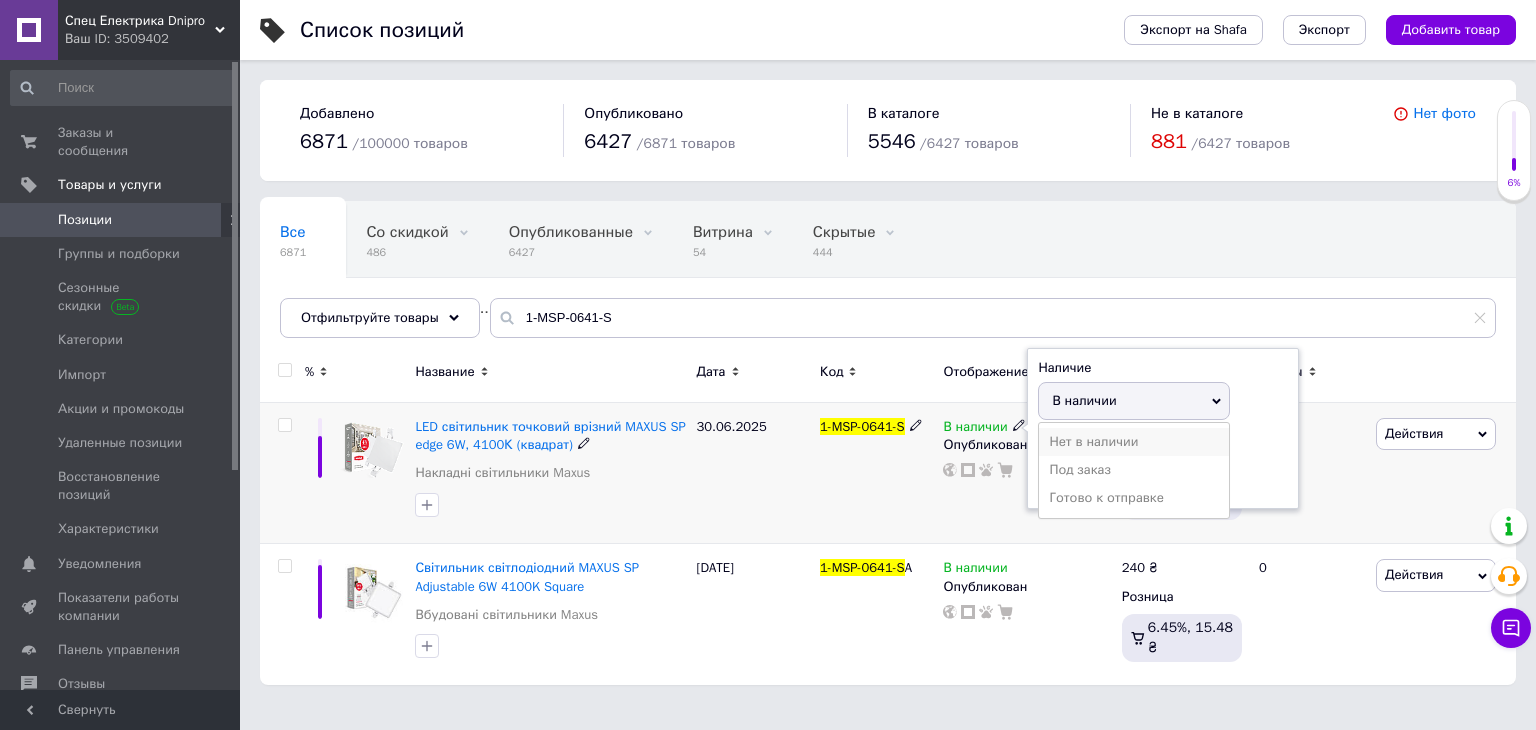 click on "Нет в наличии" at bounding box center [1134, 442] 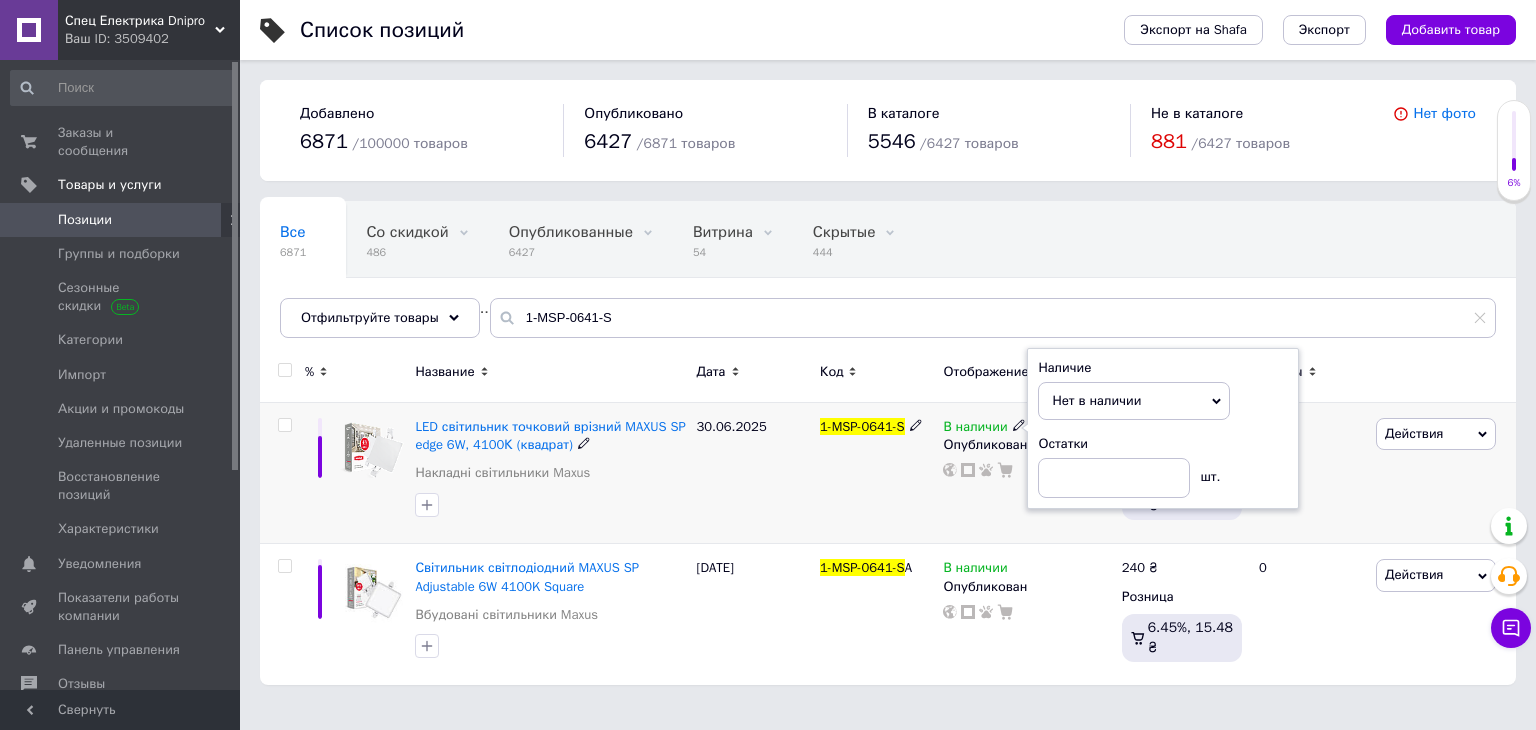 click on "30.06.2025" at bounding box center [753, 473] 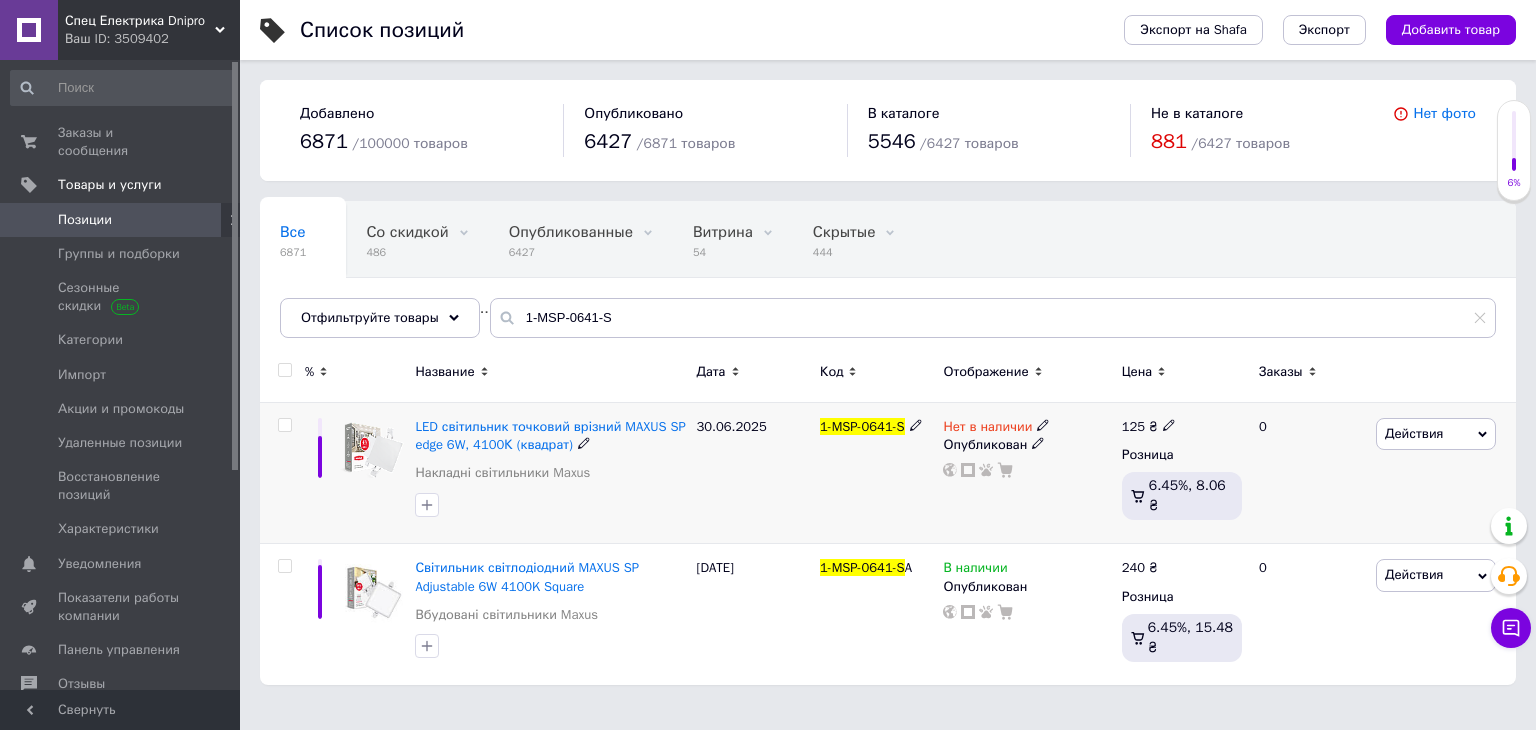 click at bounding box center (284, 425) 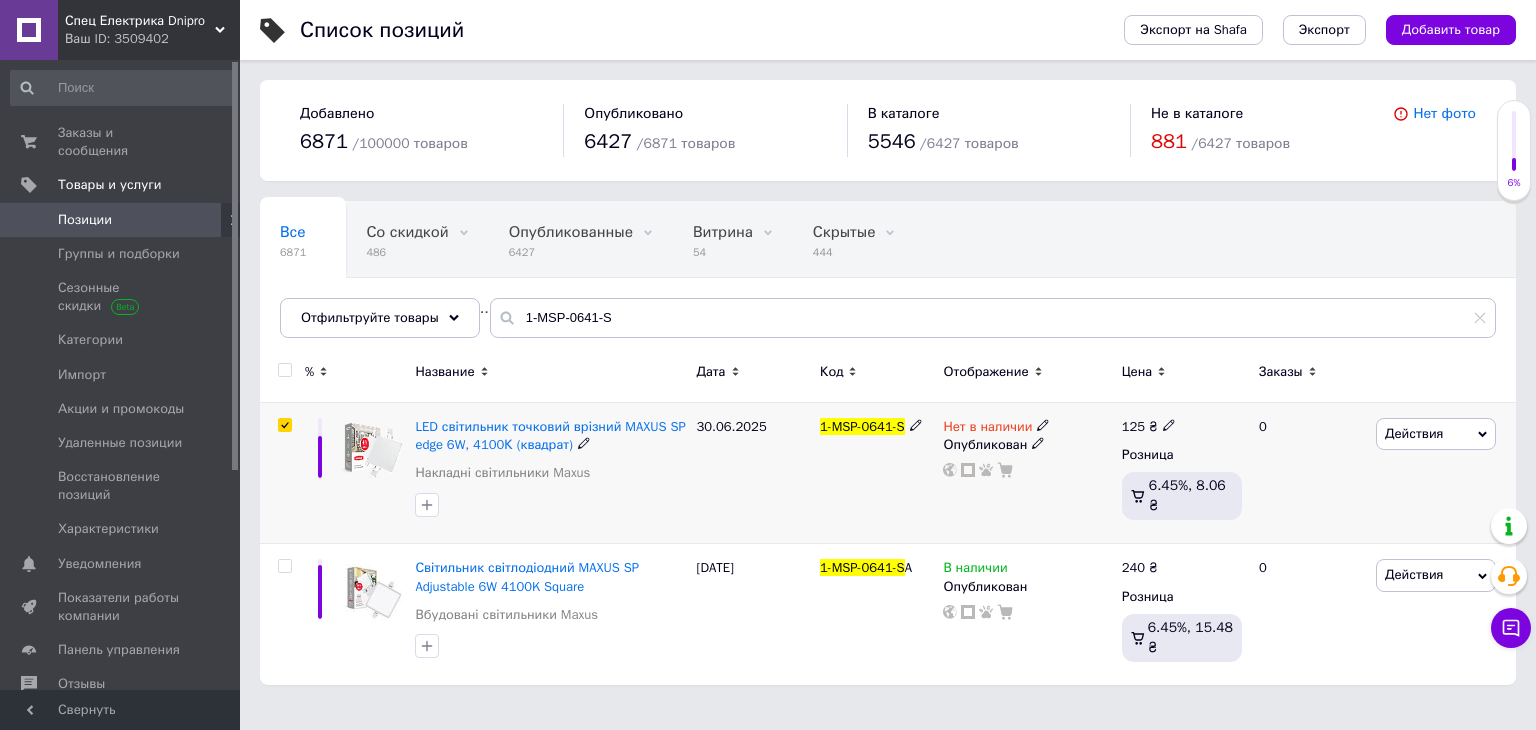 checkbox on "true" 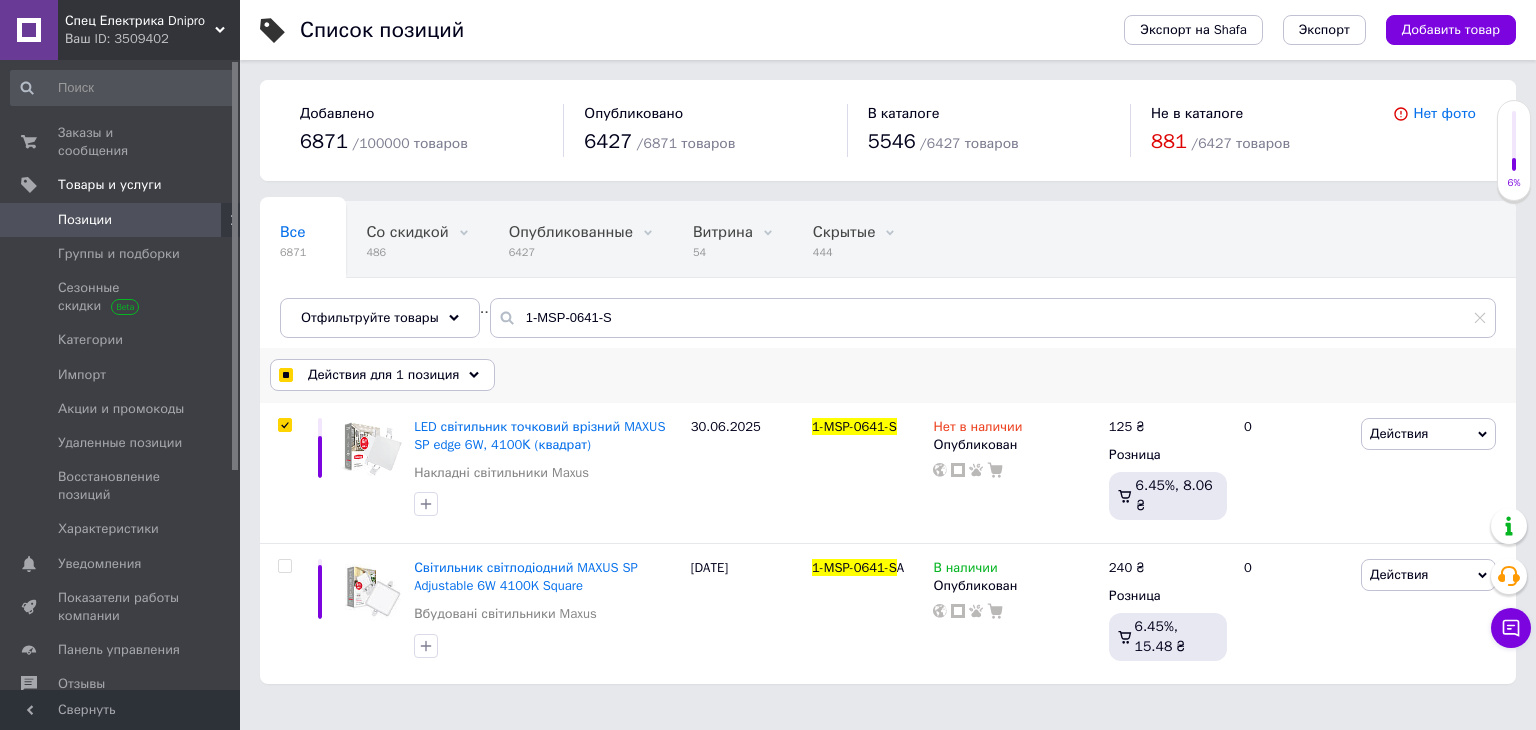click on "Действия для 1 позиция" at bounding box center [383, 375] 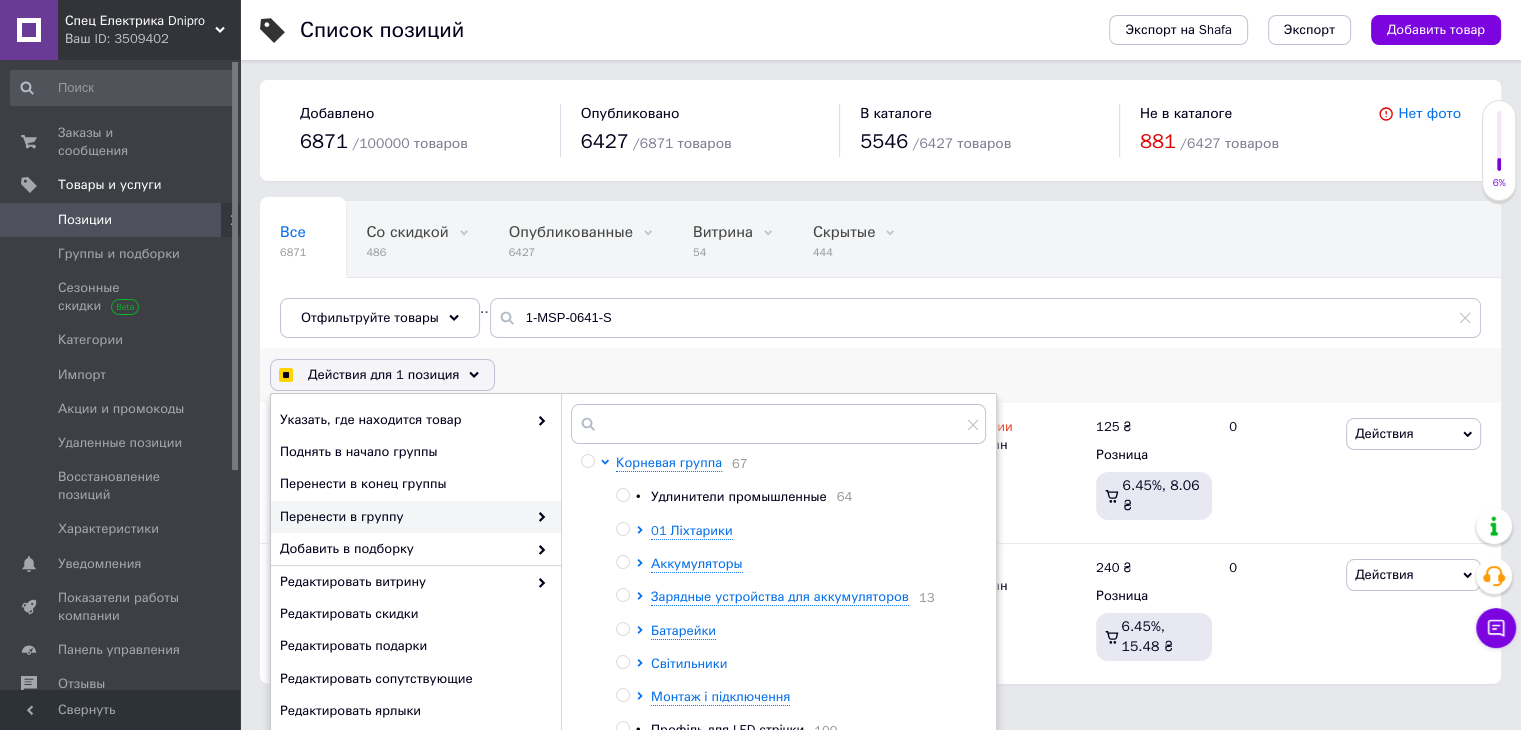 click 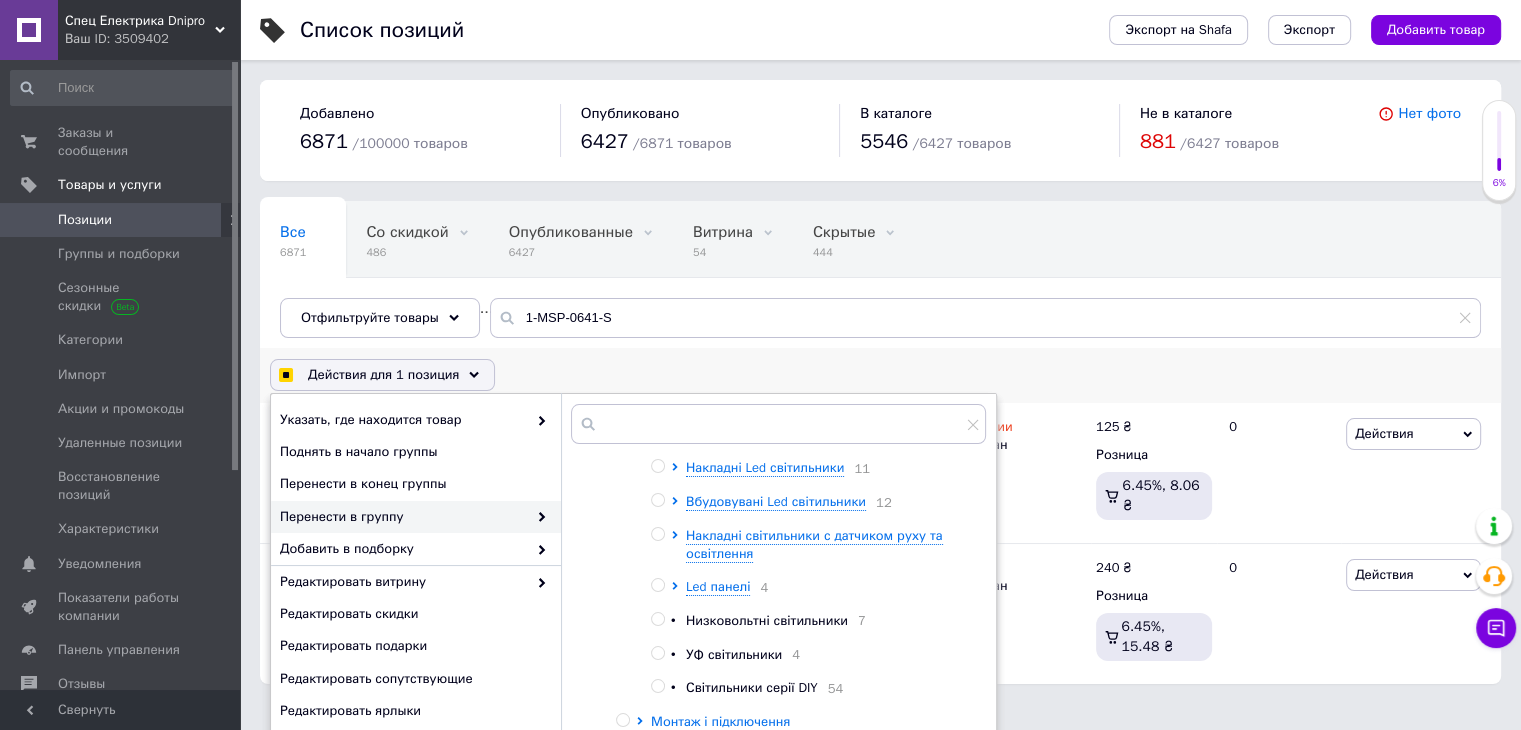 scroll, scrollTop: 333, scrollLeft: 0, axis: vertical 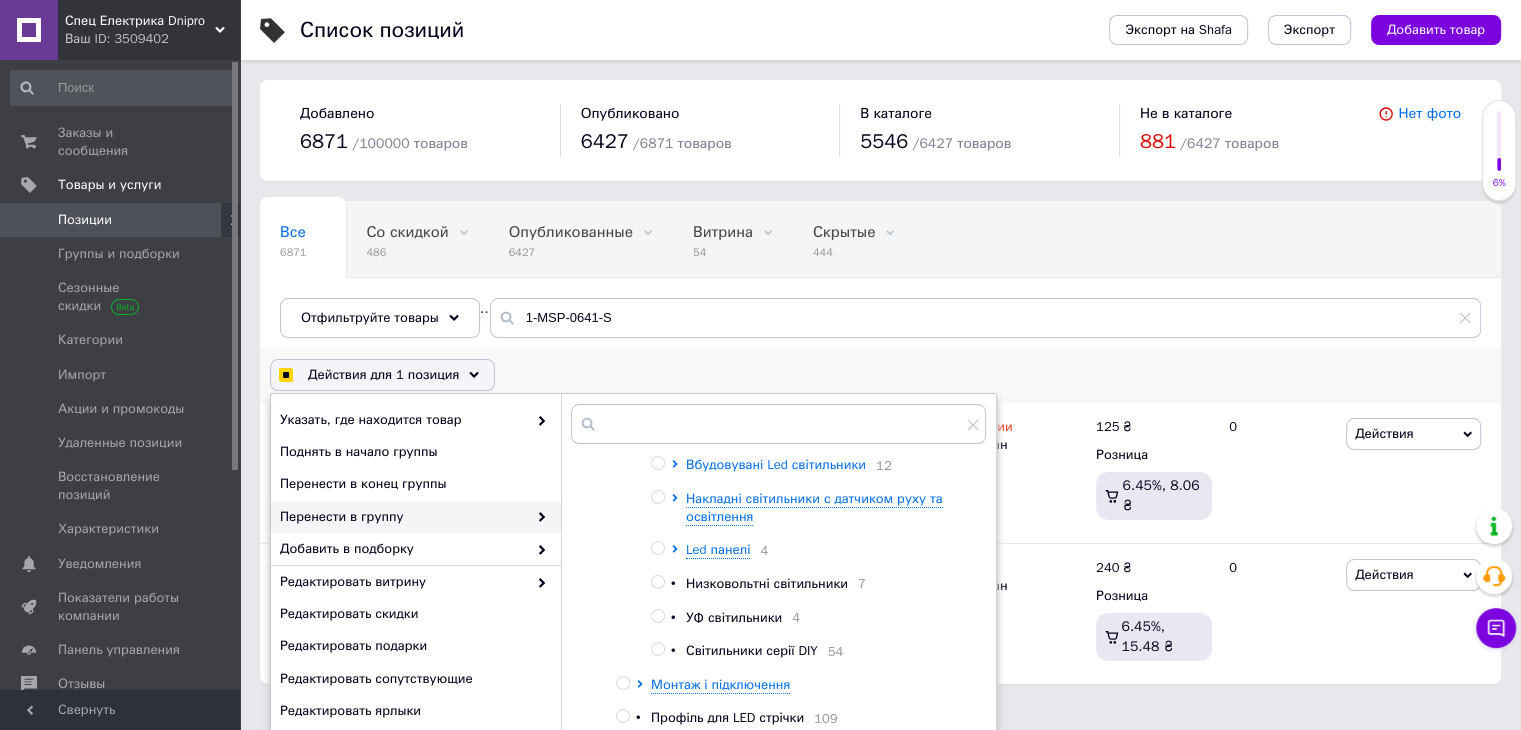 click 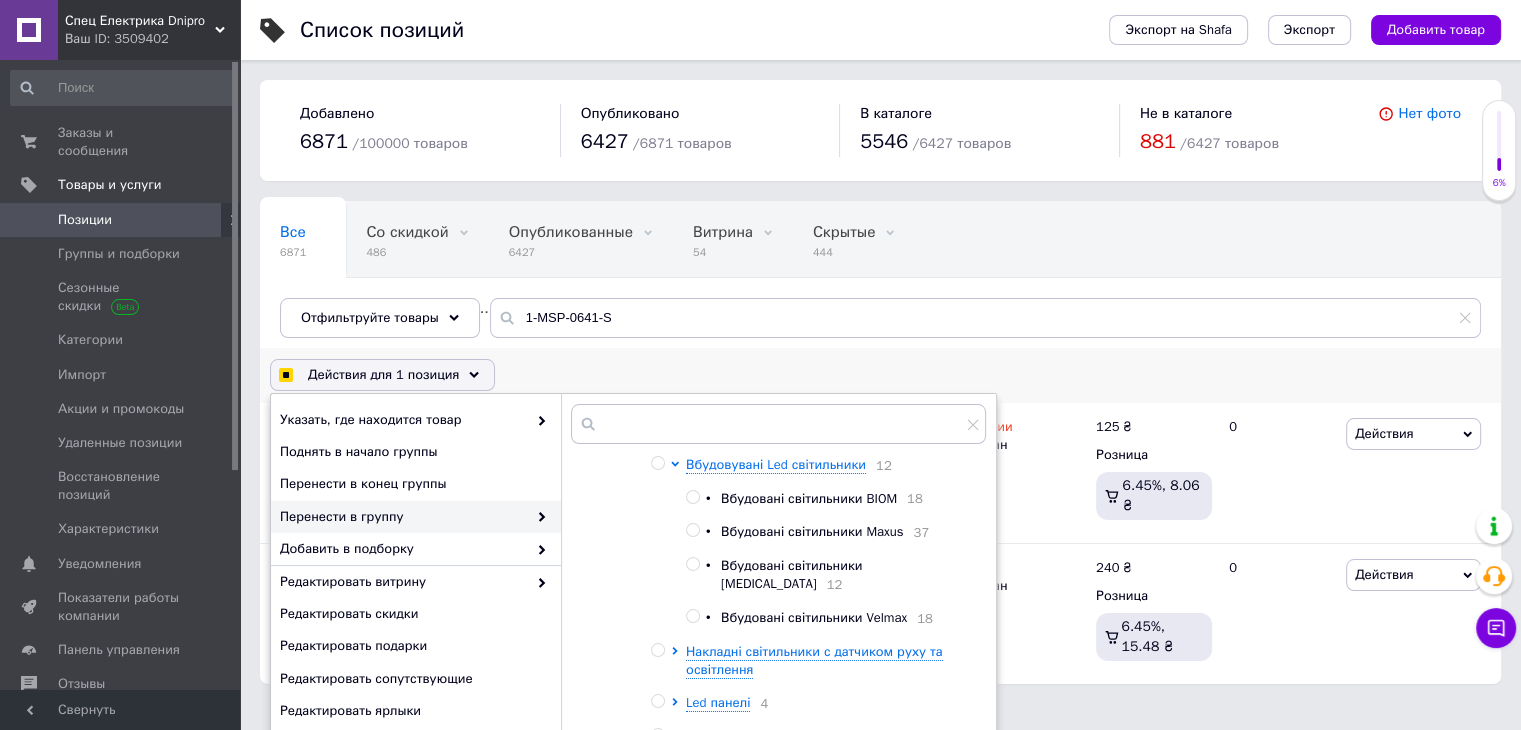 click on "Вбудовані світильники Maxus" at bounding box center (812, 531) 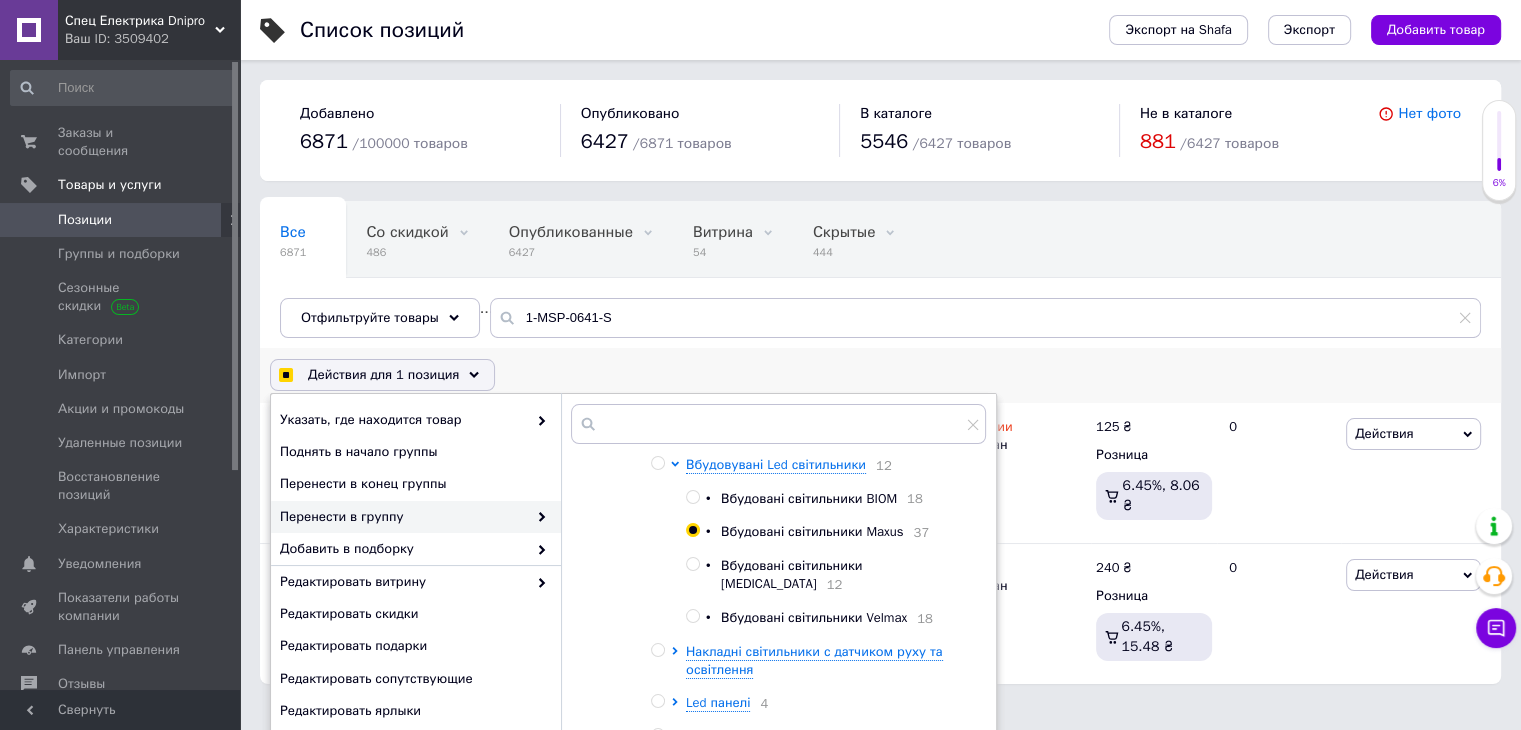 checkbox on "true" 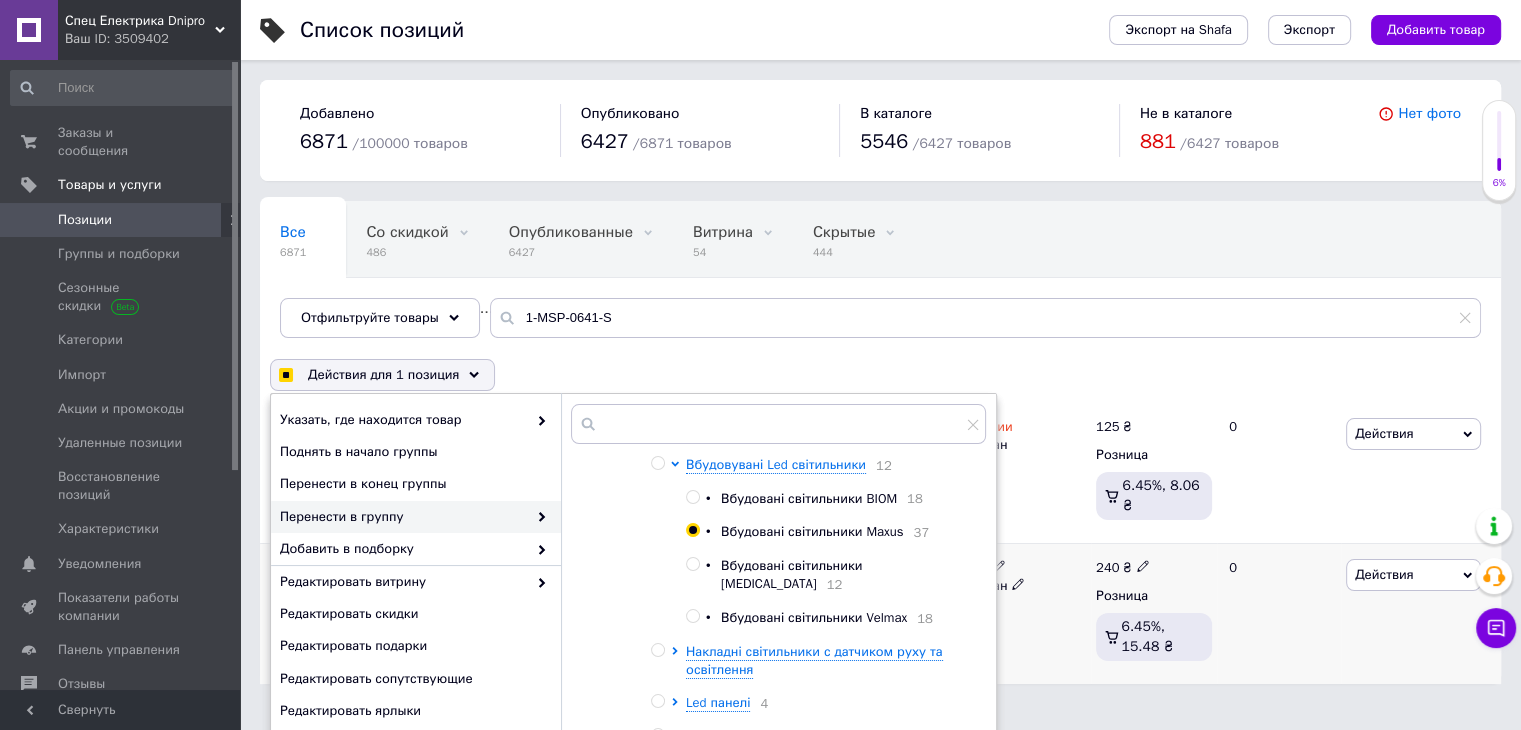 checkbox on "true" 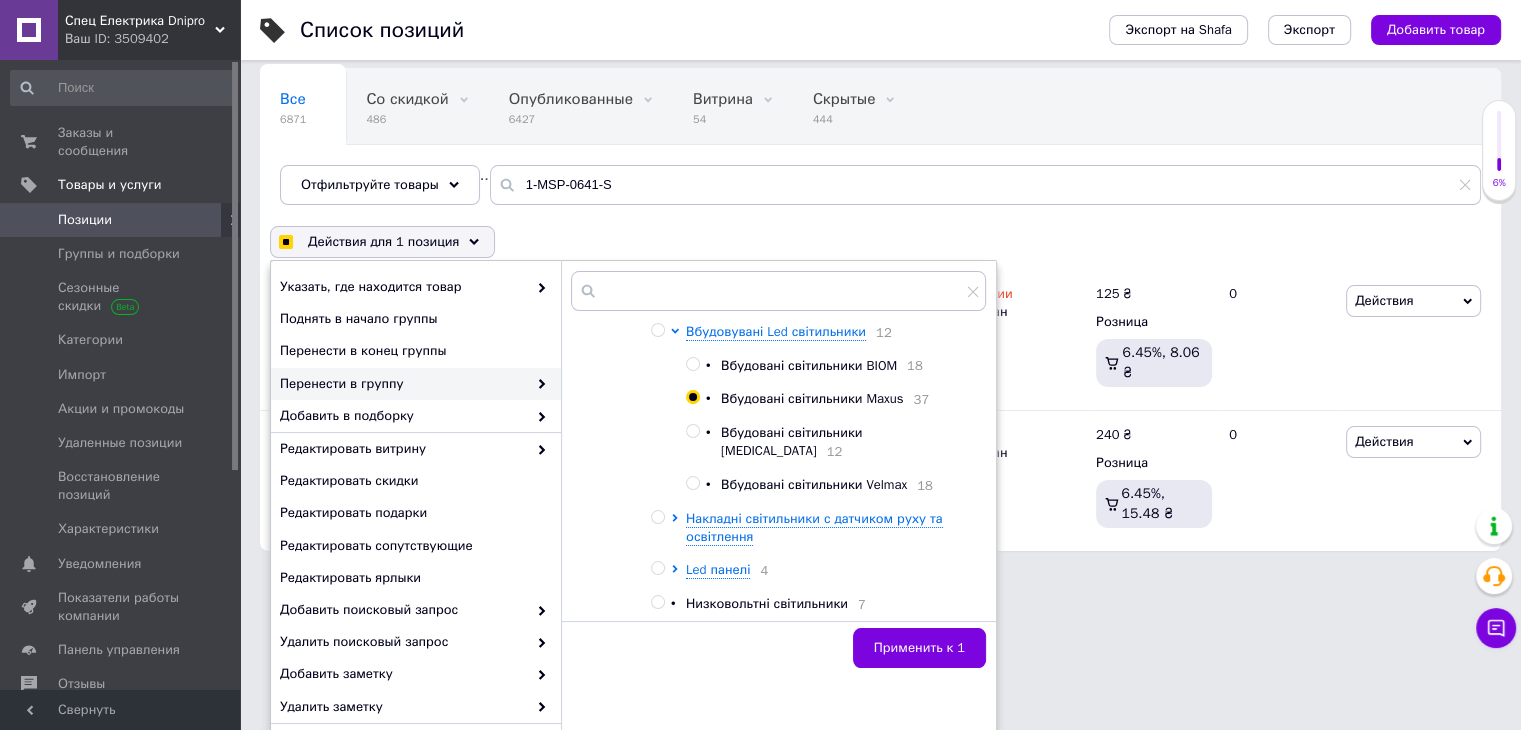 scroll, scrollTop: 232, scrollLeft: 0, axis: vertical 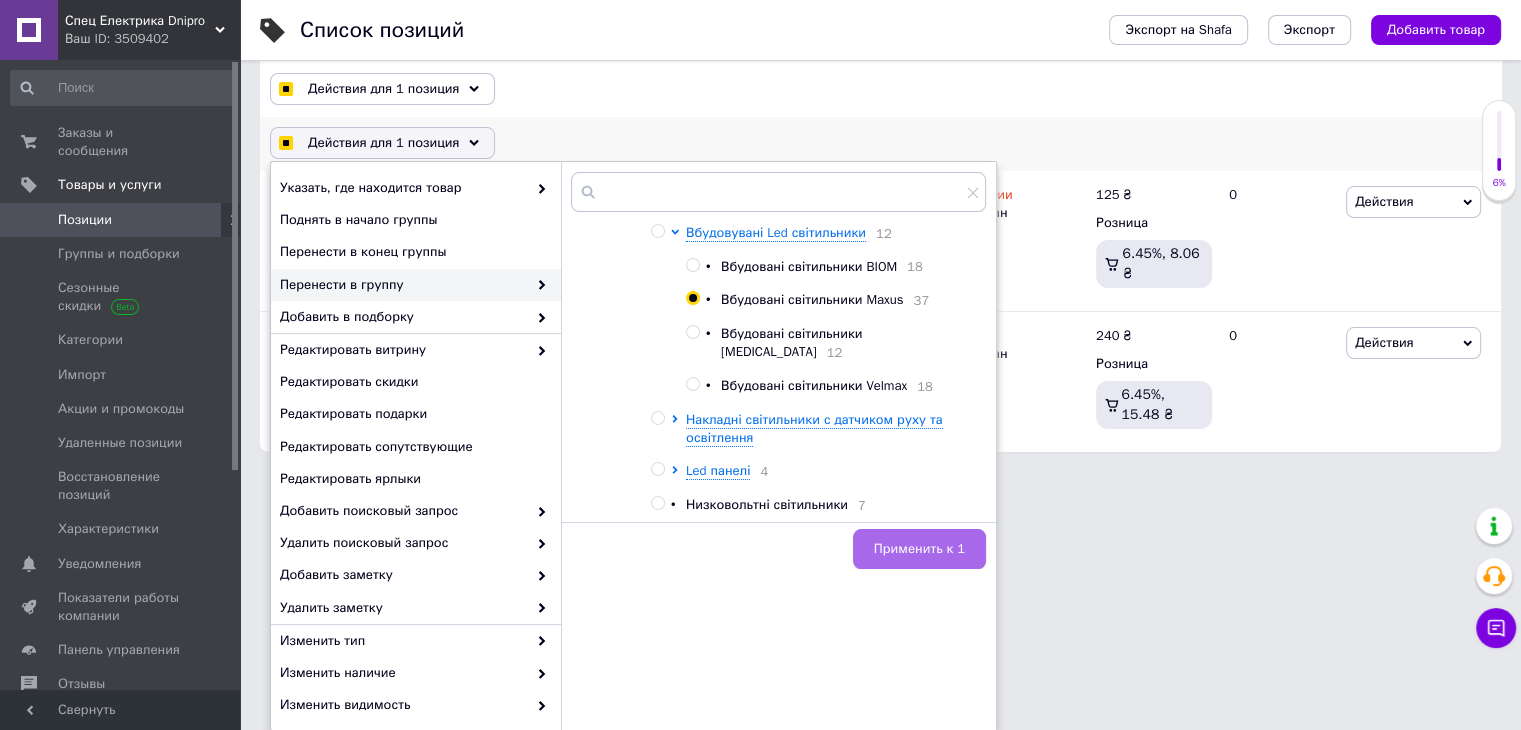 click on "Применить к 1" at bounding box center [919, 549] 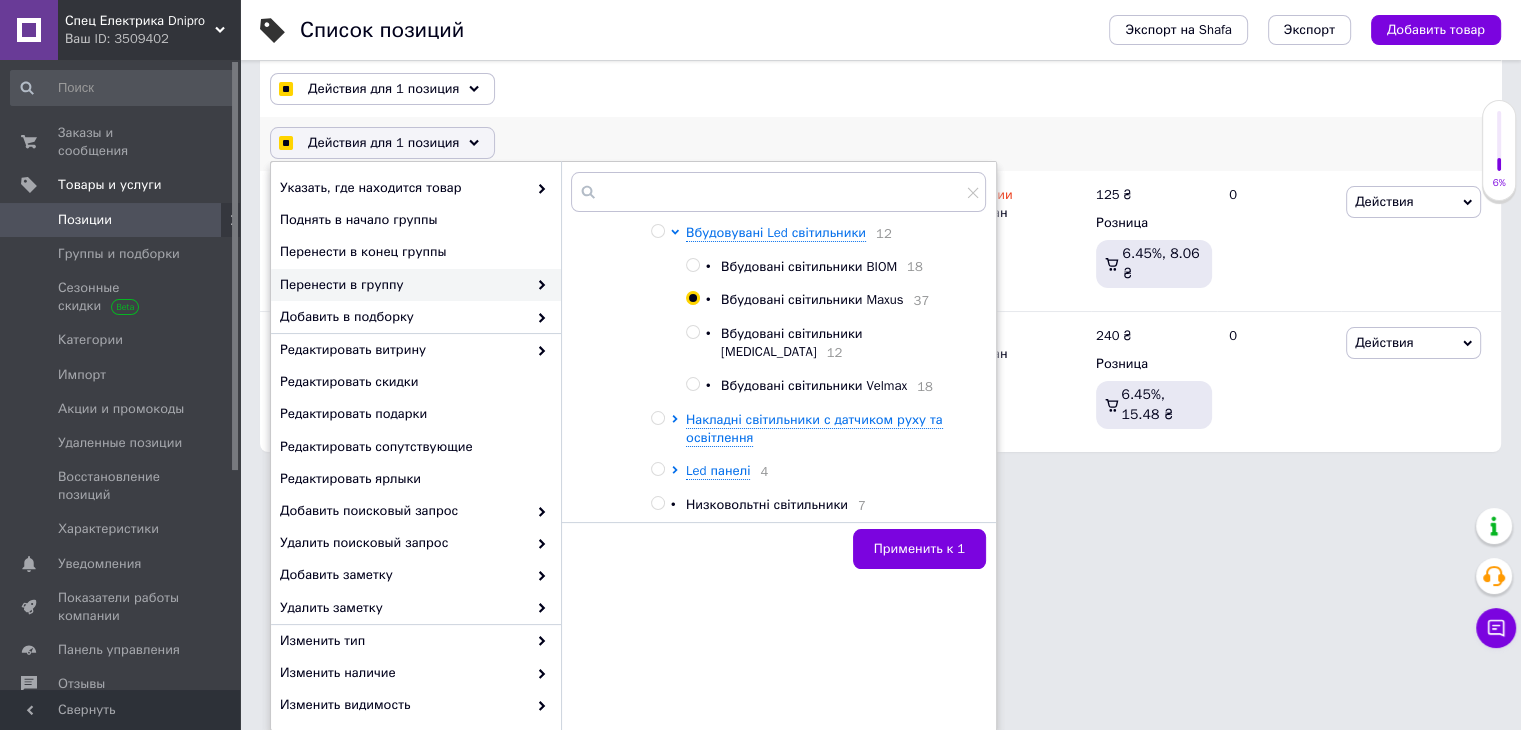 checkbox on "false" 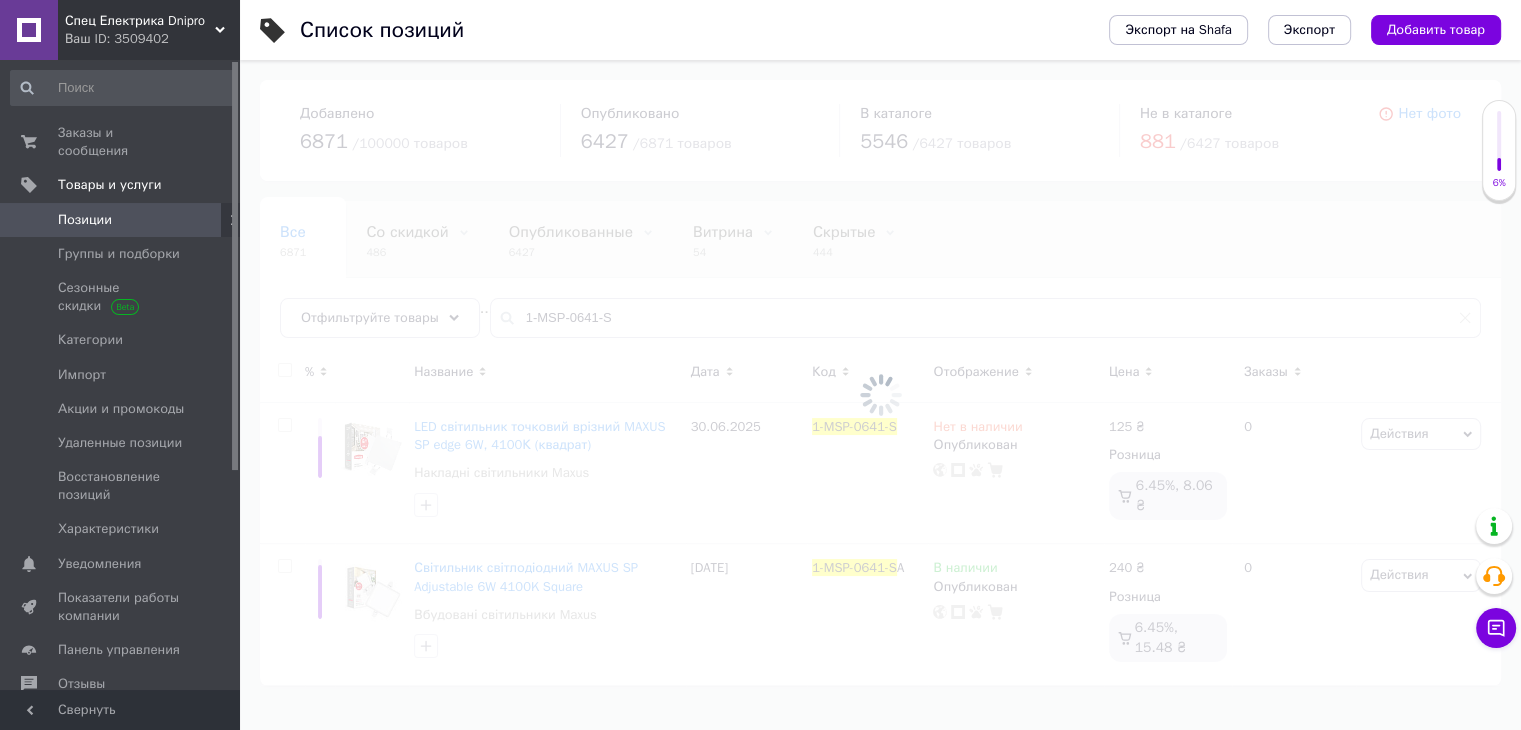 scroll, scrollTop: 0, scrollLeft: 0, axis: both 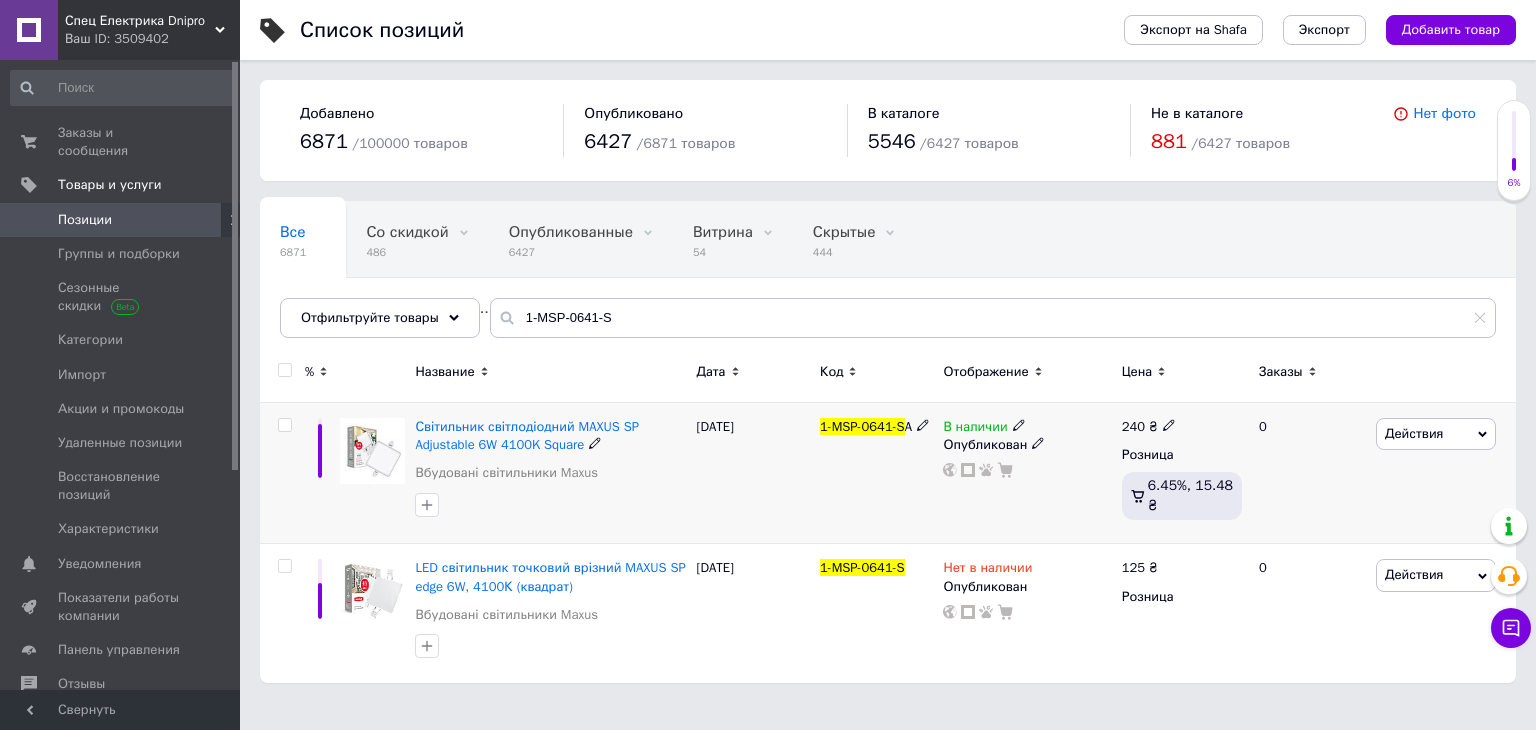 drag, startPoint x: 850, startPoint y: 425, endPoint x: 910, endPoint y: 424, distance: 60.00833 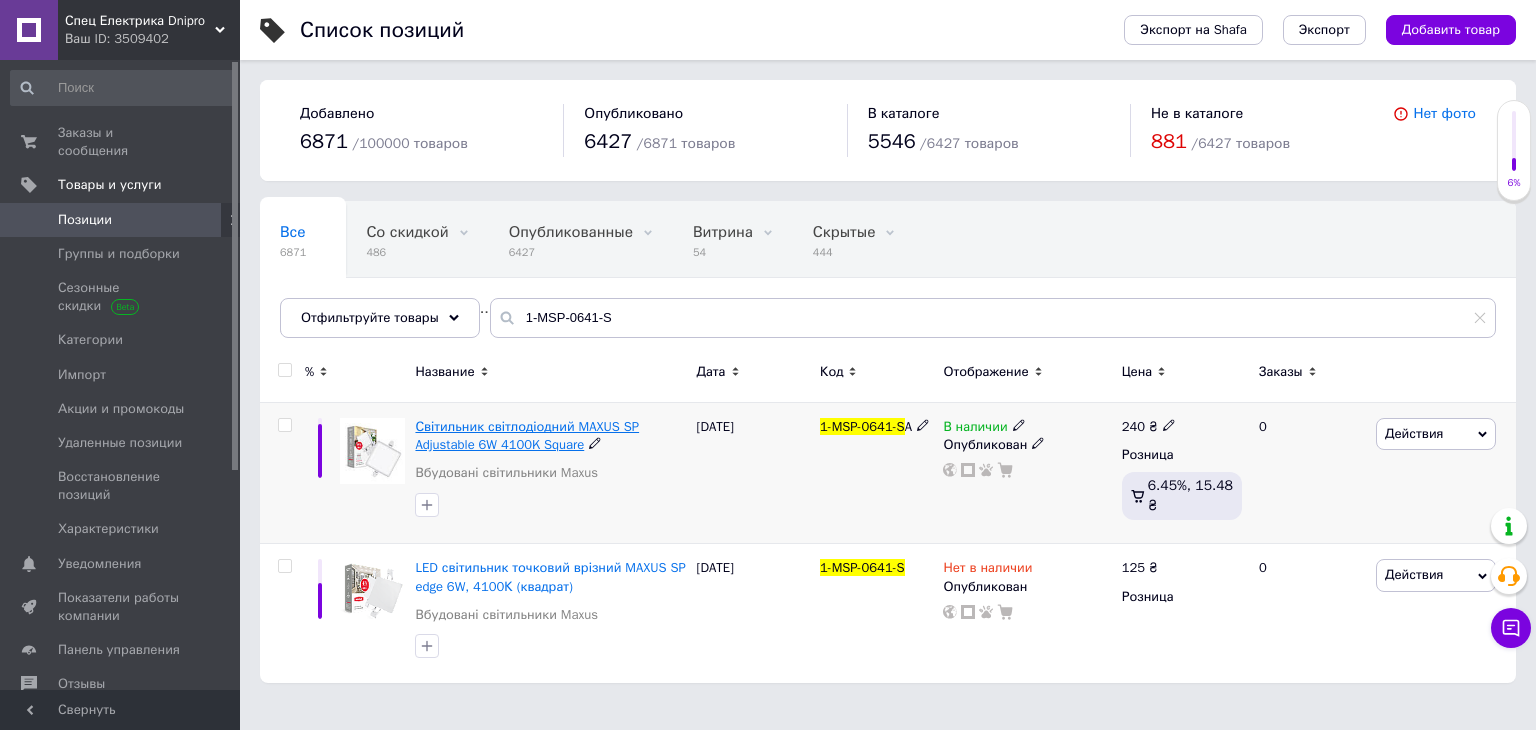 click on "Світильник світлодіодний MAXUS SP Adjustable 6W 4100K Square" at bounding box center (527, 435) 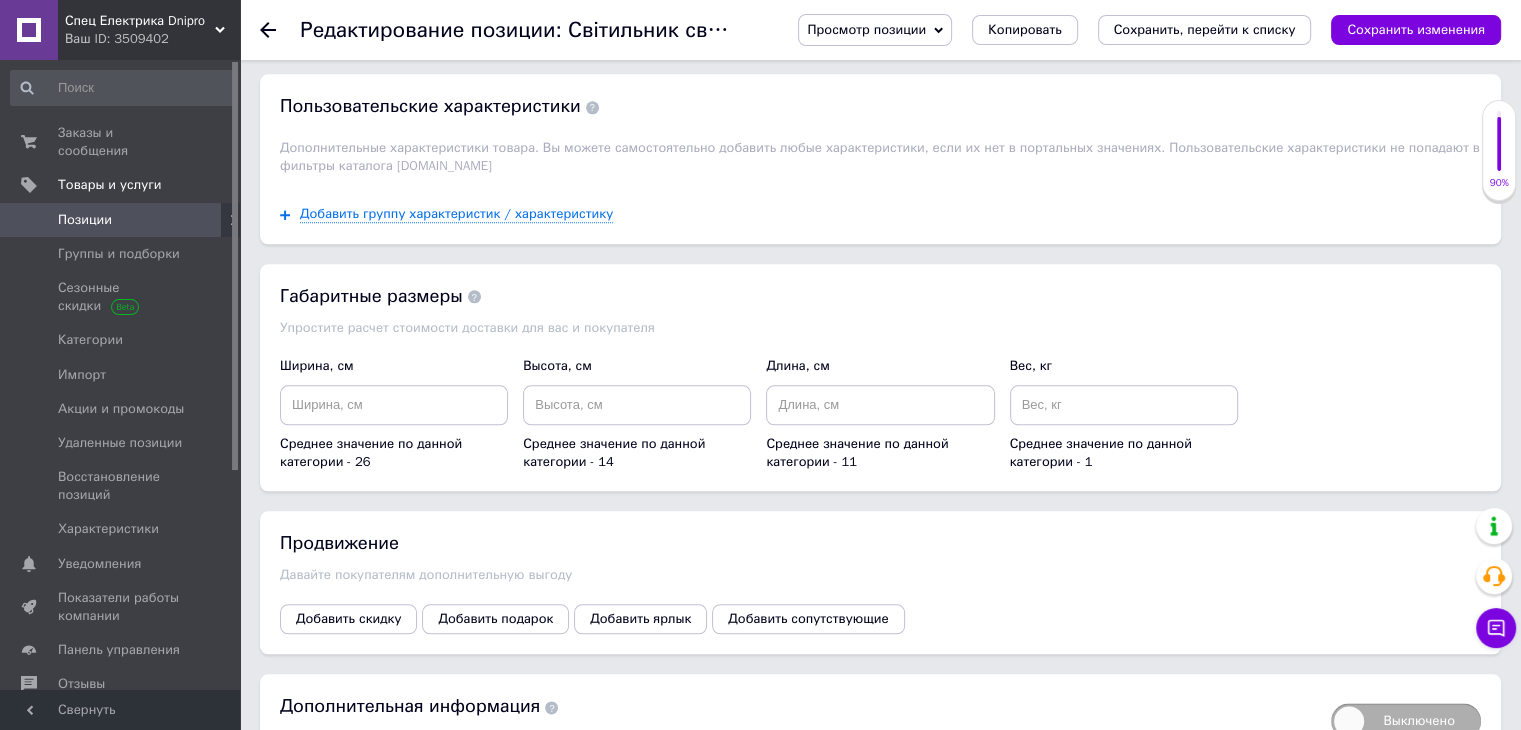 scroll, scrollTop: 2333, scrollLeft: 0, axis: vertical 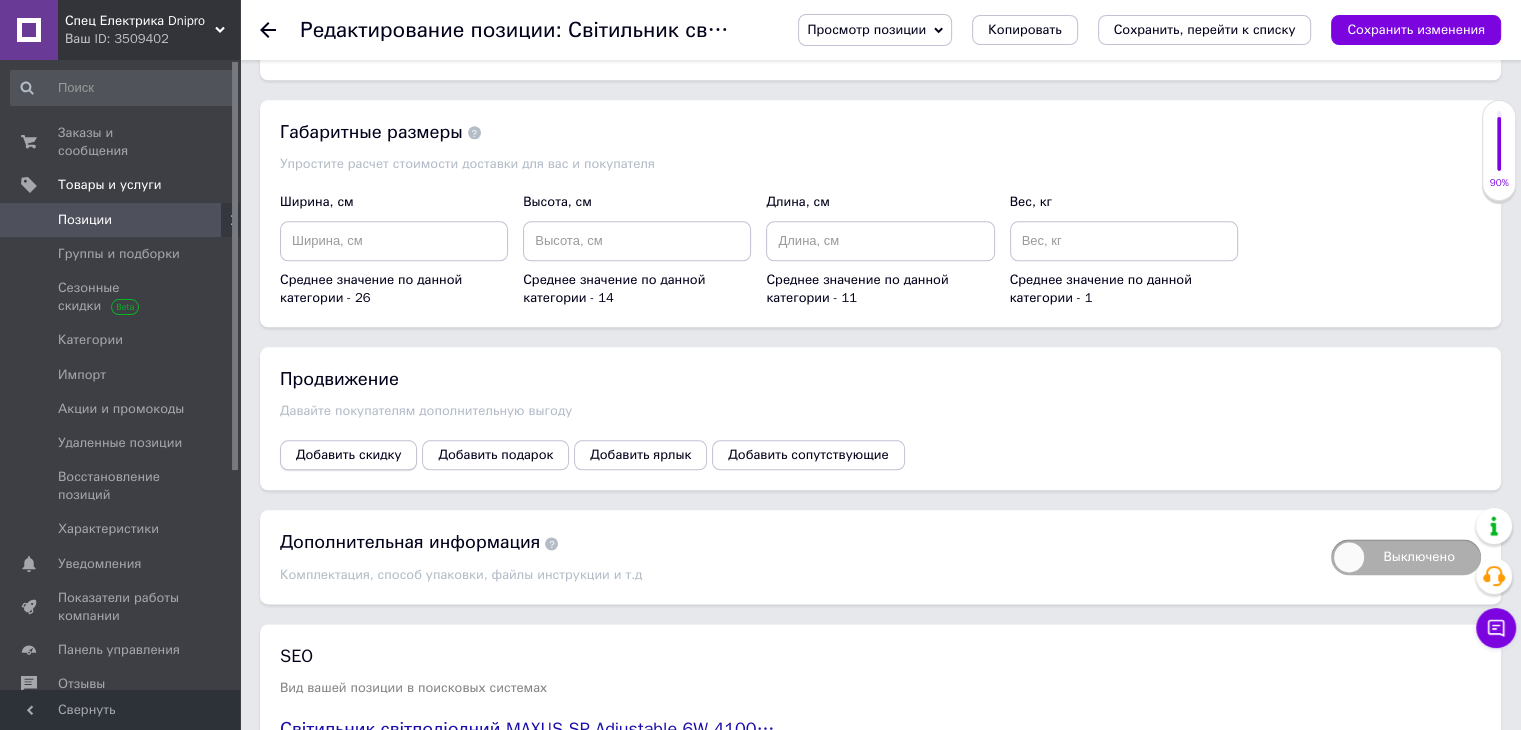 click on "Добавить скидку" at bounding box center [348, 455] 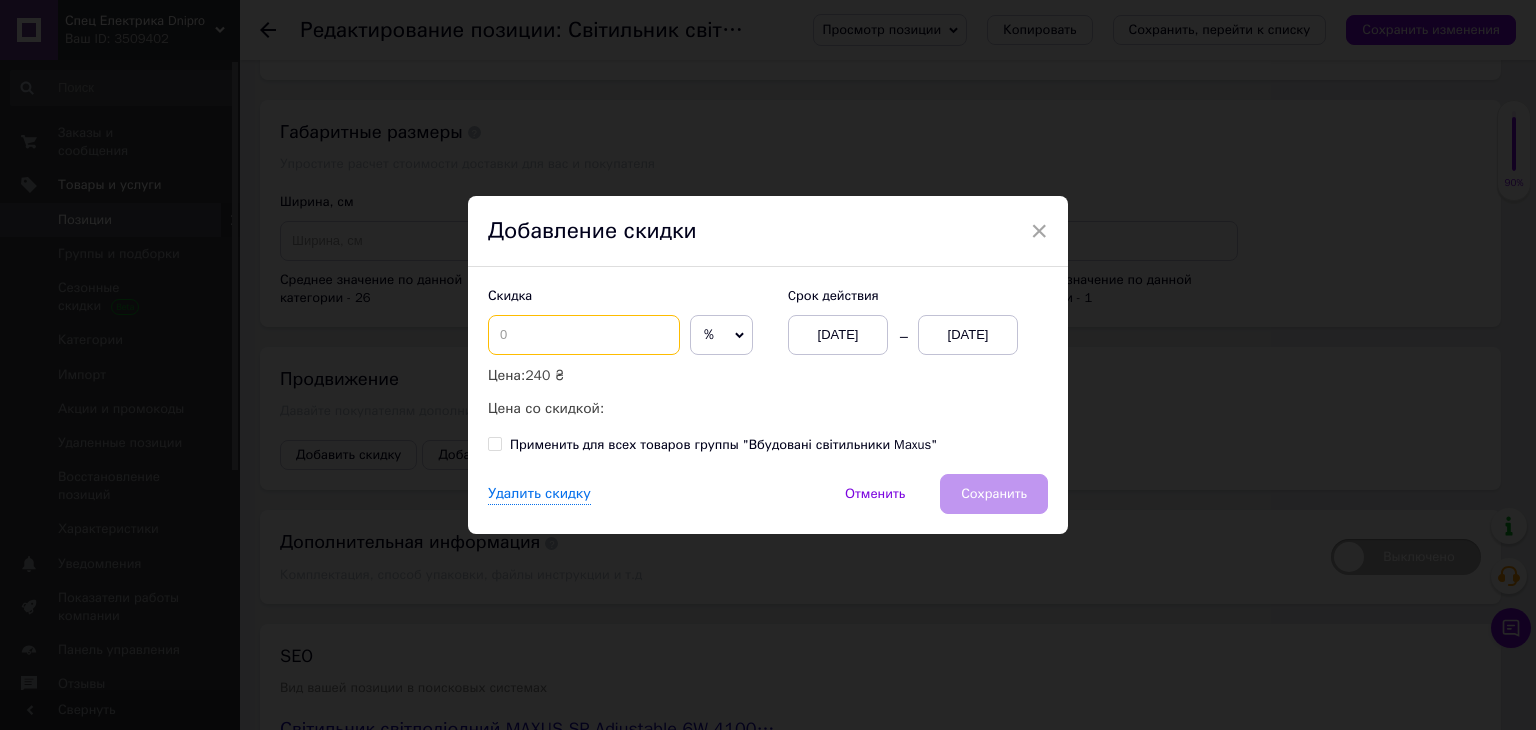 click at bounding box center (584, 335) 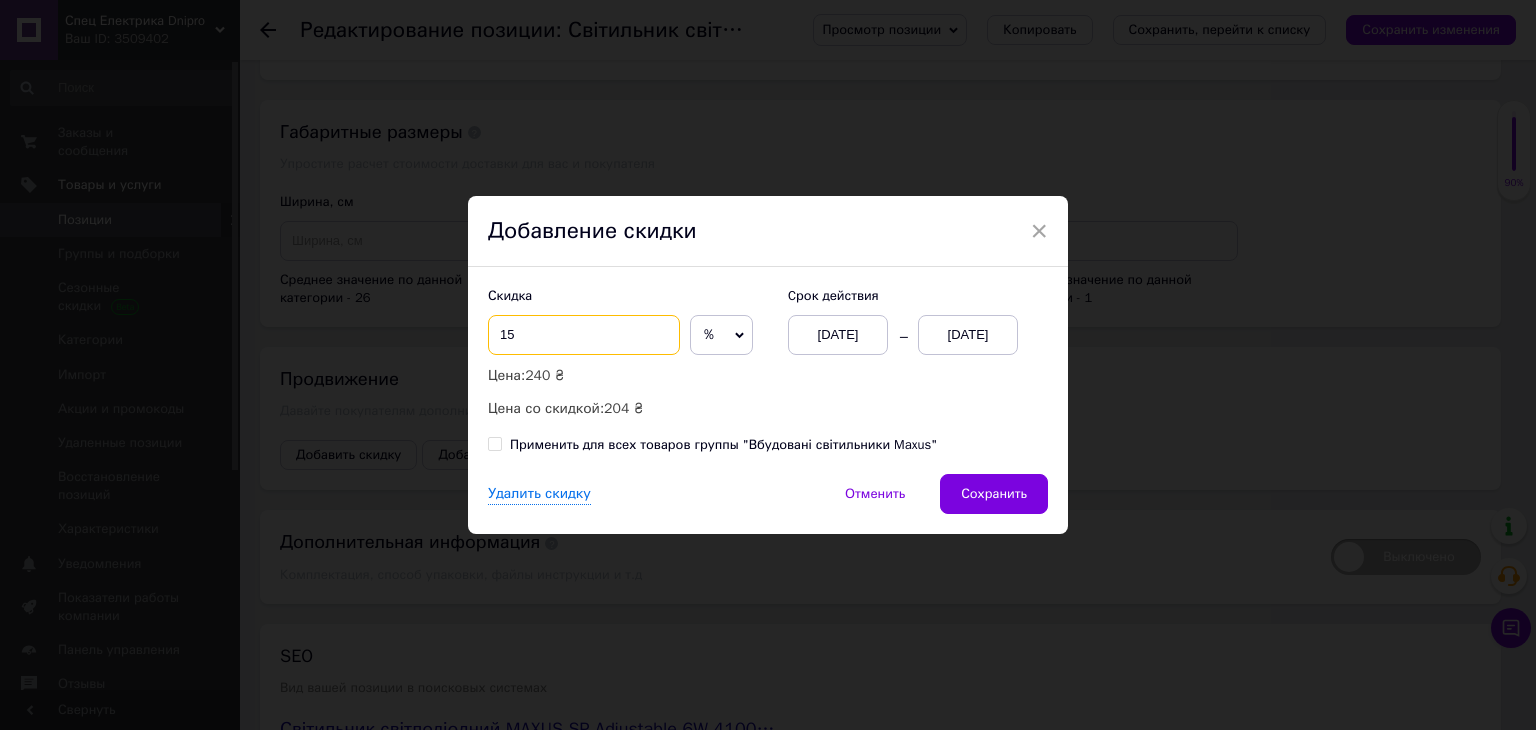 type on "15" 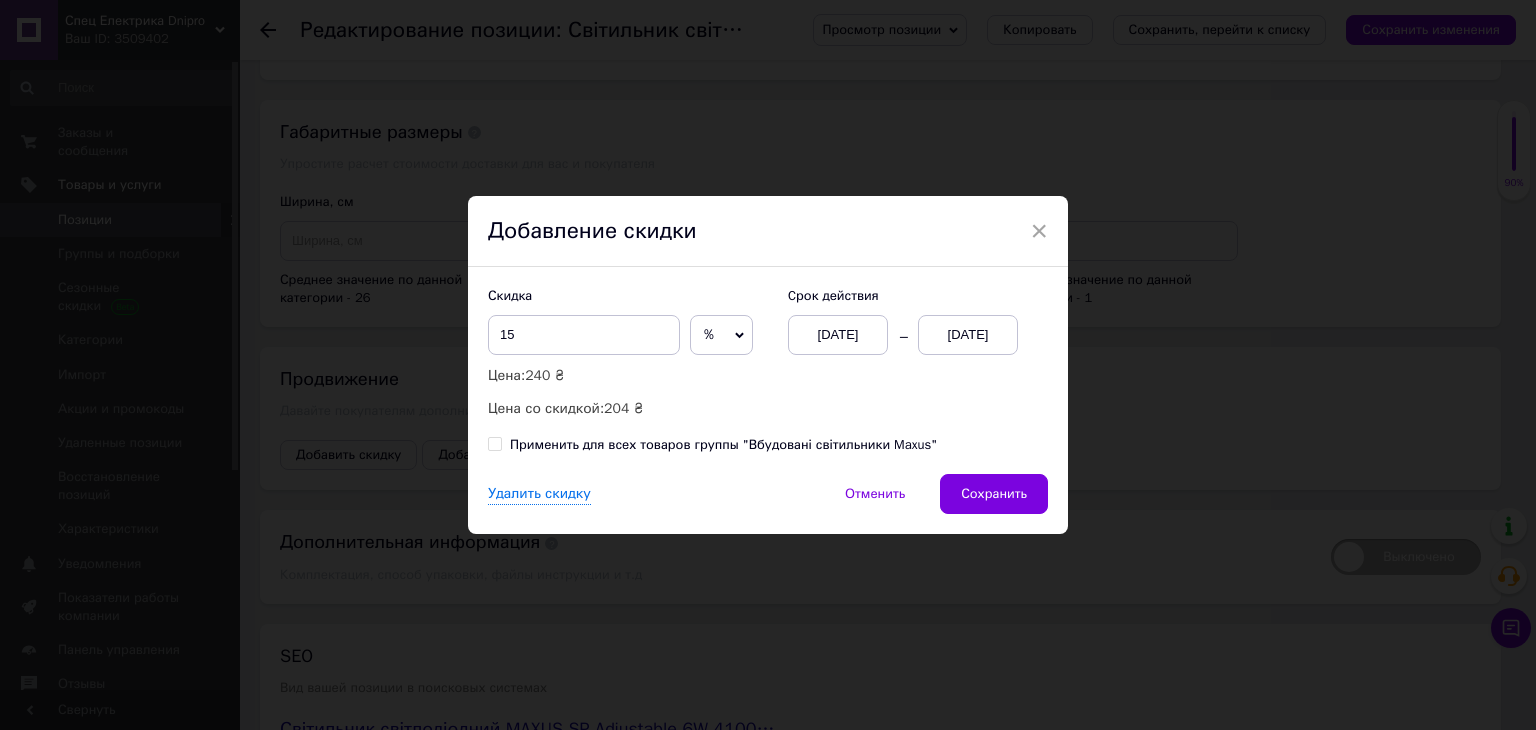 click on "[DATE]" at bounding box center (968, 335) 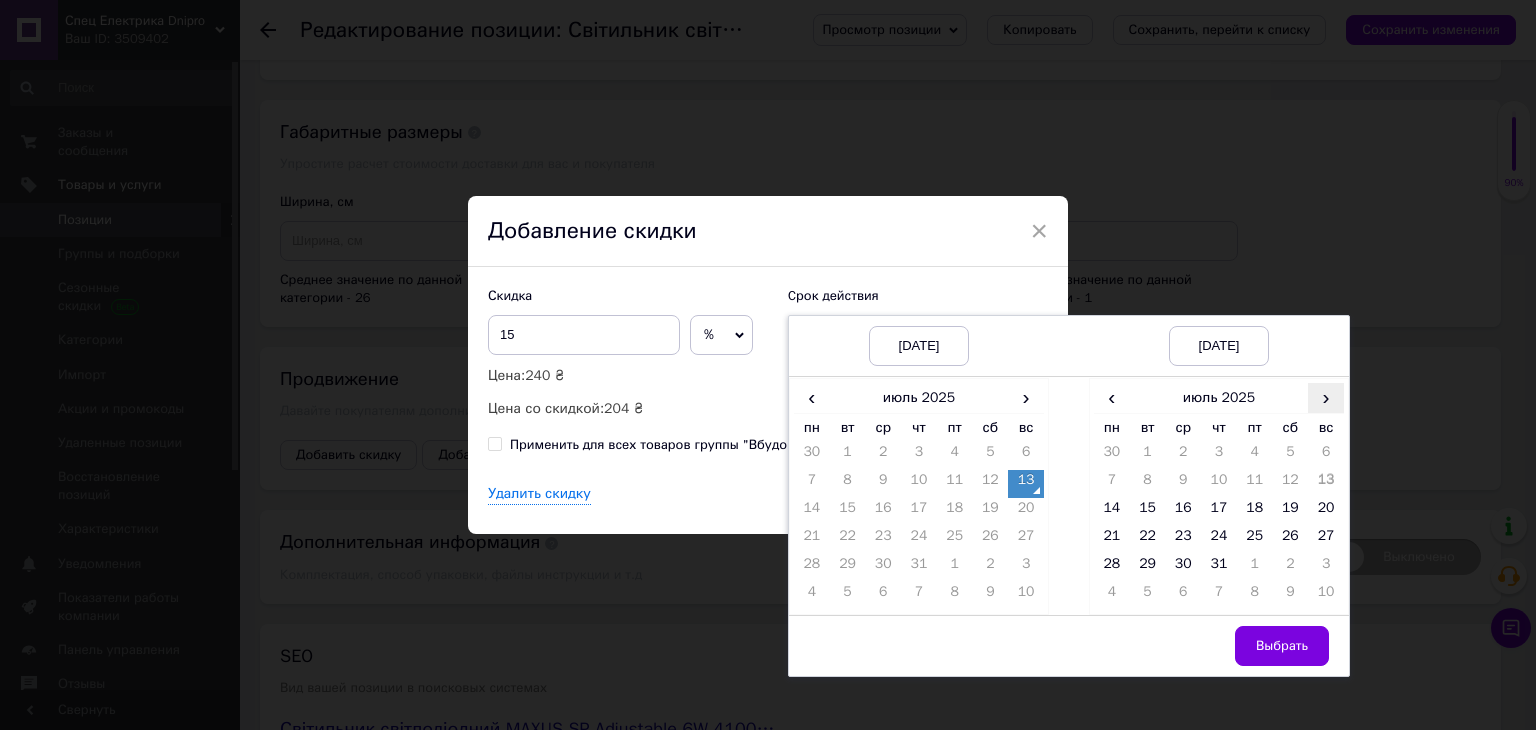 click on "›" at bounding box center [1326, 397] 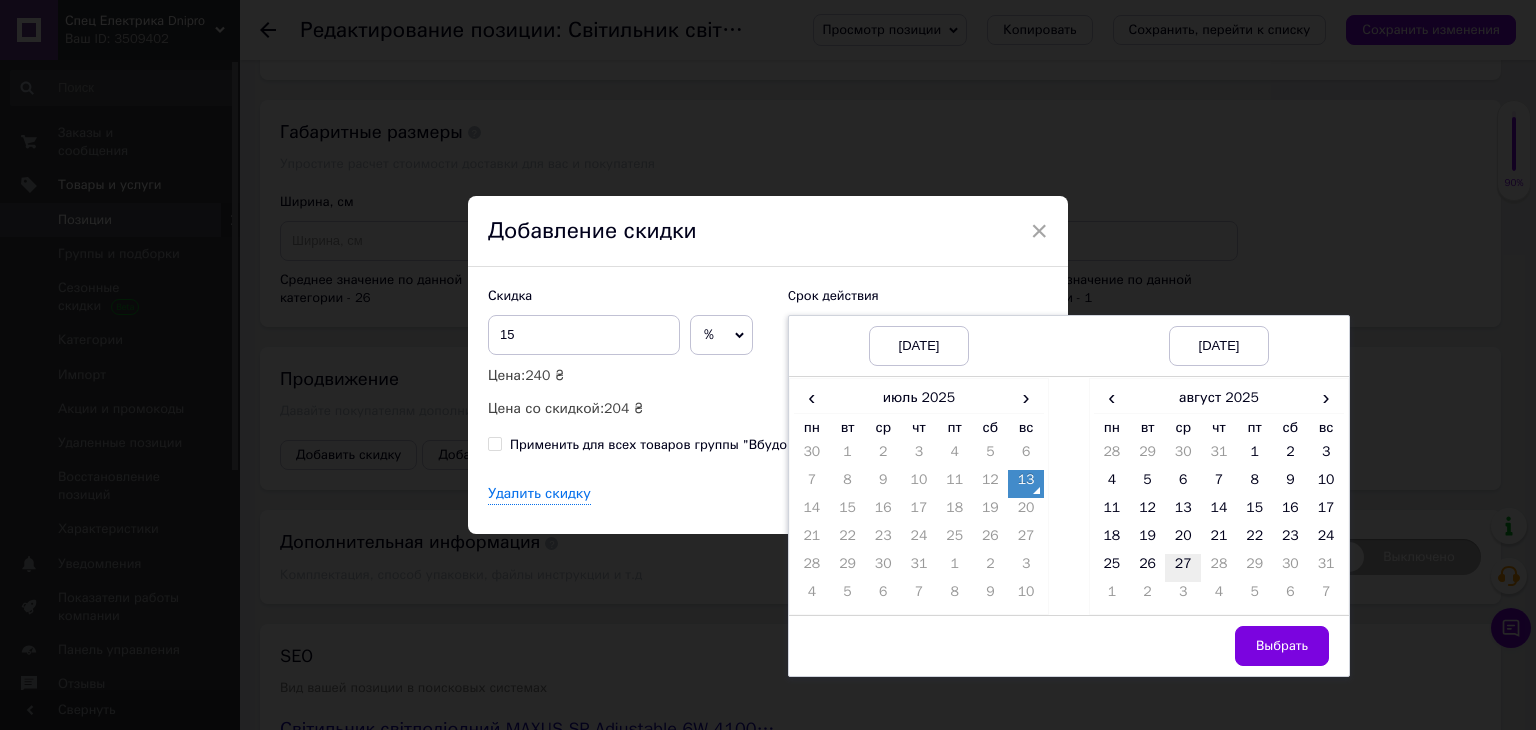 click on "27" at bounding box center [1183, 568] 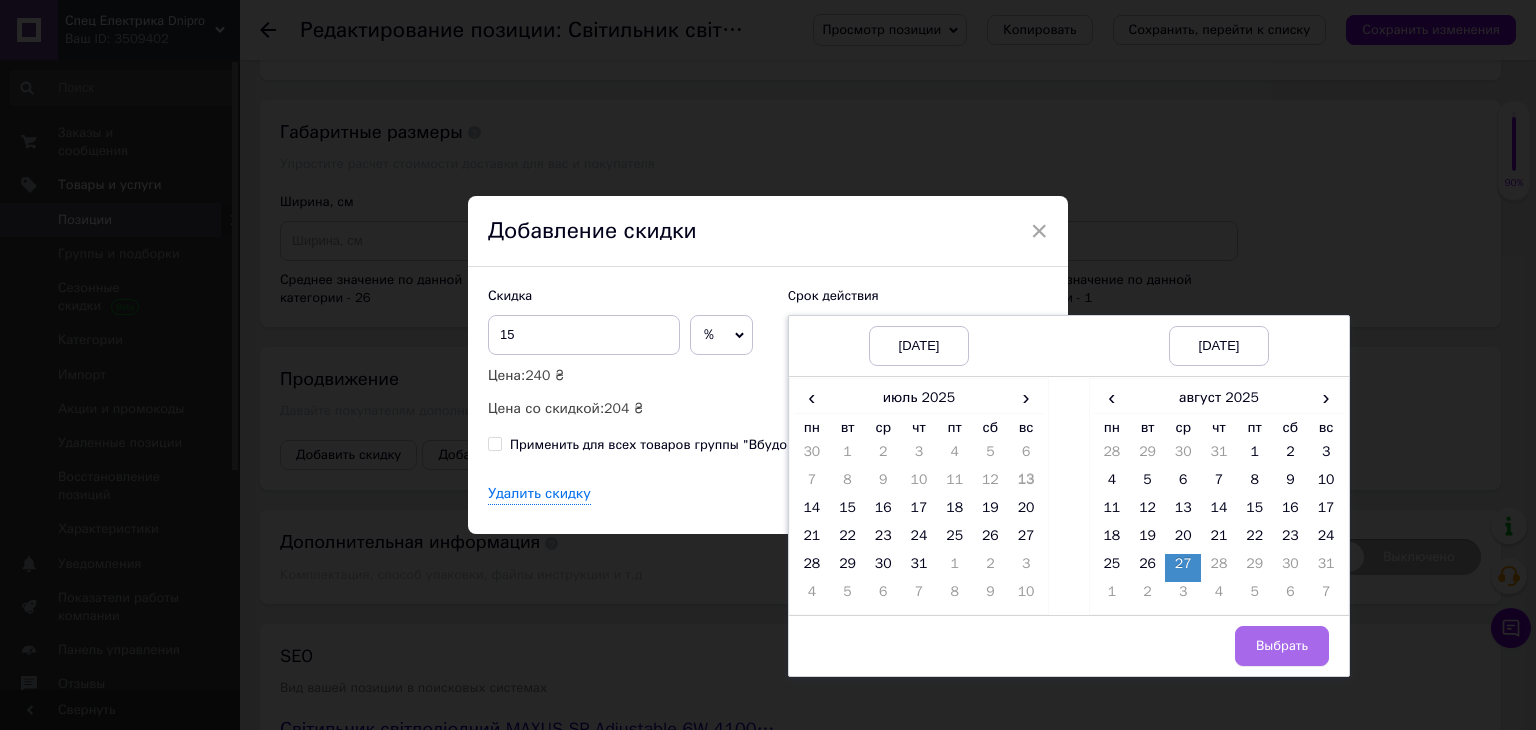 click on "Выбрать" at bounding box center (1282, 646) 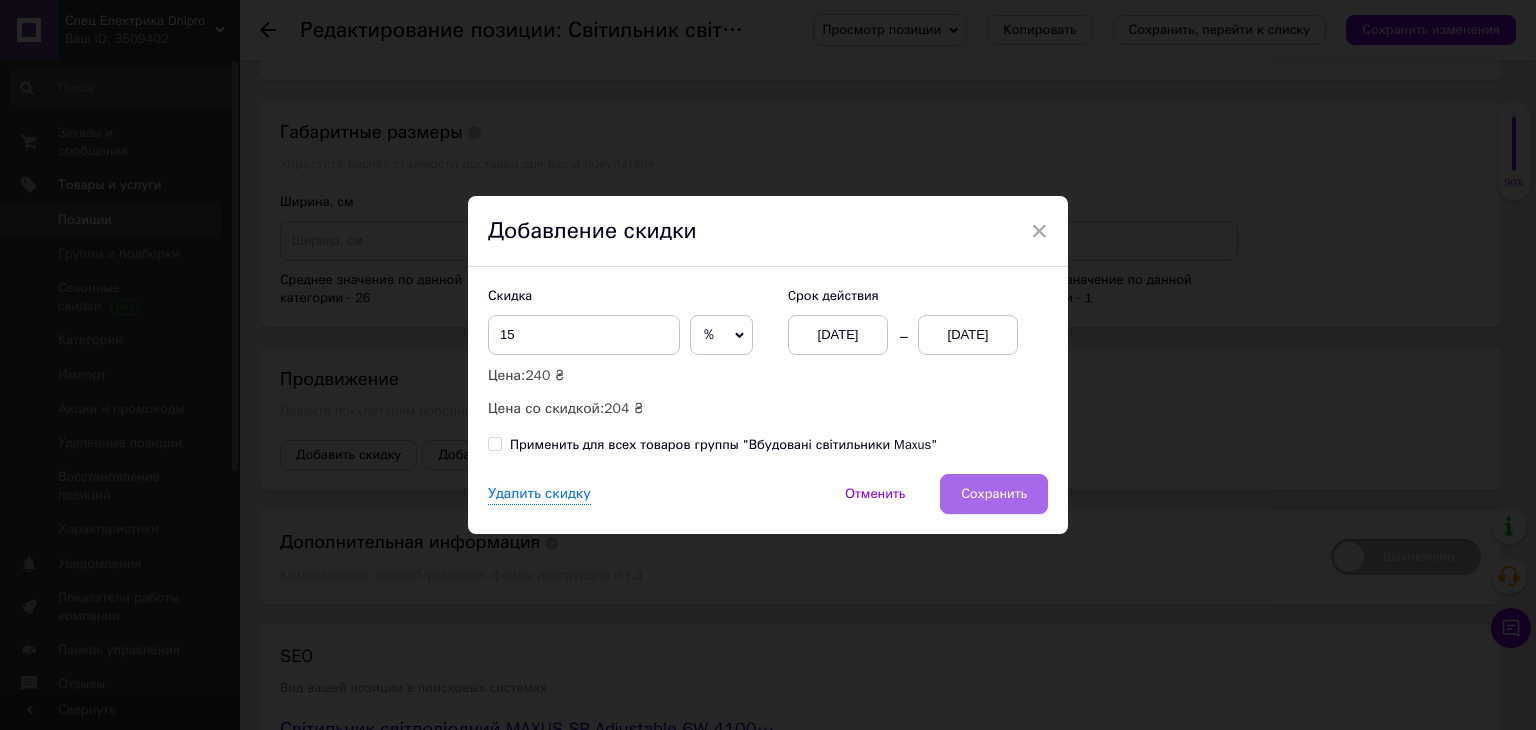 click on "Сохранить" at bounding box center (994, 494) 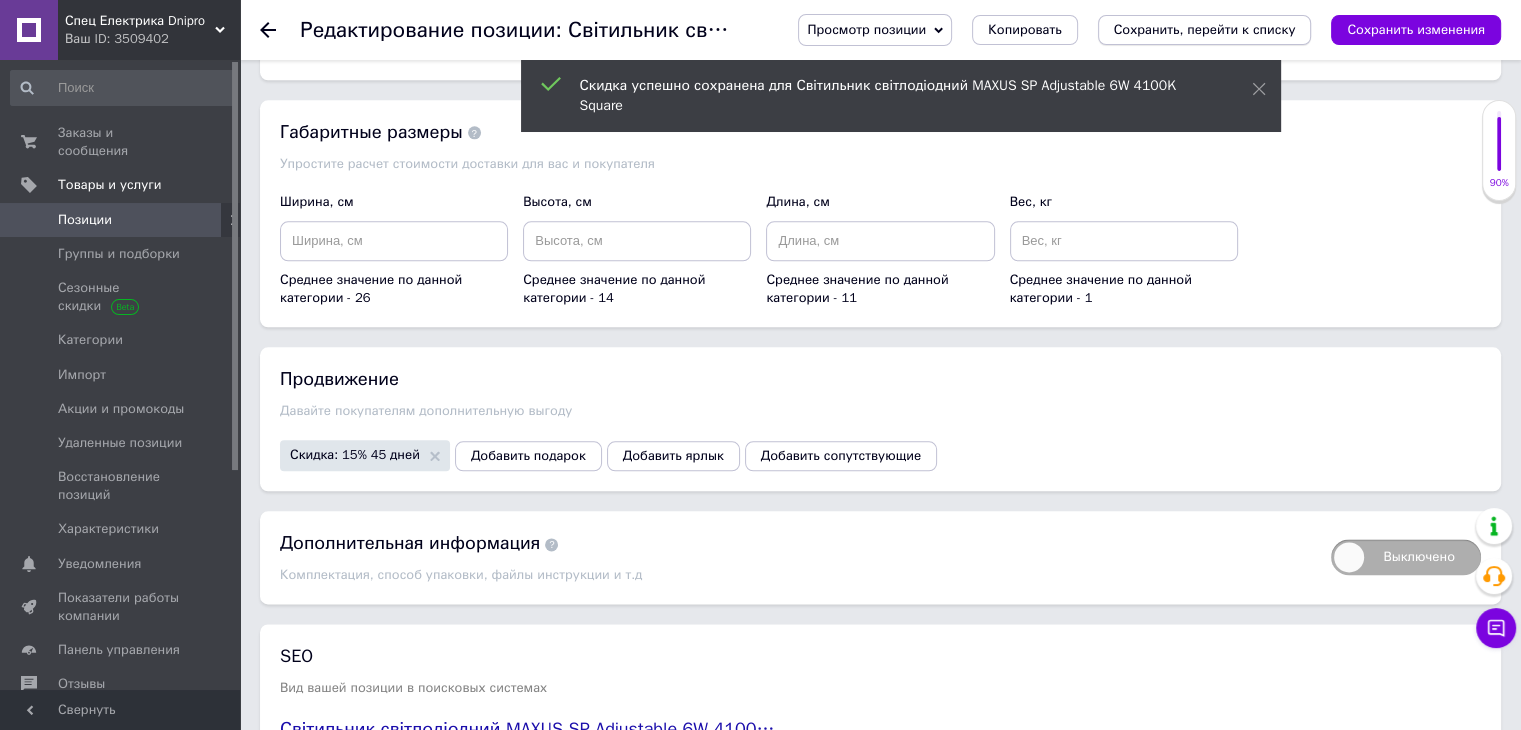 click on "Сохранить, перейти к списку" at bounding box center (1205, 29) 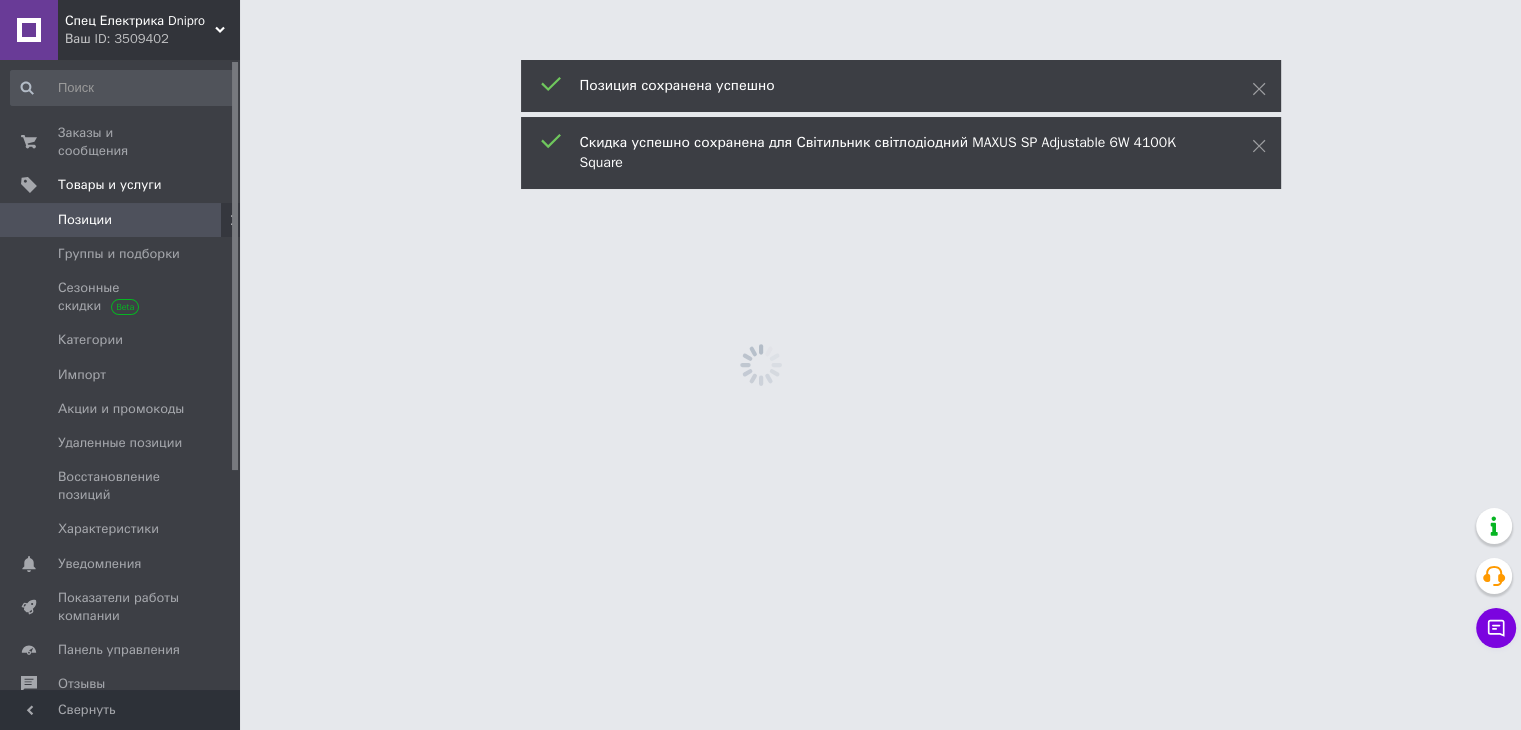 scroll, scrollTop: 0, scrollLeft: 0, axis: both 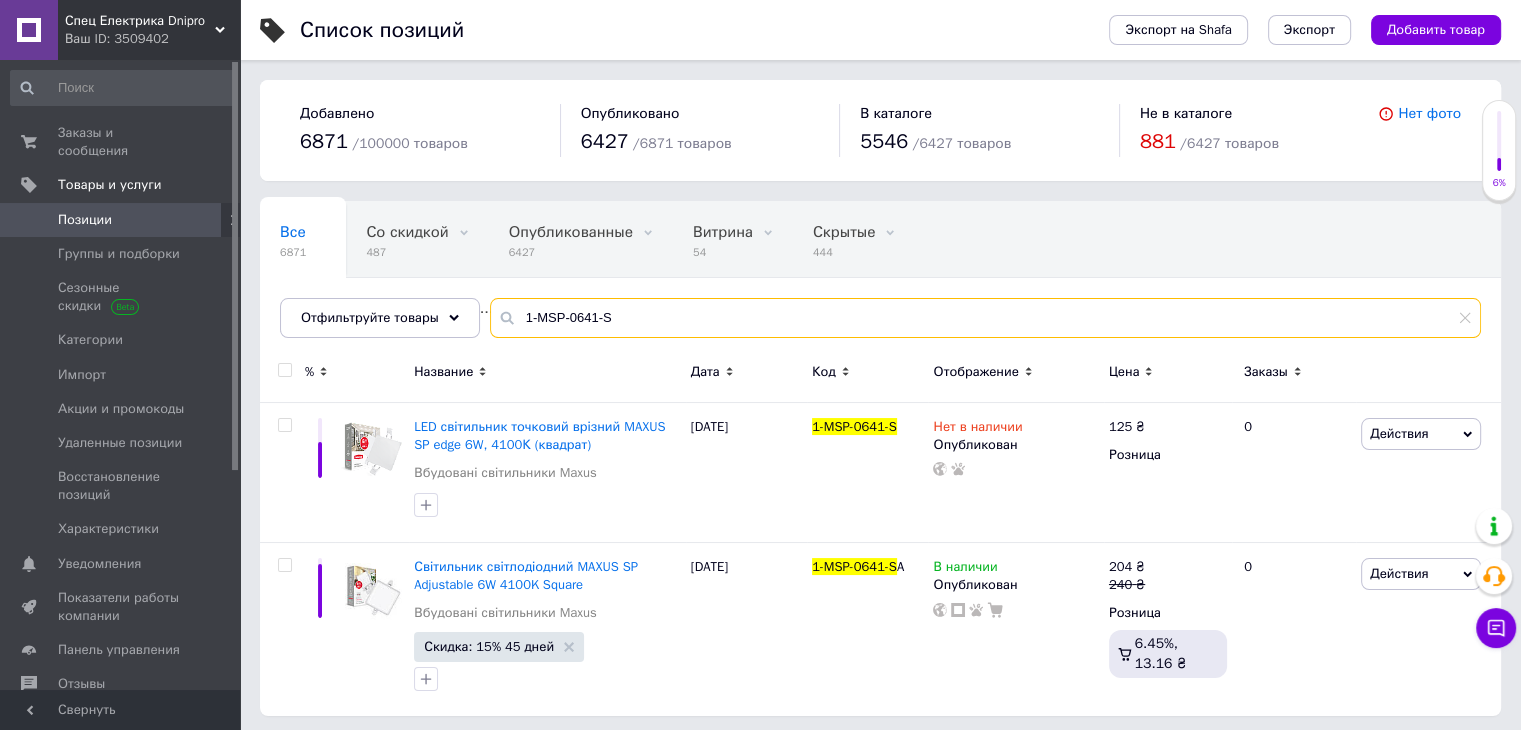 drag, startPoint x: 619, startPoint y: 323, endPoint x: 471, endPoint y: 316, distance: 148.16545 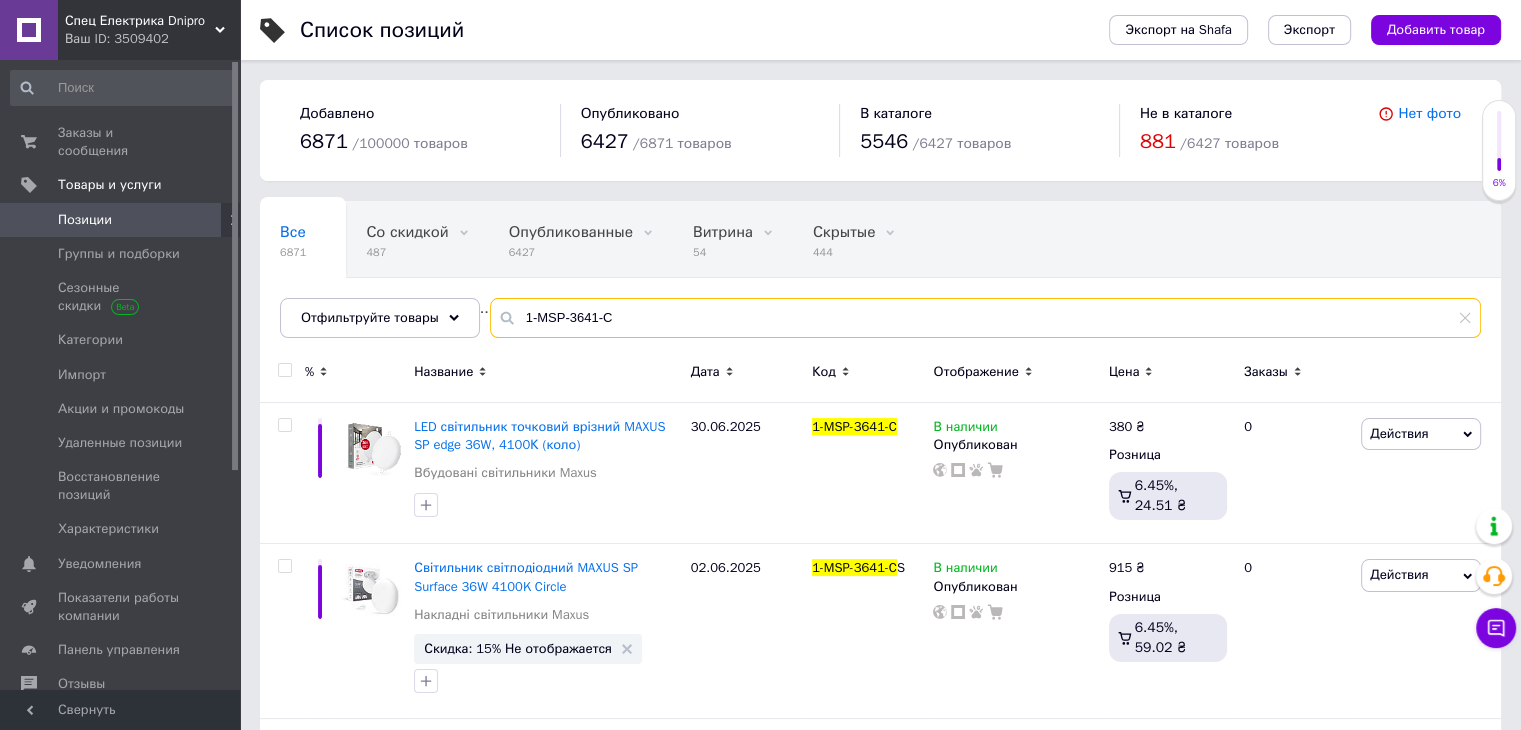 type on "1-MSP-3641-C" 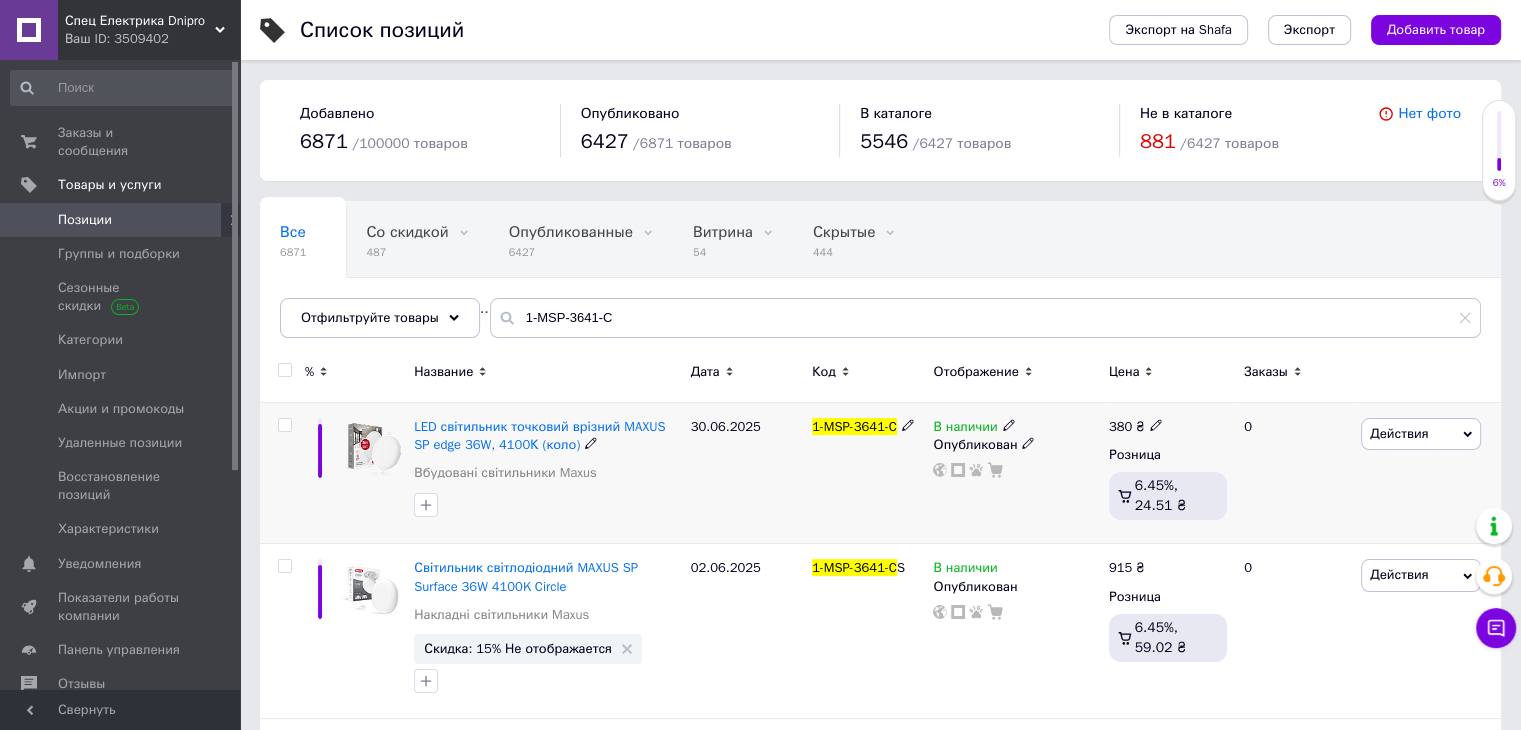 click 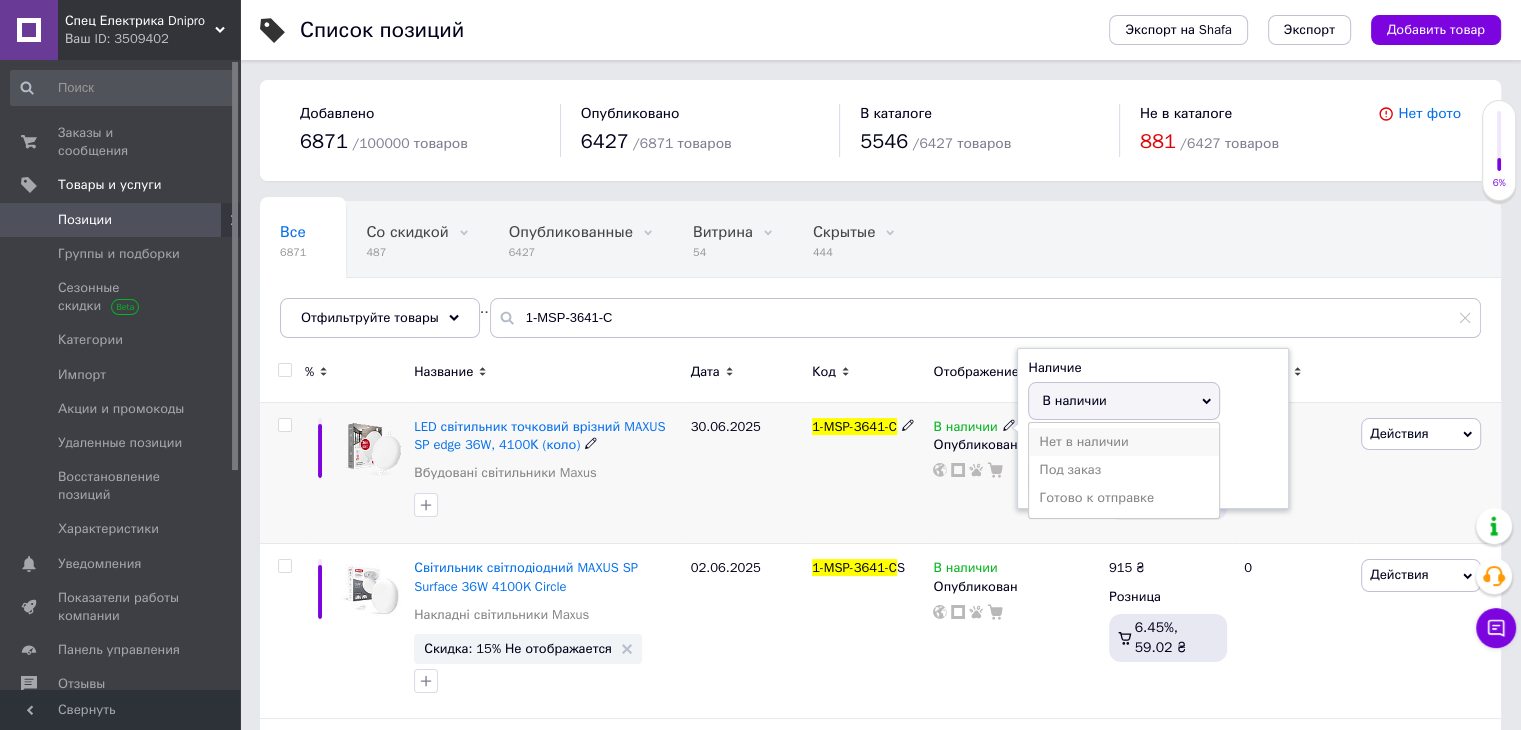 click on "Нет в наличии" at bounding box center (1124, 442) 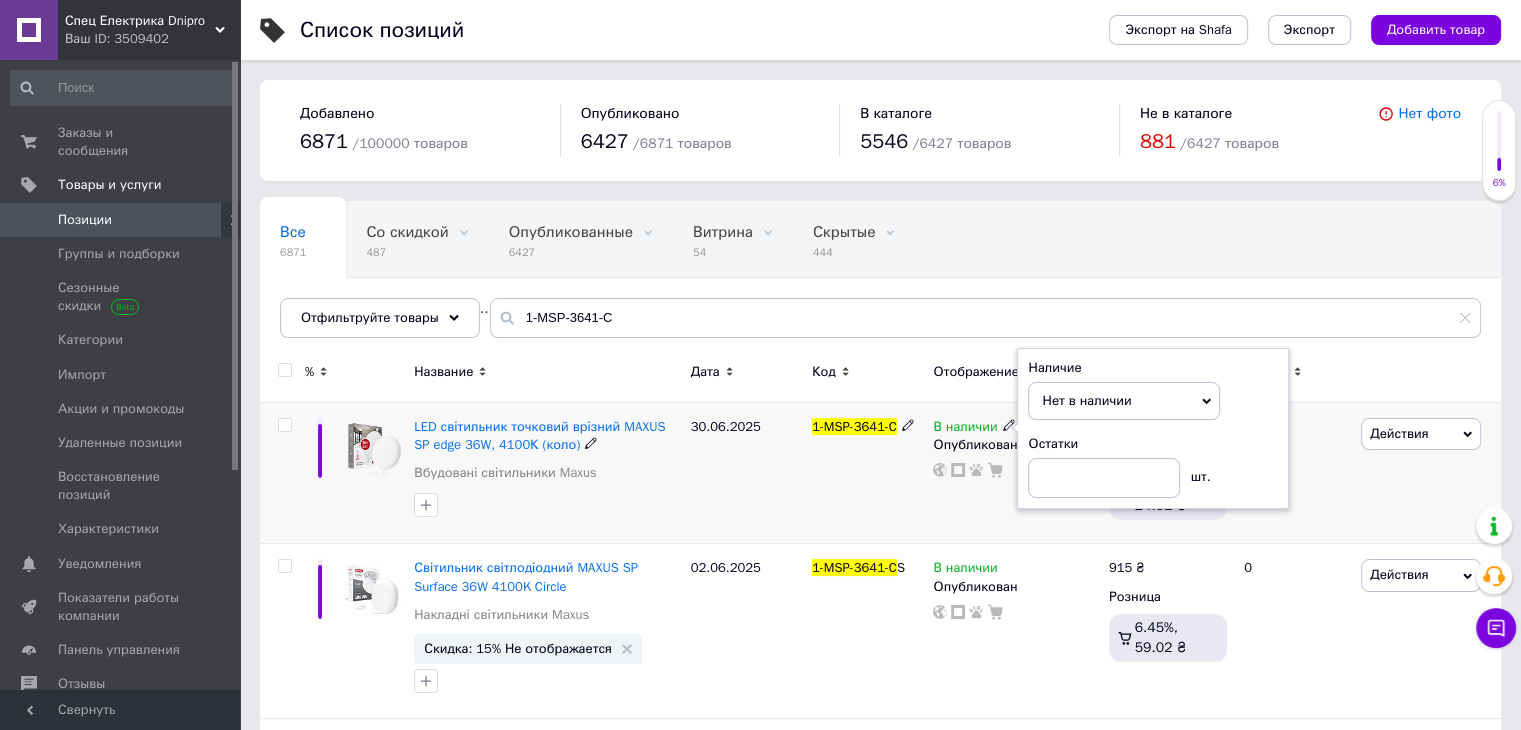 click on "1-MSP-3641-C" at bounding box center (867, 473) 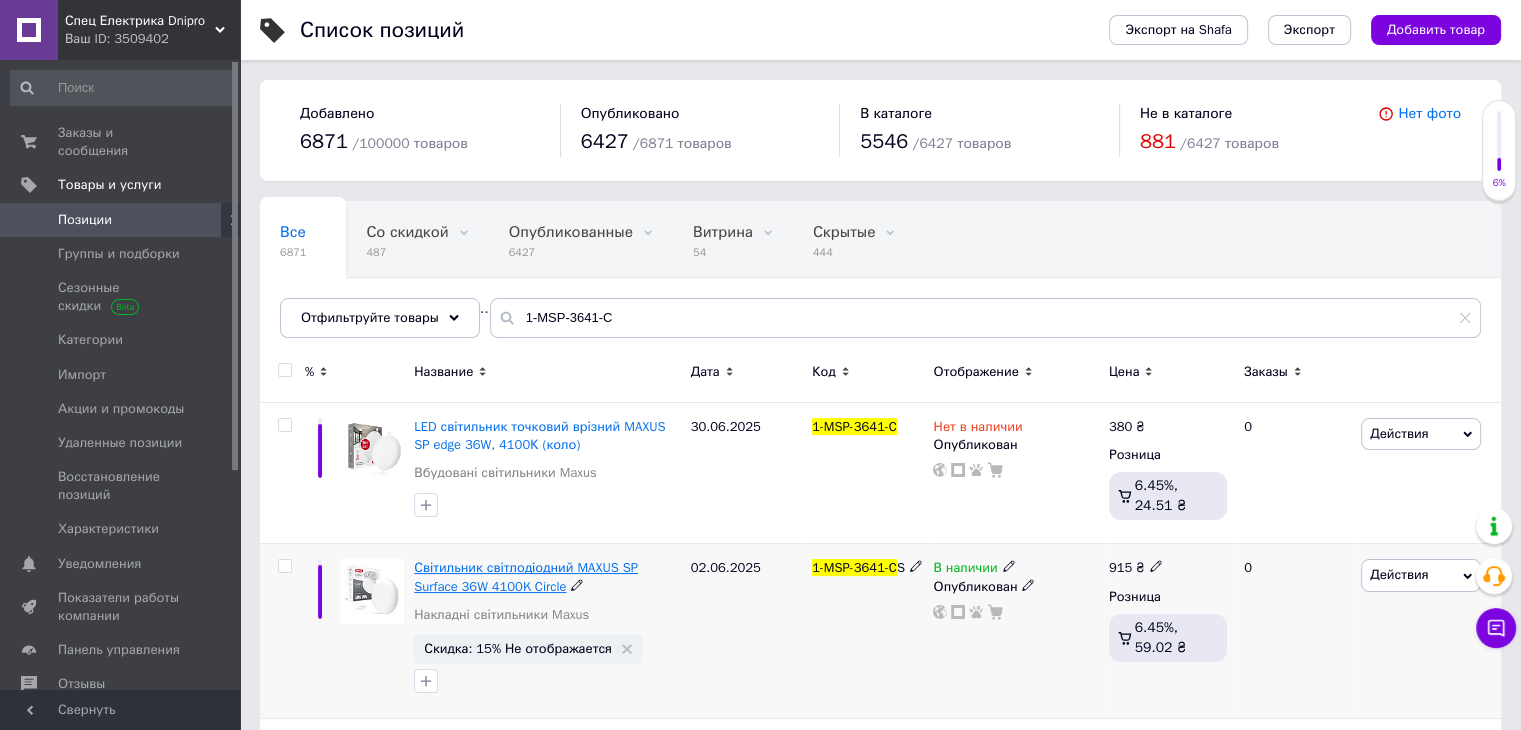 click on "Світильник світлодіодний MAXUS SP Surface 36W 4100K Circle" at bounding box center [526, 576] 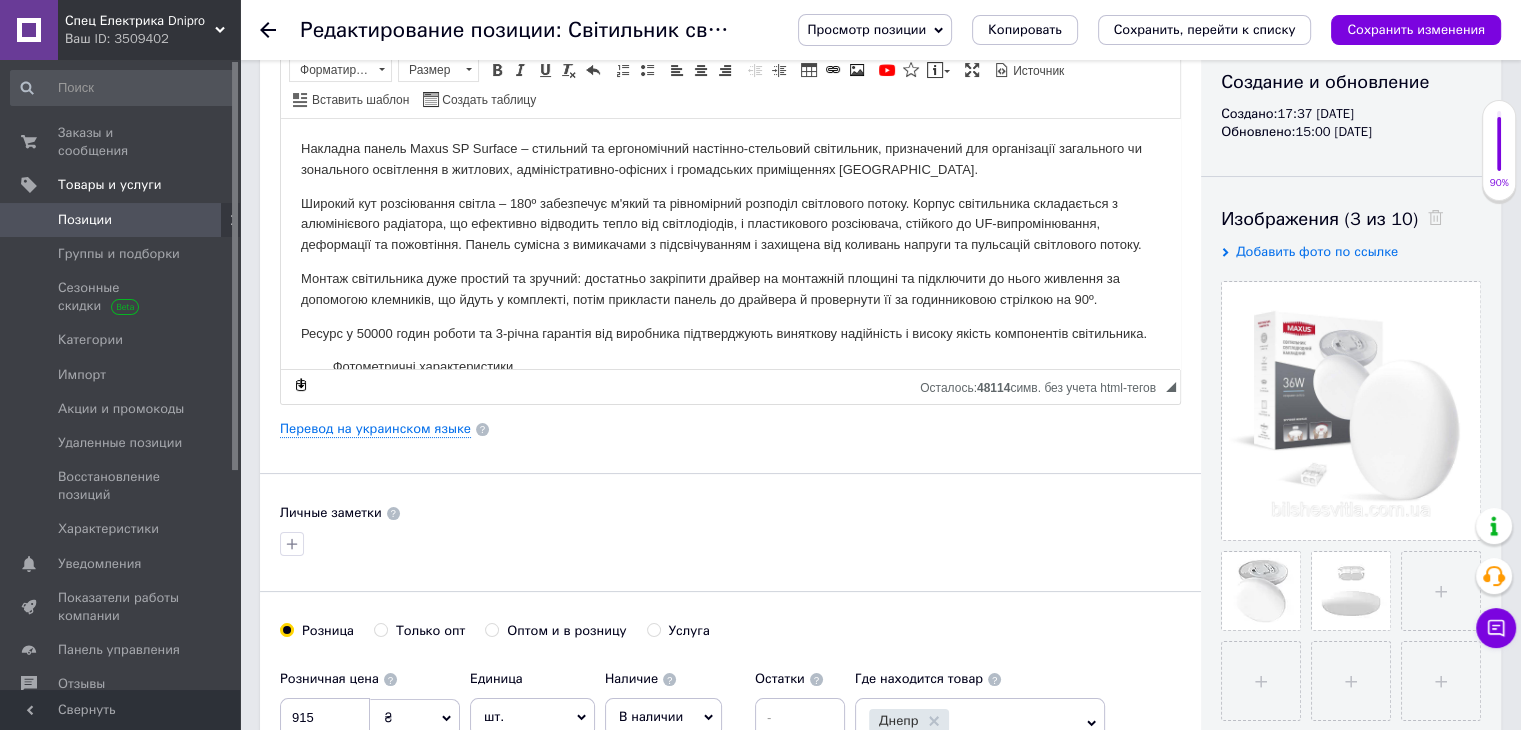 scroll, scrollTop: 0, scrollLeft: 0, axis: both 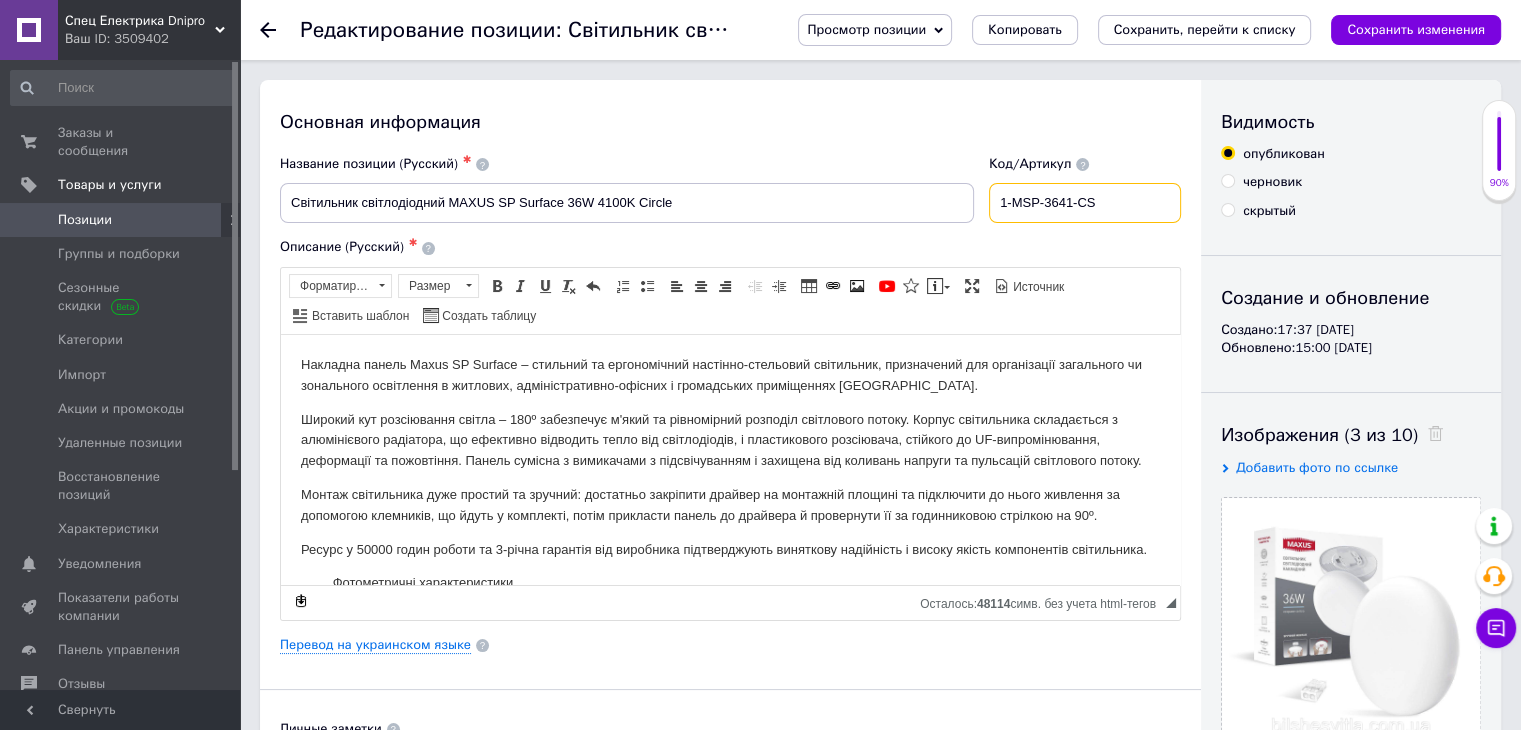 drag, startPoint x: 1025, startPoint y: 203, endPoint x: 1152, endPoint y: 192, distance: 127.47549 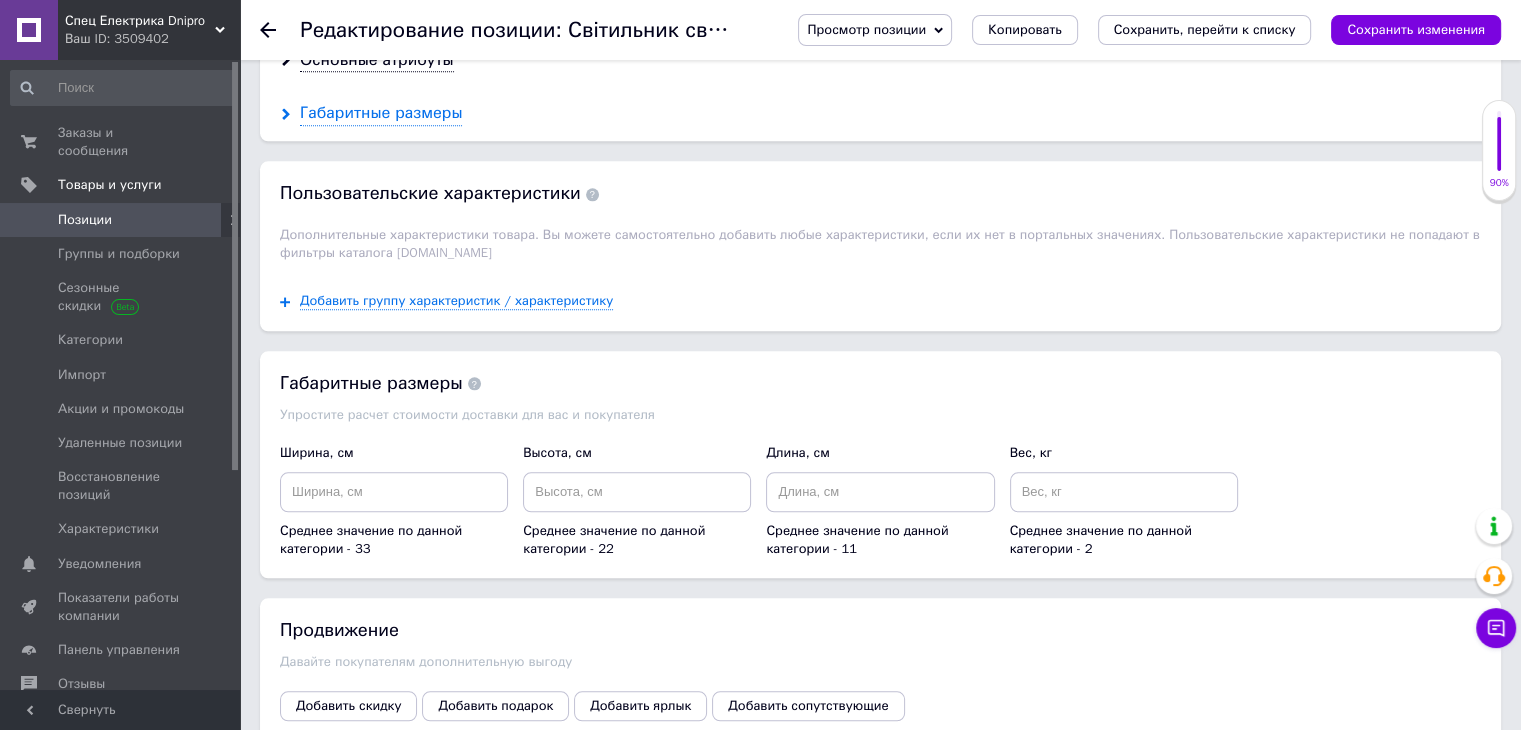 scroll, scrollTop: 2166, scrollLeft: 0, axis: vertical 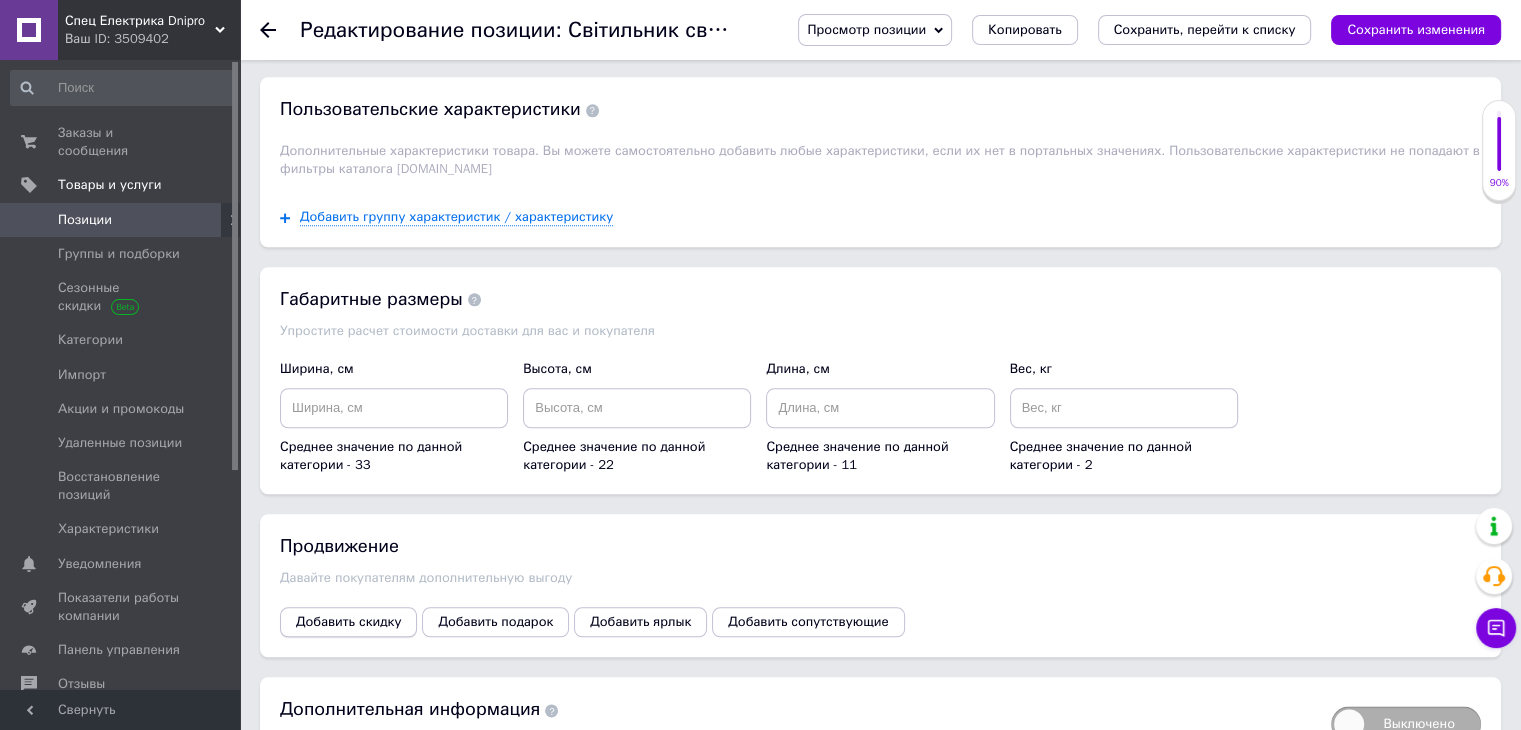 click on "Добавить скидку" at bounding box center [348, 622] 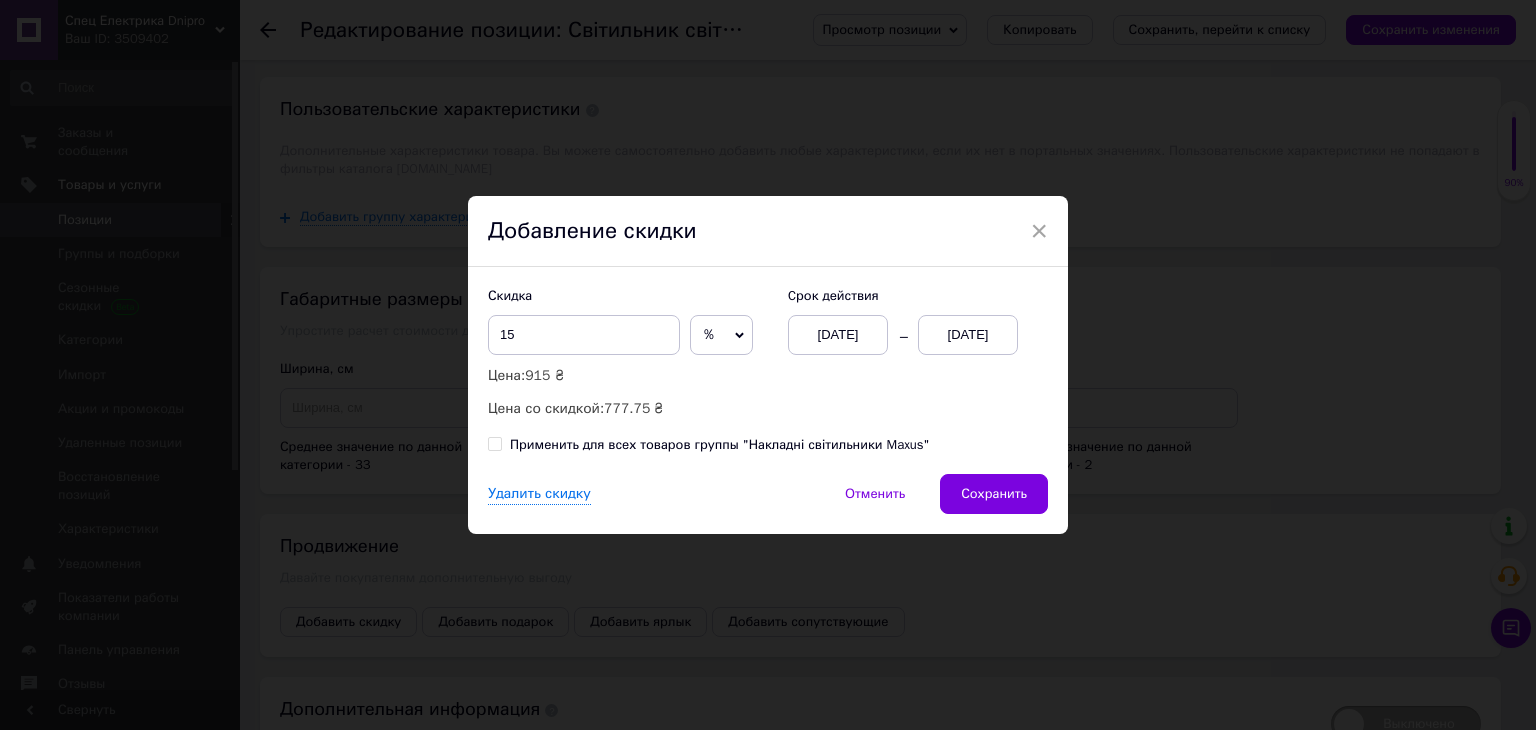 click on "[DATE]" at bounding box center [968, 335] 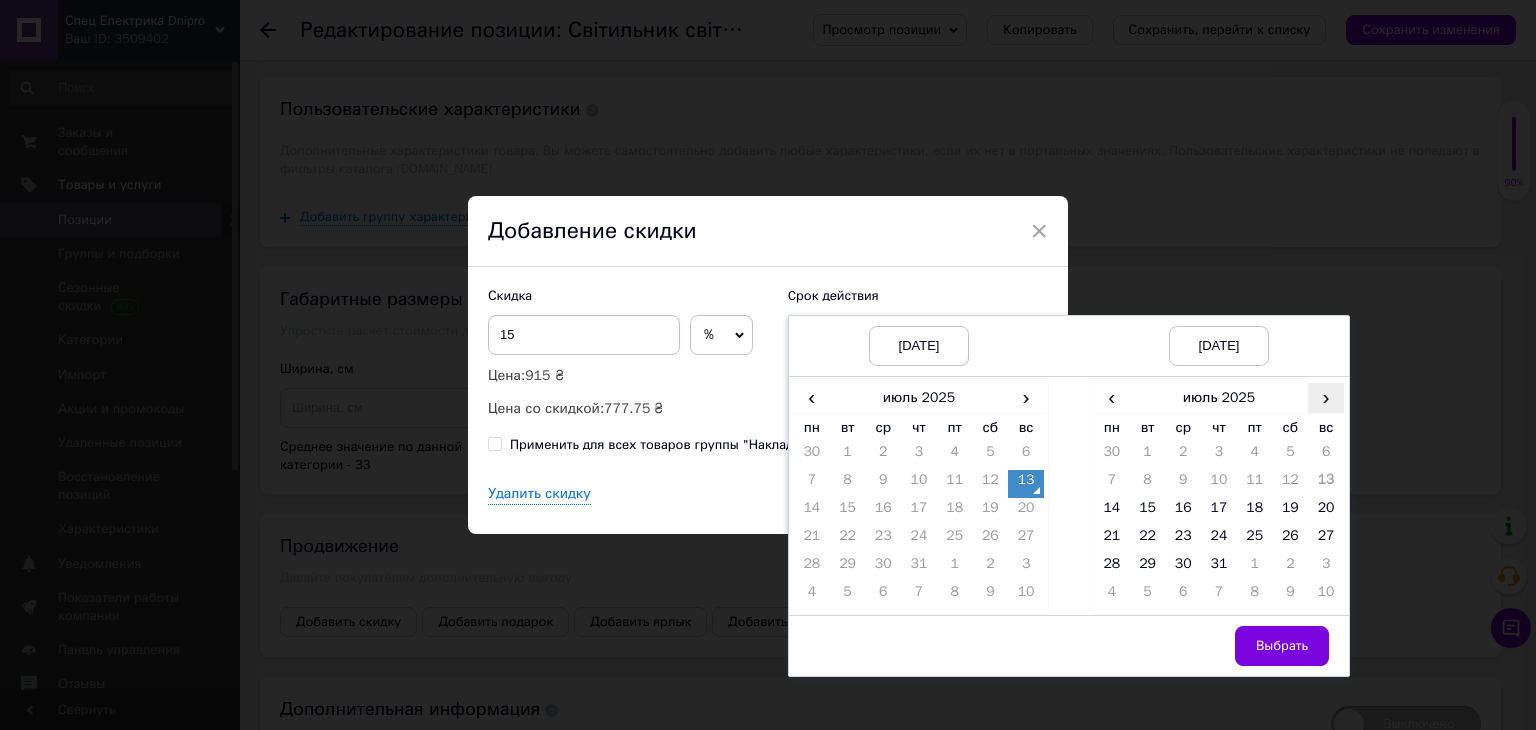 click on "›" at bounding box center (1326, 397) 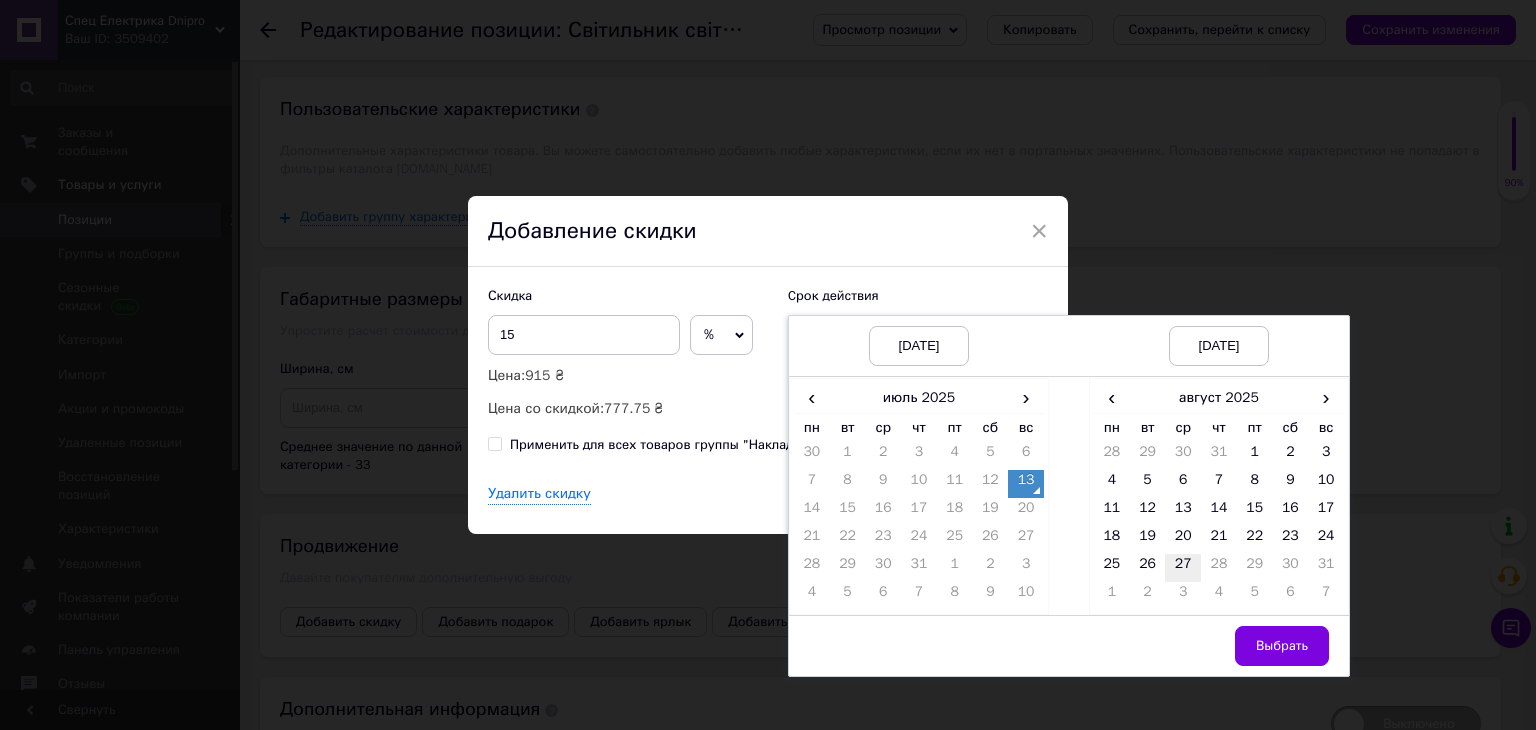 click on "27" at bounding box center (1183, 568) 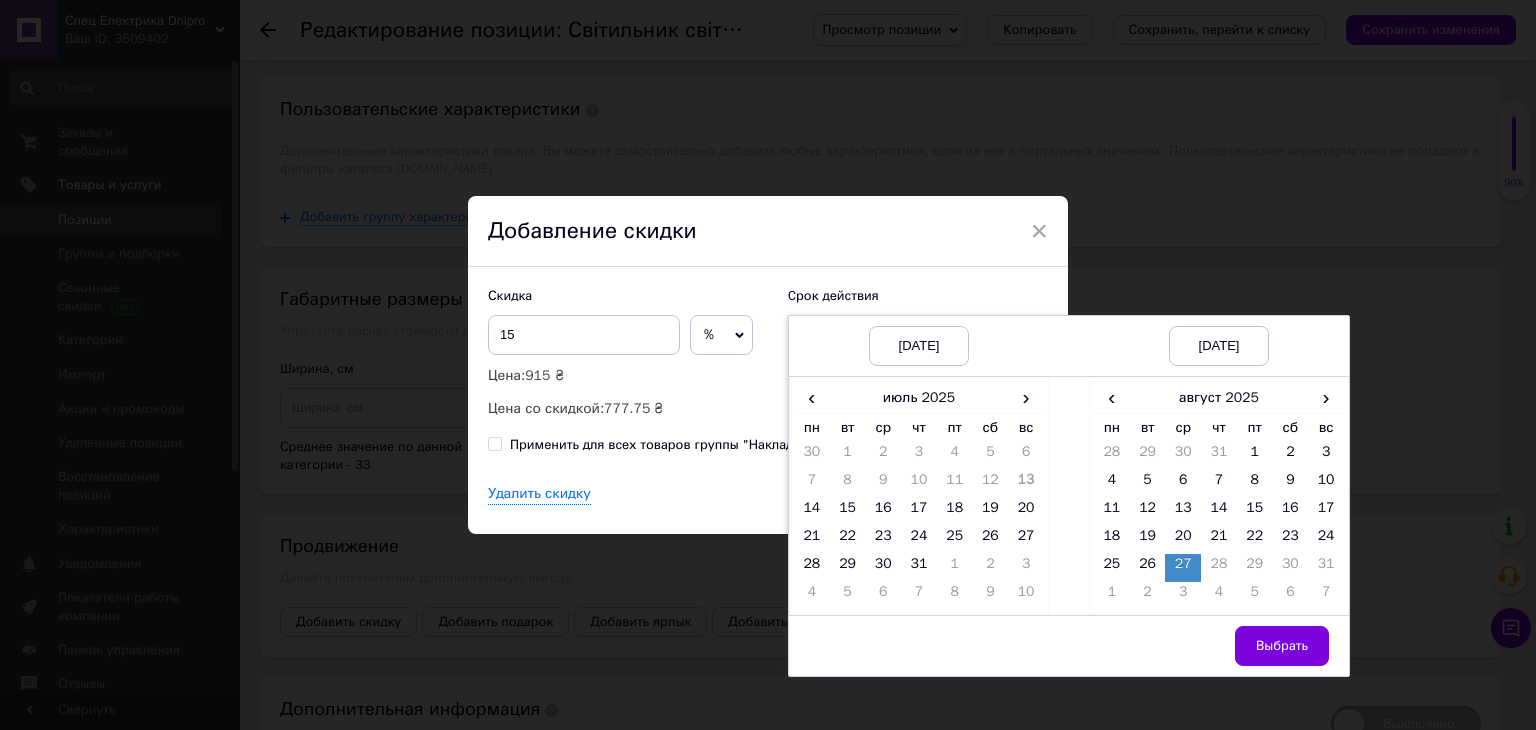 click on "Выбрать" at bounding box center [1282, 646] 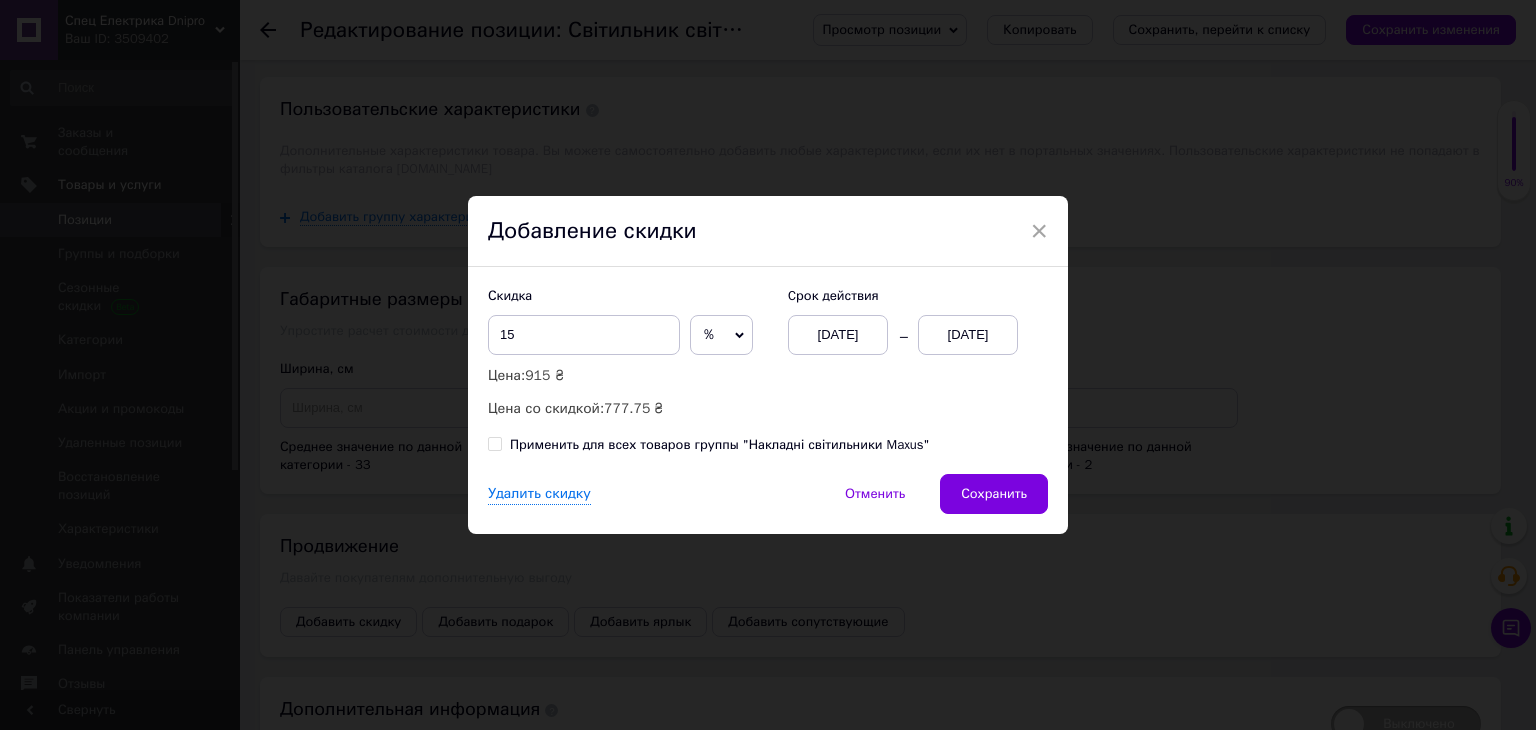 click on "Удалить скидку   Отменить   Сохранить" at bounding box center (768, 504) 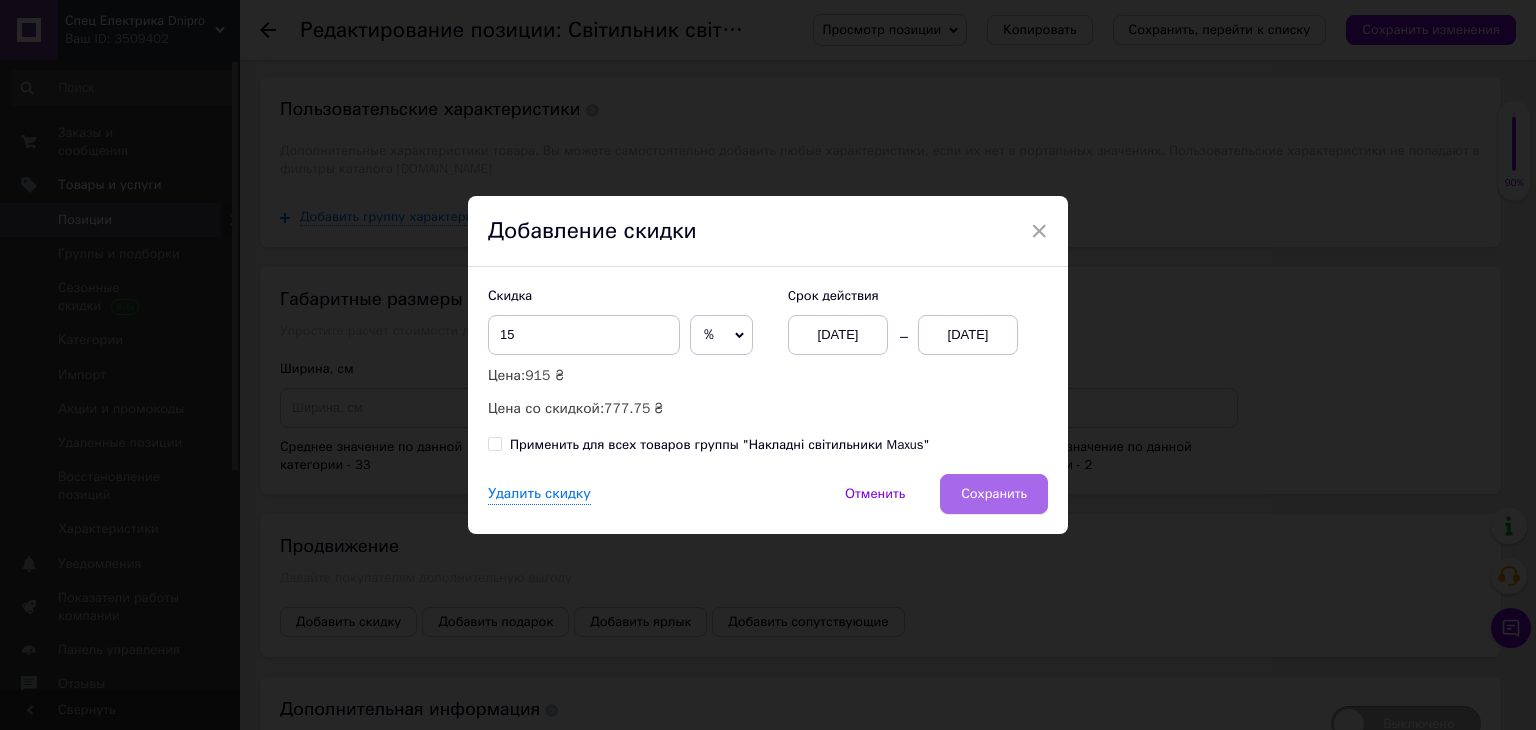 click on "Сохранить" at bounding box center (994, 494) 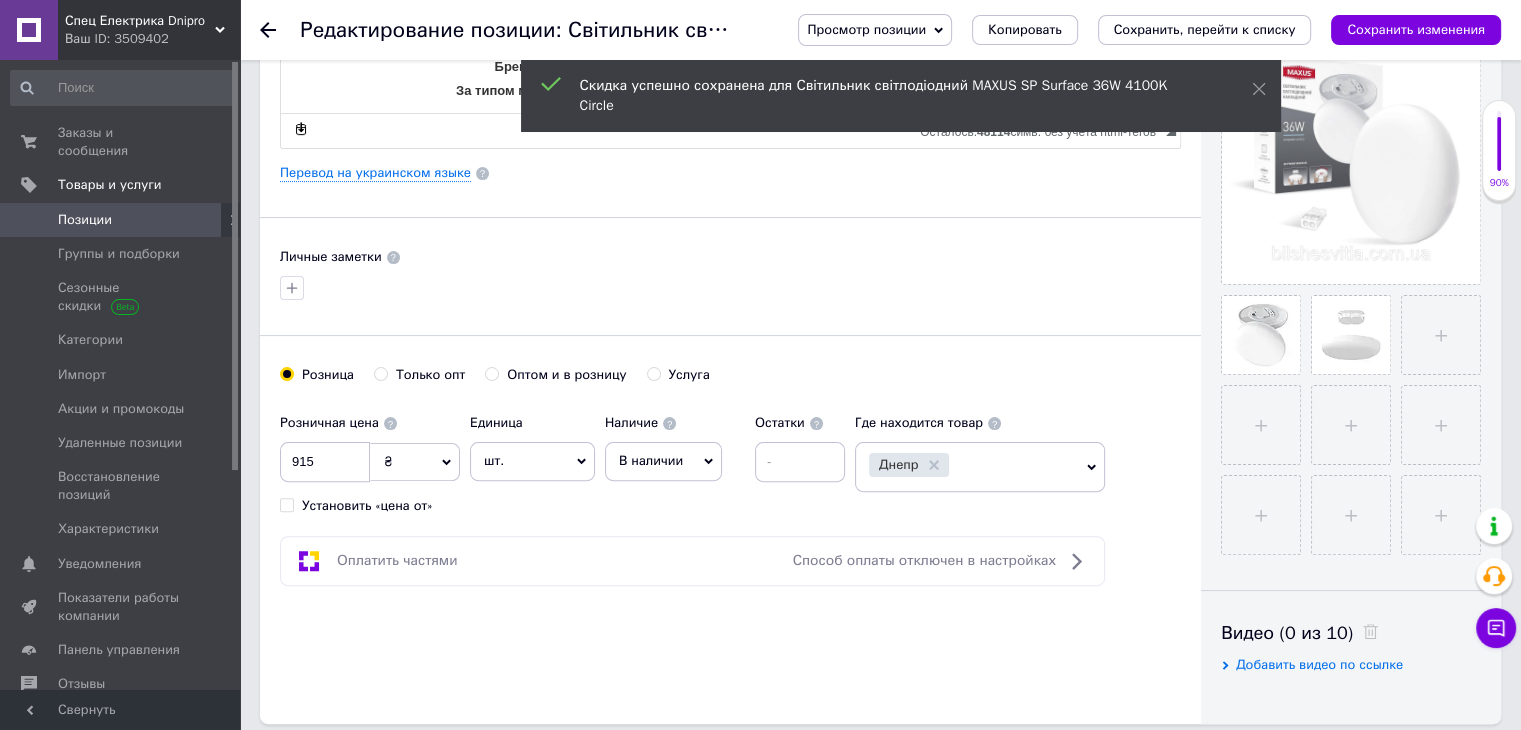 scroll, scrollTop: 0, scrollLeft: 0, axis: both 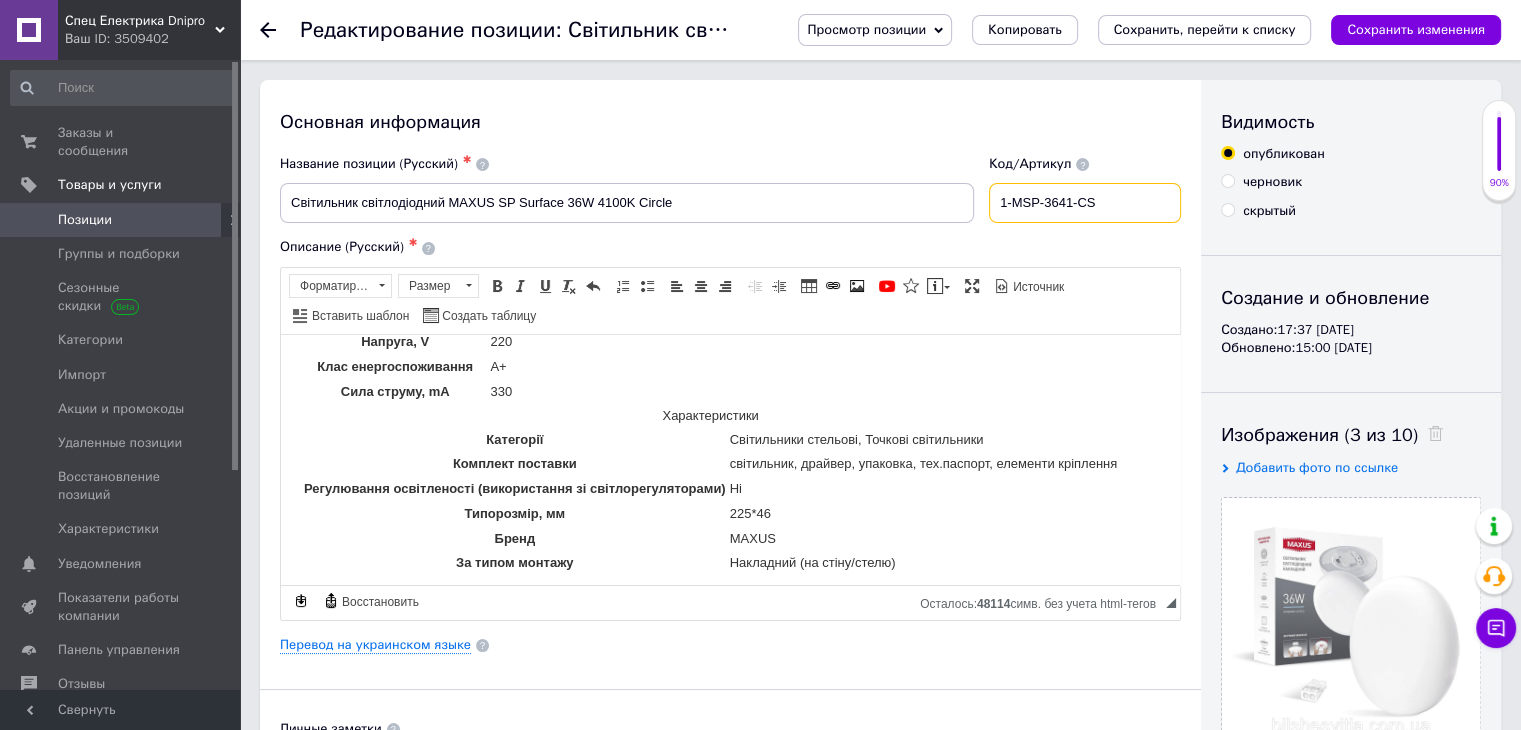 drag, startPoint x: 1026, startPoint y: 208, endPoint x: 1136, endPoint y: 194, distance: 110.88733 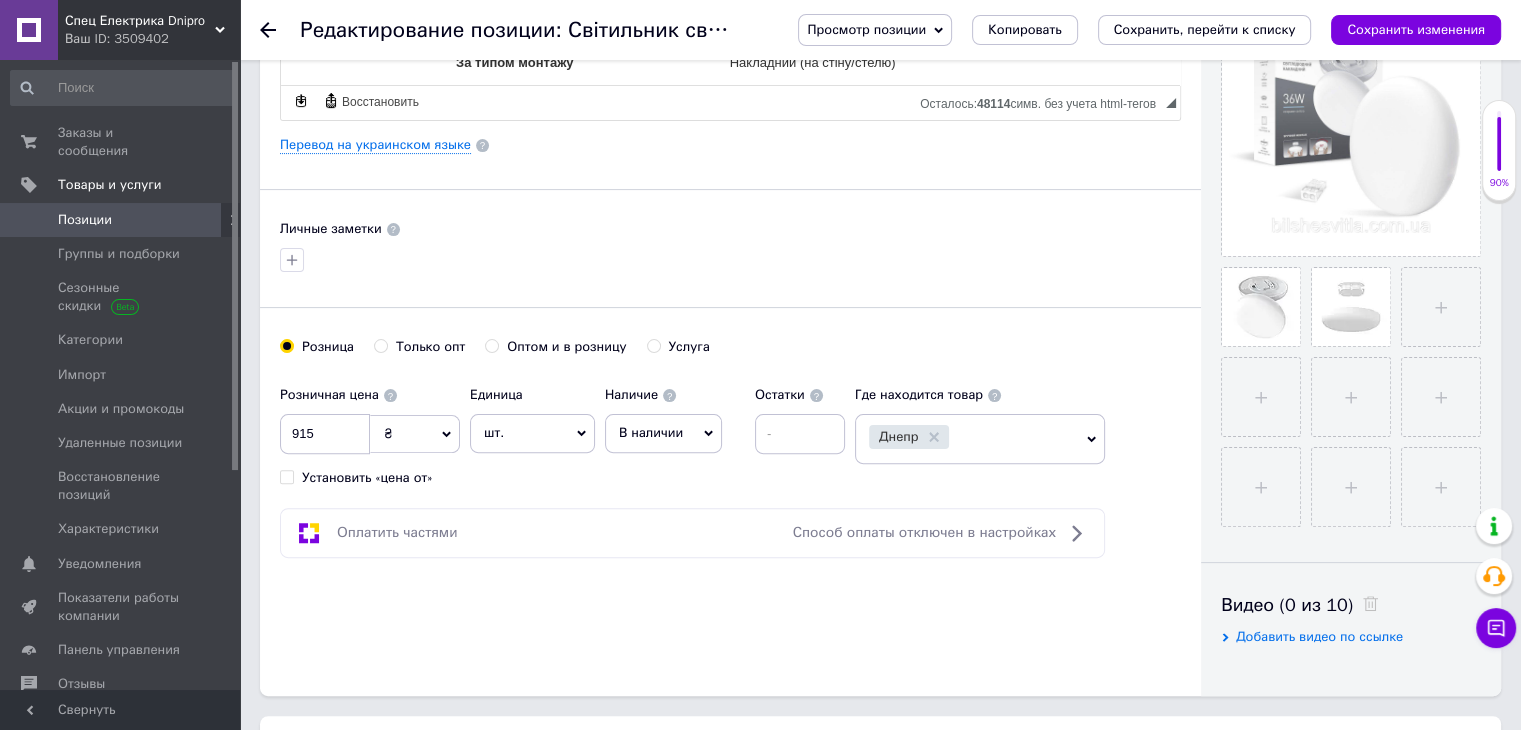 scroll, scrollTop: 833, scrollLeft: 0, axis: vertical 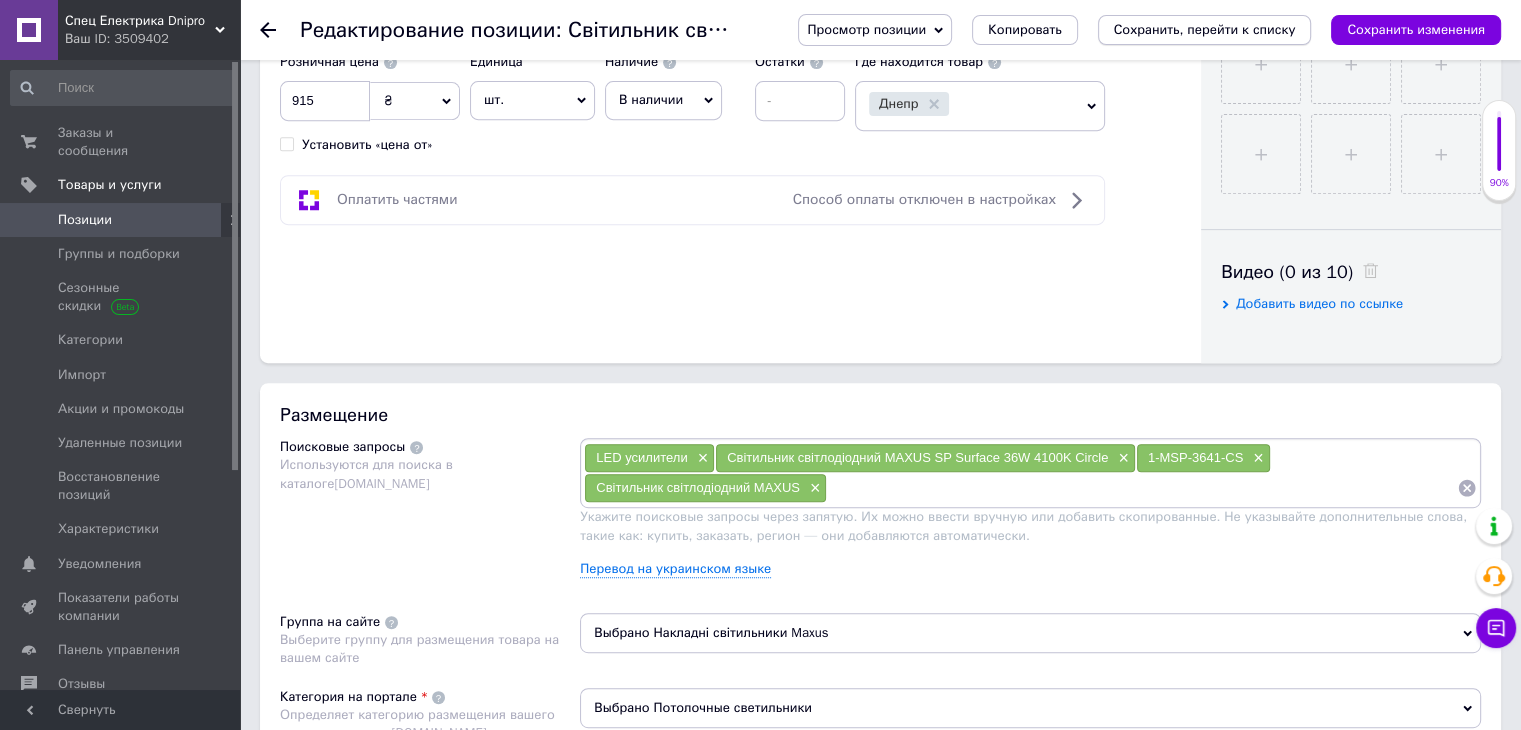 click on "Сохранить, перейти к списку" at bounding box center [1205, 29] 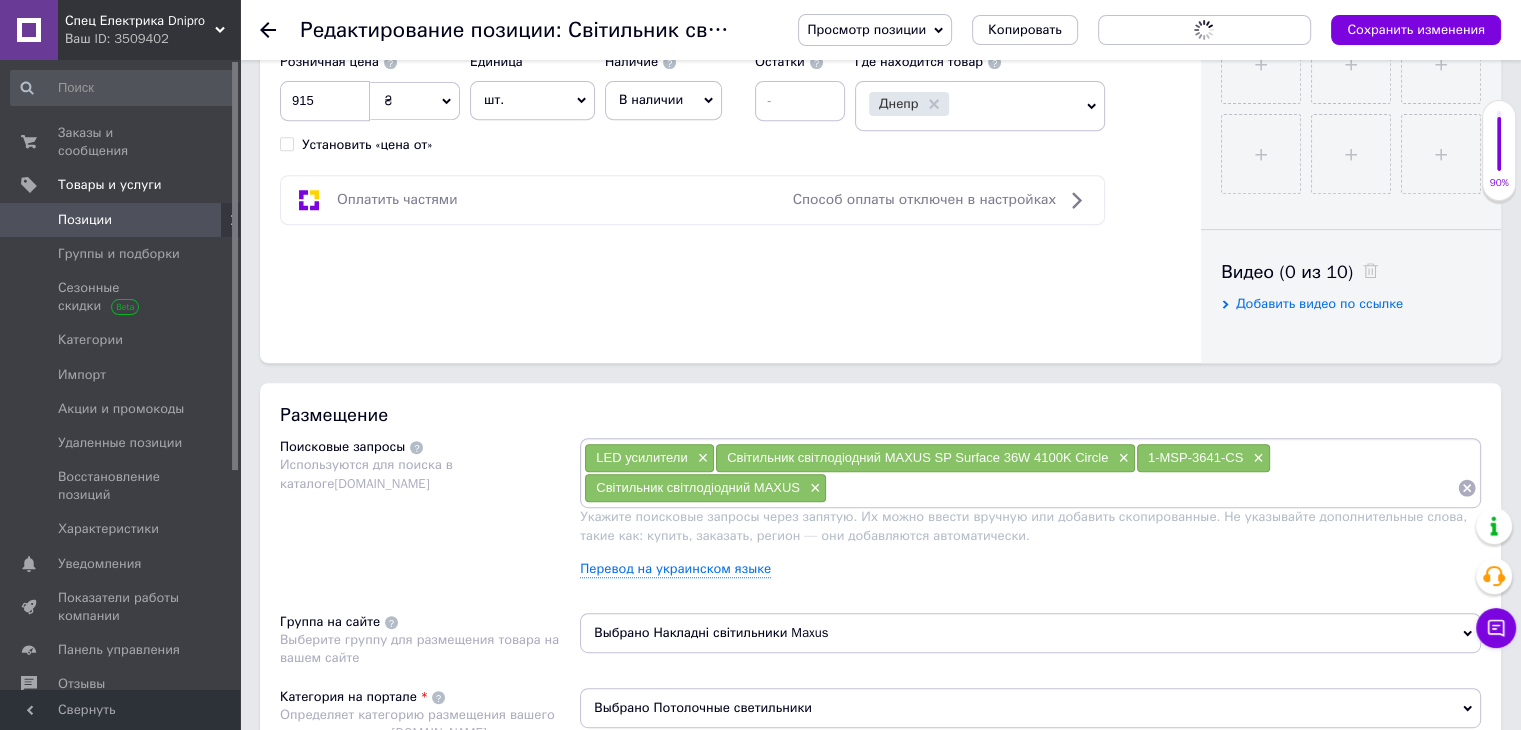 scroll, scrollTop: 0, scrollLeft: 0, axis: both 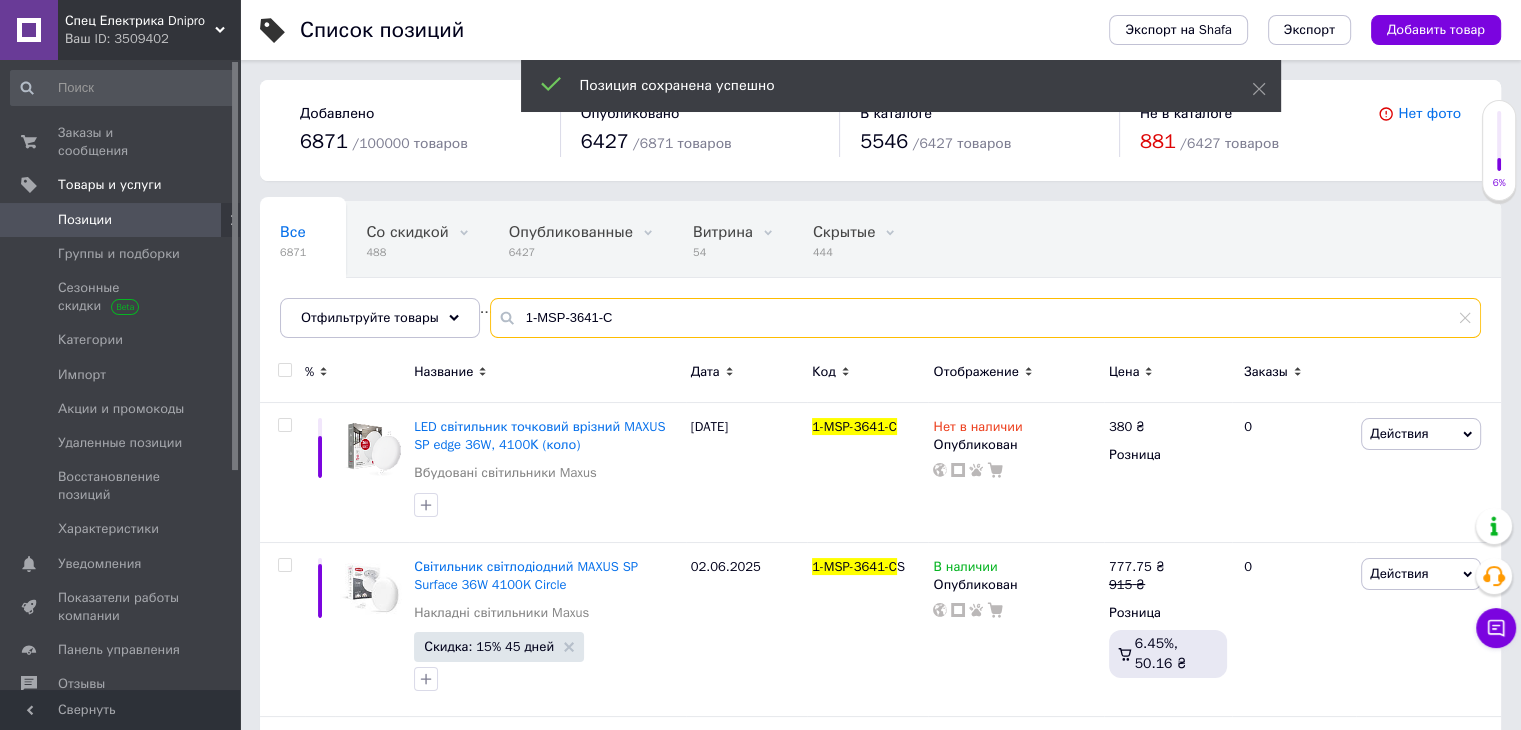 drag, startPoint x: 665, startPoint y: 318, endPoint x: 492, endPoint y: 319, distance: 173.00288 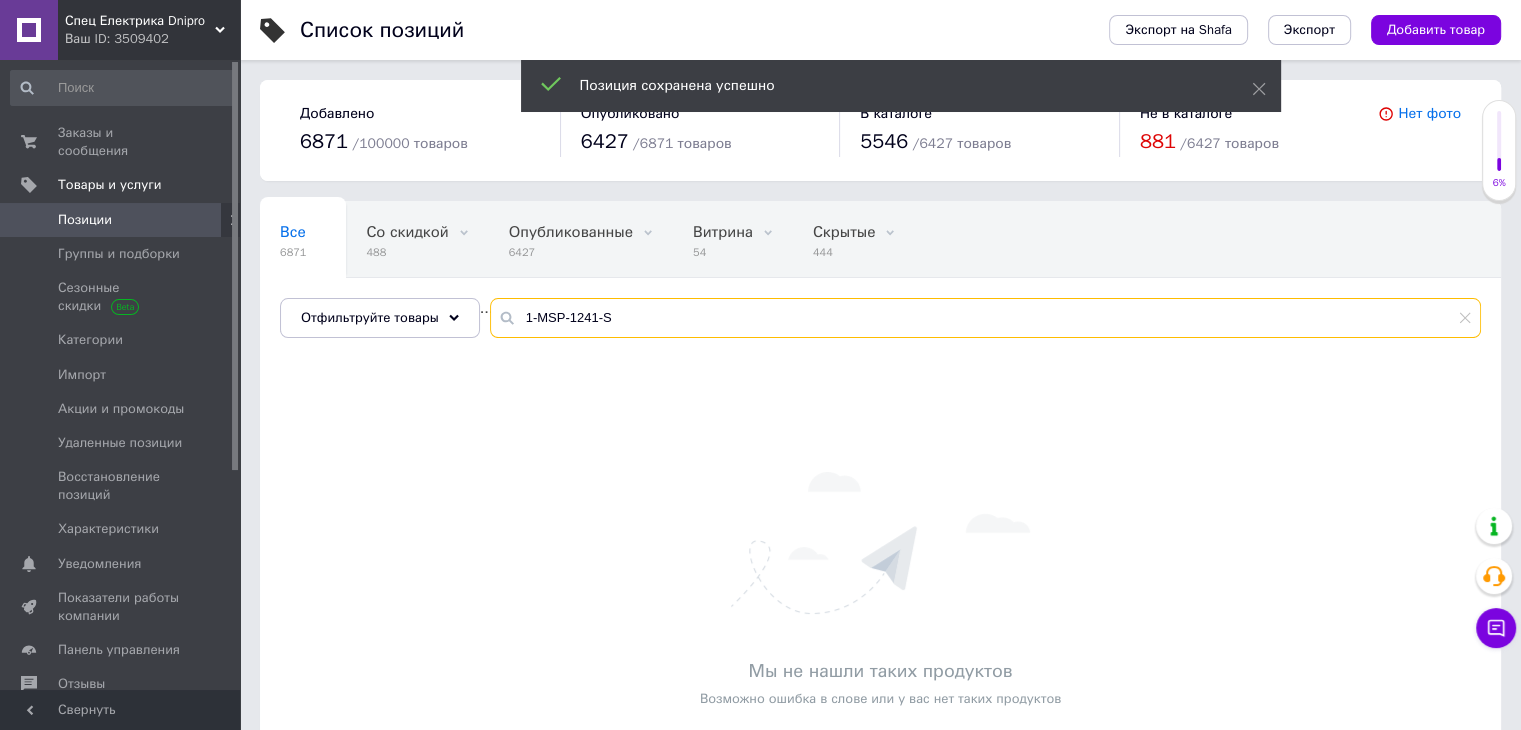 click on "1-MSP-1241-S" at bounding box center [985, 318] 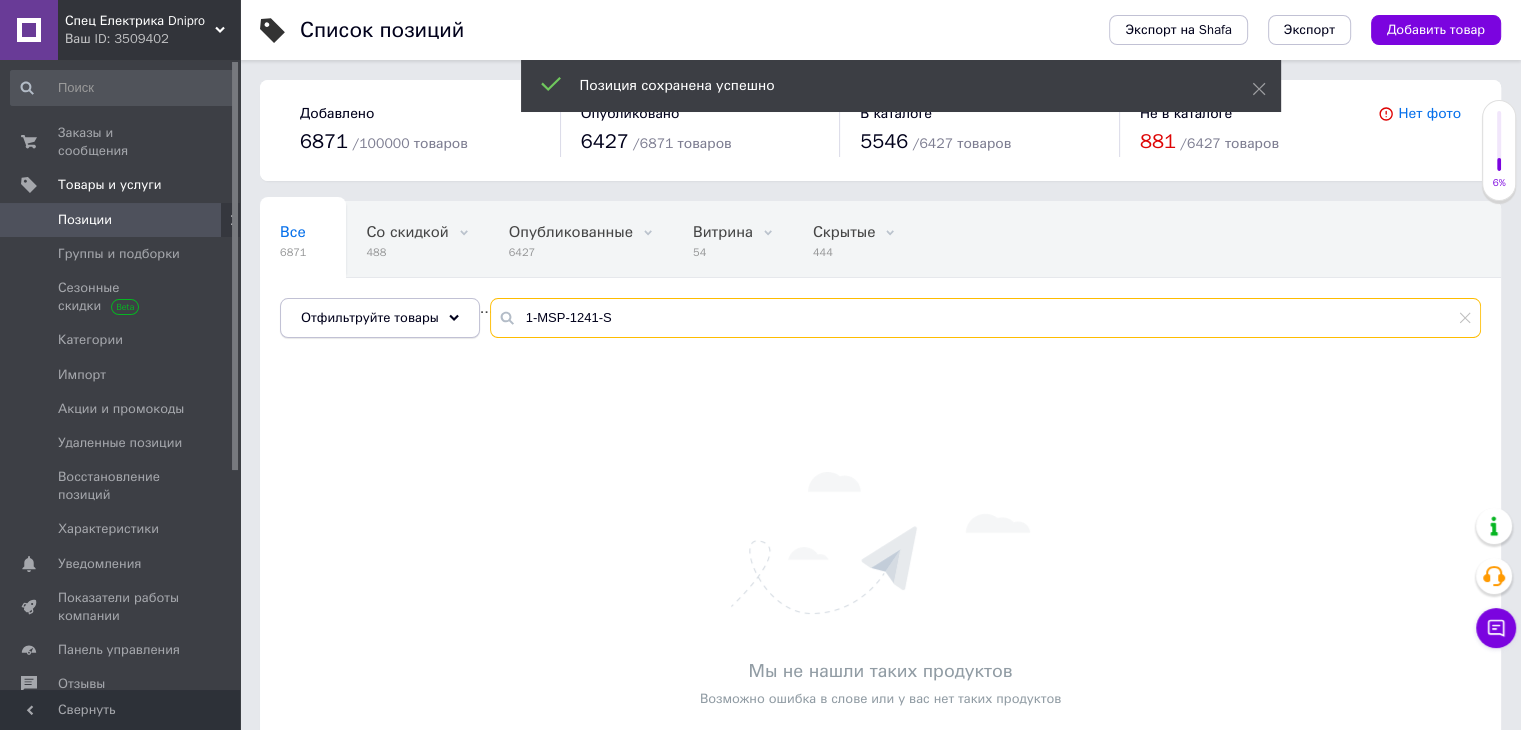 drag, startPoint x: 676, startPoint y: 316, endPoint x: 400, endPoint y: 312, distance: 276.029 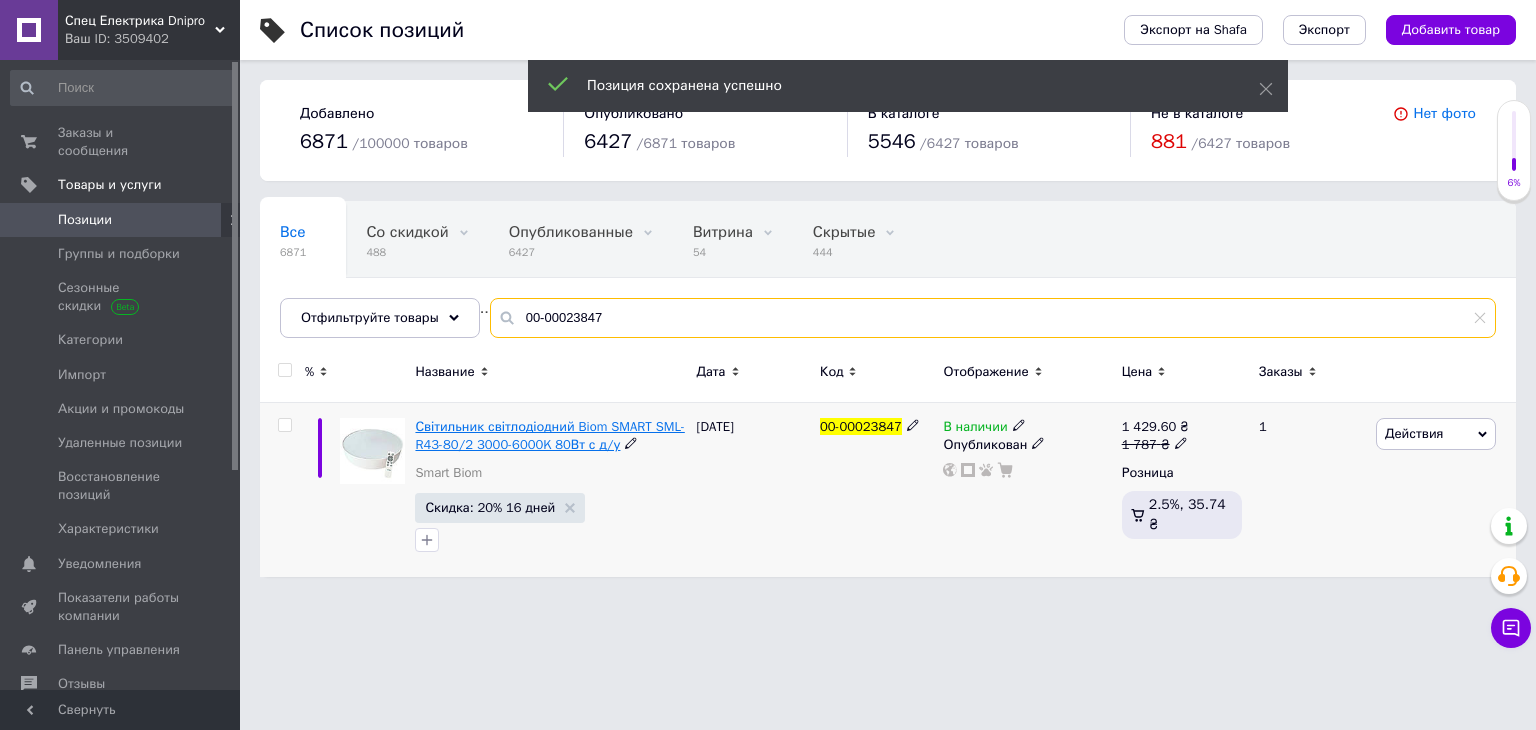 type on "00-00023847" 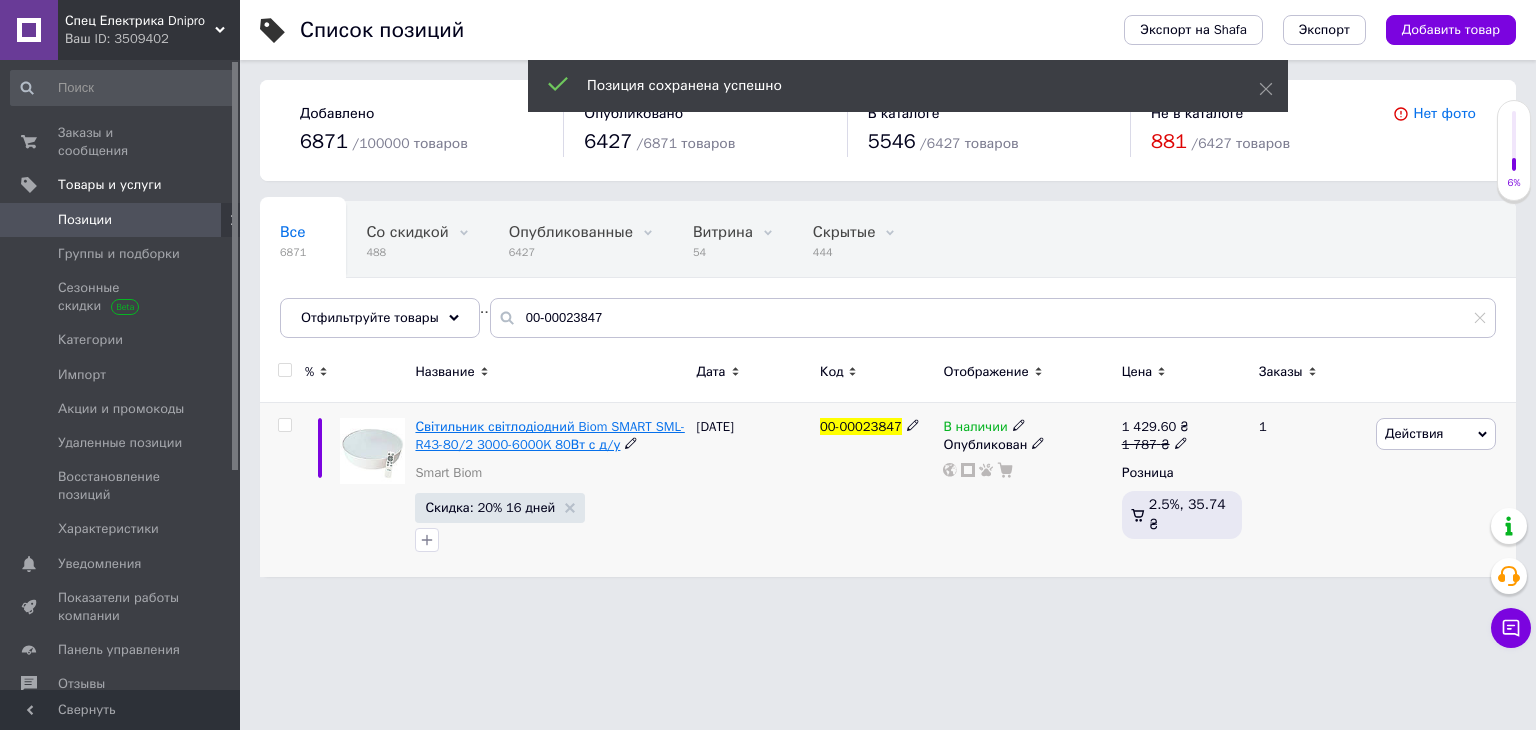 click on "Світильник світлодіодний Biom SMART SML-R43-80/2 3000-6000K 80Вт с д/у" at bounding box center (549, 435) 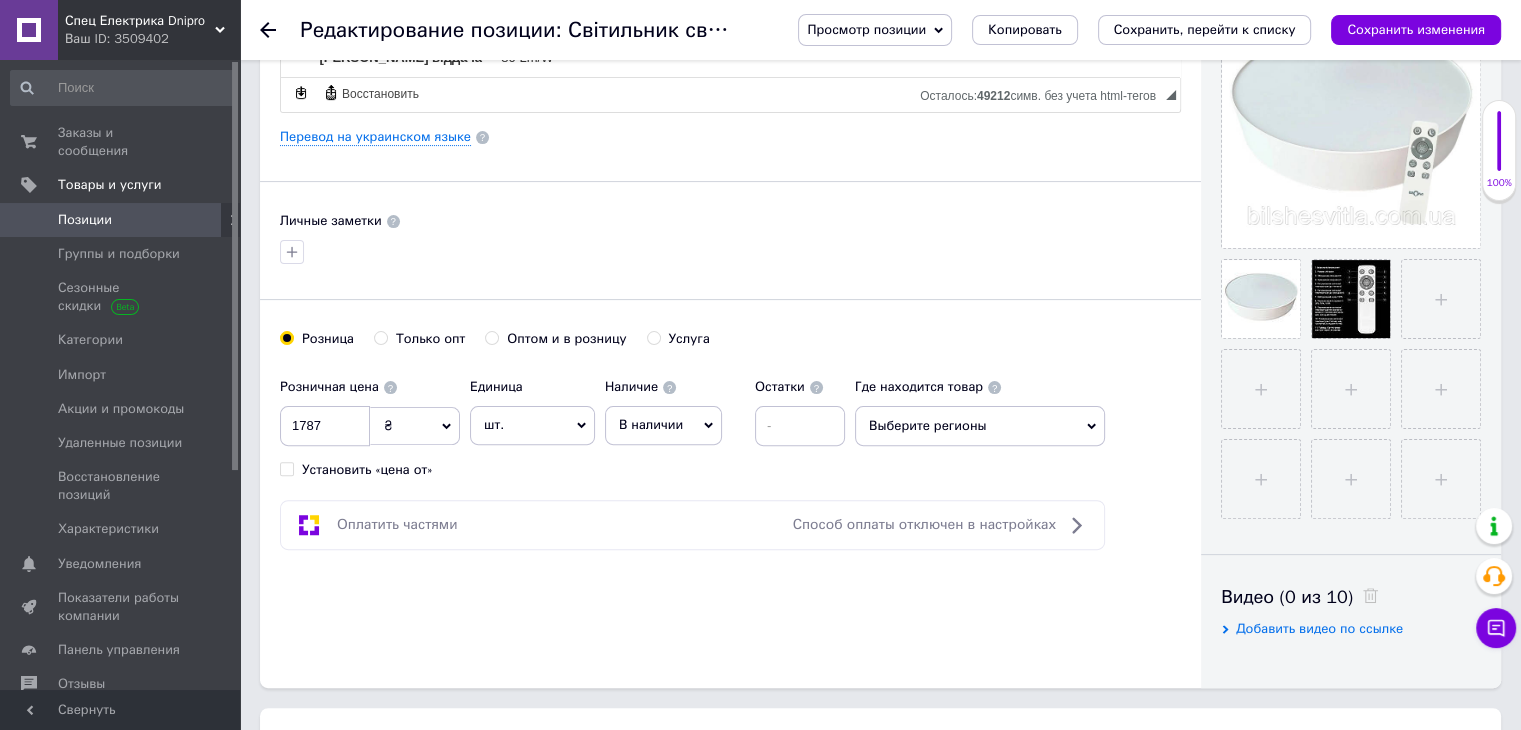 scroll, scrollTop: 1000, scrollLeft: 0, axis: vertical 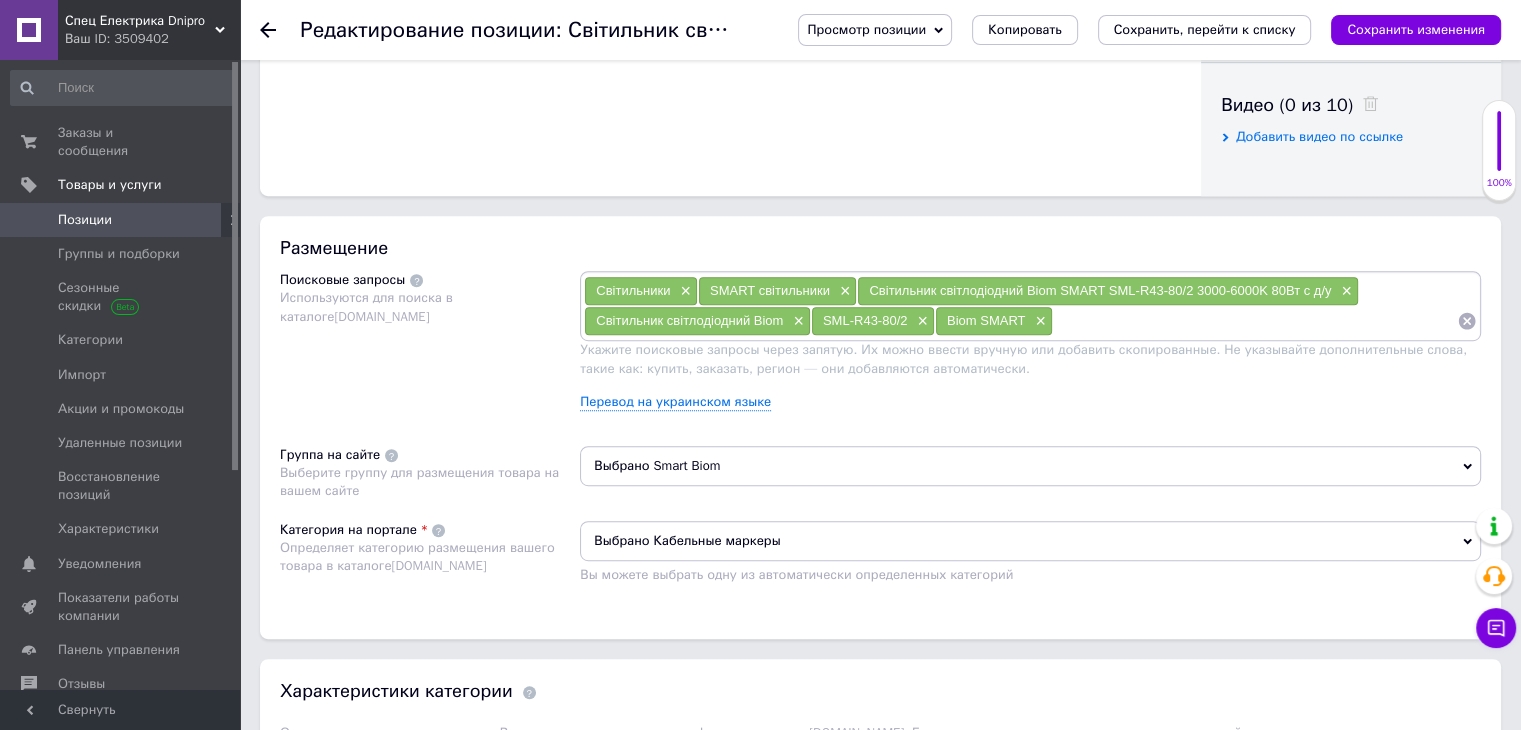 click at bounding box center [1255, 321] 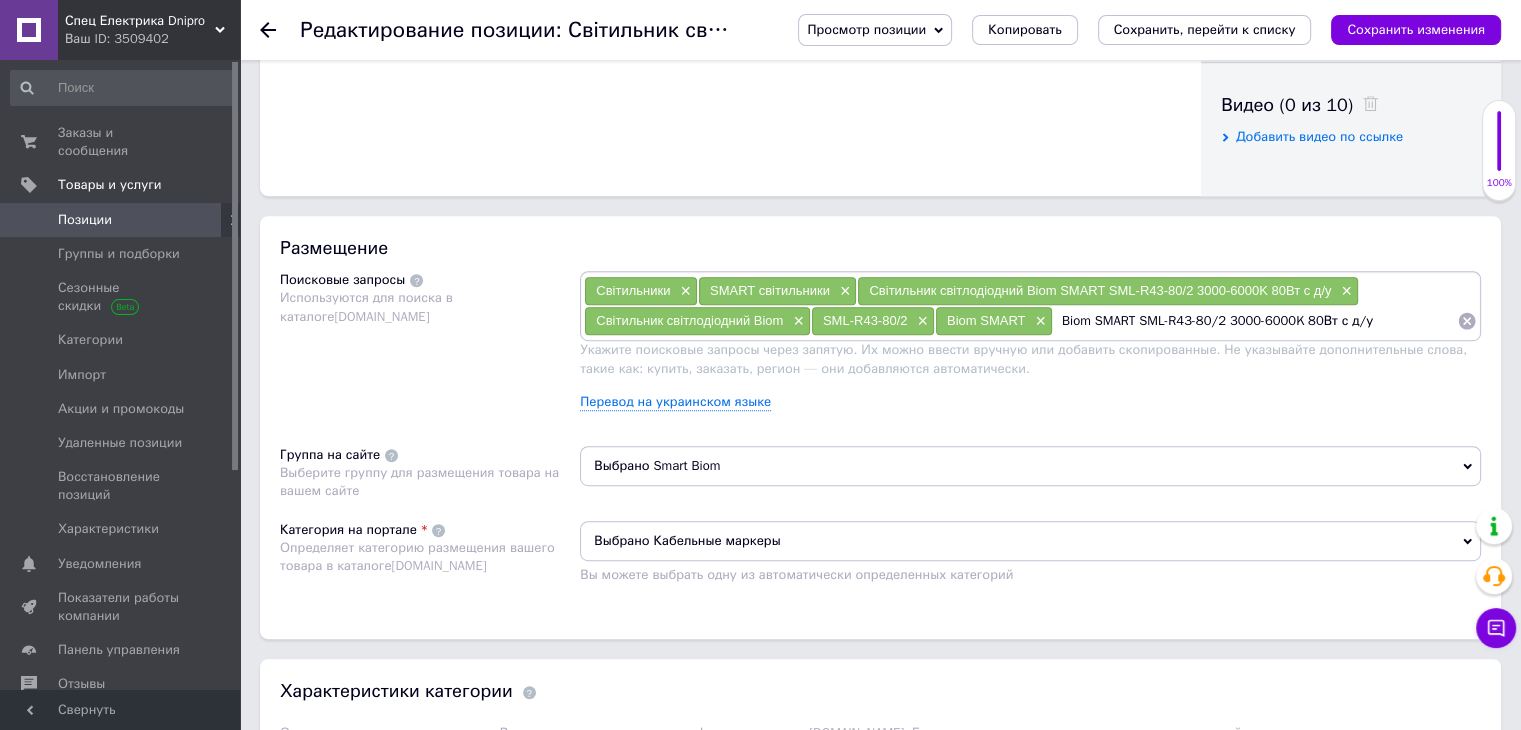 type 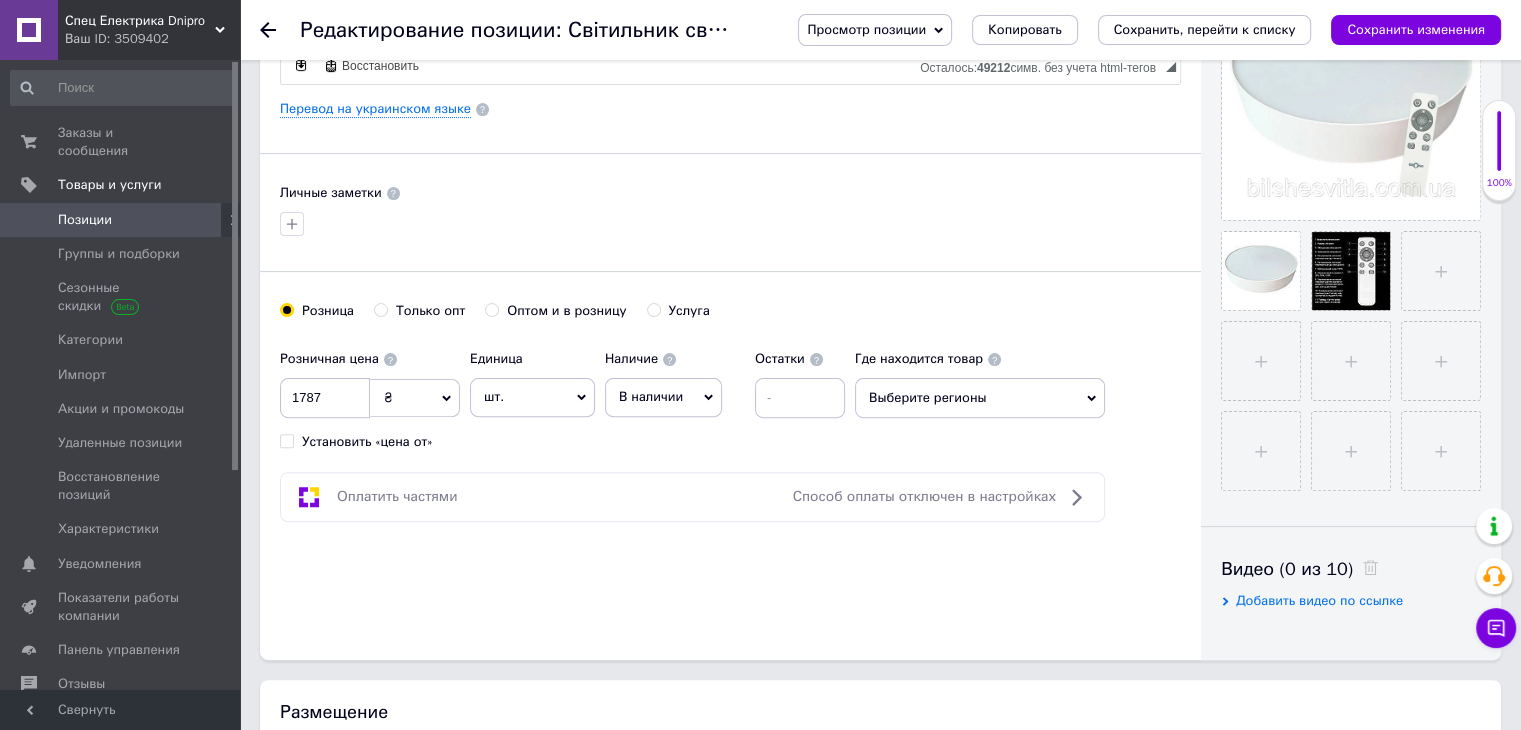 scroll, scrollTop: 333, scrollLeft: 0, axis: vertical 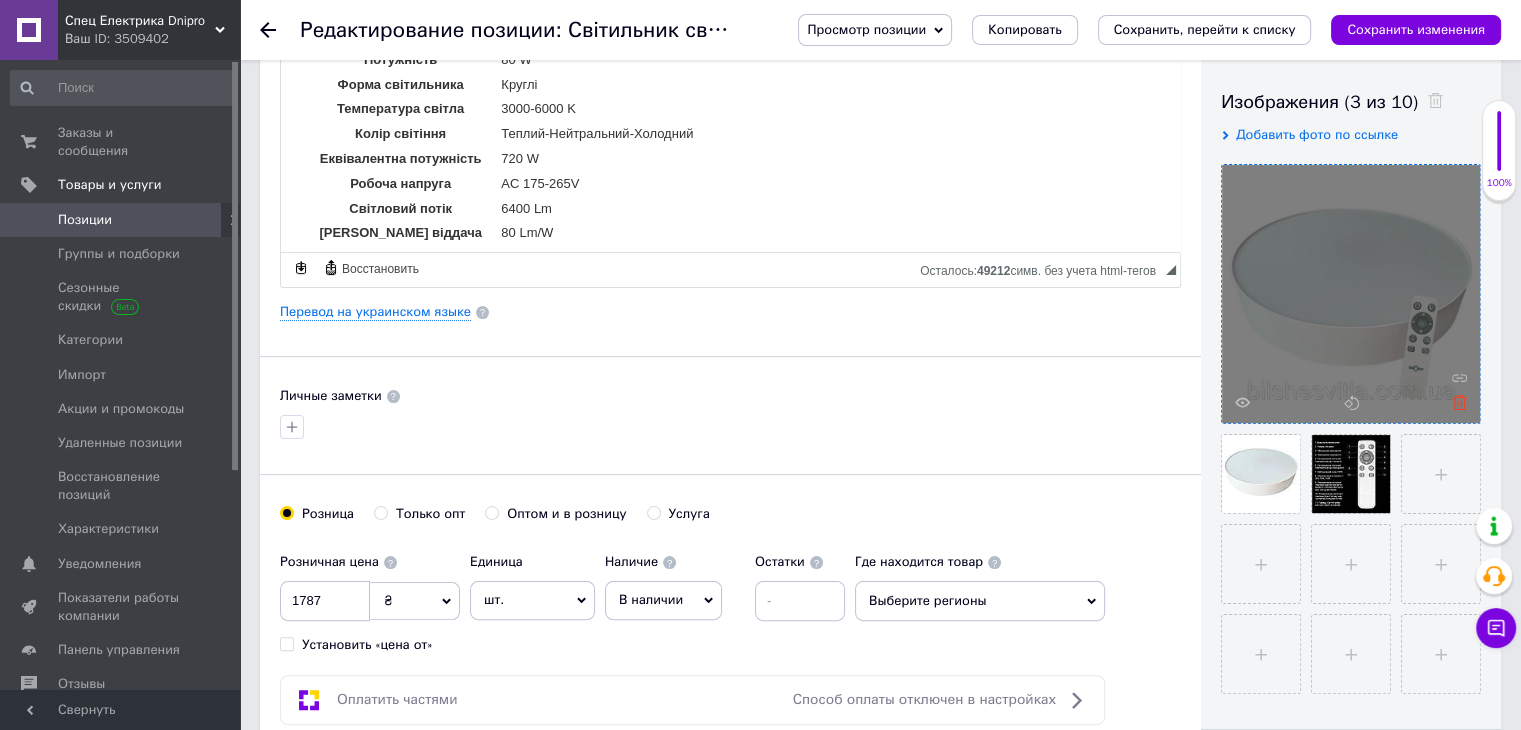 click 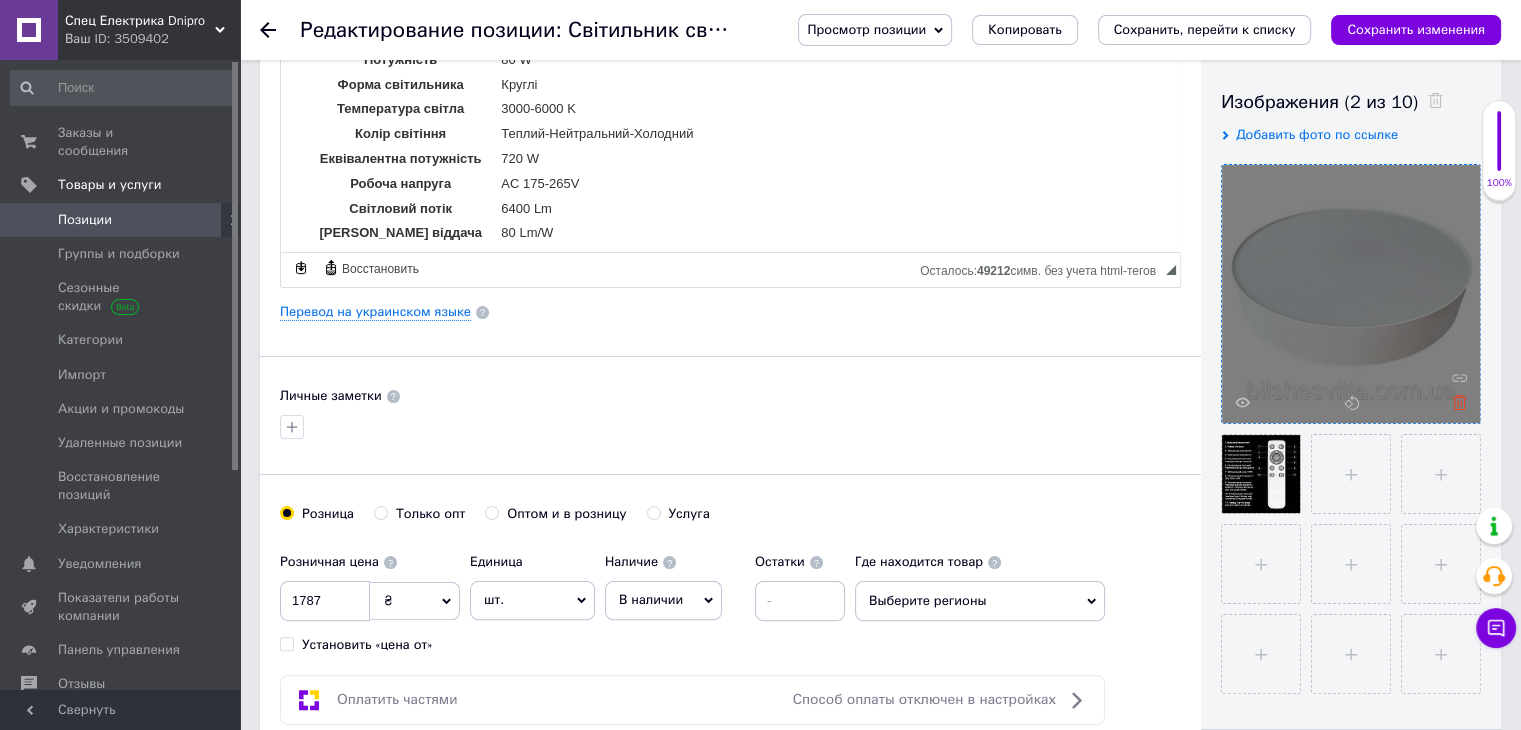 click 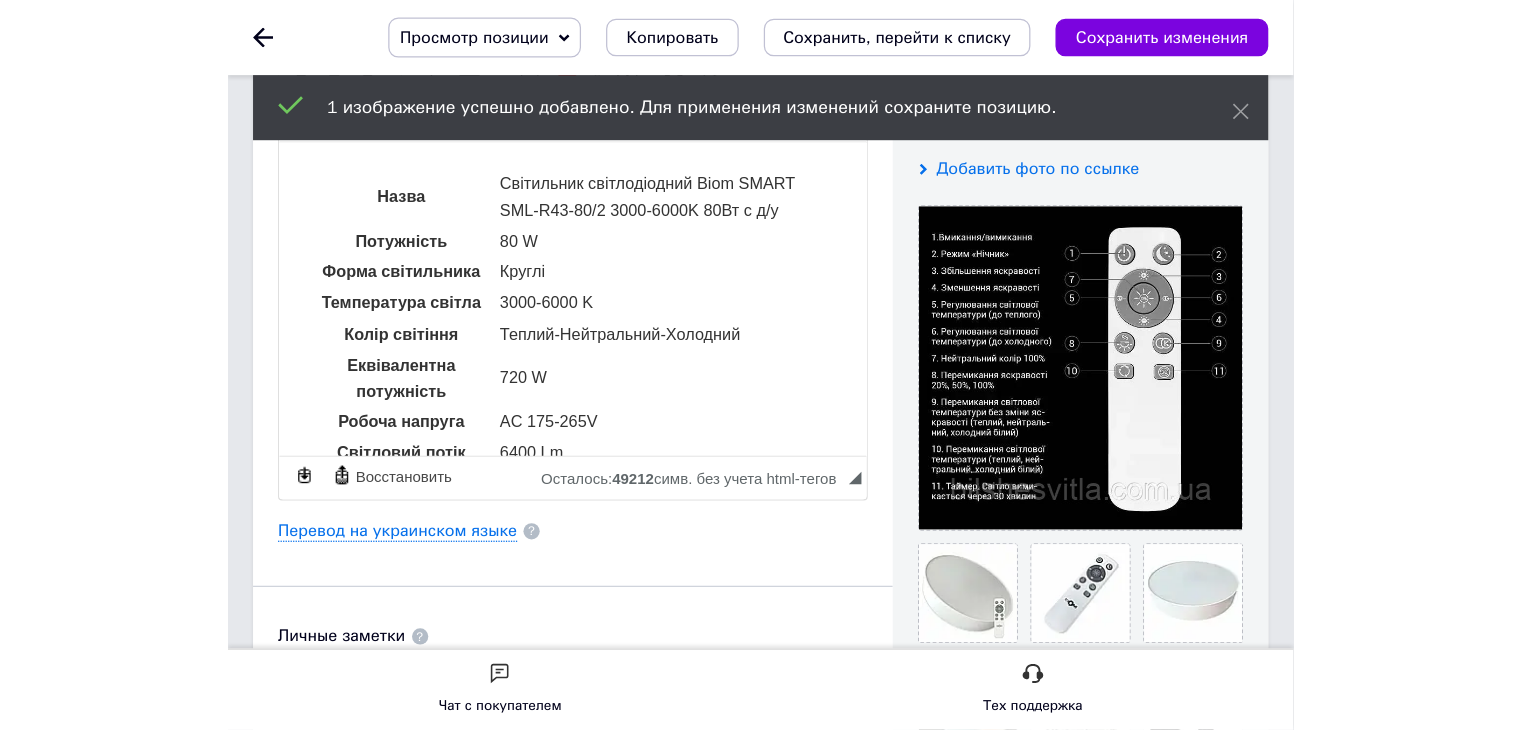 scroll, scrollTop: 276, scrollLeft: 0, axis: vertical 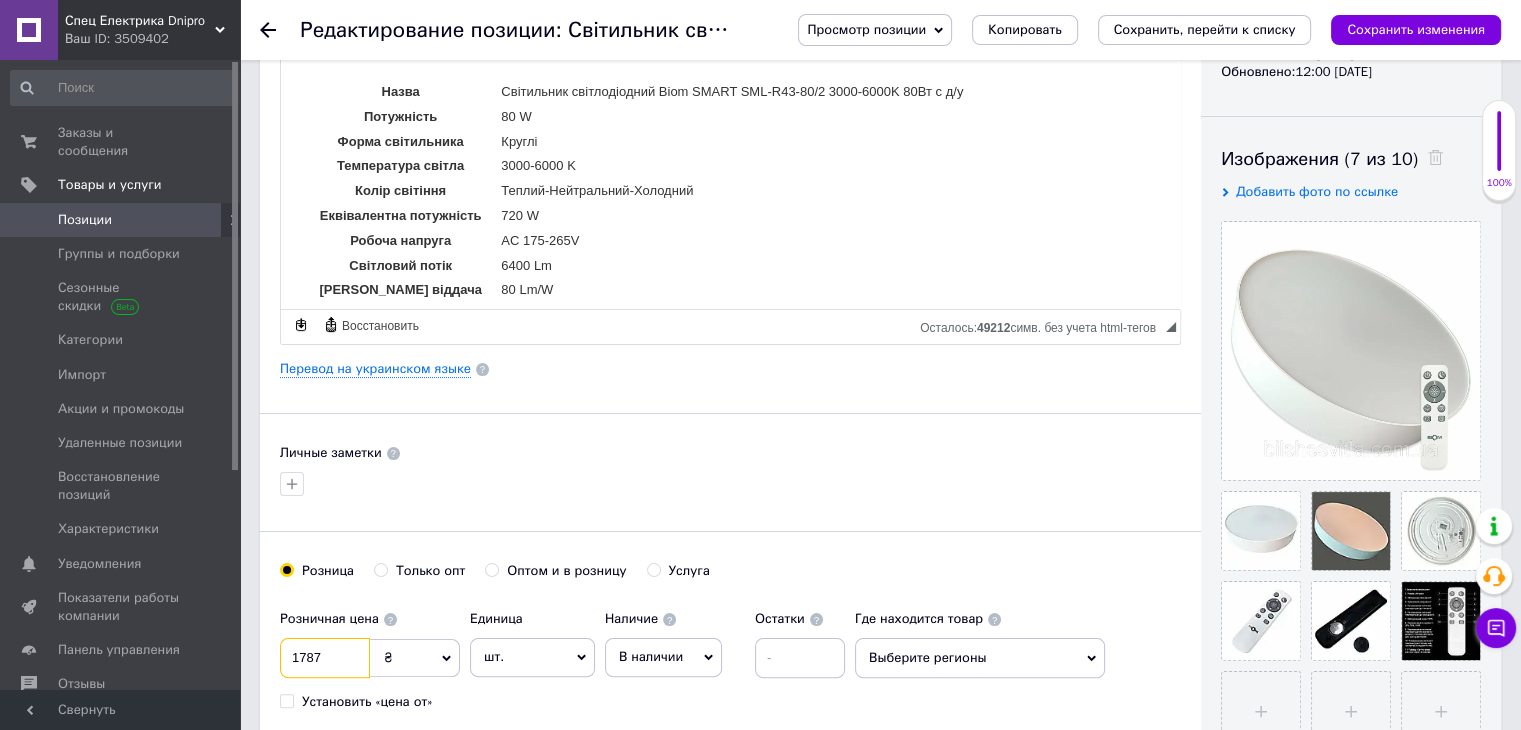 click on "1787" at bounding box center (325, 658) 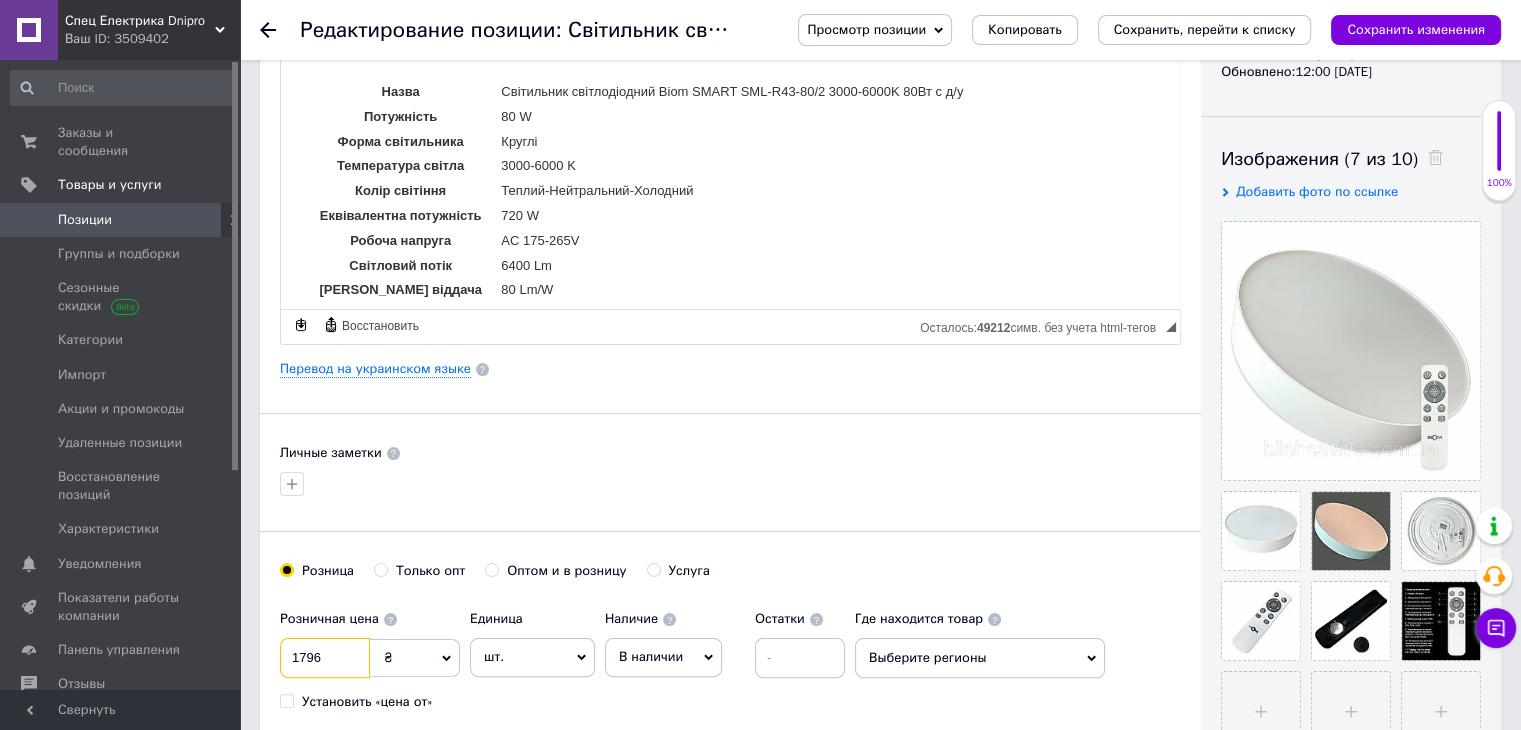 type on "1796" 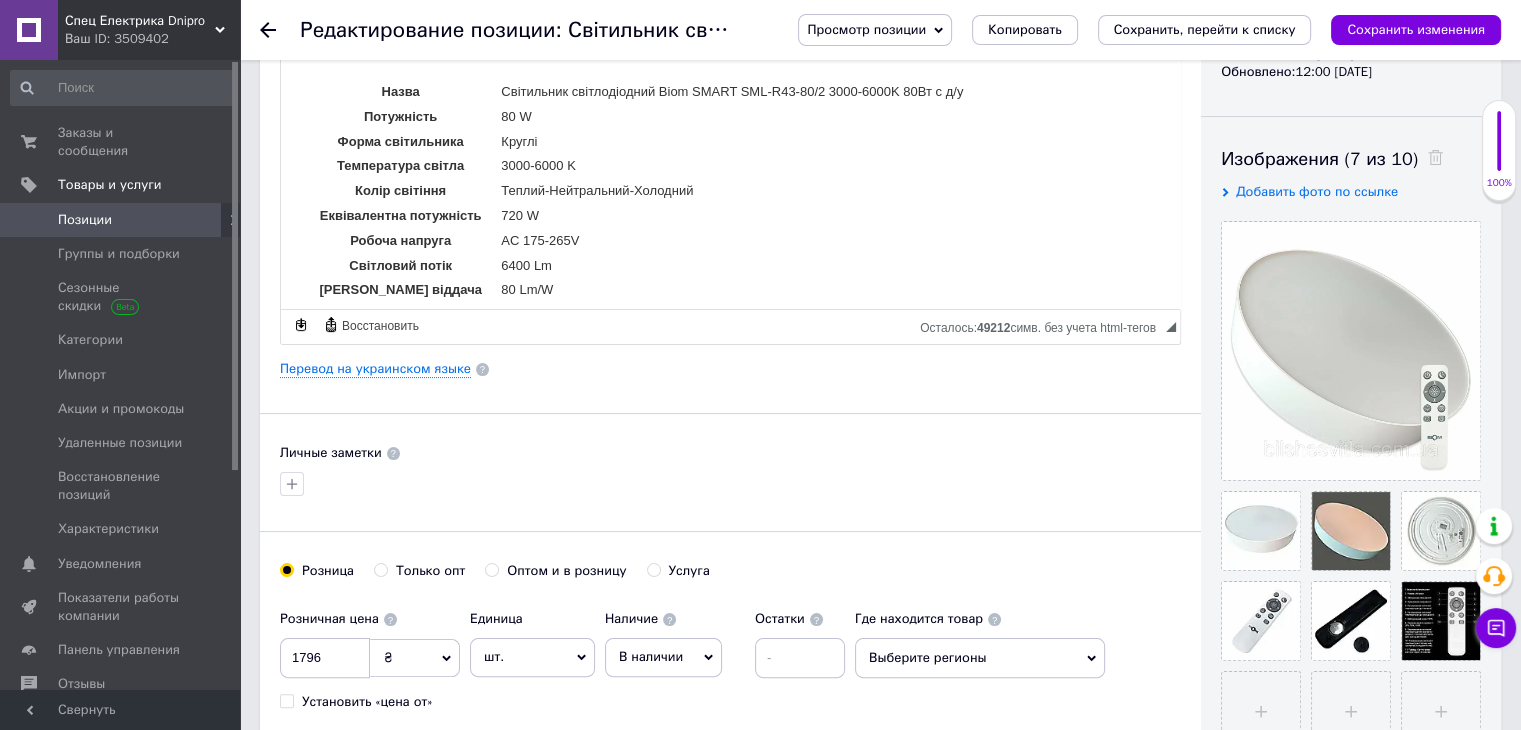 click on "Личные заметки" at bounding box center [730, 453] 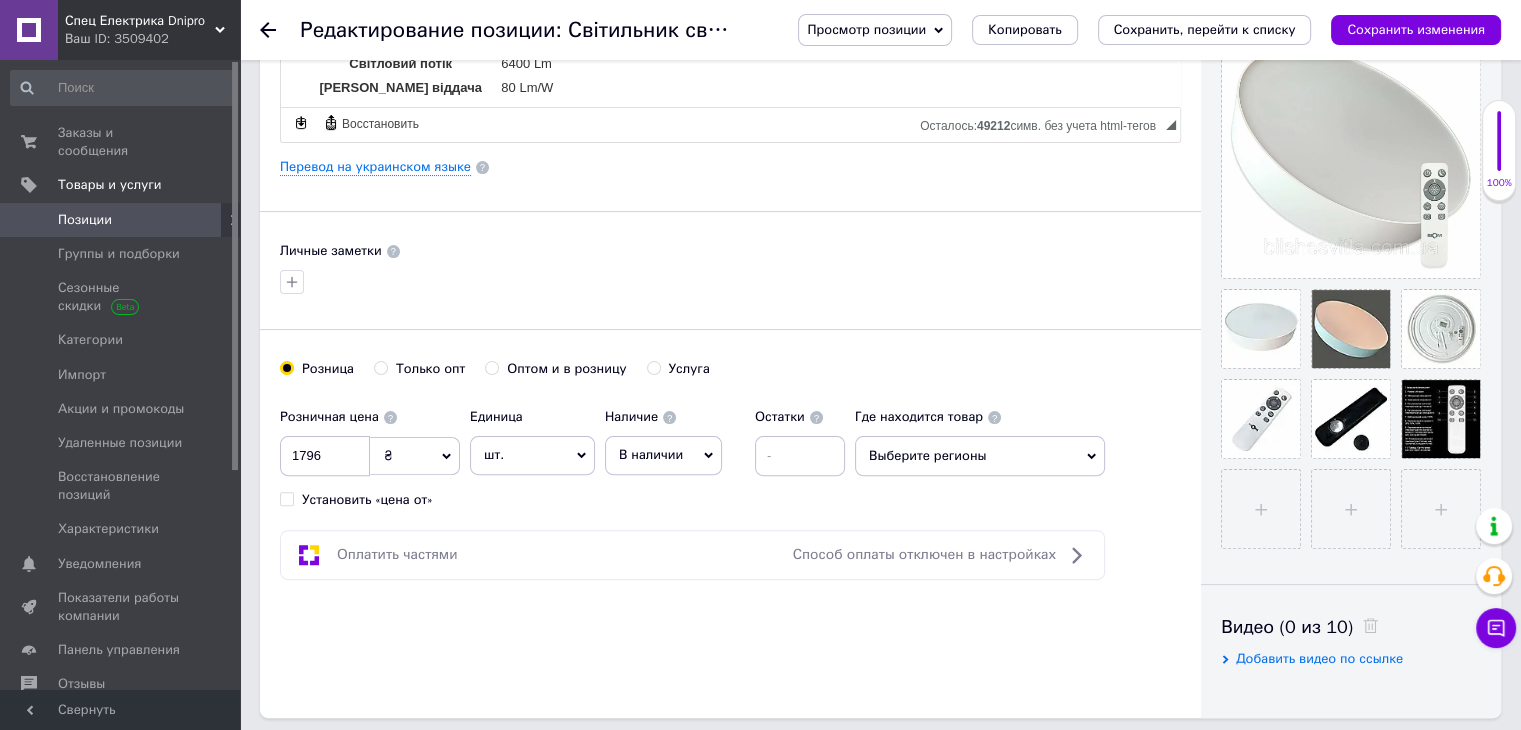 scroll, scrollTop: 333, scrollLeft: 0, axis: vertical 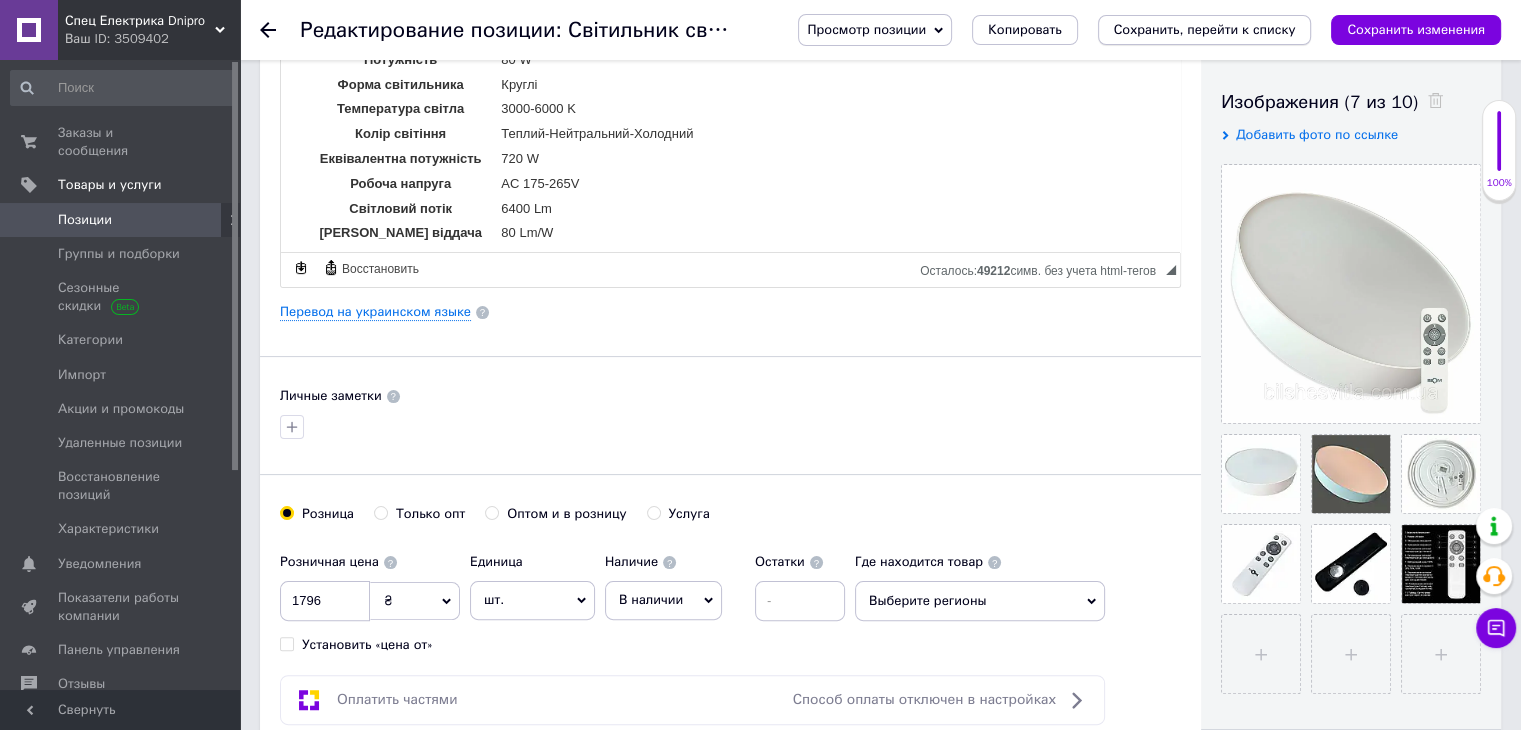 click on "Сохранить, перейти к списку" at bounding box center [1205, 29] 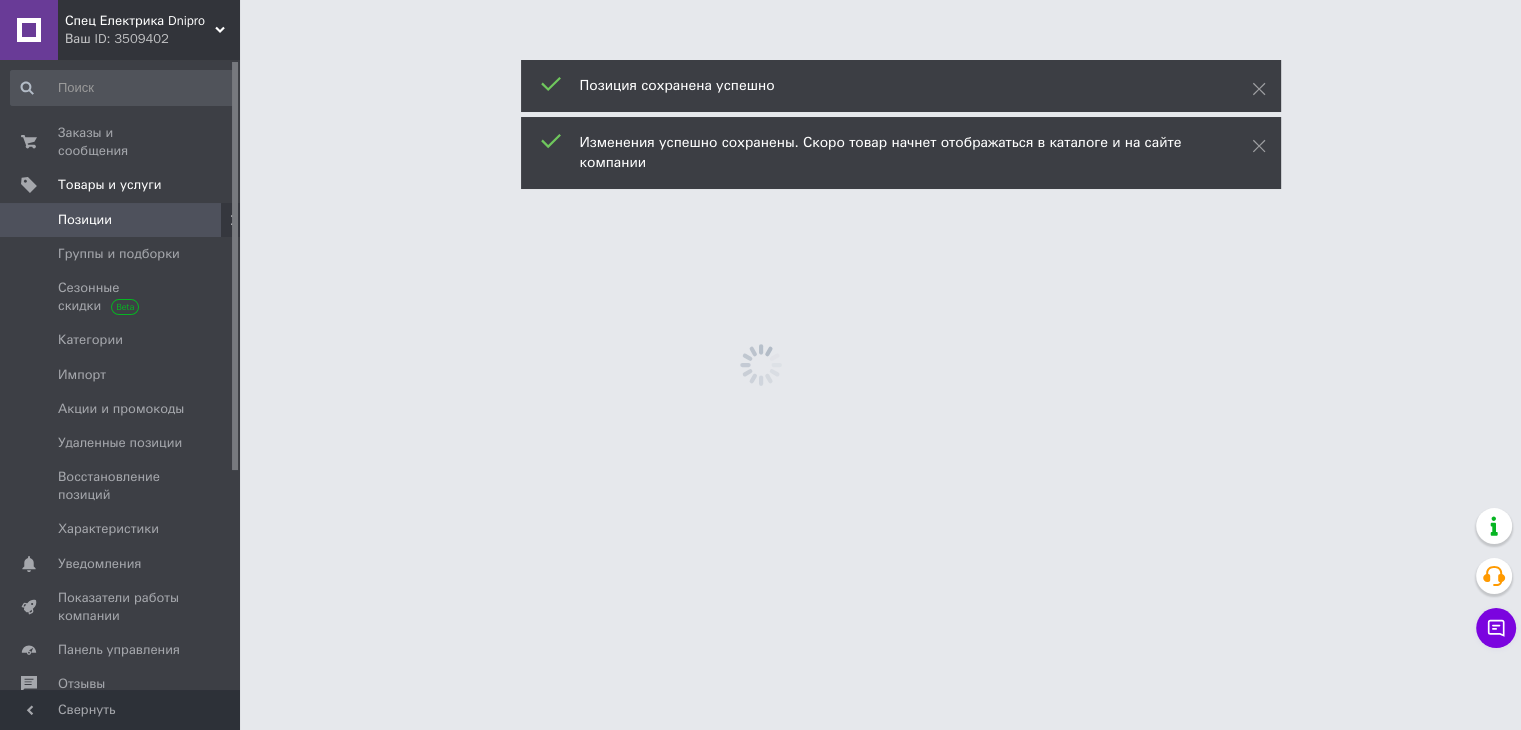 scroll, scrollTop: 0, scrollLeft: 0, axis: both 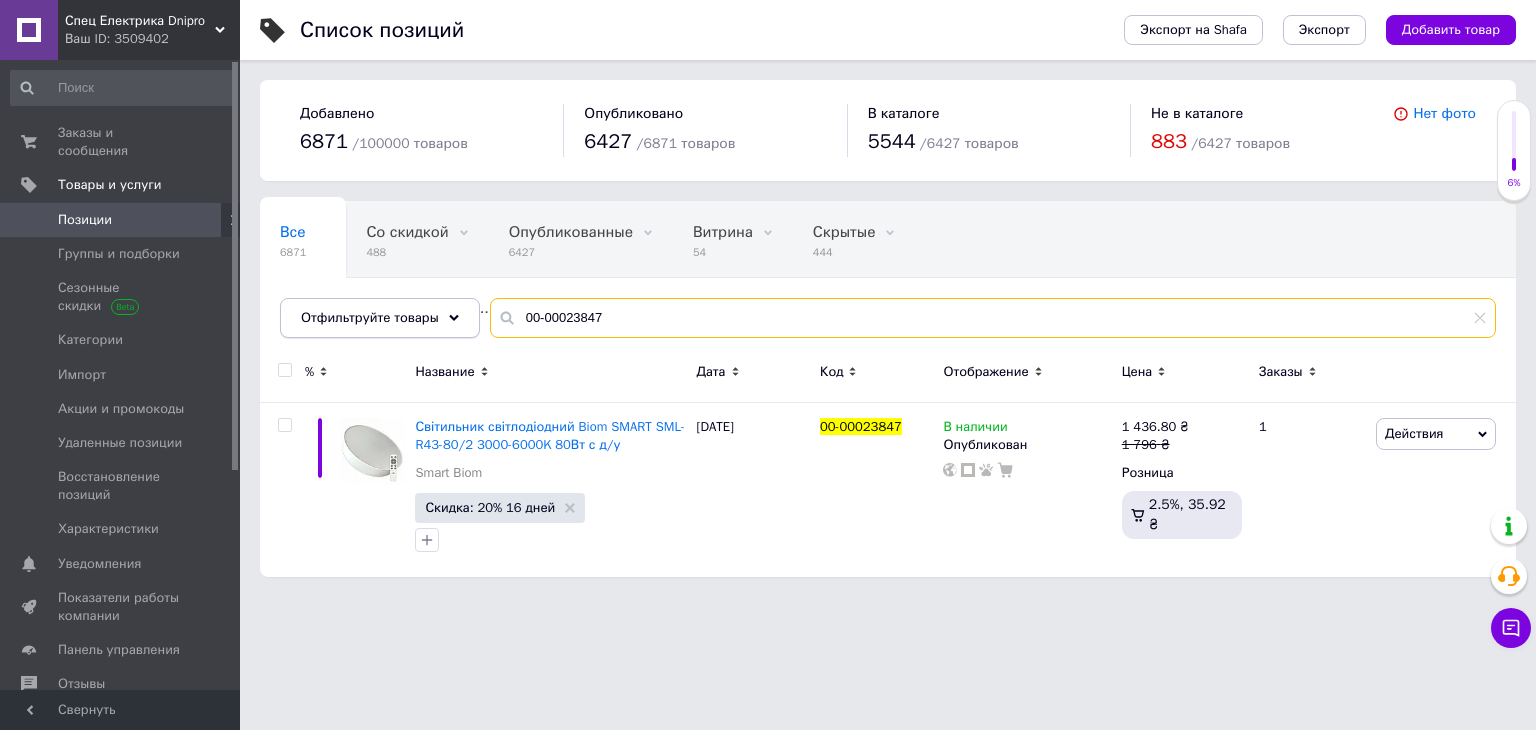 drag, startPoint x: 615, startPoint y: 314, endPoint x: 449, endPoint y: 306, distance: 166.19266 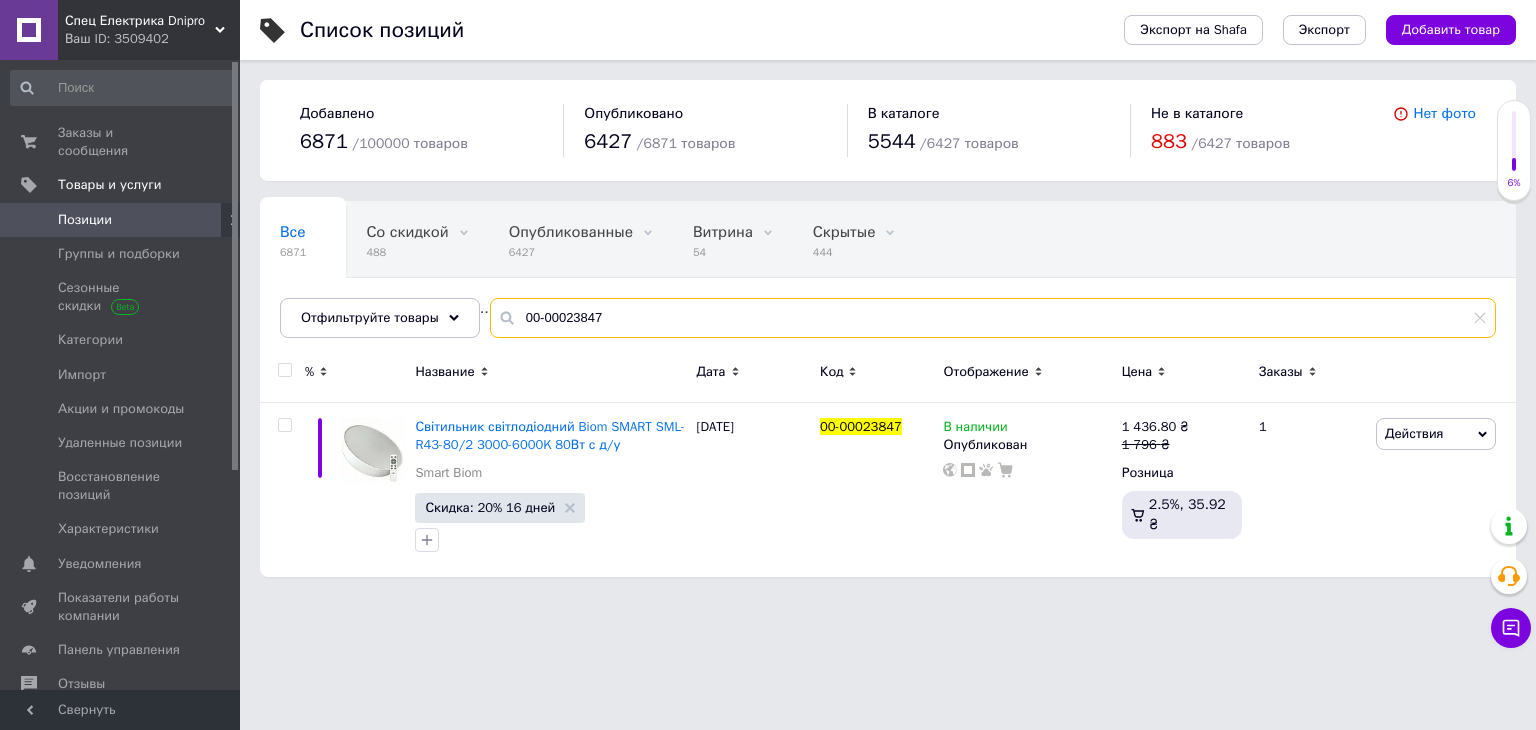 paste on "Biom SMART SML-R42-80/2 3000-6000K 80Вт с д/у" 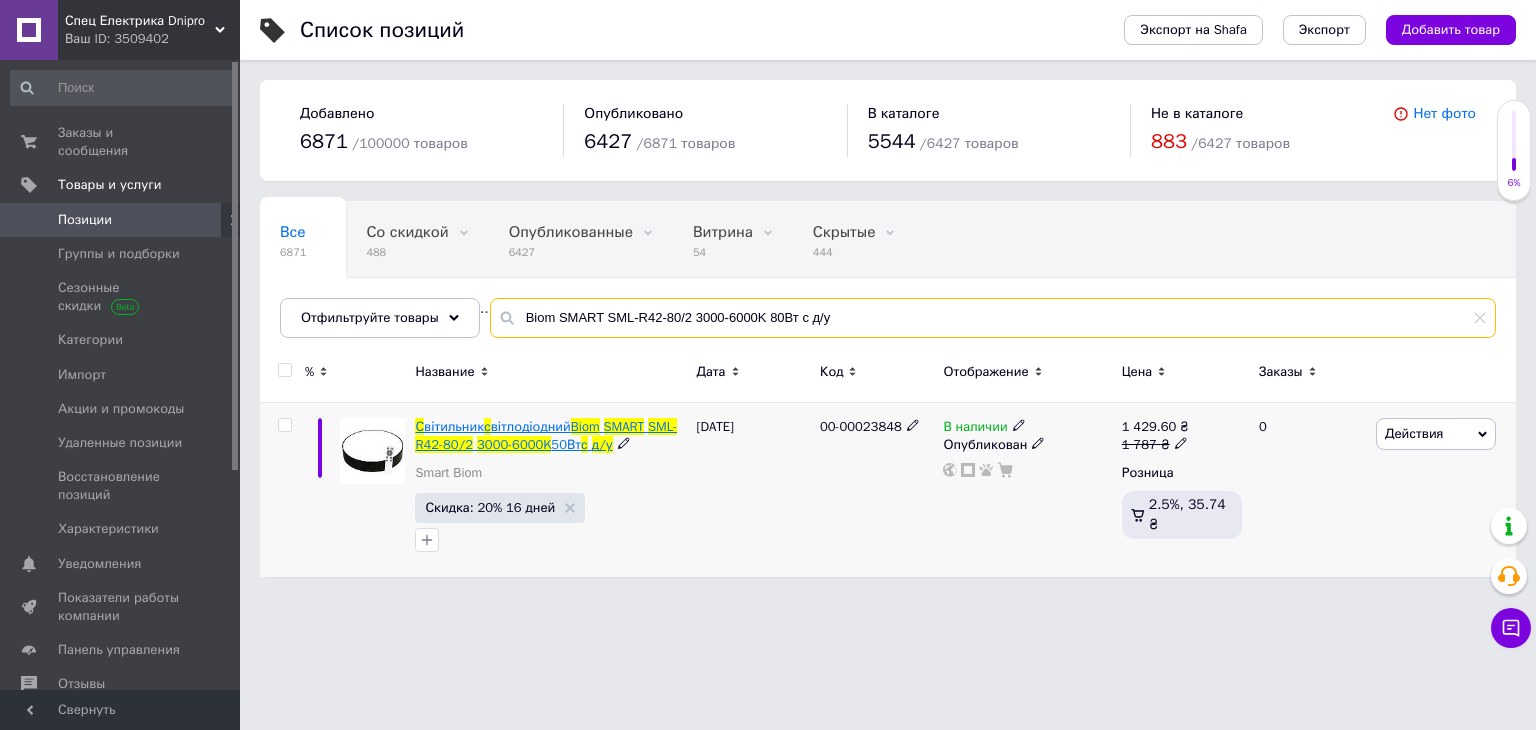 type on "Biom SMART SML-R42-80/2 3000-6000K 80Вт с д/у" 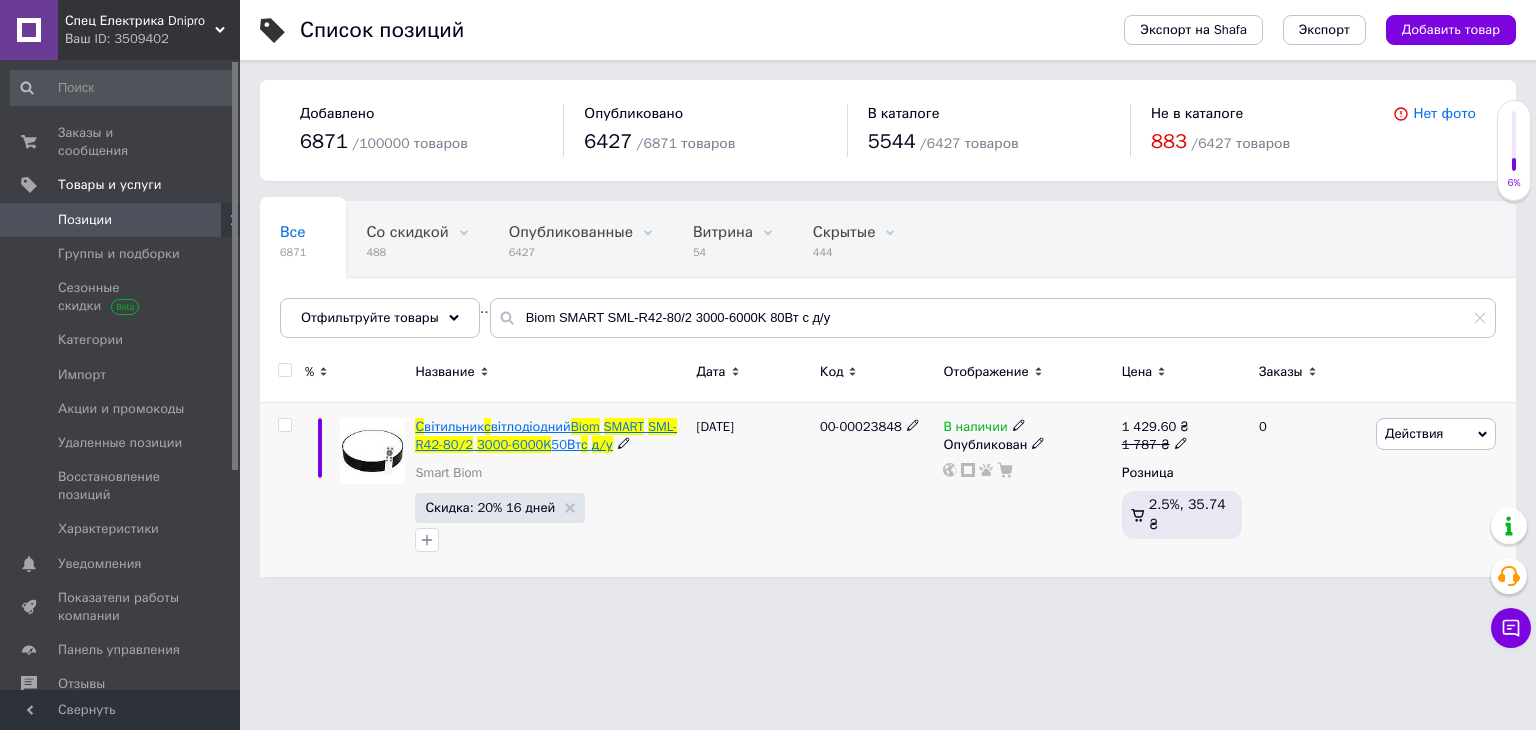 click on "вітлодіодний" at bounding box center (531, 426) 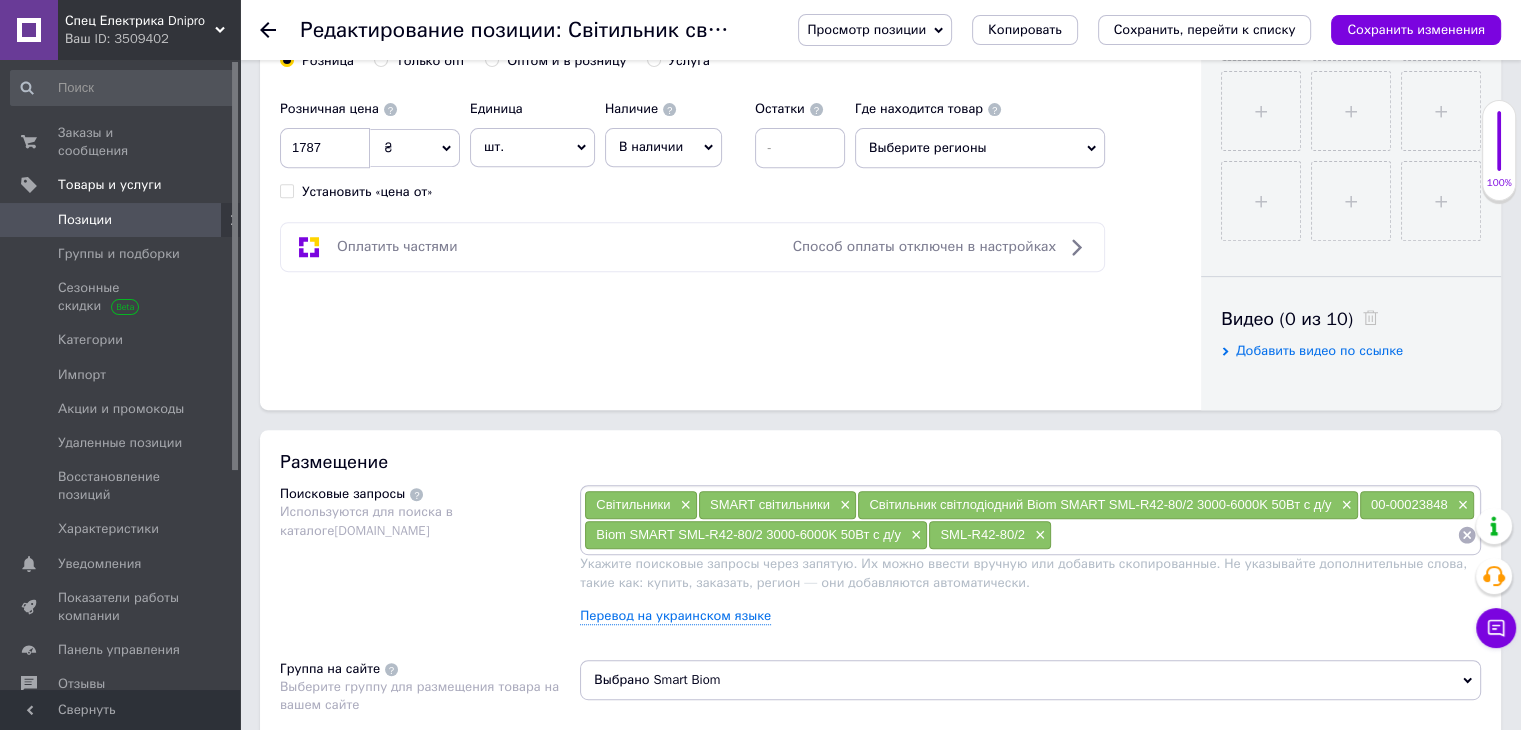 scroll, scrollTop: 833, scrollLeft: 0, axis: vertical 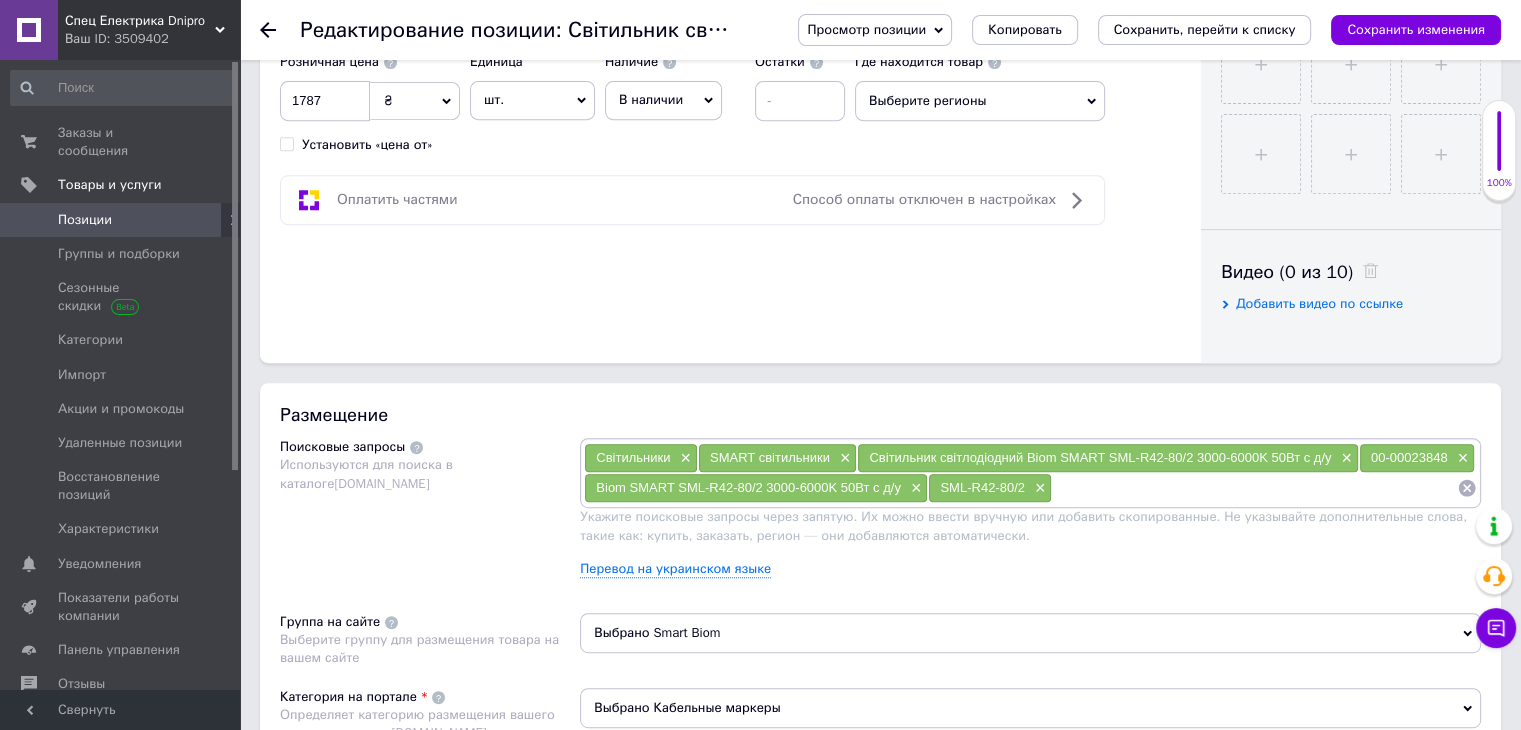click at bounding box center [1254, 488] 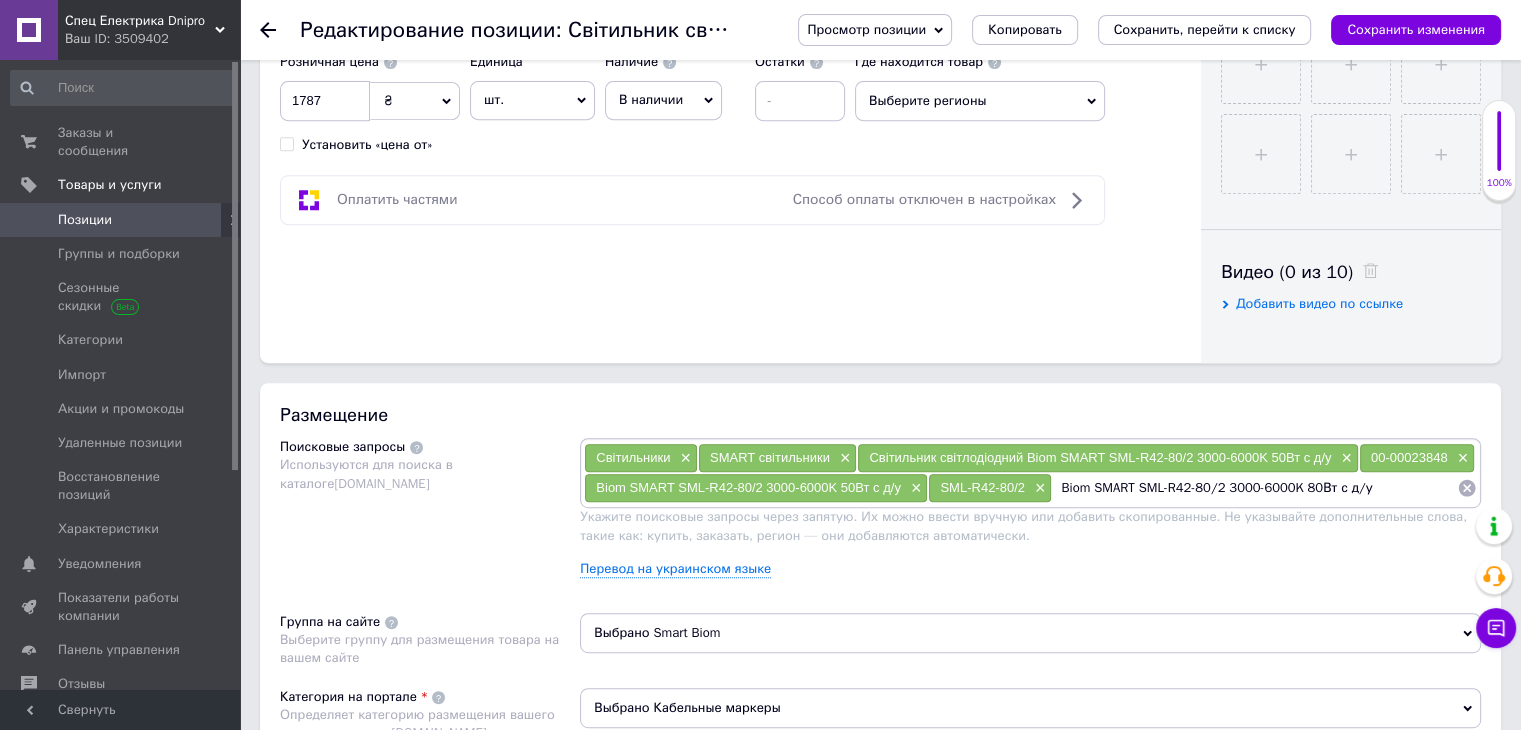 type 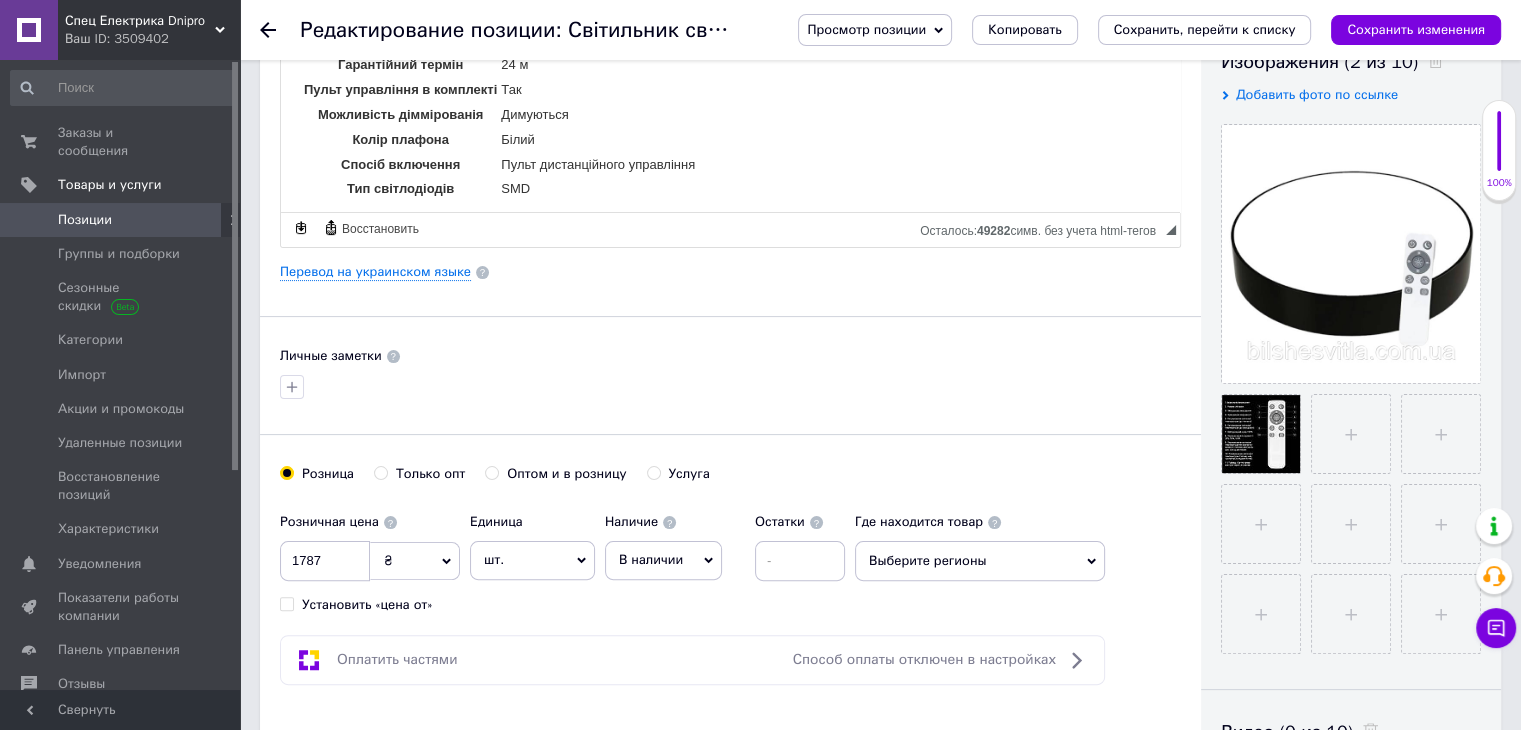 scroll, scrollTop: 166, scrollLeft: 0, axis: vertical 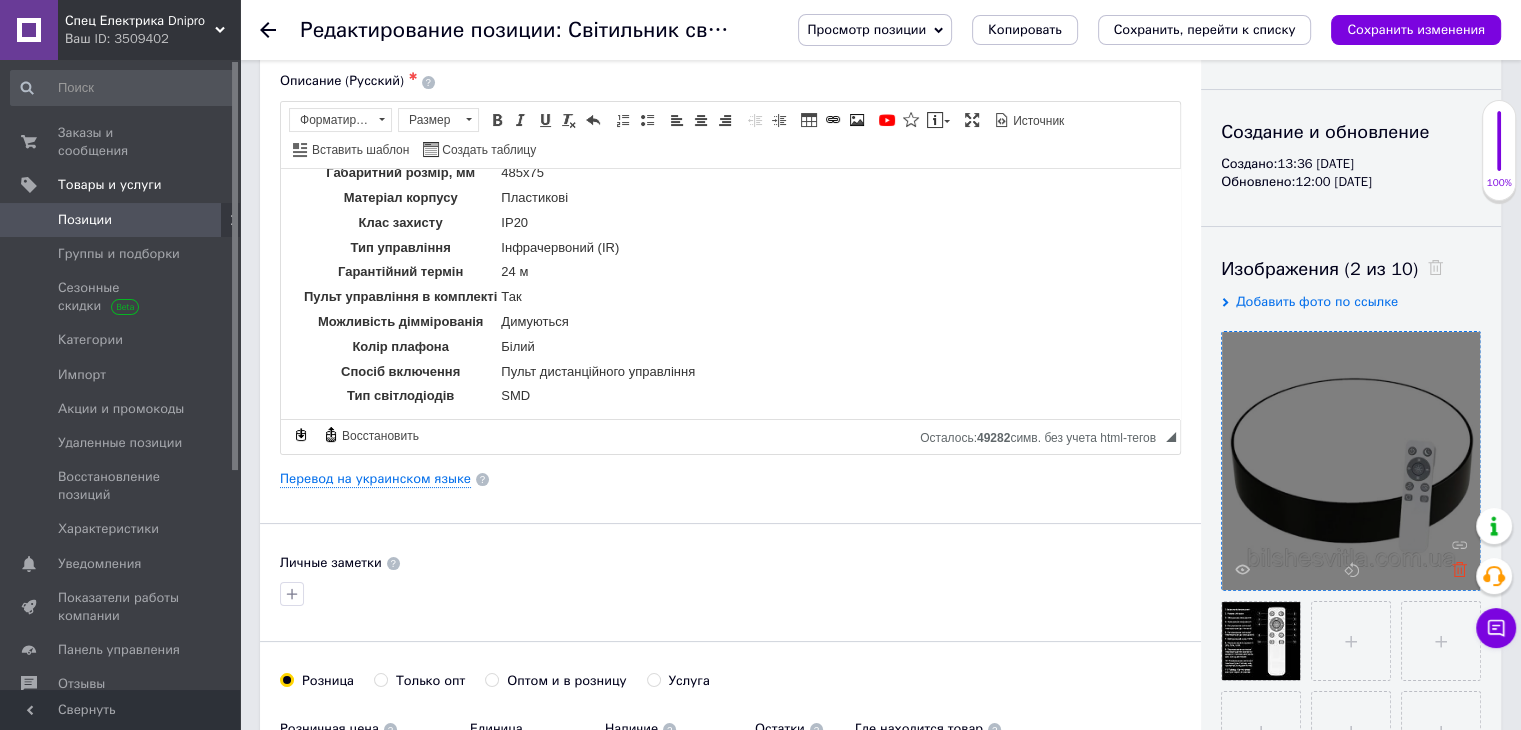 click 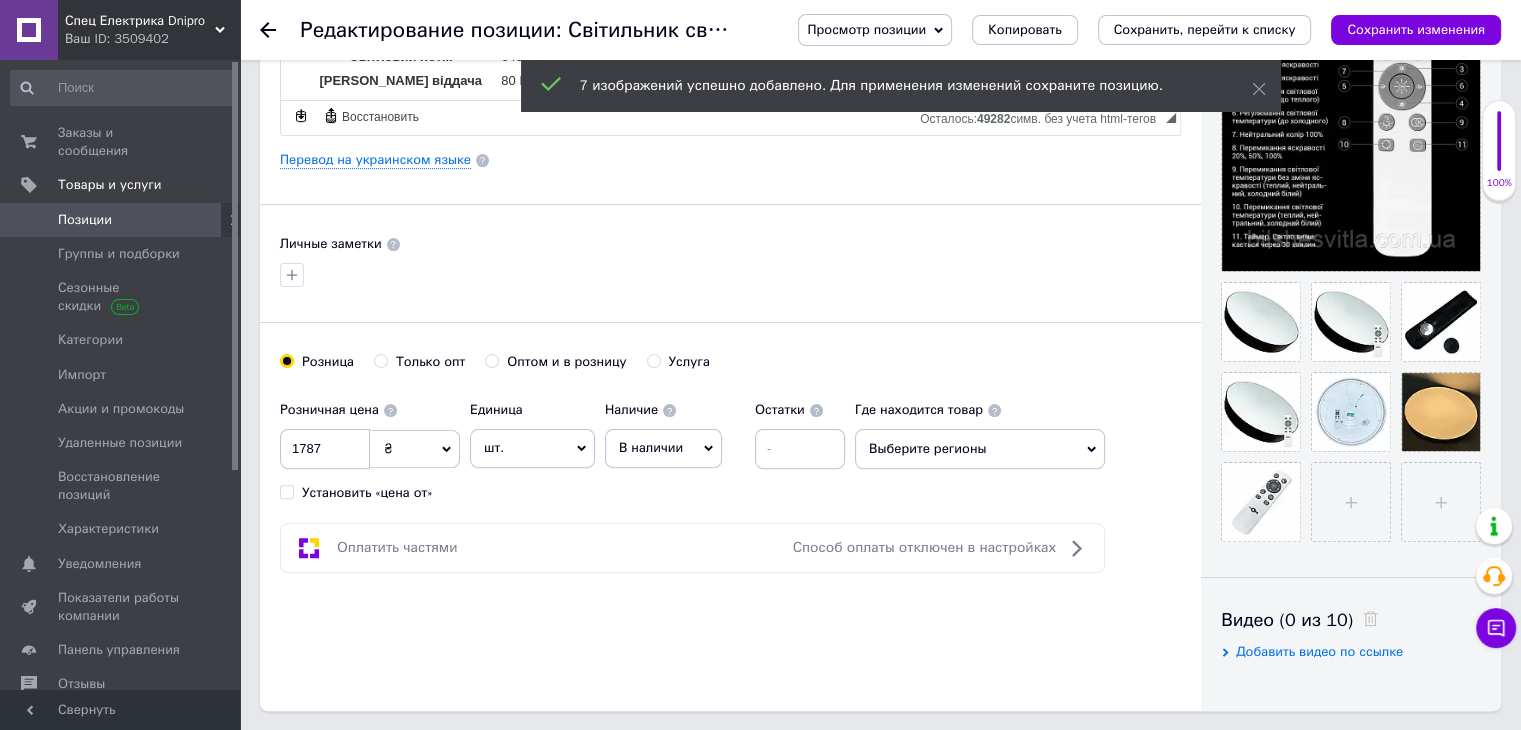scroll, scrollTop: 500, scrollLeft: 0, axis: vertical 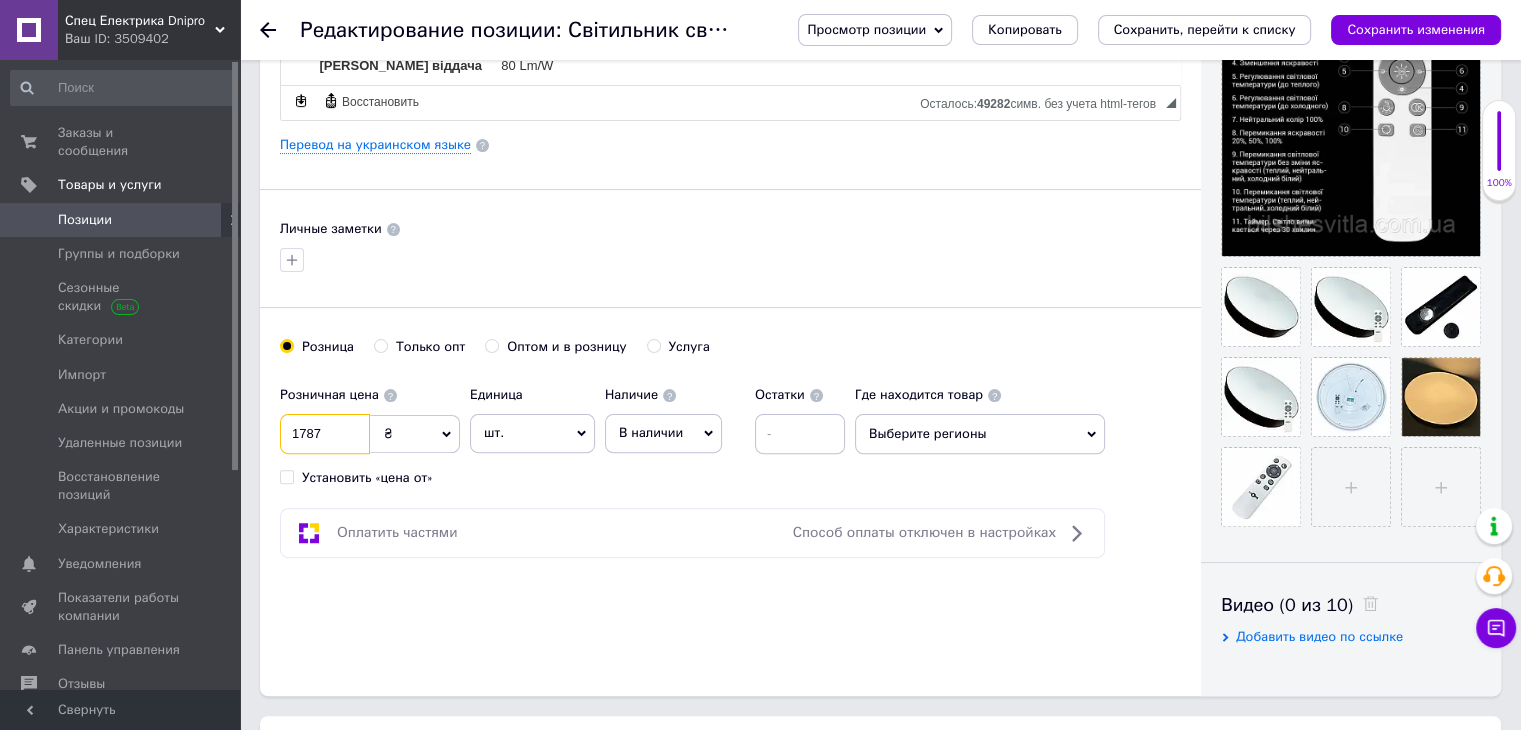click on "1787" at bounding box center [325, 434] 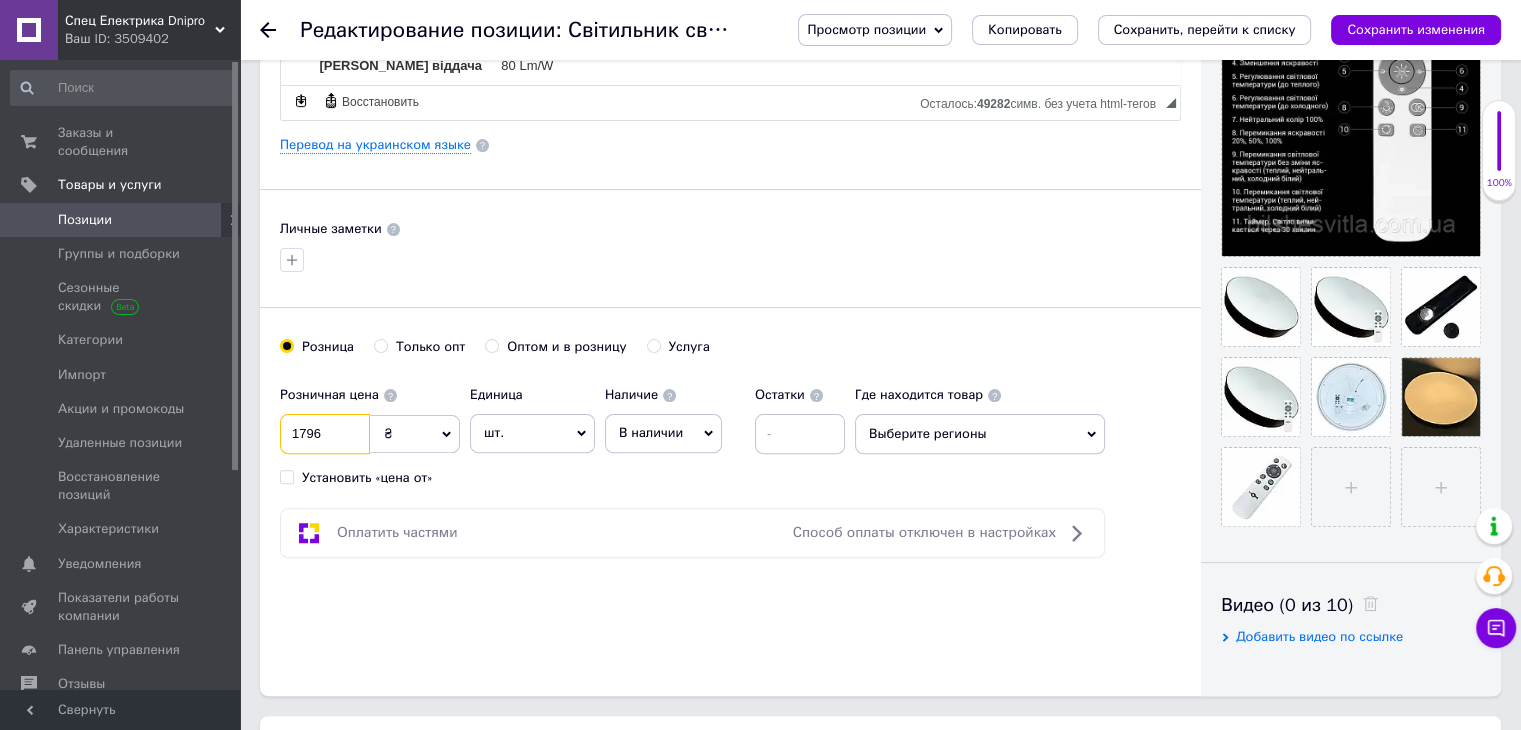 type on "1796" 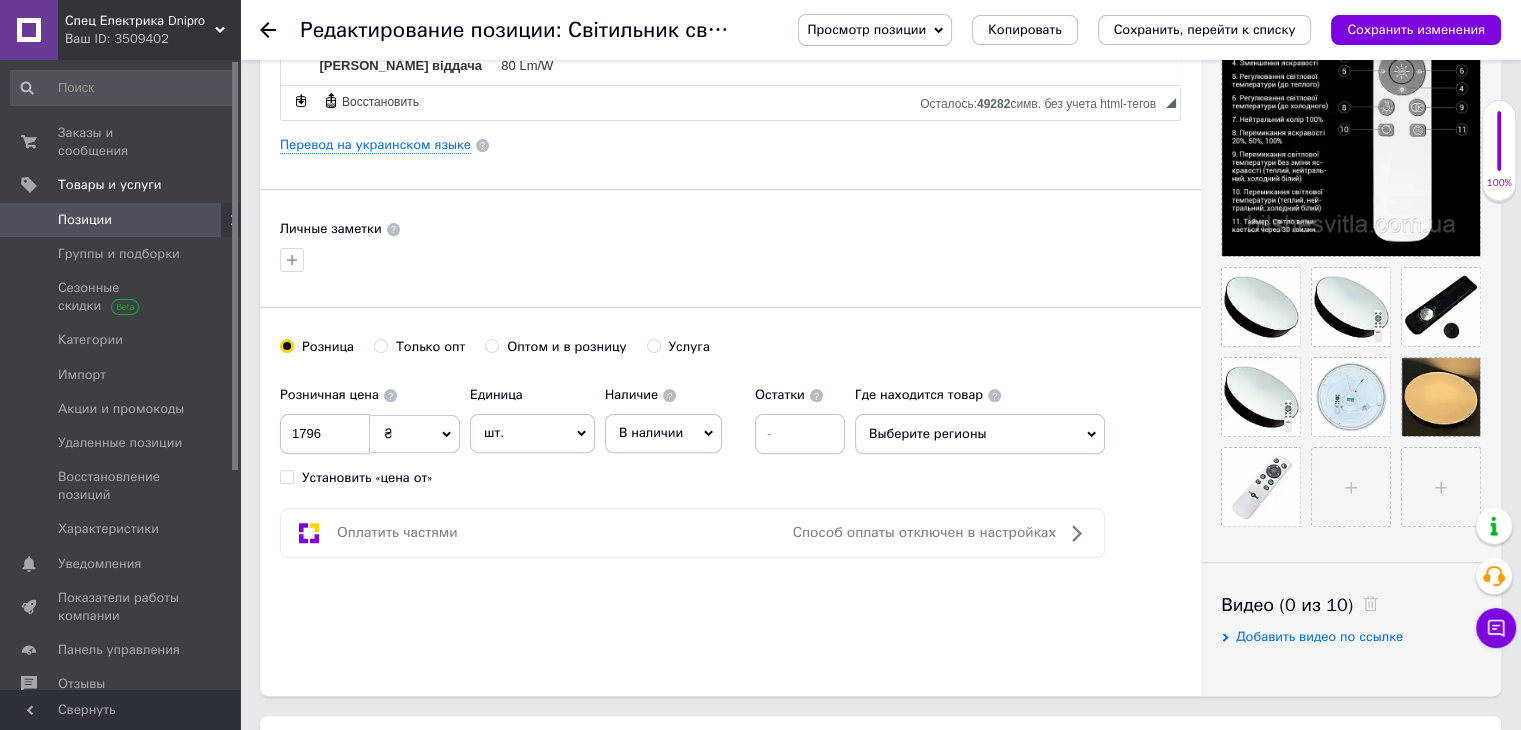 click on "Основная информация Название позиции (Русский) ✱ Світильник світлодіодний Biom SMART SML-R42-80/2 3000-6000K 50Вт с д/у Код/Артикул 00-00023848 Описание (Русский) ✱
Назва
Світильник світлодіодний Biom SMART SML-R42-80/2 3000-6000K 50Вт с д/у
Потужність
80 W
Форма світильника
Круглі
Температура світла
3000-6000 K
Колір світіння
Теплий-Нейтральний-Холодний
Еквівалентна потужність
720 W
Робоча напруга
AC 175-265V
Світловий потік
6400 Lm
[PERSON_NAME] віддача
80 Lm/W
Індекс передачі кольору, Ra
⩾80
Номінальний струм" at bounding box center [730, 138] 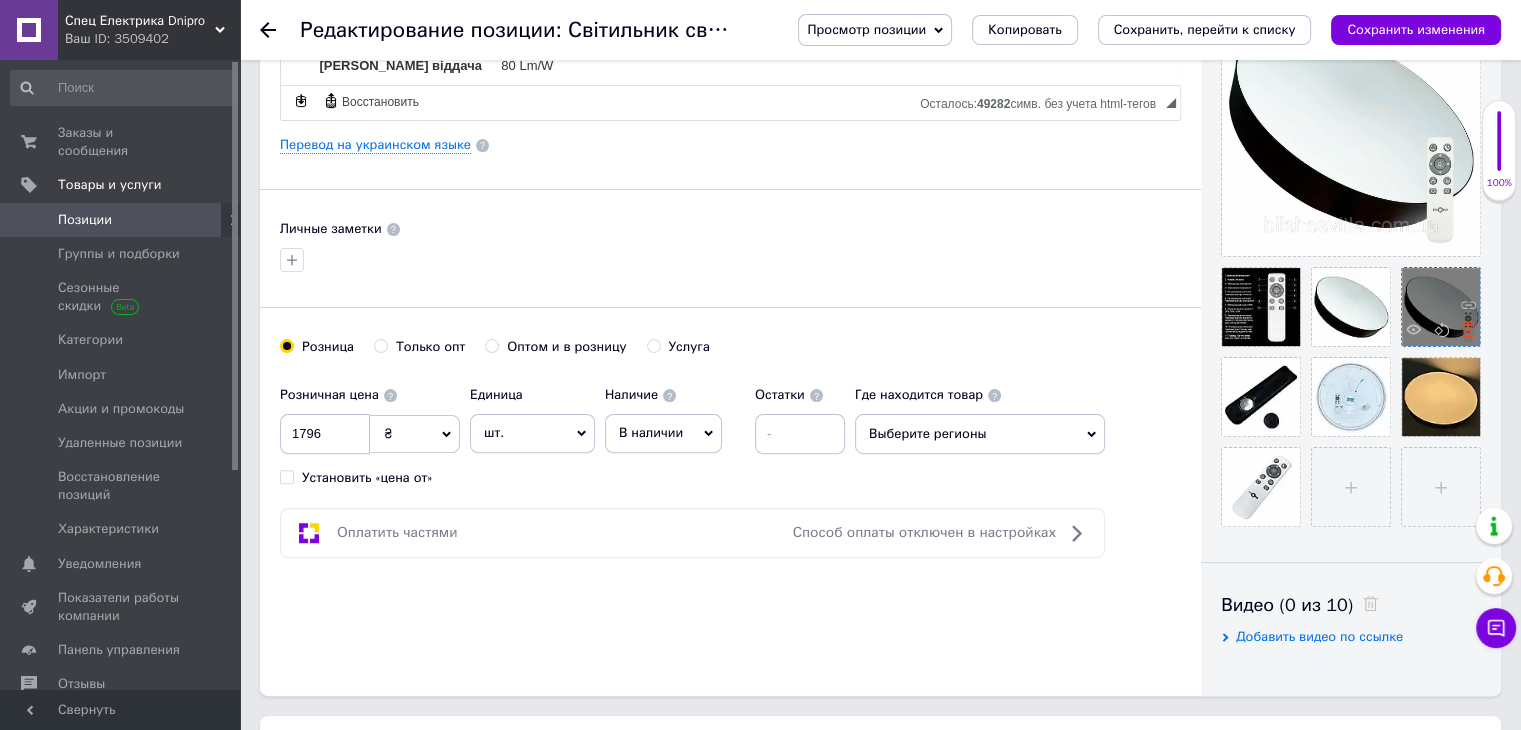 click 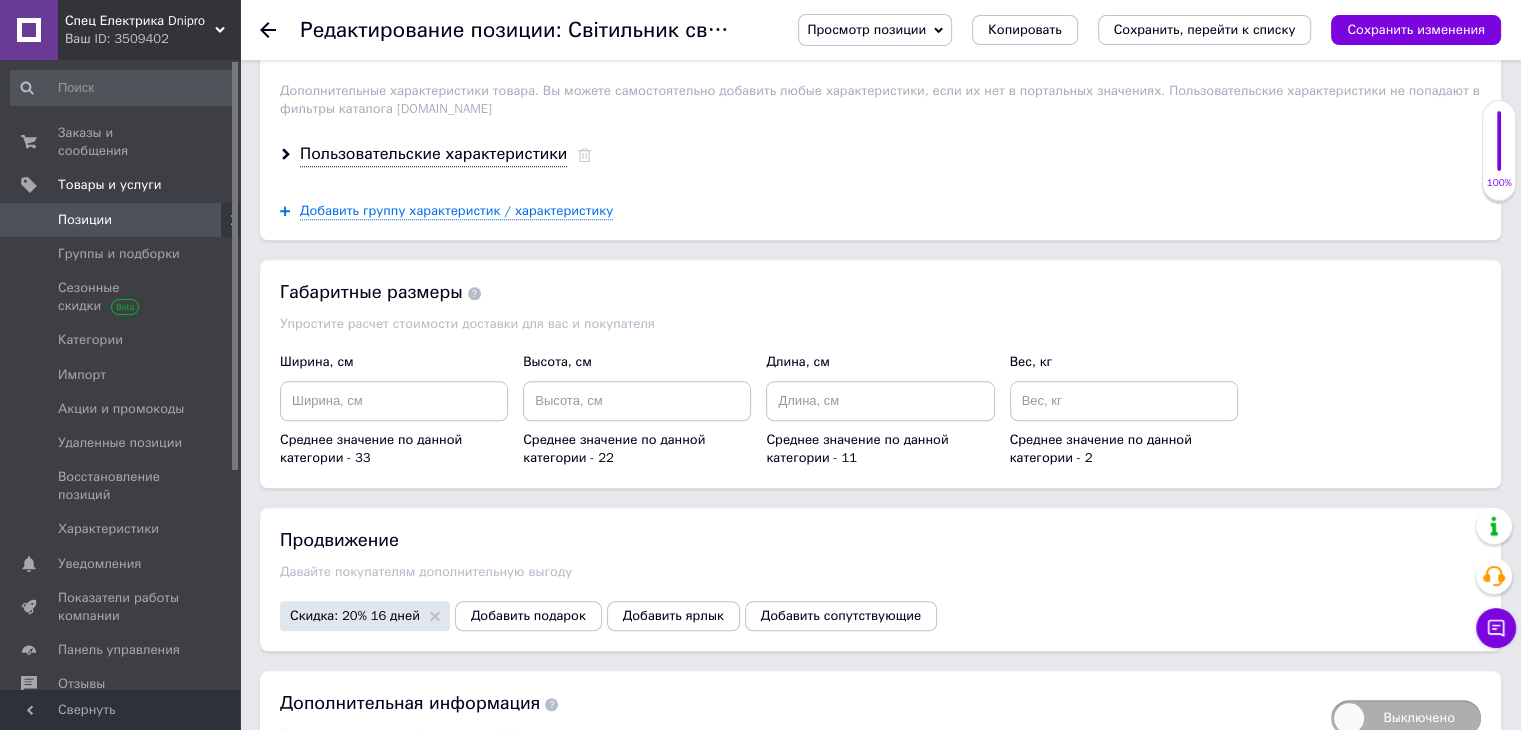 scroll, scrollTop: 2000, scrollLeft: 0, axis: vertical 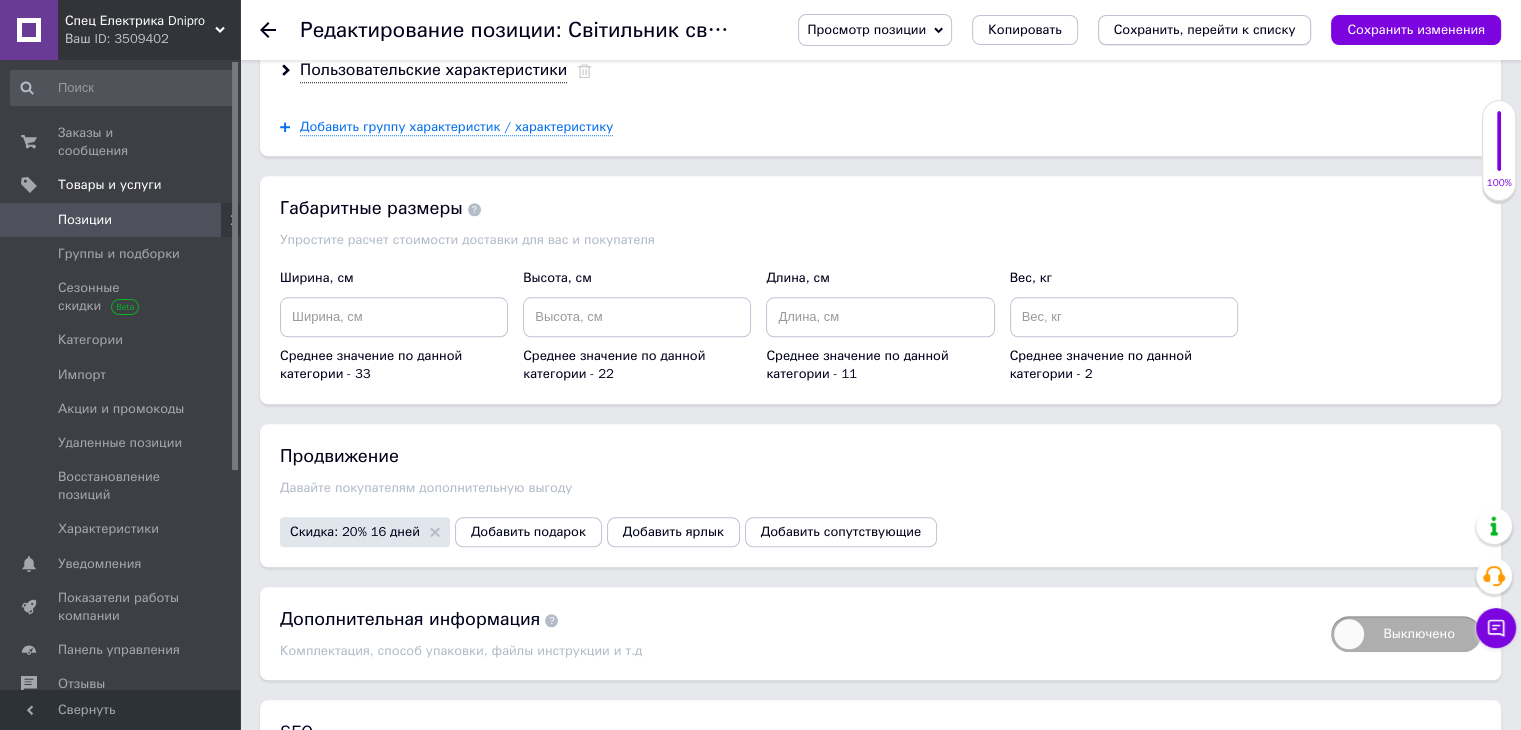 click on "Сохранить, перейти к списку" at bounding box center [1205, 29] 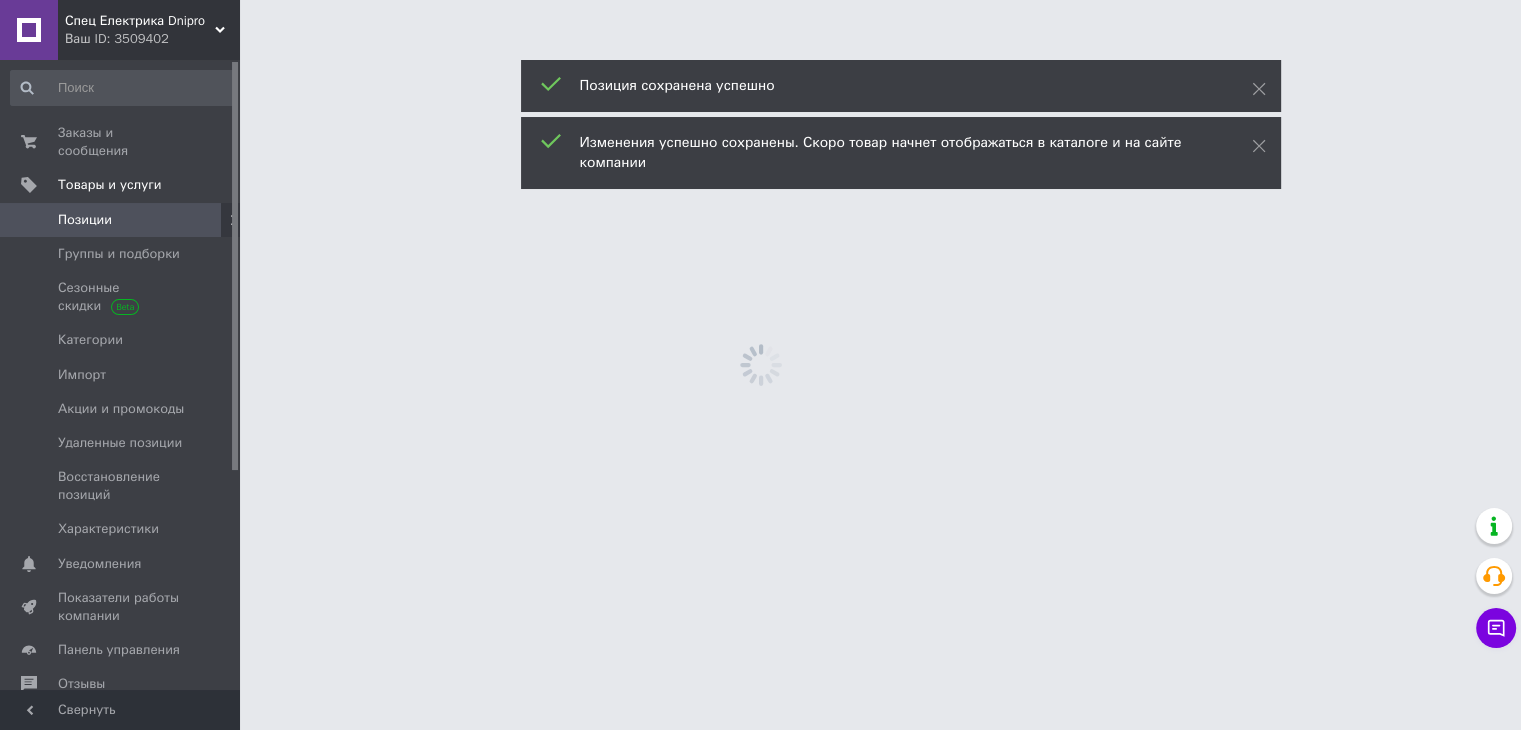 scroll, scrollTop: 0, scrollLeft: 0, axis: both 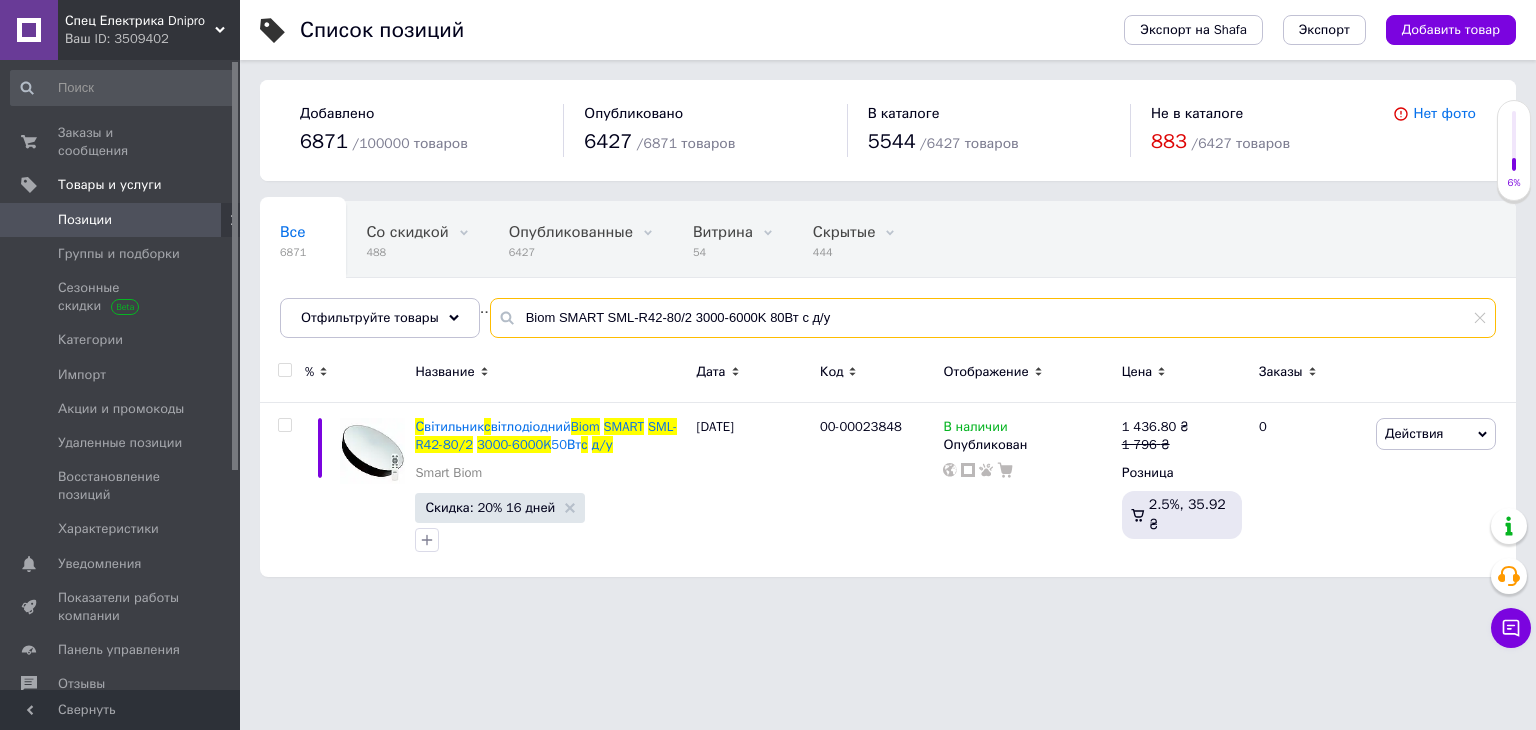 drag, startPoint x: 825, startPoint y: 330, endPoint x: 492, endPoint y: 335, distance: 333.03754 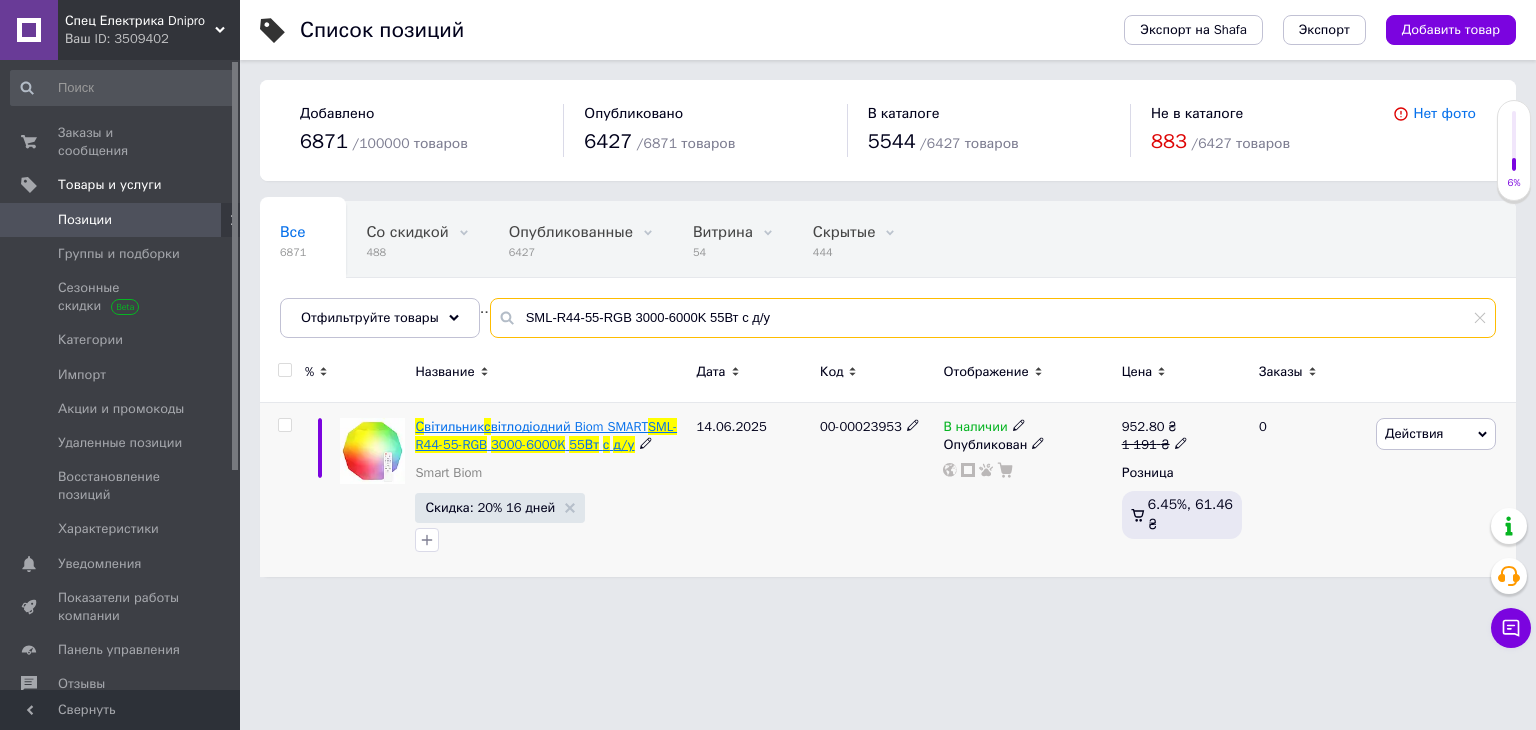 type on "SML-R44-55-RGB 3000-6000K 55Вт с д/у" 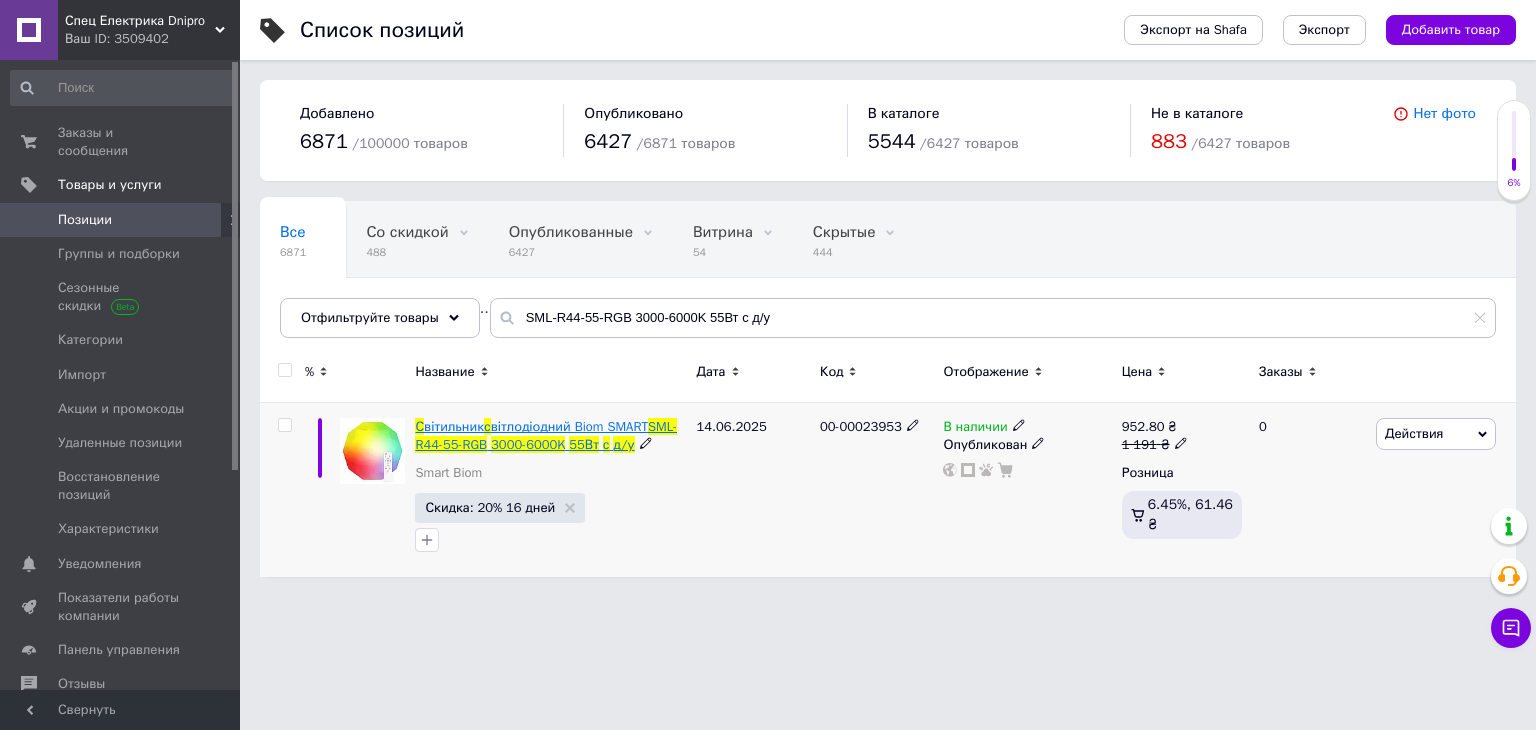 click on "3000-6000K" at bounding box center (528, 444) 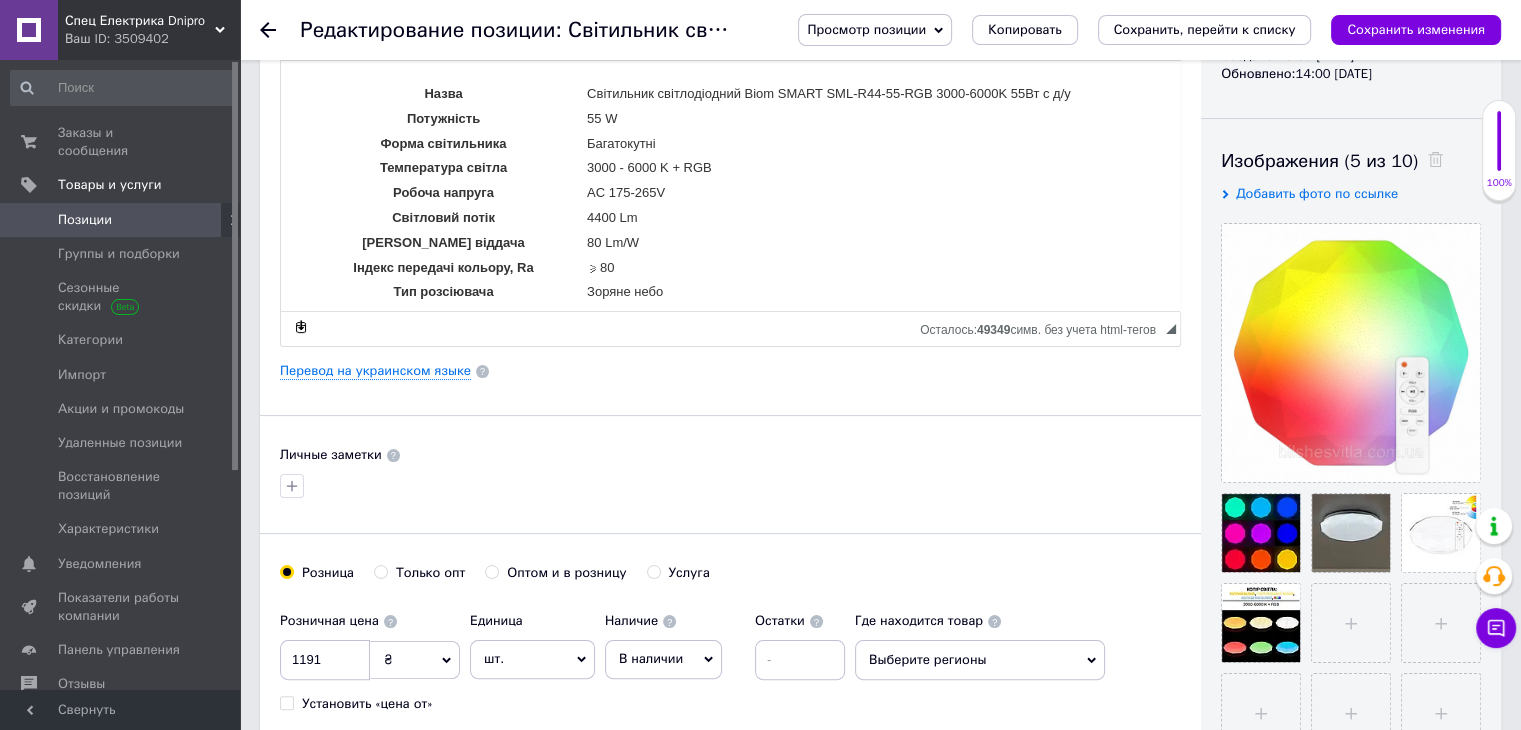 scroll, scrollTop: 333, scrollLeft: 0, axis: vertical 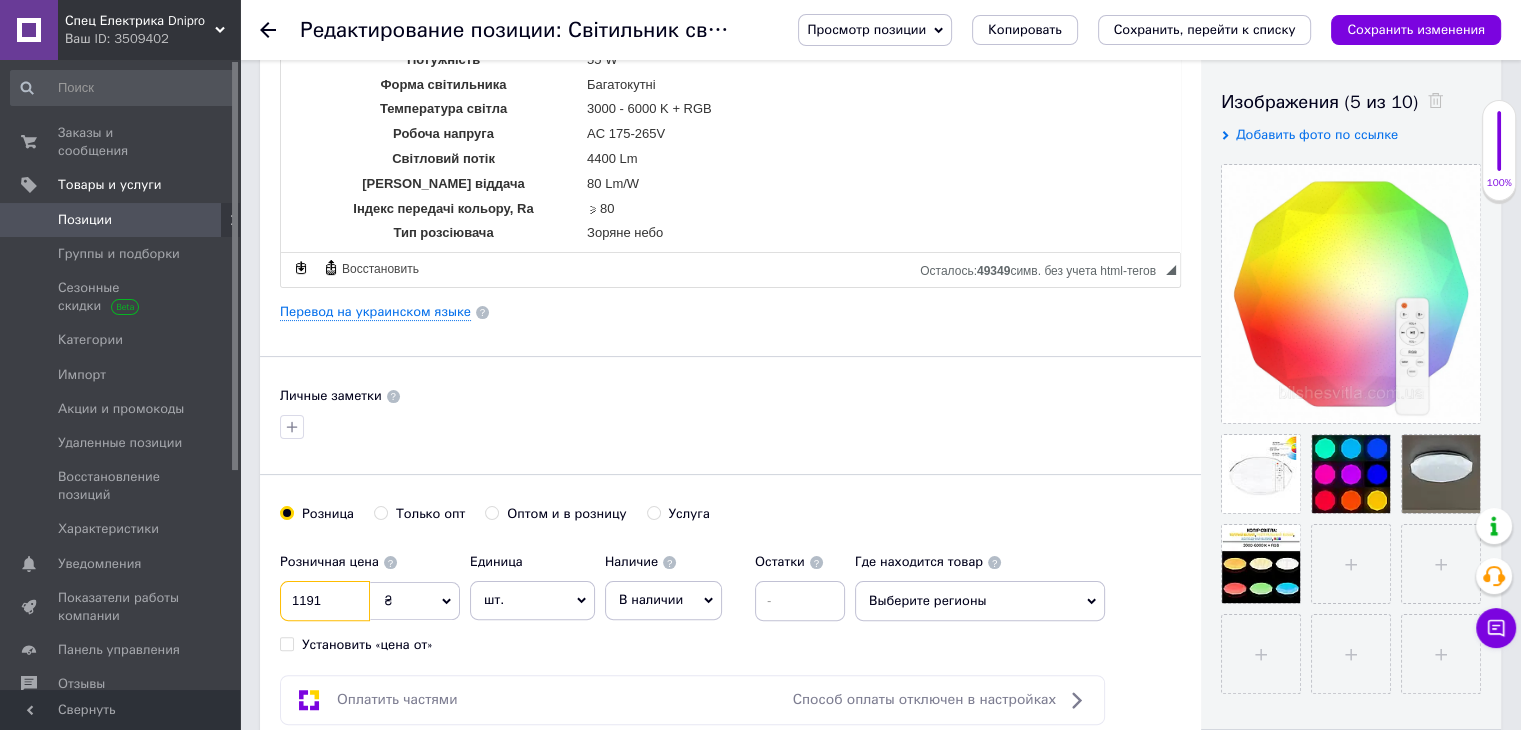 click on "1191" at bounding box center (325, 601) 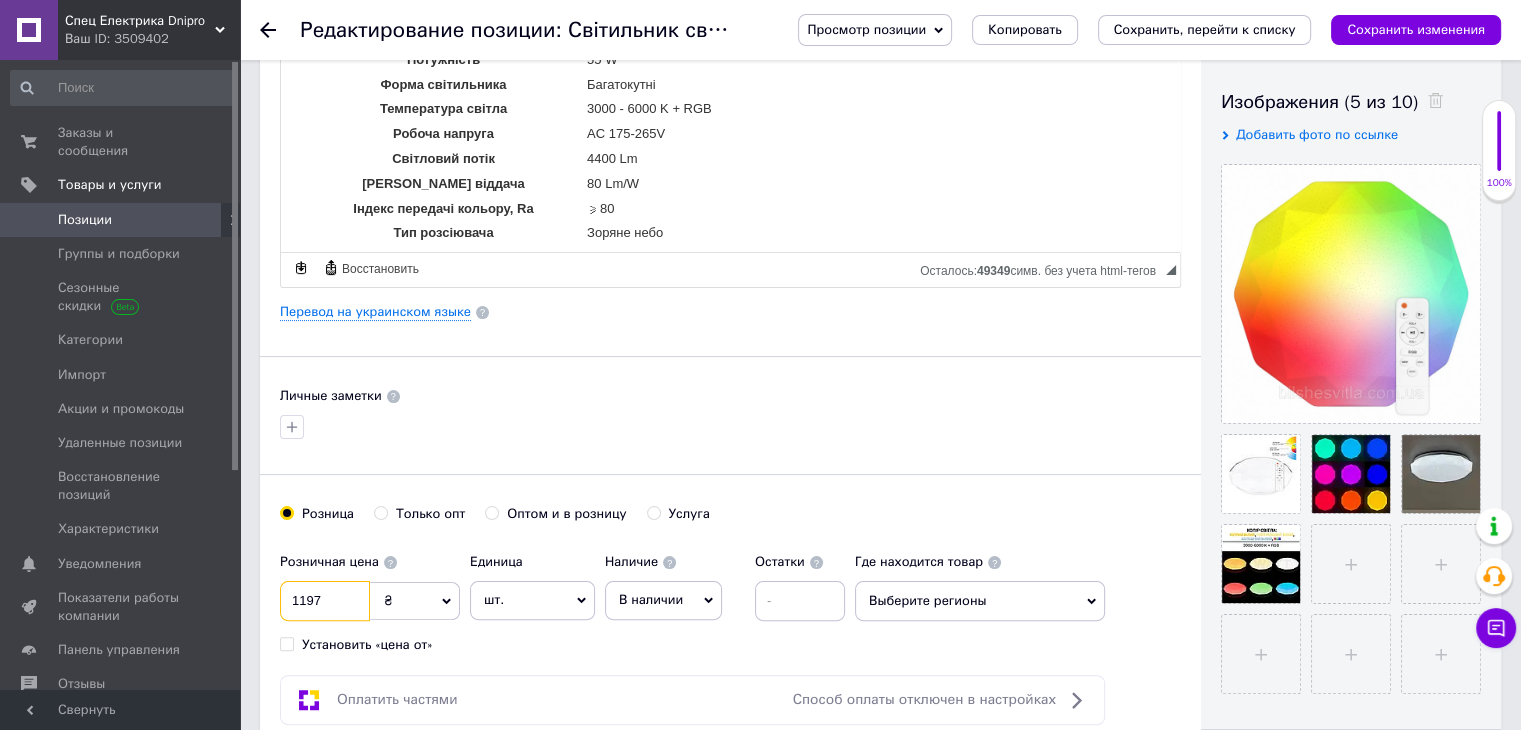 type on "1197" 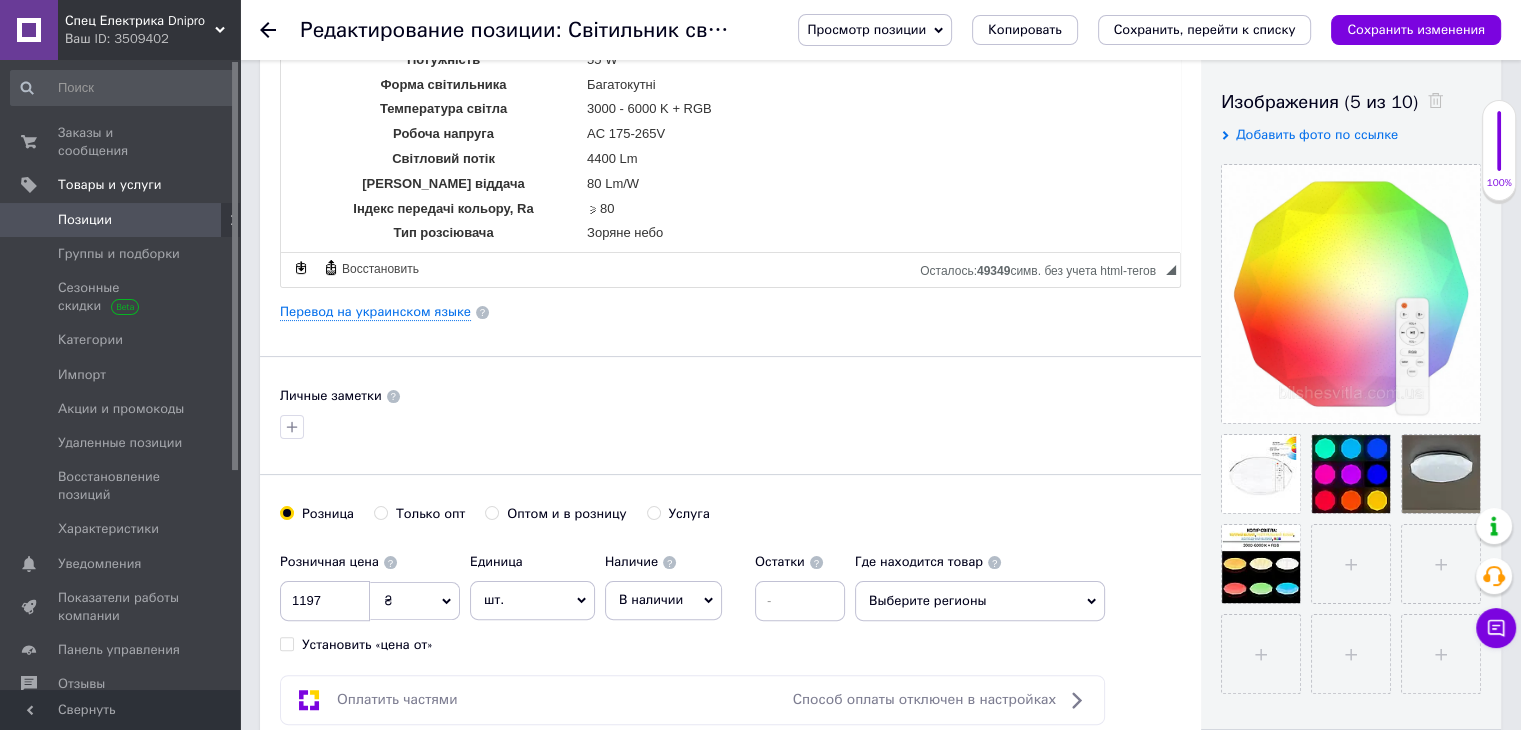 click on "Сохранить, перейти к списку" at bounding box center [1205, 29] 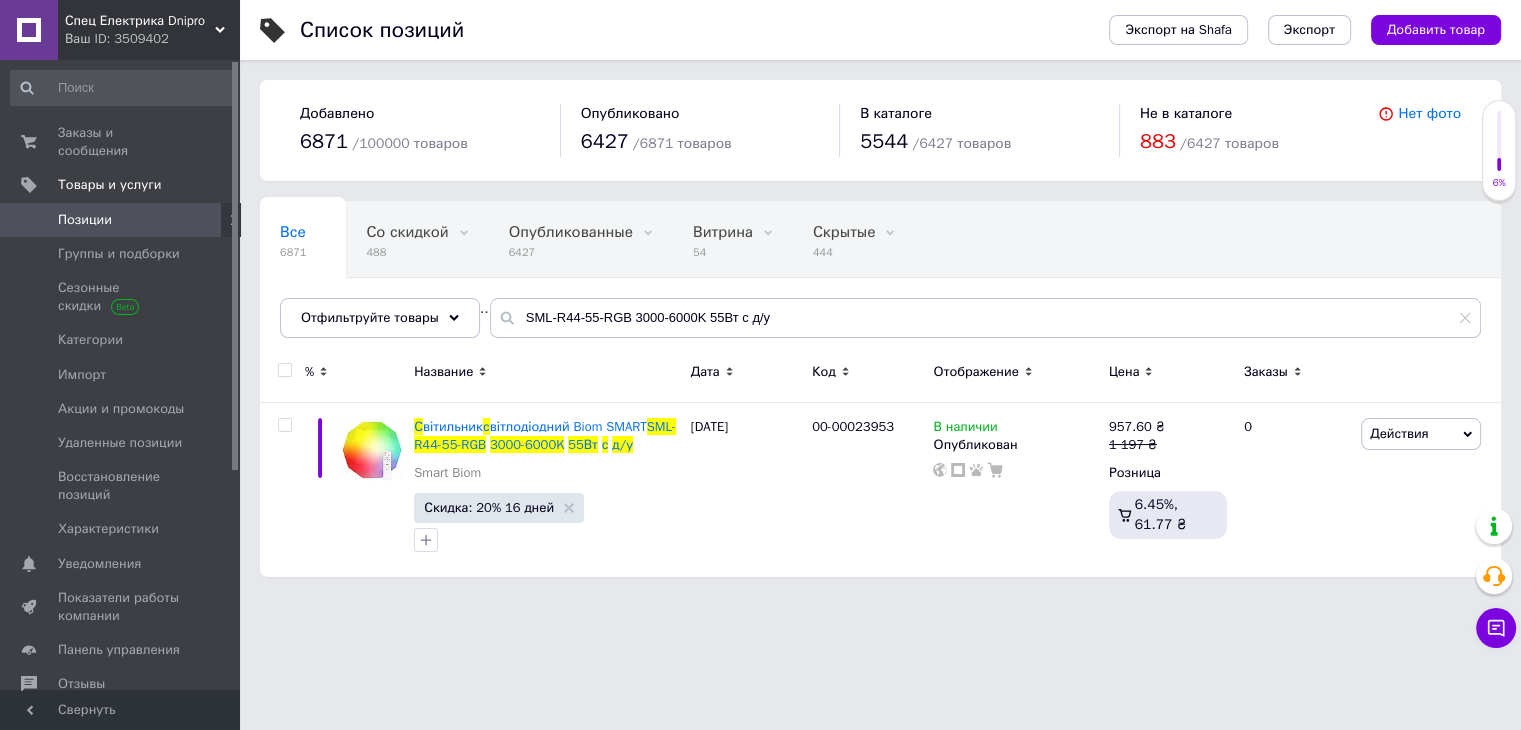 scroll, scrollTop: 0, scrollLeft: 0, axis: both 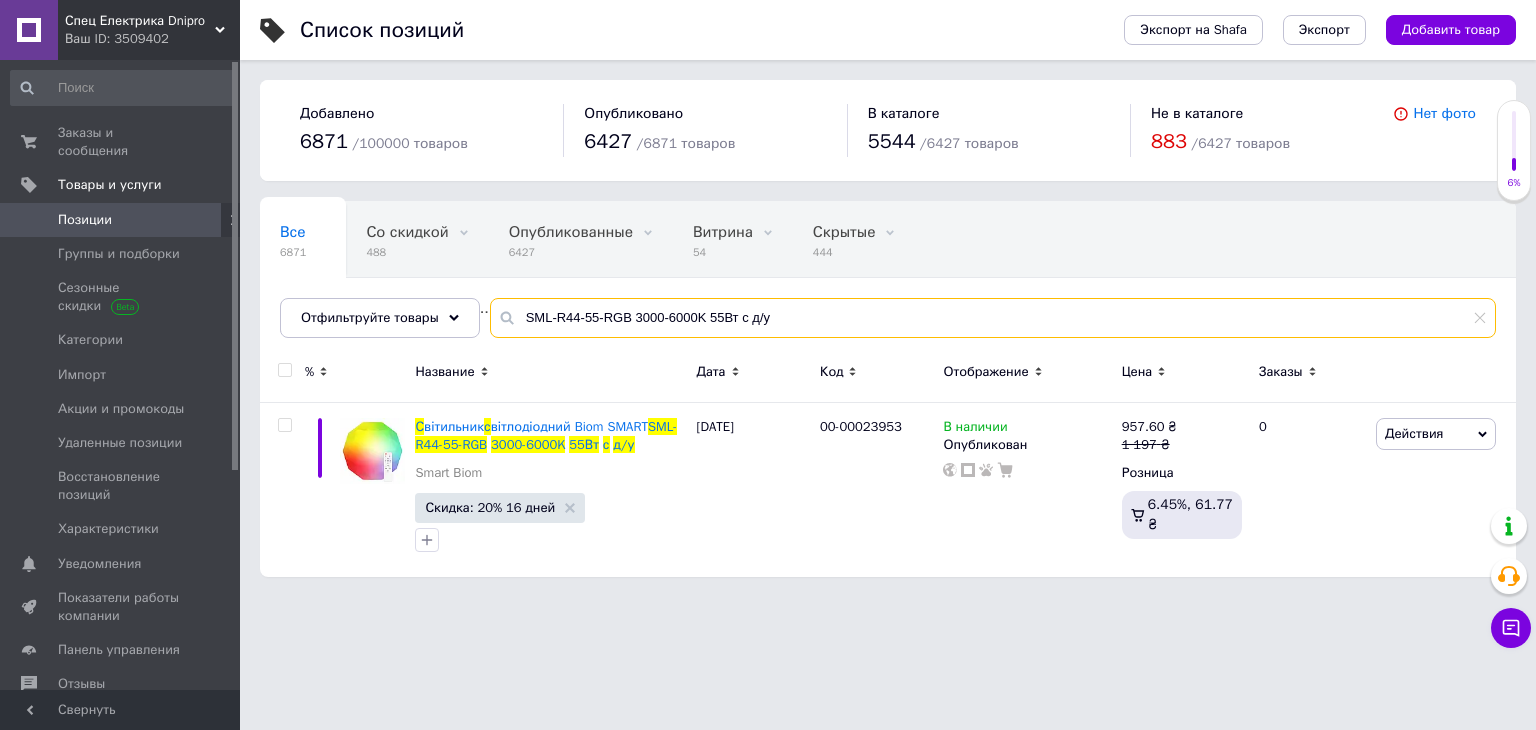 drag, startPoint x: 766, startPoint y: 315, endPoint x: 486, endPoint y: 331, distance: 280.45676 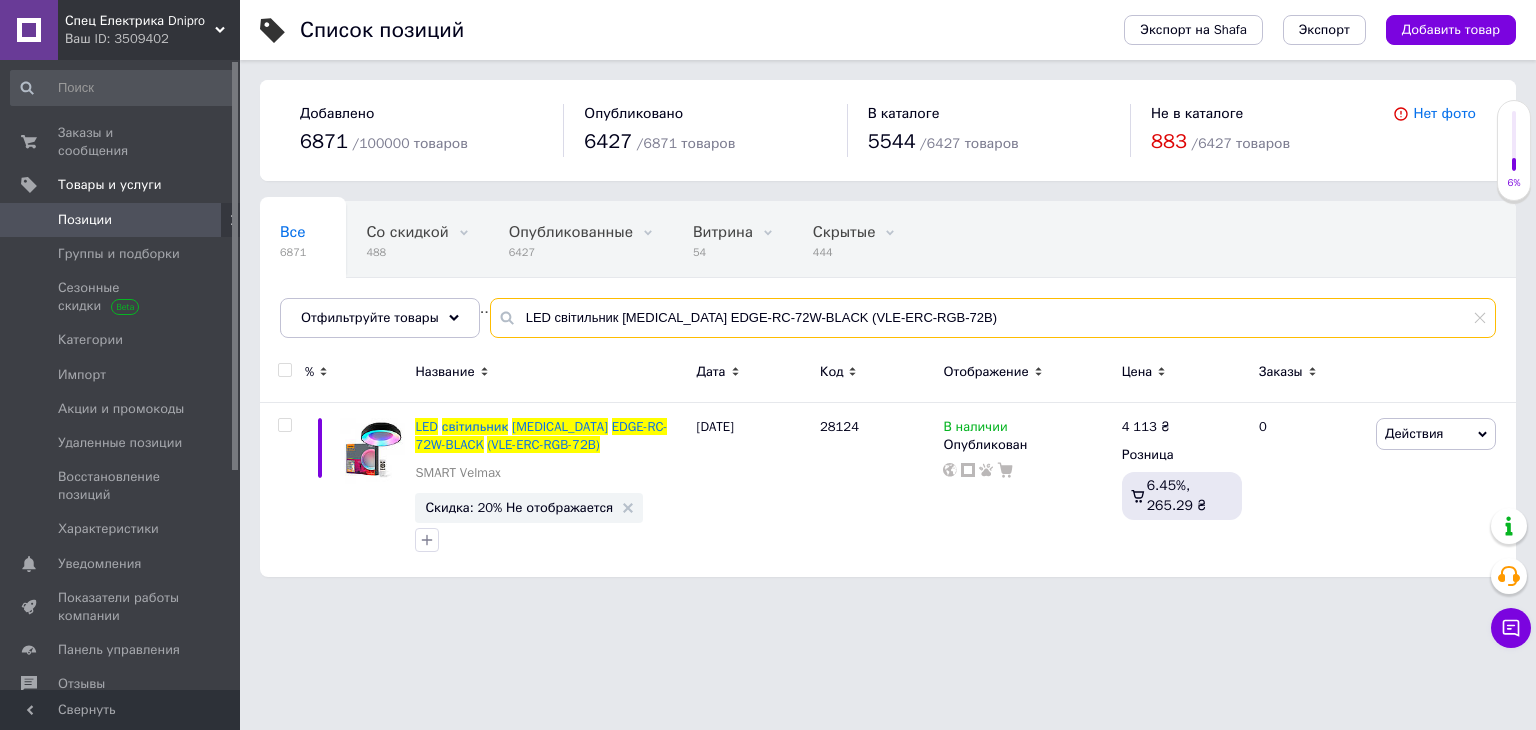 type on "LED світильник [MEDICAL_DATA] EDGE-RC-72W-BLACK (VLE-ERC-RGB-72B)" 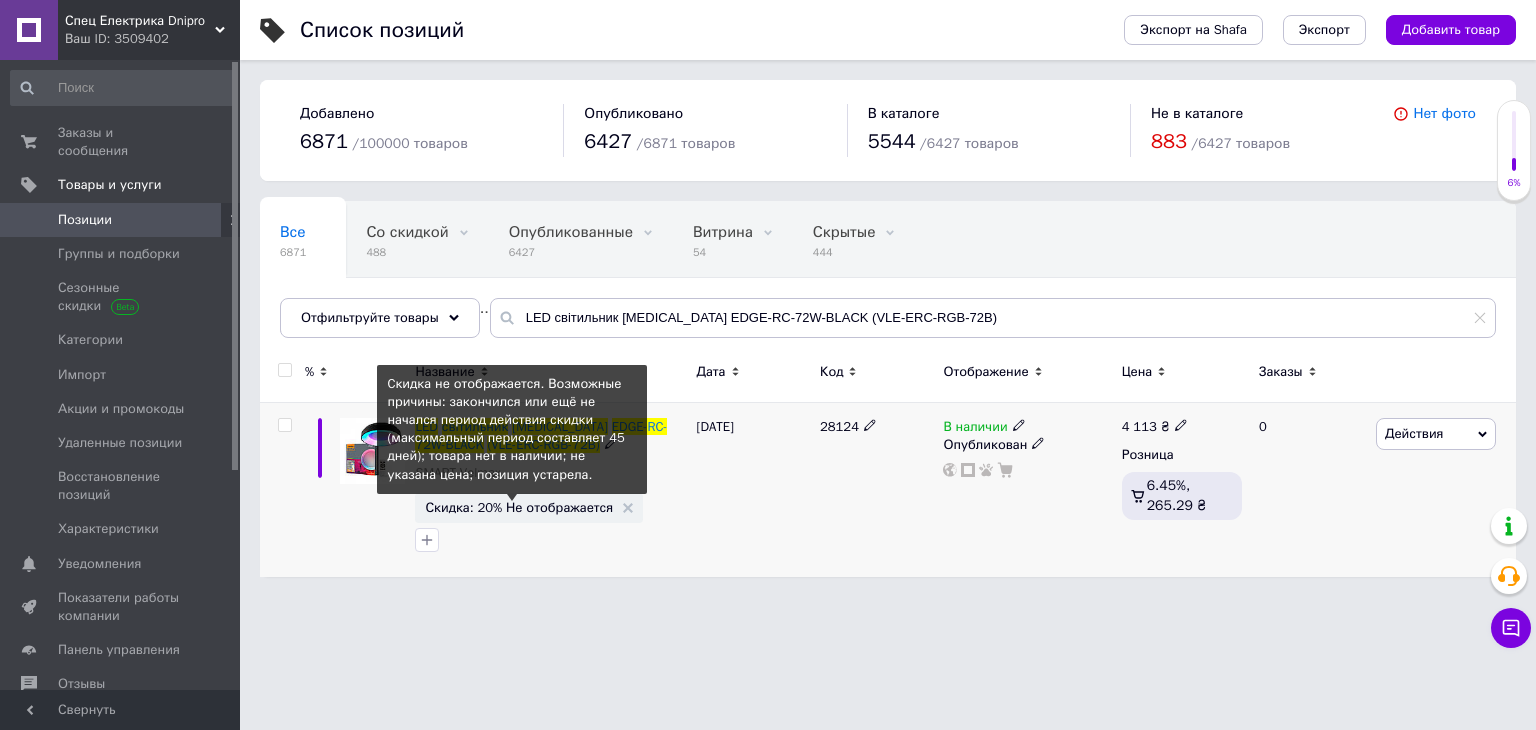 click on "Скидка: 20% Не отображается" at bounding box center [519, 507] 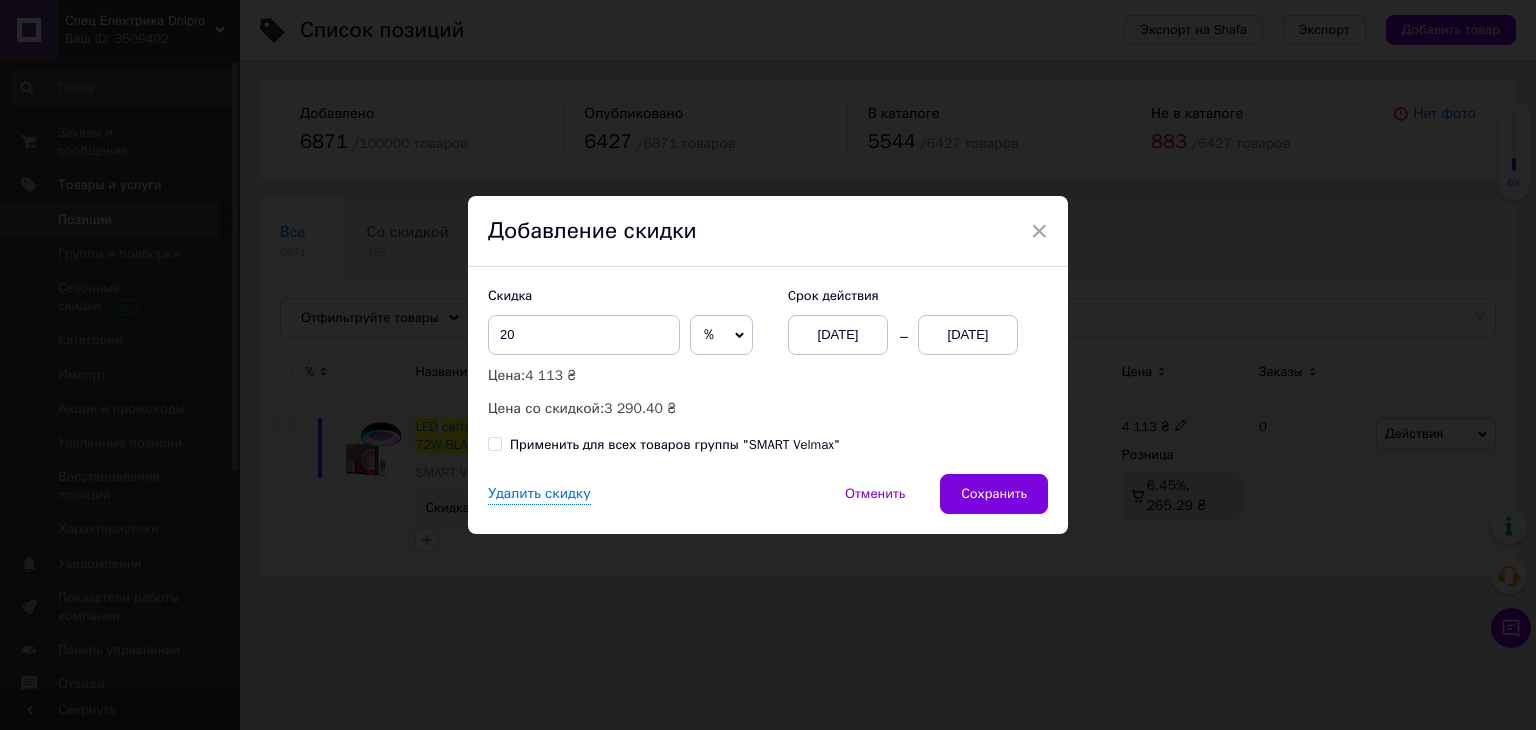 click on "[DATE]" at bounding box center (968, 335) 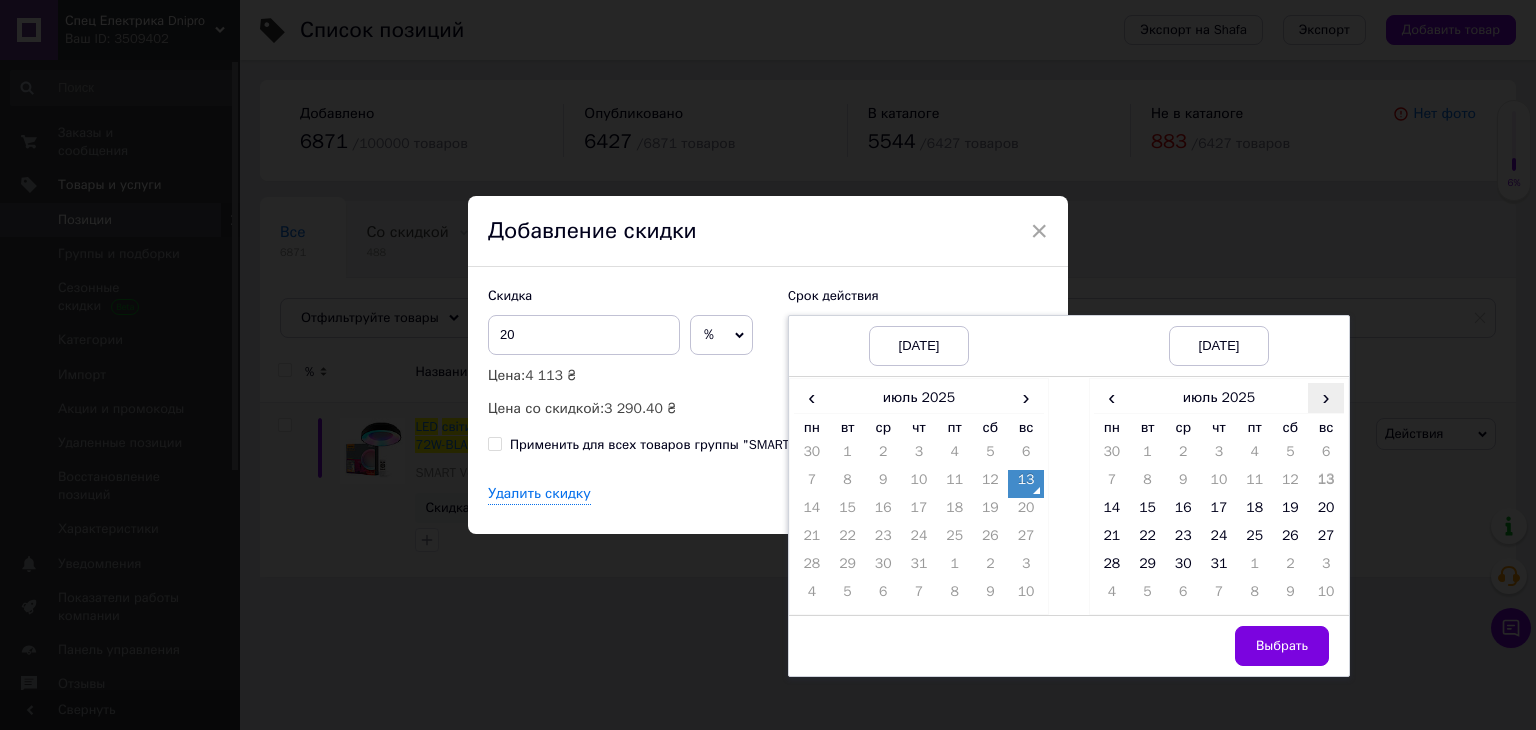 click on "›" at bounding box center (1326, 397) 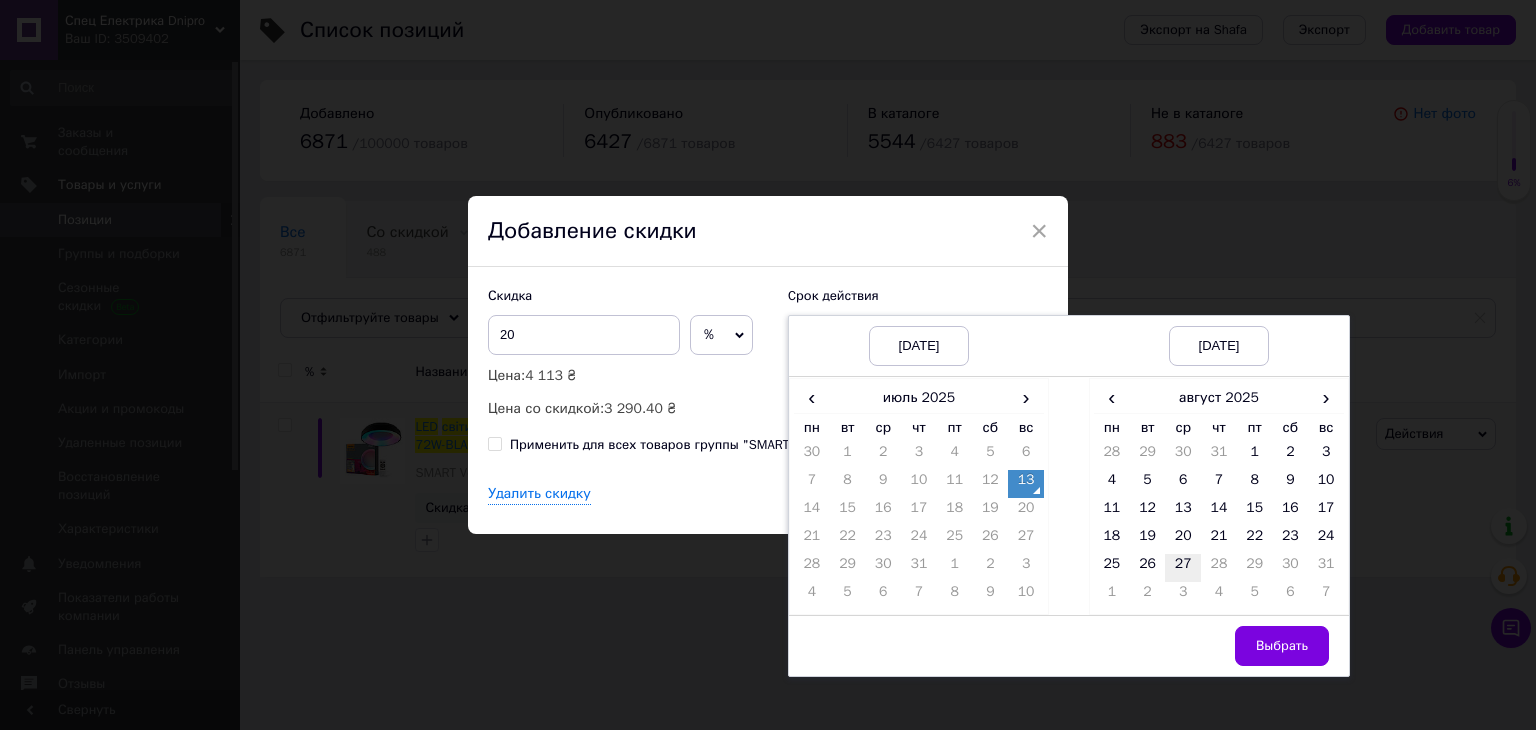 click on "27" at bounding box center [1183, 568] 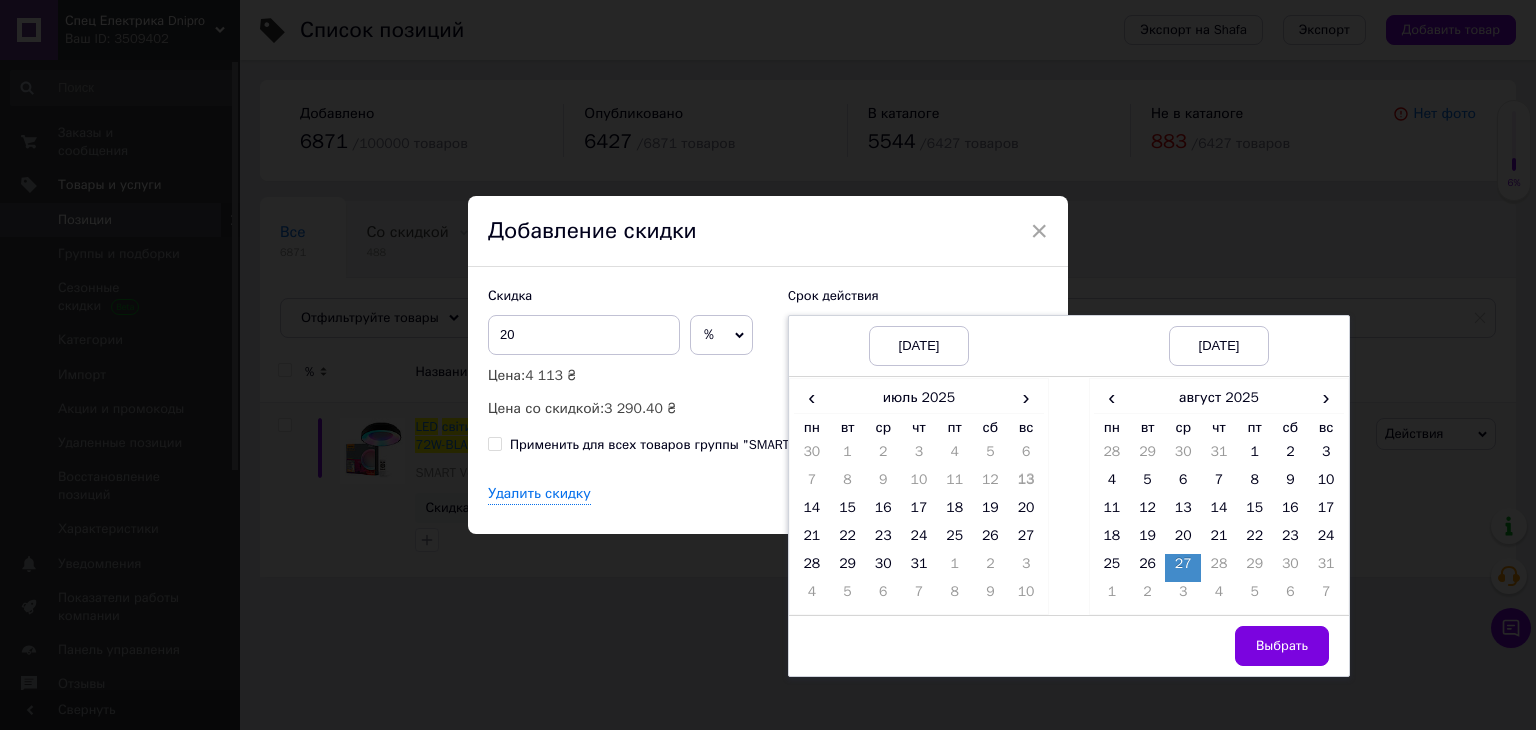 click on "Выбрать" at bounding box center (1282, 646) 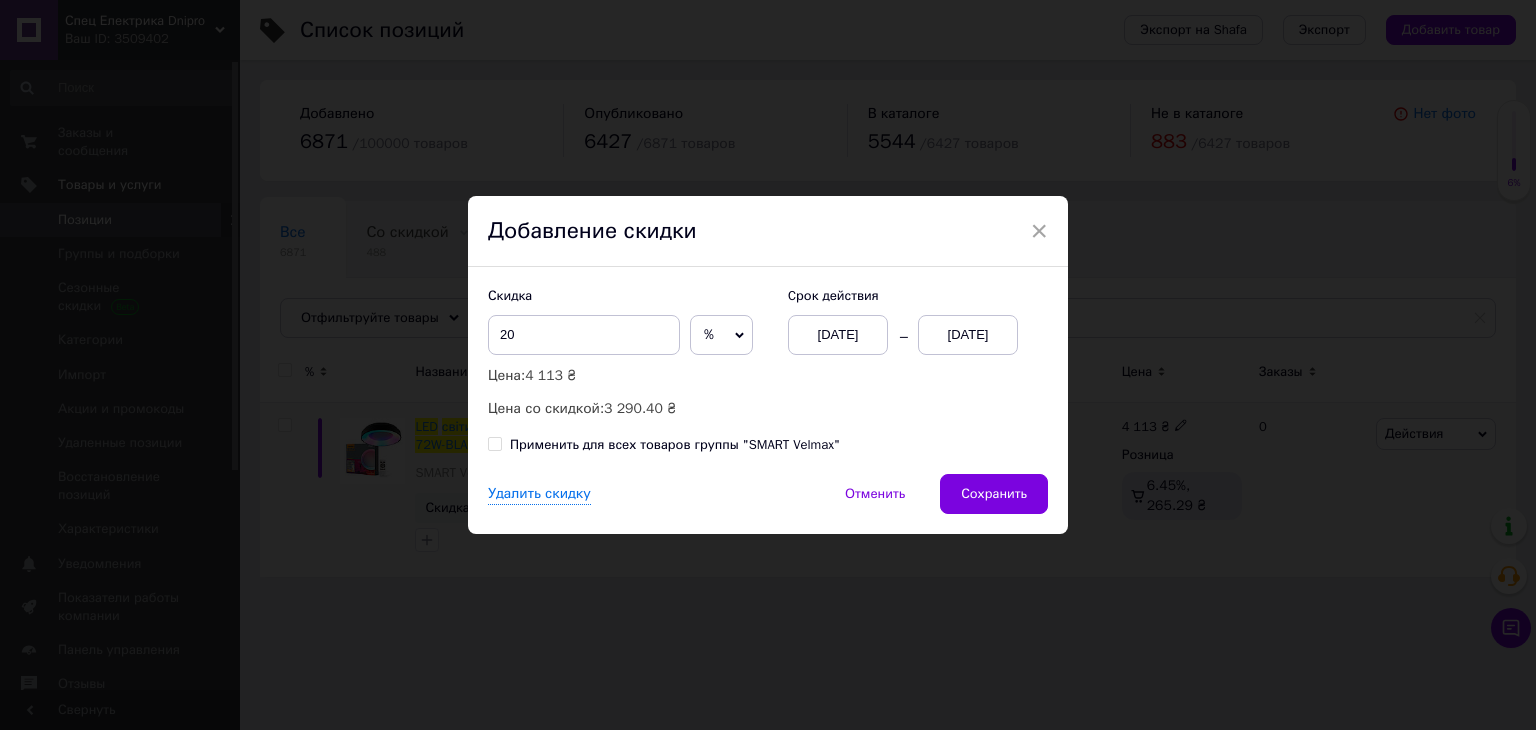 click on "Сохранить" at bounding box center (994, 494) 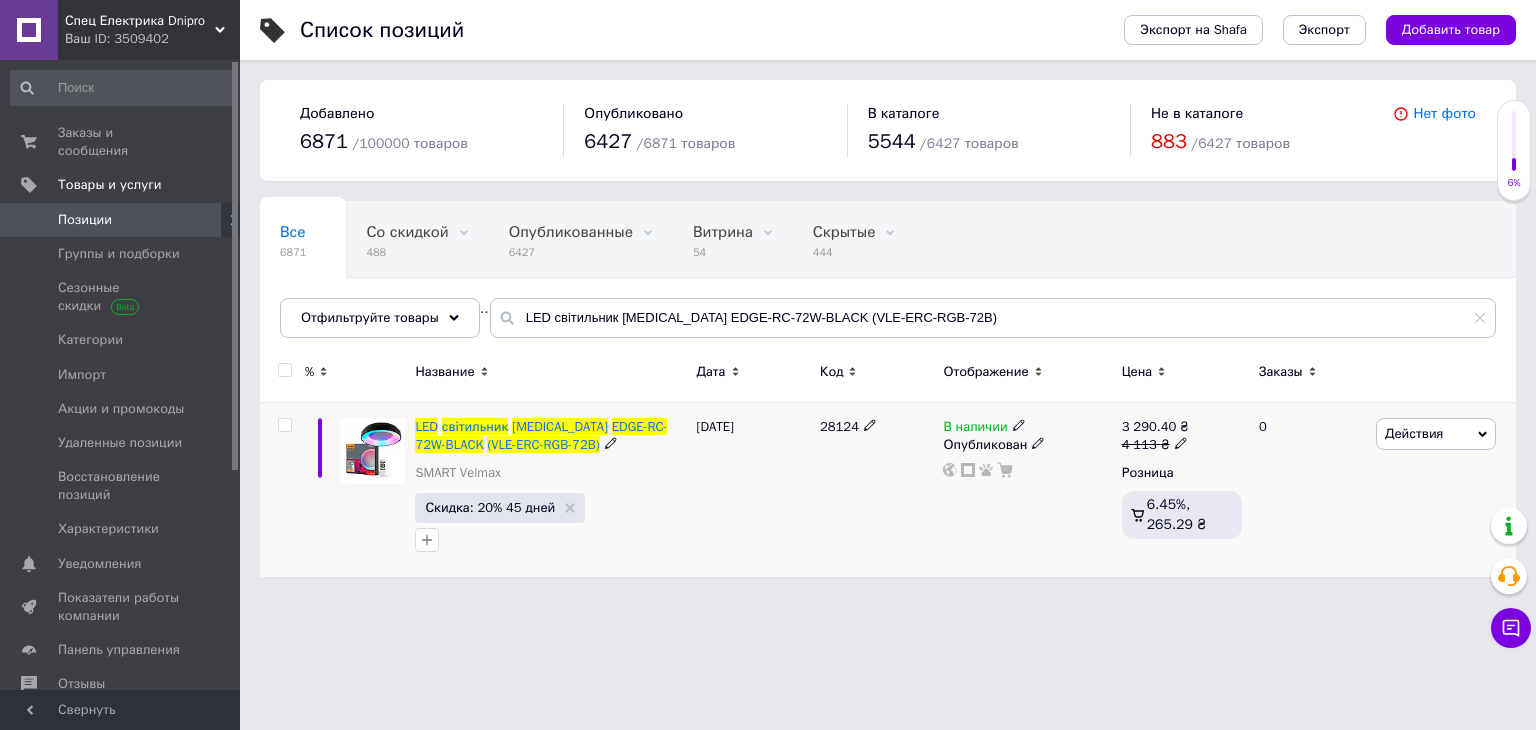 click at bounding box center (284, 425) 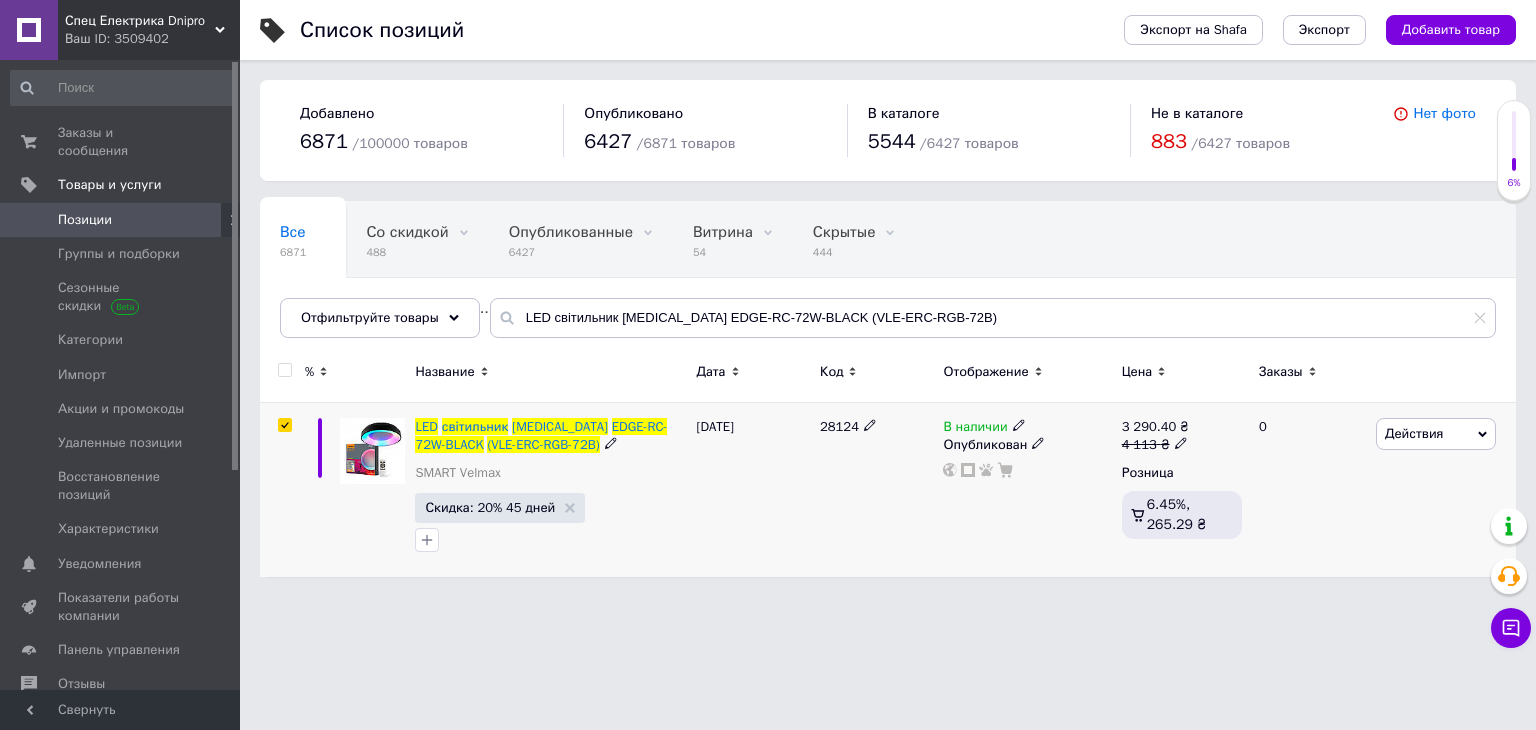 checkbox on "true" 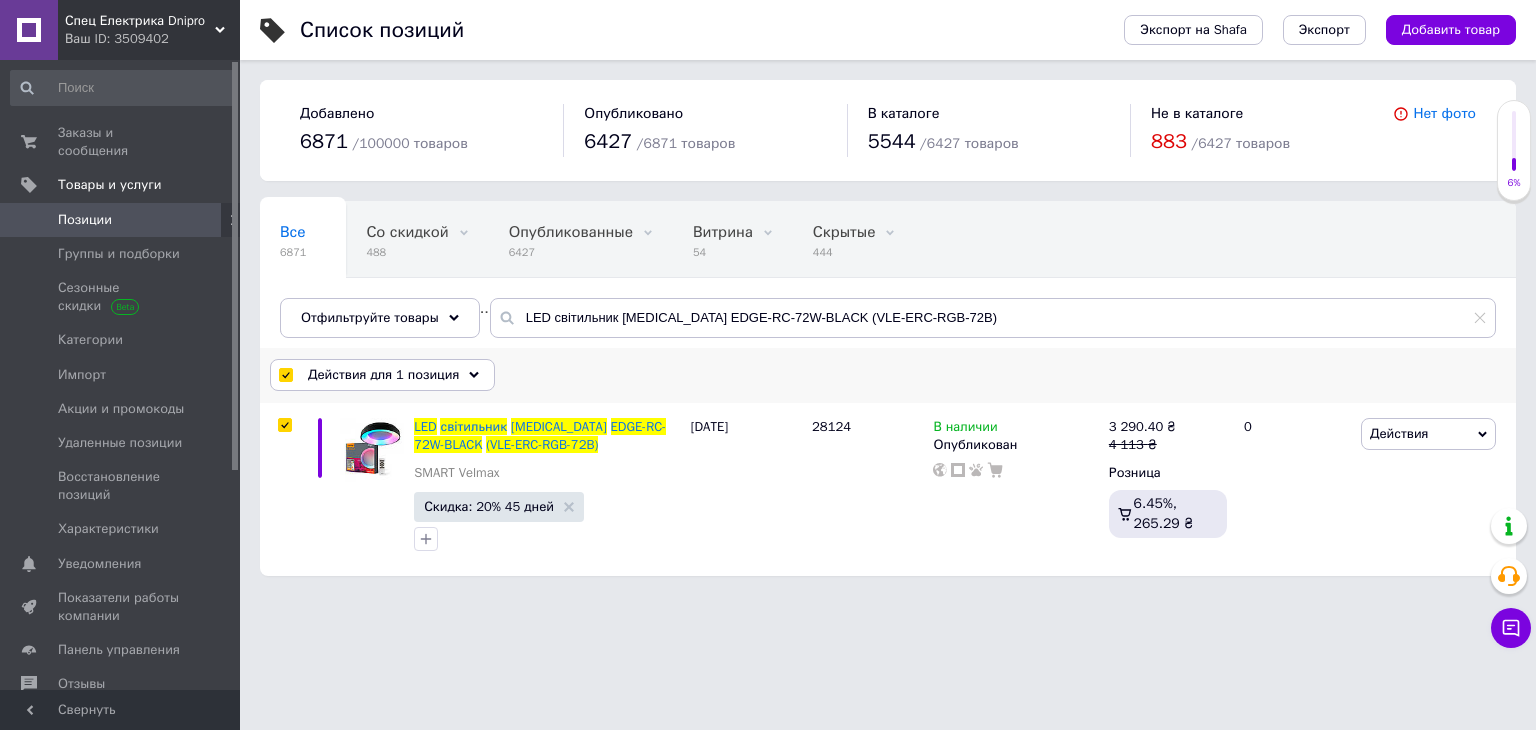 click on "Действия для 1 позиция" at bounding box center [383, 375] 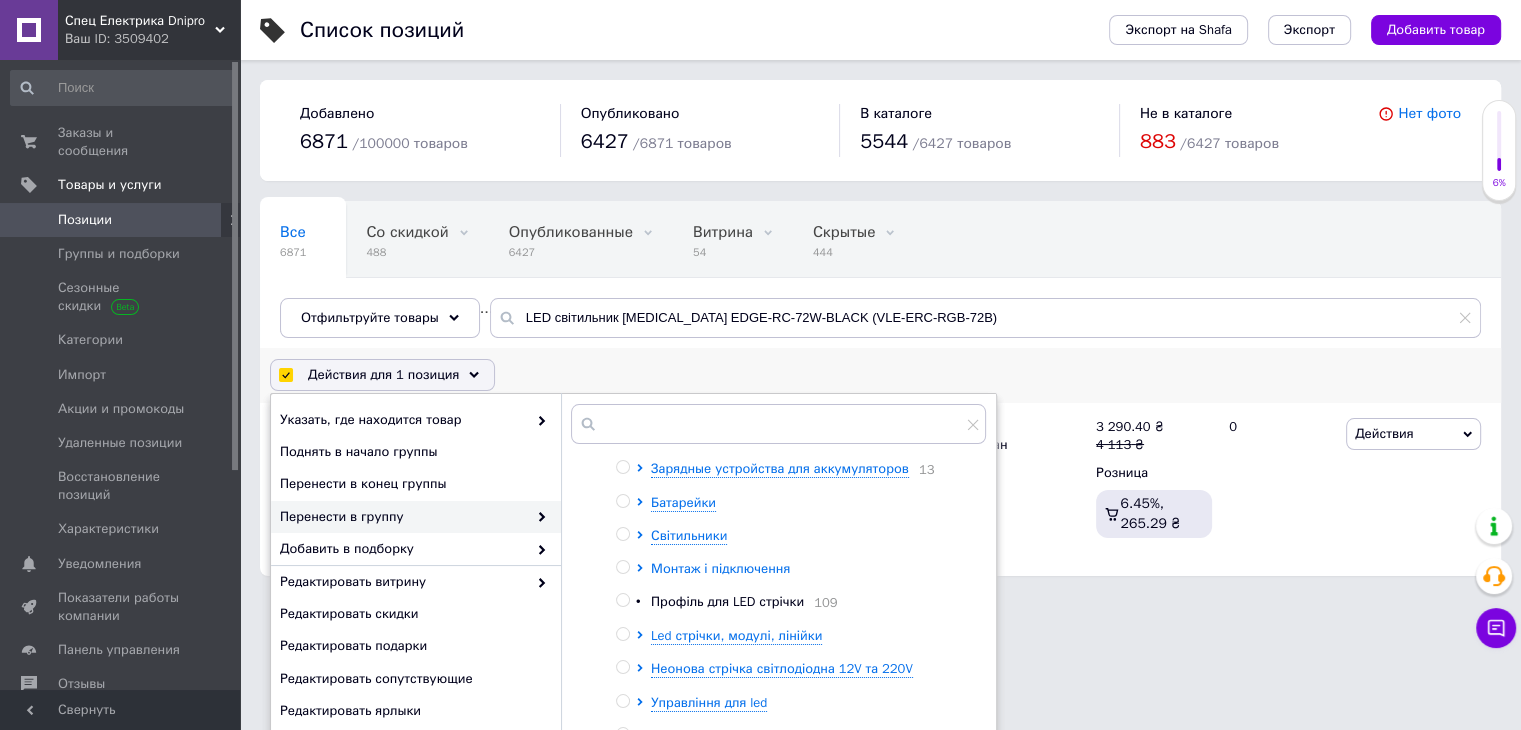 scroll, scrollTop: 166, scrollLeft: 0, axis: vertical 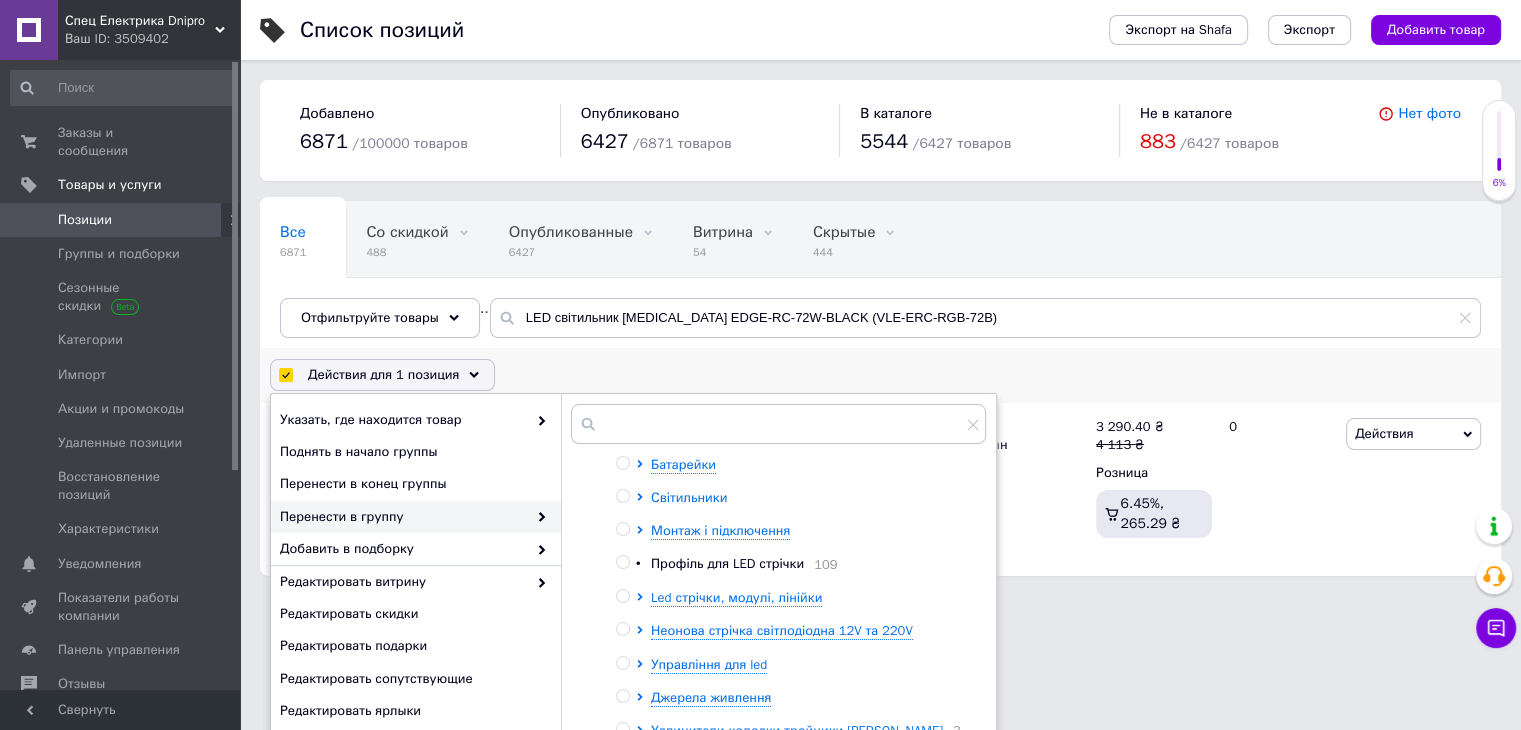 click 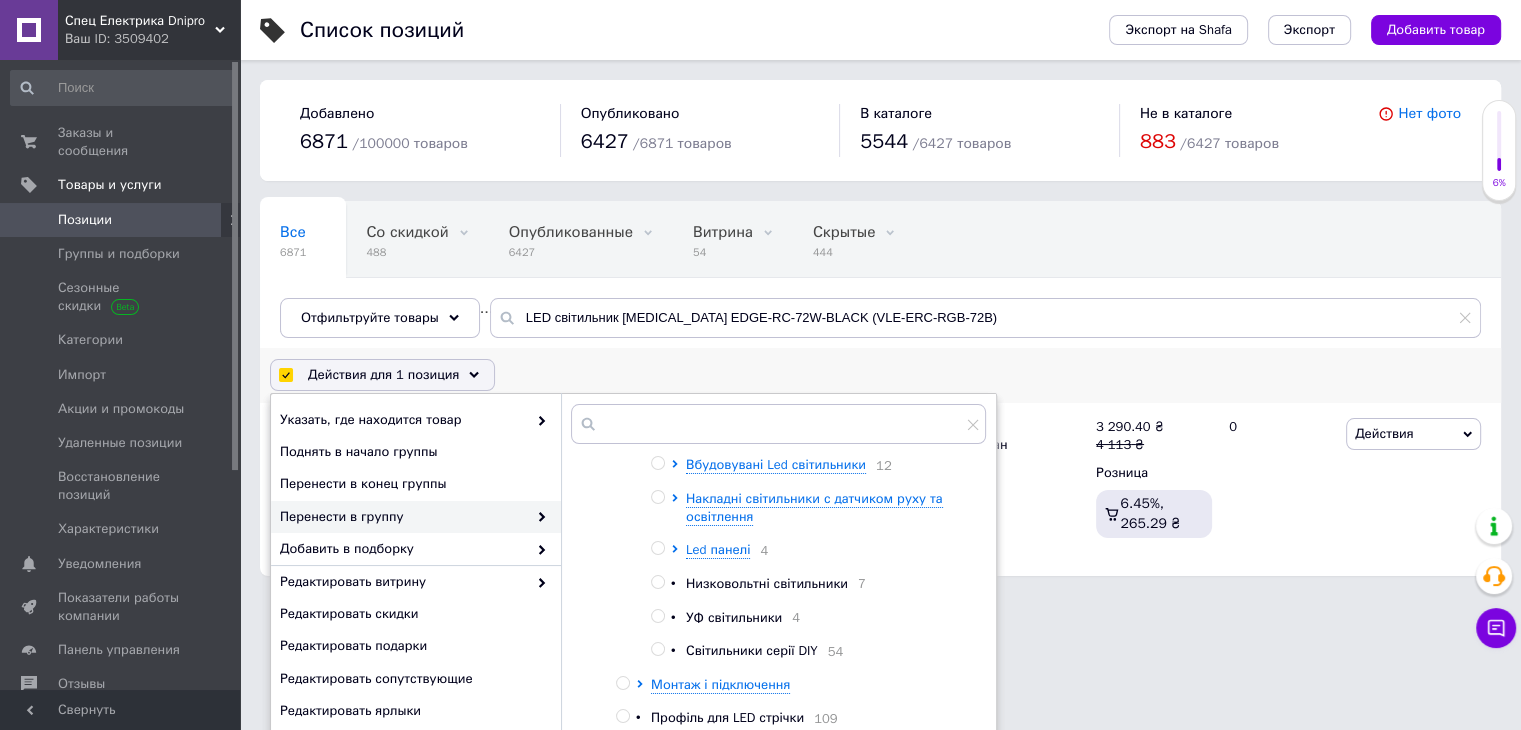 scroll, scrollTop: 166, scrollLeft: 0, axis: vertical 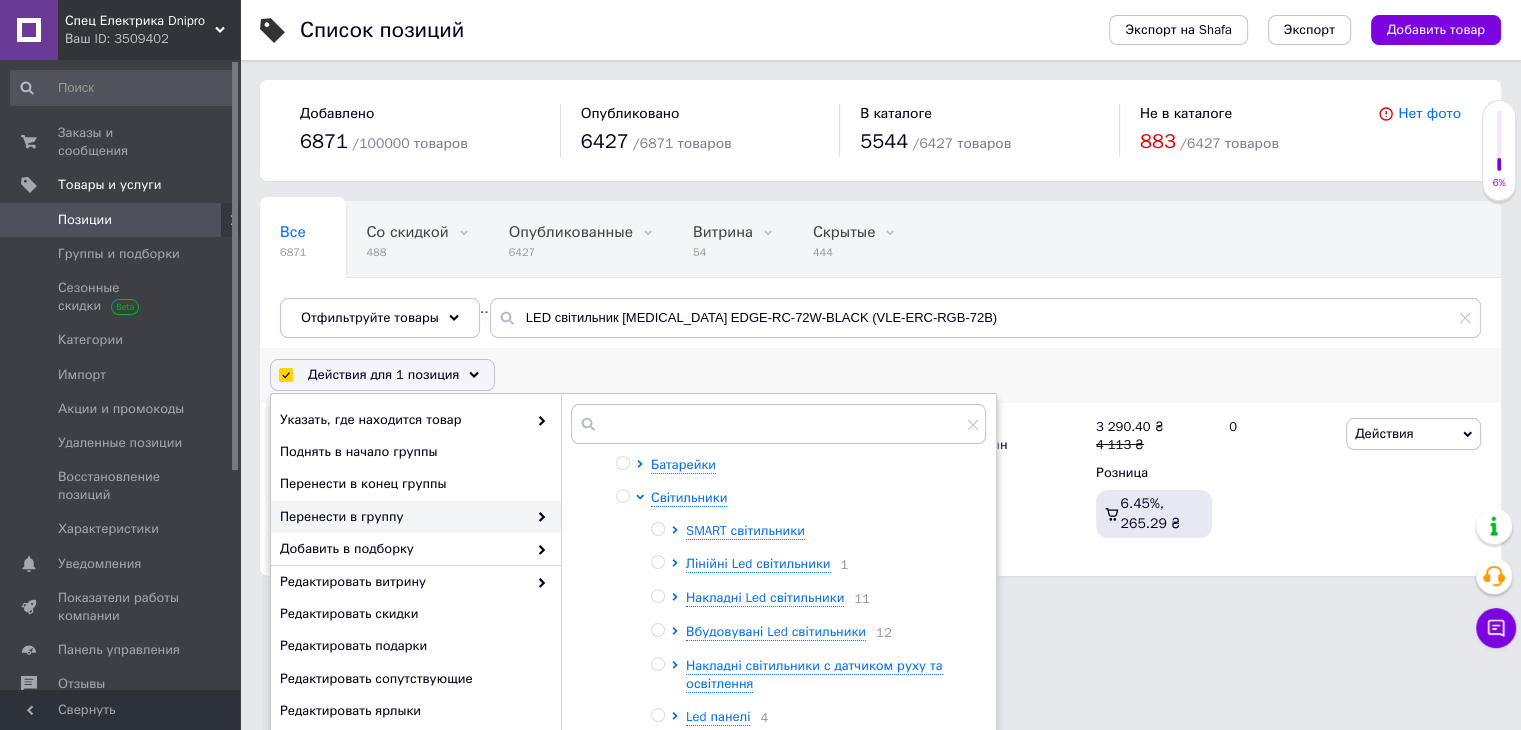click at bounding box center [678, 531] 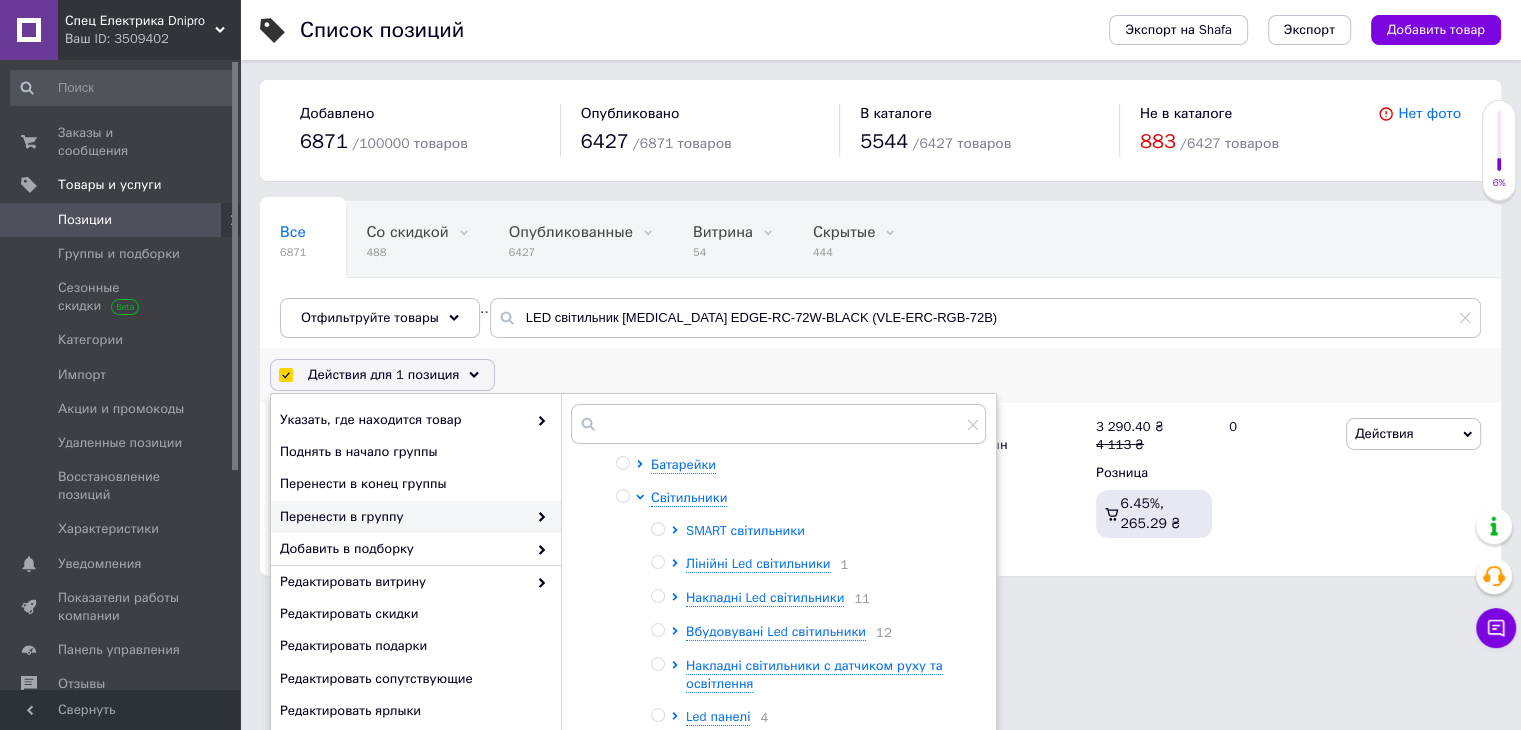 click 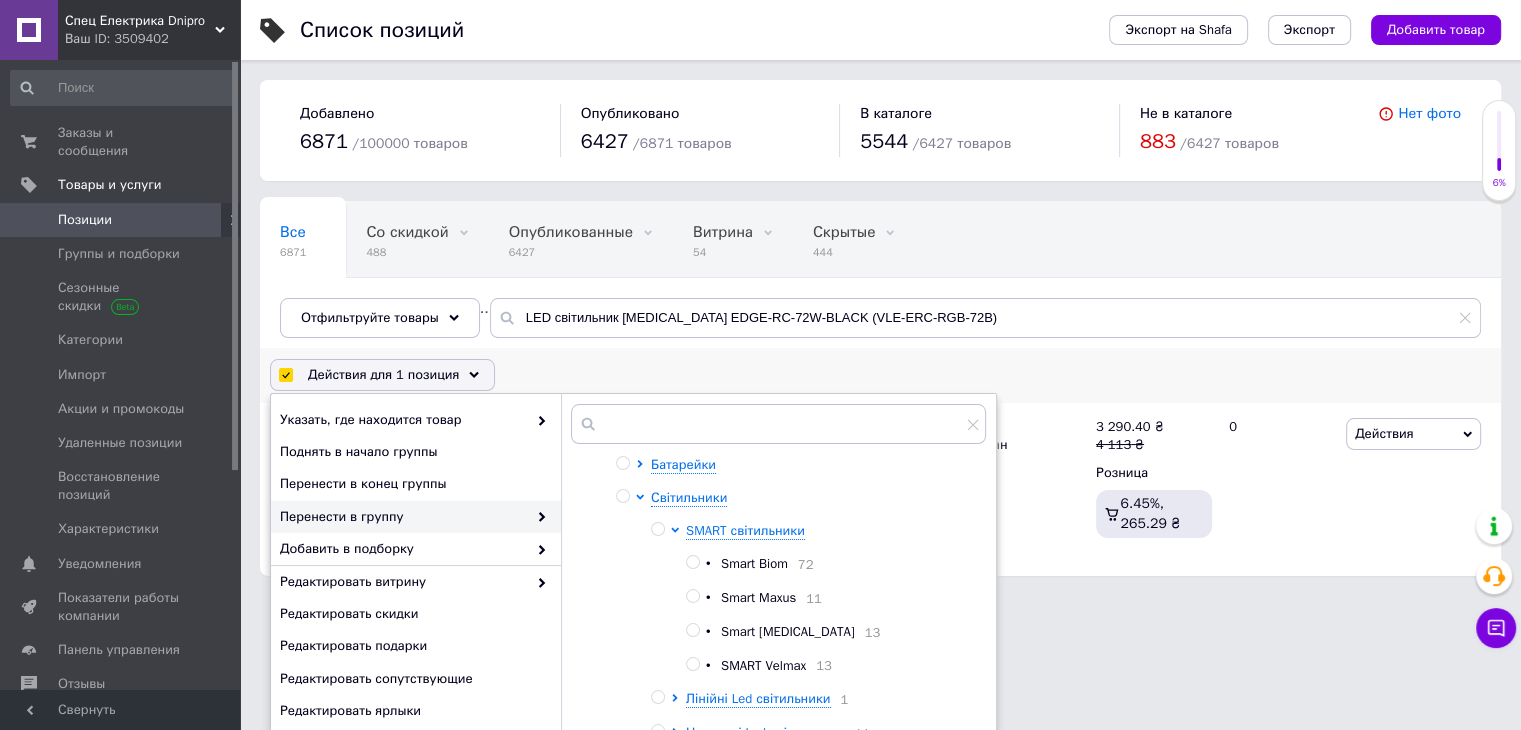 click at bounding box center [692, 630] 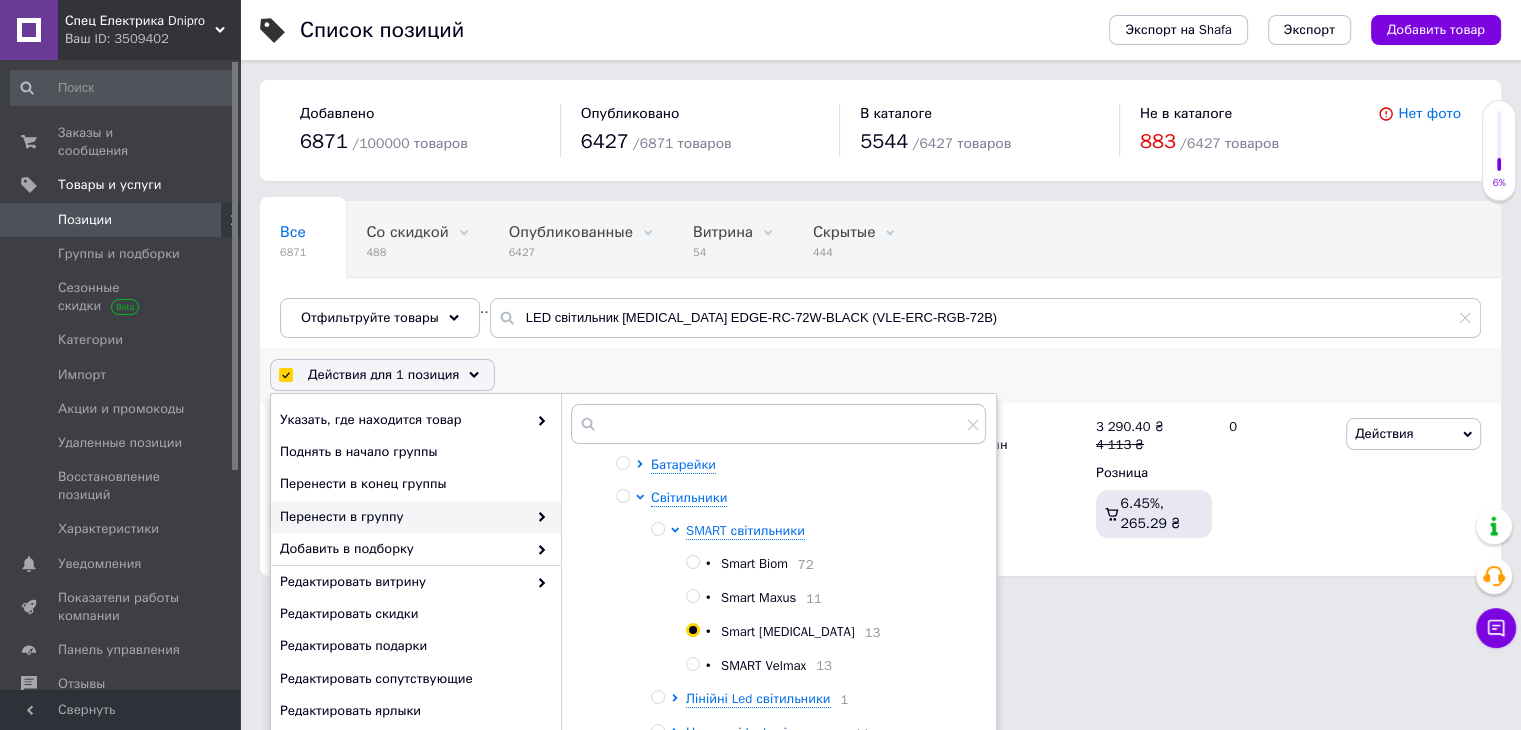 radio on "true" 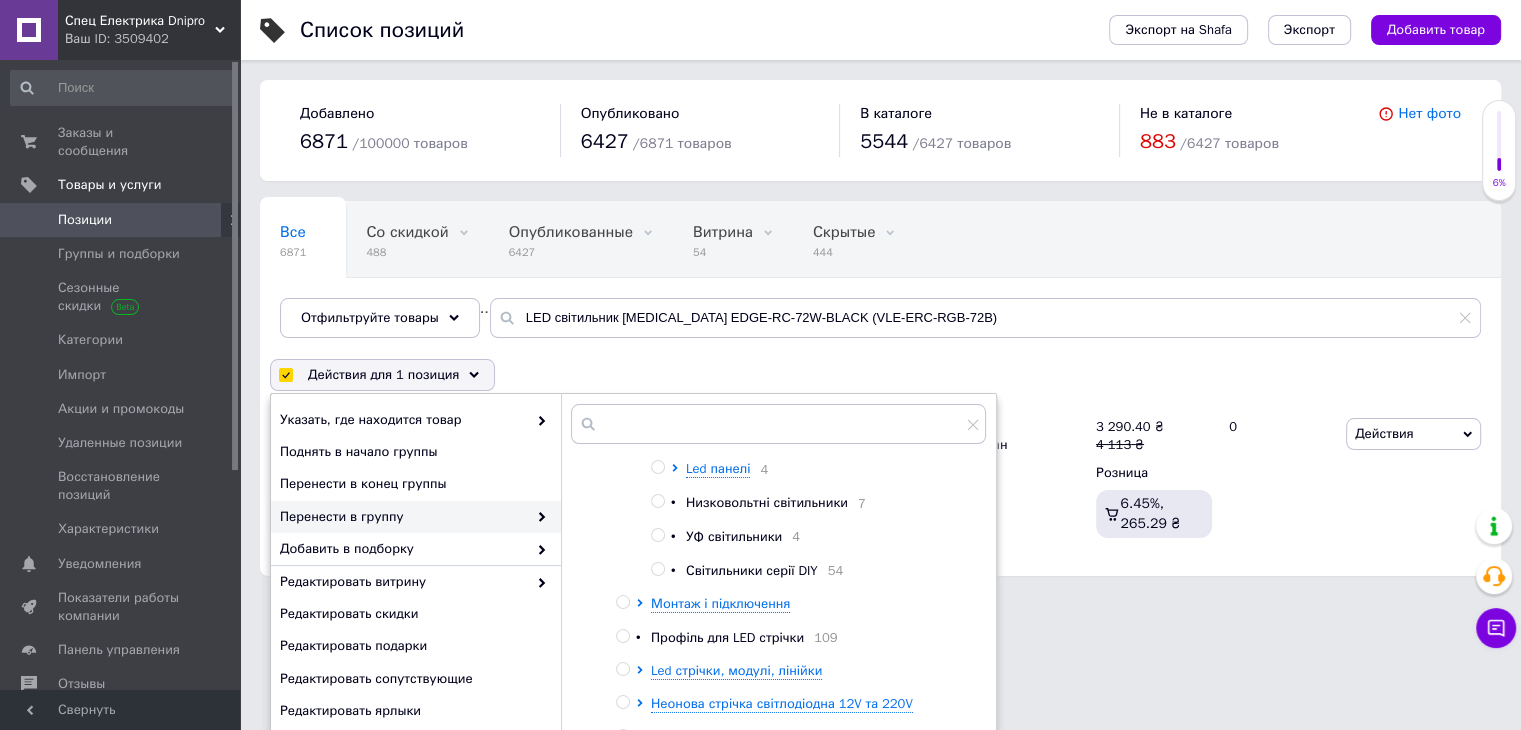 scroll, scrollTop: 666, scrollLeft: 0, axis: vertical 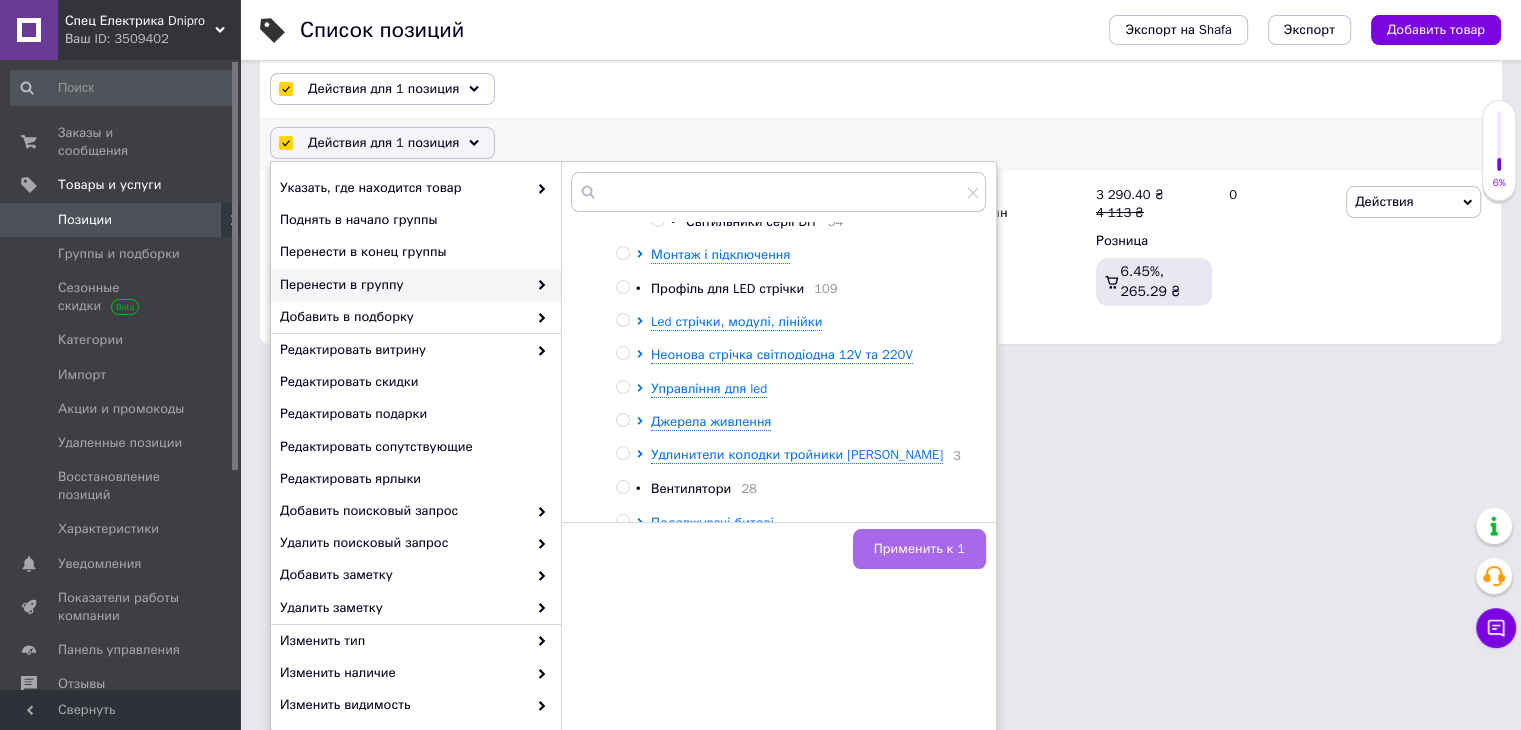 click on "Применить к 1" at bounding box center (919, 549) 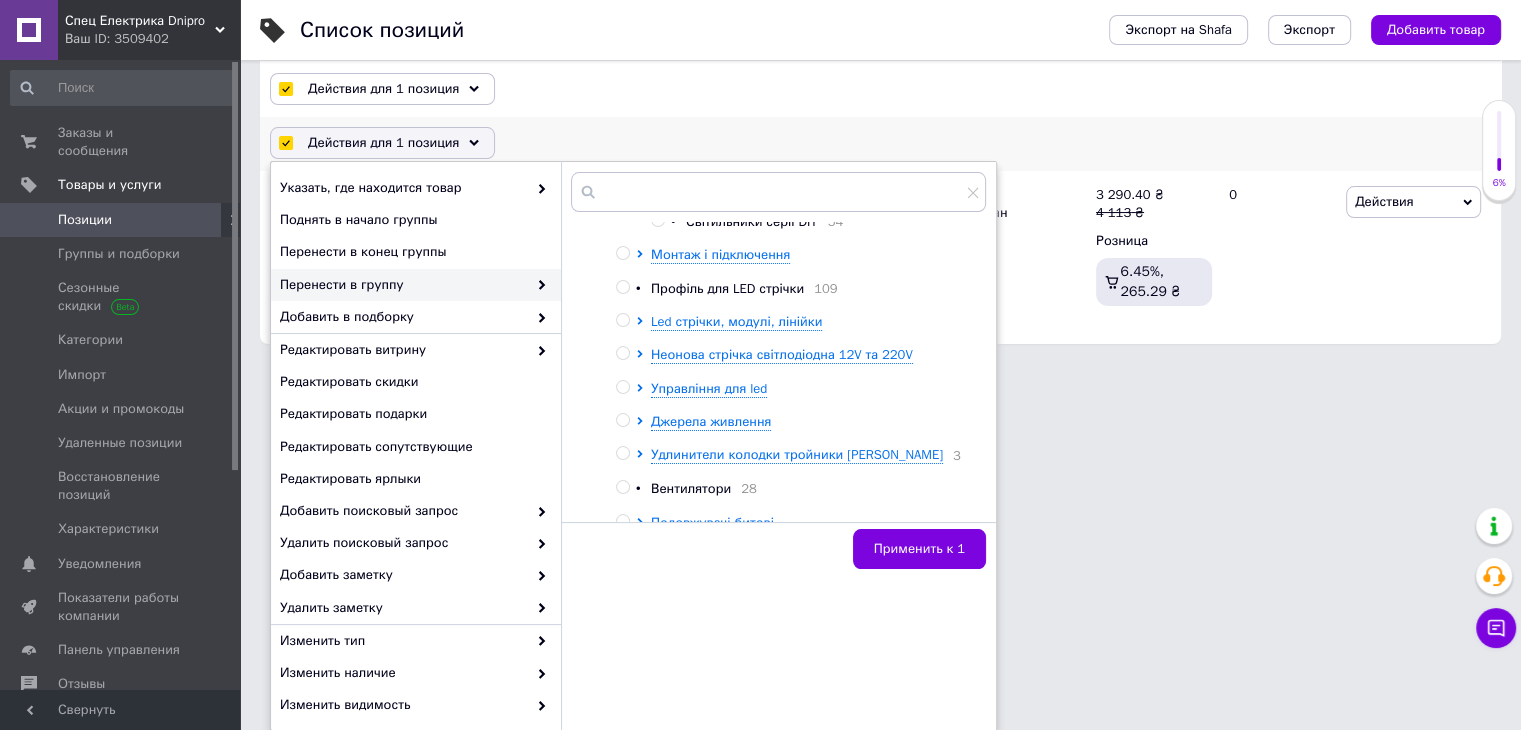 checkbox on "false" 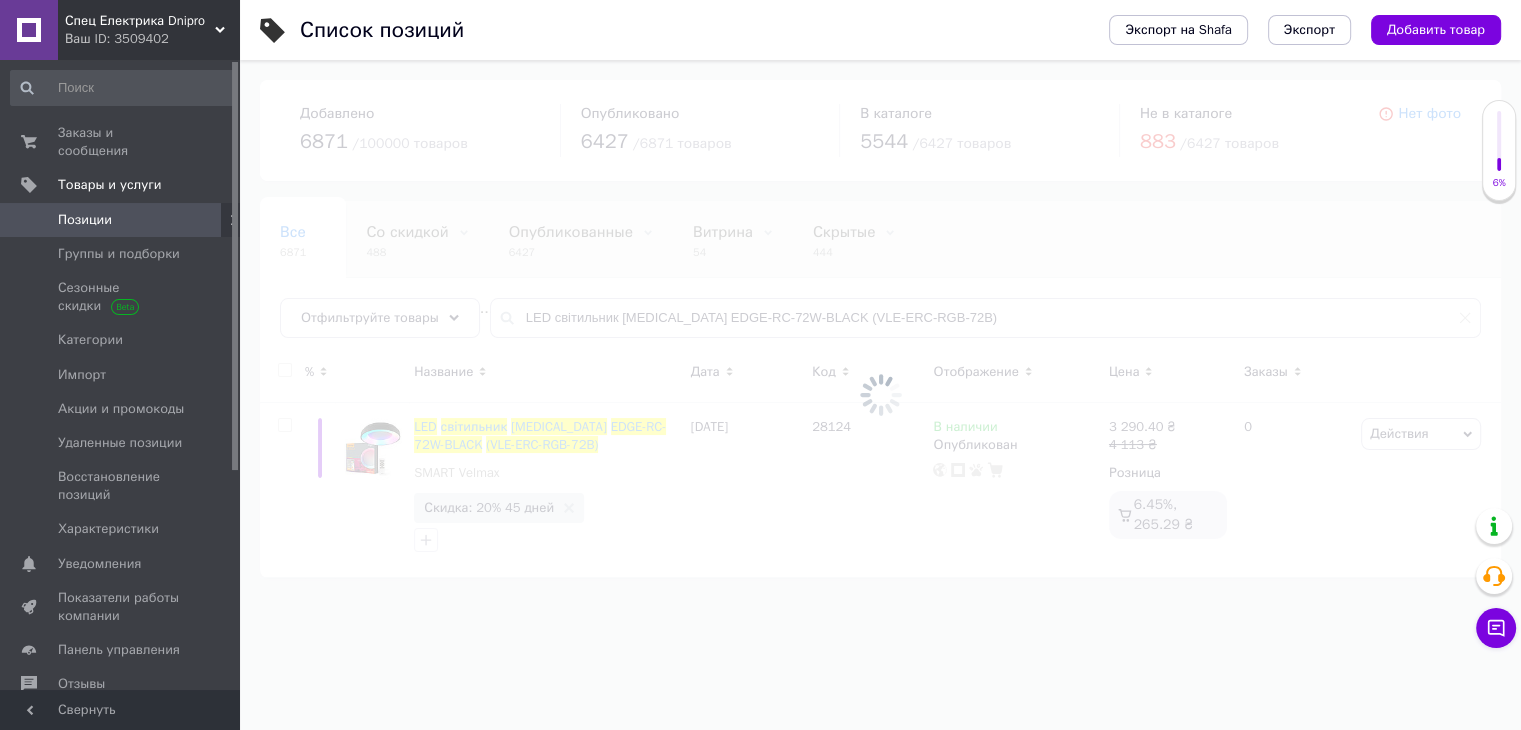 scroll, scrollTop: 0, scrollLeft: 0, axis: both 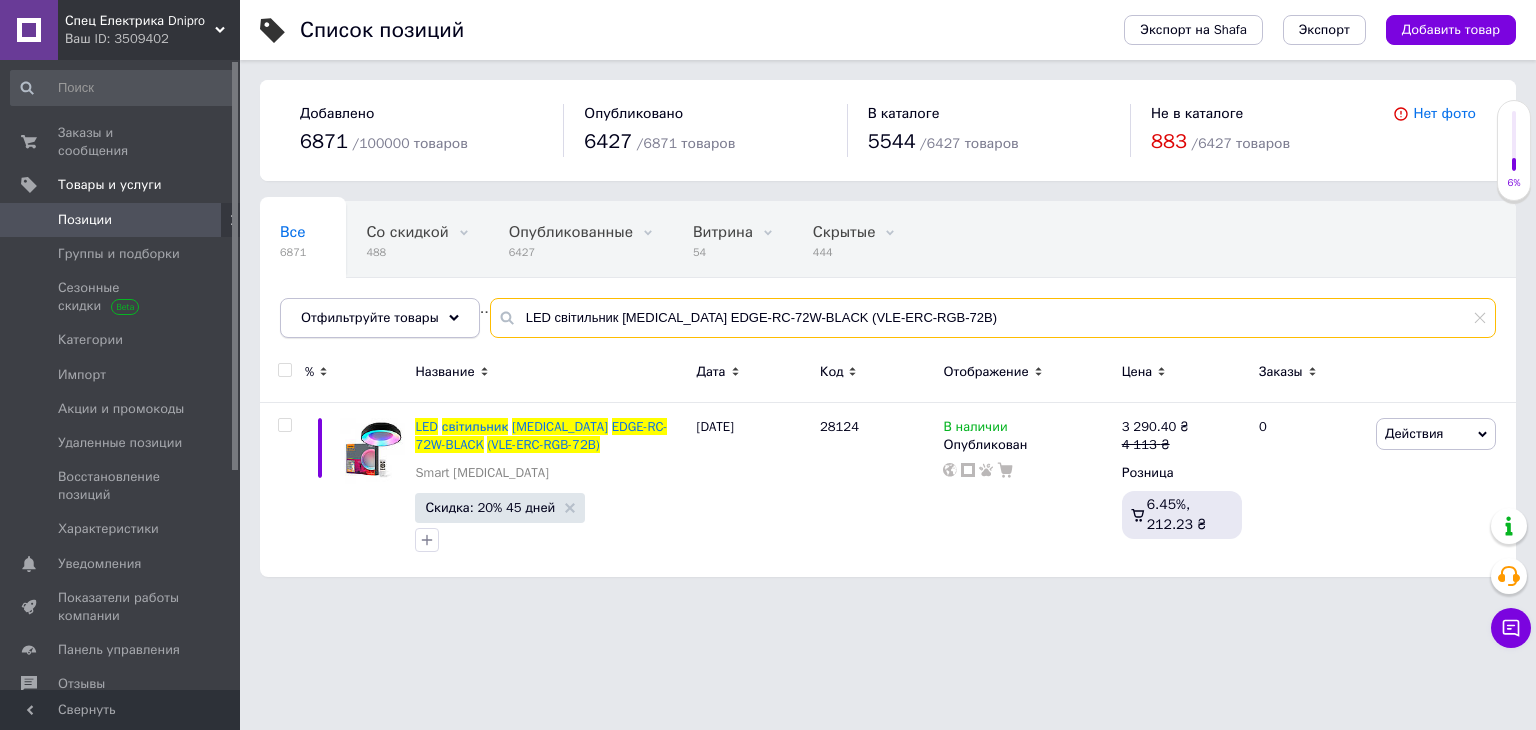 drag, startPoint x: 928, startPoint y: 324, endPoint x: 455, endPoint y: 314, distance: 473.10568 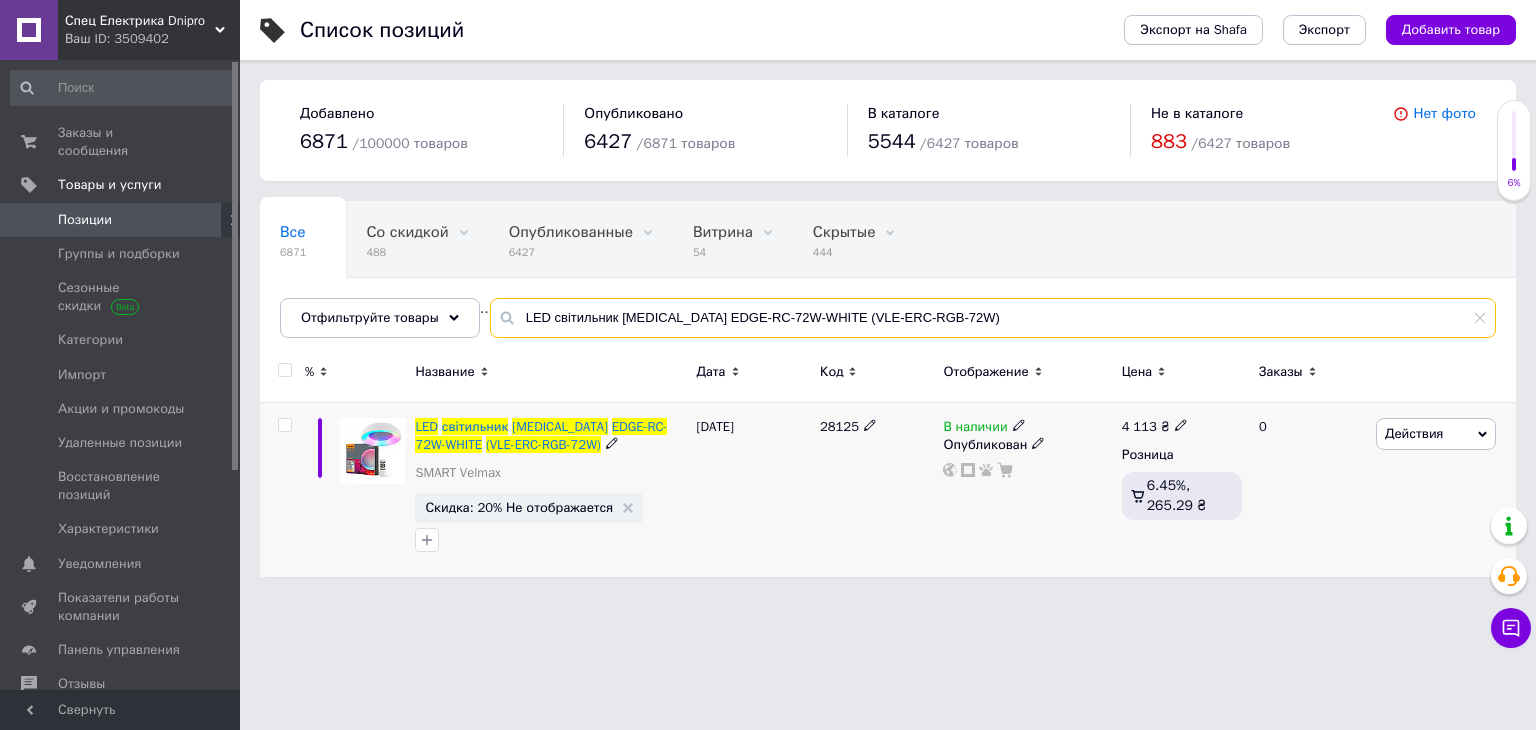 type on "LED світильник [MEDICAL_DATA] EDGE-RC-72W-WHITE (VLE-ERC-RGB-72W)" 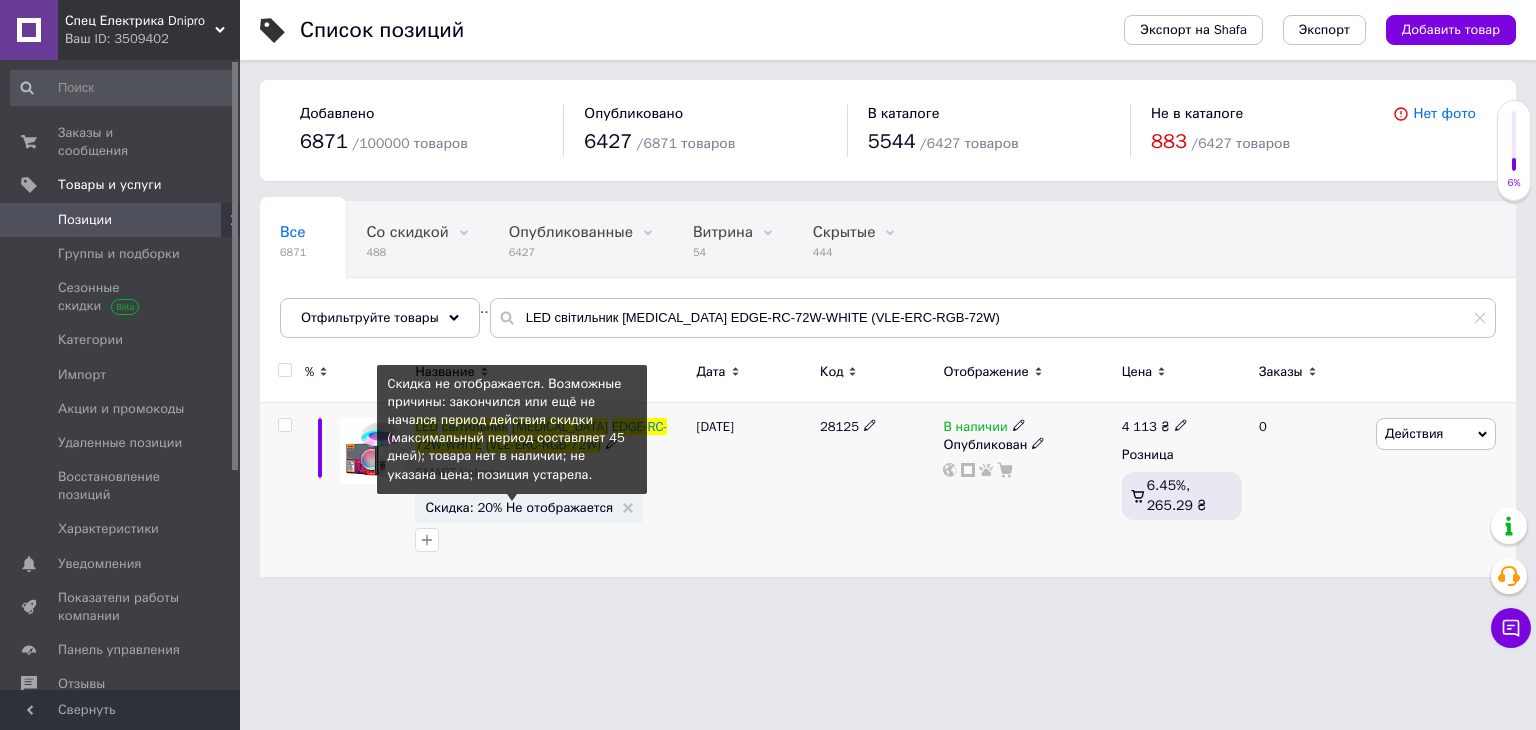 click on "Скидка: 20% Не отображается" at bounding box center [519, 507] 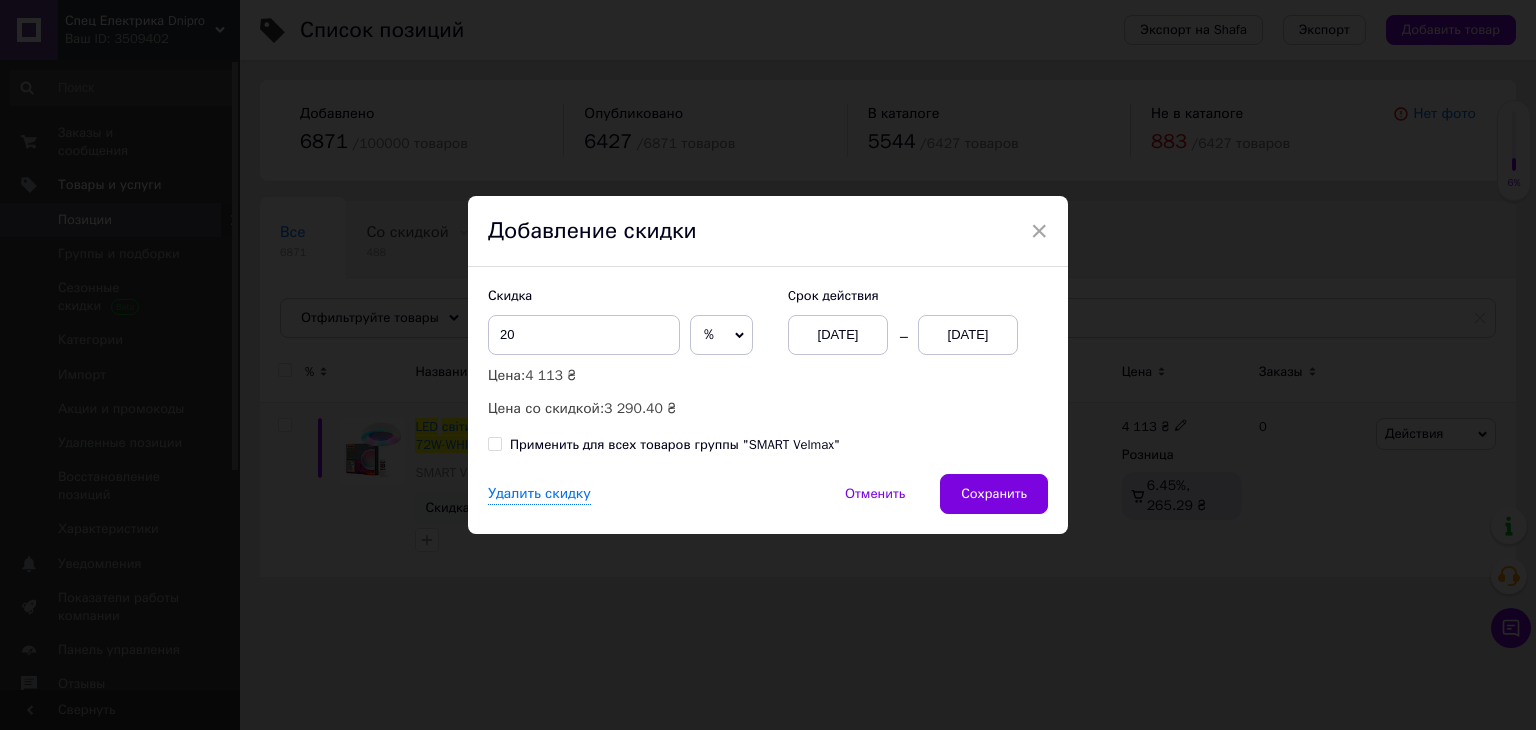 click on "[DATE]" at bounding box center (968, 335) 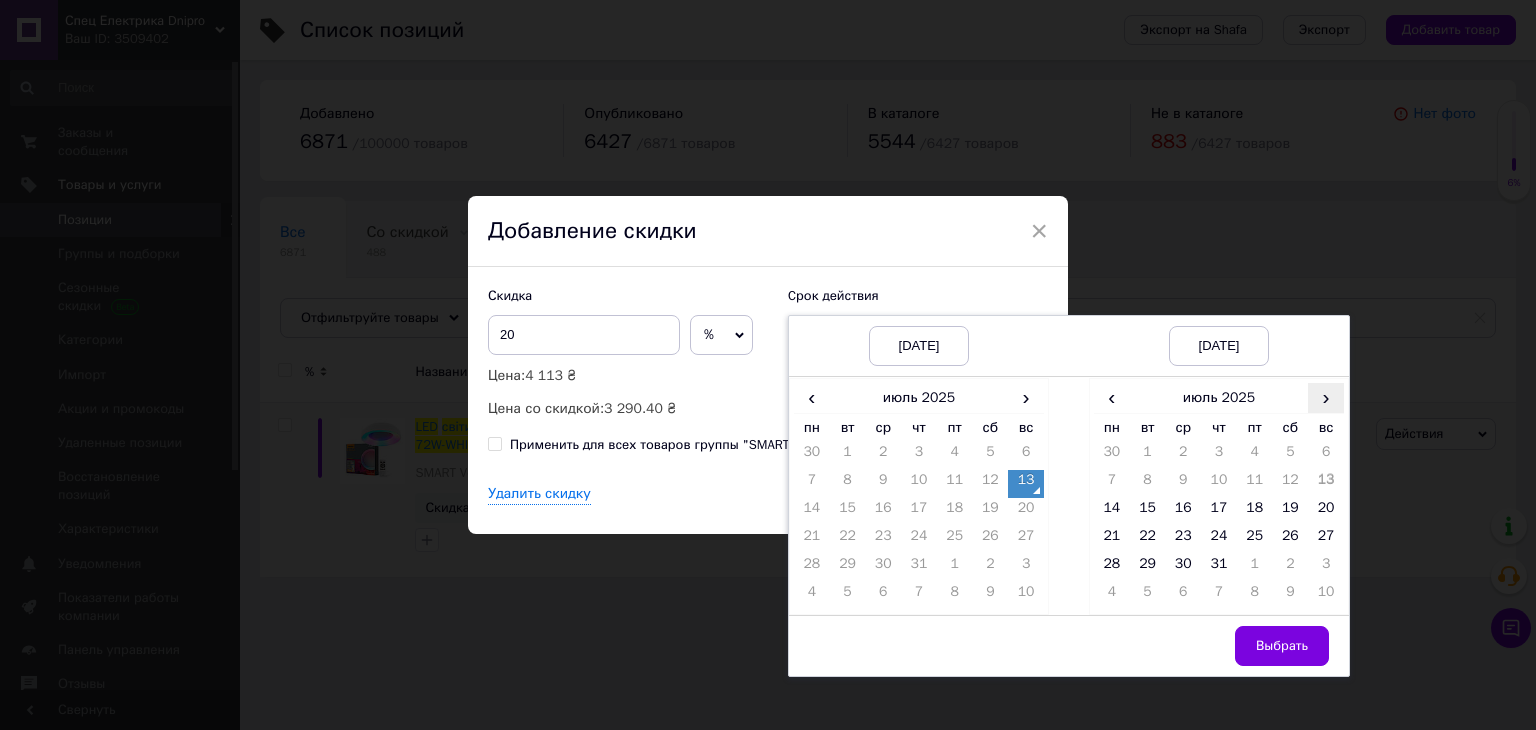 click on "›" at bounding box center [1326, 397] 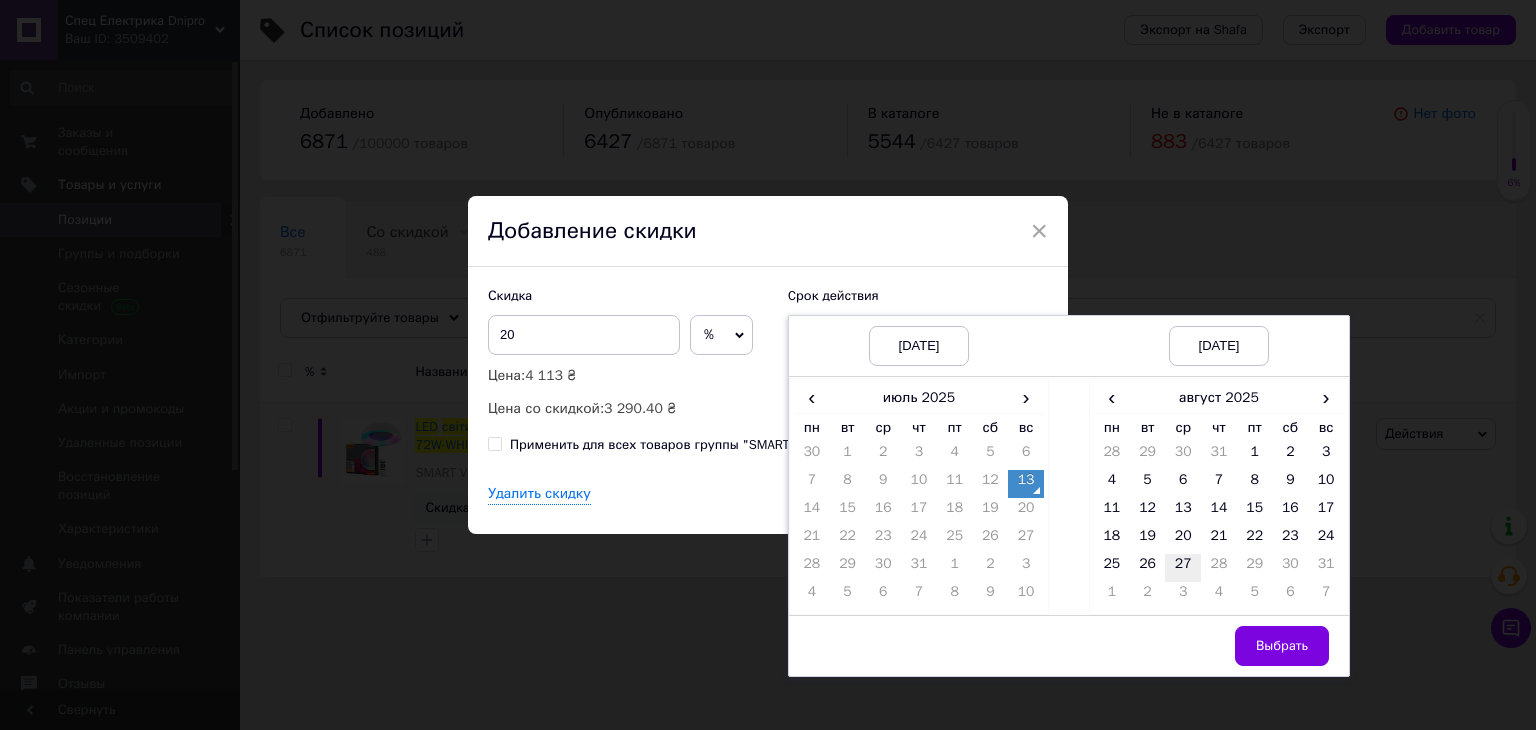 click on "27" at bounding box center (1183, 568) 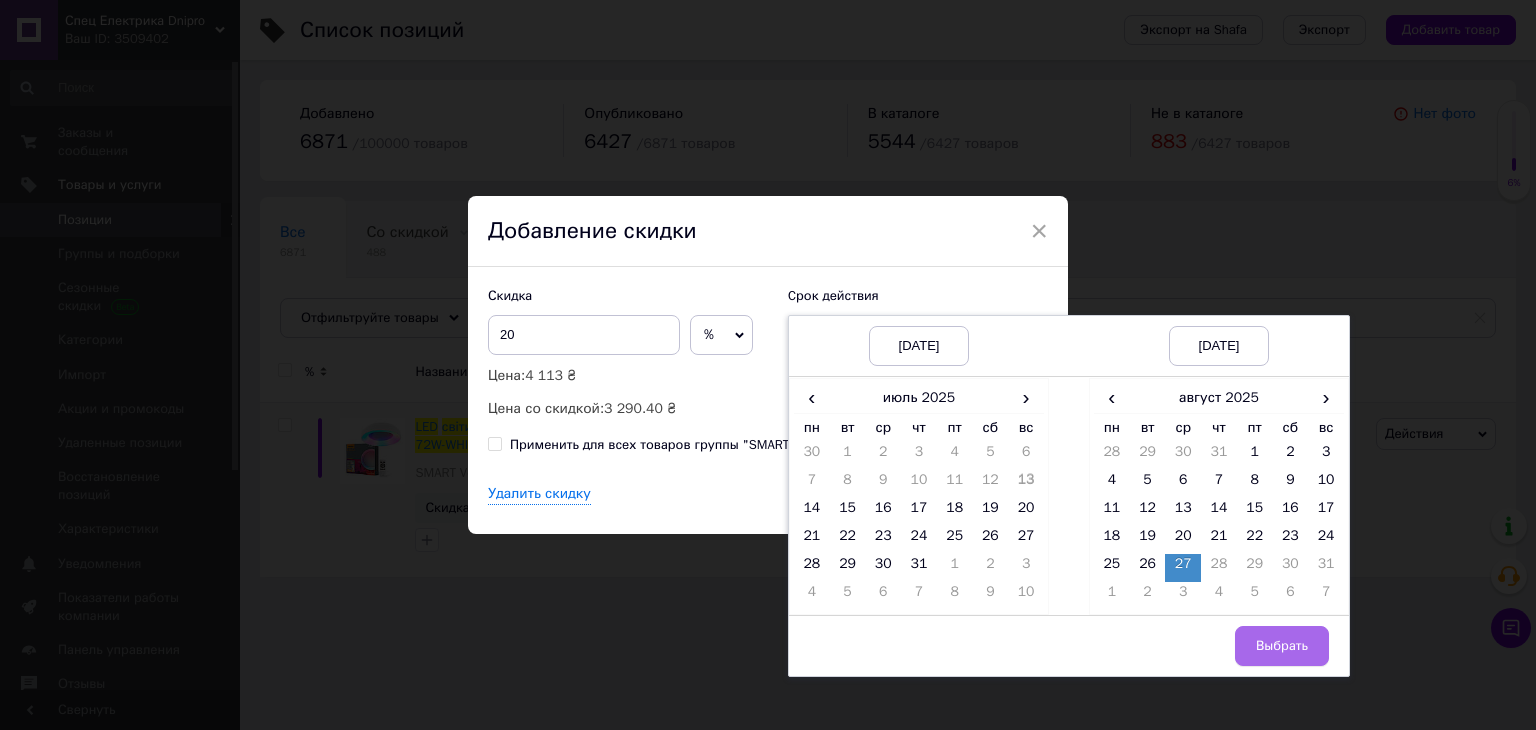 click on "Выбрать" at bounding box center (1282, 646) 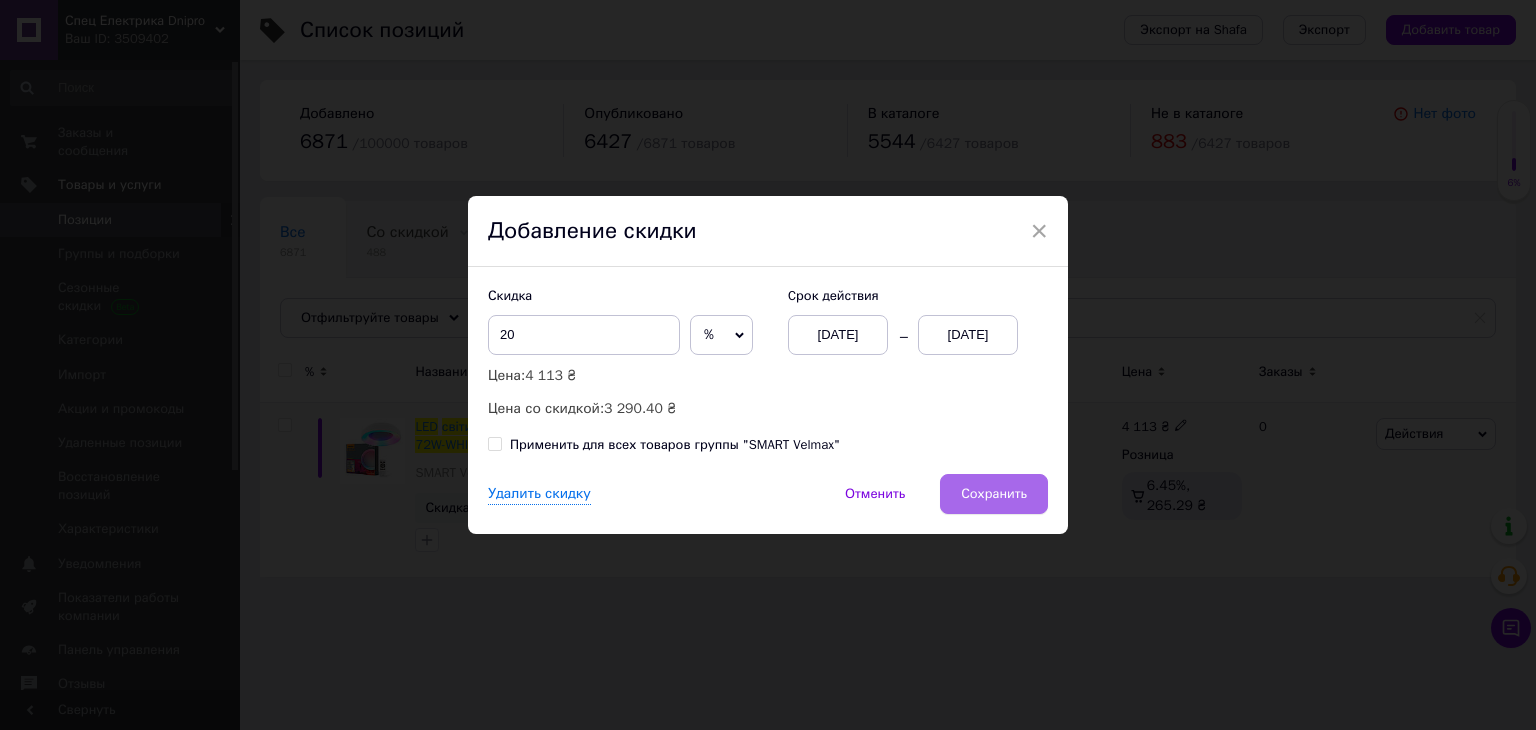 click on "Сохранить" at bounding box center [994, 494] 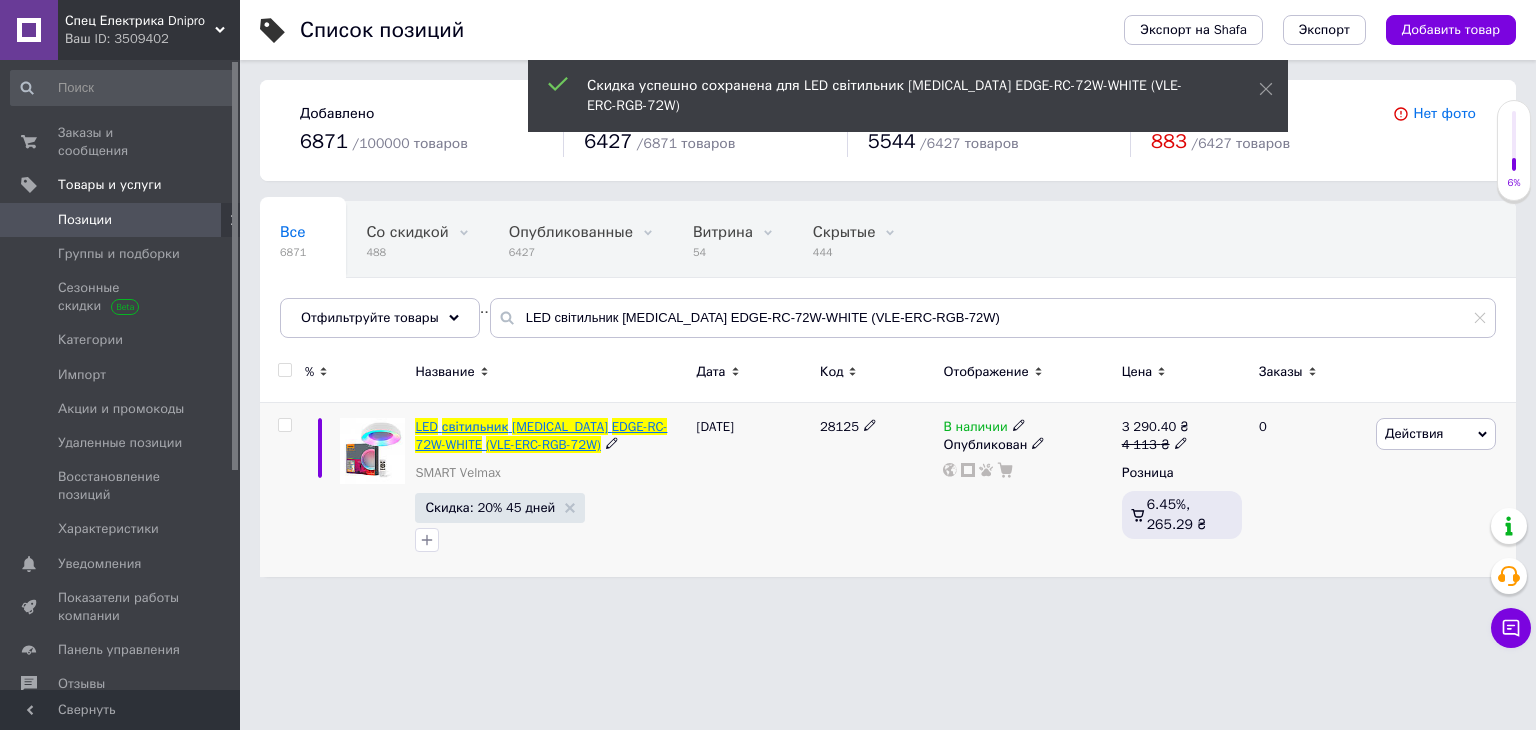 click on "(VLE-ERC-RGB-72W)" at bounding box center [543, 444] 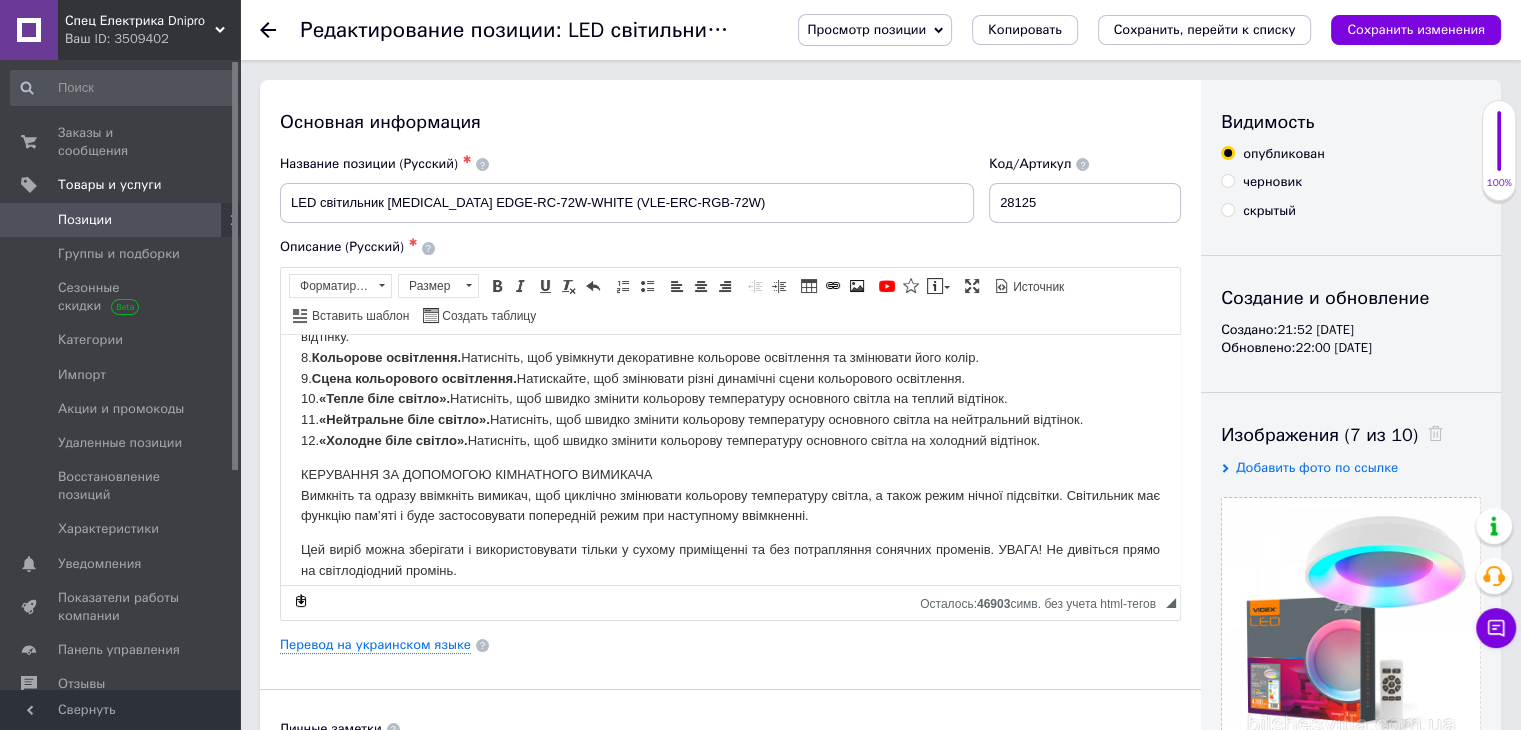 scroll, scrollTop: 848, scrollLeft: 0, axis: vertical 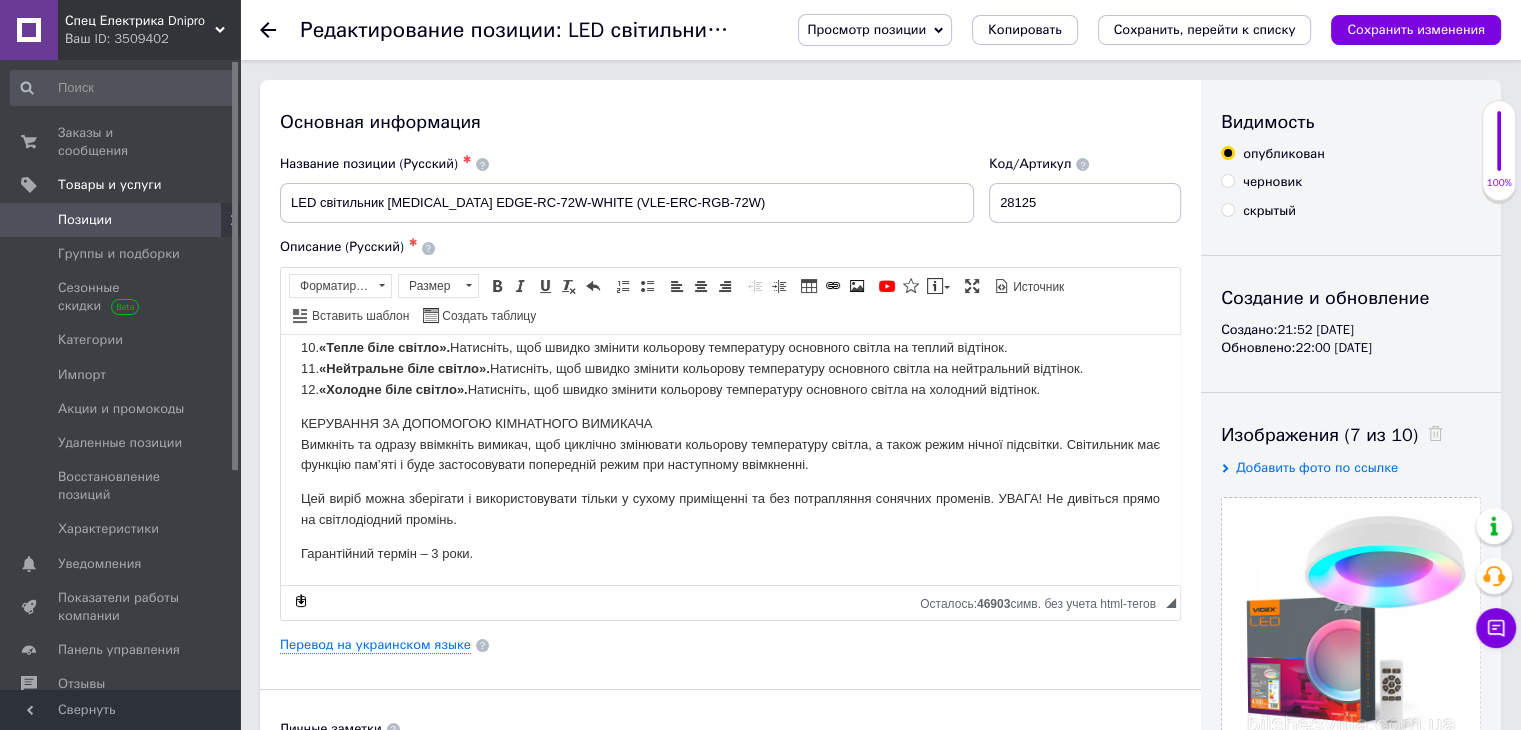 click on "LED світильник [MEDICAL_DATA] EDGE-RC-72W-WHITE (VLE-ERC-RGB-72W) призначений для загального освітлення приміщень.  ПЕРЕВАГИ ТА ОСОБЛИВОСТІ СВІТИЛЬНИКА: - гнучкість налаштування режиму роботи освітлення - наявність функції пам’яті - розрахований на 20 000 циклів вмикання/вимикання - світловий потік складає 4700Лм - кут розсіювання – 120° - колірна температура світла – 2700К-6000К - ресурс роботи – 35 000 годин - мінімальна відстань від освітлюваного об’єкта – 0.5м - клас захисту IP20 (виріб можна використовувати лише в сухих приміщеннях) КОМПЛЕКТАЦІЯ: - Світильник - Монтажний кронштейн УВАГА! 1. 2. 3." at bounding box center (730, 40) 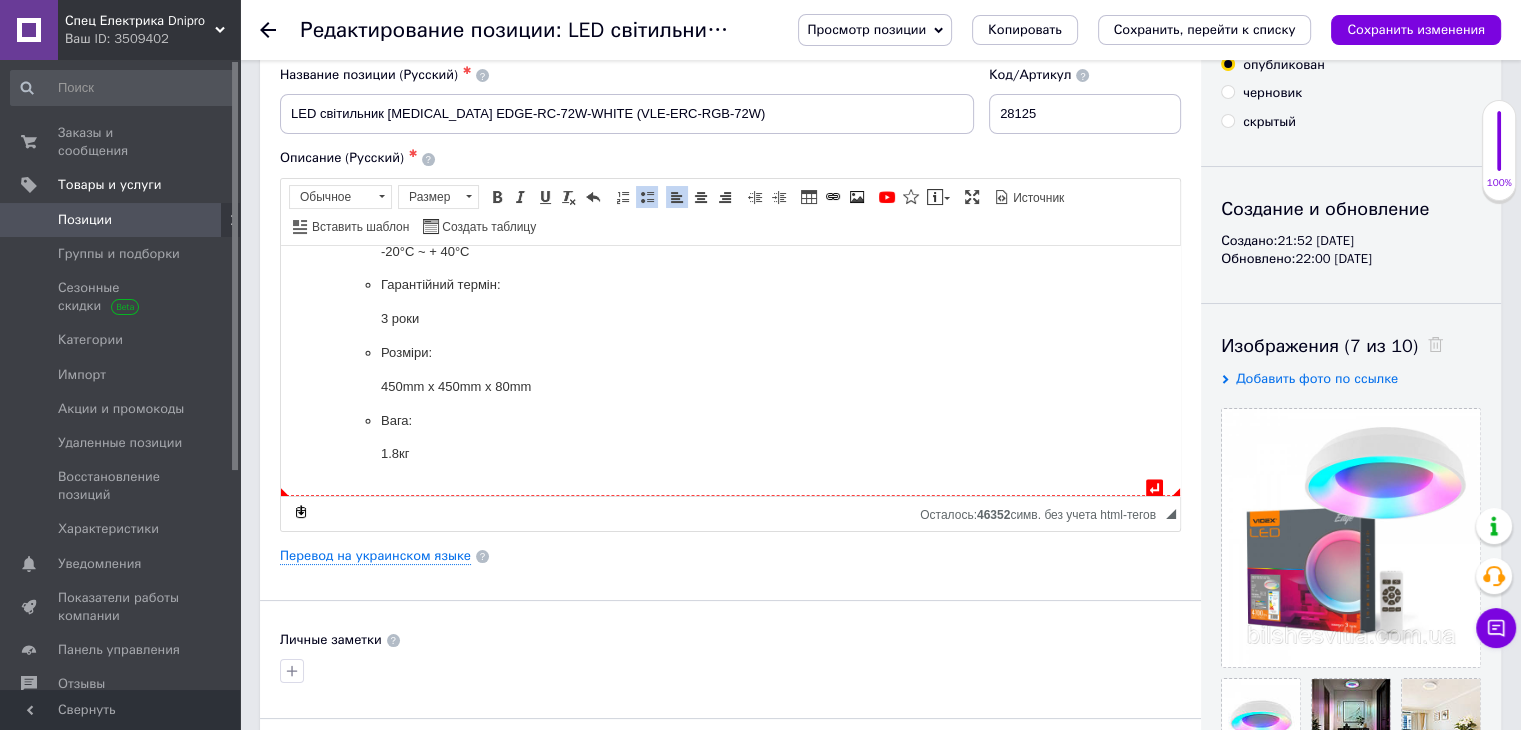 scroll, scrollTop: 0, scrollLeft: 0, axis: both 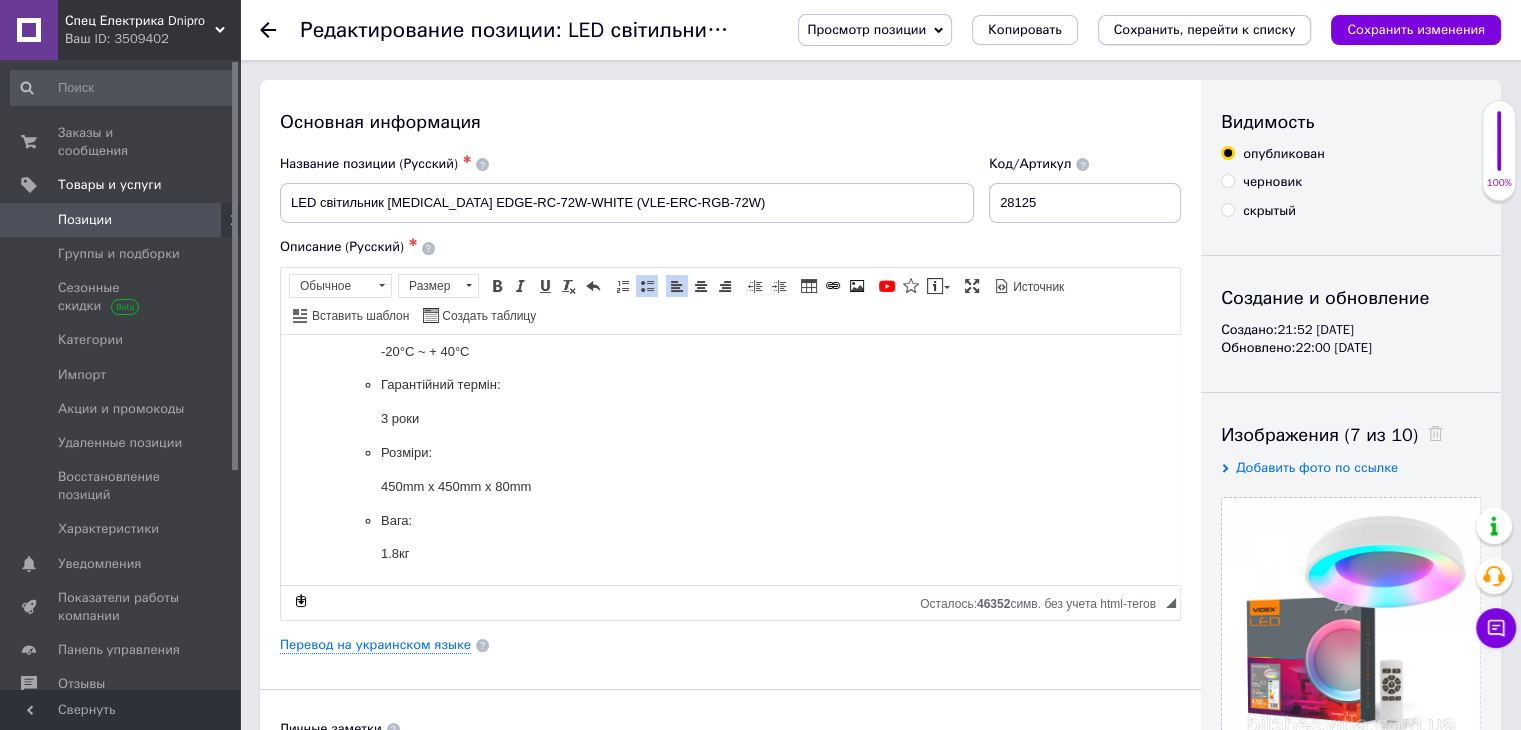 click on "Сохранить, перейти к списку" at bounding box center [1205, 29] 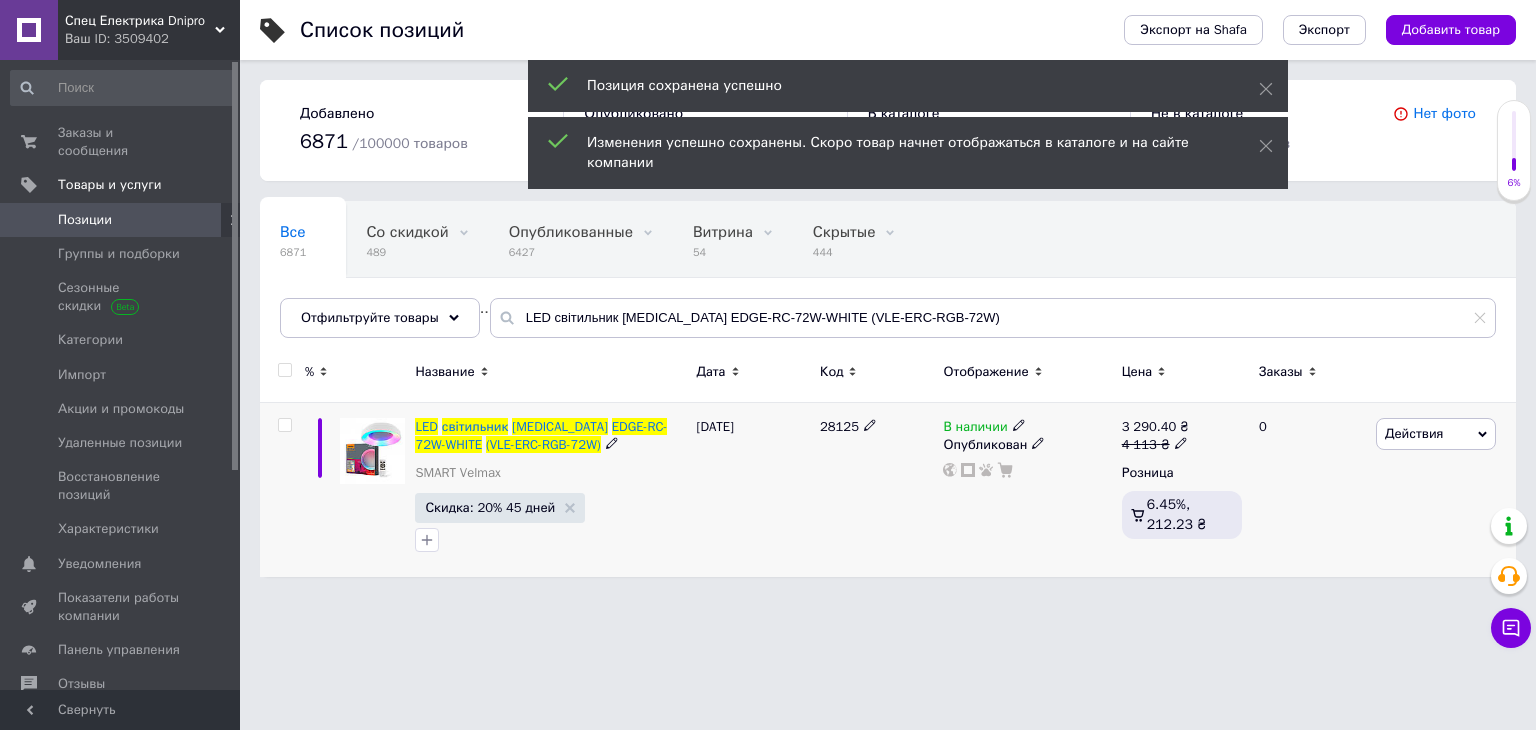 click at bounding box center [284, 425] 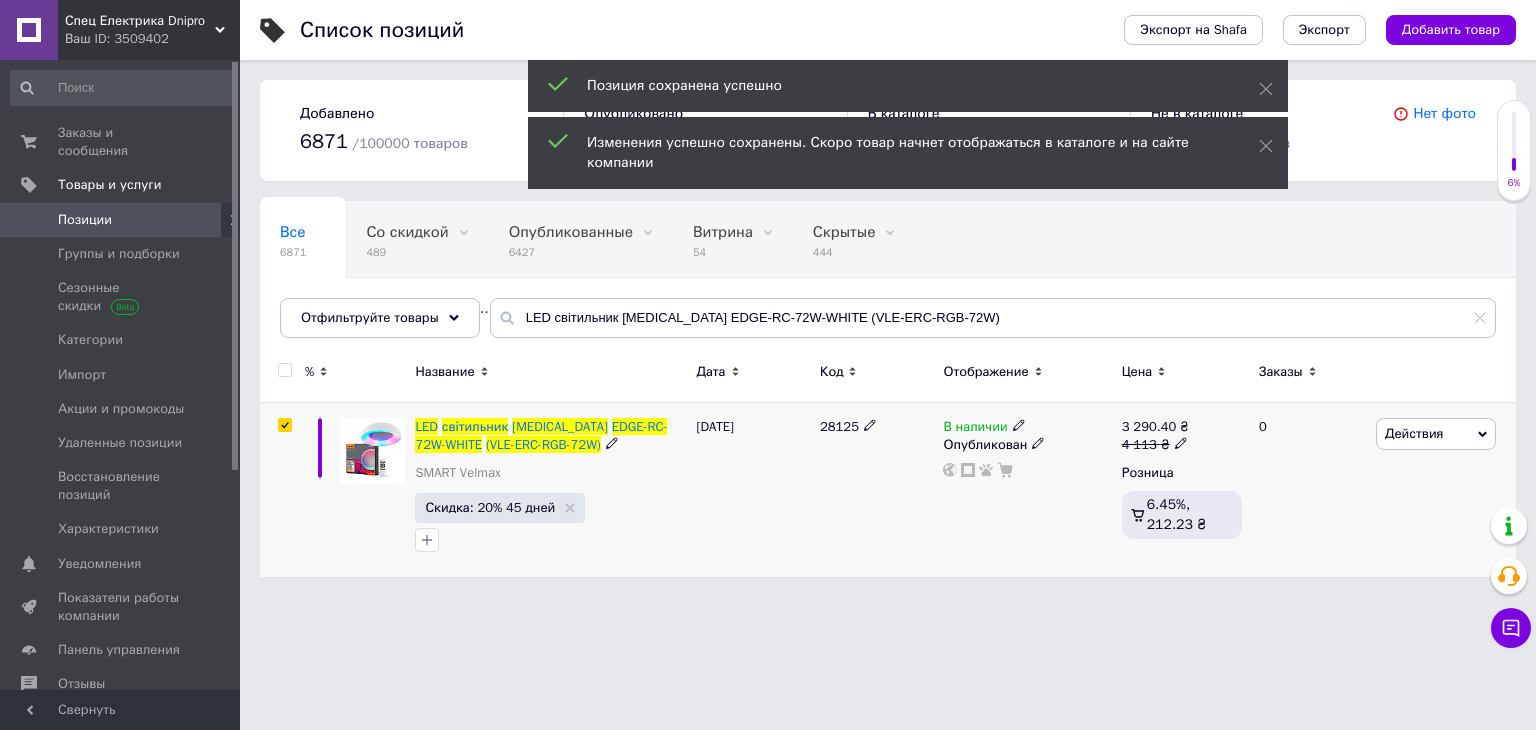 checkbox on "true" 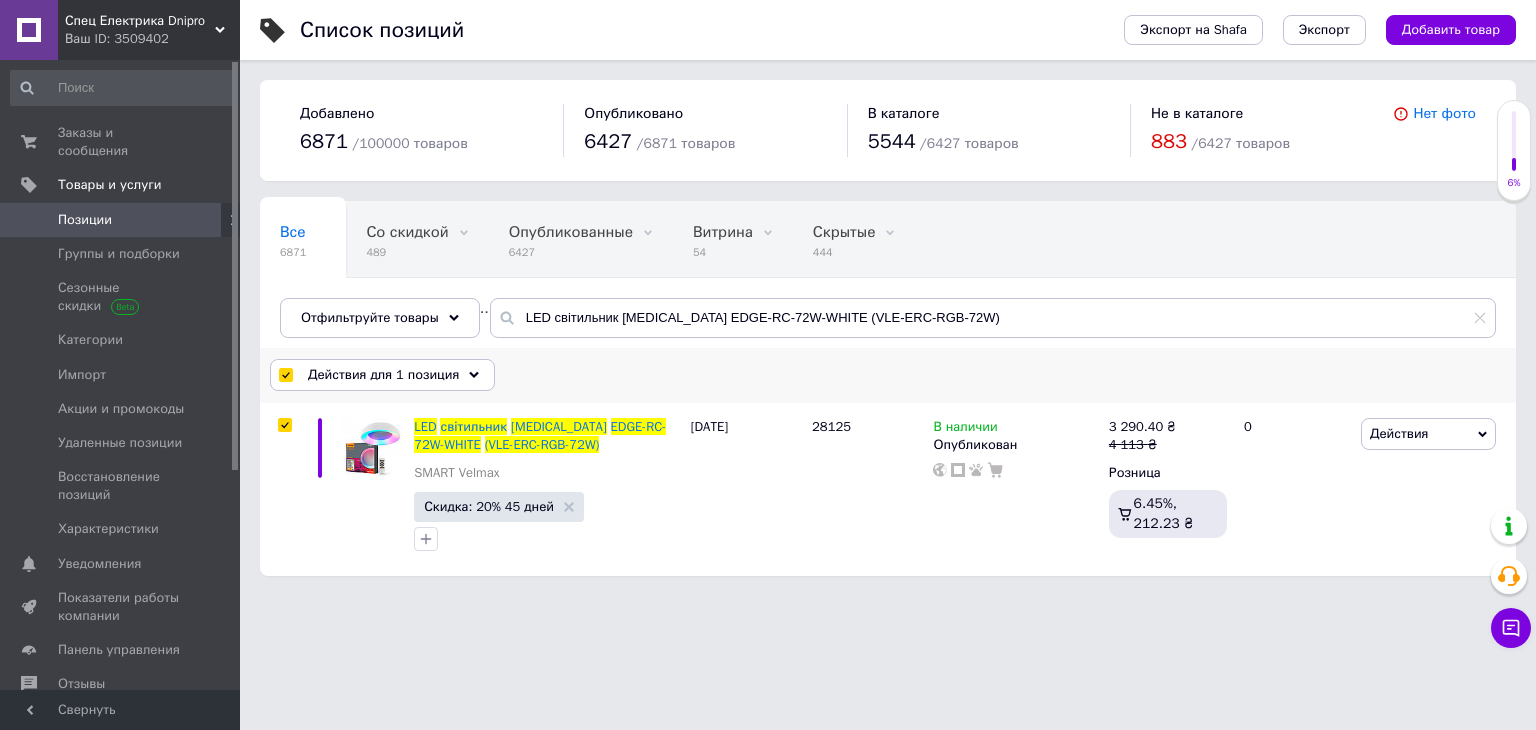 click on "Действия для 1 позиция" at bounding box center [383, 375] 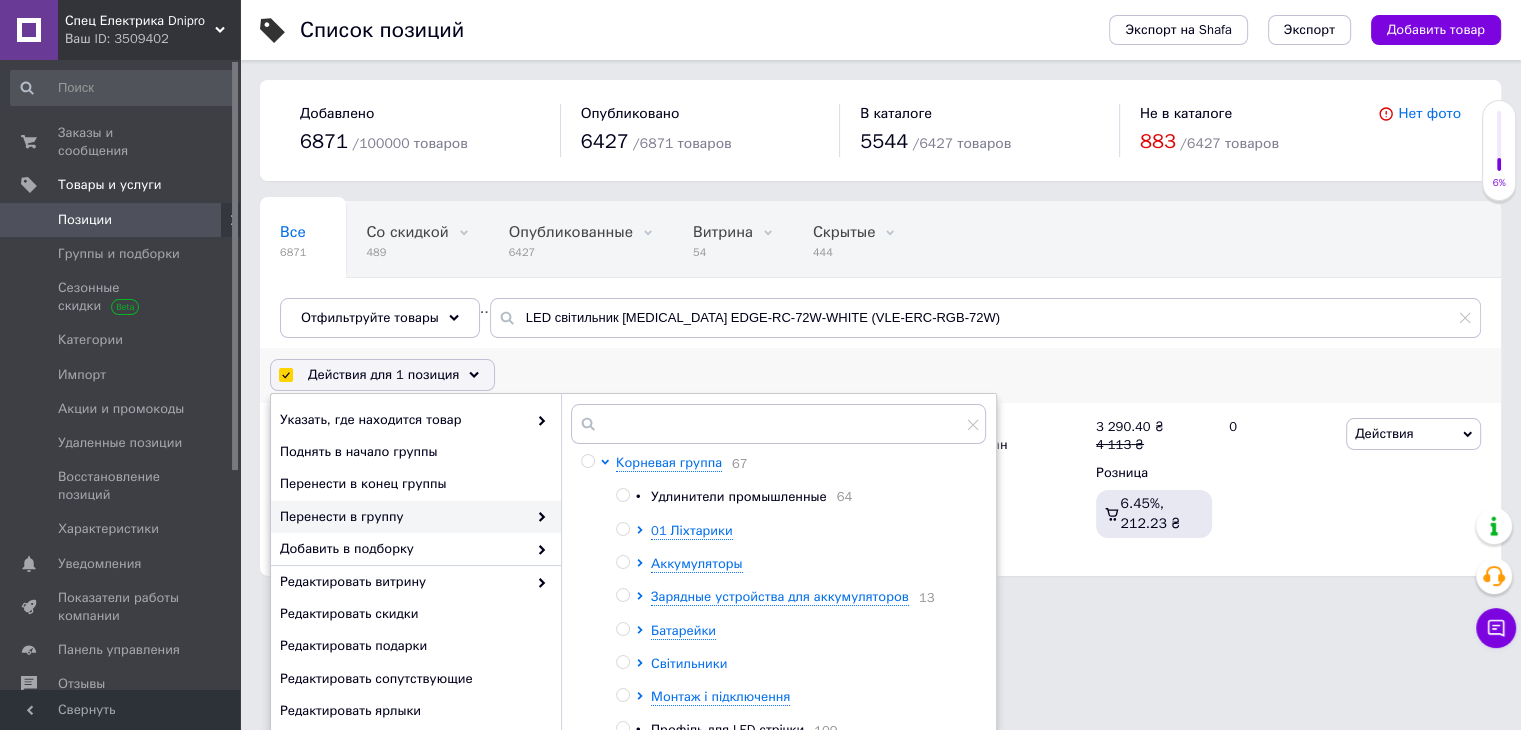 click 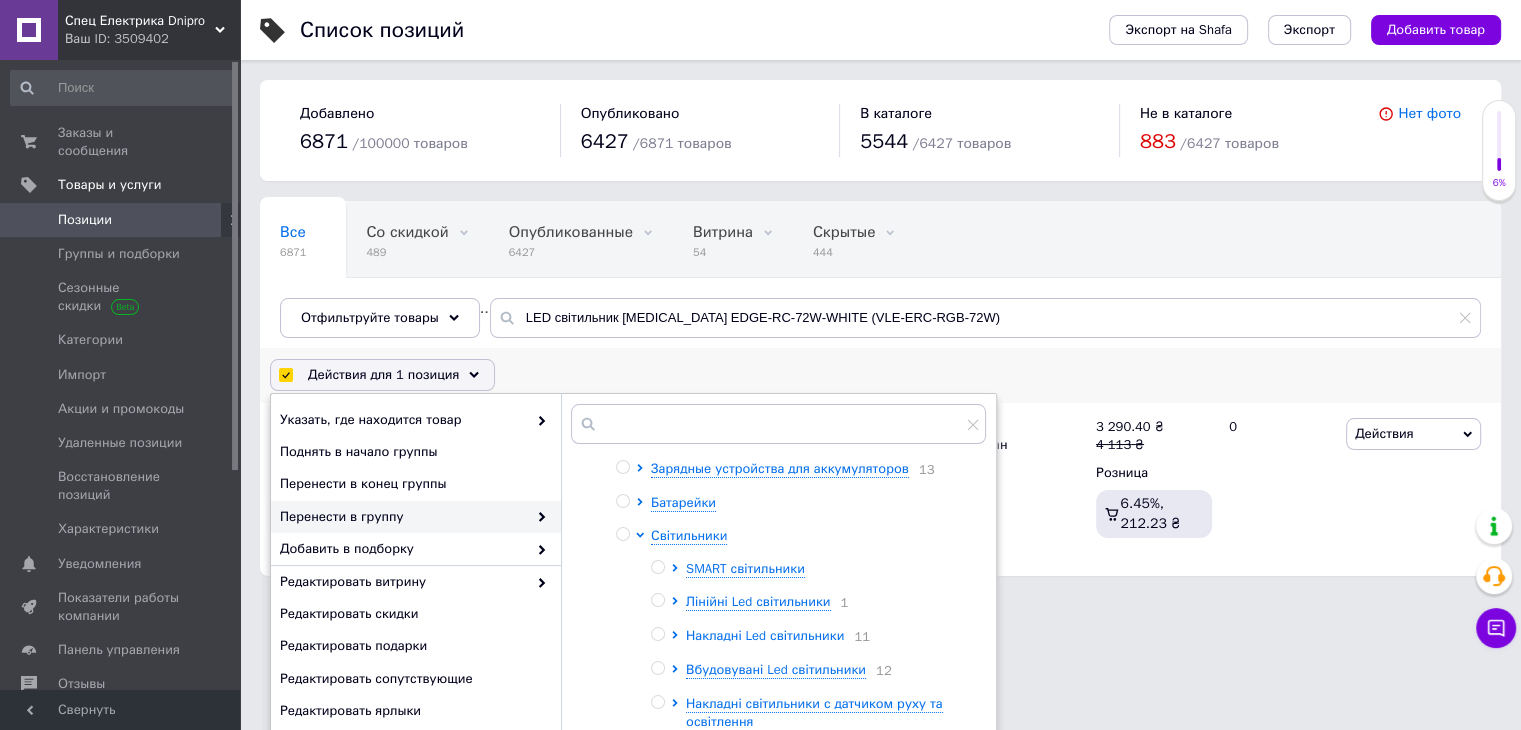 scroll, scrollTop: 166, scrollLeft: 0, axis: vertical 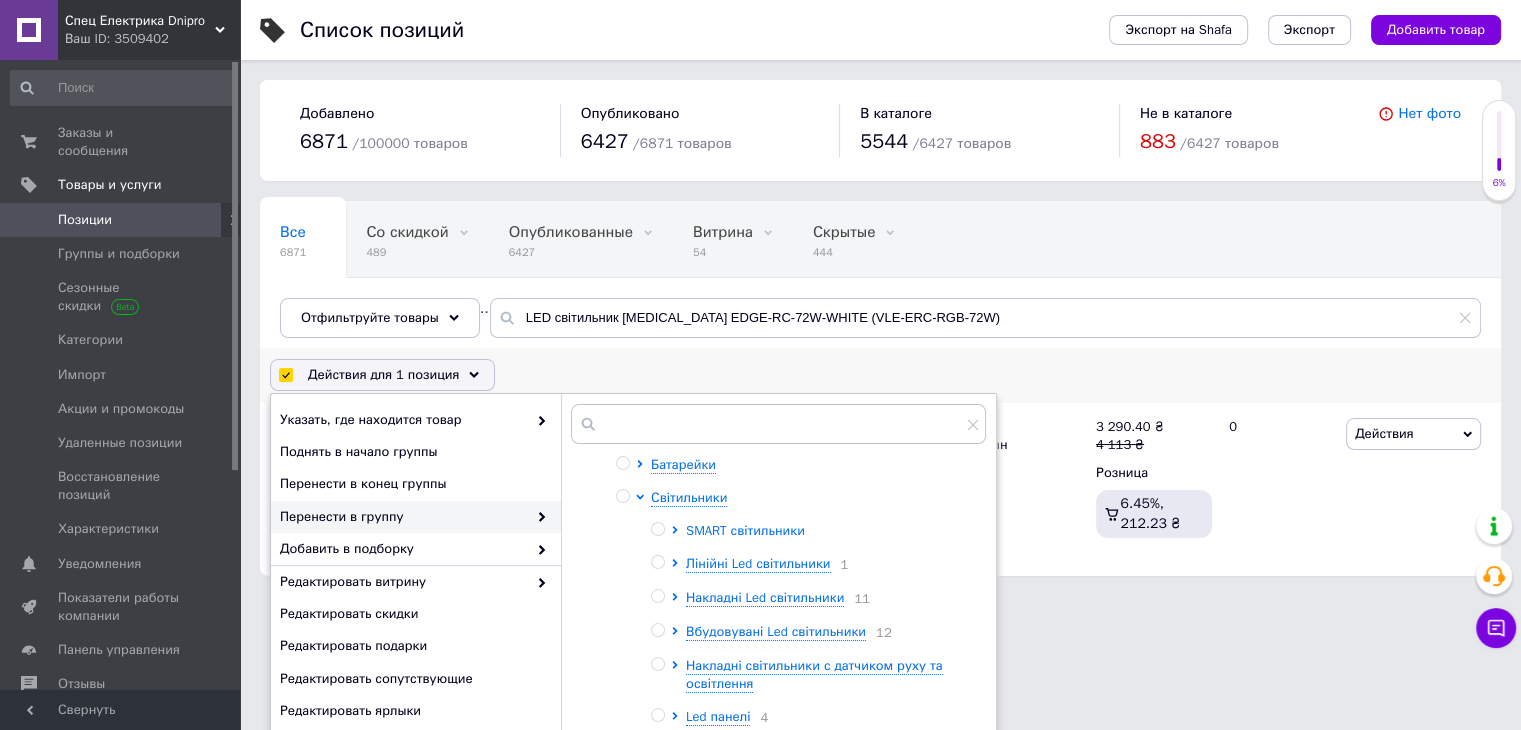 click 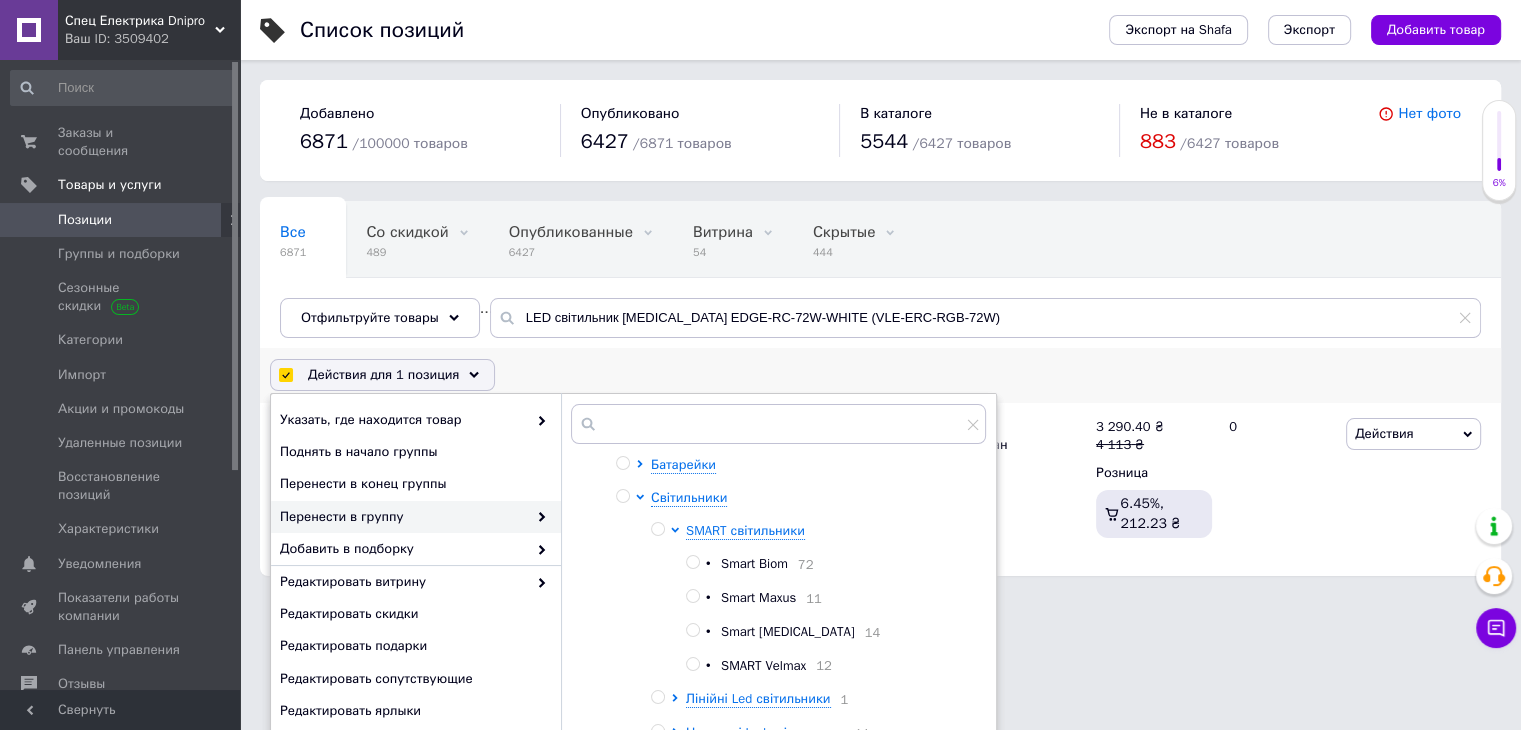 click at bounding box center [692, 630] 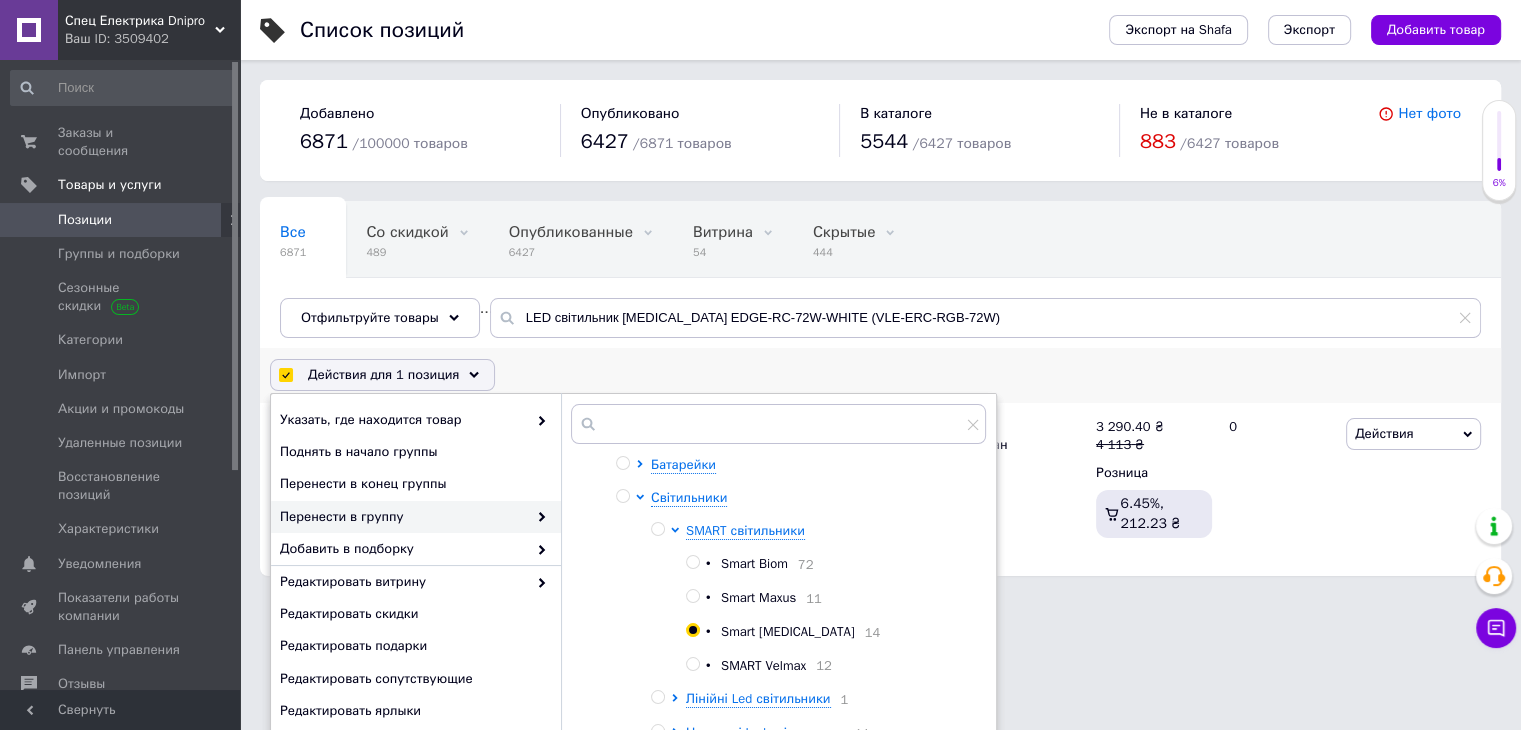 radio on "true" 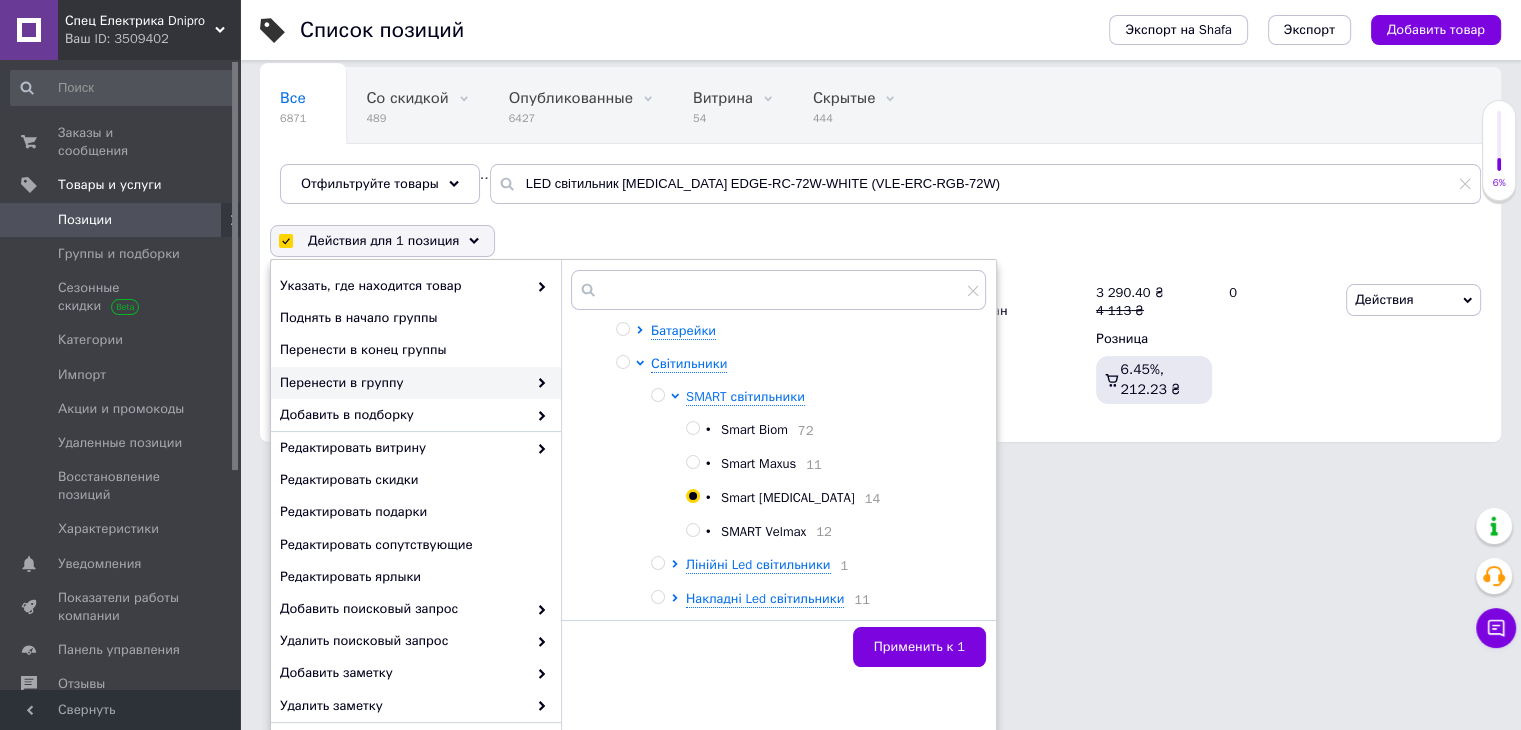 scroll, scrollTop: 232, scrollLeft: 0, axis: vertical 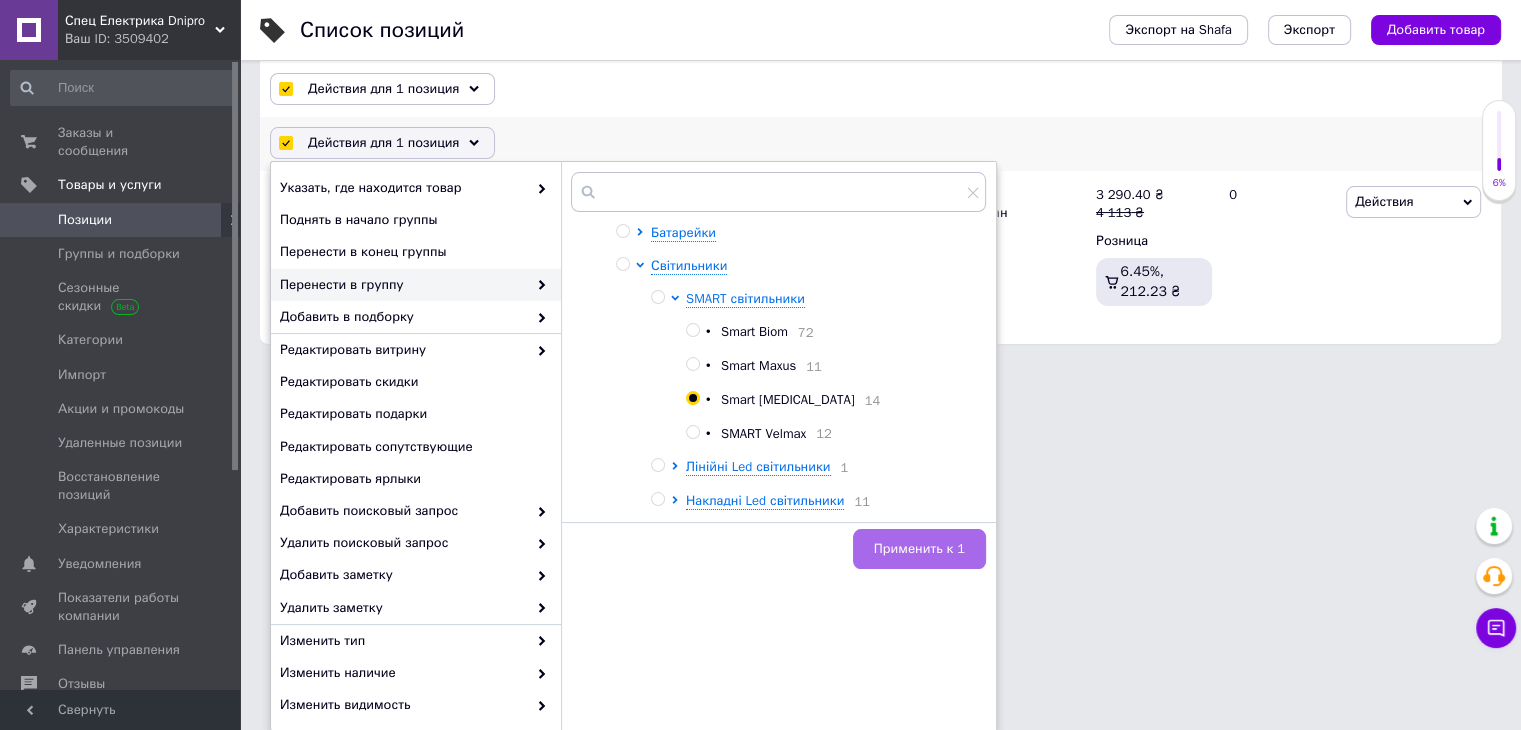 click on "Применить к 1" at bounding box center (919, 549) 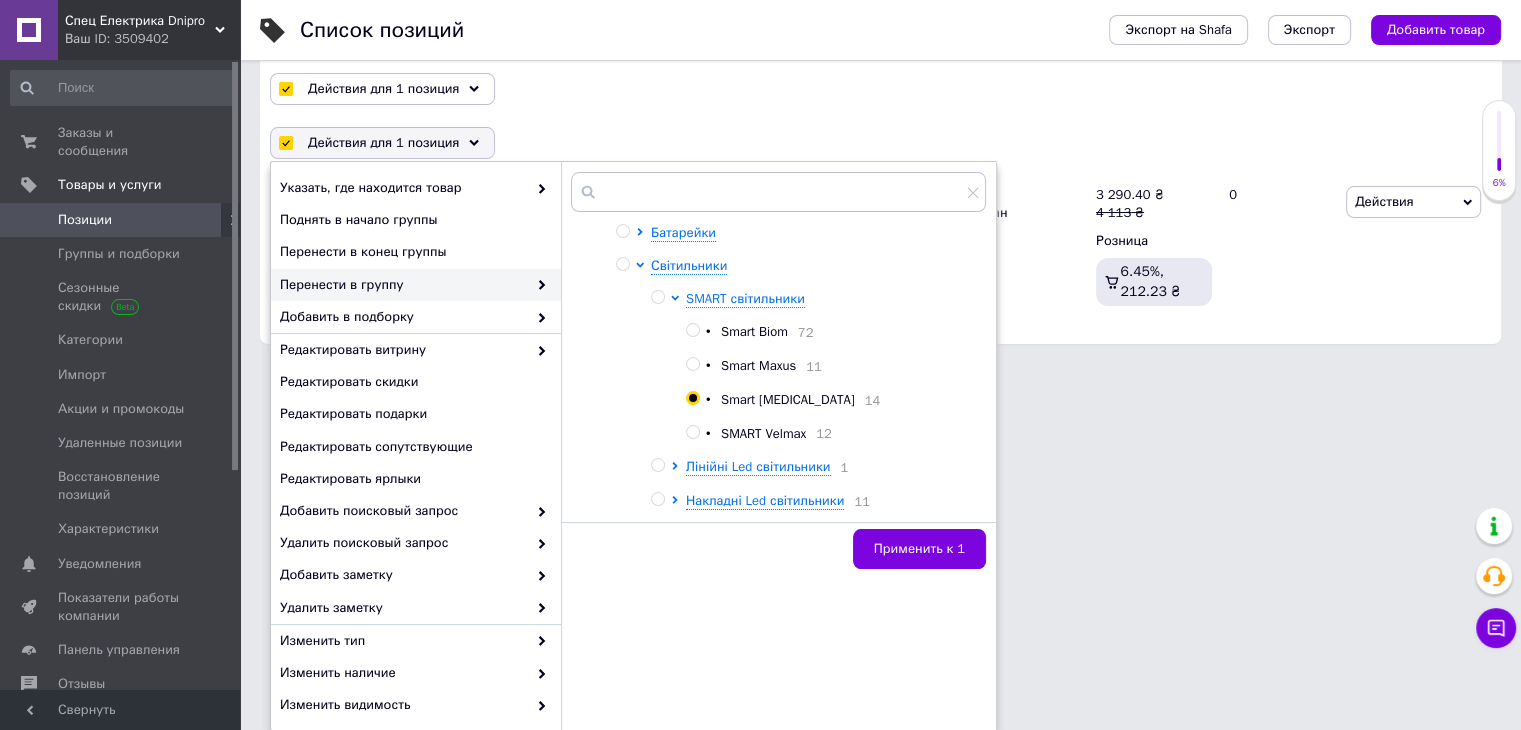 checkbox on "false" 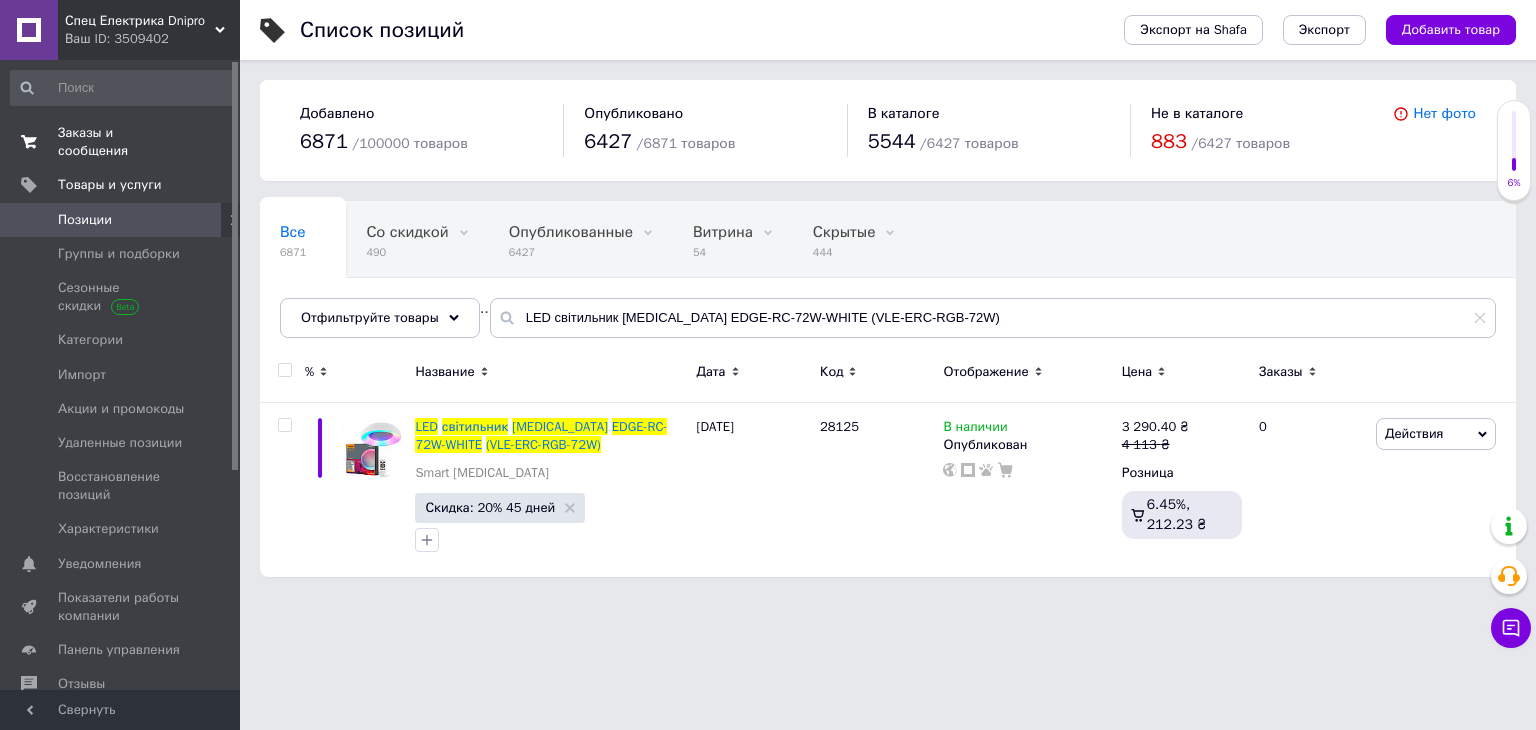 click on "Заказы и сообщения" at bounding box center [121, 142] 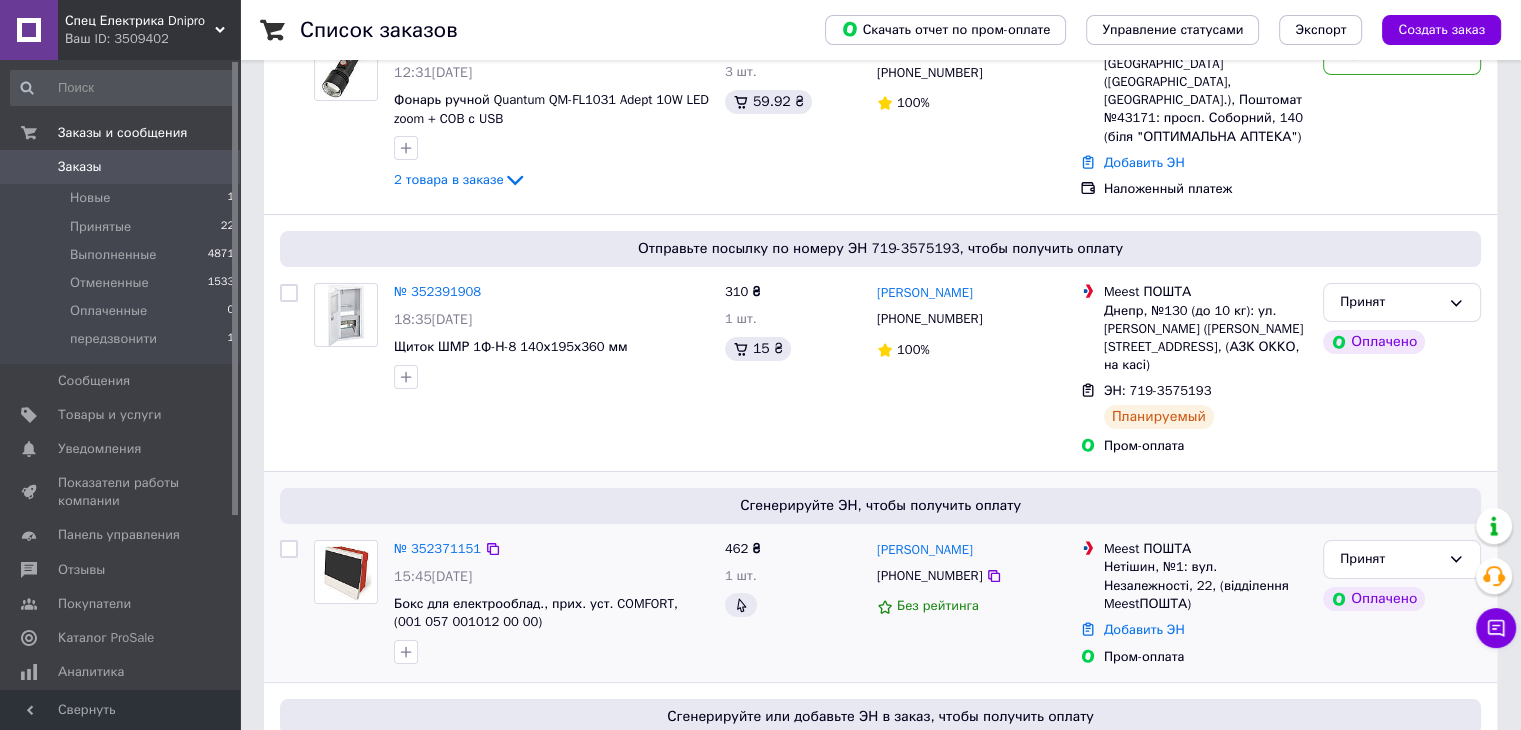 scroll, scrollTop: 0, scrollLeft: 0, axis: both 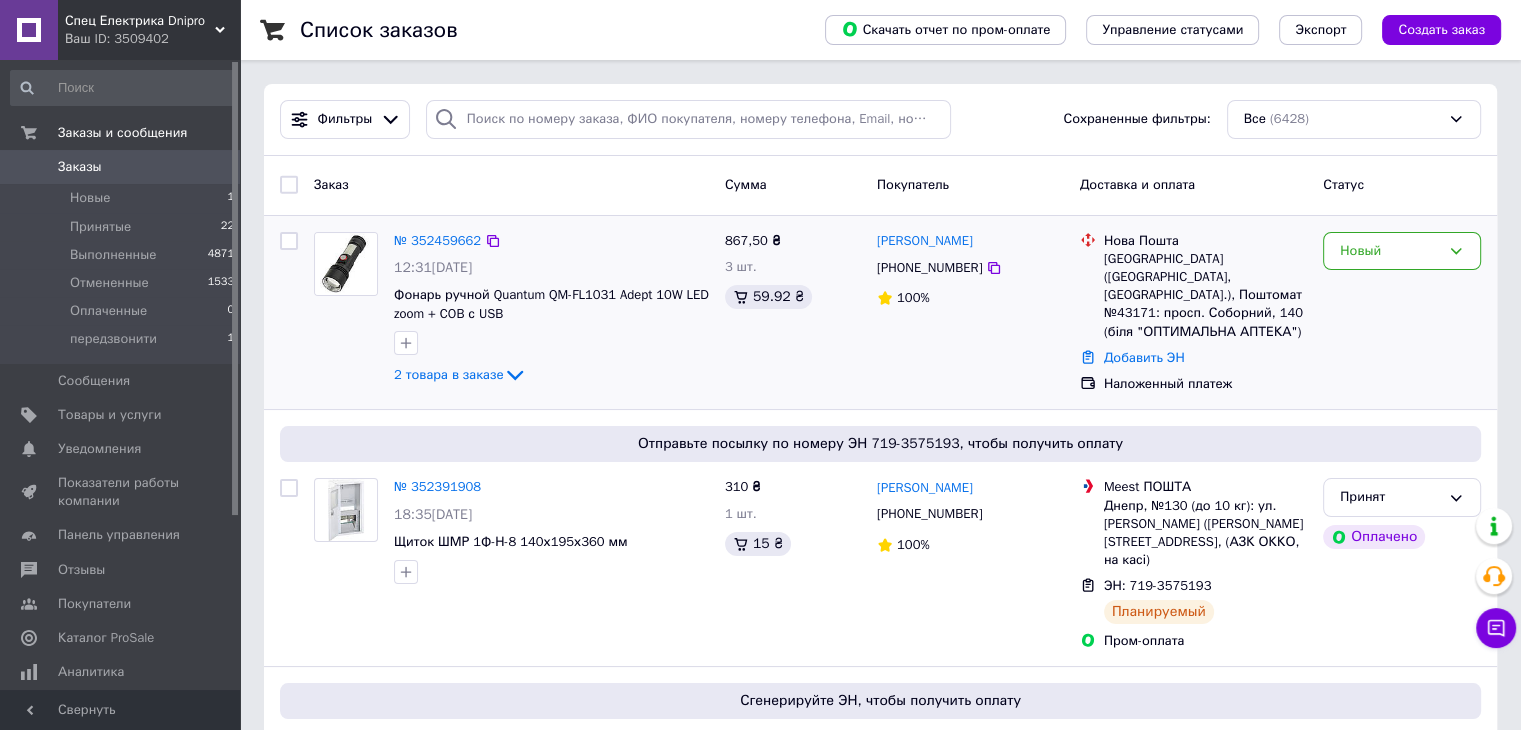 click at bounding box center [346, 264] 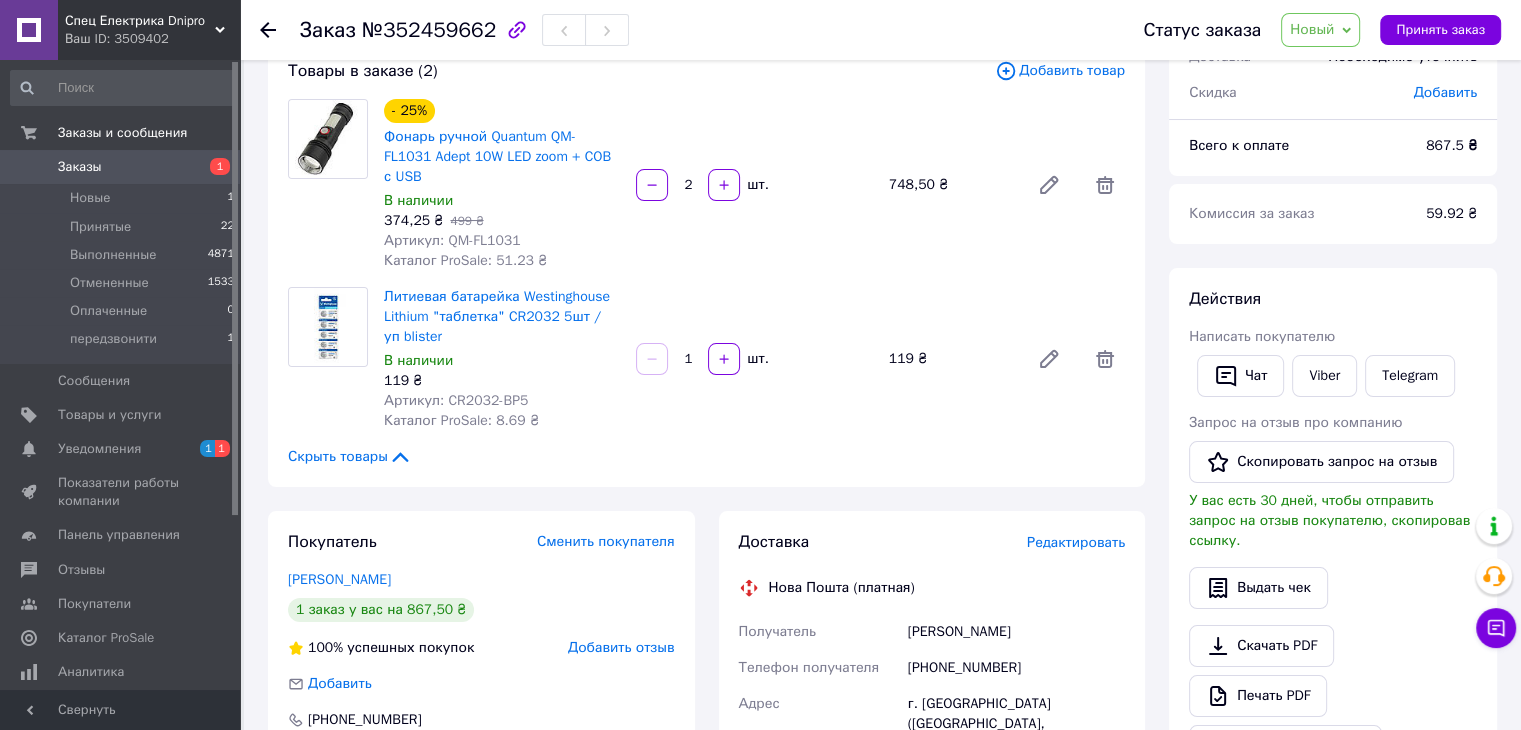 scroll, scrollTop: 166, scrollLeft: 0, axis: vertical 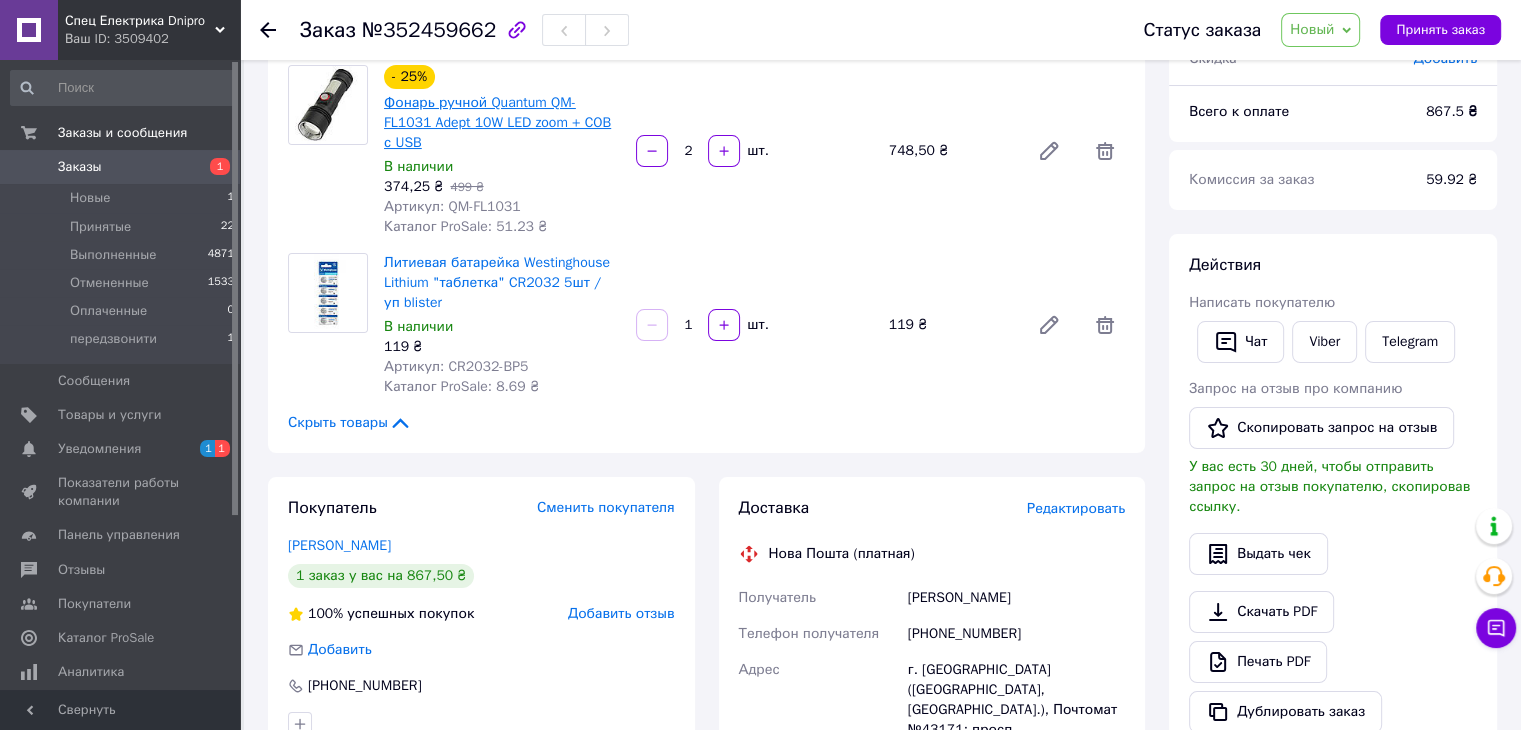 click on "Фонарь ручной Quantum QM-FL1031 Adept 10W LED zoom + COB с USB" at bounding box center (497, 122) 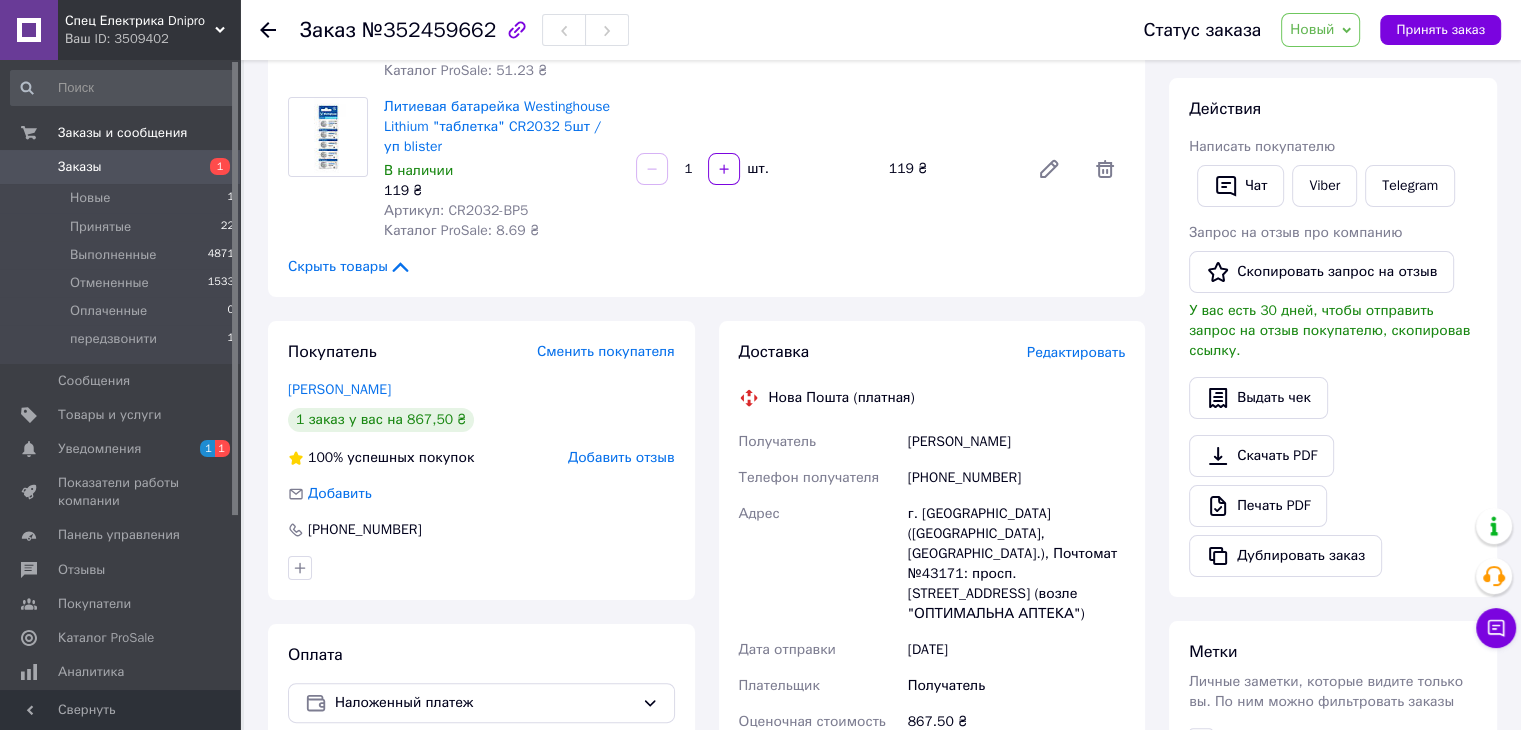 scroll, scrollTop: 166, scrollLeft: 0, axis: vertical 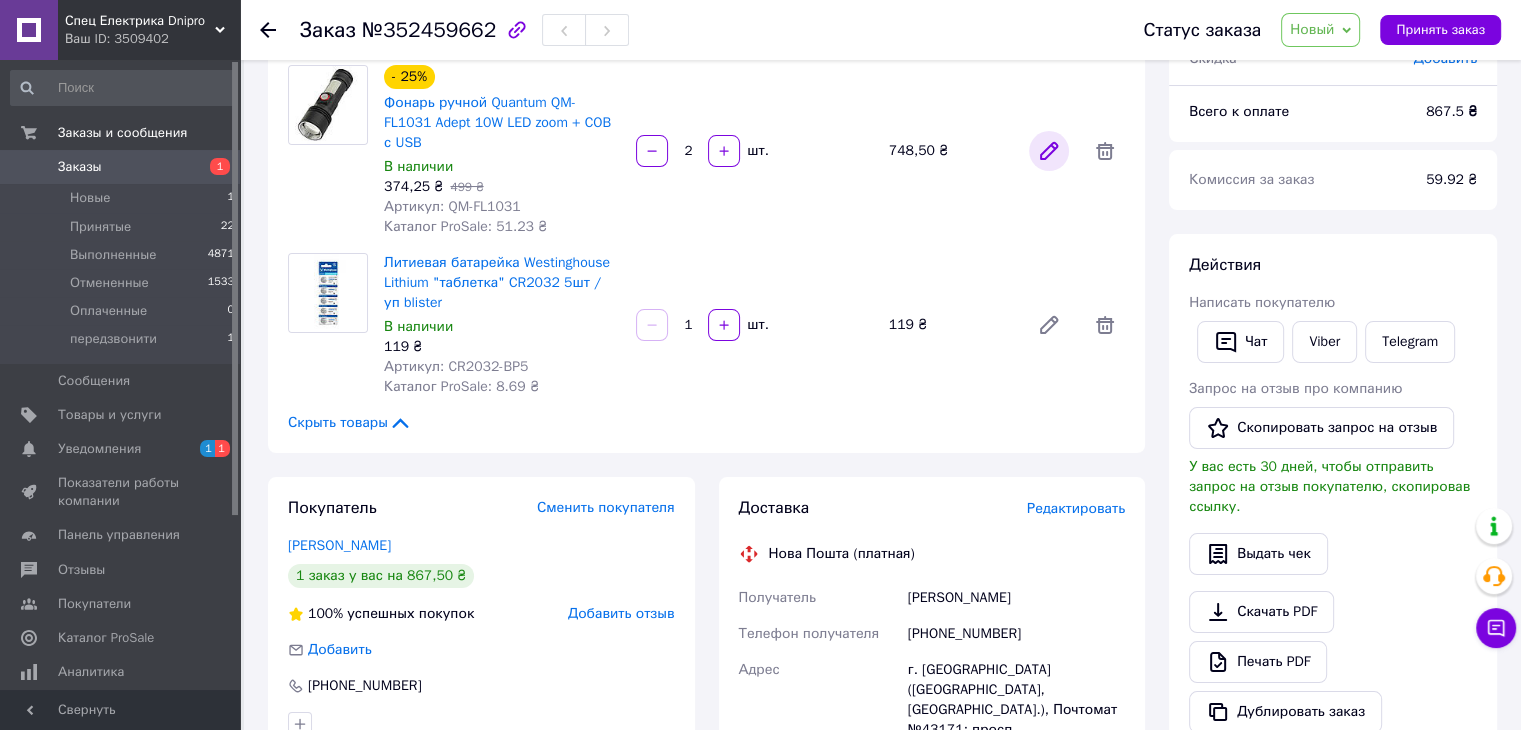 click 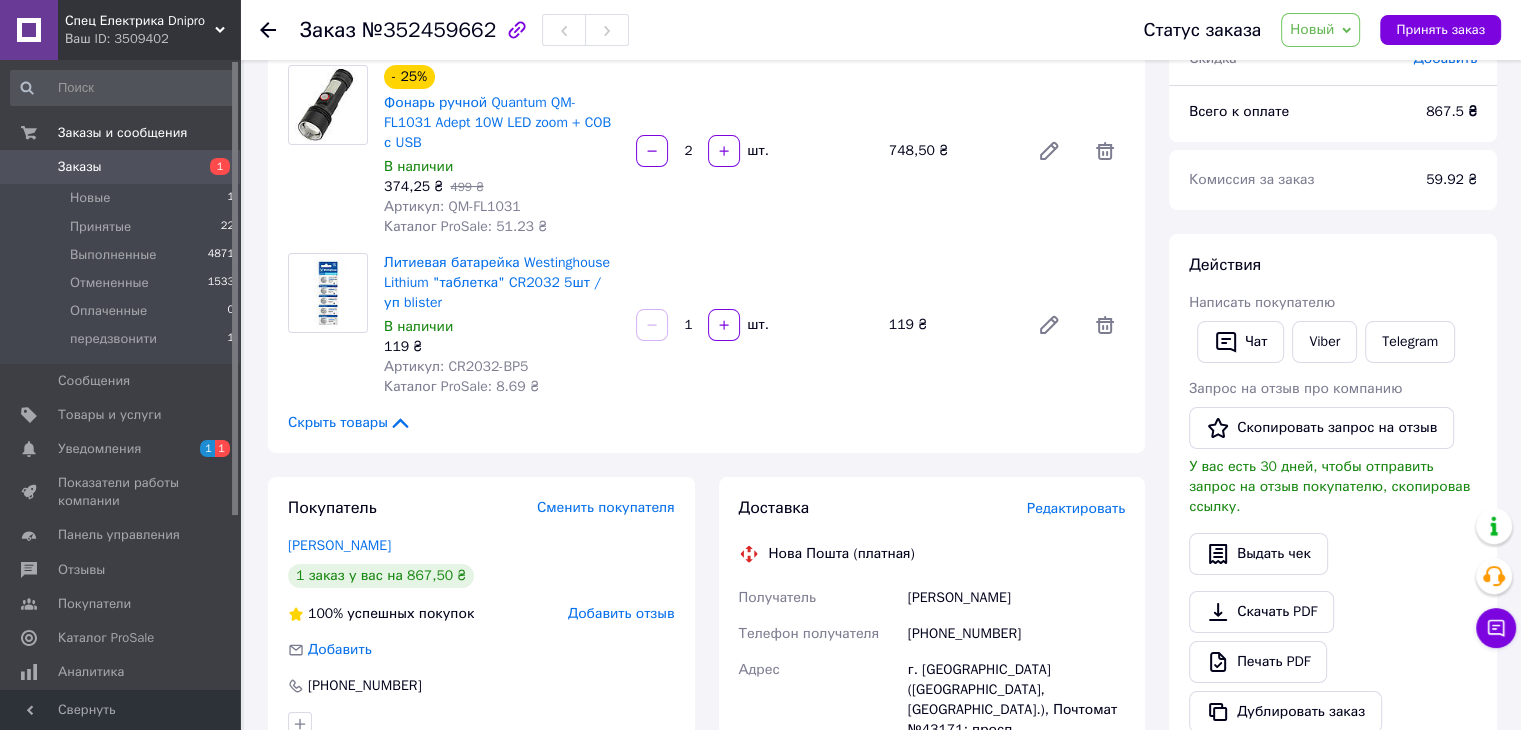 click on "Новый" at bounding box center (1312, 29) 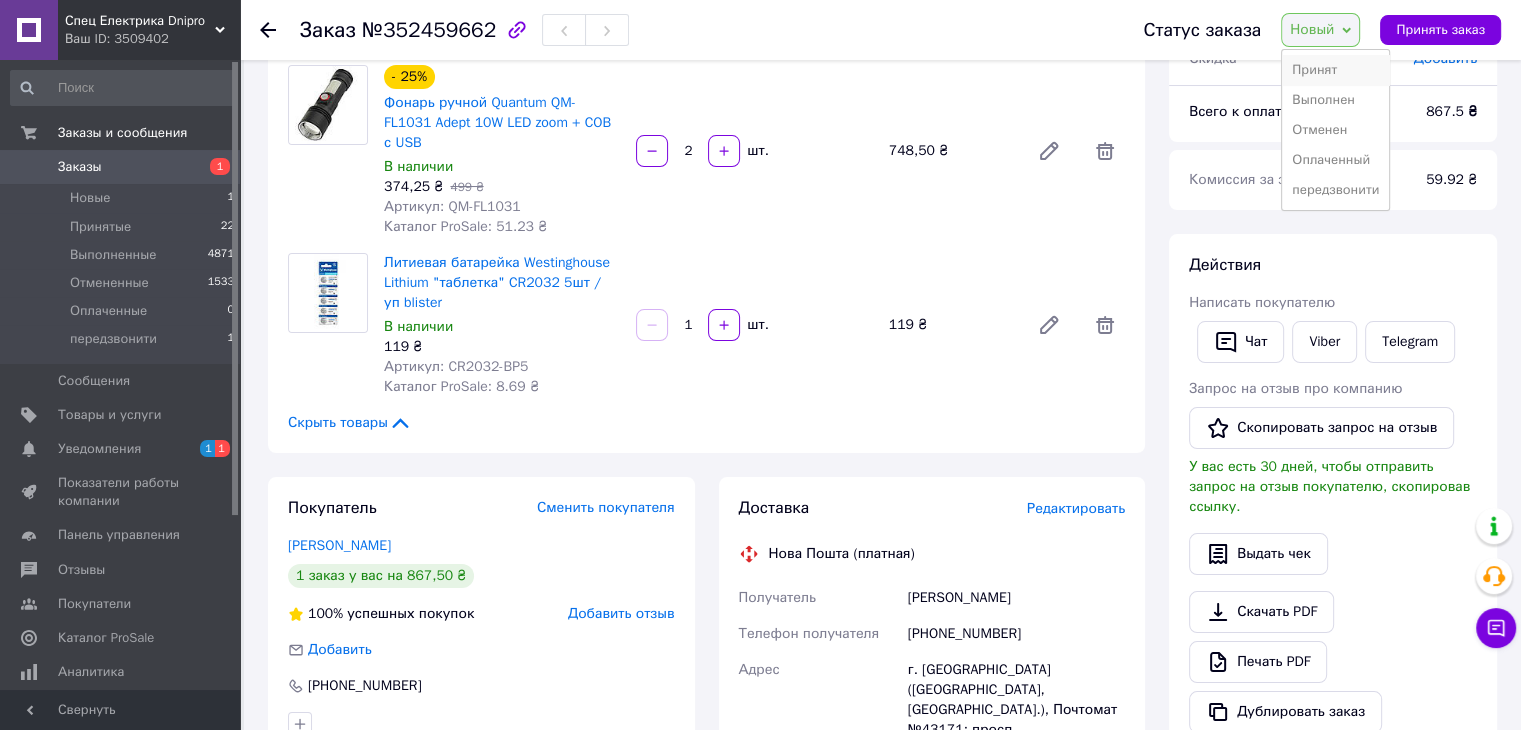 click on "Принят" at bounding box center [1335, 70] 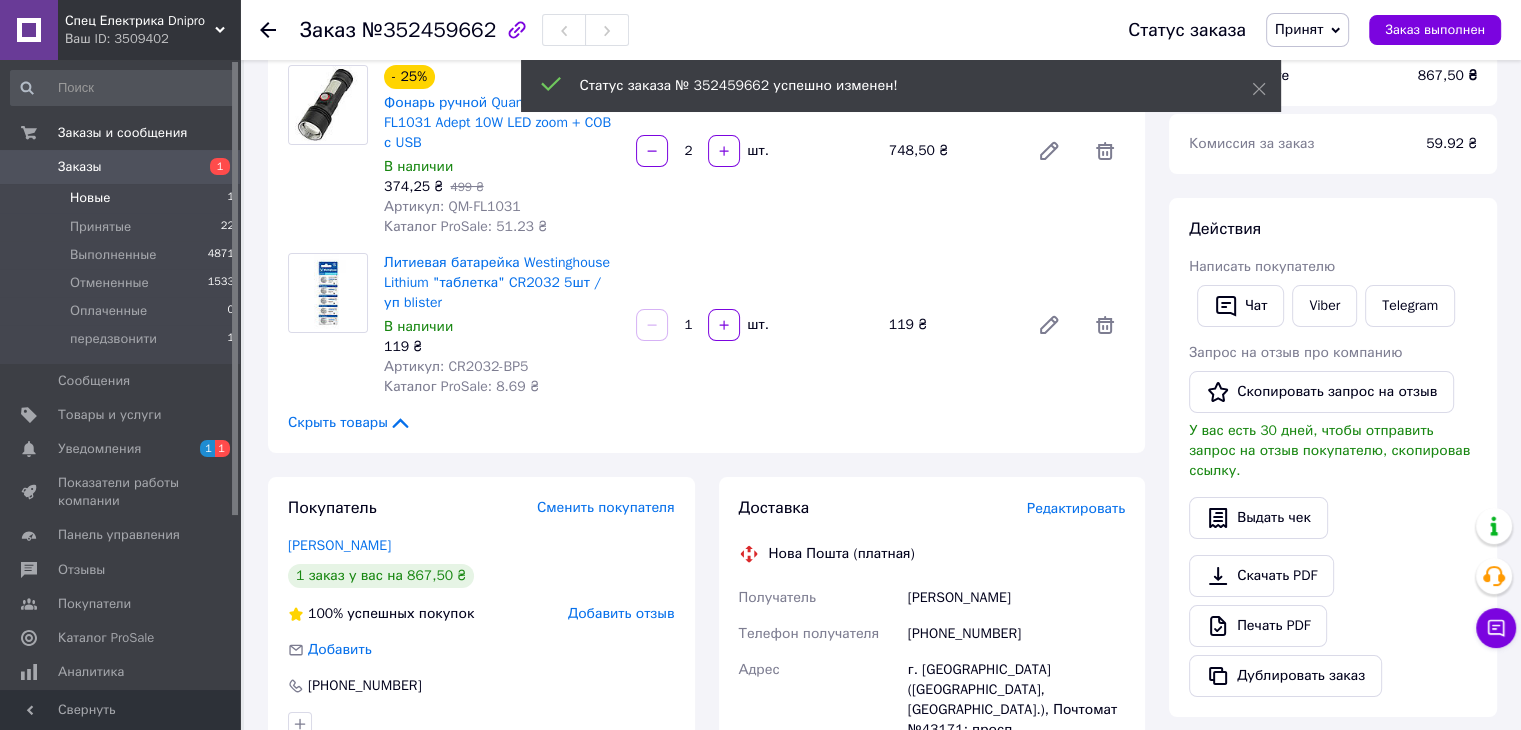 click on "Новые" at bounding box center (90, 198) 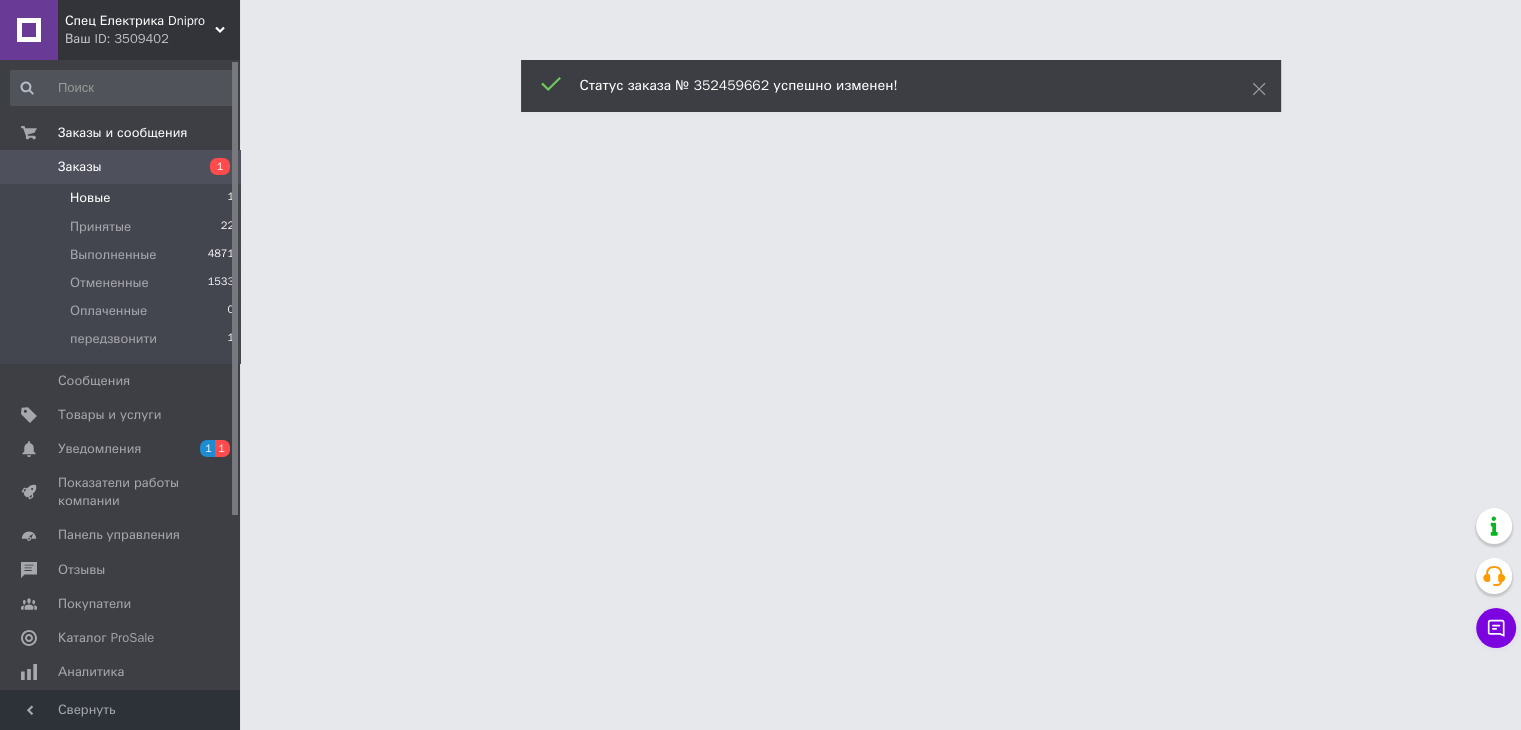 scroll, scrollTop: 0, scrollLeft: 0, axis: both 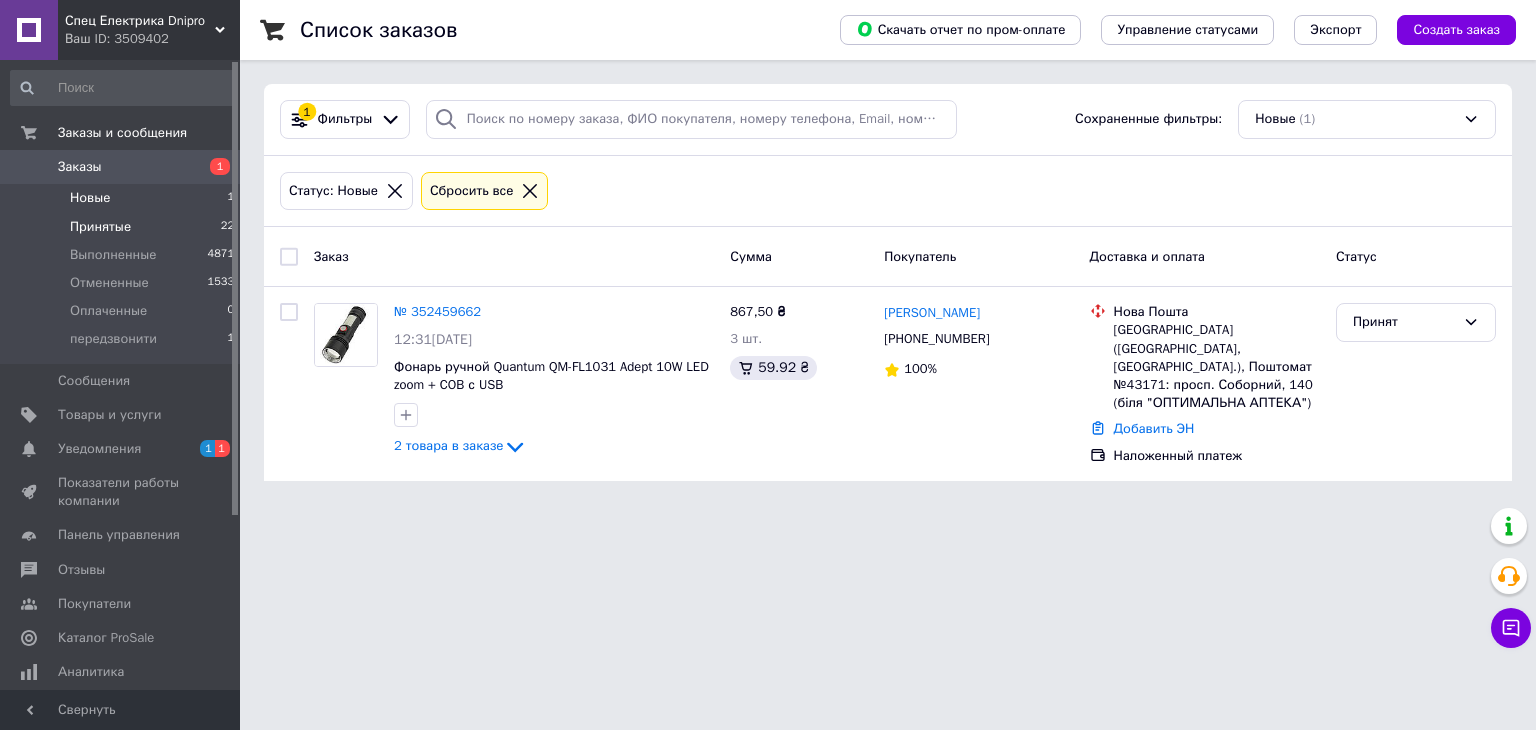 click on "Принятые" at bounding box center (100, 227) 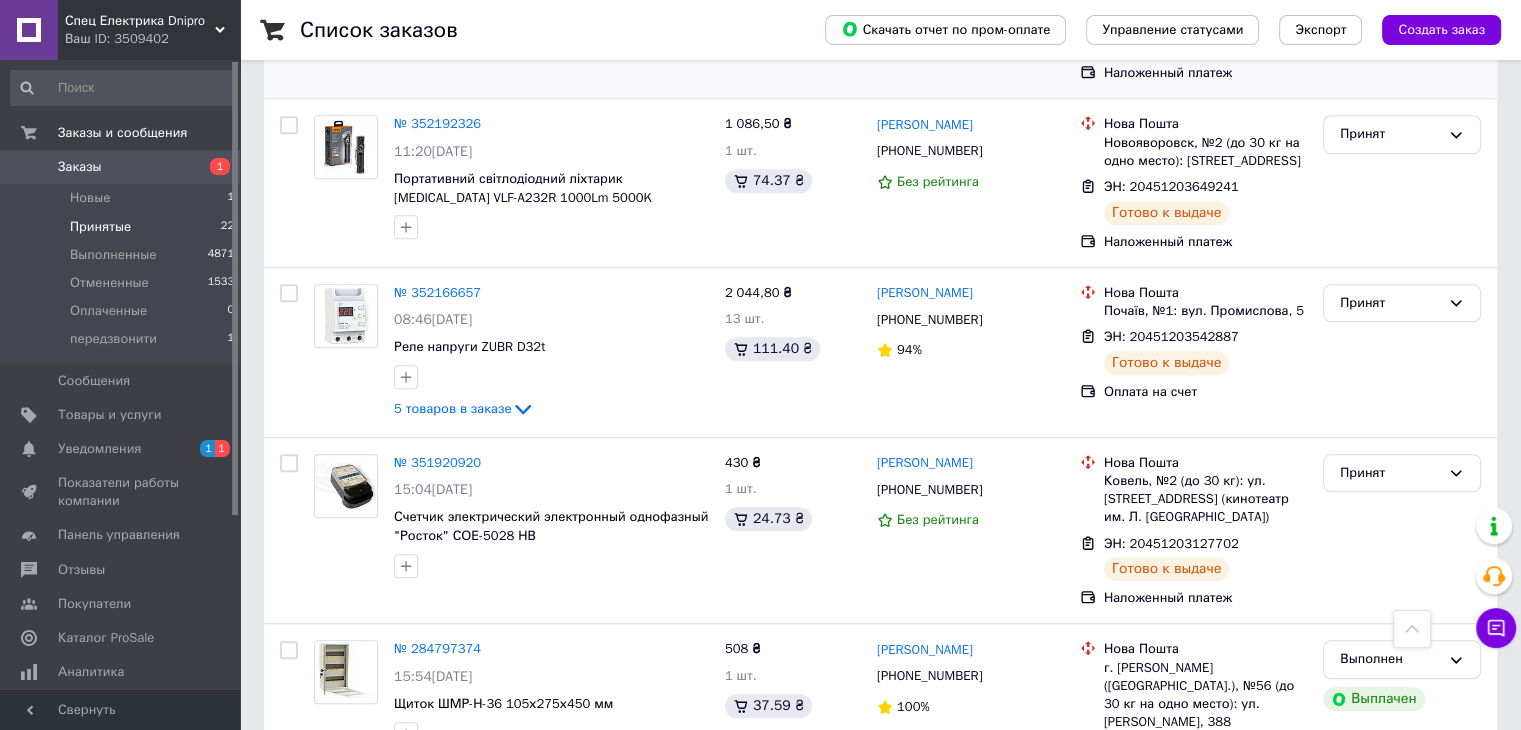 scroll, scrollTop: 1666, scrollLeft: 0, axis: vertical 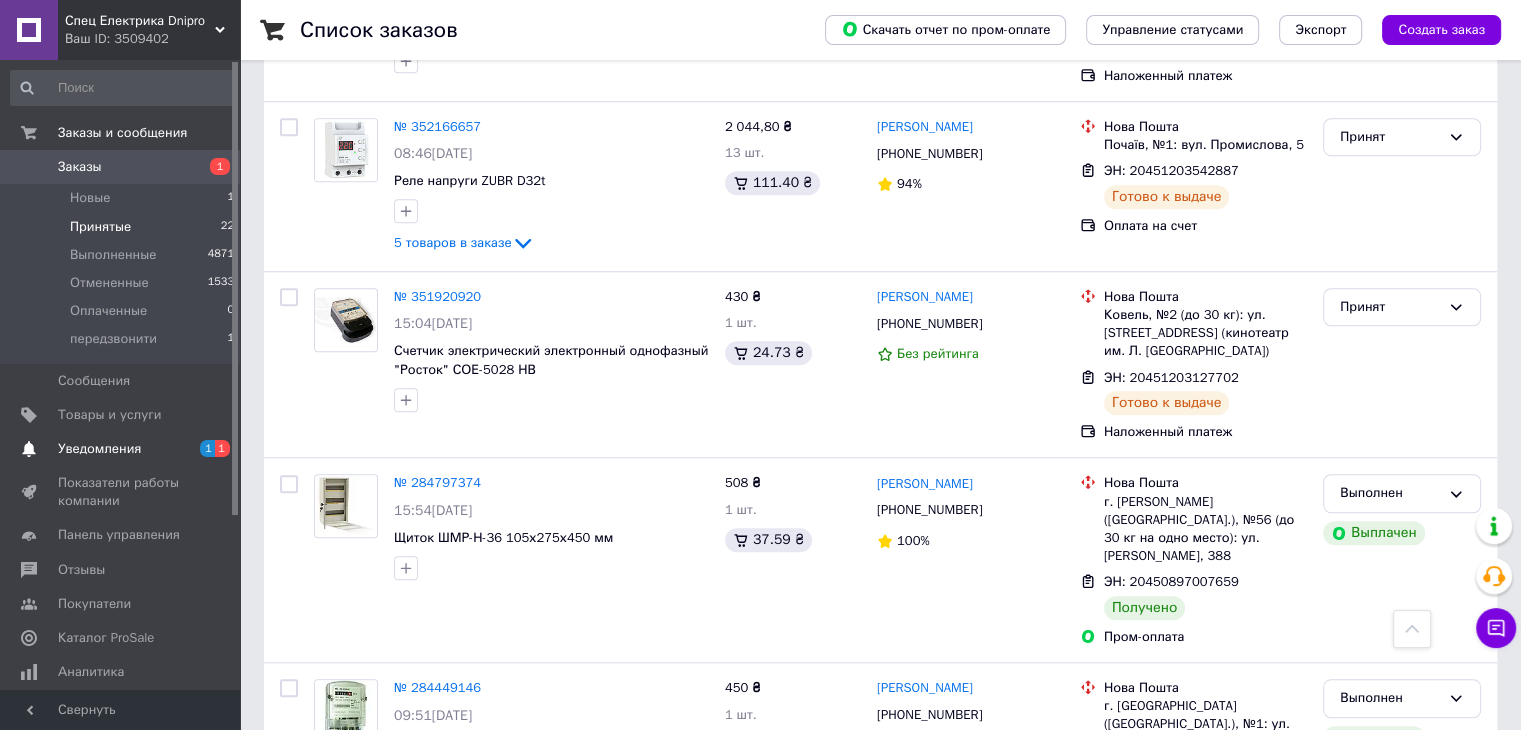 click on "Уведомления" at bounding box center (121, 449) 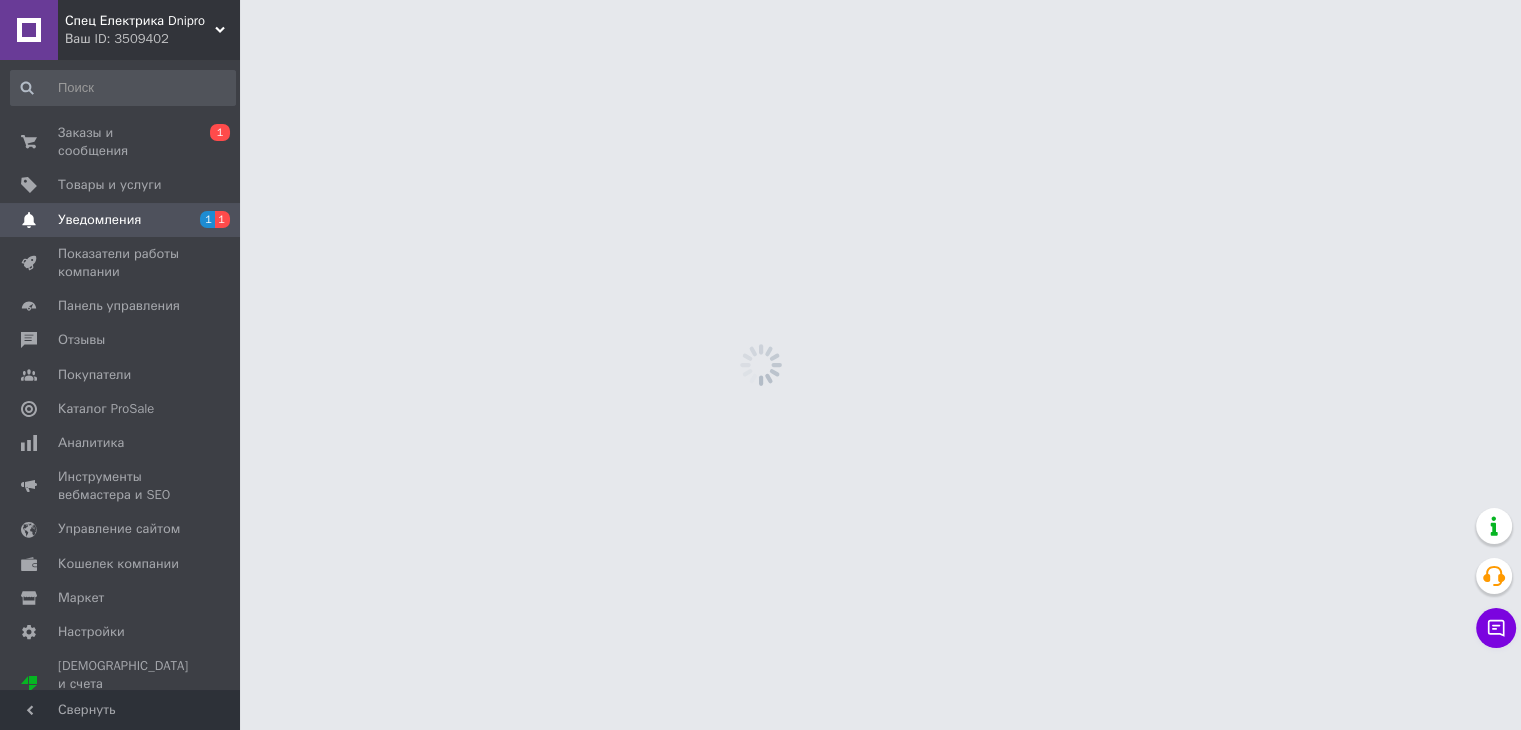 scroll, scrollTop: 0, scrollLeft: 0, axis: both 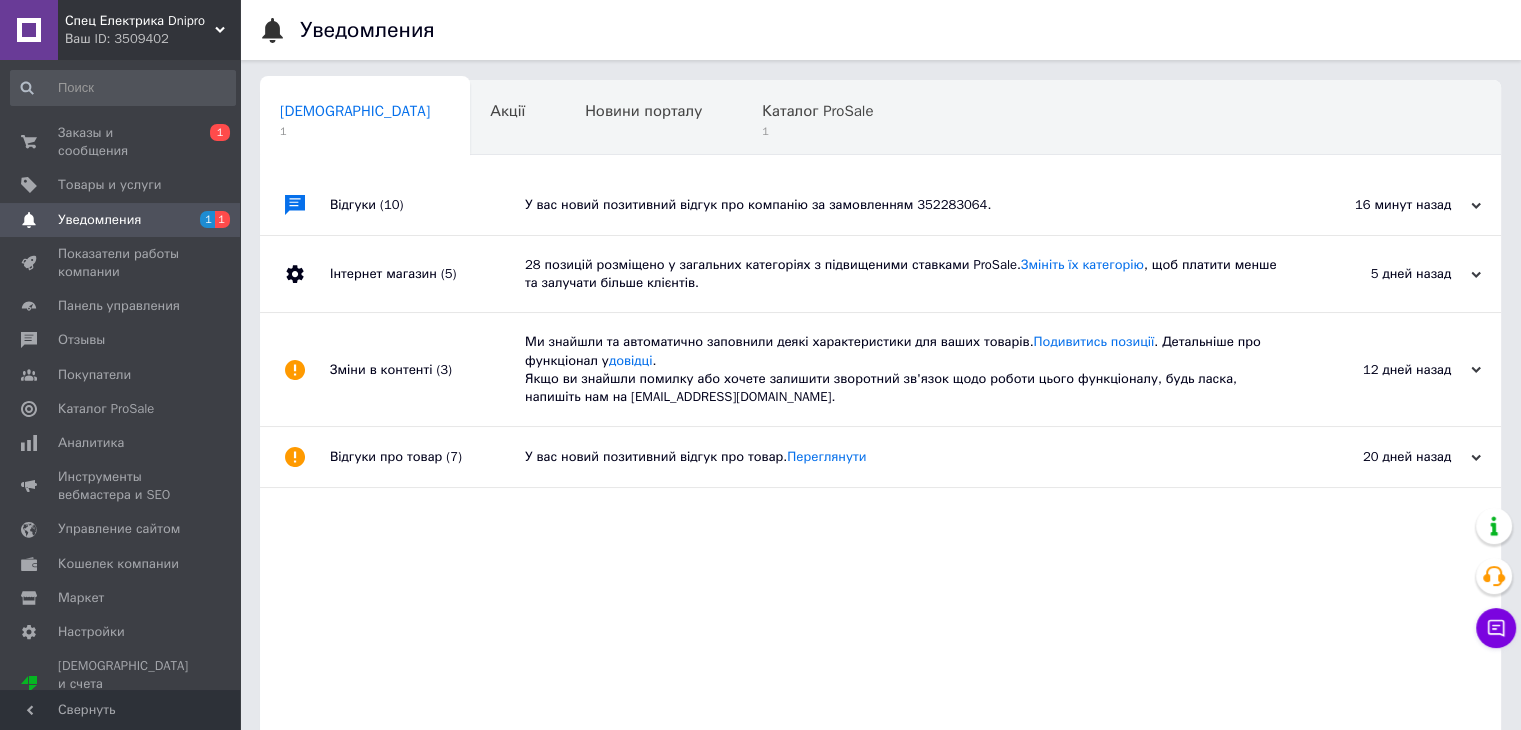 click on "У вас новий позитивний відгук про компанію за замовленням 352283064." at bounding box center [903, 205] 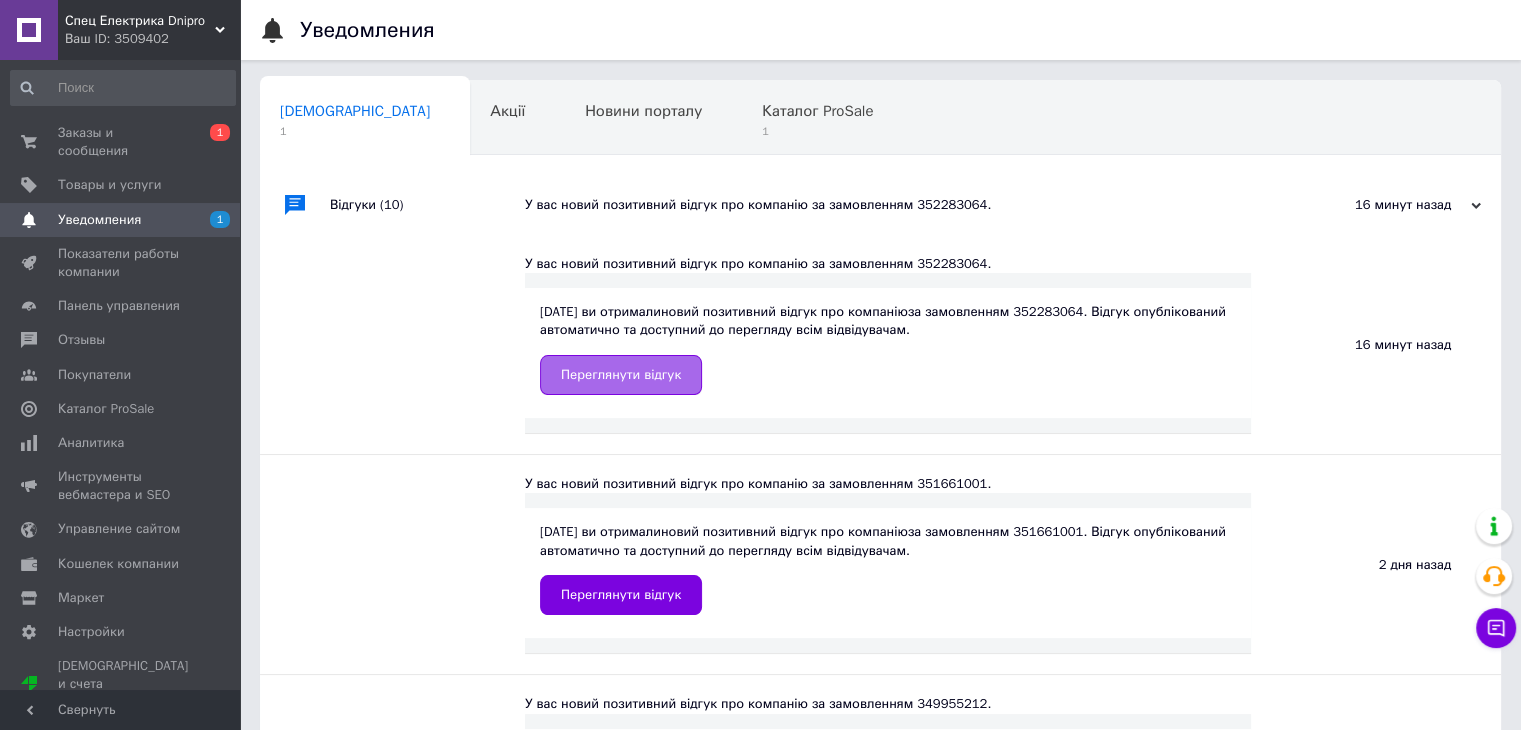 click on "Переглянути відгук" at bounding box center (621, 375) 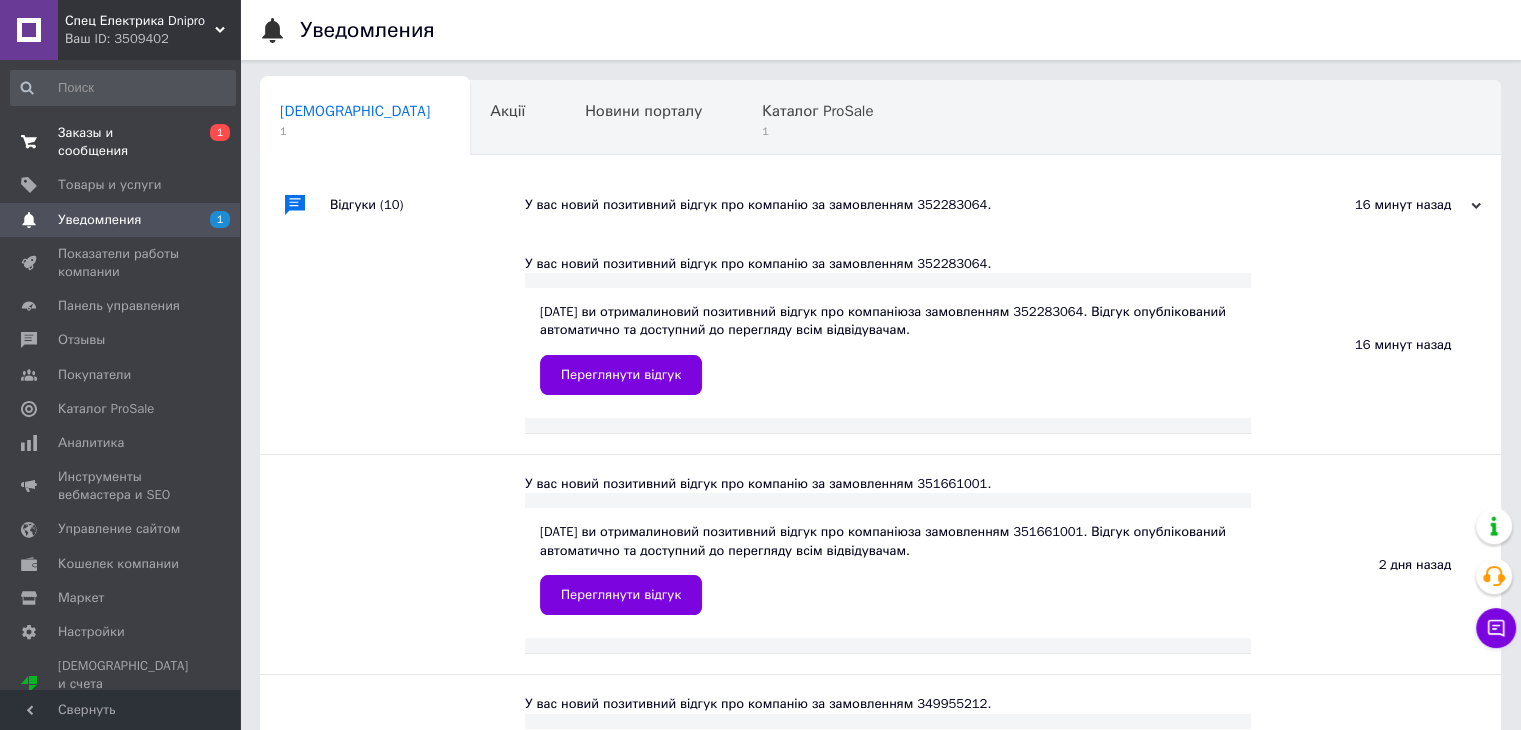 click on "Заказы и сообщения" at bounding box center [121, 142] 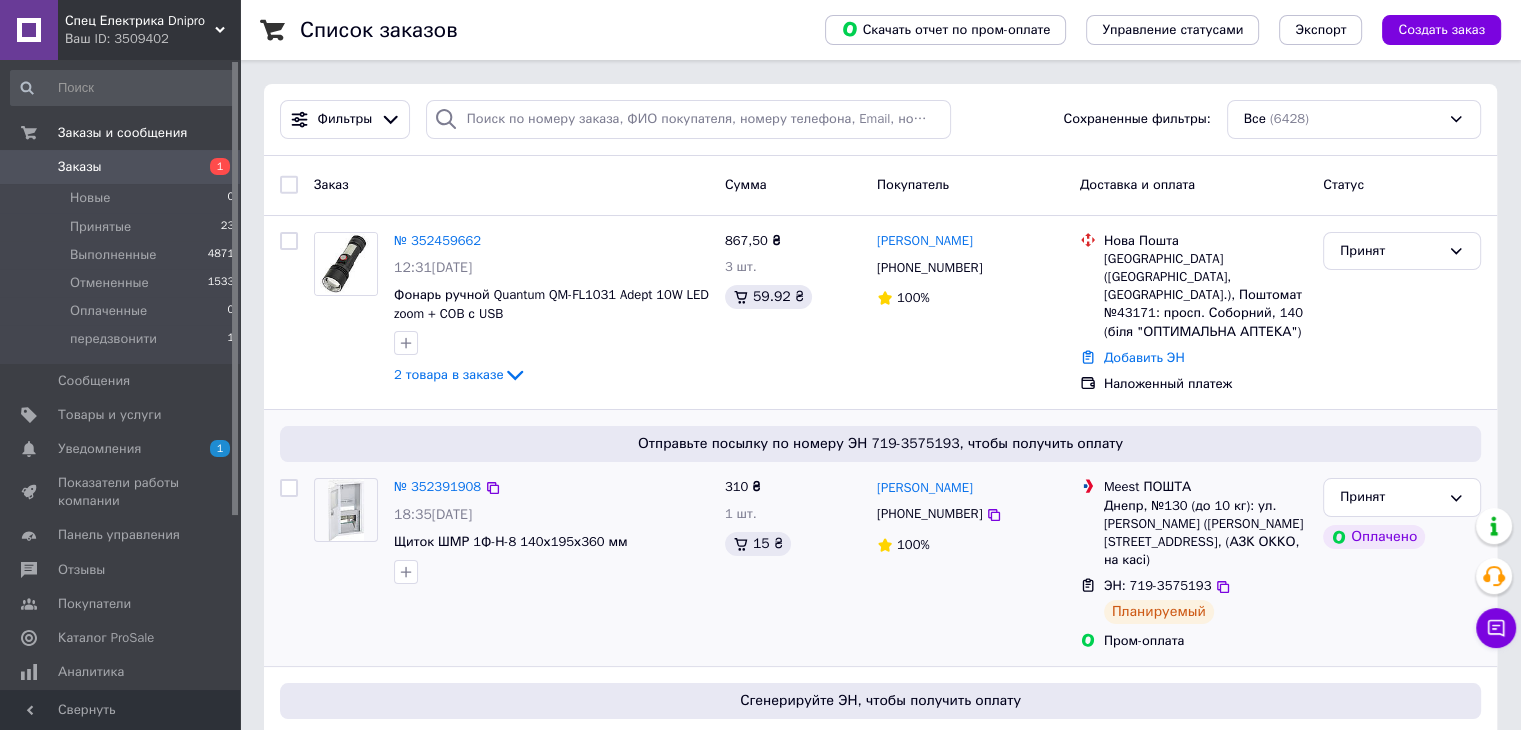 scroll, scrollTop: 333, scrollLeft: 0, axis: vertical 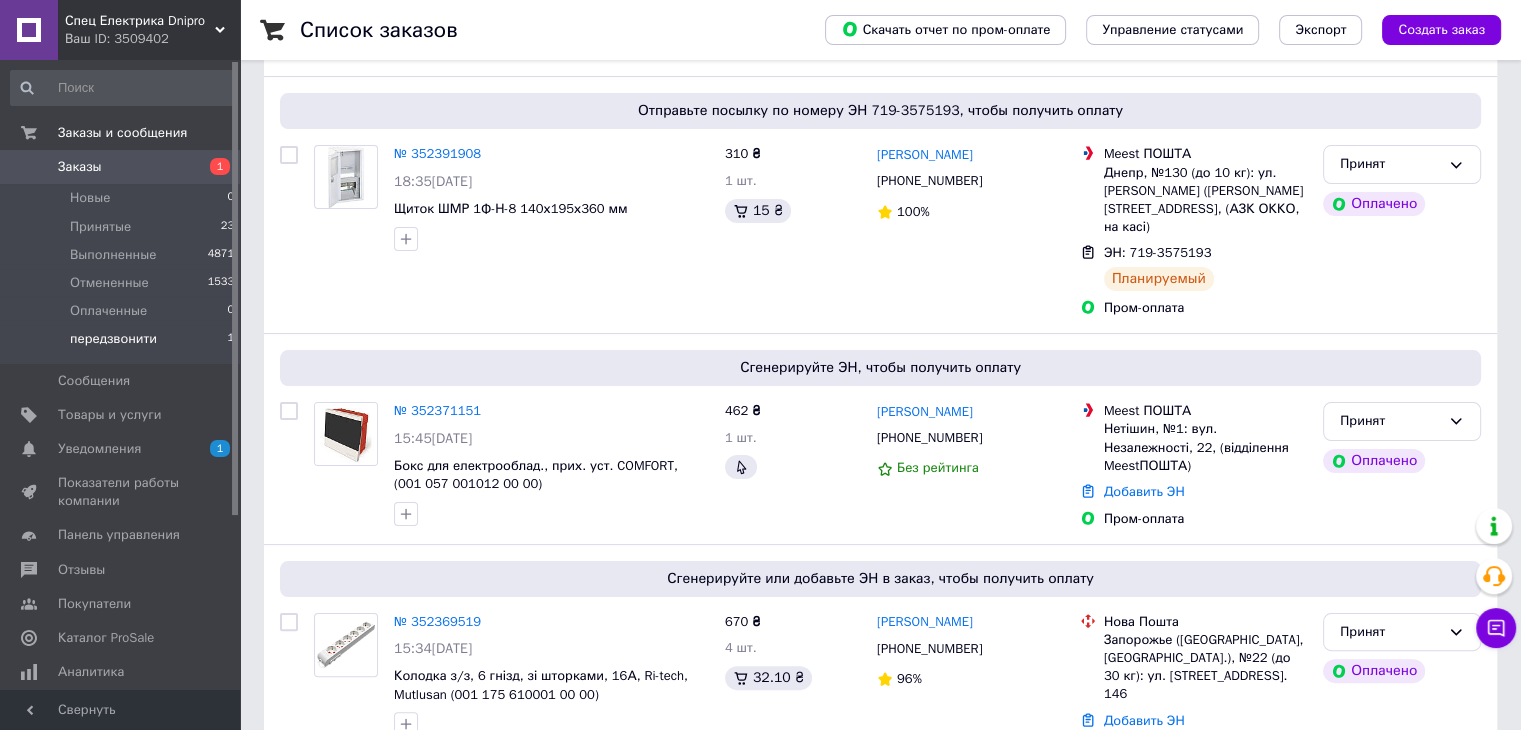 click on "передзвонити" at bounding box center [113, 339] 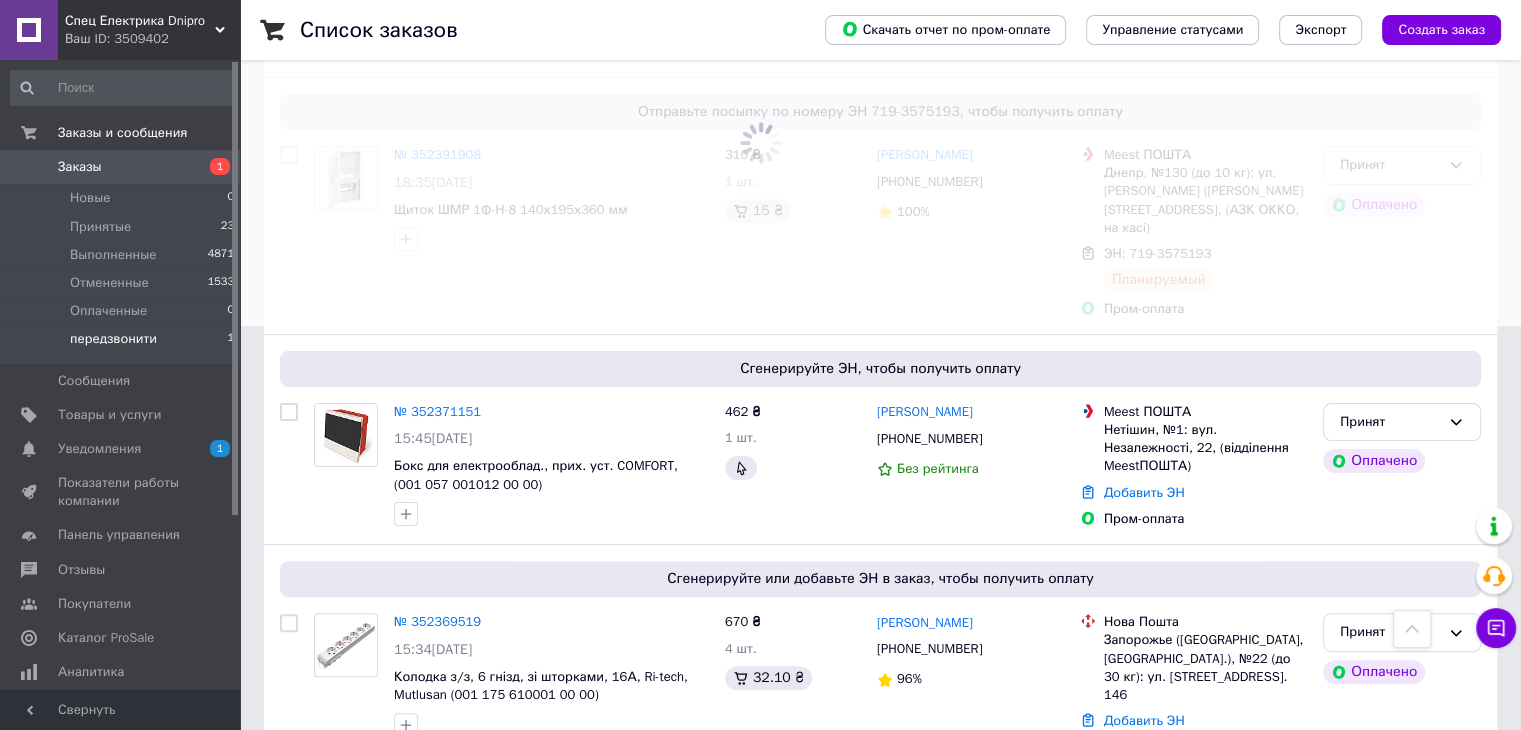 scroll, scrollTop: 0, scrollLeft: 0, axis: both 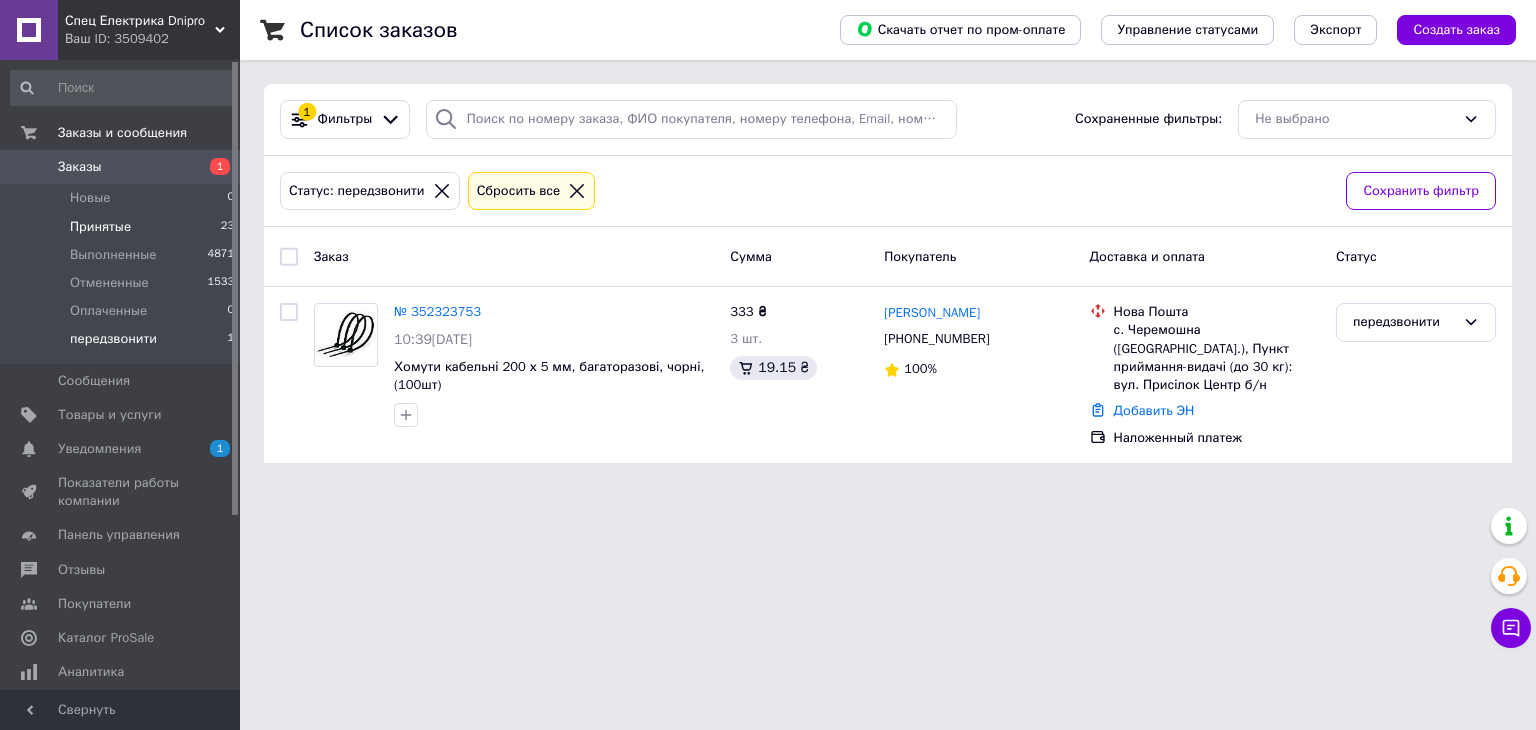 click on "Принятые" at bounding box center (100, 227) 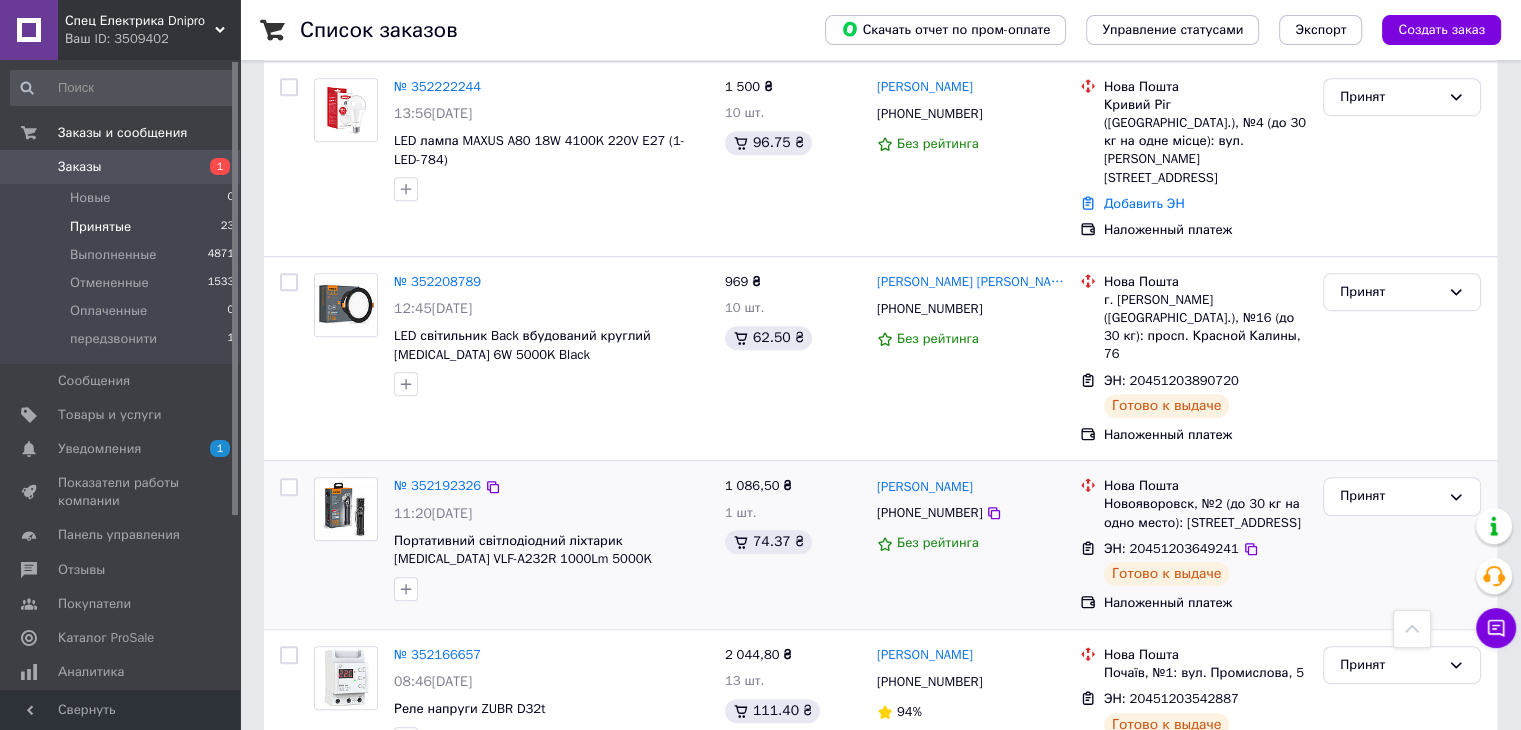 scroll, scrollTop: 333, scrollLeft: 0, axis: vertical 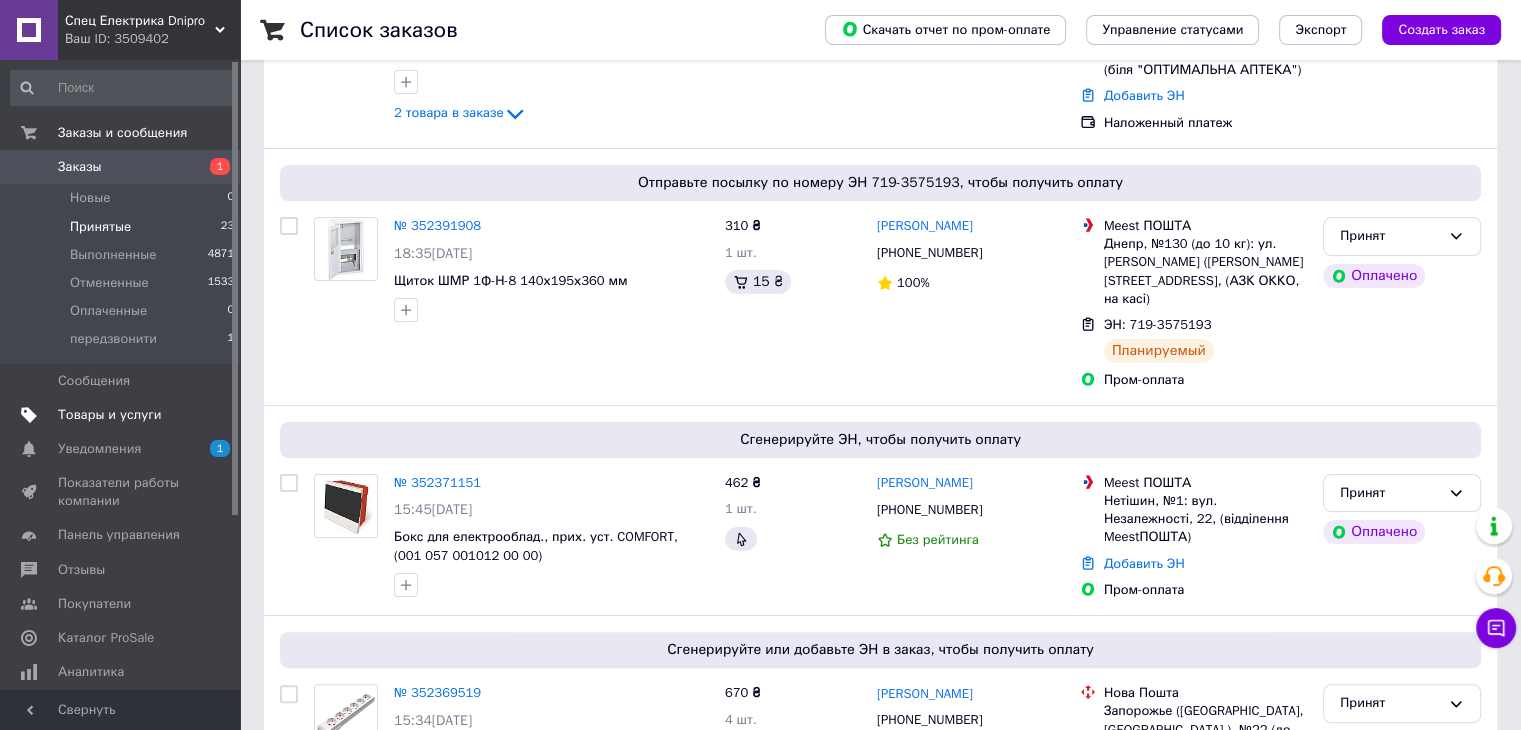 click on "Товары и услуги" at bounding box center (110, 415) 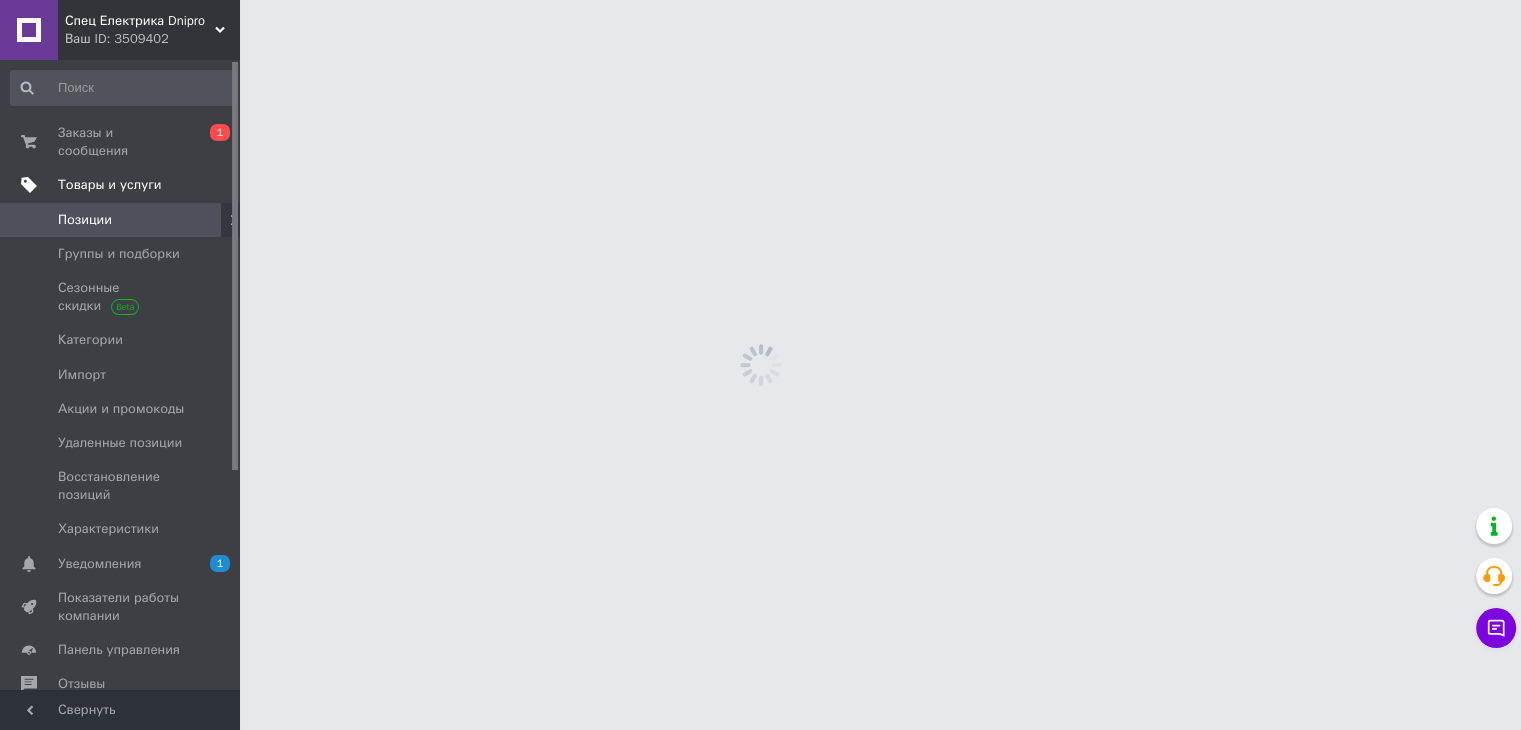 scroll, scrollTop: 0, scrollLeft: 0, axis: both 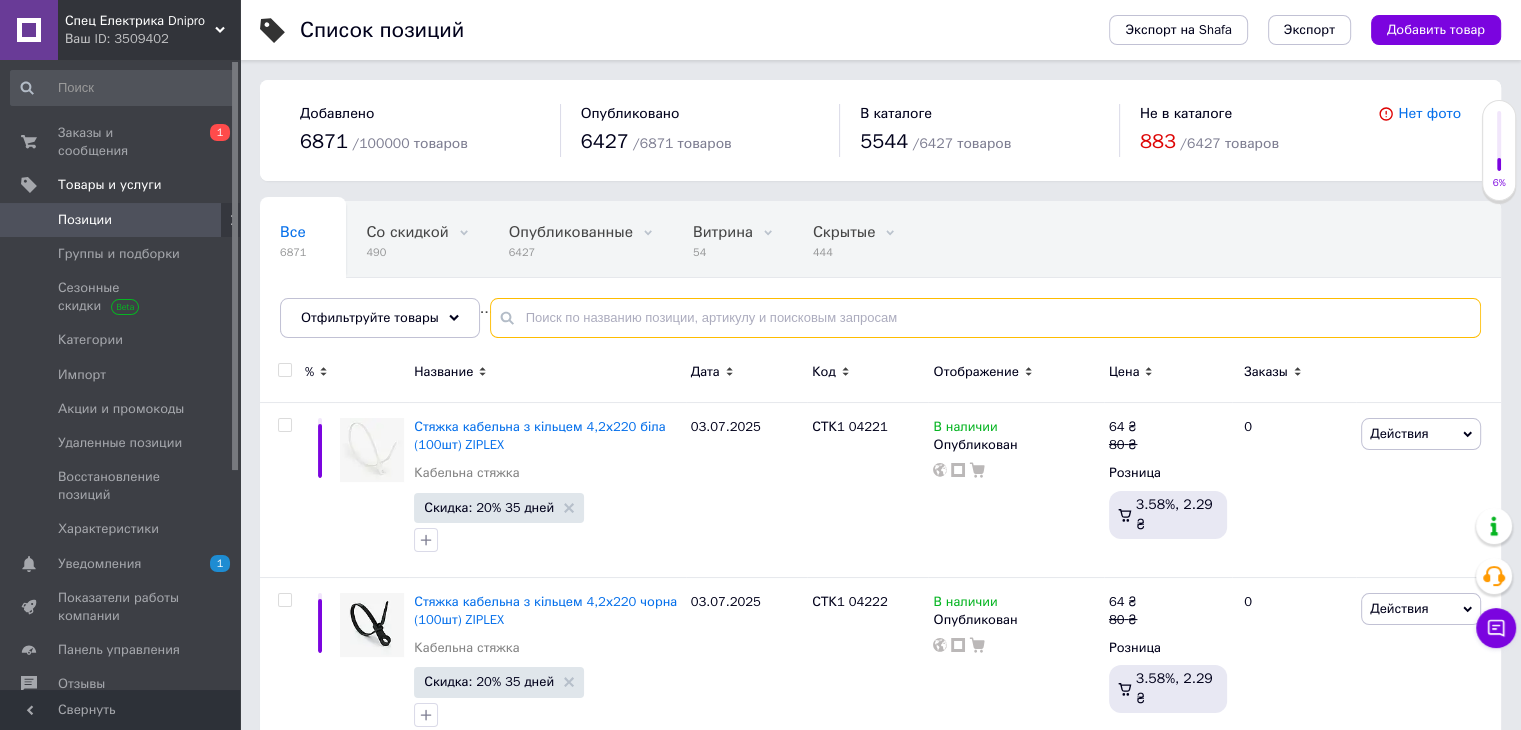 click at bounding box center [985, 318] 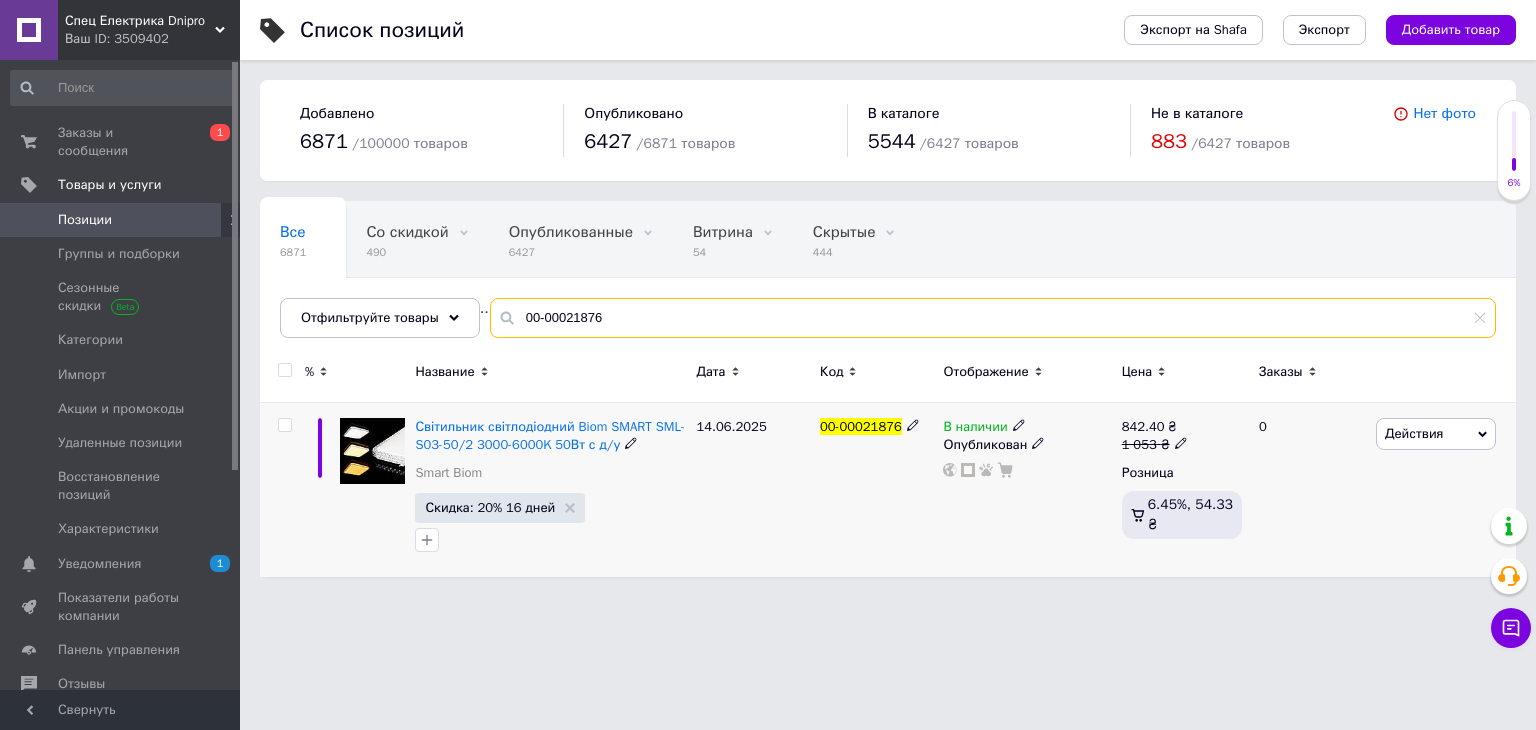 type on "00-00021876" 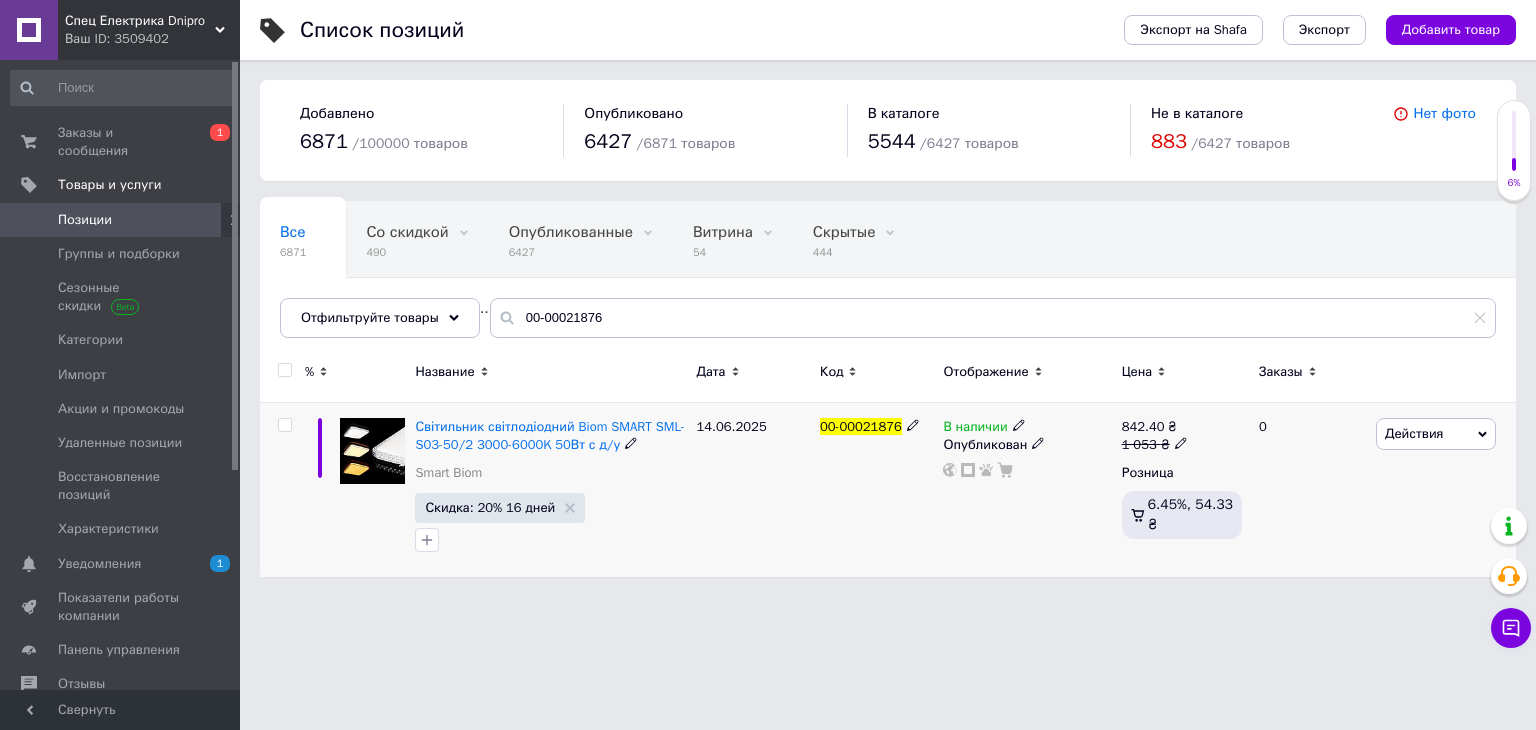 click 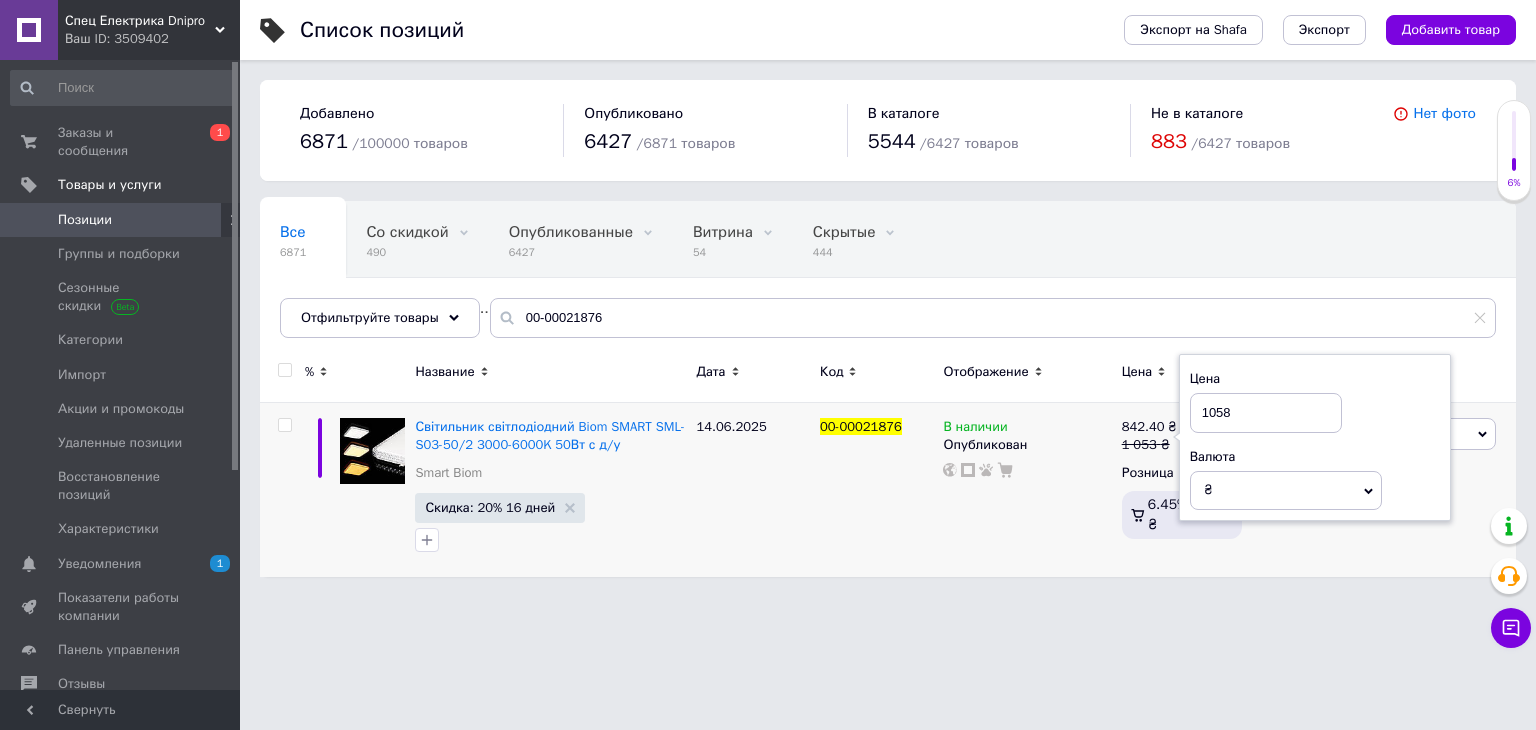 type on "1058" 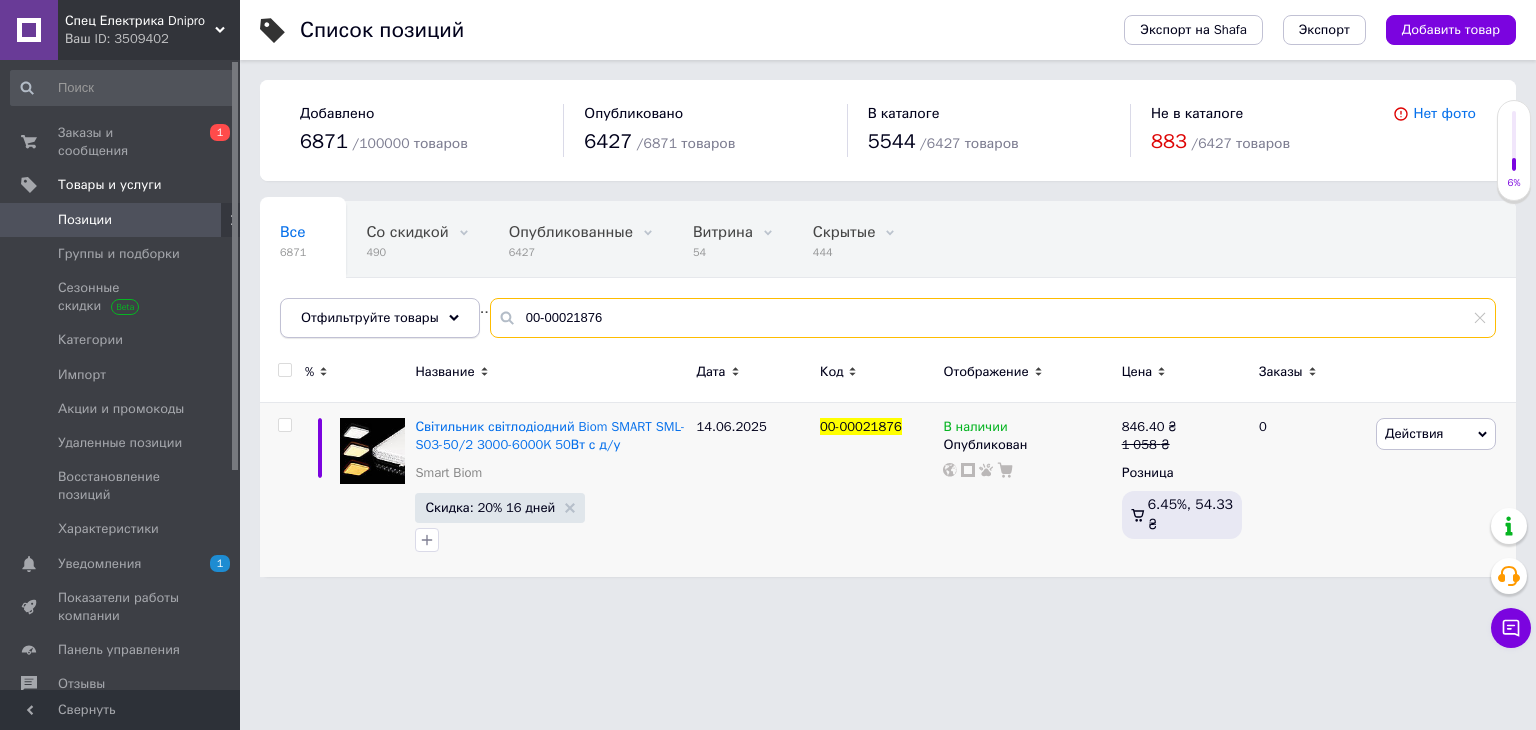 drag, startPoint x: 620, startPoint y: 327, endPoint x: 436, endPoint y: 324, distance: 184.02446 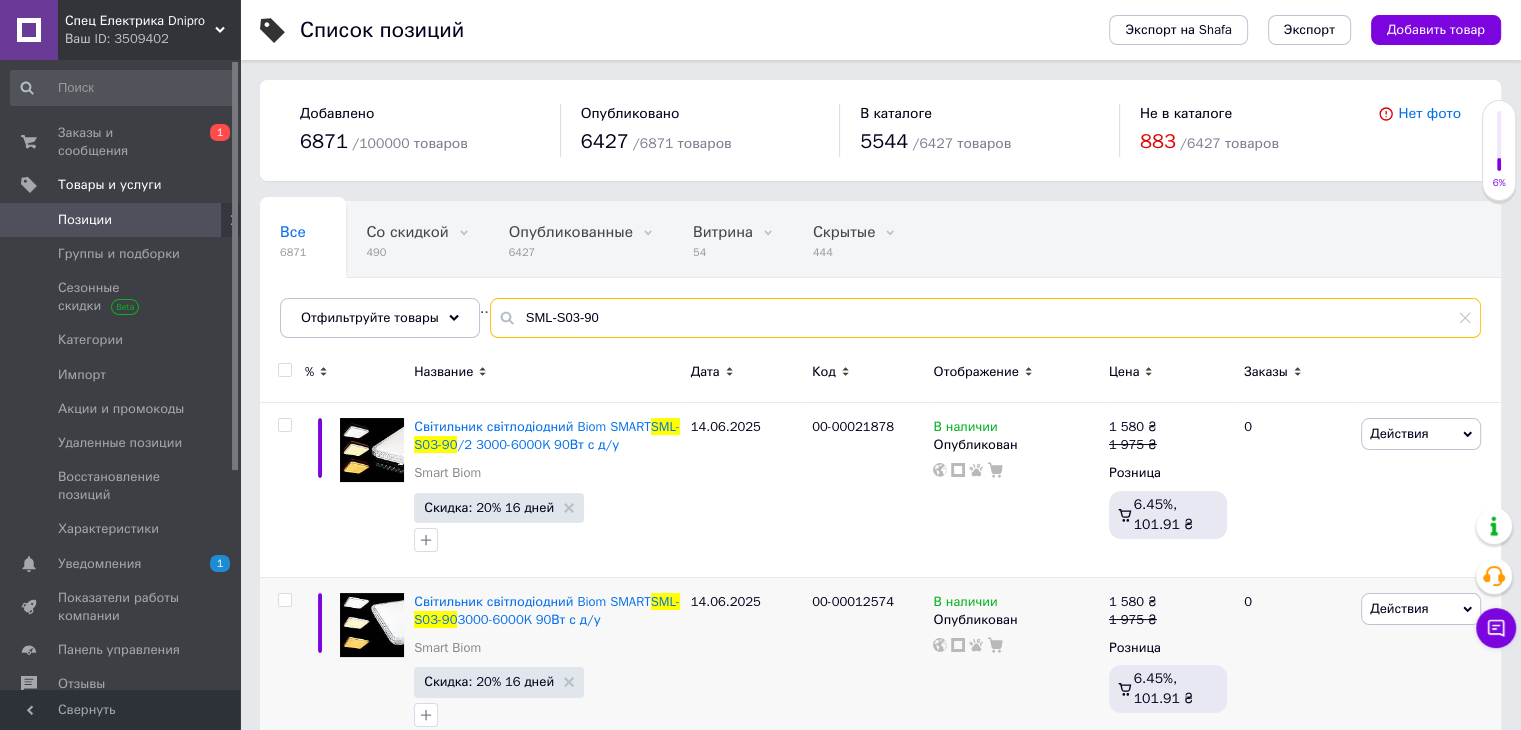 type on "SML-S03-90" 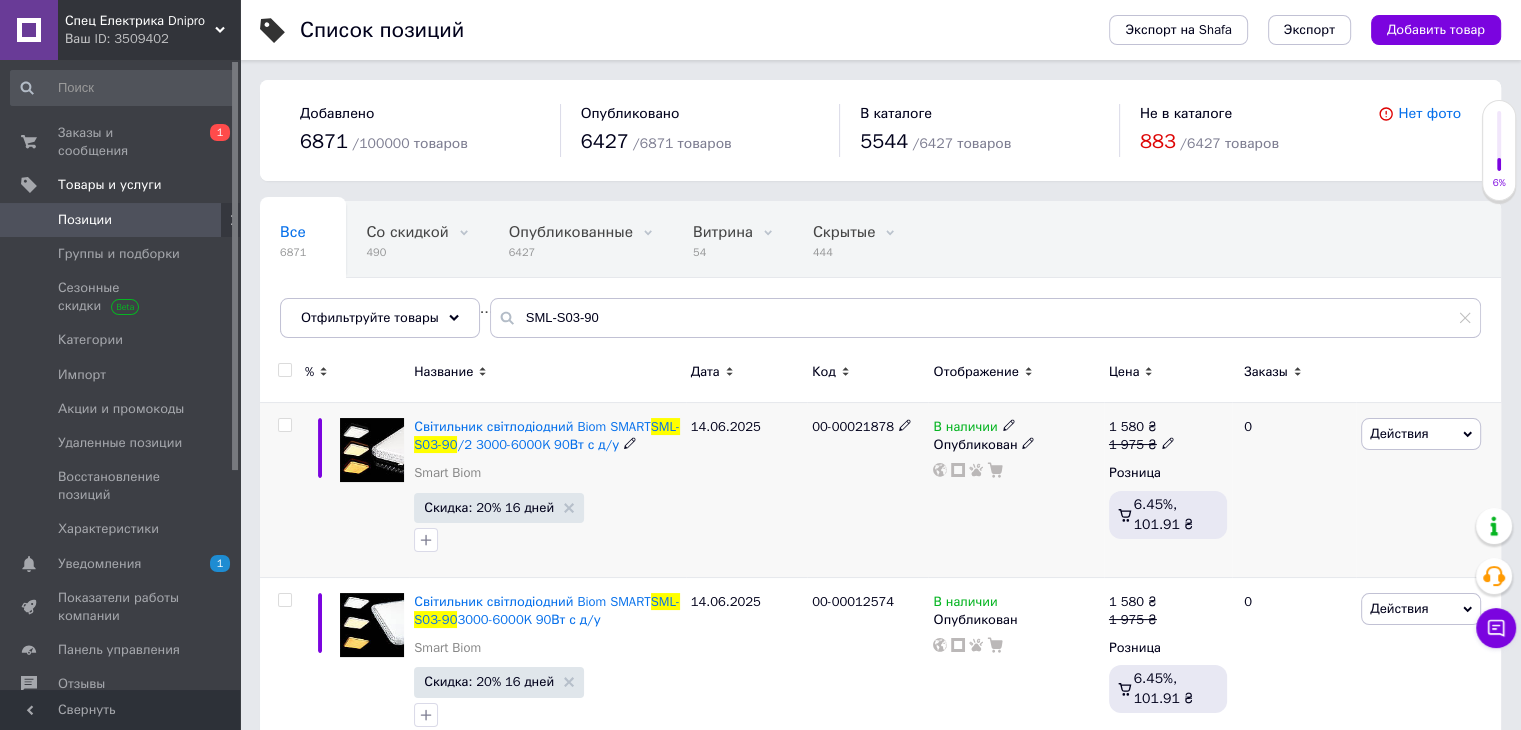 click 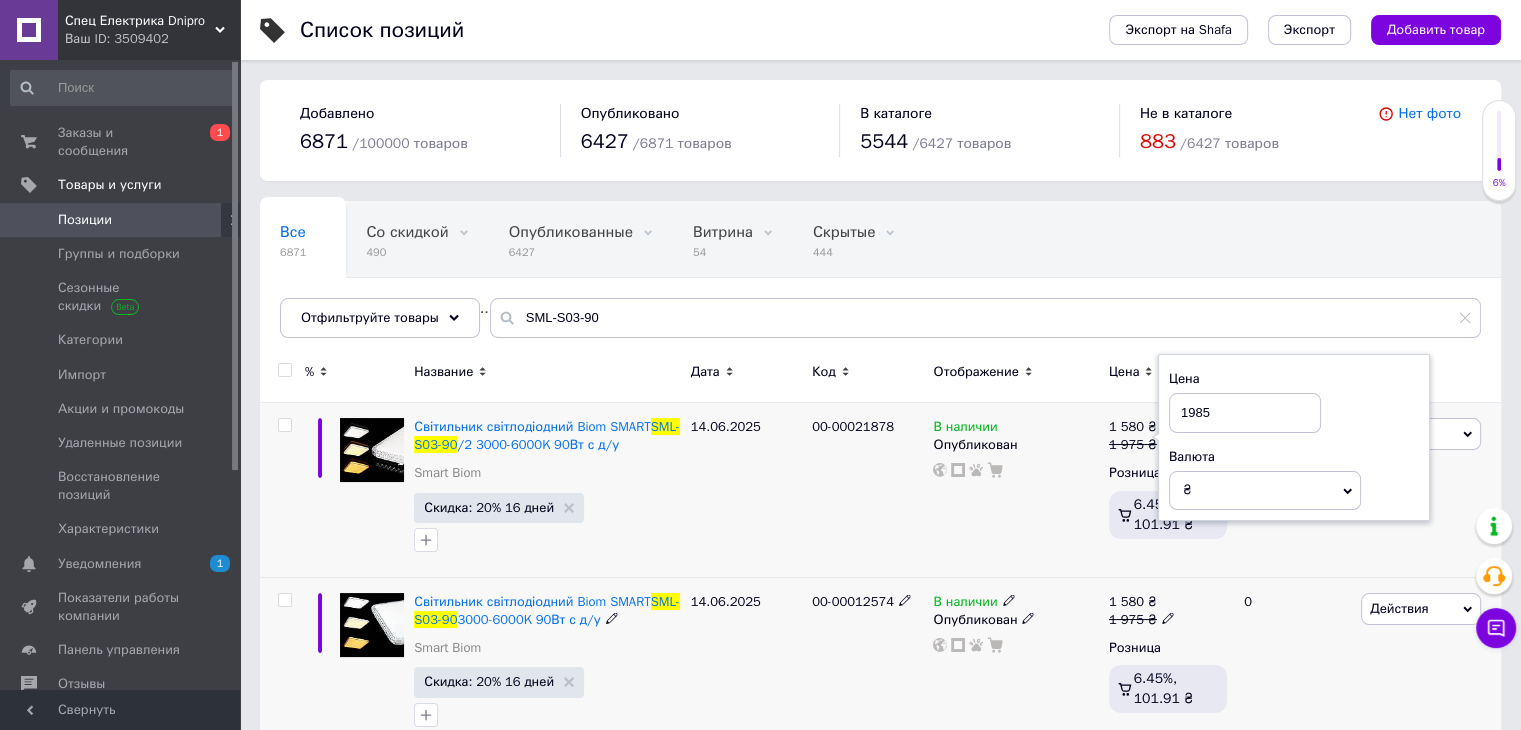 type on "1985" 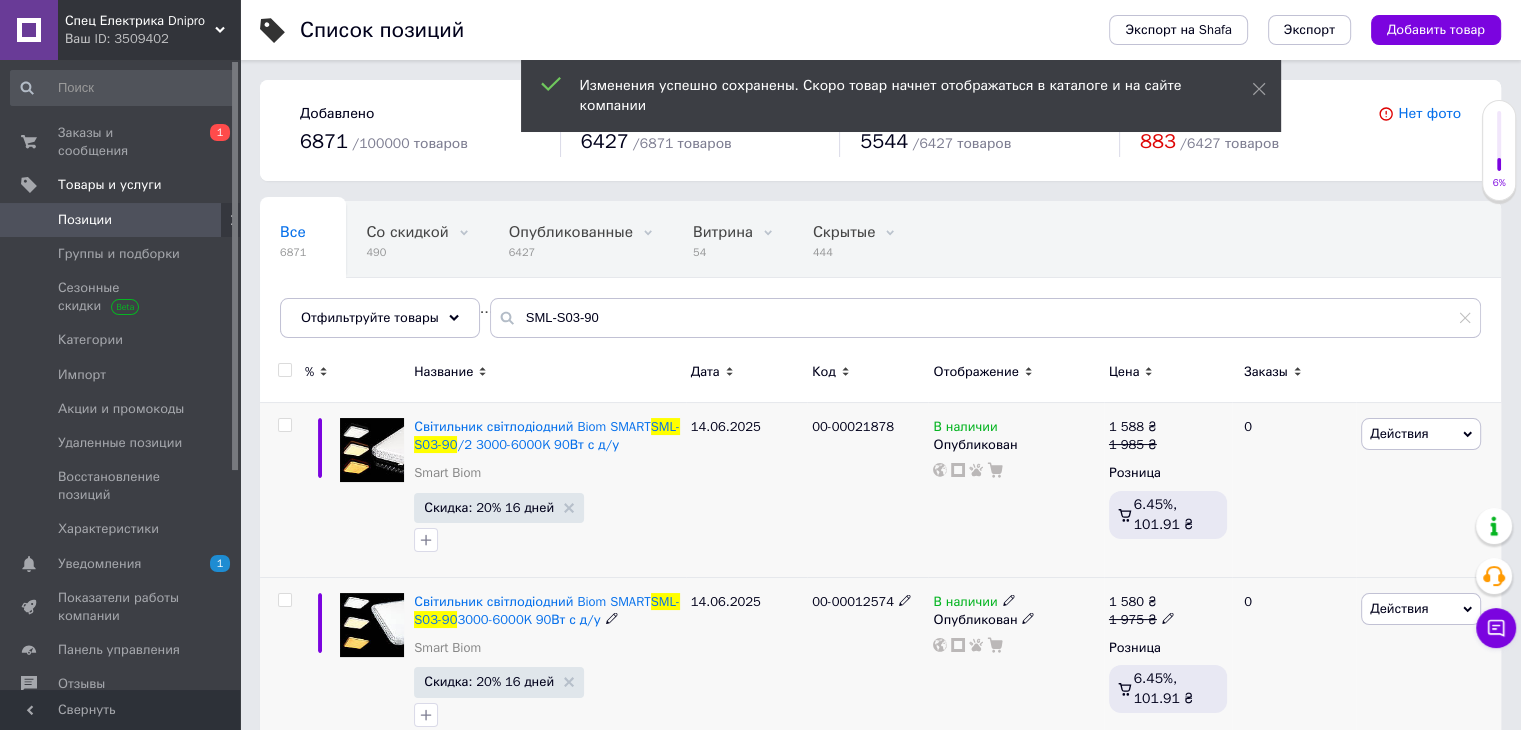 click 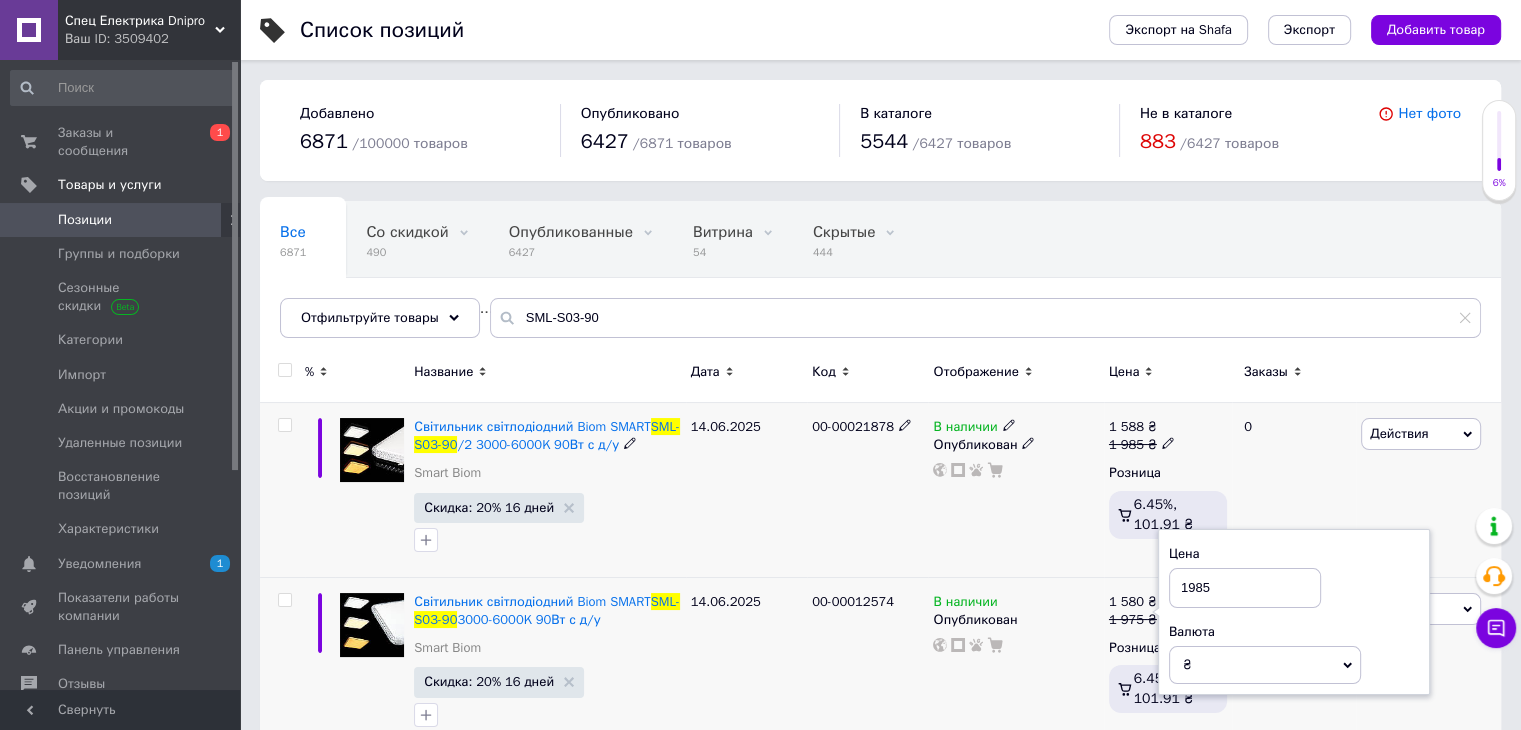 type on "1985" 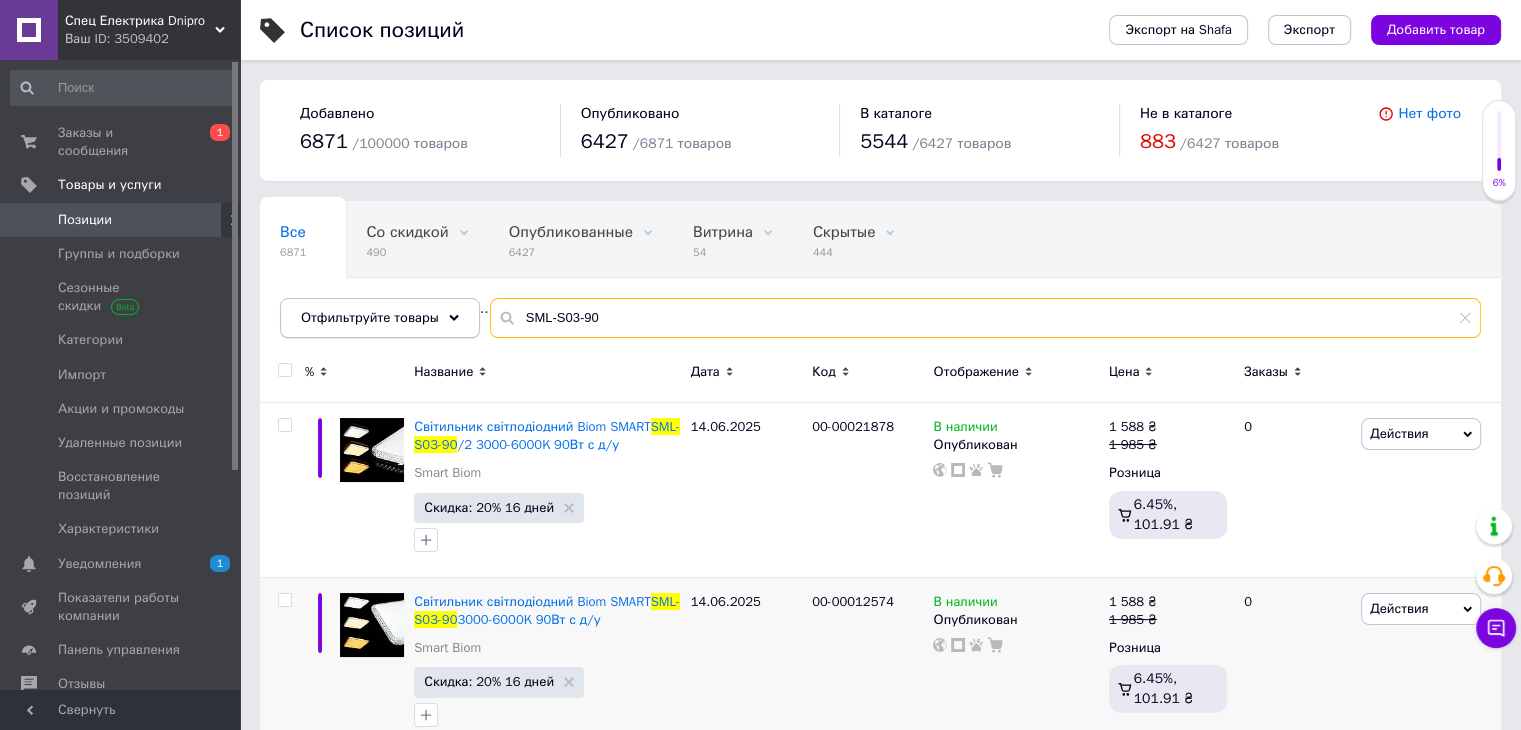 drag, startPoint x: 543, startPoint y: 329, endPoint x: 452, endPoint y: 327, distance: 91.02197 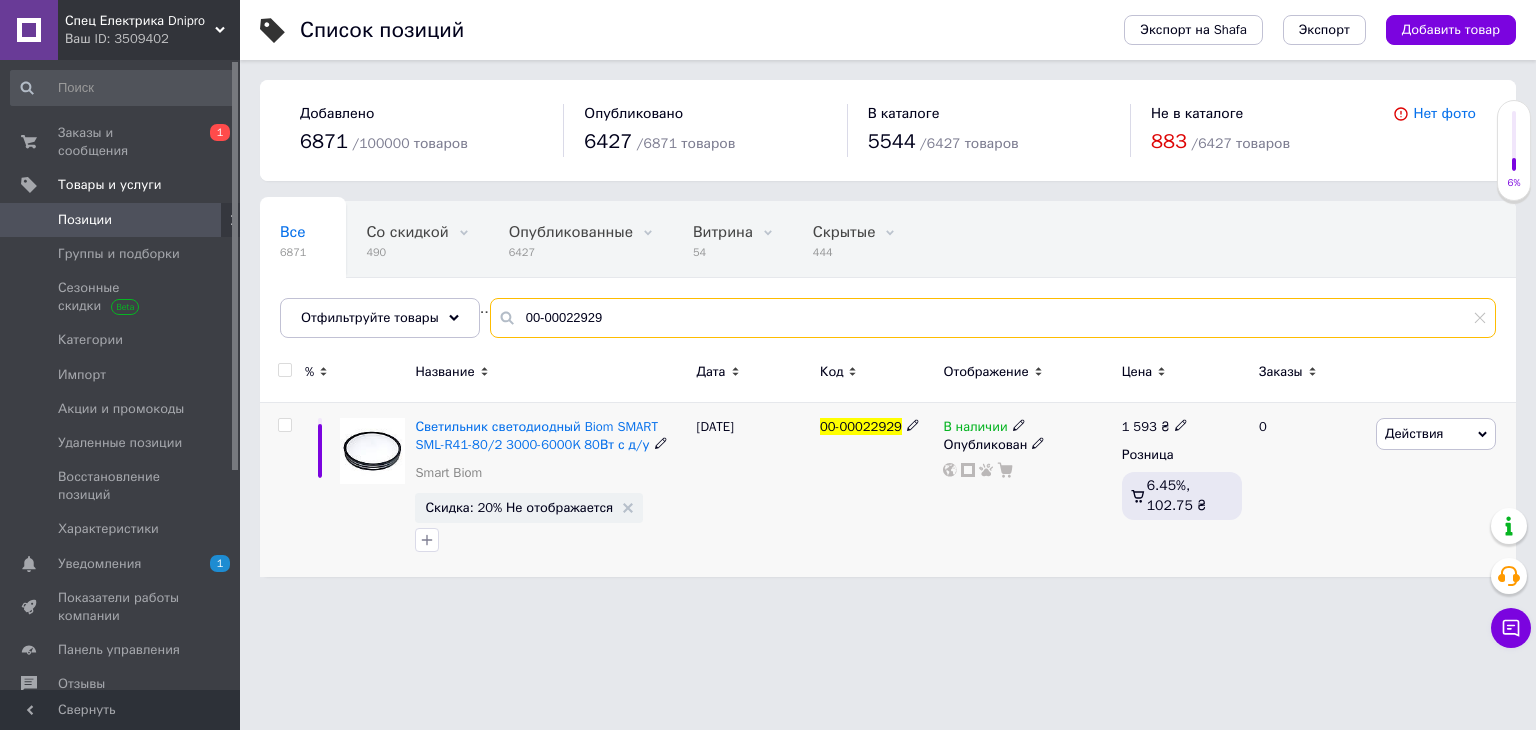 type on "00-00022929" 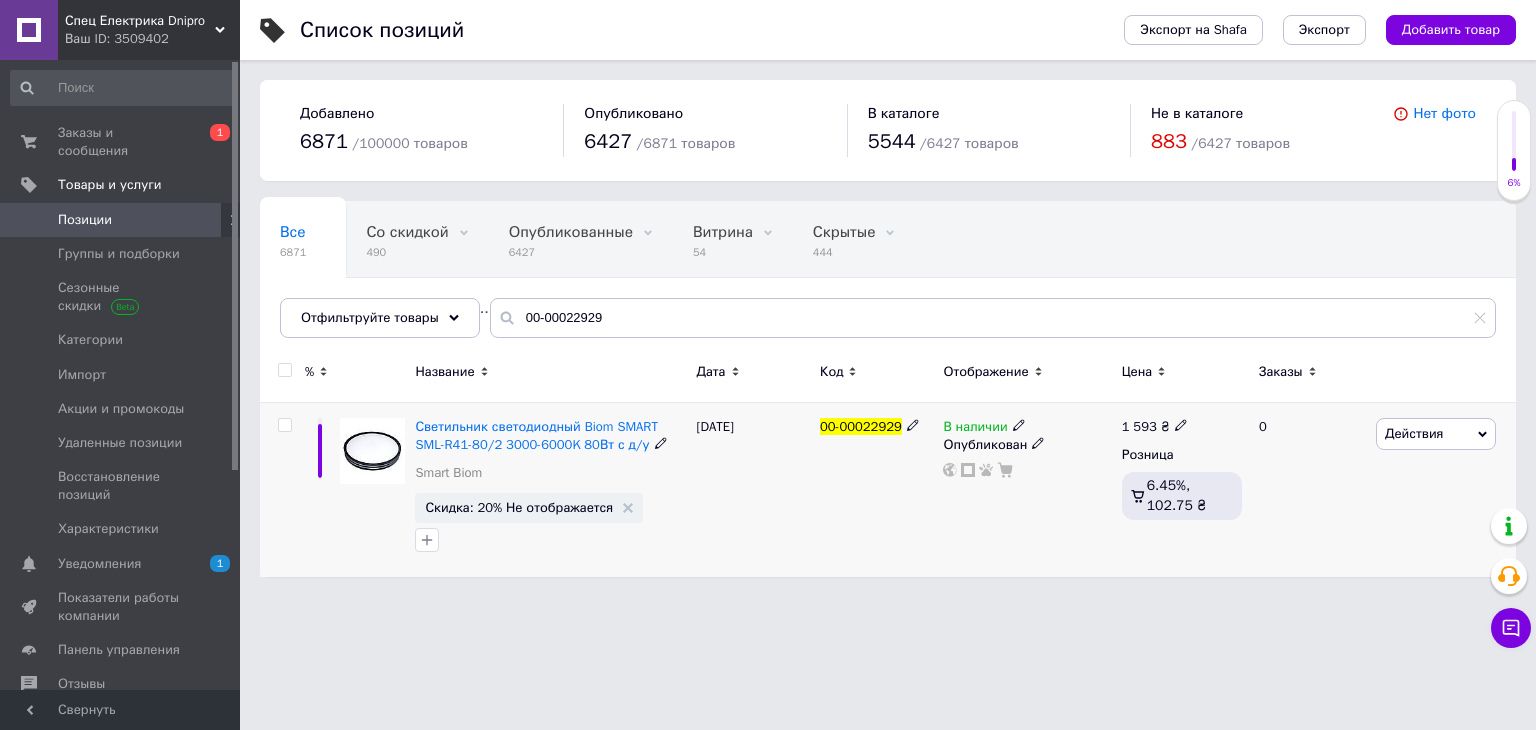 click 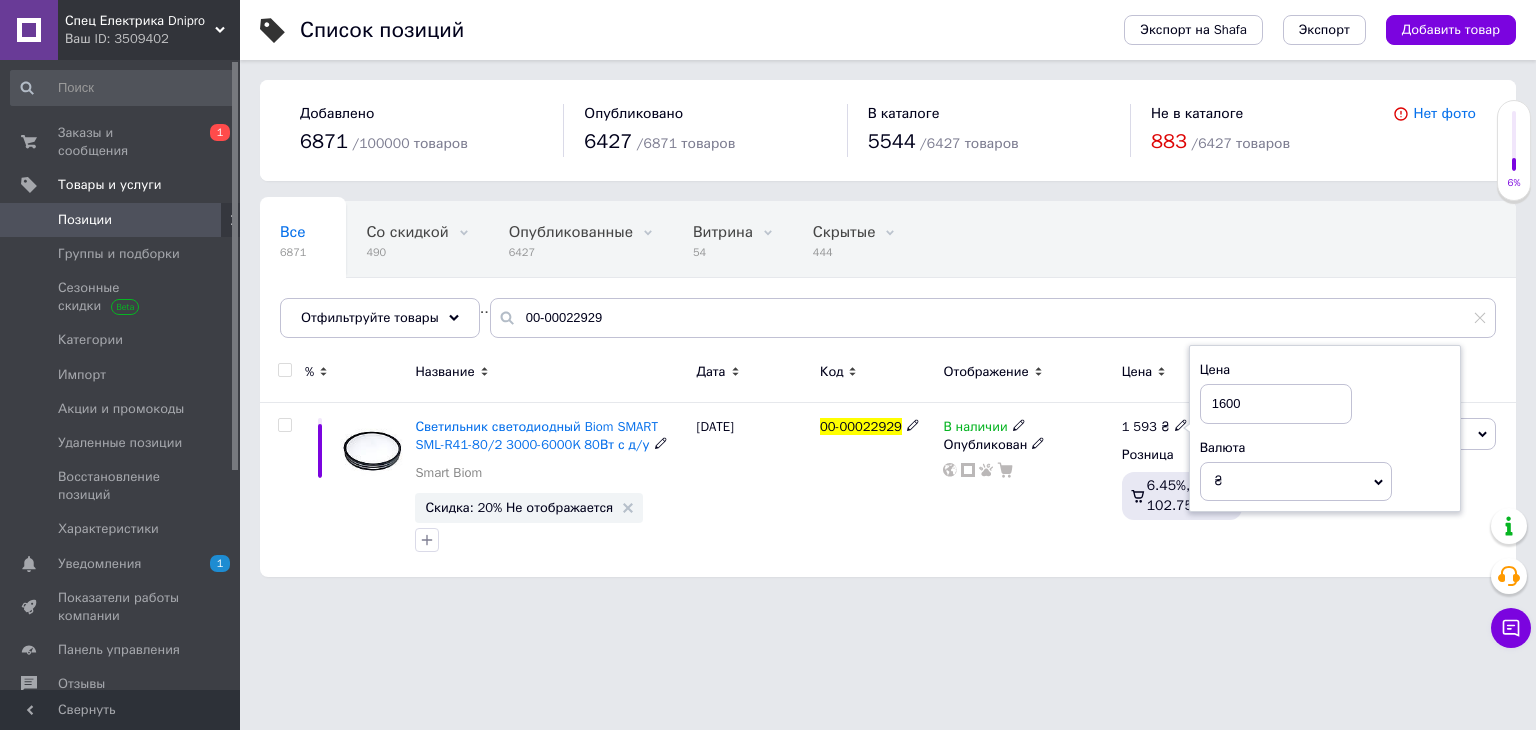 type on "1600" 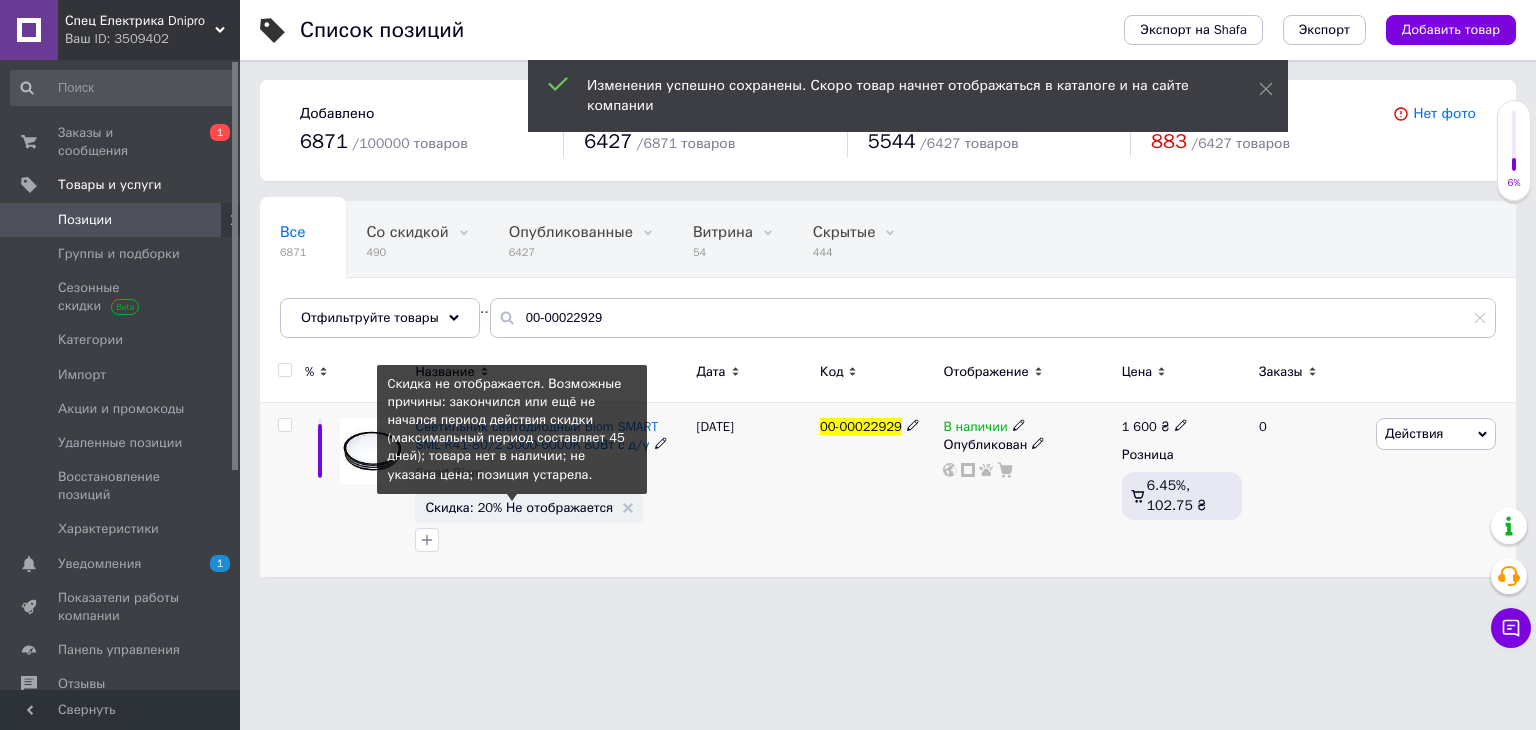 click on "Скидка: 20% Не отображается" at bounding box center [519, 507] 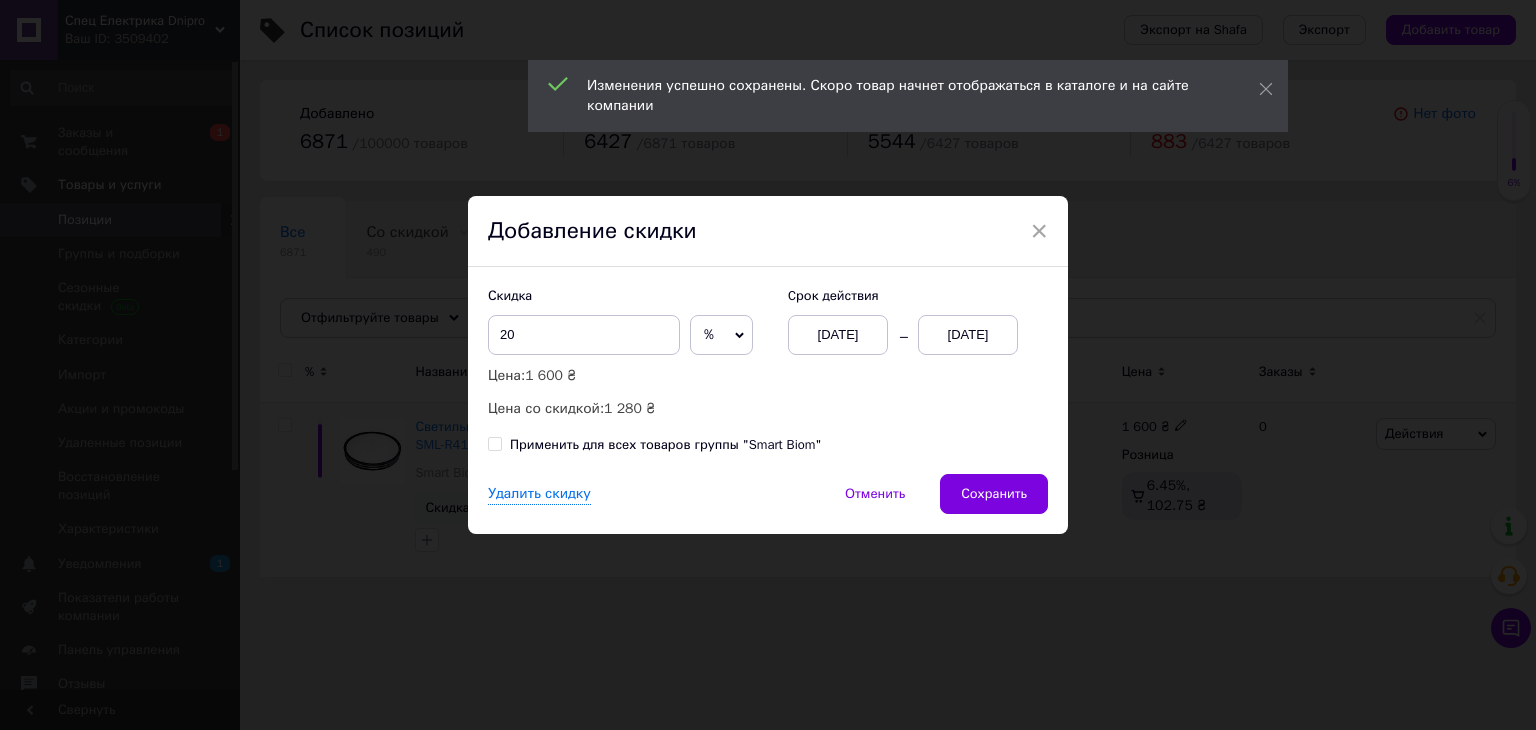 click on "[DATE]" at bounding box center (968, 335) 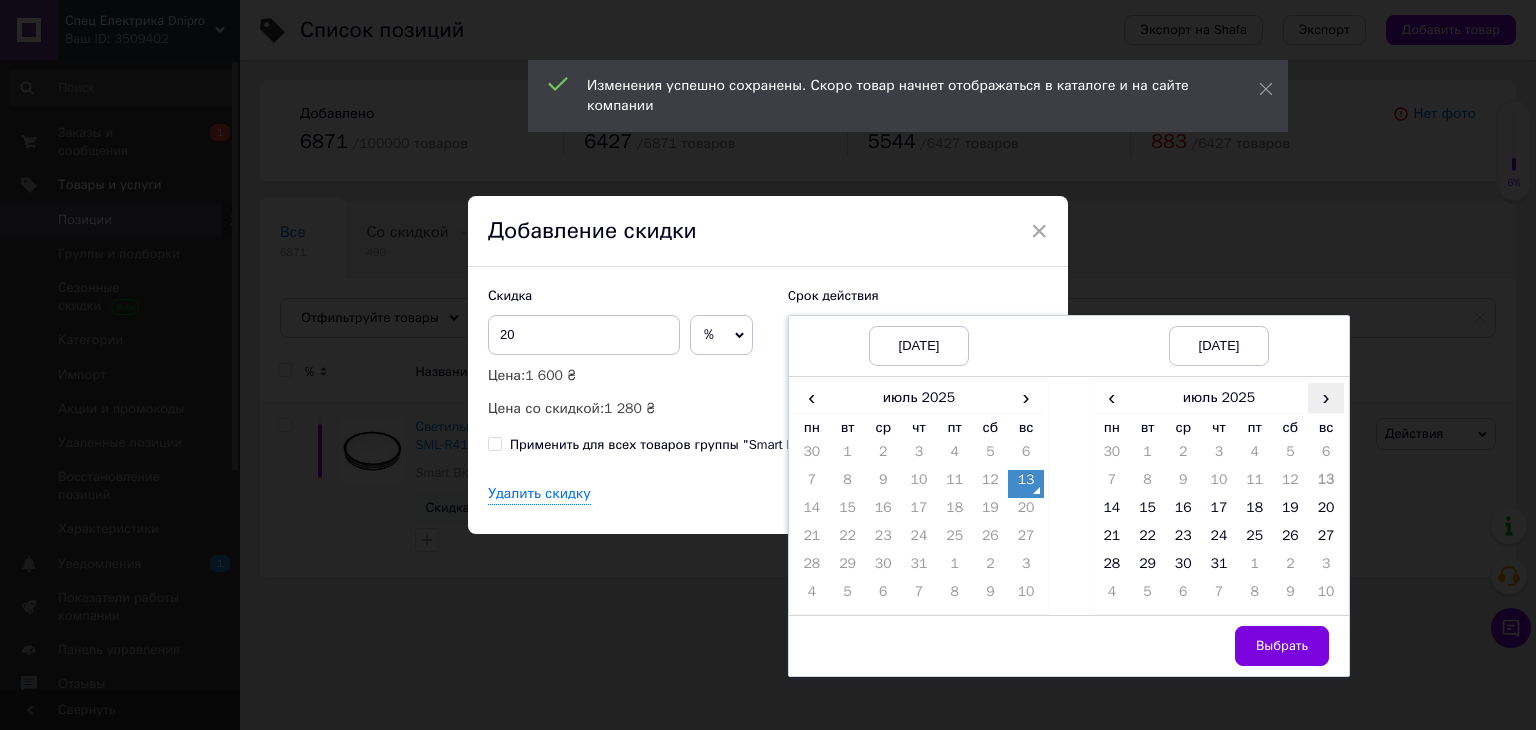 click on "›" at bounding box center [1326, 397] 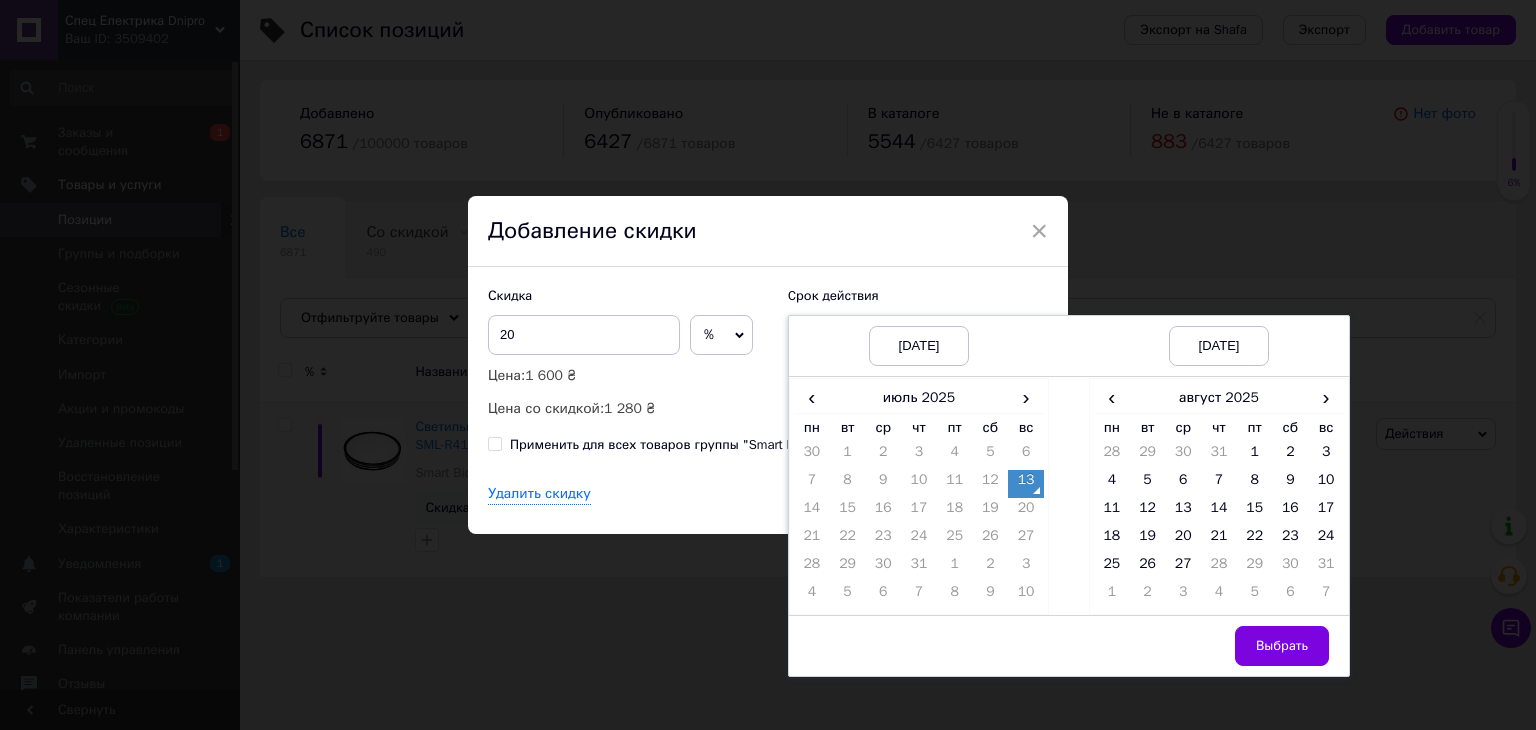 drag, startPoint x: 1184, startPoint y: 559, endPoint x: 1249, endPoint y: 609, distance: 82.006096 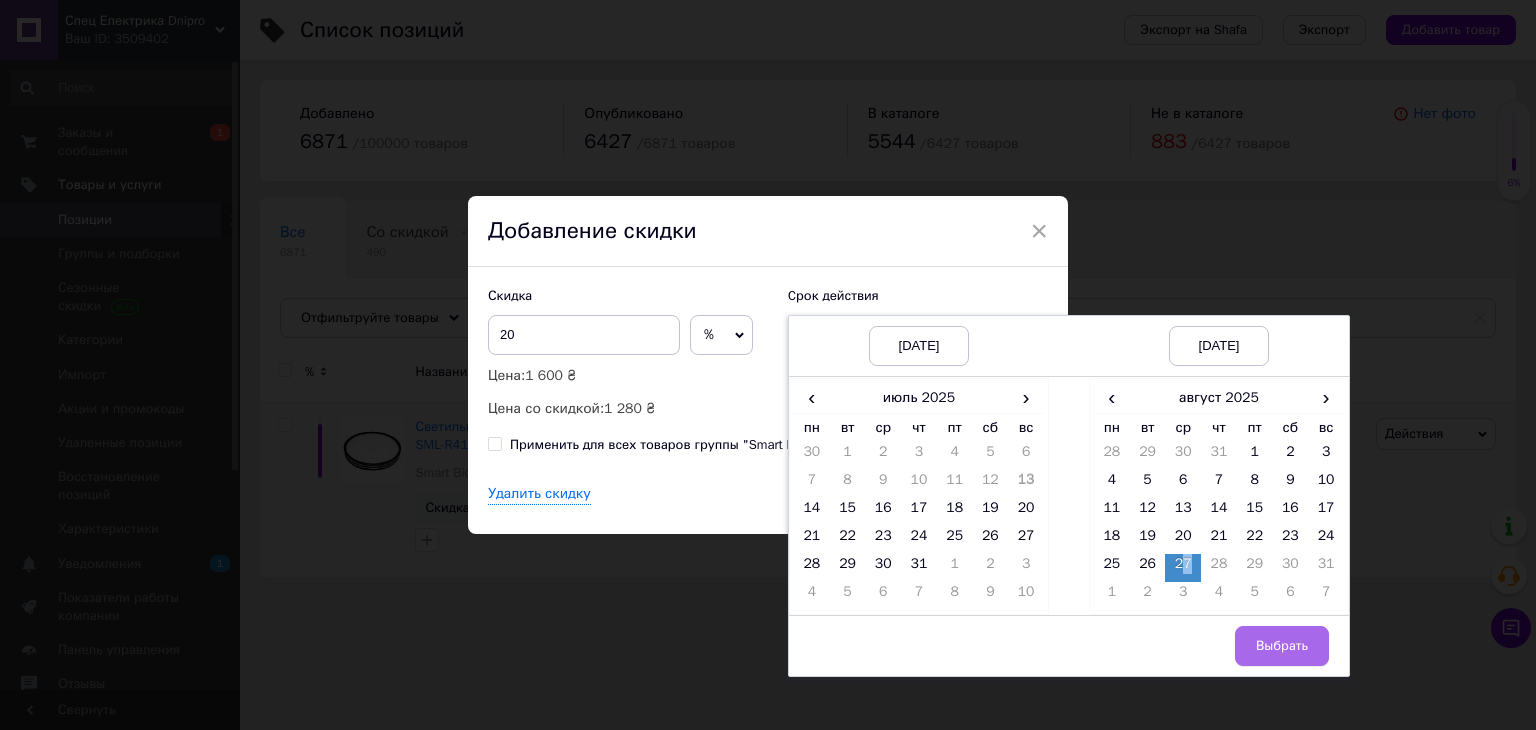 click on "Выбрать" at bounding box center [1282, 646] 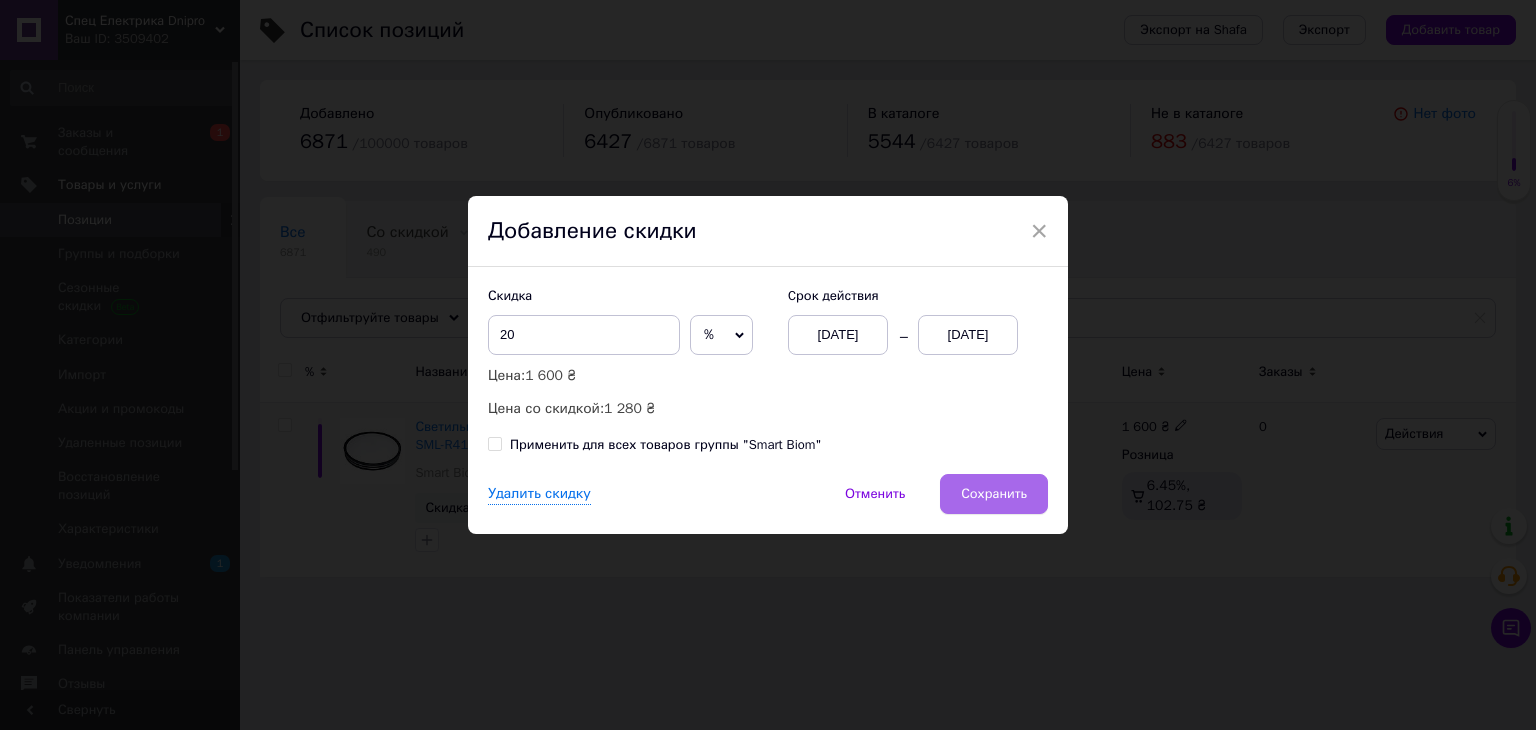 click on "Сохранить" at bounding box center [994, 494] 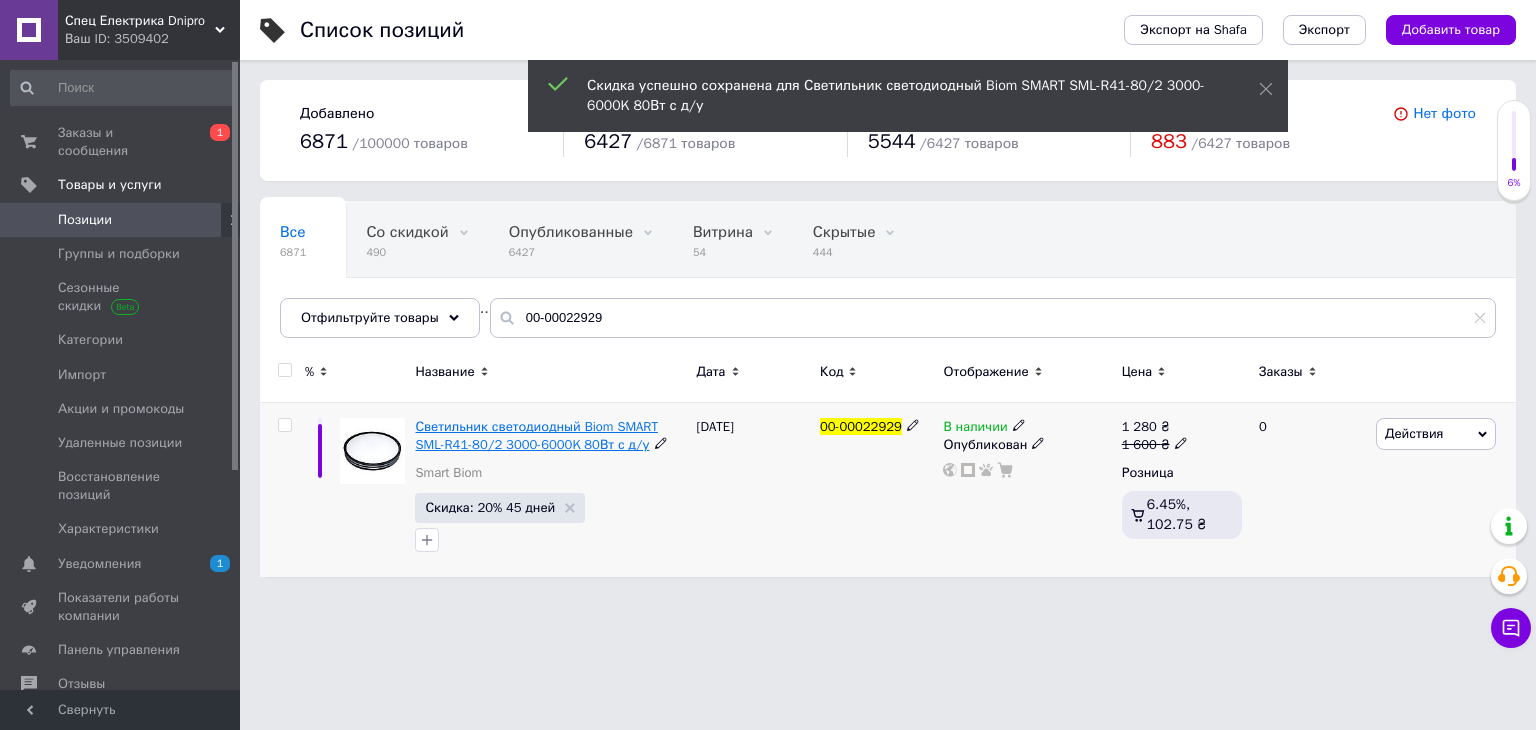 click on "Светильник светодиодный Biom SMART SML-R41-80/2 3000-6000K 80Вт с д/у" at bounding box center (536, 435) 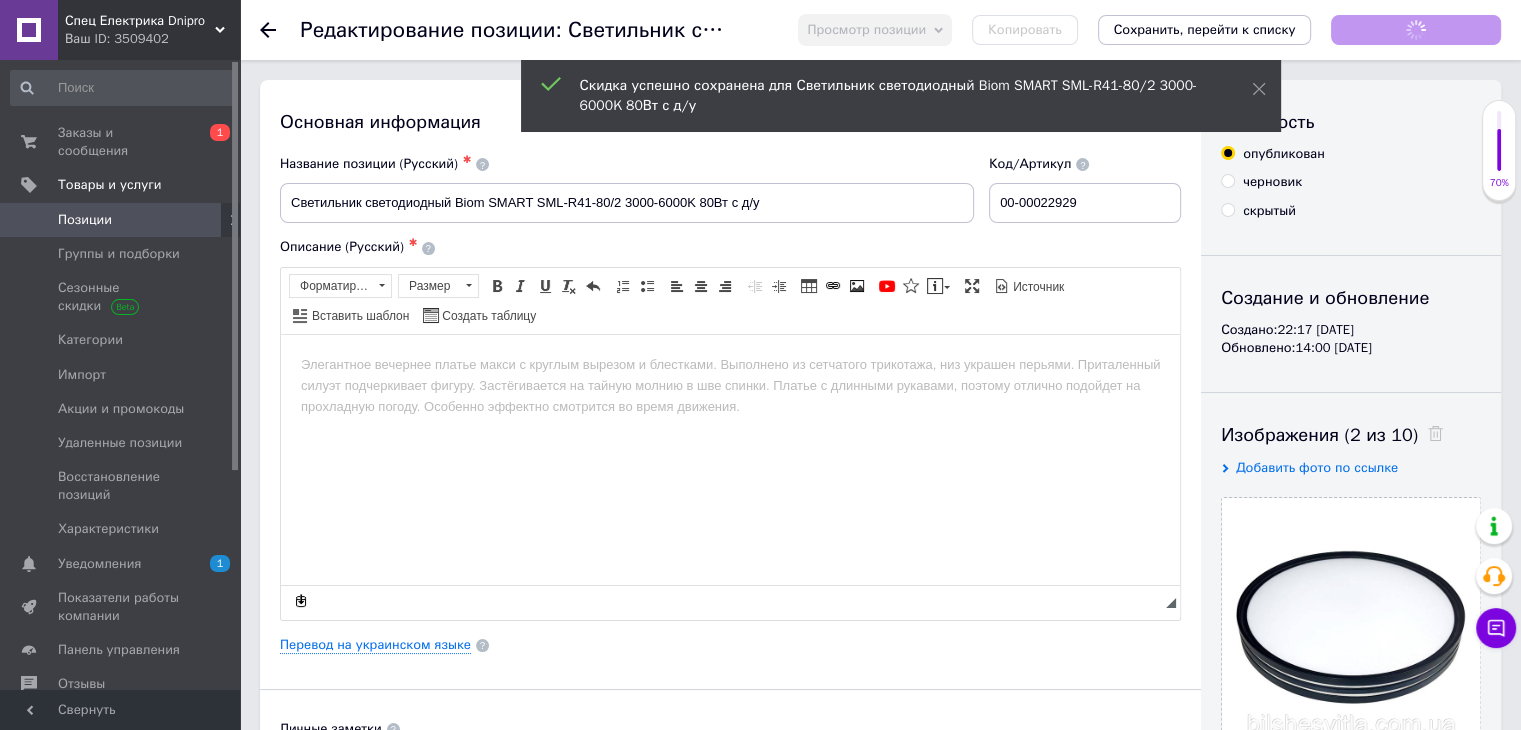 scroll, scrollTop: 0, scrollLeft: 0, axis: both 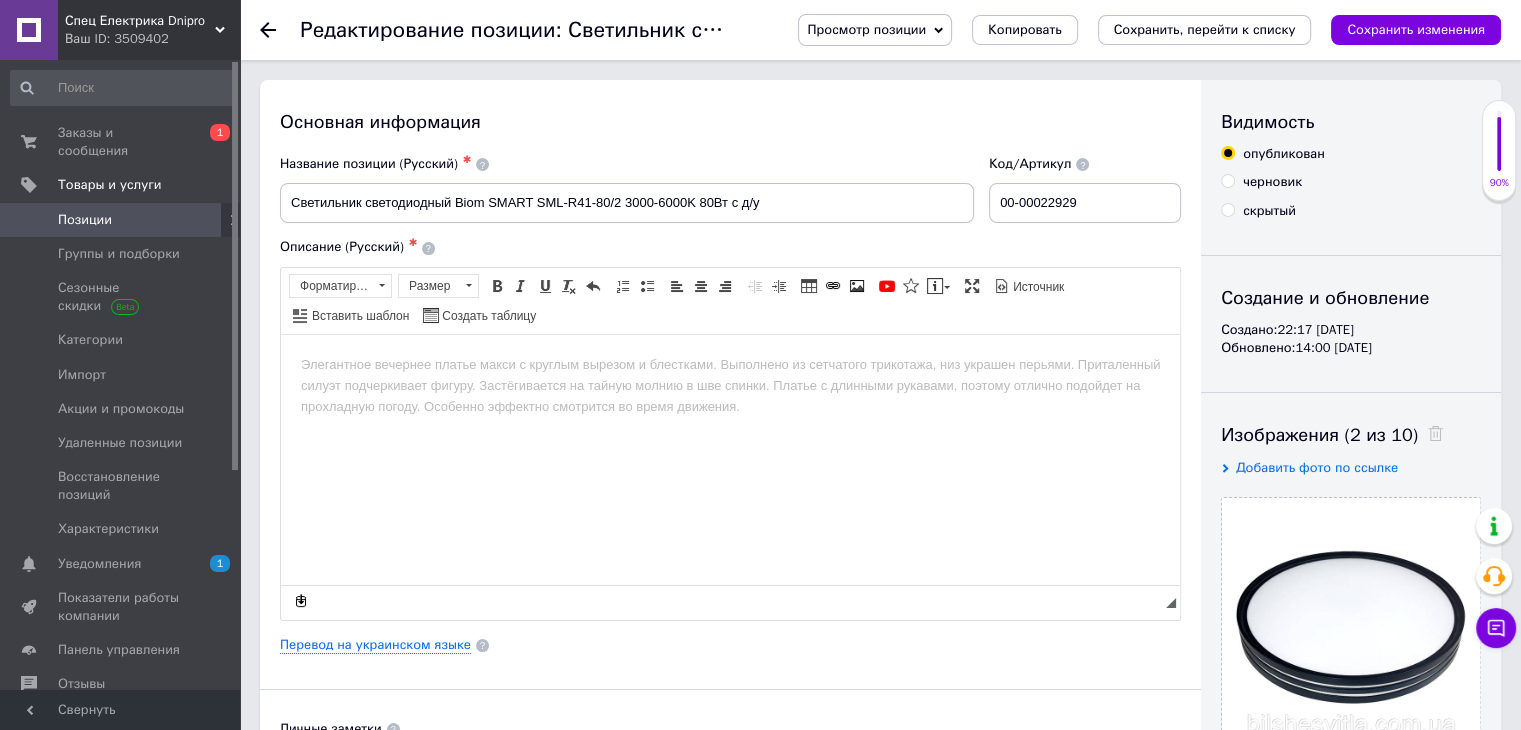 click at bounding box center [730, 364] 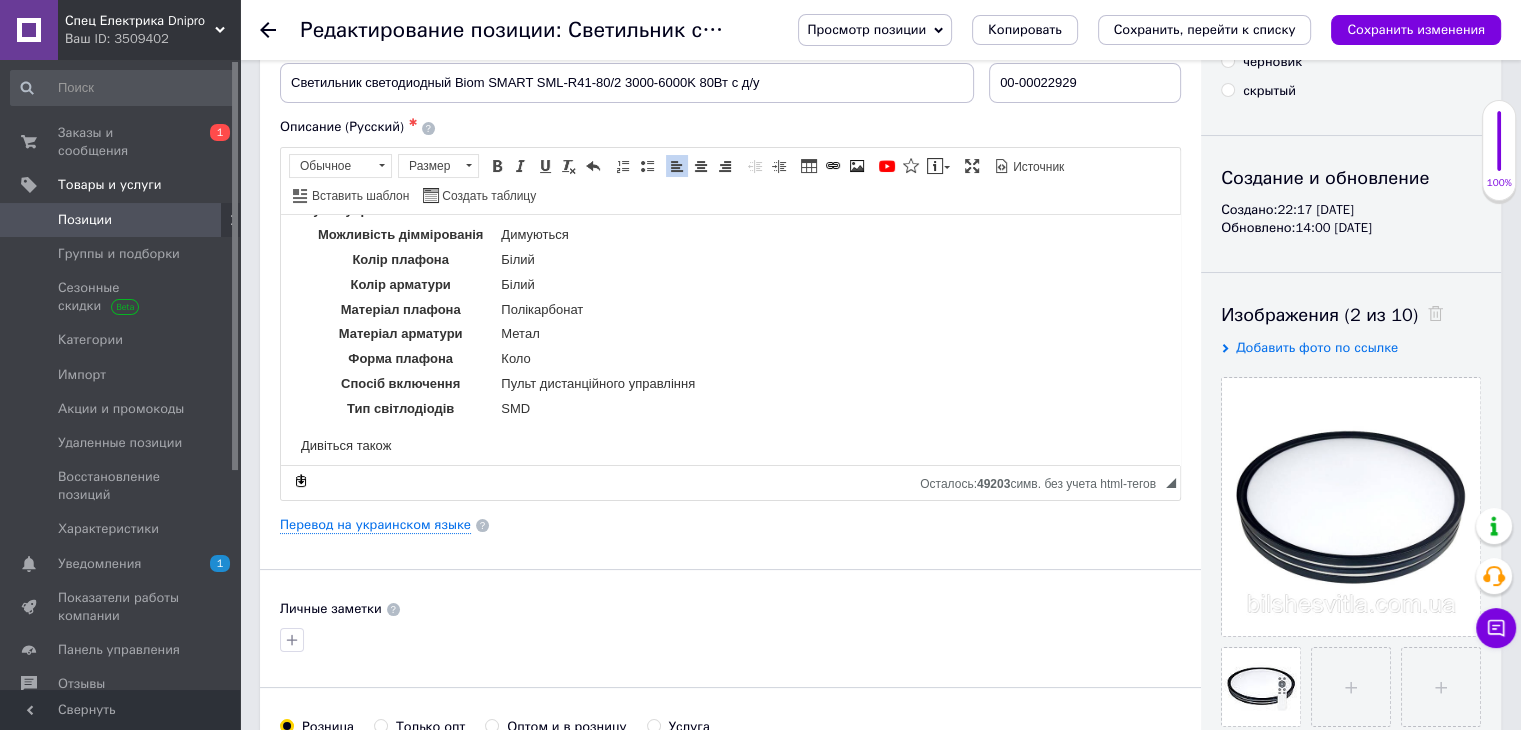 scroll, scrollTop: 333, scrollLeft: 0, axis: vertical 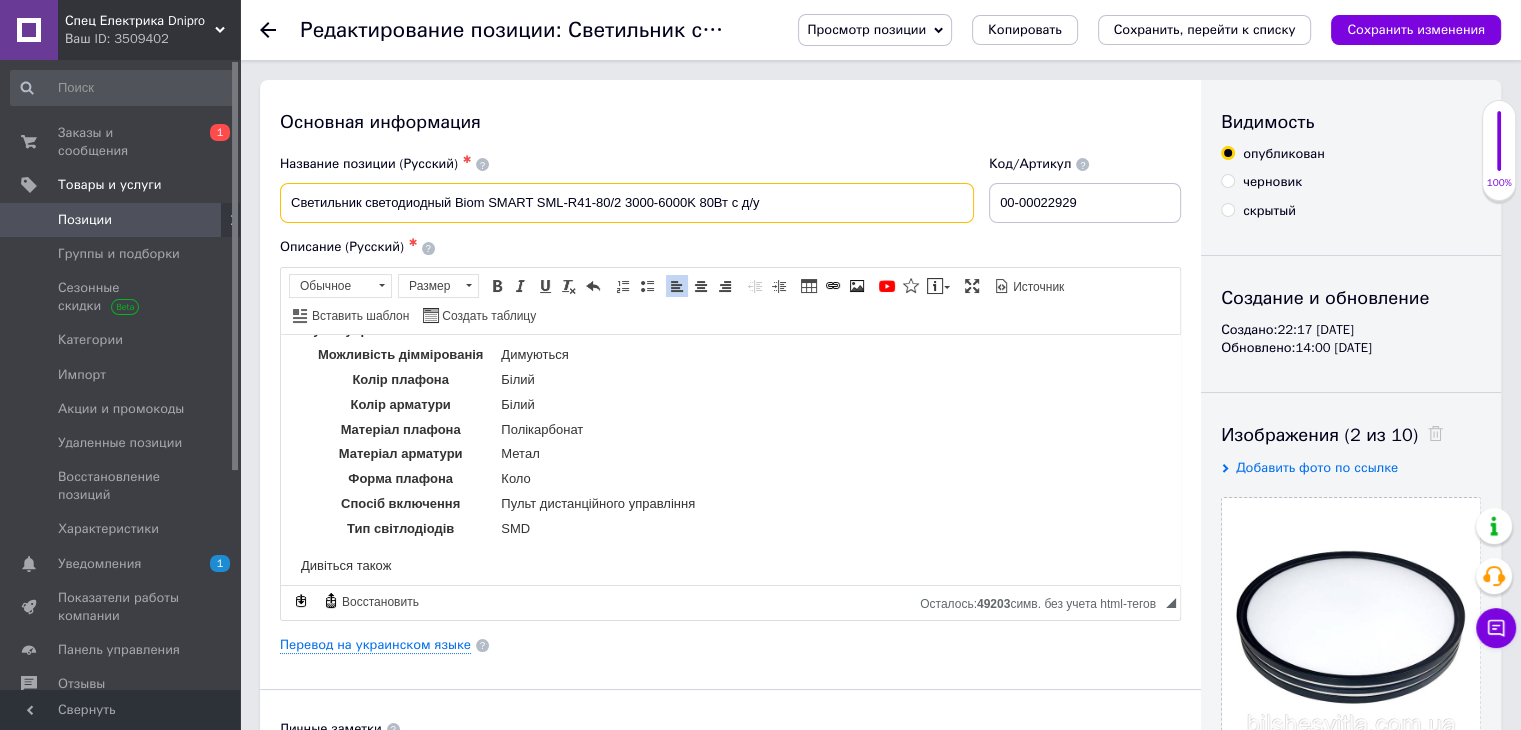 drag, startPoint x: 768, startPoint y: 209, endPoint x: 242, endPoint y: 217, distance: 526.06085 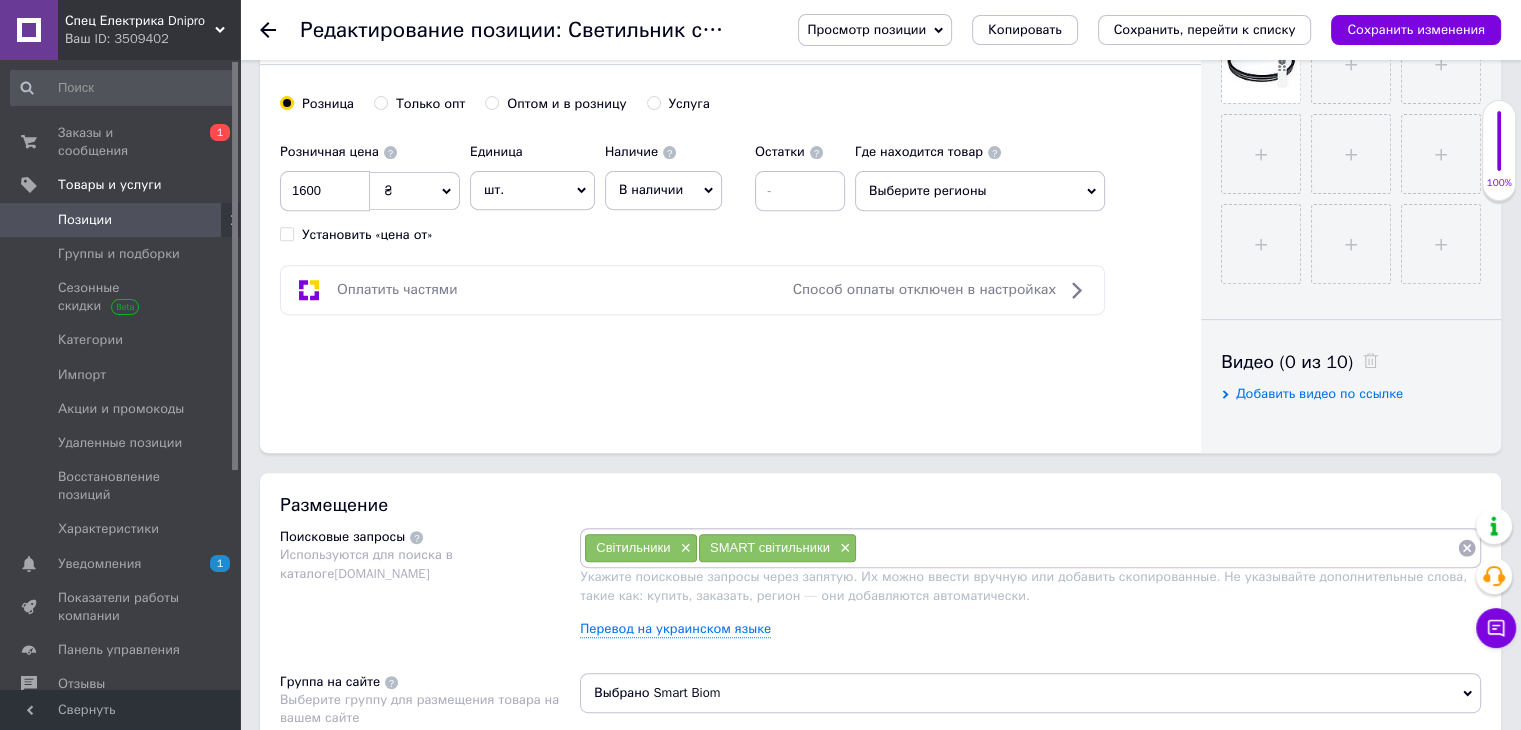 scroll, scrollTop: 833, scrollLeft: 0, axis: vertical 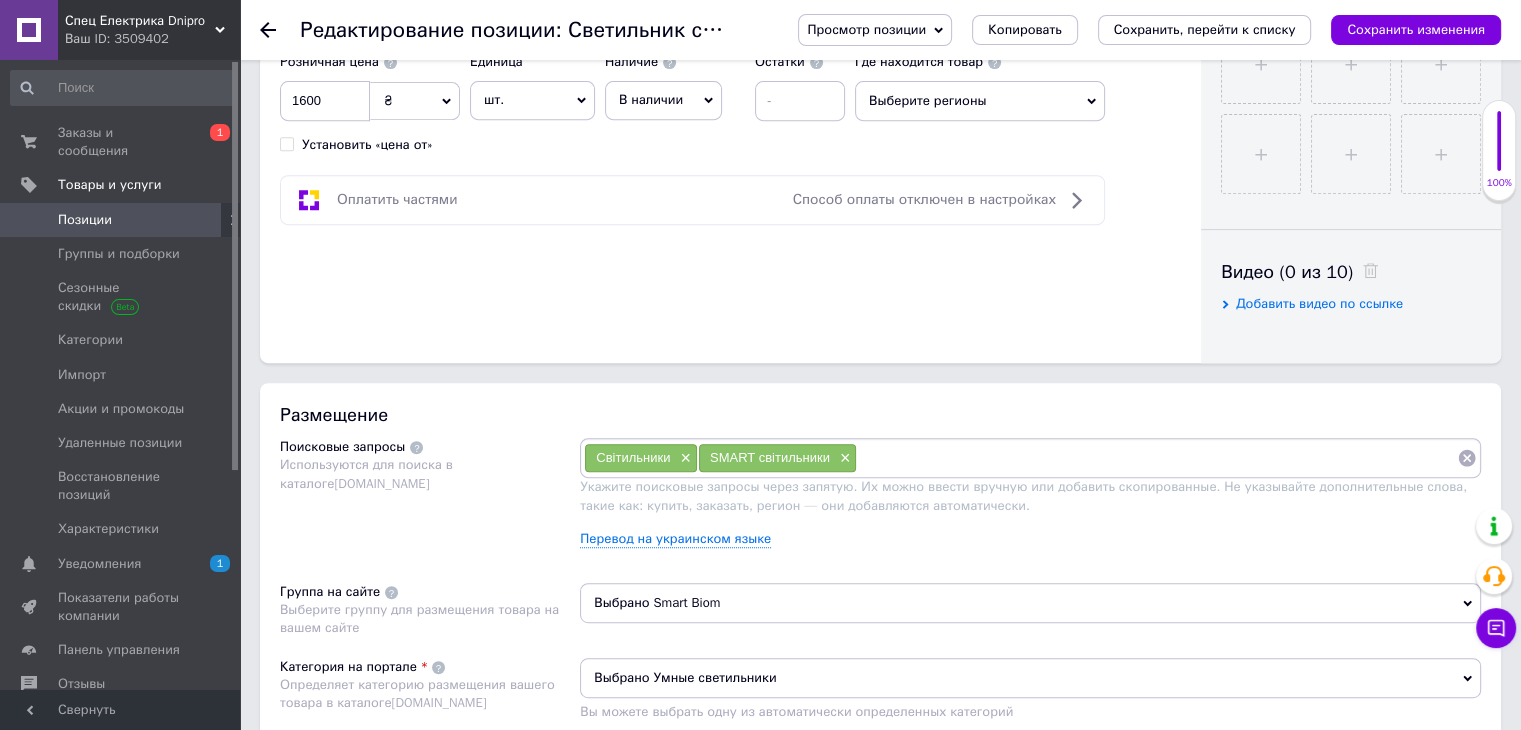 click at bounding box center [1157, 458] 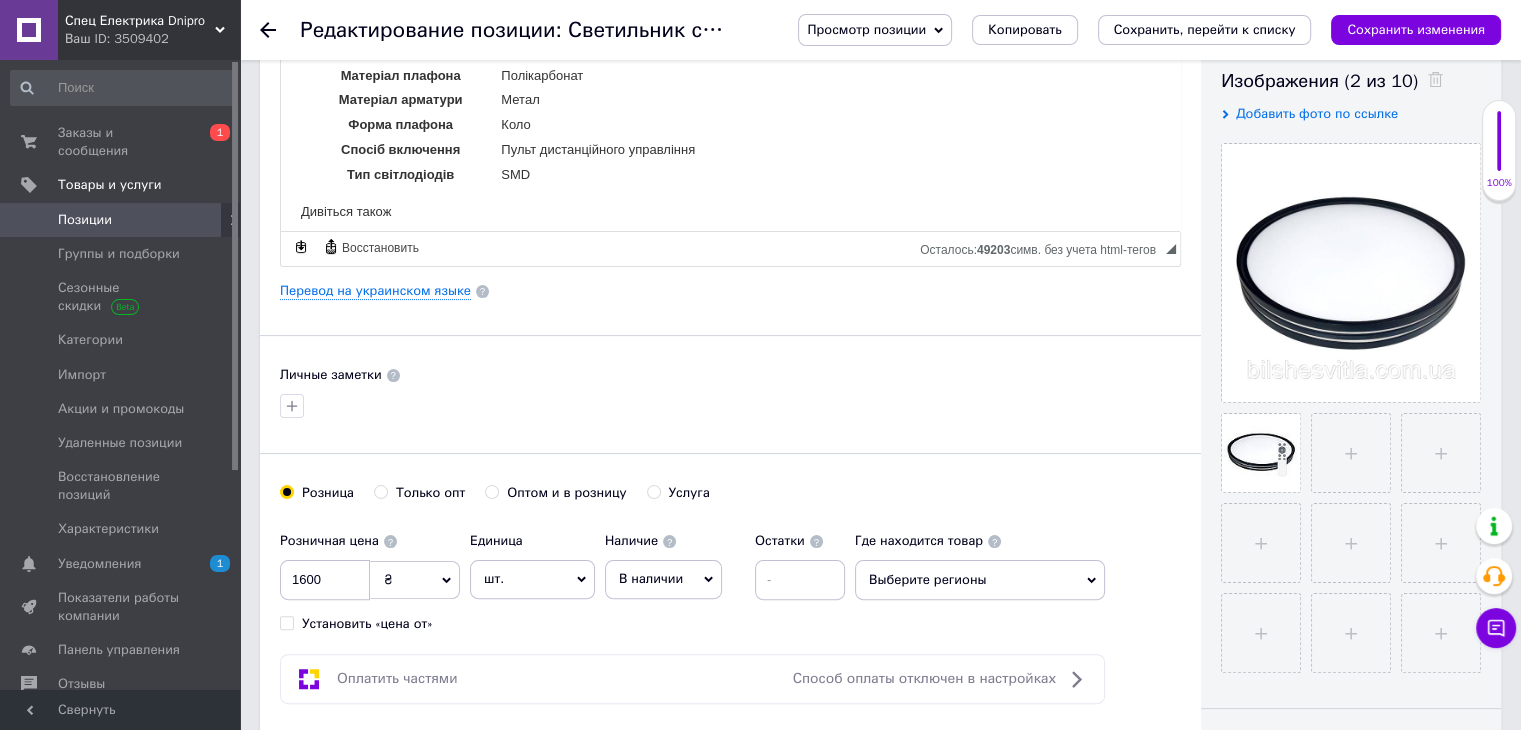 scroll, scrollTop: 0, scrollLeft: 0, axis: both 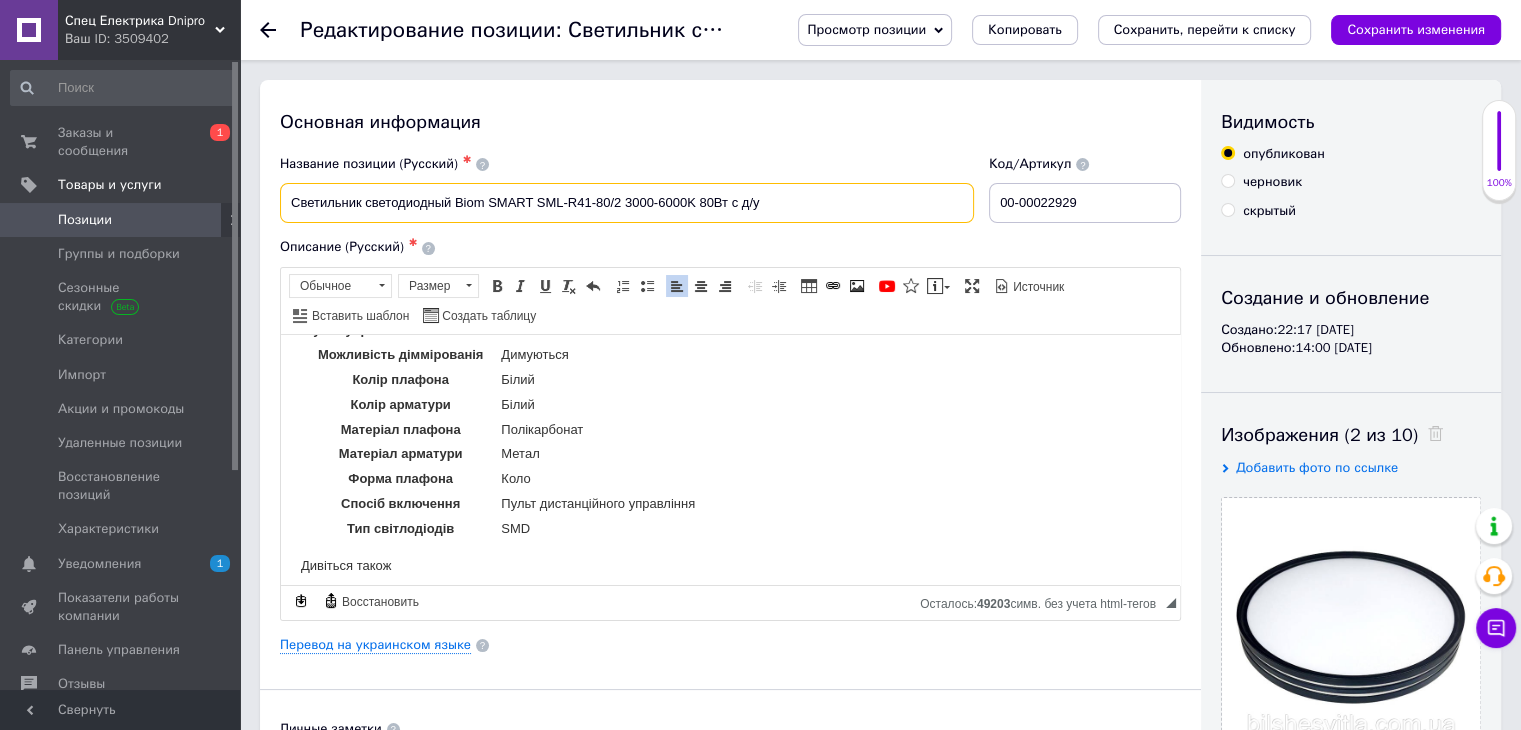 drag, startPoint x: 448, startPoint y: 205, endPoint x: 798, endPoint y: 193, distance: 350.20566 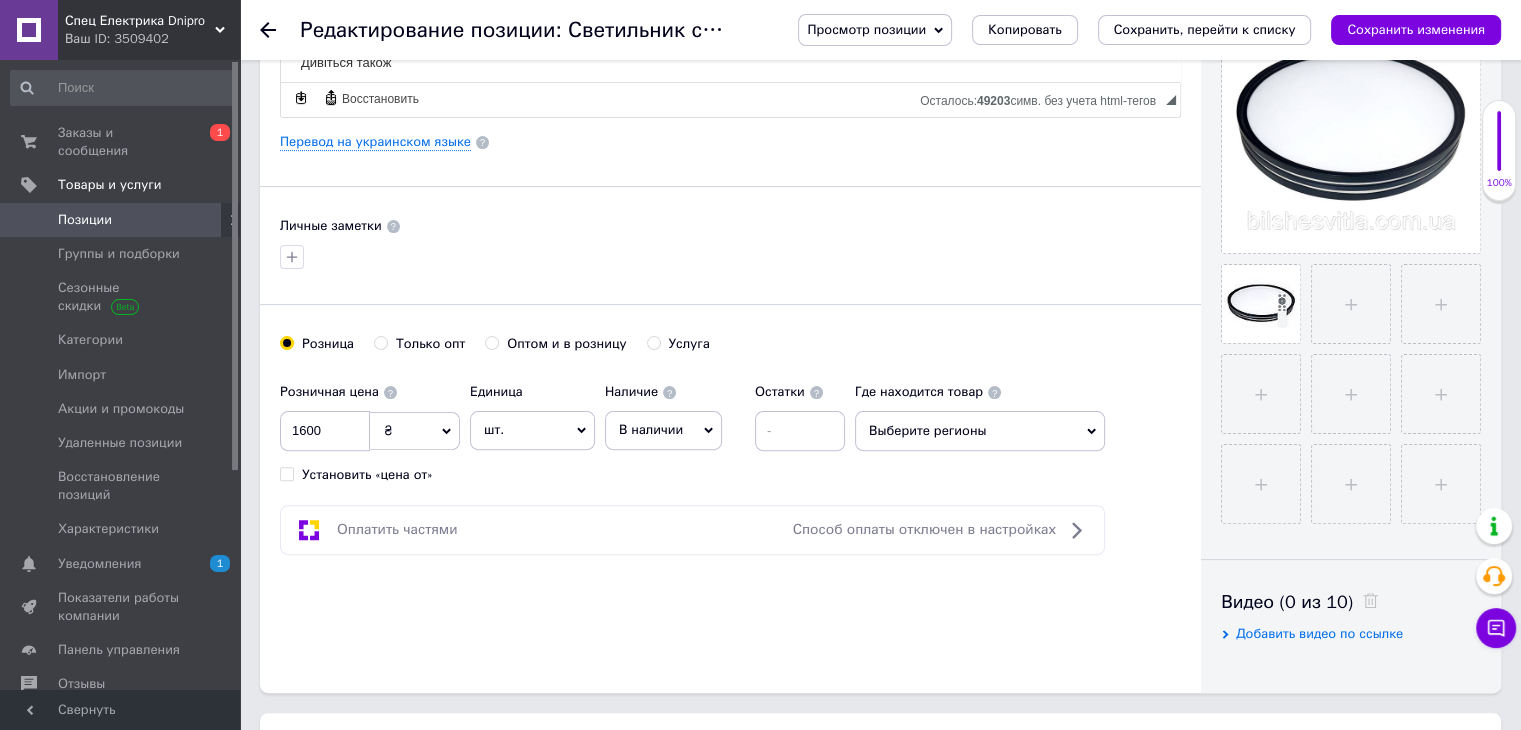 scroll, scrollTop: 833, scrollLeft: 0, axis: vertical 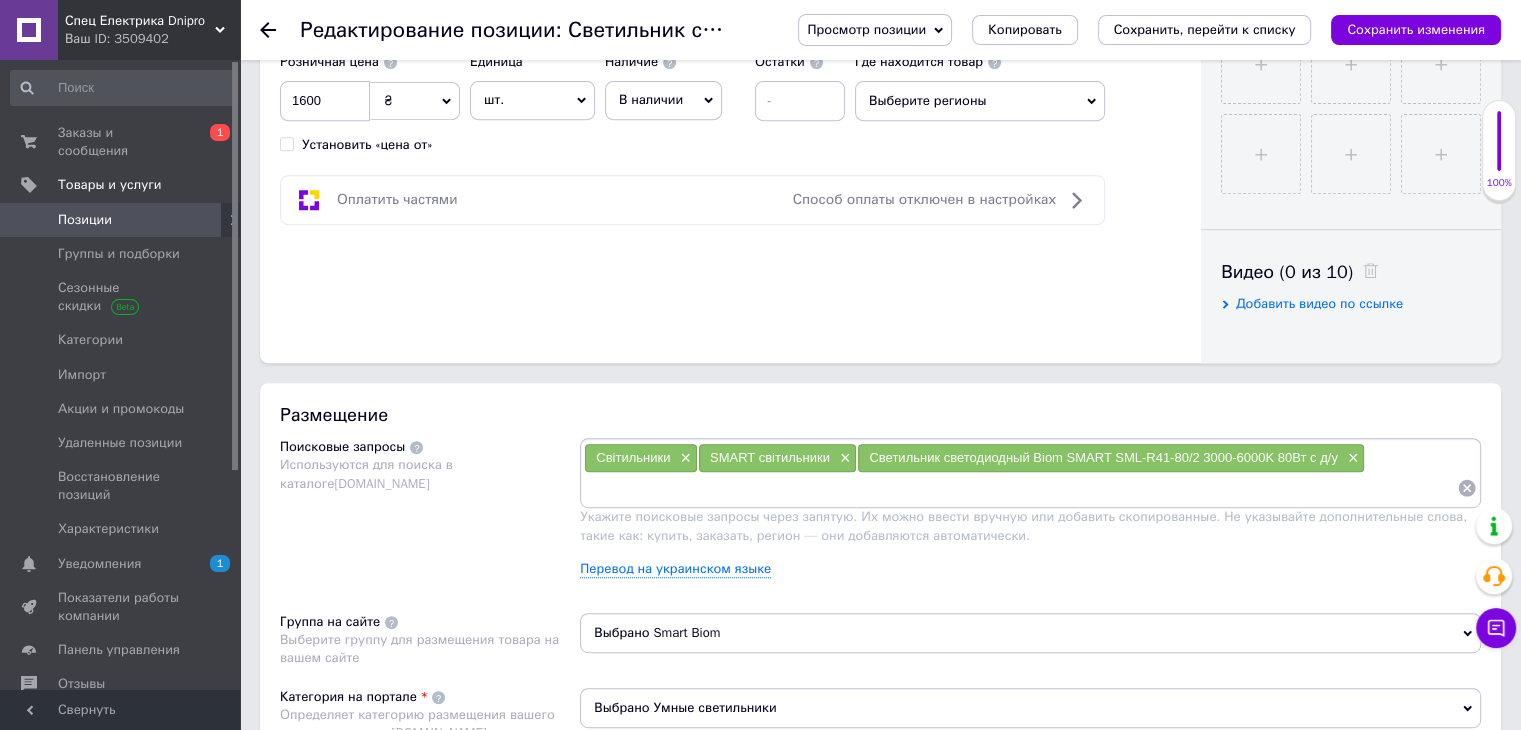 click at bounding box center [1020, 488] 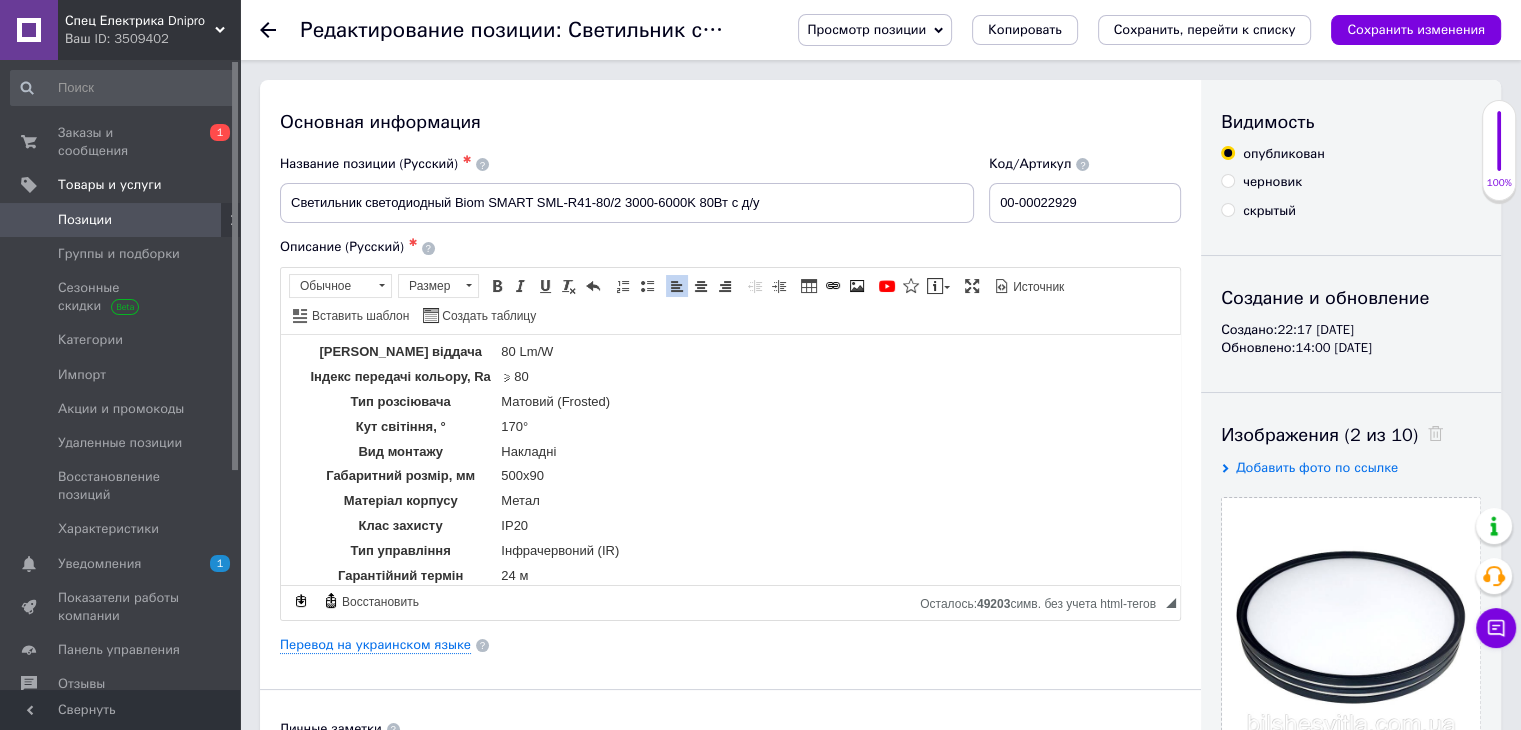 scroll, scrollTop: 150, scrollLeft: 0, axis: vertical 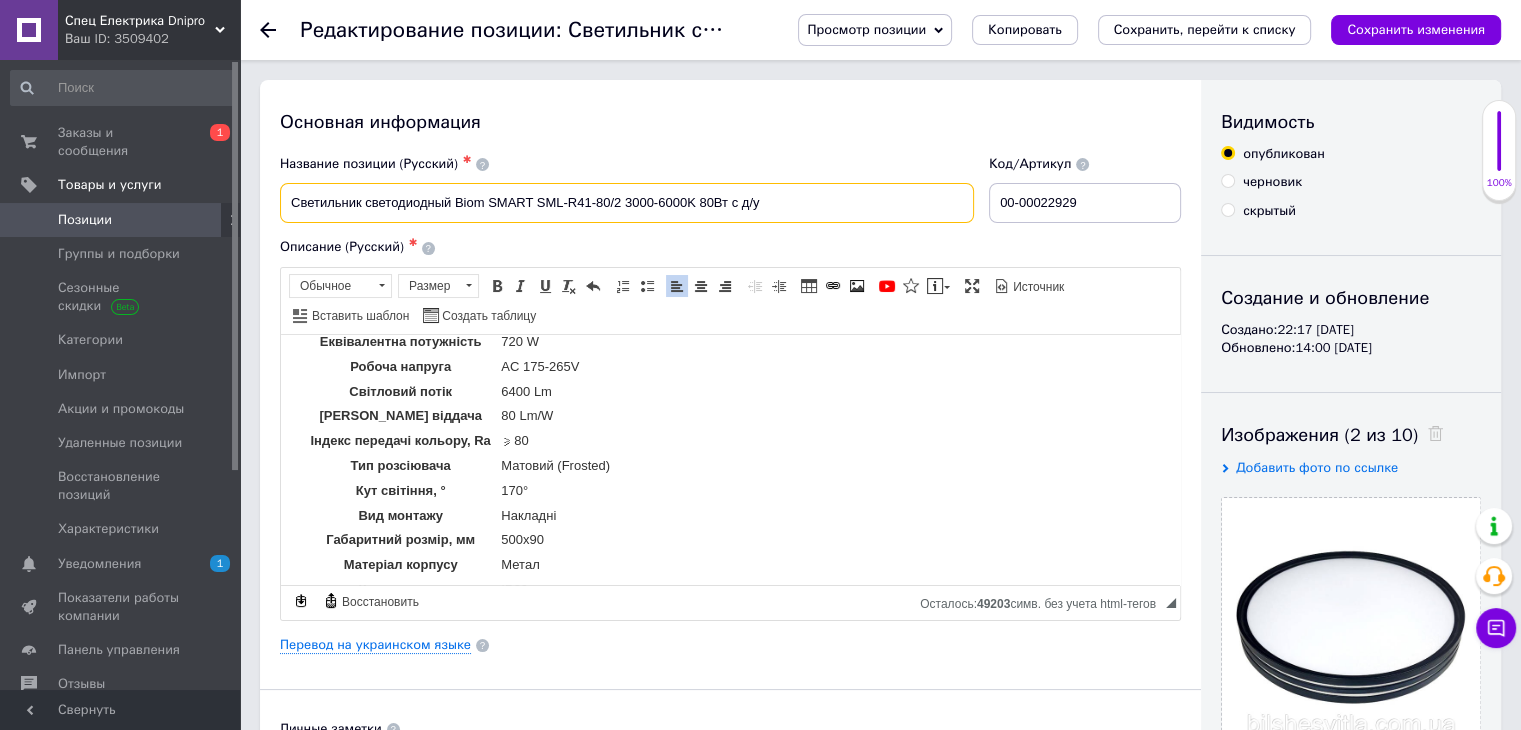 drag, startPoint x: 530, startPoint y: 205, endPoint x: 610, endPoint y: 202, distance: 80.05623 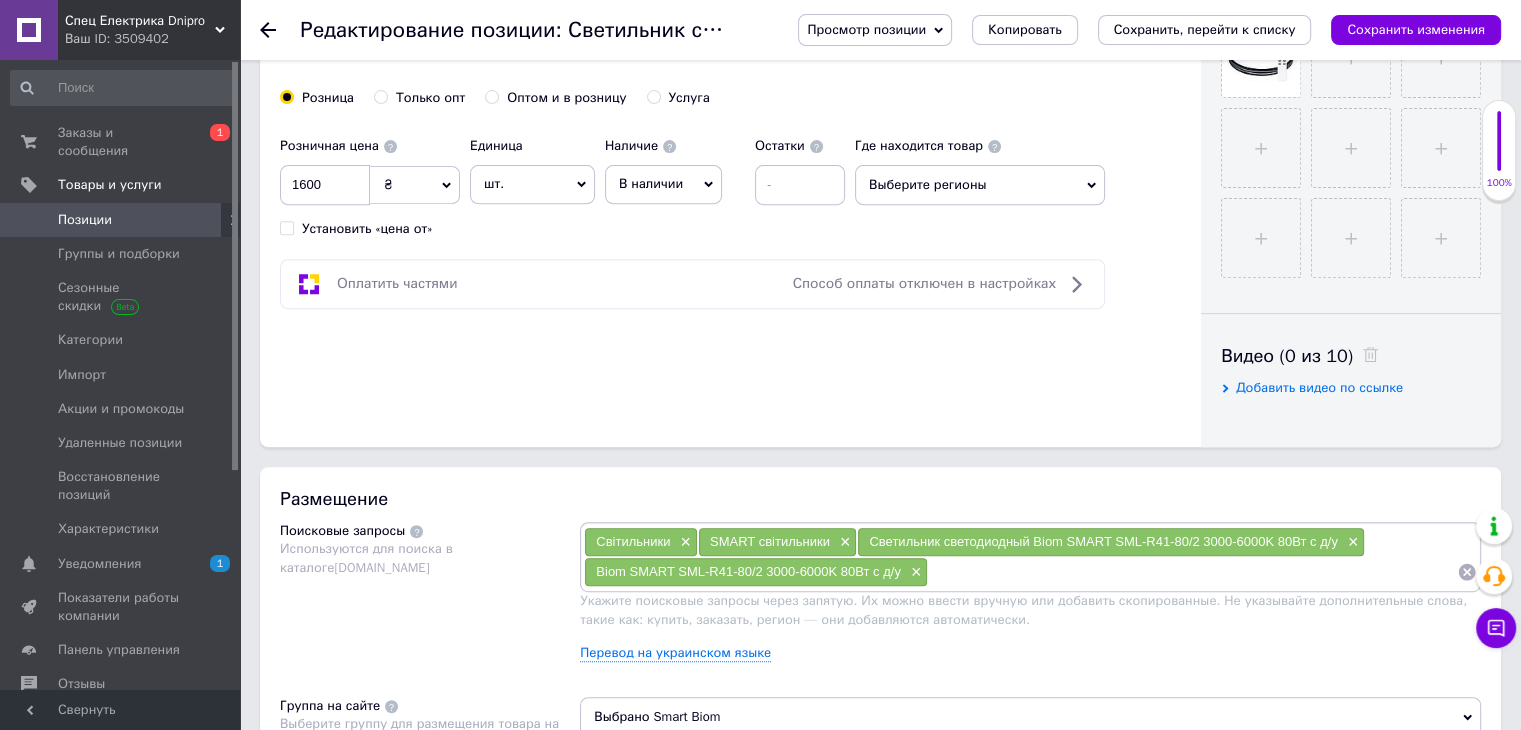 scroll, scrollTop: 833, scrollLeft: 0, axis: vertical 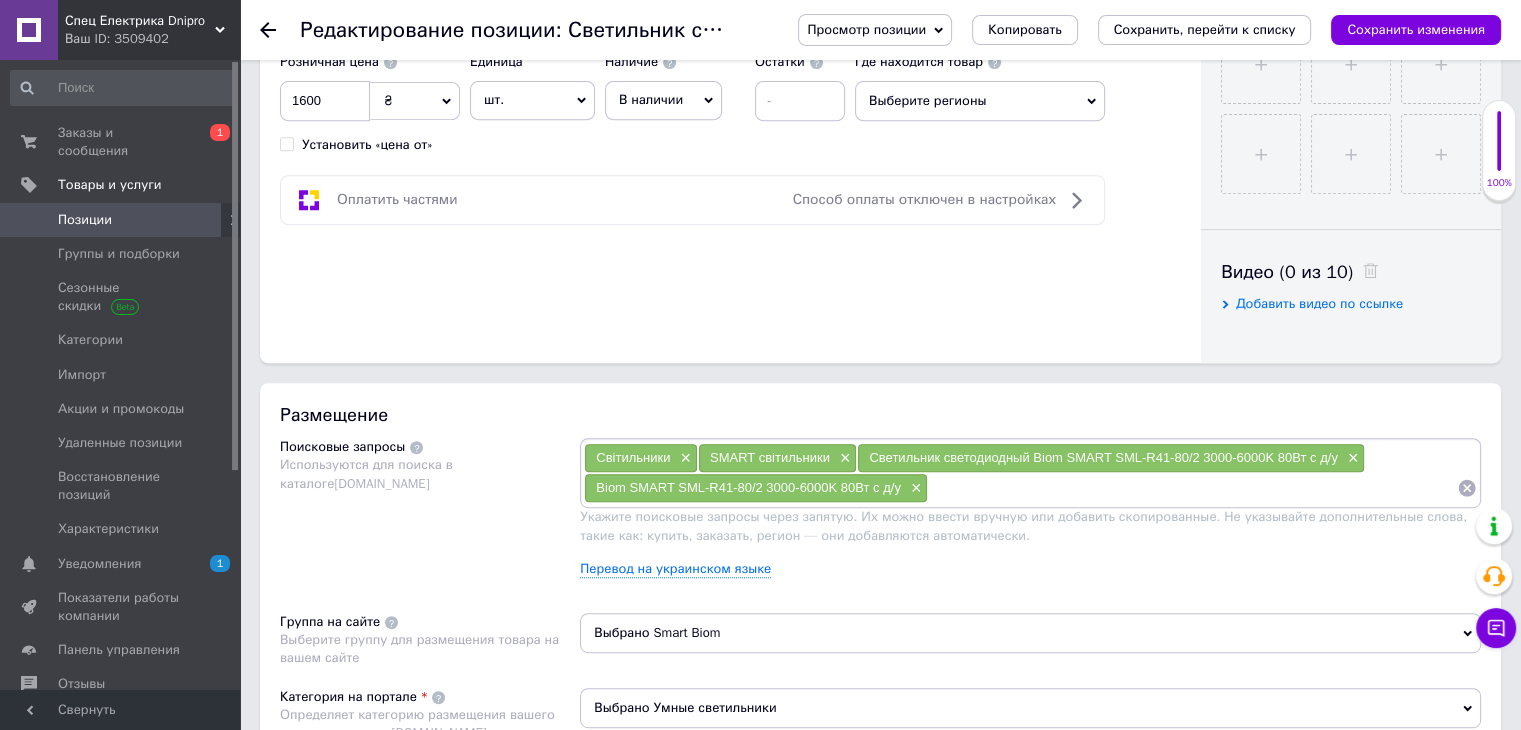 click at bounding box center [1192, 488] 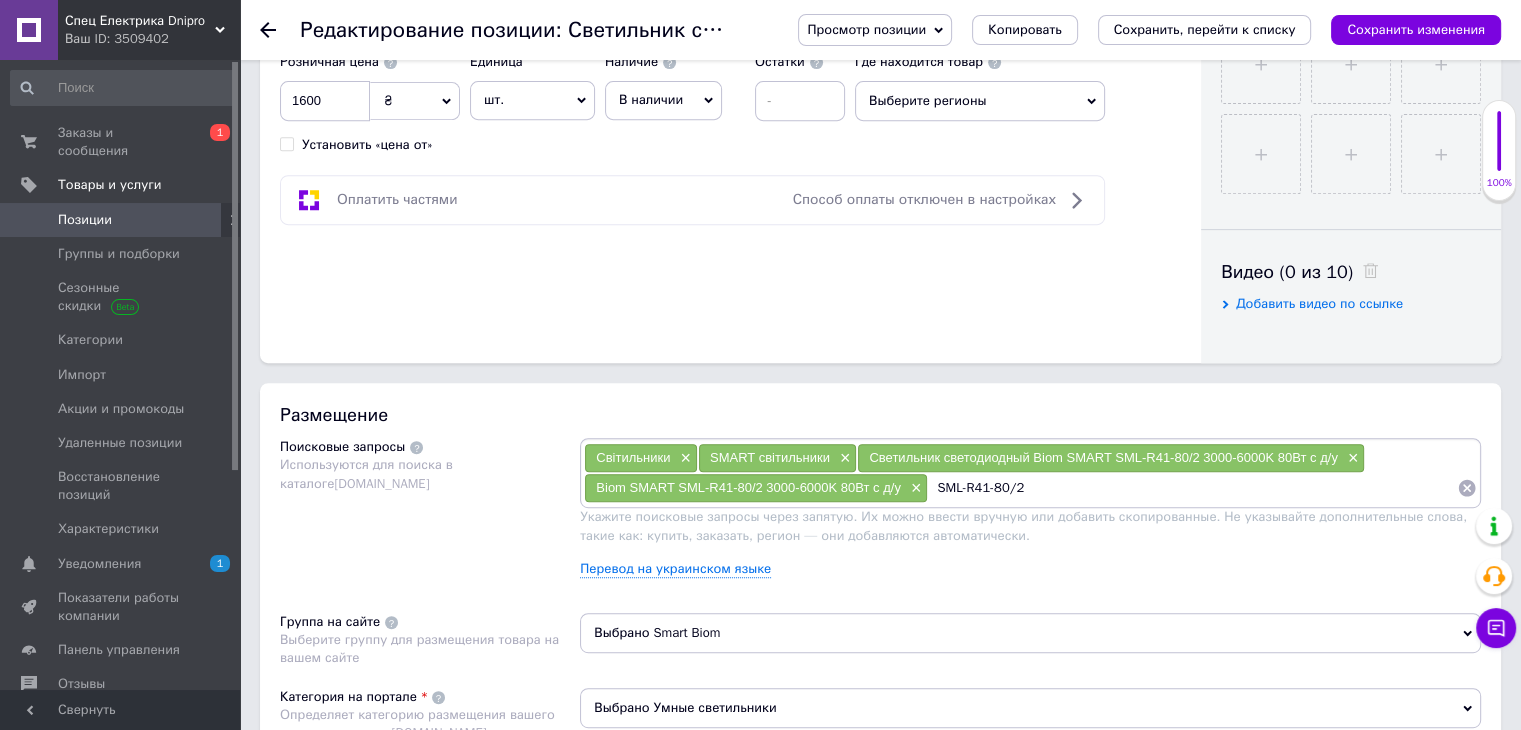 type 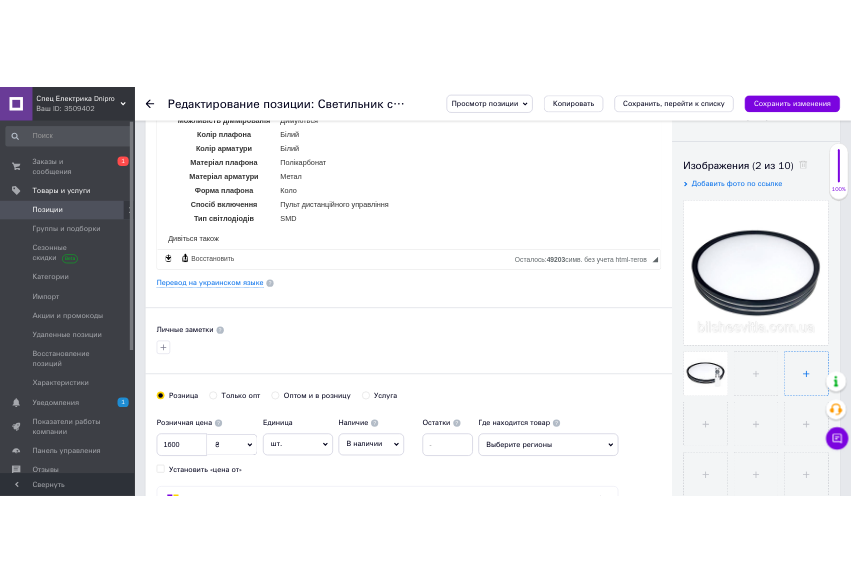 scroll, scrollTop: 333, scrollLeft: 0, axis: vertical 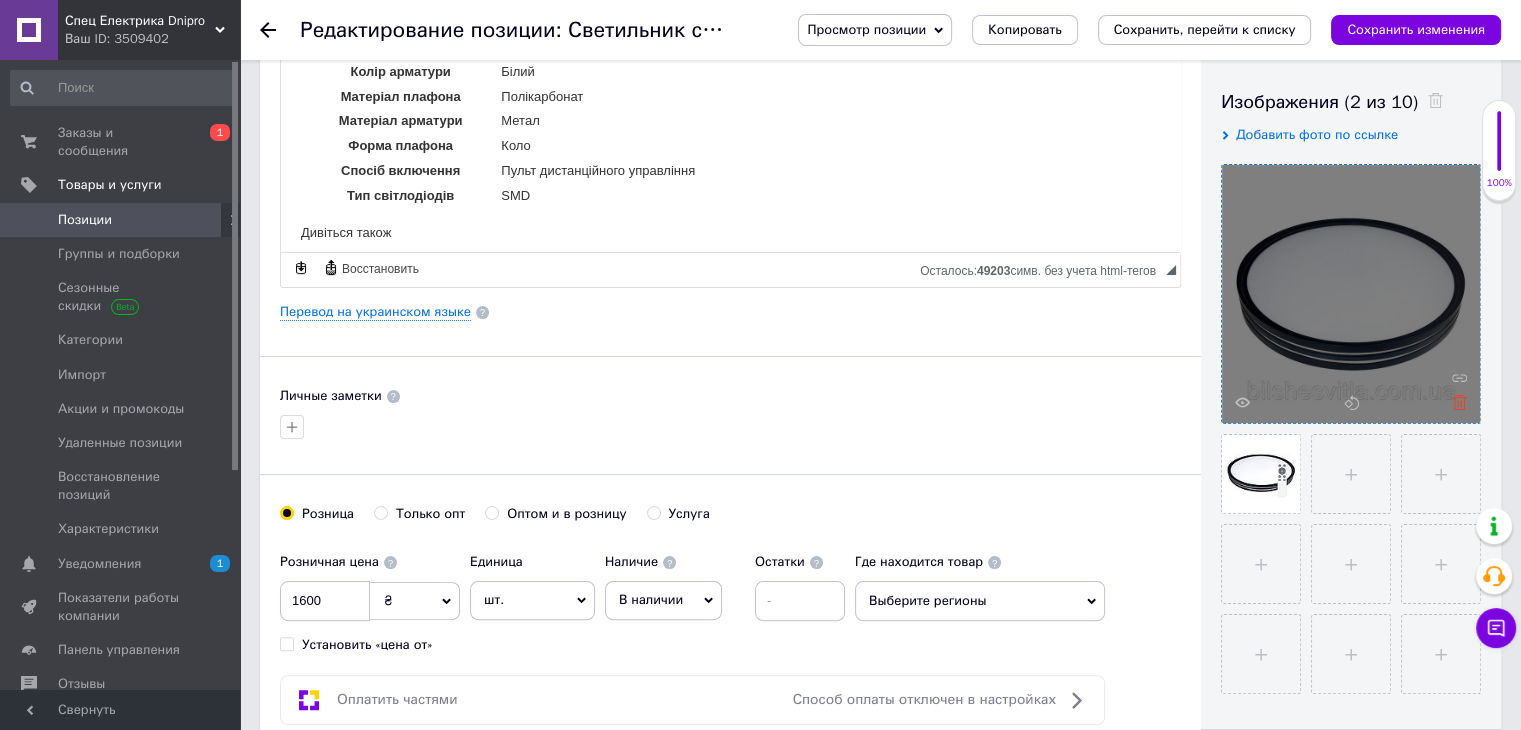 click 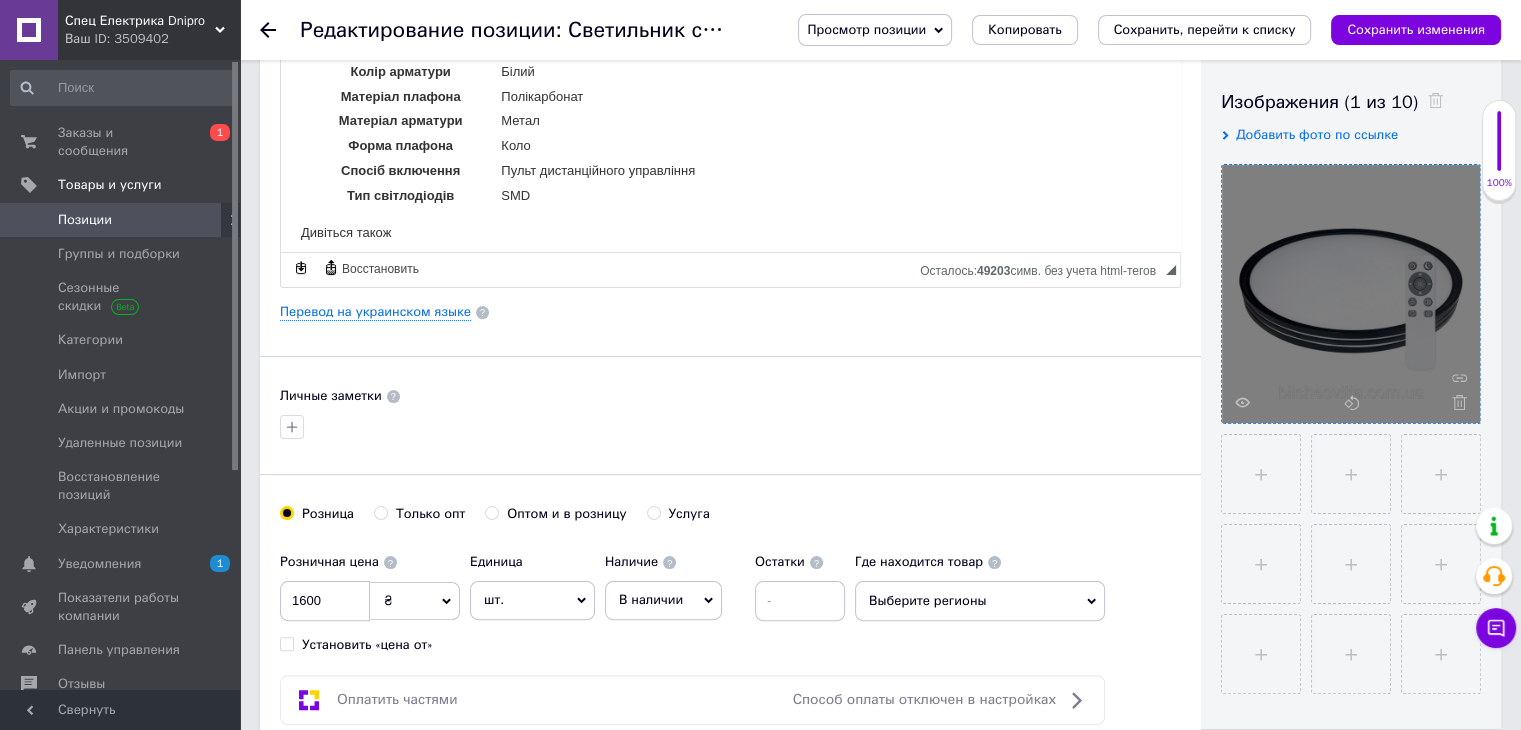 click 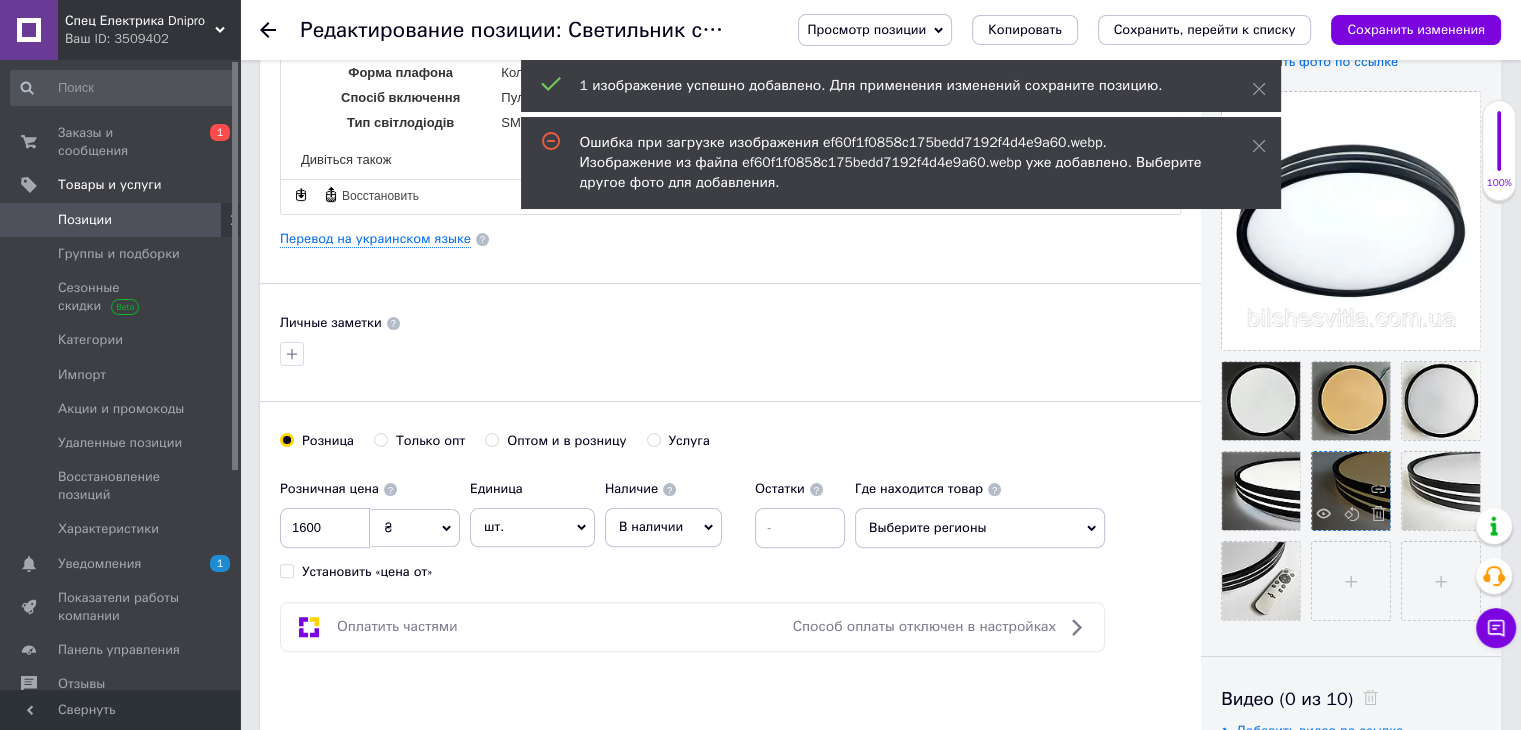 scroll, scrollTop: 442, scrollLeft: 0, axis: vertical 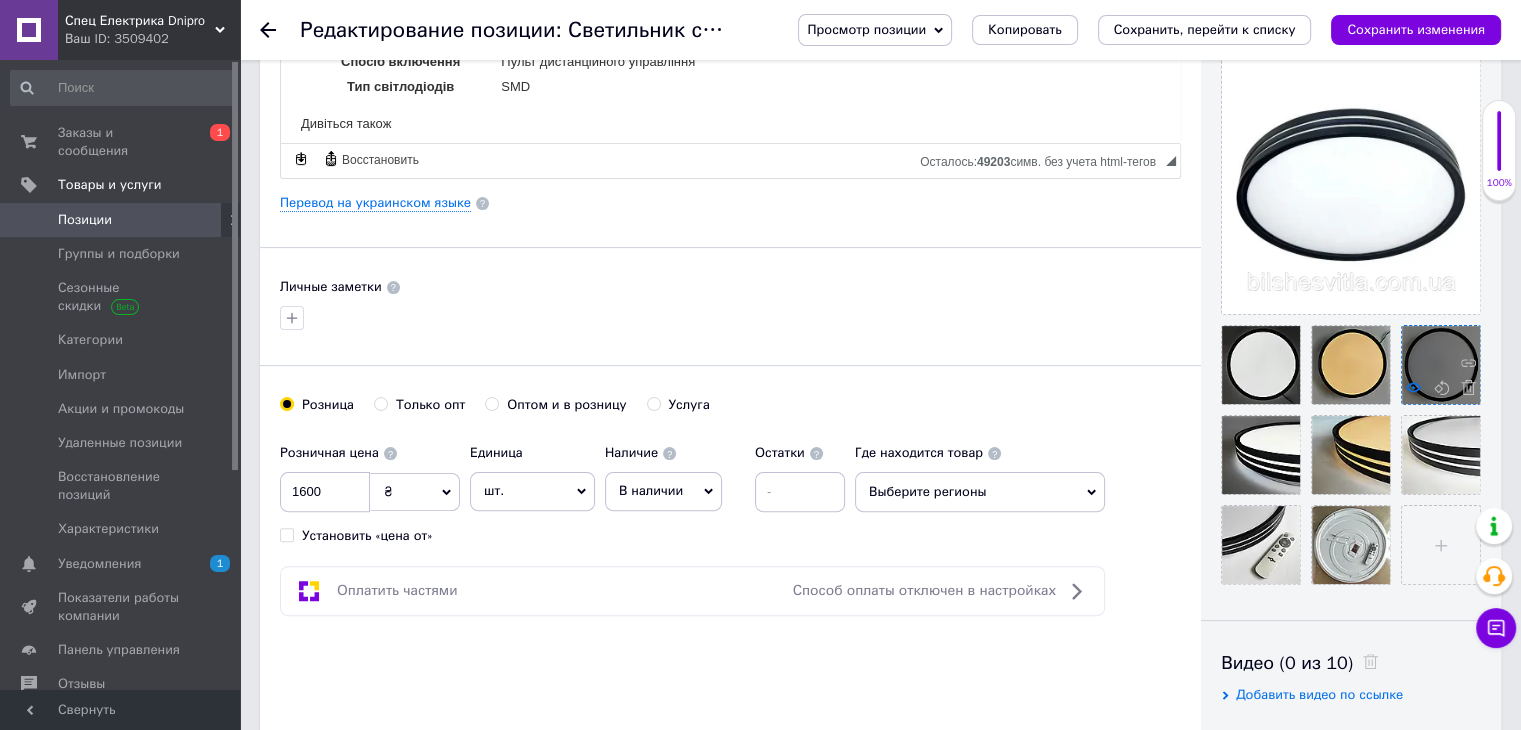 click 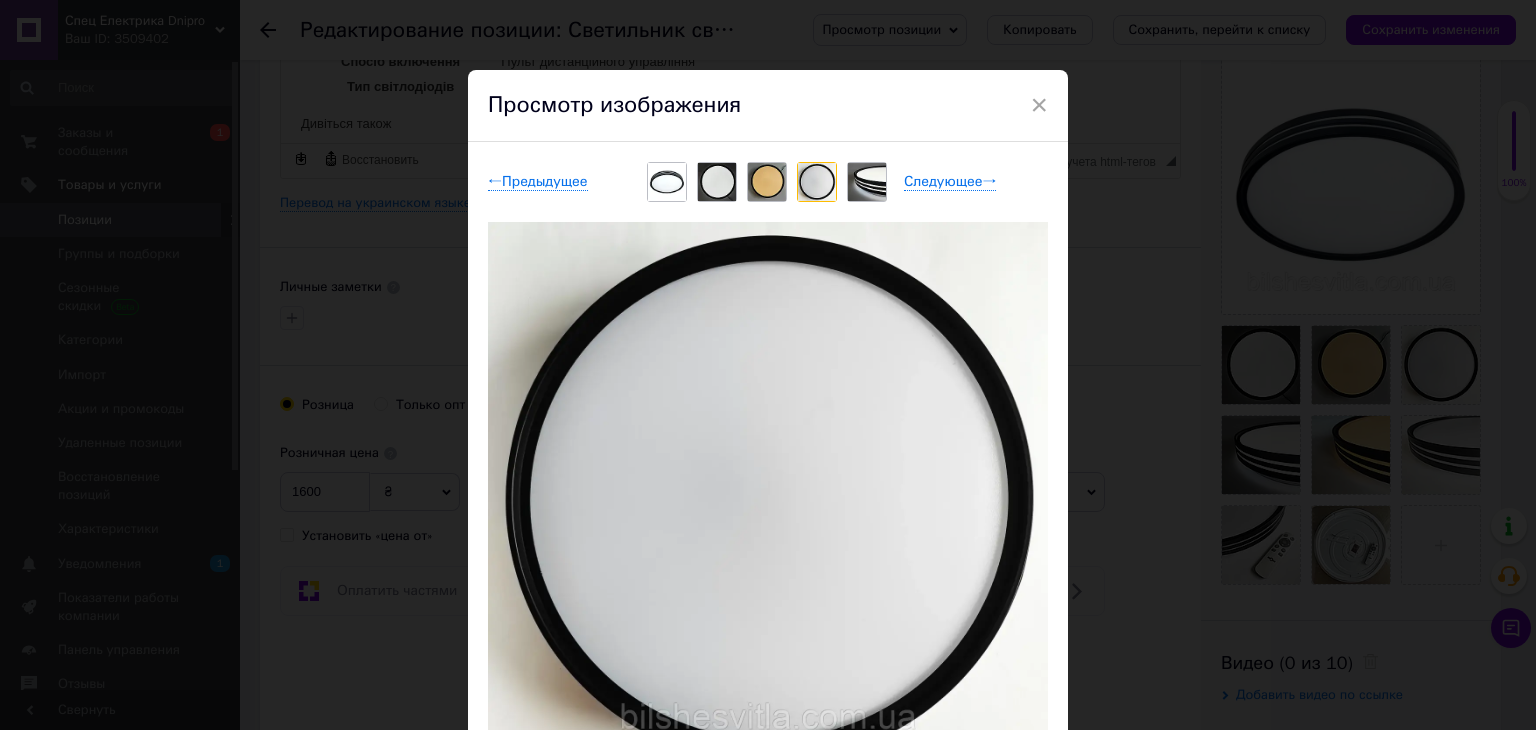 click on "Просмотр изображения" at bounding box center (768, 106) 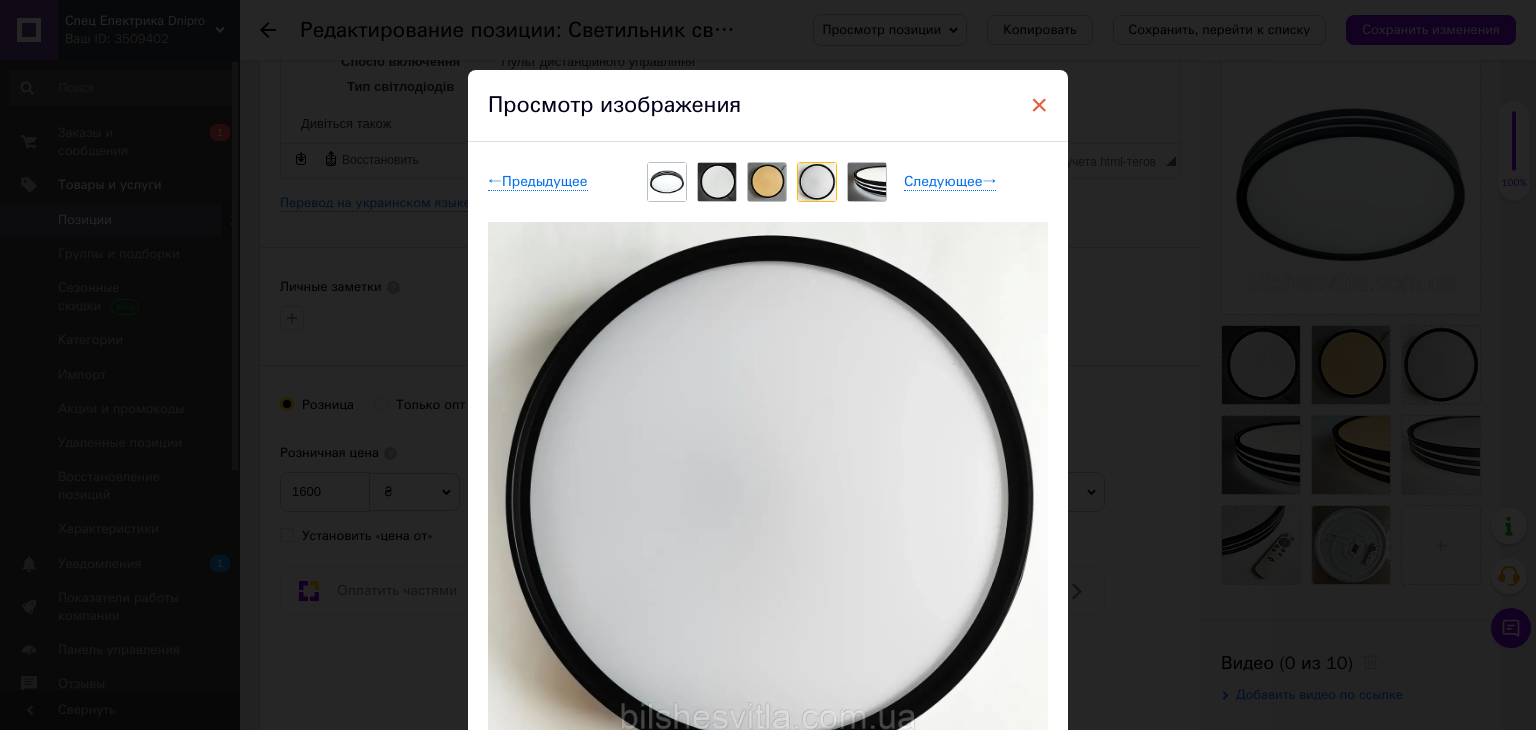 click on "×" at bounding box center [1039, 105] 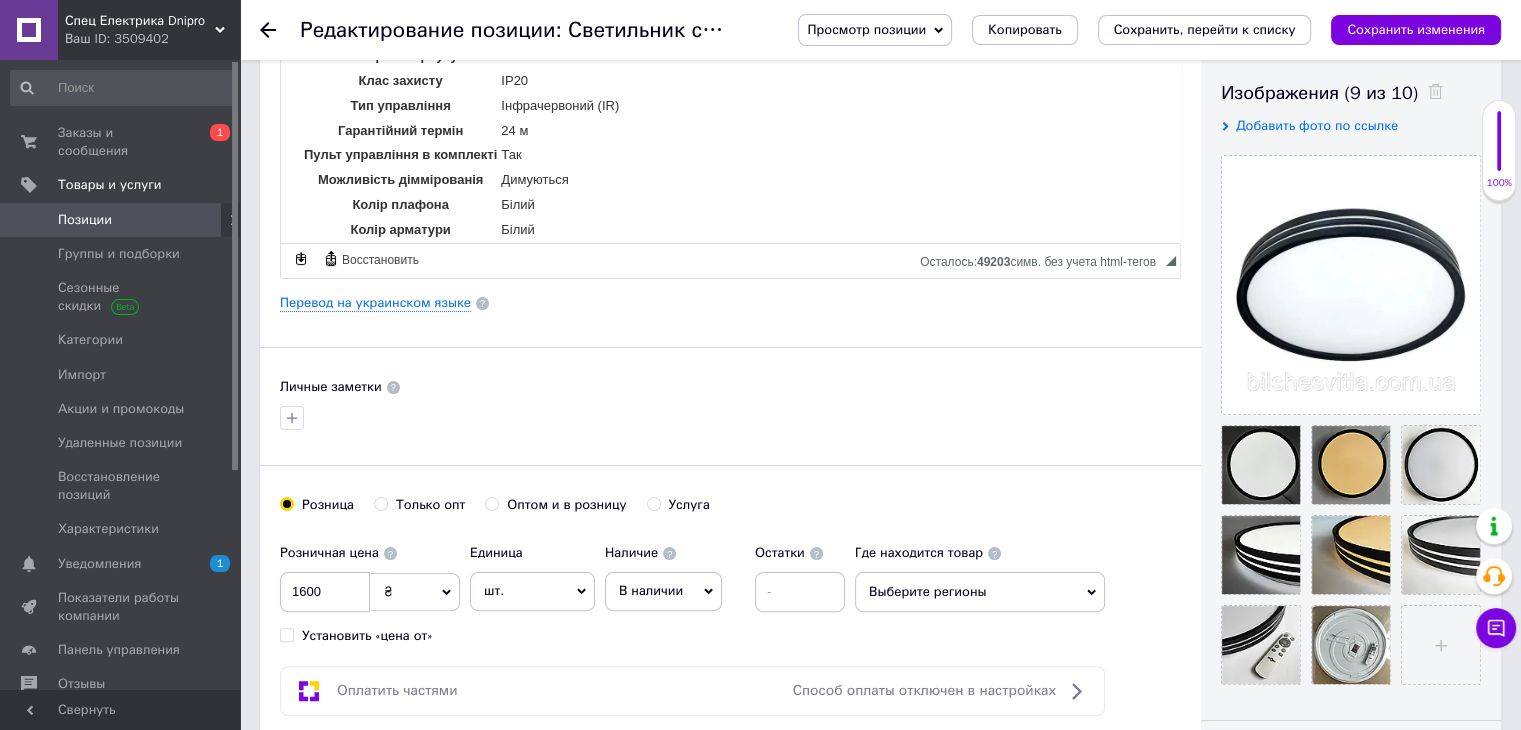 scroll, scrollTop: 500, scrollLeft: 0, axis: vertical 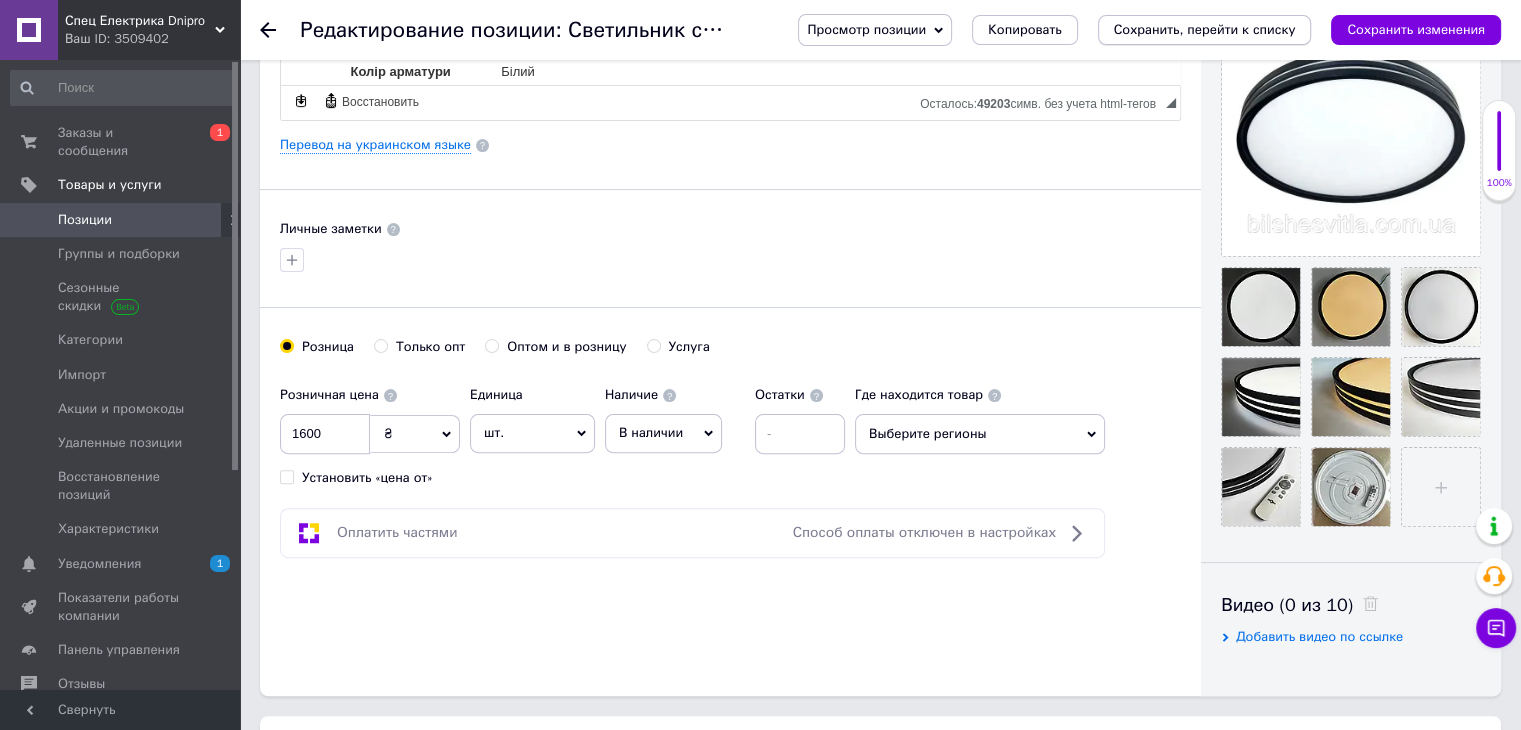 click on "Сохранить, перейти к списку" at bounding box center (1205, 29) 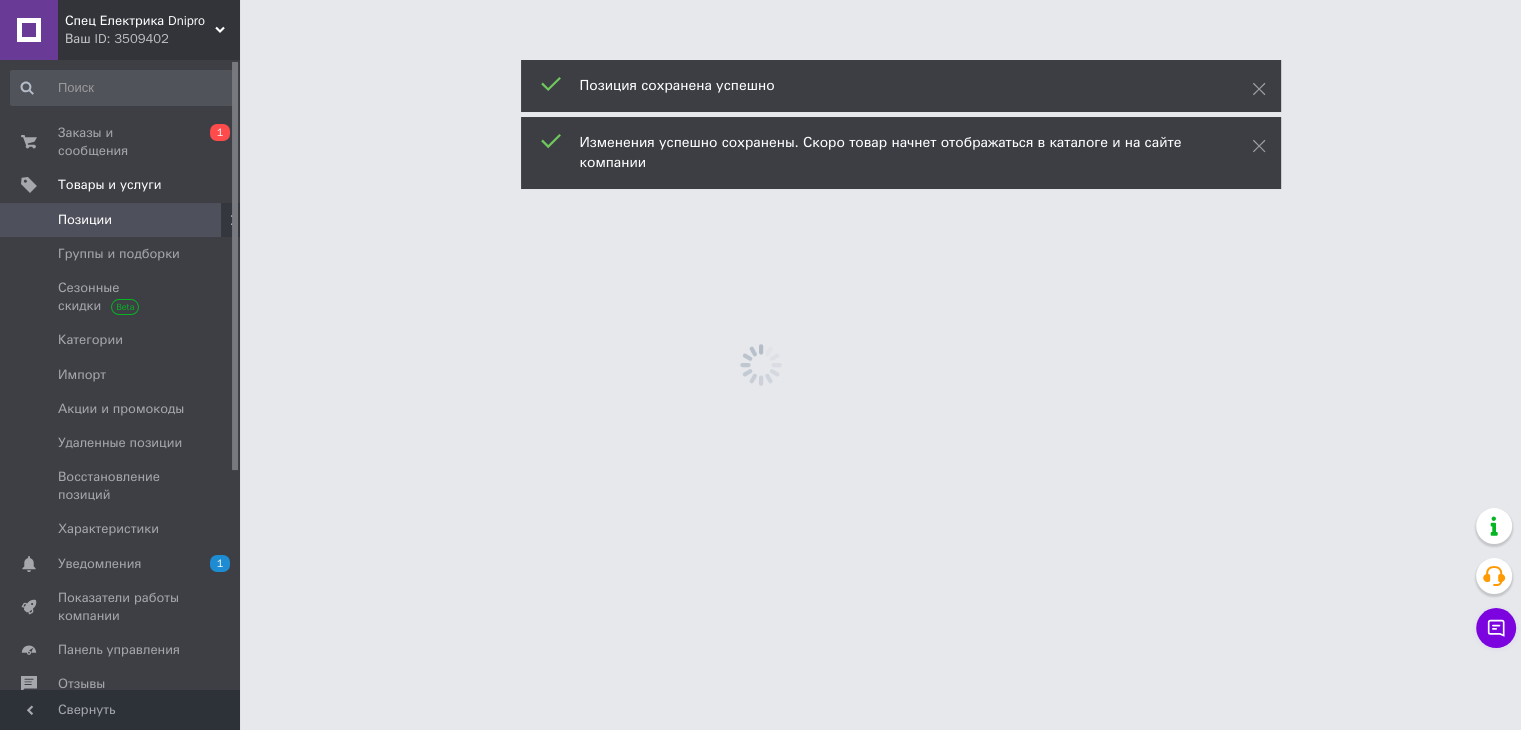scroll, scrollTop: 0, scrollLeft: 0, axis: both 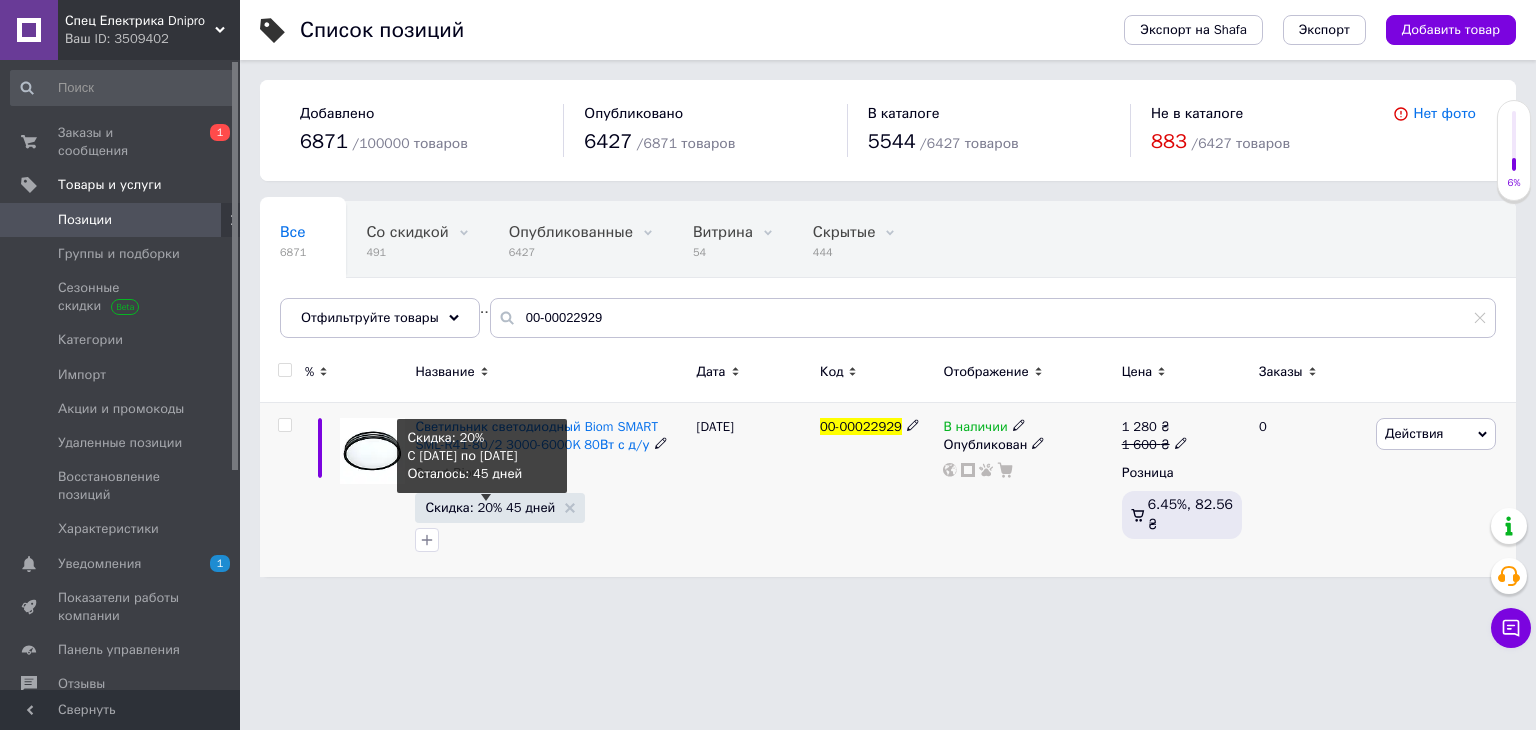 click on "Скидка: 20% 45 дней" at bounding box center [490, 507] 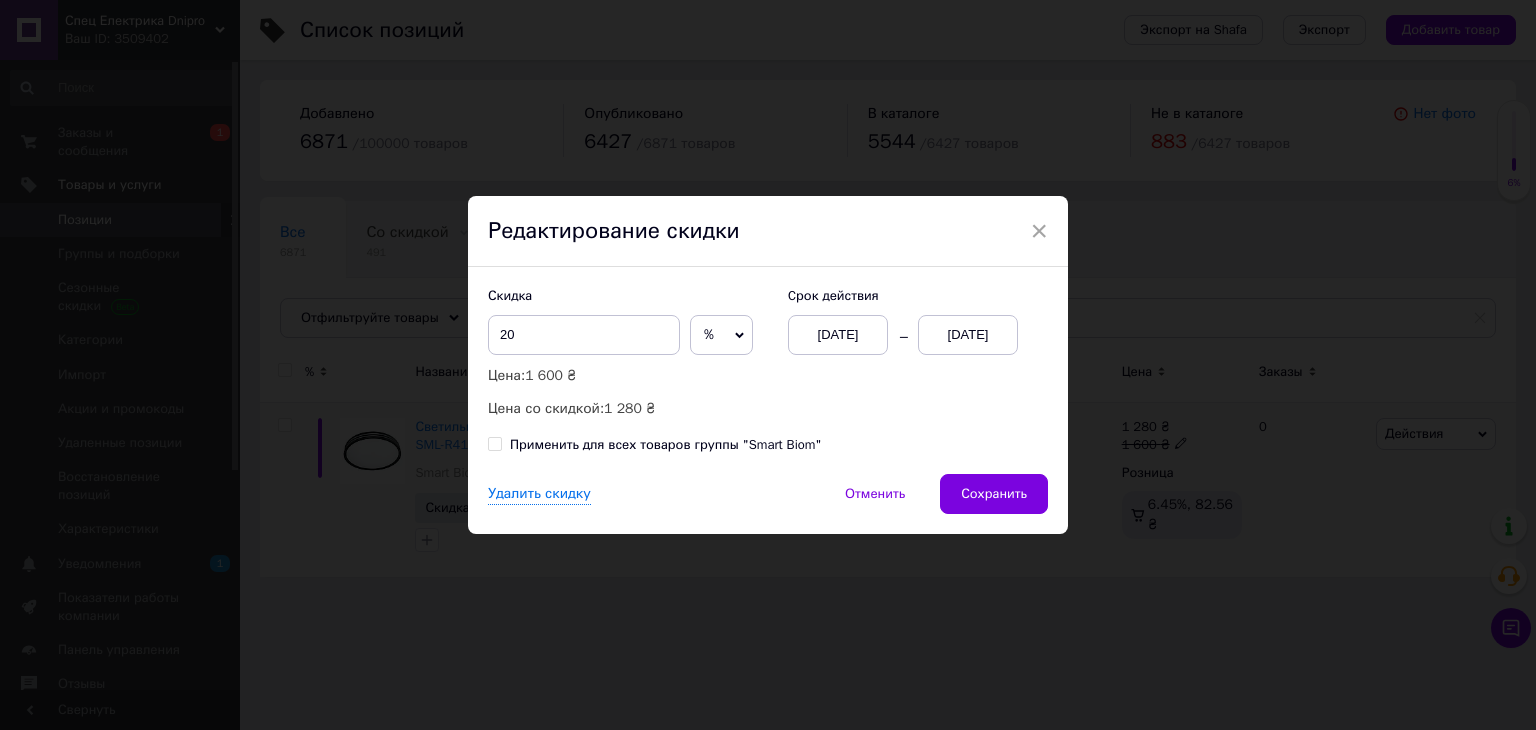click on "[DATE]" at bounding box center [968, 335] 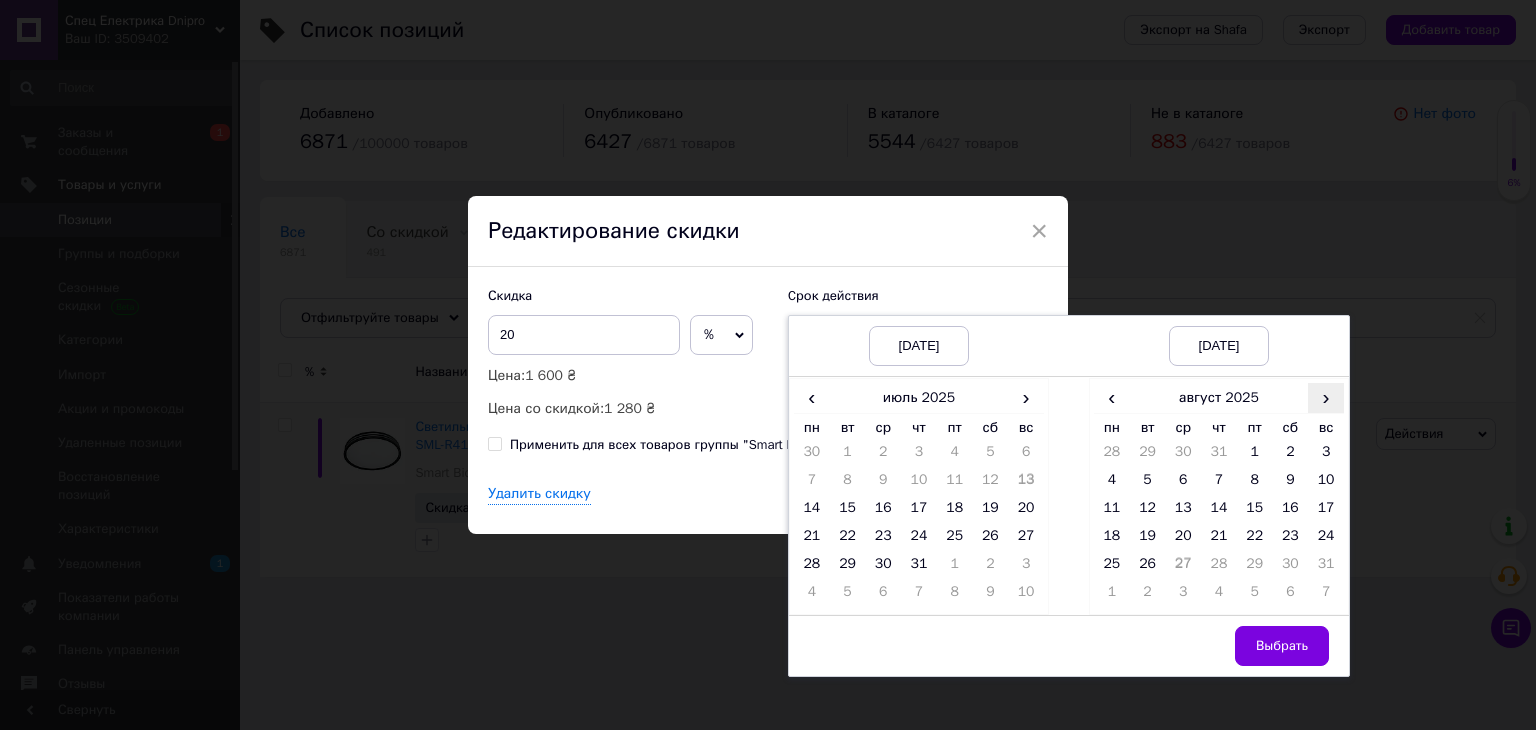 click on "›" at bounding box center [1326, 397] 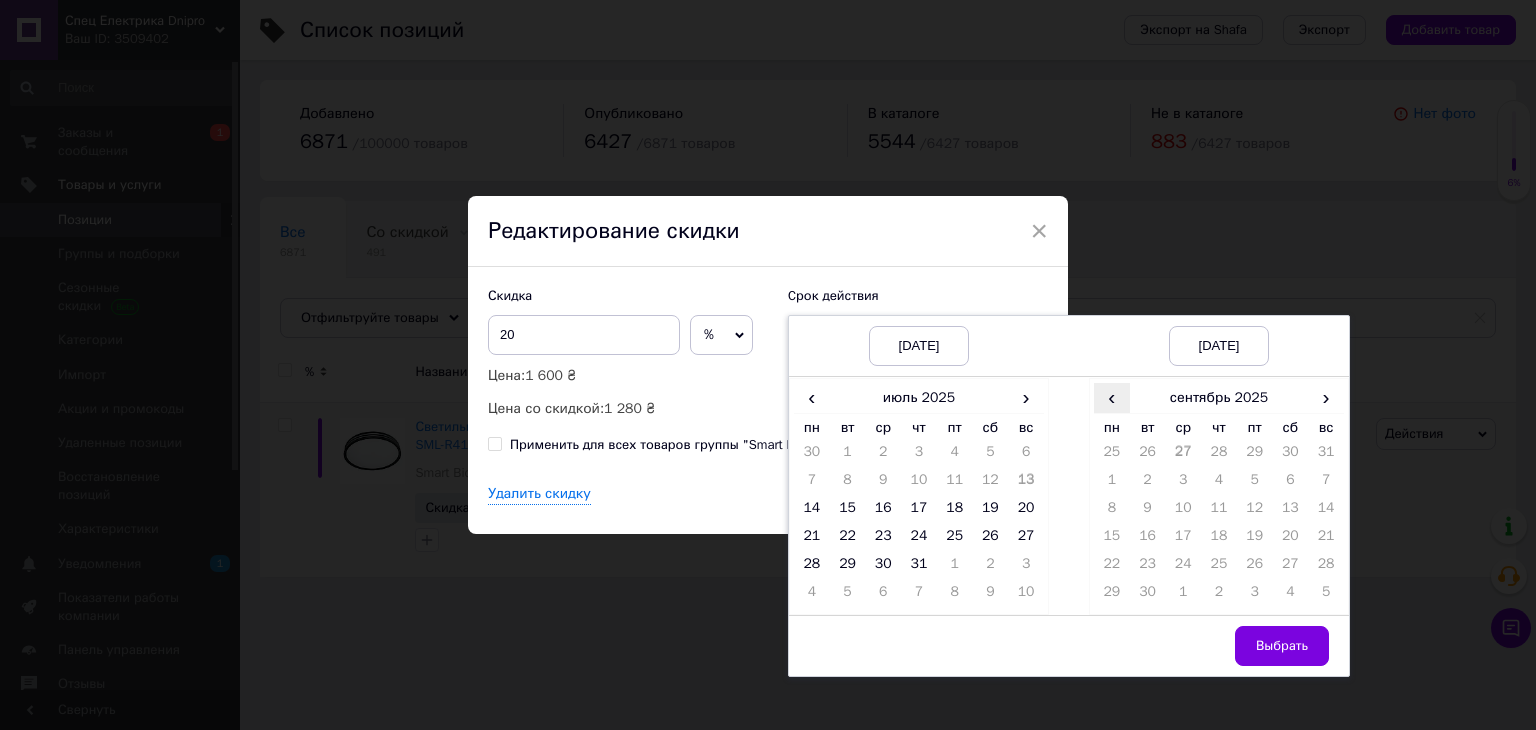 click on "‹" at bounding box center (1112, 397) 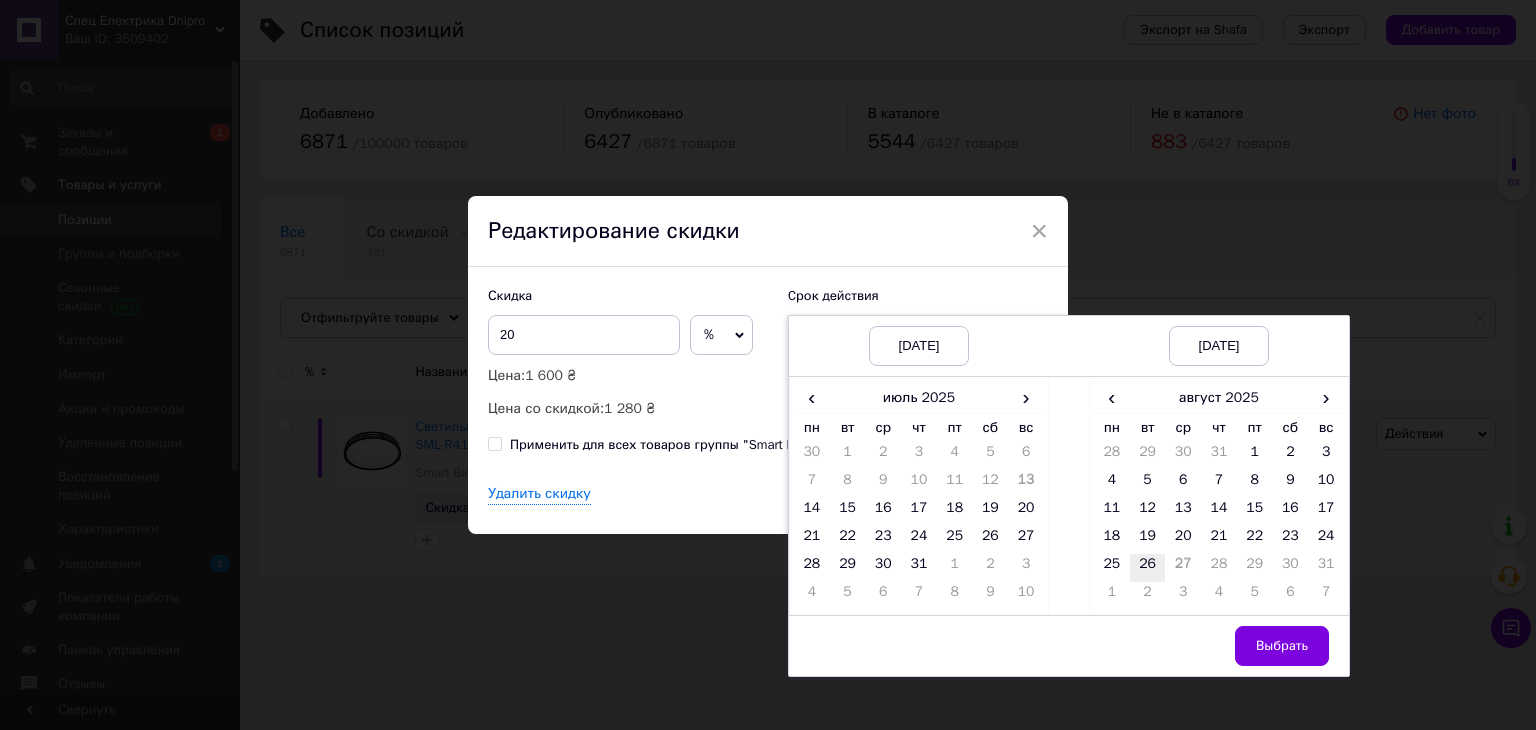 click on "26" at bounding box center [1148, 568] 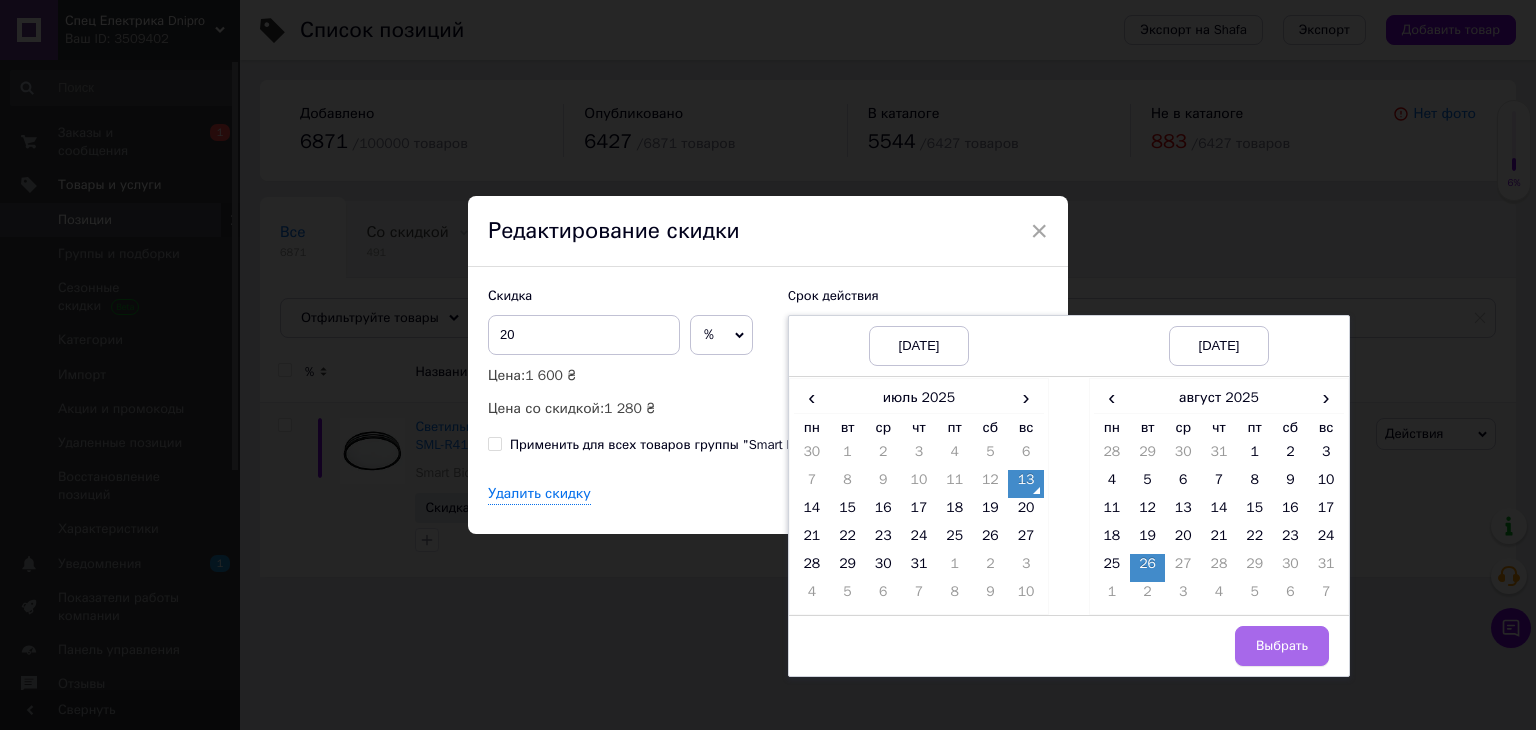 drag, startPoint x: 1277, startPoint y: 641, endPoint x: 1178, endPoint y: 593, distance: 110.02273 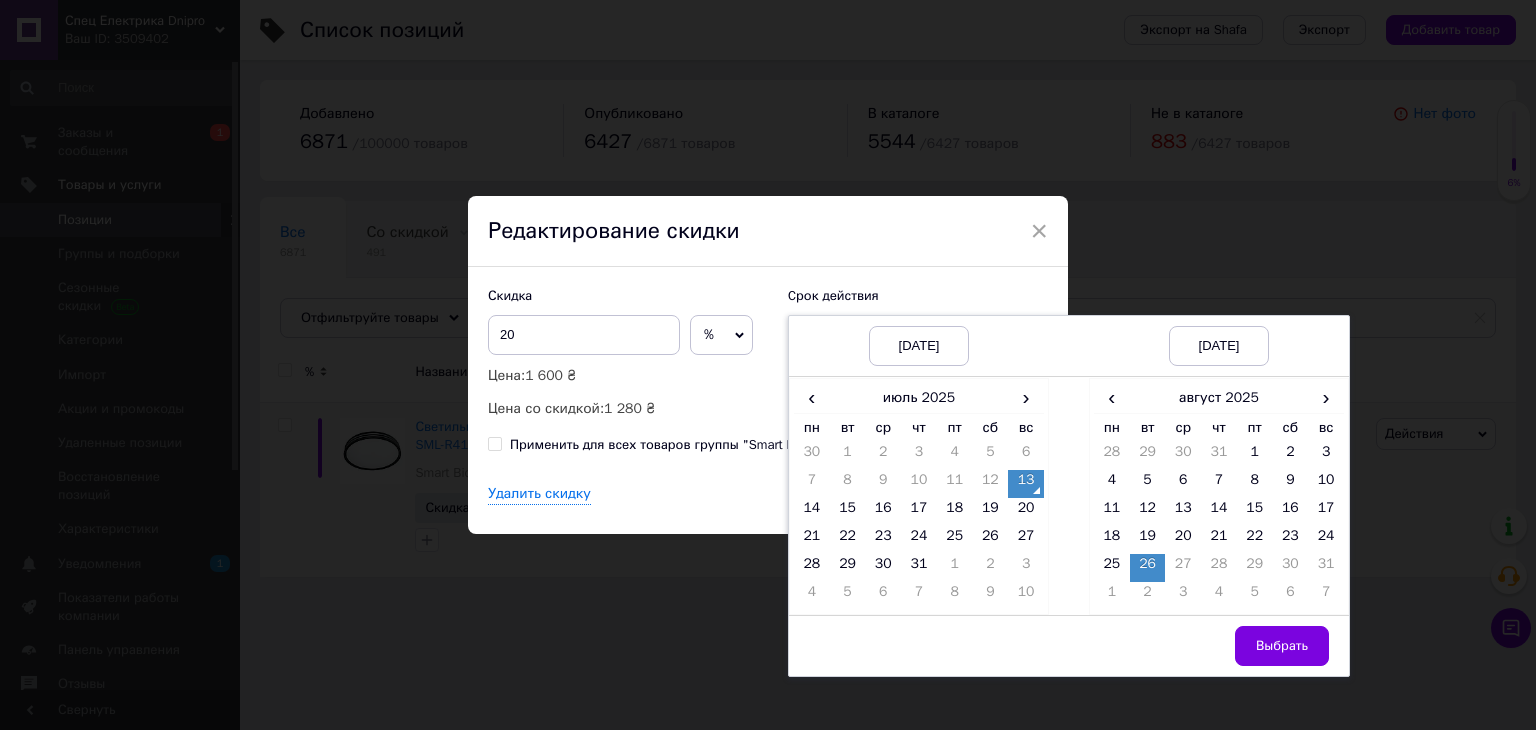 click on "Выбрать" at bounding box center [1282, 646] 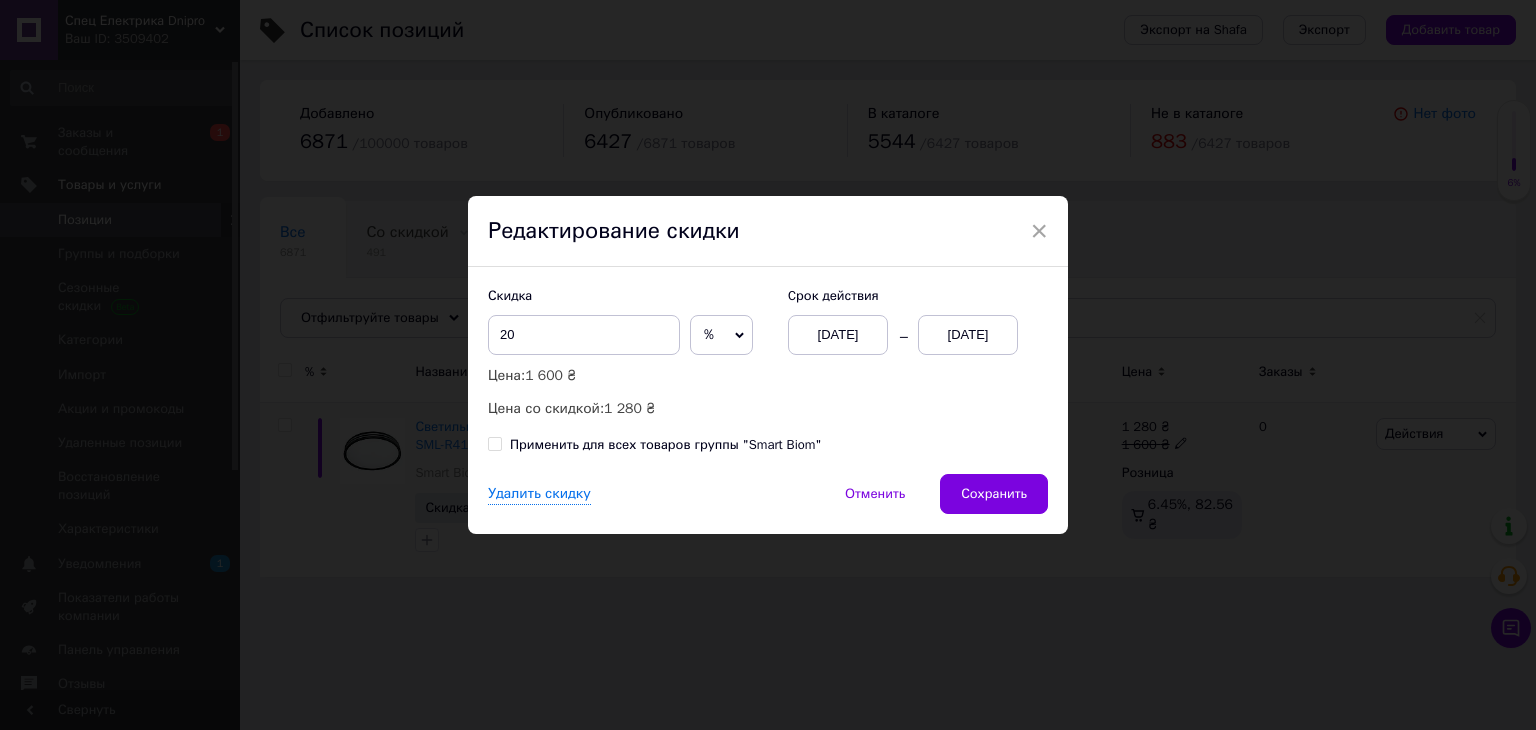 click on "Сохранить" at bounding box center (994, 494) 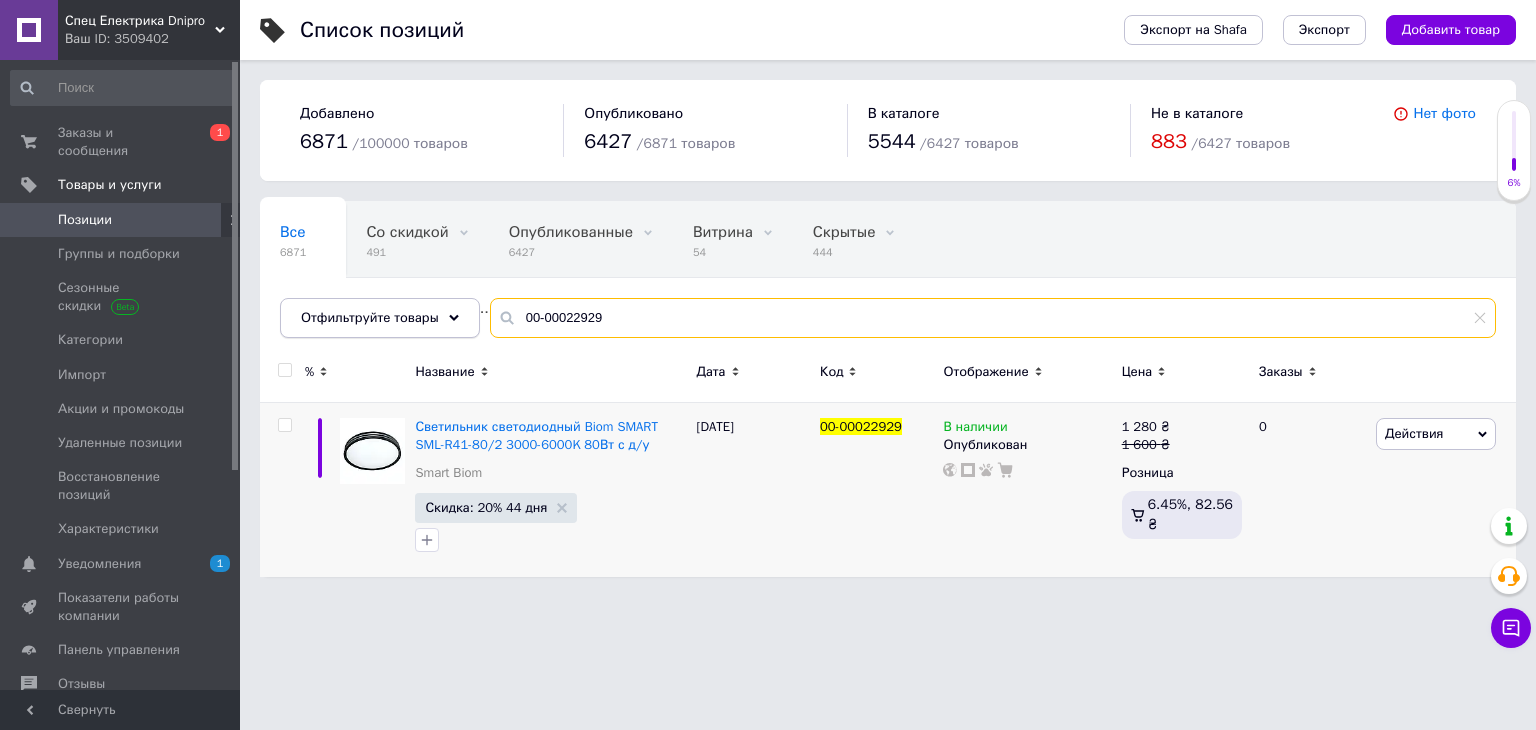 drag, startPoint x: 620, startPoint y: 328, endPoint x: 444, endPoint y: 320, distance: 176.18172 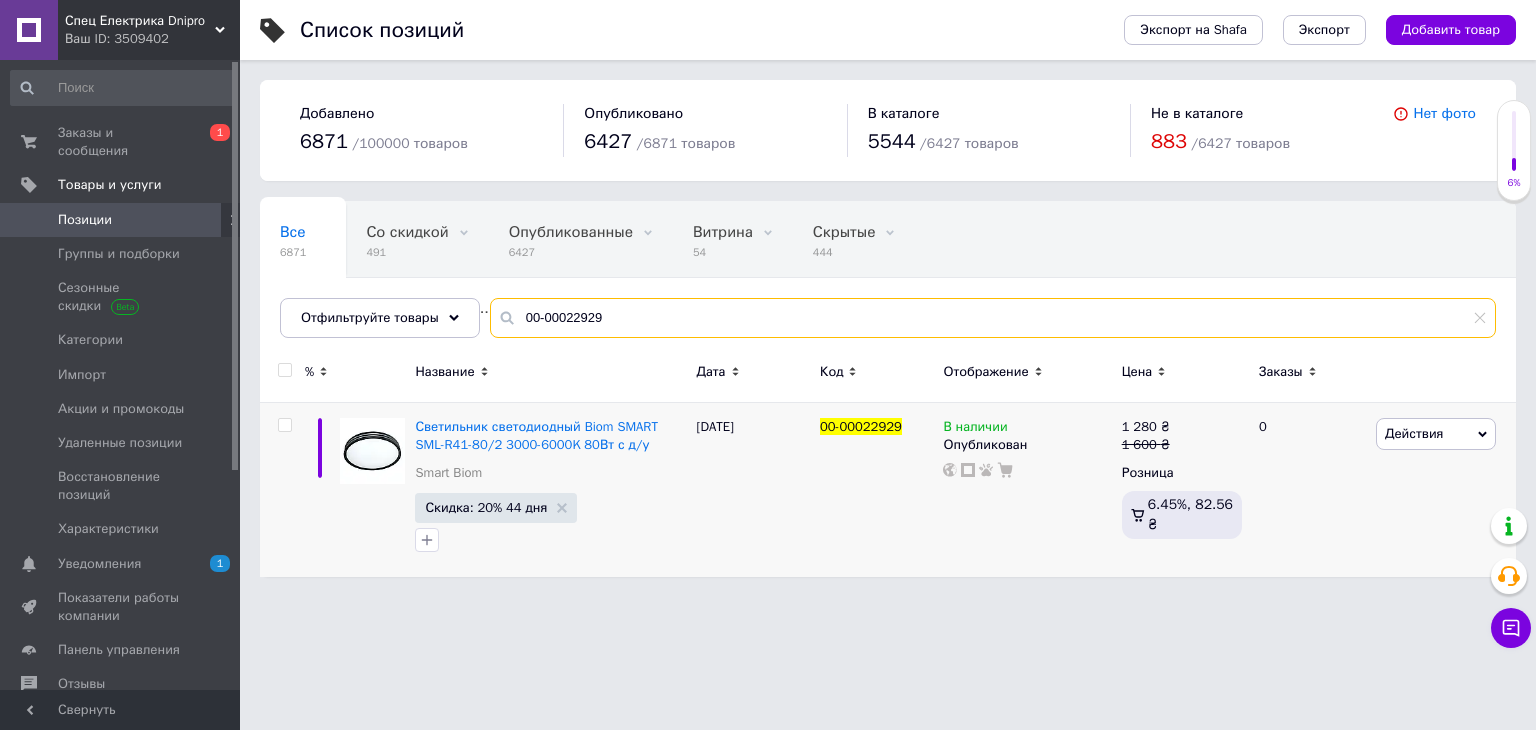paste on "00-00022928" 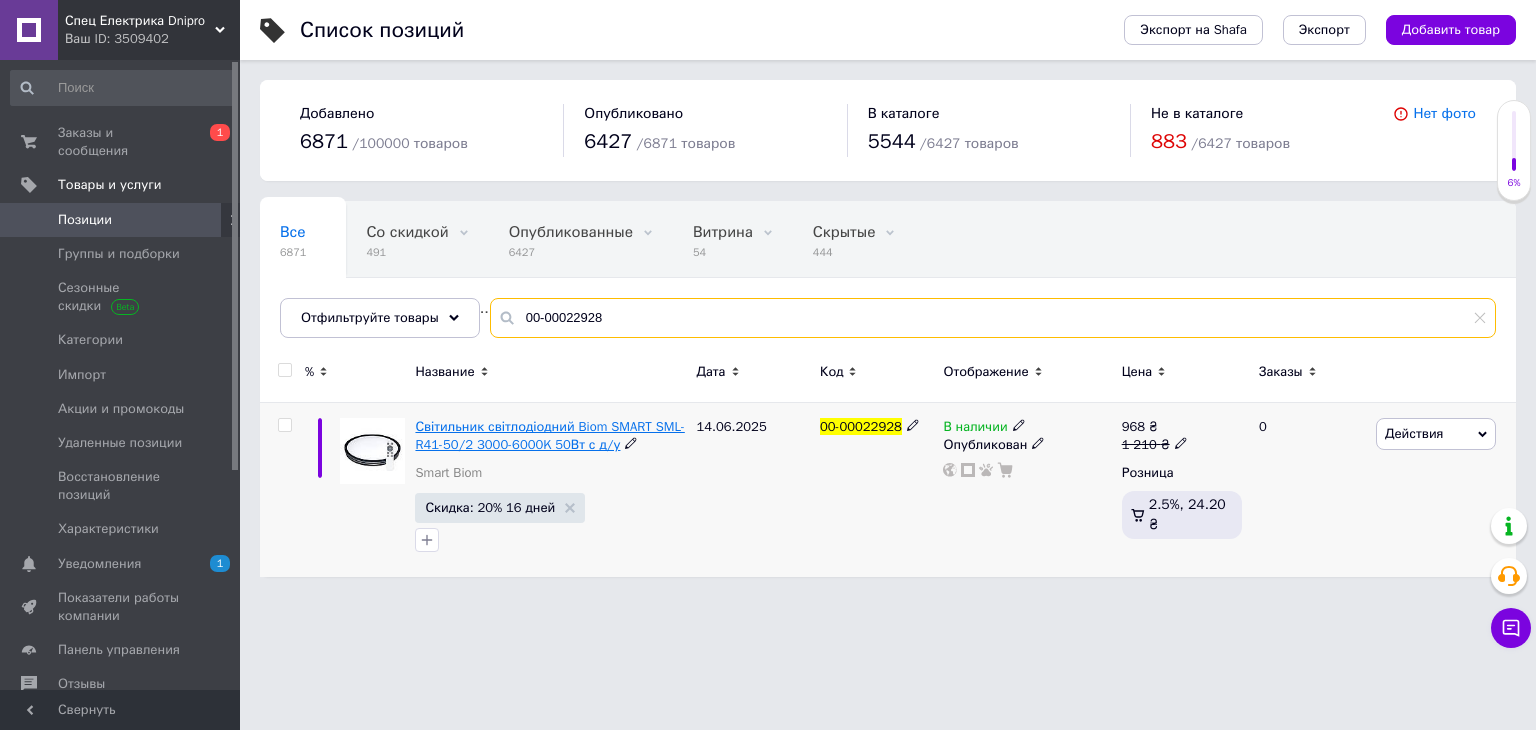 type on "00-00022928" 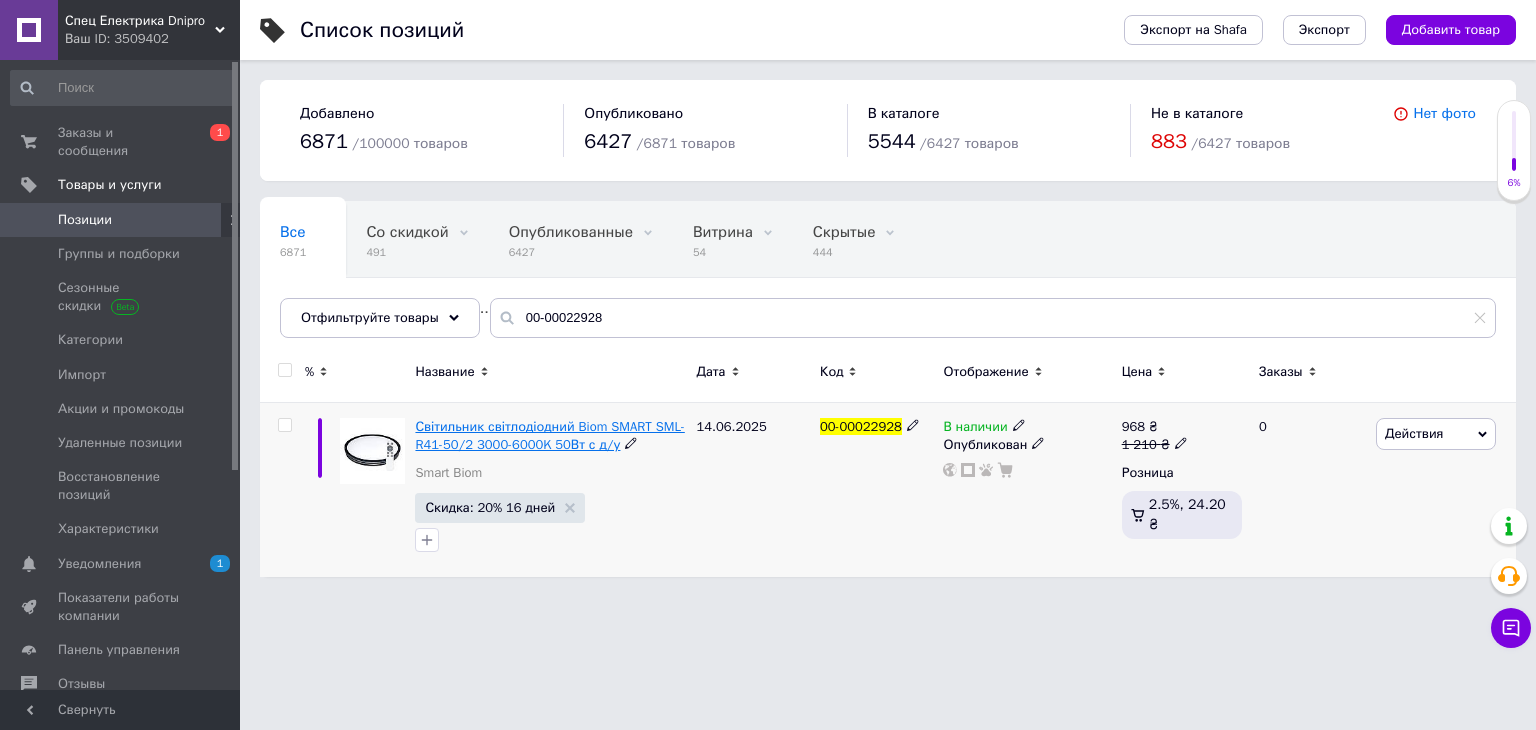click on "Світильник світлодіодний Biom SMART SML-R41-50/2 3000-6000K 50Вт с д/у" at bounding box center [549, 435] 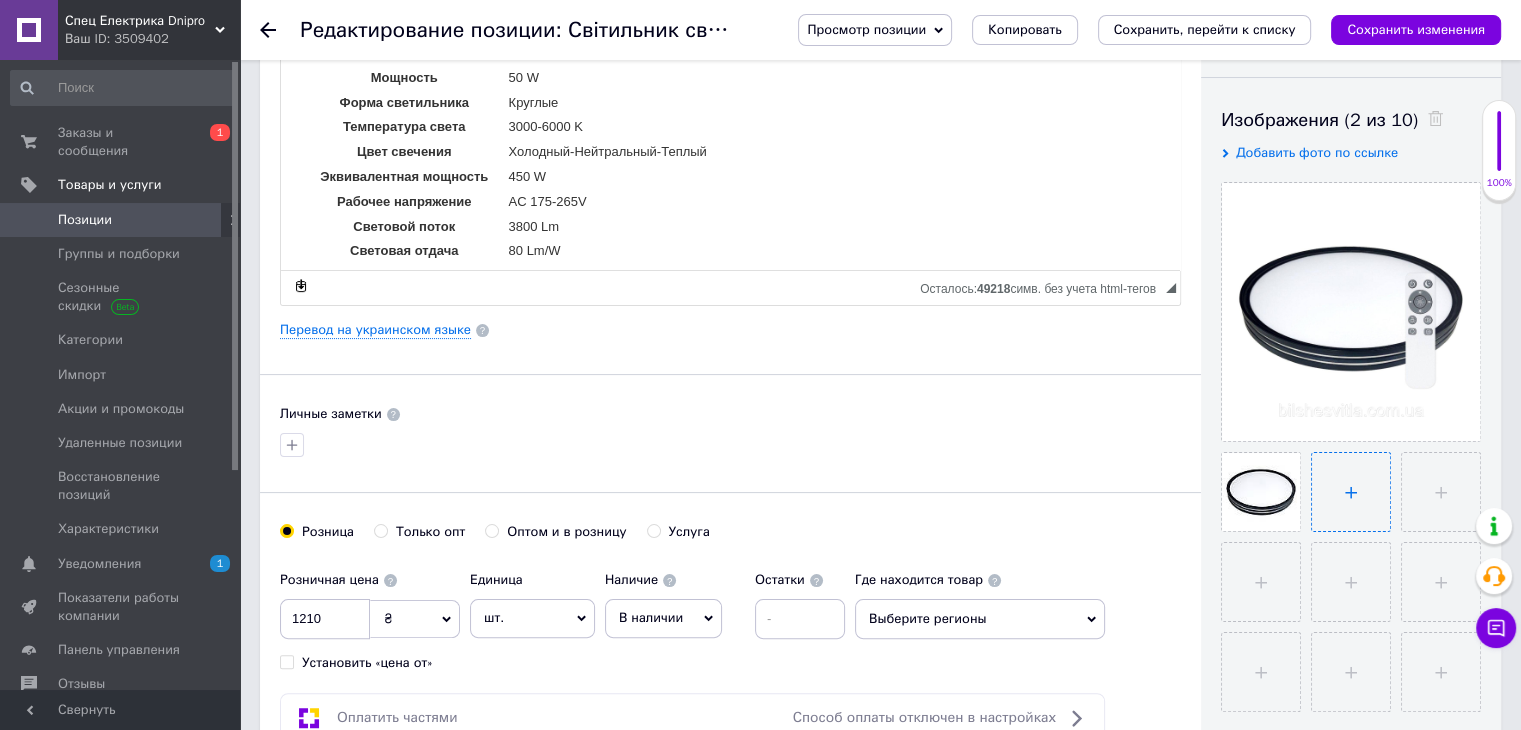 scroll, scrollTop: 333, scrollLeft: 0, axis: vertical 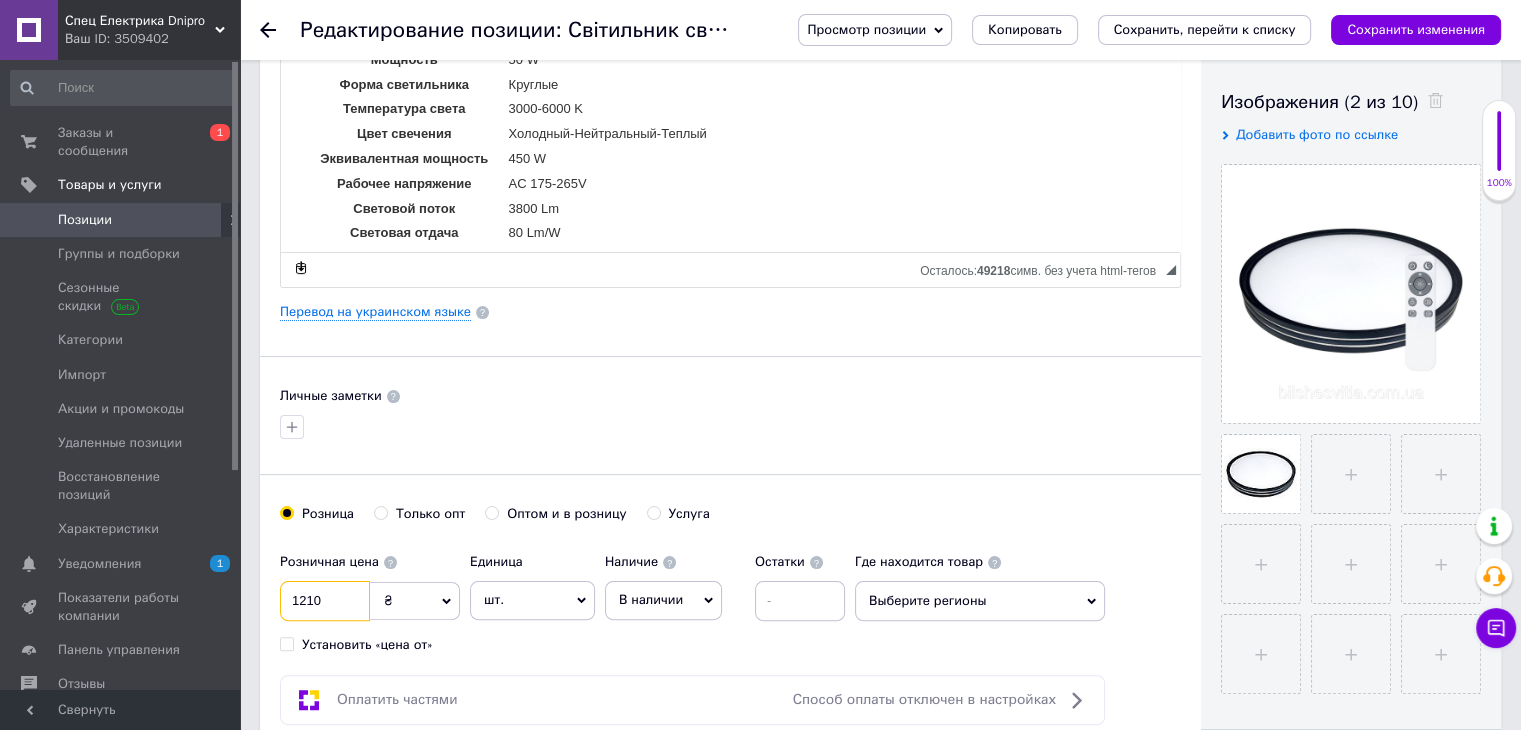 click on "1210" at bounding box center [325, 601] 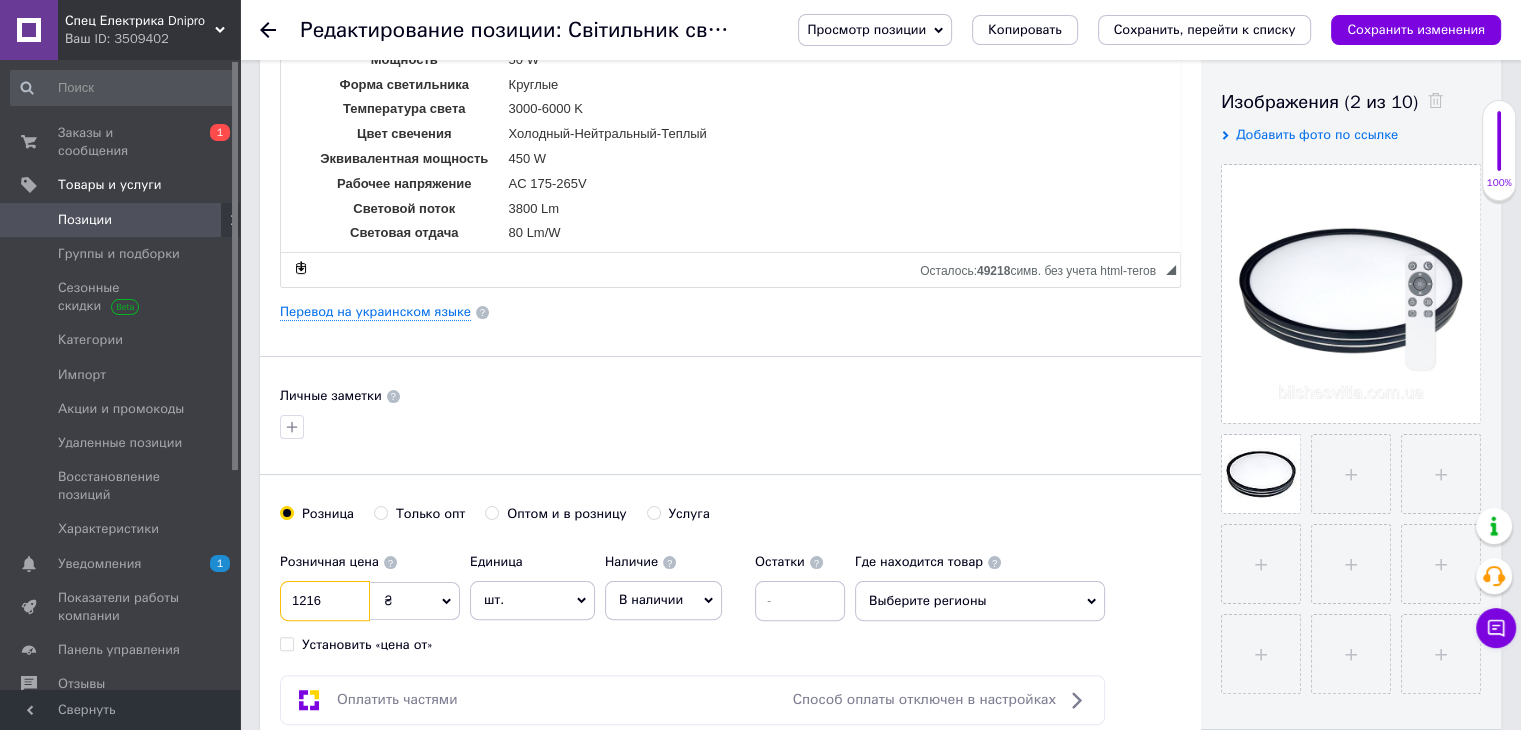 type on "1216" 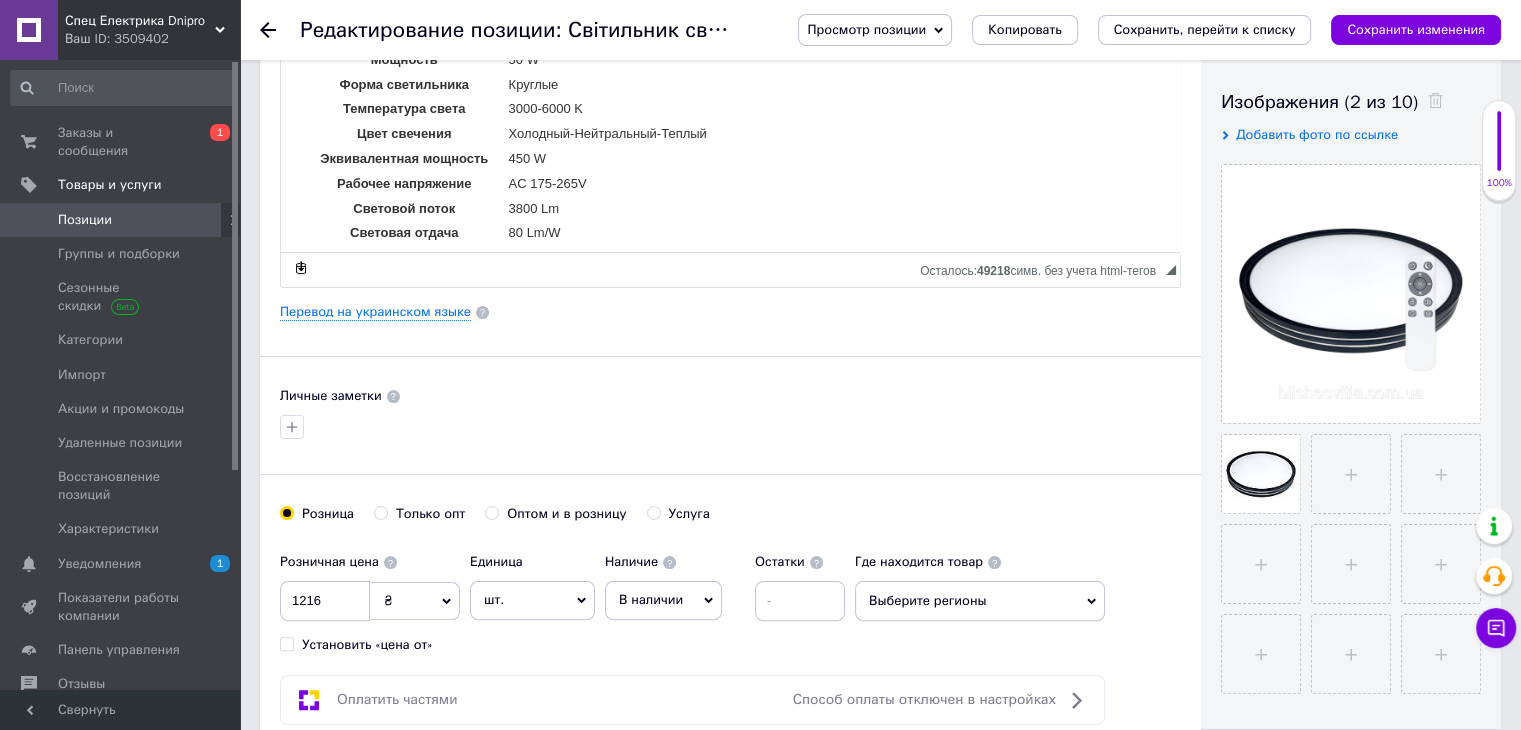 click on "Основная информация Название позиции (Русский) ✱ Світильник світлодіодний Biom SMART SML-R41-50/2 3000-6000K 50Вт с д/у Код/Артикул 00-00022928 Описание (Русский) ✱
Название
Светильник светодиодный Biom SMART SML-R41-50/2 3000-6000K 50Вт с д/у
Мощность
50 W
Форма светильника
Круглые
Температура света
3000-6000 K
Цвет свечения
Холодный-Нейтральный-Теплый
Эквивалентная мощность
450 W
Рабочее напряжение
AC 175-265V
Световой поток
3800 Lm
Световая отдача
80 Lm/W
Индекс цветопередачи, Ra
⩾80
Тип рассеивателя" at bounding box center [730, 305] 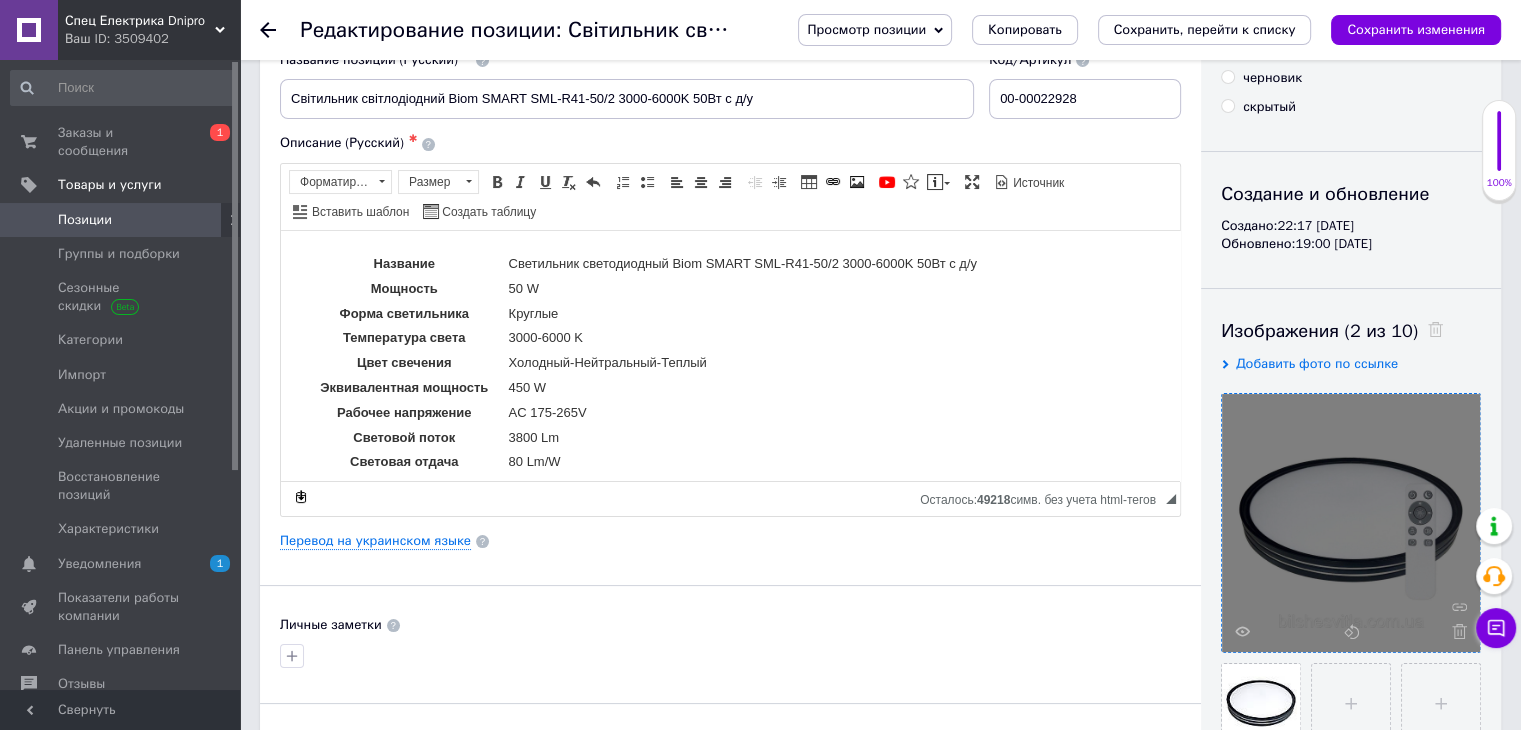 scroll, scrollTop: 166, scrollLeft: 0, axis: vertical 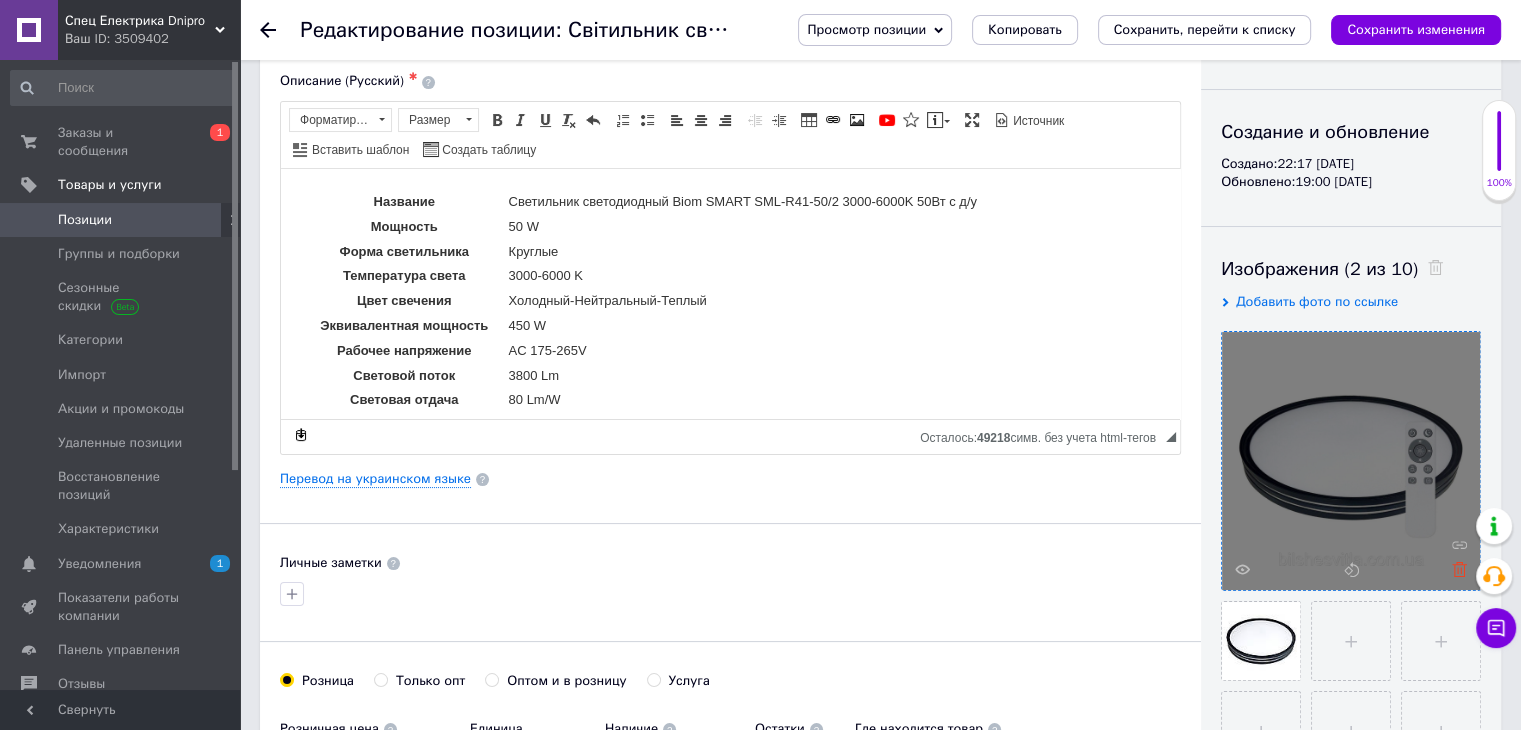 click 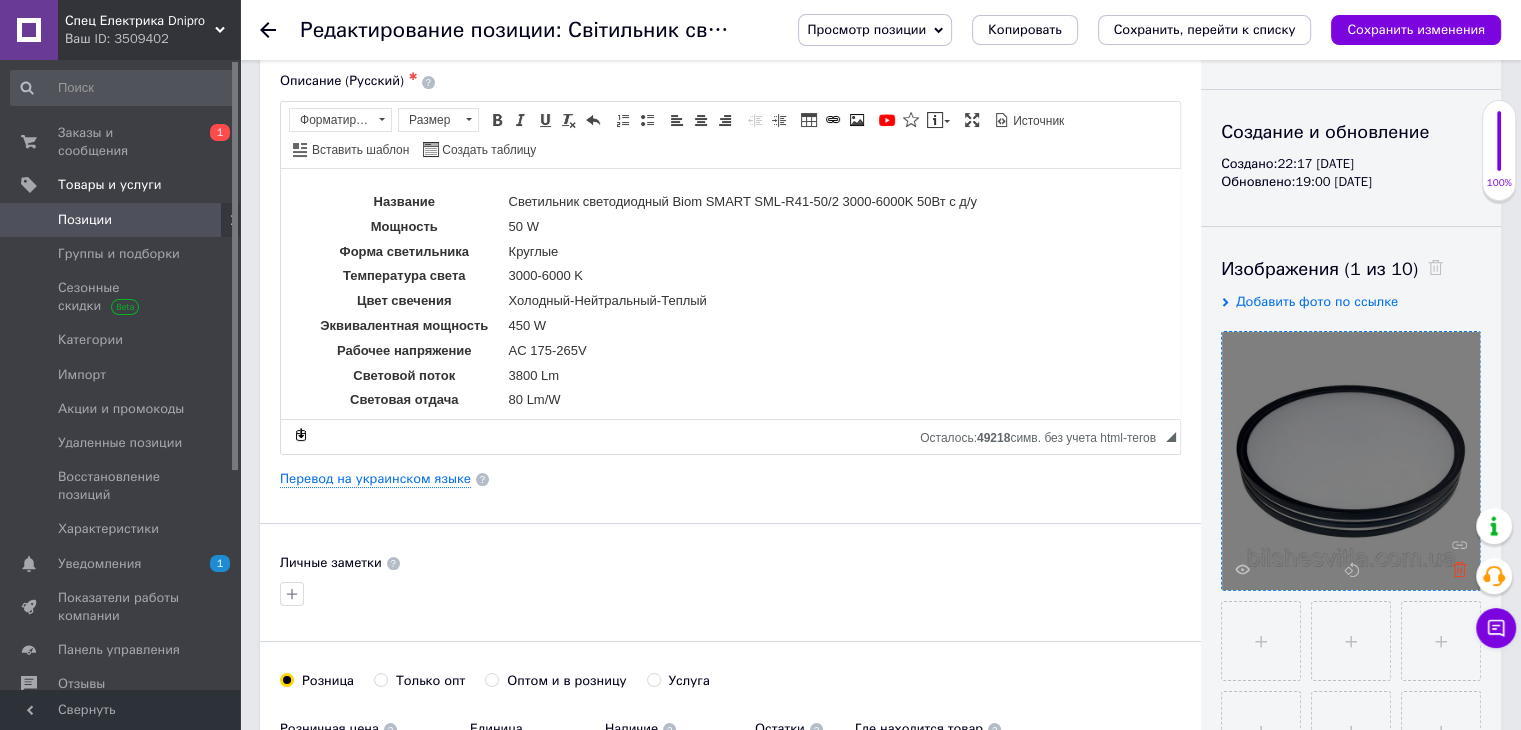 click 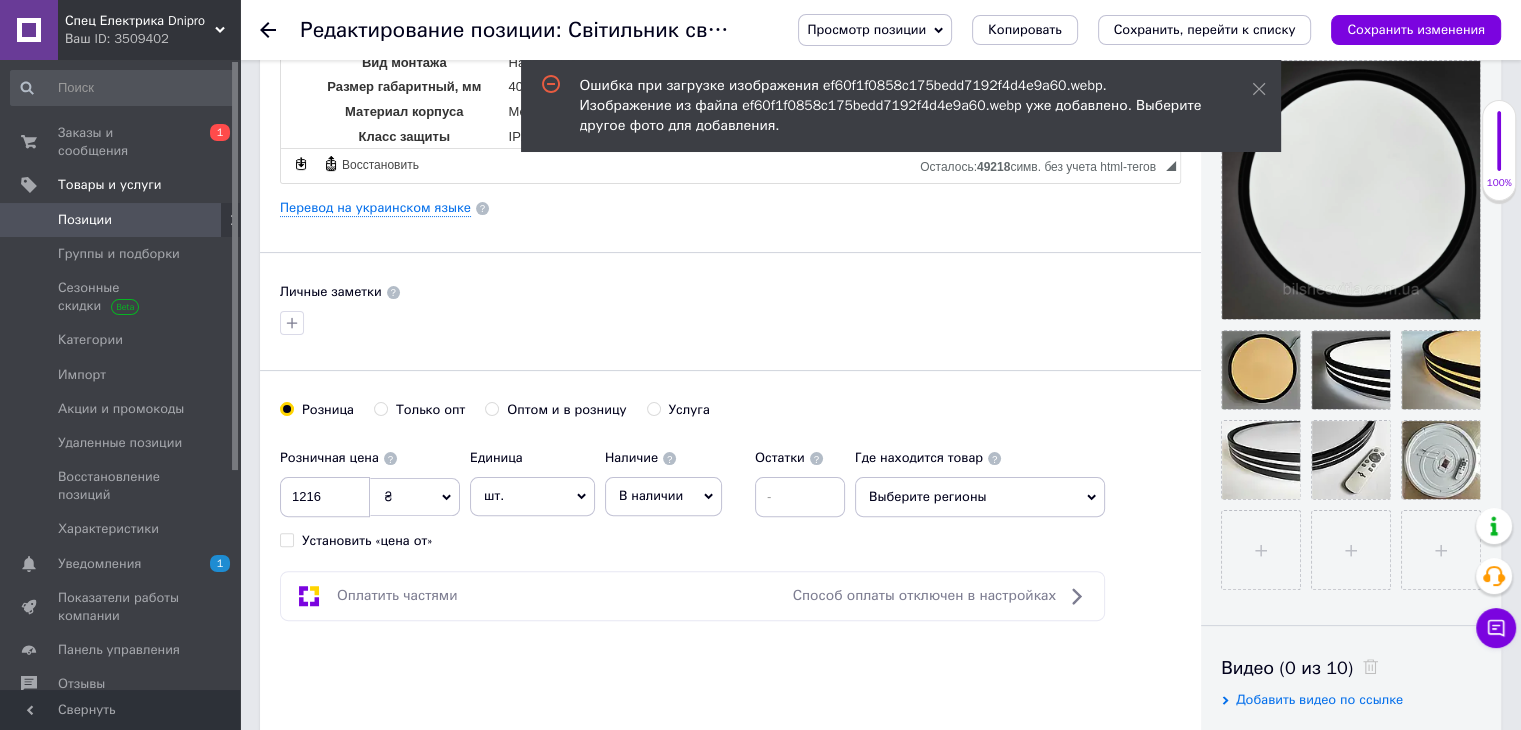 scroll, scrollTop: 500, scrollLeft: 0, axis: vertical 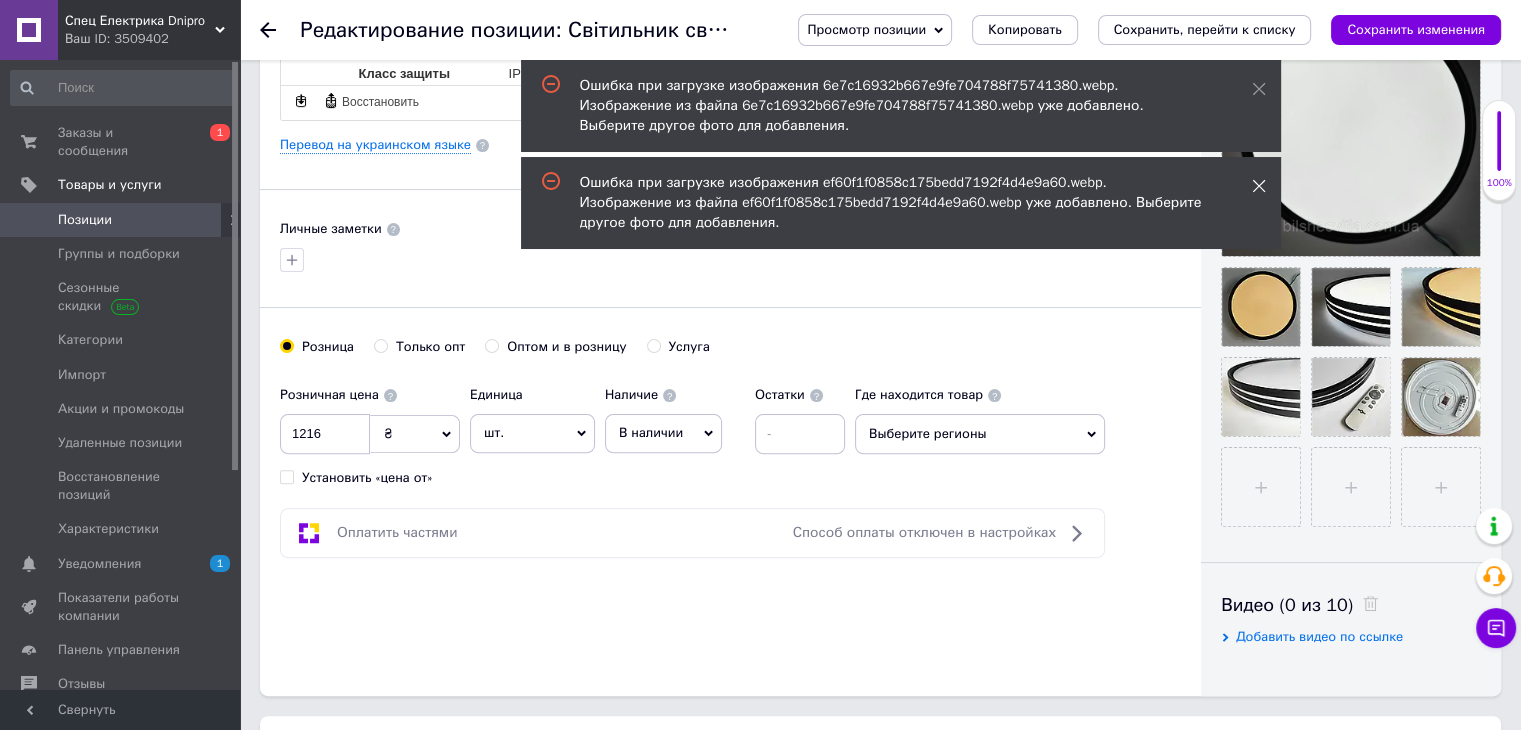 click 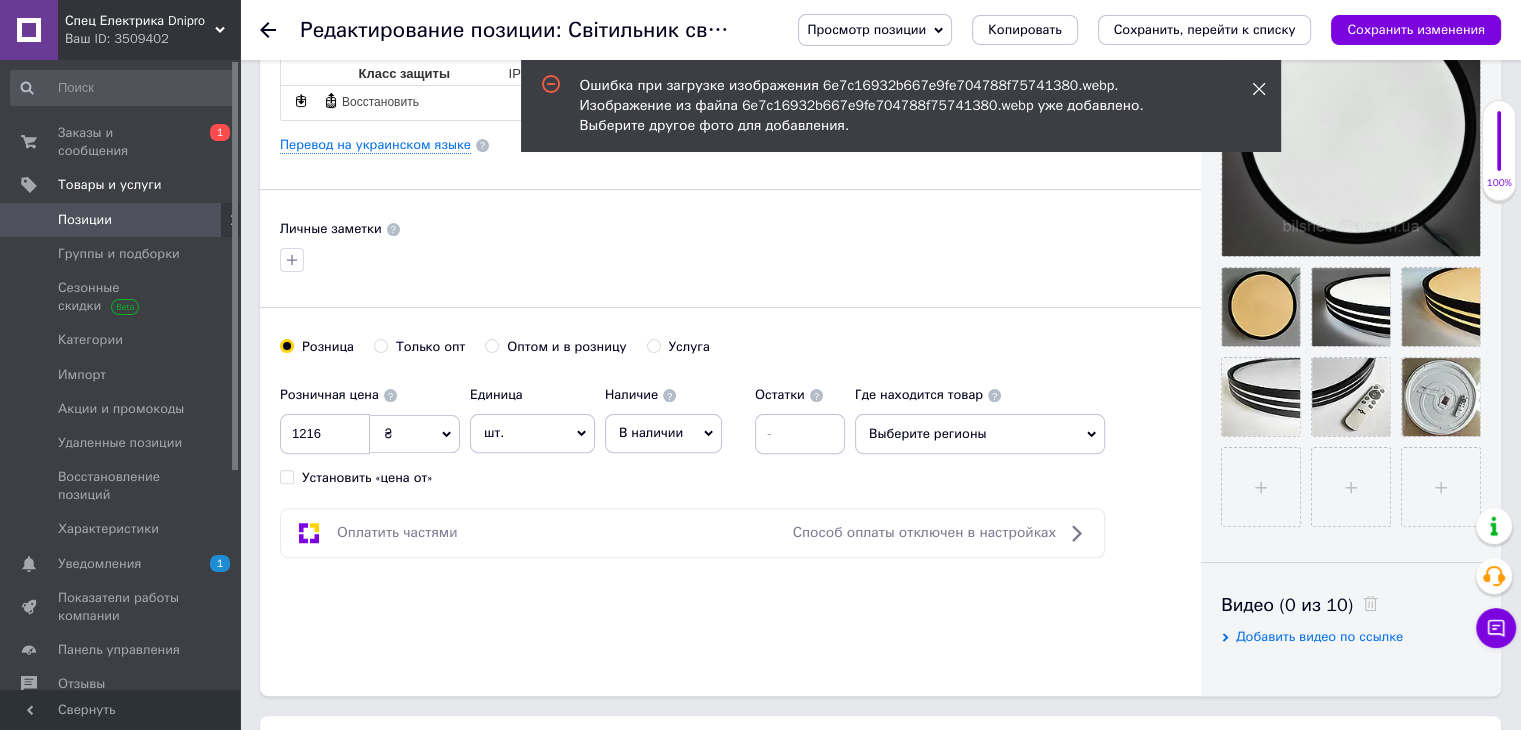 click 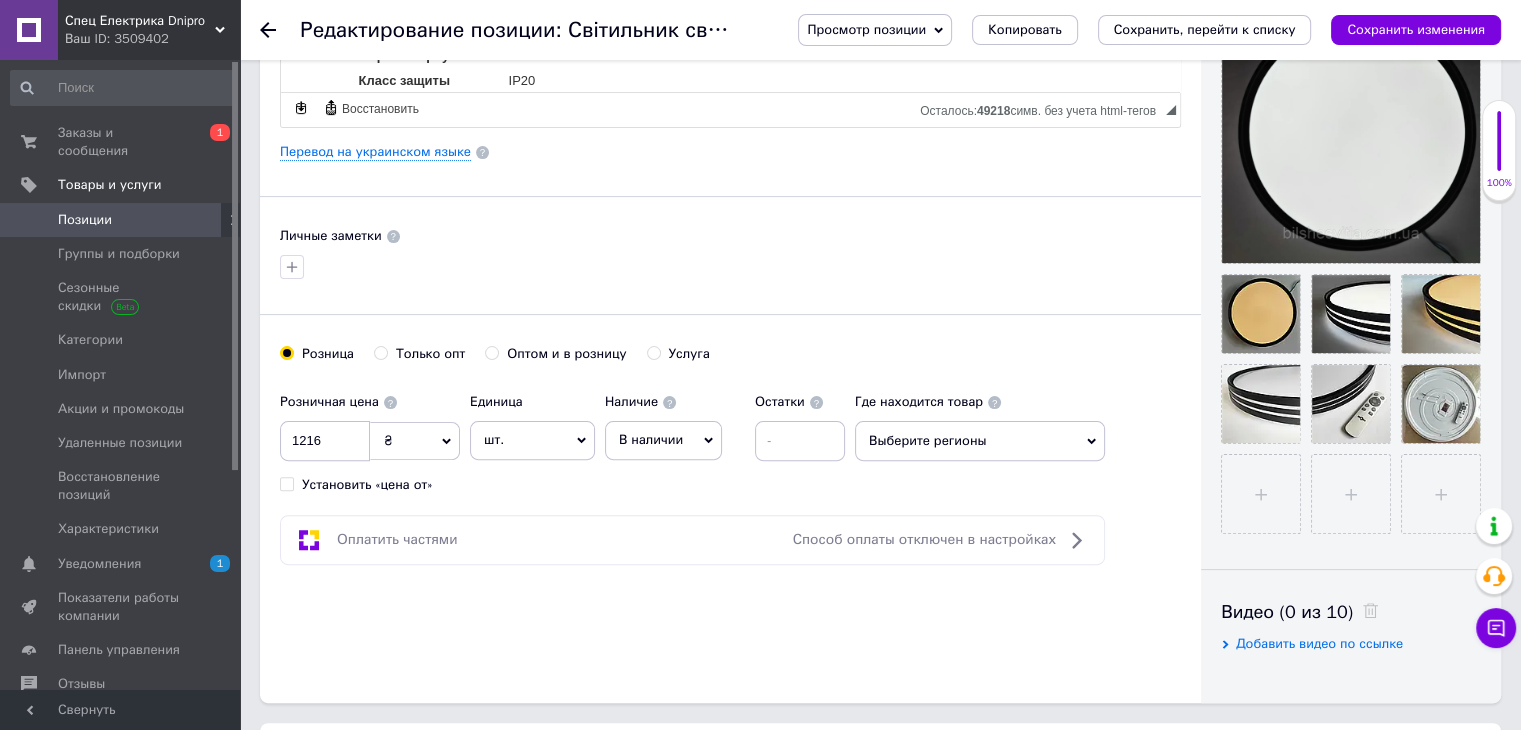 scroll, scrollTop: 500, scrollLeft: 0, axis: vertical 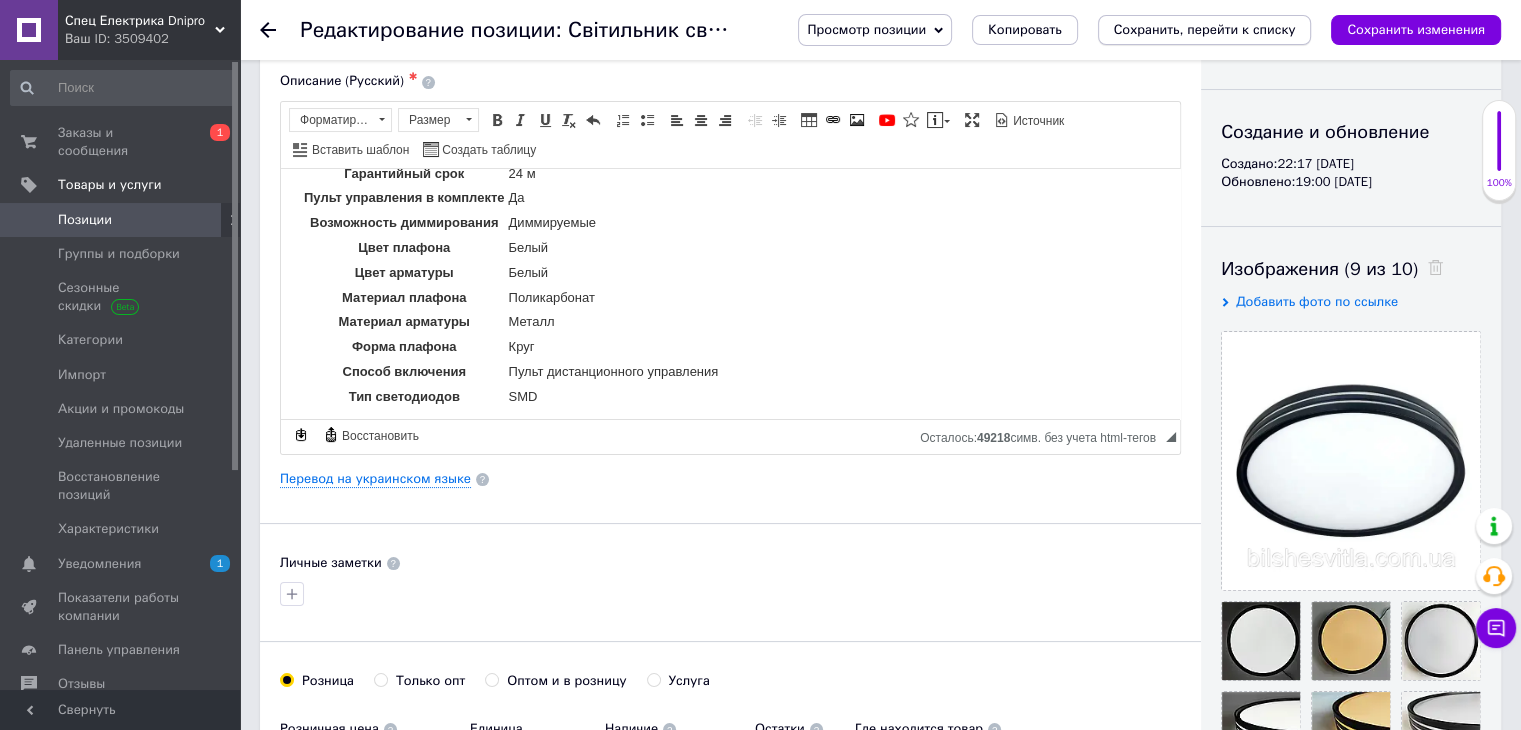 click on "Сохранить, перейти к списку" at bounding box center (1205, 29) 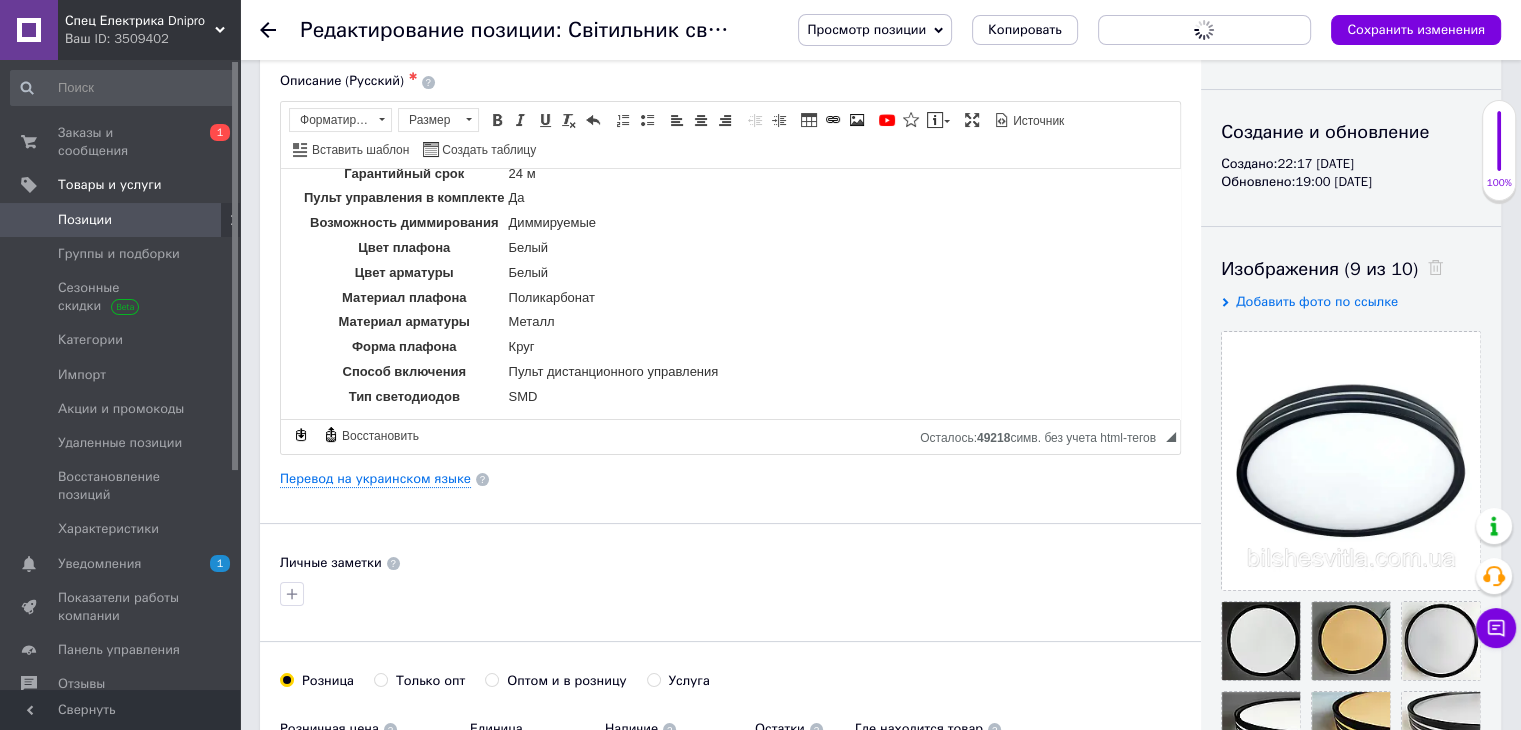 scroll, scrollTop: 0, scrollLeft: 0, axis: both 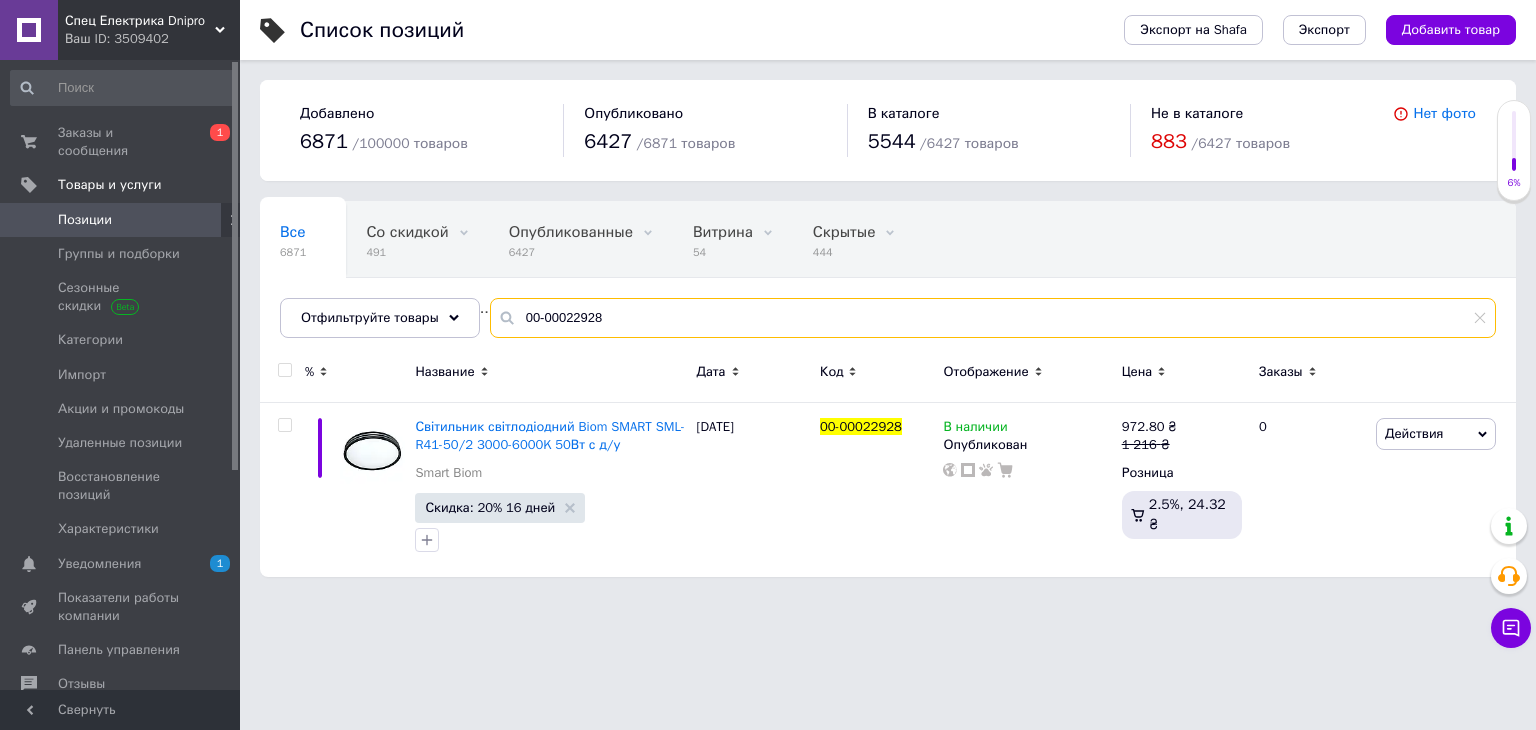drag, startPoint x: 640, startPoint y: 319, endPoint x: 524, endPoint y: 325, distance: 116.15507 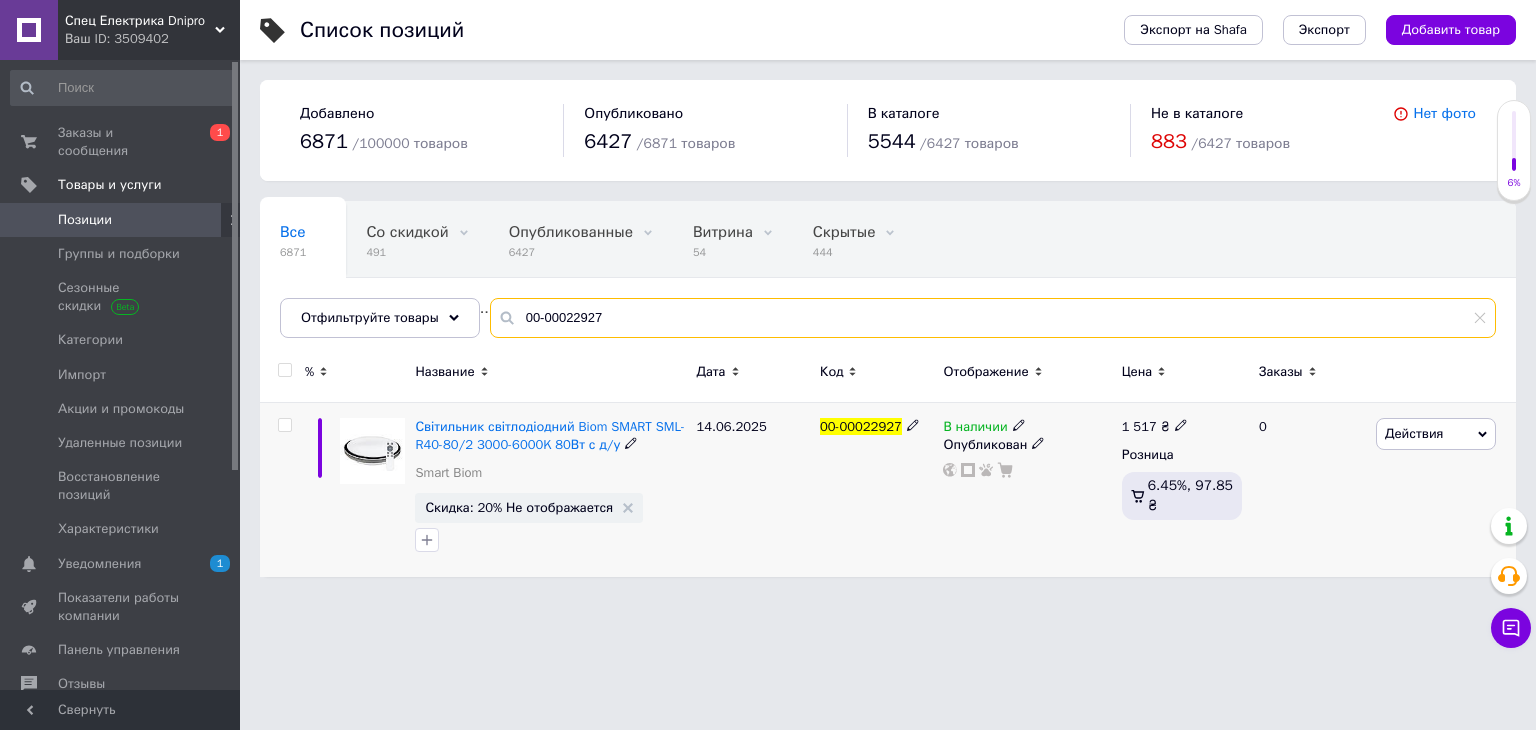 type on "00-00022927" 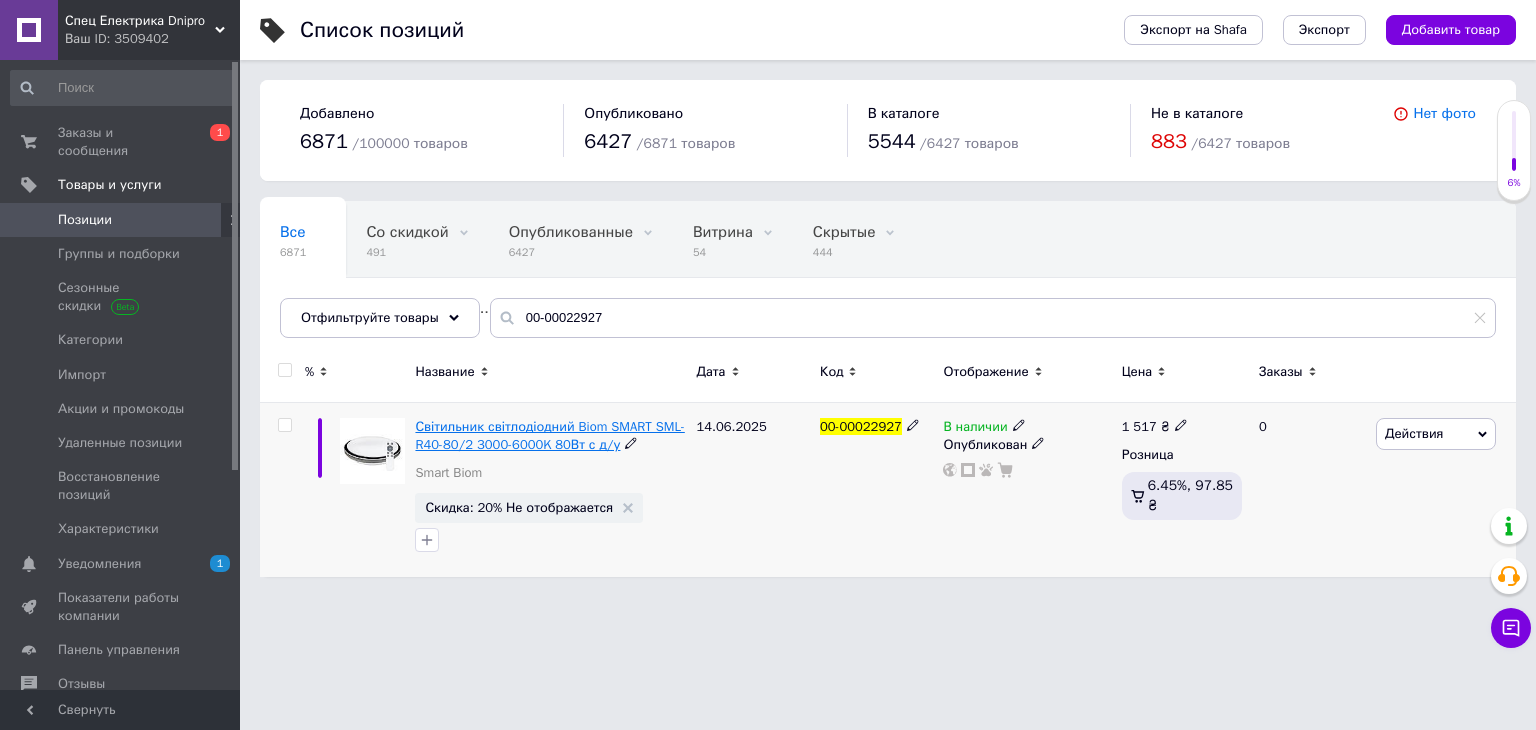 click on "Світильник світлодіодний Biom SMART SML-R40-80/2 3000-6000K 80Вт с д/у" at bounding box center [550, 436] 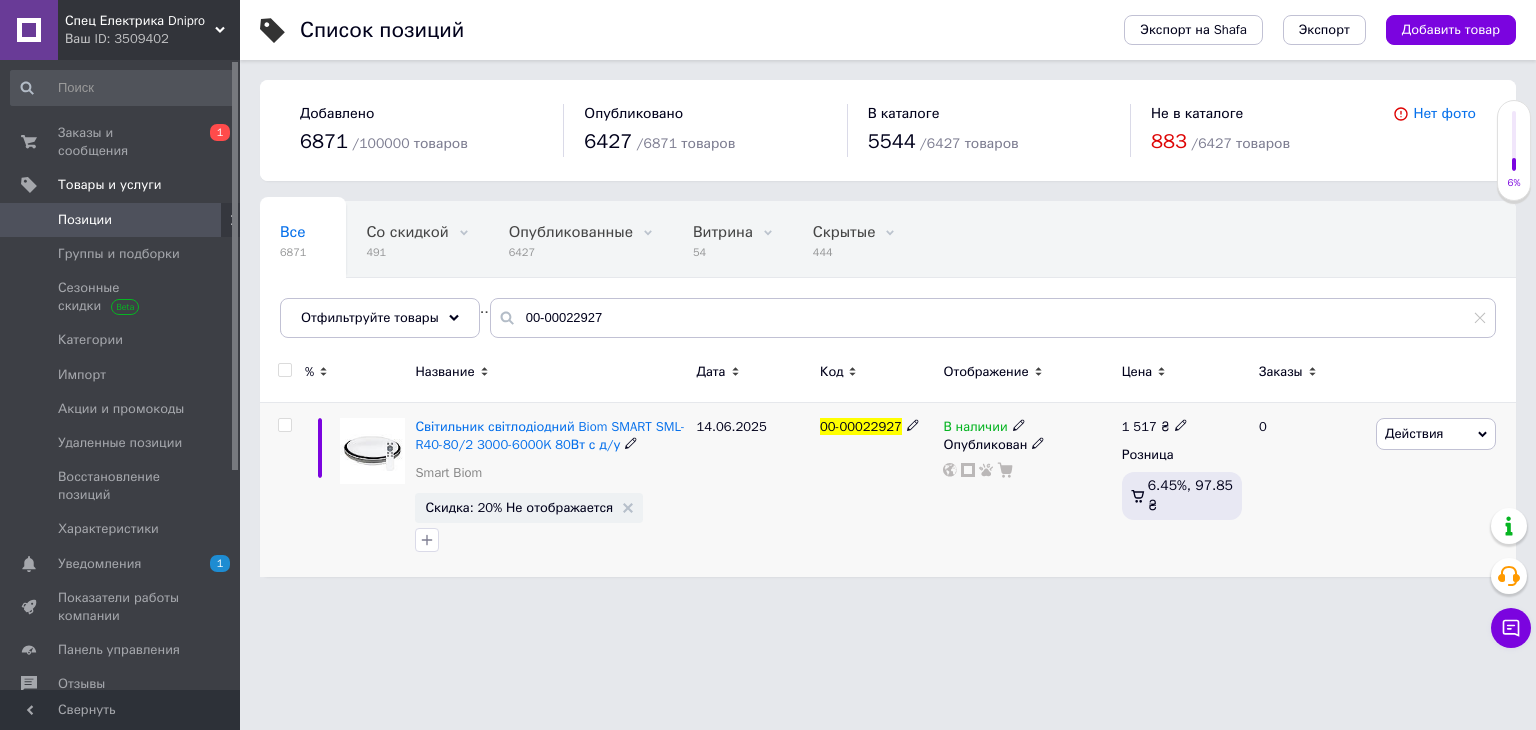 click 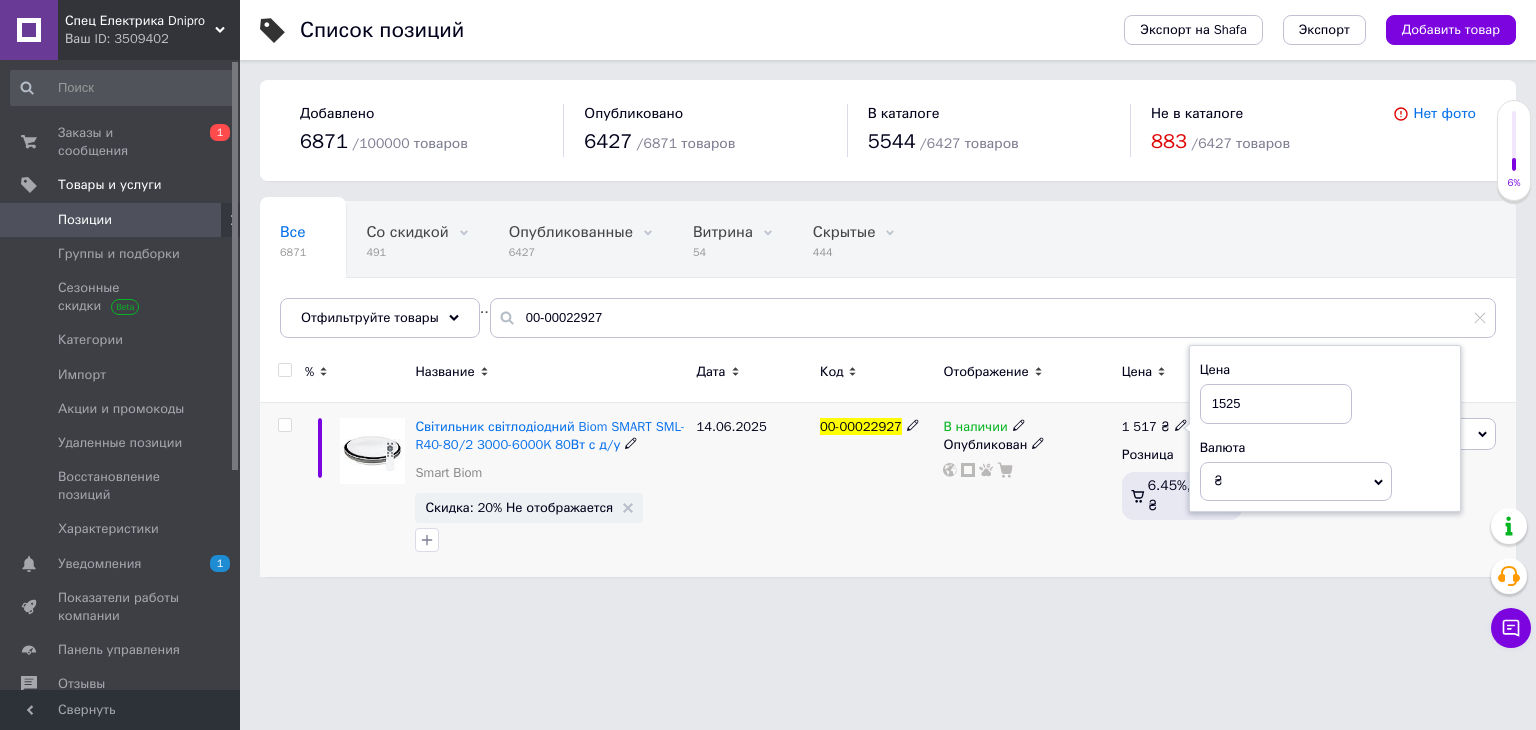 type on "1525" 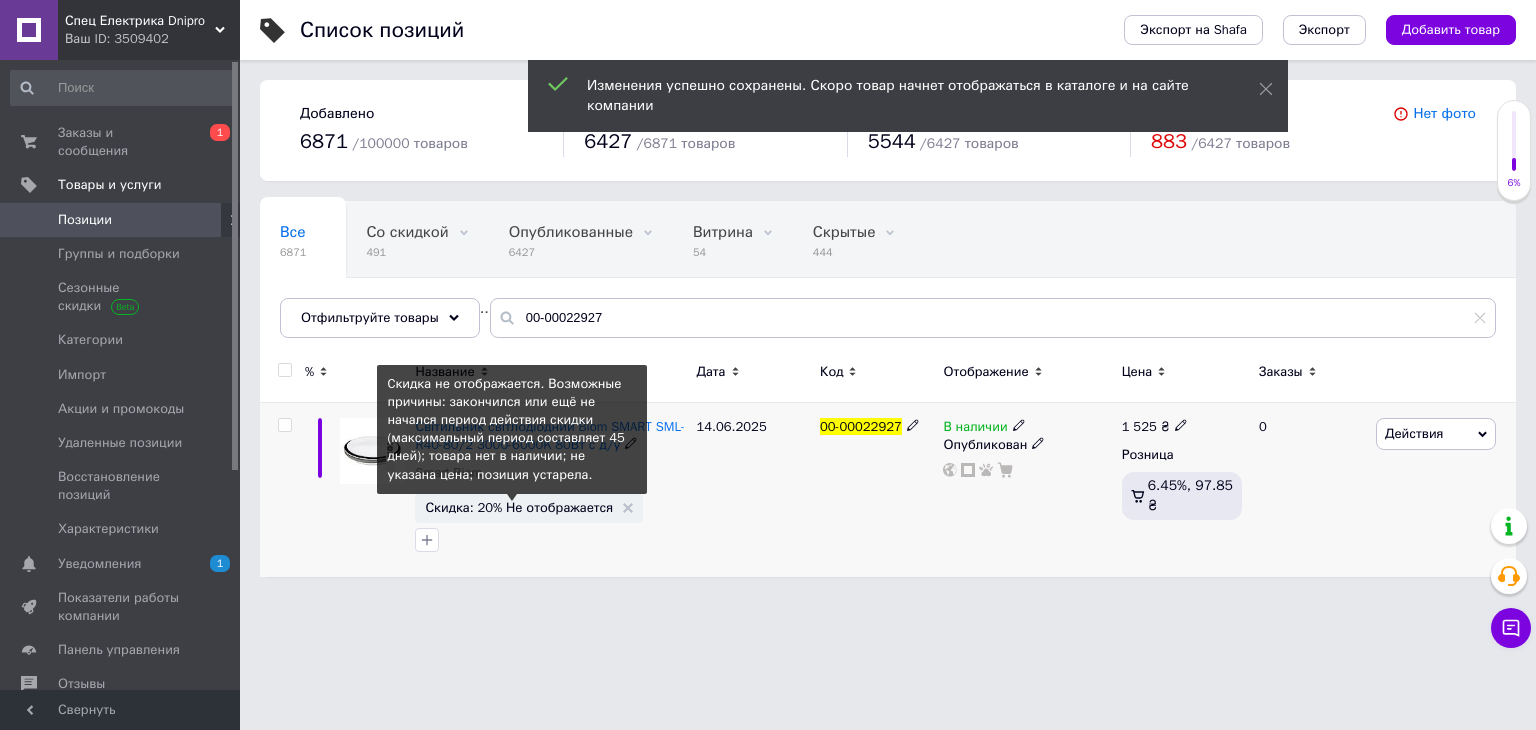 click on "Скидка: 20% Не отображается" at bounding box center [519, 507] 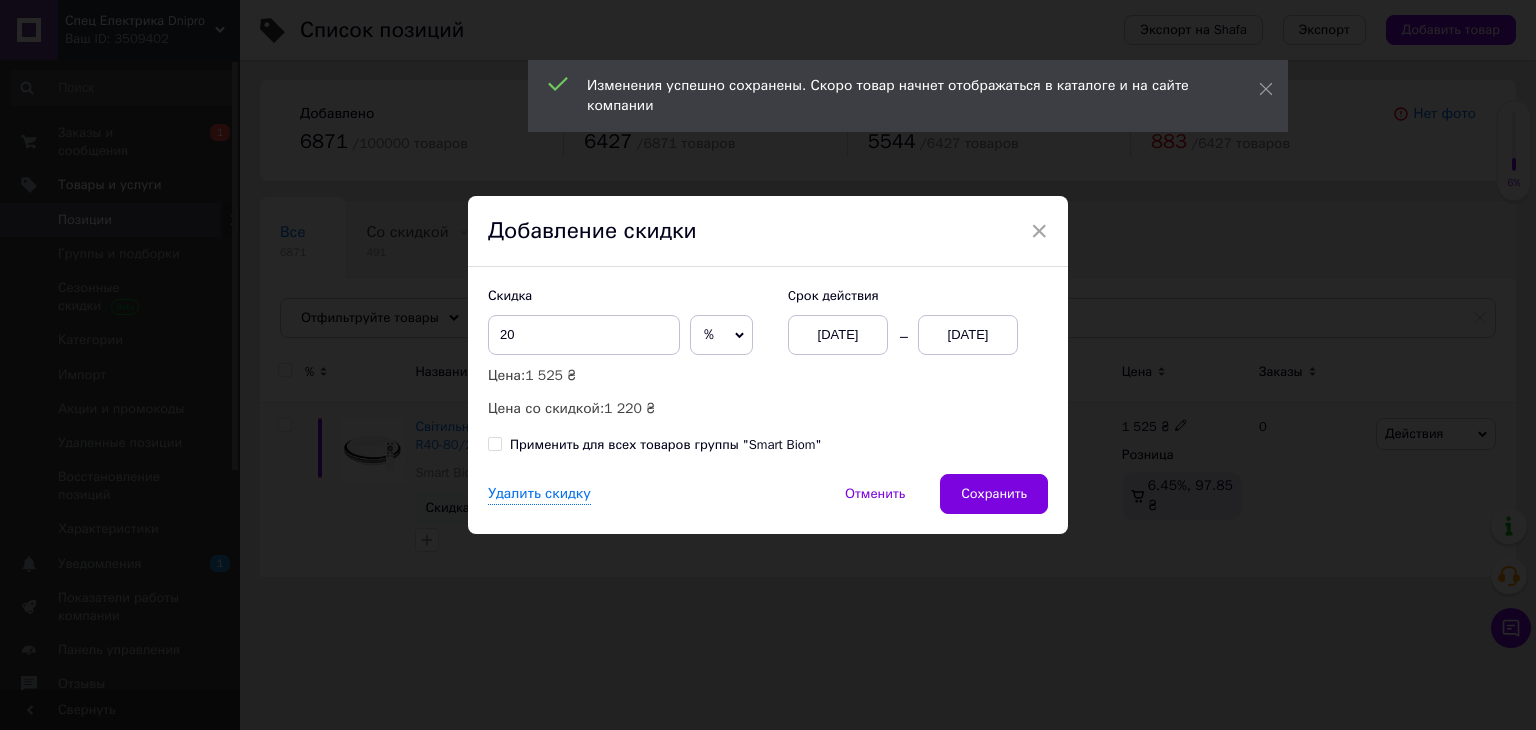 click on "[DATE]" at bounding box center [968, 335] 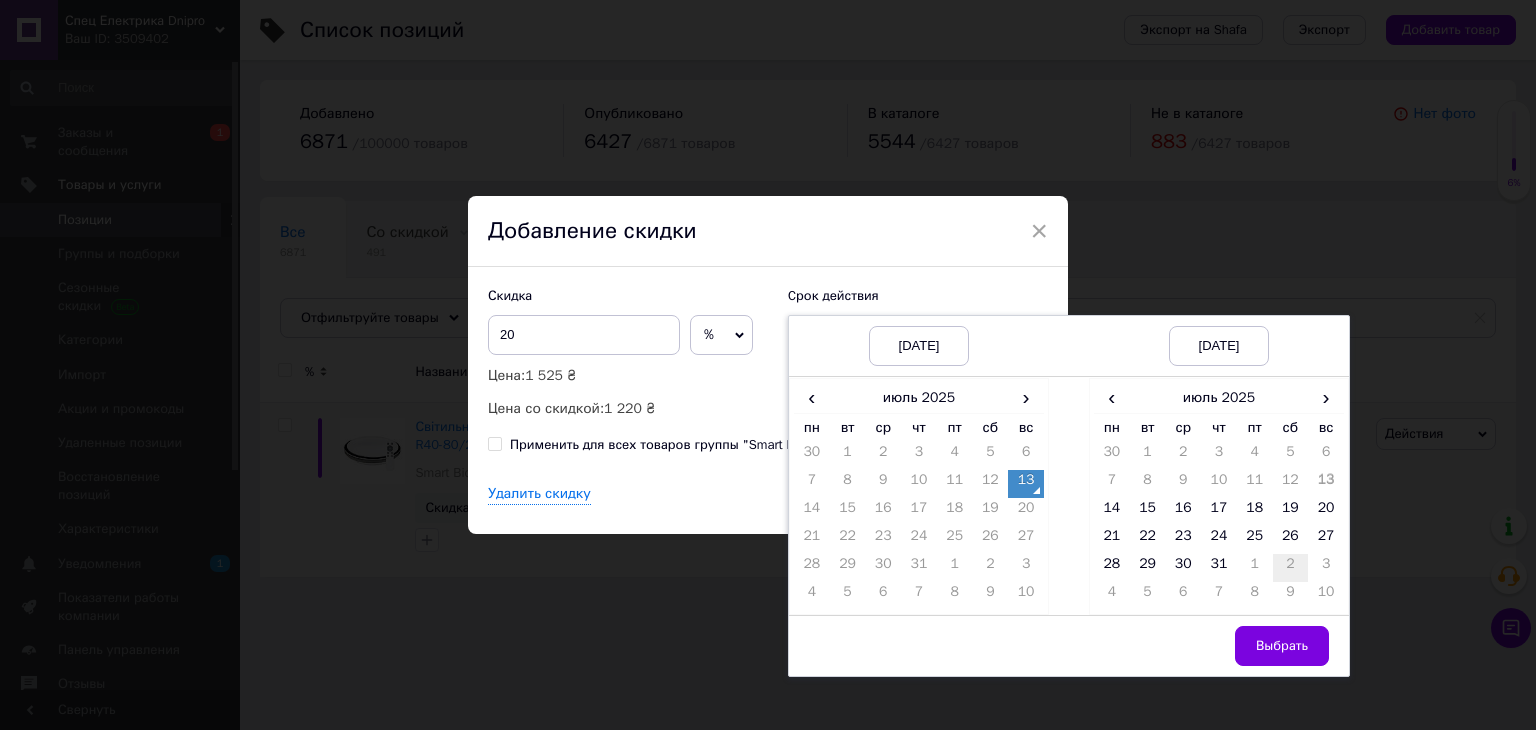 drag, startPoint x: 1311, startPoint y: 391, endPoint x: 1301, endPoint y: 449, distance: 58.855755 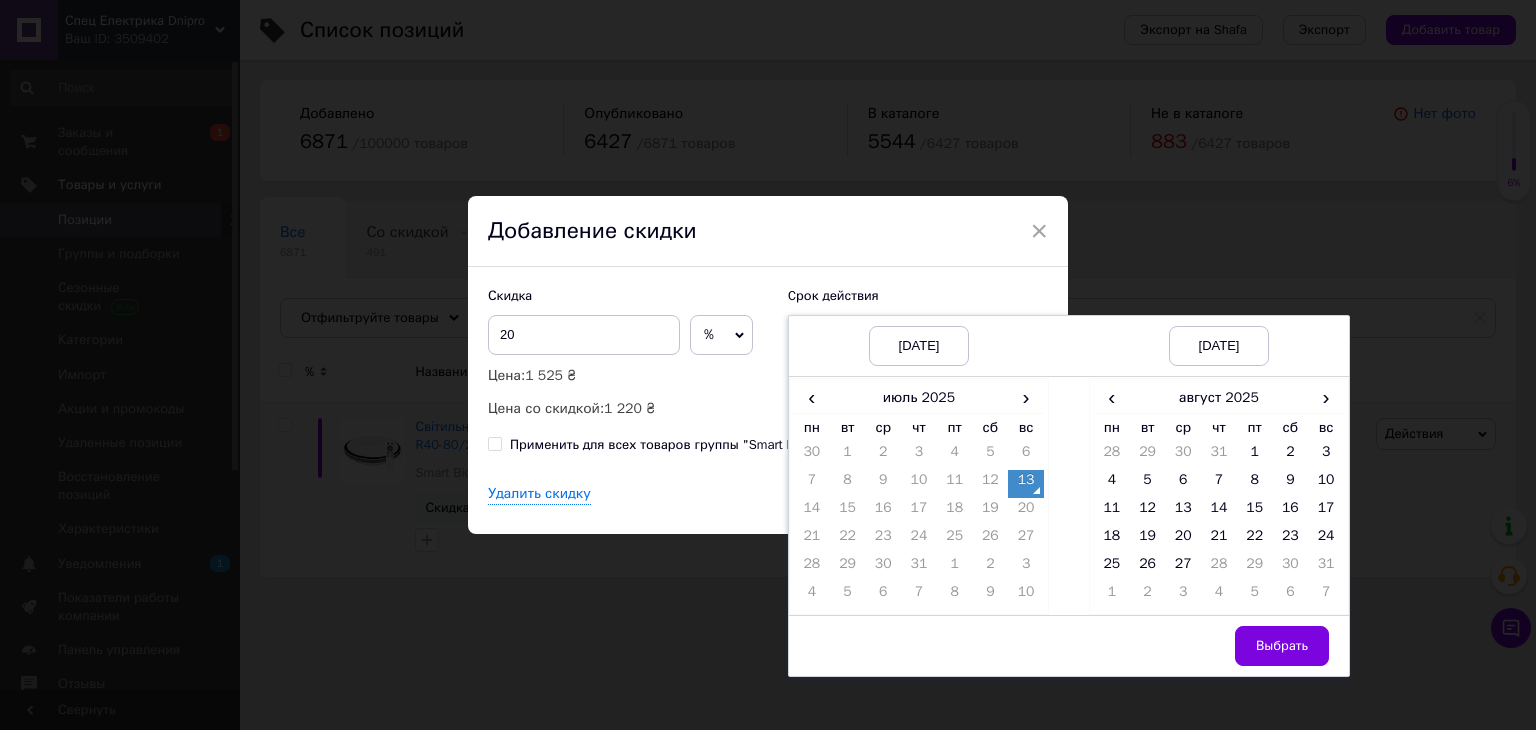 drag, startPoint x: 1176, startPoint y: 559, endPoint x: 1206, endPoint y: 586, distance: 40.36087 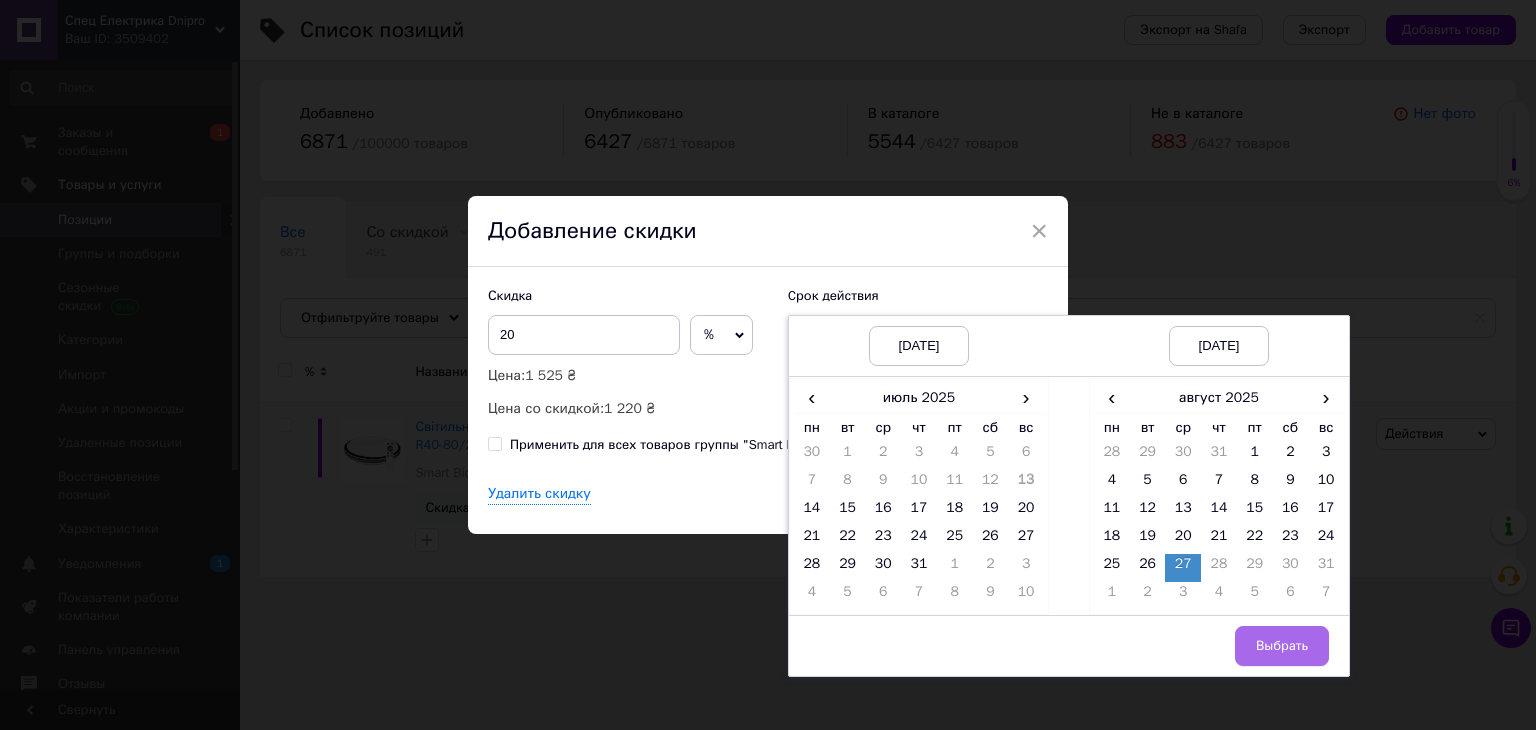 click on "Выбрать" at bounding box center [1282, 646] 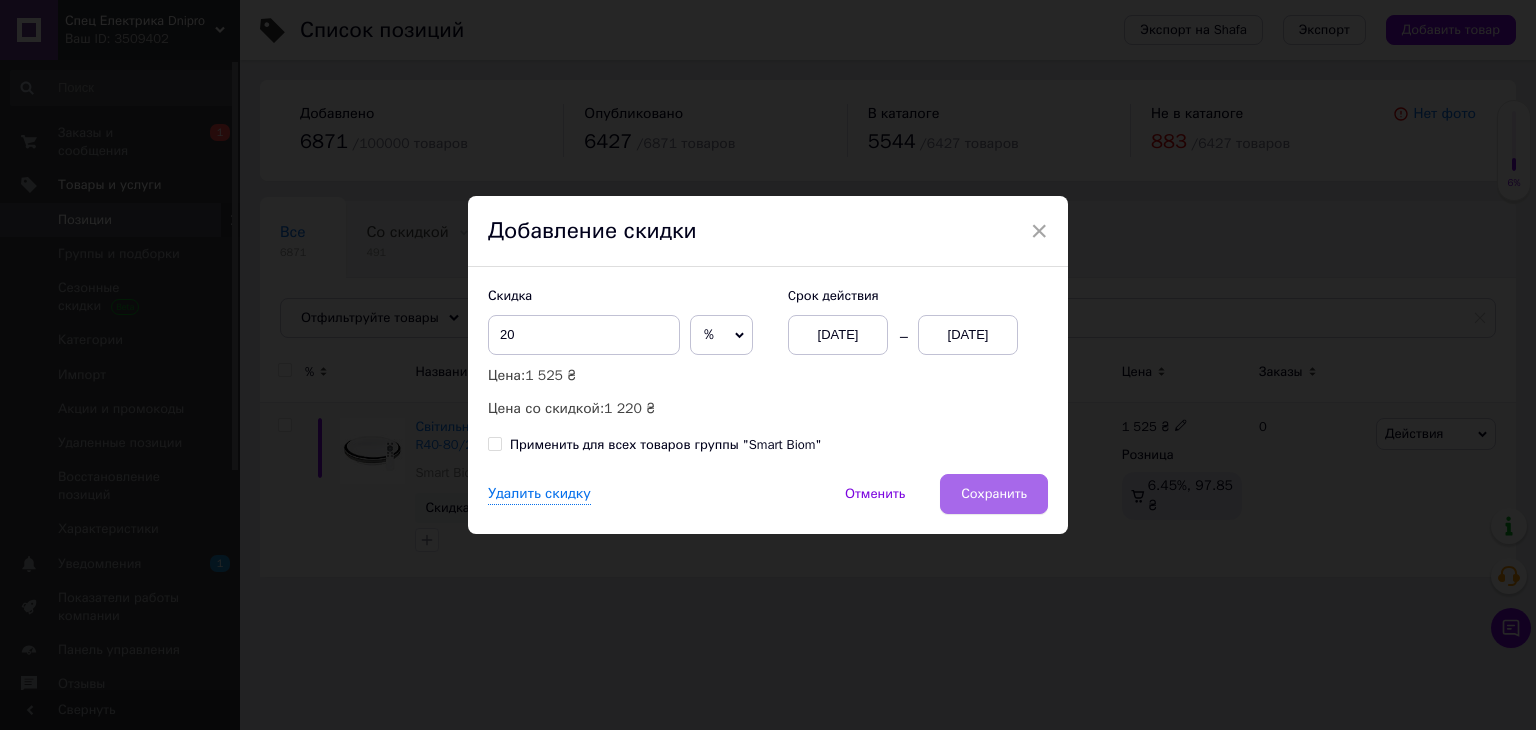 click on "Сохранить" at bounding box center [994, 494] 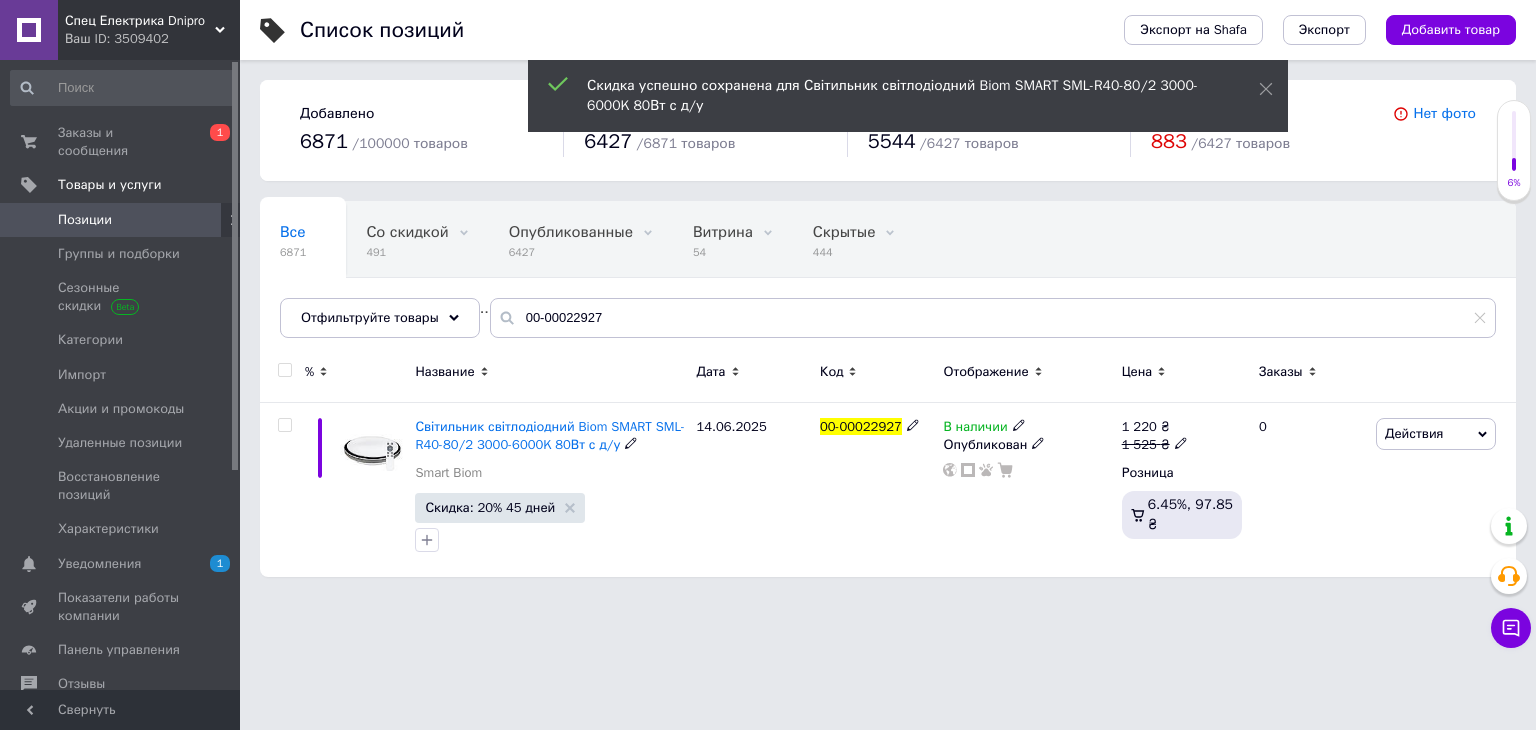 drag, startPoint x: 513, startPoint y: 429, endPoint x: 520, endPoint y: 437, distance: 10.630146 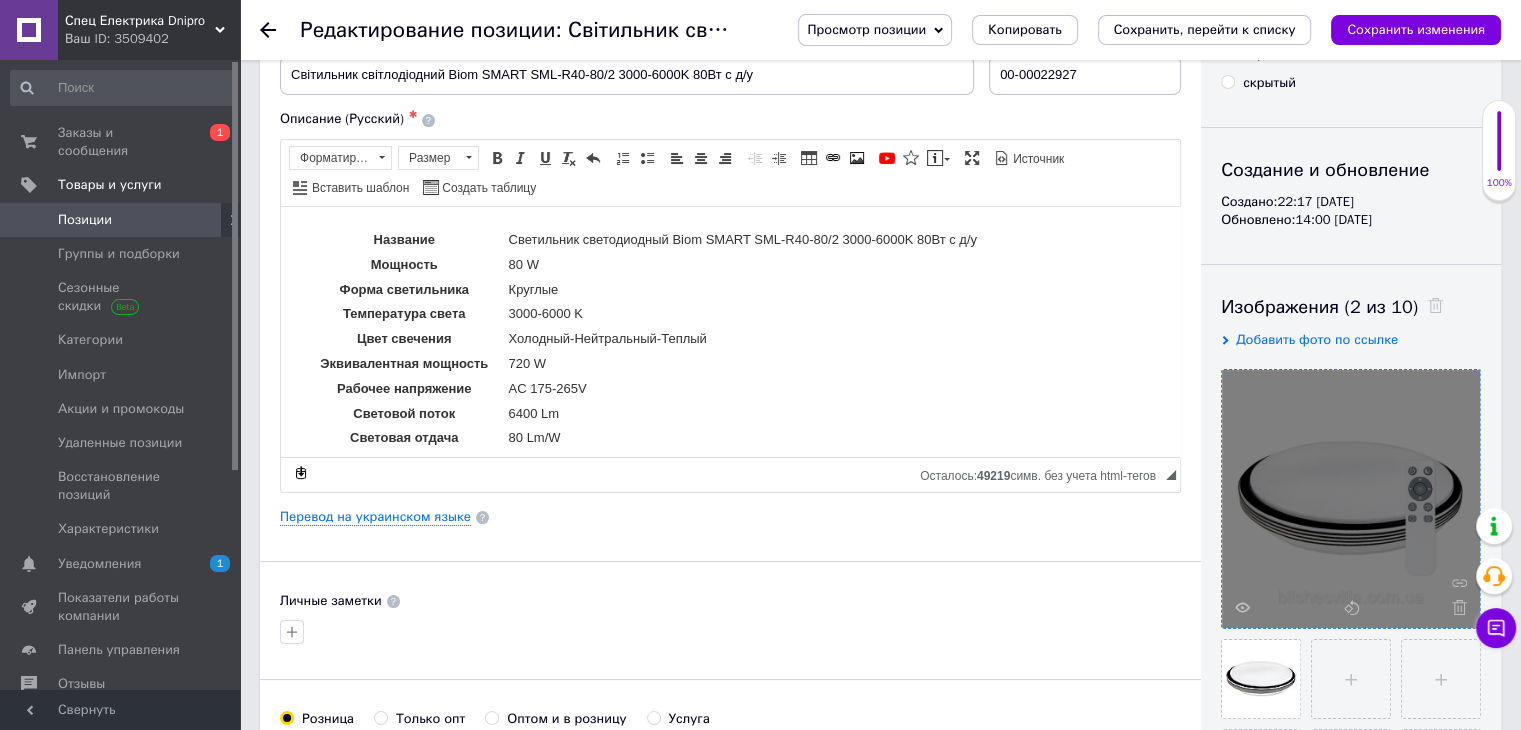 scroll, scrollTop: 166, scrollLeft: 0, axis: vertical 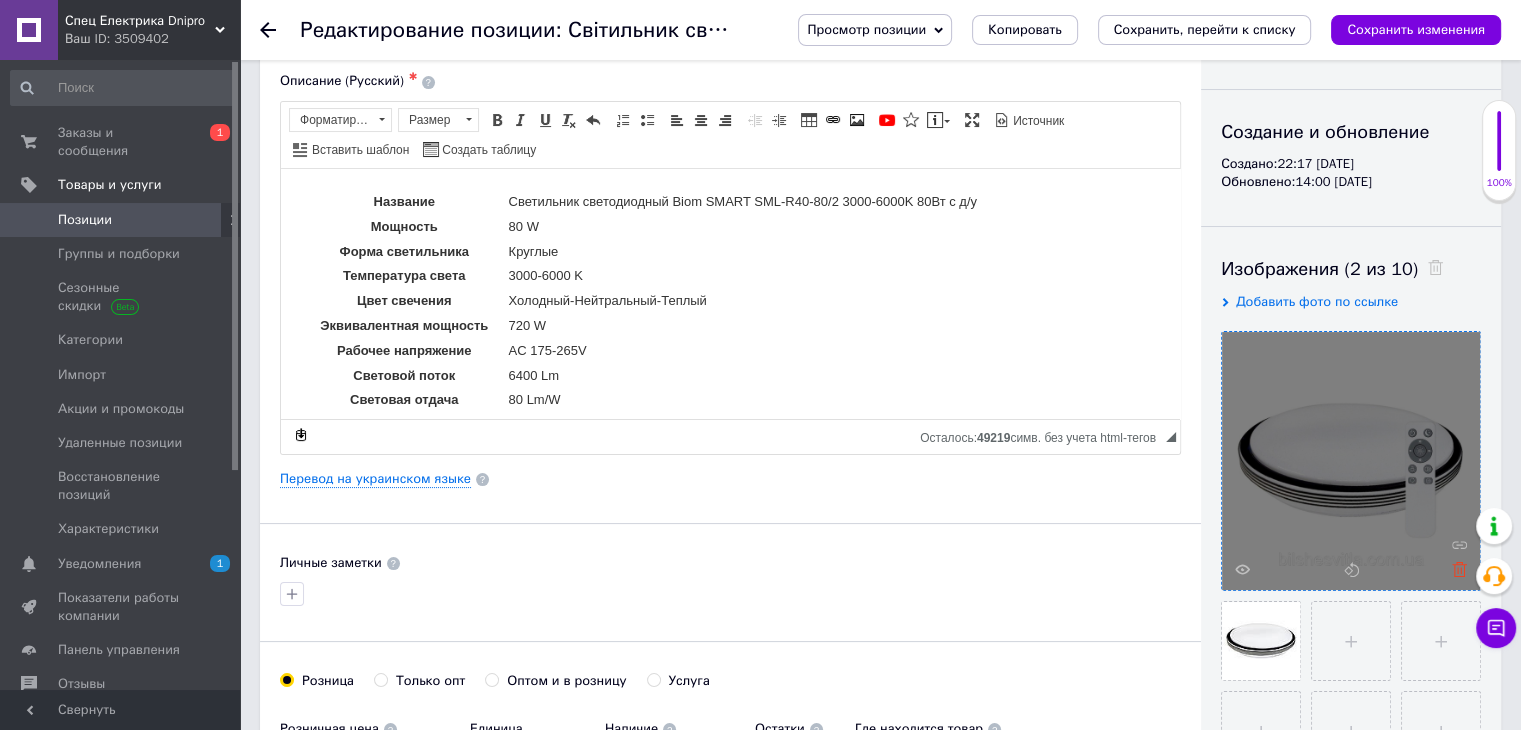click 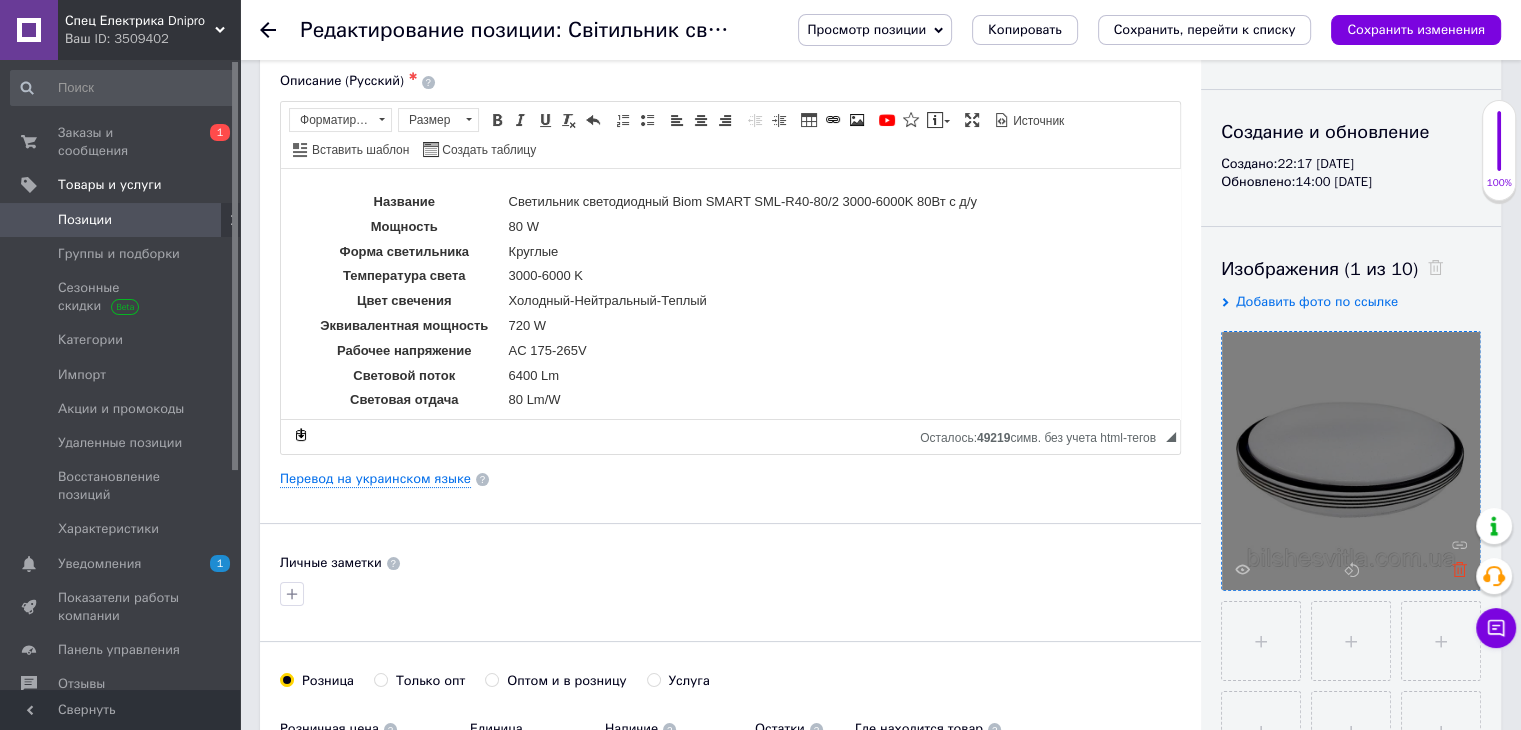click 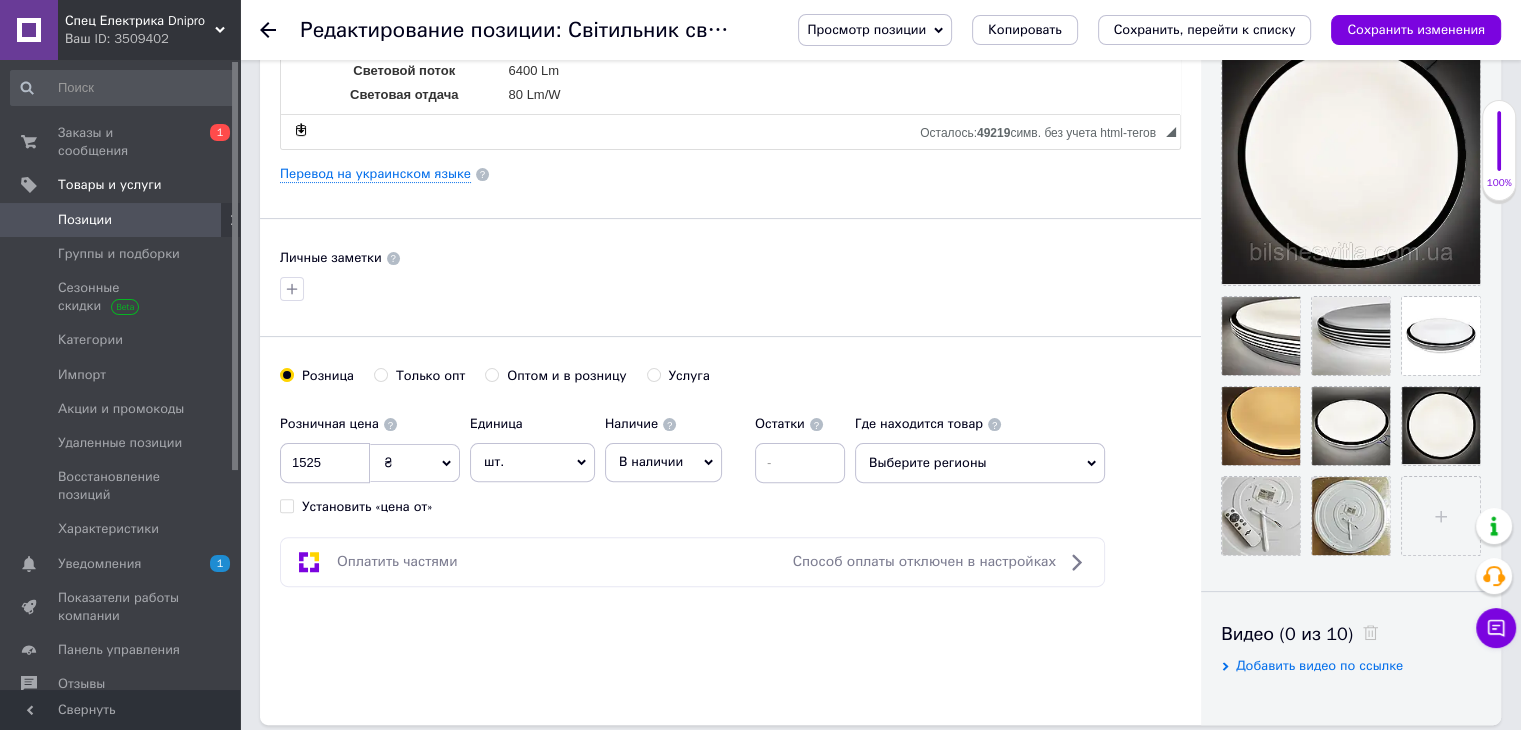 scroll, scrollTop: 333, scrollLeft: 0, axis: vertical 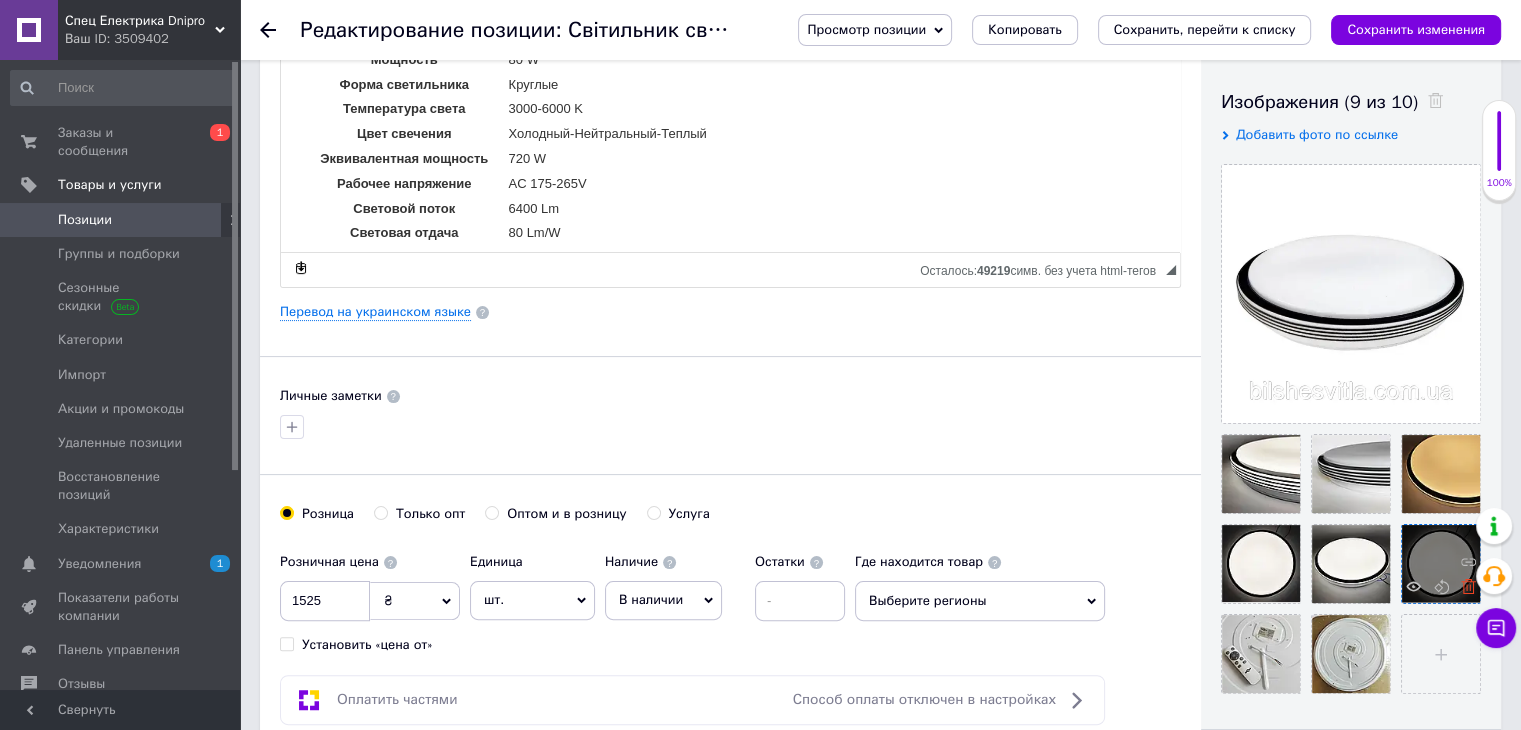 click 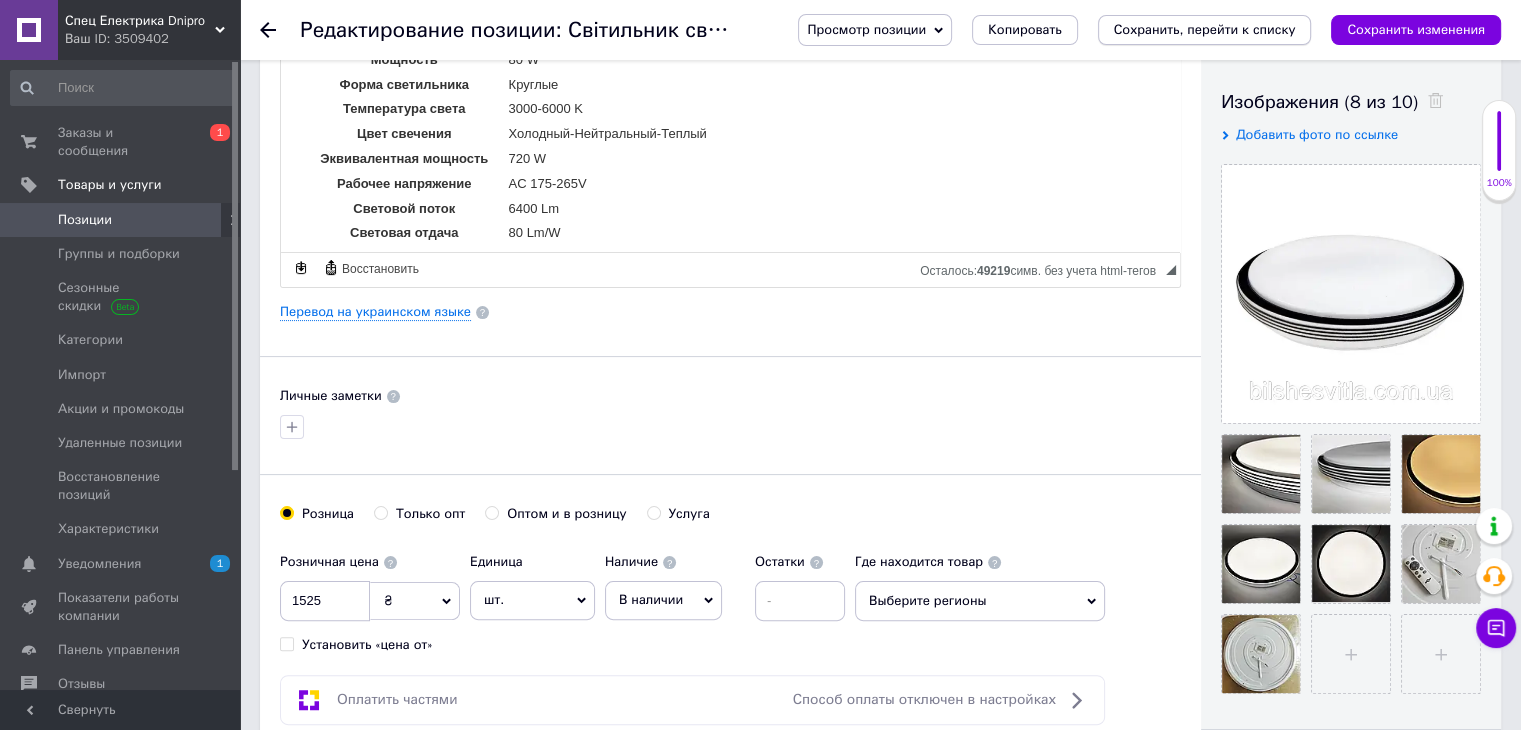 click on "Сохранить, перейти к списку" at bounding box center [1205, 29] 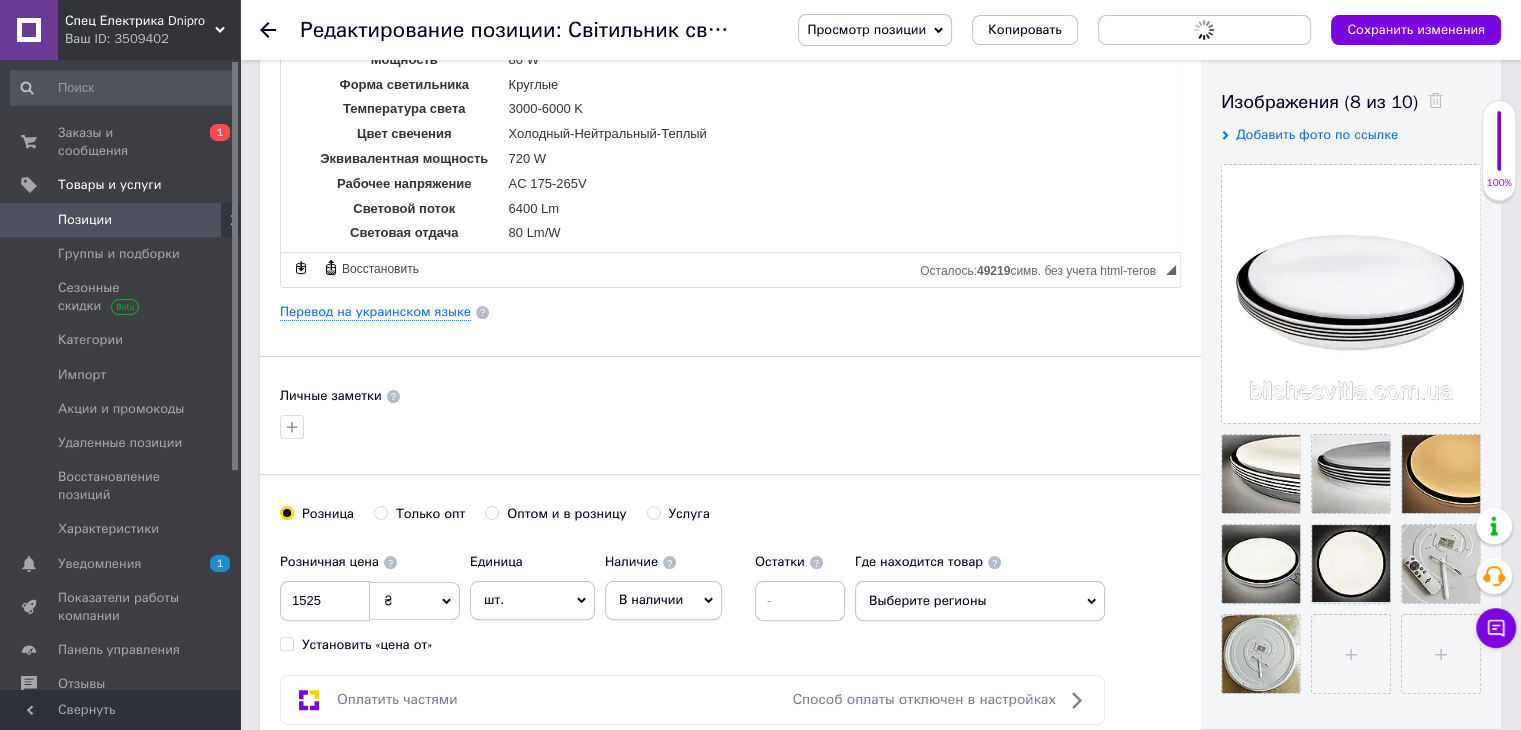 scroll, scrollTop: 0, scrollLeft: 0, axis: both 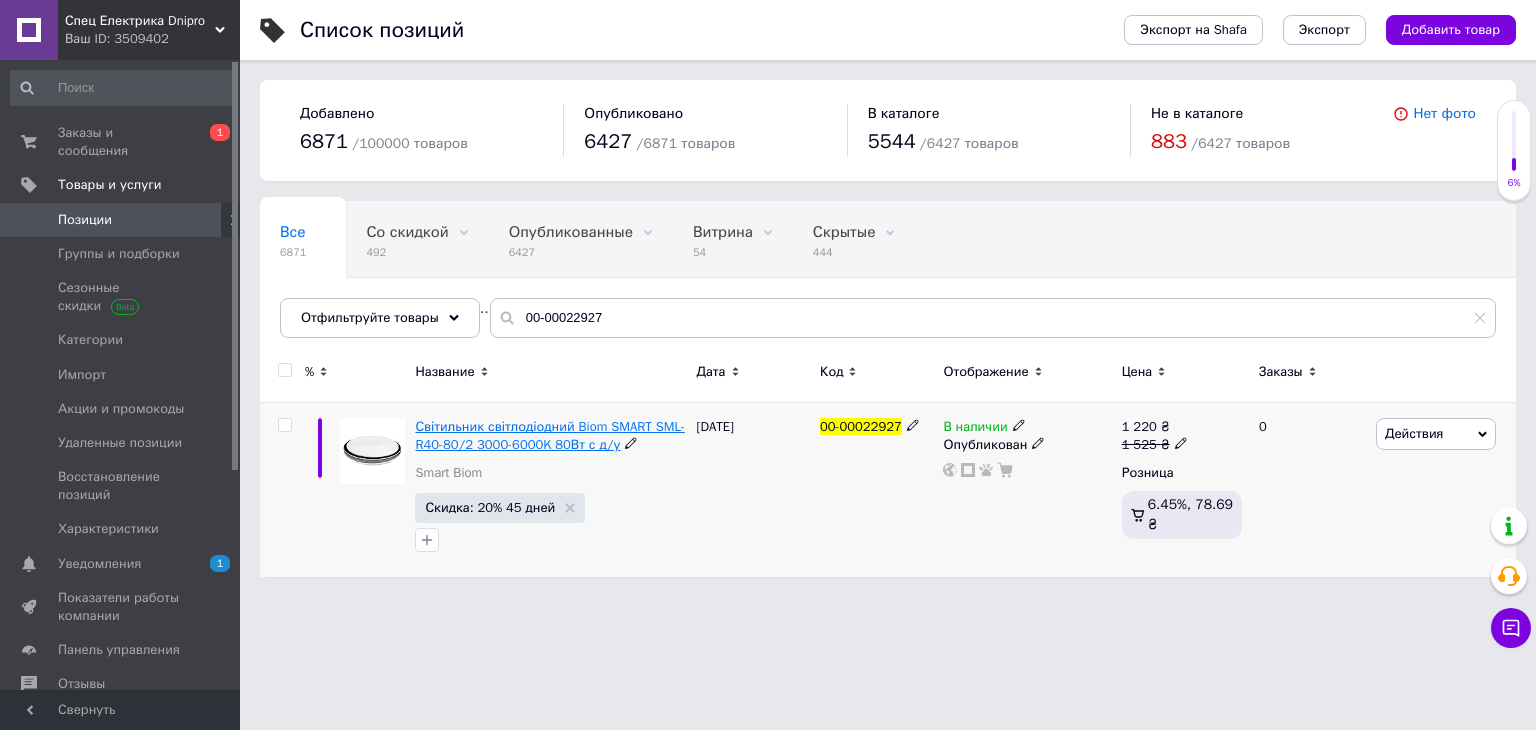click on "Світильник світлодіодний Biom SMART SML-R40-80/2 3000-6000K 80Вт с д/у" at bounding box center [549, 435] 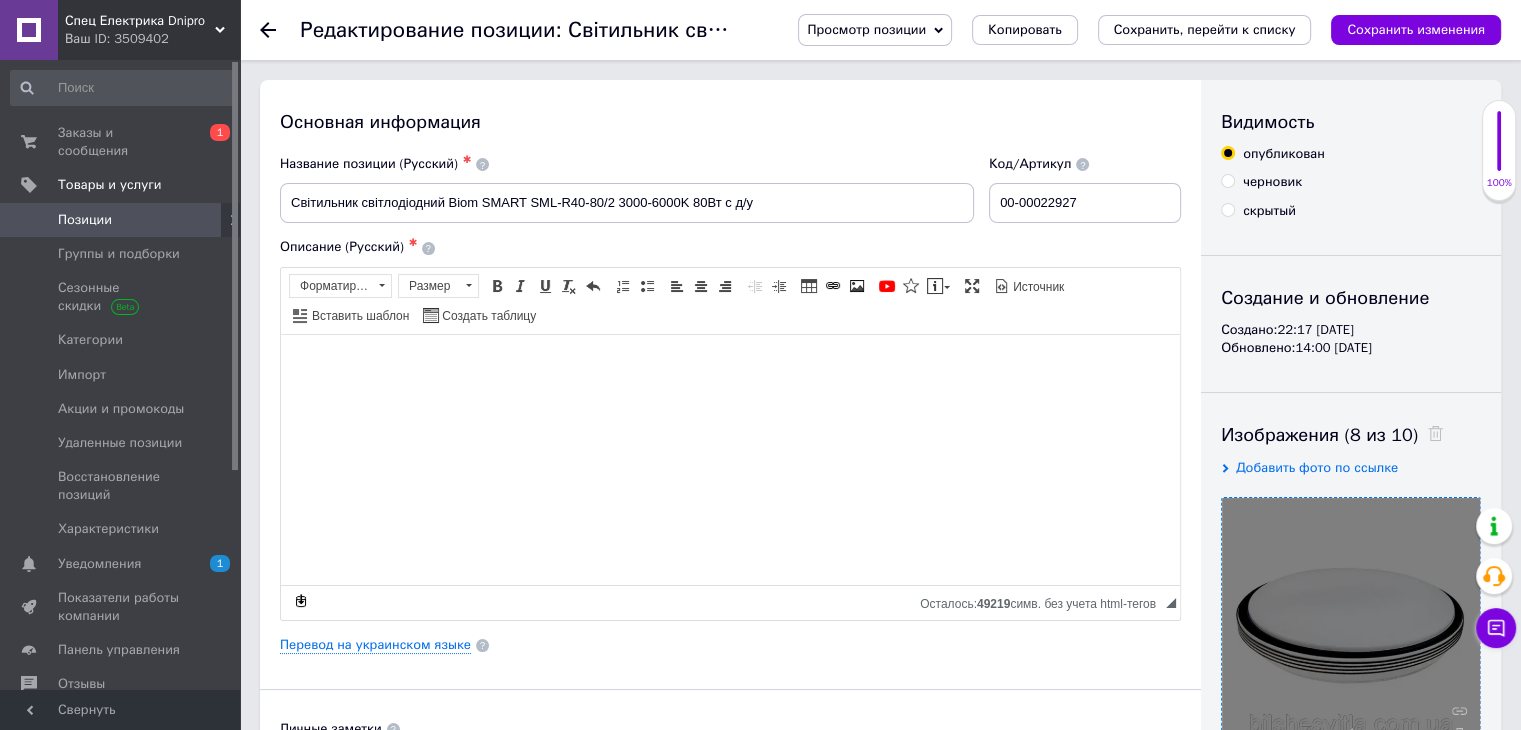scroll, scrollTop: 333, scrollLeft: 0, axis: vertical 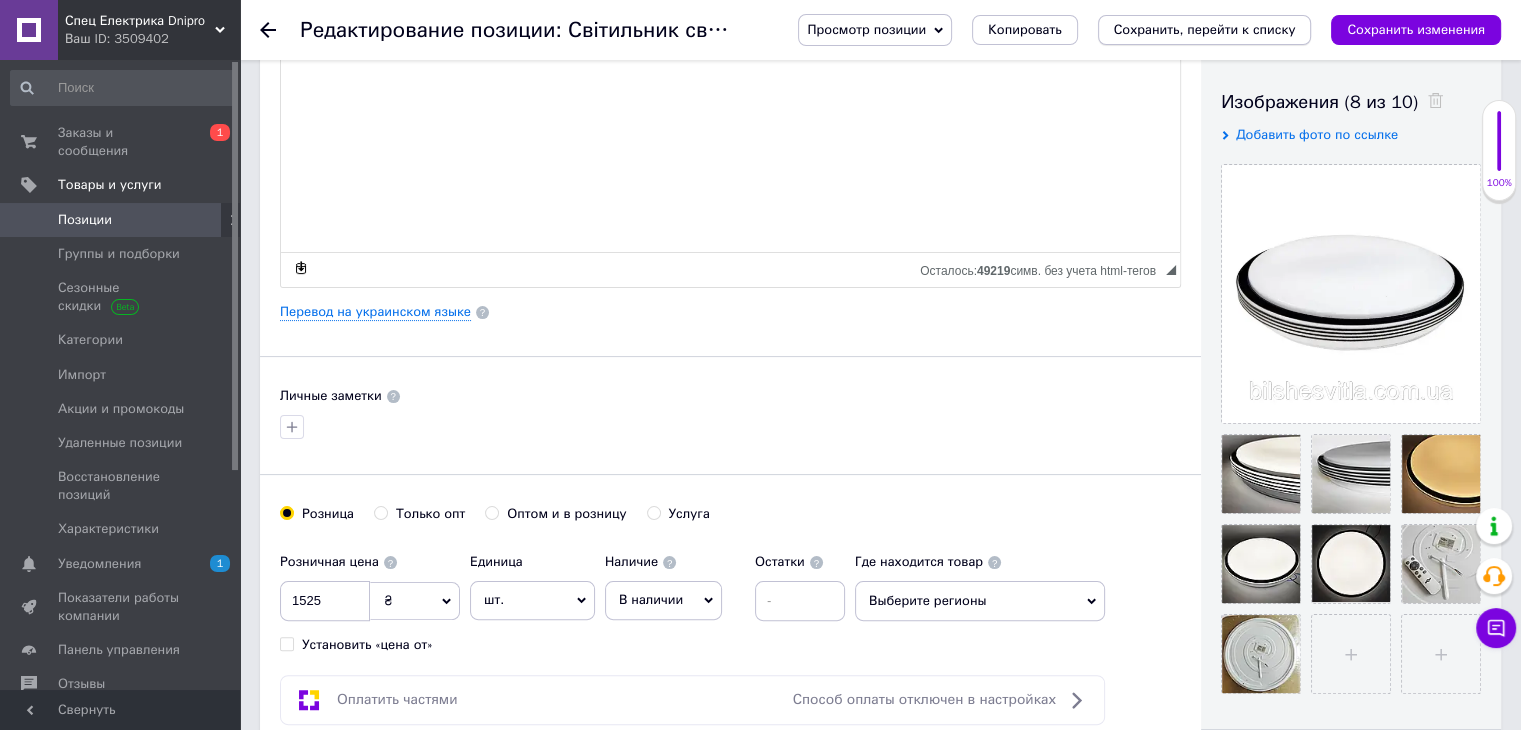 click on "Сохранить, перейти к списку" at bounding box center [1205, 30] 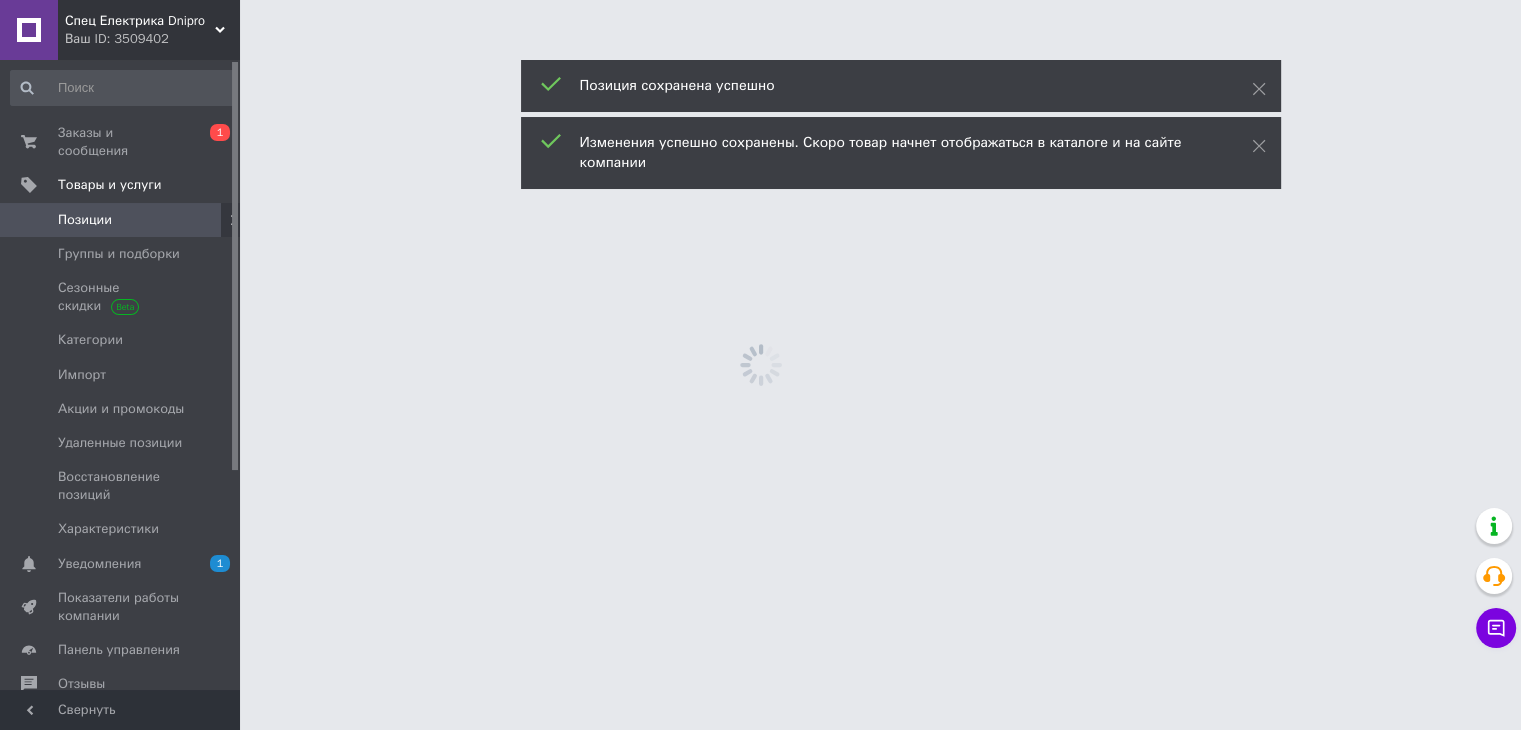 scroll, scrollTop: 0, scrollLeft: 0, axis: both 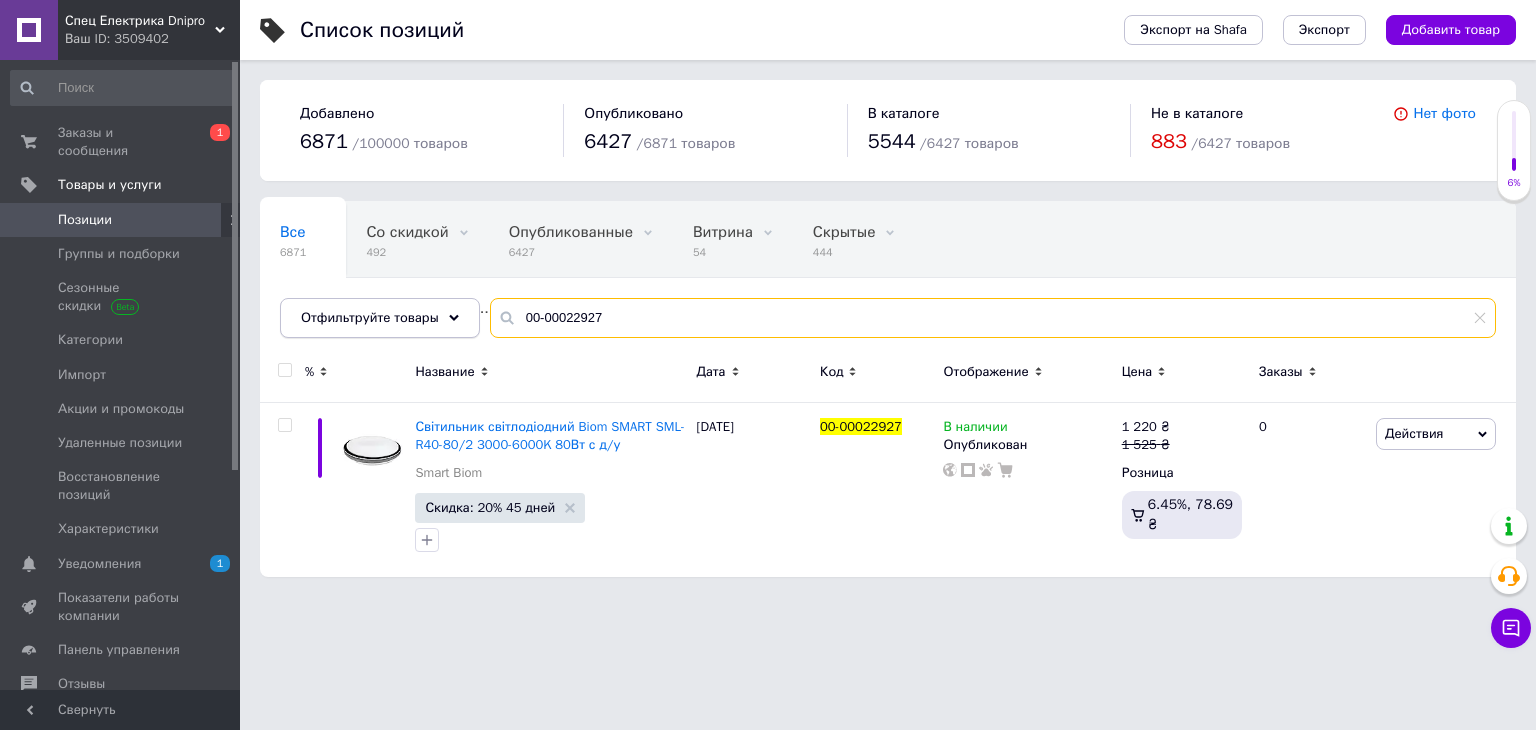 drag, startPoint x: 604, startPoint y: 325, endPoint x: 440, endPoint y: 317, distance: 164.195 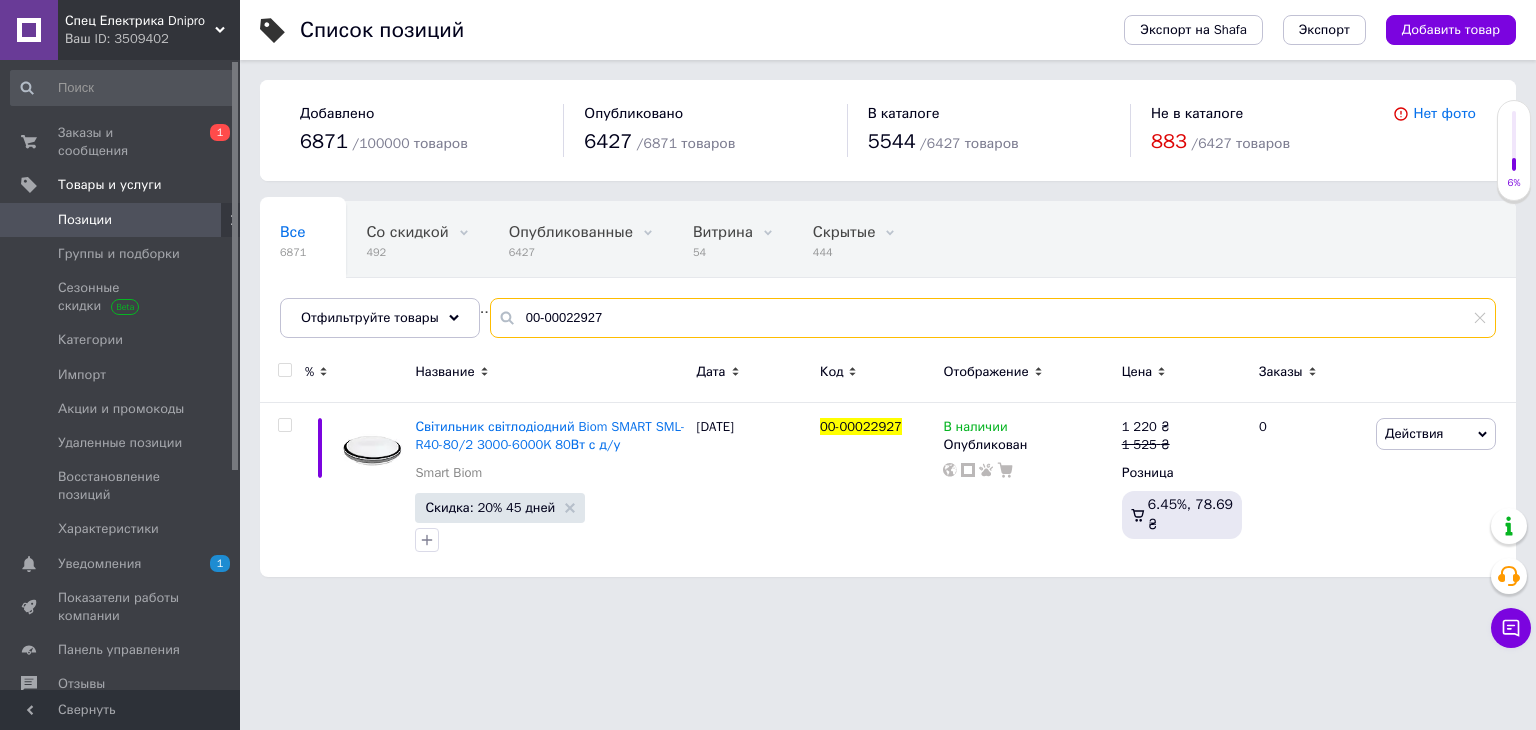paste on "6" 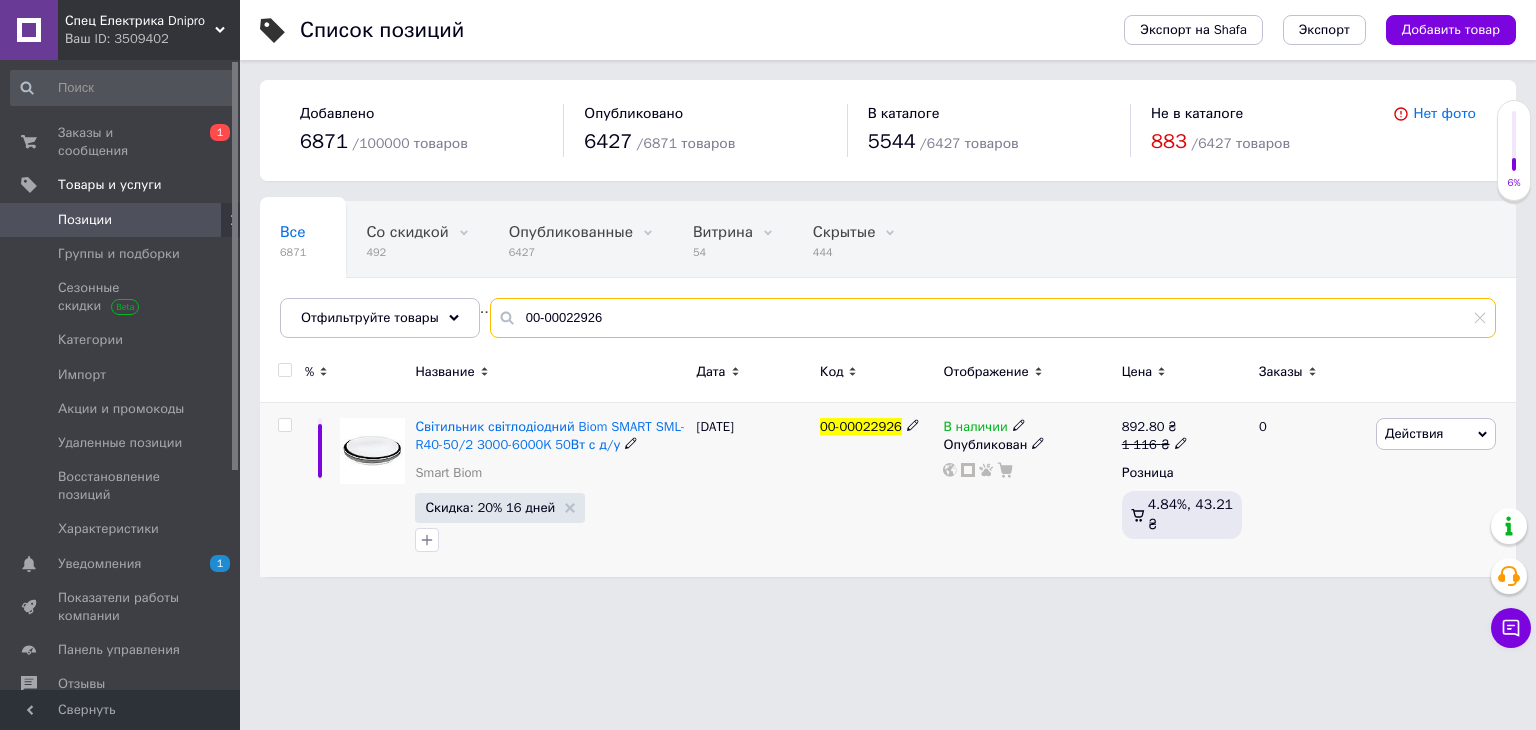 type on "00-00022926" 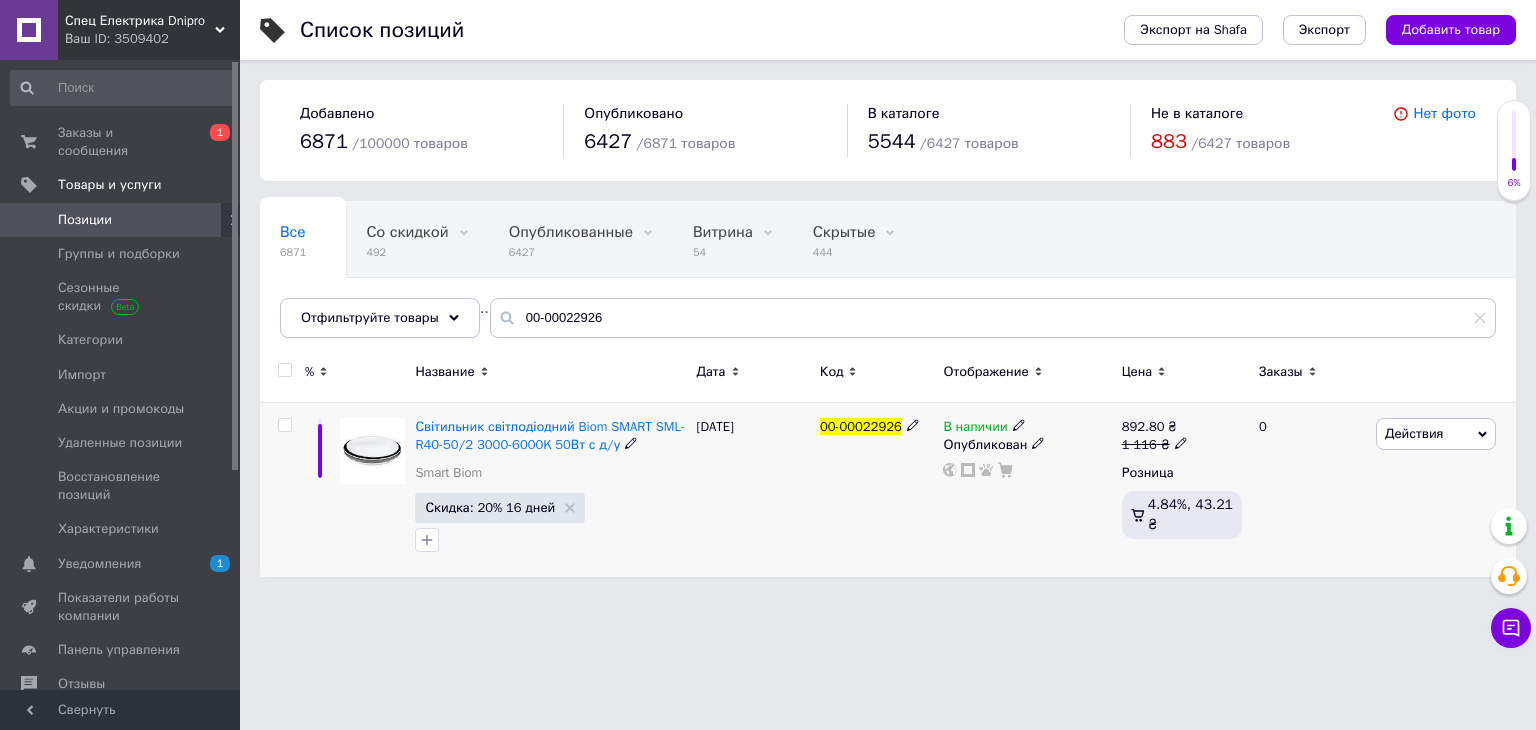 click 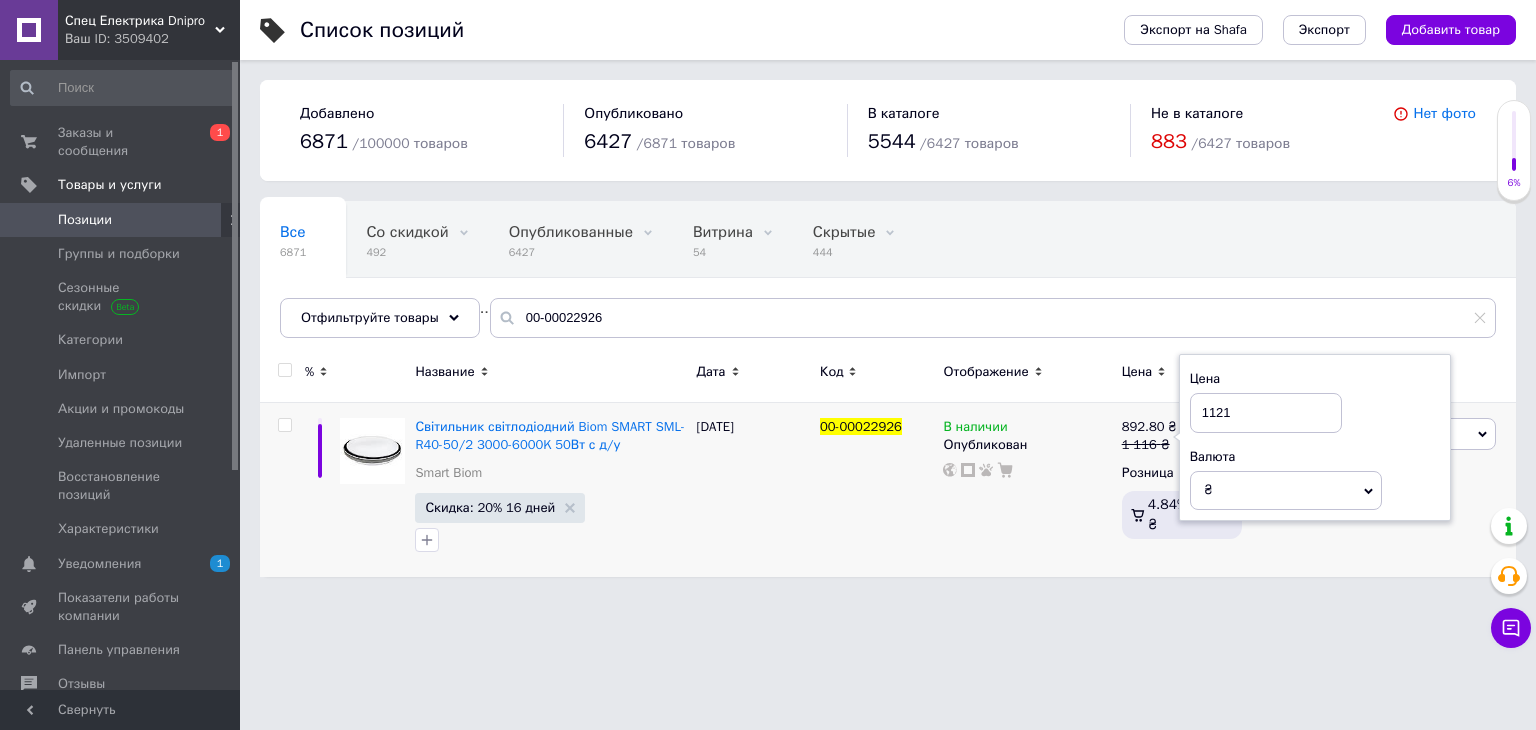 type on "1121" 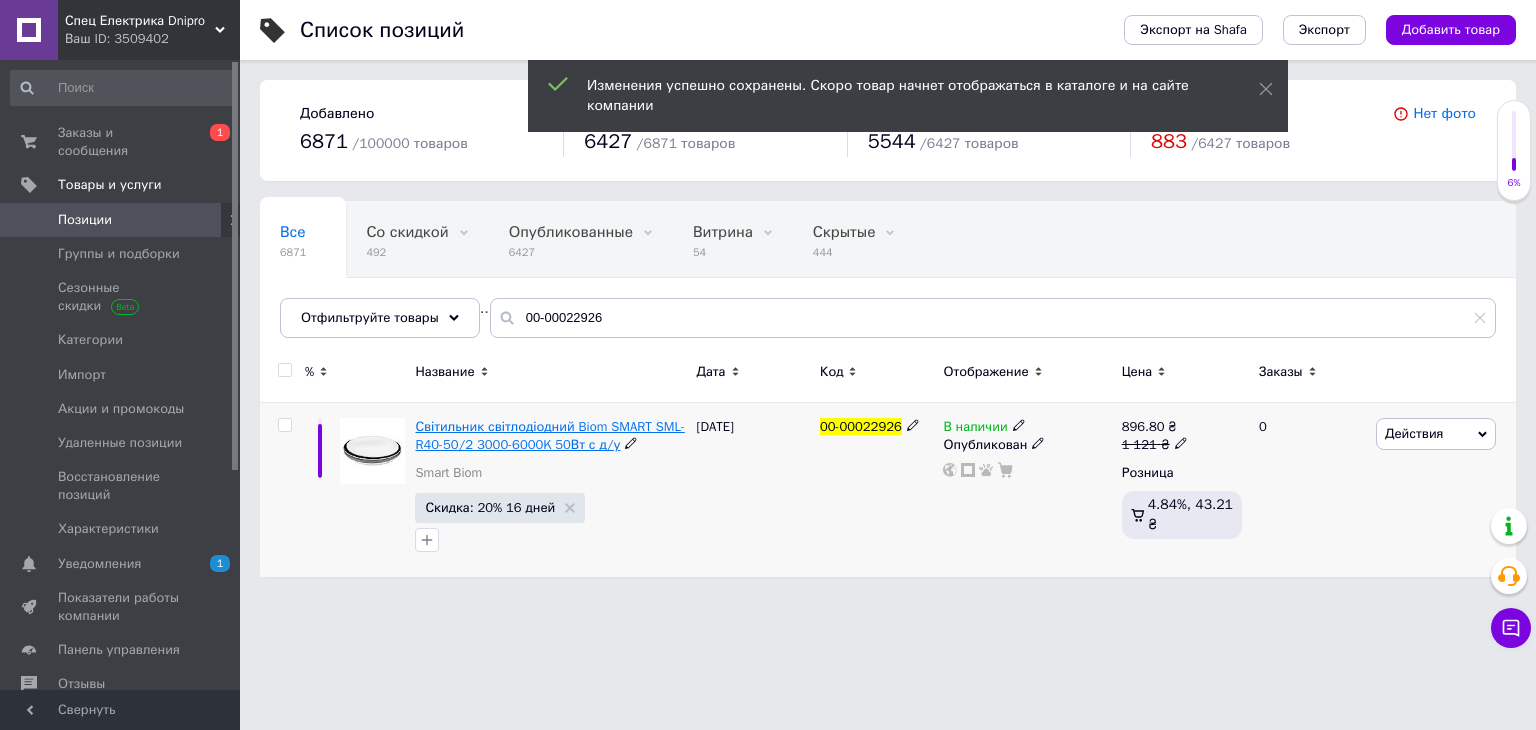 click on "Світильник світлодіодний Biom SMART SML-R40-50/2 3000-6000K 50Вт с д/у" at bounding box center [549, 435] 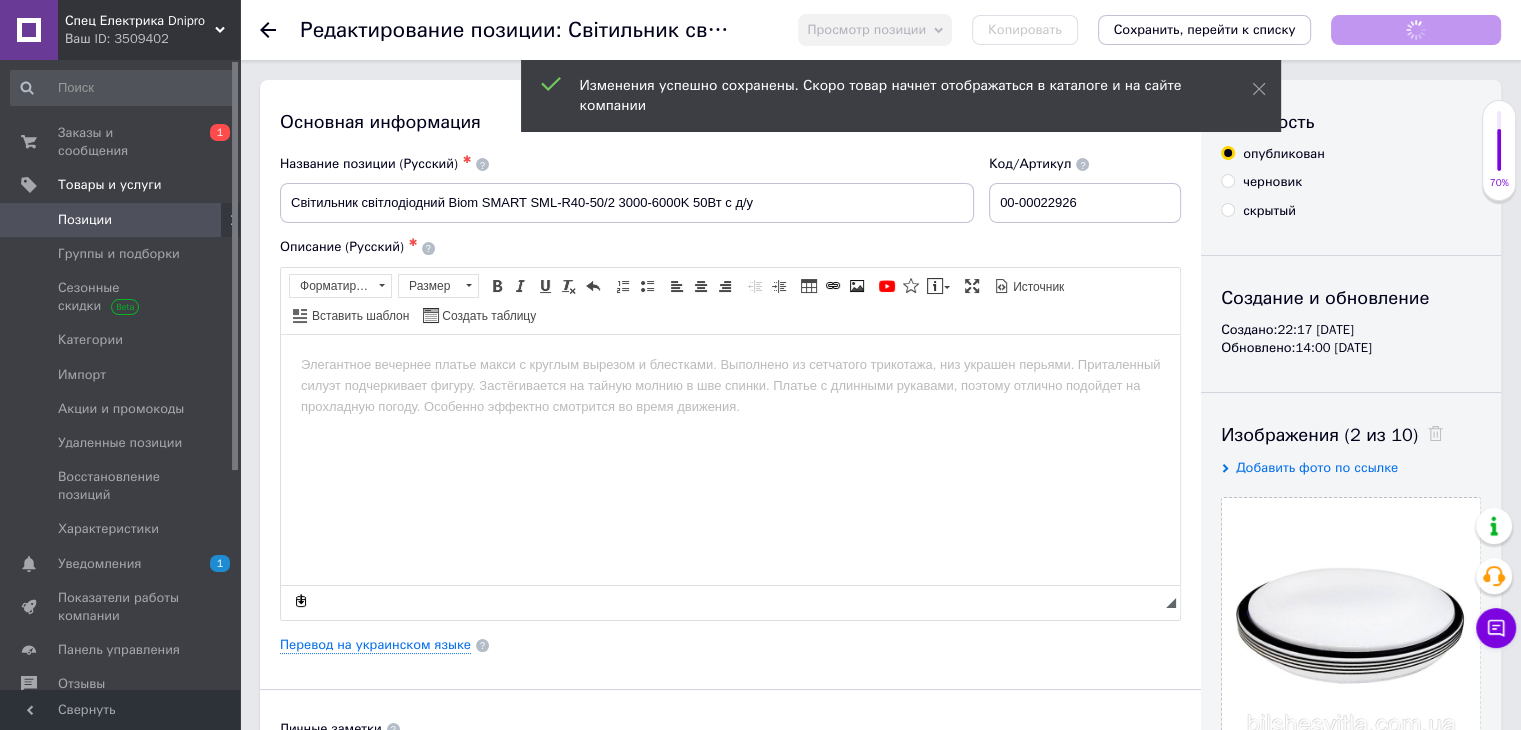 scroll, scrollTop: 0, scrollLeft: 0, axis: both 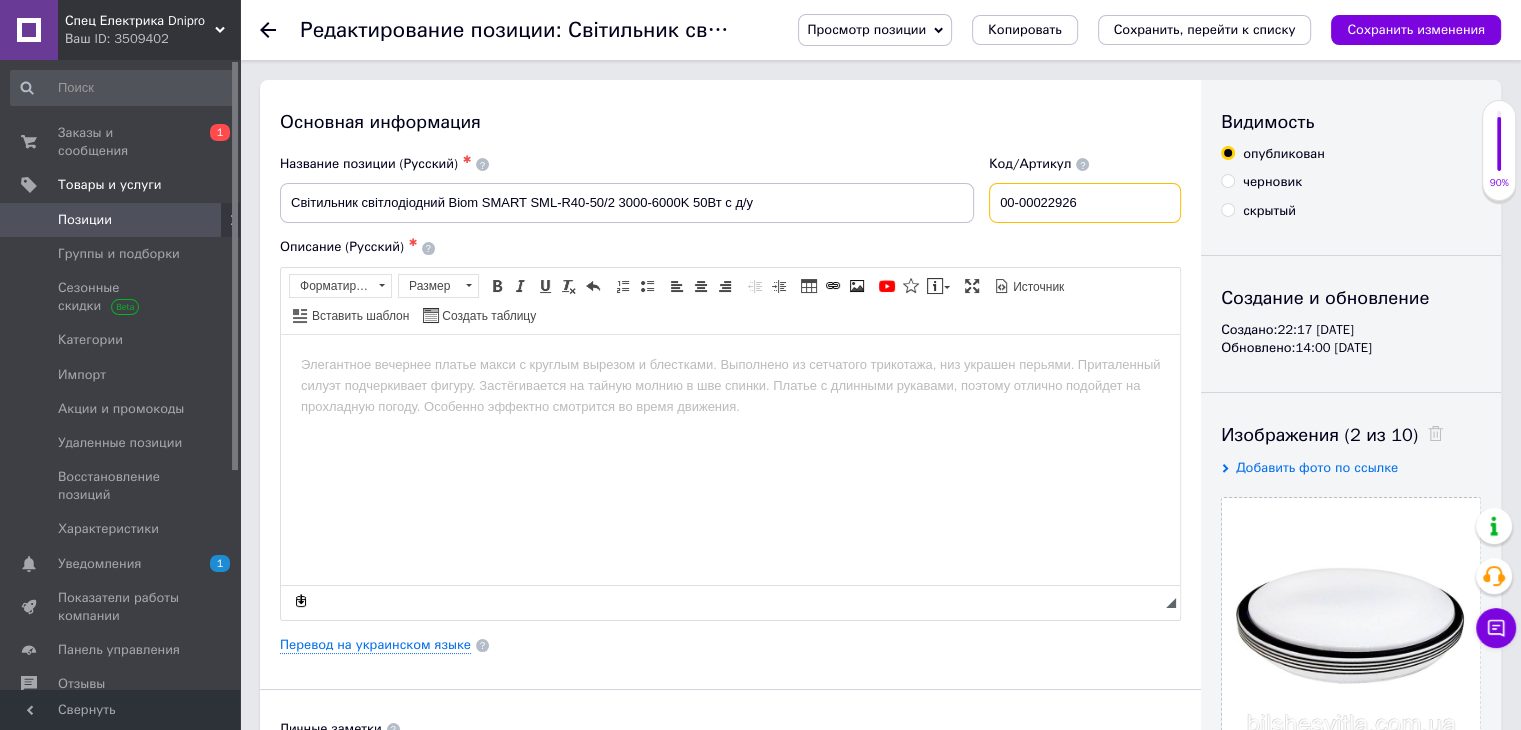 drag, startPoint x: 1024, startPoint y: 200, endPoint x: 1182, endPoint y: 204, distance: 158.05063 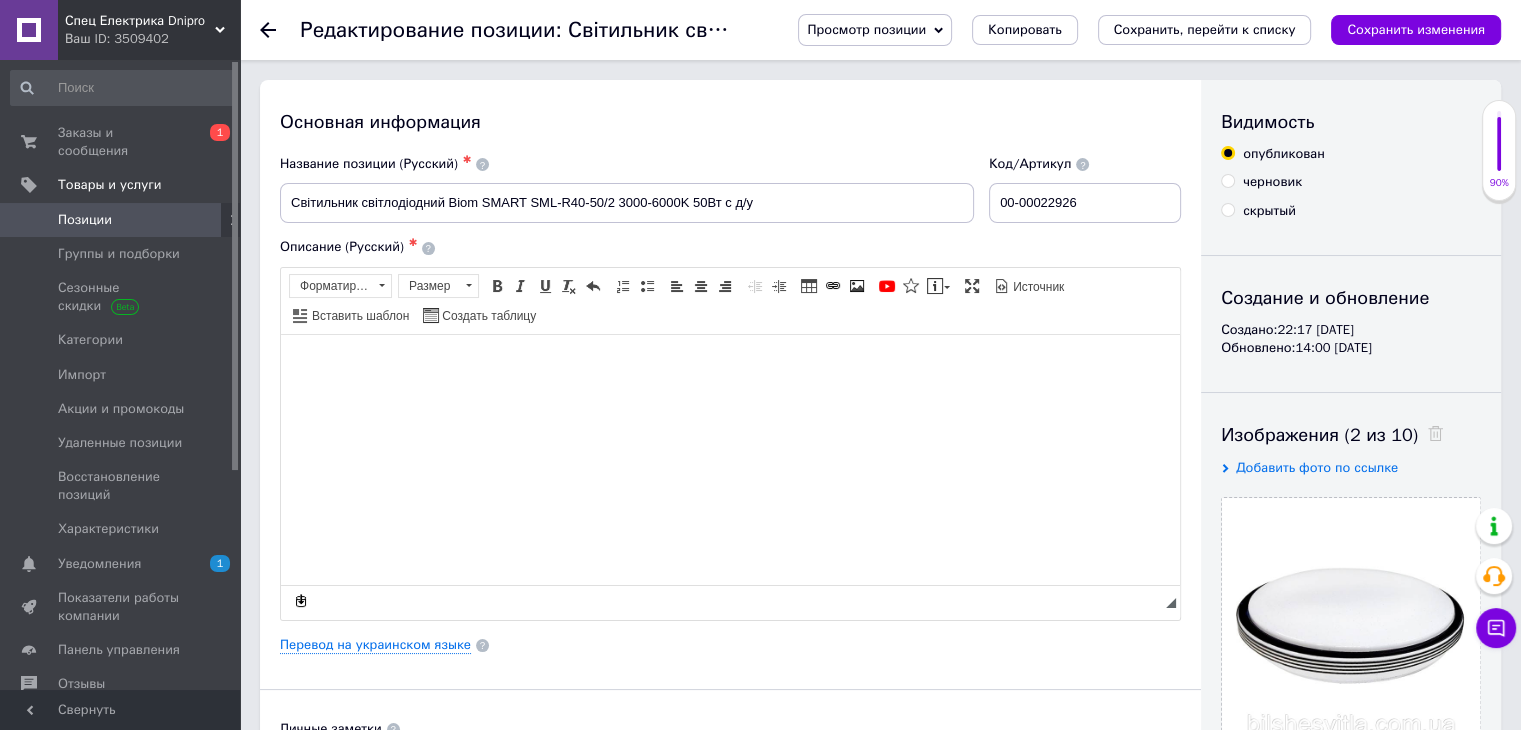 click at bounding box center [730, 364] 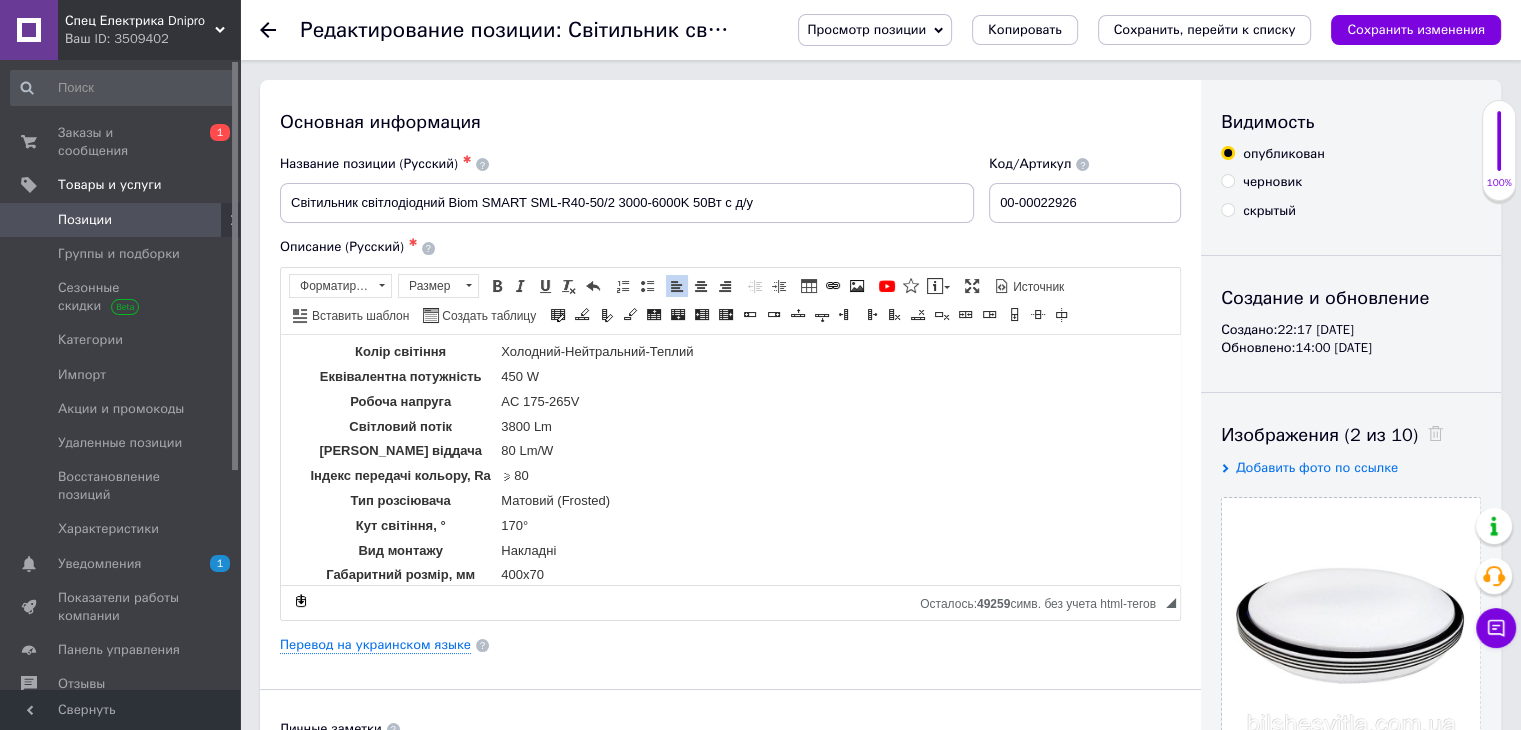 scroll, scrollTop: 0, scrollLeft: 0, axis: both 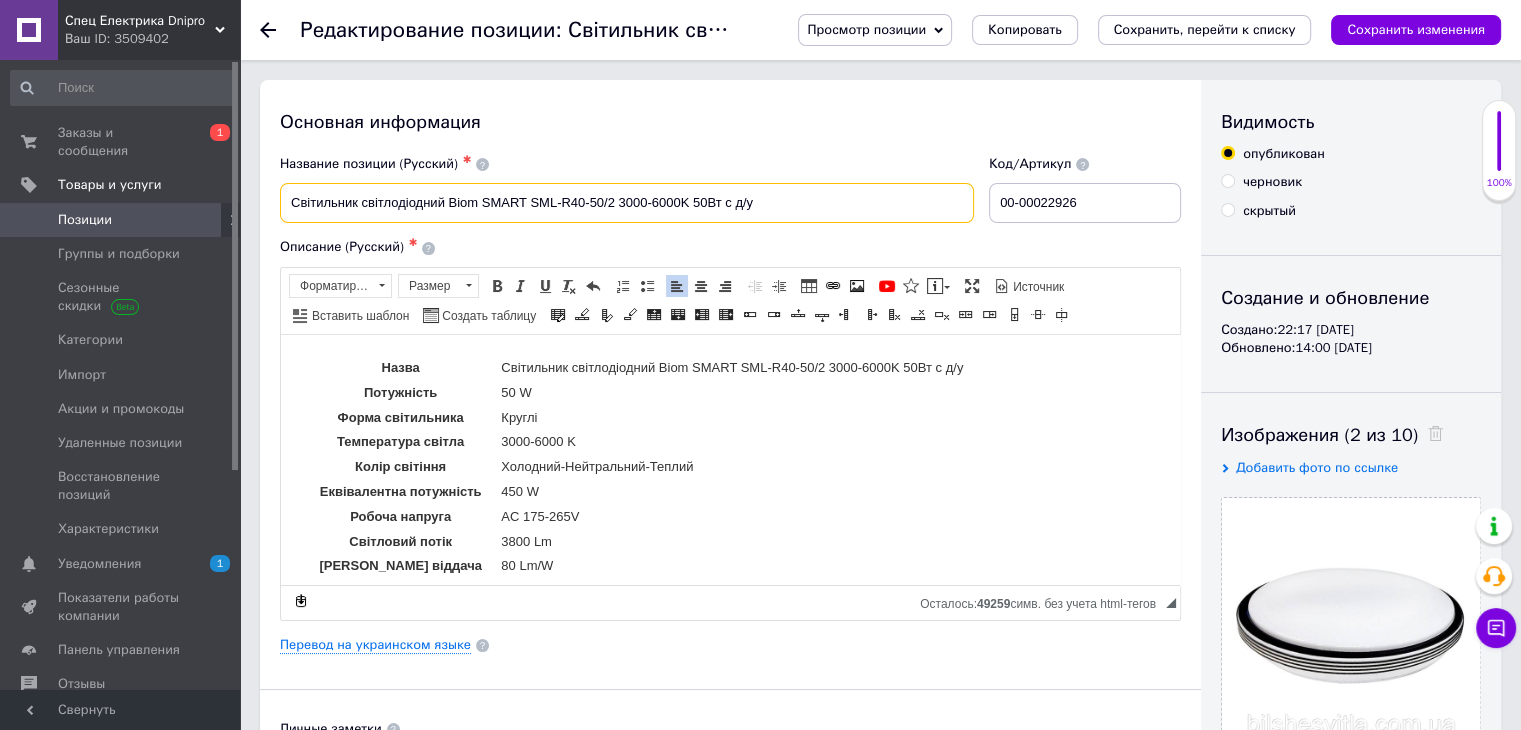 drag, startPoint x: 784, startPoint y: 192, endPoint x: 276, endPoint y: 195, distance: 508.00885 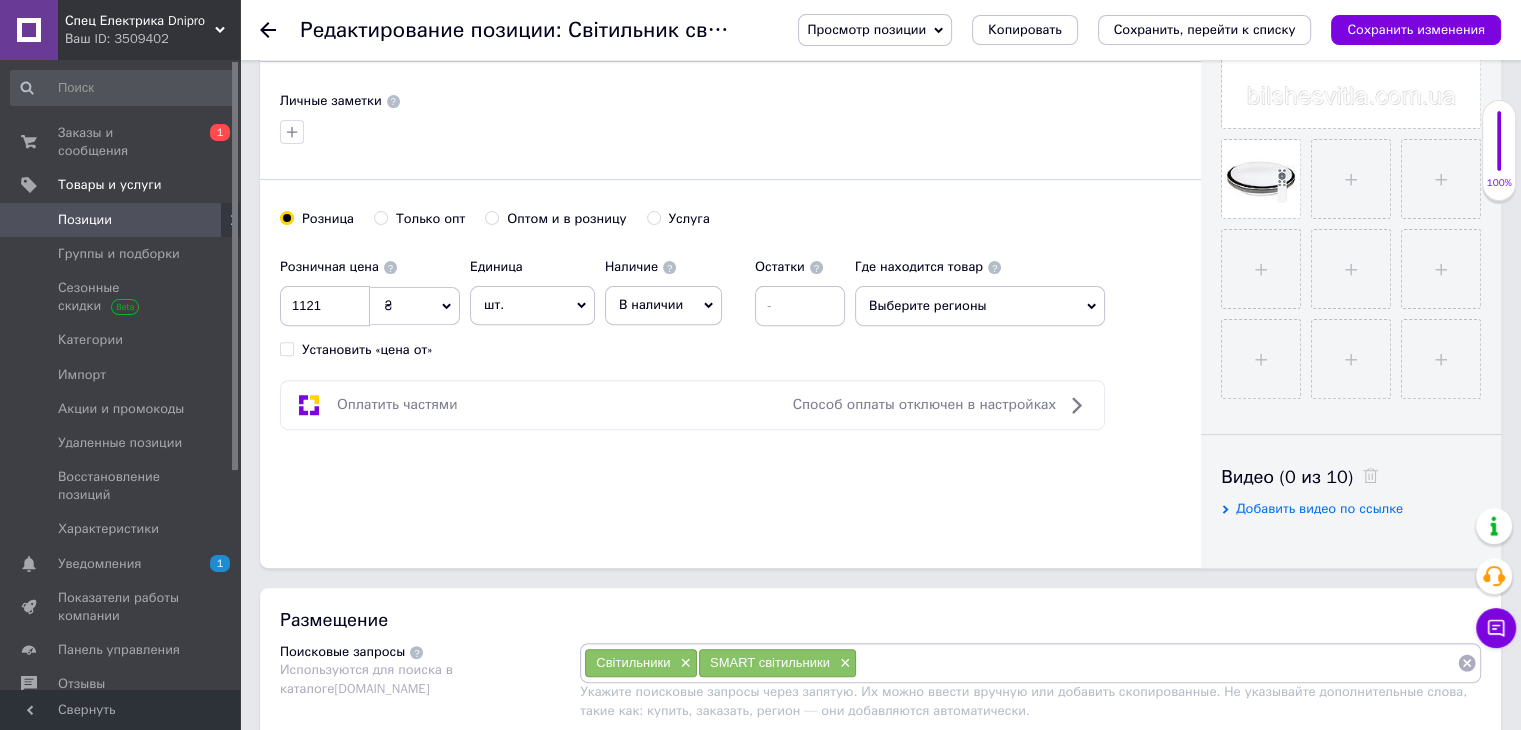 scroll, scrollTop: 666, scrollLeft: 0, axis: vertical 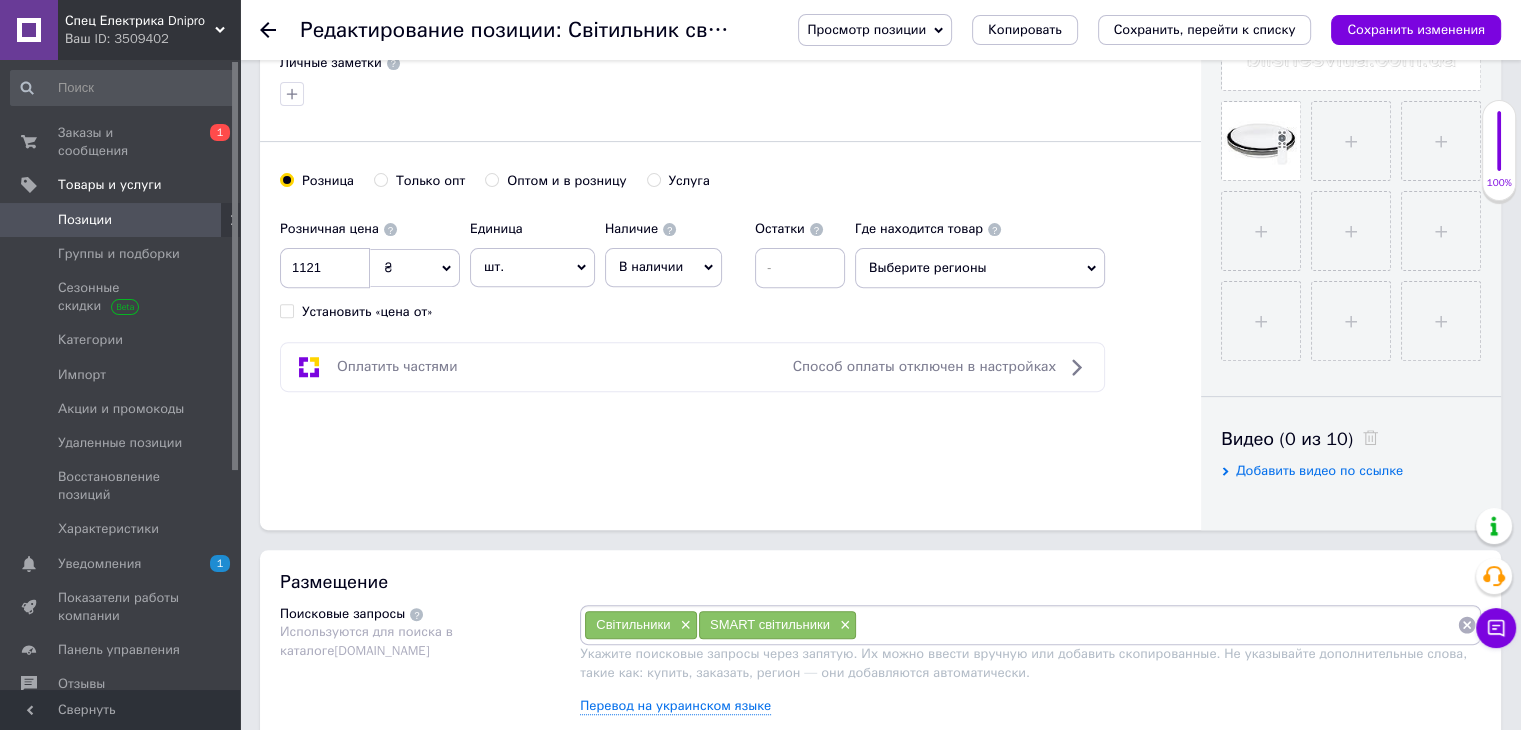 click at bounding box center [1157, 625] 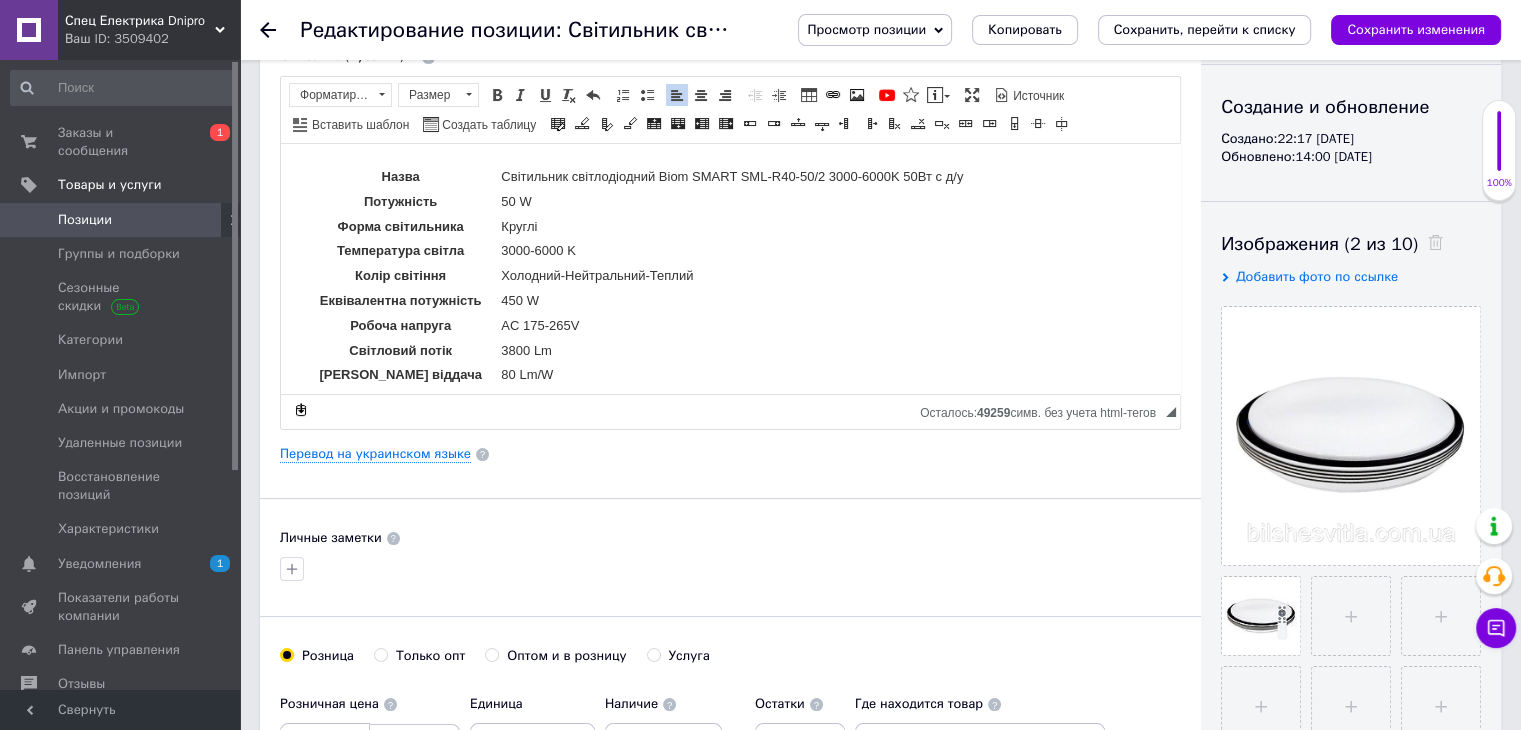 scroll, scrollTop: 0, scrollLeft: 0, axis: both 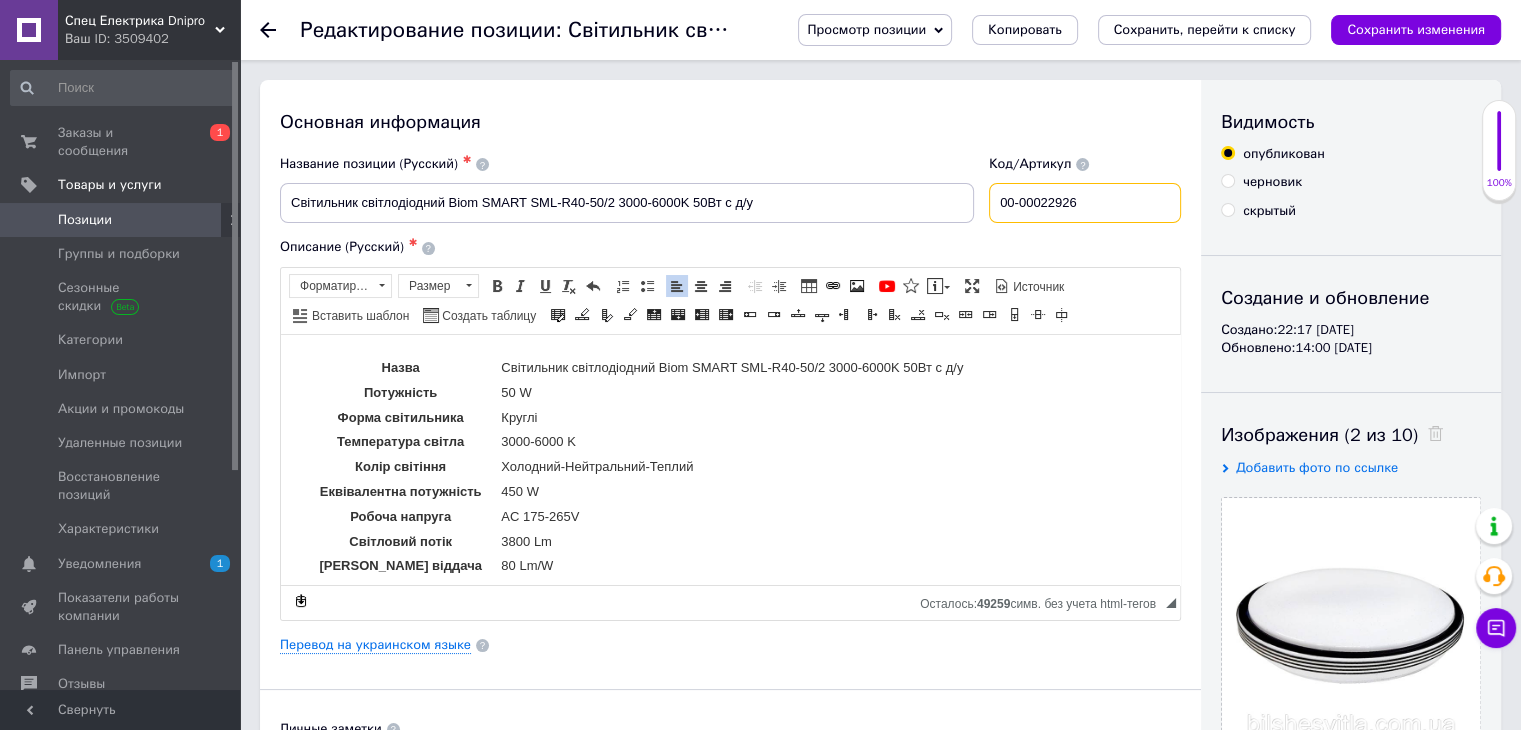 drag, startPoint x: 1017, startPoint y: 201, endPoint x: 1137, endPoint y: 195, distance: 120.14991 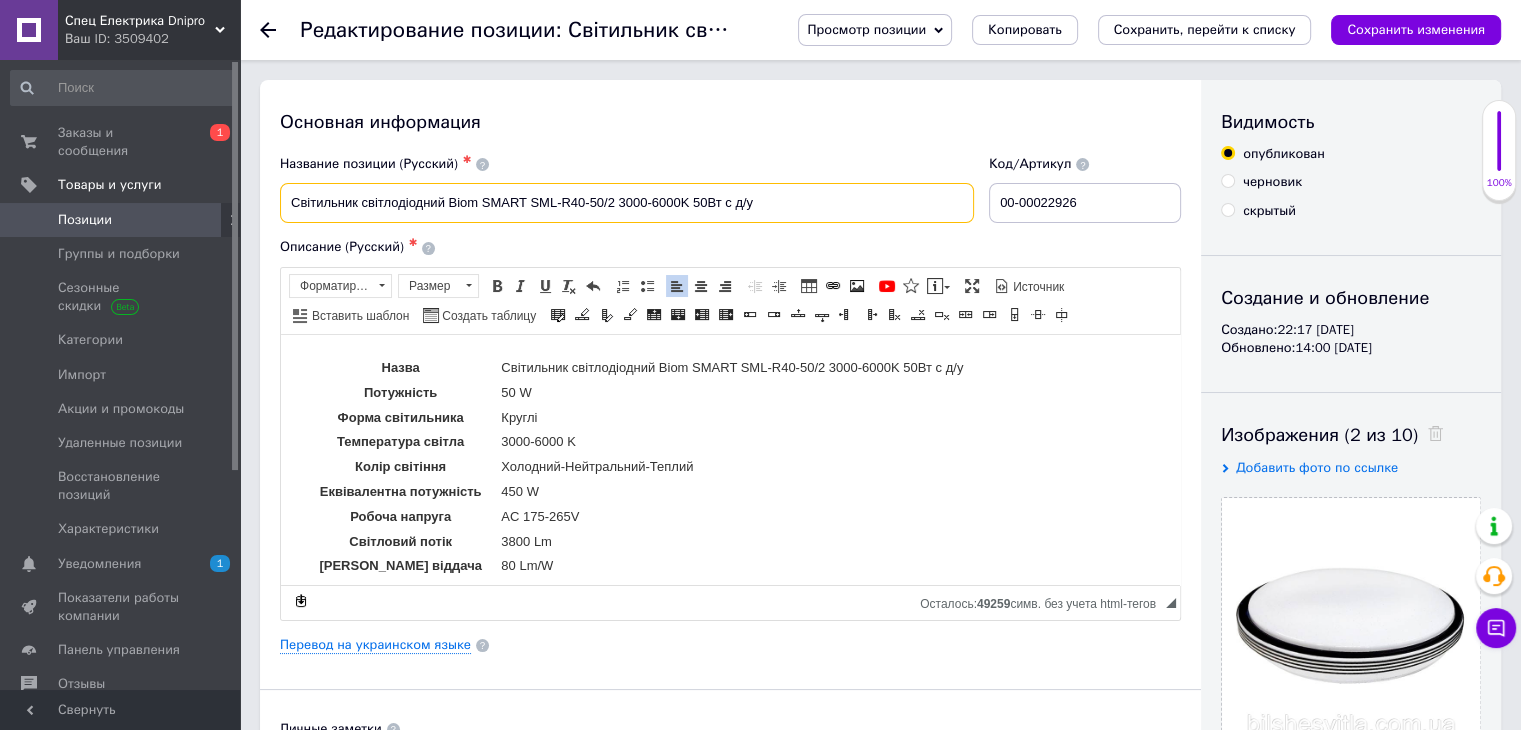drag, startPoint x: 503, startPoint y: 205, endPoint x: 783, endPoint y: 208, distance: 280.01608 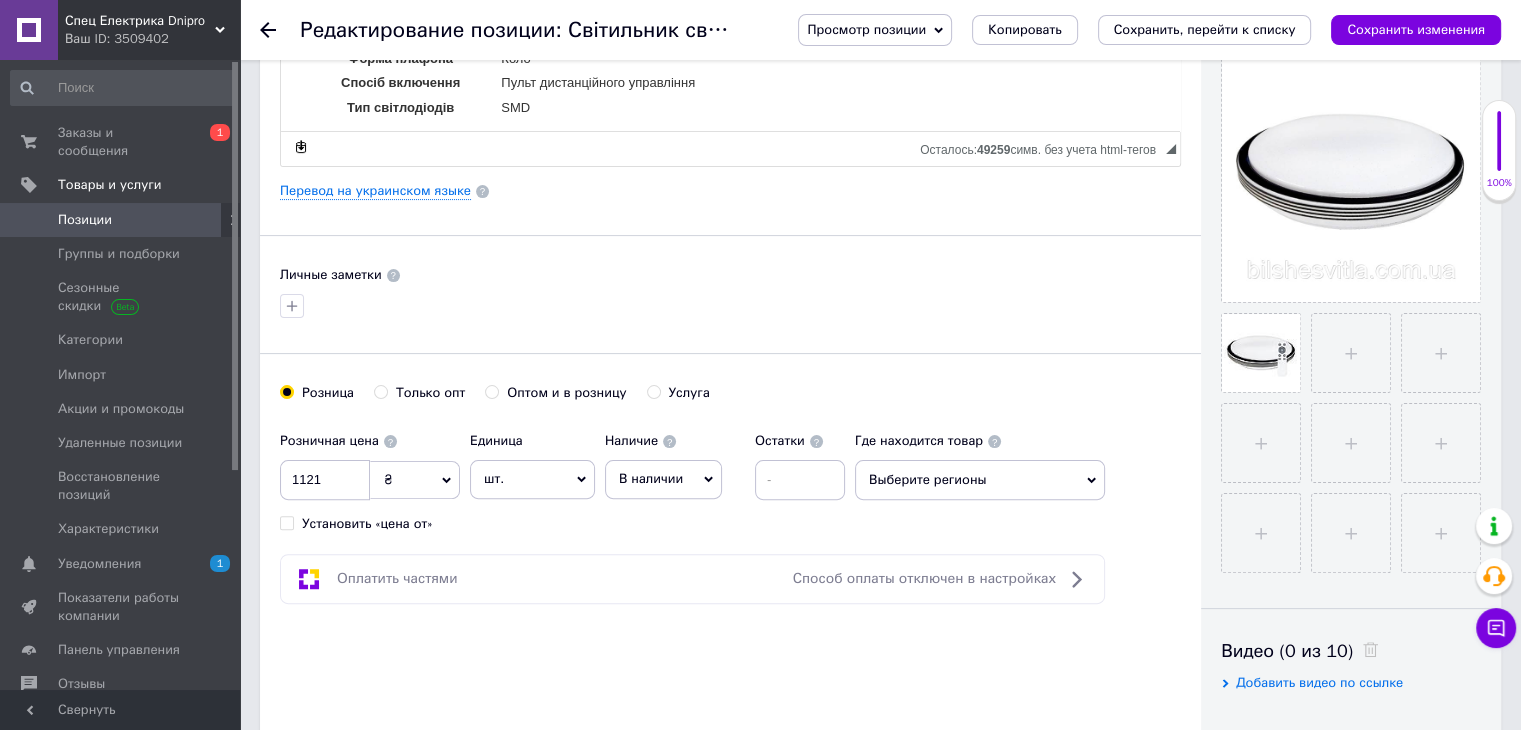 scroll, scrollTop: 666, scrollLeft: 0, axis: vertical 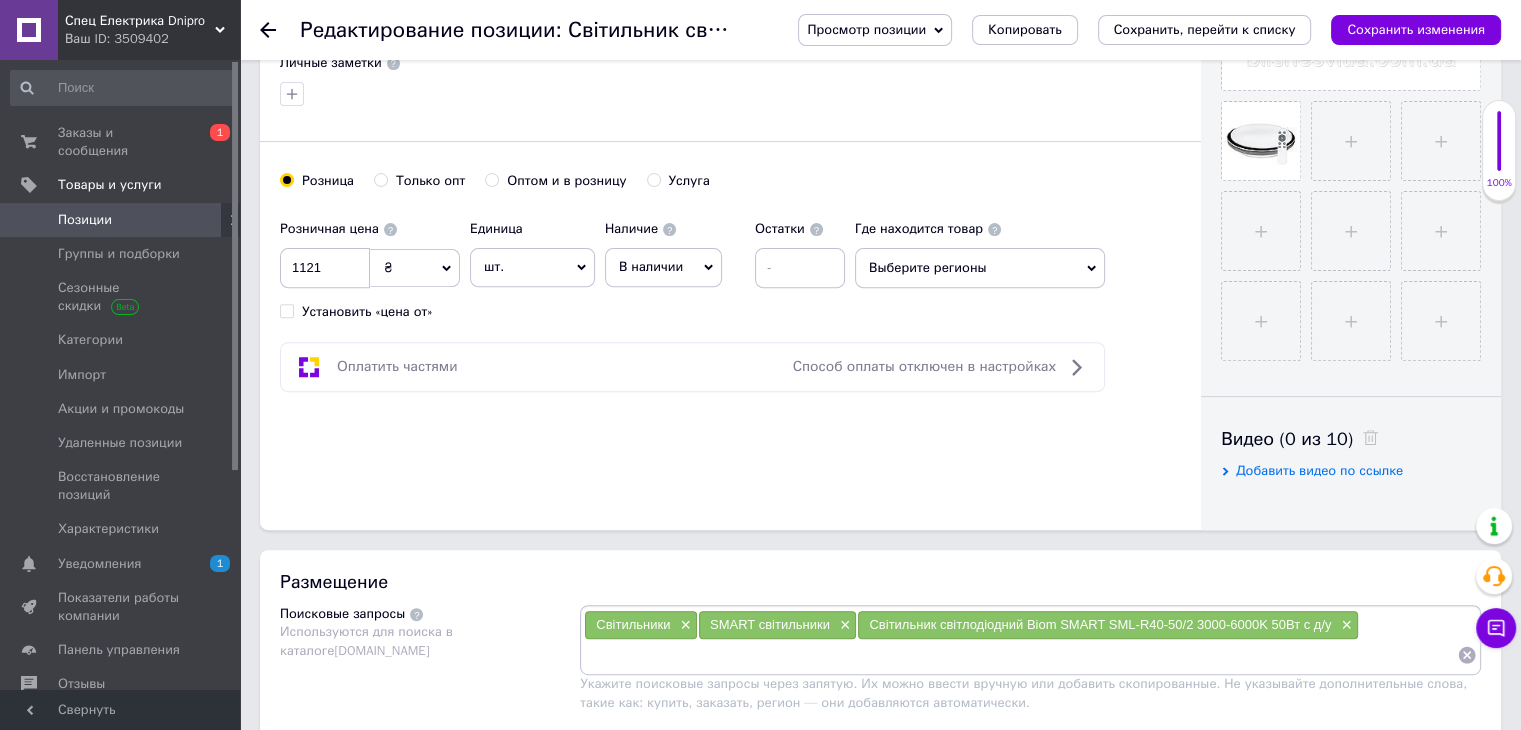 click at bounding box center (1020, 655) 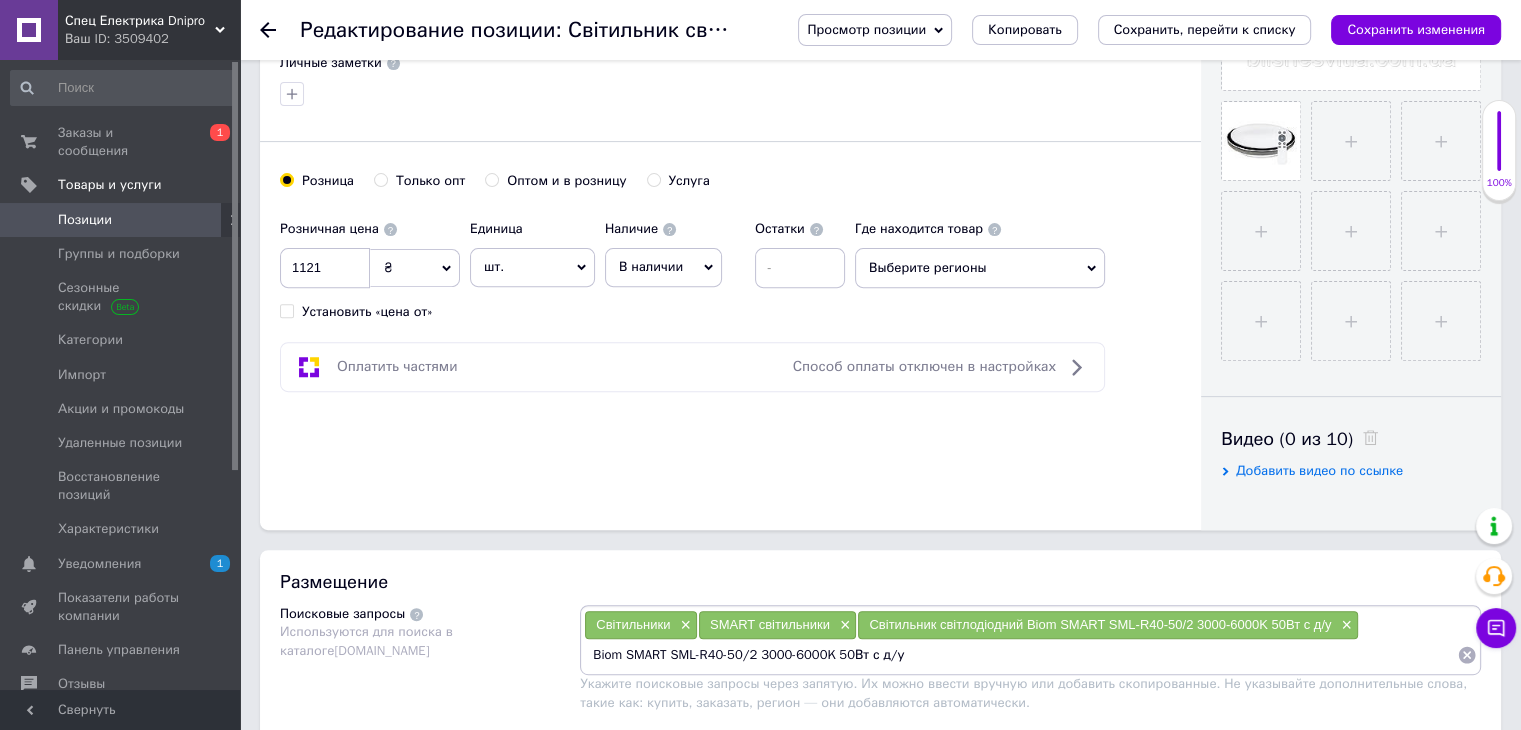type 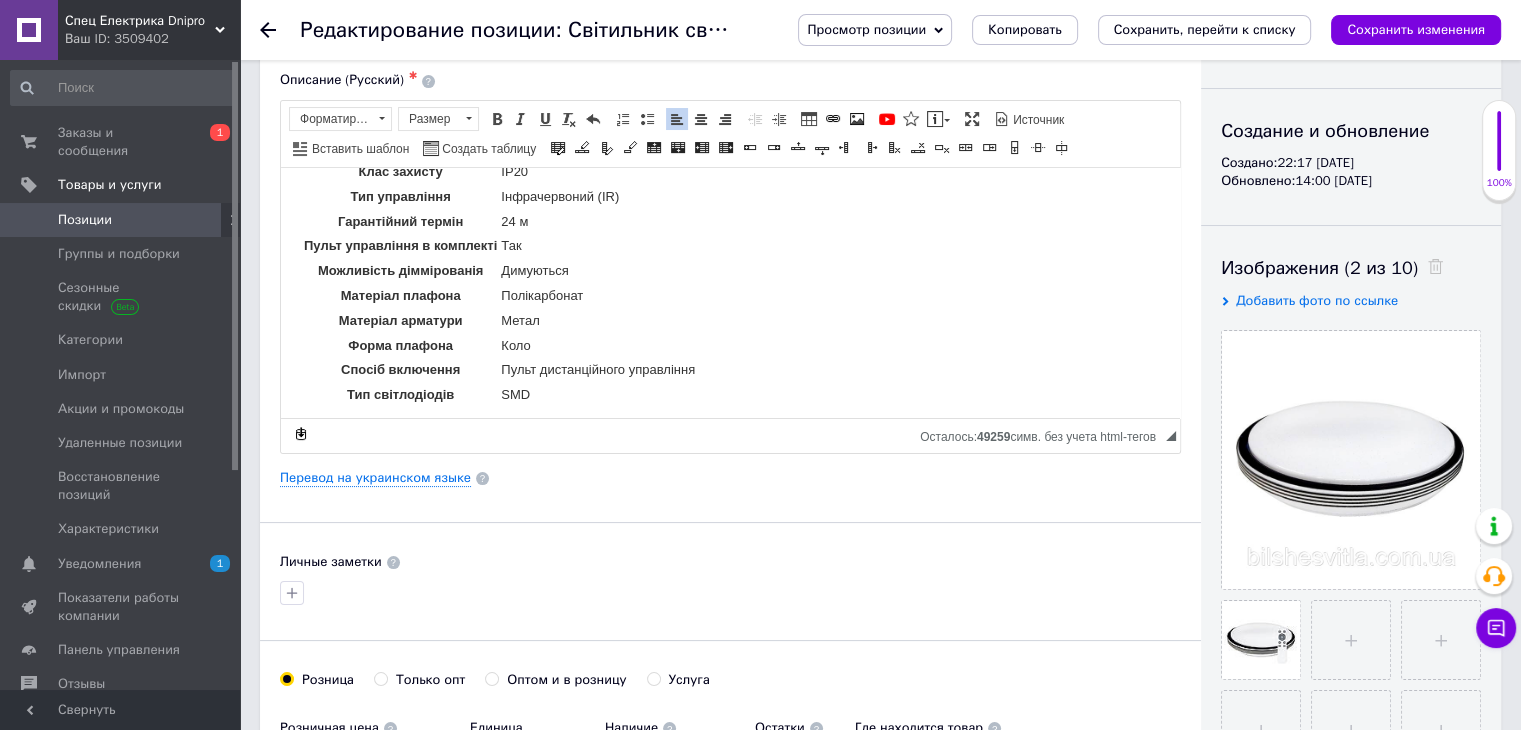 scroll, scrollTop: 166, scrollLeft: 0, axis: vertical 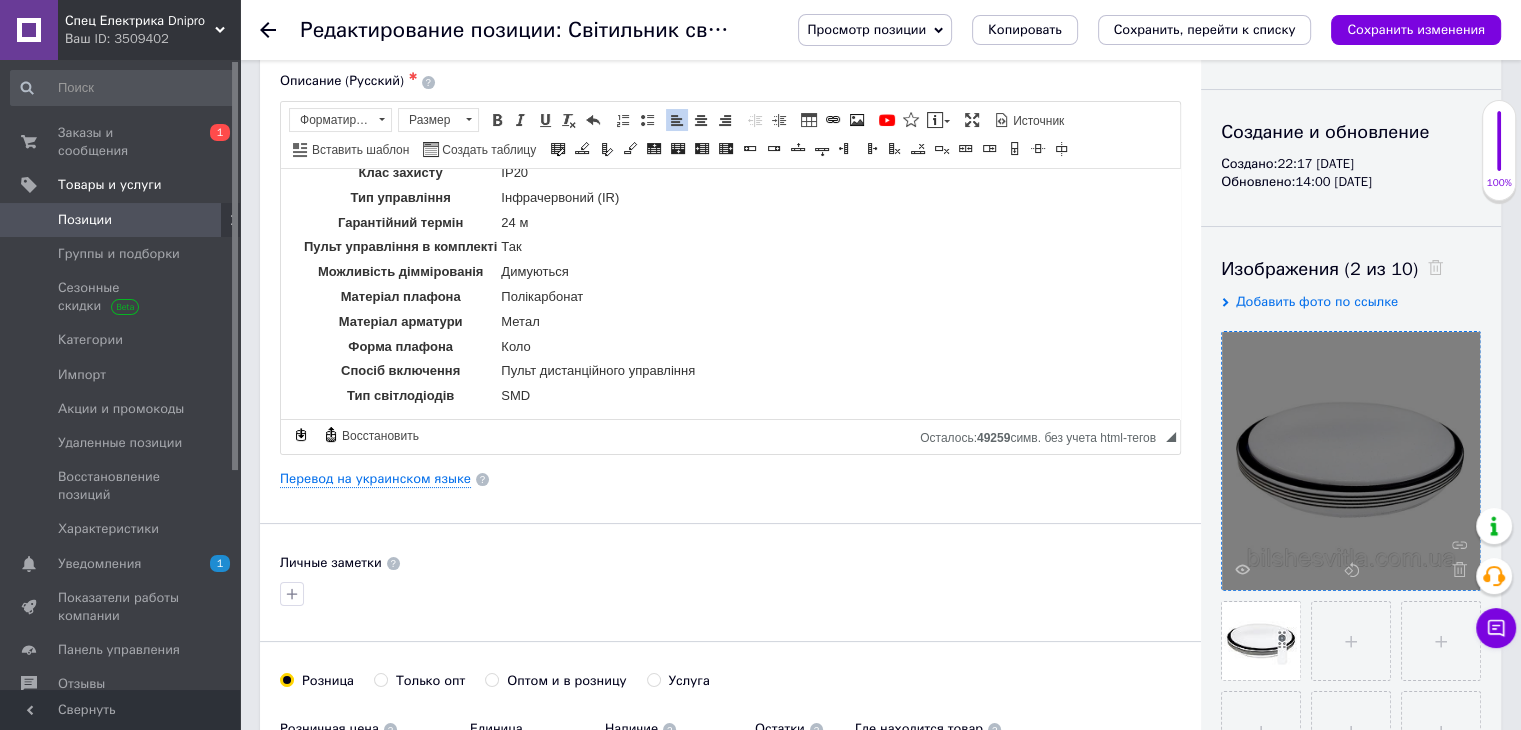 click at bounding box center [1351, 461] 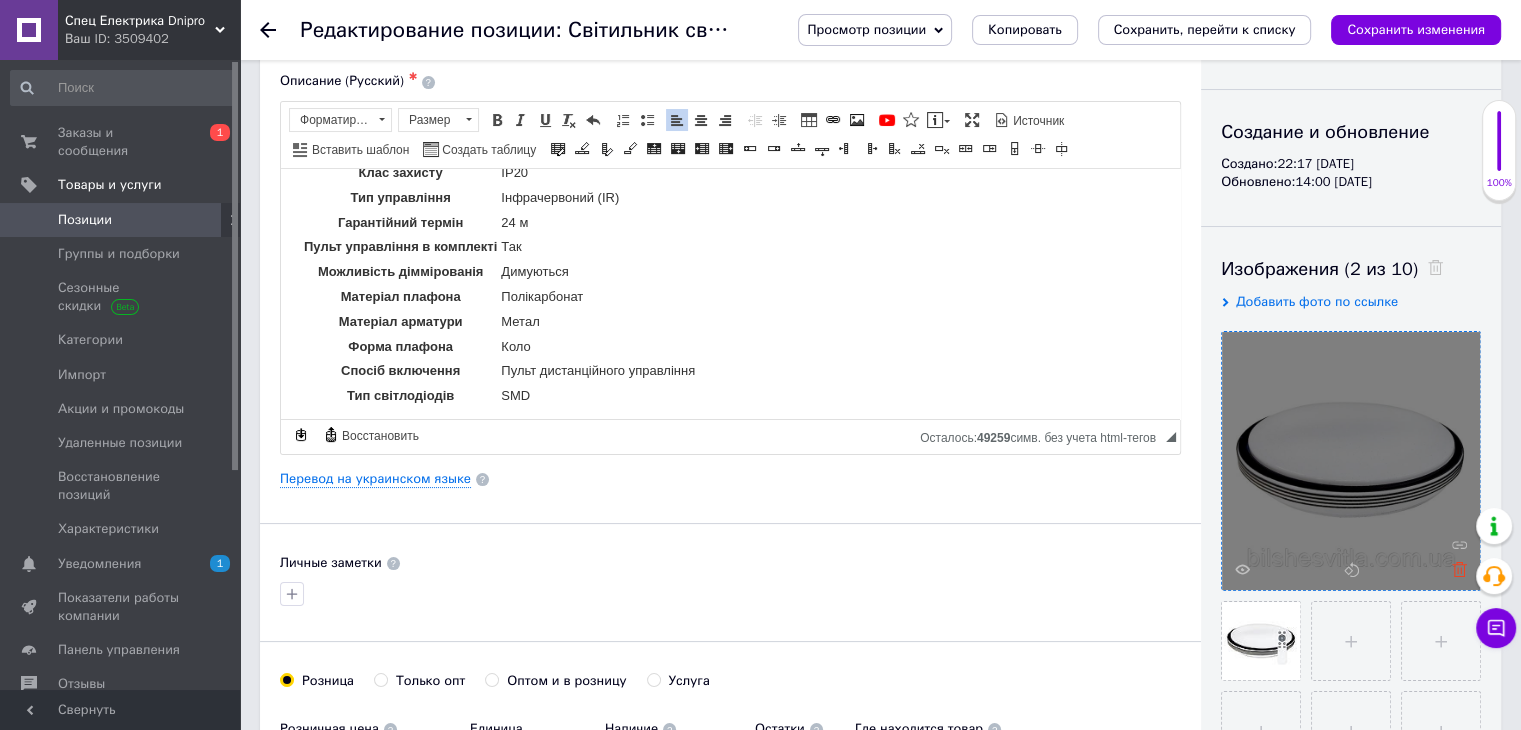 click 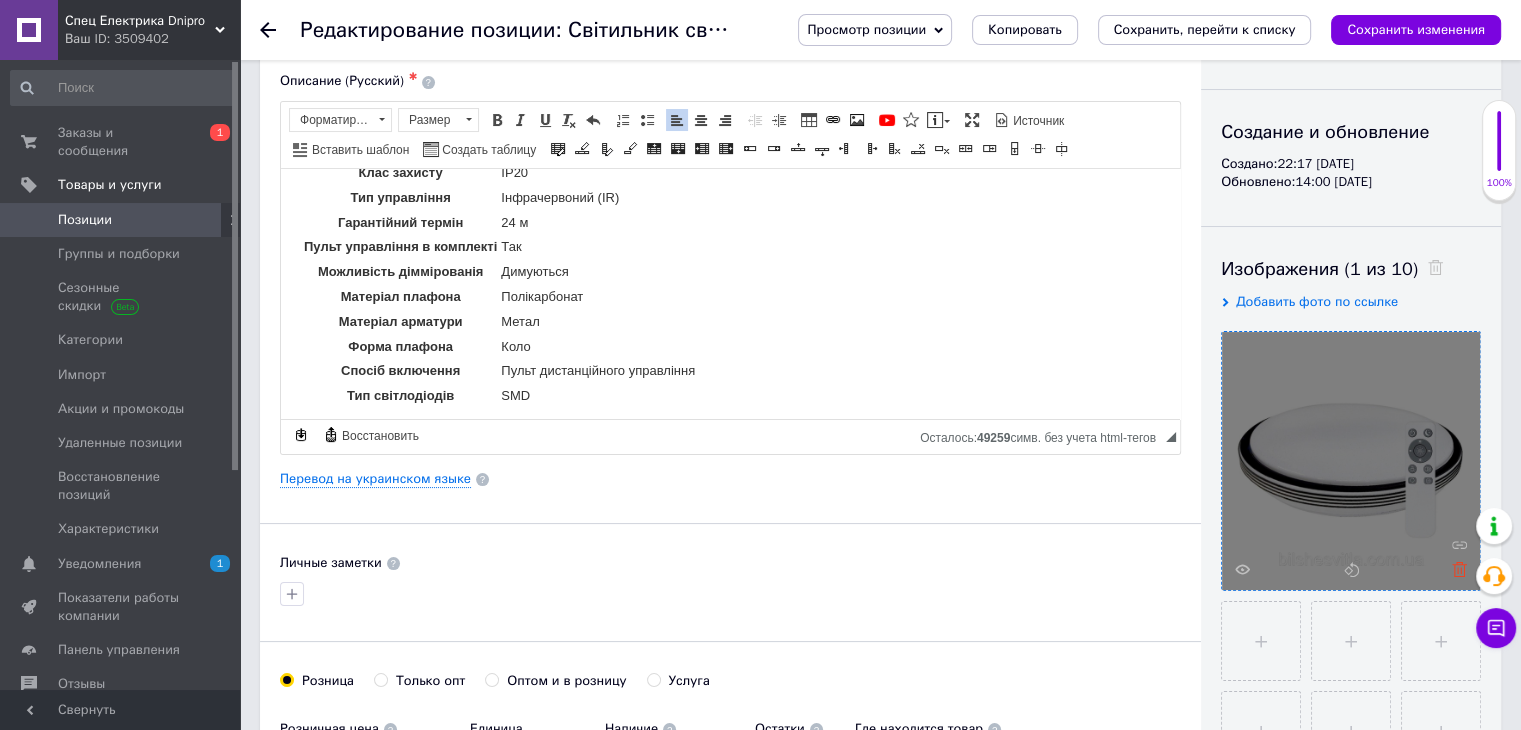 click 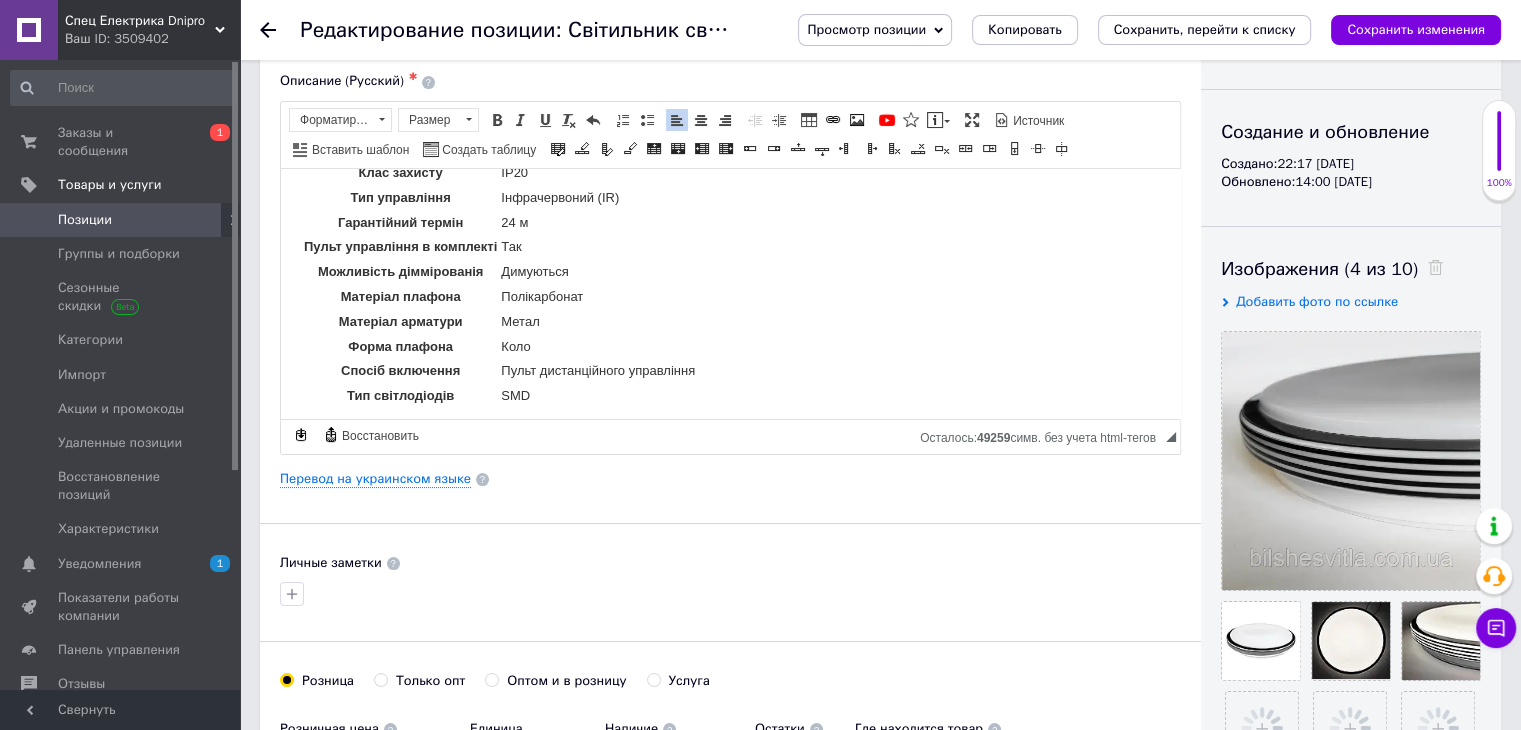 click on "Личные заметки" at bounding box center (730, 563) 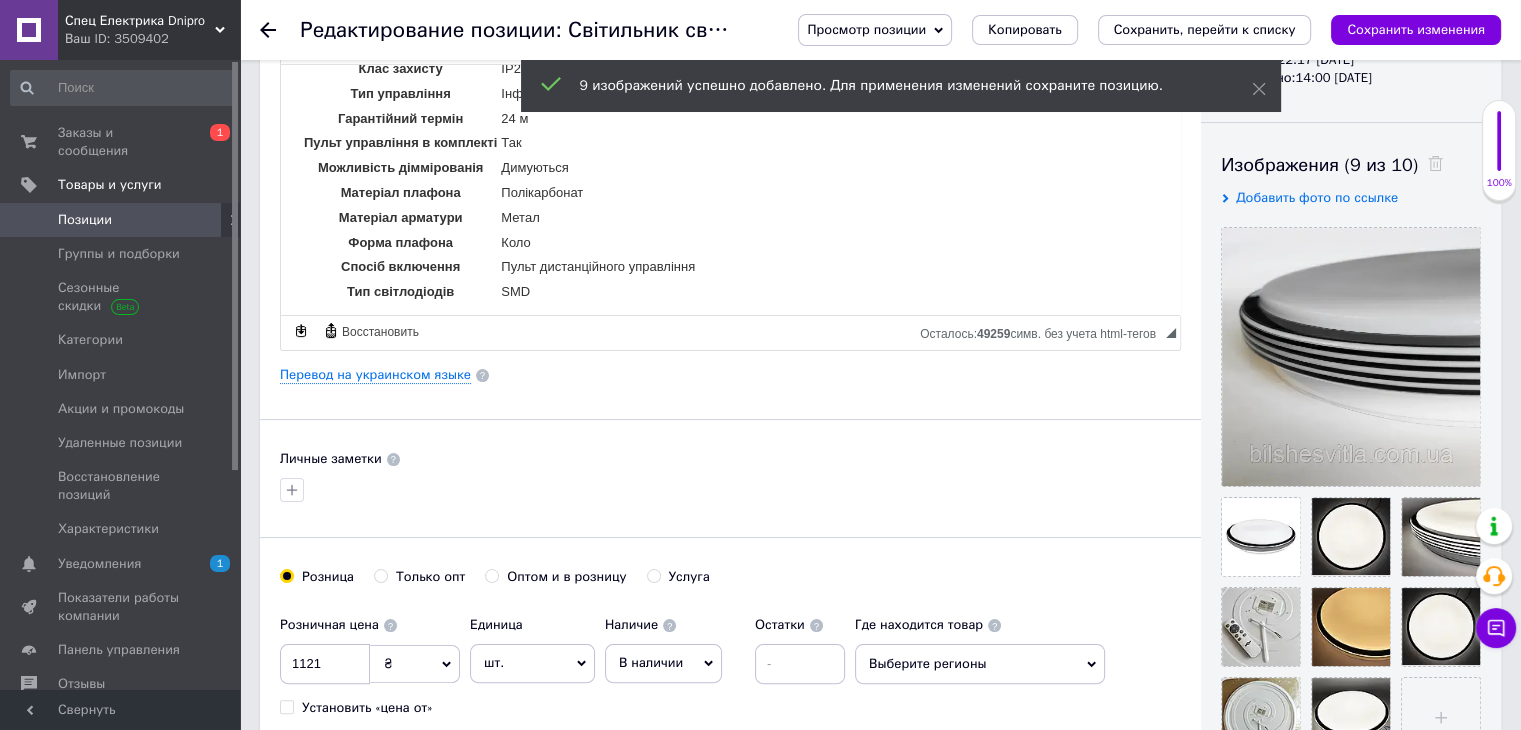 scroll, scrollTop: 333, scrollLeft: 0, axis: vertical 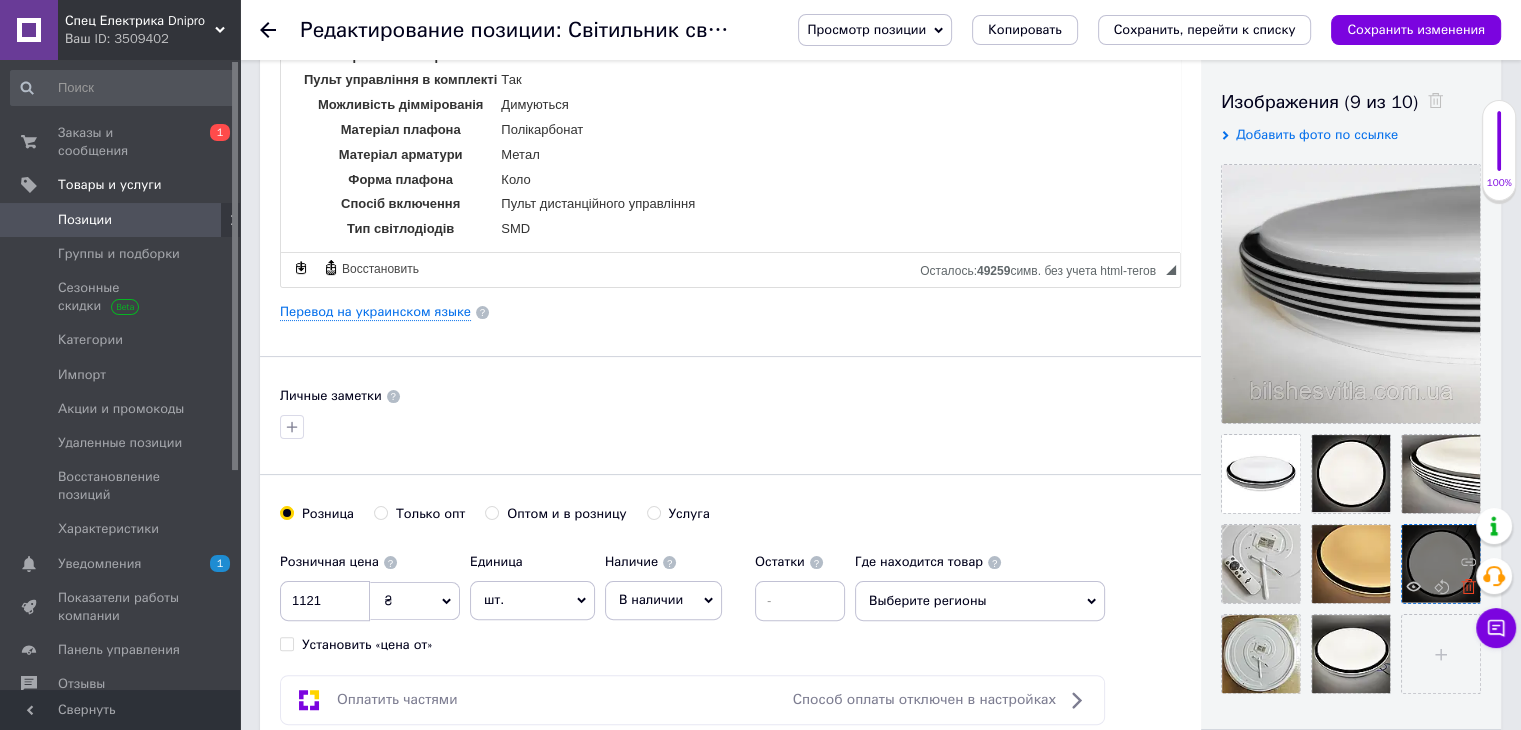 click 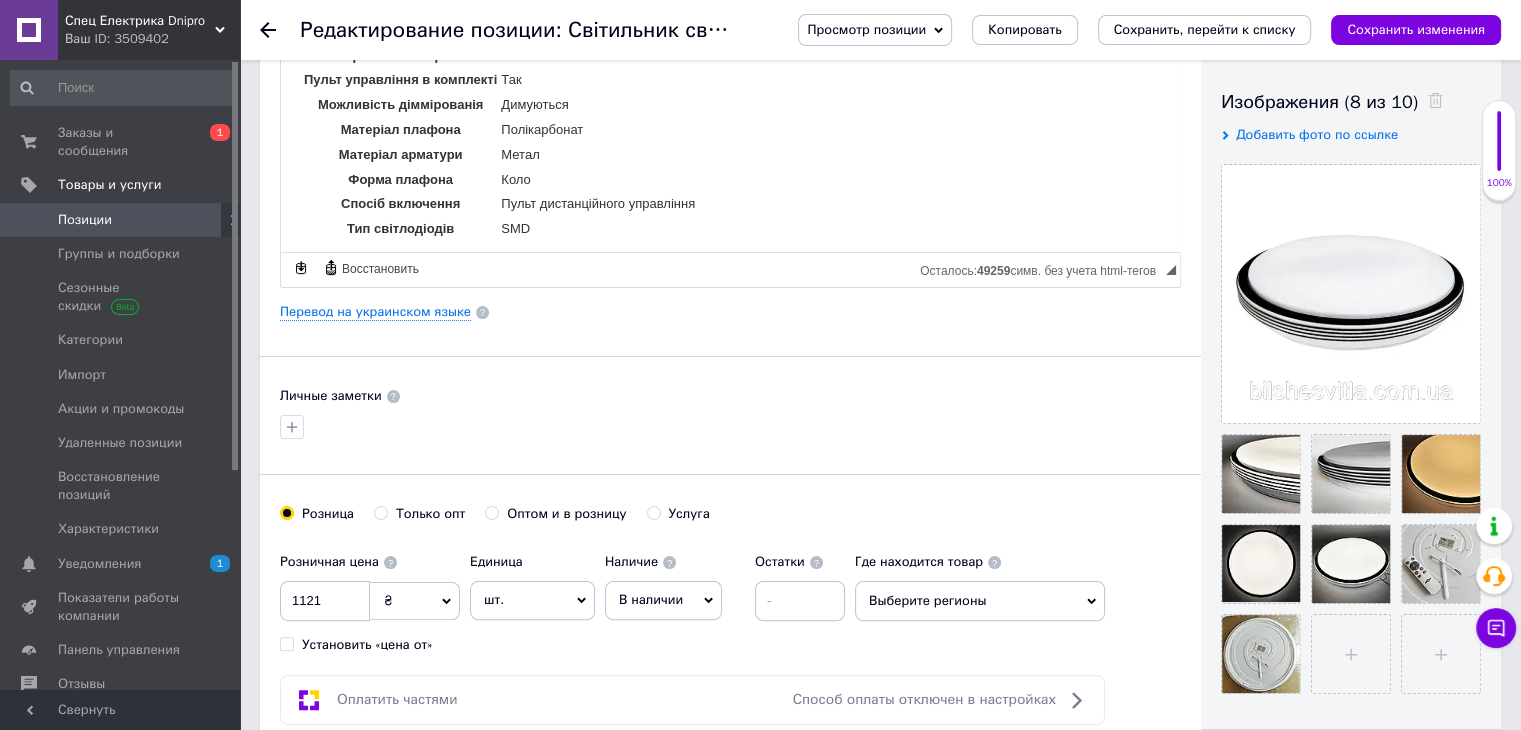 scroll, scrollTop: 500, scrollLeft: 0, axis: vertical 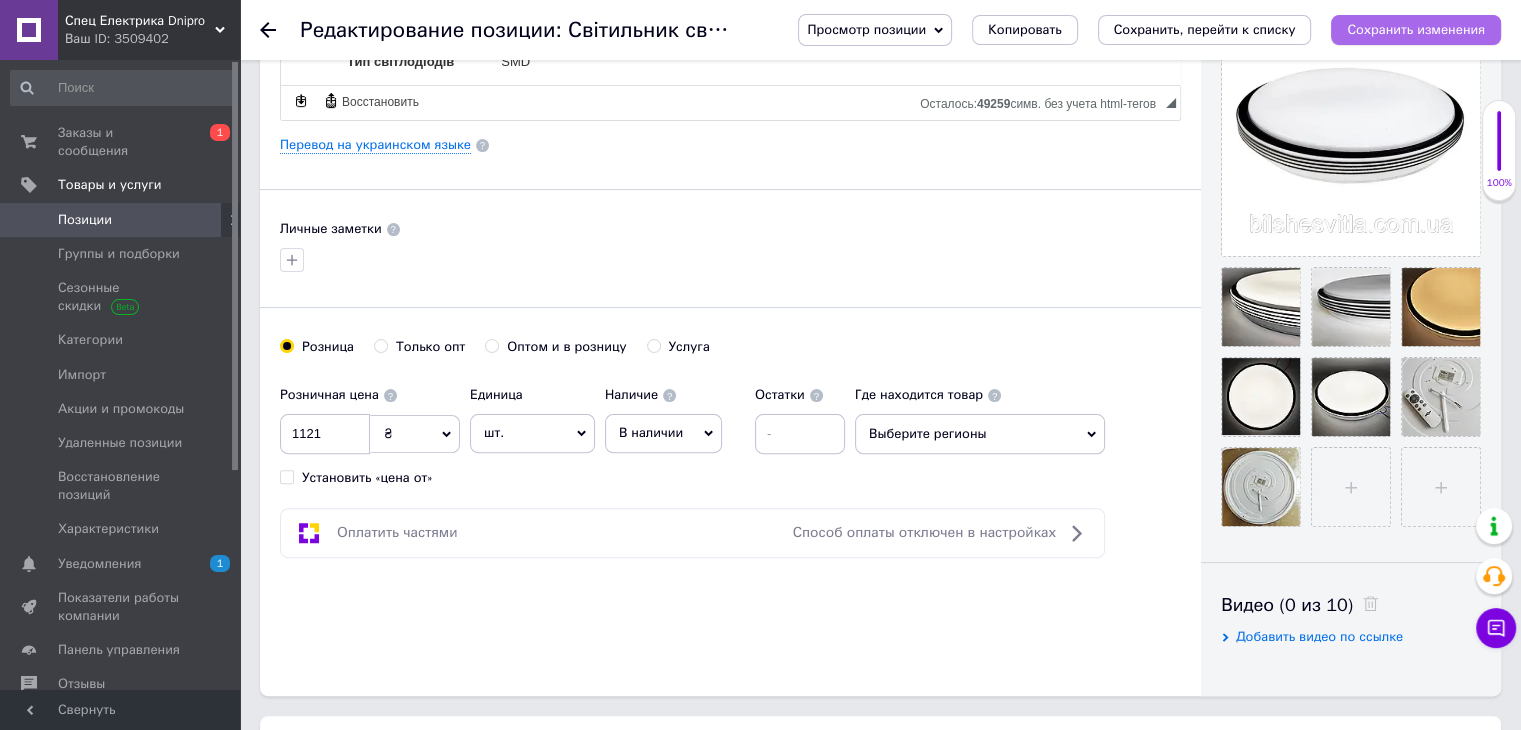 click on "Сохранить изменения" at bounding box center (1416, 29) 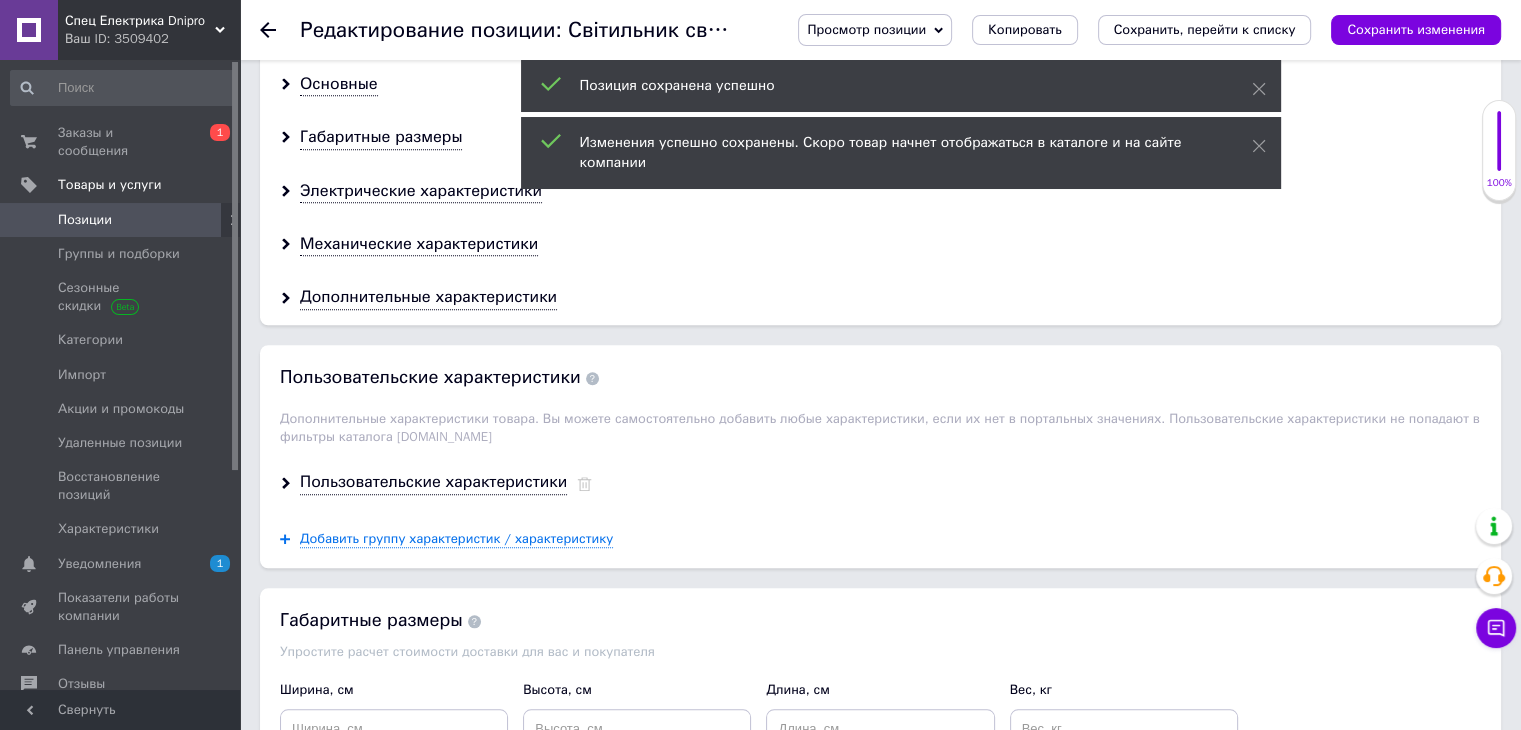 scroll, scrollTop: 2000, scrollLeft: 0, axis: vertical 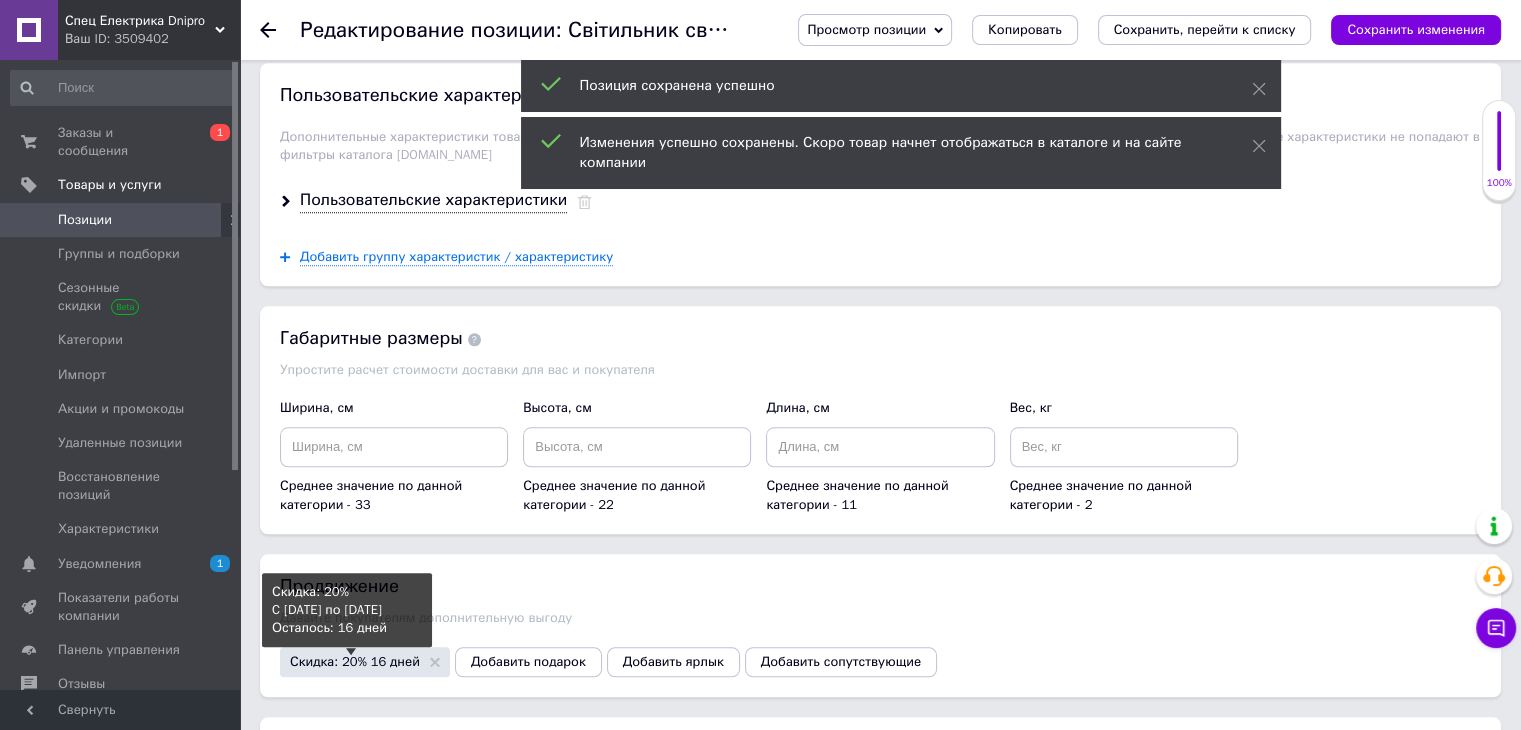click on "Скидка: 20% 16 дней" at bounding box center (355, 661) 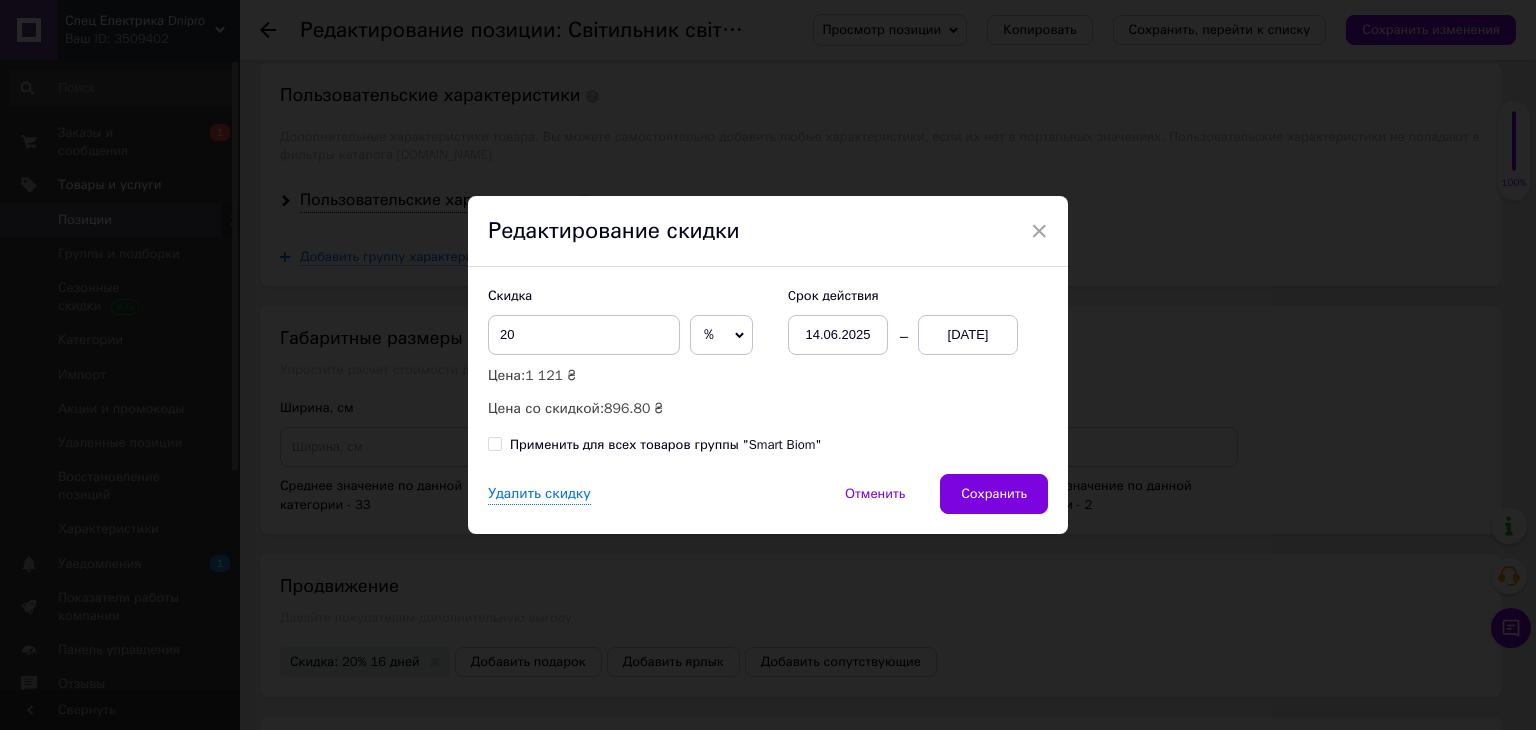 click on "× Редактирование скидки Скидка 20 % ₴ Цена:  1 121   ₴ Цена со скидкой:  896.80   ₴ Cрок действия 14.06.2025 29.07.2025 Применить для всех товаров группы "Smart Biom" Удалить скидку   Отменить   Сохранить" at bounding box center [768, 365] 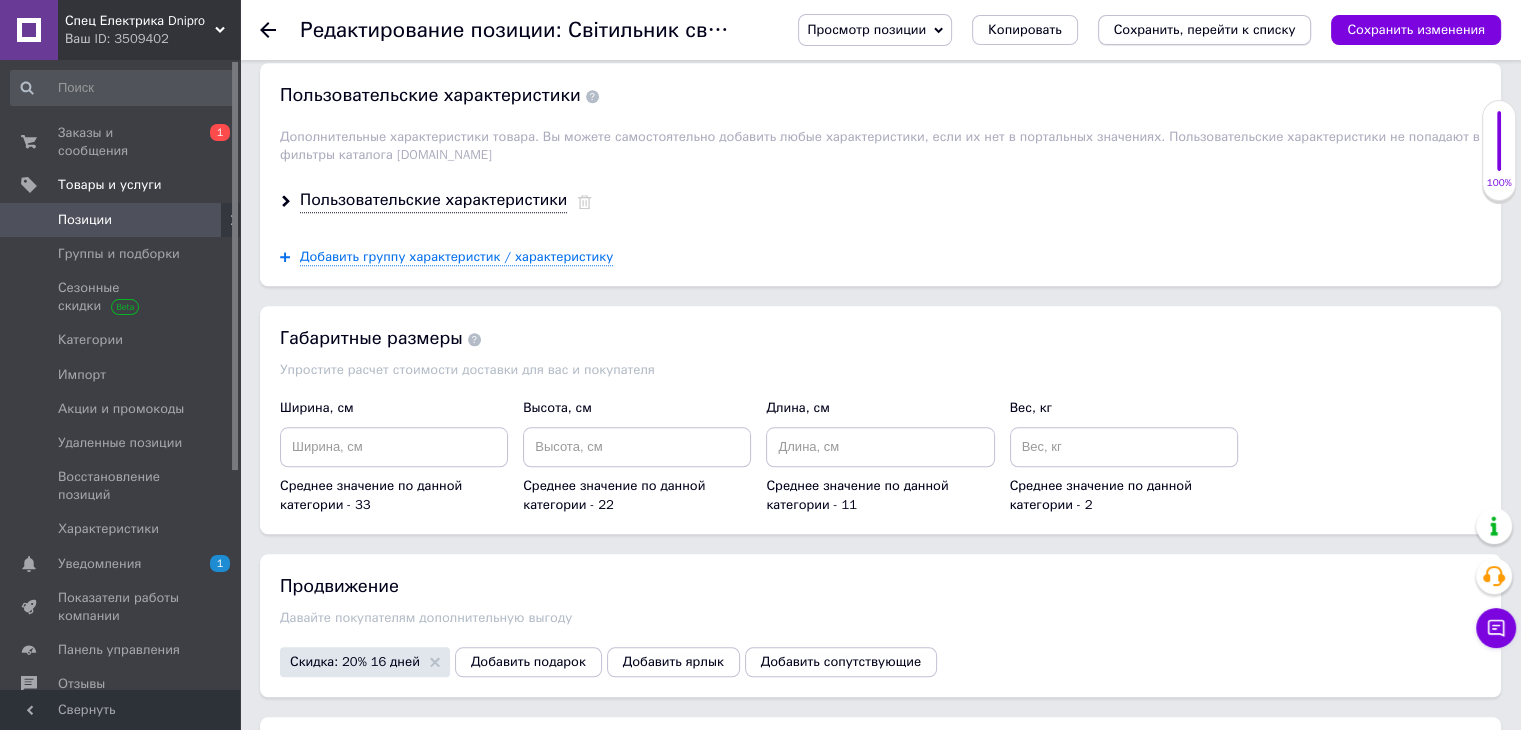 click on "Сохранить, перейти к списку" at bounding box center [1205, 29] 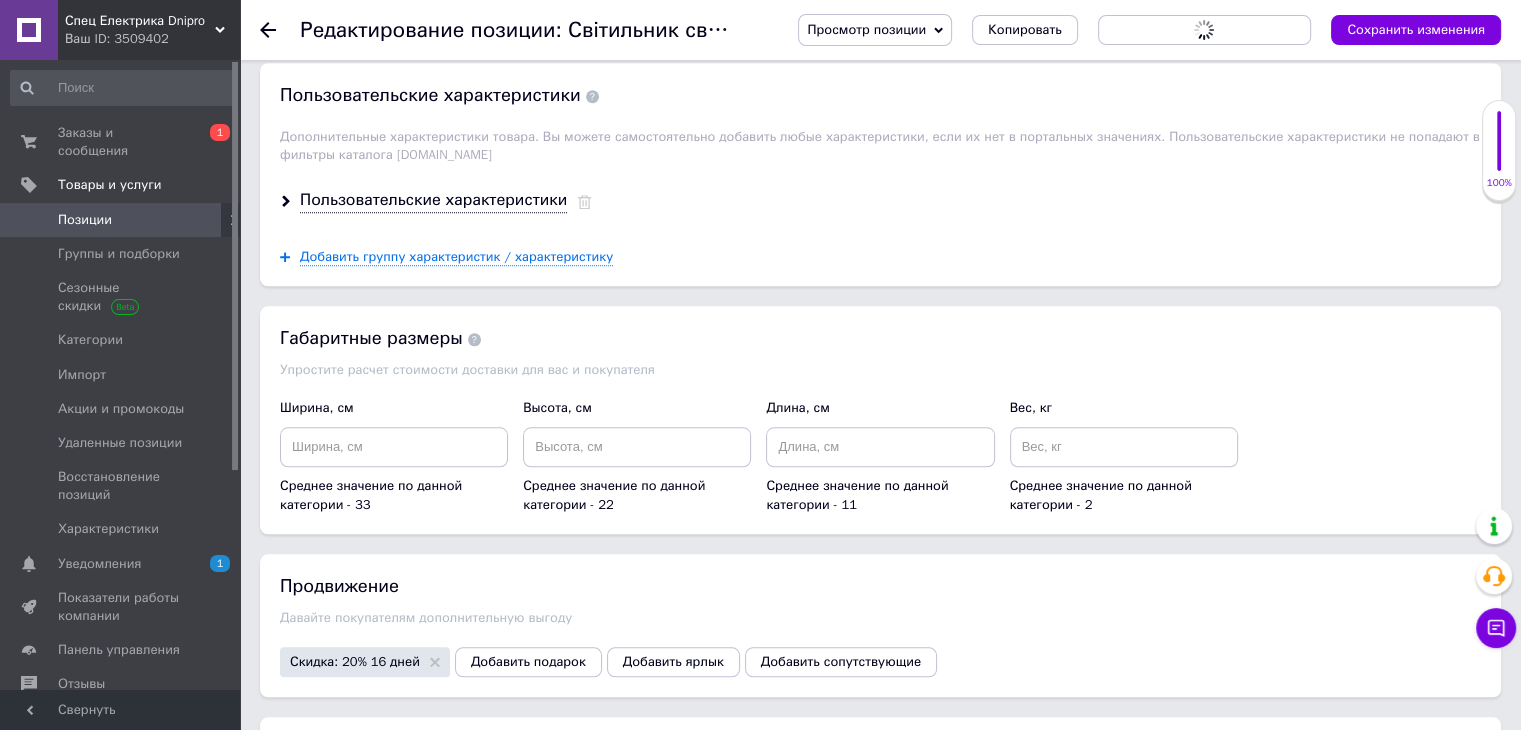 scroll, scrollTop: 0, scrollLeft: 0, axis: both 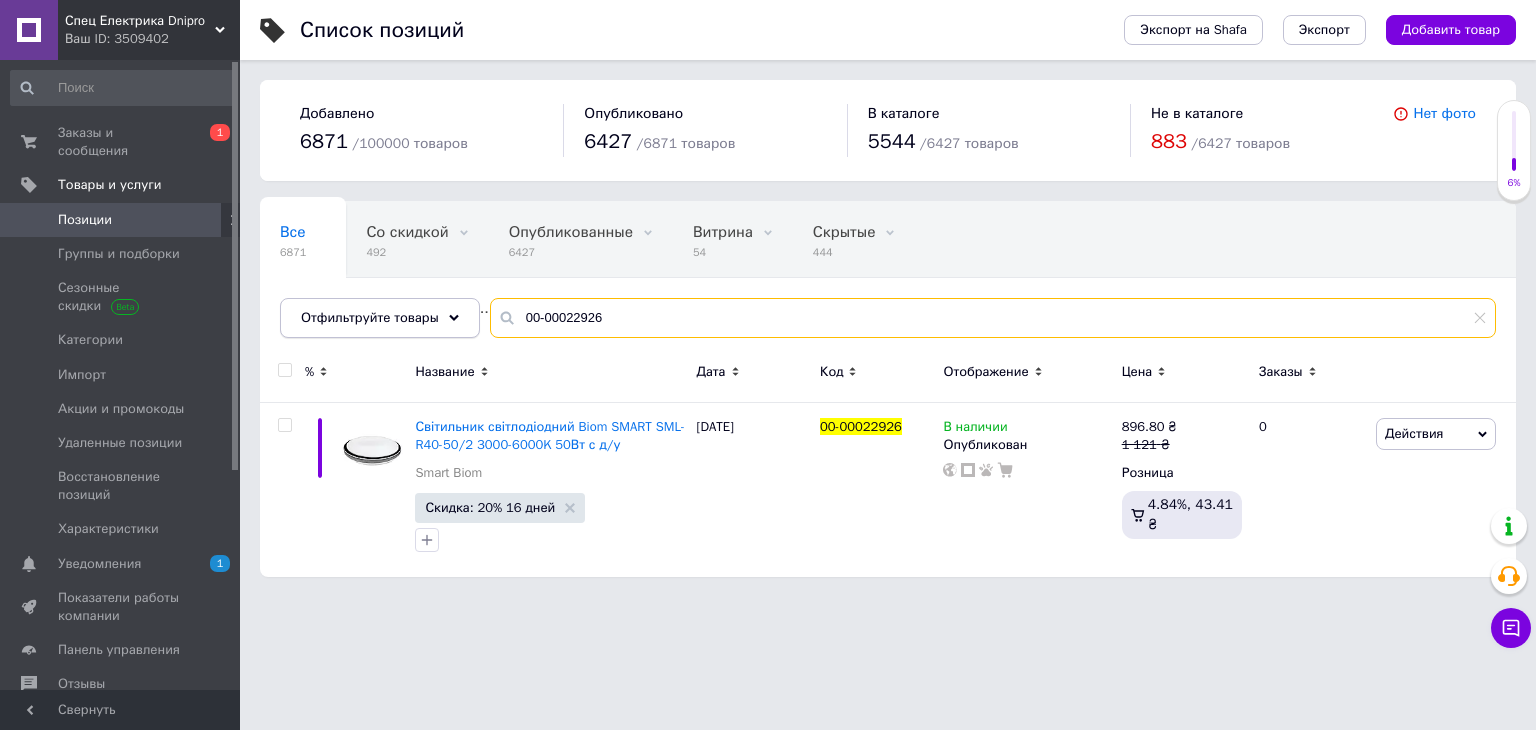 drag, startPoint x: 556, startPoint y: 325, endPoint x: 452, endPoint y: 324, distance: 104.00481 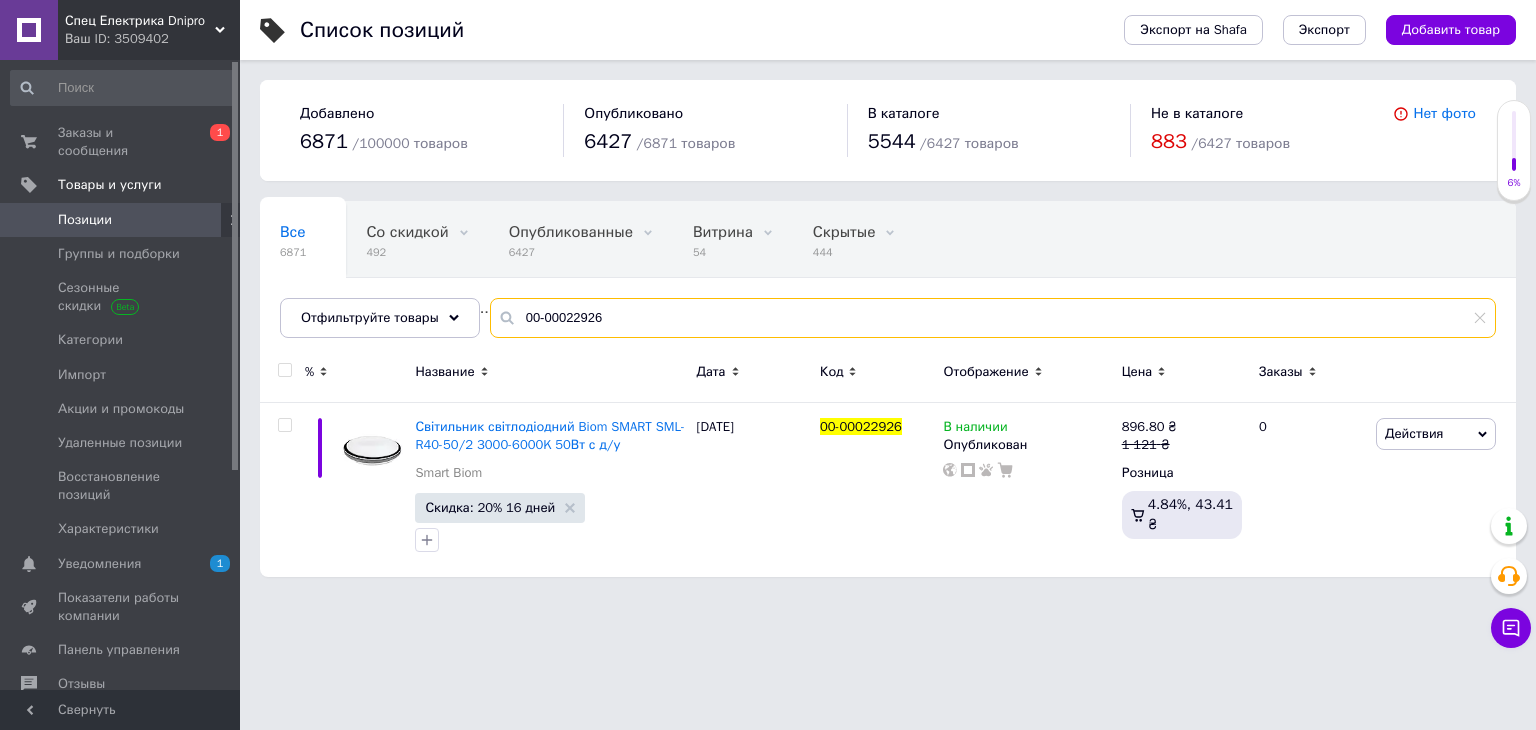 paste on "MAST-PRO-80W4K-DNT" 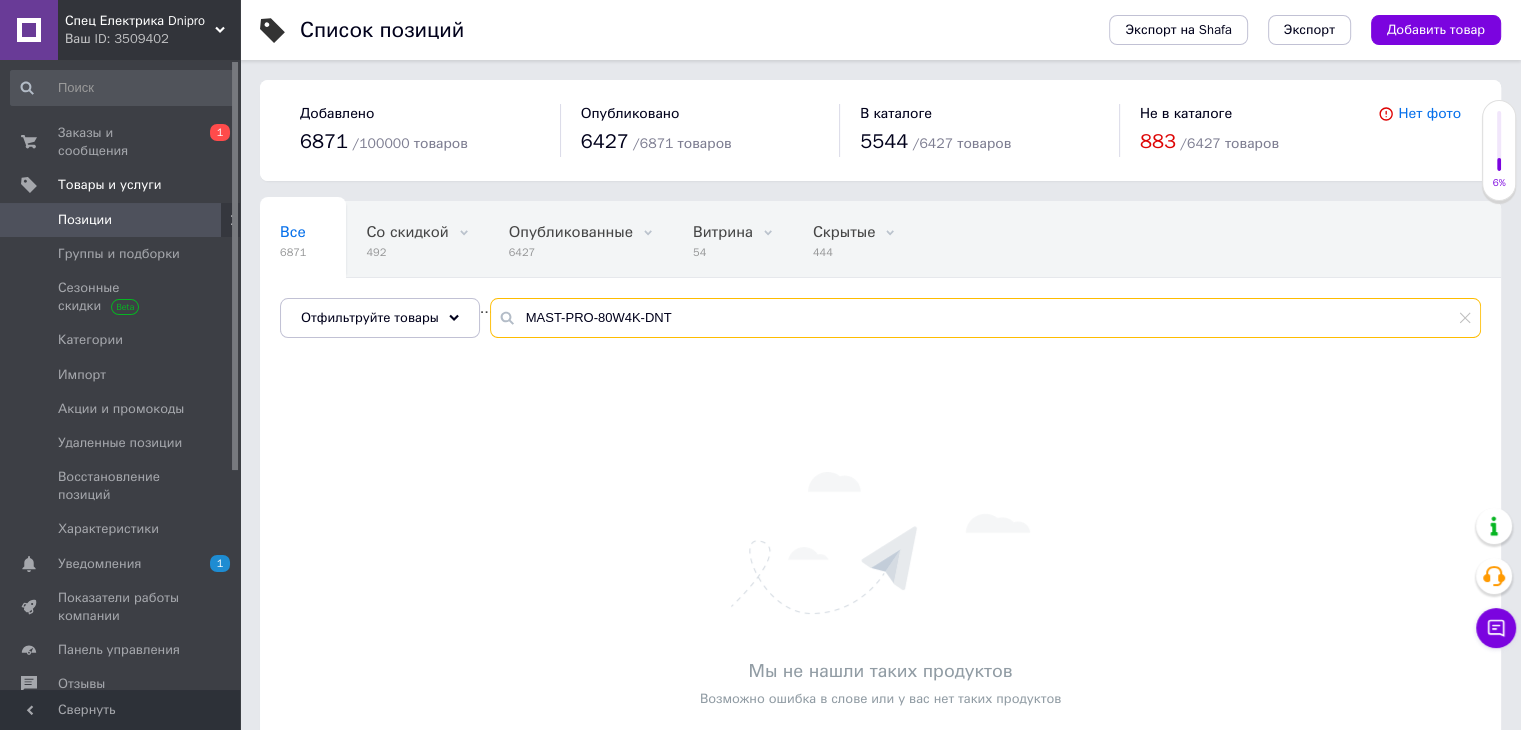 drag, startPoint x: 679, startPoint y: 312, endPoint x: 486, endPoint y: 321, distance: 193.20973 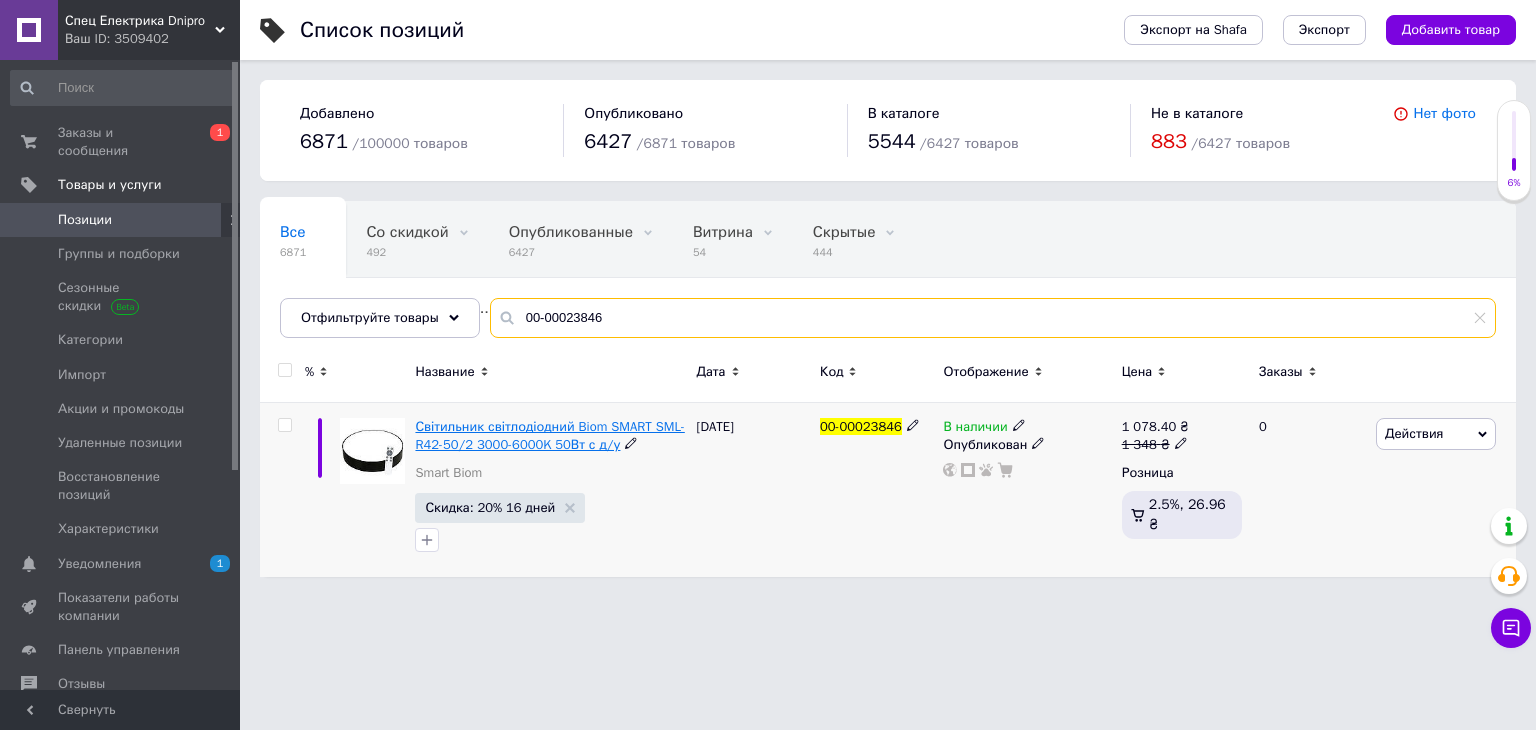 type on "00-00023846" 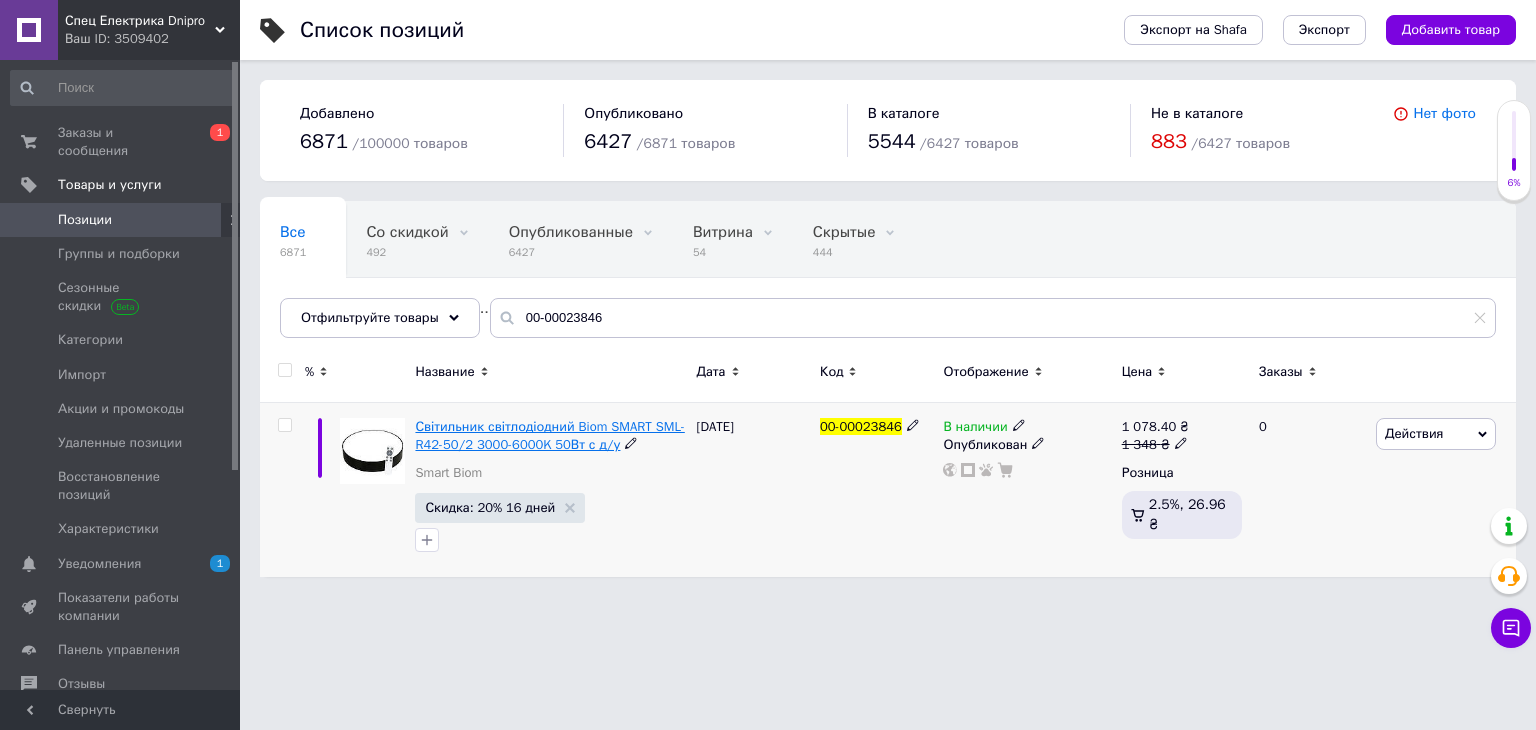 click on "Світильник світлодіодний Biom SMART SML-R42-50/2 3000-6000K 50Вт с д/у" at bounding box center [549, 435] 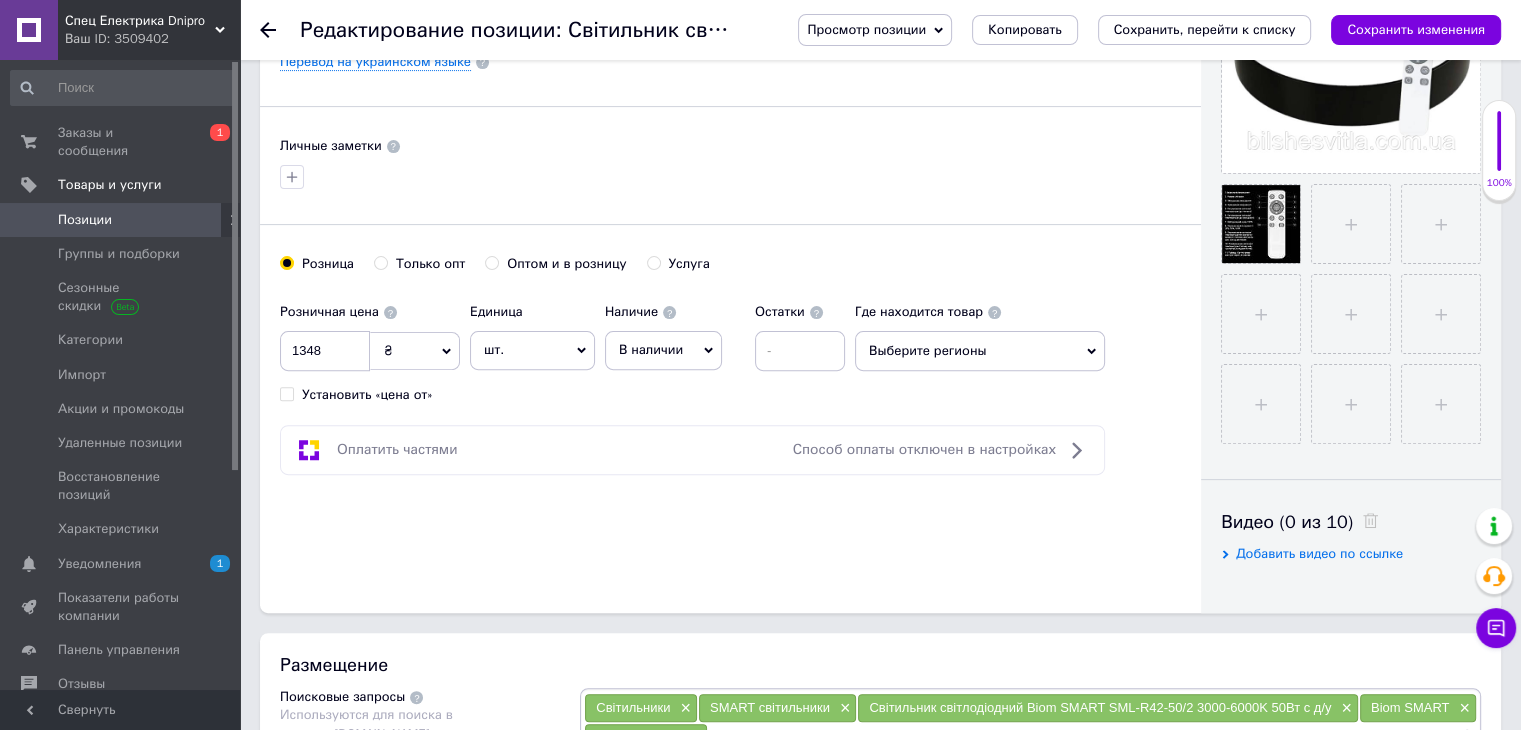 scroll, scrollTop: 500, scrollLeft: 0, axis: vertical 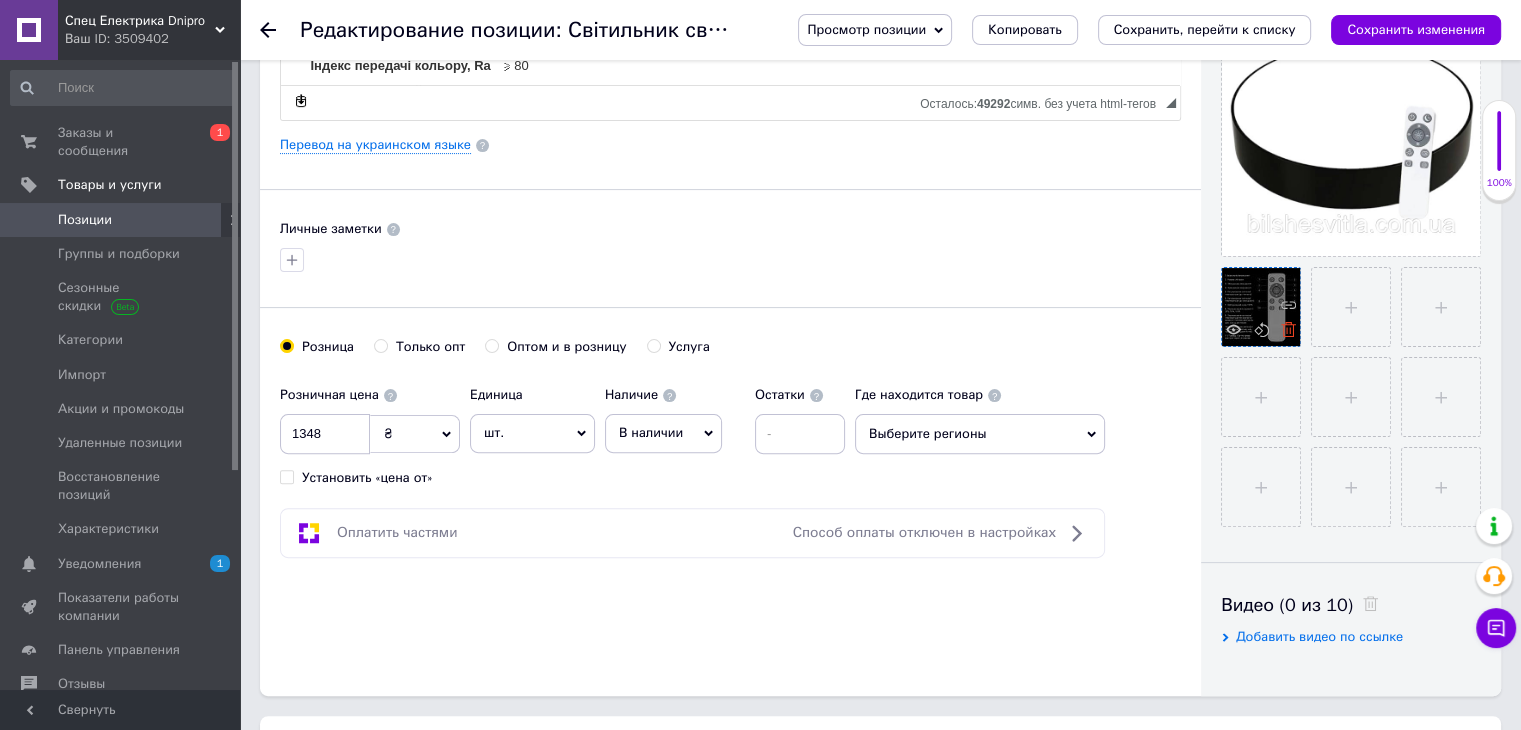 click 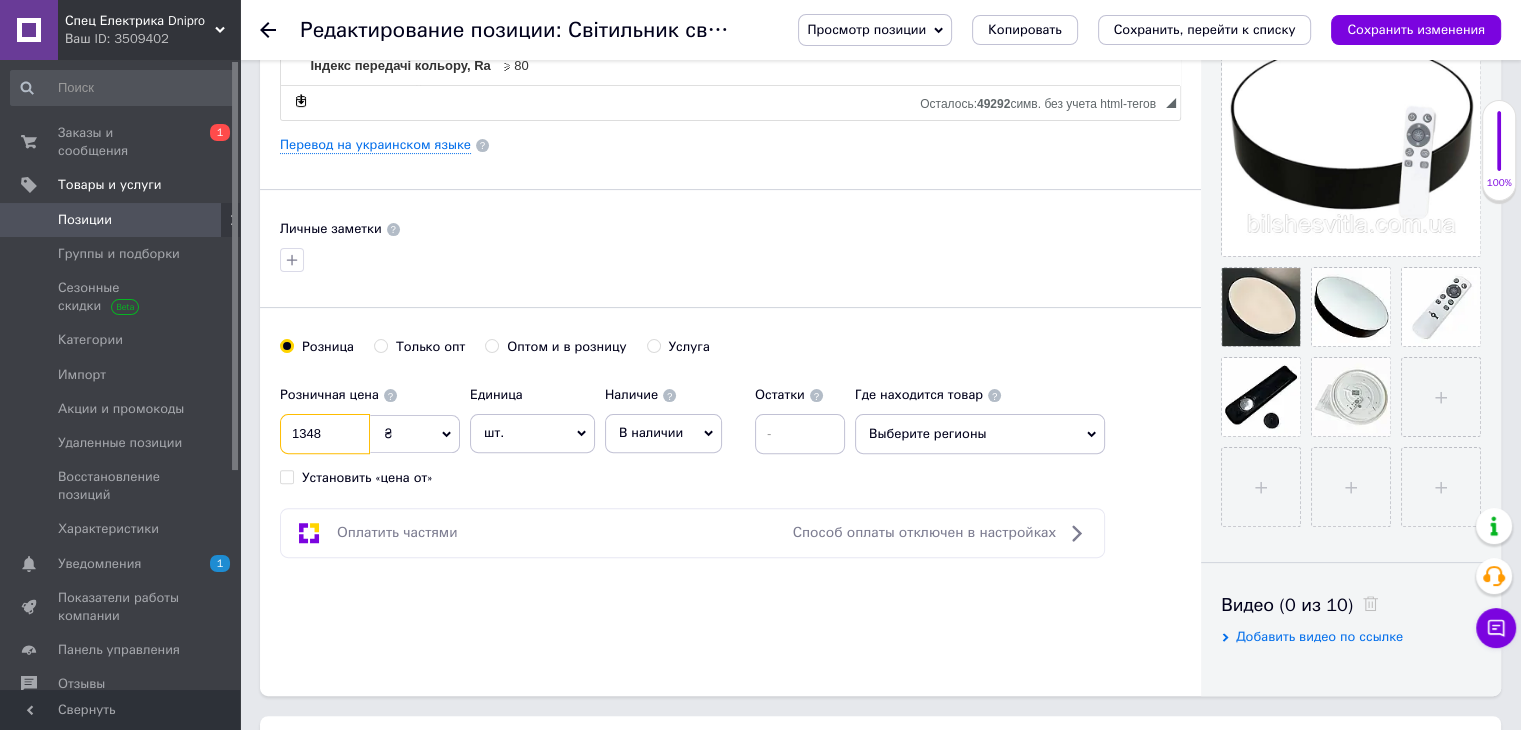 click on "1348" at bounding box center (325, 434) 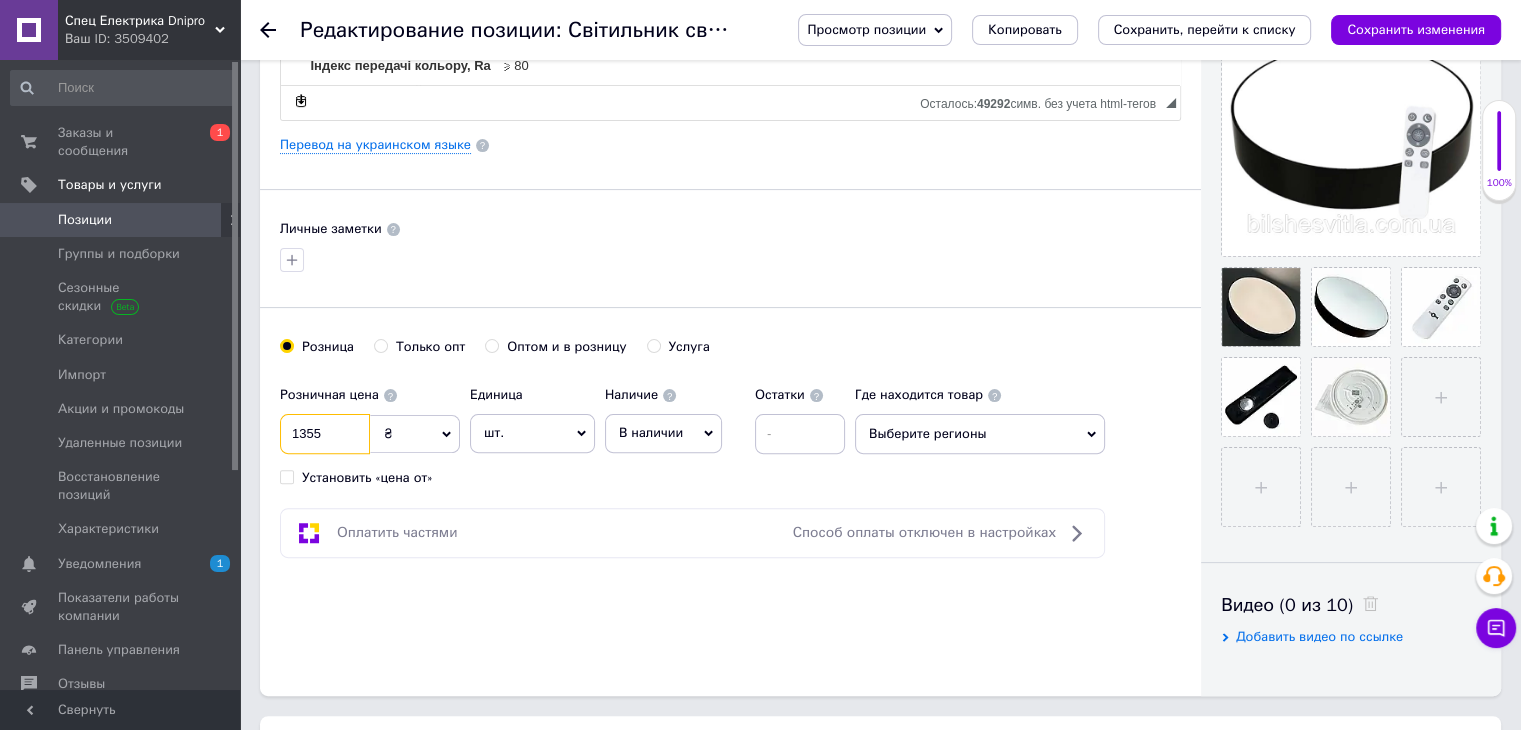 type on "1355" 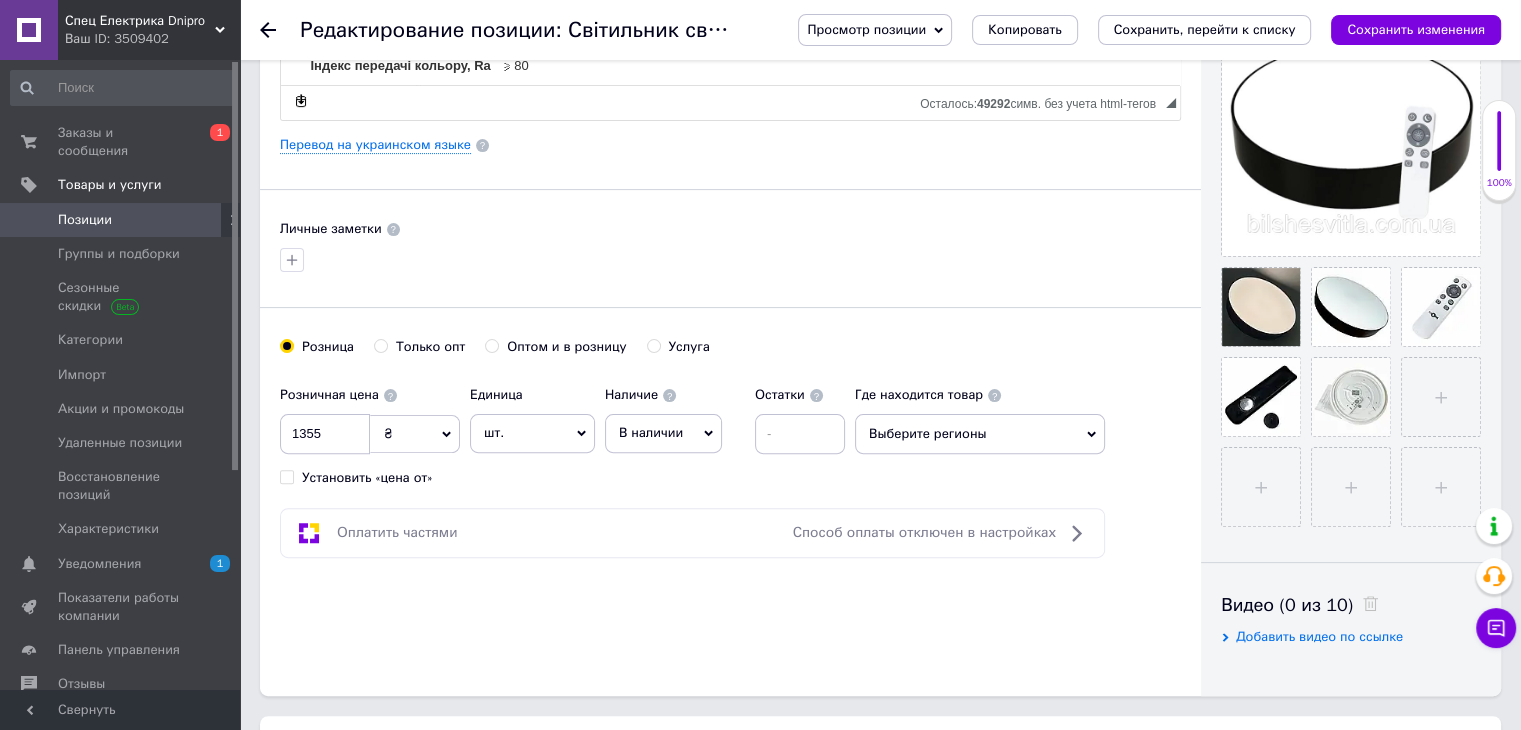 drag, startPoint x: 698, startPoint y: 631, endPoint x: 731, endPoint y: 610, distance: 39.115215 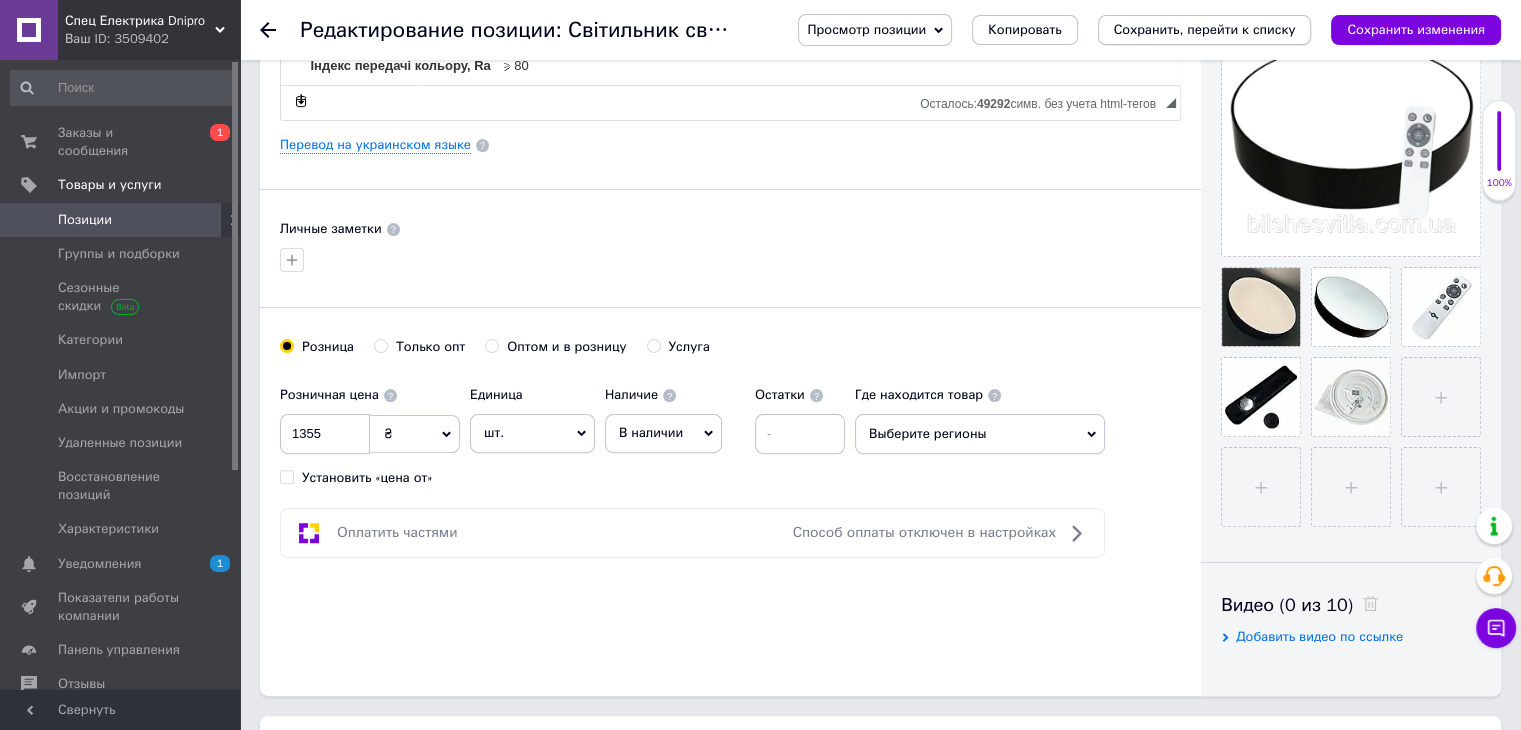 click on "Сохранить, перейти к списку" at bounding box center [1205, 29] 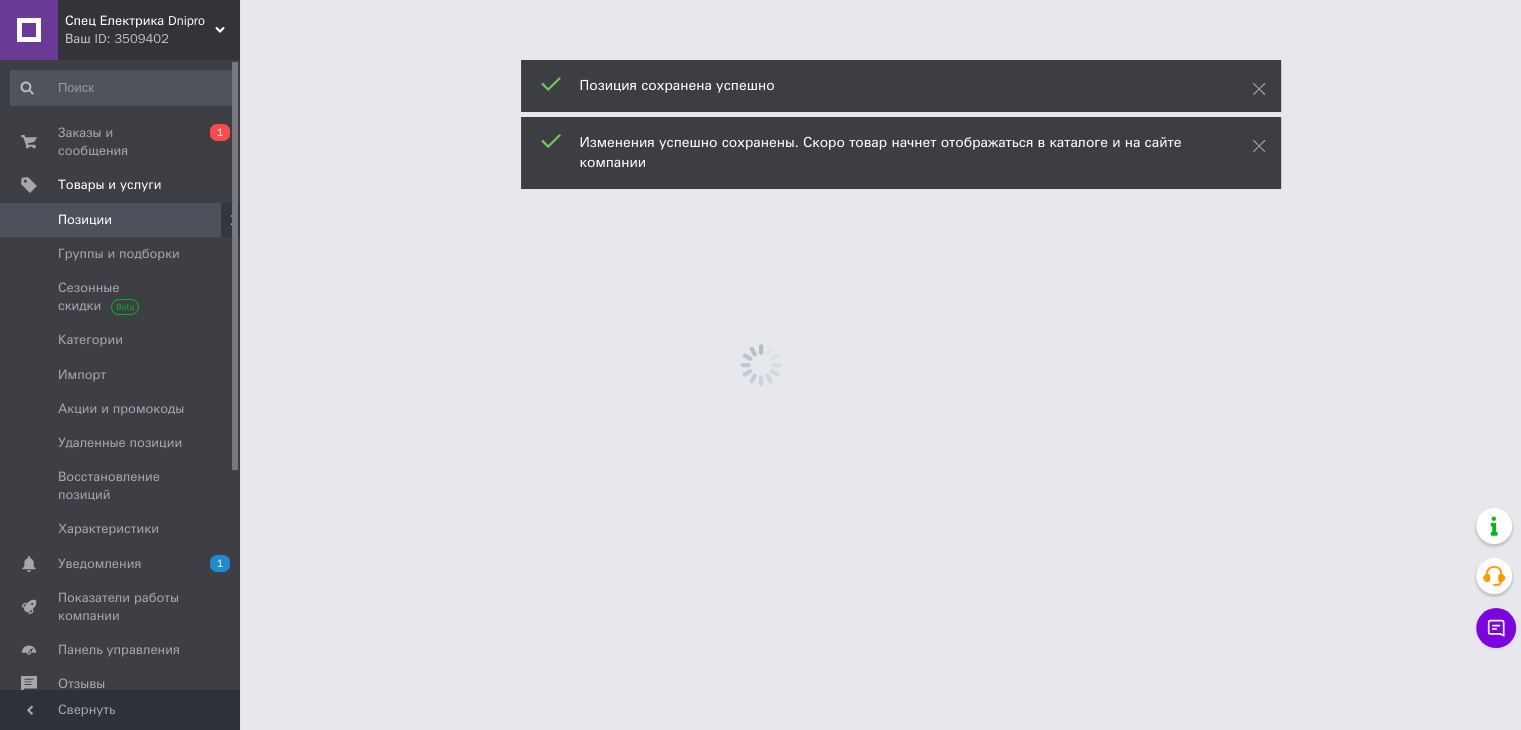 scroll, scrollTop: 0, scrollLeft: 0, axis: both 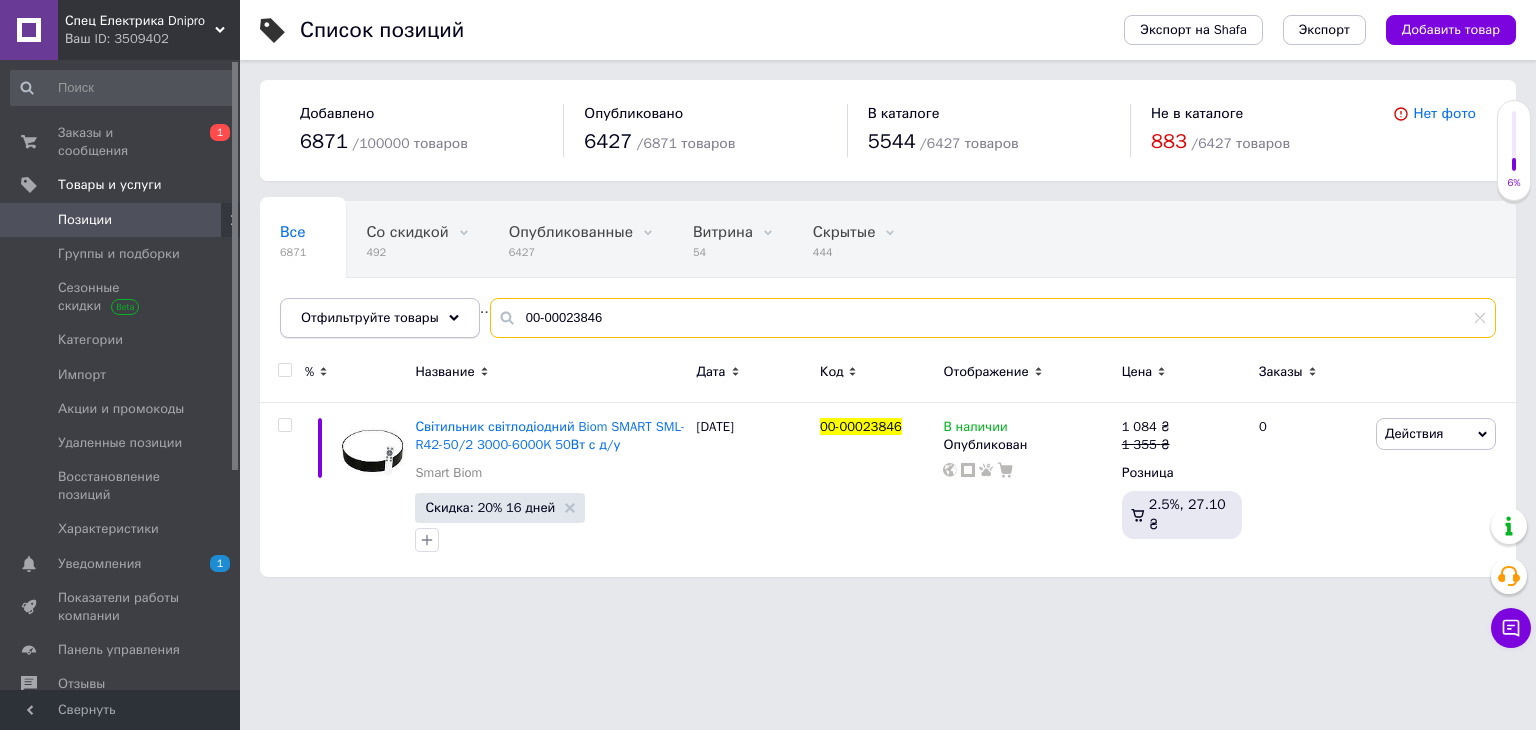 drag, startPoint x: 615, startPoint y: 314, endPoint x: 467, endPoint y: 321, distance: 148.16545 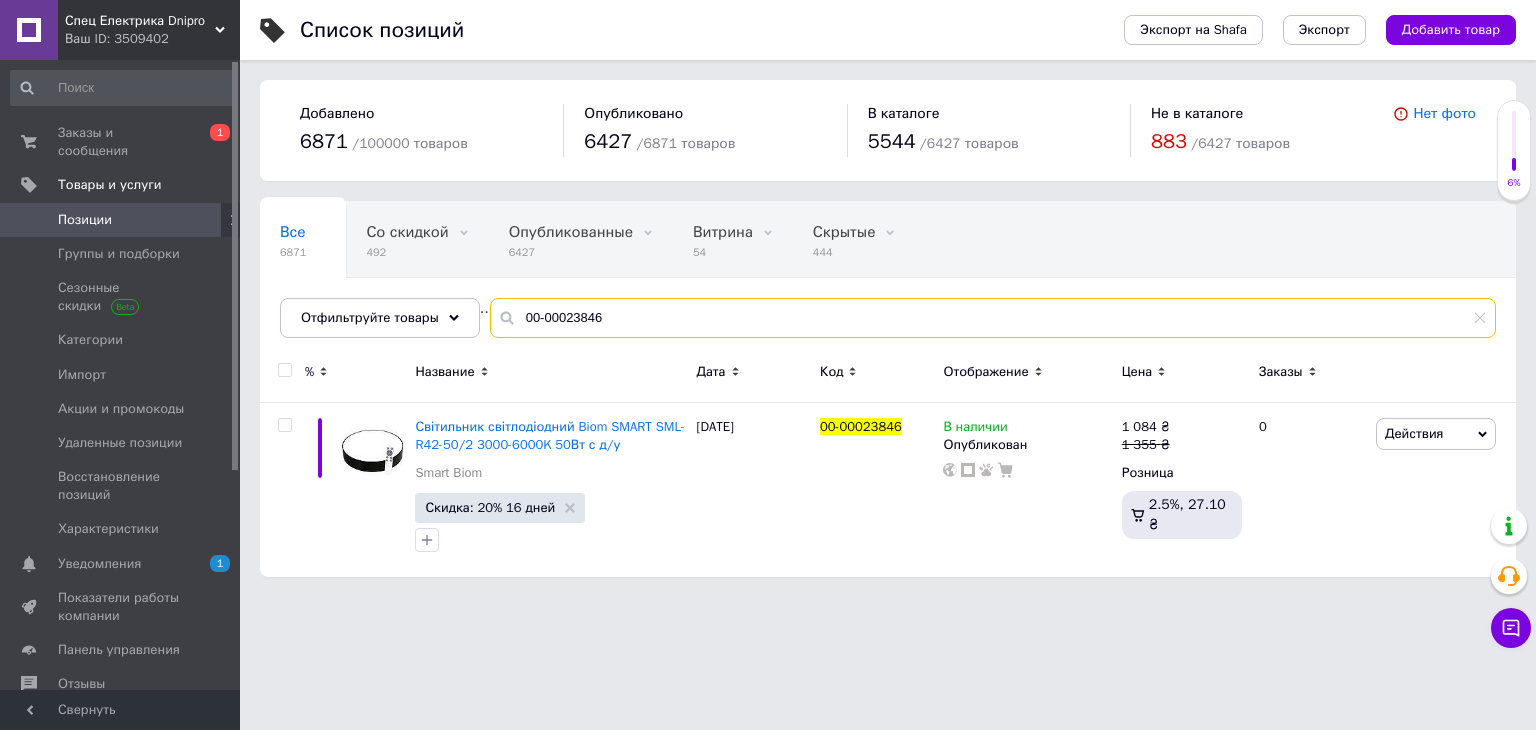 paste on "1" 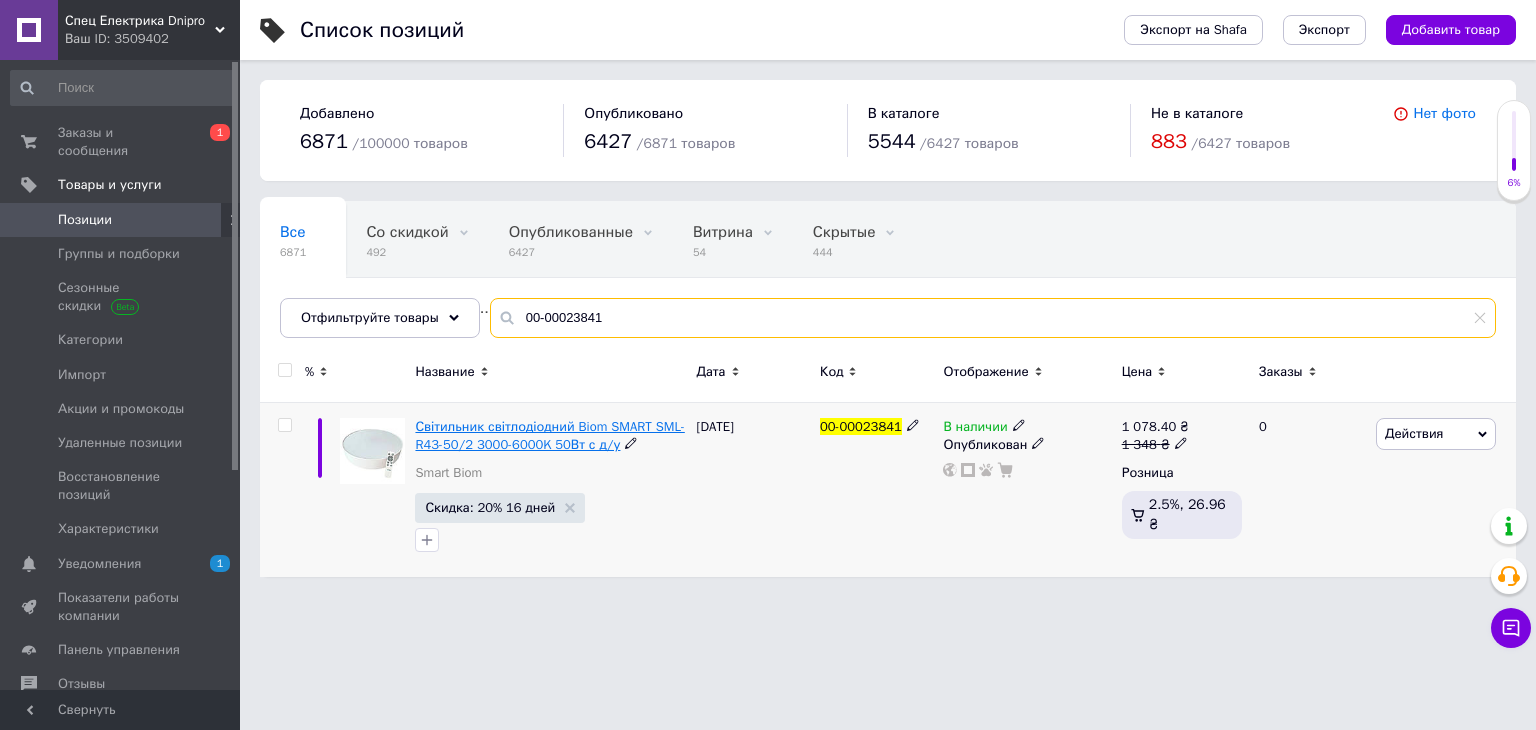type on "00-00023841" 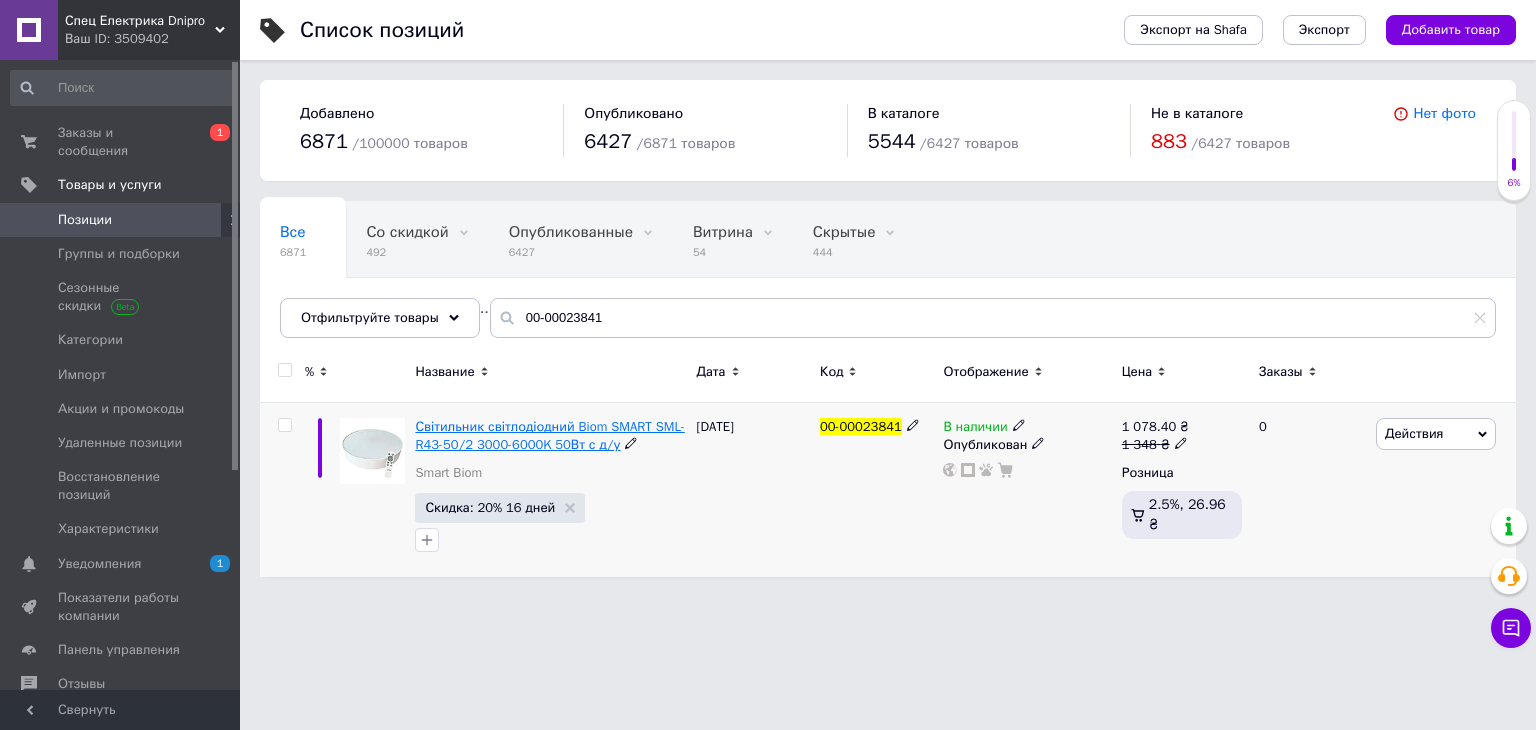 click on "Світильник світлодіодний Biom SMART SML-R43-50/2 3000-6000K 50Вт с д/у" at bounding box center (549, 435) 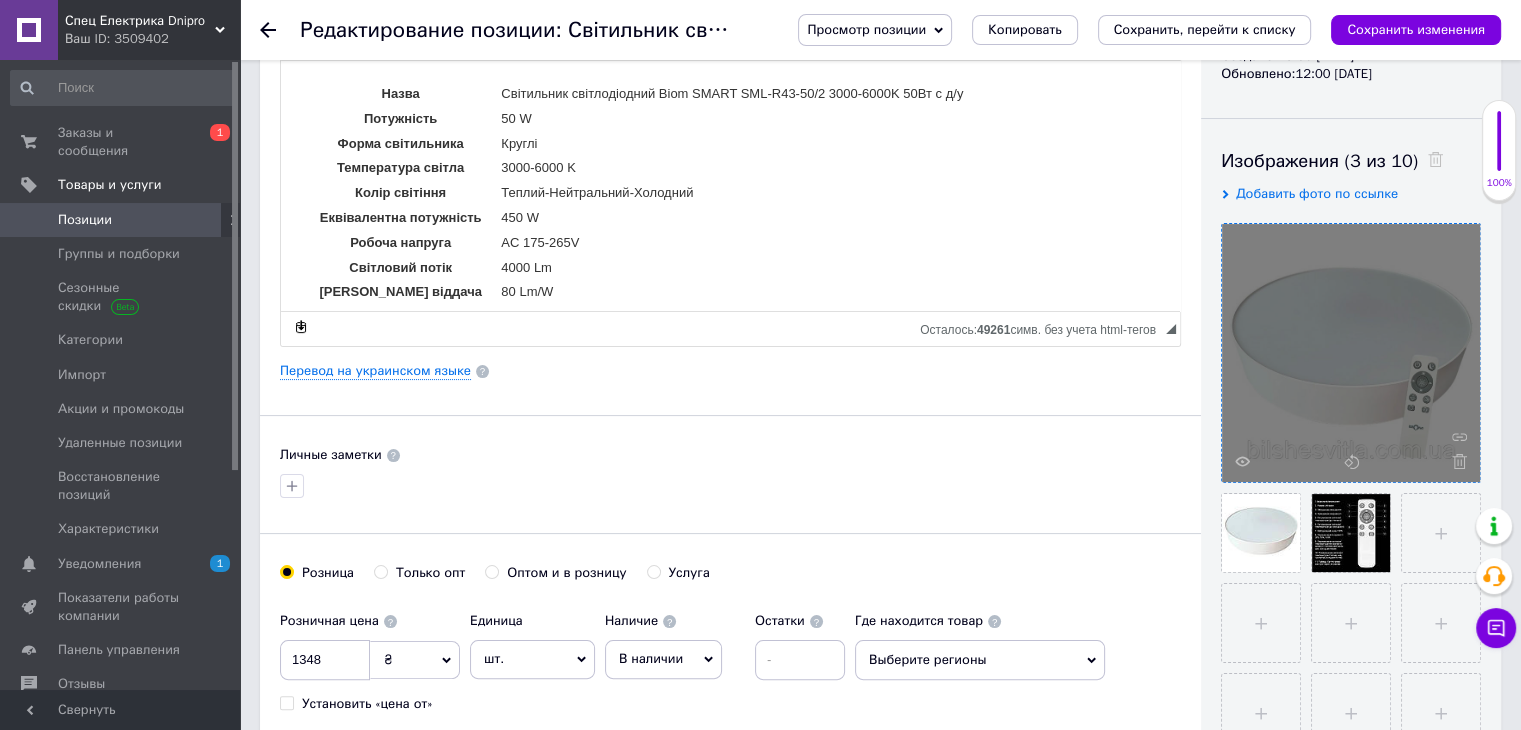 scroll, scrollTop: 333, scrollLeft: 0, axis: vertical 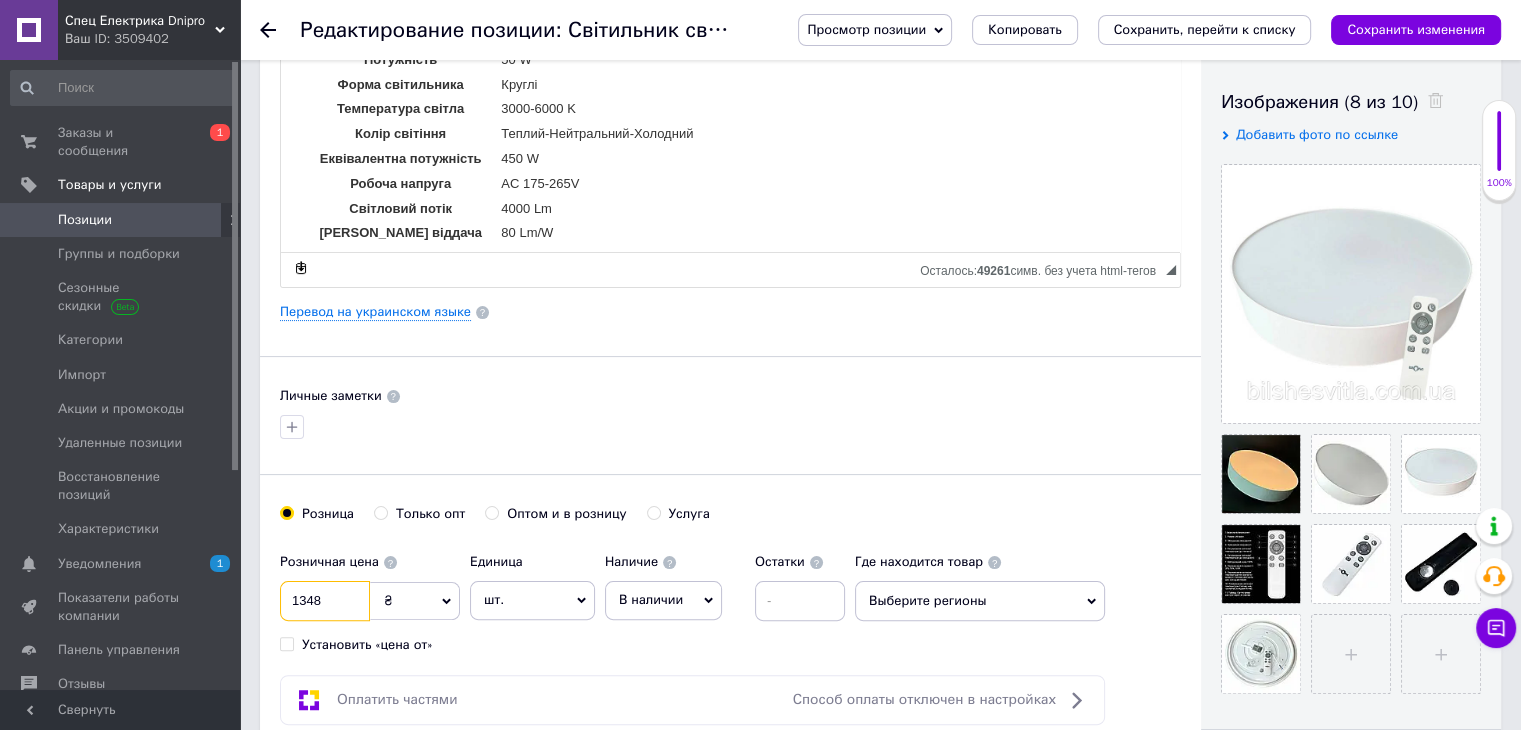 click on "1348" at bounding box center [325, 601] 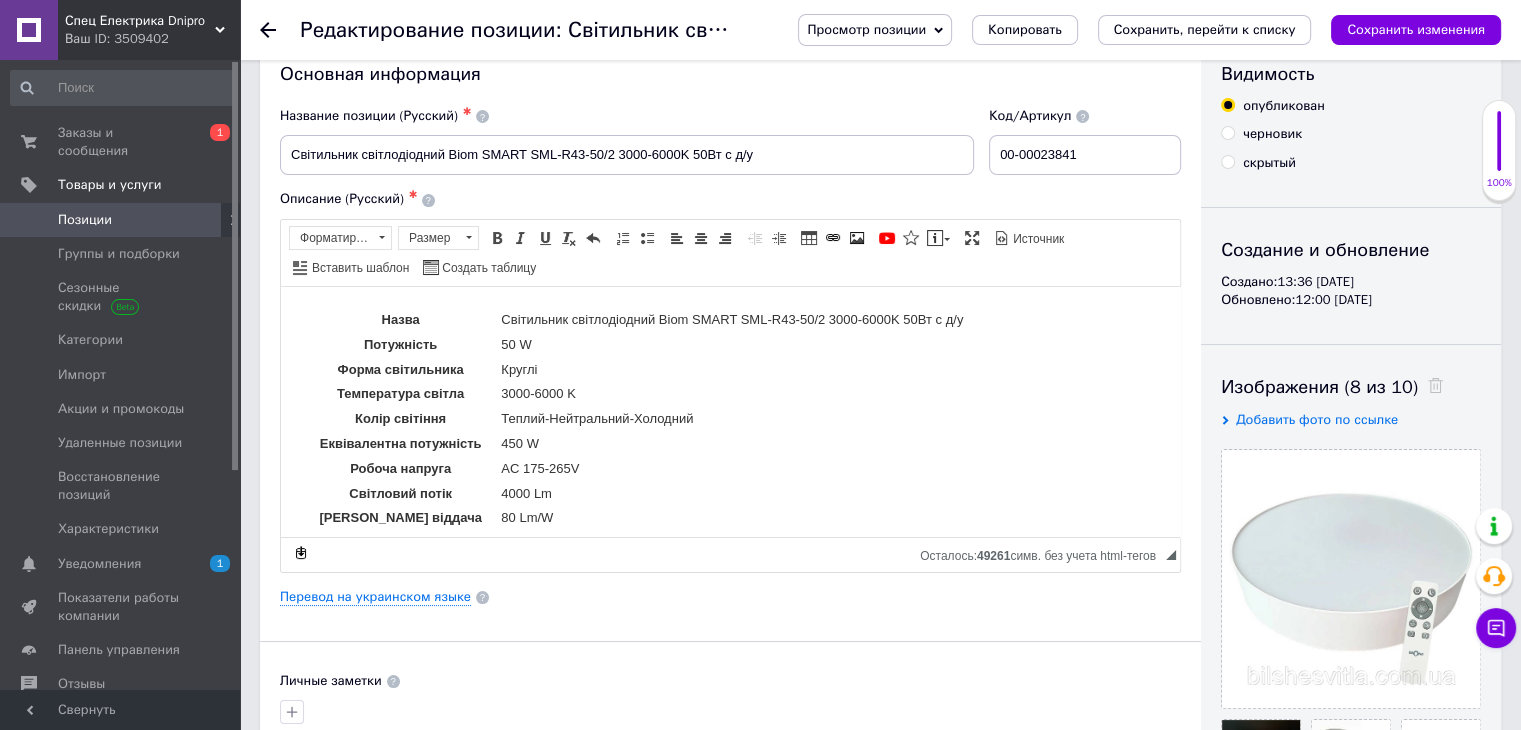scroll, scrollTop: 0, scrollLeft: 0, axis: both 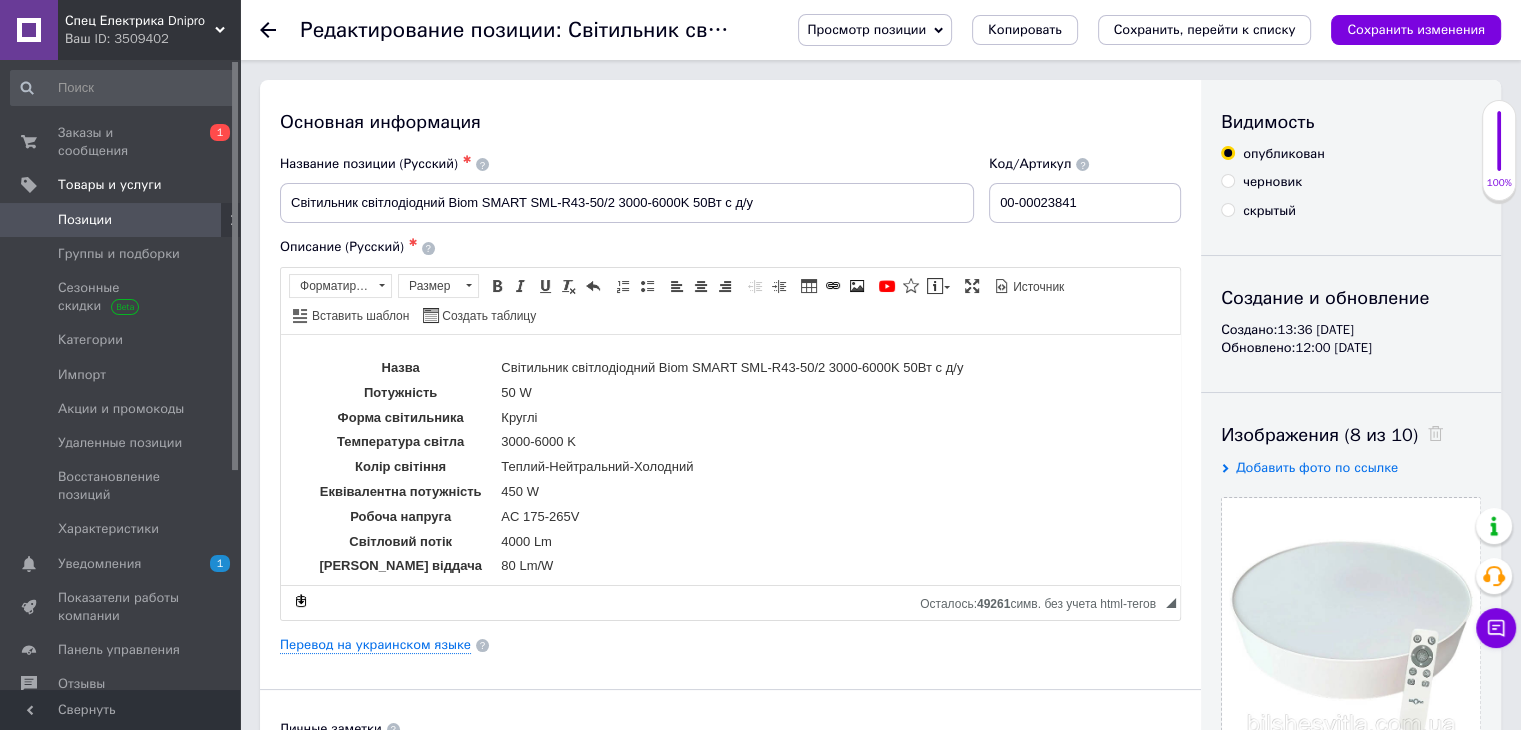 type on "1355" 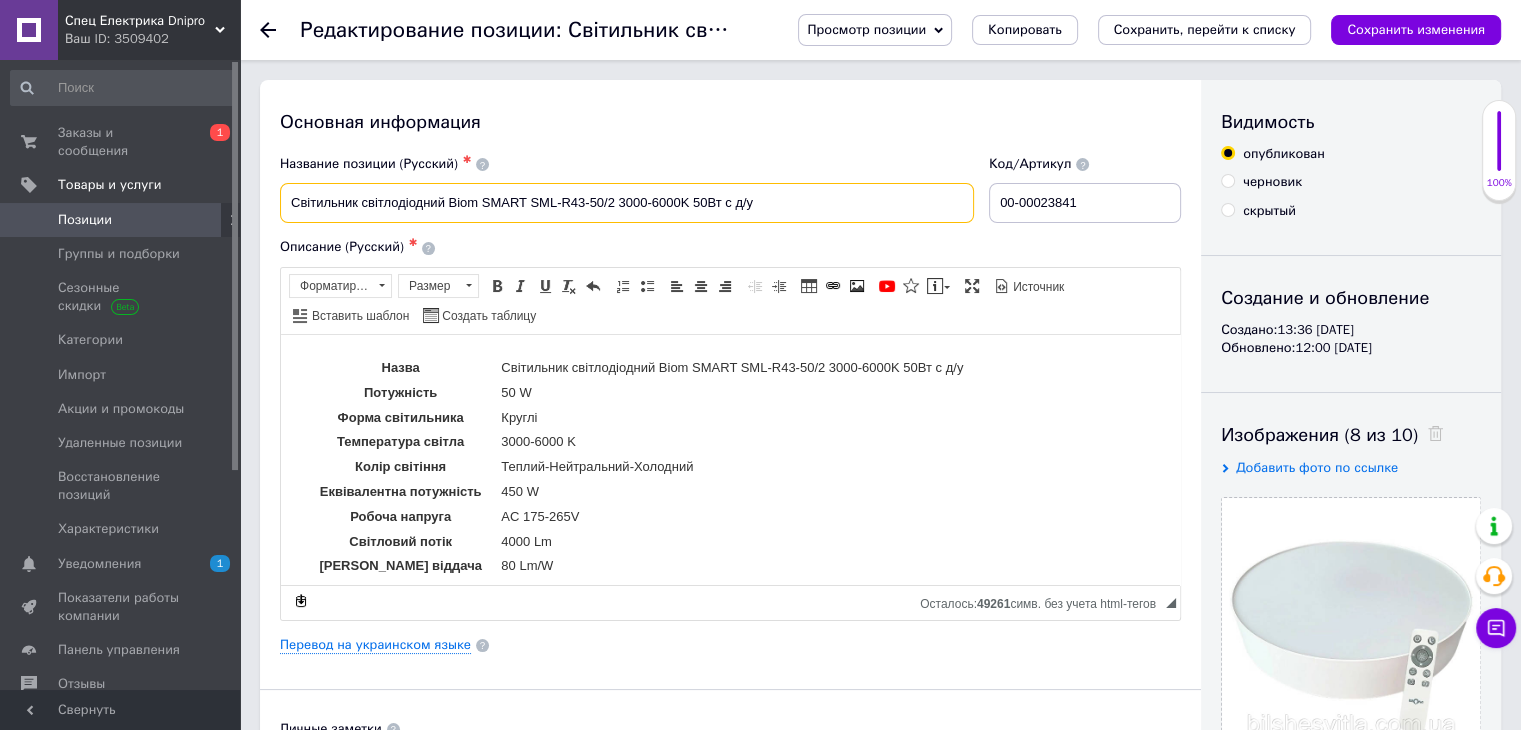 drag, startPoint x: 517, startPoint y: 204, endPoint x: 593, endPoint y: 200, distance: 76.105194 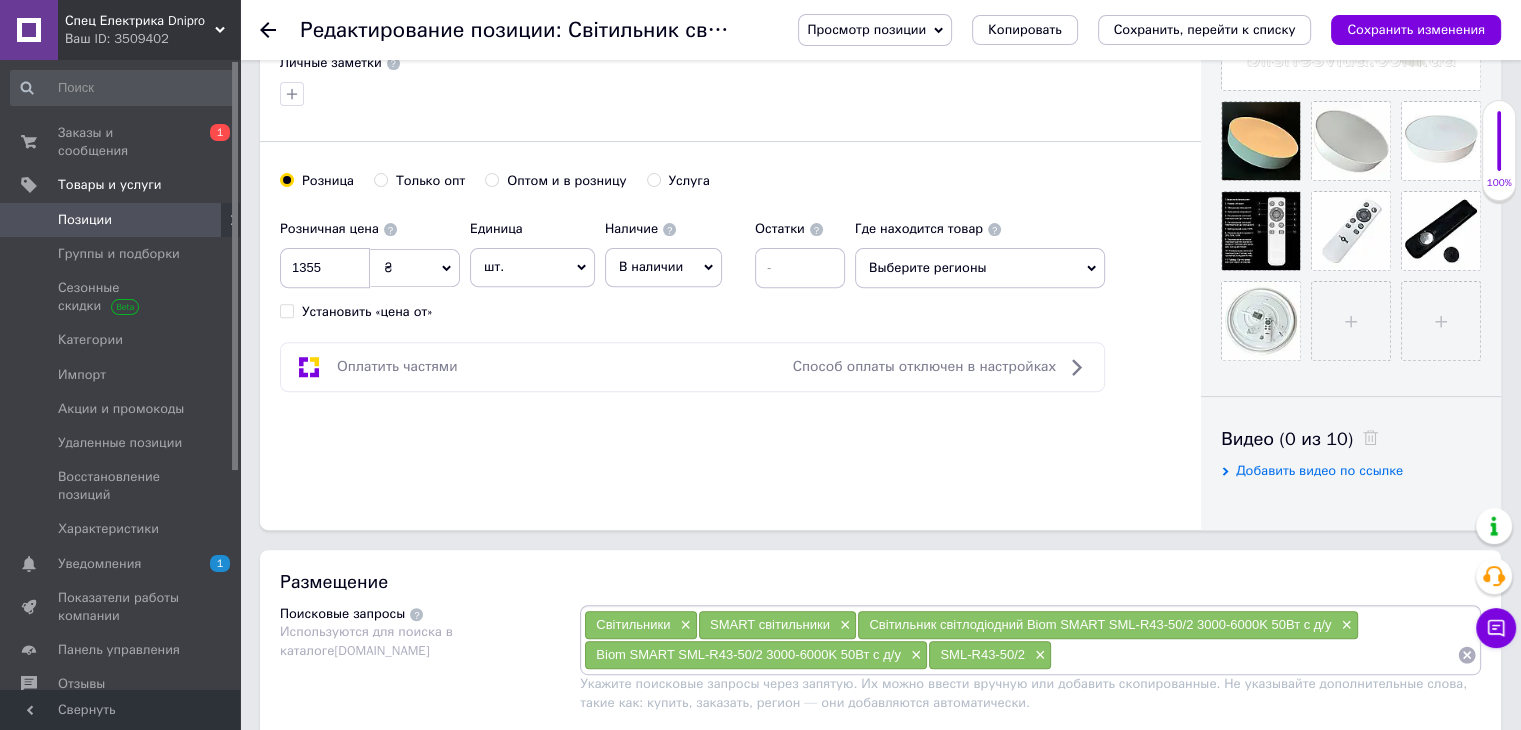 scroll, scrollTop: 833, scrollLeft: 0, axis: vertical 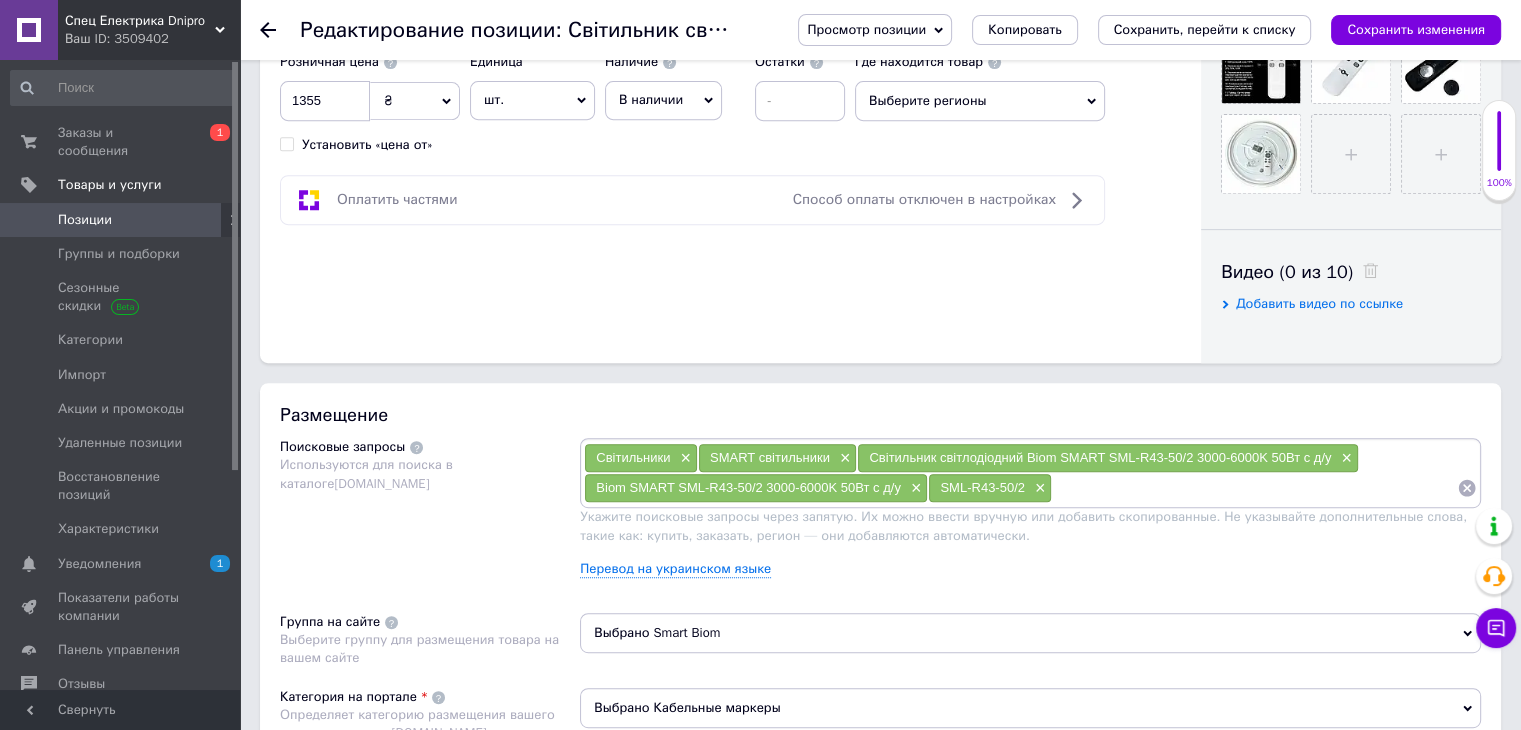 click at bounding box center (1254, 488) 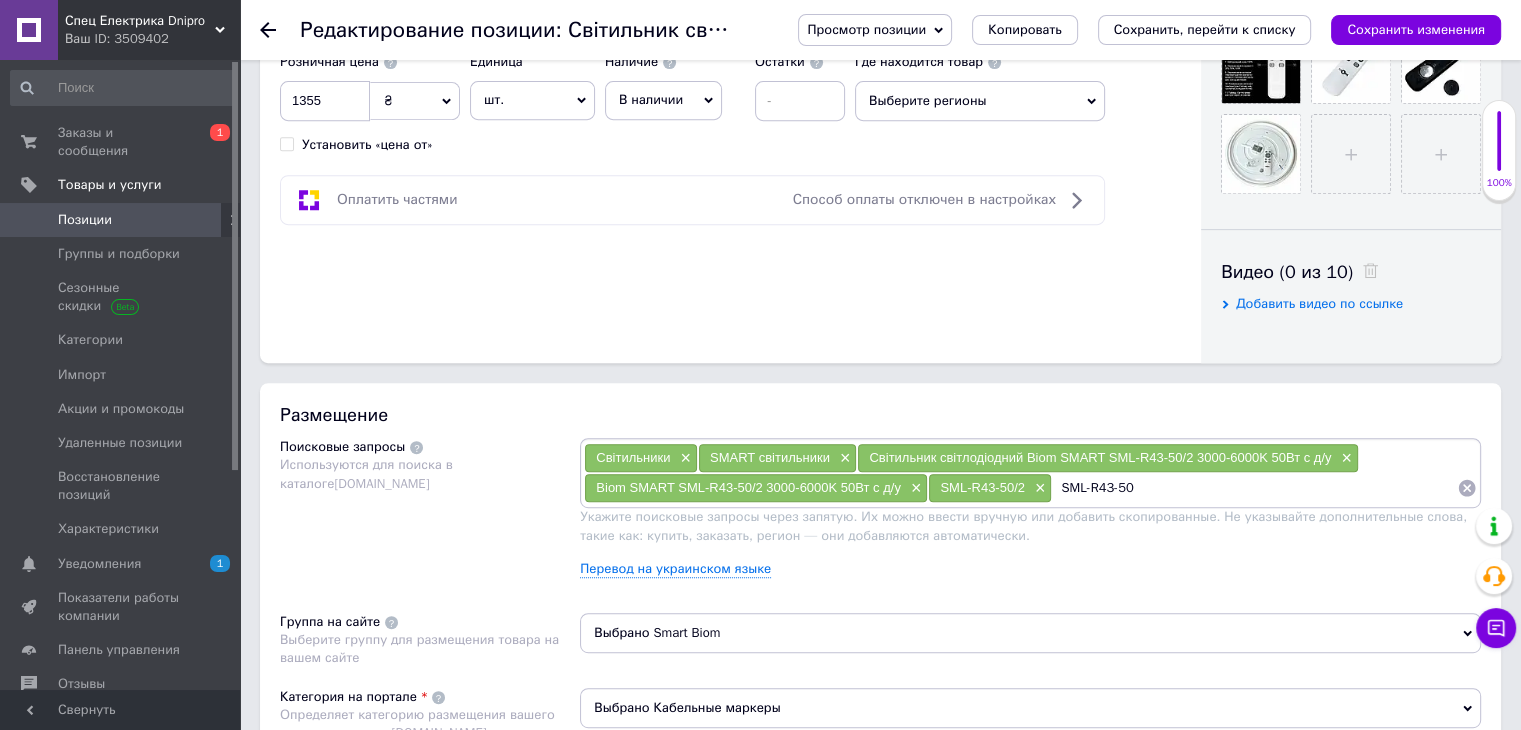 type 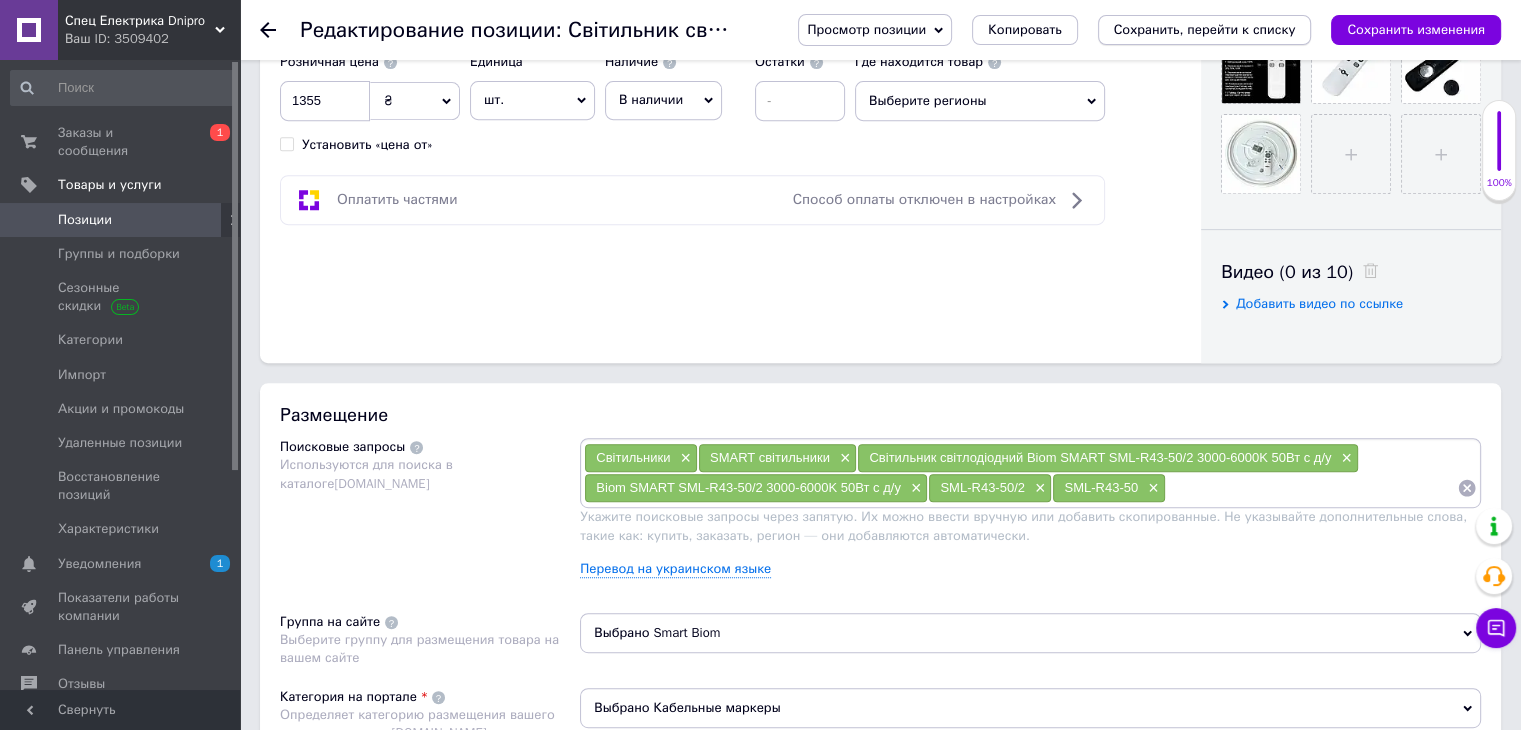 click on "Сохранить, перейти к списку" at bounding box center [1205, 29] 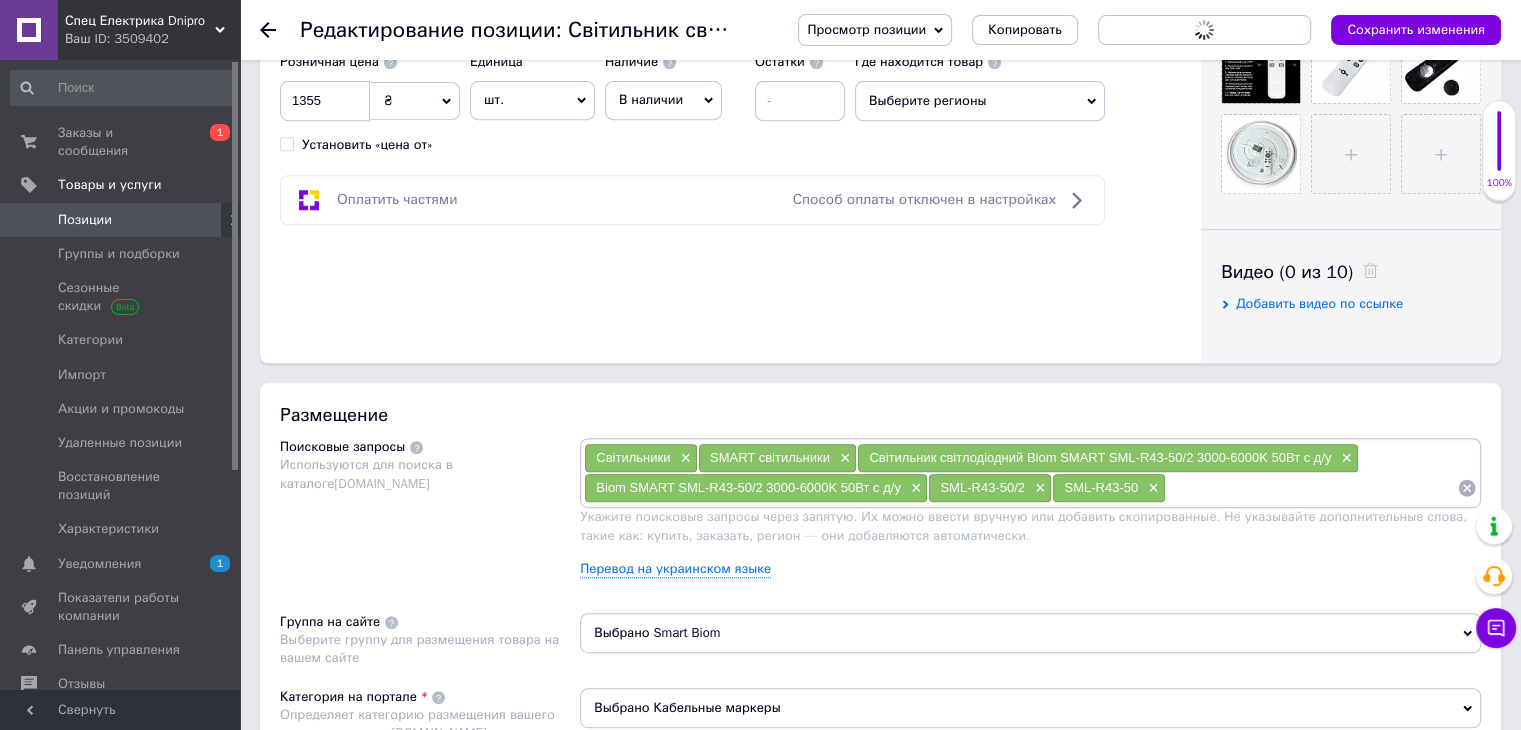 scroll, scrollTop: 0, scrollLeft: 0, axis: both 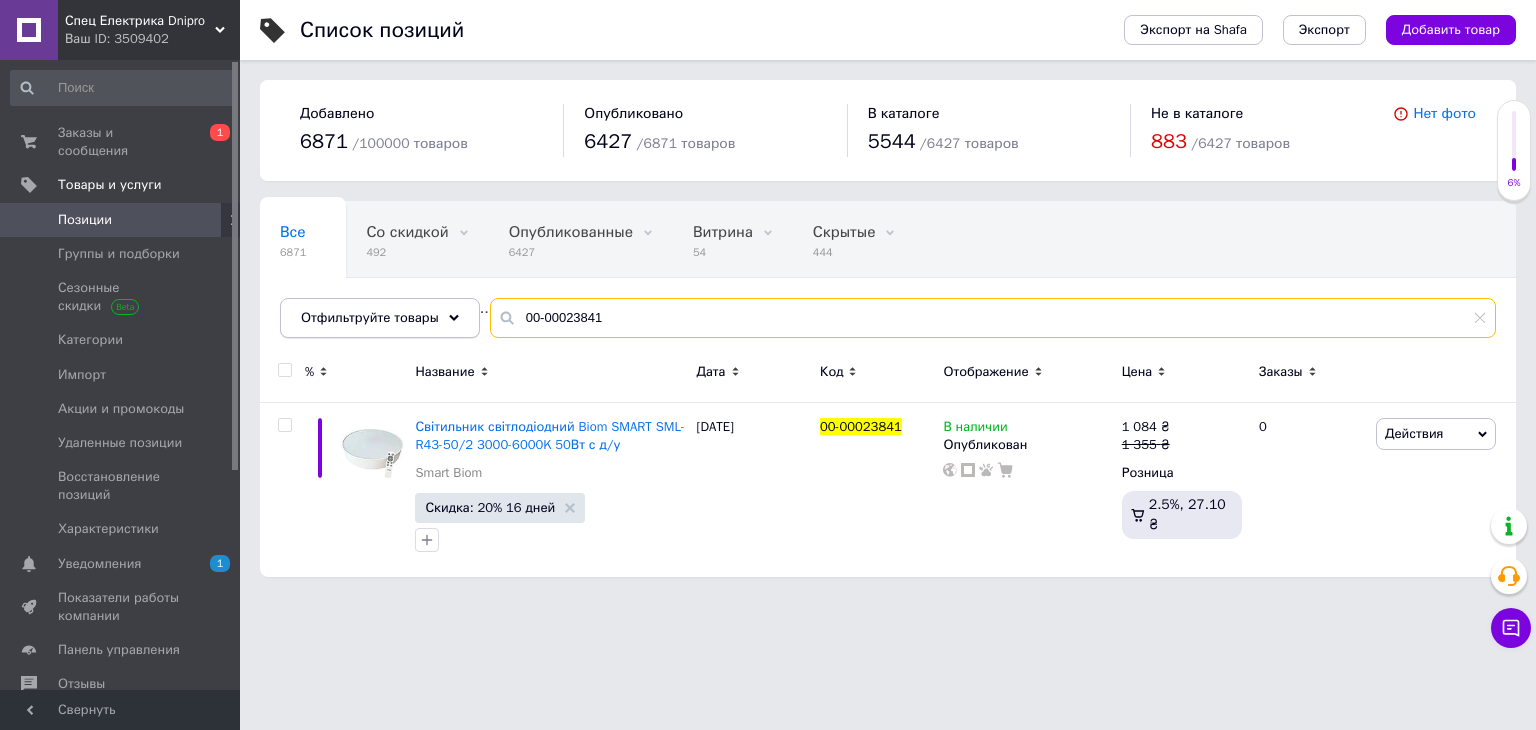 drag, startPoint x: 606, startPoint y: 320, endPoint x: 464, endPoint y: 301, distance: 143.26549 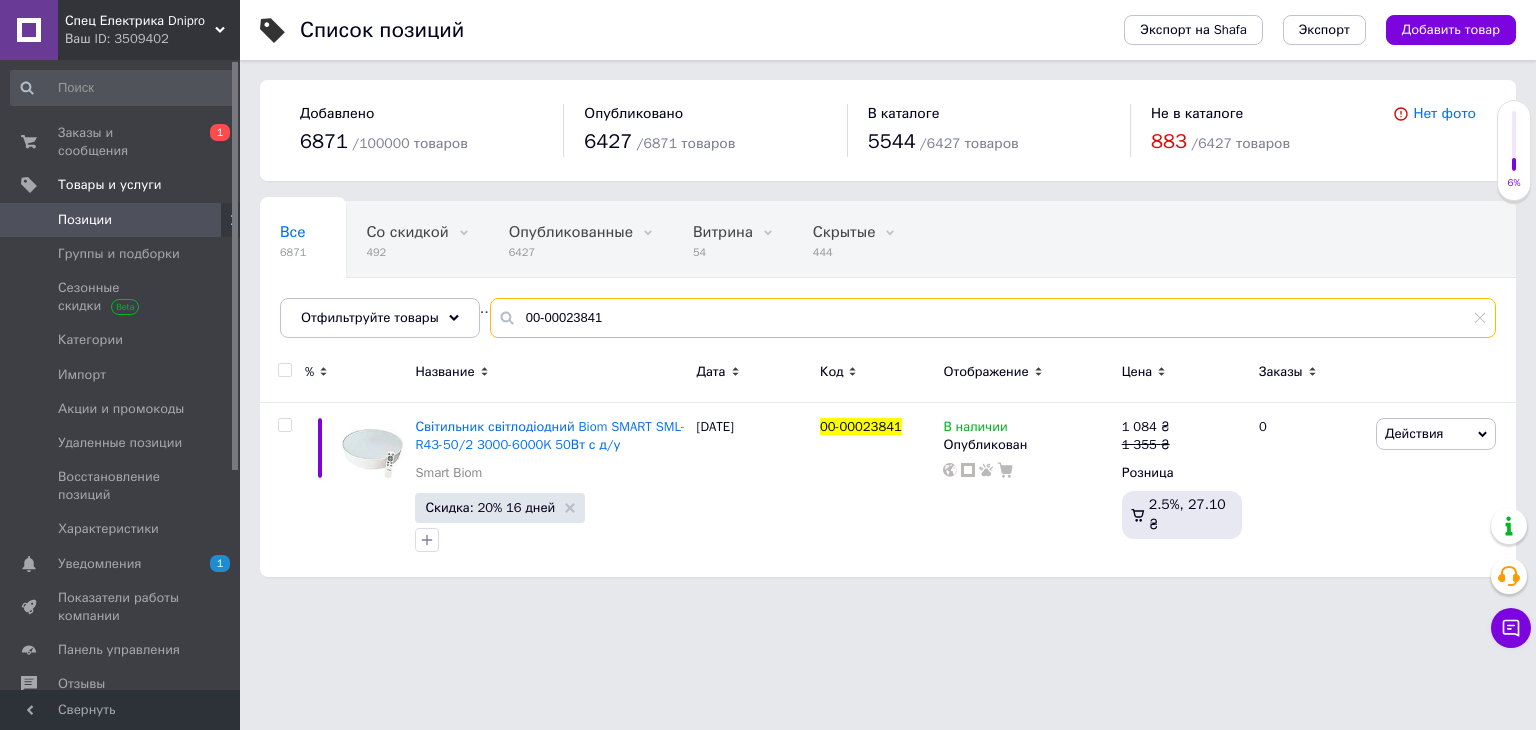paste on "SML-R07-50" 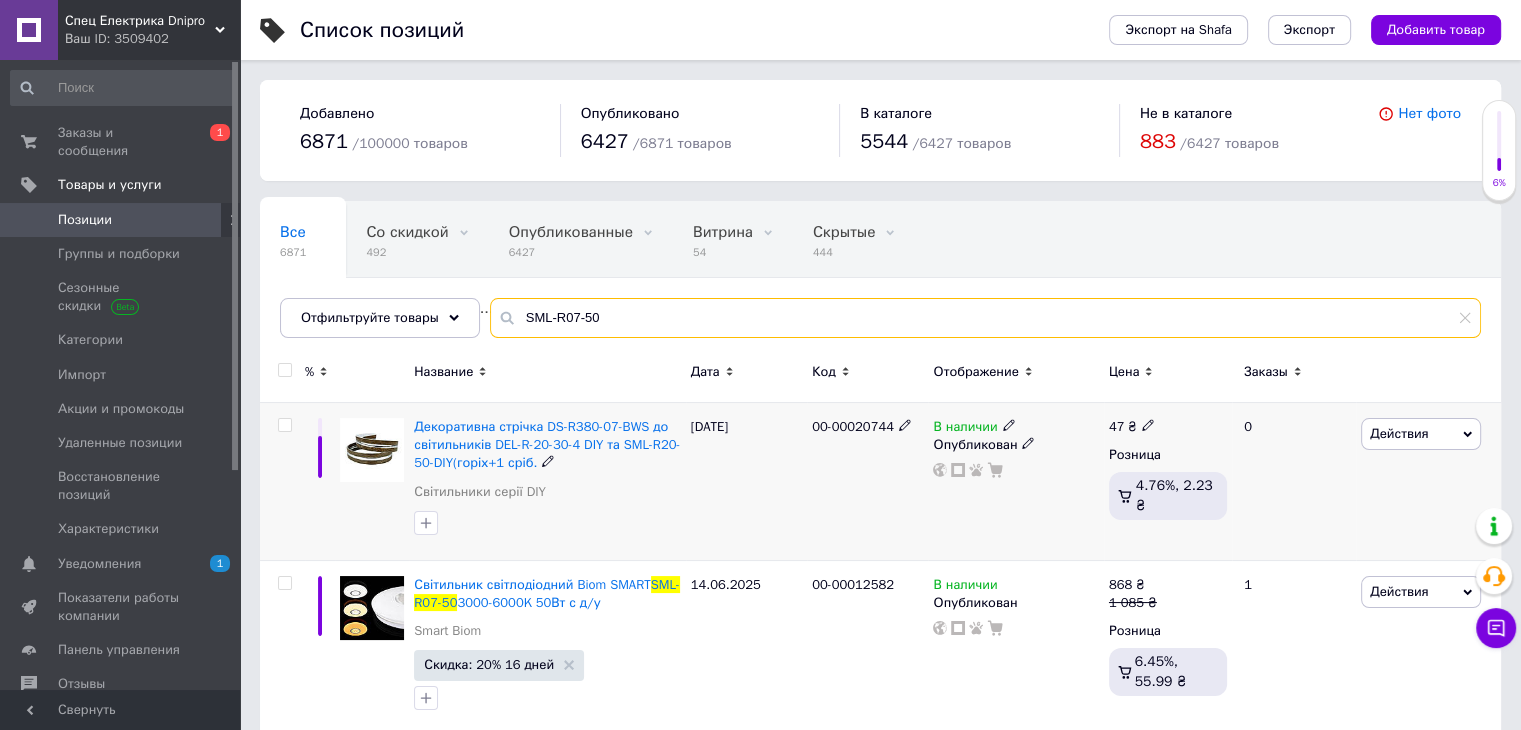 type on "SML-R07-50" 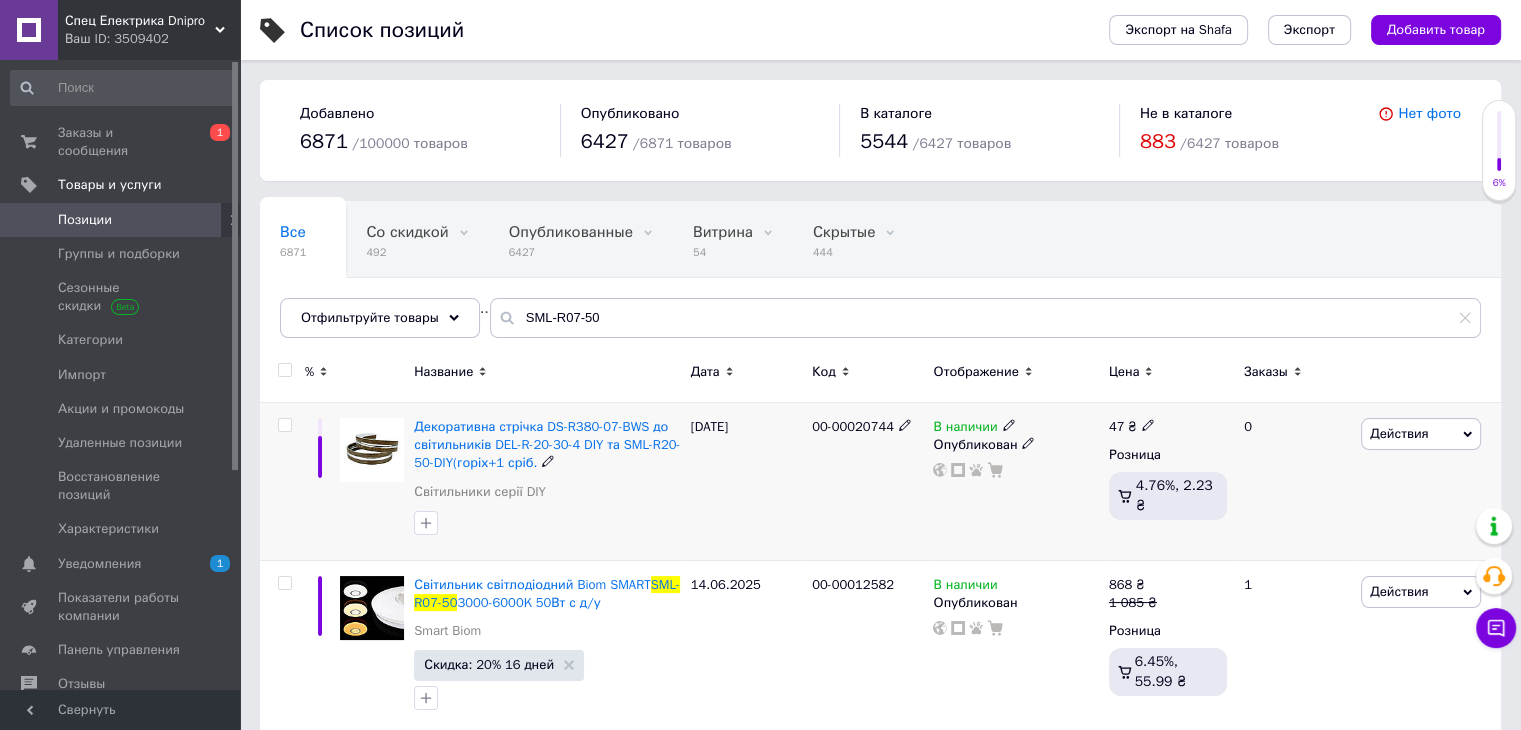 click at bounding box center (284, 425) 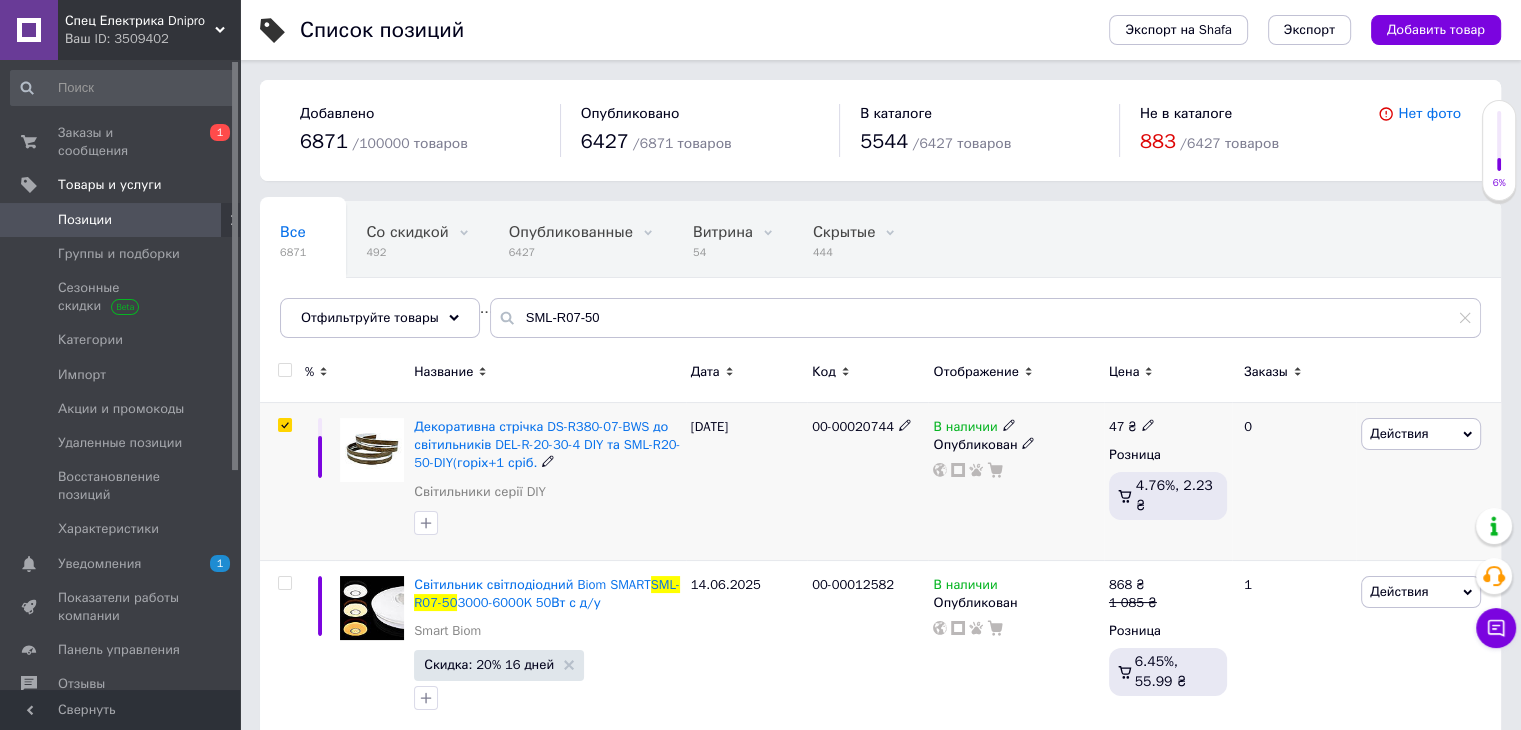 checkbox on "true" 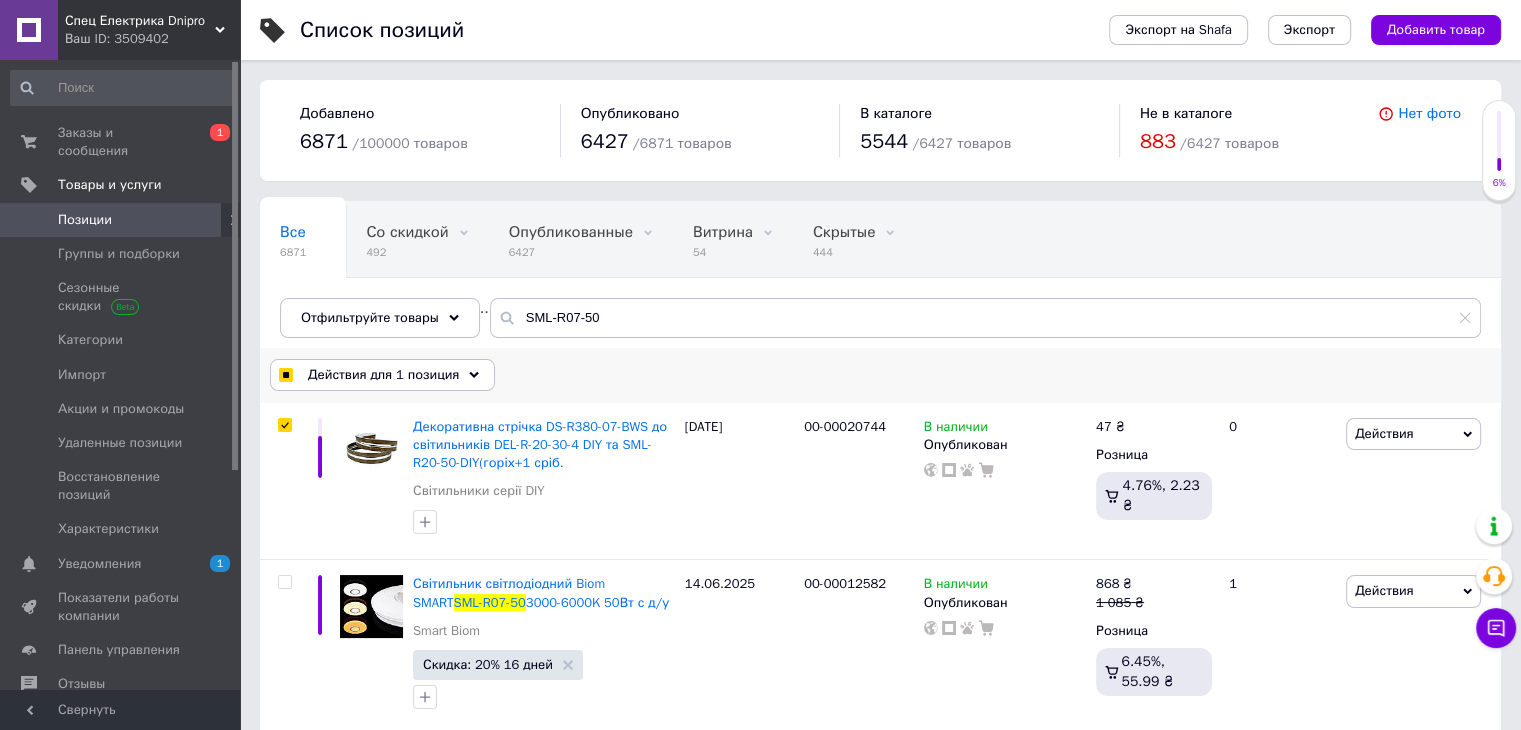 click on "Действия для 1 позиция" at bounding box center [383, 375] 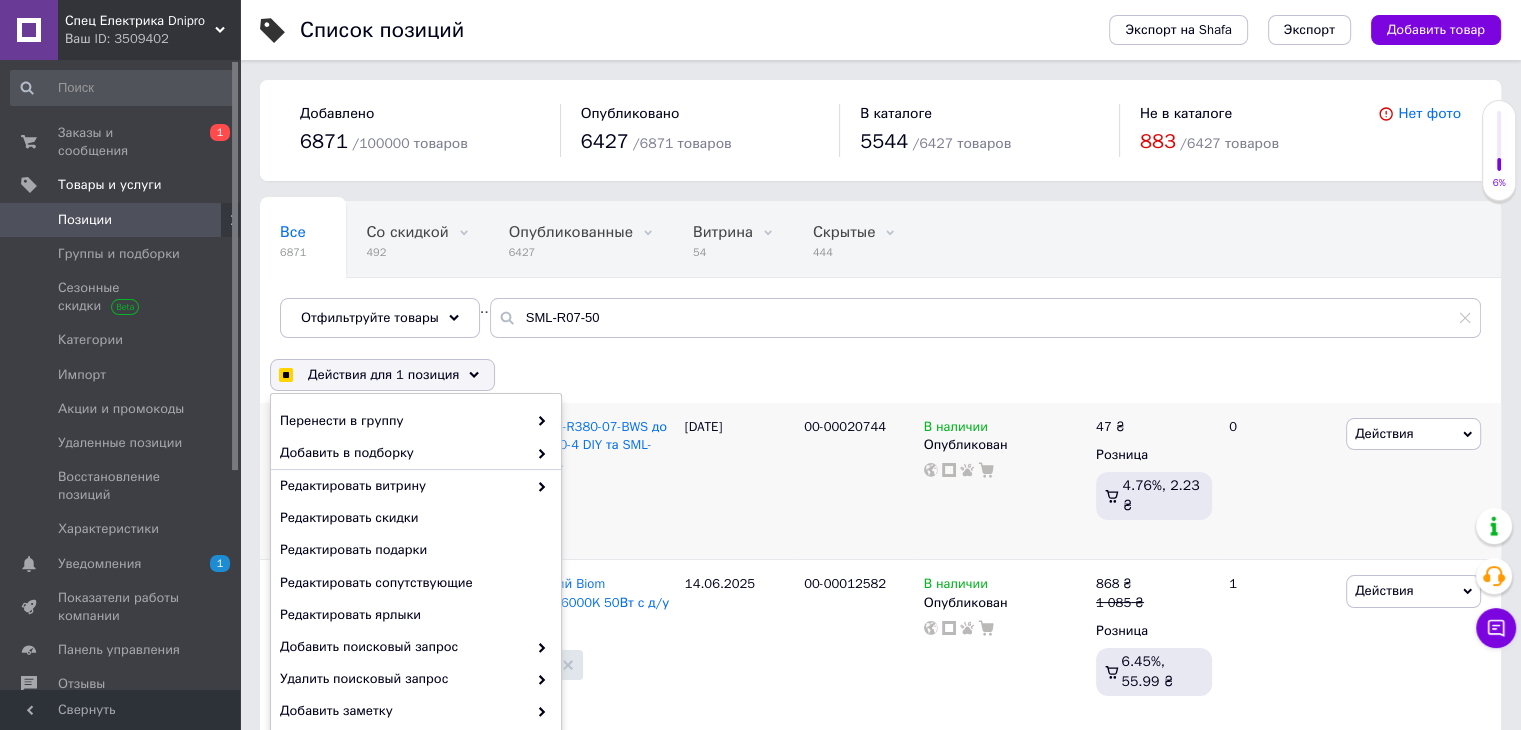 scroll, scrollTop: 132, scrollLeft: 0, axis: vertical 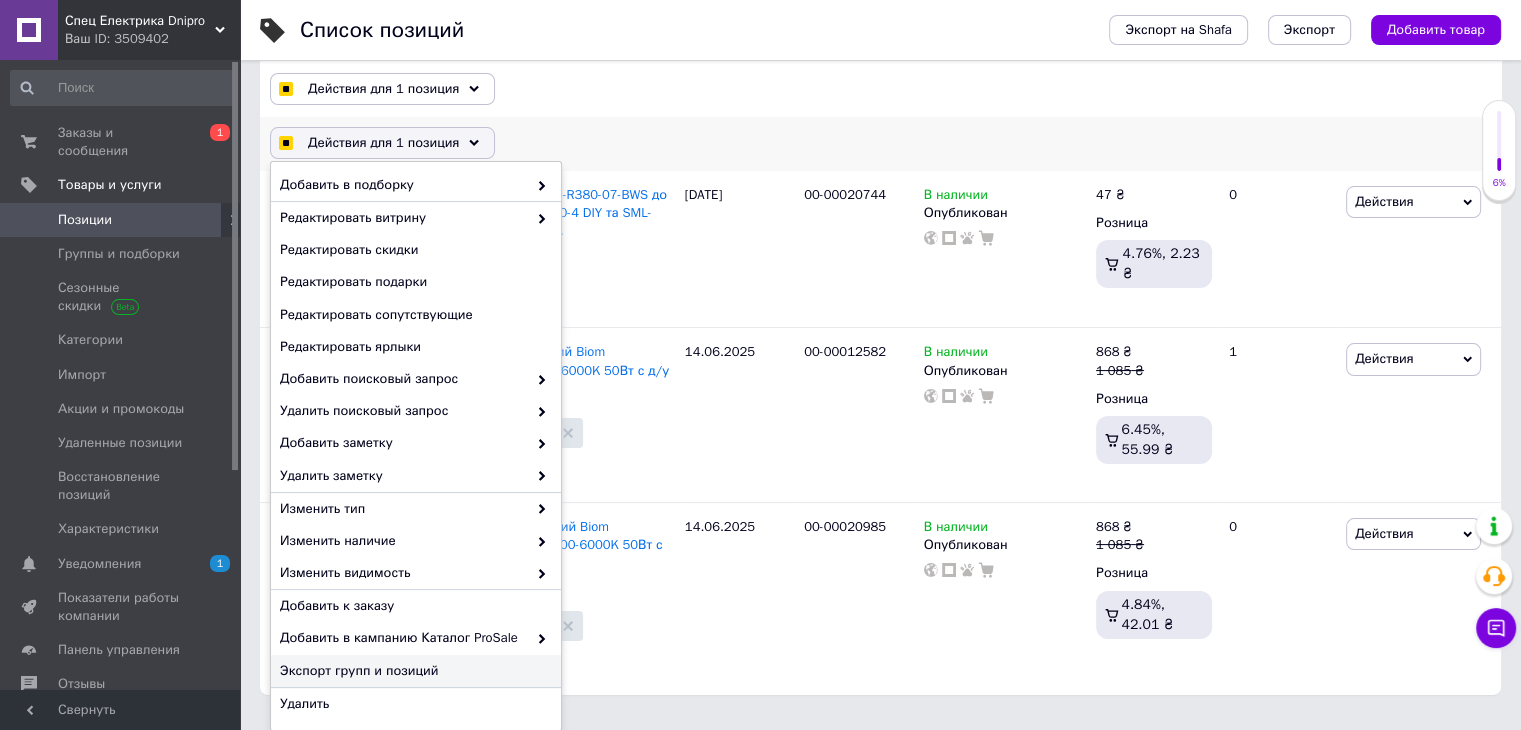 checkbox on "true" 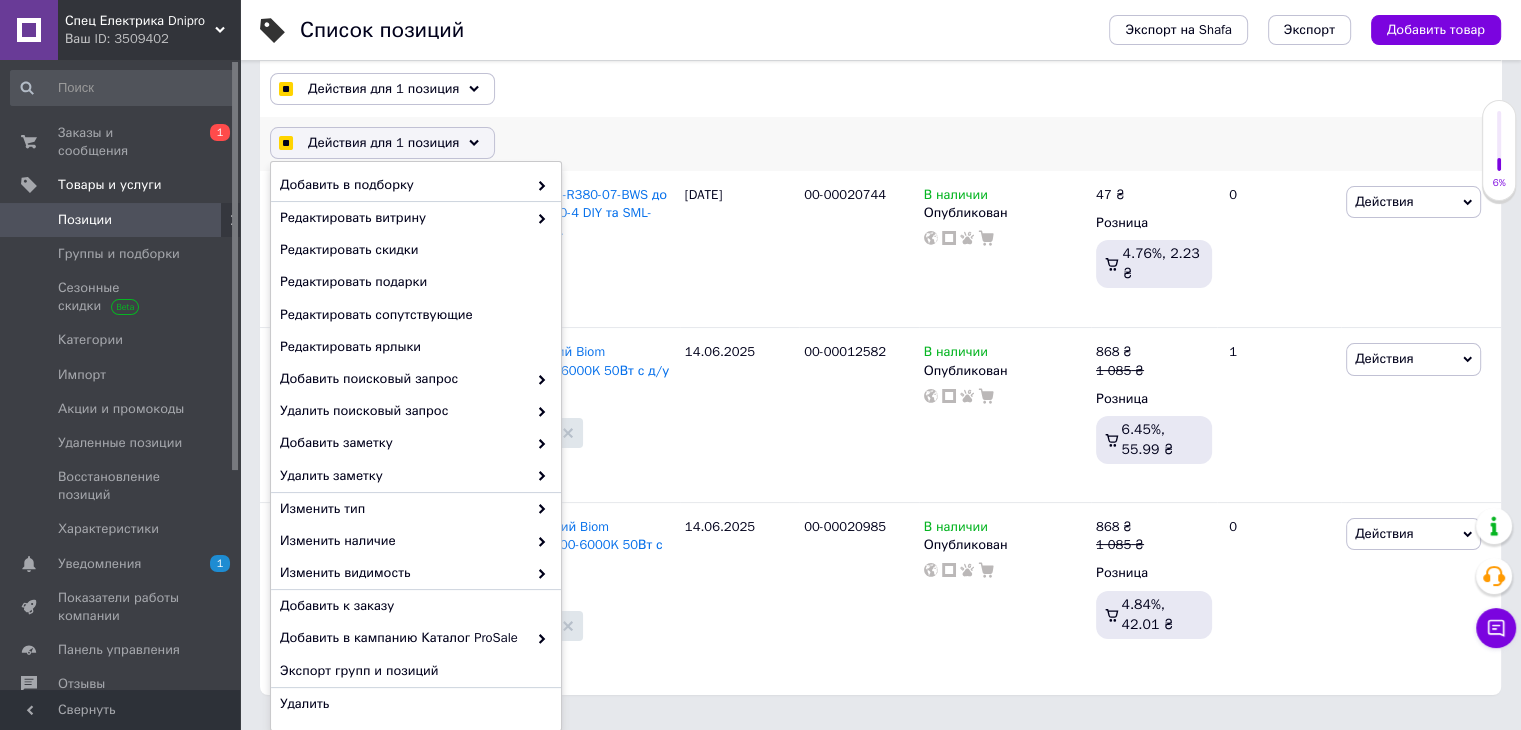checkbox on "true" 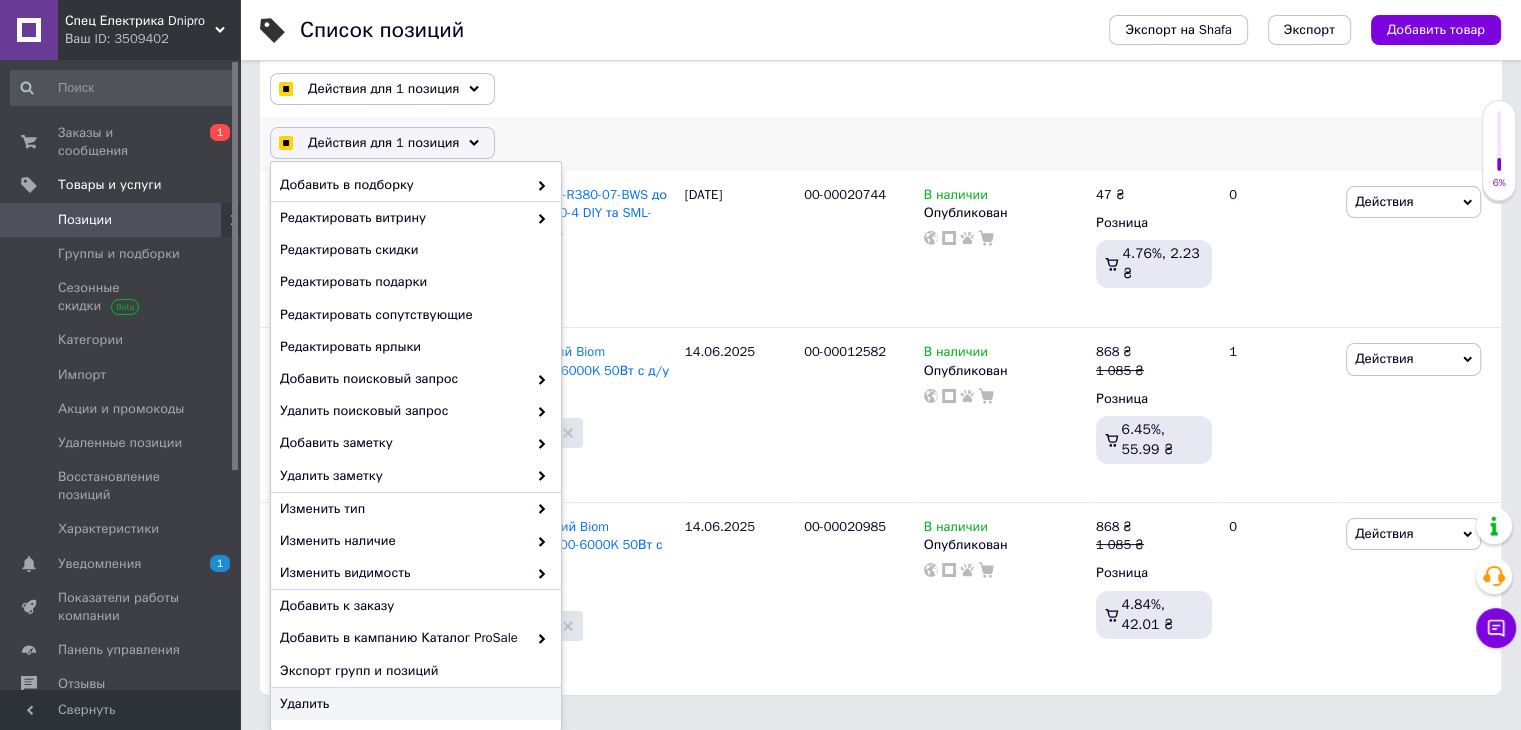 click on "Удалить" at bounding box center (413, 704) 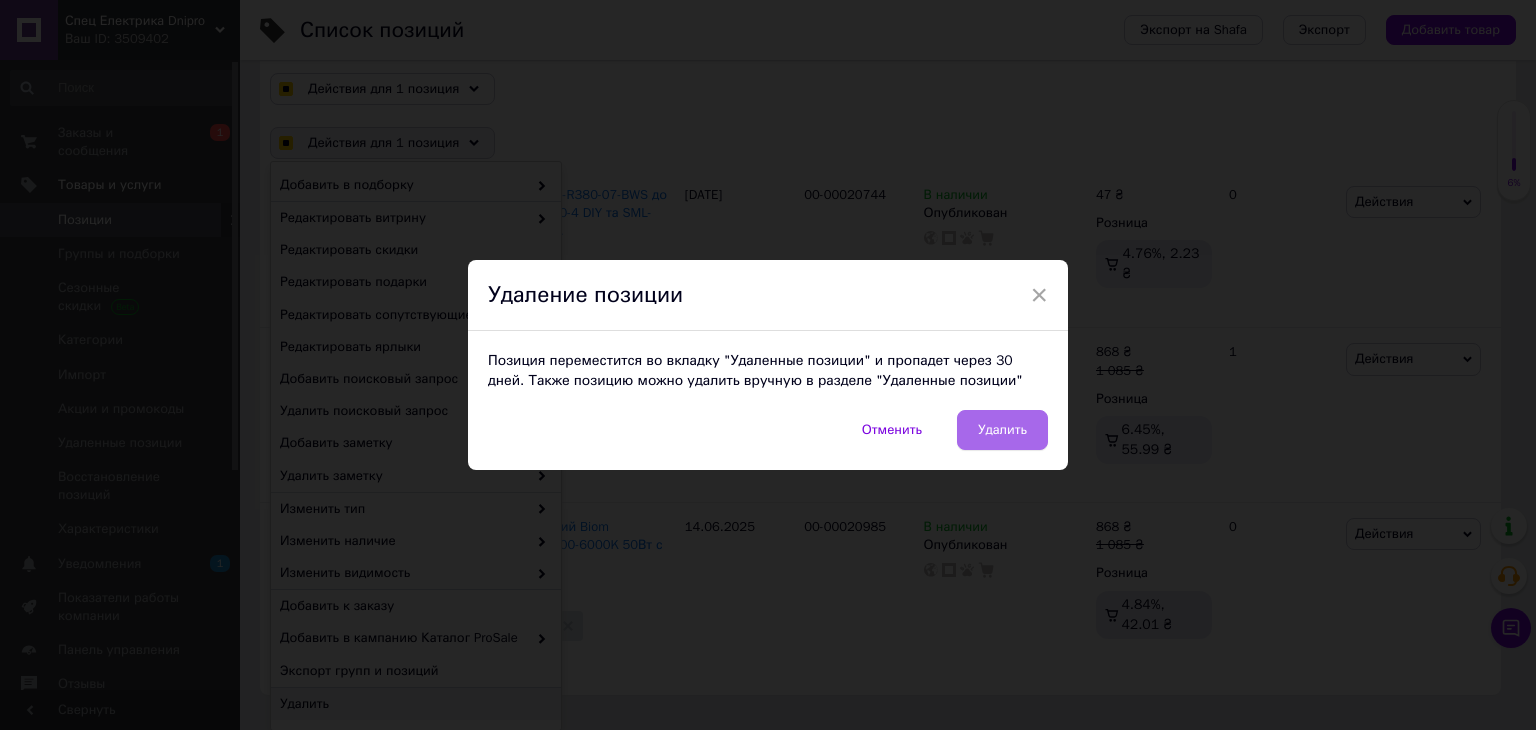 click on "Удалить" at bounding box center (1002, 430) 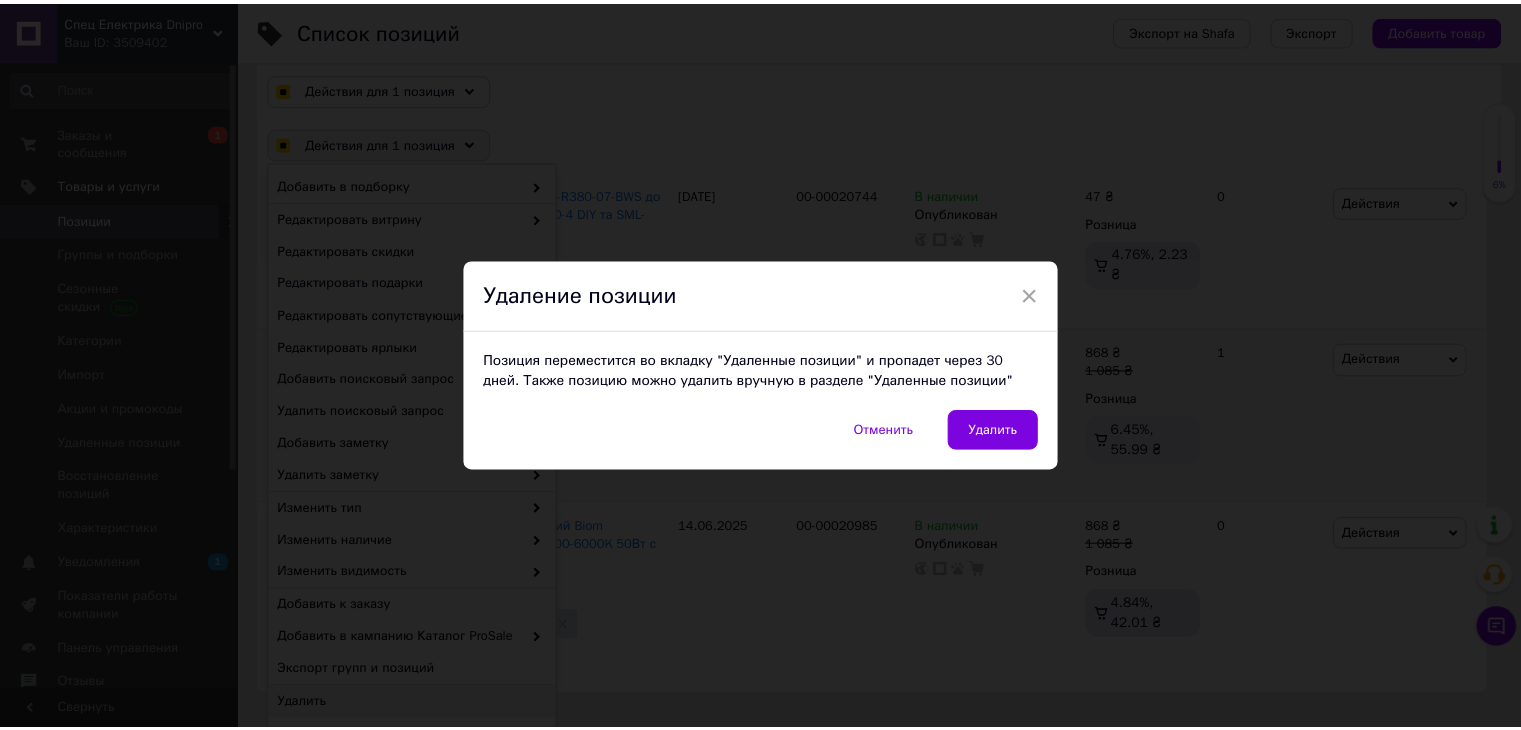scroll, scrollTop: 198, scrollLeft: 0, axis: vertical 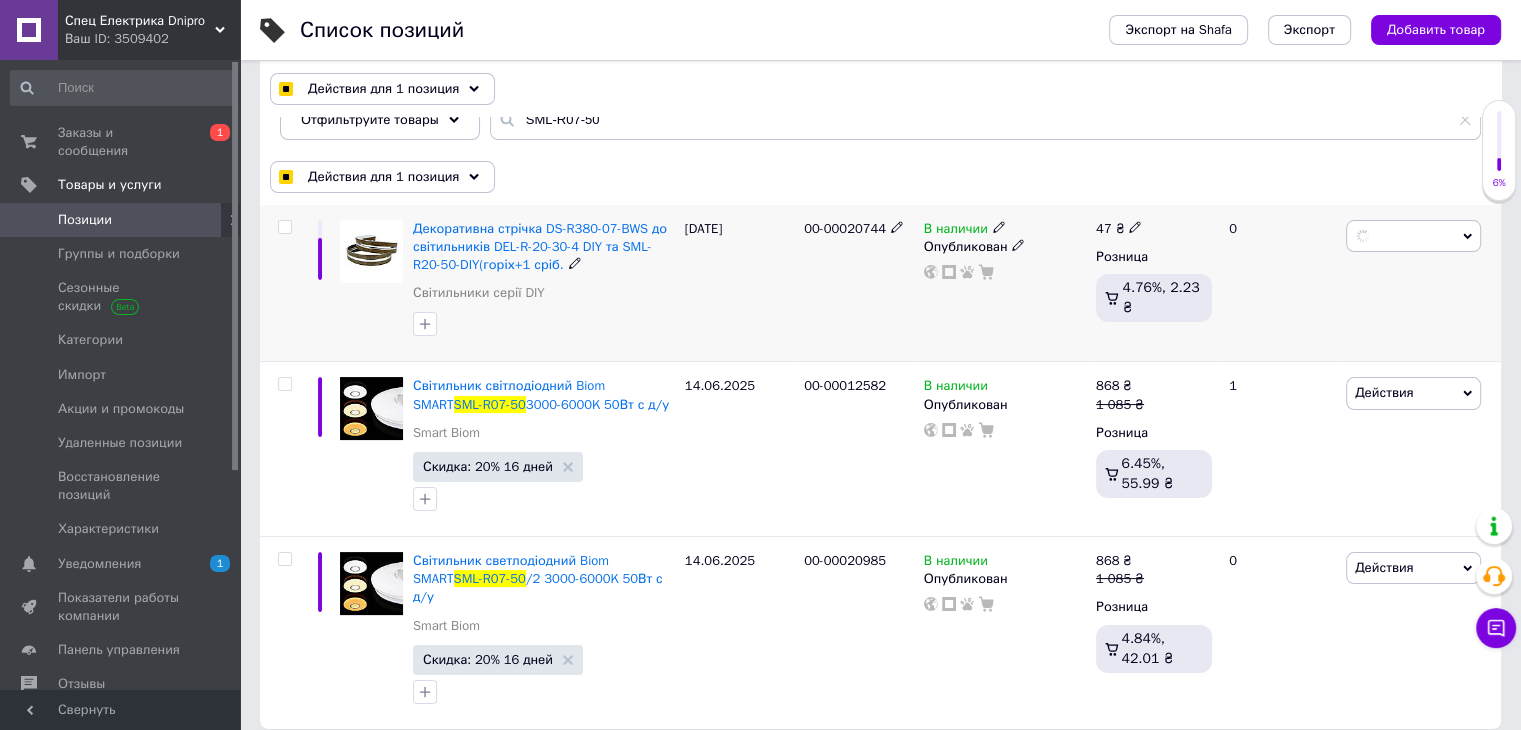 checkbox on "false" 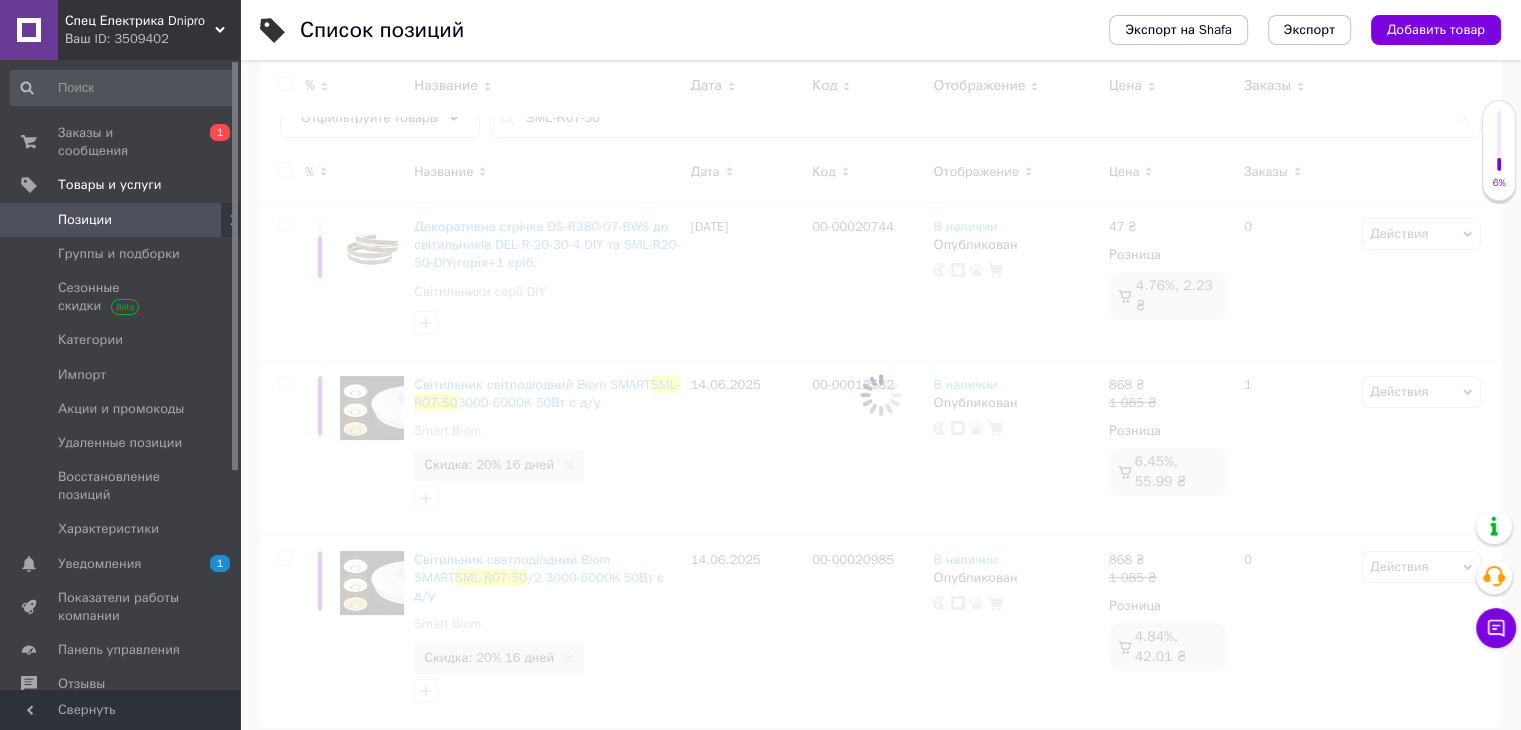 scroll, scrollTop: 41, scrollLeft: 0, axis: vertical 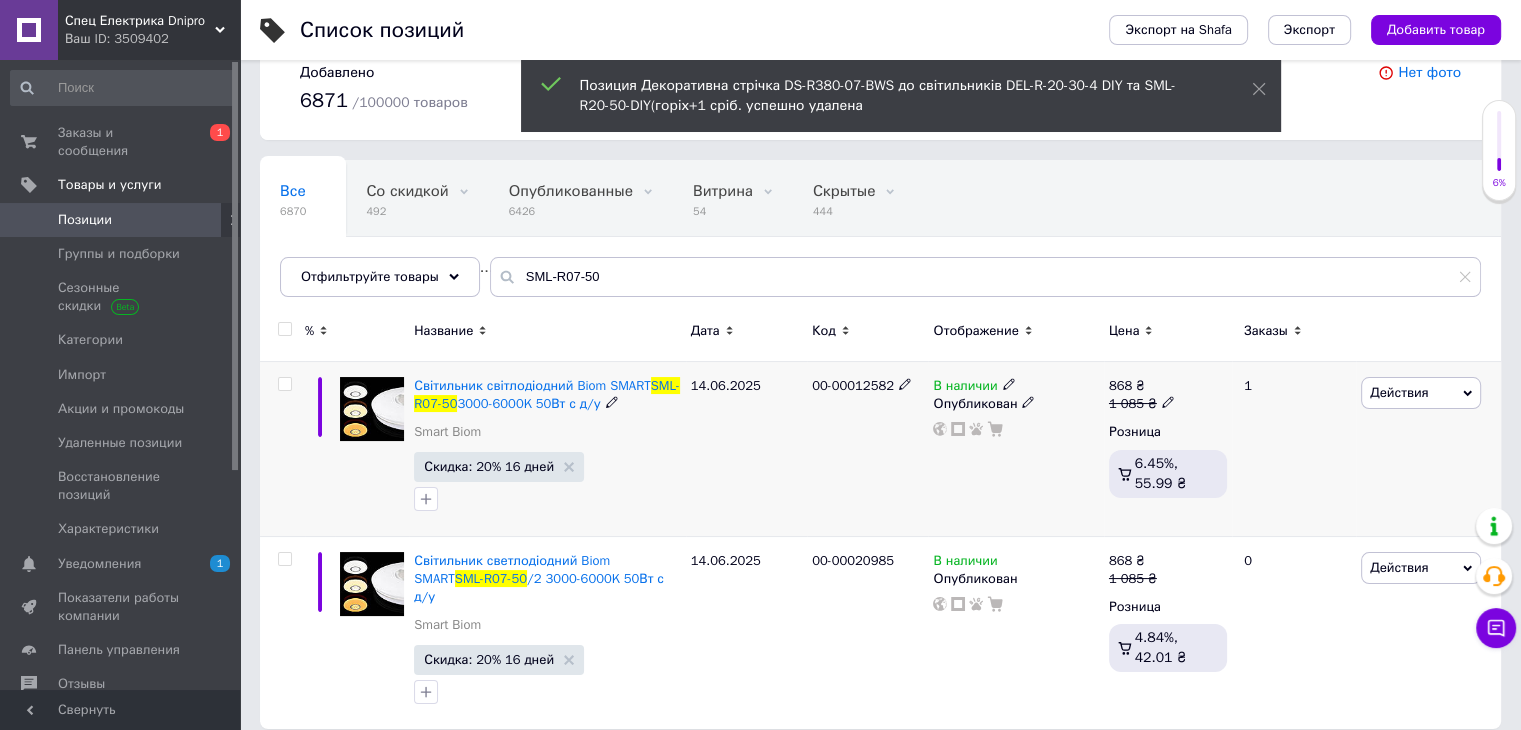 click 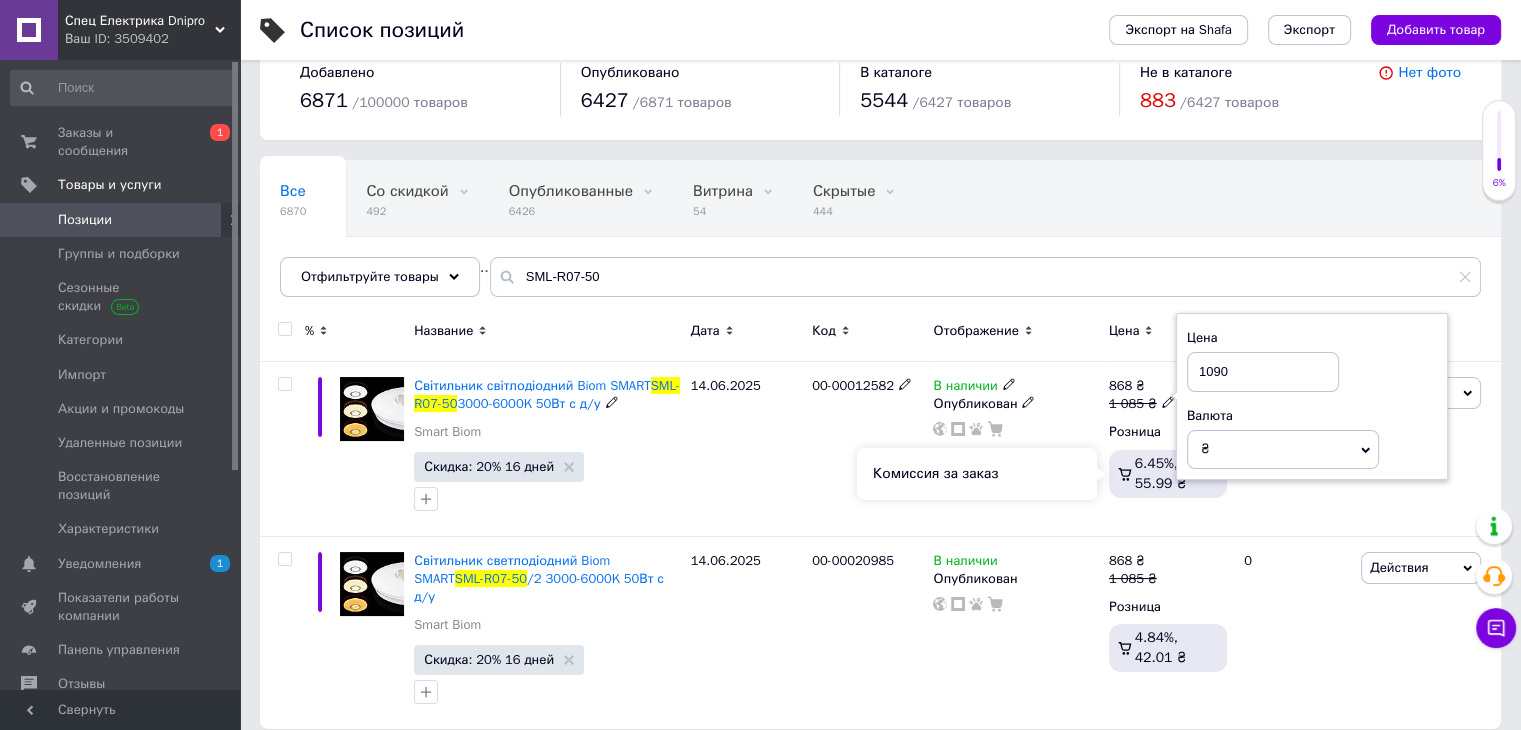 type on "1090" 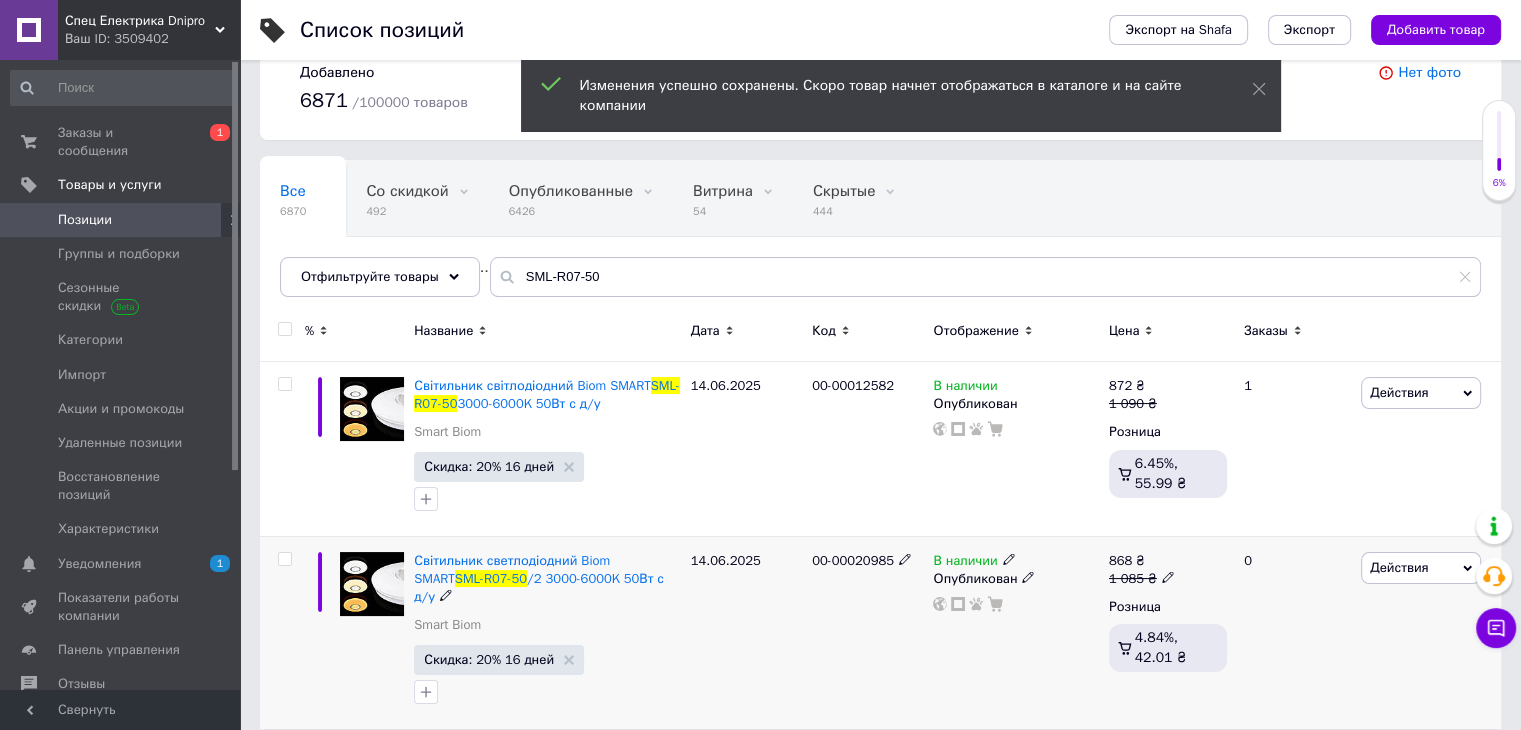 click on "1 085   ₴" at bounding box center [1142, 579] 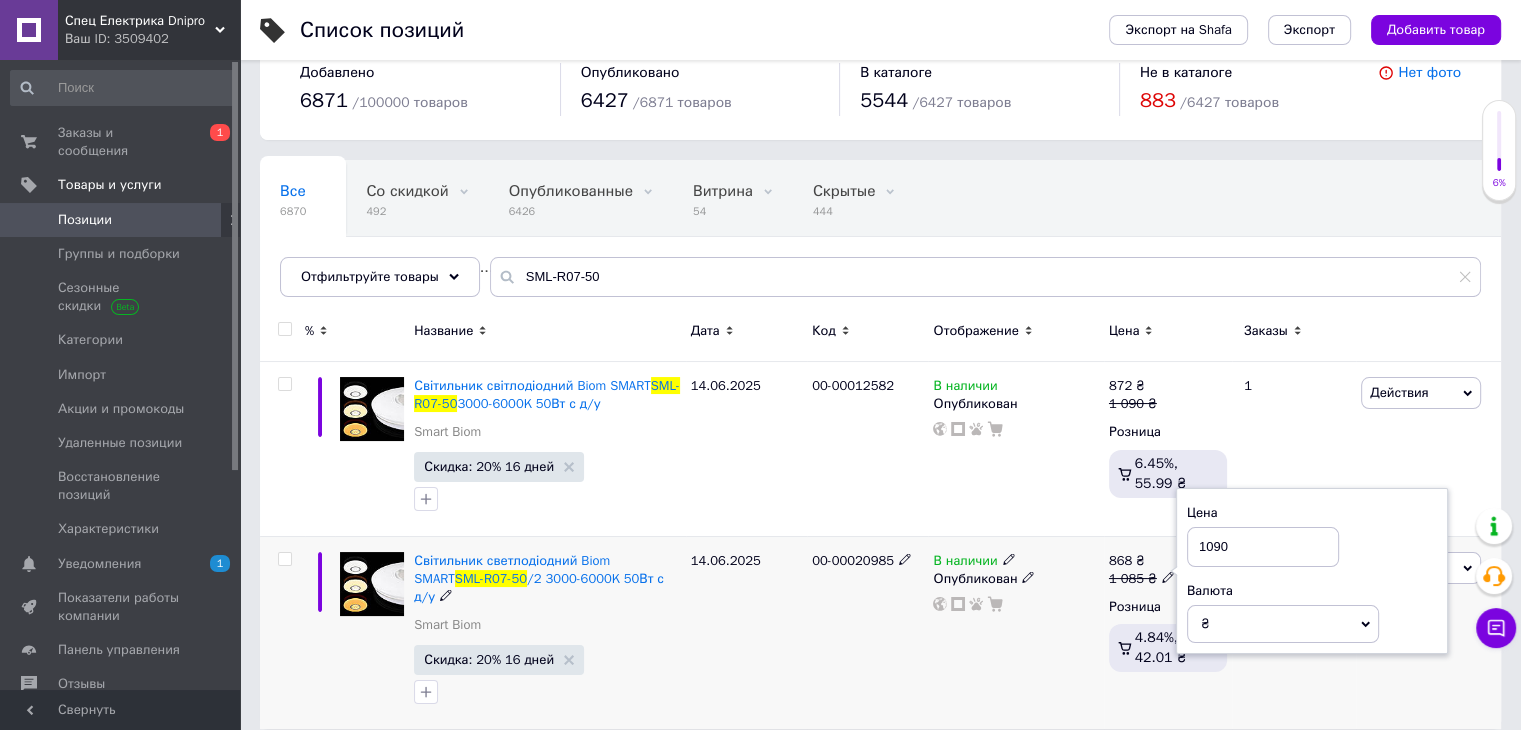 type on "1090" 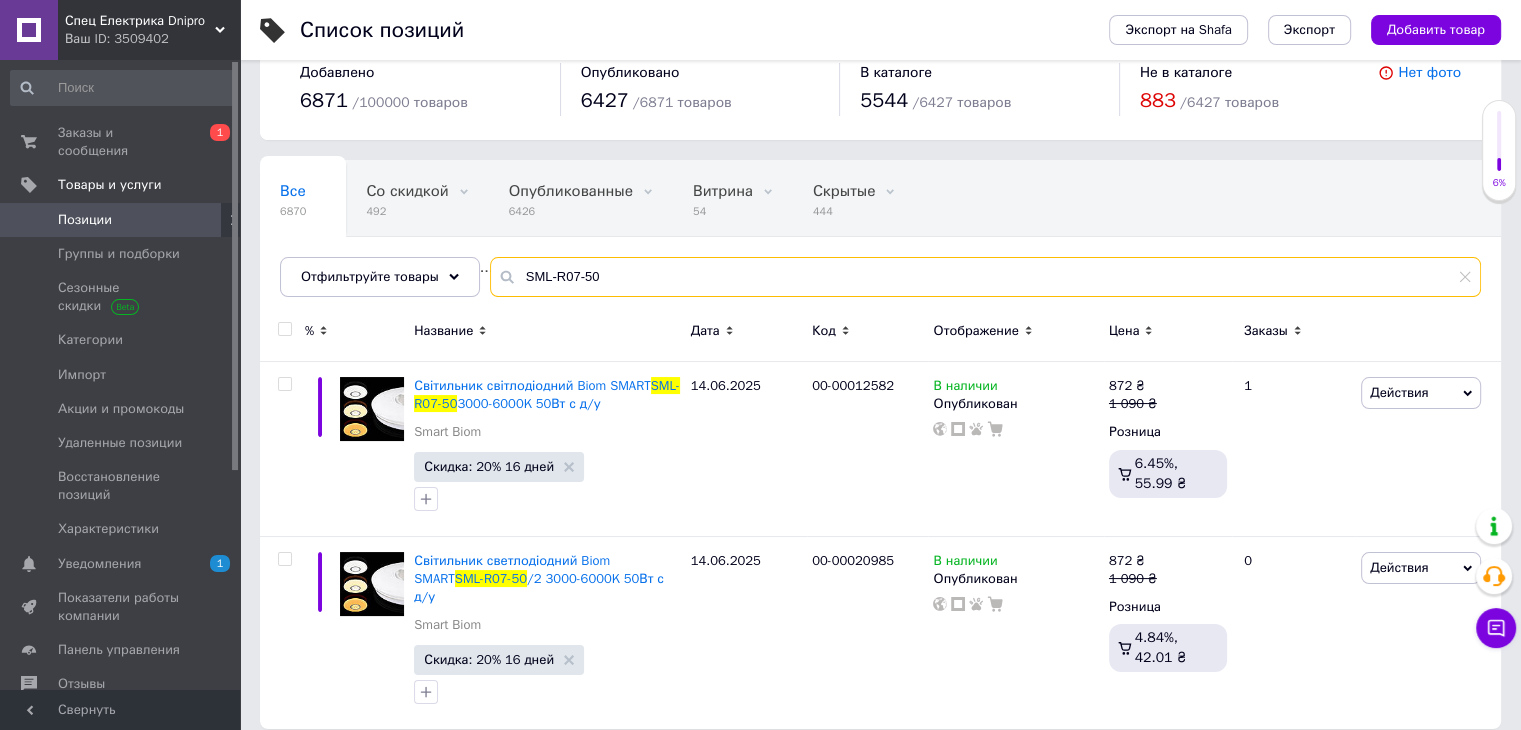 drag, startPoint x: 607, startPoint y: 277, endPoint x: 496, endPoint y: 280, distance: 111.040535 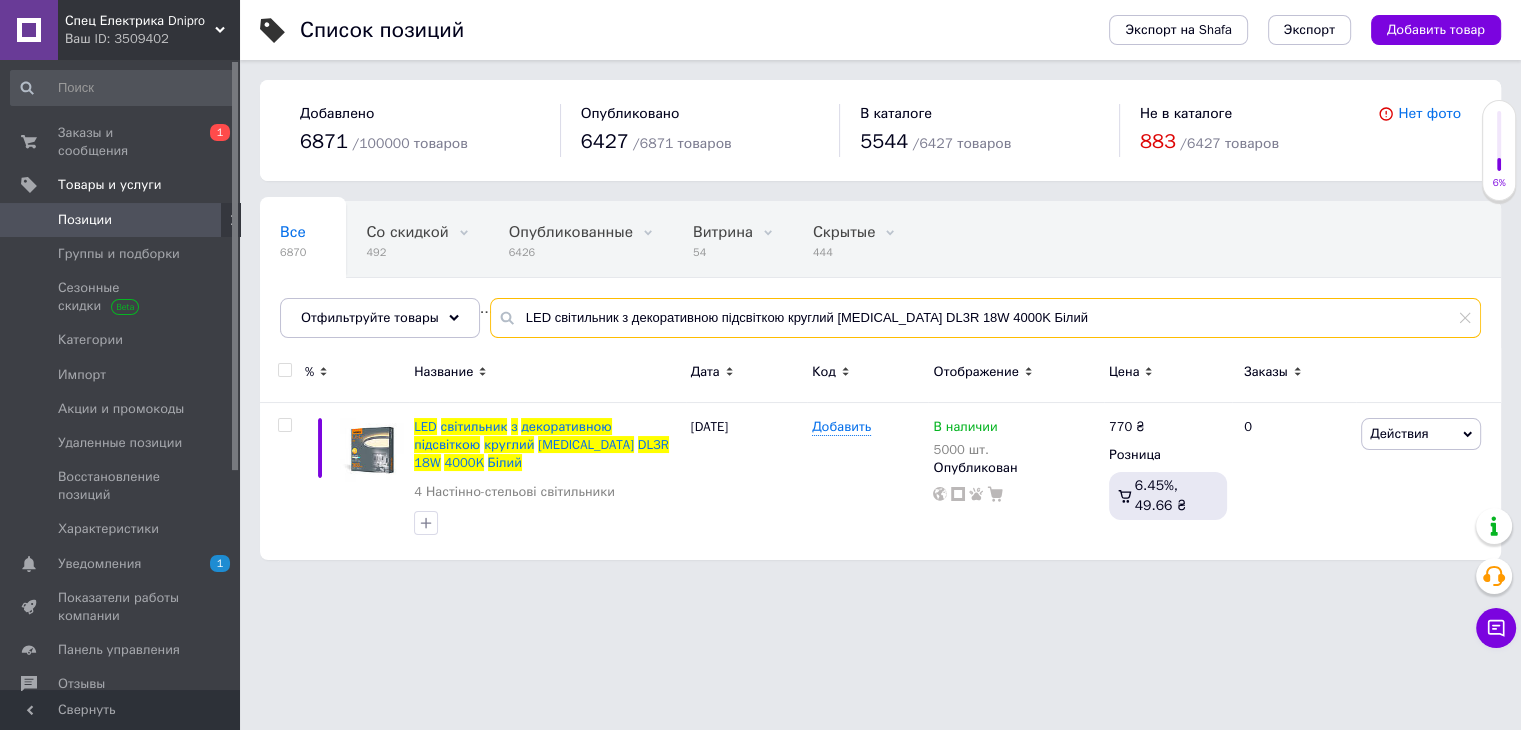scroll, scrollTop: 0, scrollLeft: 0, axis: both 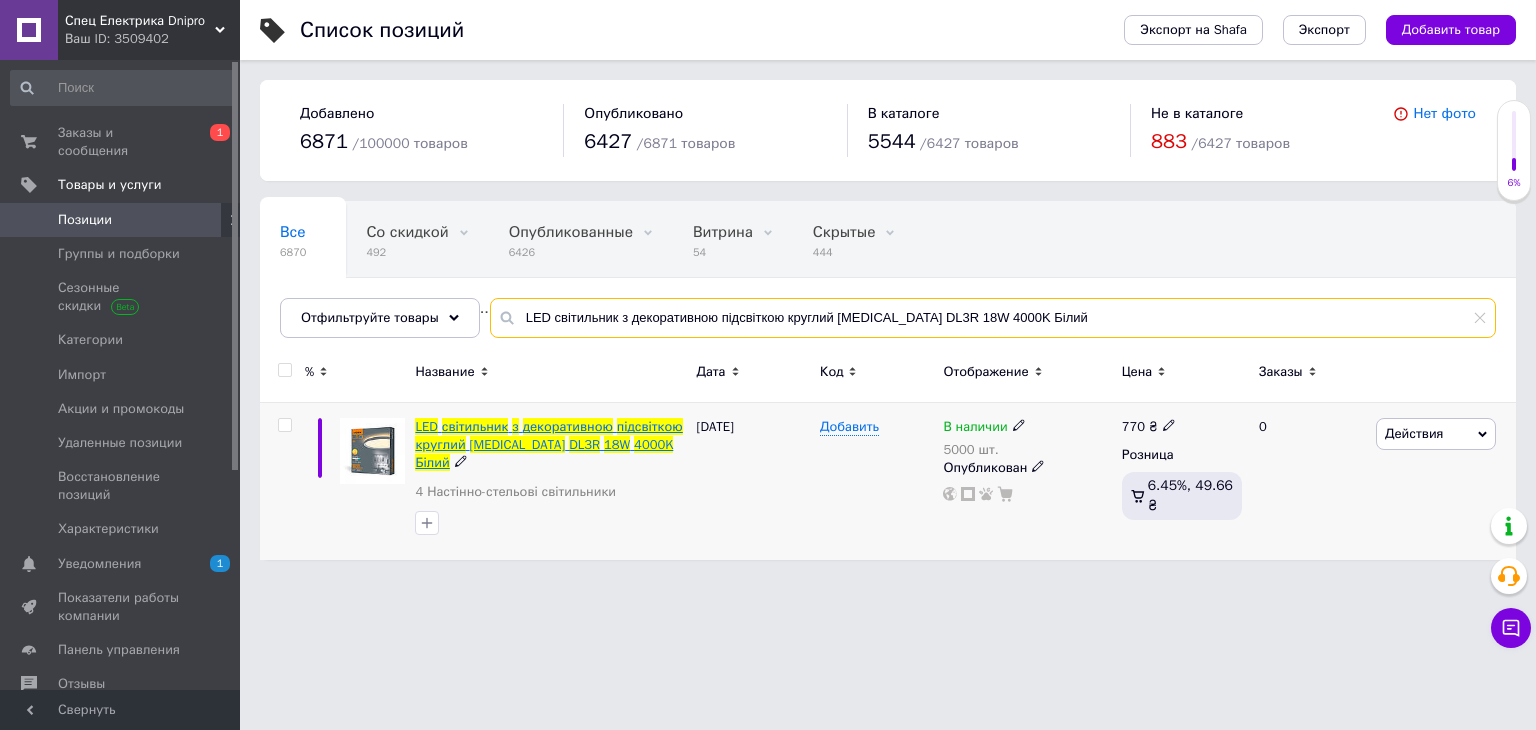 type on "LED світильник з декоративною підсвіткою круглий VIDEX DL3R 18W 4000K Білий" 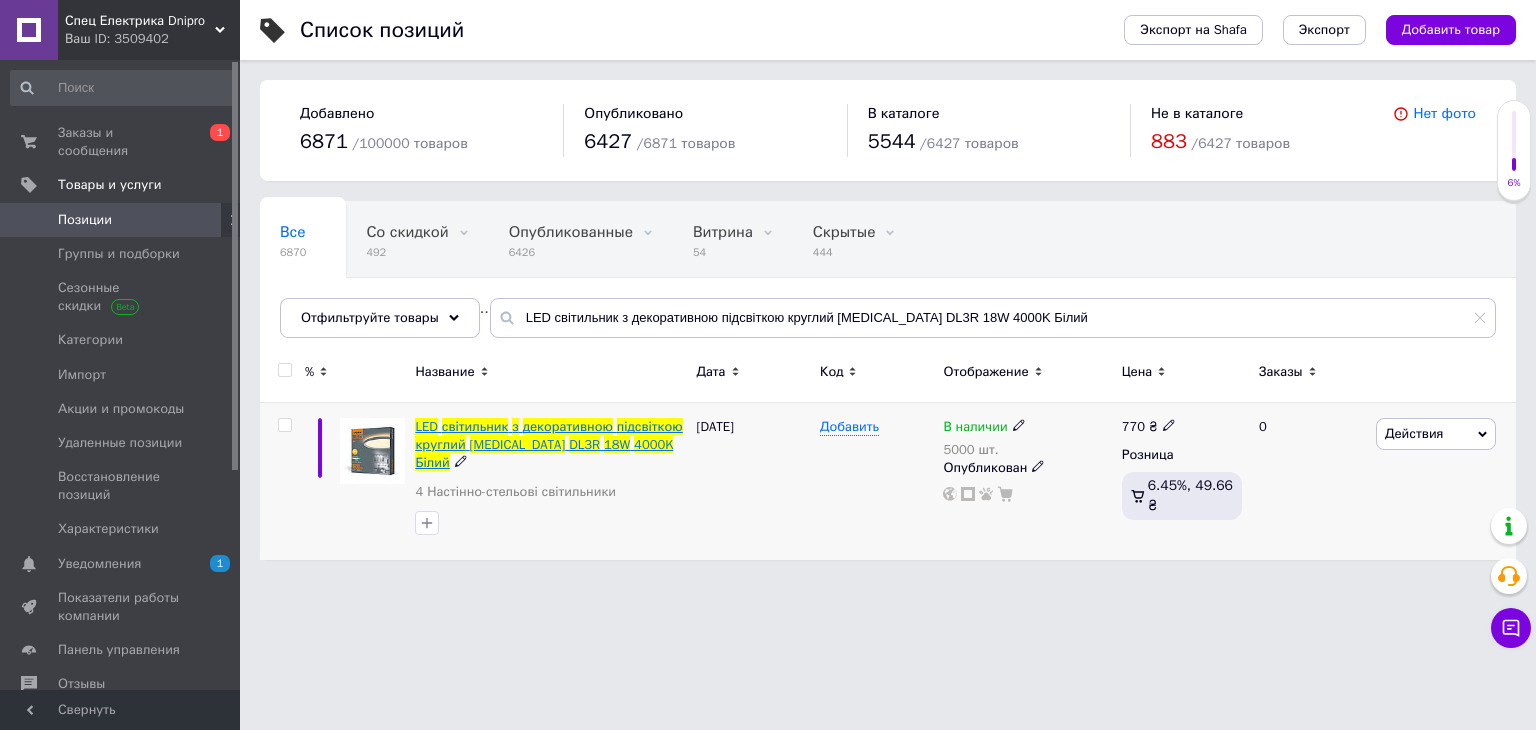 click on "декоративною" at bounding box center (568, 426) 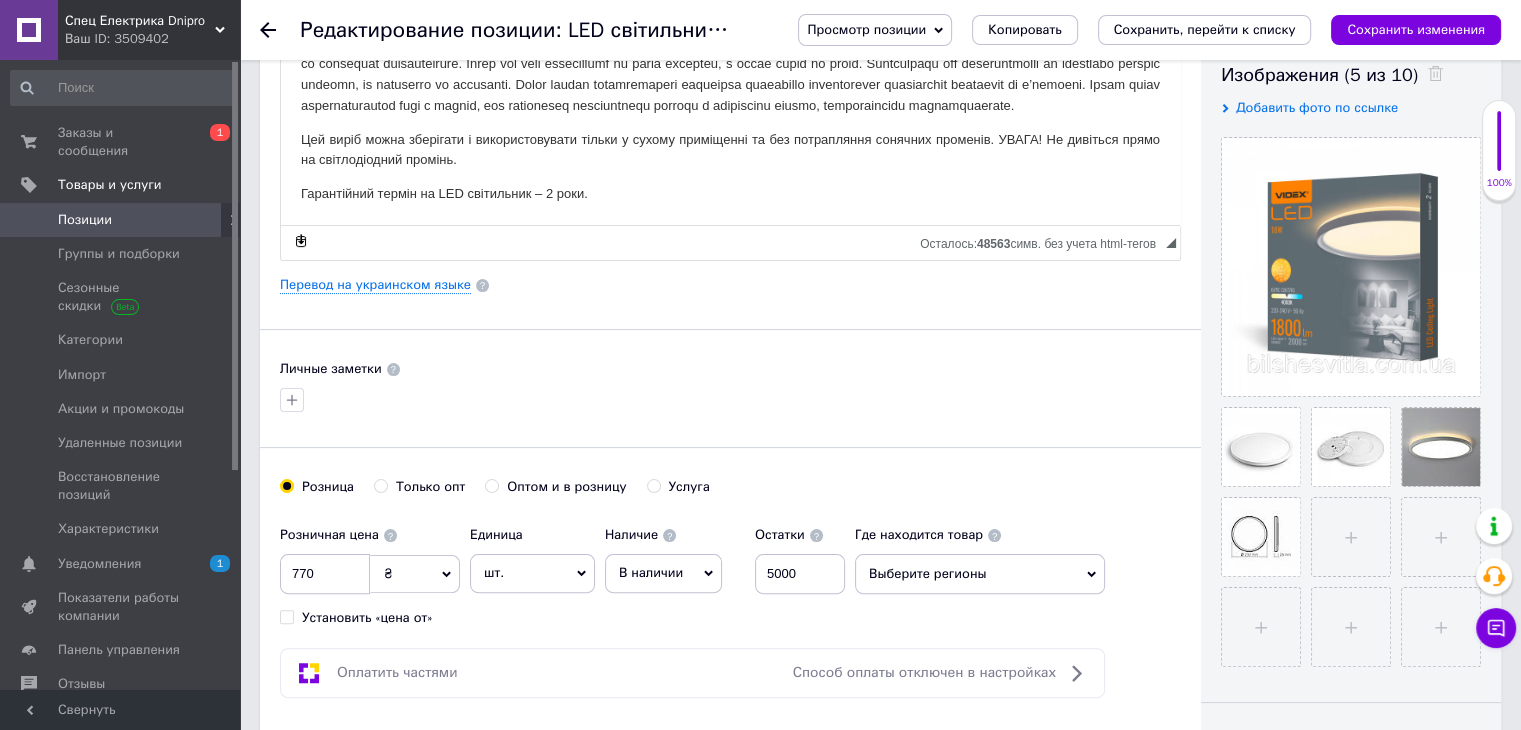 scroll, scrollTop: 500, scrollLeft: 0, axis: vertical 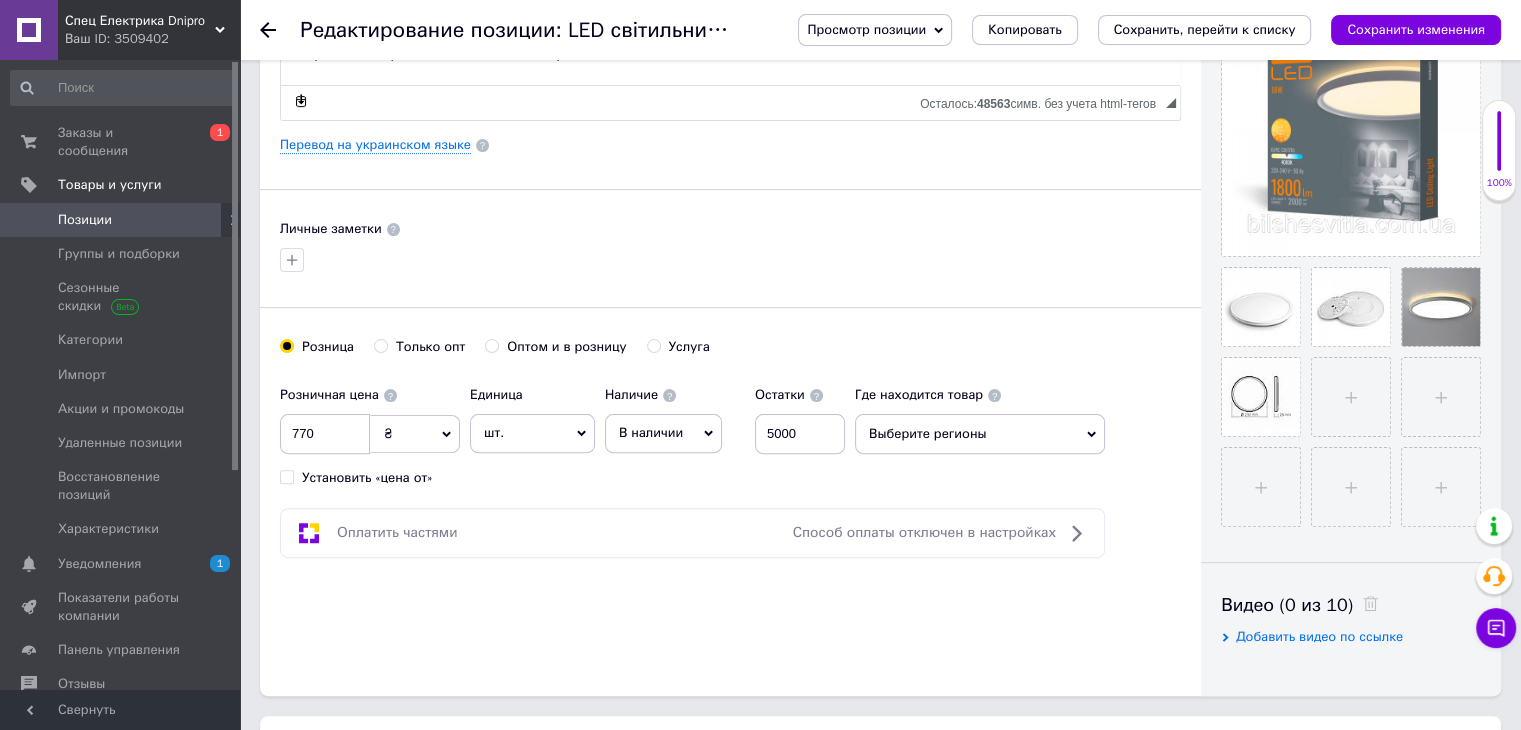 click on "В наличии" at bounding box center [663, 433] 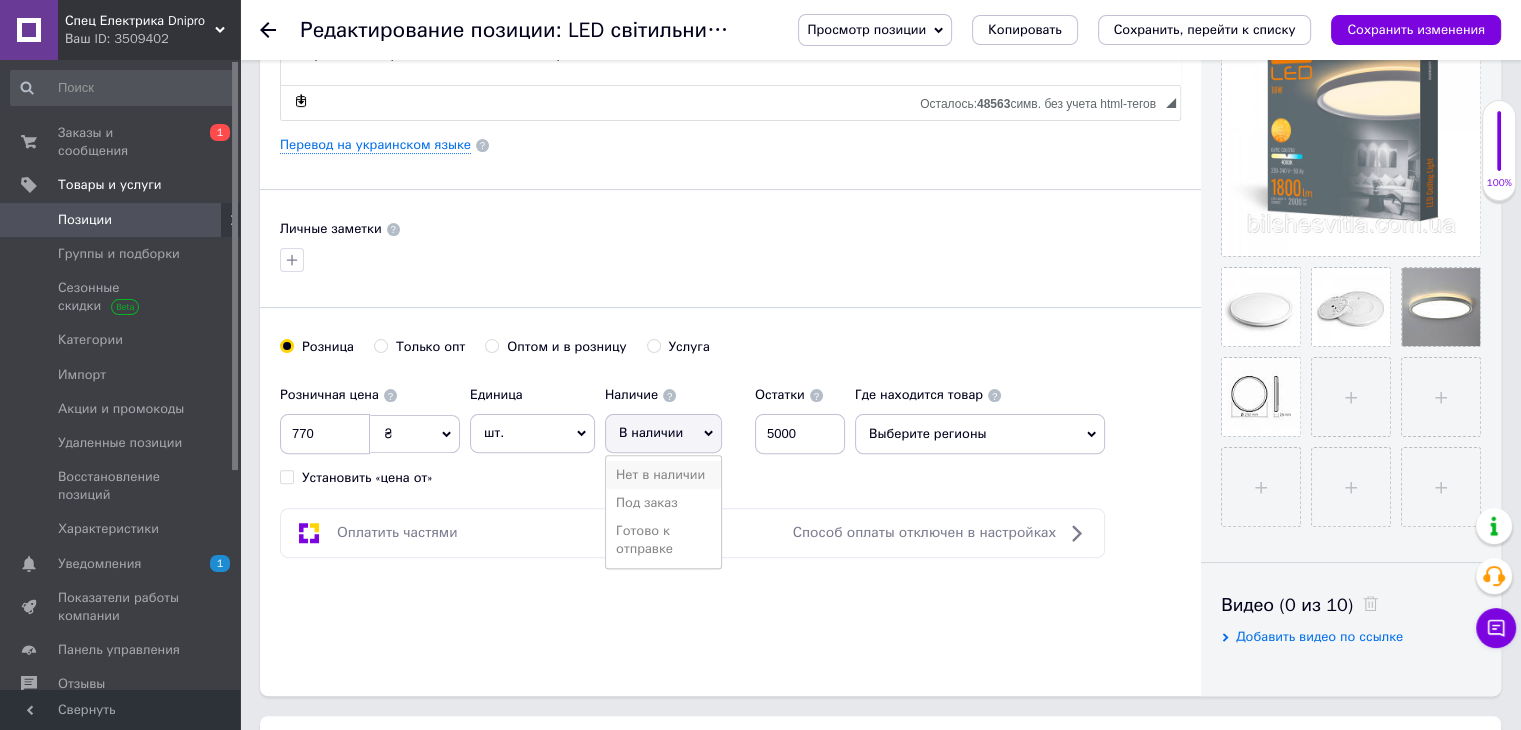 click on "Нет в наличии" at bounding box center (663, 475) 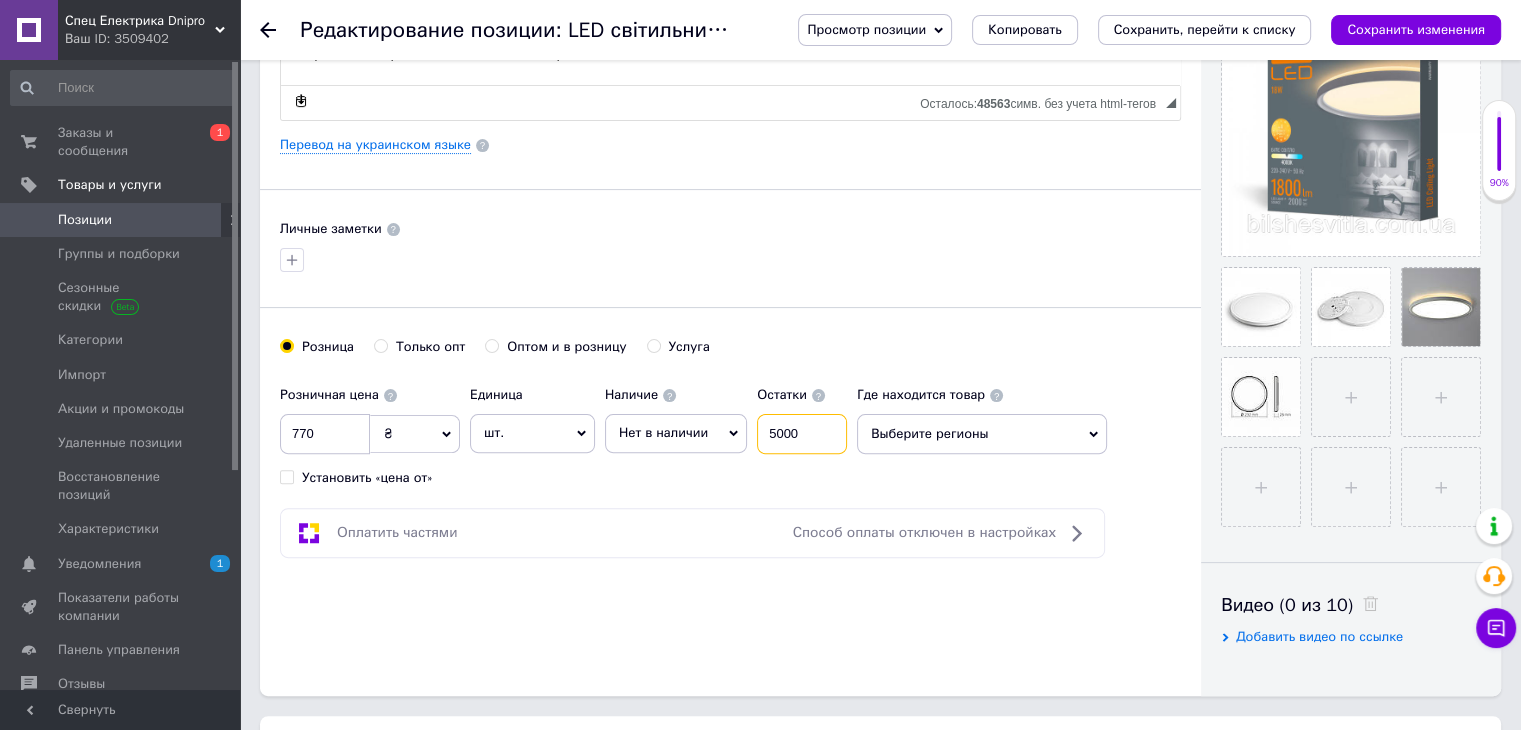 drag, startPoint x: 745, startPoint y: 436, endPoint x: 721, endPoint y: 436, distance: 24 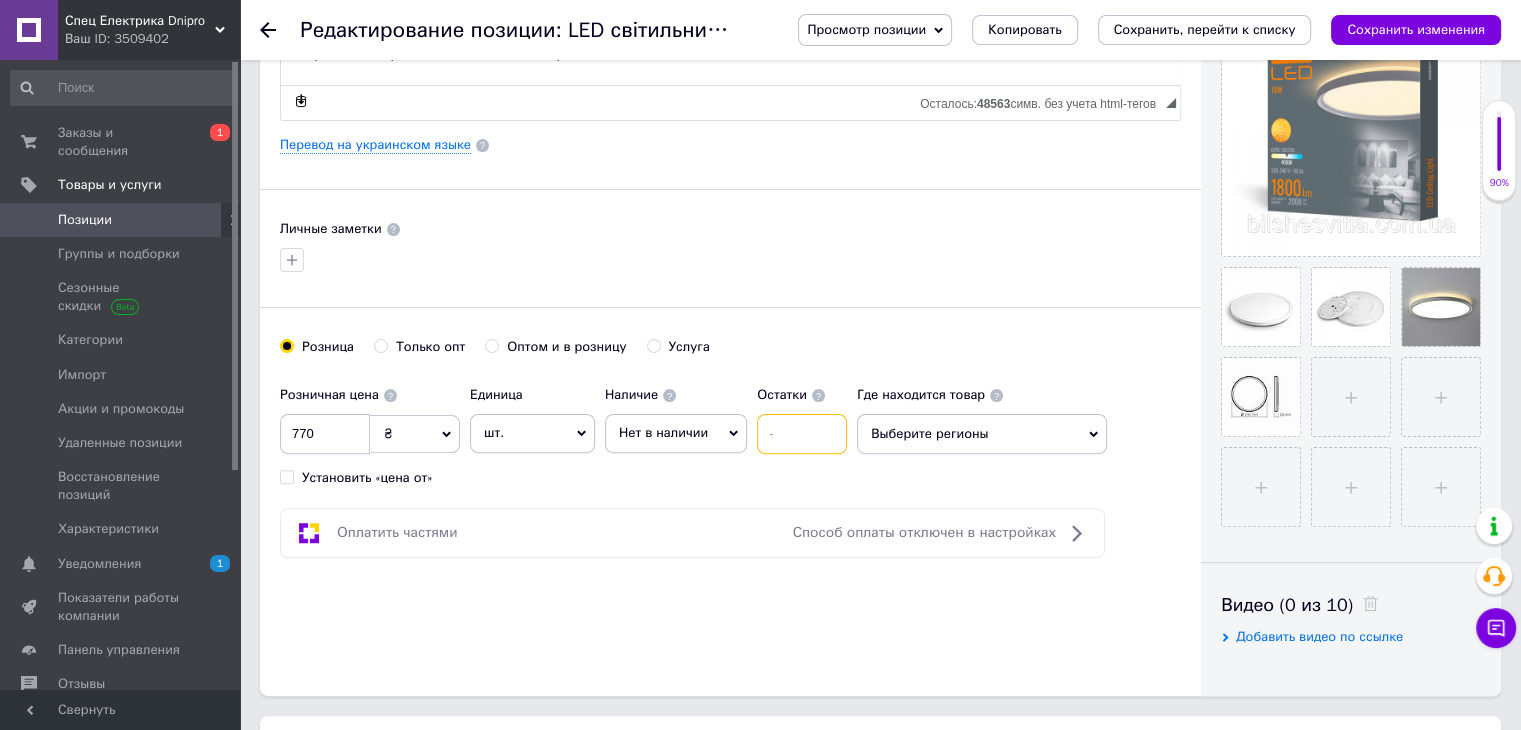 scroll, scrollTop: 0, scrollLeft: 0, axis: both 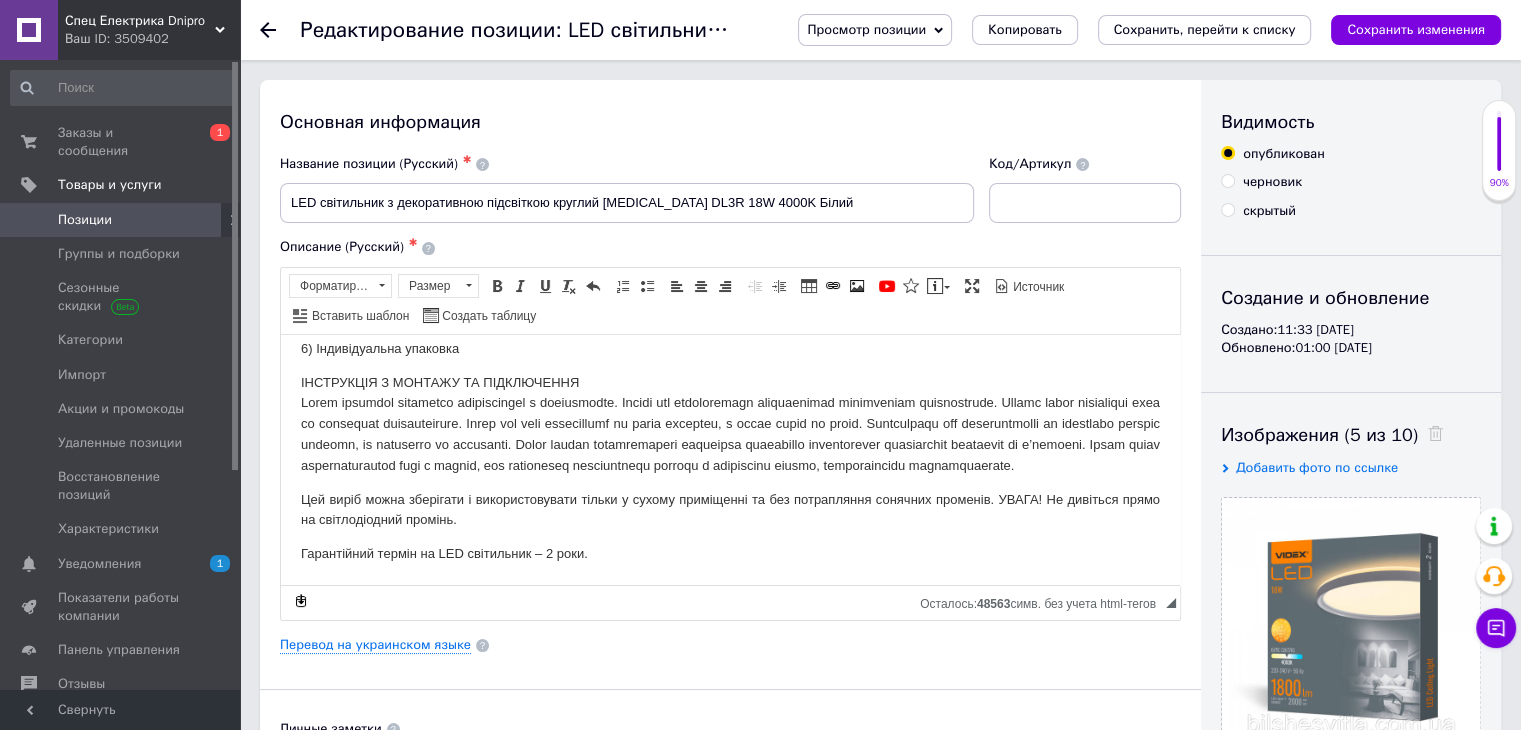 type 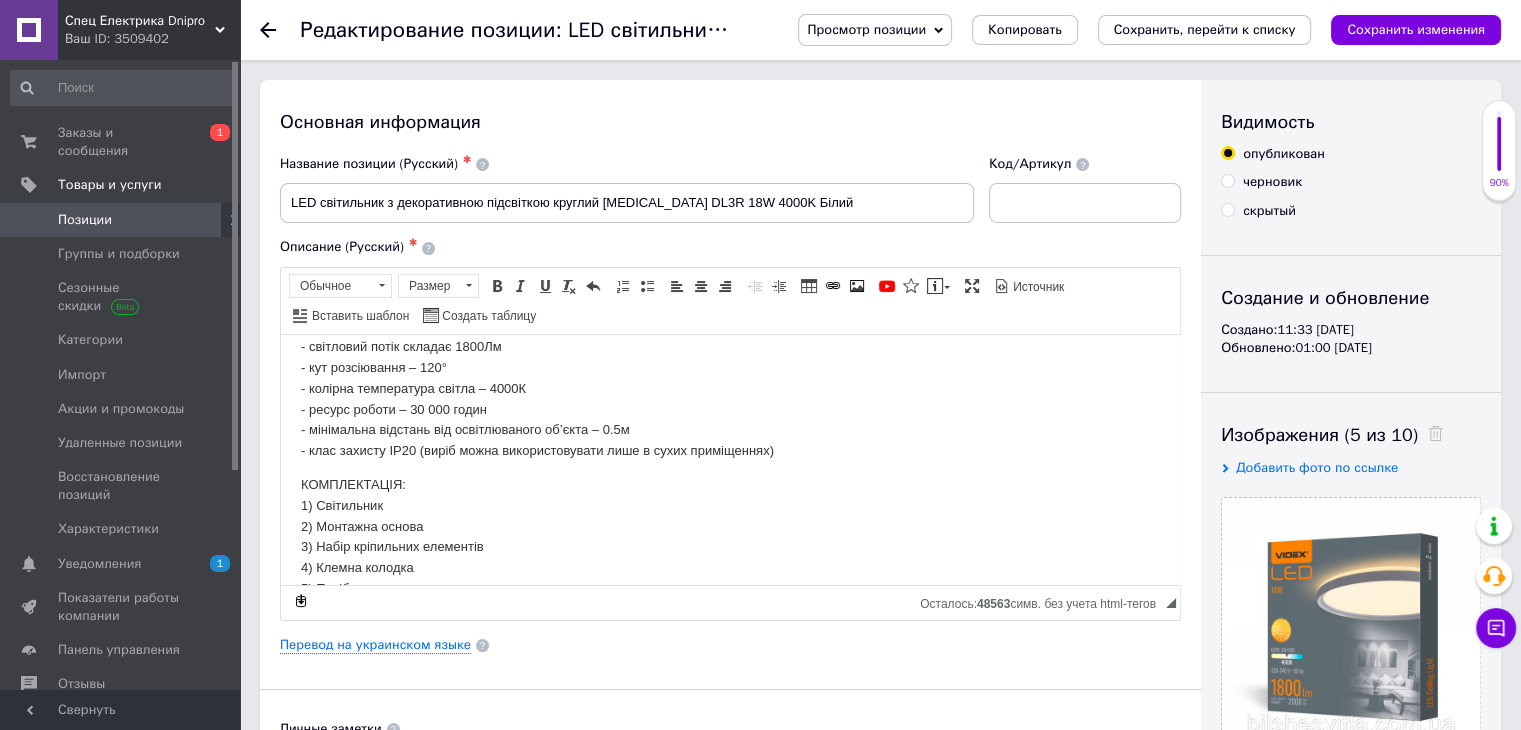 scroll, scrollTop: 395, scrollLeft: 0, axis: vertical 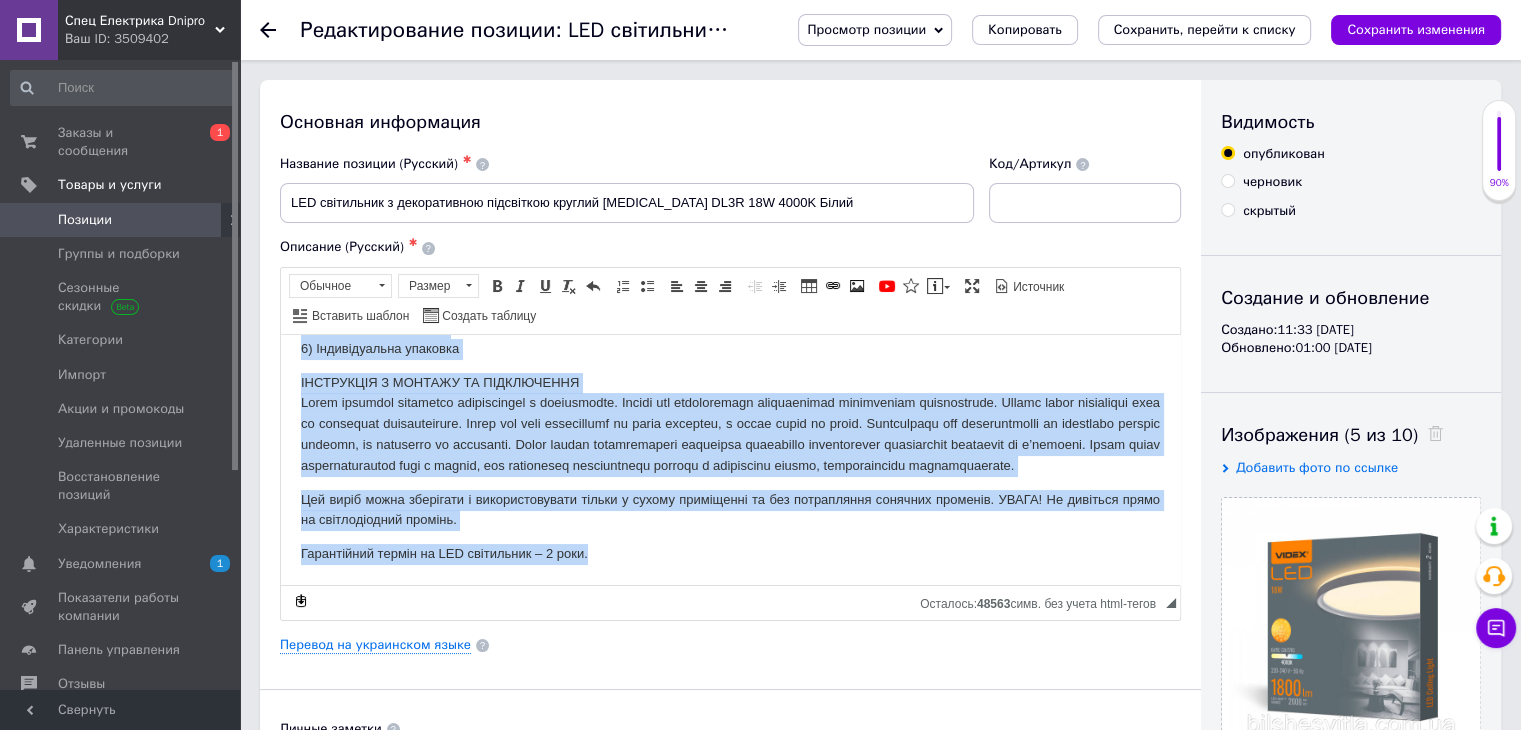 drag, startPoint x: 407, startPoint y: 426, endPoint x: 1129, endPoint y: 616, distance: 746.58154 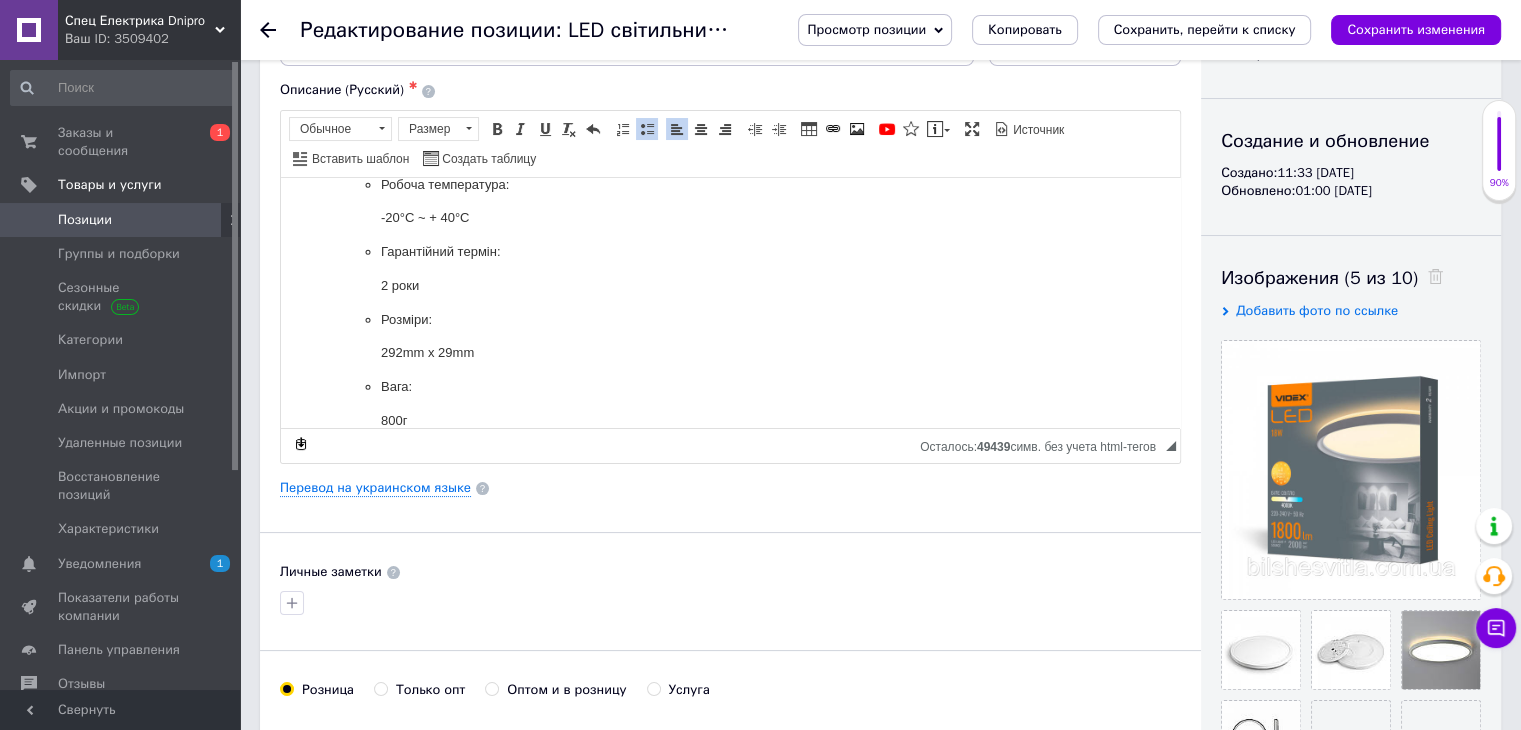 scroll, scrollTop: 333, scrollLeft: 0, axis: vertical 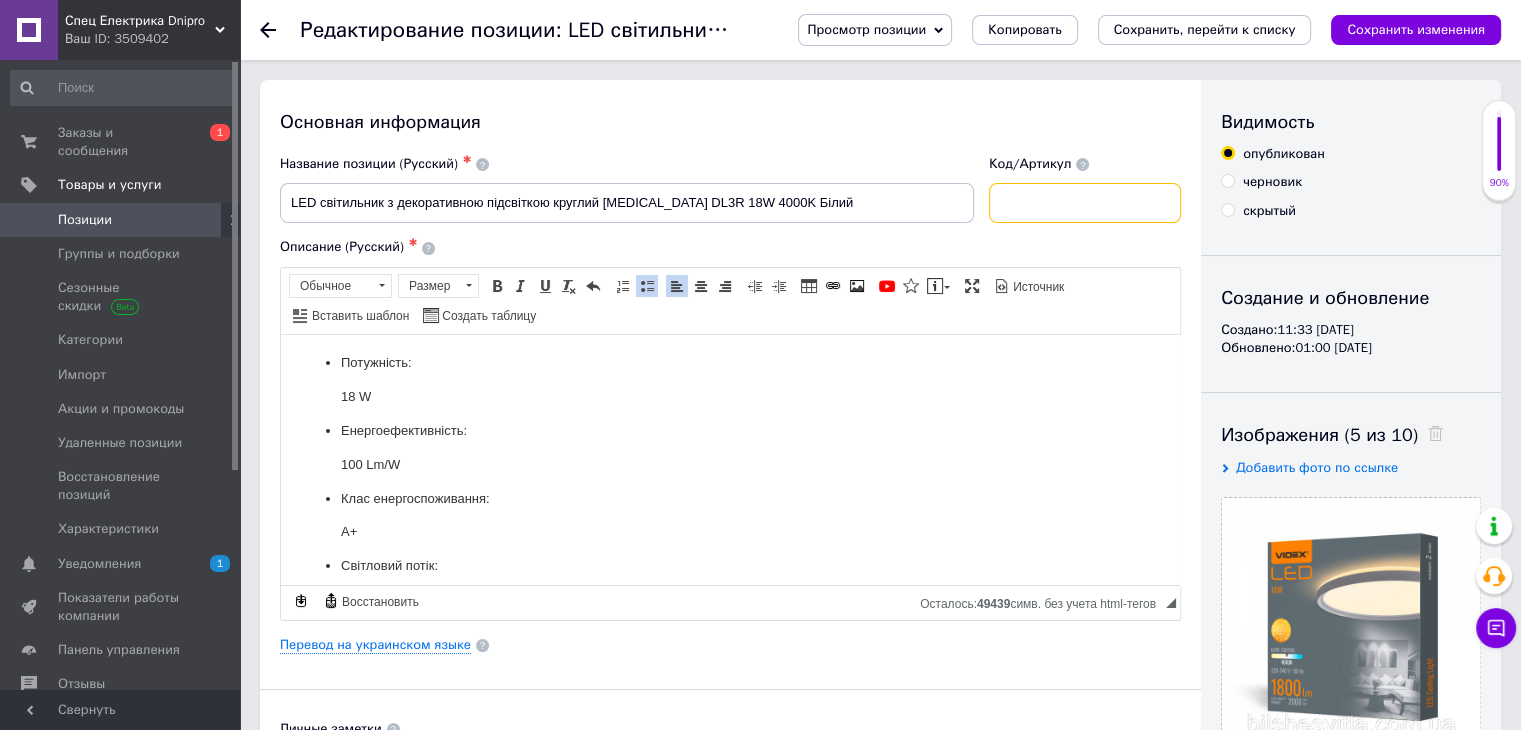 click at bounding box center [1085, 203] 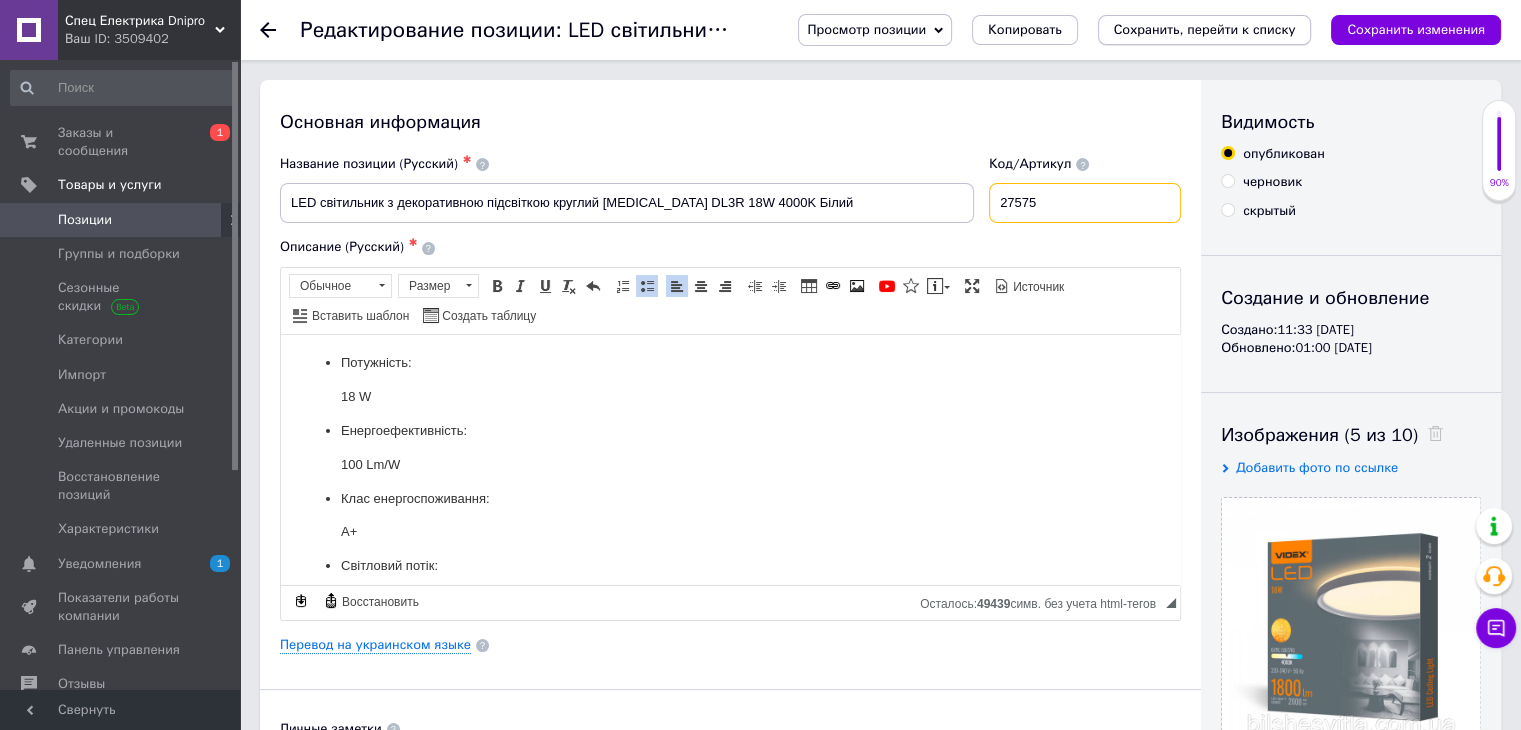 type on "27575" 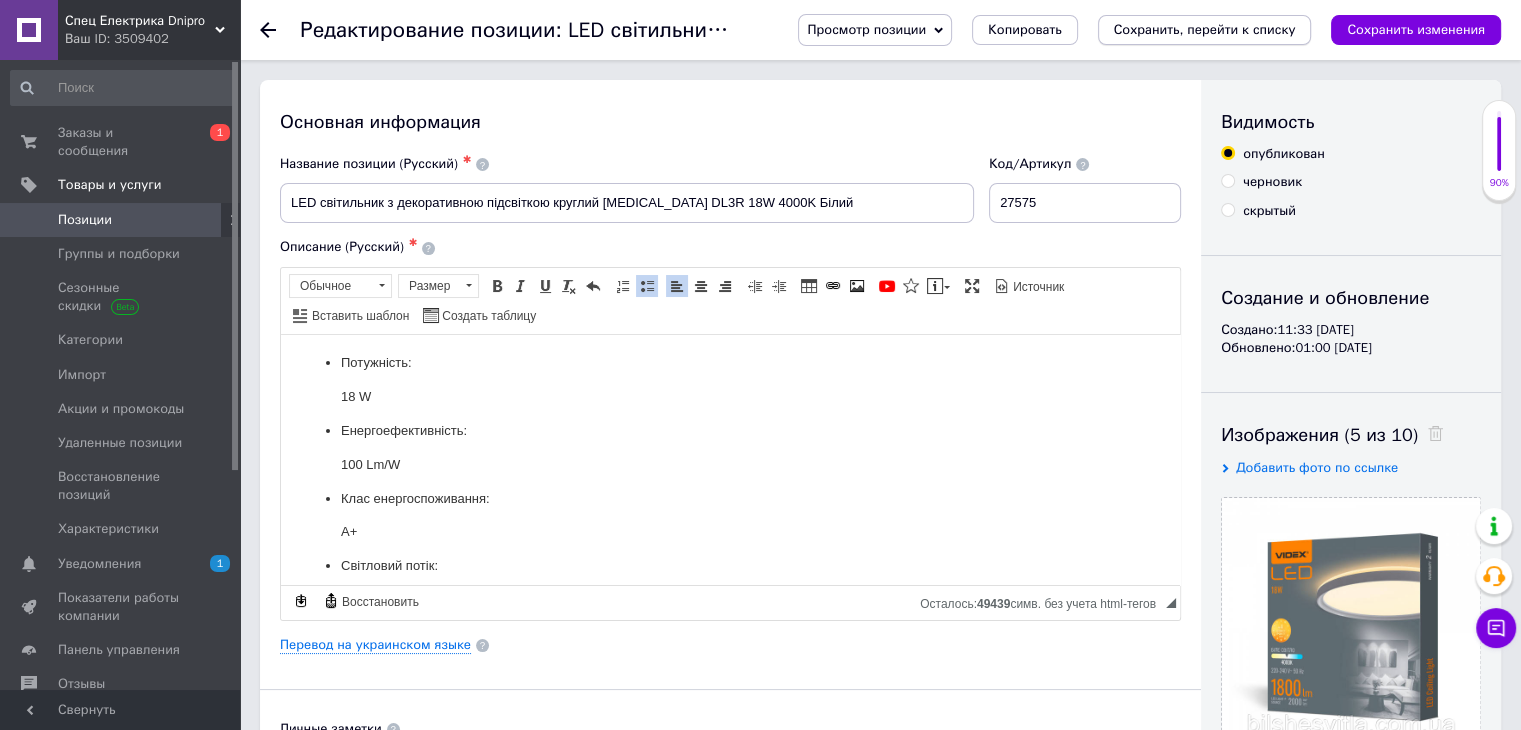 click on "Сохранить, перейти к списку" at bounding box center (1205, 29) 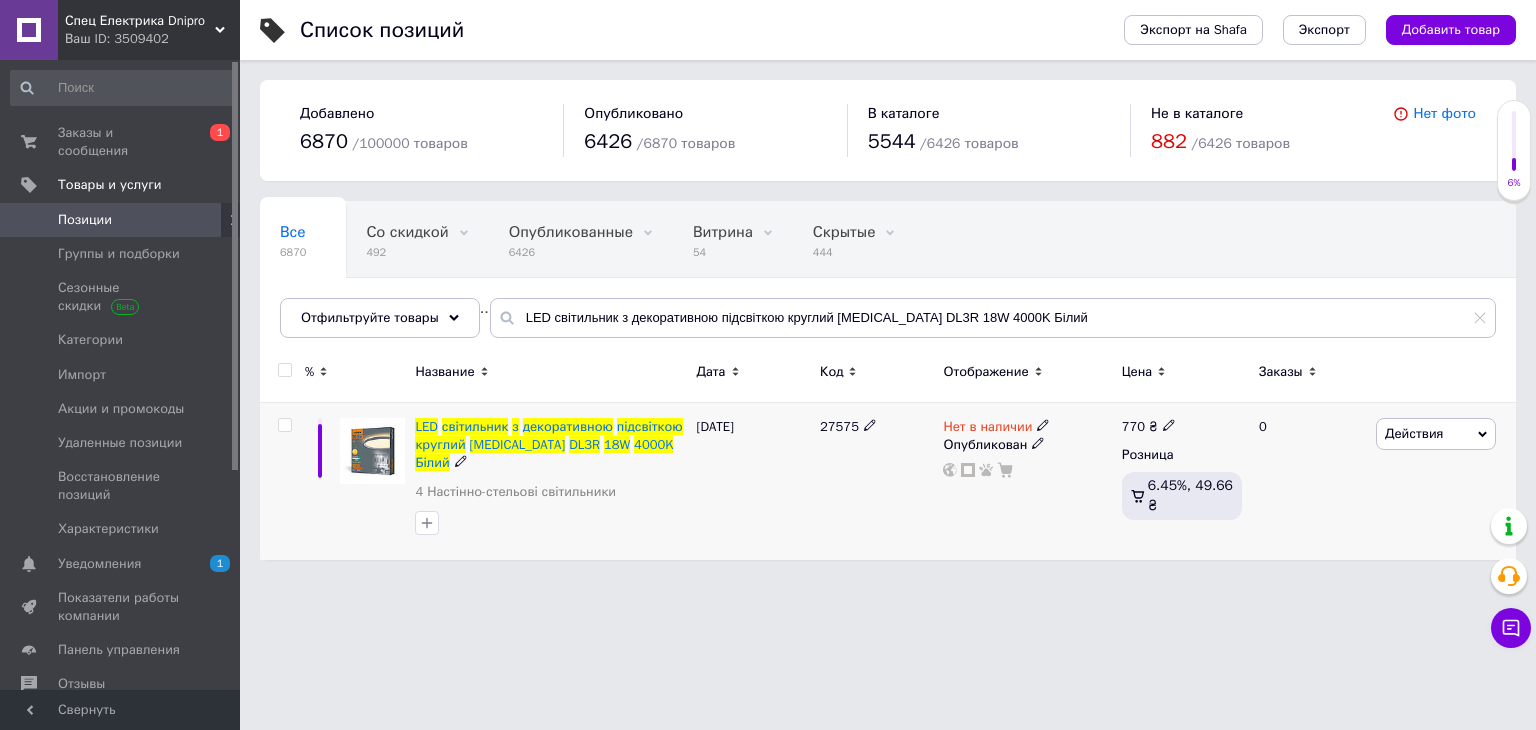click at bounding box center (284, 425) 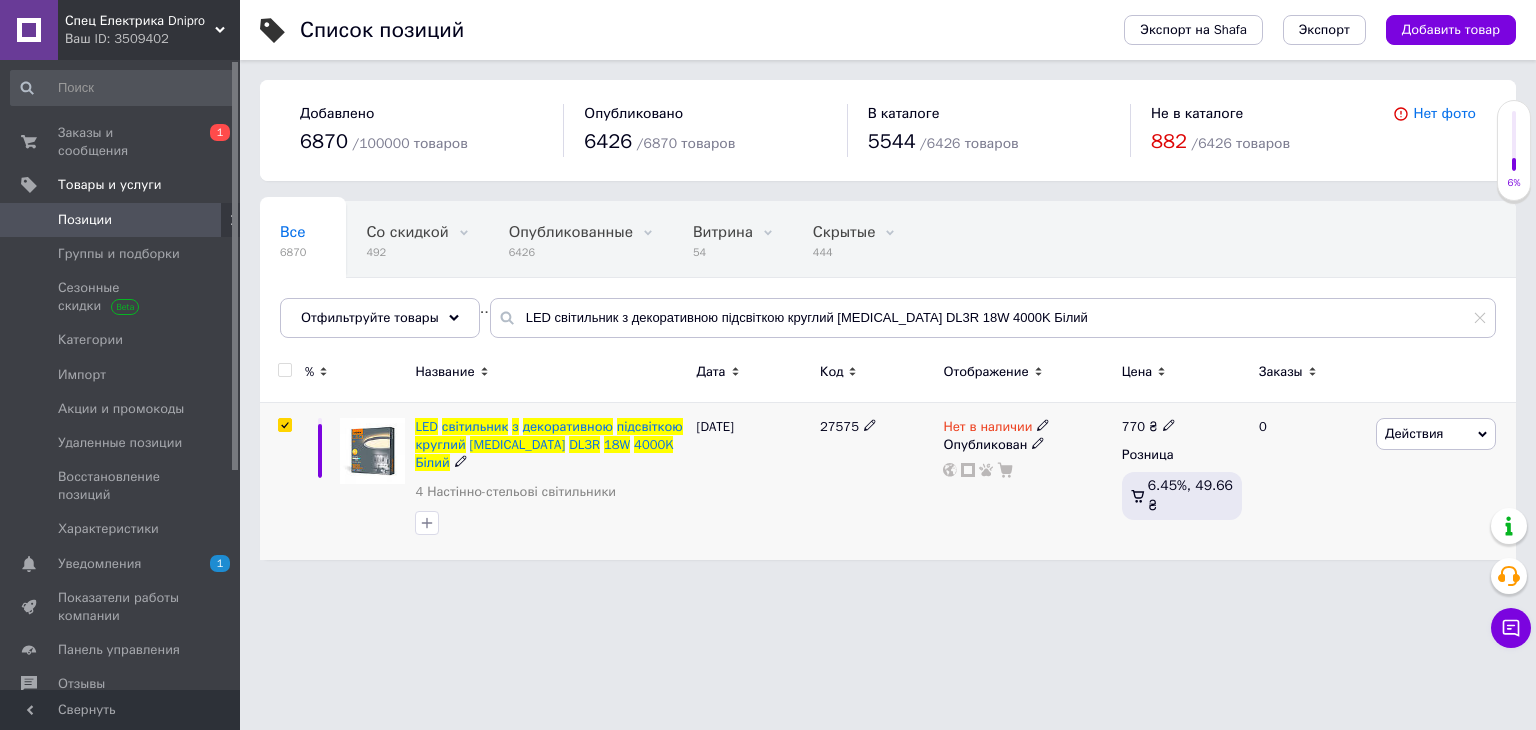 checkbox on "true" 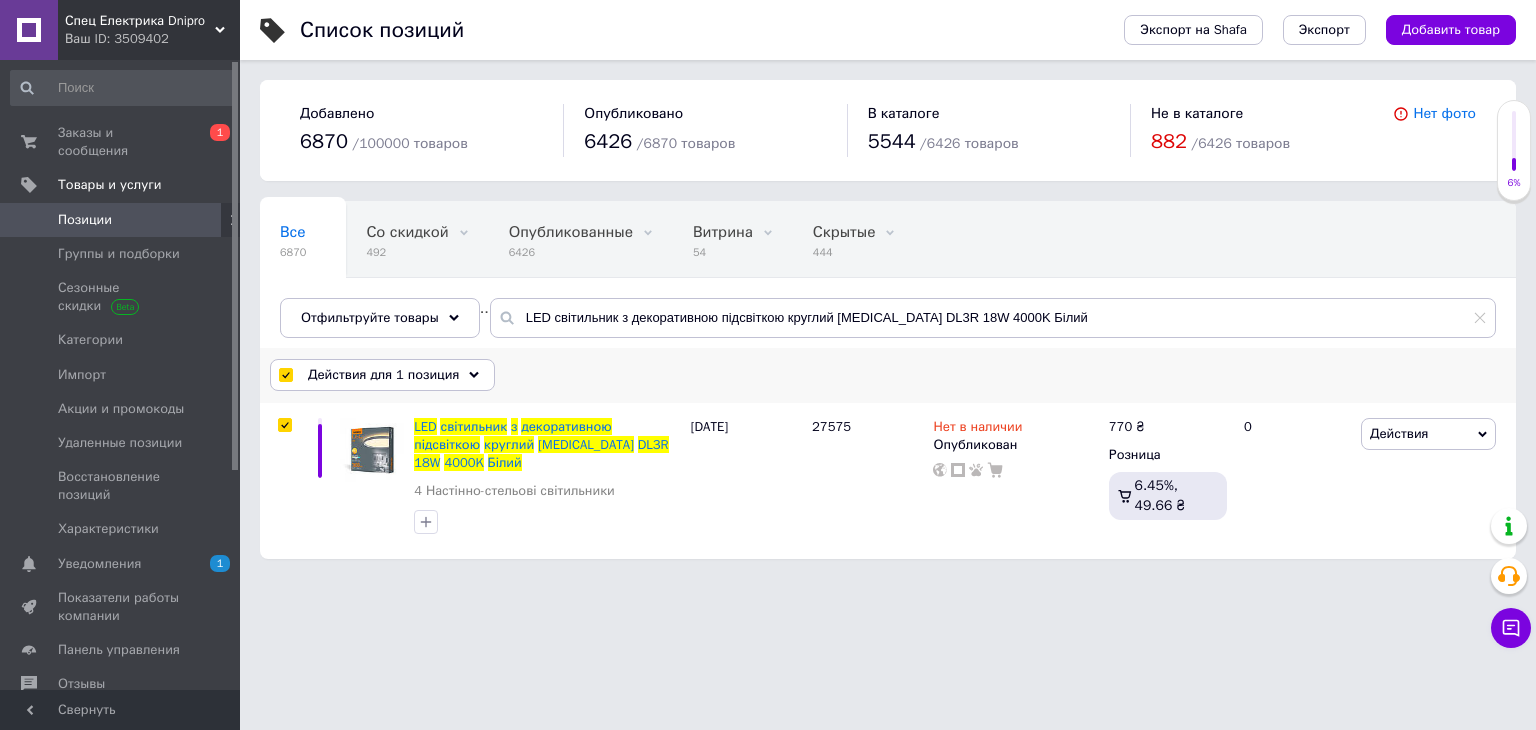 click on "Действия для 1 позиция" at bounding box center [382, 375] 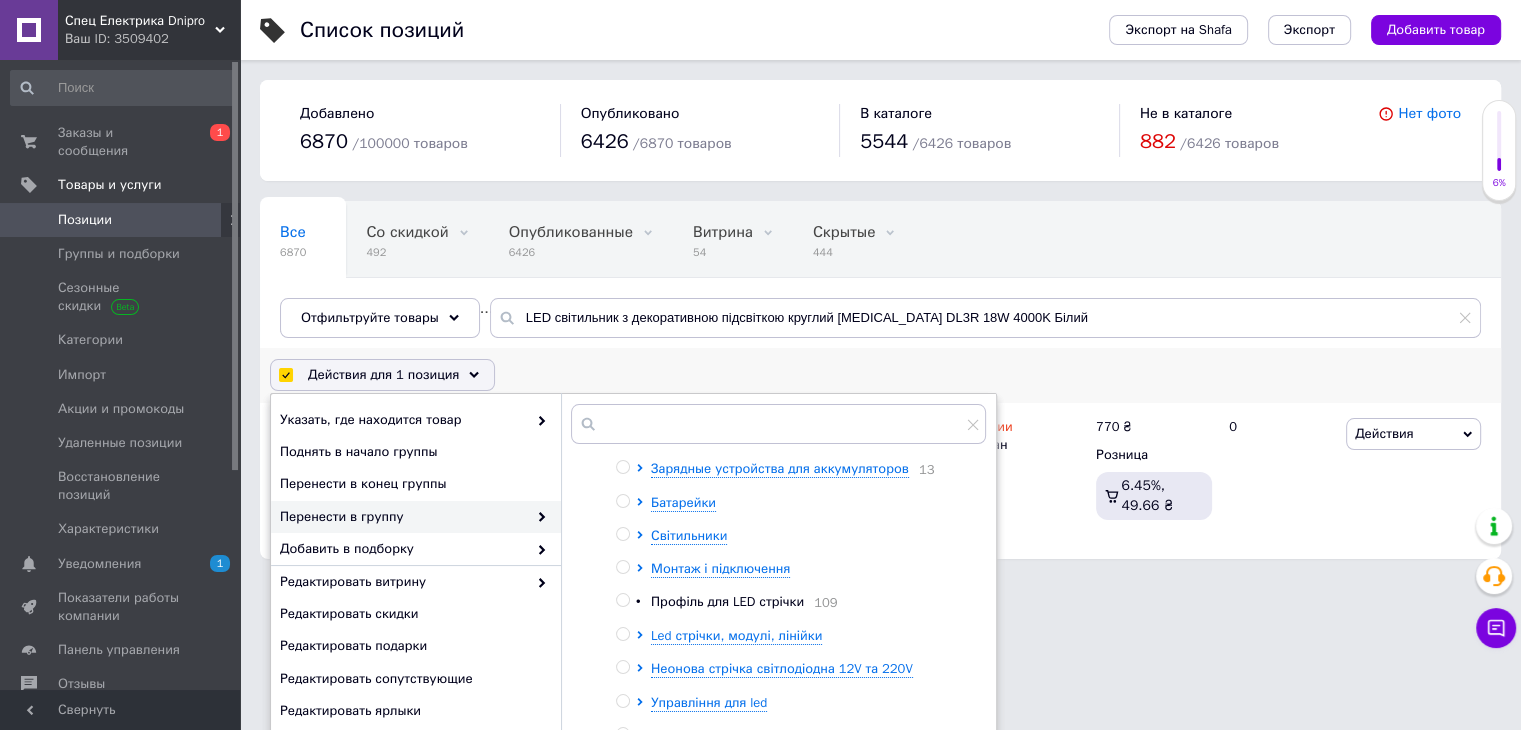 scroll, scrollTop: 166, scrollLeft: 0, axis: vertical 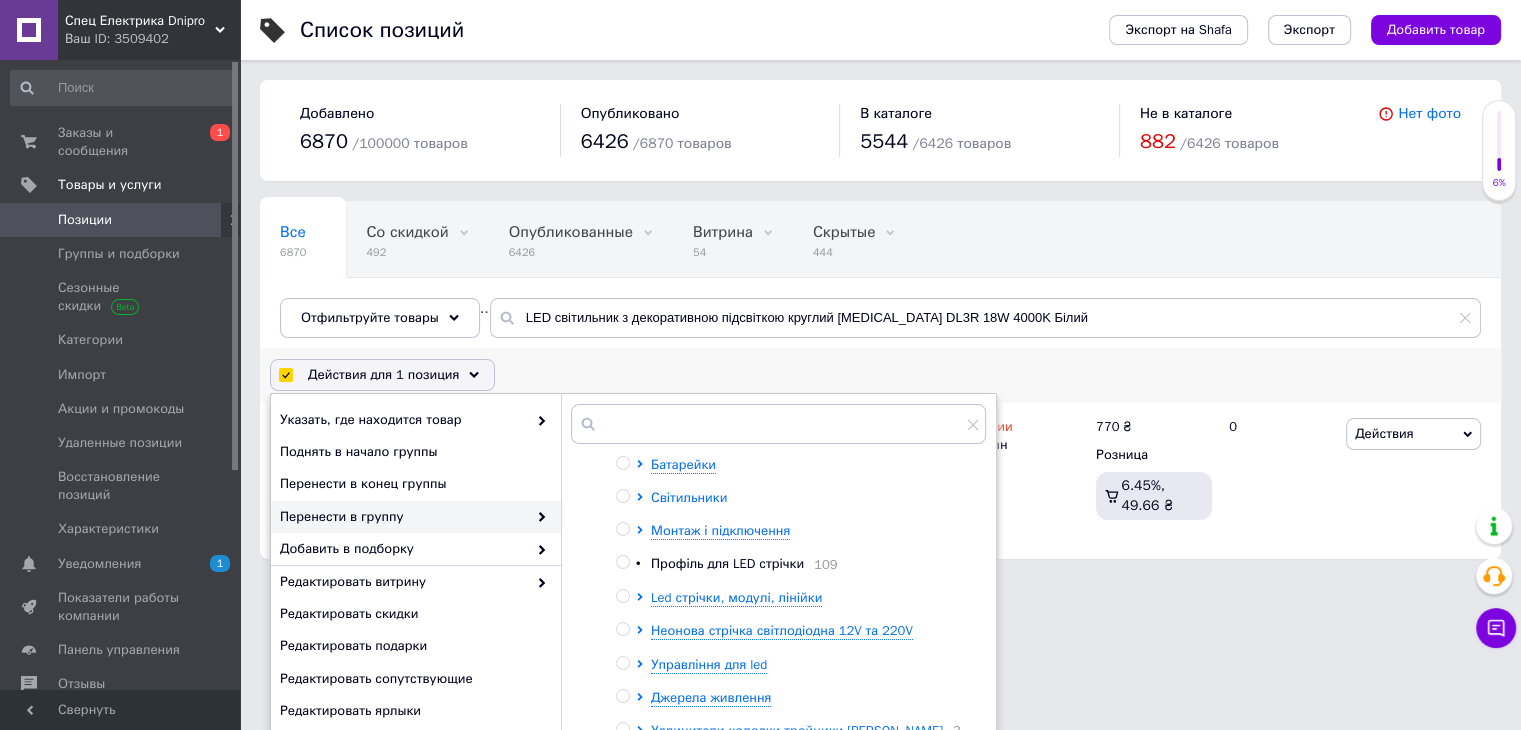 click 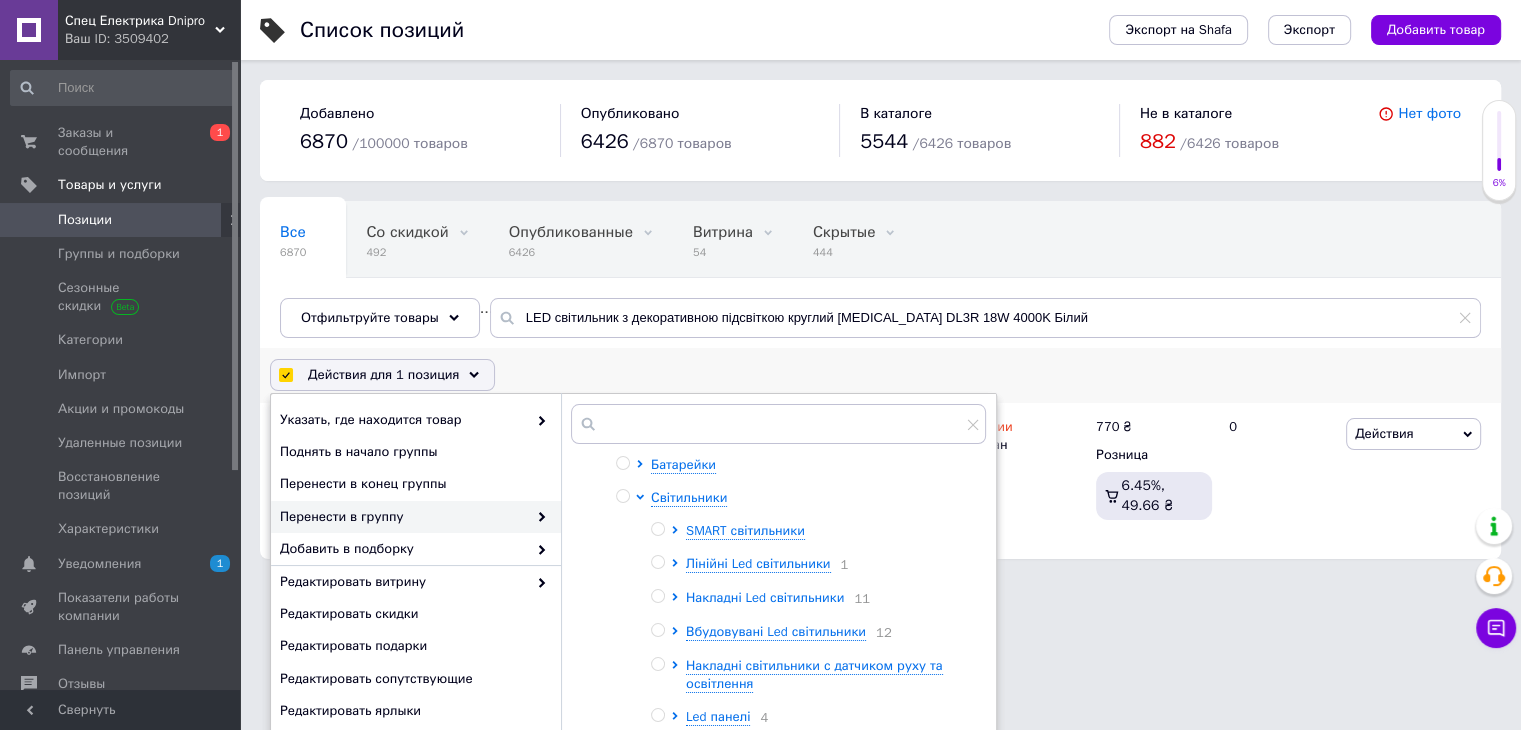 click 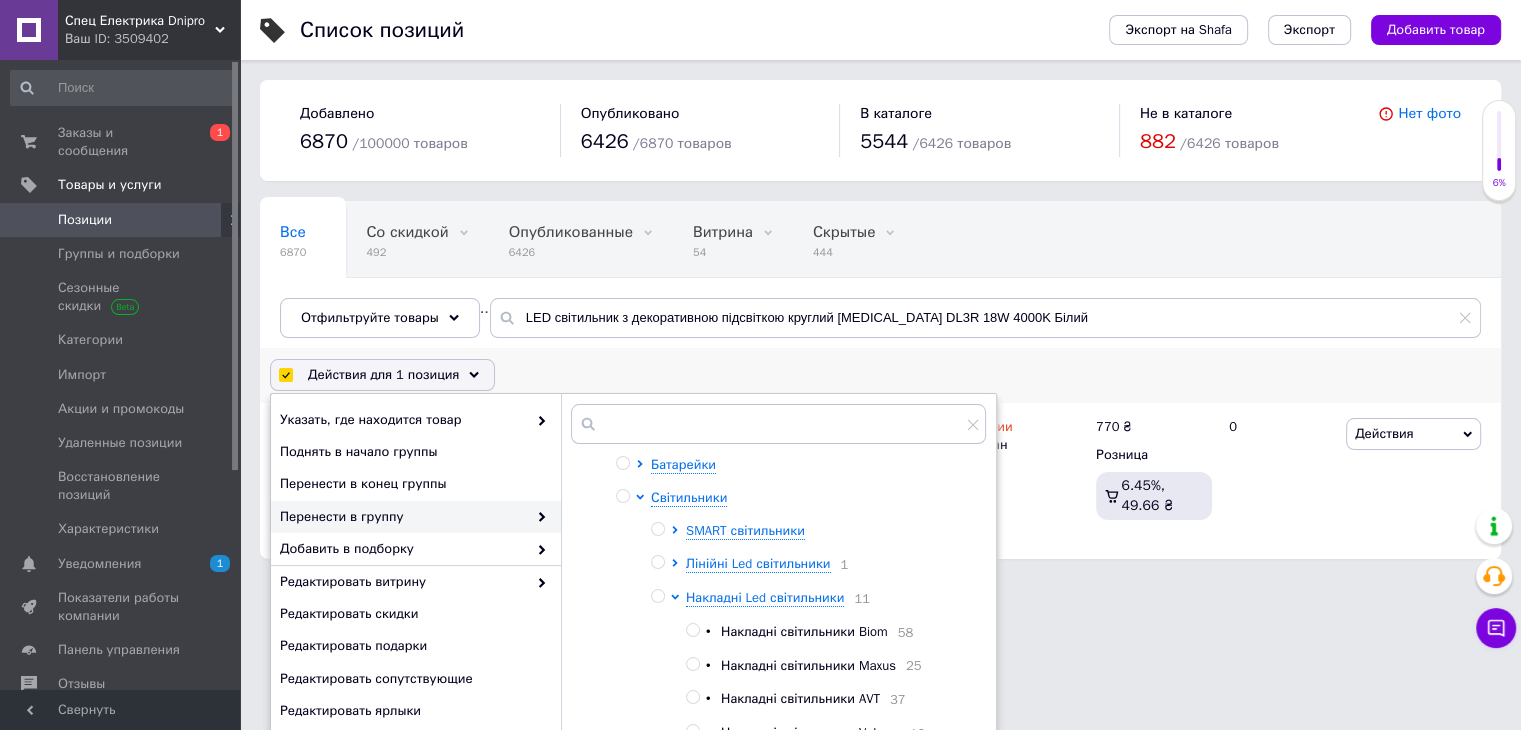scroll, scrollTop: 333, scrollLeft: 0, axis: vertical 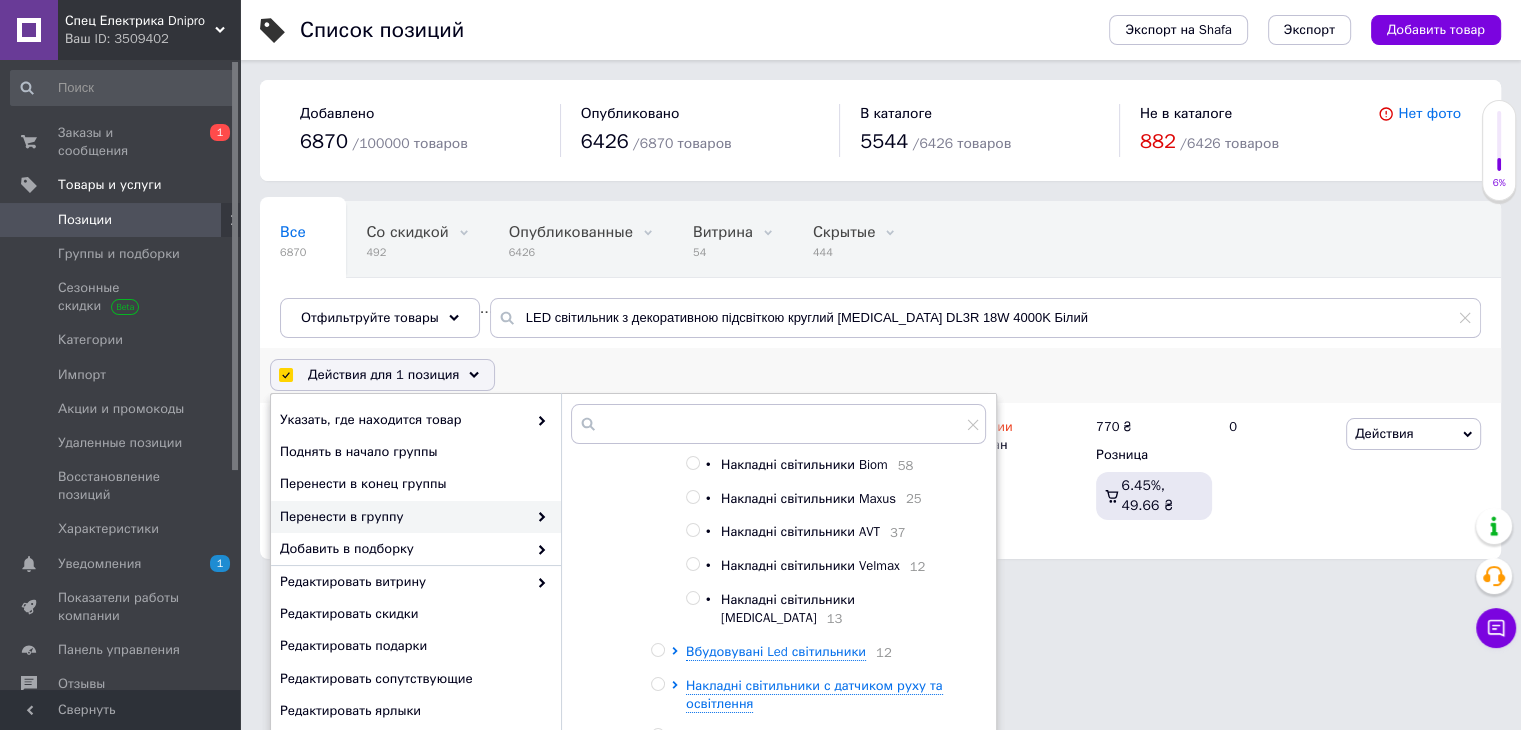 click on "Накладні світильники Videx" at bounding box center (788, 608) 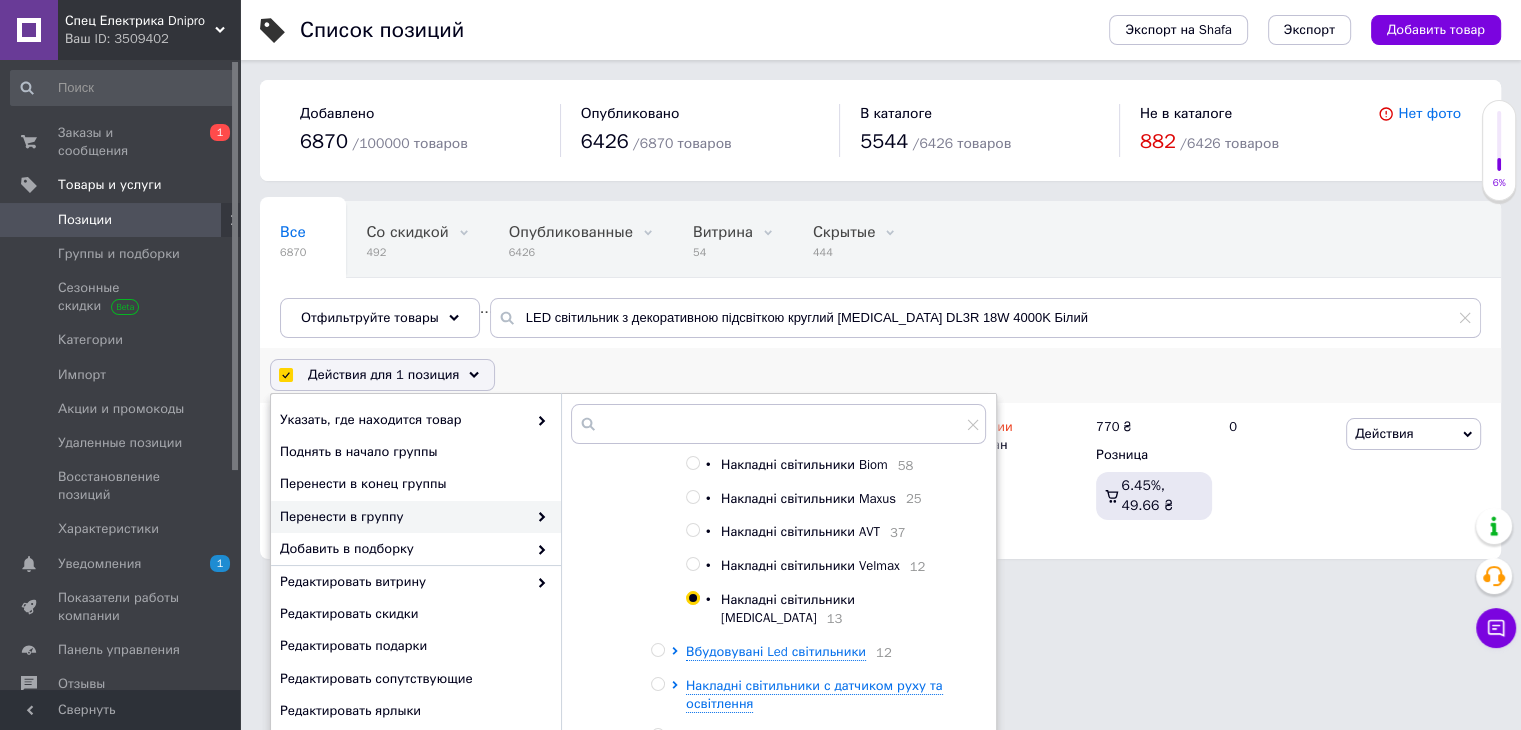 radio on "true" 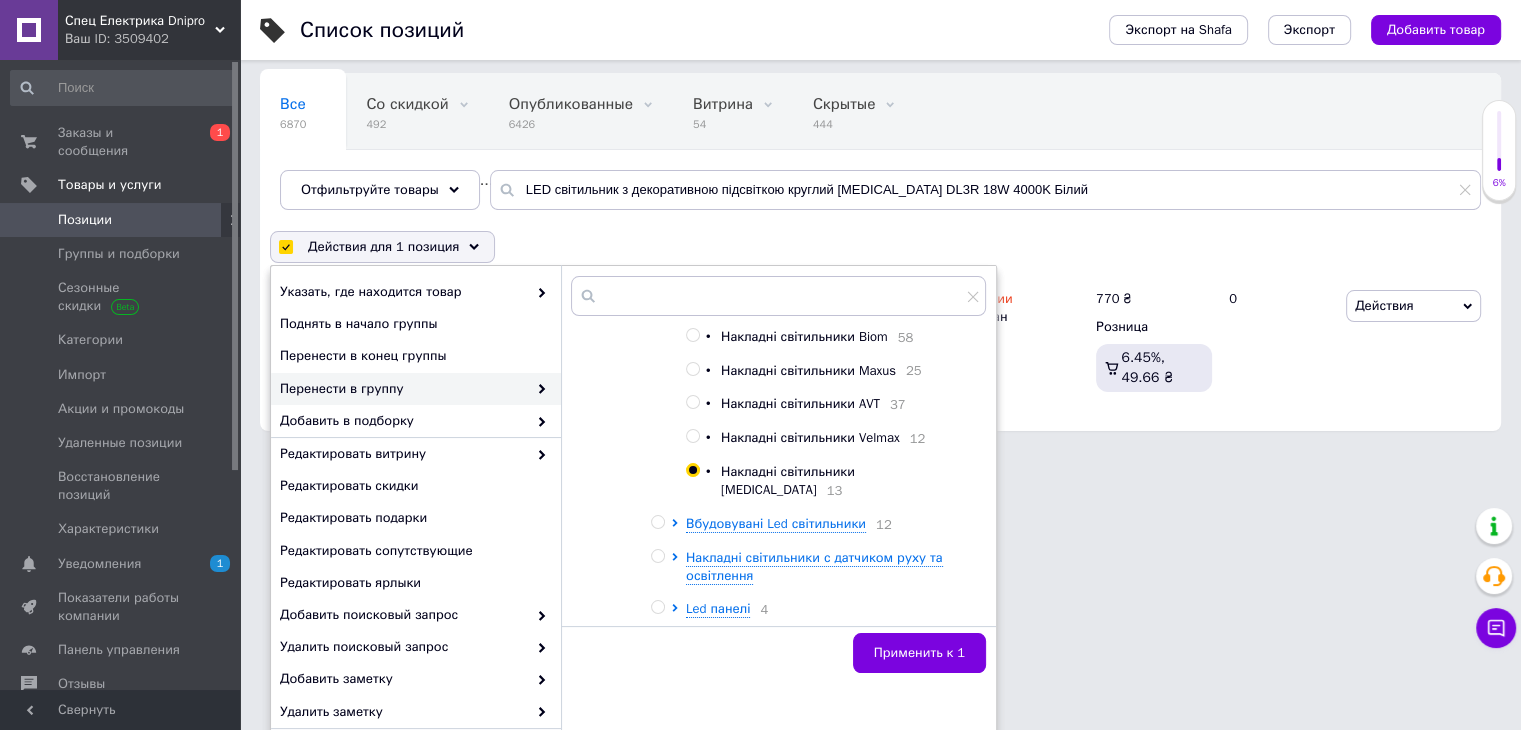 scroll, scrollTop: 166, scrollLeft: 0, axis: vertical 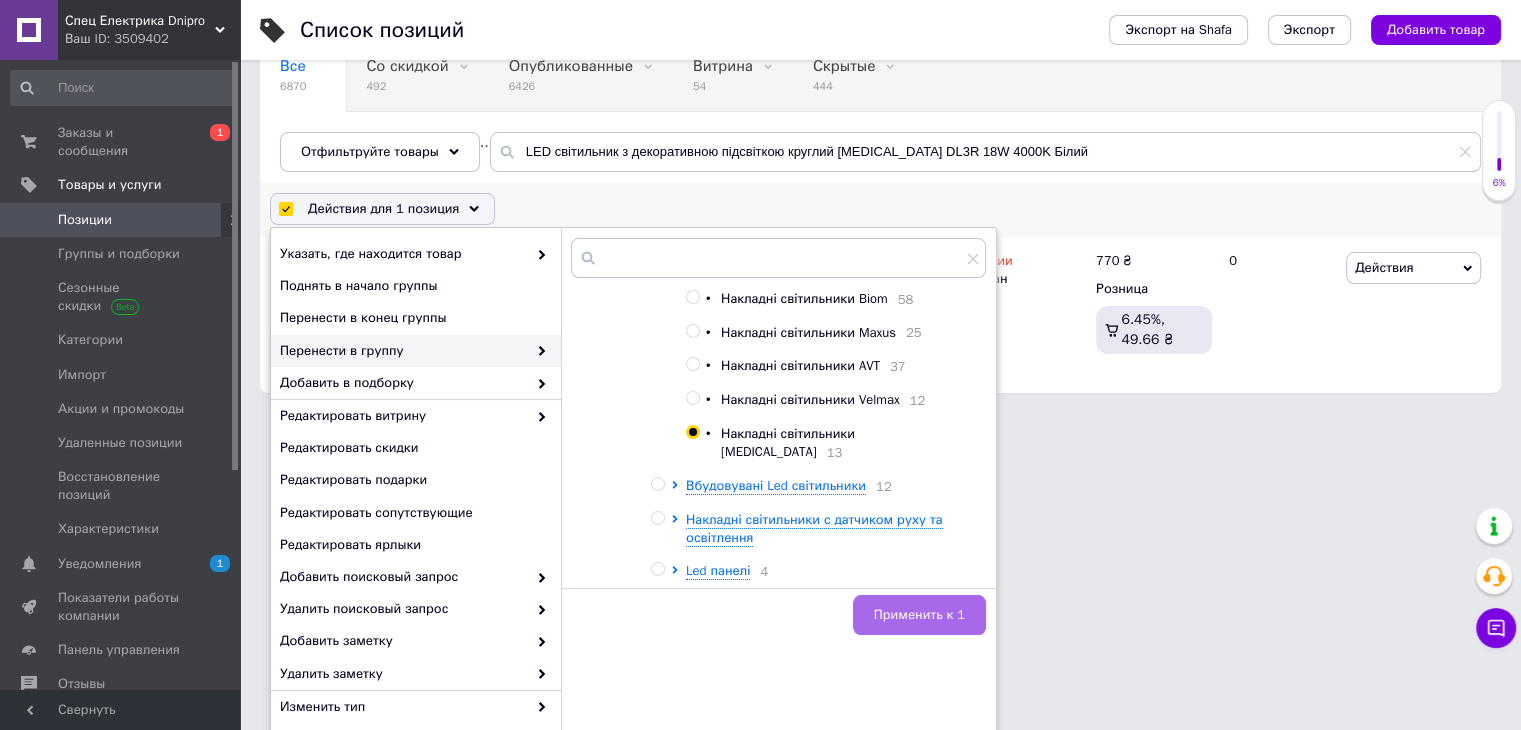 click on "Применить к 1" at bounding box center (919, 615) 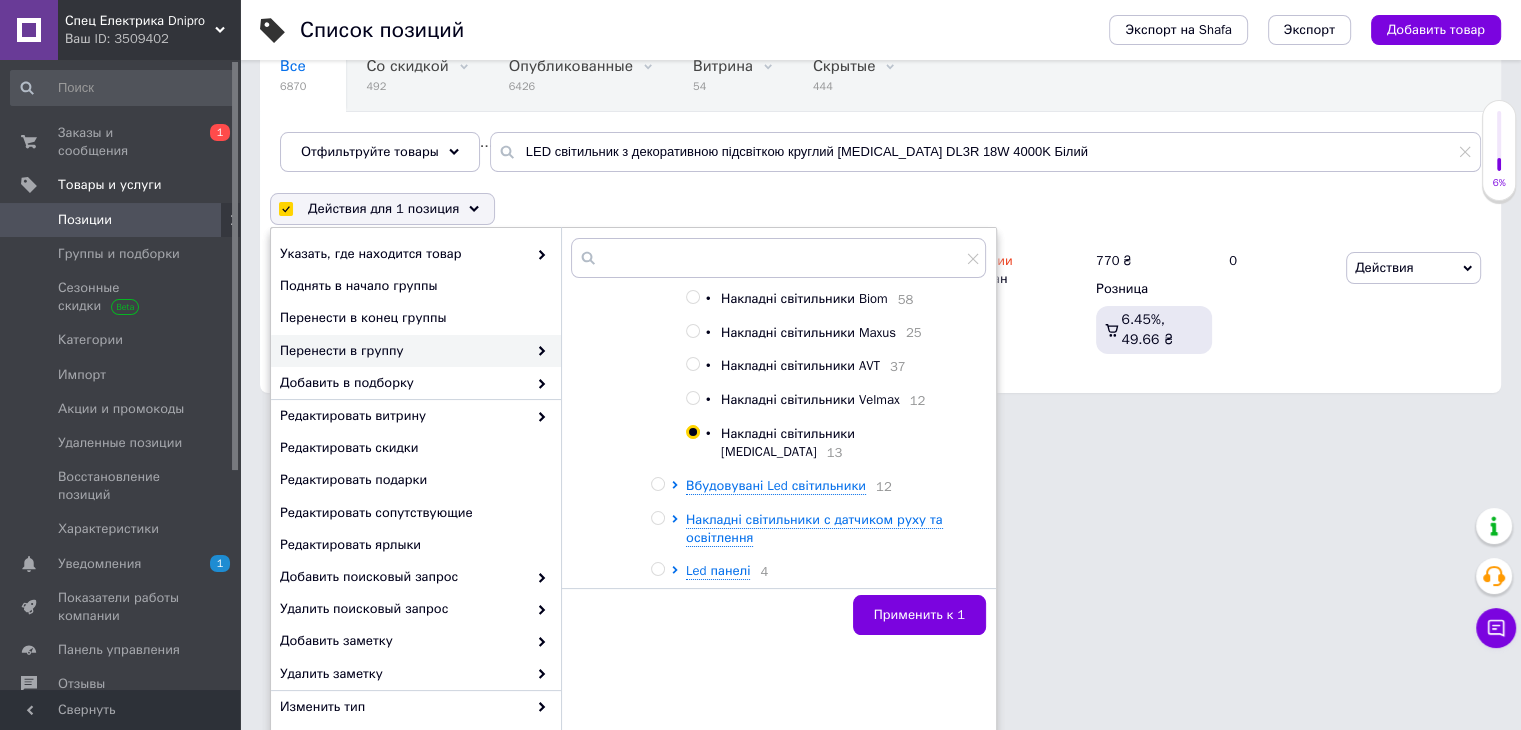 checkbox on "false" 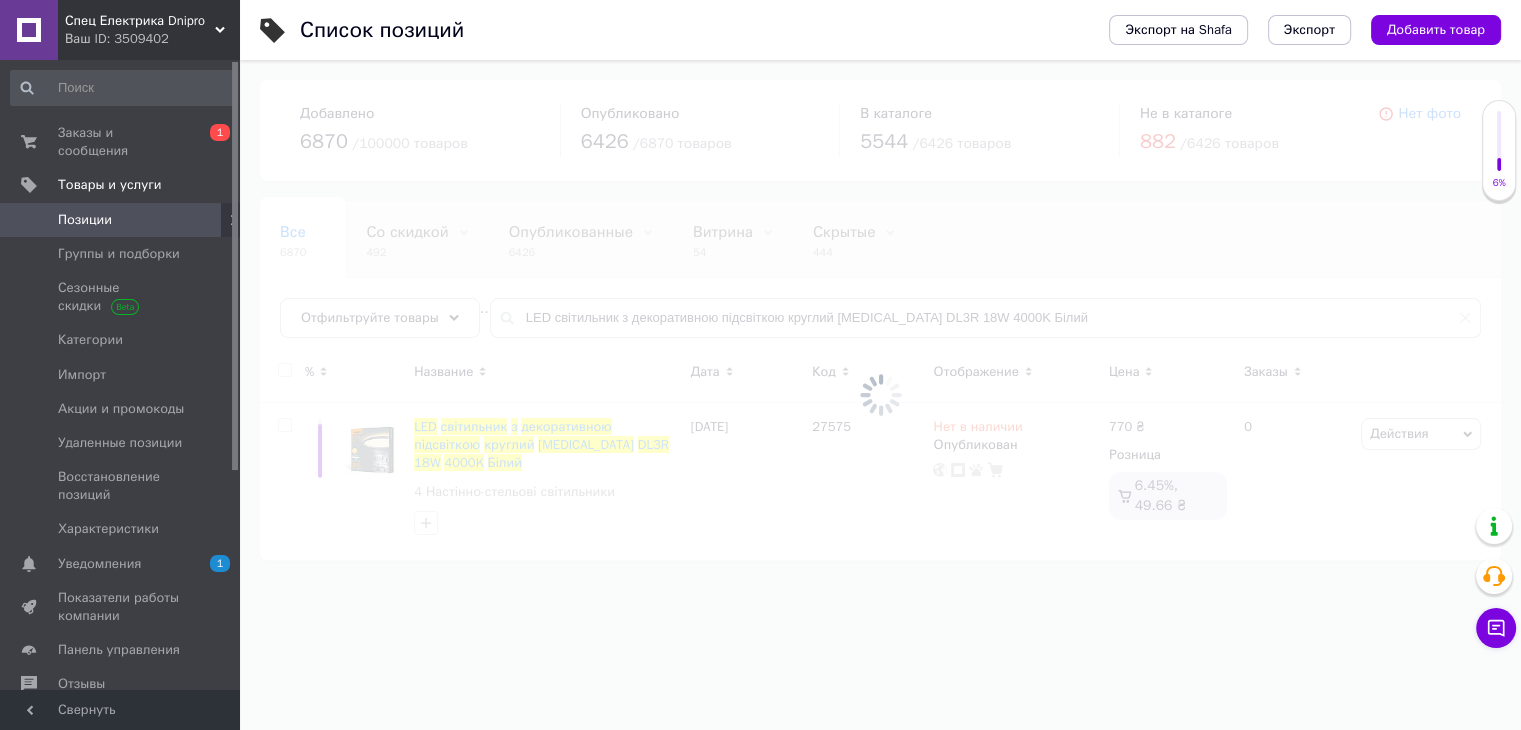 scroll, scrollTop: 0, scrollLeft: 0, axis: both 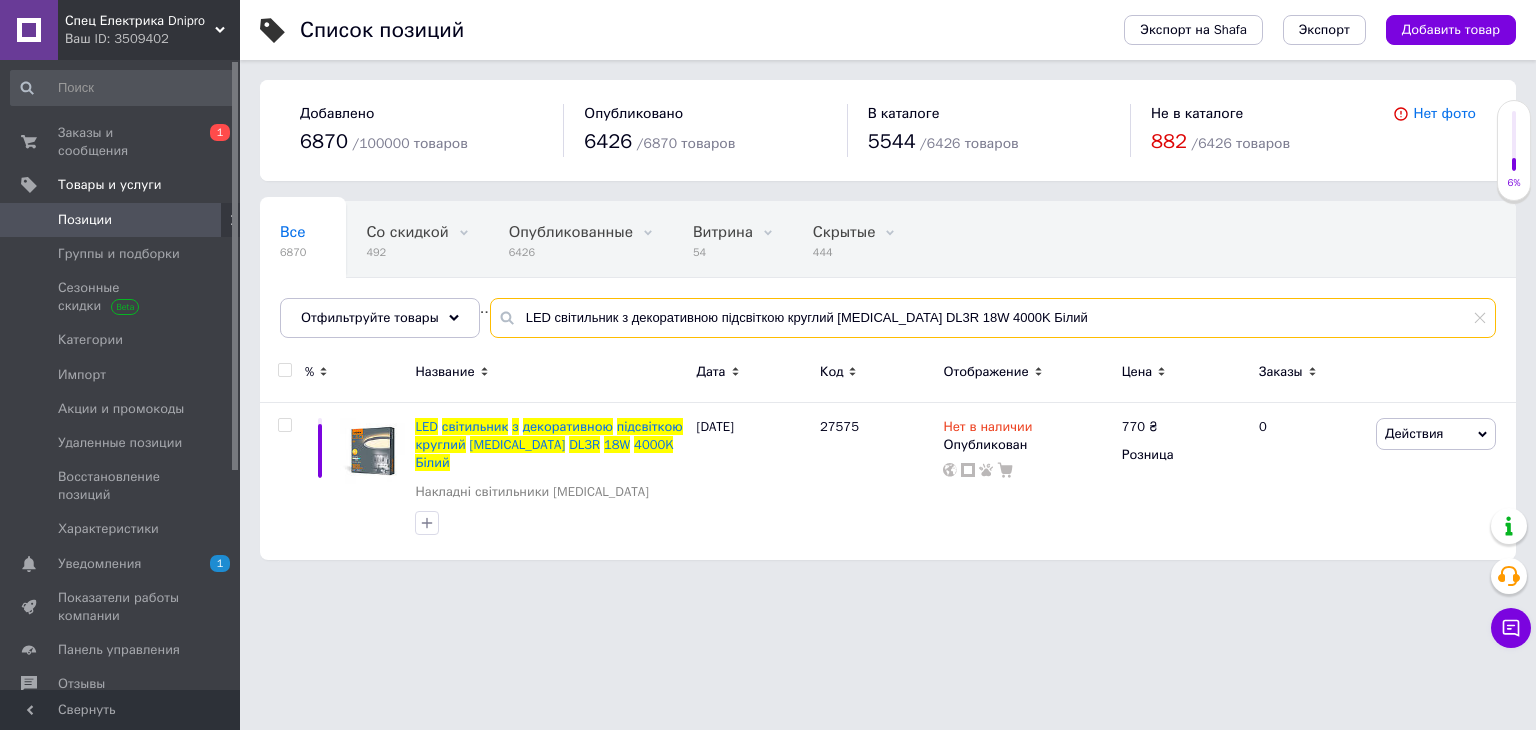 drag, startPoint x: 600, startPoint y: 321, endPoint x: 1099, endPoint y: 329, distance: 499.06412 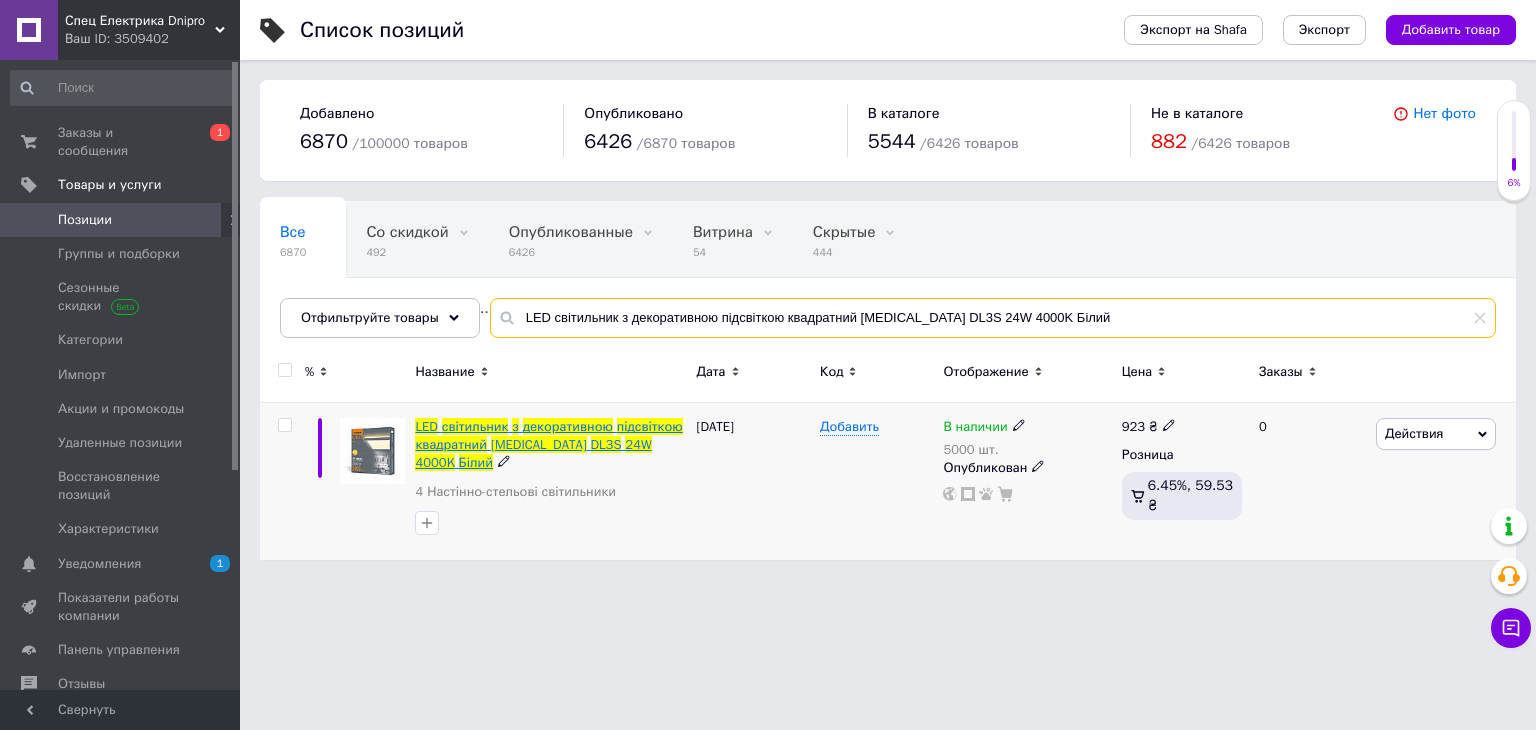 type on "LED світильник з декоративною підсвіткою квадратний VIDEX DL3S 24W 4000K Білий" 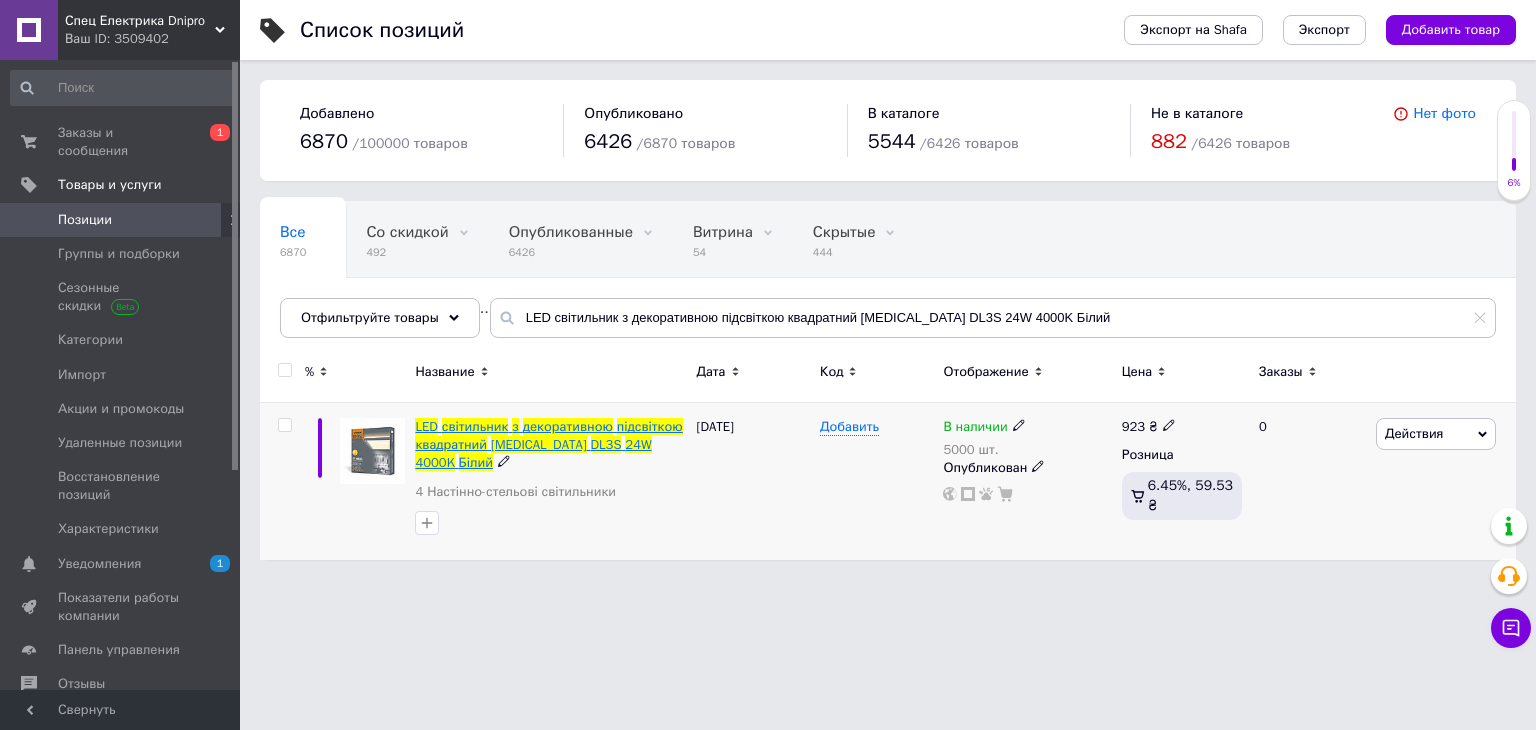 click on "підсвіткою" at bounding box center (650, 426) 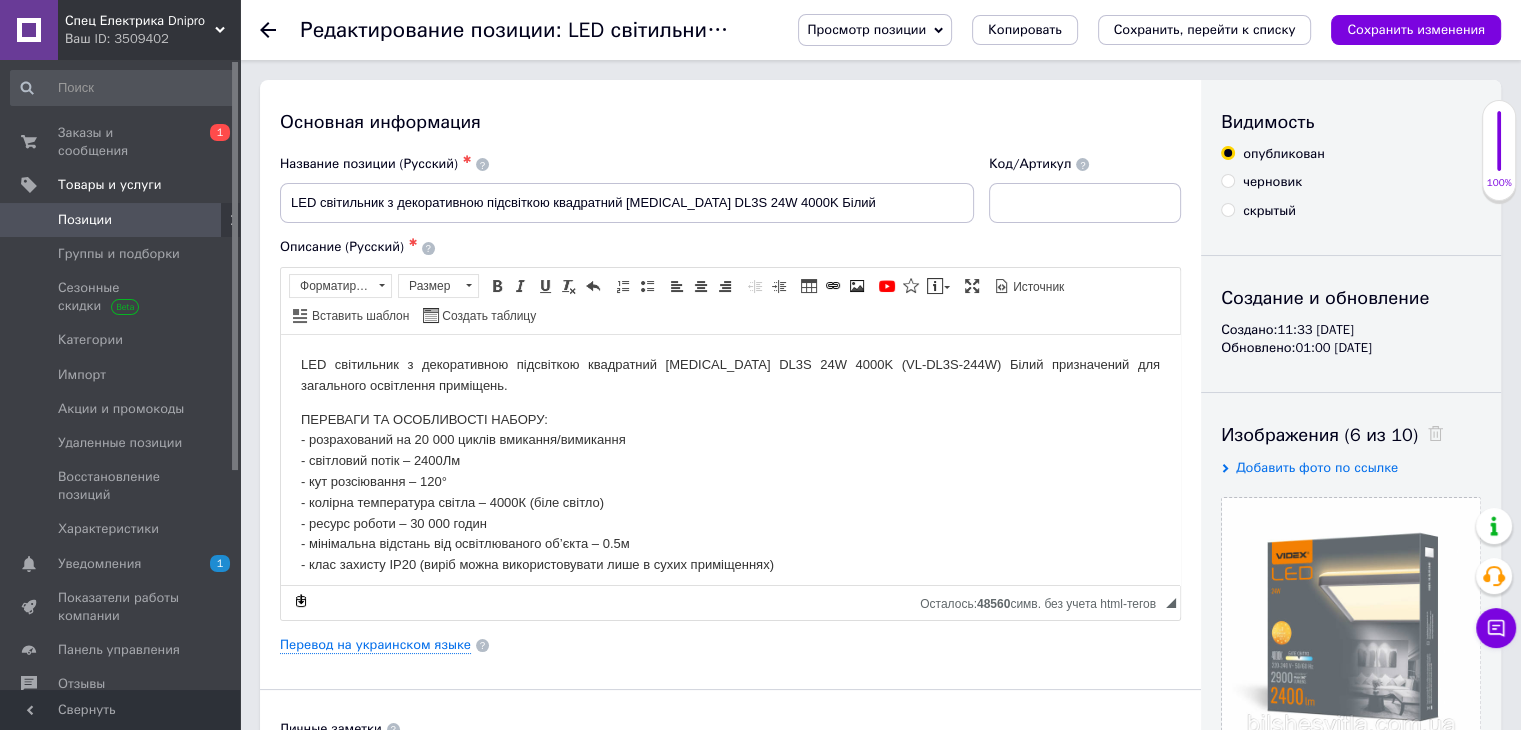 scroll, scrollTop: 0, scrollLeft: 0, axis: both 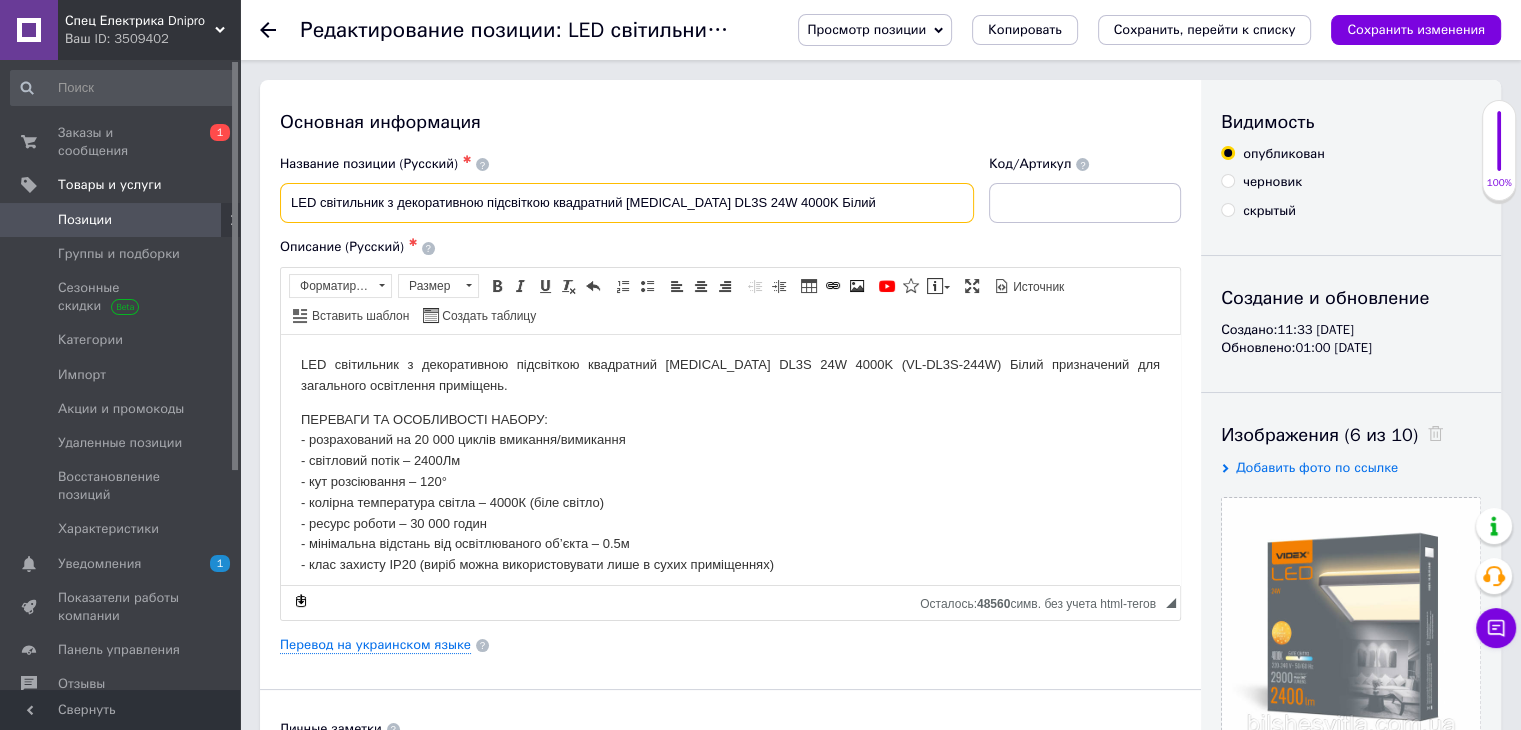 drag, startPoint x: 805, startPoint y: 213, endPoint x: 247, endPoint y: 213, distance: 558 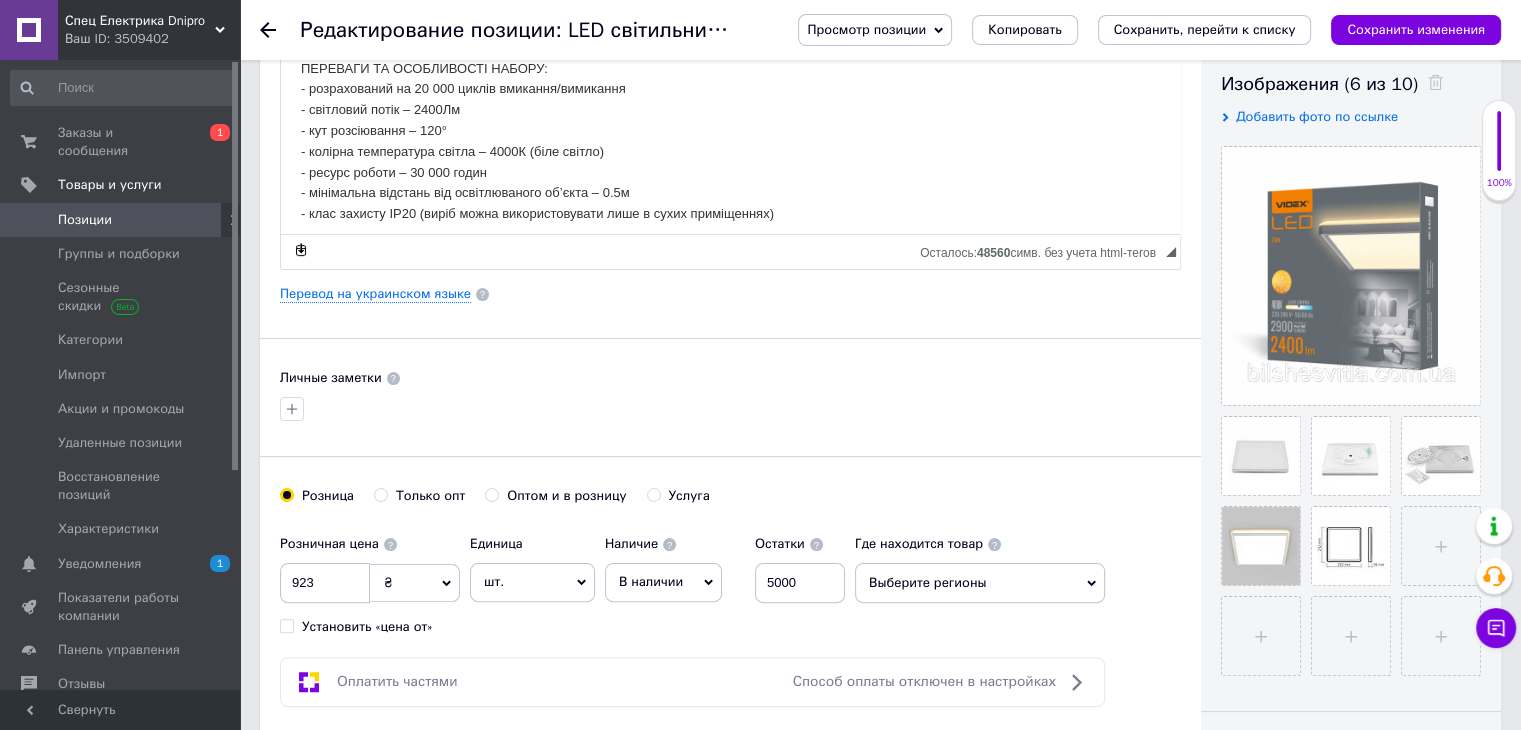 scroll, scrollTop: 666, scrollLeft: 0, axis: vertical 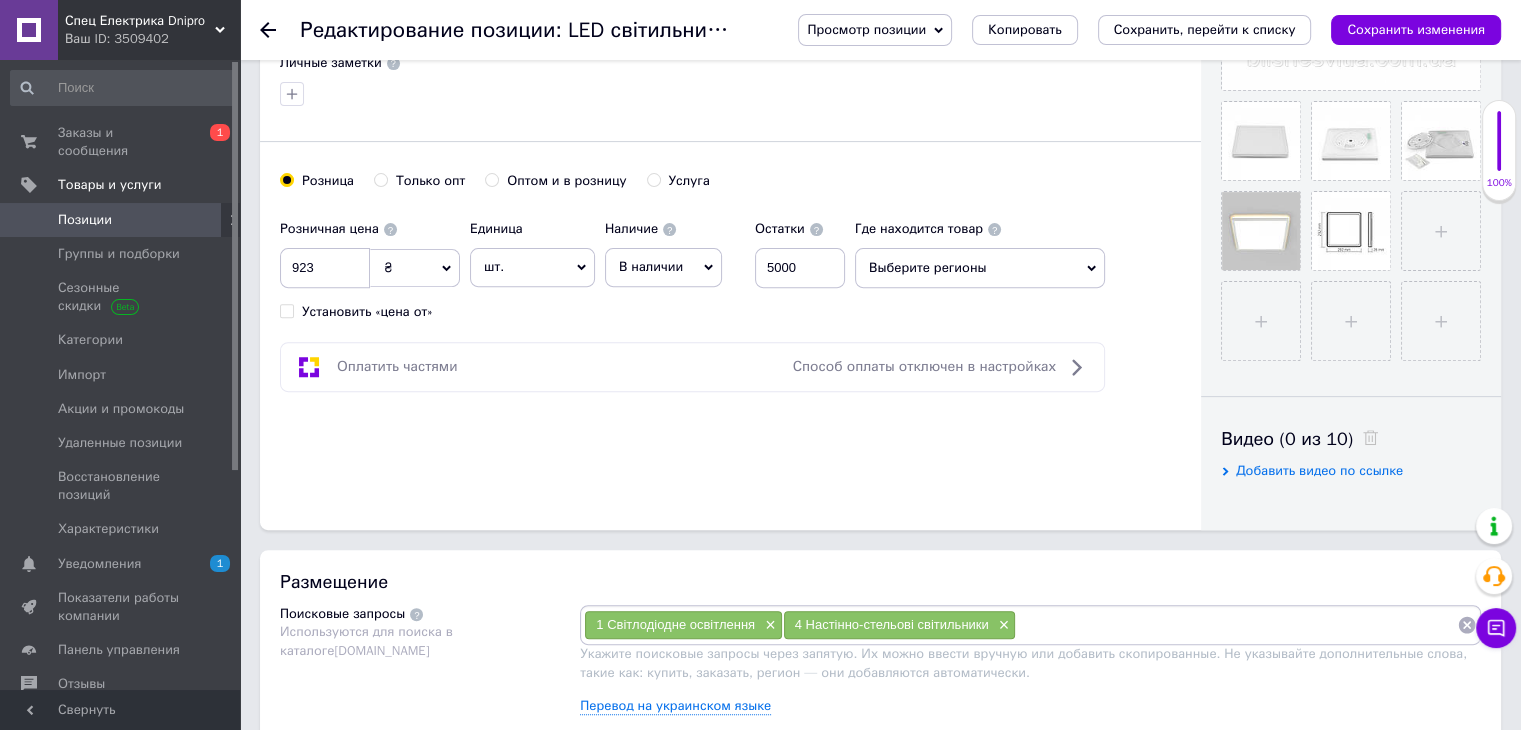 click at bounding box center [1236, 625] 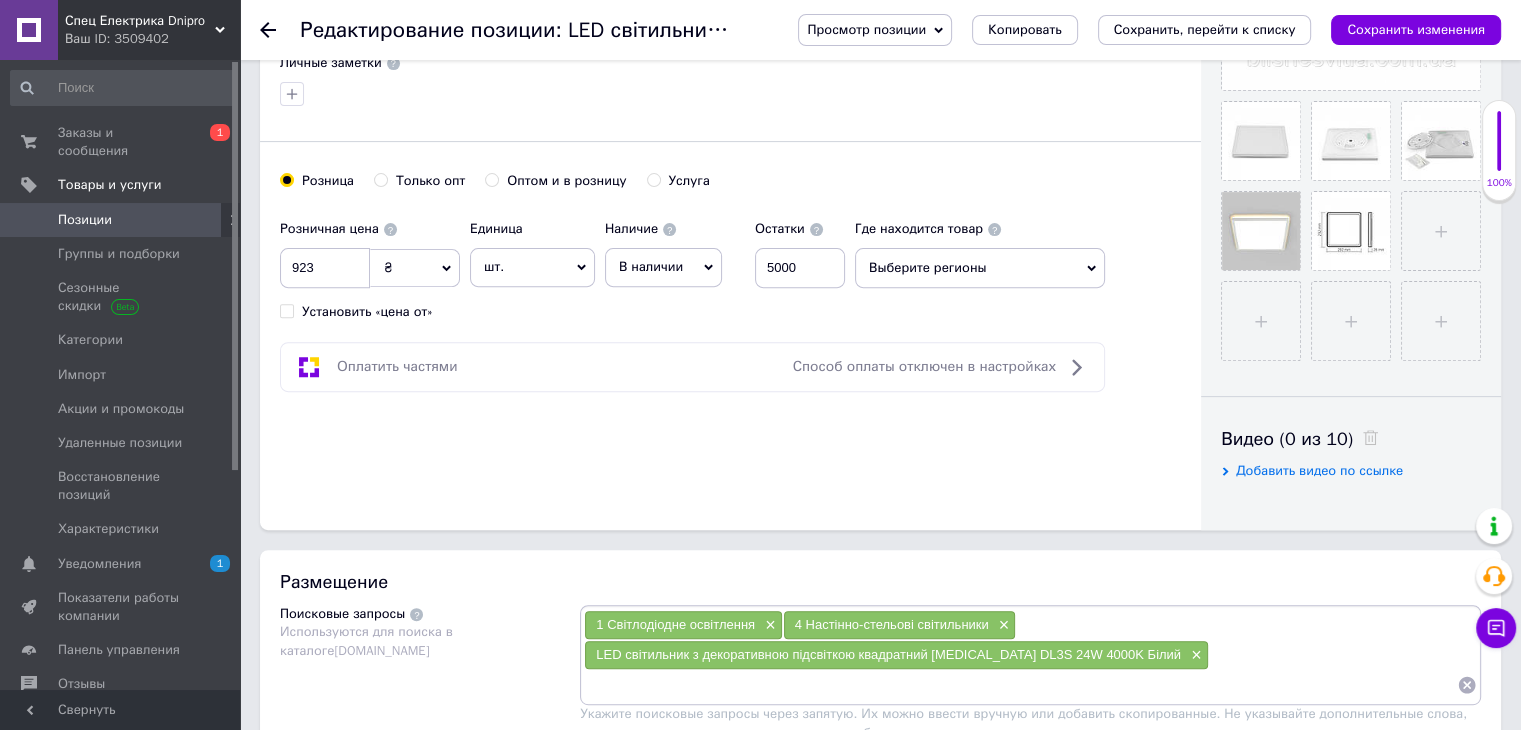 scroll, scrollTop: 0, scrollLeft: 0, axis: both 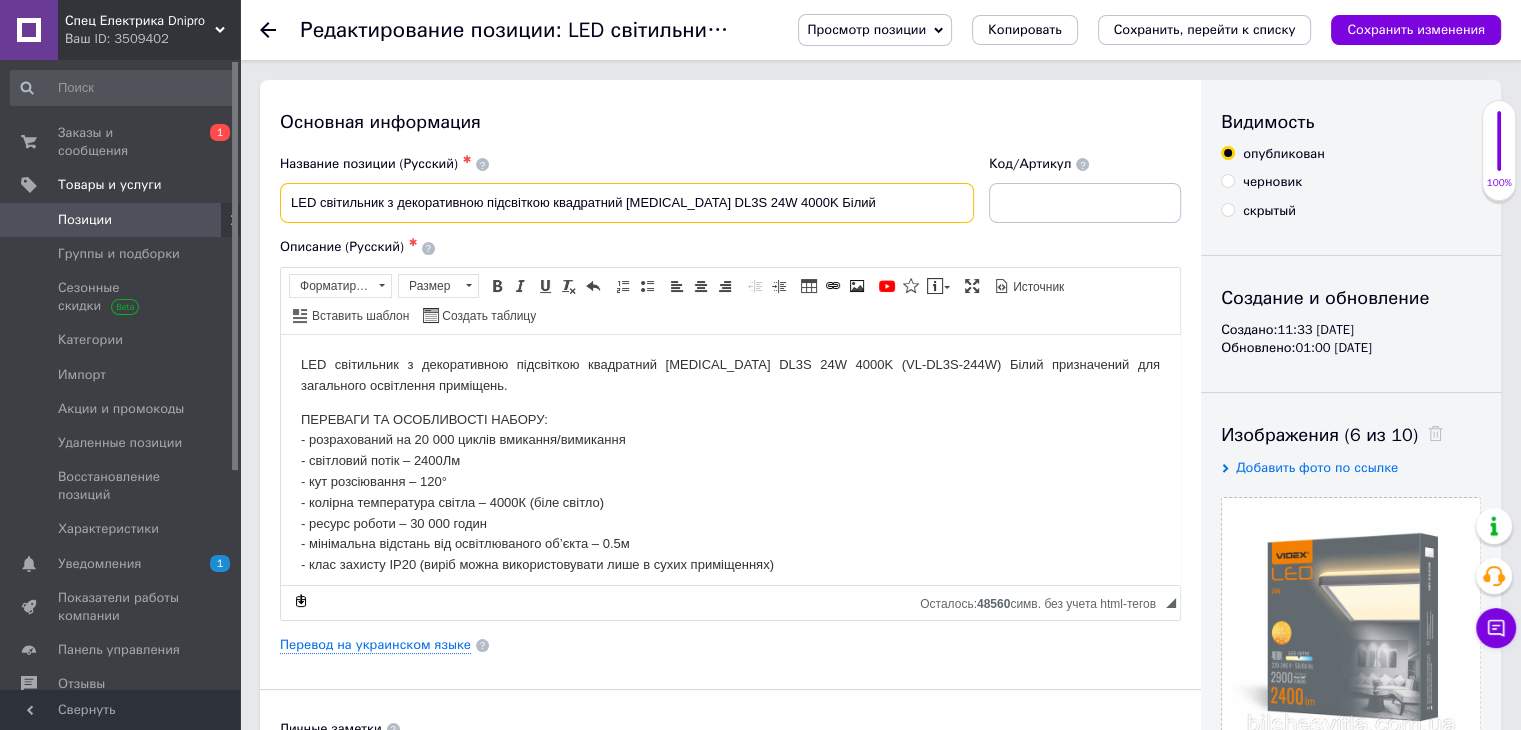 drag, startPoint x: 616, startPoint y: 202, endPoint x: 804, endPoint y: 206, distance: 188.04254 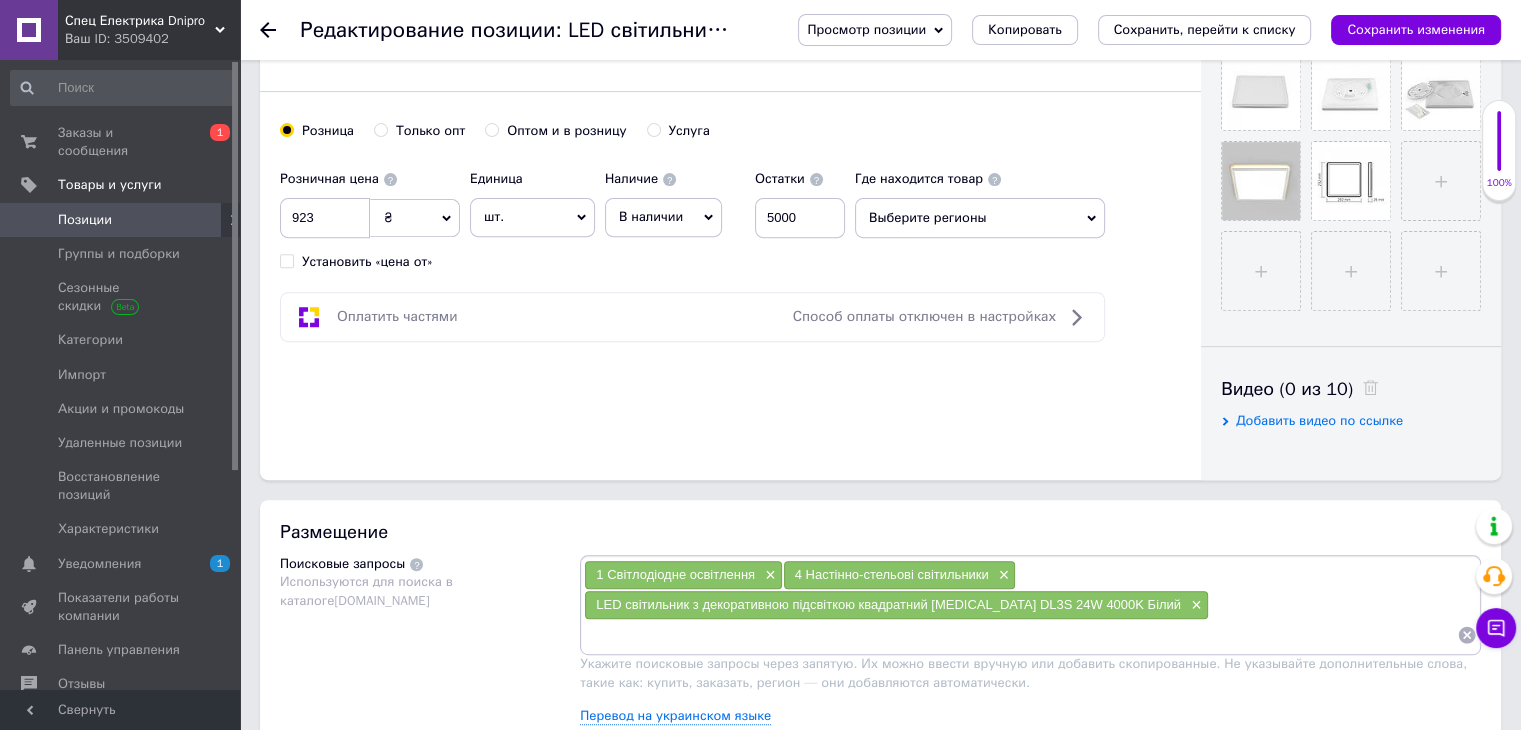 scroll, scrollTop: 833, scrollLeft: 0, axis: vertical 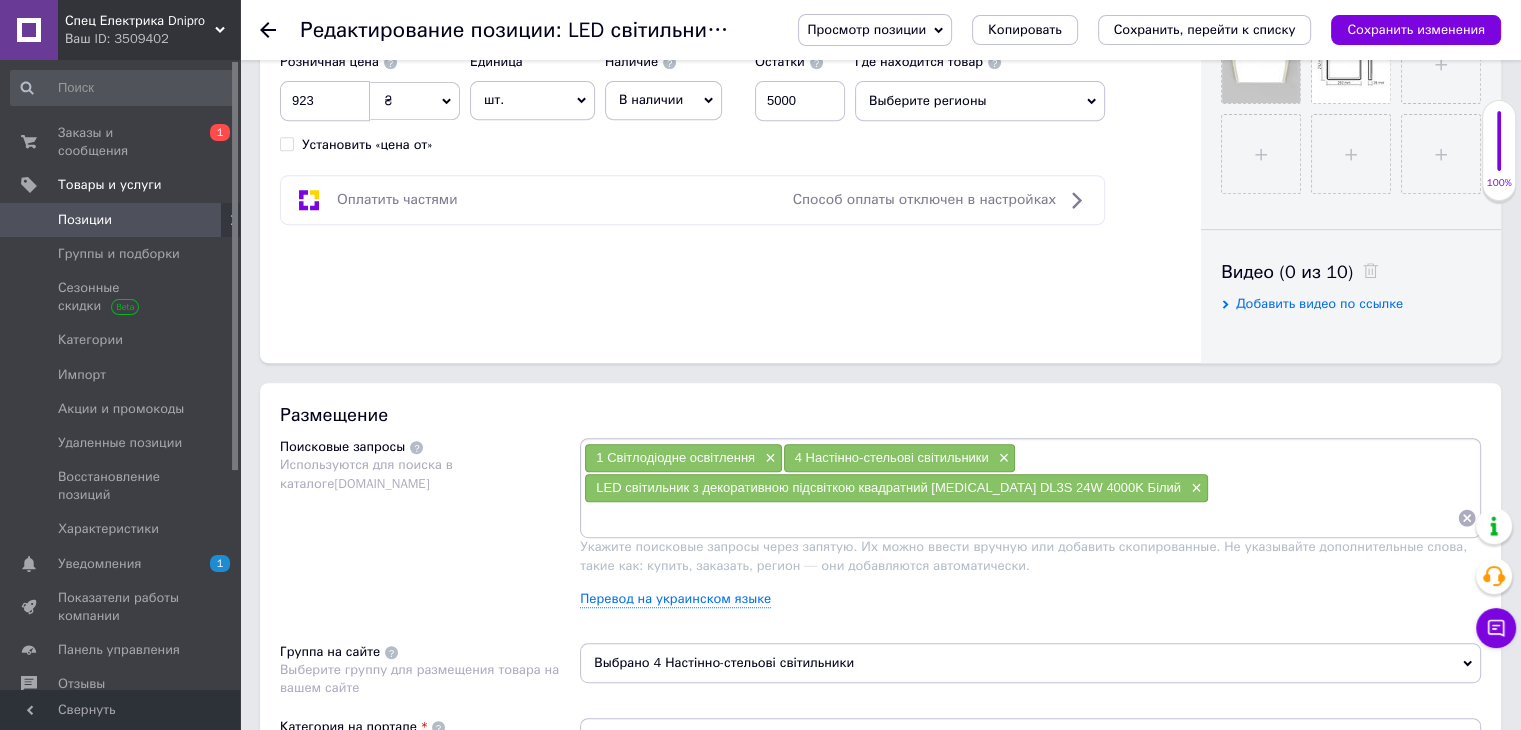 click at bounding box center (1020, 518) 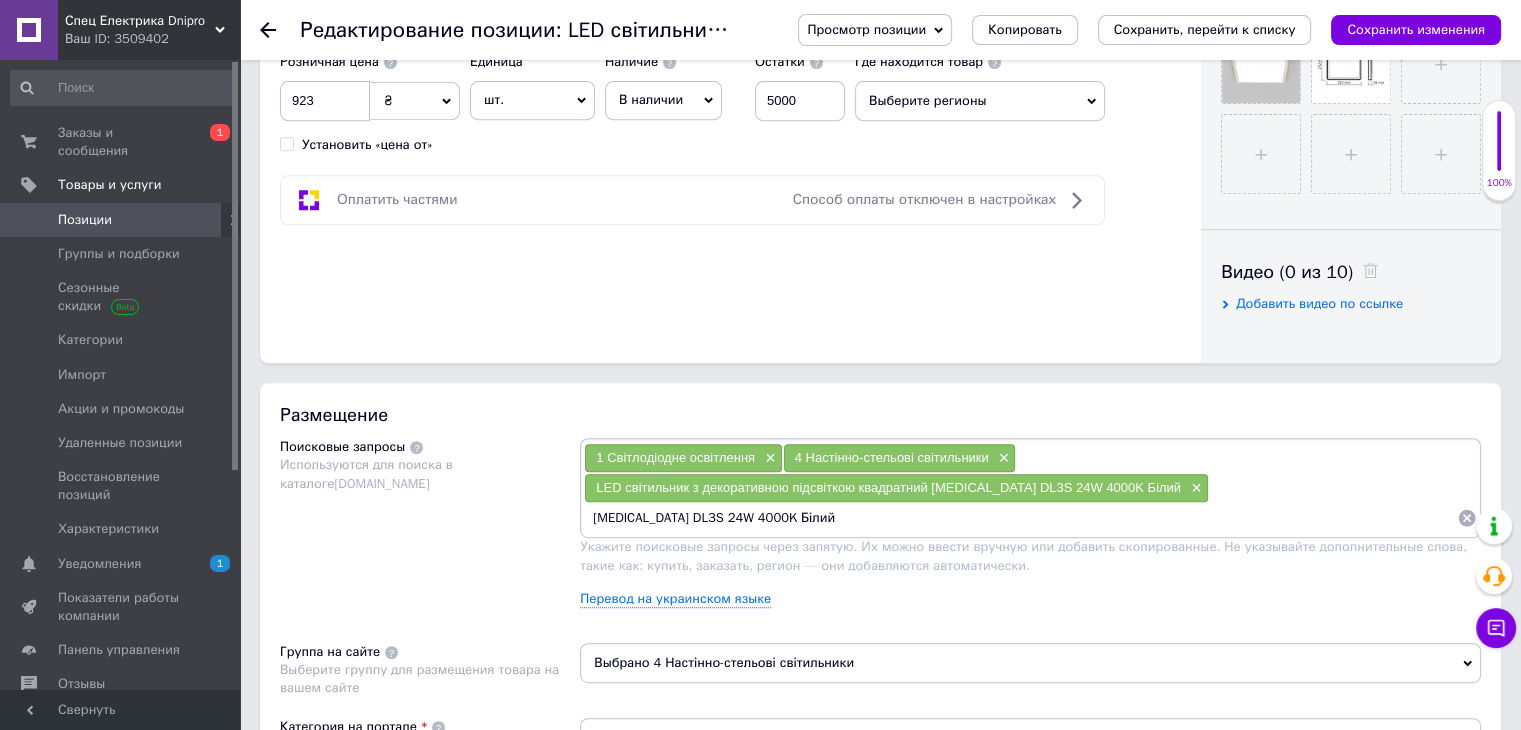 type 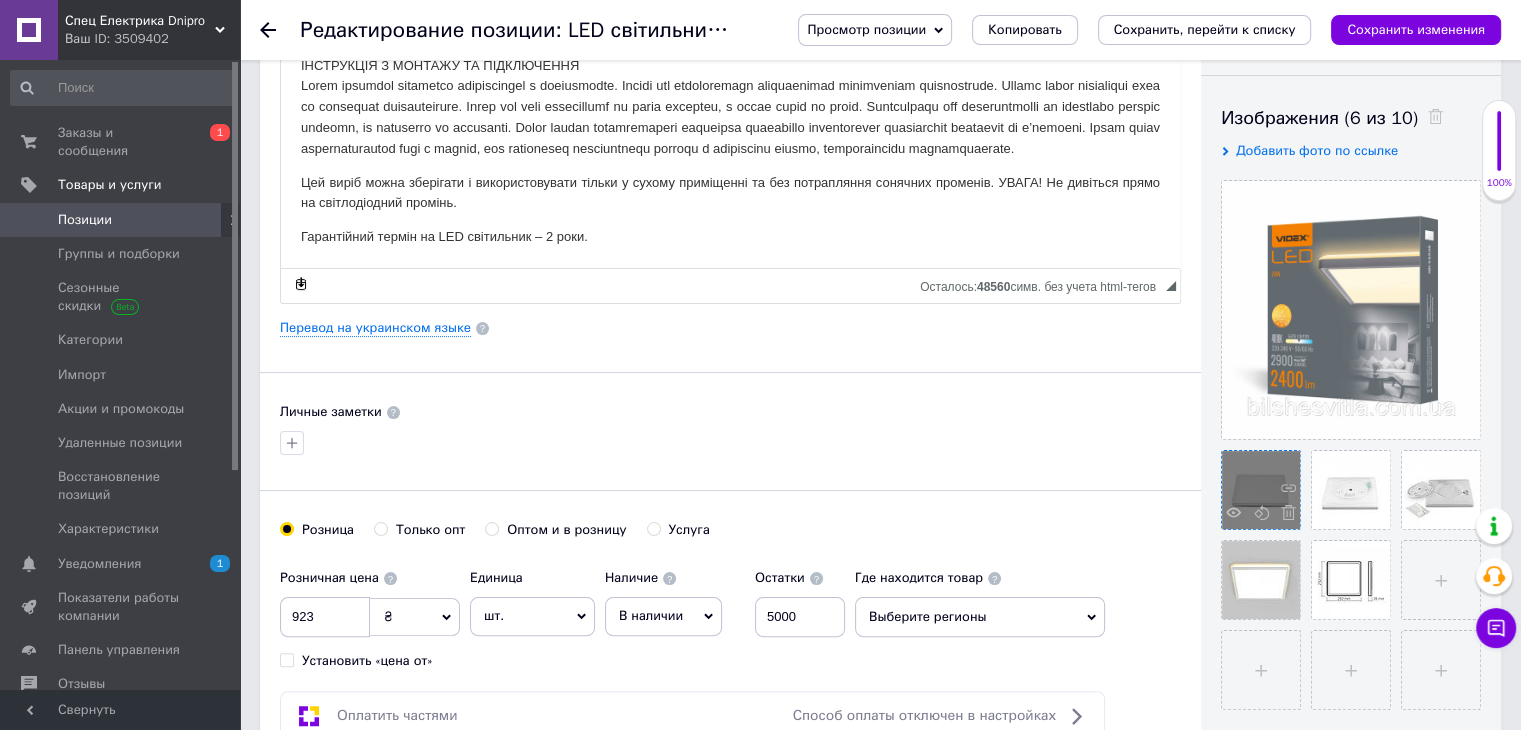 scroll, scrollTop: 333, scrollLeft: 0, axis: vertical 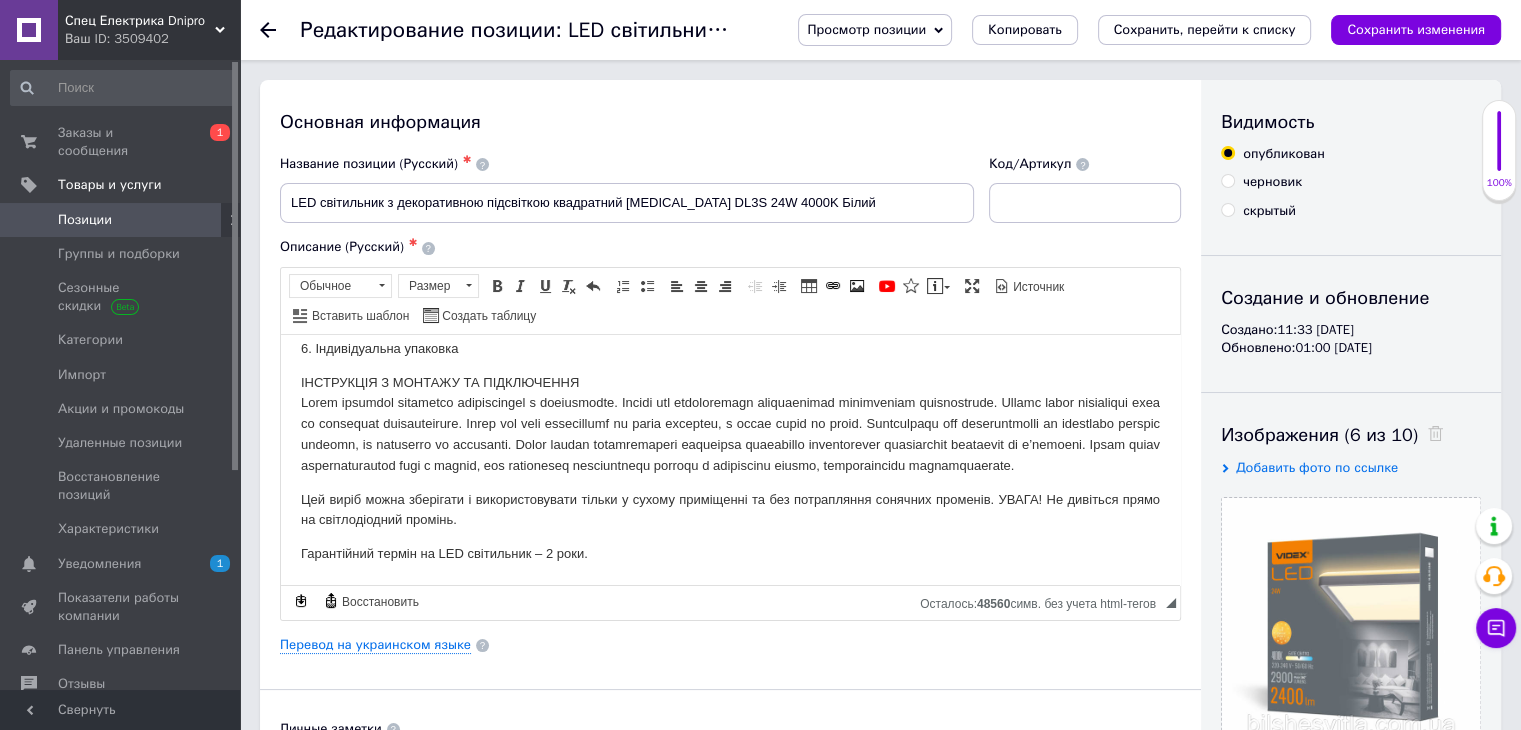 click on "LED світильник з декоративною підсвіткою квадратний VIDEX DL3S 24W 4000K (VL-DL3S-244W) Білий призначений для загального освітлення приміщень.  ПЕРЕВАГИ ТА ОСОБЛИВОСТІ НАБОРУ: - розрахований на 20 000 циклів вмикання/вимикання - світловий потік – 2400Лм - кут розсіювання – 120° - колірна температура світла – 4000К (біле світло) - ресурс роботи – 30 000 годин - мінімальна відстань від освітлюваного об’єкта – 0.5м - клас захисту IP20 (виріб можна використовувати лише в сухих приміщеннях) КОМПЛЕКТАЦІЯ: 1. Cвітильник 2. Монтажна основа 3. Набір кріпильних предметів 4. Клемна колодка" at bounding box center [730, 271] 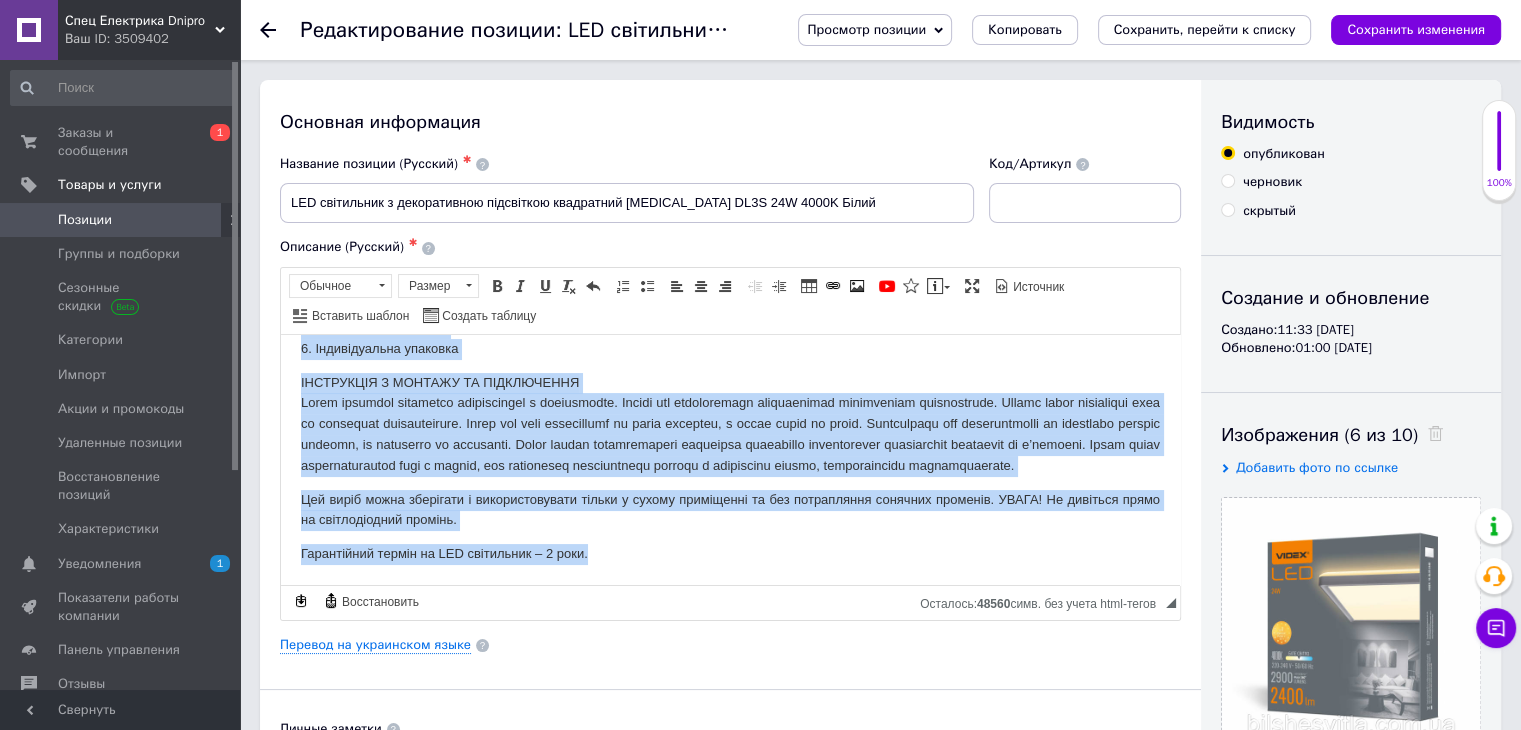 scroll, scrollTop: 395, scrollLeft: 0, axis: vertical 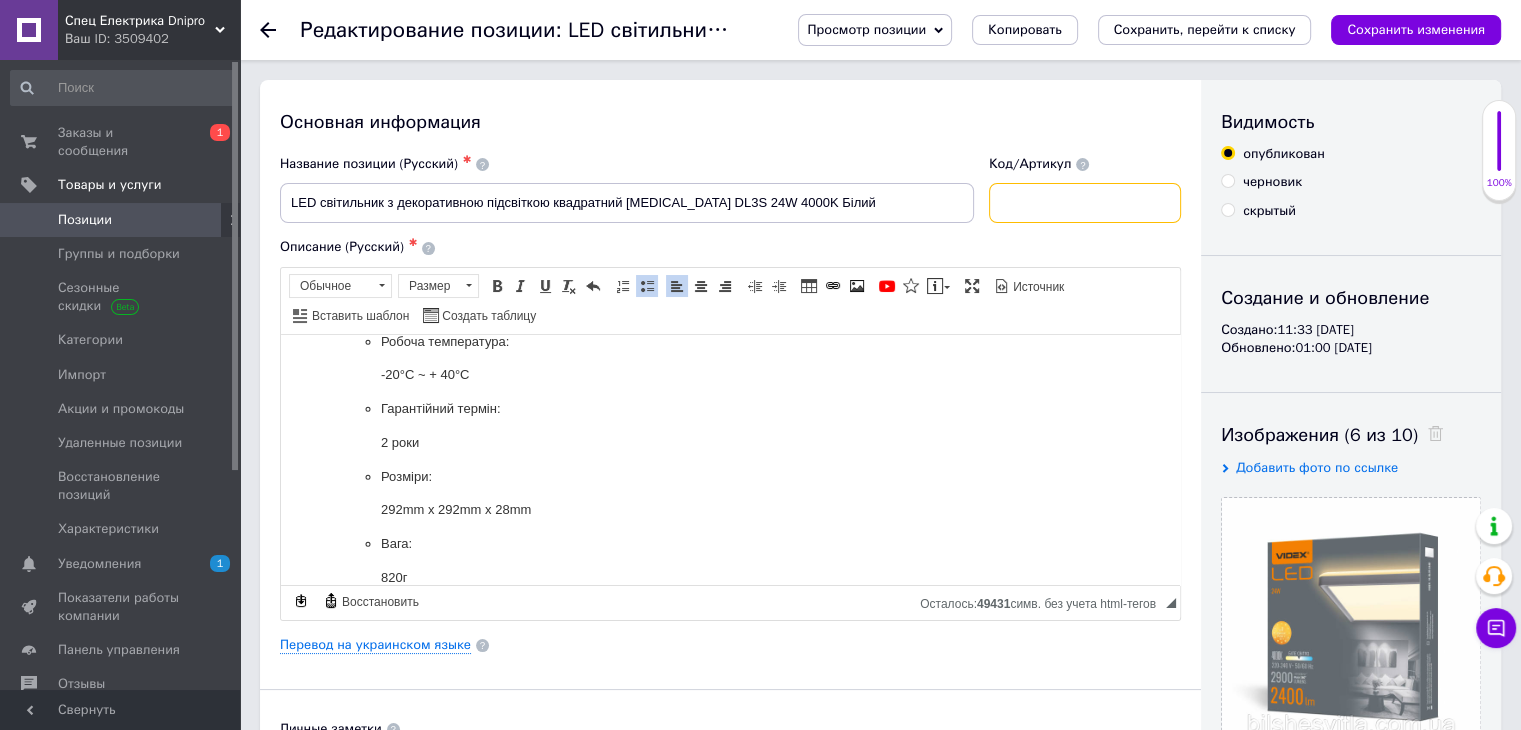 click at bounding box center [1085, 203] 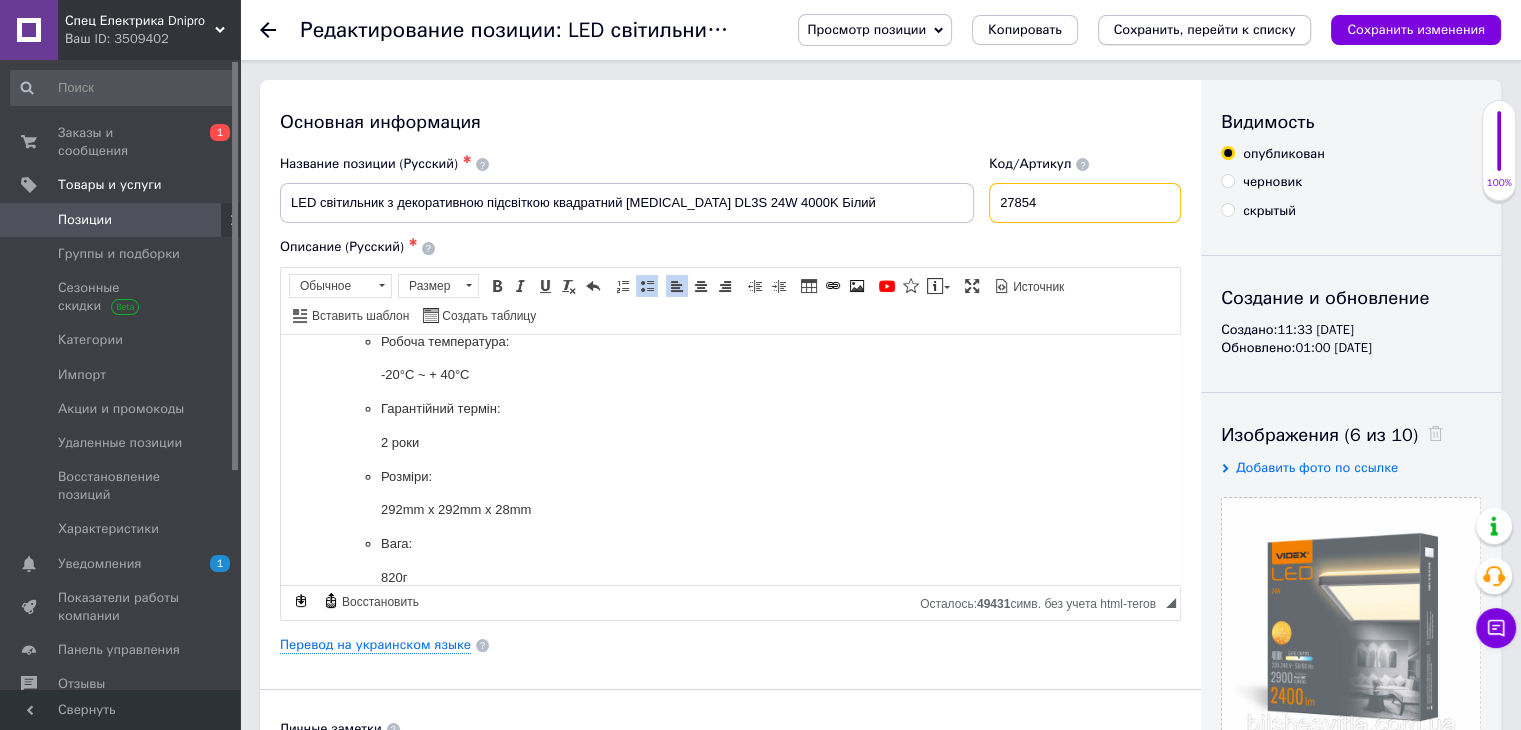 type on "27854" 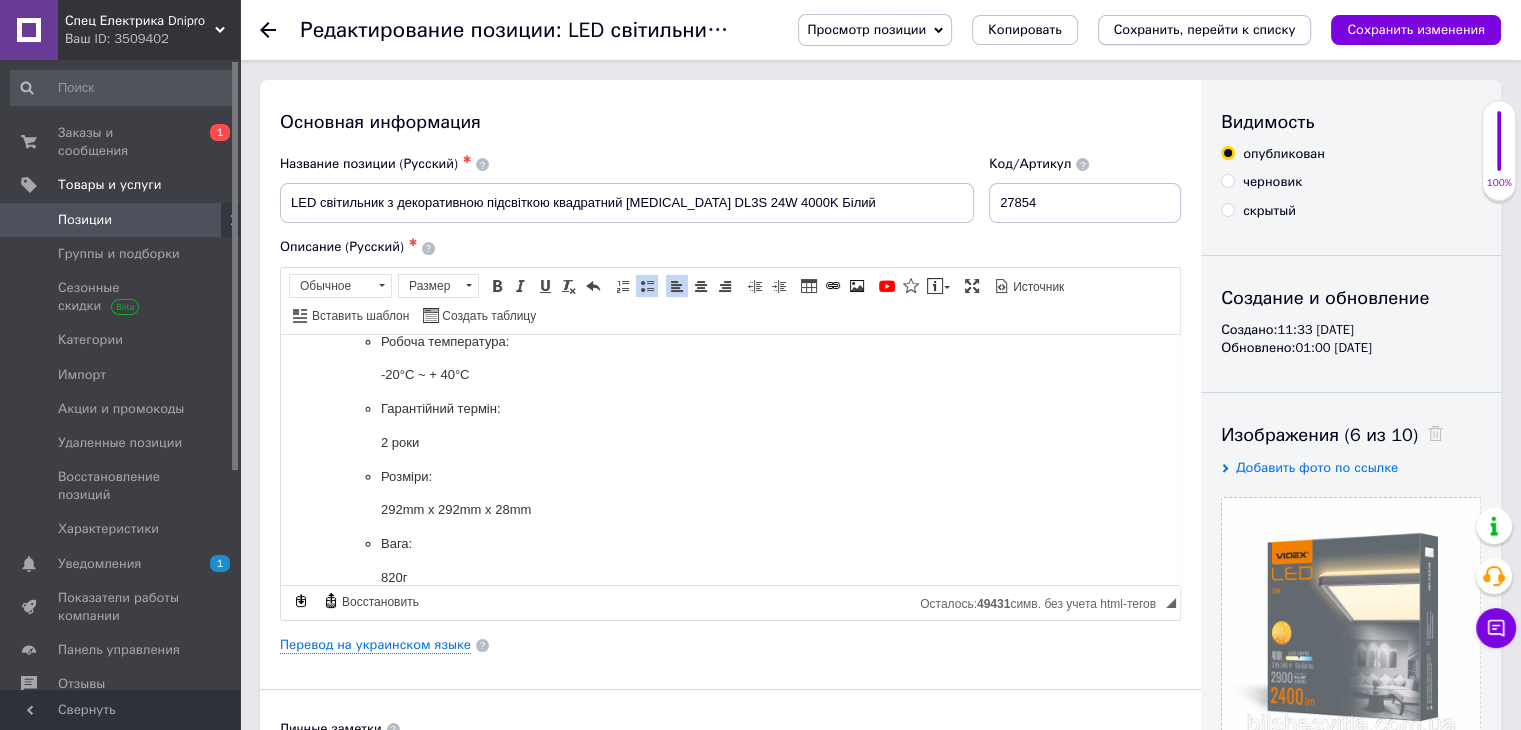 click on "Сохранить, перейти к списку" at bounding box center [1205, 29] 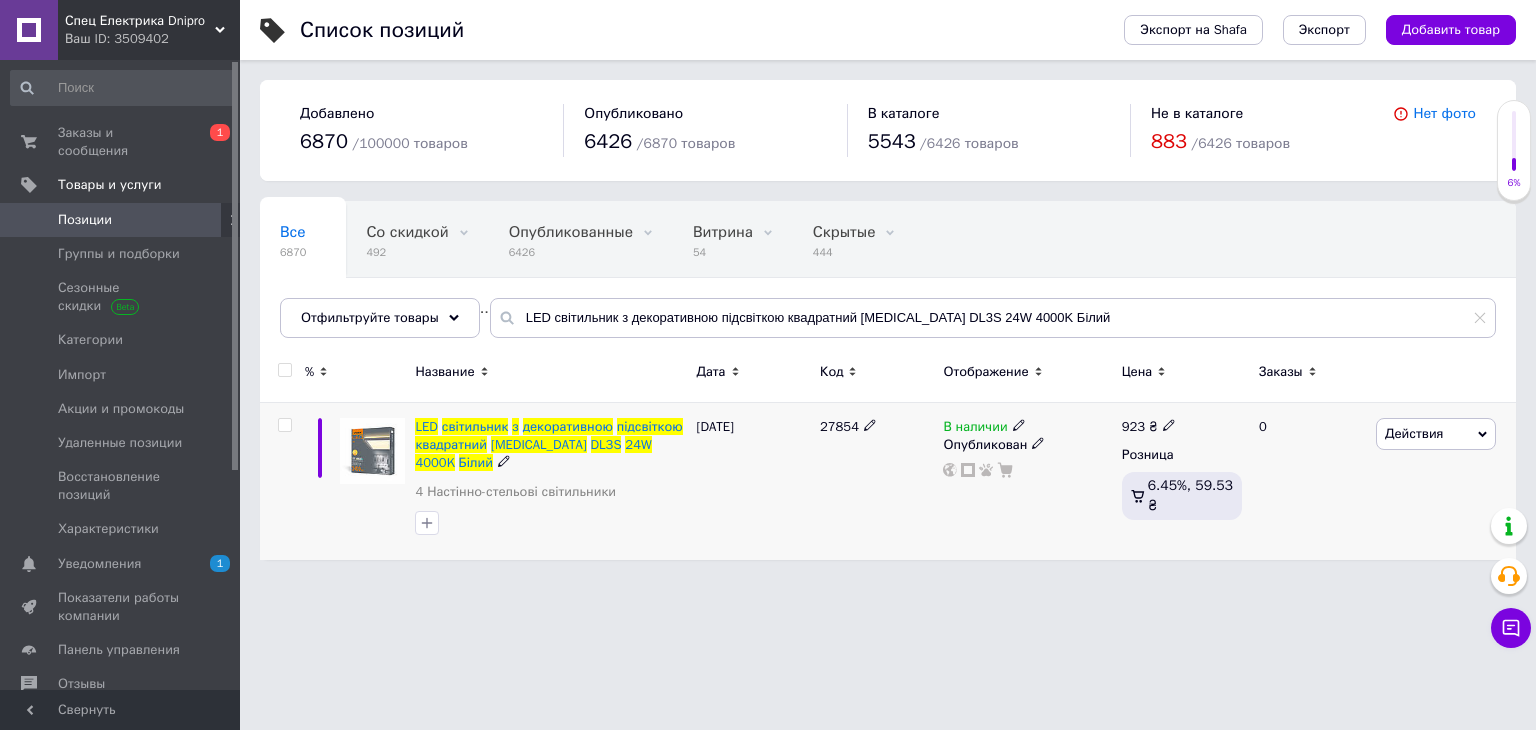 click at bounding box center [284, 425] 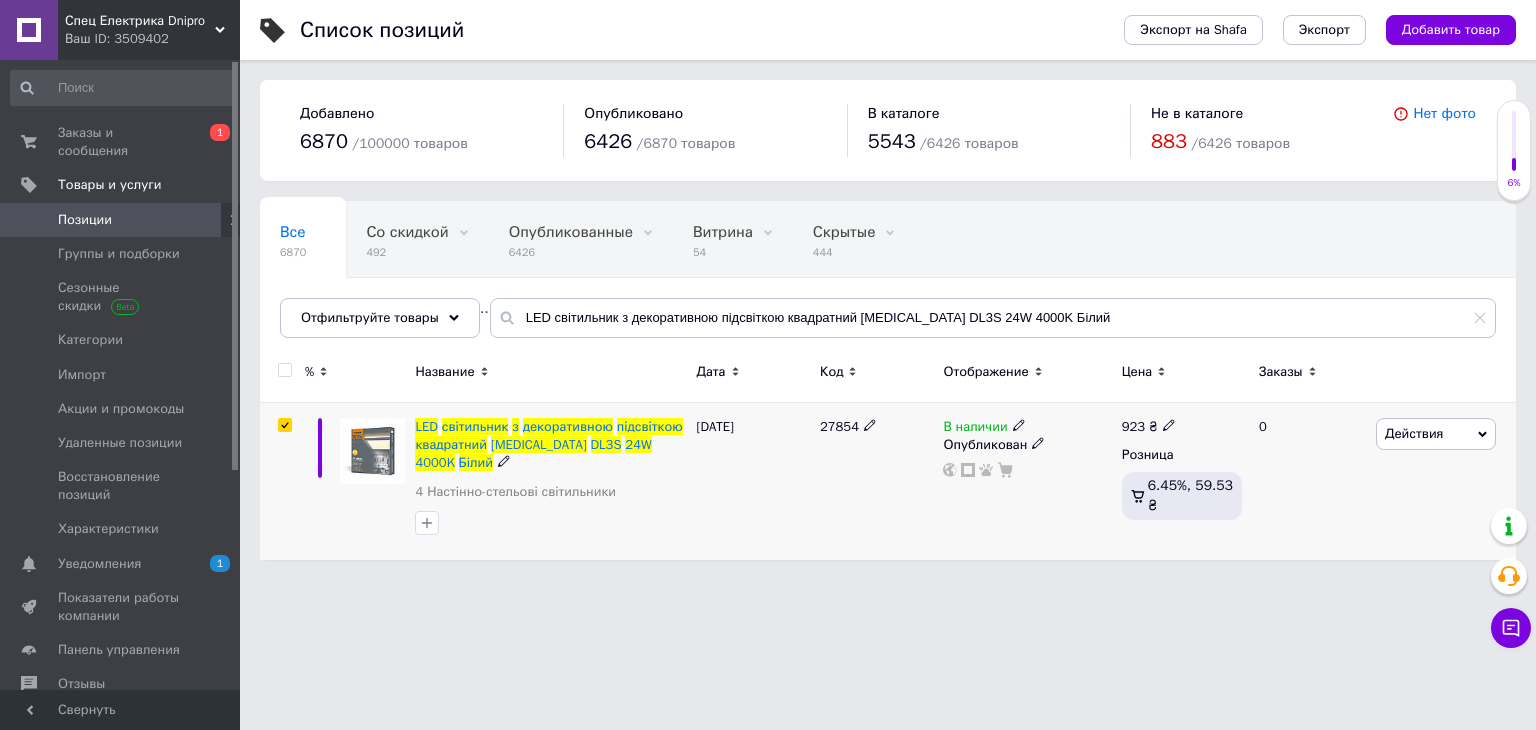 checkbox on "true" 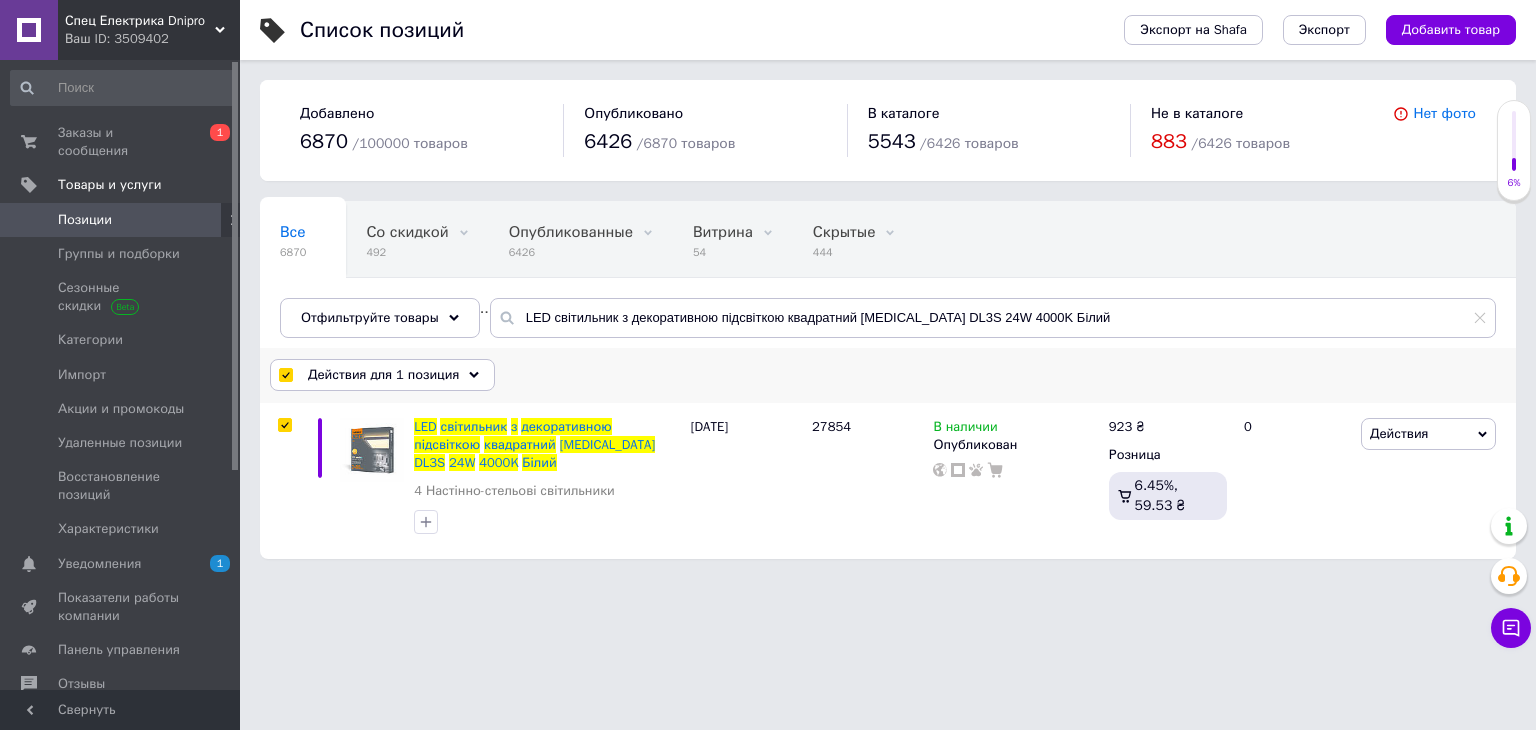 click on "Действия для 1 позиция" at bounding box center (383, 375) 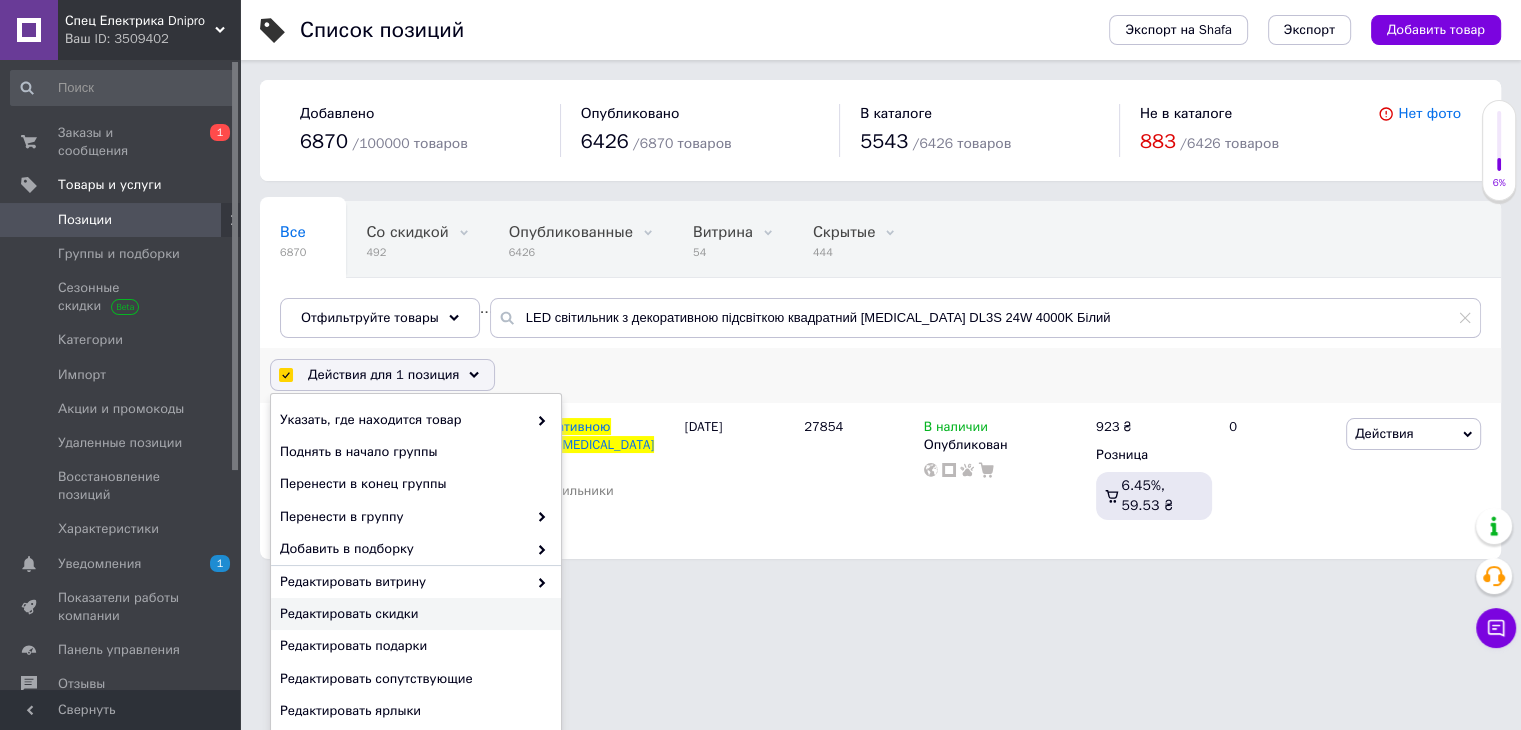 click on "Редактировать скидки" at bounding box center (416, 614) 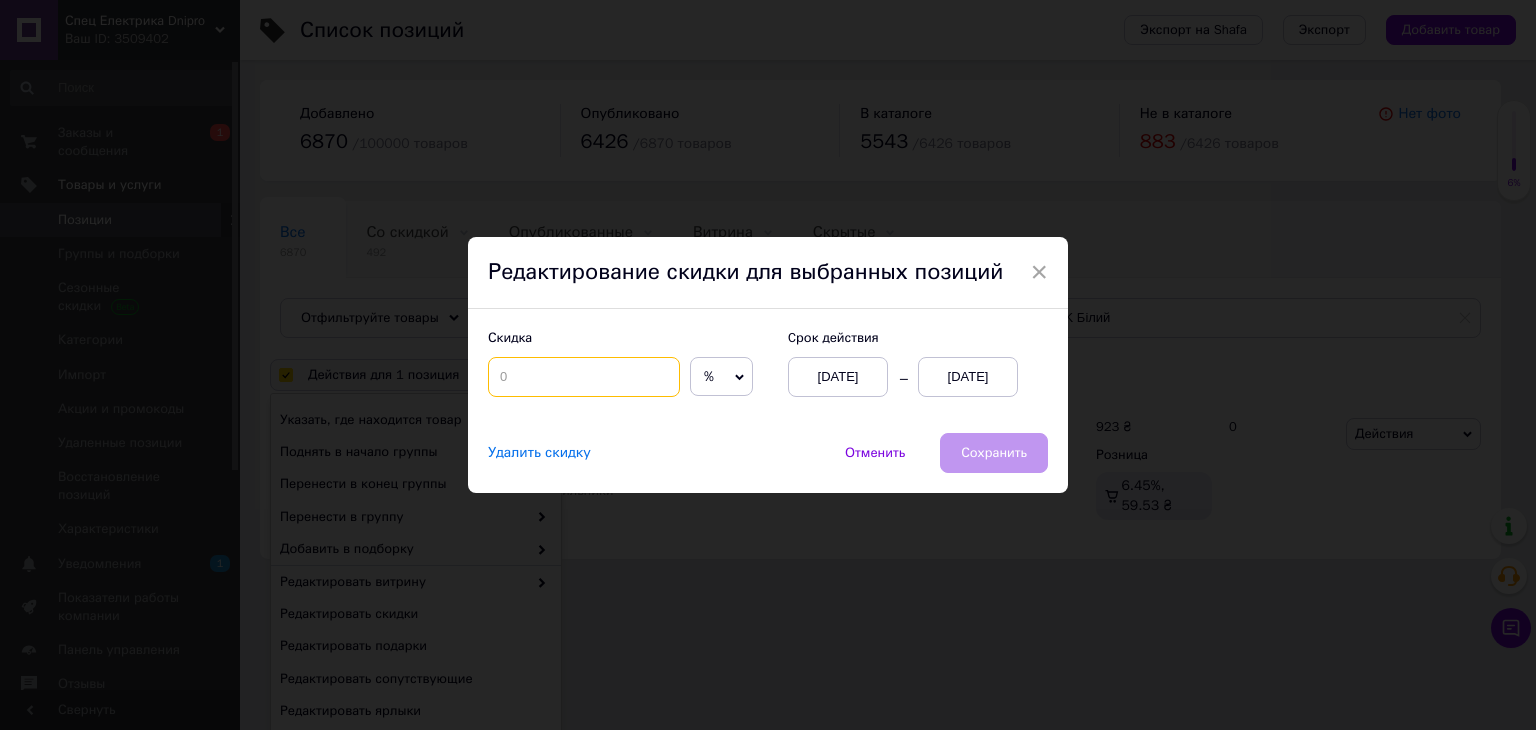 click at bounding box center (584, 377) 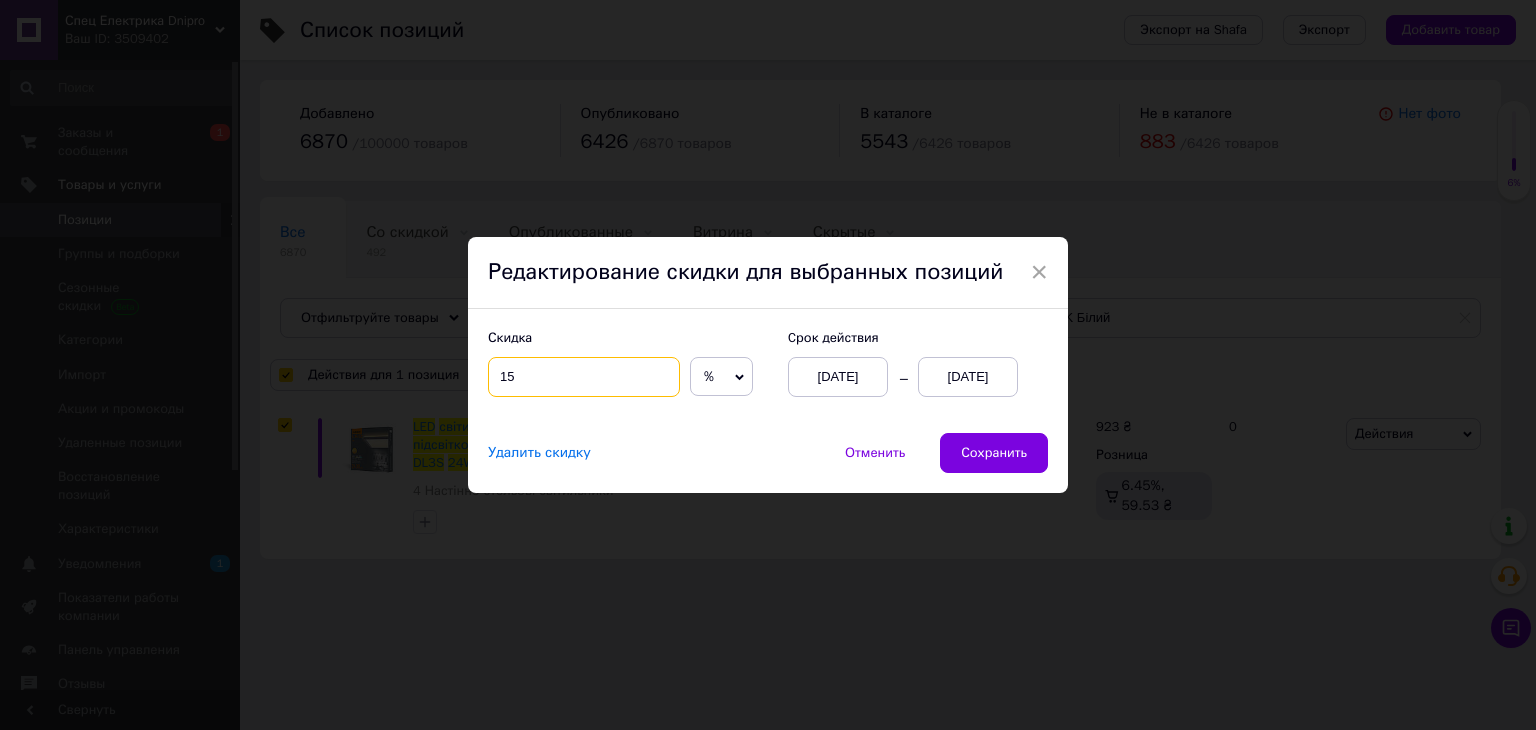 type on "15" 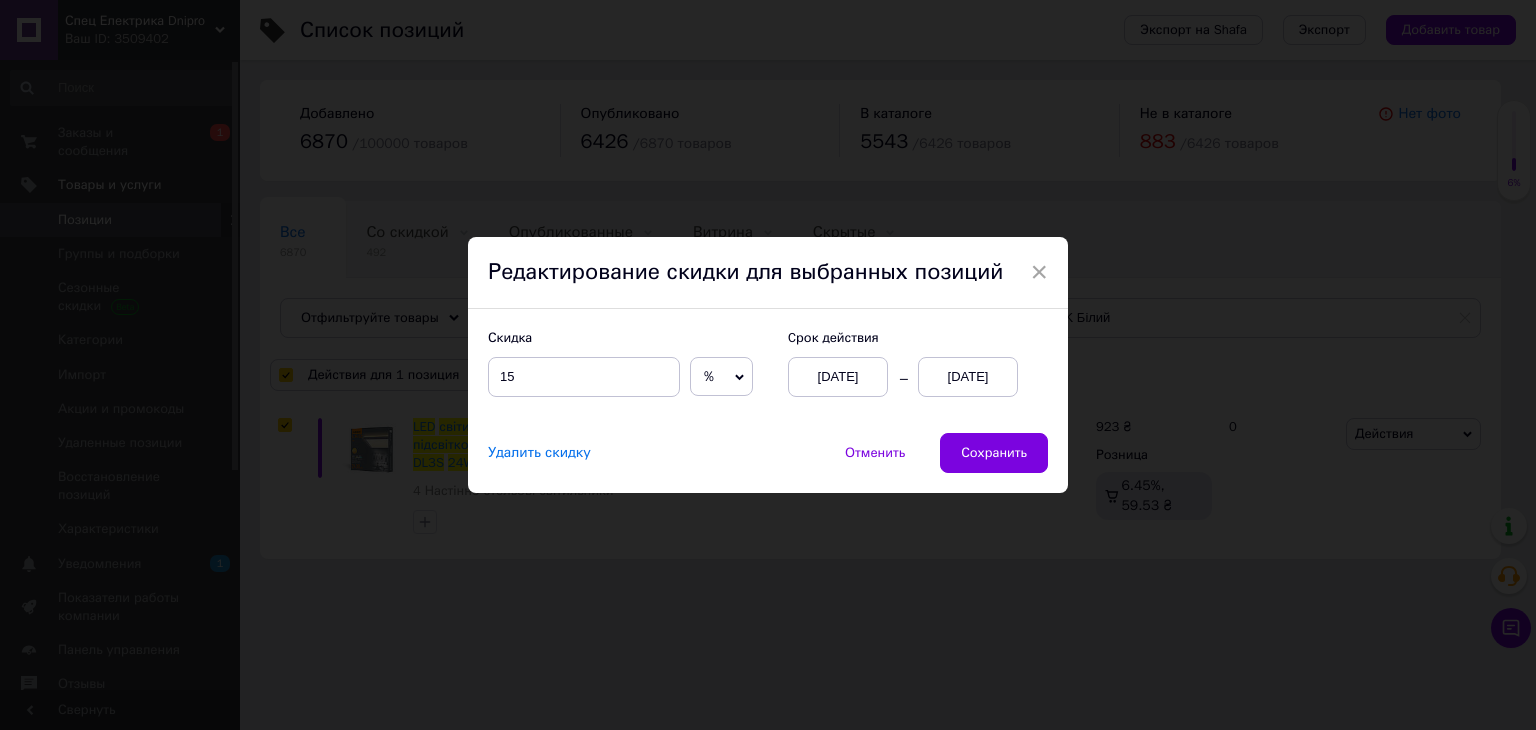 click on "[DATE]" at bounding box center (968, 377) 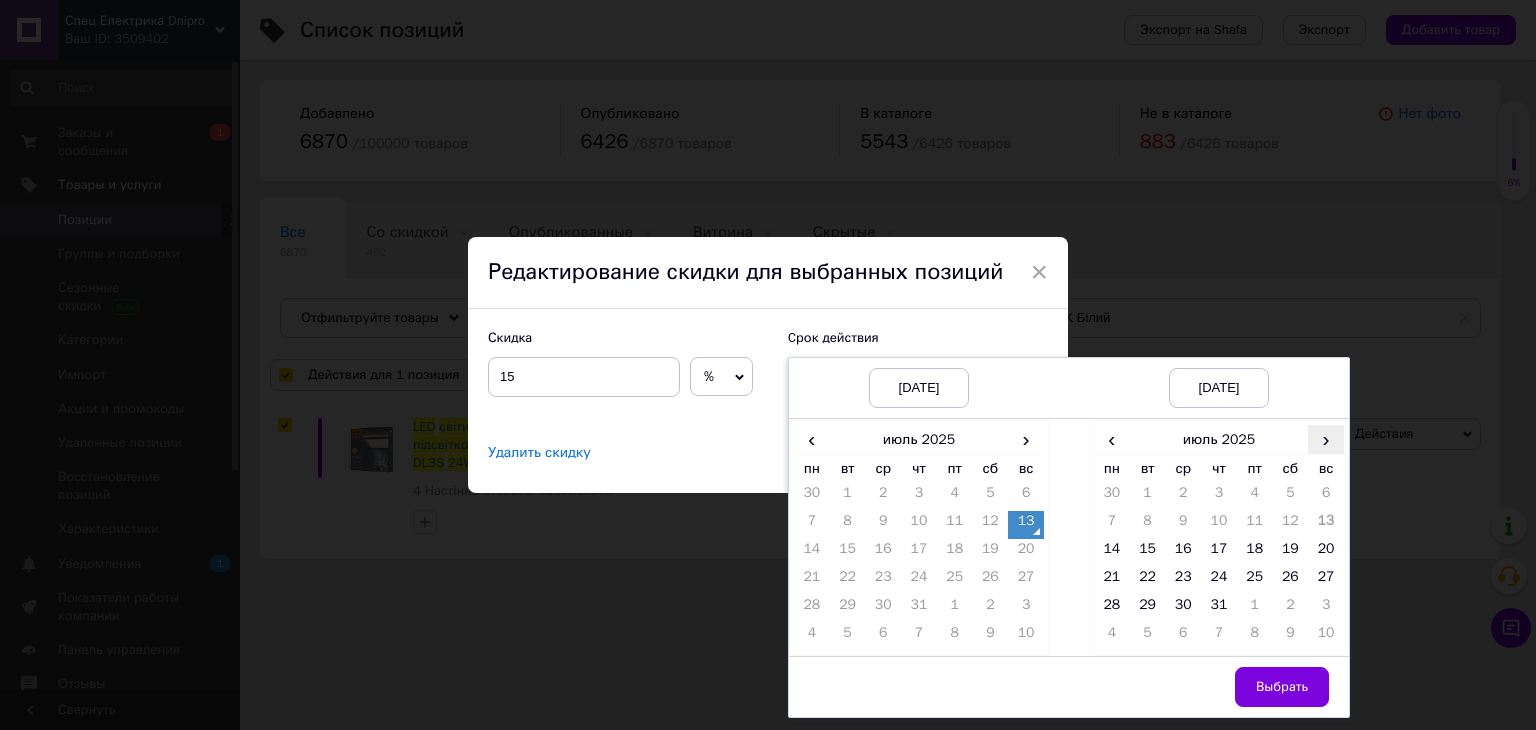 click on "›" at bounding box center [1326, 439] 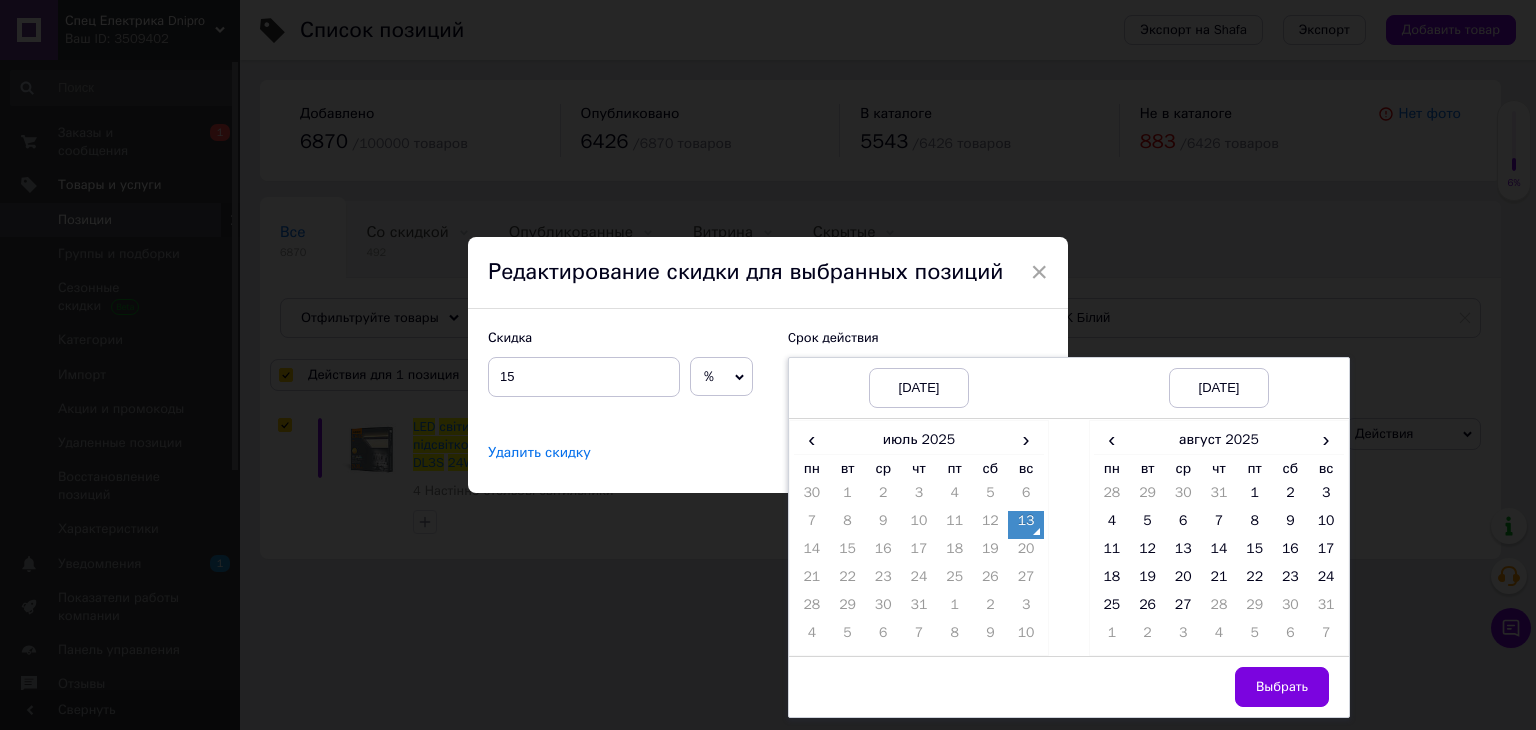 drag, startPoint x: 1184, startPoint y: 600, endPoint x: 1221, endPoint y: 623, distance: 43.56604 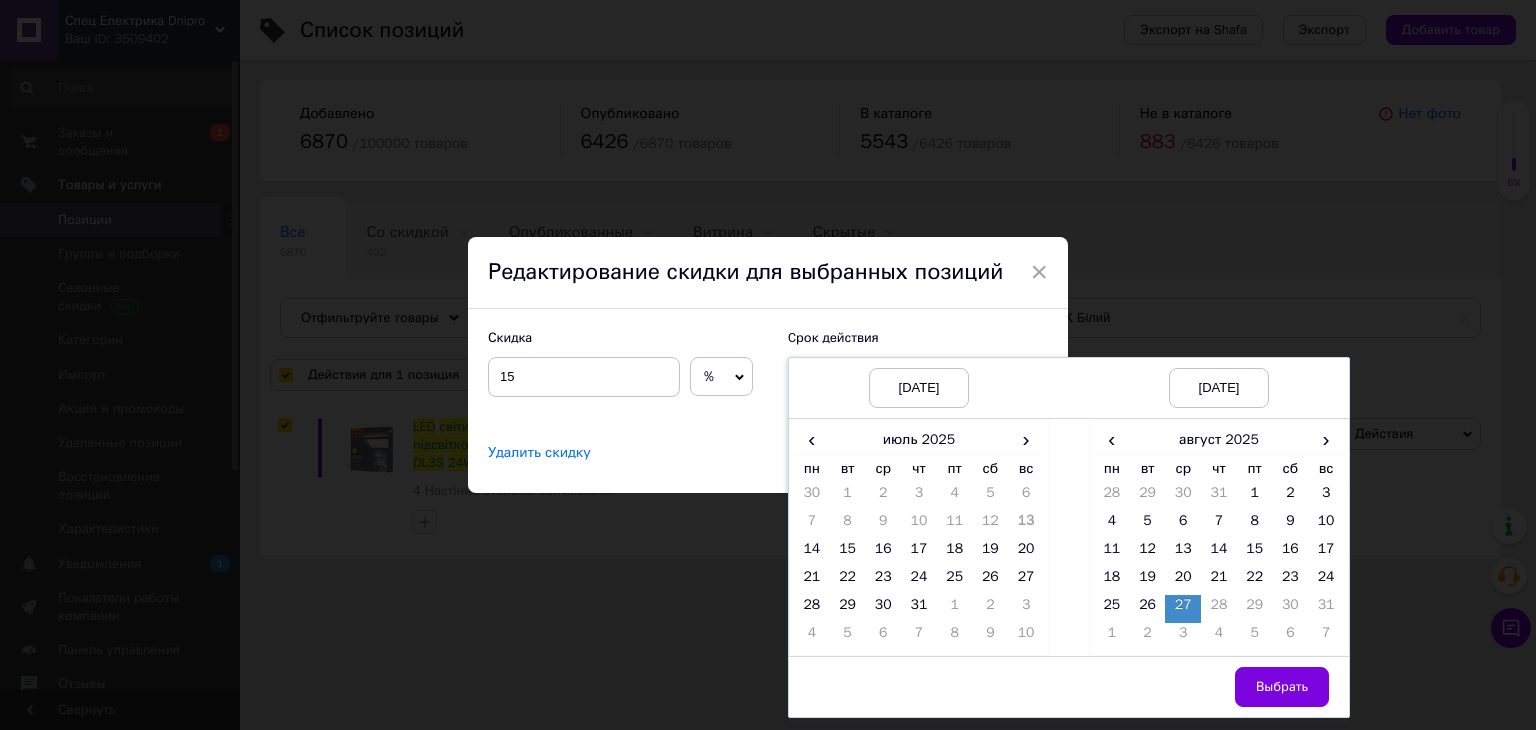 drag, startPoint x: 1268, startPoint y: 674, endPoint x: 1240, endPoint y: 641, distance: 43.27817 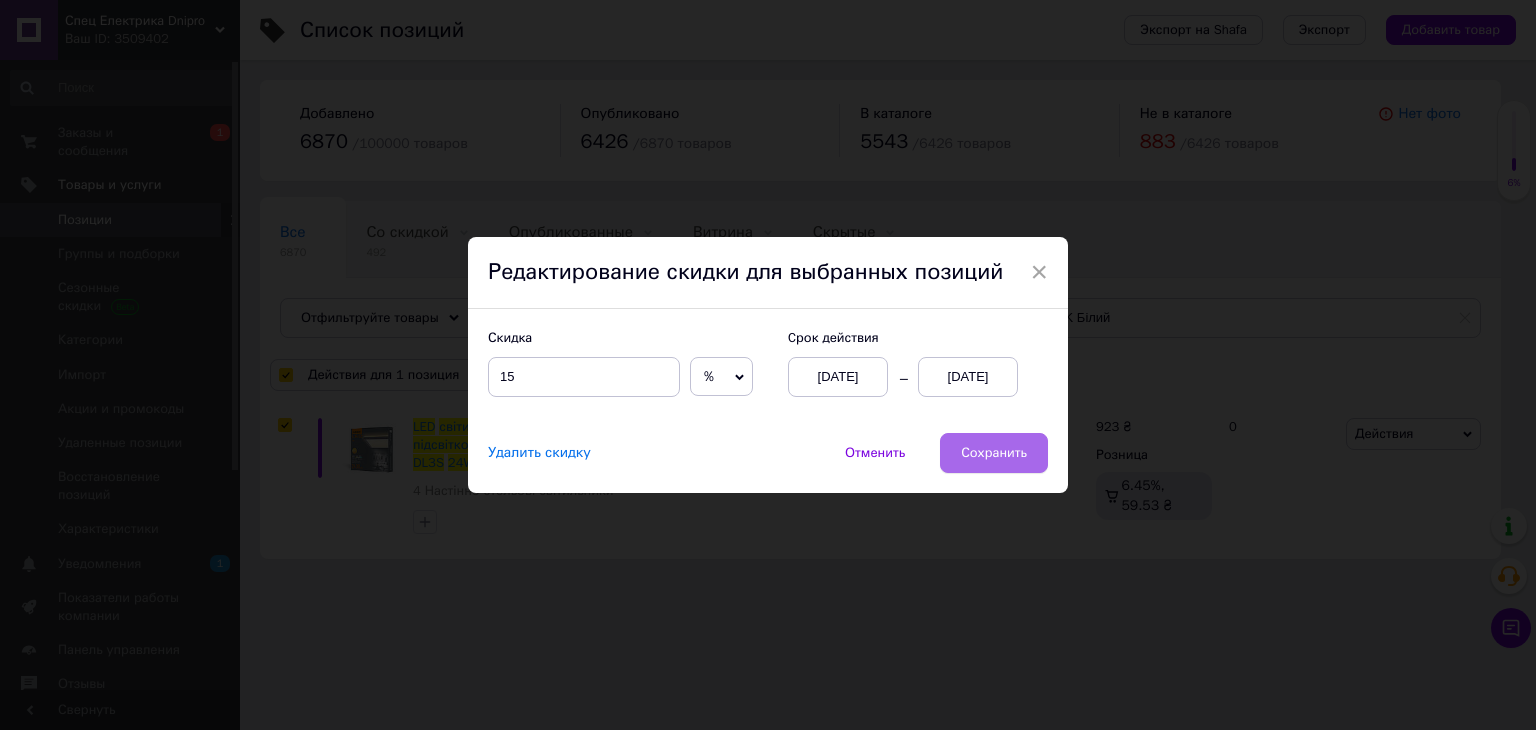 click on "Сохранить" at bounding box center [994, 453] 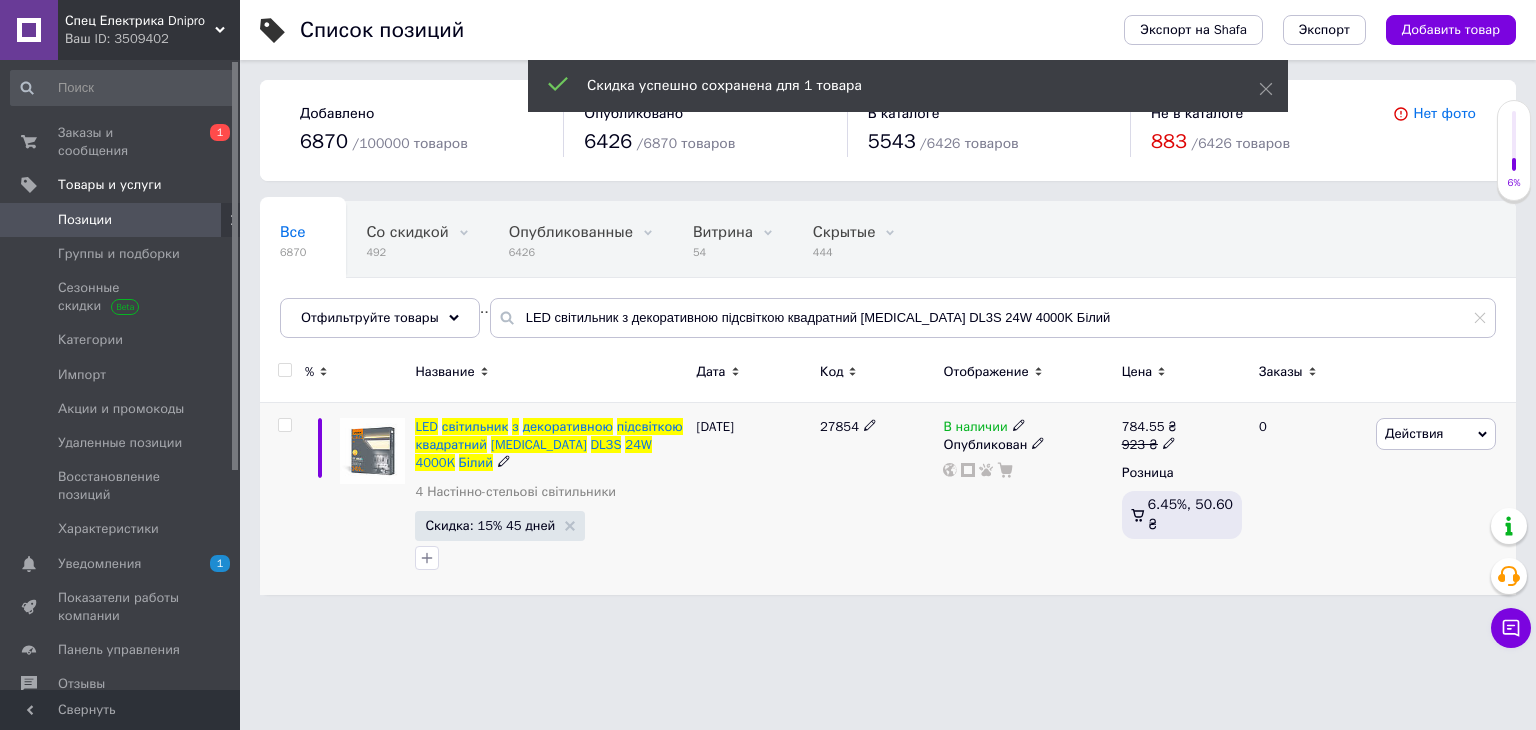 click at bounding box center (284, 425) 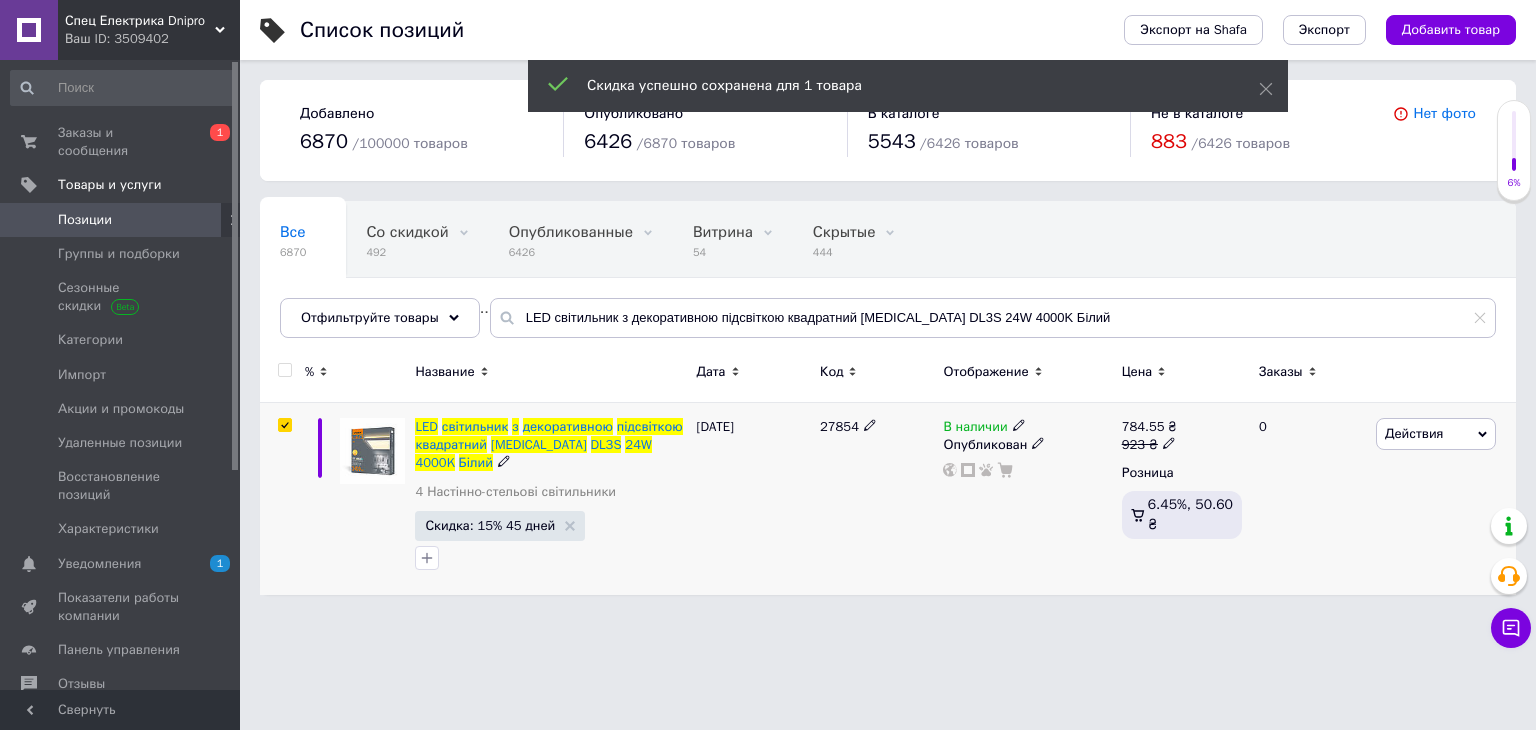 checkbox on "true" 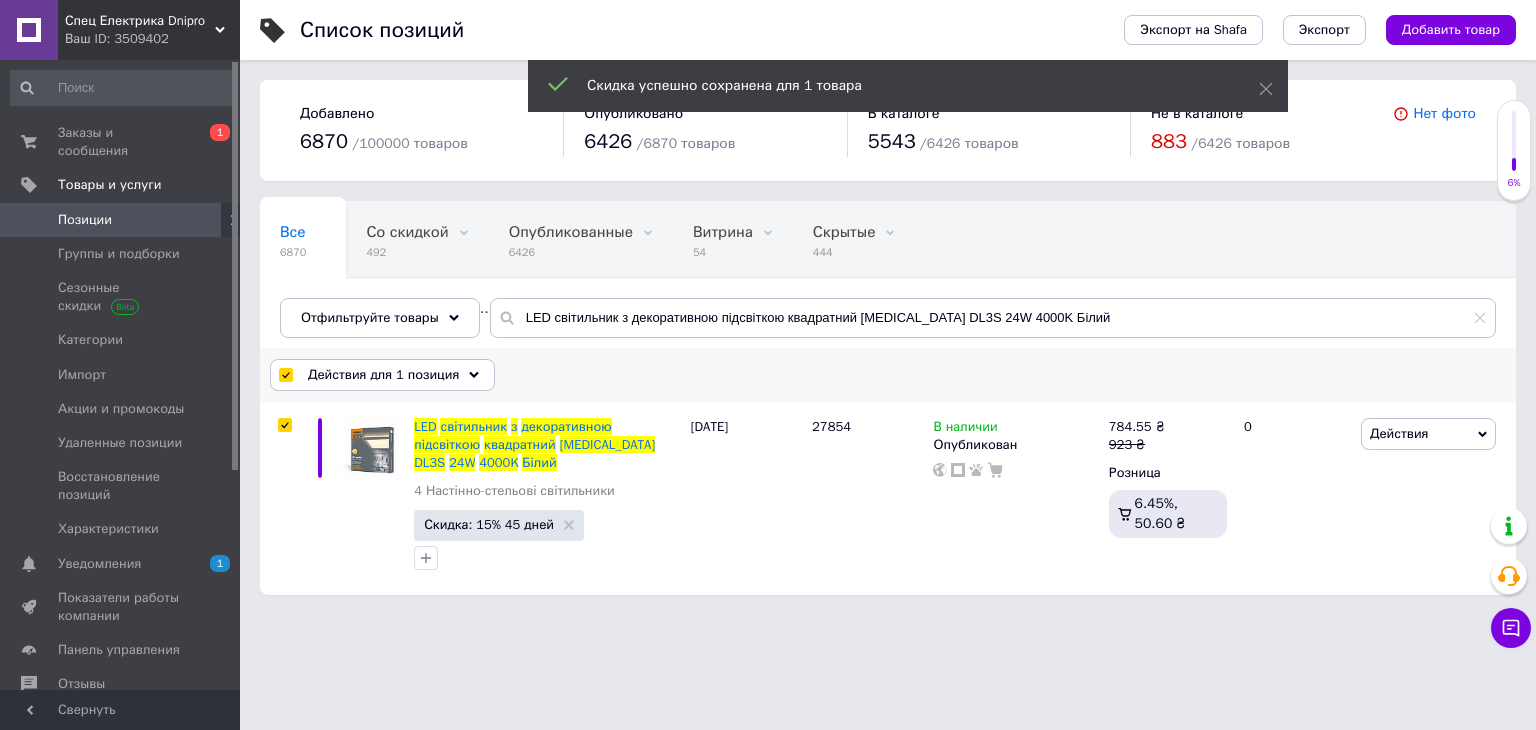 click on "Действия для 1 позиция" at bounding box center (383, 375) 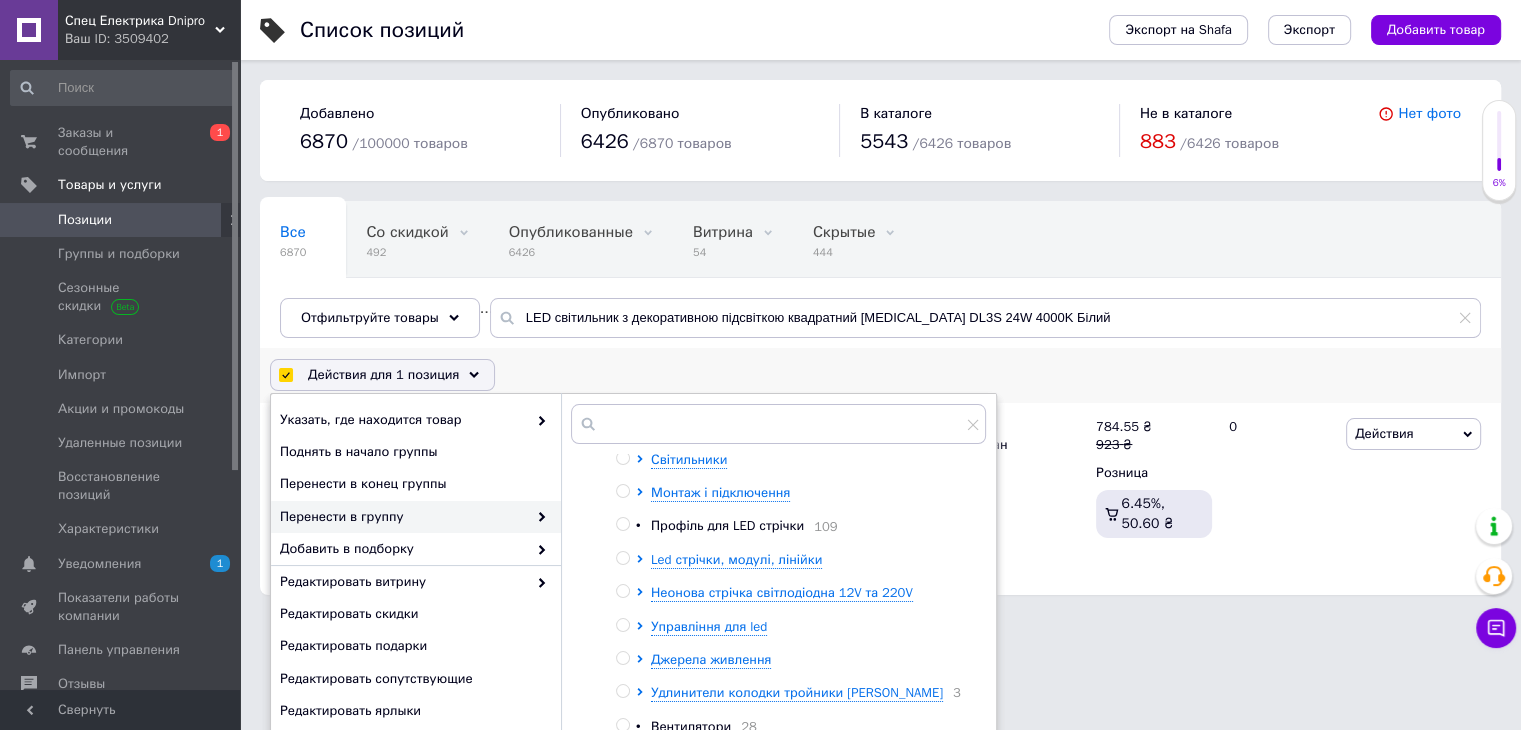 scroll, scrollTop: 166, scrollLeft: 0, axis: vertical 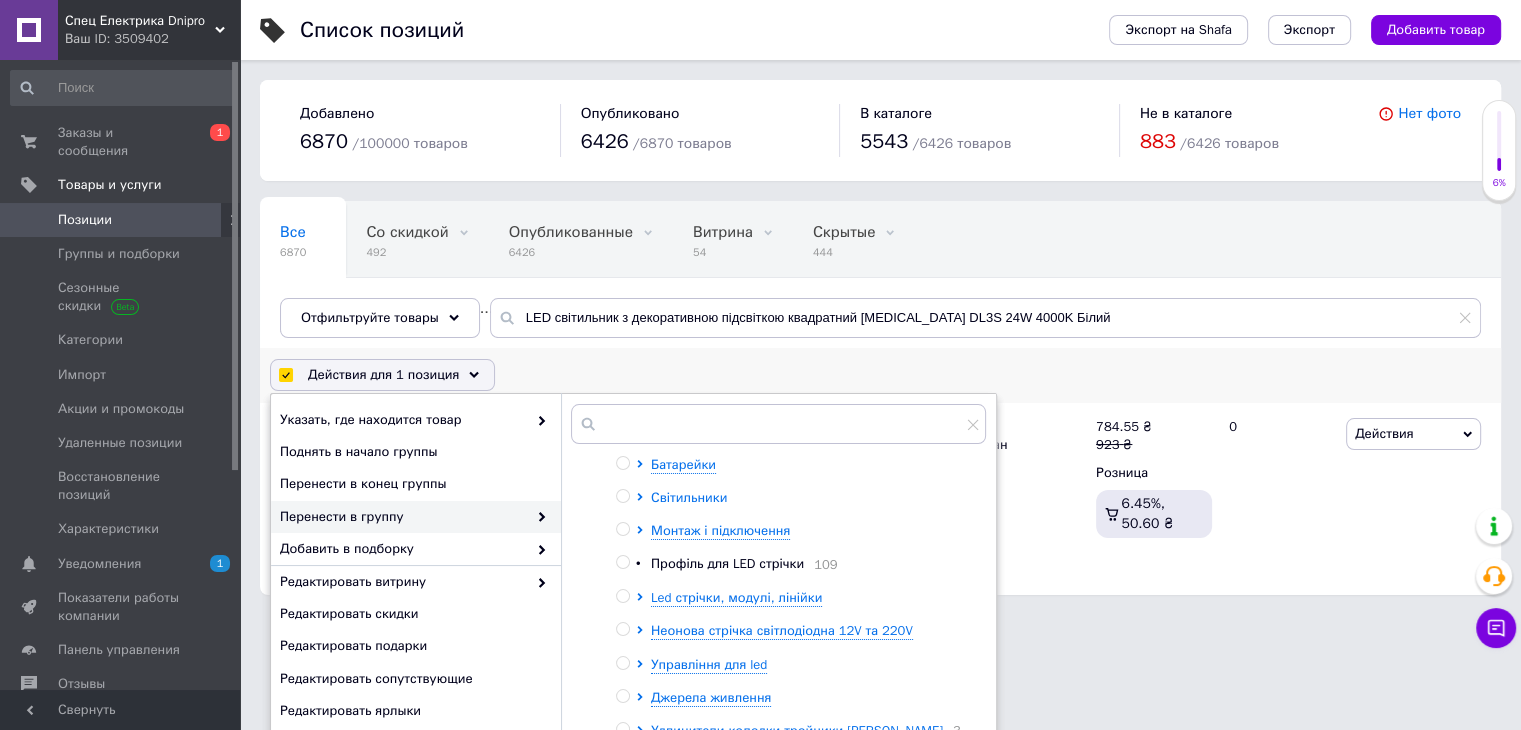 click 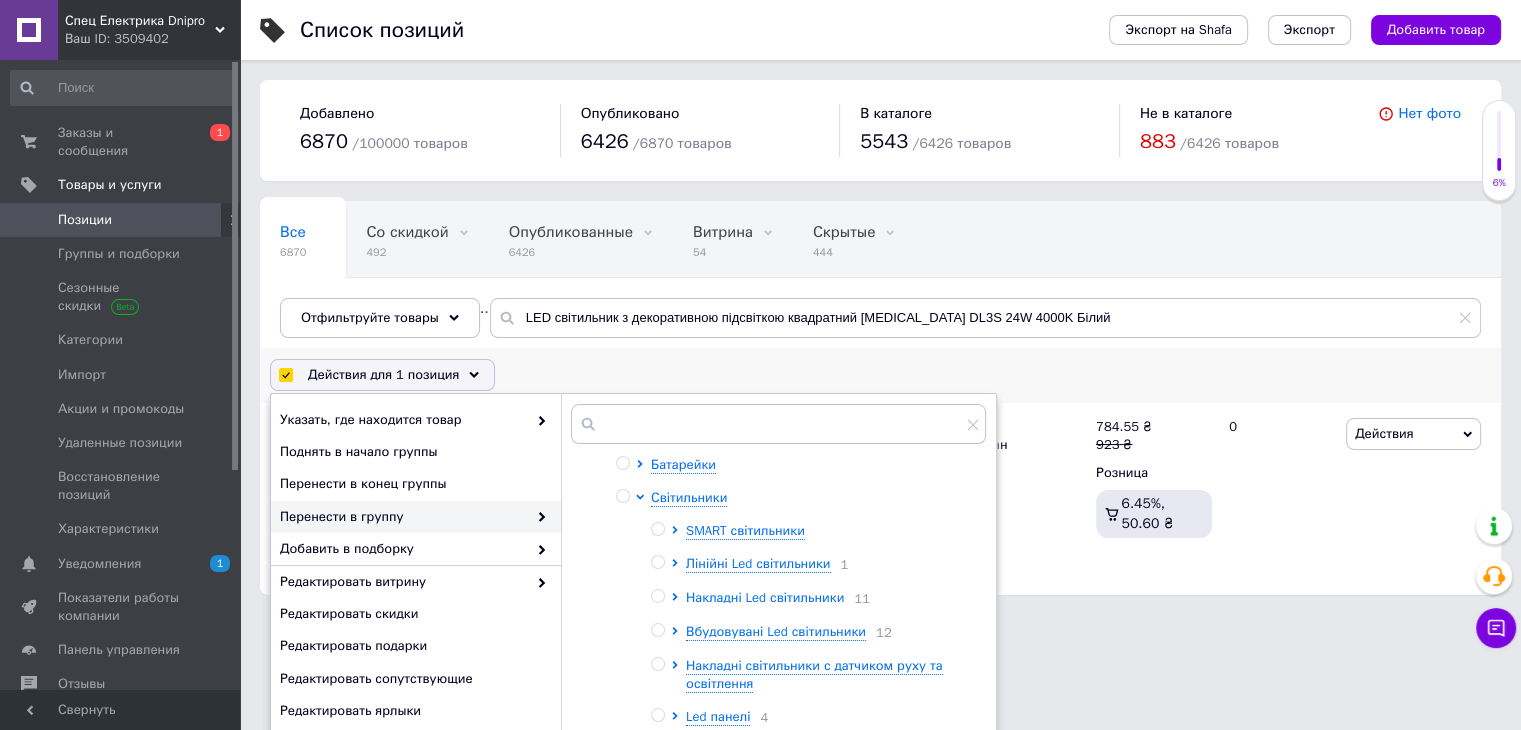 click 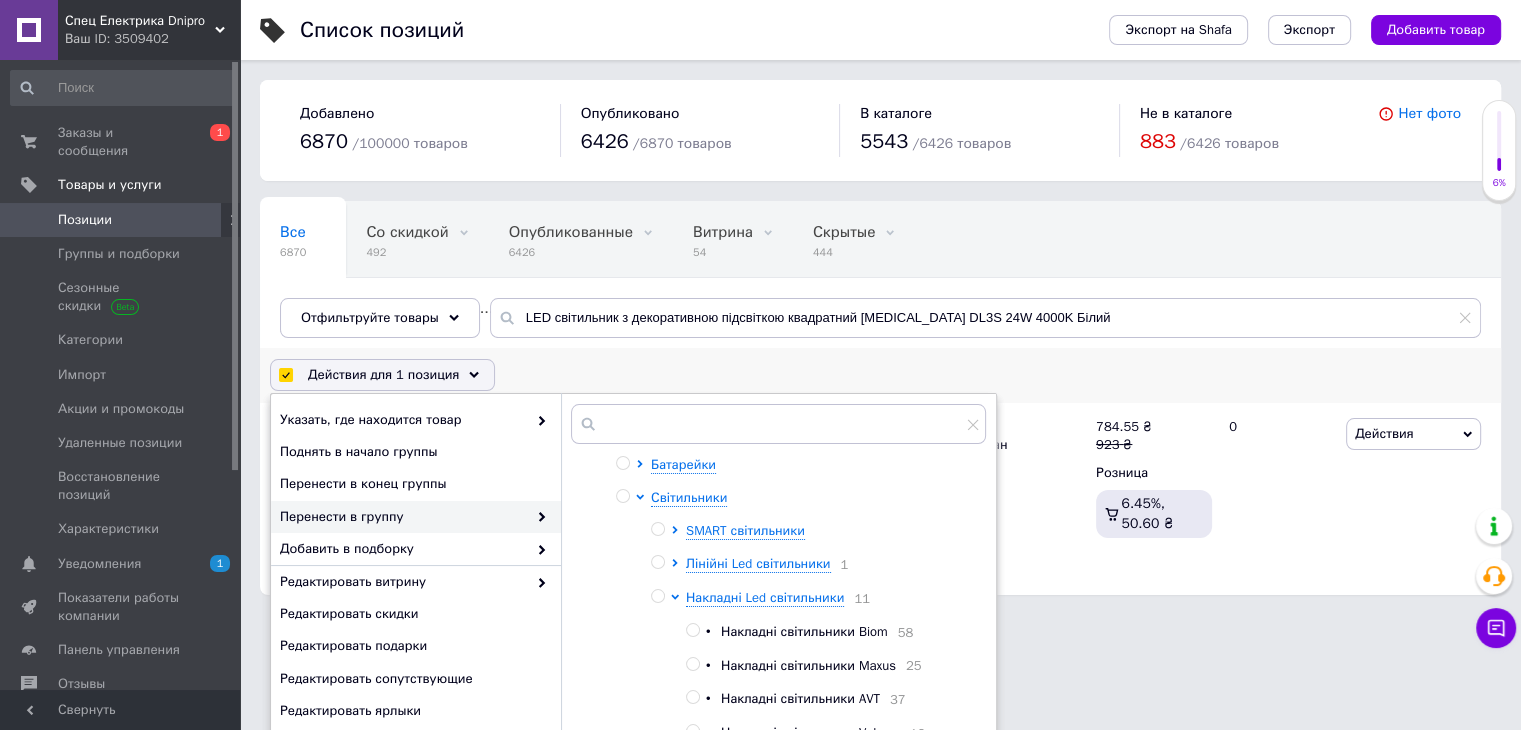 scroll, scrollTop: 333, scrollLeft: 0, axis: vertical 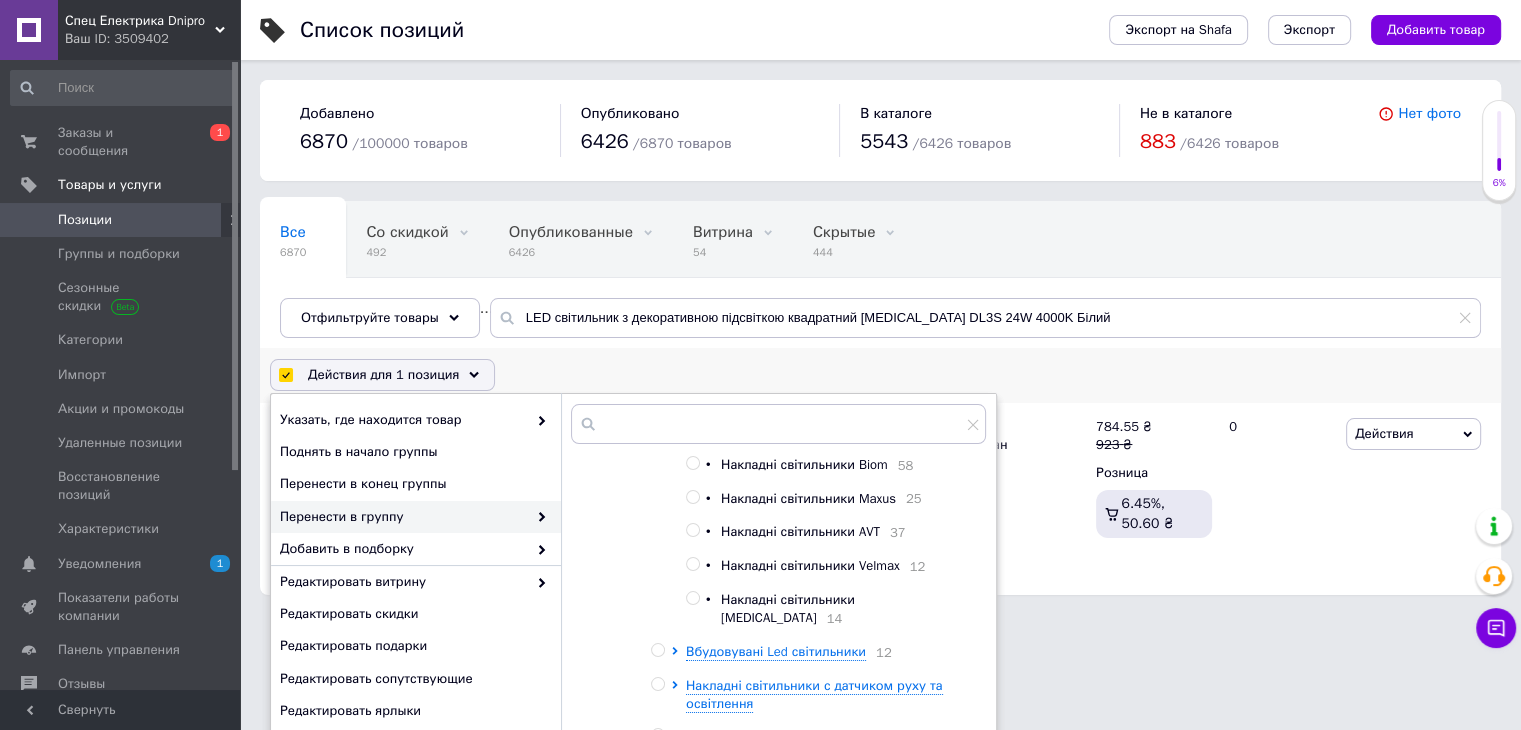 drag, startPoint x: 695, startPoint y: 603, endPoint x: 728, endPoint y: 599, distance: 33.24154 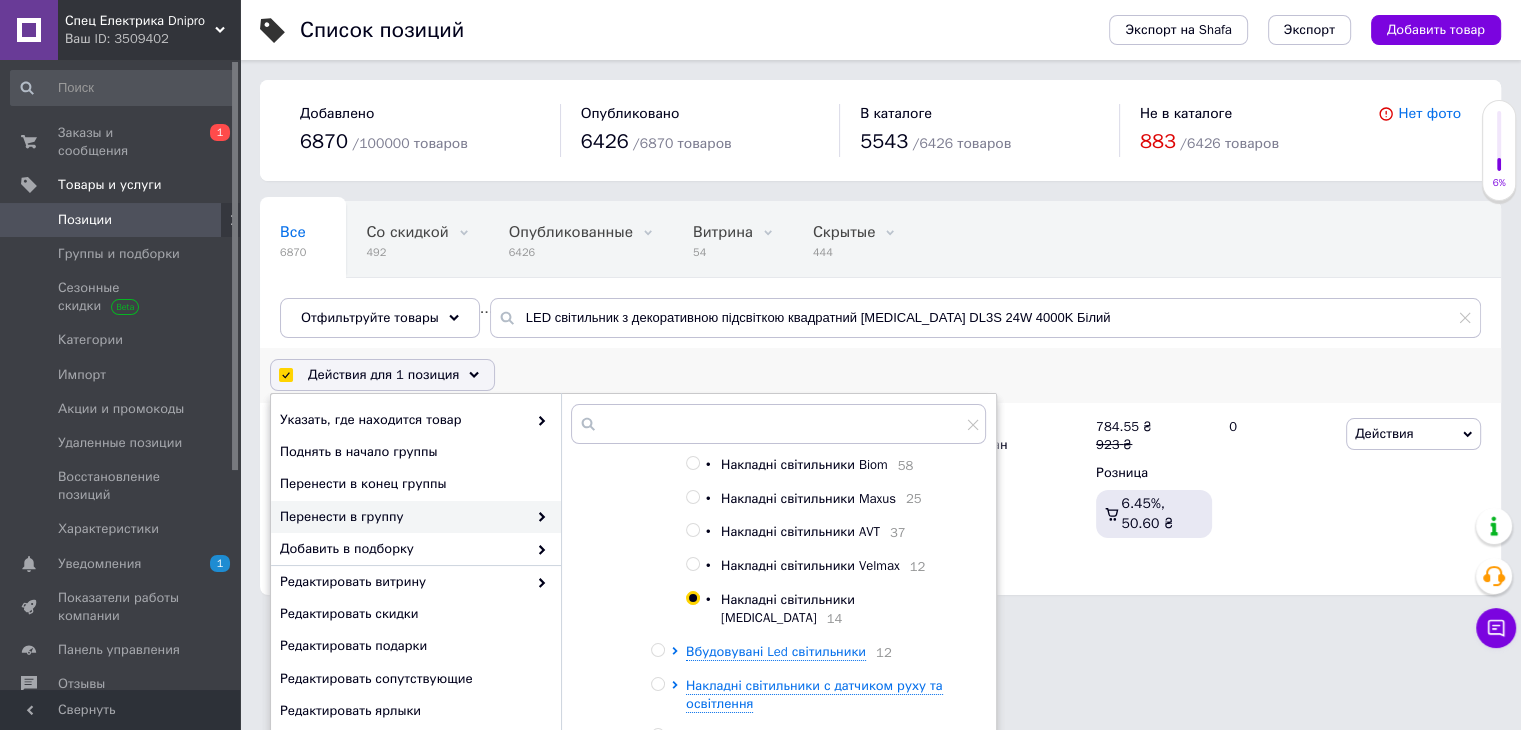 radio on "true" 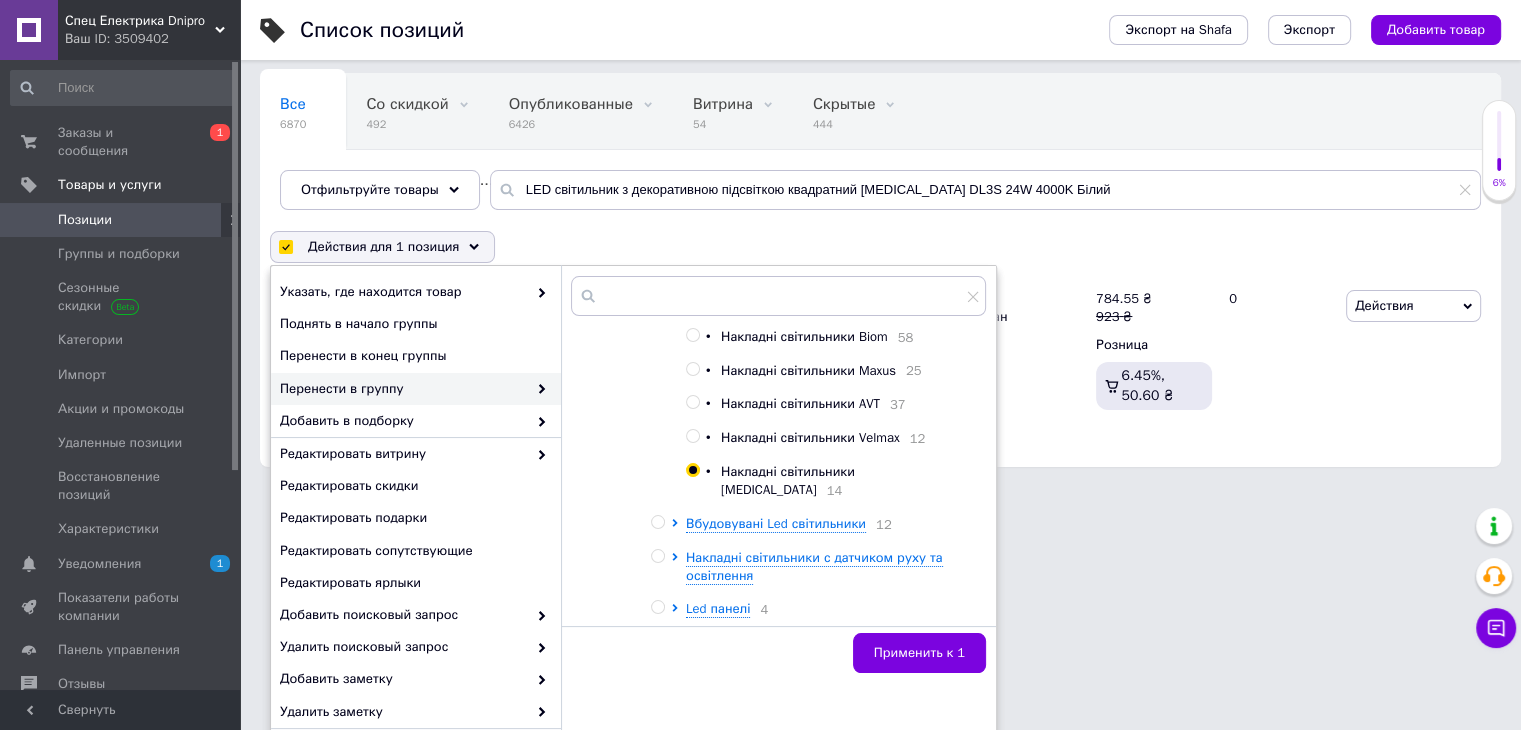 scroll, scrollTop: 166, scrollLeft: 0, axis: vertical 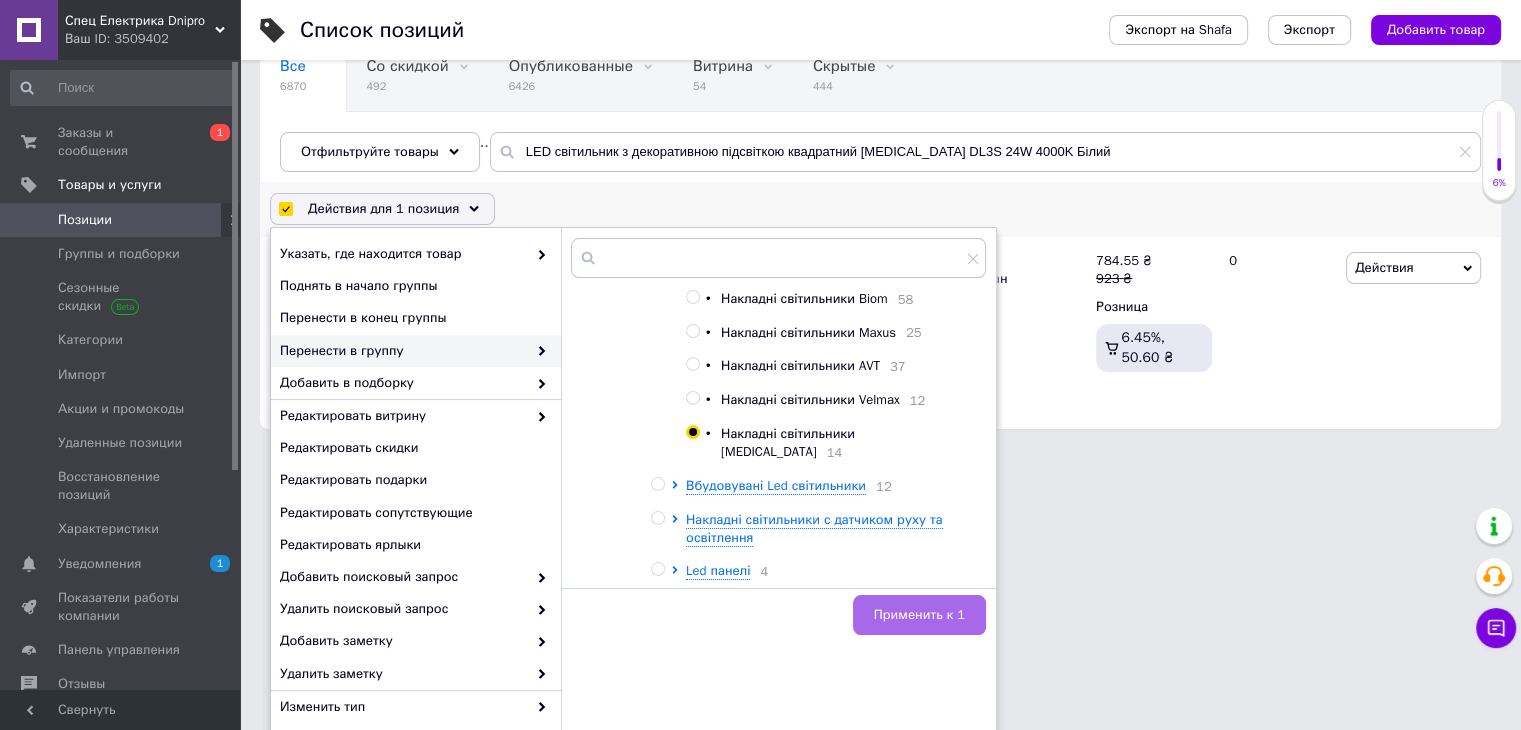 click on "Применить к 1" at bounding box center [919, 615] 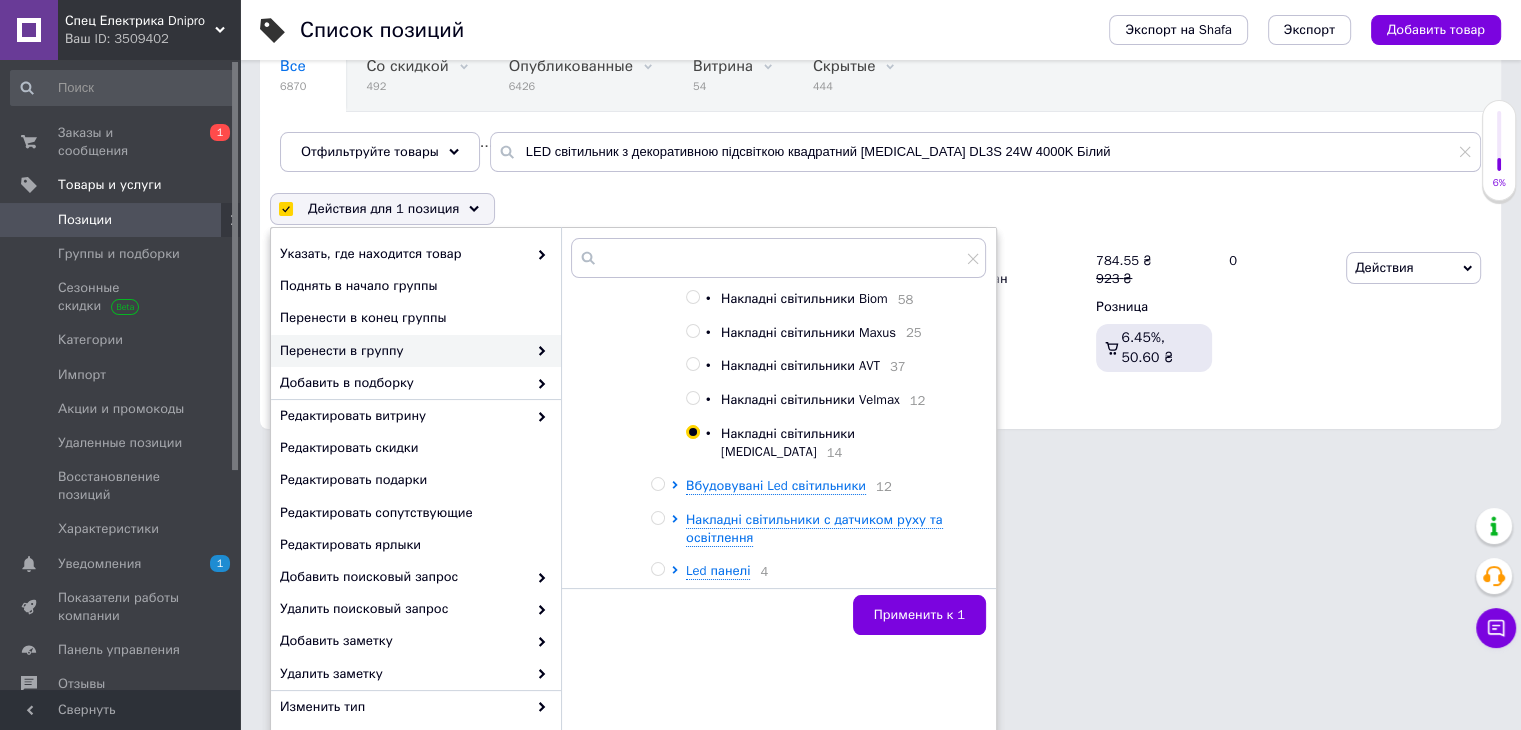 checkbox on "false" 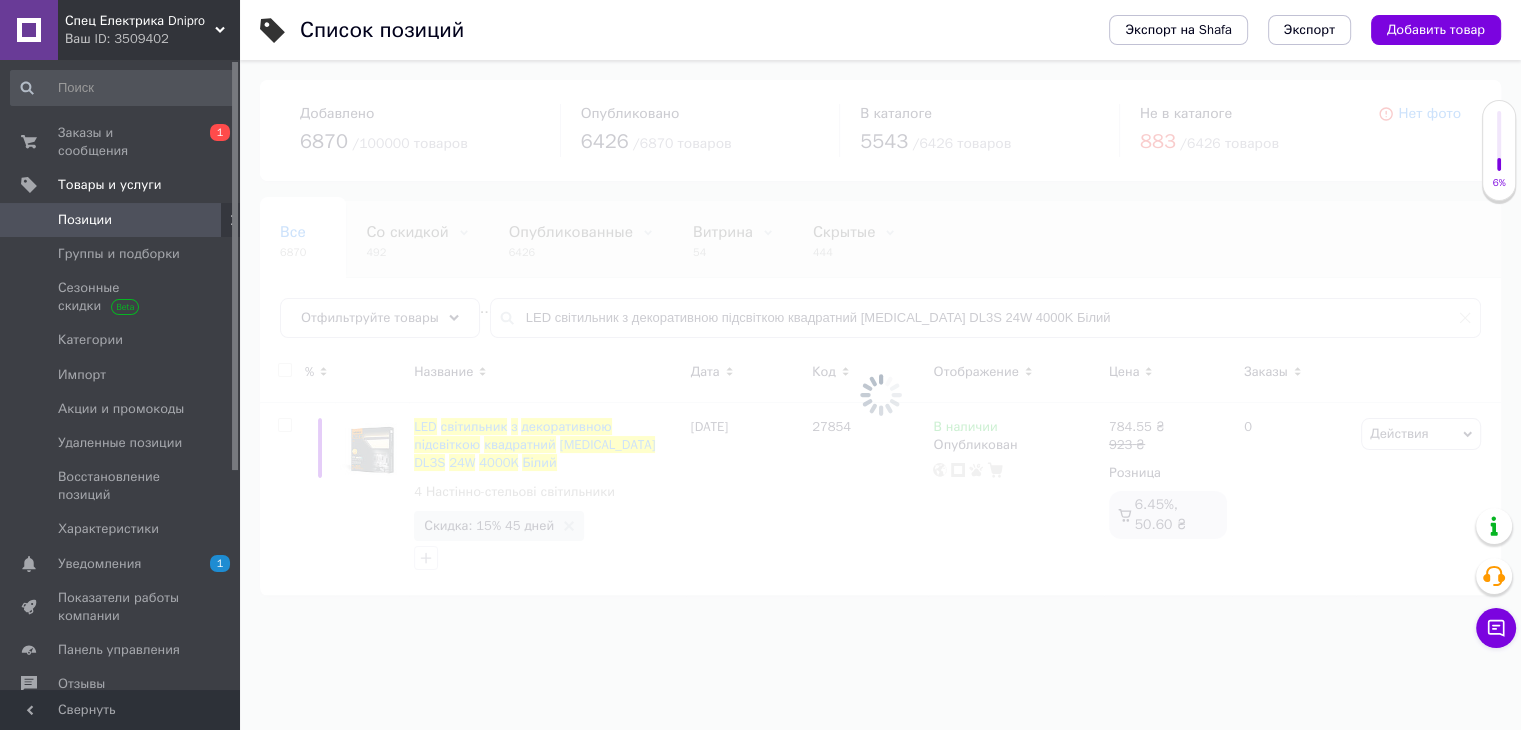 scroll, scrollTop: 0, scrollLeft: 0, axis: both 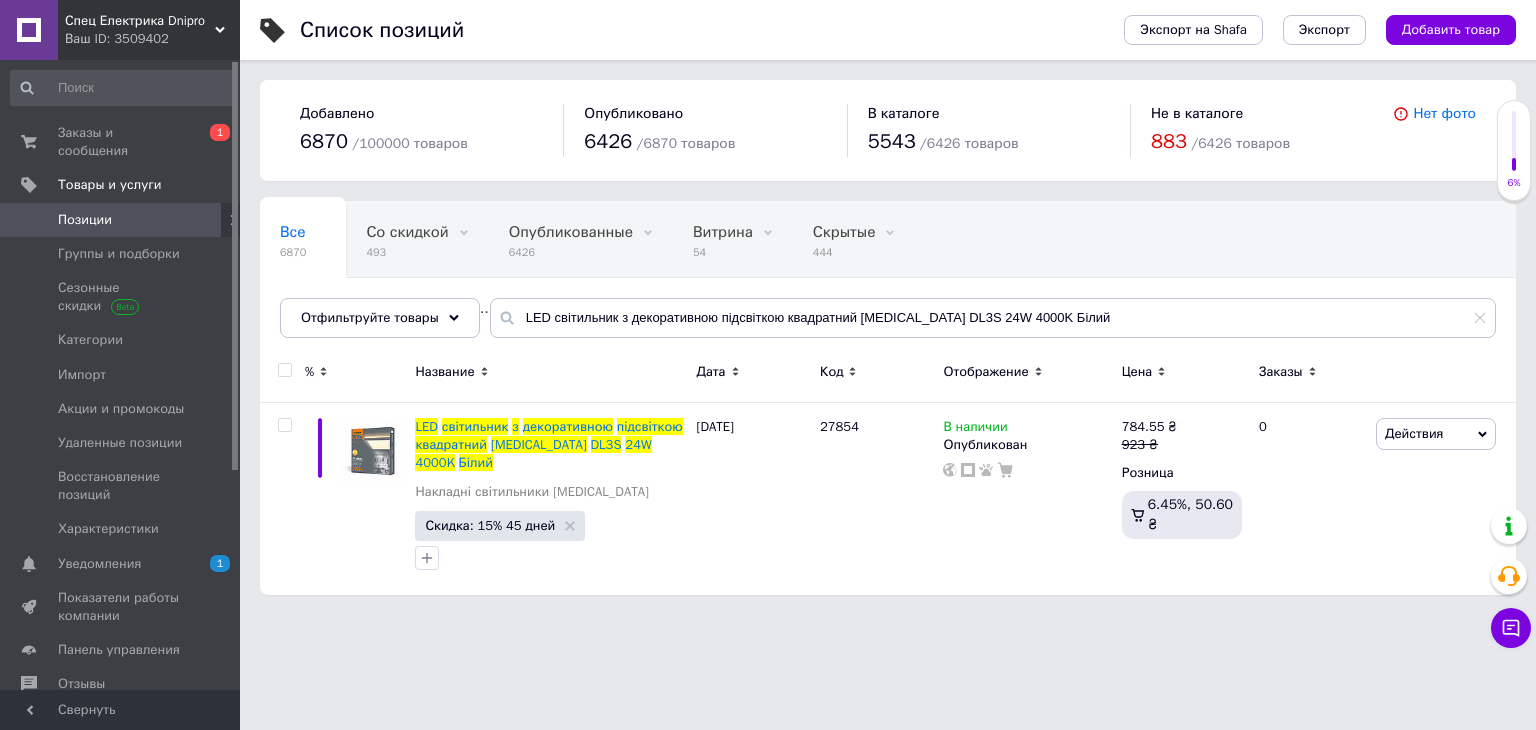 drag, startPoint x: 505, startPoint y: 321, endPoint x: 828, endPoint y: 311, distance: 323.15475 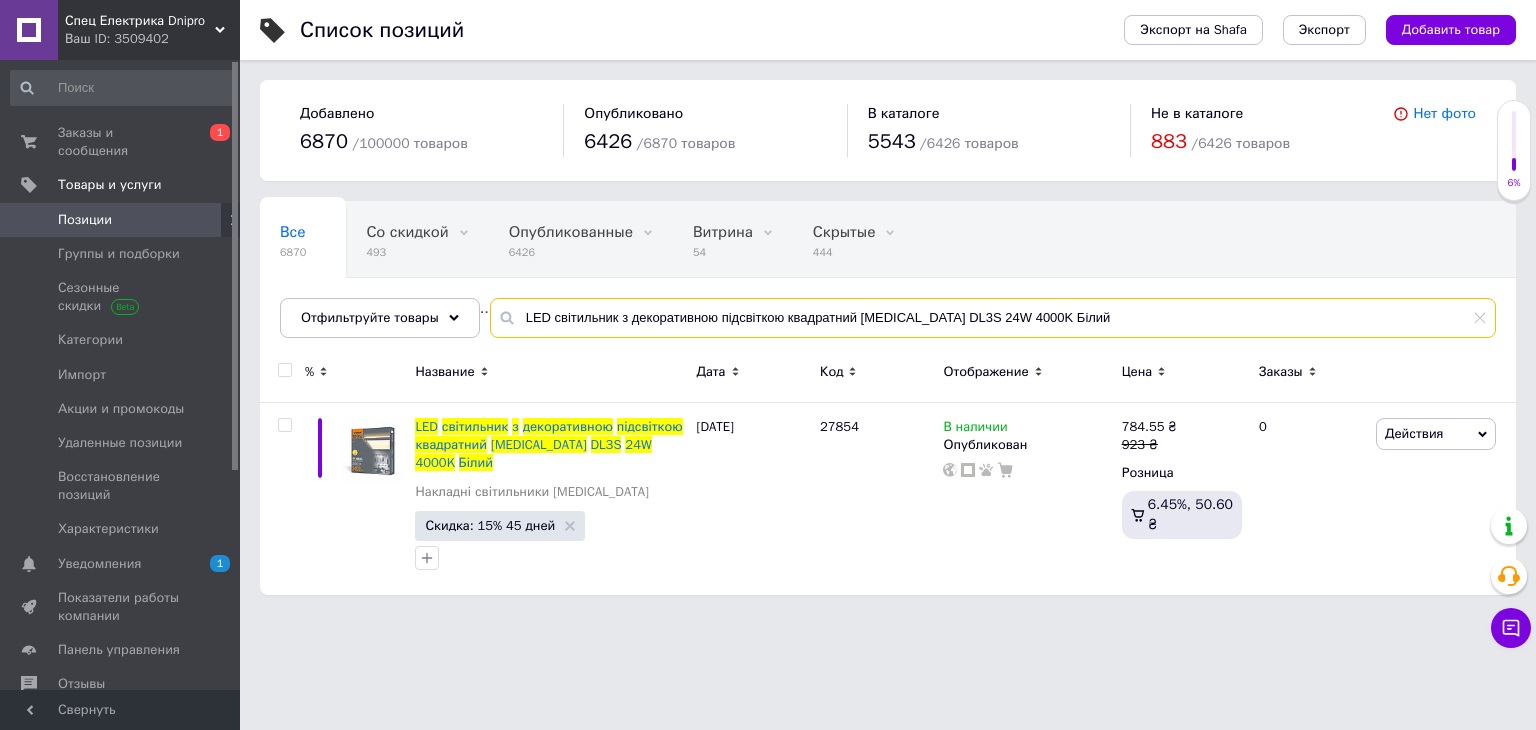 drag, startPoint x: 548, startPoint y: 313, endPoint x: 1150, endPoint y: 280, distance: 602.9038 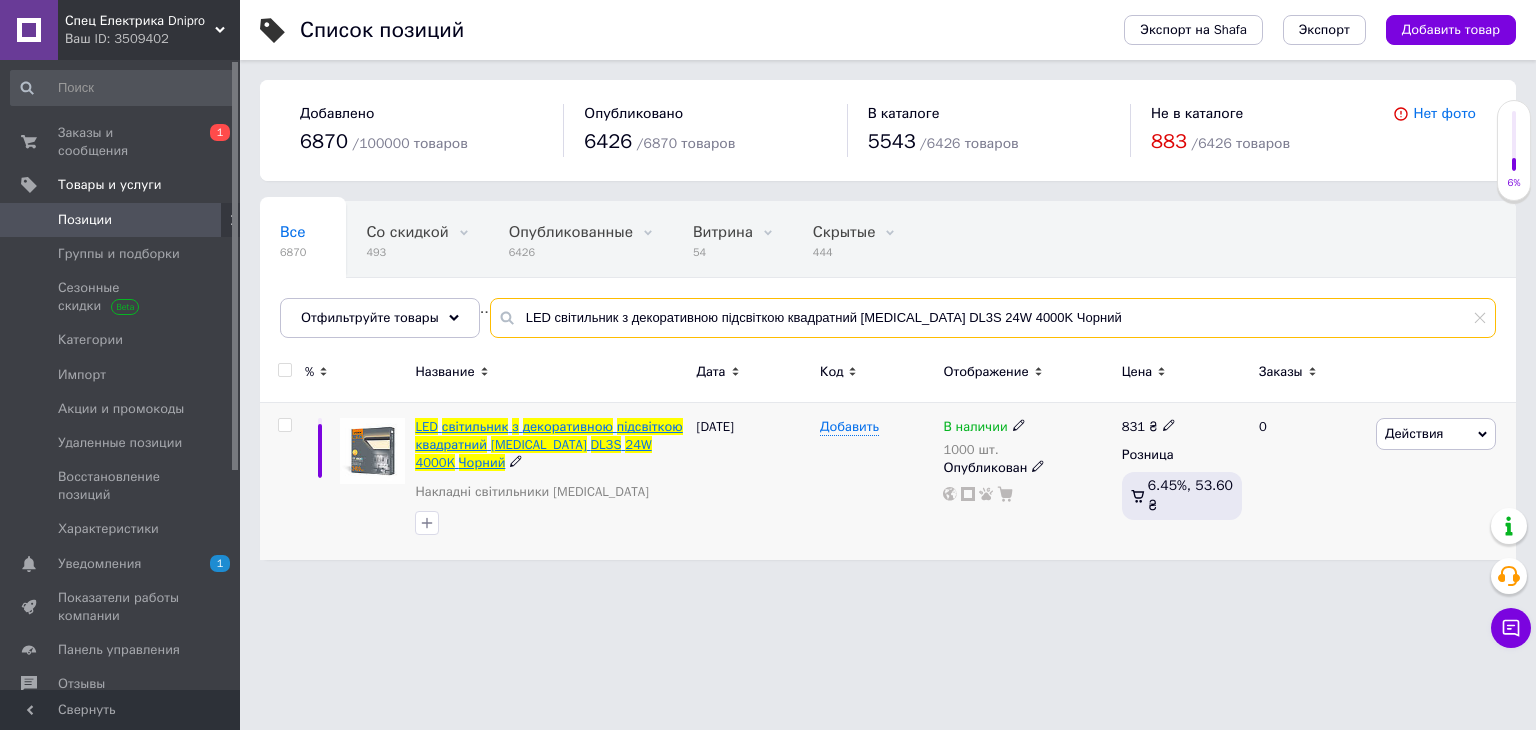 type on "LED світильник з декоративною підсвіткою квадратний VIDEX DL3S 24W 4000K Чорний" 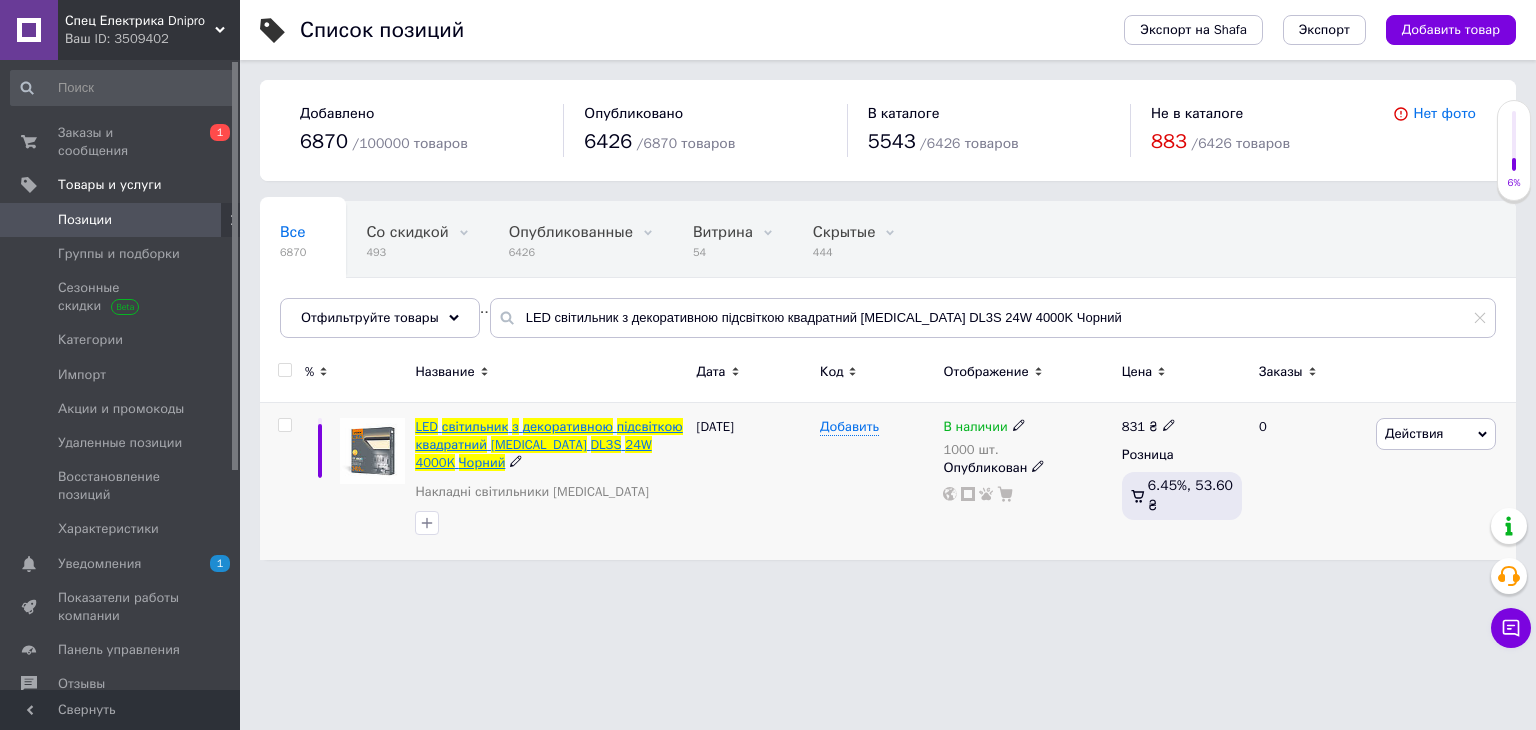 click on "підсвіткою" at bounding box center [650, 426] 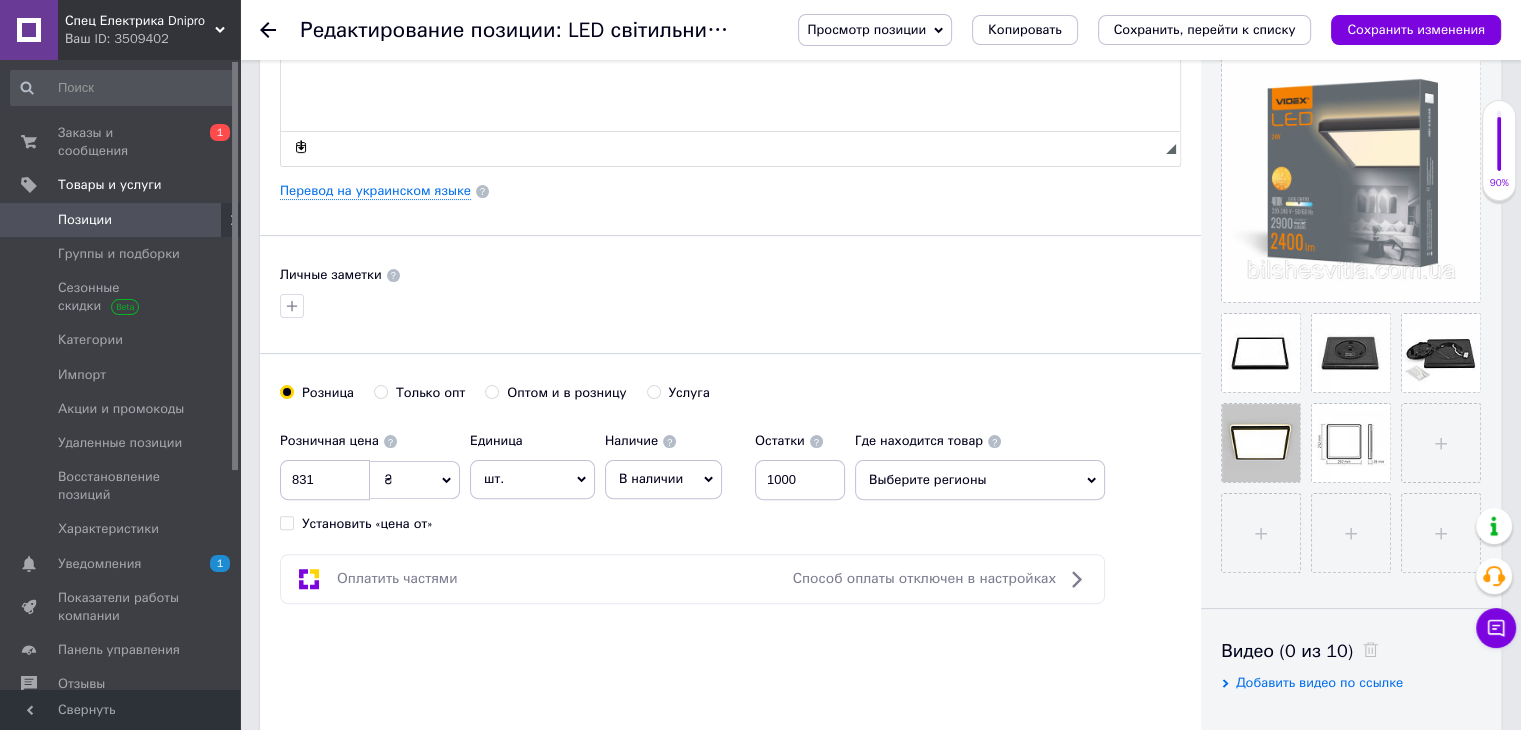 scroll, scrollTop: 500, scrollLeft: 0, axis: vertical 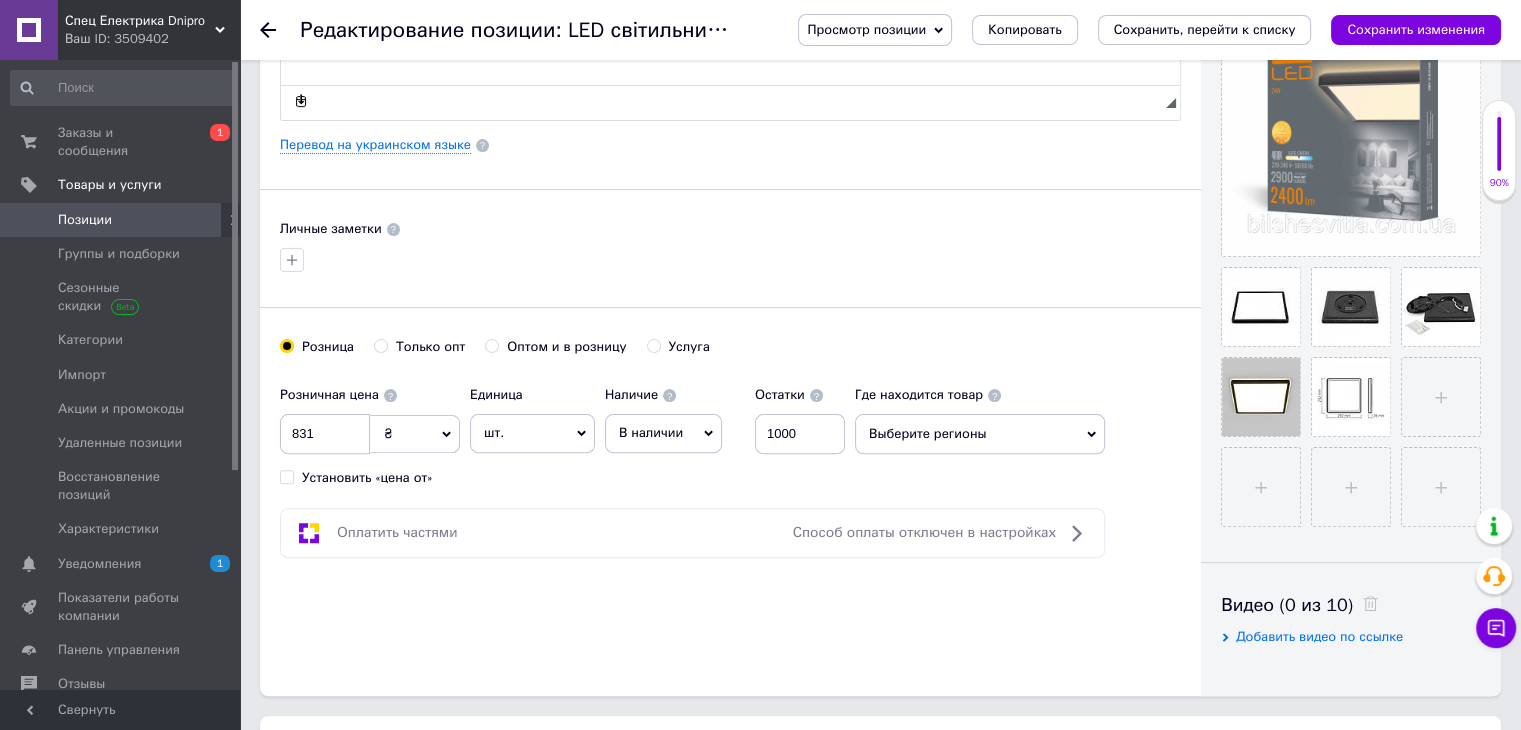 click on "В наличии" at bounding box center [651, 432] 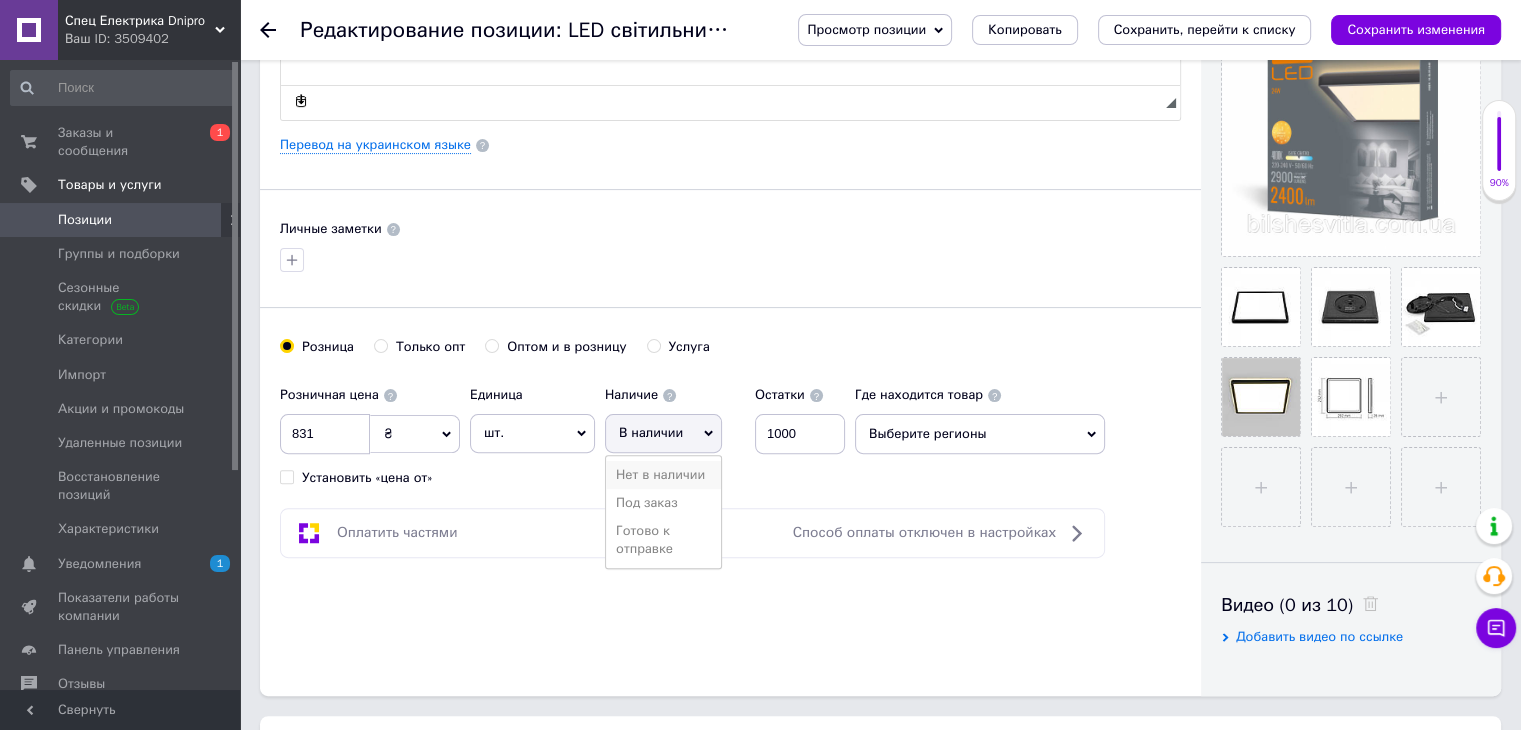 click on "Нет в наличии" at bounding box center (663, 475) 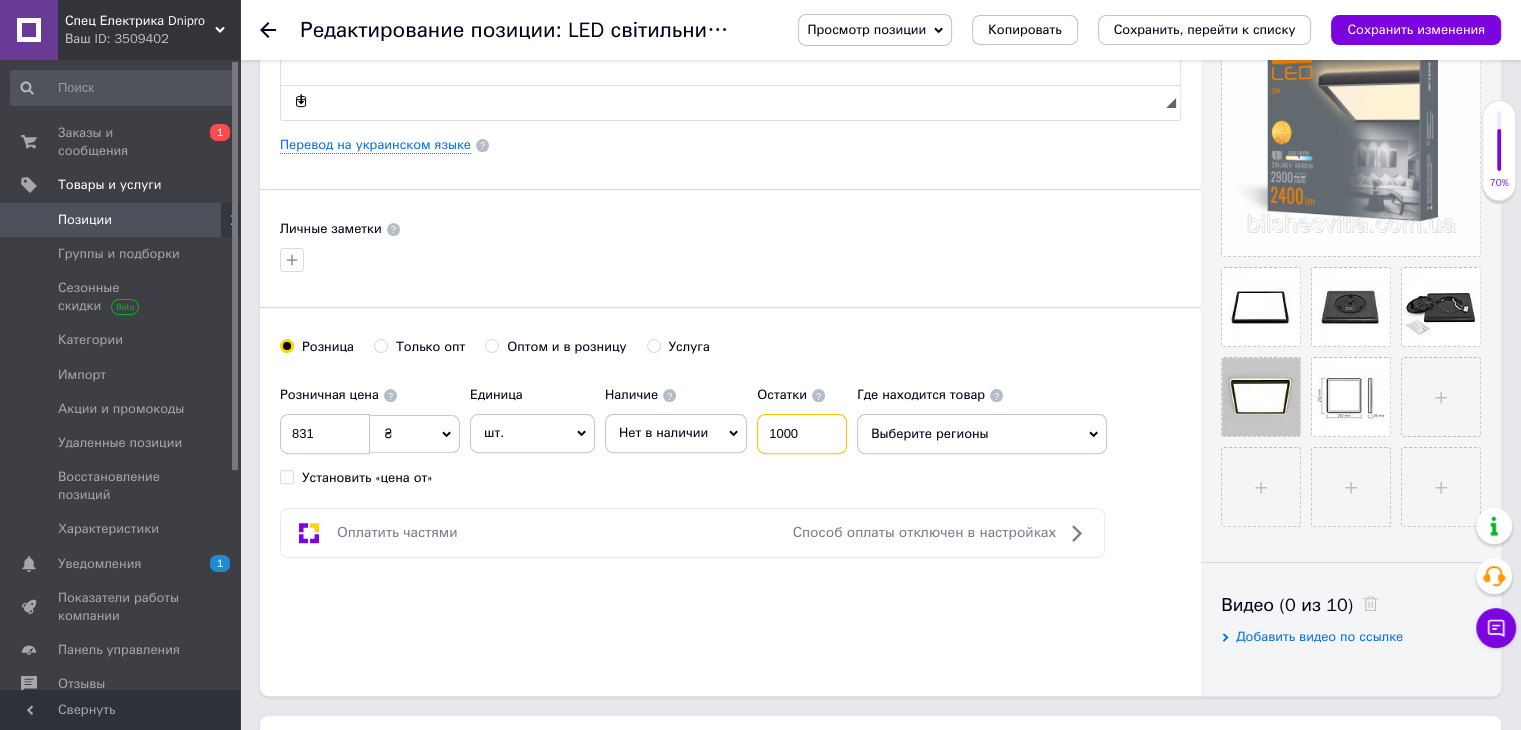 drag, startPoint x: 820, startPoint y: 445, endPoint x: 768, endPoint y: 441, distance: 52.153618 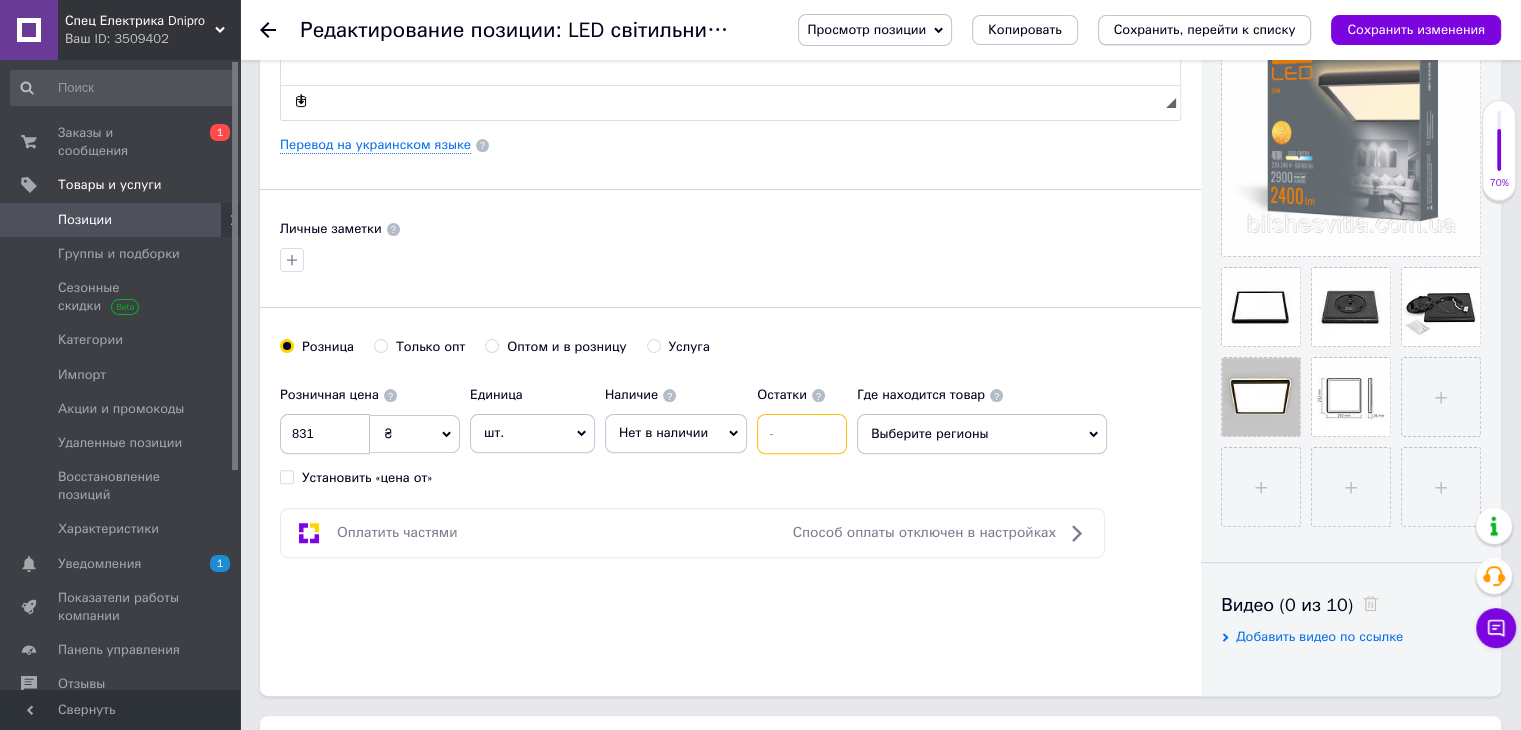 type 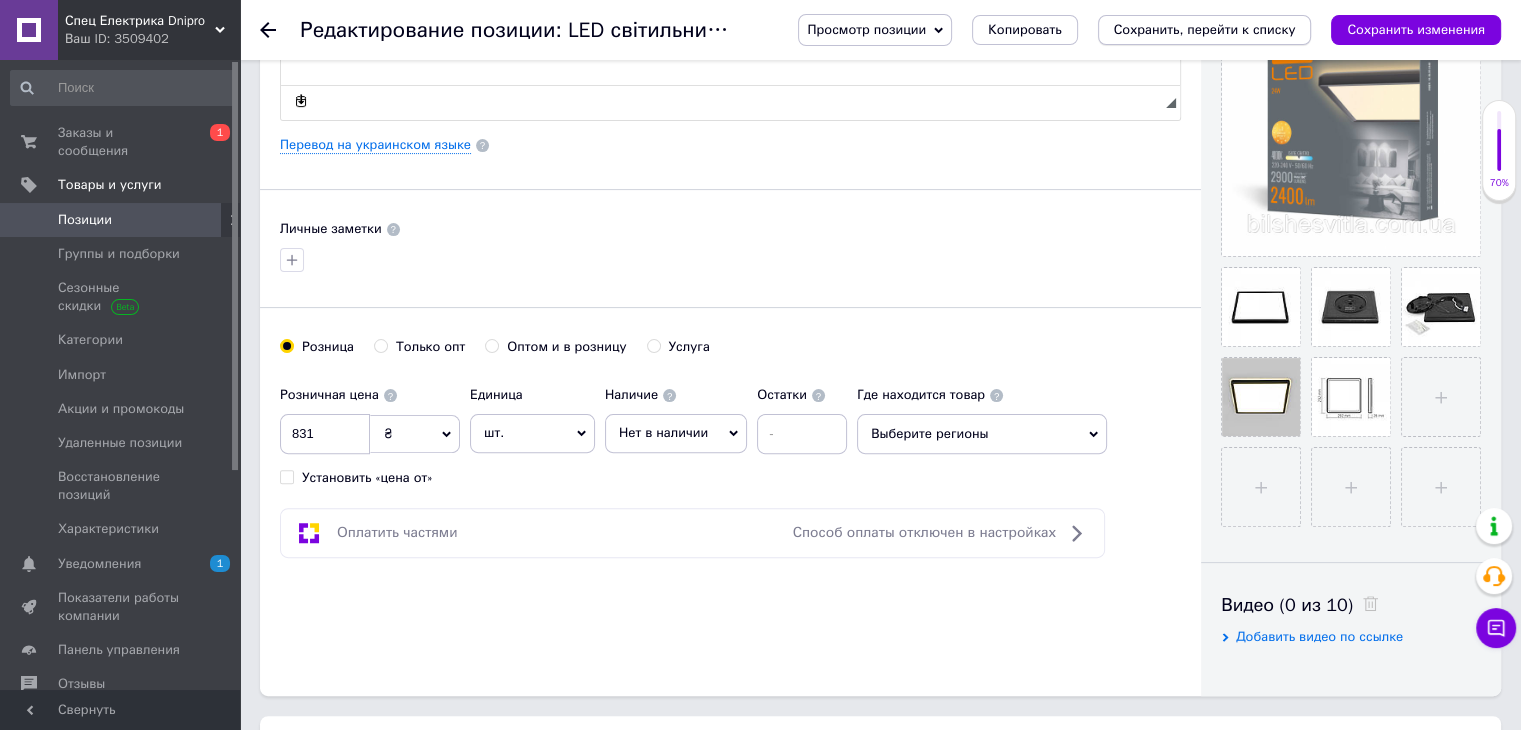 click on "Сохранить, перейти к списку" at bounding box center (1205, 29) 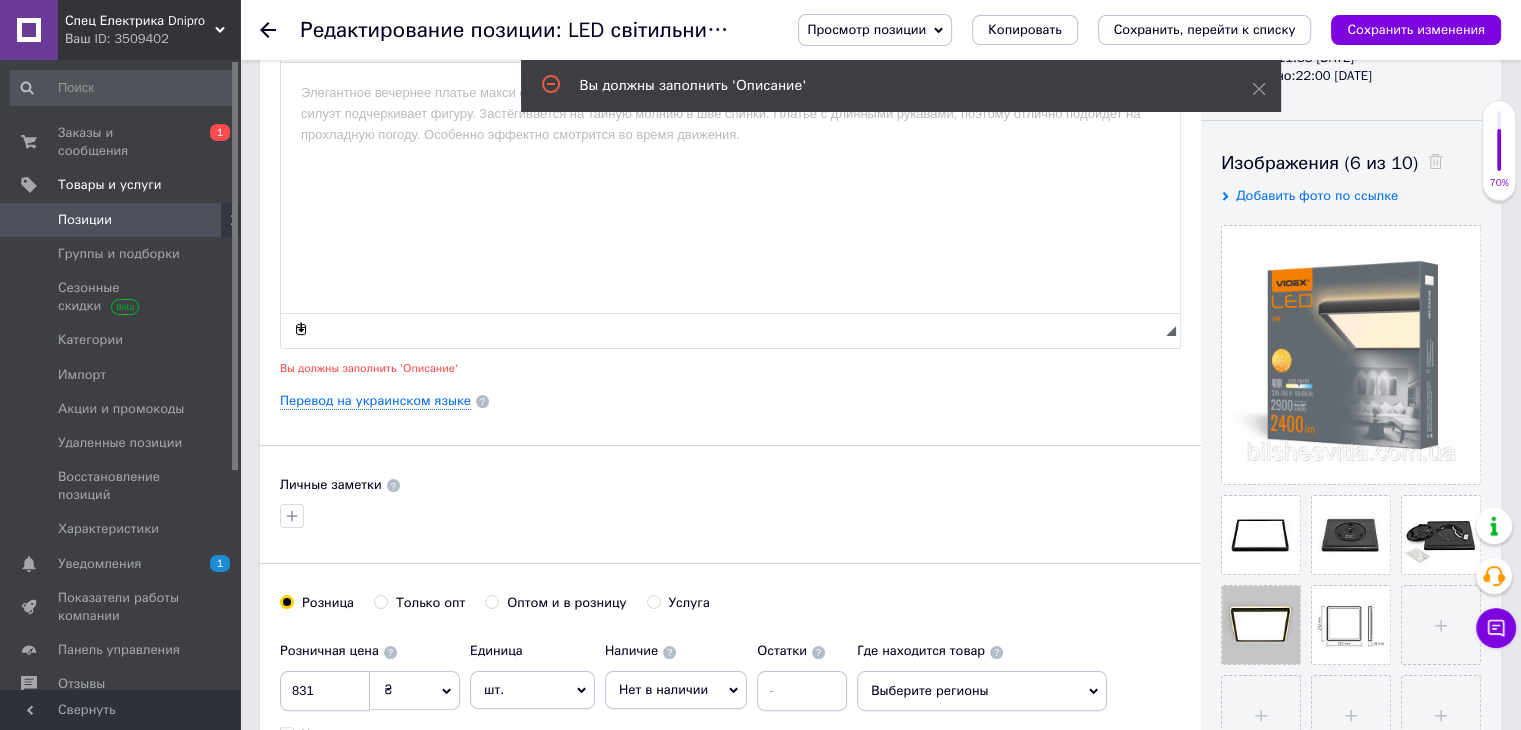 scroll, scrollTop: 0, scrollLeft: 0, axis: both 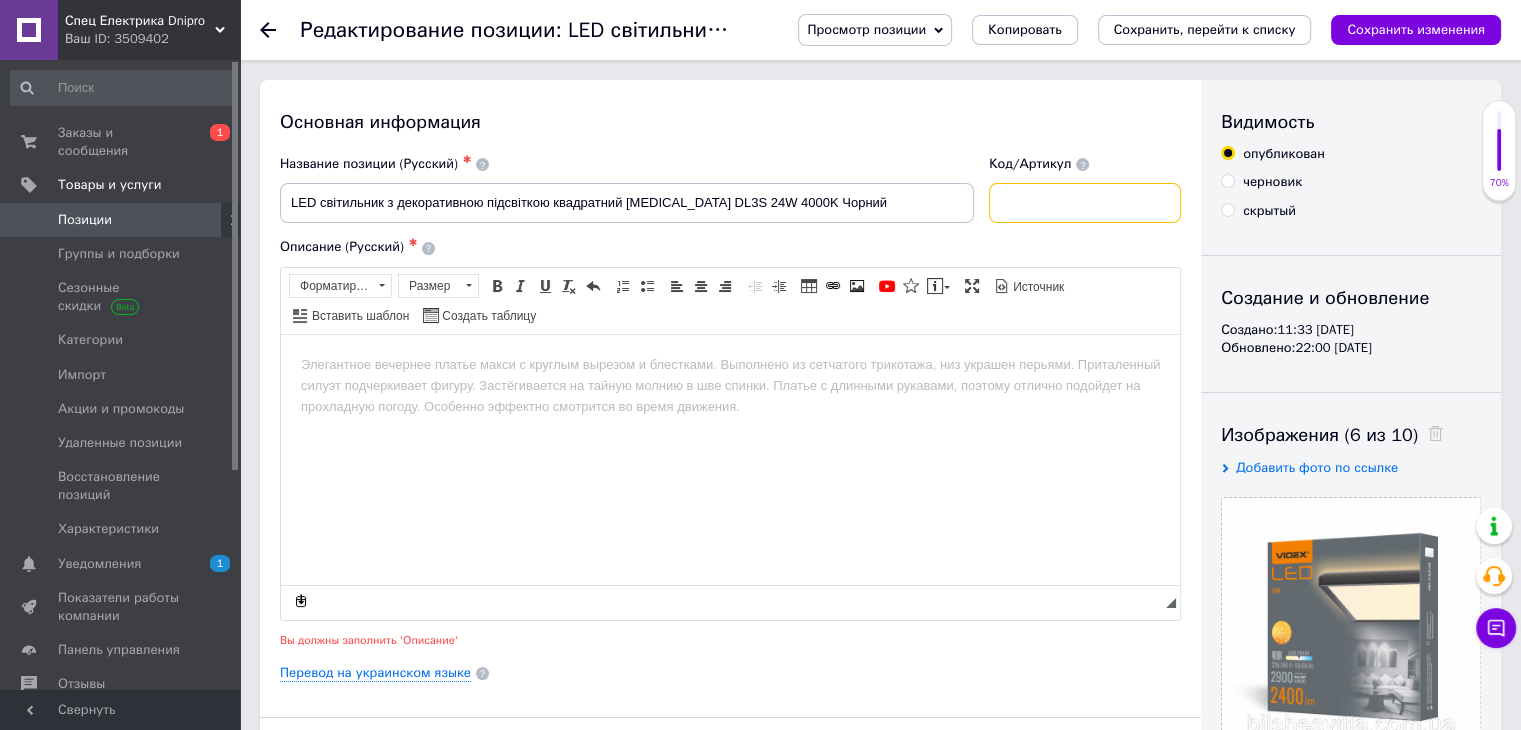 click at bounding box center (1085, 203) 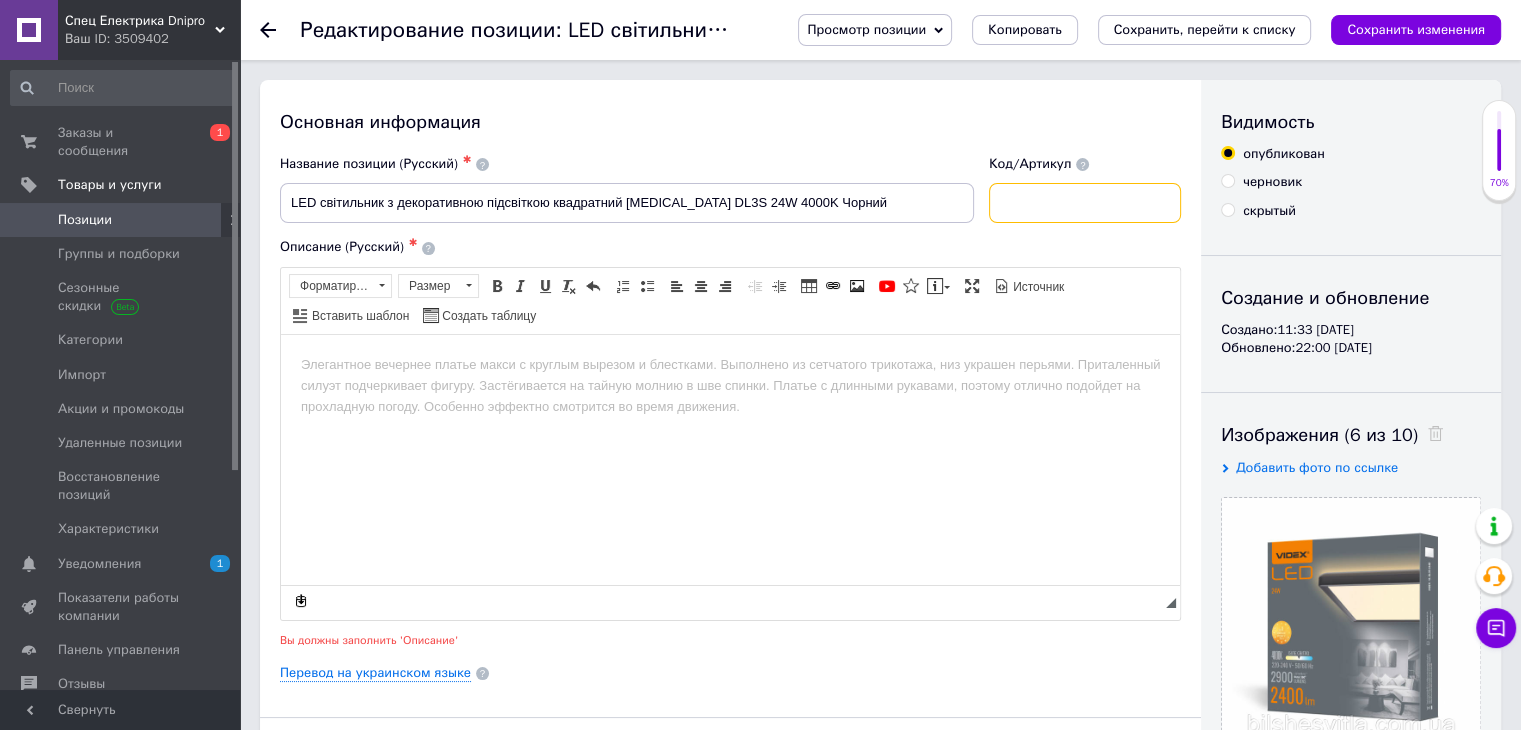 paste on "27853" 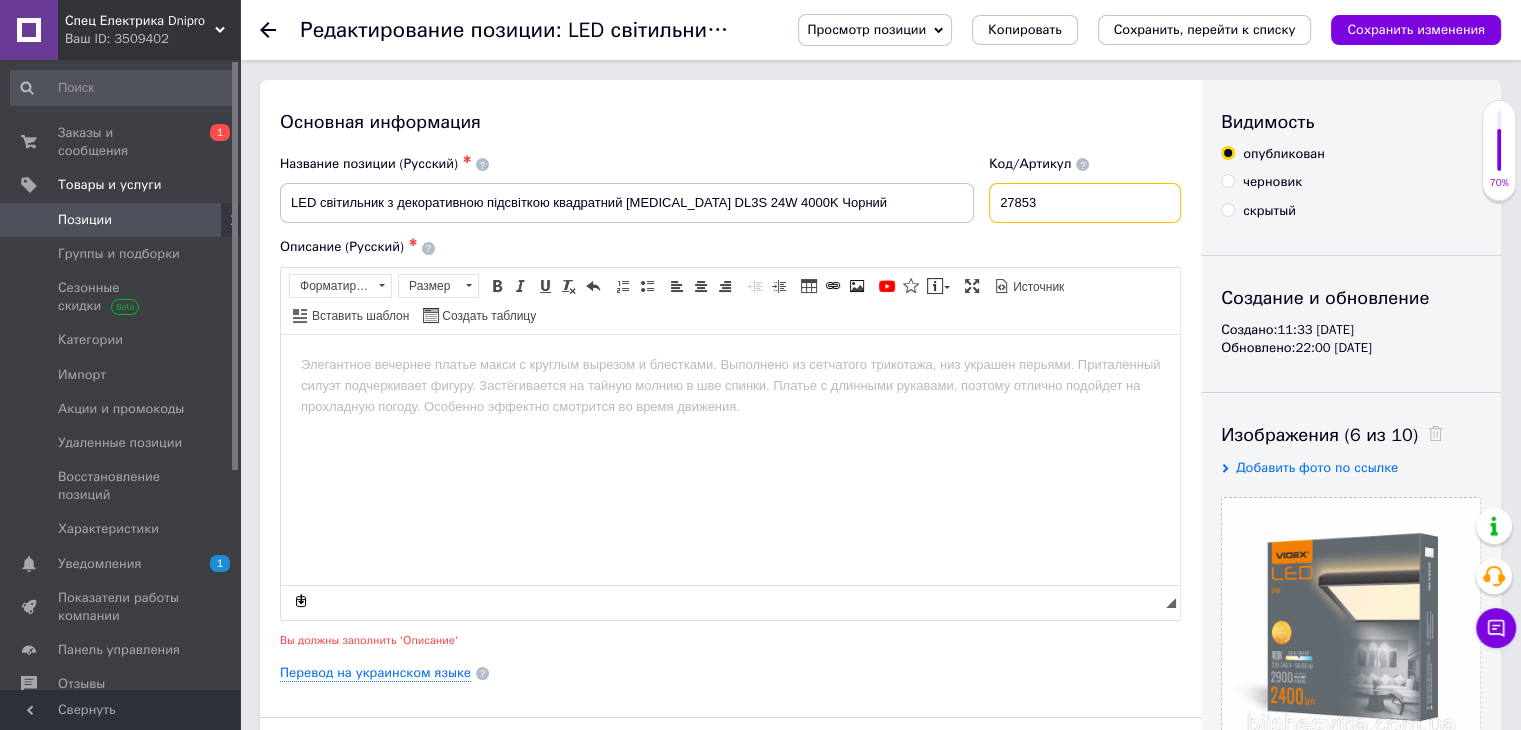 type on "27853" 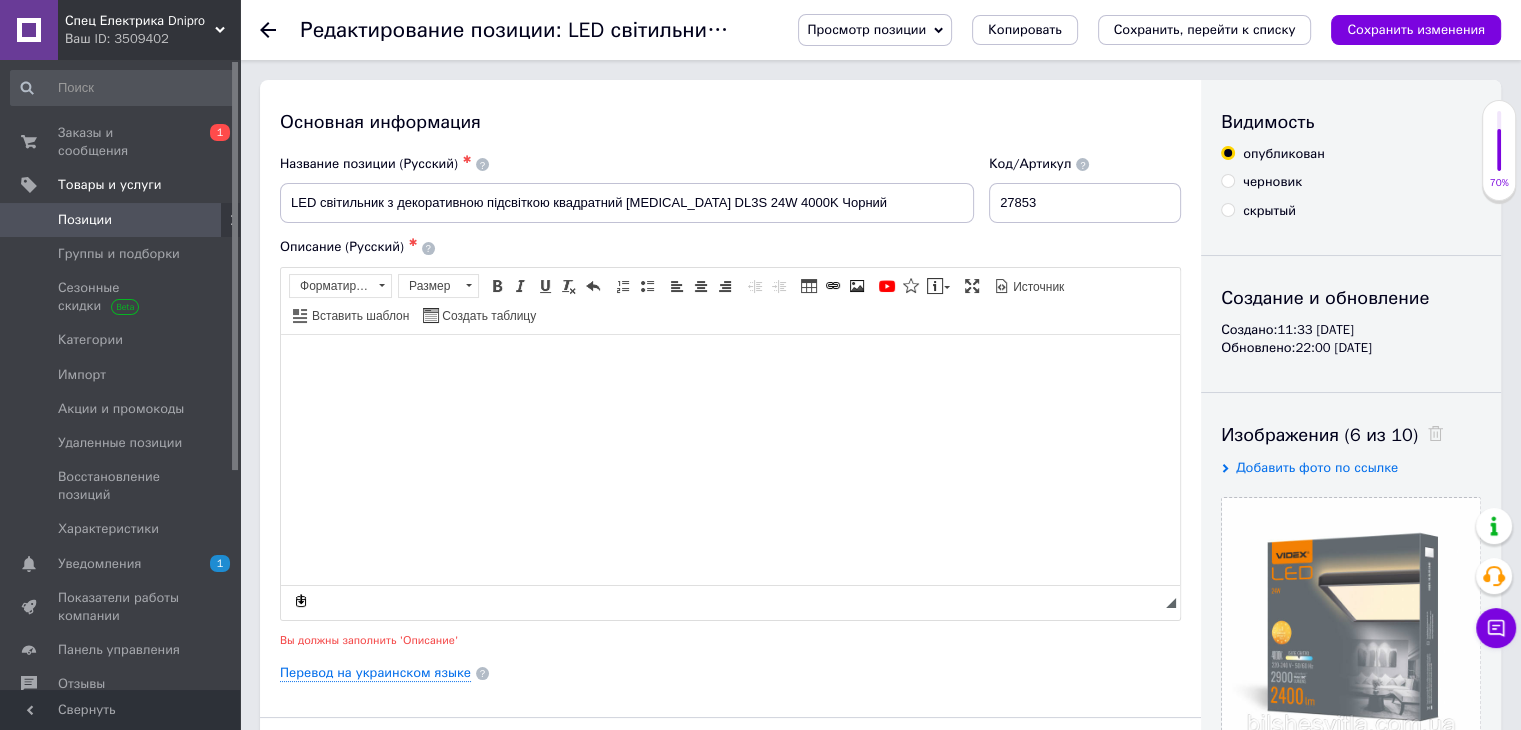 click at bounding box center (730, 364) 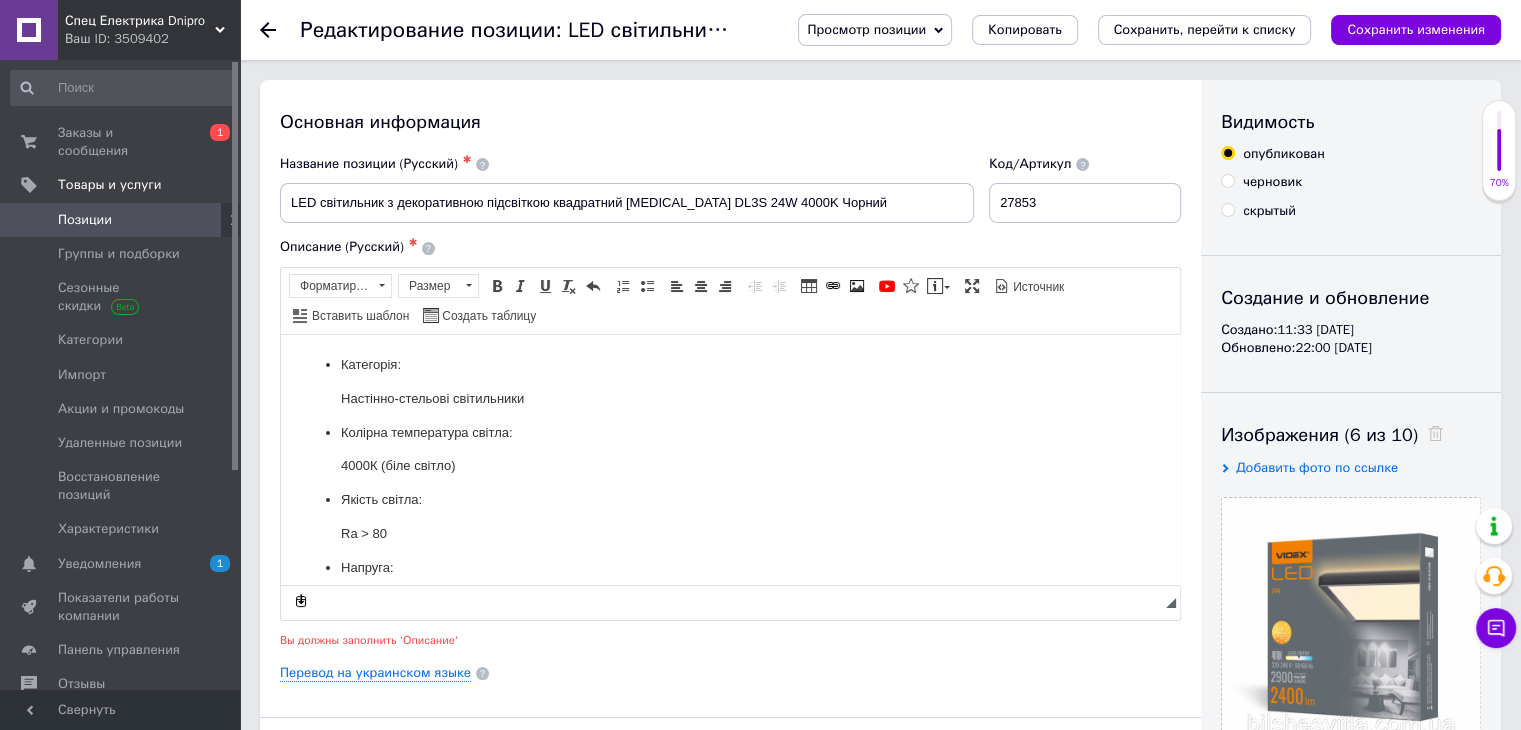 scroll, scrollTop: 1105, scrollLeft: 0, axis: vertical 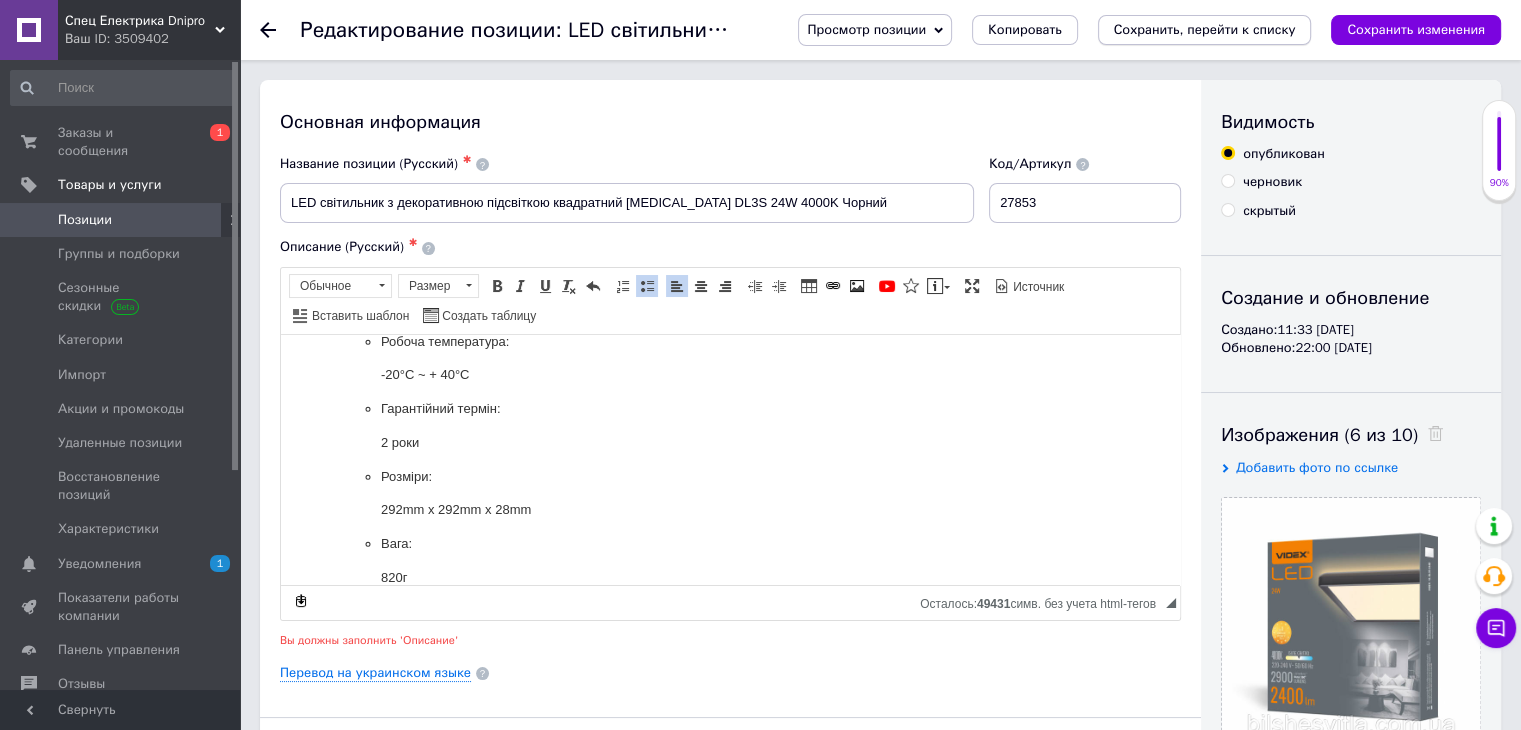click on "Сохранить, перейти к списку" at bounding box center (1205, 29) 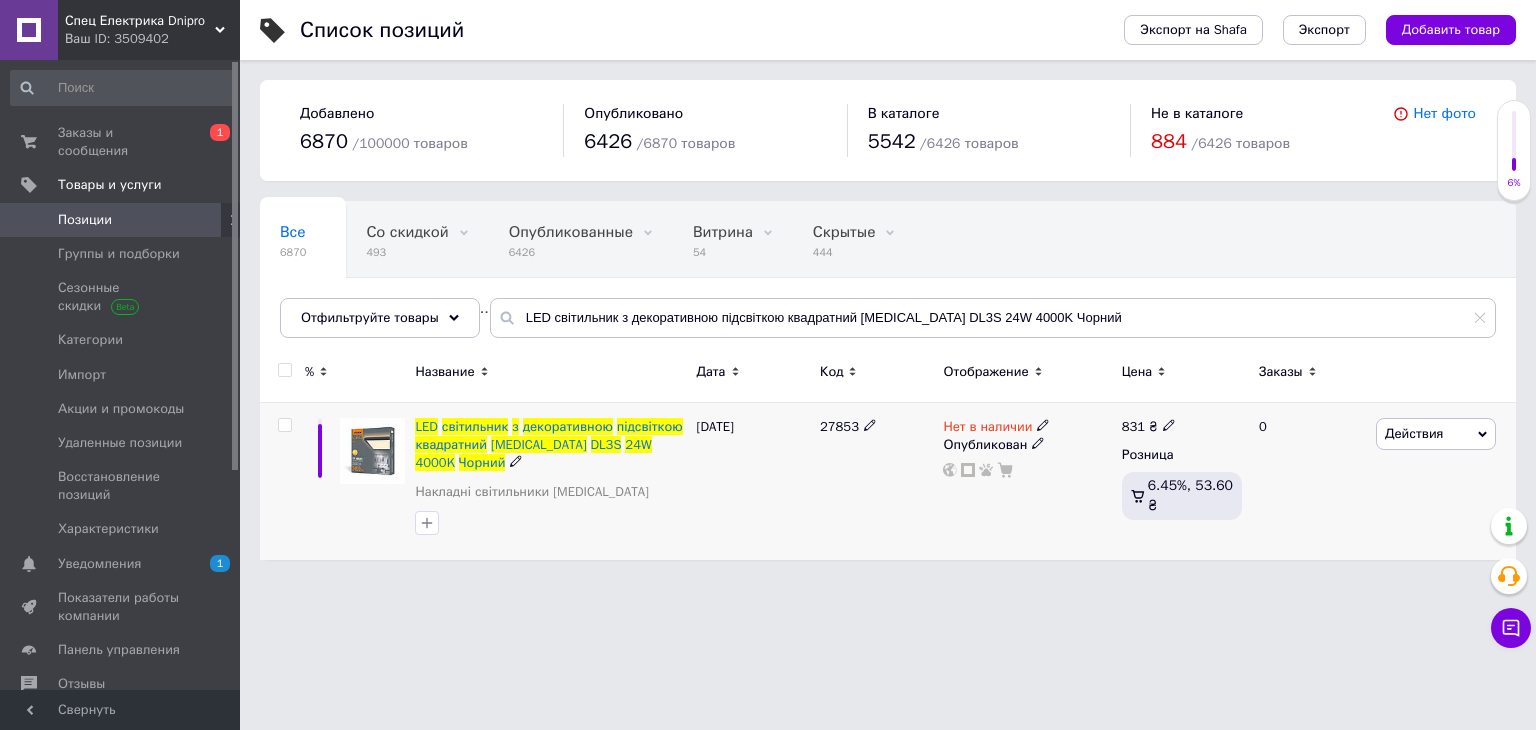 click at bounding box center [284, 425] 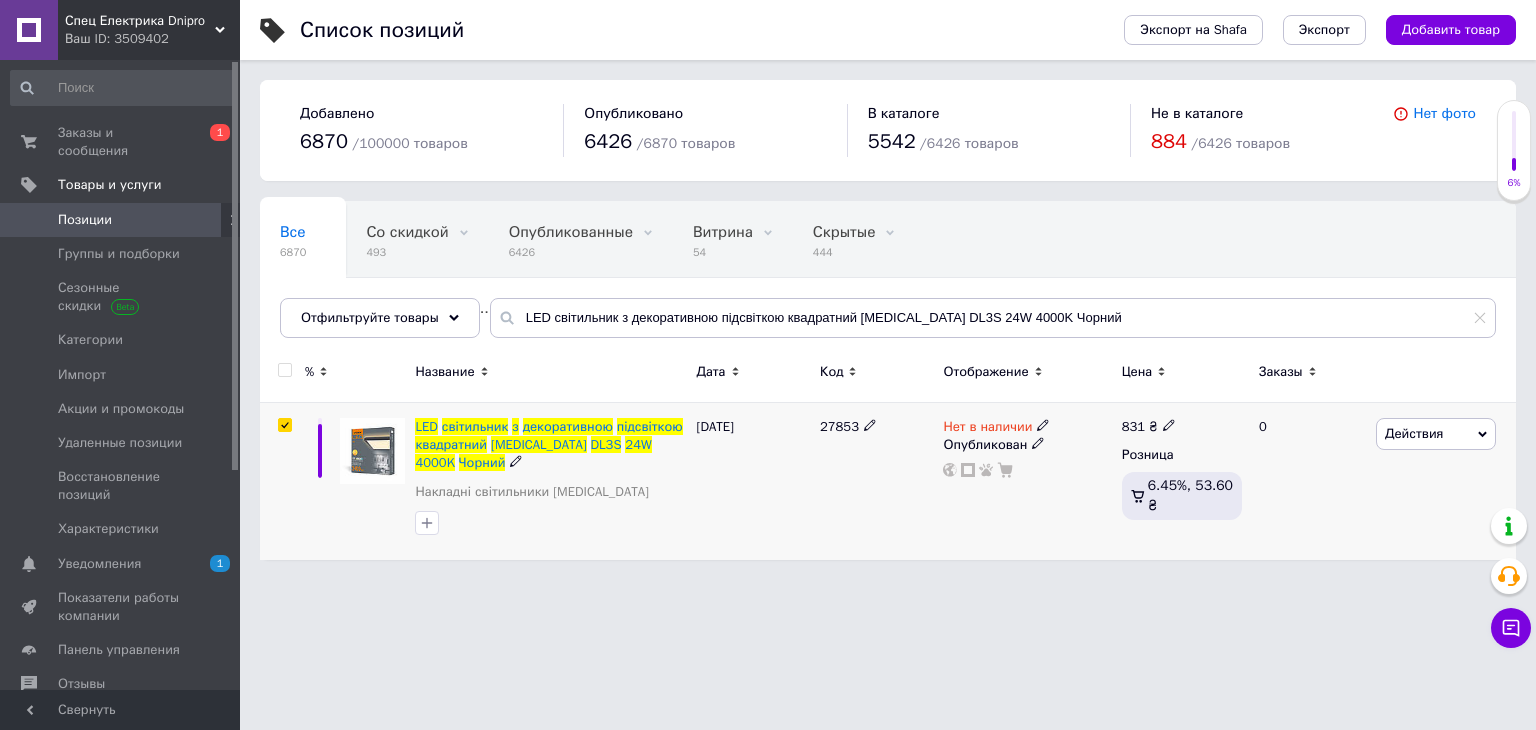 checkbox on "true" 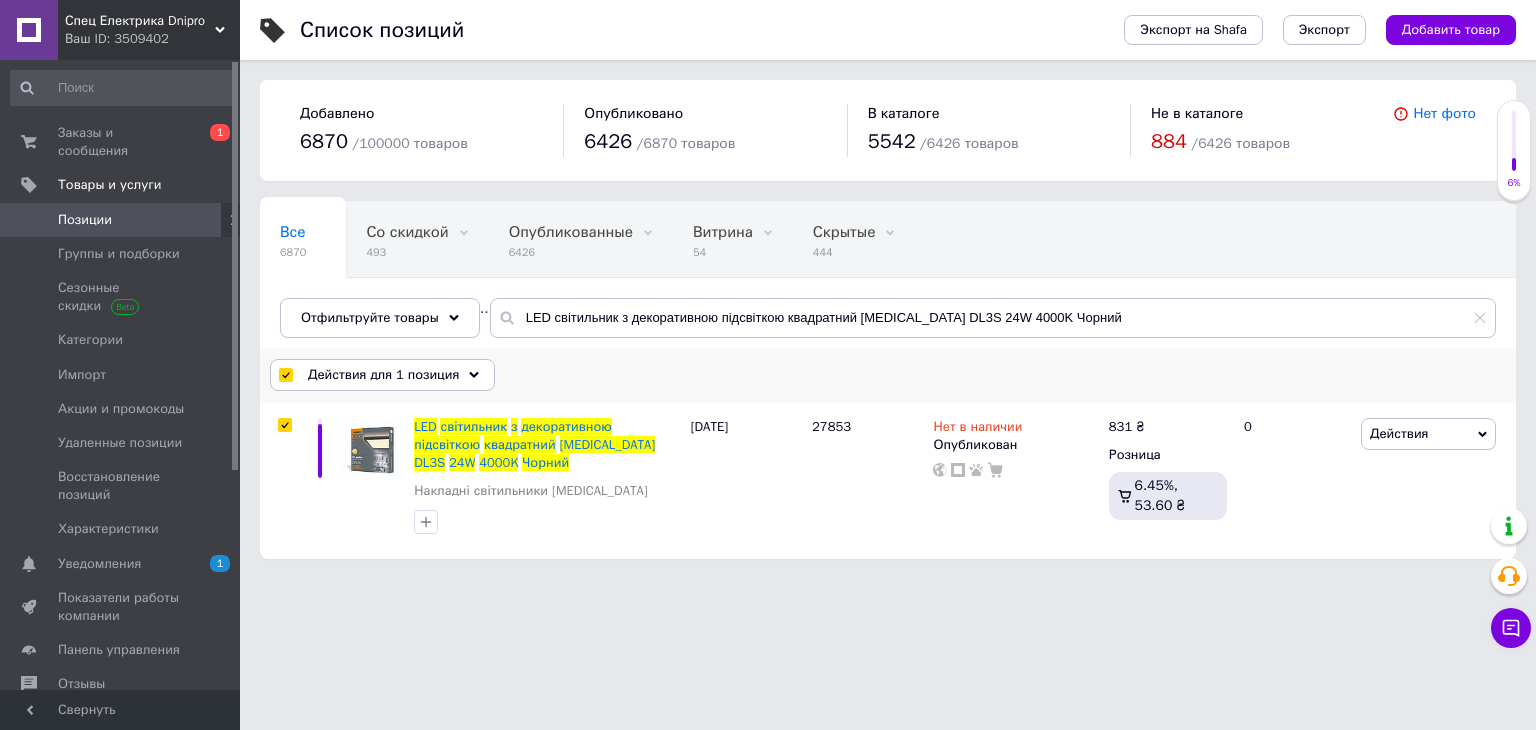 click on "Действия для 1 позиция" at bounding box center [383, 375] 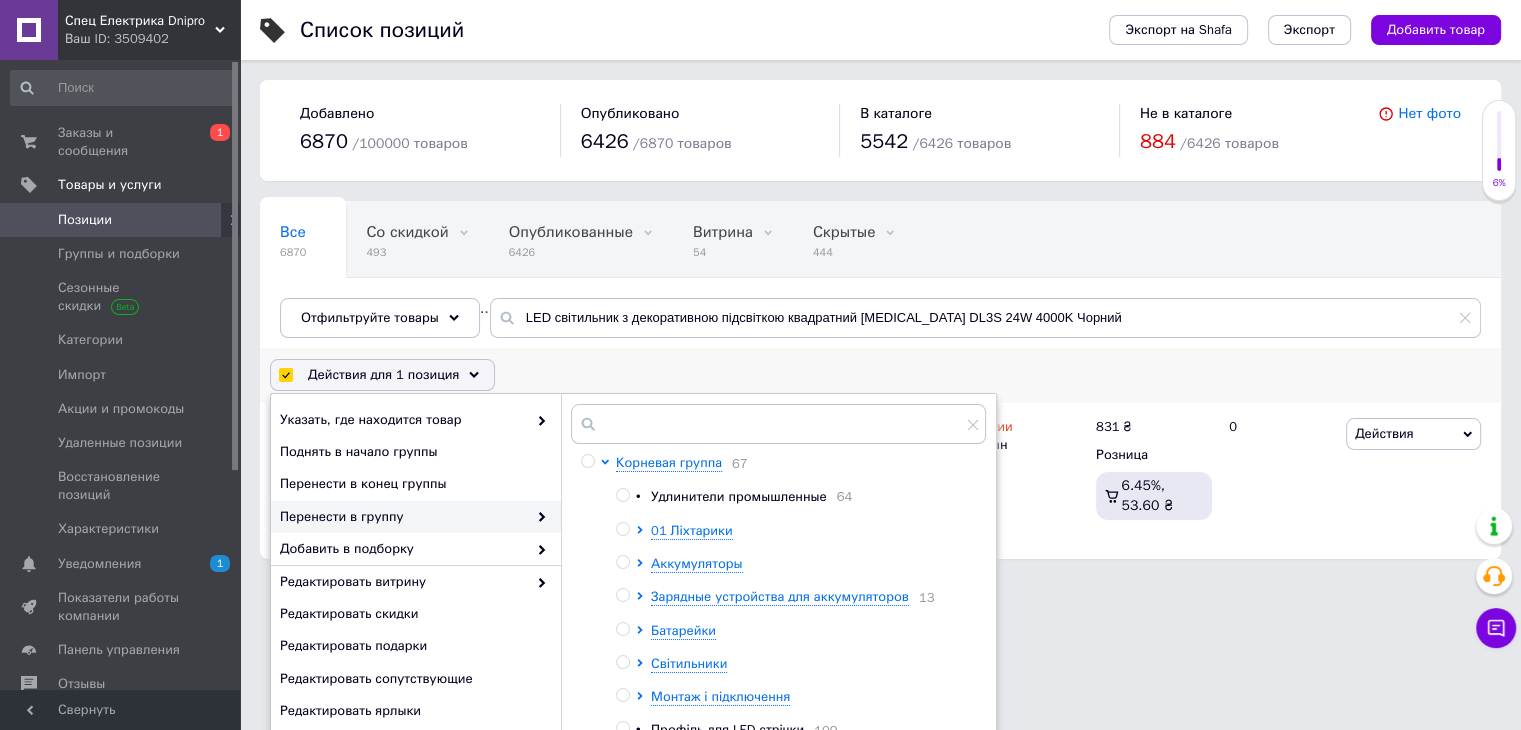 scroll, scrollTop: 166, scrollLeft: 0, axis: vertical 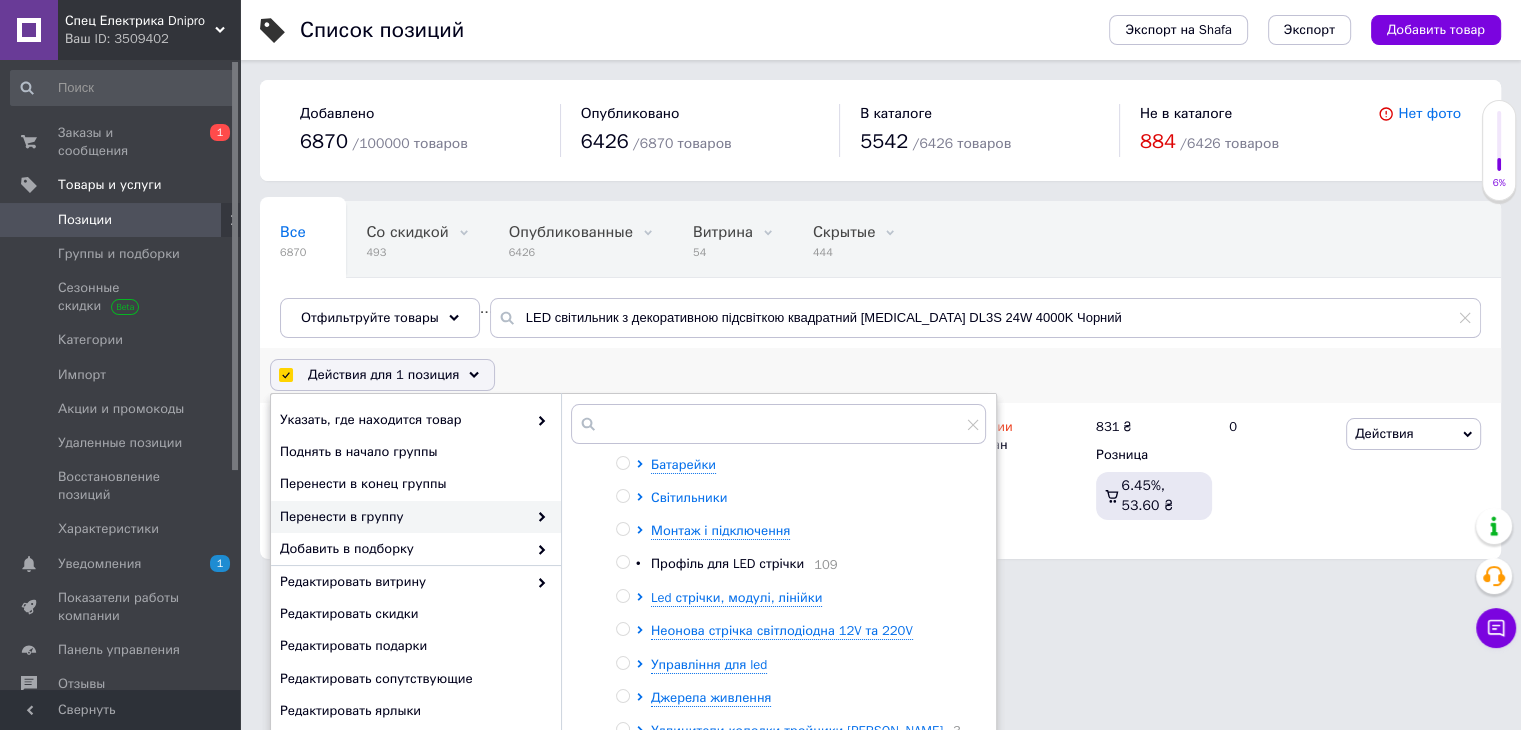 click 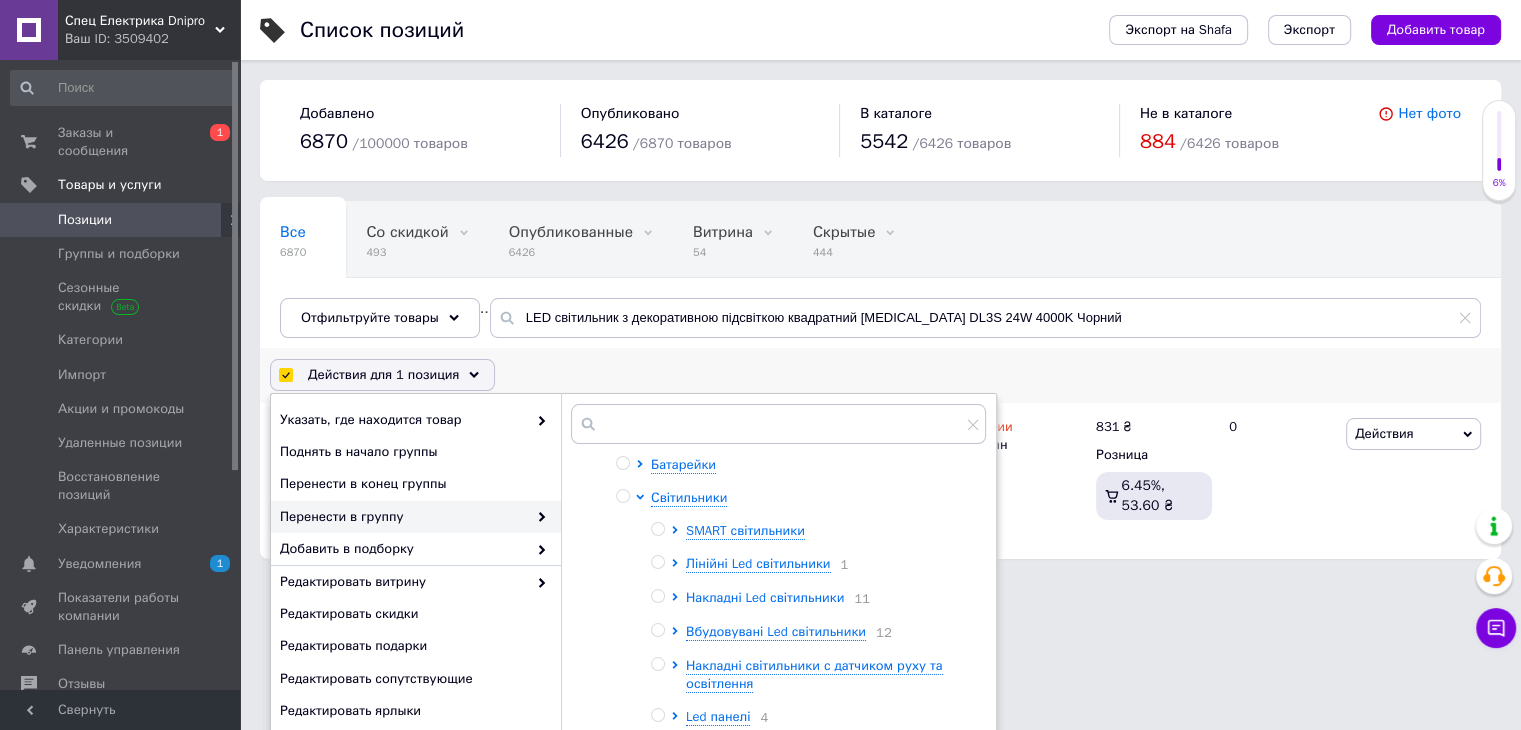 click 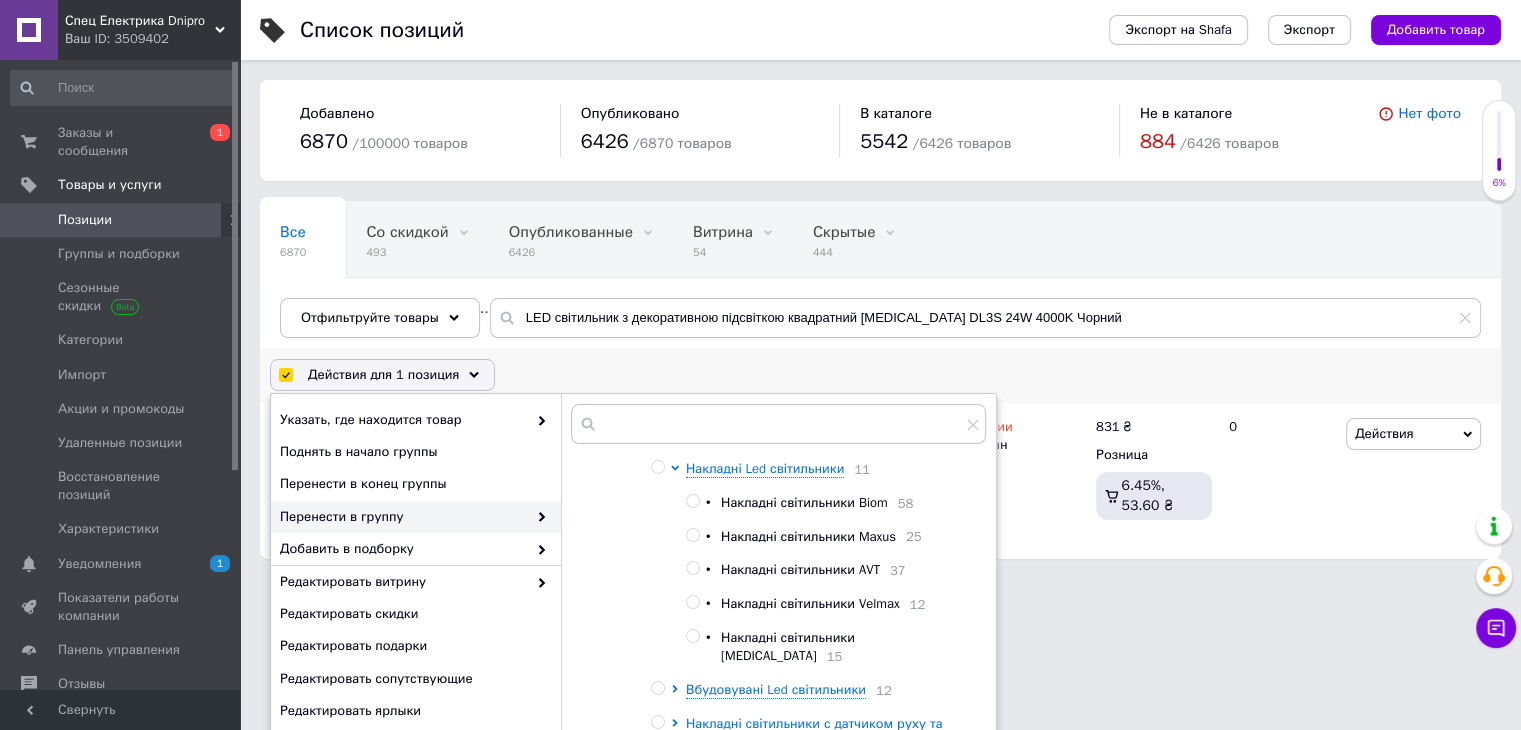 scroll, scrollTop: 333, scrollLeft: 0, axis: vertical 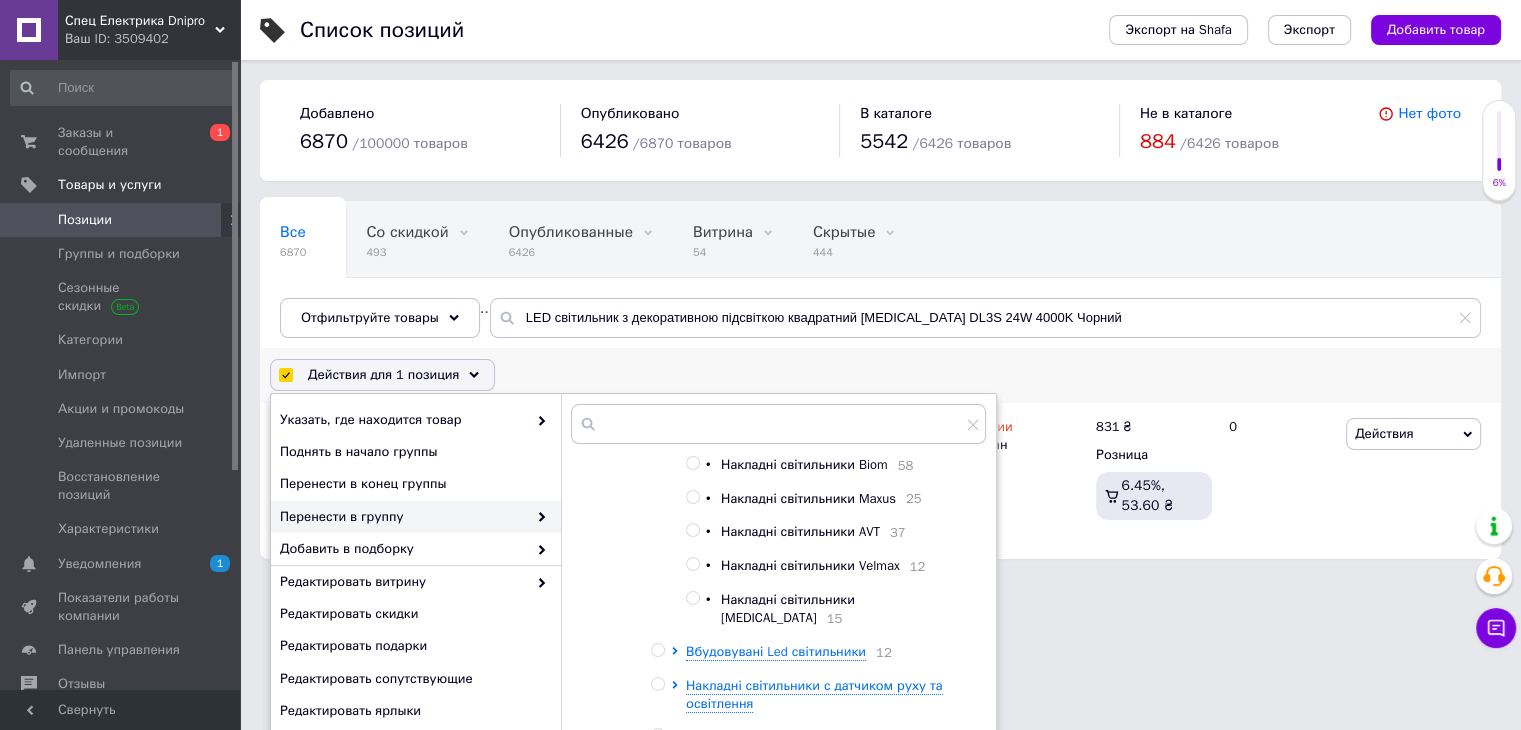 click on "Накладні світильники Videx" at bounding box center (788, 608) 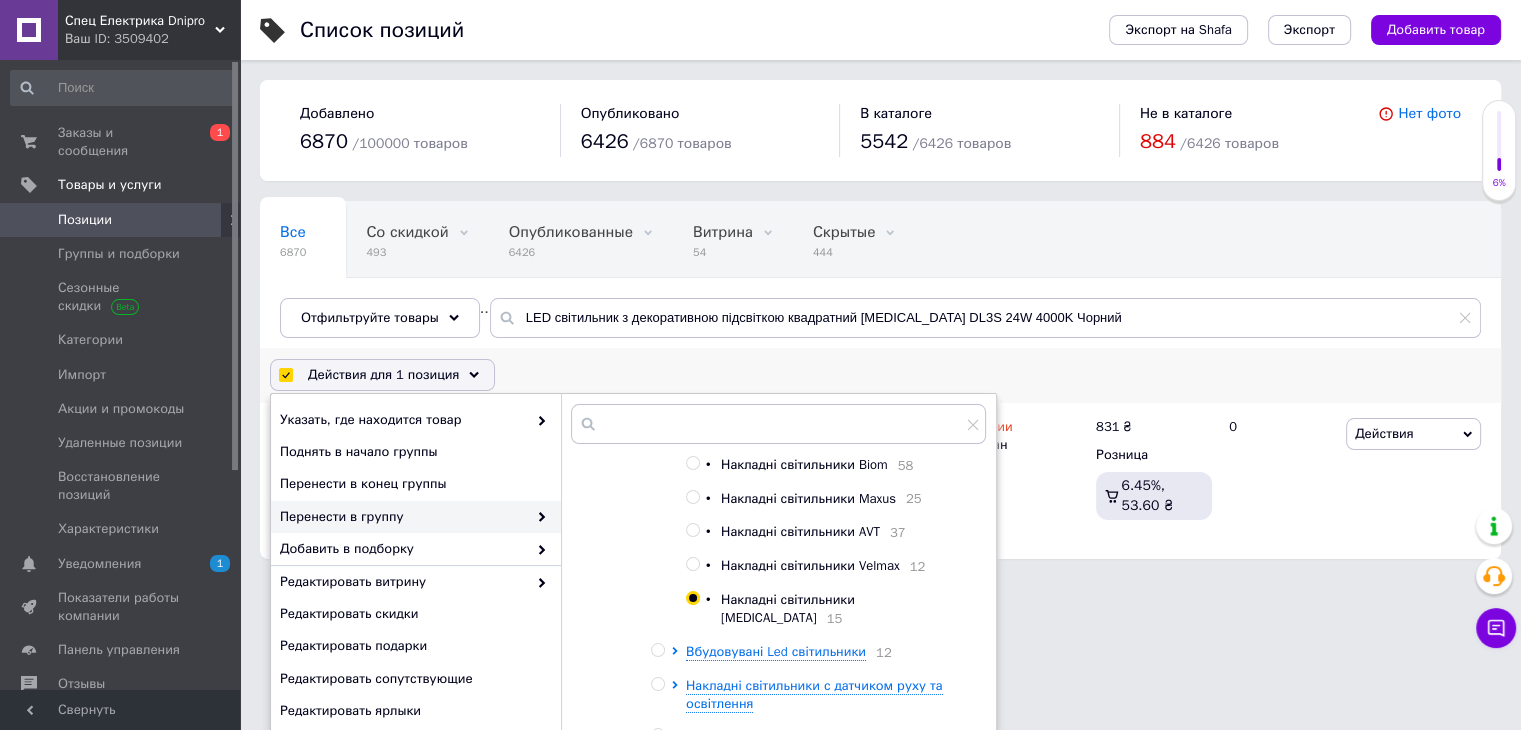 radio on "true" 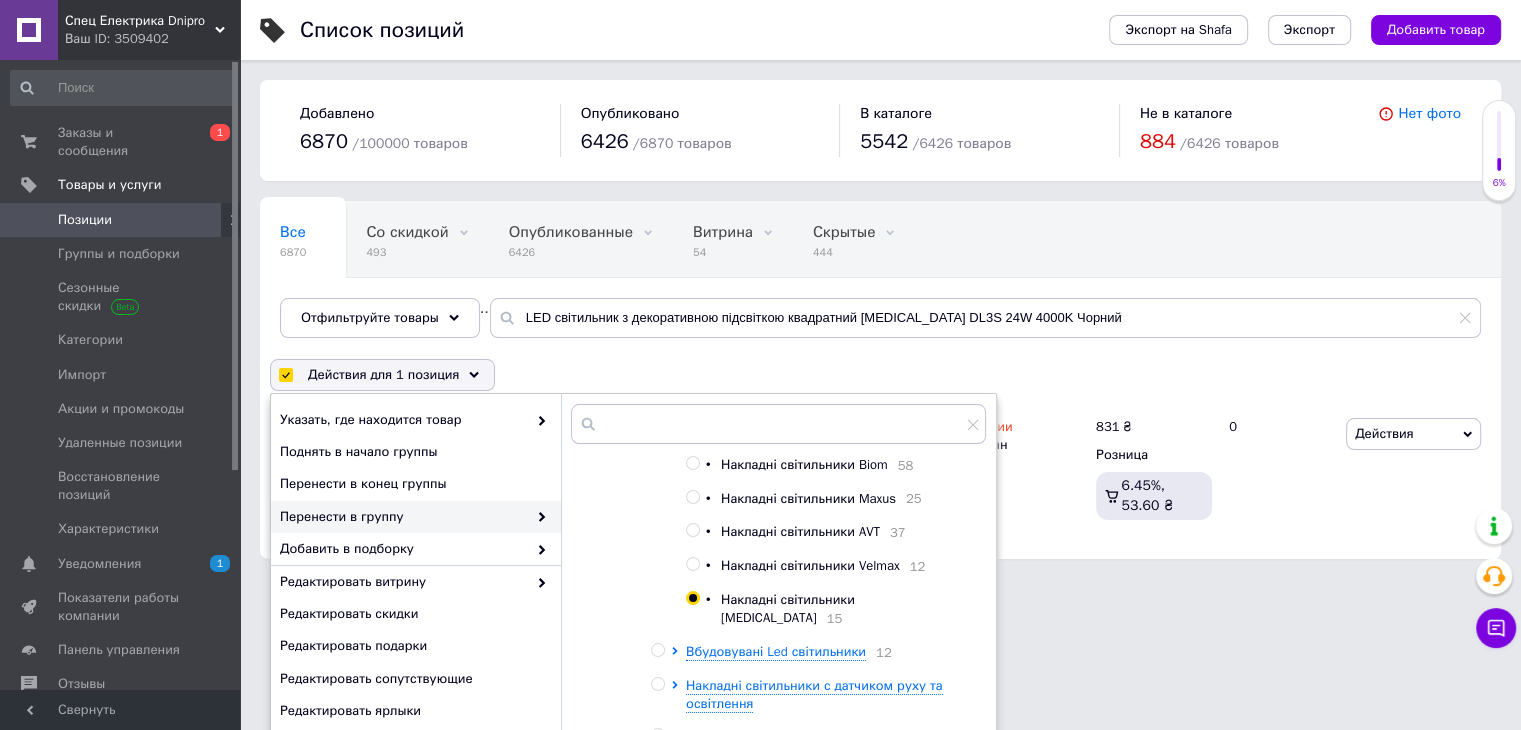 scroll, scrollTop: 166, scrollLeft: 0, axis: vertical 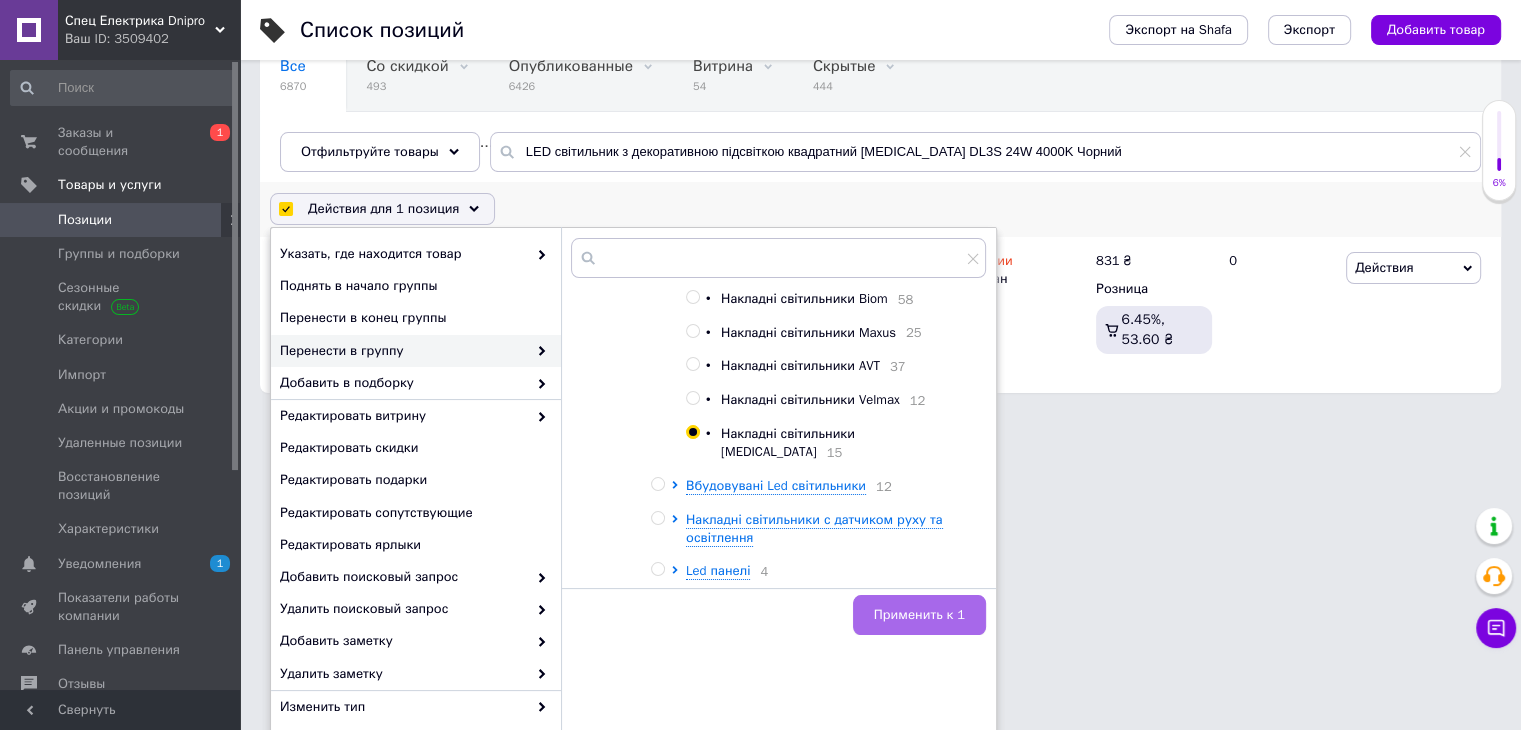 click on "Применить к 1" at bounding box center (919, 615) 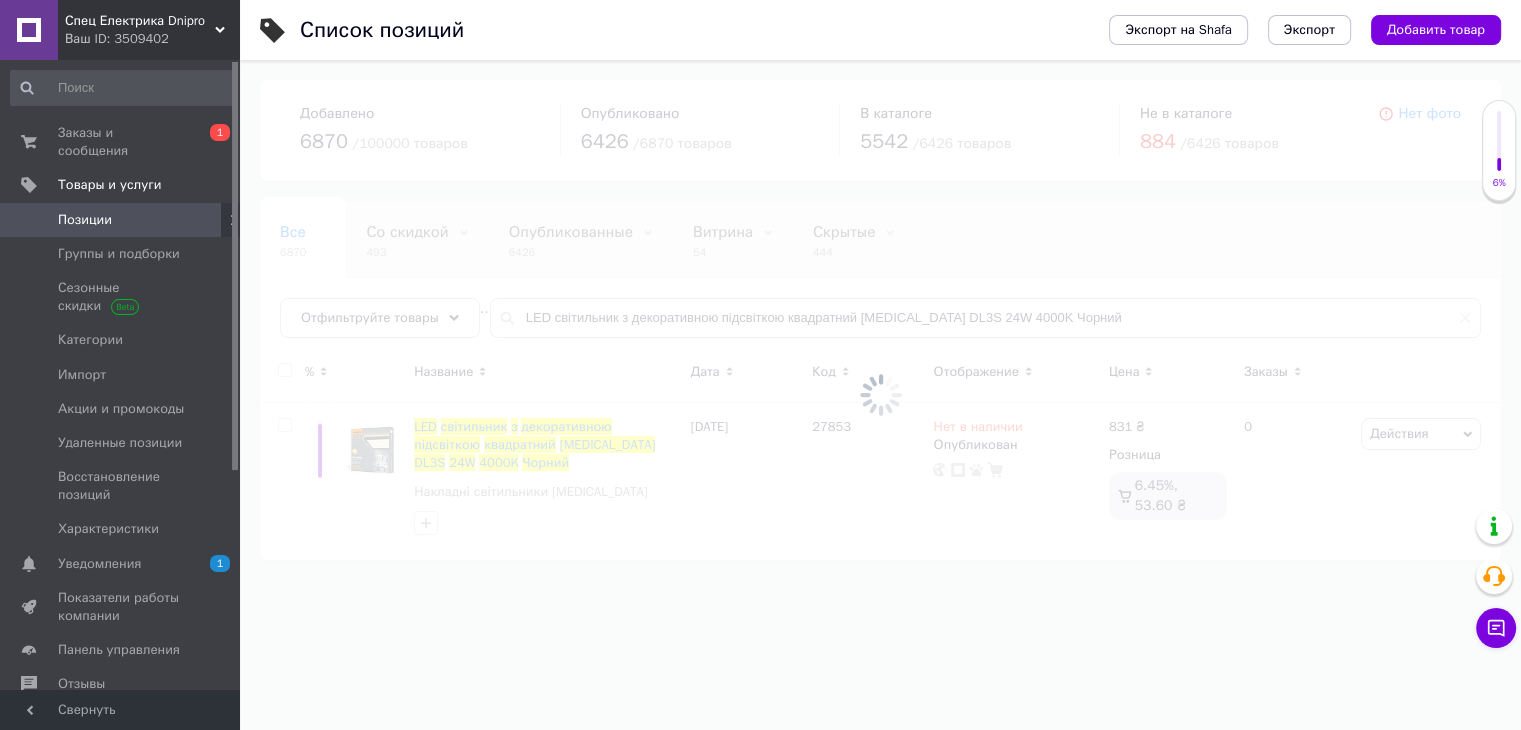 scroll, scrollTop: 0, scrollLeft: 0, axis: both 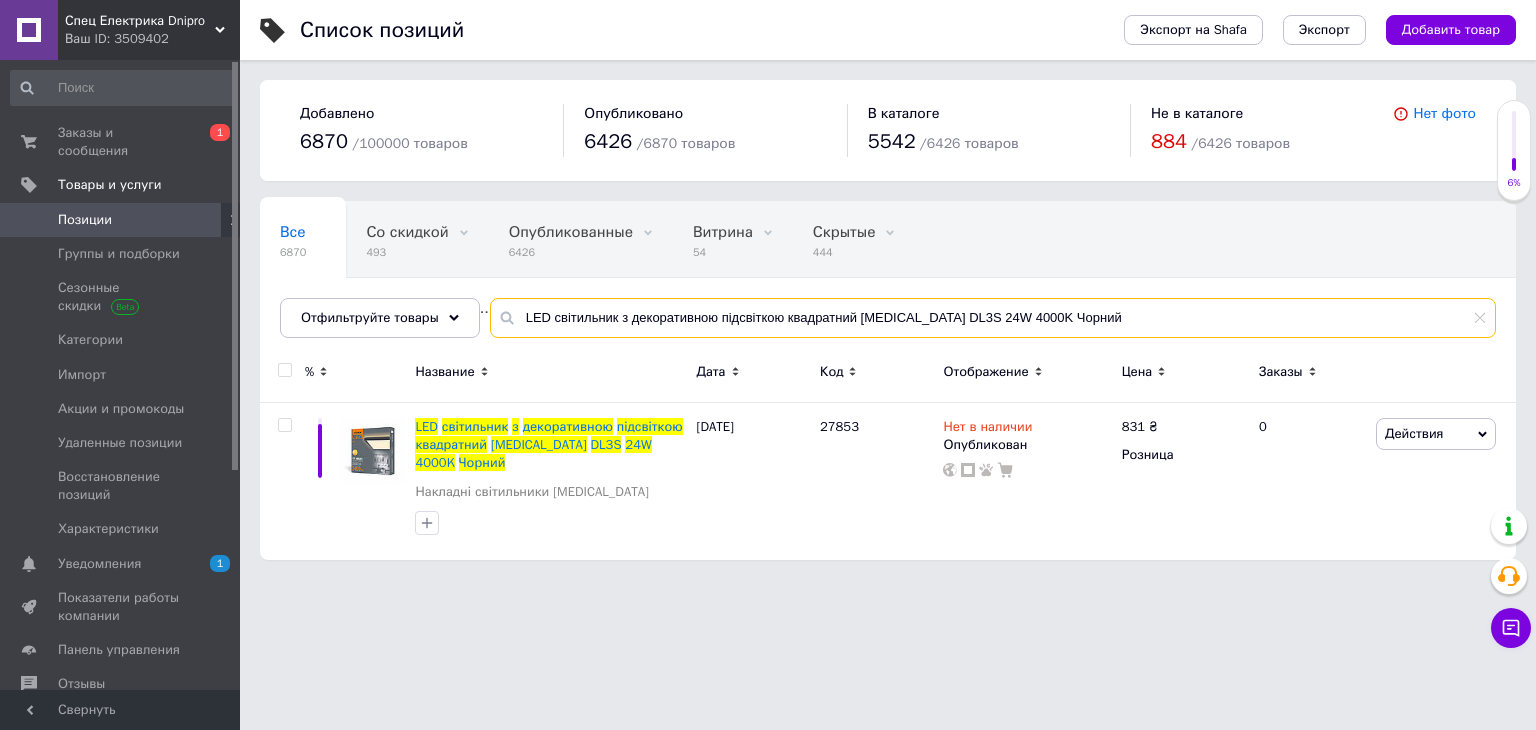 drag, startPoint x: 1038, startPoint y: 318, endPoint x: 444, endPoint y: 344, distance: 594.5687 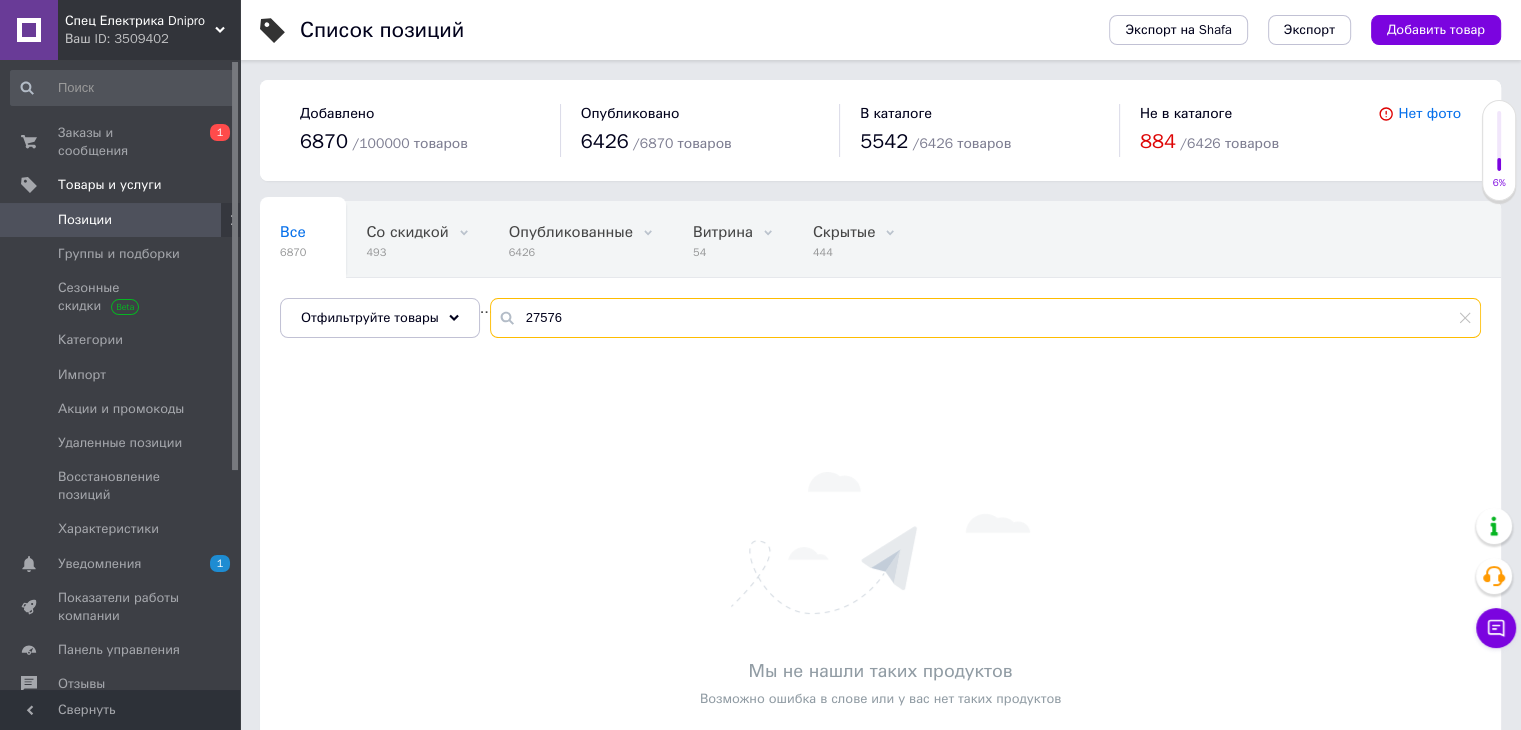 drag, startPoint x: 619, startPoint y: 315, endPoint x: 496, endPoint y: 321, distance: 123.146255 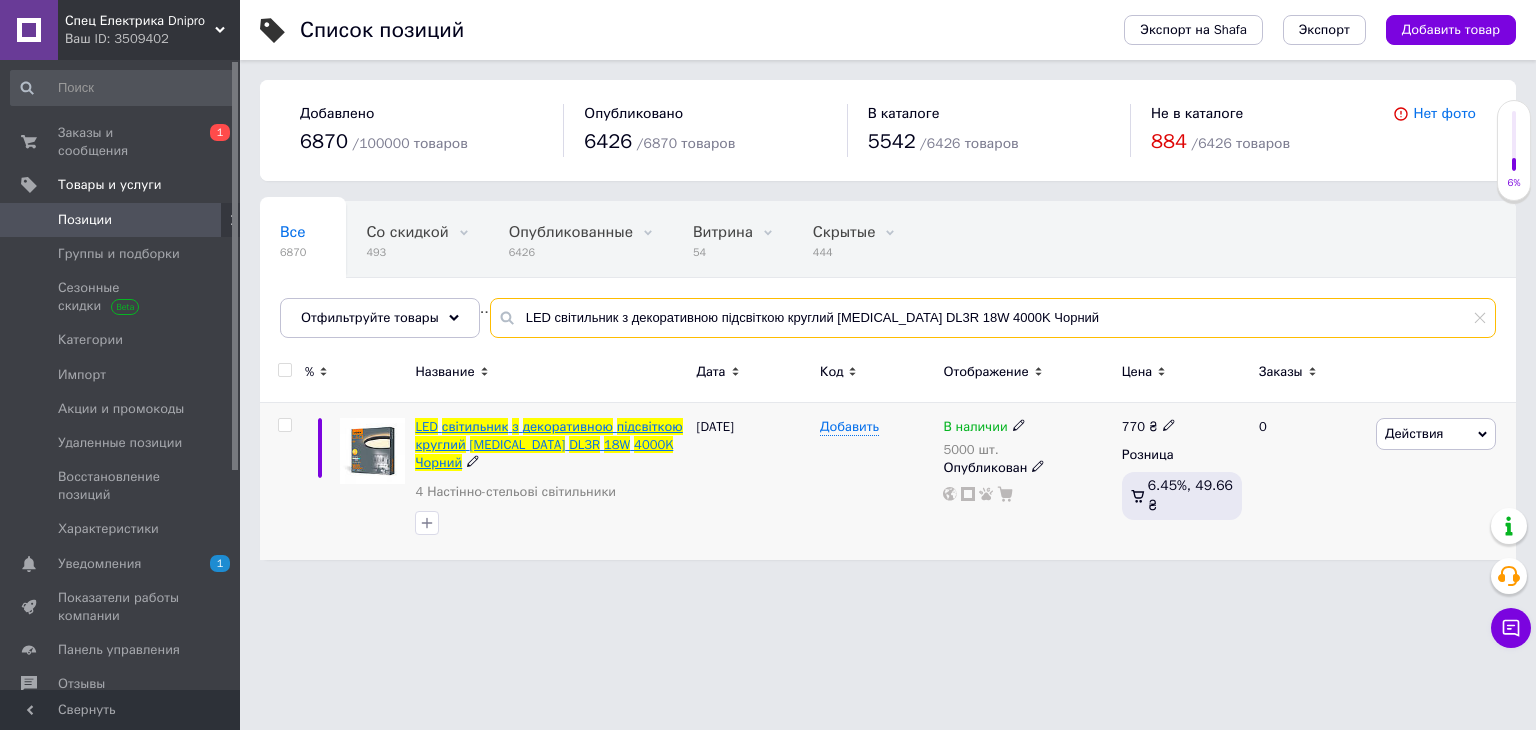 type on "LED світильник з декоративною підсвіткою круглий VIDEX DL3R 18W 4000K Чорний" 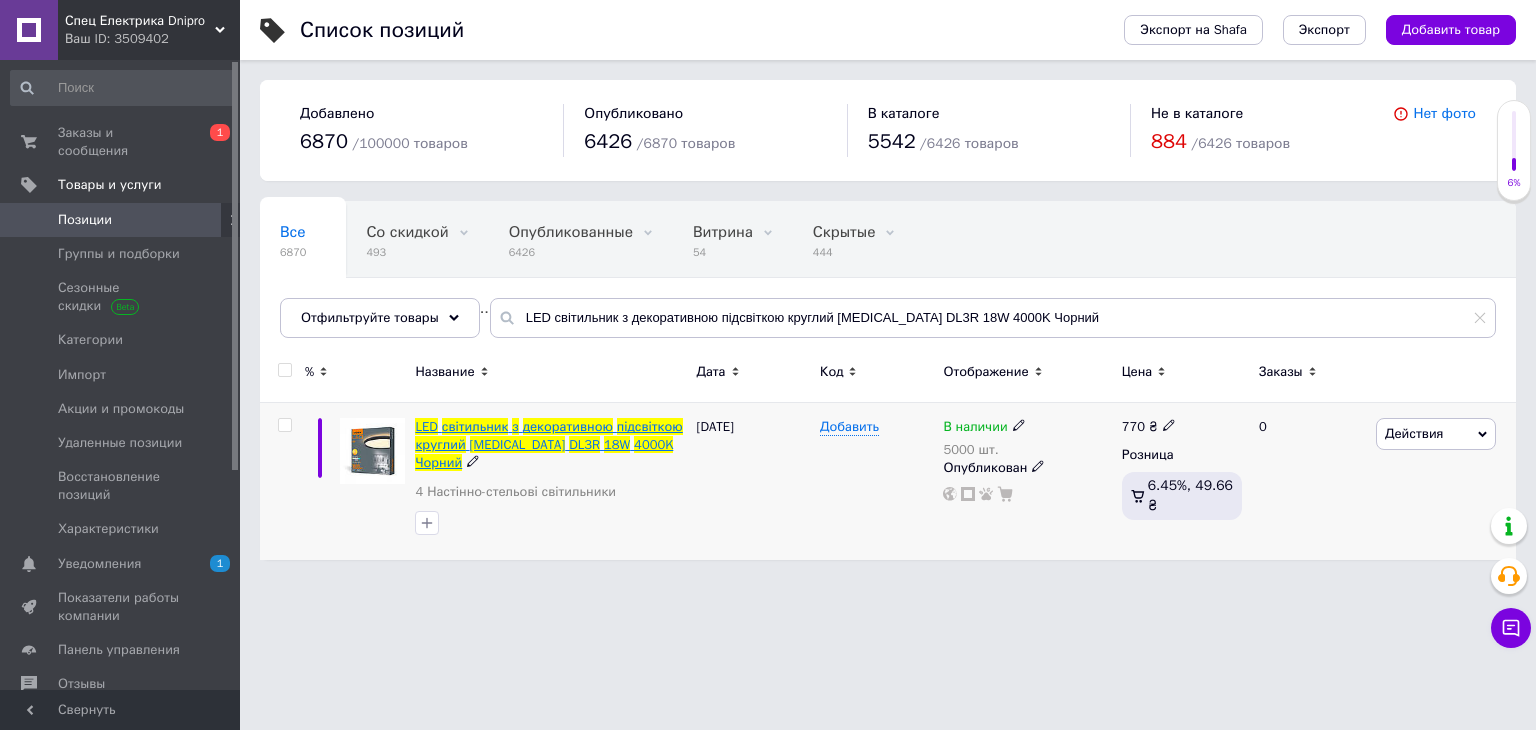 click on "декоративною" at bounding box center (568, 426) 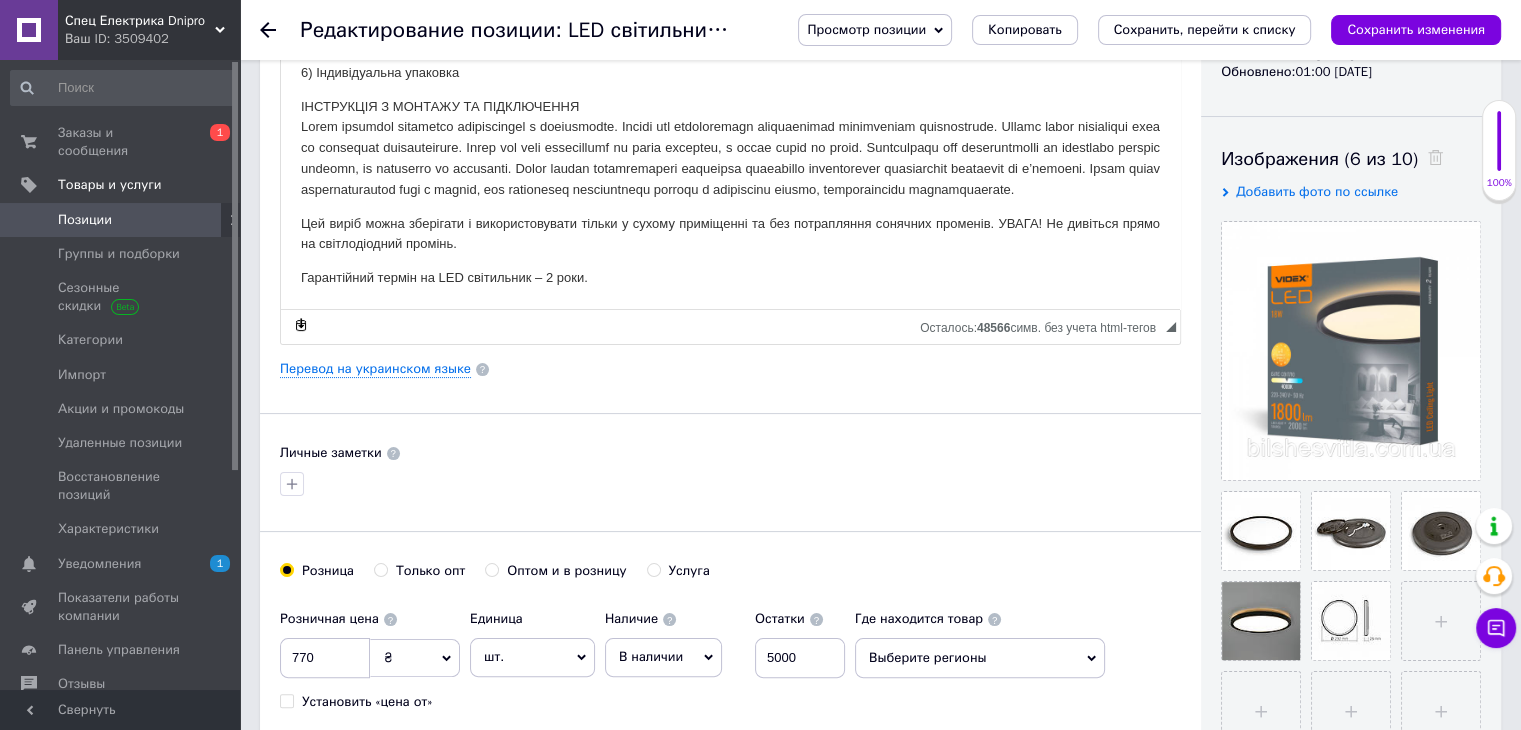 scroll, scrollTop: 333, scrollLeft: 0, axis: vertical 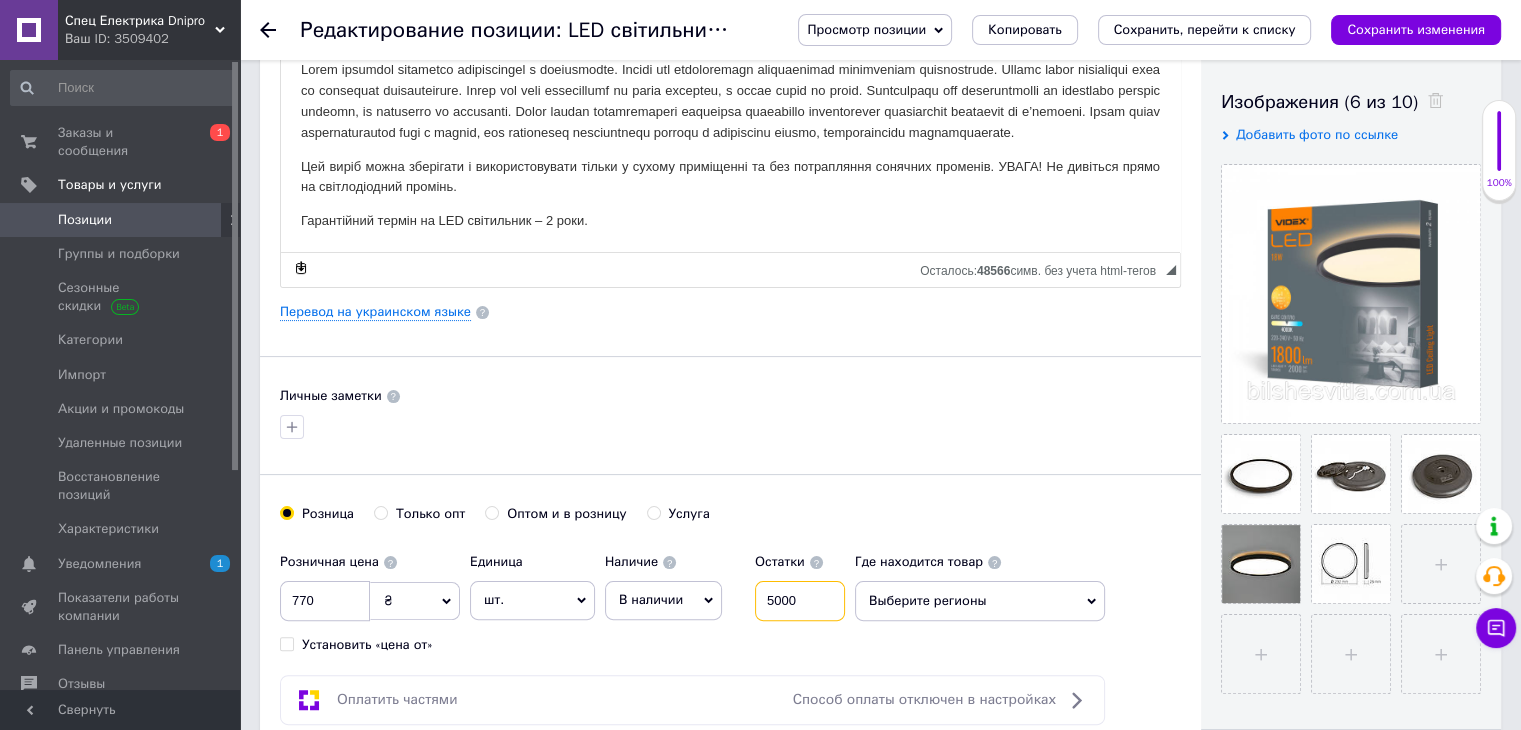 drag, startPoint x: 796, startPoint y: 598, endPoint x: 772, endPoint y: 599, distance: 24.020824 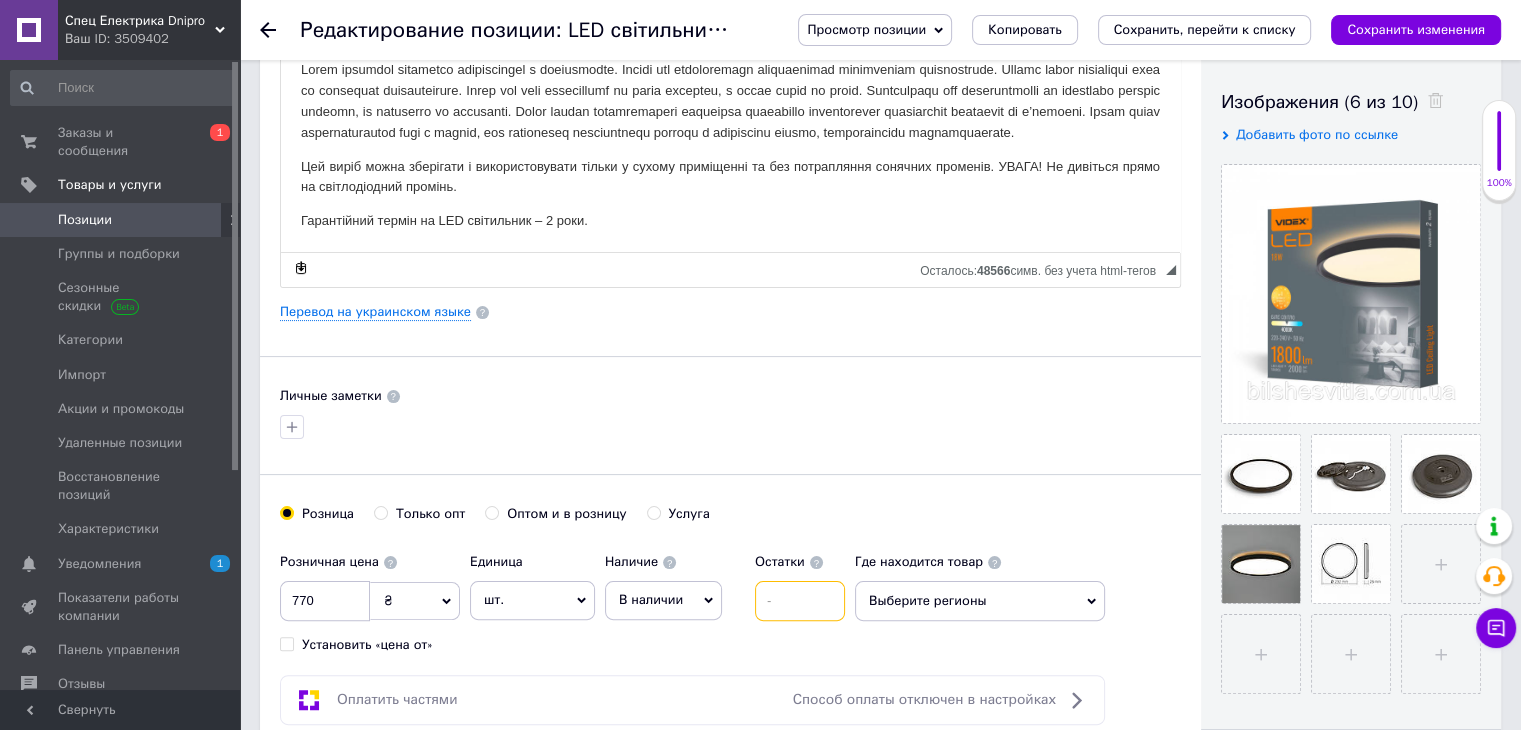 type 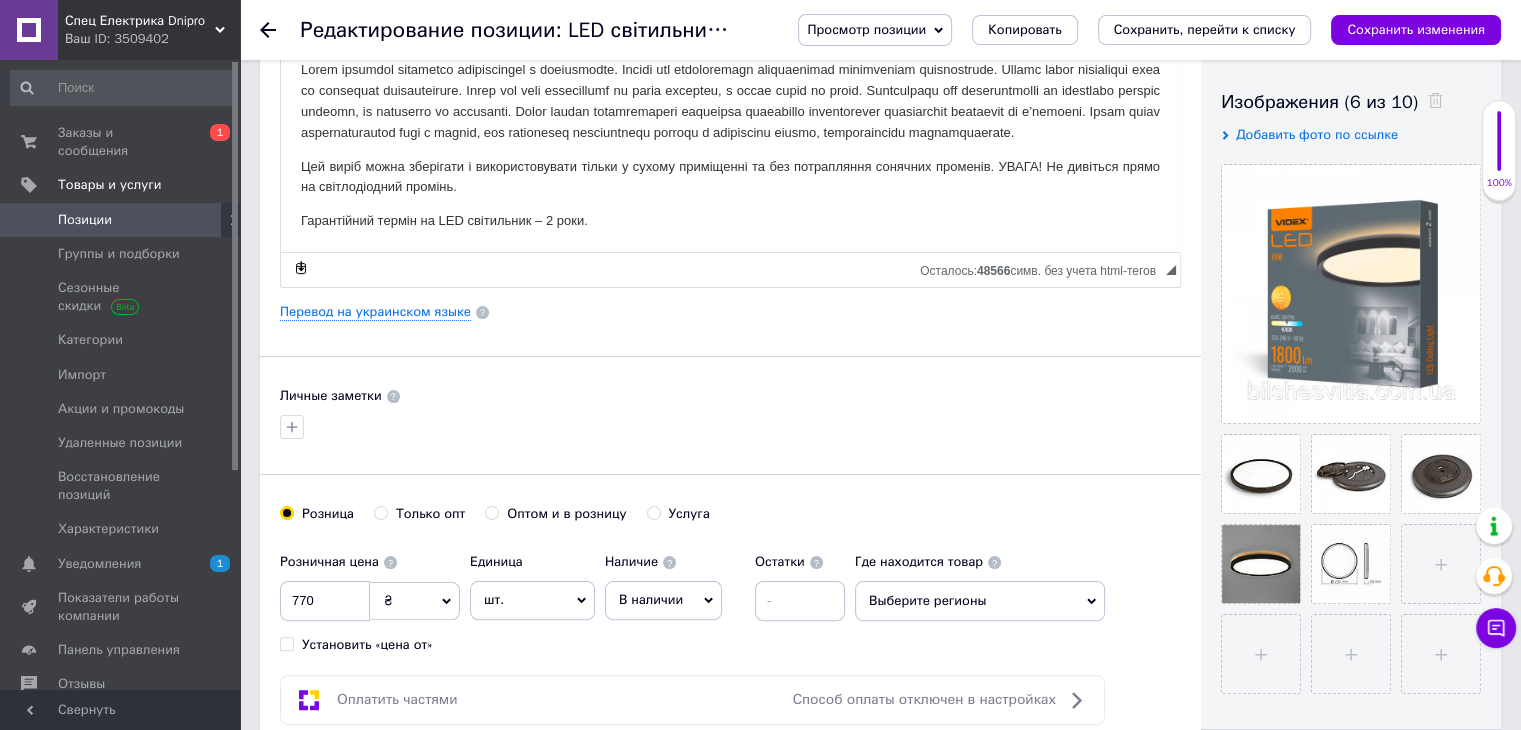 click on "В наличии" at bounding box center (663, 600) 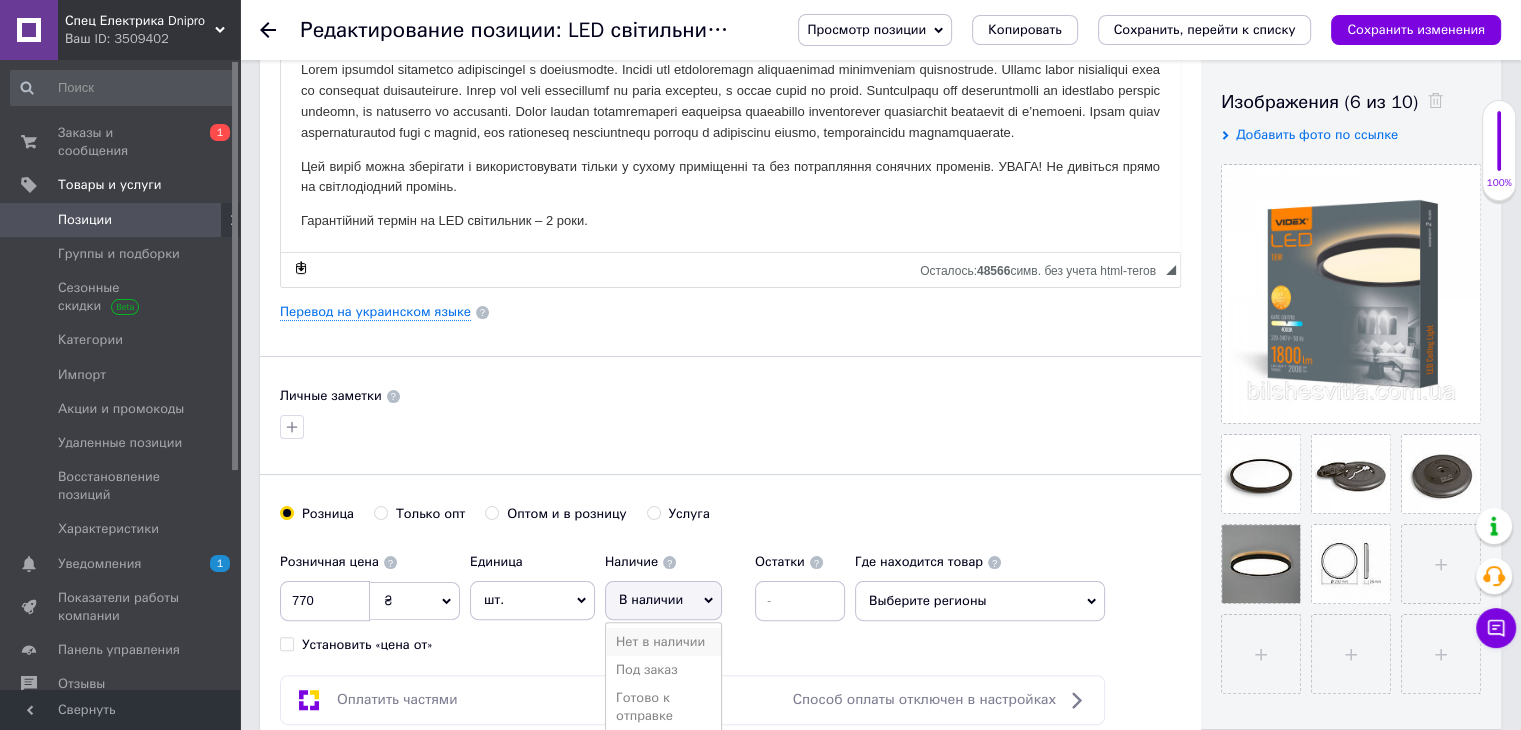 click on "Нет в наличии" at bounding box center [663, 642] 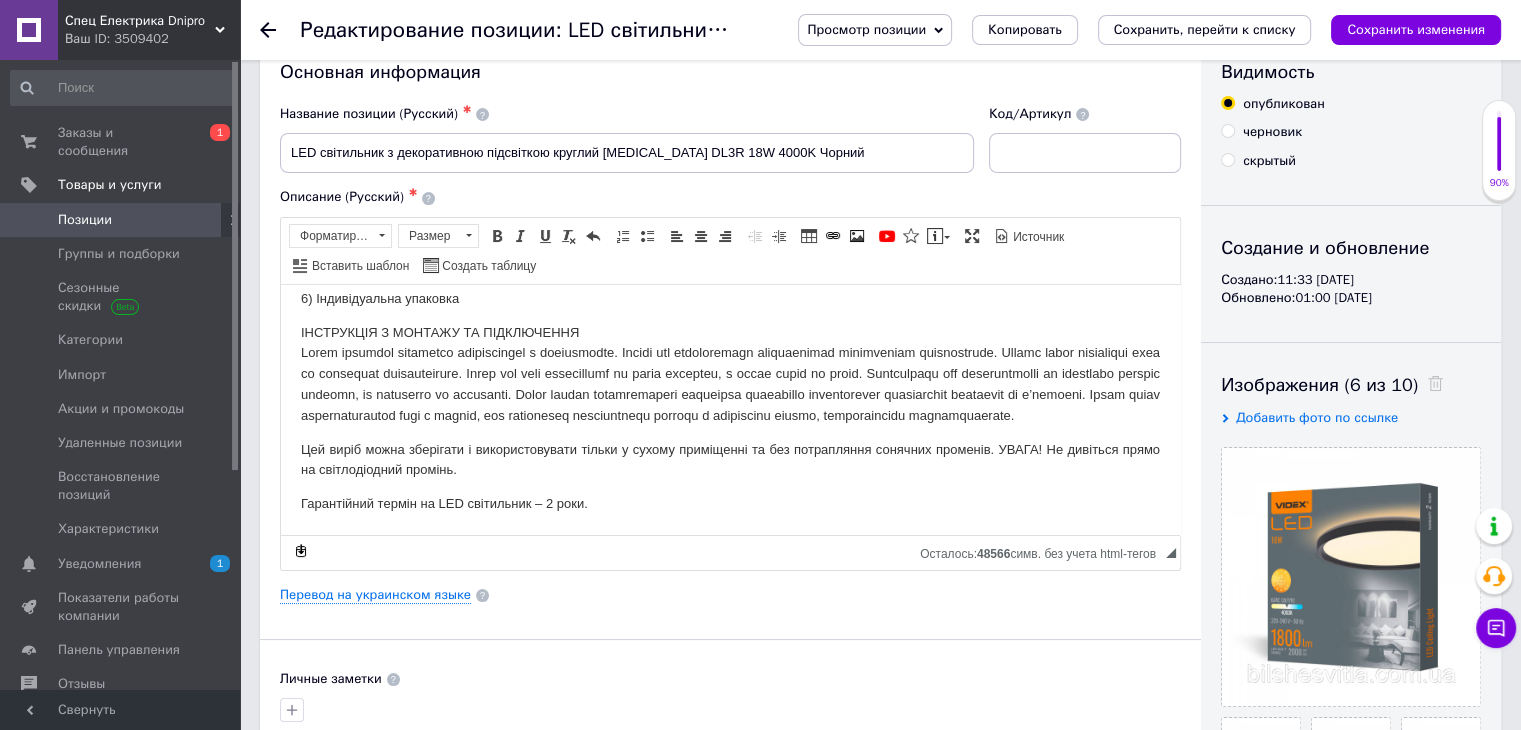 scroll, scrollTop: 0, scrollLeft: 0, axis: both 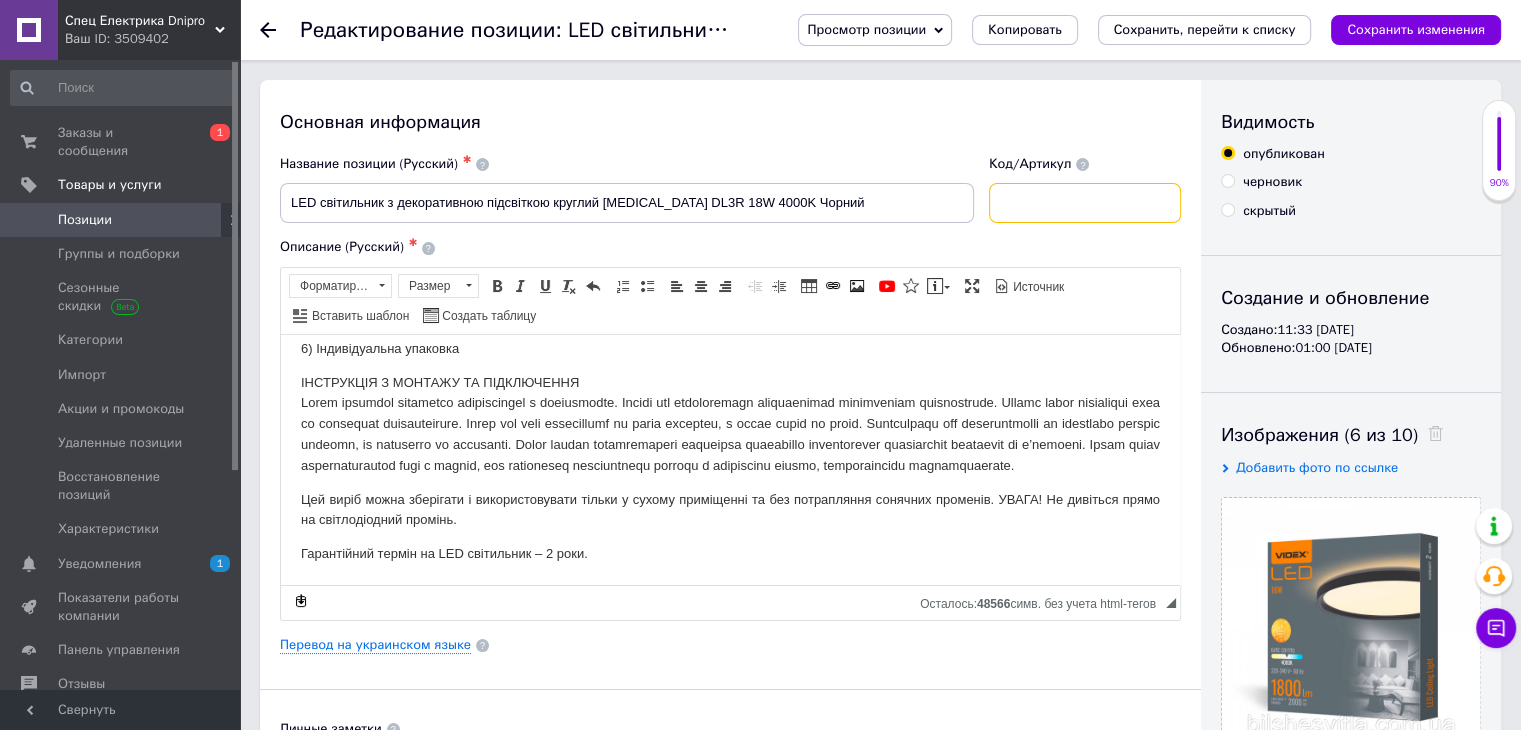 click at bounding box center (1085, 203) 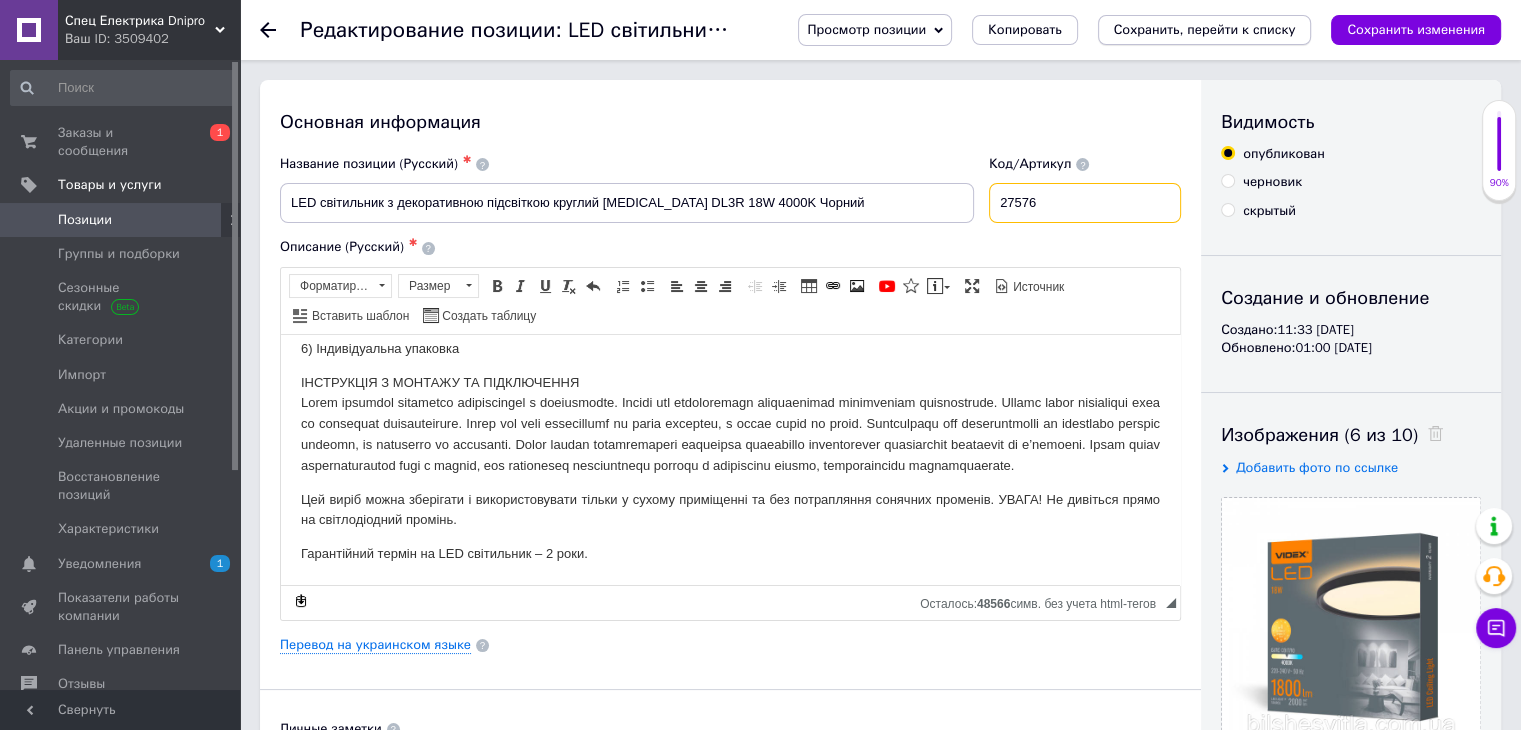 type on "27576" 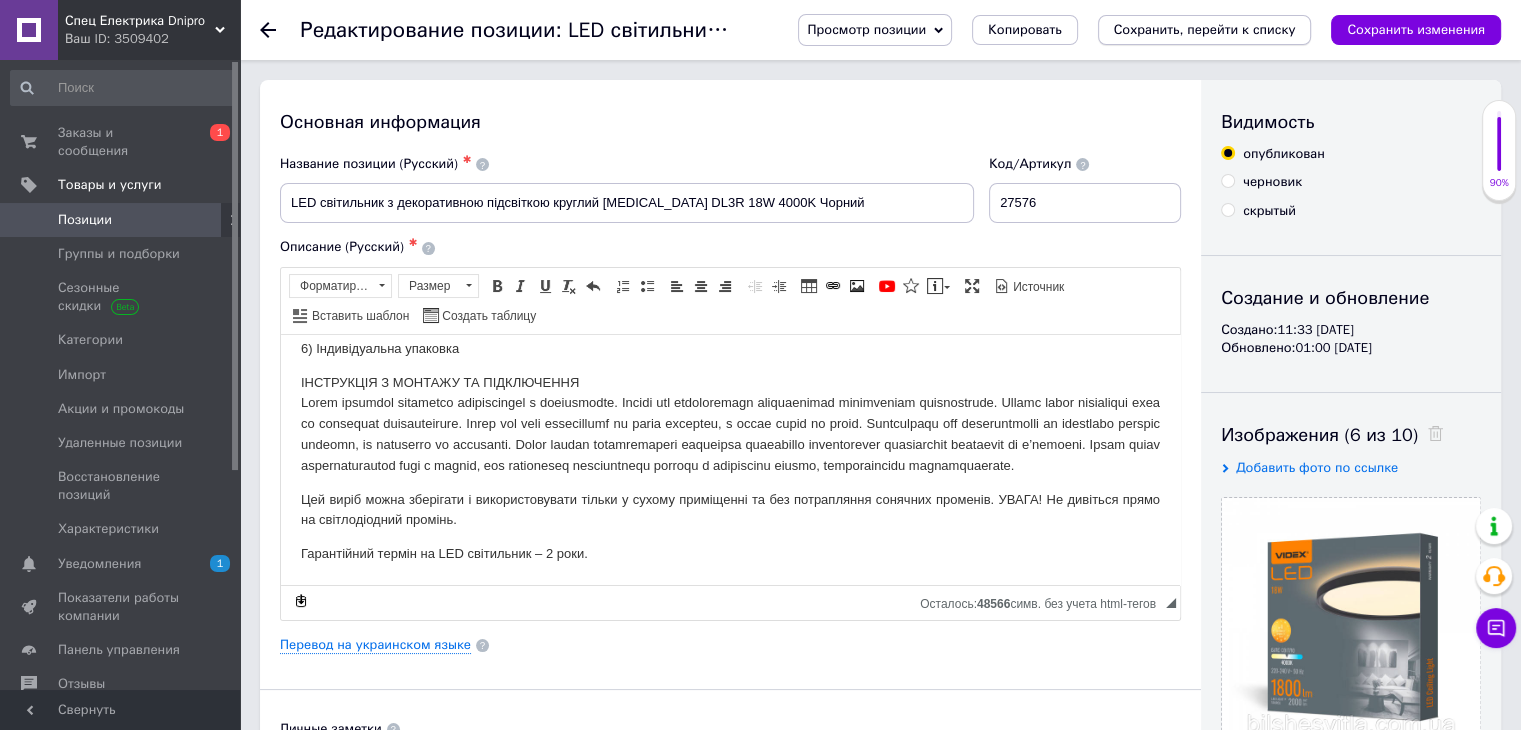 click on "Сохранить, перейти к списку" at bounding box center [1205, 29] 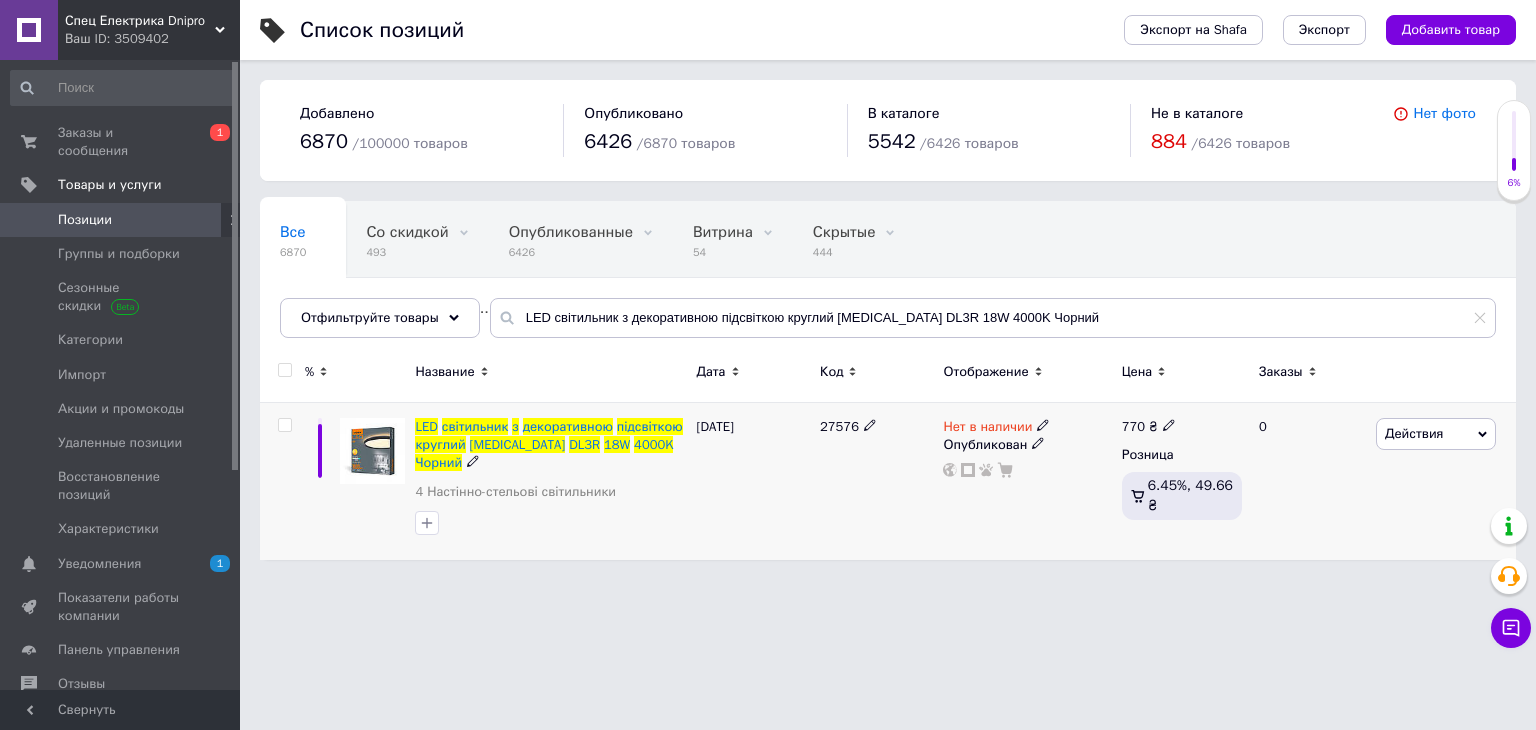 click at bounding box center [284, 425] 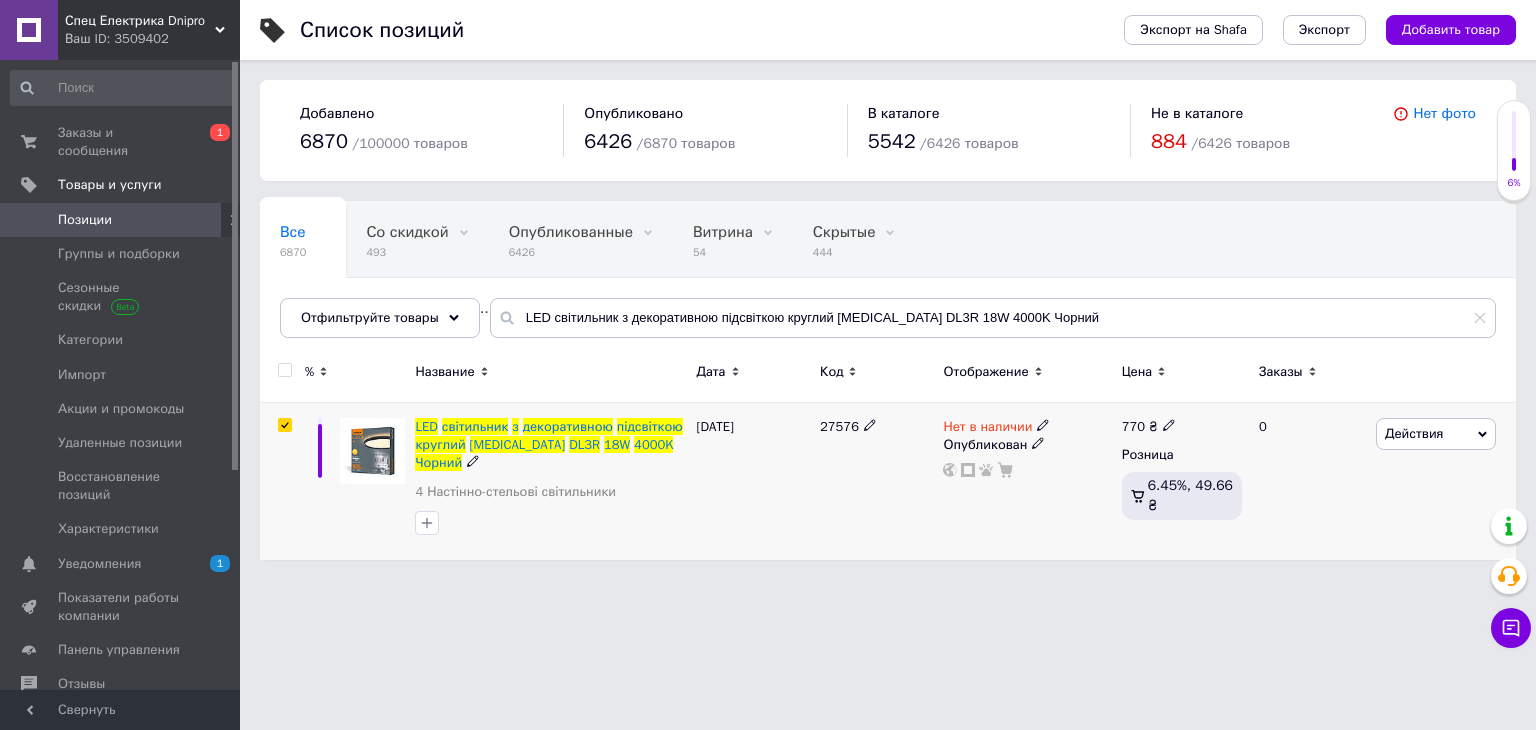 checkbox on "true" 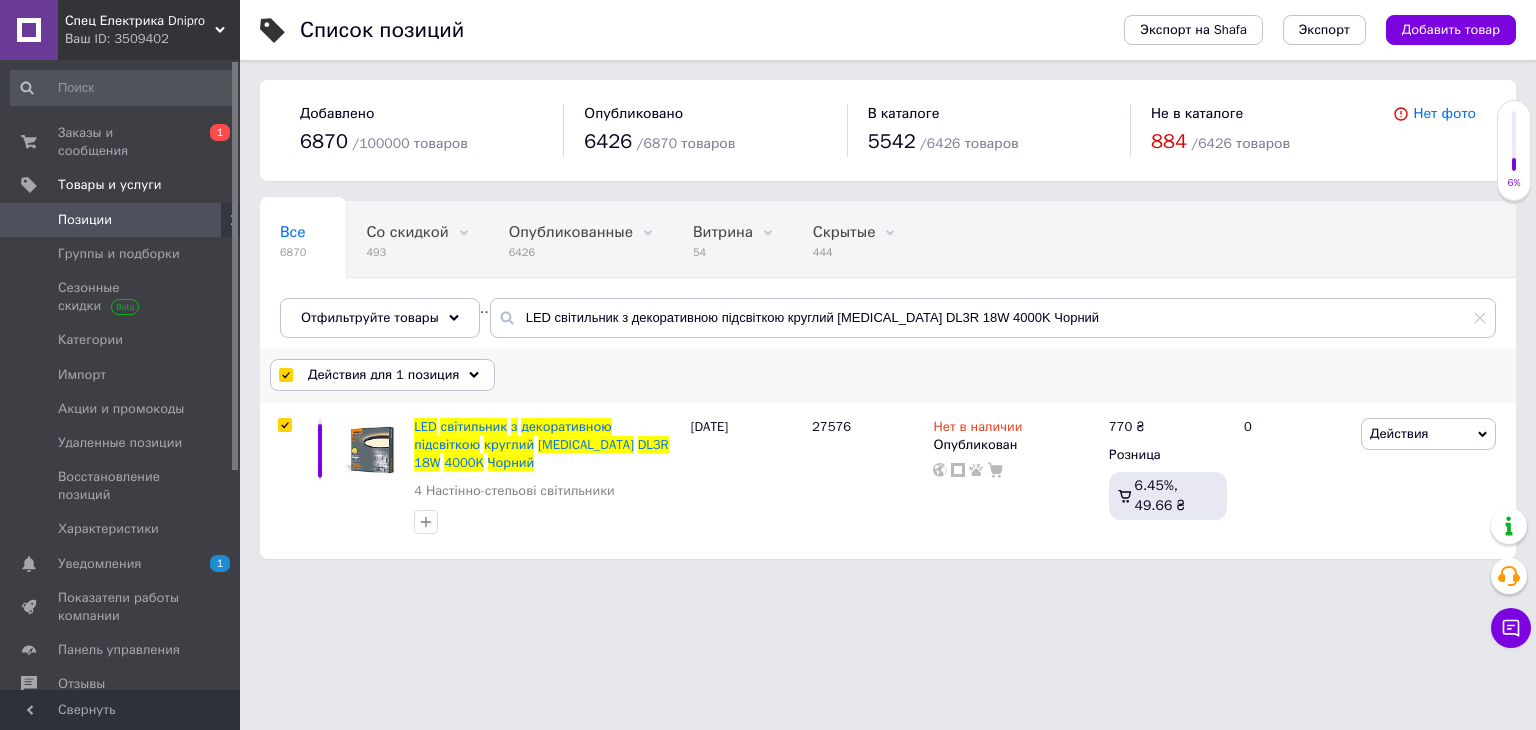 click on "Действия для 1 позиция" at bounding box center [383, 375] 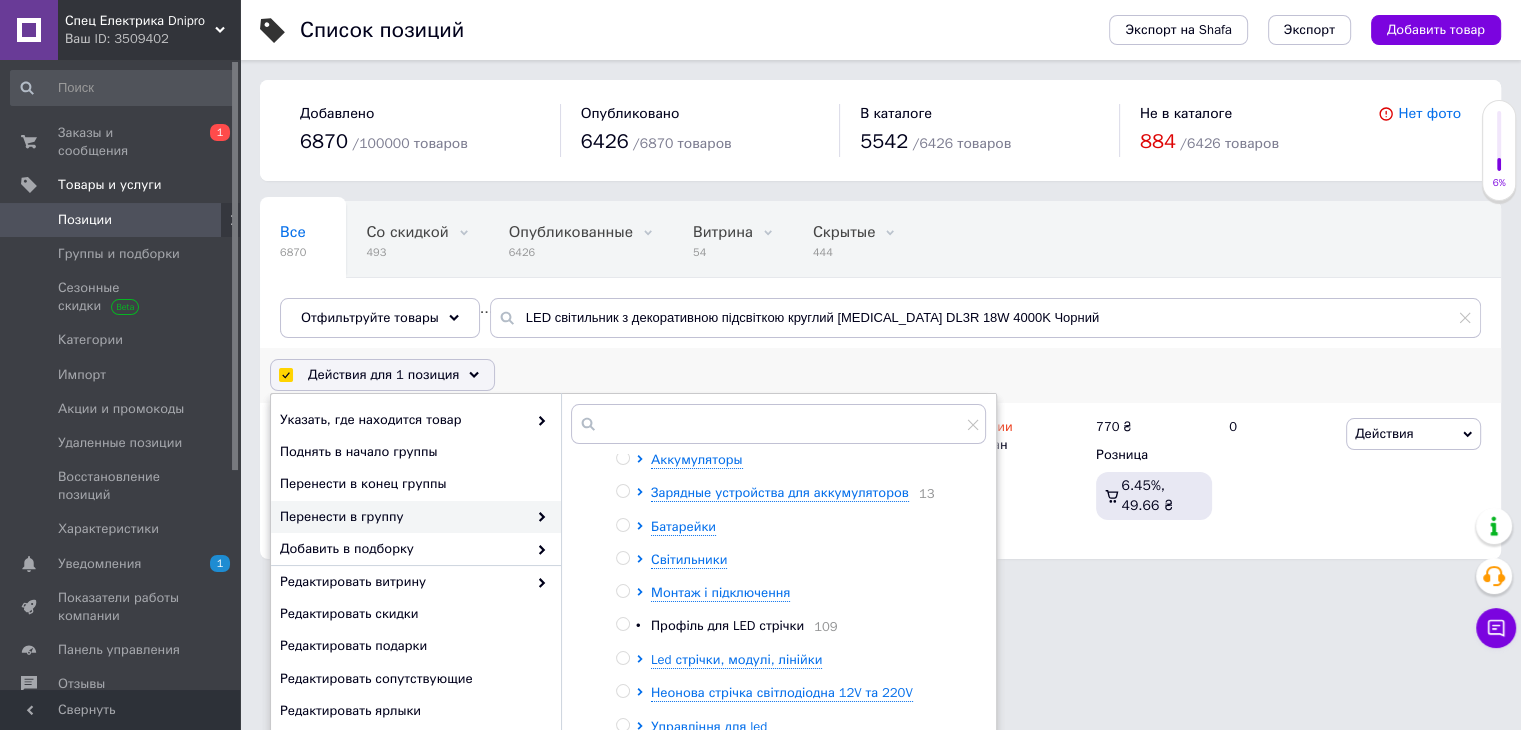scroll, scrollTop: 166, scrollLeft: 0, axis: vertical 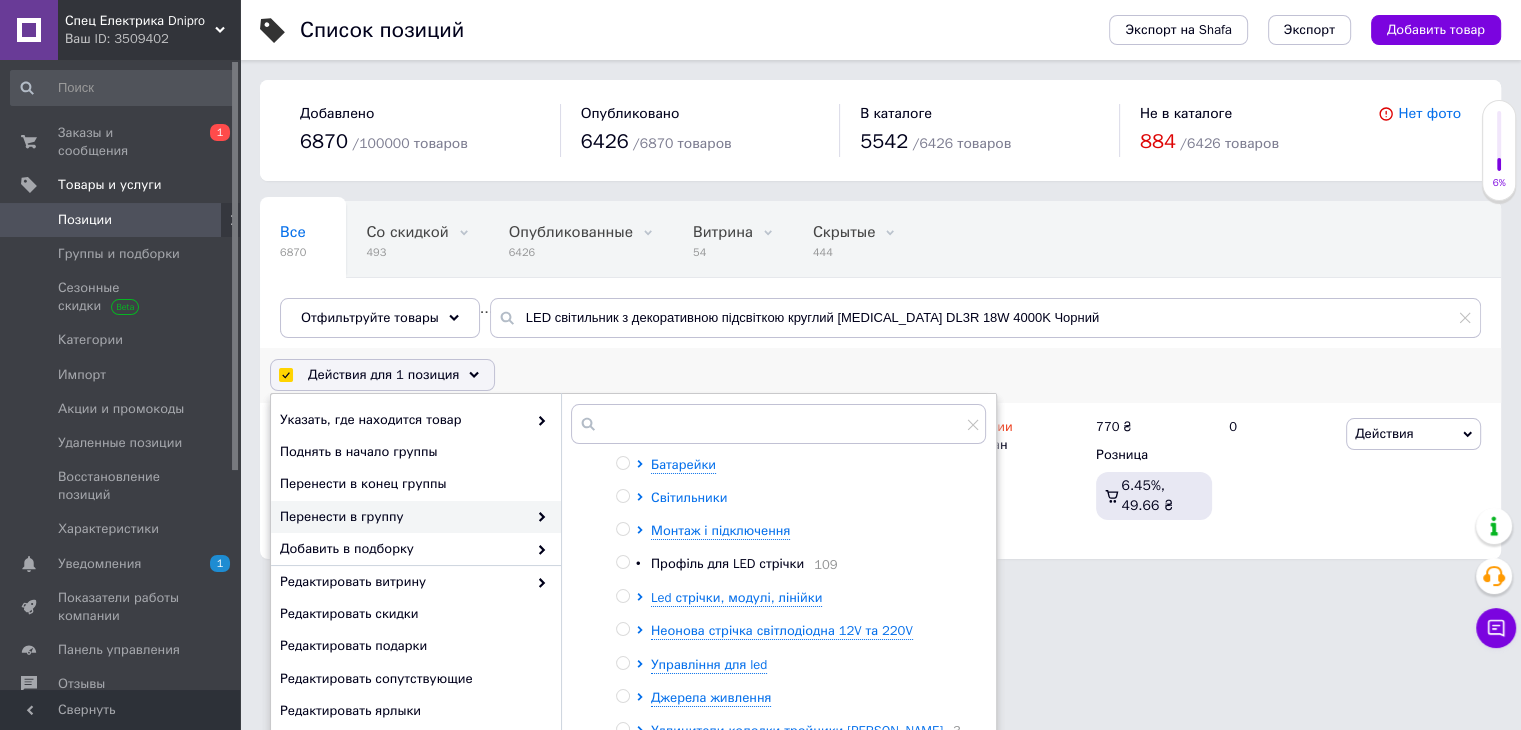 click 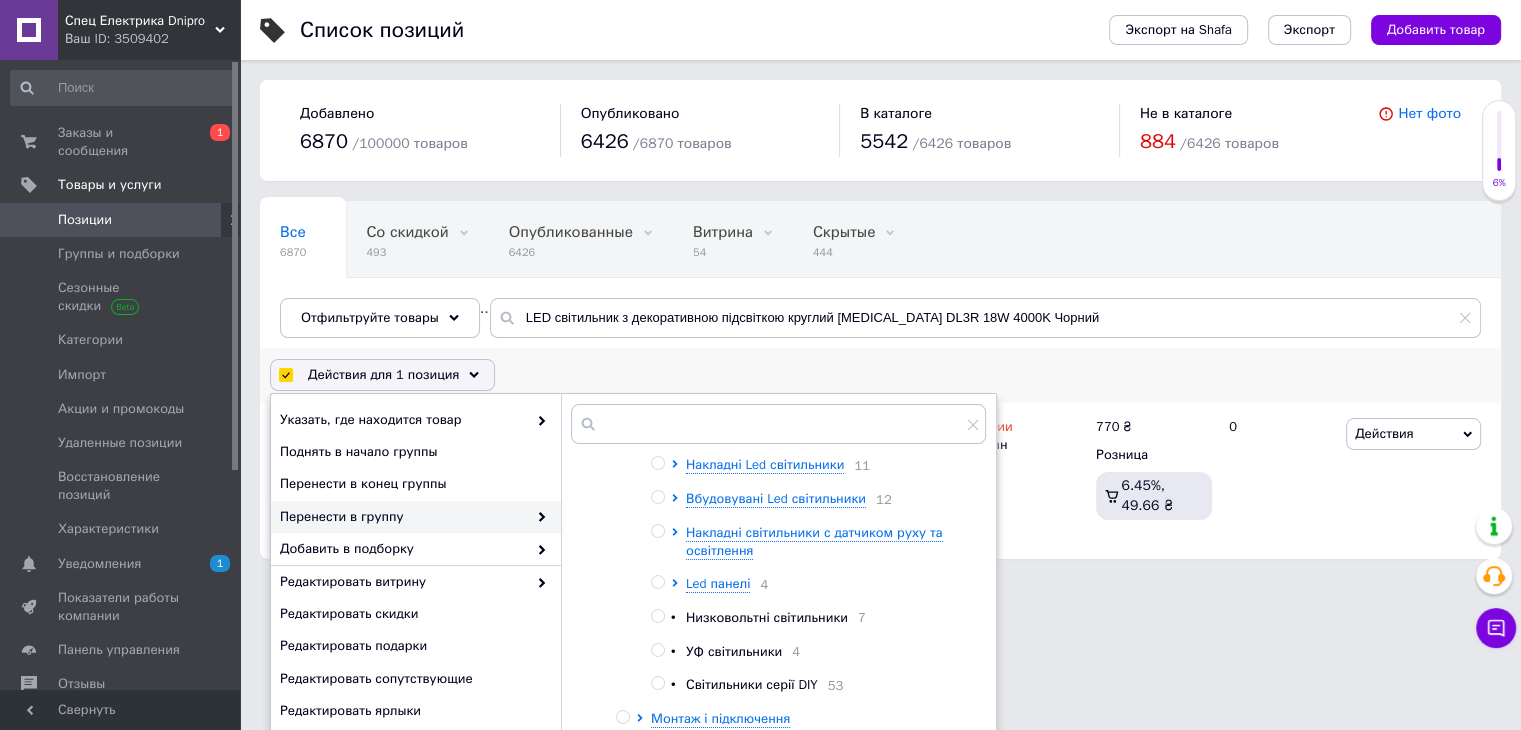 scroll, scrollTop: 333, scrollLeft: 0, axis: vertical 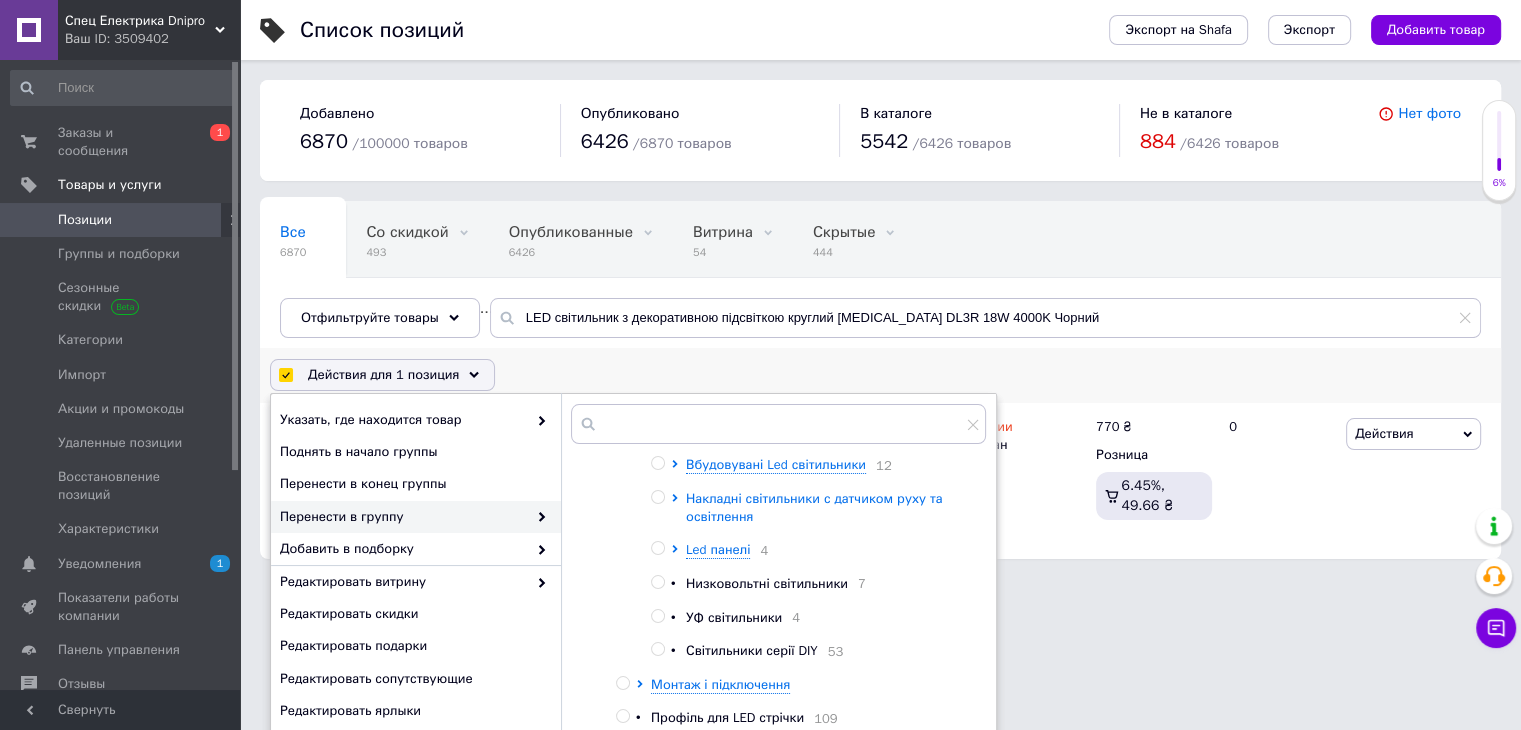 click 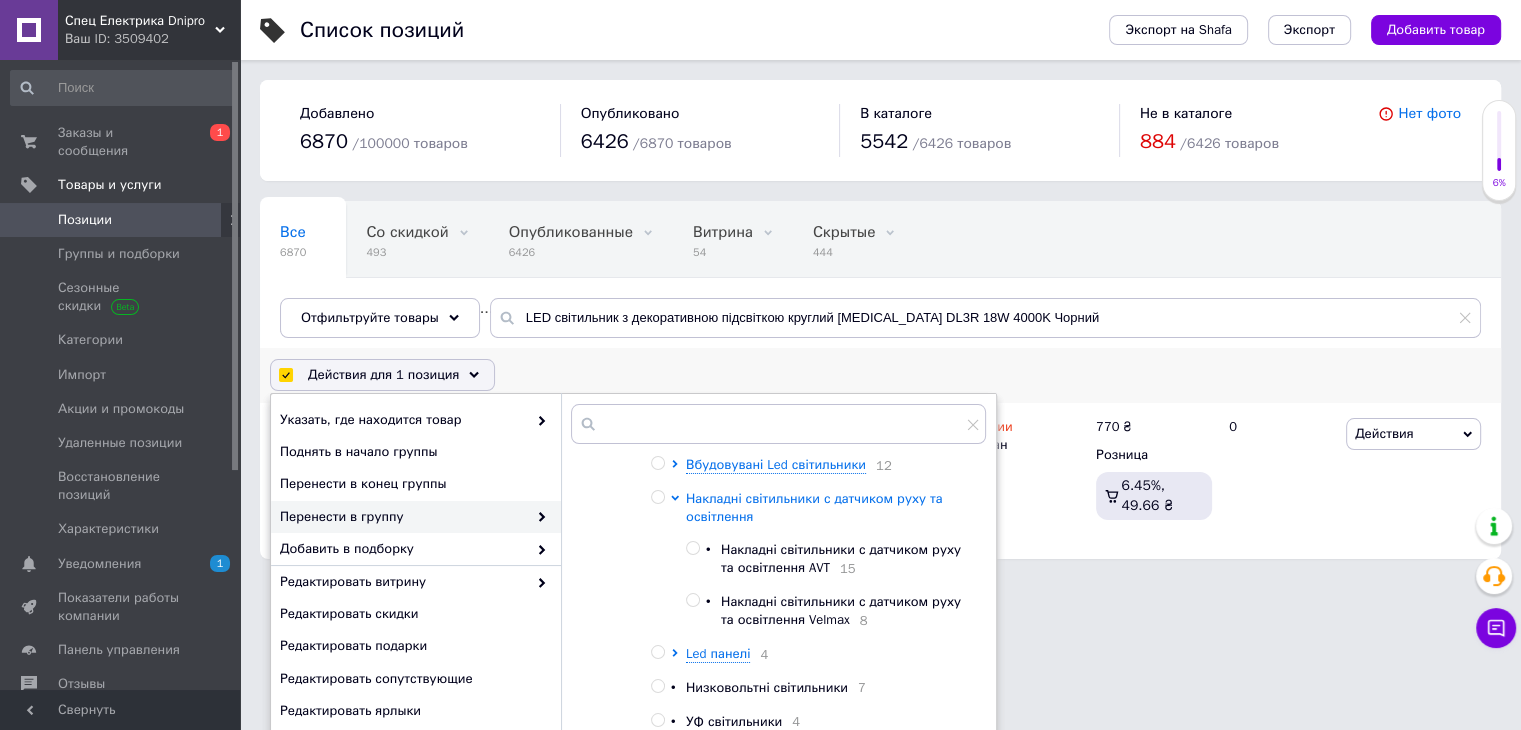 click 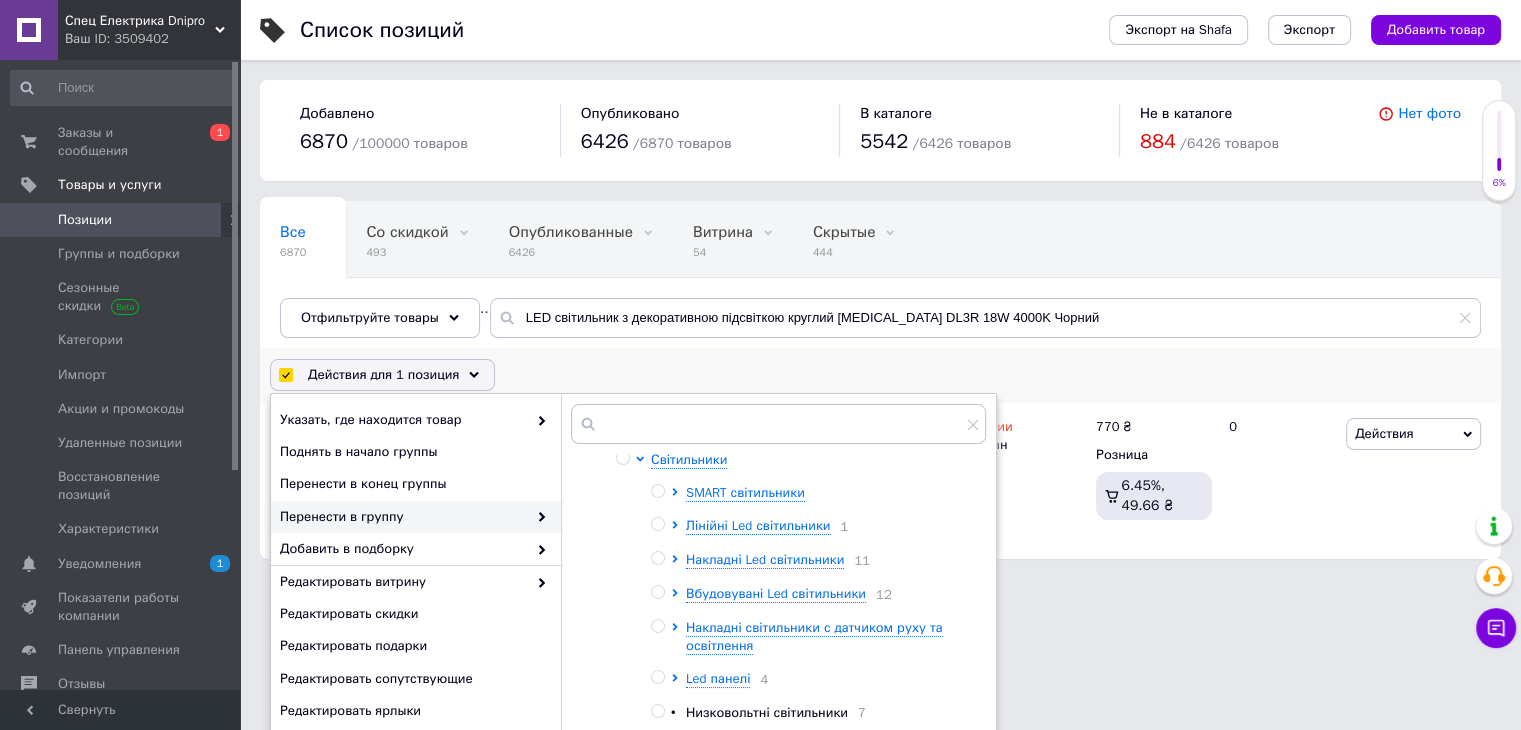scroll, scrollTop: 166, scrollLeft: 0, axis: vertical 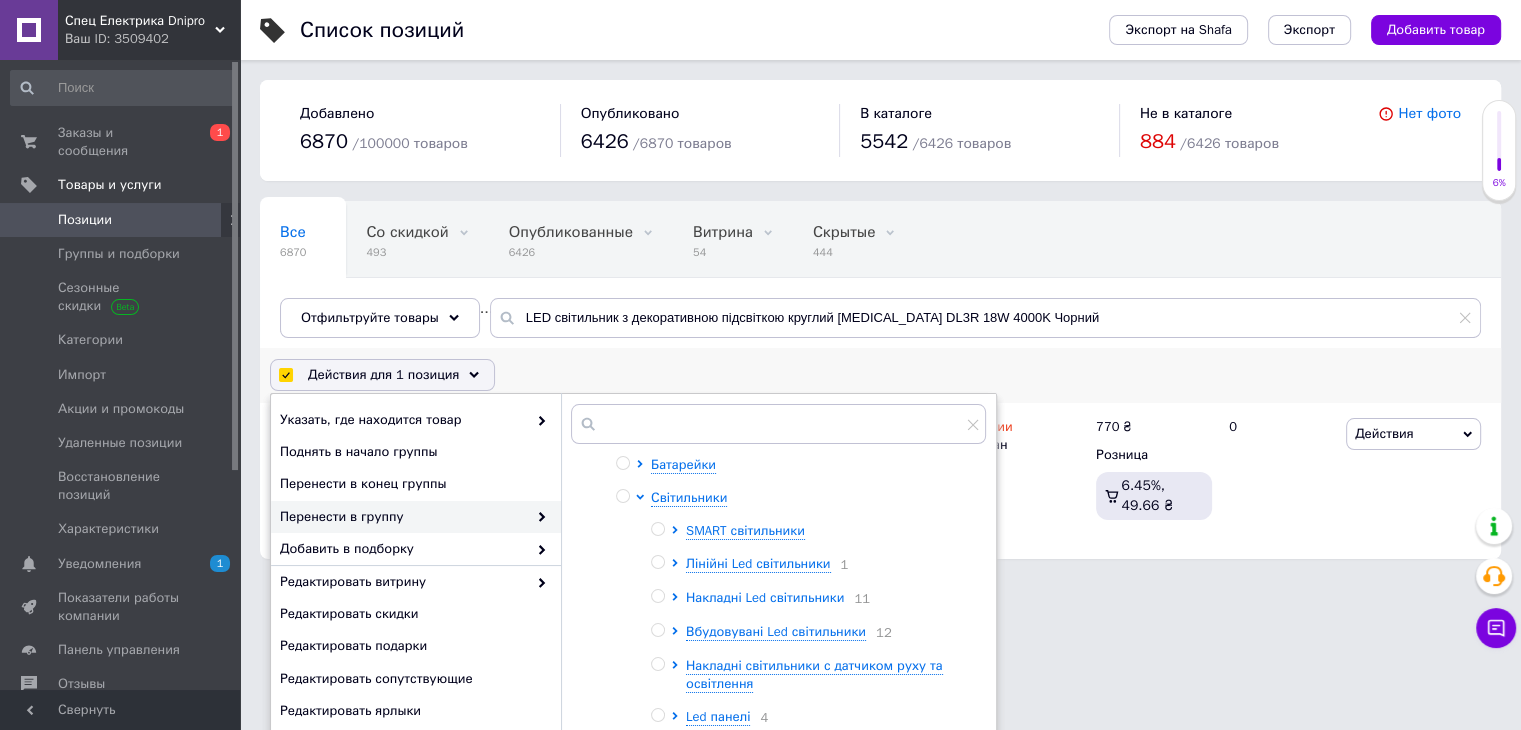 click 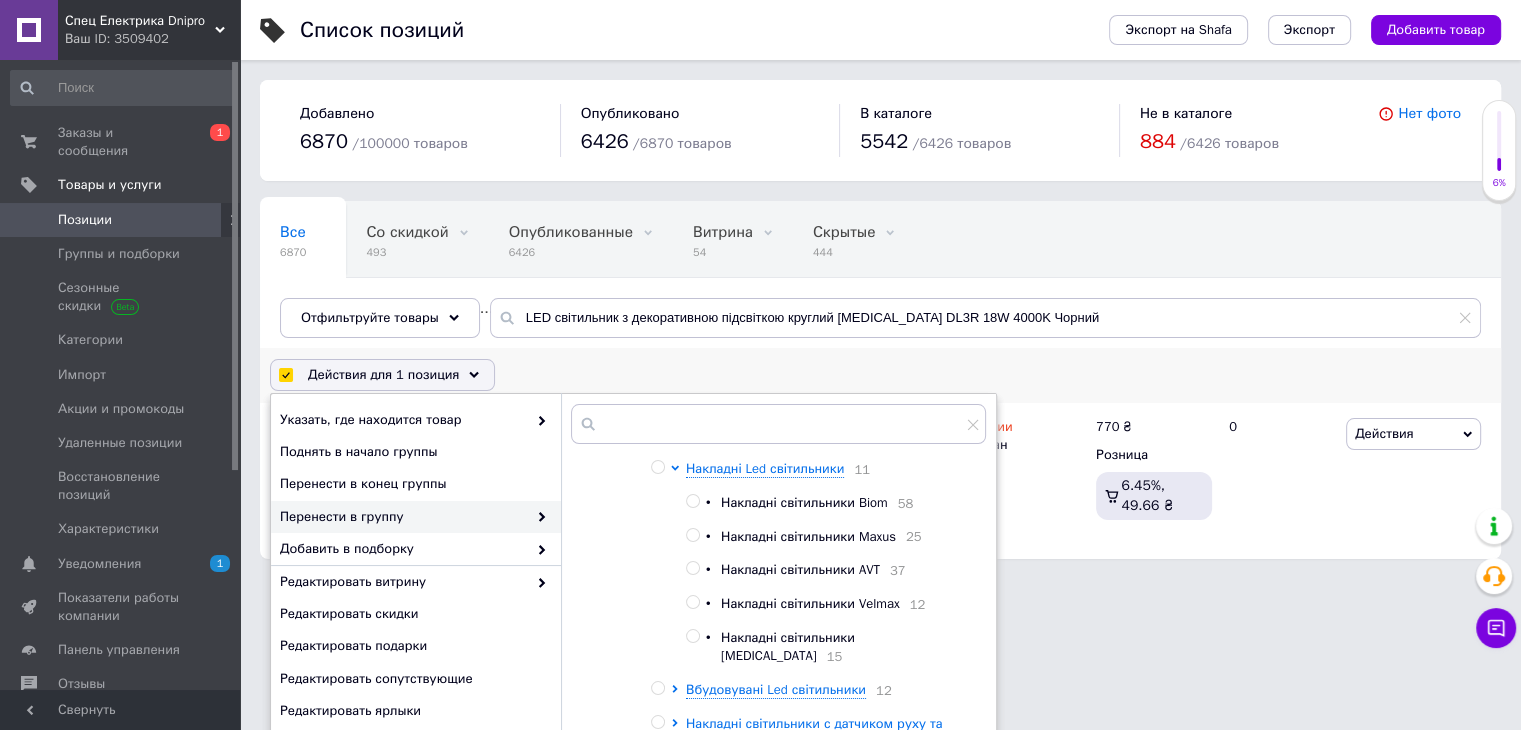 scroll, scrollTop: 333, scrollLeft: 0, axis: vertical 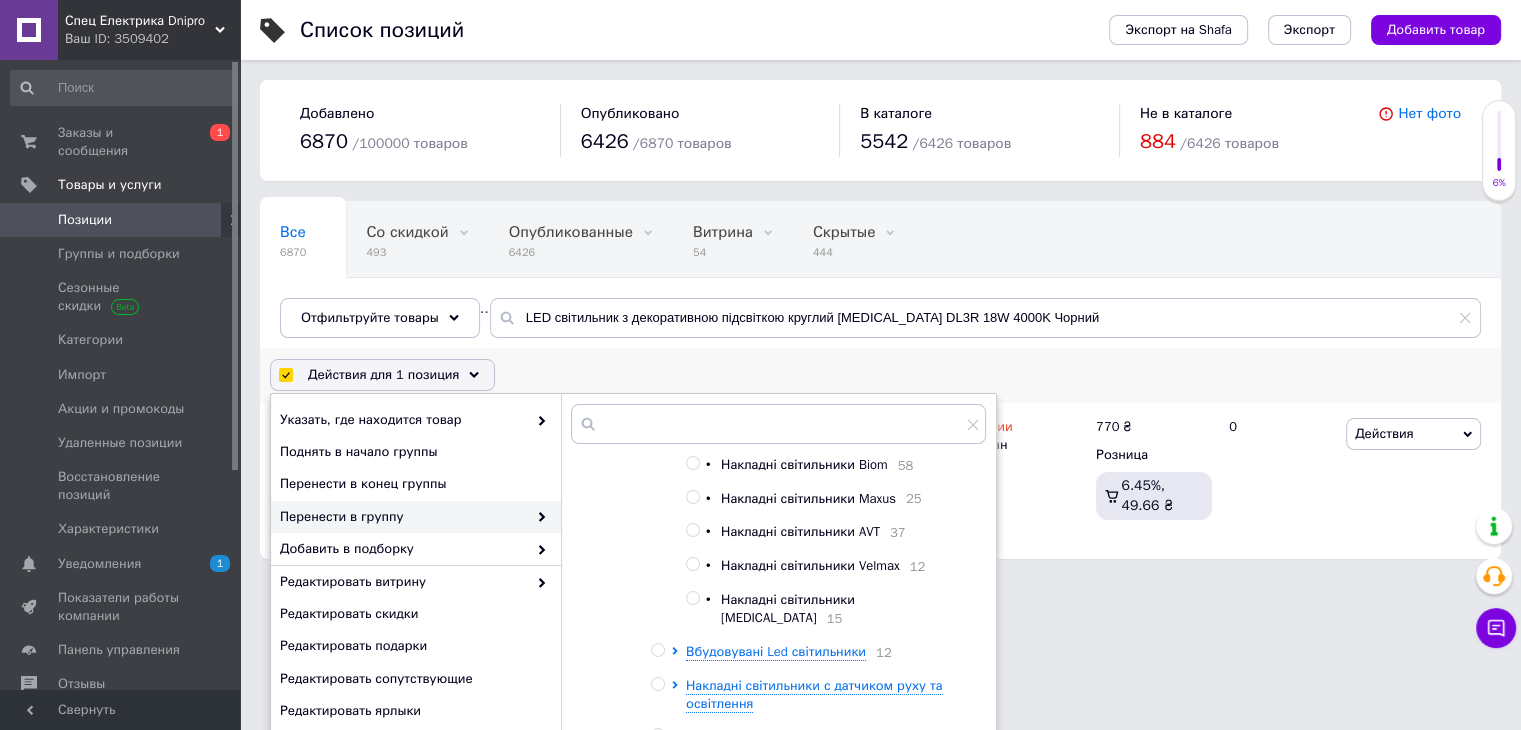 click on "Накладні світильники Videx" at bounding box center [788, 608] 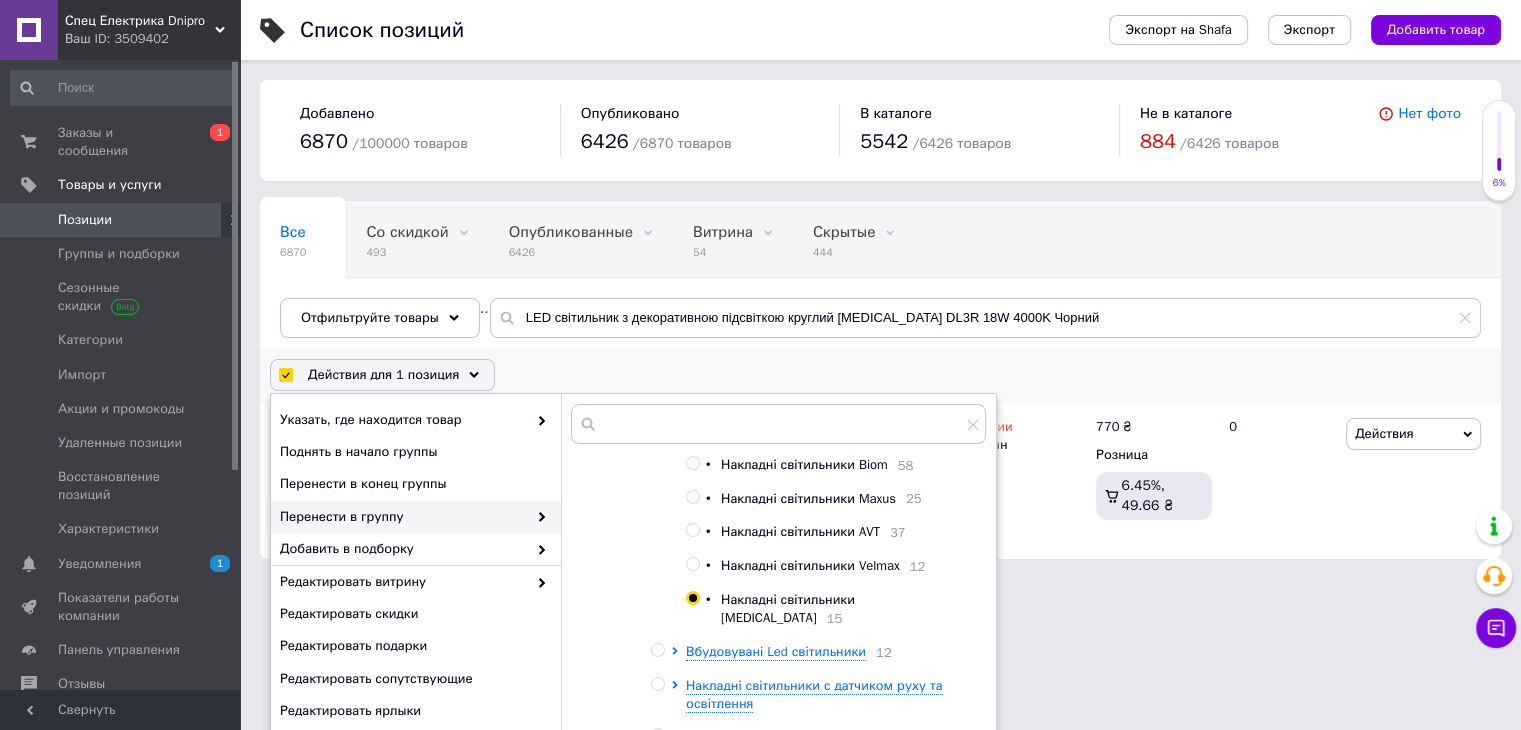 radio on "true" 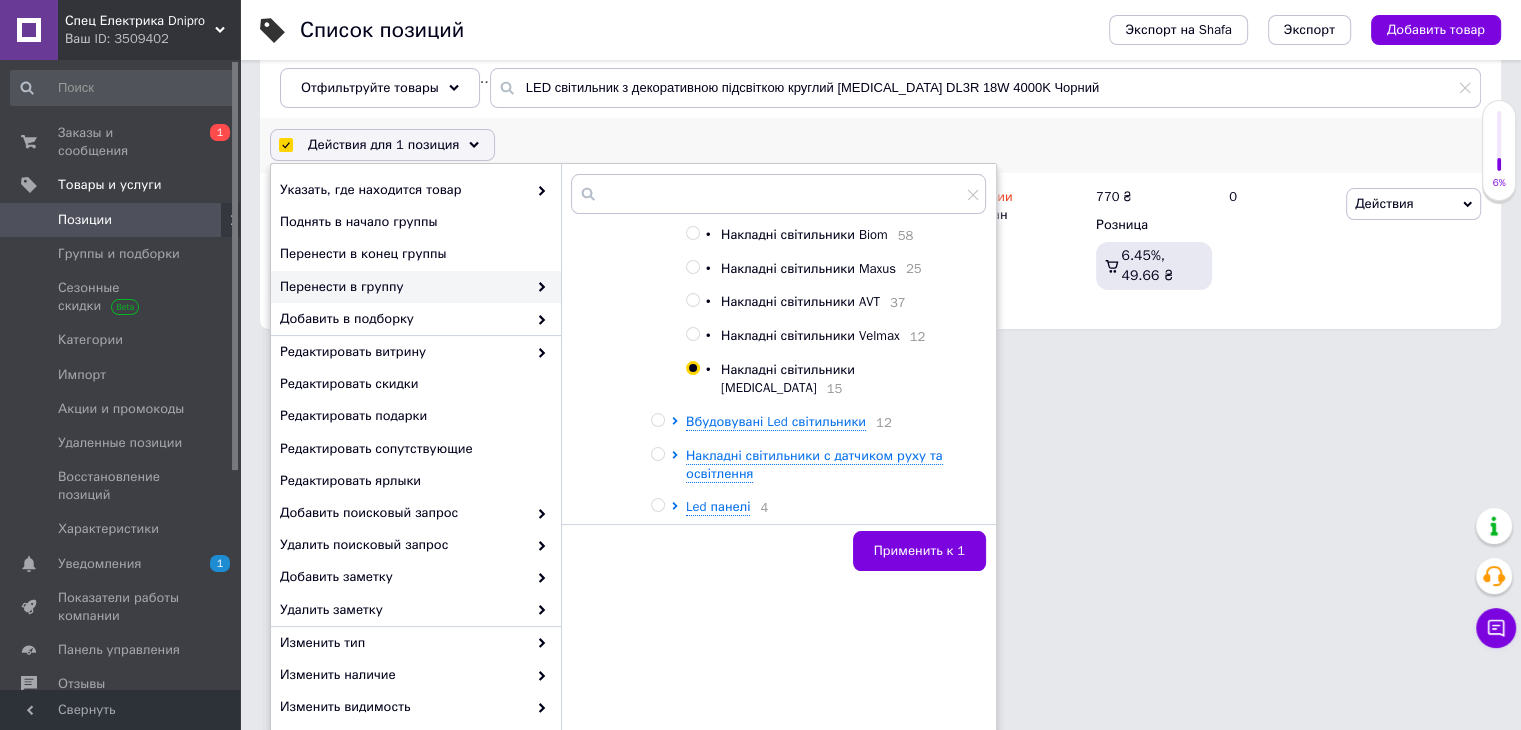 scroll, scrollTop: 232, scrollLeft: 0, axis: vertical 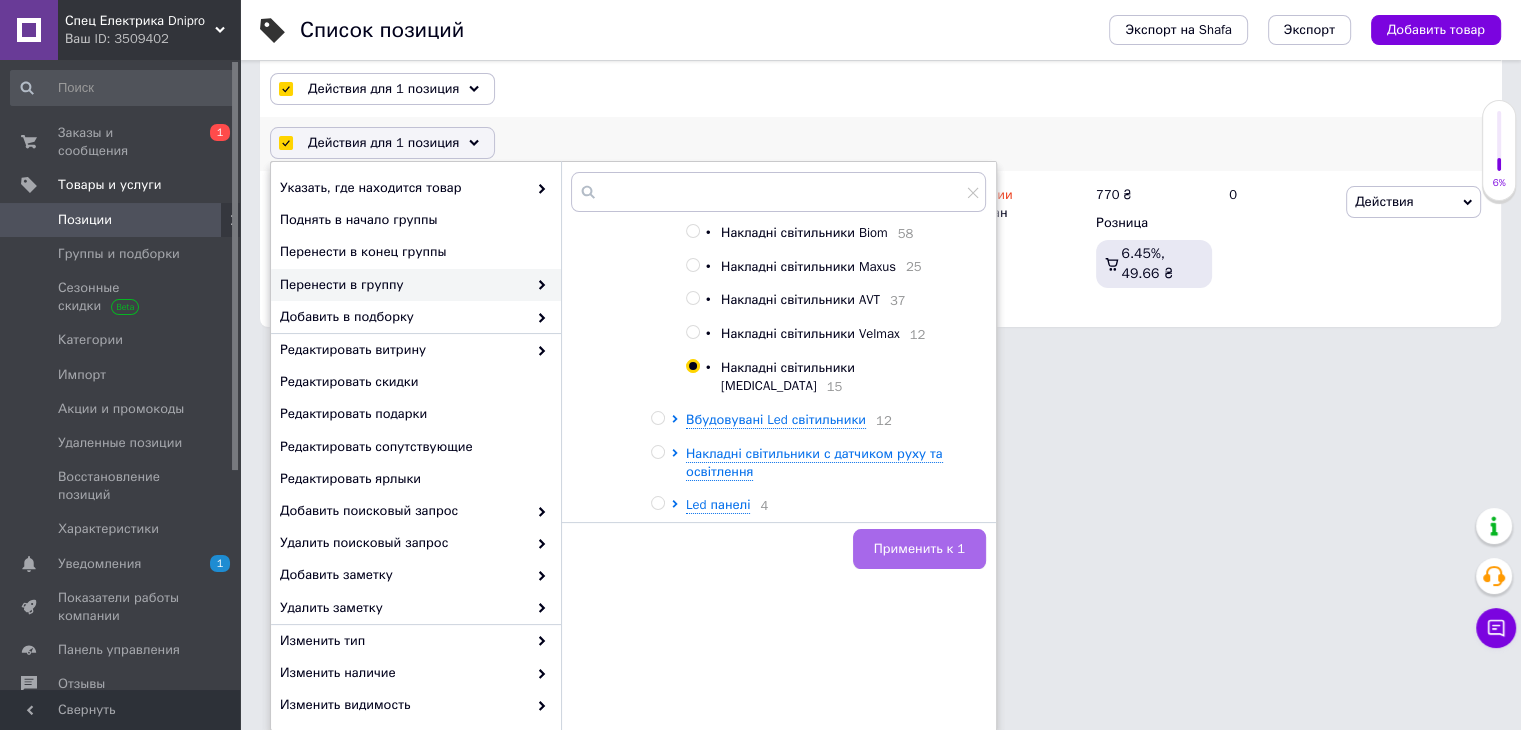 click on "Применить к 1" at bounding box center (919, 549) 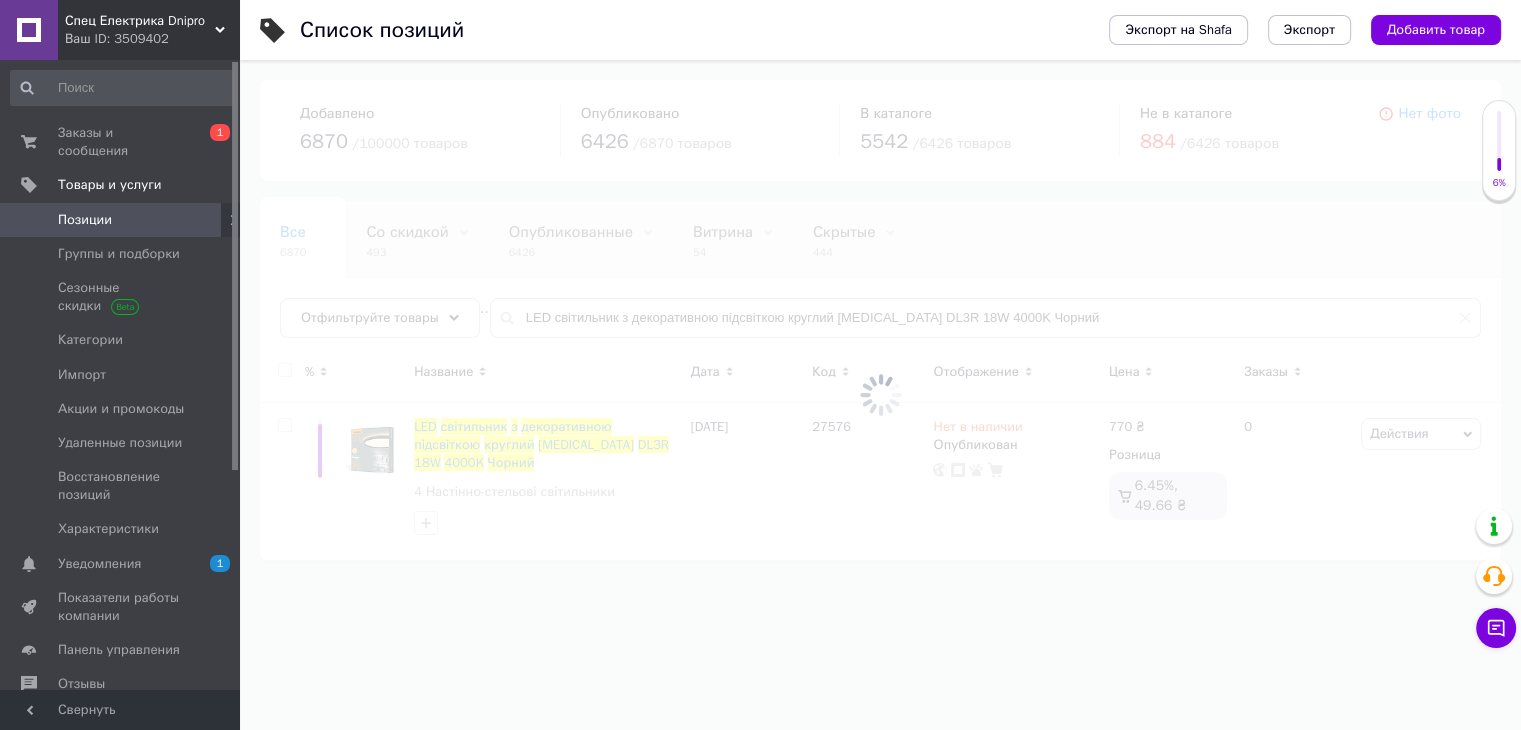 scroll, scrollTop: 0, scrollLeft: 0, axis: both 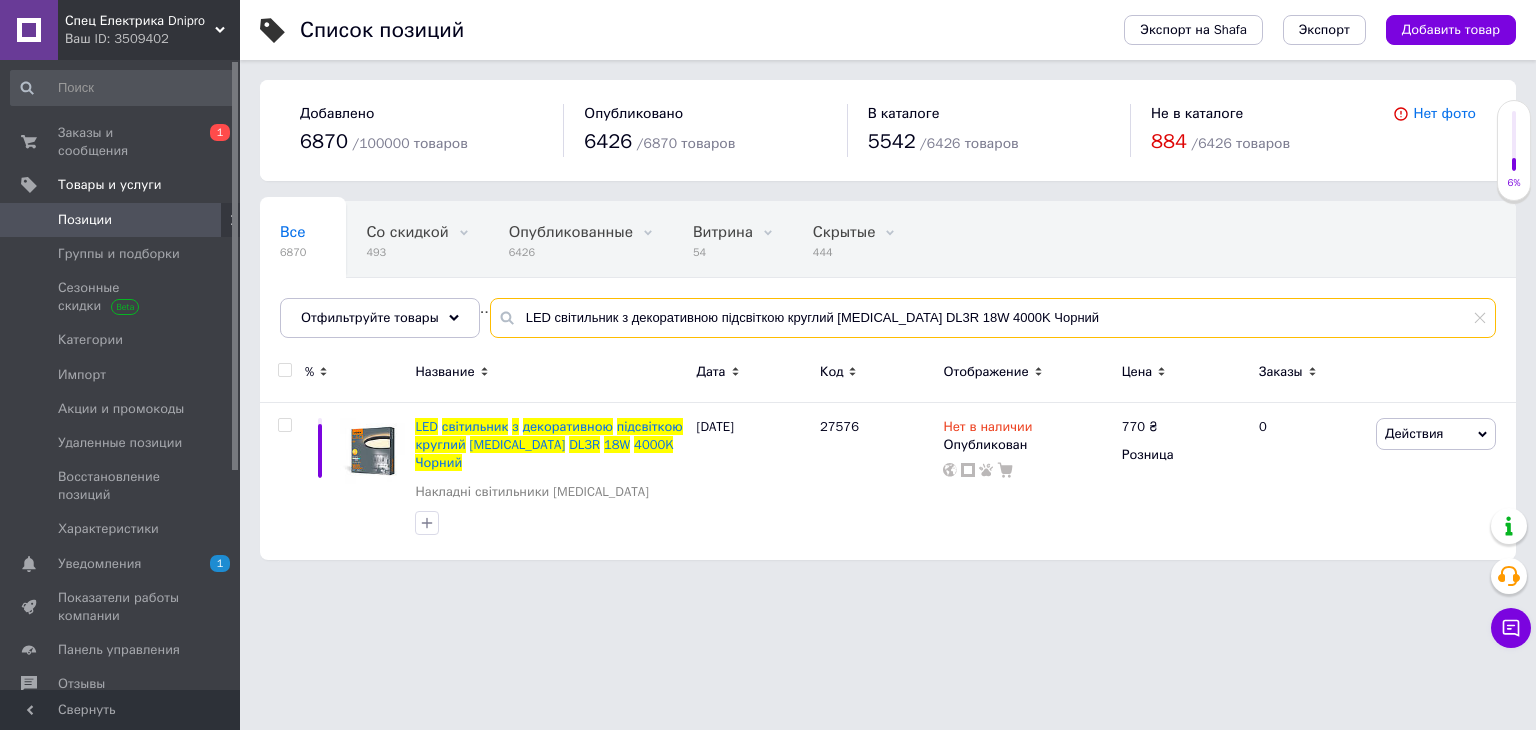 drag, startPoint x: 512, startPoint y: 314, endPoint x: 1165, endPoint y: 324, distance: 653.07654 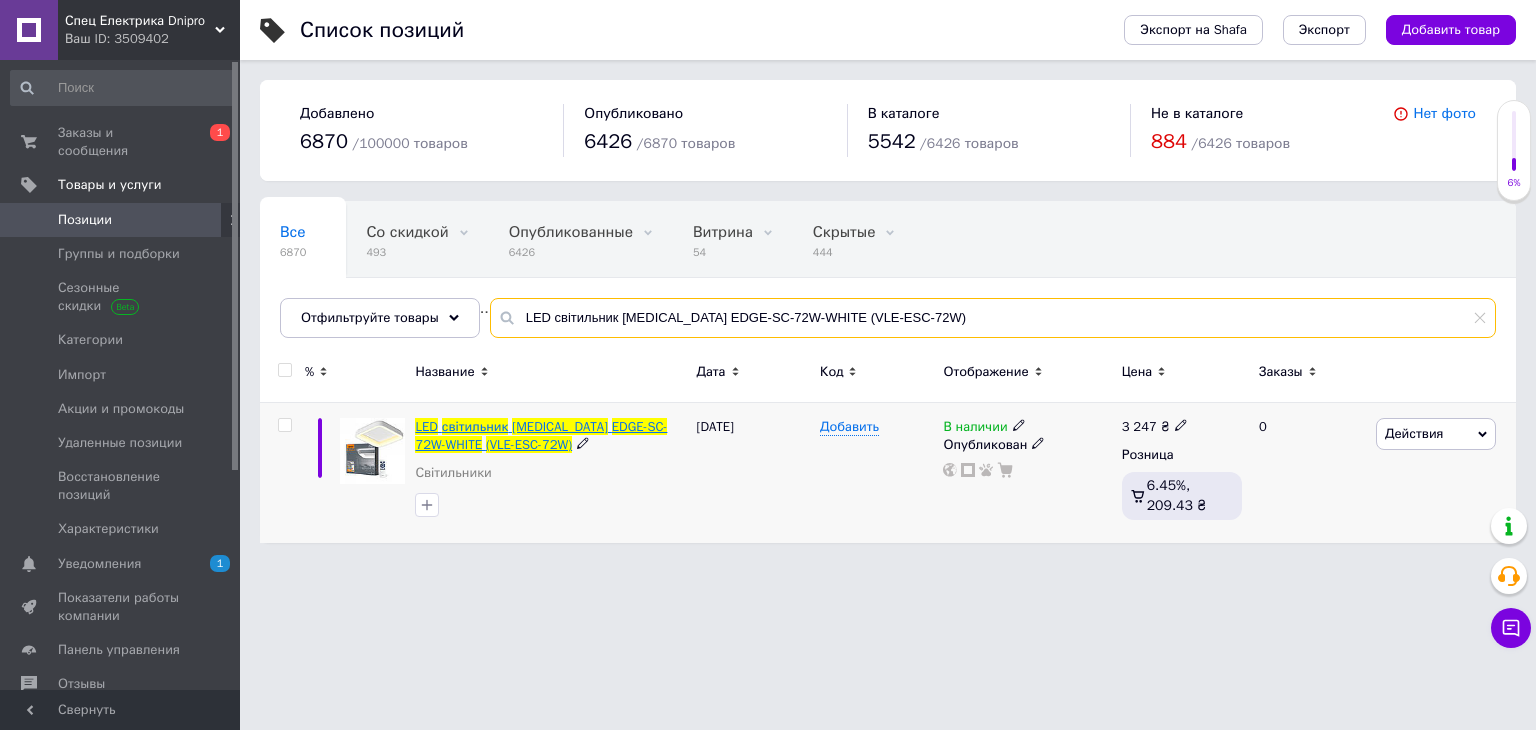 type on "LED світильник VIDEX EDGE-SC-72W-WHITE (VLE-ESC-72W)" 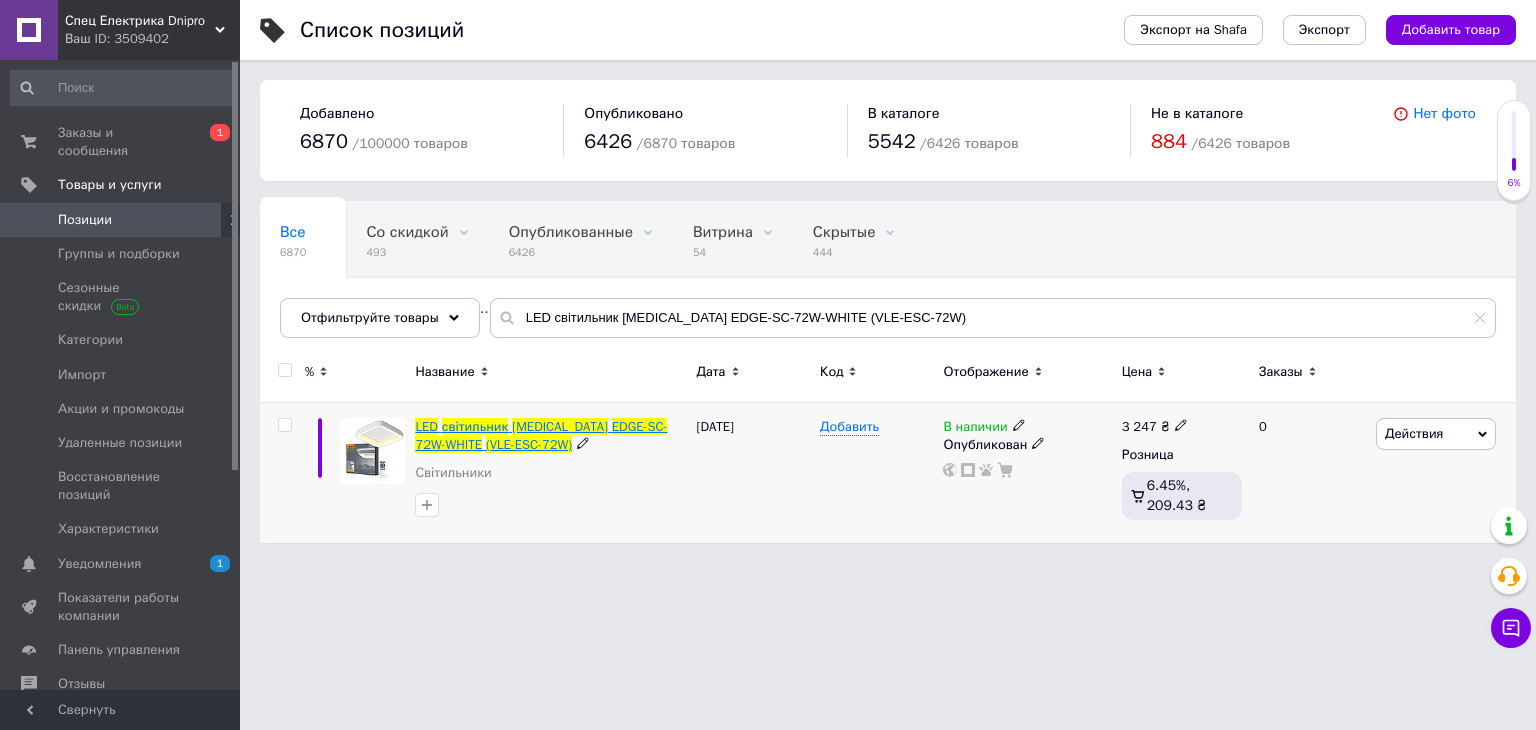click on "(VLE-ESC-72W)" at bounding box center [529, 444] 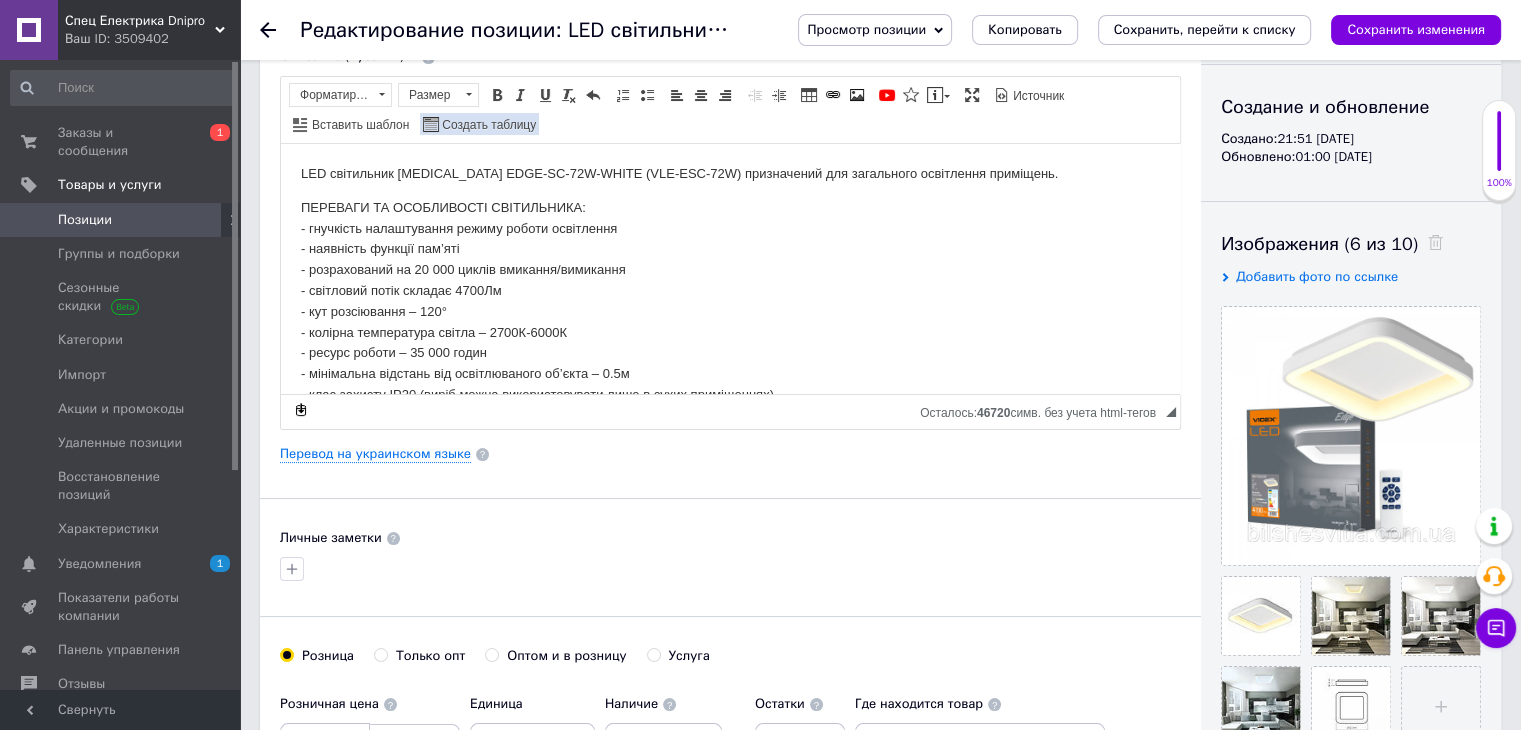 scroll, scrollTop: 0, scrollLeft: 0, axis: both 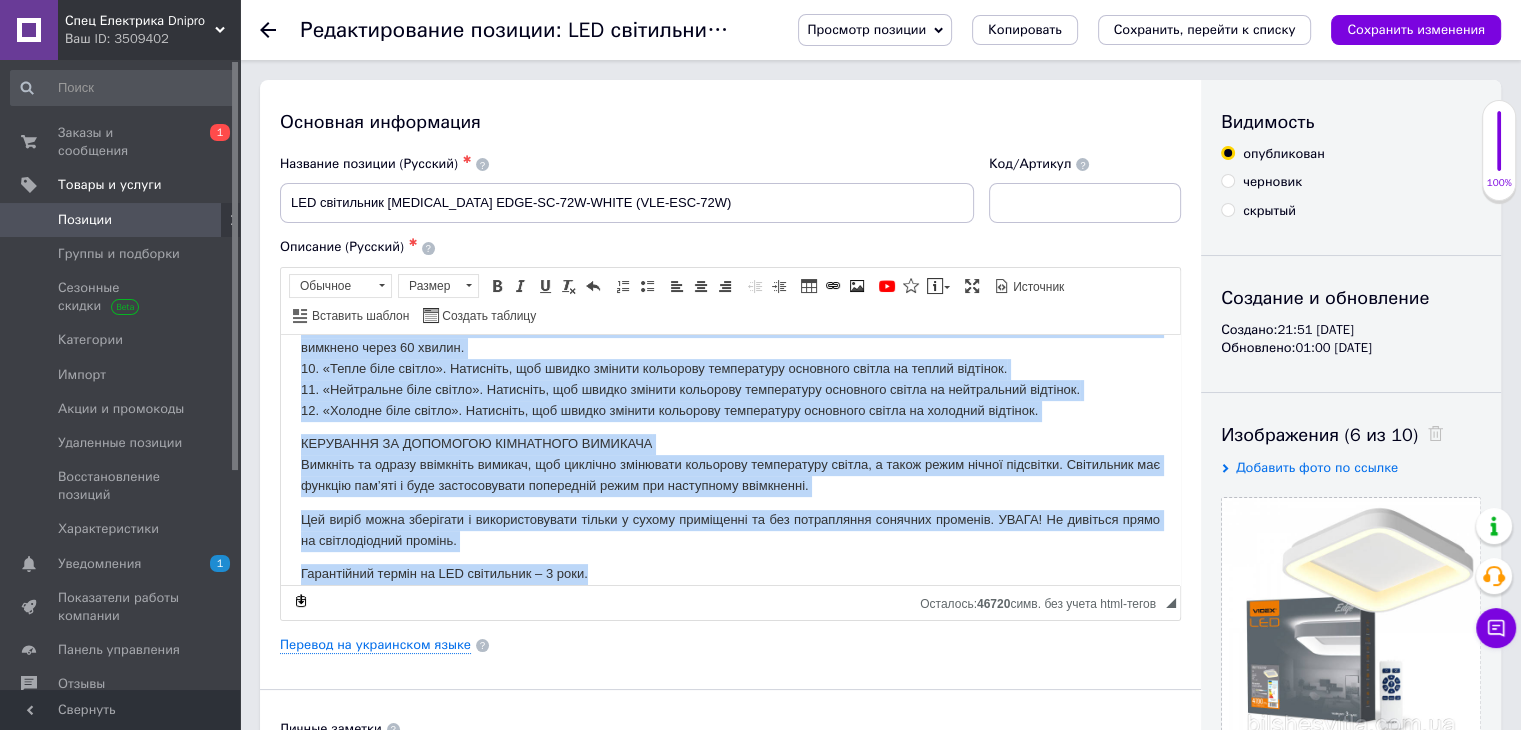drag, startPoint x: 292, startPoint y: 361, endPoint x: 1025, endPoint y: 600, distance: 770.9799 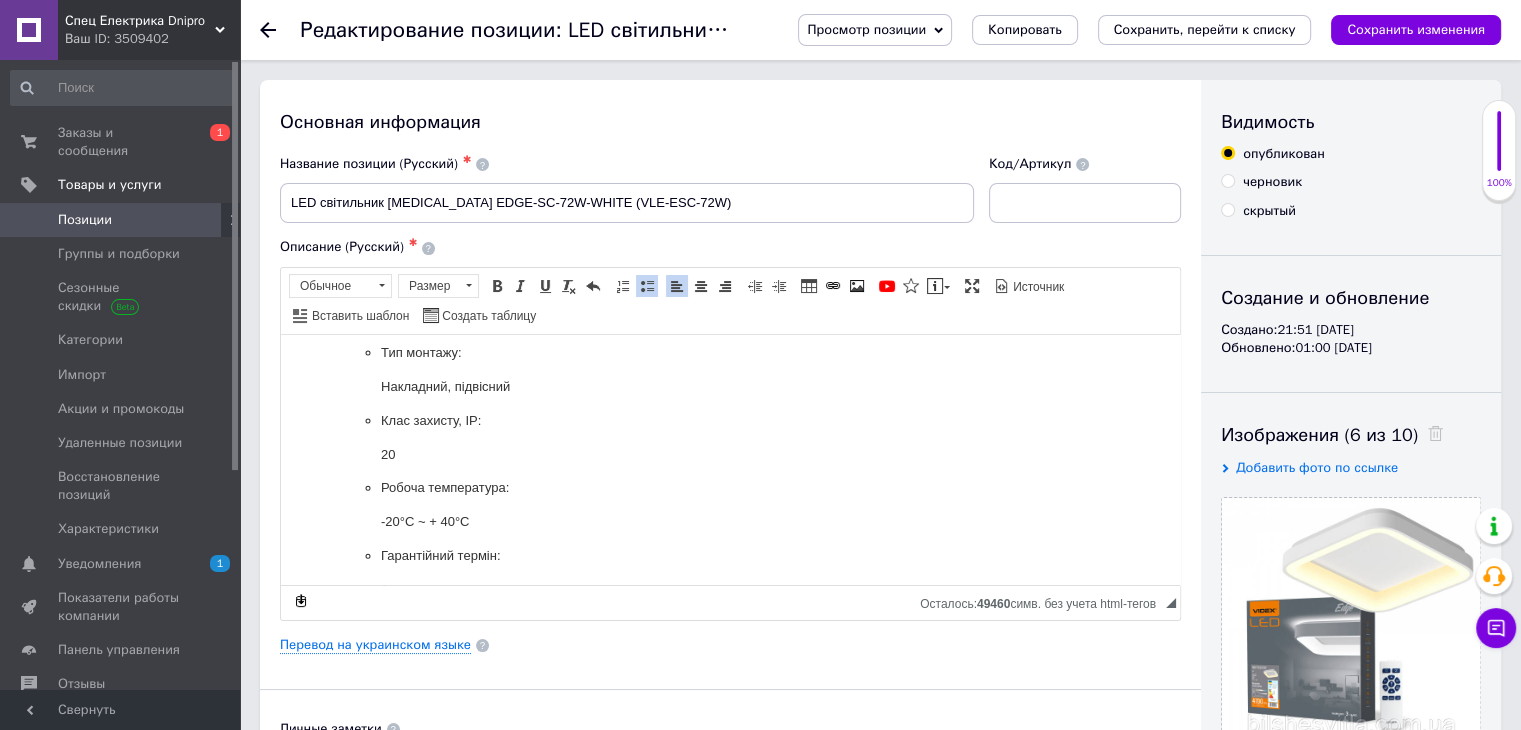 scroll, scrollTop: 804, scrollLeft: 0, axis: vertical 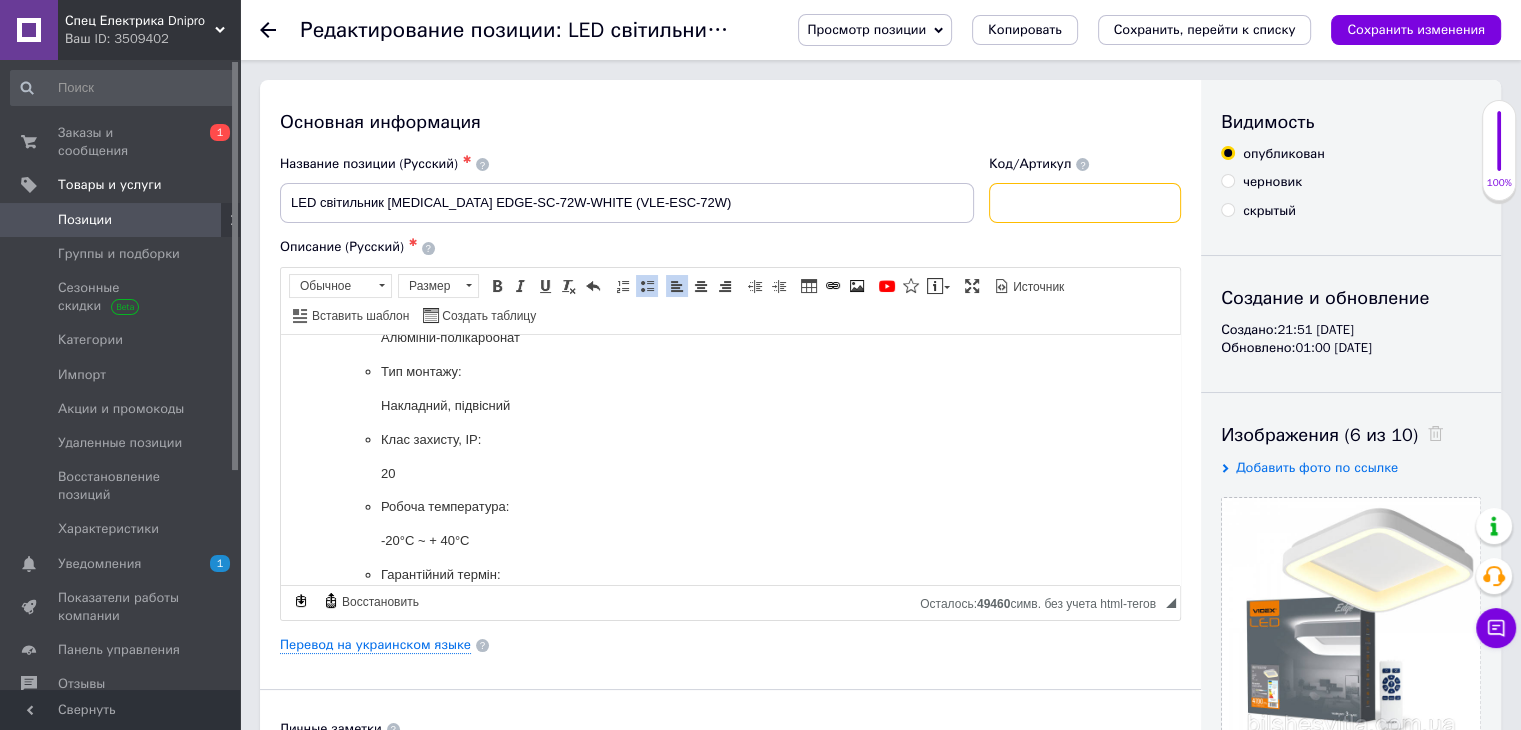 click at bounding box center (1085, 203) 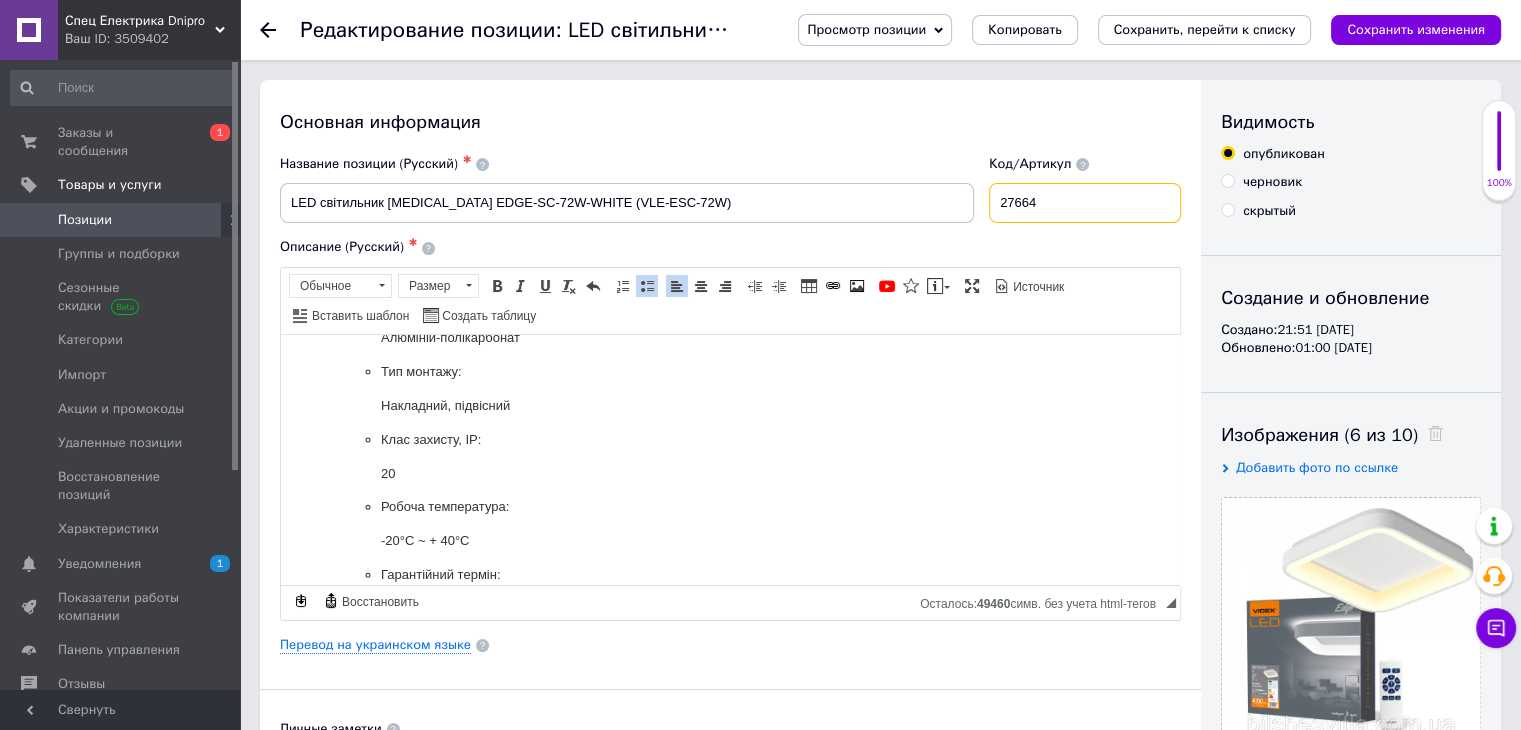 type on "27664" 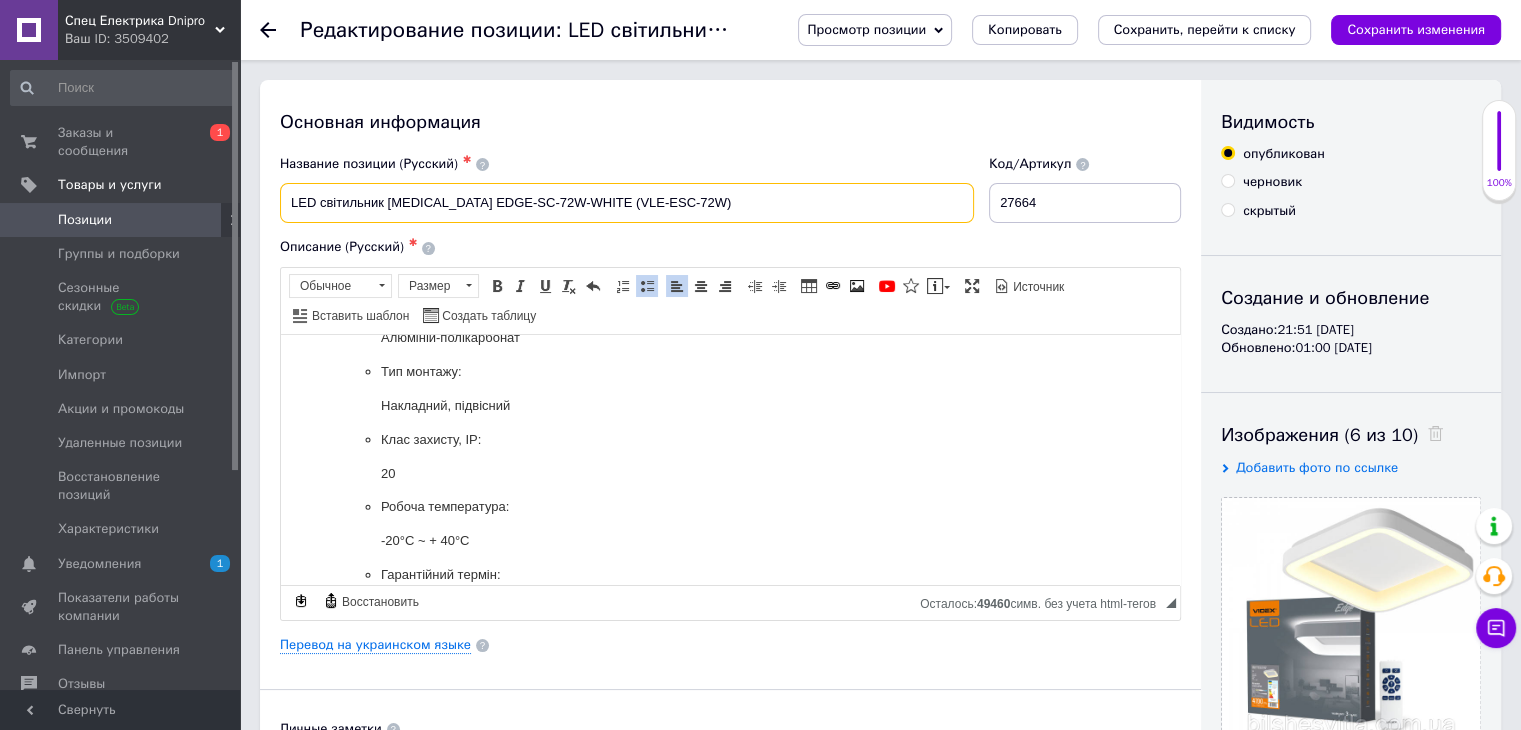 drag, startPoint x: 660, startPoint y: 206, endPoint x: 263, endPoint y: 215, distance: 397.102 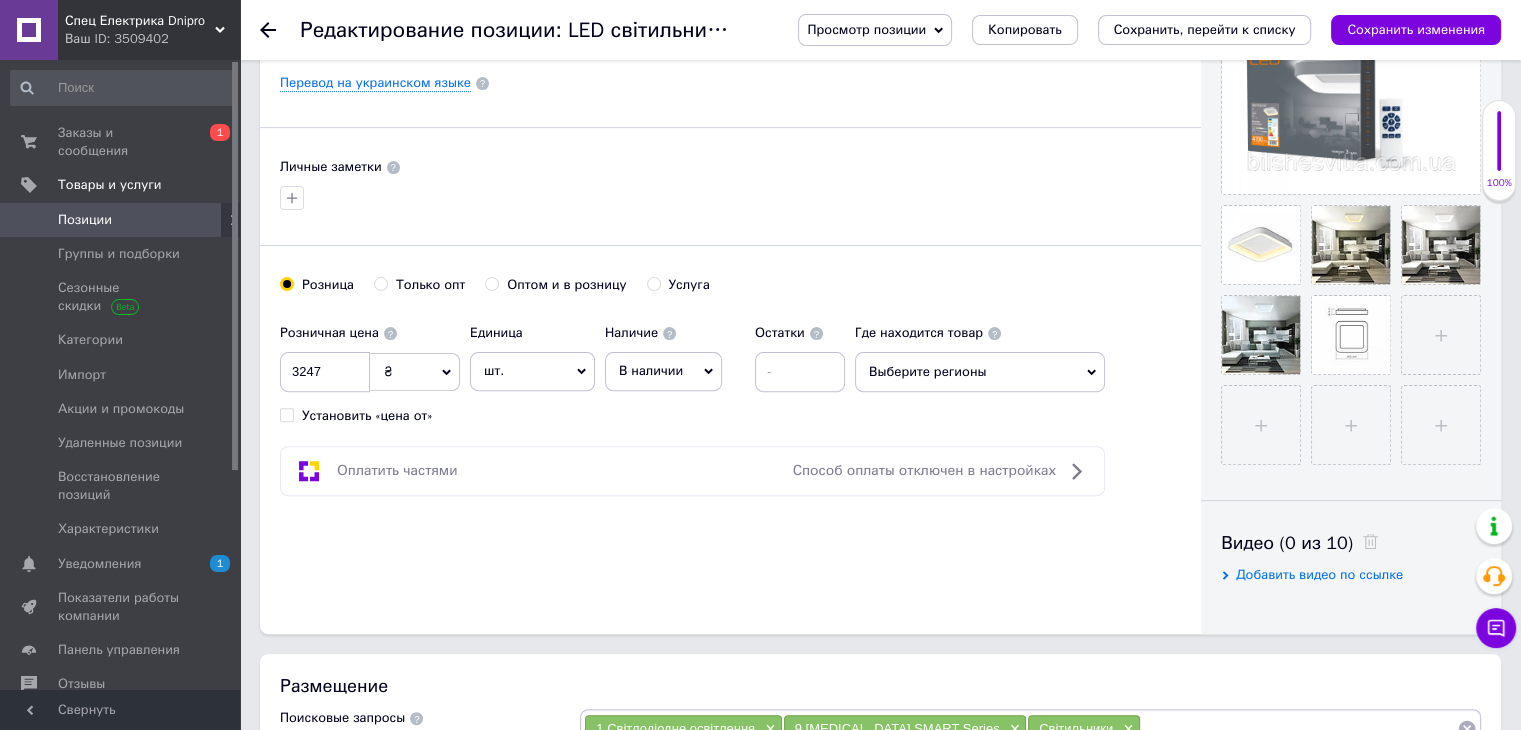 scroll, scrollTop: 833, scrollLeft: 0, axis: vertical 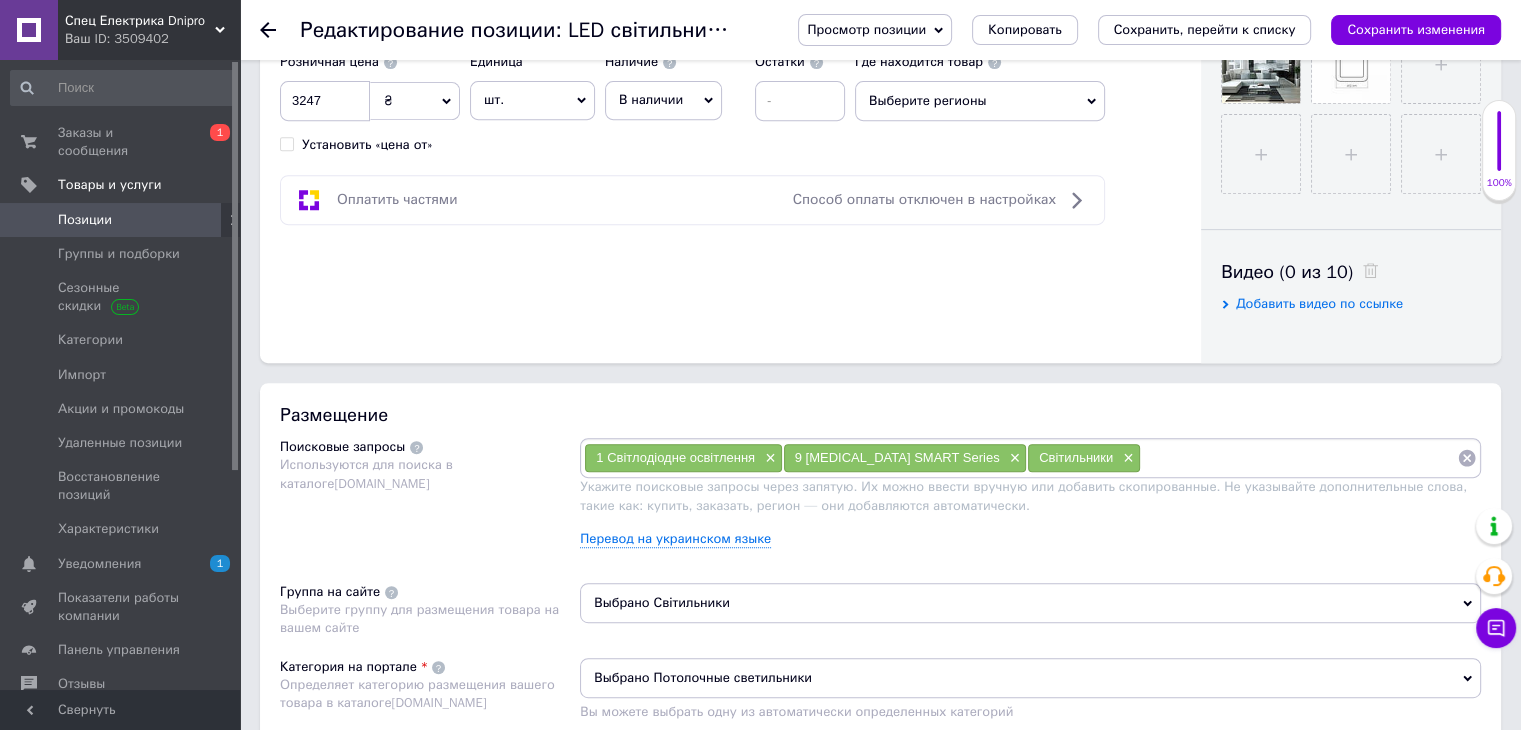 click at bounding box center [1299, 458] 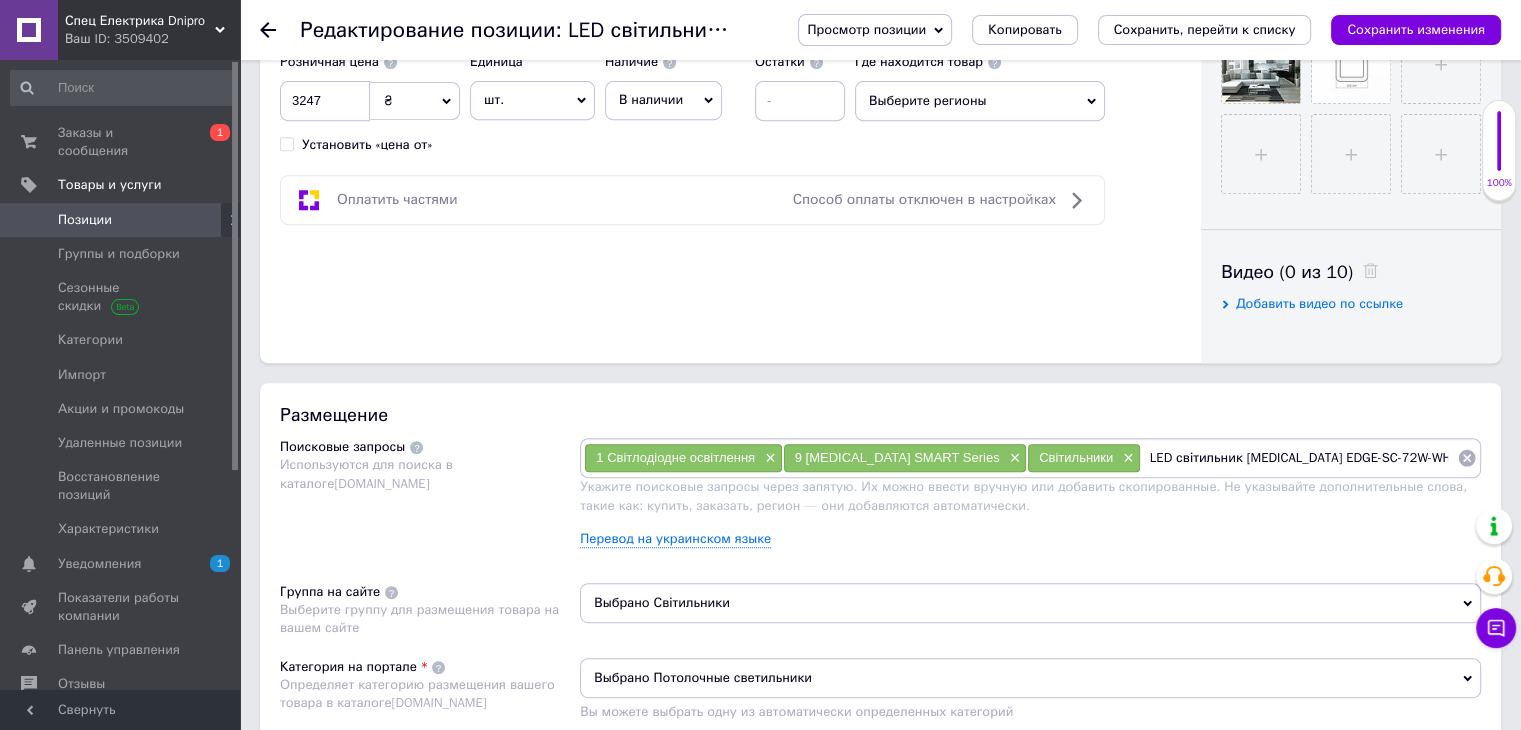 type 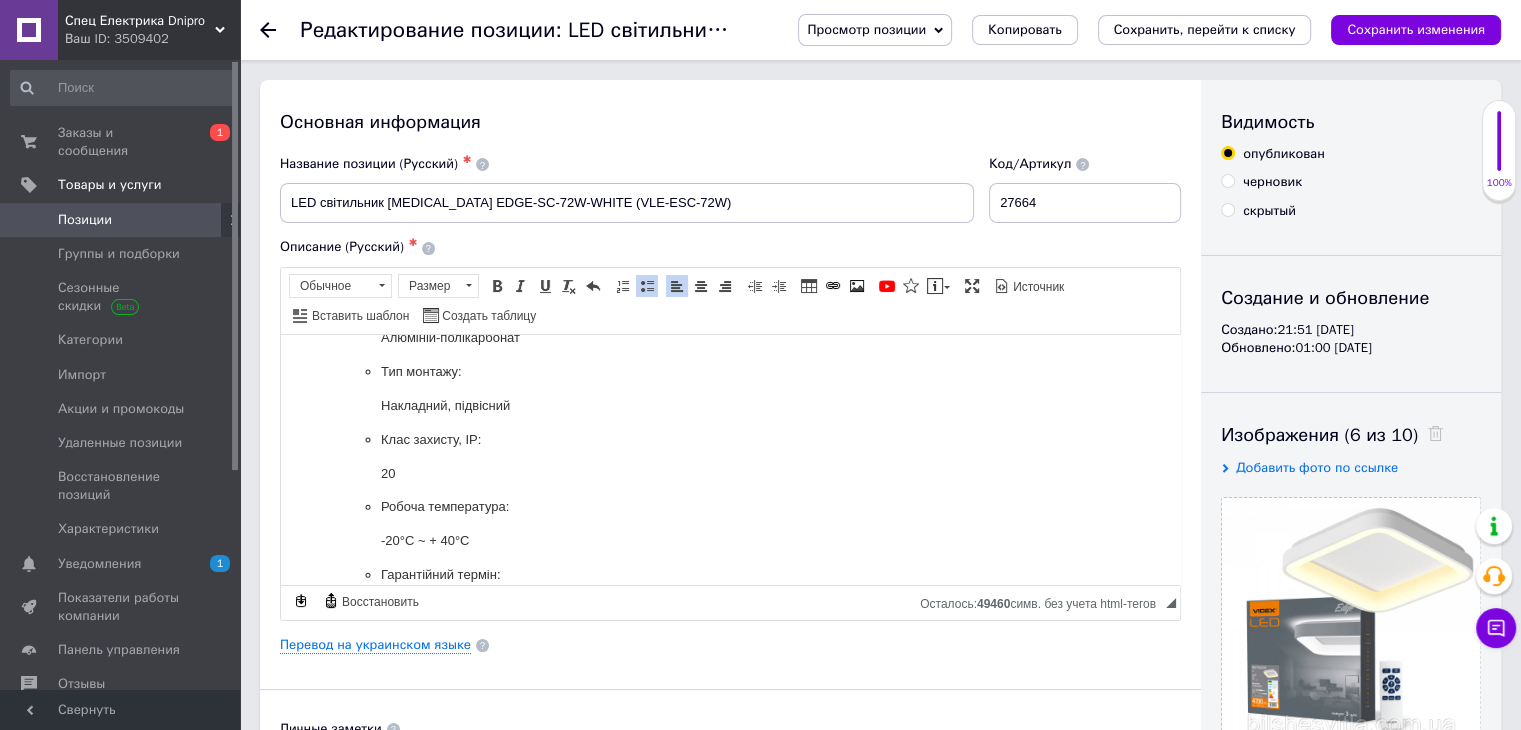 scroll, scrollTop: 0, scrollLeft: 0, axis: both 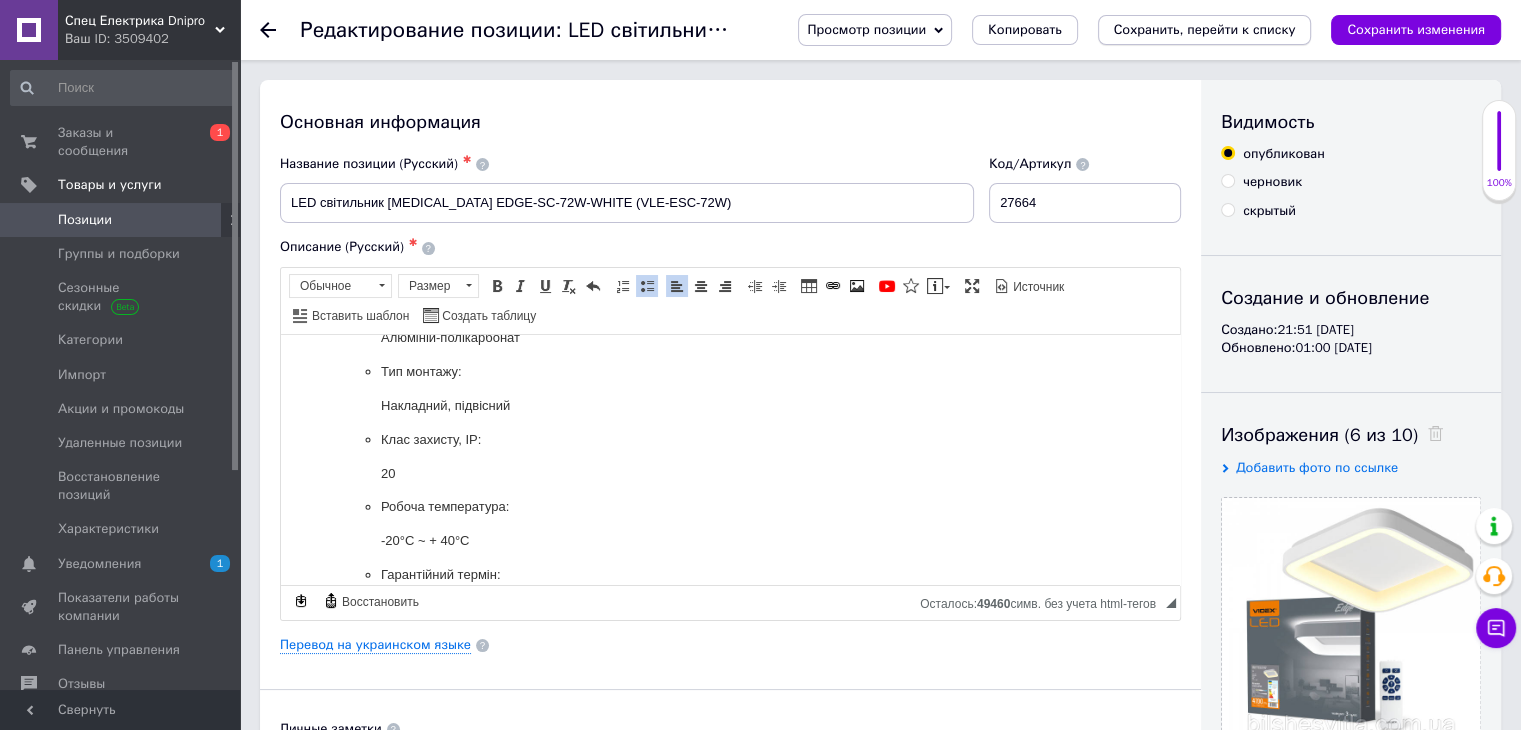 click on "Сохранить, перейти к списку" at bounding box center [1205, 29] 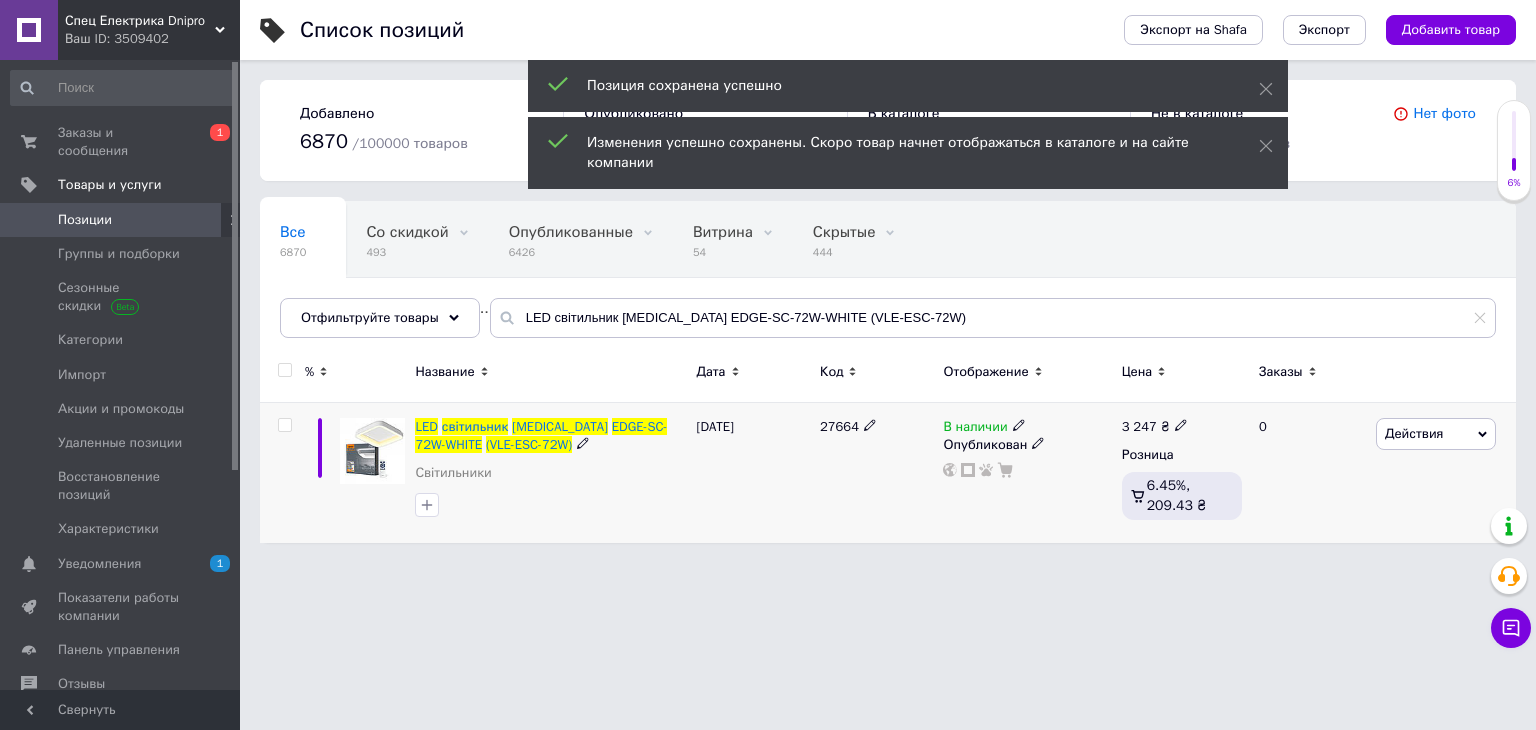 click at bounding box center (284, 425) 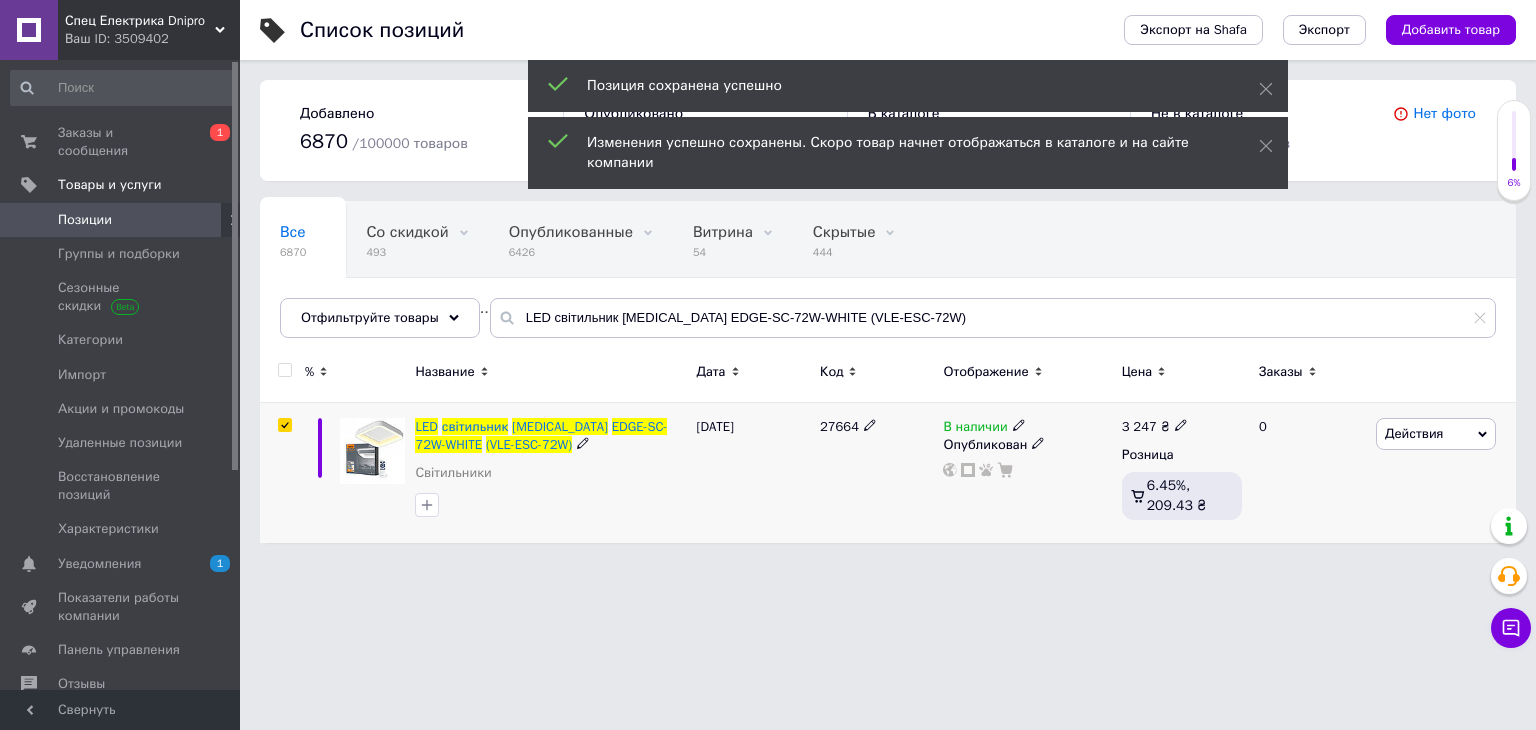 checkbox on "true" 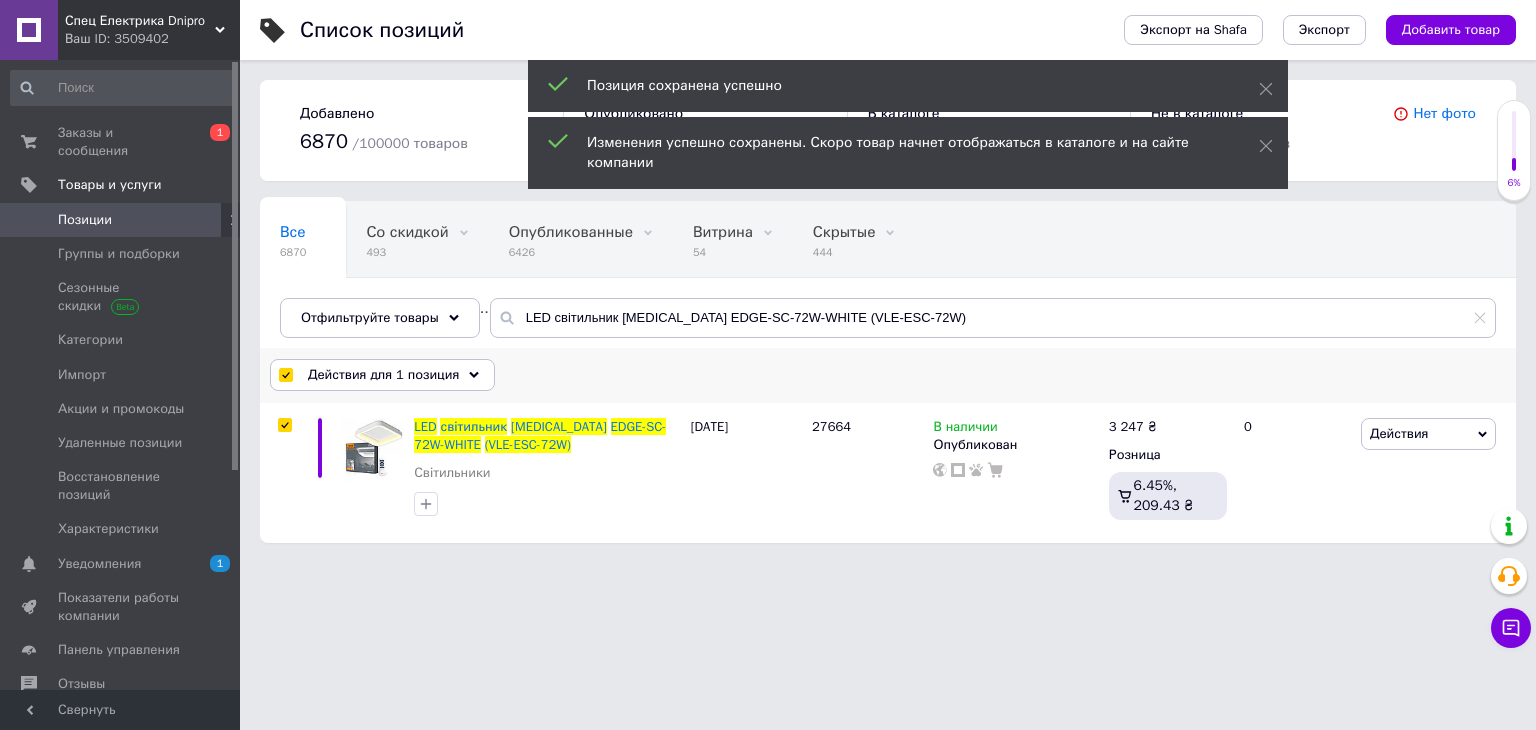 click on "Действия для 1 позиция" at bounding box center [383, 375] 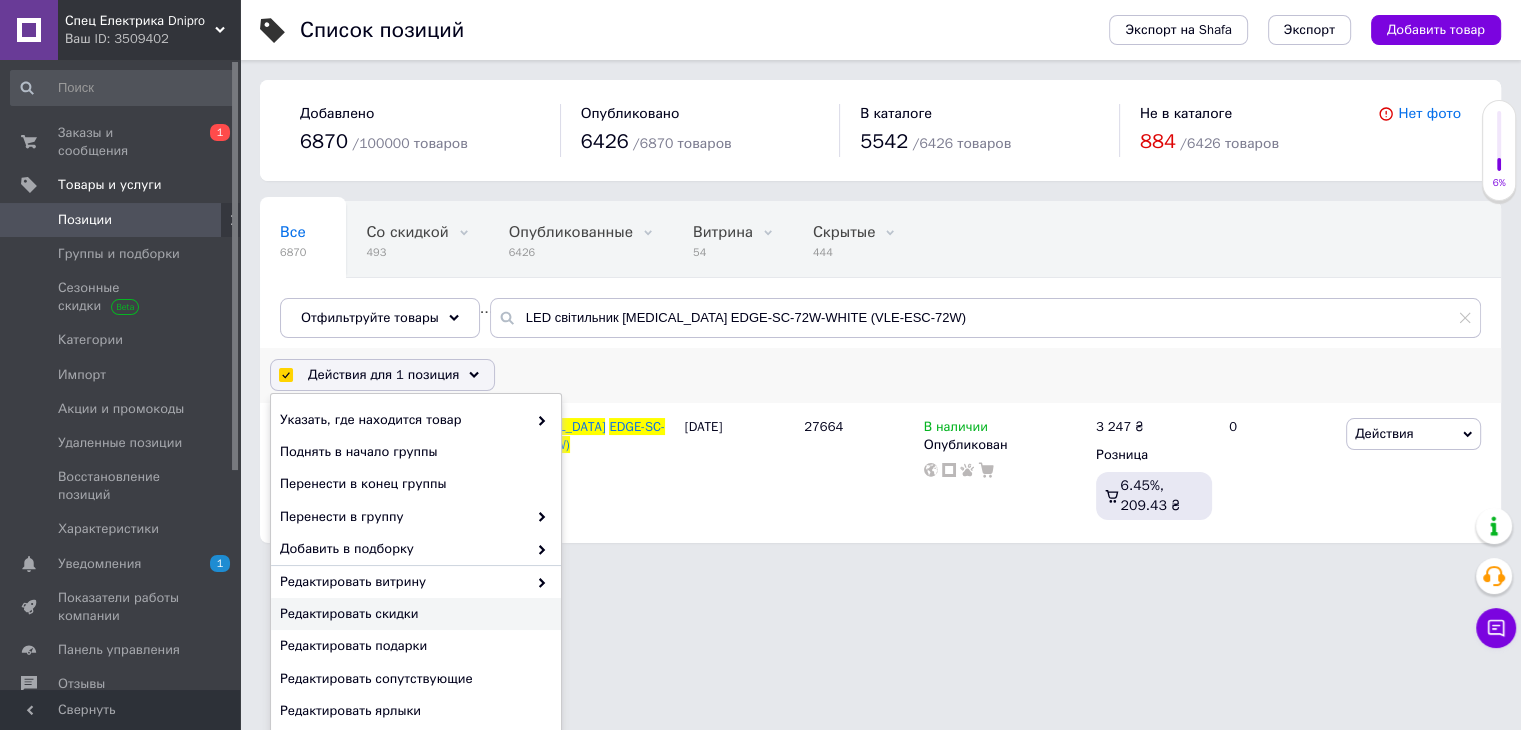 click on "Редактировать скидки" at bounding box center [413, 614] 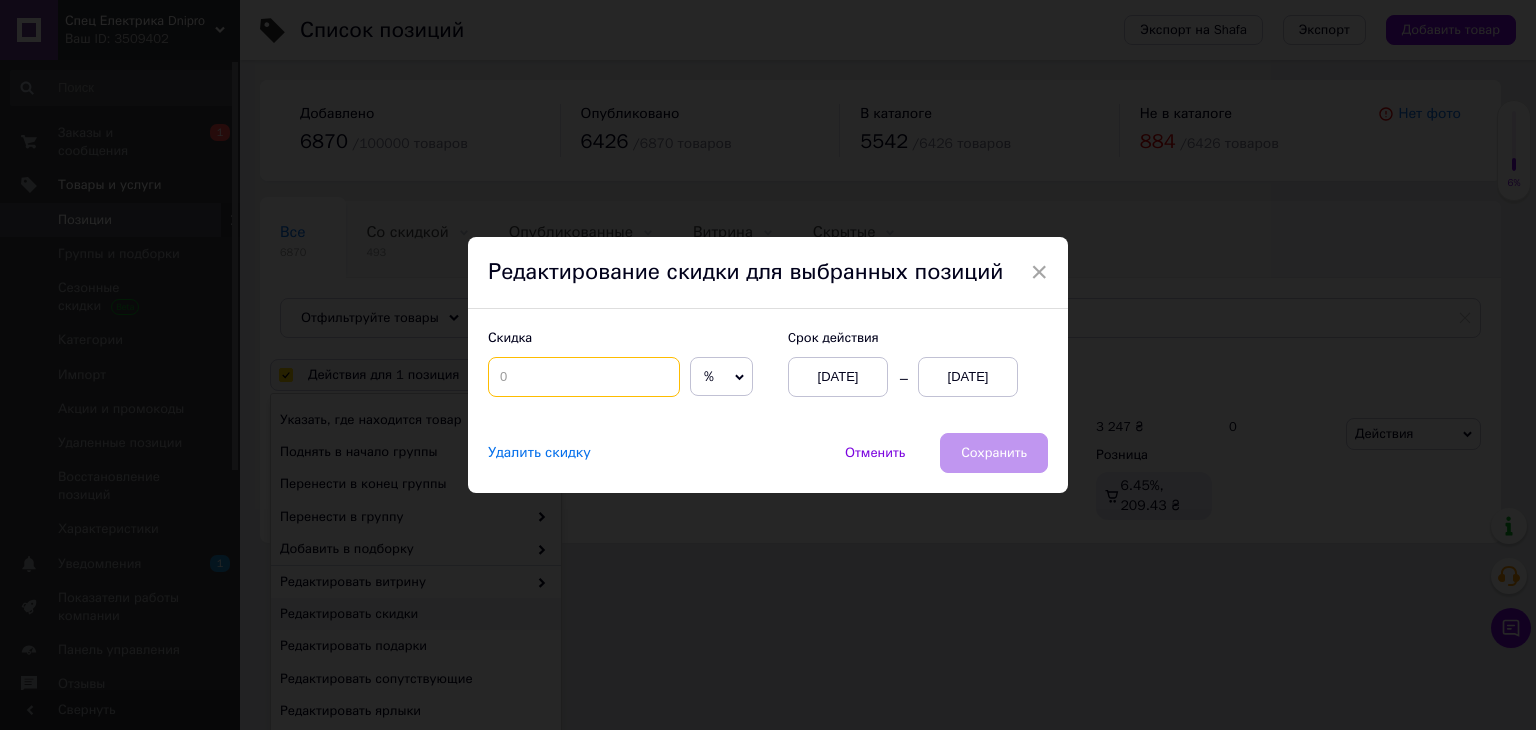 click at bounding box center [584, 377] 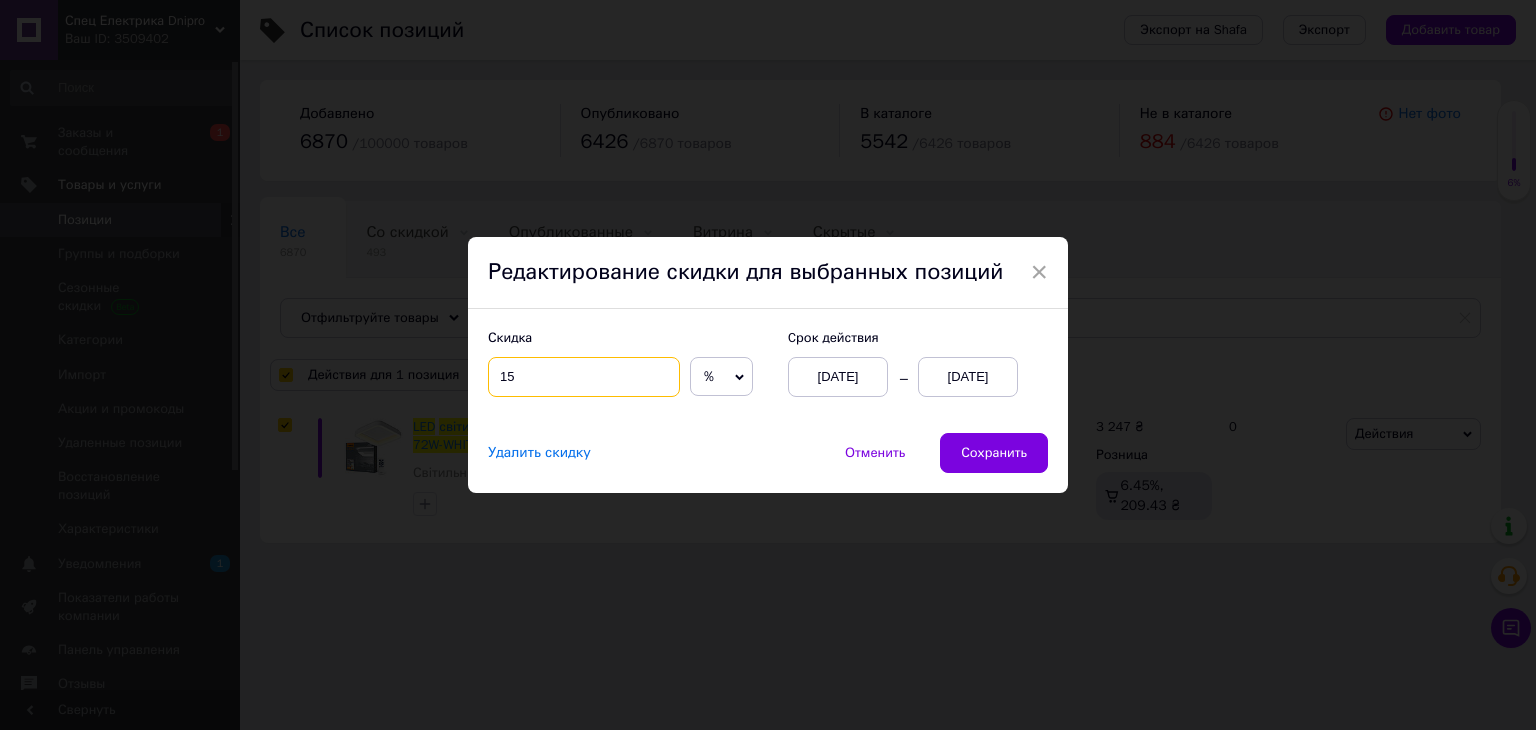 type on "15" 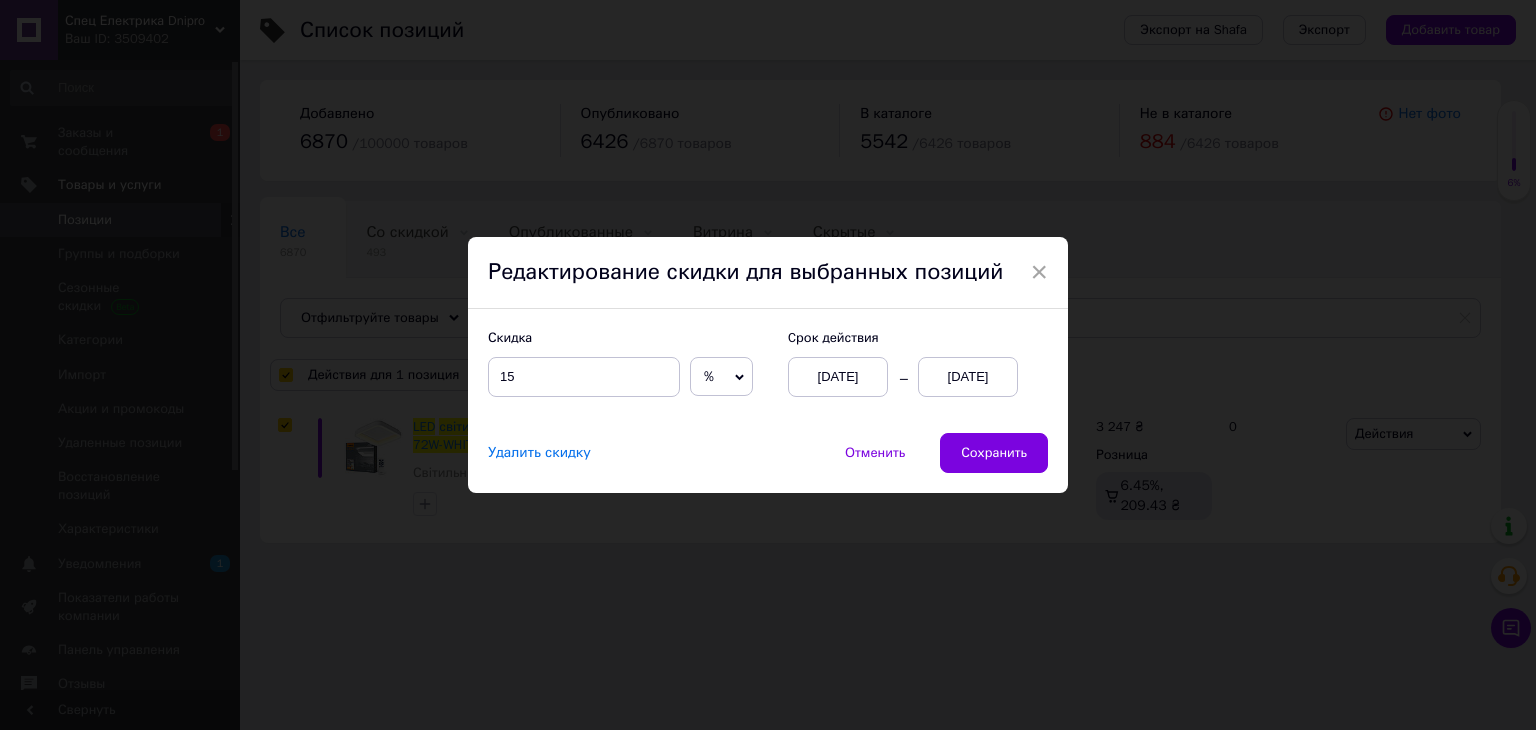 click on "[DATE]" at bounding box center [968, 377] 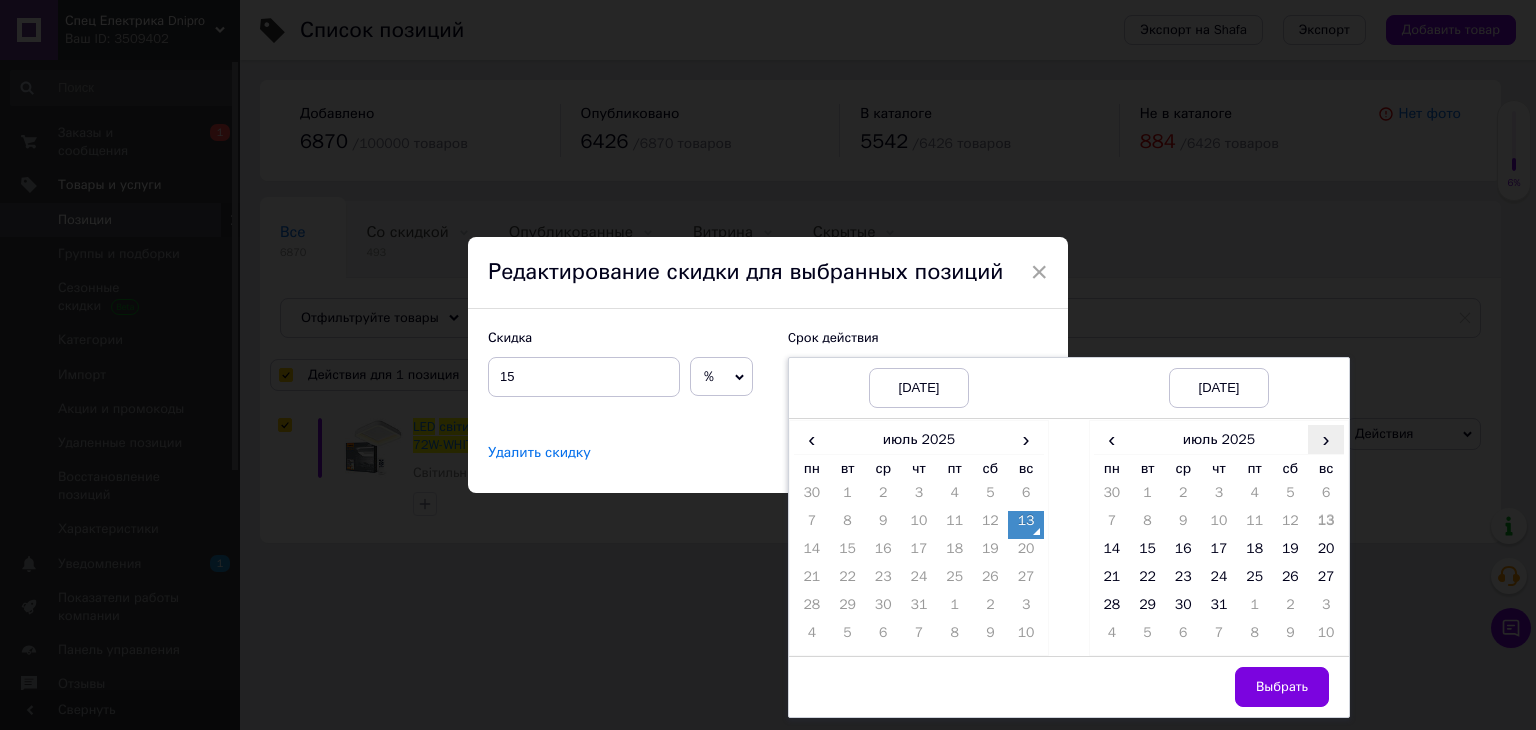 click on "›" at bounding box center [1326, 439] 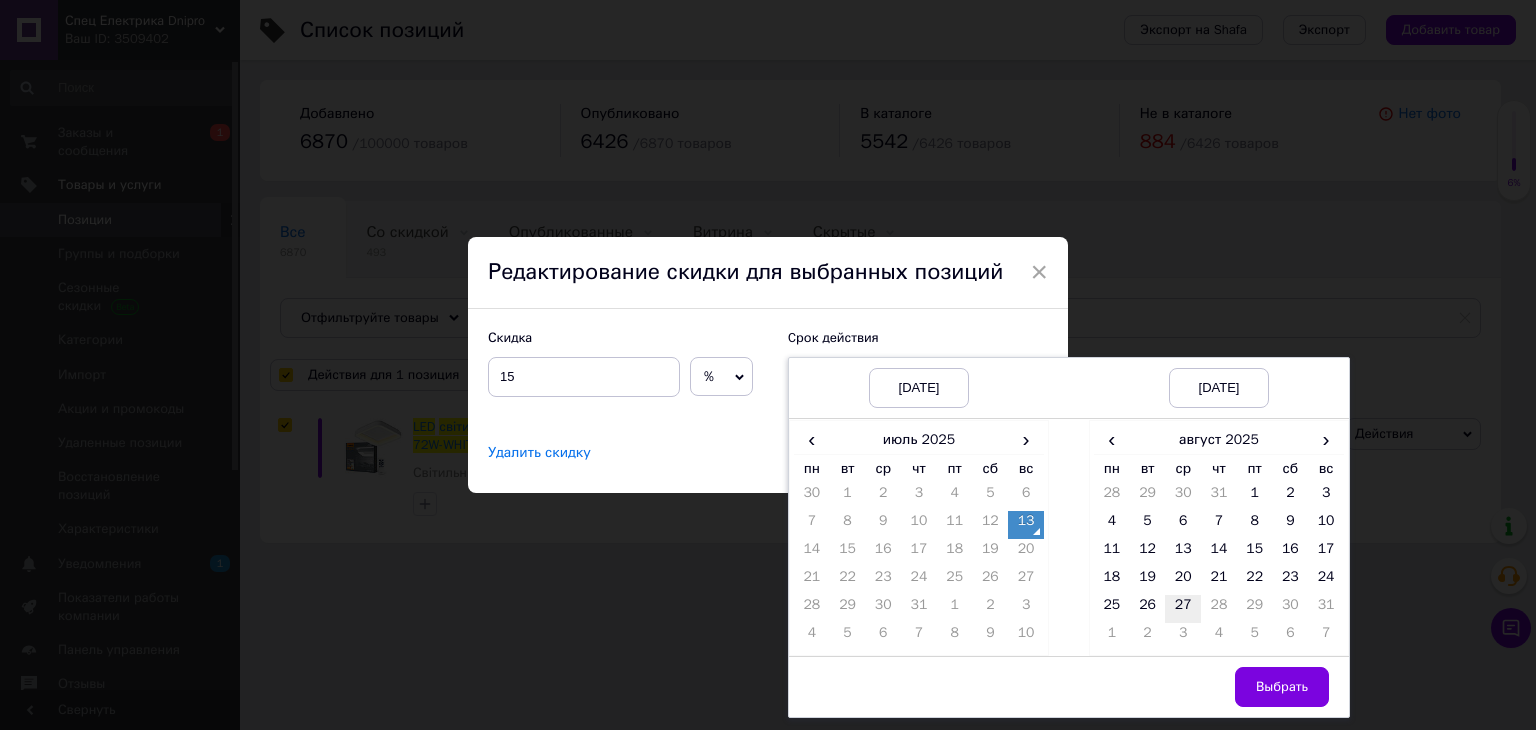 click on "27" at bounding box center [1183, 609] 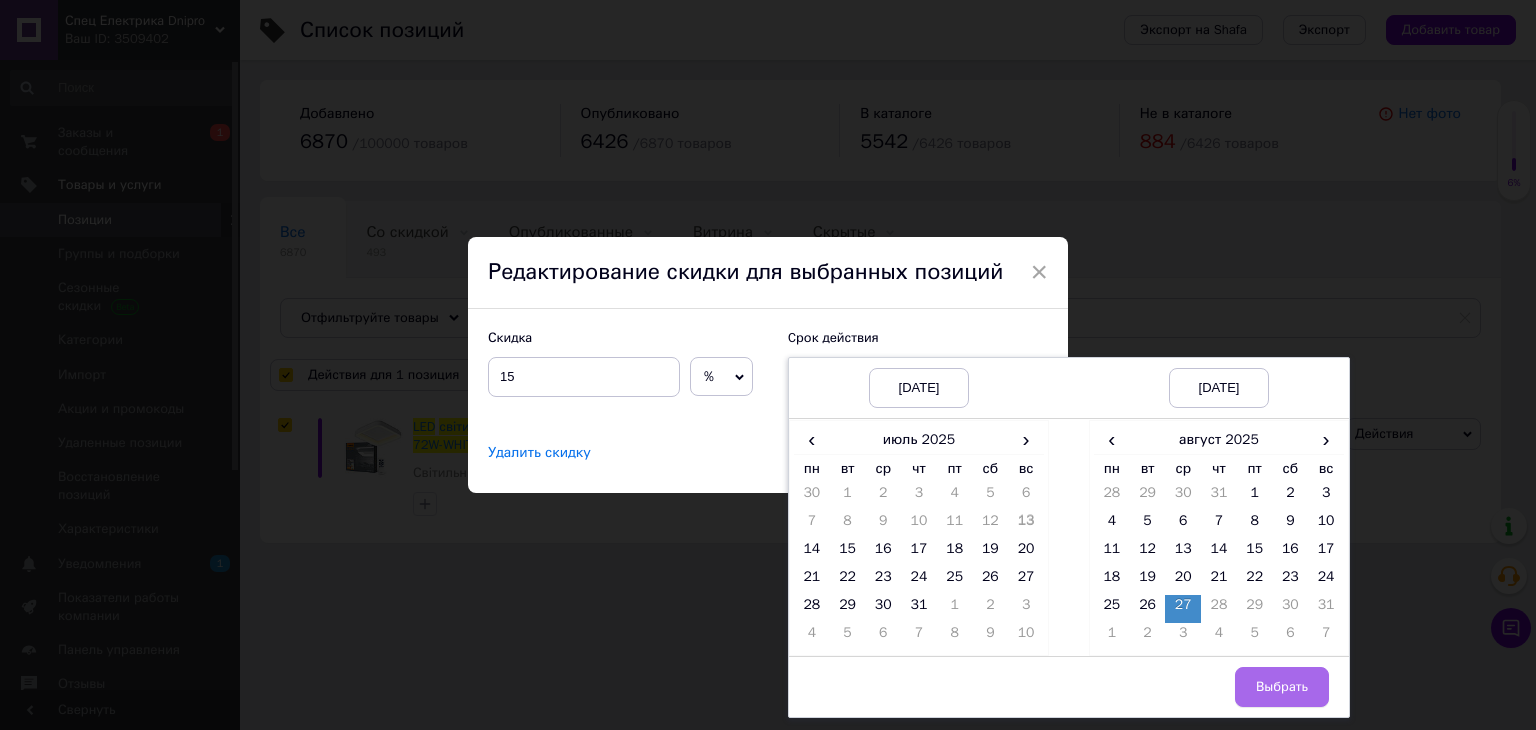 click on "Выбрать" at bounding box center (1282, 687) 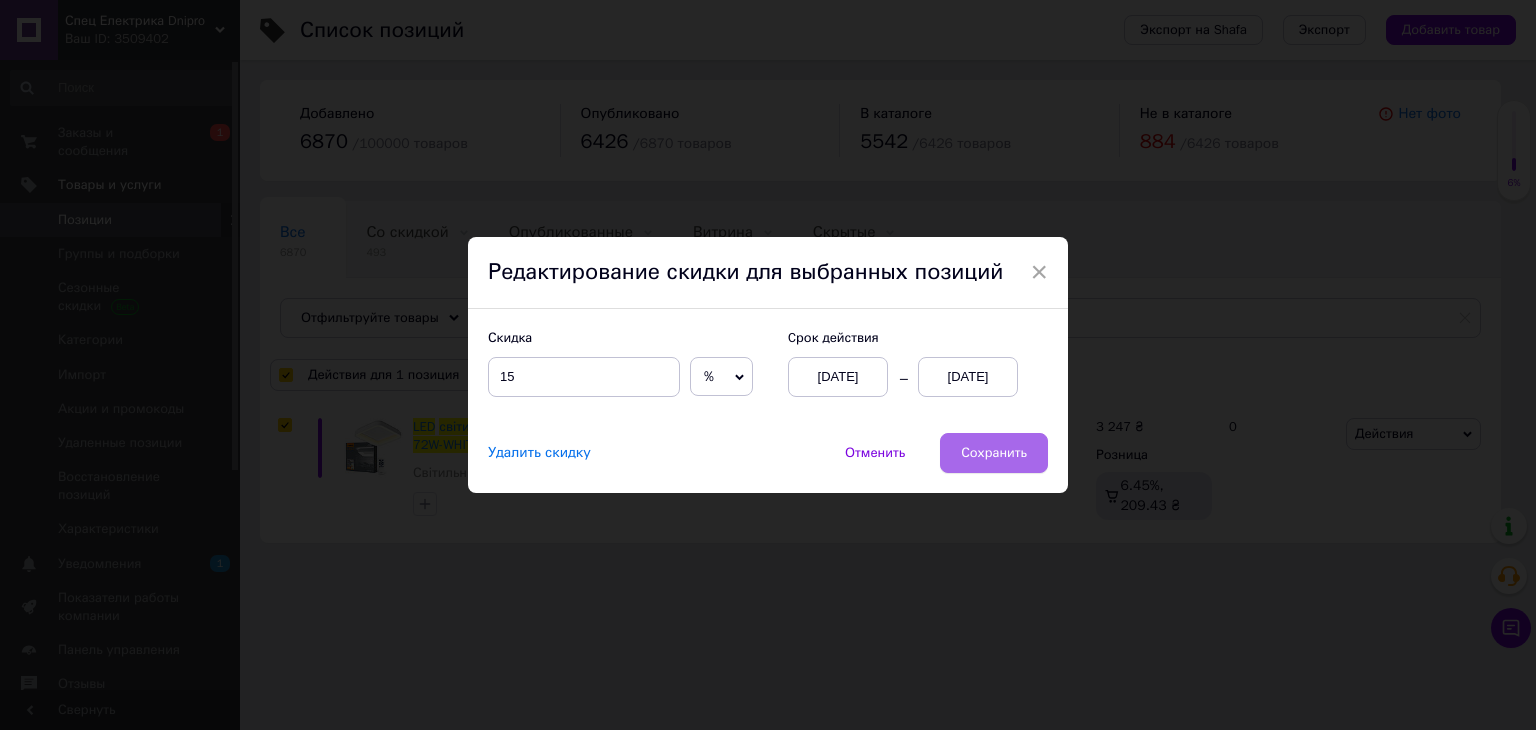 click on "Сохранить" at bounding box center (994, 453) 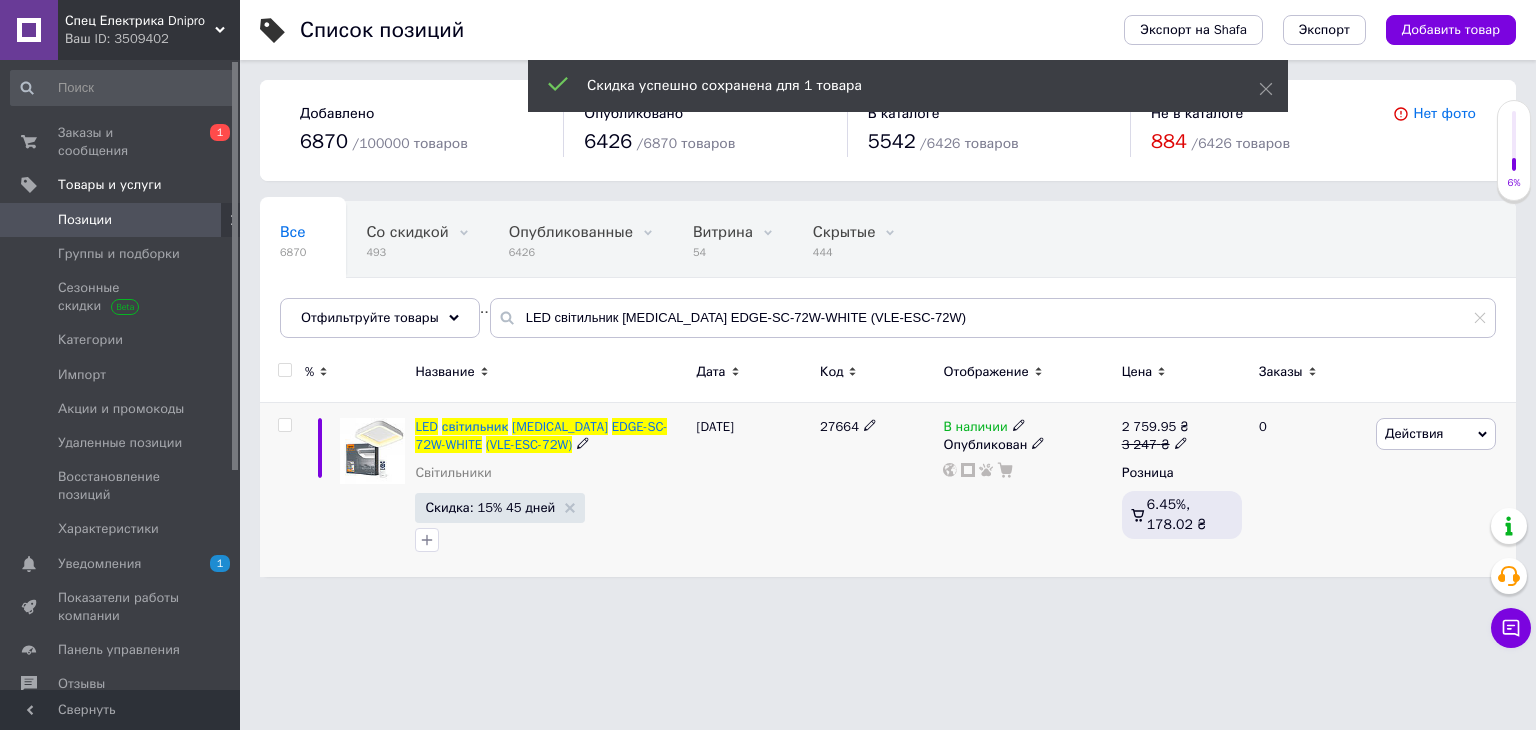 click at bounding box center [284, 425] 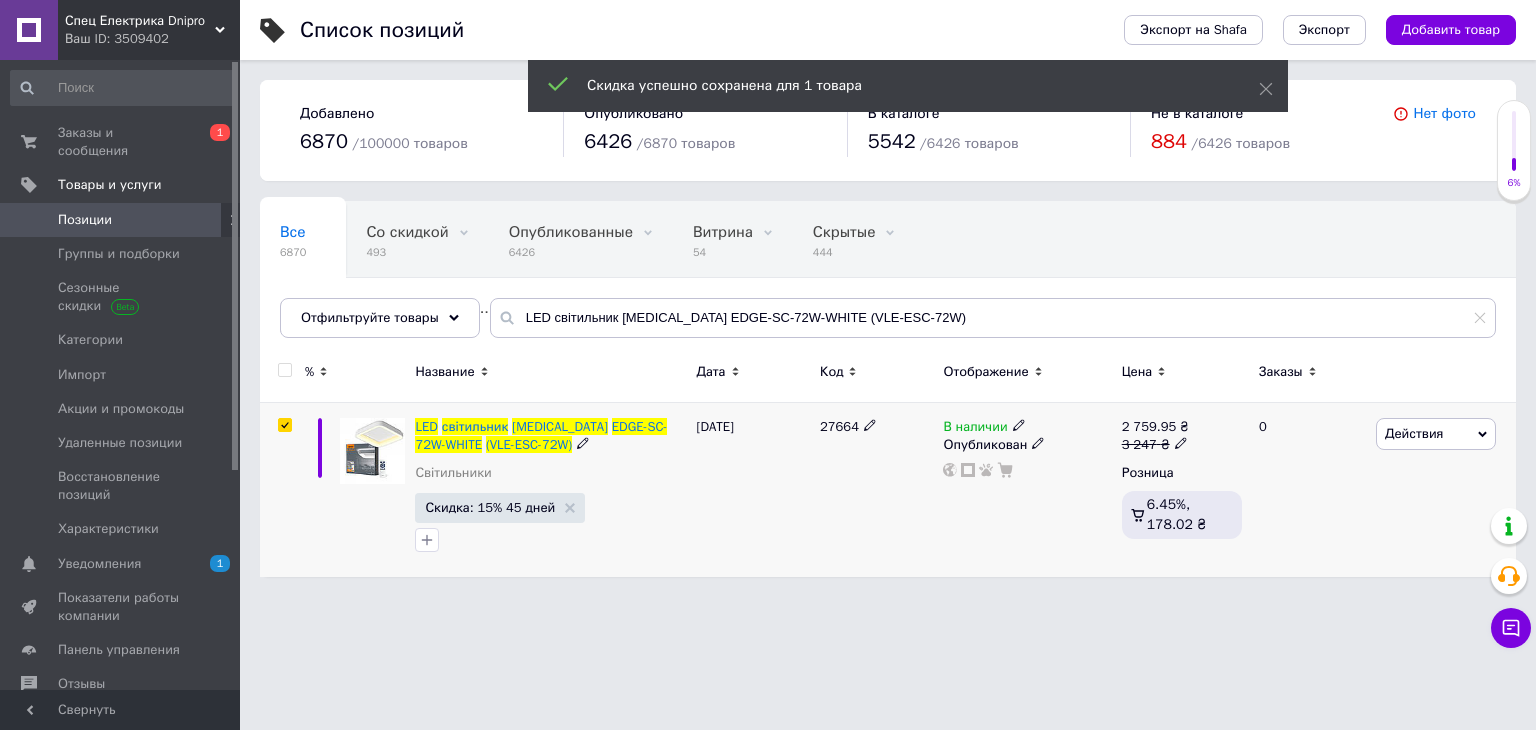 checkbox on "true" 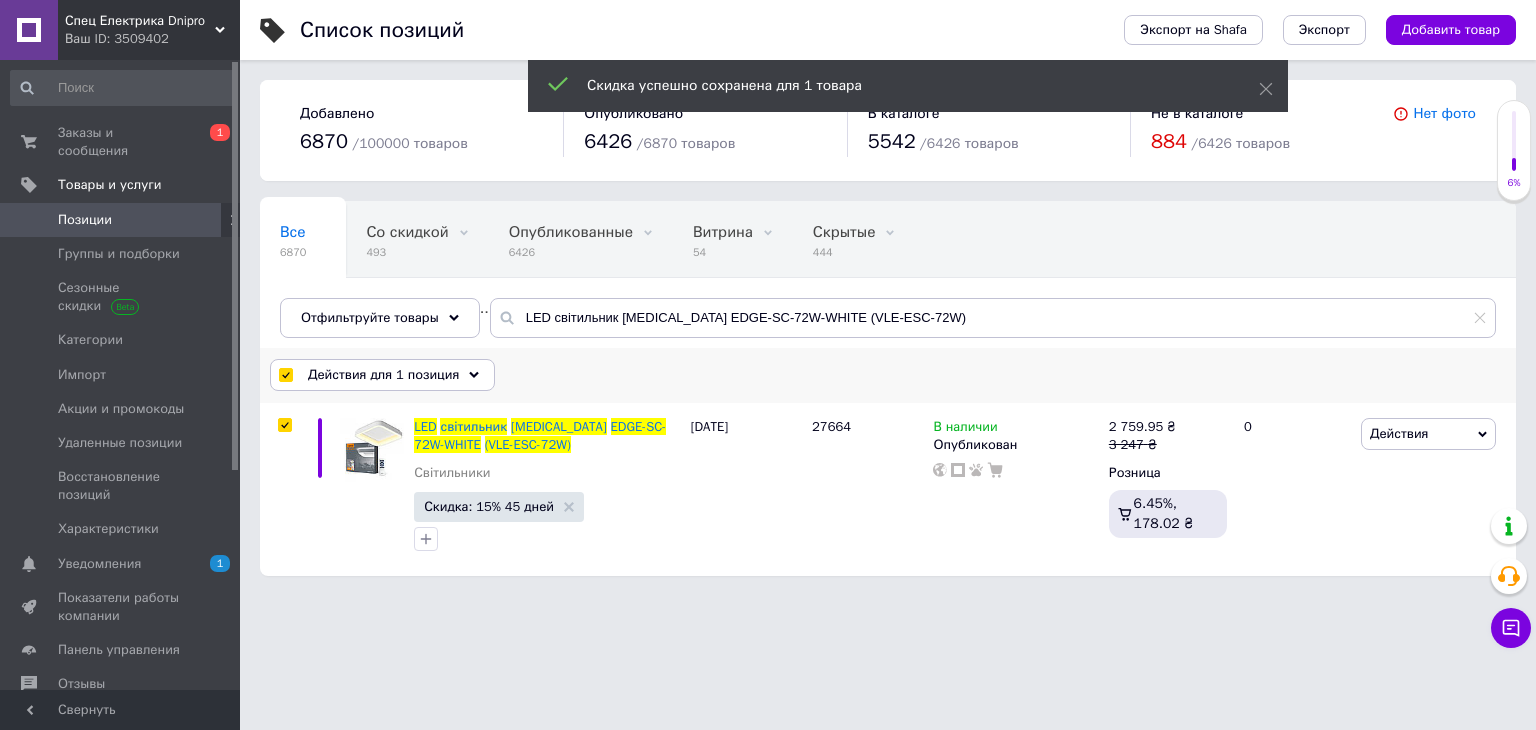 click on "Действия для 1 позиция" at bounding box center [383, 375] 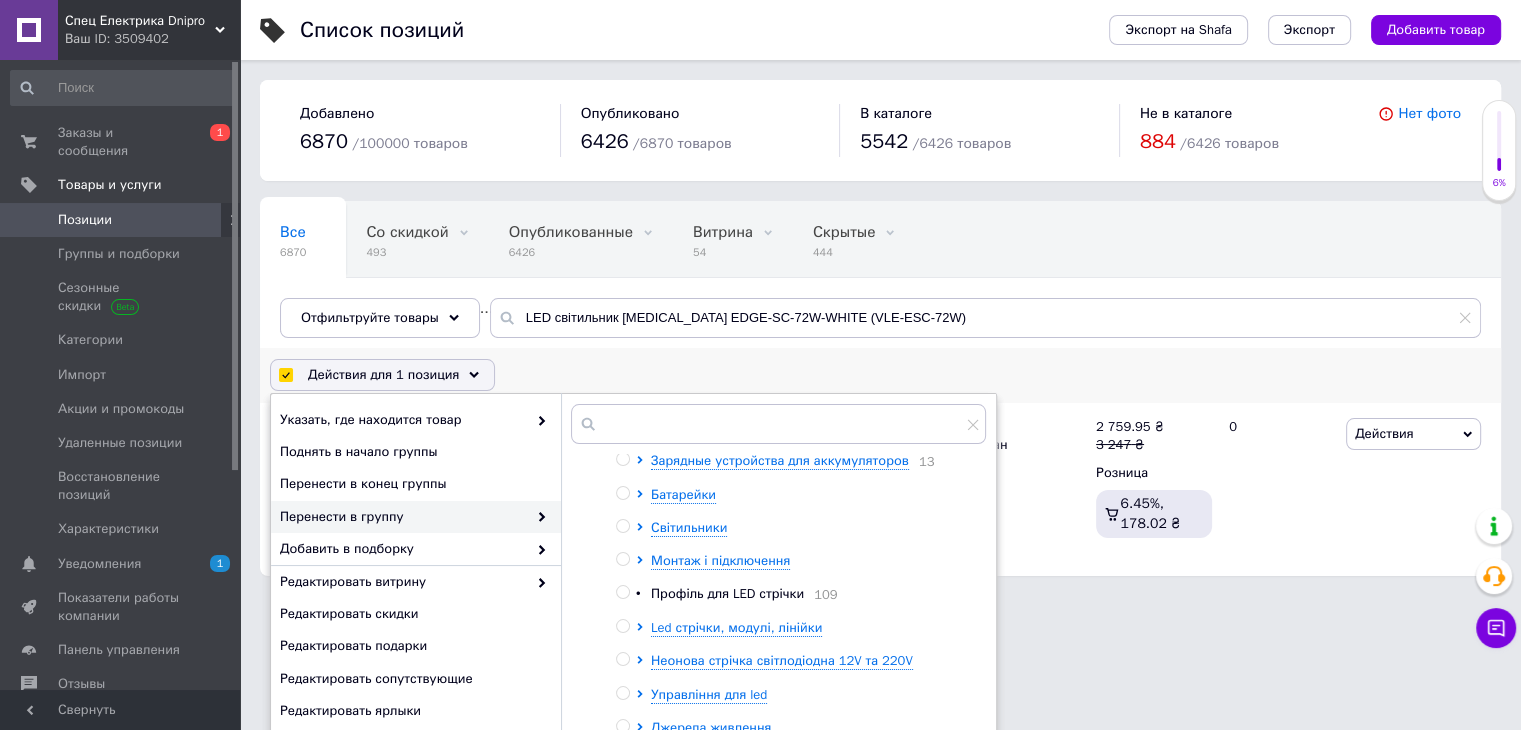 scroll, scrollTop: 166, scrollLeft: 0, axis: vertical 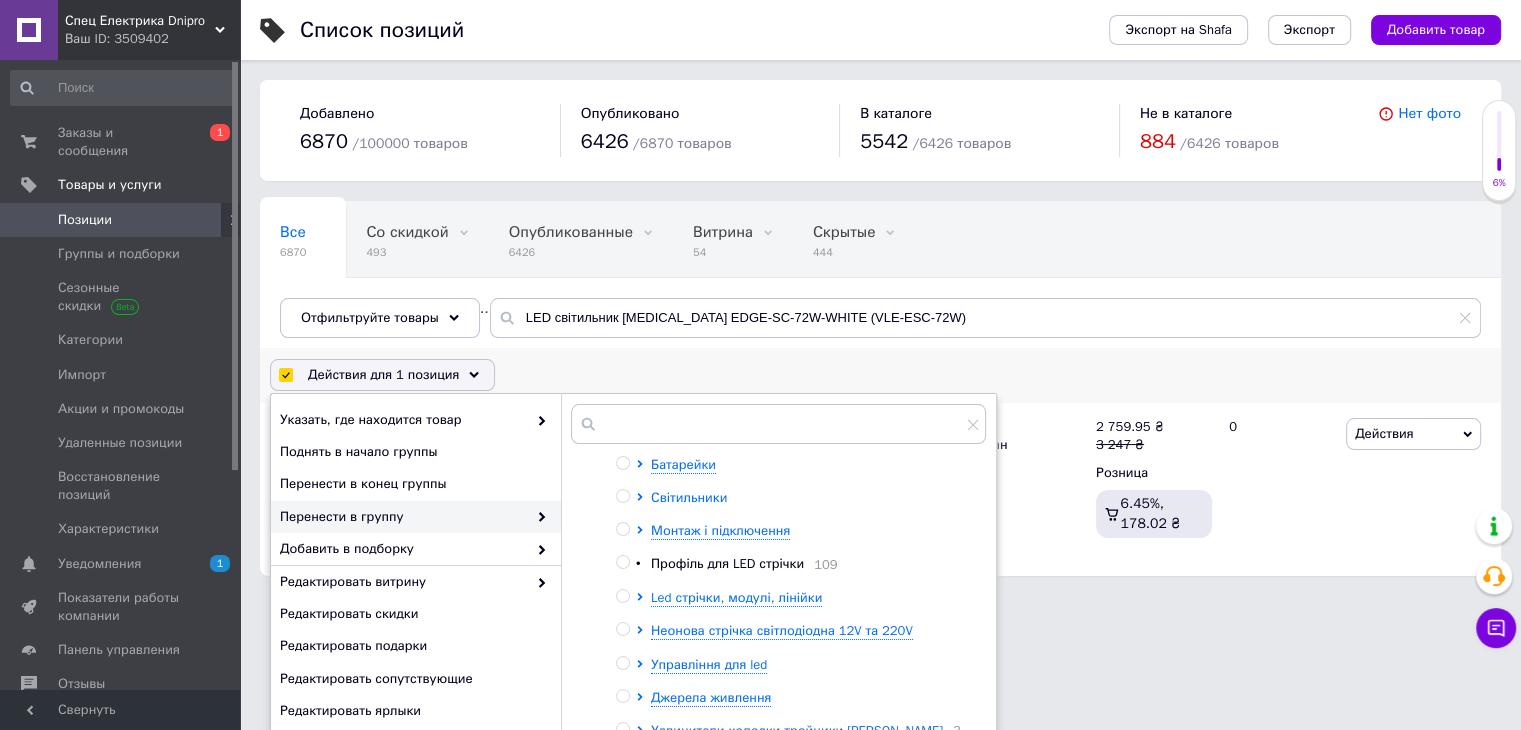 click 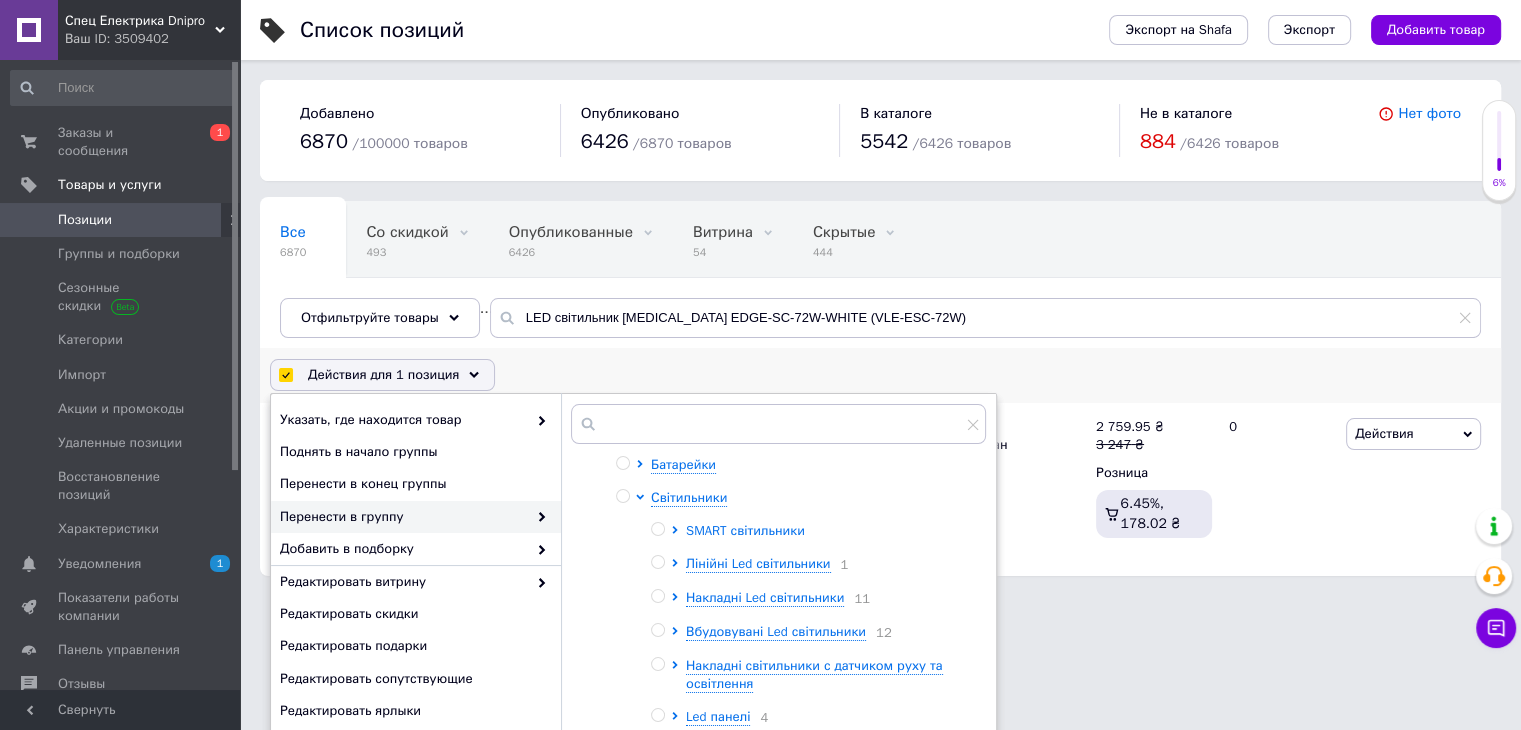 click 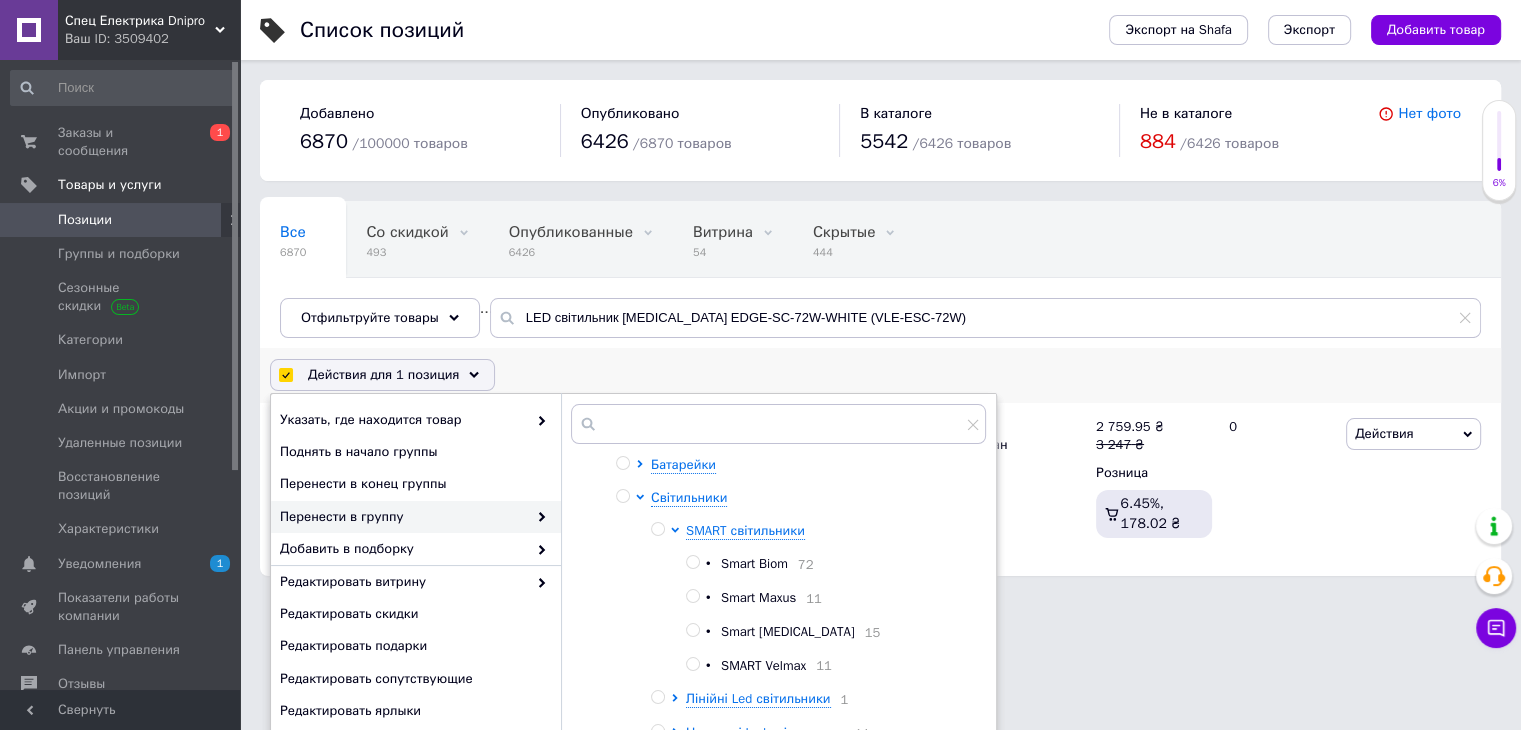 click at bounding box center (692, 630) 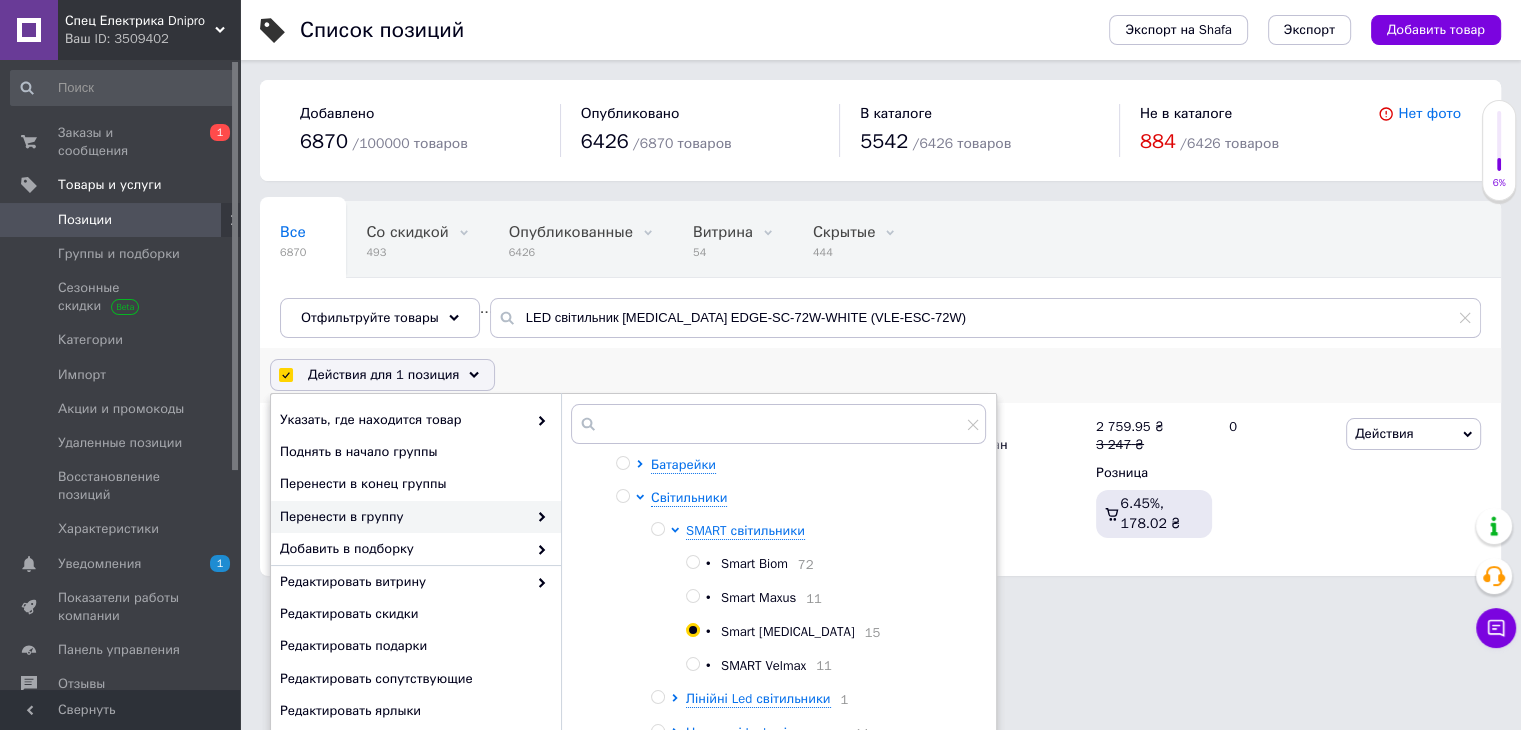 radio on "true" 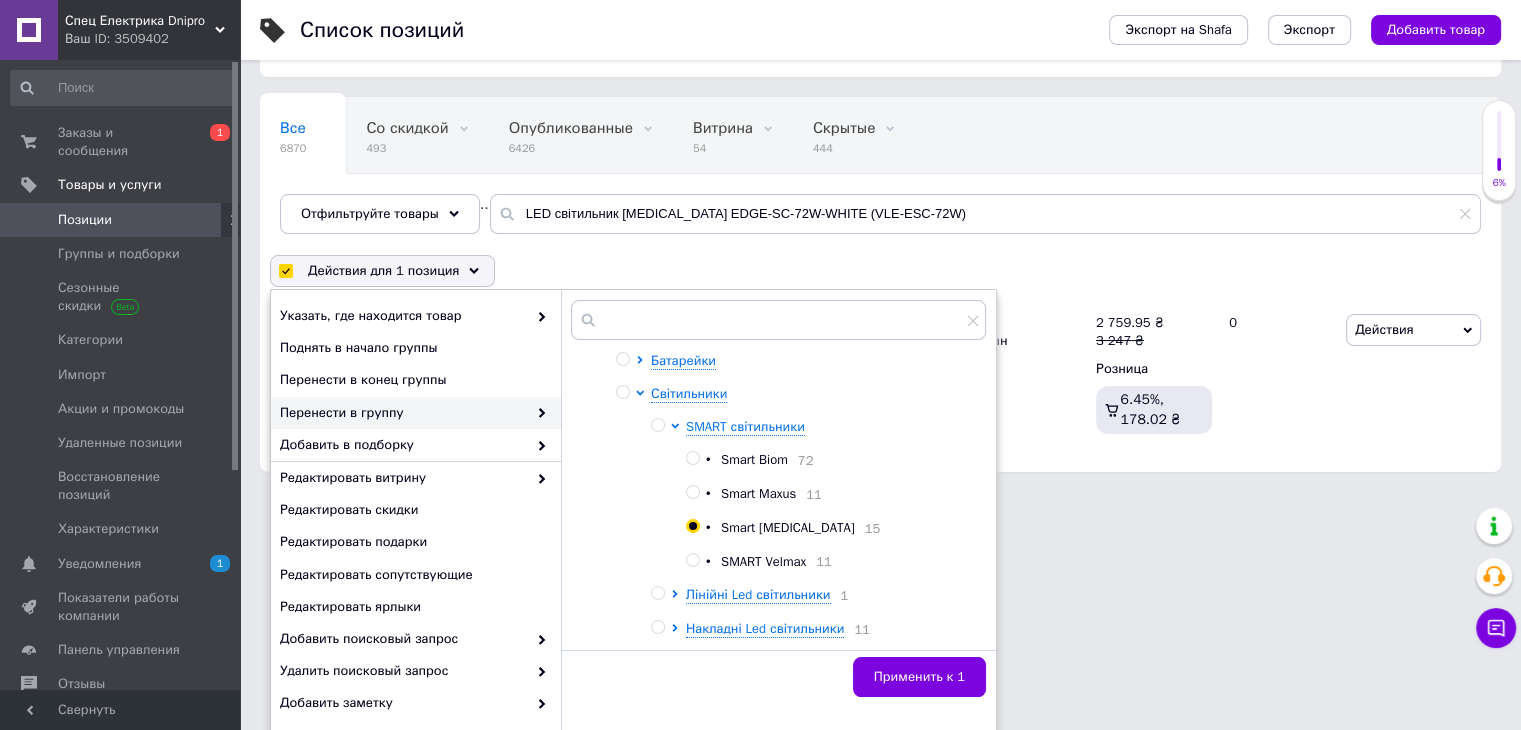 scroll, scrollTop: 166, scrollLeft: 0, axis: vertical 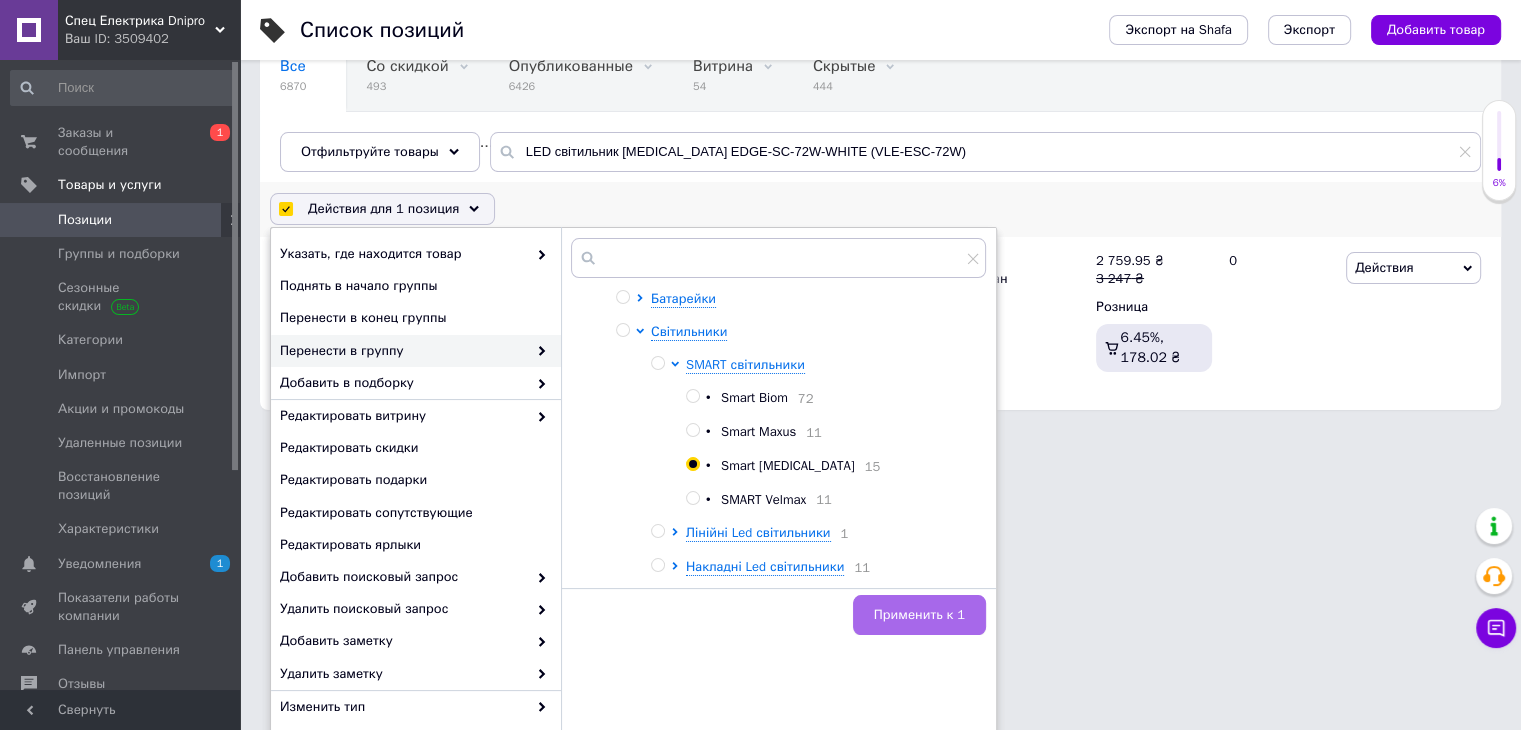click on "Применить к 1" at bounding box center (919, 615) 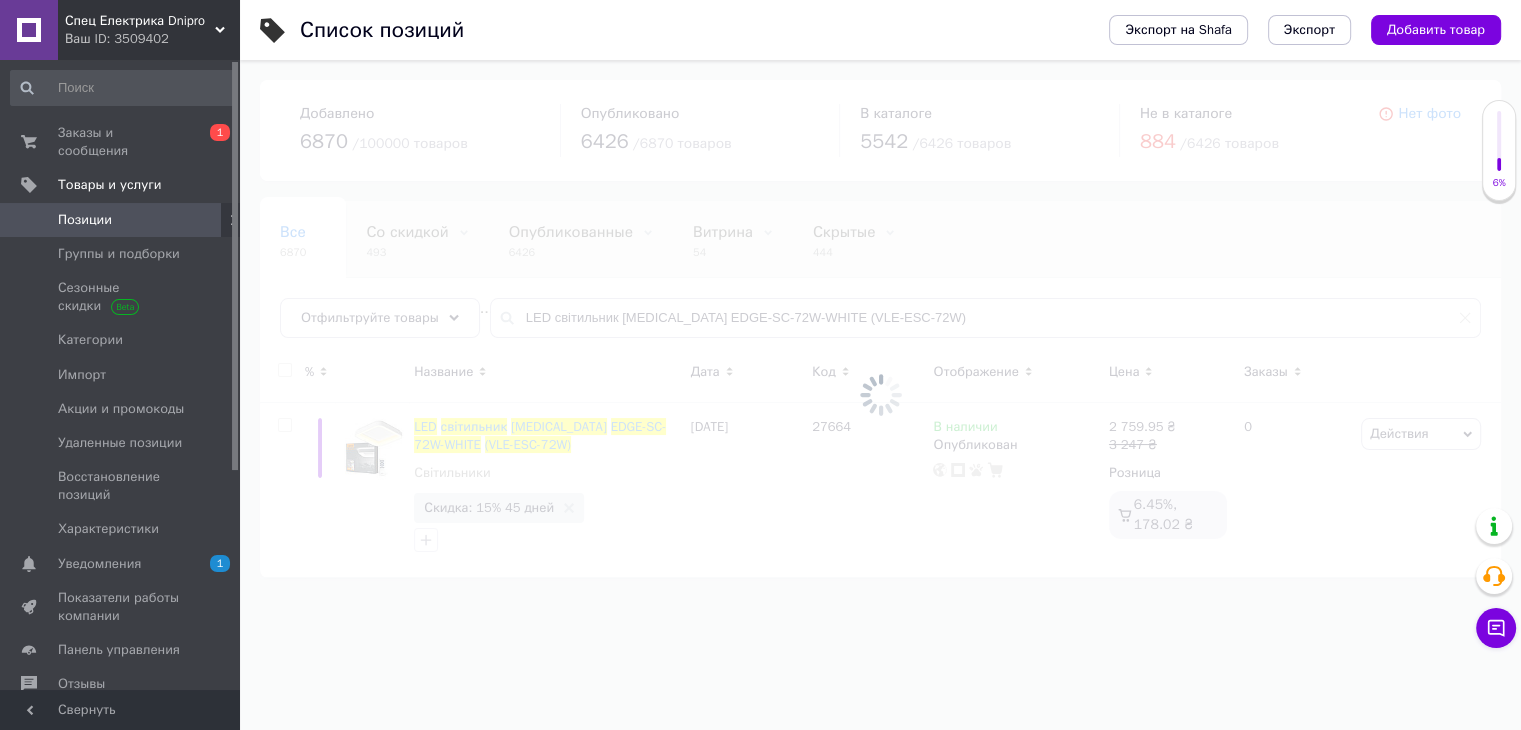 scroll, scrollTop: 0, scrollLeft: 0, axis: both 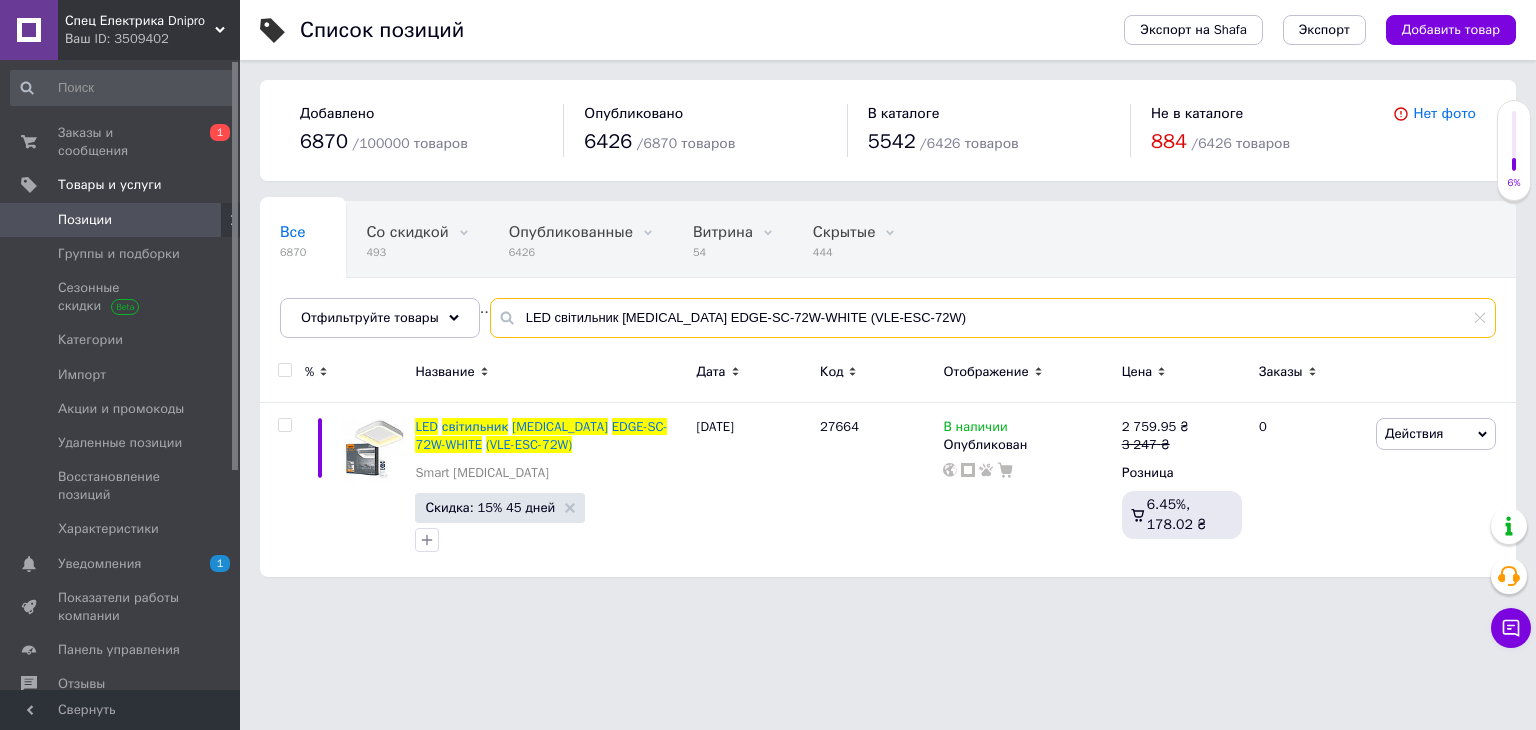 drag, startPoint x: 880, startPoint y: 329, endPoint x: 463, endPoint y: 346, distance: 417.34637 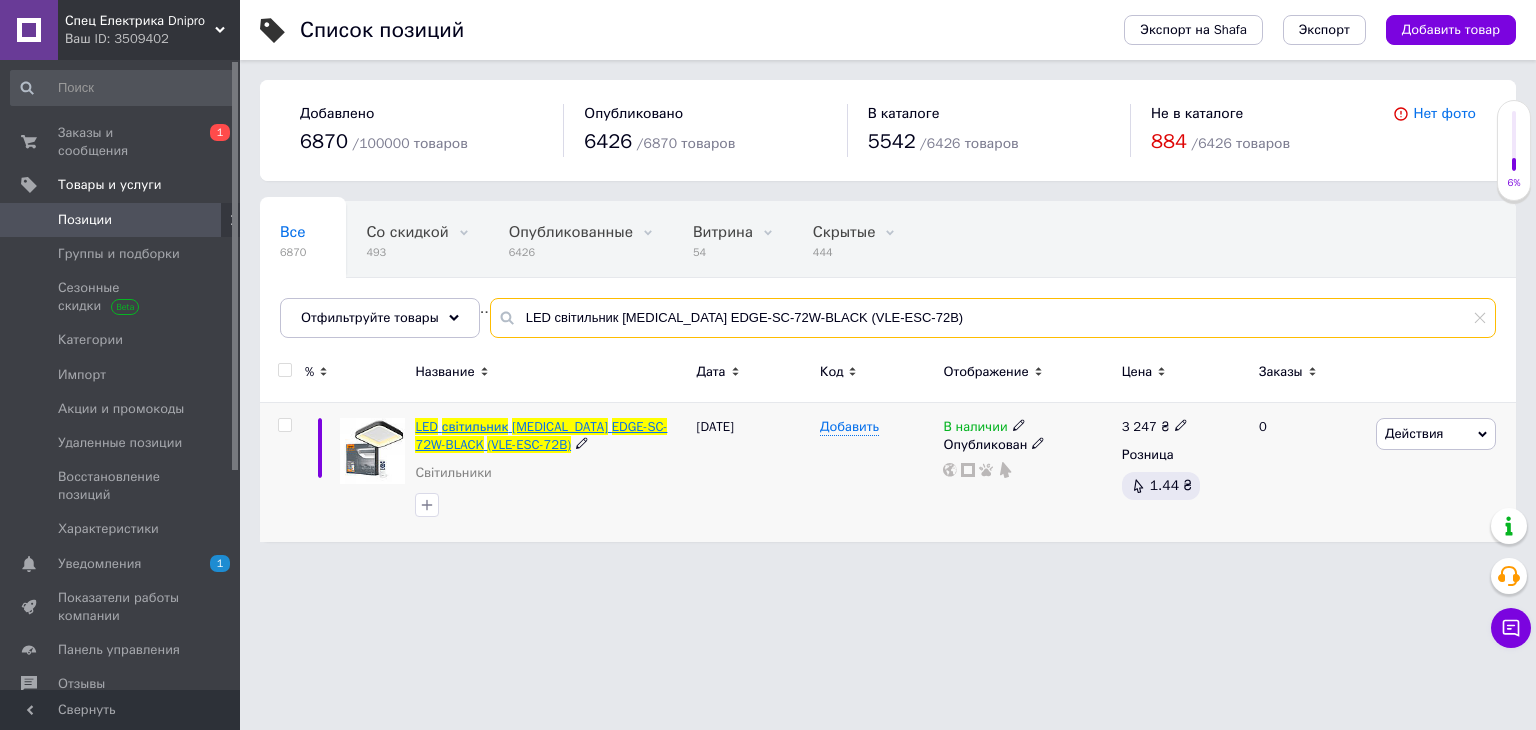 type on "LED світильник VIDEX EDGE-SC-72W-BLACK (VLE-ESC-72B)" 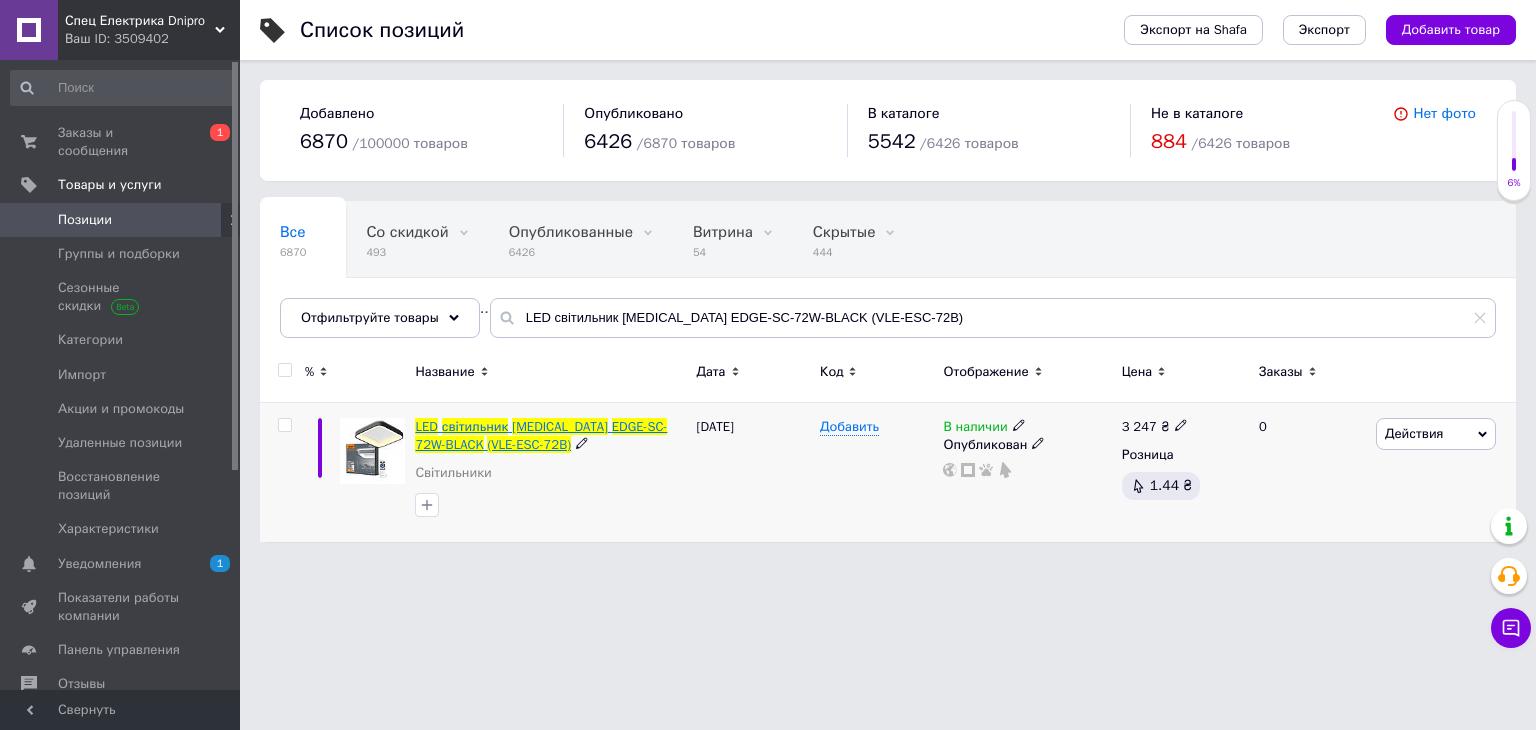 click on "світильник" at bounding box center [475, 426] 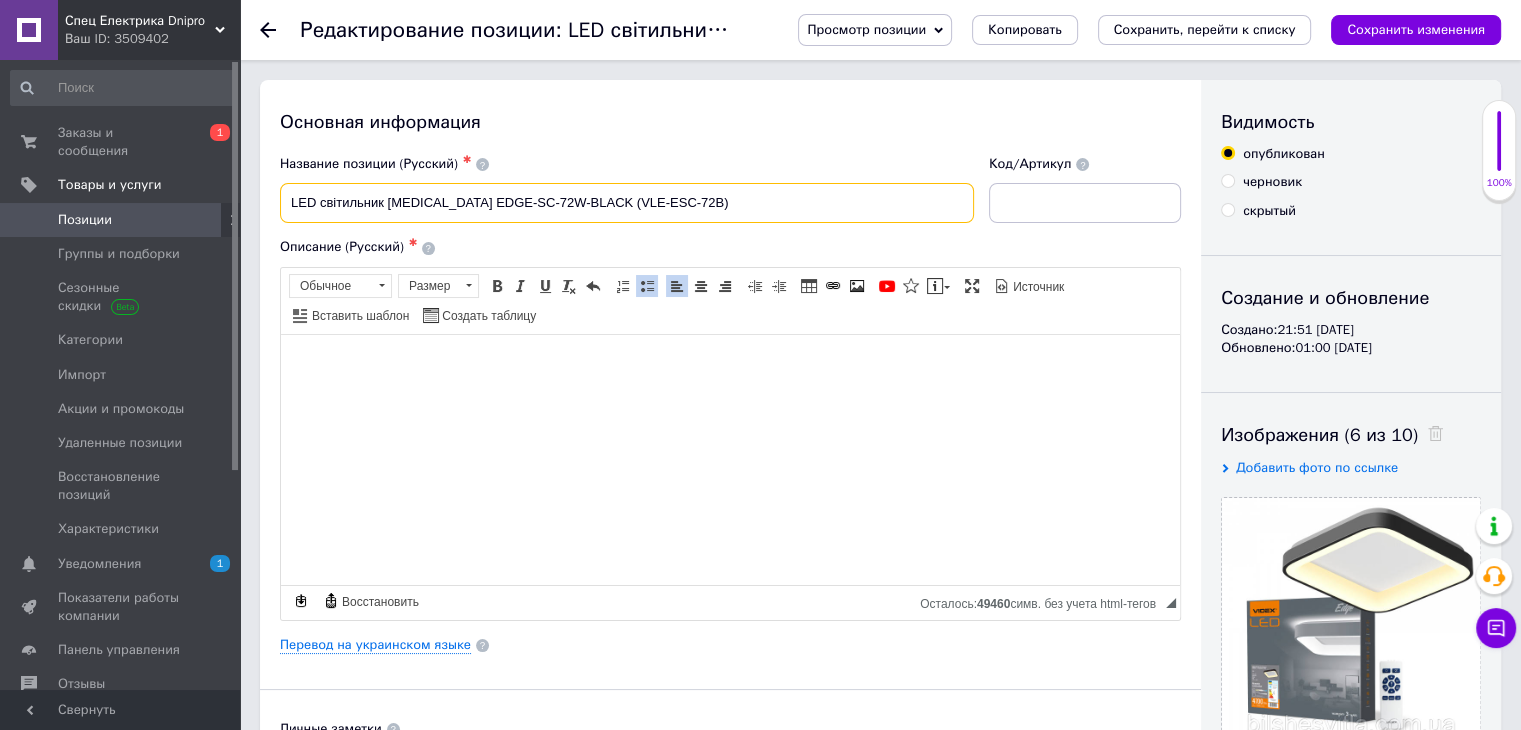 drag, startPoint x: 574, startPoint y: 216, endPoint x: 263, endPoint y: 216, distance: 311 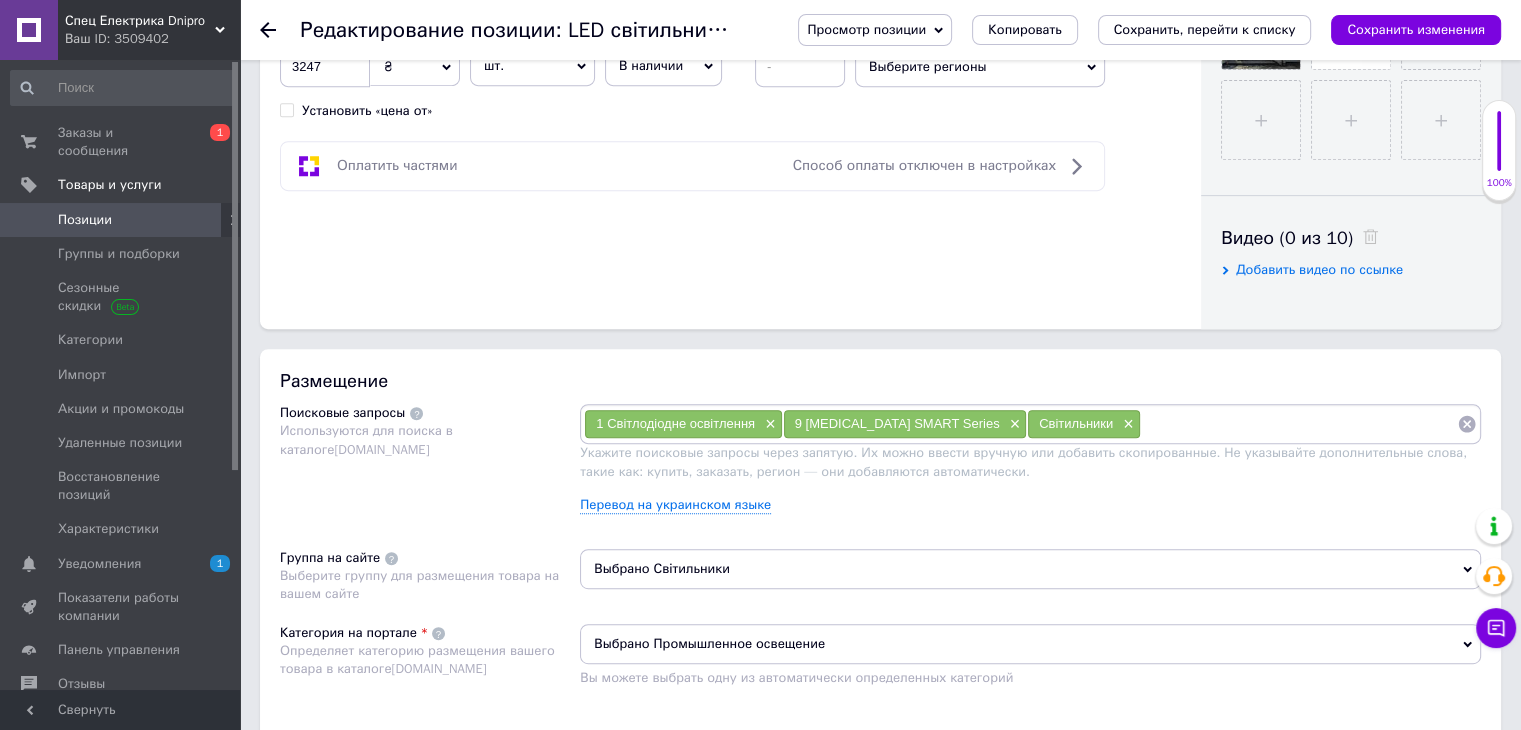 scroll, scrollTop: 1000, scrollLeft: 0, axis: vertical 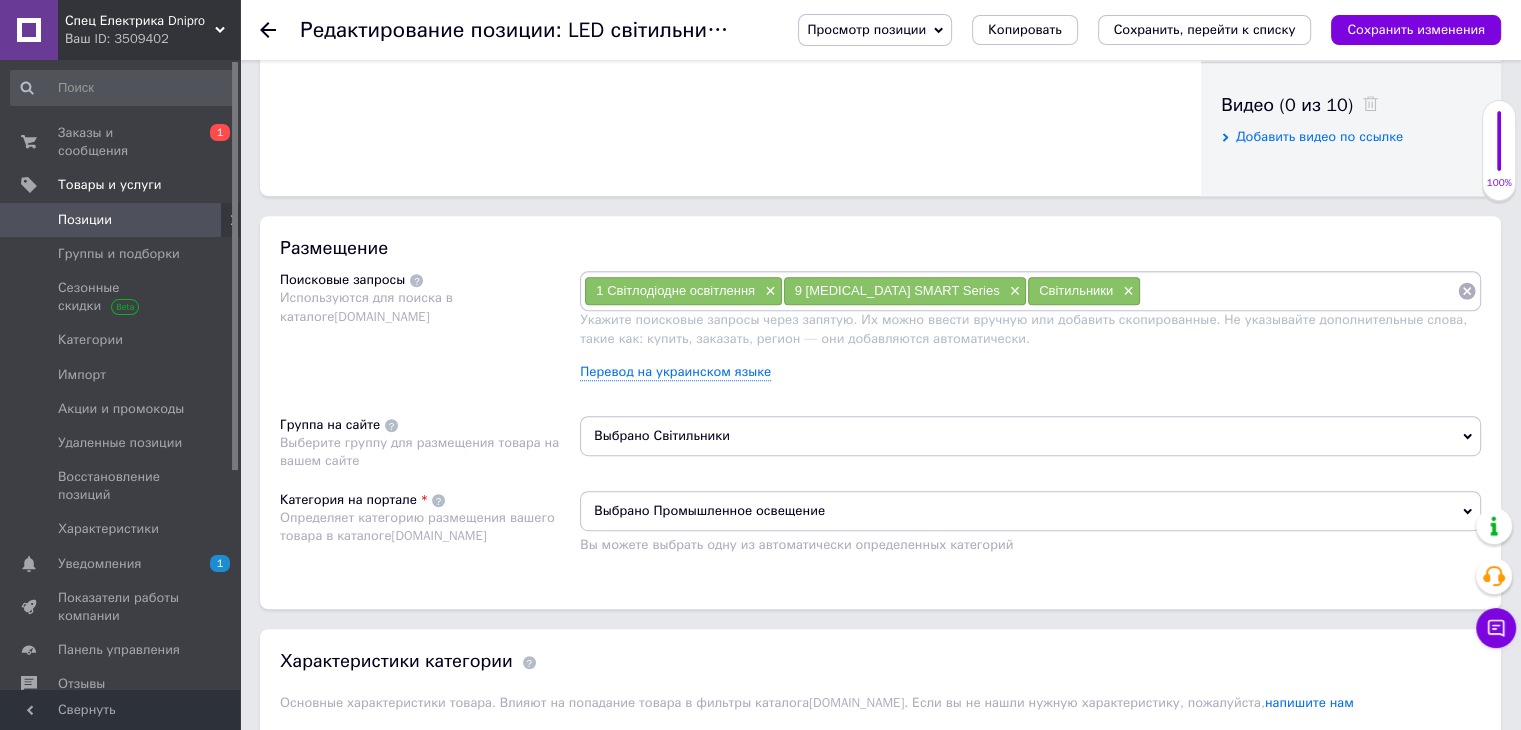click at bounding box center [1299, 291] 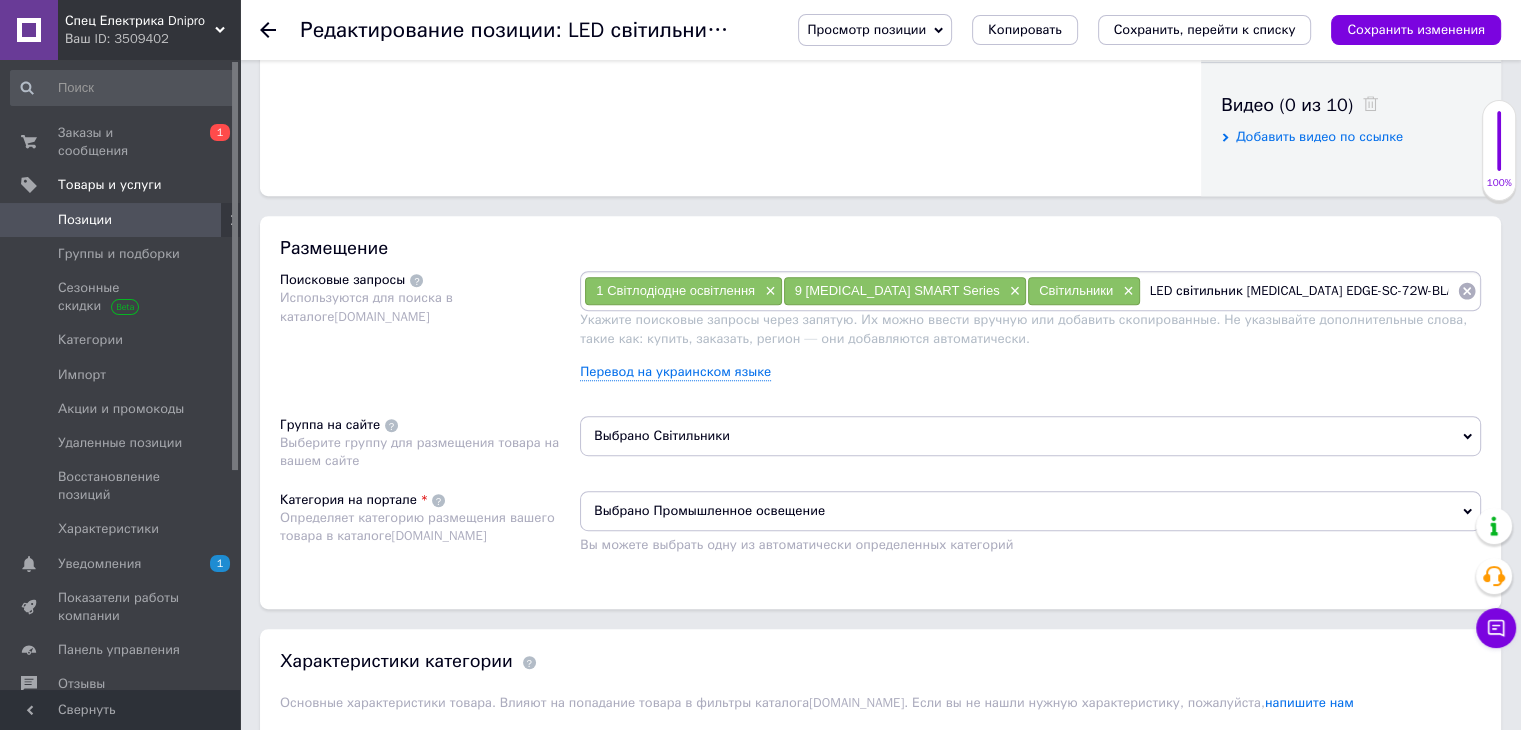 type 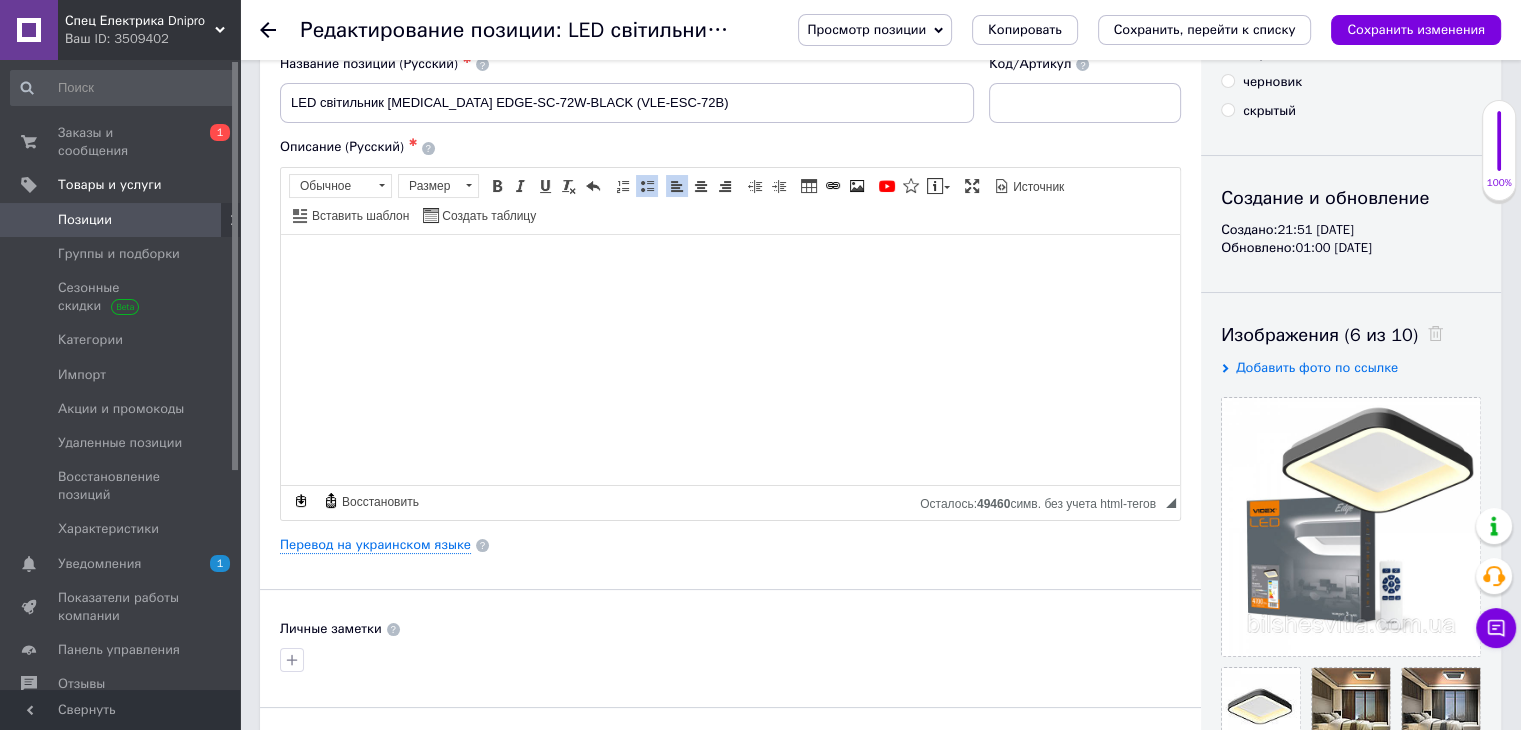 scroll, scrollTop: 0, scrollLeft: 0, axis: both 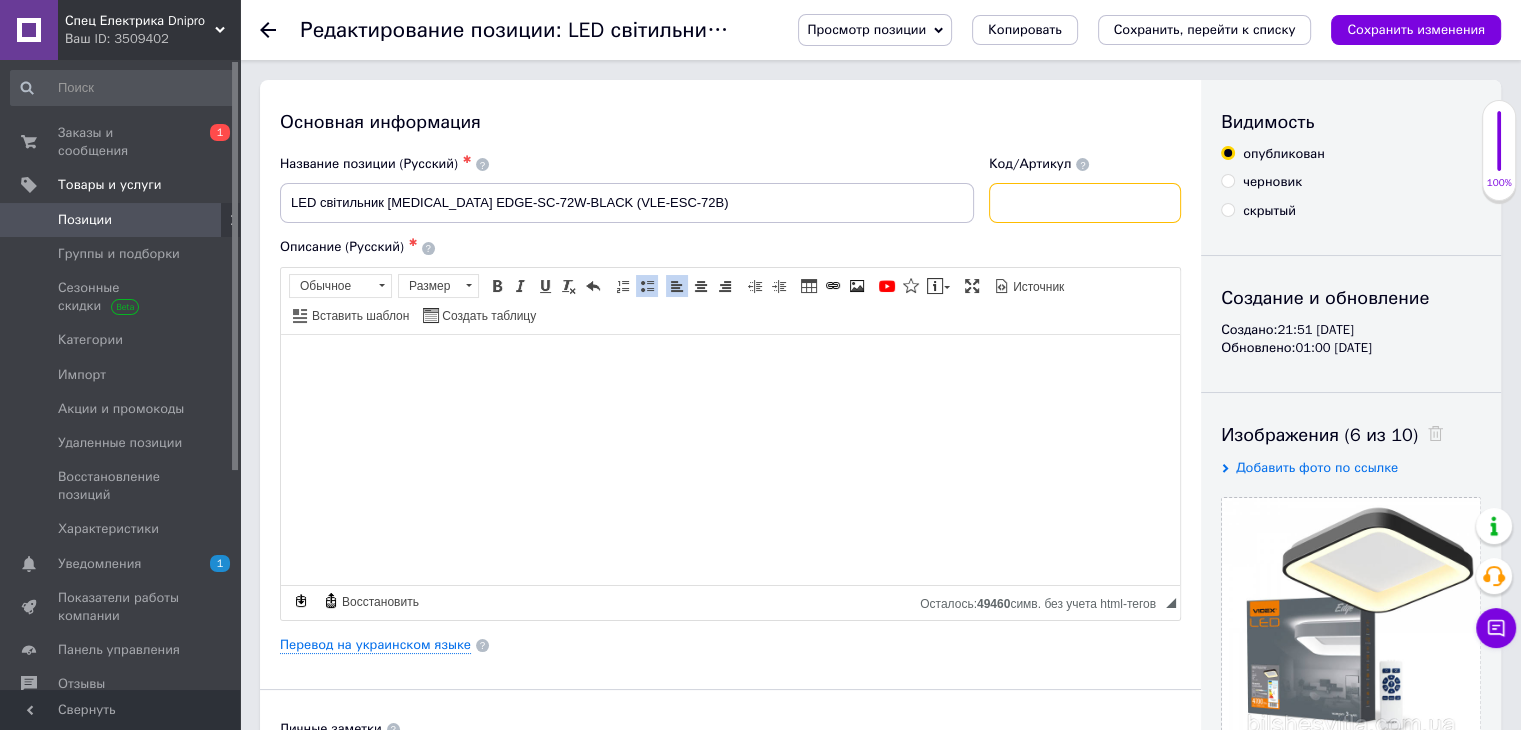 click at bounding box center (1085, 203) 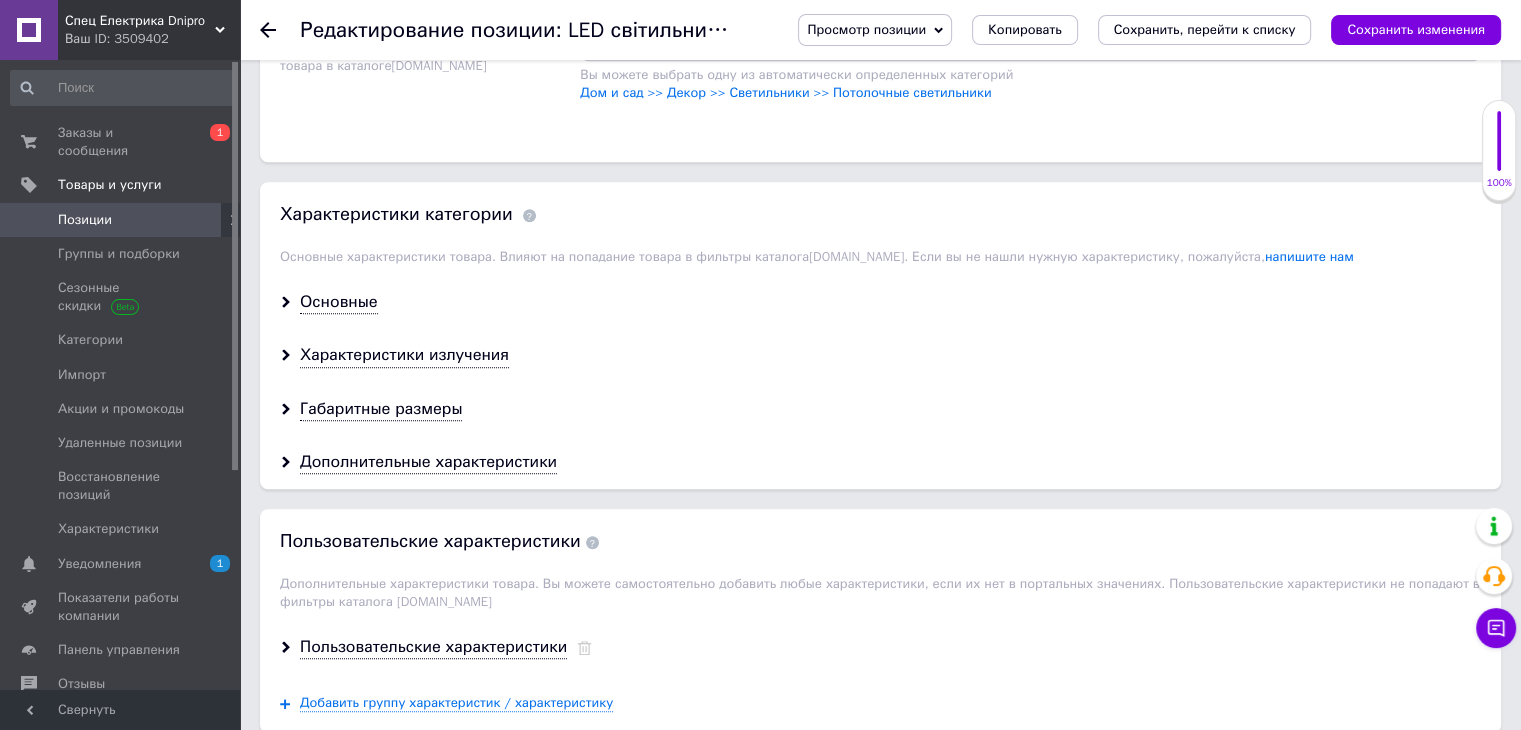 scroll, scrollTop: 2000, scrollLeft: 0, axis: vertical 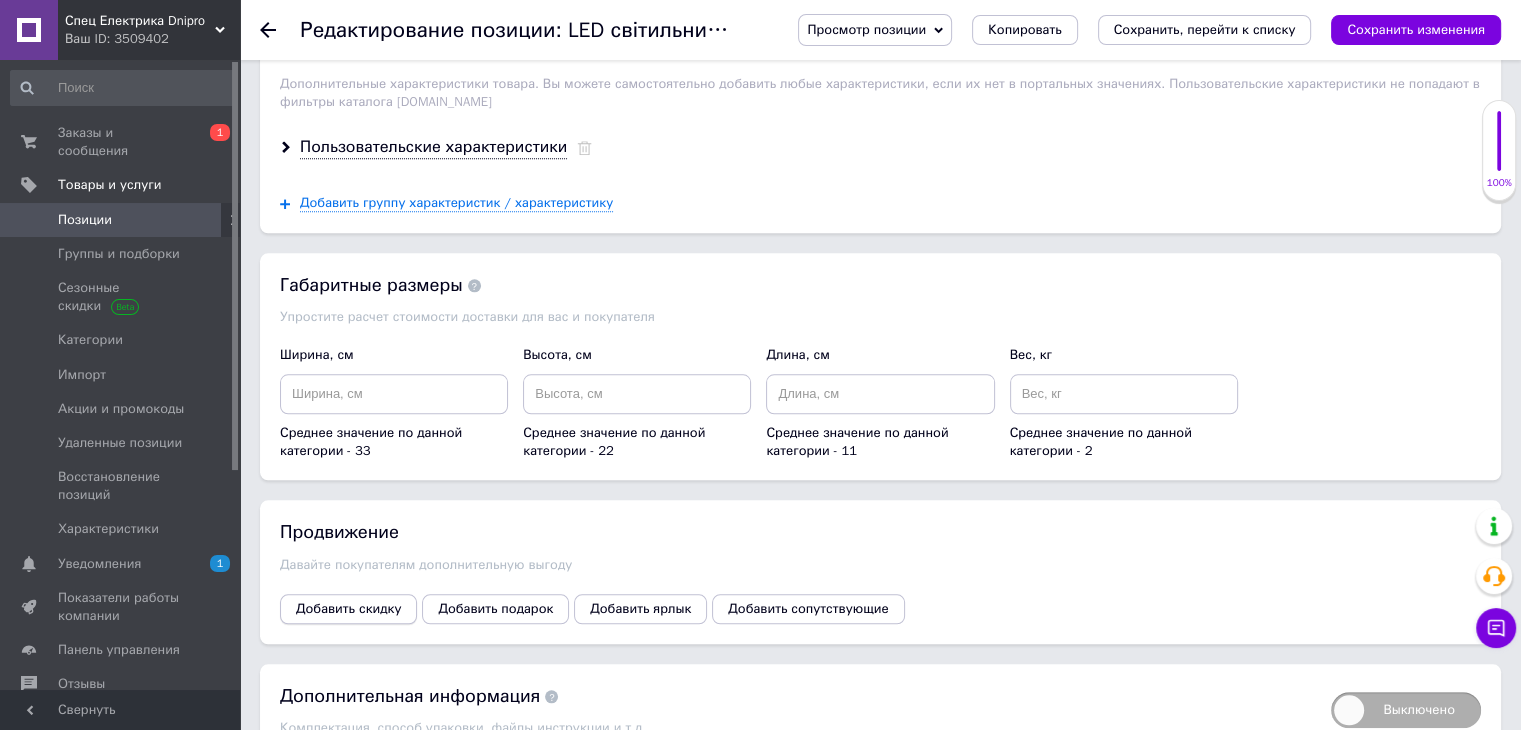 type on "27665" 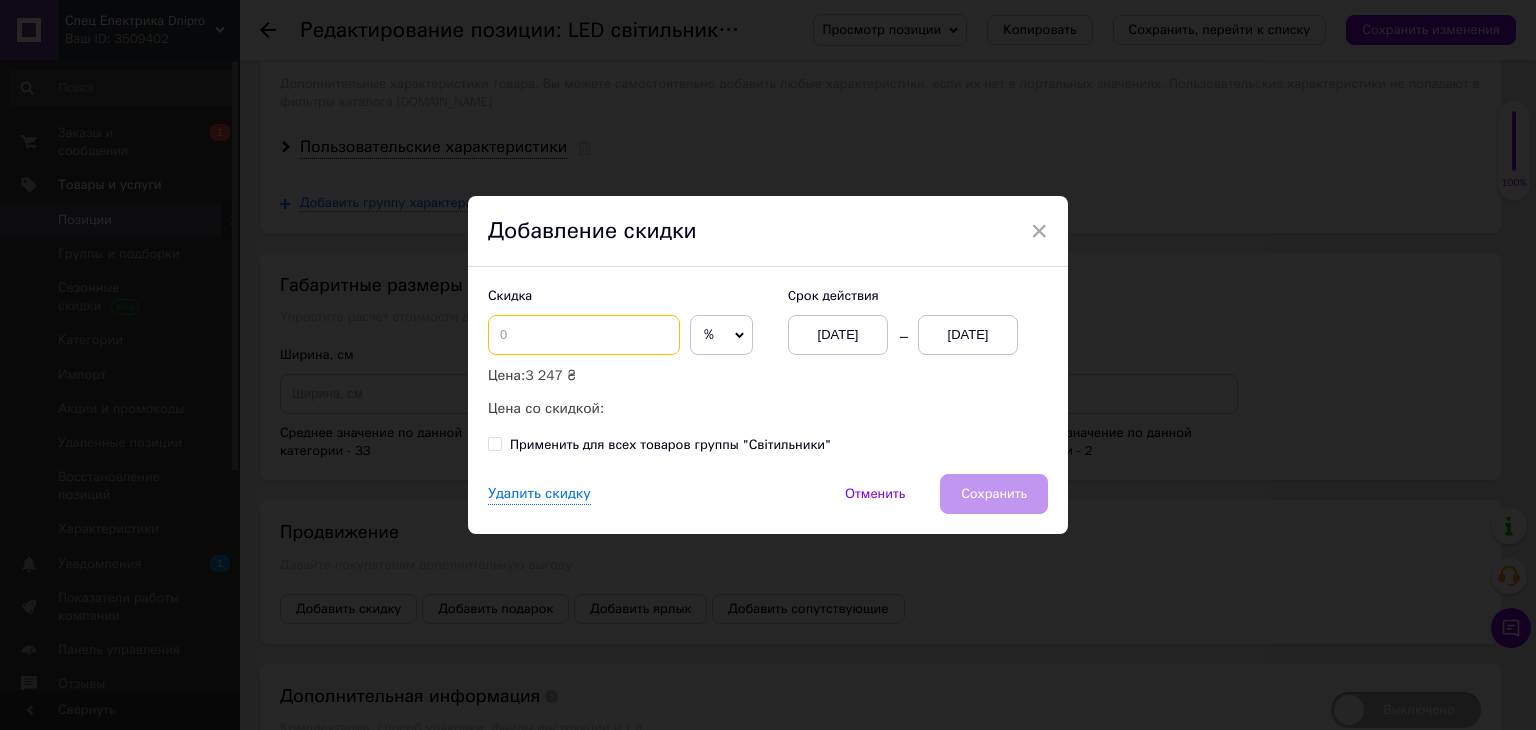 click at bounding box center (584, 335) 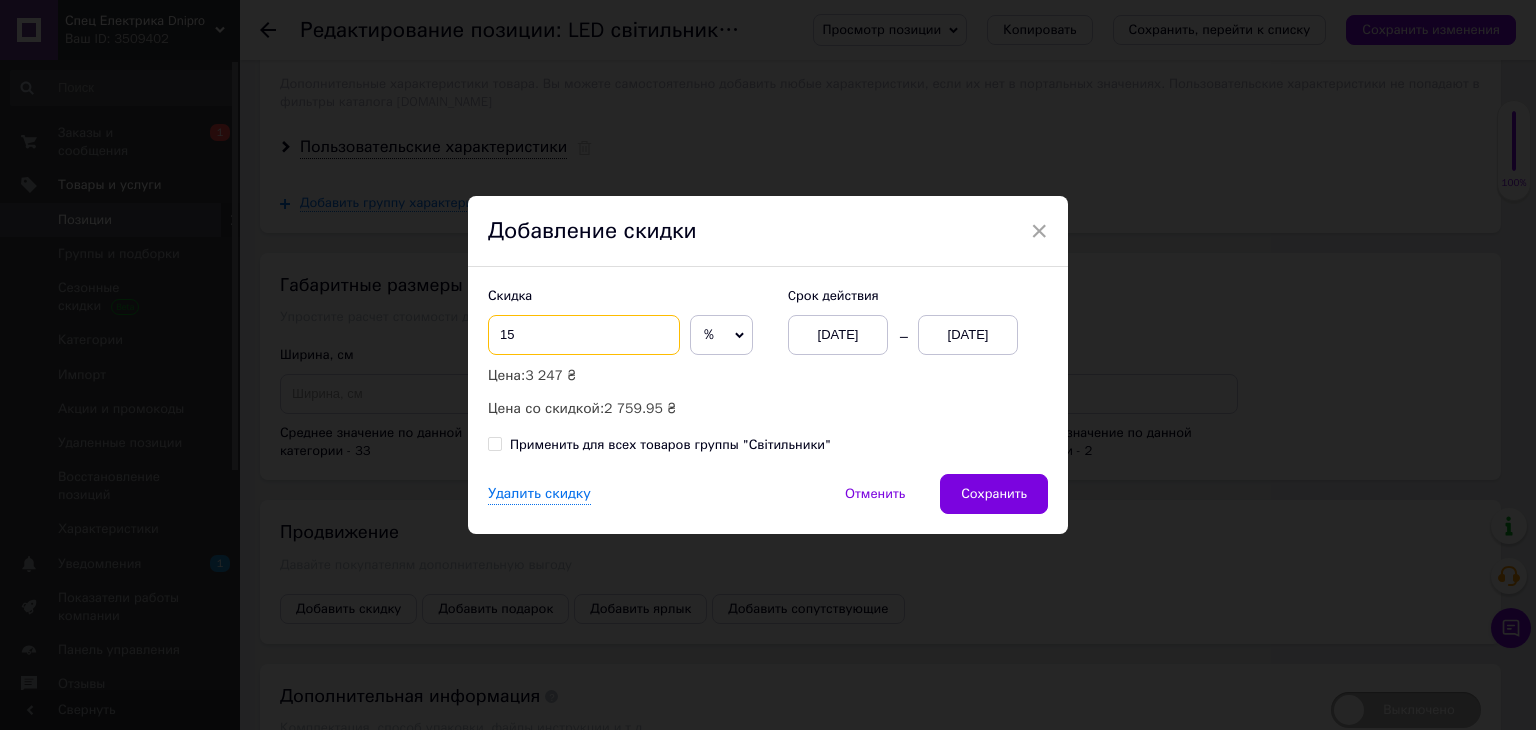 type on "15" 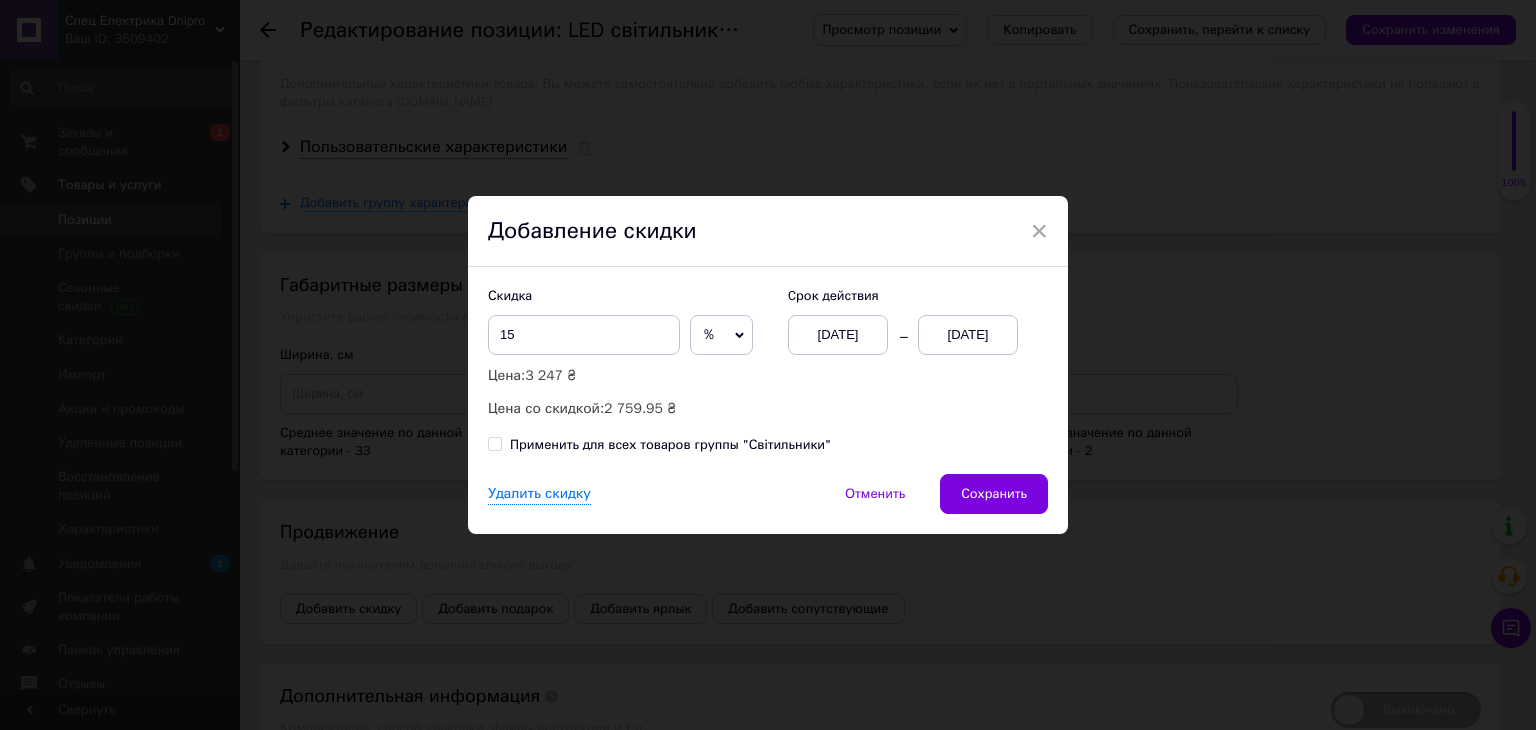 click on "[DATE]" at bounding box center (968, 335) 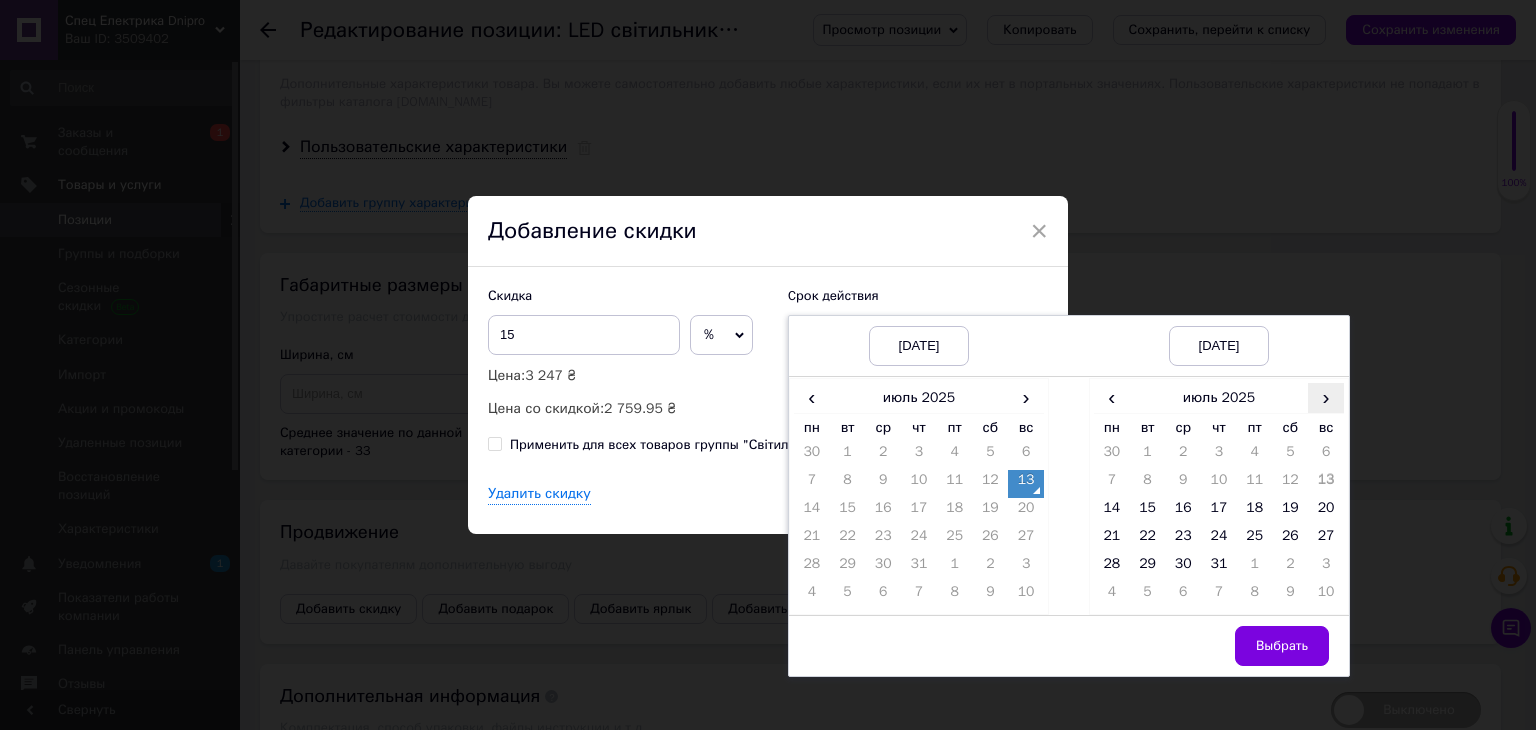 click on "›" at bounding box center [1326, 397] 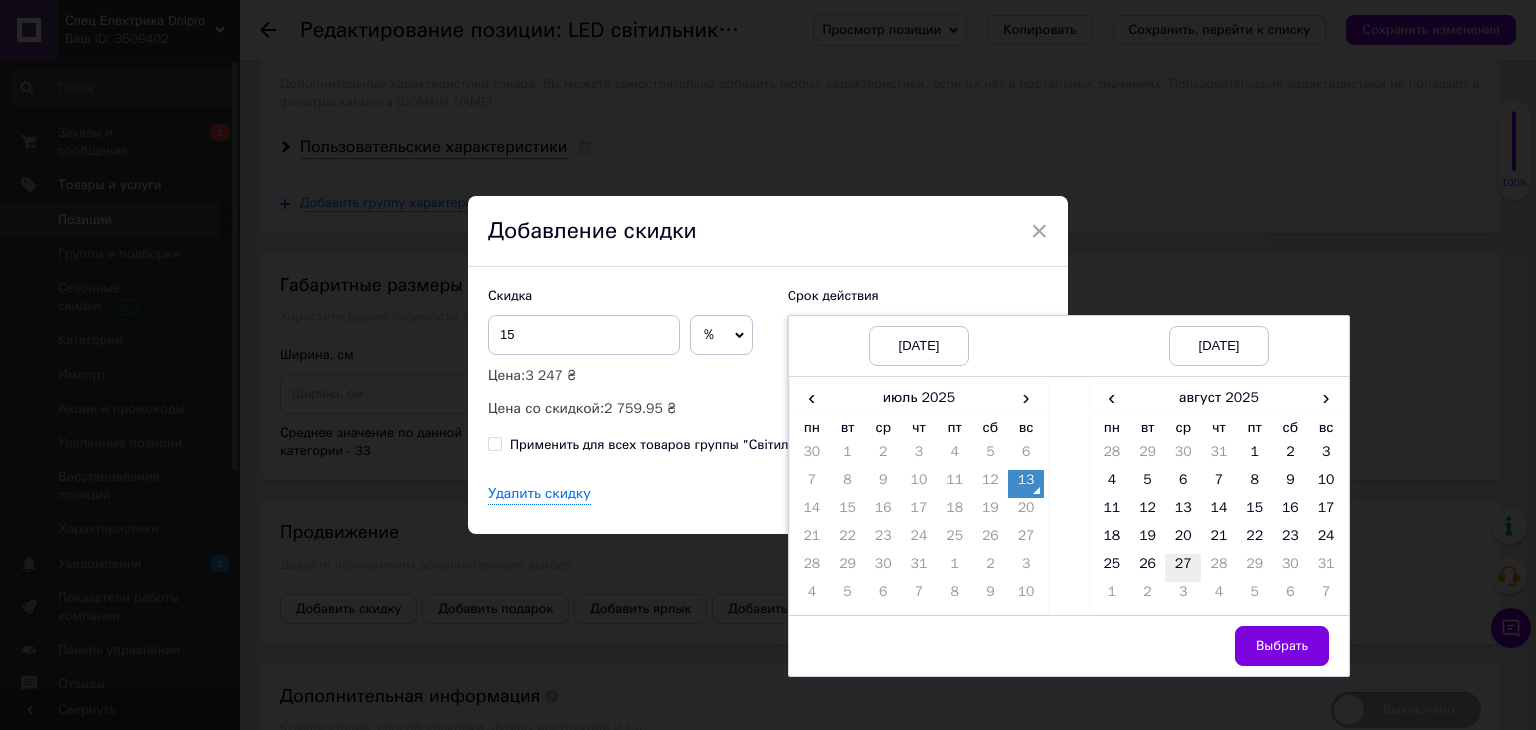 click on "27" at bounding box center [1183, 568] 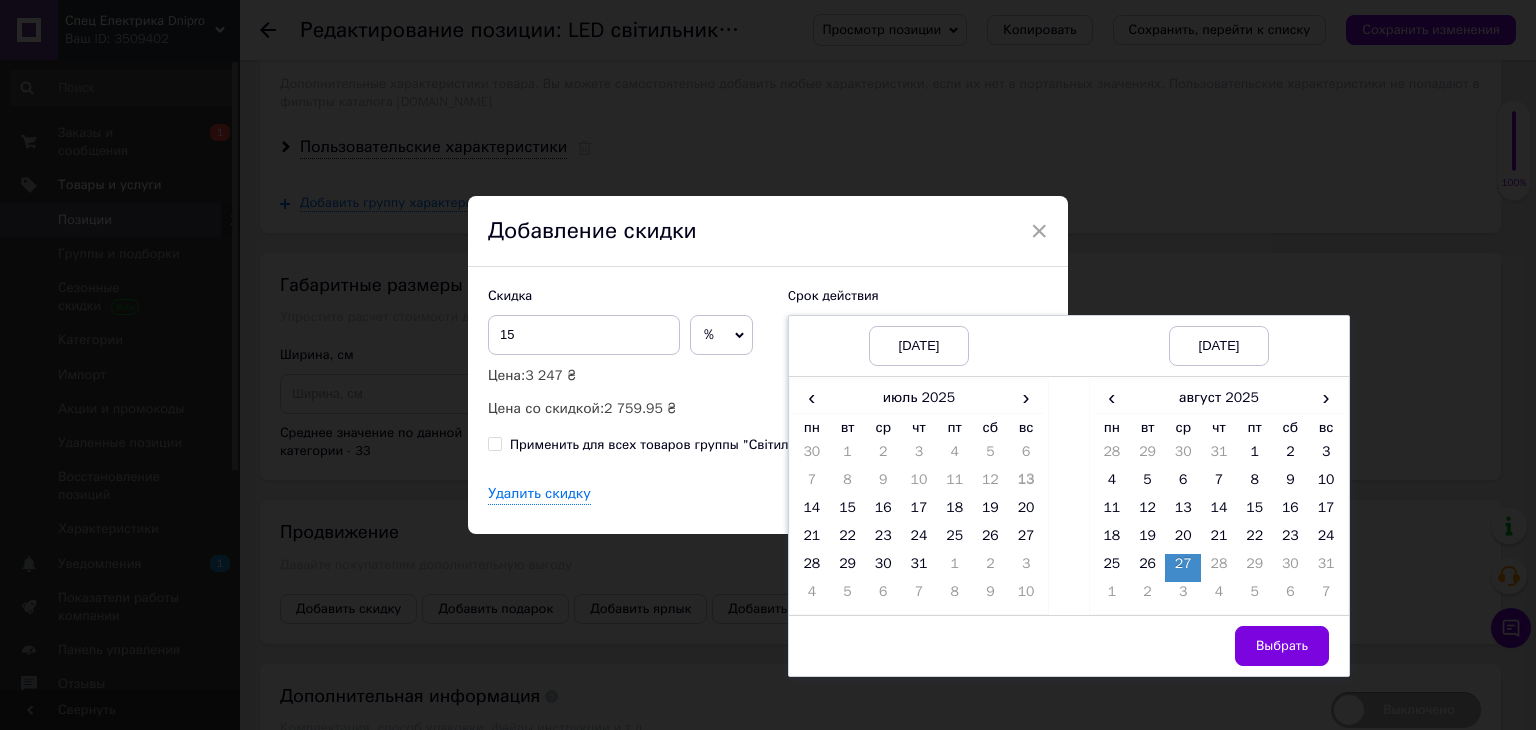 drag, startPoint x: 1247, startPoint y: 626, endPoint x: 1202, endPoint y: 609, distance: 48.104053 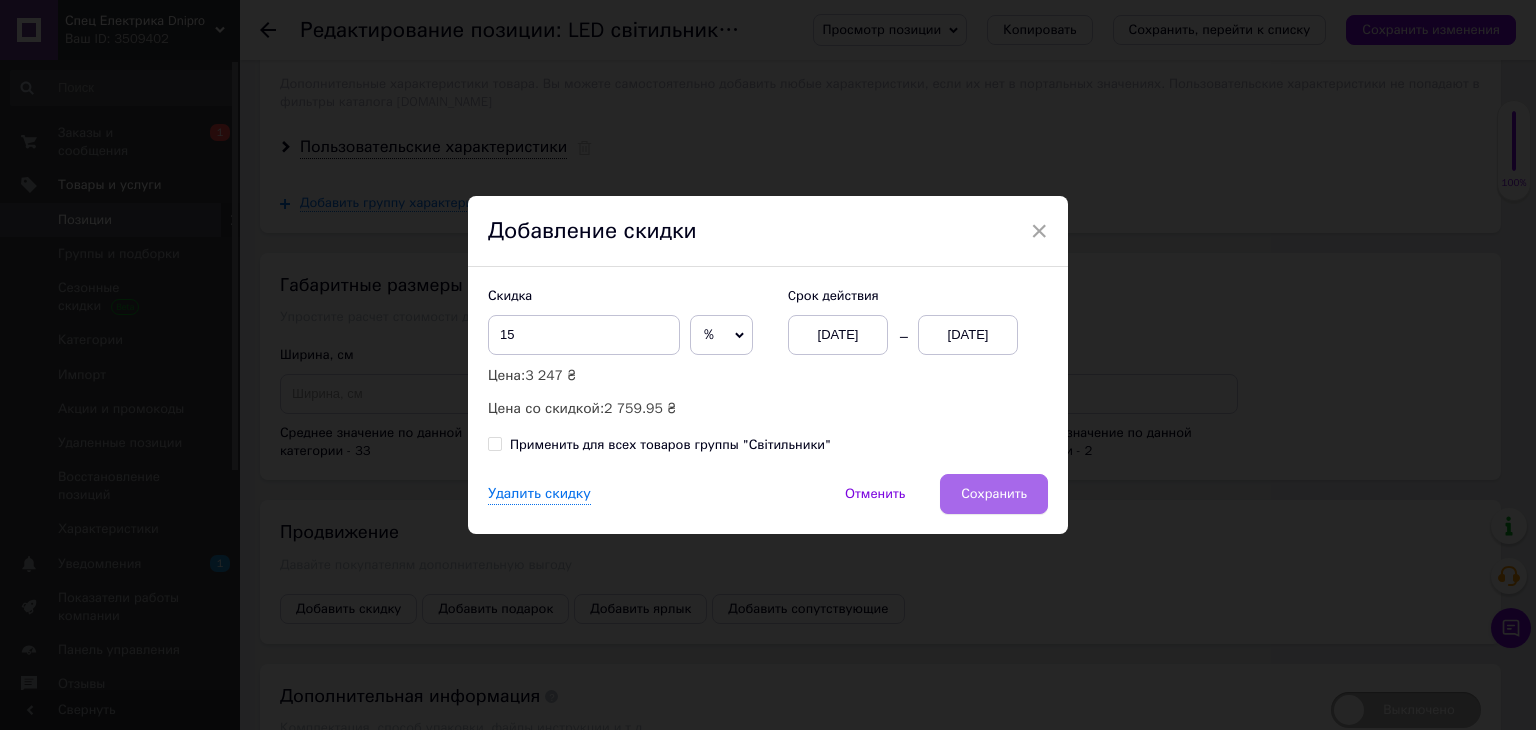 drag, startPoint x: 987, startPoint y: 469, endPoint x: 995, endPoint y: 485, distance: 17.888544 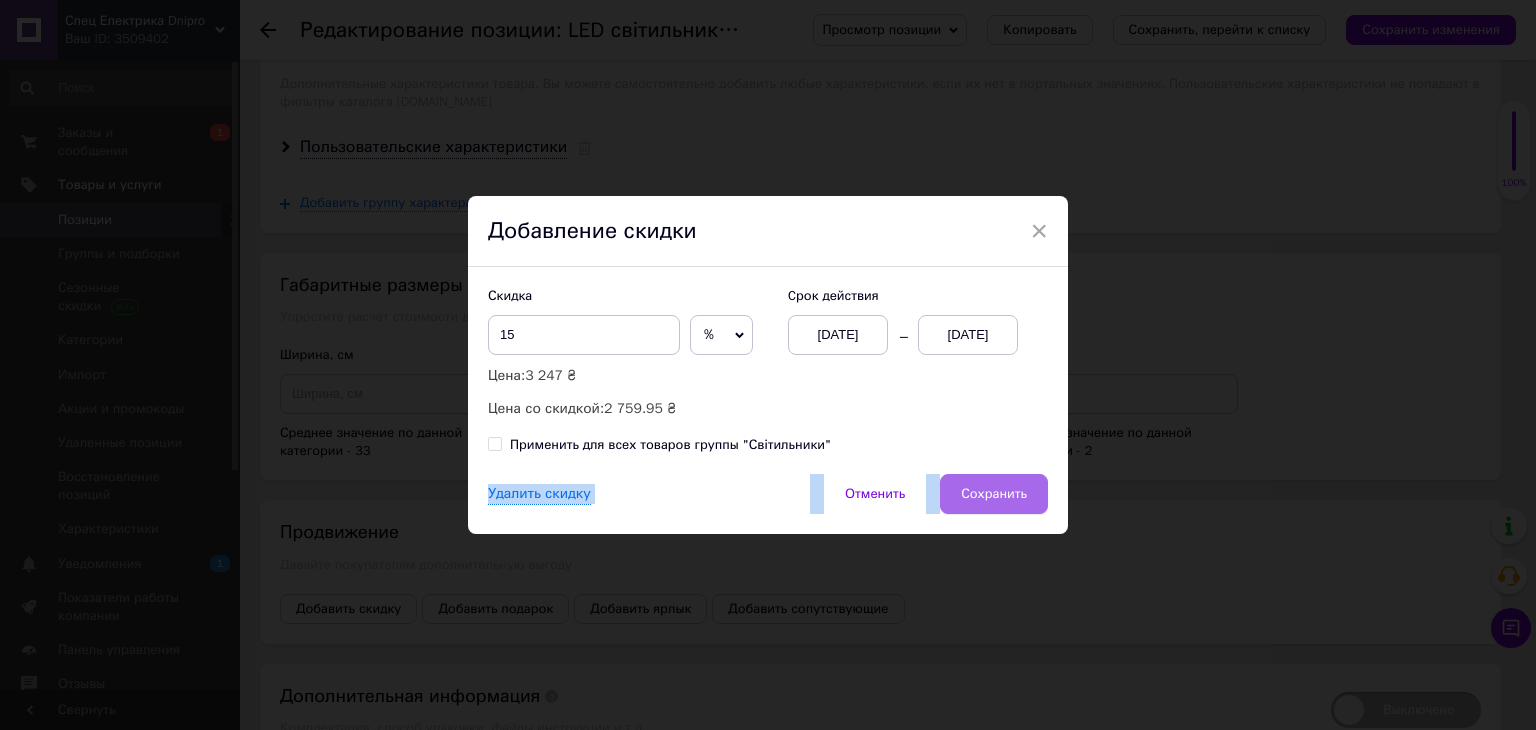 click on "Сохранить" at bounding box center (994, 494) 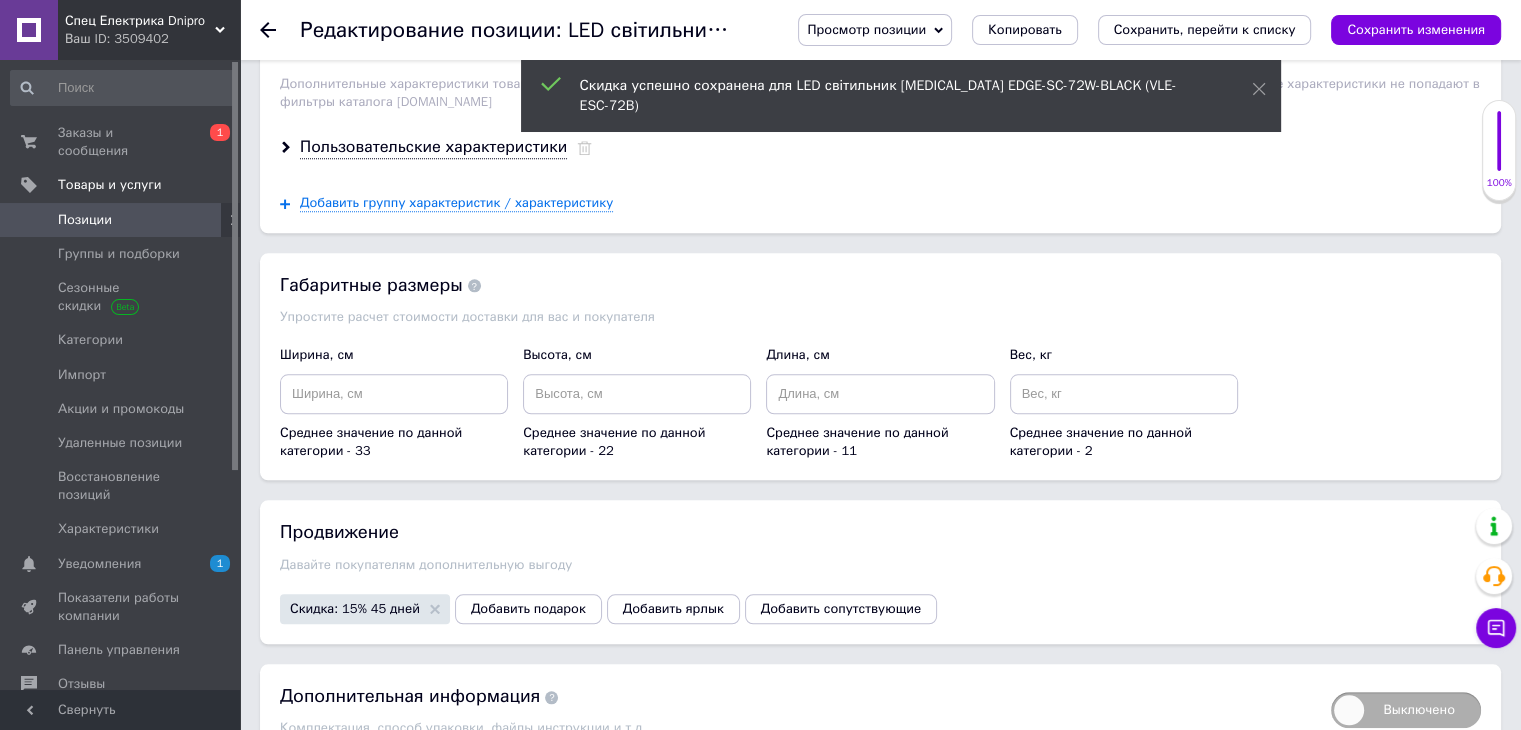 click on "Сохранить, перейти к списку" at bounding box center [1205, 29] 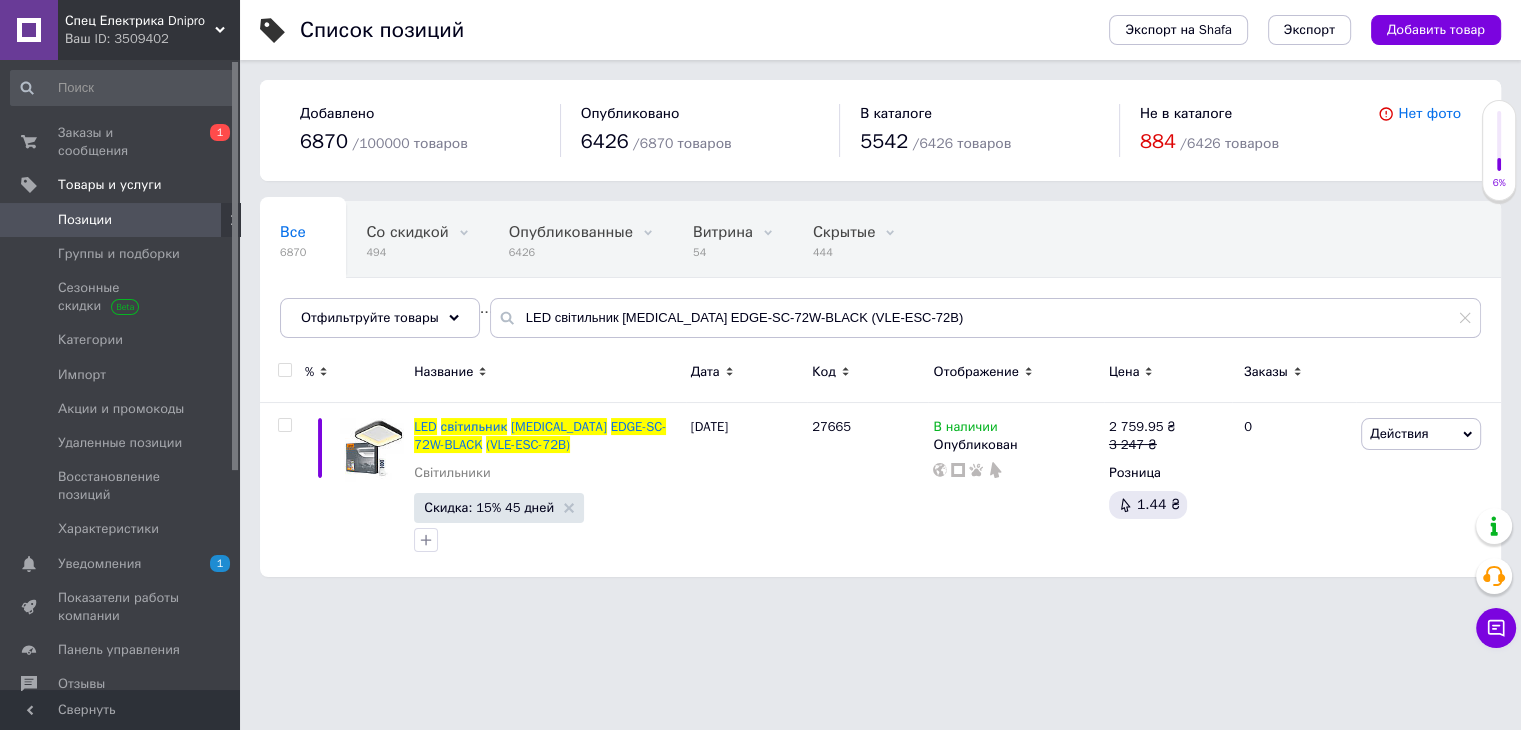 scroll, scrollTop: 0, scrollLeft: 0, axis: both 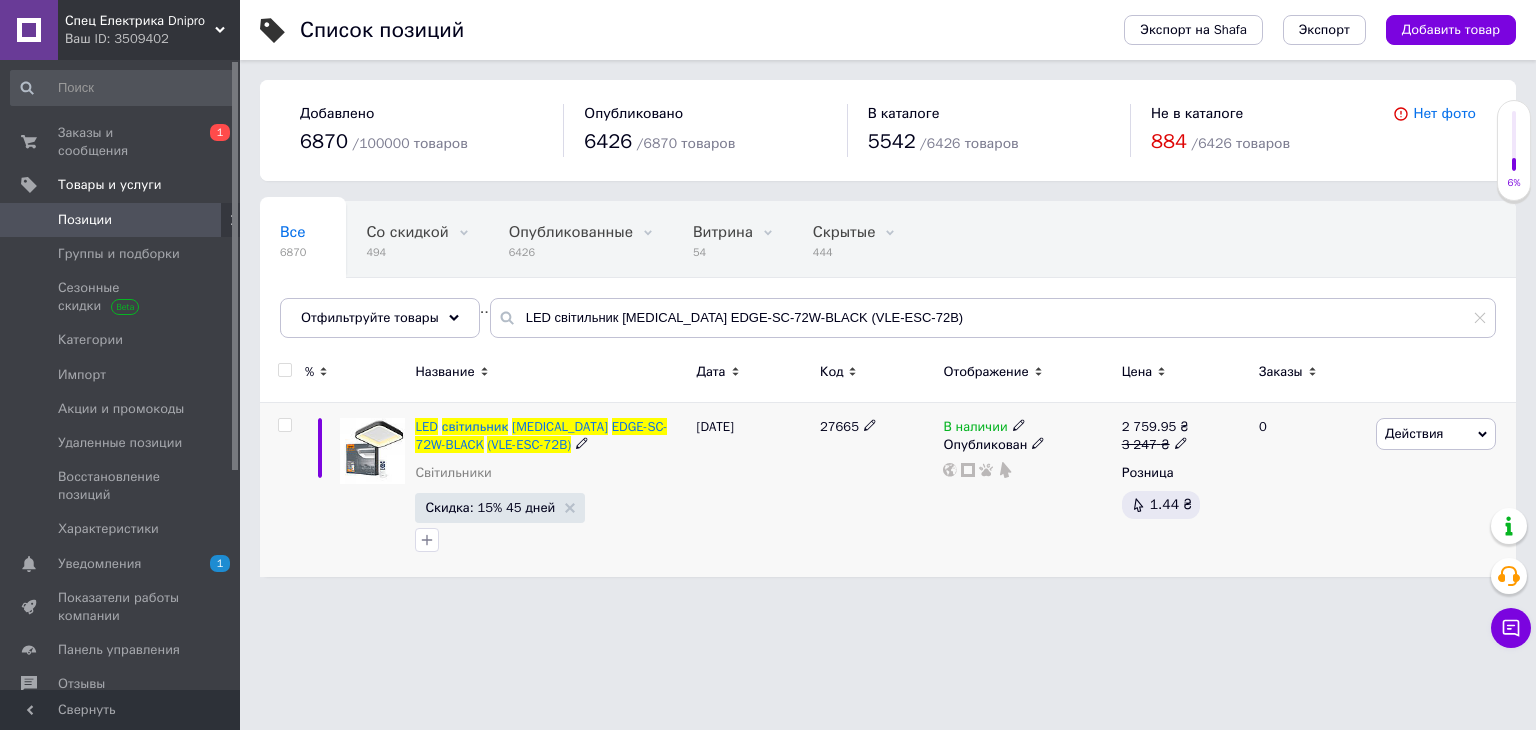 click at bounding box center [284, 425] 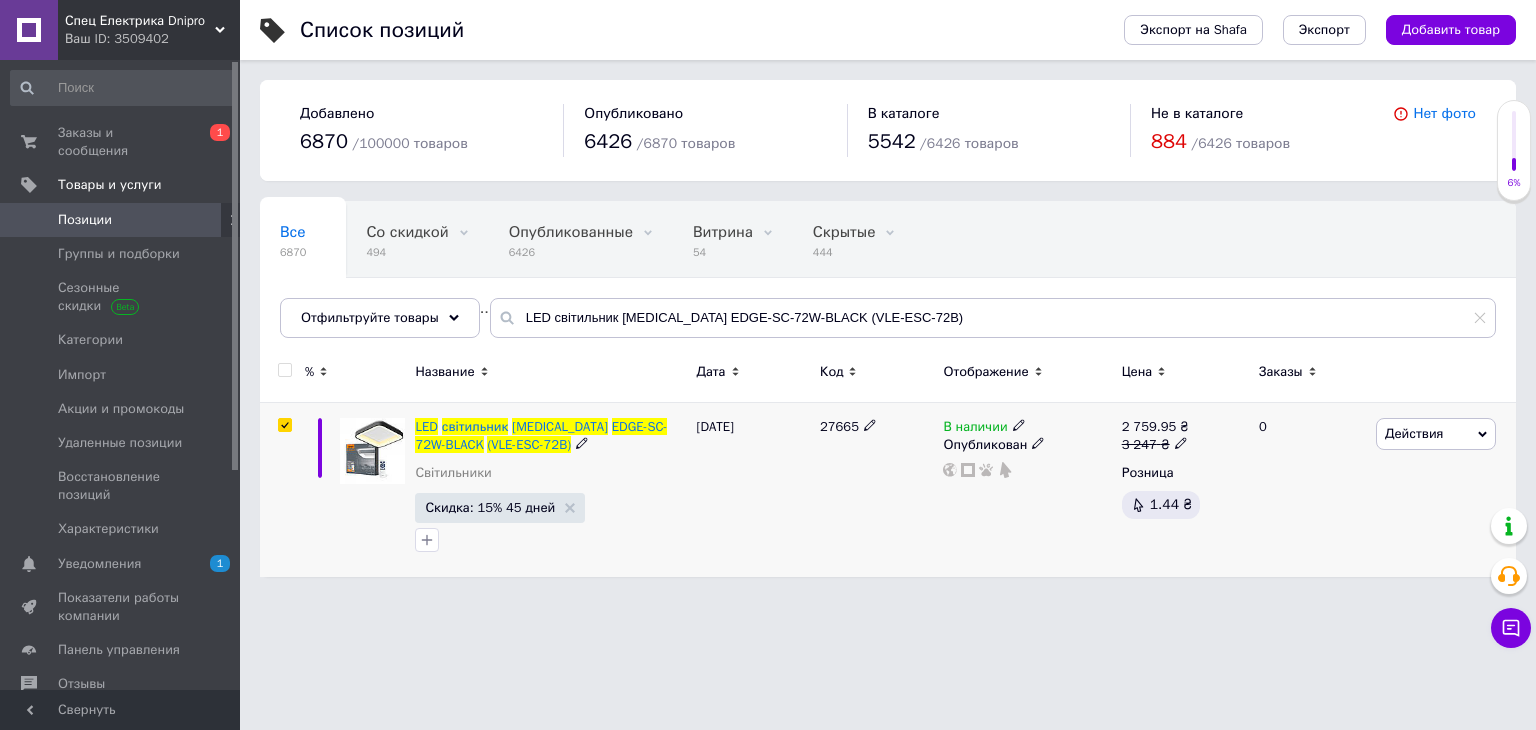 checkbox on "true" 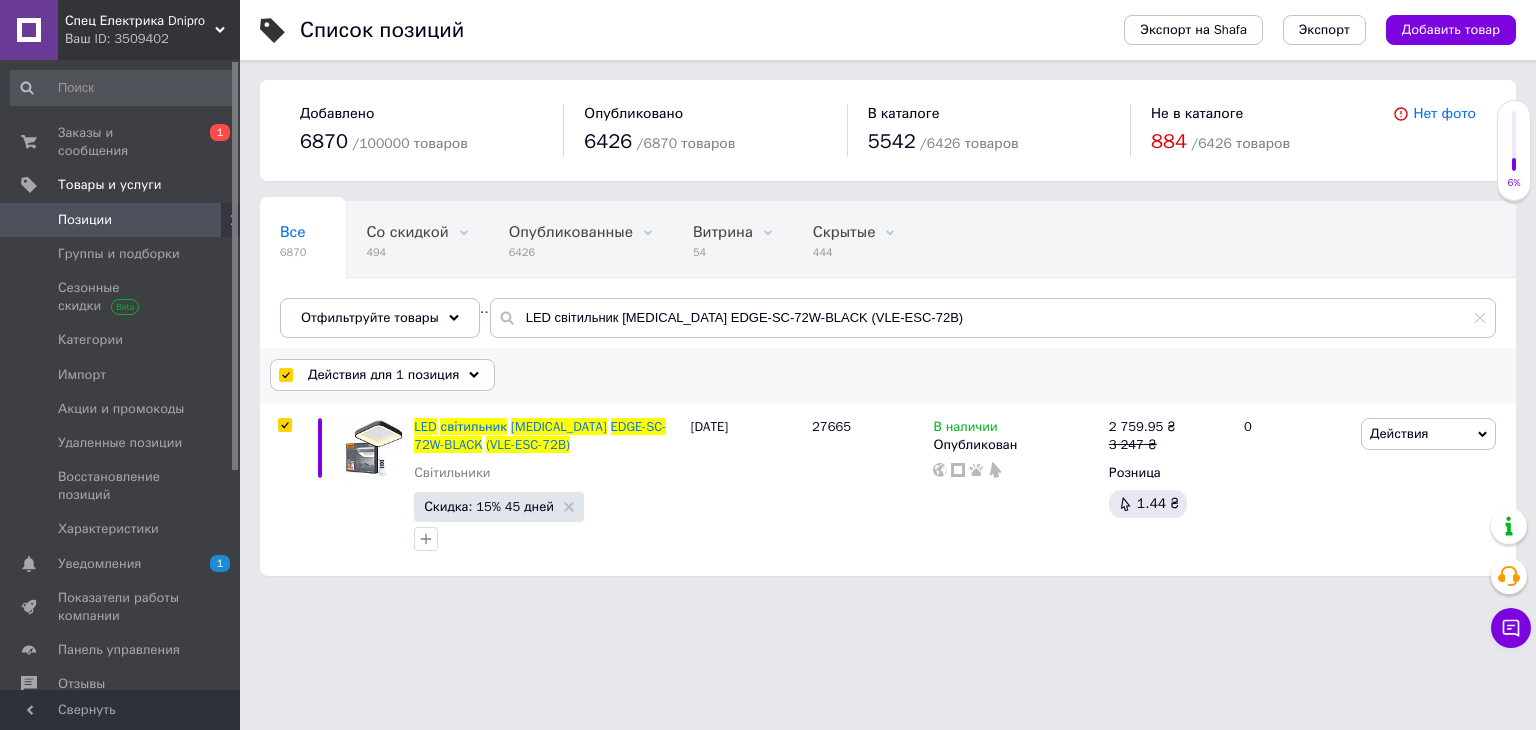 click on "Действия для 1 позиция" at bounding box center (382, 375) 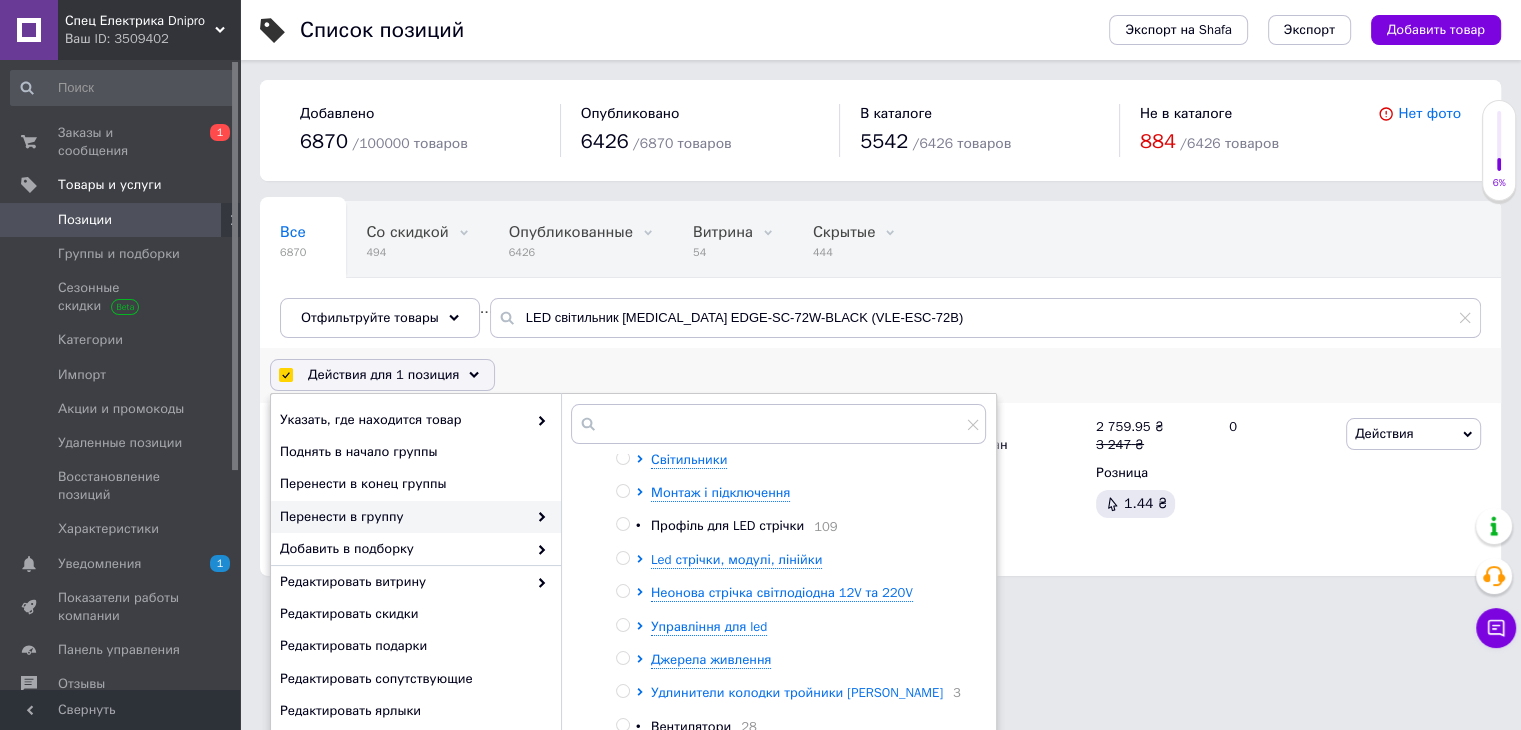 scroll, scrollTop: 166, scrollLeft: 0, axis: vertical 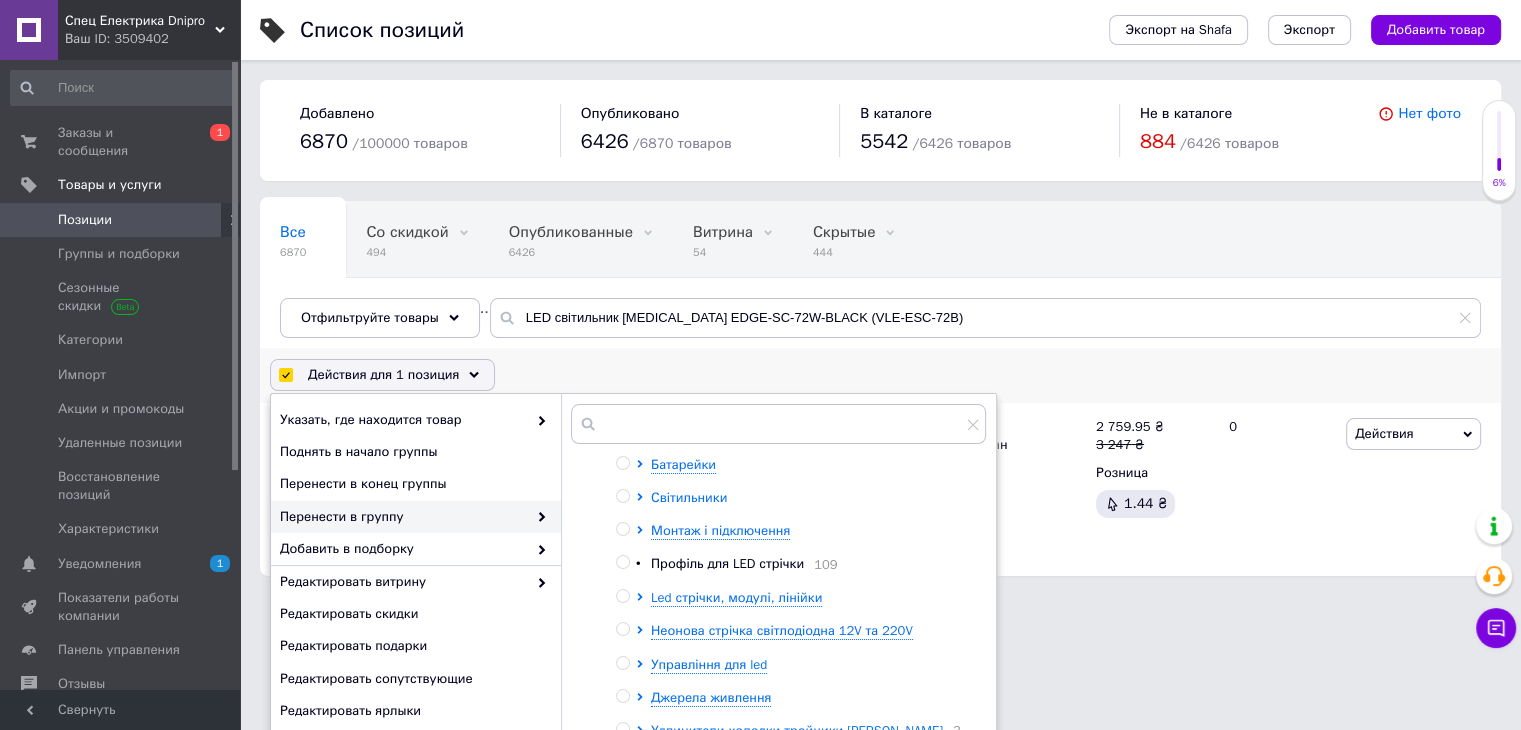 click 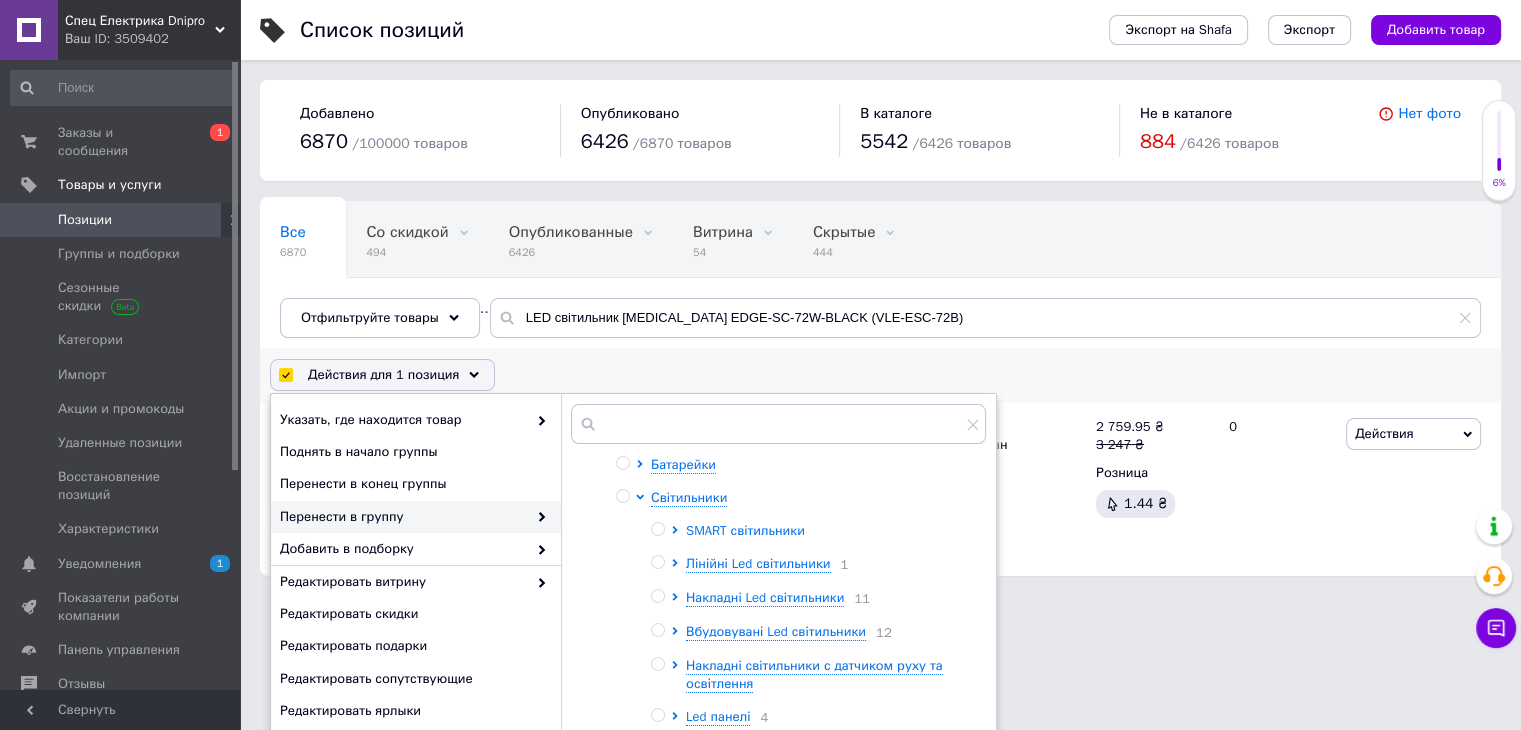 click 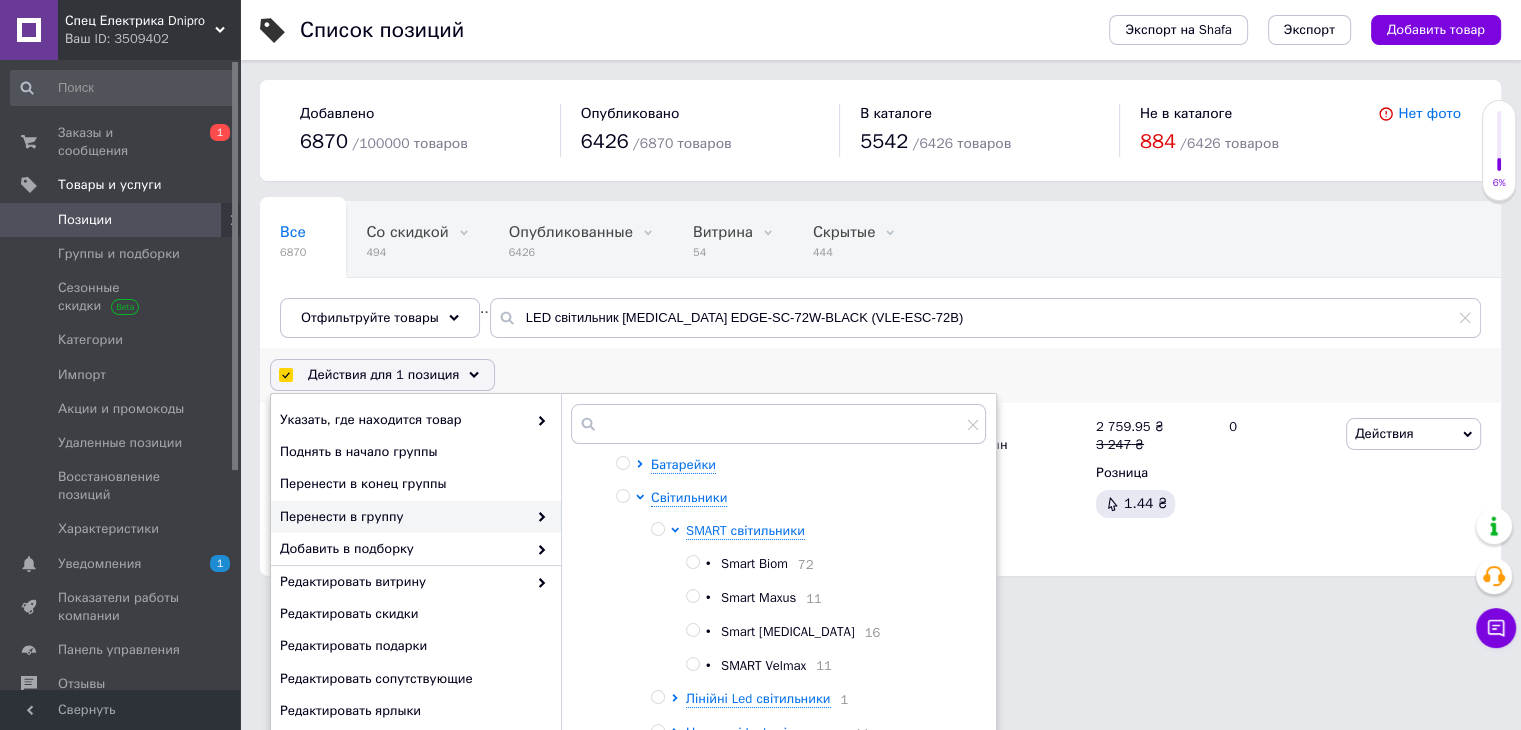 click at bounding box center [678, 598] 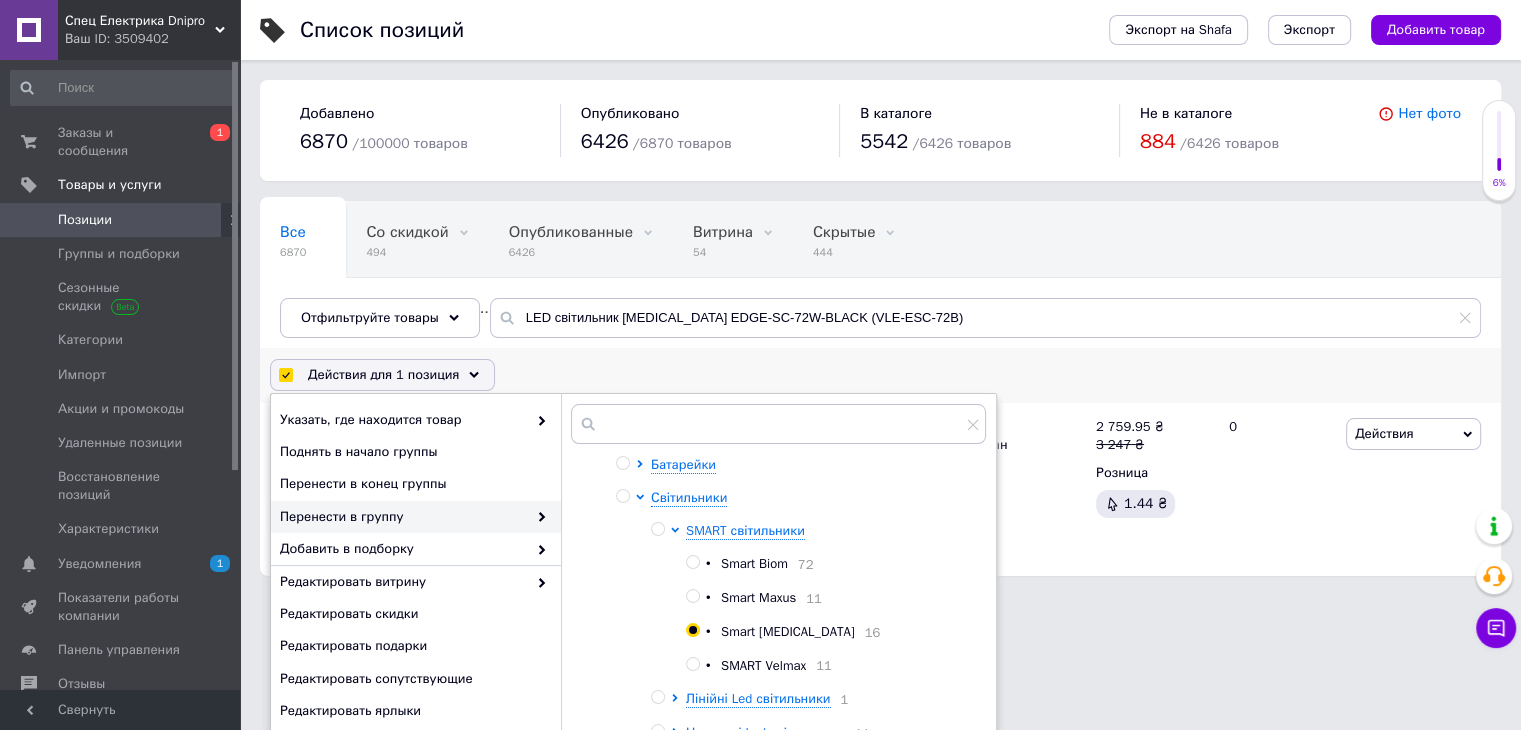 radio on "true" 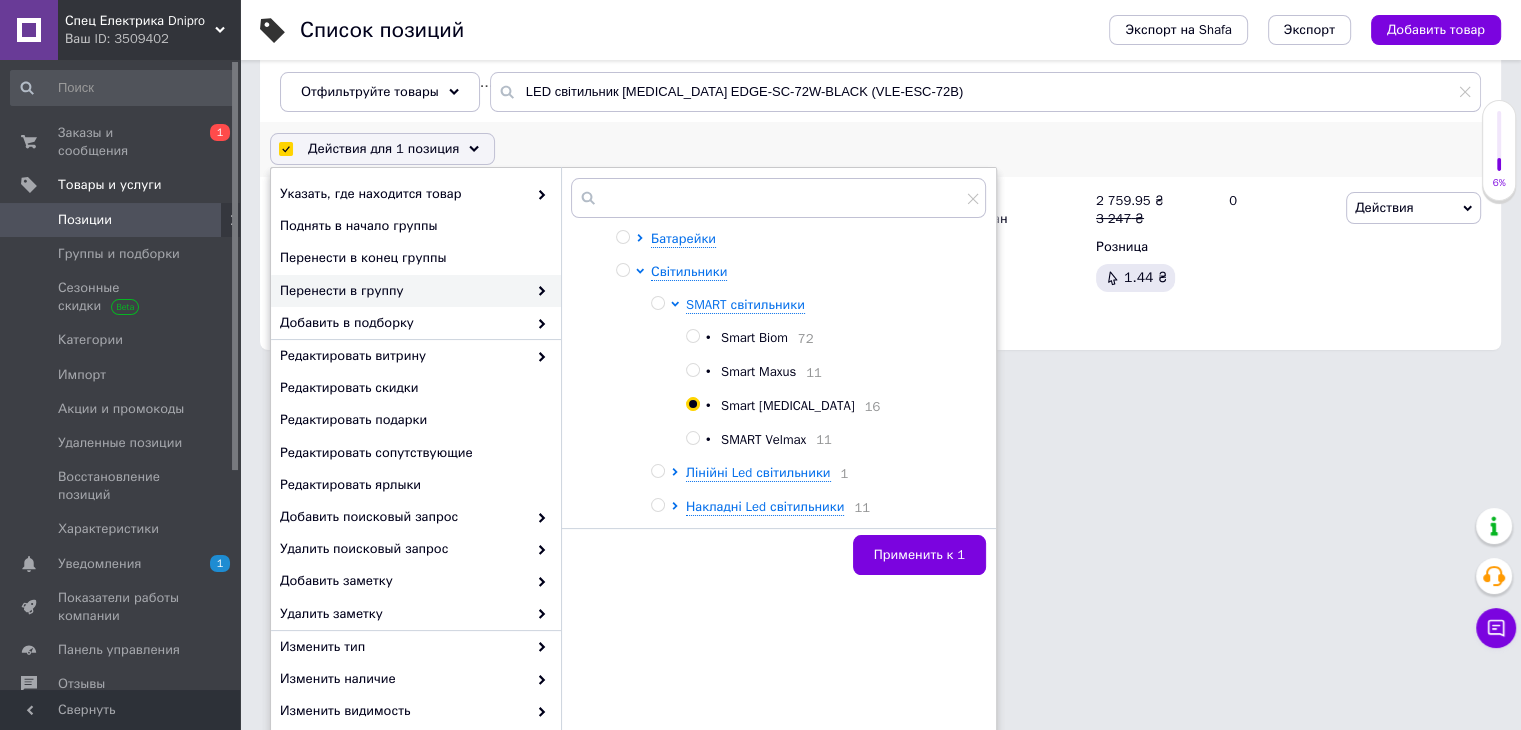 scroll, scrollTop: 232, scrollLeft: 0, axis: vertical 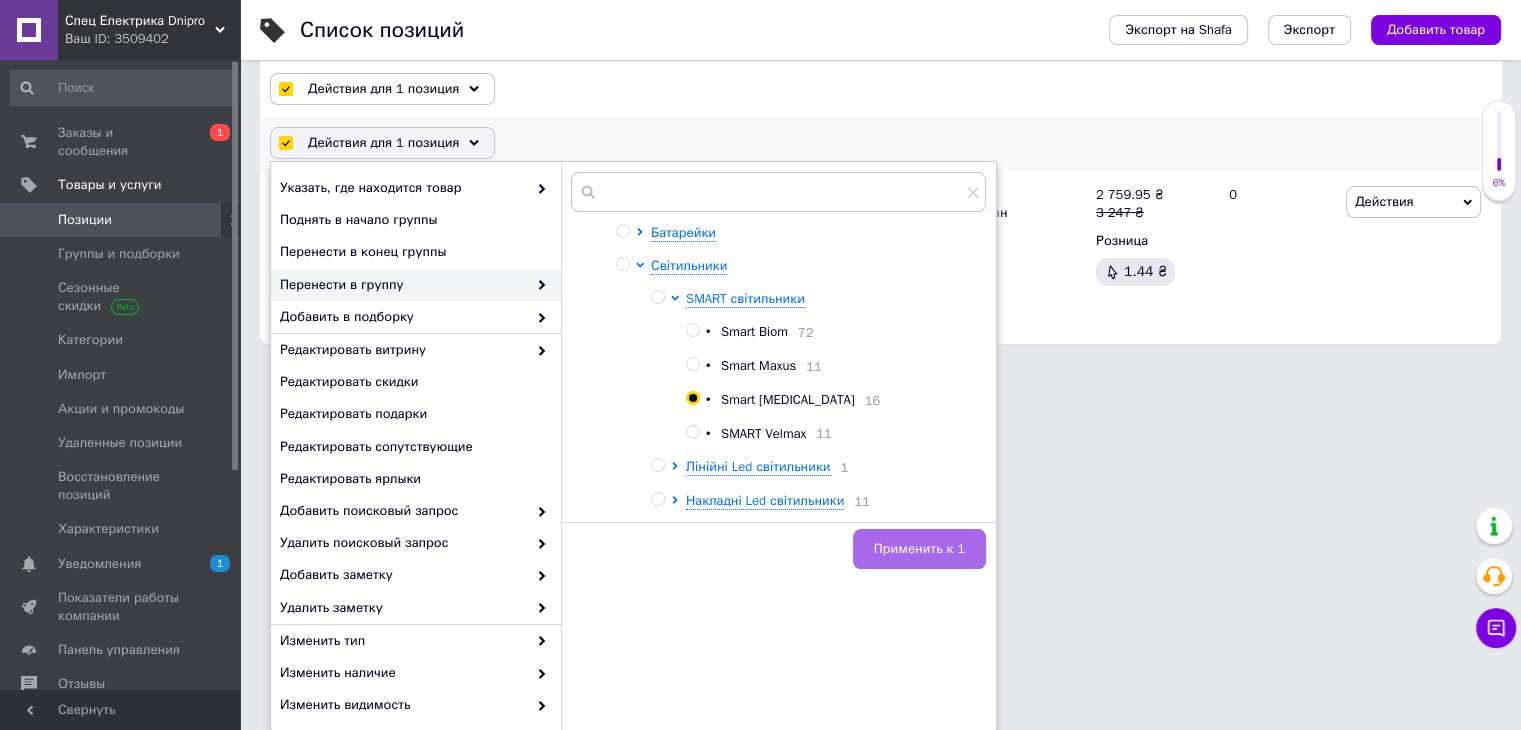 click on "Применить к 1" at bounding box center [919, 549] 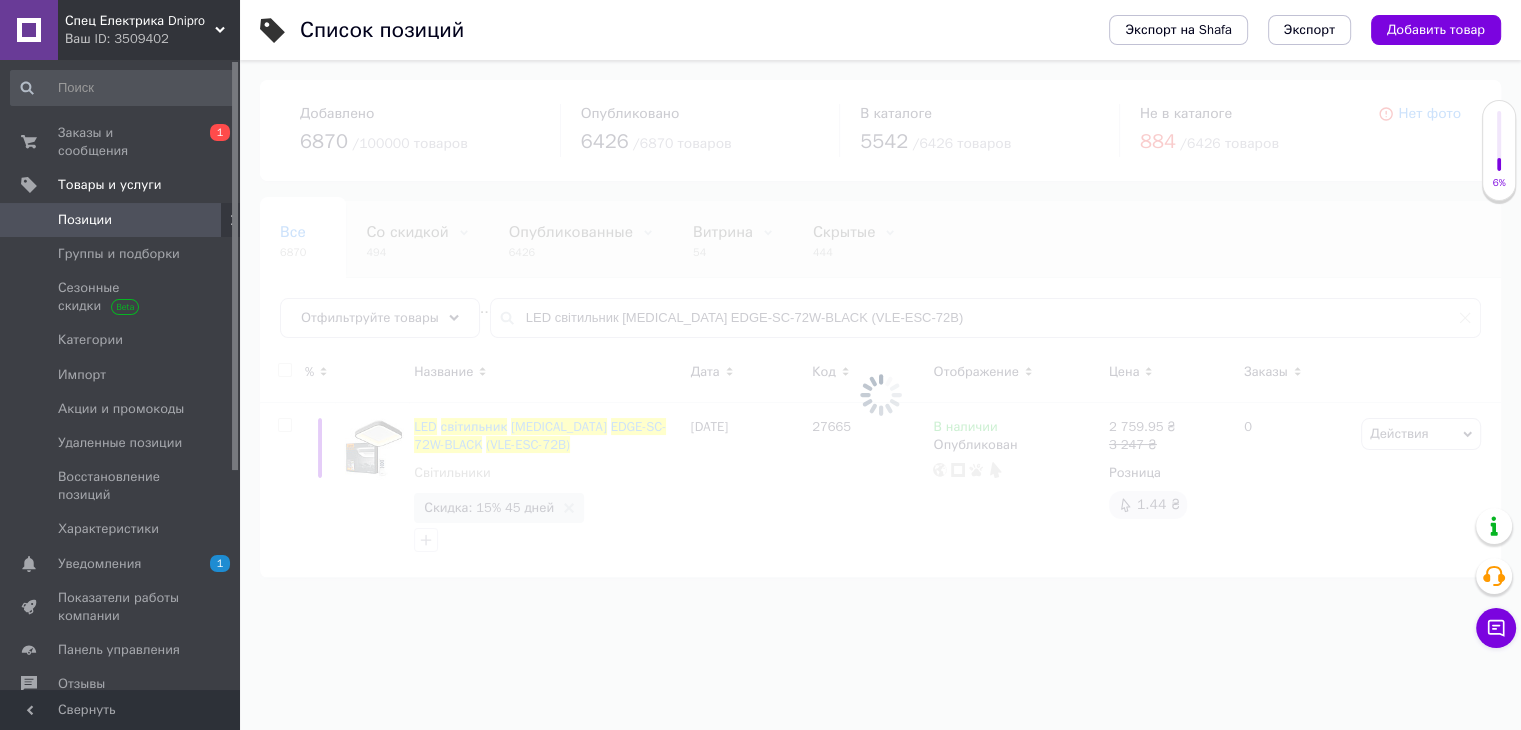 scroll, scrollTop: 0, scrollLeft: 0, axis: both 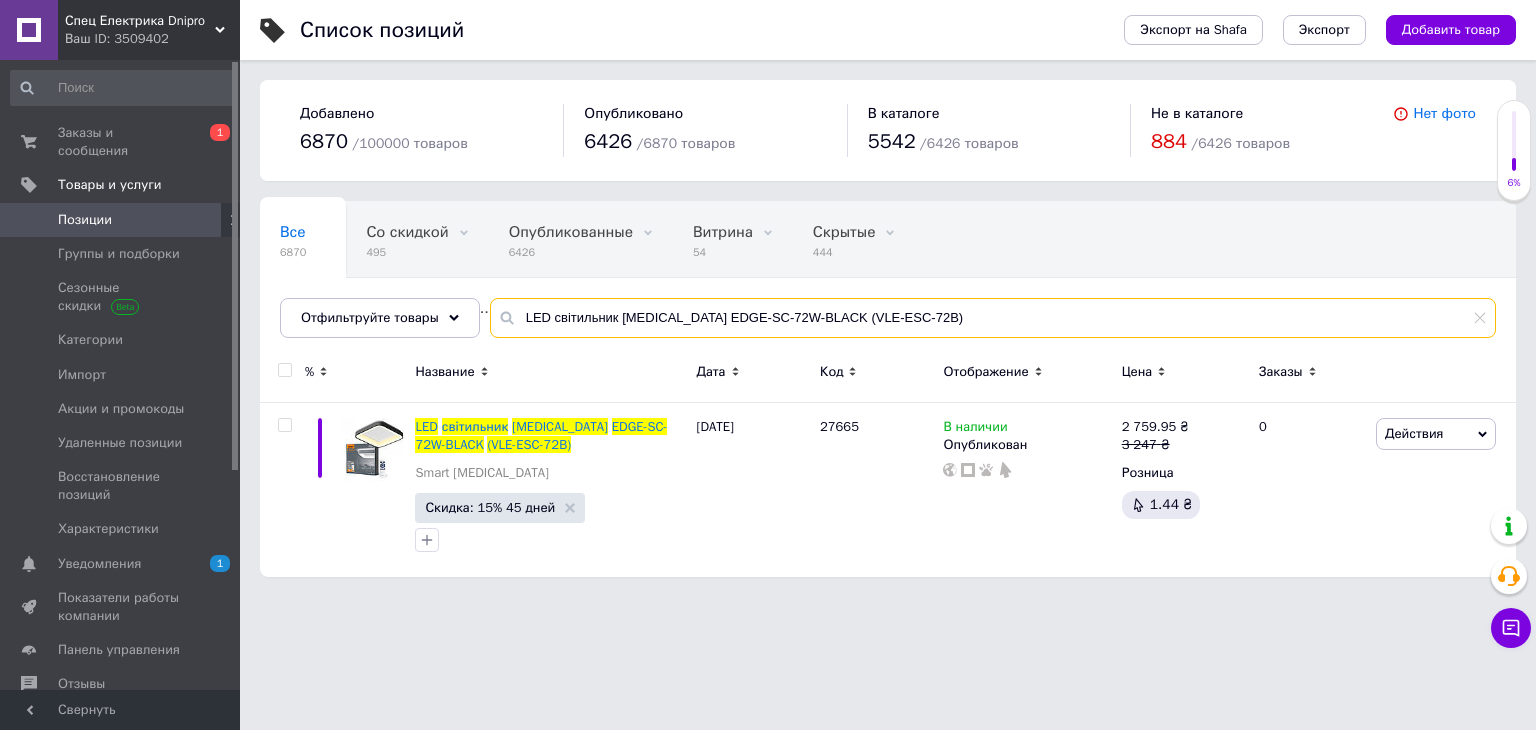 drag, startPoint x: 890, startPoint y: 320, endPoint x: 436, endPoint y: 339, distance: 454.3974 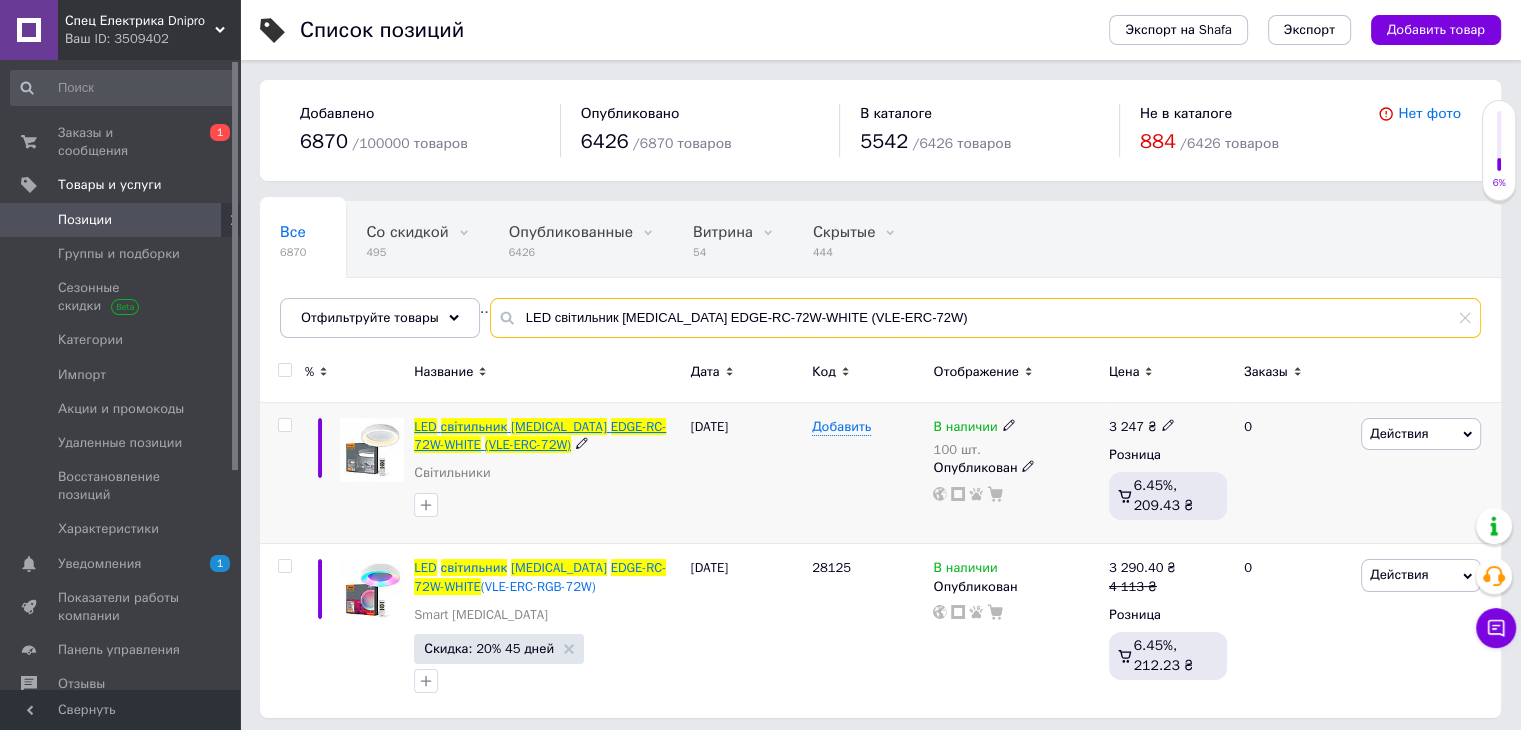 type on "LED світильник VIDEX EDGE-RC-72W-WHITE (VLE-ERC-72W)" 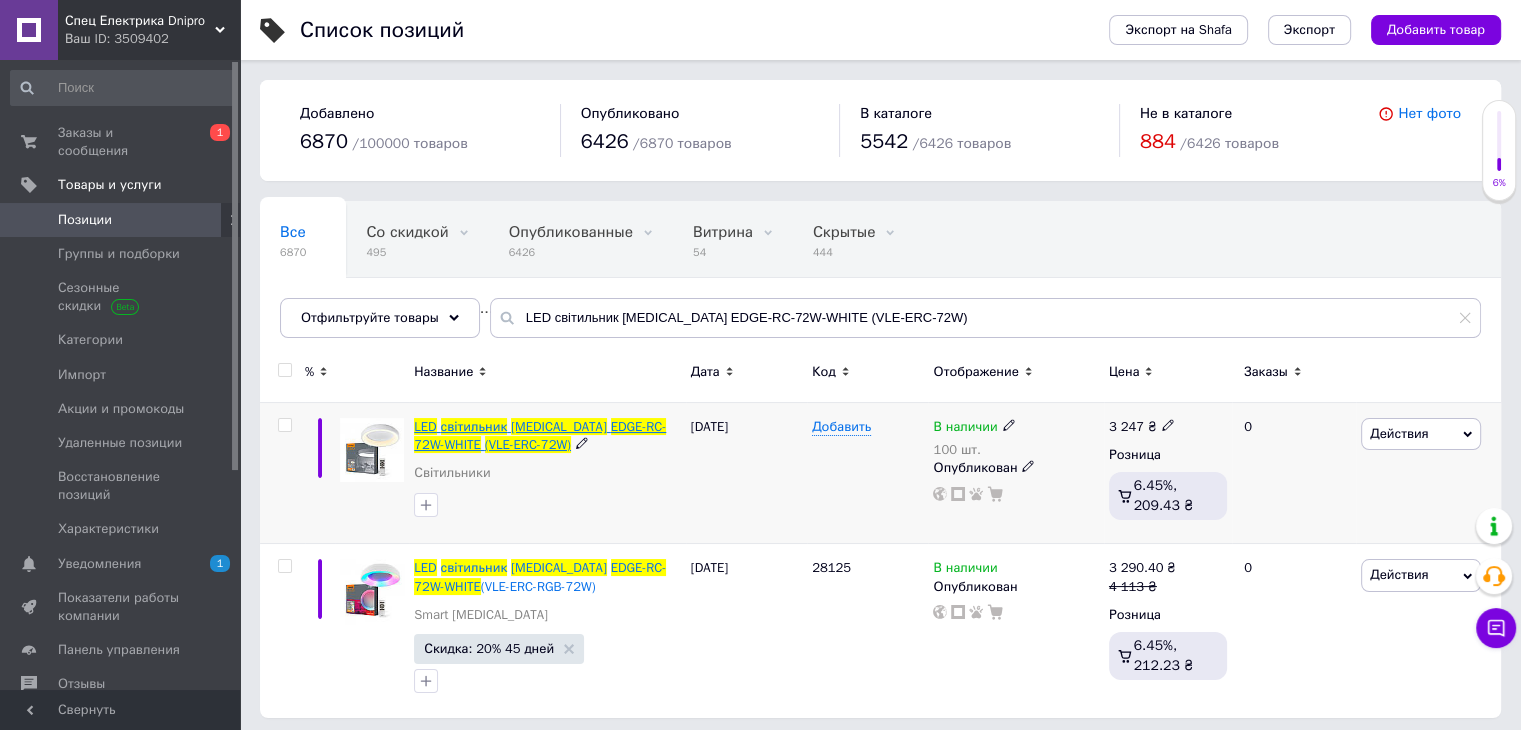 click on "світильник" at bounding box center (474, 426) 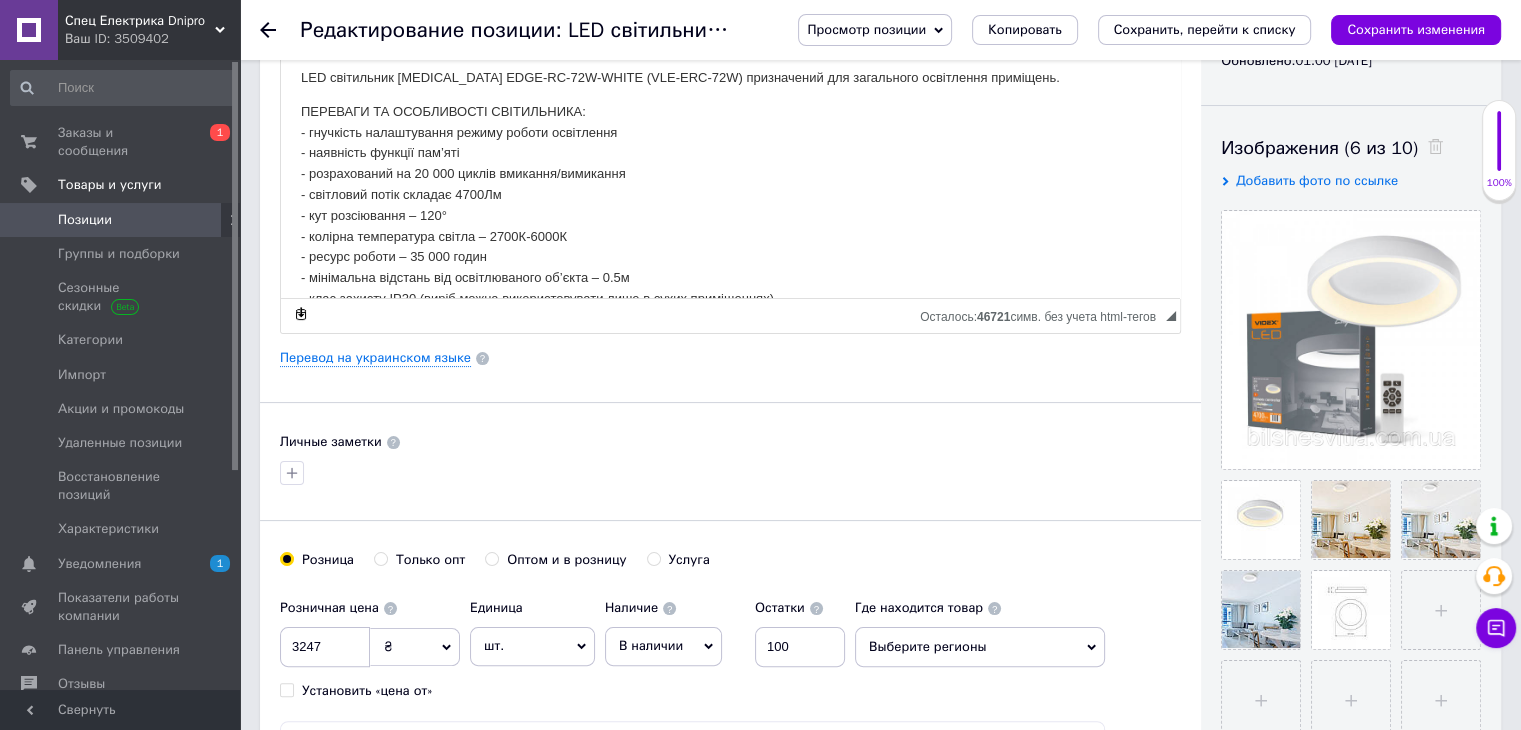 scroll, scrollTop: 500, scrollLeft: 0, axis: vertical 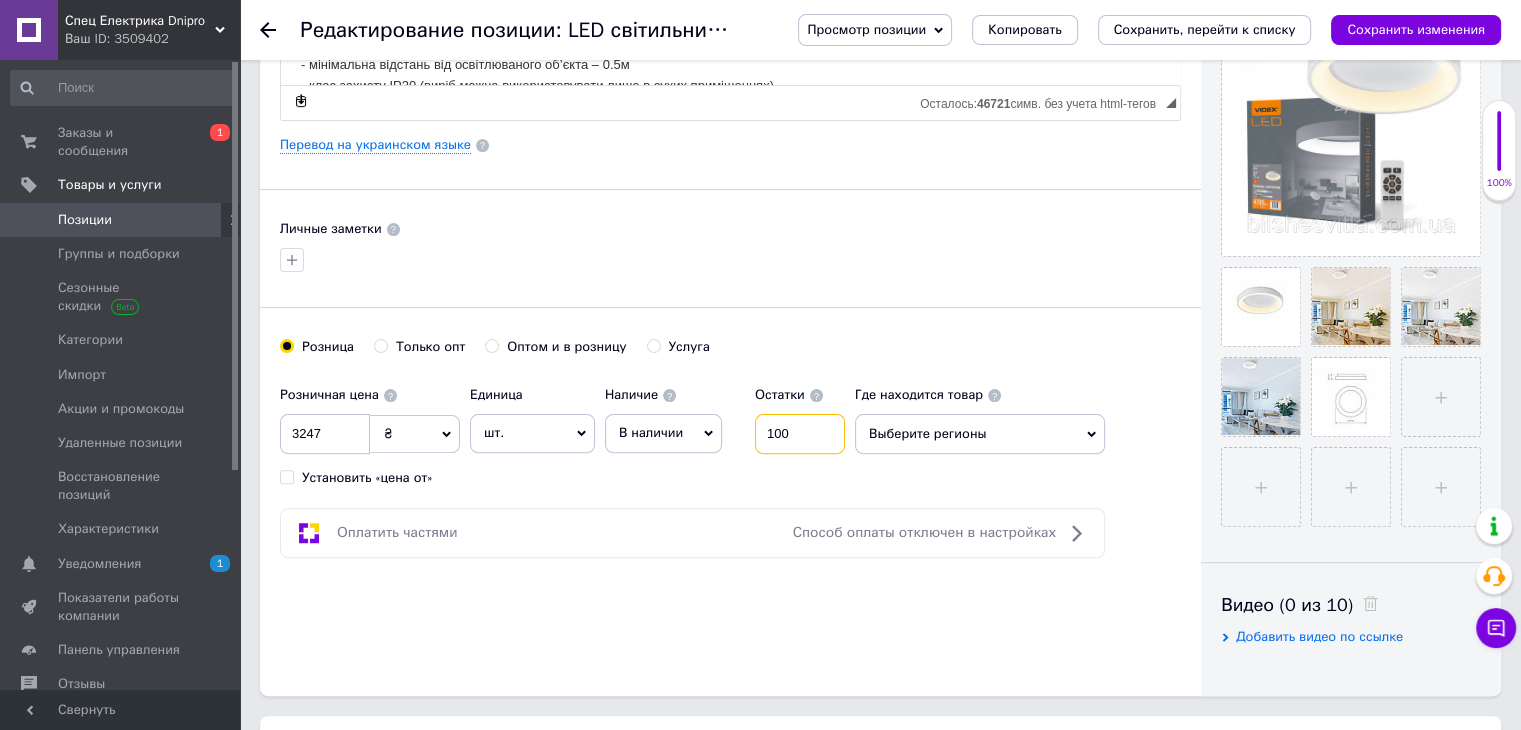 drag, startPoint x: 818, startPoint y: 443, endPoint x: 756, endPoint y: 434, distance: 62.649822 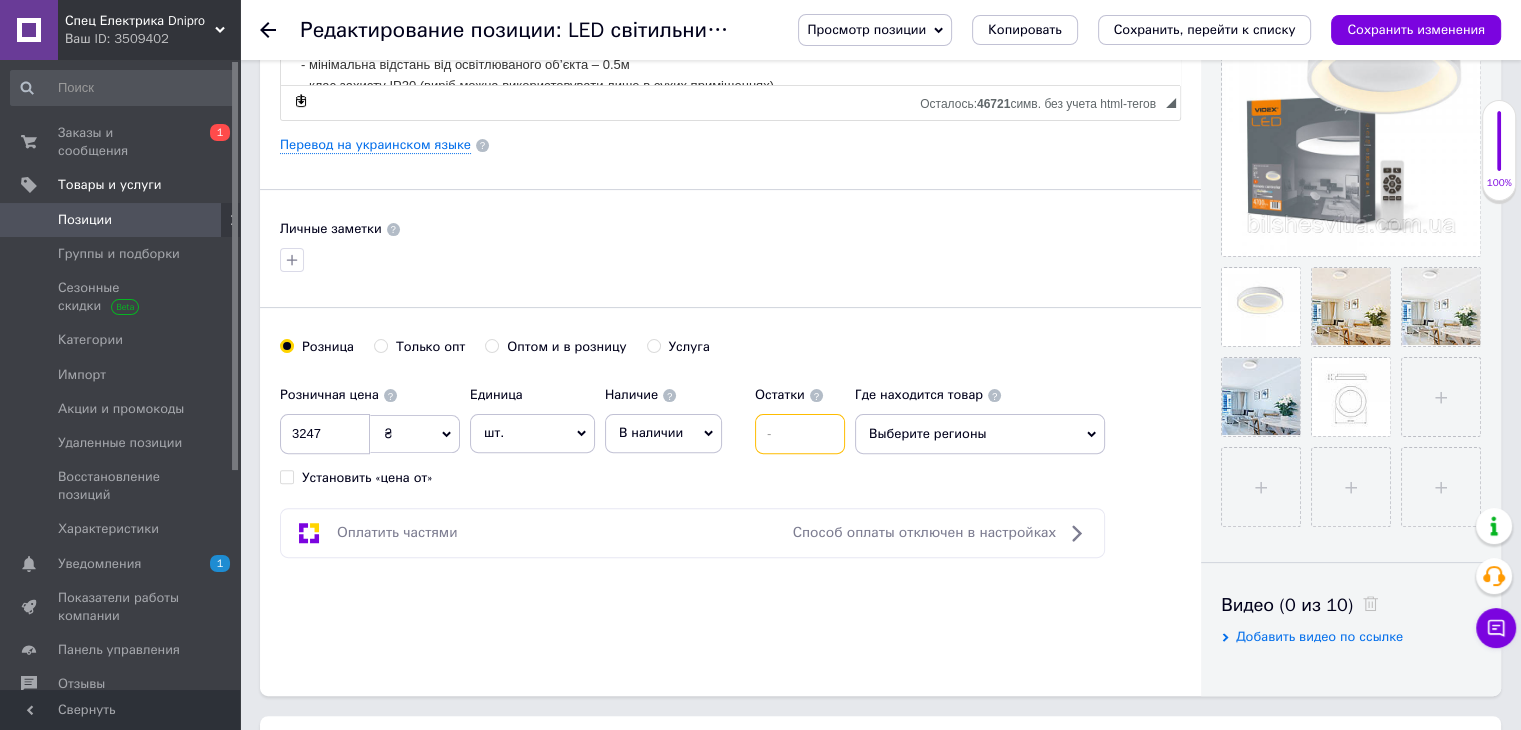 type 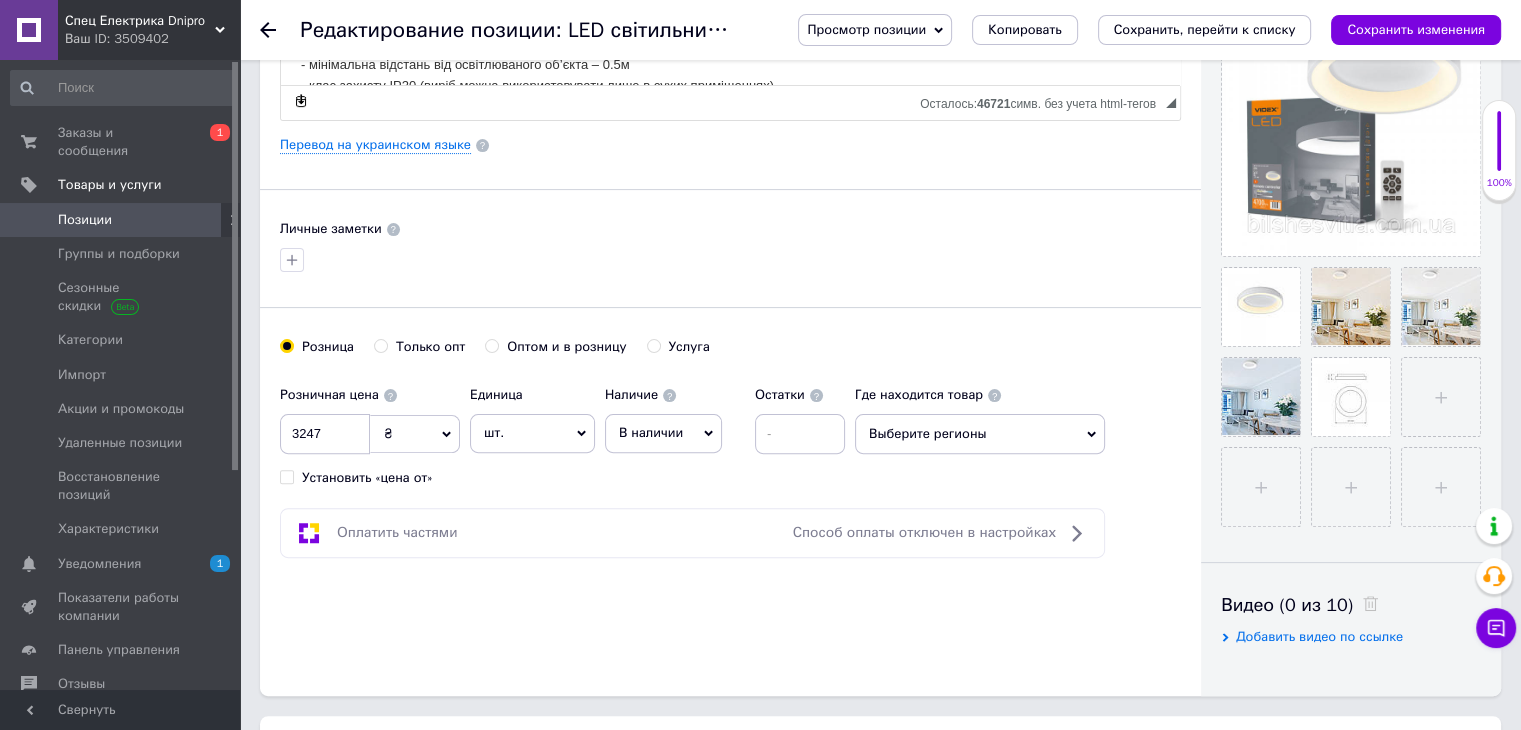 click on "В наличии" at bounding box center (651, 432) 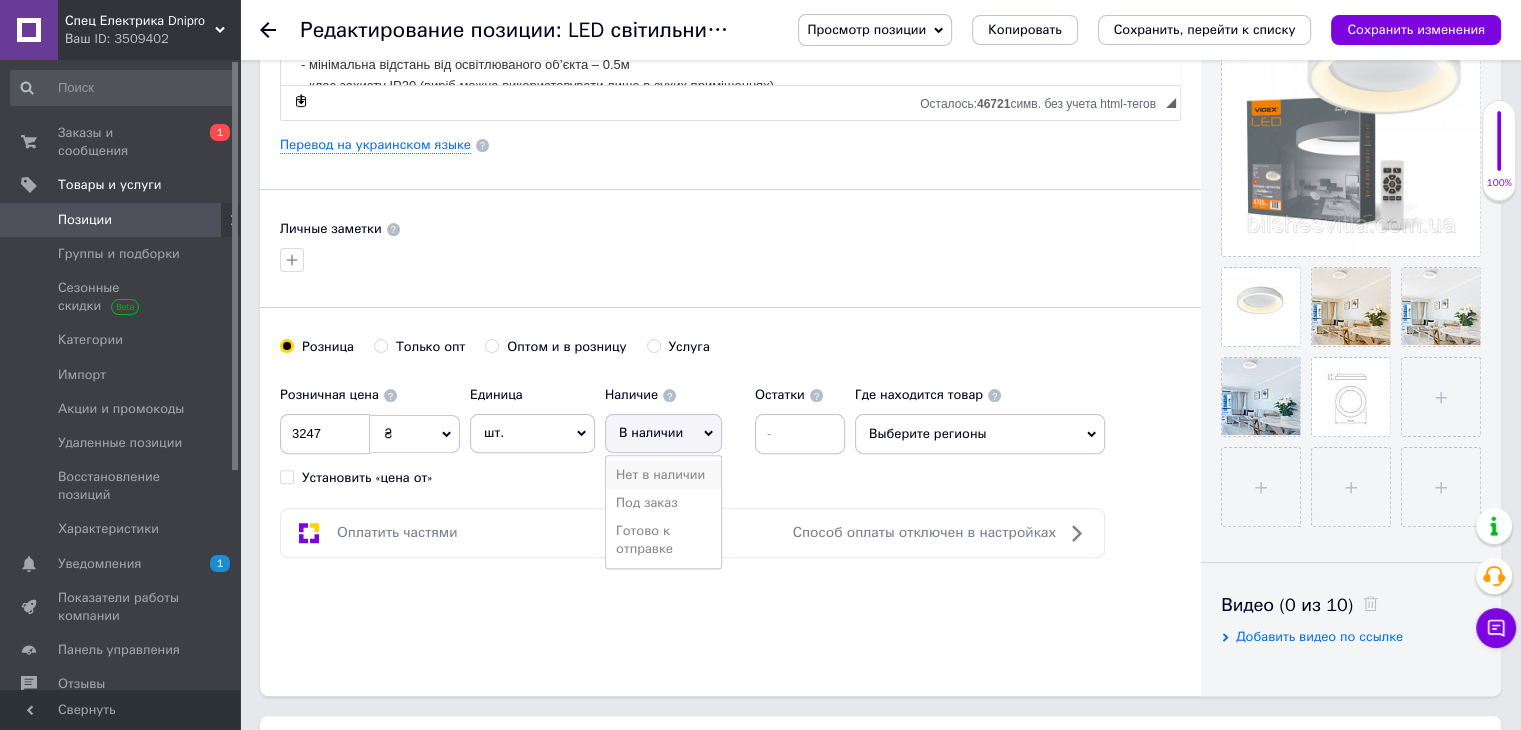 click on "Нет в наличии" at bounding box center [663, 475] 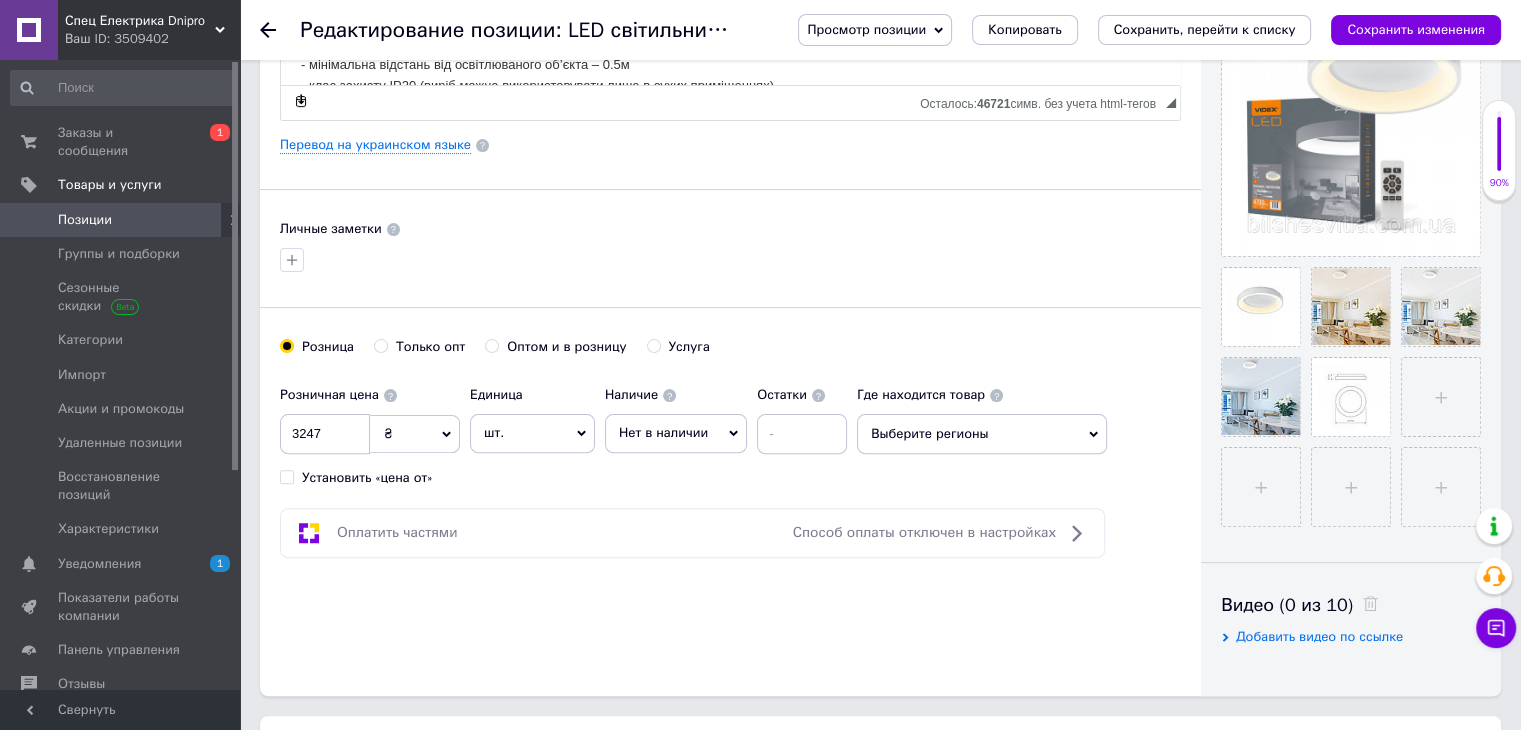 click on "Сохранить, перейти к списку" at bounding box center (1205, 29) 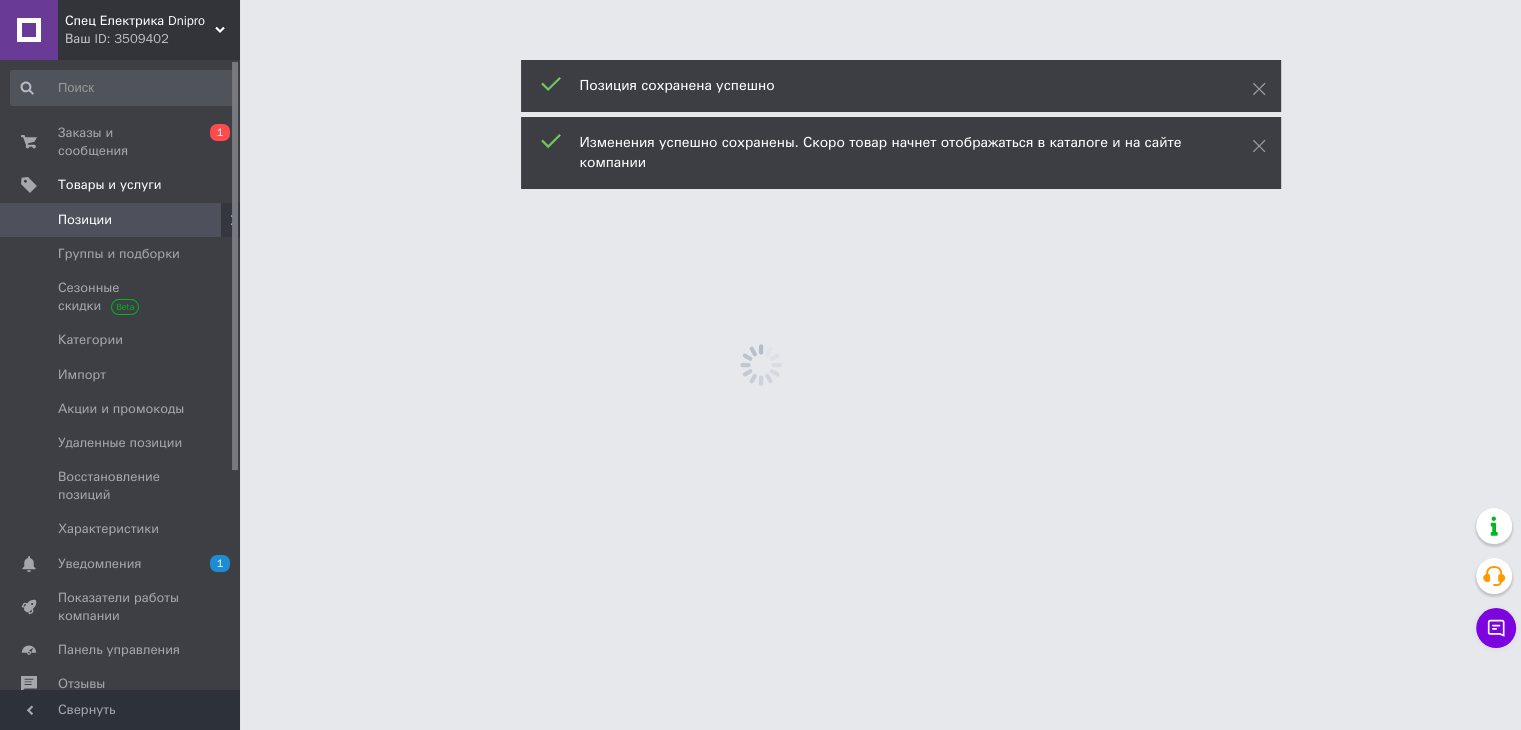 scroll, scrollTop: 0, scrollLeft: 0, axis: both 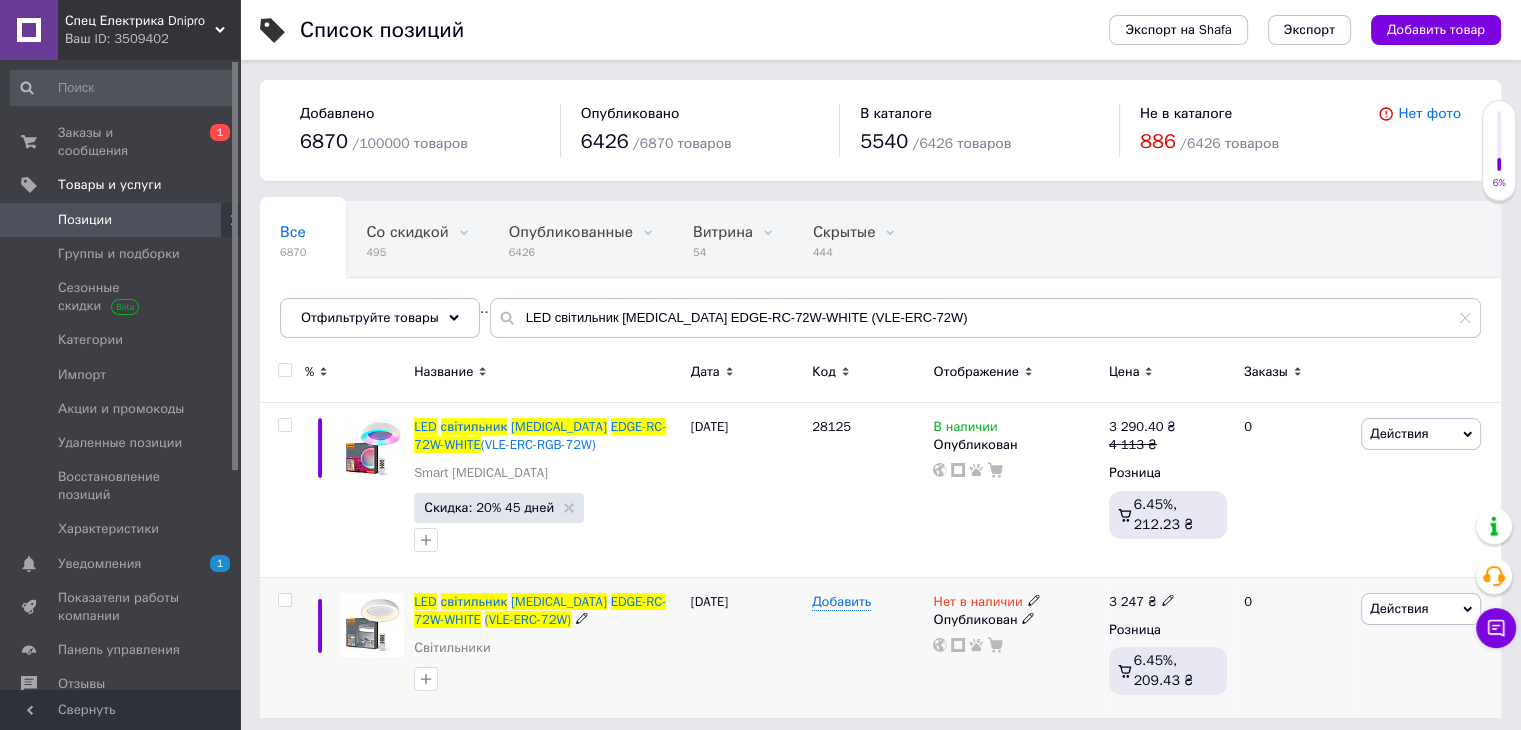 click at bounding box center (284, 600) 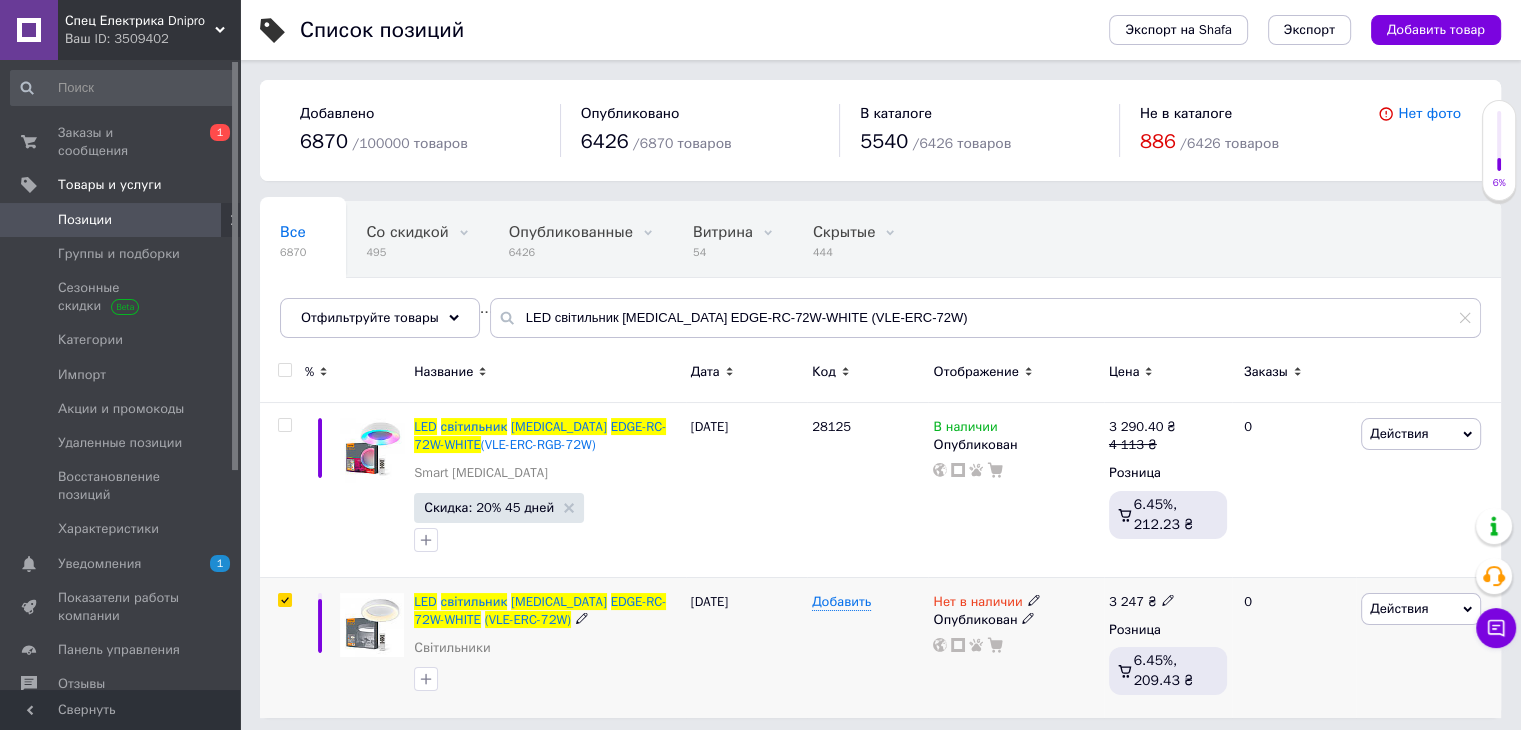 checkbox on "true" 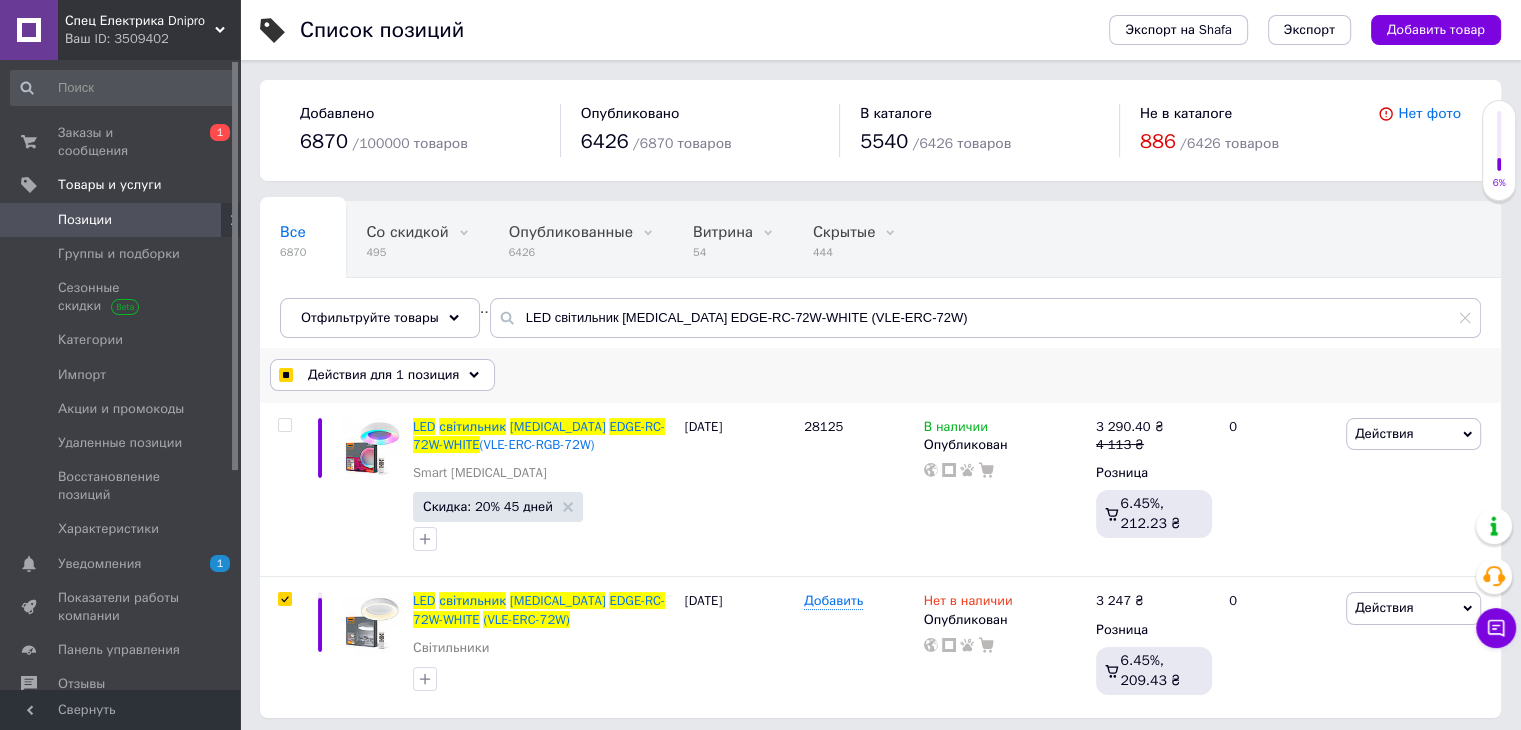 click on "Действия для 1 позиция" at bounding box center [383, 375] 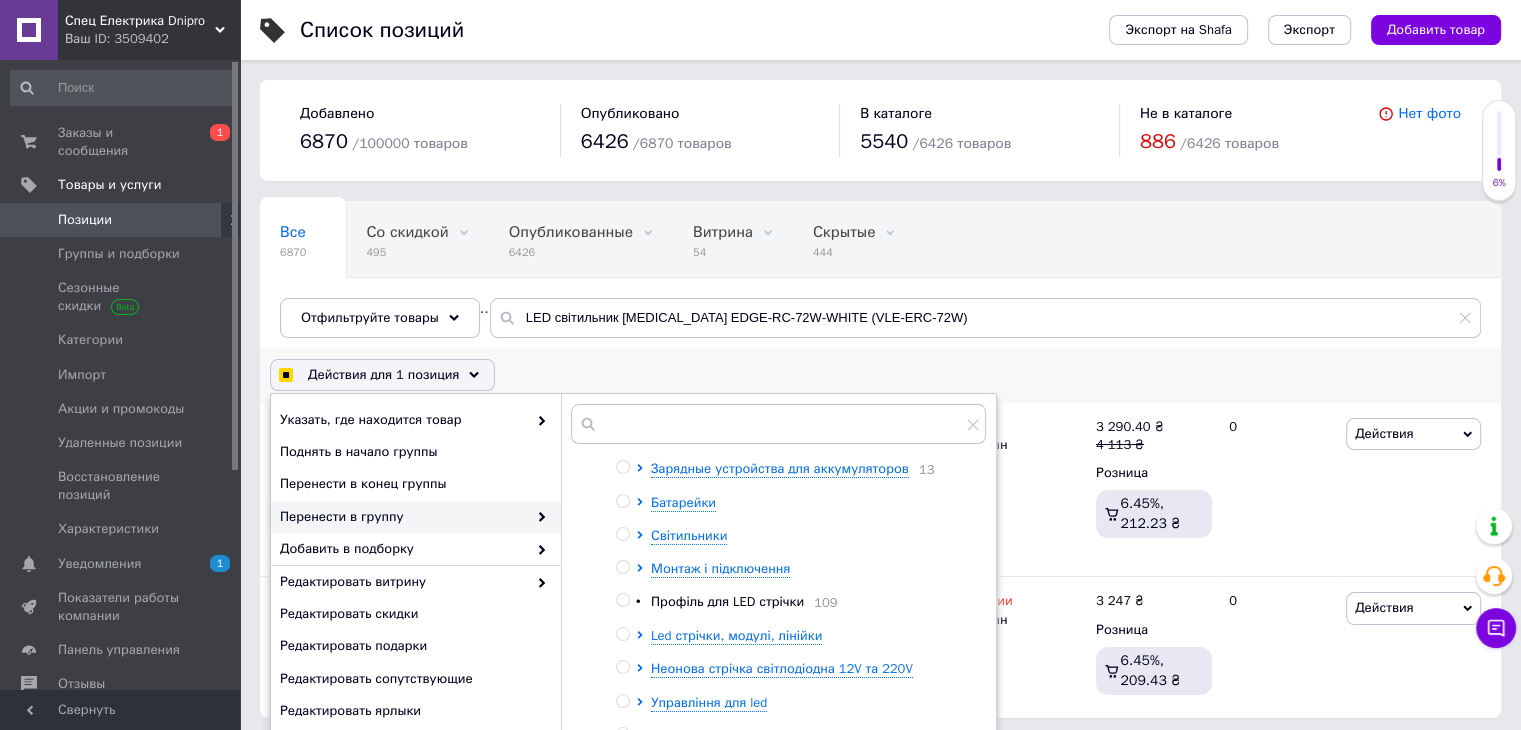 scroll, scrollTop: 166, scrollLeft: 0, axis: vertical 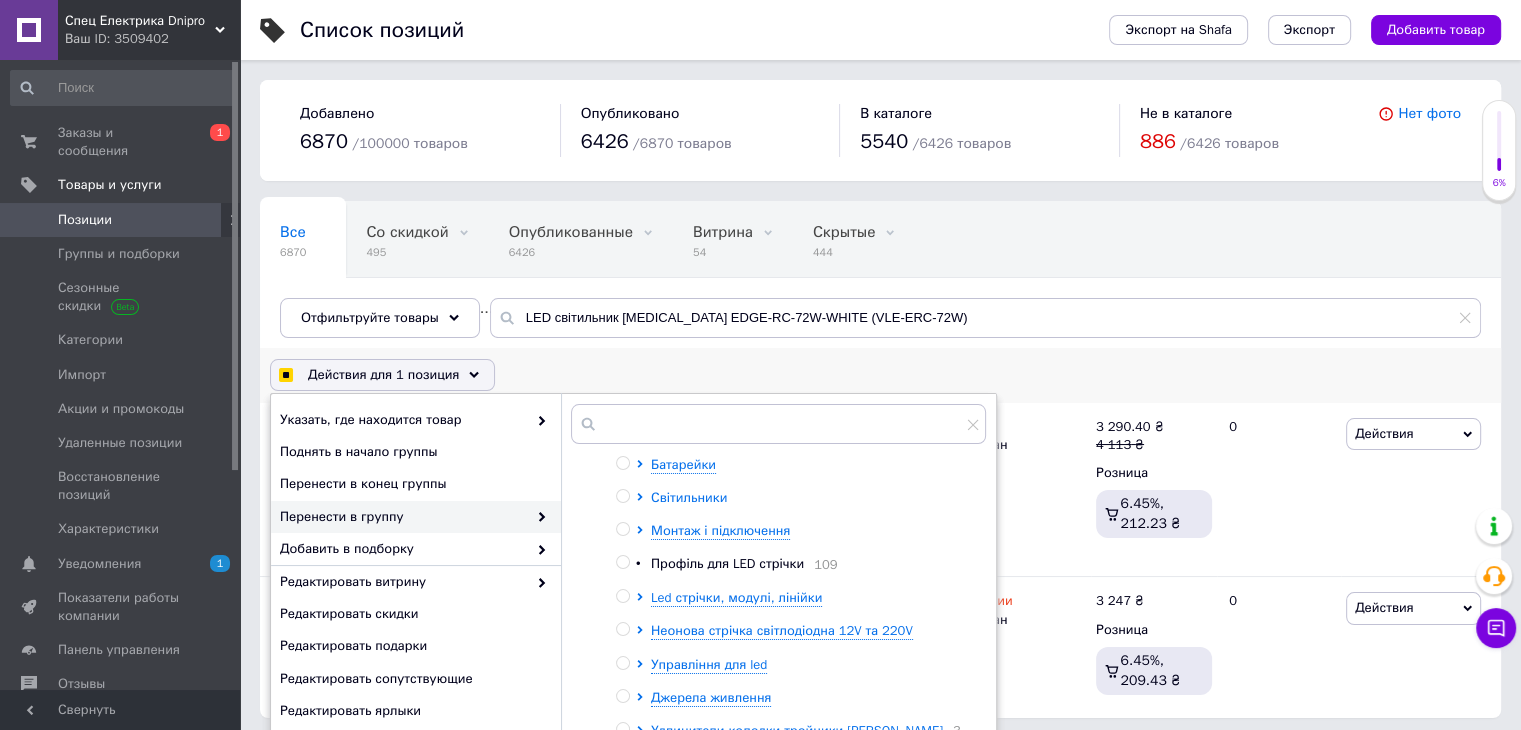 click 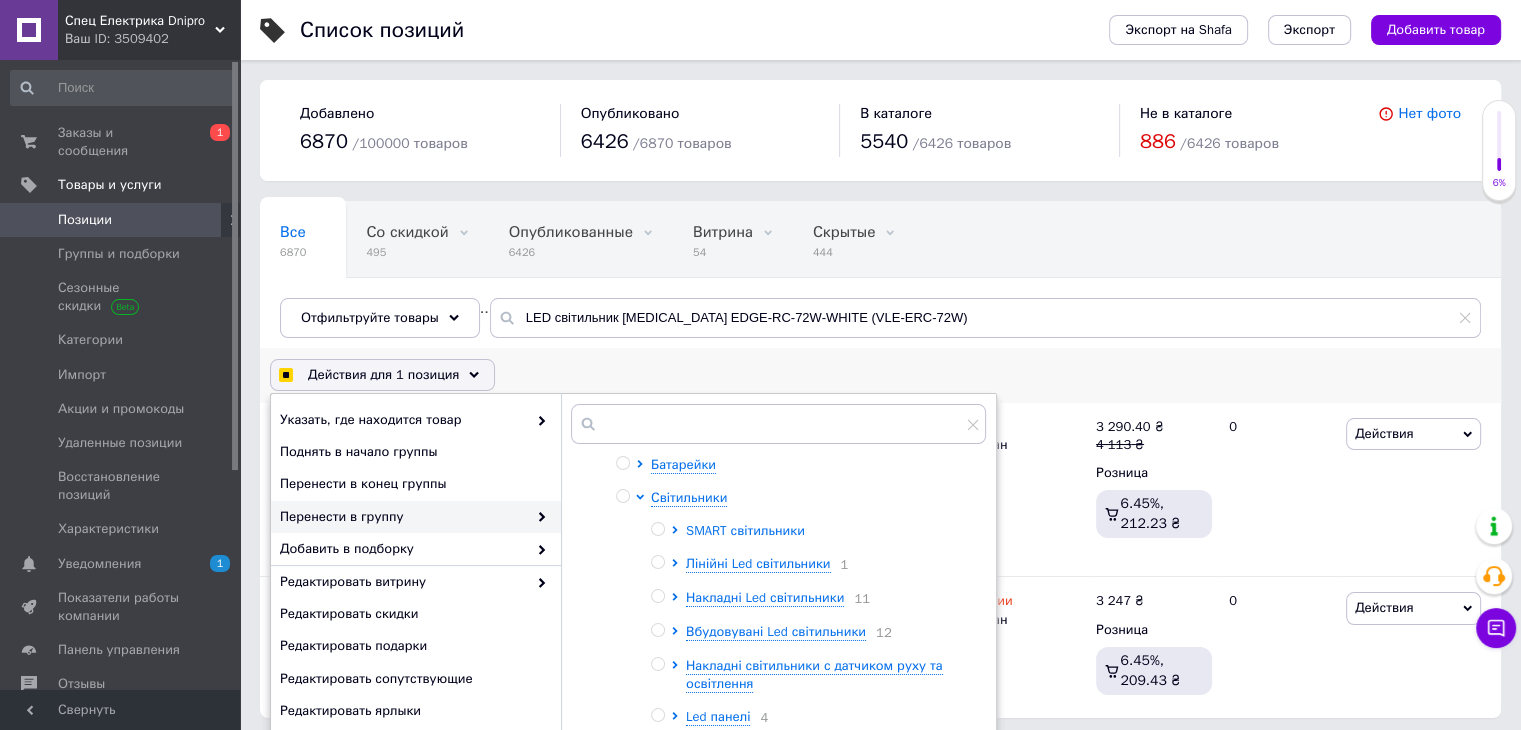 click 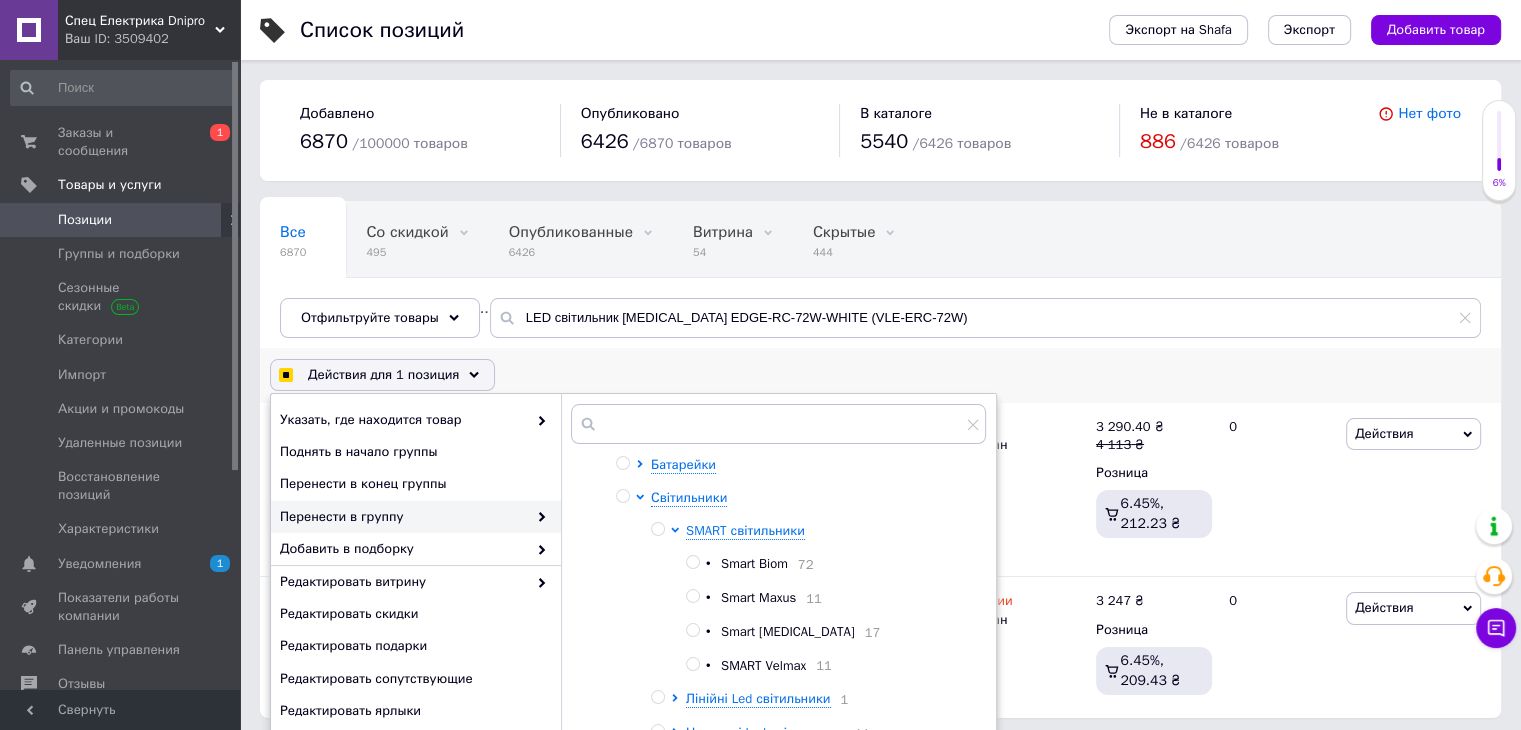 click on "Smart [MEDICAL_DATA]" at bounding box center (788, 631) 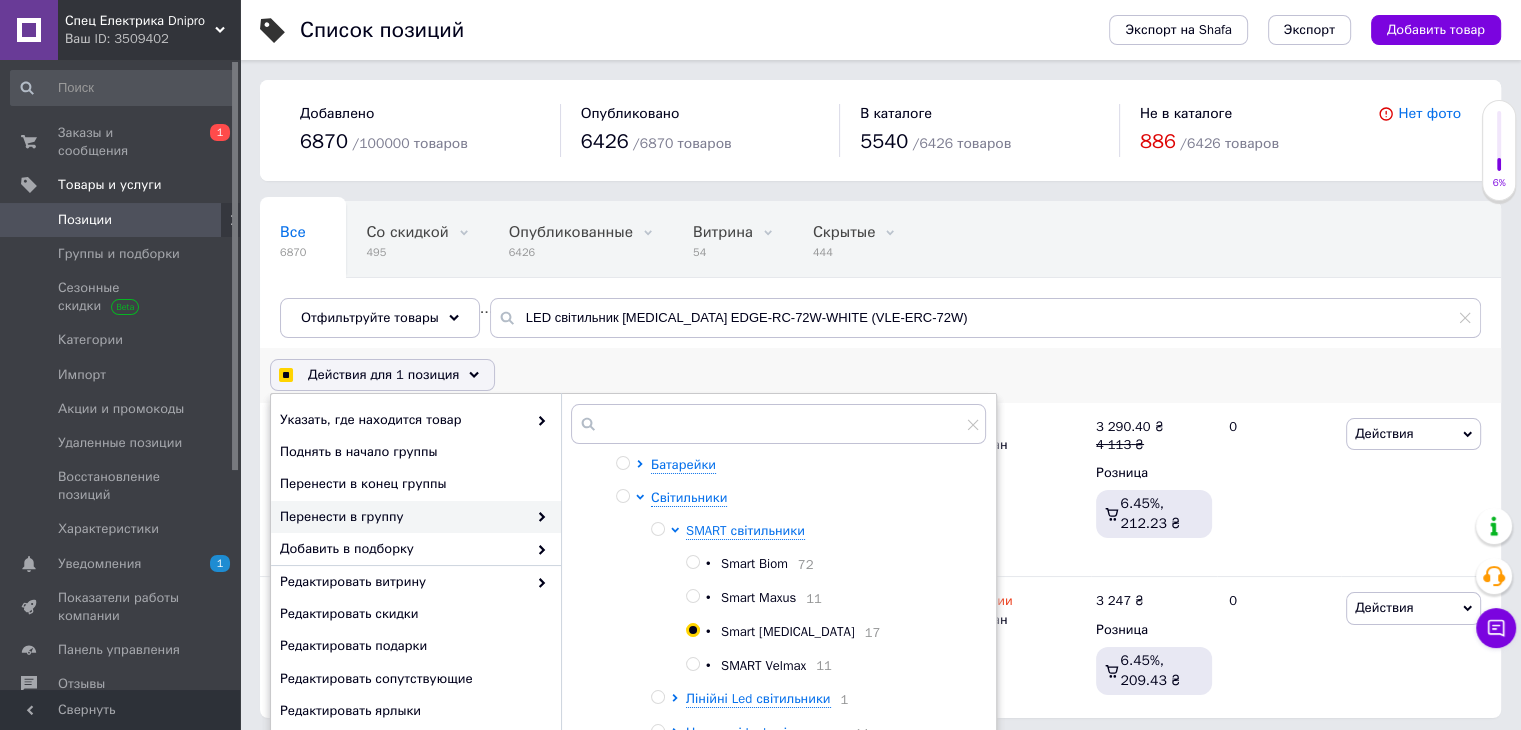 checkbox on "true" 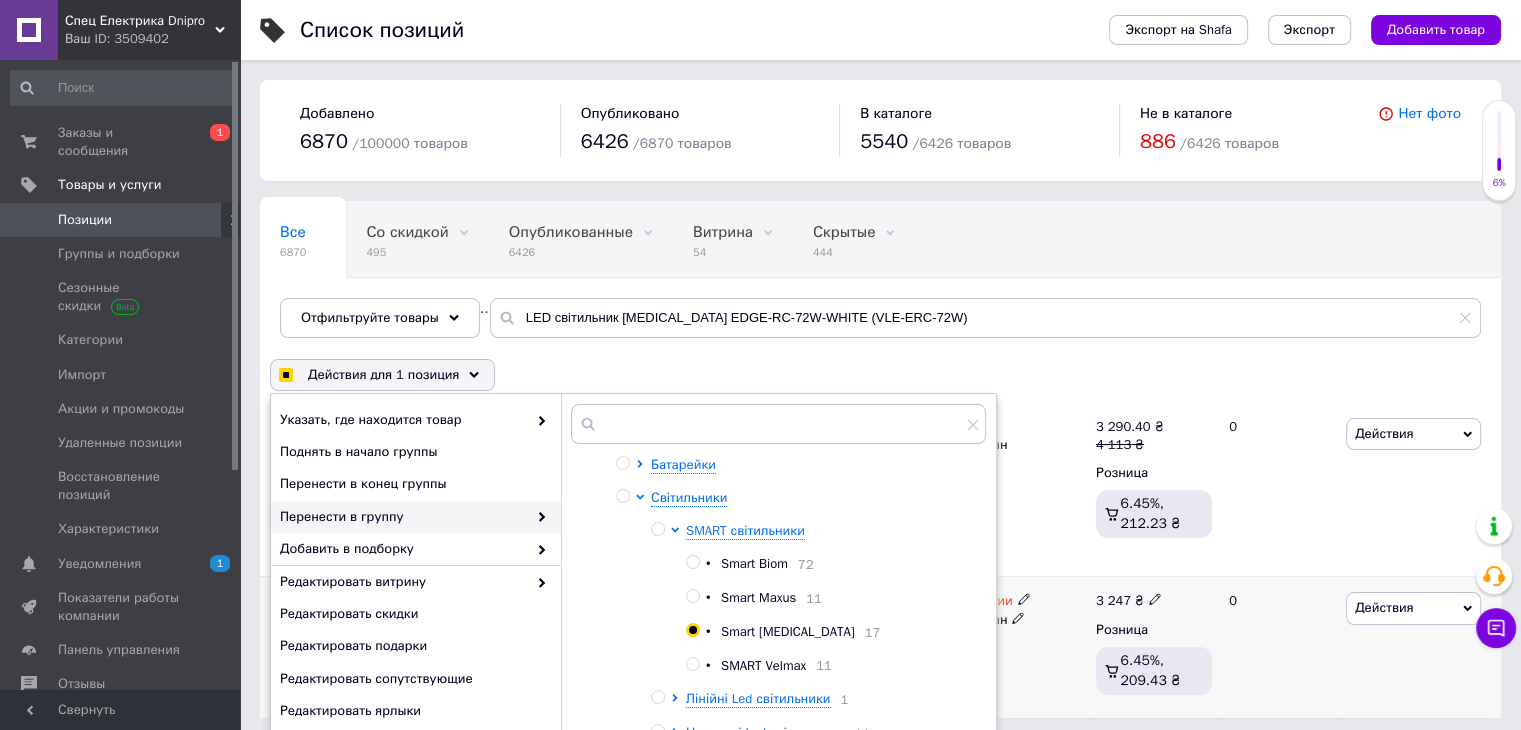 checkbox on "true" 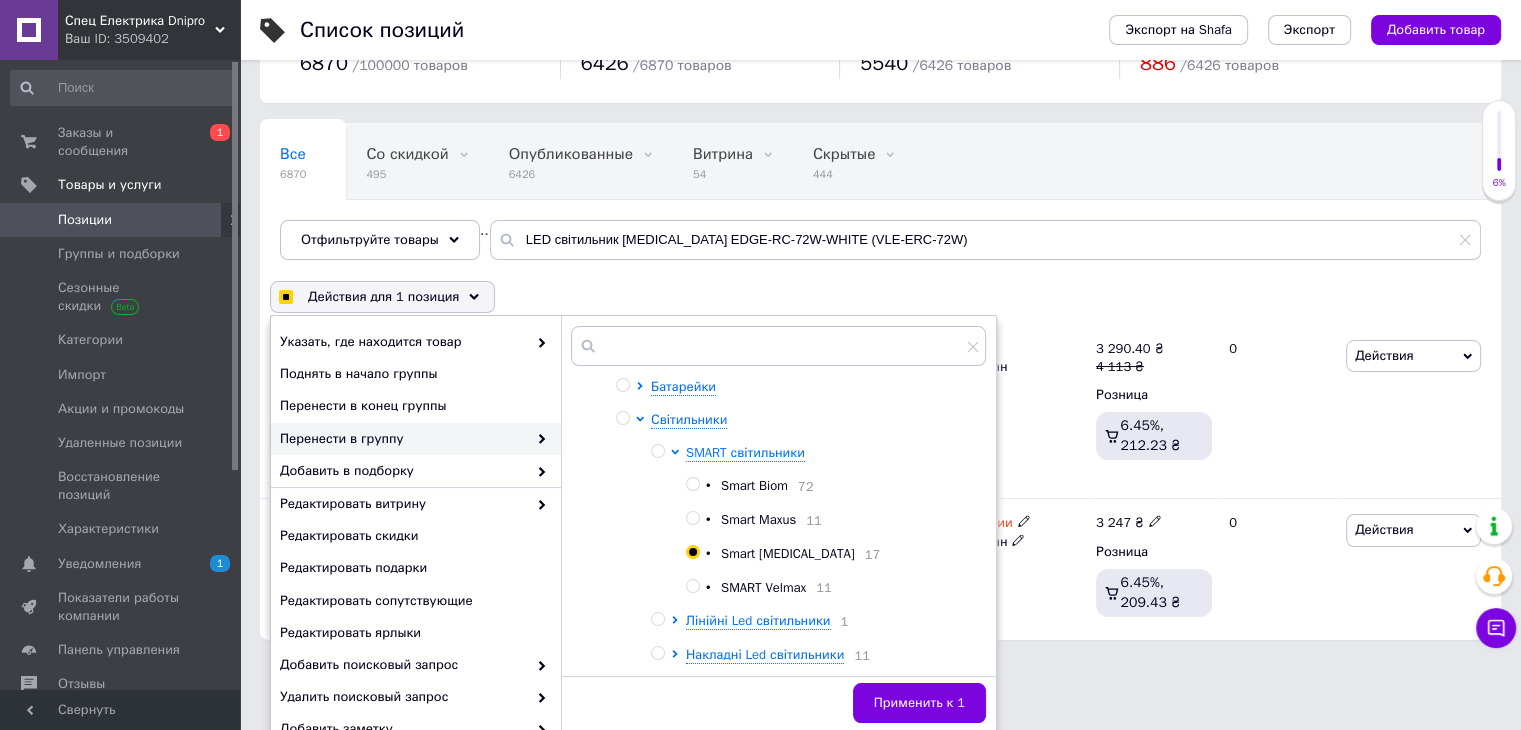 scroll, scrollTop: 166, scrollLeft: 0, axis: vertical 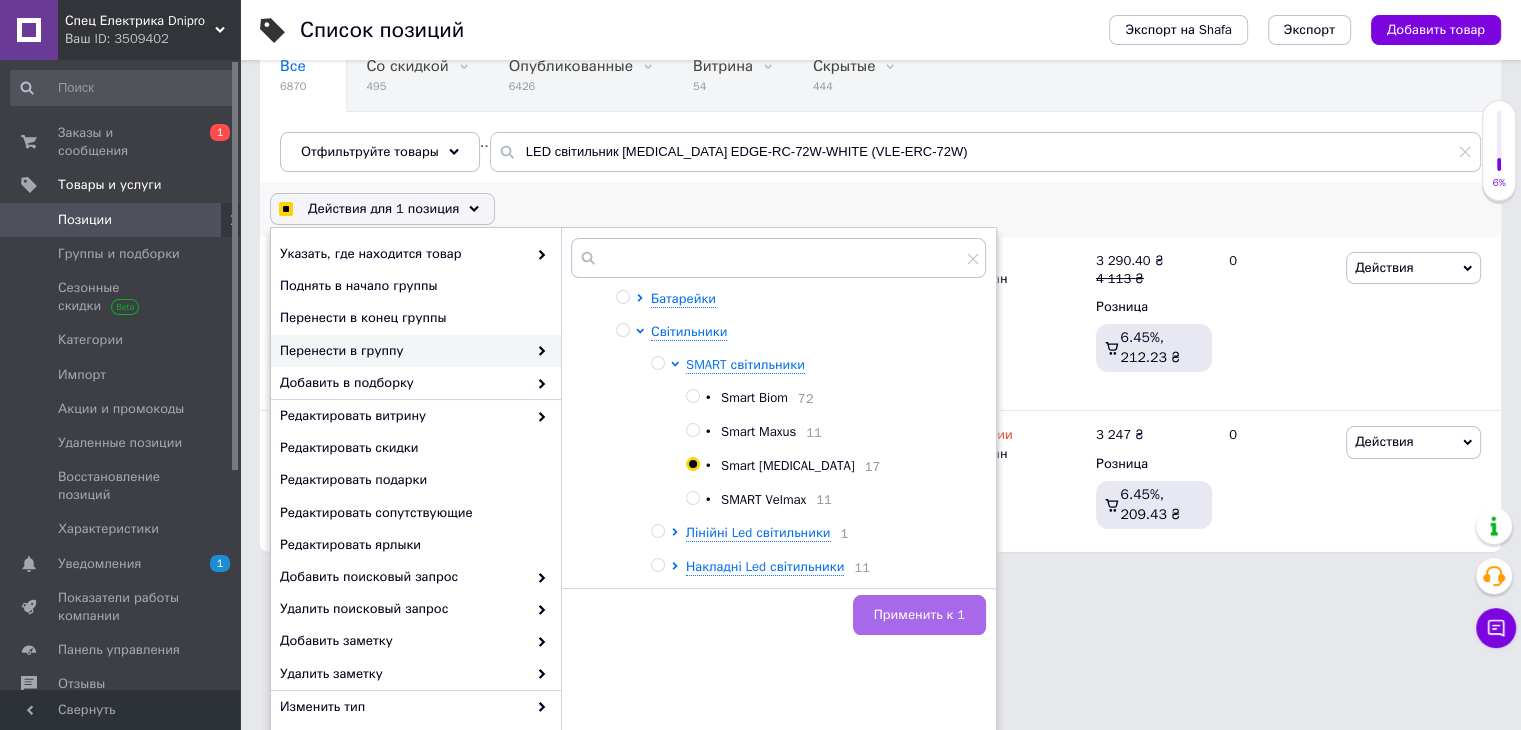 click on "Применить к 1" at bounding box center [919, 615] 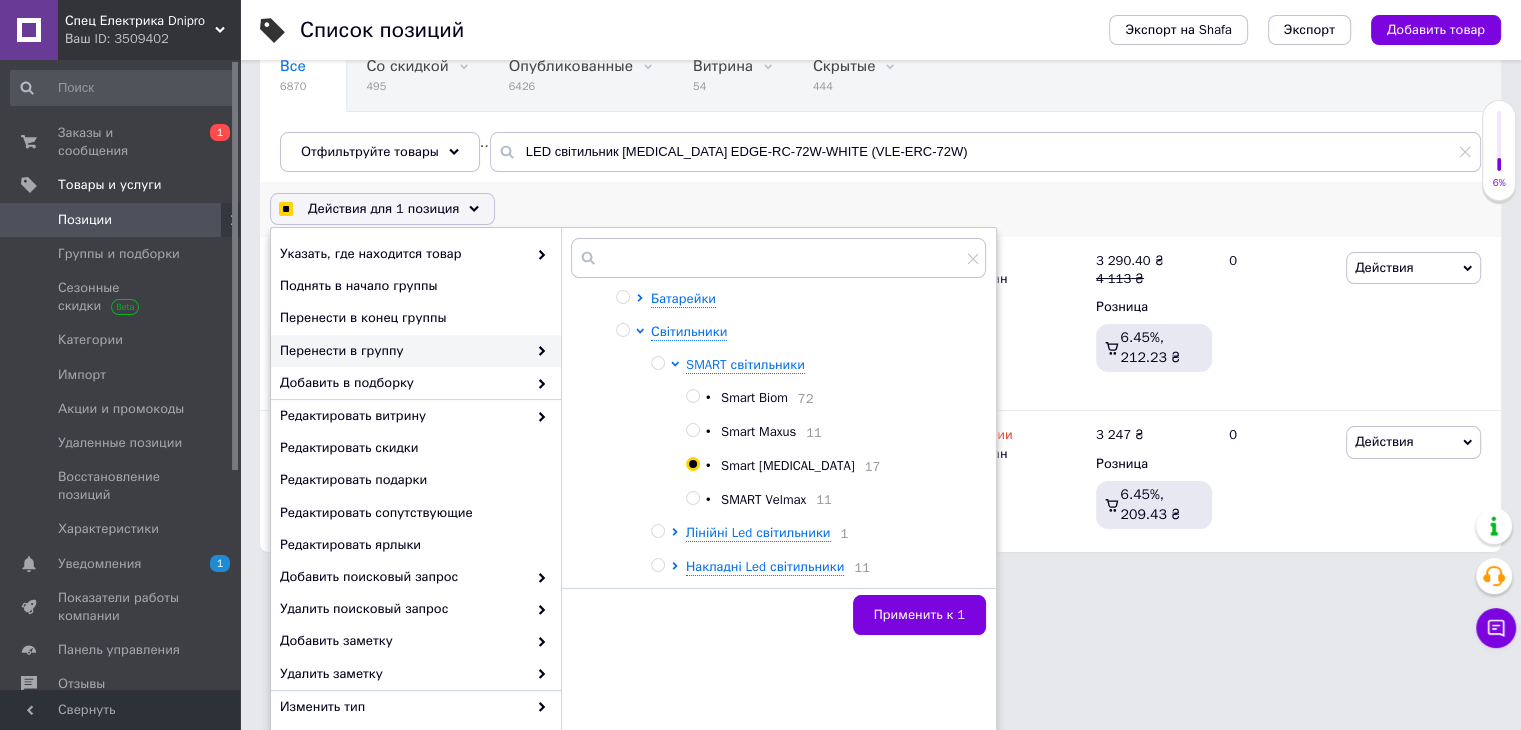 checkbox on "false" 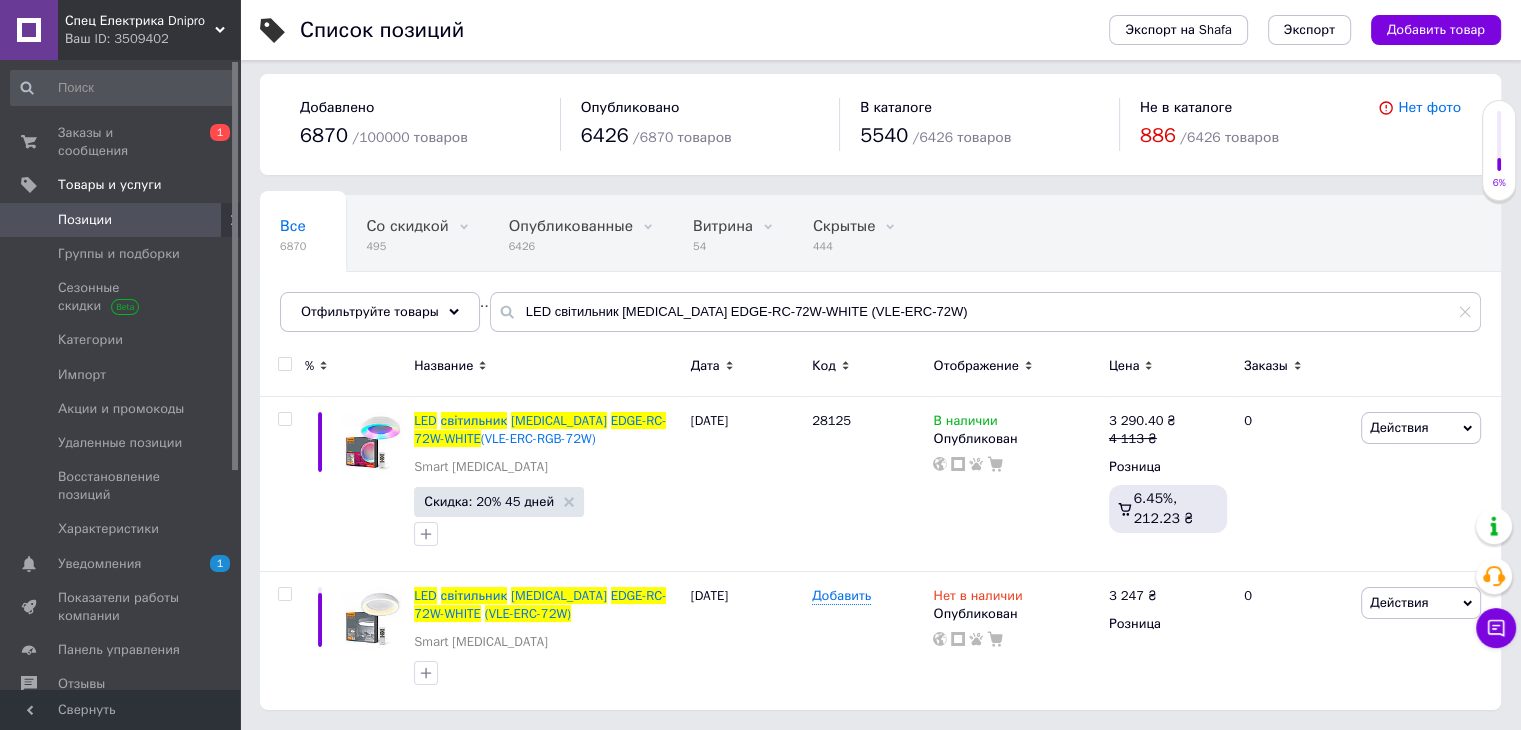 scroll, scrollTop: 6, scrollLeft: 0, axis: vertical 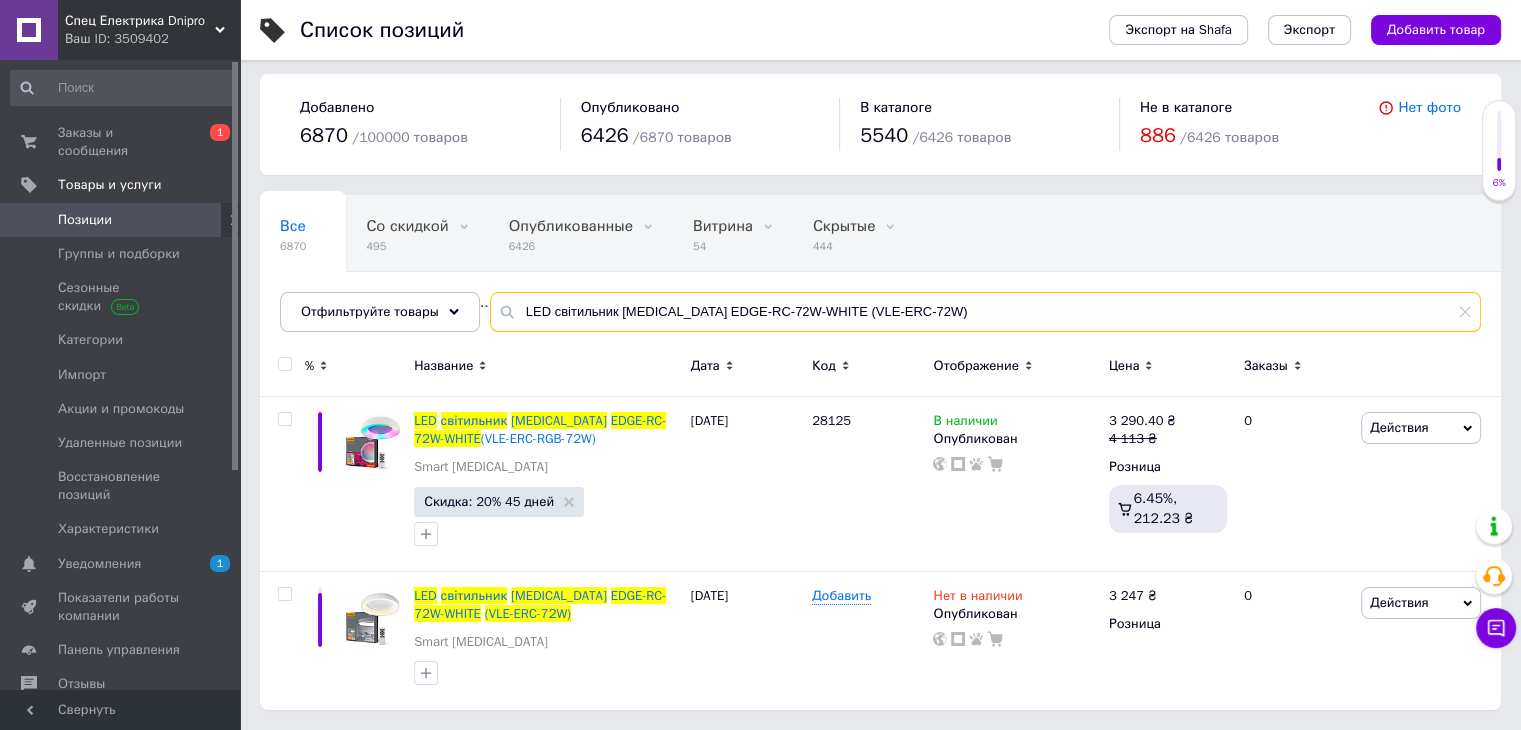 drag, startPoint x: 896, startPoint y: 308, endPoint x: 500, endPoint y: 304, distance: 396.0202 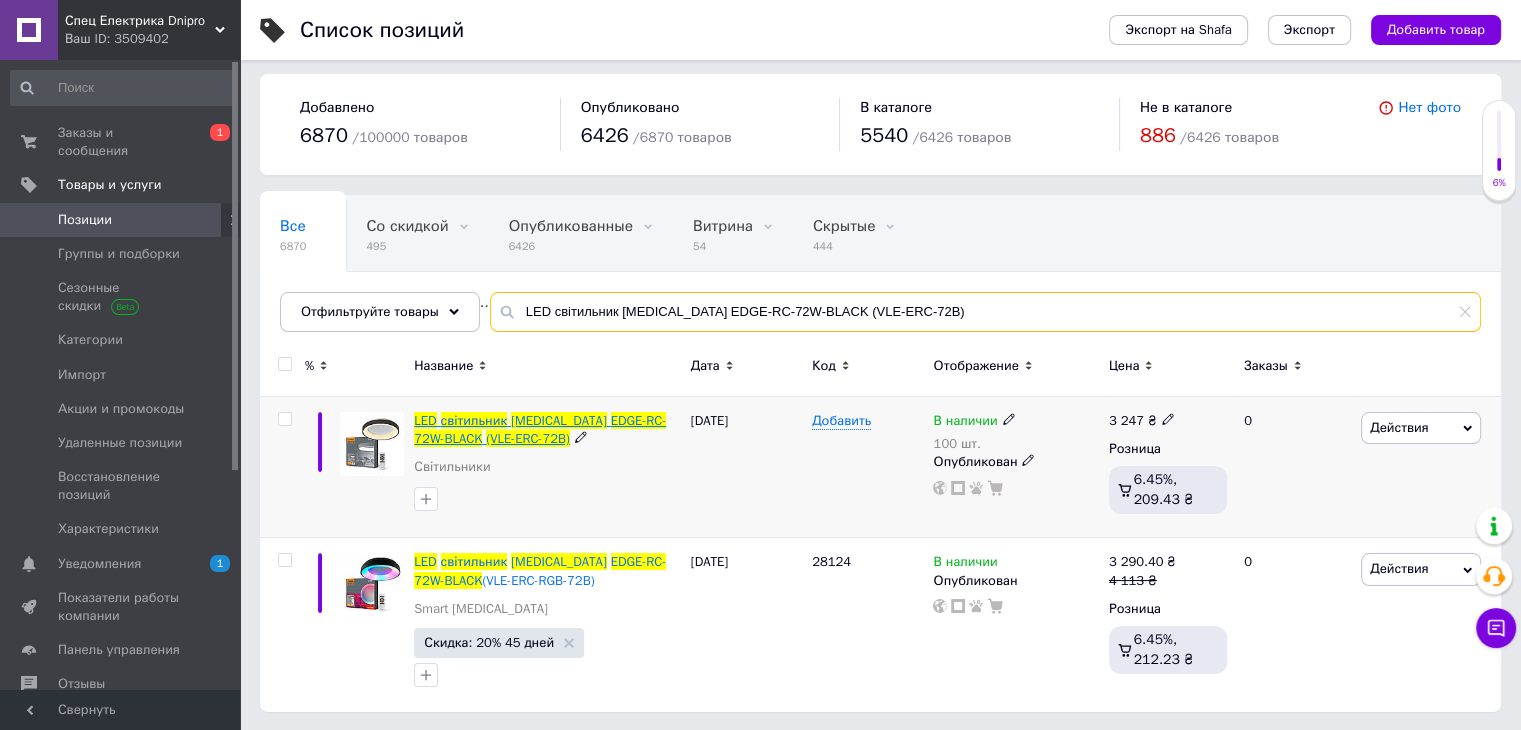 type on "LED світильник VIDEX EDGE-RC-72W-BLACK (VLE-ERC-72B)" 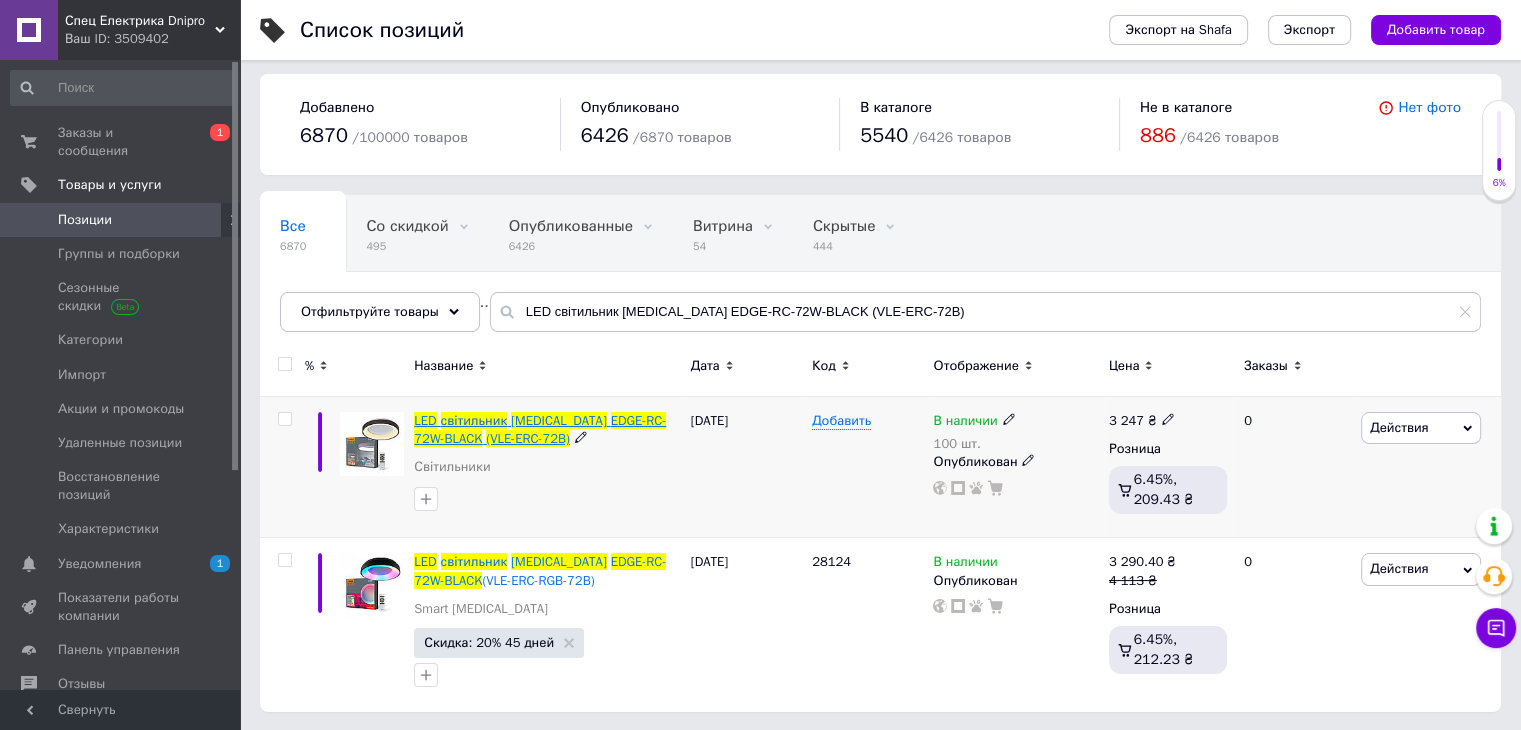 click on "EDGE-RC-72W-BLACK" at bounding box center [540, 429] 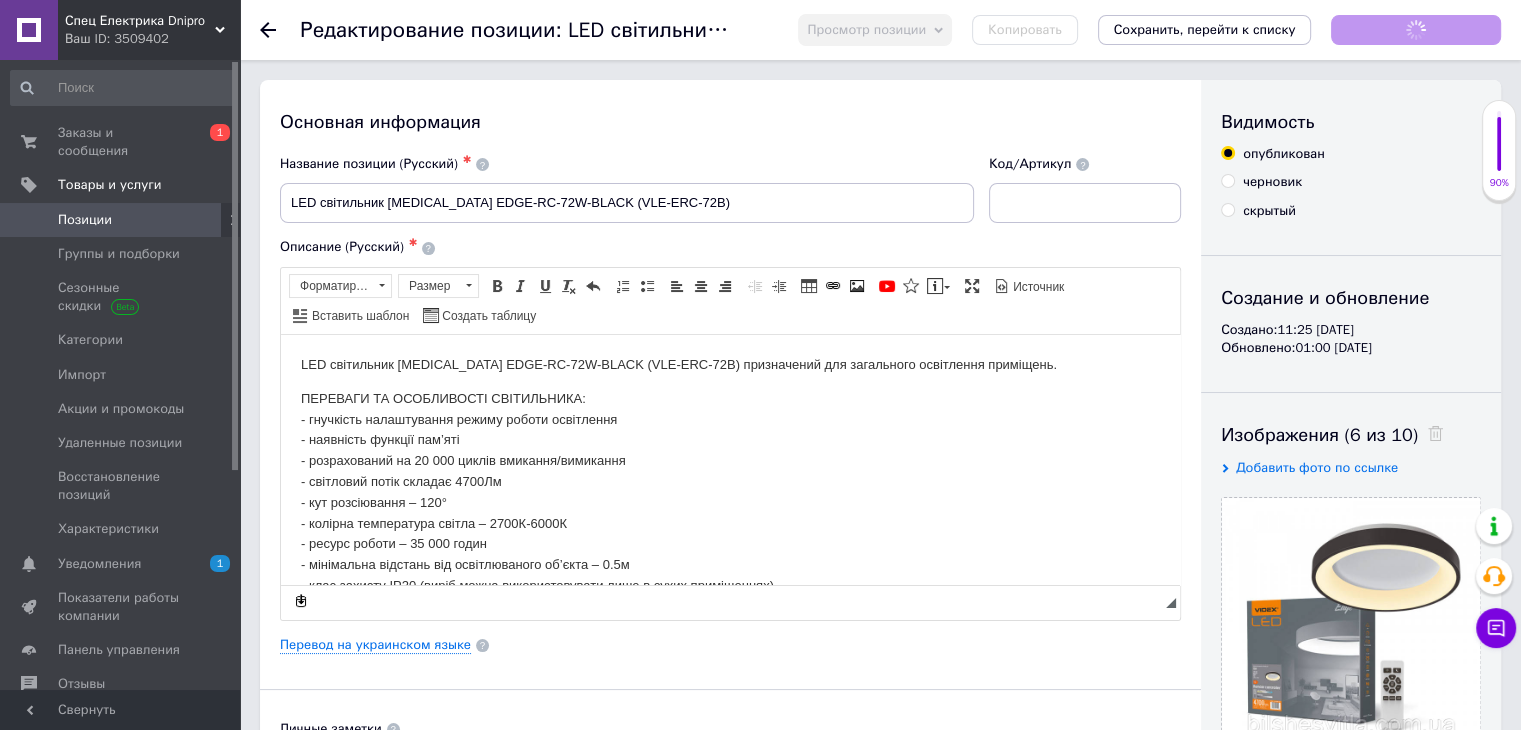 scroll, scrollTop: 0, scrollLeft: 0, axis: both 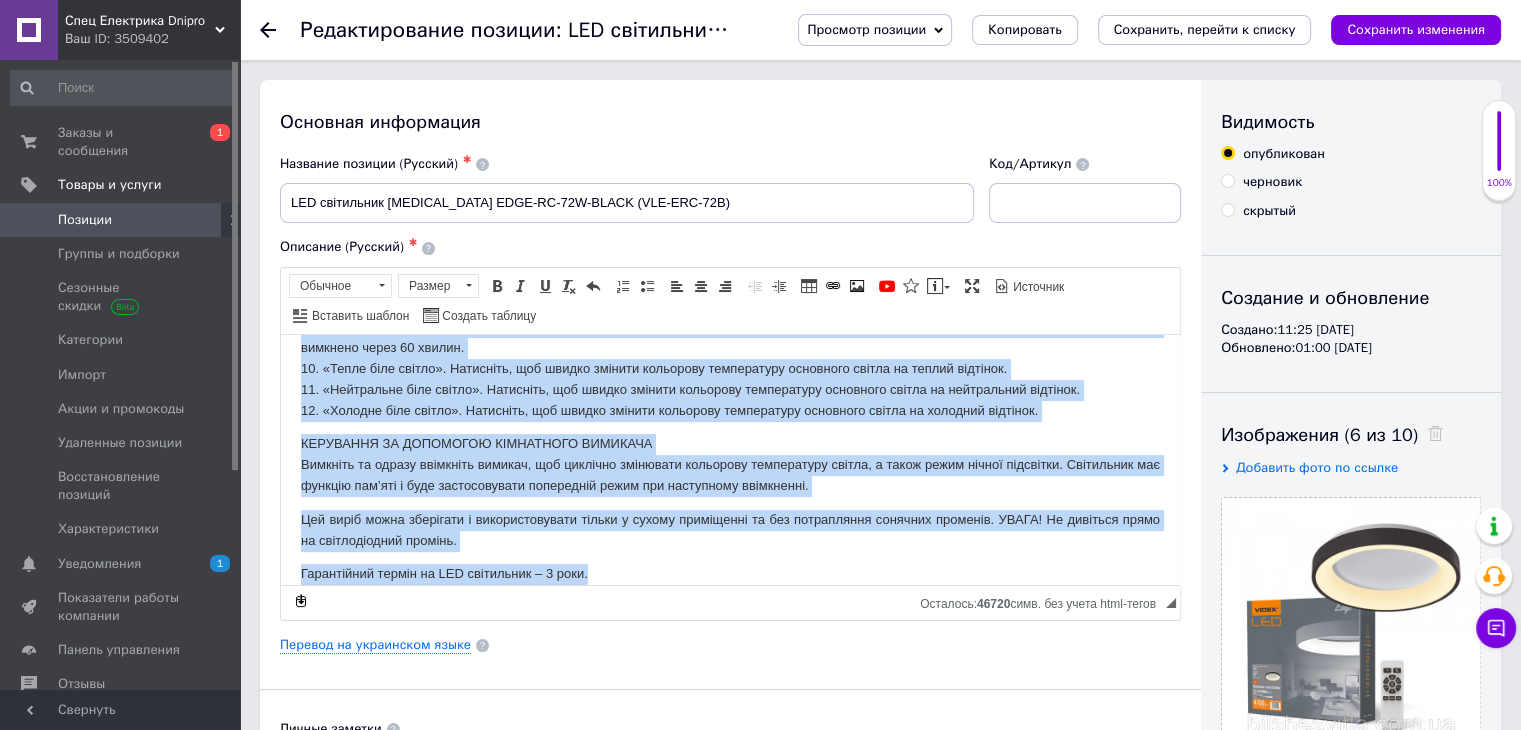 drag, startPoint x: 294, startPoint y: 367, endPoint x: 1155, endPoint y: 959, distance: 1044.8851 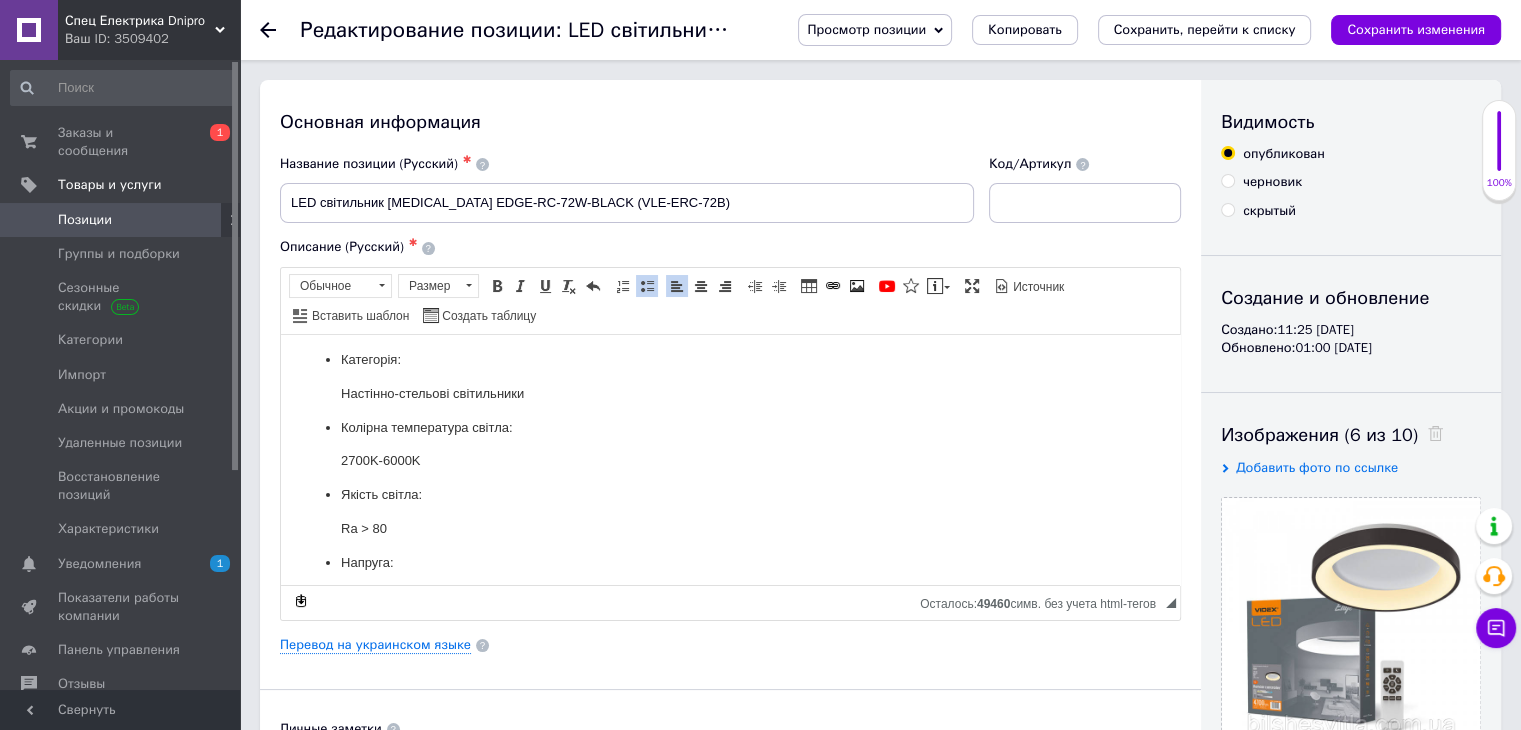 scroll, scrollTop: 0, scrollLeft: 0, axis: both 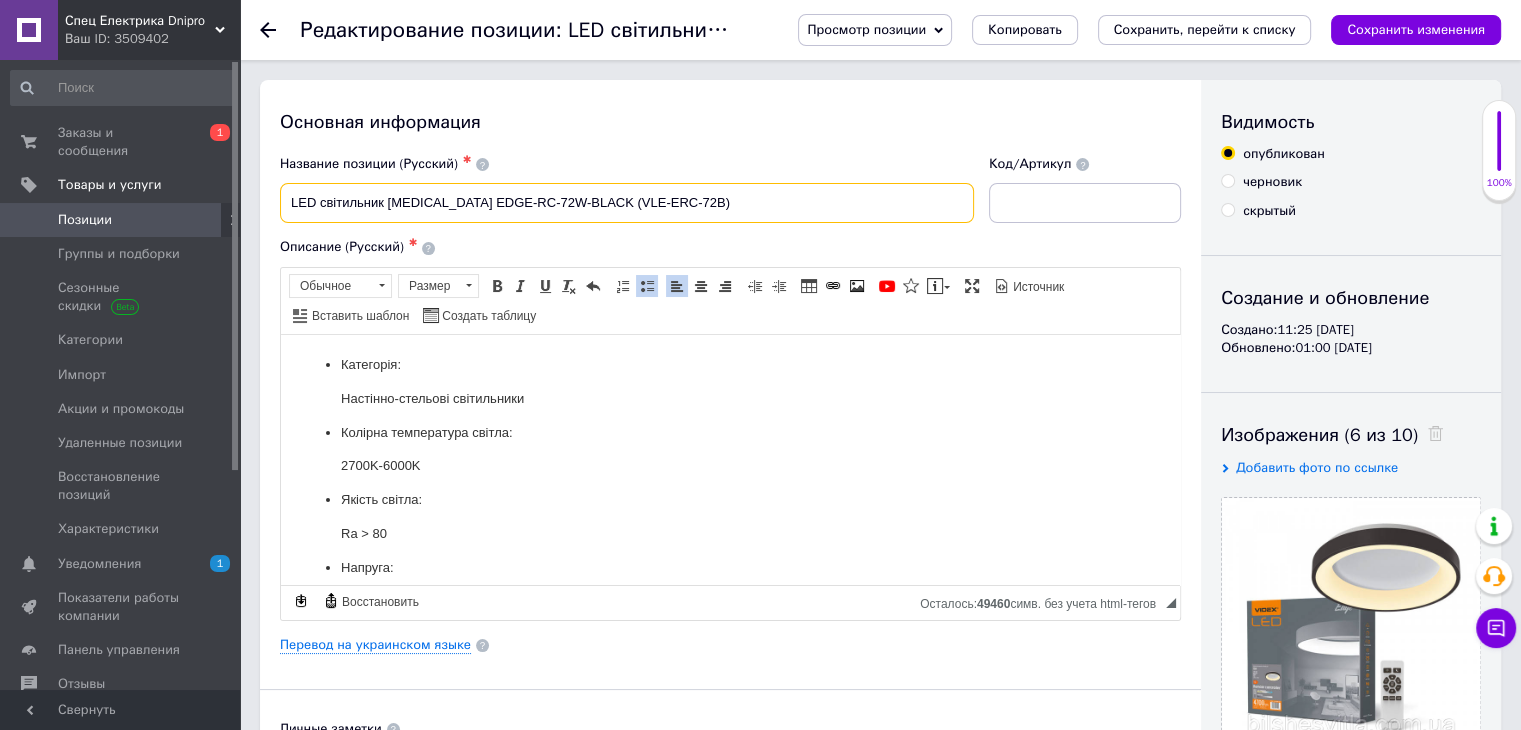 drag, startPoint x: 639, startPoint y: 216, endPoint x: 263, endPoint y: 217, distance: 376.00134 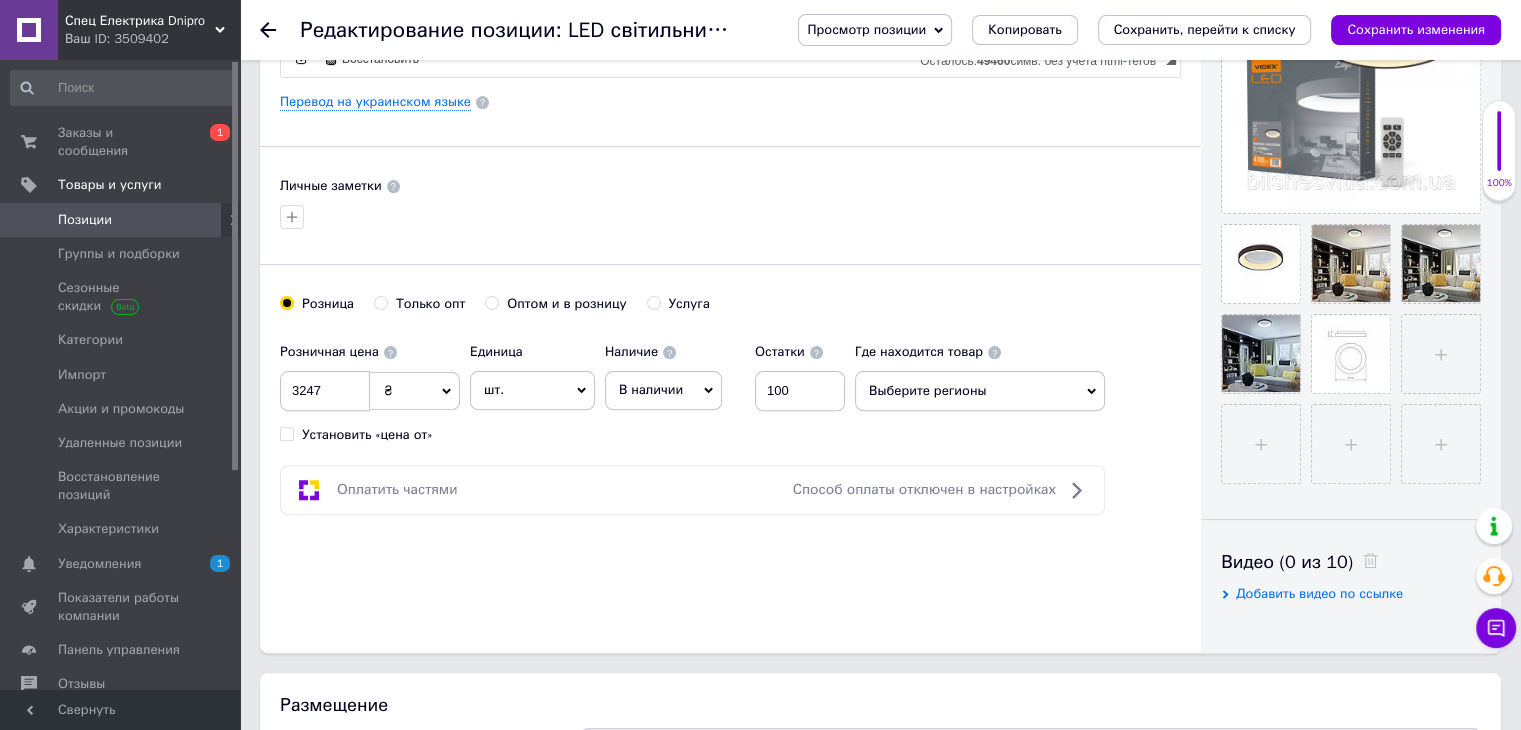 scroll, scrollTop: 833, scrollLeft: 0, axis: vertical 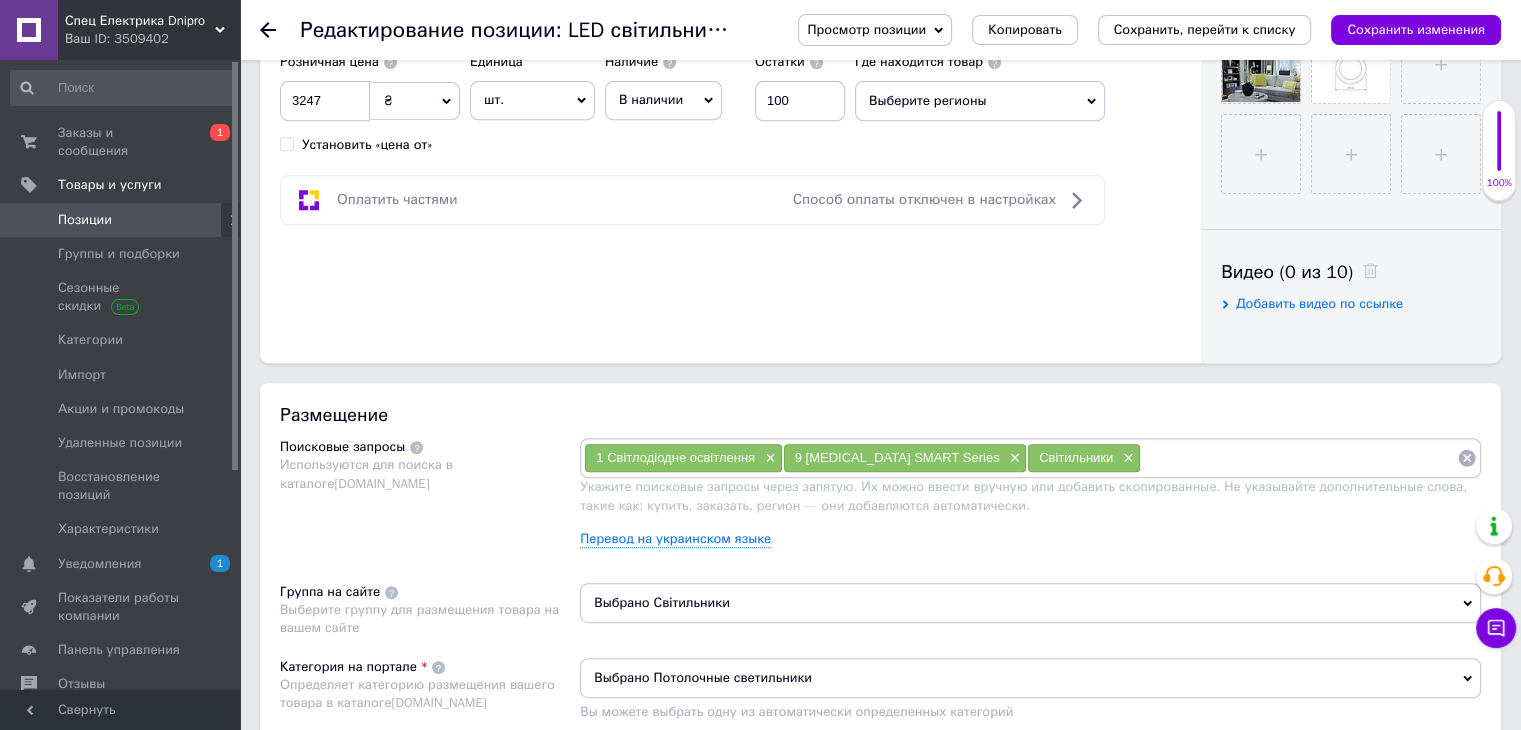 click at bounding box center [1299, 458] 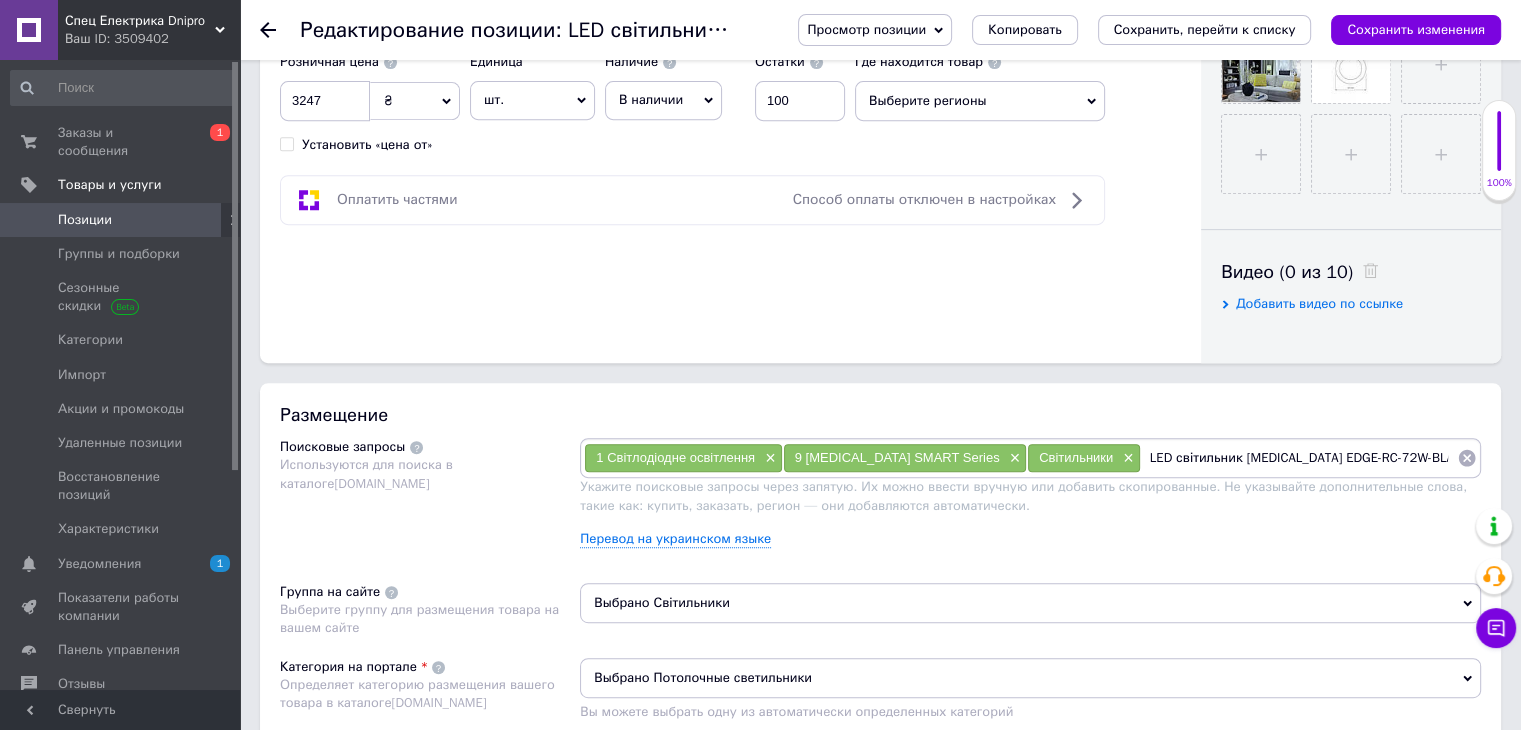 type 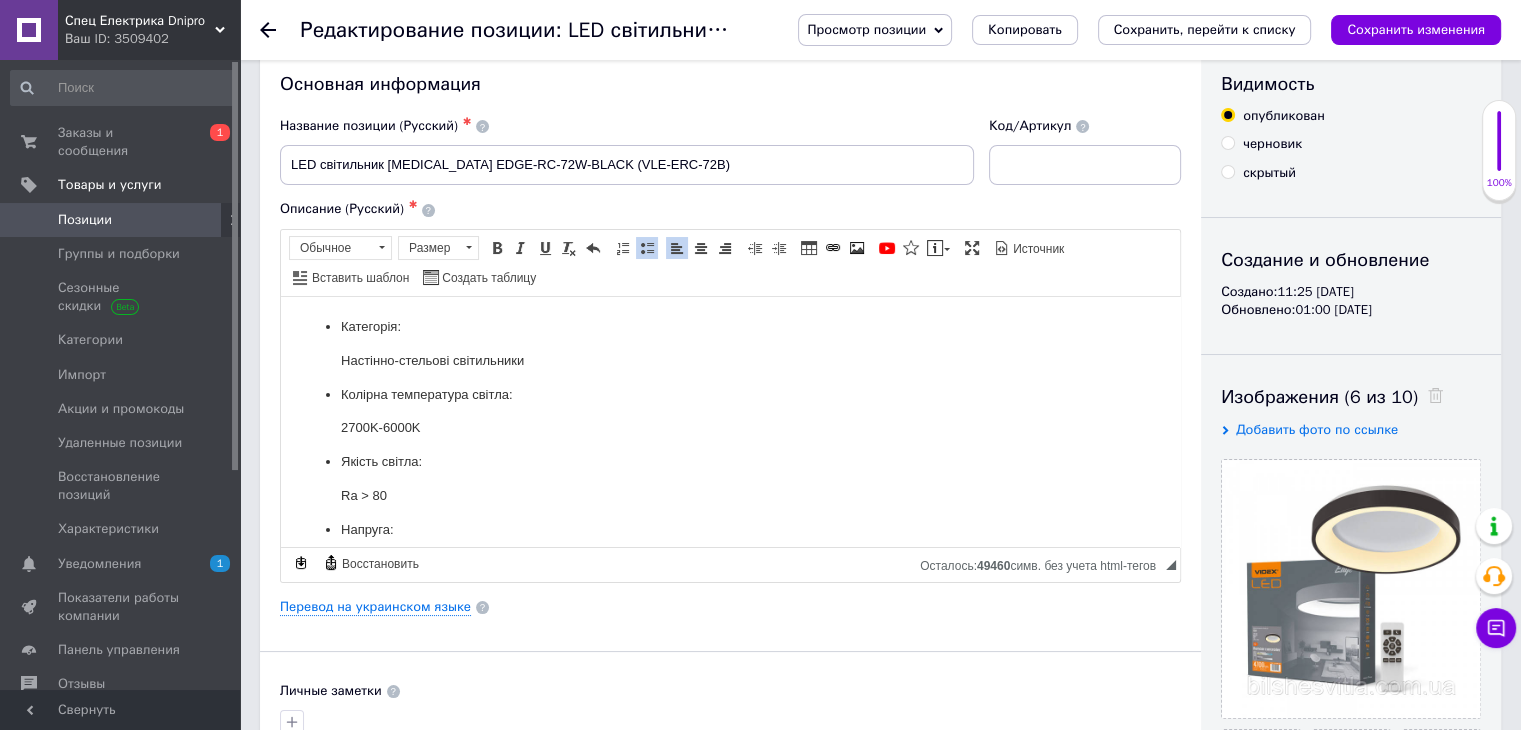 scroll, scrollTop: 0, scrollLeft: 0, axis: both 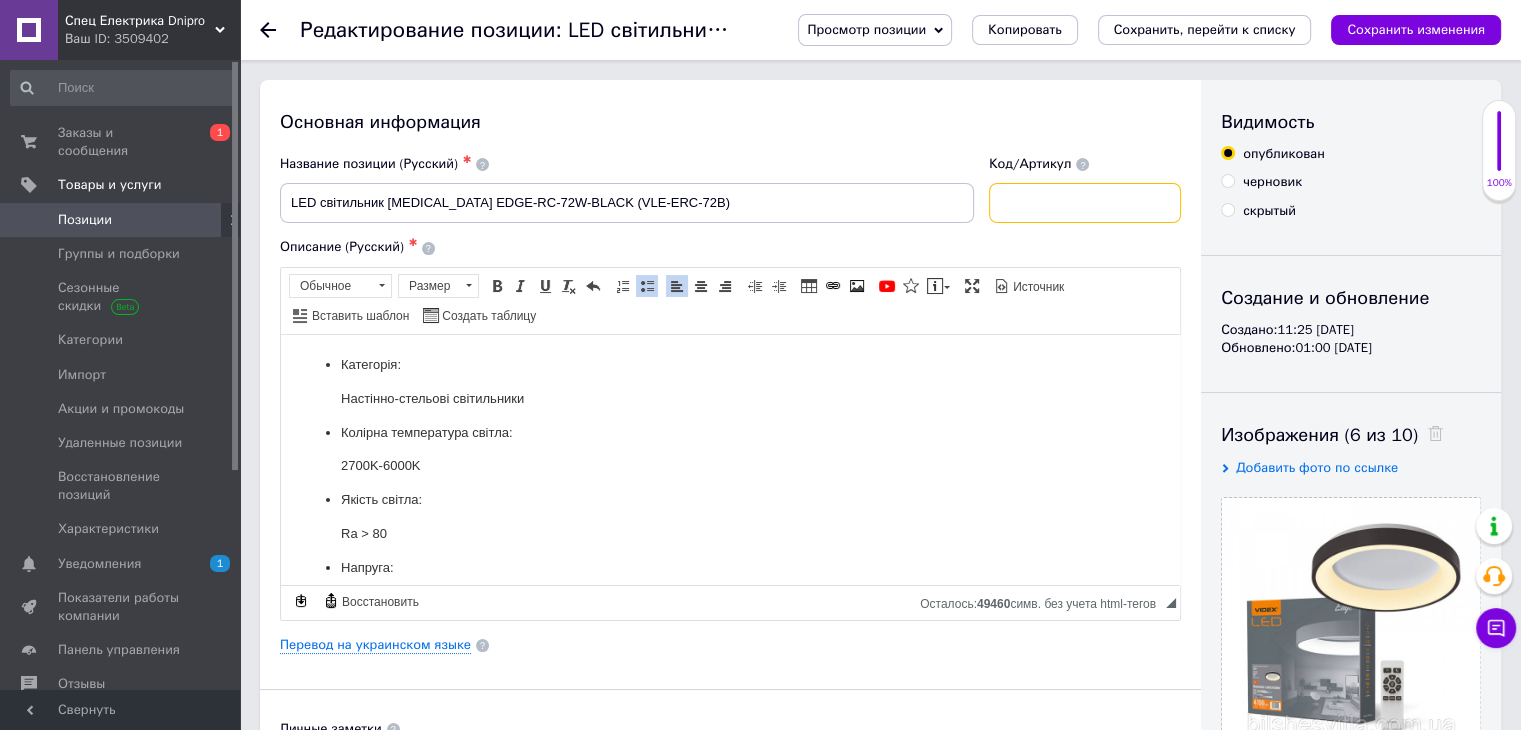 click at bounding box center [1085, 203] 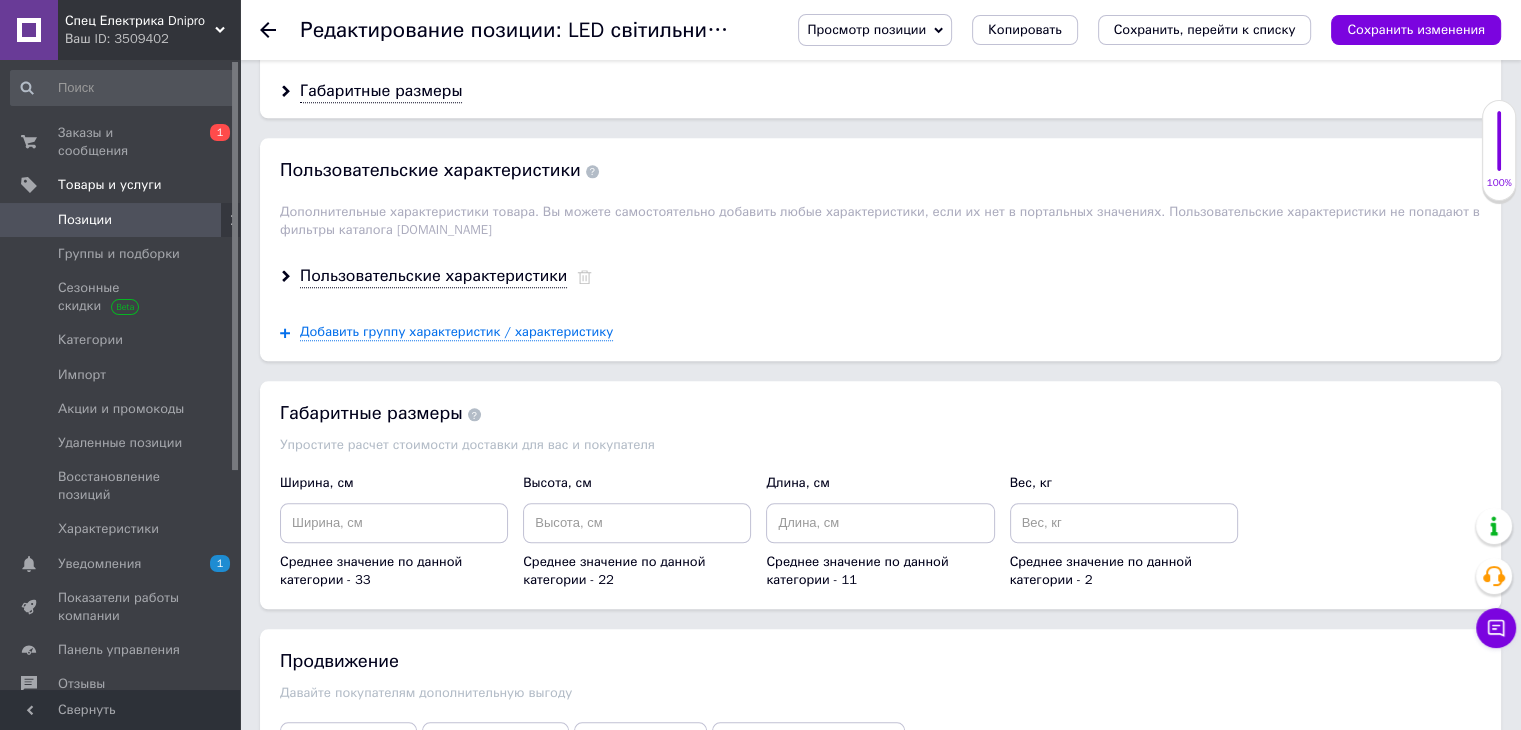 scroll, scrollTop: 2166, scrollLeft: 0, axis: vertical 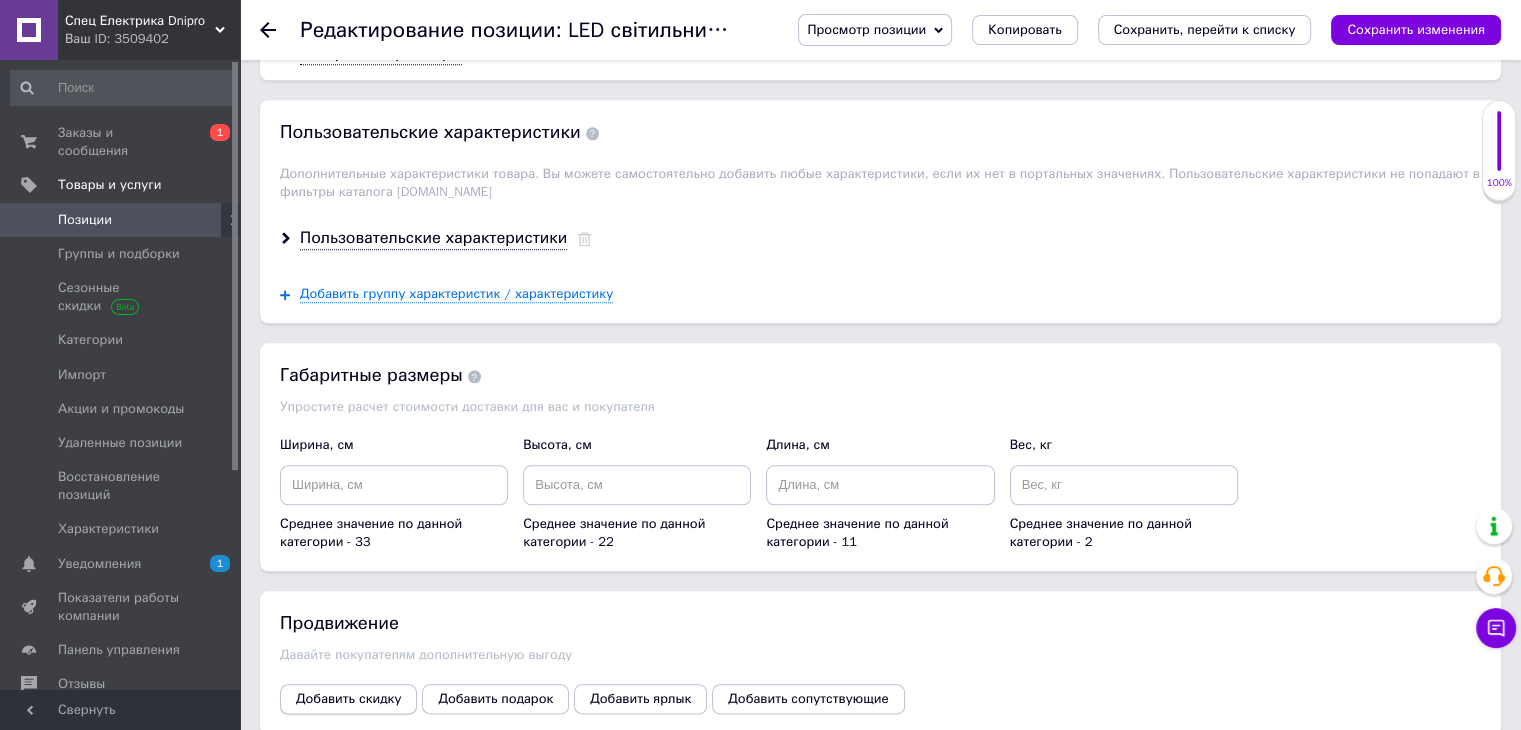 type on "27542" 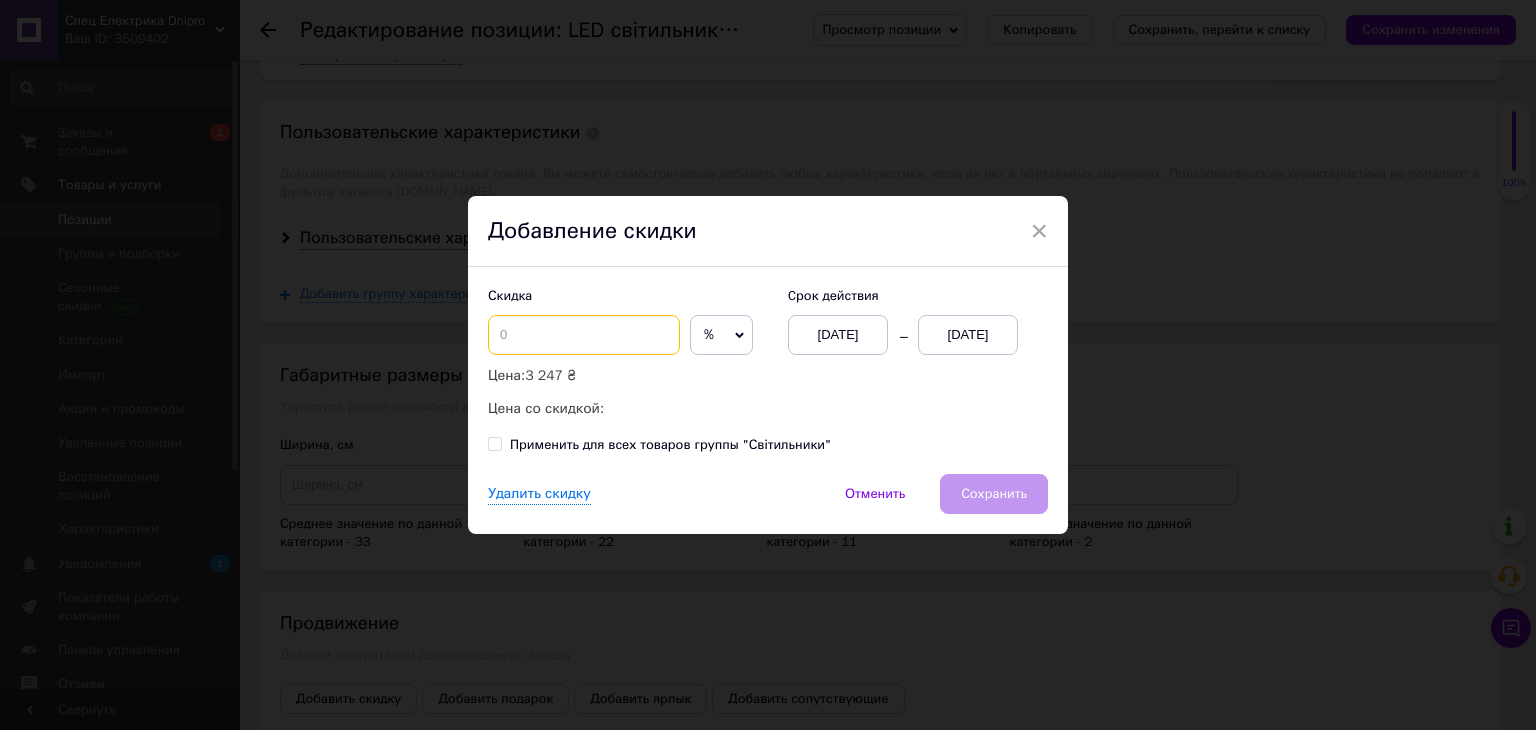 click at bounding box center (584, 335) 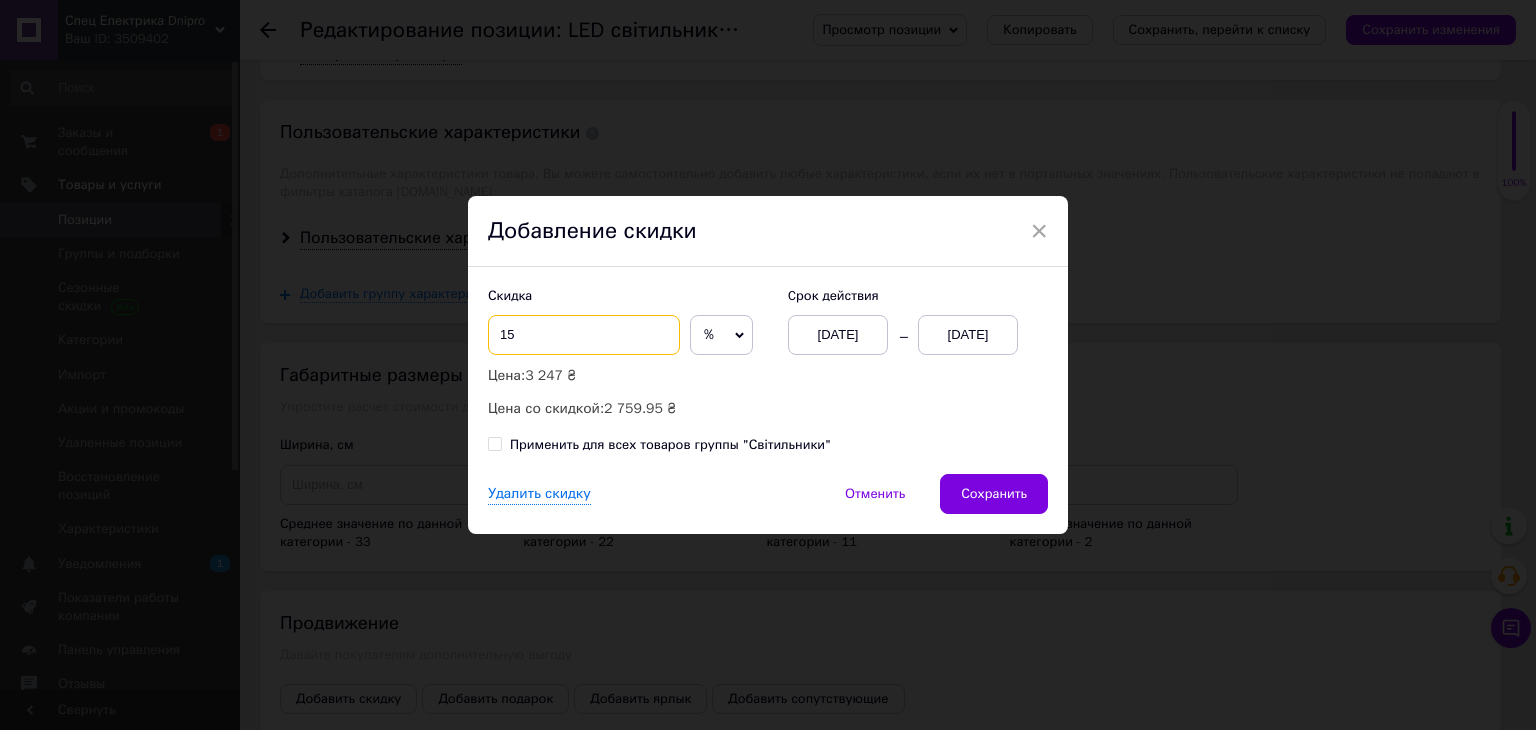 type on "15" 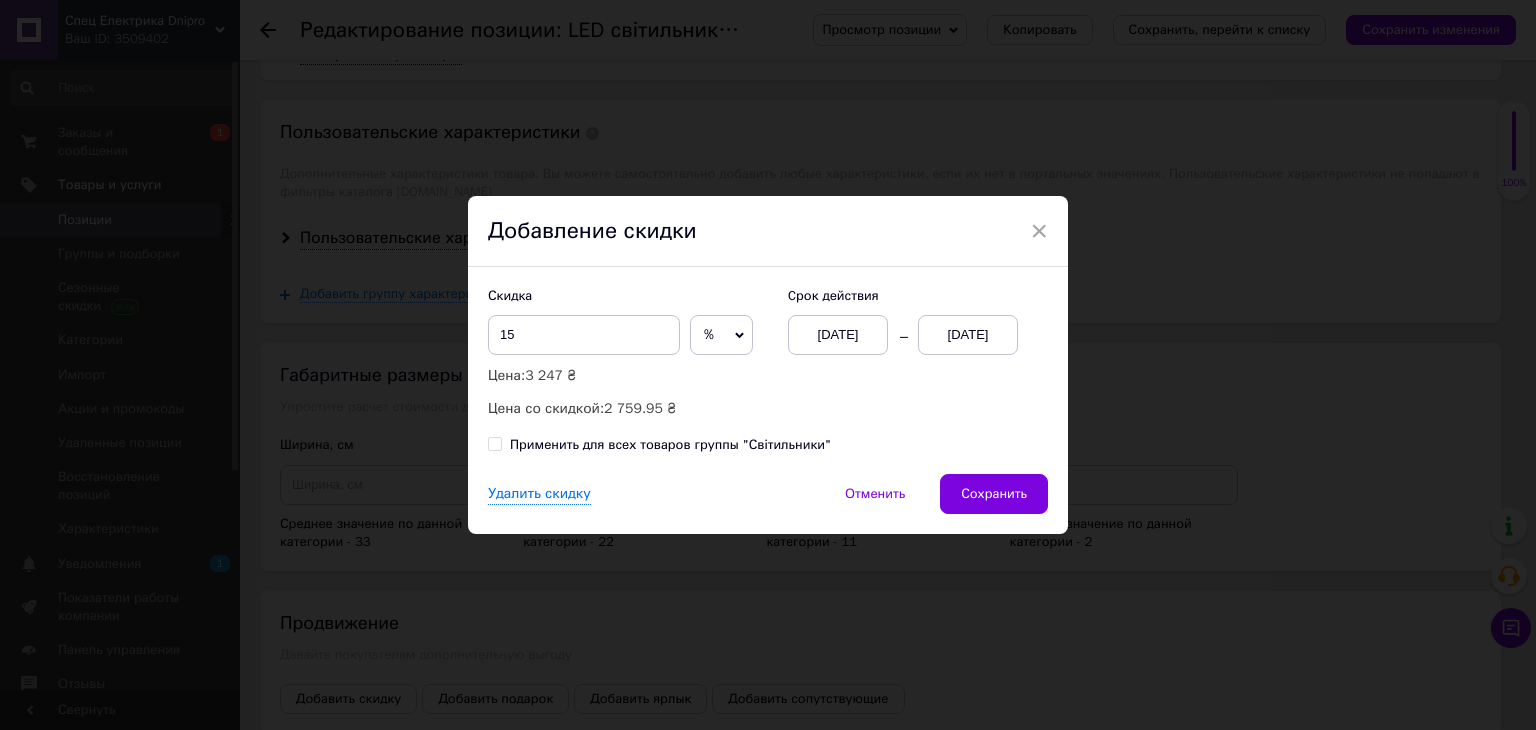 click on "[DATE]" at bounding box center [968, 335] 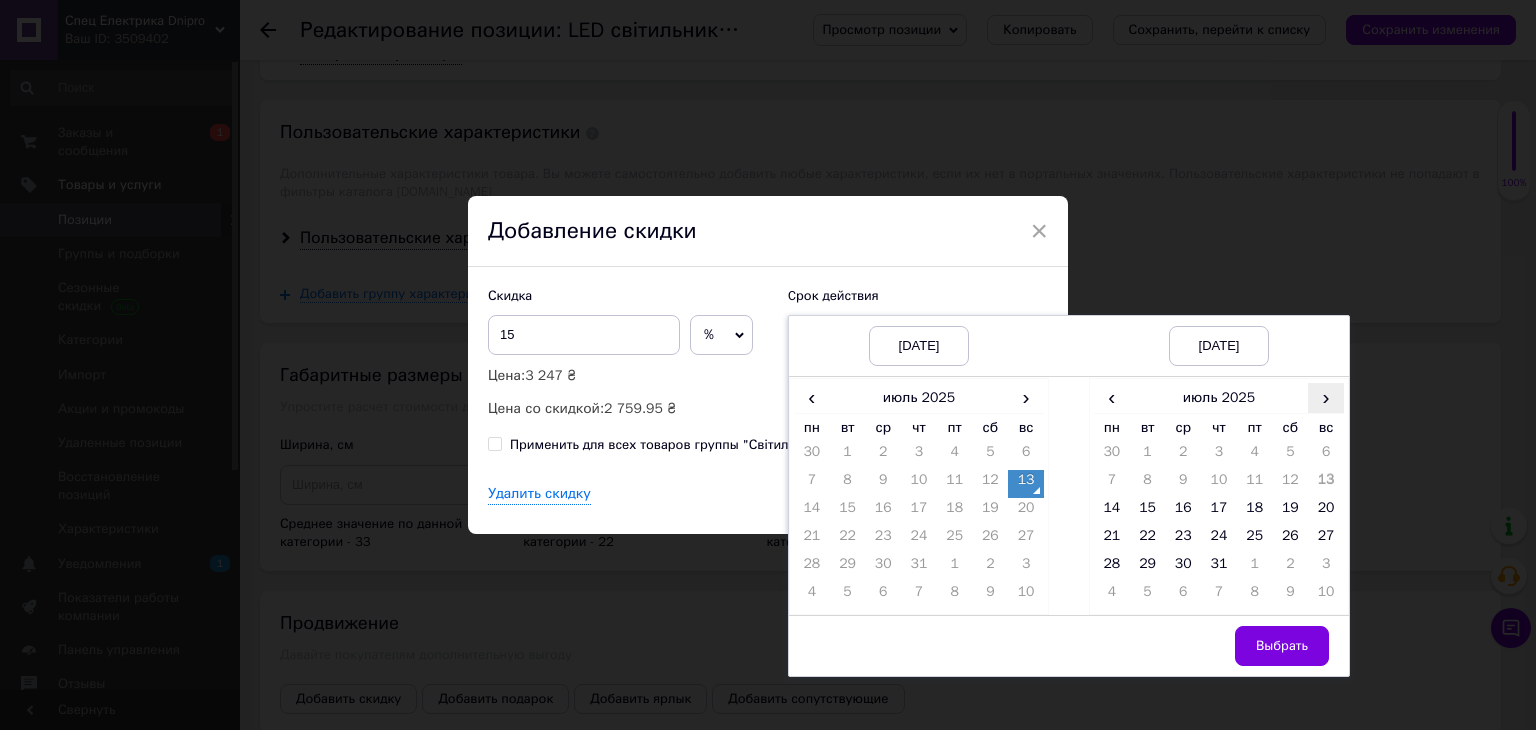 click on "›" at bounding box center [1326, 397] 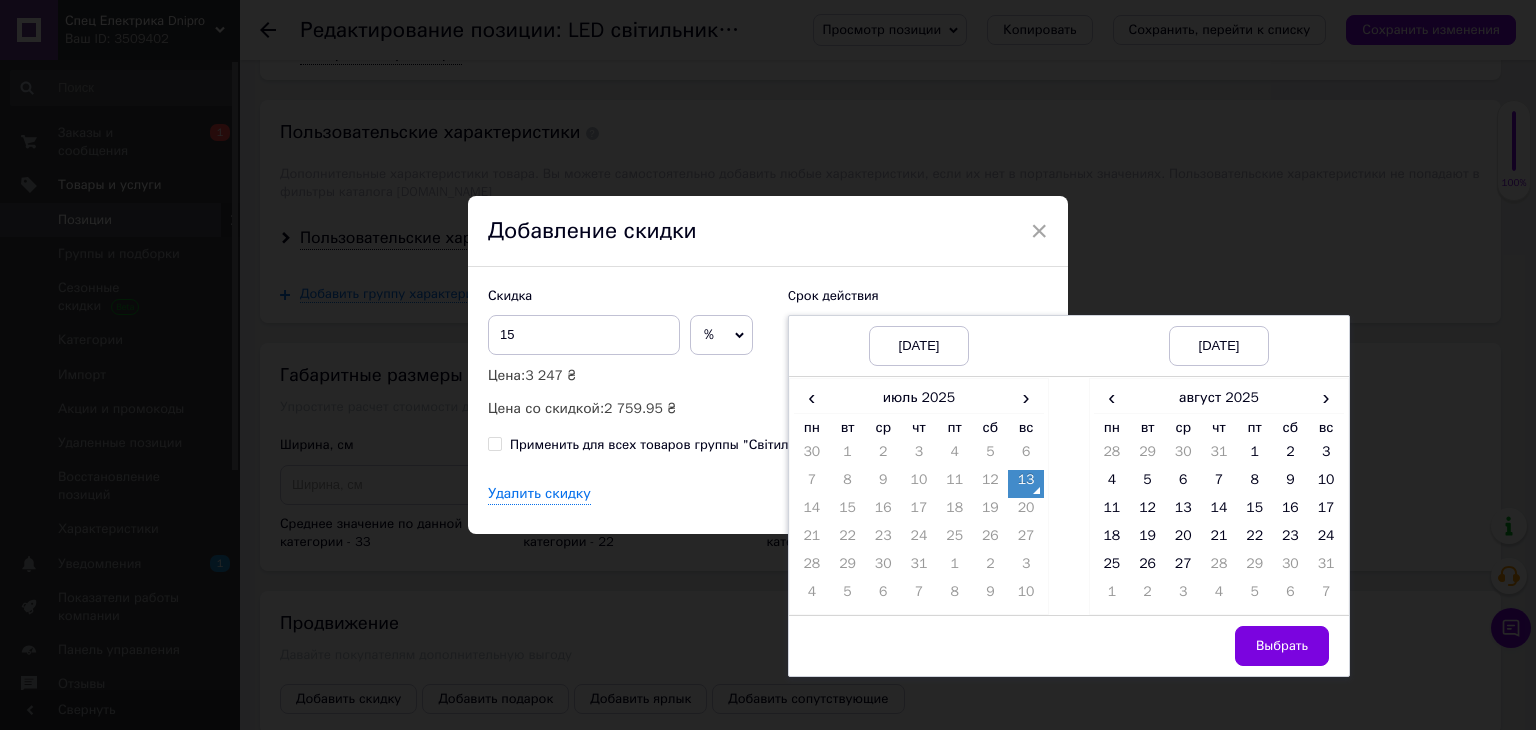 drag, startPoint x: 1190, startPoint y: 567, endPoint x: 1205, endPoint y: 574, distance: 16.552946 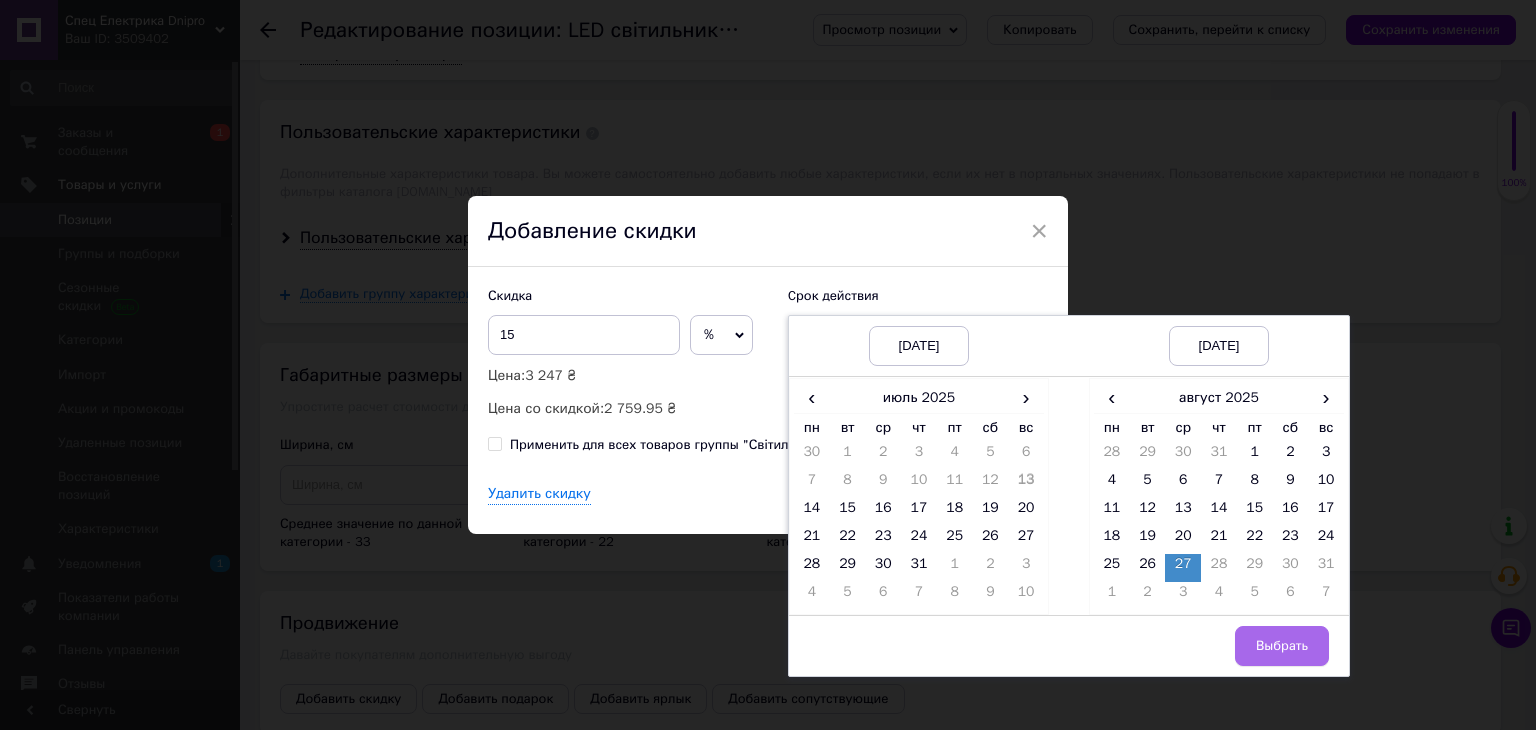 click on "Выбрать" at bounding box center [1282, 646] 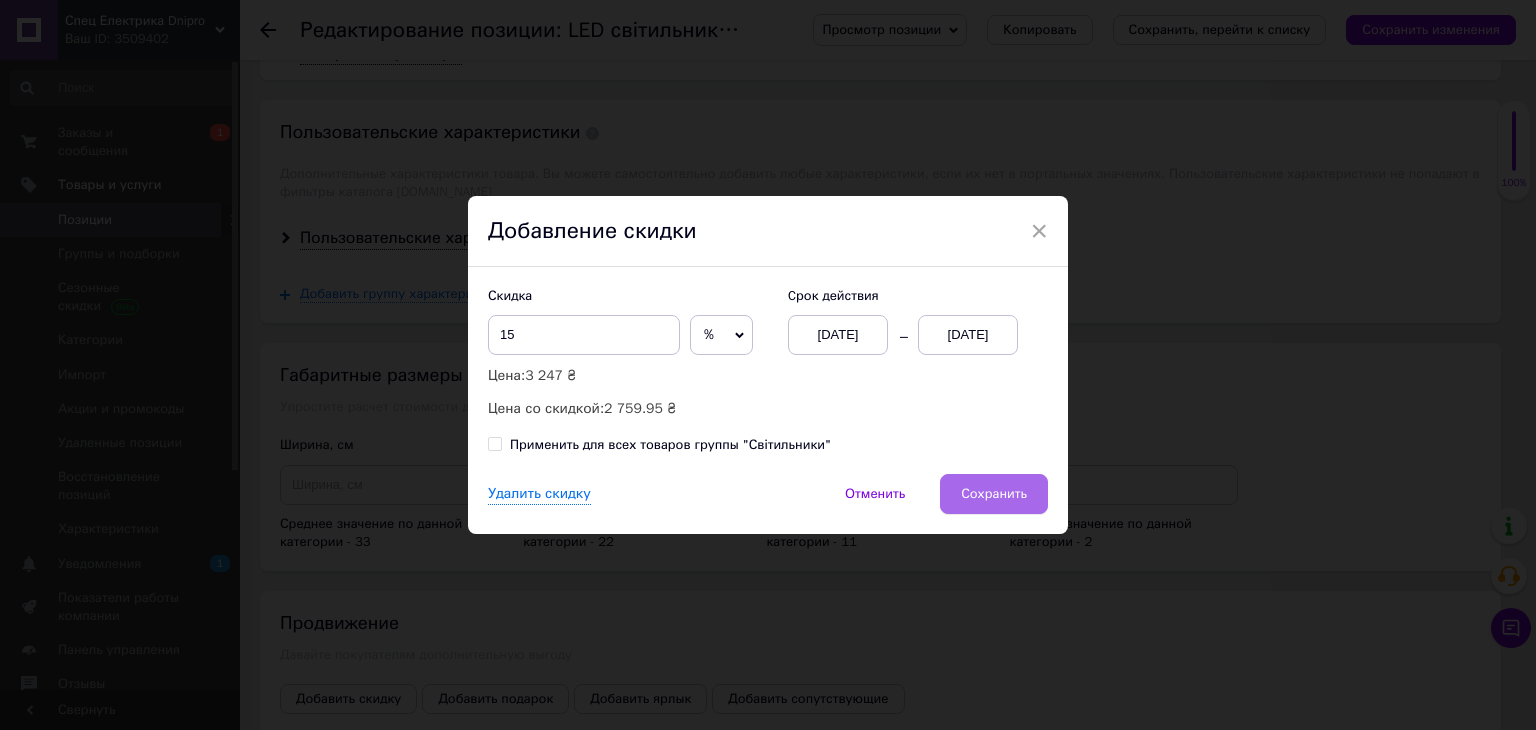 click on "Сохранить" at bounding box center [994, 494] 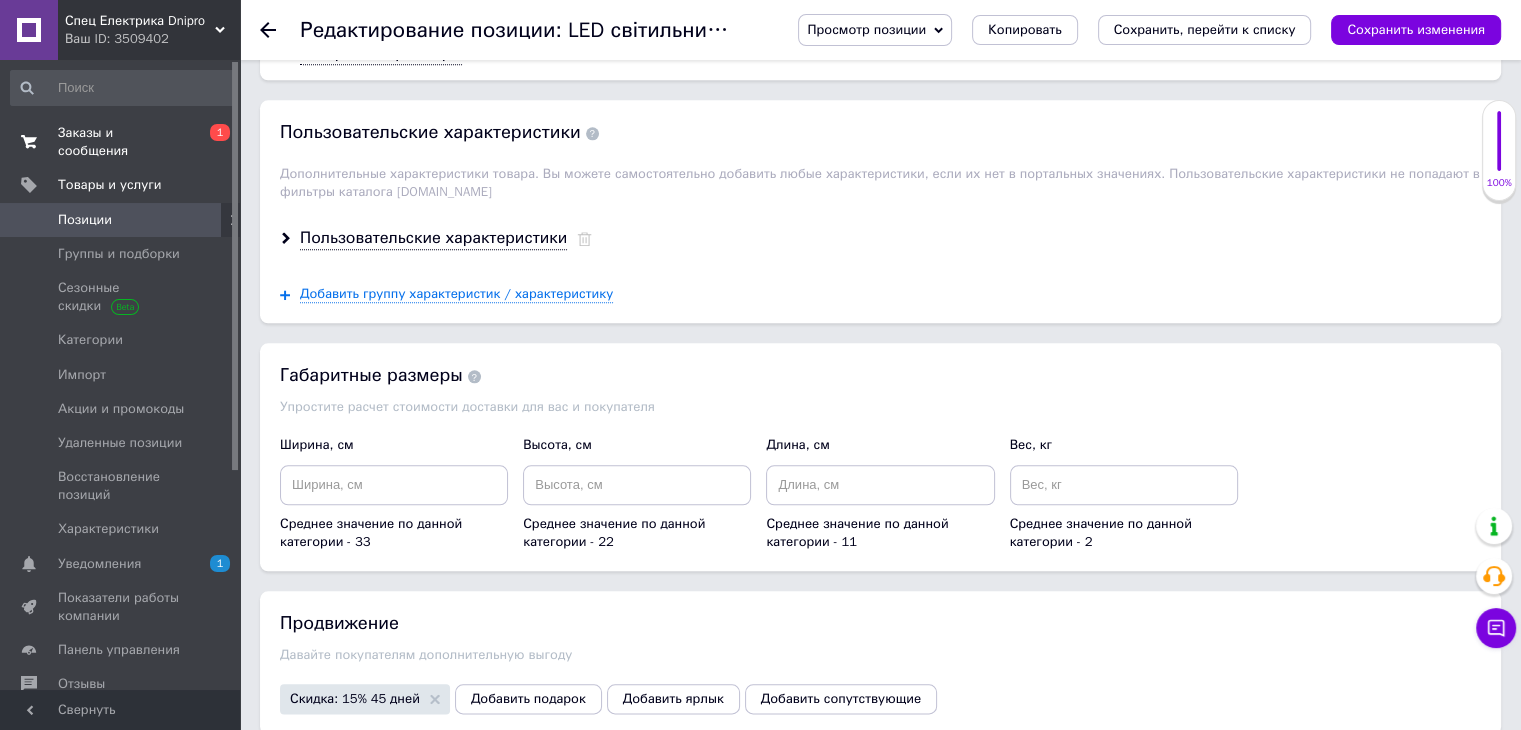 click on "Заказы и сообщения" at bounding box center (121, 142) 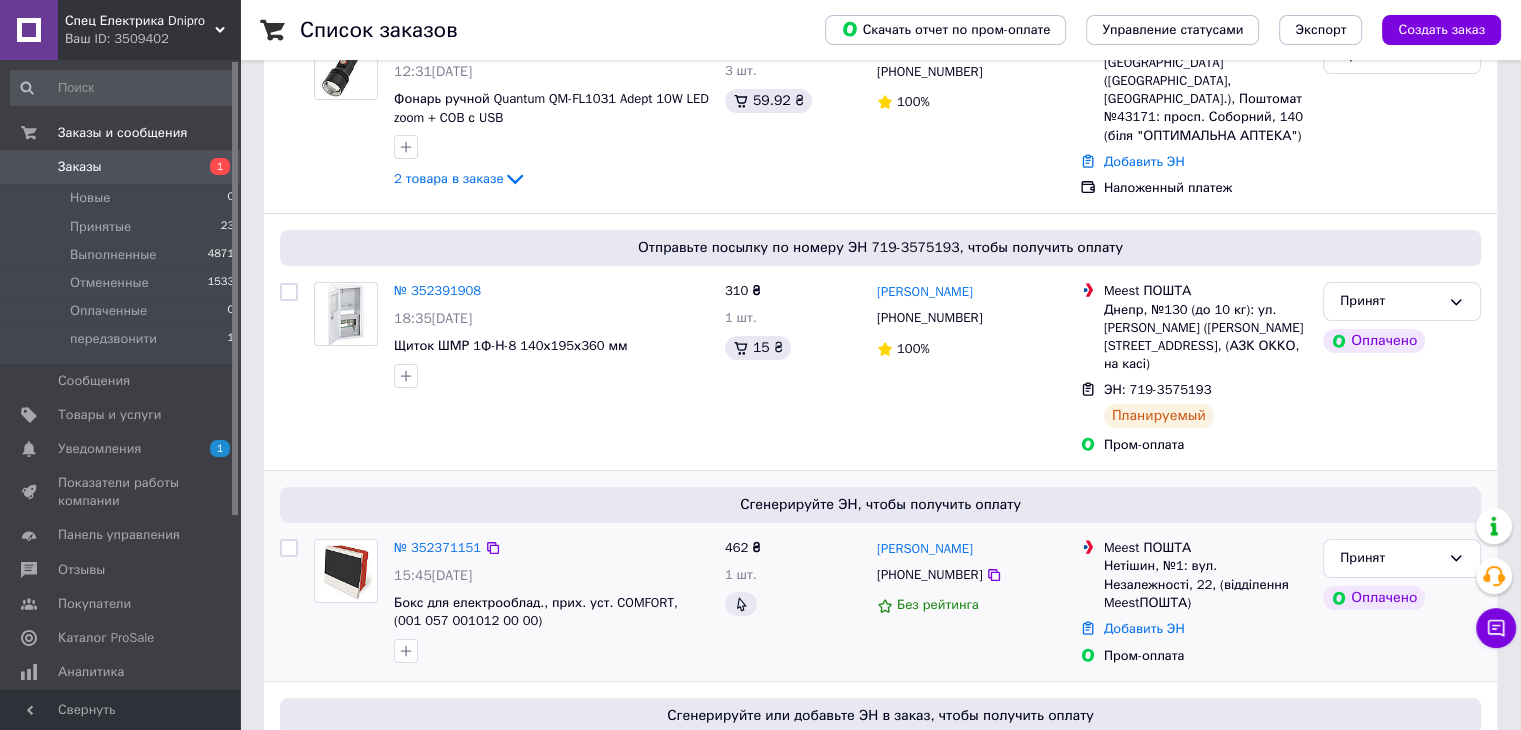 scroll, scrollTop: 333, scrollLeft: 0, axis: vertical 